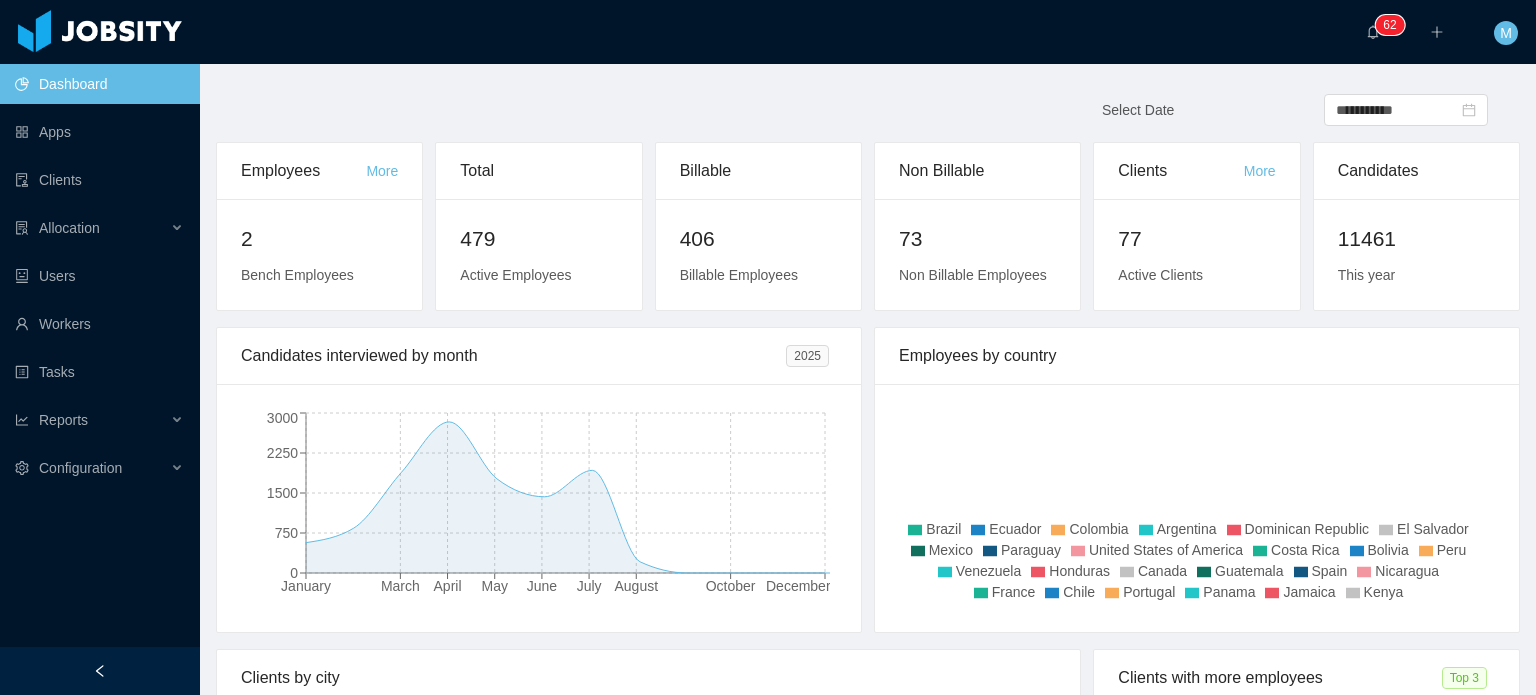 scroll, scrollTop: 0, scrollLeft: 0, axis: both 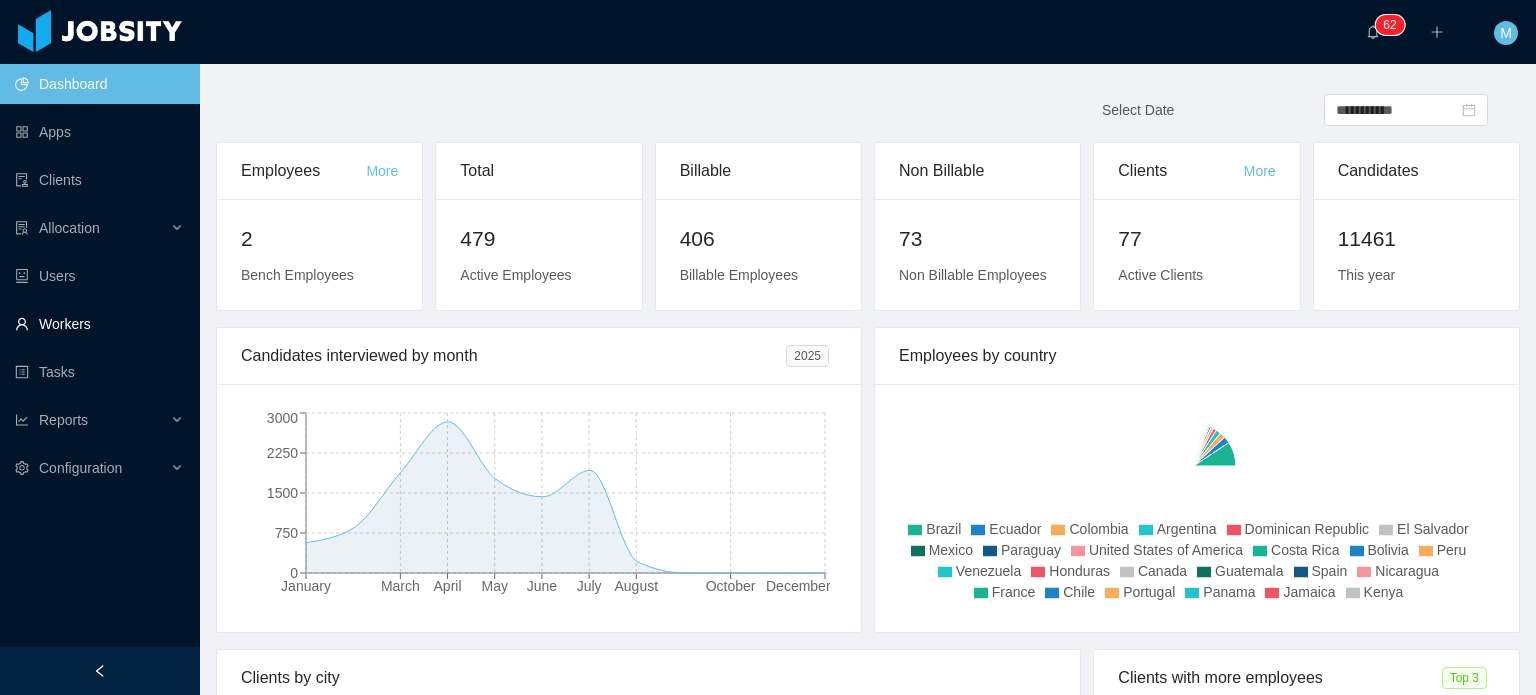 click on "Workers" at bounding box center [99, 324] 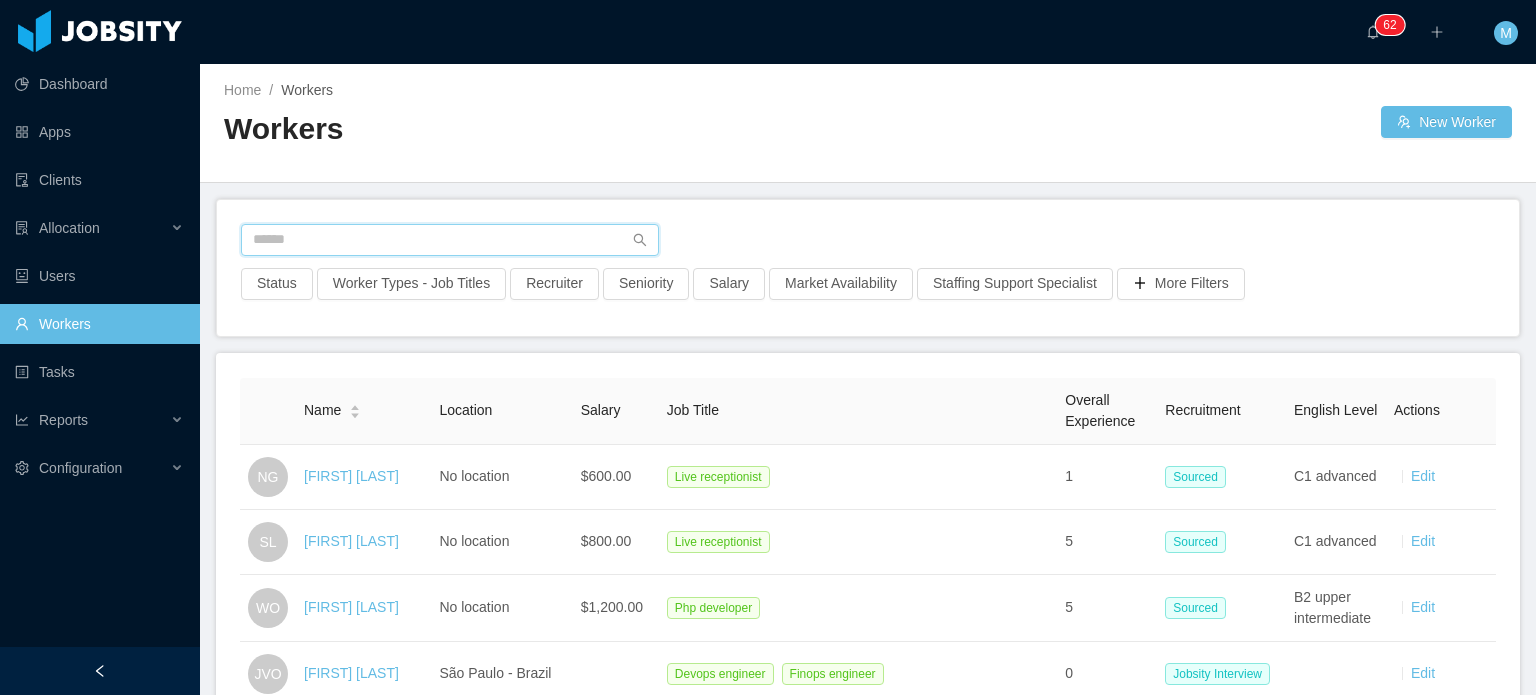 click at bounding box center [450, 240] 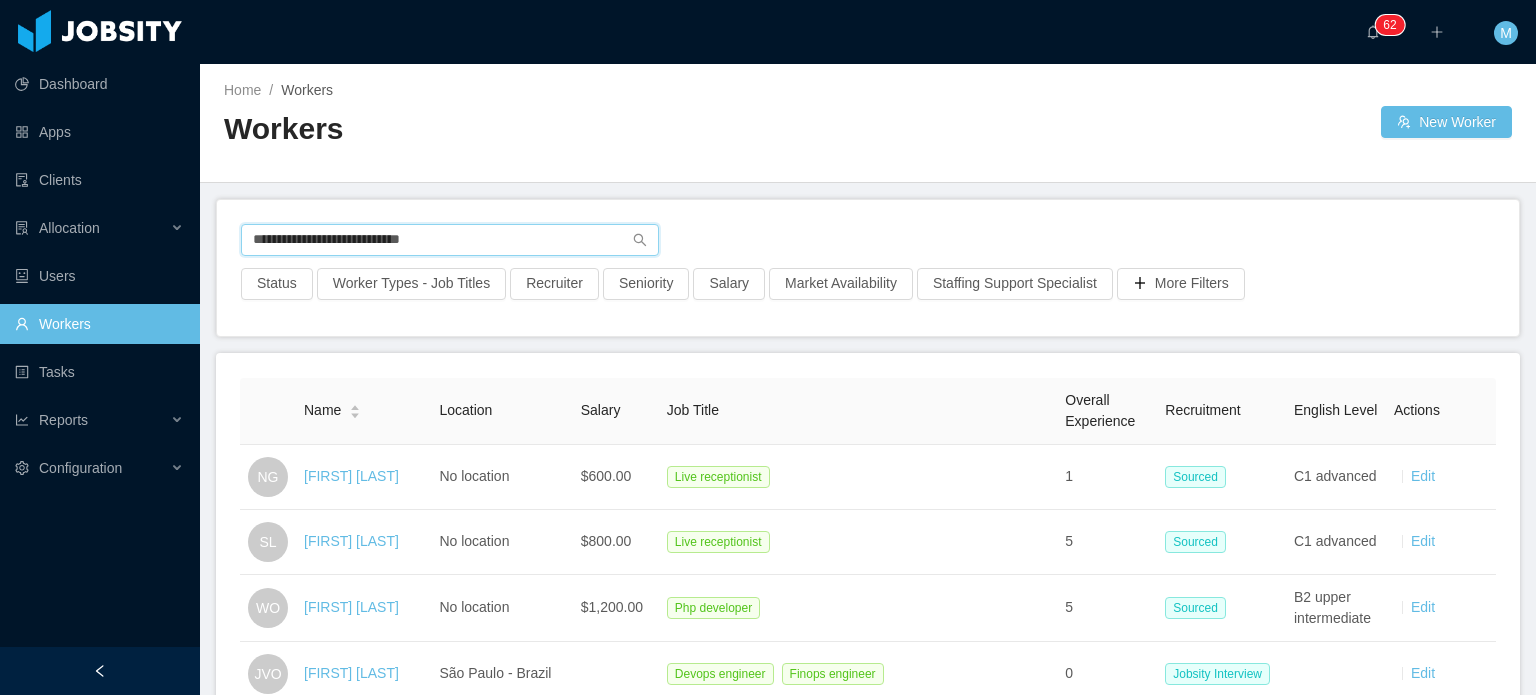 type on "**********" 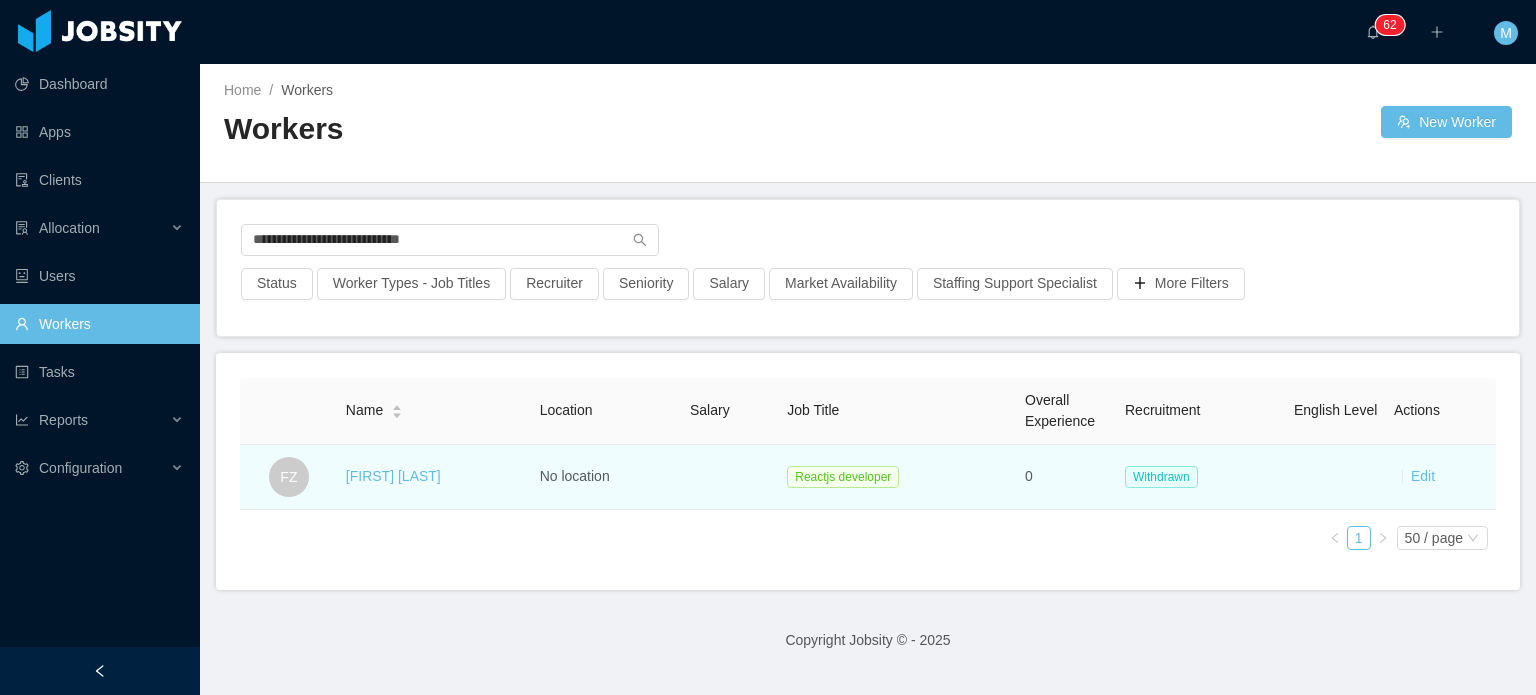 click on "Fausto Zambrano" at bounding box center (435, 477) 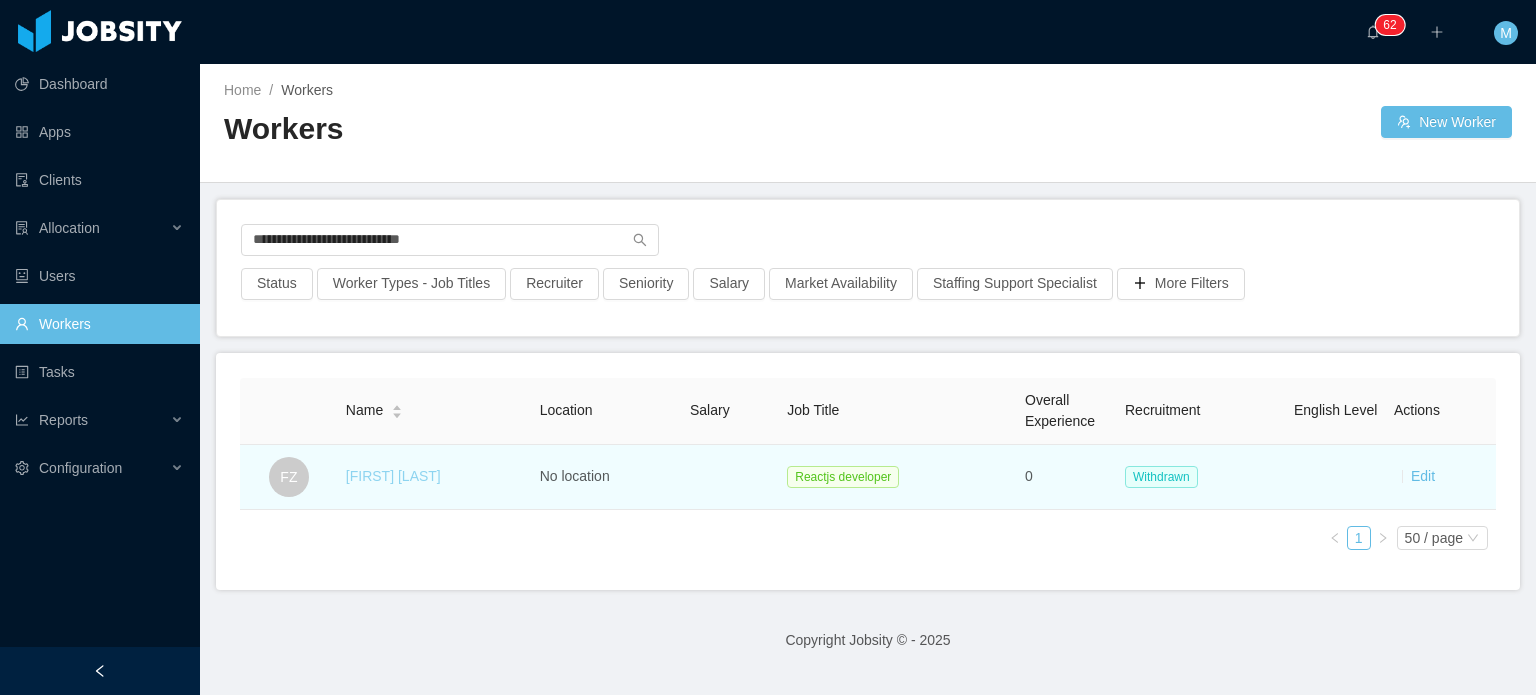 click on "Fausto Zambrano" at bounding box center [435, 477] 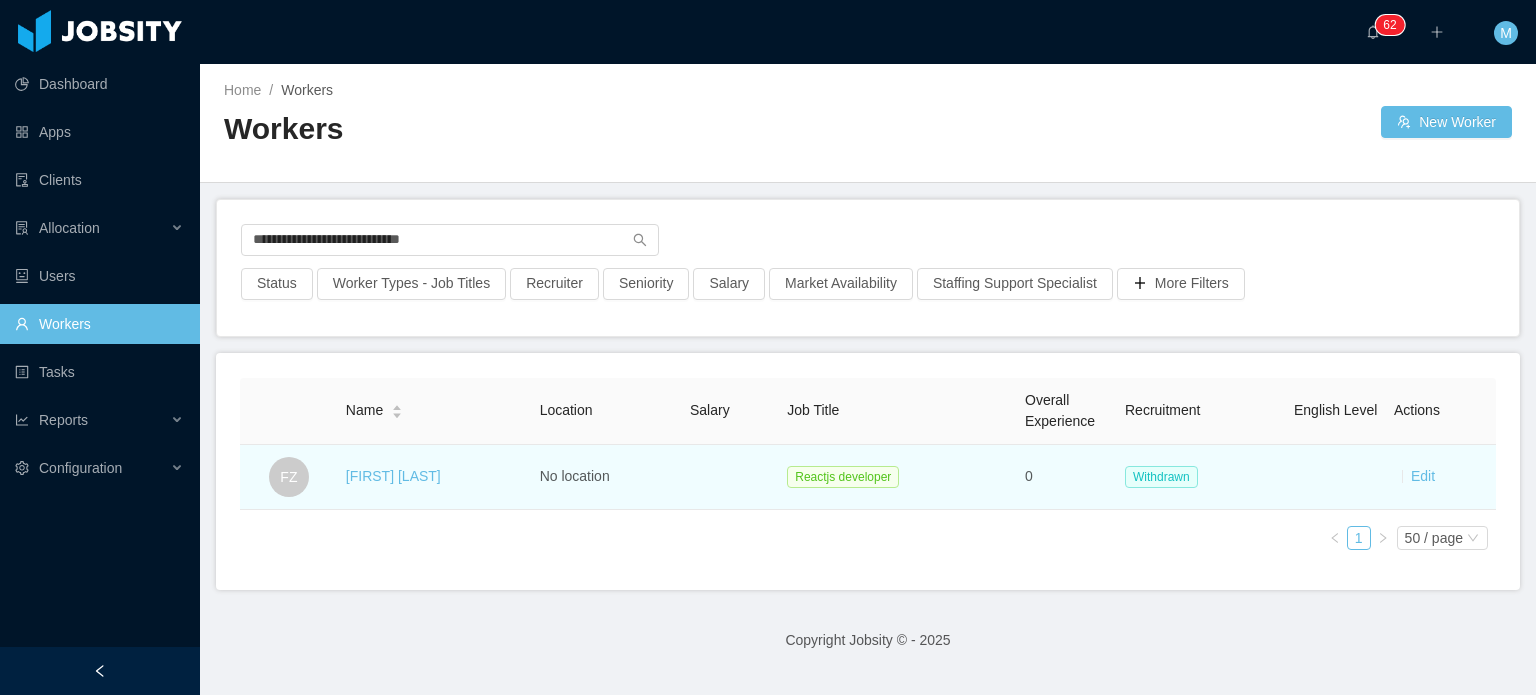 click on "Fausto Zambrano" at bounding box center (393, 476) 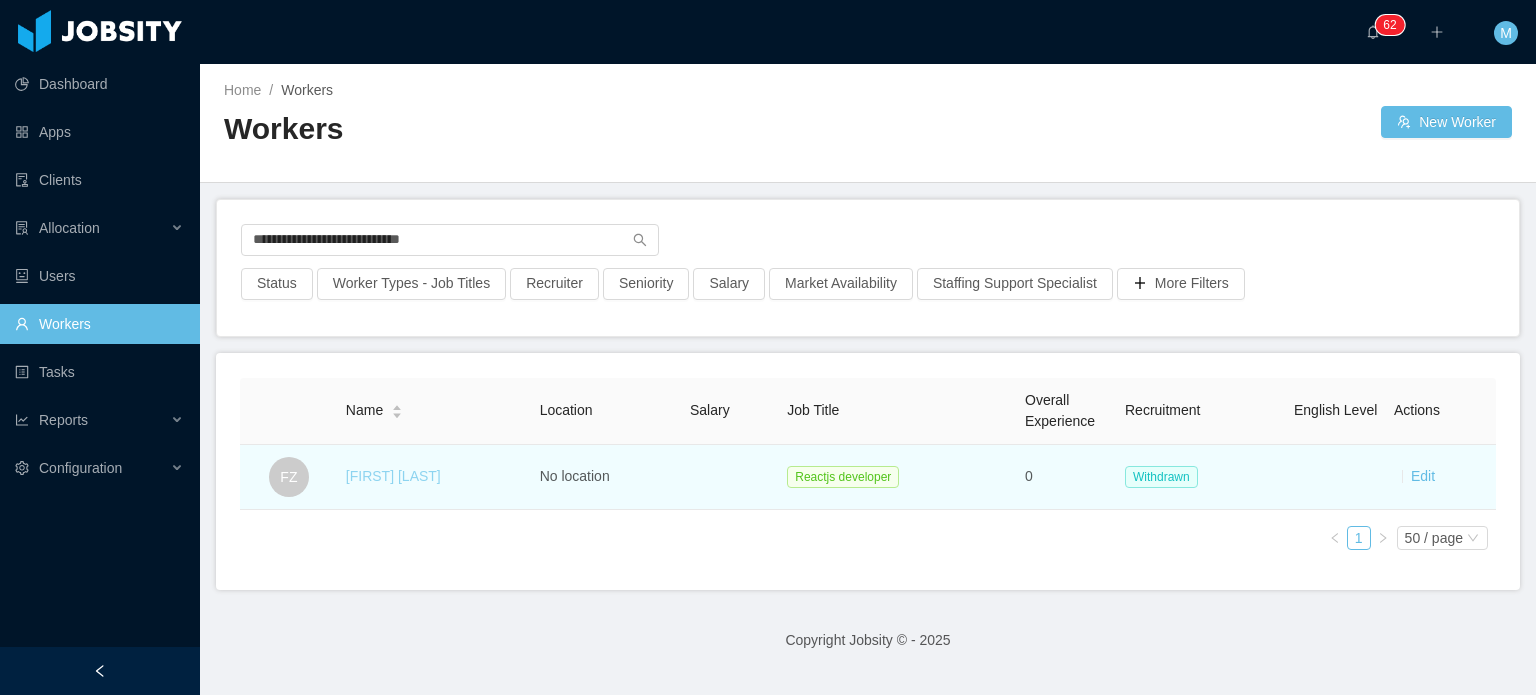 click on "Fausto Zambrano" at bounding box center [393, 476] 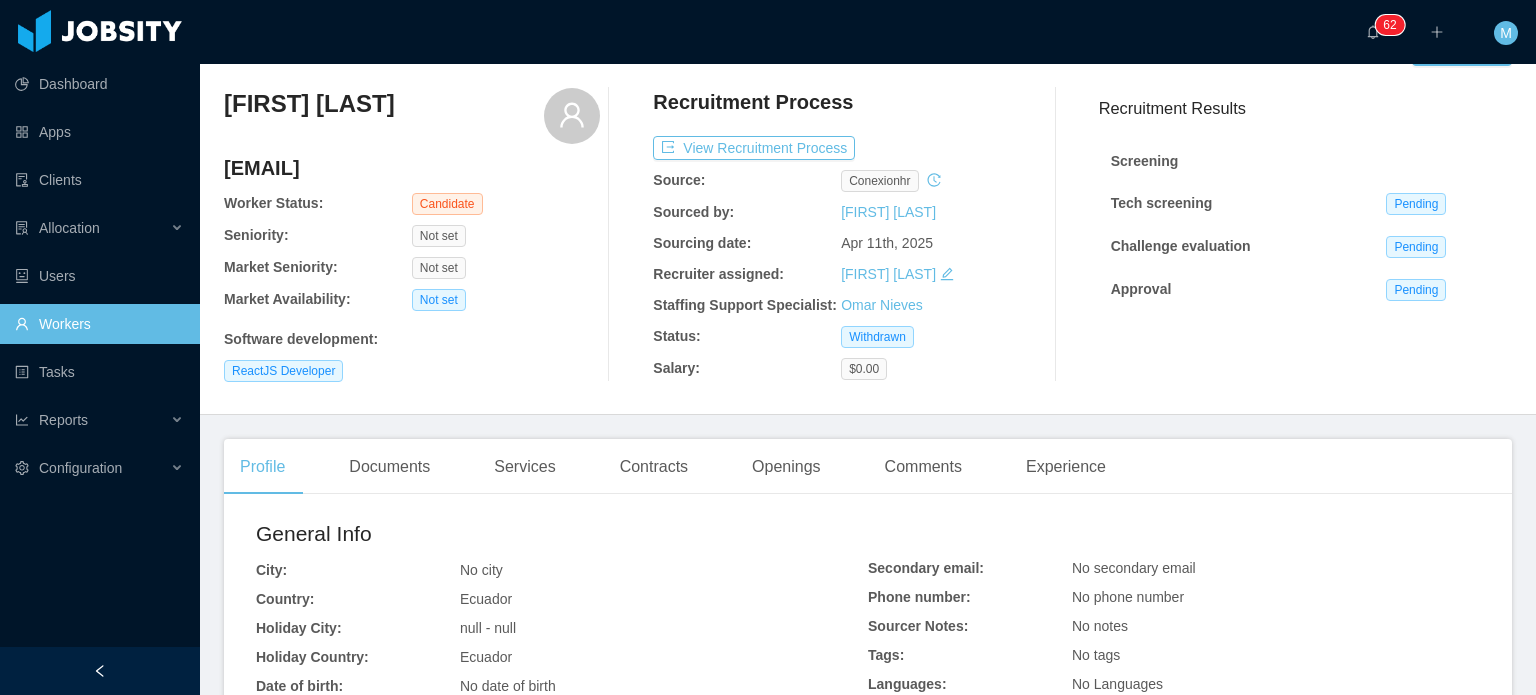 scroll, scrollTop: 100, scrollLeft: 0, axis: vertical 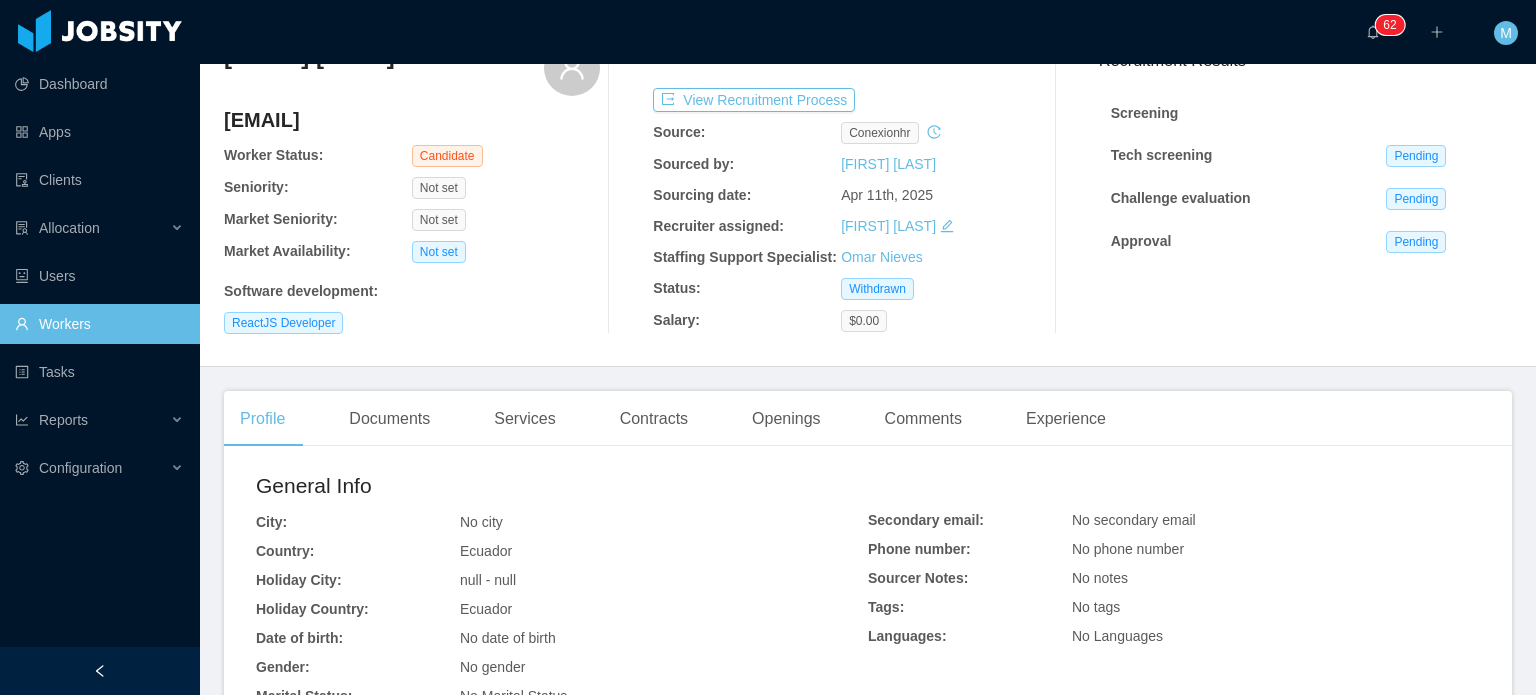 click on "Documents" at bounding box center [389, 419] 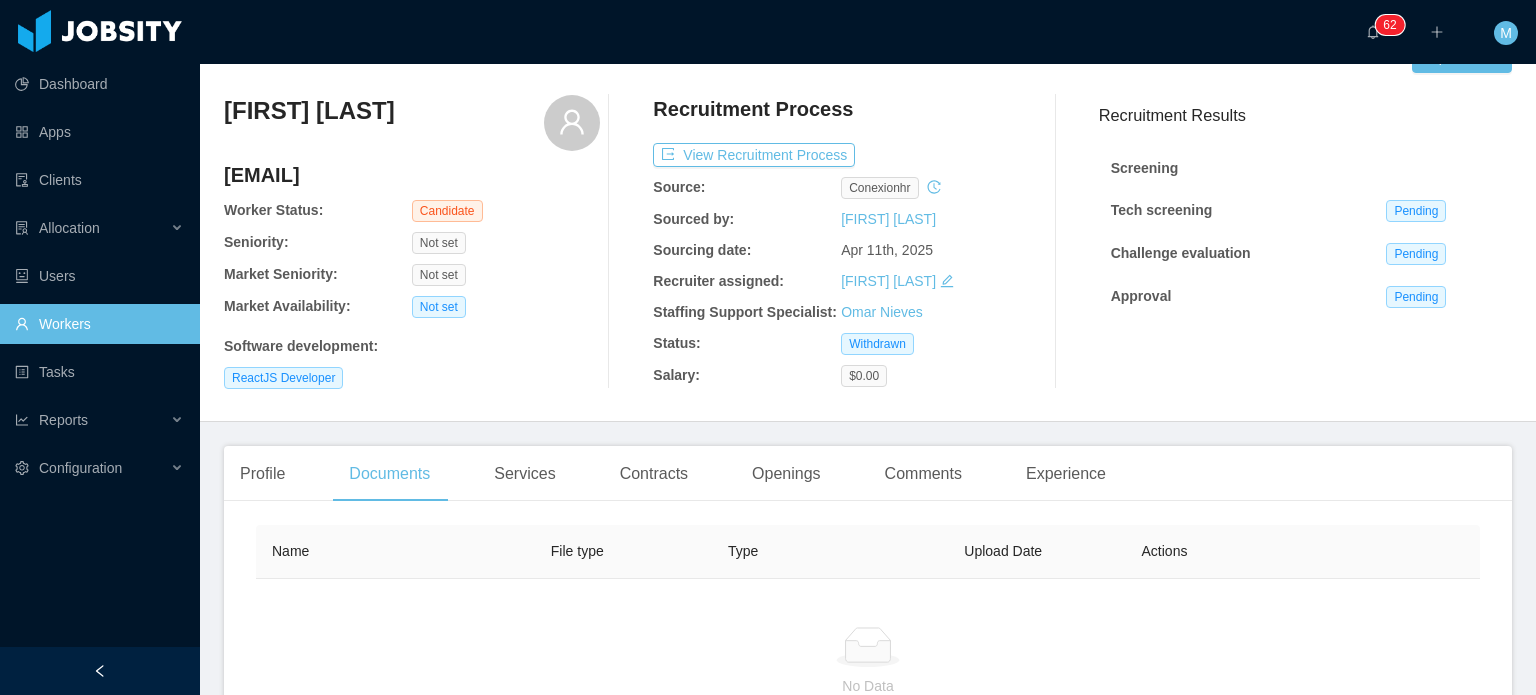 scroll, scrollTop: 0, scrollLeft: 0, axis: both 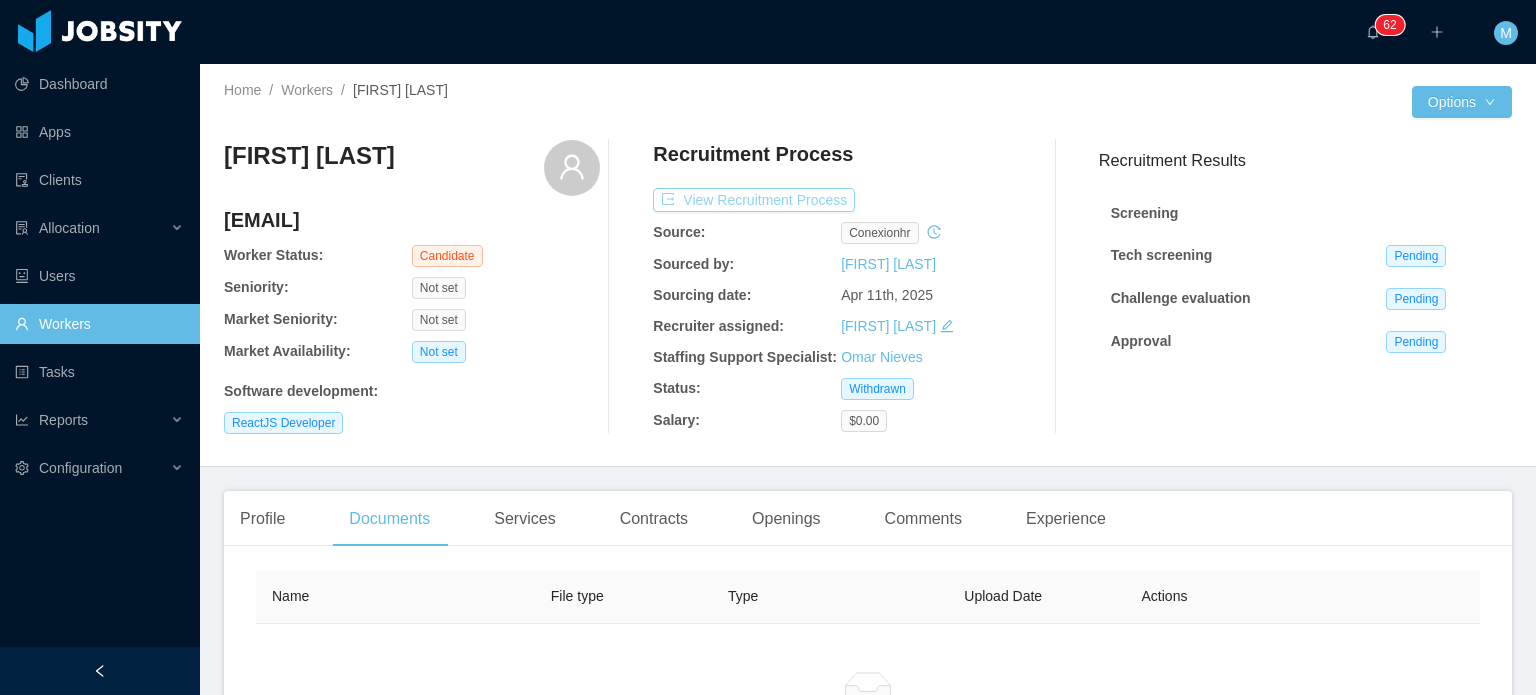 click on "View Recruitment Process" at bounding box center (754, 200) 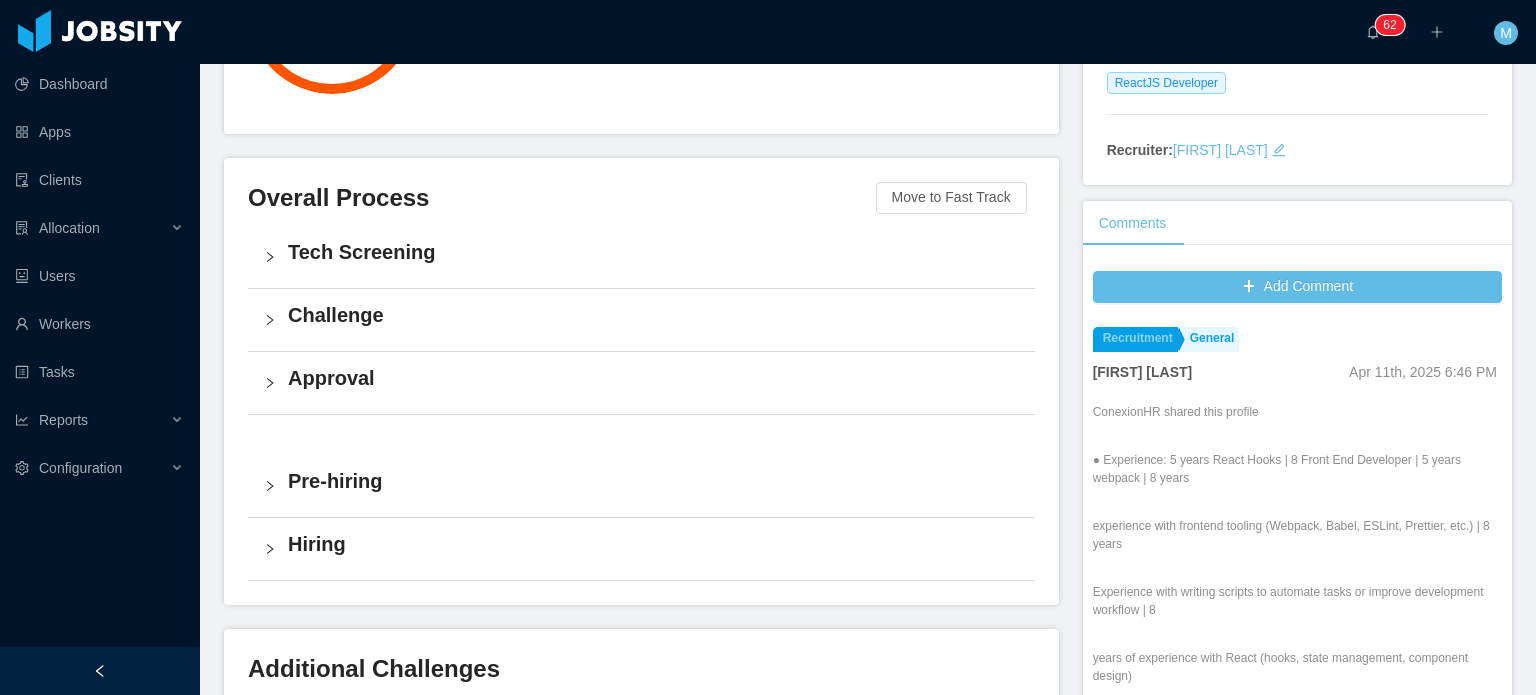 scroll, scrollTop: 400, scrollLeft: 0, axis: vertical 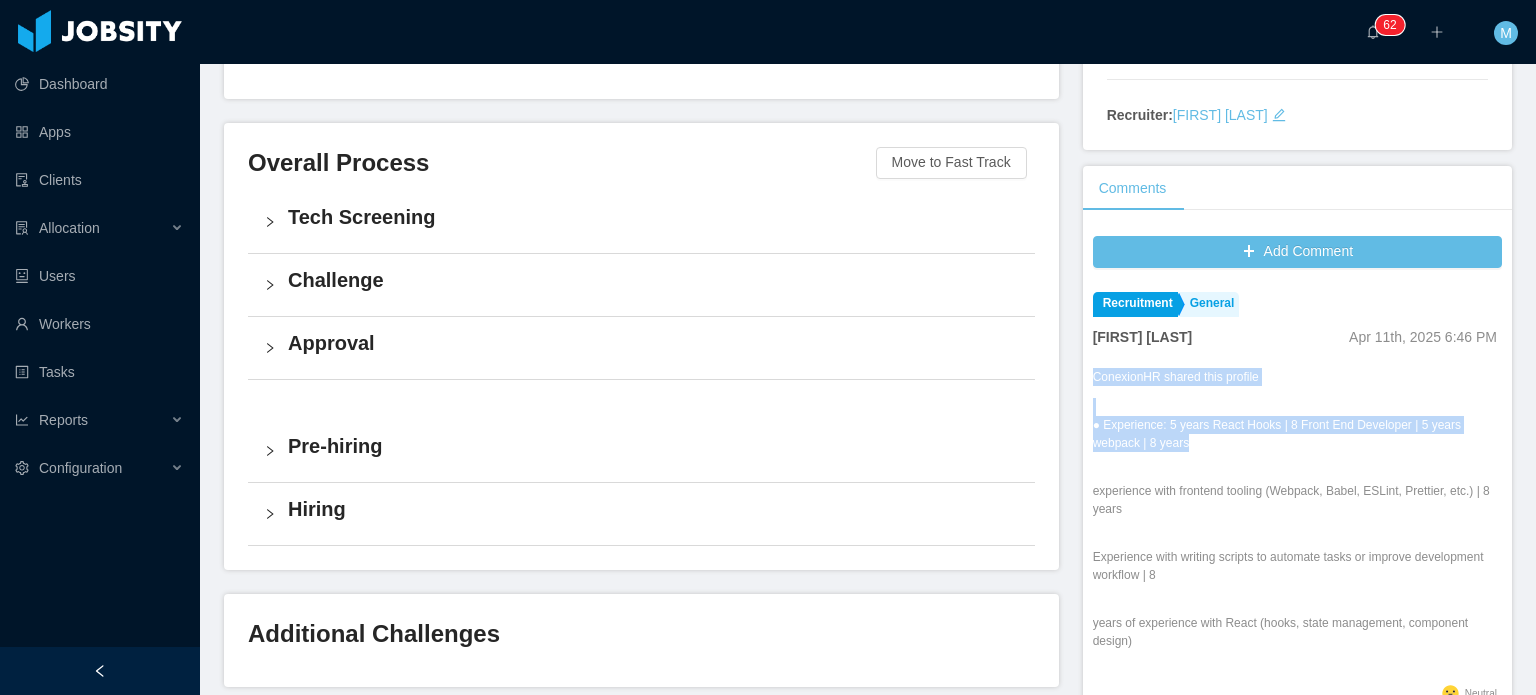 drag, startPoint x: 1124, startPoint y: 411, endPoint x: 1133, endPoint y: 437, distance: 27.513634 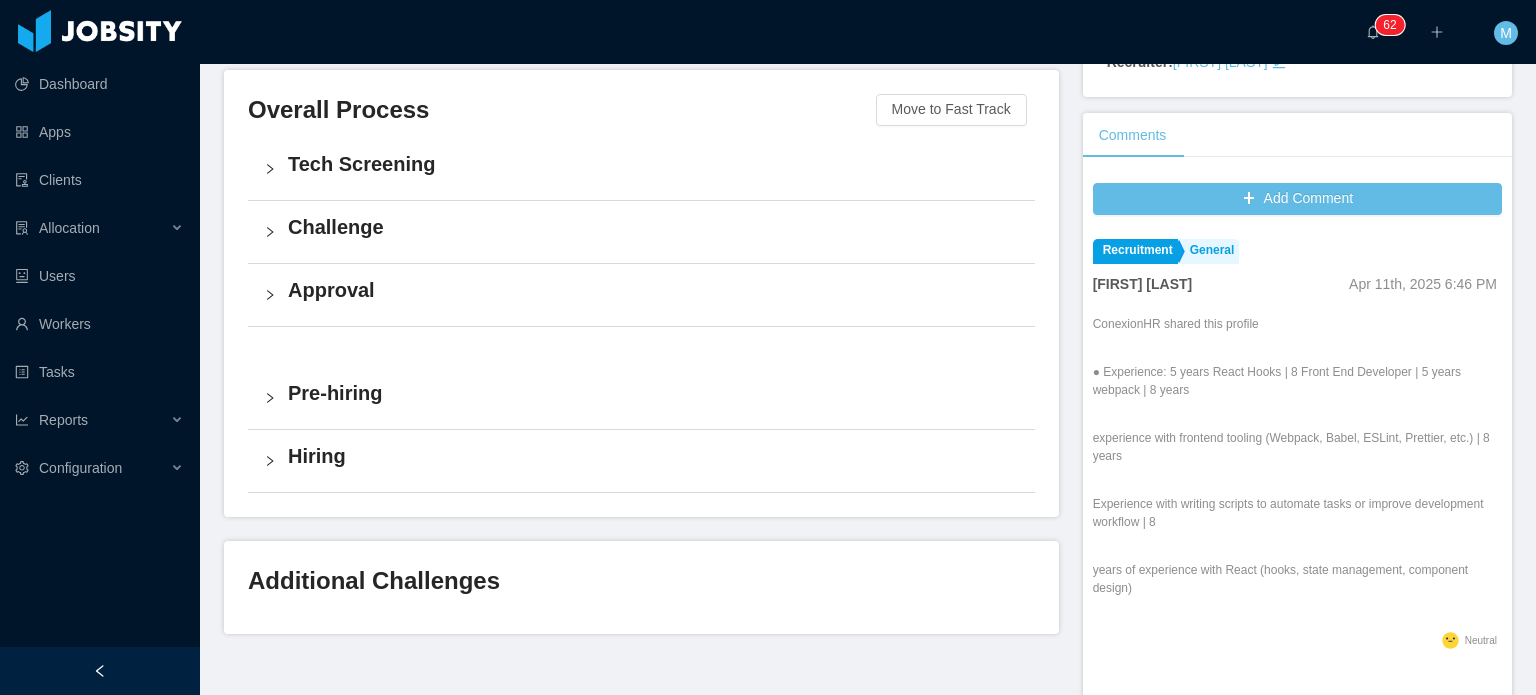 scroll, scrollTop: 500, scrollLeft: 0, axis: vertical 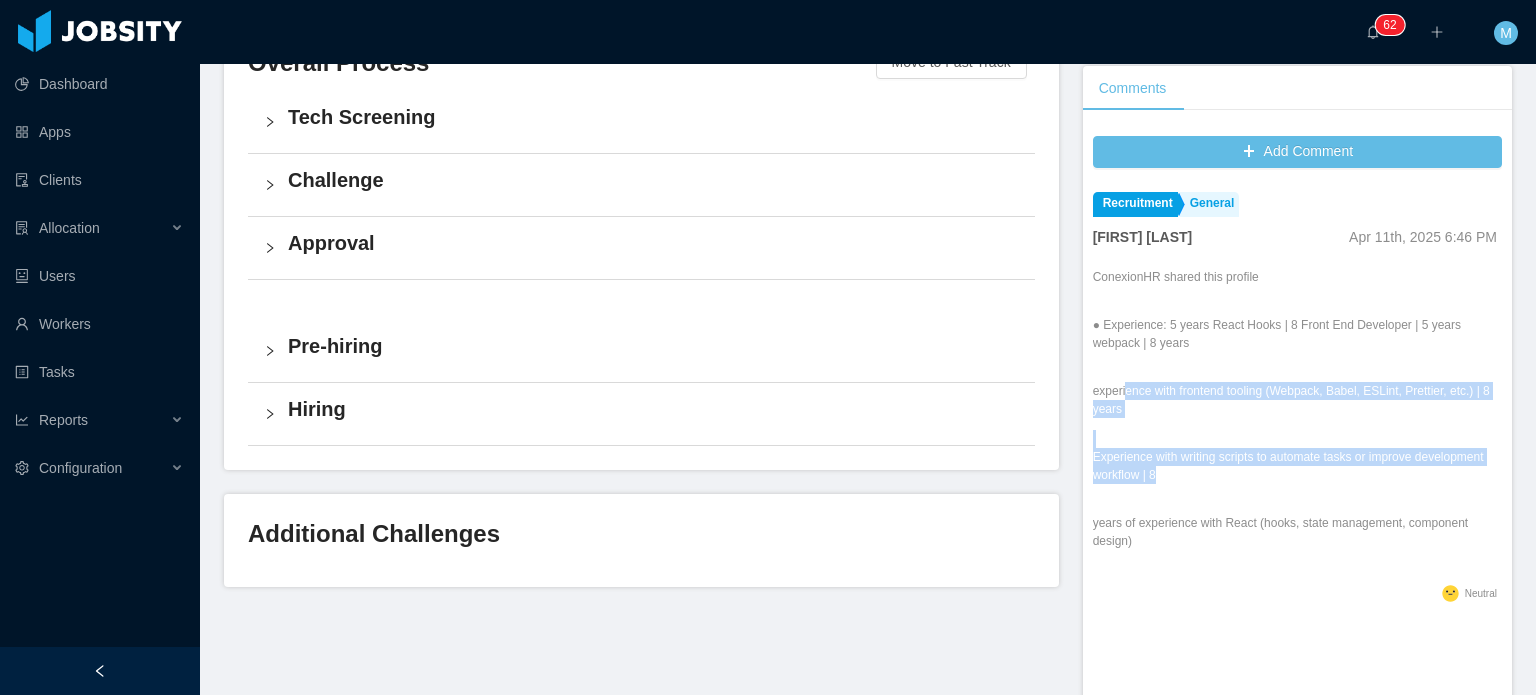 drag, startPoint x: 1113, startPoint y: 387, endPoint x: 1188, endPoint y: 484, distance: 122.61321 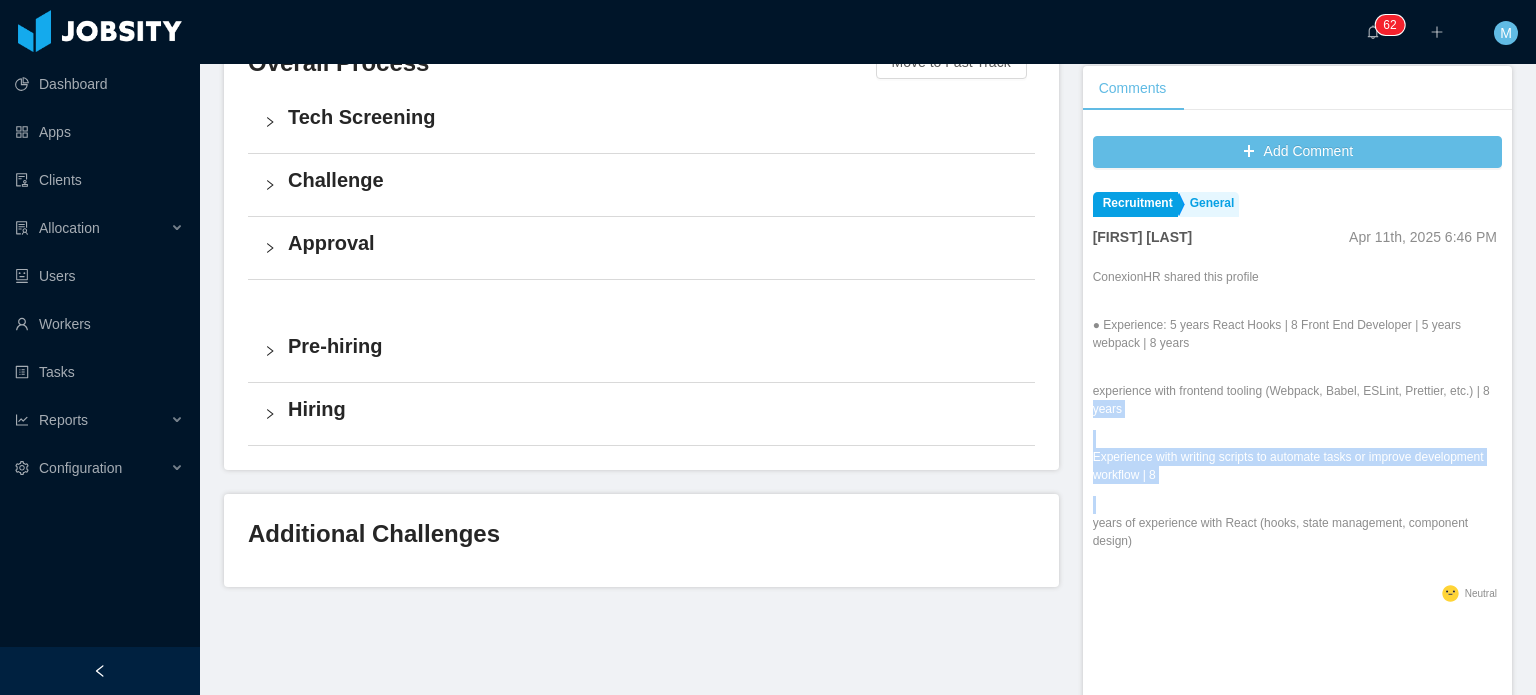 drag, startPoint x: 1131, startPoint y: 494, endPoint x: 1080, endPoint y: 401, distance: 106.06602 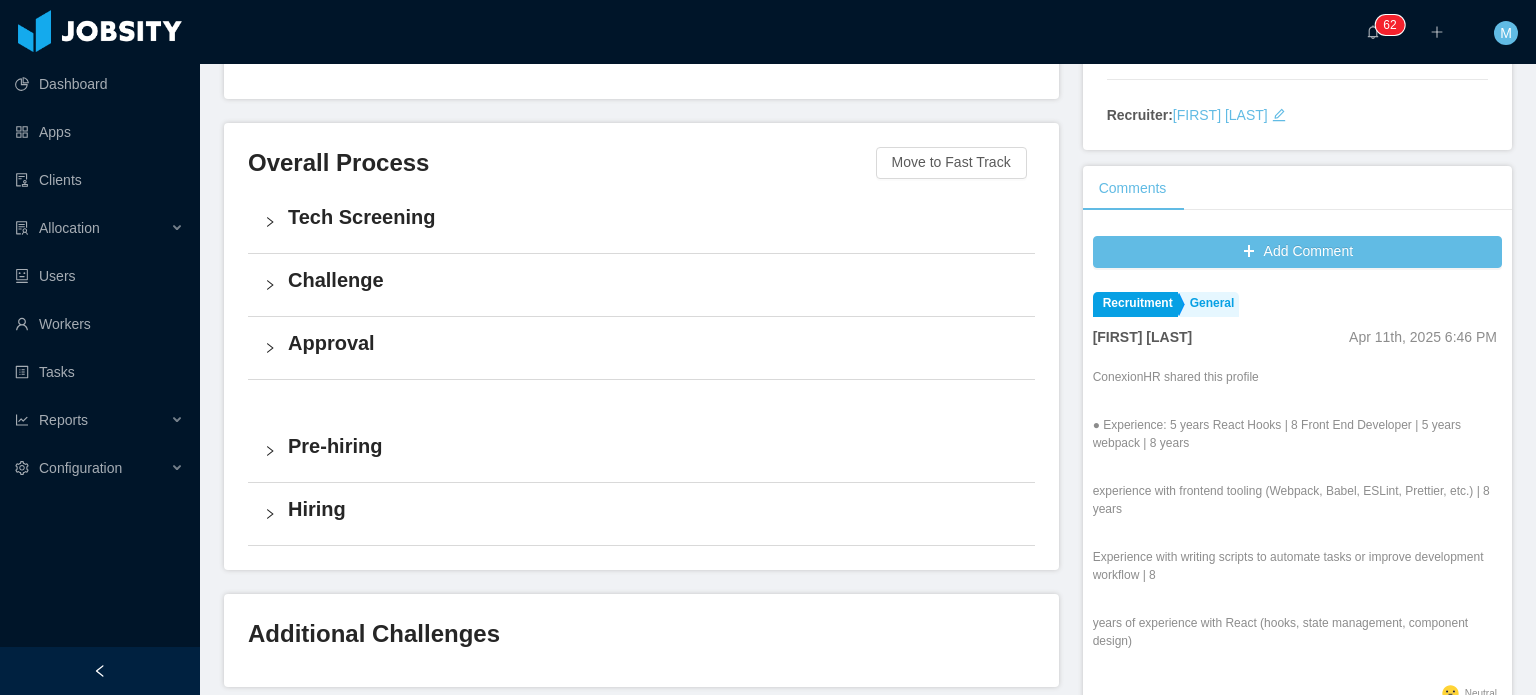 scroll, scrollTop: 500, scrollLeft: 0, axis: vertical 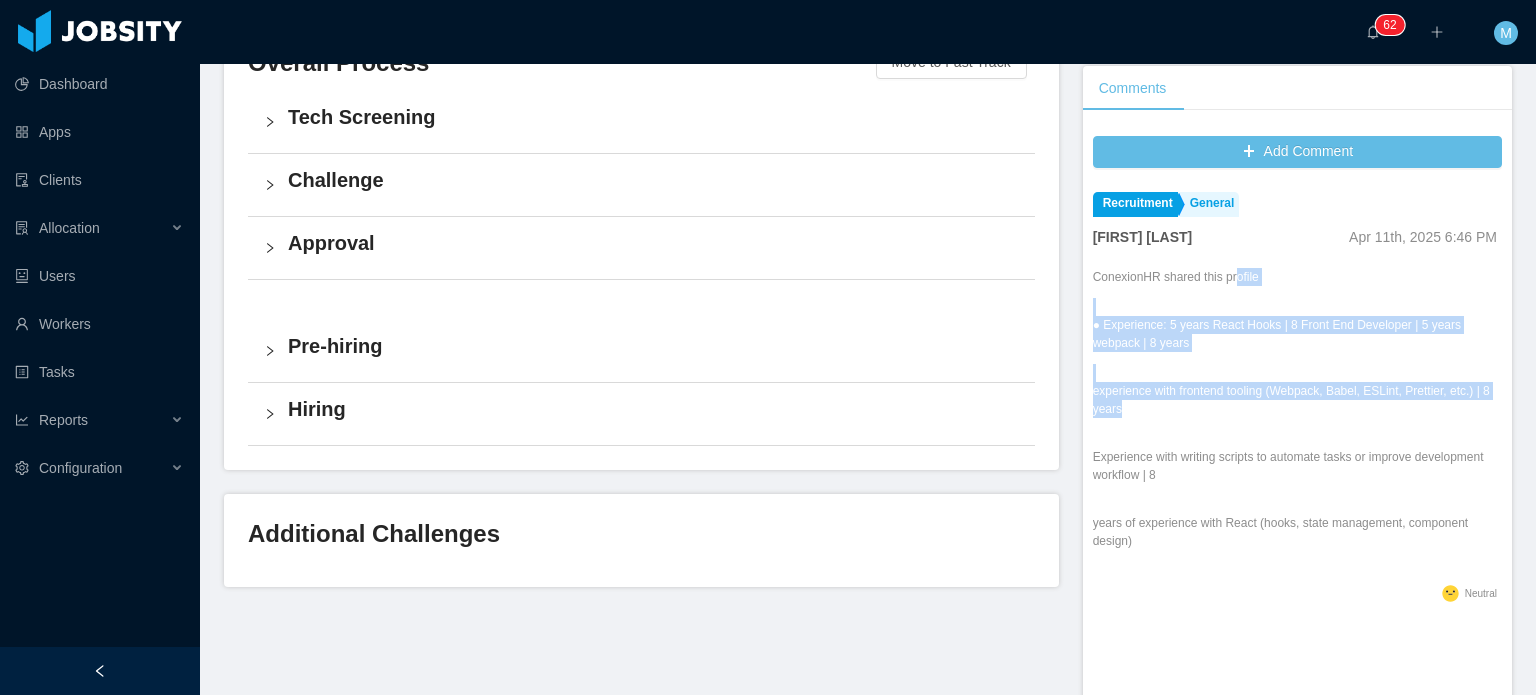drag, startPoint x: 1224, startPoint y: 265, endPoint x: 1292, endPoint y: 466, distance: 212.19095 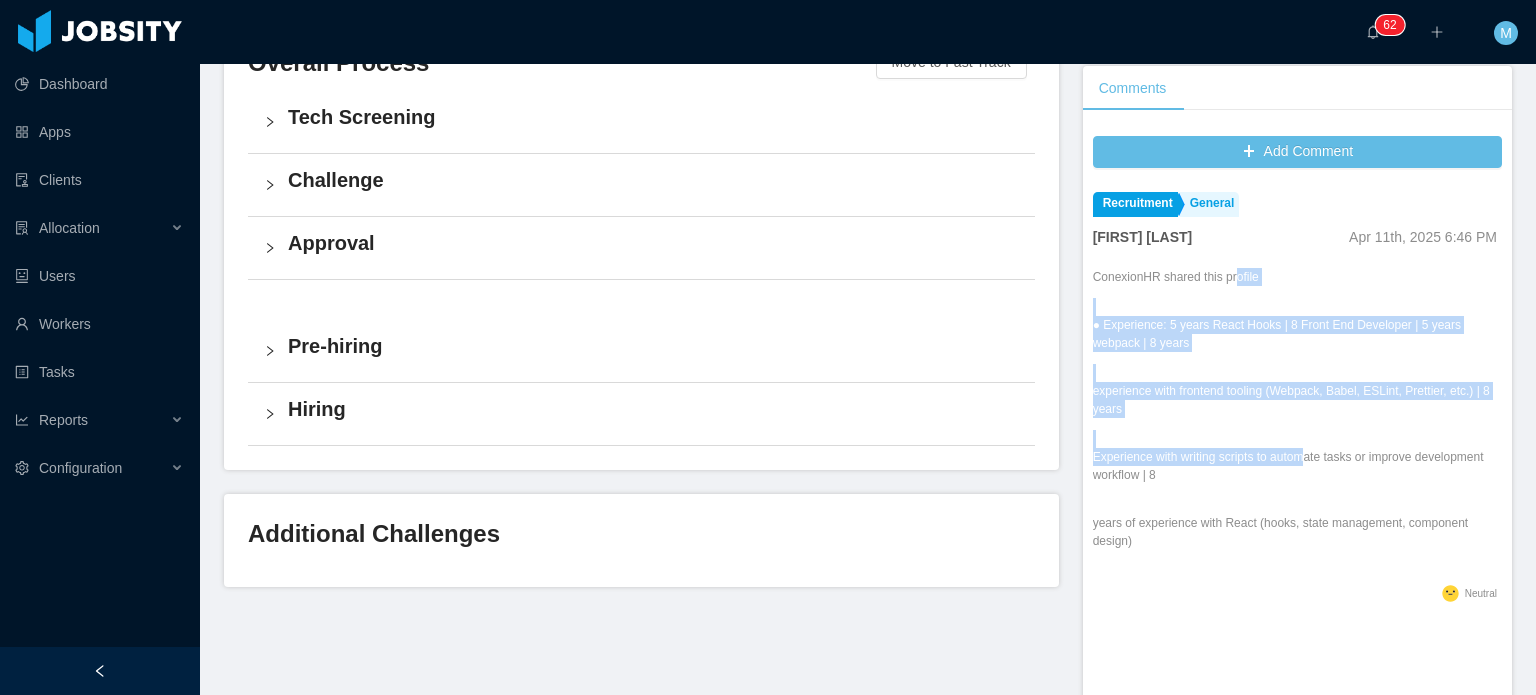 click on "Experience with writing scripts to automate tasks or improve development workflow | 8" at bounding box center [1297, 466] 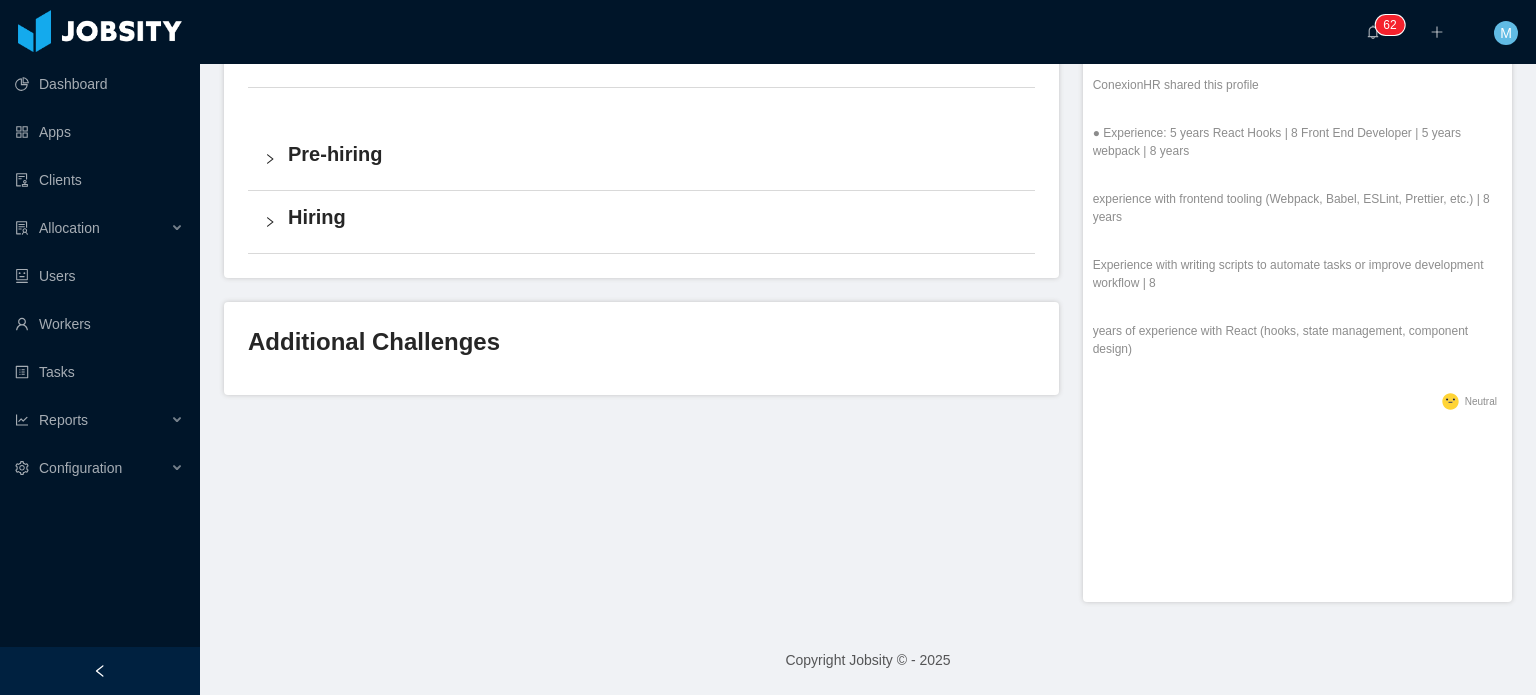 click on "Recruitment General Tiffany Coferre Apr 11th, 2025 6:46 PM ConexionHR shared this profile ● Experience: 5 years React Hooks | 8 Front End Developer | 5 years webpack | 8 years experience with frontend tooling (Webpack, Babel, ESLint, Prettier, etc.) | 8 years Experience with writing scripts to automate tasks or improve development workflow | 8 years of experience with React (hooks, state management, component design)  .st2{fill:#2a2522} Neutral" at bounding box center [1297, 292] 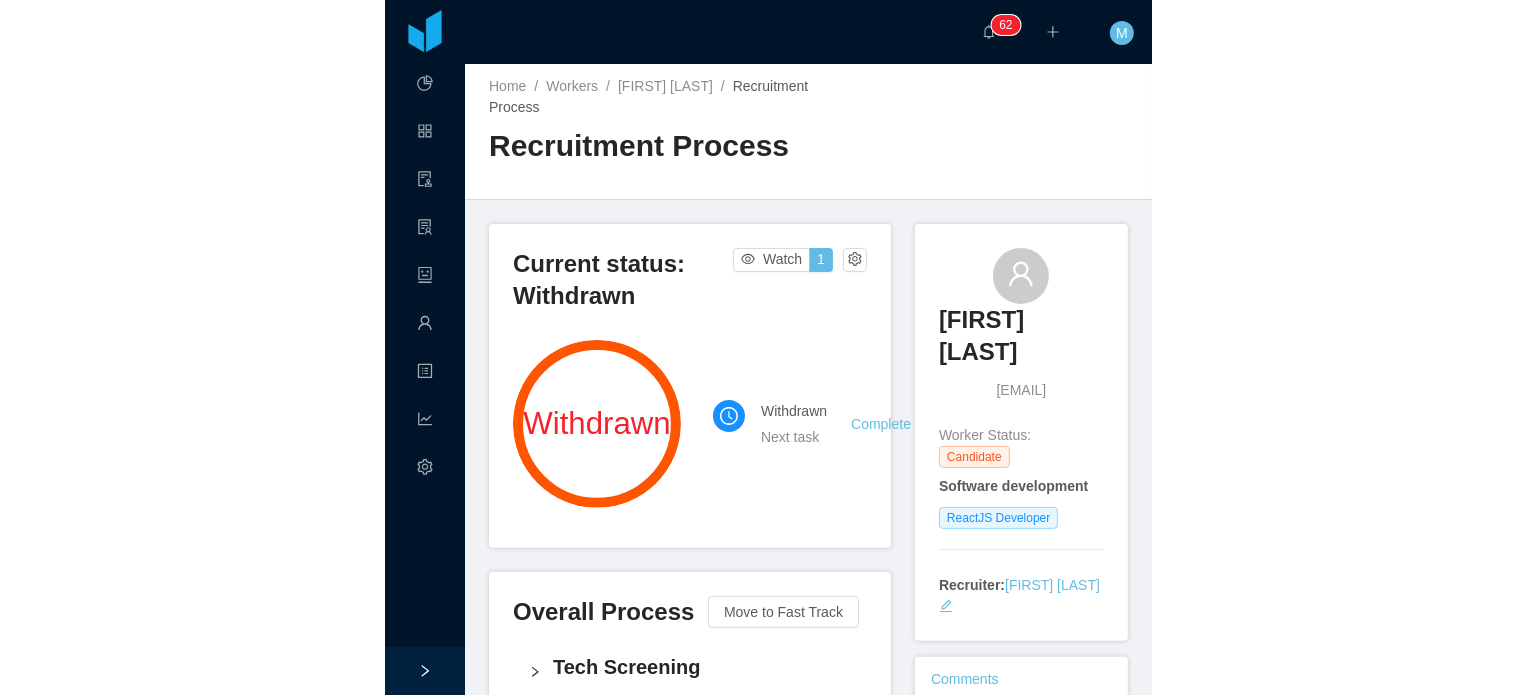 scroll, scrollTop: 0, scrollLeft: 0, axis: both 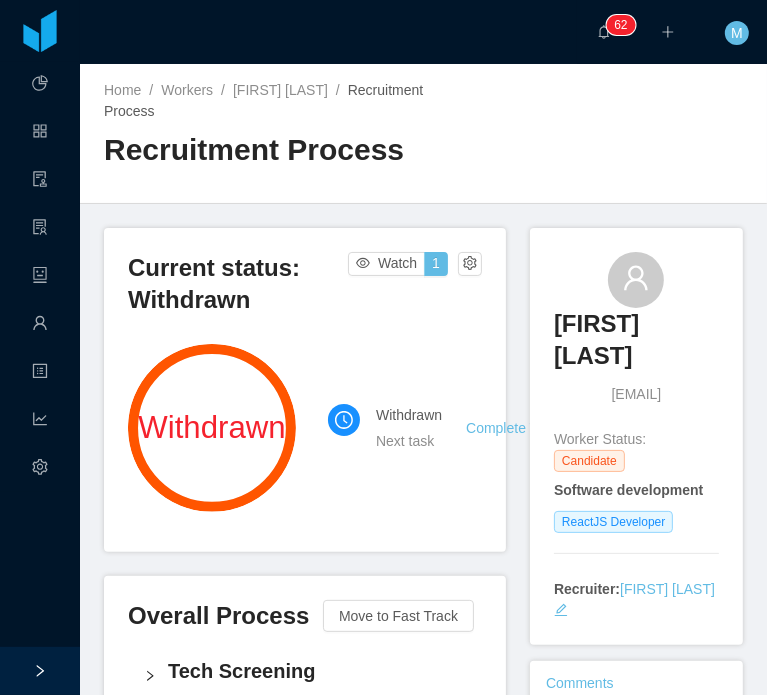 click on "Home / Workers / Fausto Zambrano / Recruitment Process / Recruitment Process Current status: Withdrawn Watch 1 Withdrawn Withdrawn Next task Complete Task Overall Process Move to Fast Track Tech Screening Challenge Approval Pre-hiring Hiring Additional Challenges Fausto Zambrano d.zambrano.vasconez@gmail.com Worker Status:   Candidate Software development ReactJS Developer Recruiter:  Paola Cóndor Andrade   Comments Add Comment Recruitment General Tiffany Coferre Apr 11th, 2025 6:46 PM ConexionHR shared this profile ● Experience: 5 years React Hooks | 8 Front End Developer | 5 years webpack | 8 years experience with frontend tooling (Webpack, Babel, ESLint, Prettier, etc.) | 8 years Experience with writing scripts to automate tasks or improve development workflow | 8 years of experience with React (hooks, state management, component design)  .st2{fill:#2a2522} Neutral Copyright Jobsity © - 2025" at bounding box center (423, 379) 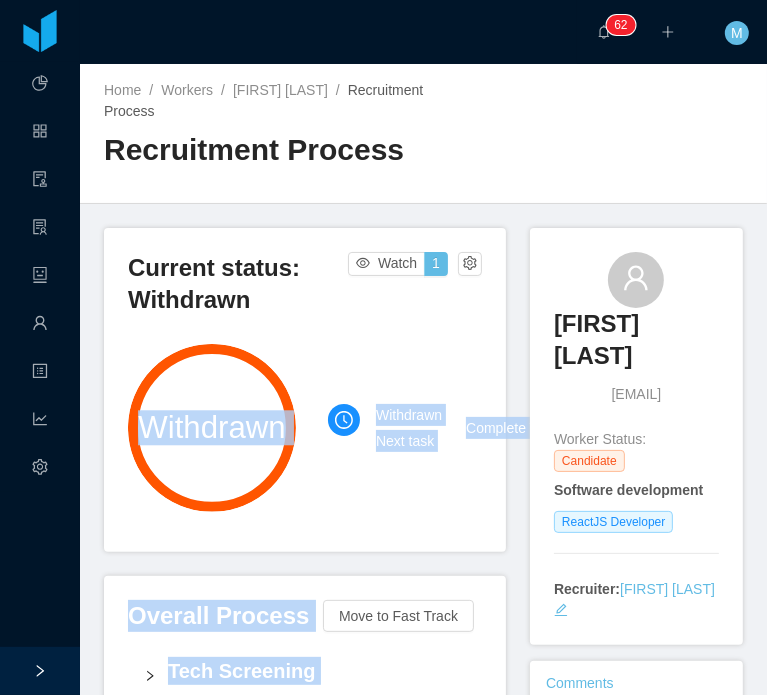 click on "Fausto Zambrano d.zambrano.vasconez@gmail.com Worker Status:   Candidate Software development ReactJS Developer Recruiter:  Paola Cóndor Andrade" at bounding box center (636, 437) 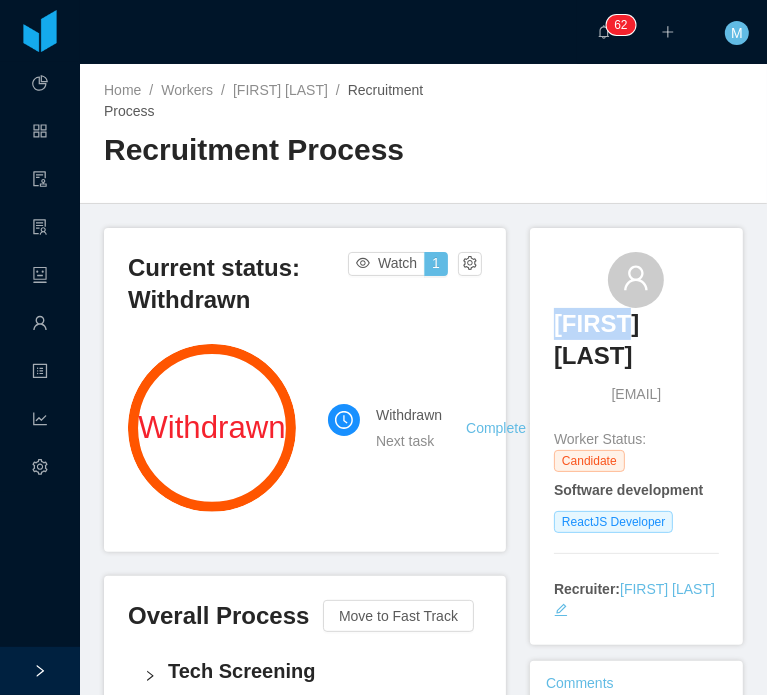 drag, startPoint x: 561, startPoint y: 247, endPoint x: 712, endPoint y: 295, distance: 158.44557 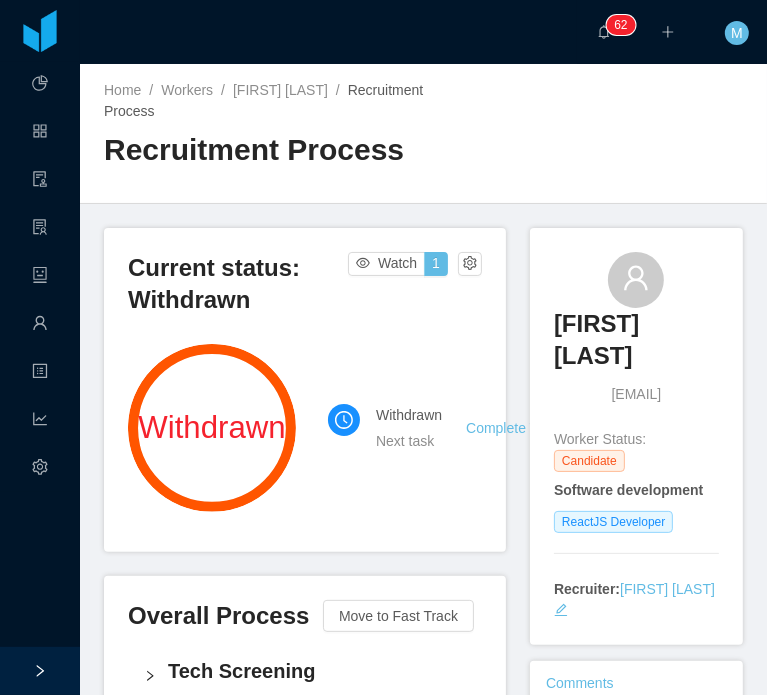 drag, startPoint x: 706, startPoint y: 357, endPoint x: 492, endPoint y: 343, distance: 214.45746 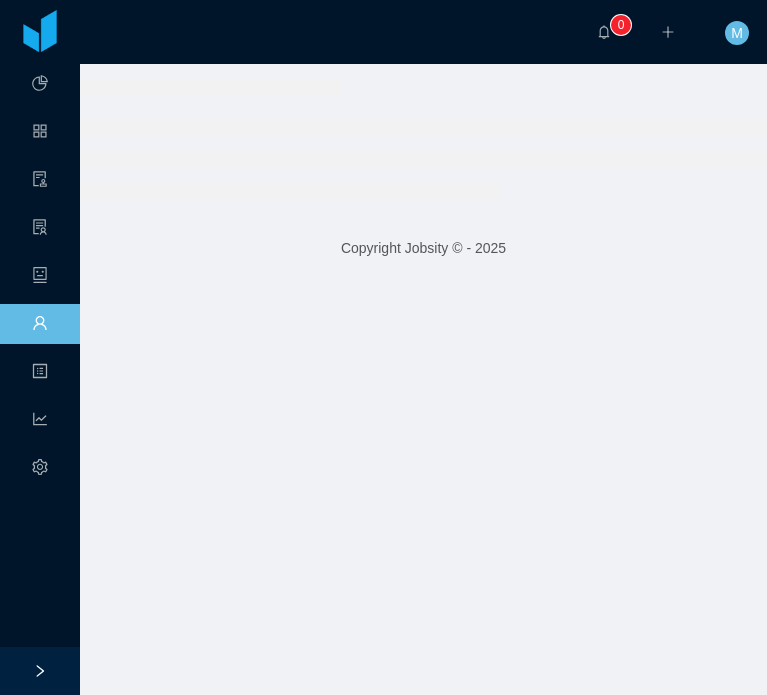 scroll, scrollTop: 0, scrollLeft: 0, axis: both 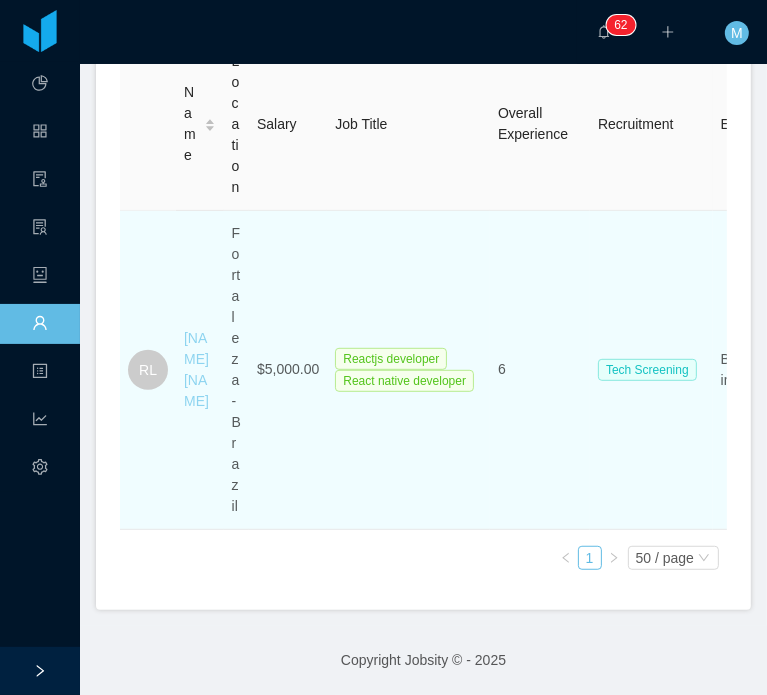 click on "Rodrigo Leão" at bounding box center [196, 369] 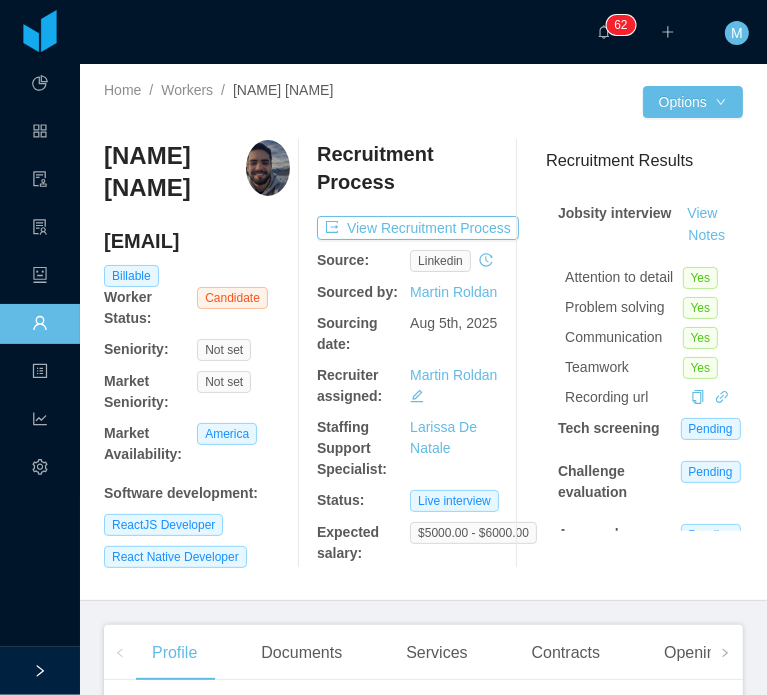 scroll, scrollTop: 0, scrollLeft: 0, axis: both 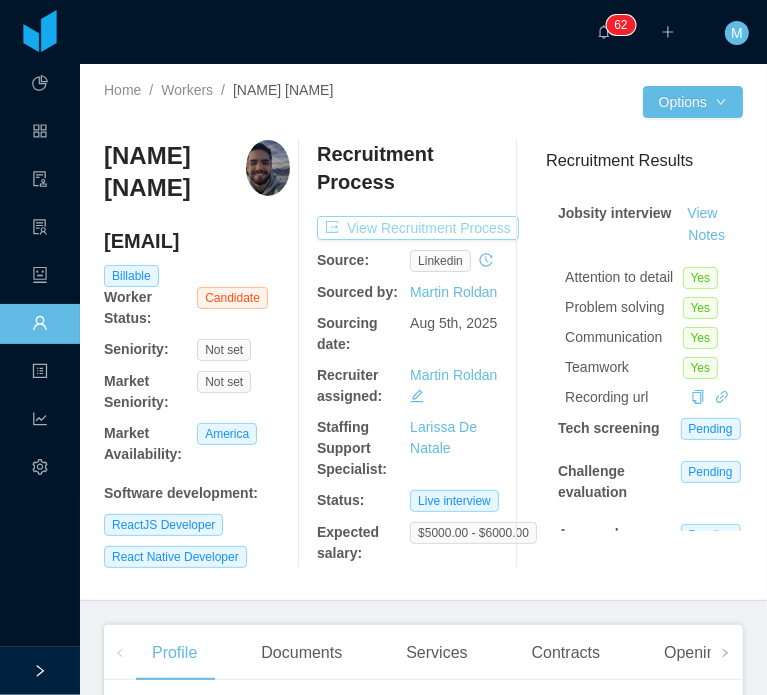 click on "View Recruitment Process" at bounding box center (418, 228) 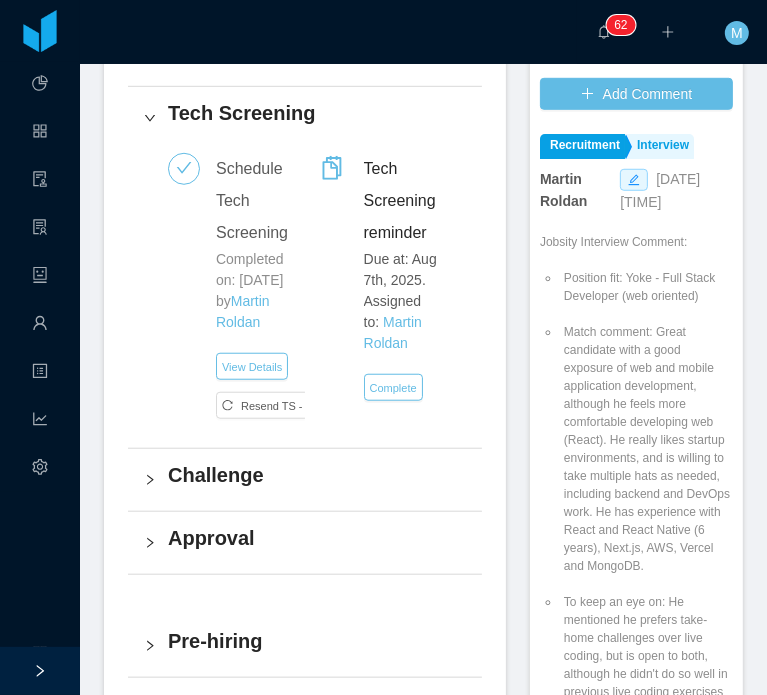 scroll, scrollTop: 686, scrollLeft: 0, axis: vertical 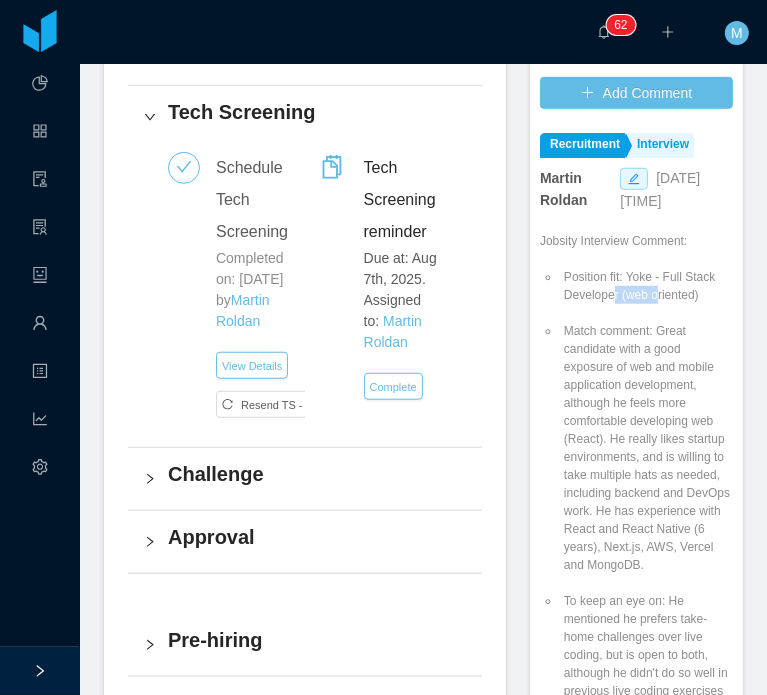 click on "Position fit: Yoke - Full Stack Developer (web oriented)" at bounding box center [646, 286] 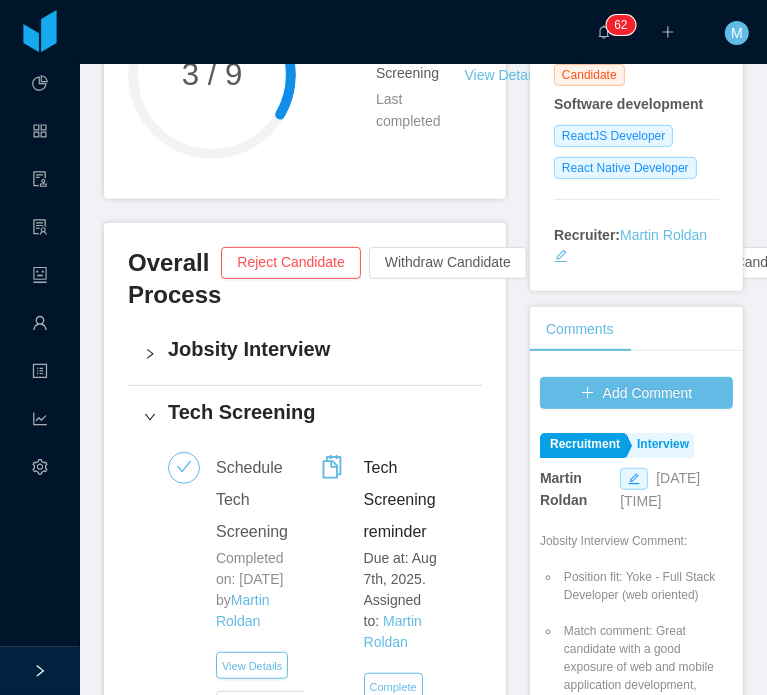 scroll, scrollTop: 0, scrollLeft: 0, axis: both 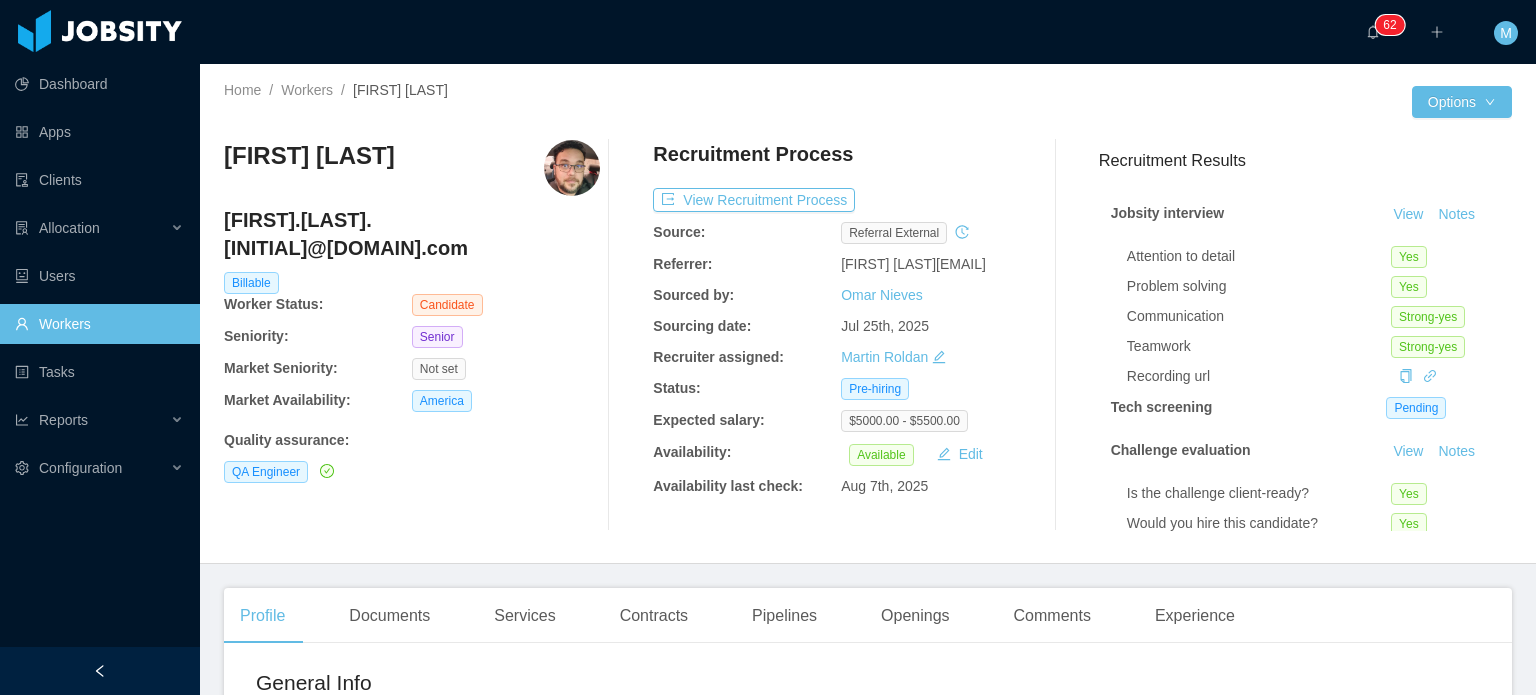 click on "Dashboard Apps Clients Allocation Users Workers Tasks Reports Configuration" at bounding box center [100, 299] 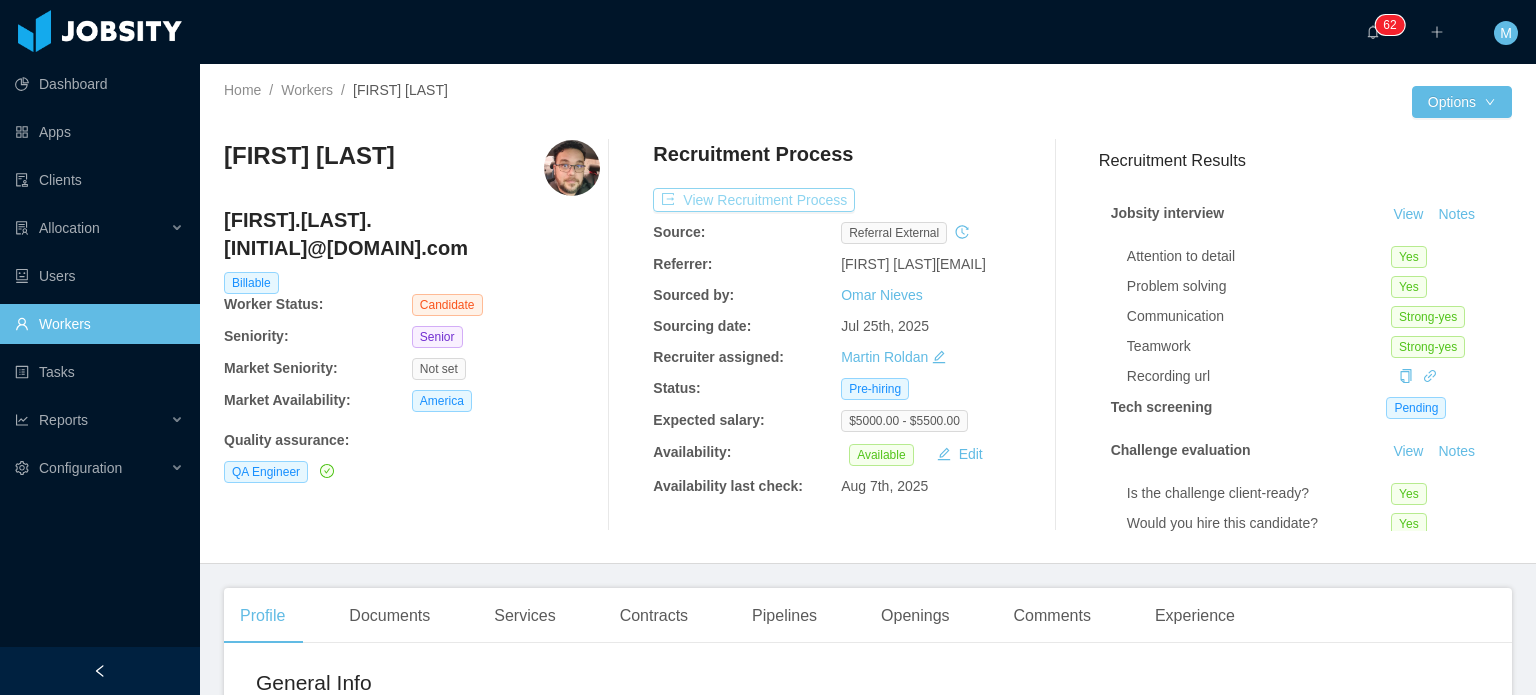 click on "View Recruitment Process" at bounding box center [754, 200] 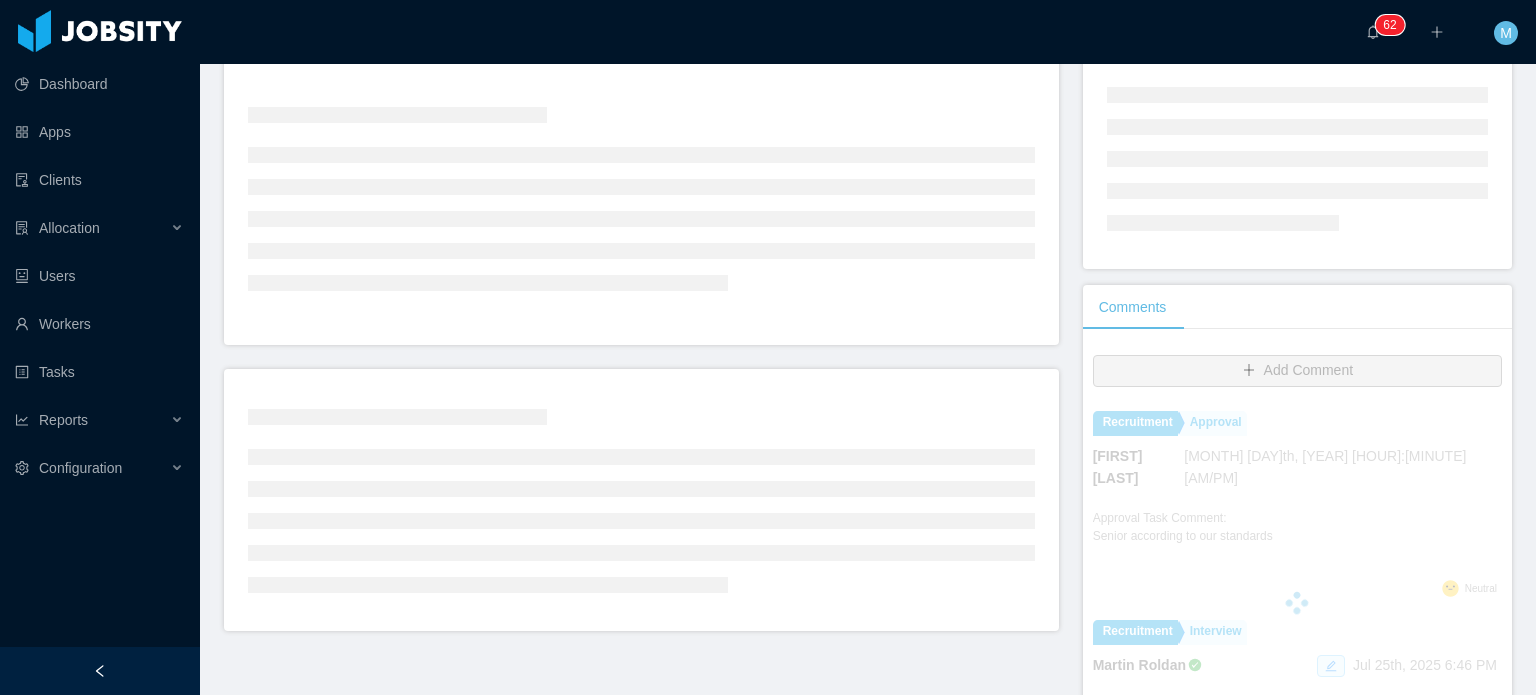 scroll, scrollTop: 0, scrollLeft: 0, axis: both 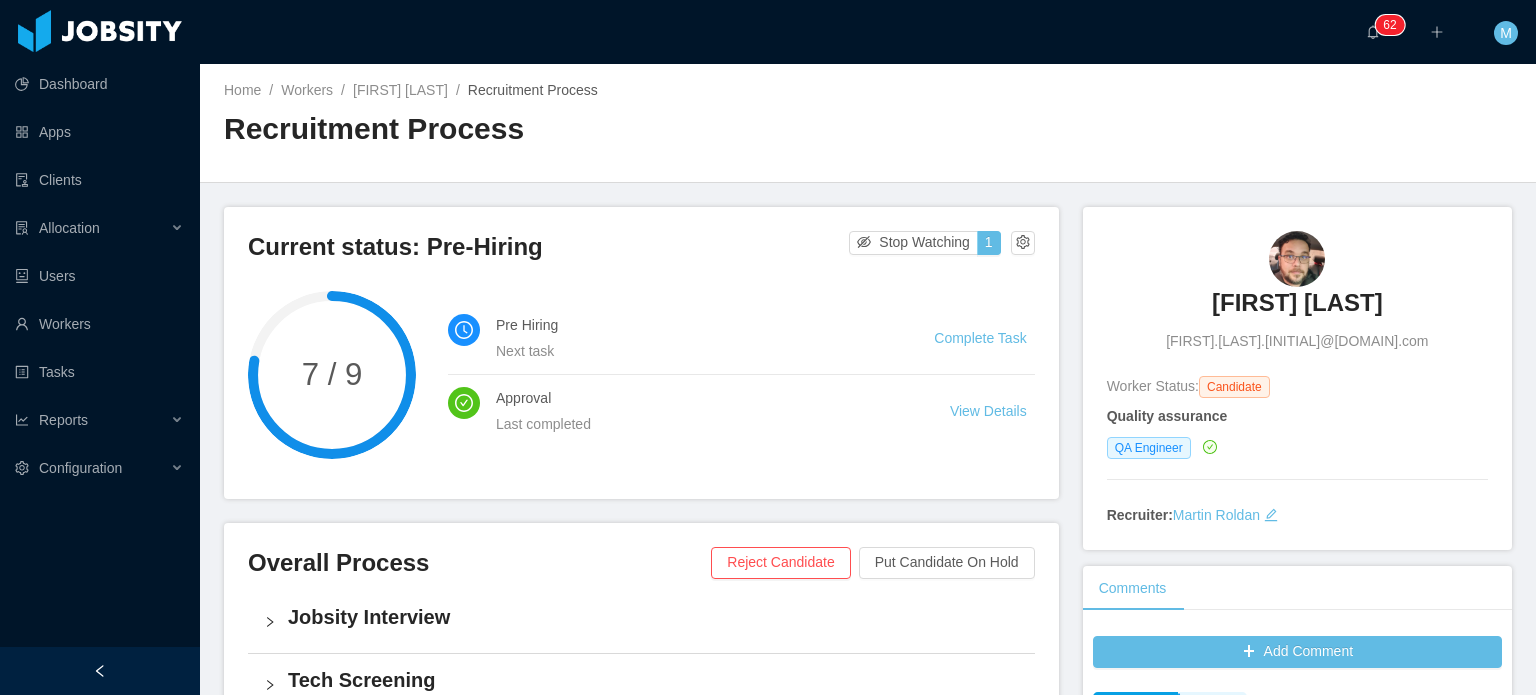 click on "Daniel Kovacz" at bounding box center (1297, 303) 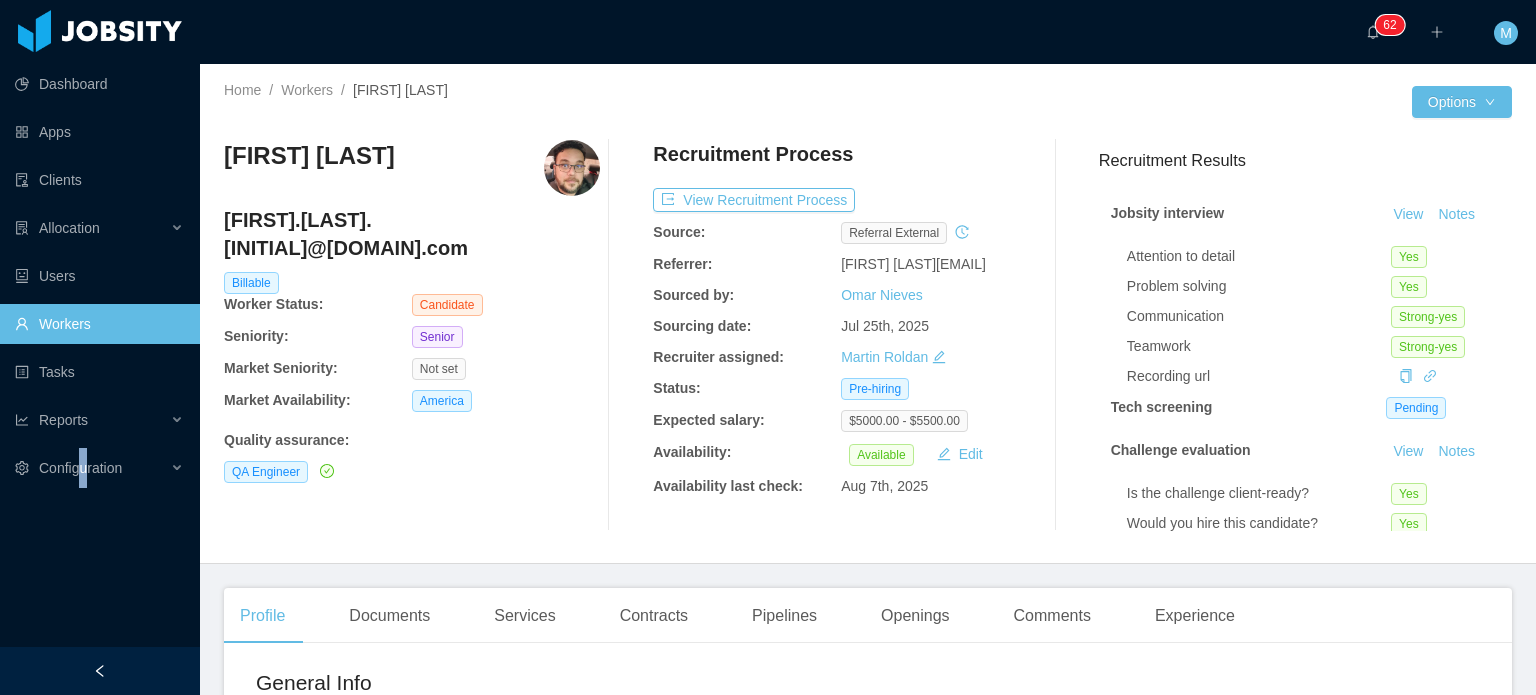 click on "Dashboard Apps Clients Allocation Users Workers Tasks Reports Configuration" at bounding box center [100, 299] 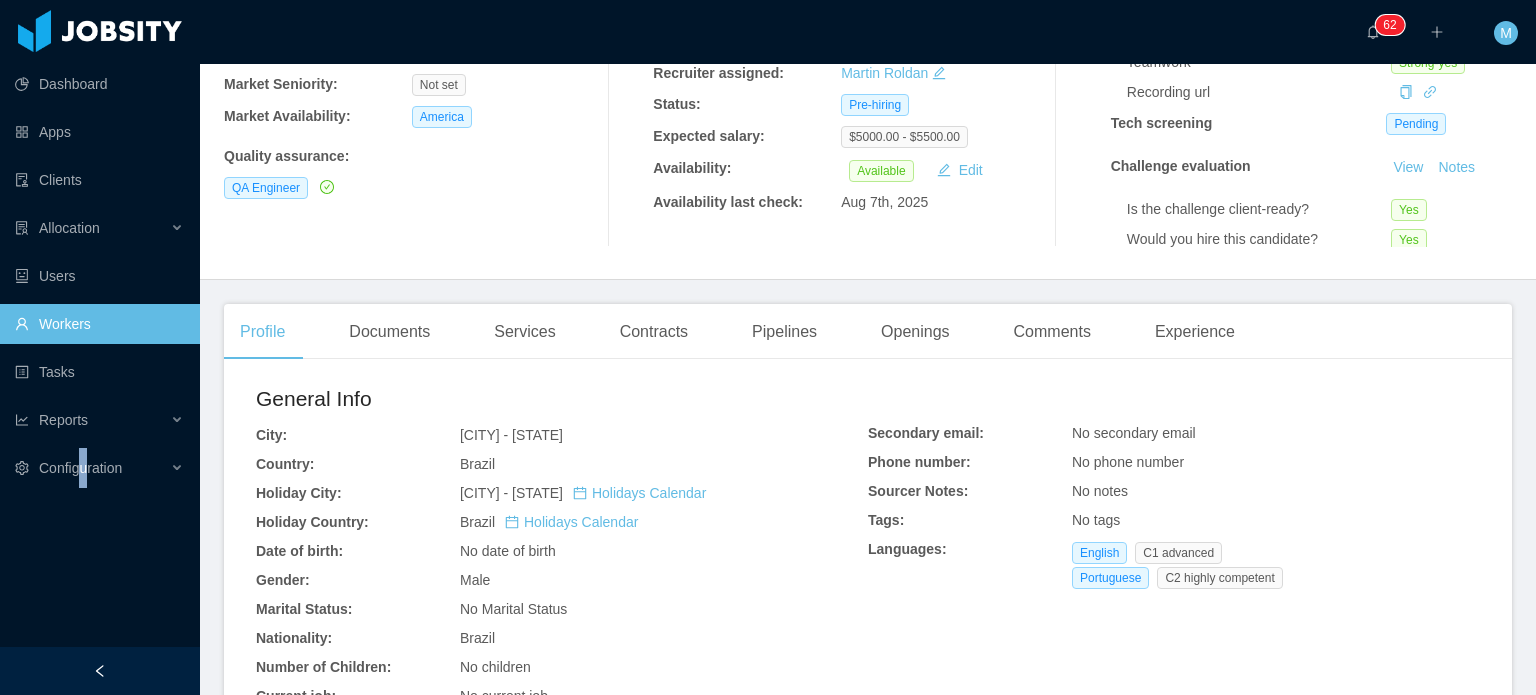 scroll, scrollTop: 0, scrollLeft: 0, axis: both 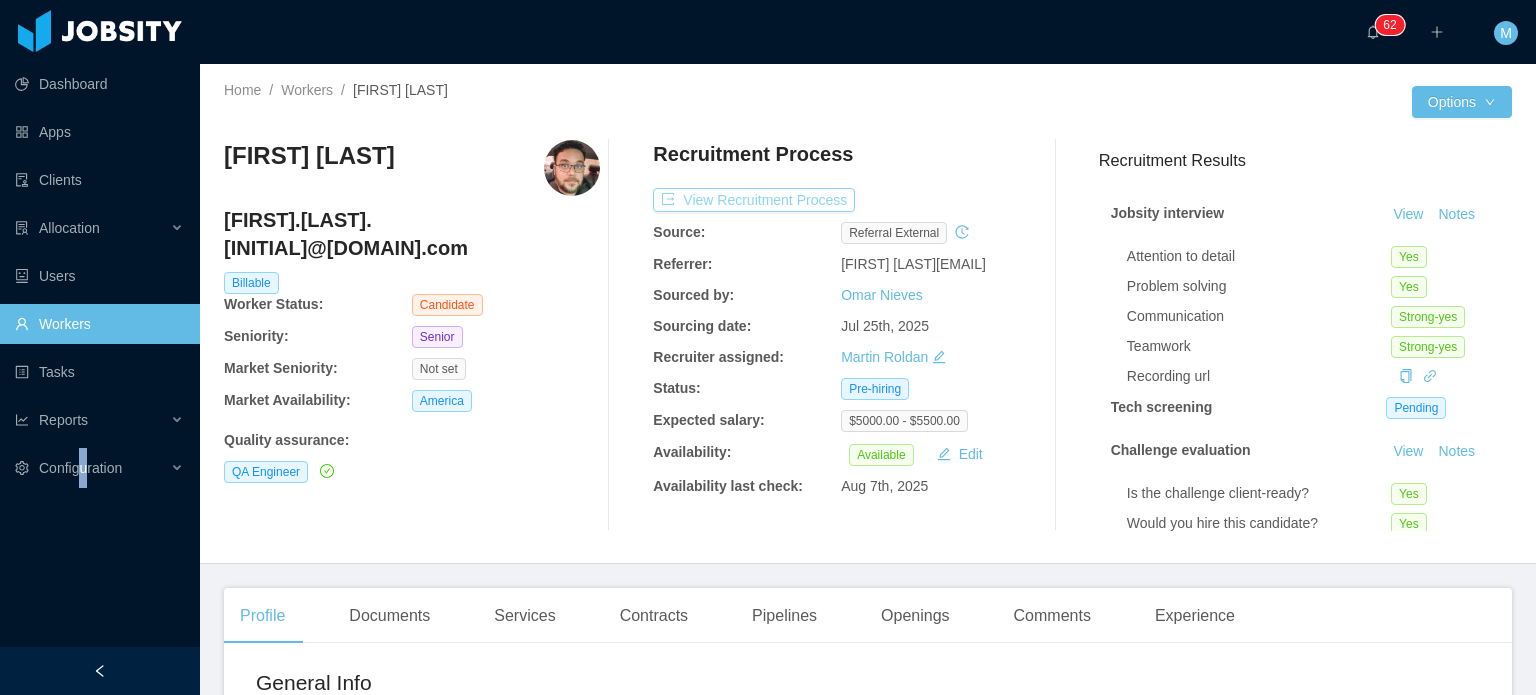 click on "View Recruitment Process" at bounding box center [754, 200] 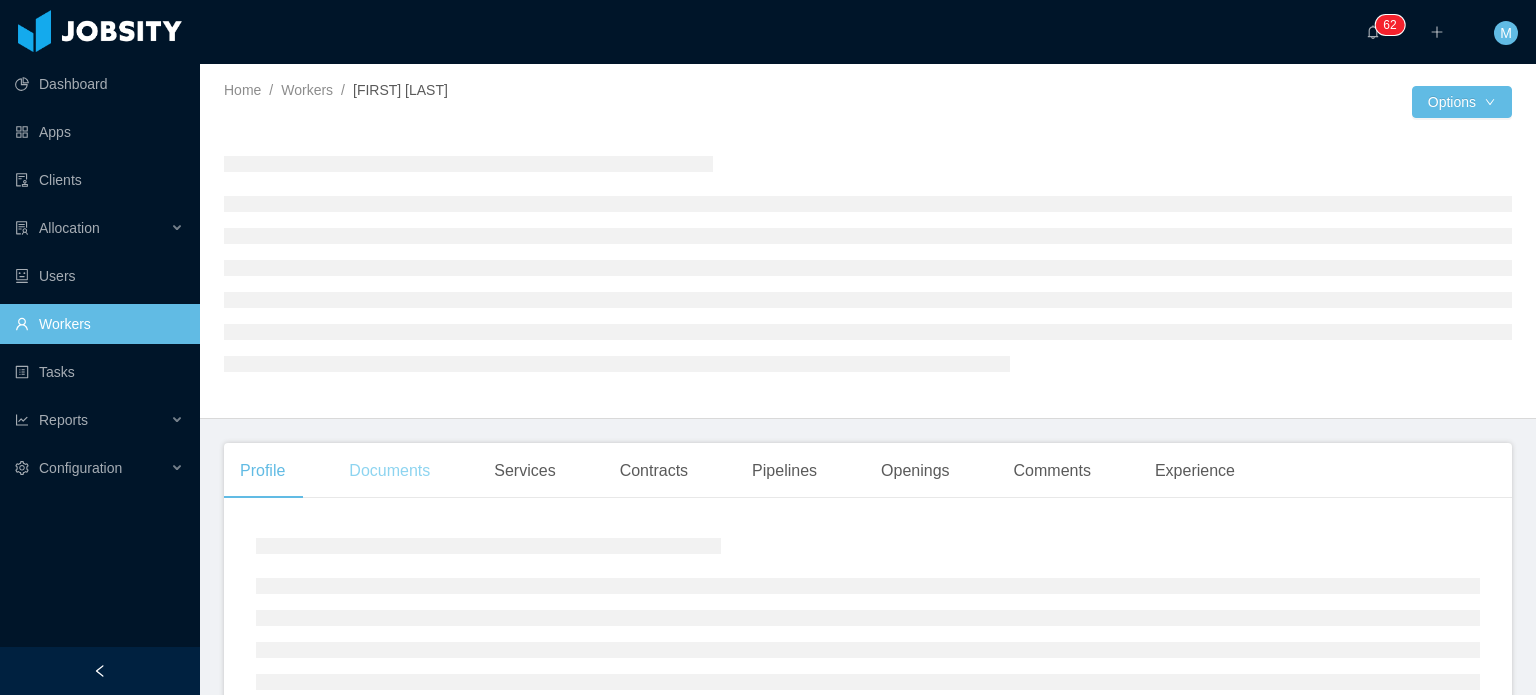 click on "Documents" at bounding box center [389, 471] 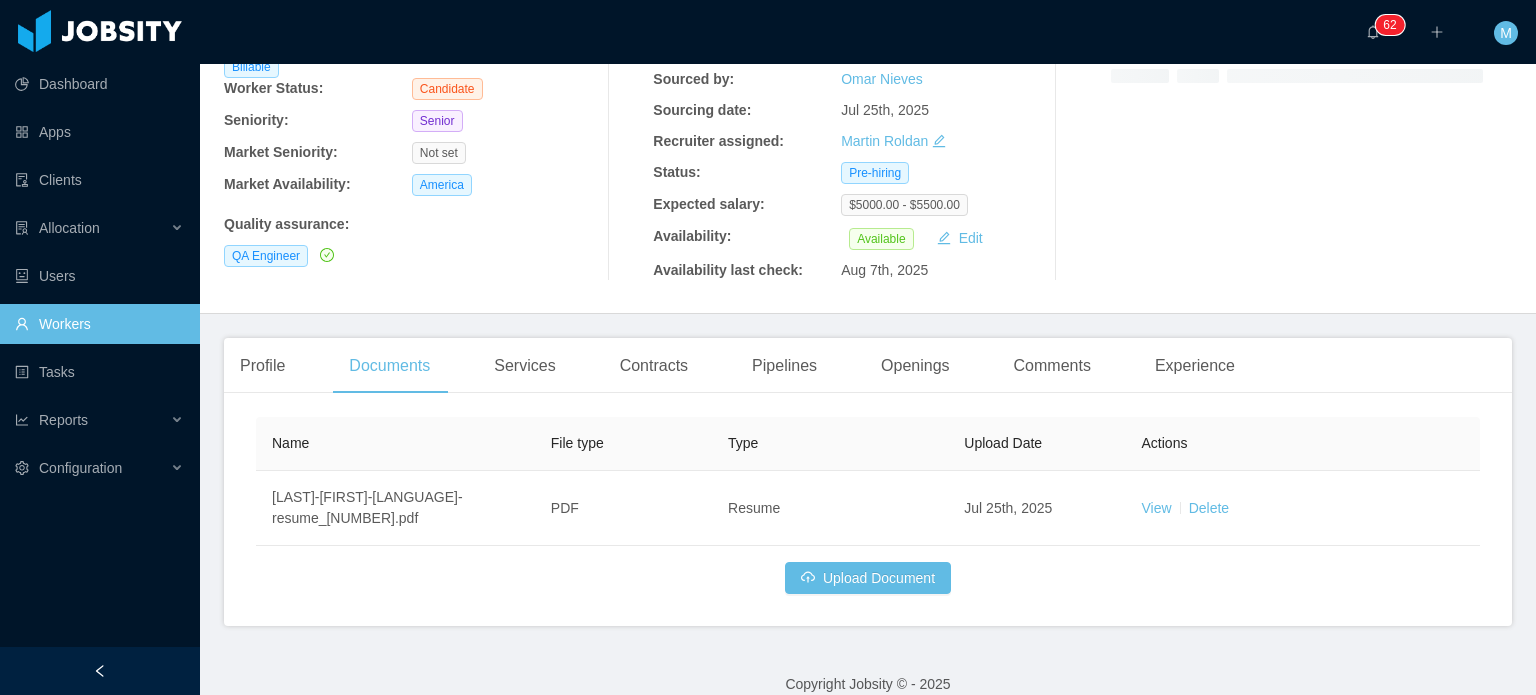 scroll, scrollTop: 261, scrollLeft: 0, axis: vertical 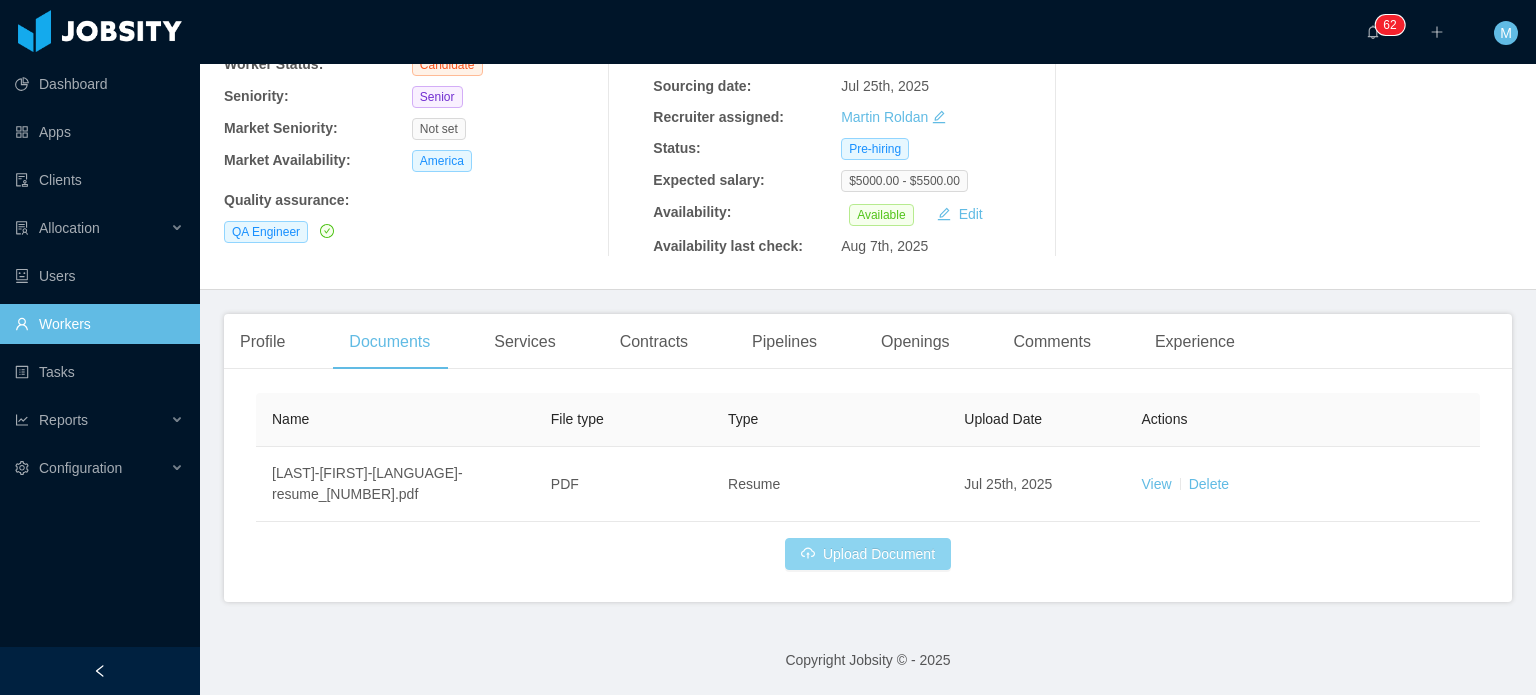 click on "Upload Document" at bounding box center (868, 554) 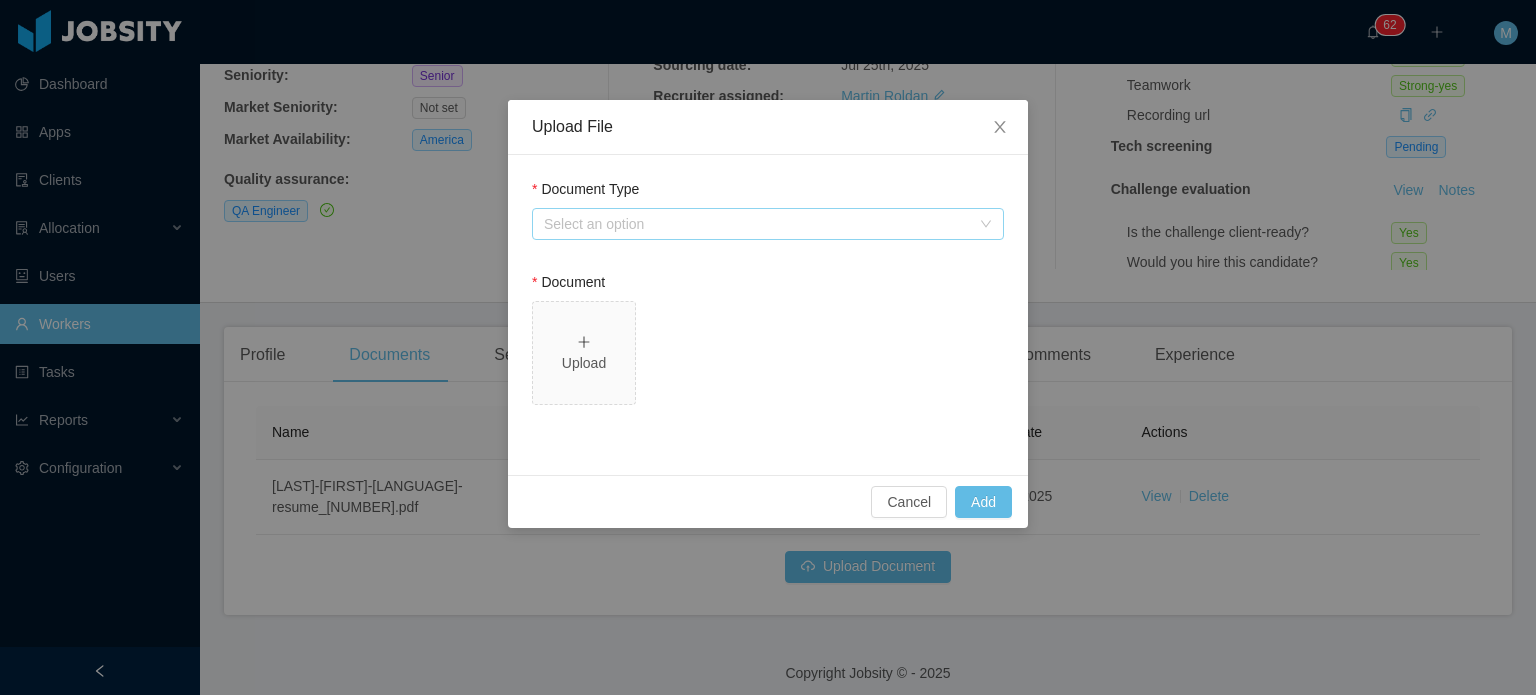 click on "Select an option" at bounding box center [757, 224] 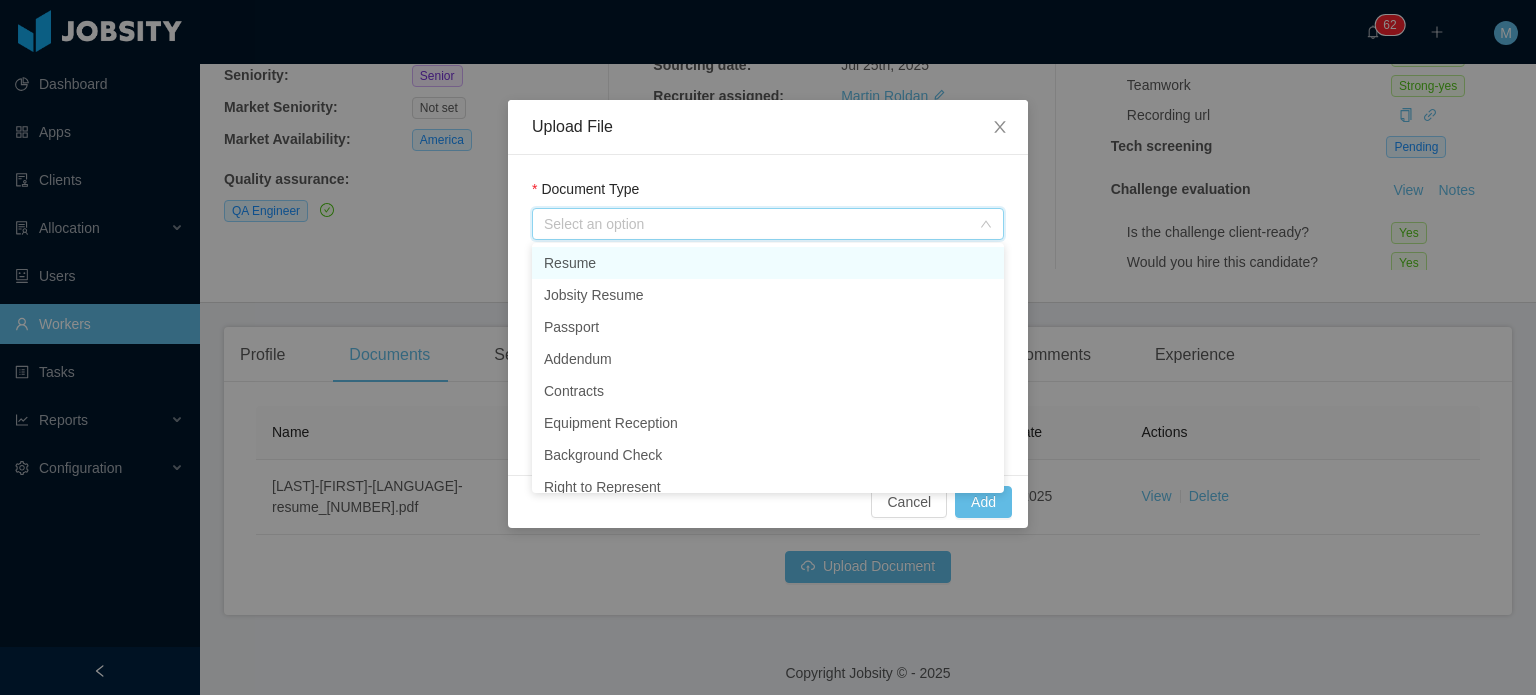 click on "Resume" at bounding box center (768, 263) 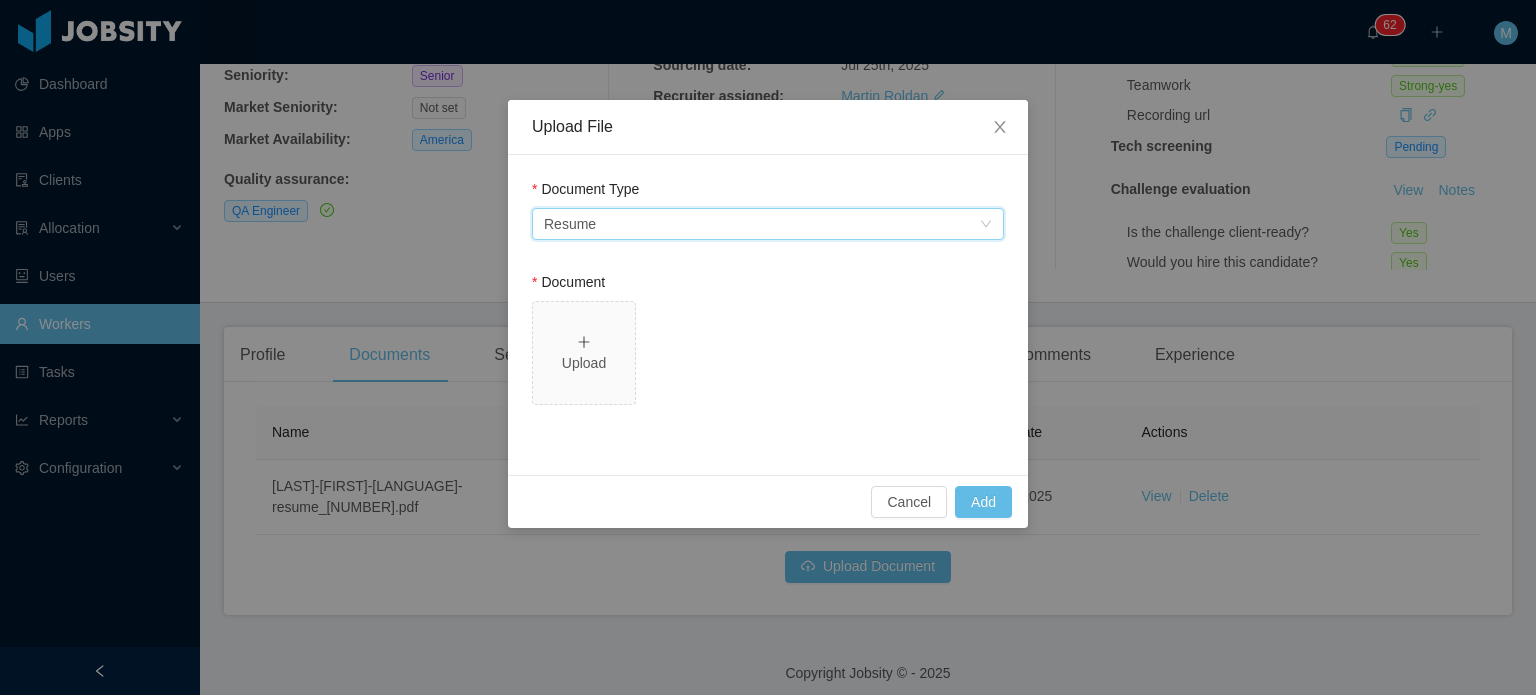 click on "Select an option Resume" at bounding box center (761, 224) 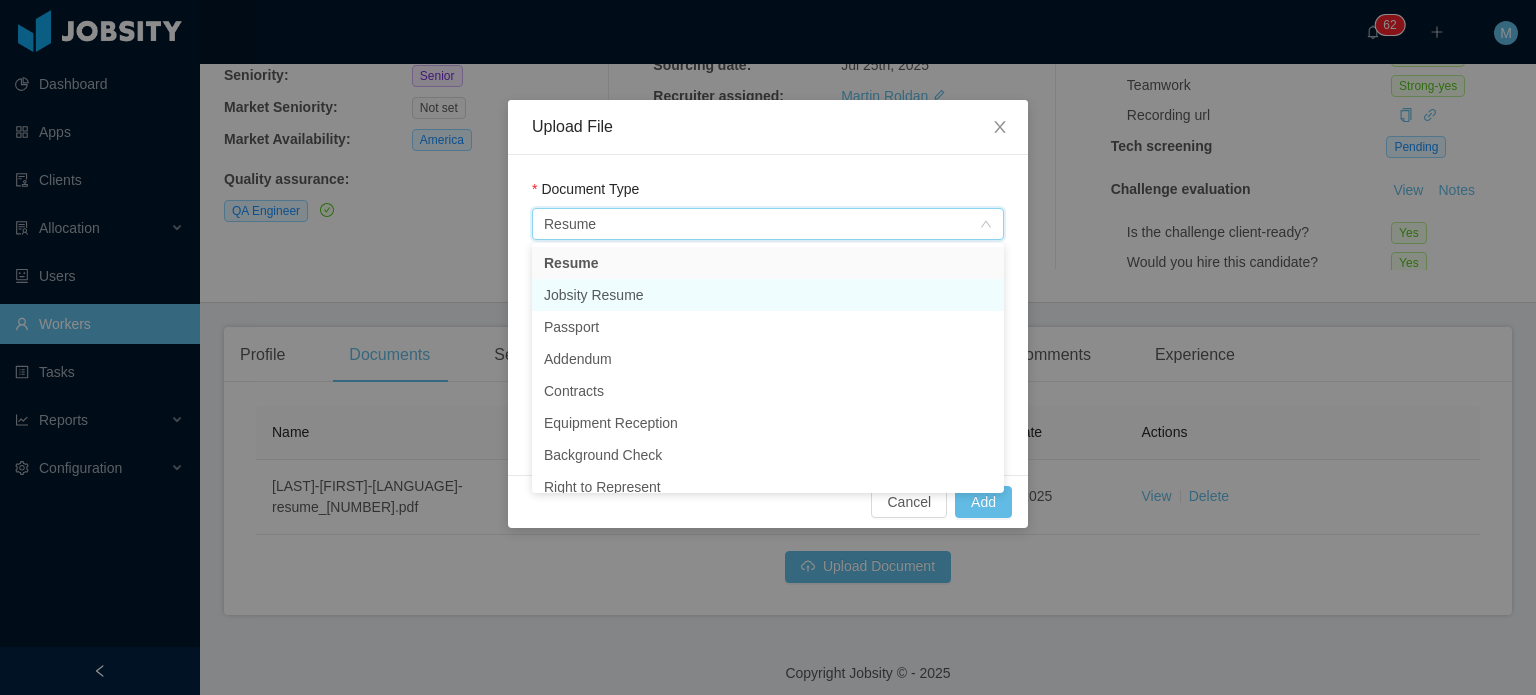 click on "Jobsity Resume" at bounding box center (768, 295) 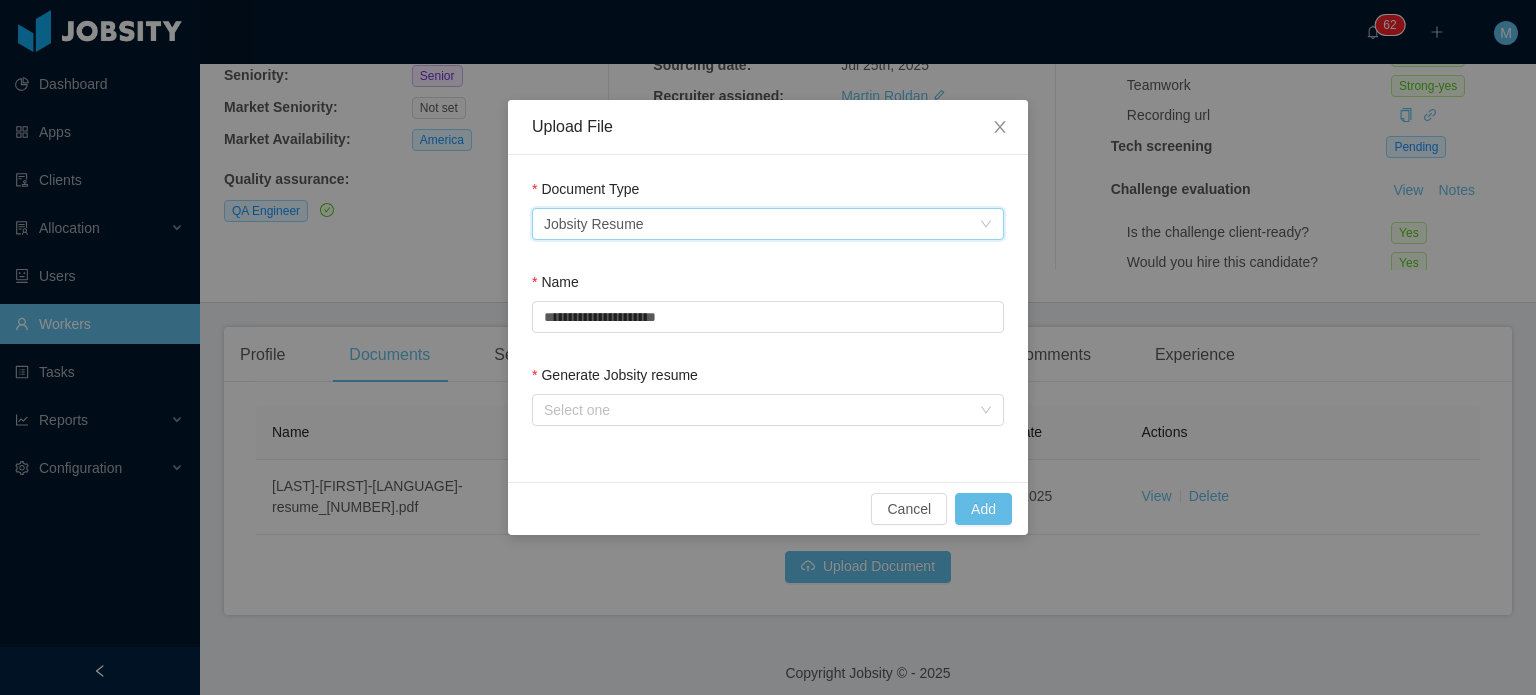click on "Document Type" at bounding box center (768, 193) 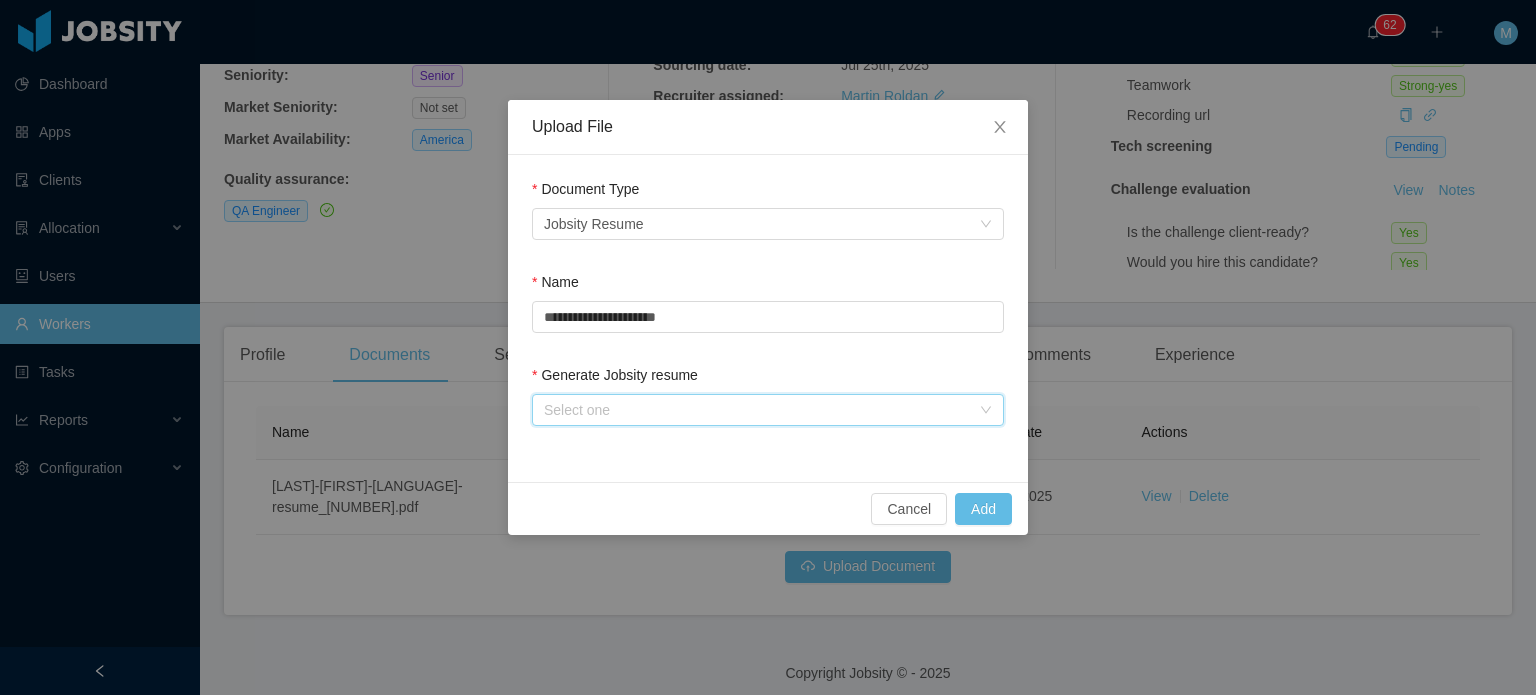 click on "Select one" at bounding box center (761, 410) 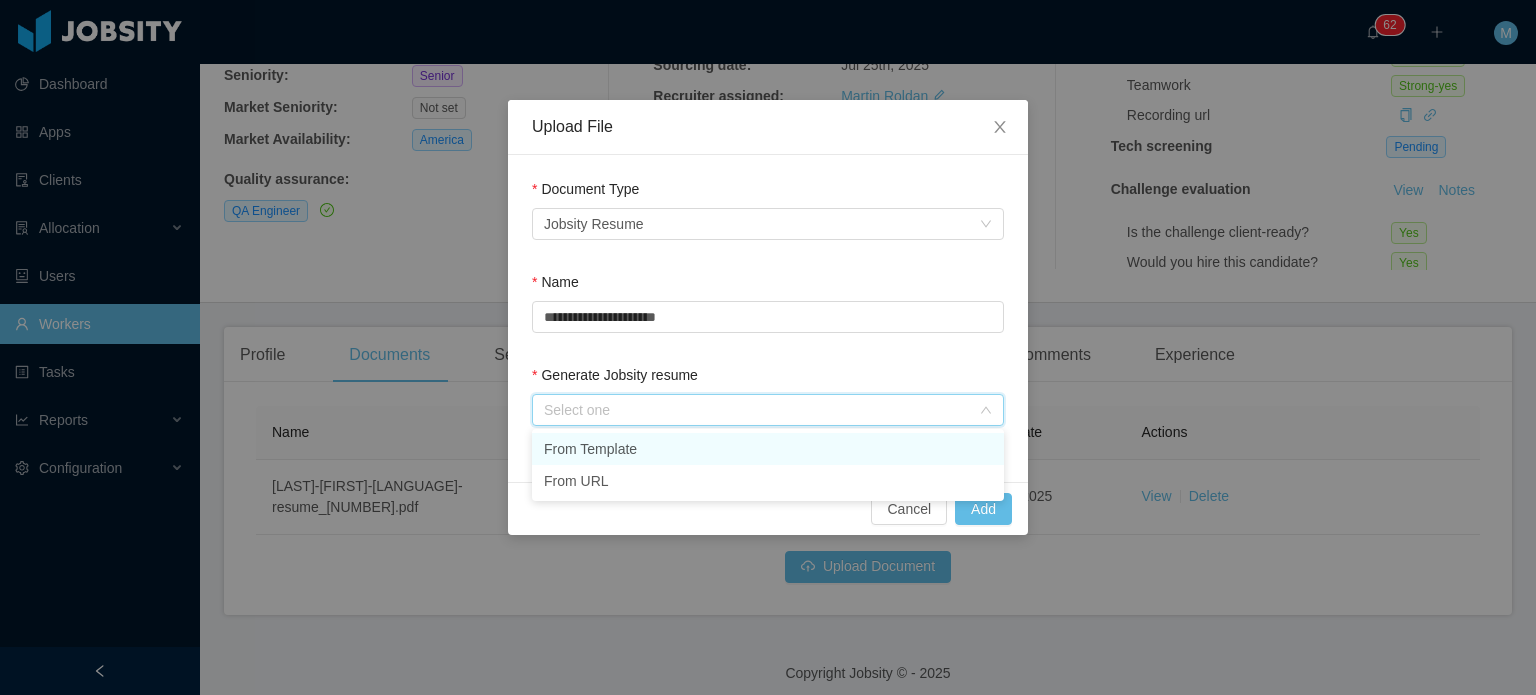 click on "From Template" at bounding box center [768, 449] 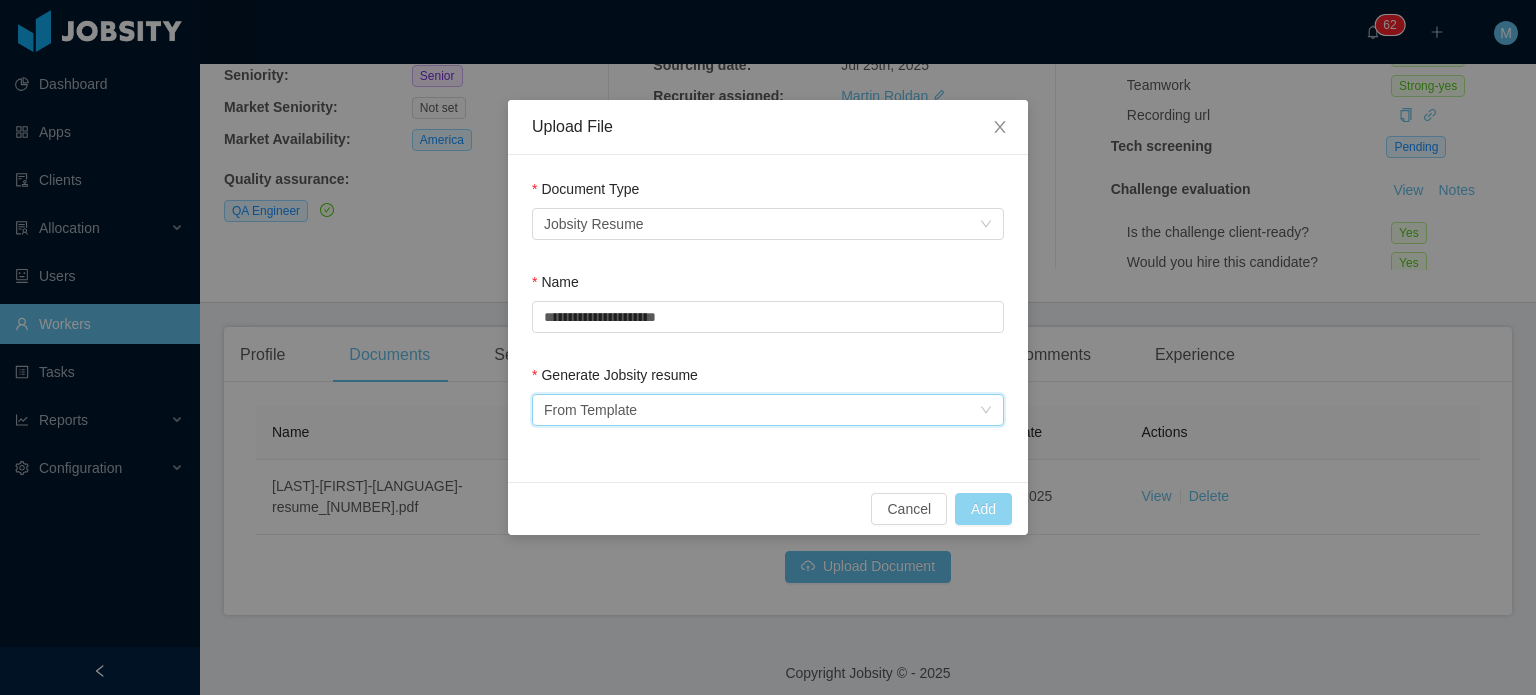 click on "Add" at bounding box center (983, 509) 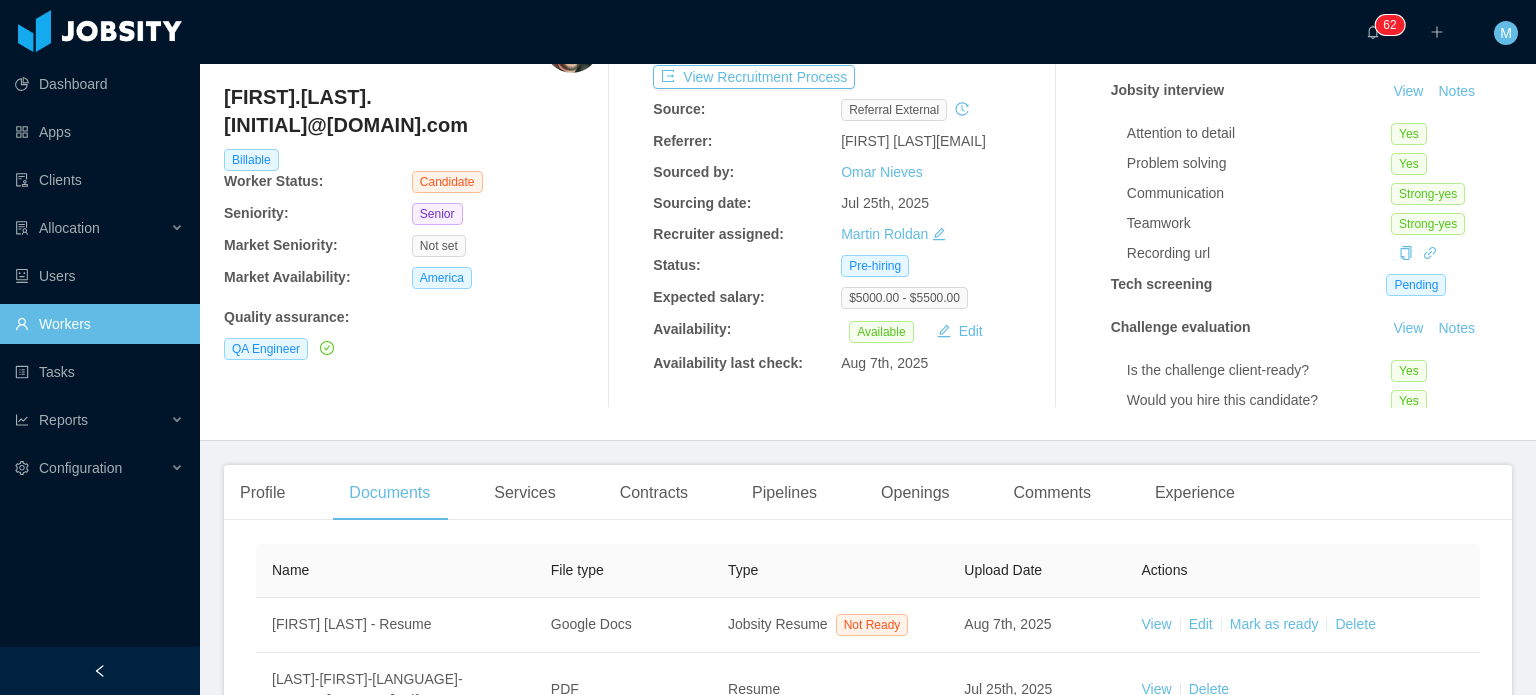 scroll, scrollTop: 0, scrollLeft: 0, axis: both 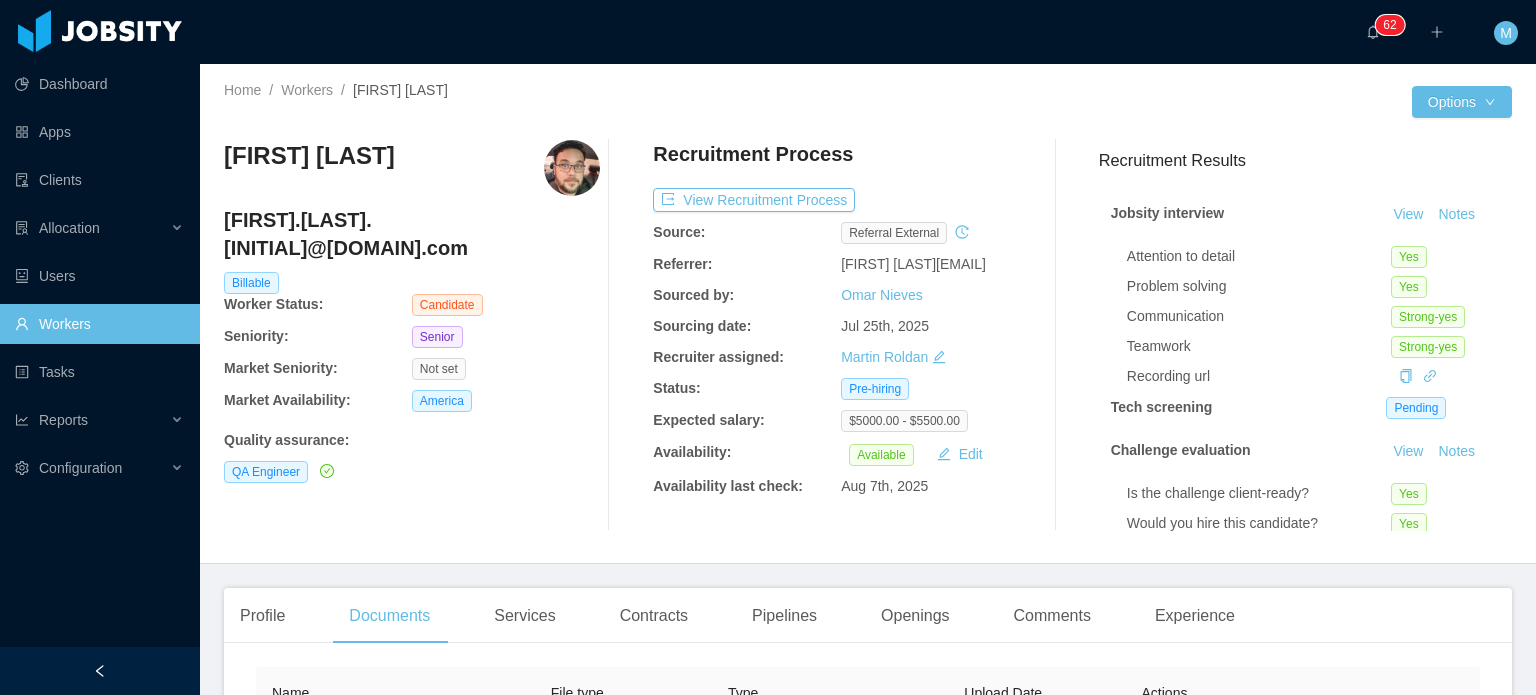 click on "Dashboard Apps Clients Allocation Users Workers Tasks Reports Configuration" at bounding box center [100, 299] 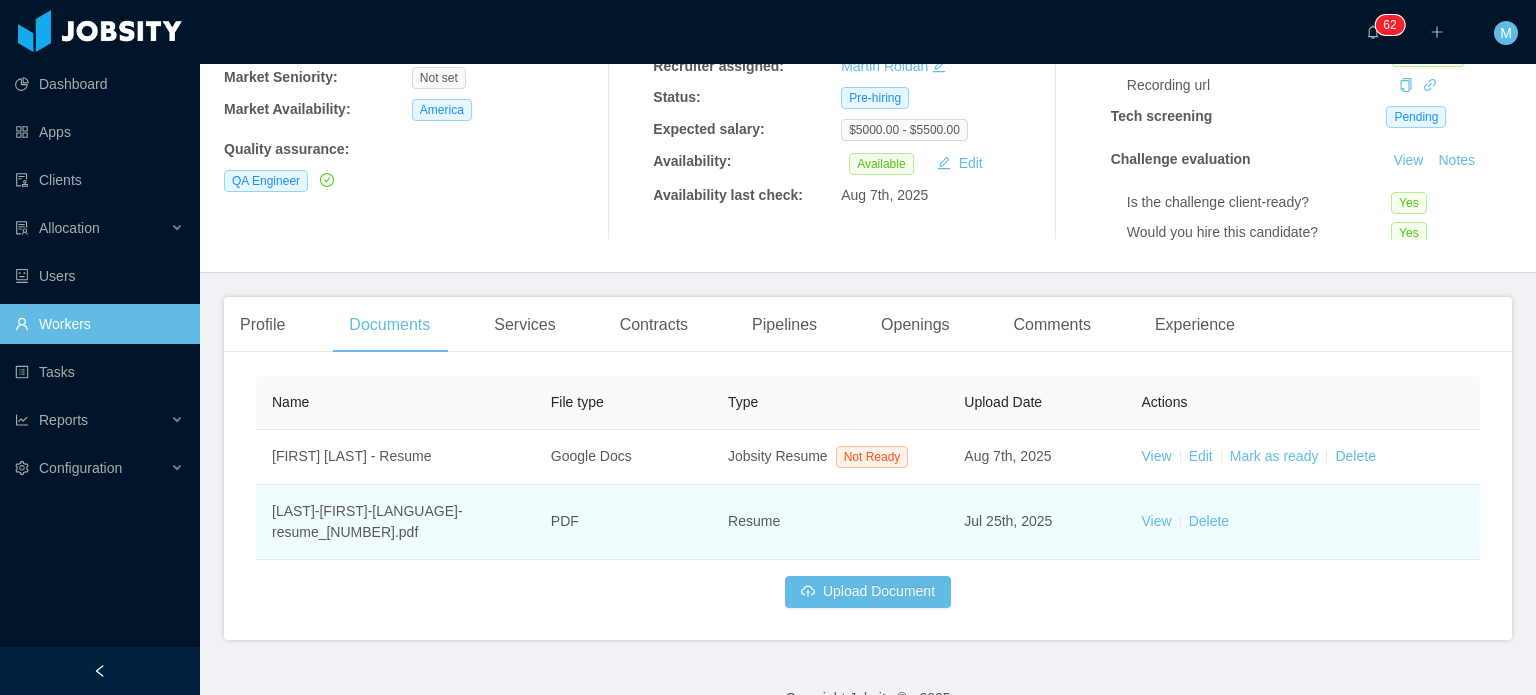scroll, scrollTop: 328, scrollLeft: 0, axis: vertical 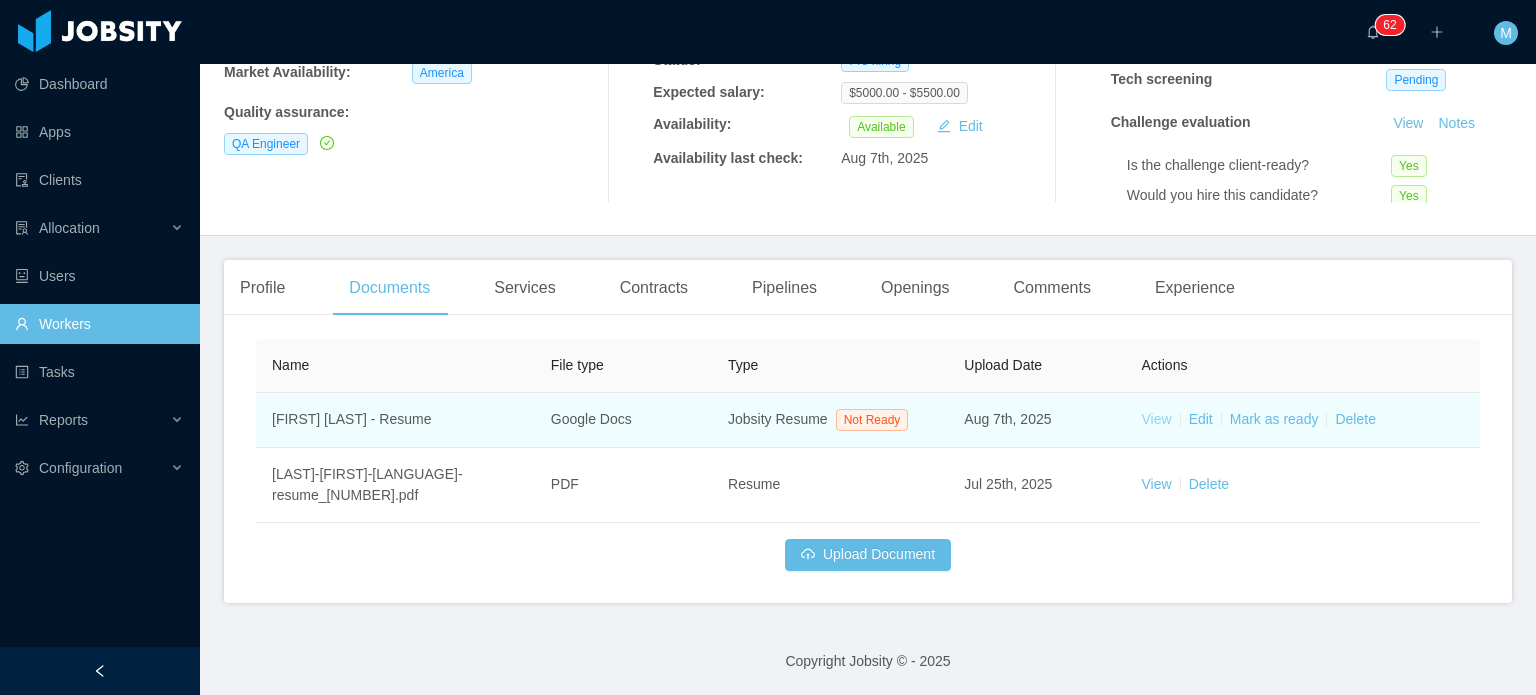 click on "View" at bounding box center [1157, 419] 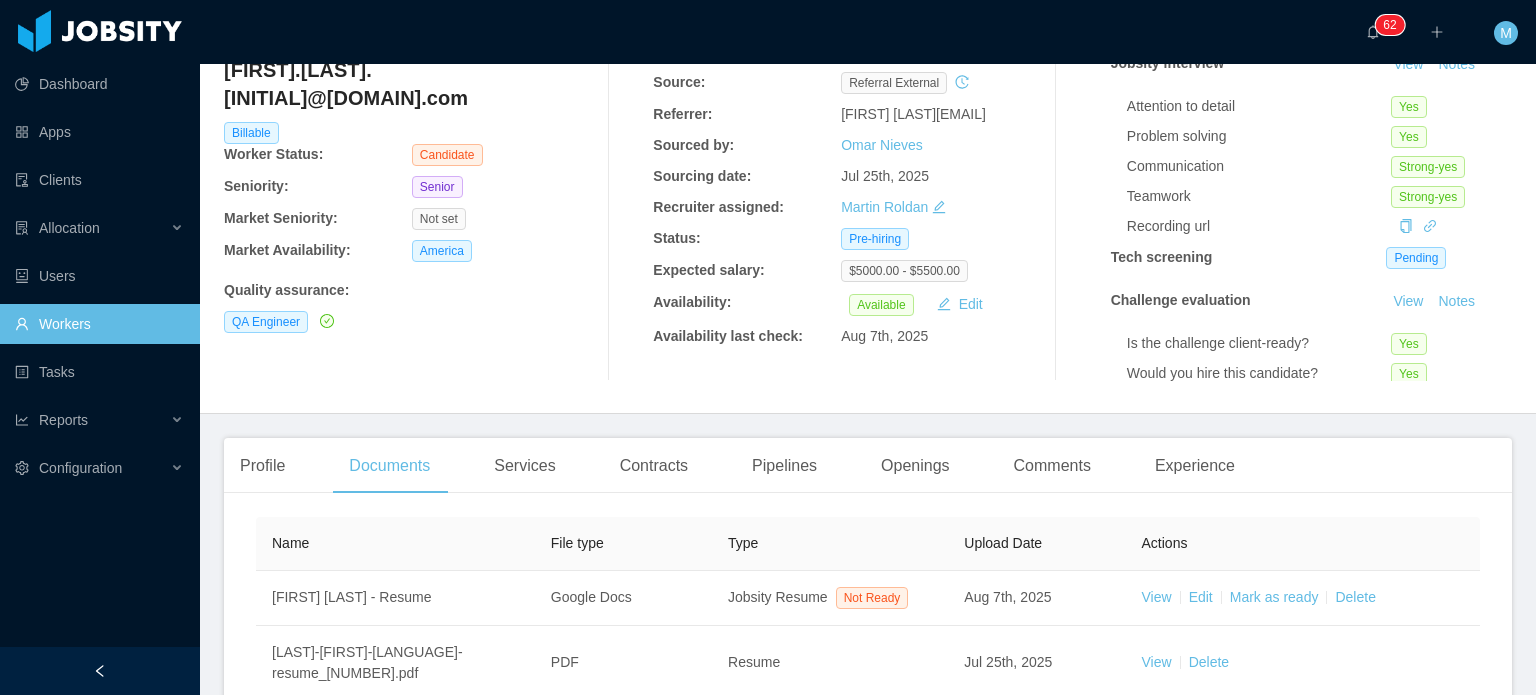 scroll, scrollTop: 0, scrollLeft: 0, axis: both 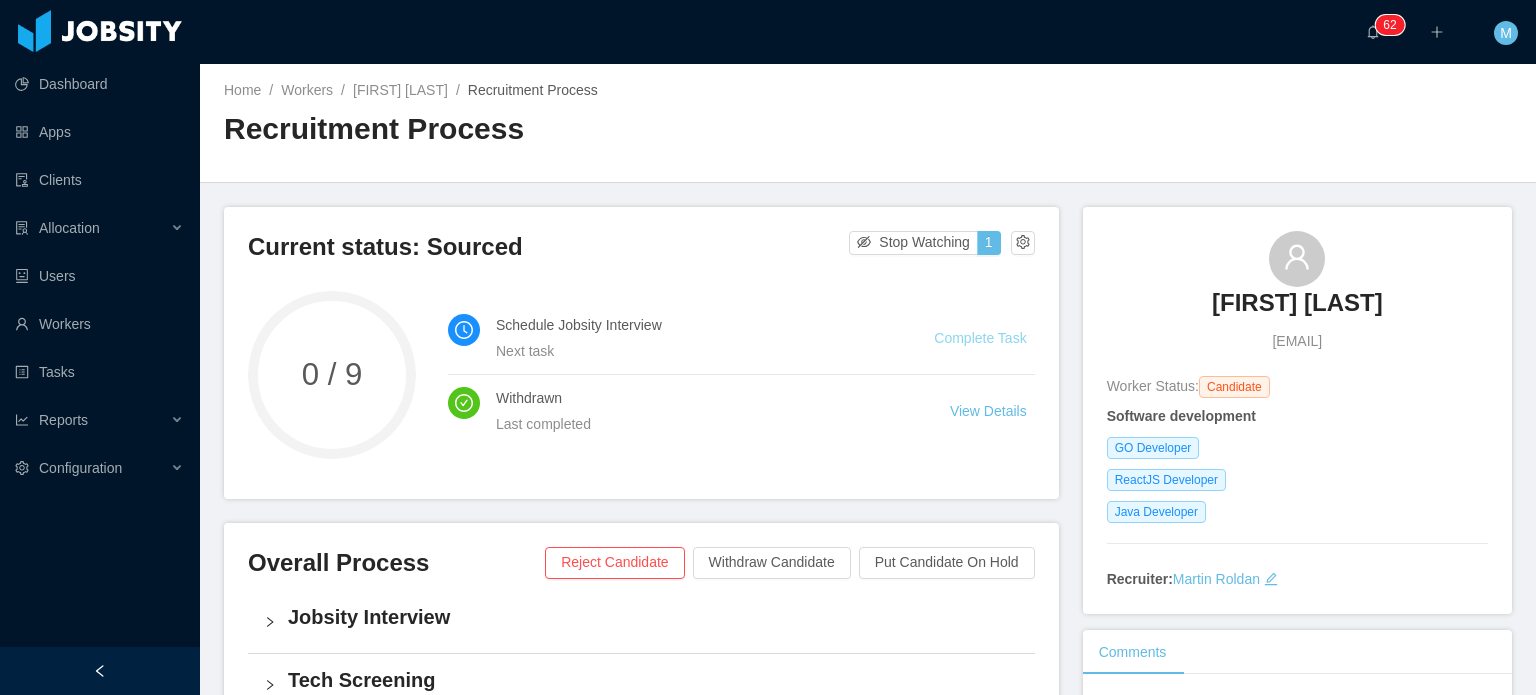 click on "Complete Task" at bounding box center (980, 338) 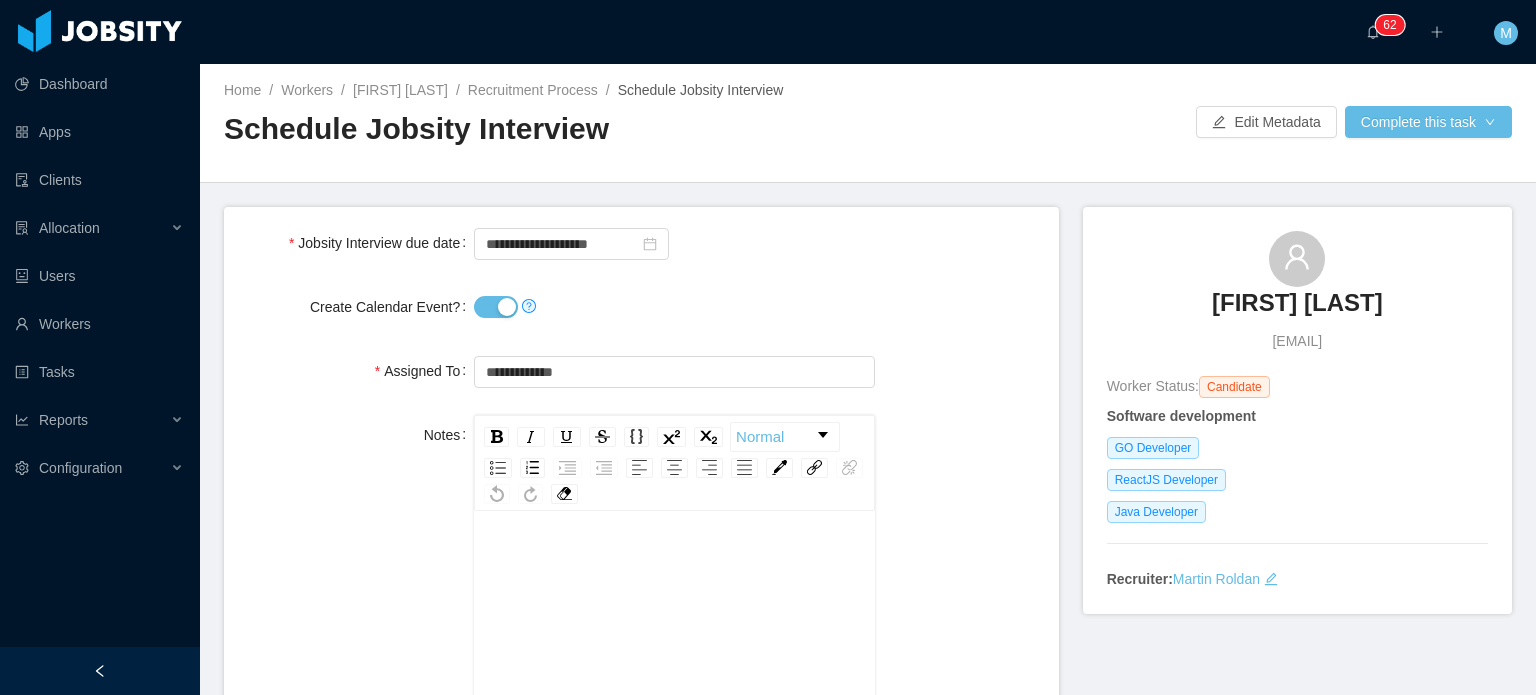 click on "Create Calendar Event?" at bounding box center [496, 307] 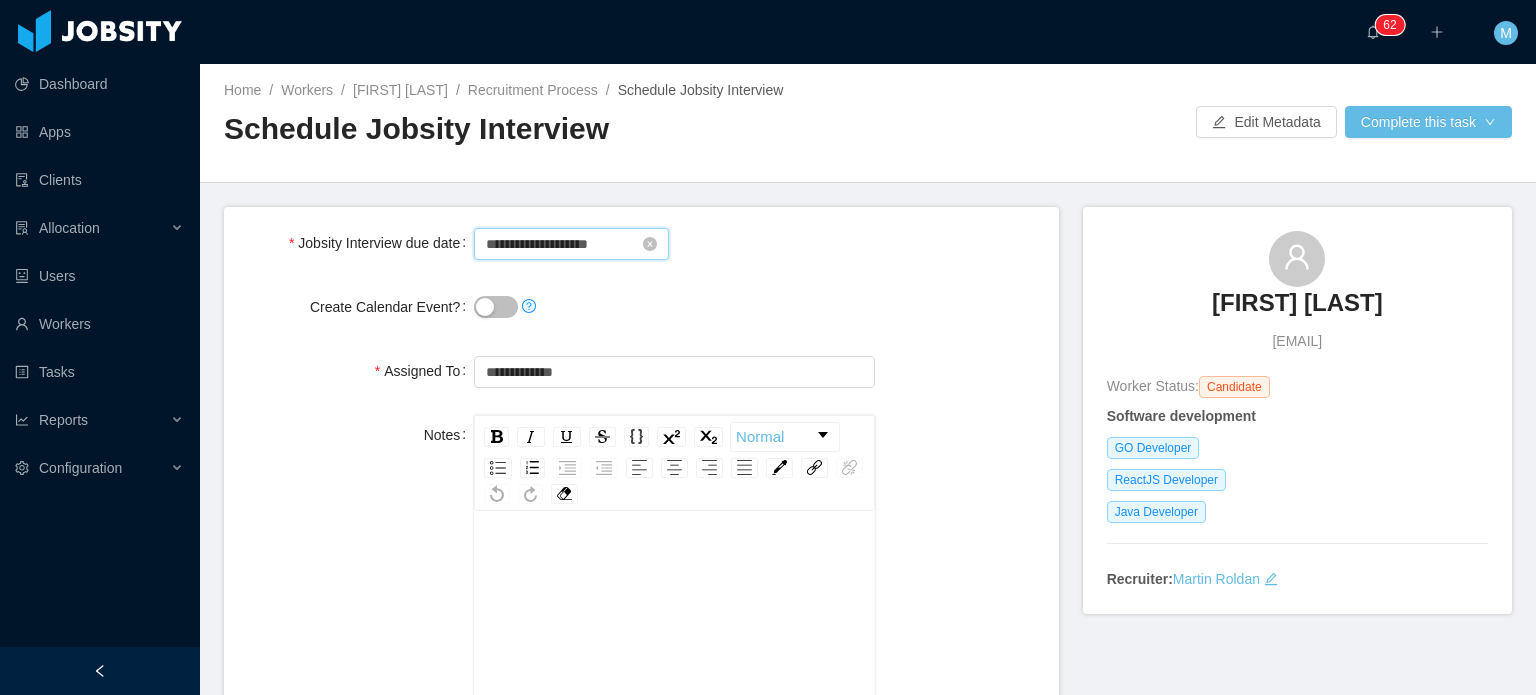 click on "**********" at bounding box center [571, 244] 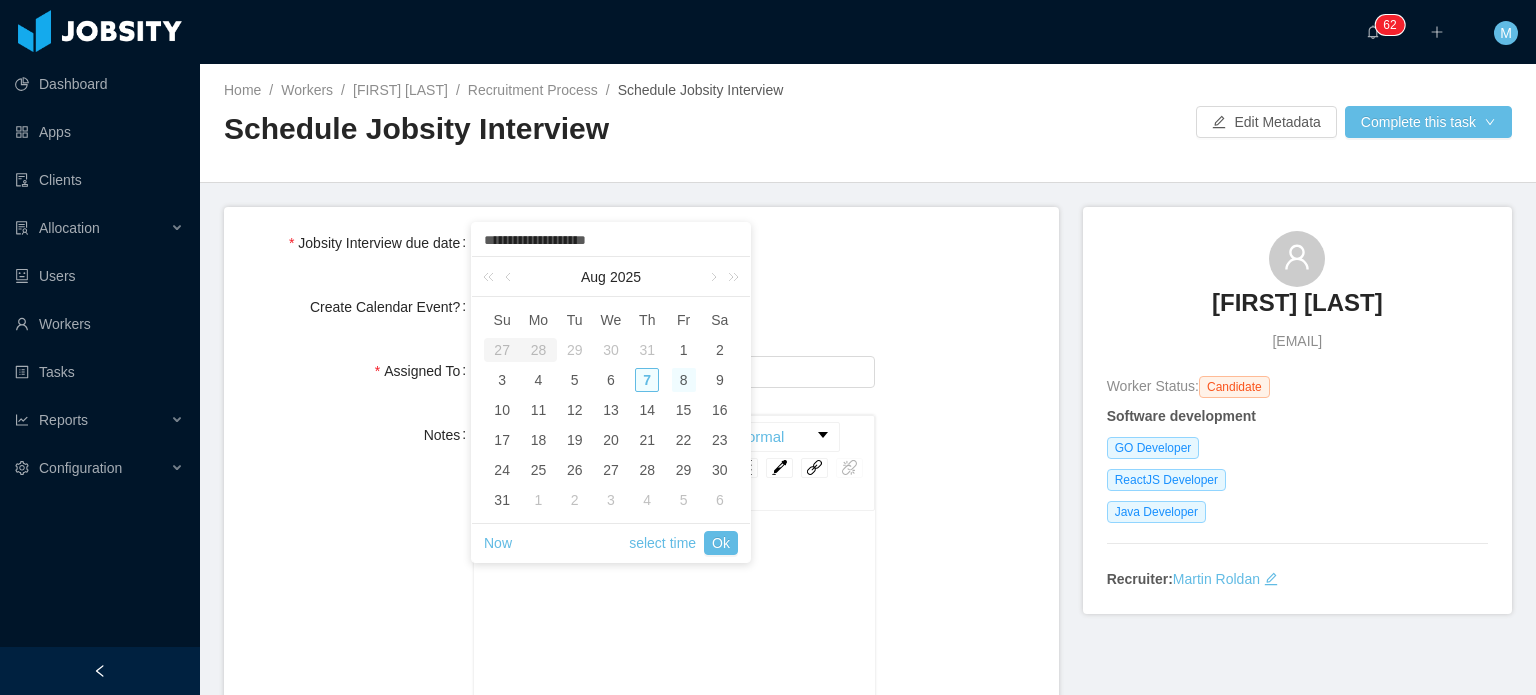 click on "7" at bounding box center [647, 380] 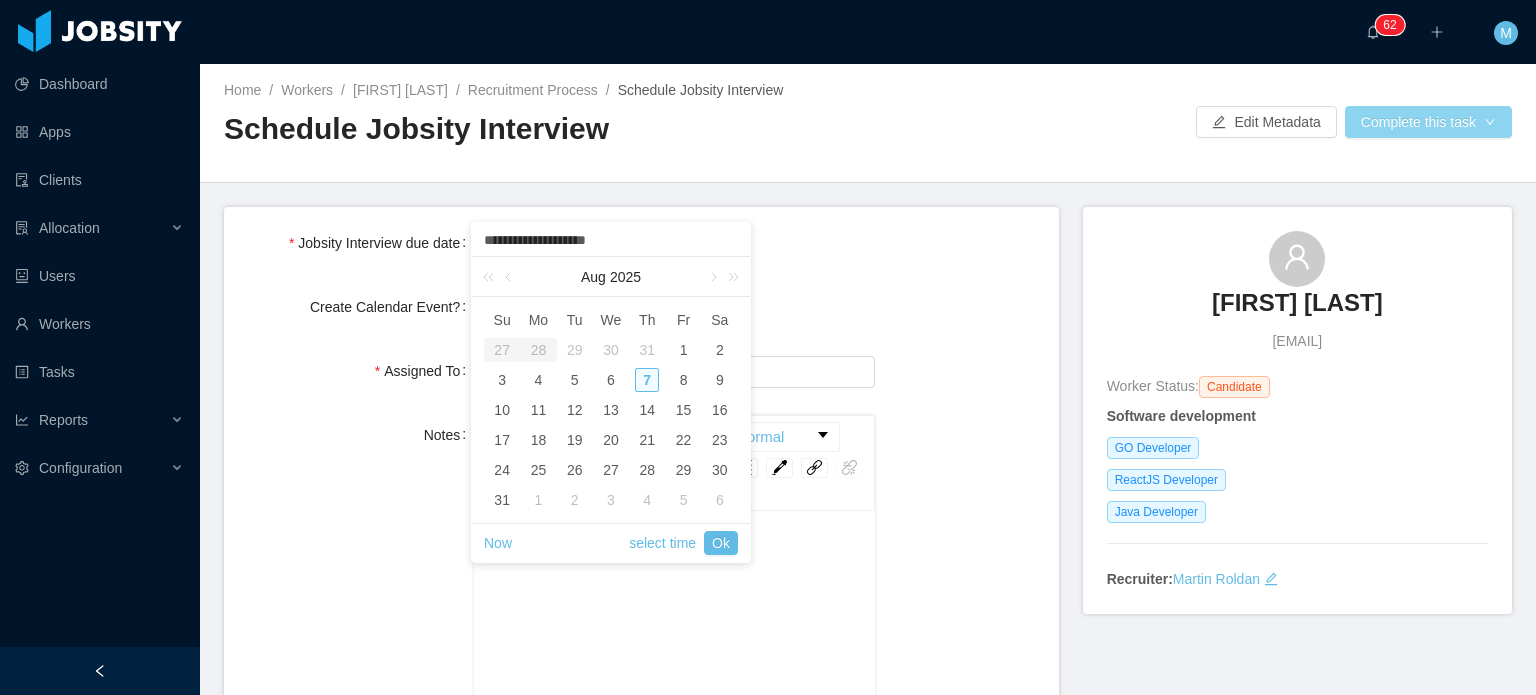 click on "Complete this task" at bounding box center (1428, 122) 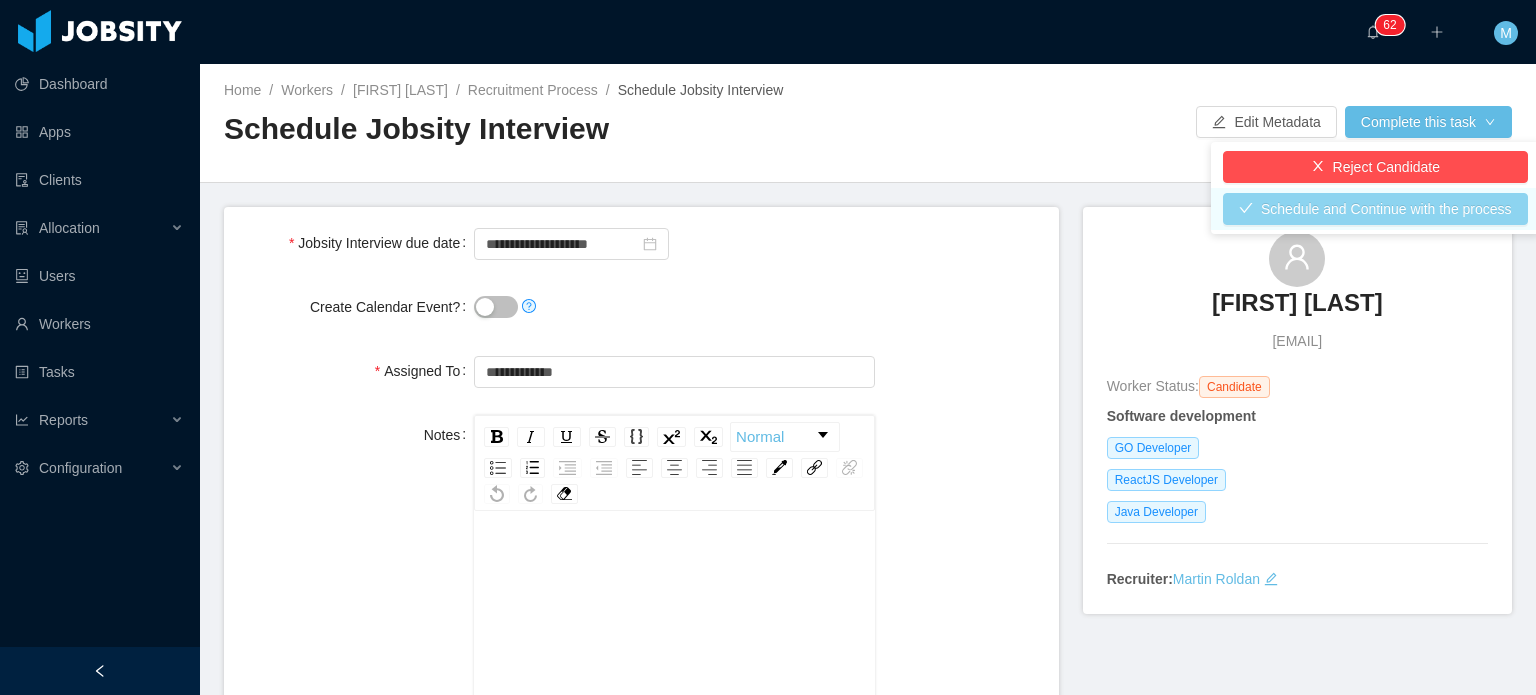click on "Schedule and Continue with the process" at bounding box center [1375, 209] 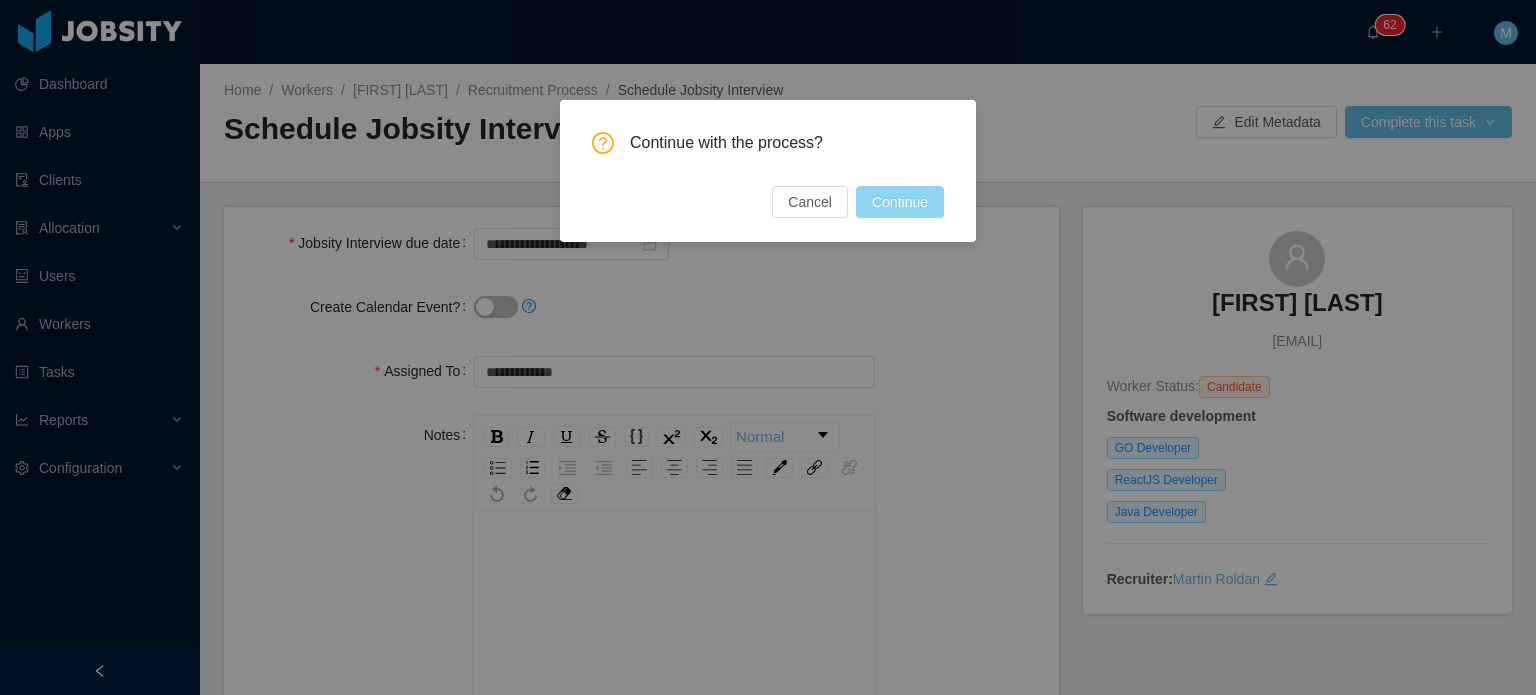 click on "Continue" at bounding box center (900, 202) 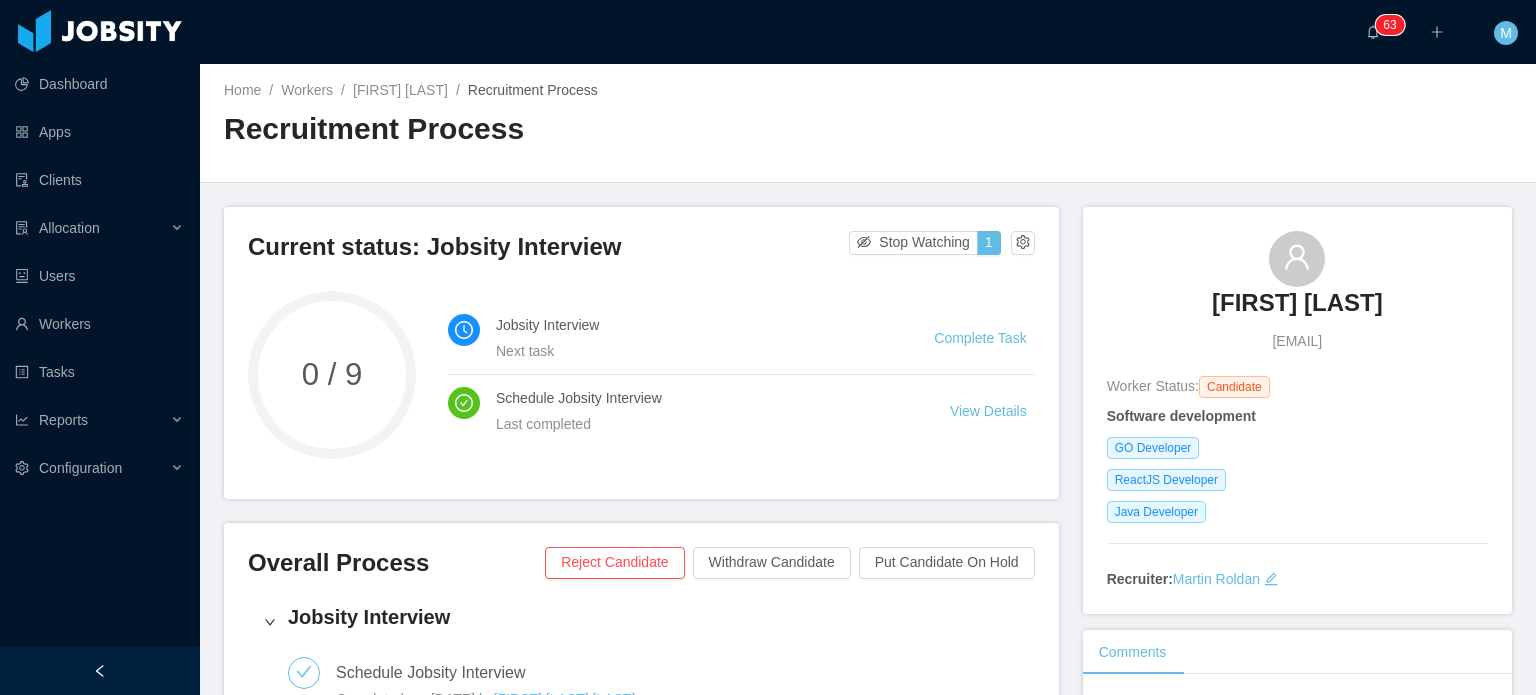 click on "Complete Task" at bounding box center [984, 338] 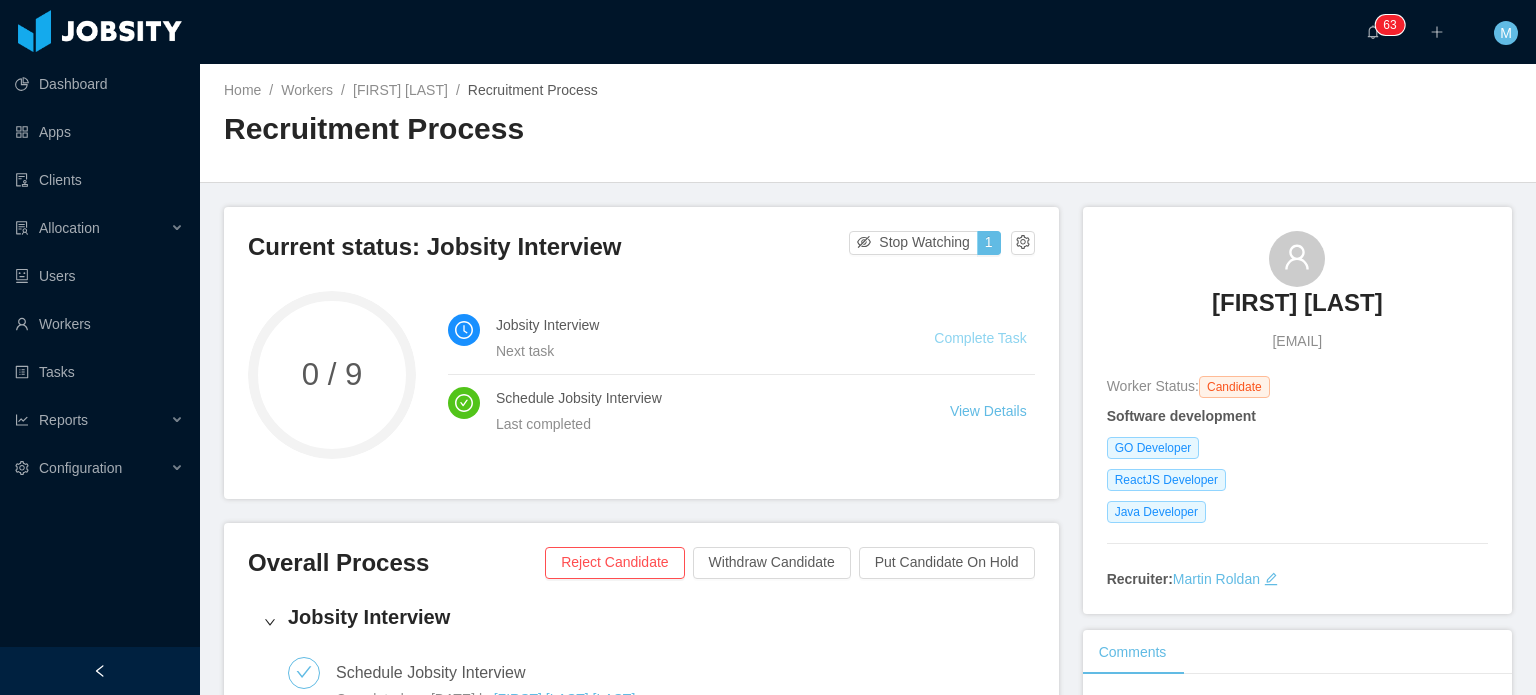 click on "Complete Task" at bounding box center (980, 338) 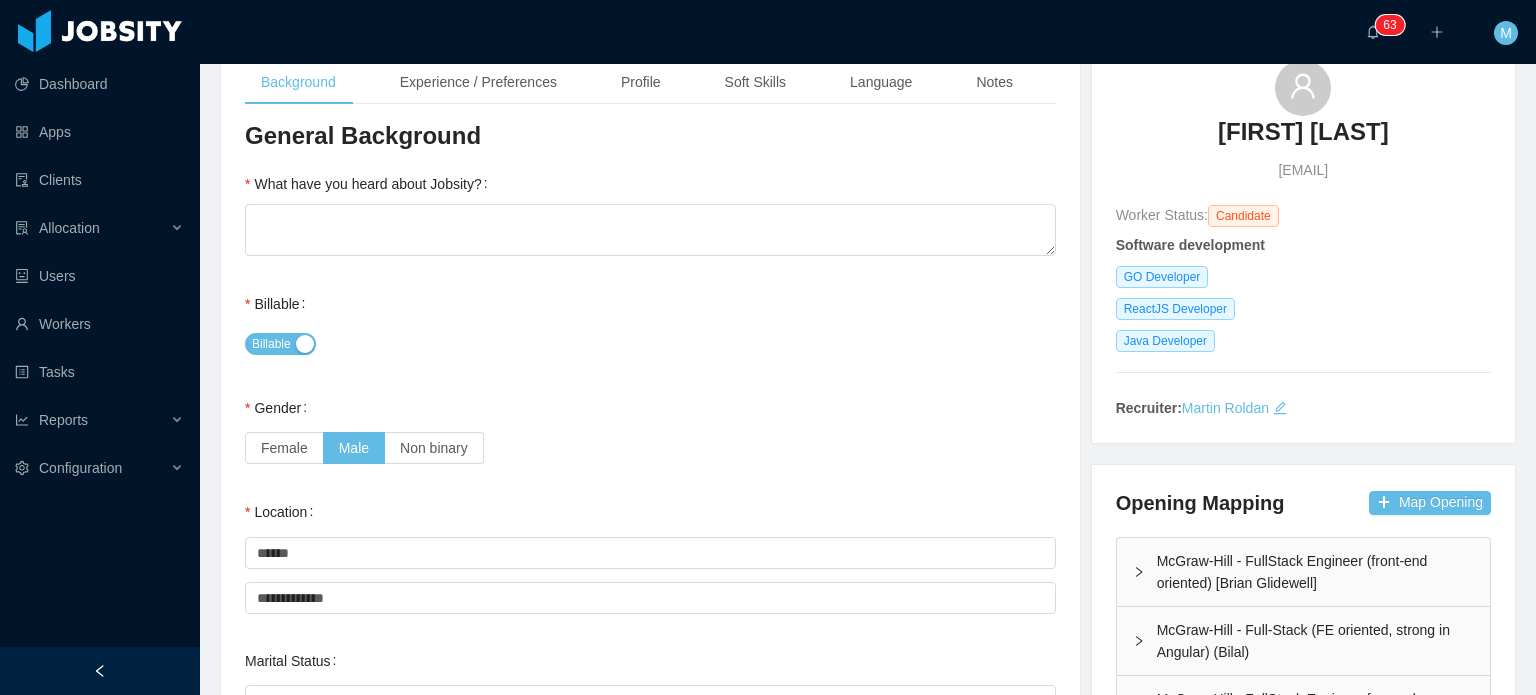 scroll, scrollTop: 0, scrollLeft: 0, axis: both 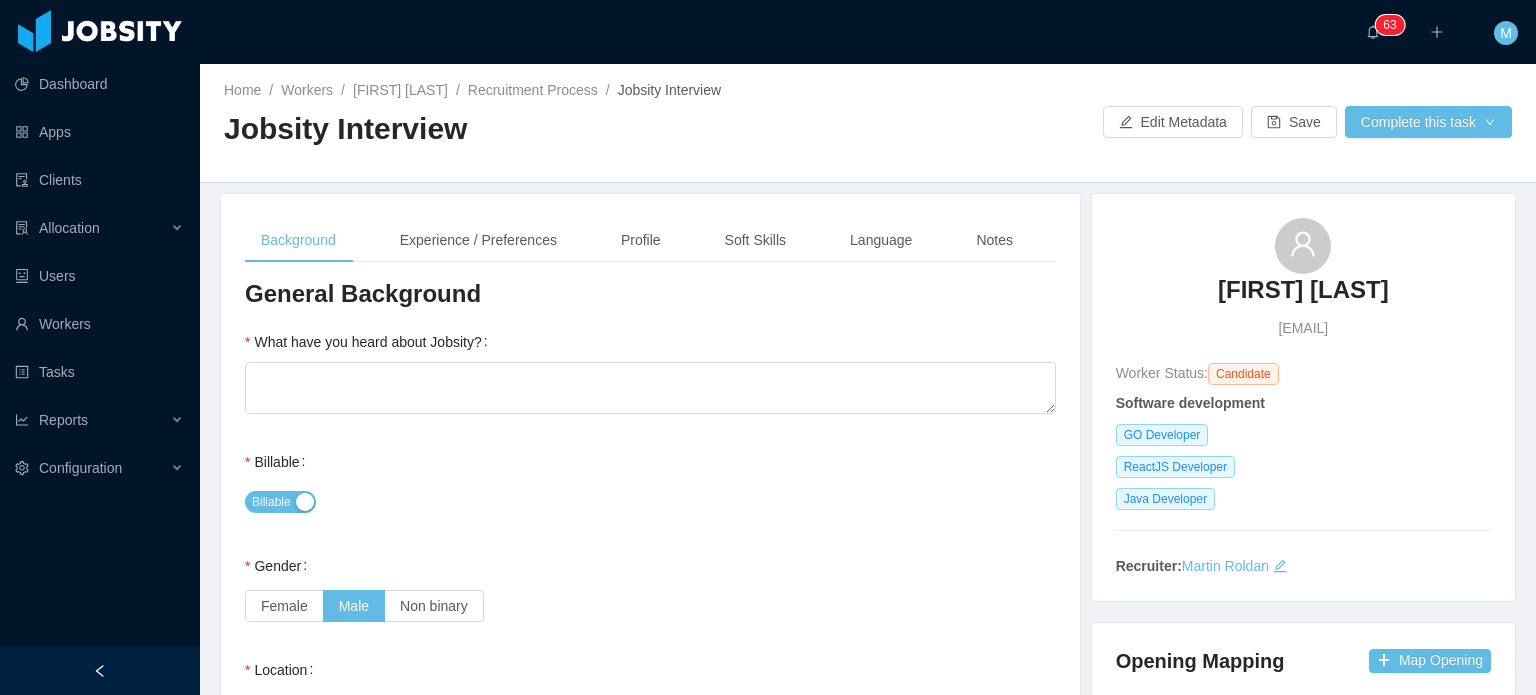 click on "**********" at bounding box center (650, 820) 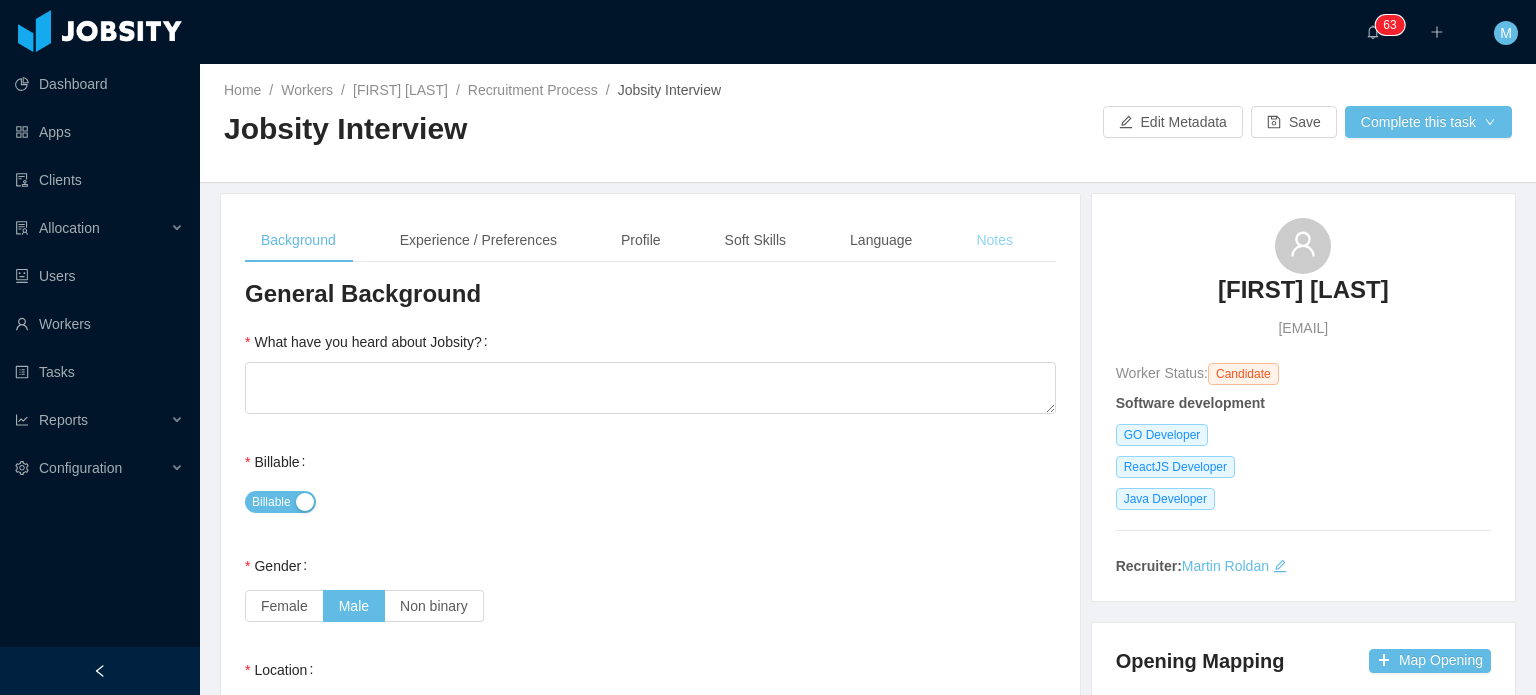 click on "Notes" at bounding box center (994, 240) 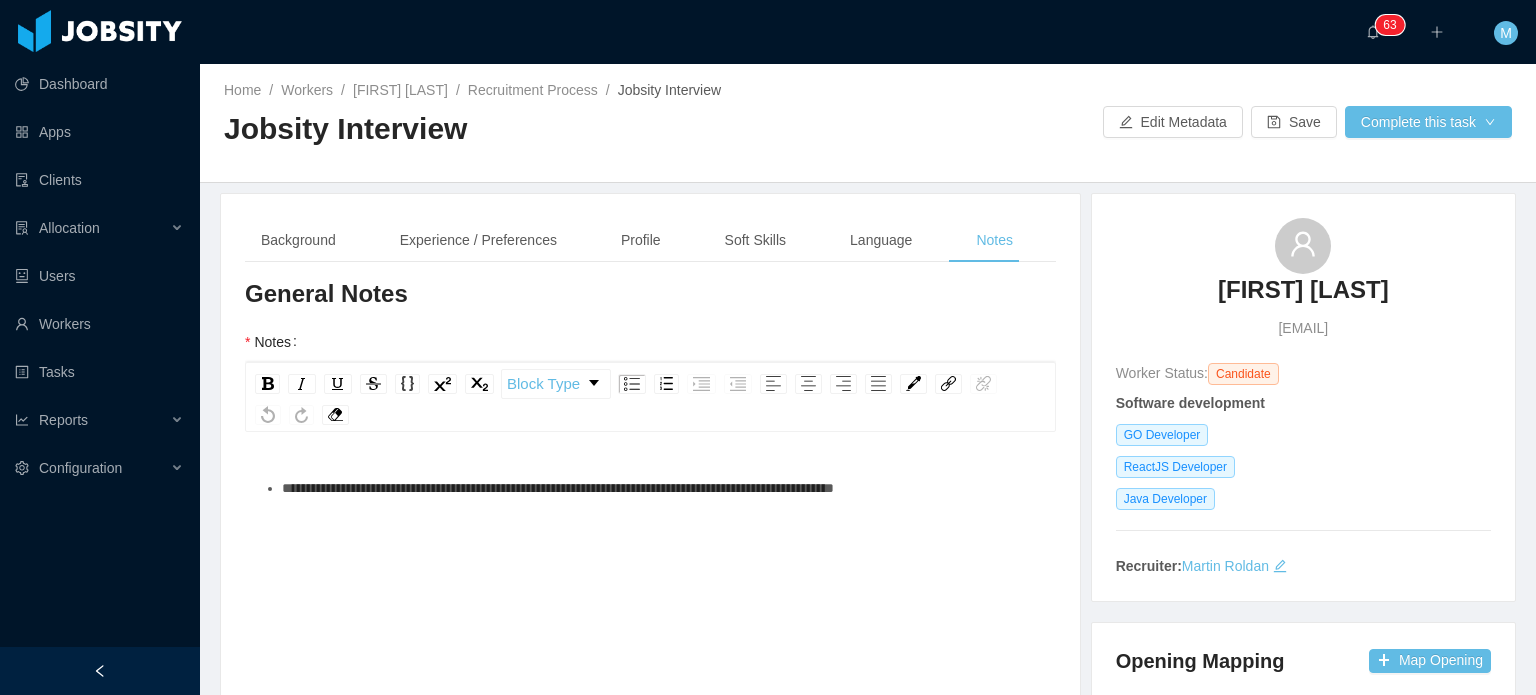 click on "**********" at bounding box center [661, 488] 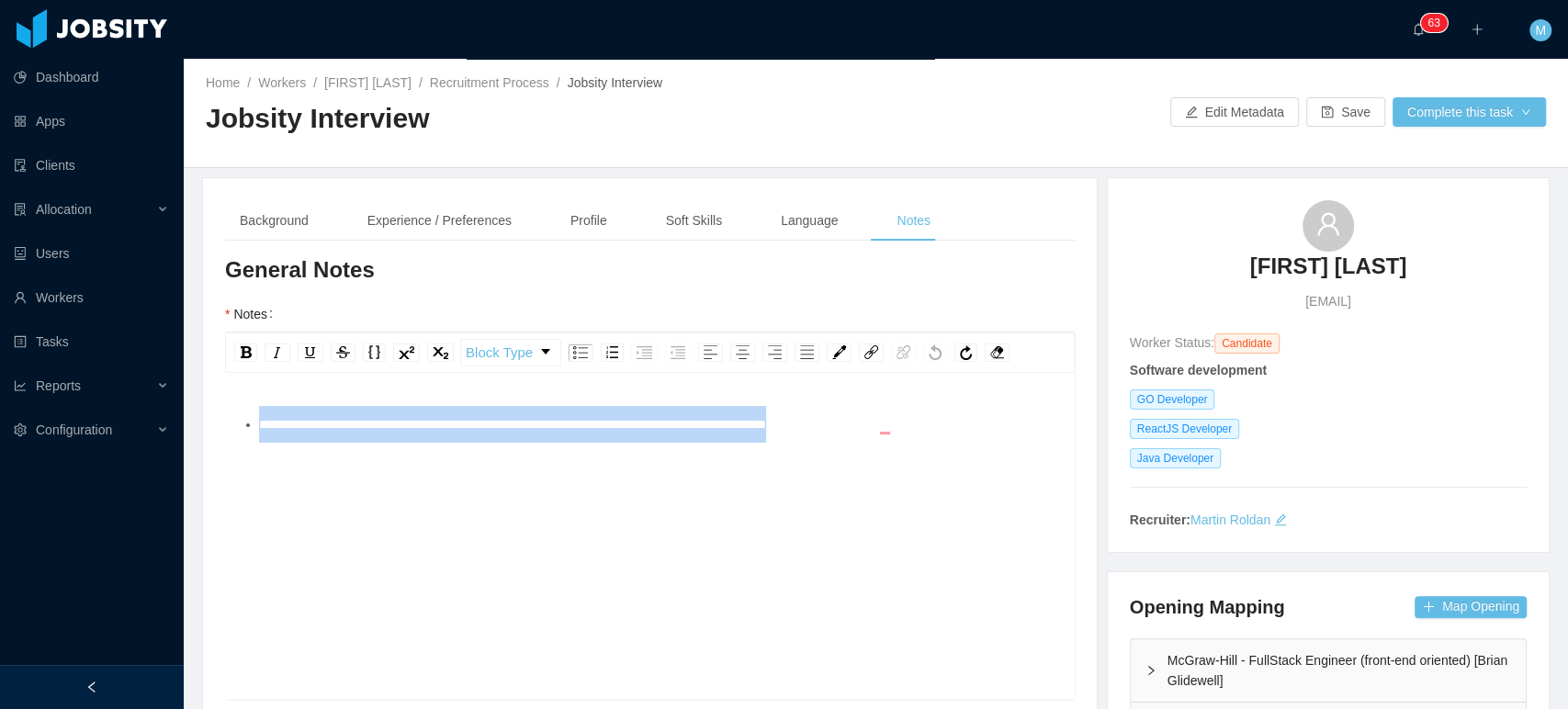type 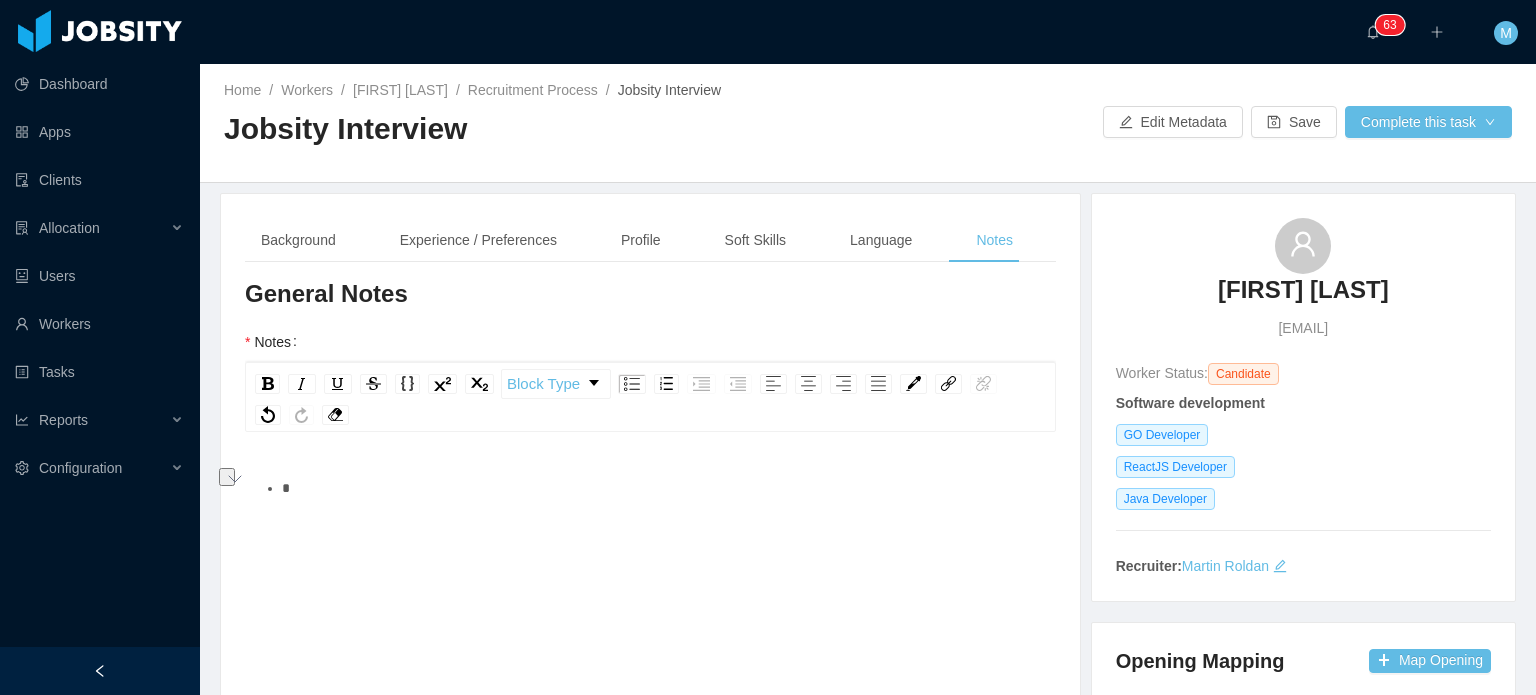 type 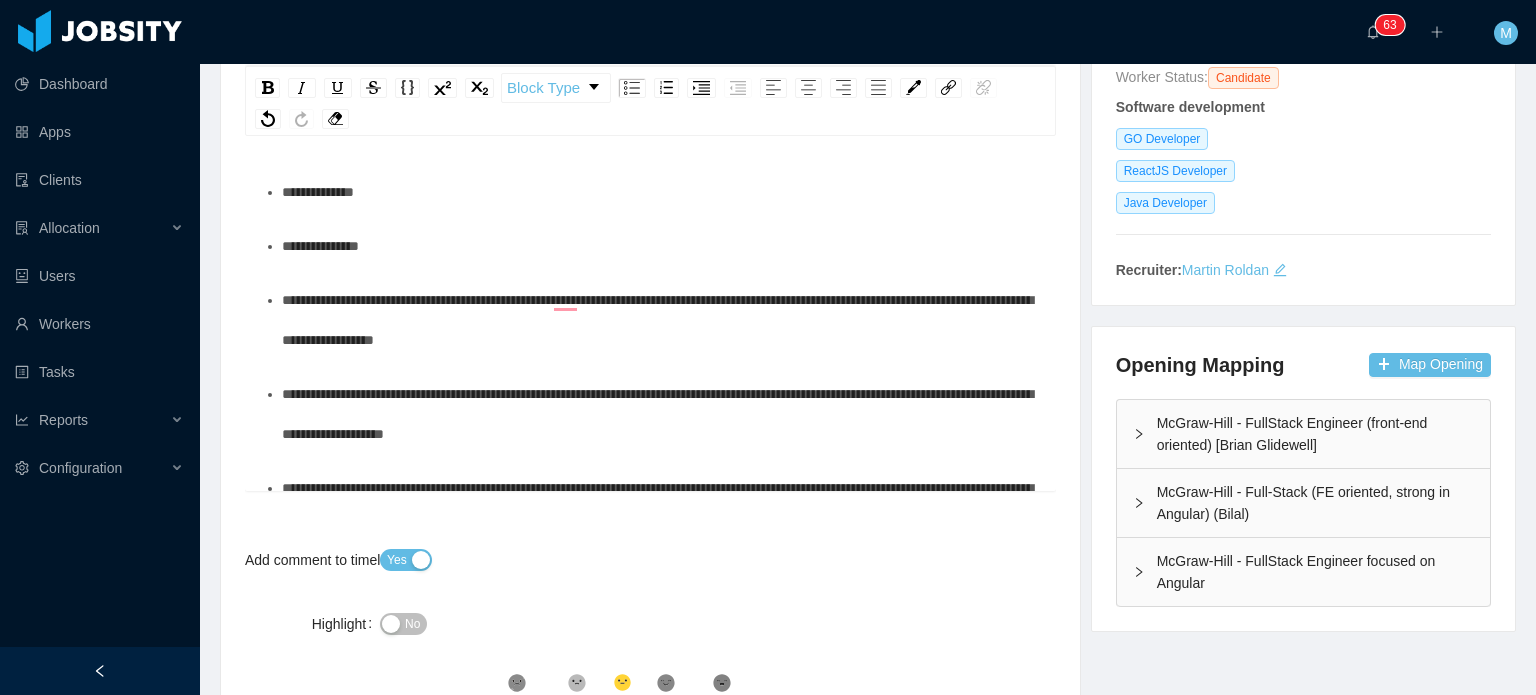 scroll, scrollTop: 300, scrollLeft: 0, axis: vertical 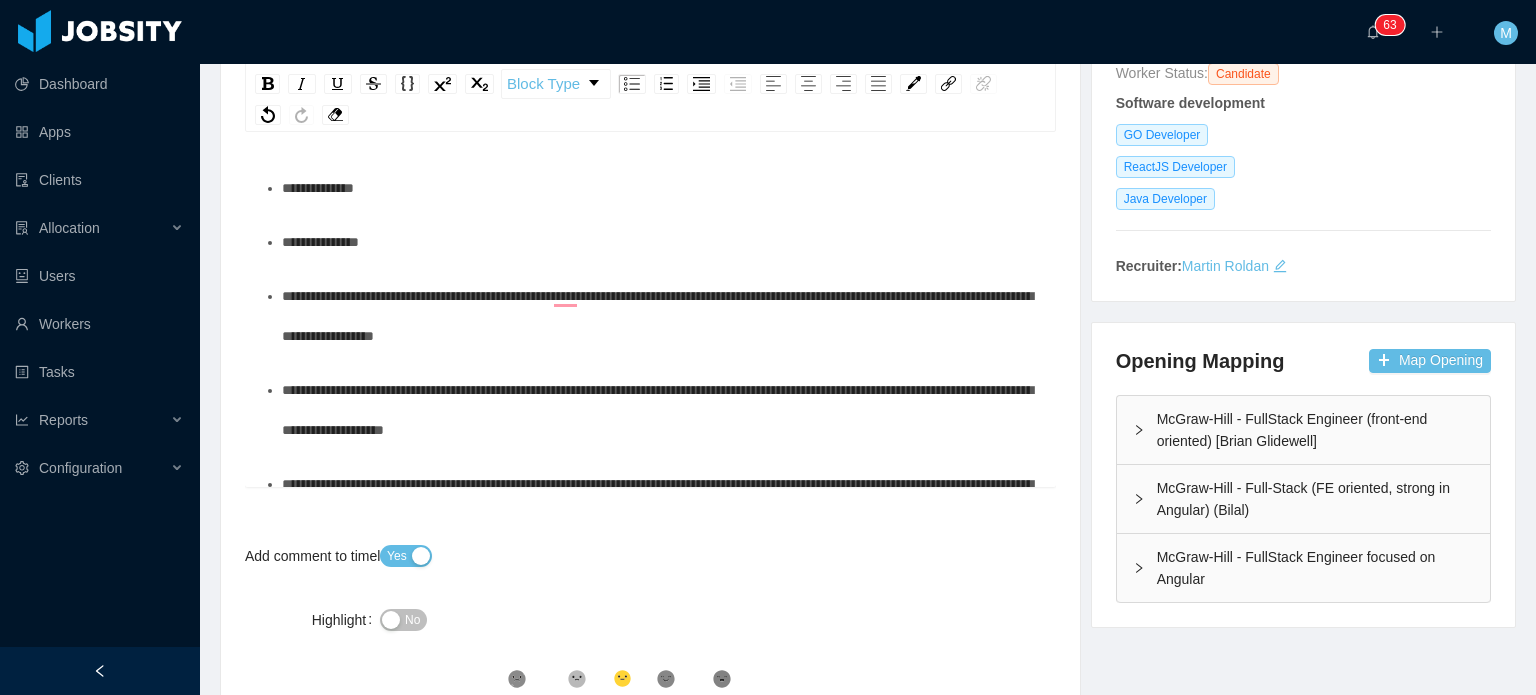 click on "**********" at bounding box center (661, 316) 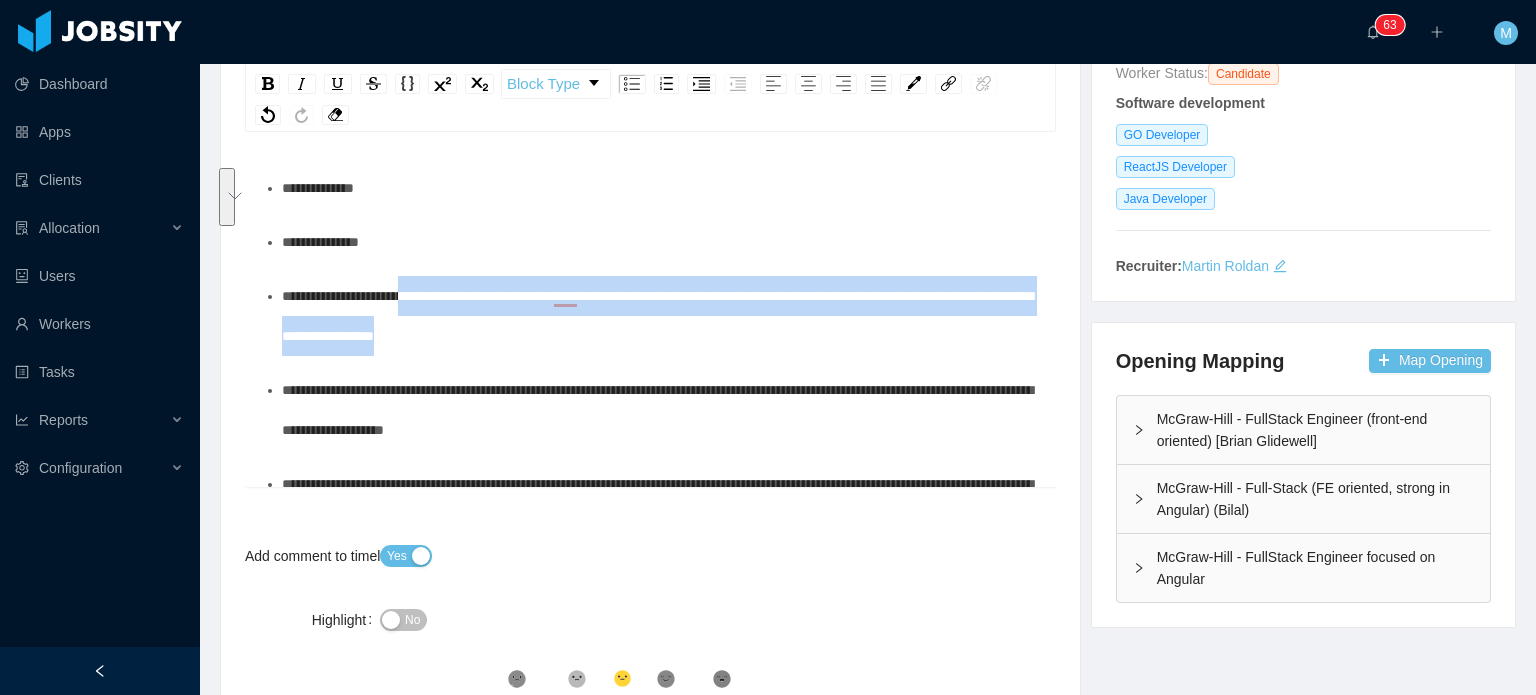 drag, startPoint x: 631, startPoint y: 335, endPoint x: 421, endPoint y: 303, distance: 212.4241 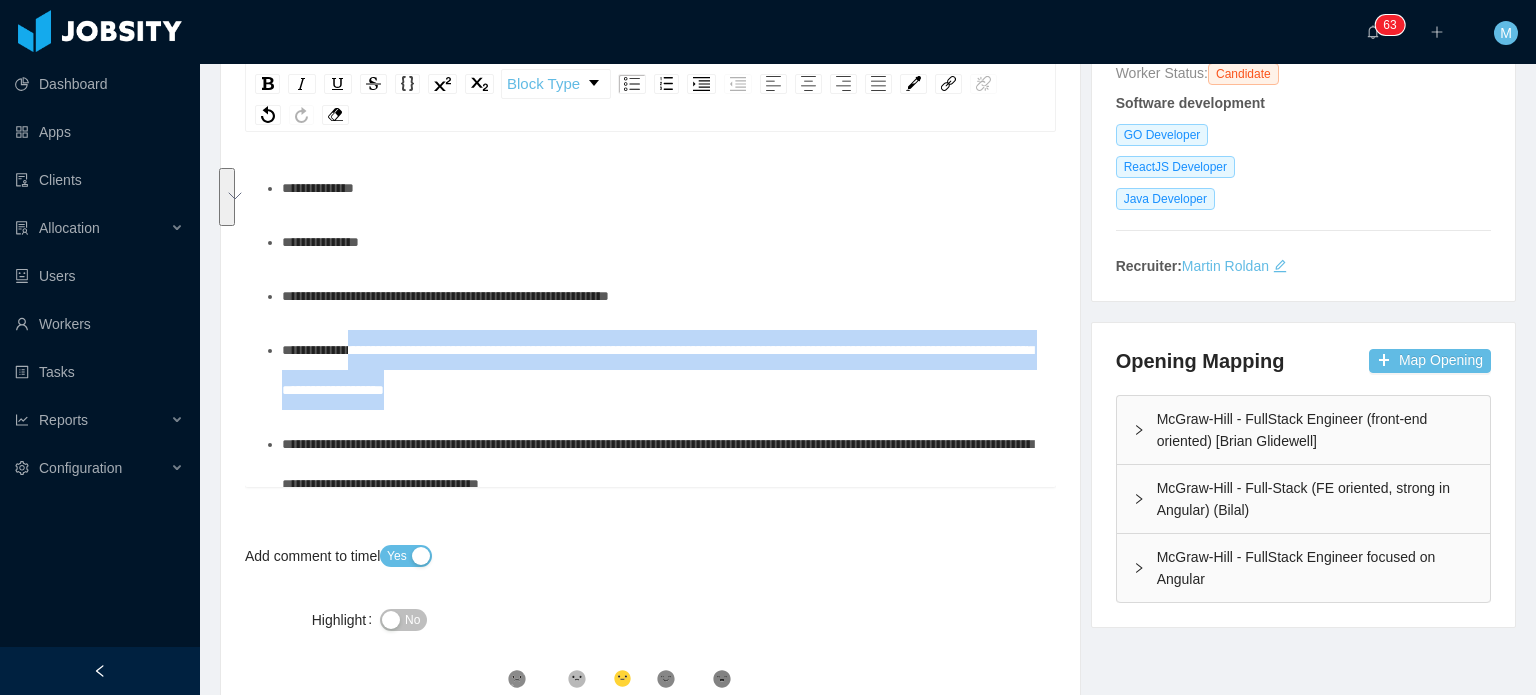 drag, startPoint x: 725, startPoint y: 390, endPoint x: 356, endPoint y: 351, distance: 371.05524 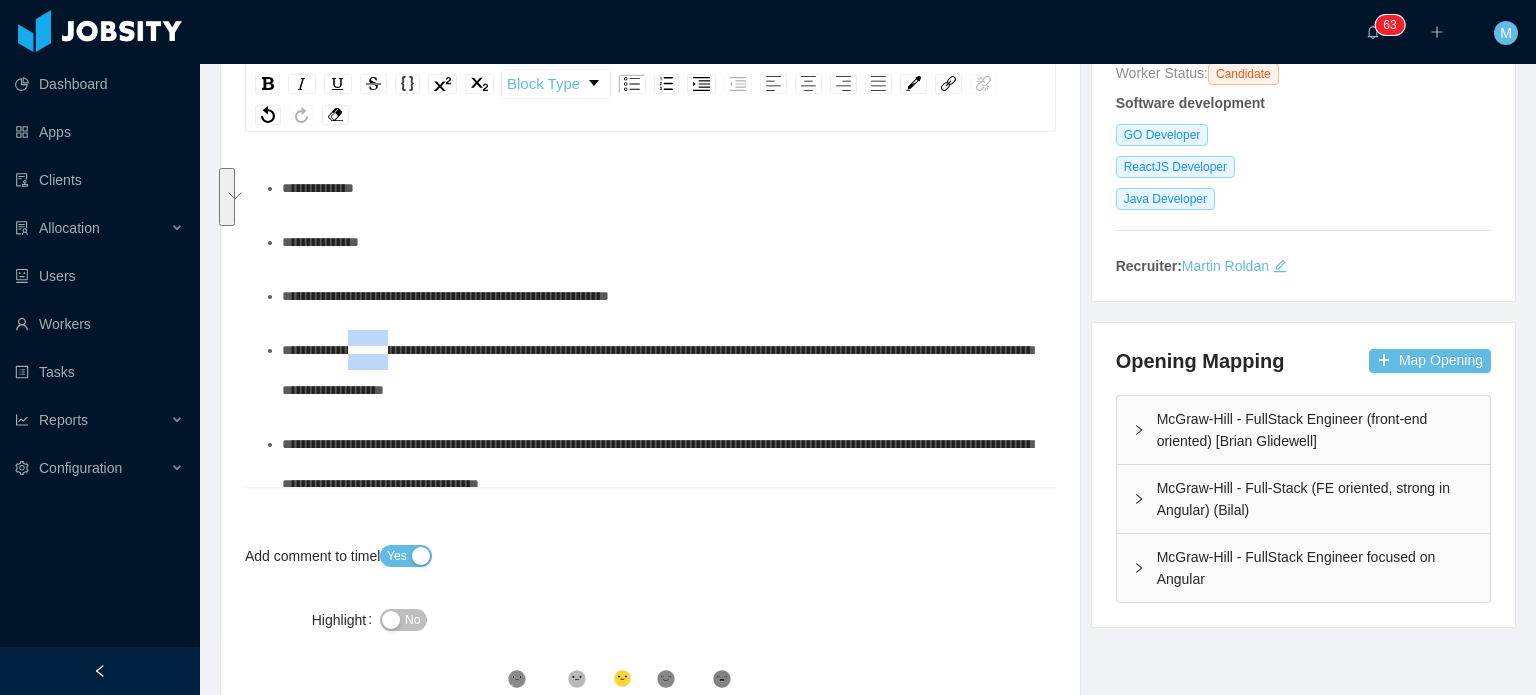 click on "**********" at bounding box center (661, 370) 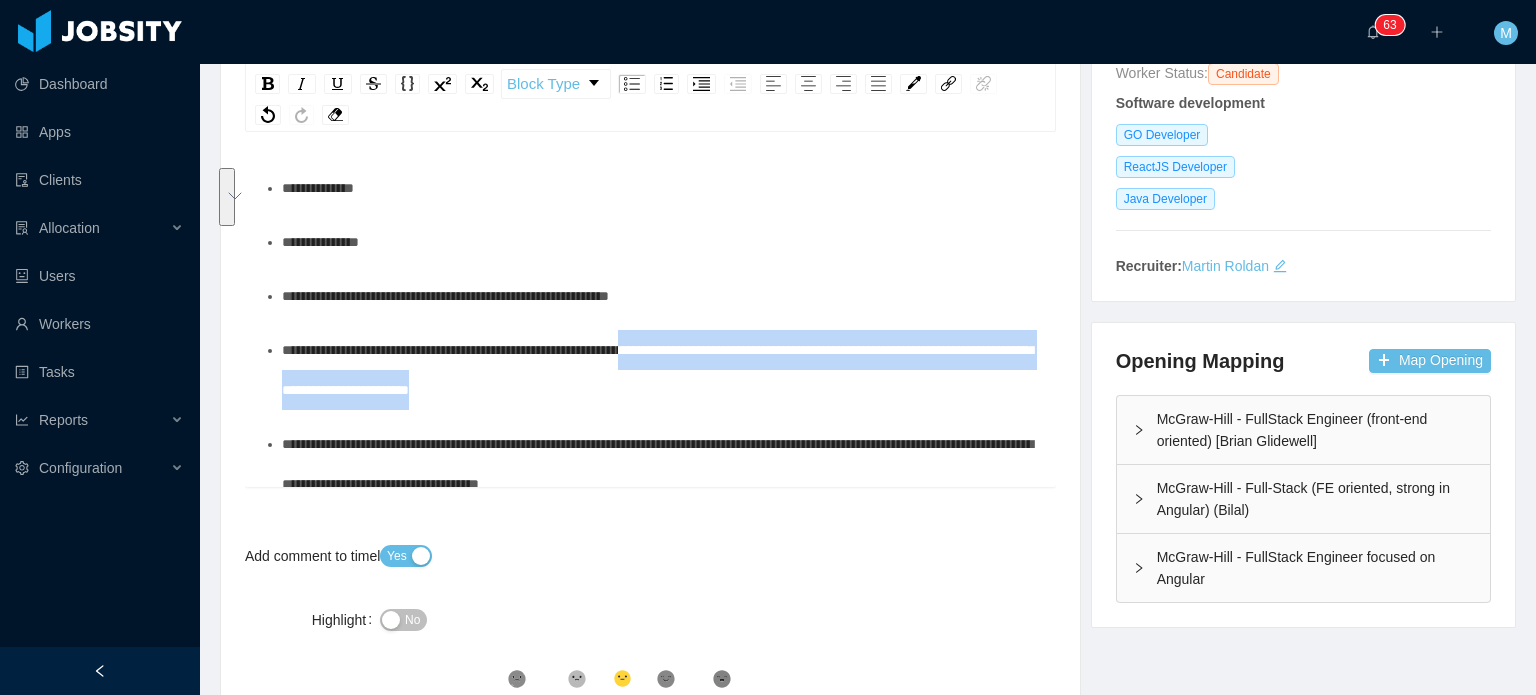 drag, startPoint x: 772, startPoint y: 379, endPoint x: 689, endPoint y: 351, distance: 87.595665 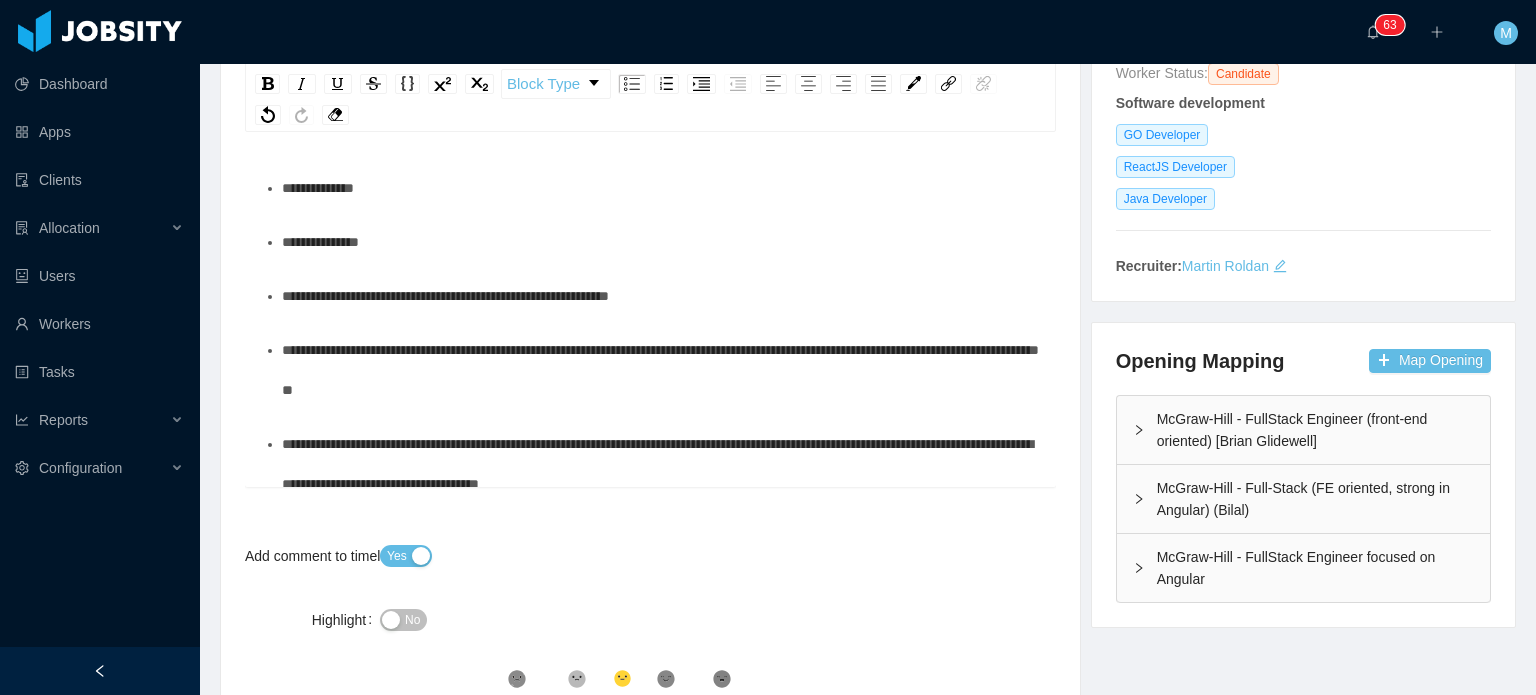 scroll, scrollTop: 32, scrollLeft: 0, axis: vertical 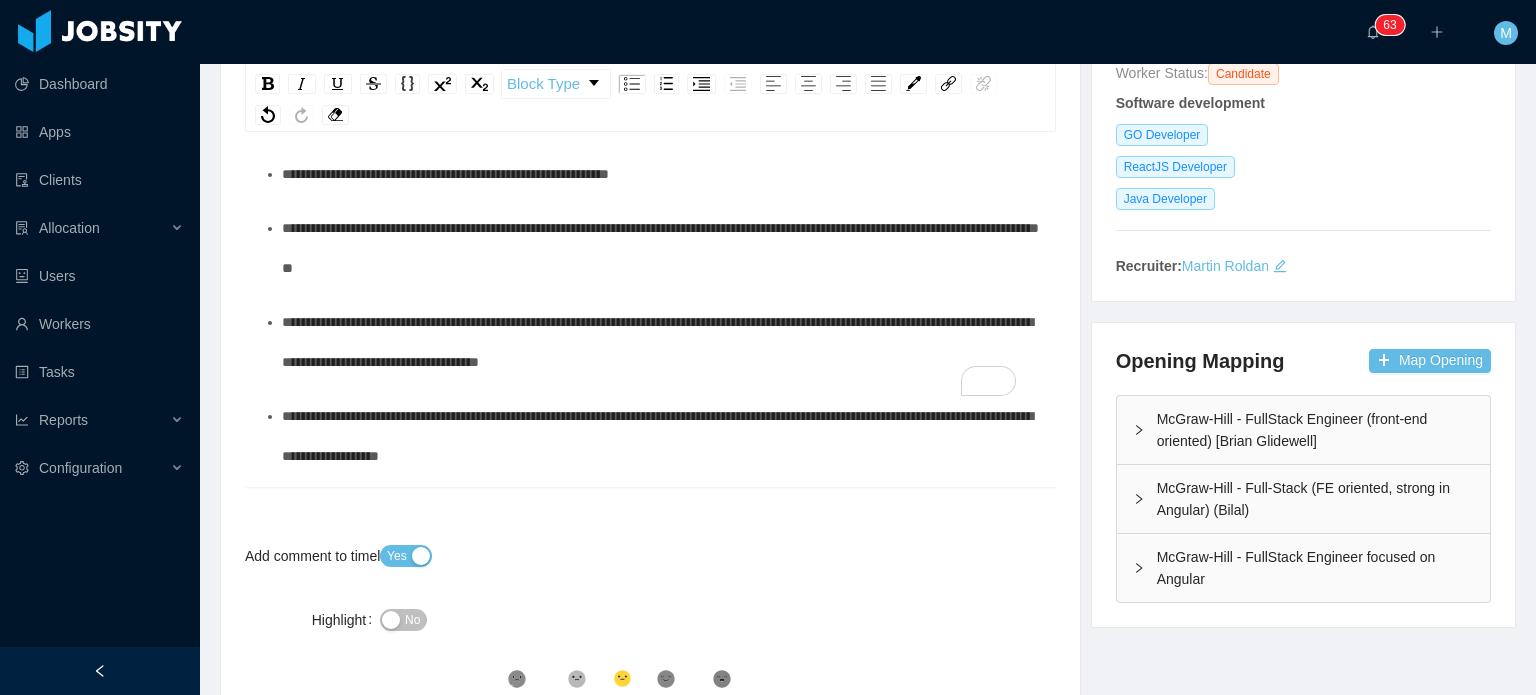 click on "**********" at bounding box center (661, 342) 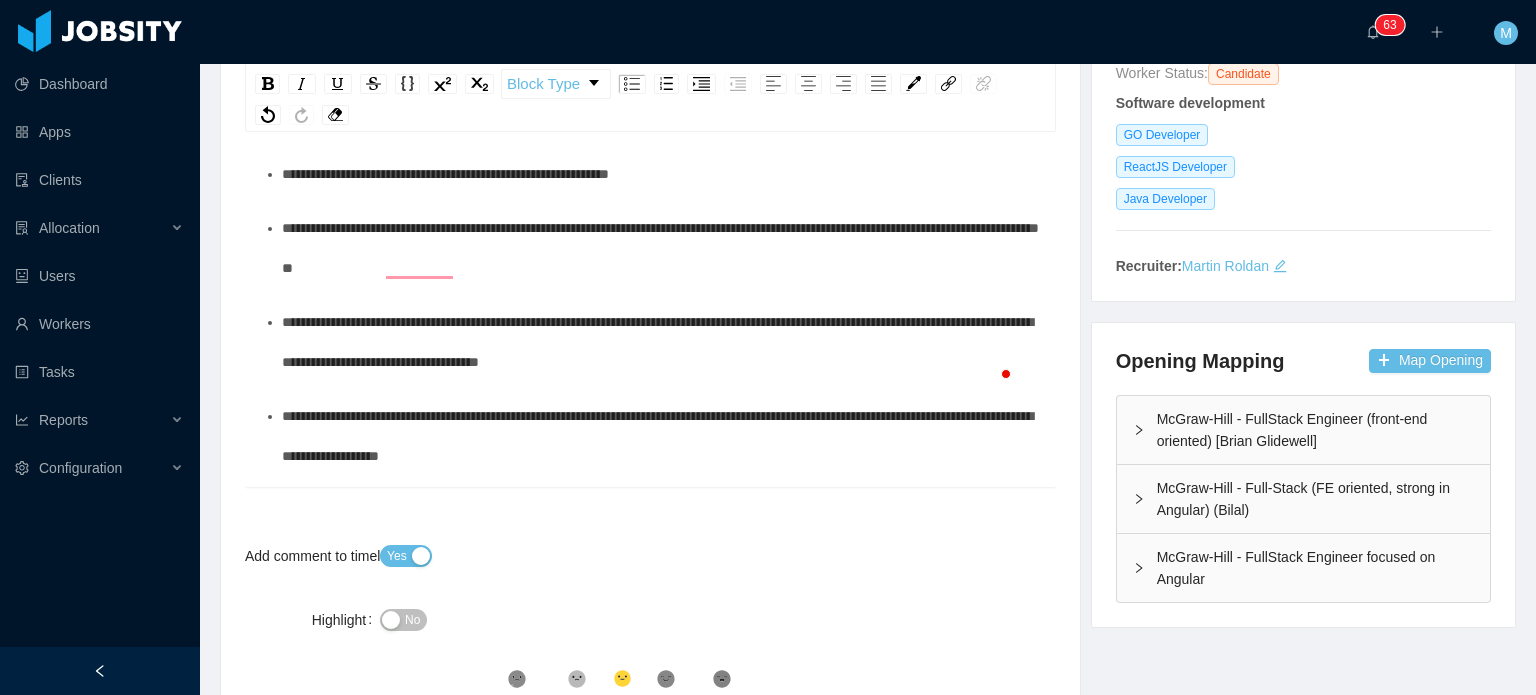 scroll, scrollTop: 247, scrollLeft: 0, axis: vertical 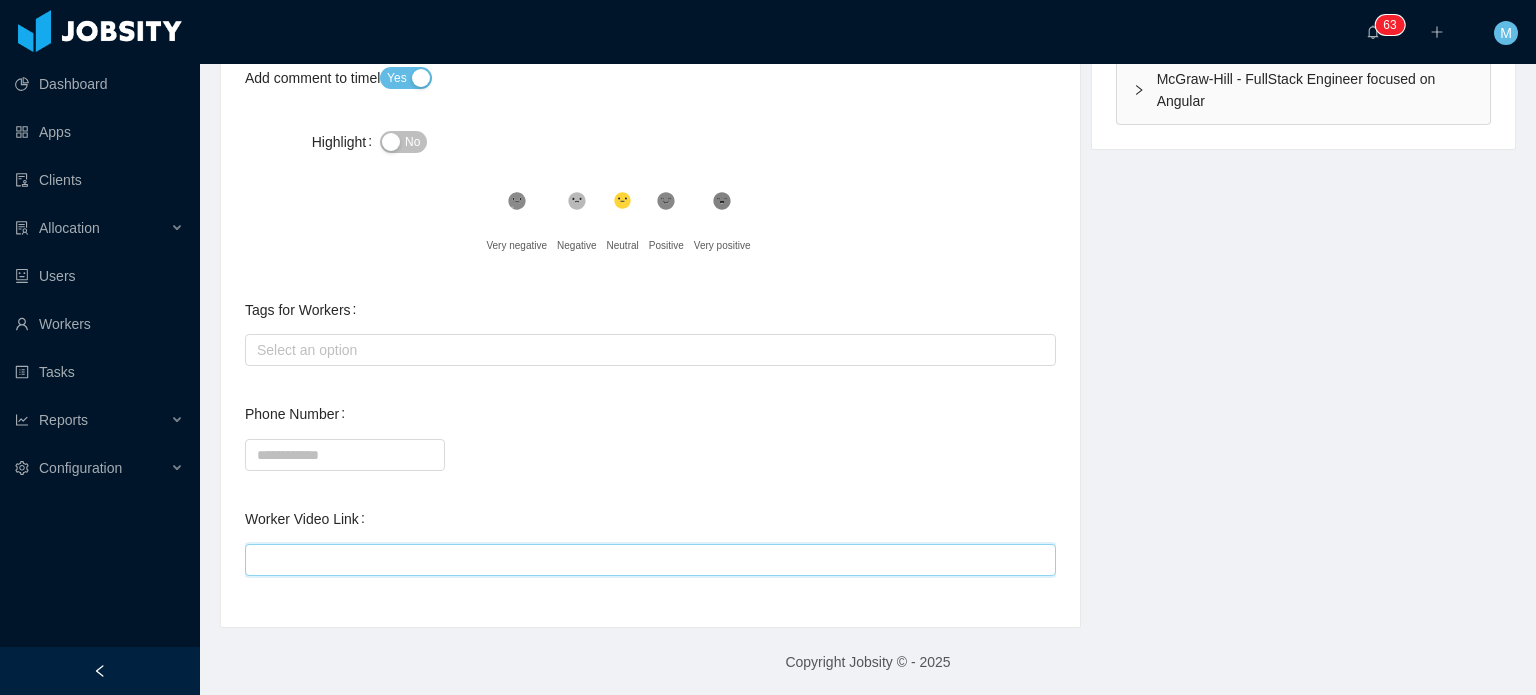 click on "Worker Video Link" at bounding box center [650, 560] 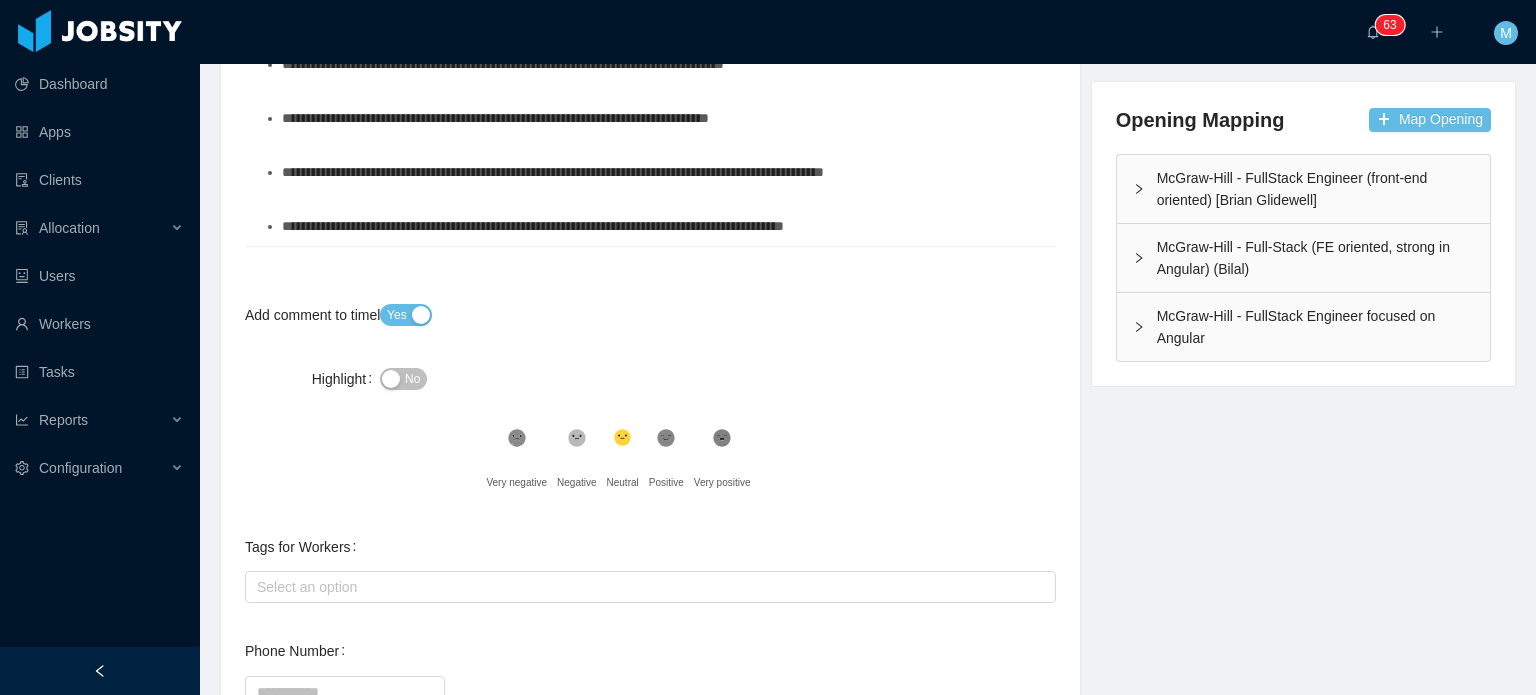 scroll, scrollTop: 0, scrollLeft: 0, axis: both 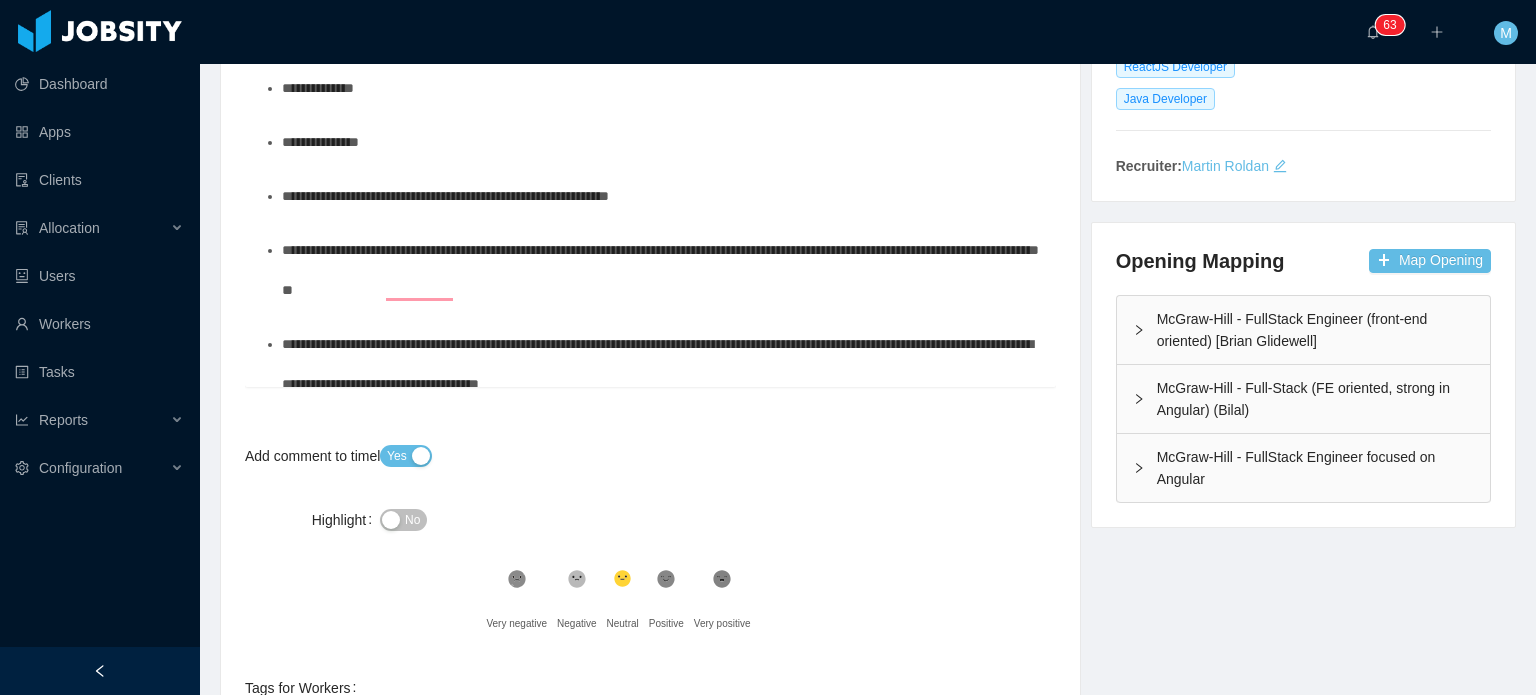 type on "**********" 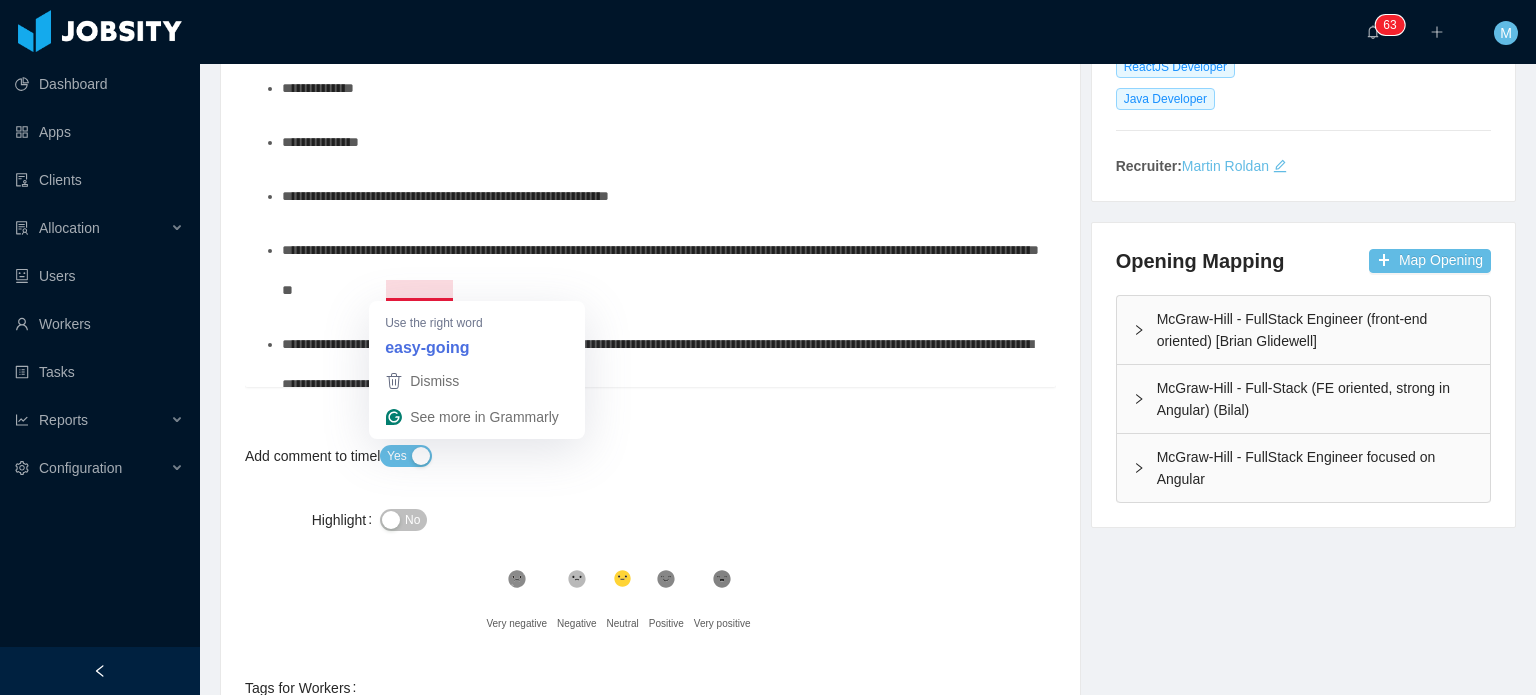 click on "Dismiss" at bounding box center [477, 381] 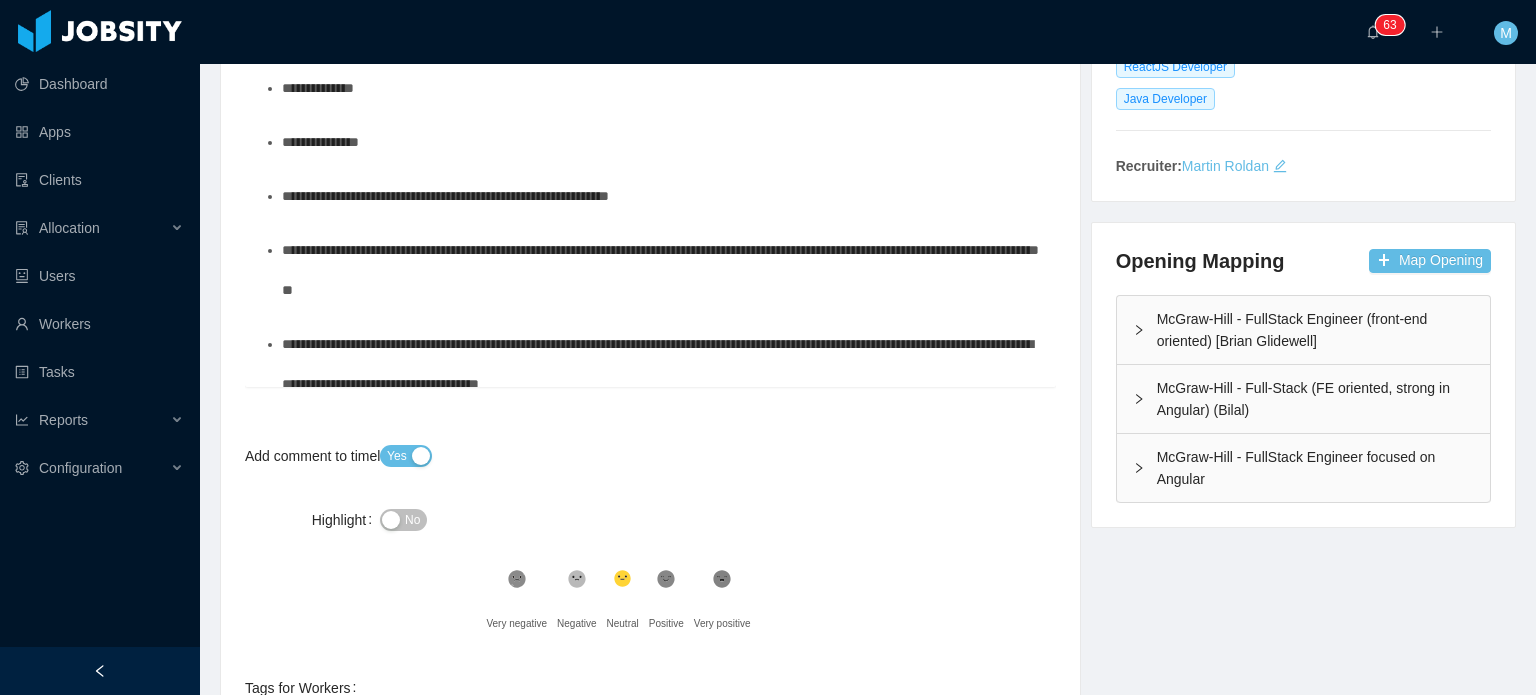 click on "**********" at bounding box center (661, 270) 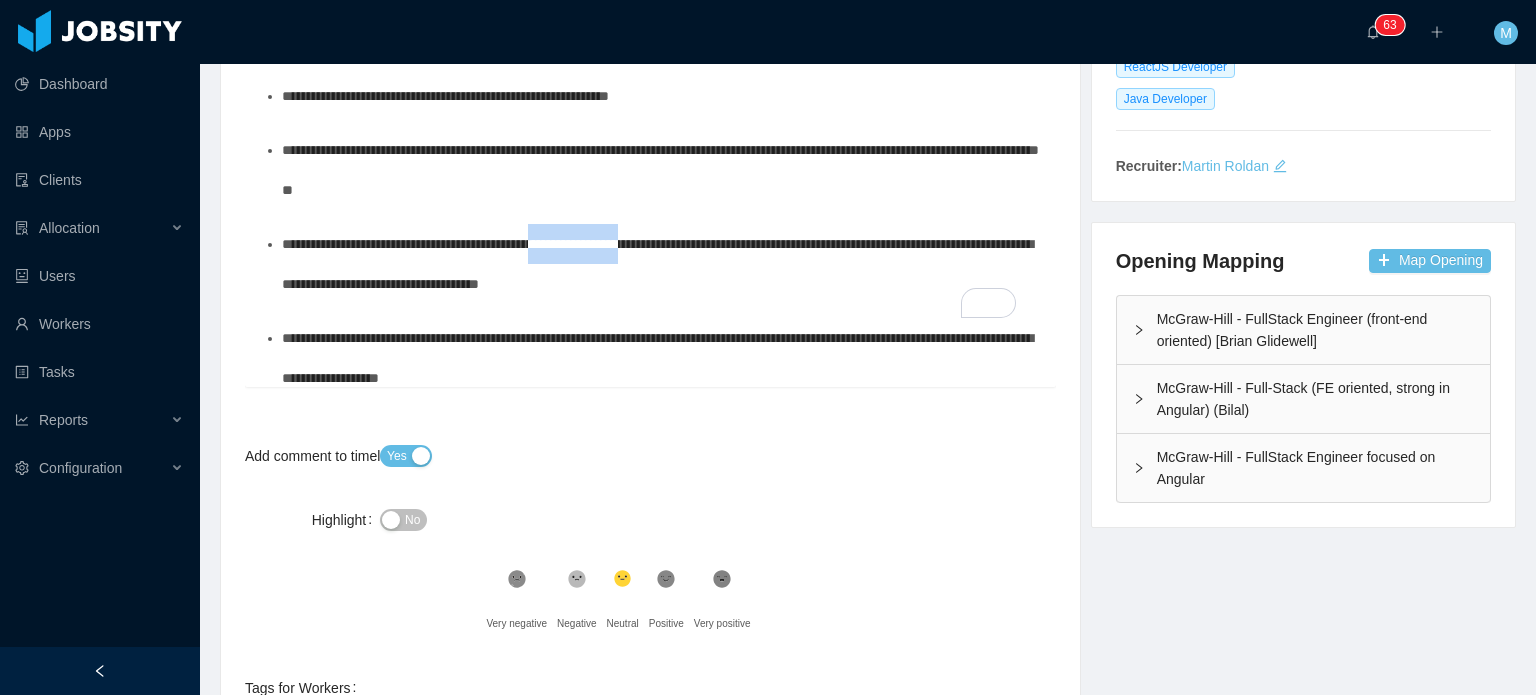 drag, startPoint x: 583, startPoint y: 246, endPoint x: 754, endPoint y: 271, distance: 172.81783 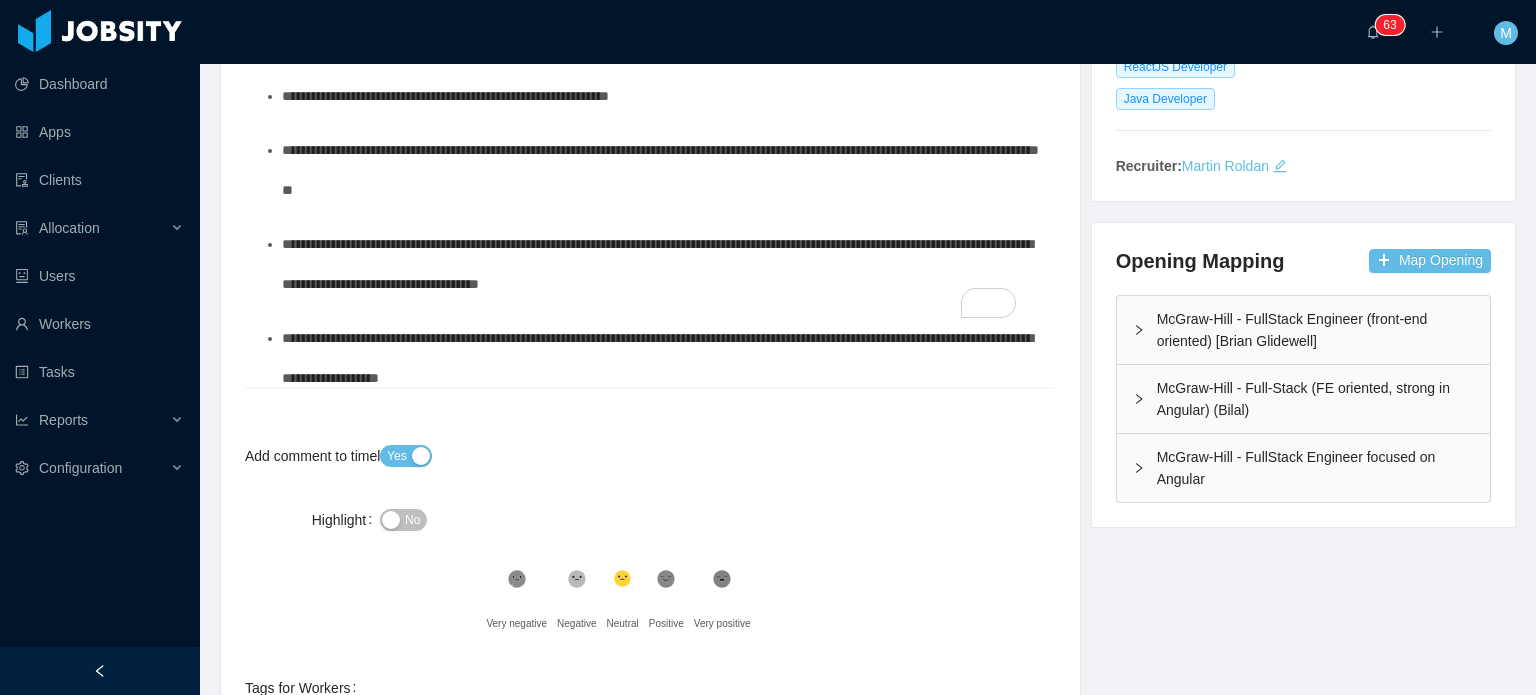 click on "**********" at bounding box center [661, 264] 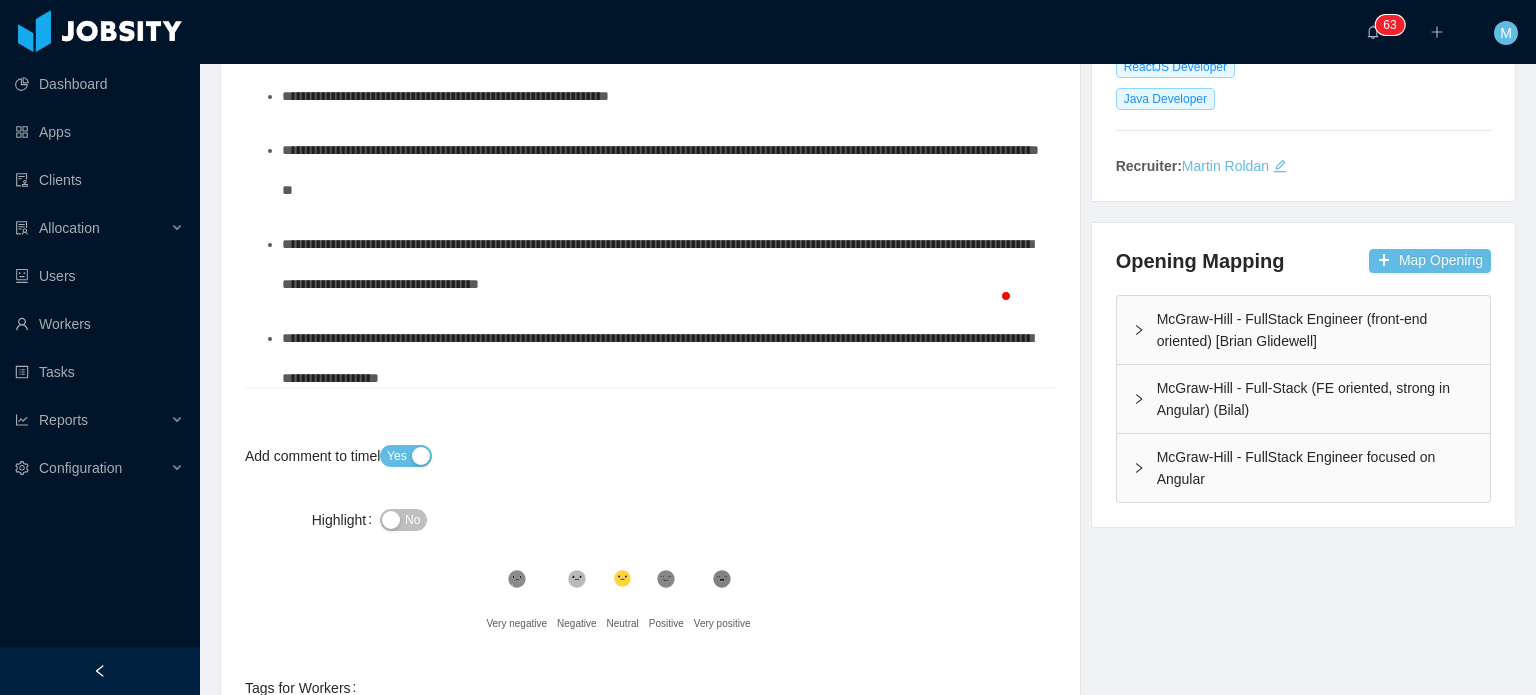 scroll, scrollTop: 46, scrollLeft: 0, axis: vertical 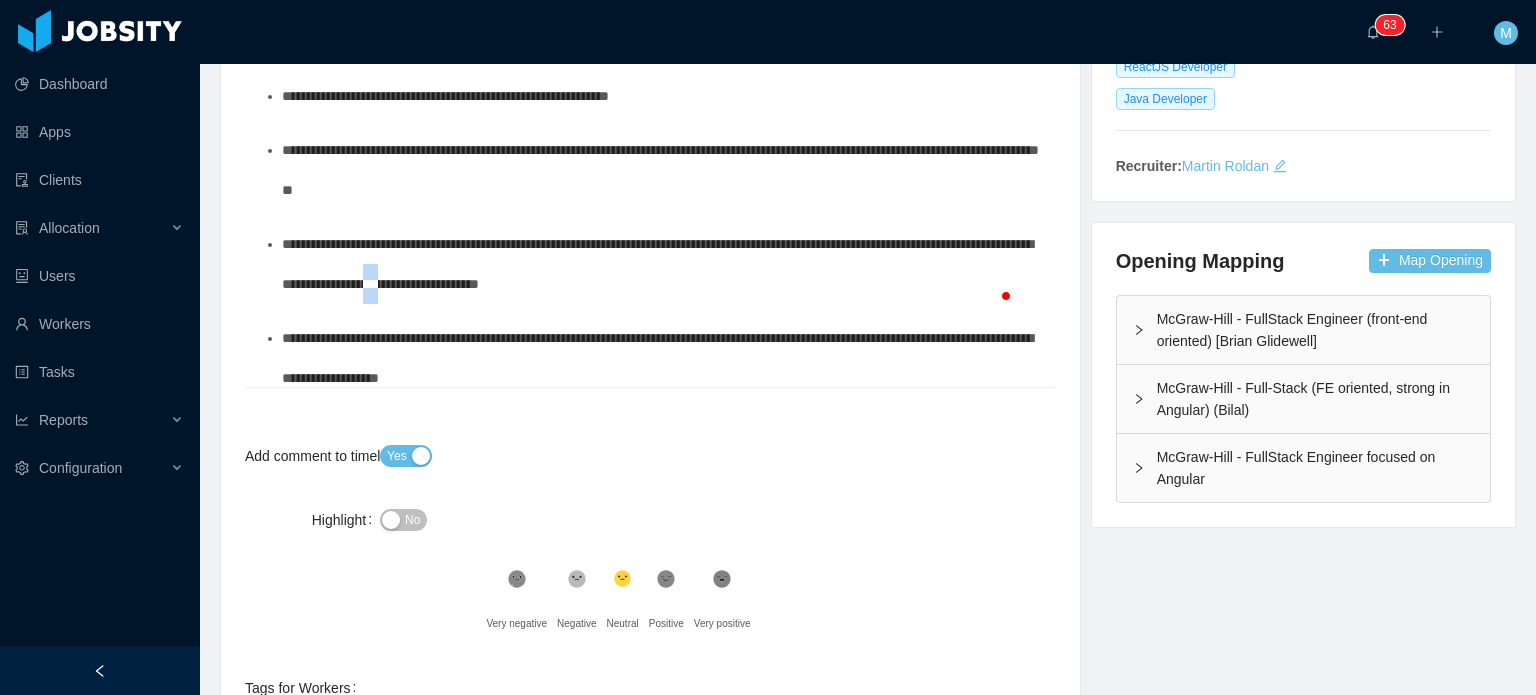drag, startPoint x: 615, startPoint y: 283, endPoint x: 637, endPoint y: 295, distance: 25.059929 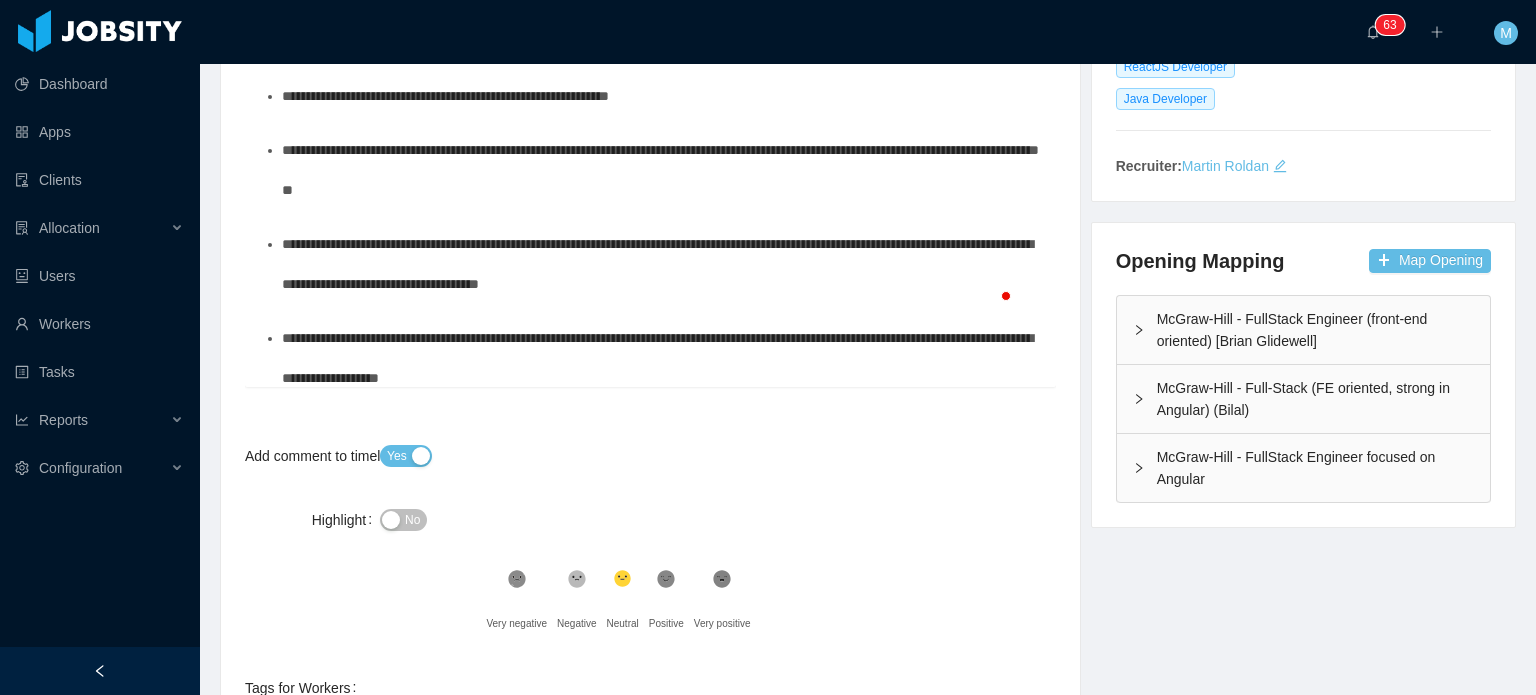 click on "**********" at bounding box center [661, 264] 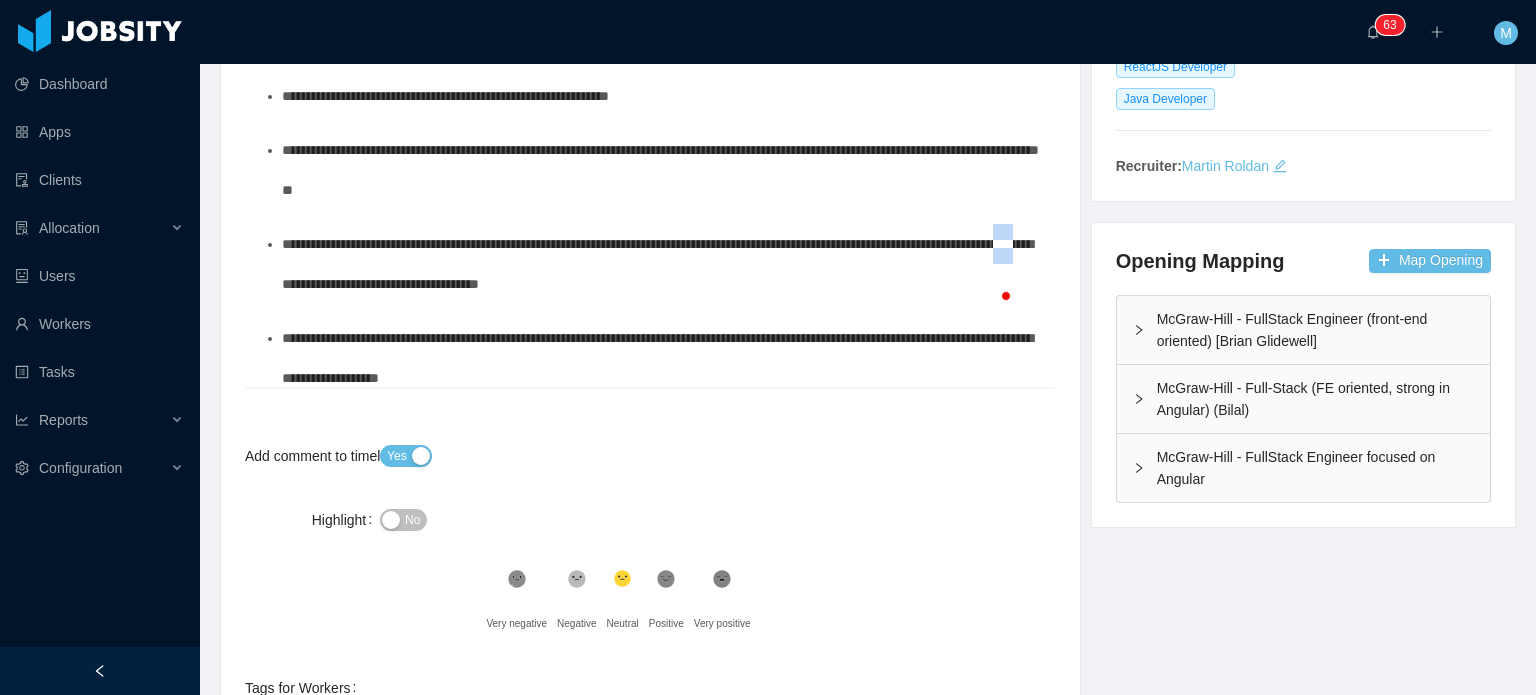 click on "**********" at bounding box center (657, 264) 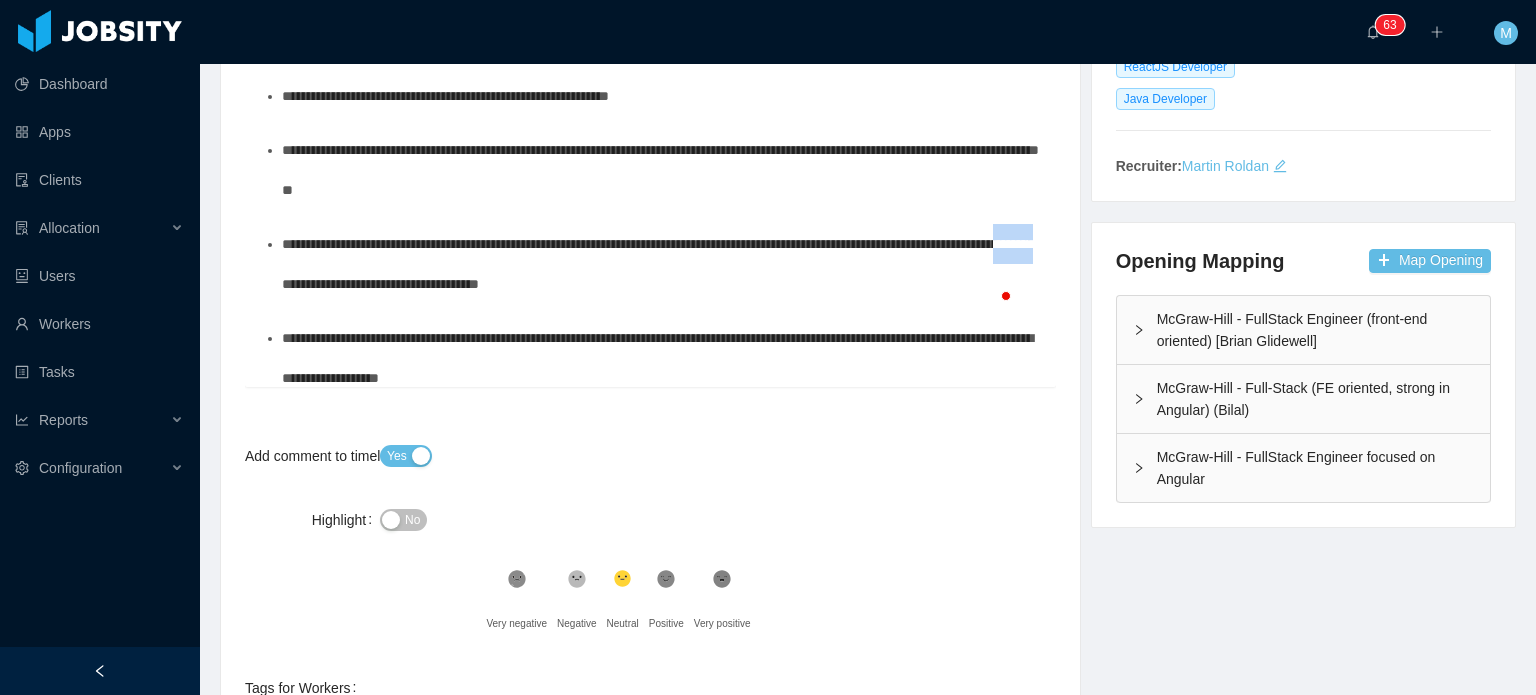 click on "**********" at bounding box center (657, 264) 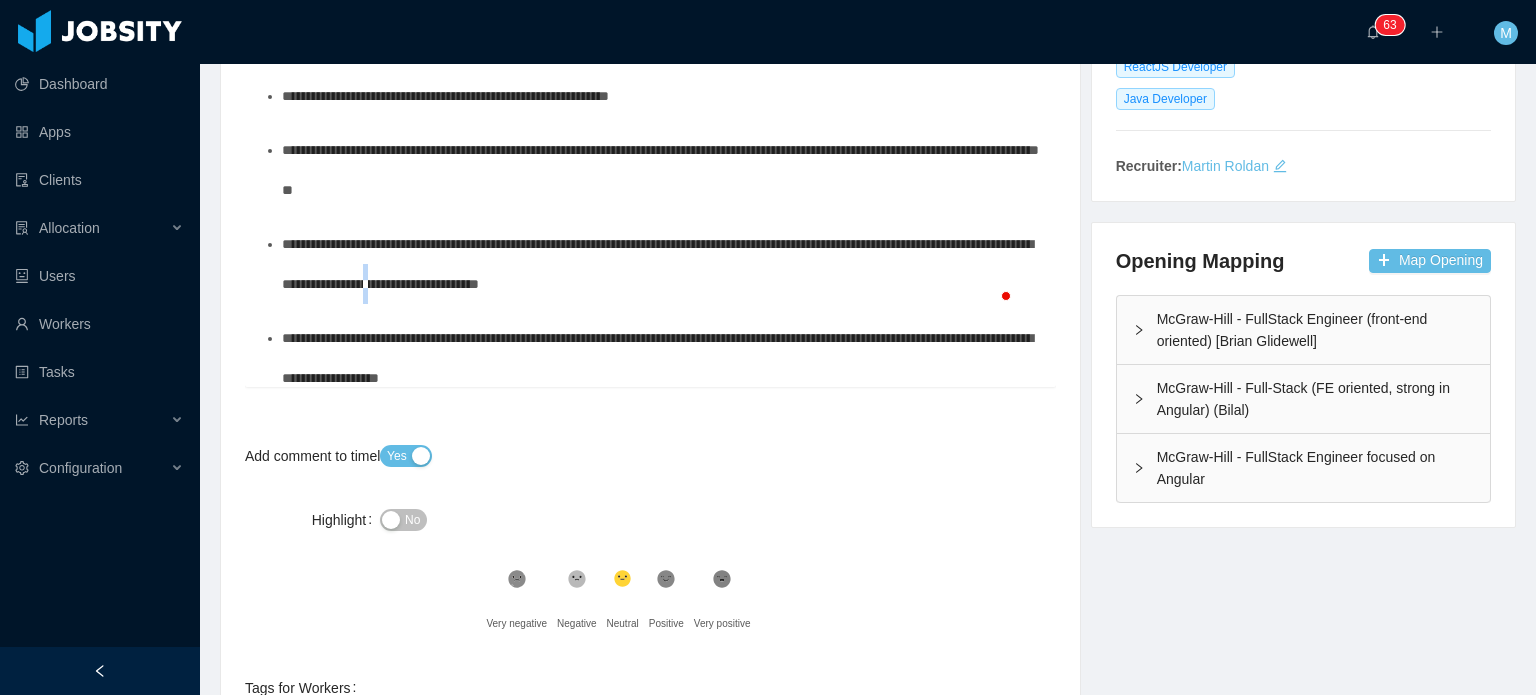 drag, startPoint x: 615, startPoint y: 290, endPoint x: 716, endPoint y: 293, distance: 101.04455 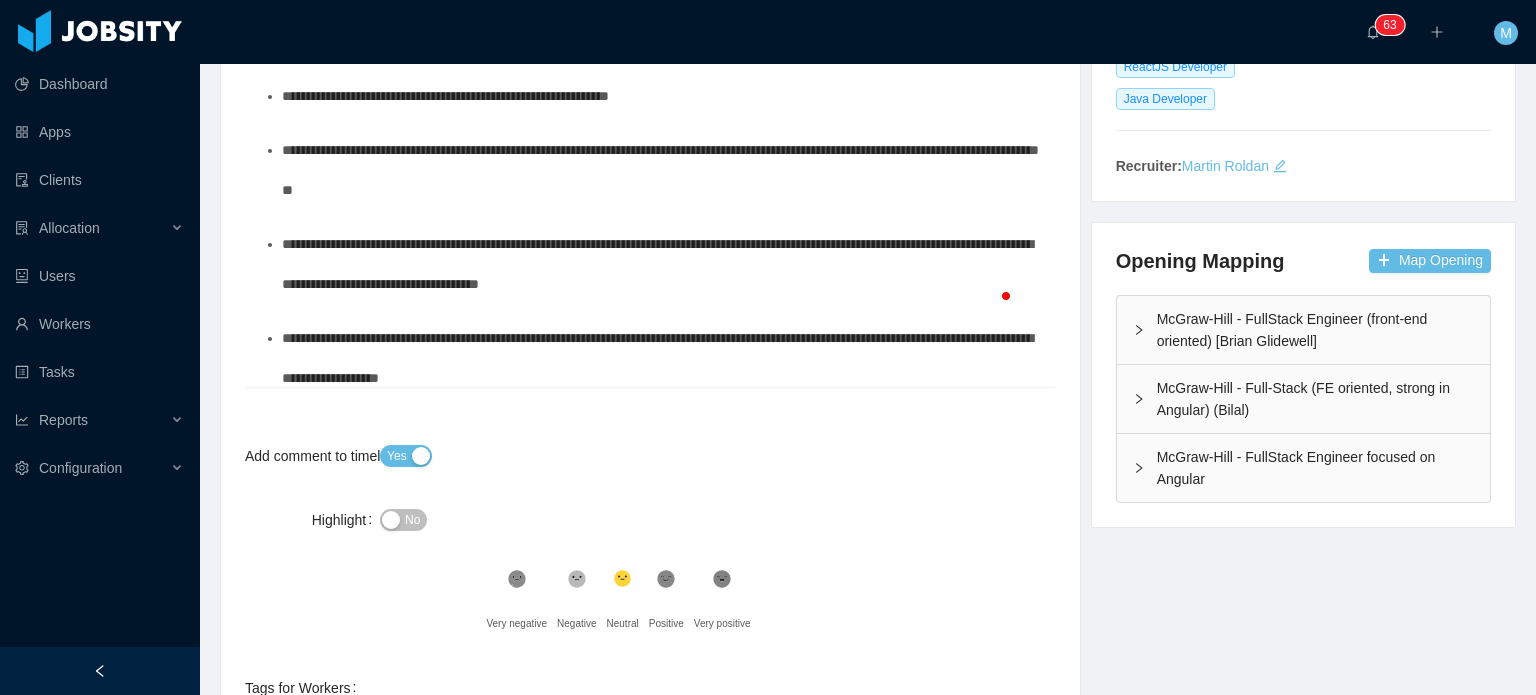 click on "**********" at bounding box center [661, 264] 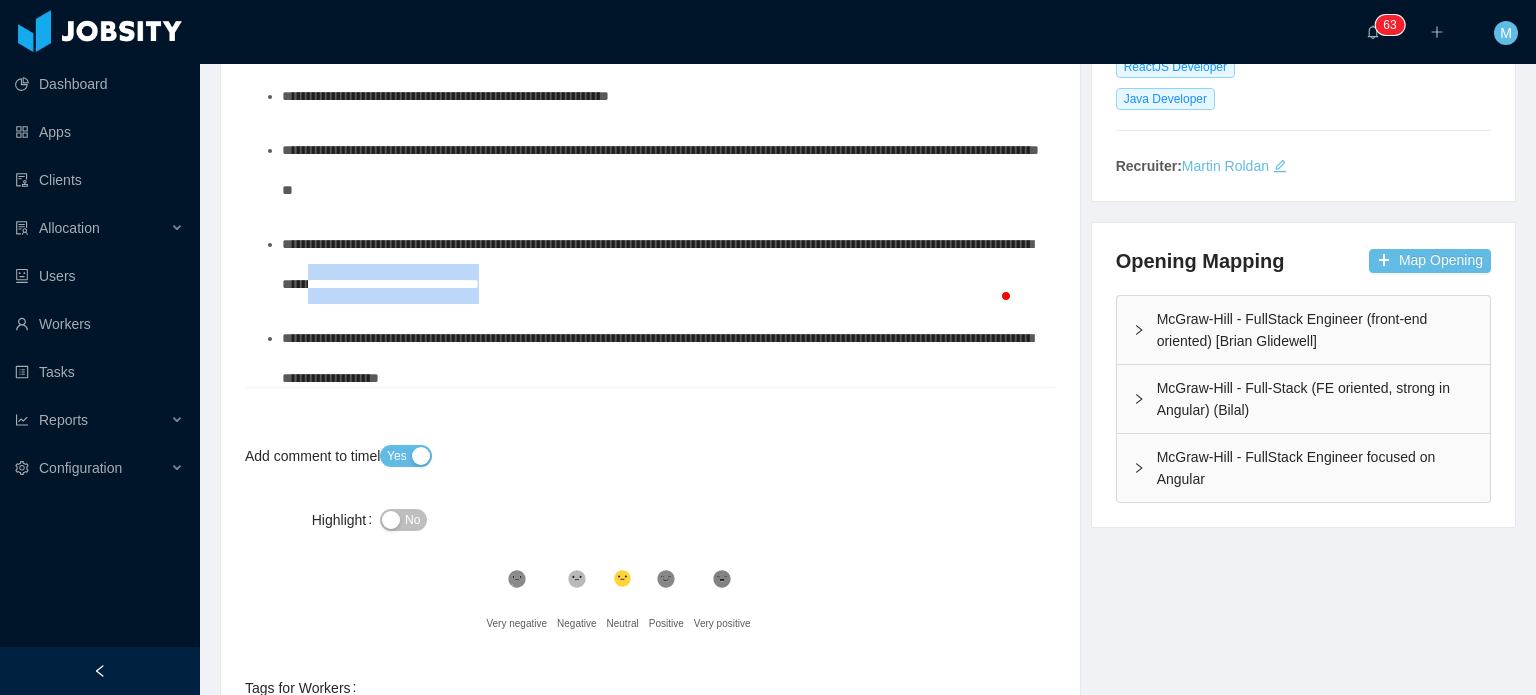 drag, startPoint x: 760, startPoint y: 291, endPoint x: 550, endPoint y: 281, distance: 210.23796 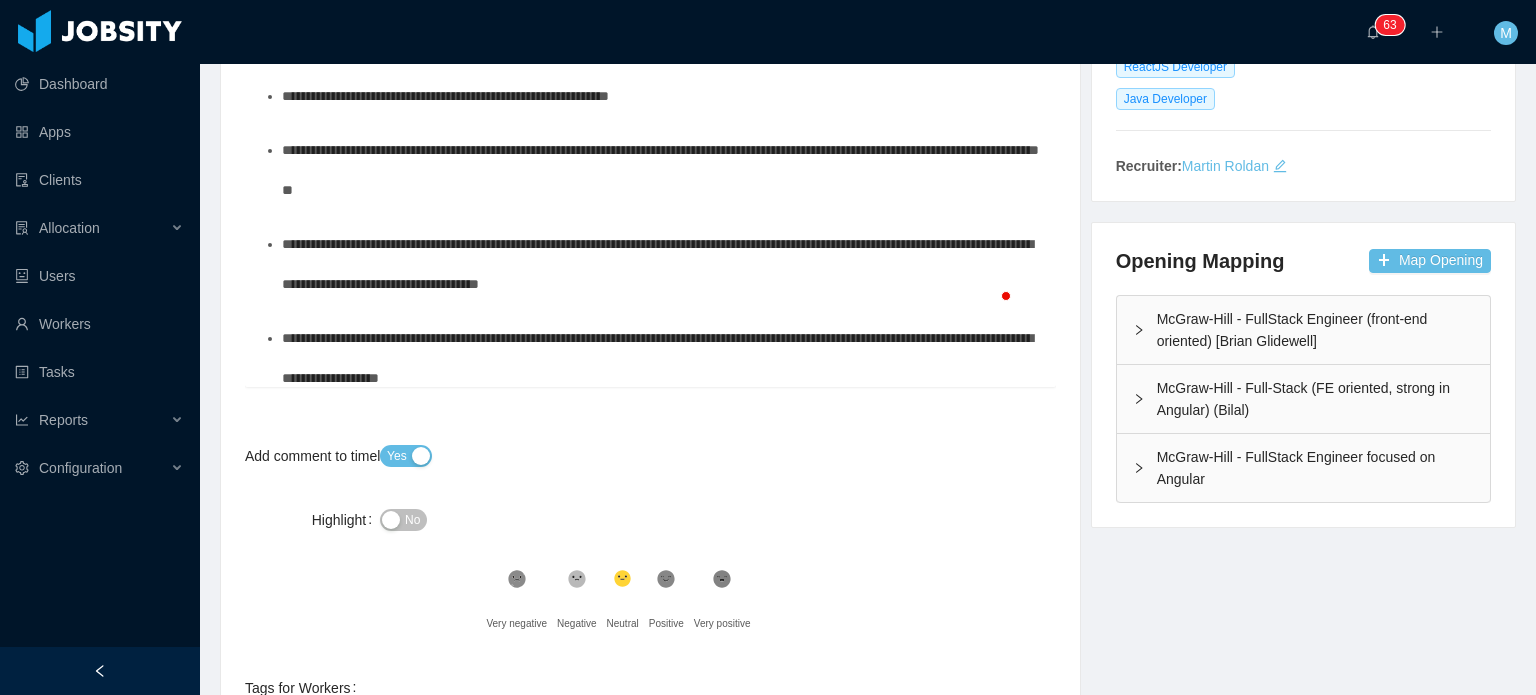 scroll, scrollTop: 200, scrollLeft: 0, axis: vertical 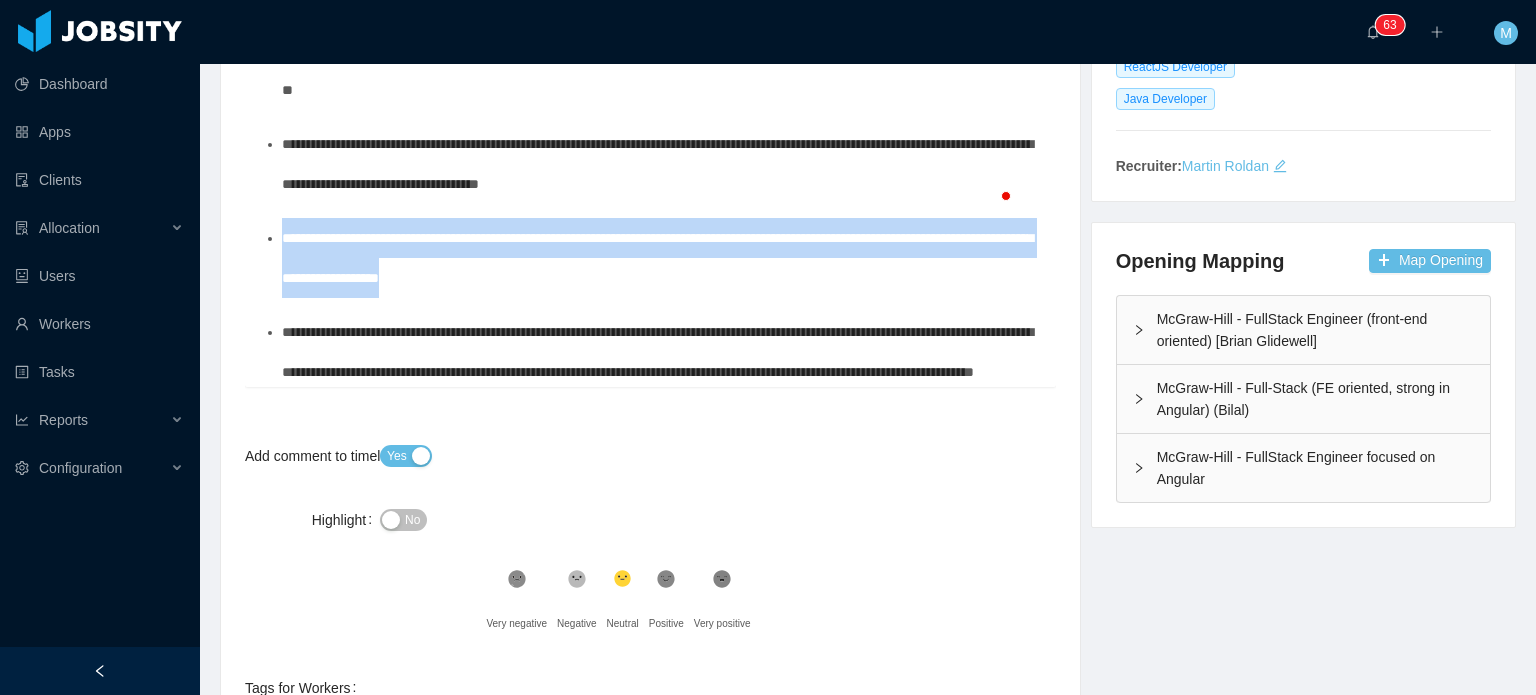 drag, startPoint x: 466, startPoint y: 262, endPoint x: 268, endPoint y: 239, distance: 199.33138 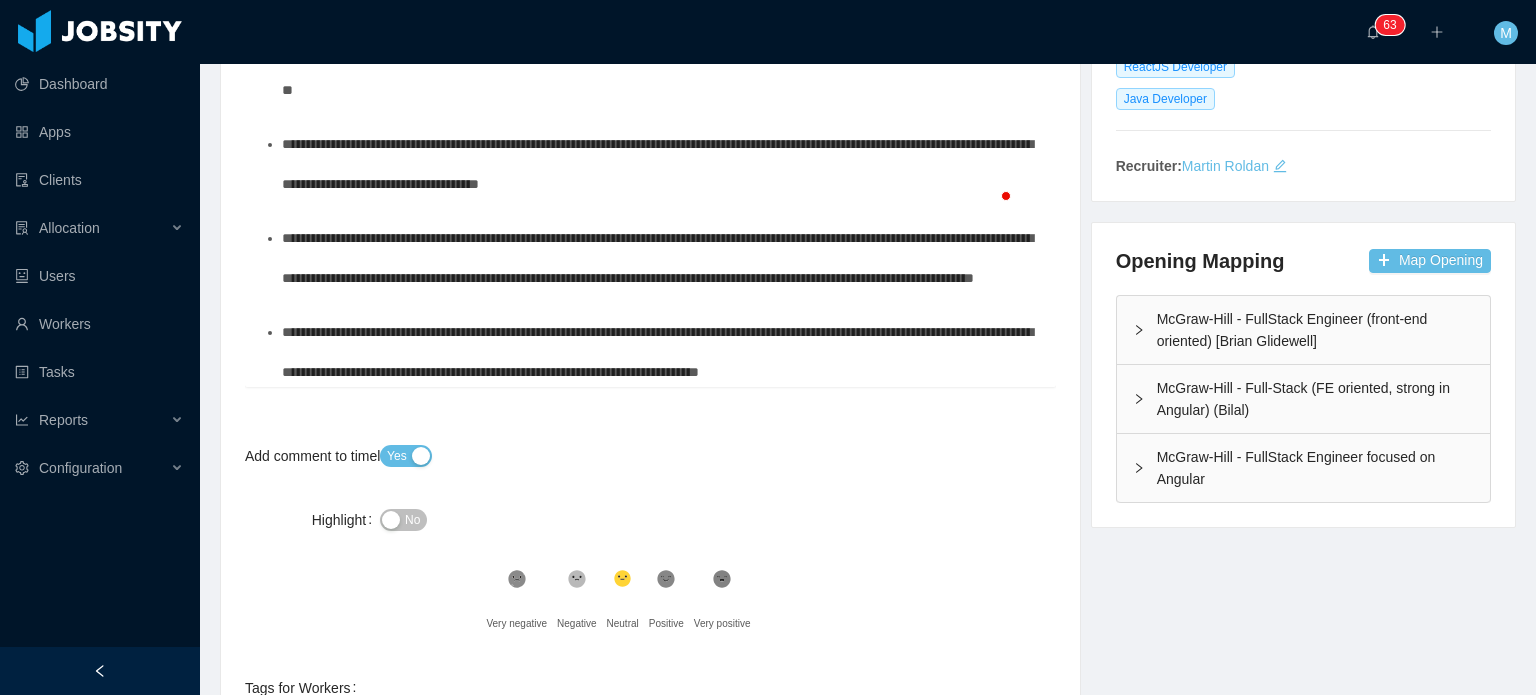 scroll 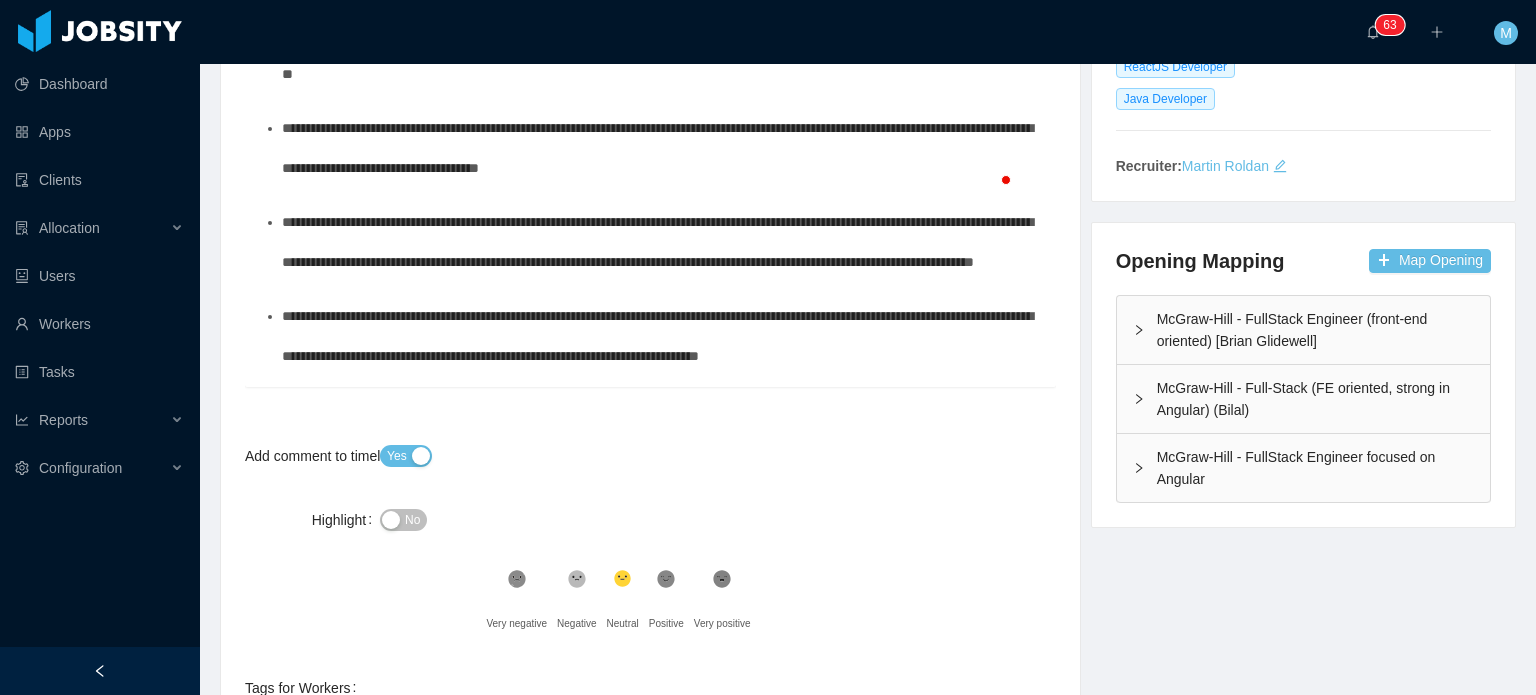 click on "**********" at bounding box center [657, 242] 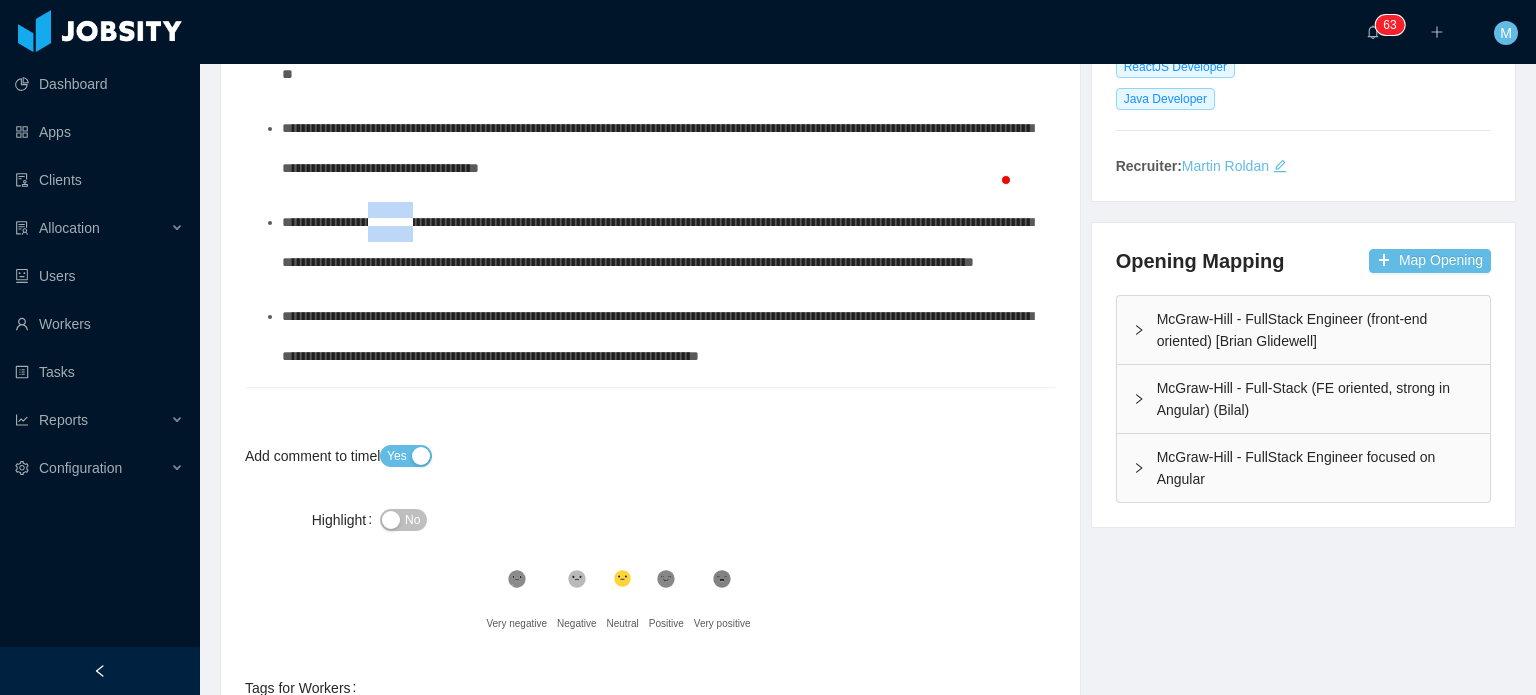 click on "**********" at bounding box center [657, 242] 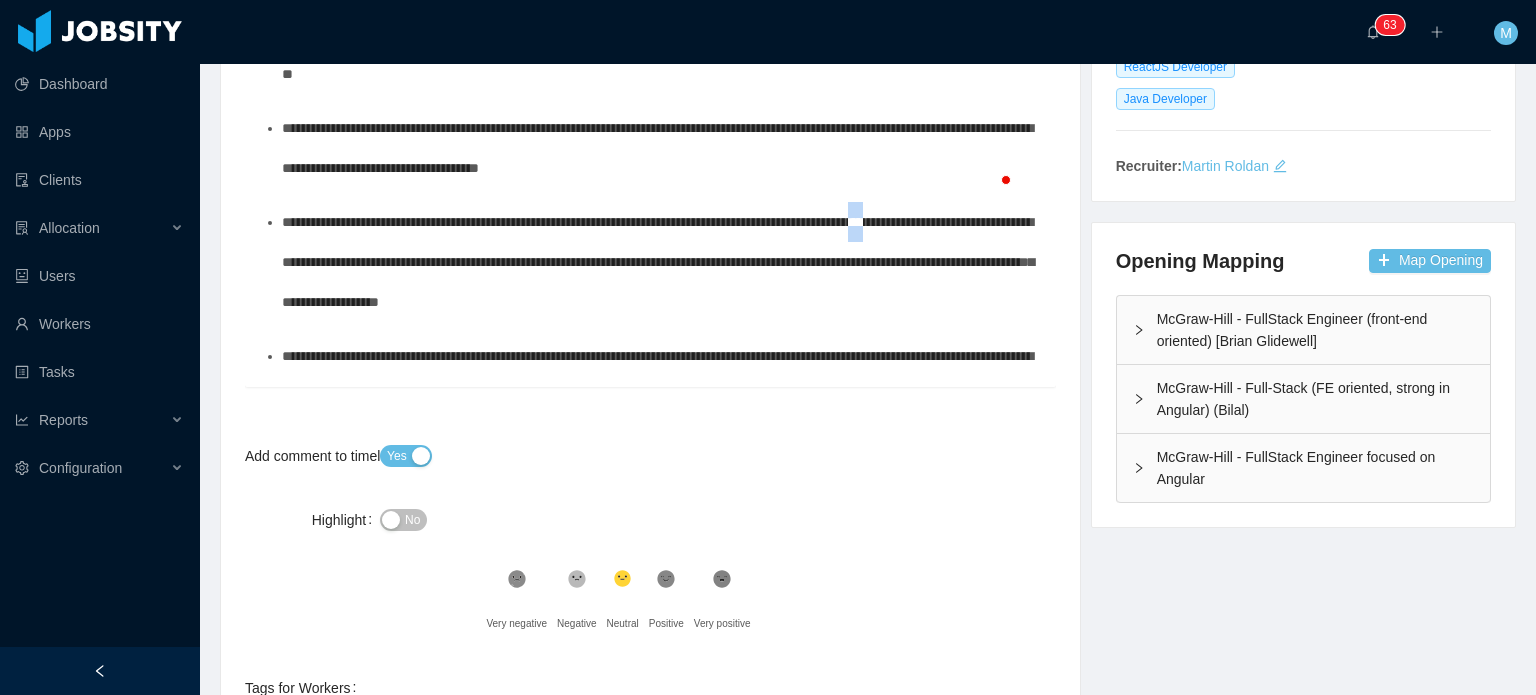 drag, startPoint x: 278, startPoint y: 247, endPoint x: 307, endPoint y: 256, distance: 30.364452 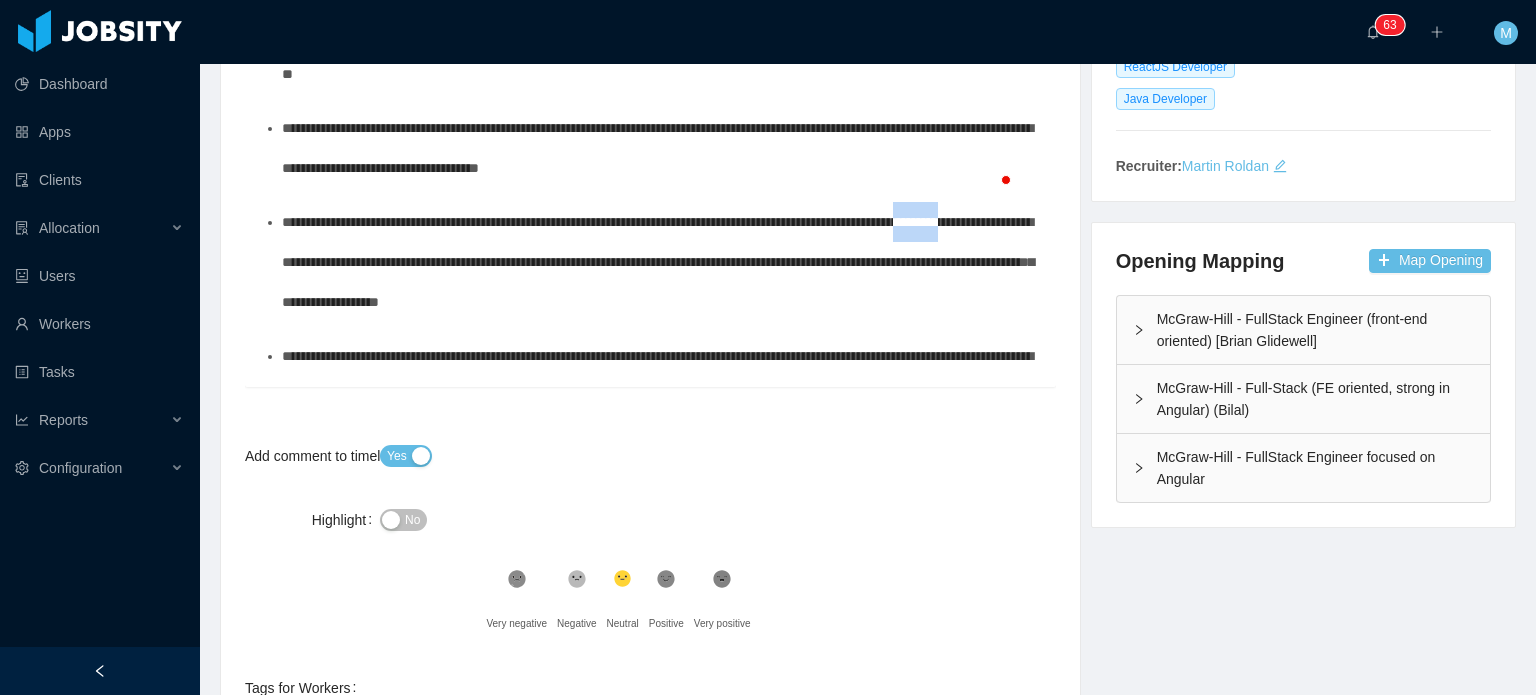 drag, startPoint x: 342, startPoint y: 260, endPoint x: 396, endPoint y: 261, distance: 54.00926 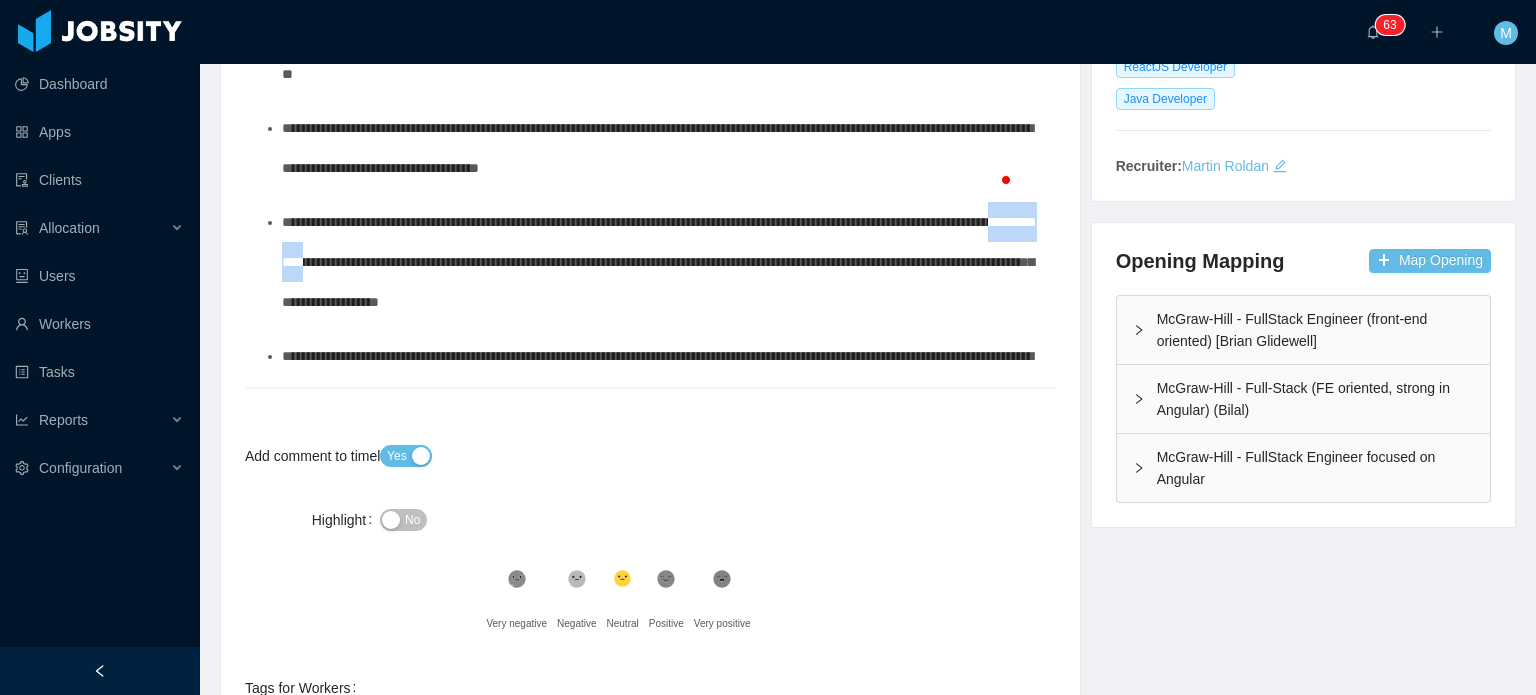 drag, startPoint x: 456, startPoint y: 263, endPoint x: 592, endPoint y: 265, distance: 136.01471 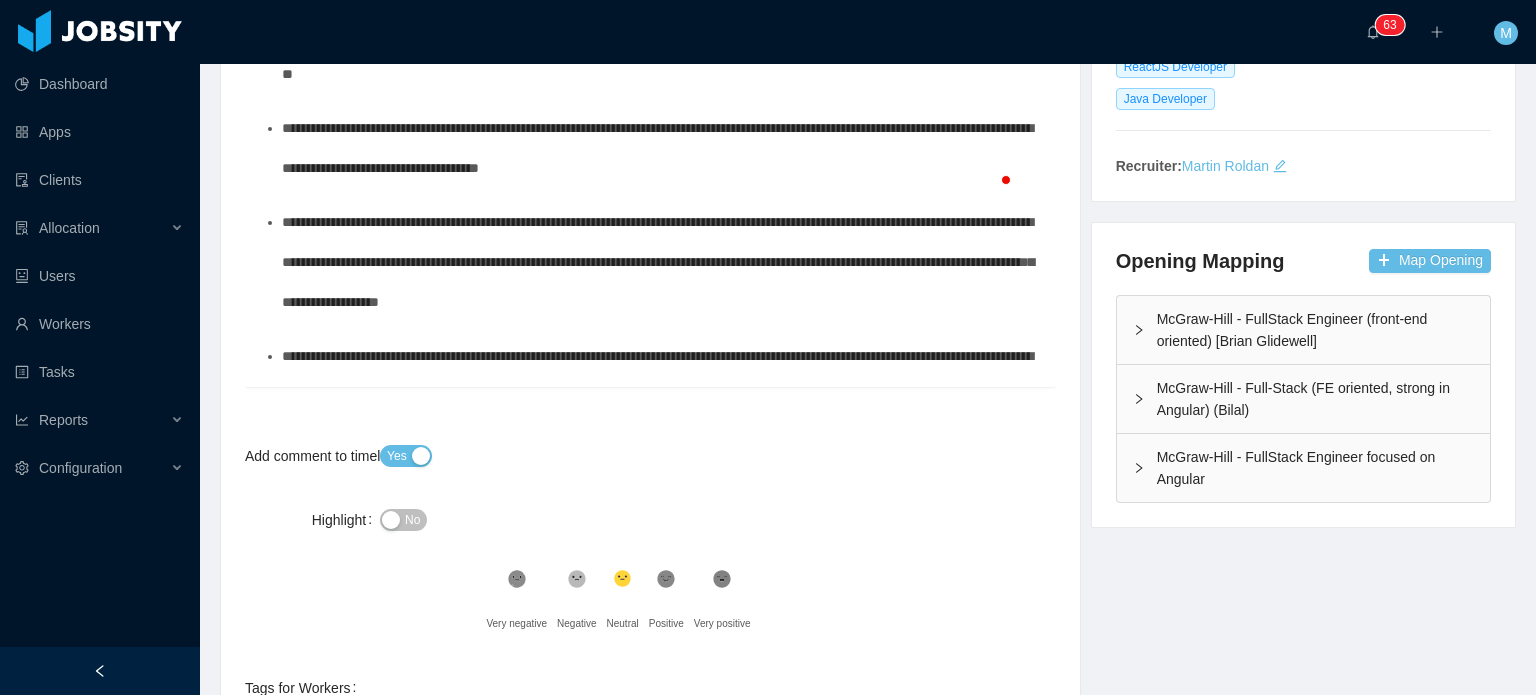 drag, startPoint x: 592, startPoint y: 265, endPoint x: 647, endPoint y: 265, distance: 55 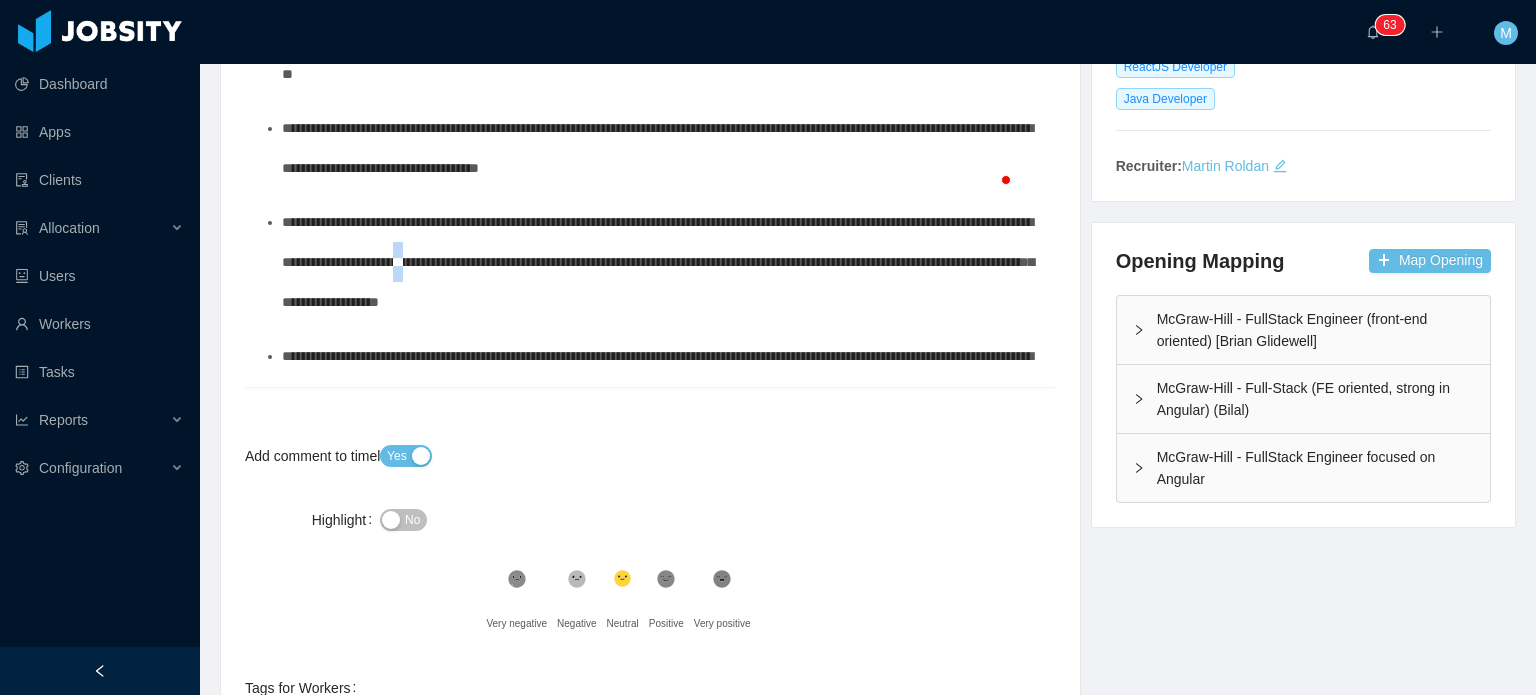 click on "**********" at bounding box center [658, 262] 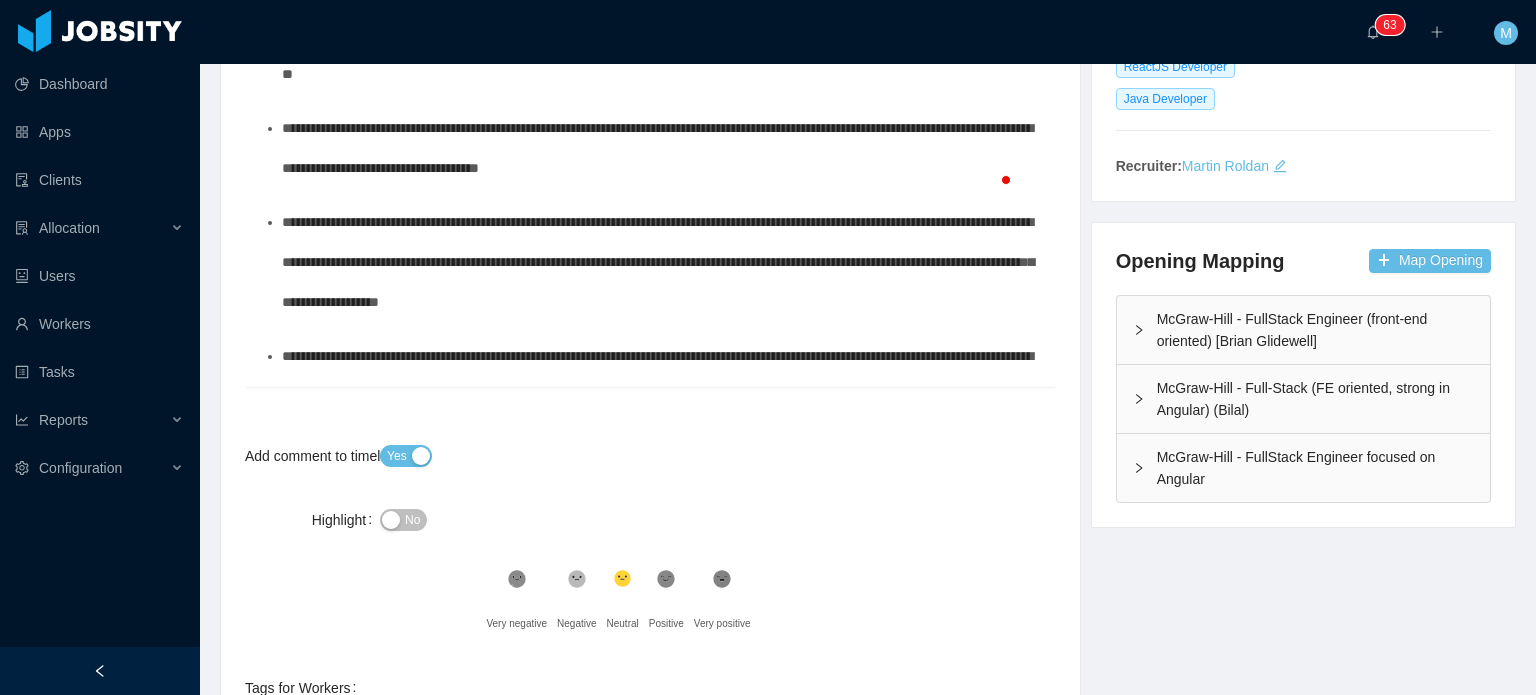click on "**********" at bounding box center [658, 262] 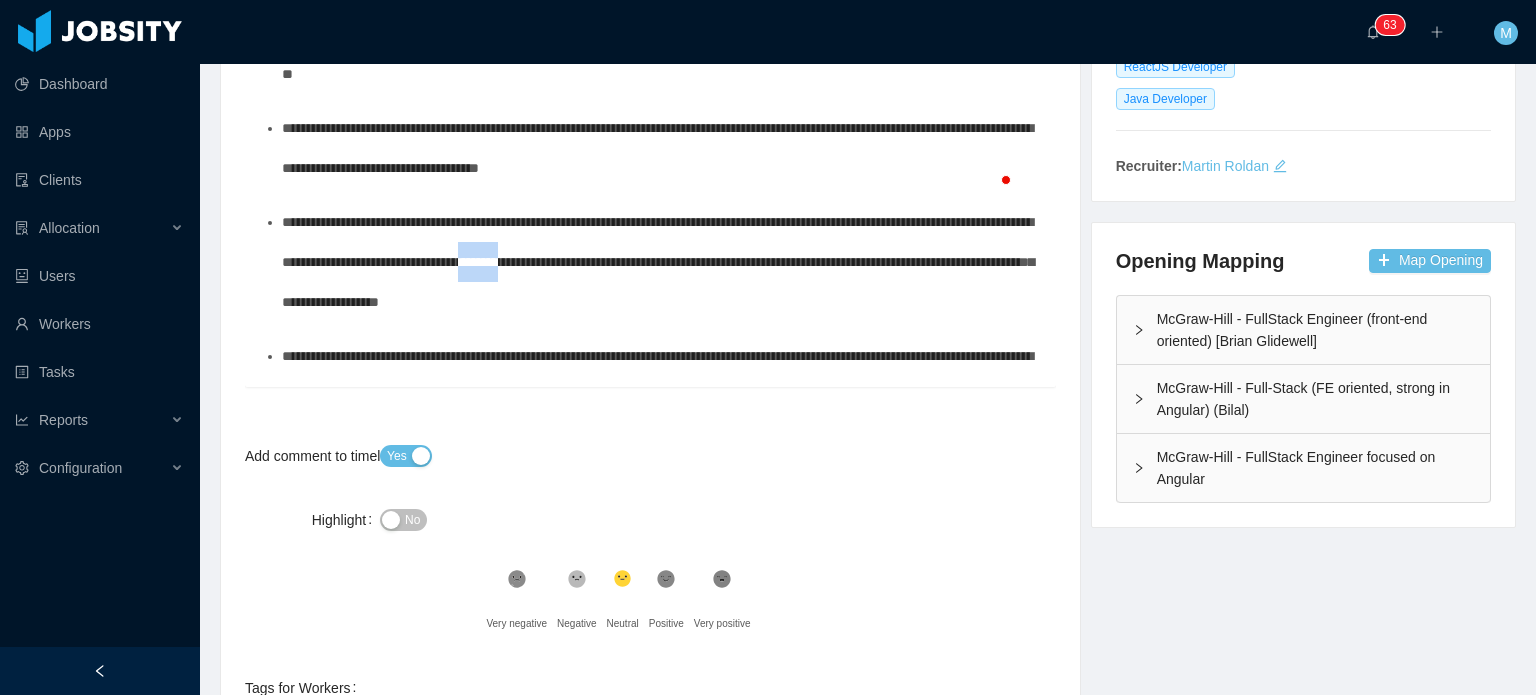 drag, startPoint x: 714, startPoint y: 265, endPoint x: 787, endPoint y: 265, distance: 73 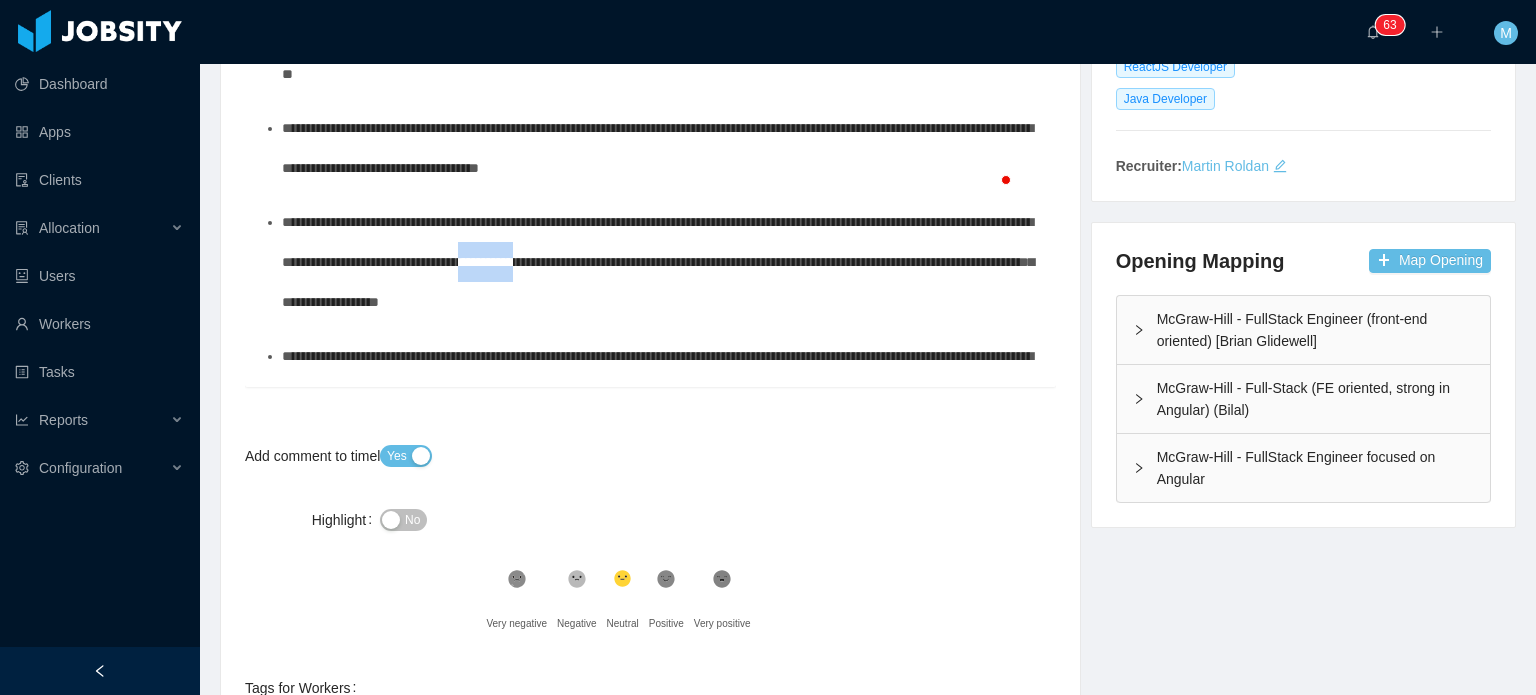 click on "**********" at bounding box center (658, 262) 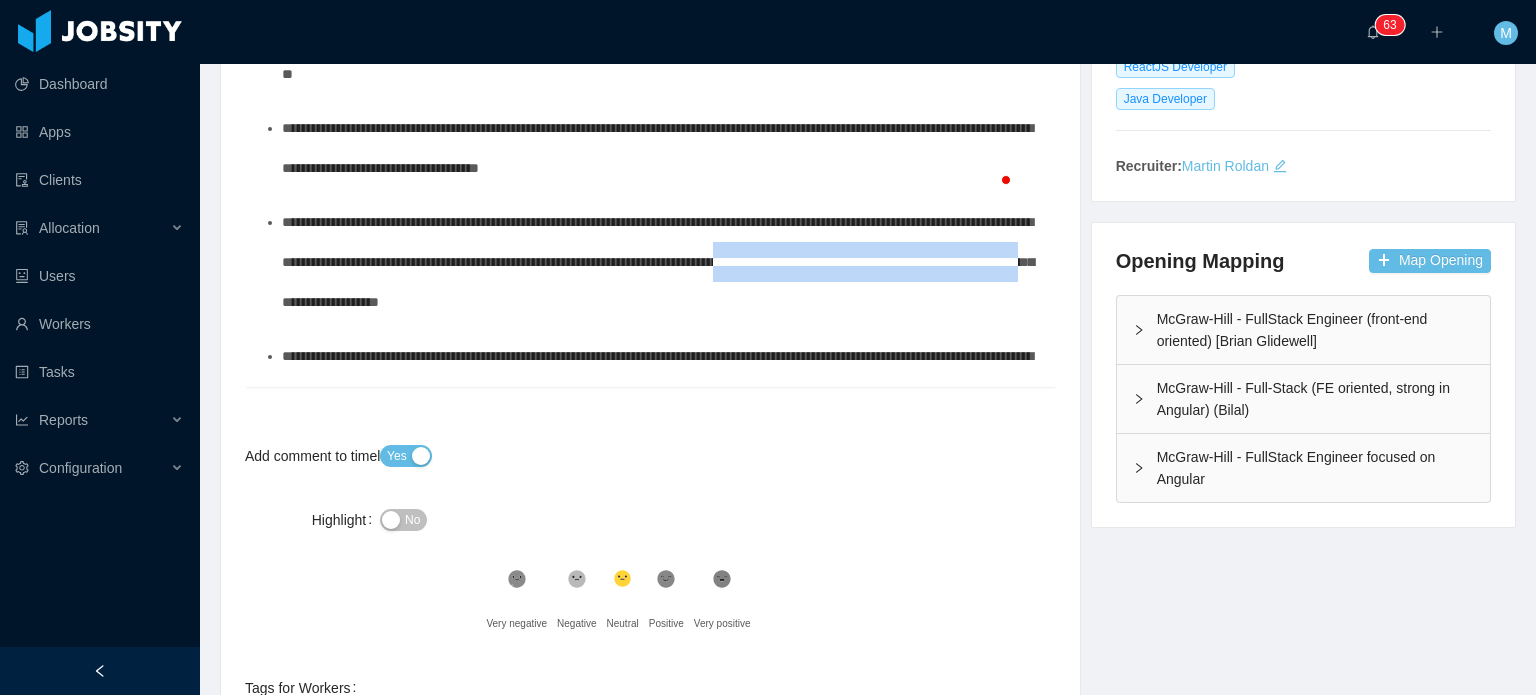 drag, startPoint x: 316, startPoint y: 291, endPoint x: 758, endPoint y: 304, distance: 442.19113 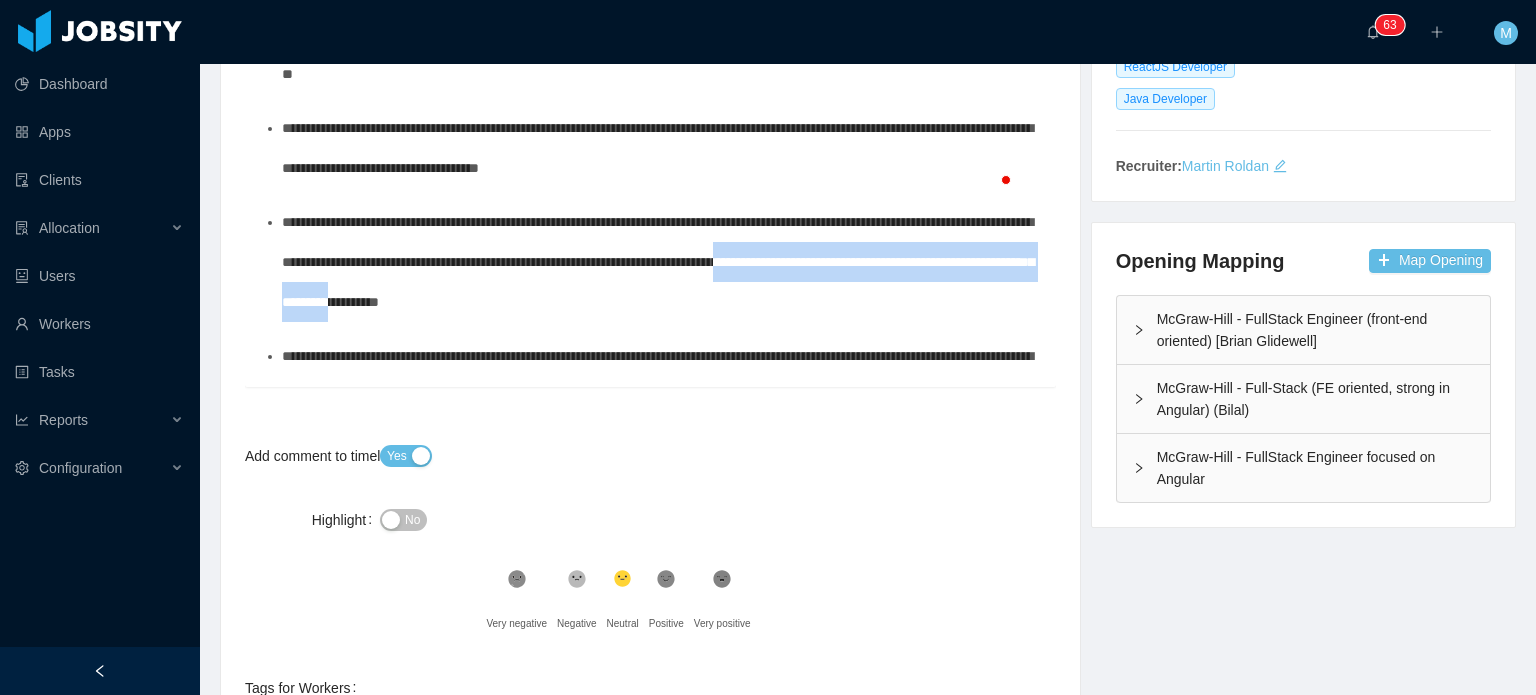click on "**********" at bounding box center (658, 262) 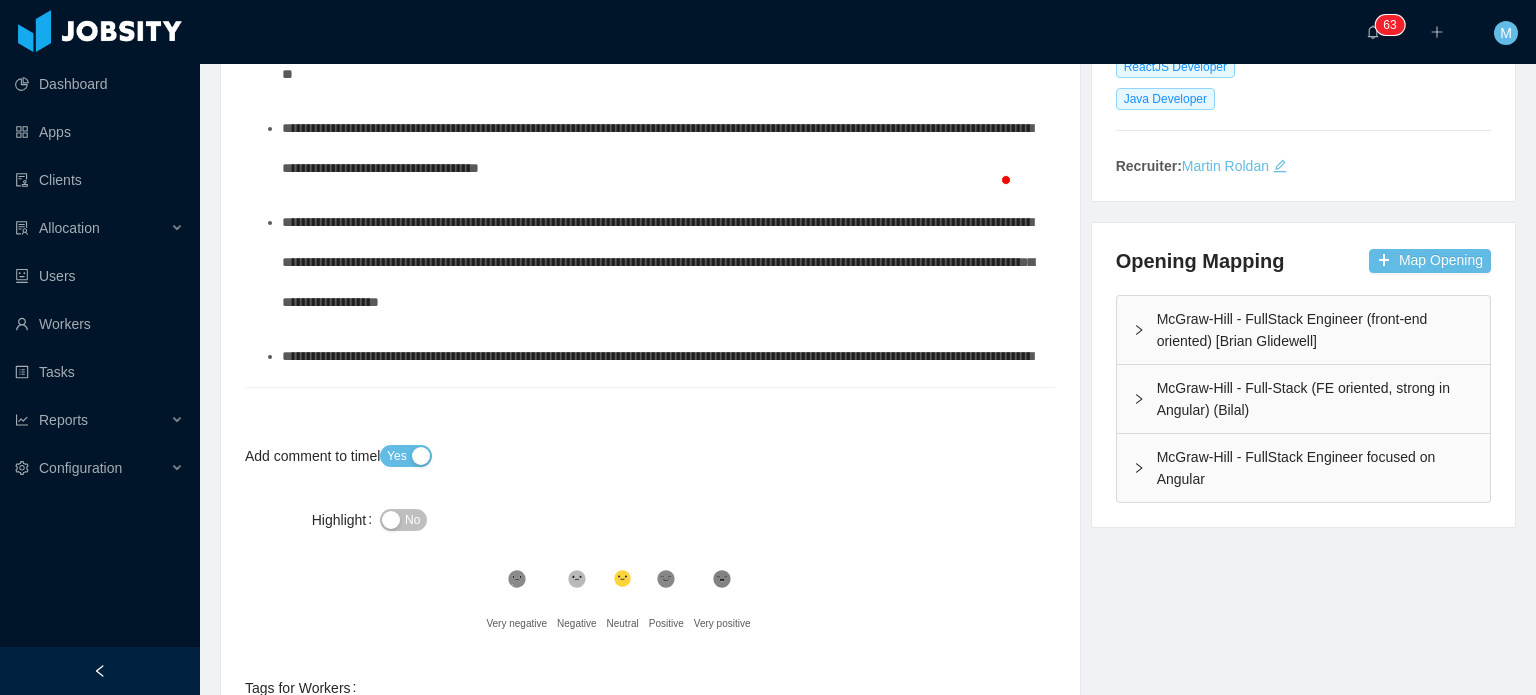 click on "**********" at bounding box center (661, 262) 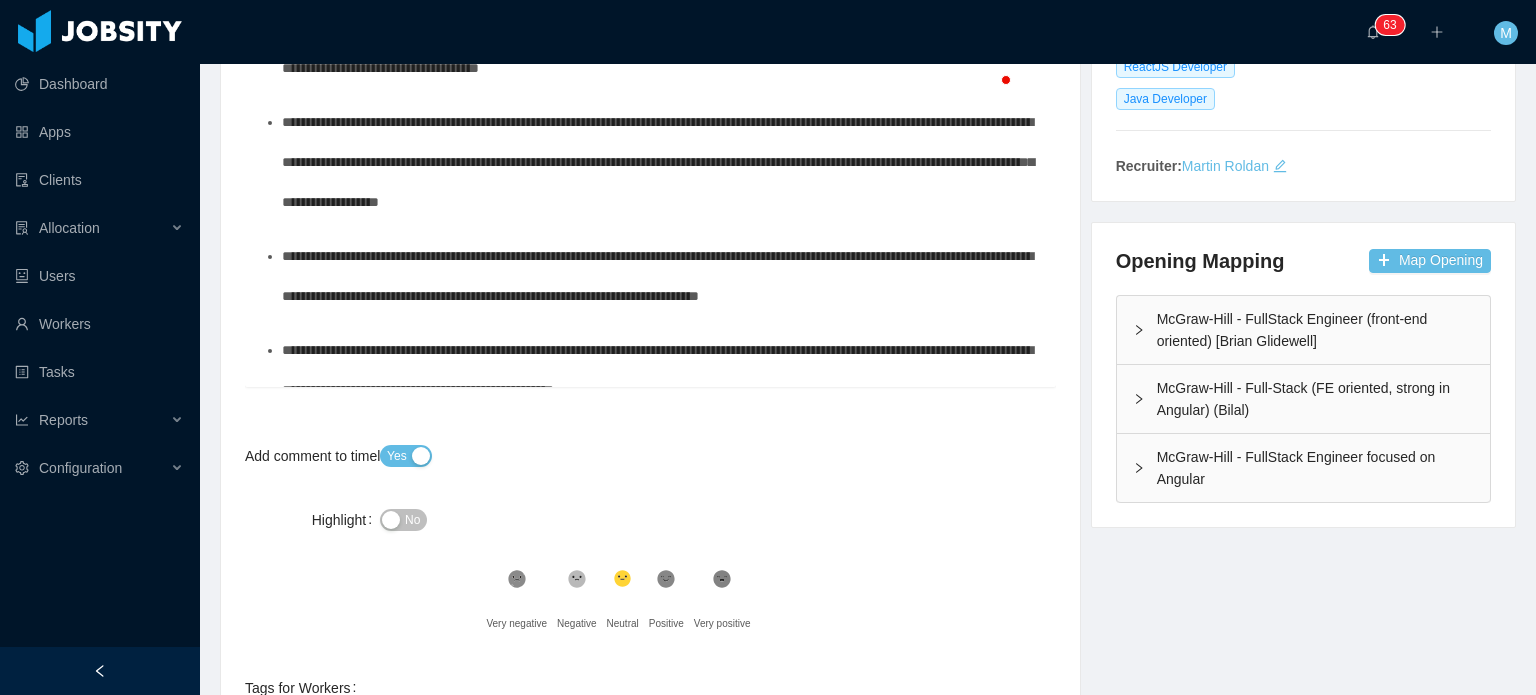 scroll, scrollTop: 385, scrollLeft: 0, axis: vertical 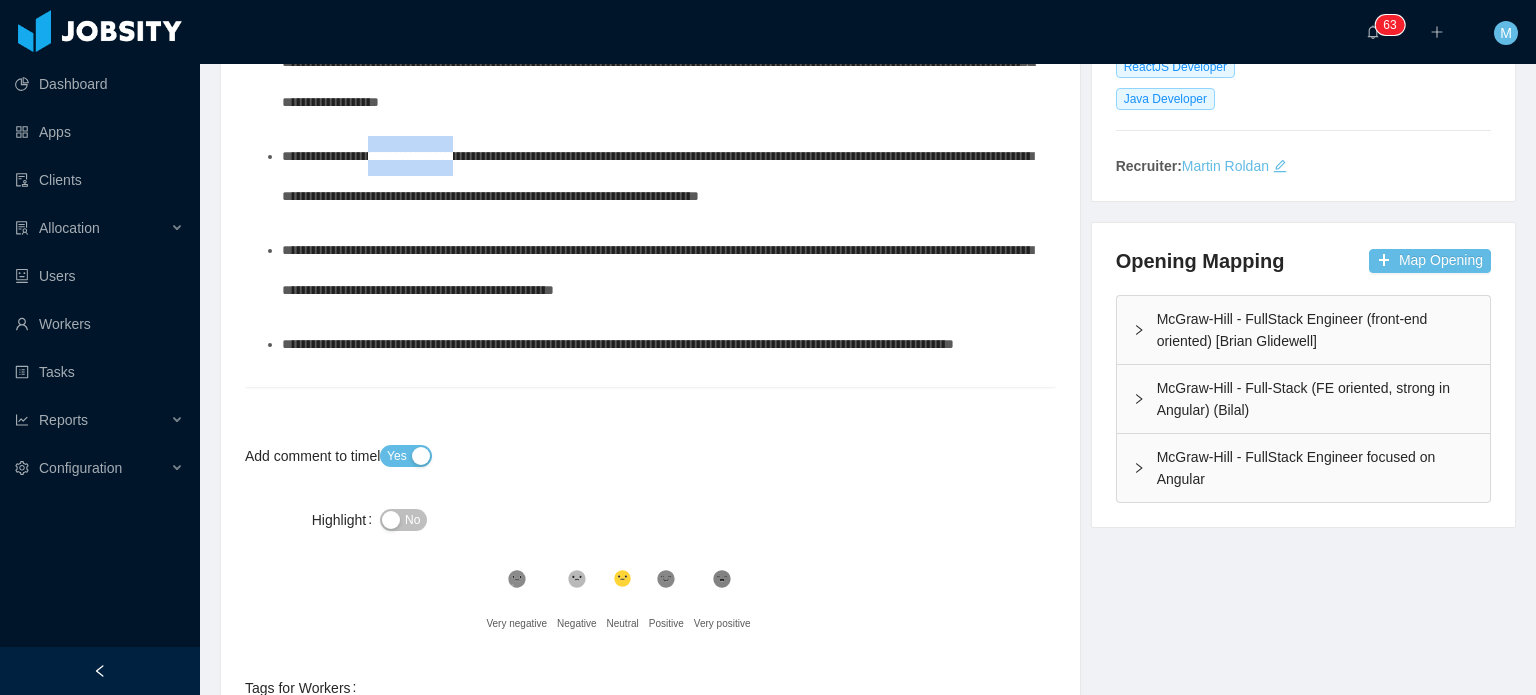 drag, startPoint x: 394, startPoint y: 152, endPoint x: 500, endPoint y: 159, distance: 106.23088 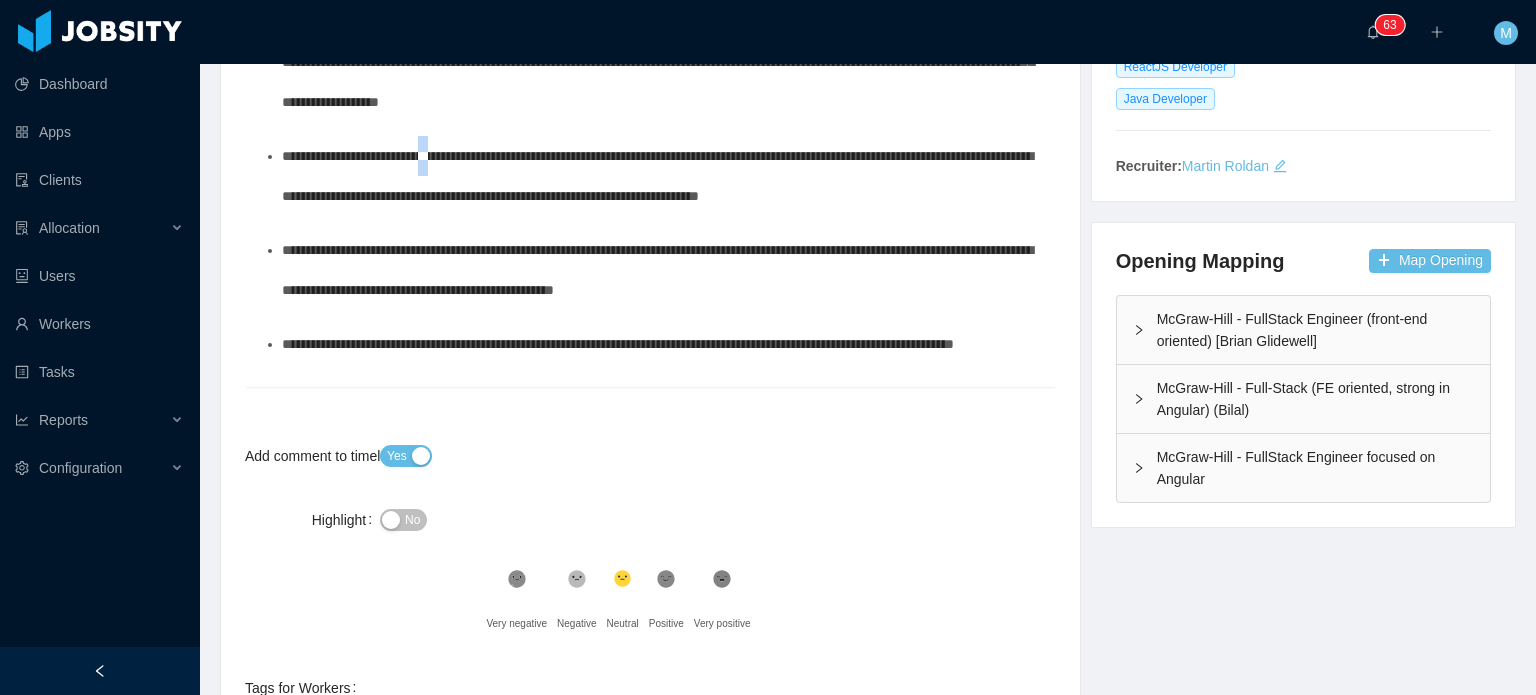 drag, startPoint x: 455, startPoint y: 156, endPoint x: 471, endPoint y: 158, distance: 16.124516 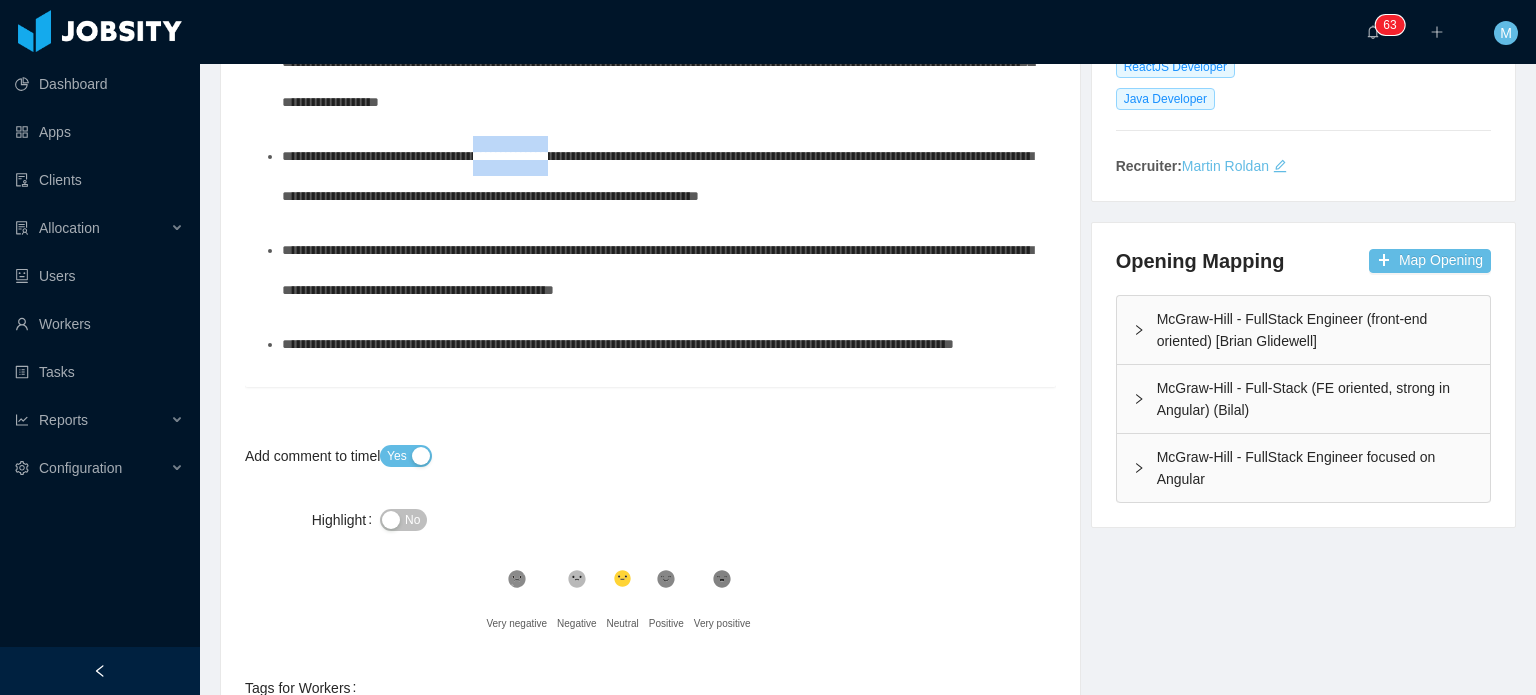 drag, startPoint x: 520, startPoint y: 159, endPoint x: 612, endPoint y: 168, distance: 92.43917 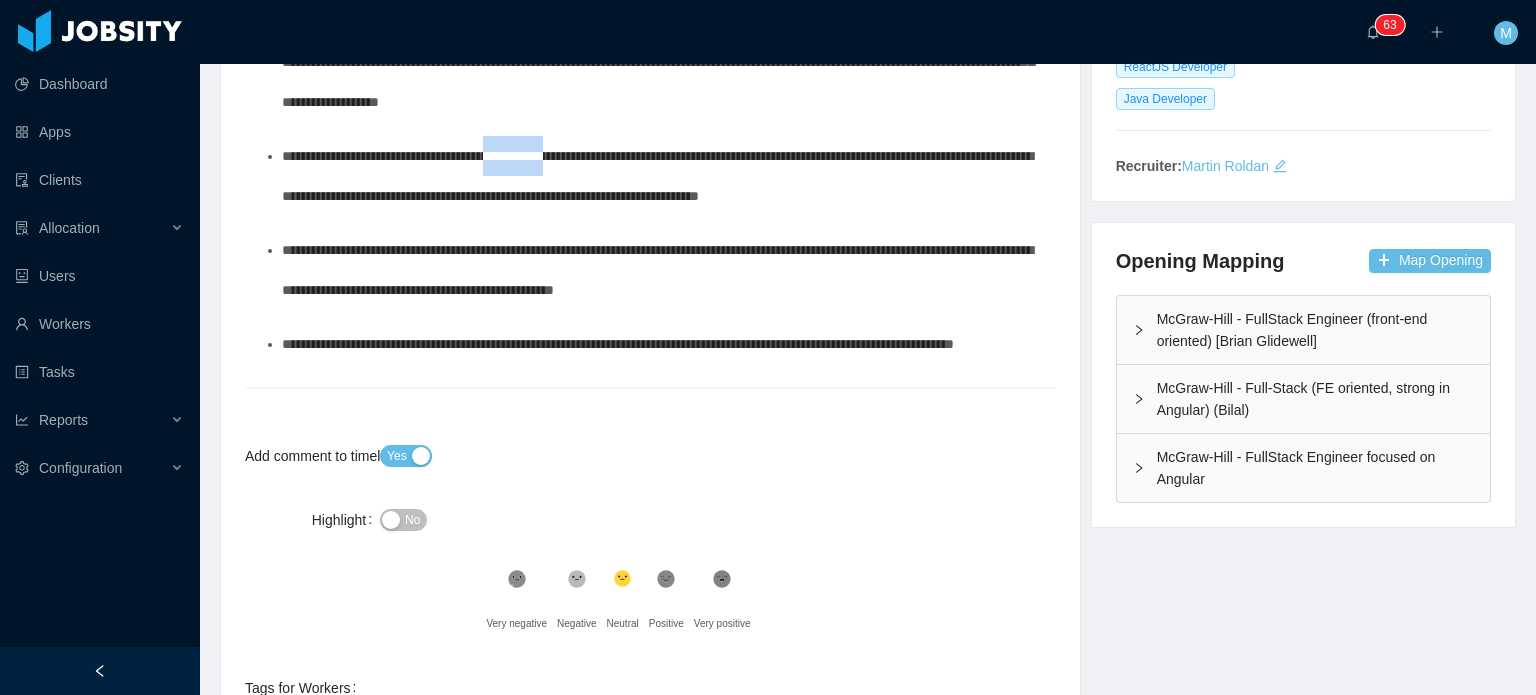drag, startPoint x: 544, startPoint y: 159, endPoint x: 604, endPoint y: 160, distance: 60.00833 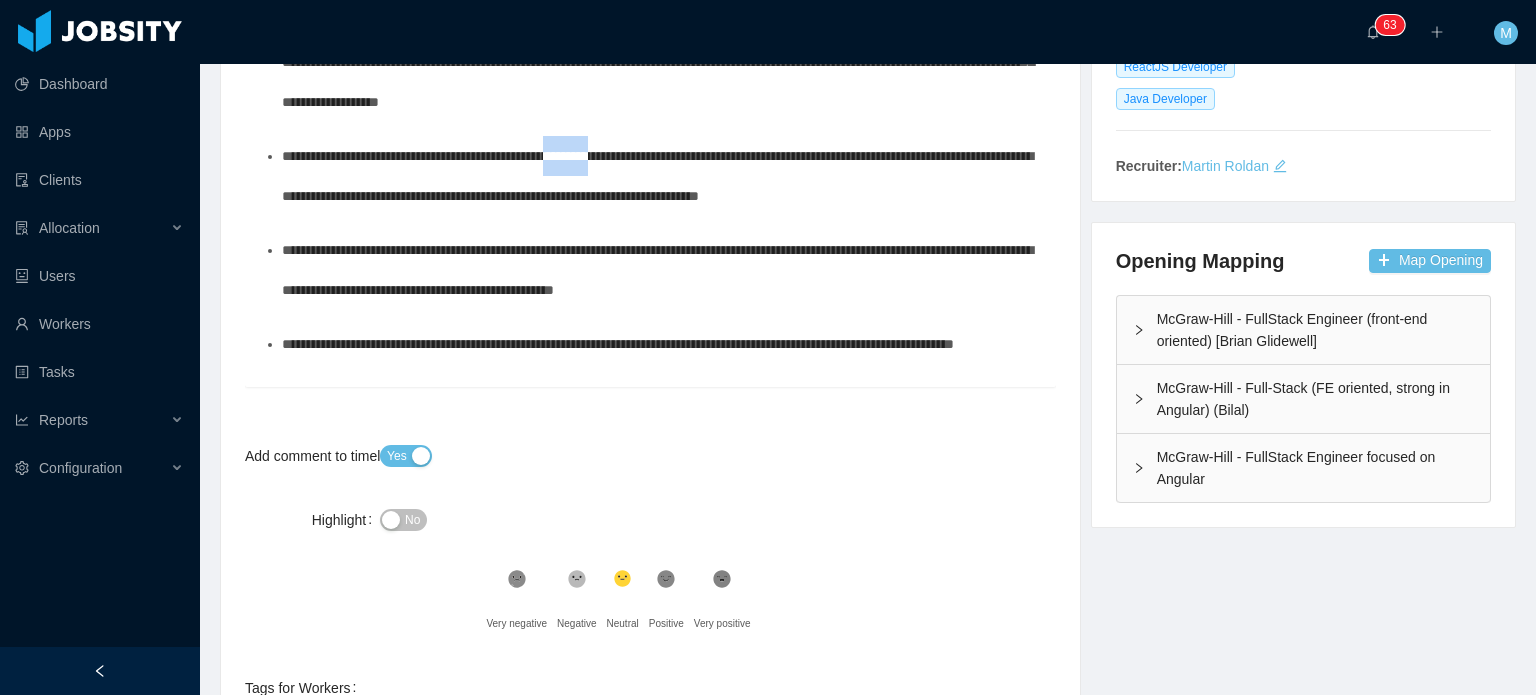 click on "**********" at bounding box center [657, 176] 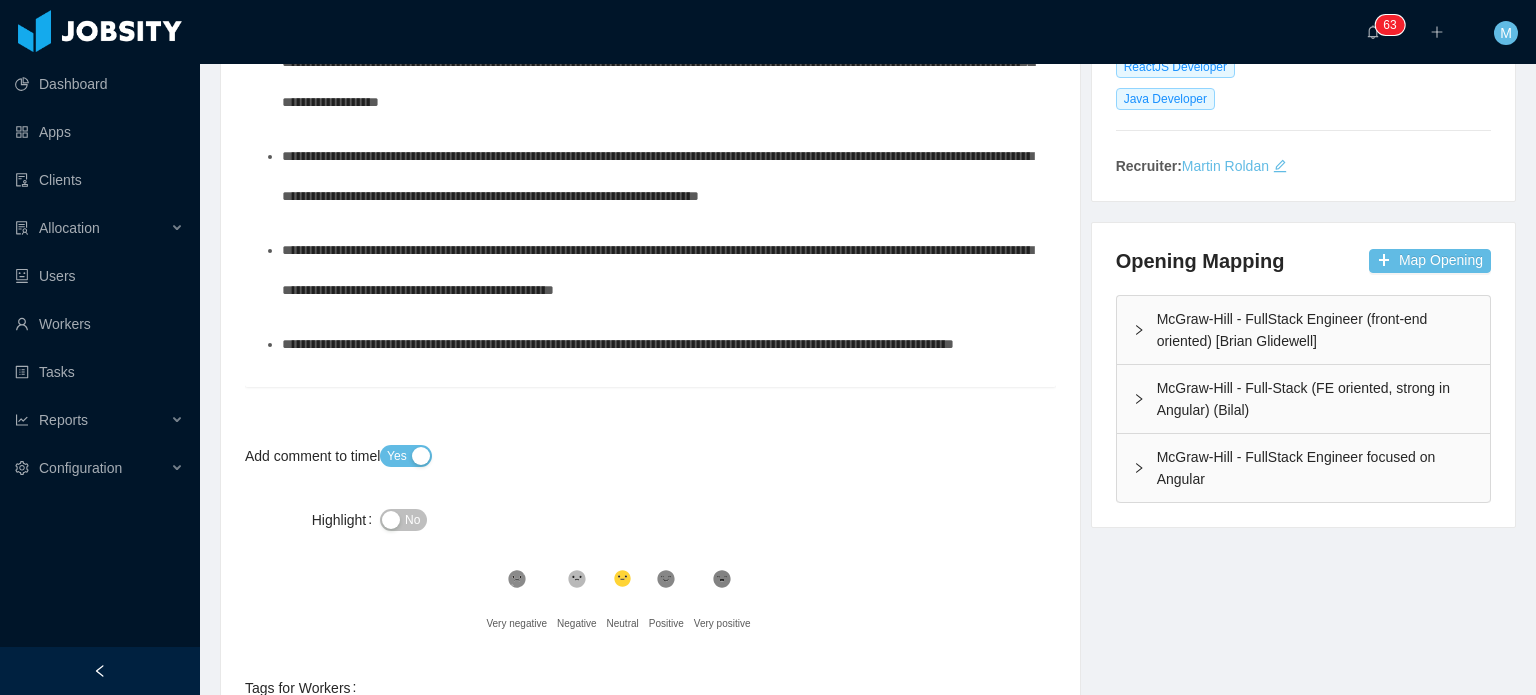 click on "**********" at bounding box center [661, 176] 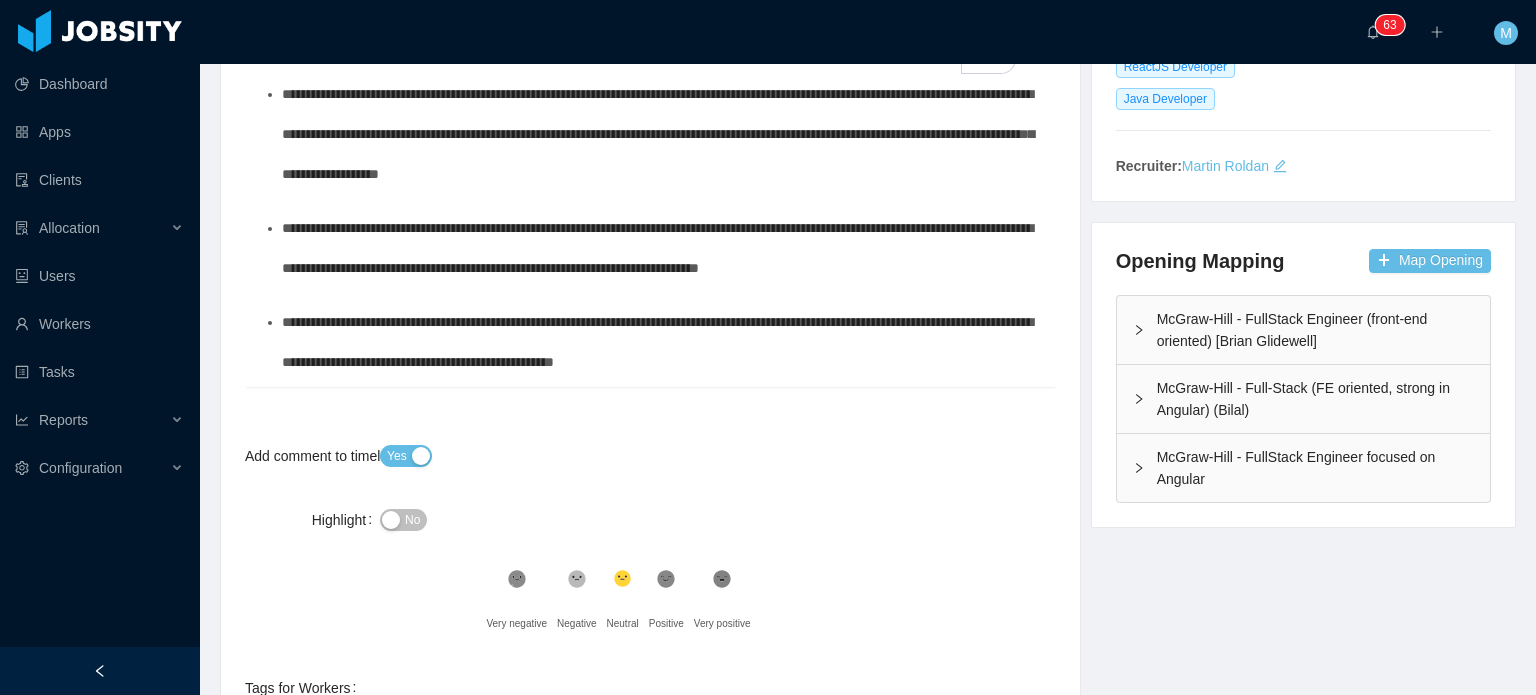 scroll, scrollTop: 316, scrollLeft: 0, axis: vertical 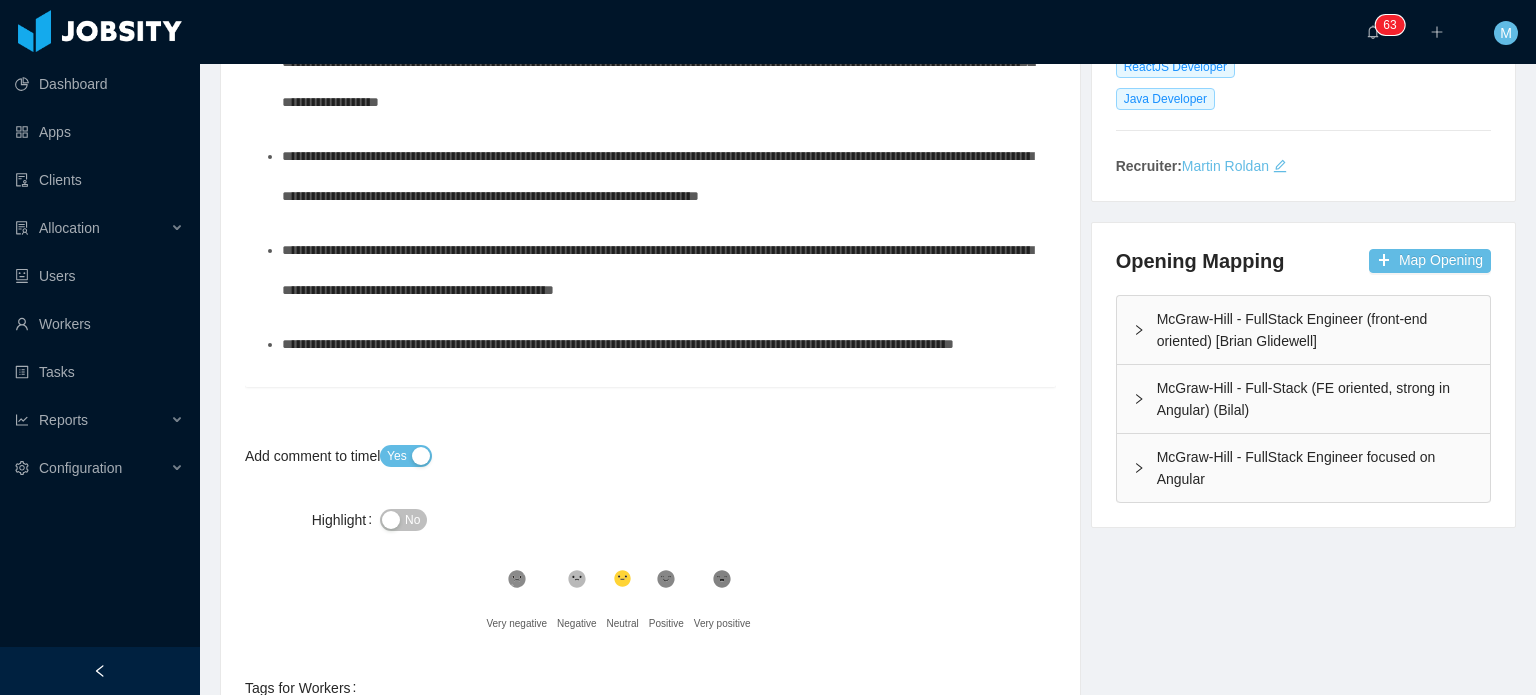 click on "**********" at bounding box center (661, 176) 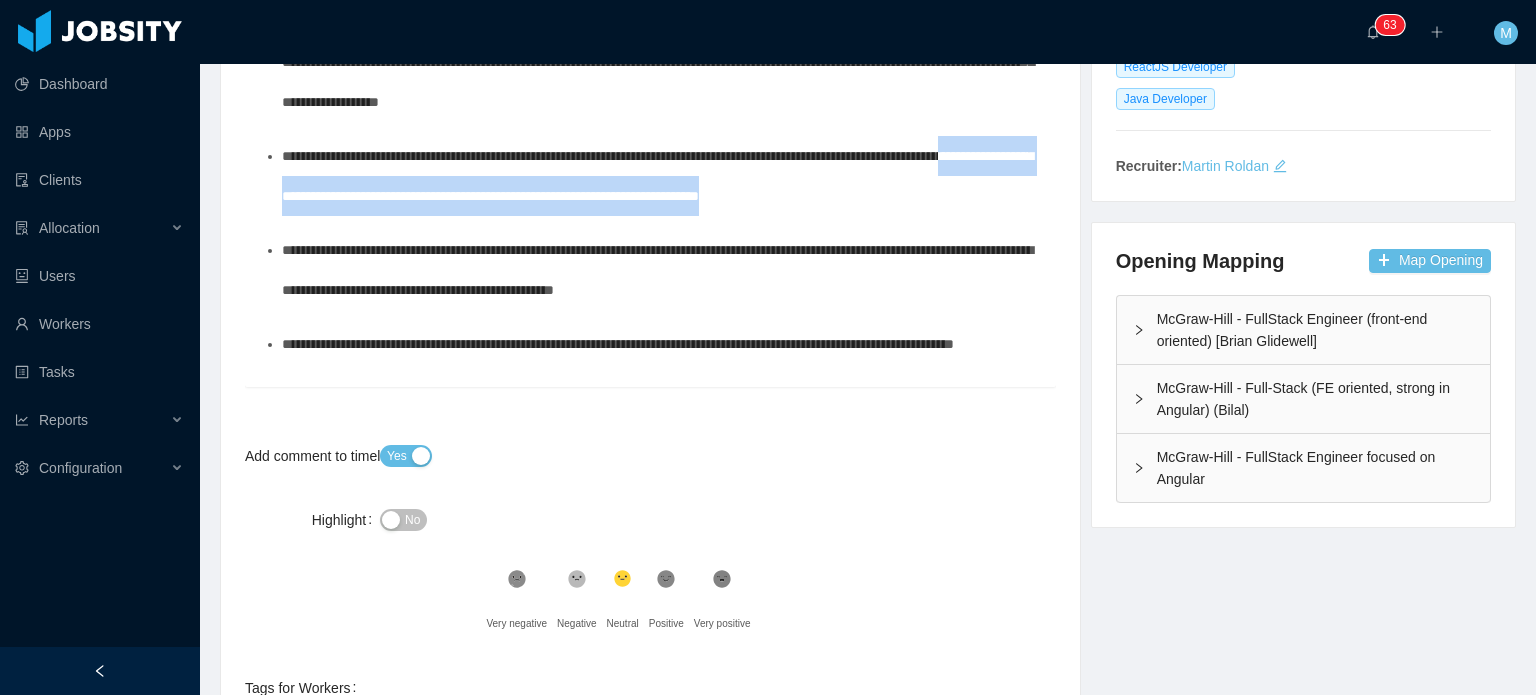 drag, startPoint x: 392, startPoint y: 186, endPoint x: 487, endPoint y: 237, distance: 107.82393 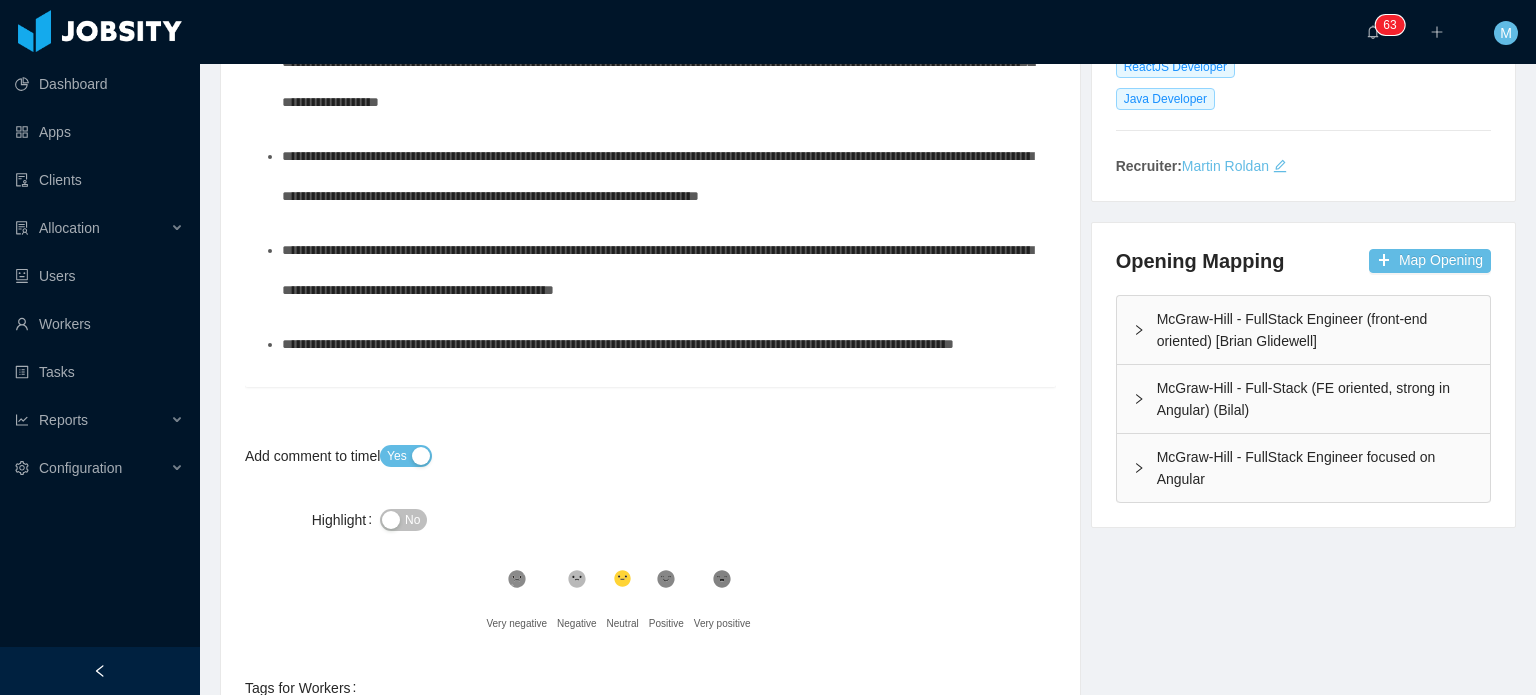 scroll, scrollTop: 482, scrollLeft: 0, axis: vertical 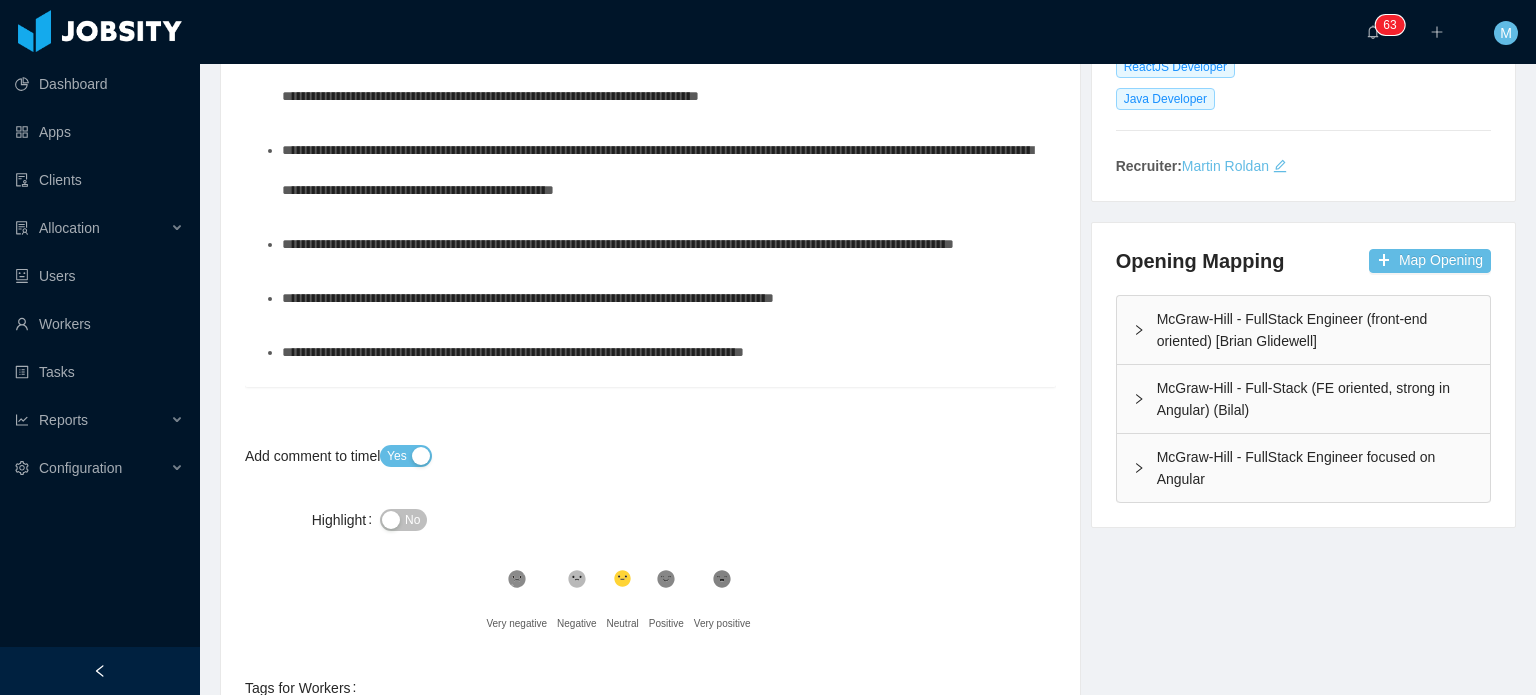 click on "**********" at bounding box center [661, 170] 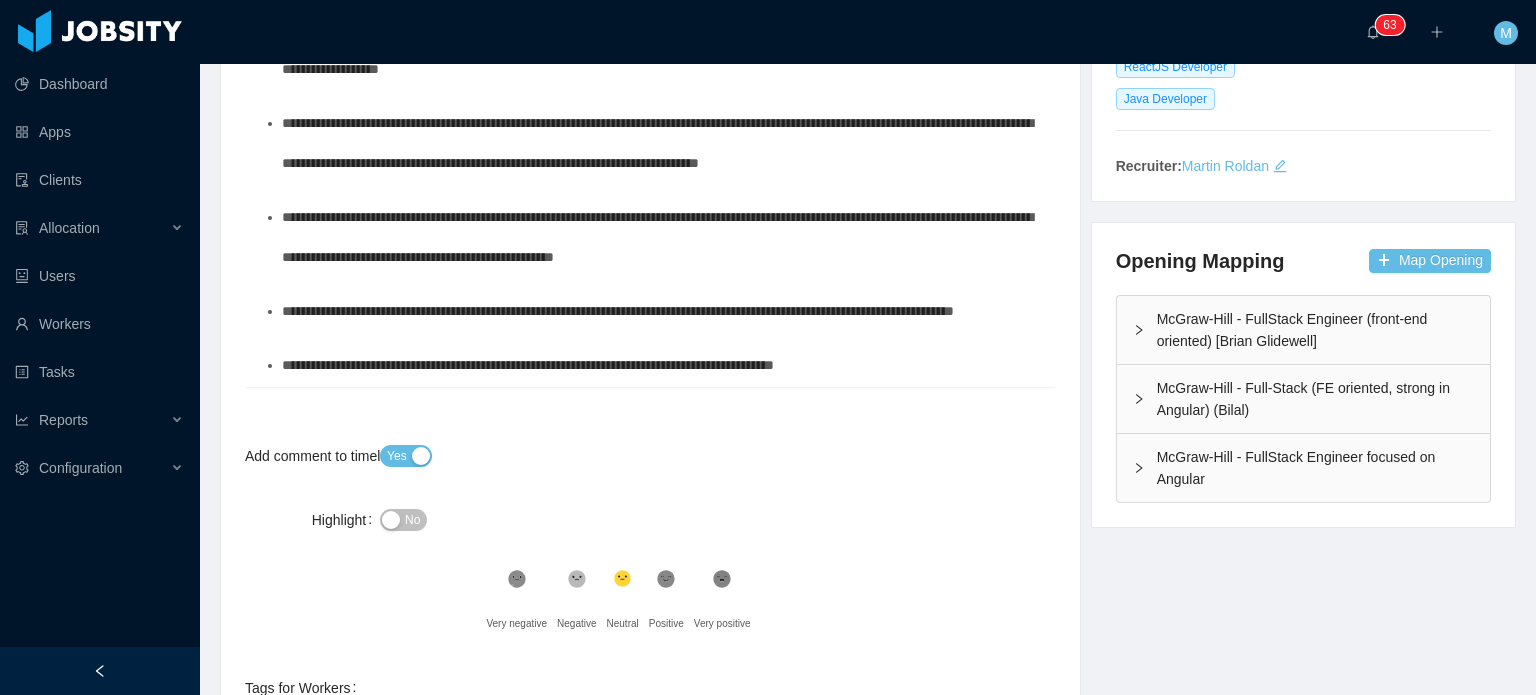 scroll, scrollTop: 416, scrollLeft: 0, axis: vertical 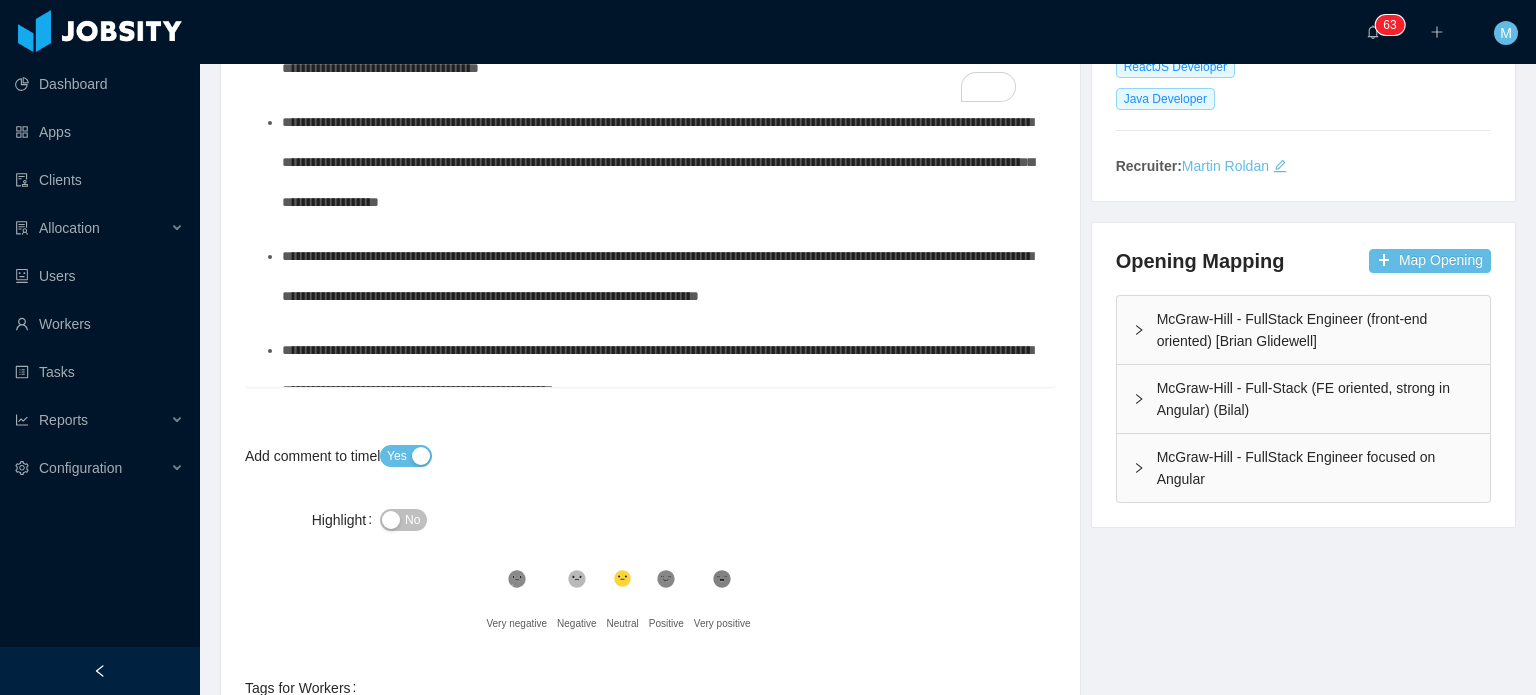 click on "**********" at bounding box center (661, 276) 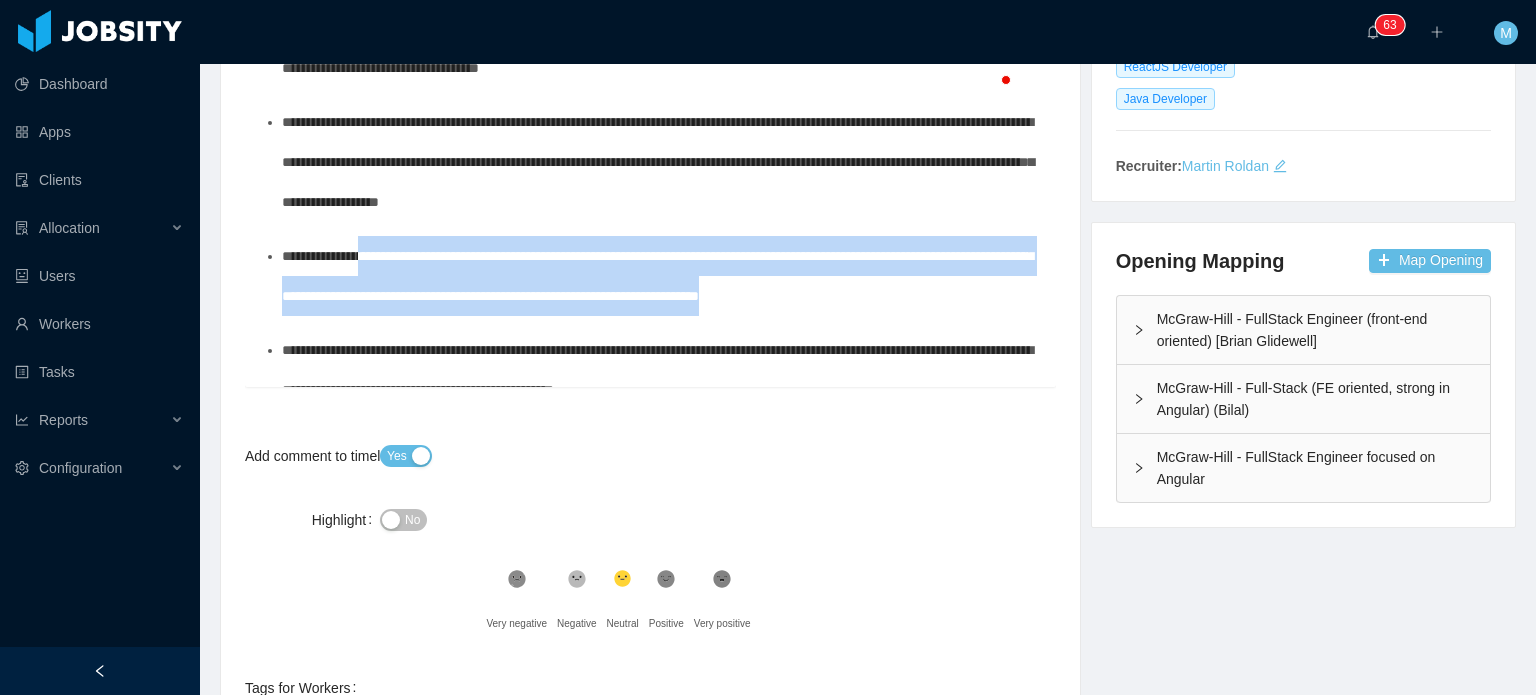 drag, startPoint x: 374, startPoint y: 299, endPoint x: 376, endPoint y: 259, distance: 40.04997 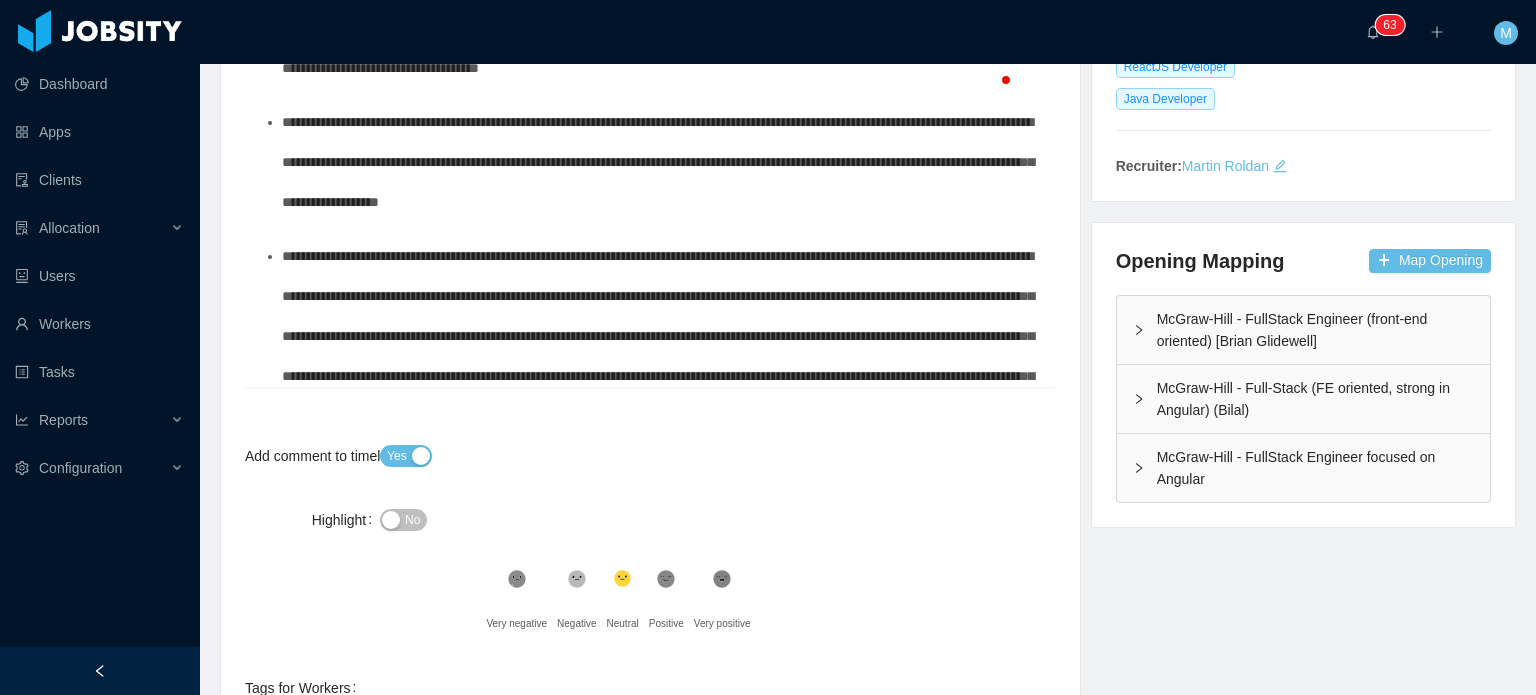 click on "**********" at bounding box center (658, 376) 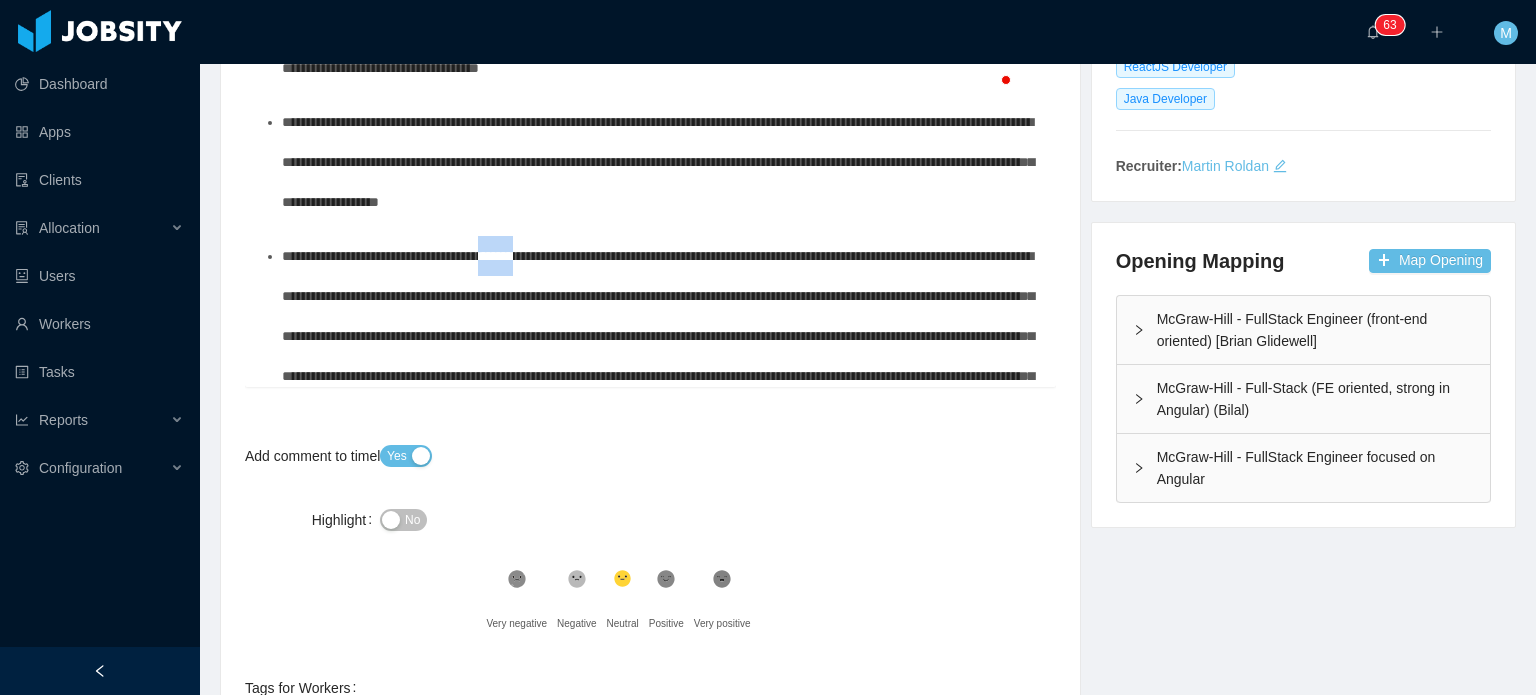 drag, startPoint x: 519, startPoint y: 249, endPoint x: 570, endPoint y: 252, distance: 51.088158 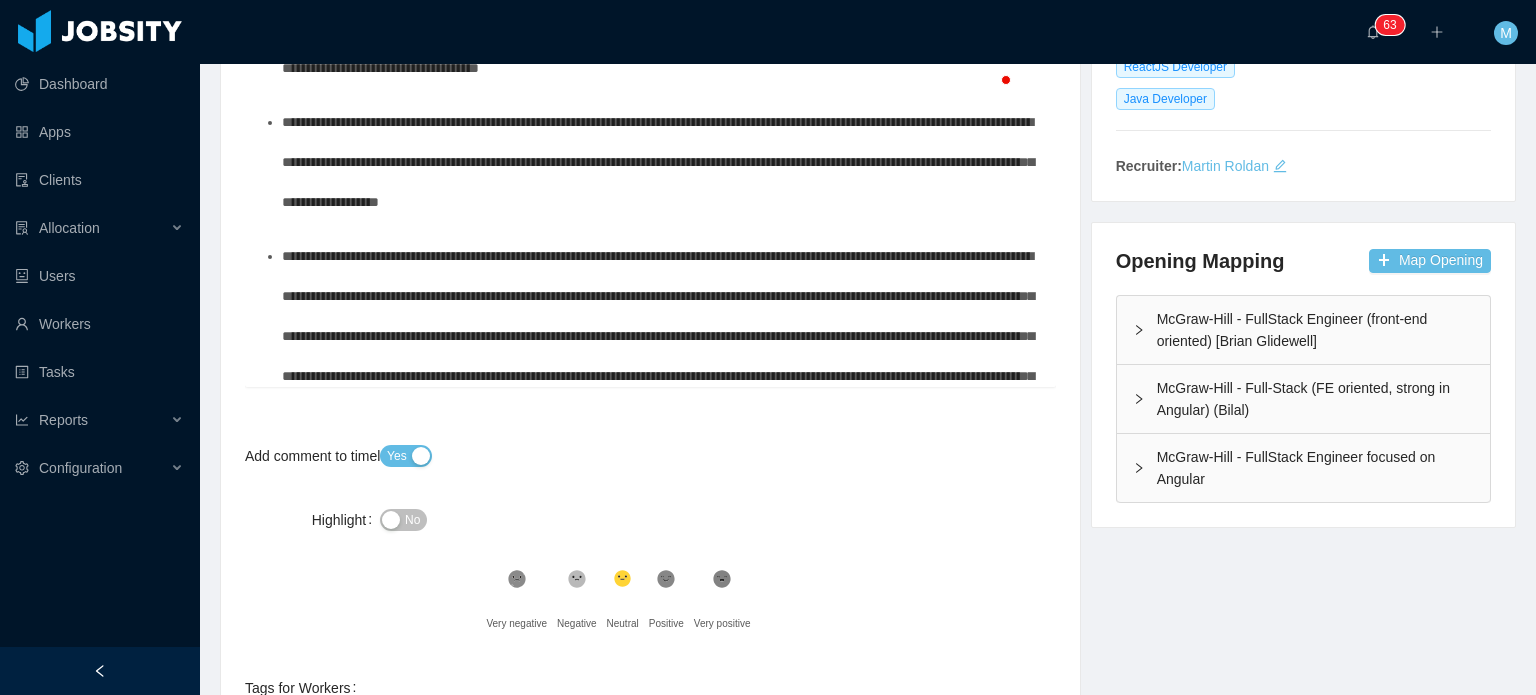 drag, startPoint x: 662, startPoint y: 267, endPoint x: 710, endPoint y: 268, distance: 48.010414 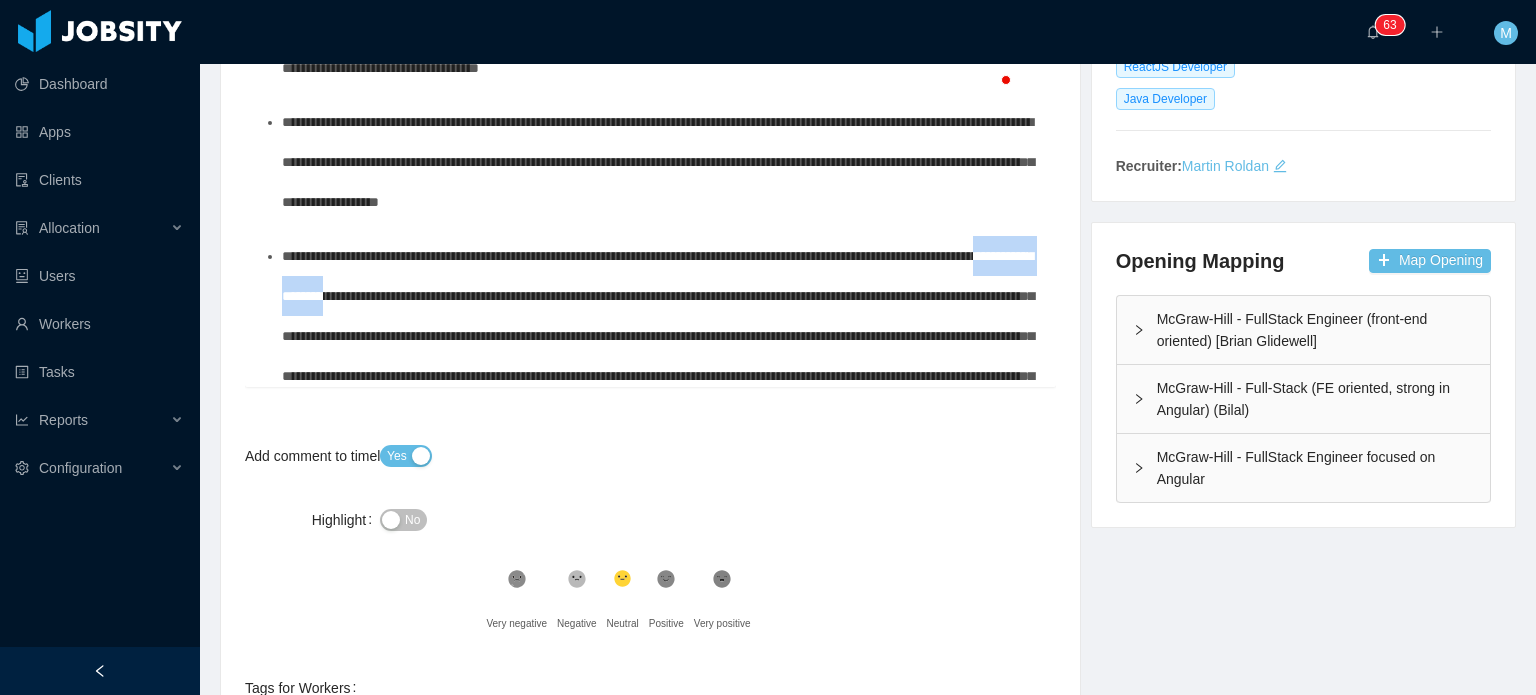 drag, startPoint x: 435, startPoint y: 301, endPoint x: 572, endPoint y: 275, distance: 139.44533 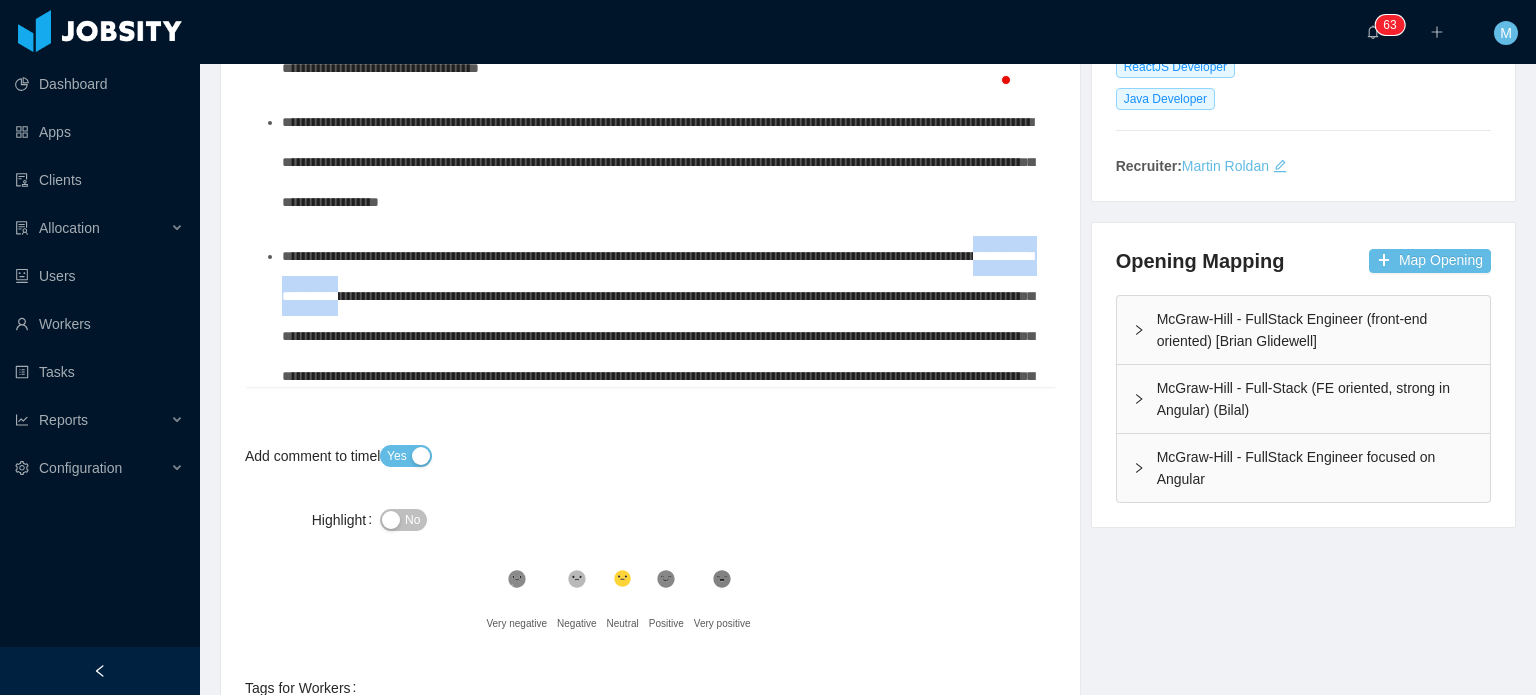 click on "**********" at bounding box center [661, 376] 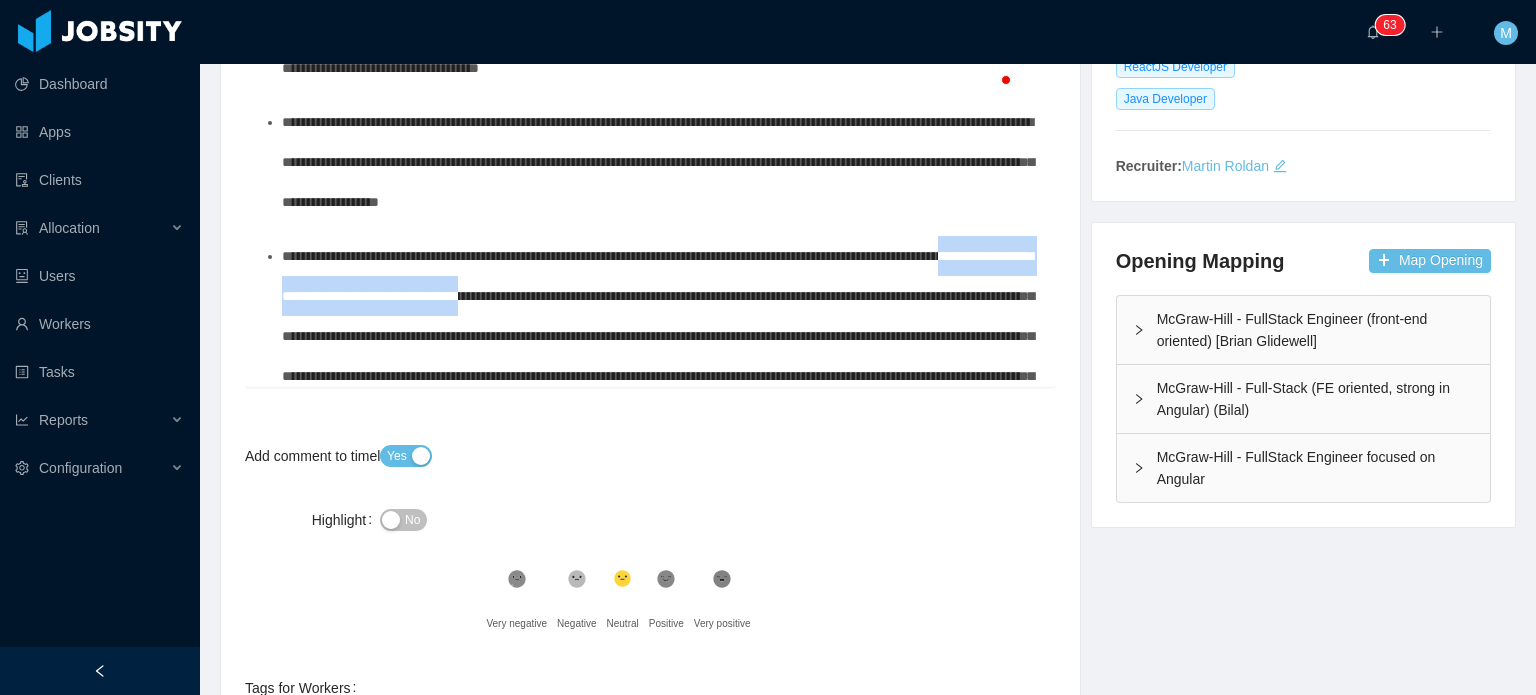 drag, startPoint x: 385, startPoint y: 284, endPoint x: 720, endPoint y: 305, distance: 335.65756 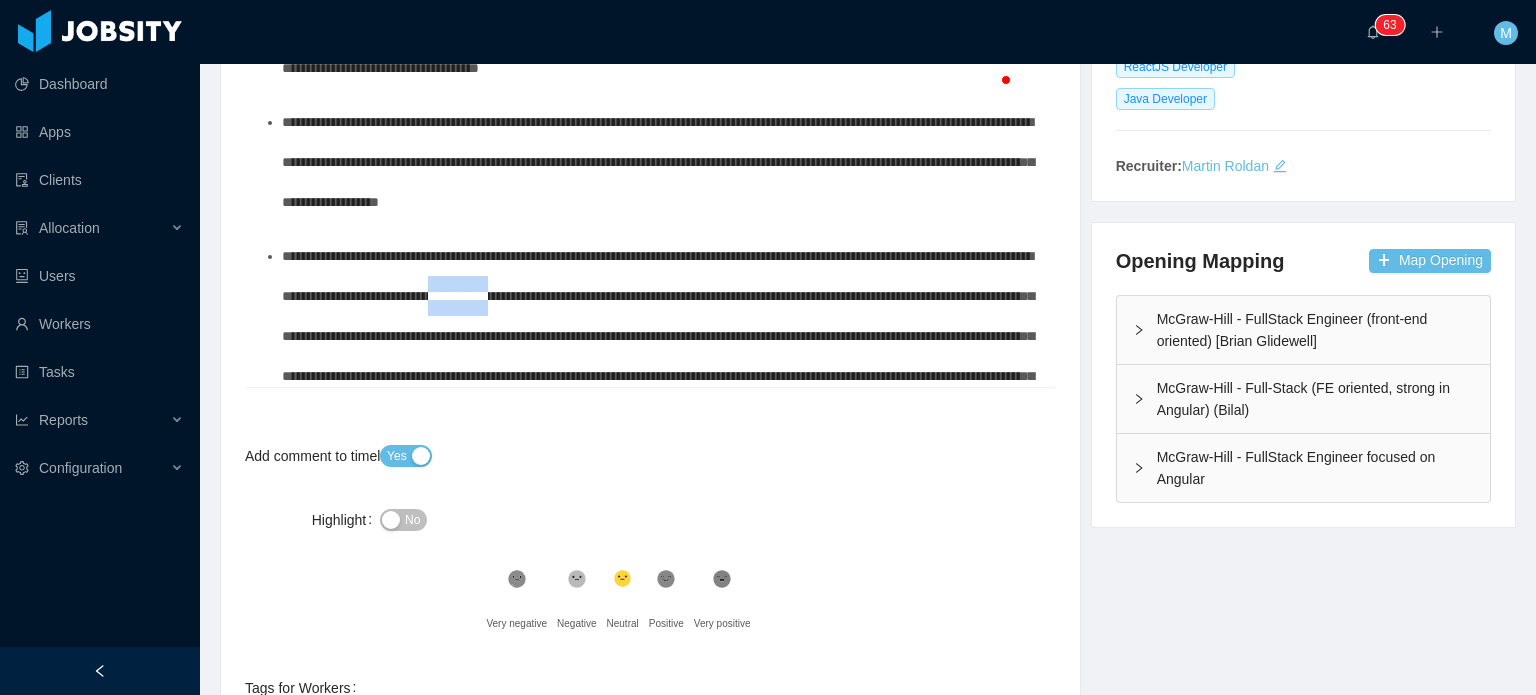 drag, startPoint x: 694, startPoint y: 299, endPoint x: 748, endPoint y: 303, distance: 54.147945 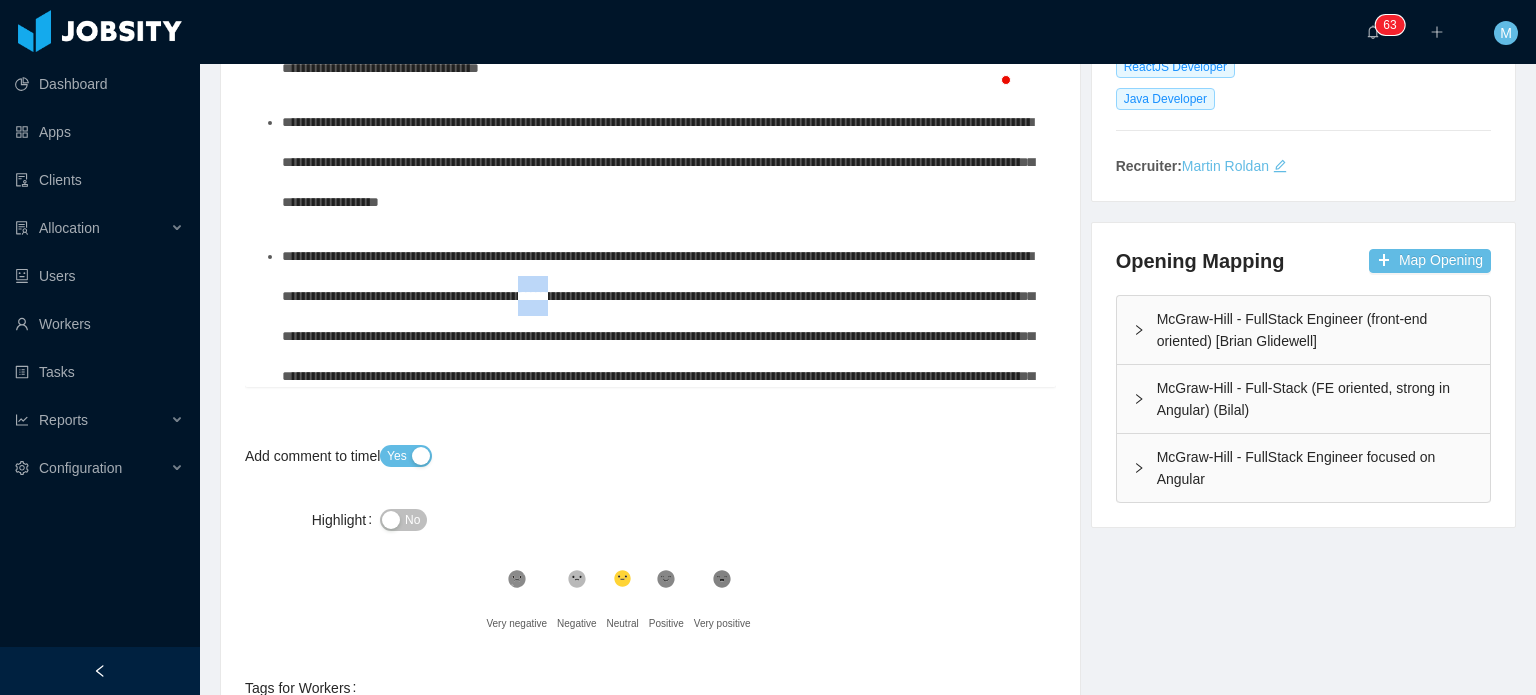 drag, startPoint x: 776, startPoint y: 296, endPoint x: 828, endPoint y: 297, distance: 52.009613 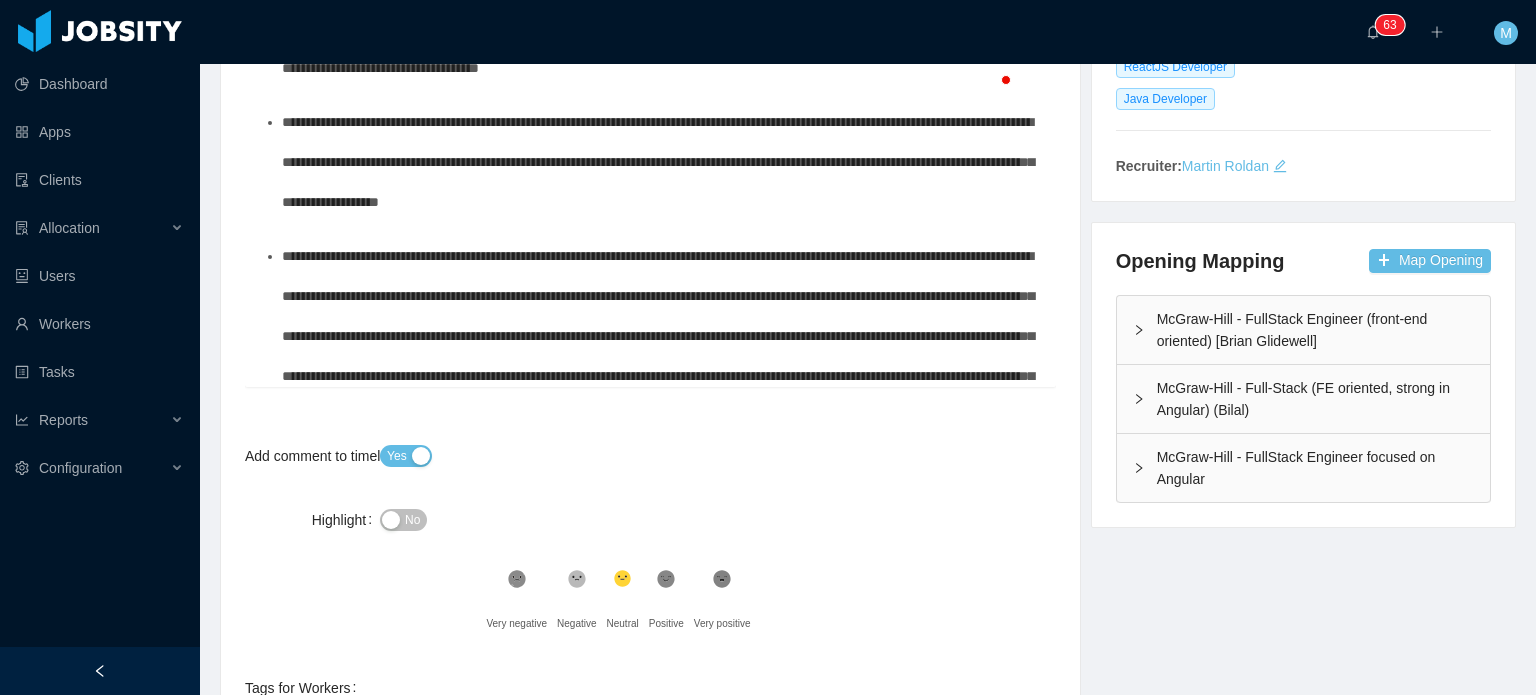 click on "**********" at bounding box center (658, 376) 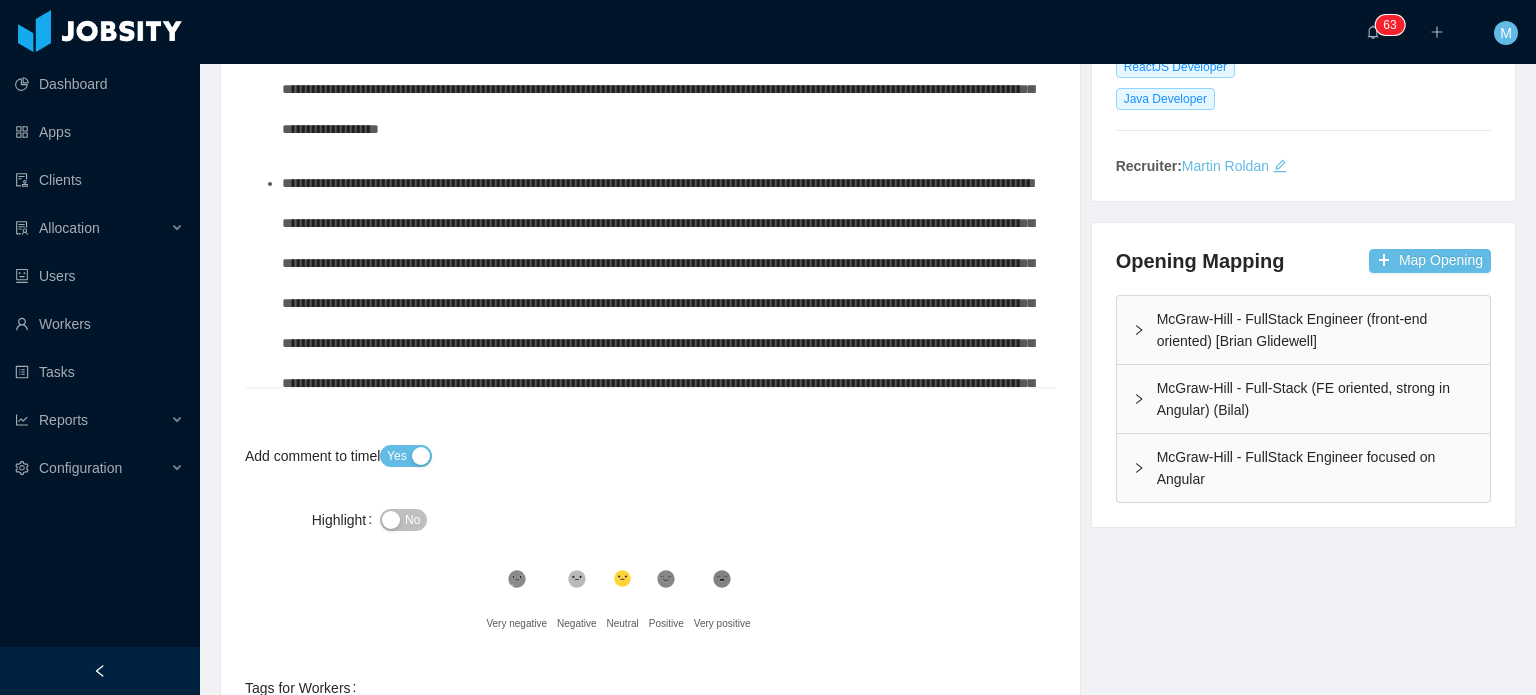 scroll, scrollTop: 416, scrollLeft: 0, axis: vertical 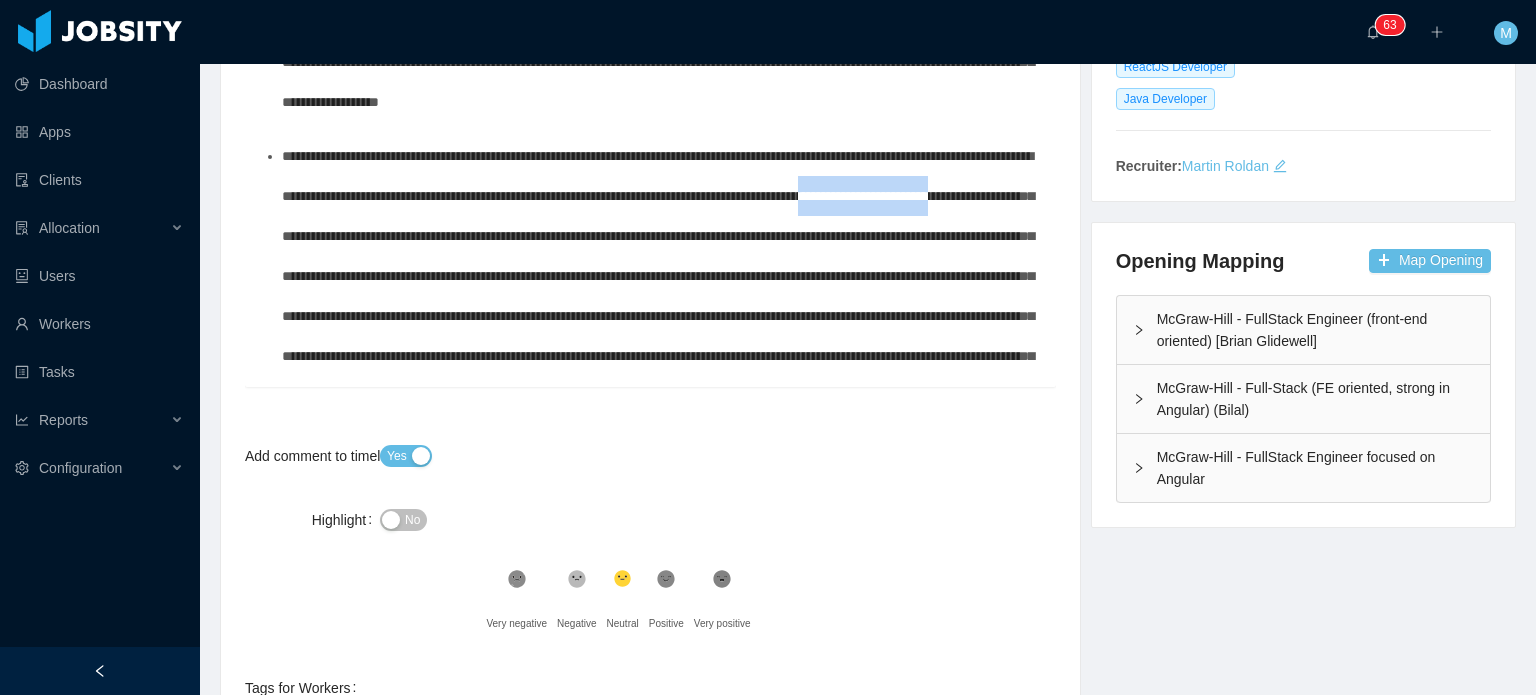 drag, startPoint x: 399, startPoint y: 240, endPoint x: 549, endPoint y: 239, distance: 150.00333 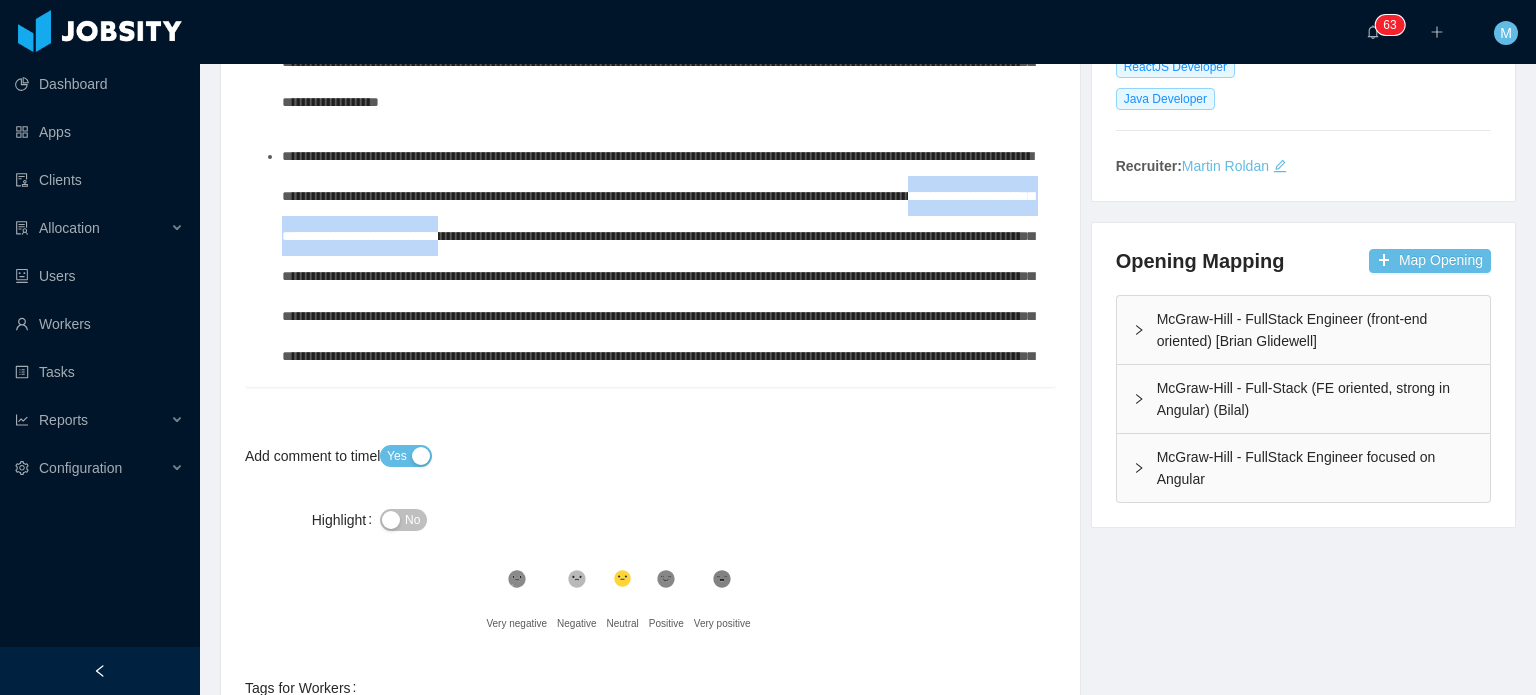 drag, startPoint x: 535, startPoint y: 242, endPoint x: 904, endPoint y: 229, distance: 369.2289 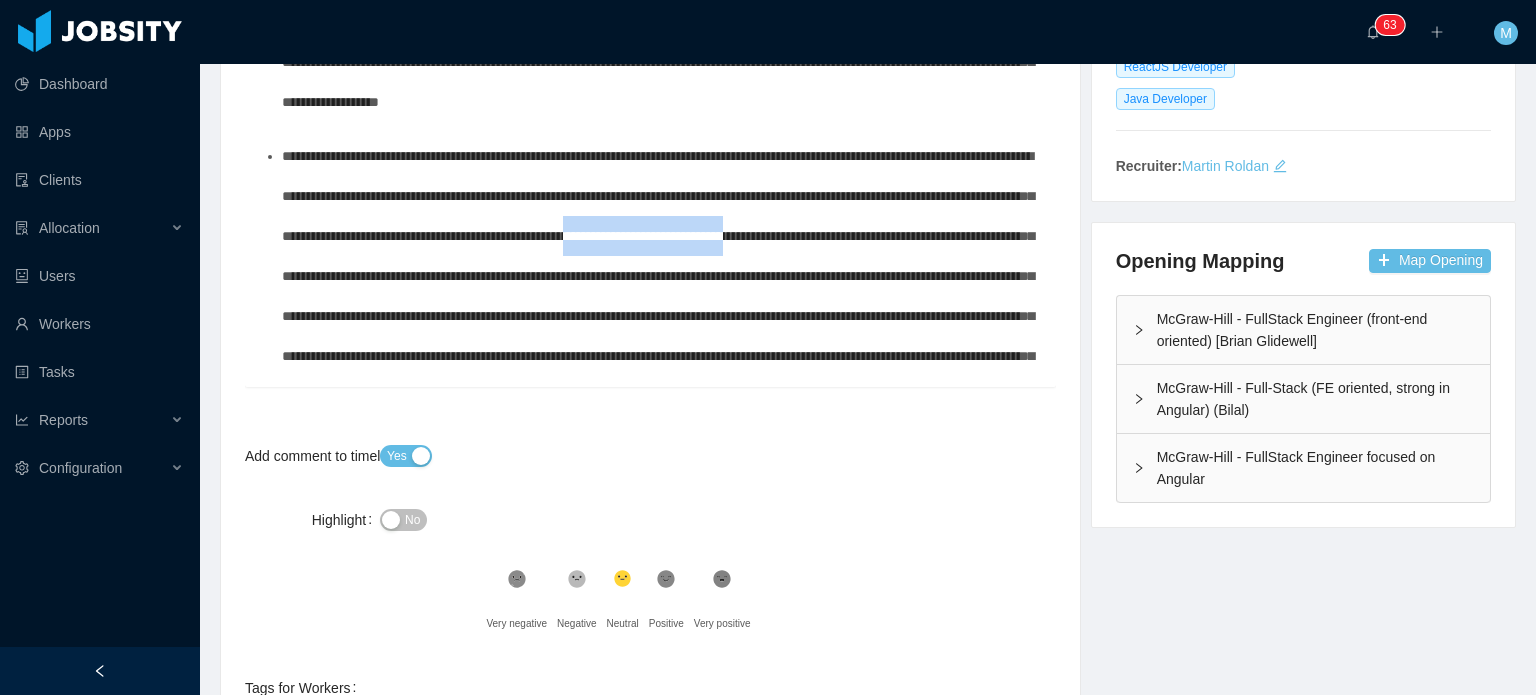 drag, startPoint x: 350, startPoint y: 276, endPoint x: 595, endPoint y: 275, distance: 245.00204 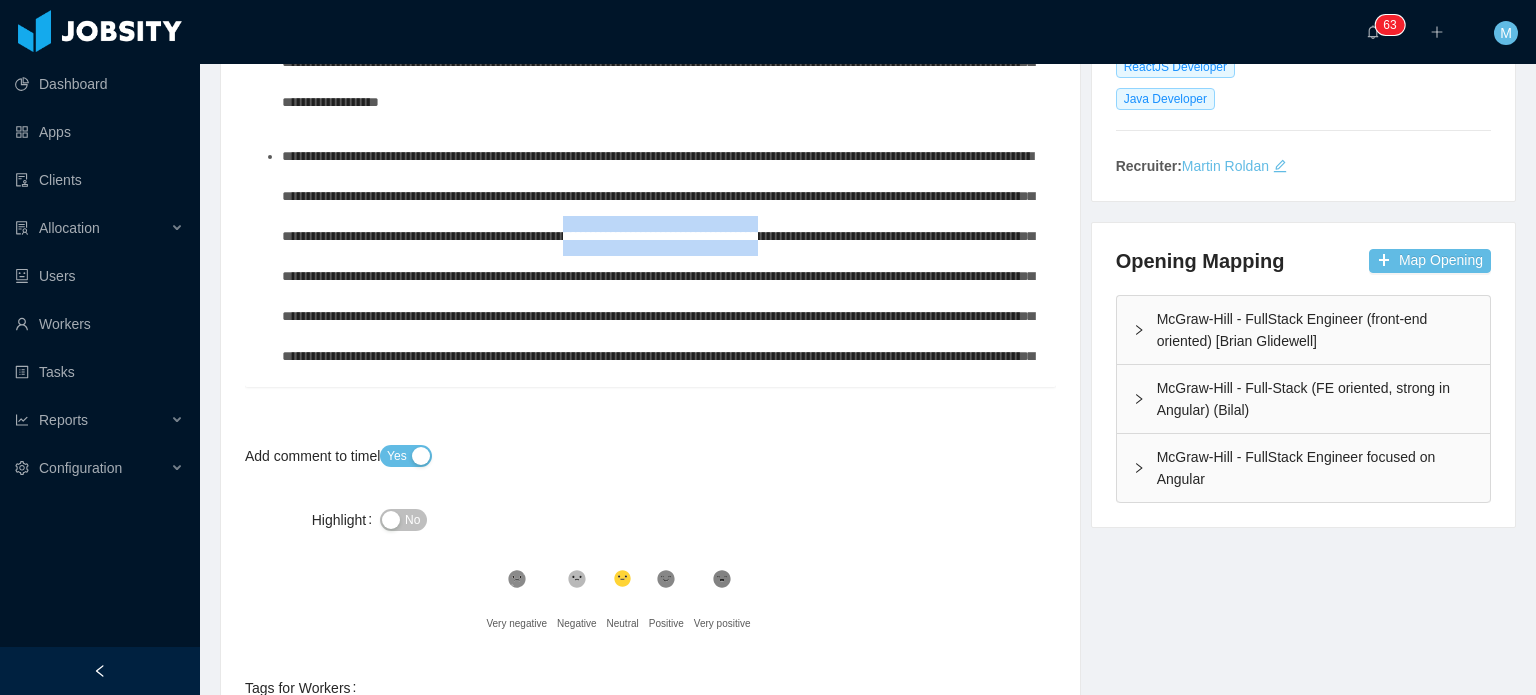 click on "**********" at bounding box center [658, 276] 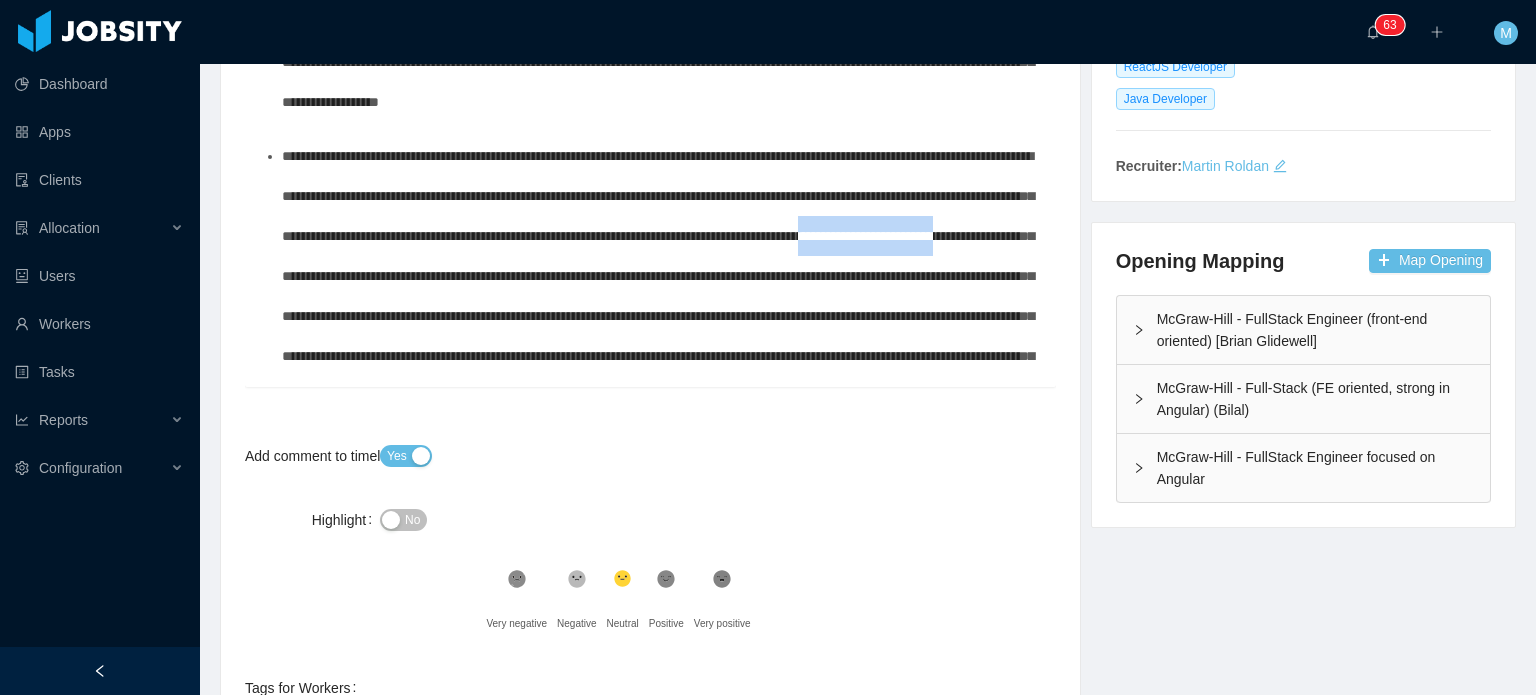 drag, startPoint x: 643, startPoint y: 274, endPoint x: 836, endPoint y: 274, distance: 193 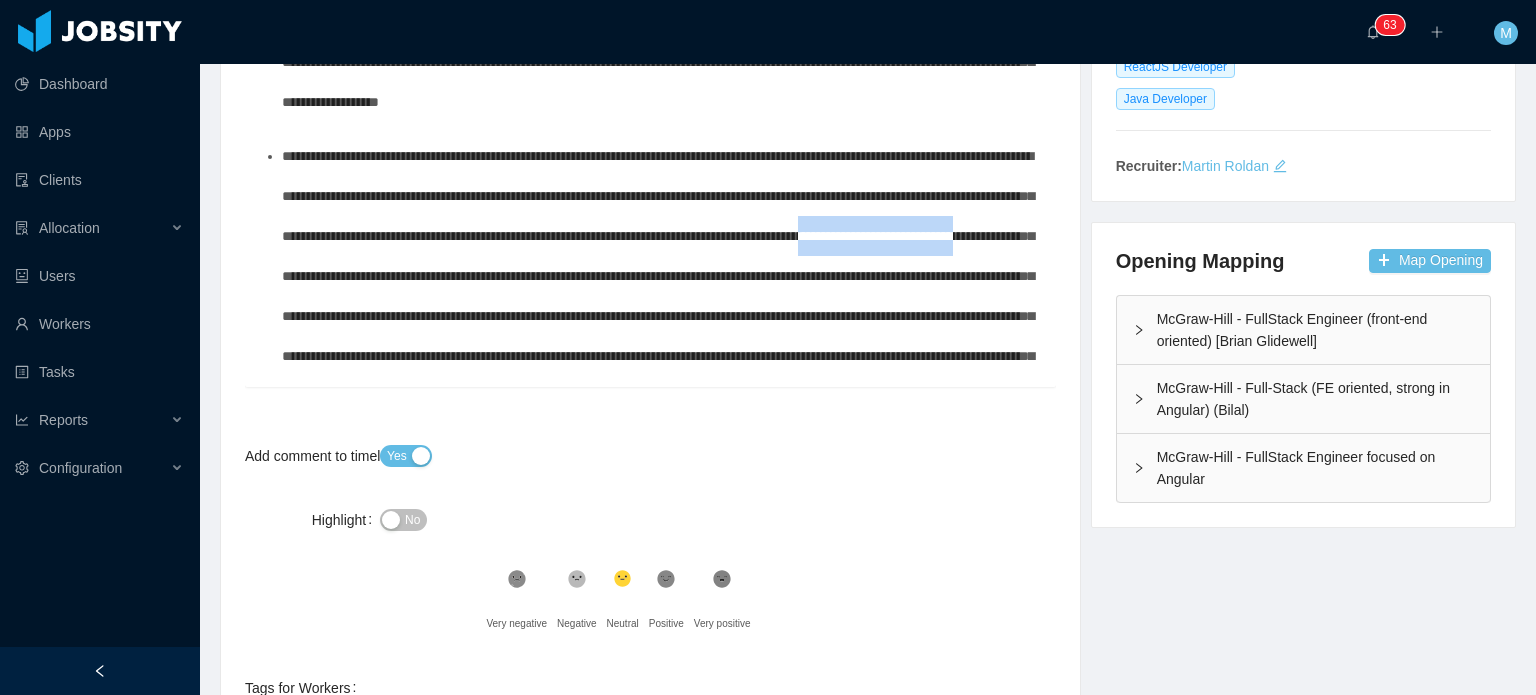 click on "**********" at bounding box center [658, 276] 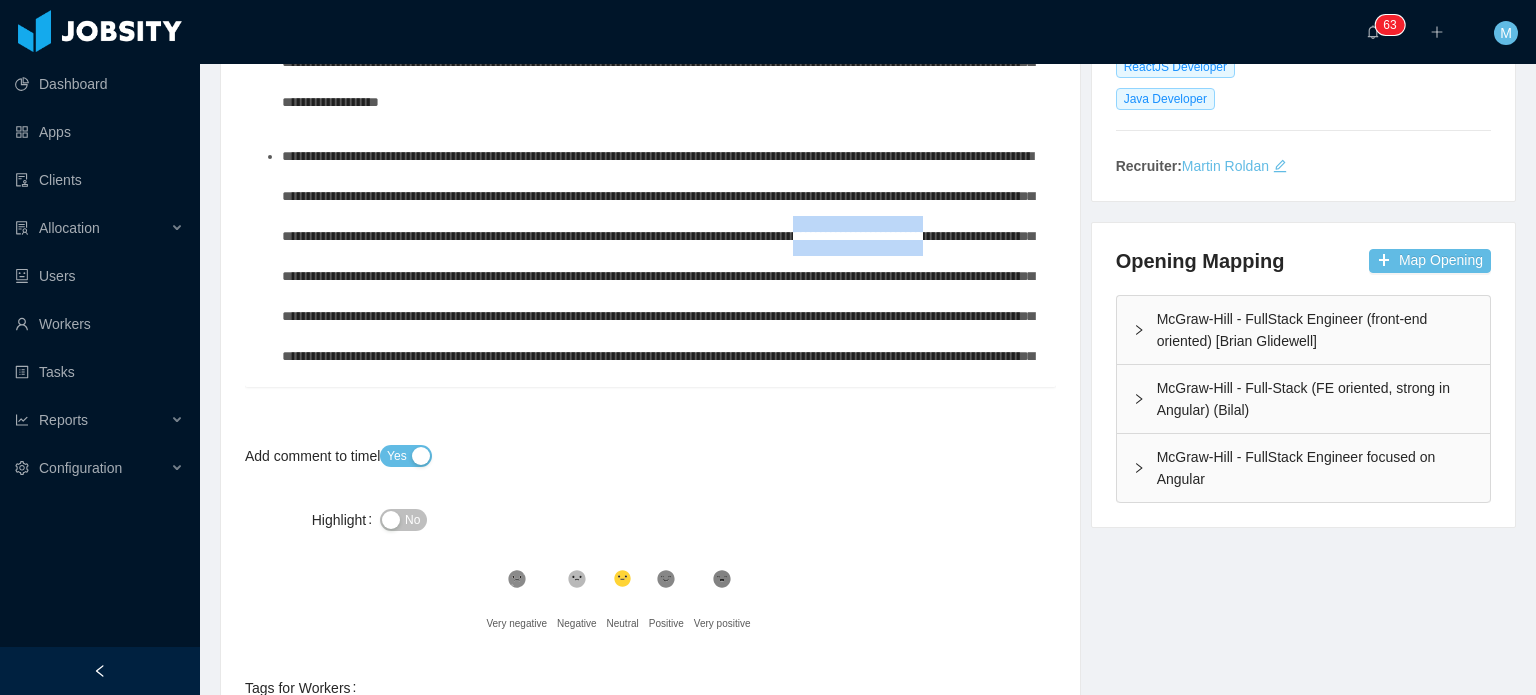 drag, startPoint x: 672, startPoint y: 277, endPoint x: 792, endPoint y: 281, distance: 120.06665 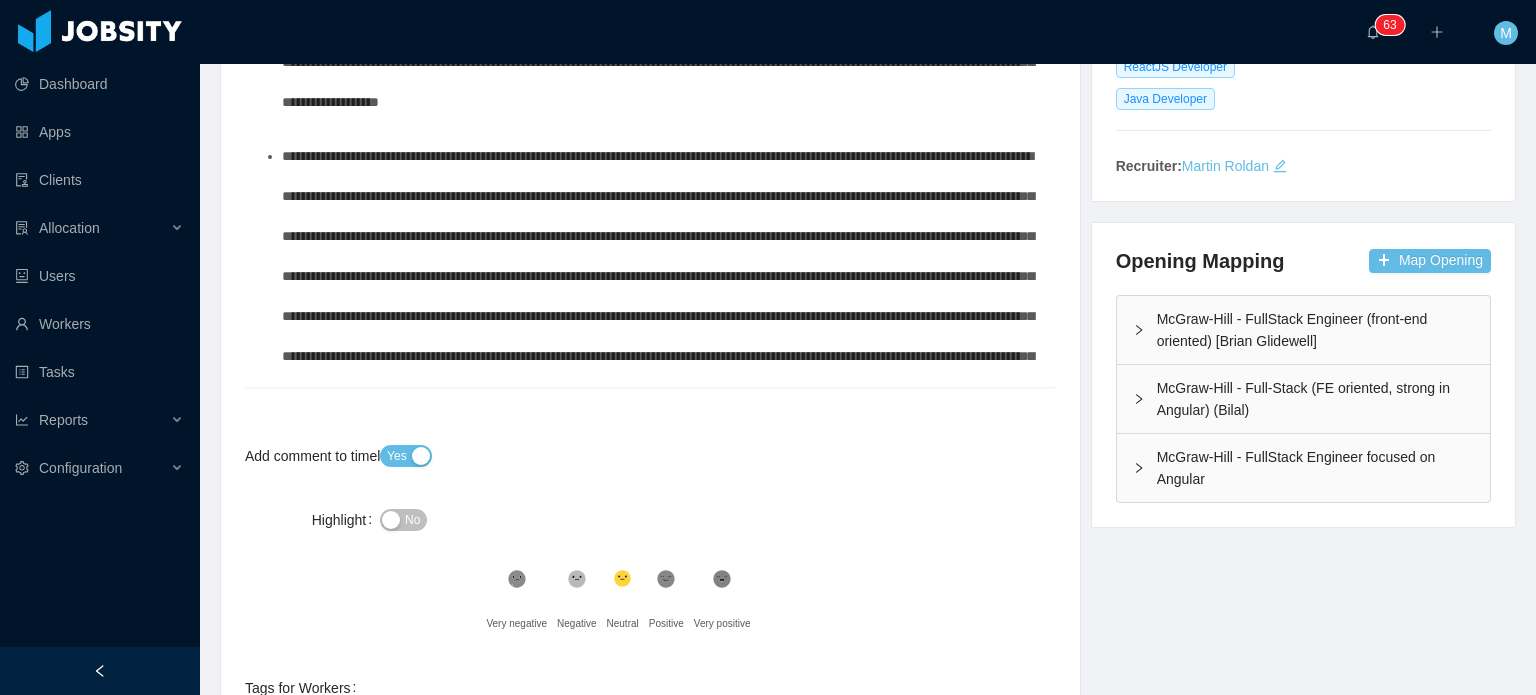 scroll, scrollTop: 489, scrollLeft: 0, axis: vertical 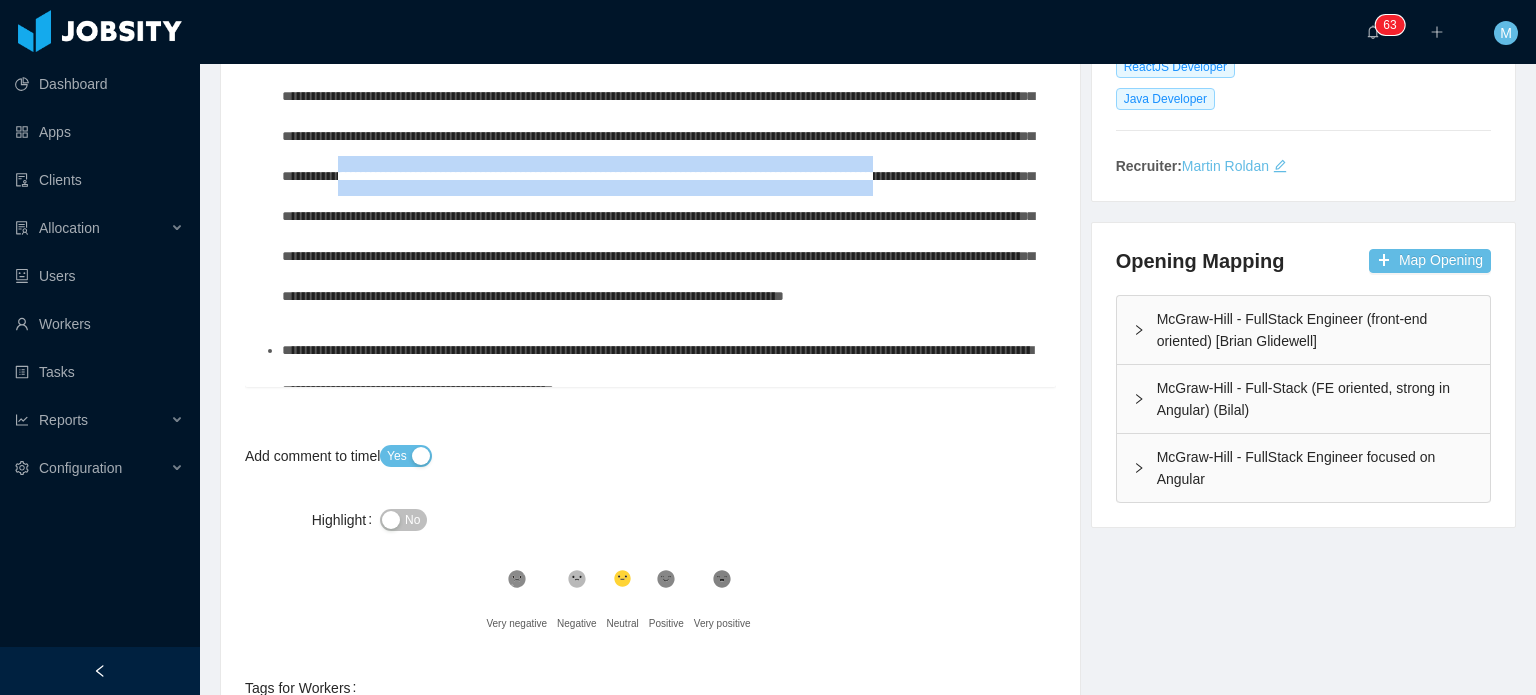 drag, startPoint x: 353, startPoint y: 223, endPoint x: 955, endPoint y: 215, distance: 602.05316 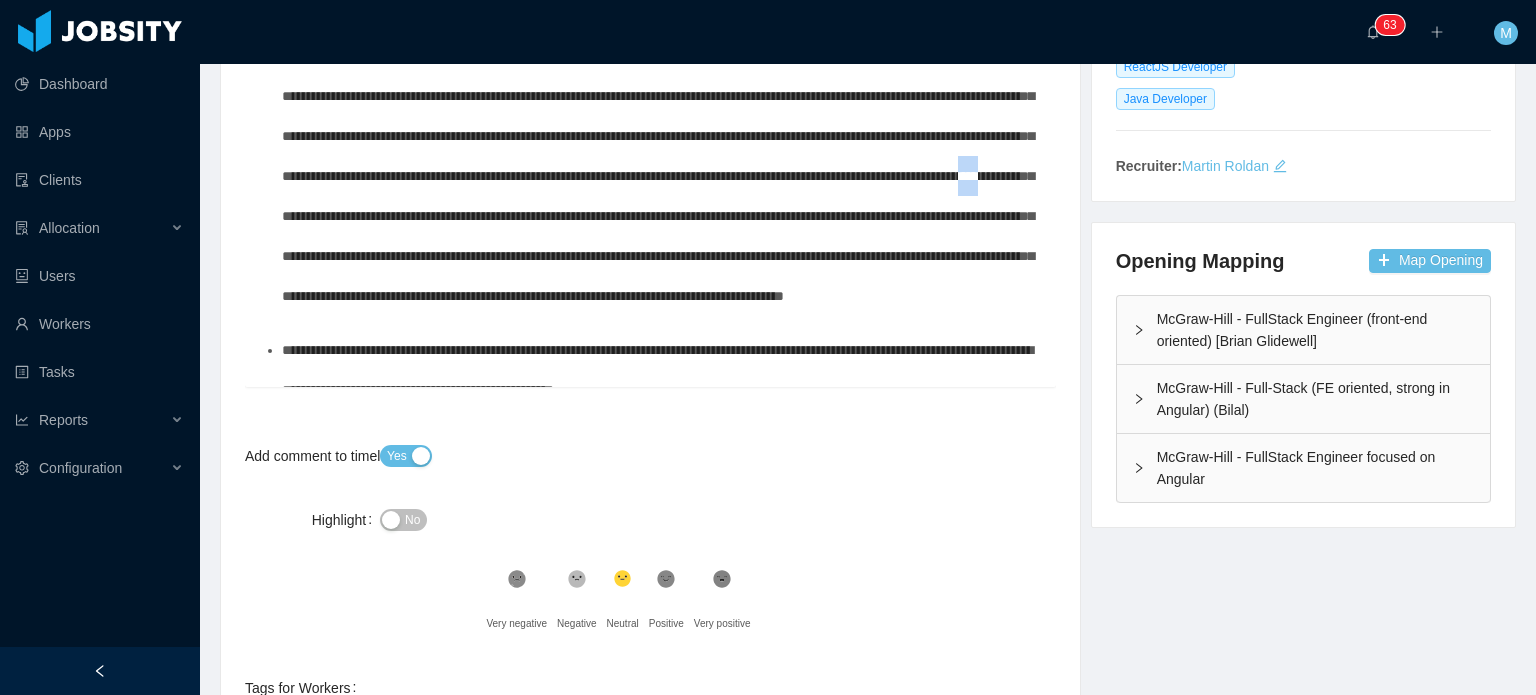 drag, startPoint x: 404, startPoint y: 251, endPoint x: 504, endPoint y: 254, distance: 100.04499 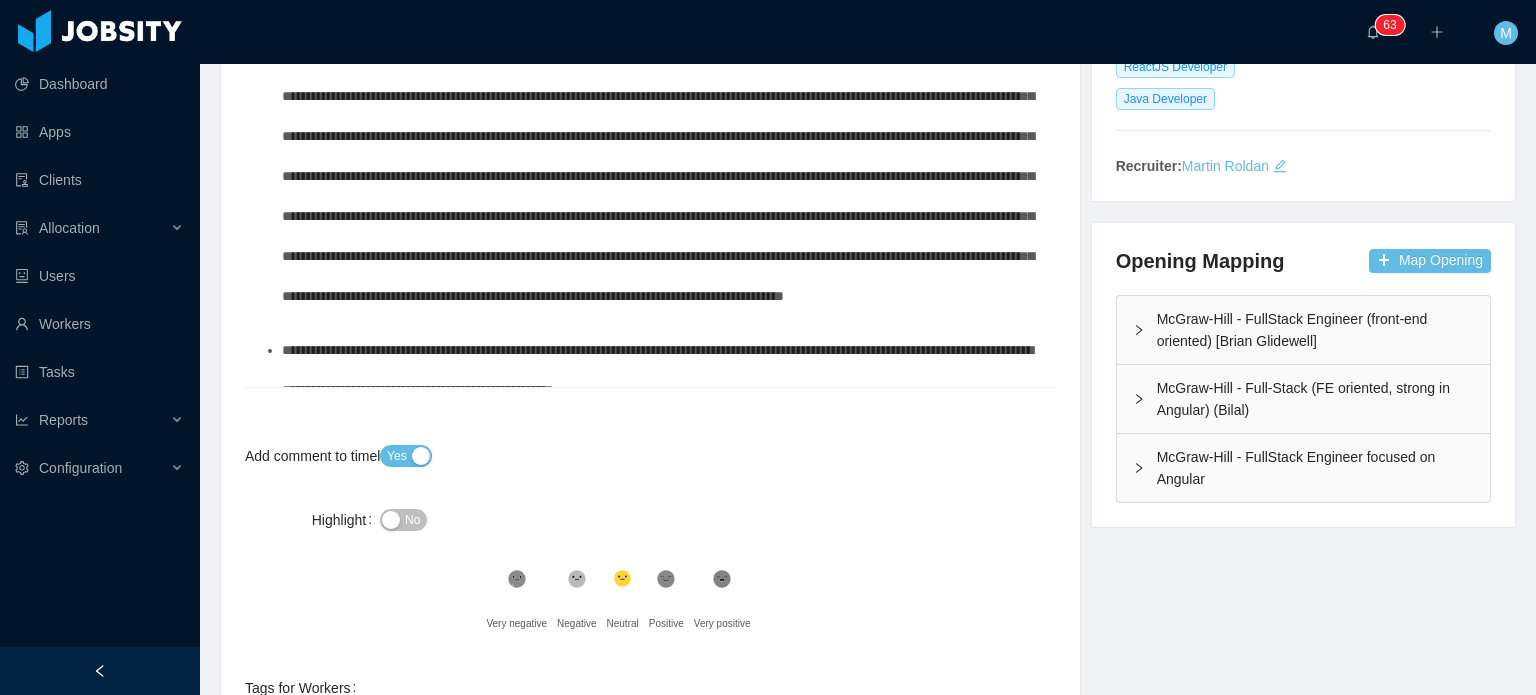 click on "**********" at bounding box center (658, 176) 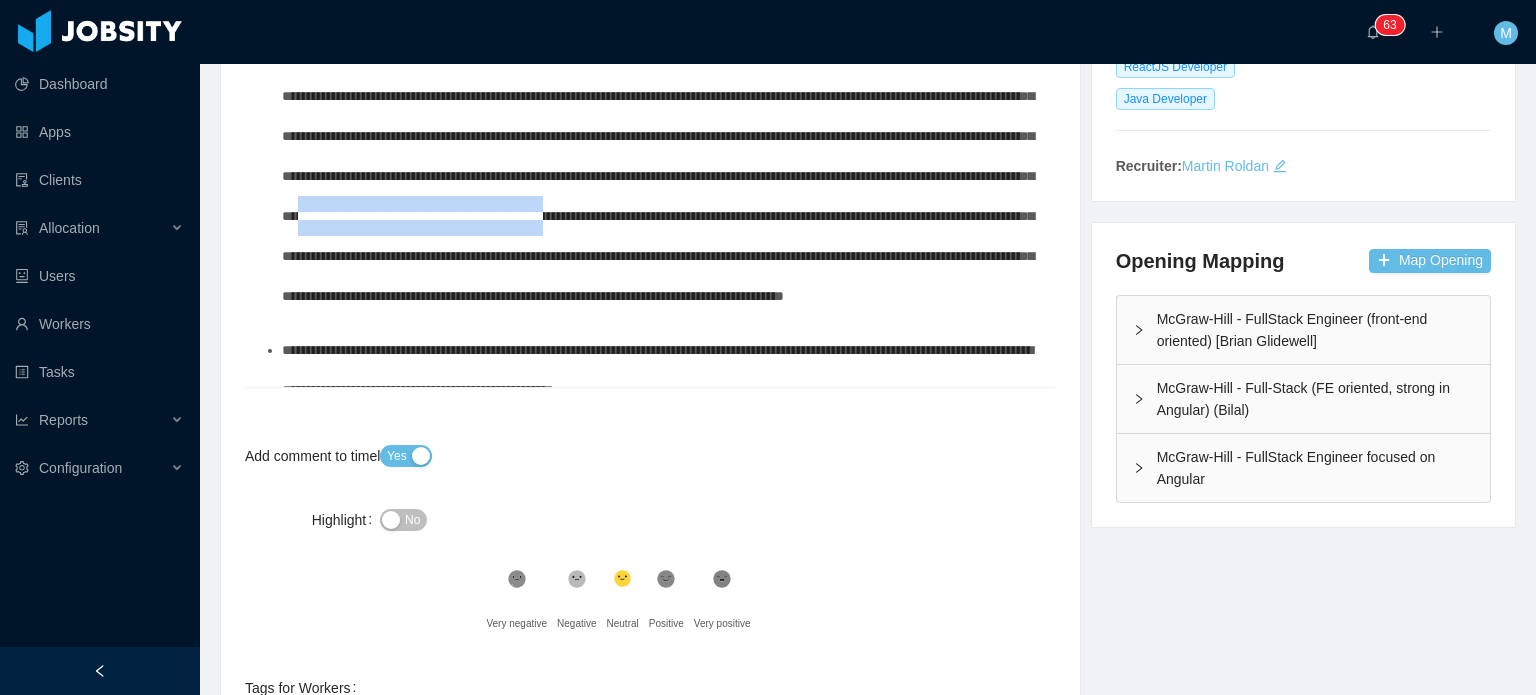 drag, startPoint x: 578, startPoint y: 259, endPoint x: 848, endPoint y: 273, distance: 270.36273 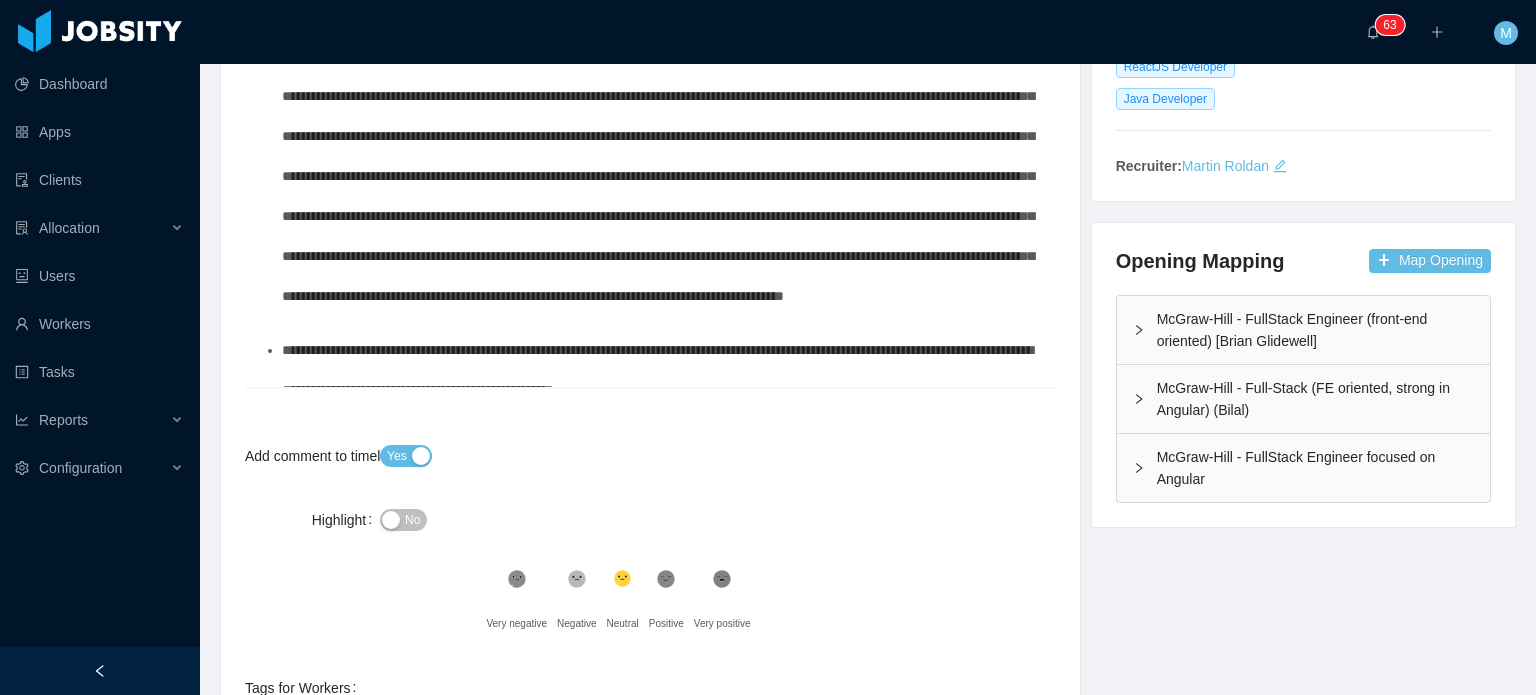 click on "**********" at bounding box center (661, 176) 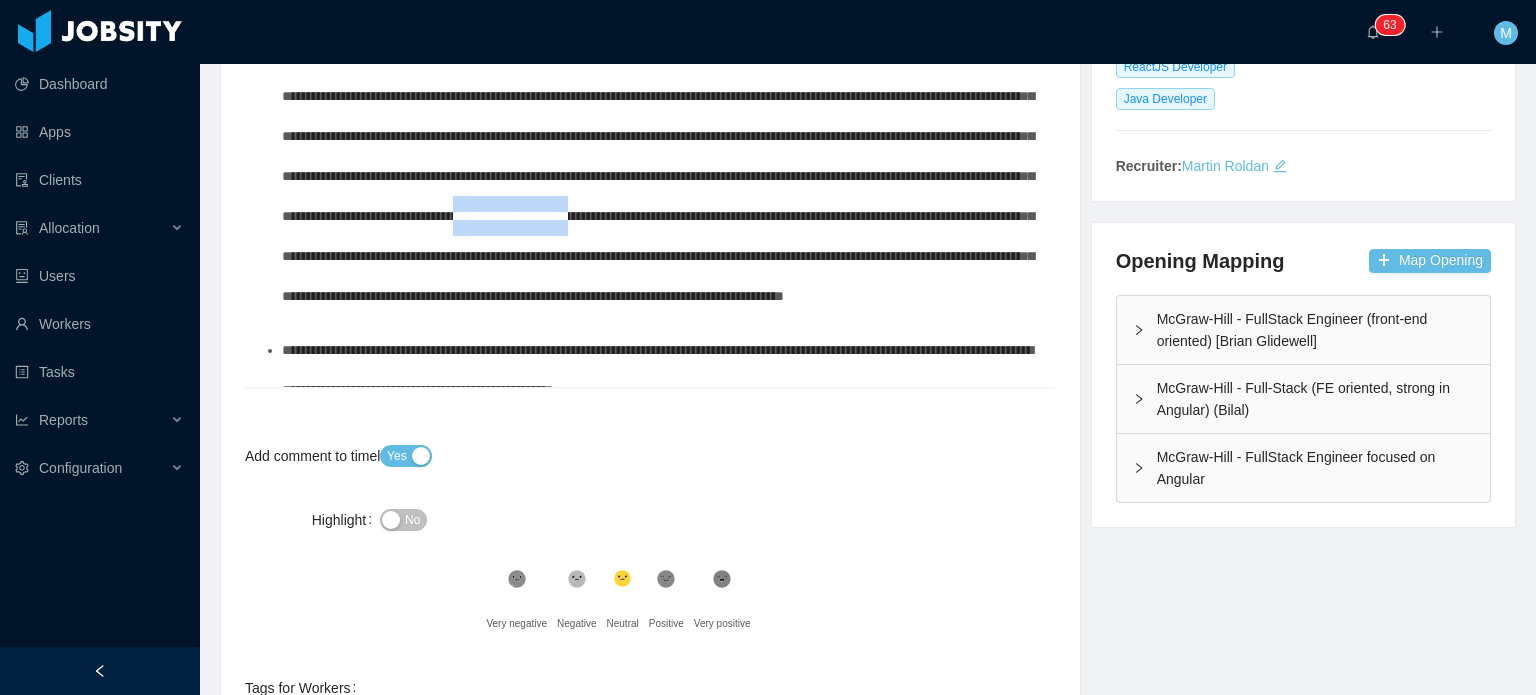 drag, startPoint x: 833, startPoint y: 265, endPoint x: 884, endPoint y: 266, distance: 51.009804 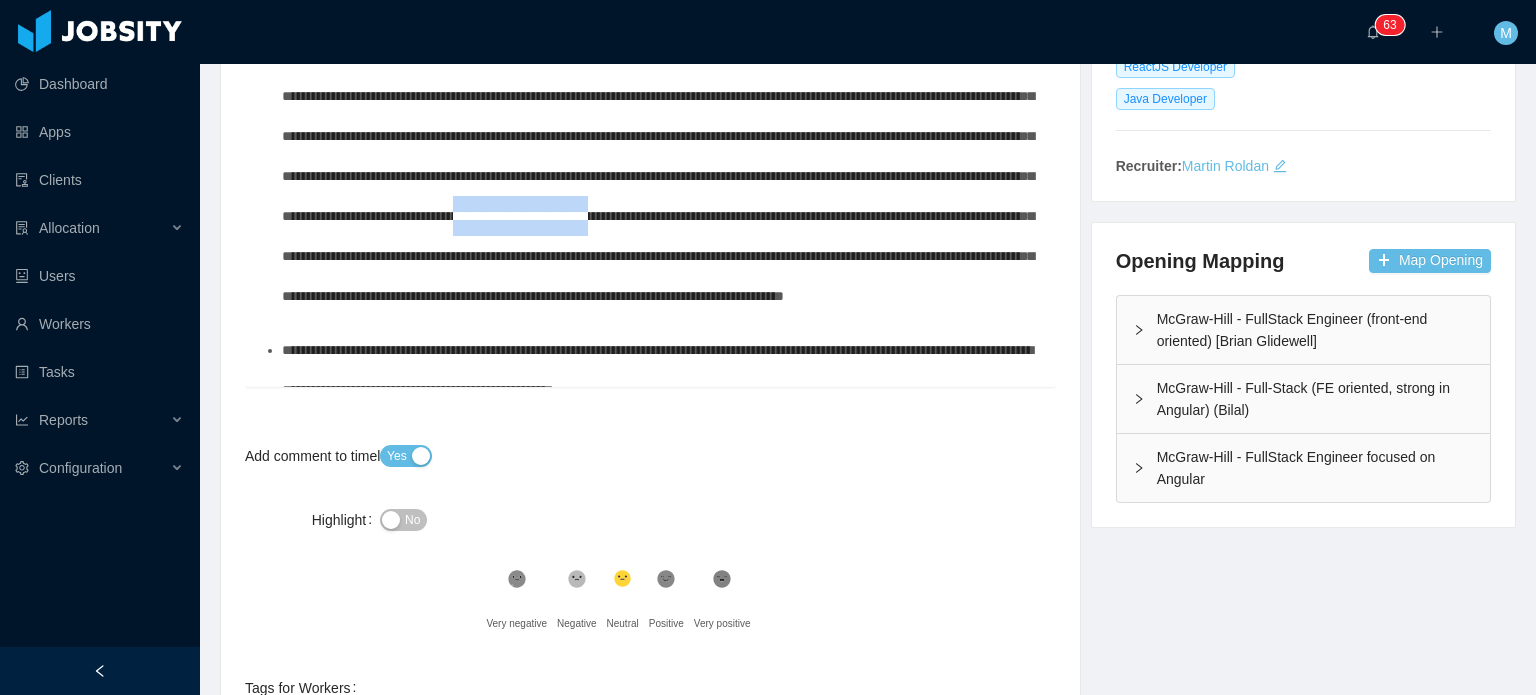 click on "**********" at bounding box center [661, 176] 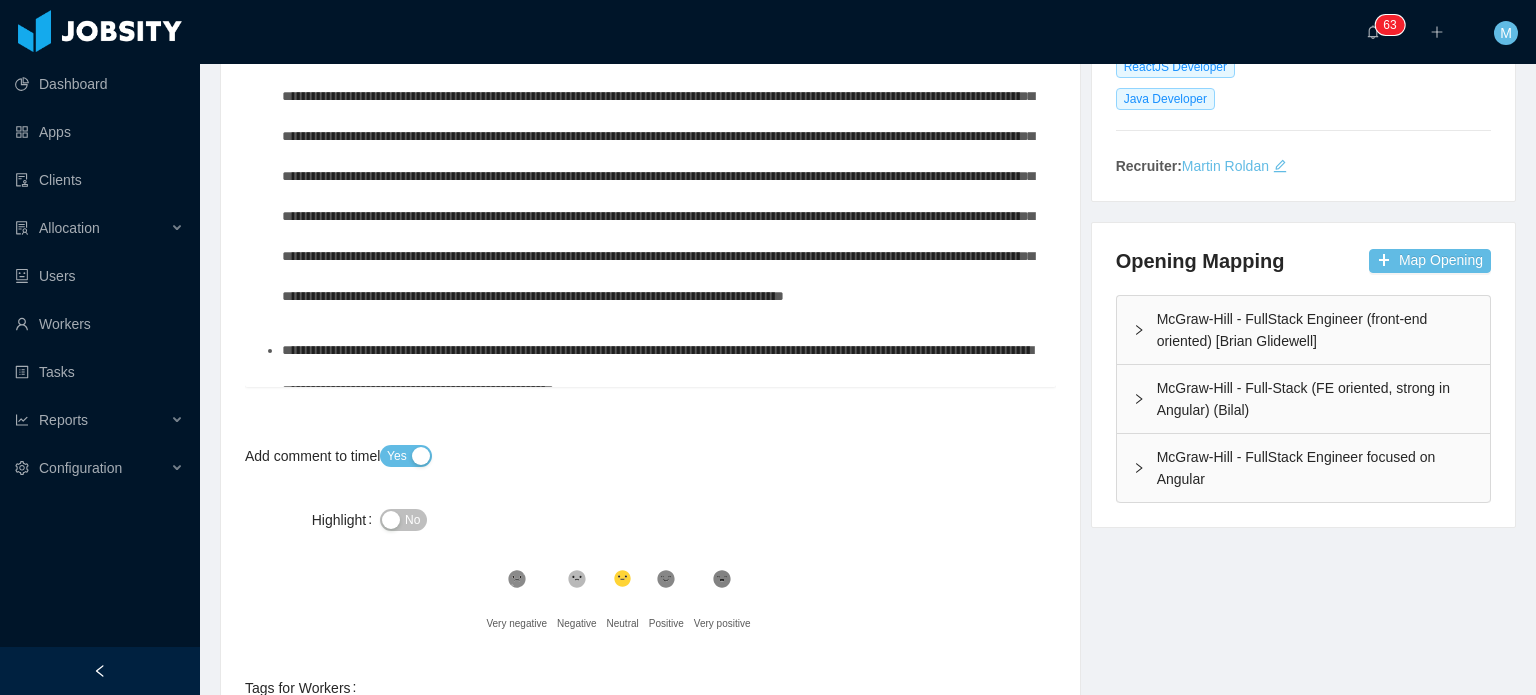 drag, startPoint x: 393, startPoint y: 299, endPoint x: 424, endPoint y: 293, distance: 31.575306 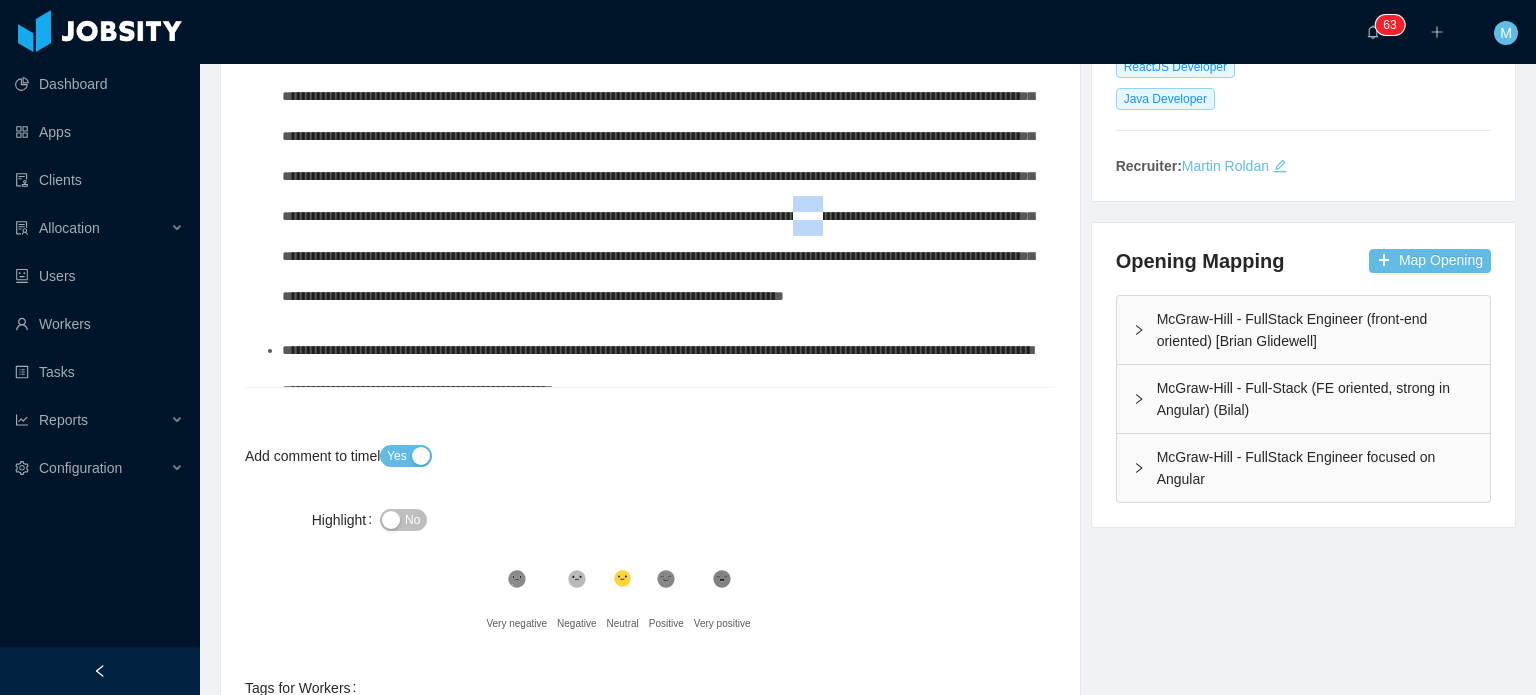 click on "**********" at bounding box center [658, 176] 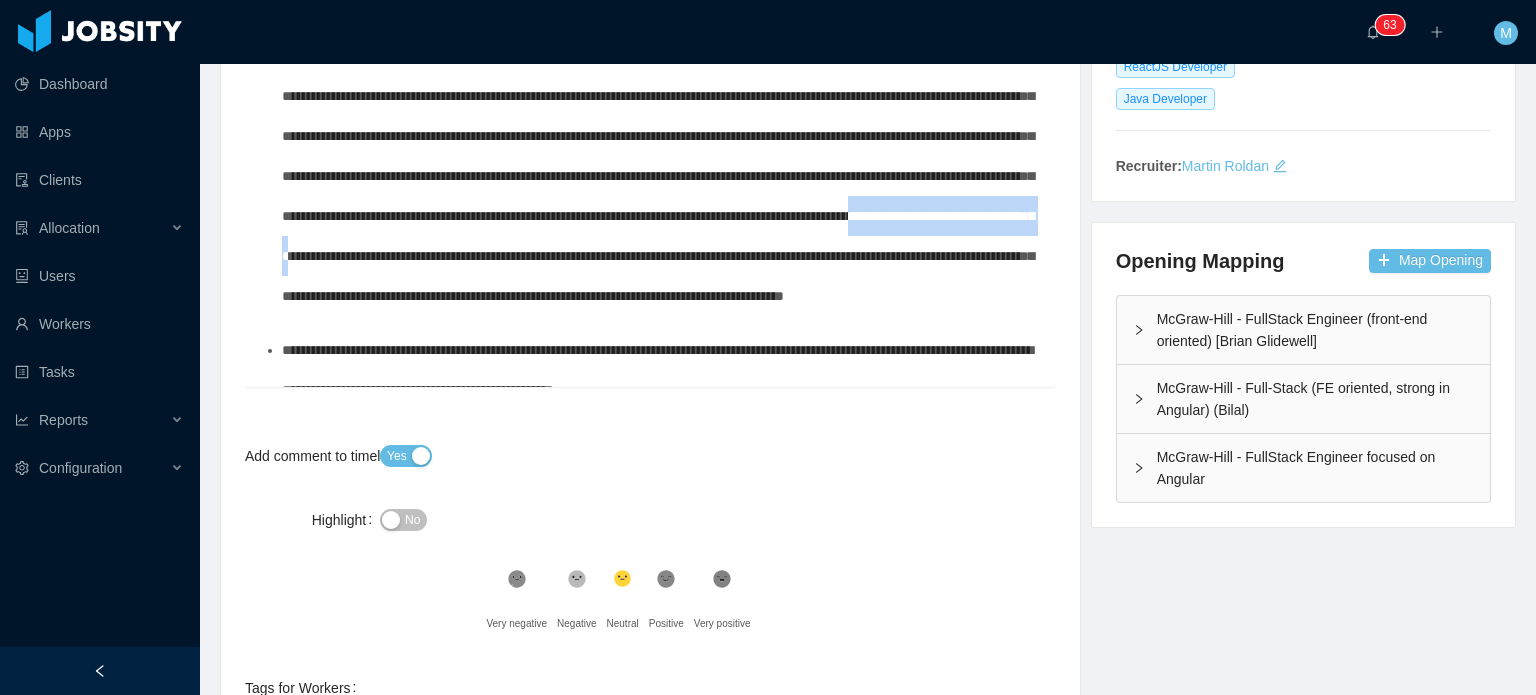 drag, startPoint x: 457, startPoint y: 289, endPoint x: 760, endPoint y: 289, distance: 303 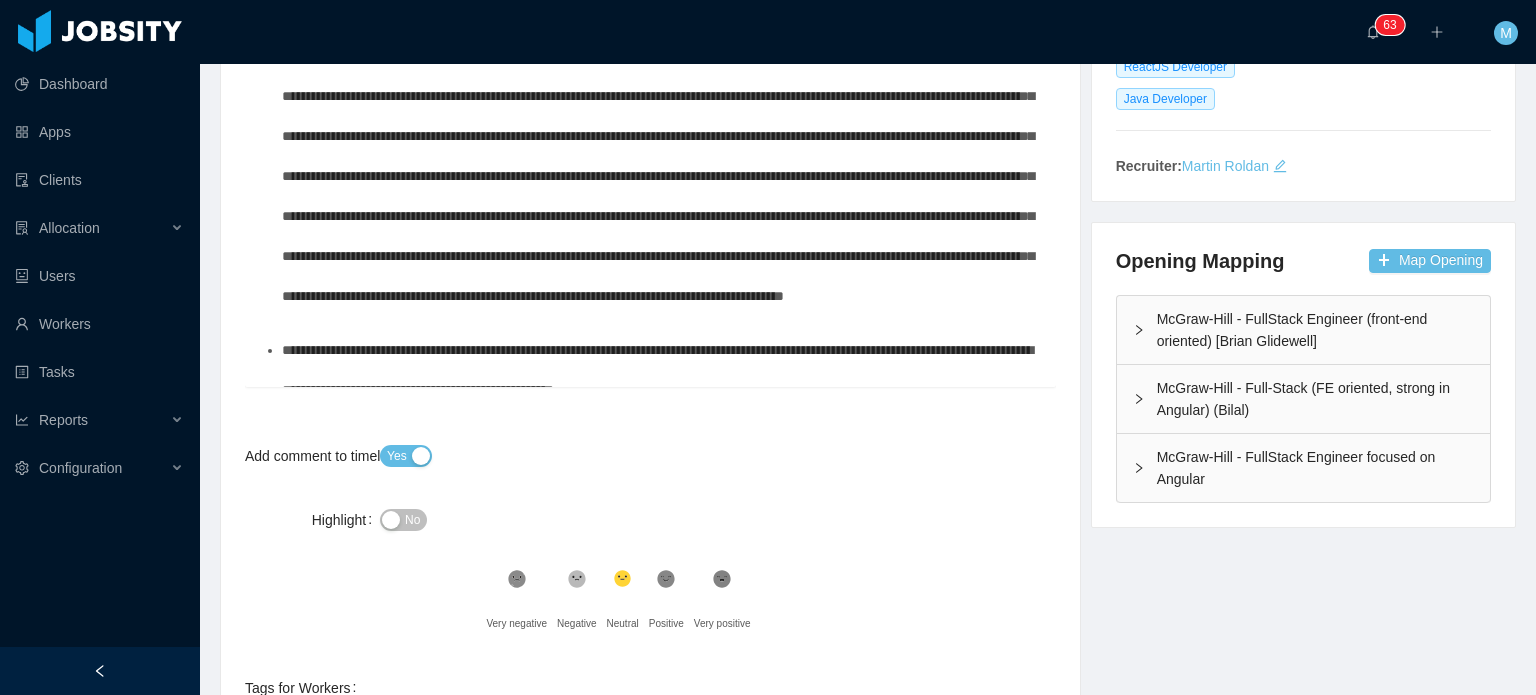 click on "**********" at bounding box center [658, 176] 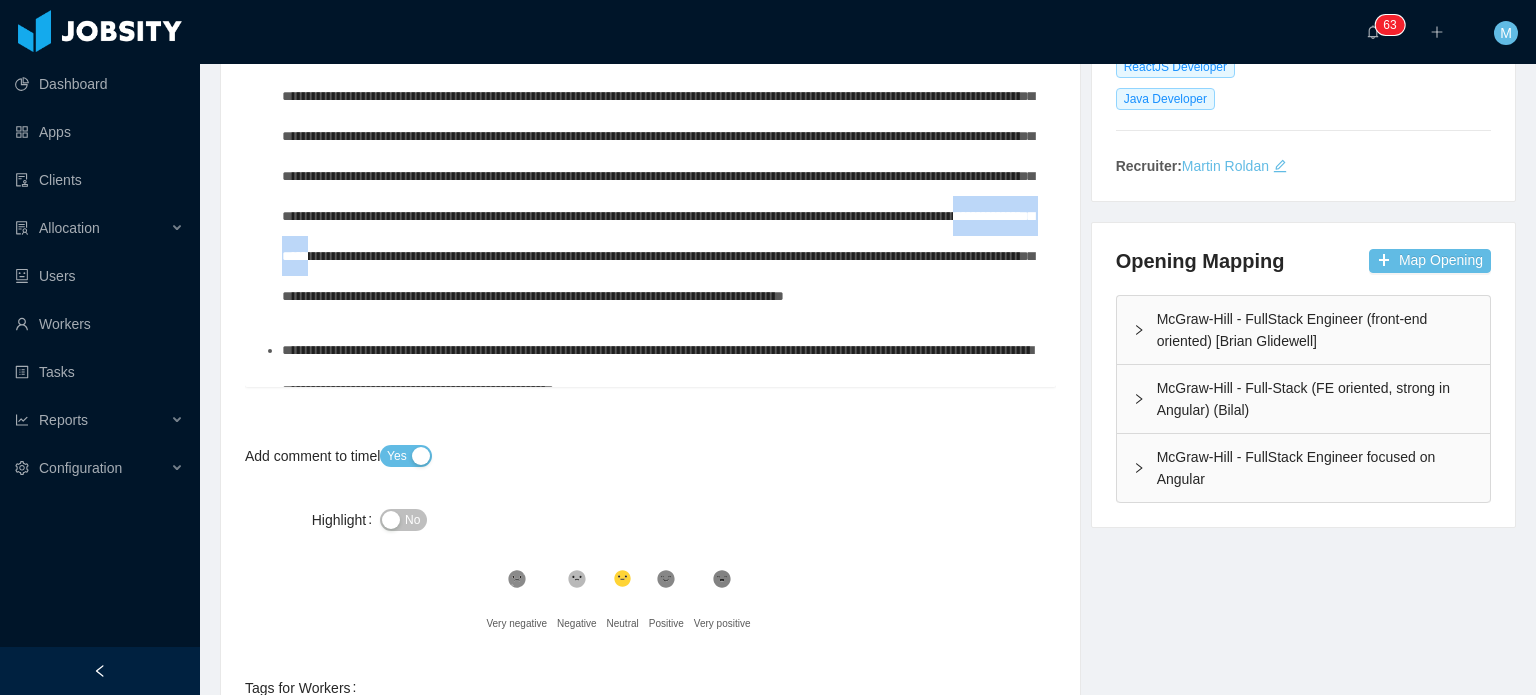 drag, startPoint x: 620, startPoint y: 299, endPoint x: 756, endPoint y: 299, distance: 136 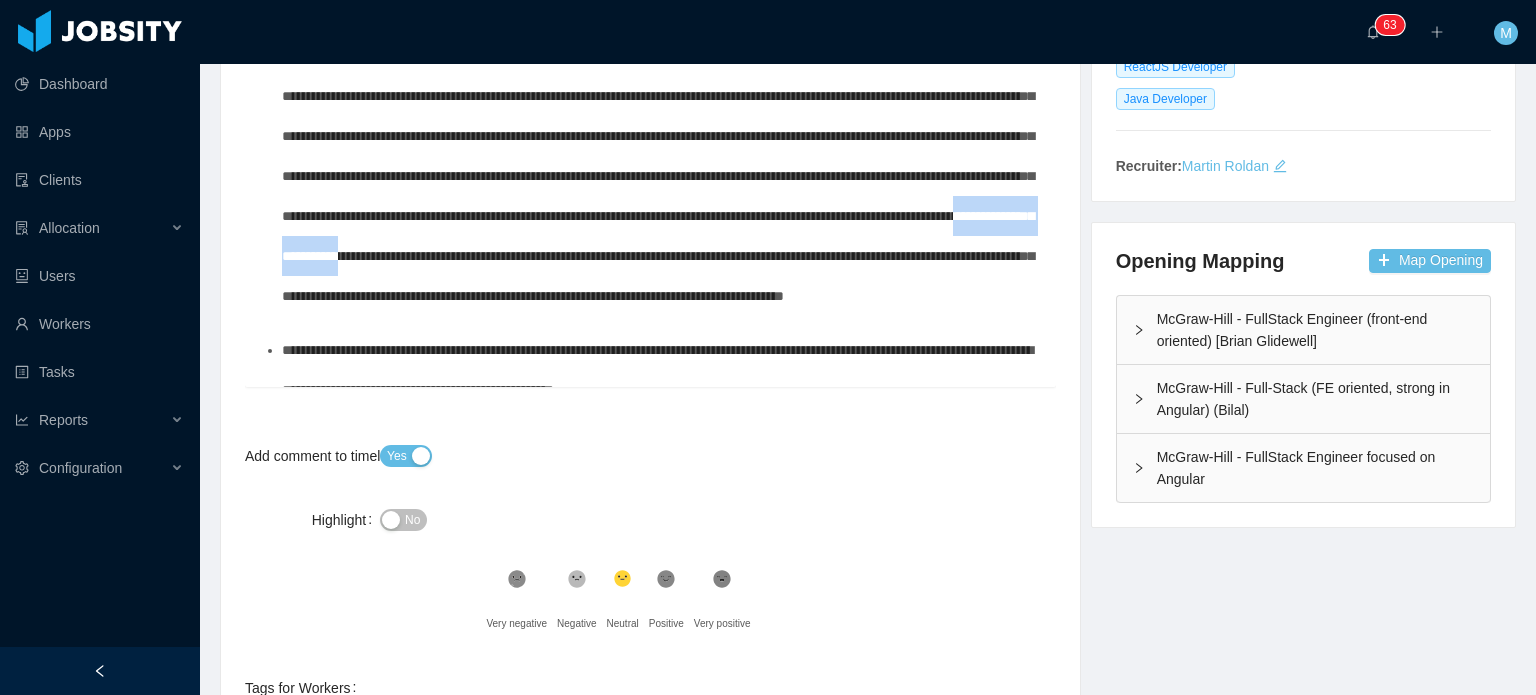click on "**********" at bounding box center [658, 176] 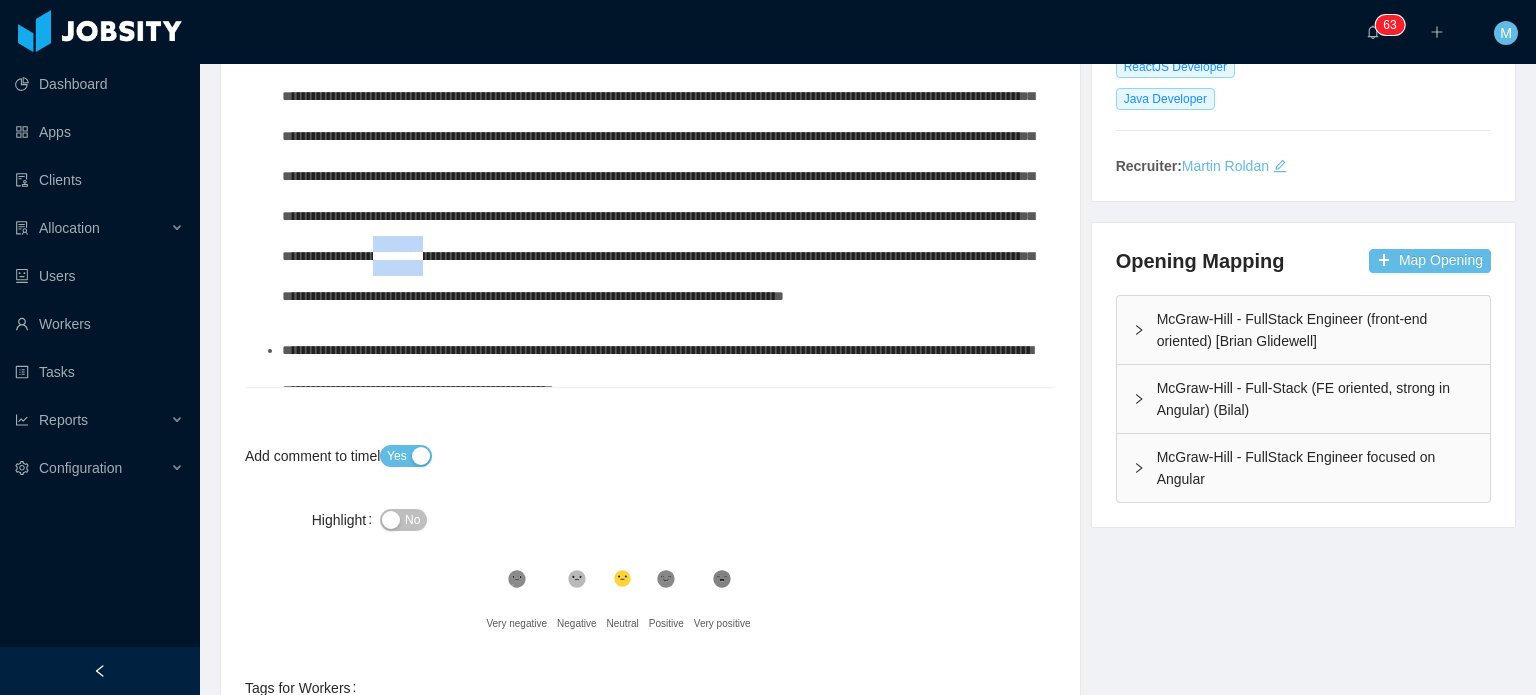 drag, startPoint x: 832, startPoint y: 303, endPoint x: 859, endPoint y: 303, distance: 27 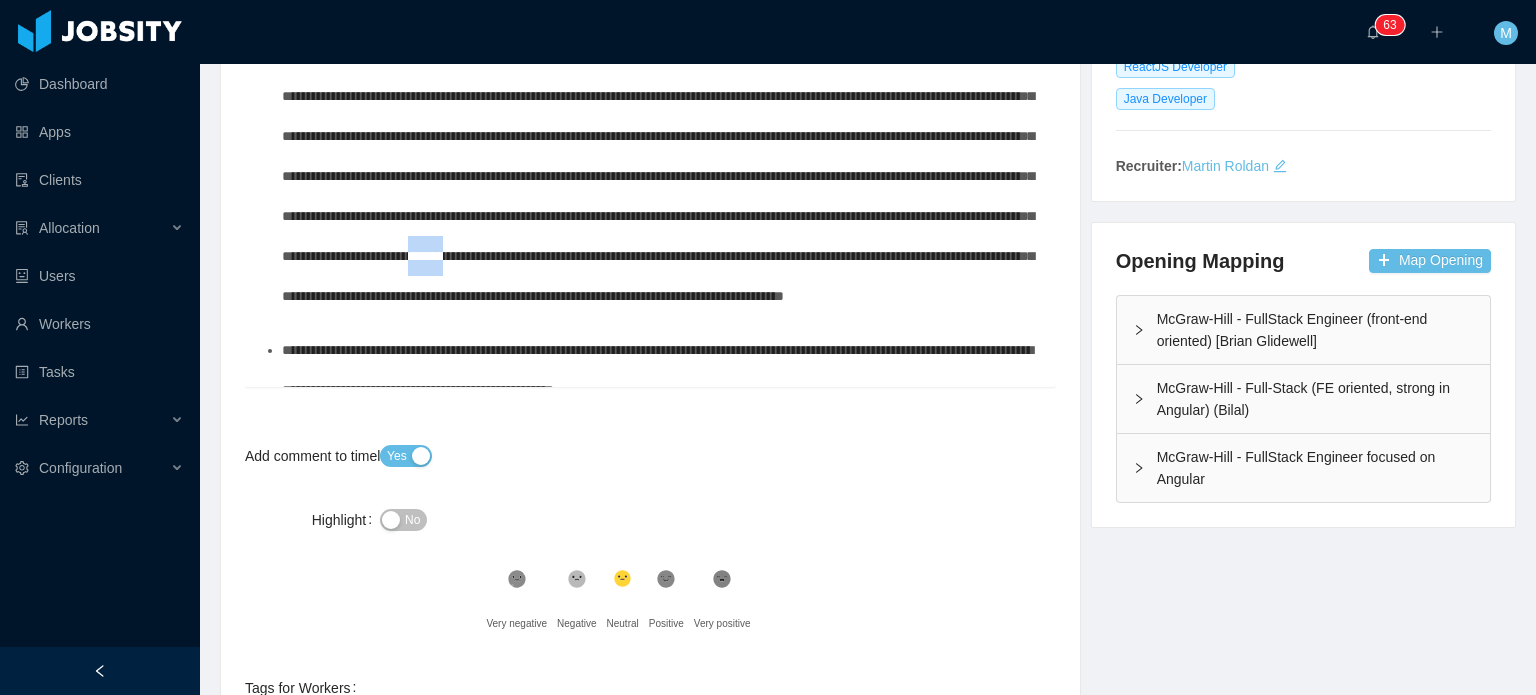 drag, startPoint x: 847, startPoint y: 299, endPoint x: 893, endPoint y: 300, distance: 46.010868 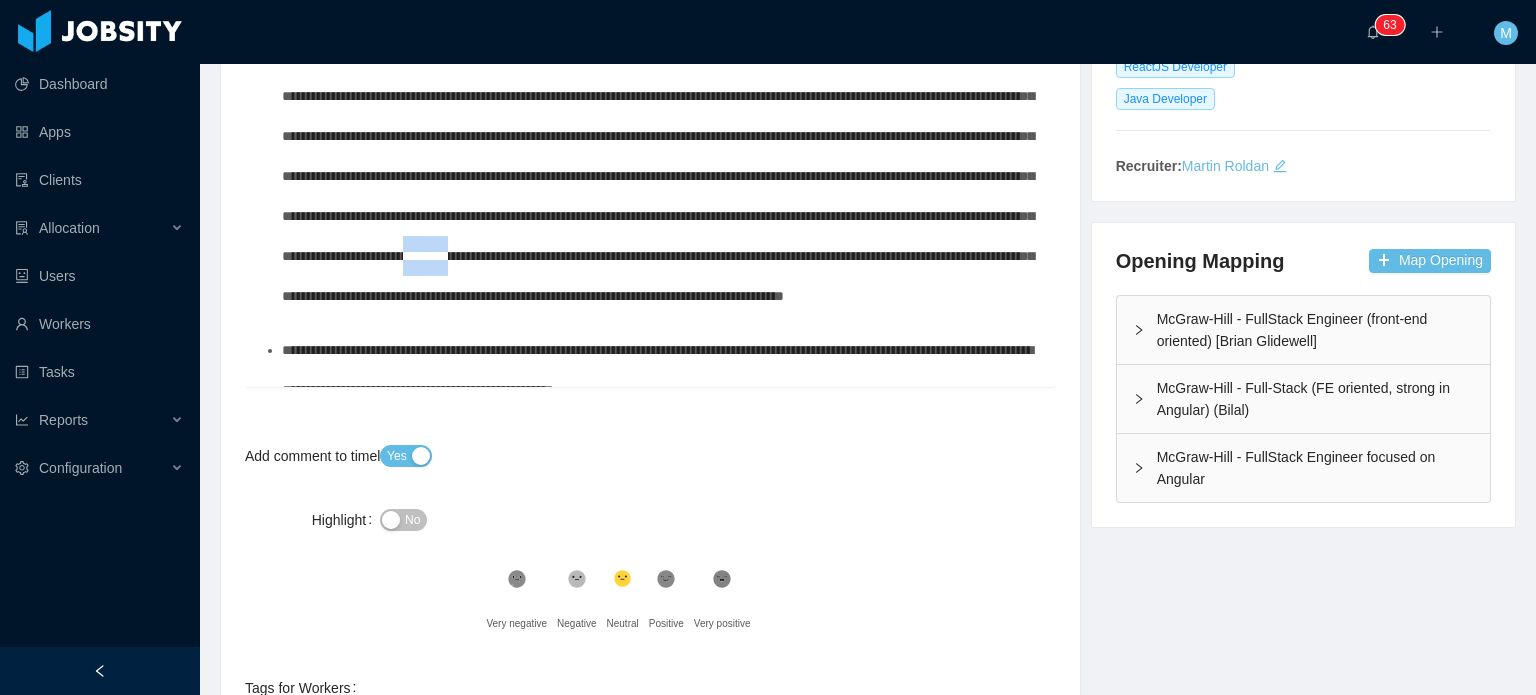 click on "**********" at bounding box center [658, 176] 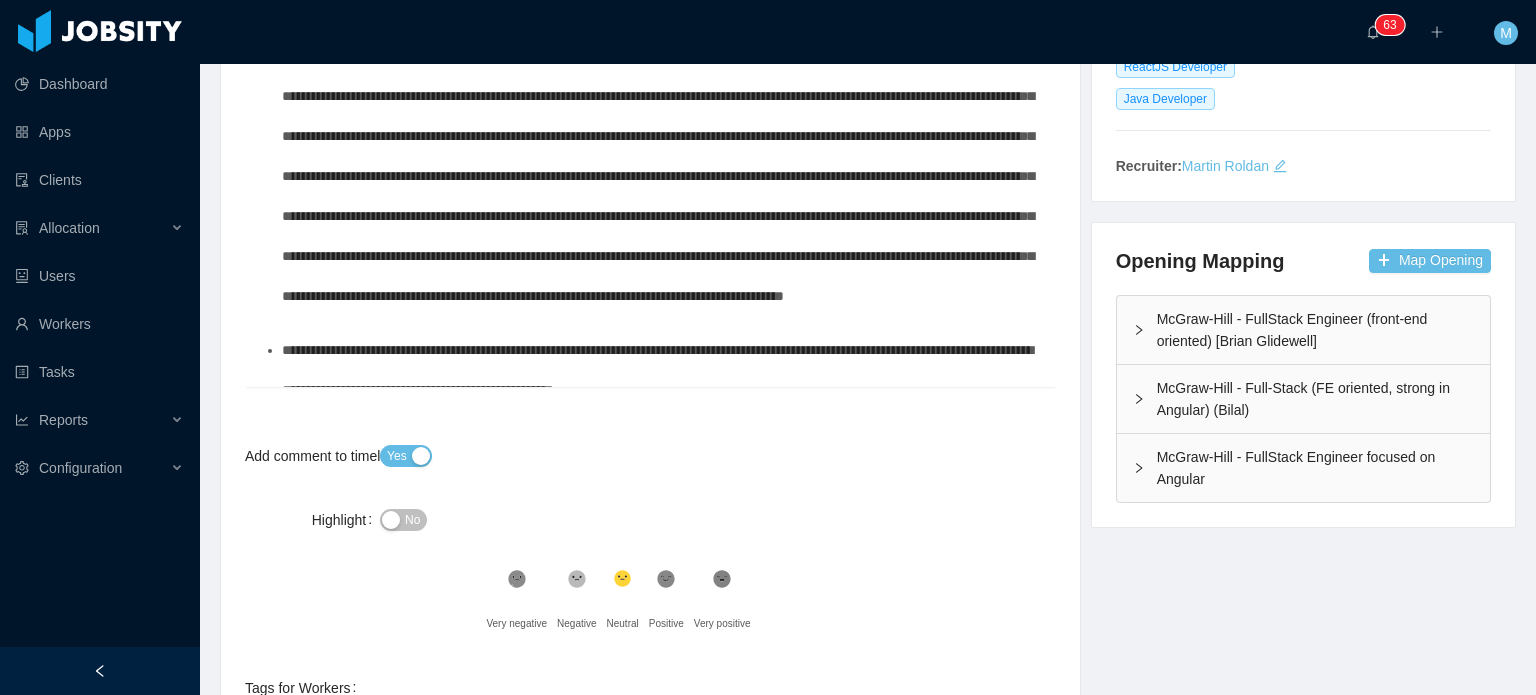 click on "**********" at bounding box center (658, 176) 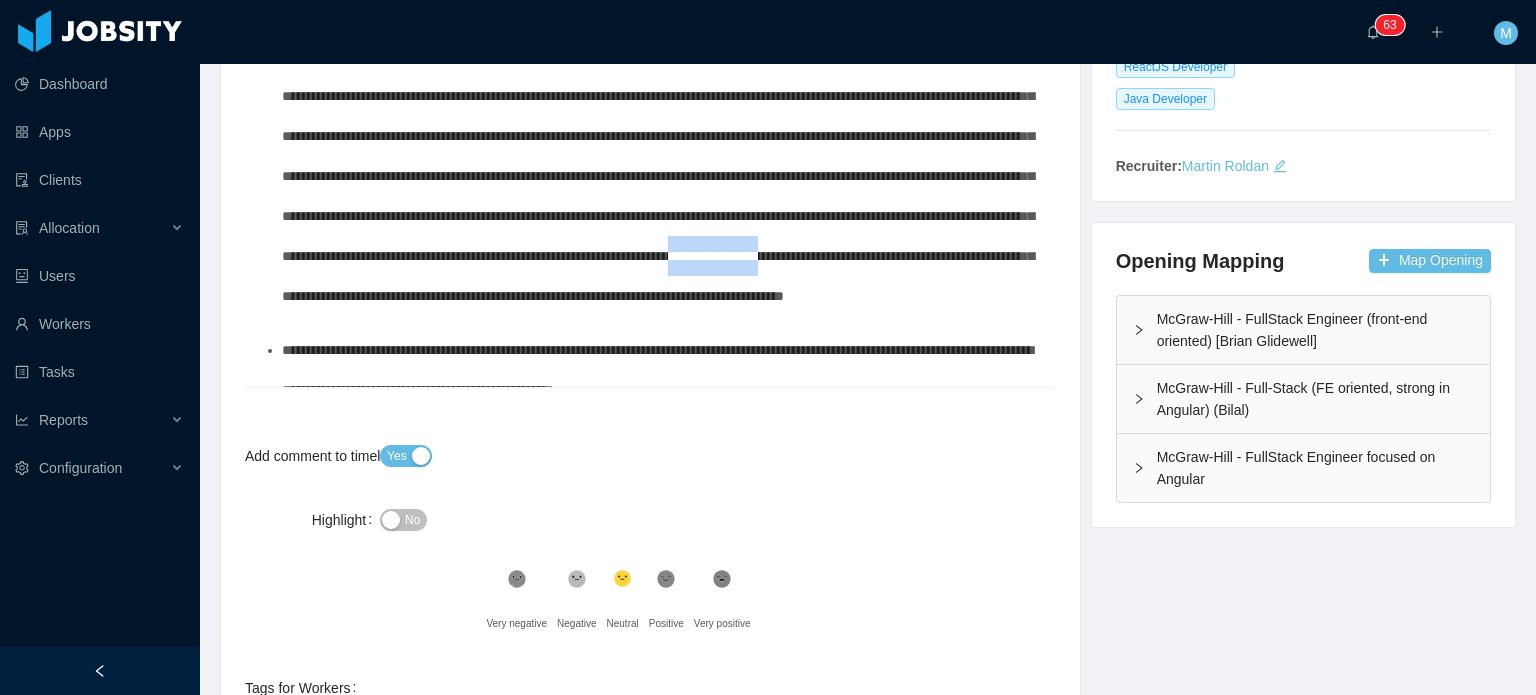 drag, startPoint x: 420, startPoint y: 335, endPoint x: 626, endPoint y: 336, distance: 206.00243 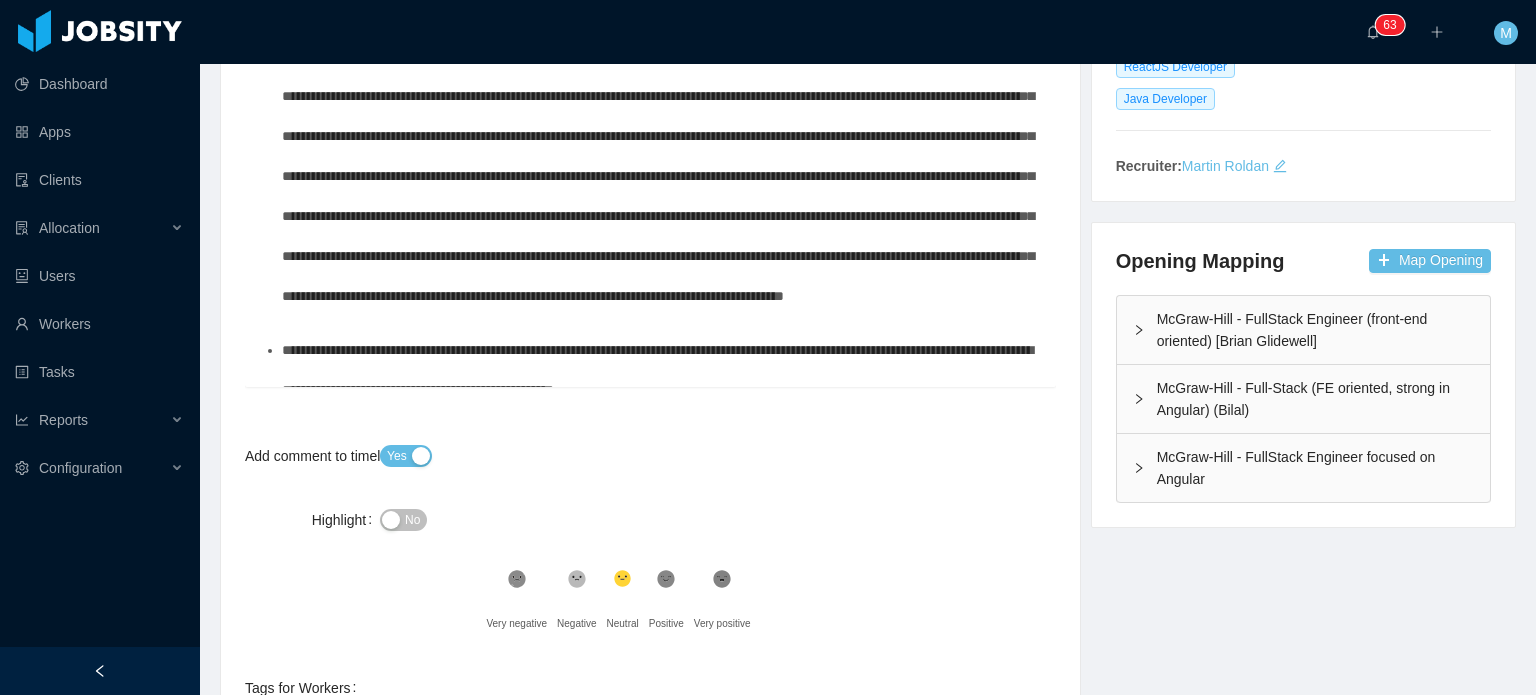 click on "**********" at bounding box center (658, 176) 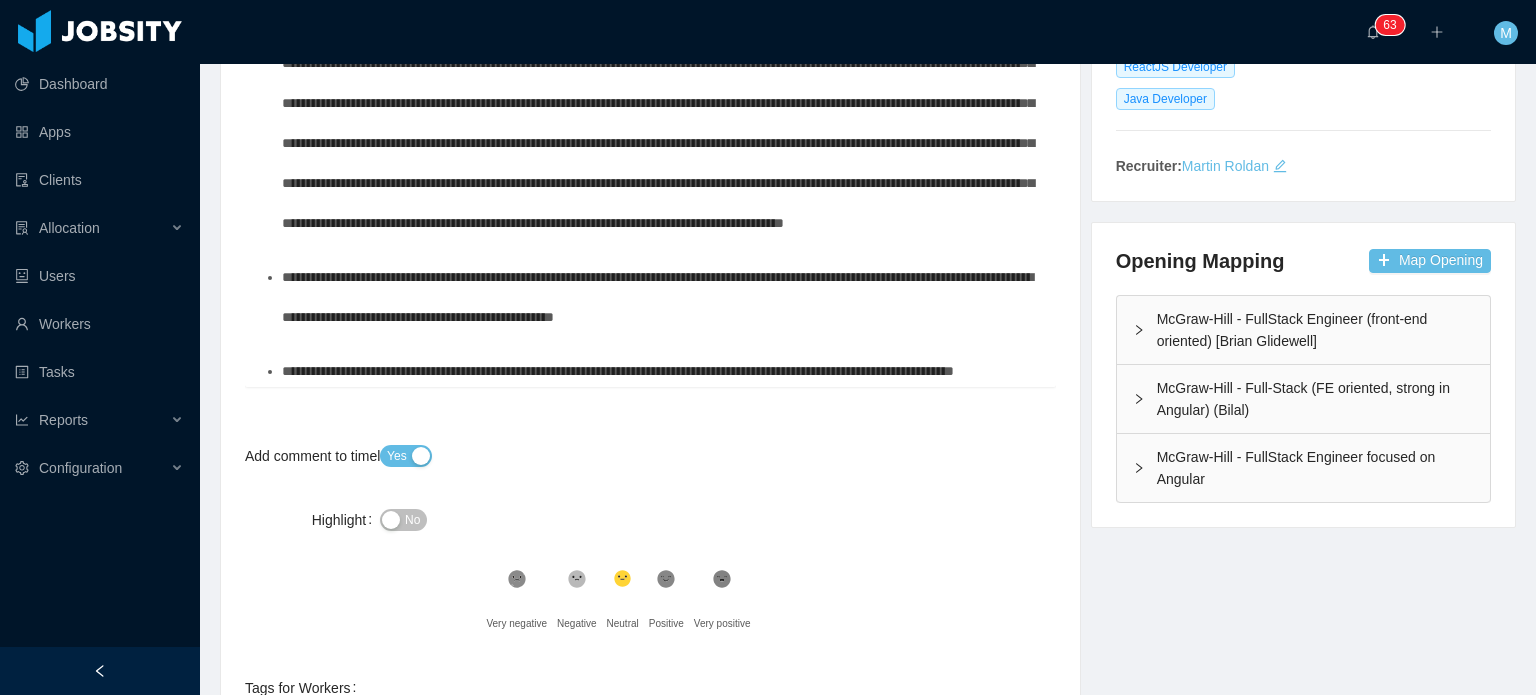 scroll, scrollTop: 616, scrollLeft: 0, axis: vertical 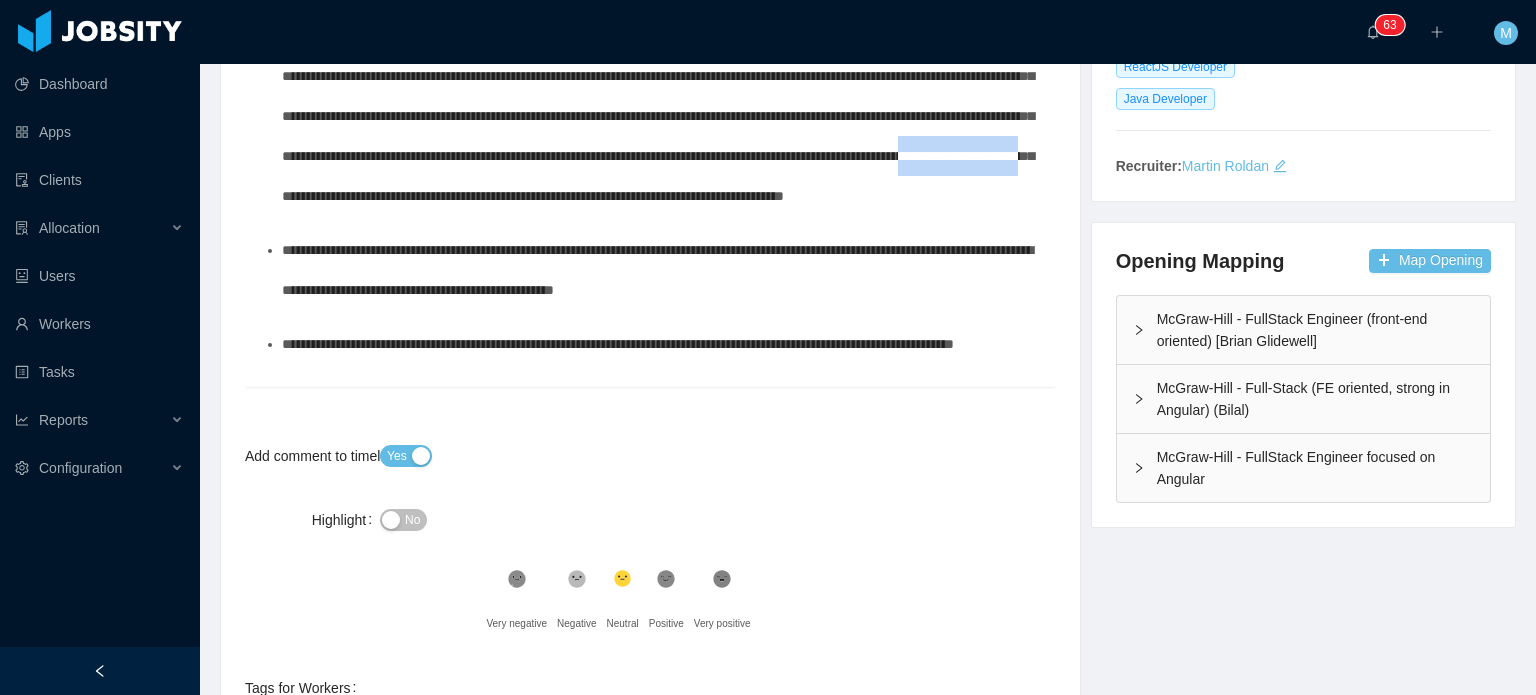 drag, startPoint x: 716, startPoint y: 230, endPoint x: 879, endPoint y: 237, distance: 163.15024 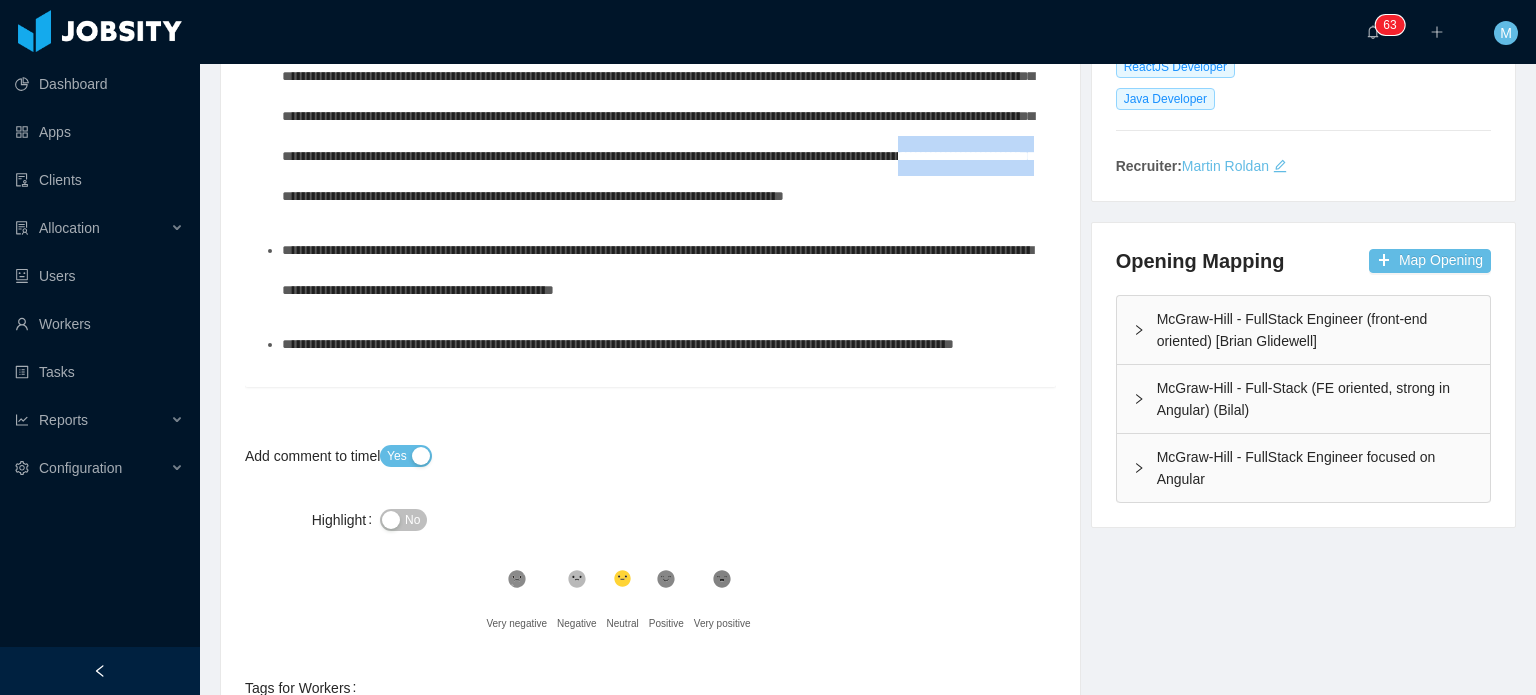 click on "**********" at bounding box center [658, 76] 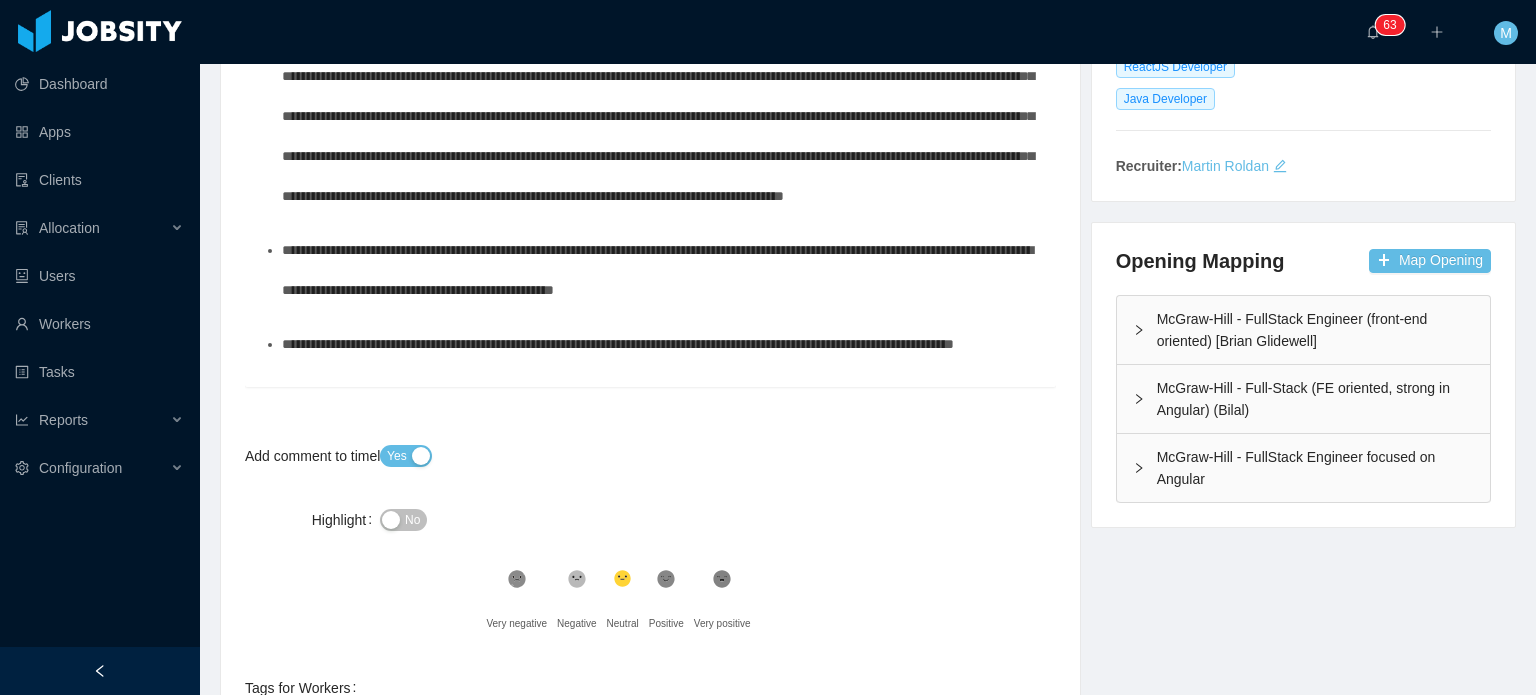 click on "**********" at bounding box center (661, 76) 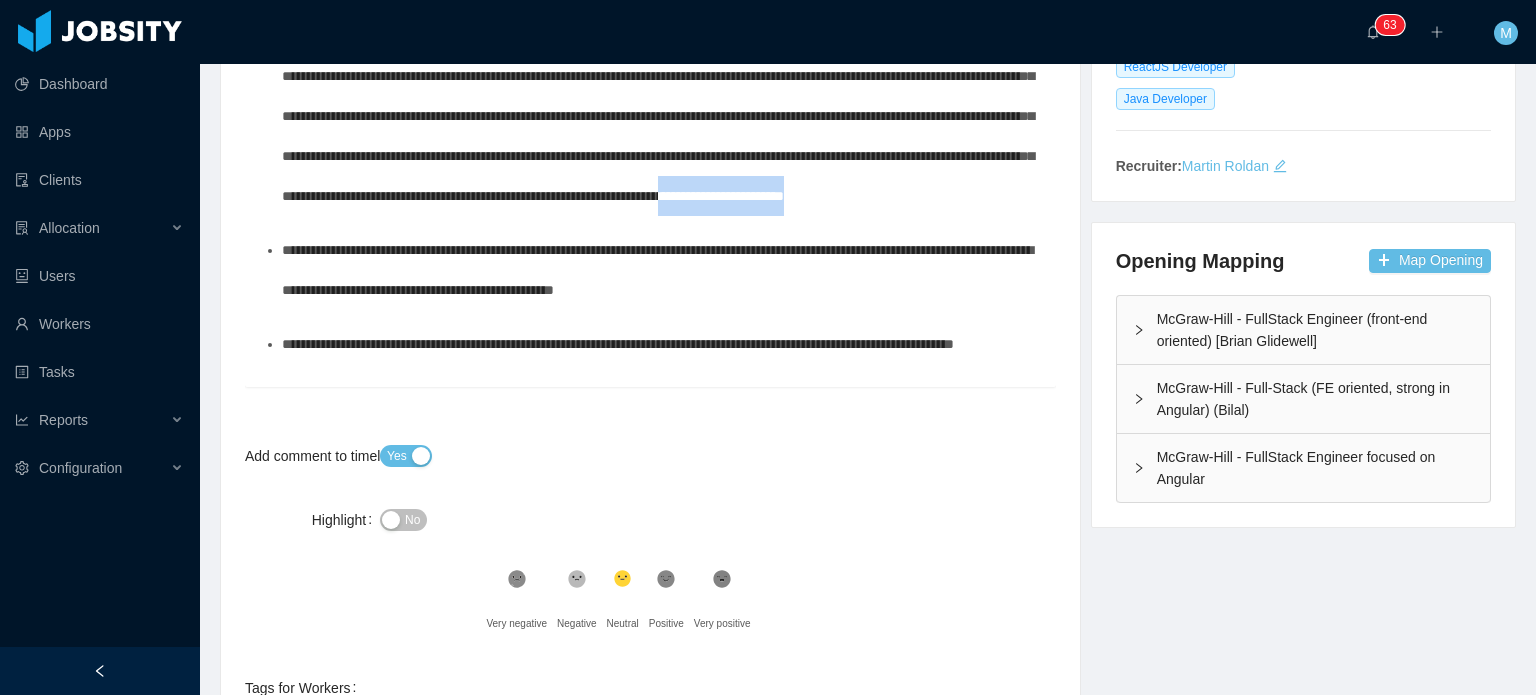 drag, startPoint x: 608, startPoint y: 283, endPoint x: 800, endPoint y: 283, distance: 192 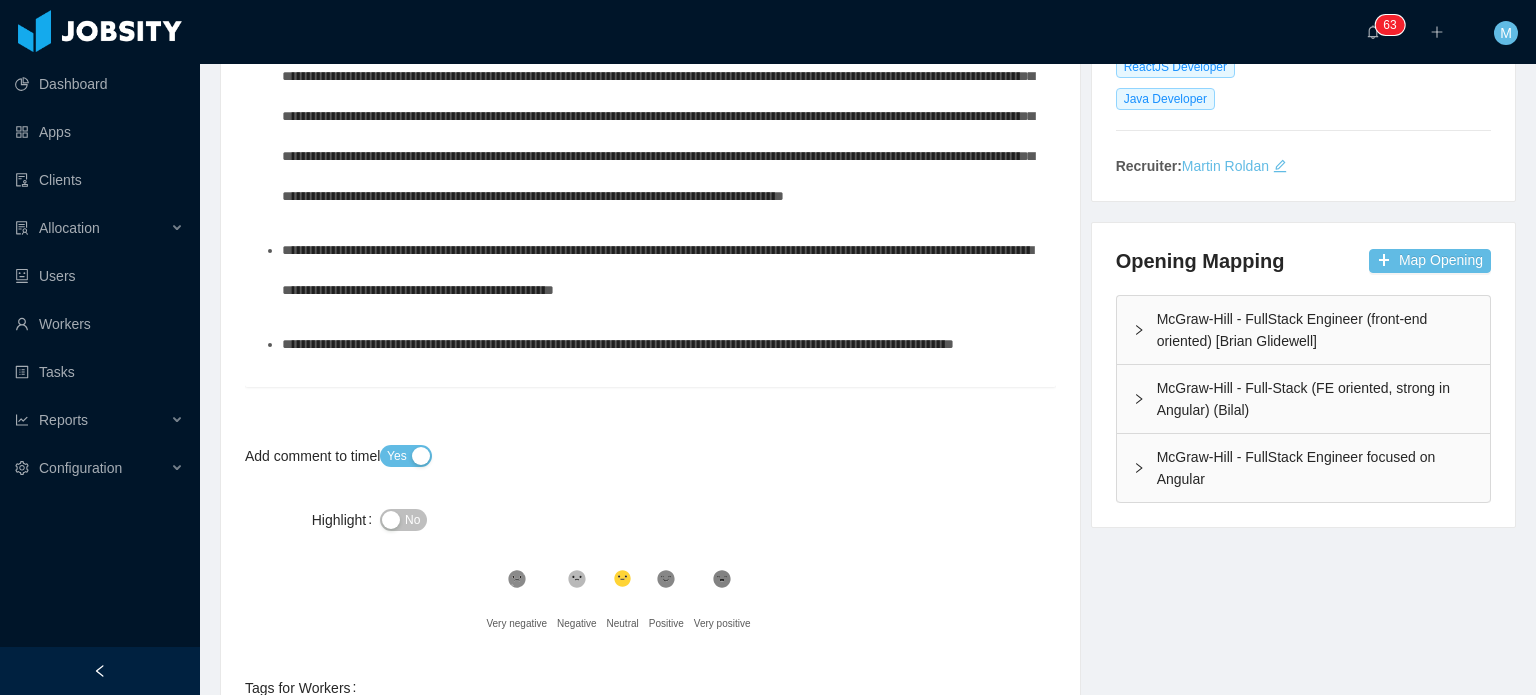 scroll, scrollTop: 683, scrollLeft: 0, axis: vertical 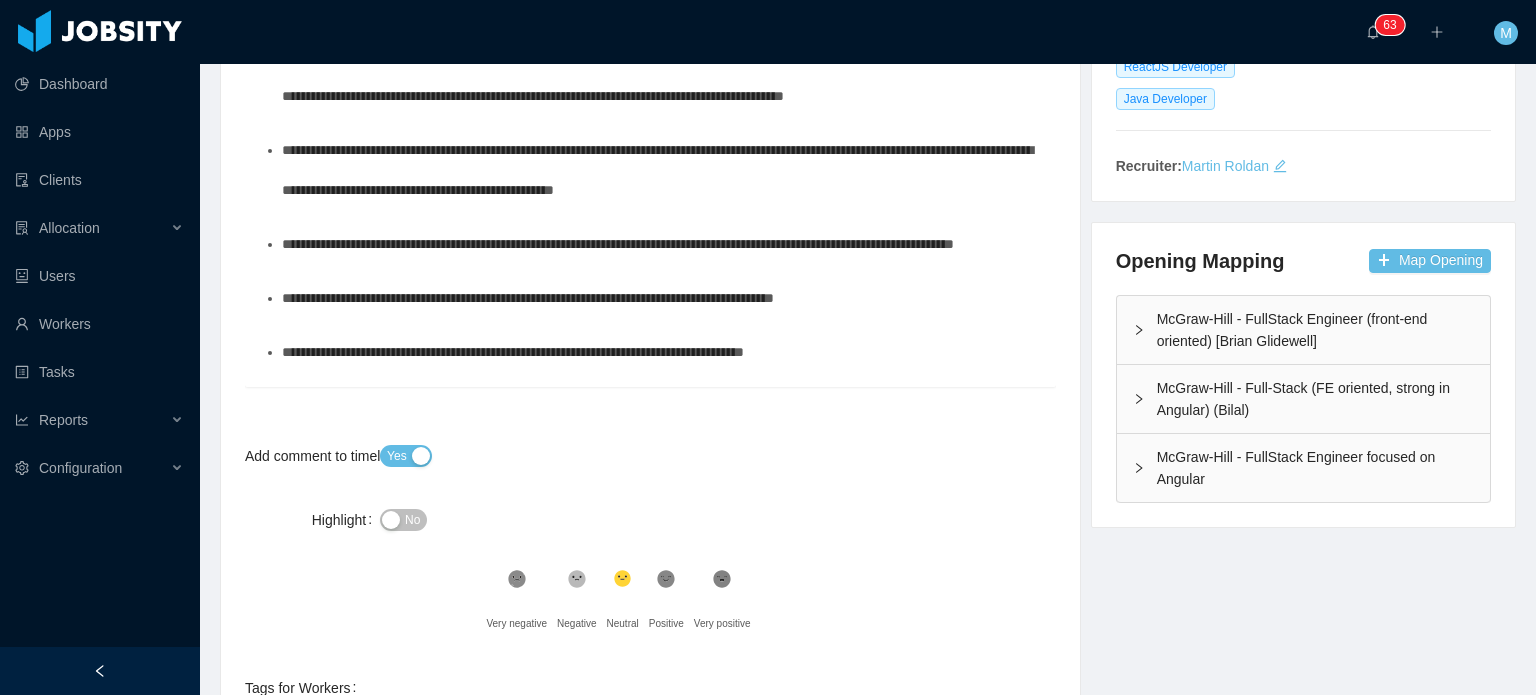 click on "**********" at bounding box center [661, 170] 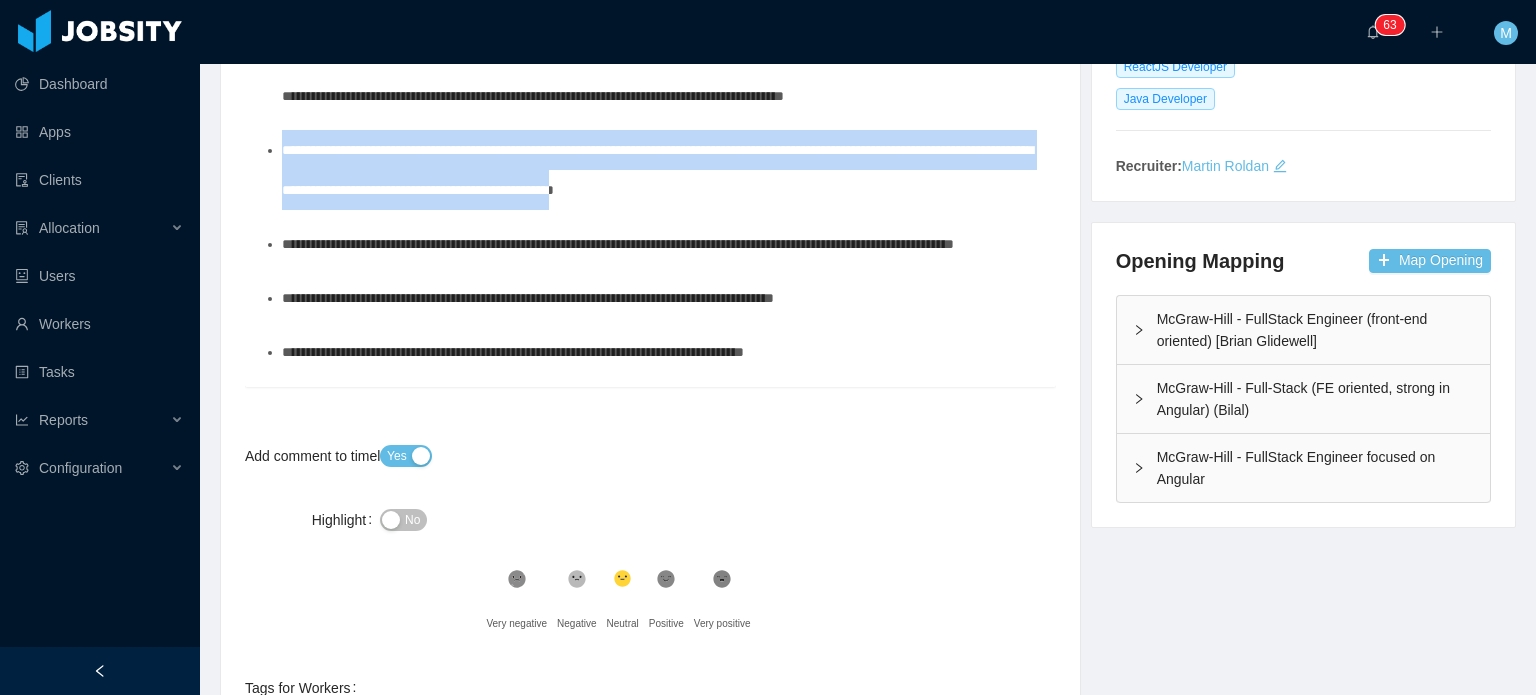 drag, startPoint x: 817, startPoint y: 270, endPoint x: 240, endPoint y: 245, distance: 577.5413 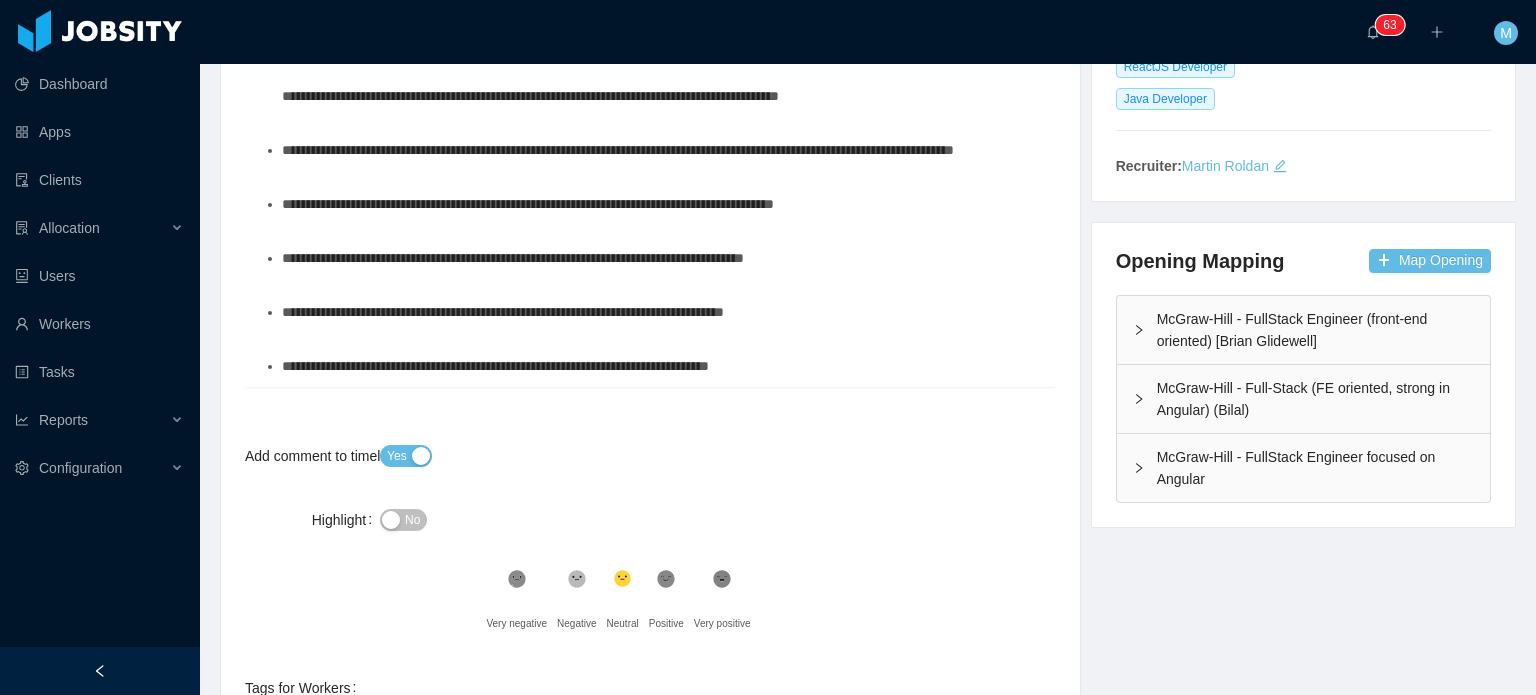 click on "**********" at bounding box center [661, 150] 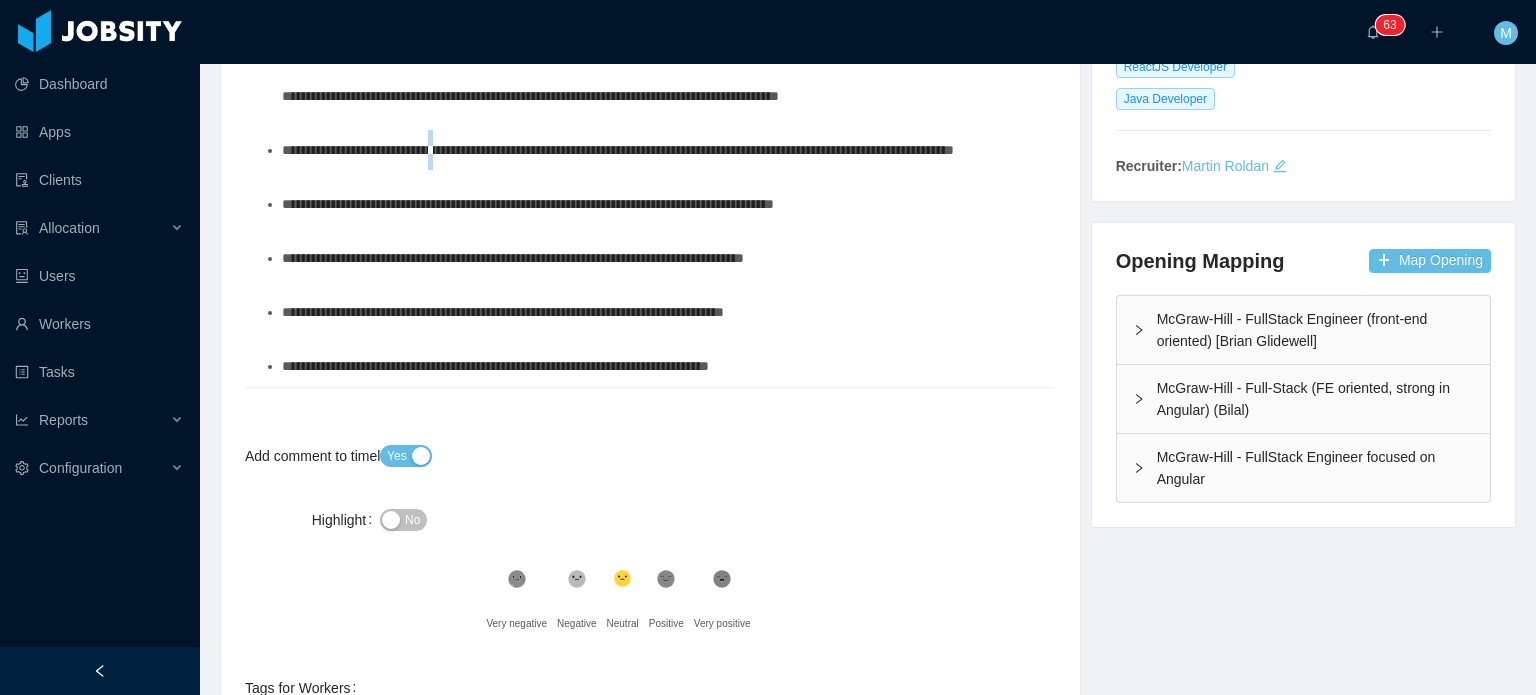 drag, startPoint x: 470, startPoint y: 226, endPoint x: 545, endPoint y: 226, distance: 75 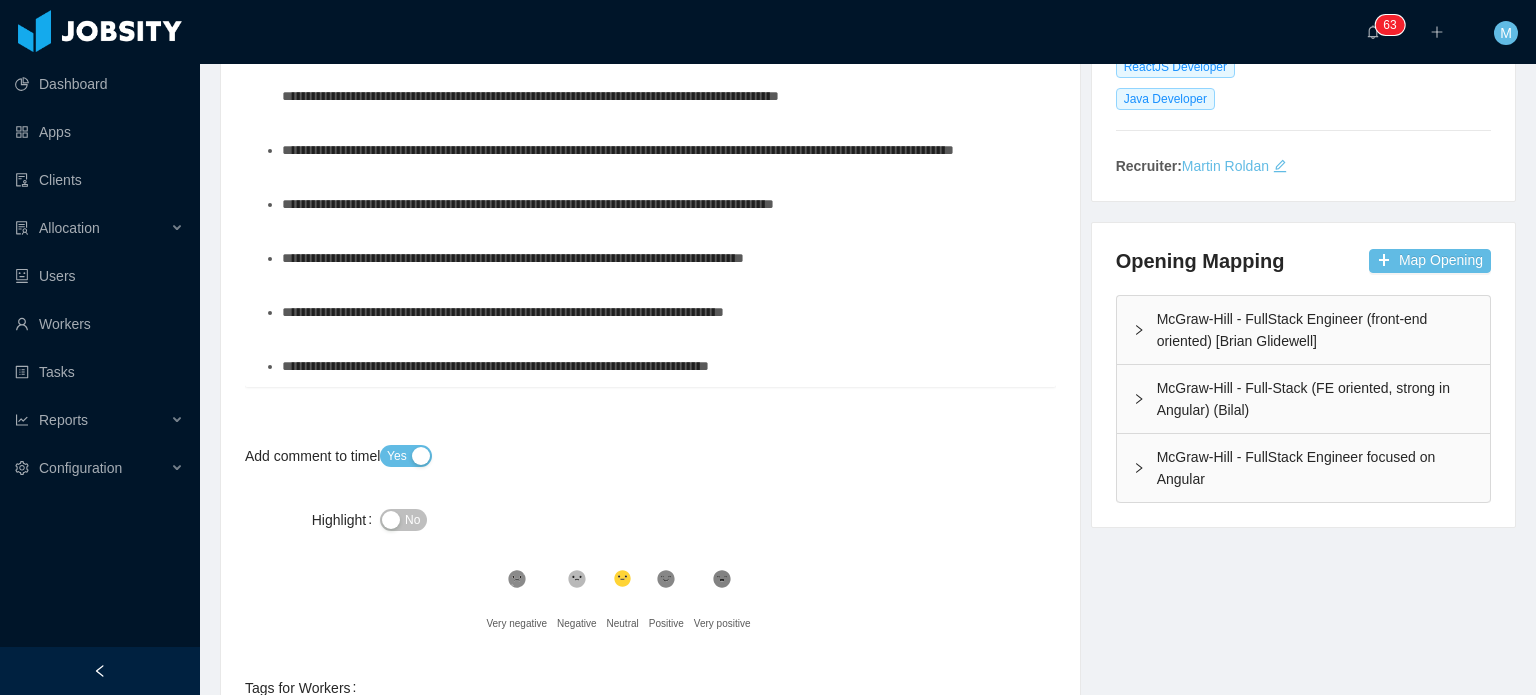 click on "**********" at bounding box center (618, 150) 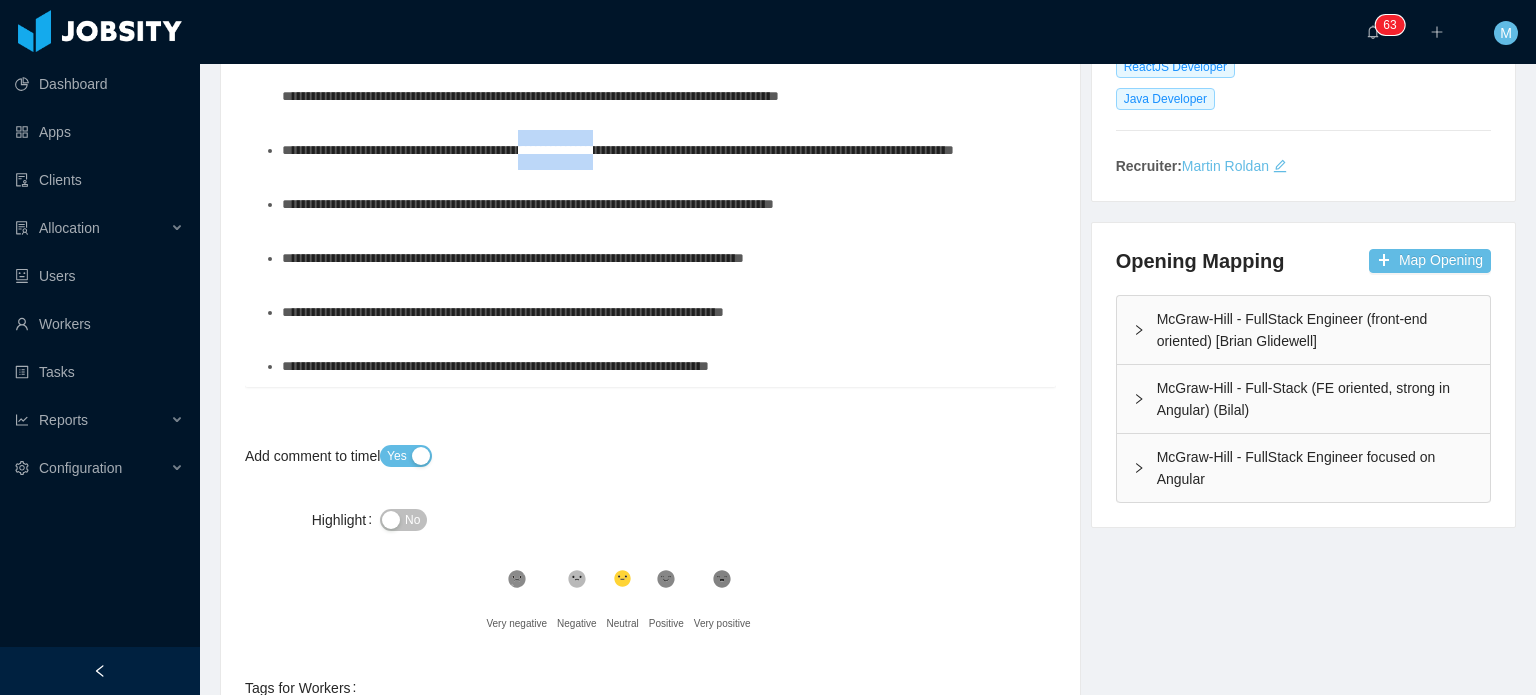 drag, startPoint x: 592, startPoint y: 226, endPoint x: 687, endPoint y: 223, distance: 95.047356 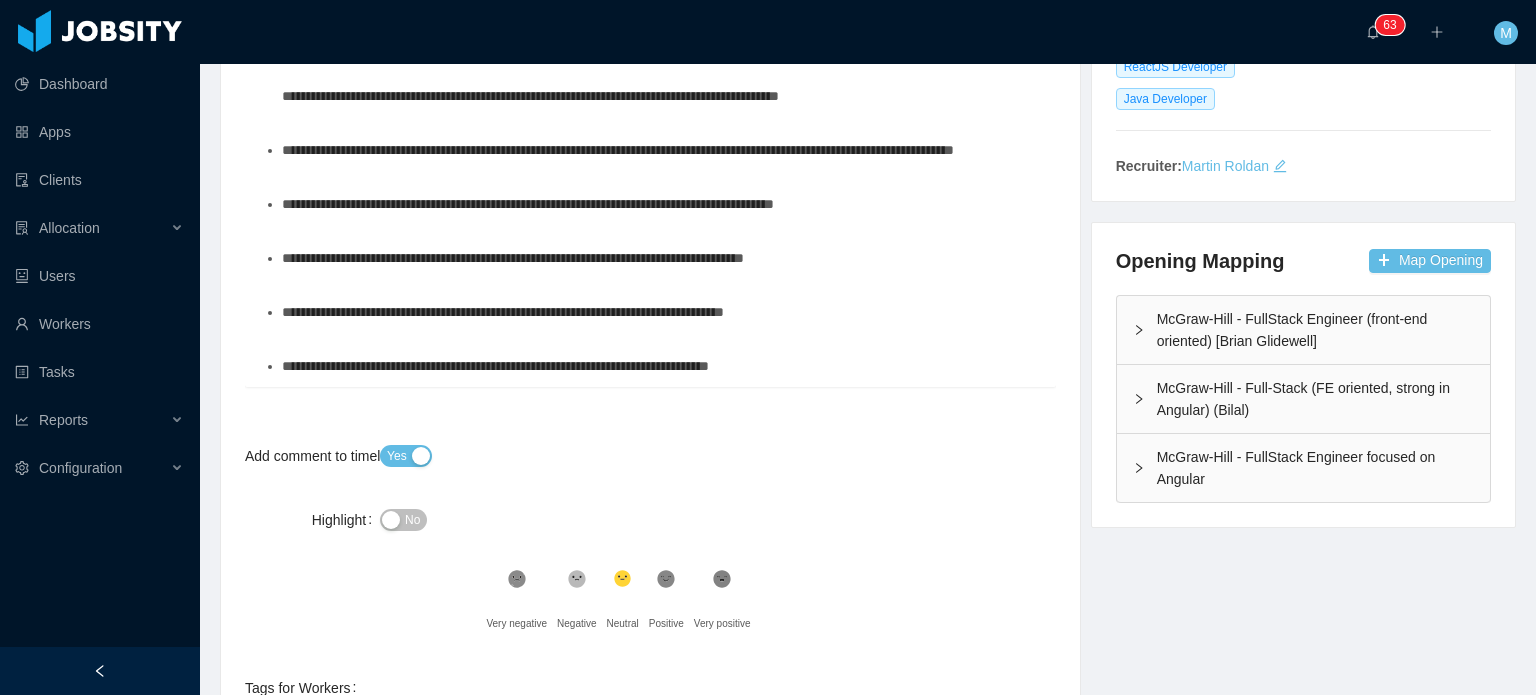 click on "**********" at bounding box center (618, 150) 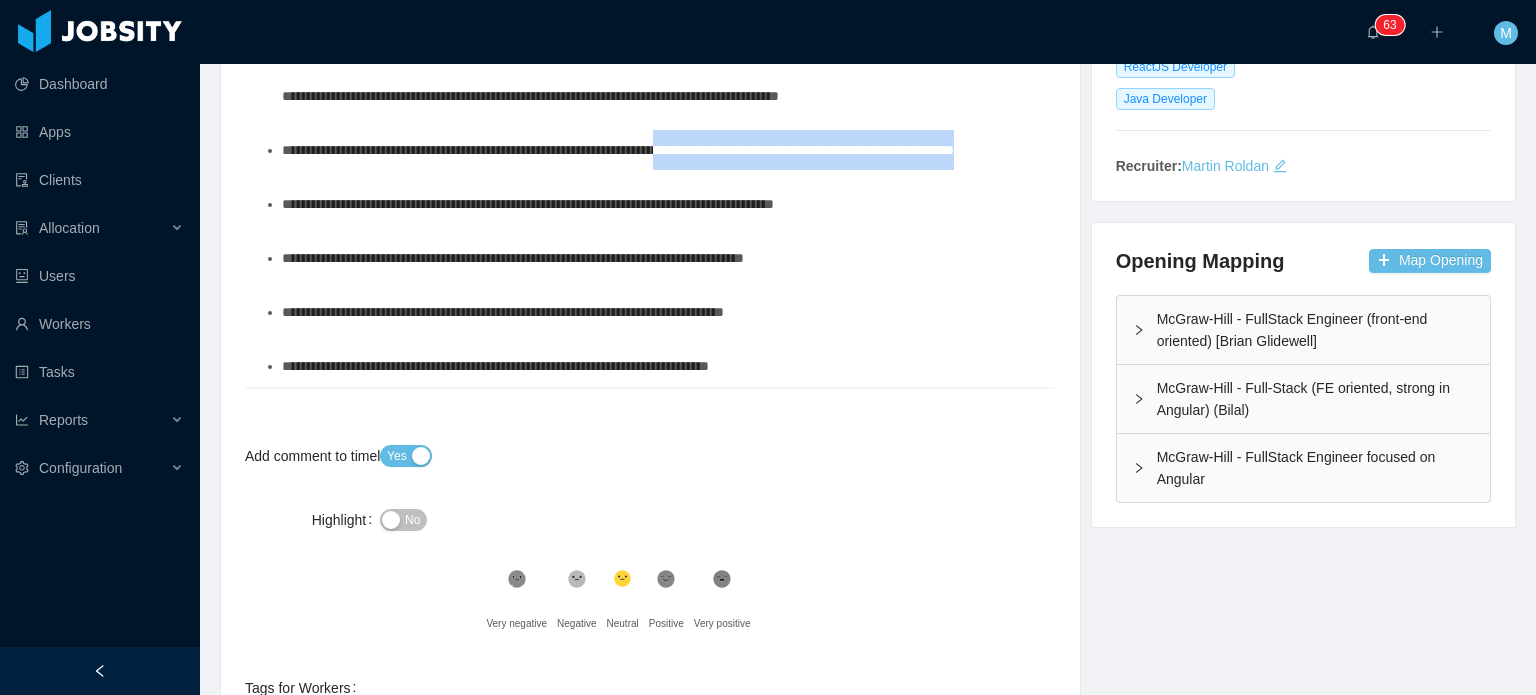 drag, startPoint x: 746, startPoint y: 264, endPoint x: 754, endPoint y: 231, distance: 33.955853 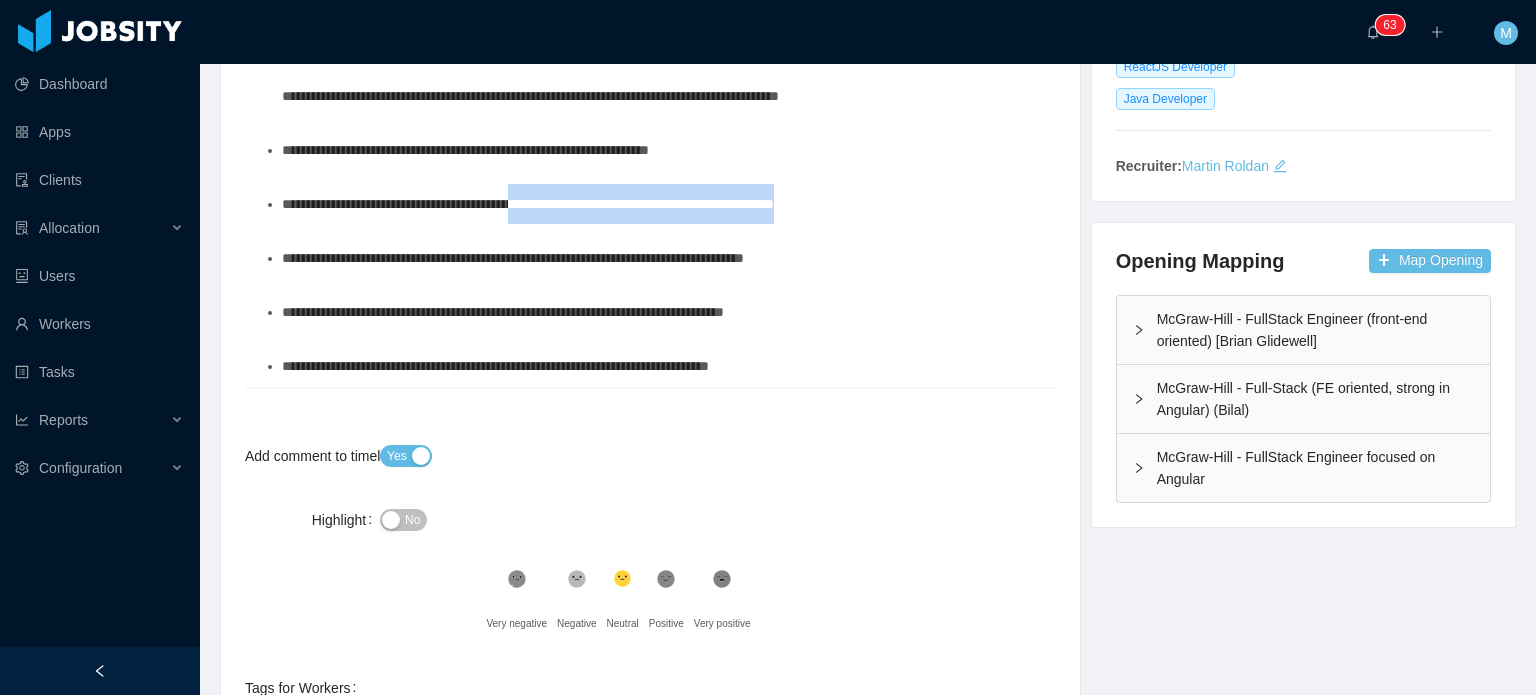 drag, startPoint x: 943, startPoint y: 273, endPoint x: 575, endPoint y: 279, distance: 368.04892 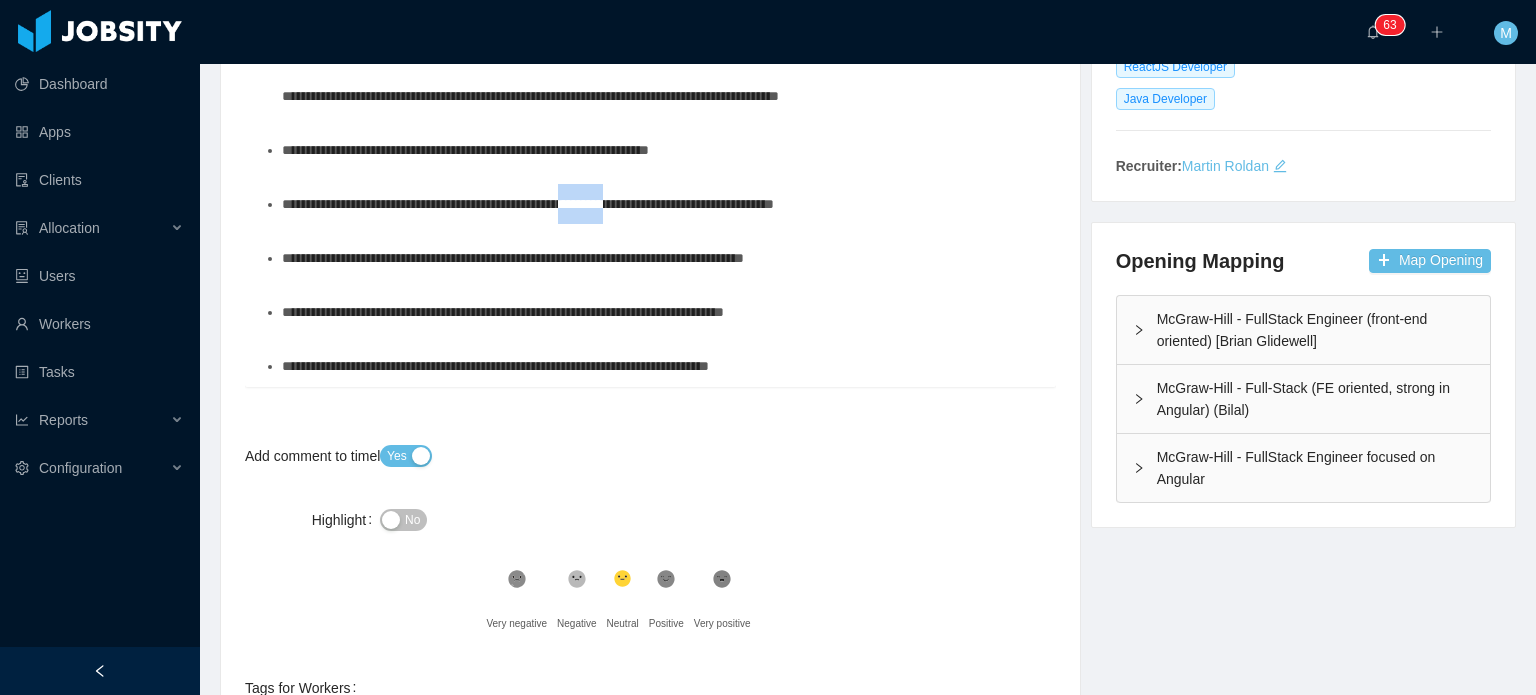 drag, startPoint x: 640, startPoint y: 279, endPoint x: 824, endPoint y: 279, distance: 184 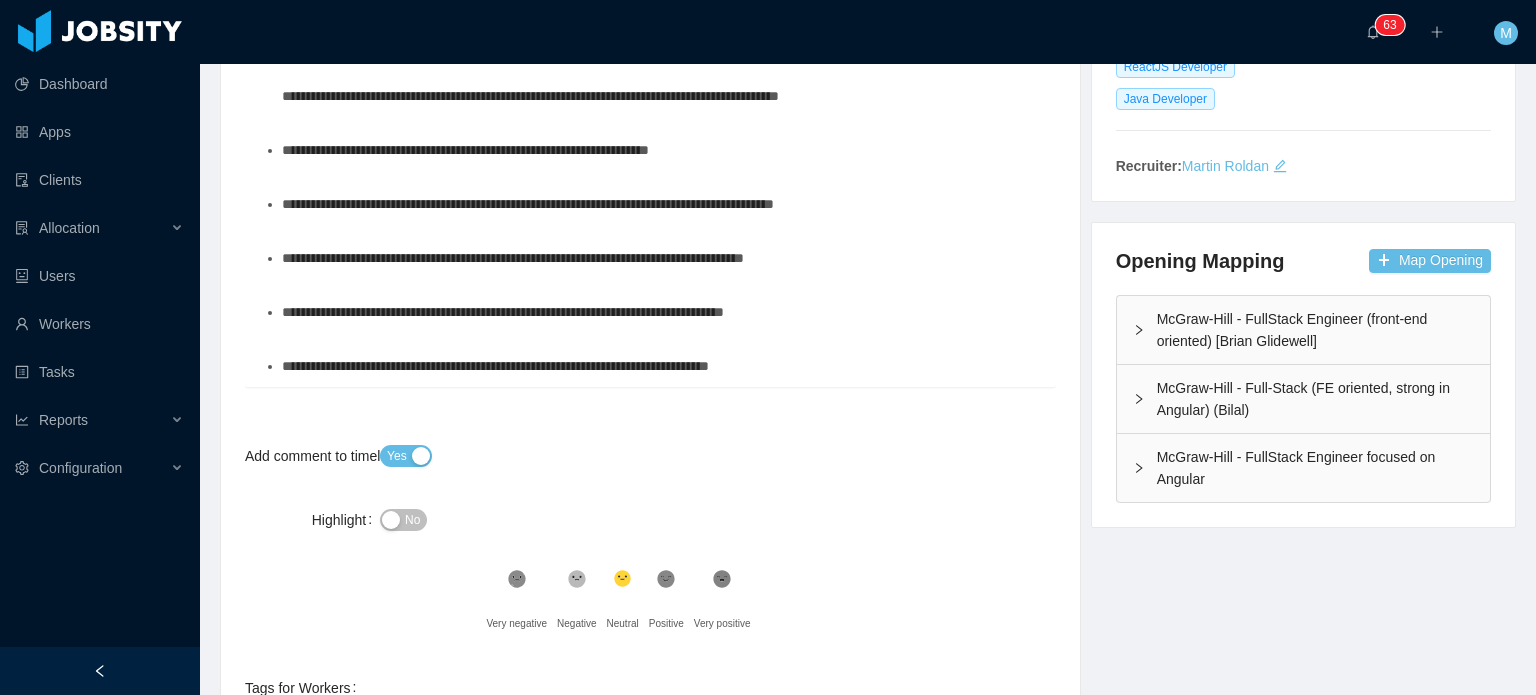 click on "**********" at bounding box center (528, 204) 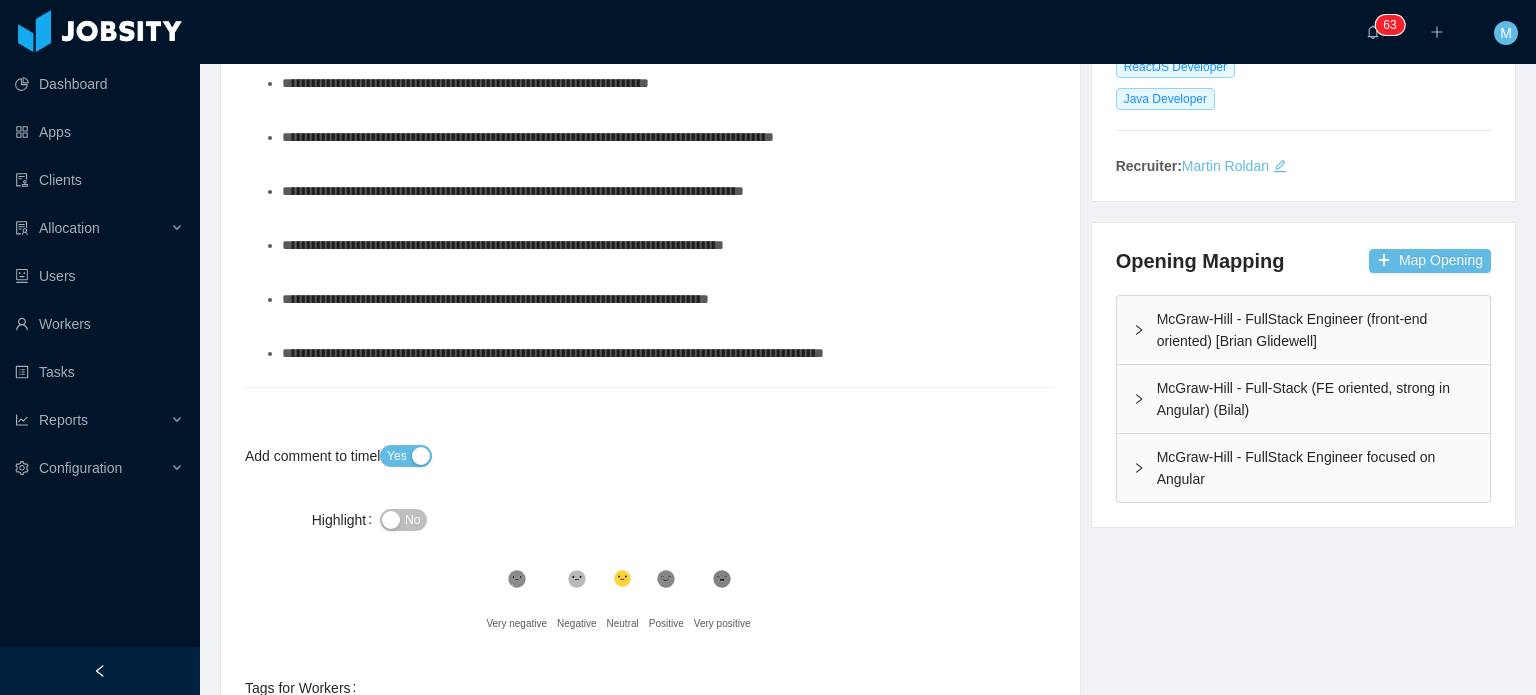 scroll, scrollTop: 816, scrollLeft: 0, axis: vertical 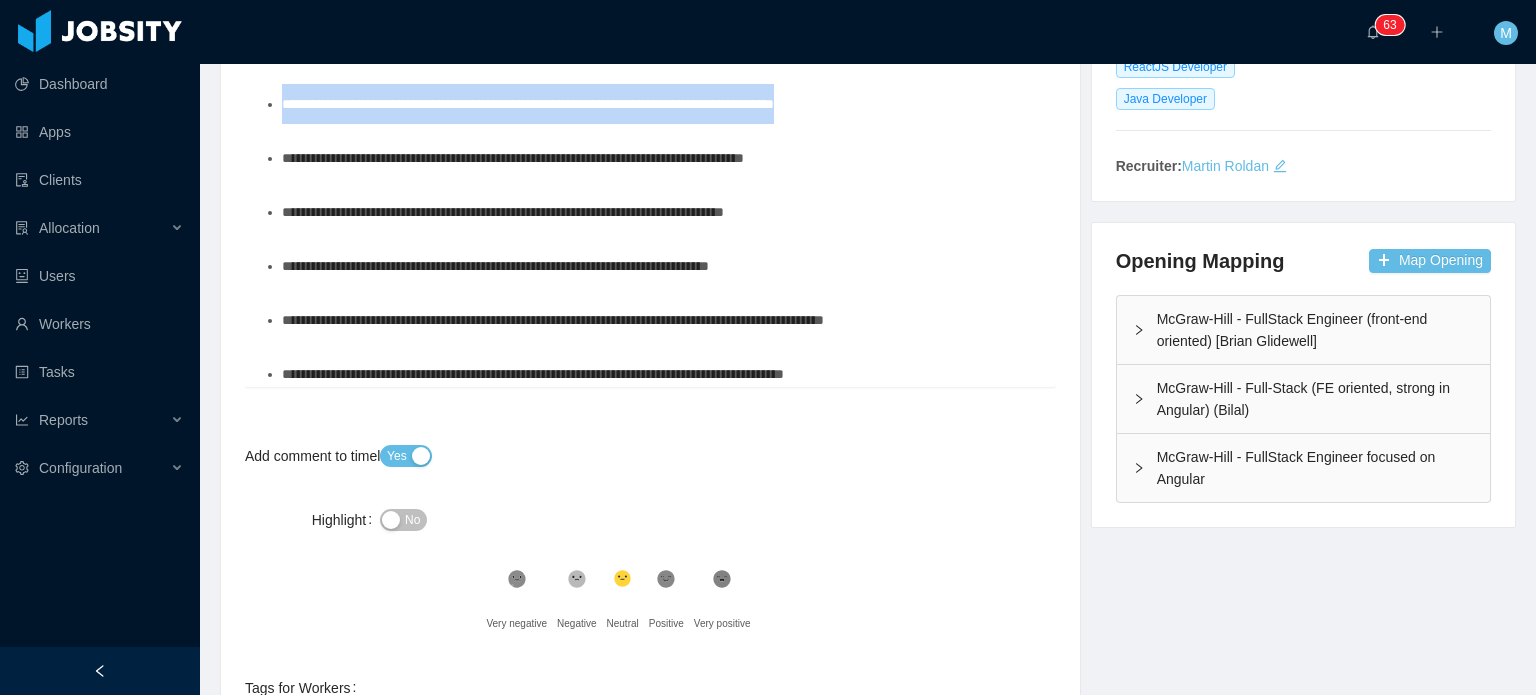click on "**********" at bounding box center [650, 399] 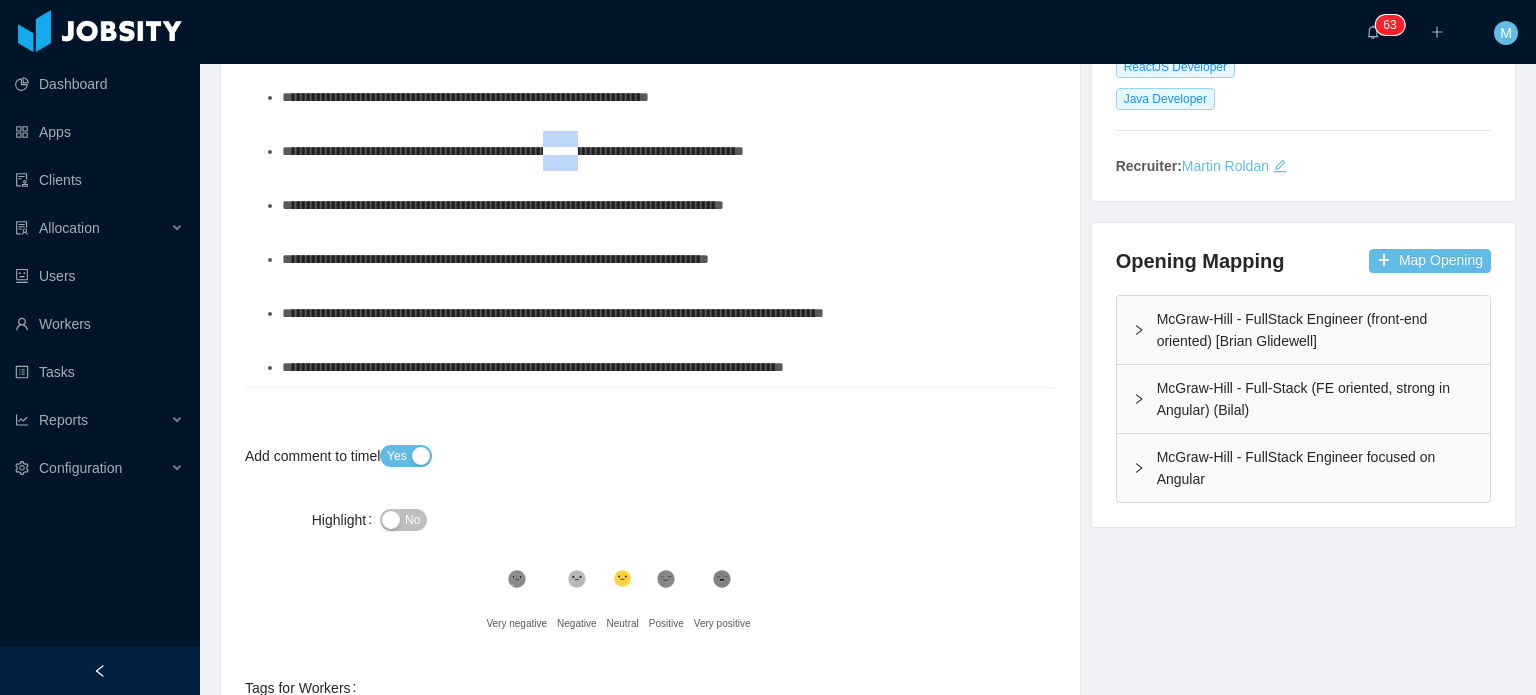 click on "**********" at bounding box center (661, 151) 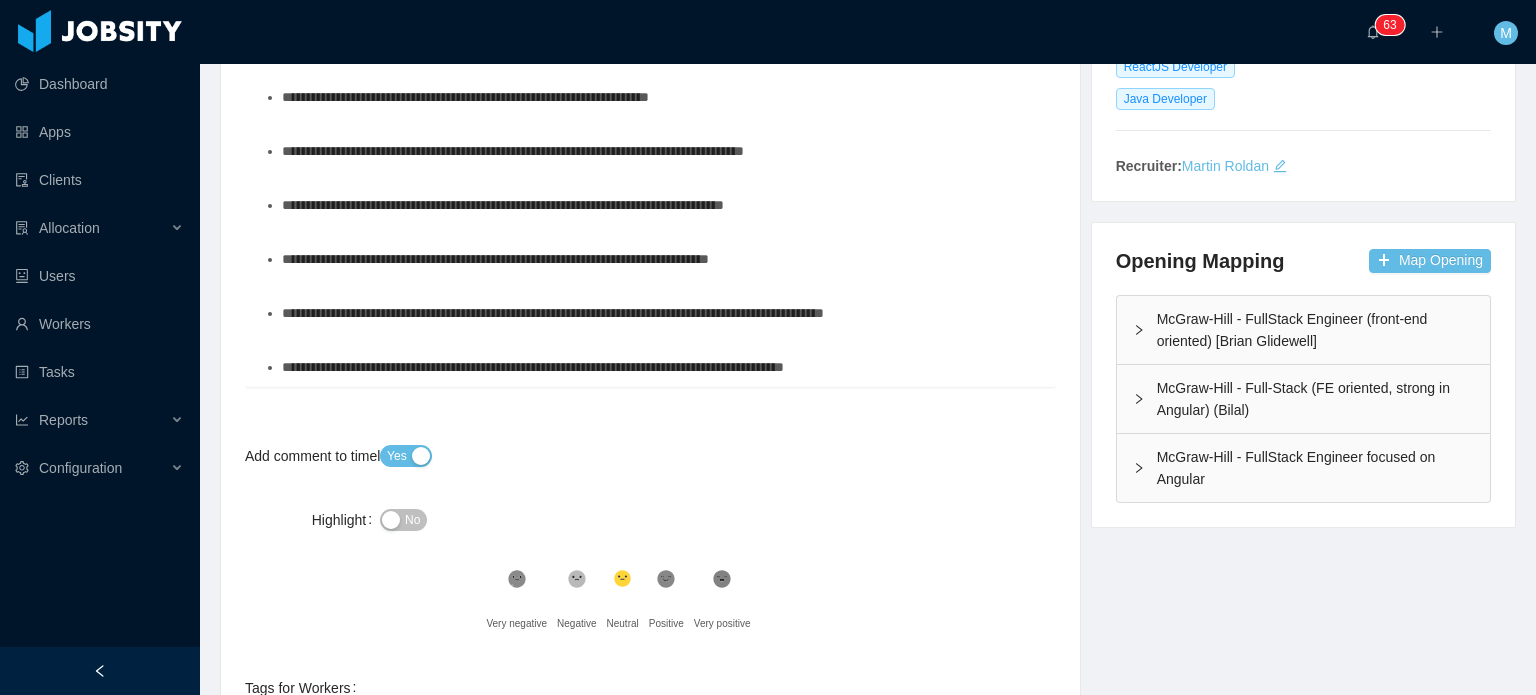 click on "**********" at bounding box center [661, 151] 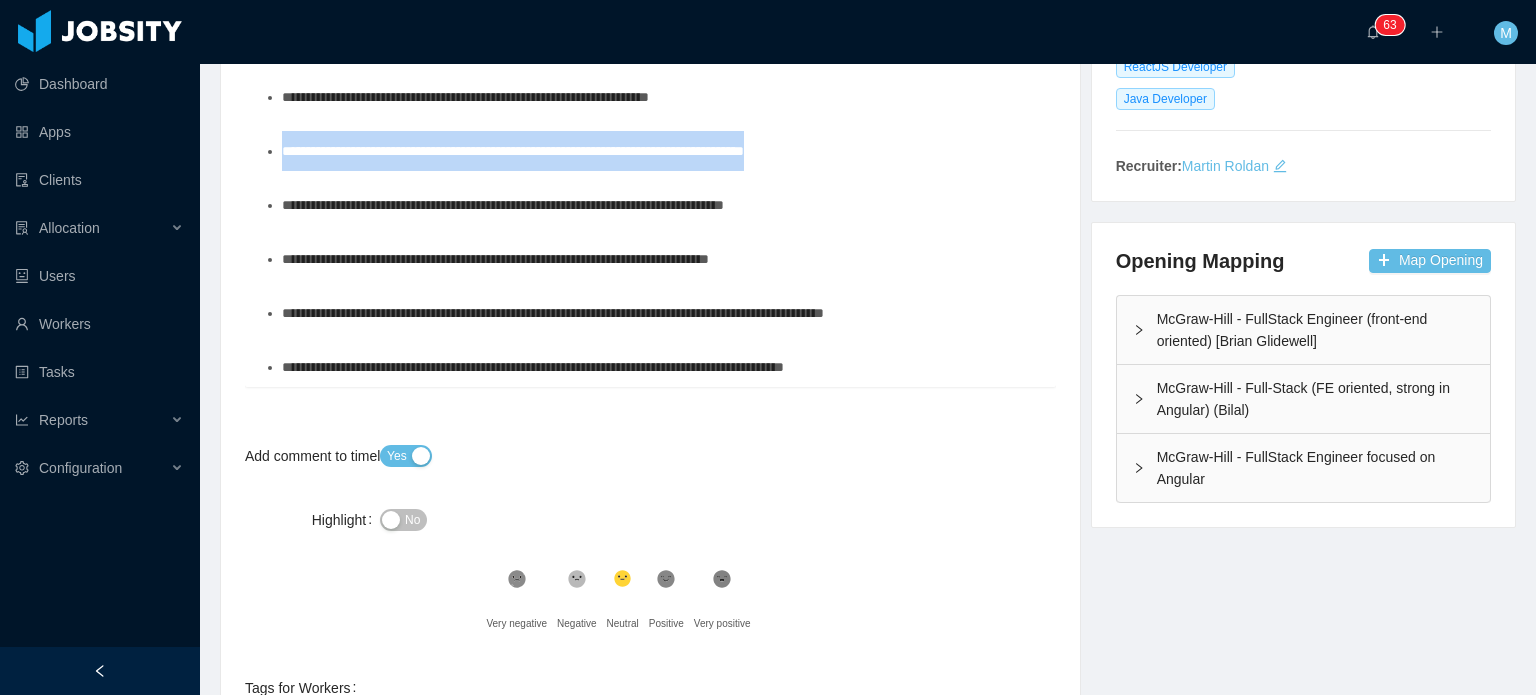 click on "**********" at bounding box center (868, 399) 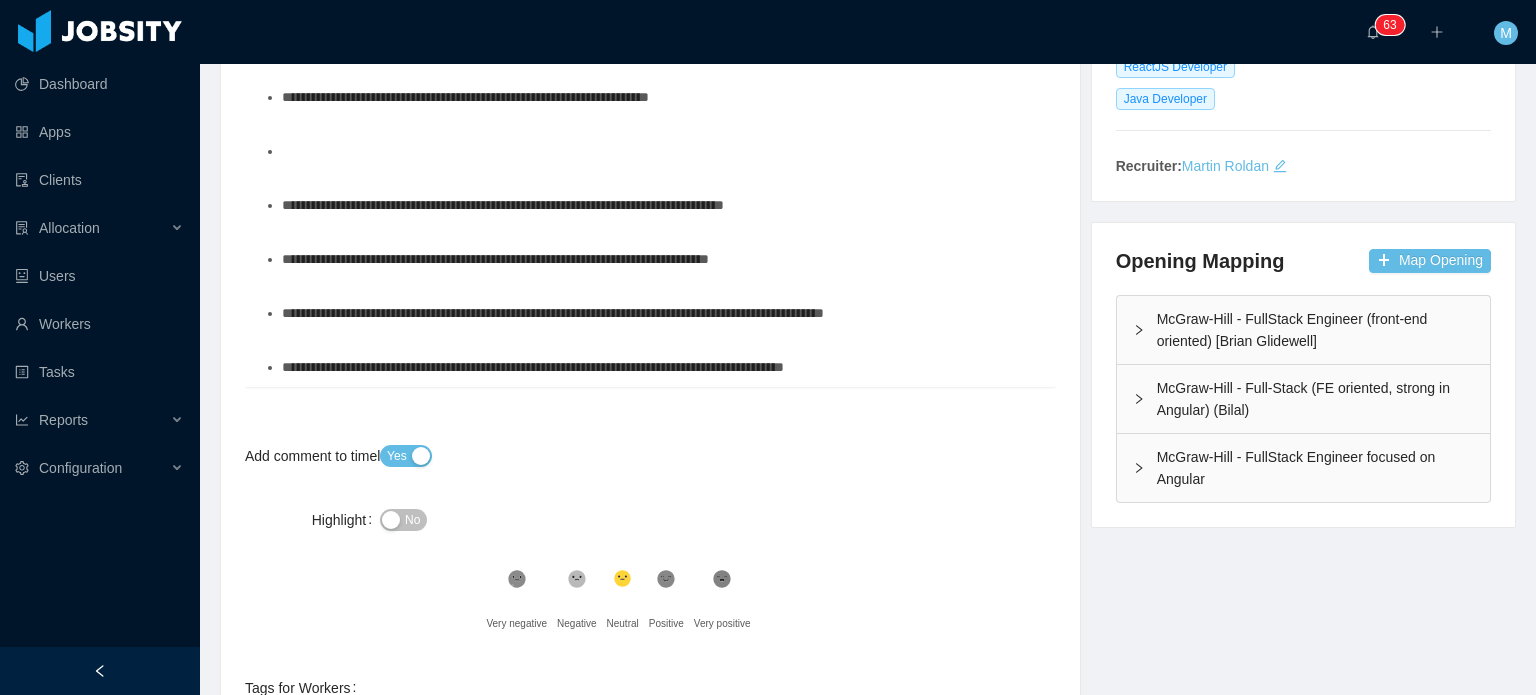 scroll, scrollTop: 794, scrollLeft: 0, axis: vertical 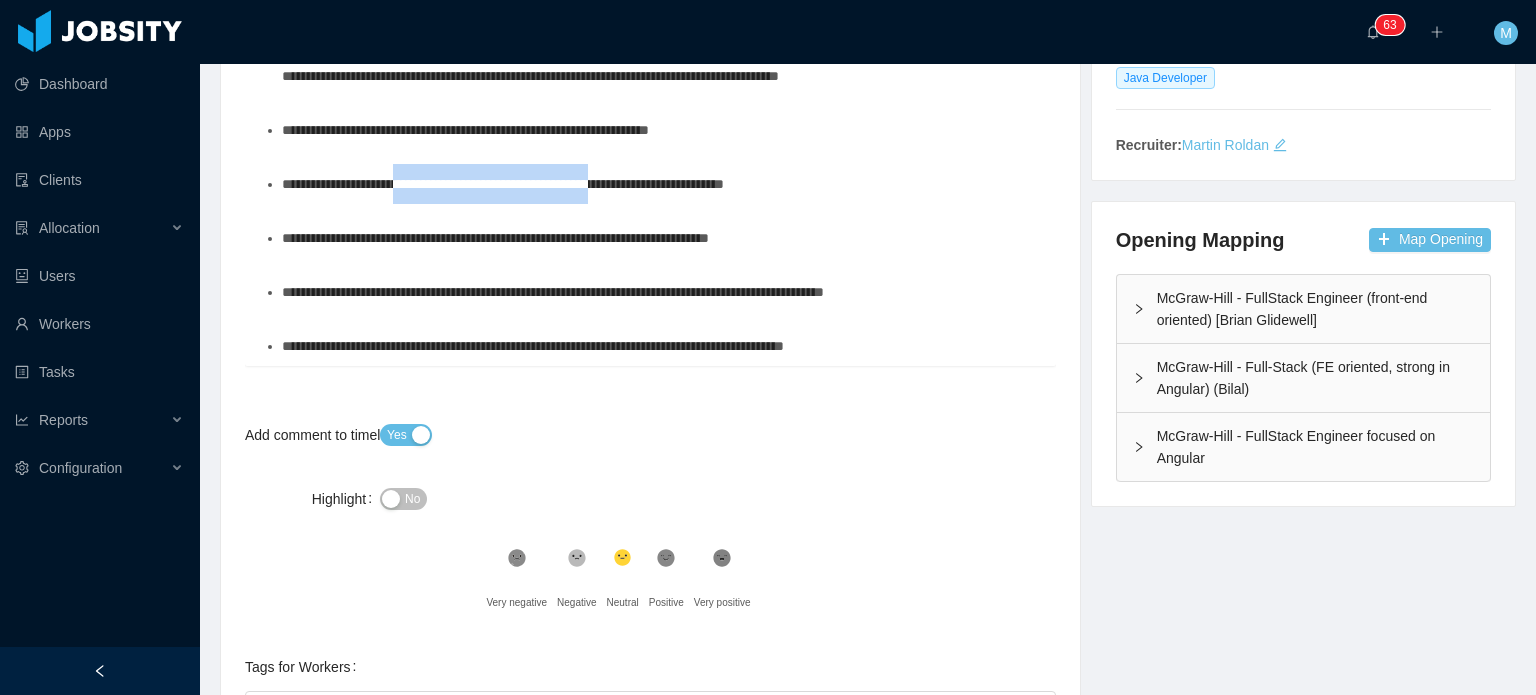 click on "**********" at bounding box center [661, 184] 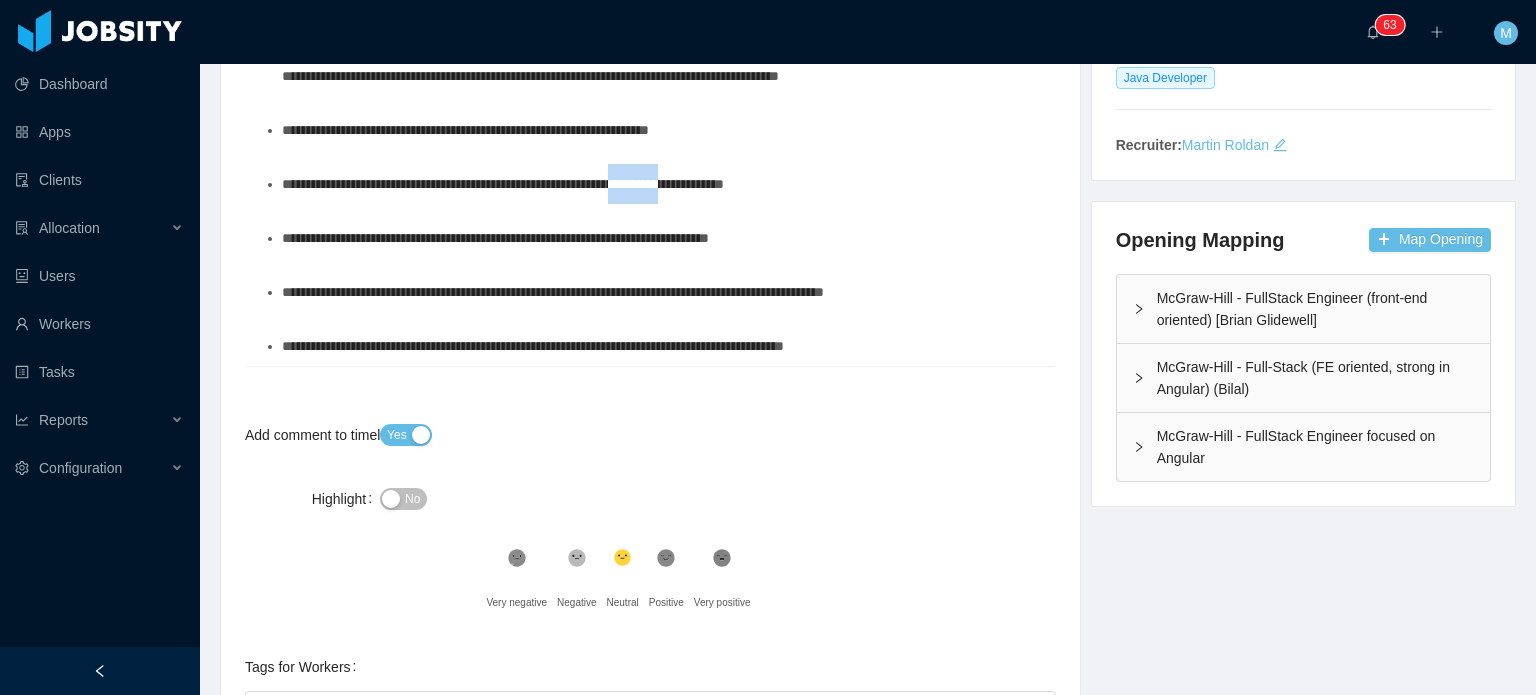 click on "**********" at bounding box center [661, 184] 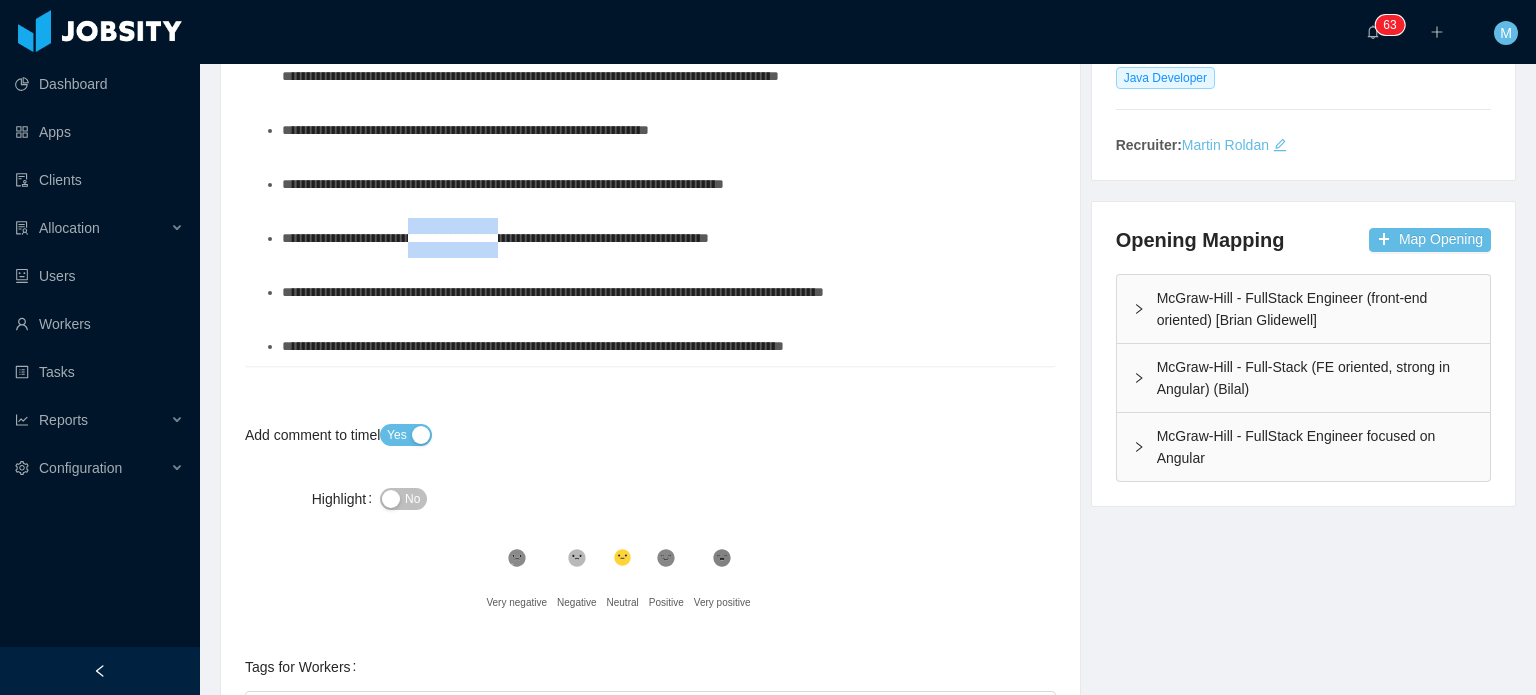 click on "**********" at bounding box center [495, 238] 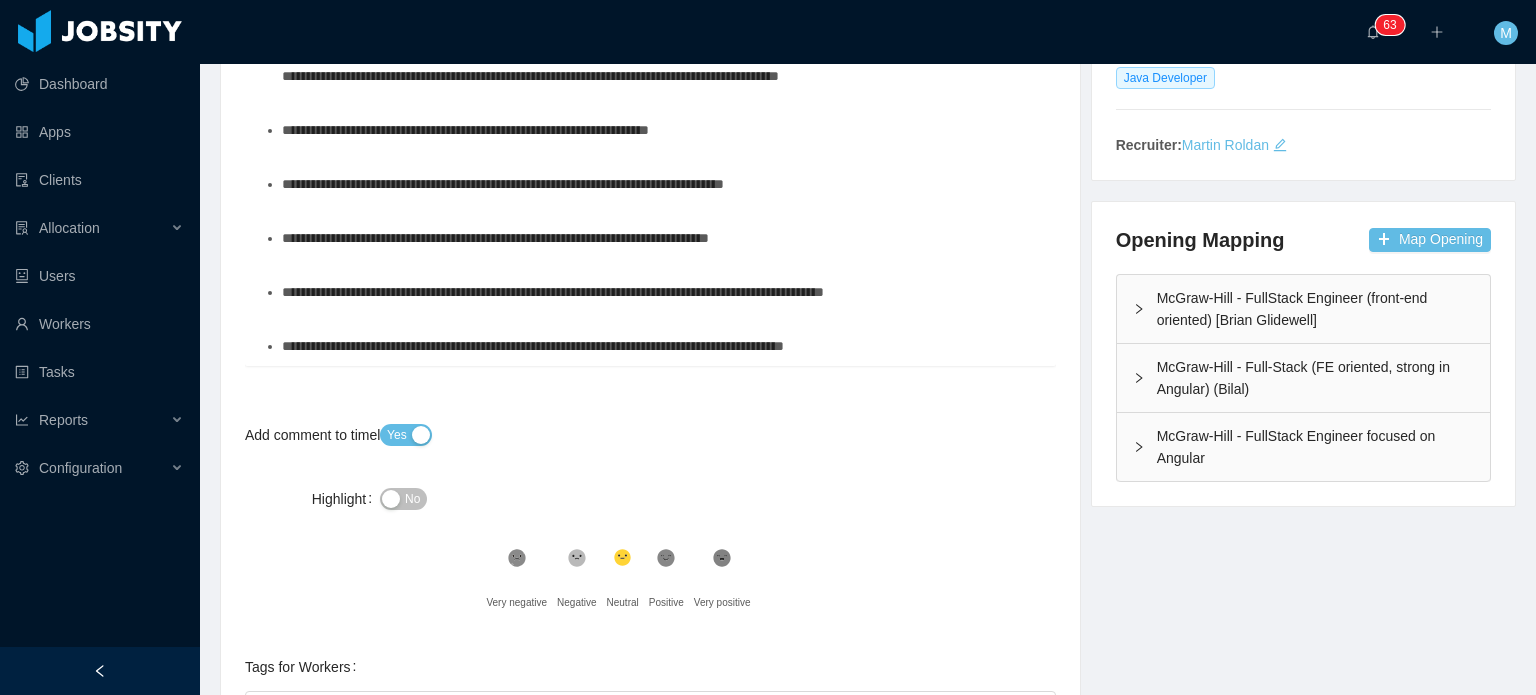 click on "**********" at bounding box center [495, 238] 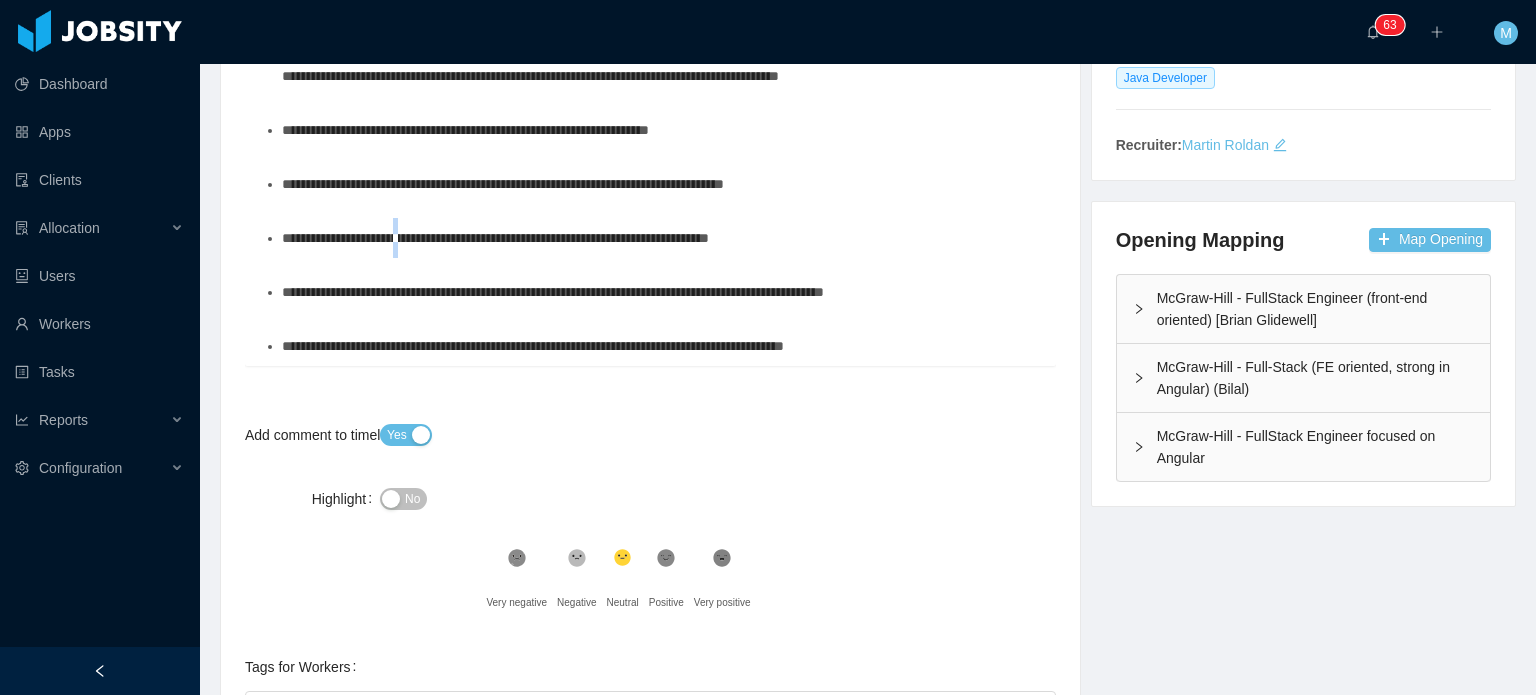 click on "**********" at bounding box center (495, 238) 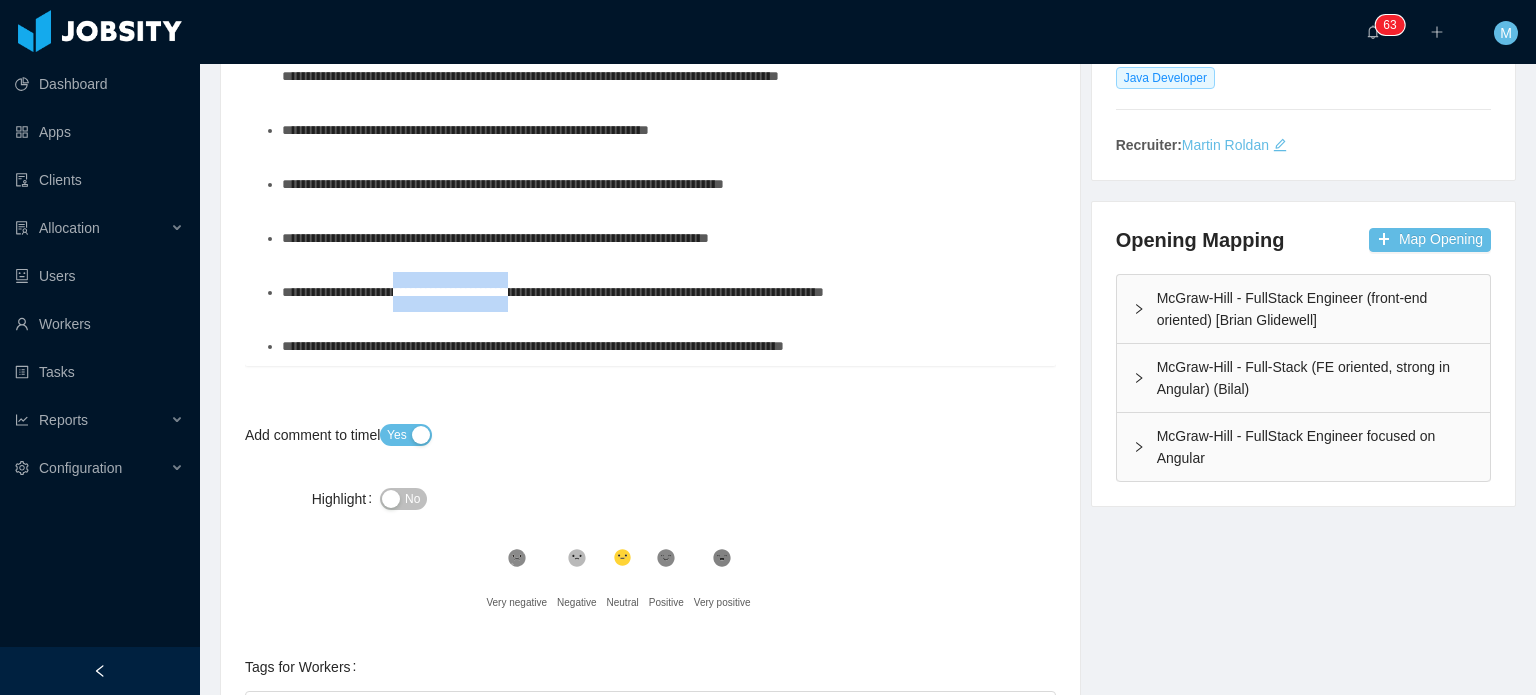 click on "**********" at bounding box center (553, 292) 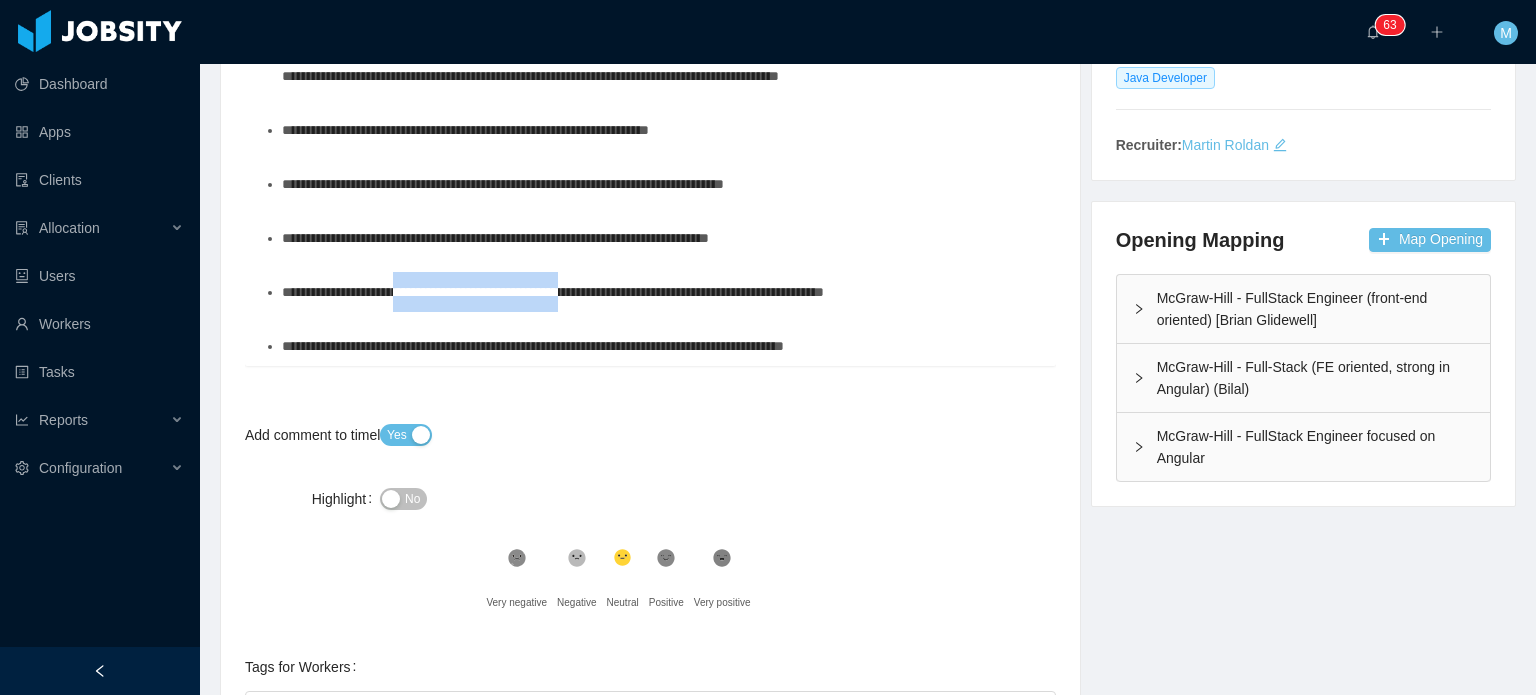 click on "**********" at bounding box center [553, 292] 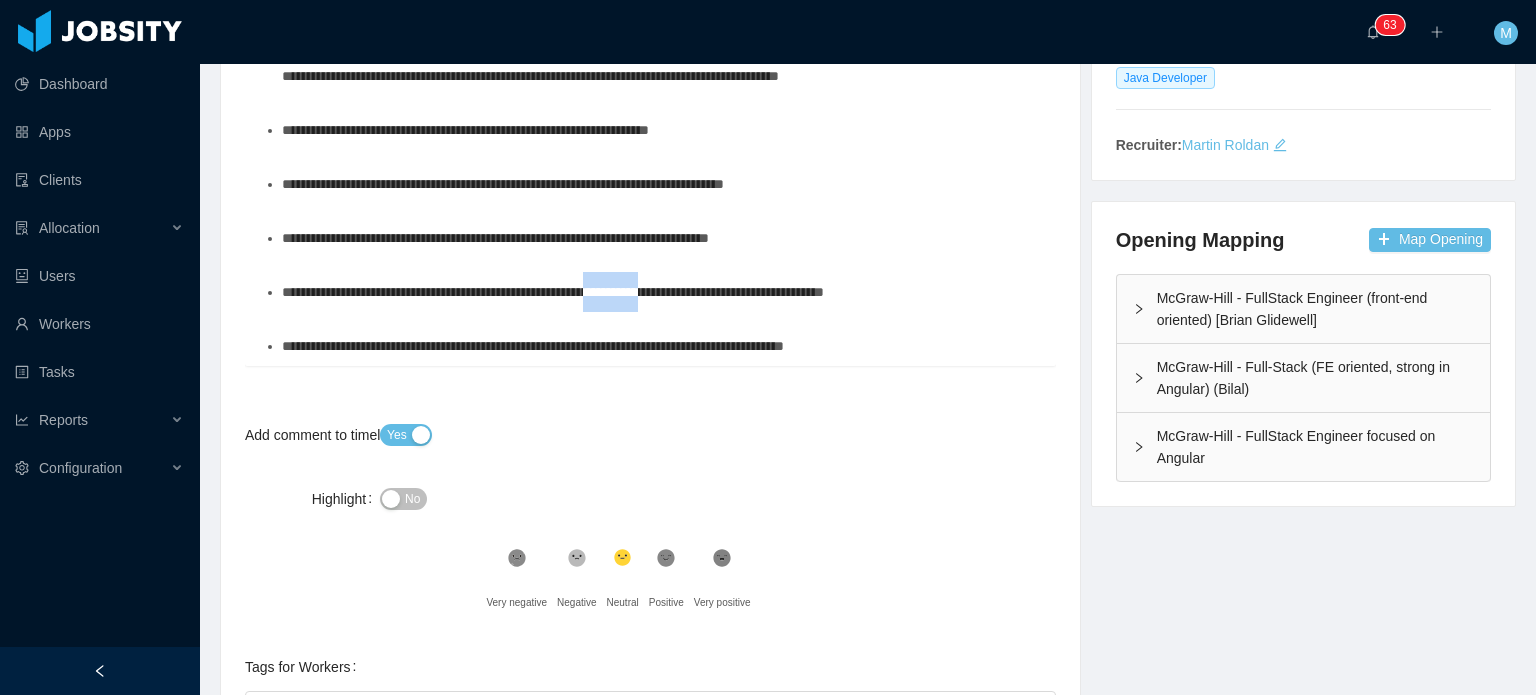 click on "**********" at bounding box center [553, 292] 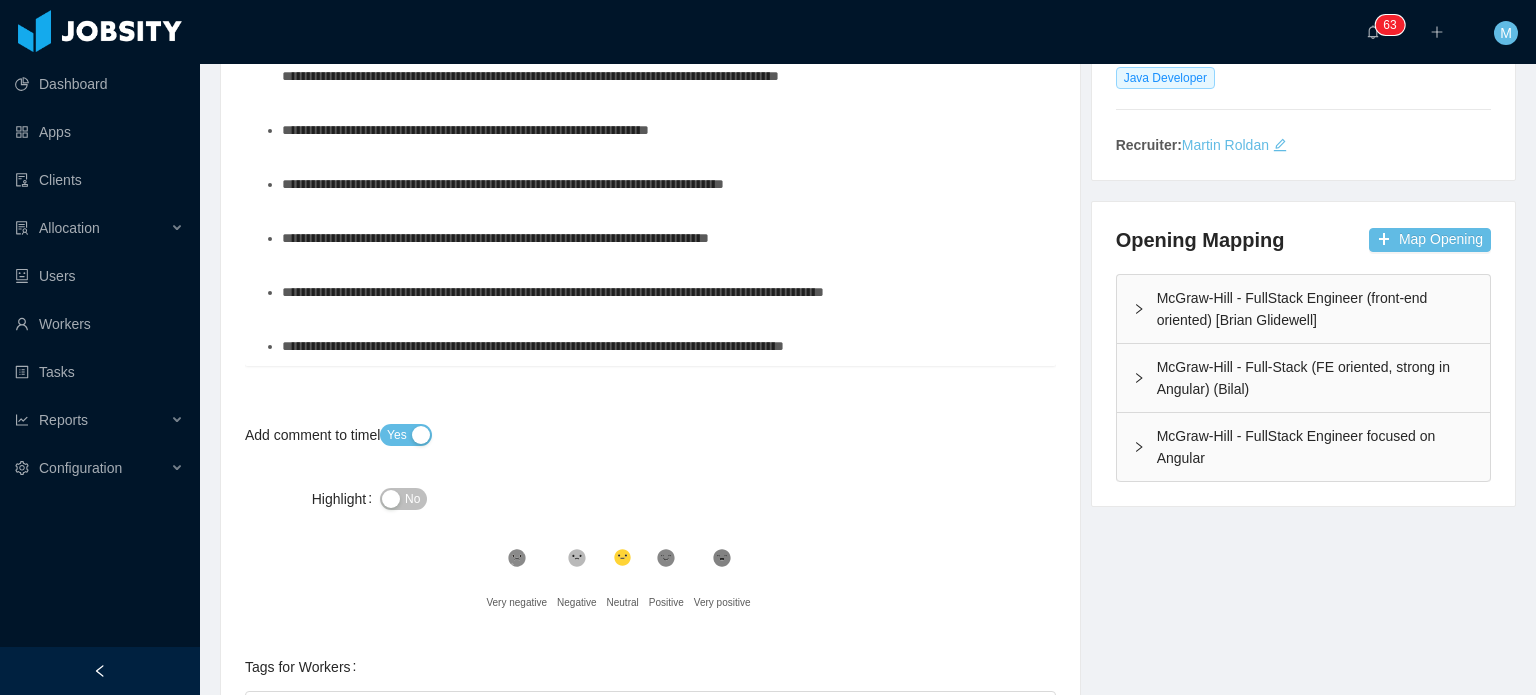 click on "**********" at bounding box center [553, 292] 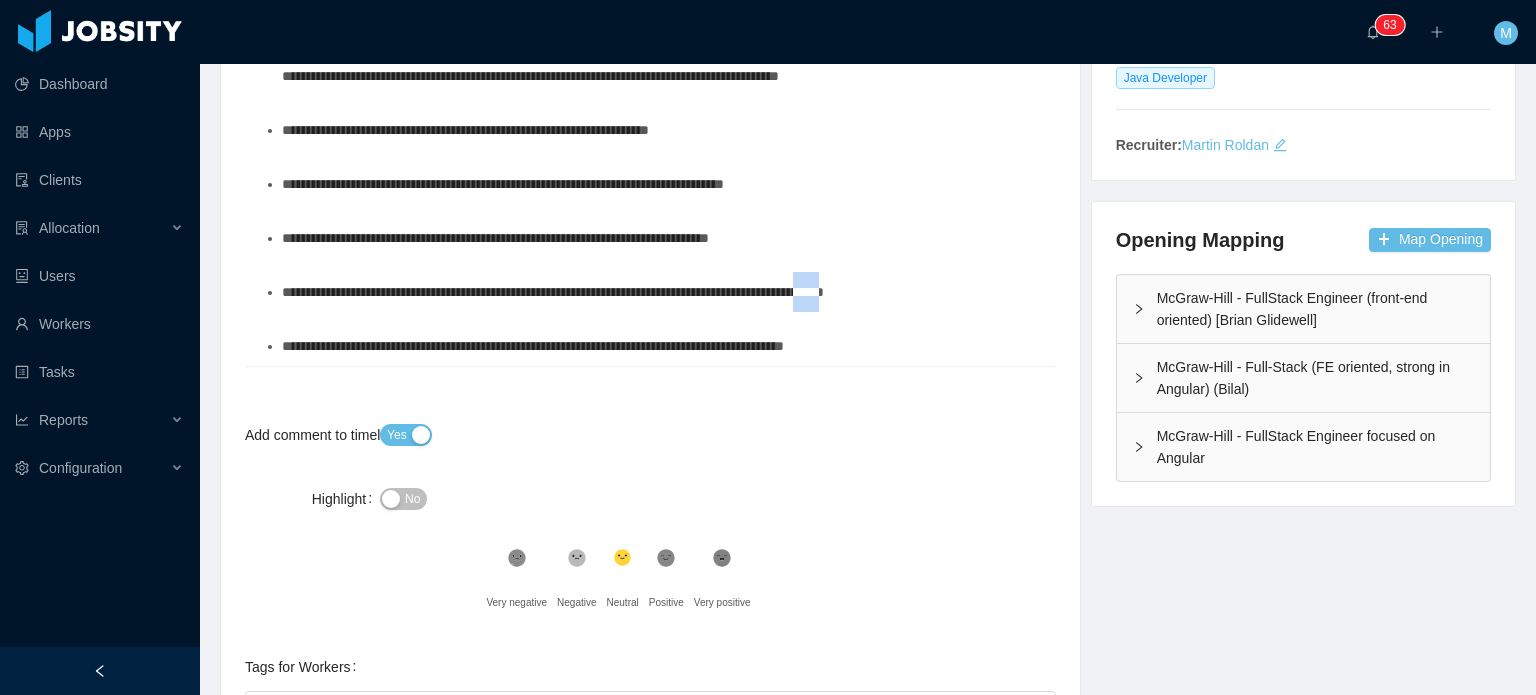 click on "**********" at bounding box center [553, 292] 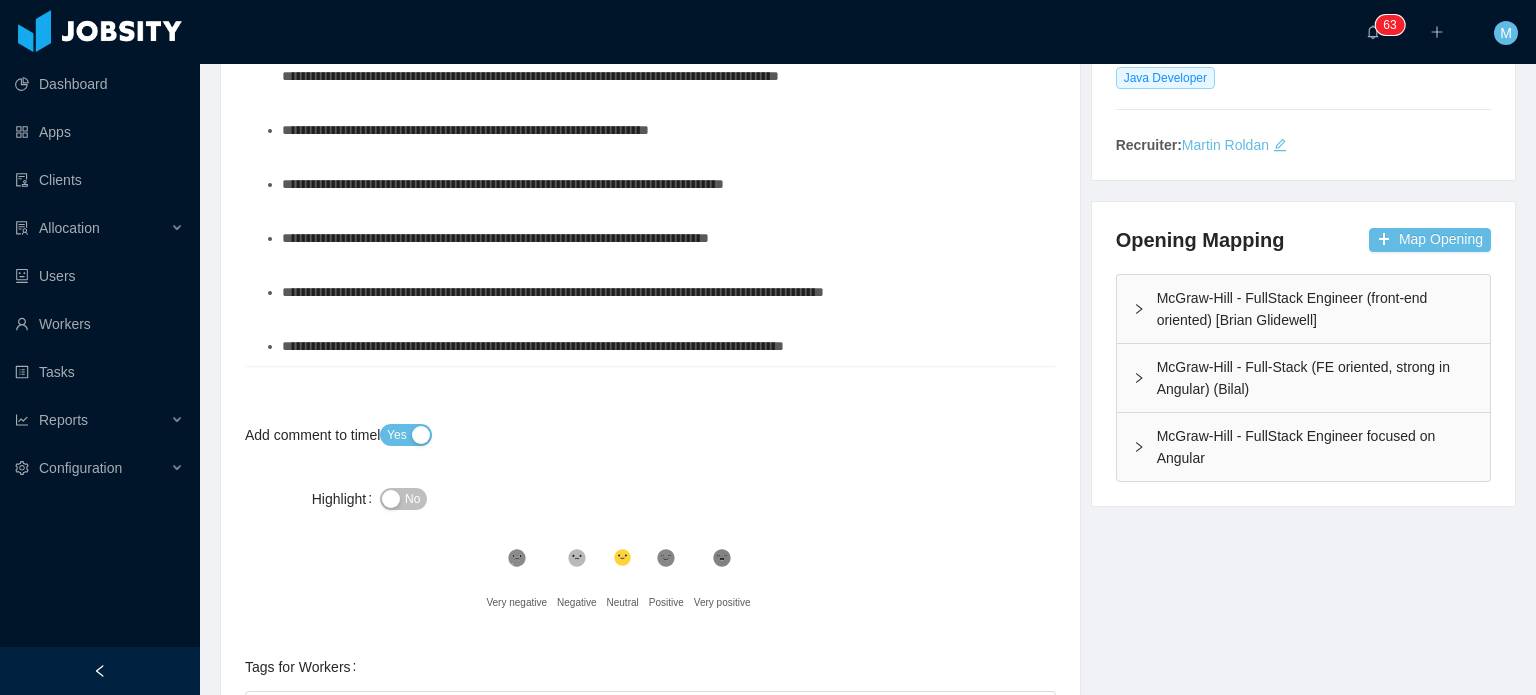 click on "**********" at bounding box center (661, 292) 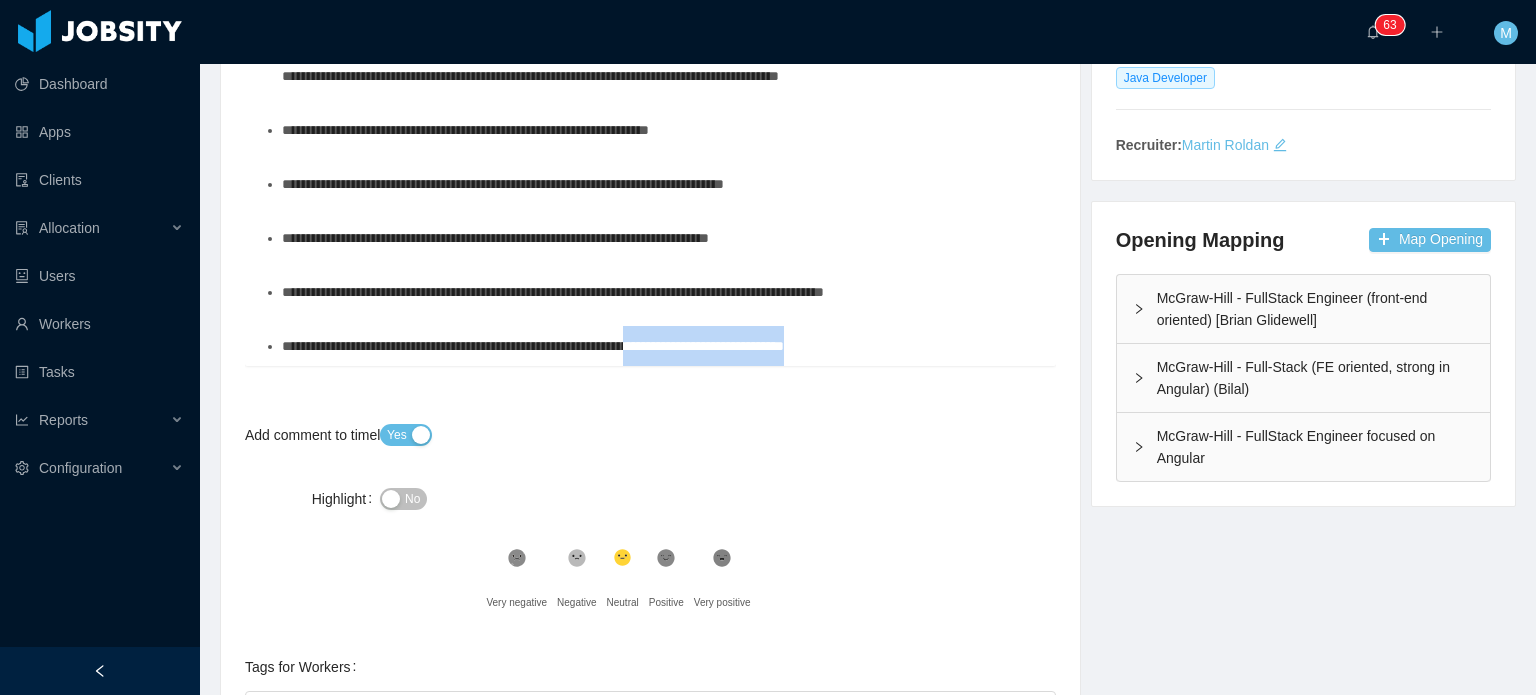 click on "**********" at bounding box center [661, 346] 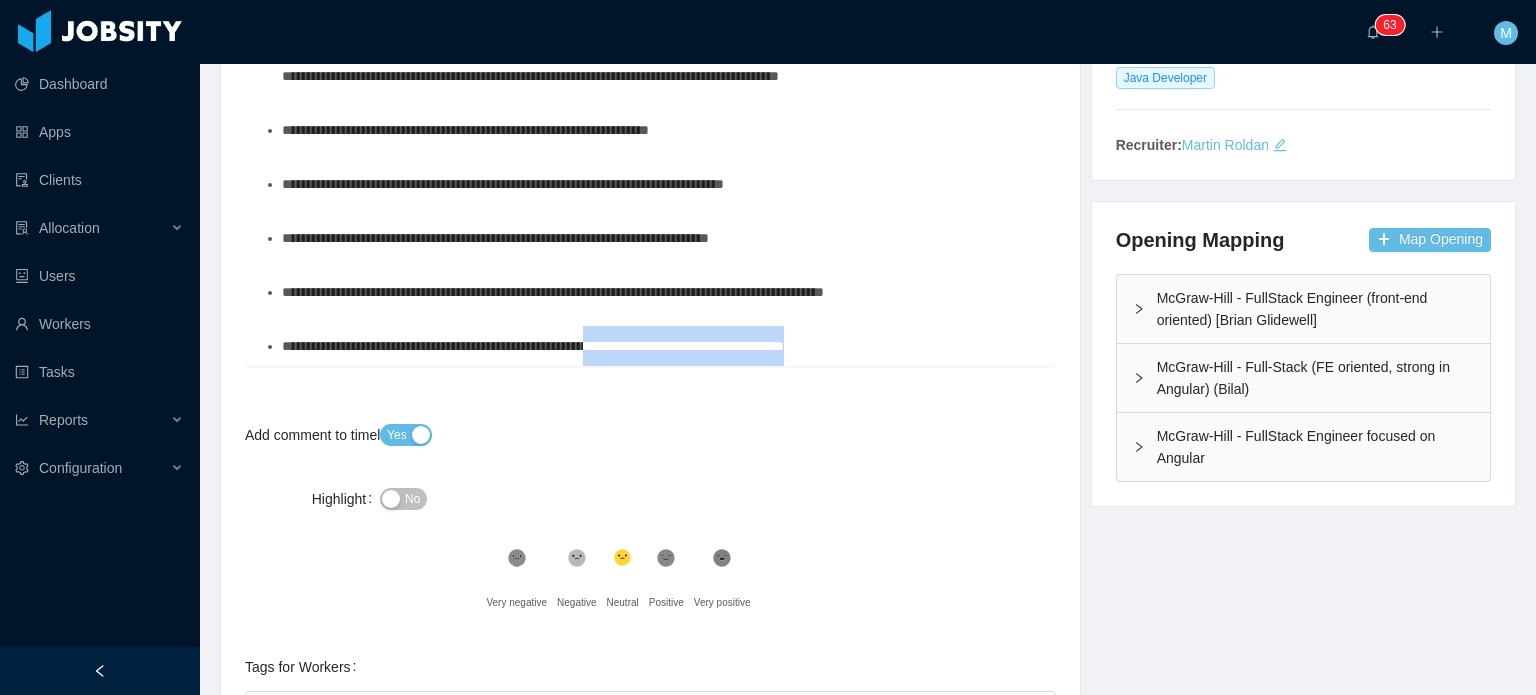 click on "**********" at bounding box center (661, 346) 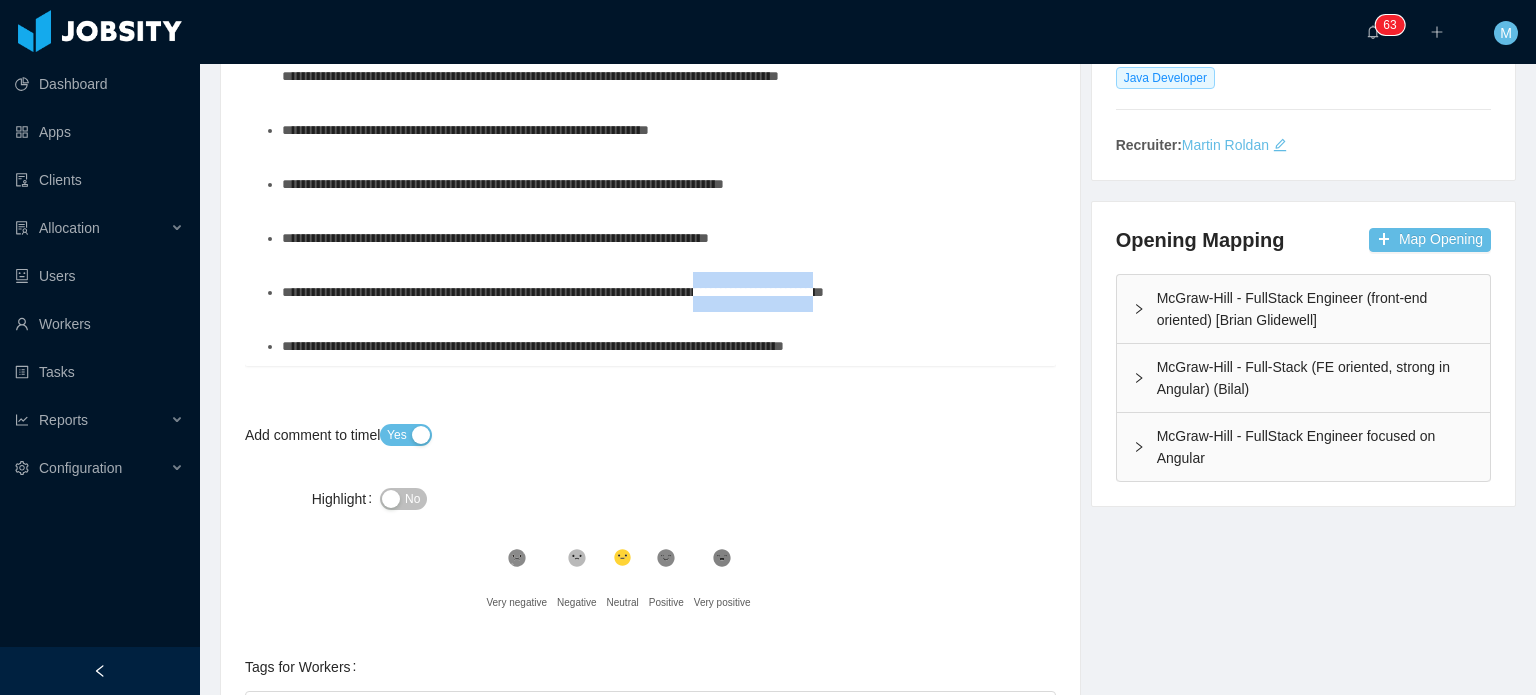 click on "**********" at bounding box center [553, 292] 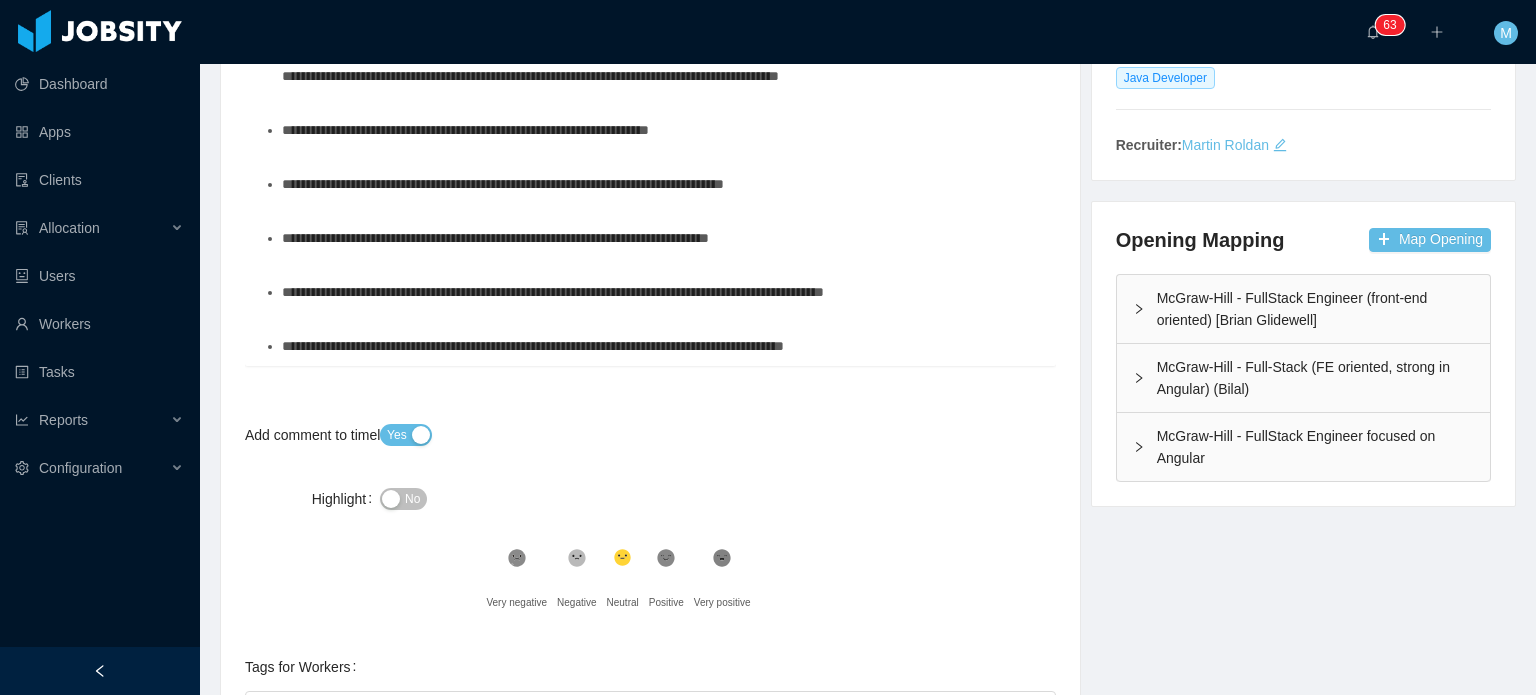 click on "**********" at bounding box center [661, 292] 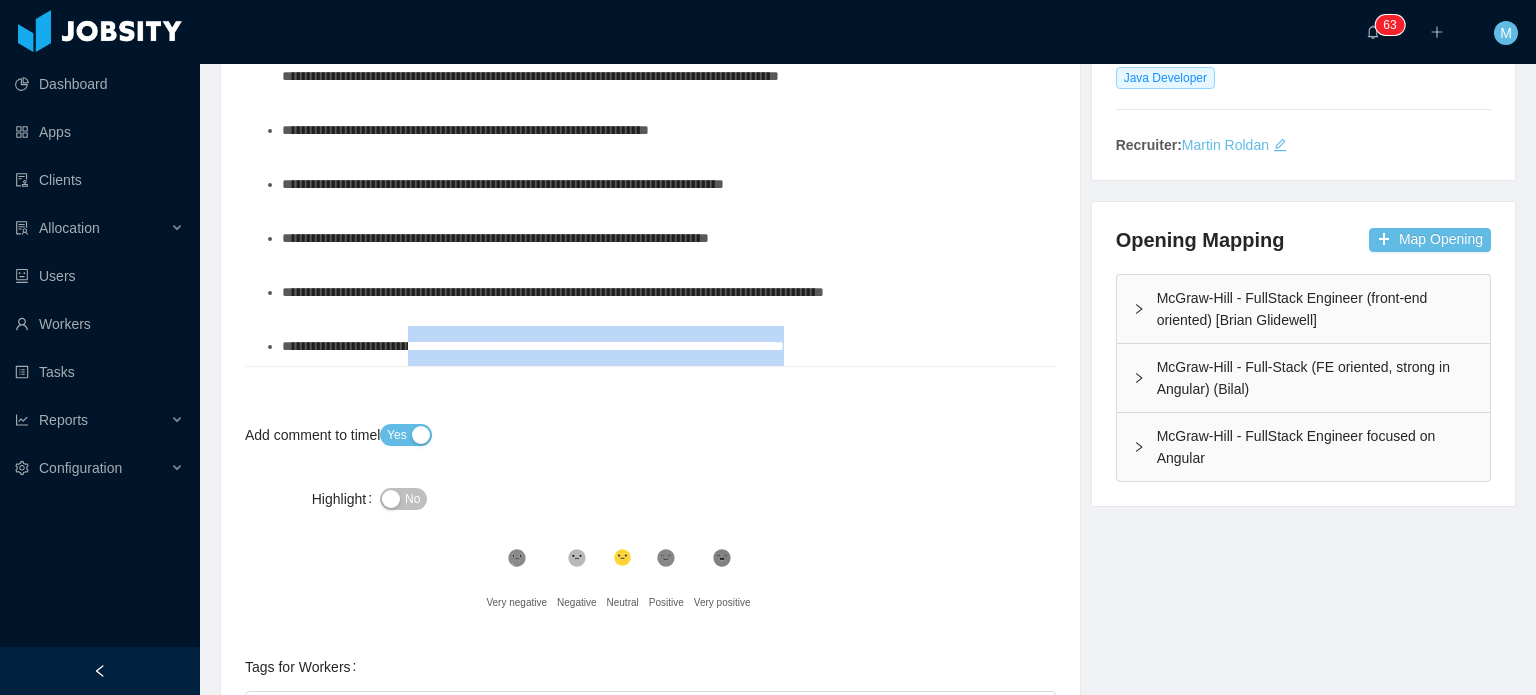 click on "**********" at bounding box center [661, 346] 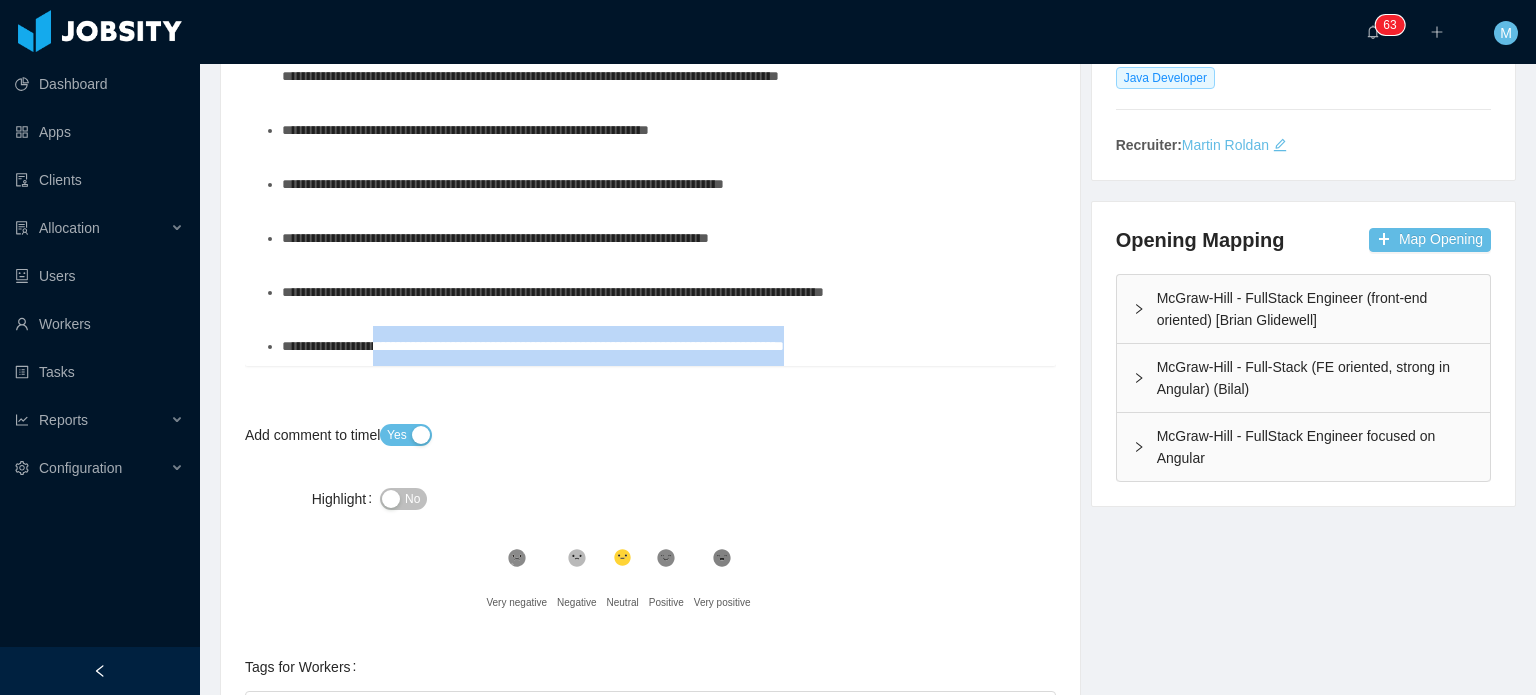 click on "**********" at bounding box center (533, 346) 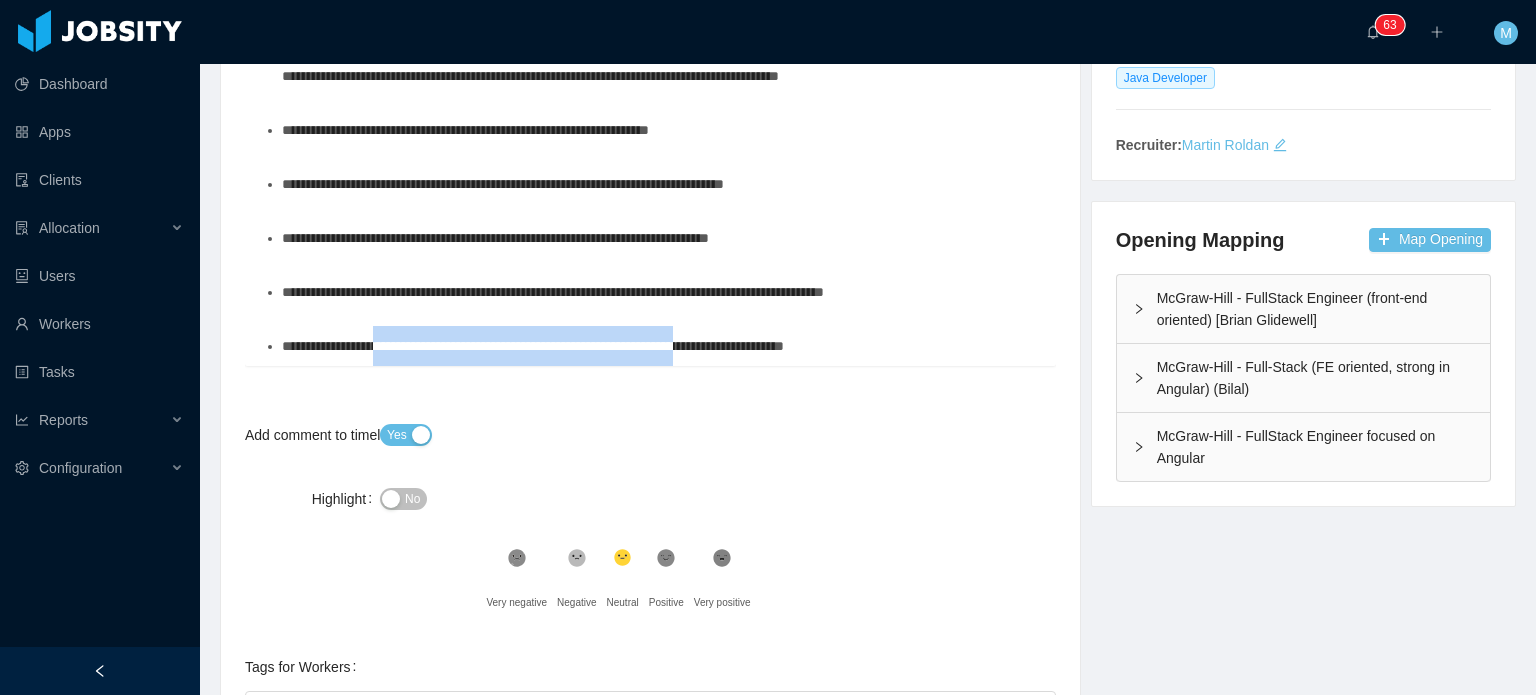 click on "**********" at bounding box center [533, 346] 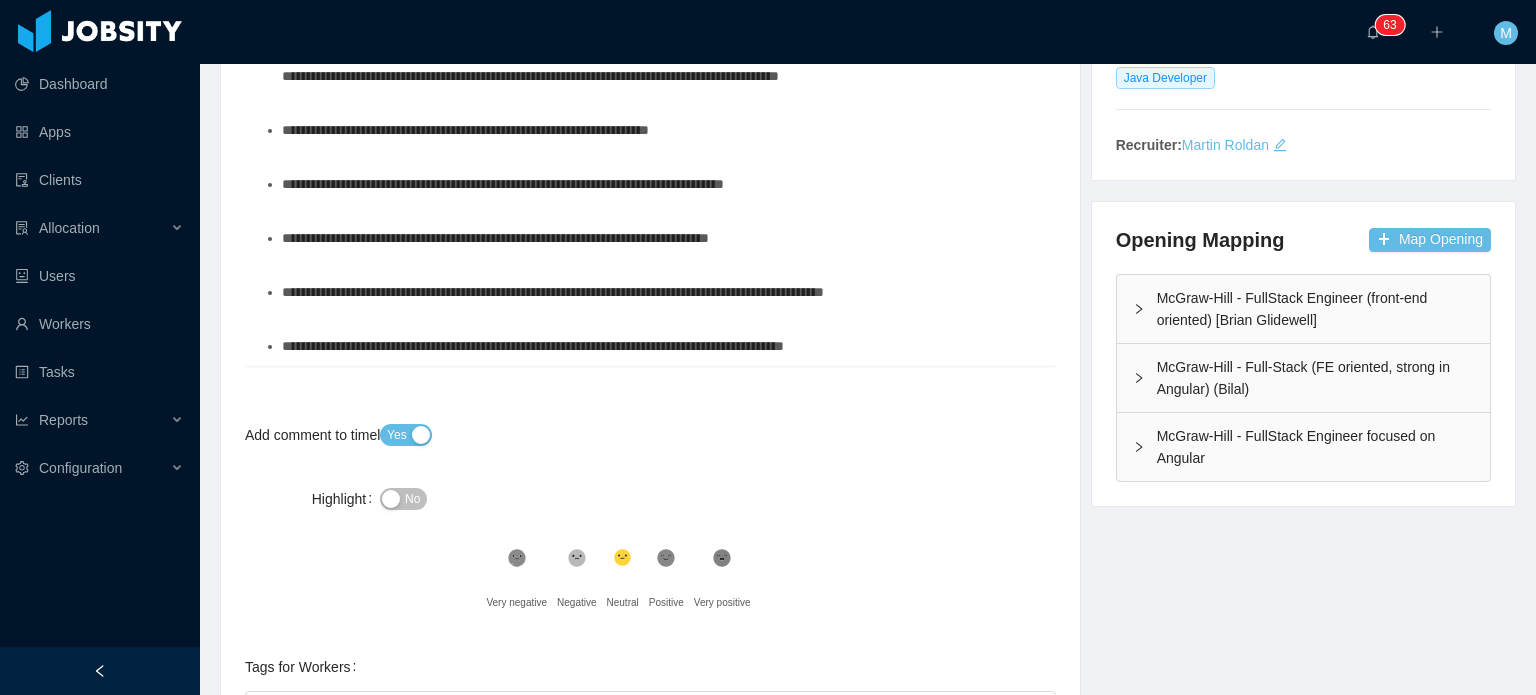 click on "**********" at bounding box center [661, 346] 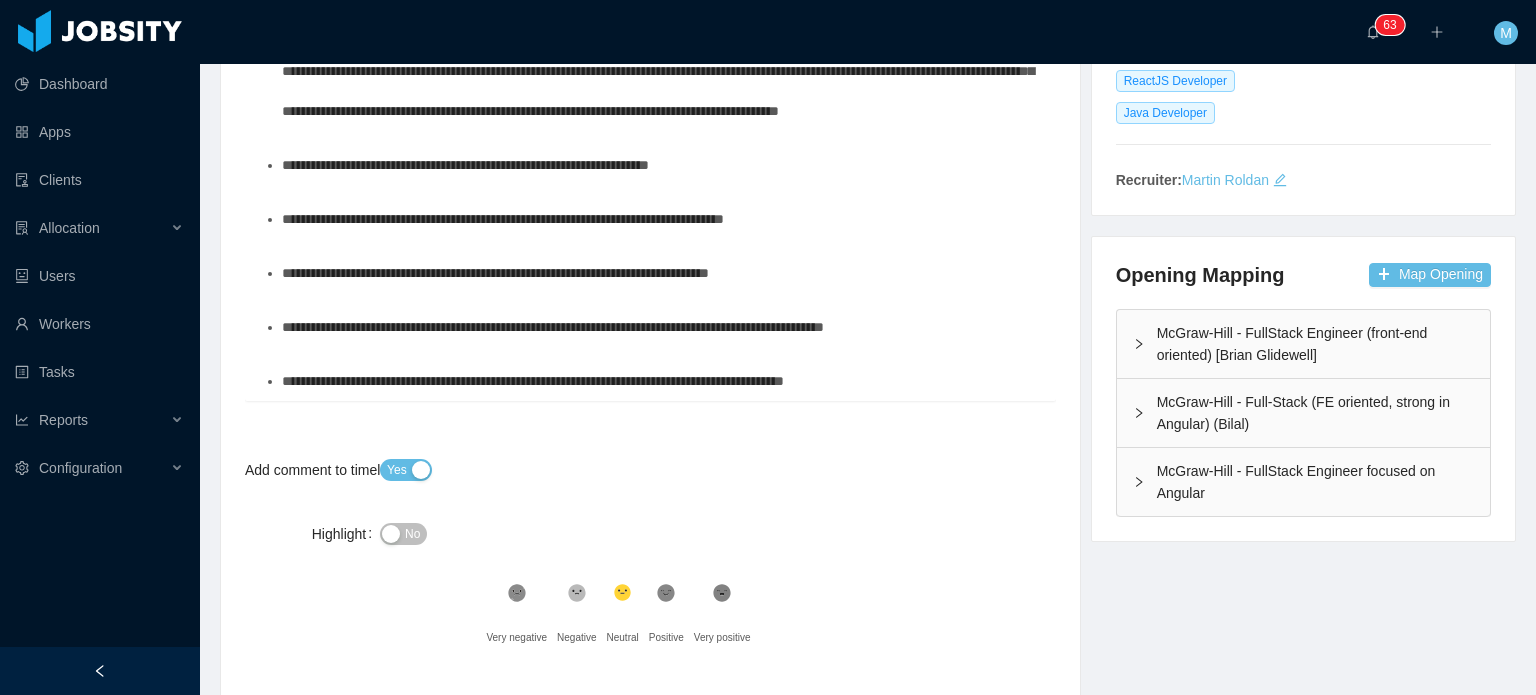 scroll, scrollTop: 78, scrollLeft: 0, axis: vertical 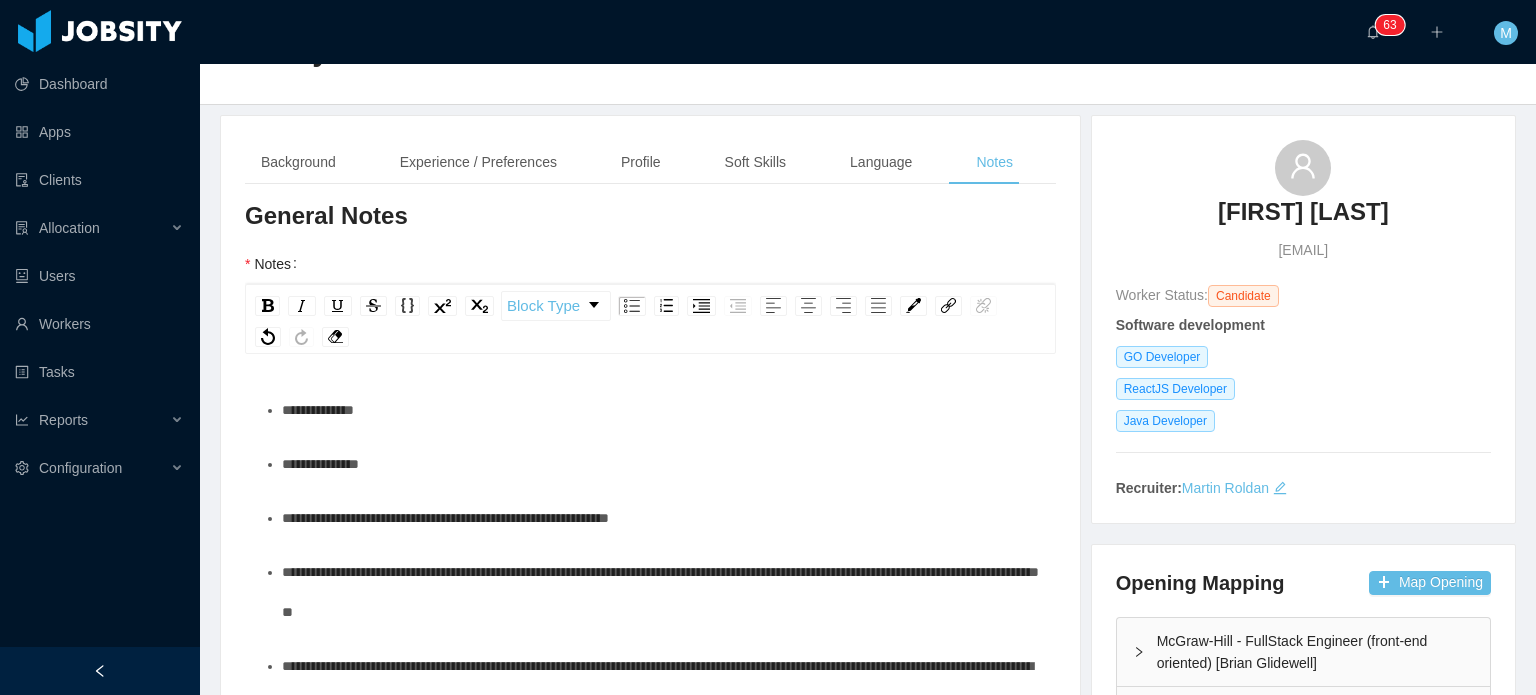 click on "**********" at bounding box center [661, 464] 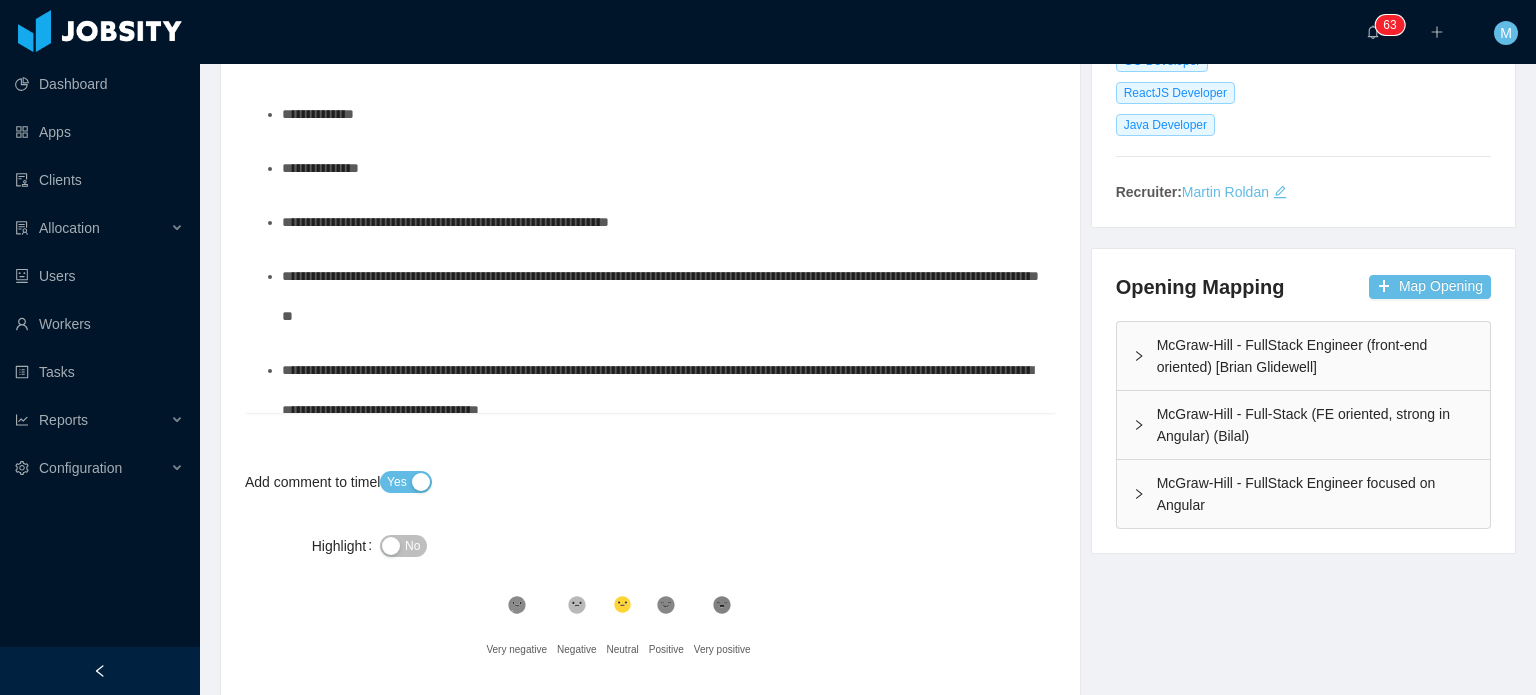 scroll, scrollTop: 378, scrollLeft: 0, axis: vertical 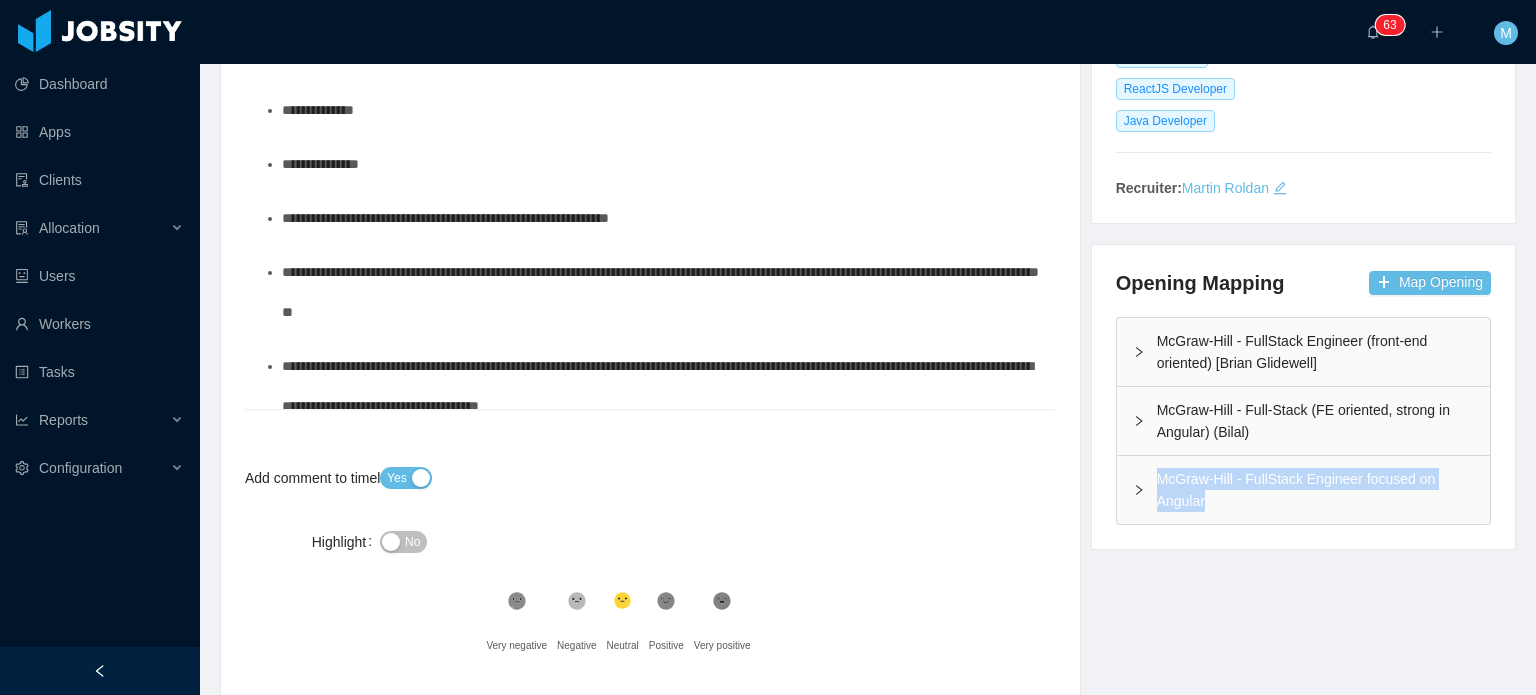 click on "McGraw-Hill - FullStack Engineer focused on Angular" at bounding box center (1303, 490) 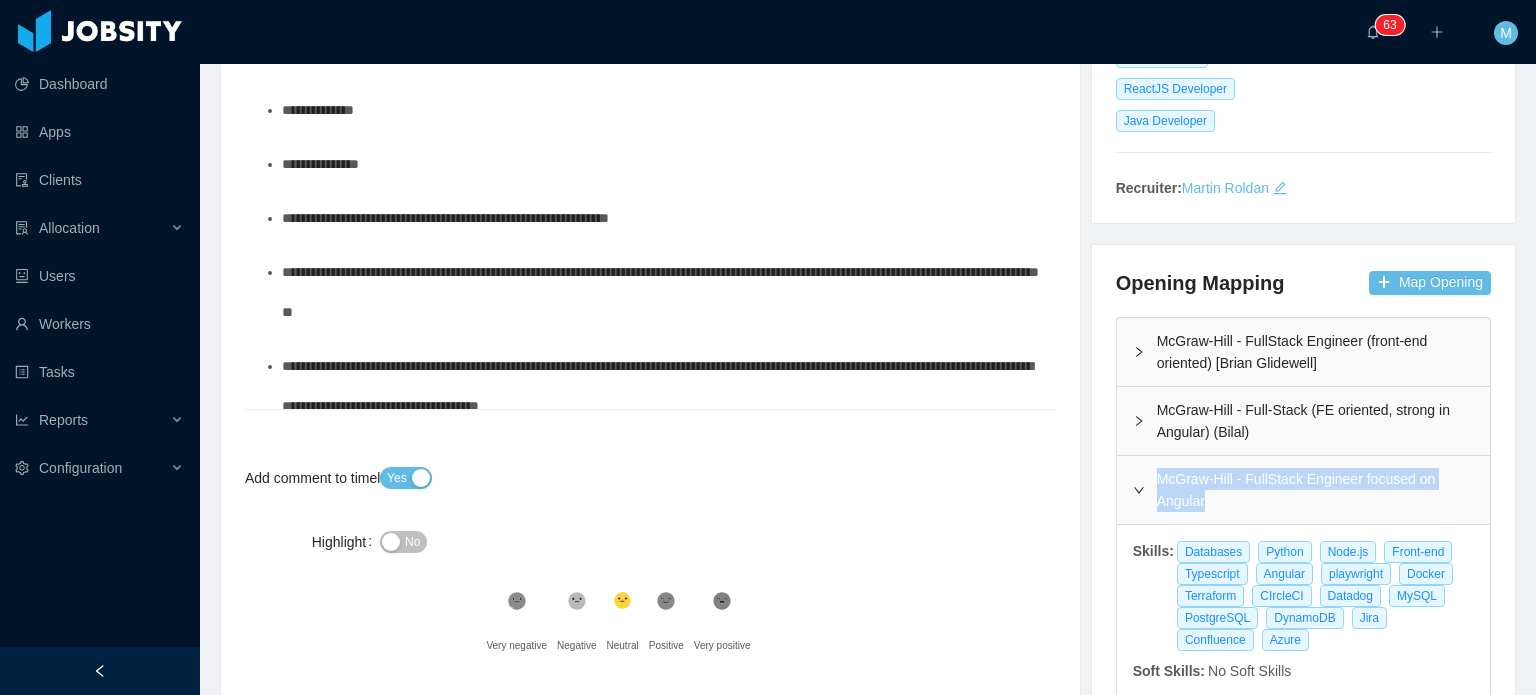copy on "McGraw-Hill - FullStack Engineer focused on Angular" 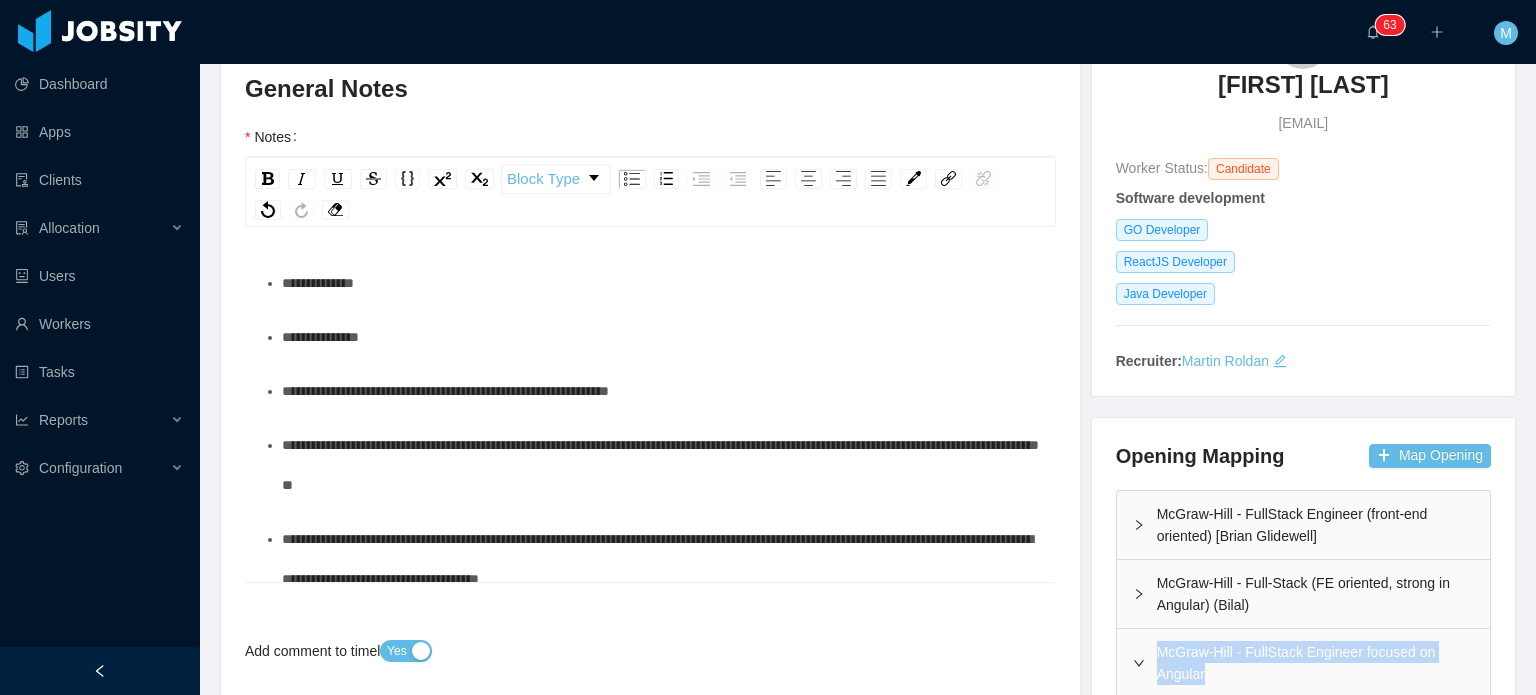 scroll, scrollTop: 178, scrollLeft: 0, axis: vertical 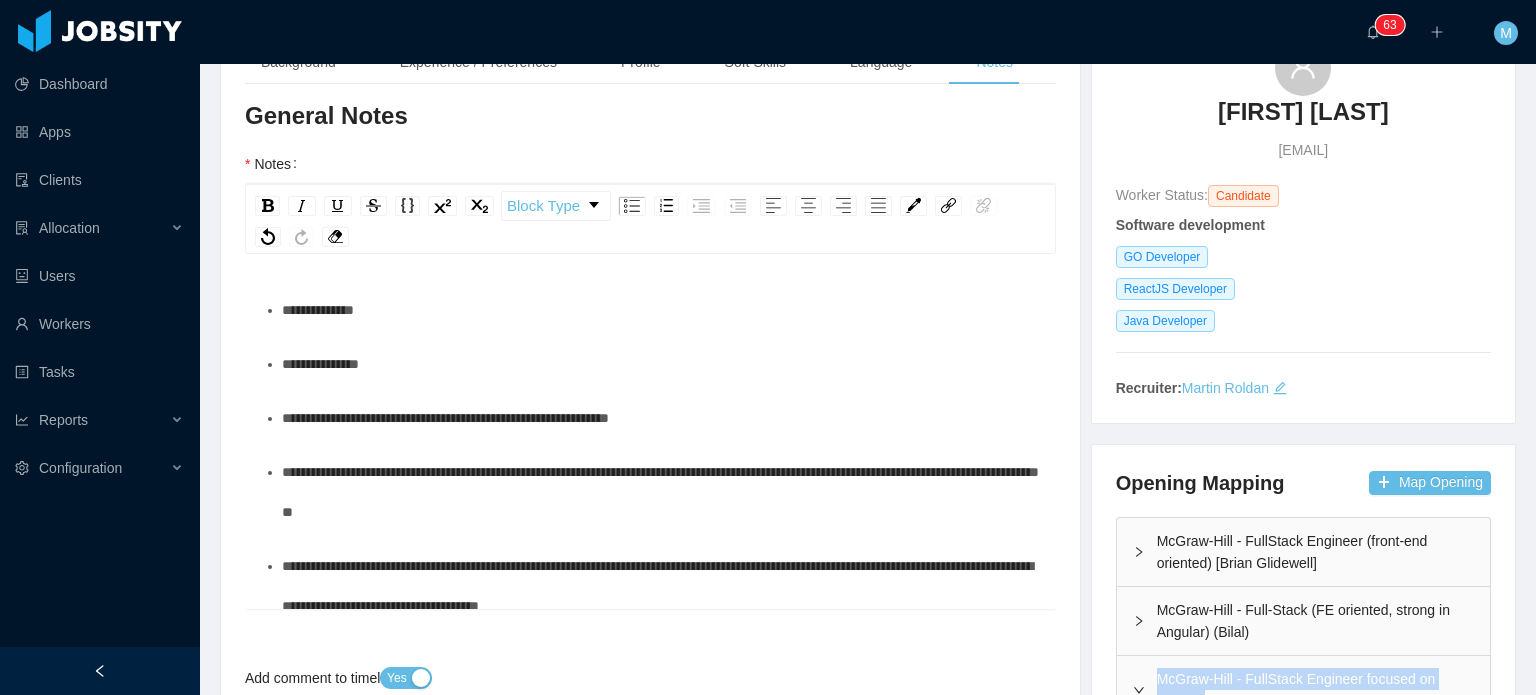 click on "**********" at bounding box center (661, 310) 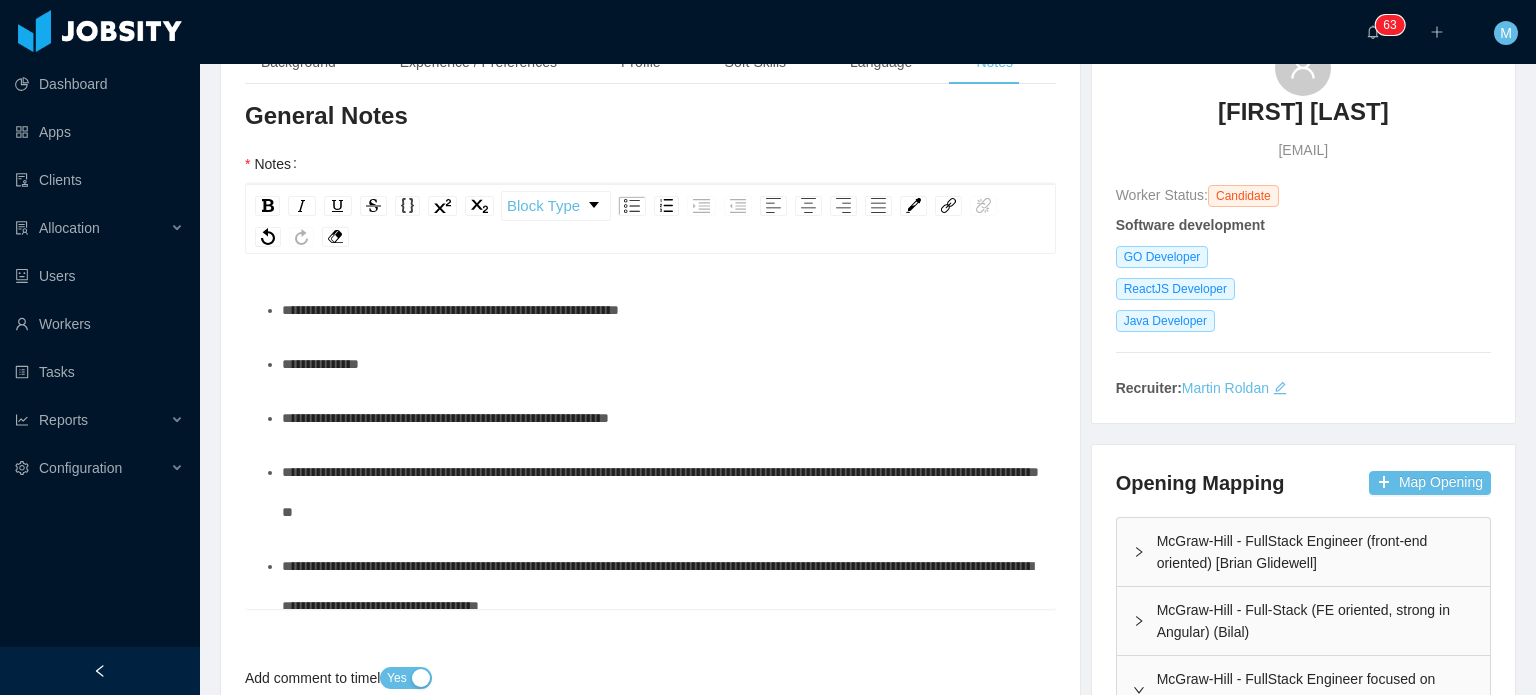 click on "**********" at bounding box center (661, 364) 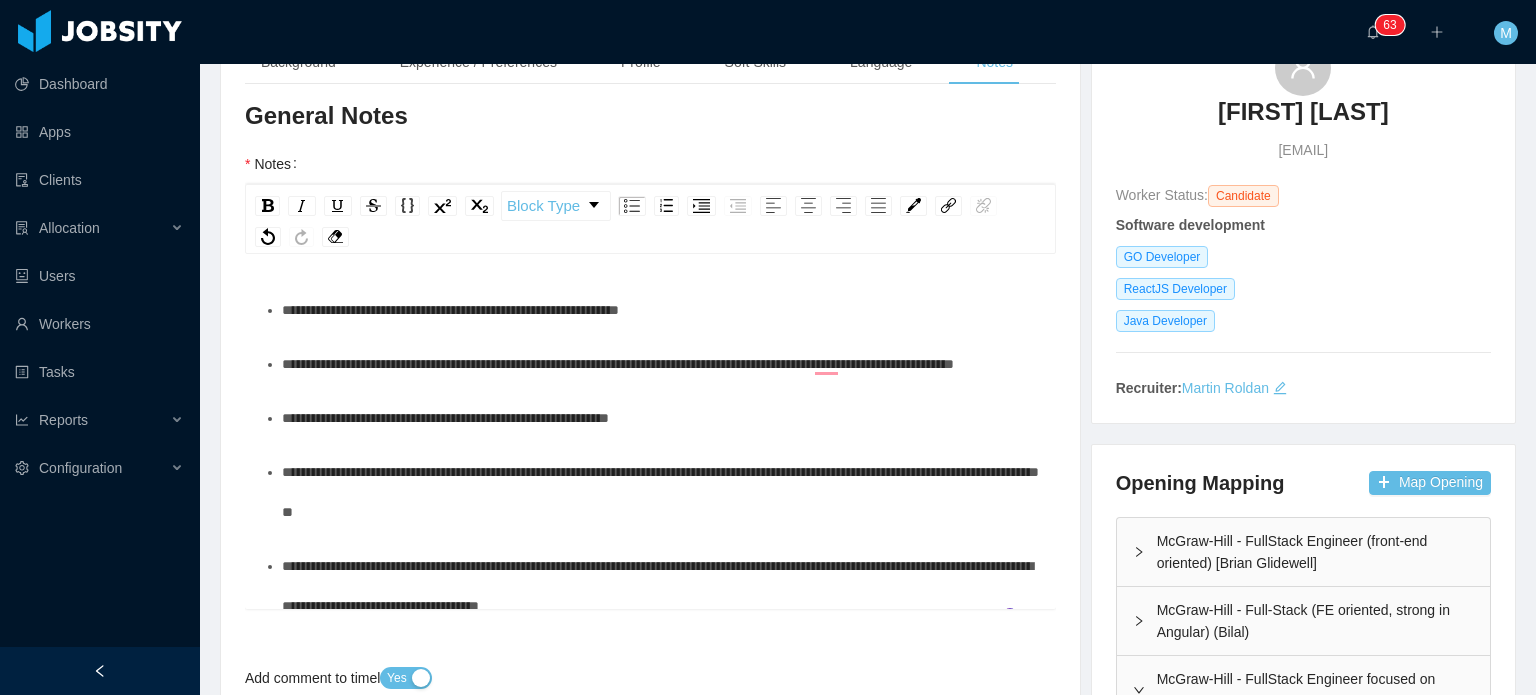 click on "**********" at bounding box center (618, 364) 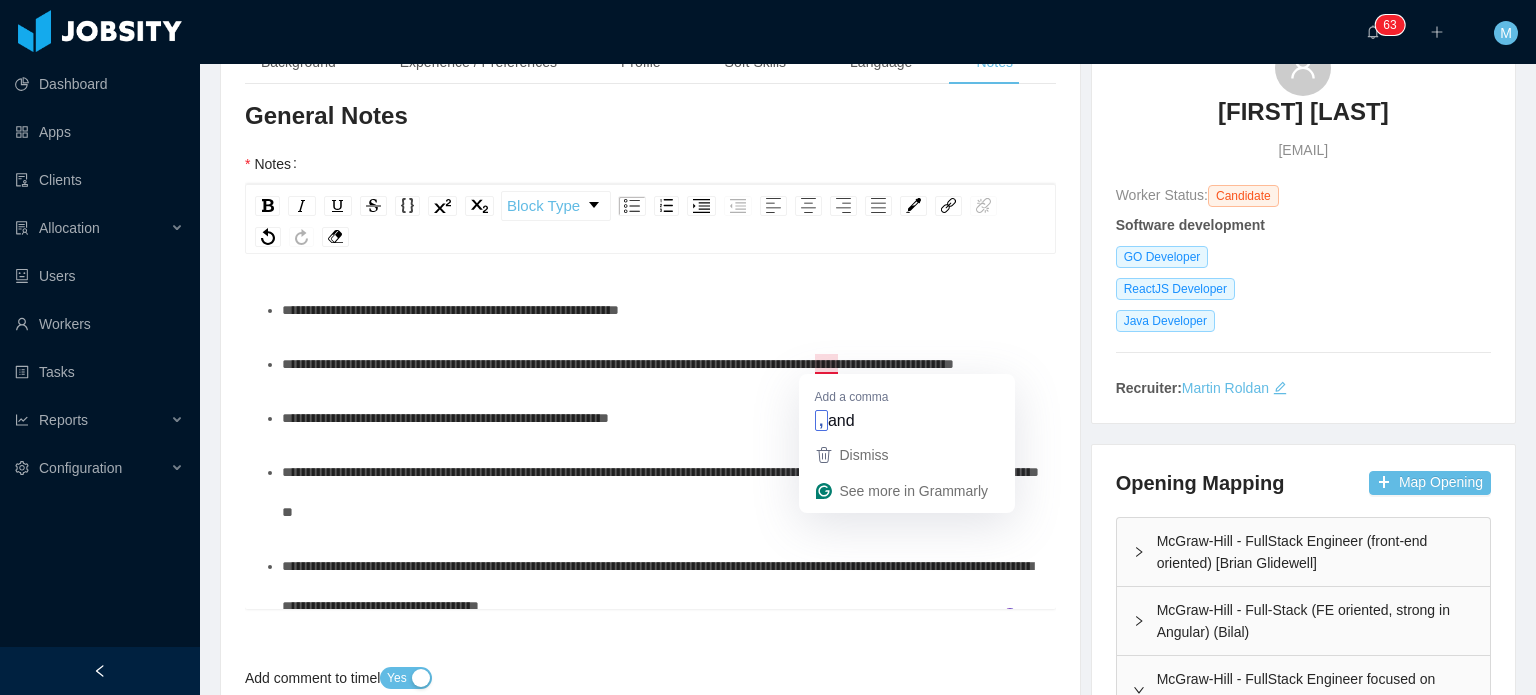 click on "**********" at bounding box center (661, 364) 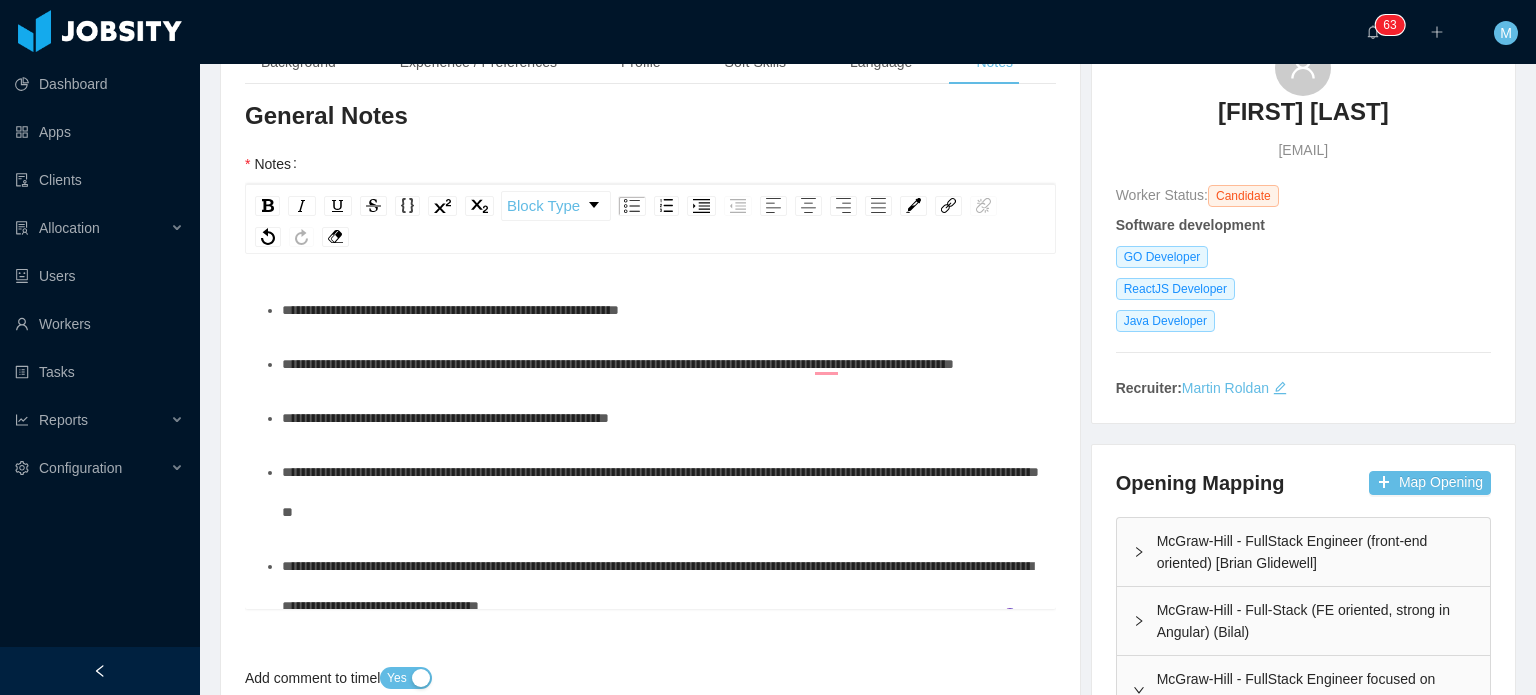 click on "**********" at bounding box center (661, 364) 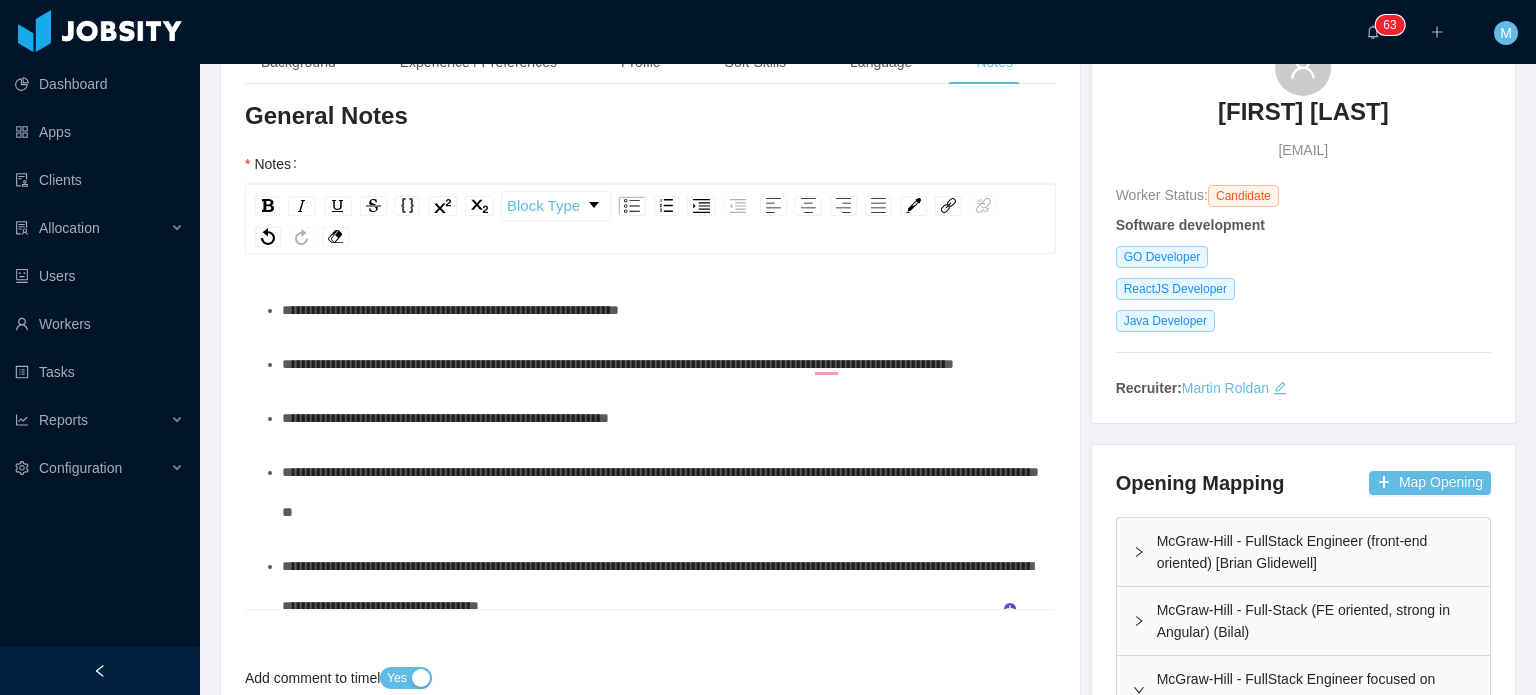 scroll, scrollTop: 100, scrollLeft: 0, axis: vertical 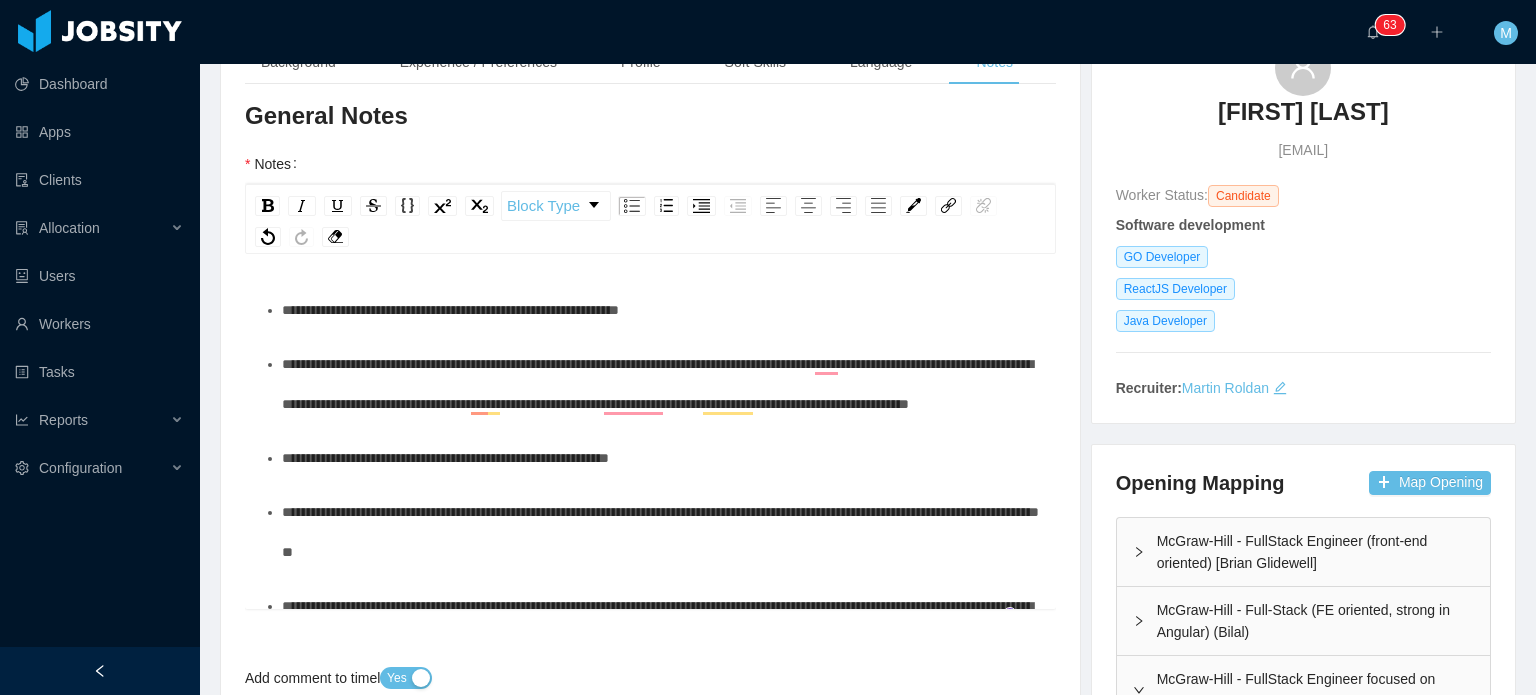 click on "**********" at bounding box center (657, 384) 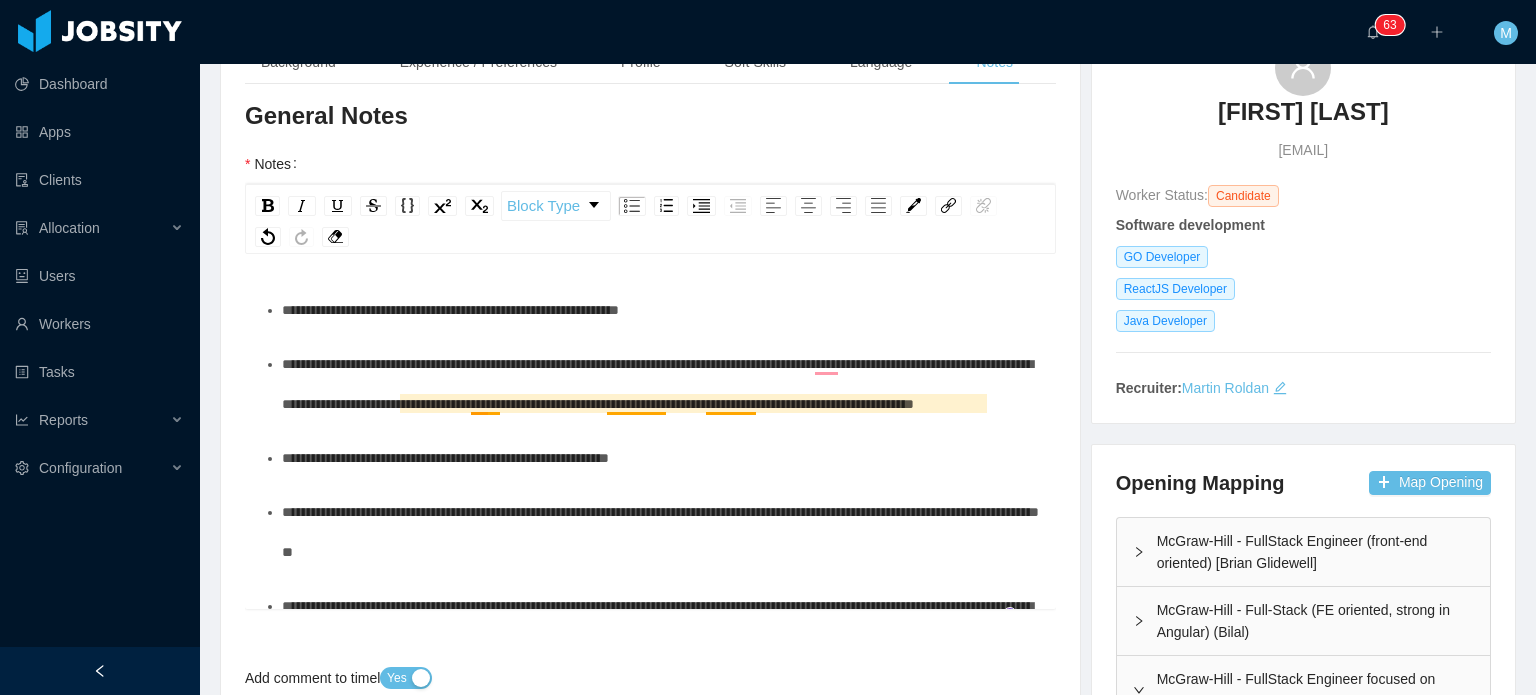 click on "**********" at bounding box center [657, 384] 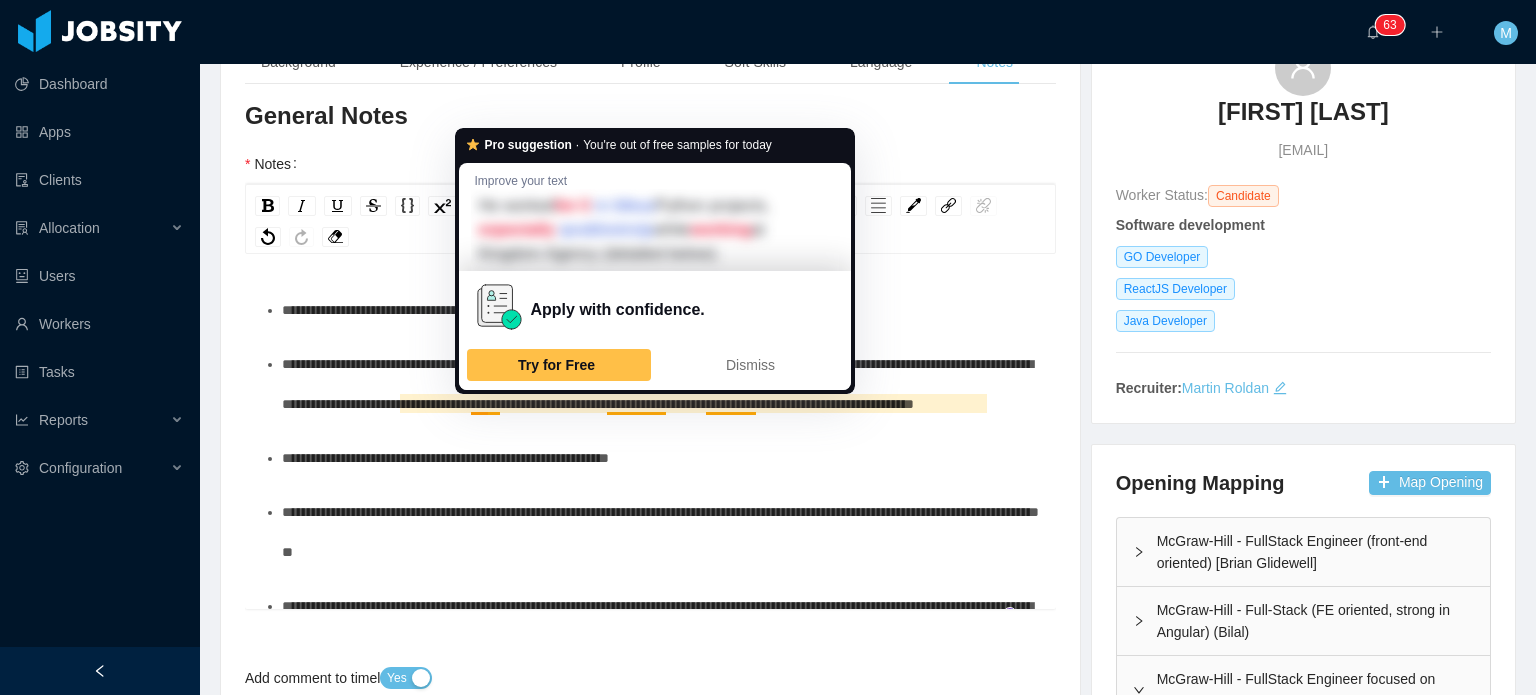 click on "**********" at bounding box center [657, 384] 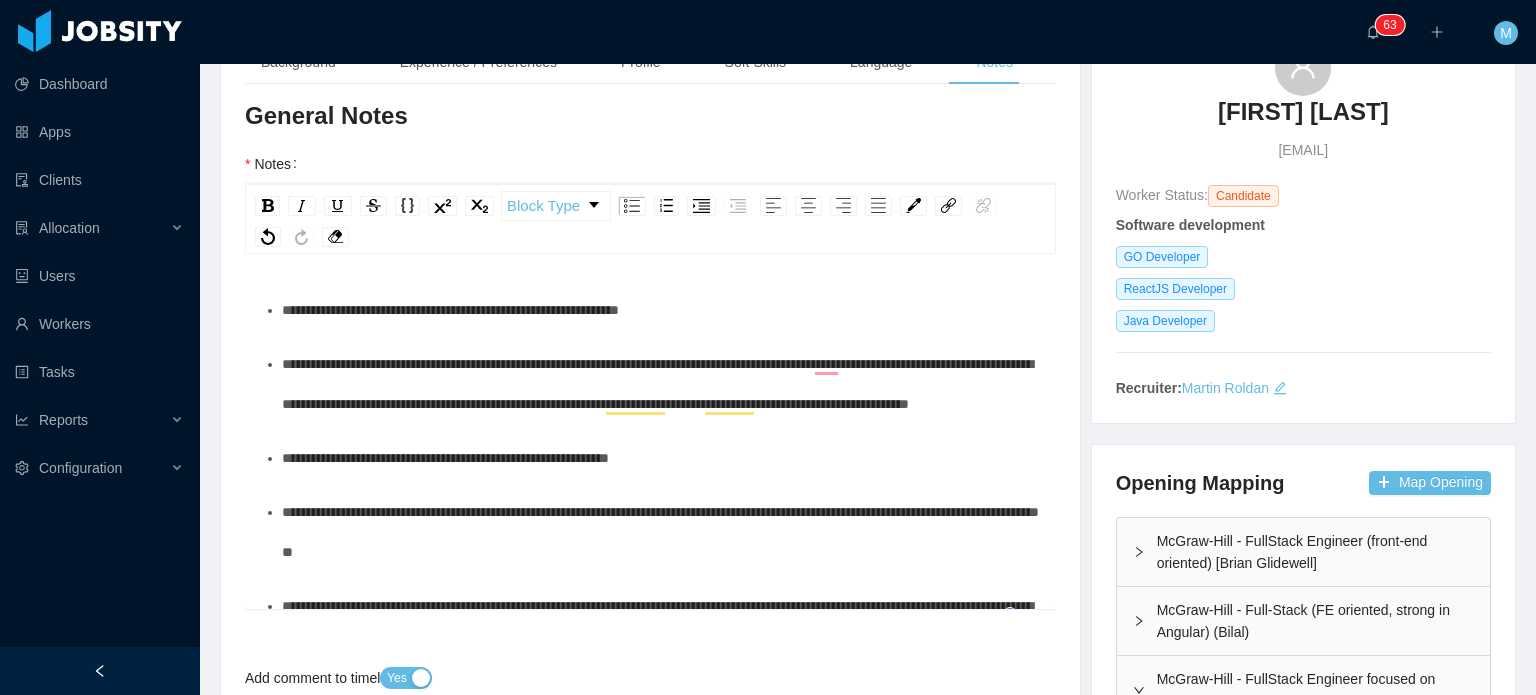 click on "**********" at bounding box center (661, 384) 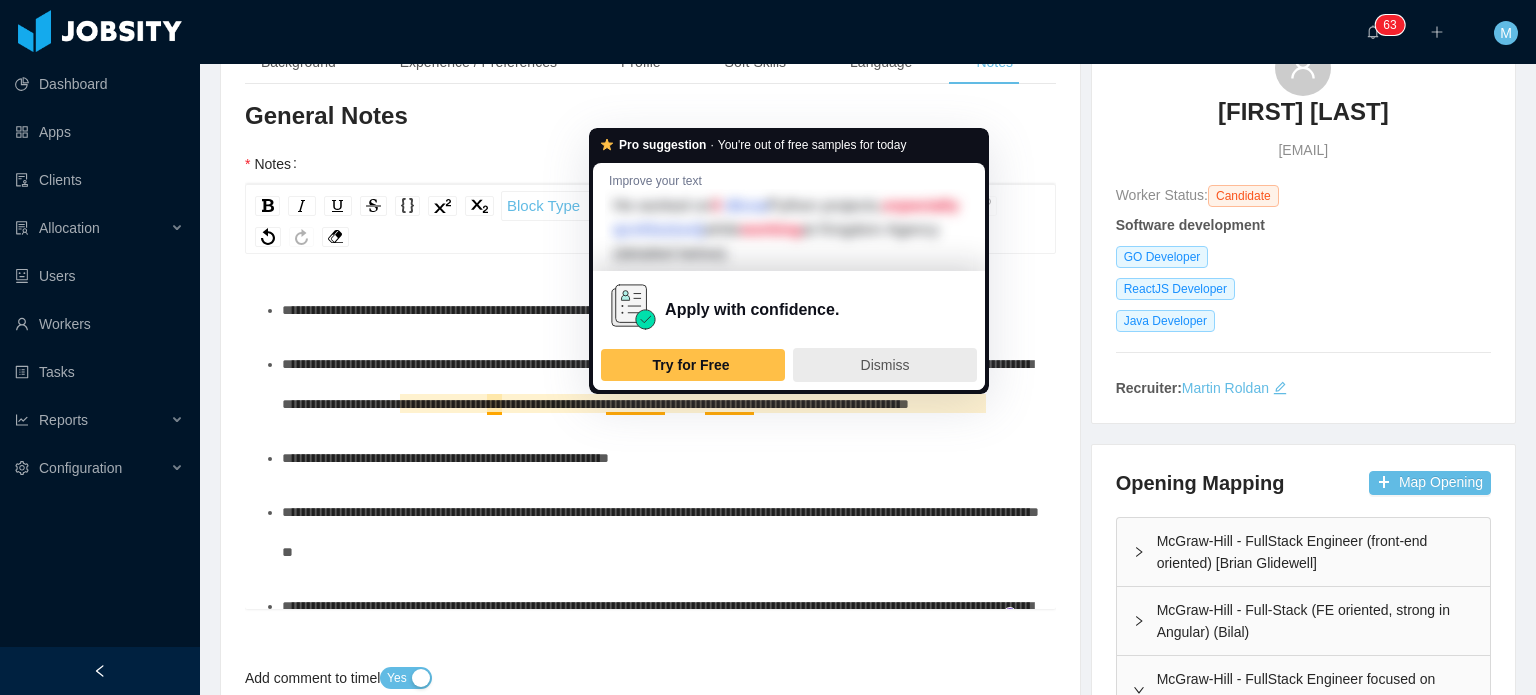 click on "**********" at bounding box center [661, 458] 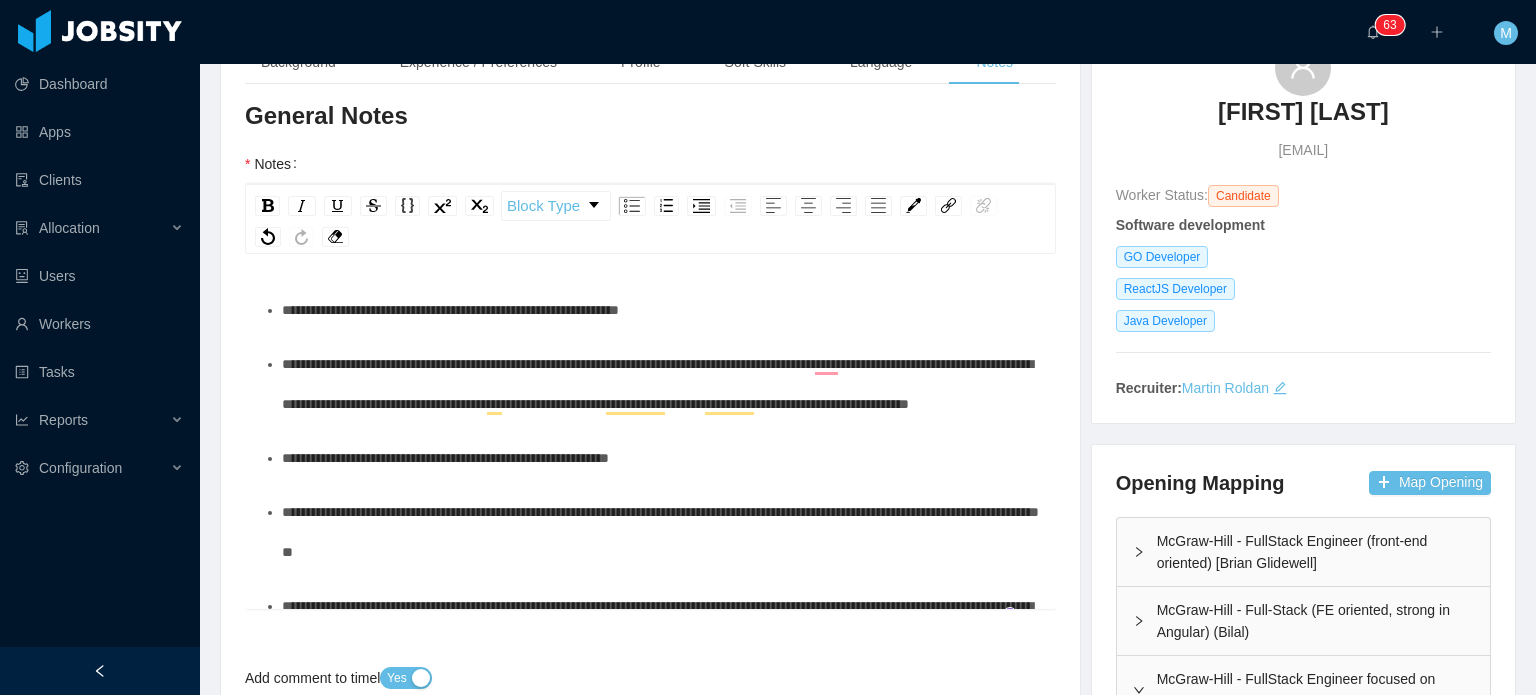 click on "**********" at bounding box center [657, 384] 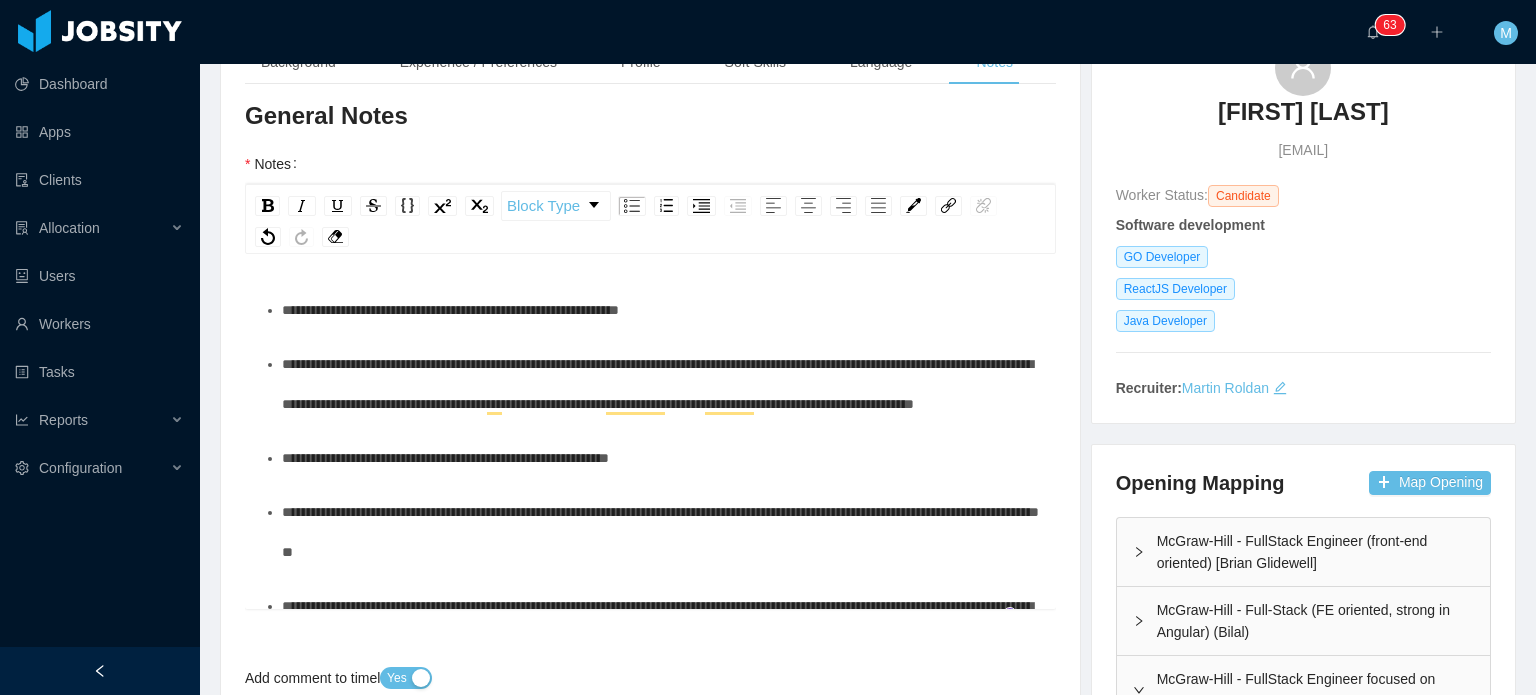 click on "**********" at bounding box center [651, 827] 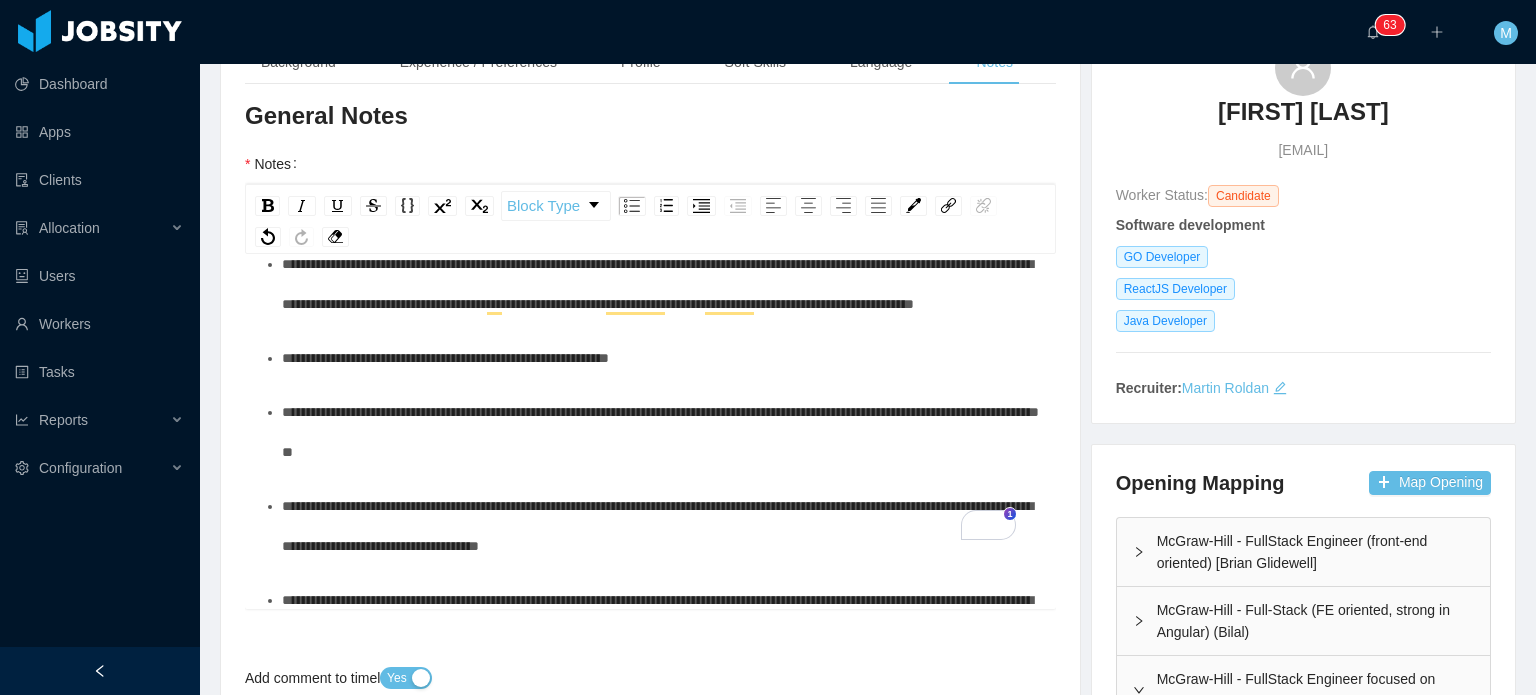 scroll, scrollTop: 28, scrollLeft: 0, axis: vertical 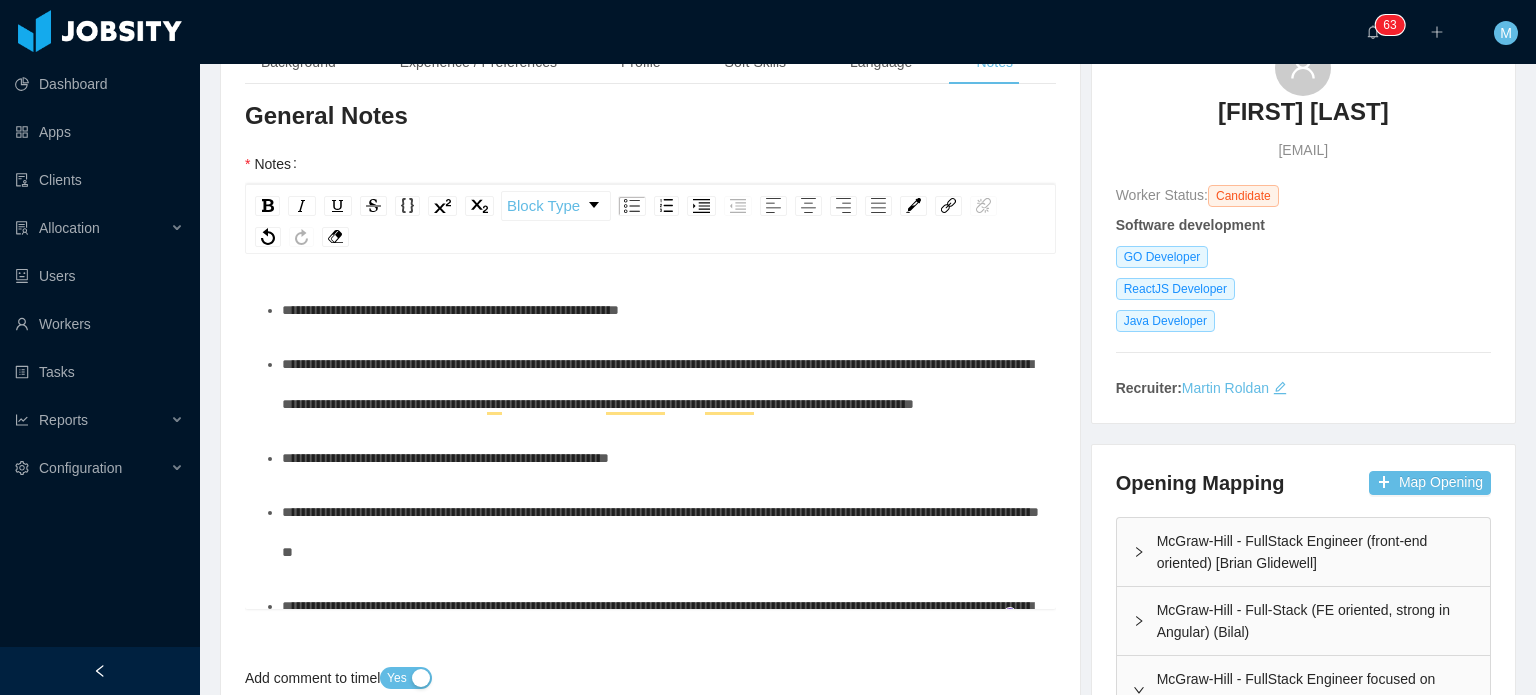 click on "**********" at bounding box center [661, 384] 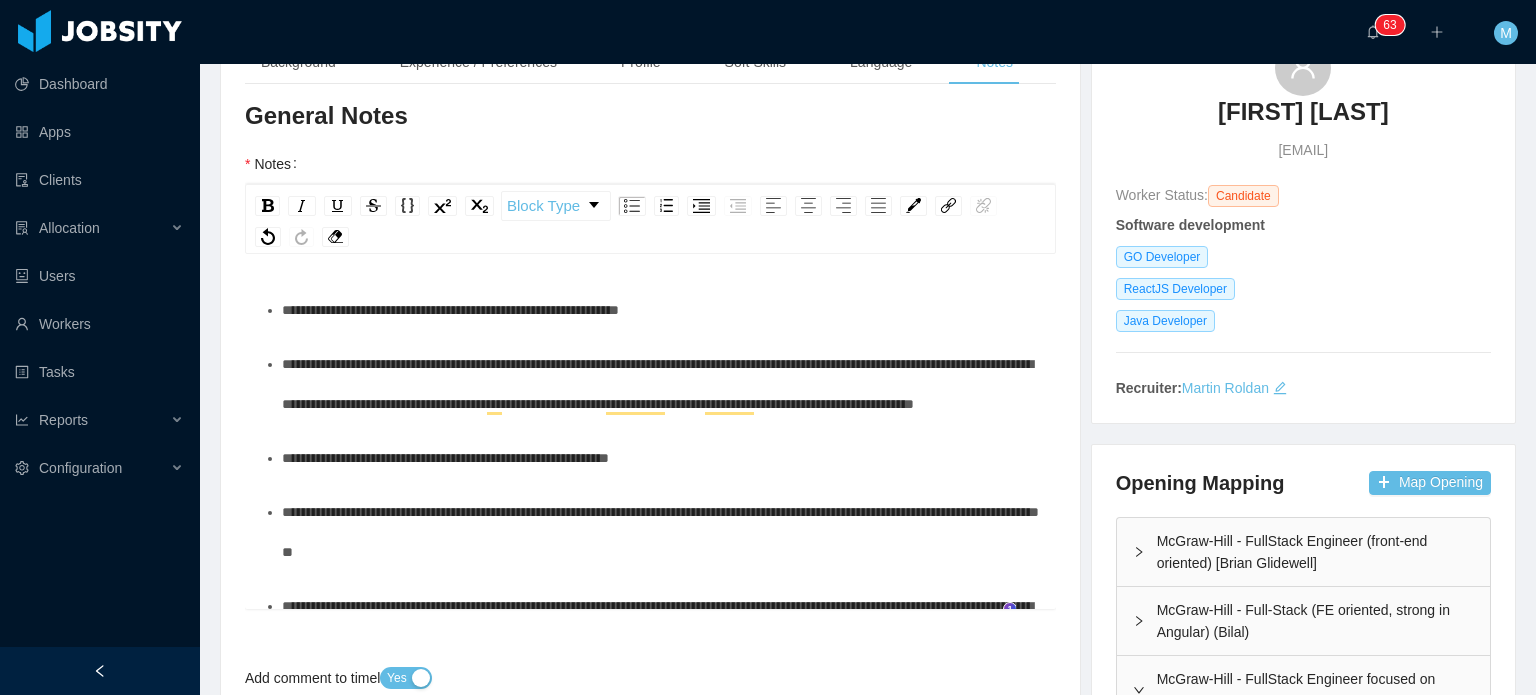 click on "**********" at bounding box center [661, 384] 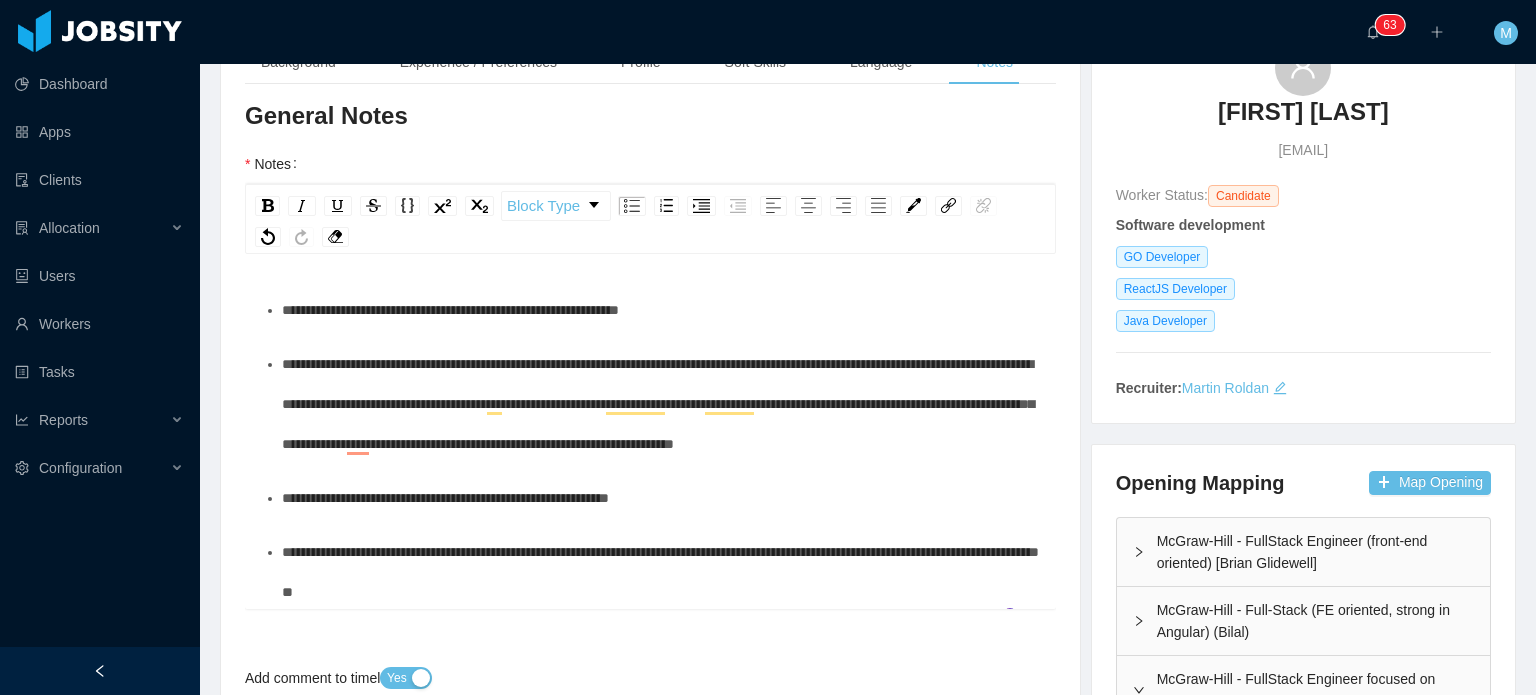click on "**********" at bounding box center (661, 404) 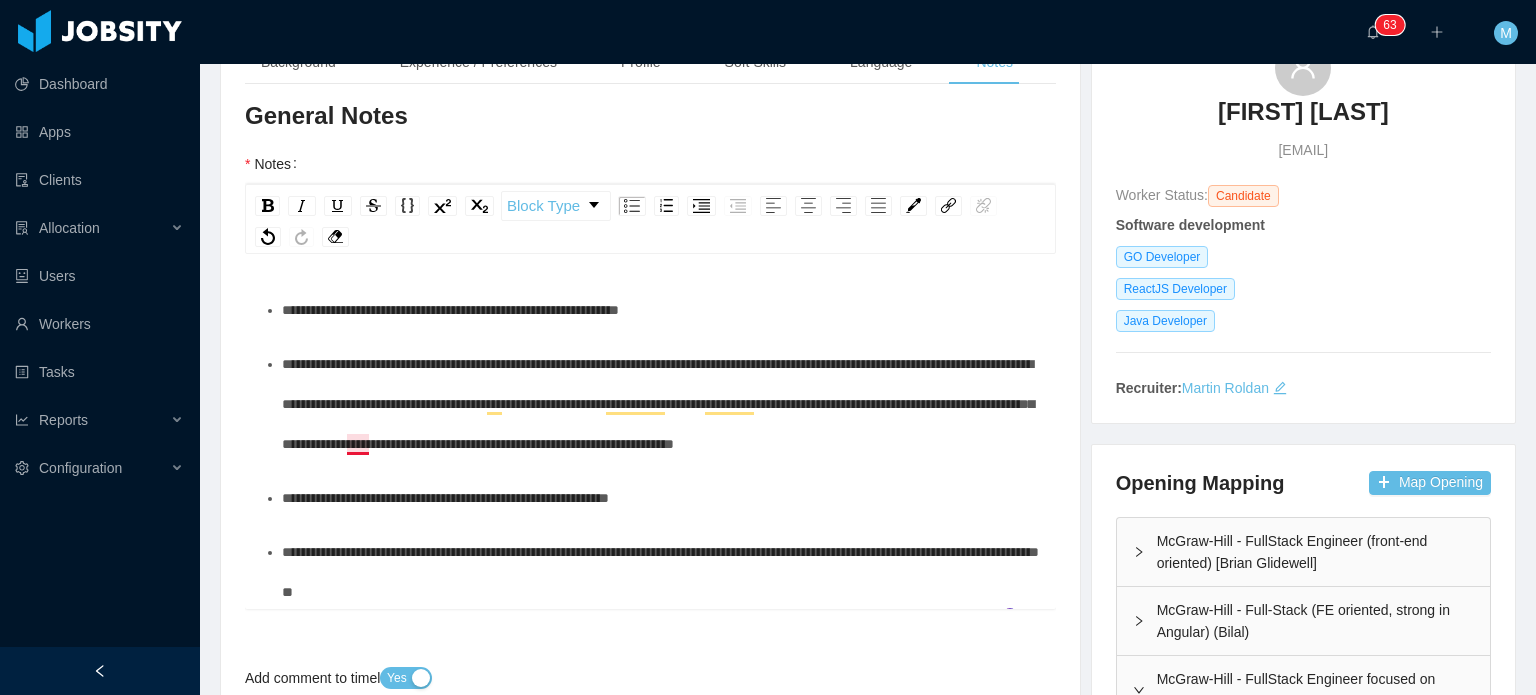 click on "**********" at bounding box center (658, 404) 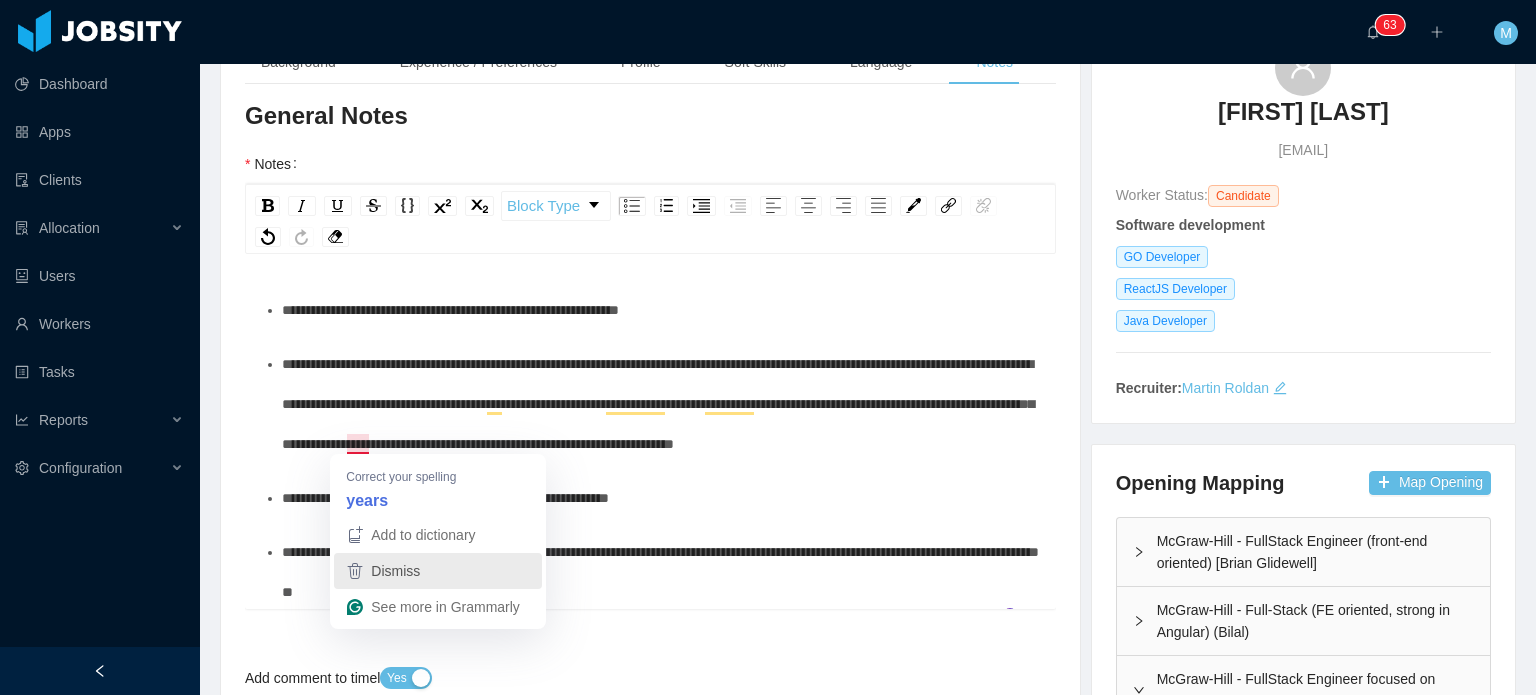 click on "Dismiss" at bounding box center (438, 571) 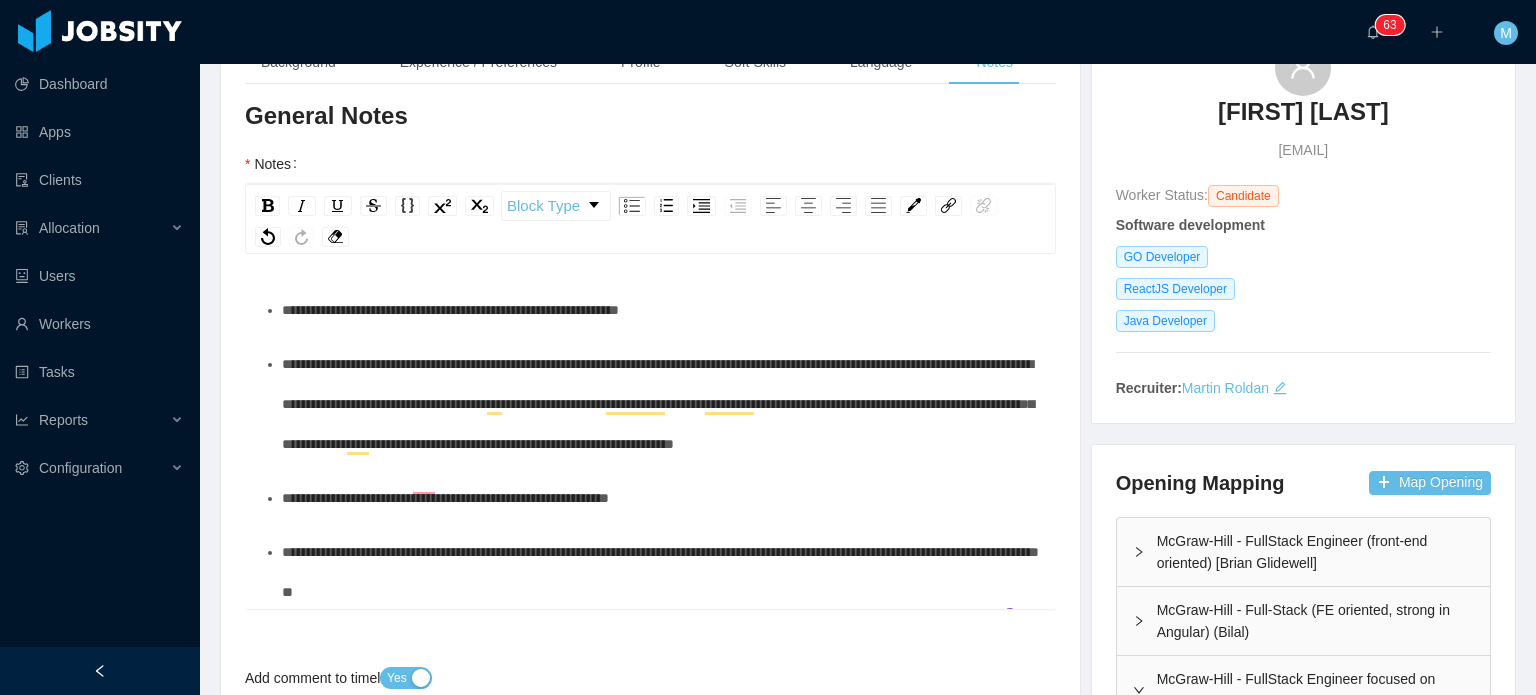 click on "**********" at bounding box center (445, 498) 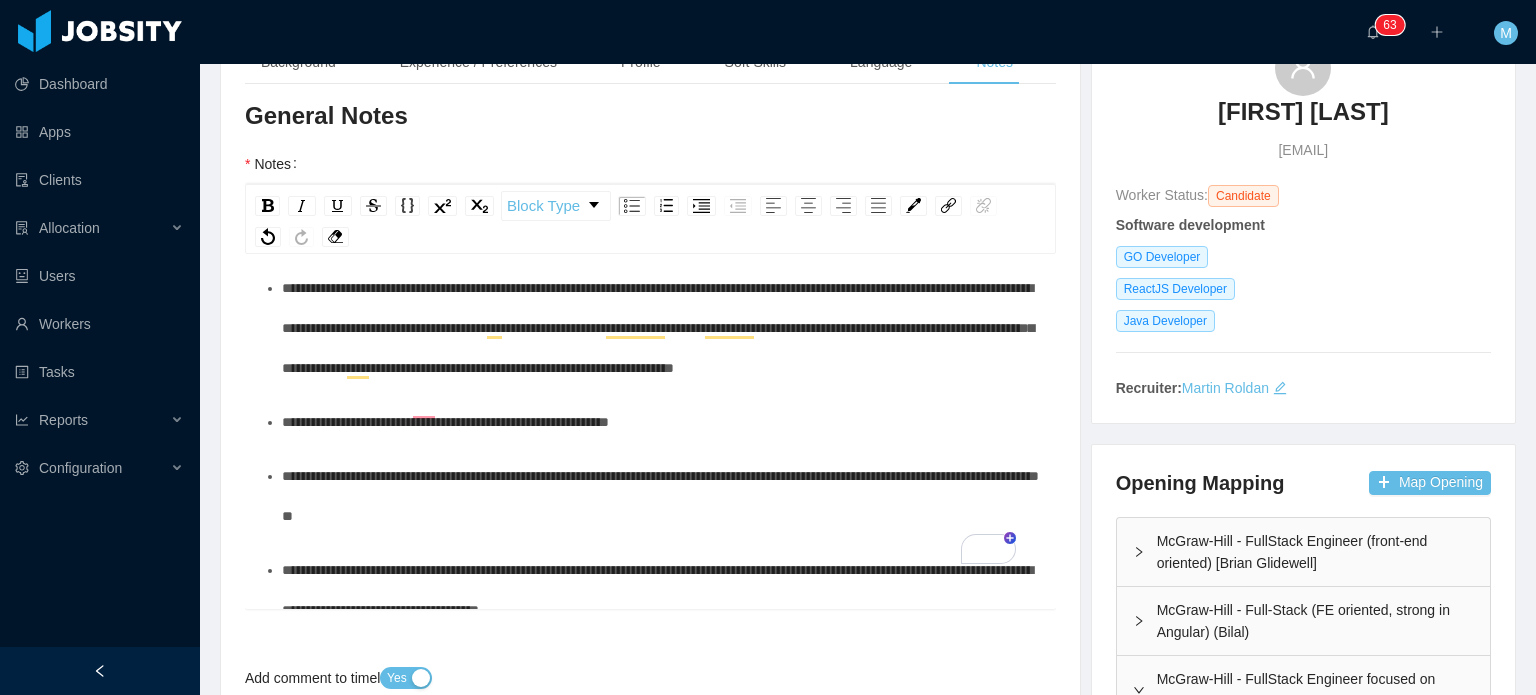 scroll, scrollTop: 195, scrollLeft: 0, axis: vertical 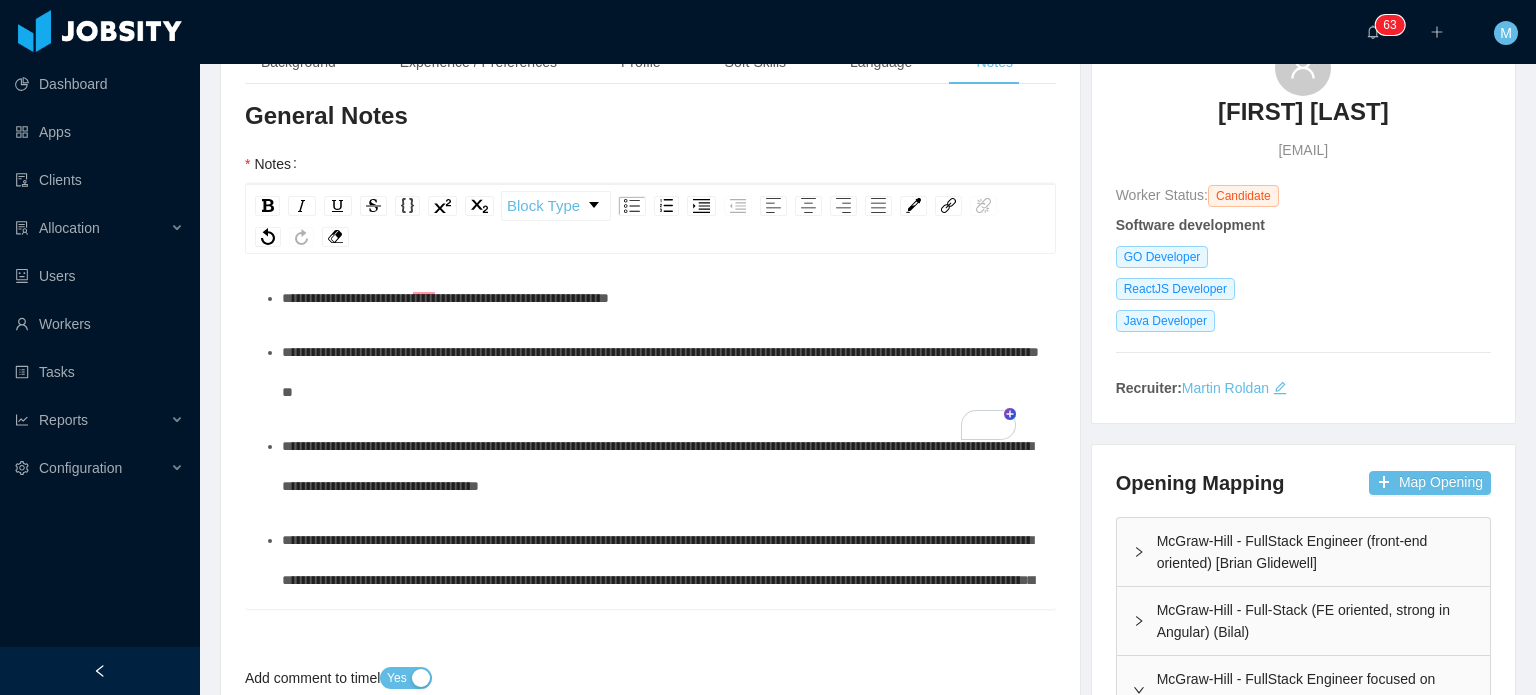 click on "**********" at bounding box center (661, 372) 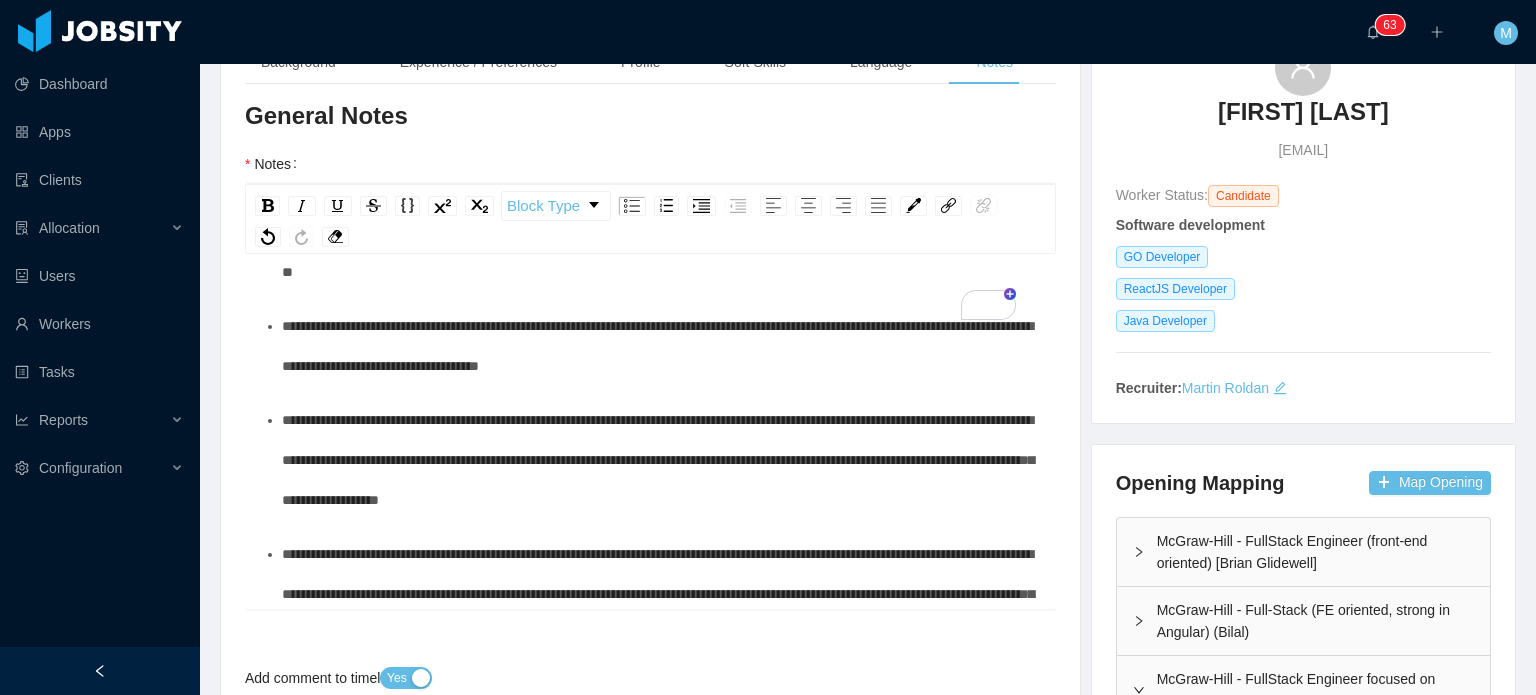 scroll, scrollTop: 700, scrollLeft: 0, axis: vertical 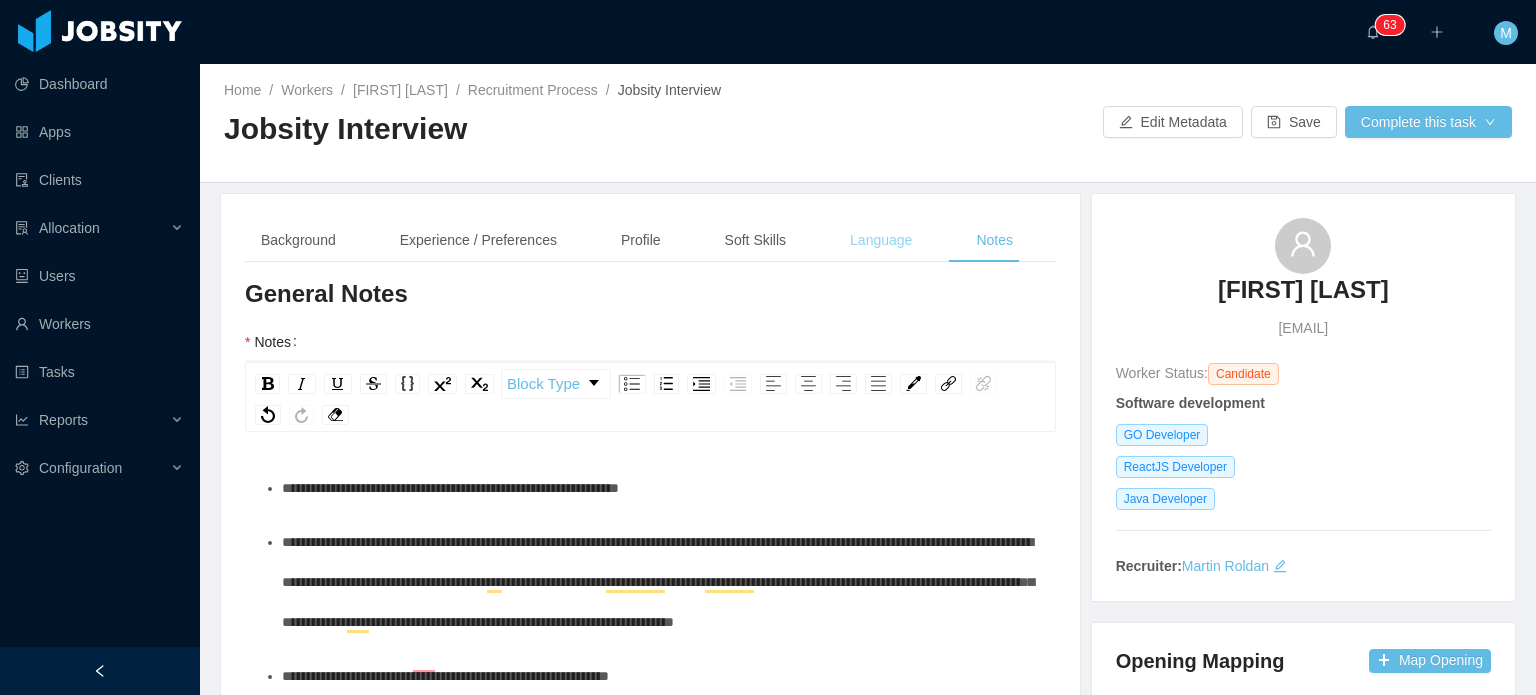 click on "Language" at bounding box center [881, 240] 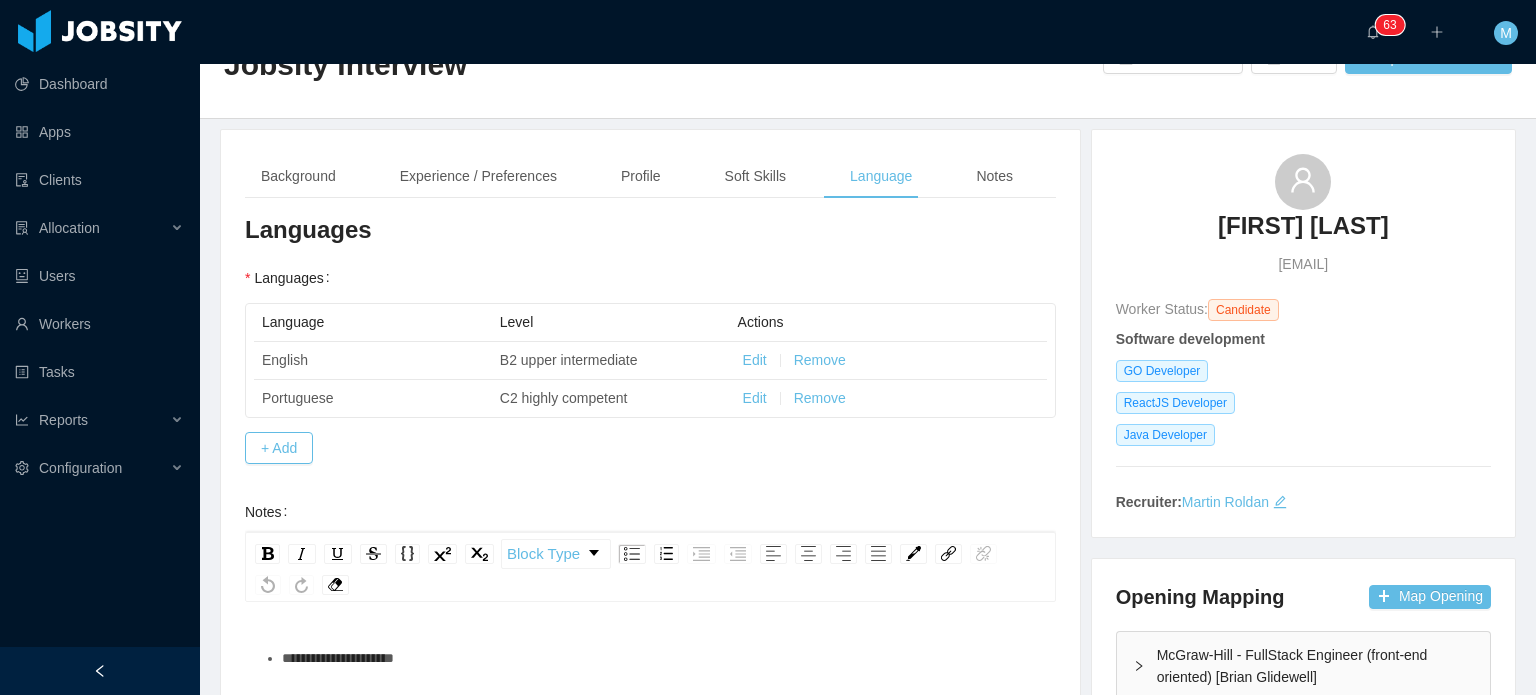 scroll, scrollTop: 100, scrollLeft: 0, axis: vertical 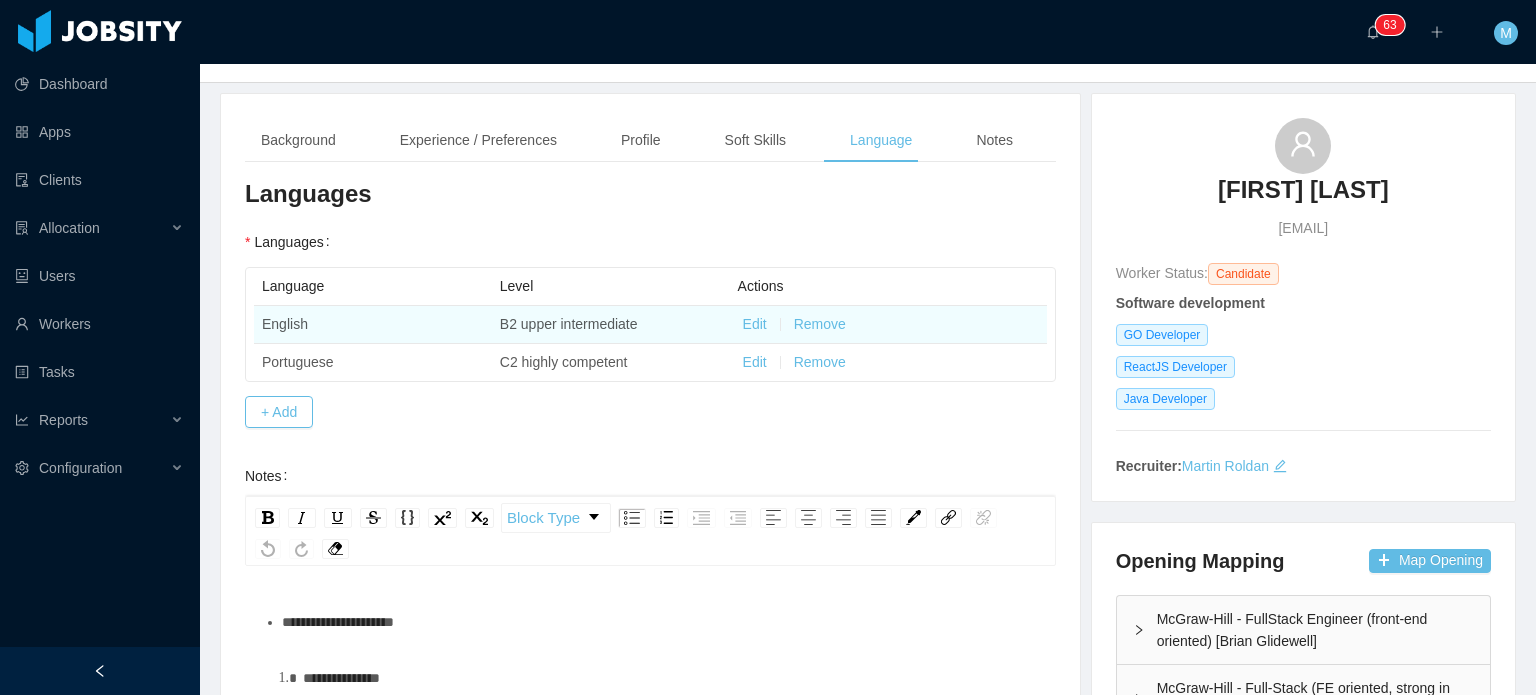 click on "Edit" at bounding box center [755, 324] 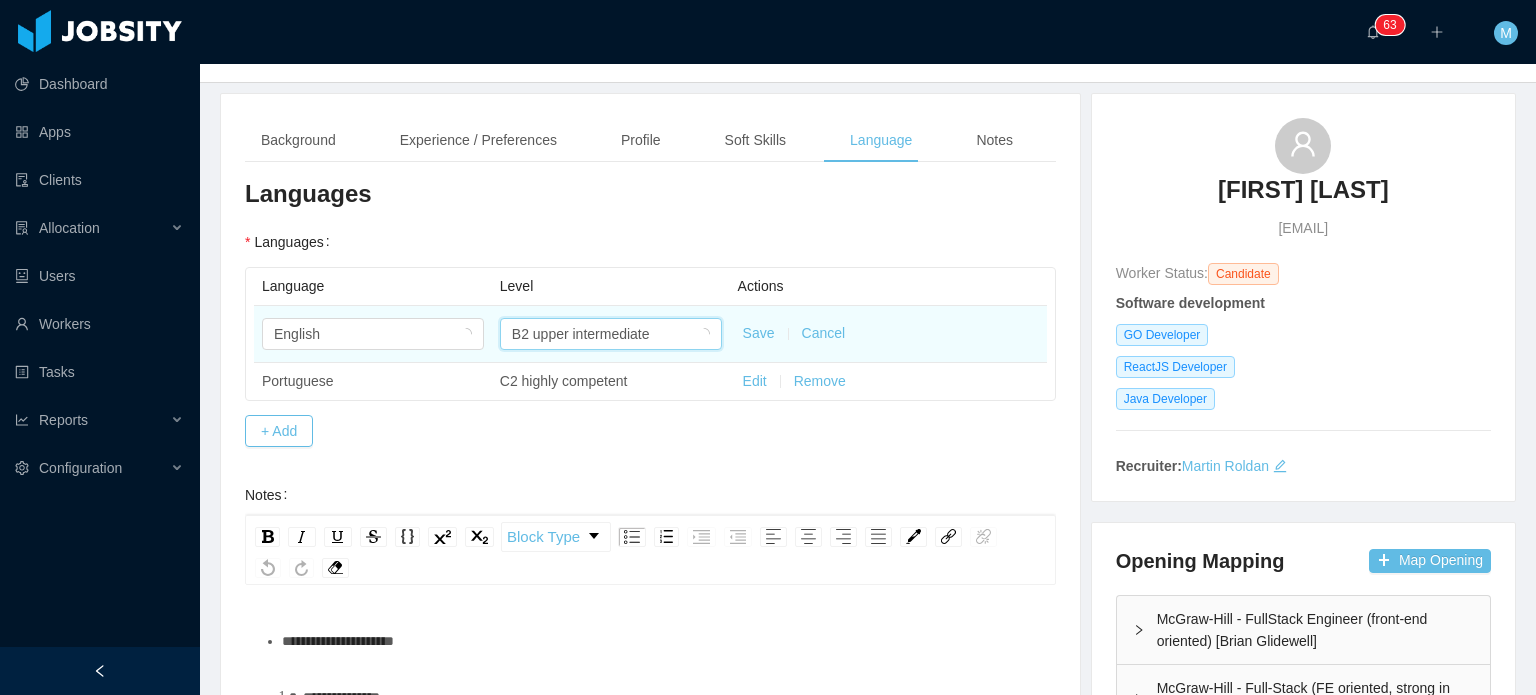 click at bounding box center [704, 335] 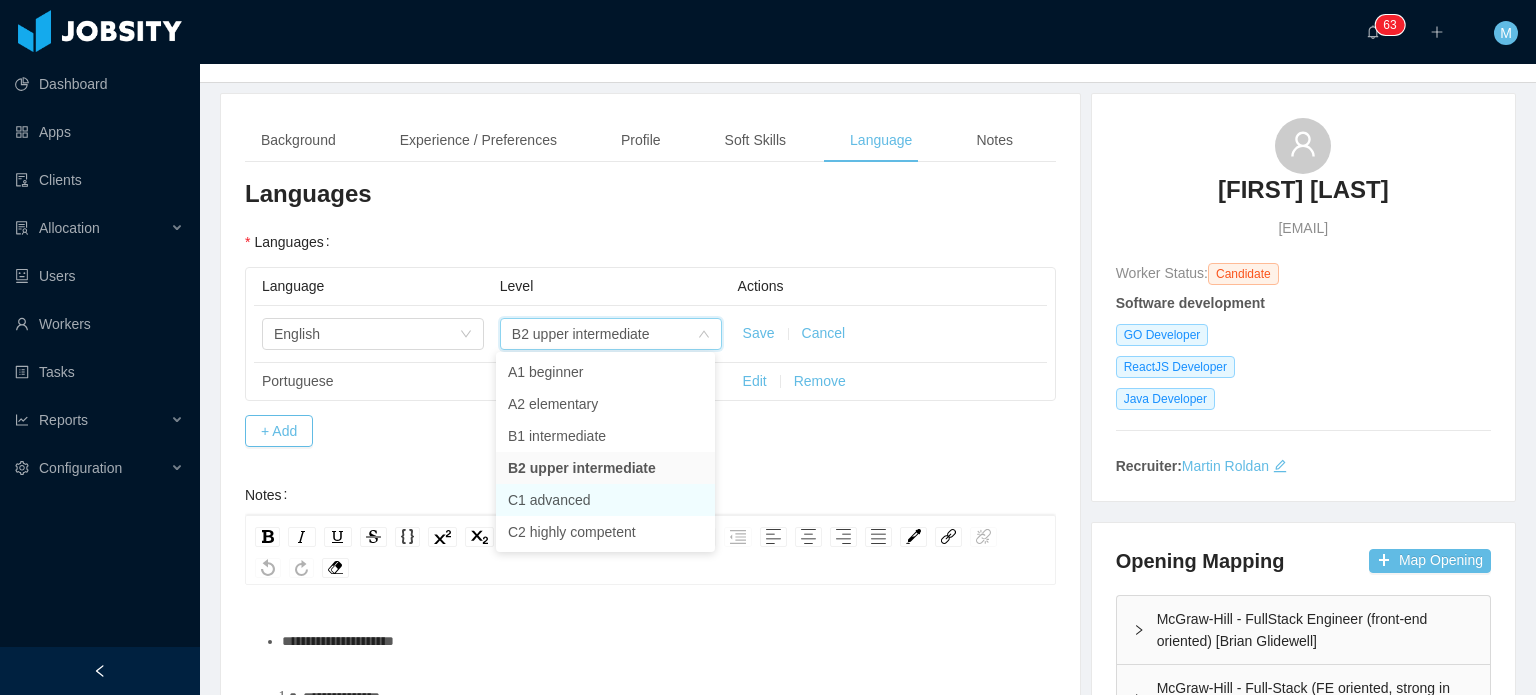 click on "C1 advanced" at bounding box center [605, 500] 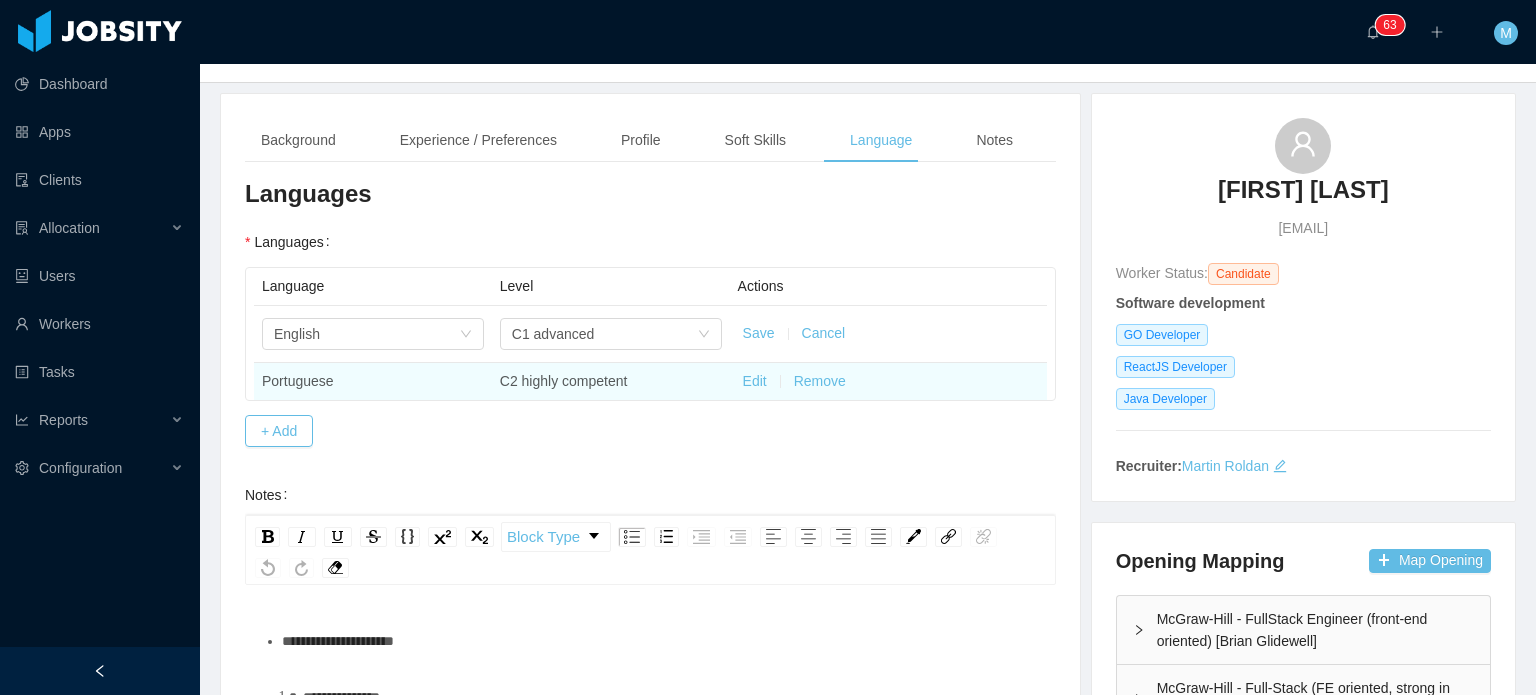 click on "Edit Remove" at bounding box center (888, 381) 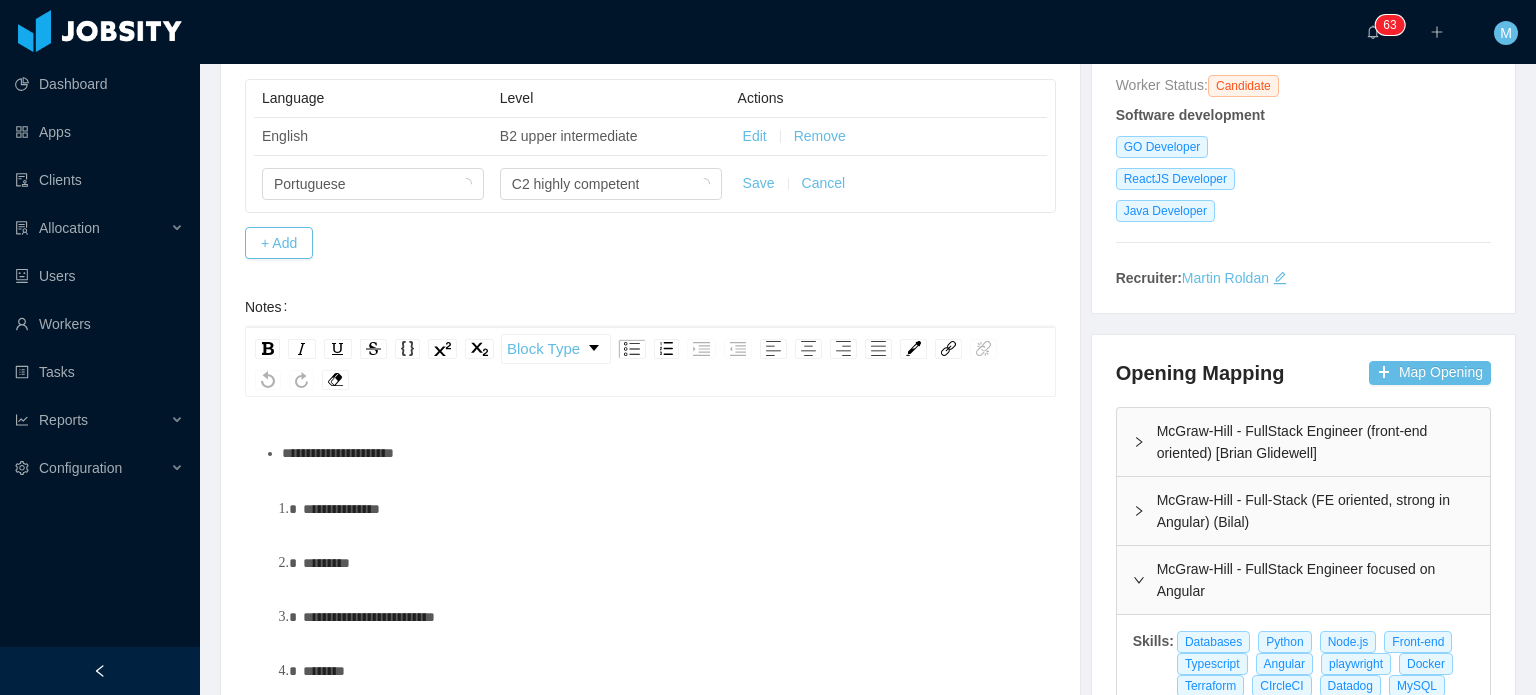 scroll, scrollTop: 300, scrollLeft: 0, axis: vertical 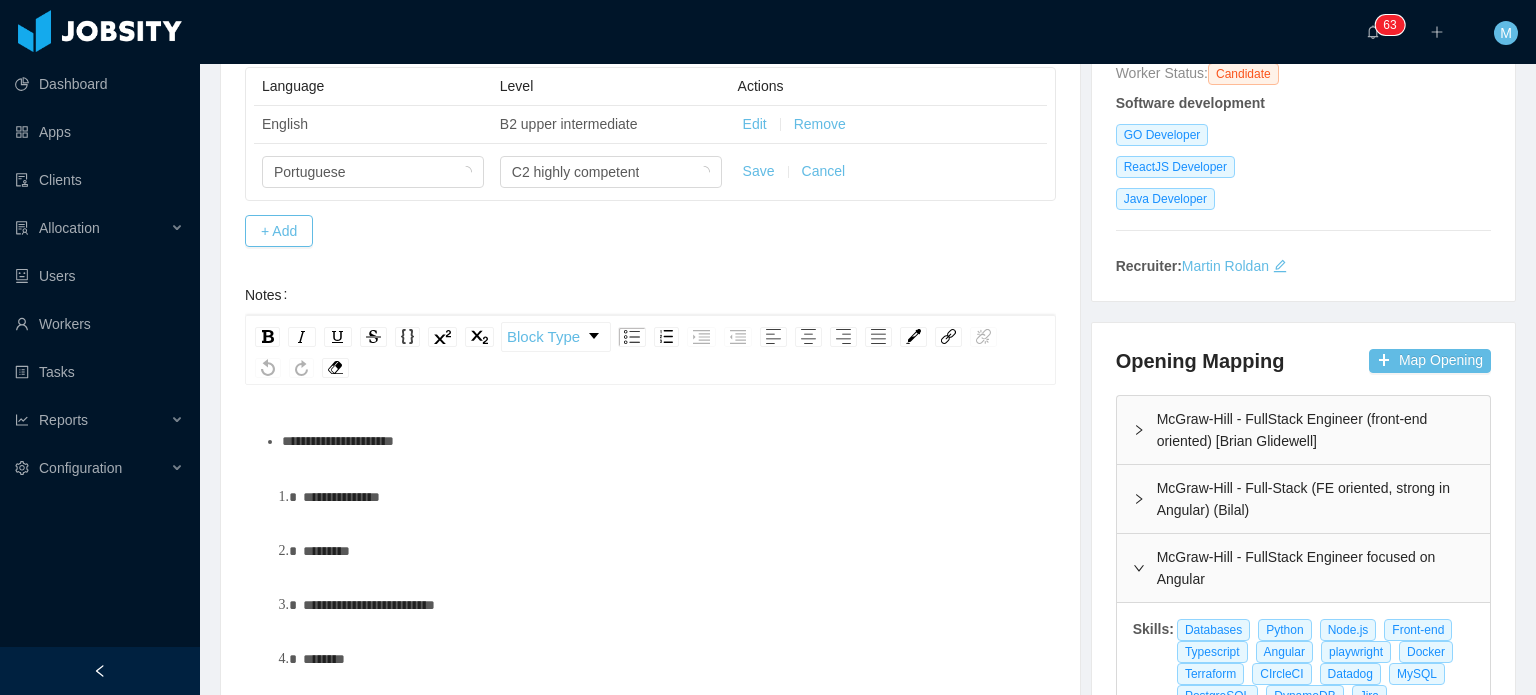 click on "**********" at bounding box center (661, 441) 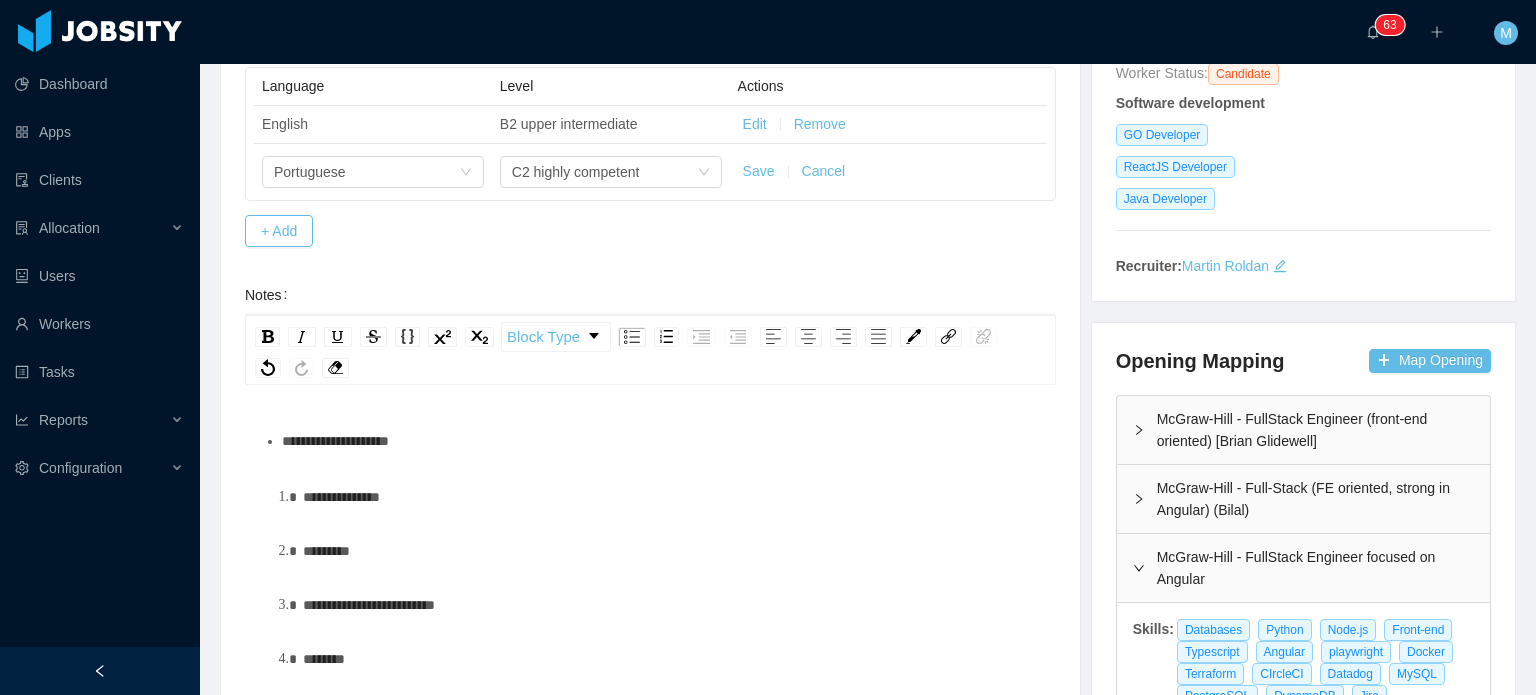 type 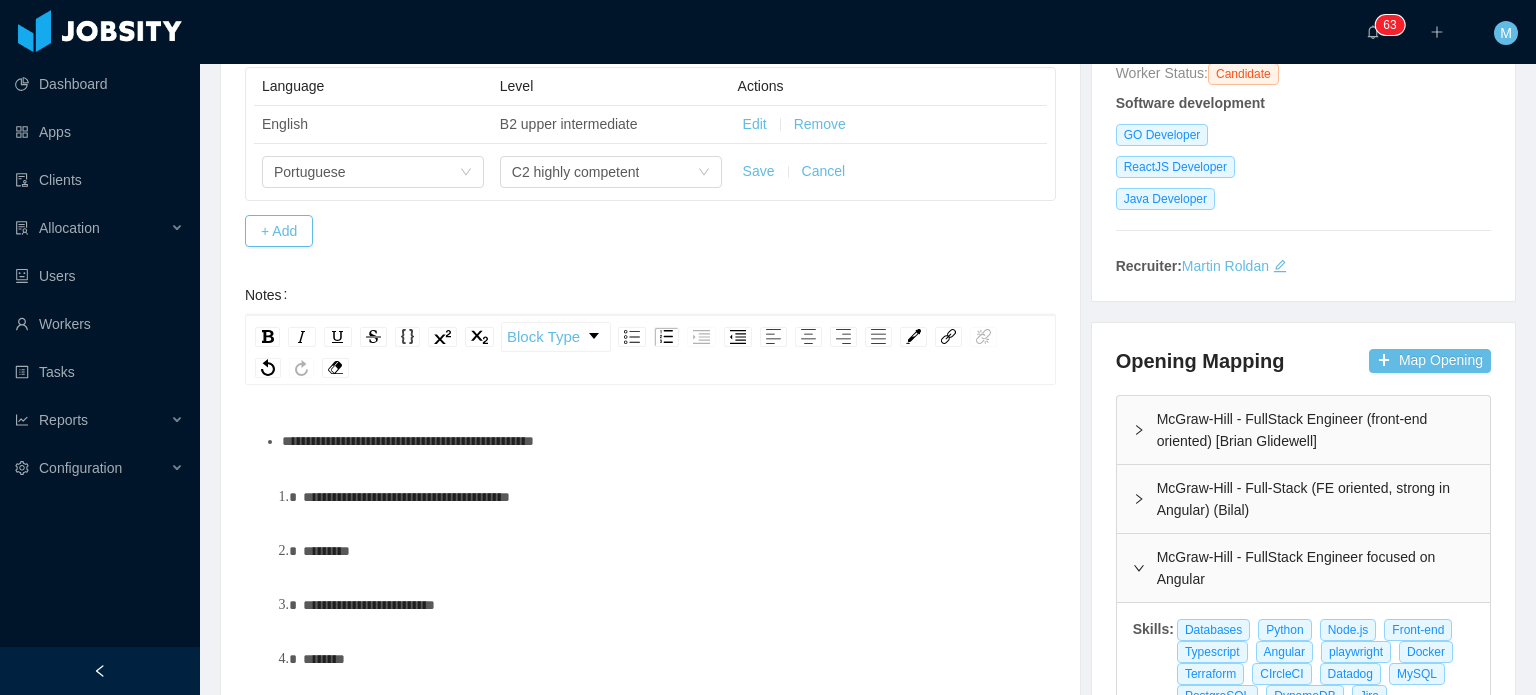 scroll, scrollTop: 23, scrollLeft: 0, axis: vertical 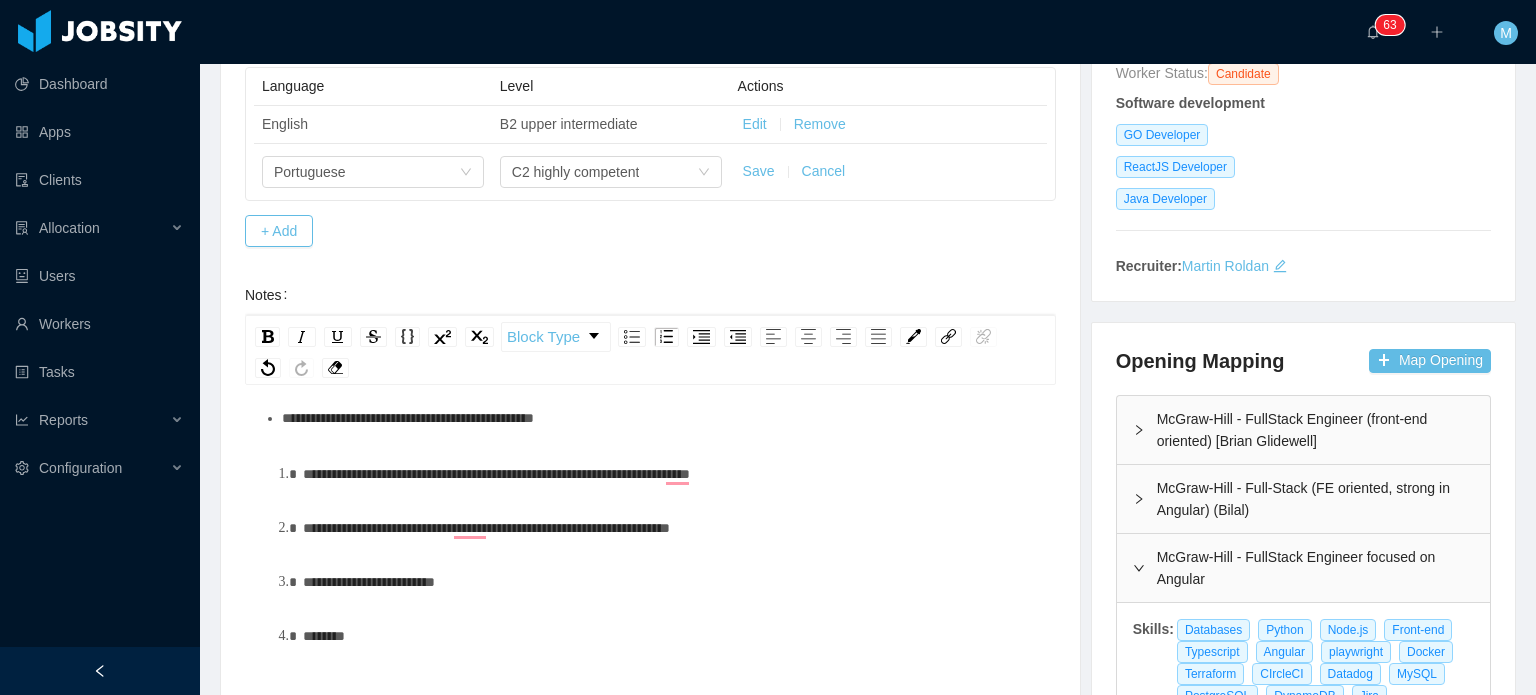 click on "**********" at bounding box center [661, 418] 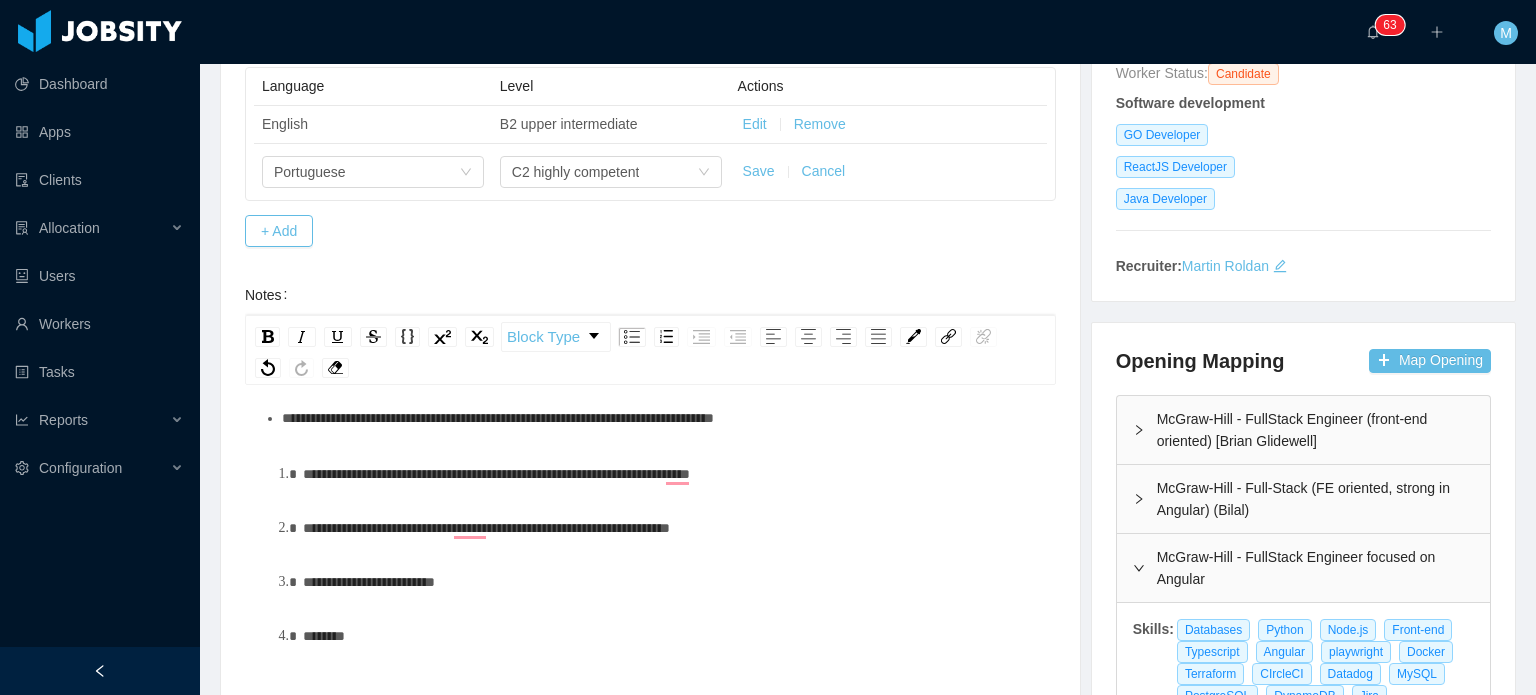 click on "**********" at bounding box center [486, 528] 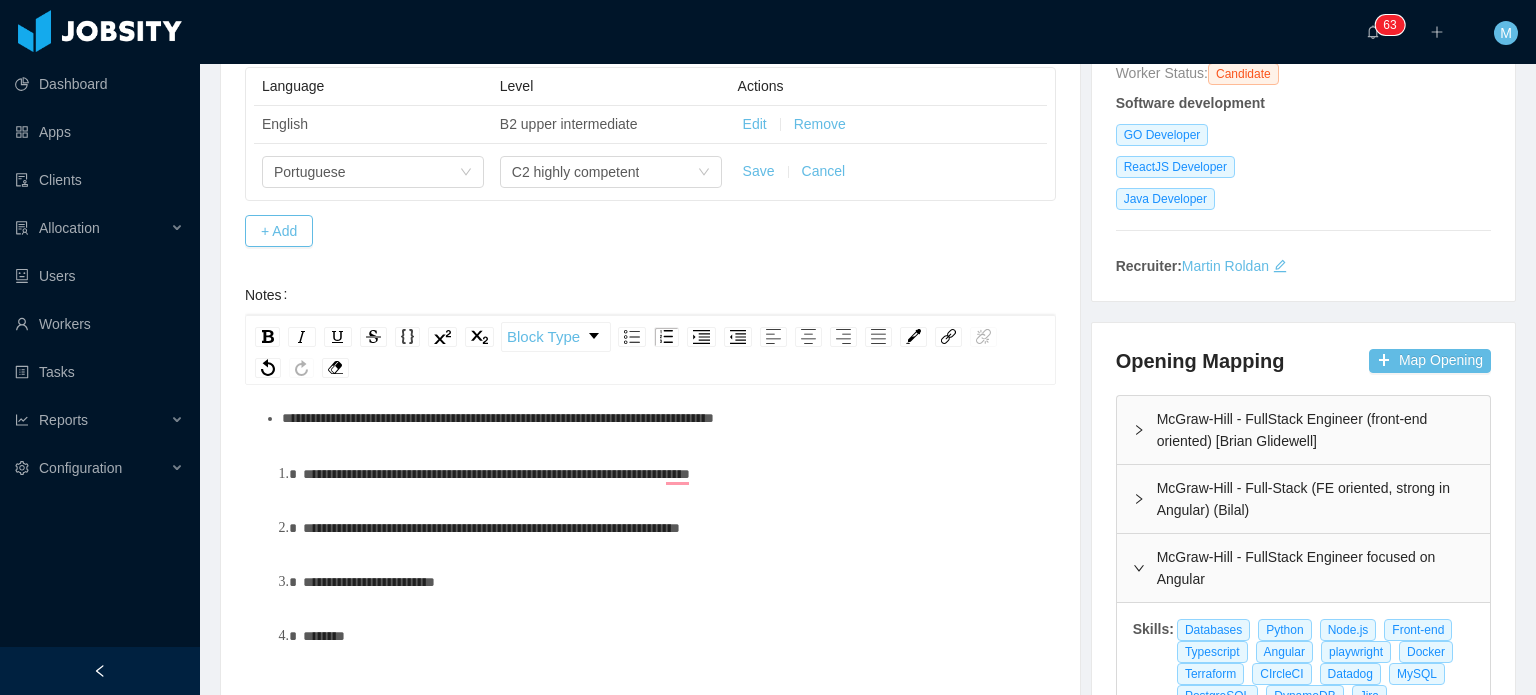 click on "**********" at bounding box center (651, 555) 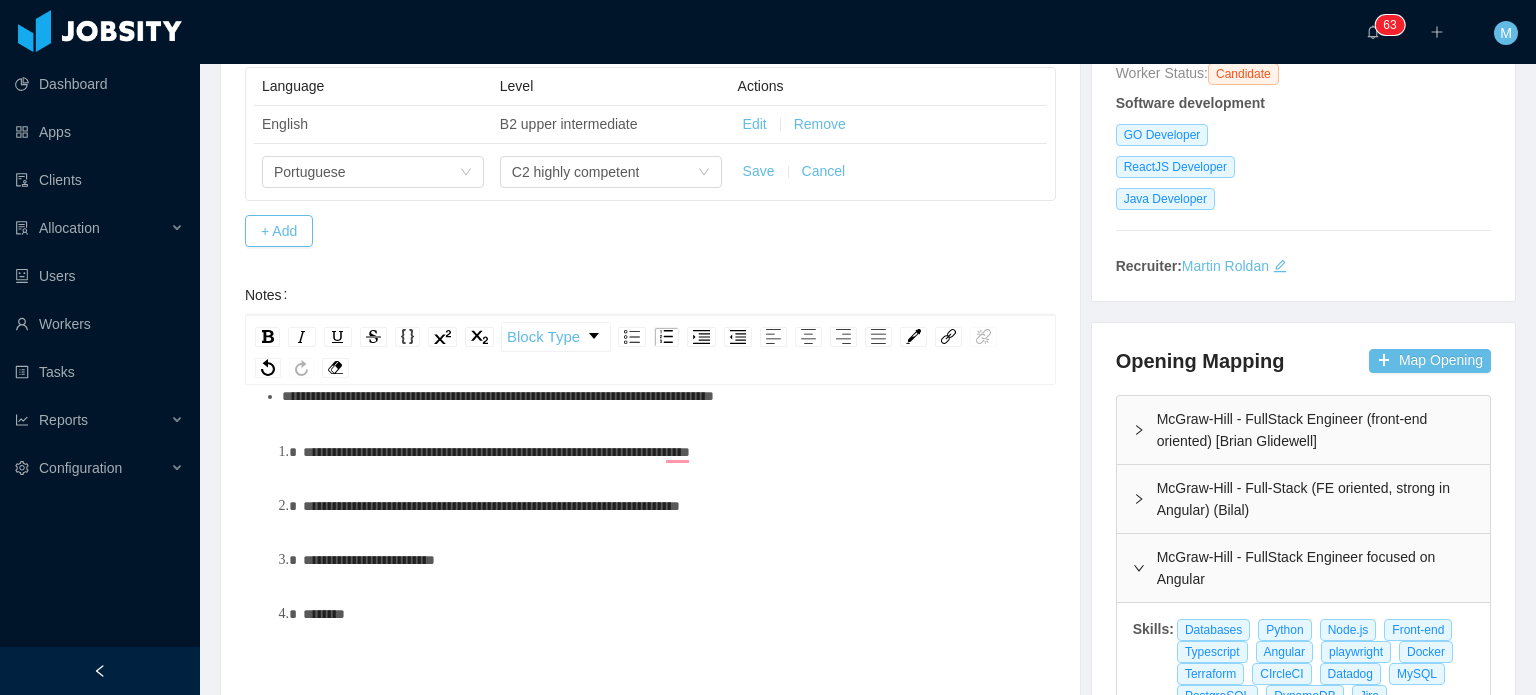click on "**********" at bounding box center [672, 506] 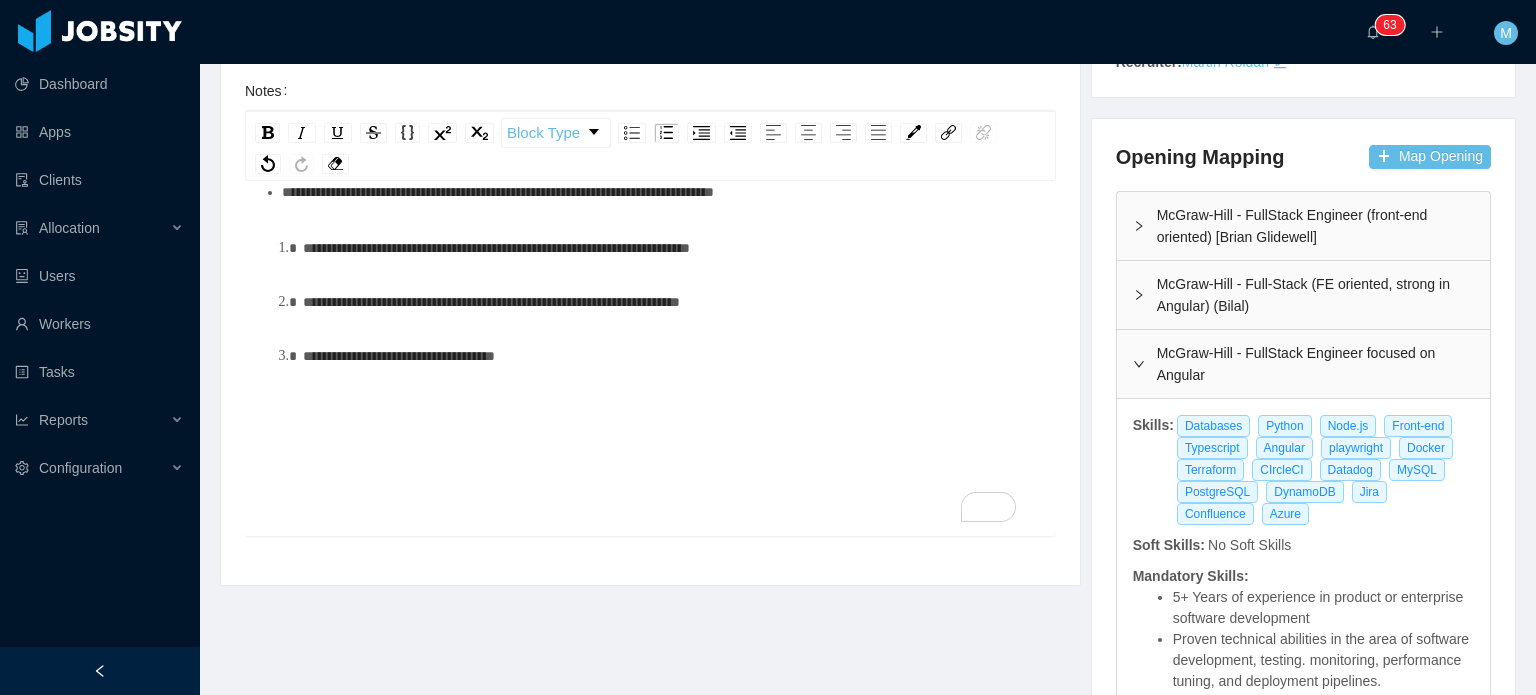 scroll, scrollTop: 504, scrollLeft: 0, axis: vertical 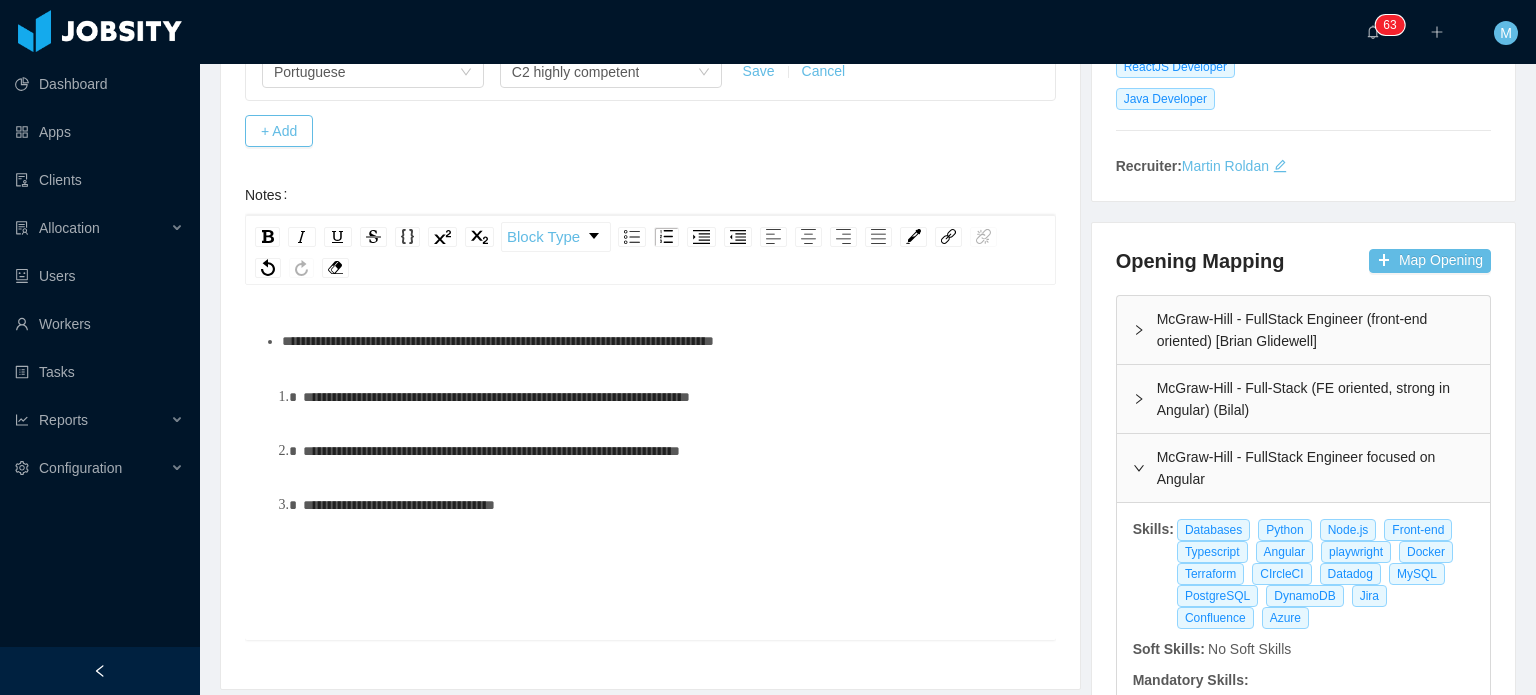 click on "**********" at bounding box center (651, 496) 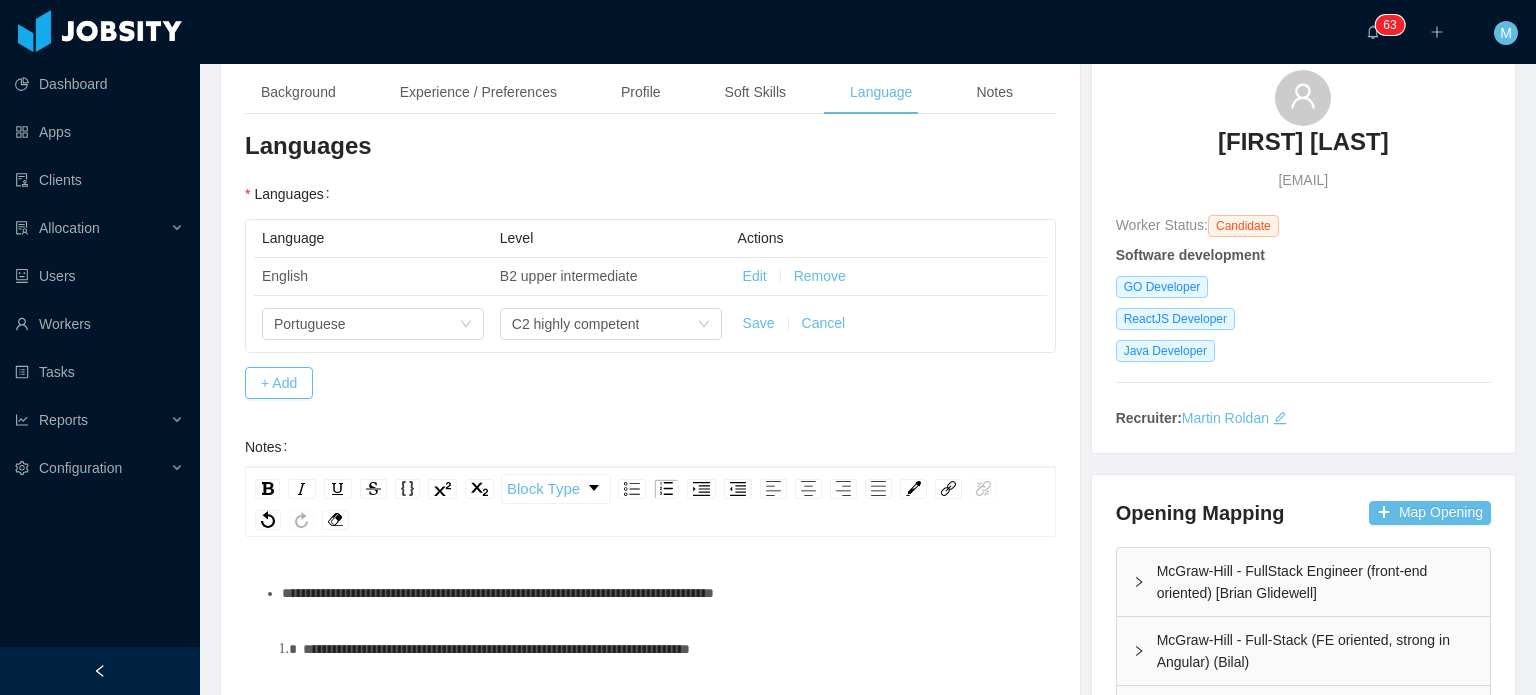 scroll, scrollTop: 0, scrollLeft: 0, axis: both 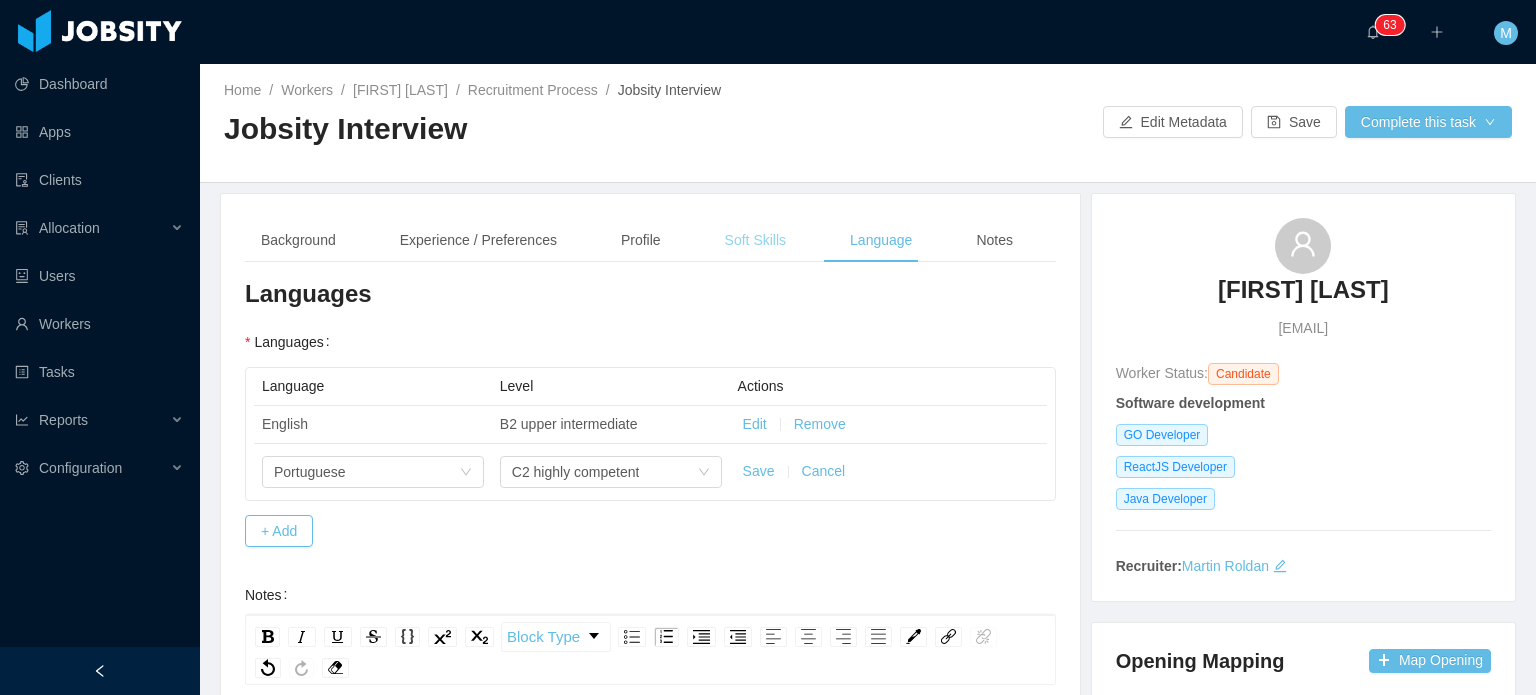 click on "Soft Skills" at bounding box center (755, 240) 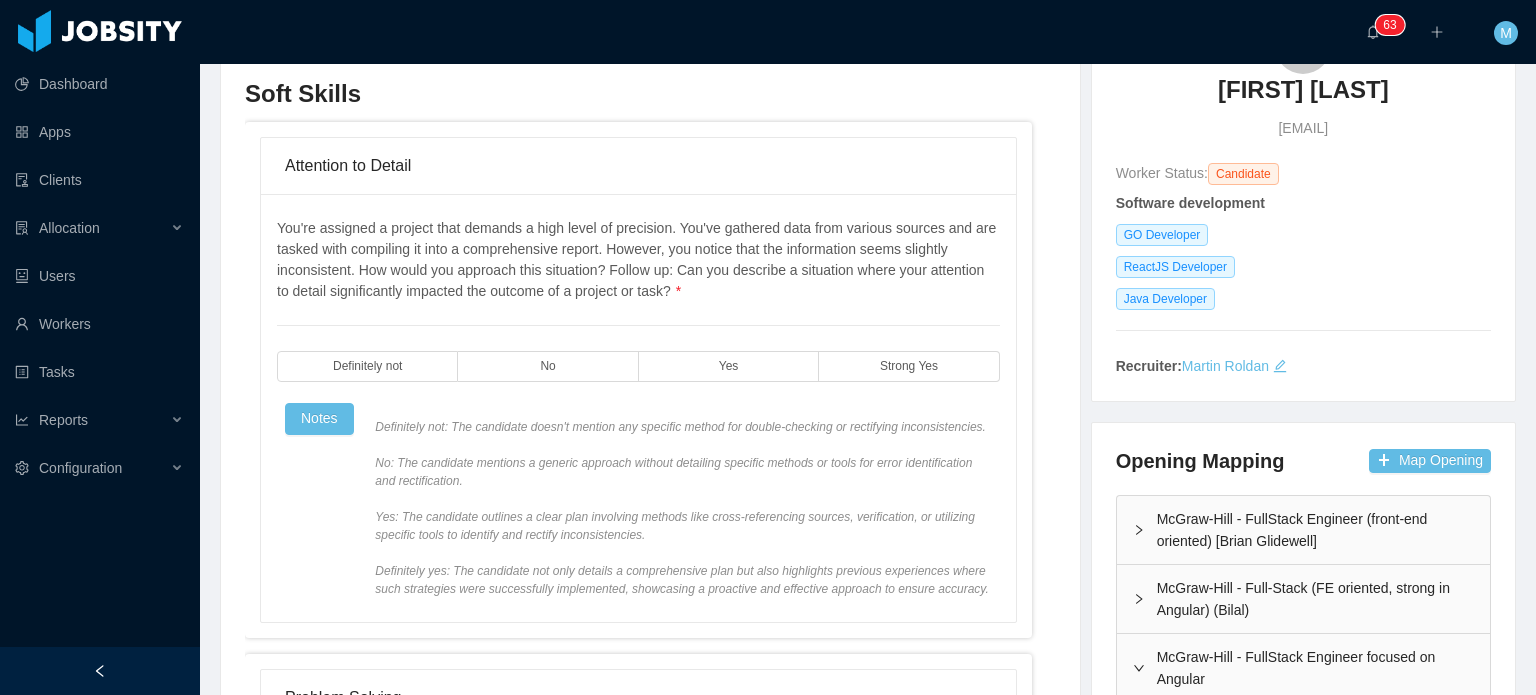 click on "You're assigned a project that demands a high level of precision. You've gathered data from various sources and are tasked with compiling it into a comprehensive report. However, you notice that the information seems slightly inconsistent. How would you approach this situation? Follow up: Can you describe a situation where your attention to detail significantly impacted the outcome of a project or task? * Definitely not No Yes Strong Yes Notes" at bounding box center (638, 408) 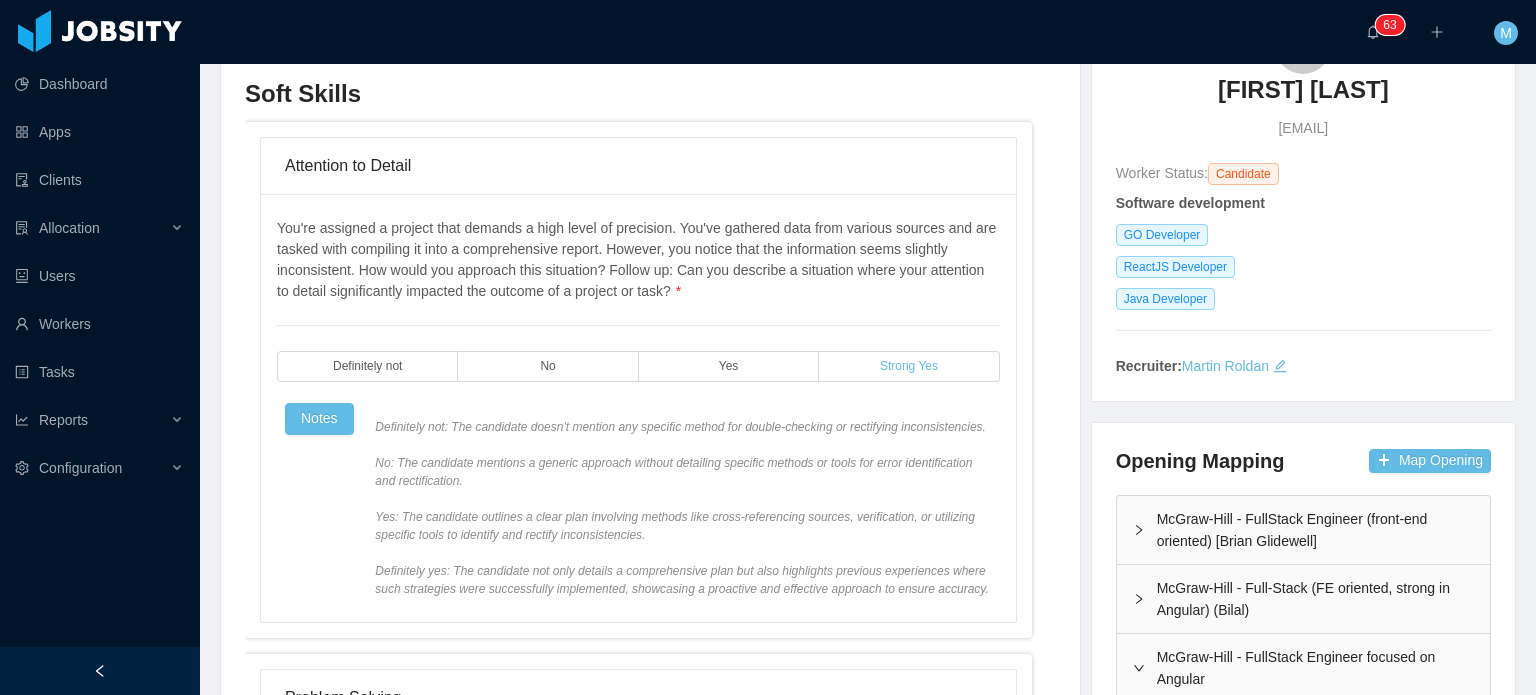 click on "Strong Yes" at bounding box center (909, 366) 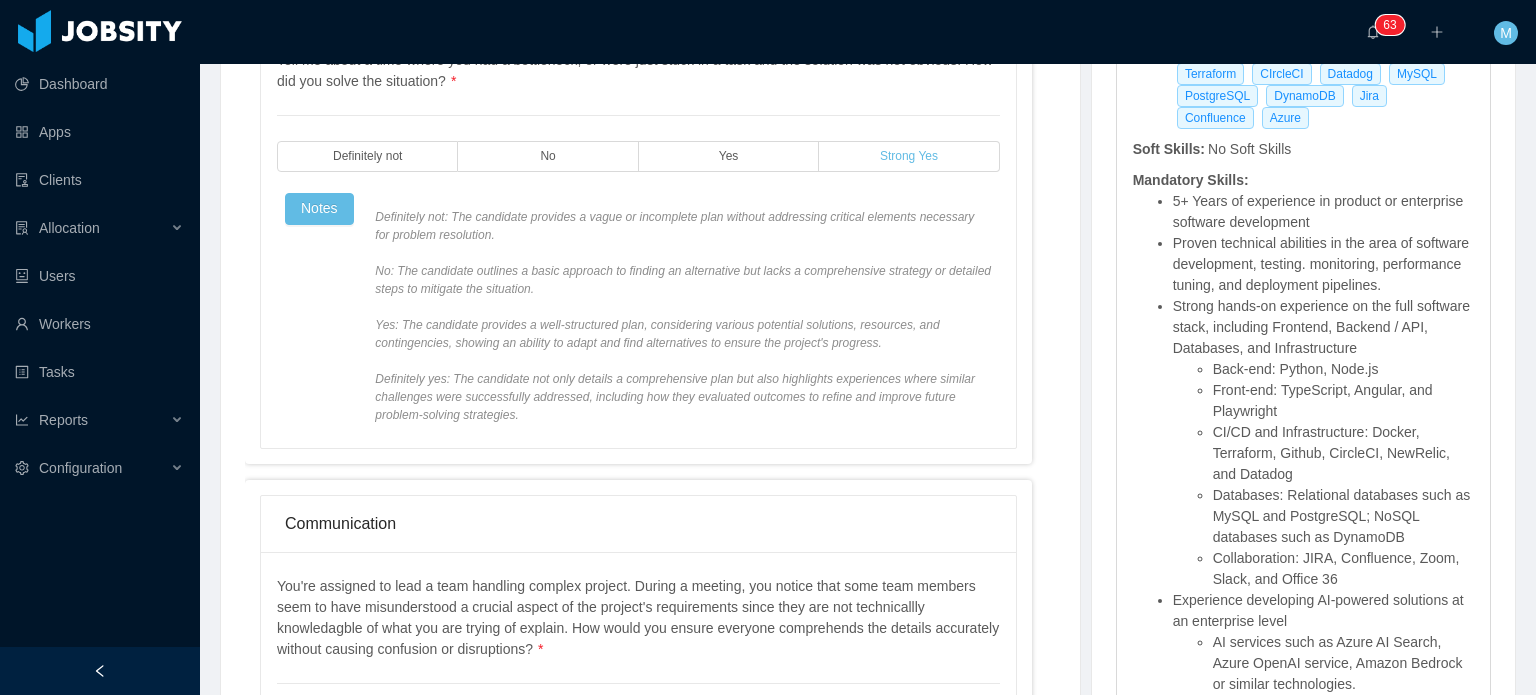 click on "Strong Yes" at bounding box center [909, 156] 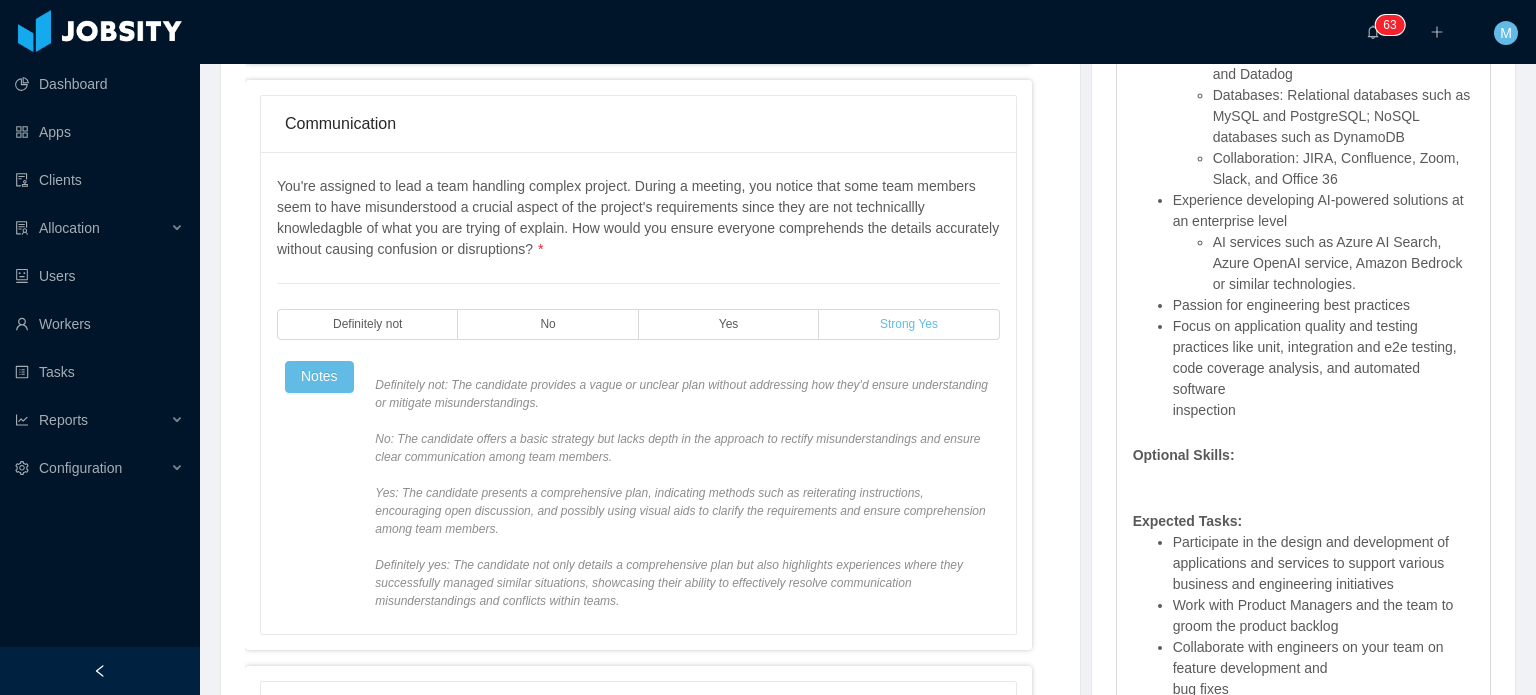 click on "Strong Yes" at bounding box center [909, 324] 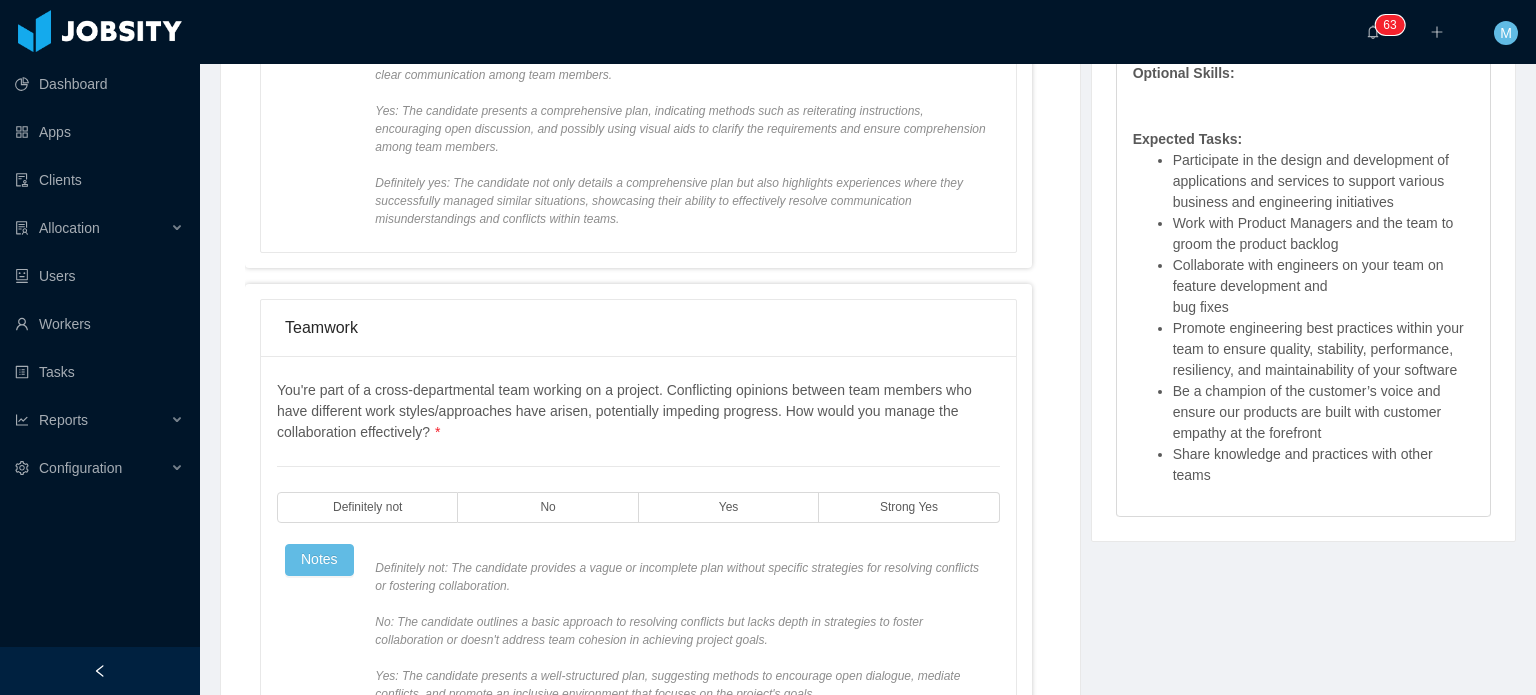 scroll, scrollTop: 1700, scrollLeft: 0, axis: vertical 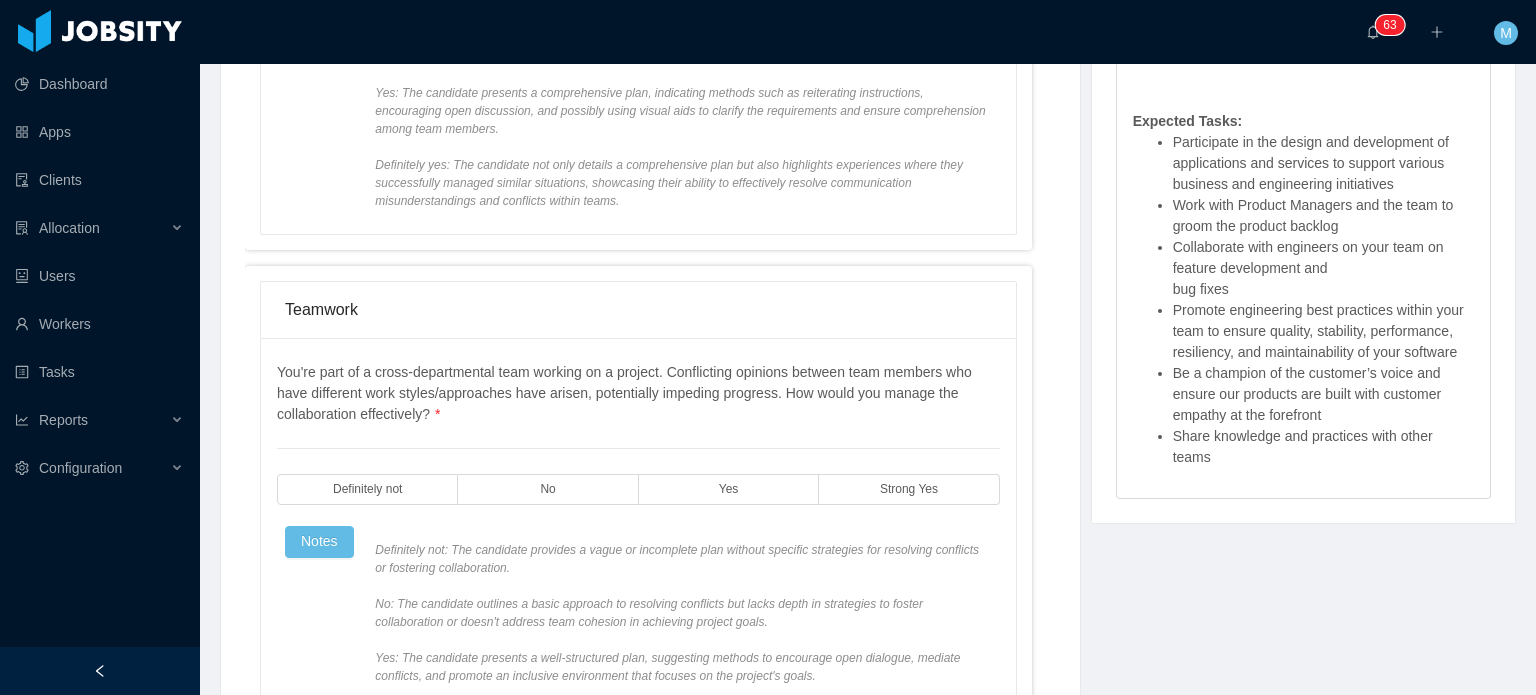 click on "You're part of a cross-departmental team working on a project. Conflicting opinions between team members who have different work styles/approaches have arisen, potentially impeding progress. How would you manage the collaboration effectively? * Definitely not No Yes Strong Yes Notes" at bounding box center (638, 559) 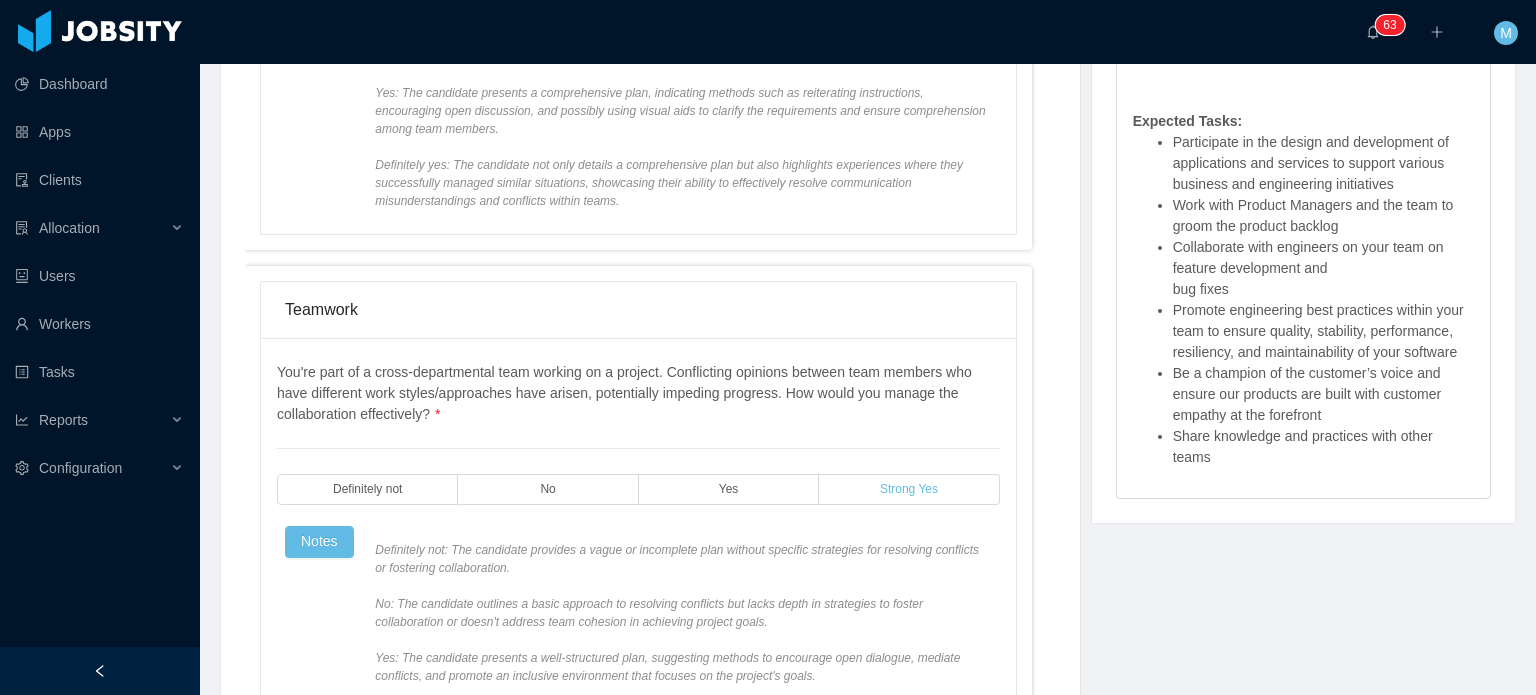 click on "Strong Yes" at bounding box center [909, 489] 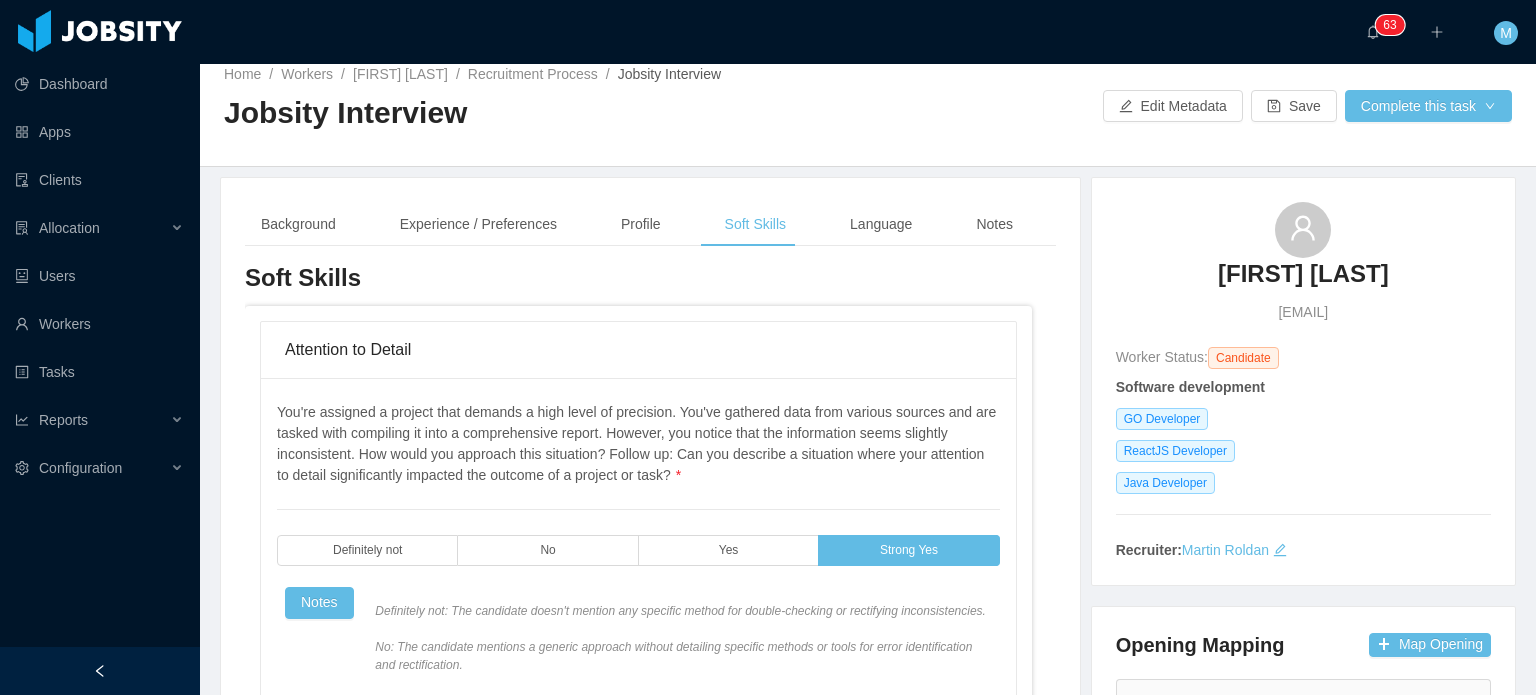 scroll, scrollTop: 15, scrollLeft: 0, axis: vertical 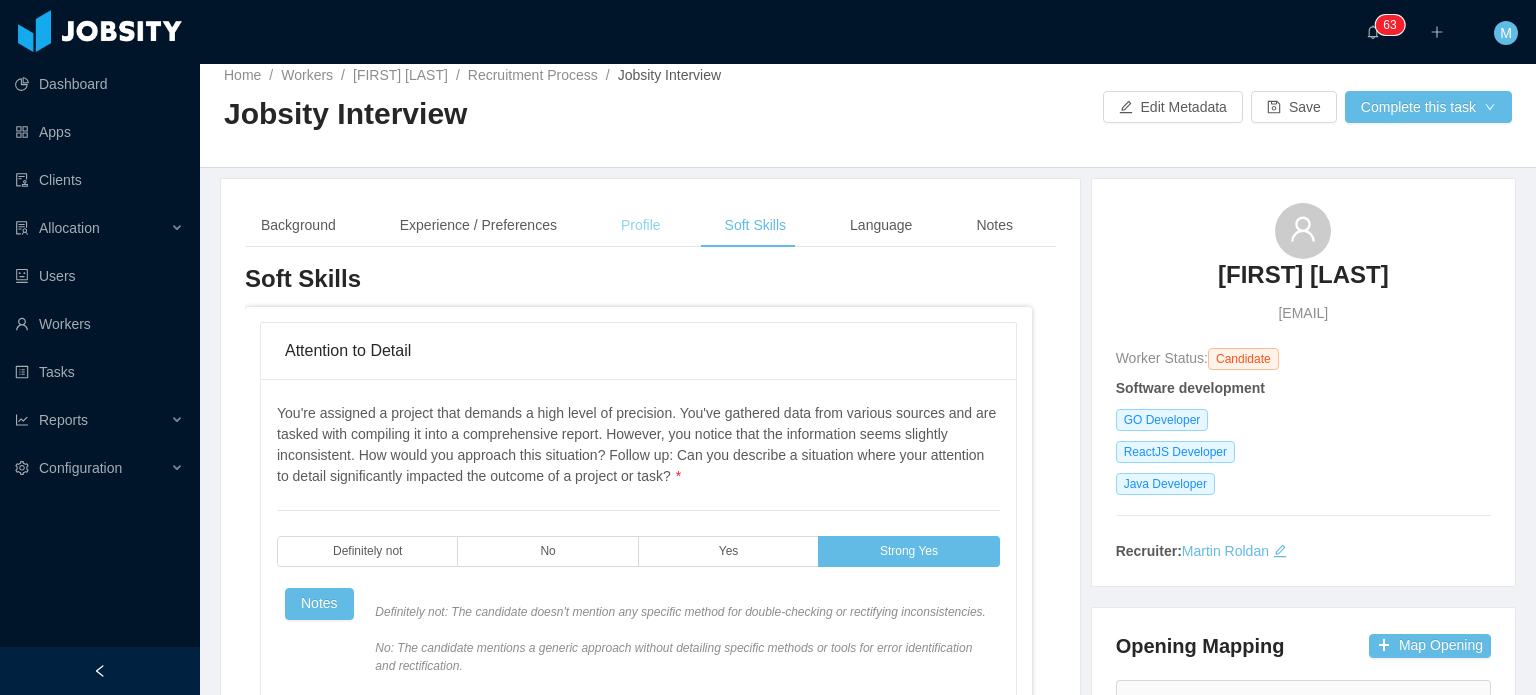 click on "Profile" at bounding box center (641, 225) 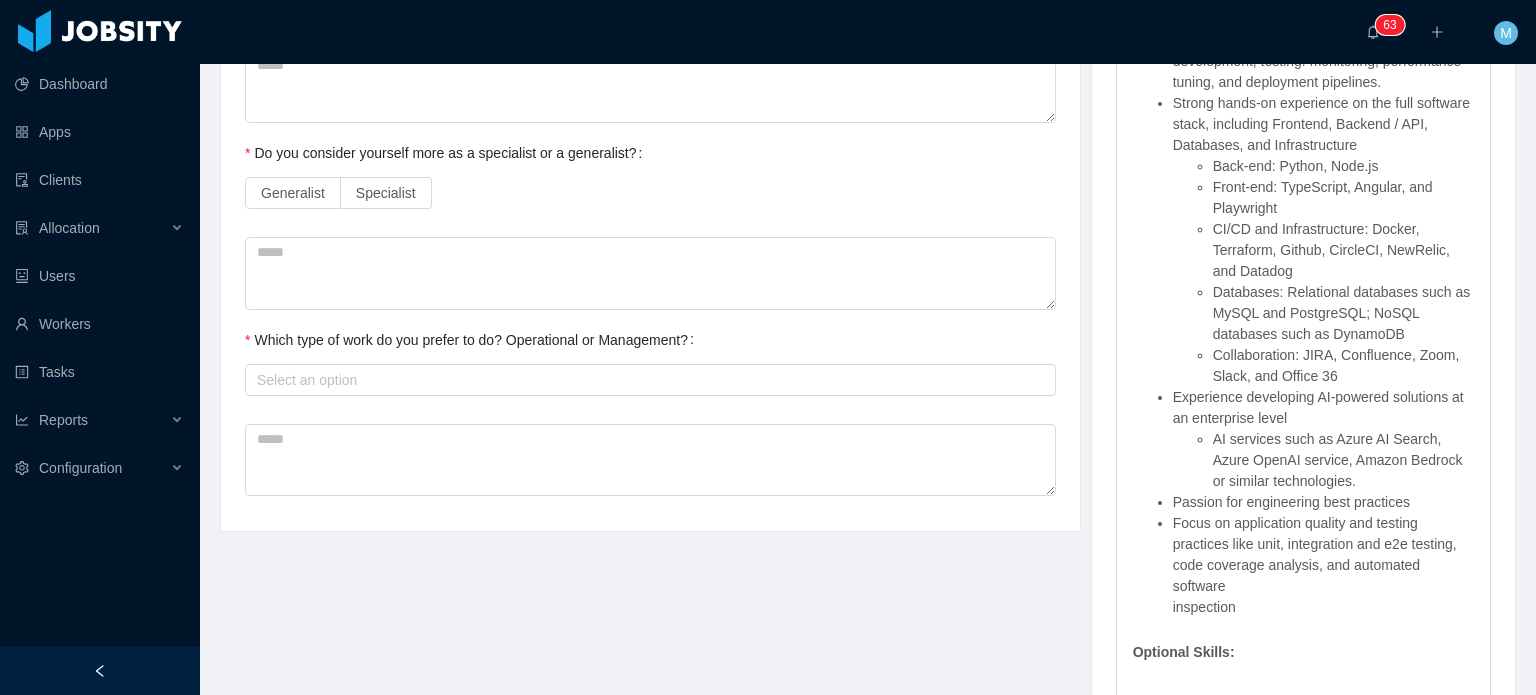 scroll, scrollTop: 1115, scrollLeft: 0, axis: vertical 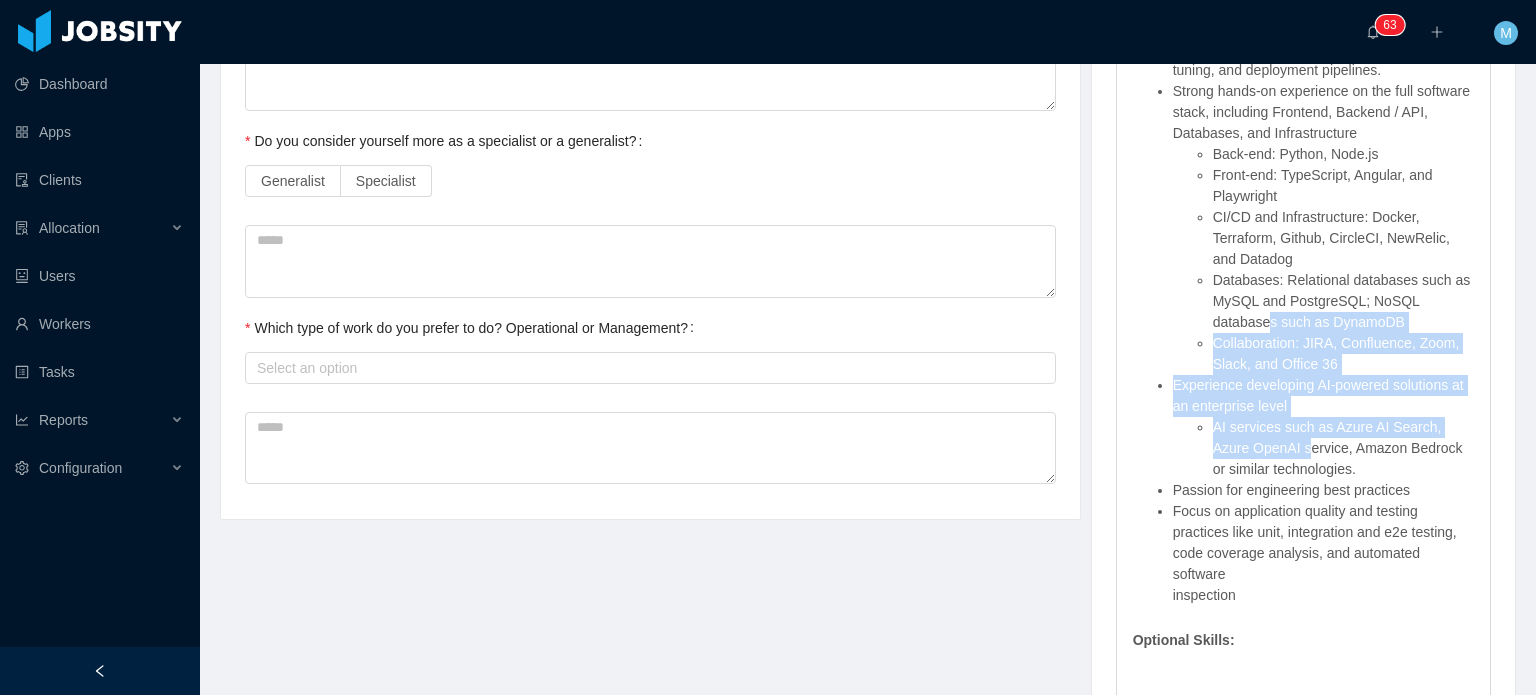 drag, startPoint x: 1258, startPoint y: 319, endPoint x: 1256, endPoint y: 447, distance: 128.01562 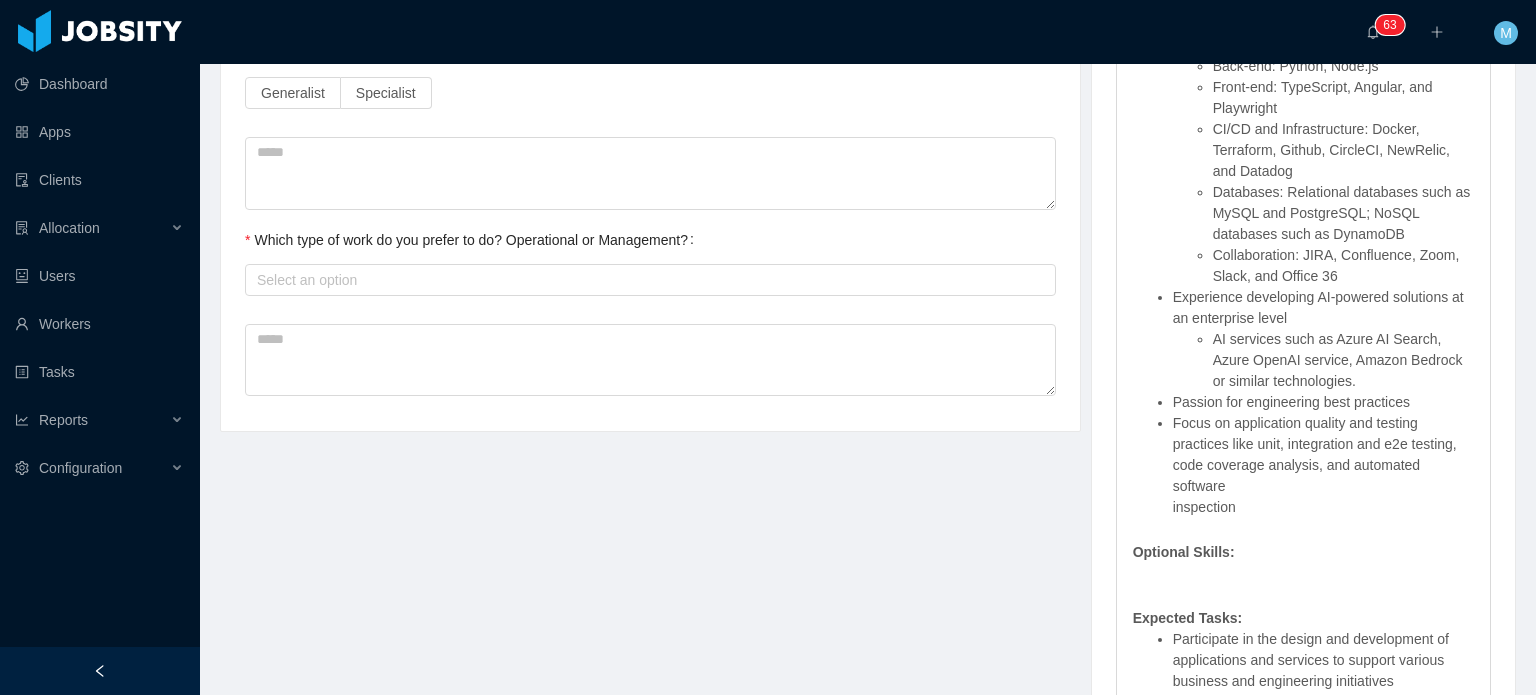 scroll, scrollTop: 1215, scrollLeft: 0, axis: vertical 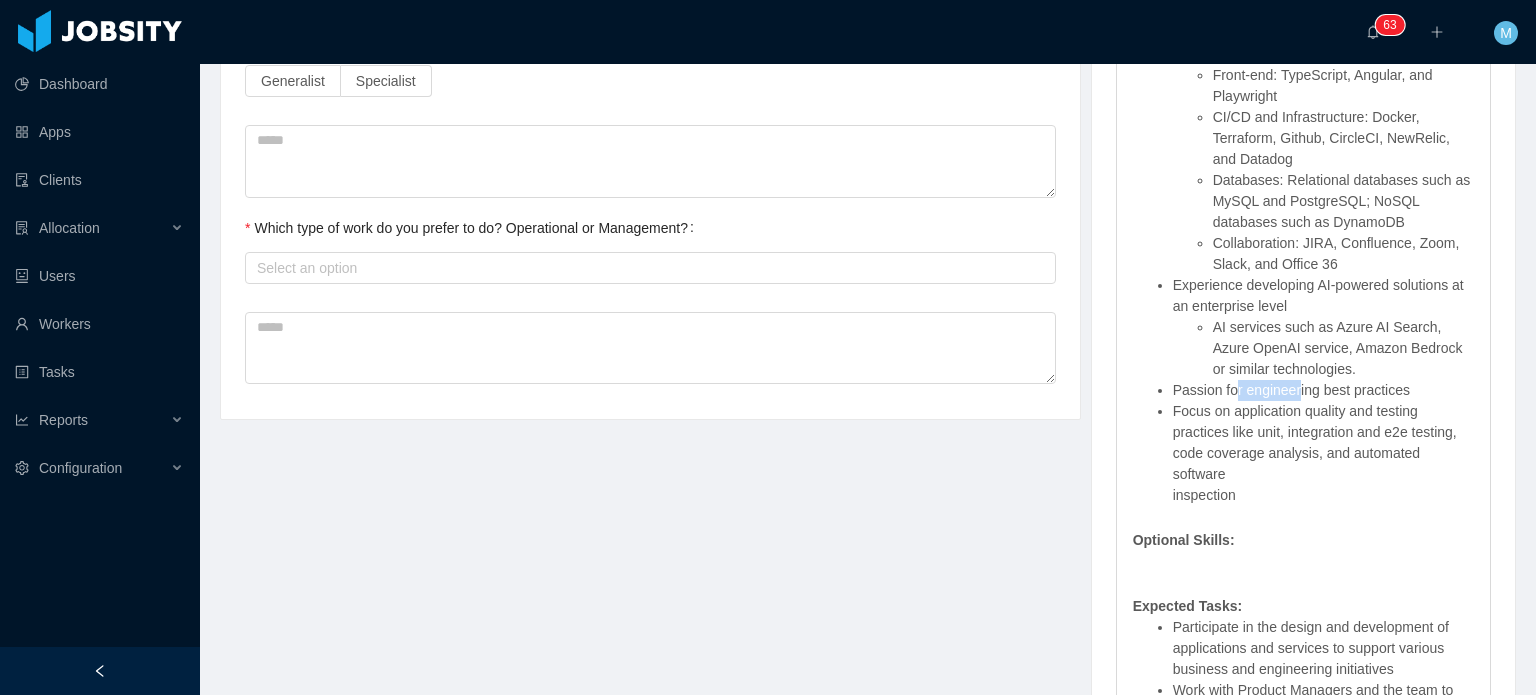 drag, startPoint x: 1222, startPoint y: 388, endPoint x: 1352, endPoint y: 399, distance: 130.46455 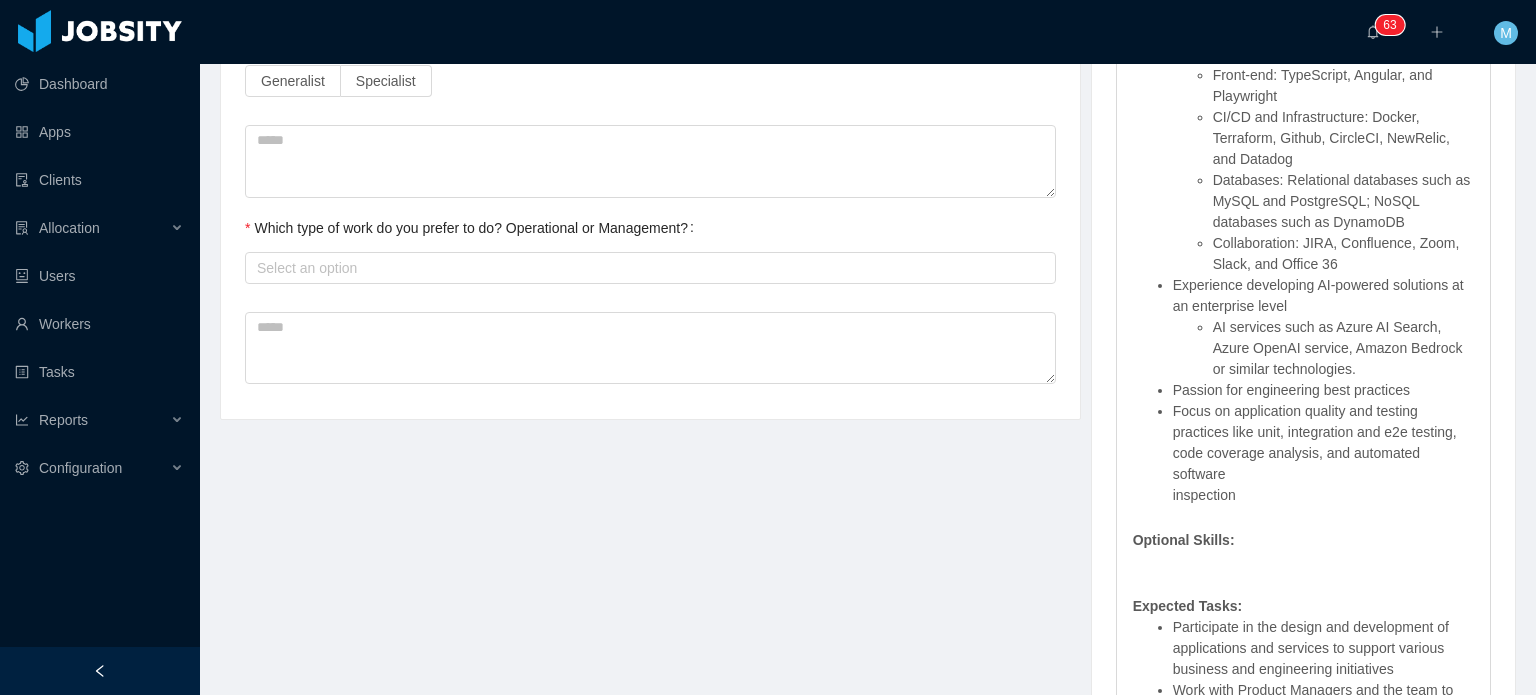 click on "Passion for engineering best practices" at bounding box center [1323, 390] 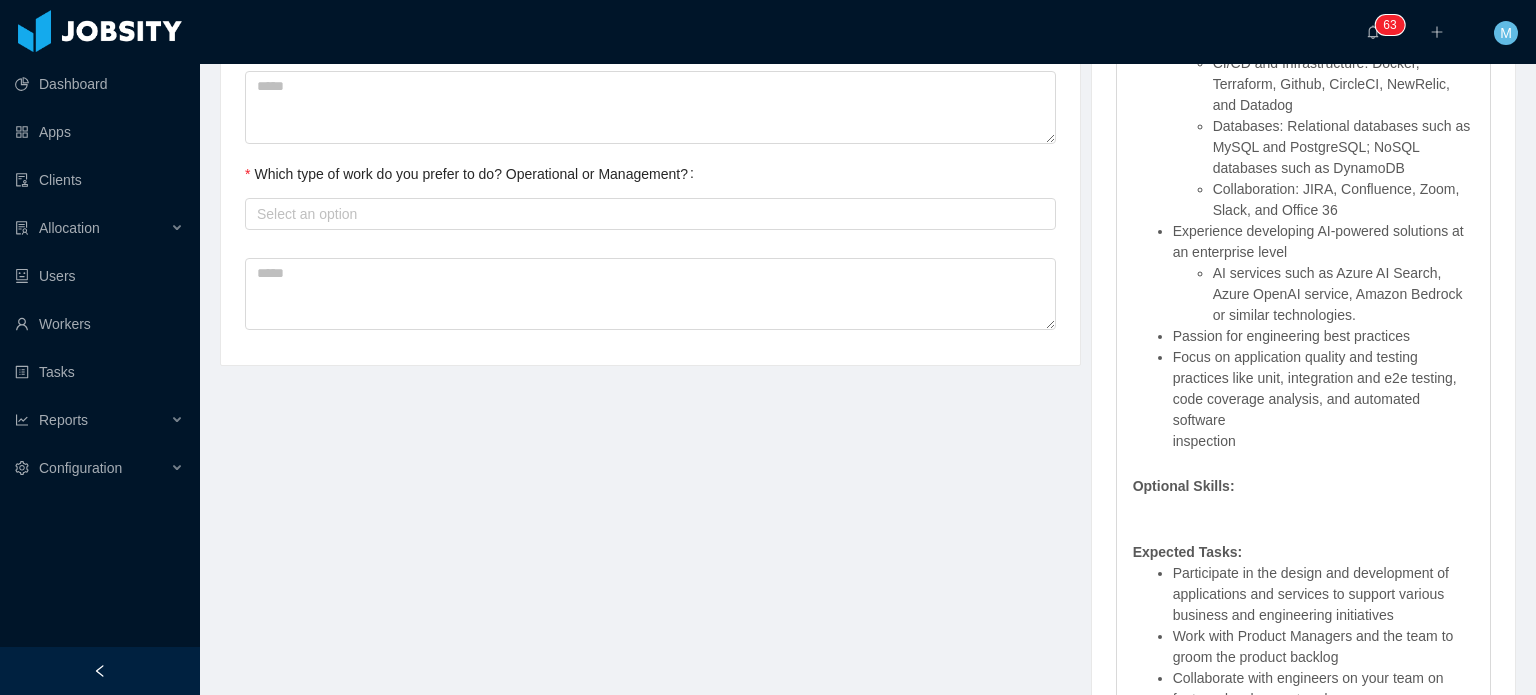 scroll, scrollTop: 1315, scrollLeft: 0, axis: vertical 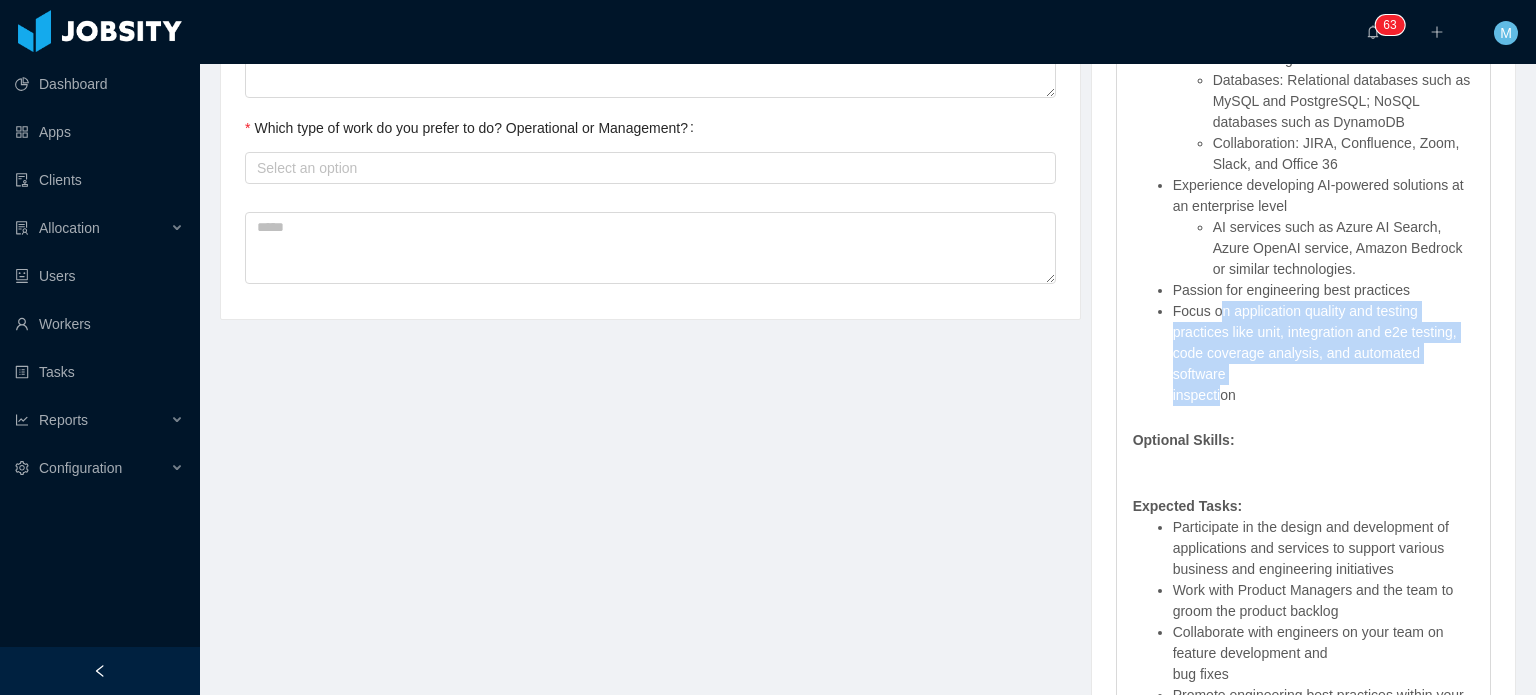 drag, startPoint x: 1208, startPoint y: 326, endPoint x: 1208, endPoint y: 396, distance: 70 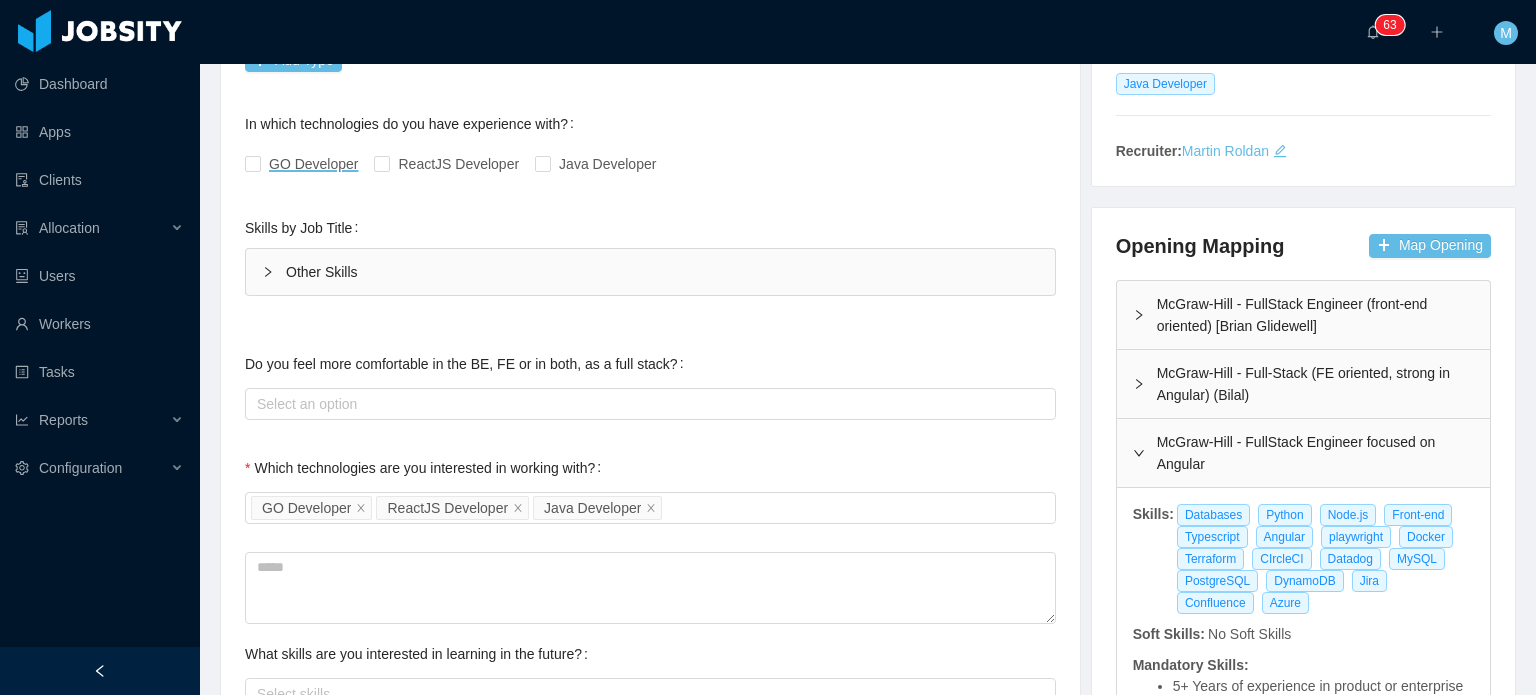 scroll, scrollTop: 0, scrollLeft: 0, axis: both 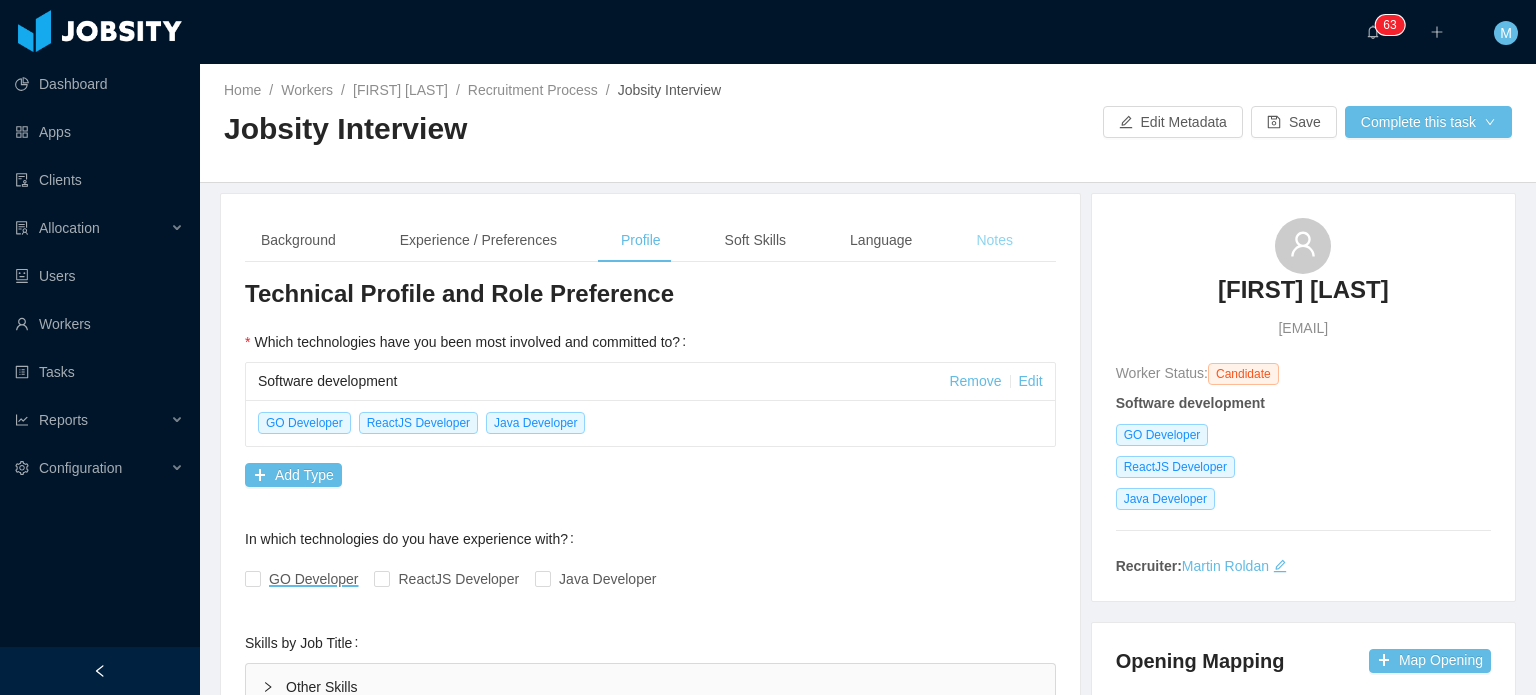 click on "Notes" at bounding box center [994, 240] 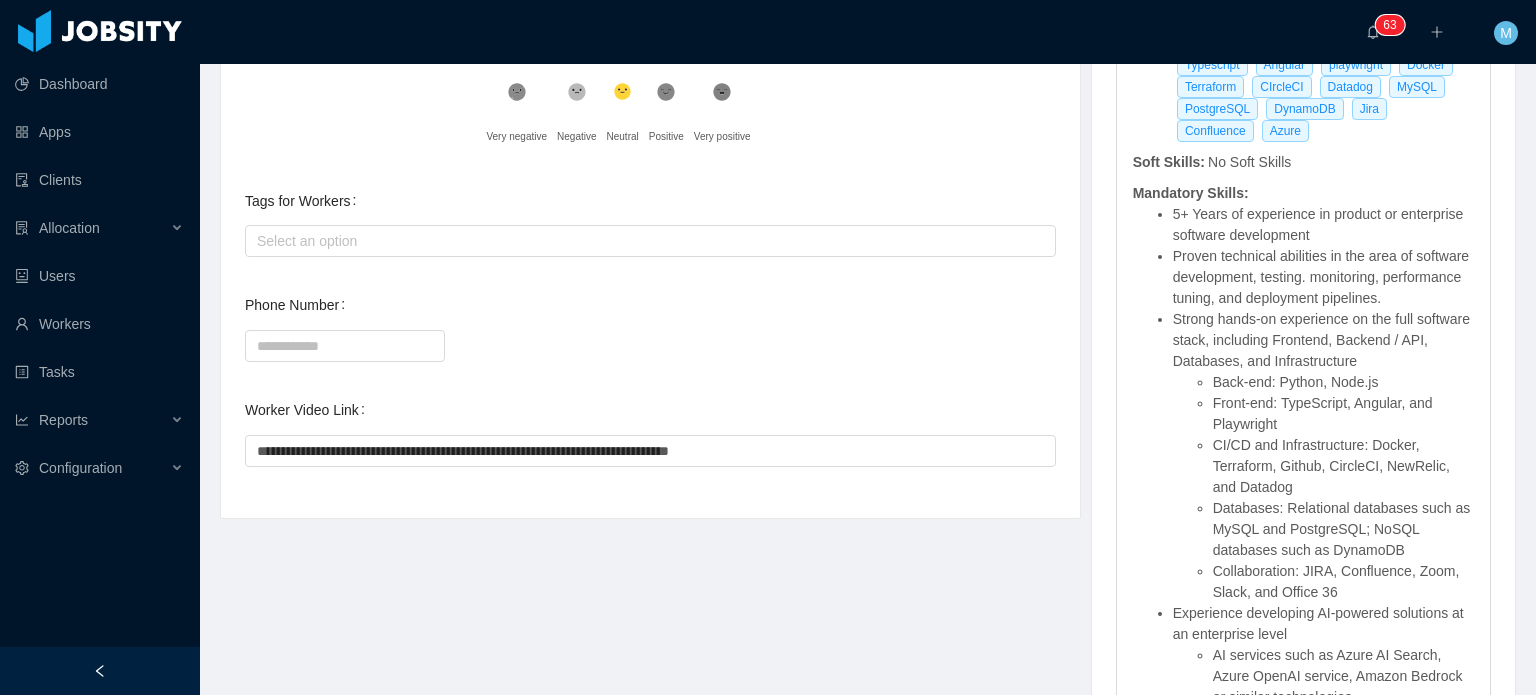 scroll, scrollTop: 900, scrollLeft: 0, axis: vertical 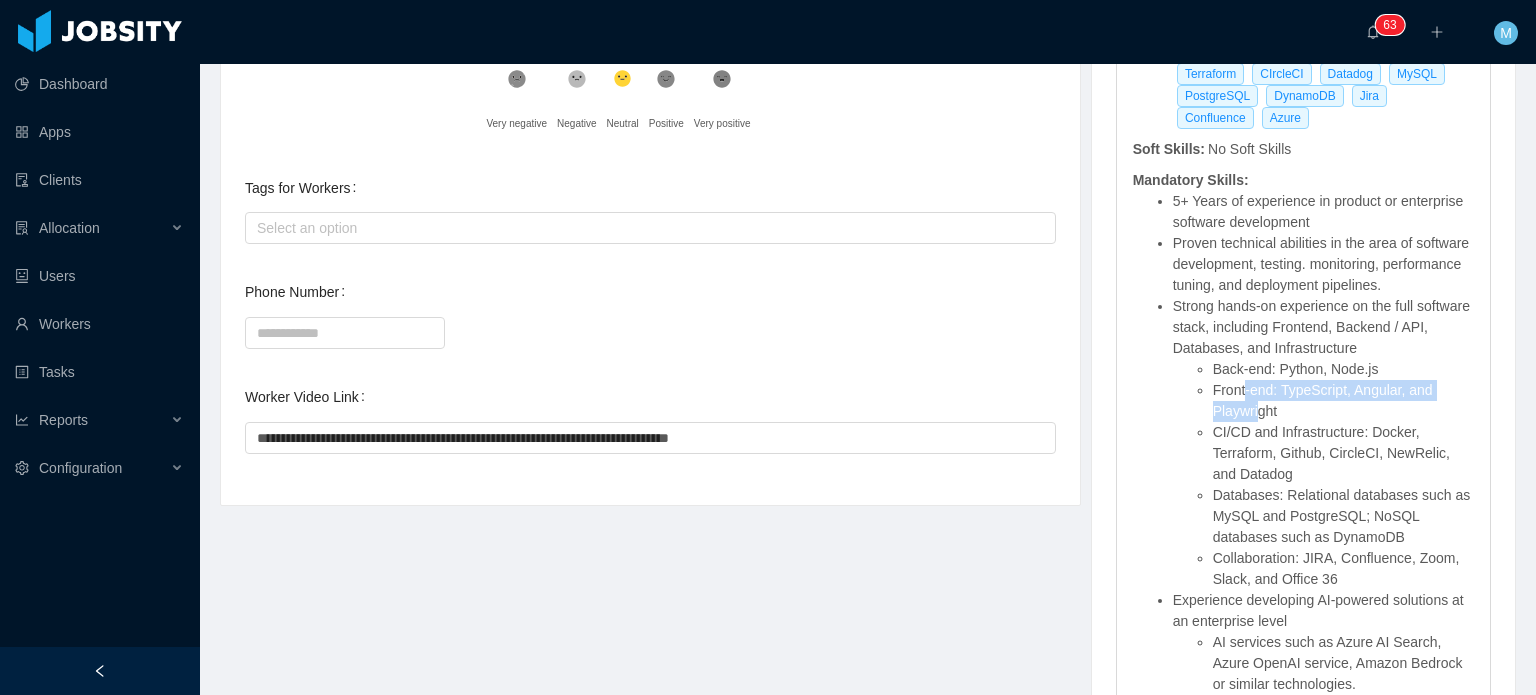 drag, startPoint x: 1235, startPoint y: 391, endPoint x: 1252, endPoint y: 417, distance: 31.06445 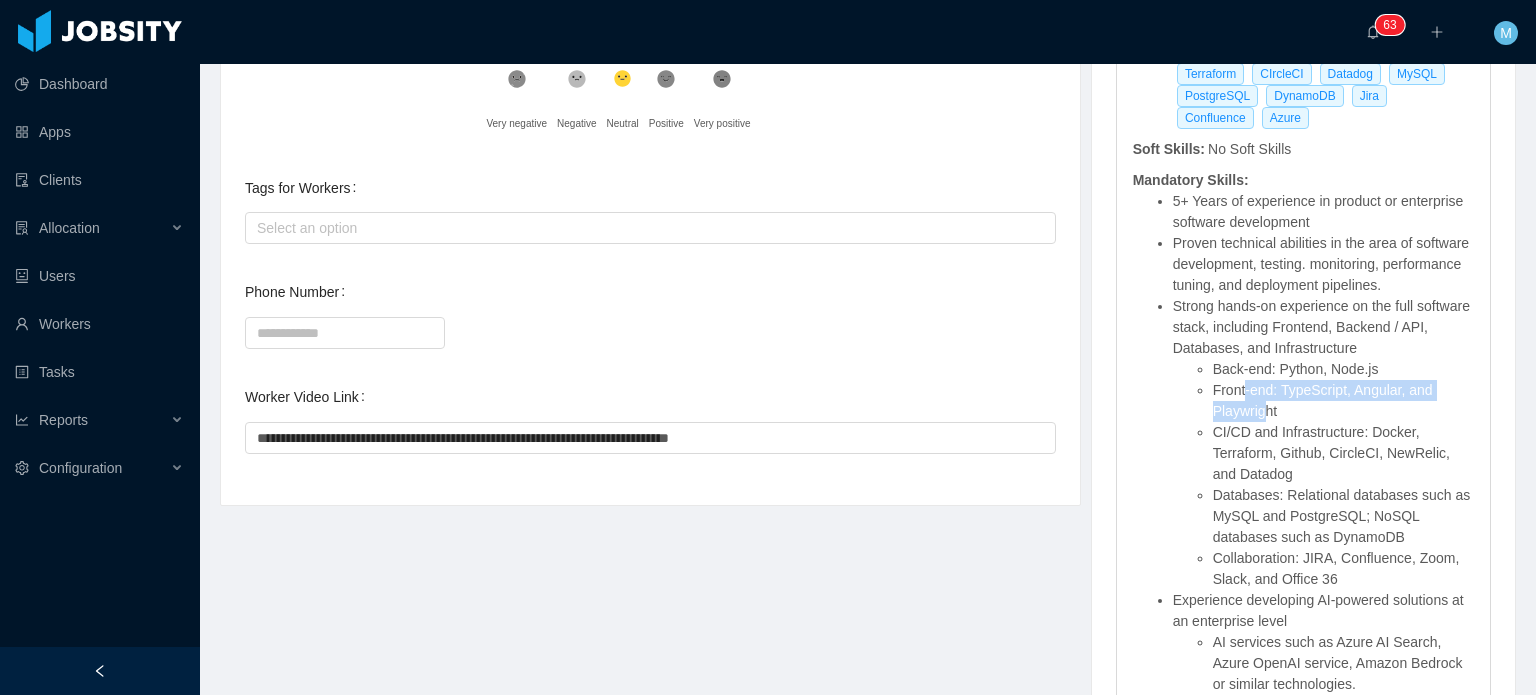 click on "Front-end: TypeScript, Angular, and Playwright" at bounding box center [1343, 401] 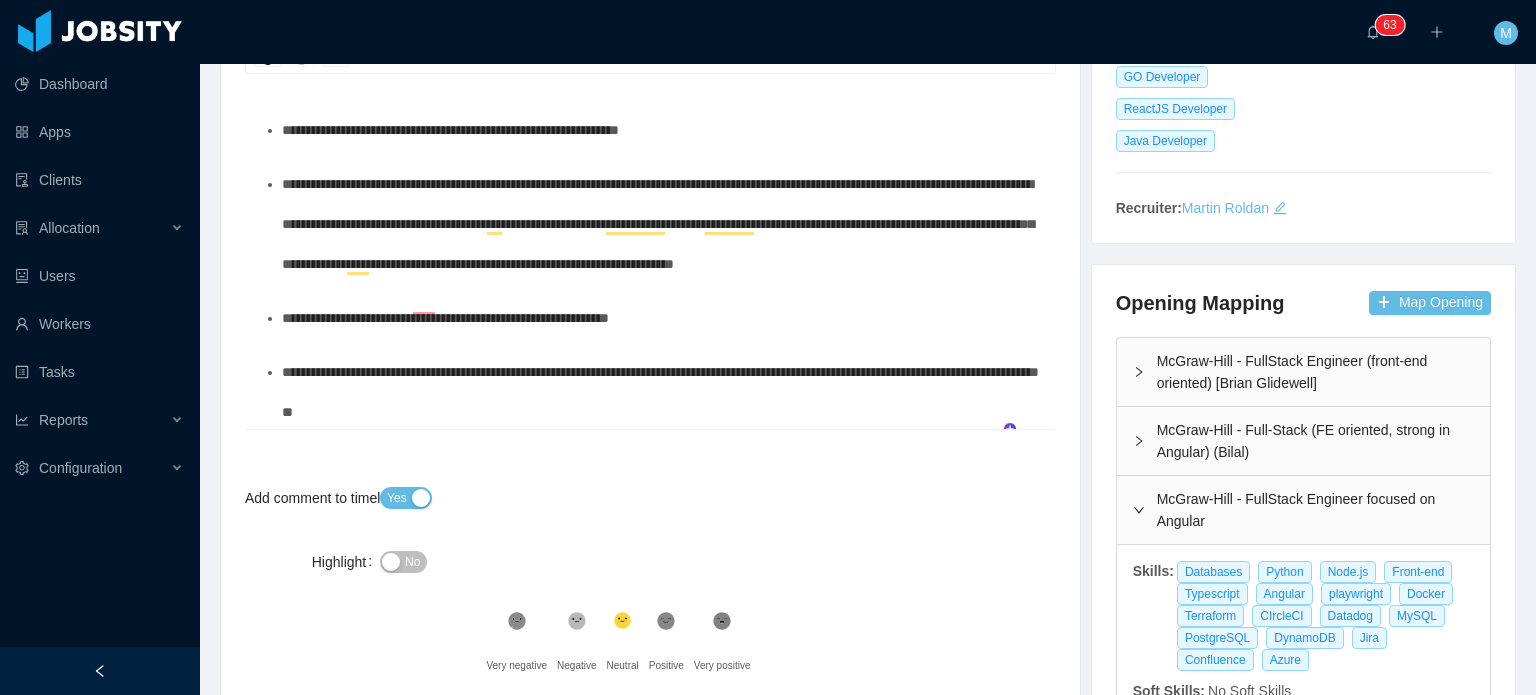 scroll, scrollTop: 300, scrollLeft: 0, axis: vertical 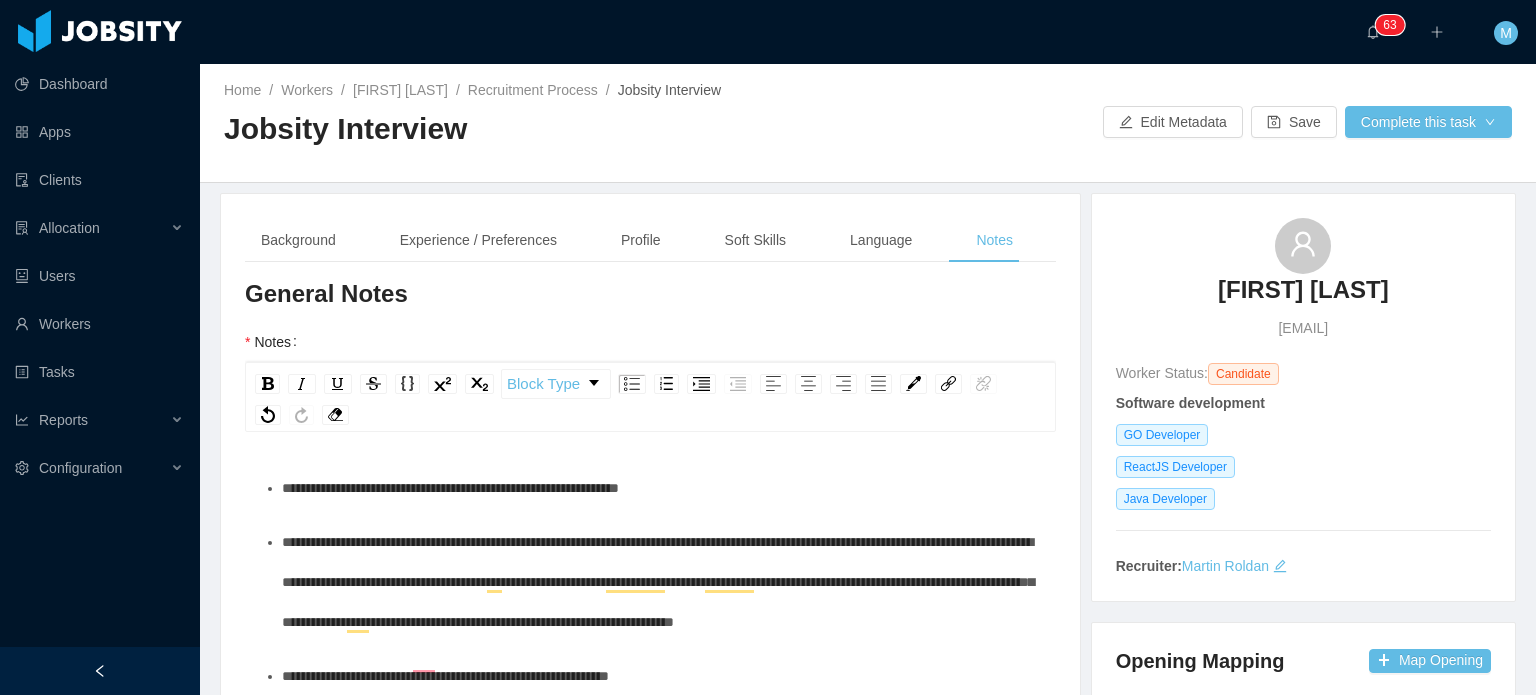 click on "**********" at bounding box center (868, 379) 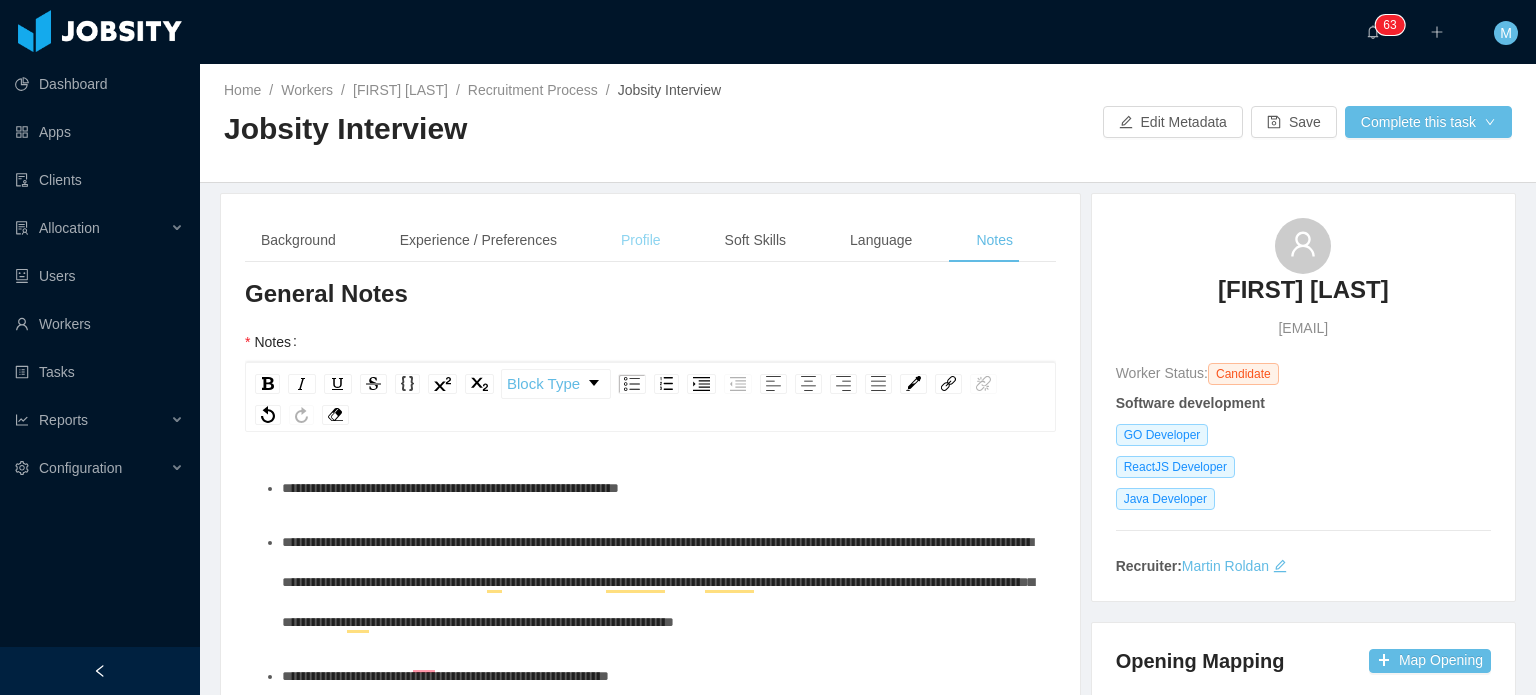 click on "Profile" at bounding box center [641, 240] 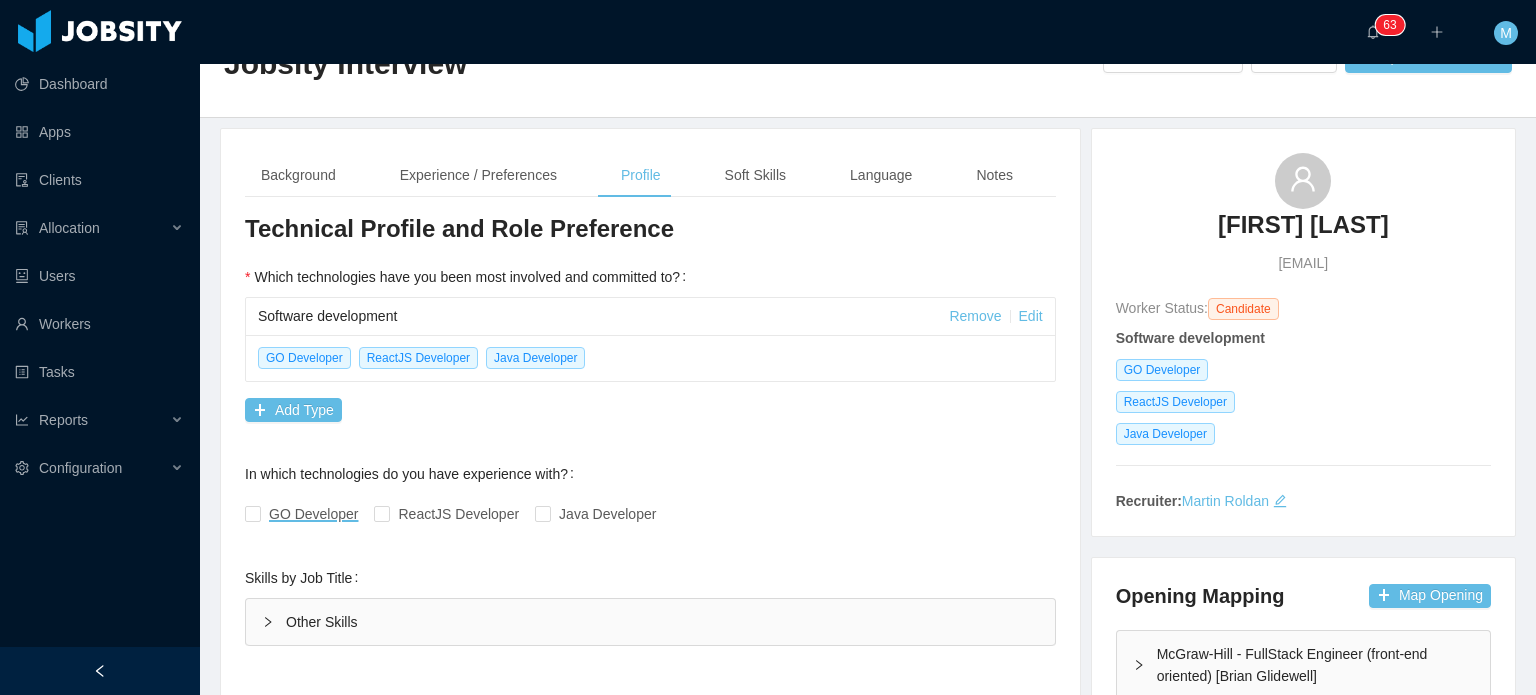 scroll, scrollTop: 100, scrollLeft: 0, axis: vertical 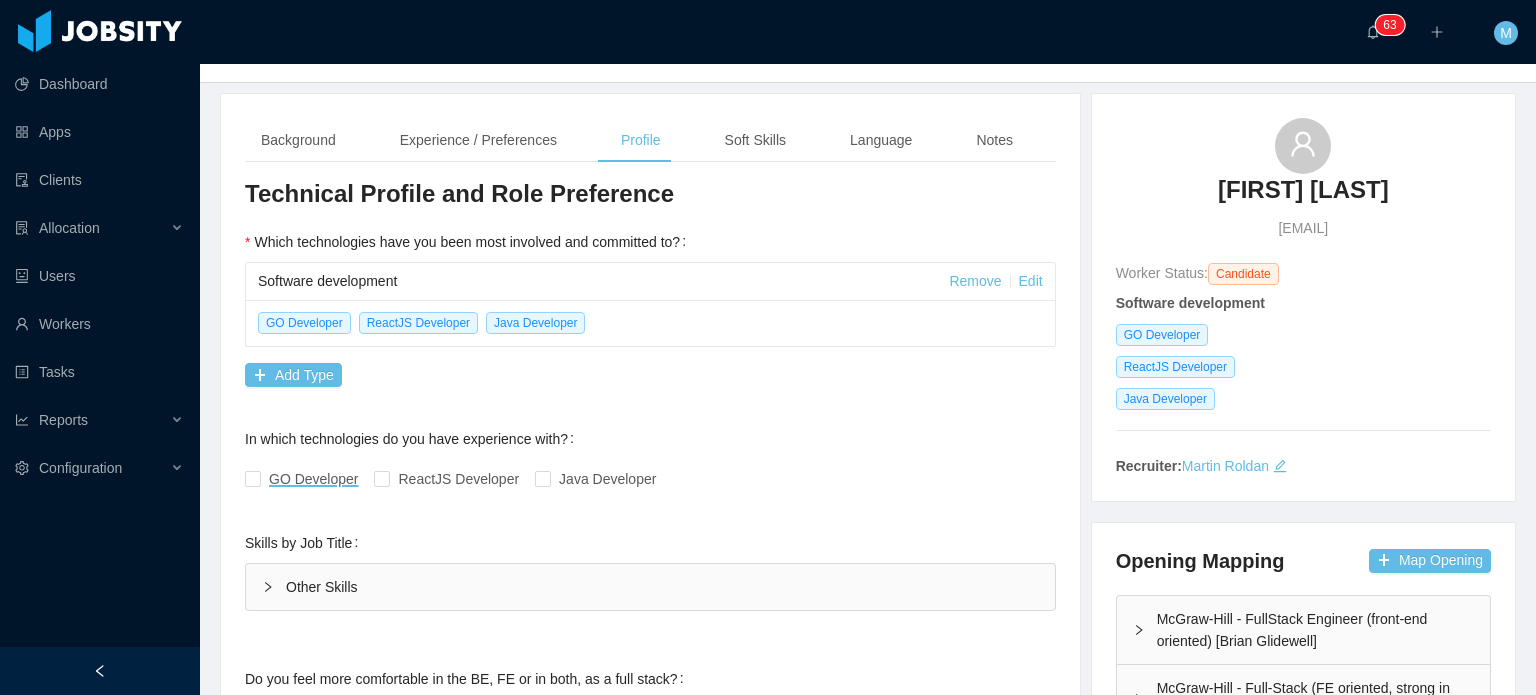 click on "Technical Profile and Role Preference" at bounding box center (650, 194) 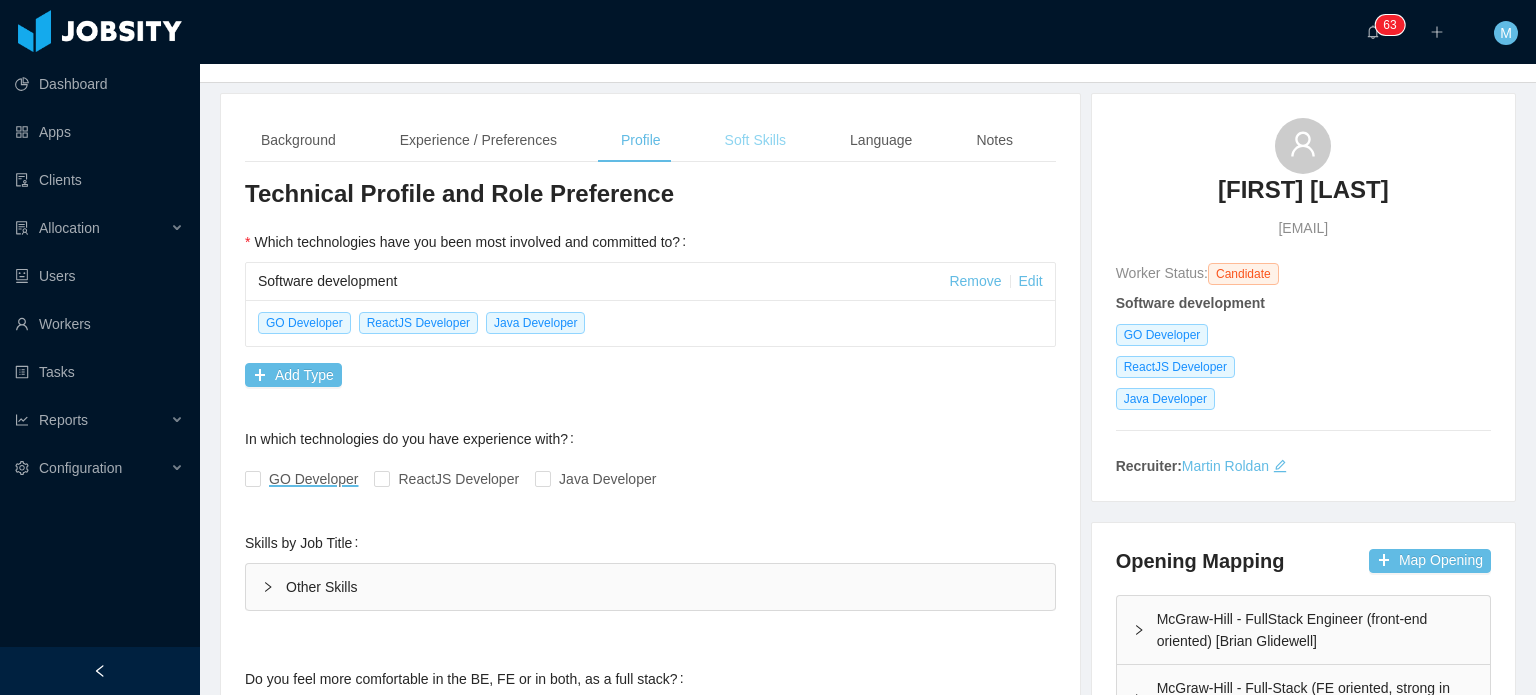 click on "Soft Skills" at bounding box center [755, 140] 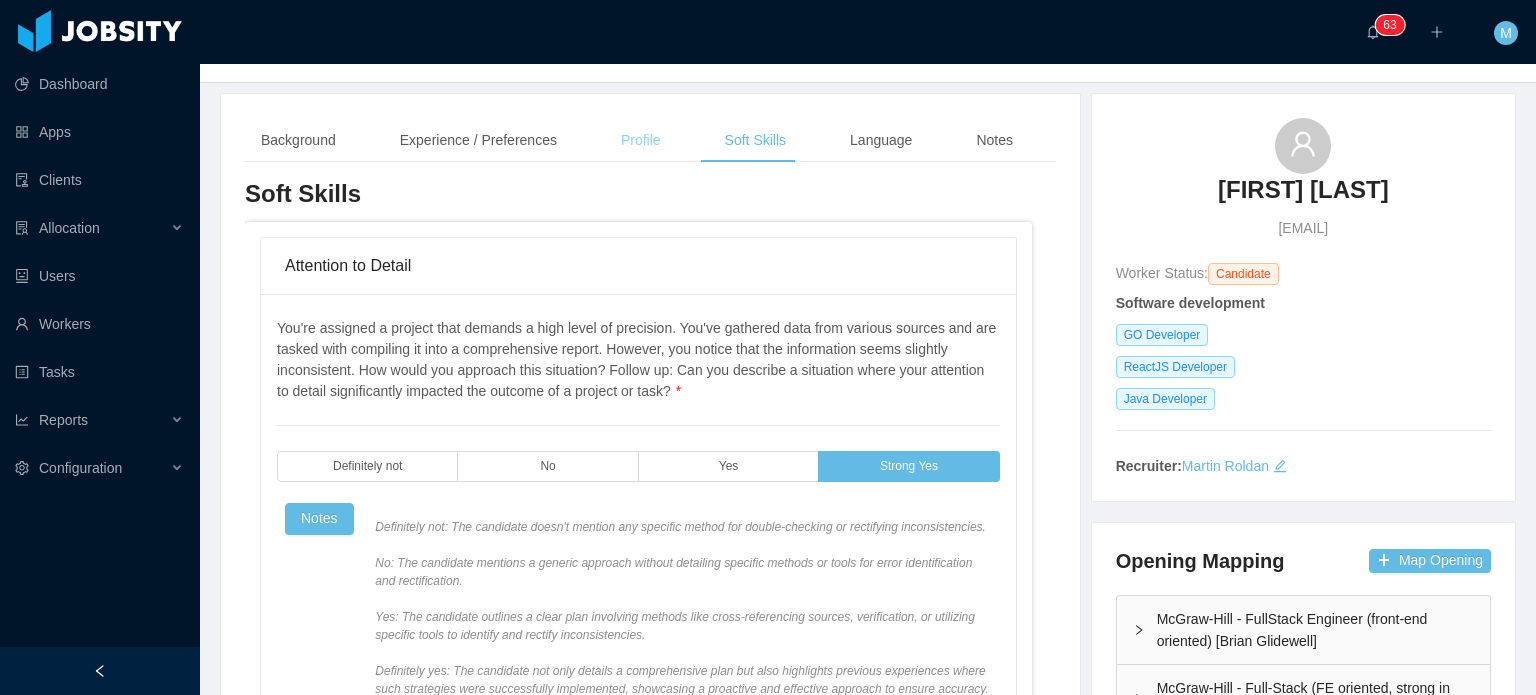 click on "Profile" at bounding box center (641, 140) 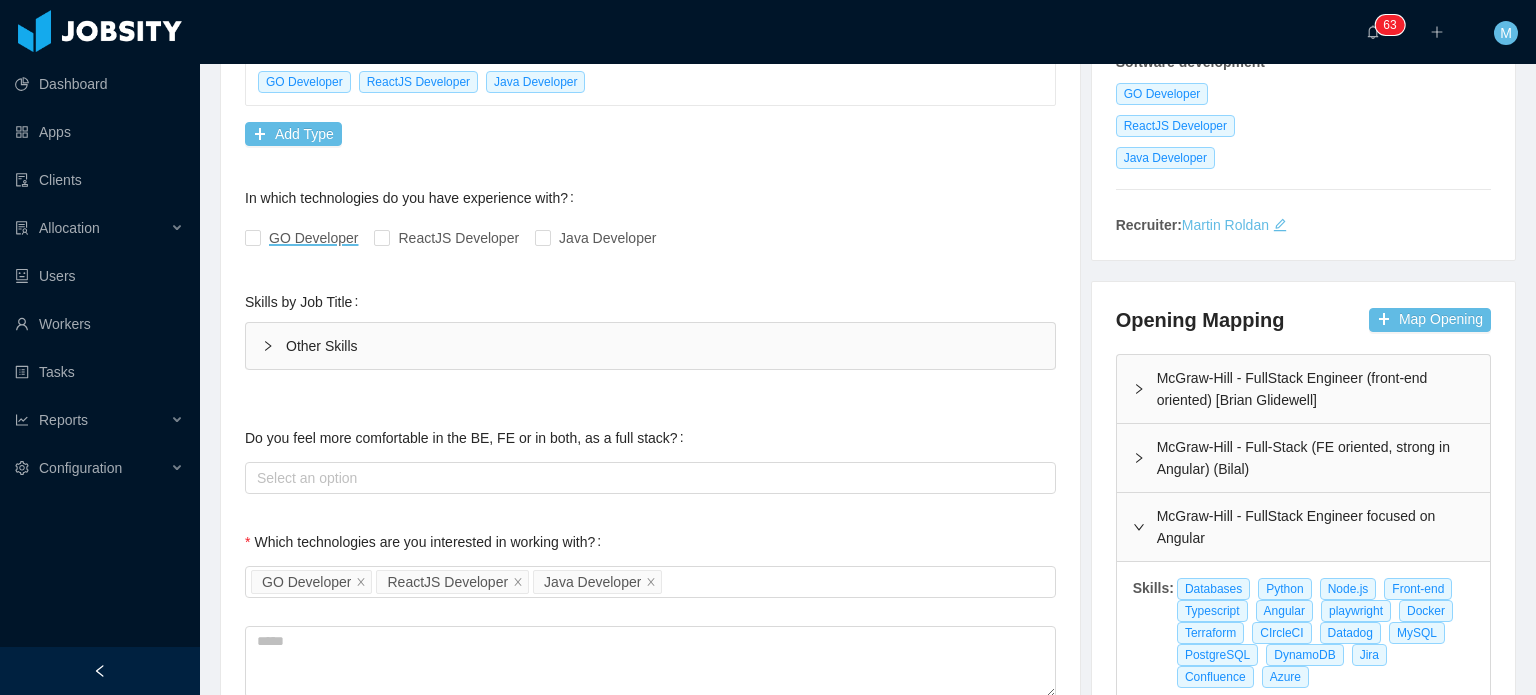 scroll, scrollTop: 600, scrollLeft: 0, axis: vertical 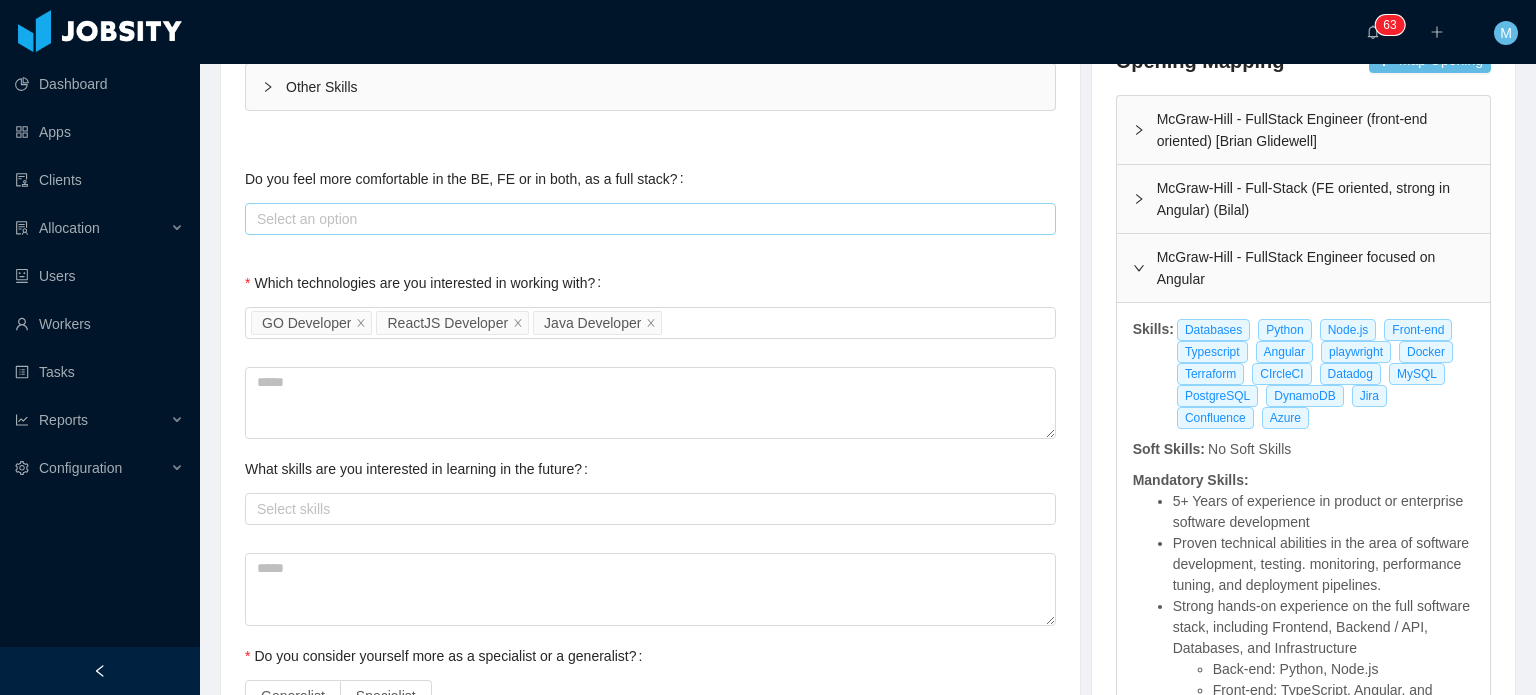 click on "Select an option" at bounding box center (647, 219) 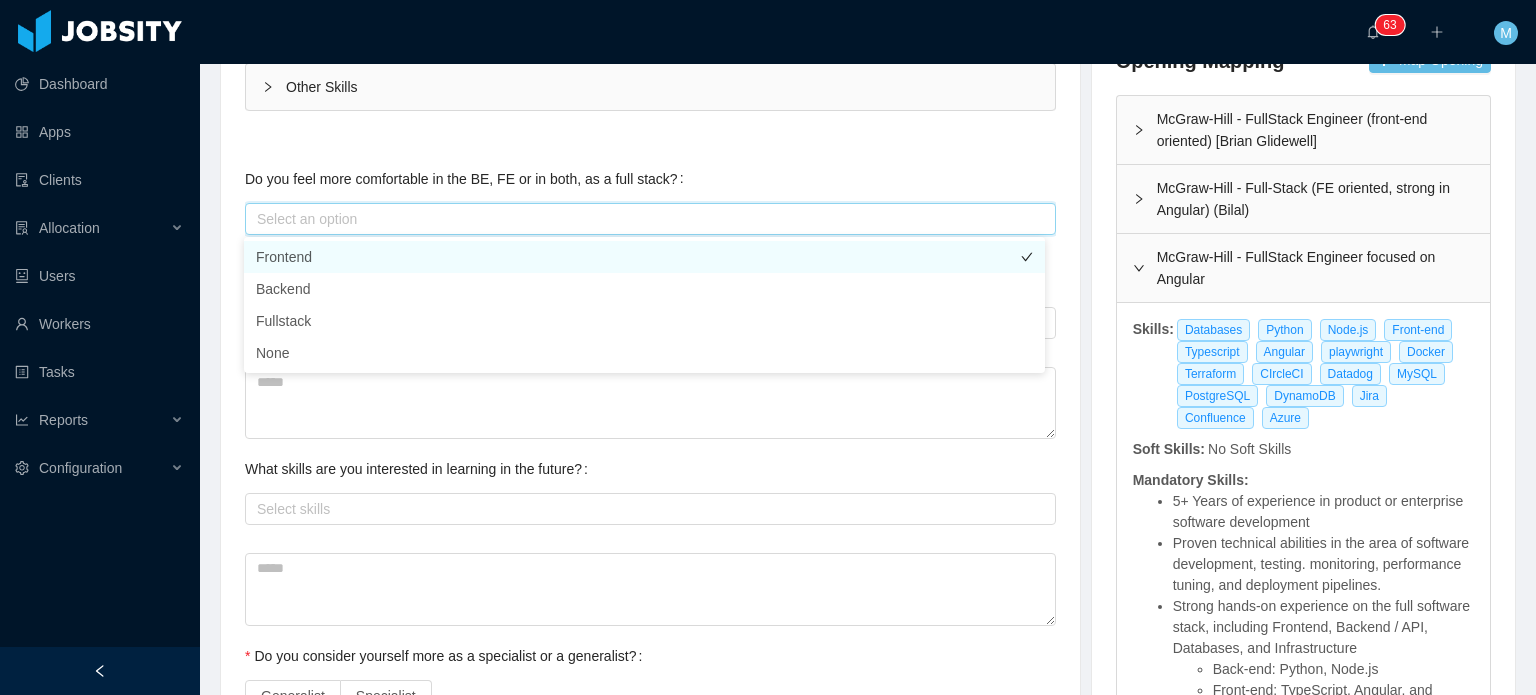 click on "Frontend" at bounding box center (644, 257) 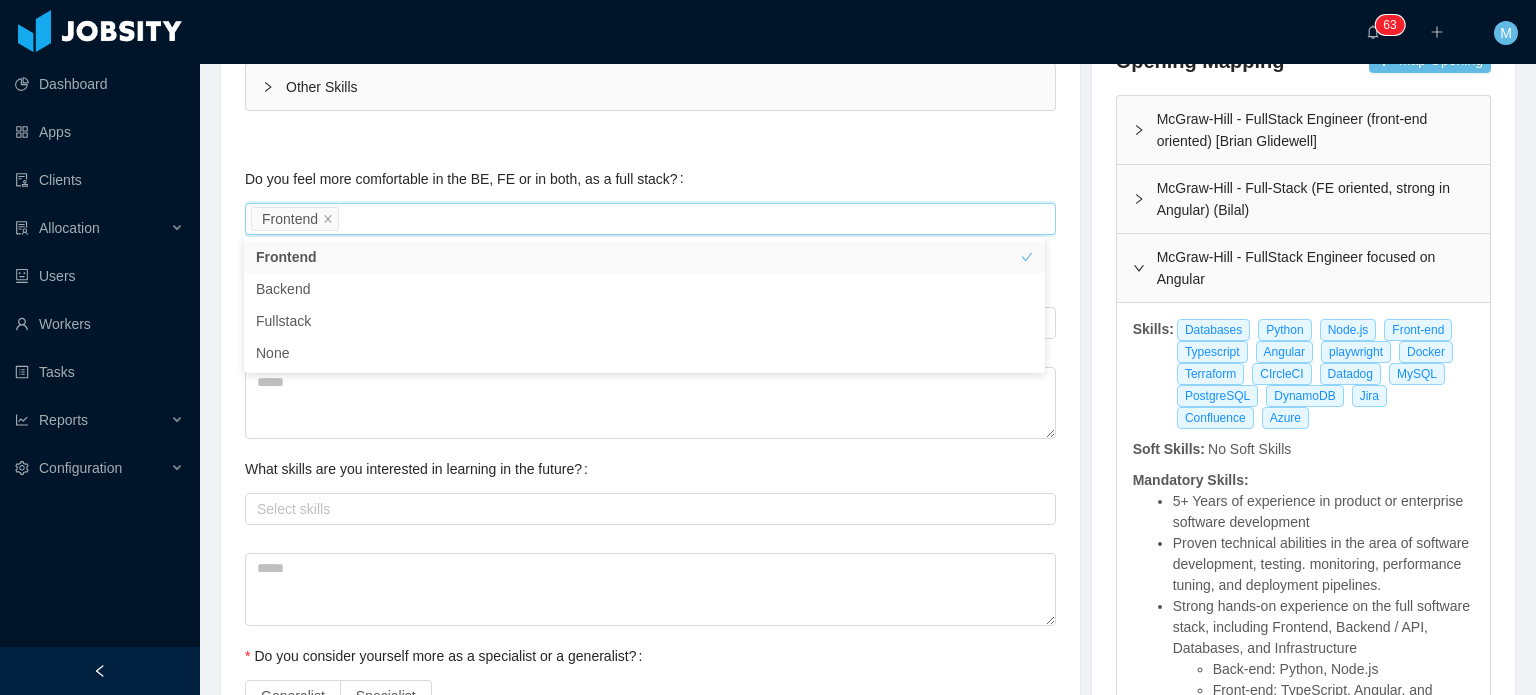 click on "Technical Profile and Role Preference Which technologies have you been most involved and committed to? Software development Remove Edit GO Developer ReactJS Developer Java Developer Add Type In which technologies do you have experience with? GO Developer ReactJS Developer Java Developer Skills by Job Title Other Skills Skill Level Years experiences Skill Chronology Actions Cloud technologies no-experience Edit Remove APIs no-experience Edit Remove Deployment no-experience Edit Remove CSS no-experience Edit Remove Javascript no-experience Edit Remove Generalist no-experience Edit Remove Confluence no-experience Edit Remove Devops no-experience Edit Remove Angular no-experience Edit Remove RxJS no-experience Edit Remove Html no-experience Edit Remove Foundation no-experience Edit Remove Jira no-experience Edit Remove Ngrx no-experience Edit Remove Databases Edit Remove Python Edit Remove Node.js Edit Remove Front-end Edit Remove playwright Edit Remove Terraform Edit Remove Datadog Edit Remove + Add Frontend" at bounding box center [650, 344] 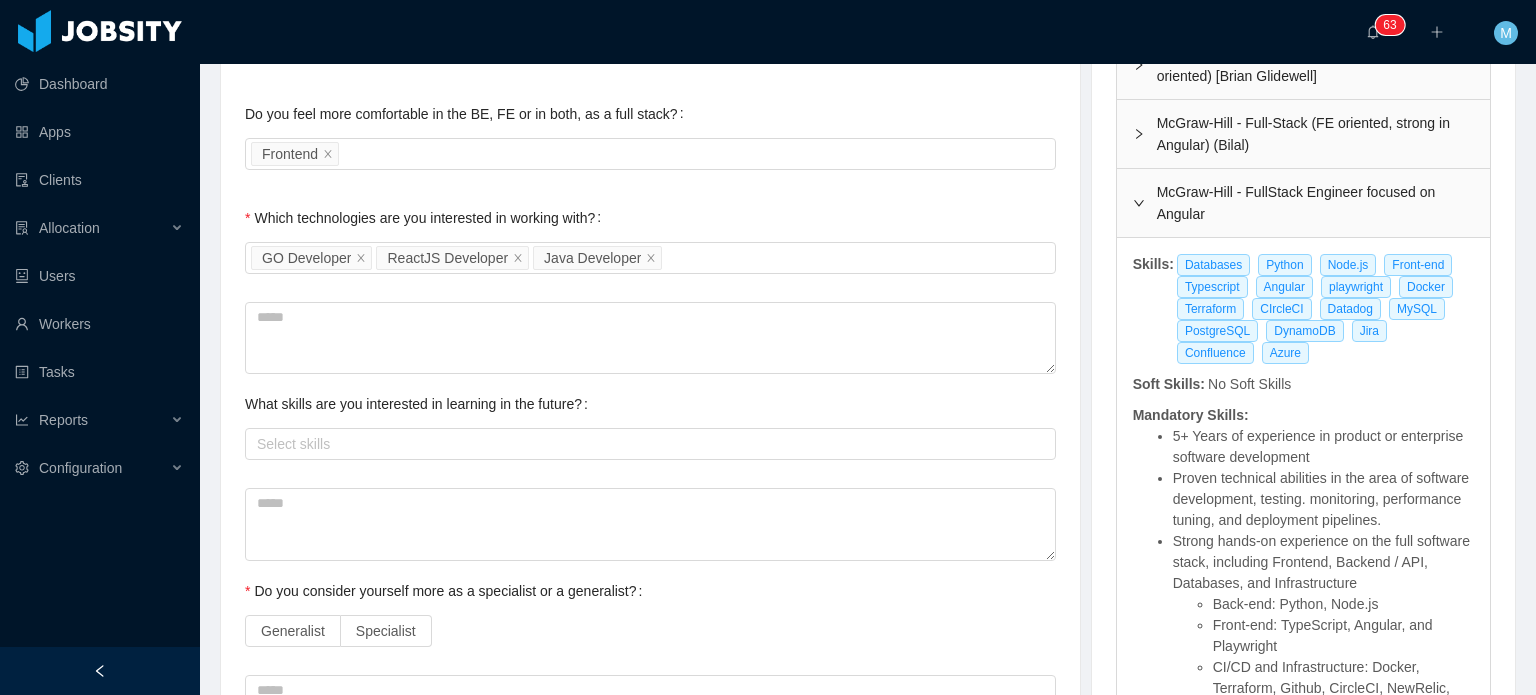 scroll, scrollTop: 700, scrollLeft: 0, axis: vertical 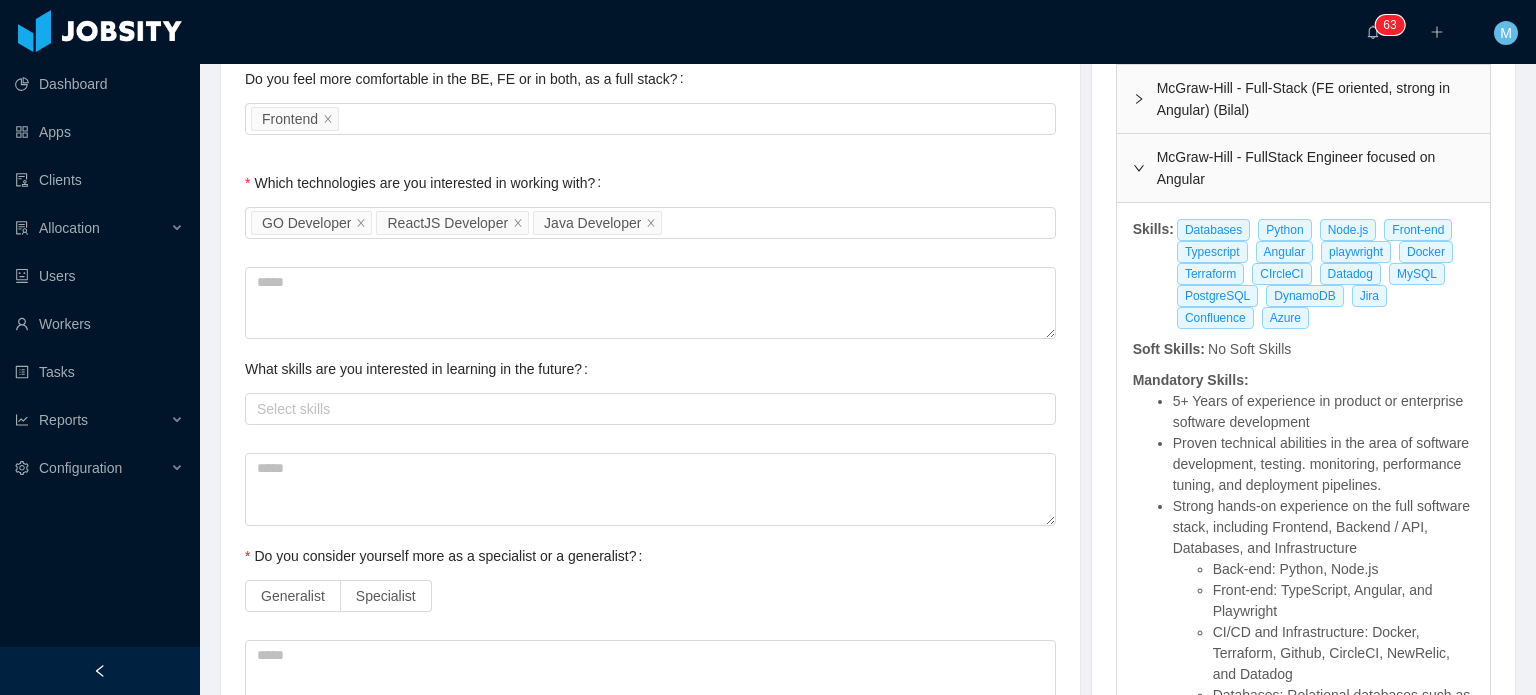 click on "Technical Profile and Role Preference Which technologies have you been most involved and committed to? Software development Remove Edit GO Developer ReactJS Developer Java Developer Add Type In which technologies do you have experience with? GO Developer ReactJS Developer Java Developer Skills by Job Title Other Skills Skill Level Years experiences Skill Chronology Actions Cloud technologies no-experience Edit Remove APIs no-experience Edit Remove Deployment no-experience Edit Remove CSS no-experience Edit Remove Javascript no-experience Edit Remove Generalist no-experience Edit Remove Confluence no-experience Edit Remove Devops no-experience Edit Remove Angular no-experience Edit Remove RxJS no-experience Edit Remove Html no-experience Edit Remove Foundation no-experience Edit Remove Jira no-experience Edit Remove Ngrx no-experience Edit Remove Databases Edit Remove Python Edit Remove Node.js Edit Remove Front-end Edit Remove playwright Edit Remove Terraform Edit Remove Datadog Edit Remove + Add Frontend" at bounding box center (650, 244) 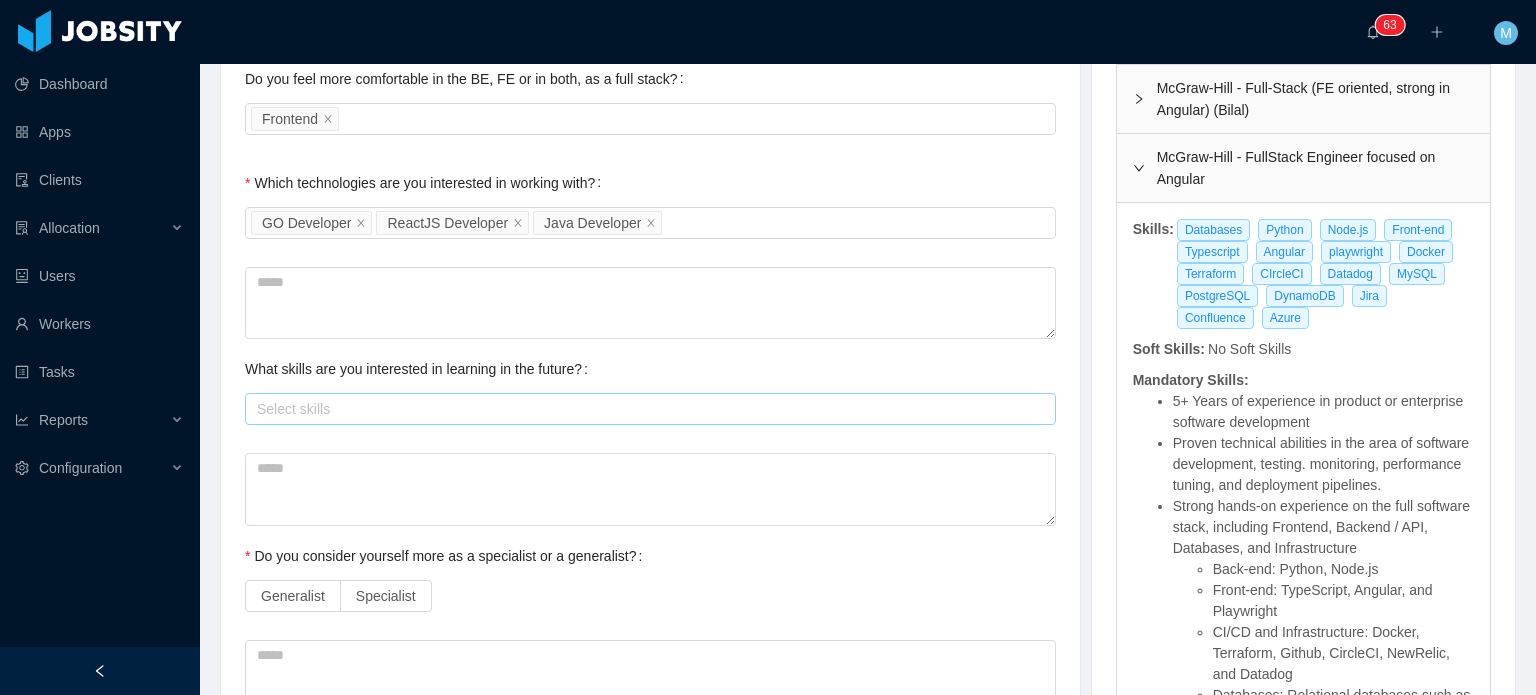 click on "Select skills" at bounding box center [647, 409] 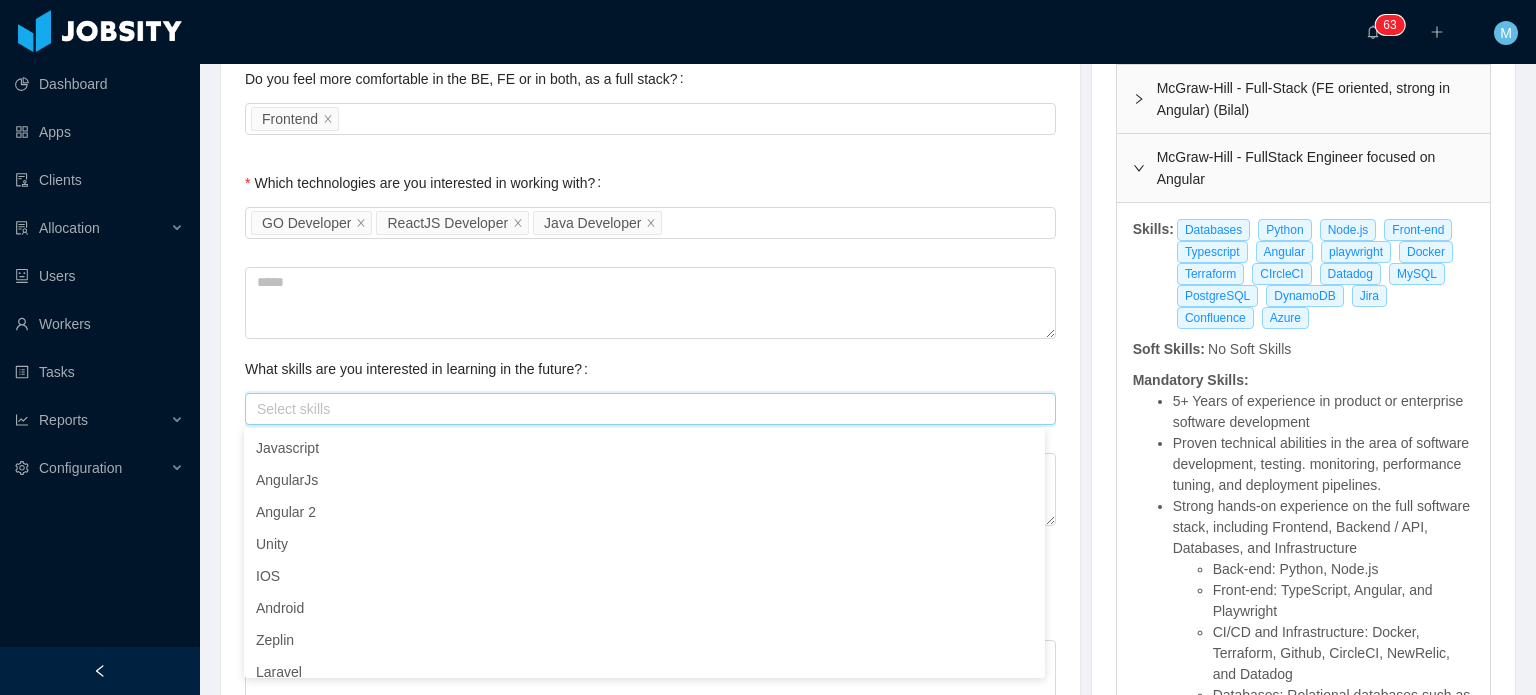 click on "Technical Profile and Role Preference Which technologies have you been most involved and committed to? Software development Remove Edit GO Developer ReactJS Developer Java Developer Add Type In which technologies do you have experience with? GO Developer ReactJS Developer Java Developer Skills by Job Title Other Skills Skill Level Years experiences Skill Chronology Actions Cloud technologies no-experience Edit Remove APIs no-experience Edit Remove Deployment no-experience Edit Remove CSS no-experience Edit Remove Javascript no-experience Edit Remove Generalist no-experience Edit Remove Confluence no-experience Edit Remove Devops no-experience Edit Remove Angular no-experience Edit Remove RxJS no-experience Edit Remove Html no-experience Edit Remove Foundation no-experience Edit Remove Jira no-experience Edit Remove Ngrx no-experience Edit Remove Databases Edit Remove Python Edit Remove Node.js Edit Remove Front-end Edit Remove playwright Edit Remove Terraform Edit Remove Datadog Edit Remove + Add Frontend" at bounding box center (650, 244) 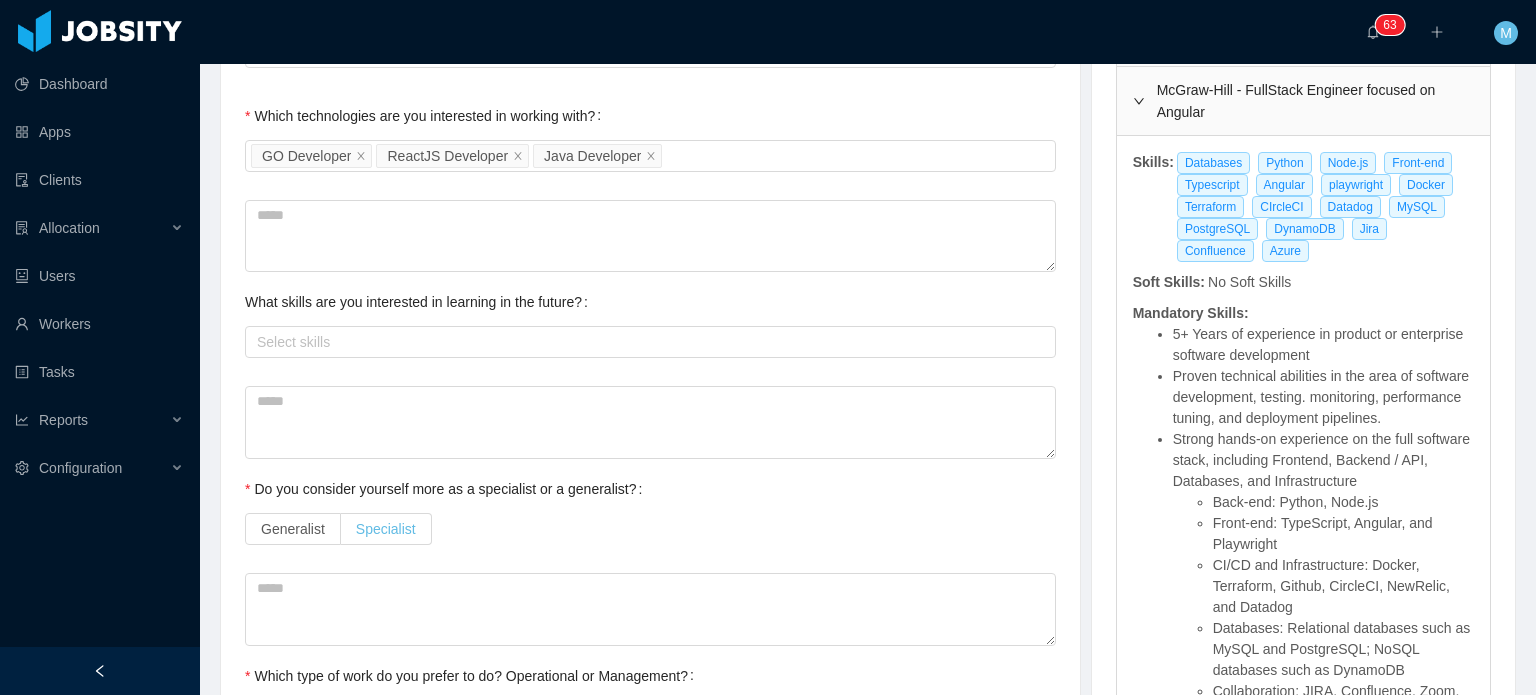 scroll, scrollTop: 900, scrollLeft: 0, axis: vertical 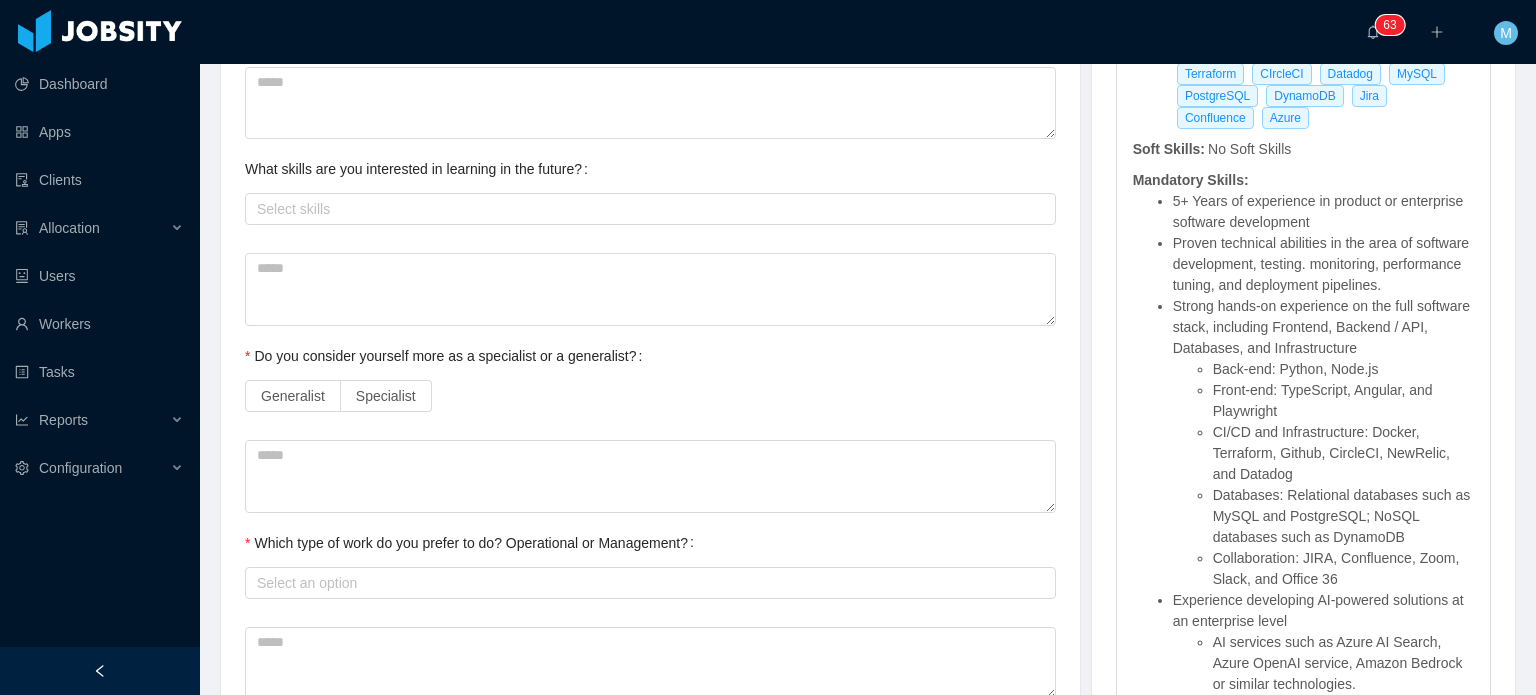 click on "Generalist Specialist" at bounding box center [650, 396] 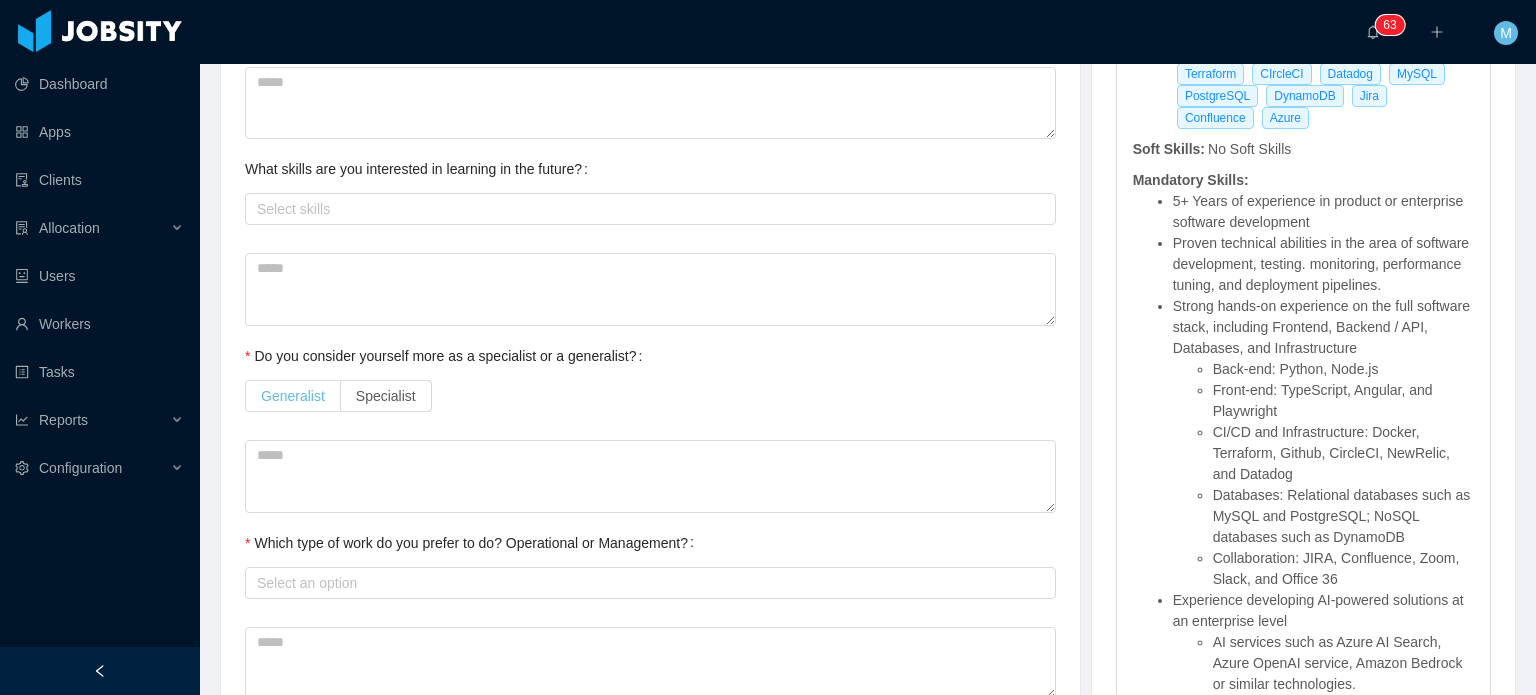 click on "Generalist" at bounding box center [293, 396] 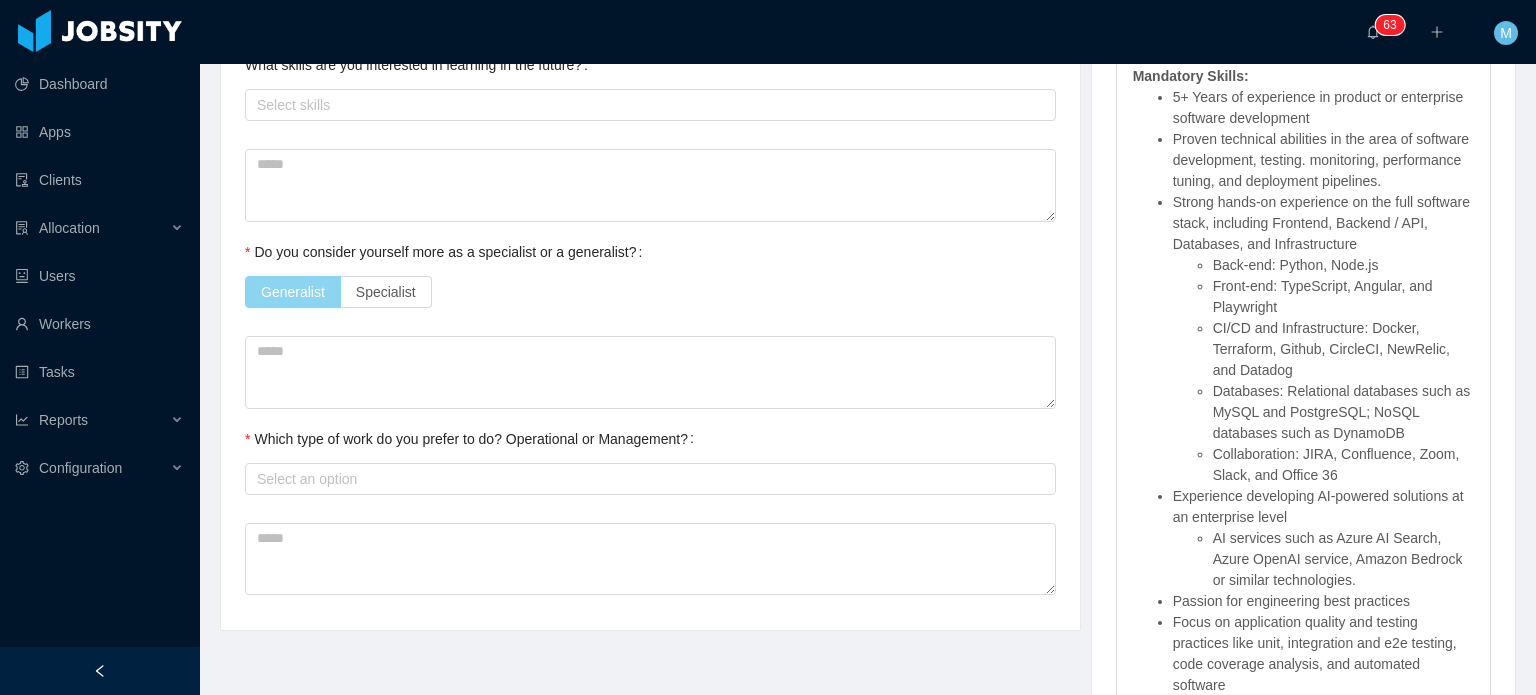 scroll, scrollTop: 1100, scrollLeft: 0, axis: vertical 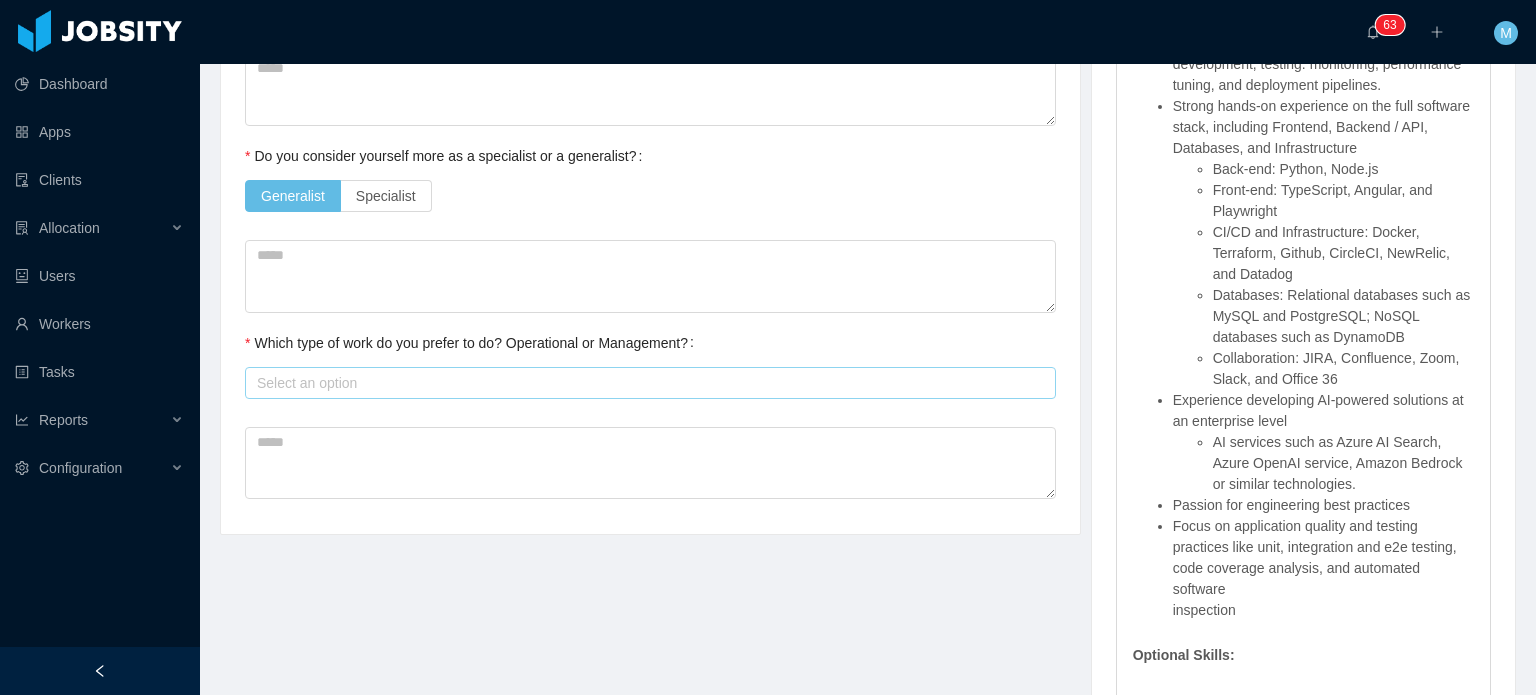 click on "Select an option" at bounding box center (647, 383) 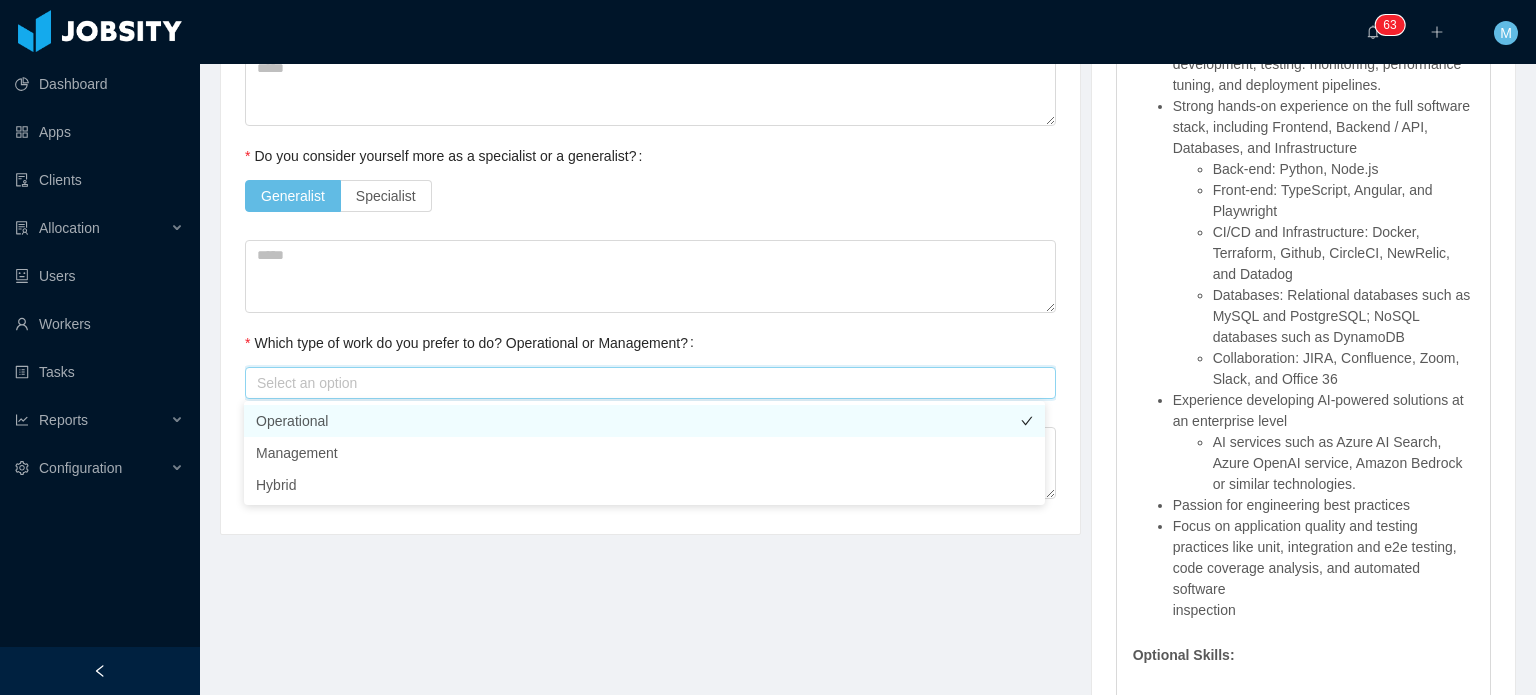 click on "Operational" at bounding box center (644, 421) 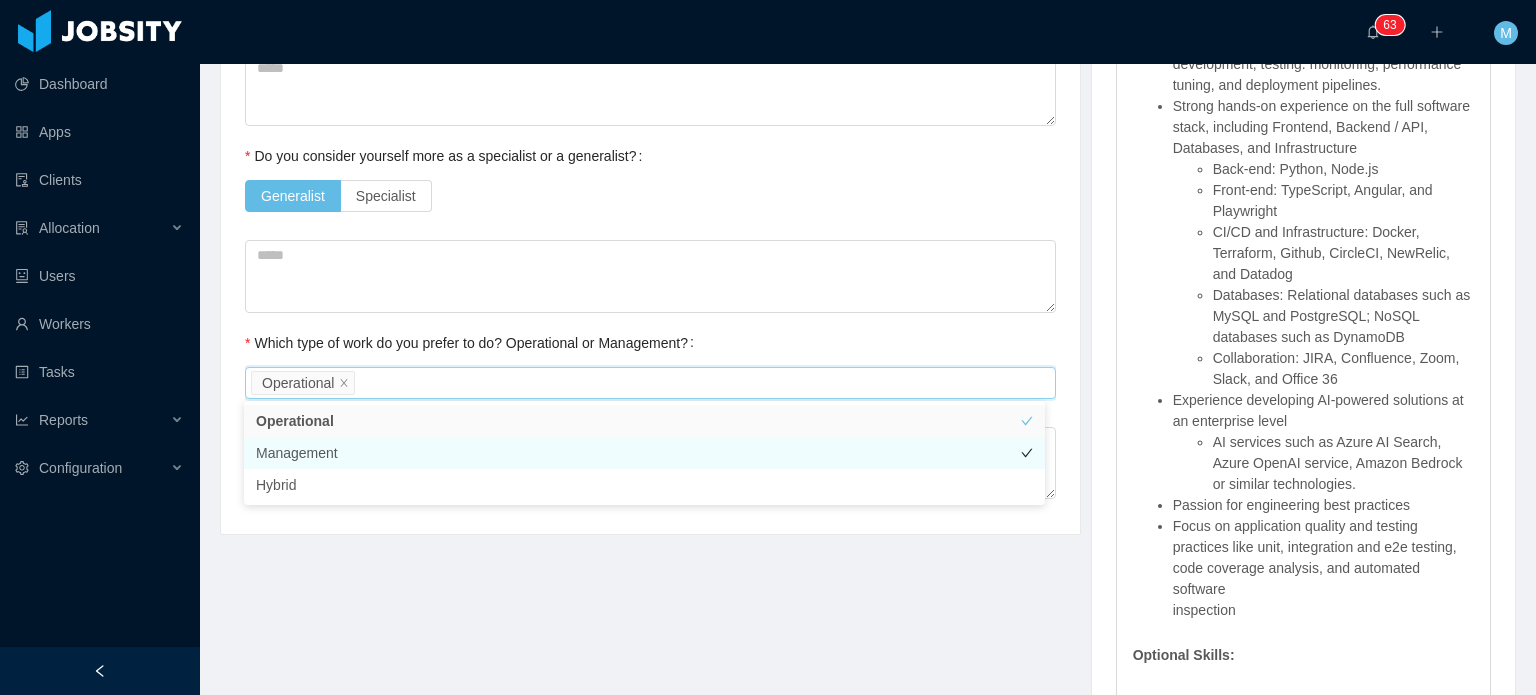 click on "Management" at bounding box center (644, 453) 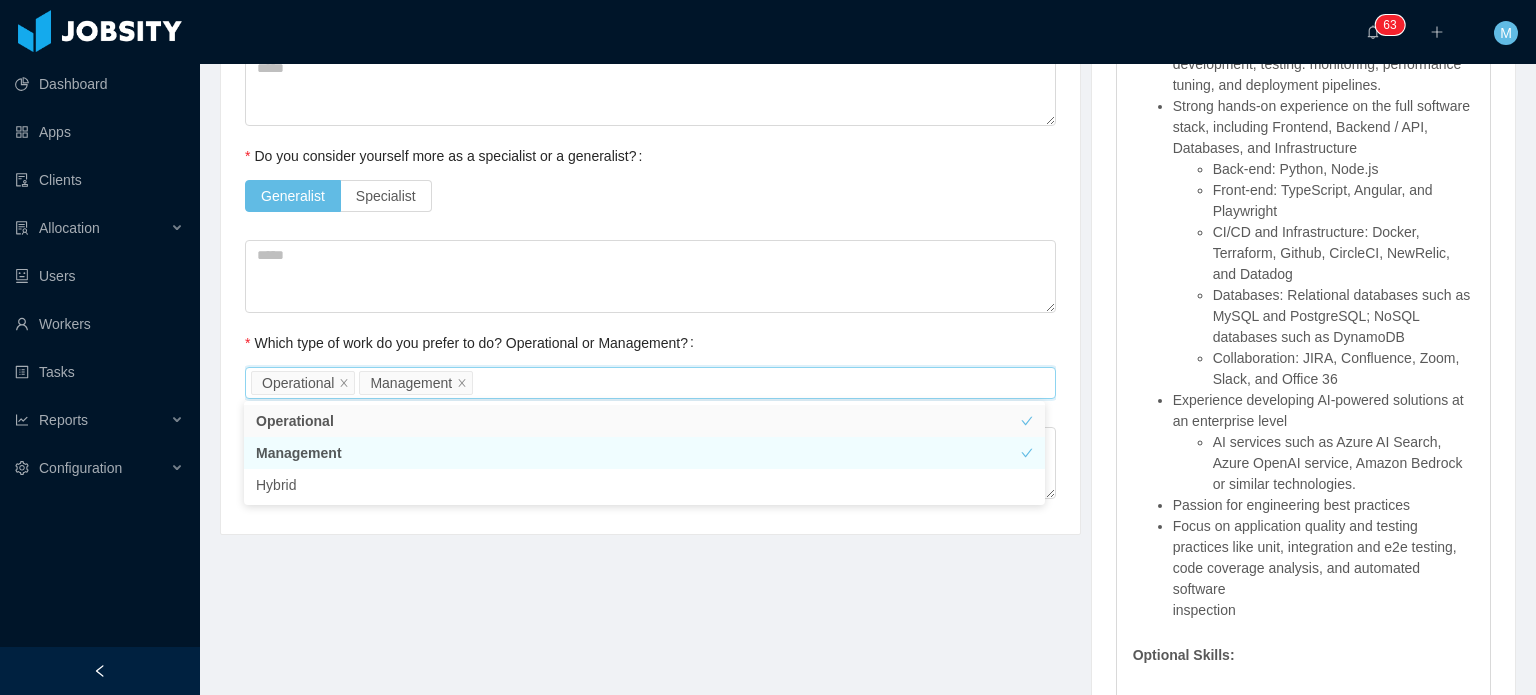 click on "Management" at bounding box center (644, 453) 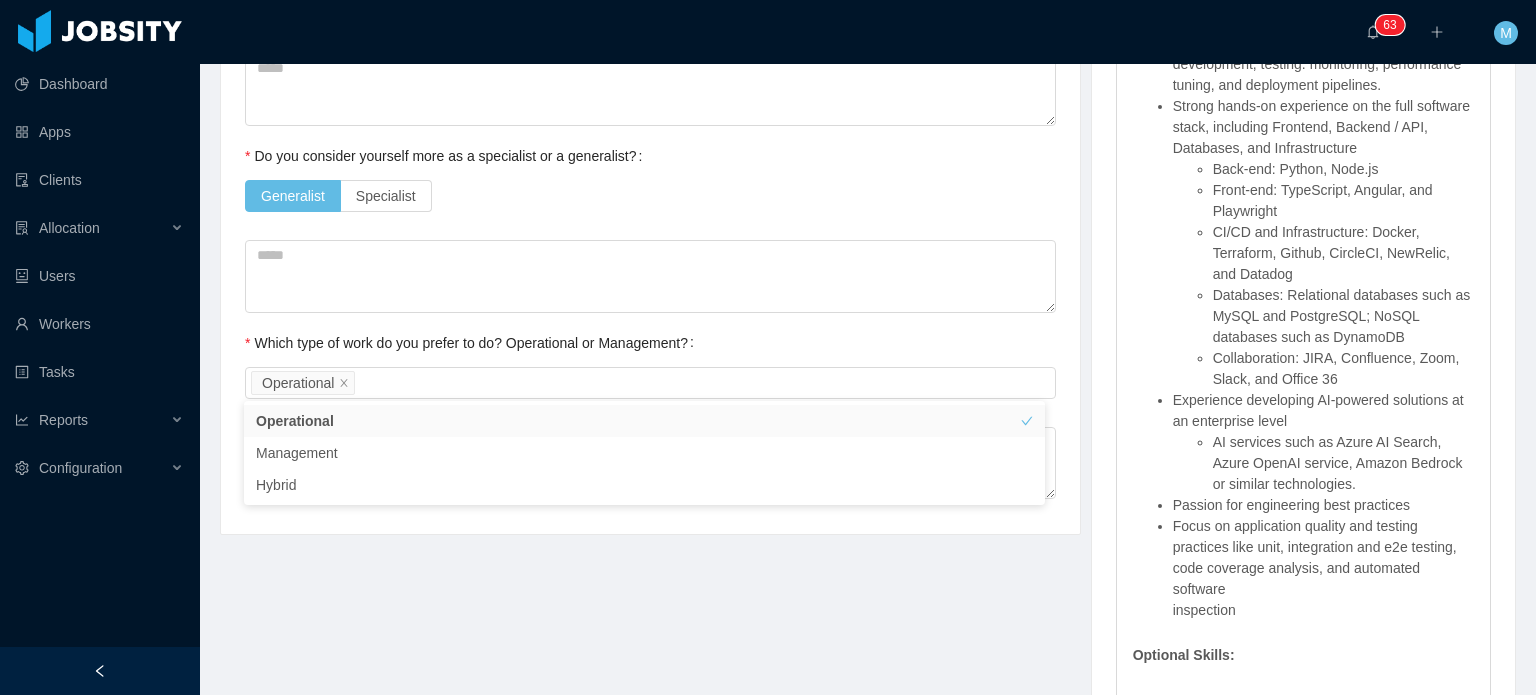 click on "Which type of work do you prefer to do? Operational or Management?" at bounding box center [473, 343] 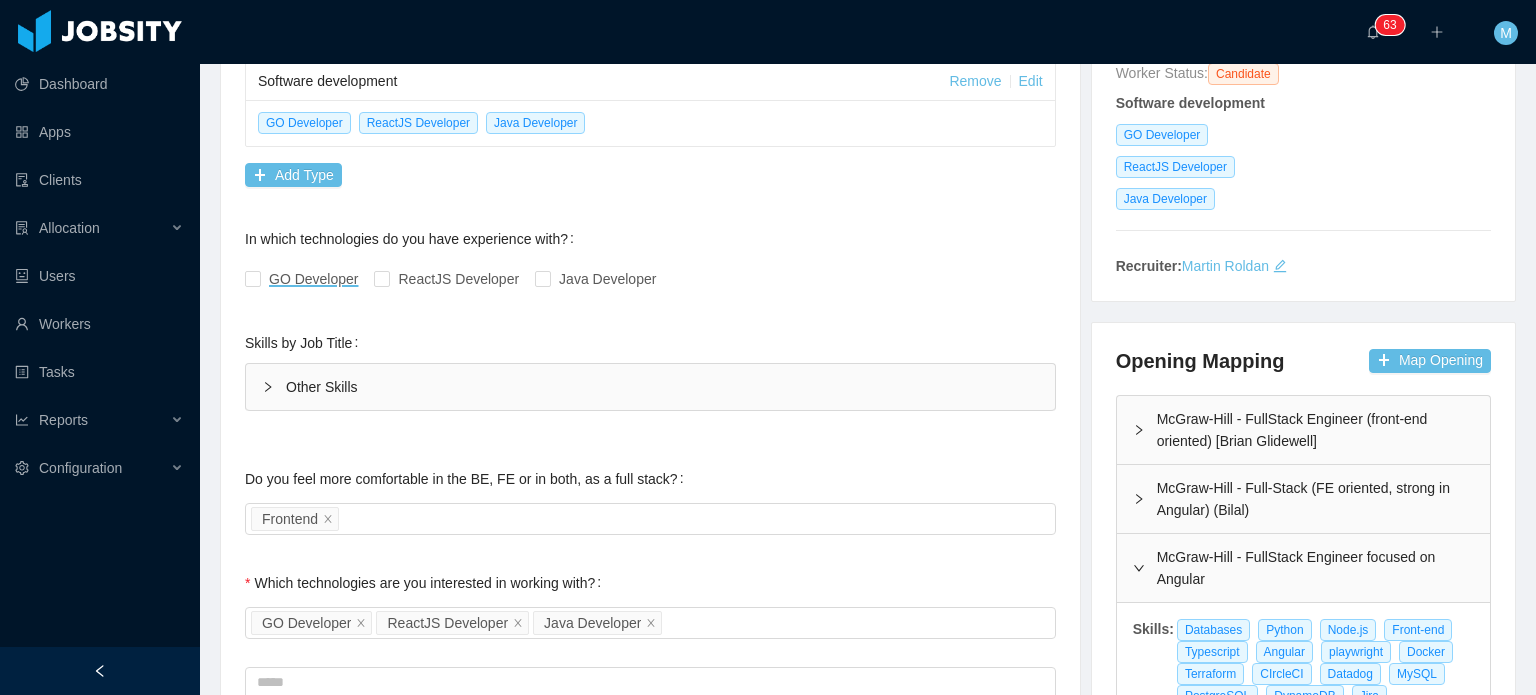 scroll, scrollTop: 0, scrollLeft: 0, axis: both 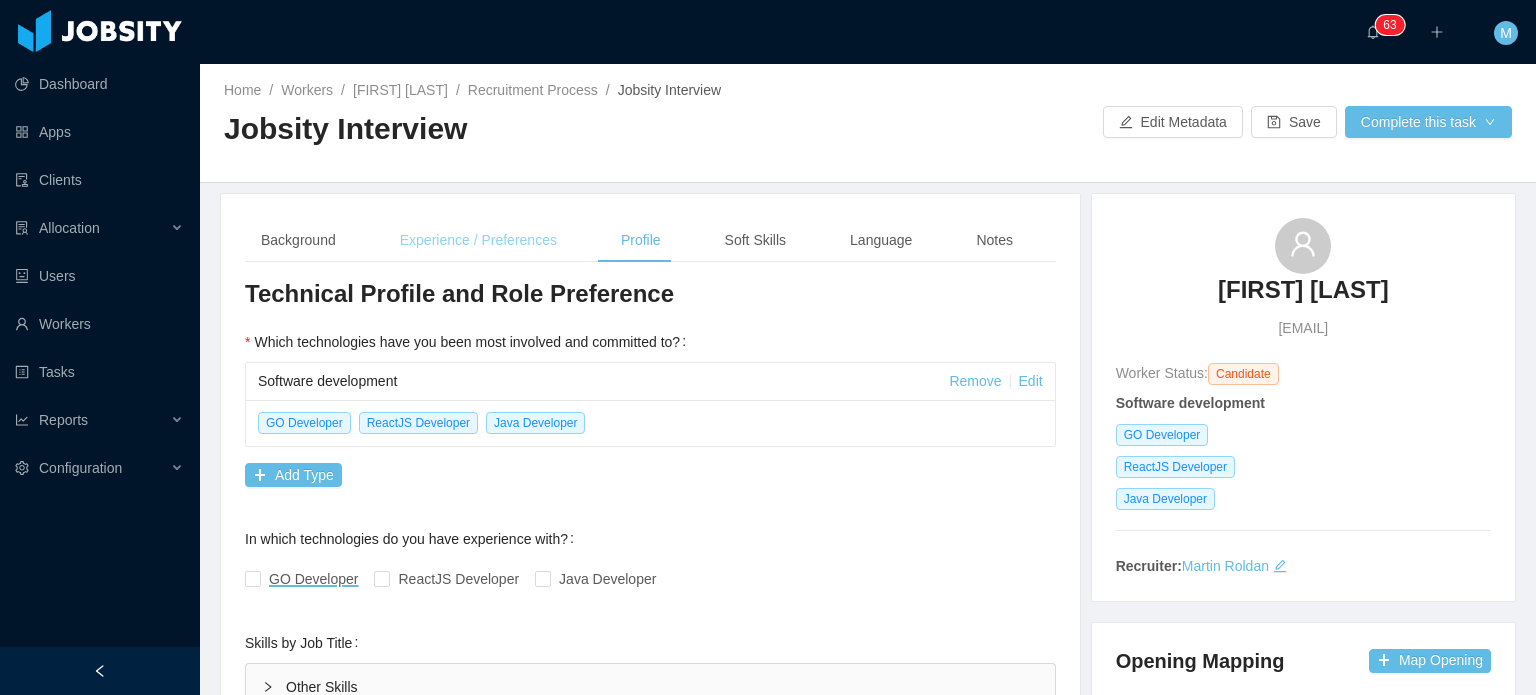click on "Experience / Preferences" at bounding box center (478, 240) 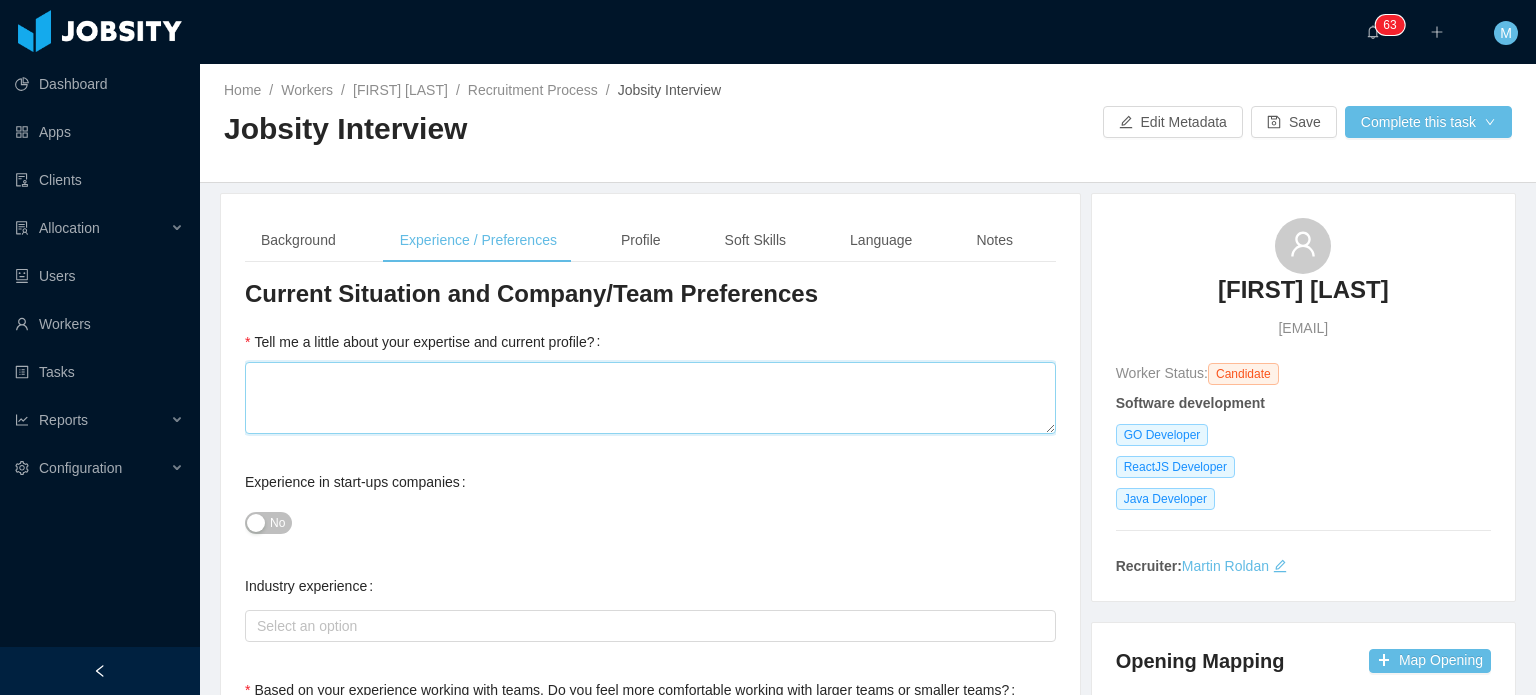 click on "Tell me a little about your expertise and current profile?" at bounding box center (650, 398) 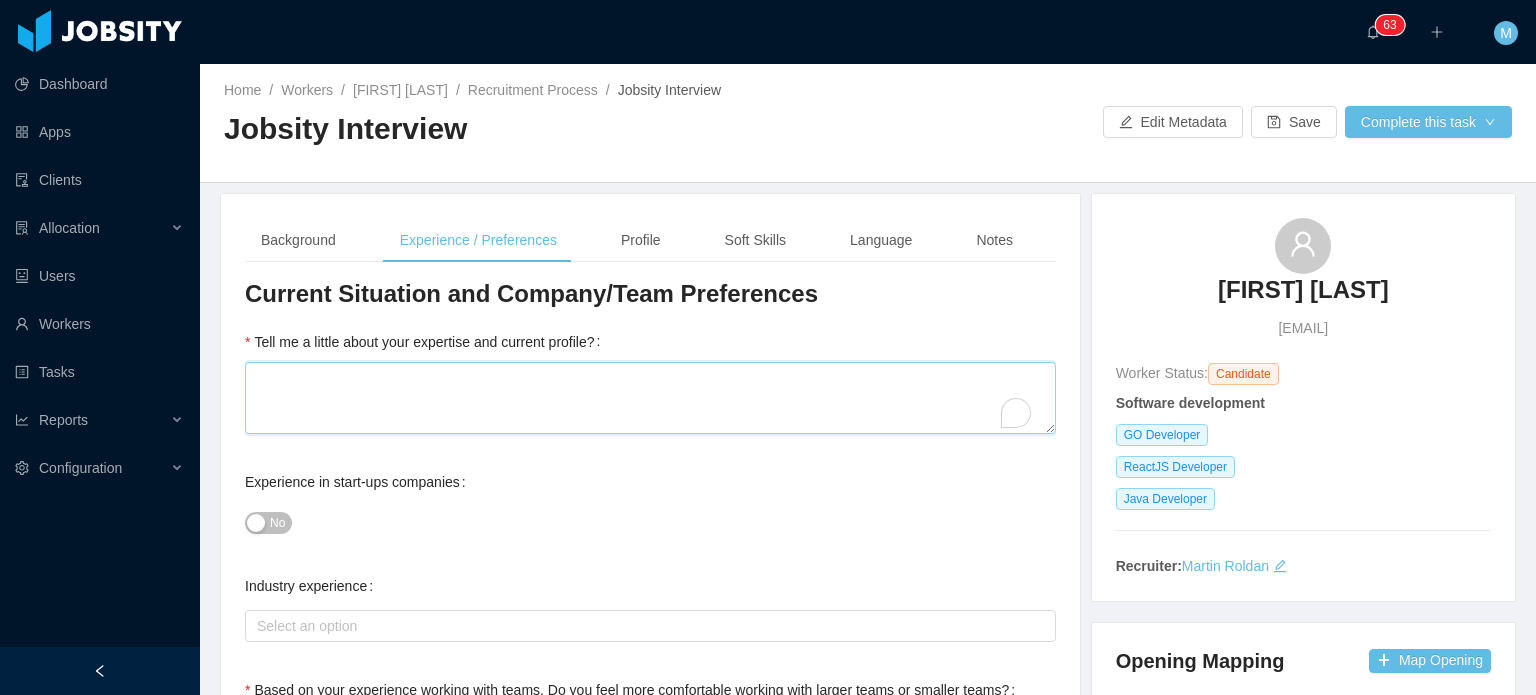 type 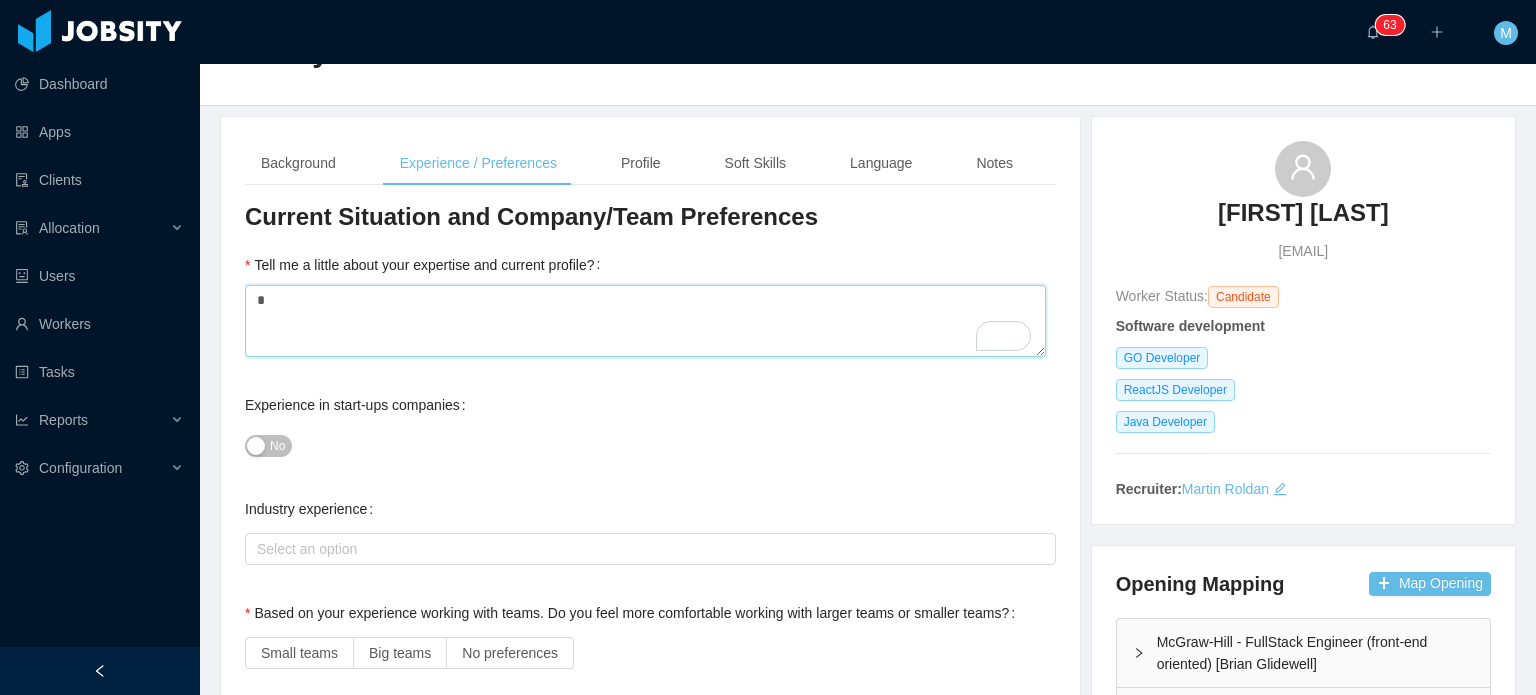 scroll, scrollTop: 100, scrollLeft: 0, axis: vertical 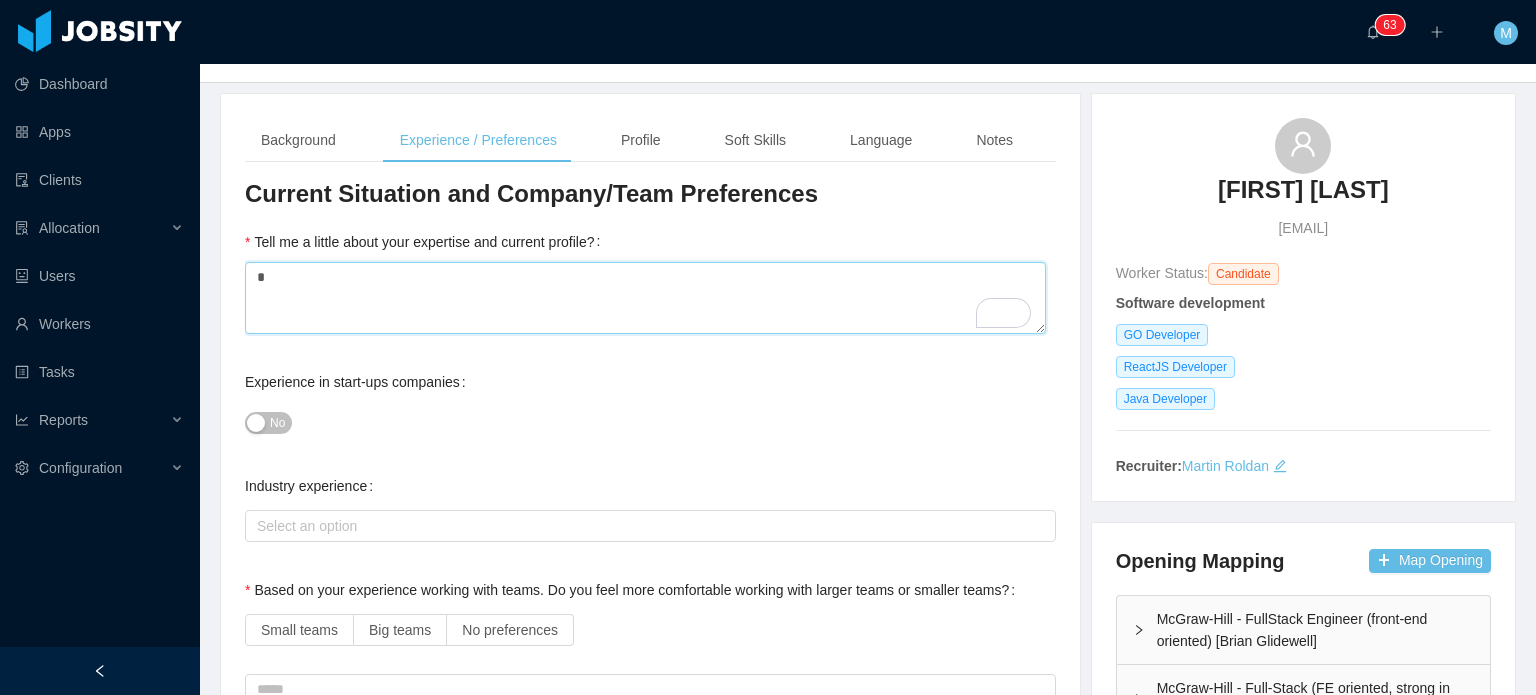 type on "*" 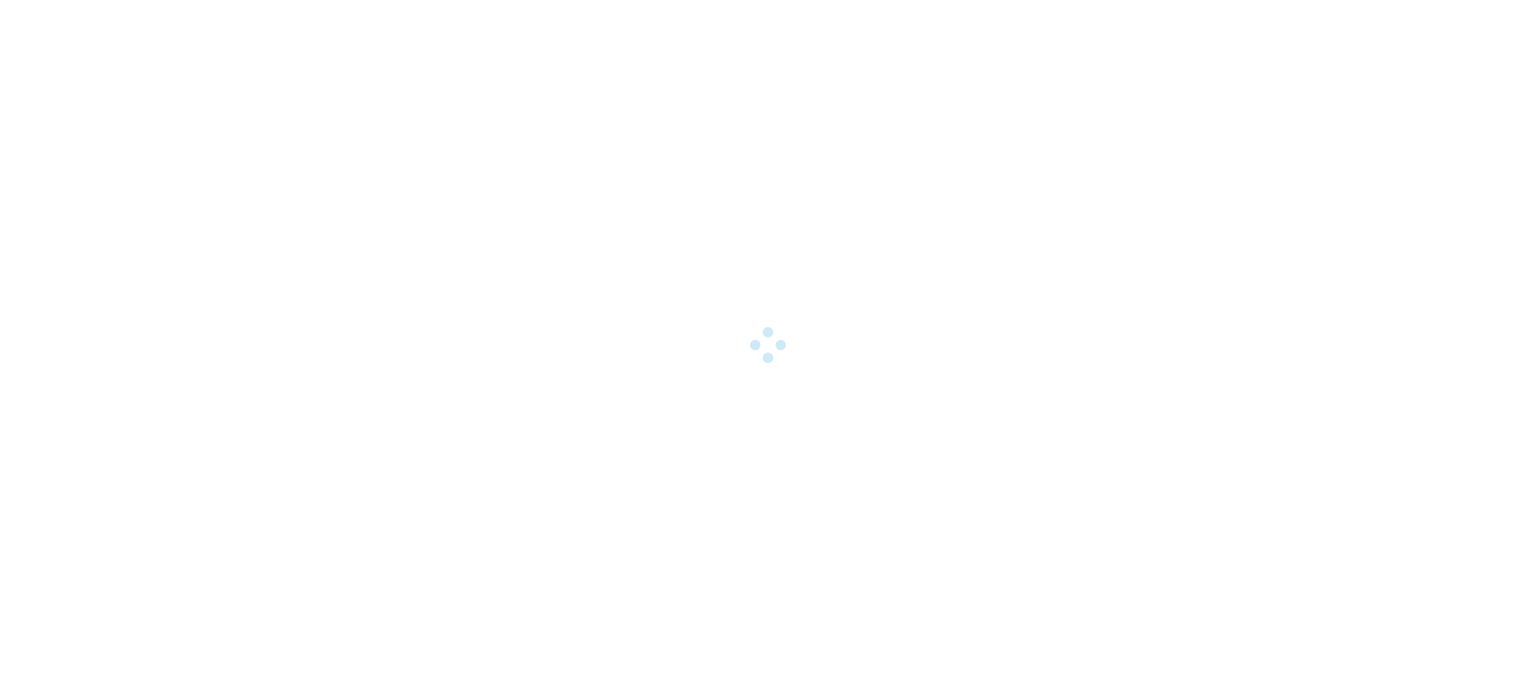 scroll, scrollTop: 0, scrollLeft: 0, axis: both 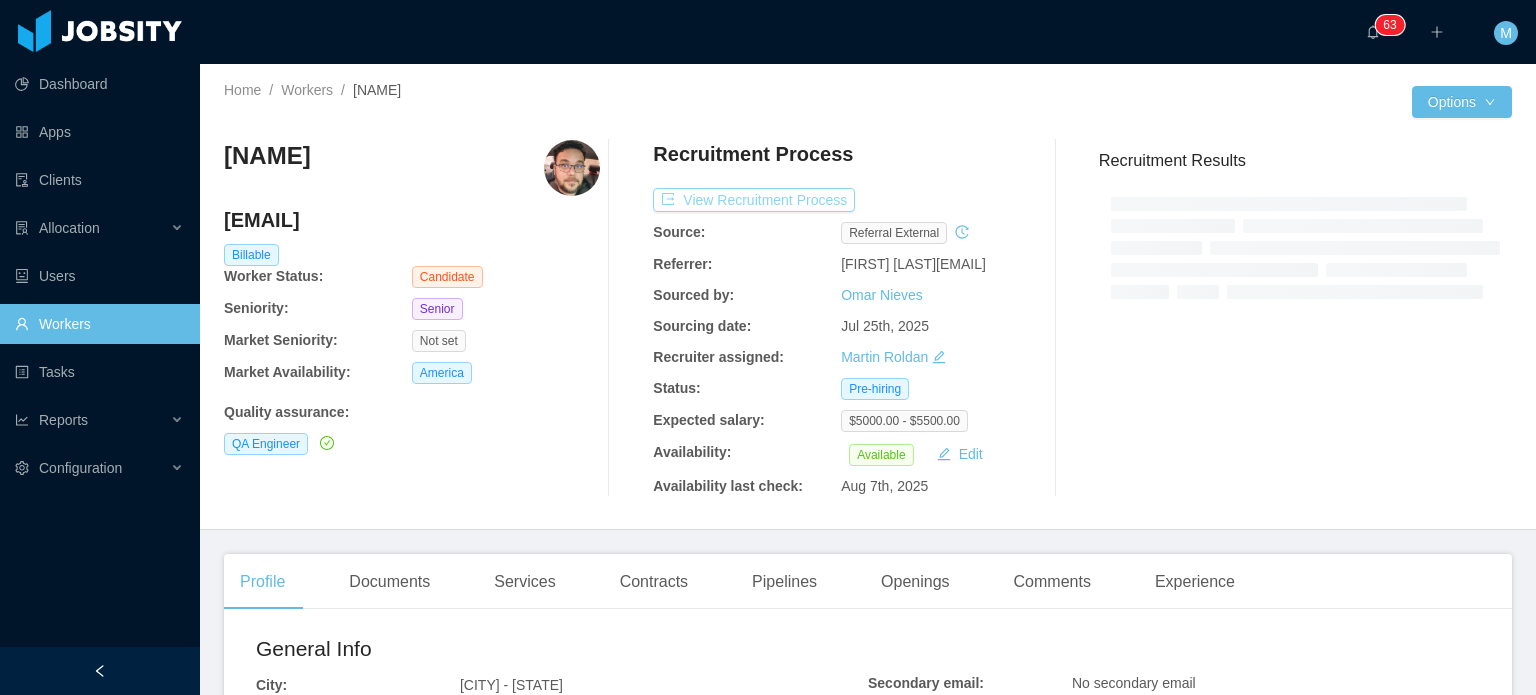 click on "View Recruitment Process" at bounding box center (754, 200) 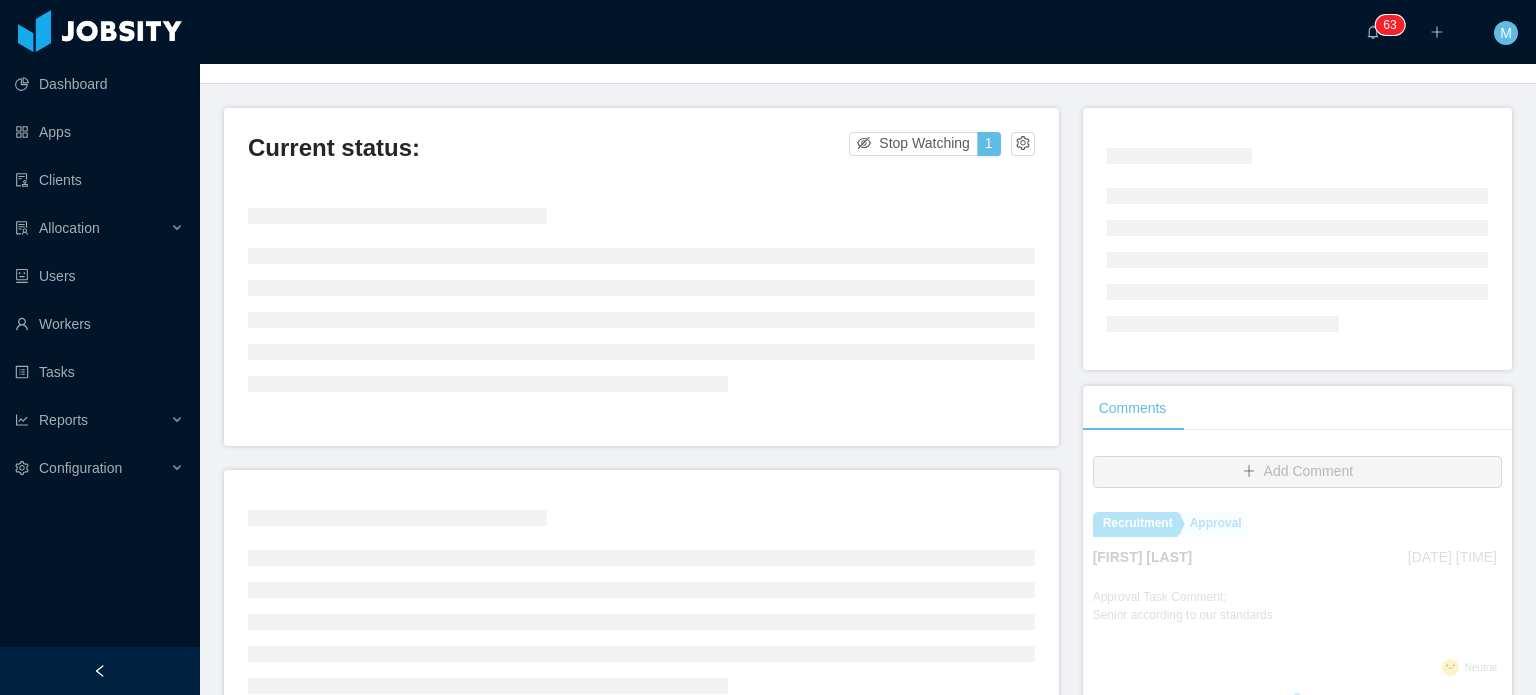 scroll, scrollTop: 100, scrollLeft: 0, axis: vertical 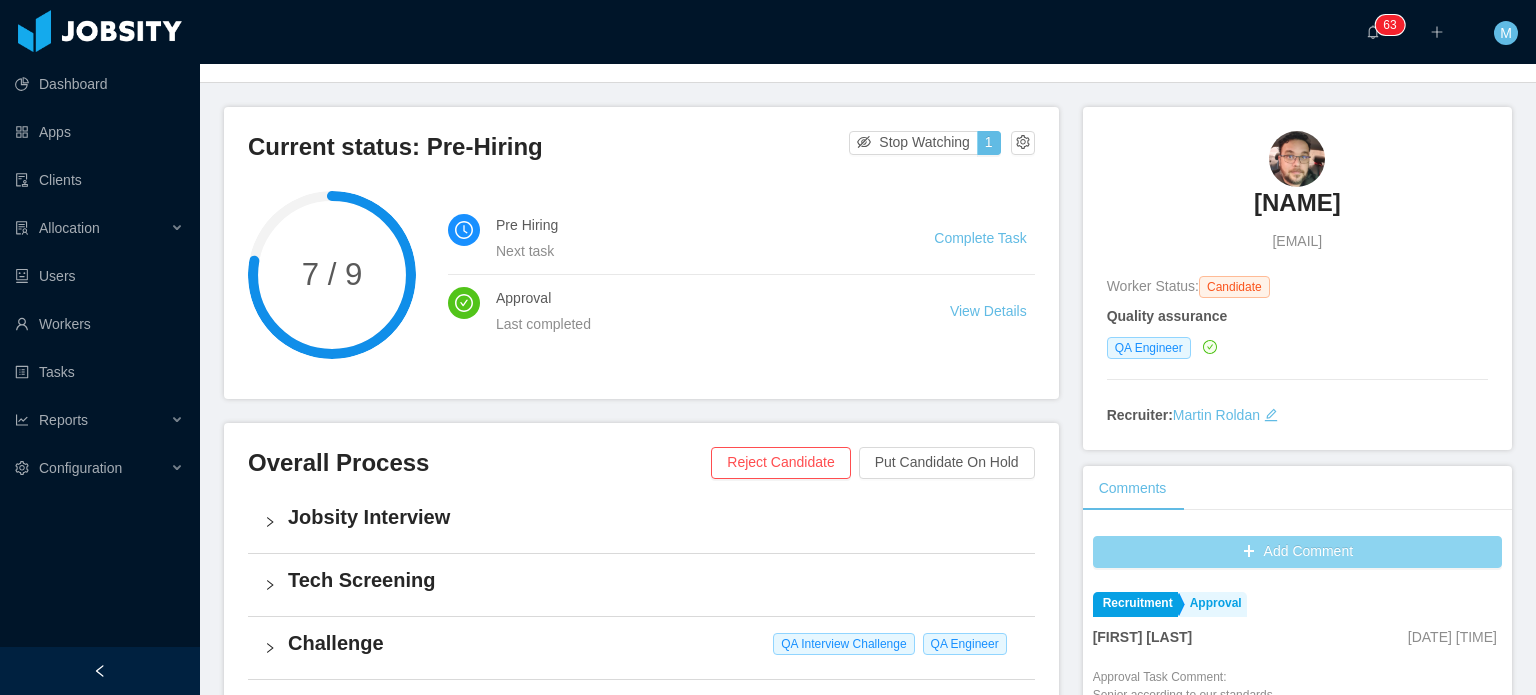 click on "Add Comment" at bounding box center [1297, 552] 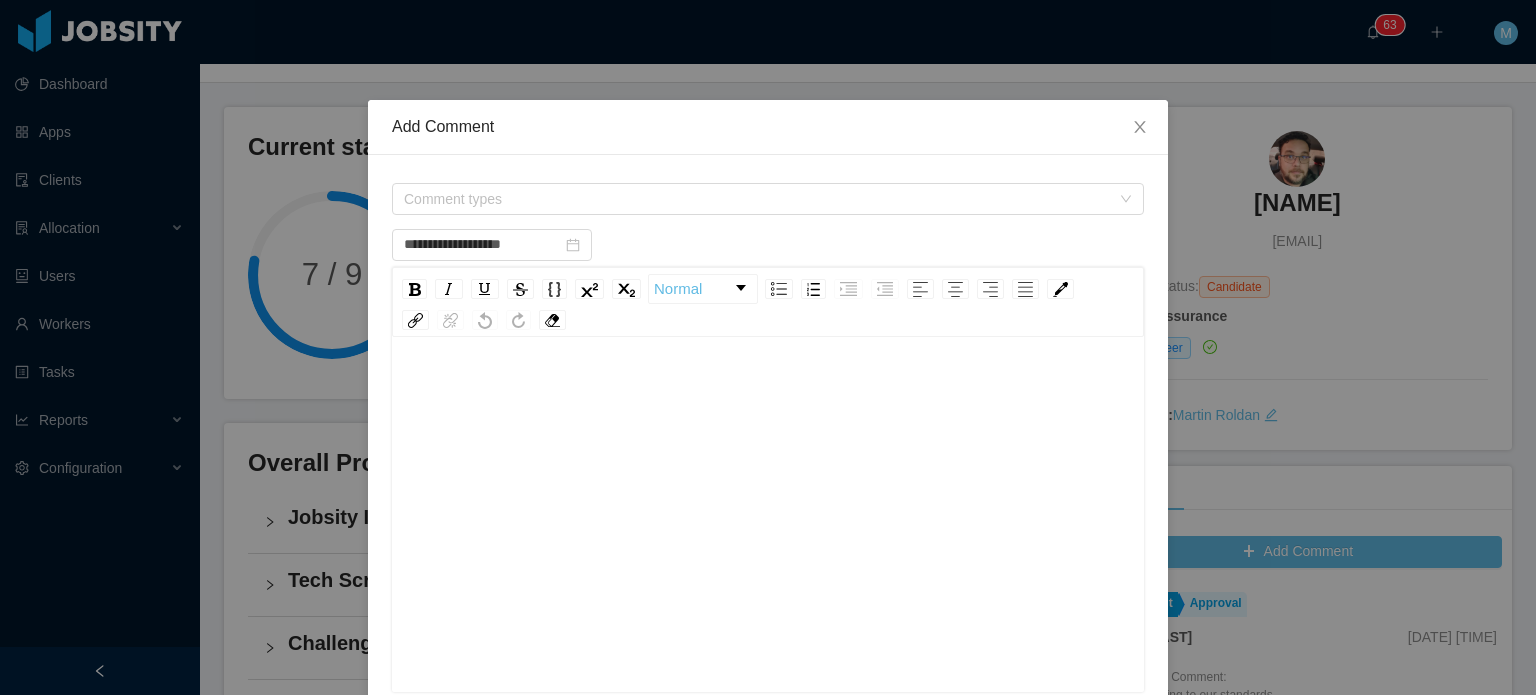 click on "Comment types" at bounding box center (768, 199) 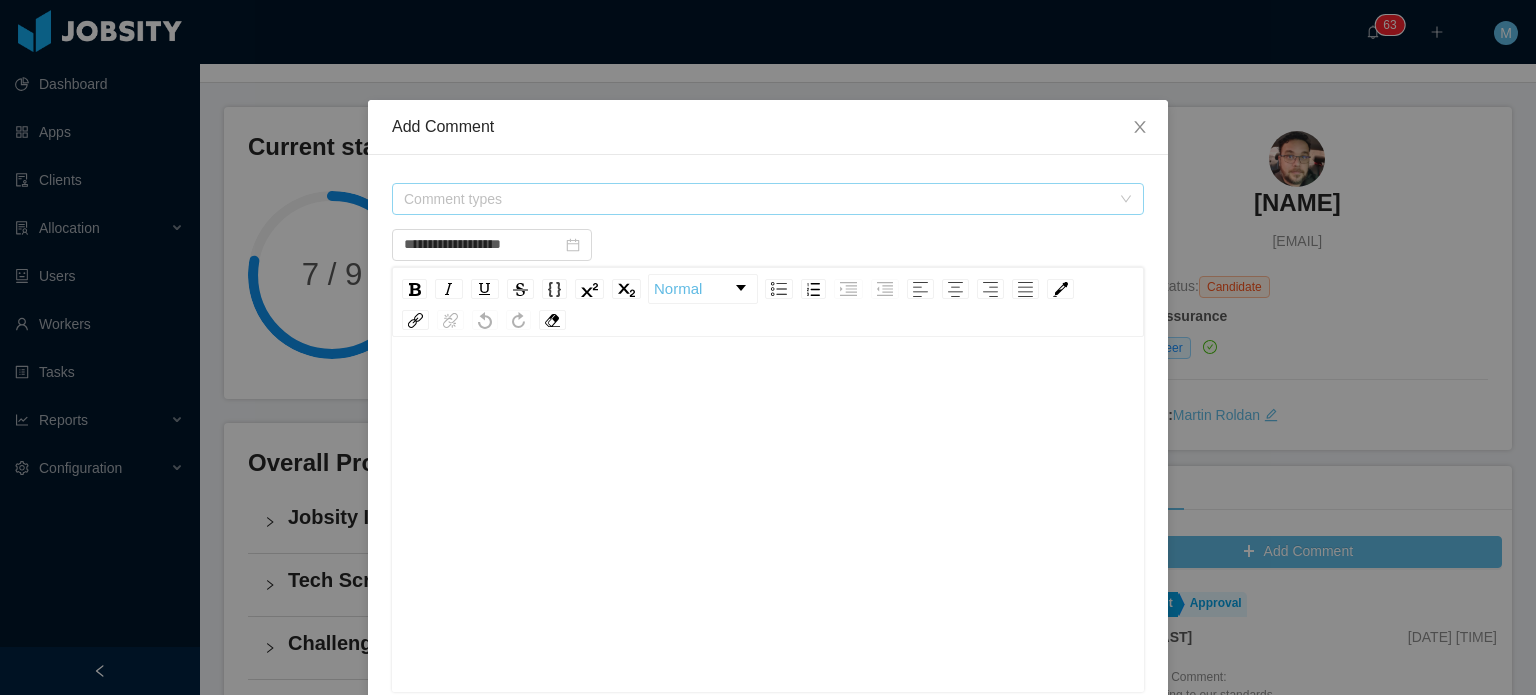 type on "**********" 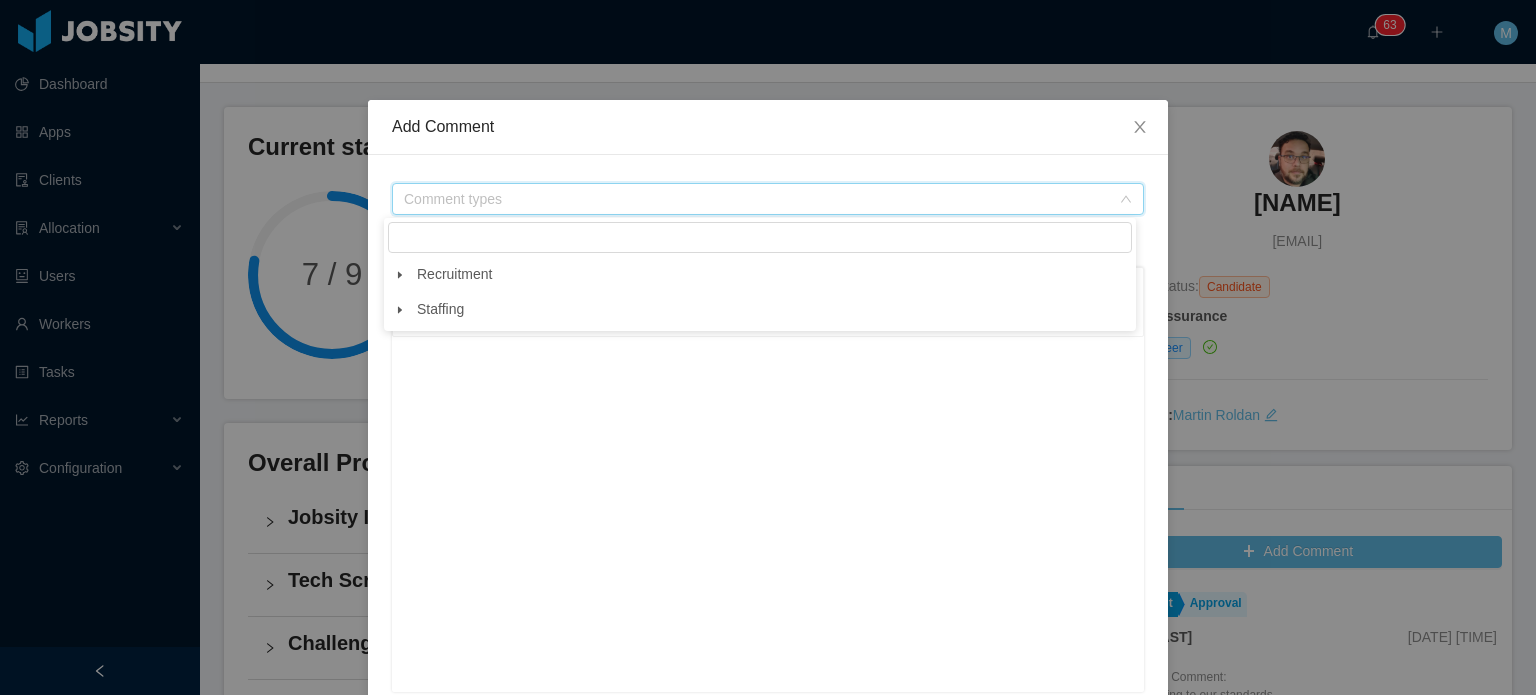click at bounding box center [400, 275] 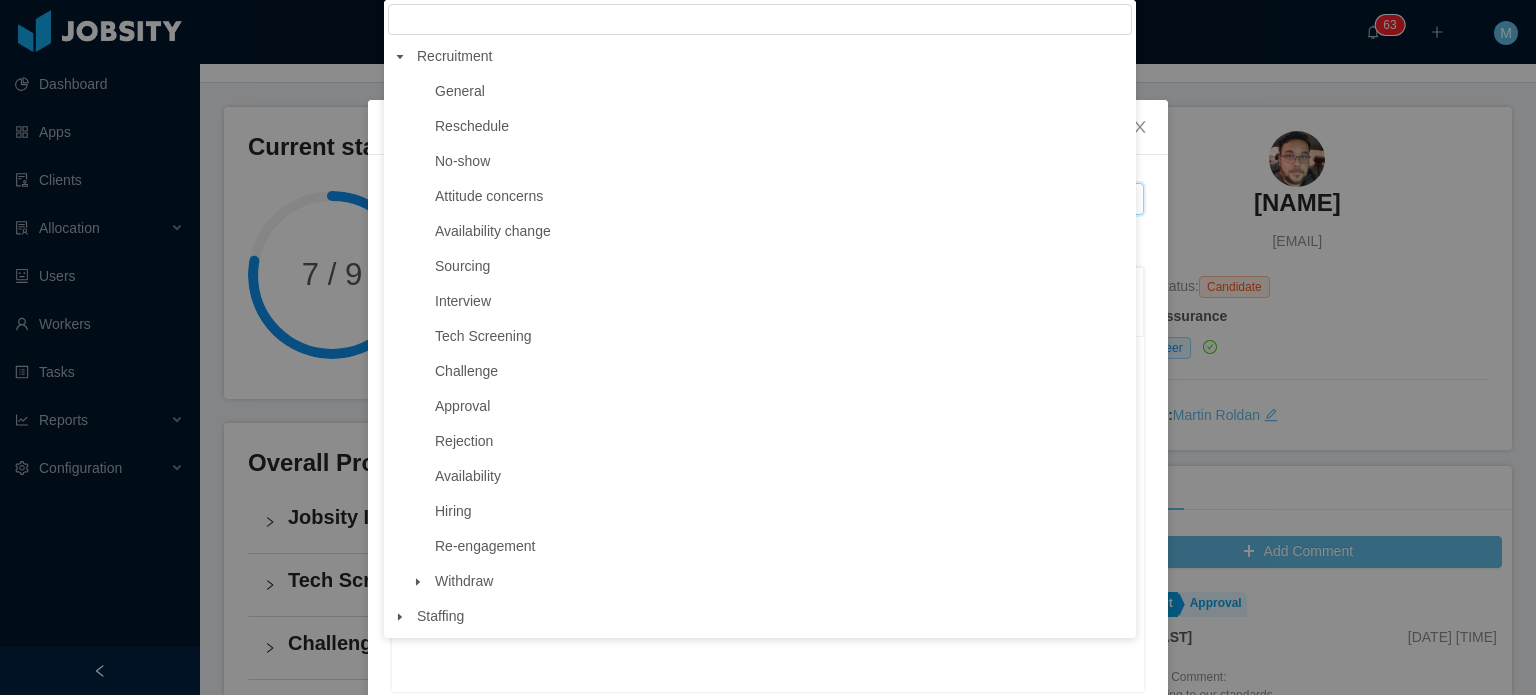 click at bounding box center [400, 57] 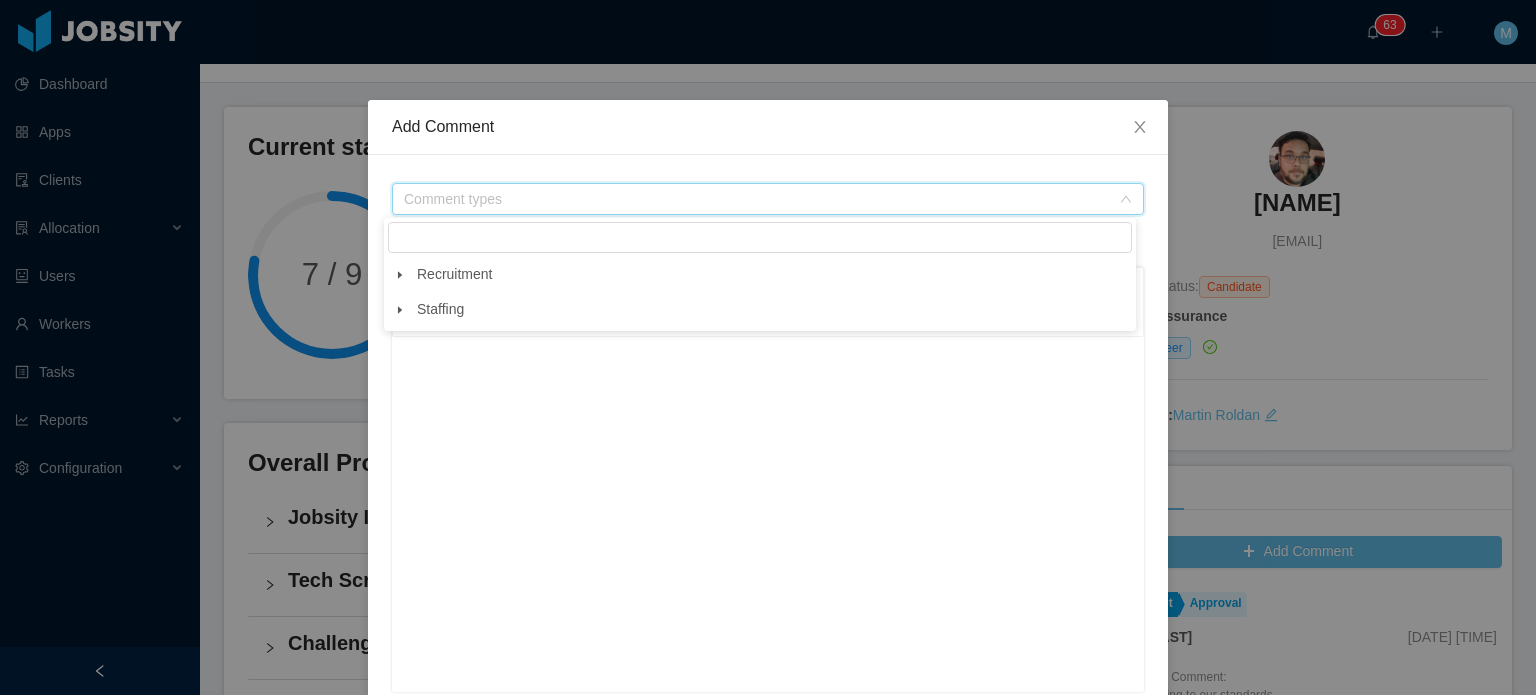 click at bounding box center (768, 546) 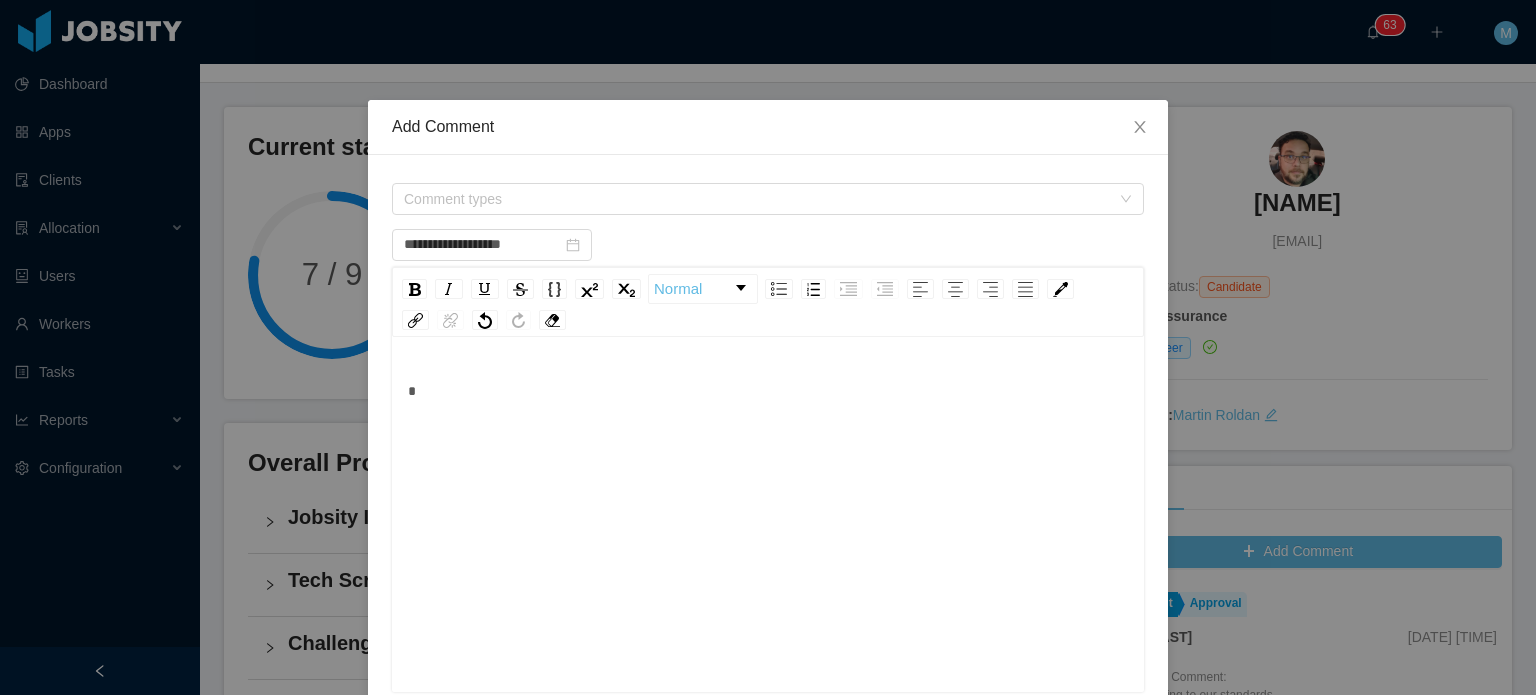type 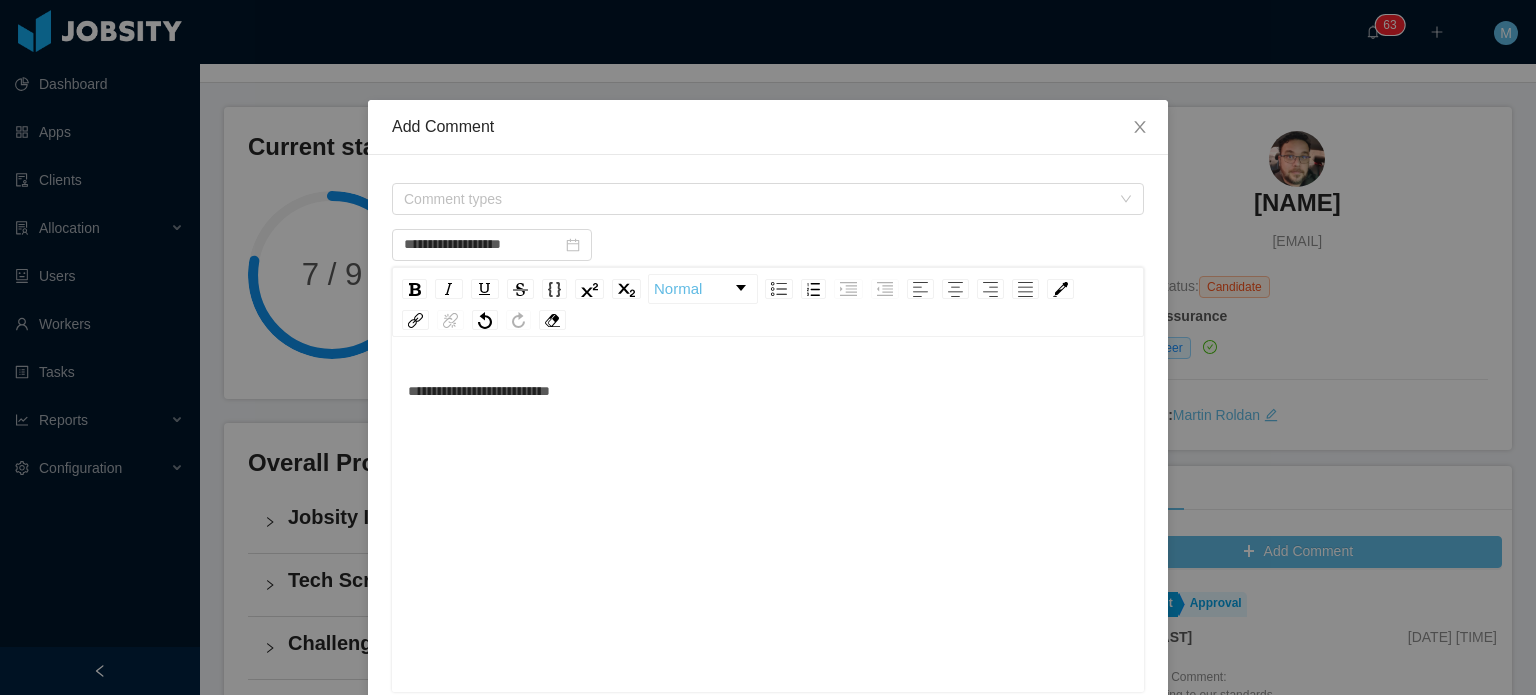 scroll, scrollTop: 44, scrollLeft: 0, axis: vertical 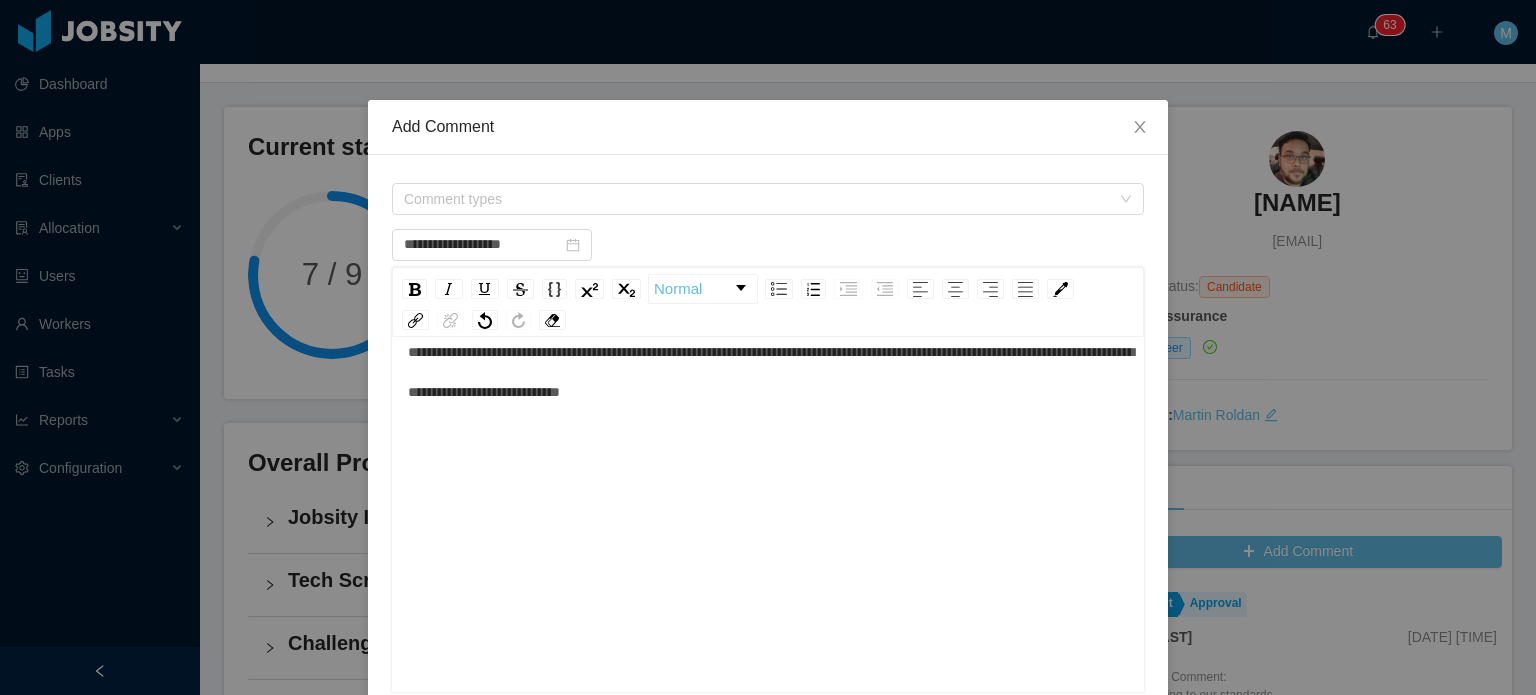 click on "**********" at bounding box center [771, 372] 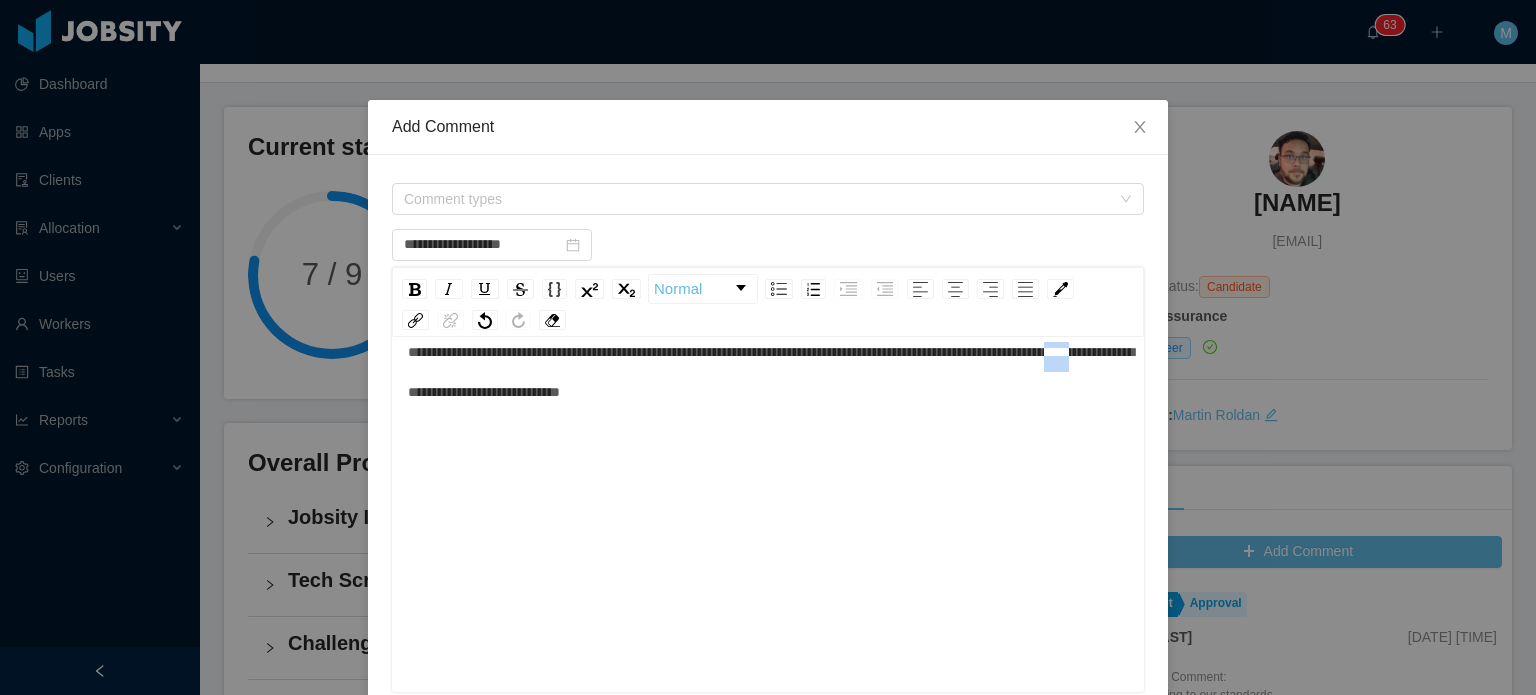 click on "**********" at bounding box center (771, 372) 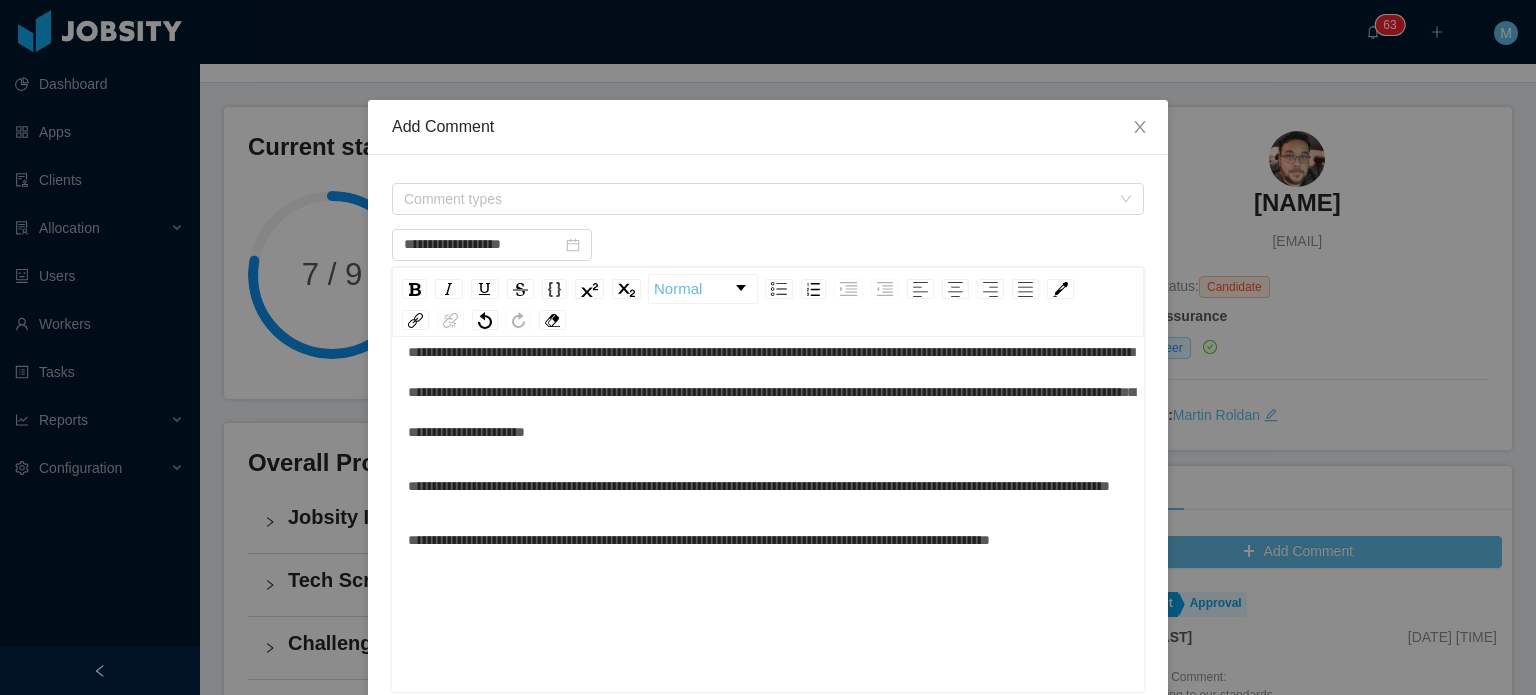 click on "**********" at bounding box center (699, 540) 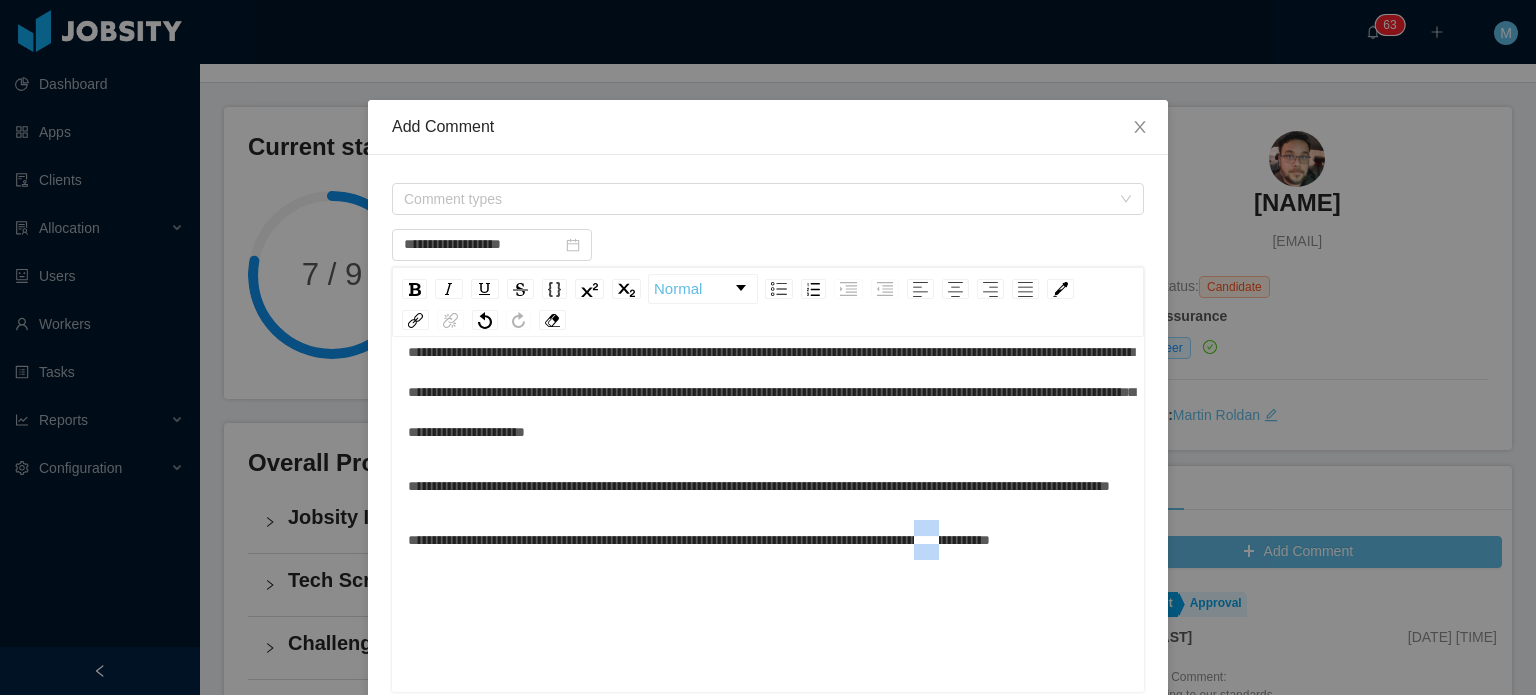 click on "**********" at bounding box center [699, 540] 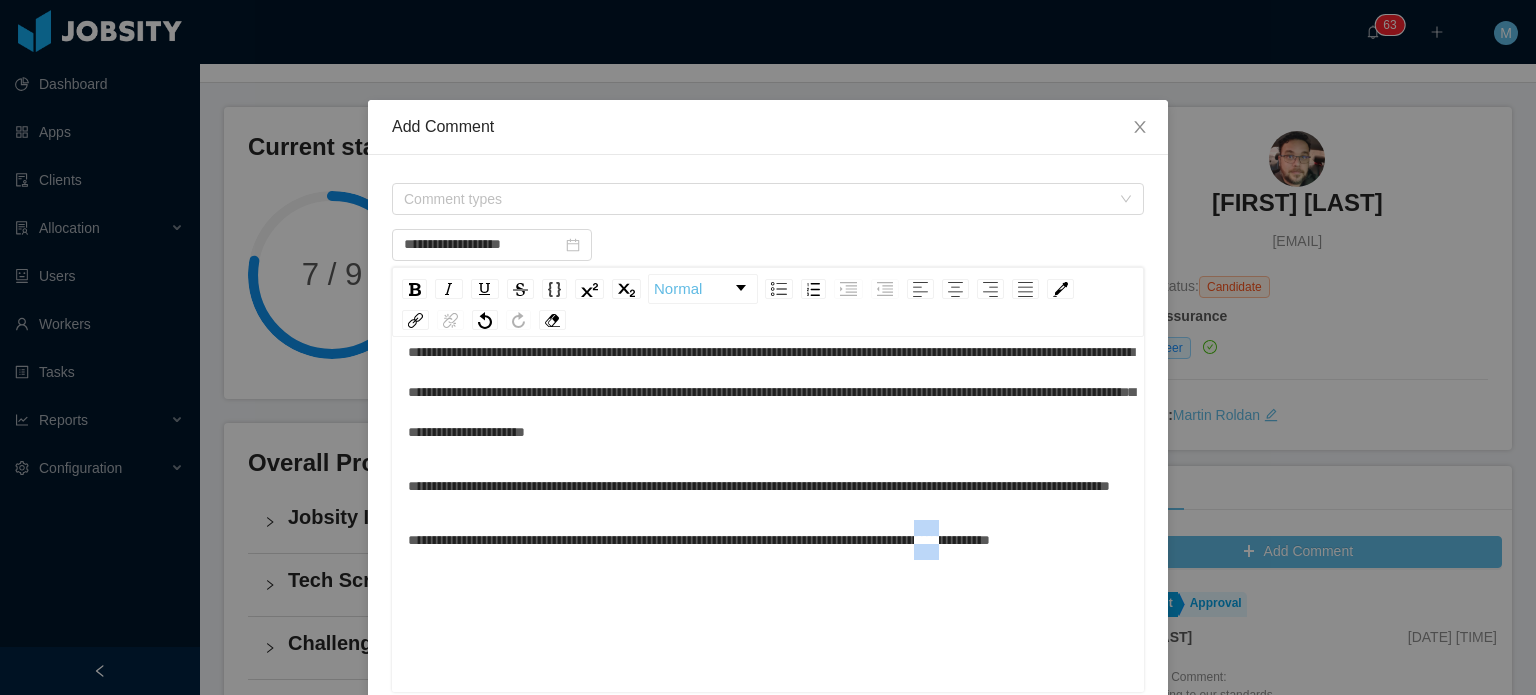 click on "**********" 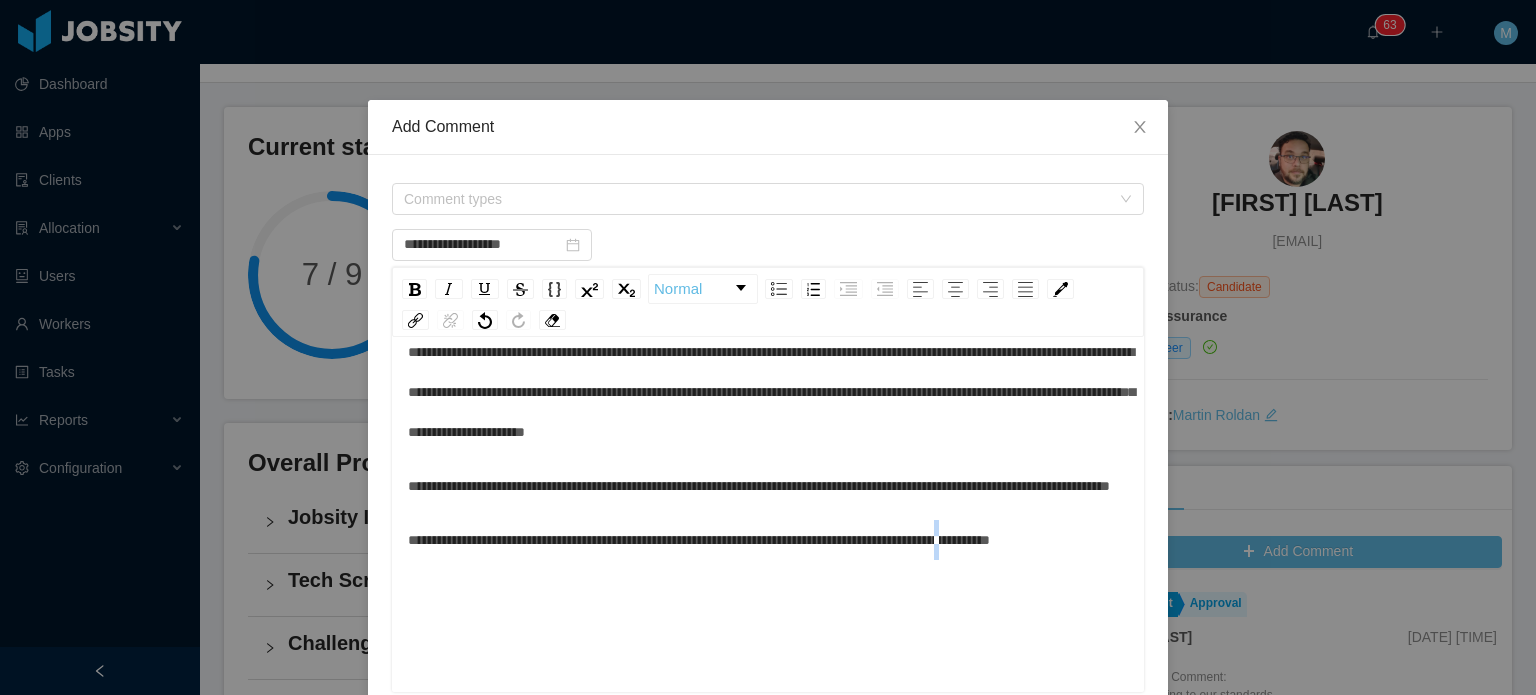 click on "**********" 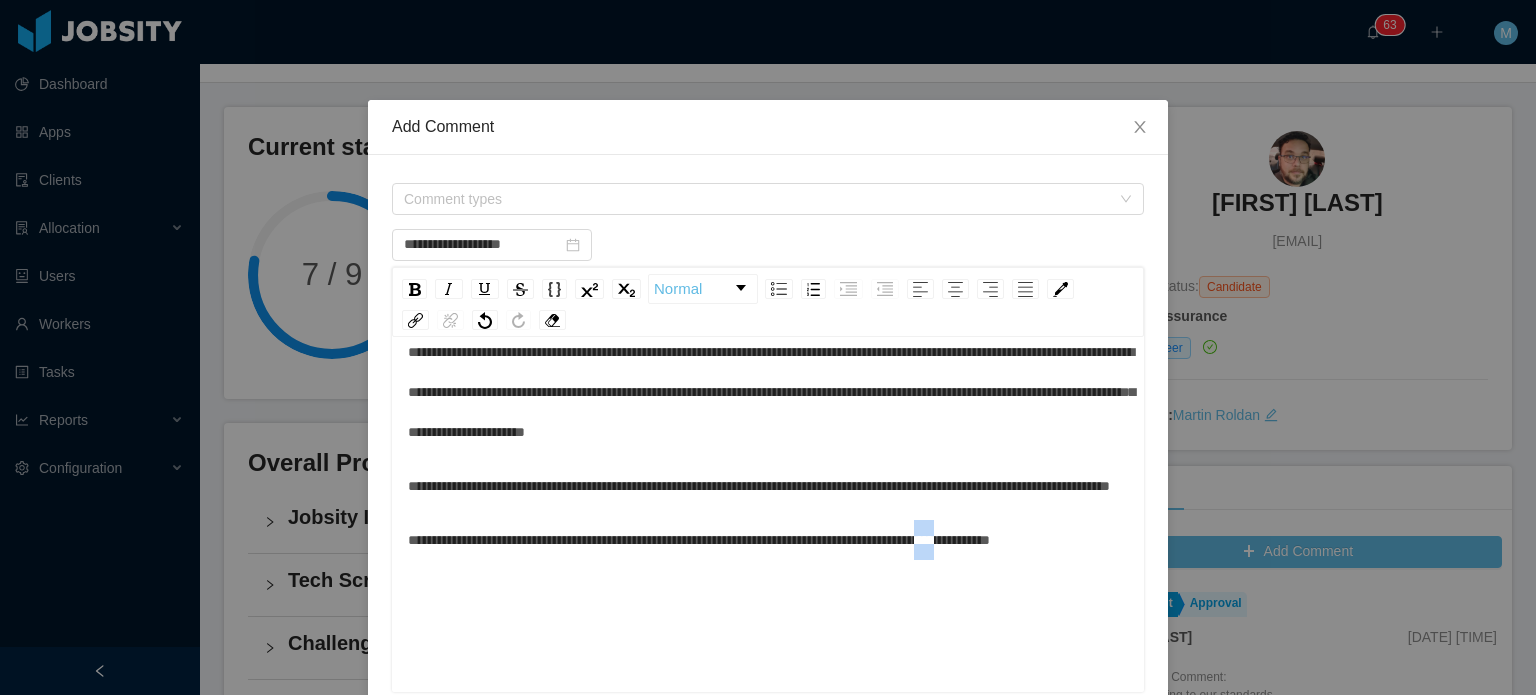 drag, startPoint x: 1037, startPoint y: 582, endPoint x: 1012, endPoint y: 587, distance: 25.495098 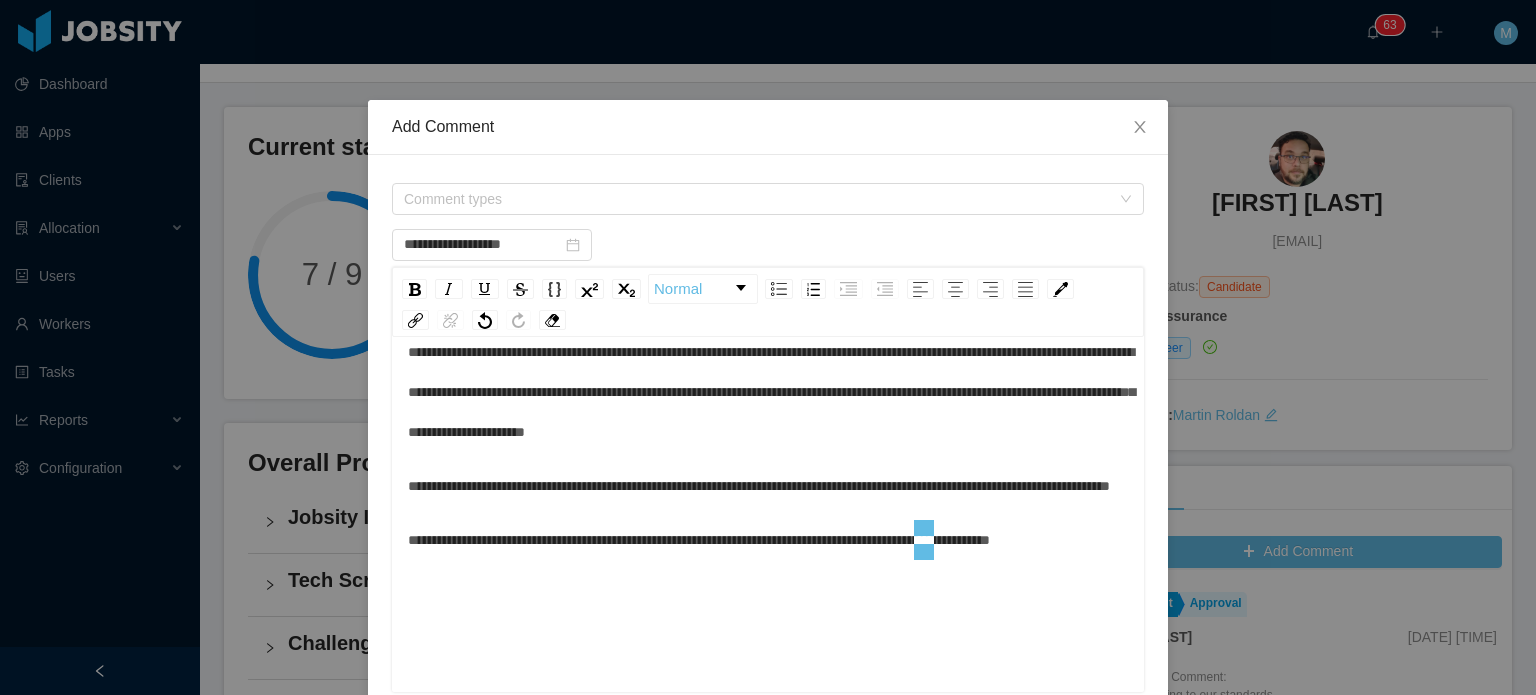 type on "**********" 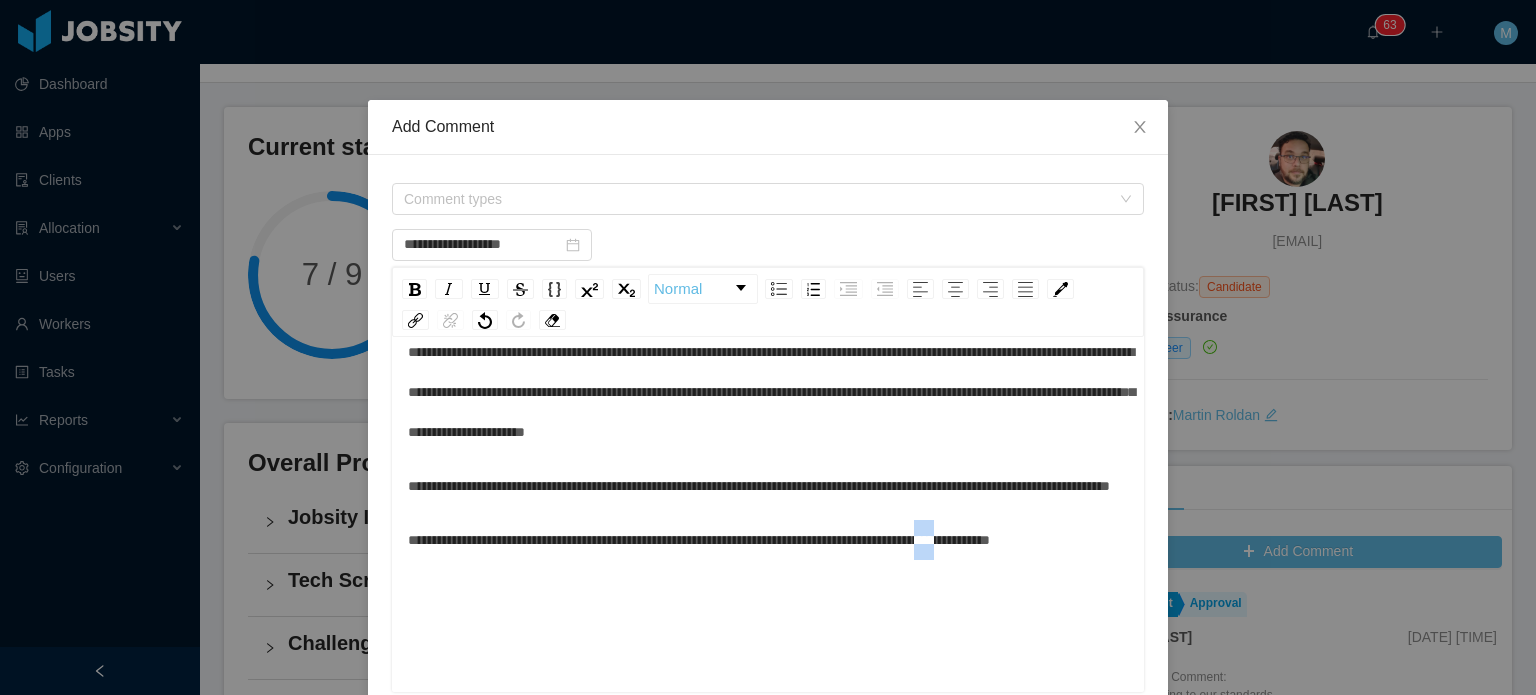 click on "**********" 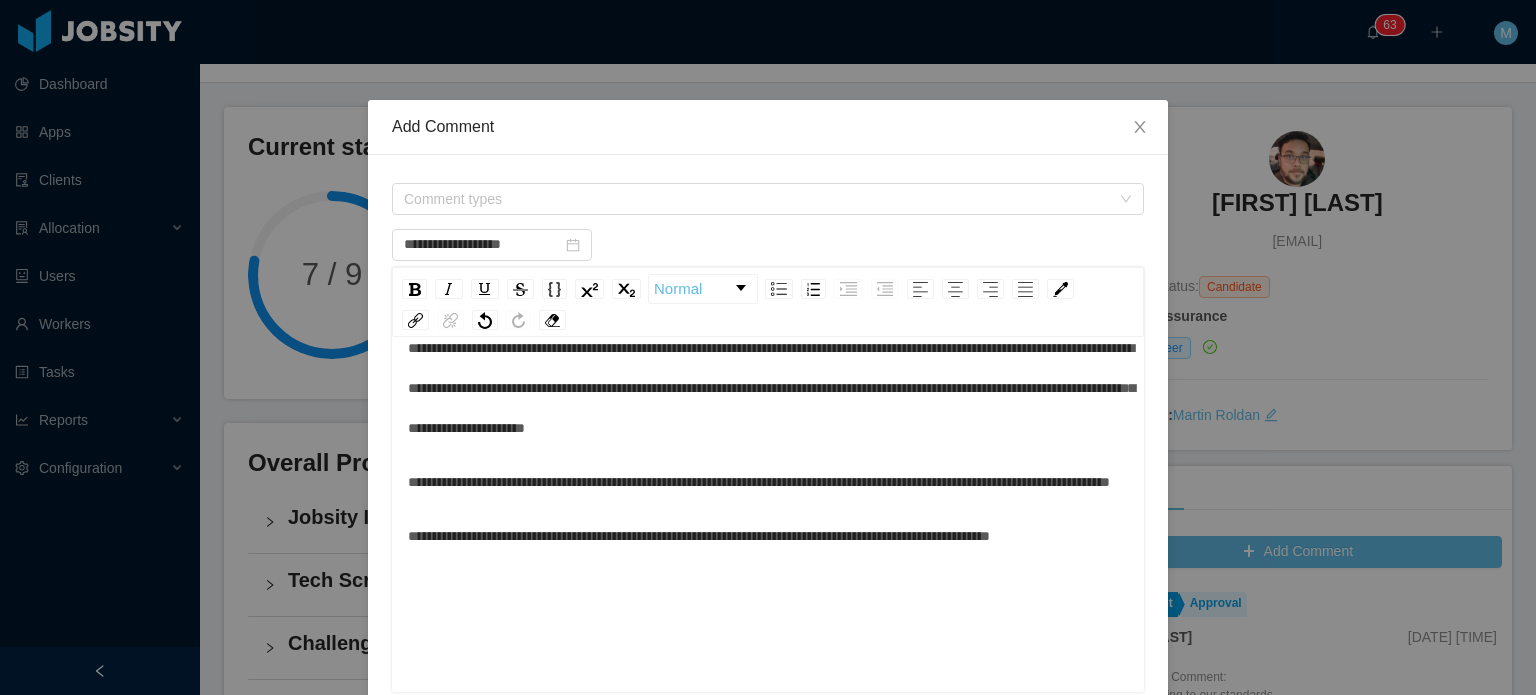 scroll, scrollTop: 44, scrollLeft: 0, axis: vertical 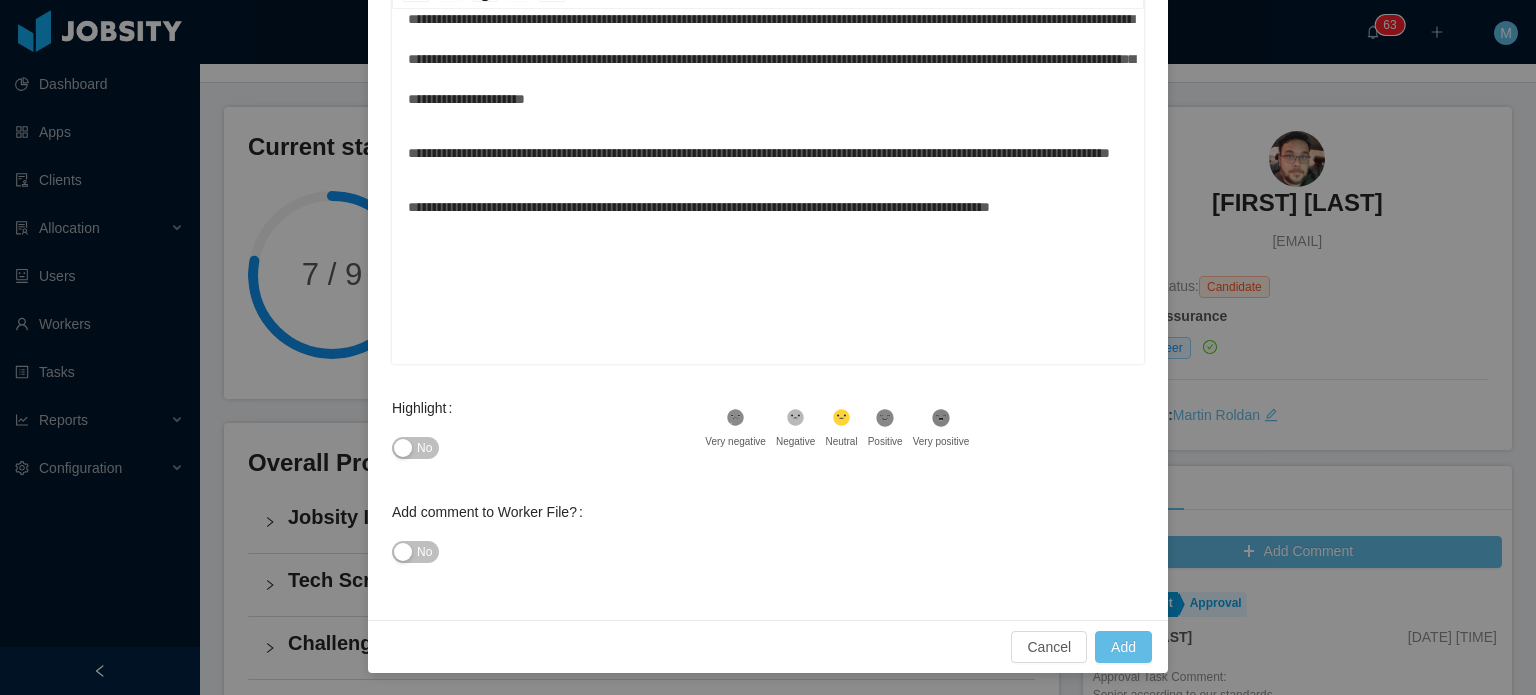click on "**********" 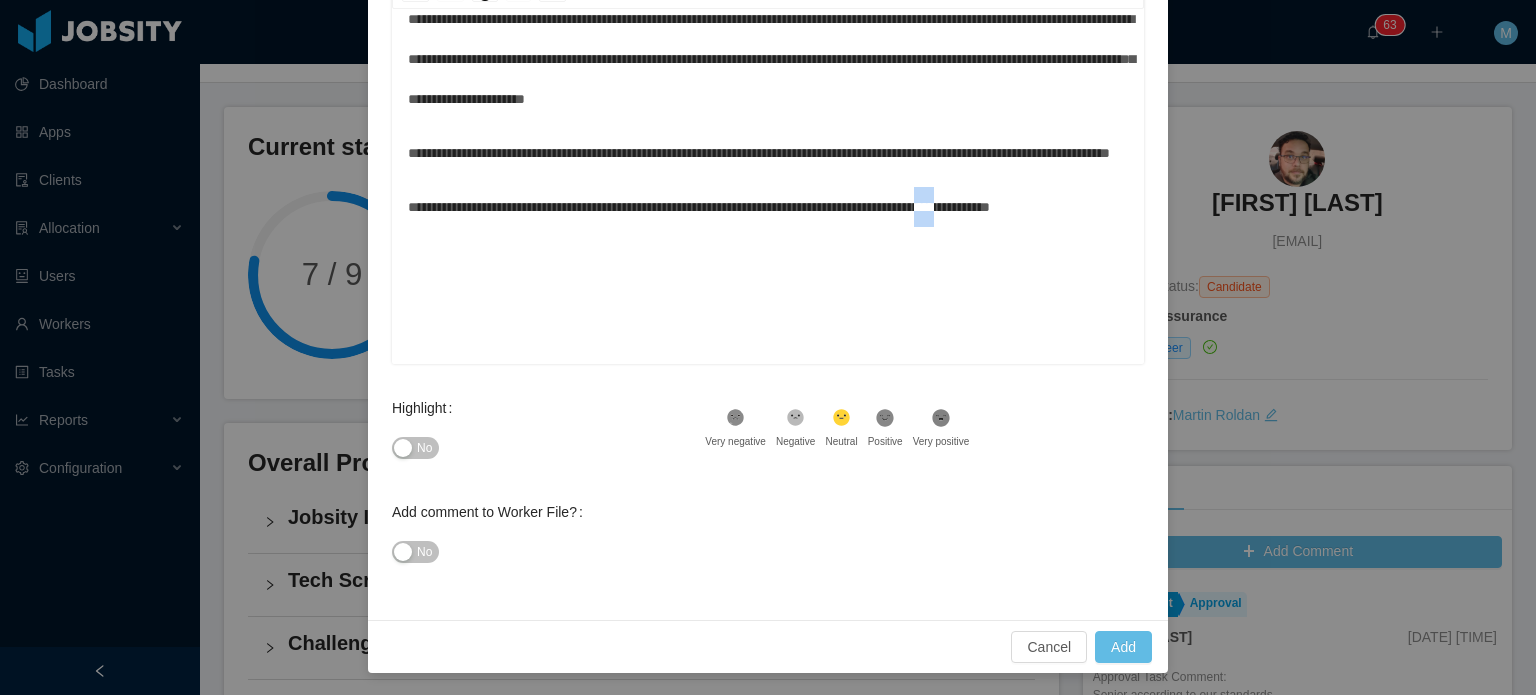 drag, startPoint x: 1039, startPoint y: 246, endPoint x: 1013, endPoint y: 249, distance: 26.172504 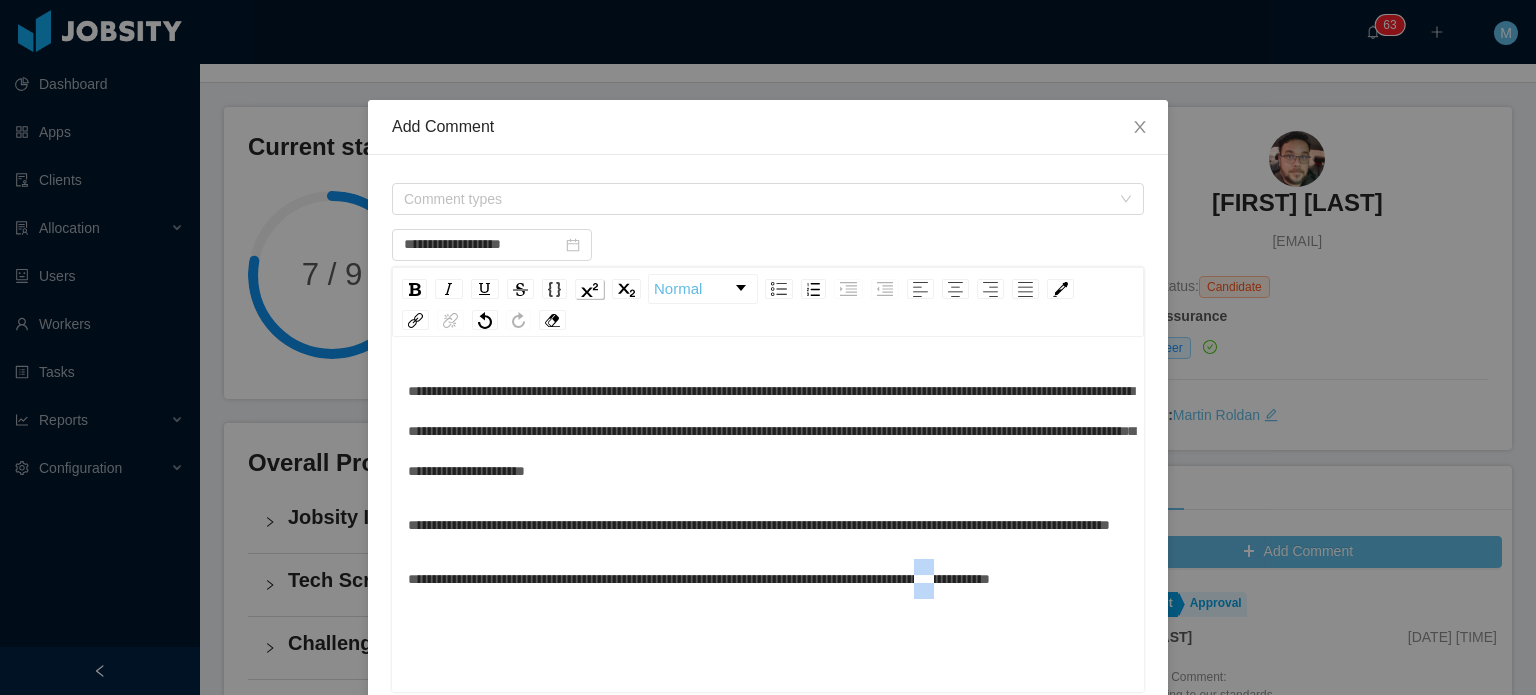 scroll, scrollTop: 0, scrollLeft: 0, axis: both 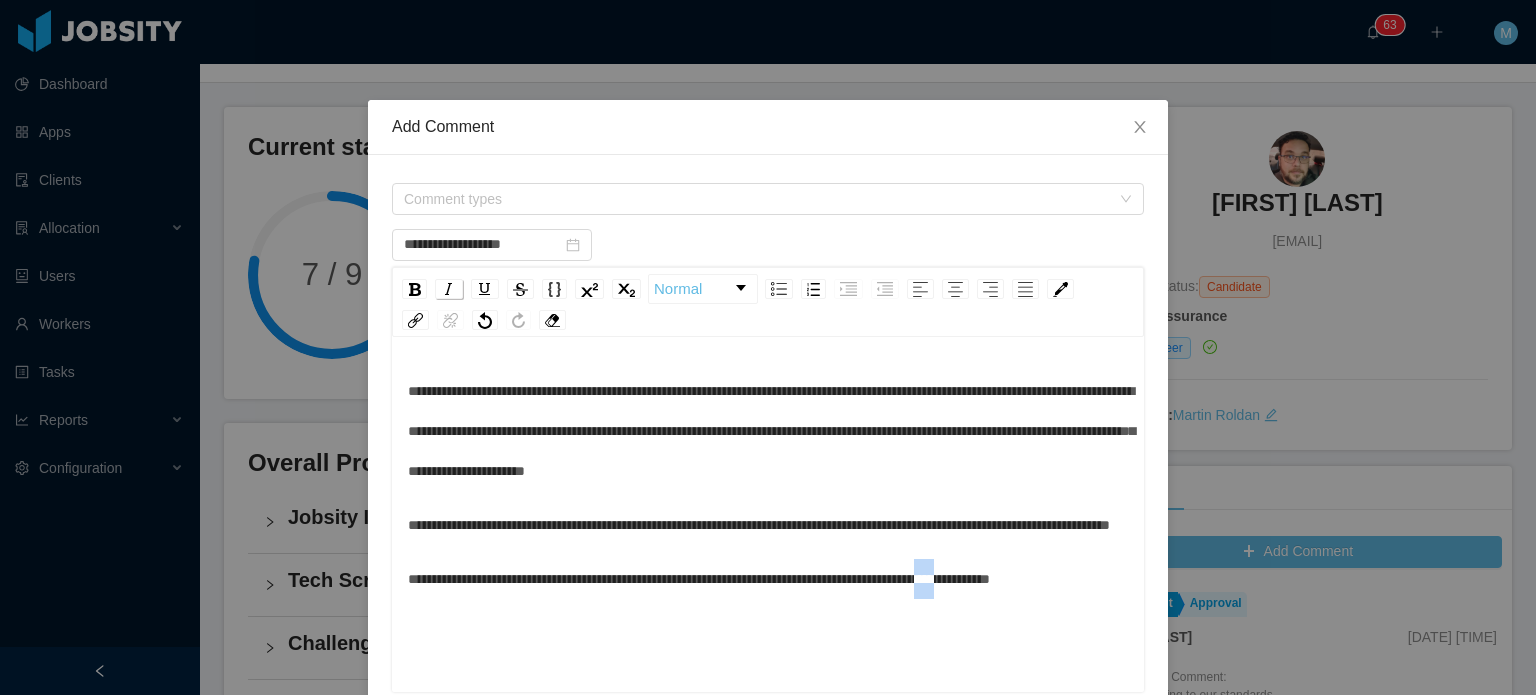 click 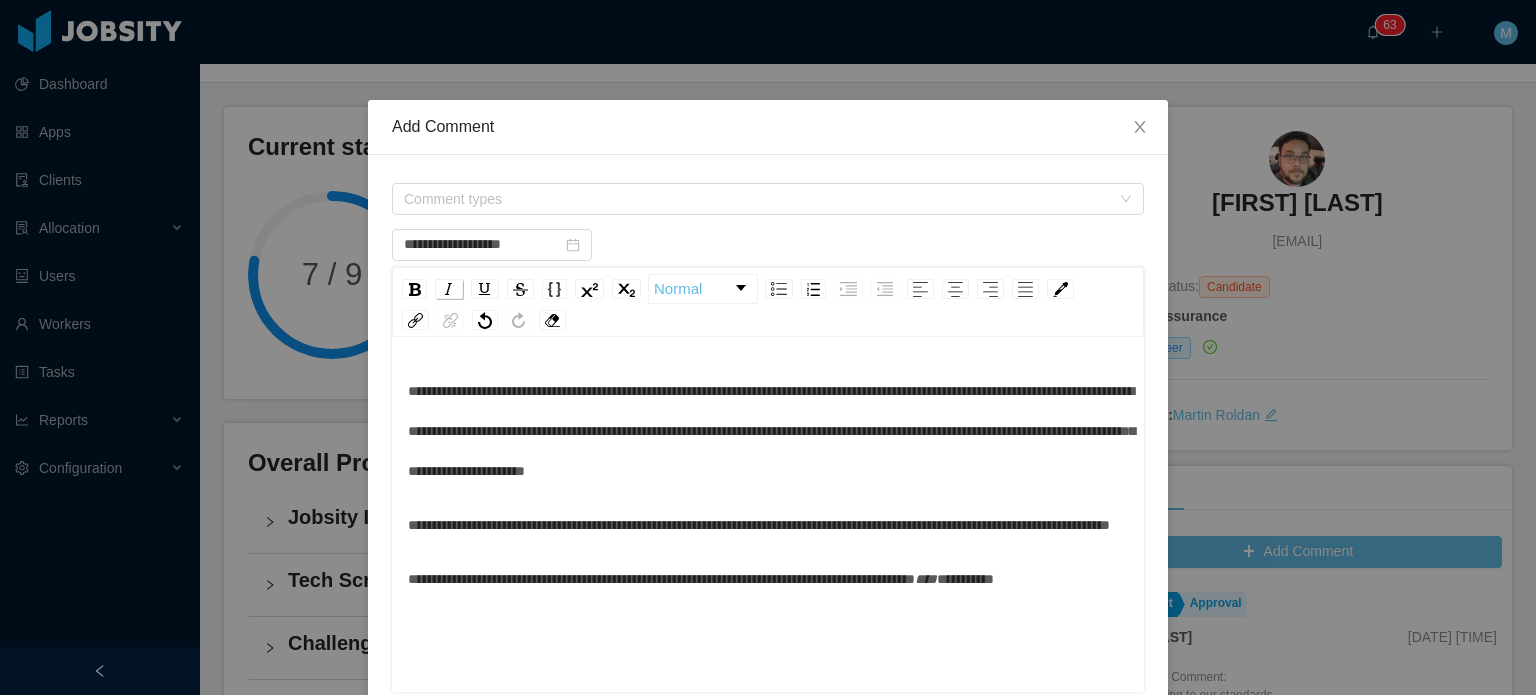 click 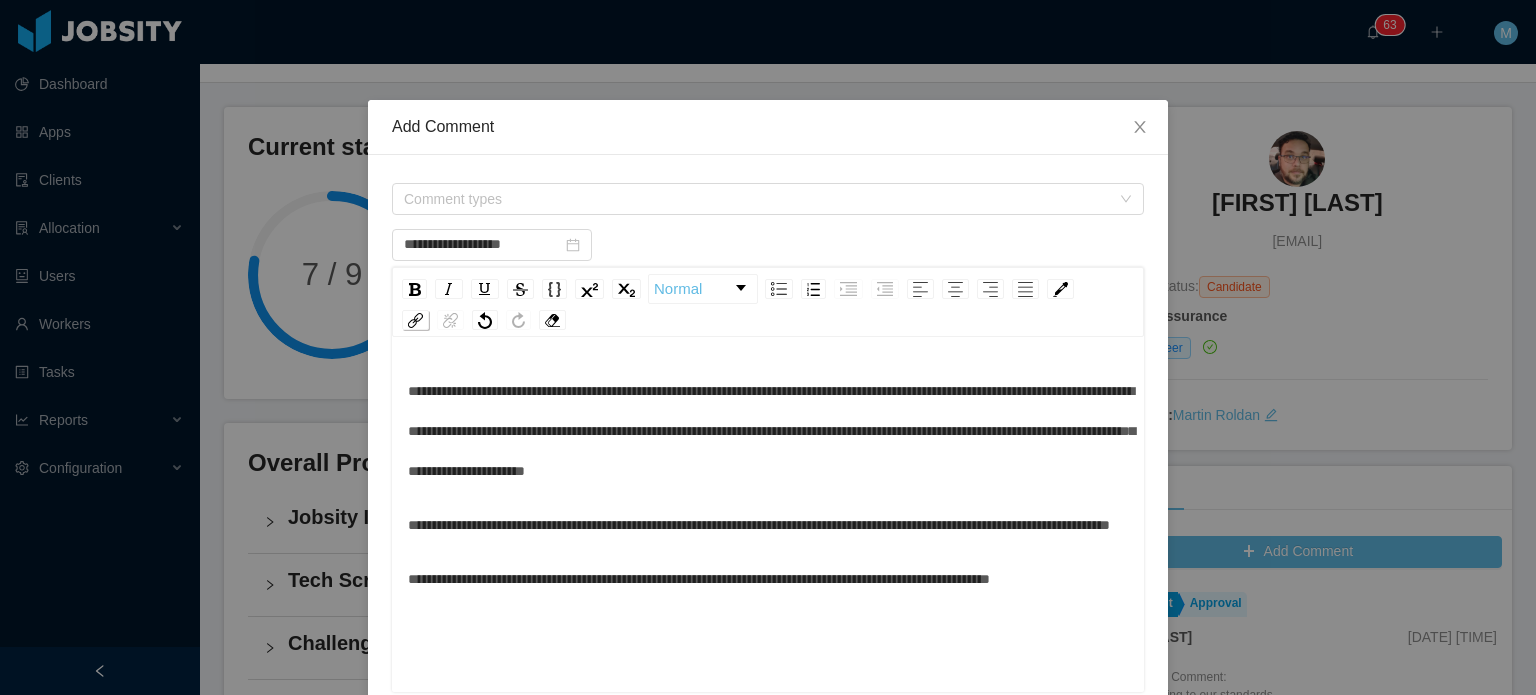 click 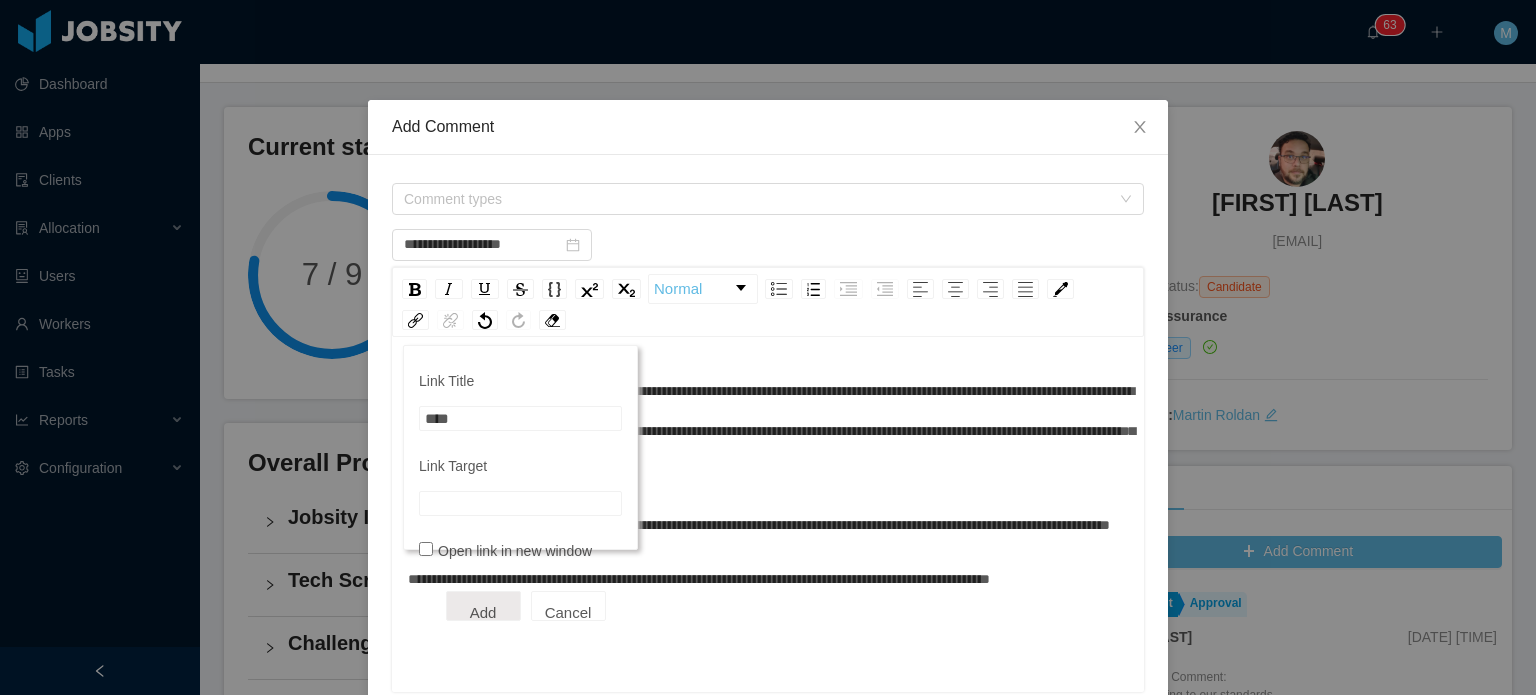 click on "****" 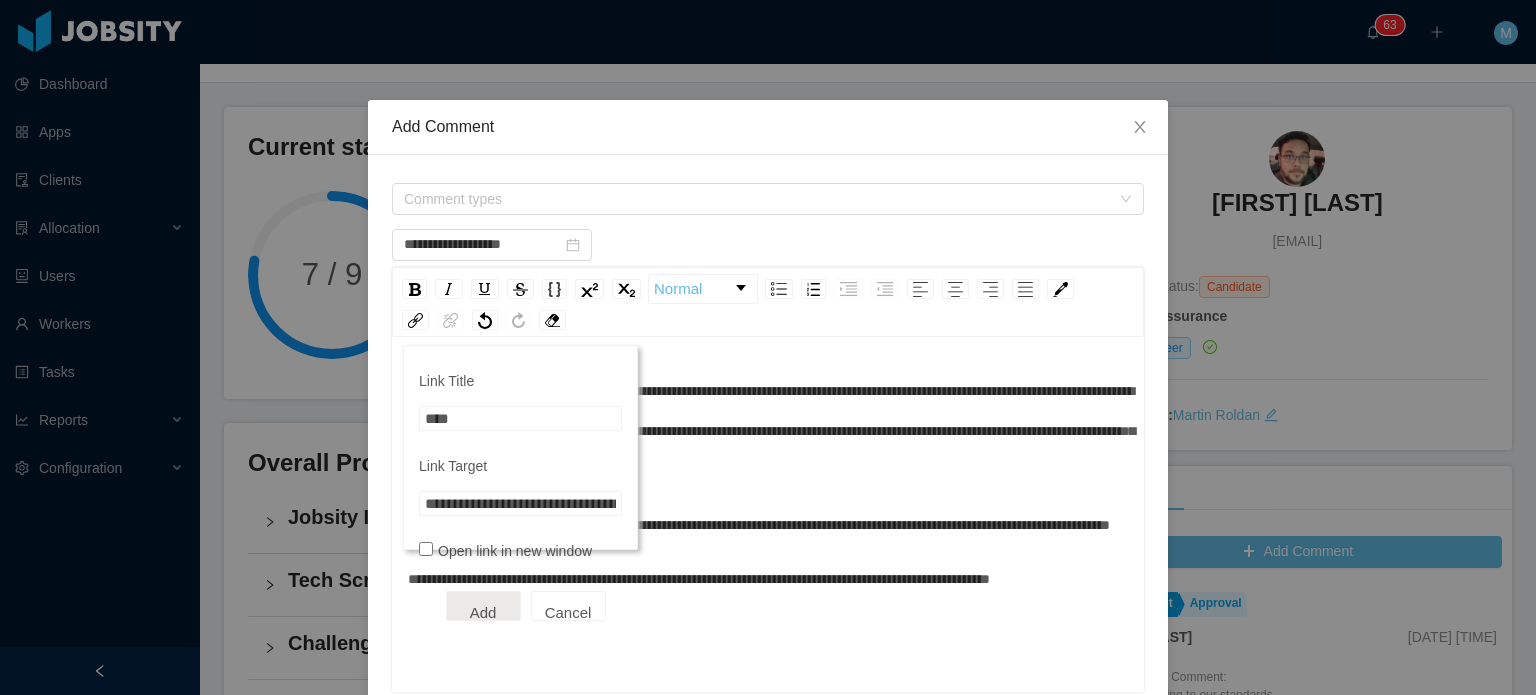 scroll, scrollTop: 0, scrollLeft: 1374, axis: horizontal 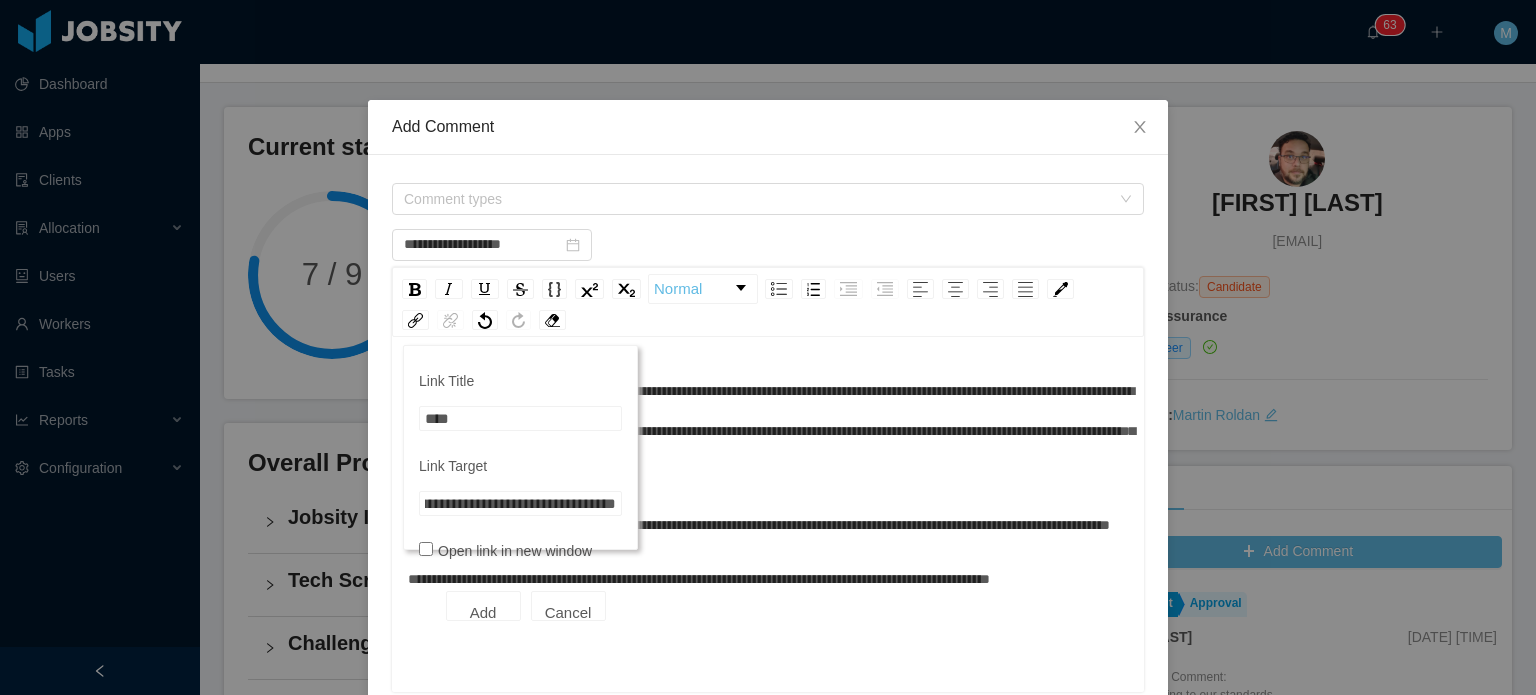 type on "**********" 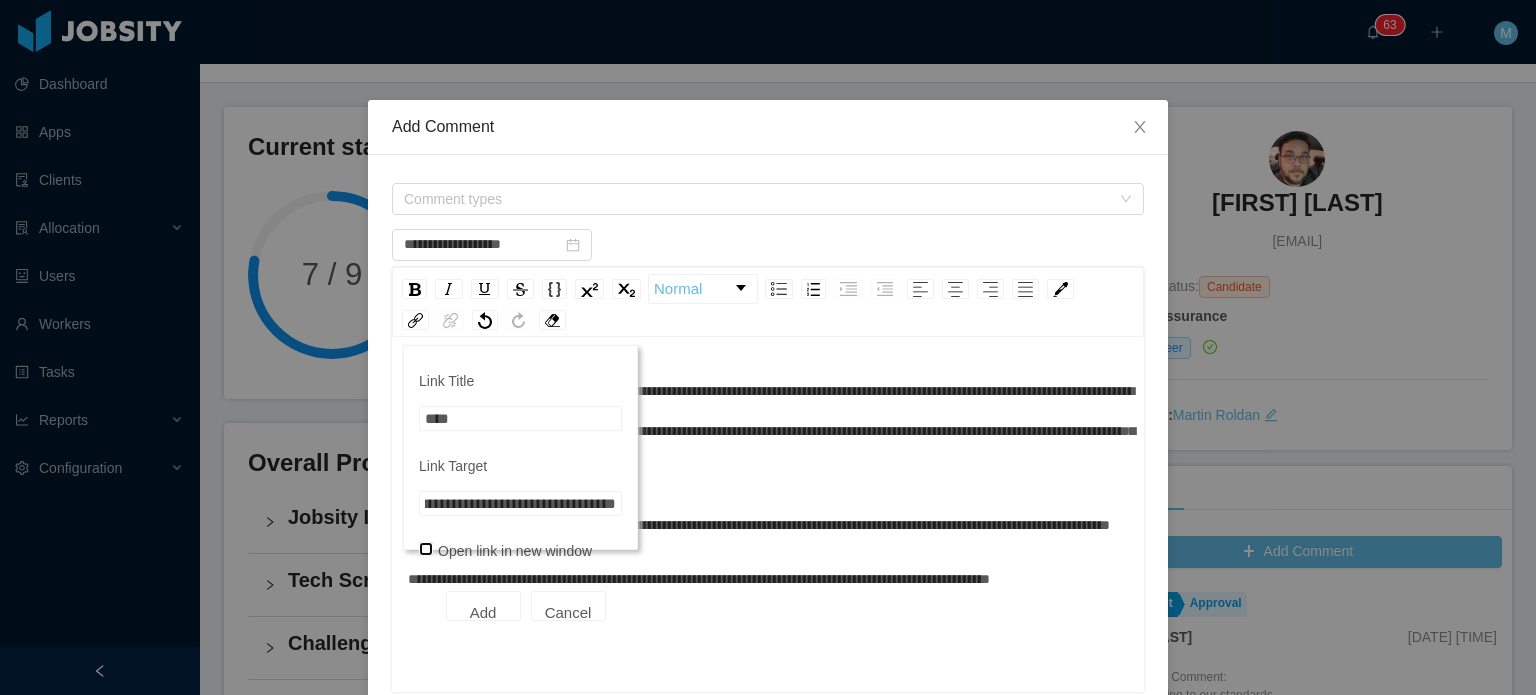 scroll, scrollTop: 0, scrollLeft: 0, axis: both 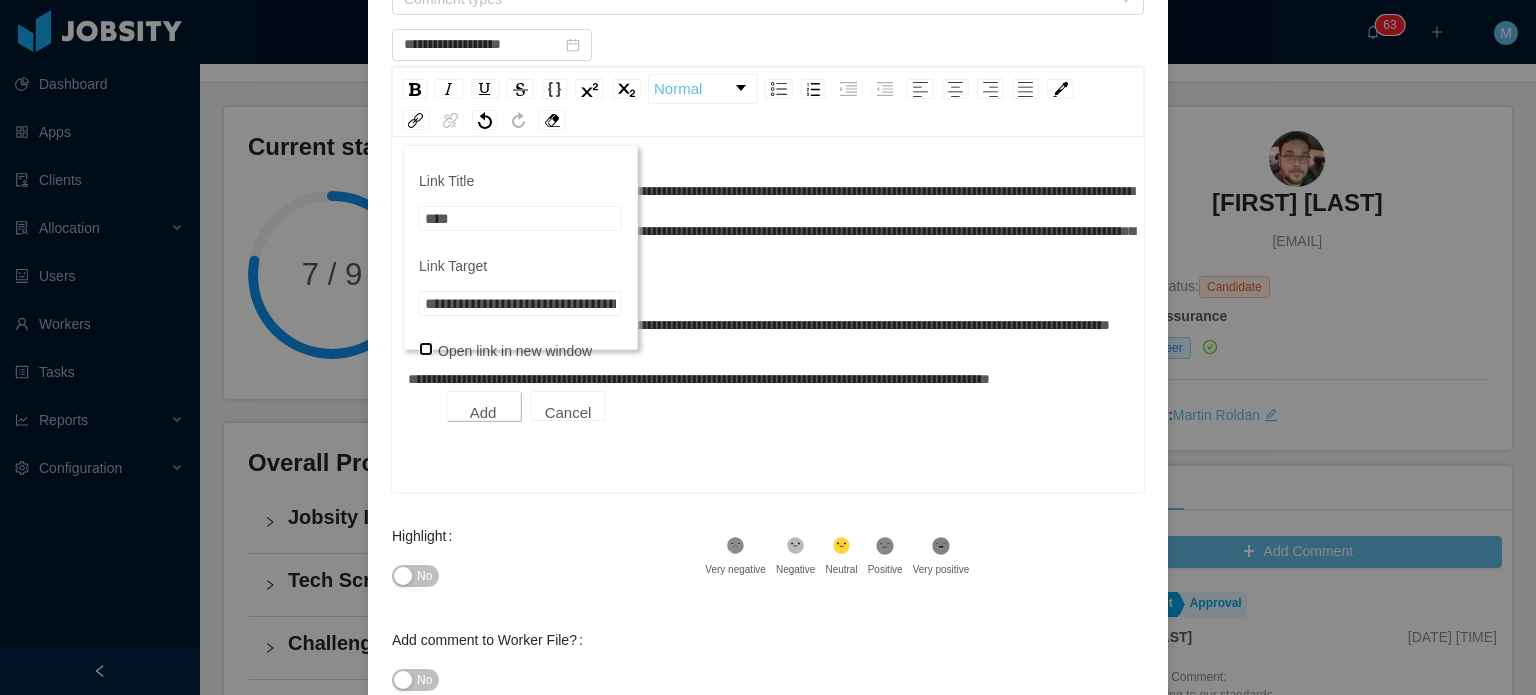 click on "Add" 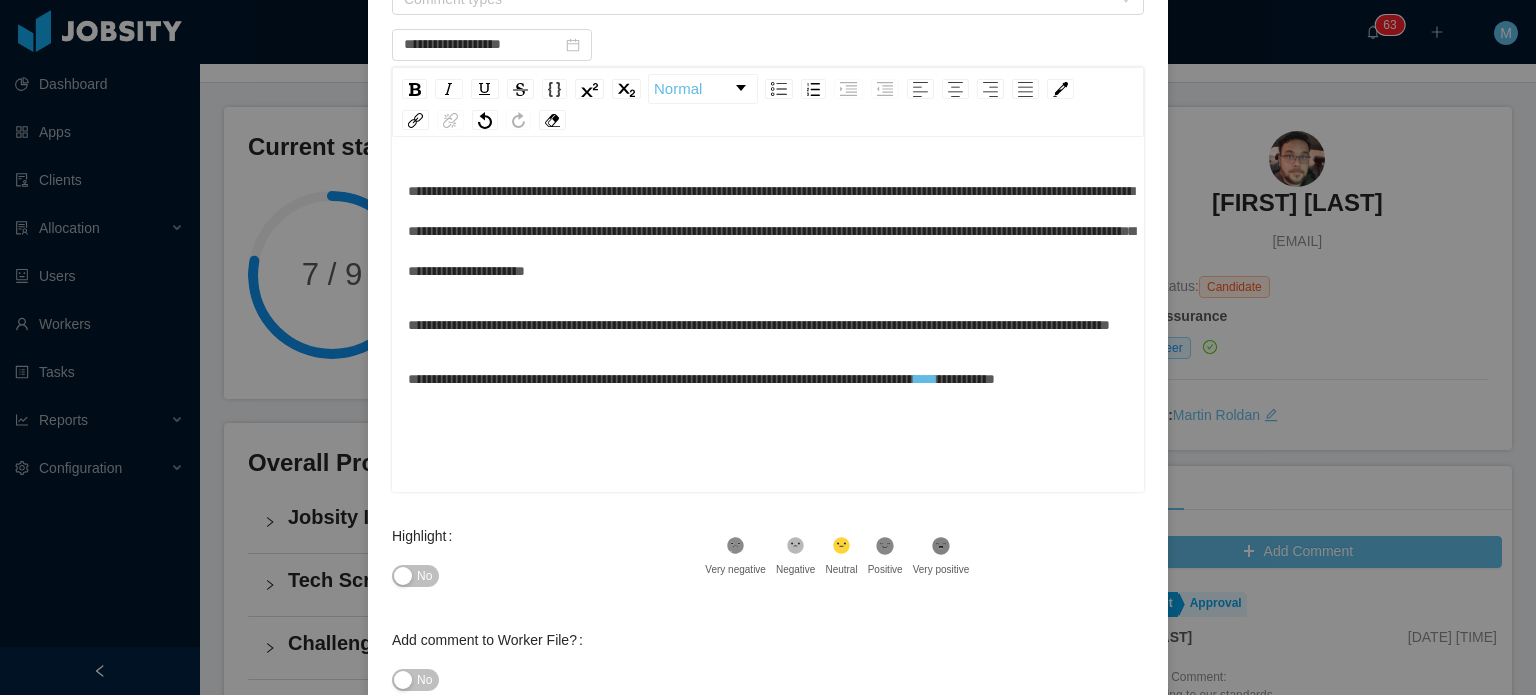click on "**********" 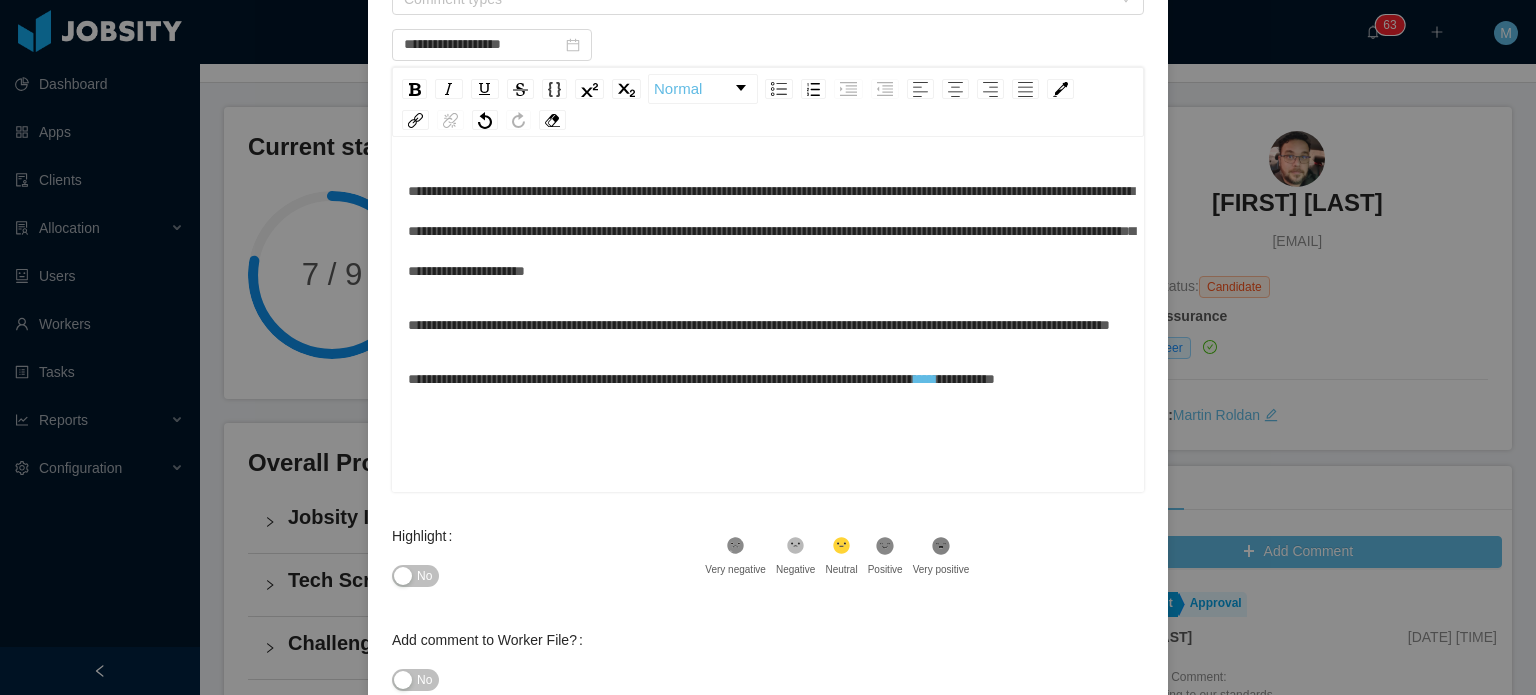 click on "**********" 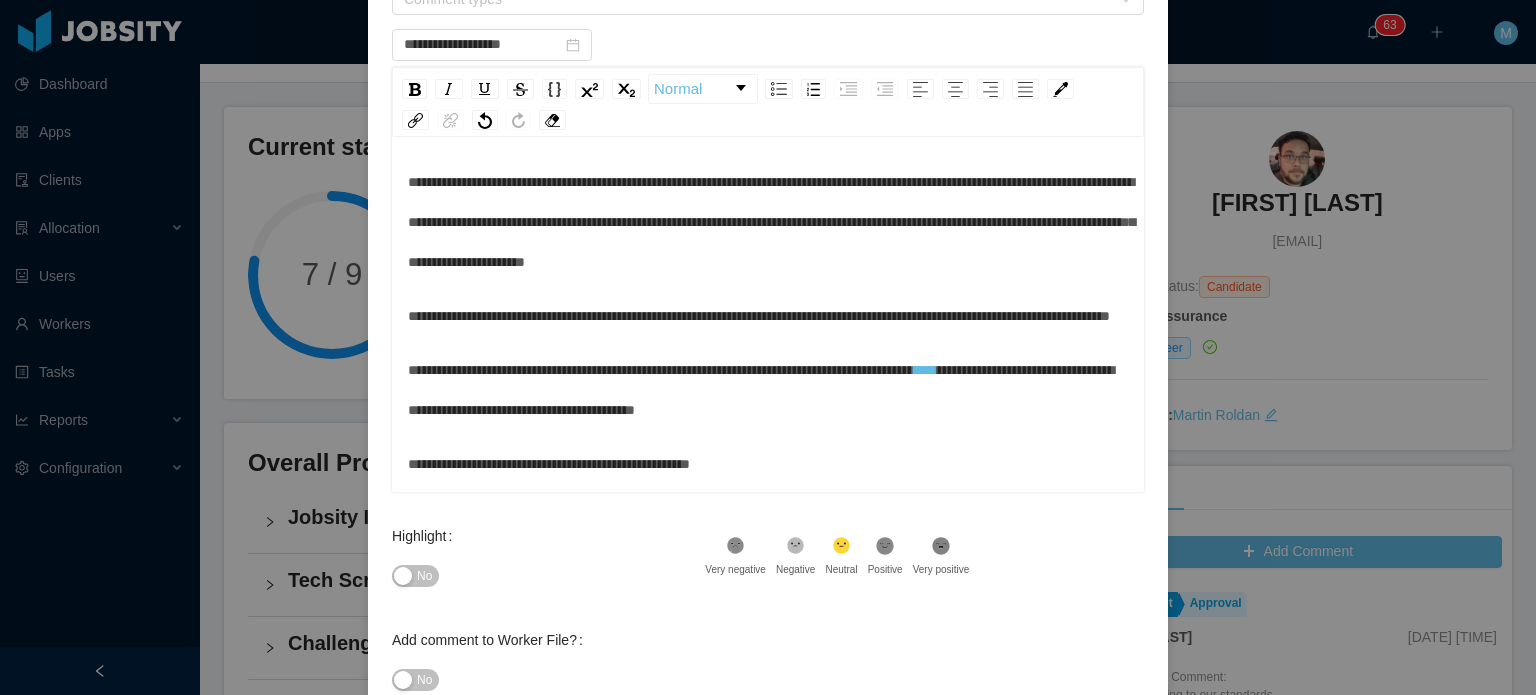 scroll, scrollTop: 0, scrollLeft: 0, axis: both 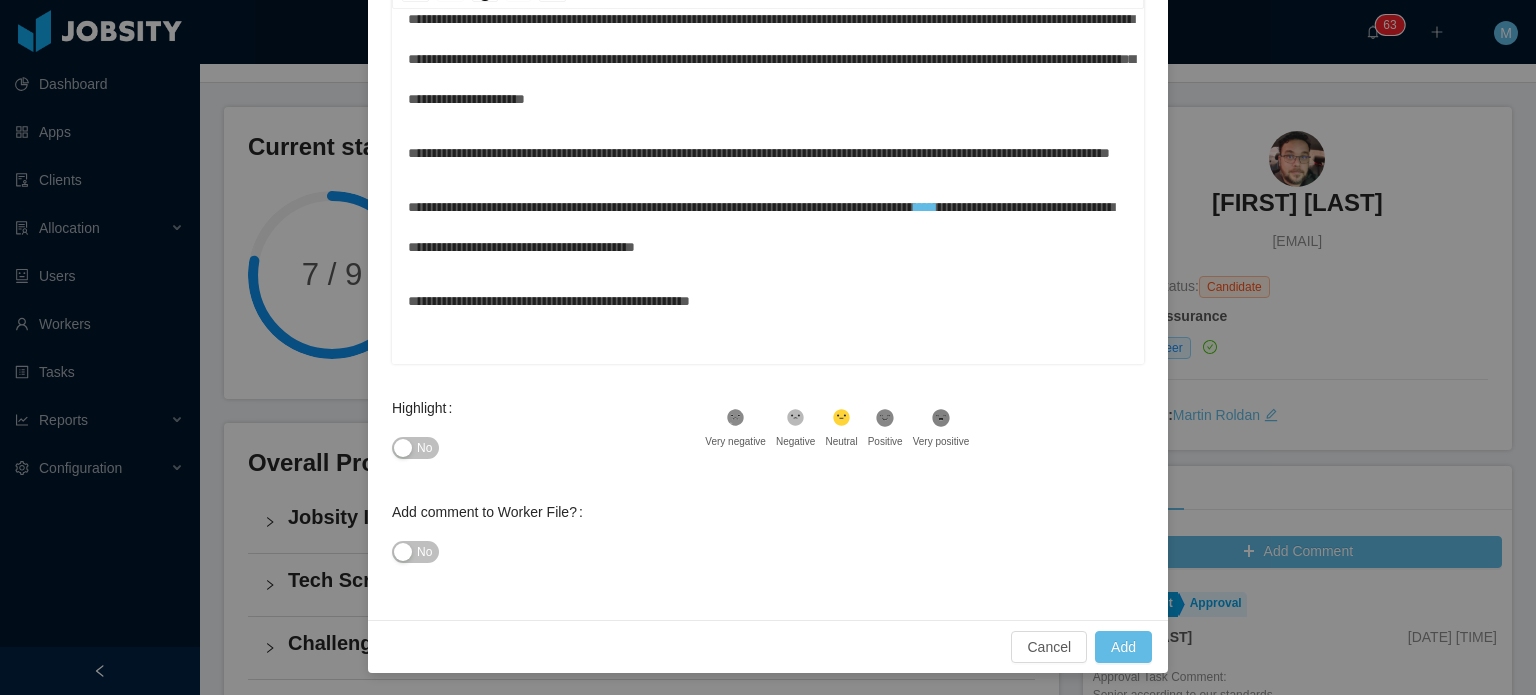 click on "No" 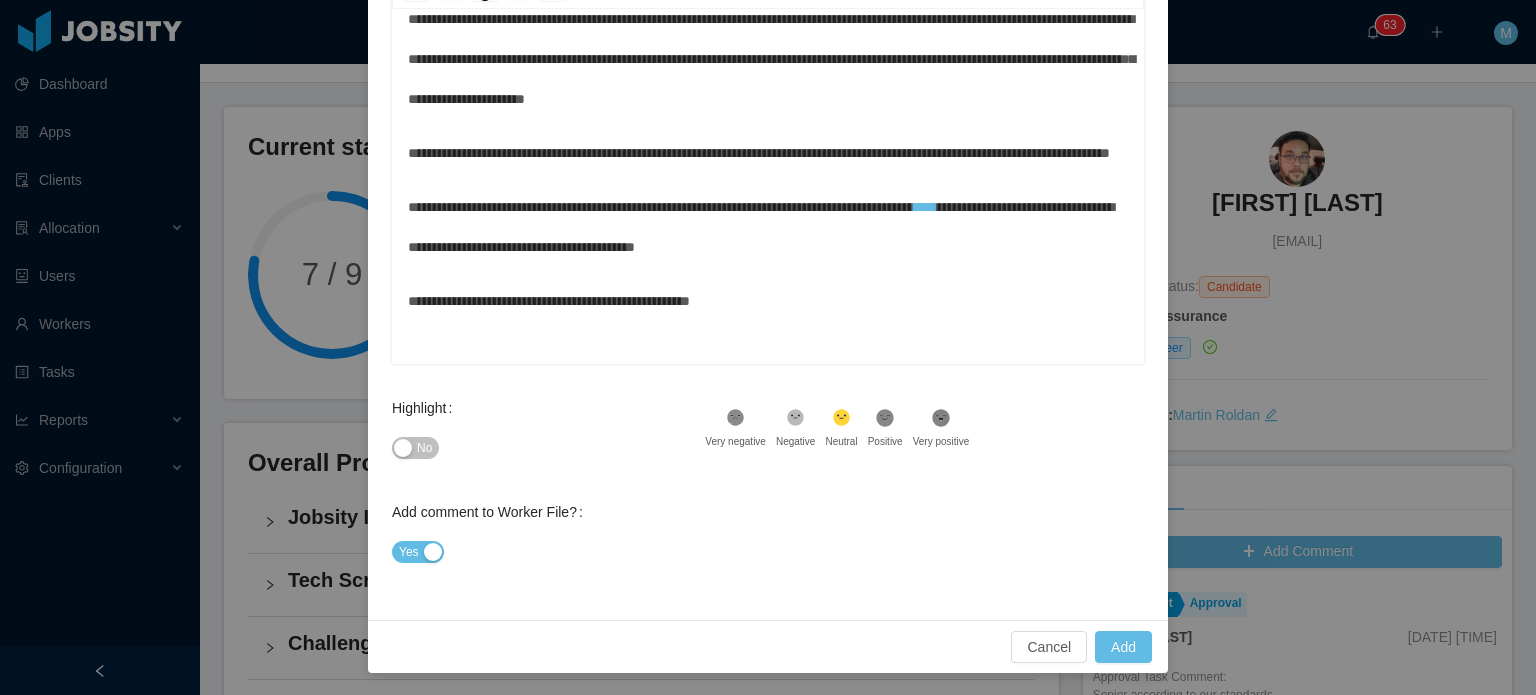 click on "No" 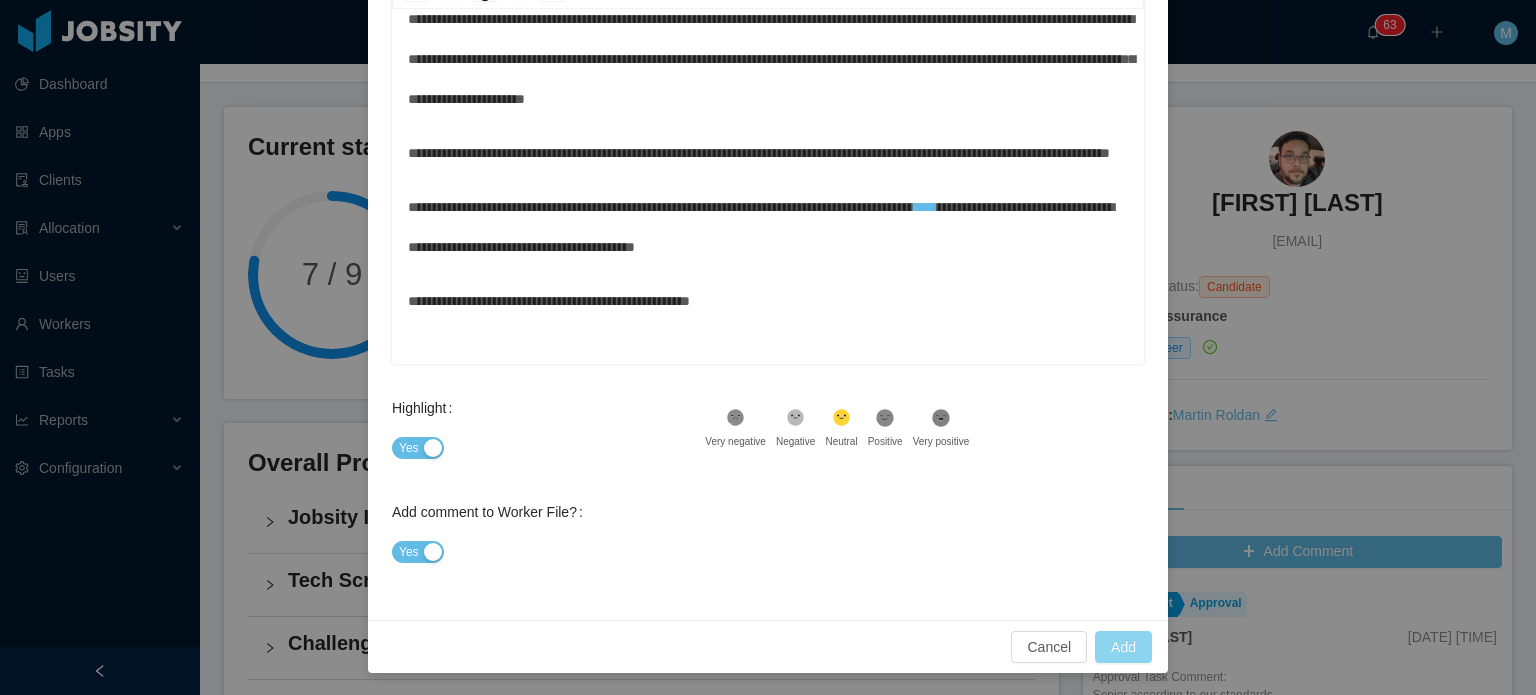 click on "Add" 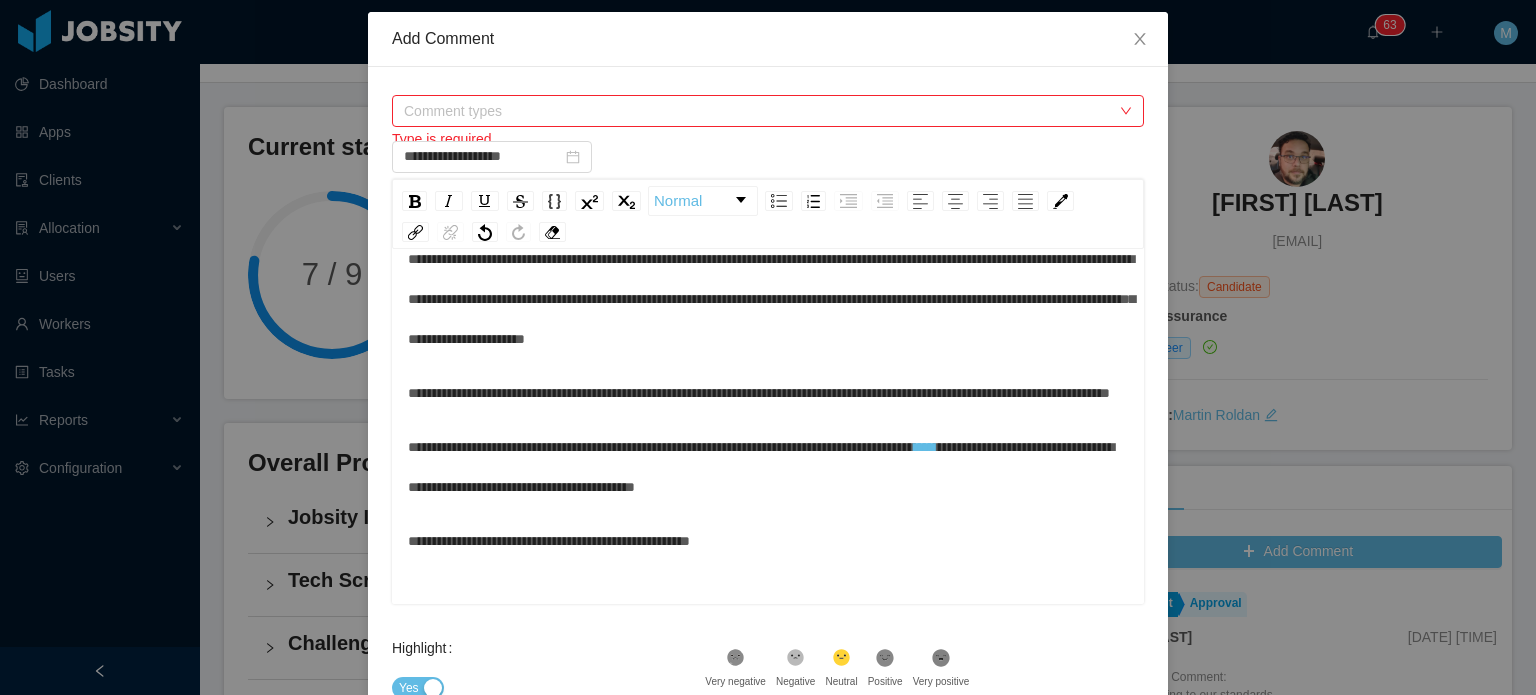 scroll, scrollTop: 0, scrollLeft: 0, axis: both 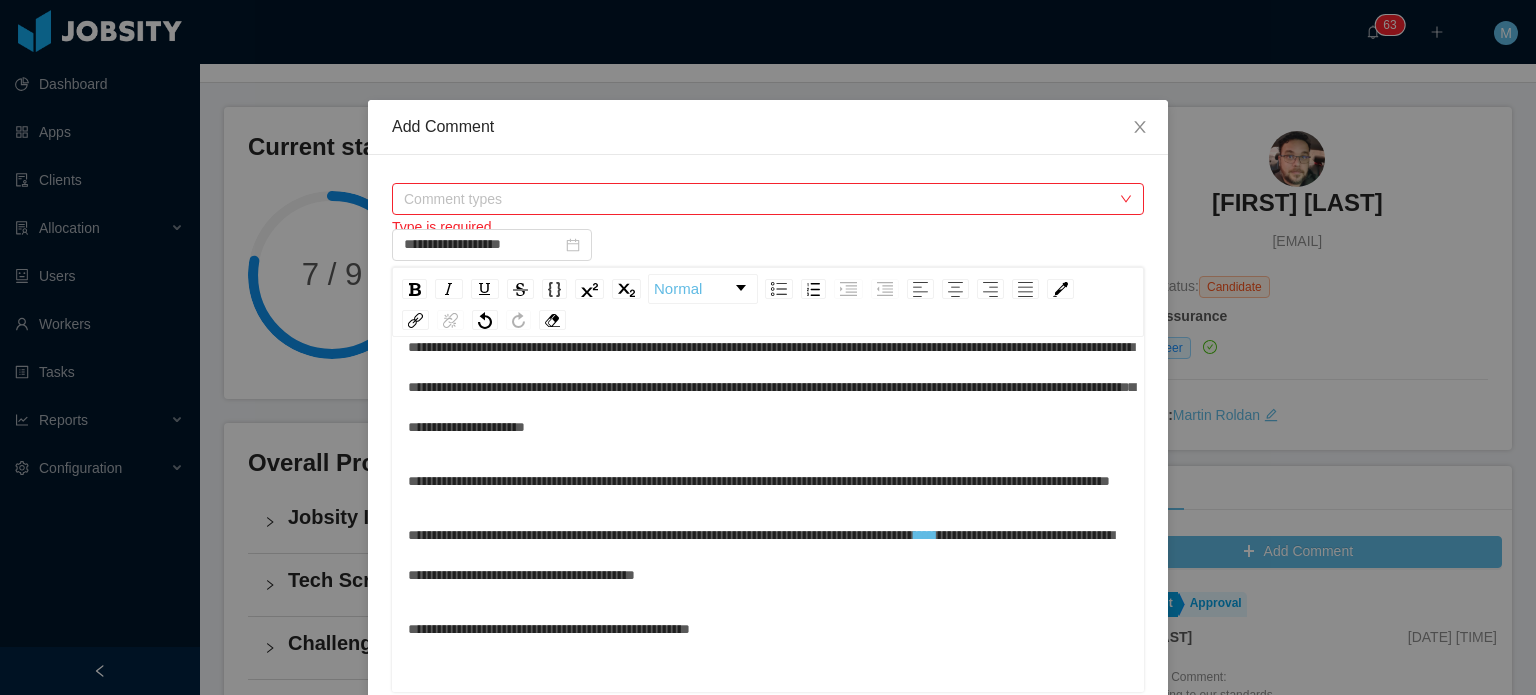 click on "Comment types" 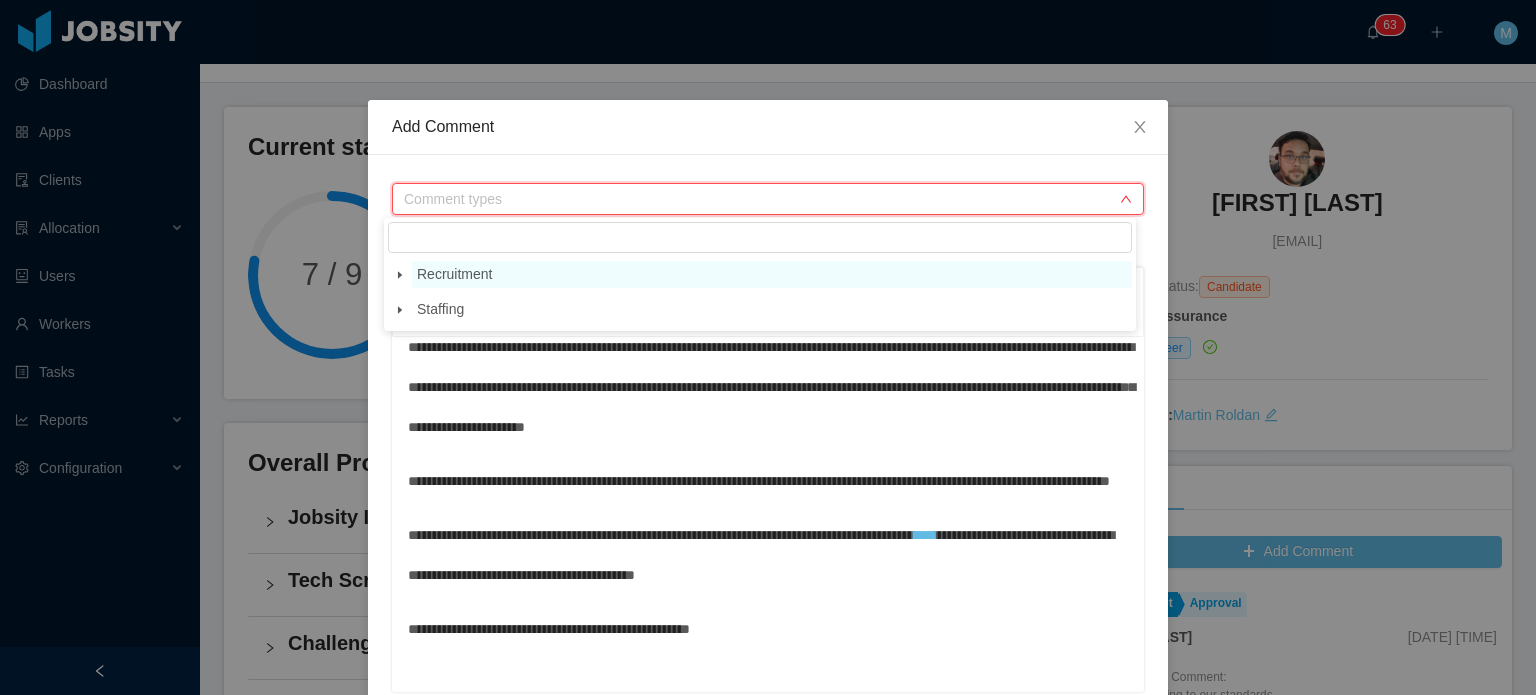 click on "Recruitment" 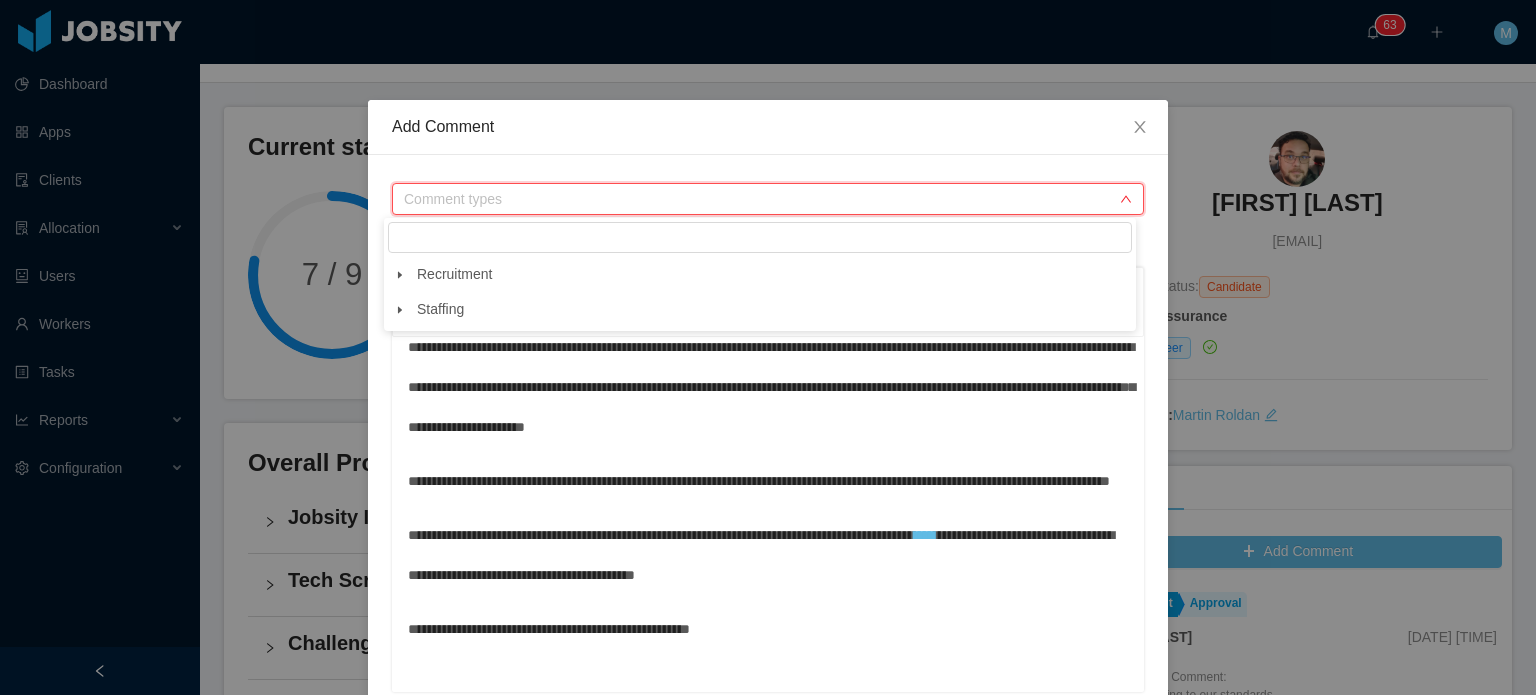 click 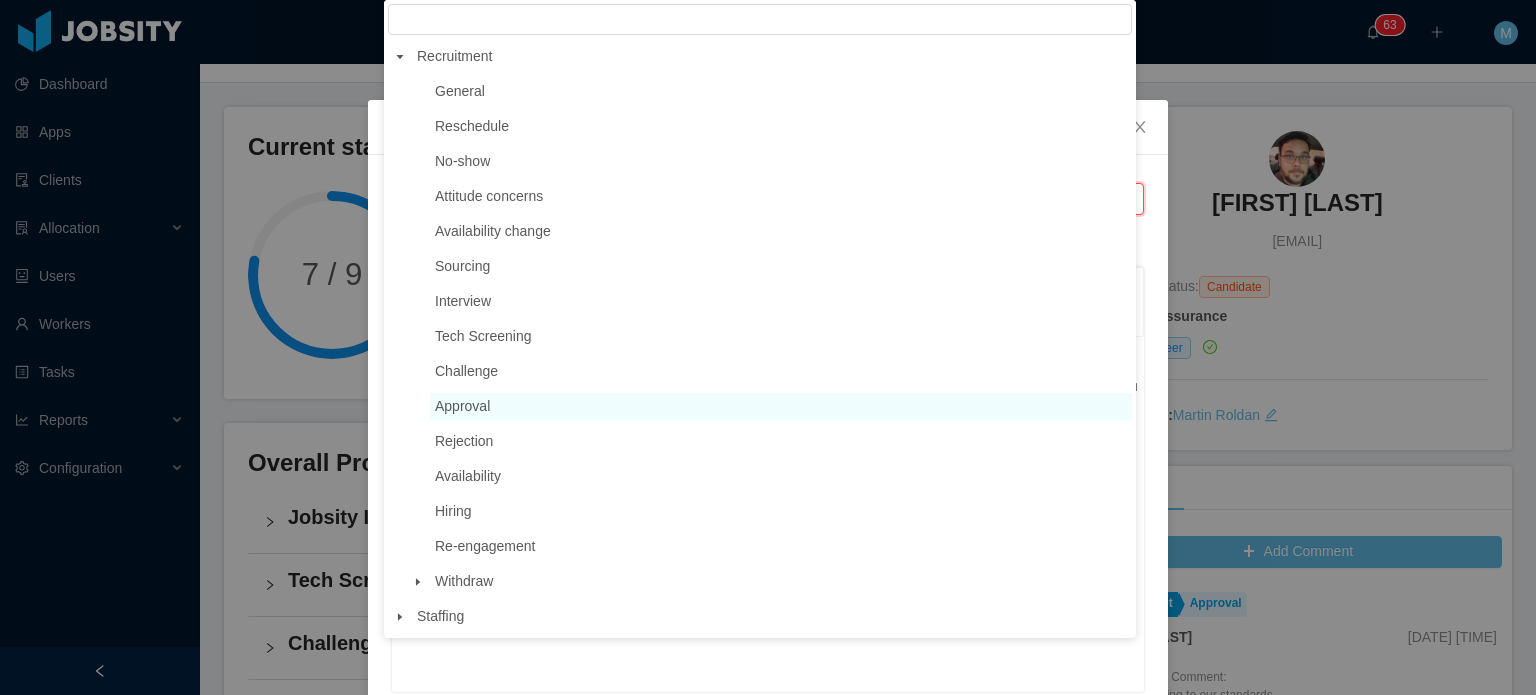 click on "Approval" 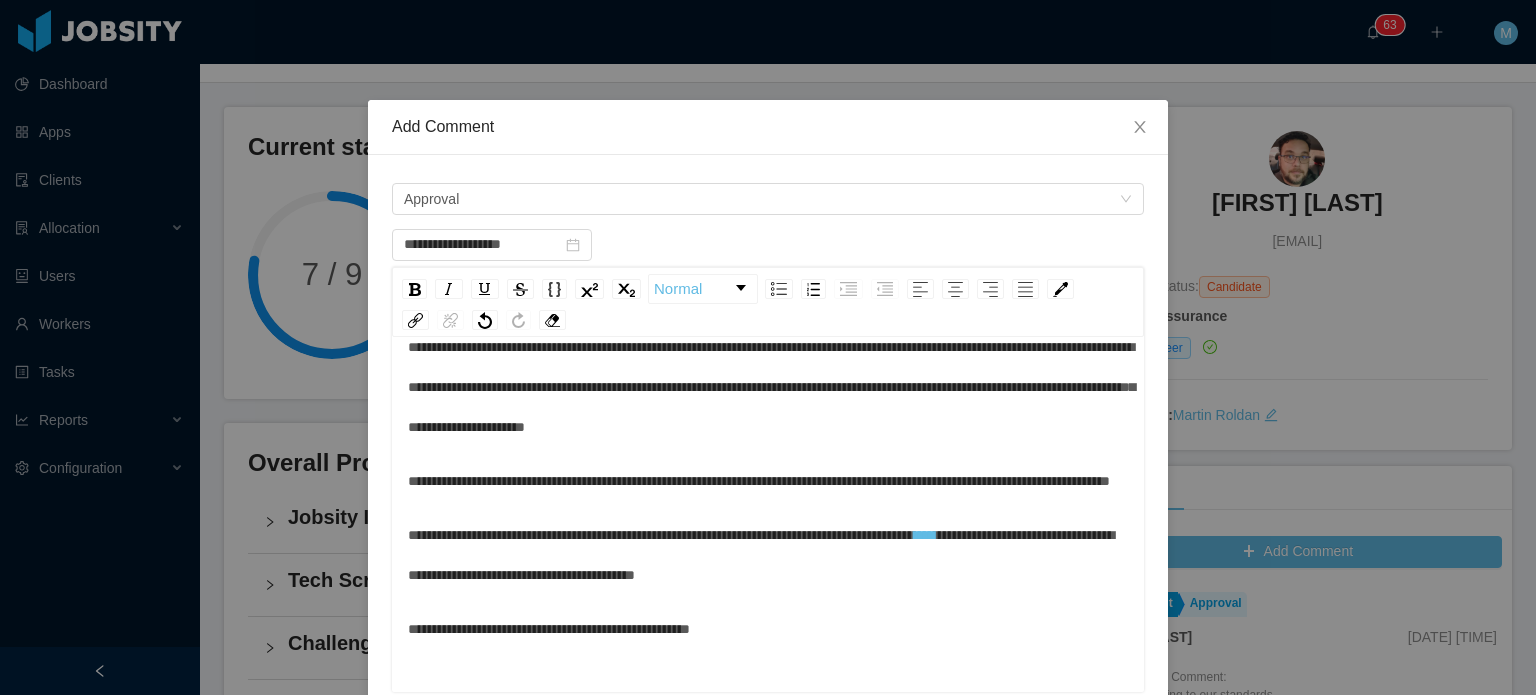 click on "Approval" 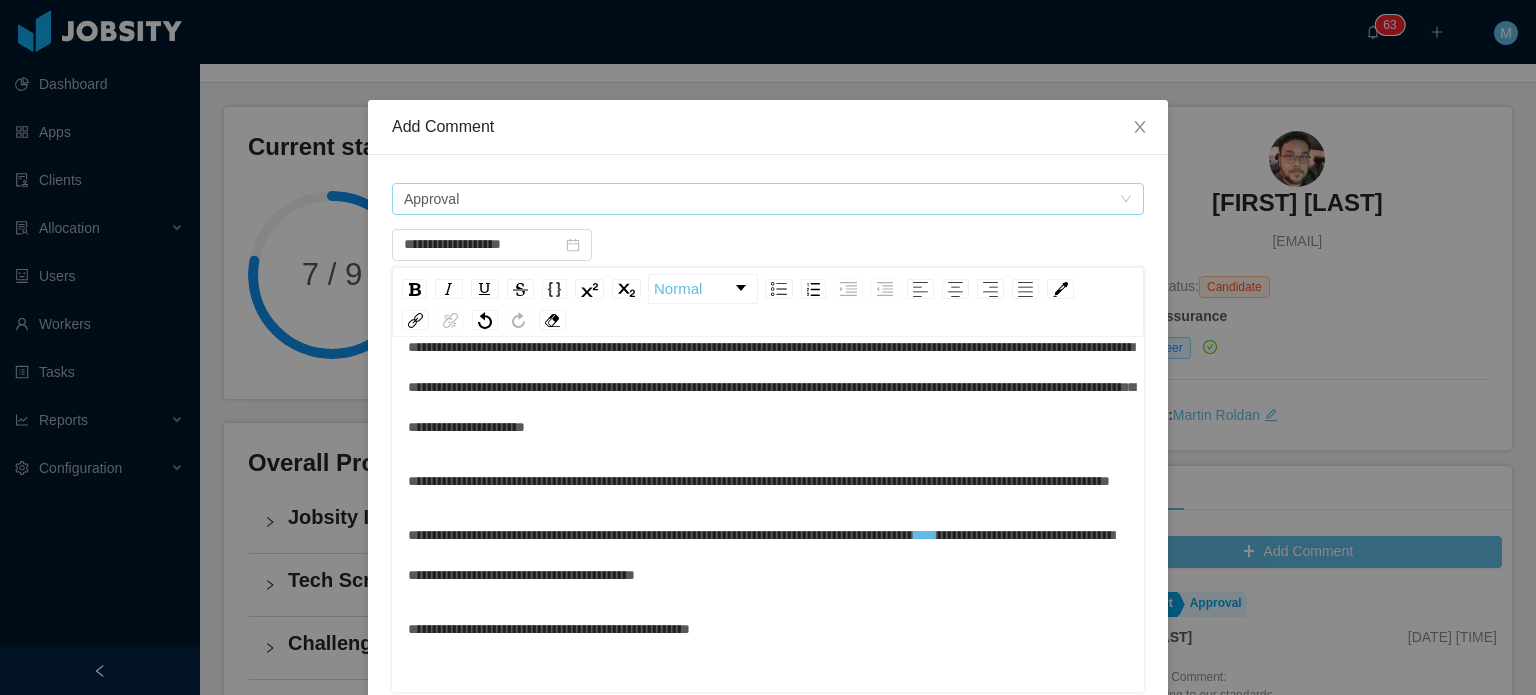 click on "Approval" 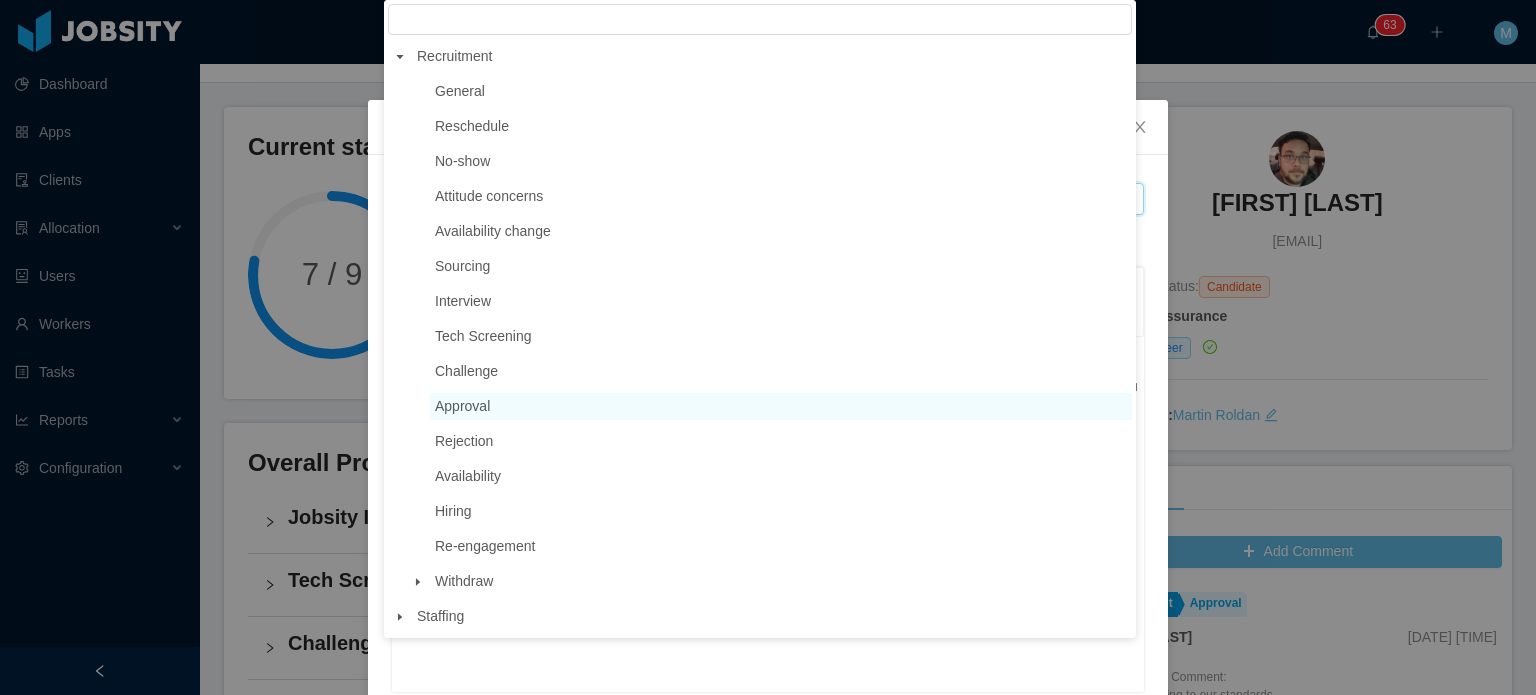 click on "General" 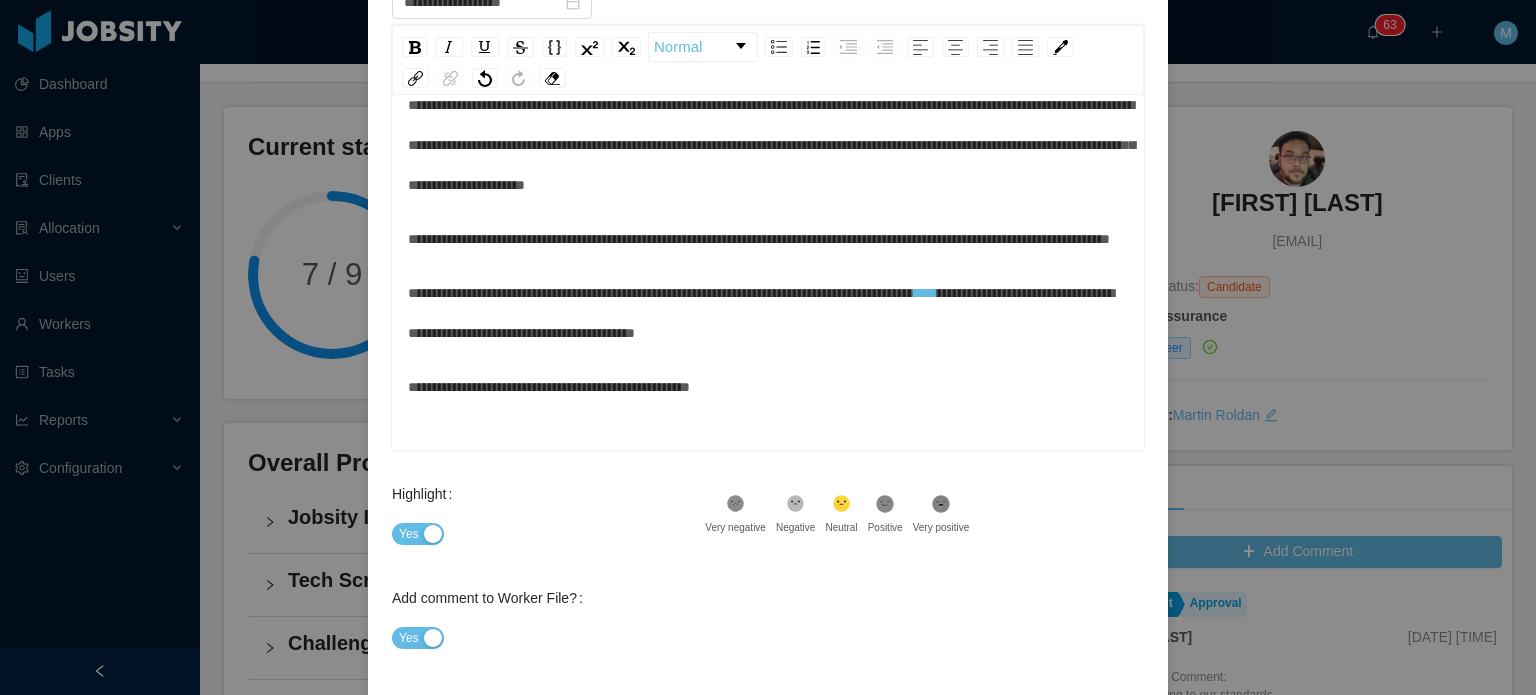 scroll, scrollTop: 328, scrollLeft: 0, axis: vertical 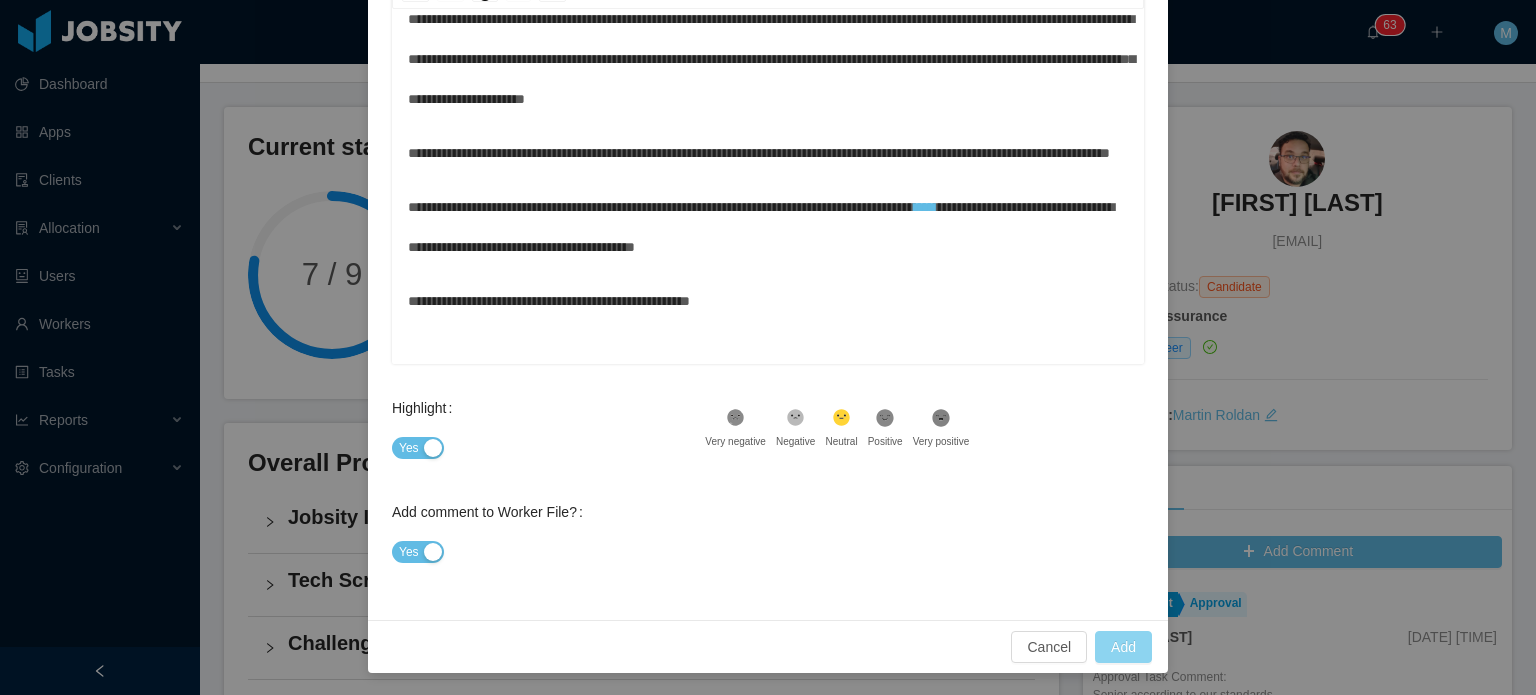 click on "Add" 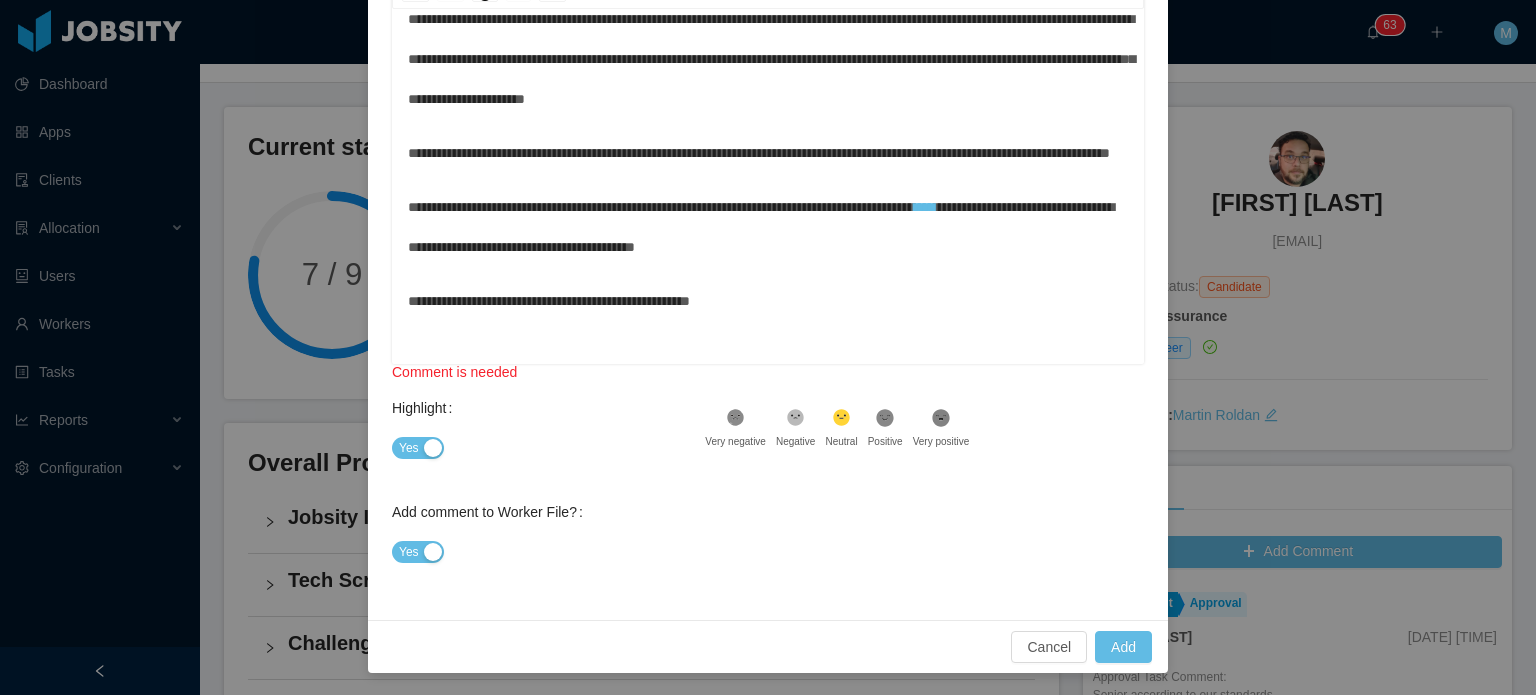 click on "**********" 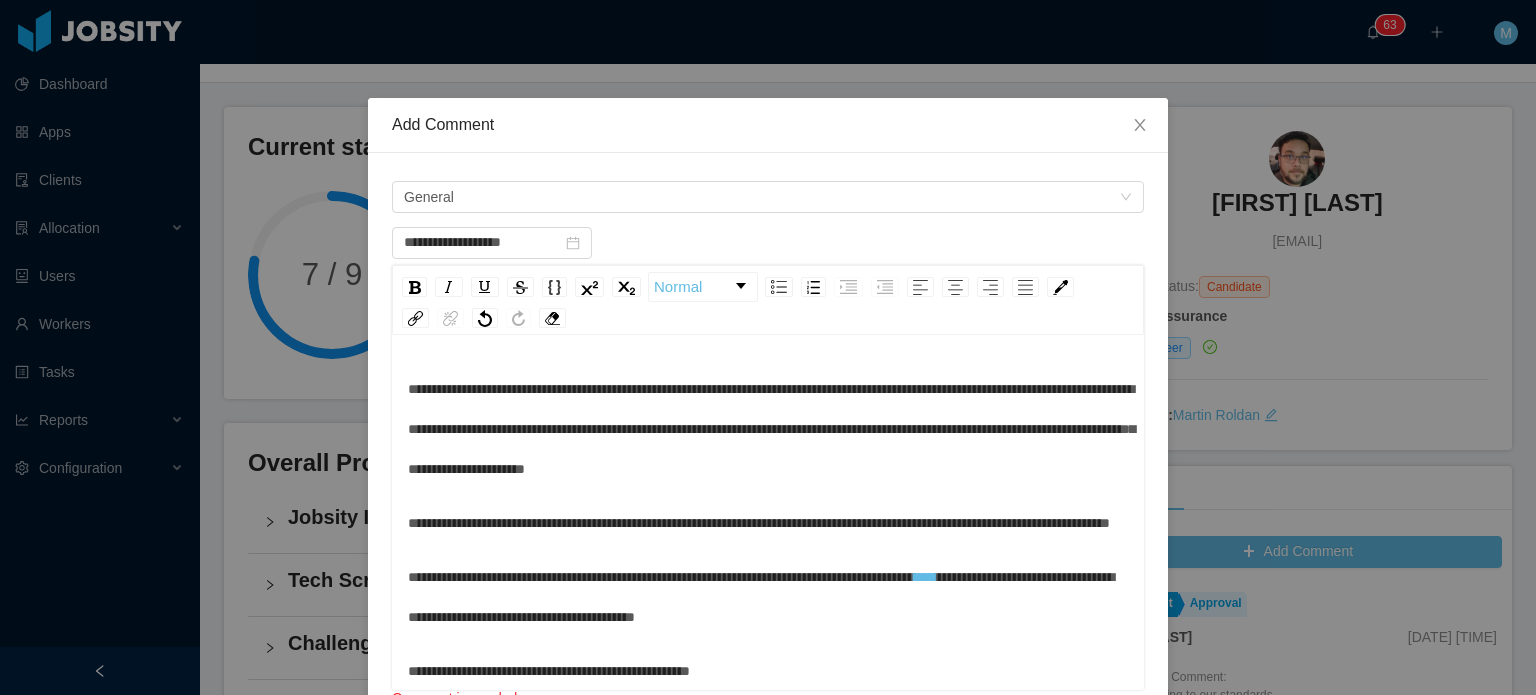 scroll, scrollTop: 0, scrollLeft: 0, axis: both 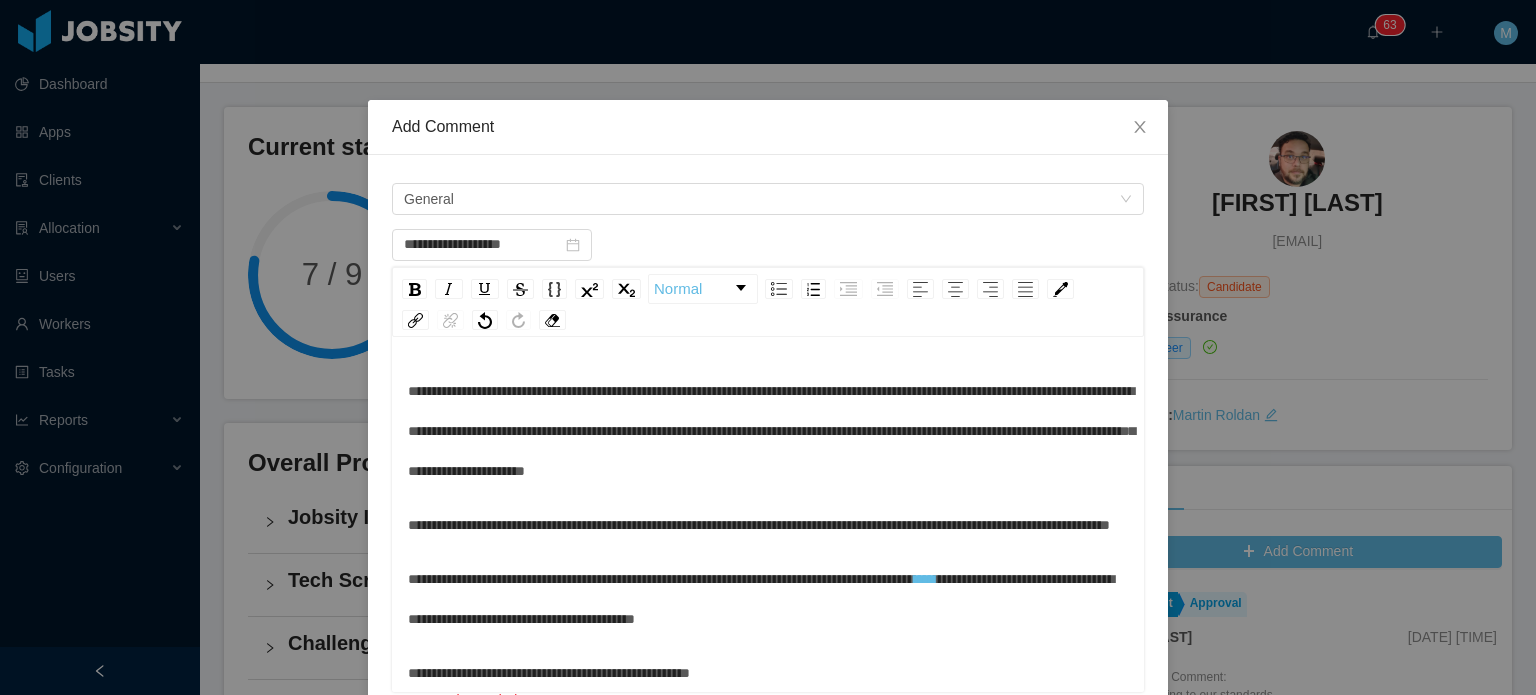 click on "**********" 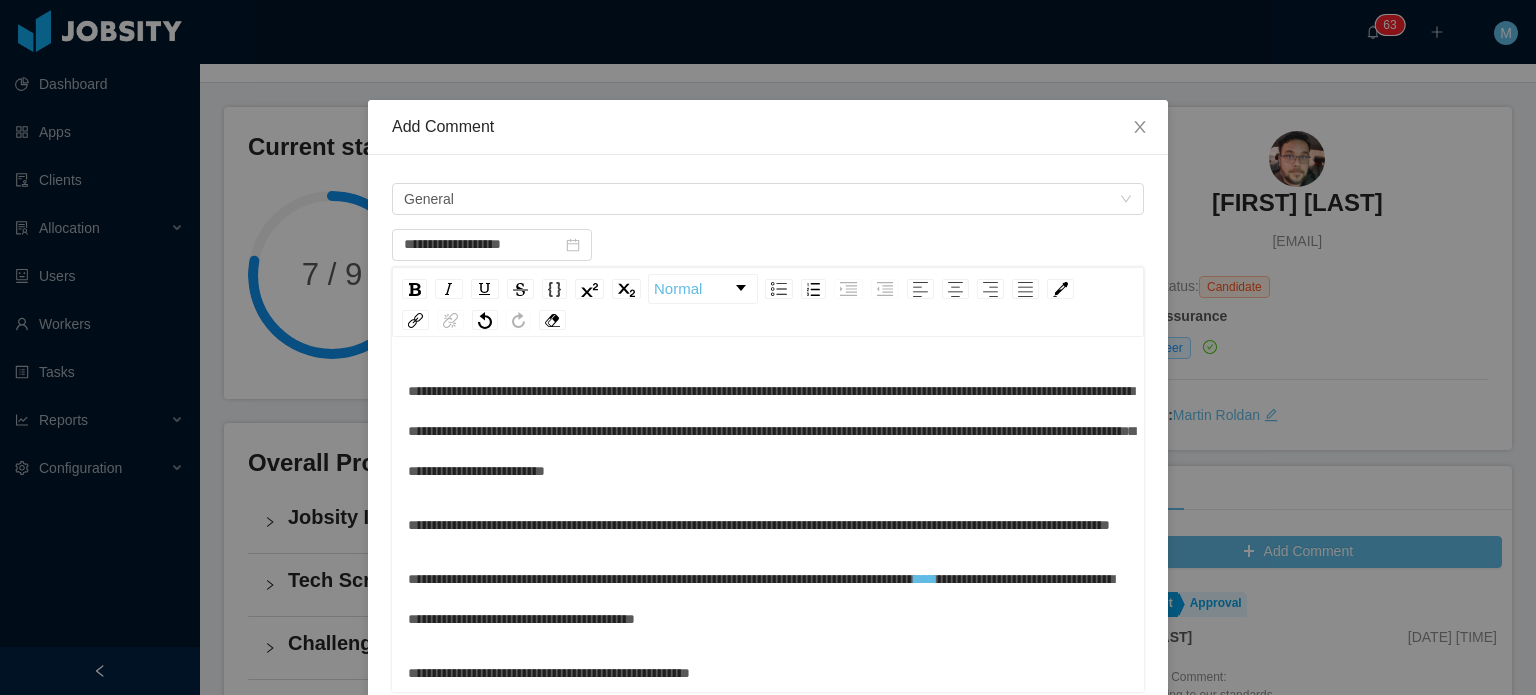 scroll, scrollTop: 44, scrollLeft: 0, axis: vertical 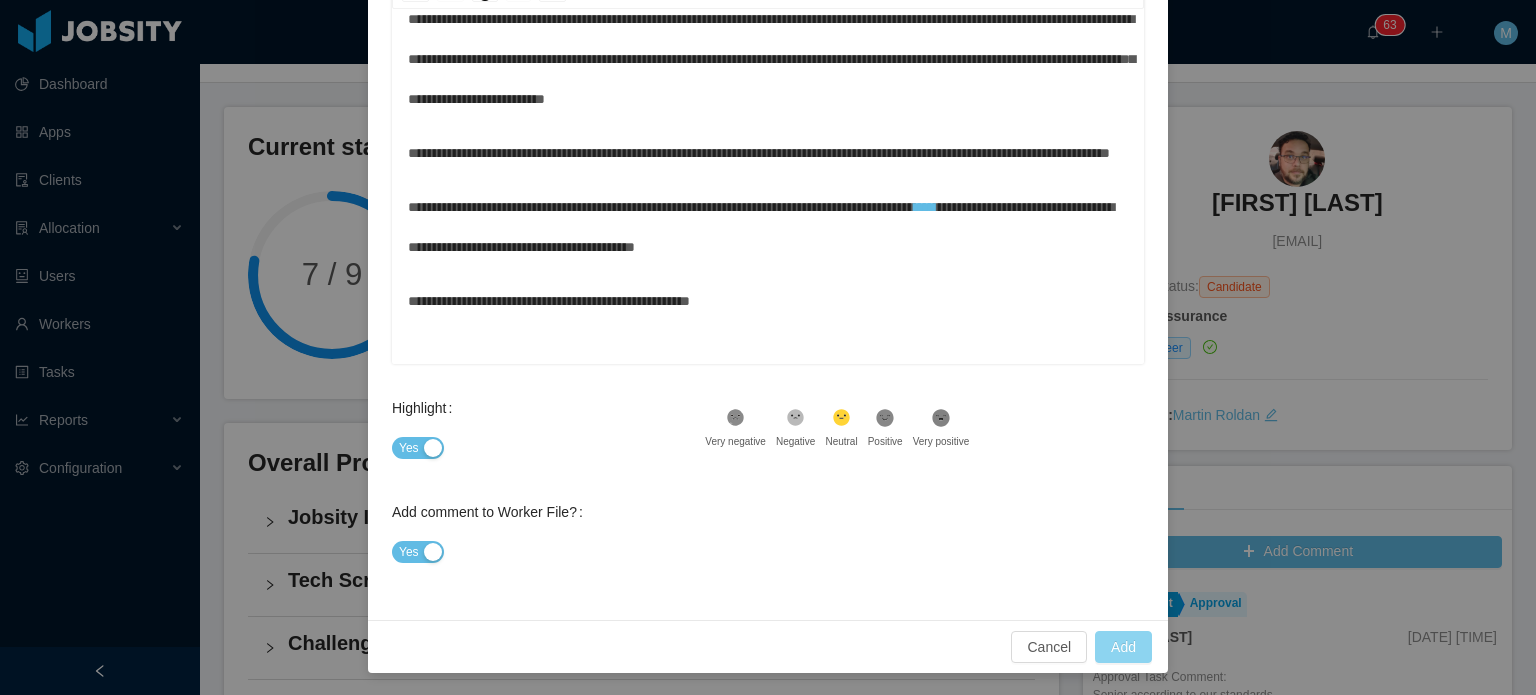 type on "**********" 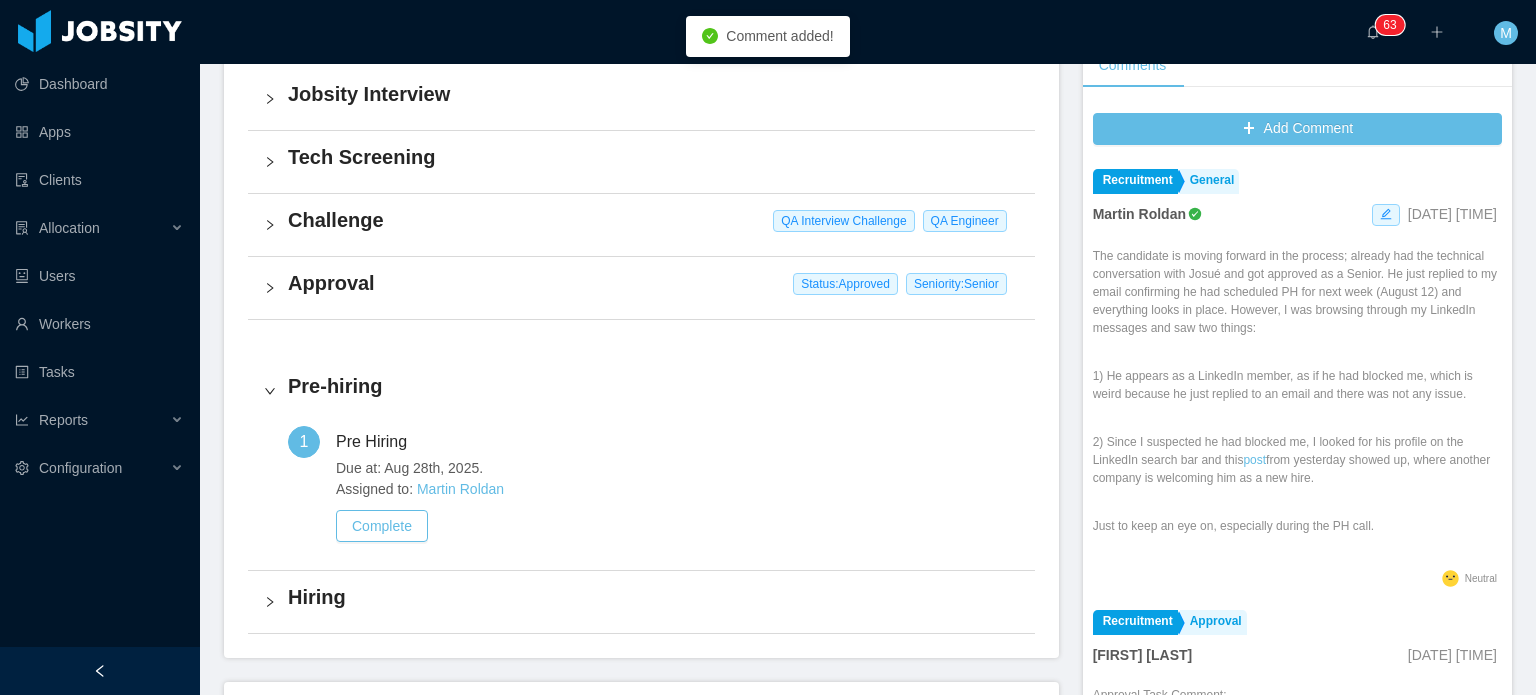 scroll, scrollTop: 494, scrollLeft: 0, axis: vertical 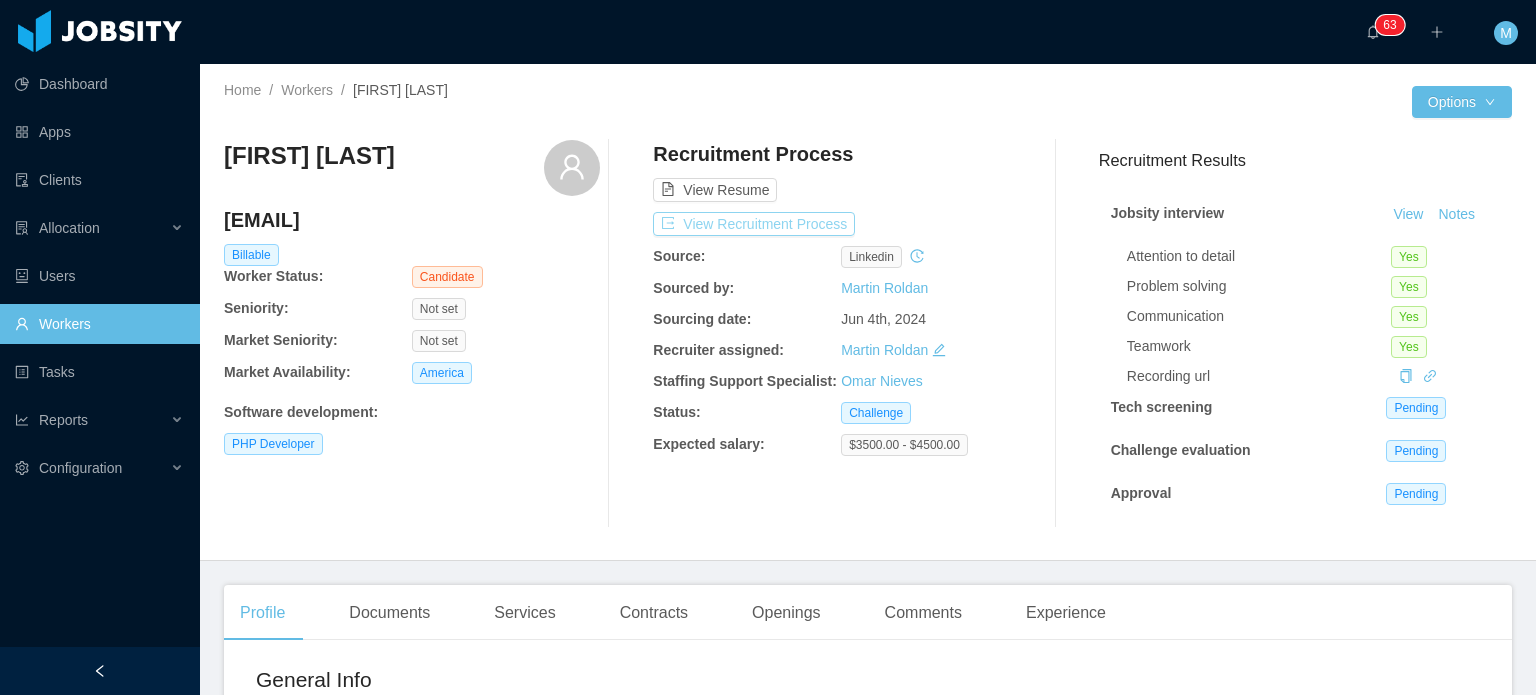 click on "View Recruitment Process" at bounding box center [754, 224] 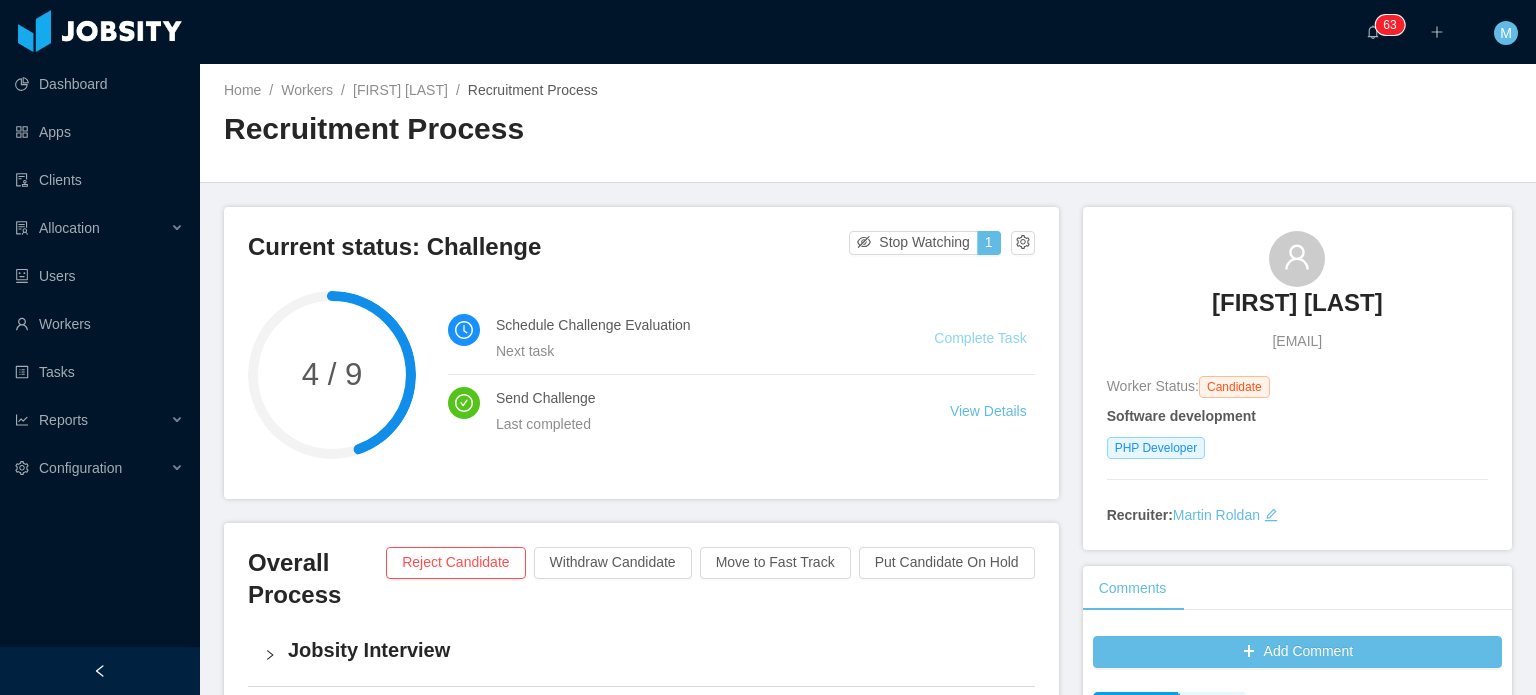 click on "Complete Task" at bounding box center [980, 338] 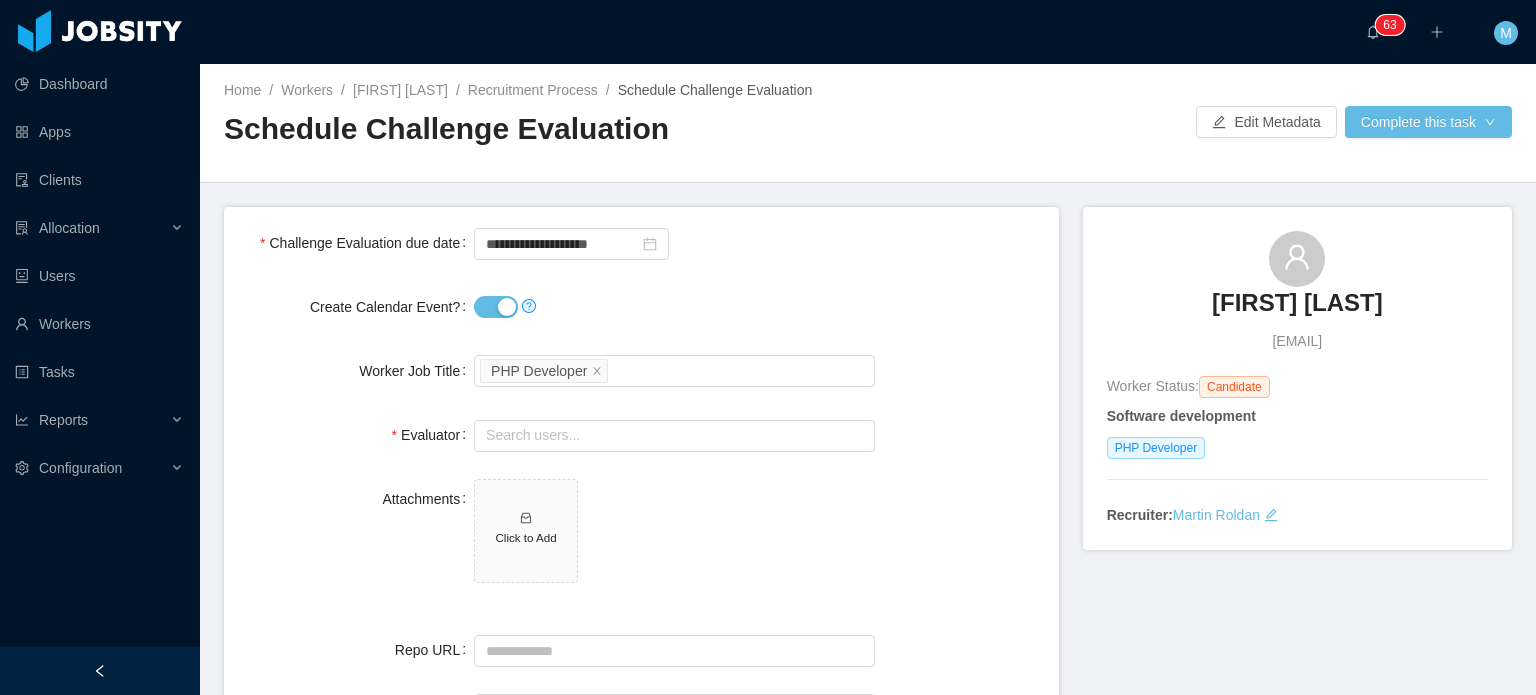 click at bounding box center [505, 307] 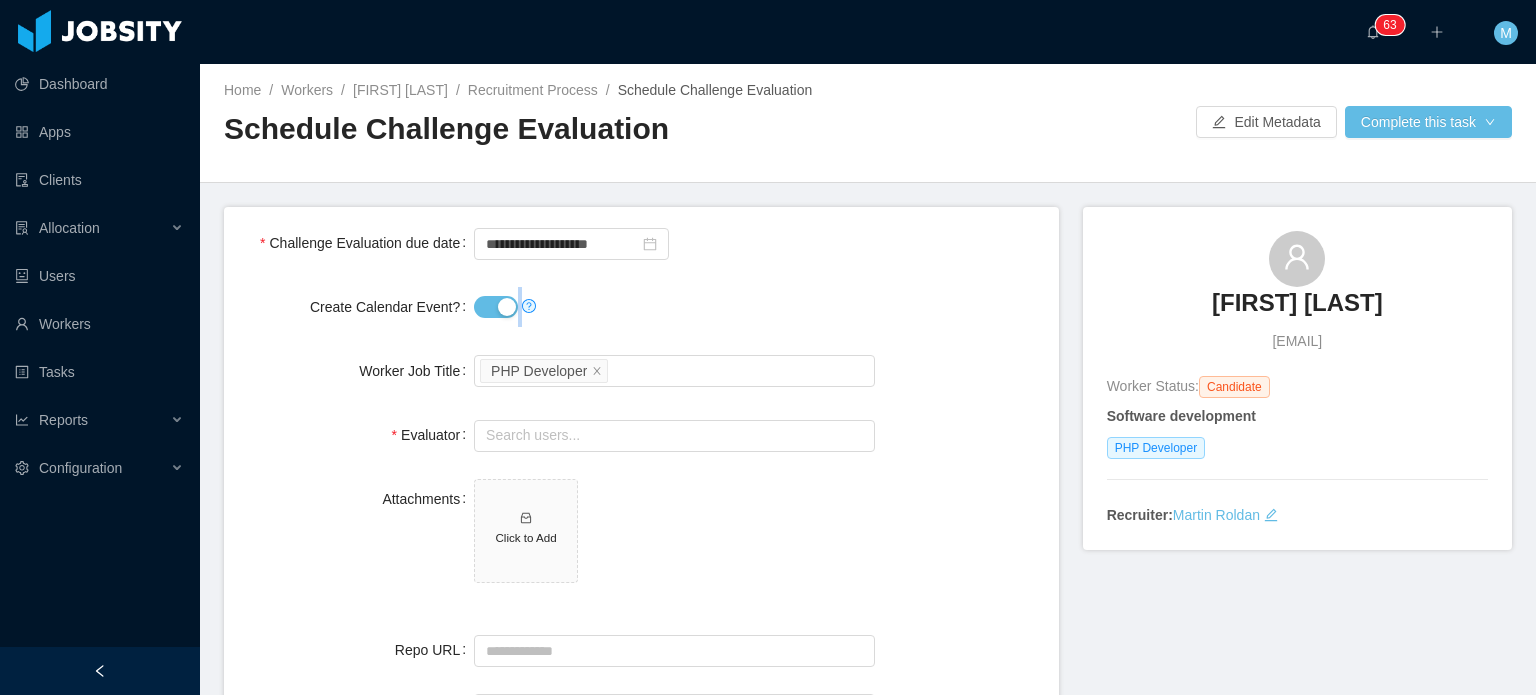 click at bounding box center (505, 307) 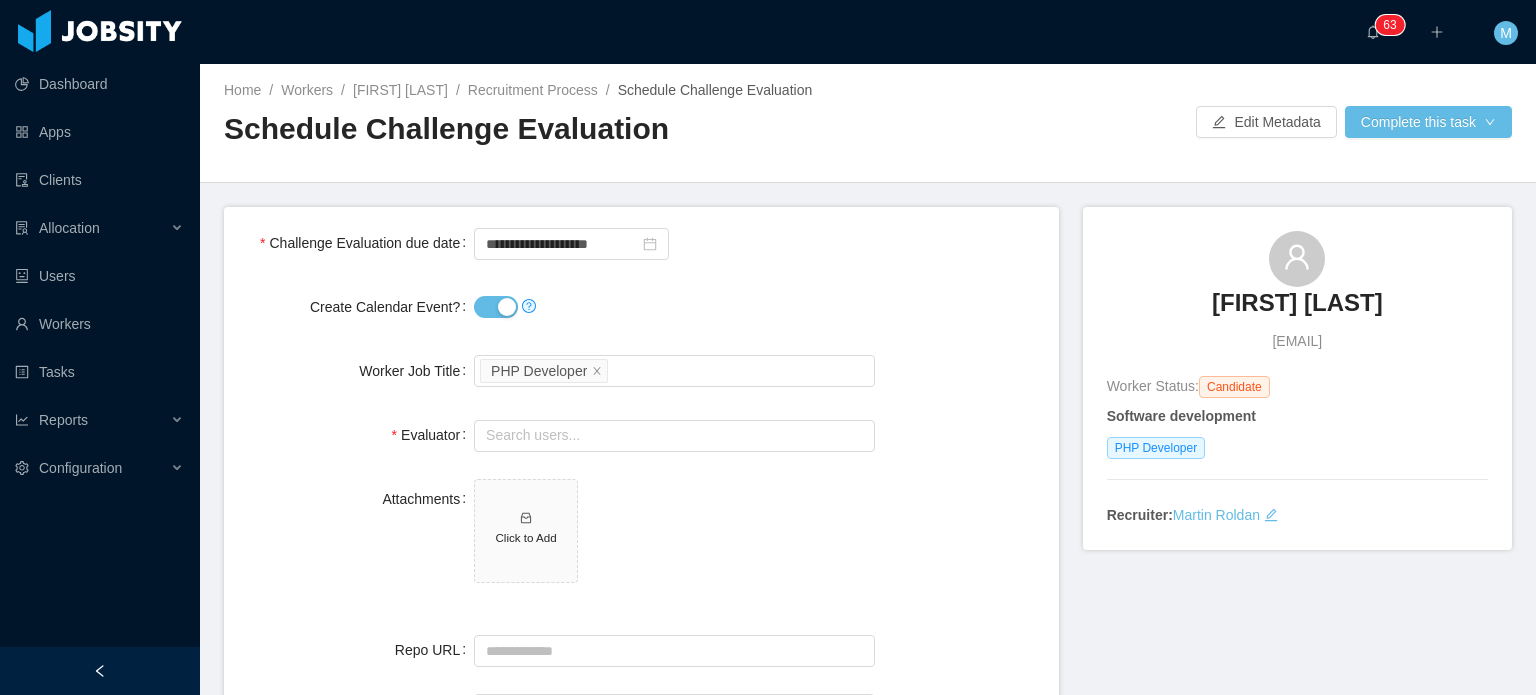 click on "**********" at bounding box center (641, 530) 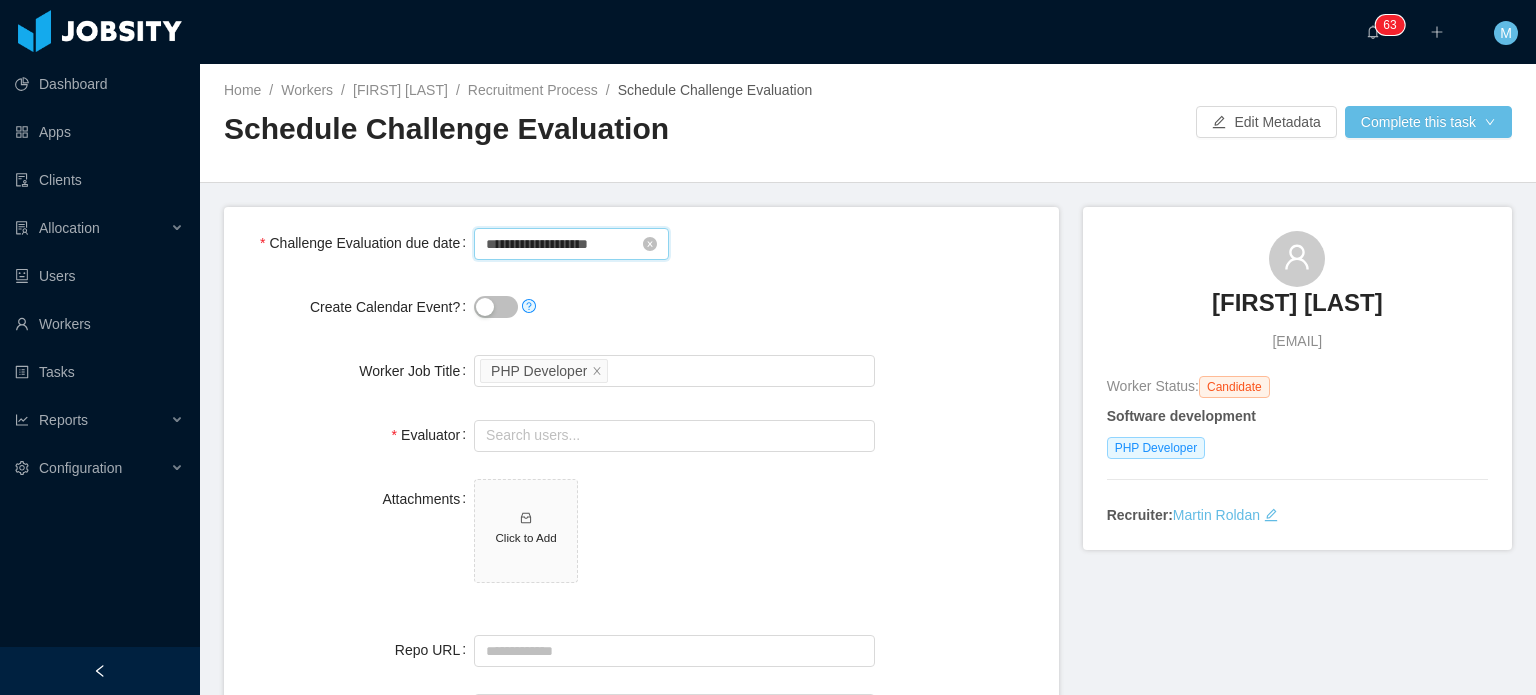 click on "**********" at bounding box center (571, 244) 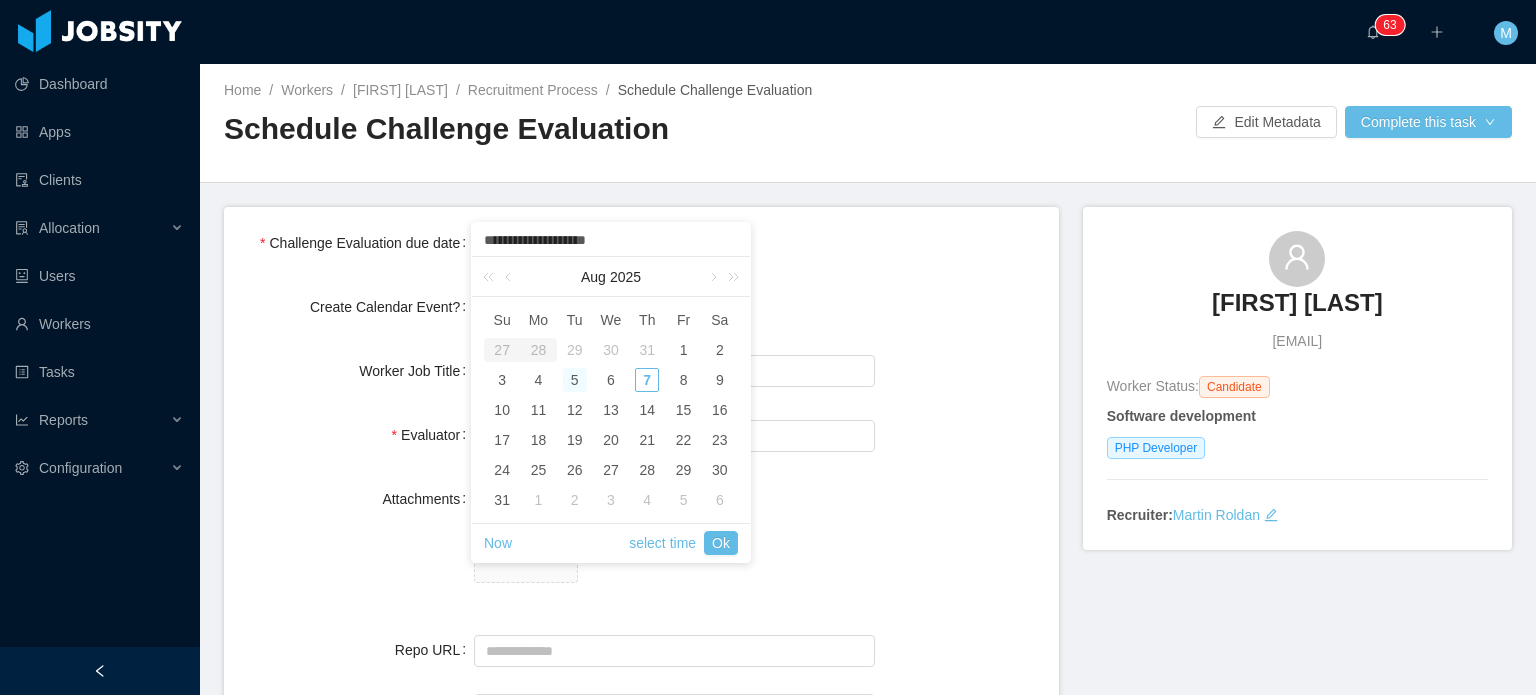click at bounding box center [674, 307] 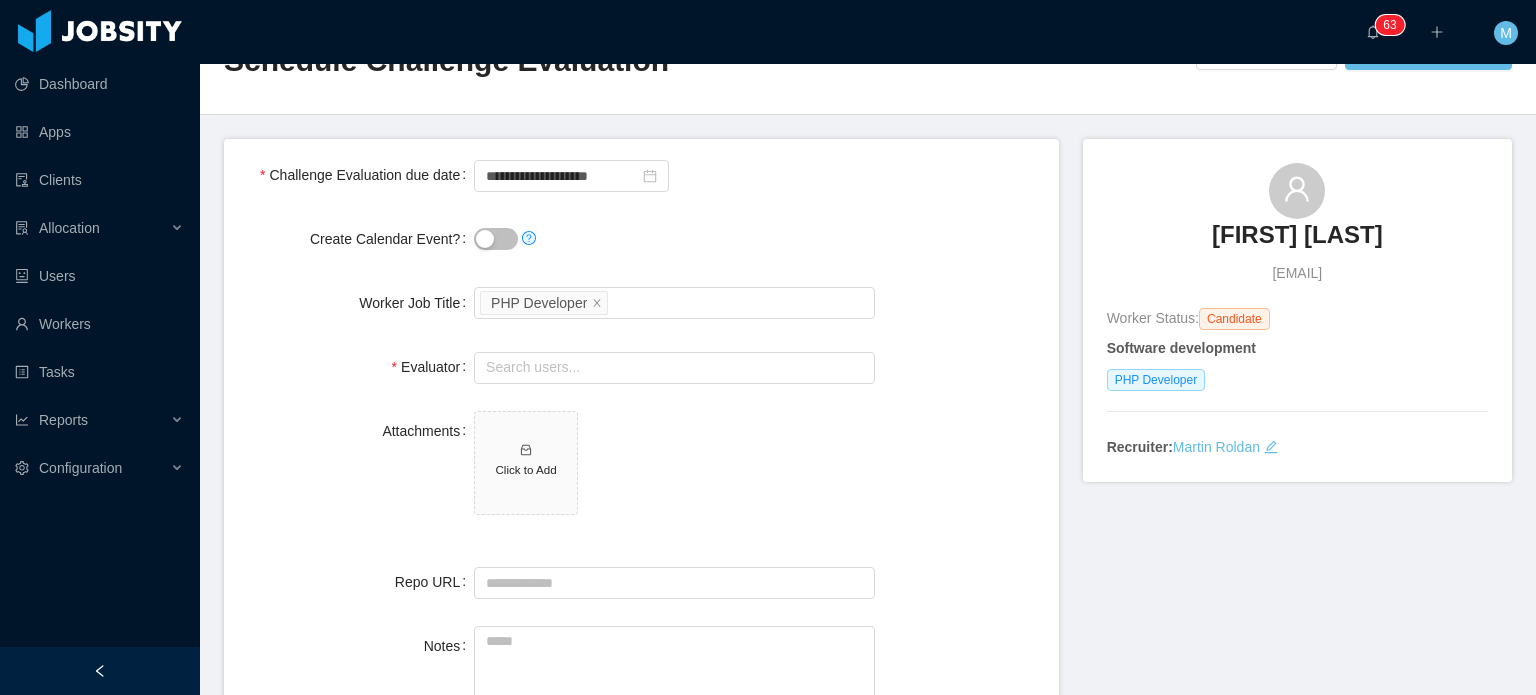 scroll, scrollTop: 0, scrollLeft: 0, axis: both 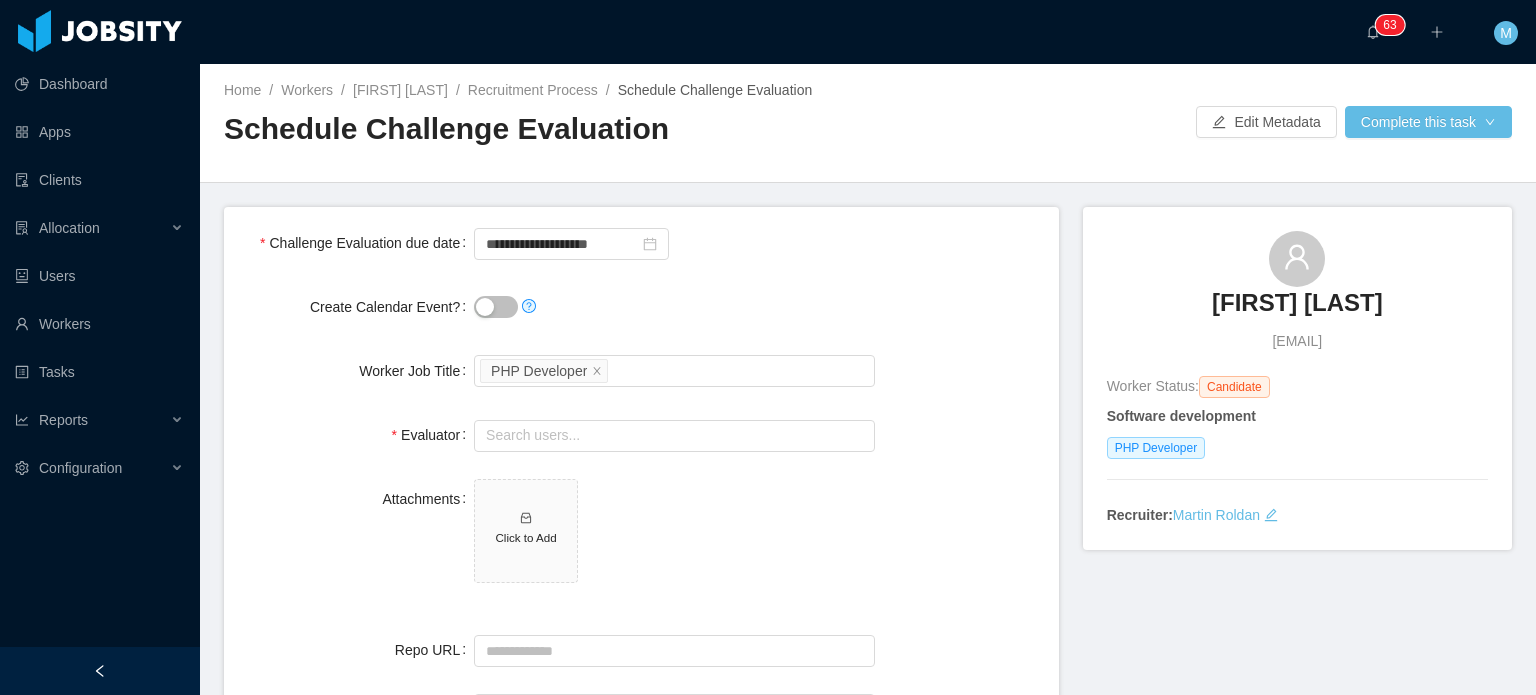 click on "**********" at bounding box center (641, 530) 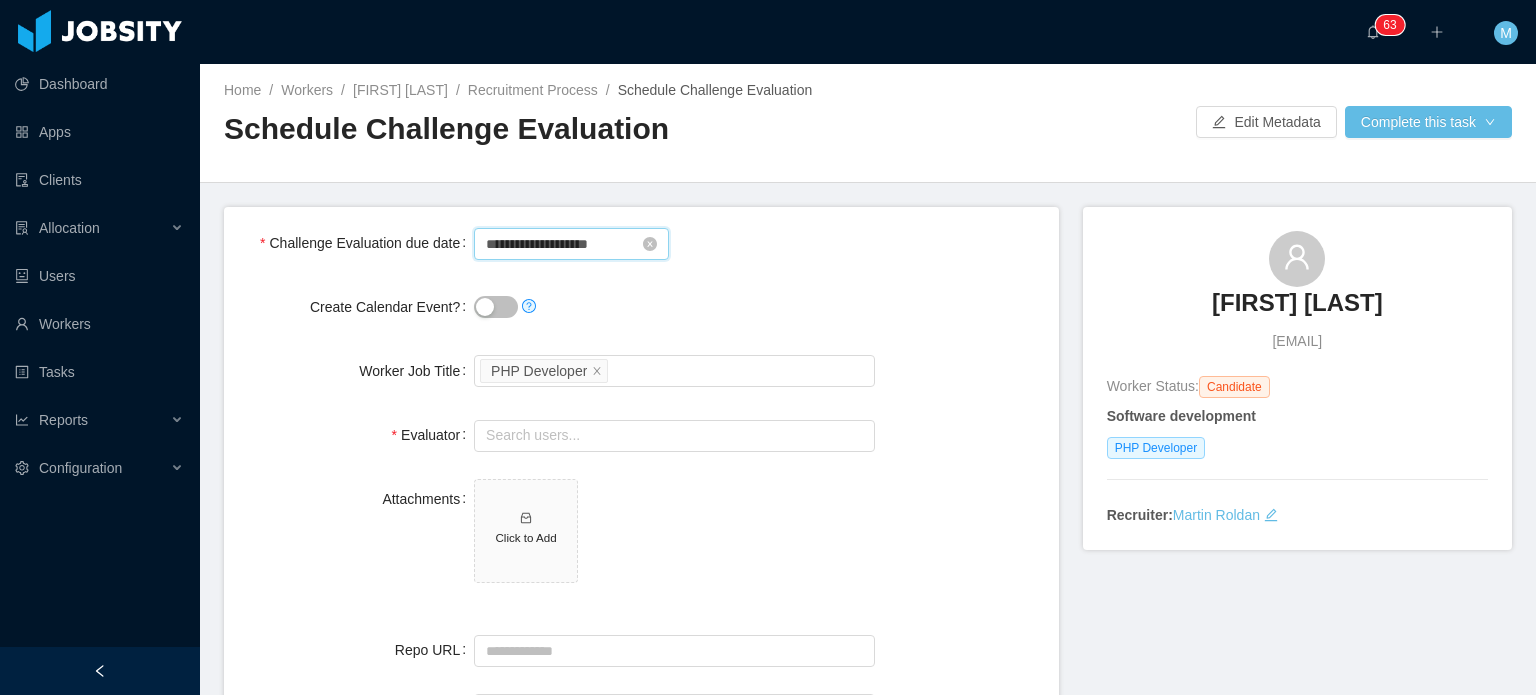 click on "**********" at bounding box center [571, 244] 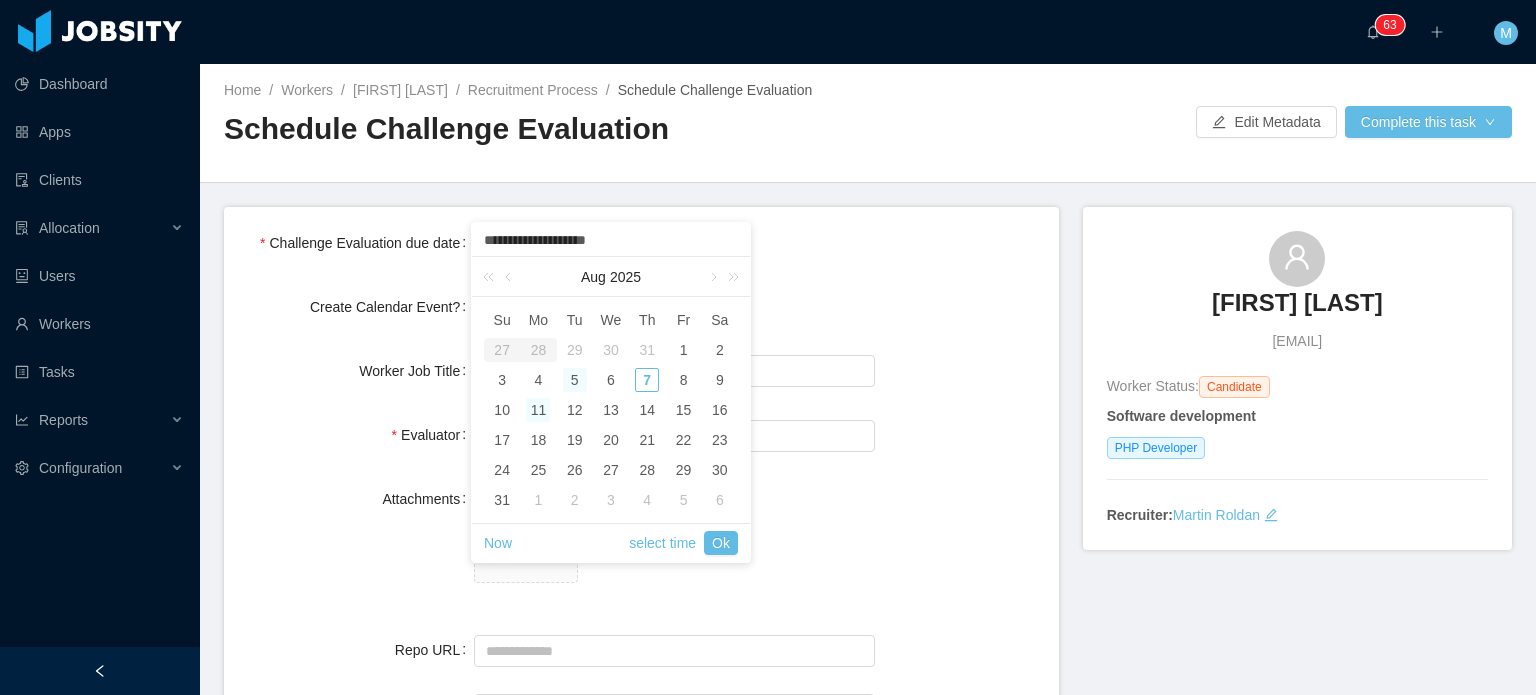 click on "11" at bounding box center [538, 410] 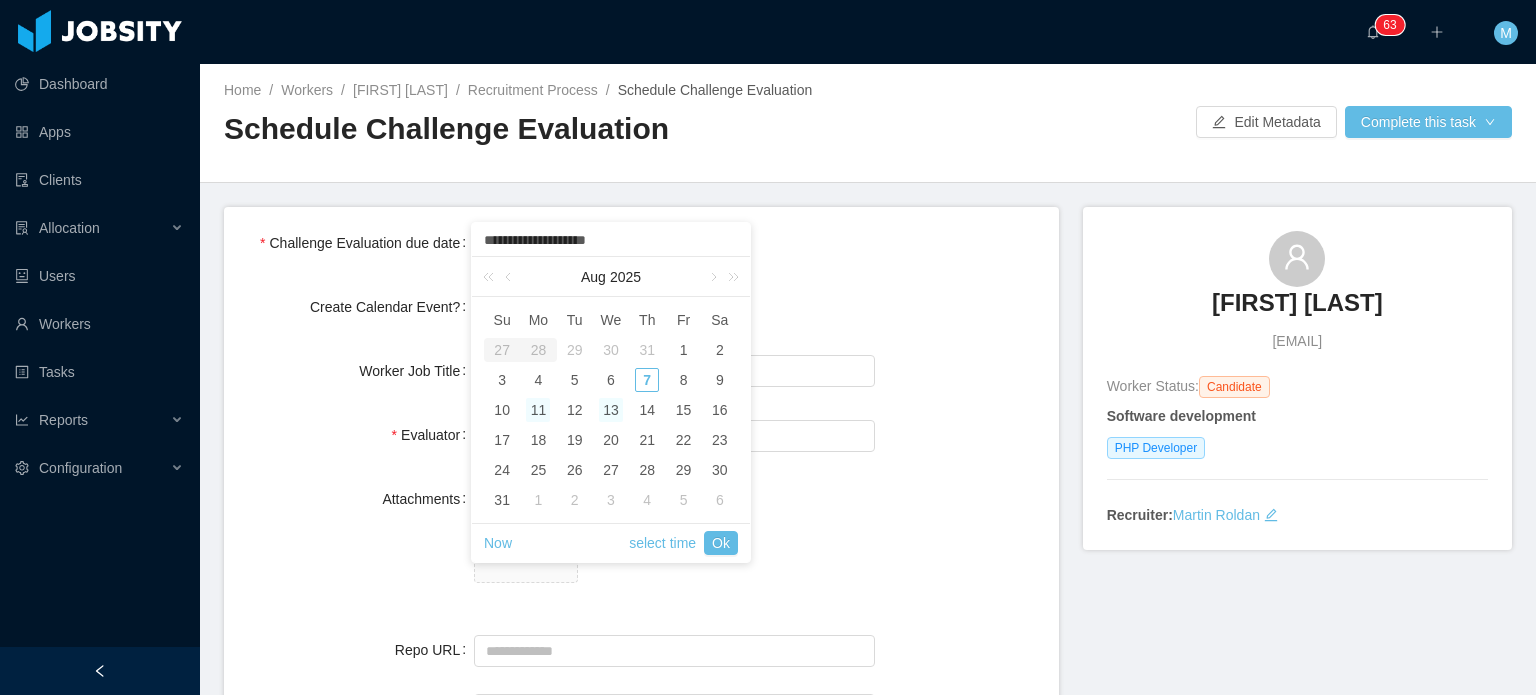 click on "13" at bounding box center (611, 410) 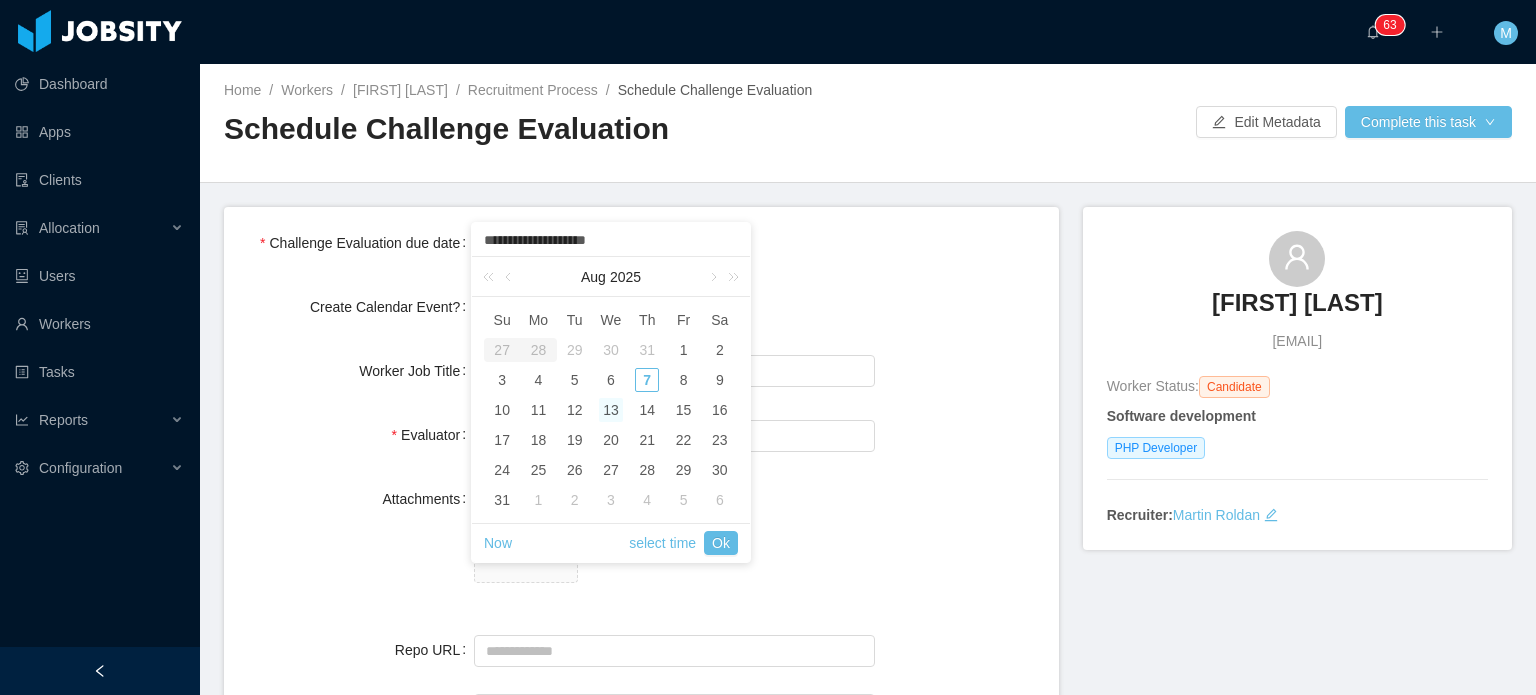 click on "11" at bounding box center [538, 410] 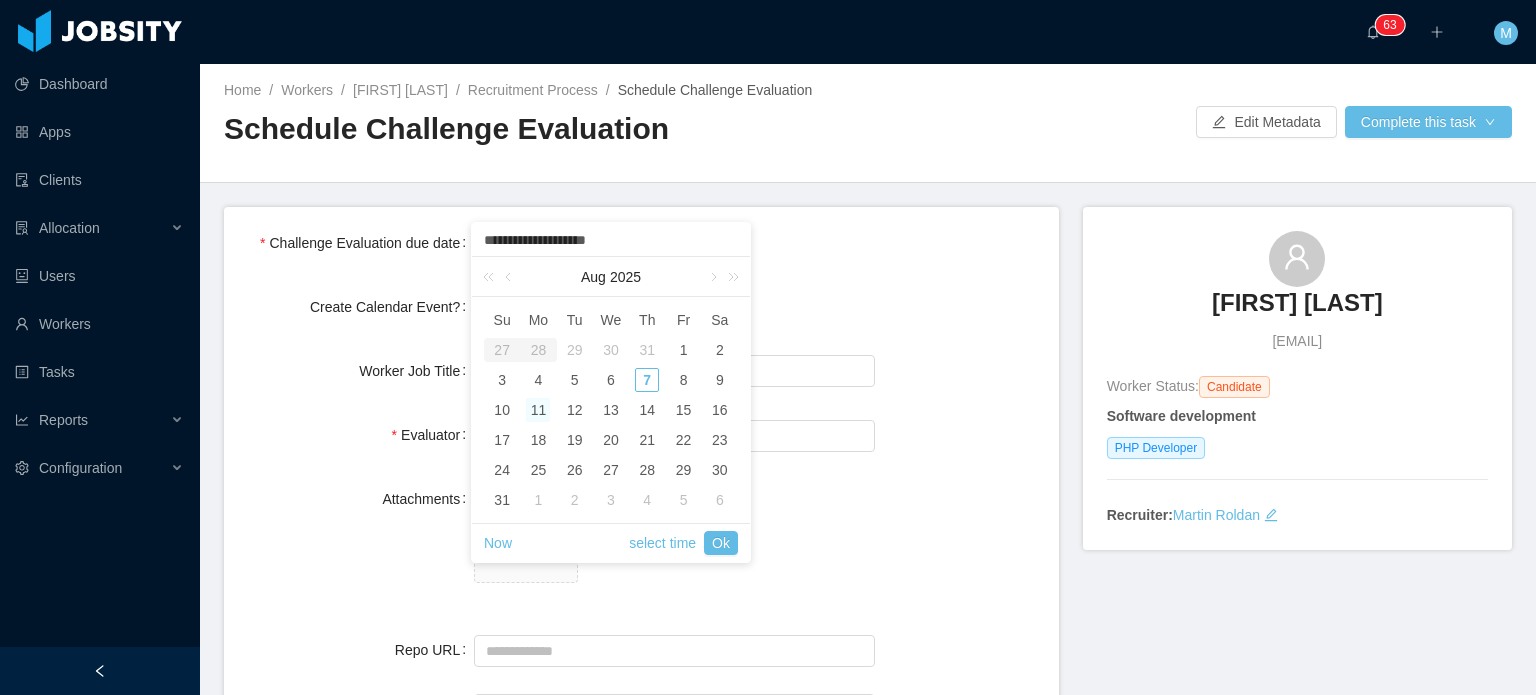 click on "11" at bounding box center [538, 410] 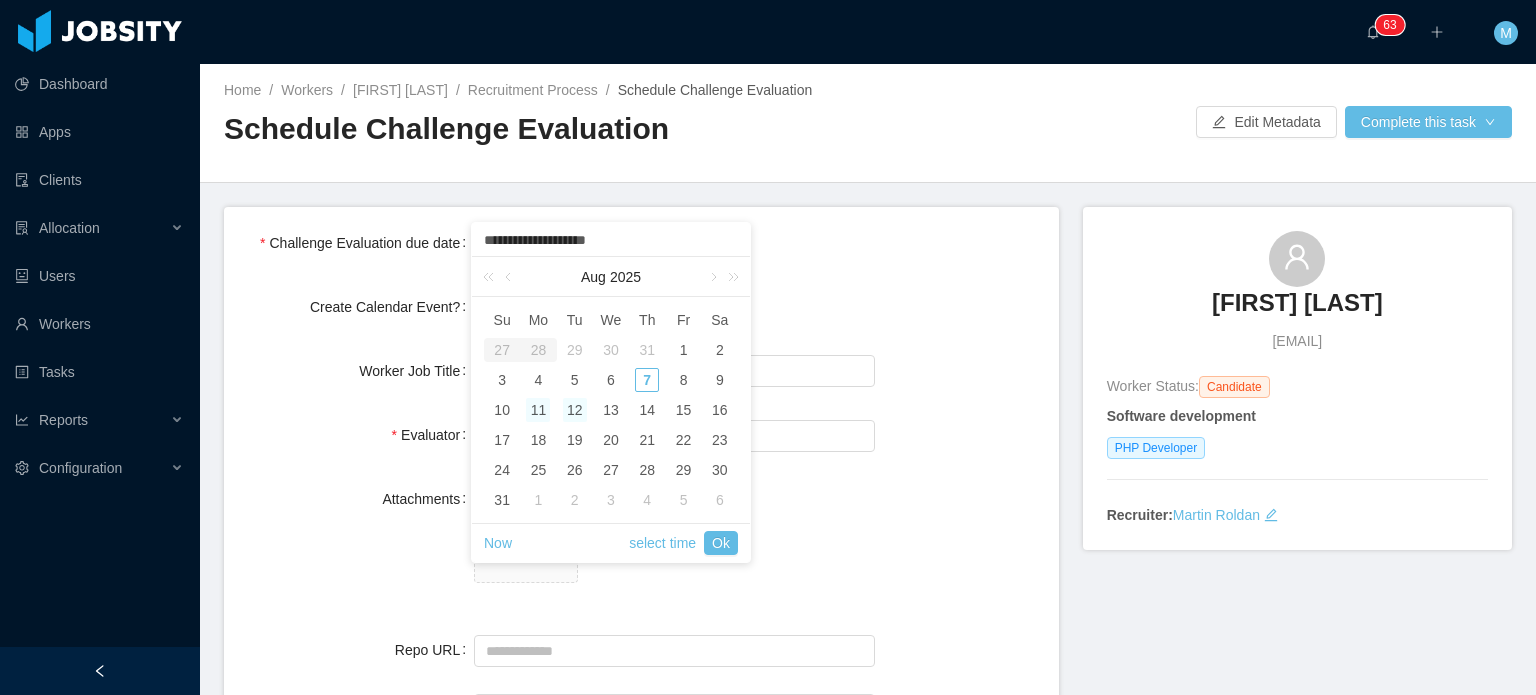 click on "12" at bounding box center [575, 410] 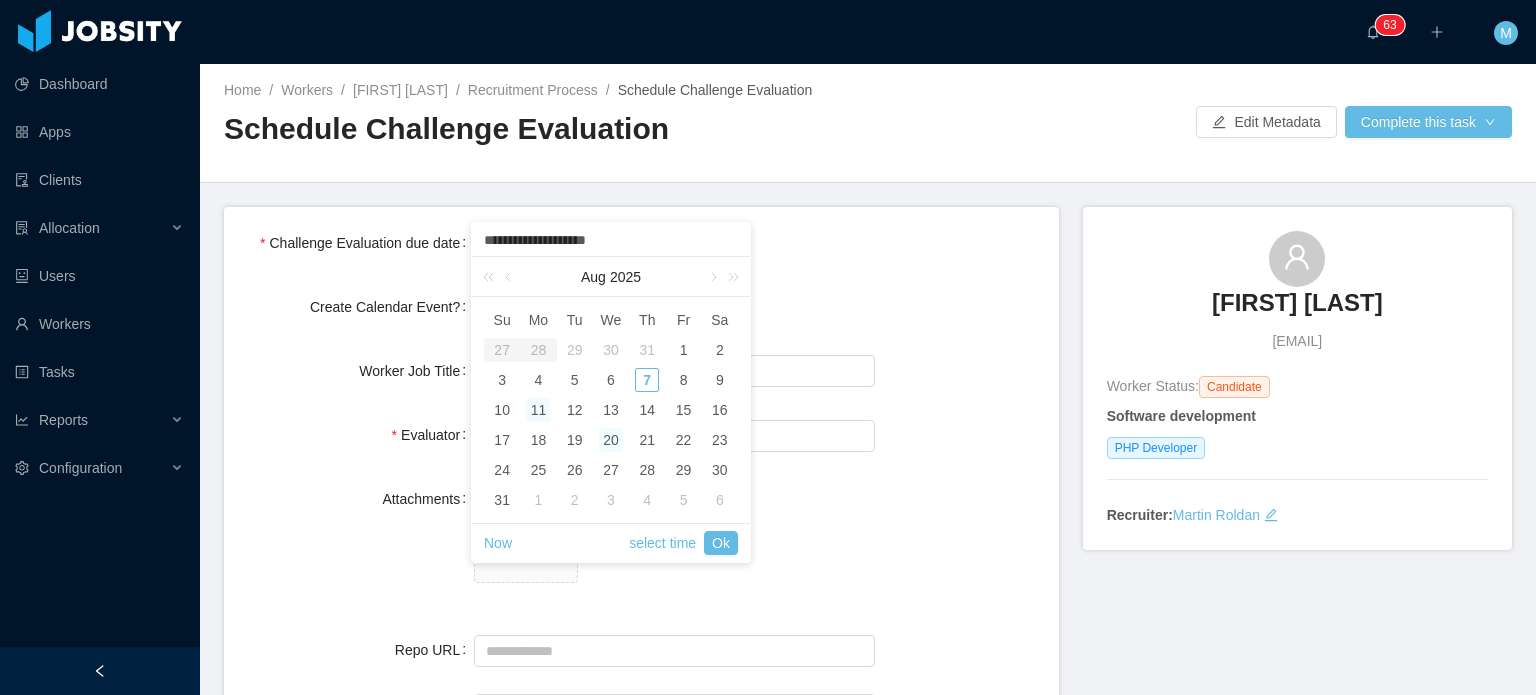 type on "**********" 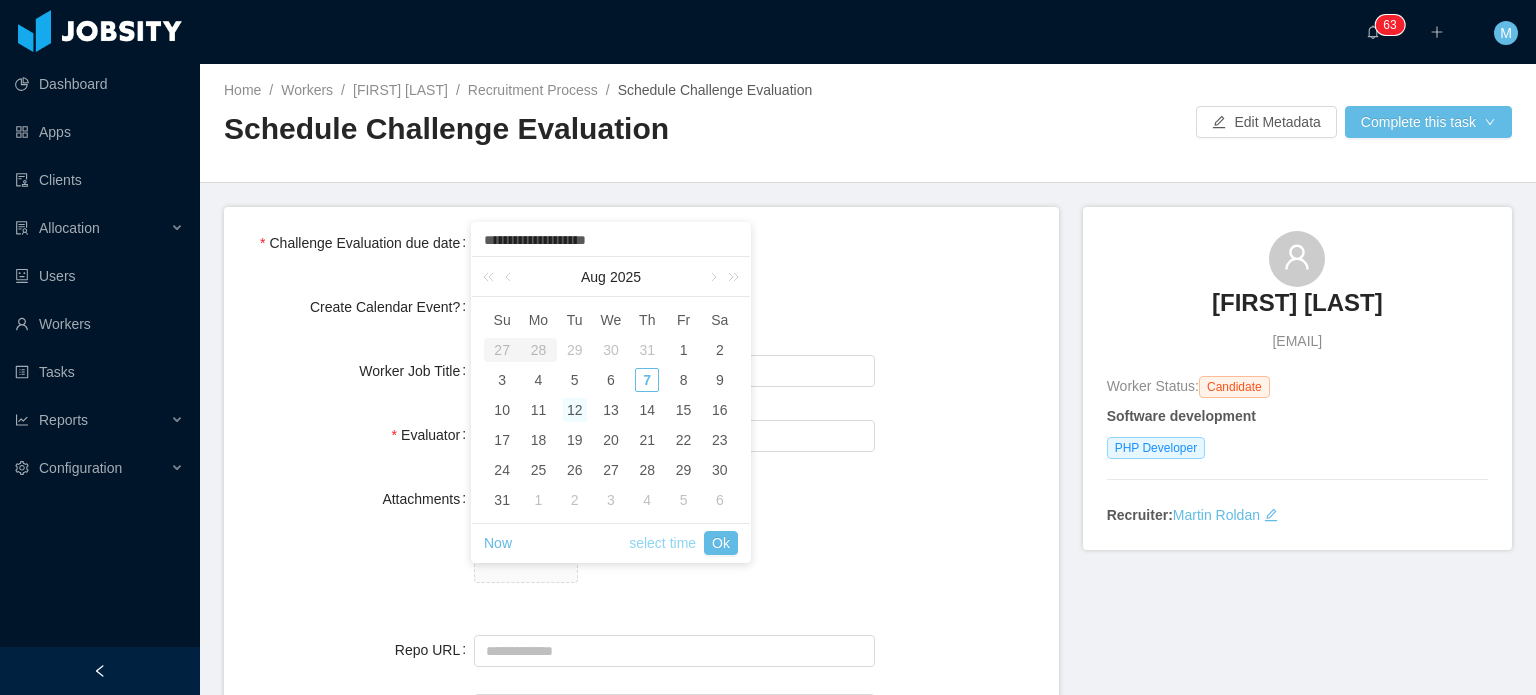 click on "select time" at bounding box center [662, 543] 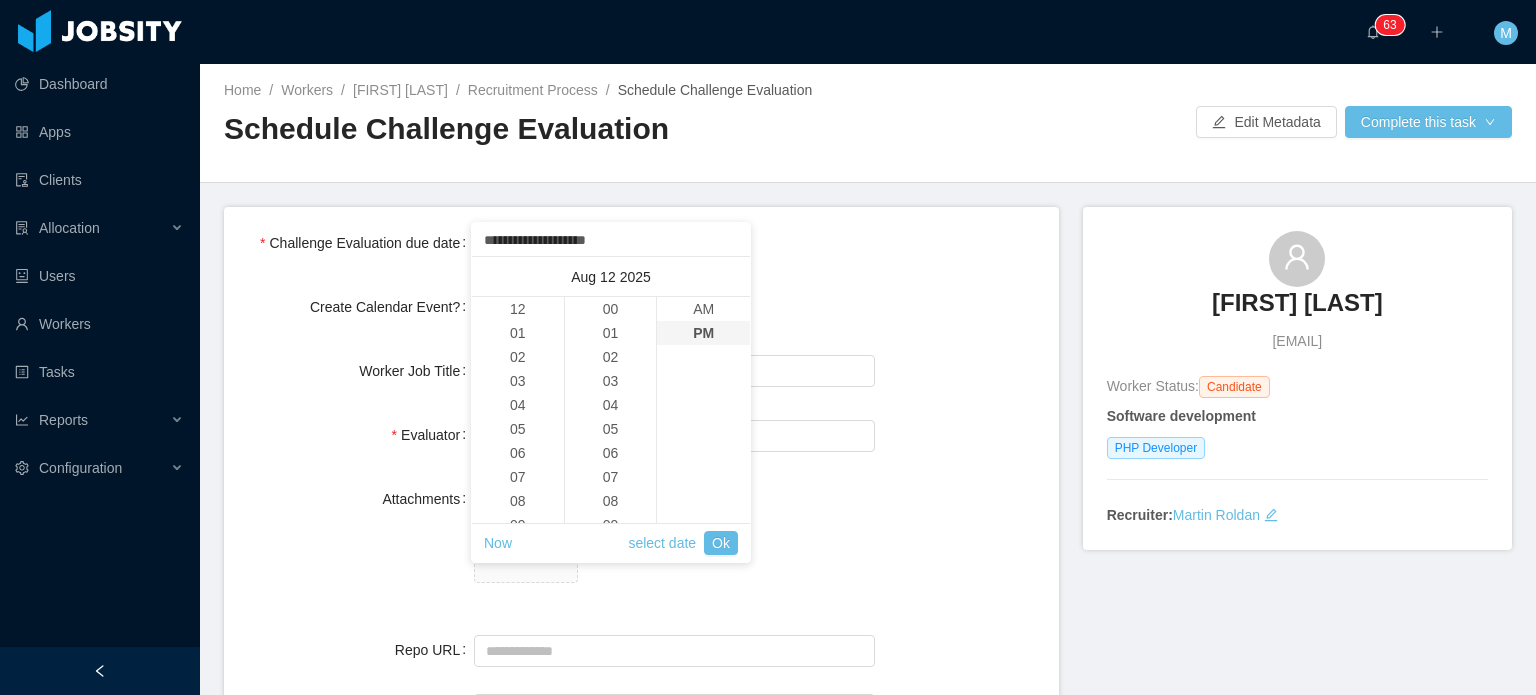 scroll, scrollTop: 264, scrollLeft: 0, axis: vertical 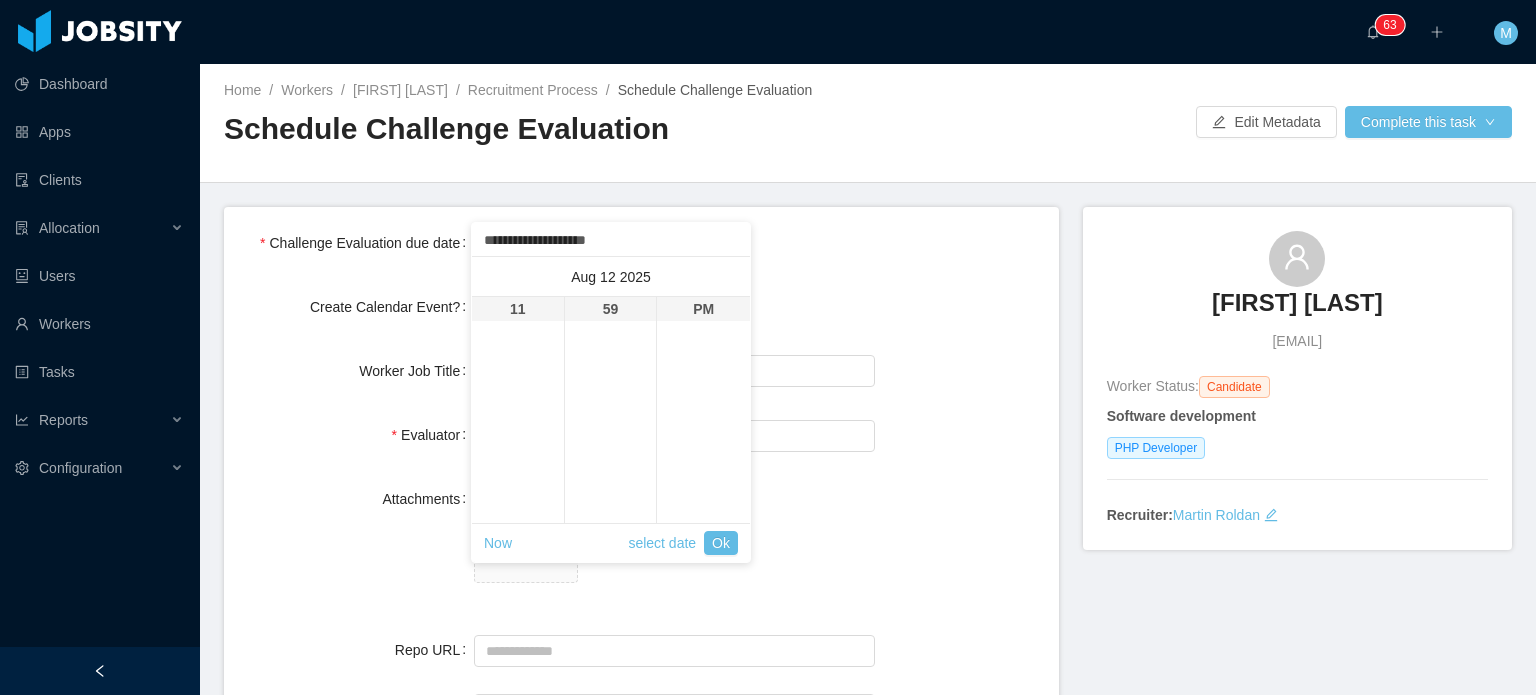 click on "[MONTH] [DAY] [YEAR] ******** [HOUR] [AM/PM] Su Mo Tu We Th Fr Sa 27 28 29 30 31 1 2 3 4 5 6 7 8 9 10 11 12 13 14 15 16 17 18 19 20 21 22 23 24 25 26 27 28 29 30 31 1 2 3 4 5 6 Now select date Ok" at bounding box center (611, 409) 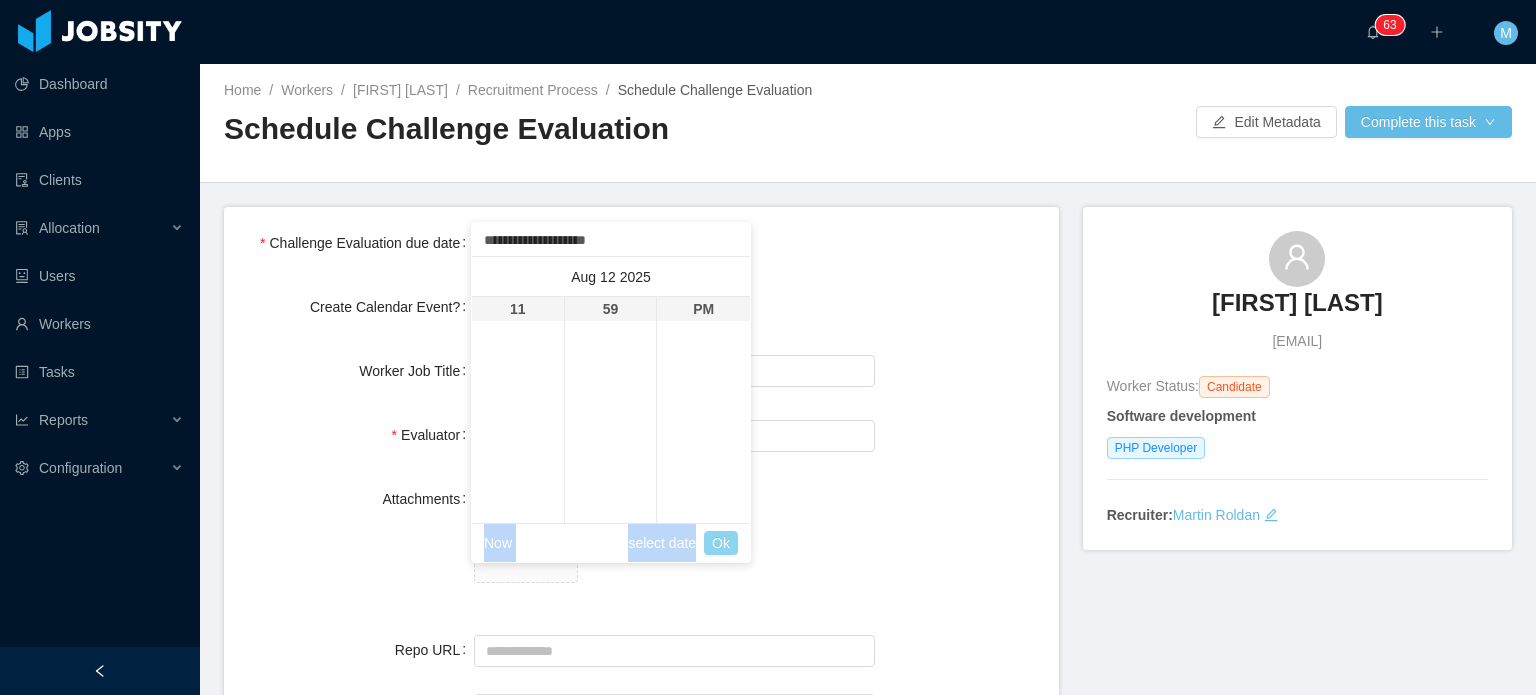 click on "Ok" at bounding box center [721, 543] 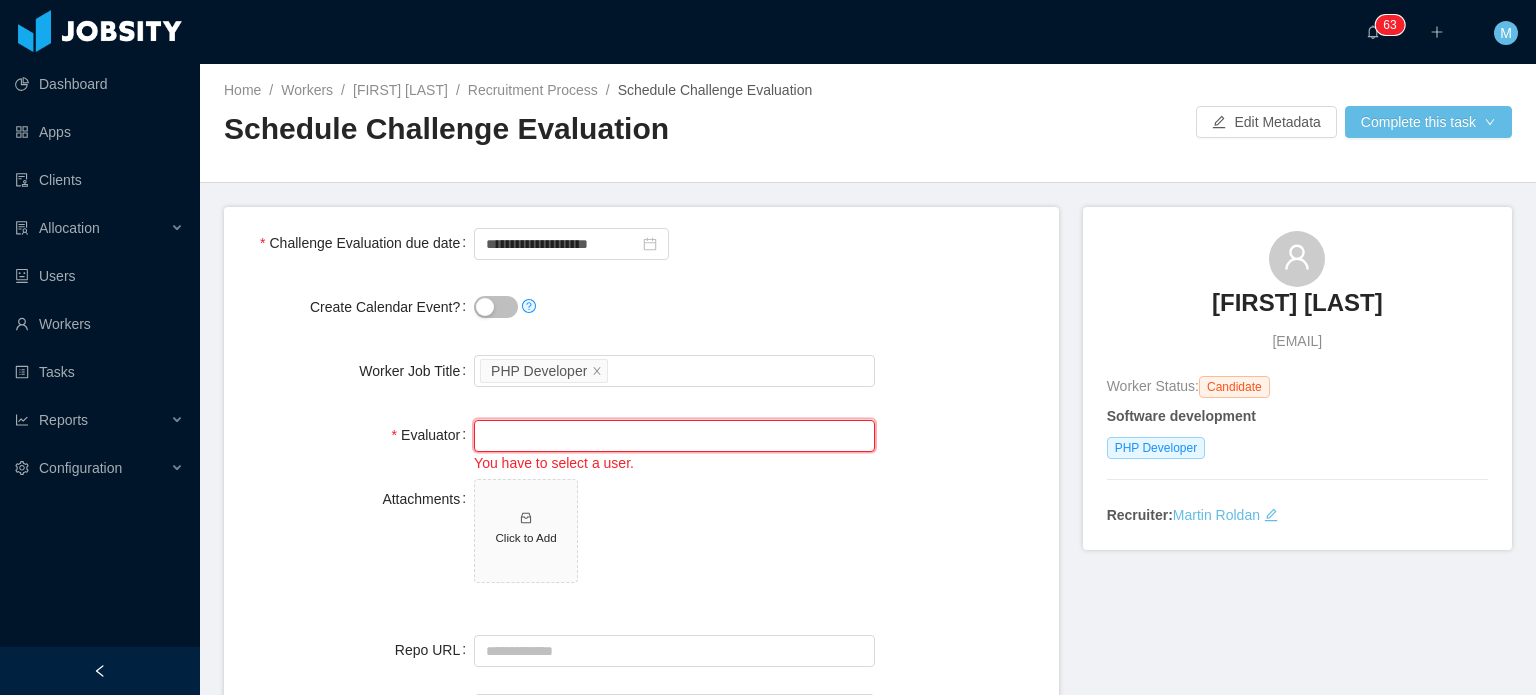 click at bounding box center [674, 436] 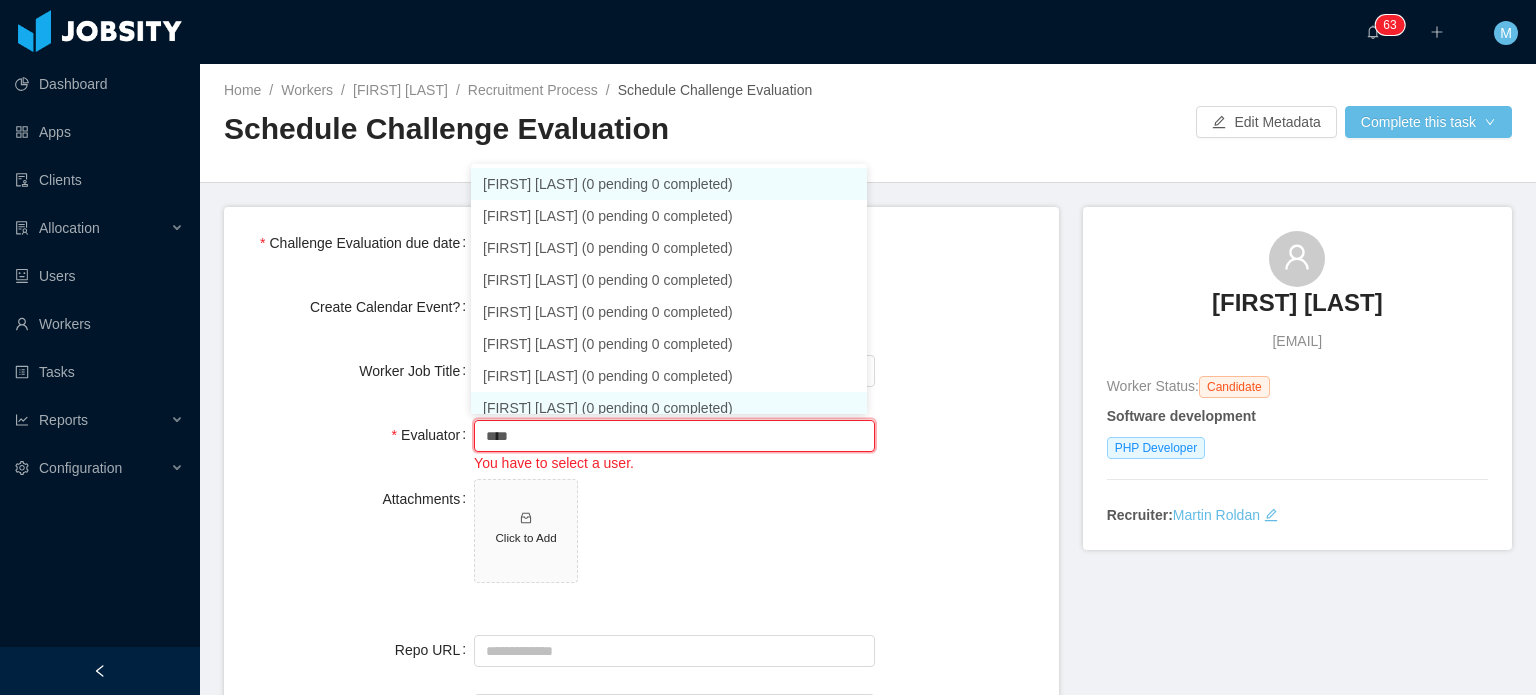 scroll, scrollTop: 42, scrollLeft: 0, axis: vertical 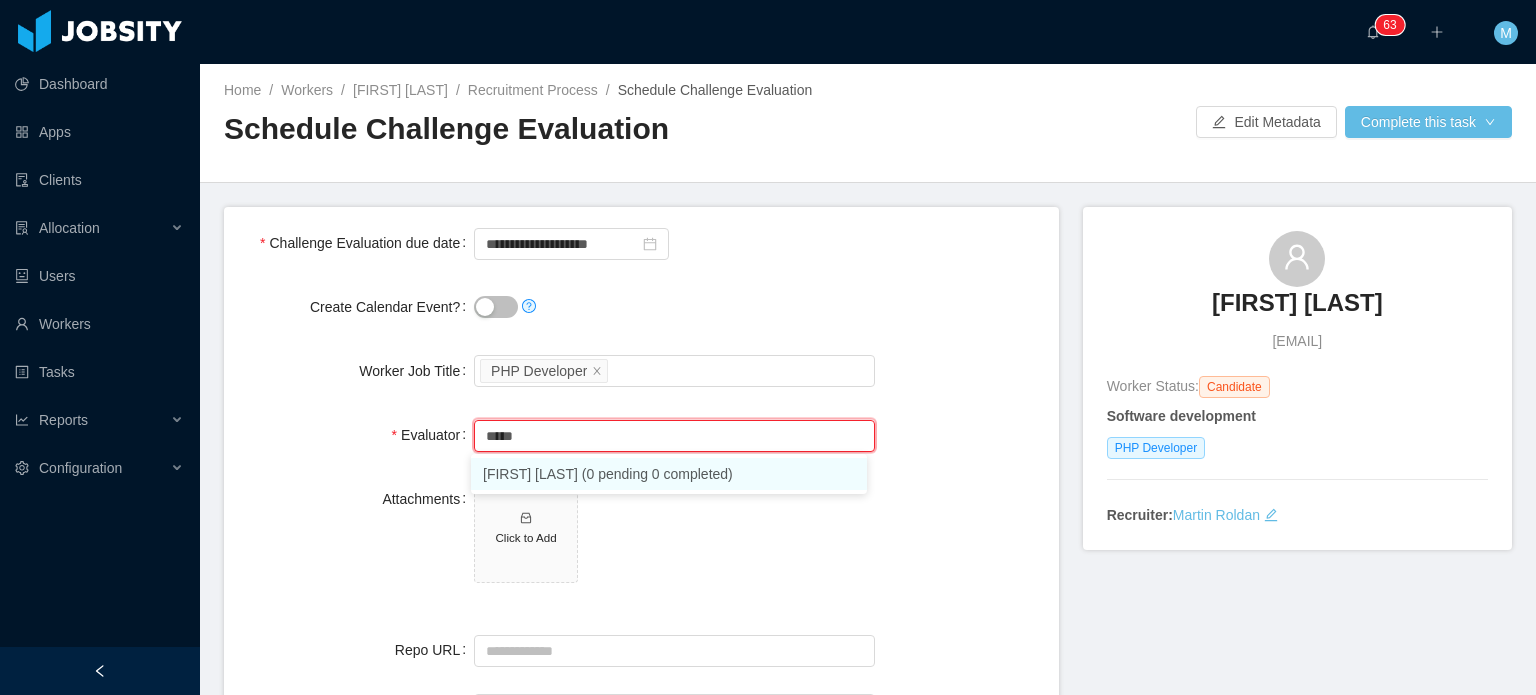 click on "[FIRST] [LAST] (0 pending 0 completed)" at bounding box center (669, 474) 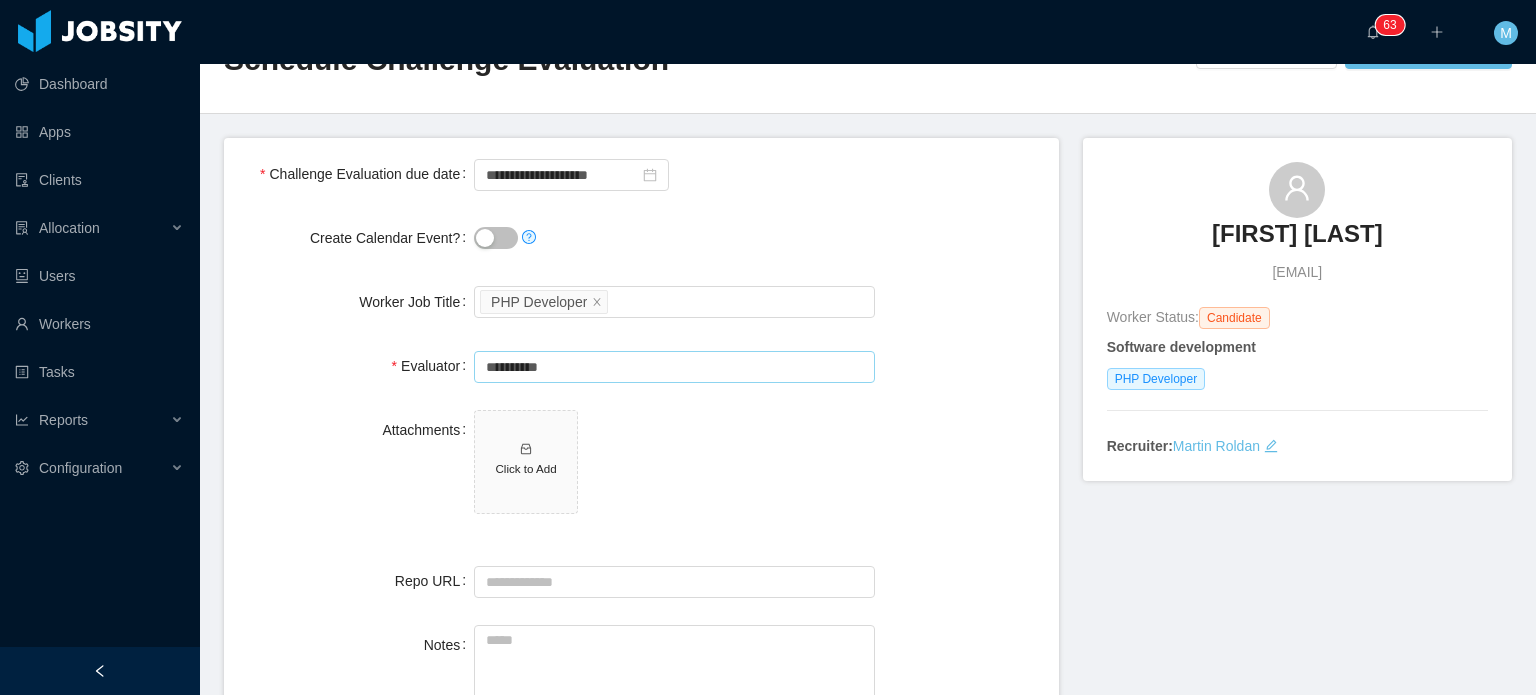 scroll, scrollTop: 248, scrollLeft: 0, axis: vertical 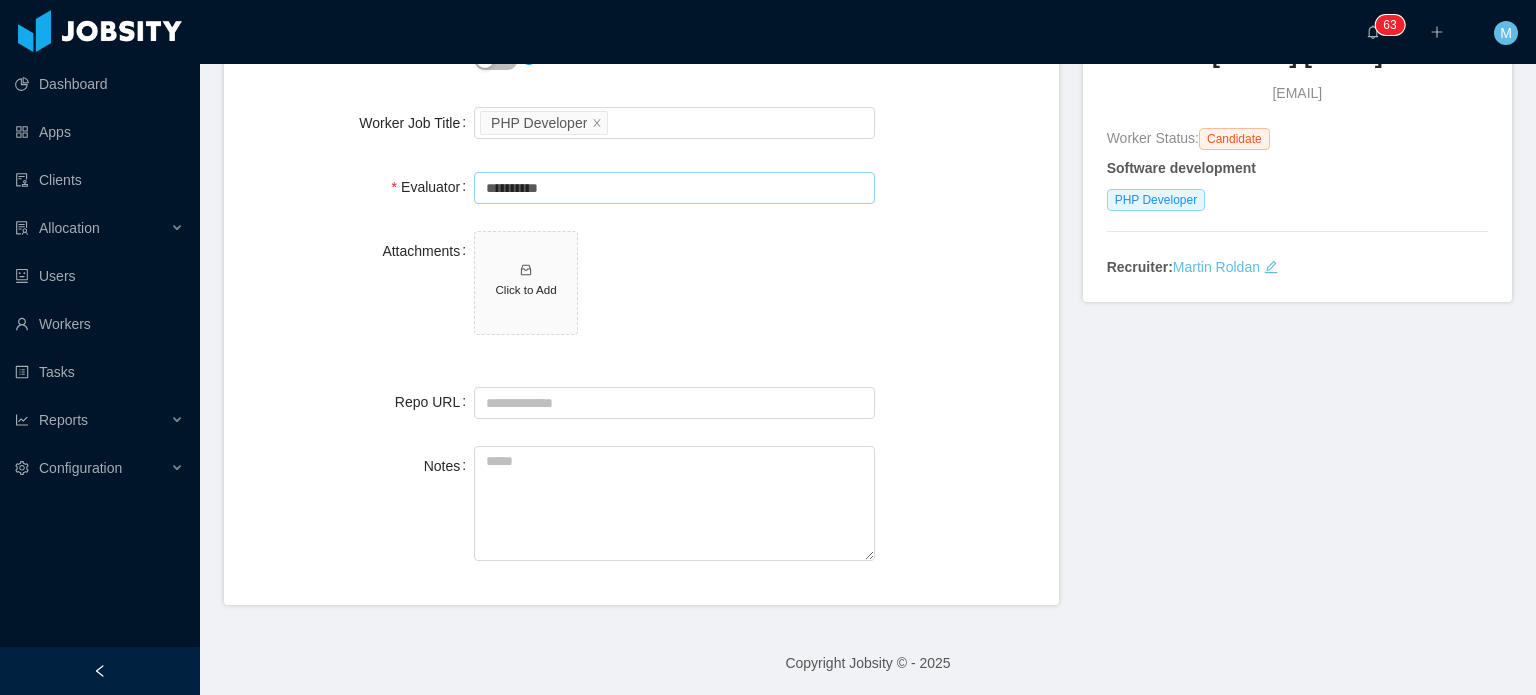type on "**********" 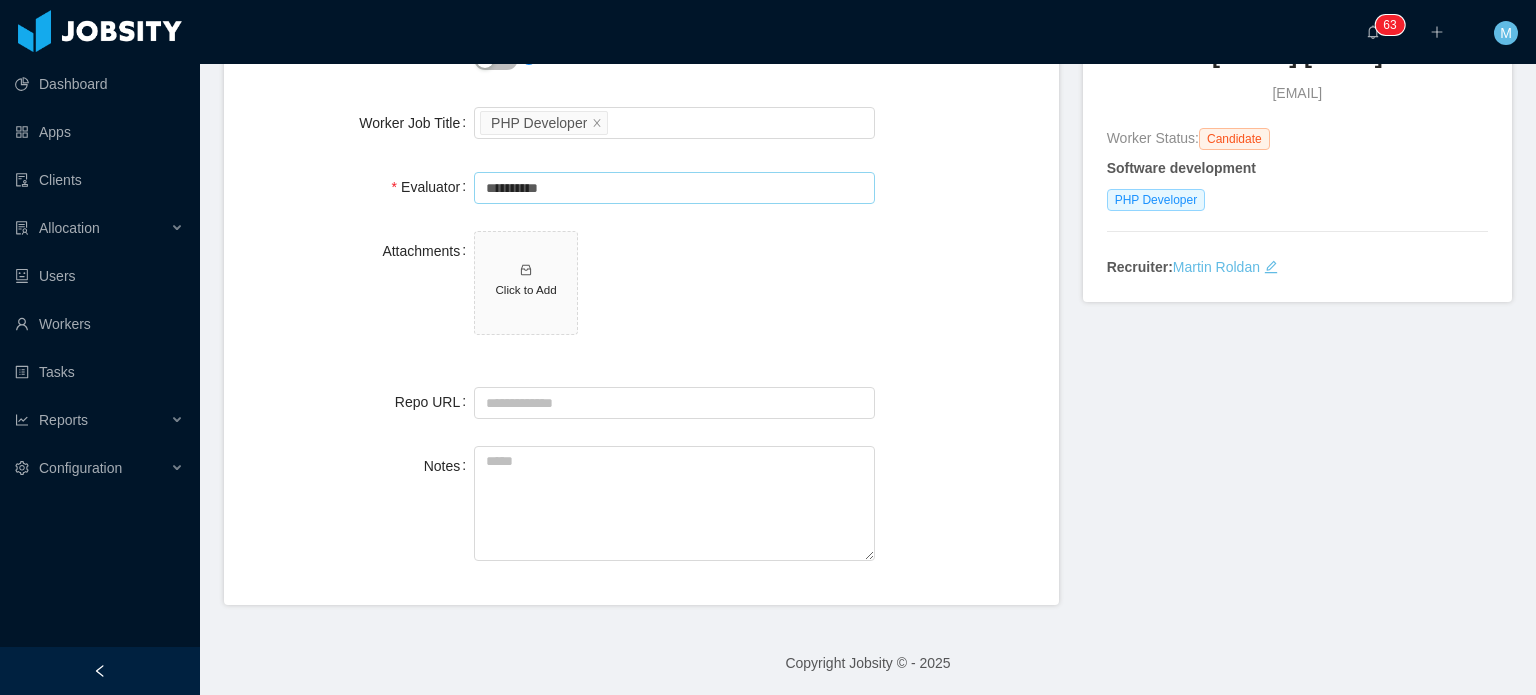 type 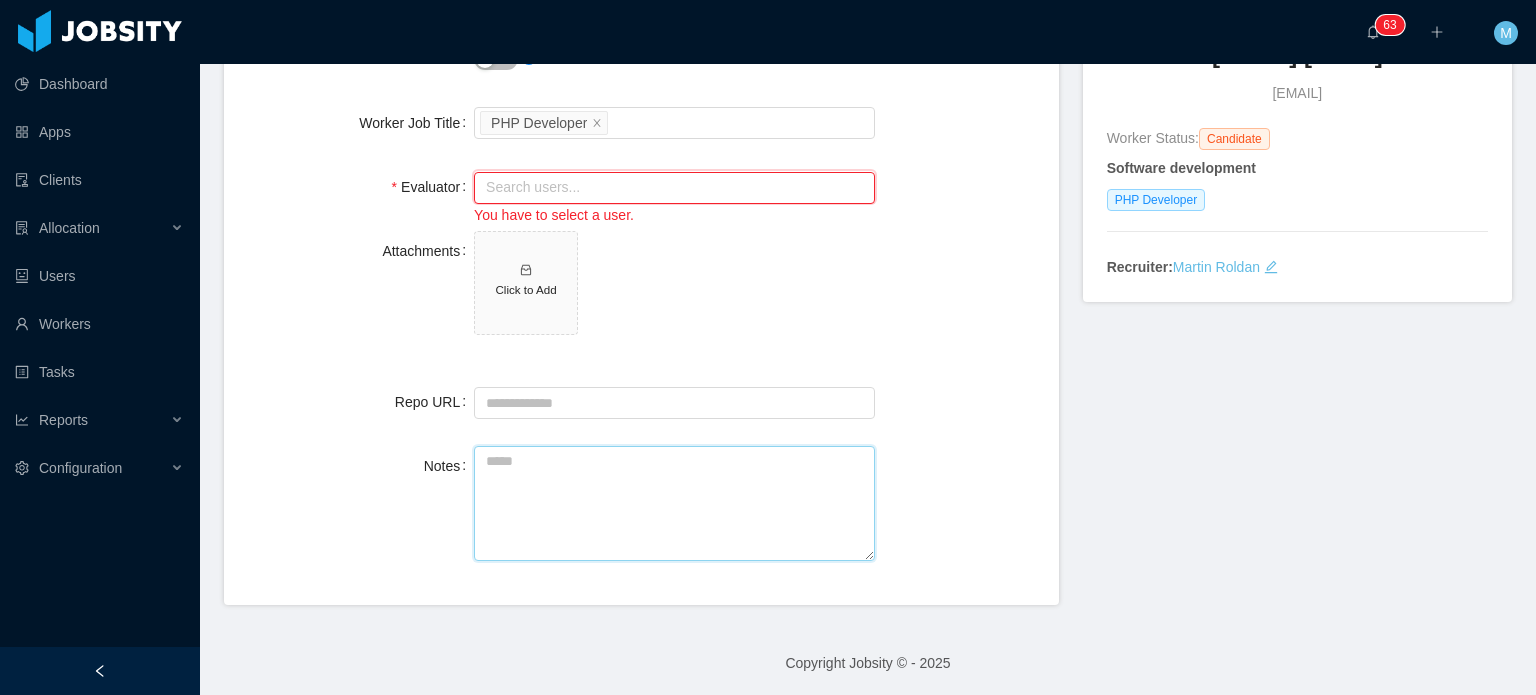 click on "Notes" at bounding box center (674, 503) 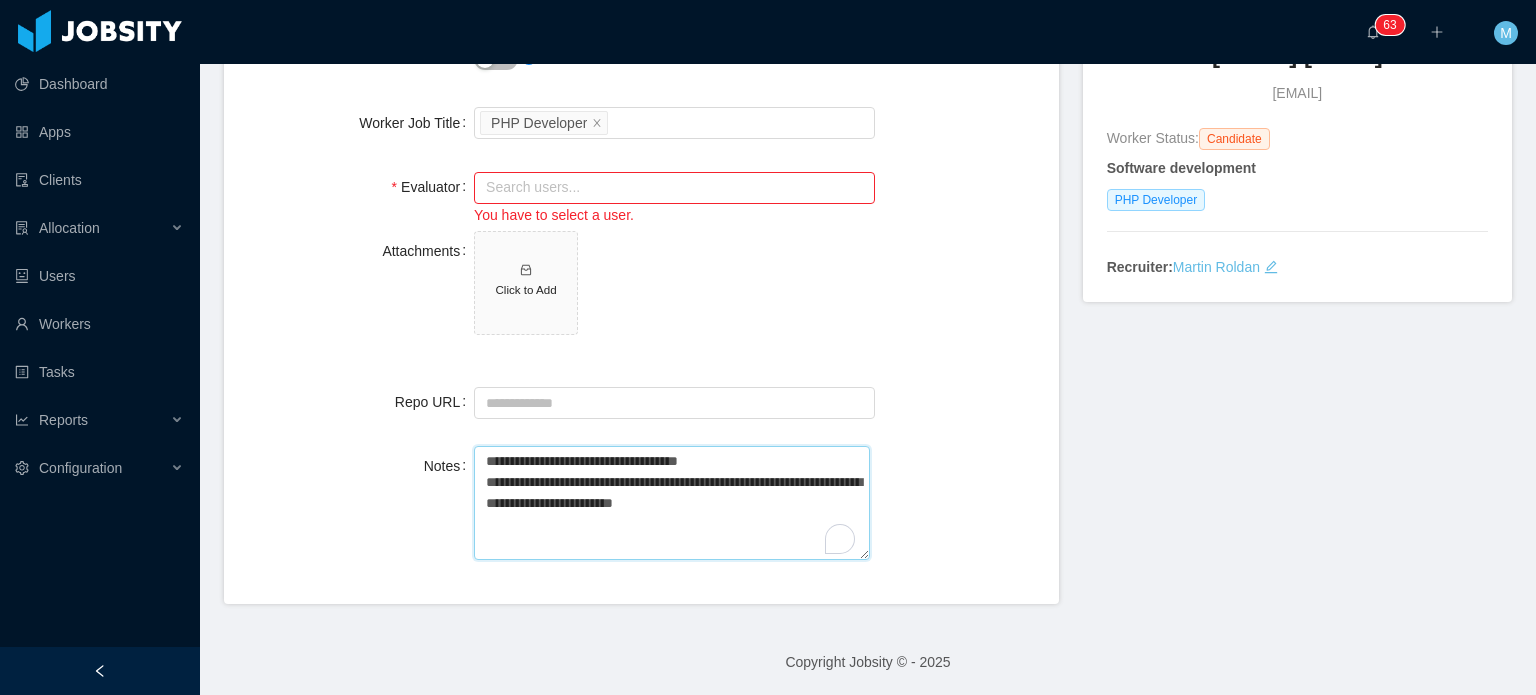 type on "**********" 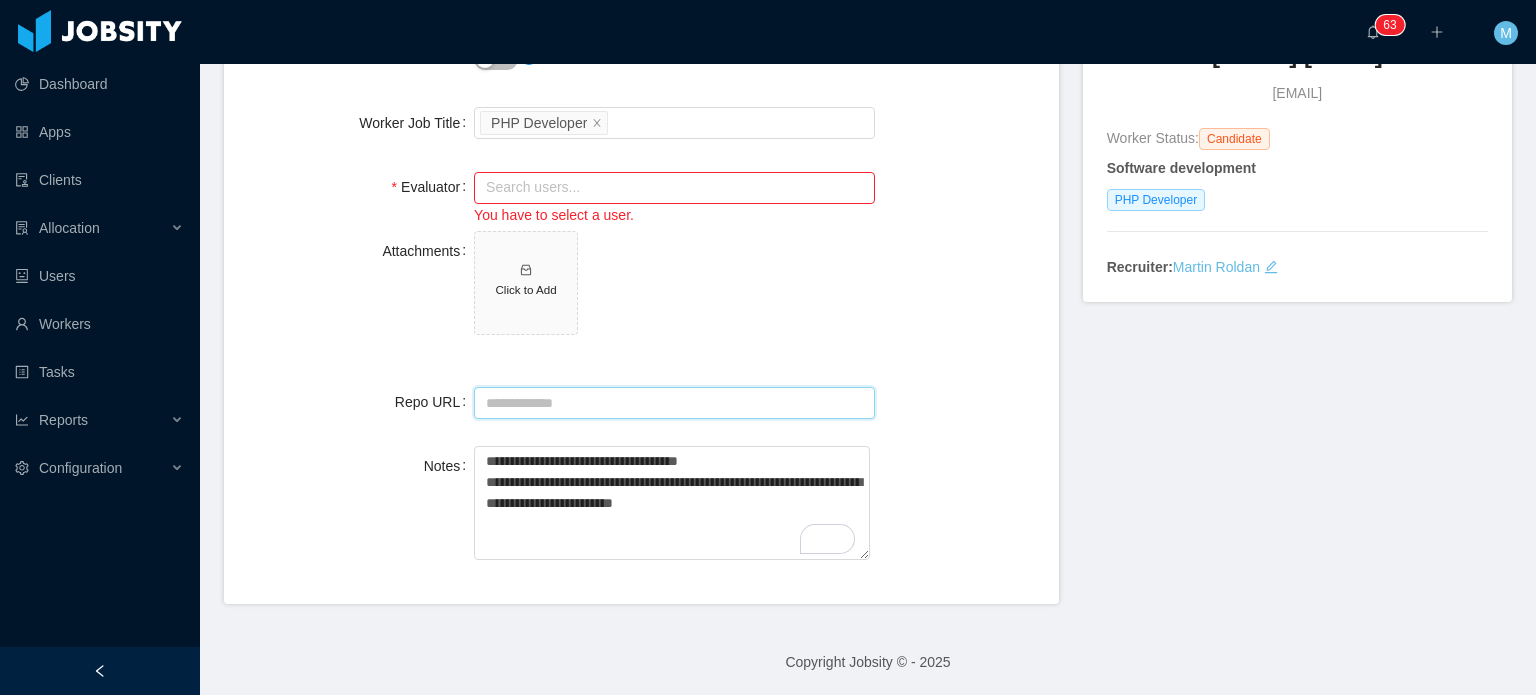 click on "Repo URL" at bounding box center (674, 403) 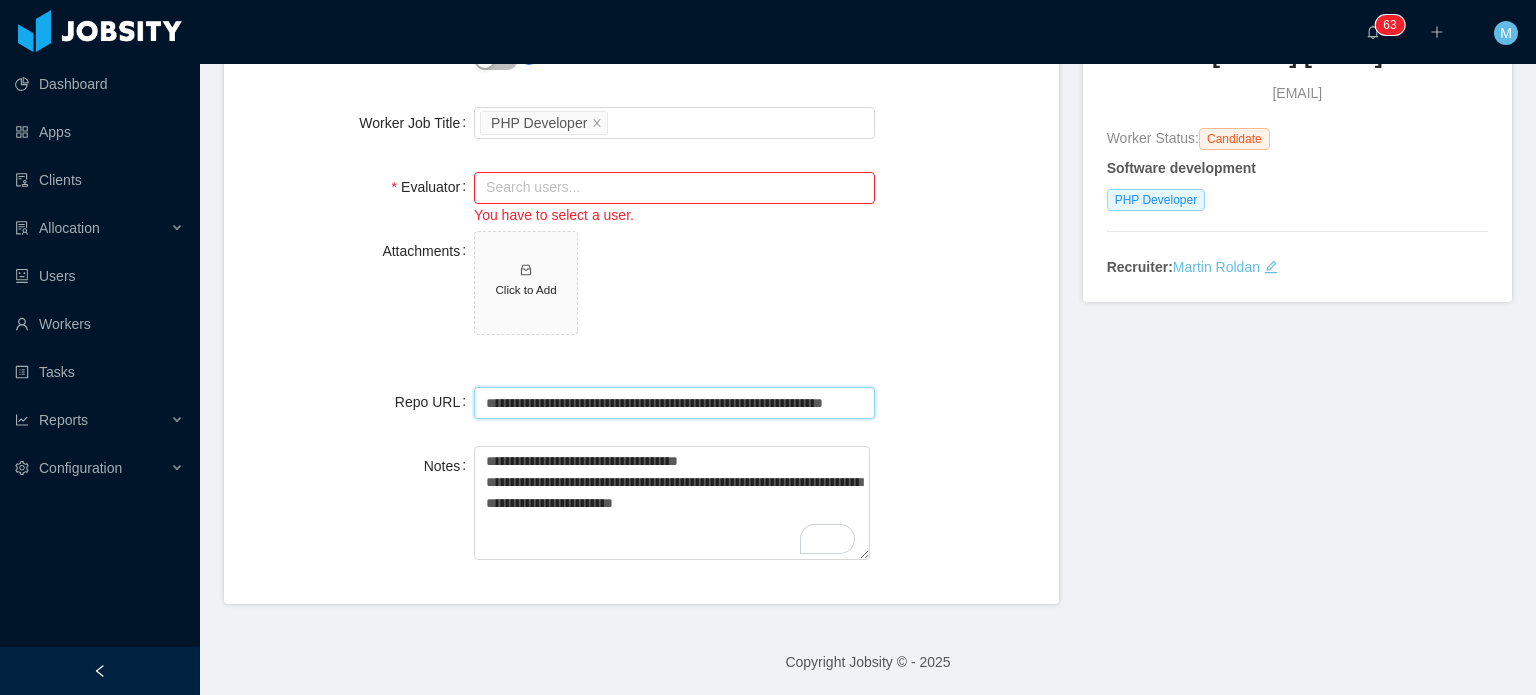 scroll, scrollTop: 0, scrollLeft: 49, axis: horizontal 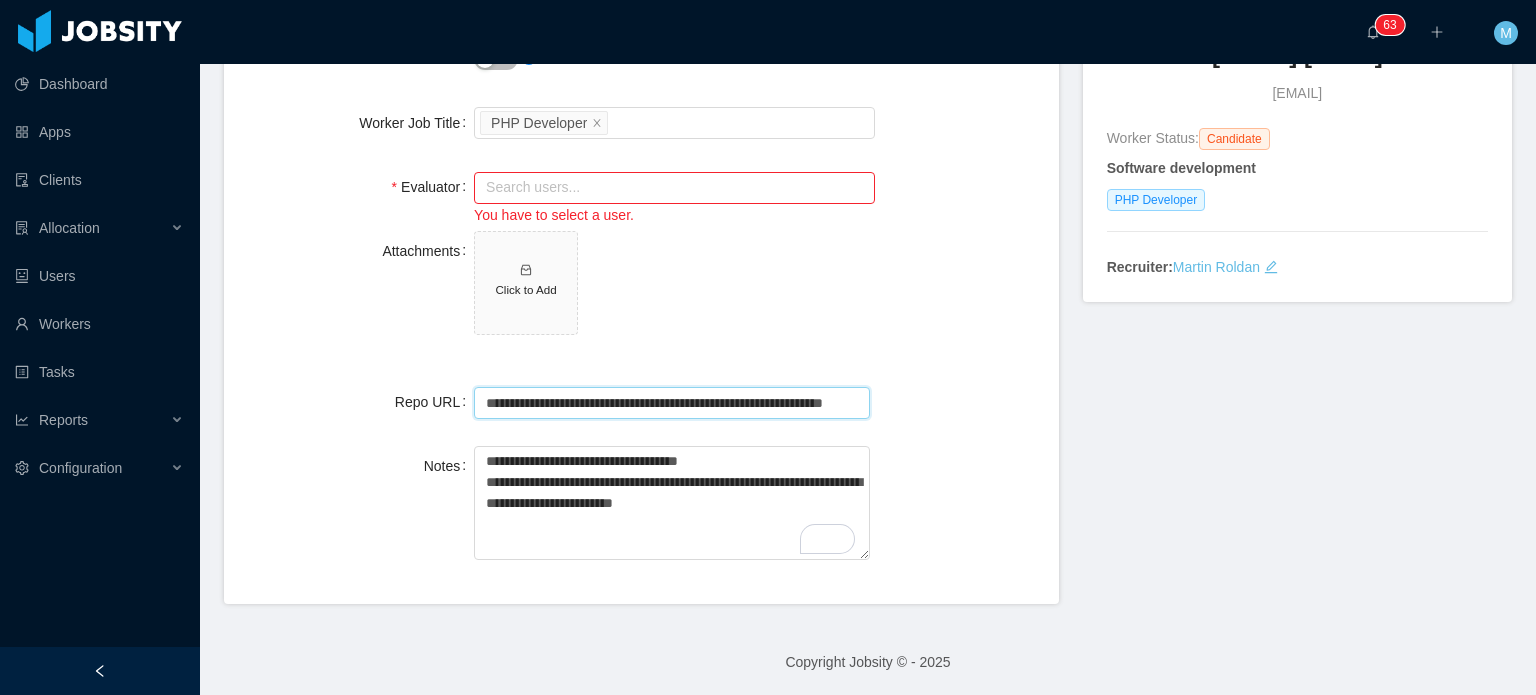 type on "**********" 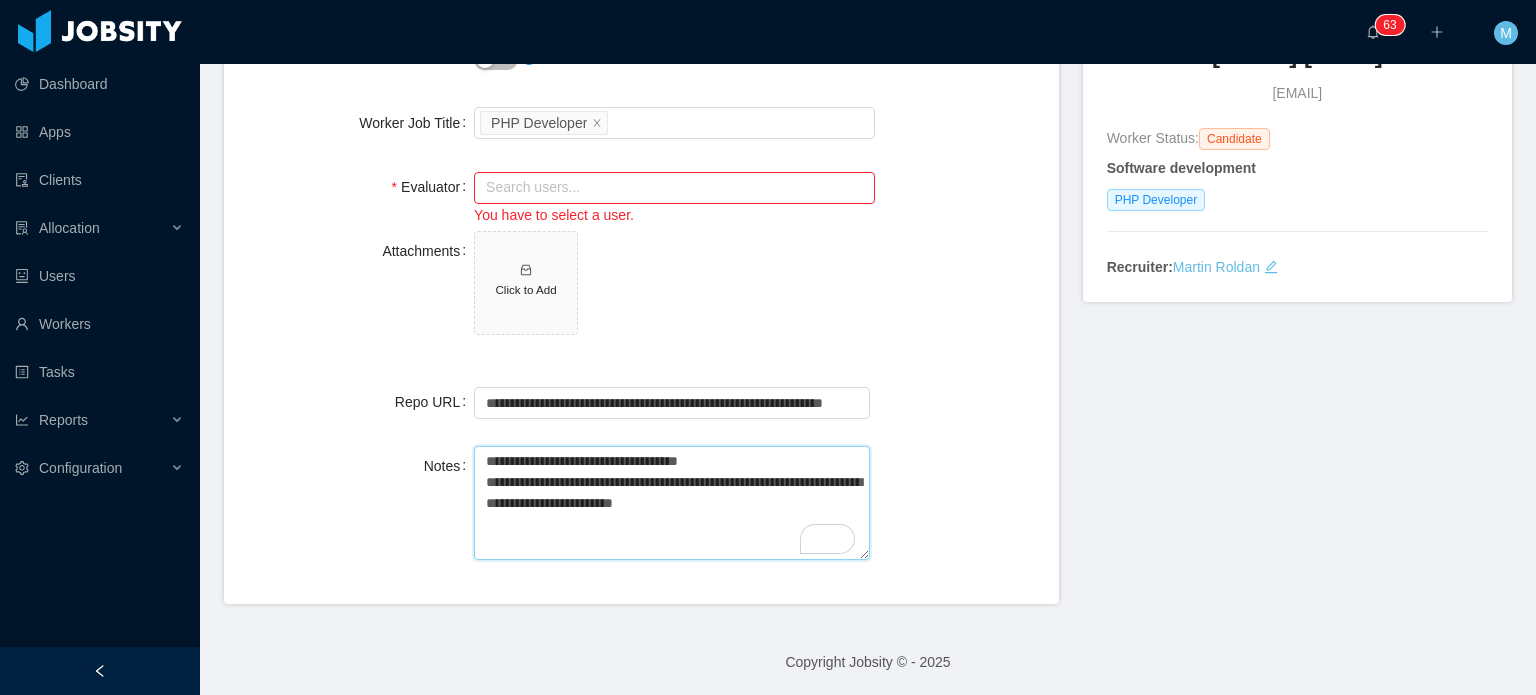 click on "**********" at bounding box center (672, 503) 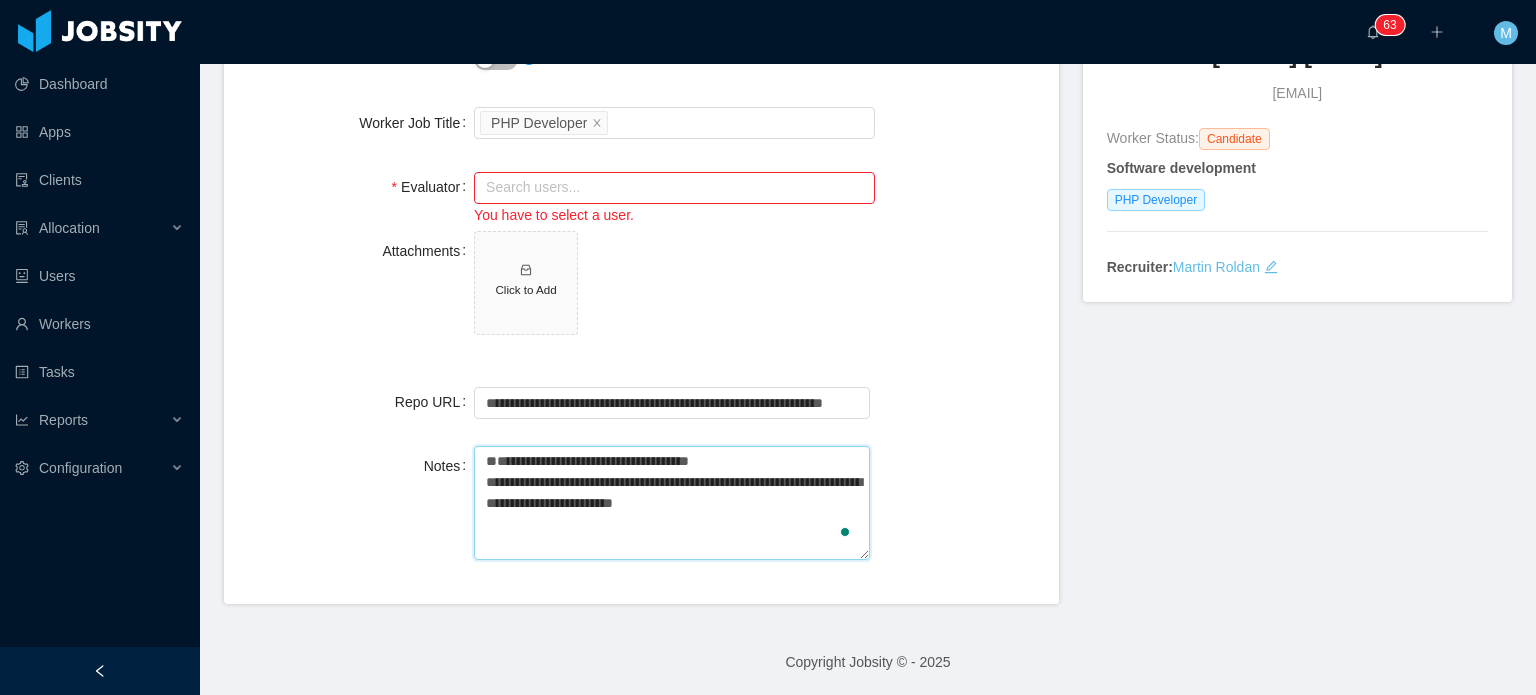 paste on "**********" 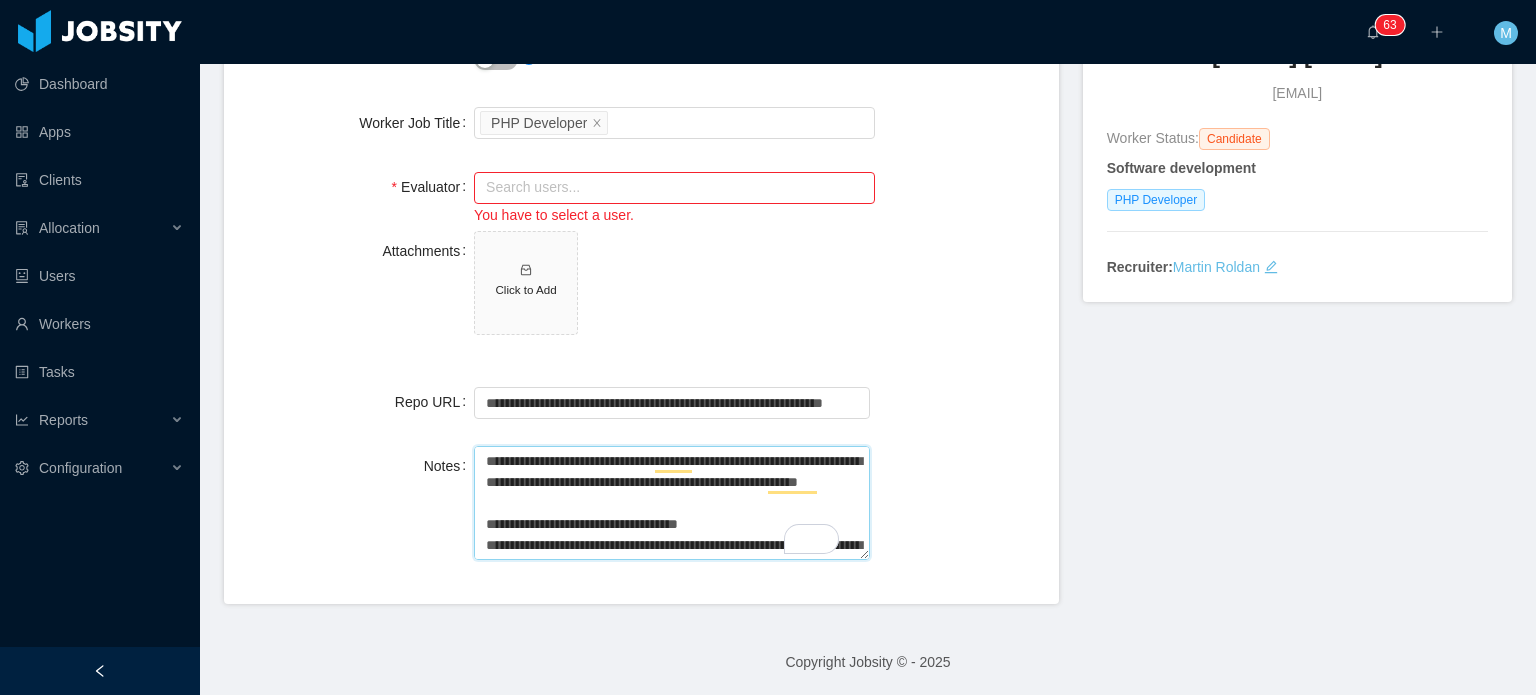 scroll, scrollTop: 63, scrollLeft: 0, axis: vertical 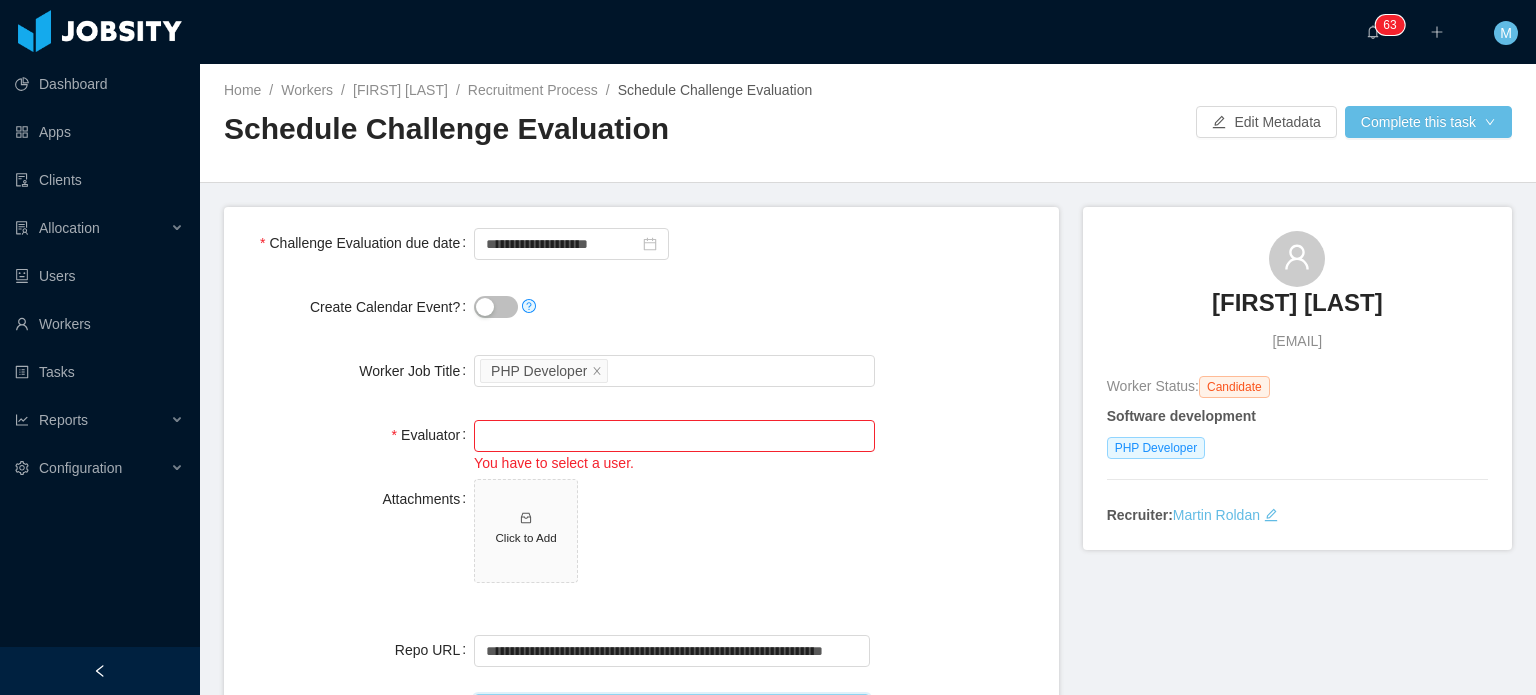 type on "**********" 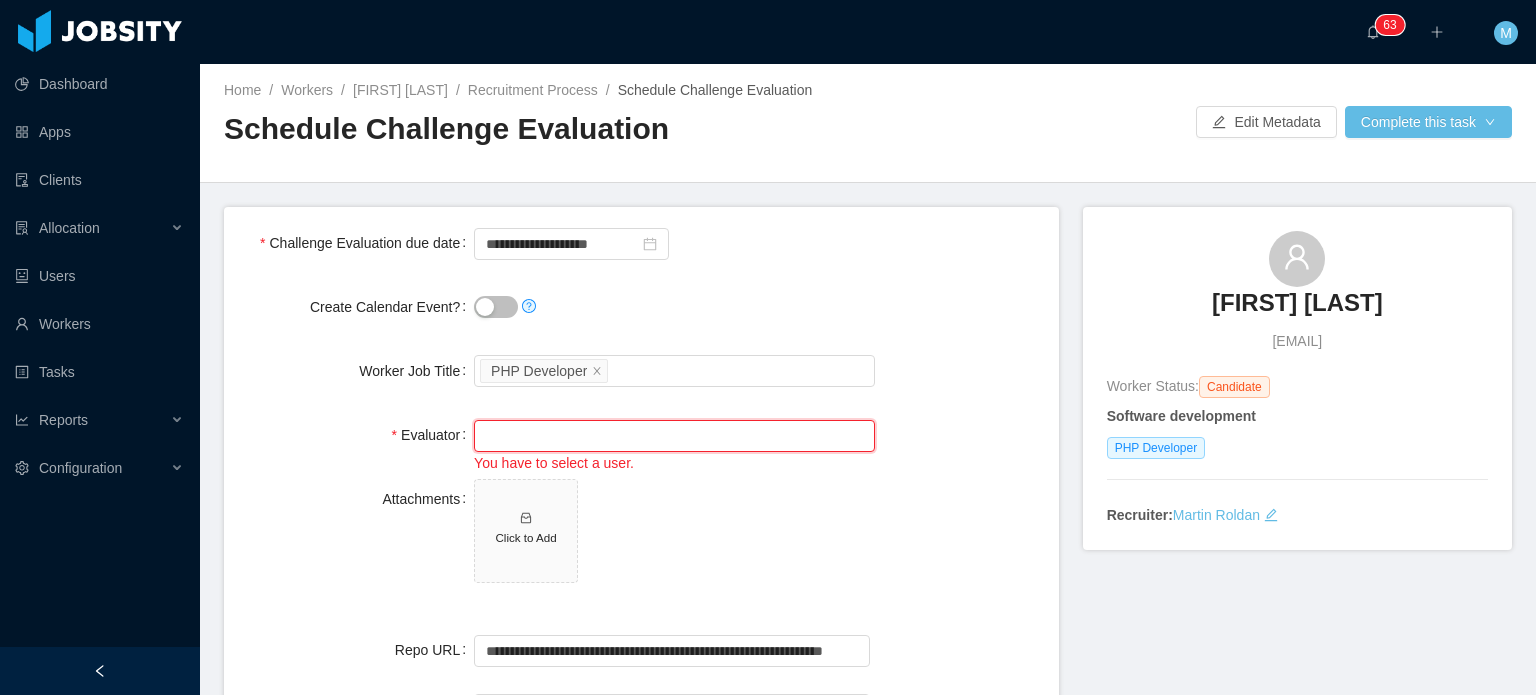 click at bounding box center (674, 436) 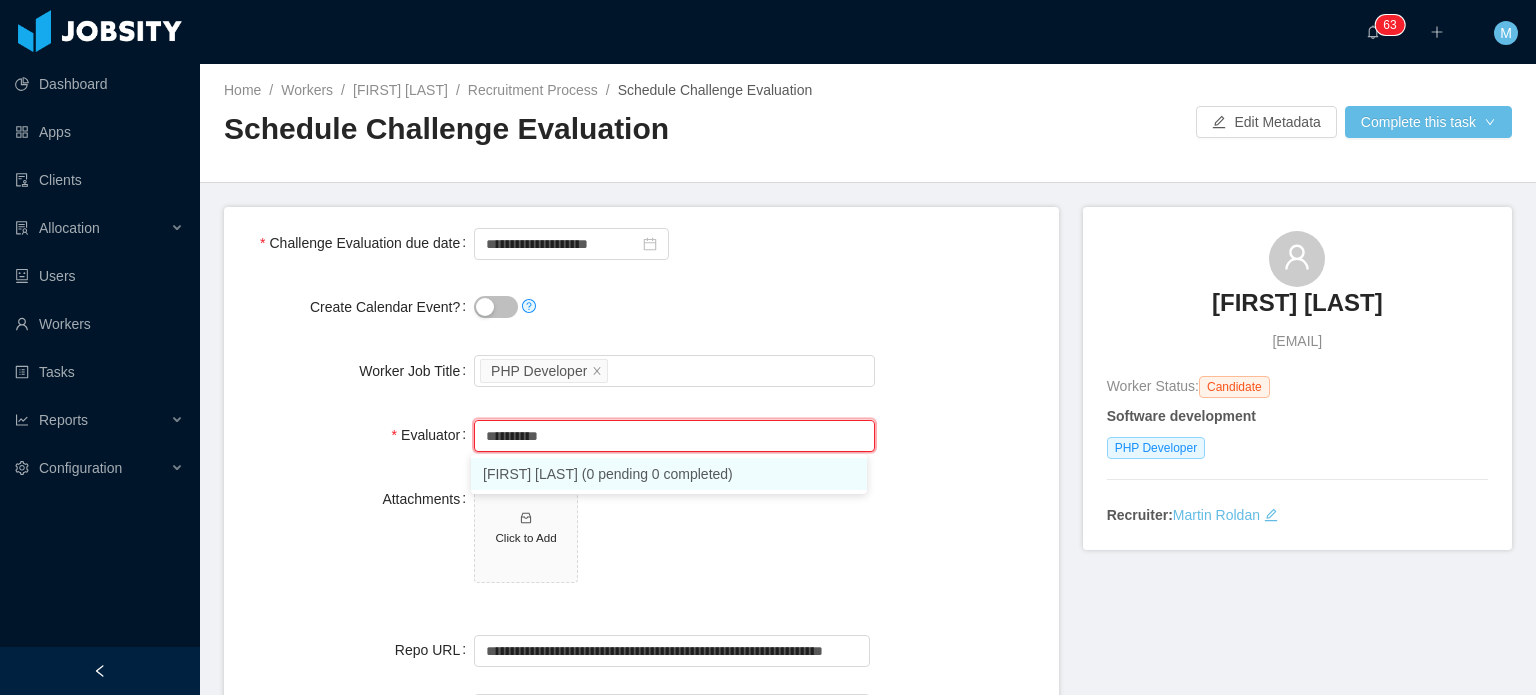 click on "[FIRST] [LAST] (0 pending 0 completed)" at bounding box center (669, 474) 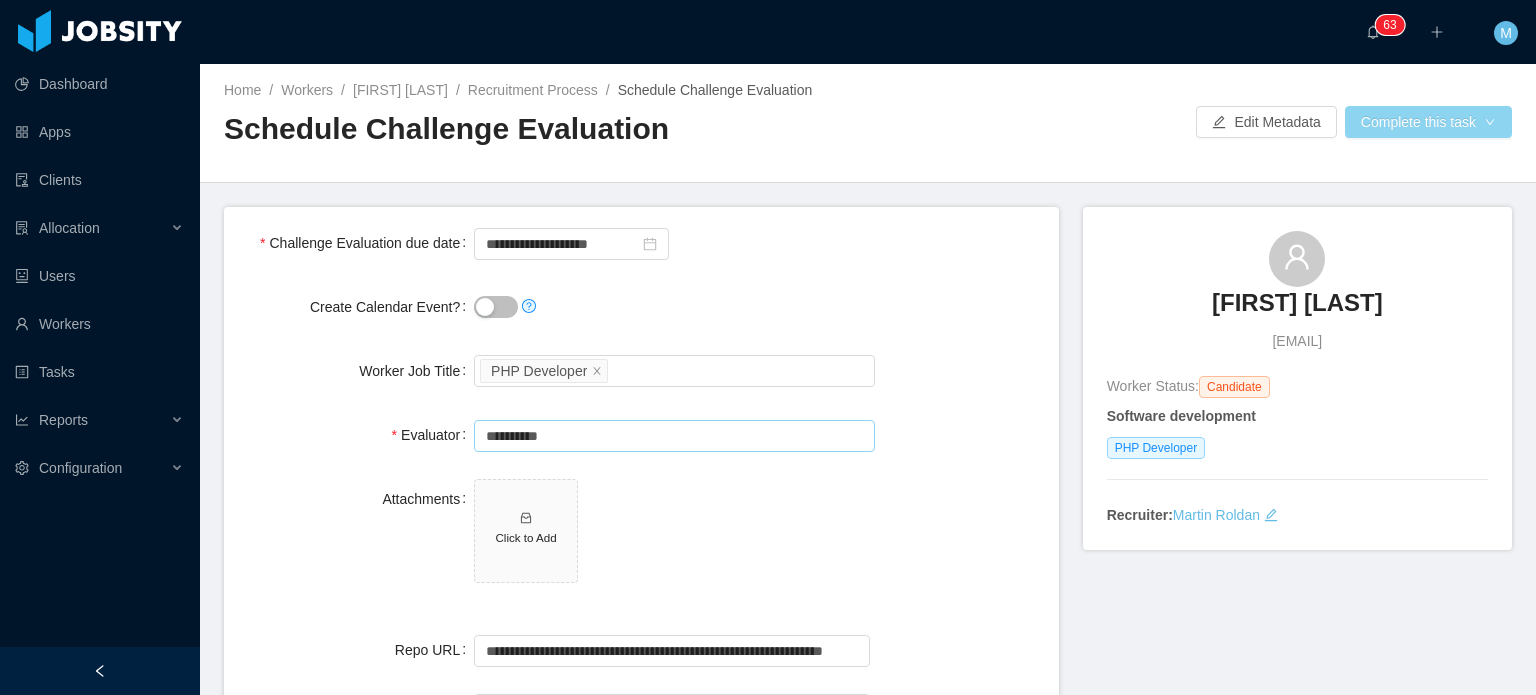 type on "**********" 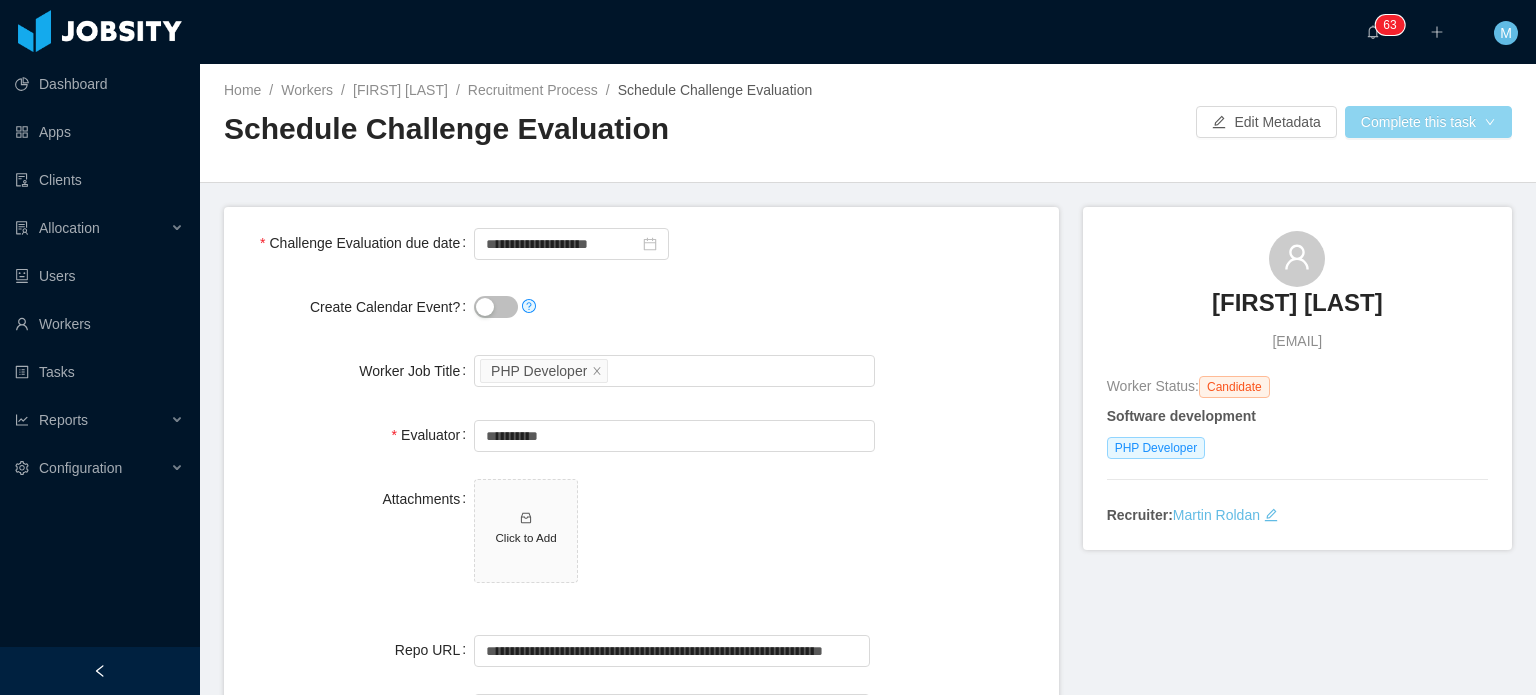 click on "Complete this task" at bounding box center (1428, 122) 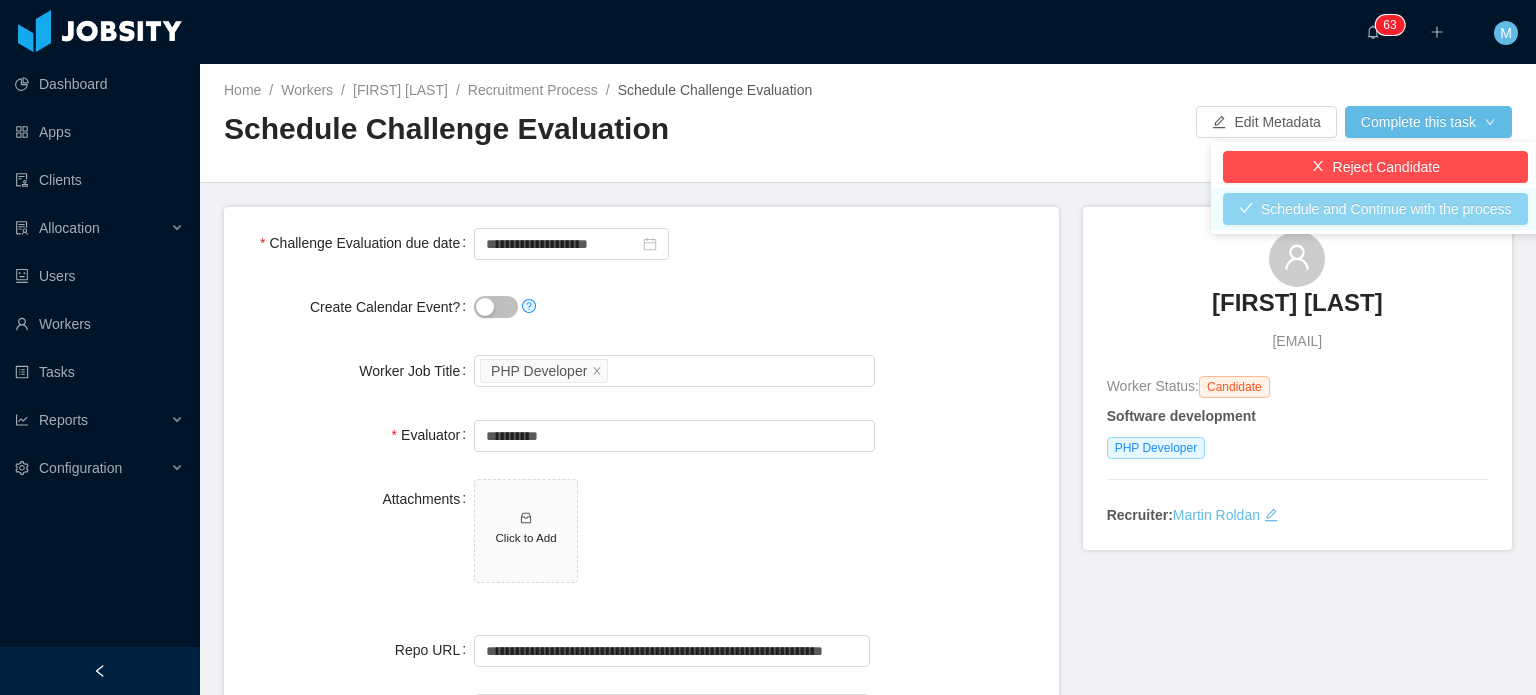 click on "Schedule and Continue with the process" at bounding box center [1375, 209] 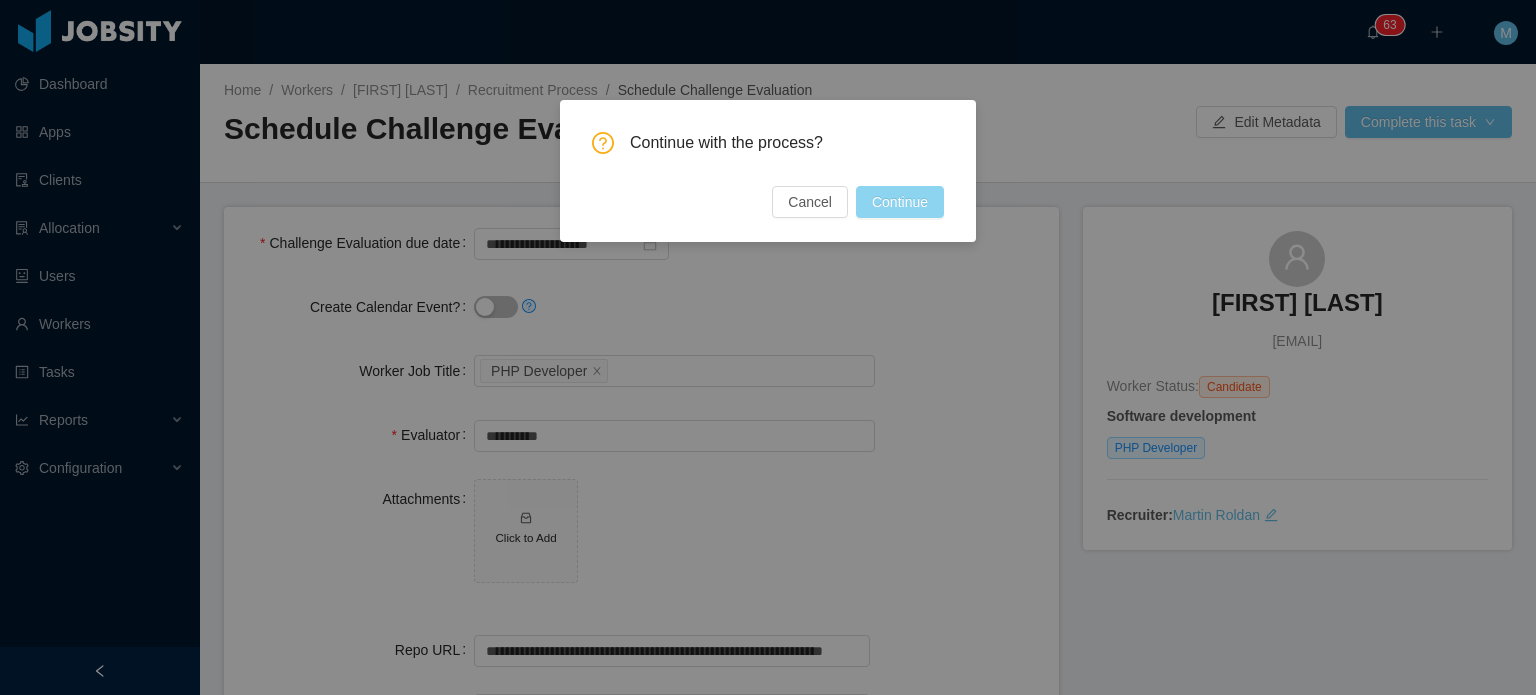 click on "Continue" at bounding box center [900, 202] 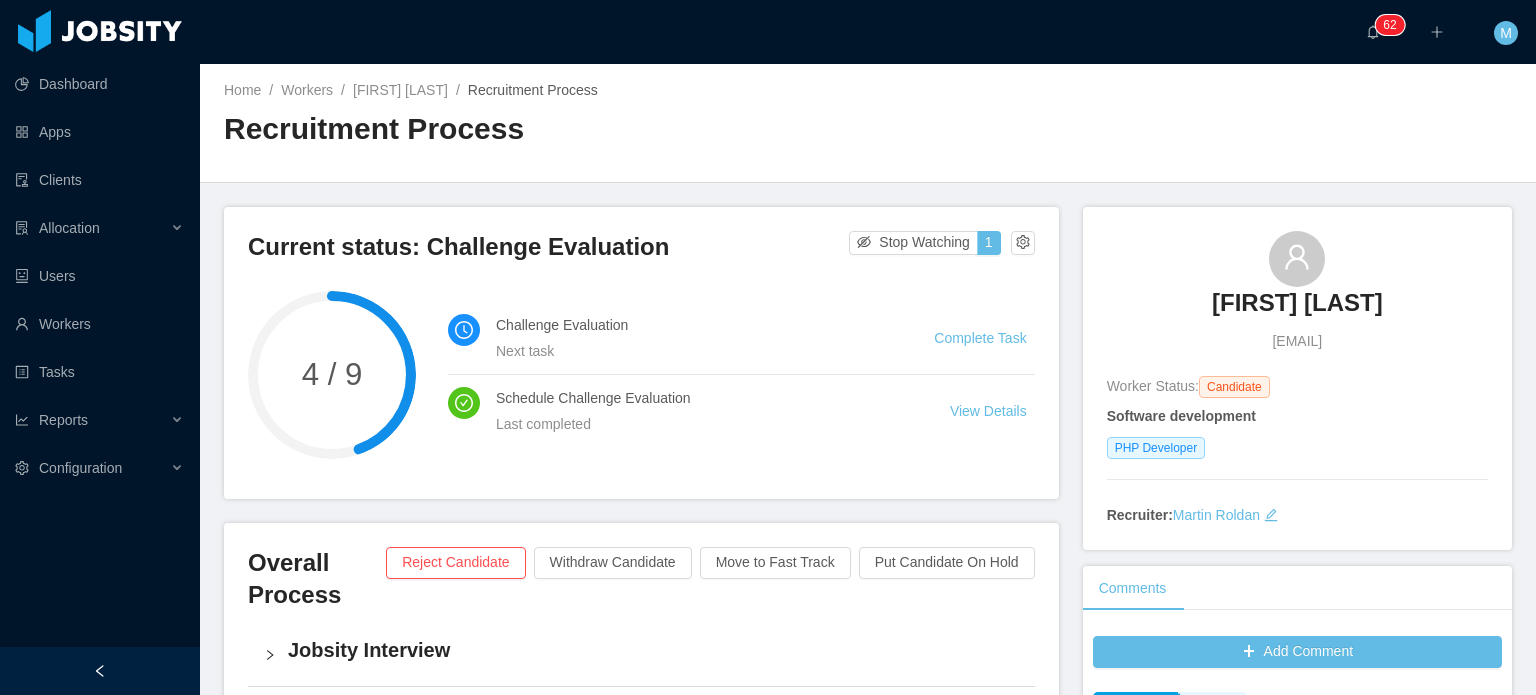 click on "Dashboard Apps Clients Allocation Users Workers Tasks Reports Configuration" at bounding box center (100, 299) 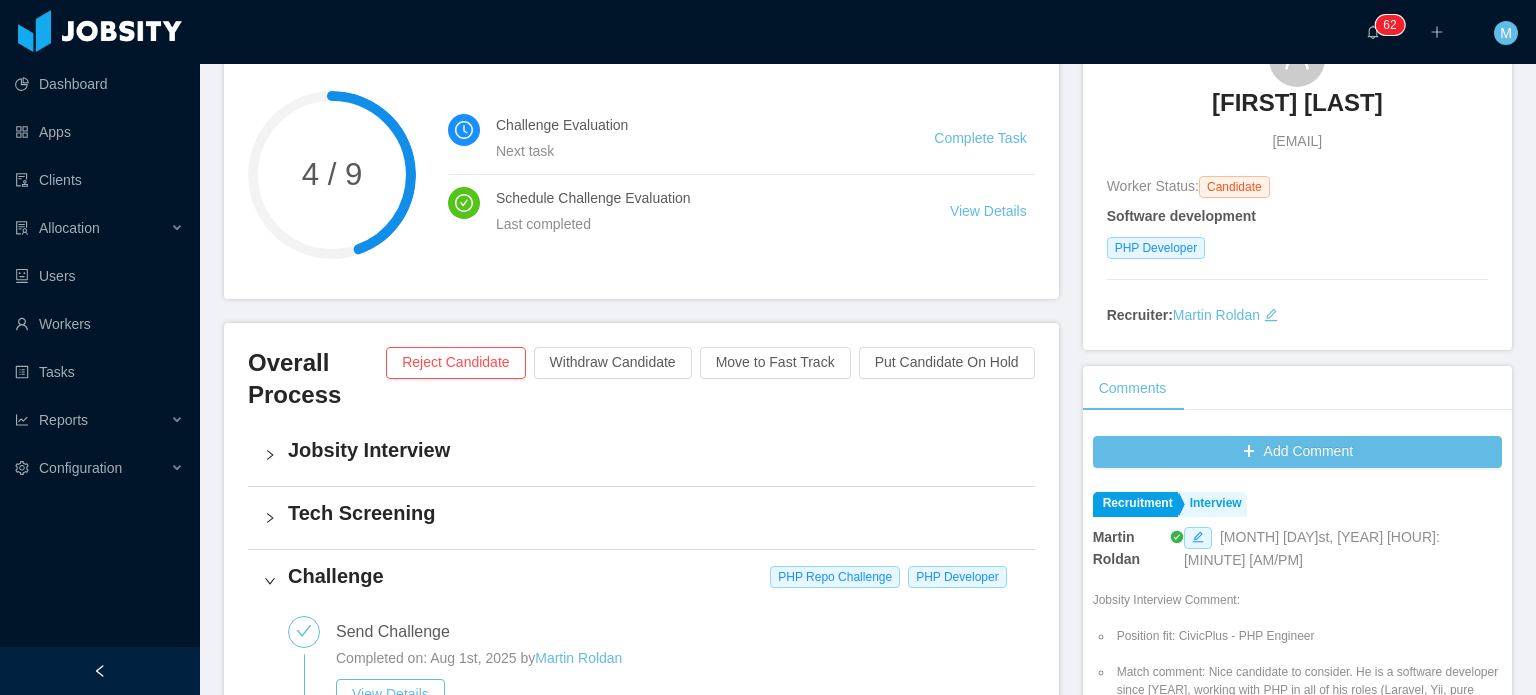 scroll, scrollTop: 0, scrollLeft: 0, axis: both 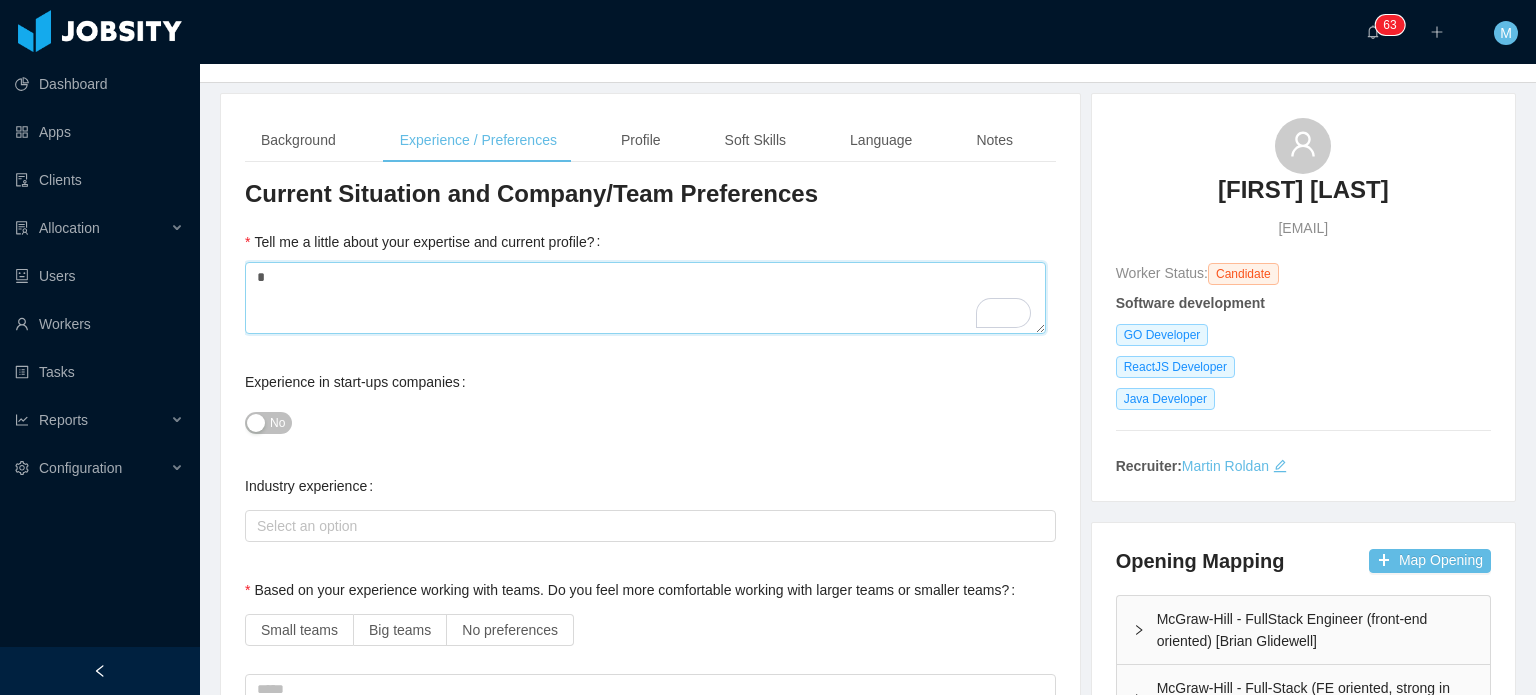 click on "*" at bounding box center (645, 298) 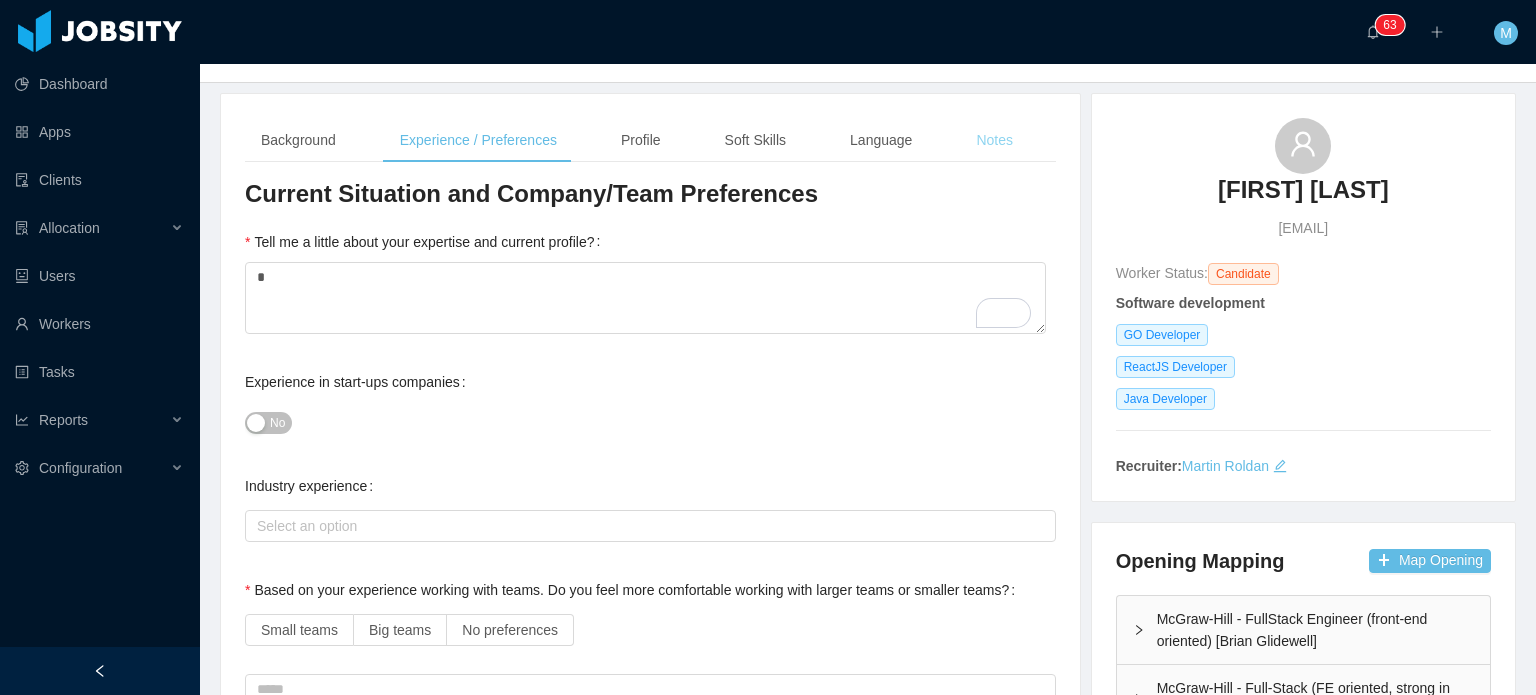 click on "Notes" at bounding box center (994, 140) 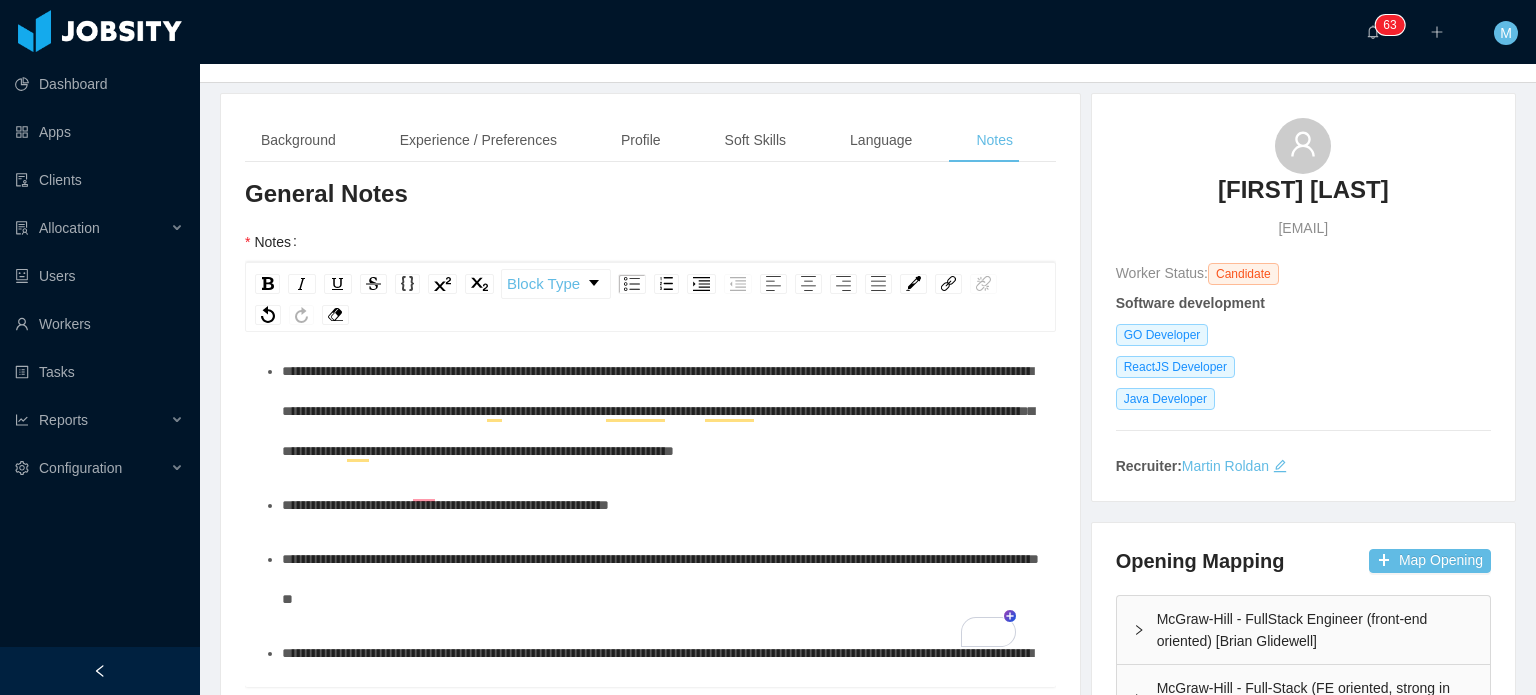 scroll, scrollTop: 100, scrollLeft: 0, axis: vertical 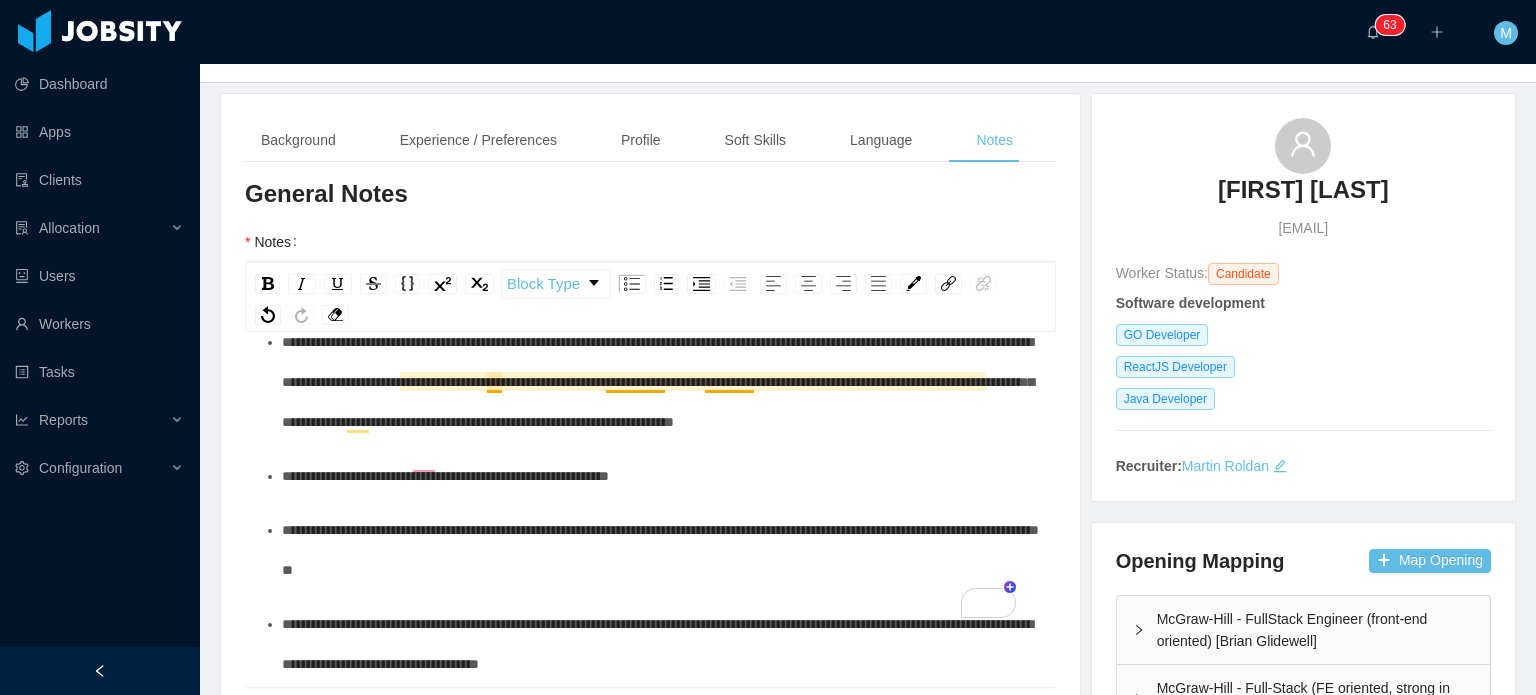 click on "**********" at bounding box center (661, 382) 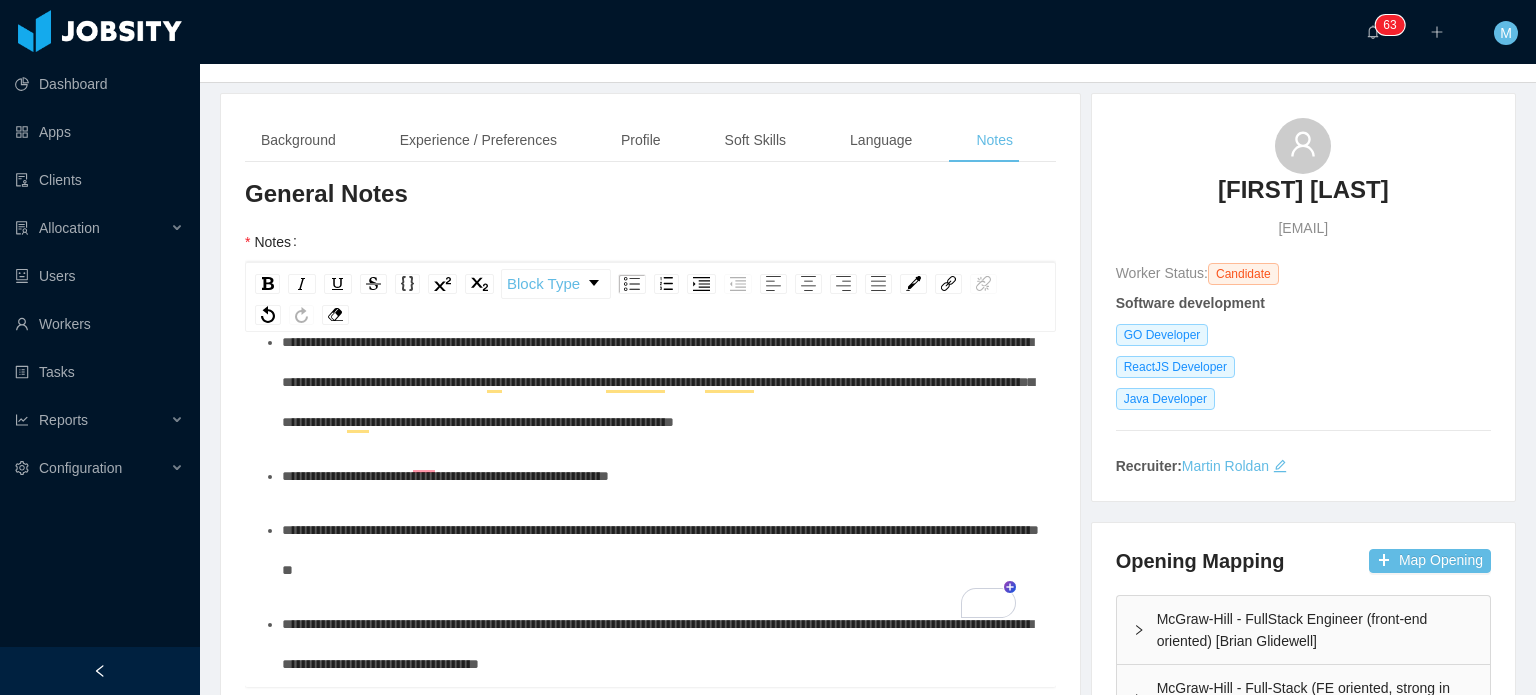 type 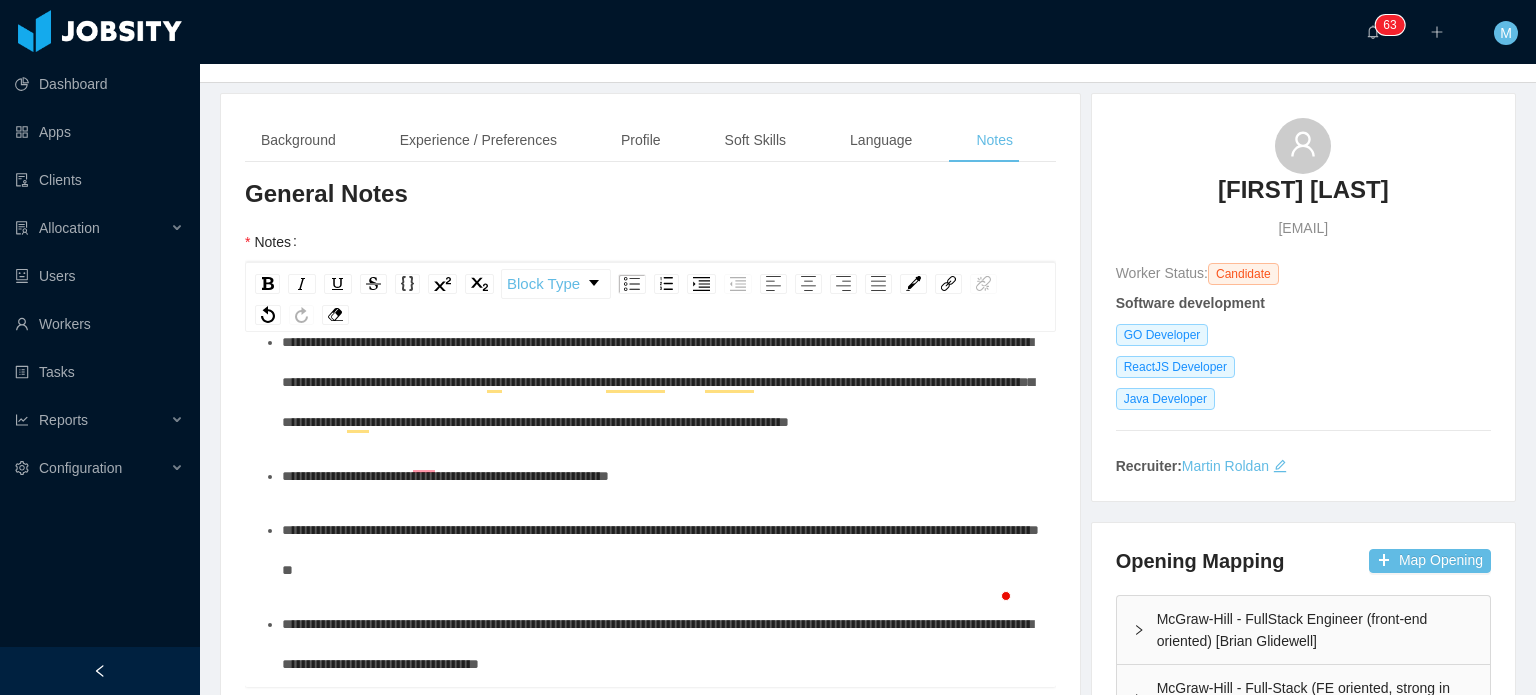 scroll, scrollTop: 100, scrollLeft: 0, axis: vertical 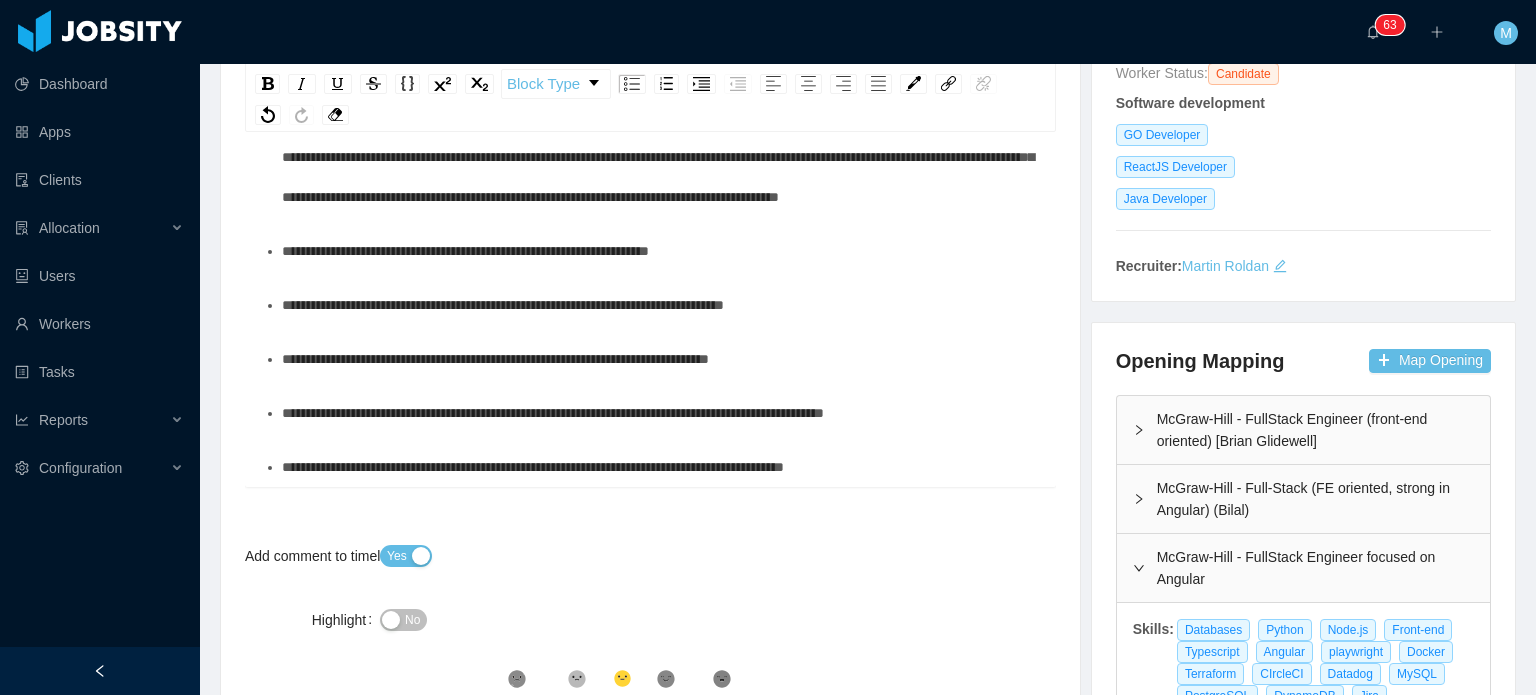 click on "**********" at bounding box center [661, 77] 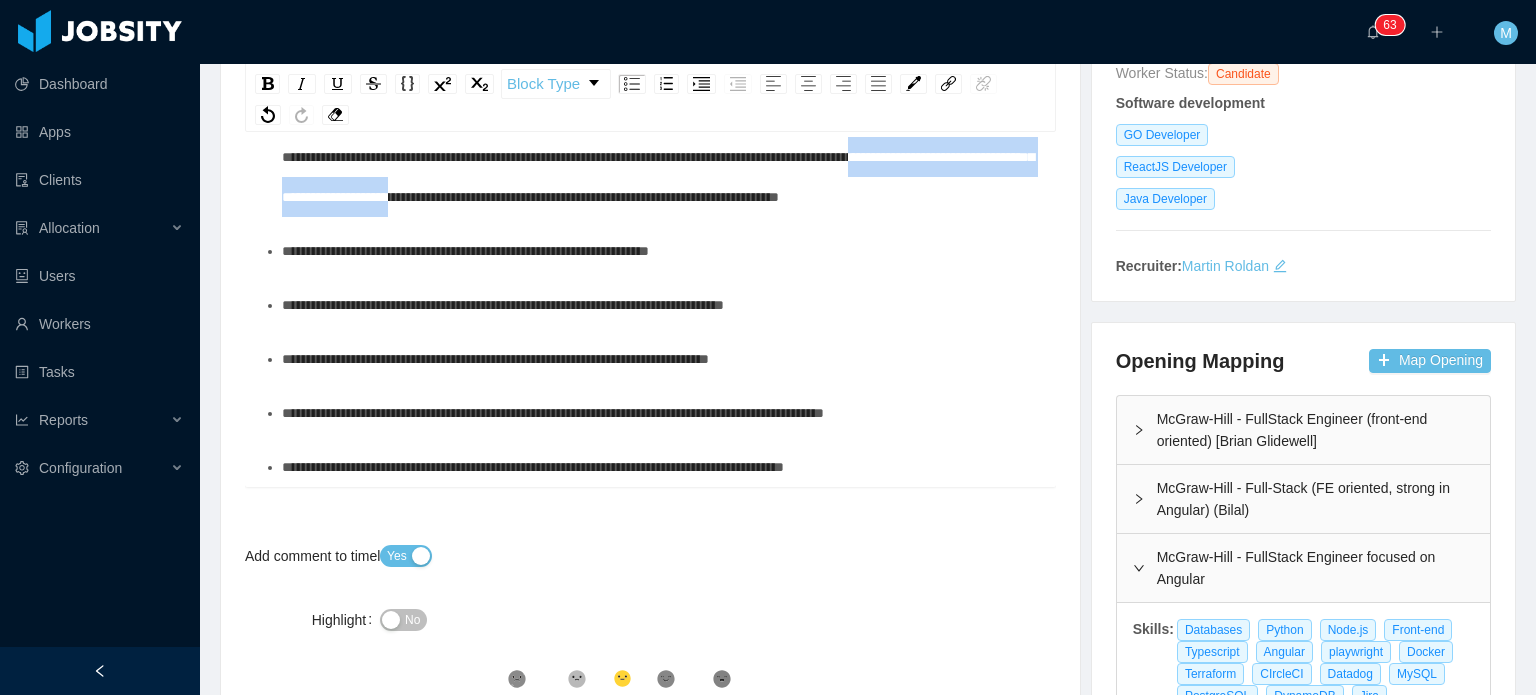 drag, startPoint x: 676, startPoint y: 281, endPoint x: 1013, endPoint y: 271, distance: 337.14835 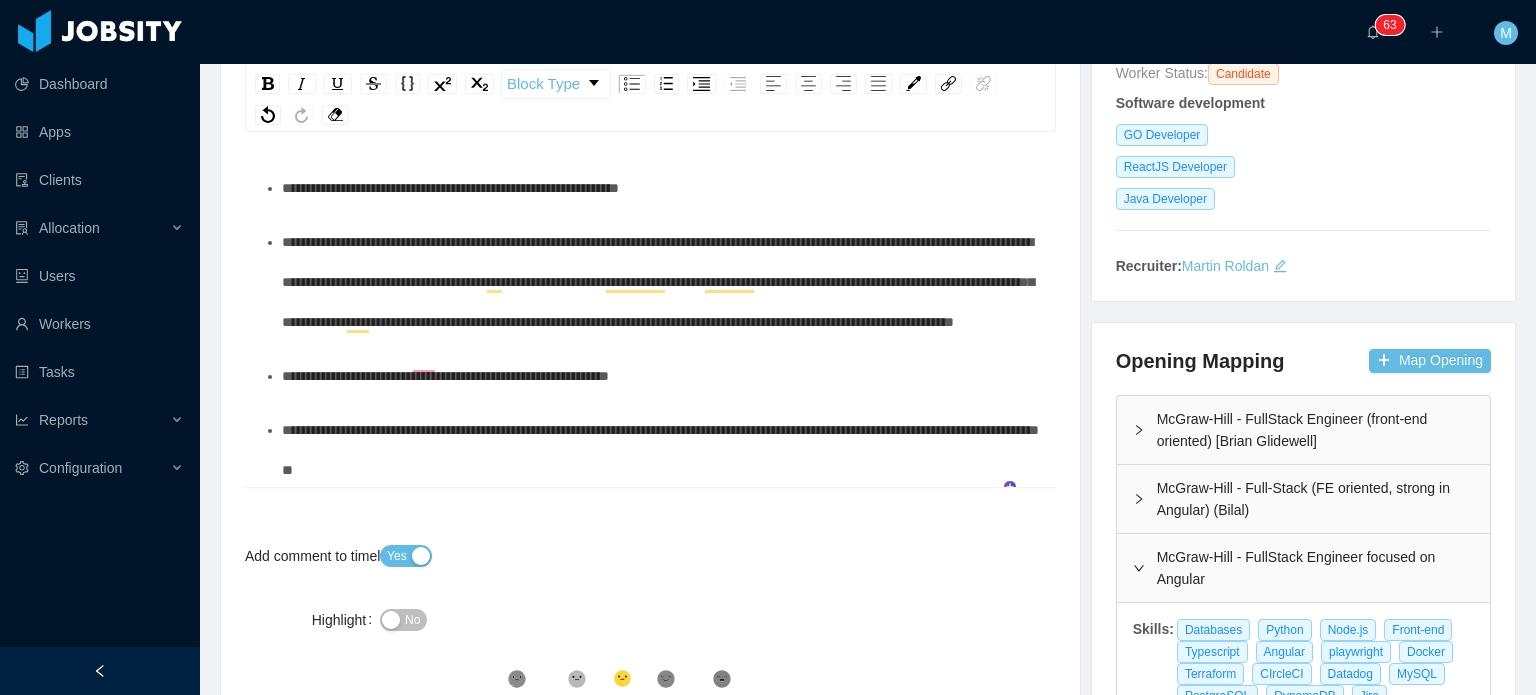click on "**********" at bounding box center (661, 282) 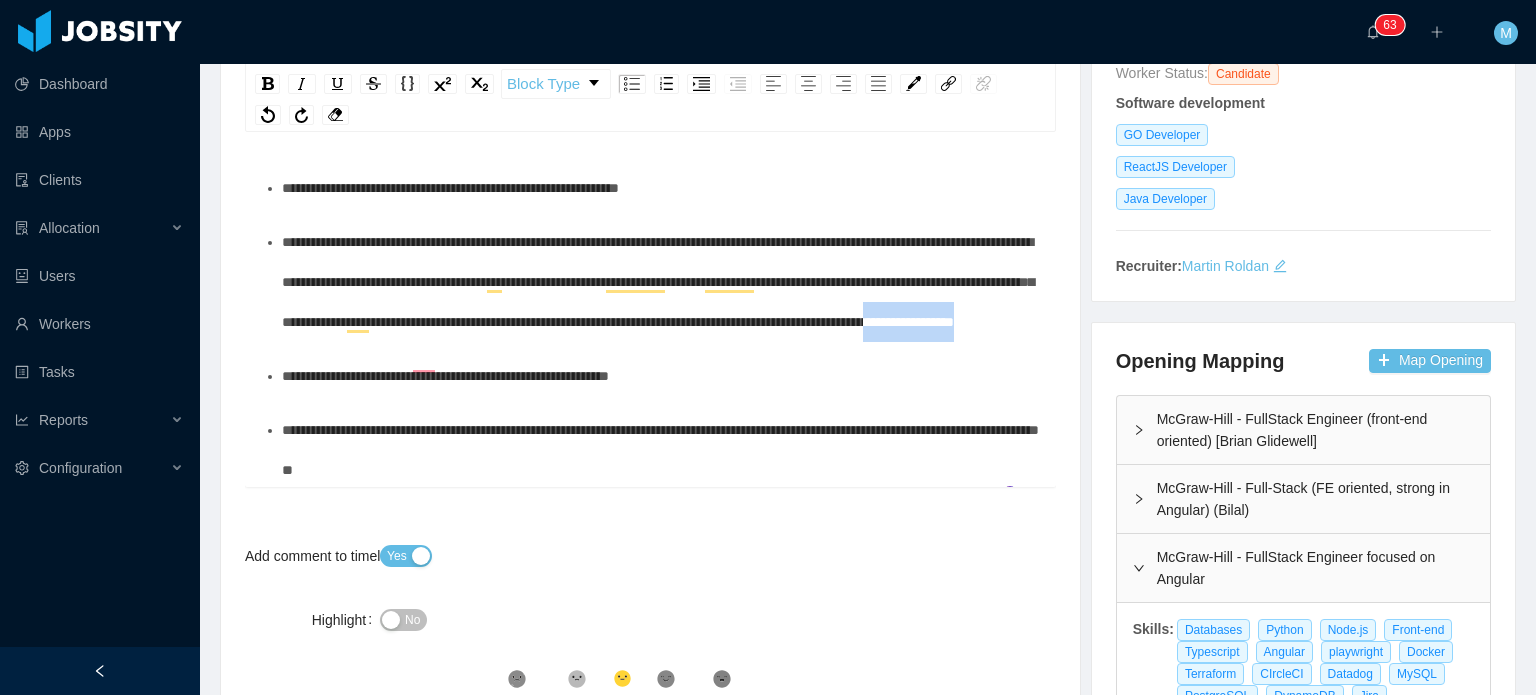 click on "**********" at bounding box center (661, 282) 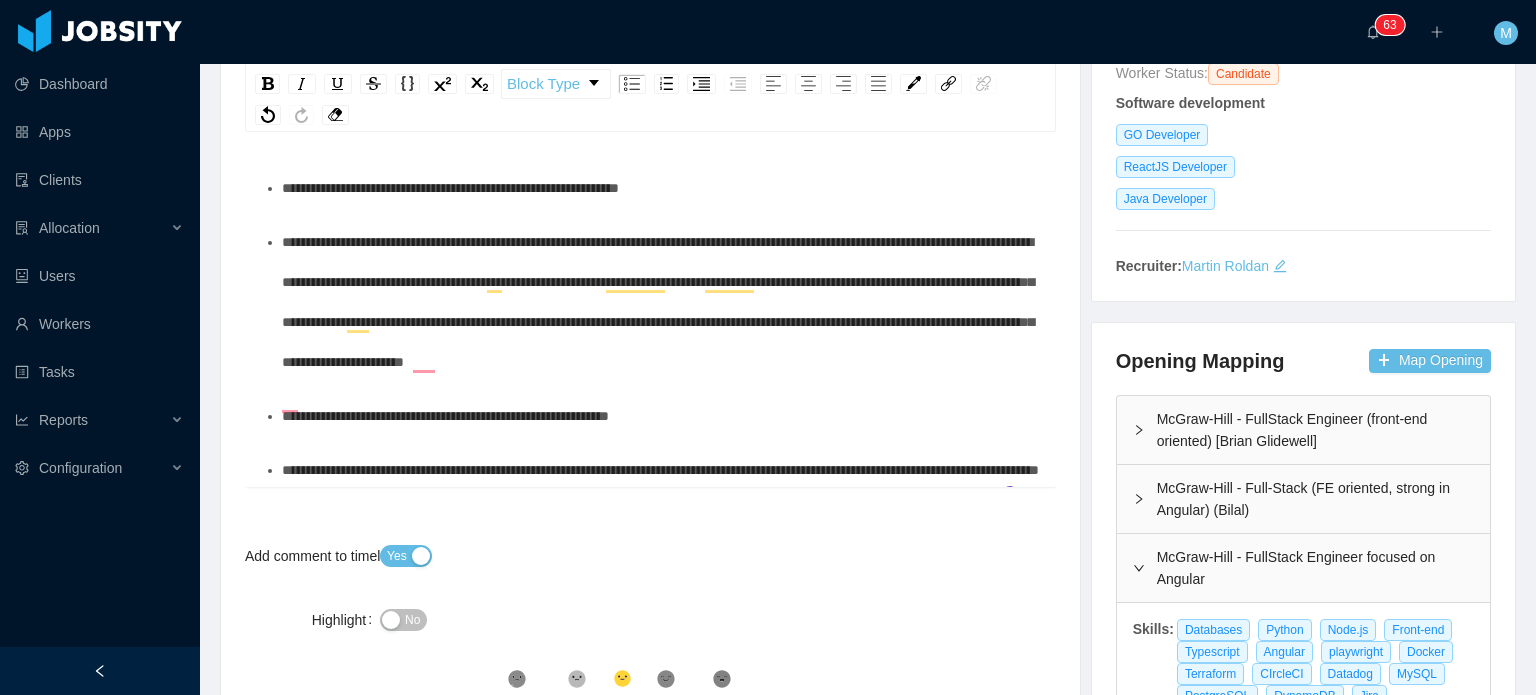 click on "**********" at bounding box center [658, 302] 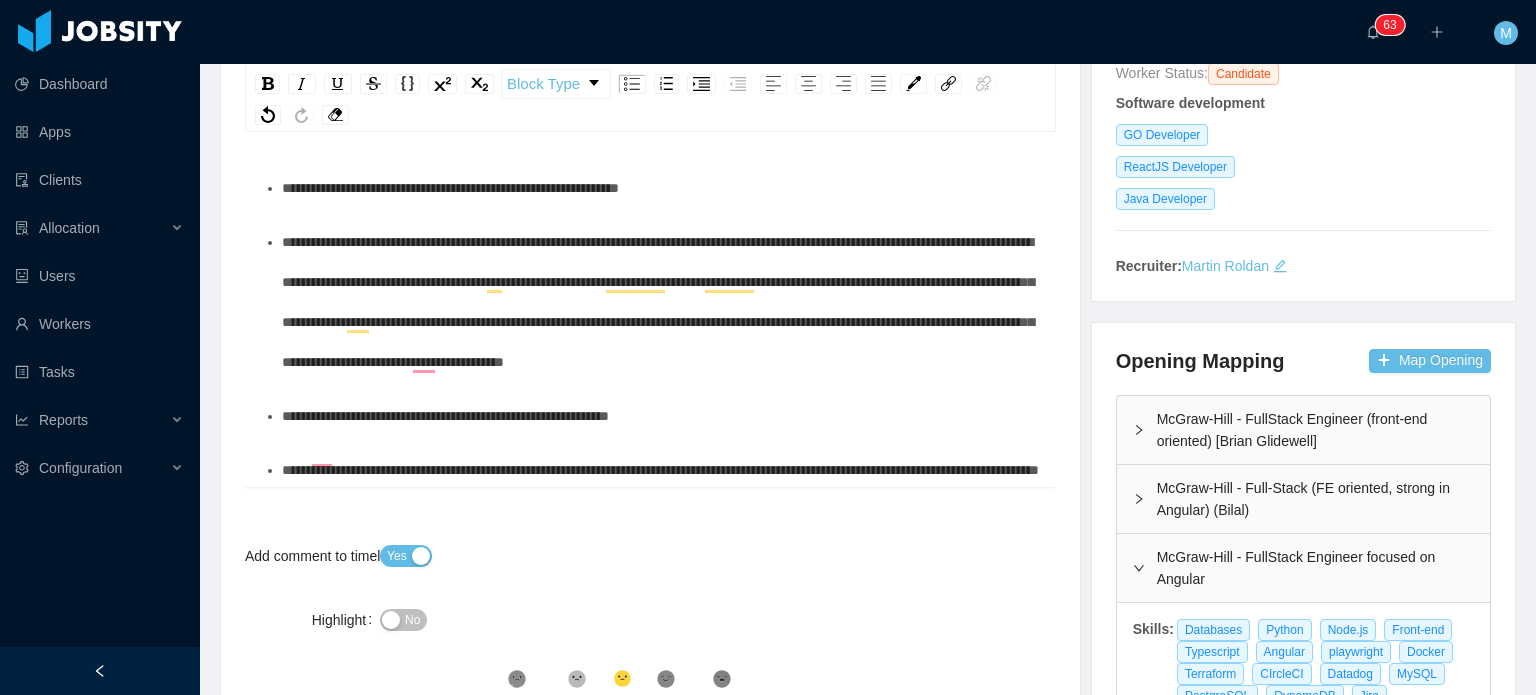 click on "**********" at bounding box center [445, 416] 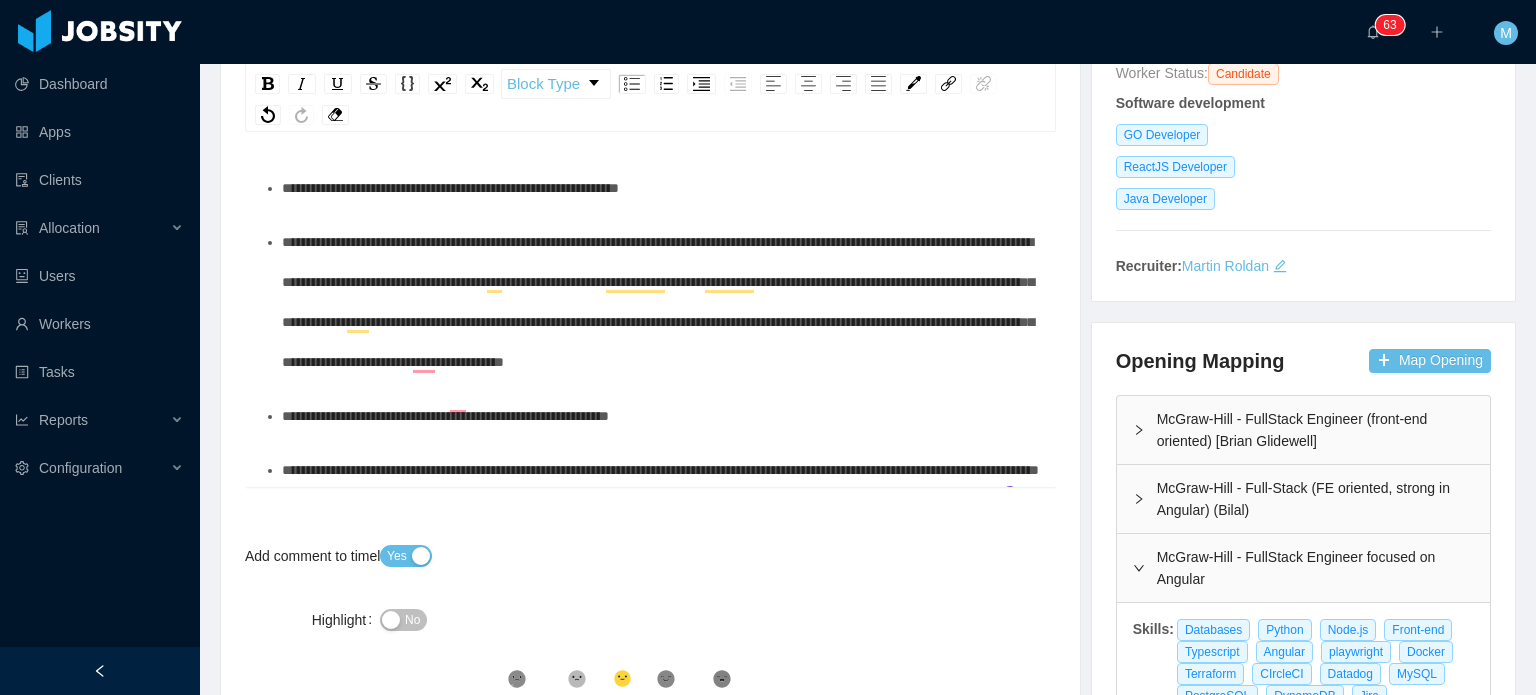 click on "**********" at bounding box center [661, 302] 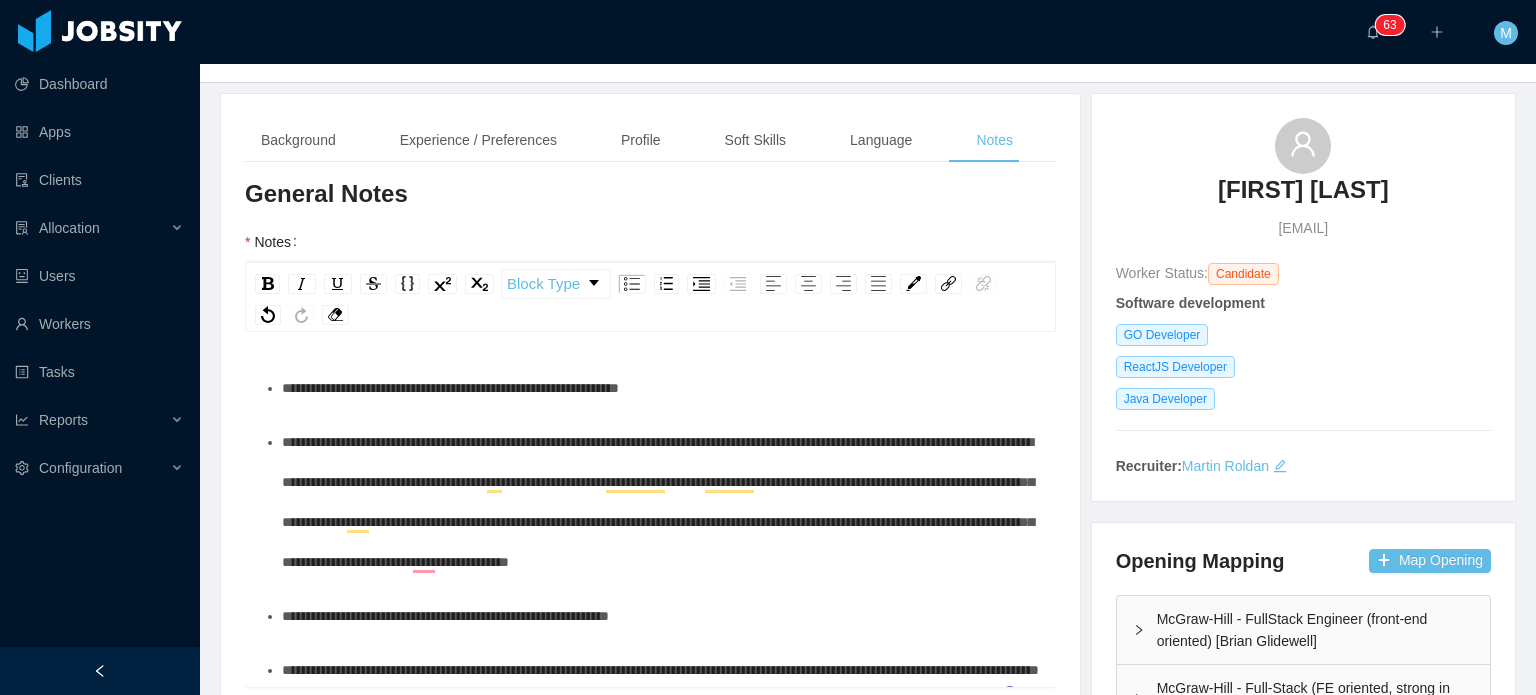 click on "**********" at bounding box center [658, 502] 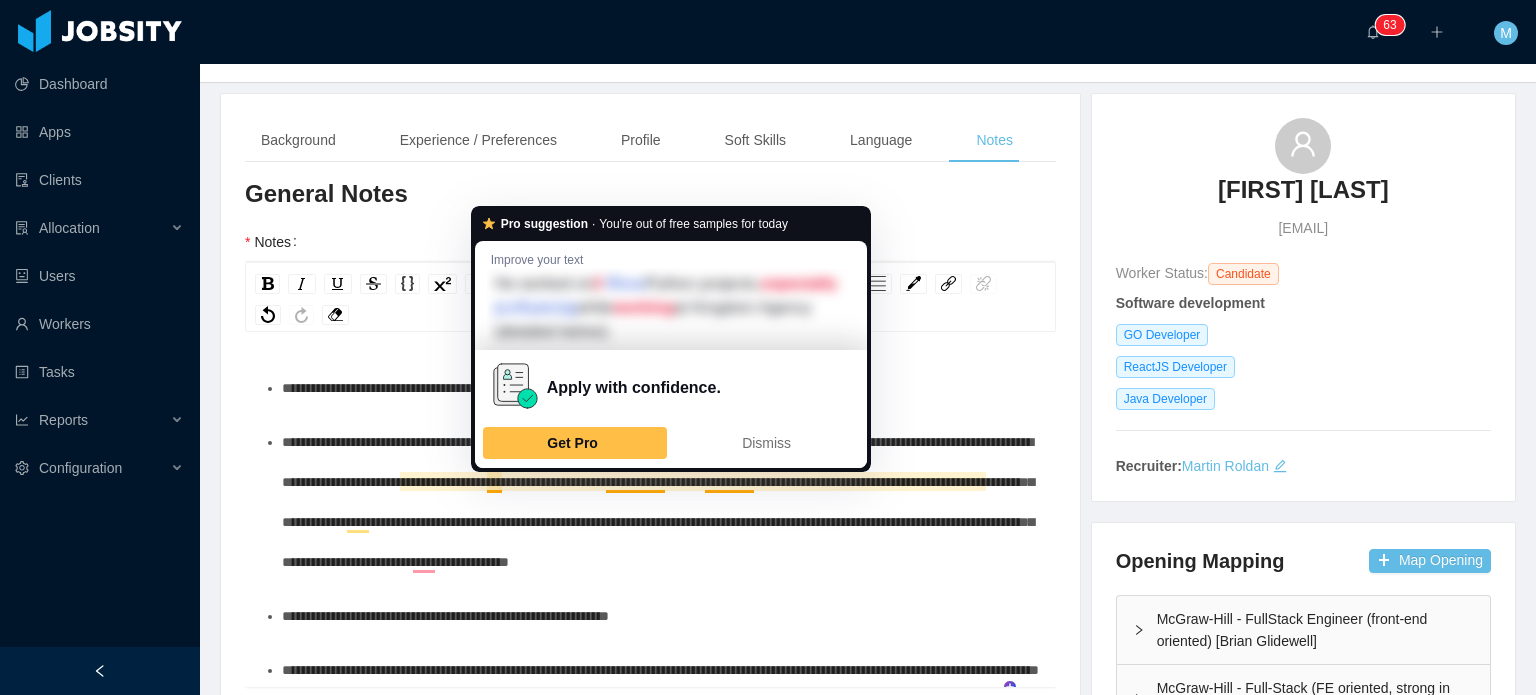 click on "**********" at bounding box center [658, 502] 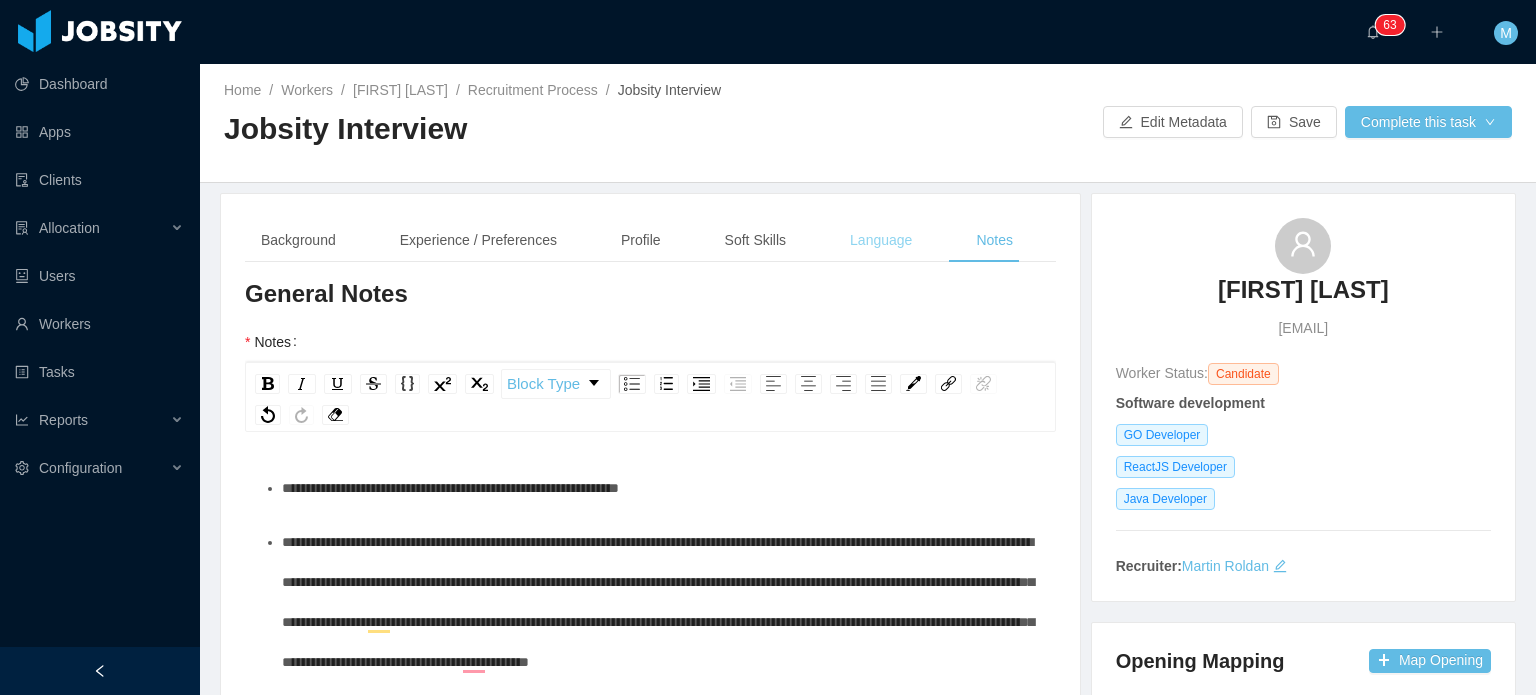 click on "Language" at bounding box center [881, 240] 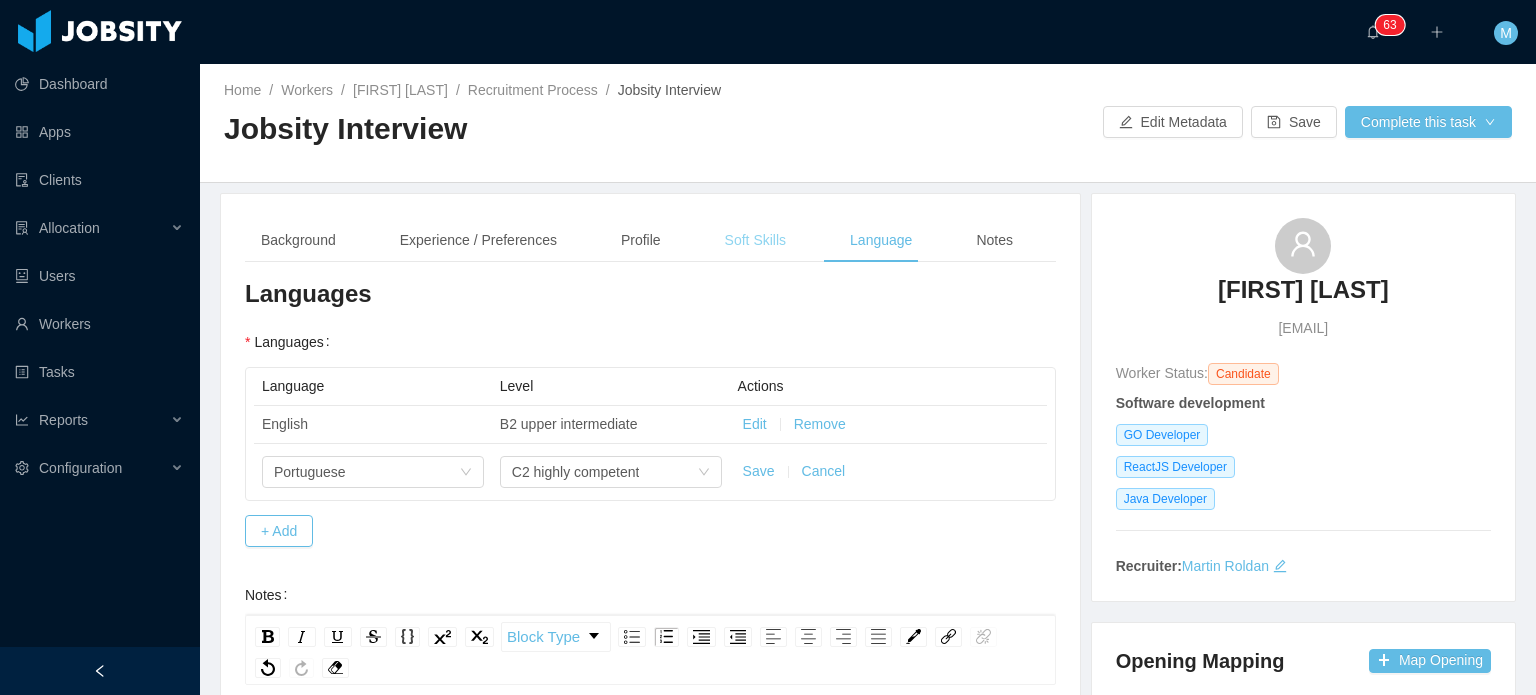 click on "Soft Skills" at bounding box center (755, 240) 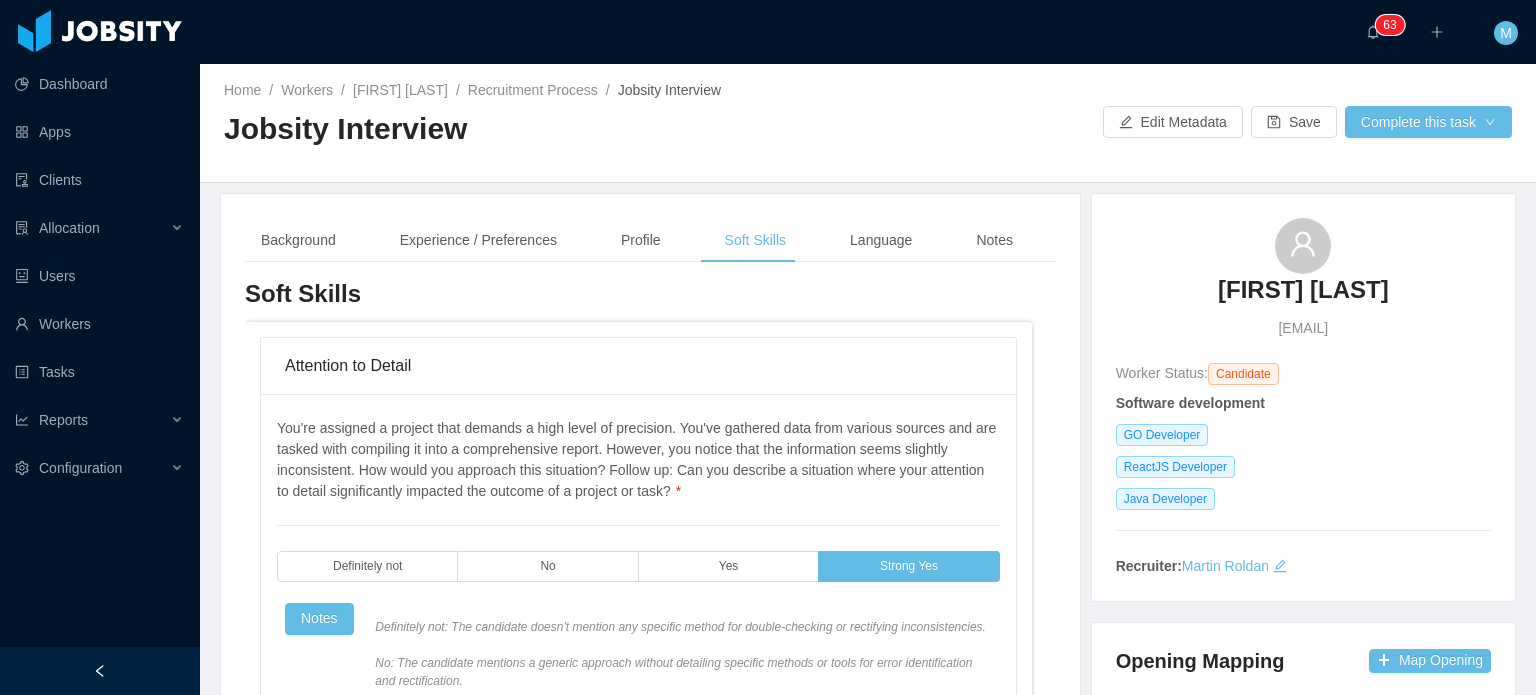 click on "**********" at bounding box center (650, 1369) 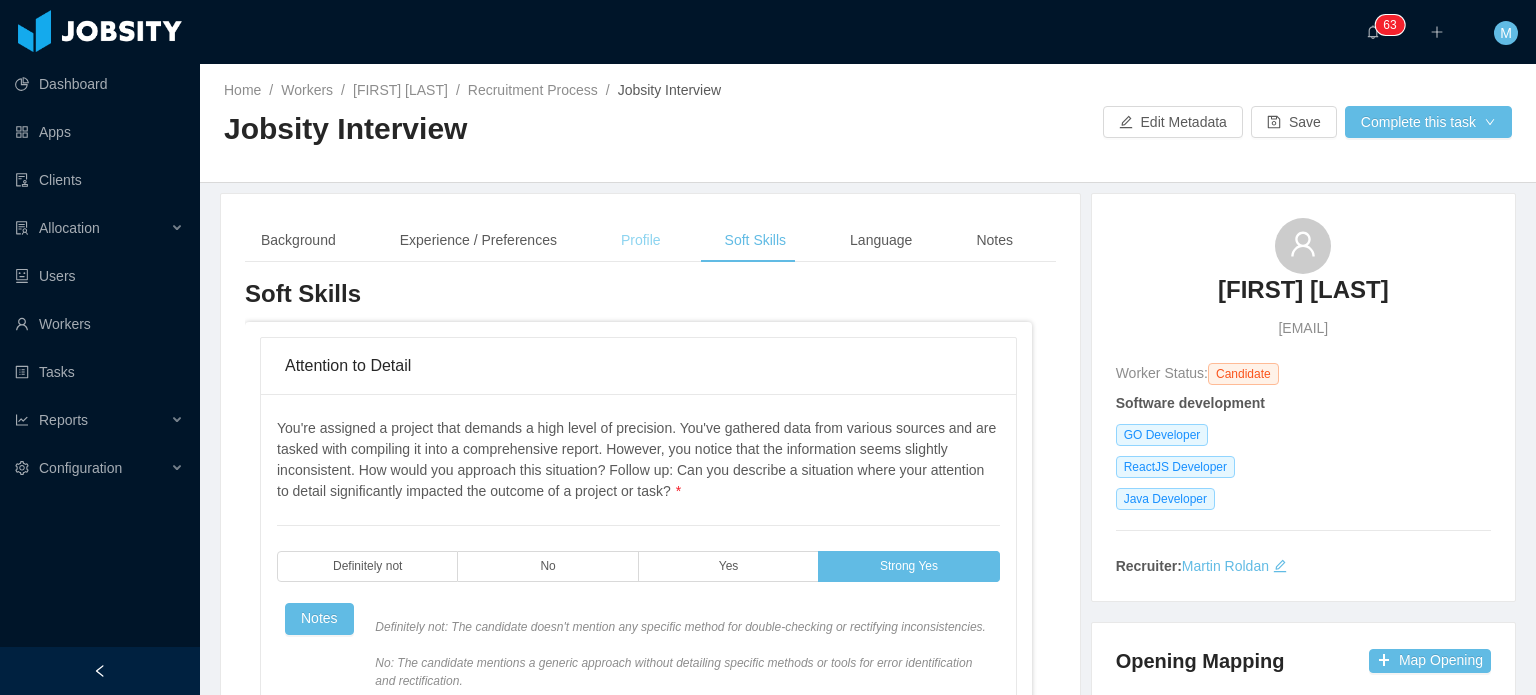 click on "Profile" at bounding box center (641, 240) 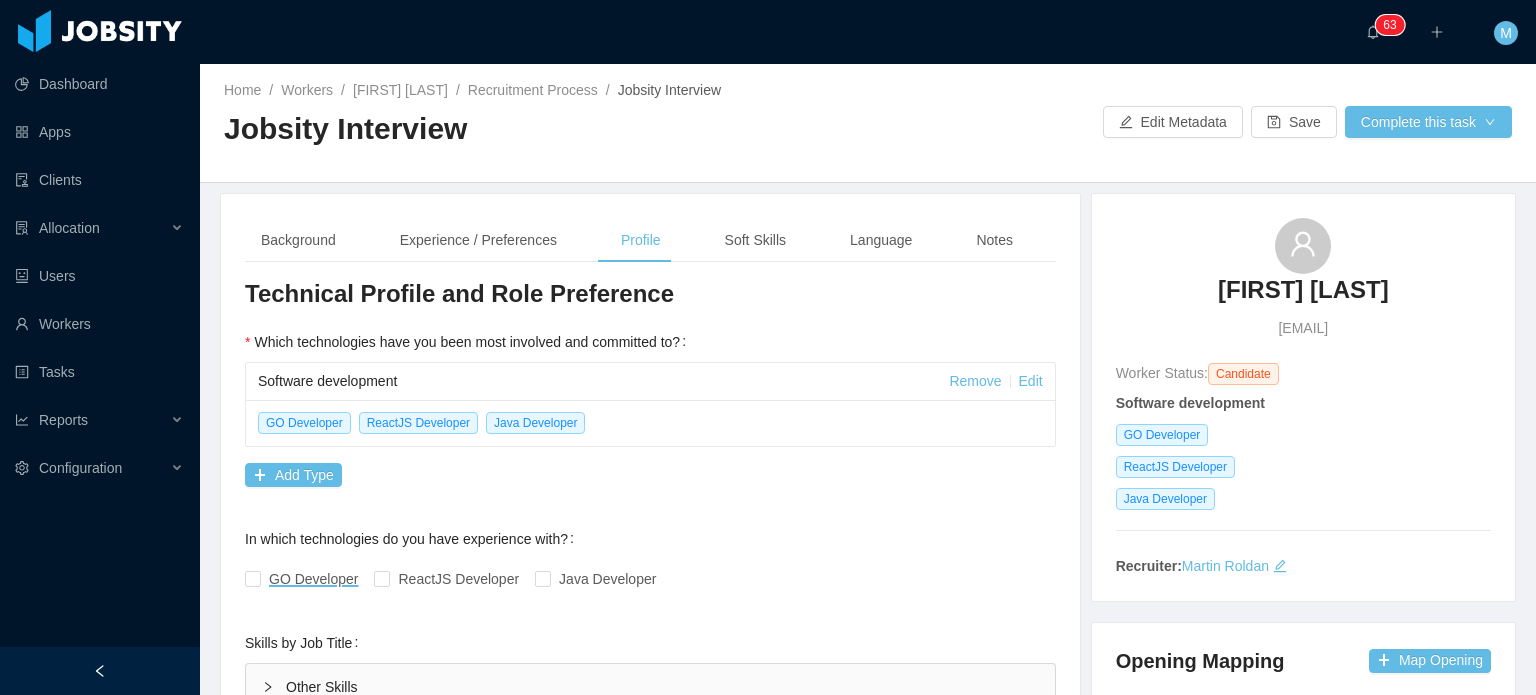 click on "**********" at bounding box center (650, 914) 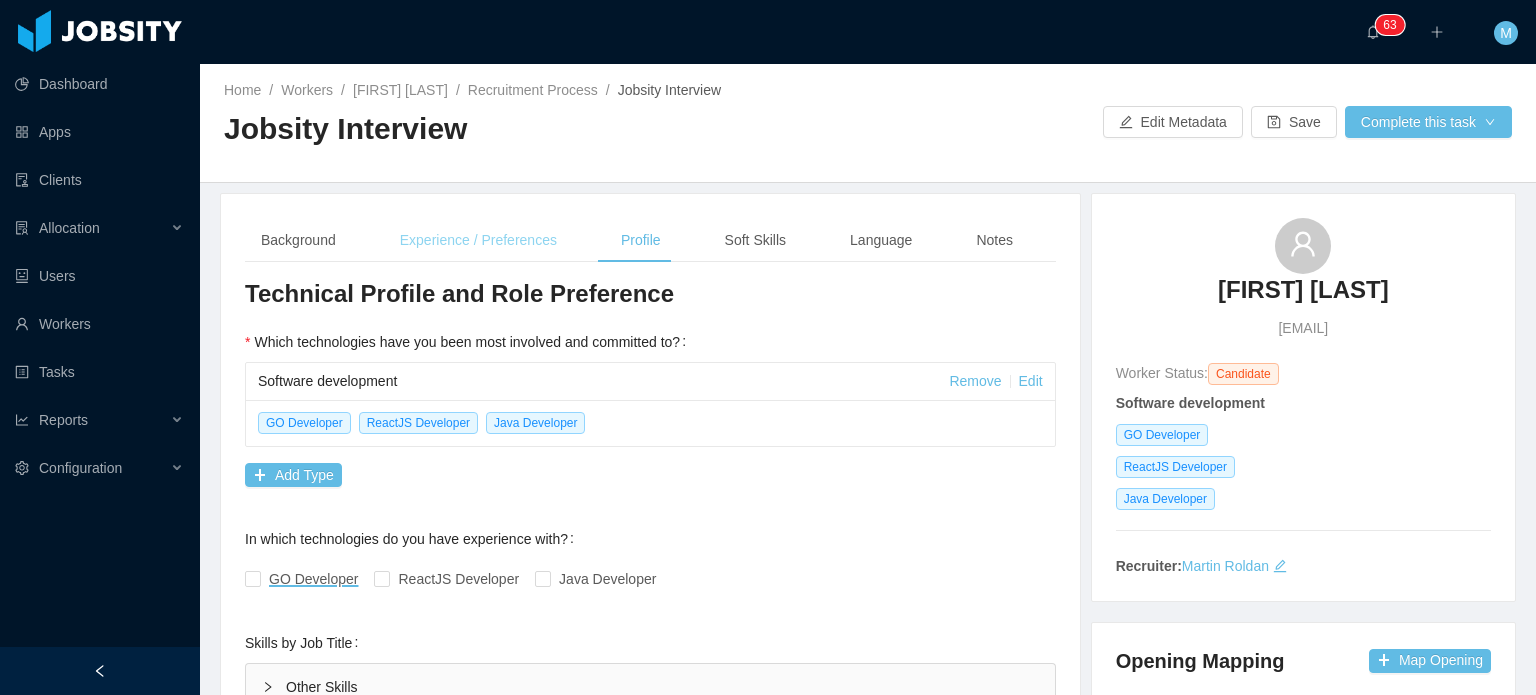 click on "Experience / Preferences" at bounding box center (478, 240) 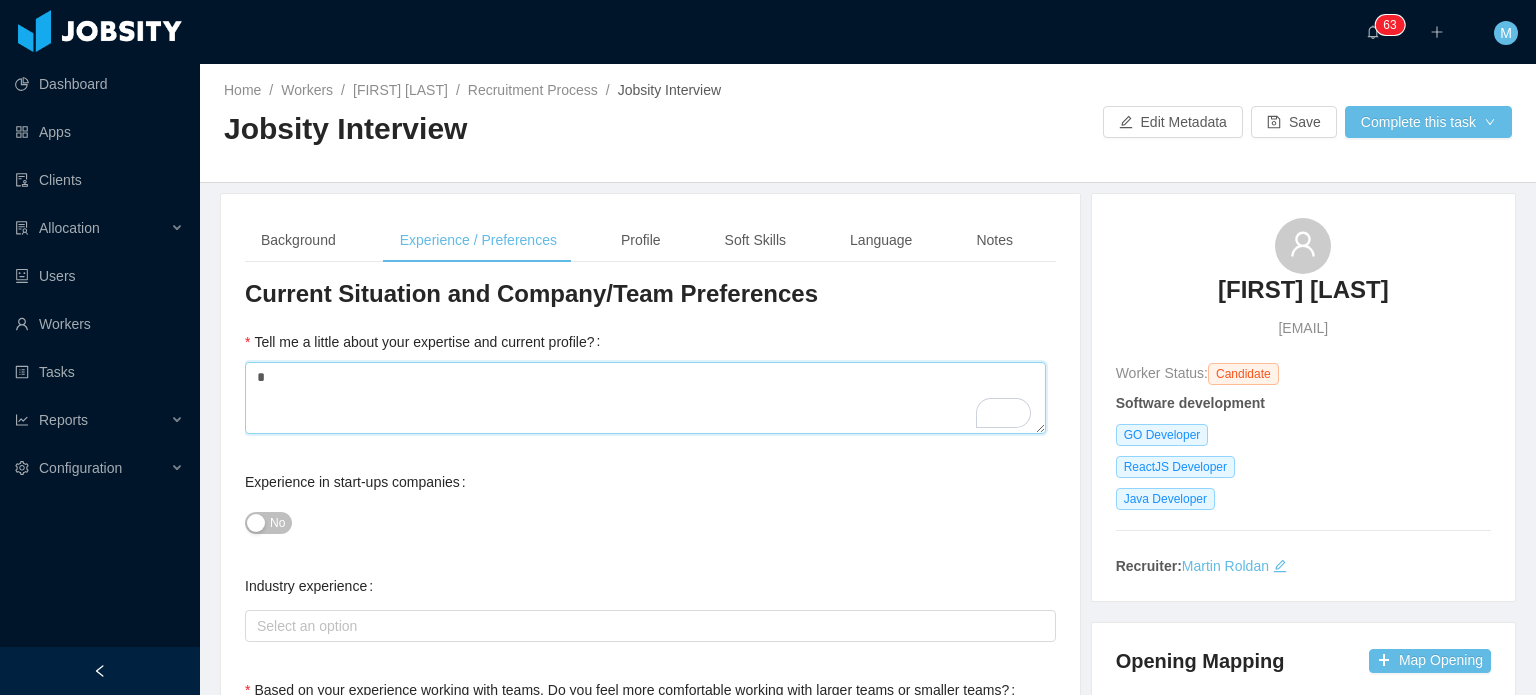 click on "*" at bounding box center (645, 398) 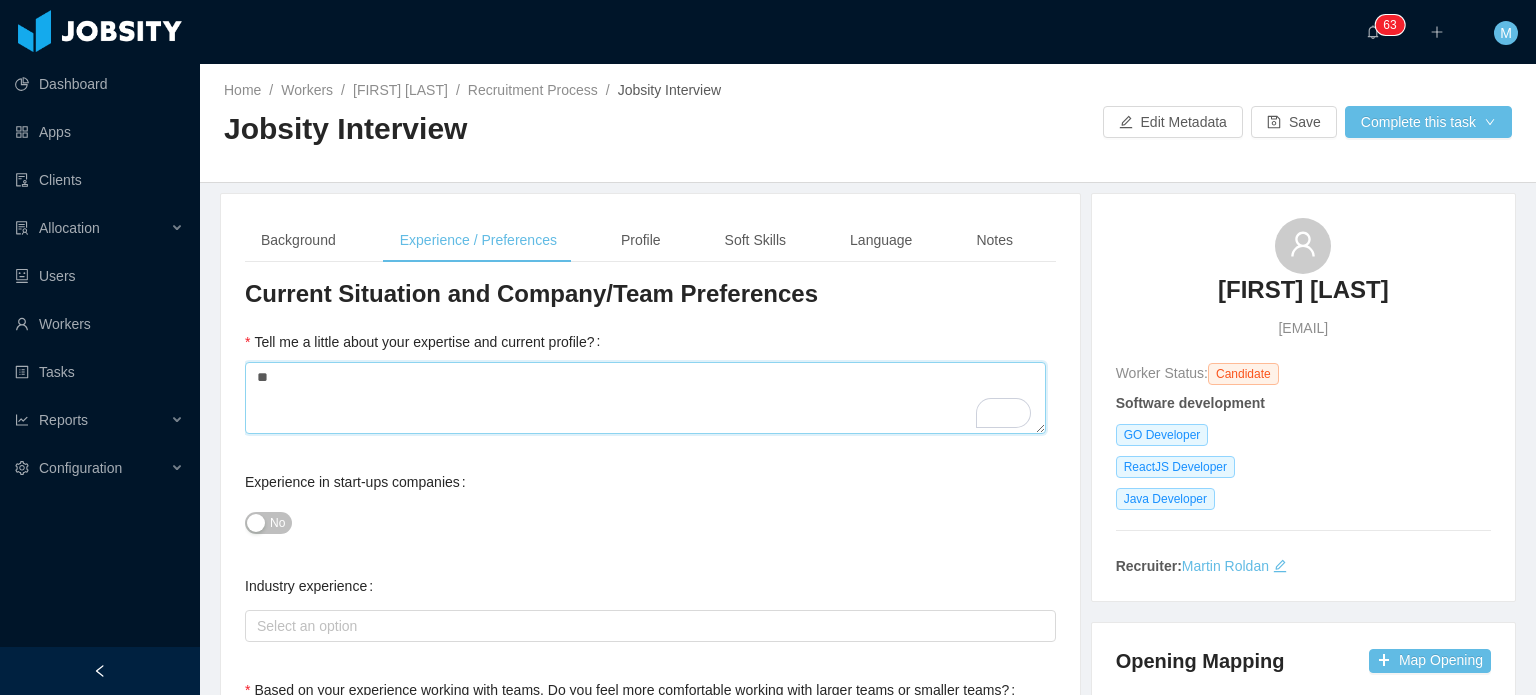 paste on "**********" 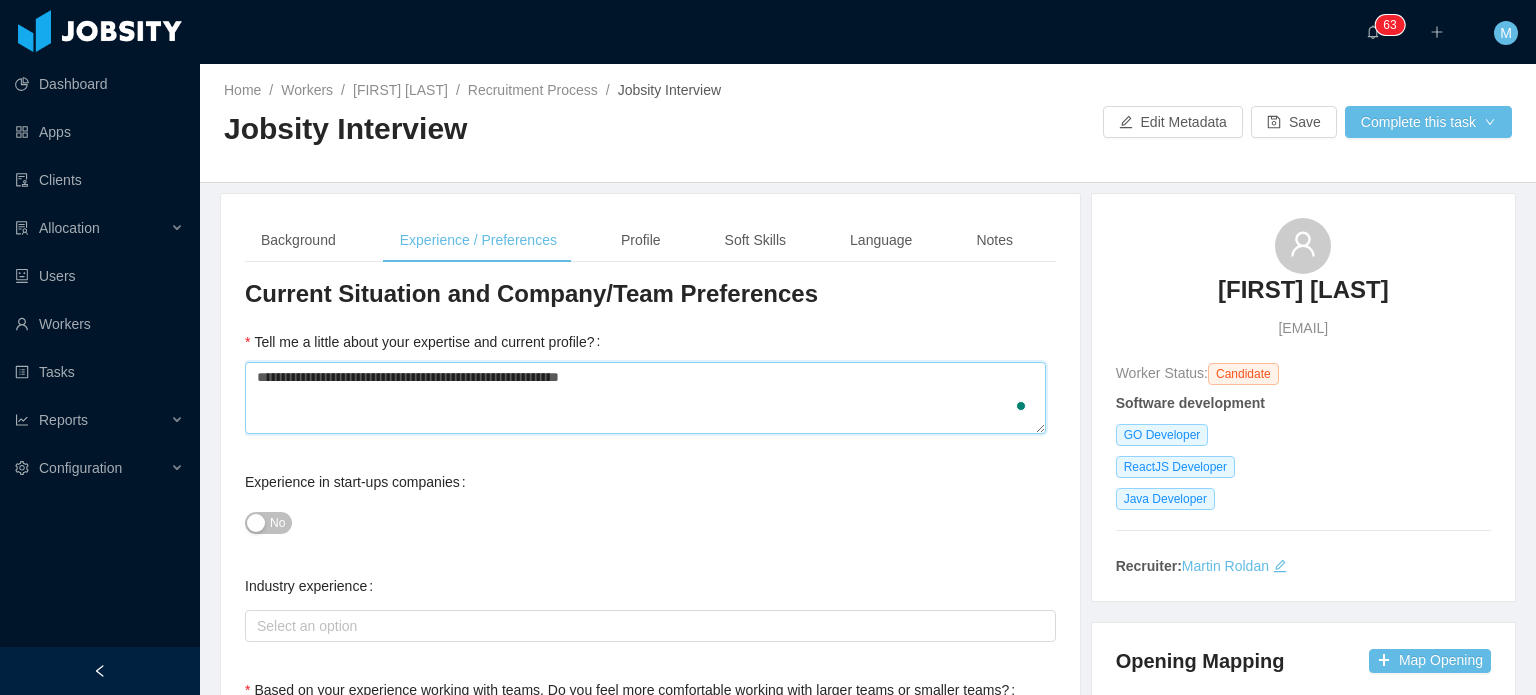 type on "**" 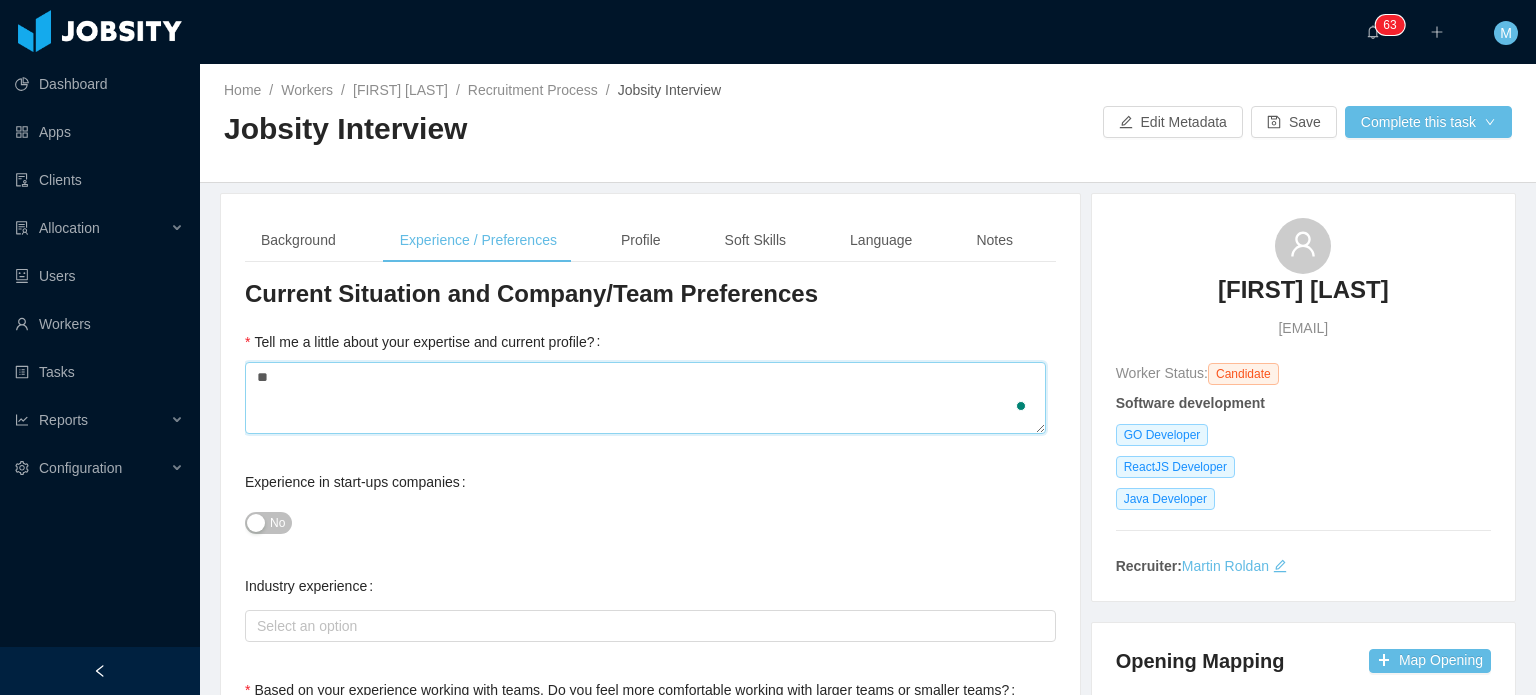type on "*" 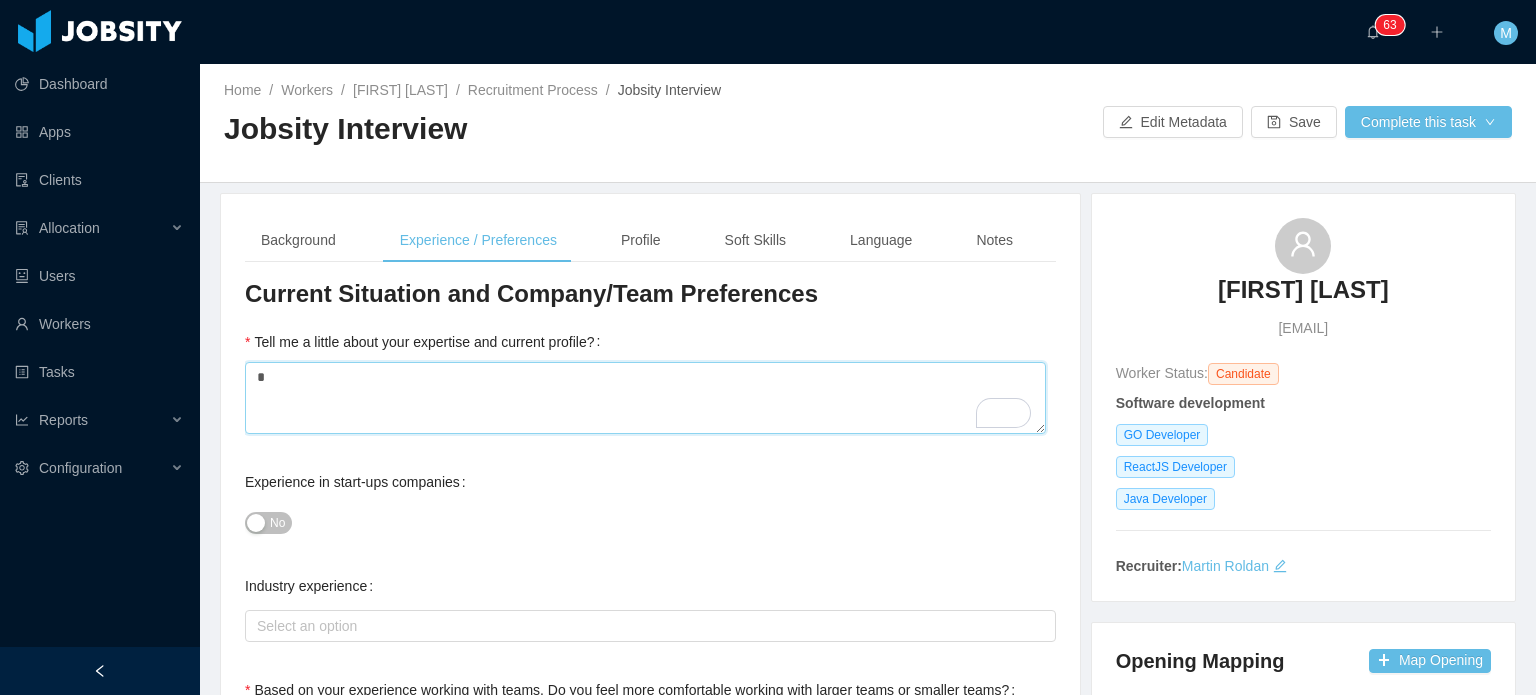 paste on "**********" 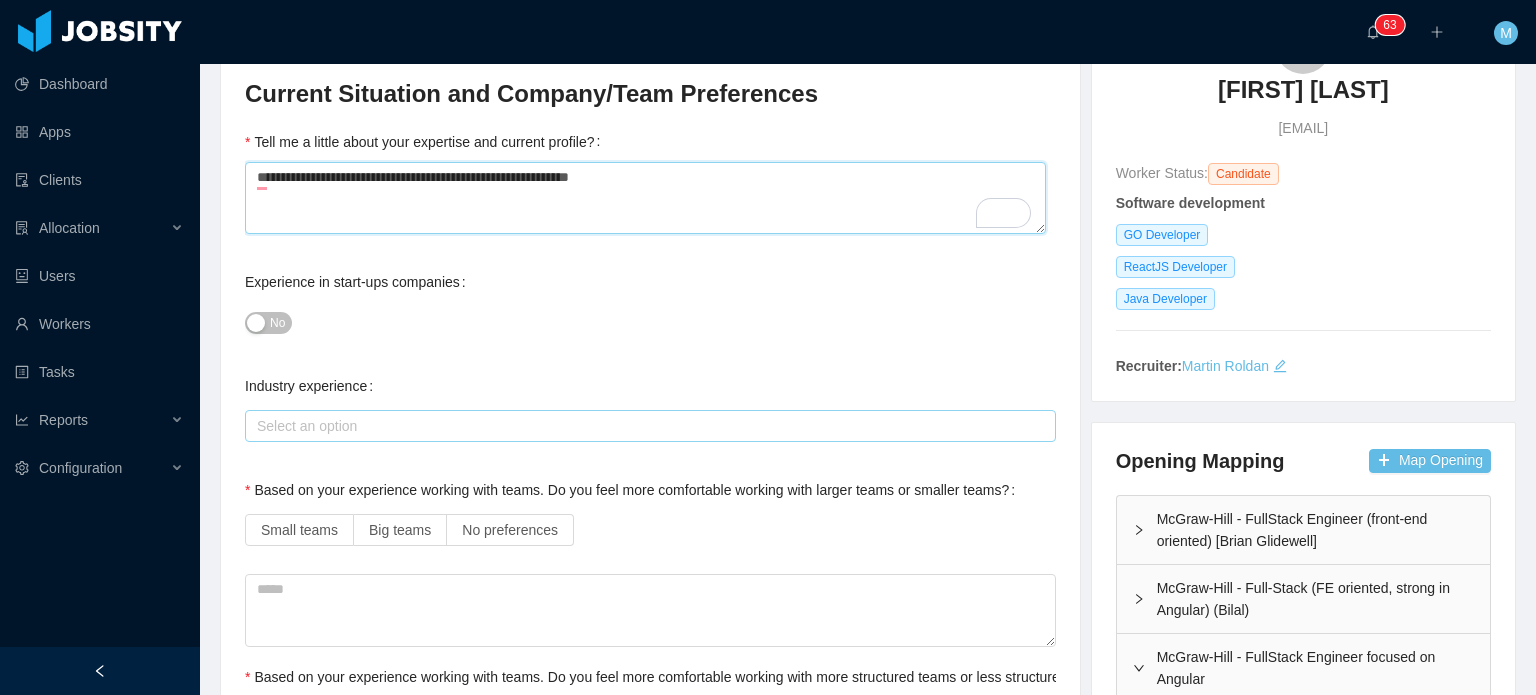 click on "Select an option" at bounding box center [647, 426] 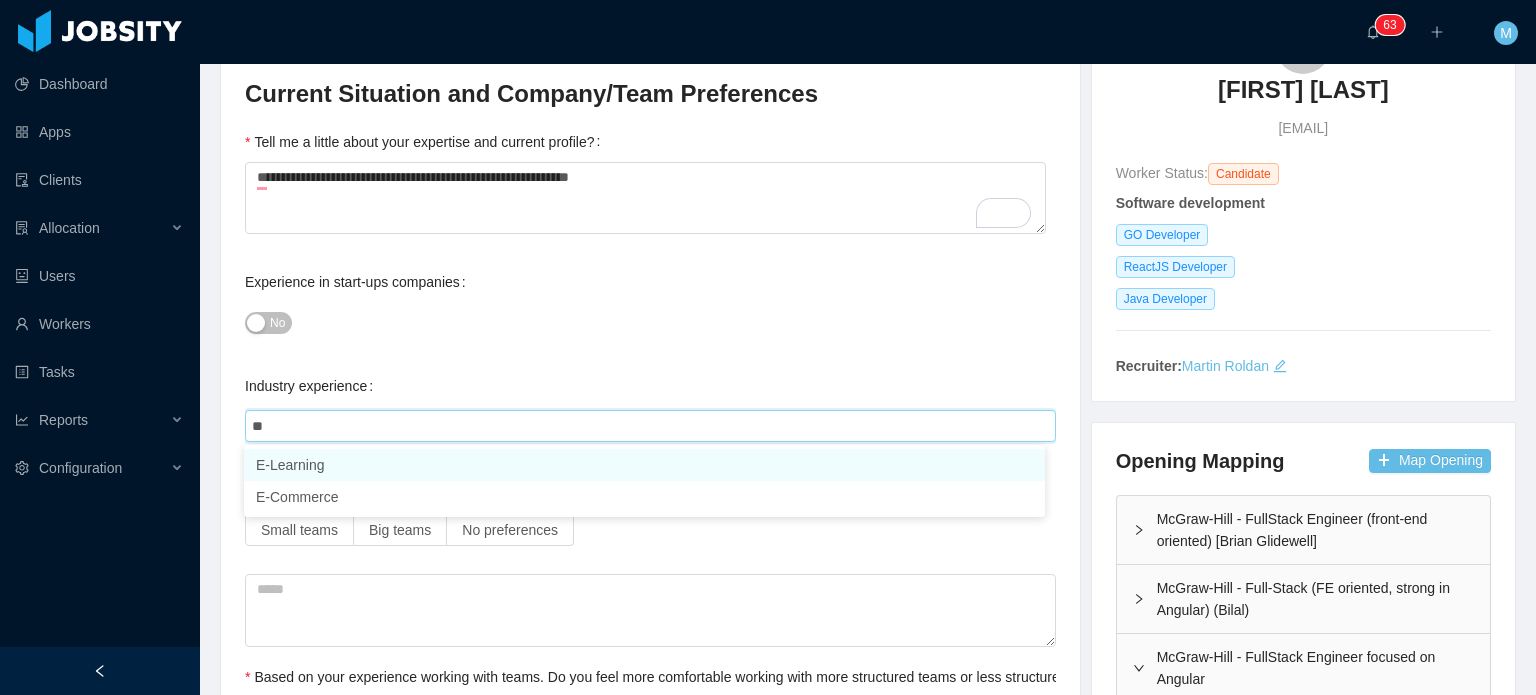 type on "***" 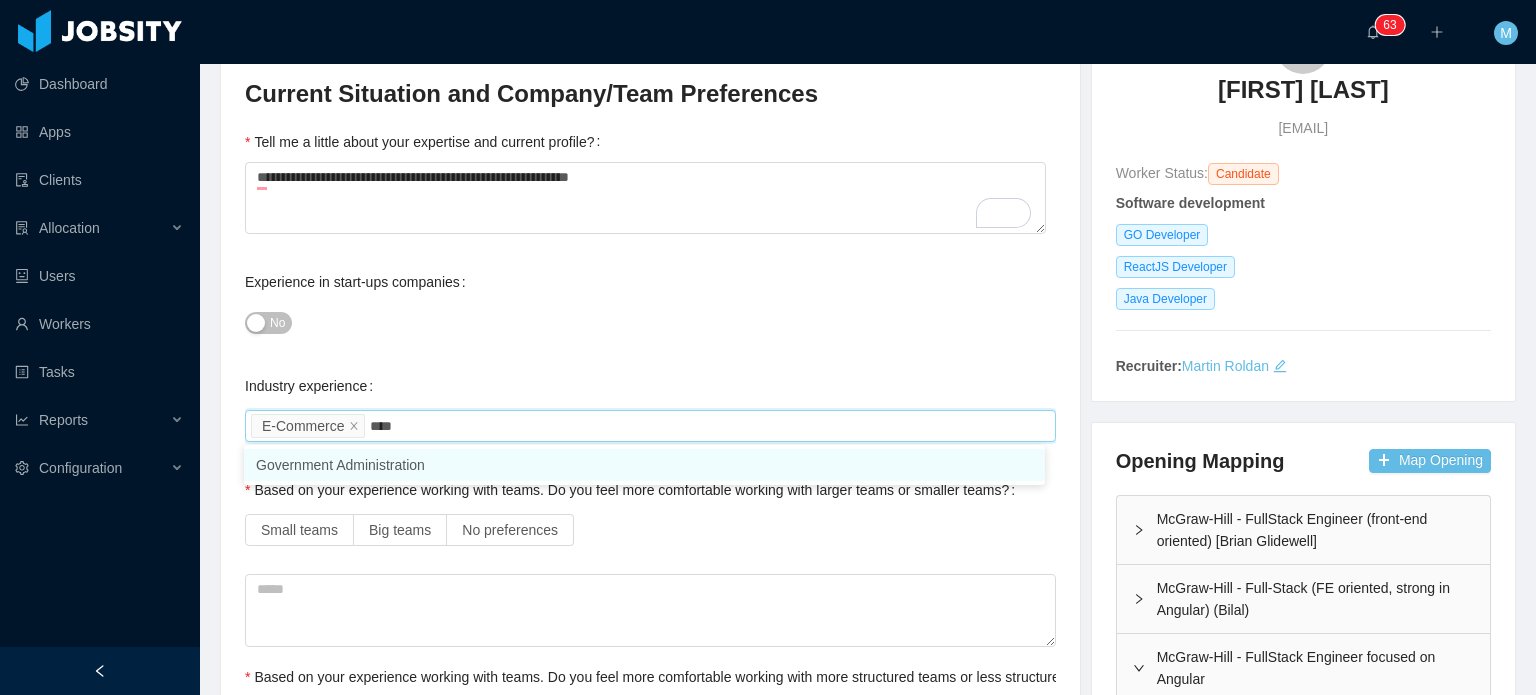 type on "*****" 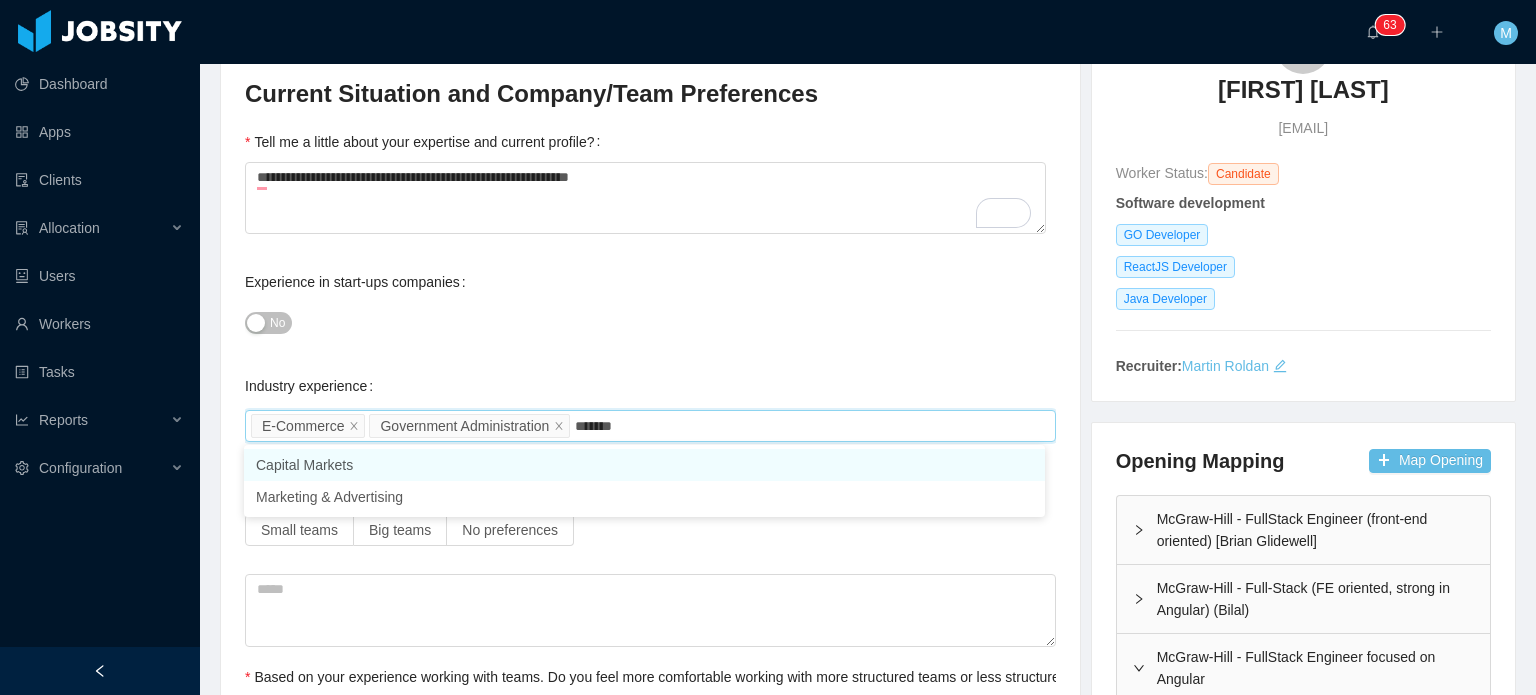 type on "********" 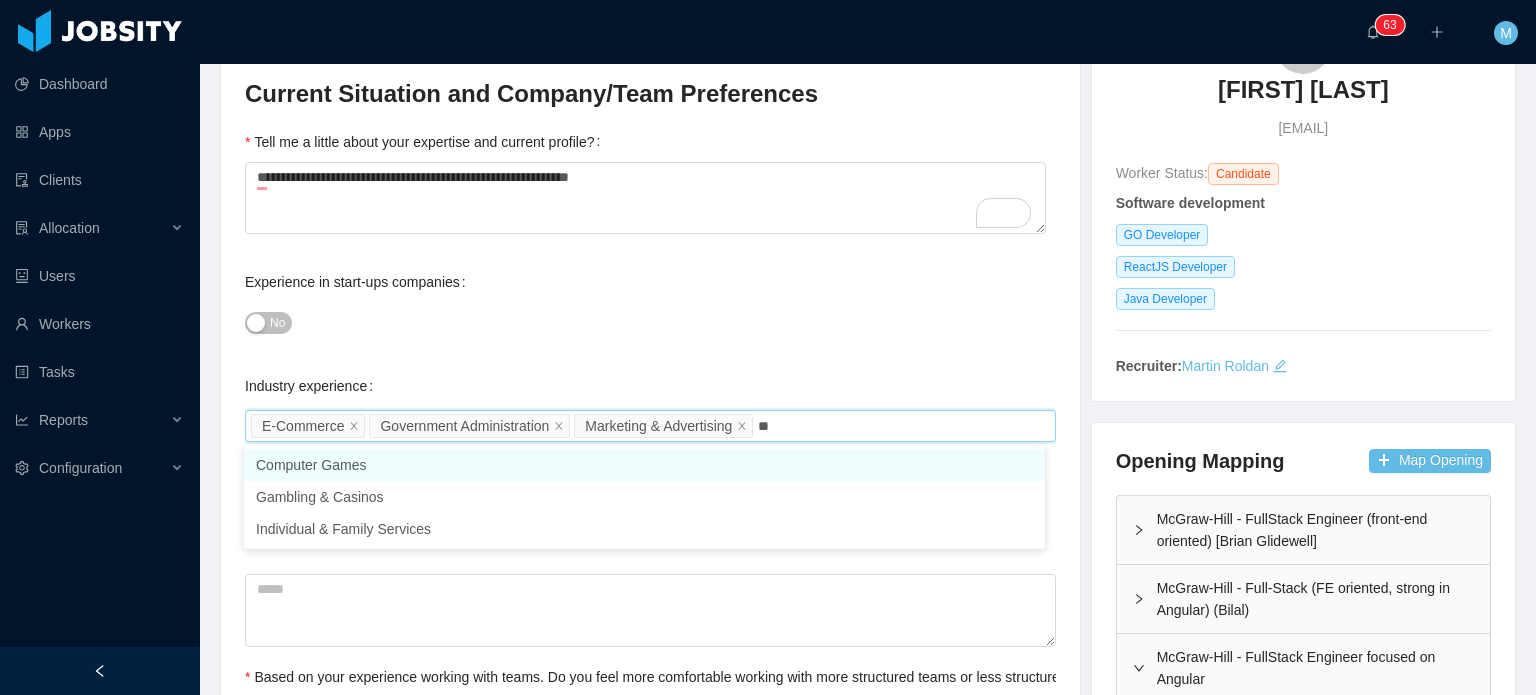 type on "*" 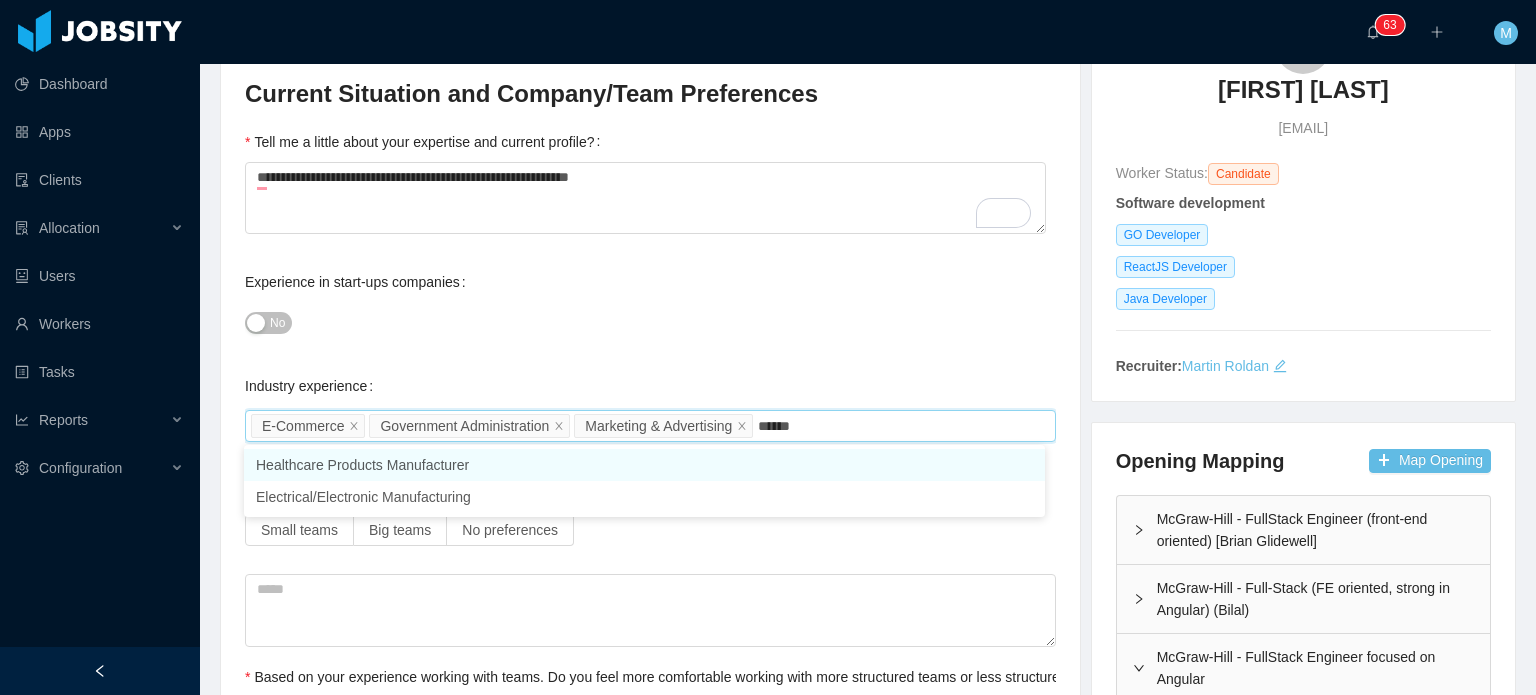 type on "*******" 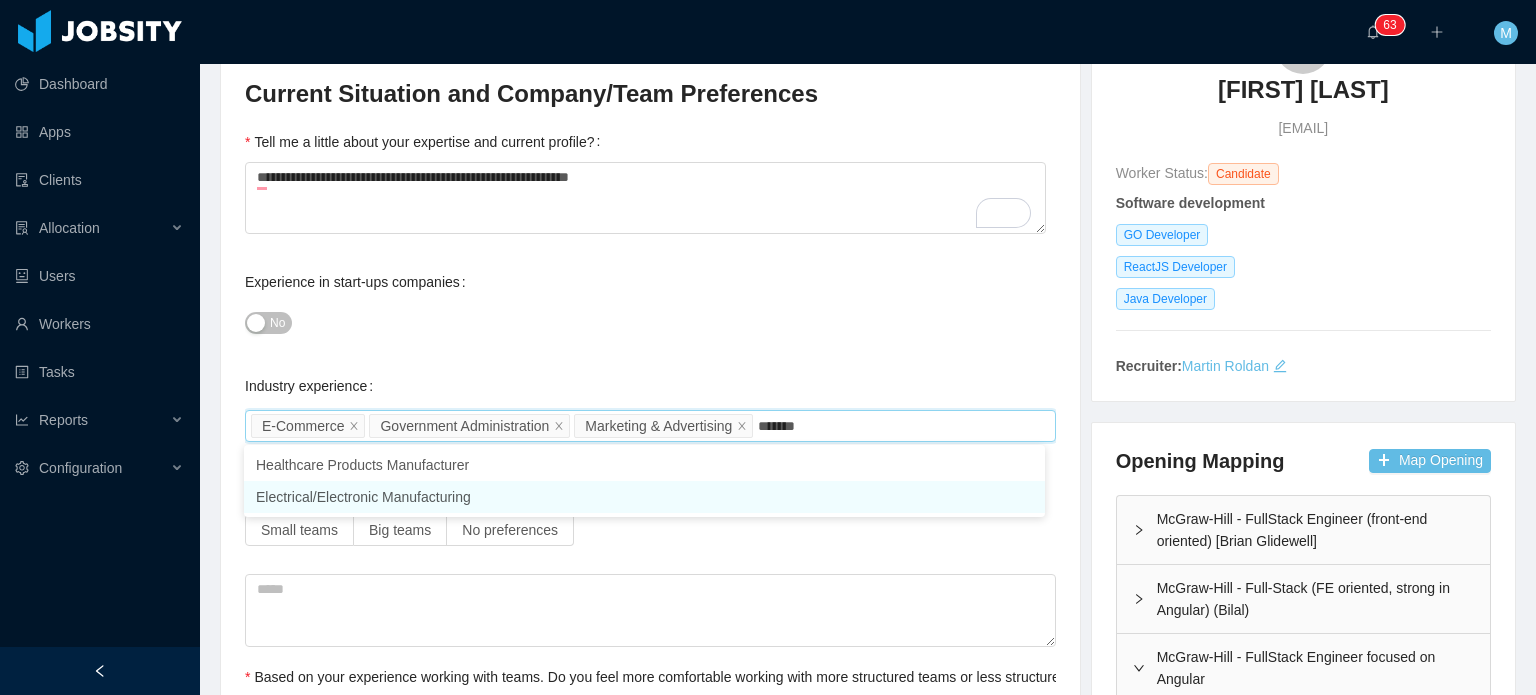 type 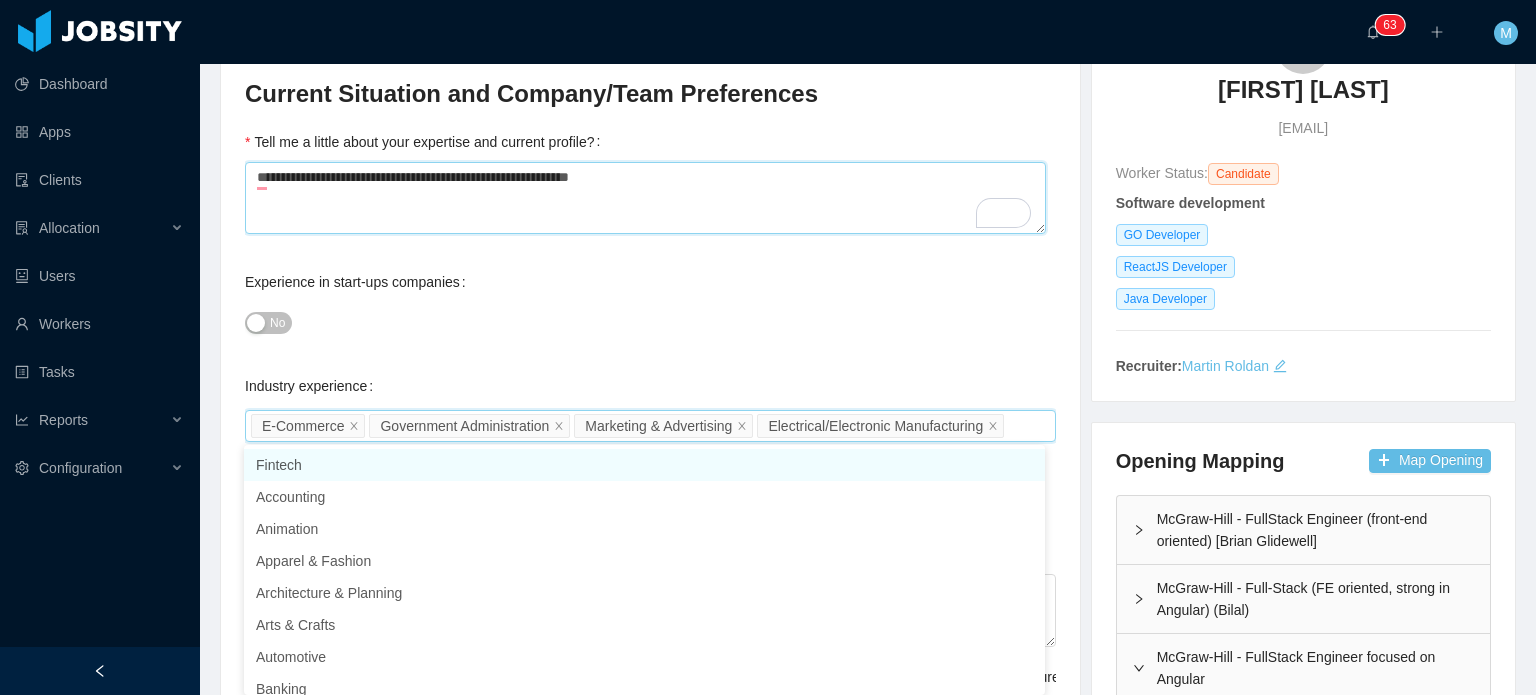 click on "**********" at bounding box center [645, 198] 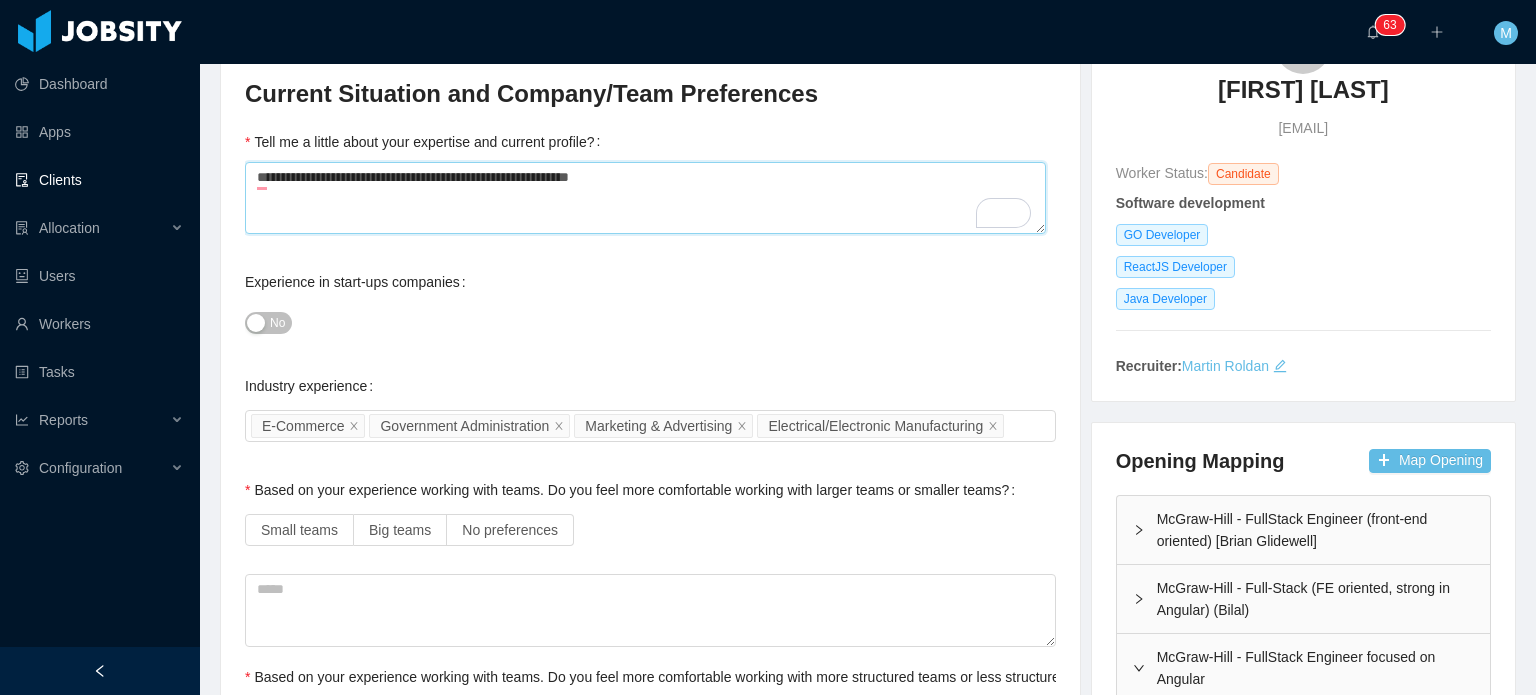 drag, startPoint x: 700, startPoint y: 176, endPoint x: 0, endPoint y: 178, distance: 700.00287 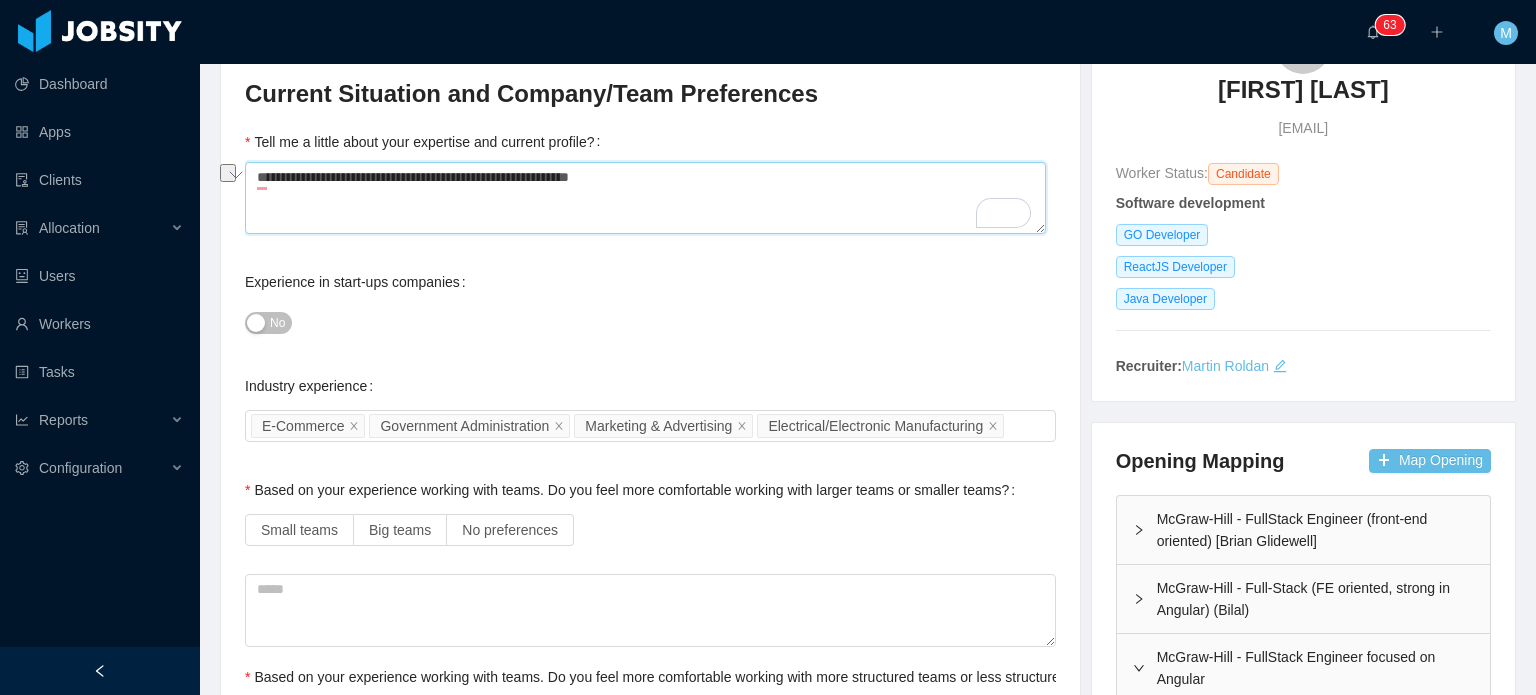 type on "*" 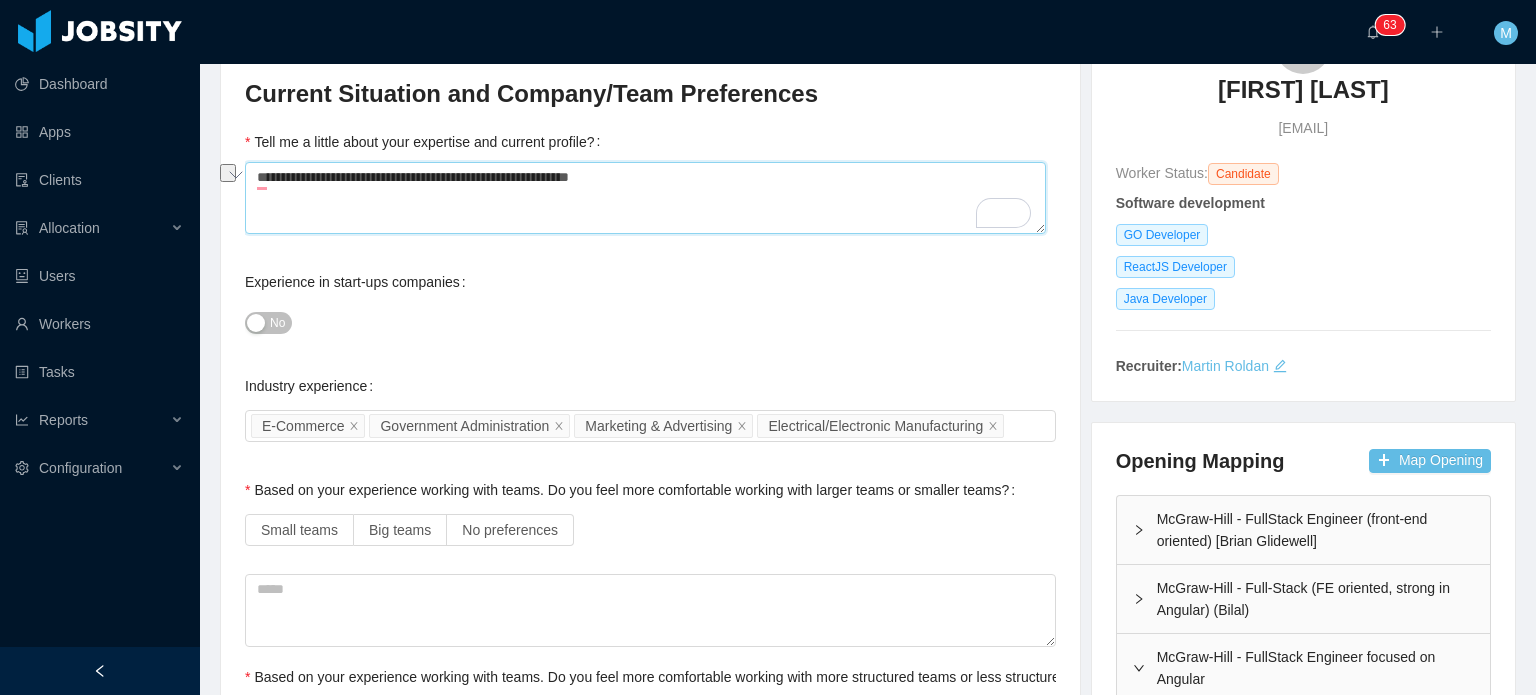 type 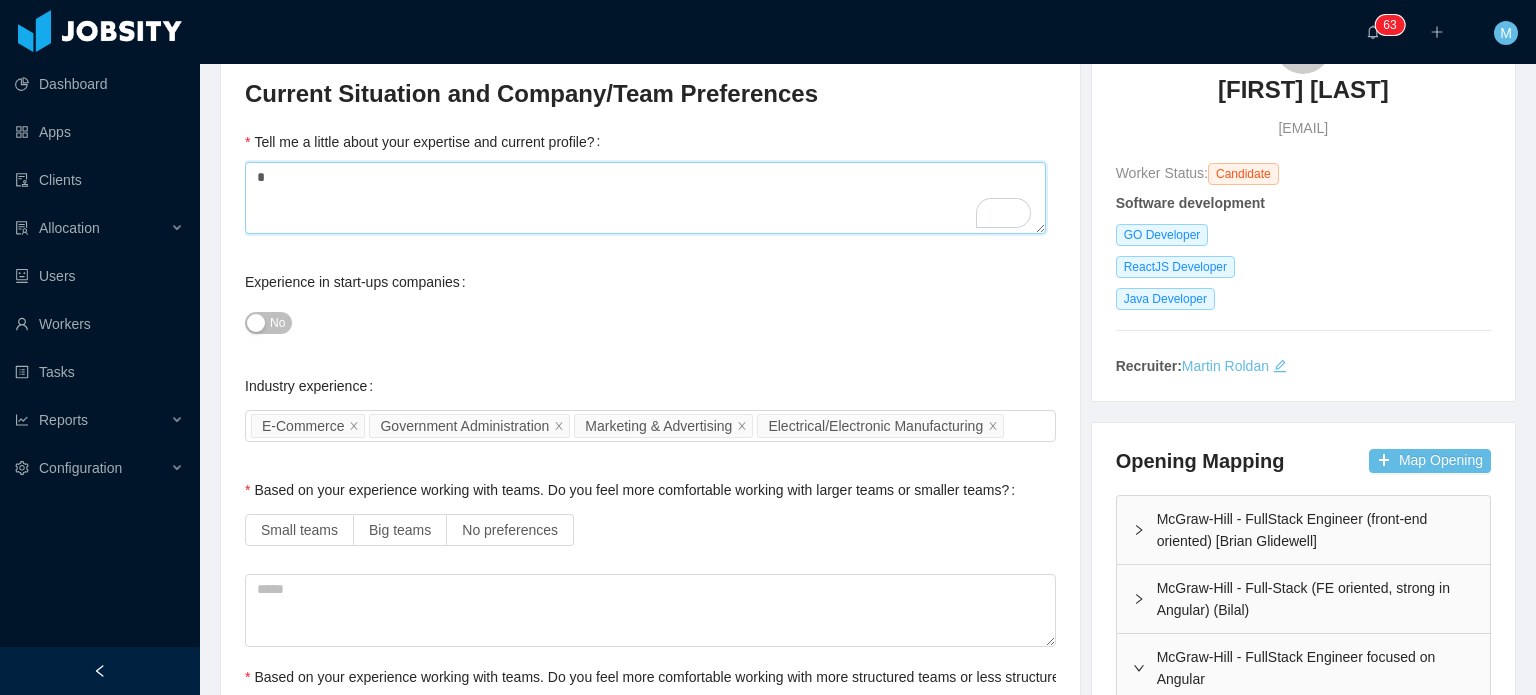type on "*" 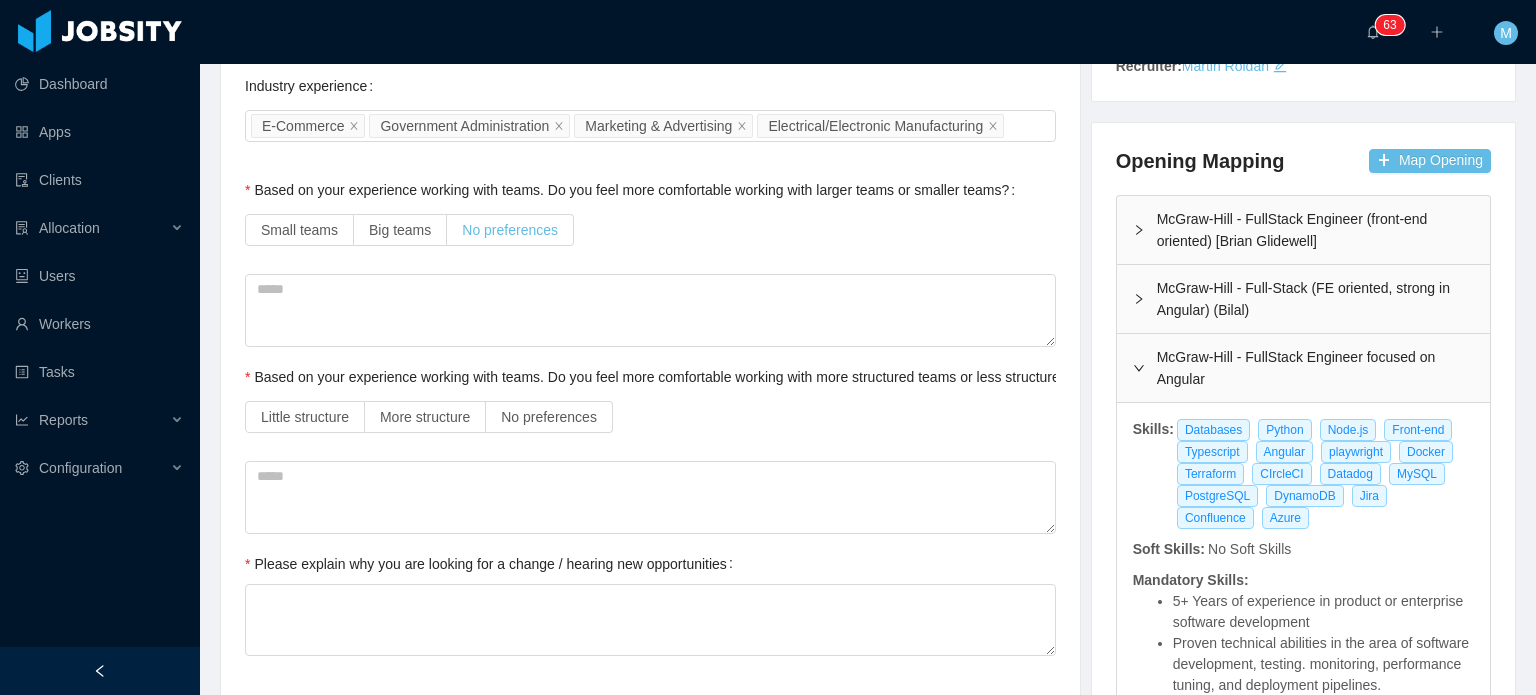 click on "No preferences" at bounding box center [510, 230] 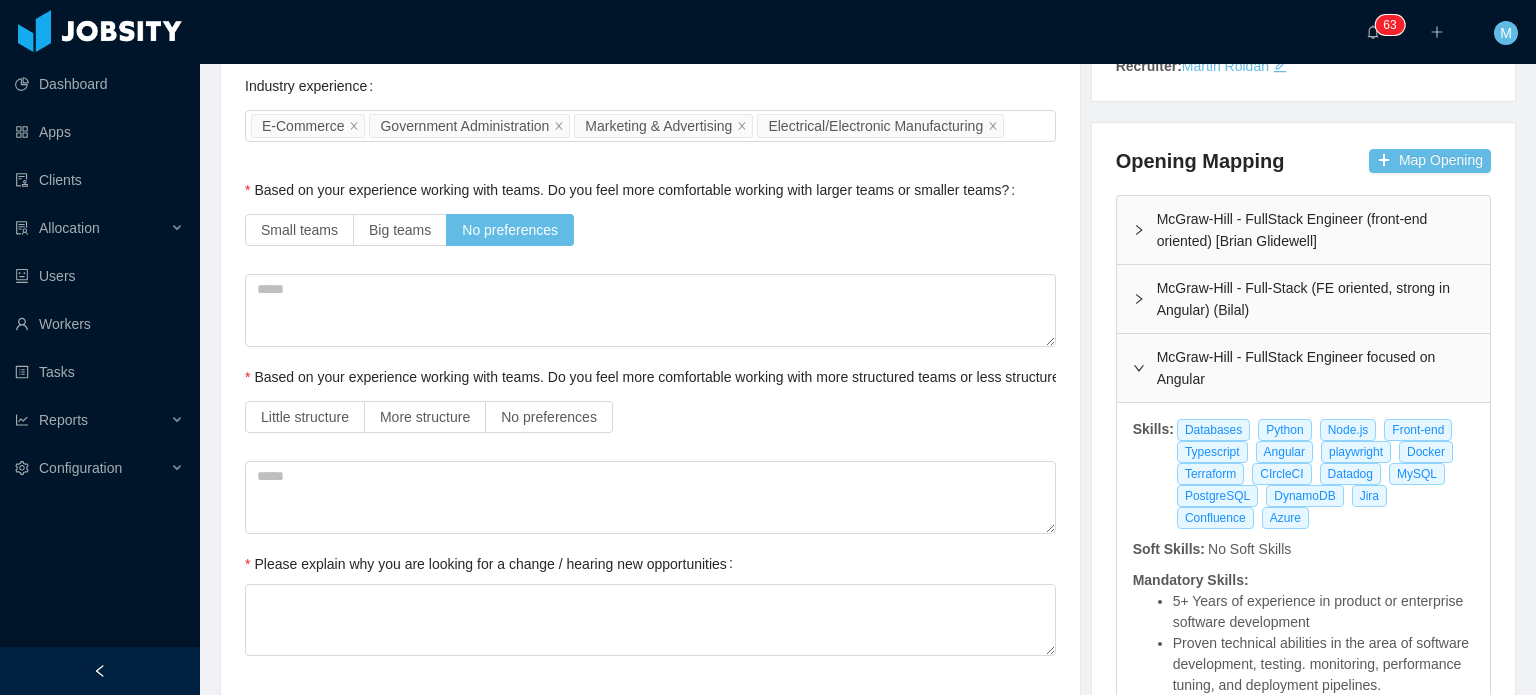 click on "Based on your experience working with teams. Do you feel more comfortable working with more structured teams or less structured teams?" at bounding box center (688, 377) 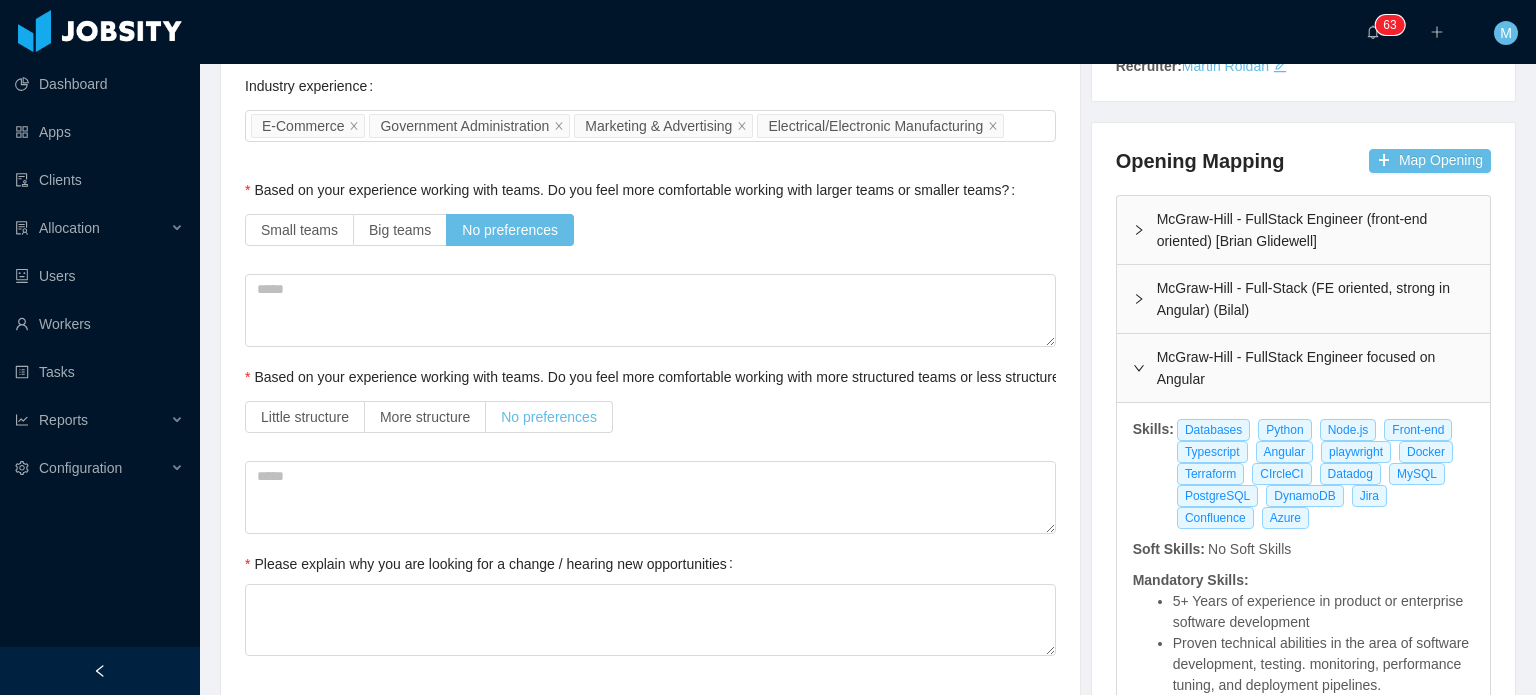 click on "No preferences" at bounding box center (549, 417) 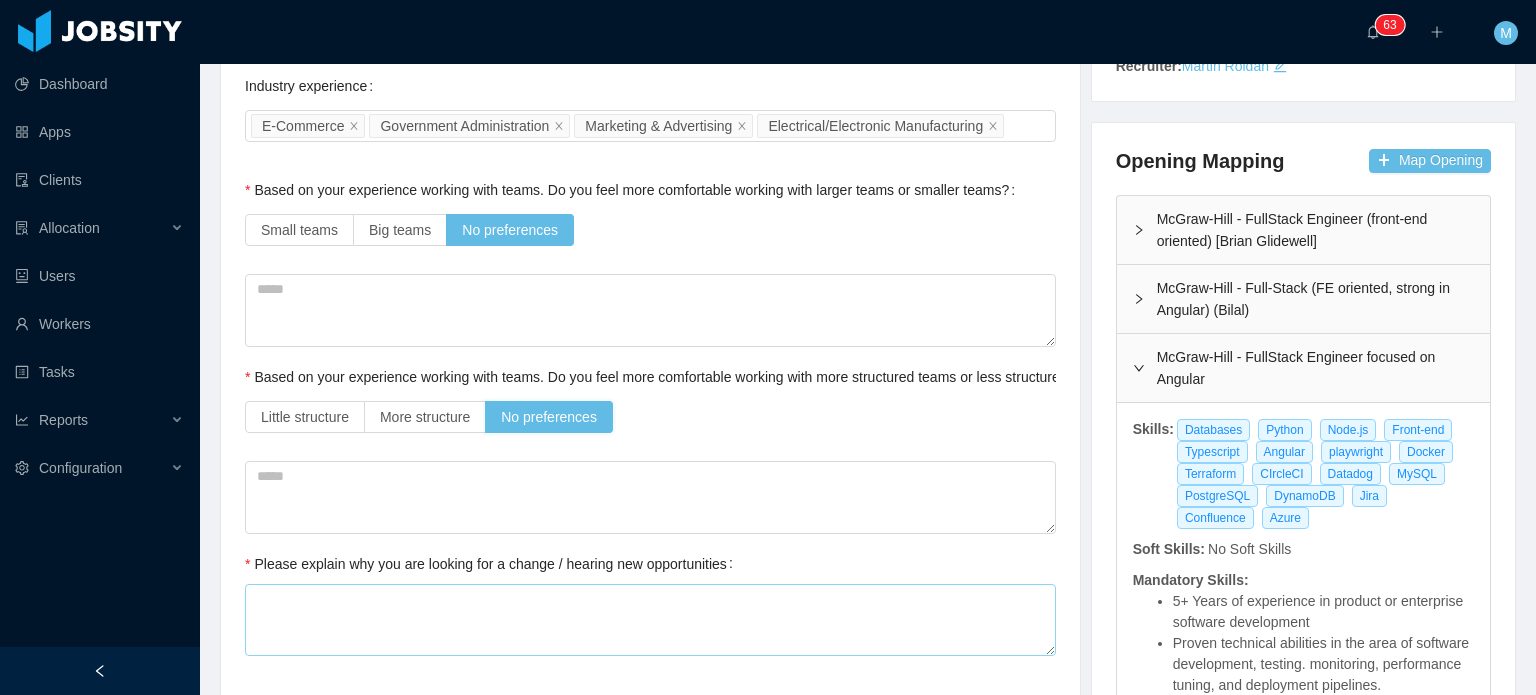 scroll, scrollTop: 700, scrollLeft: 0, axis: vertical 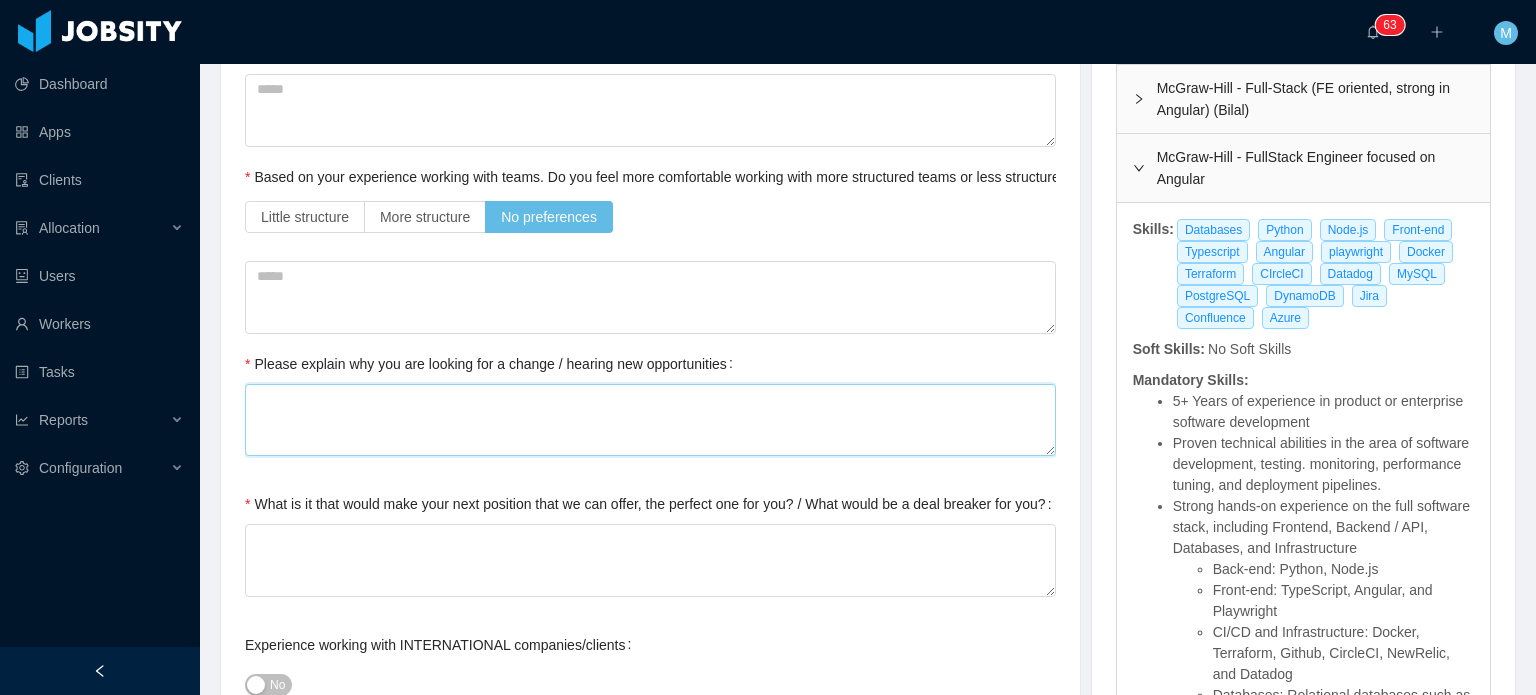 click on "Please explain why you are looking for a change / hearing new opportunities" at bounding box center (650, 420) 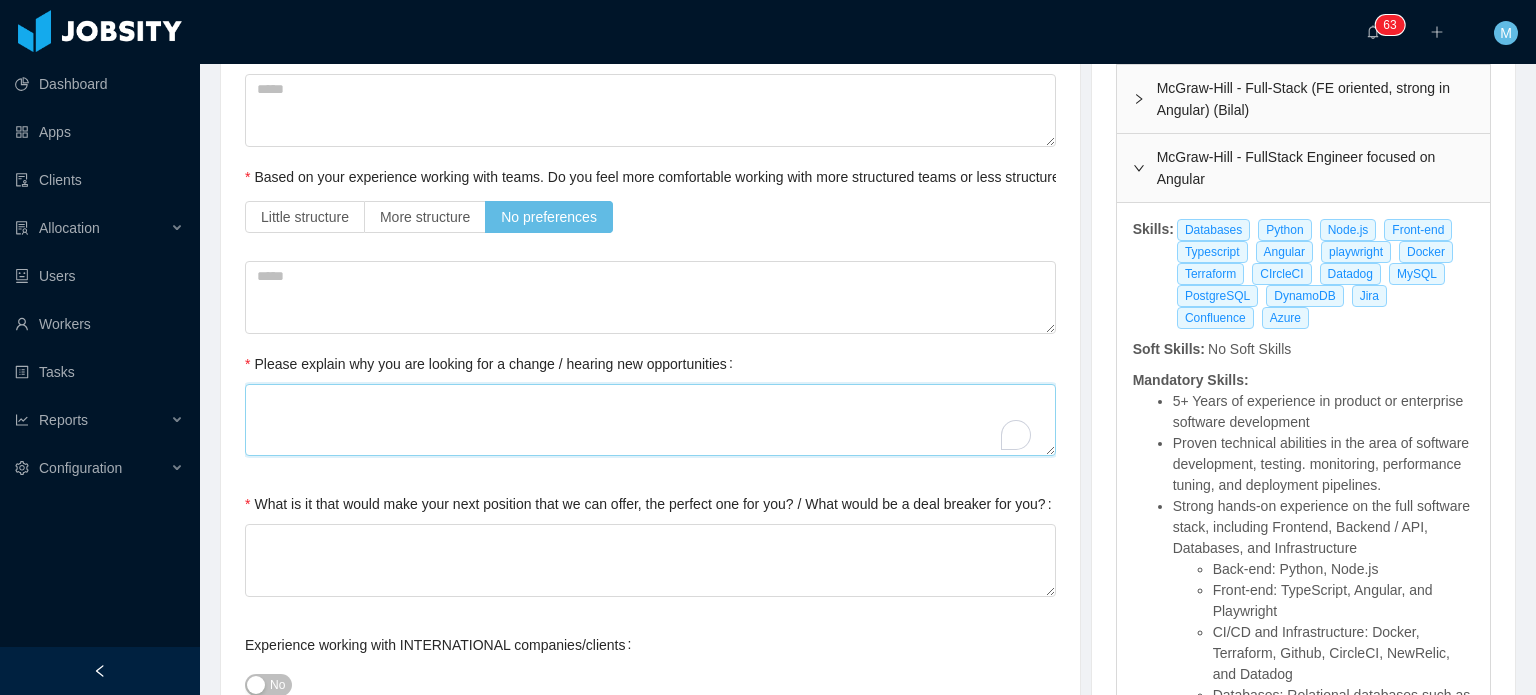 paste on "**********" 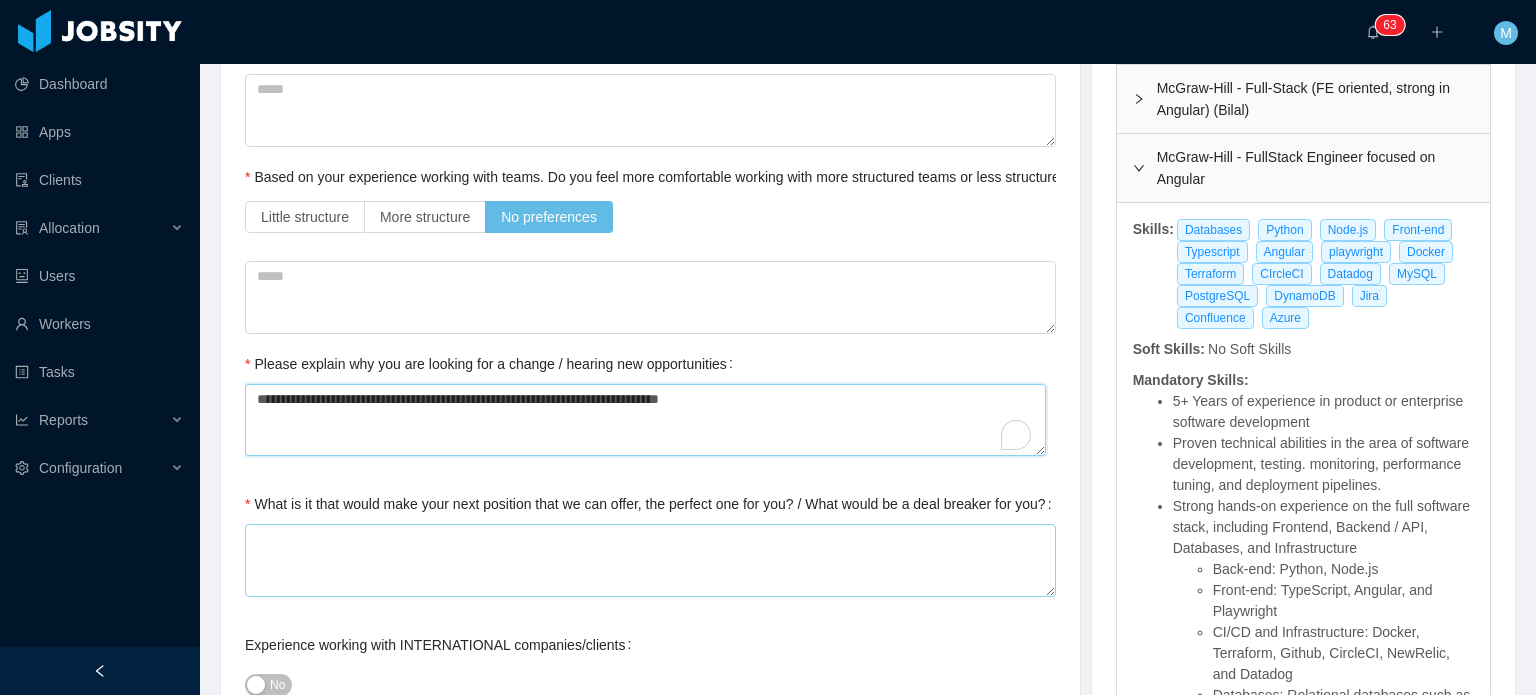 type on "**********" 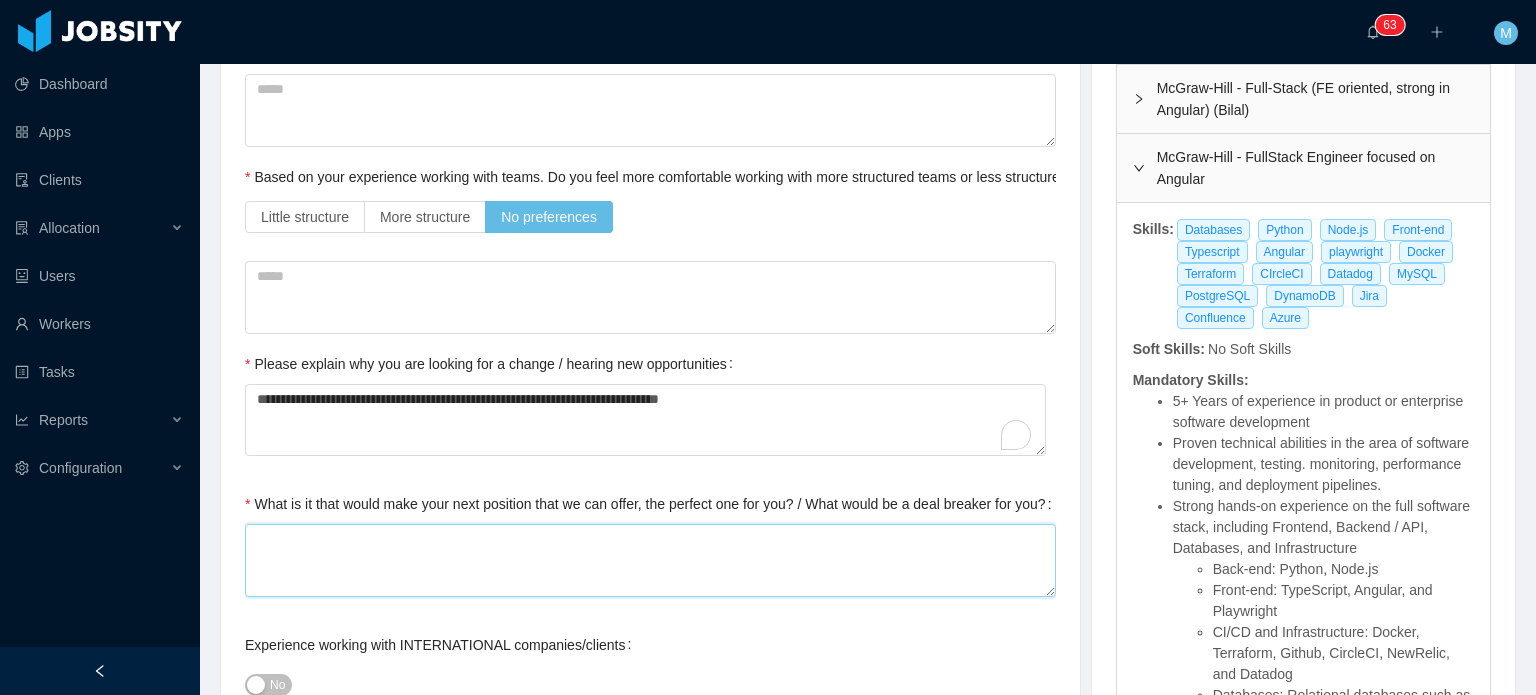 click on "What is it that would make your next position that we can offer, the perfect one for you? / What would be a deal breaker for you?" at bounding box center (650, 560) 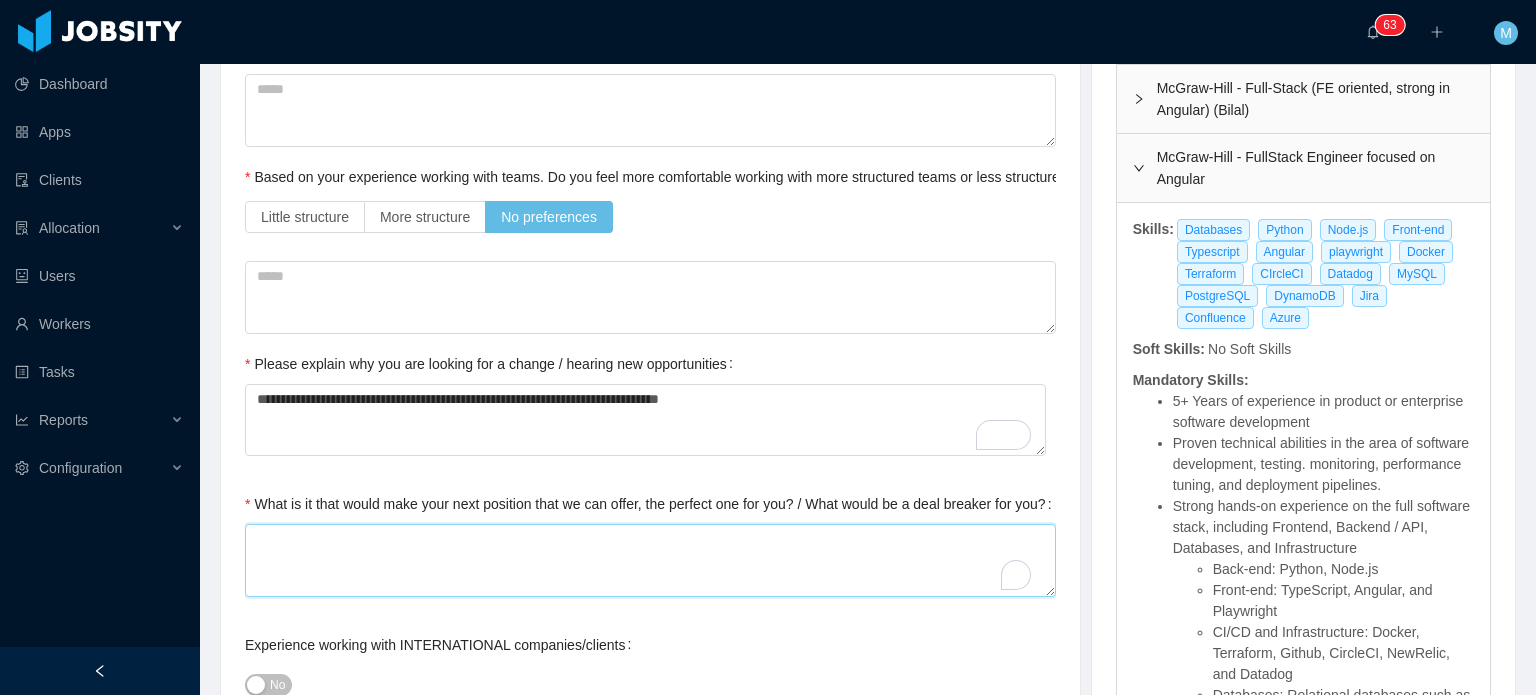 type on "*" 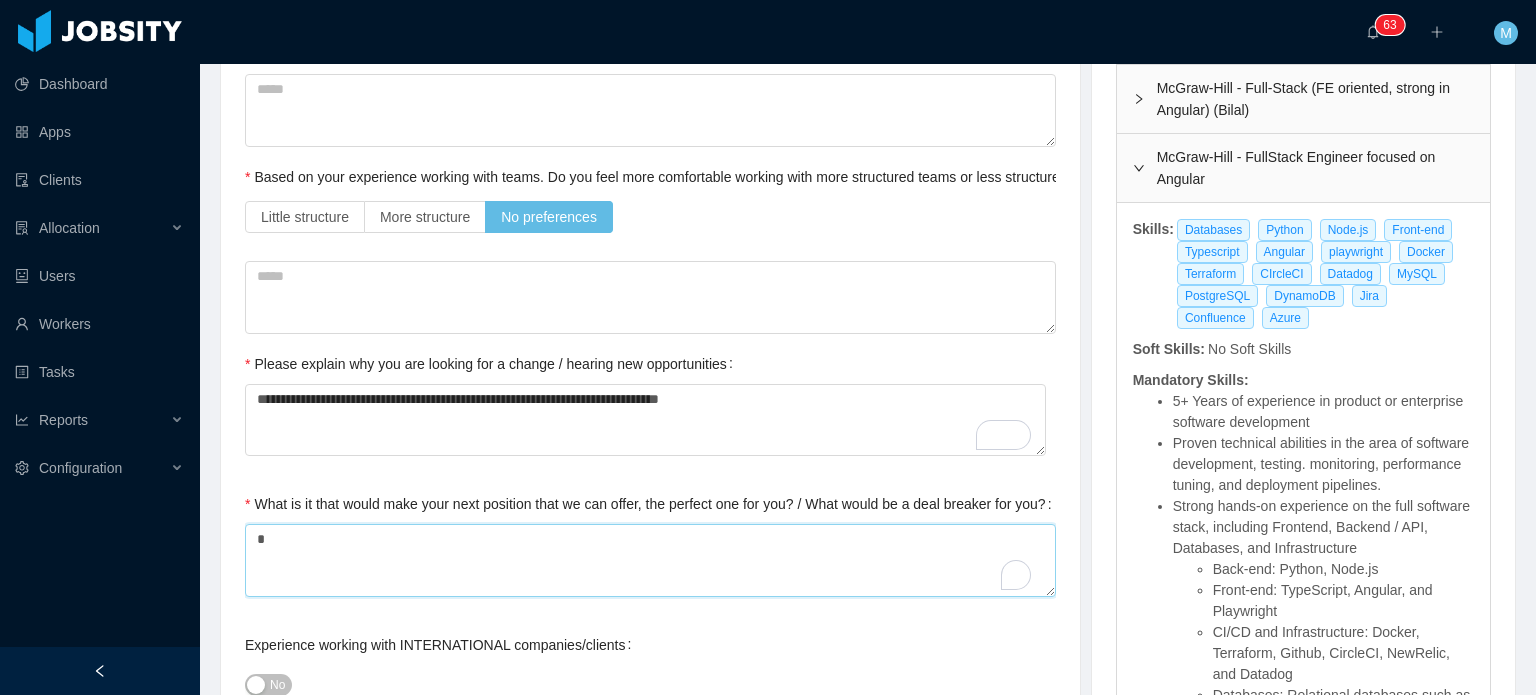 type 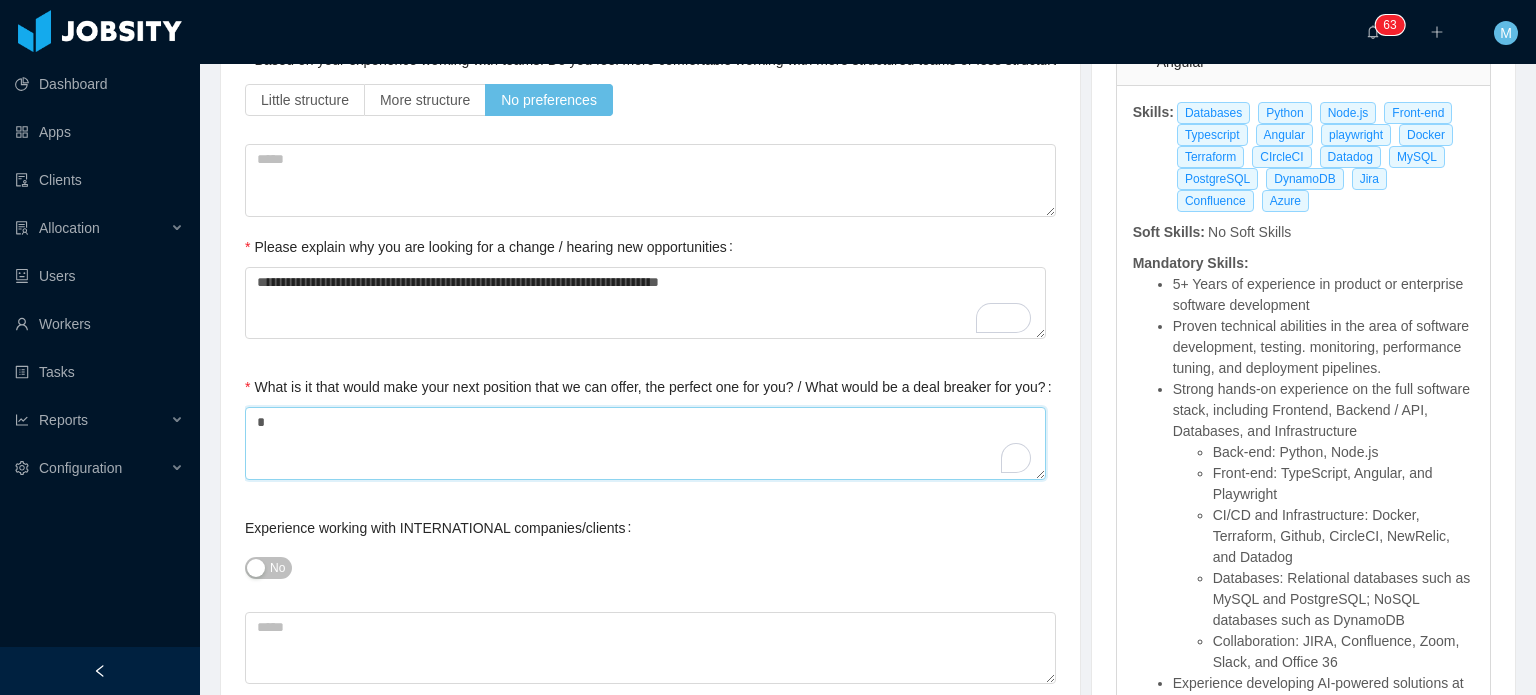 scroll, scrollTop: 1000, scrollLeft: 0, axis: vertical 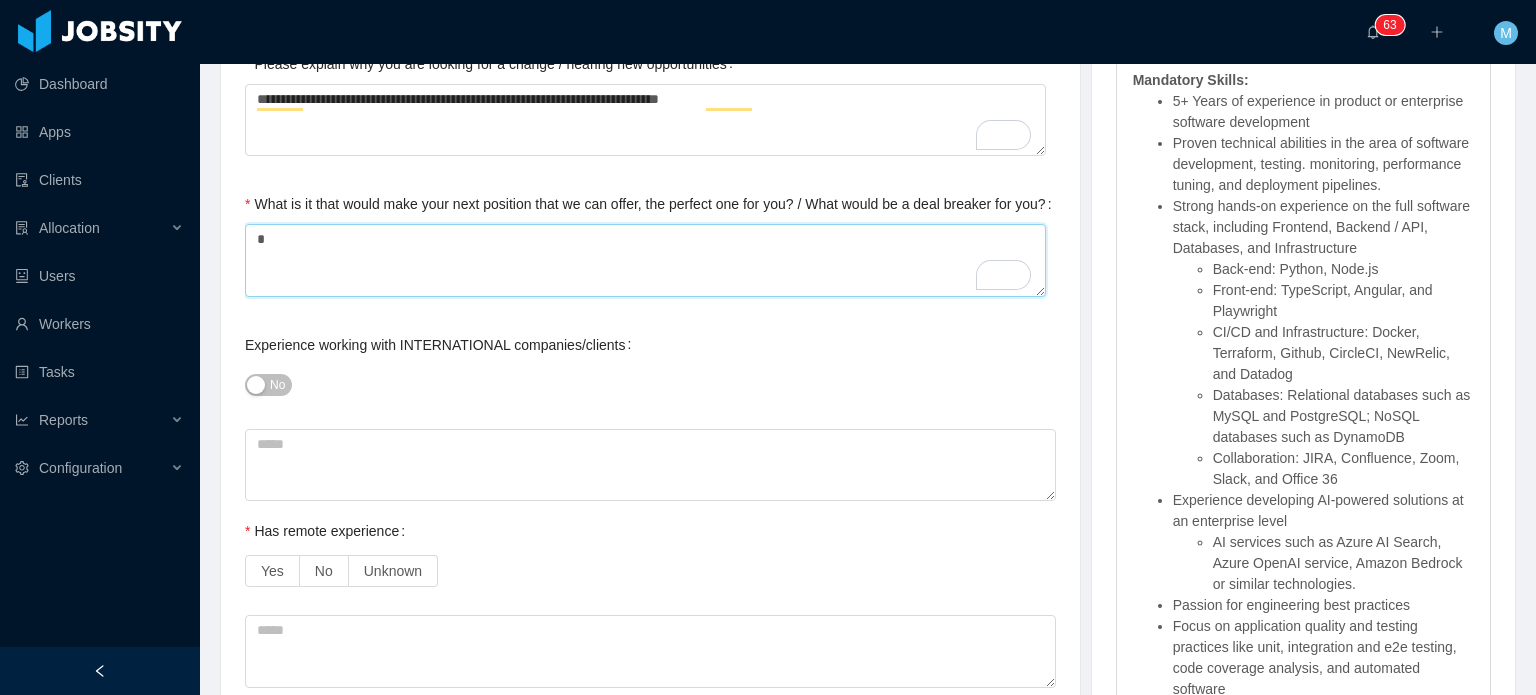 type on "*" 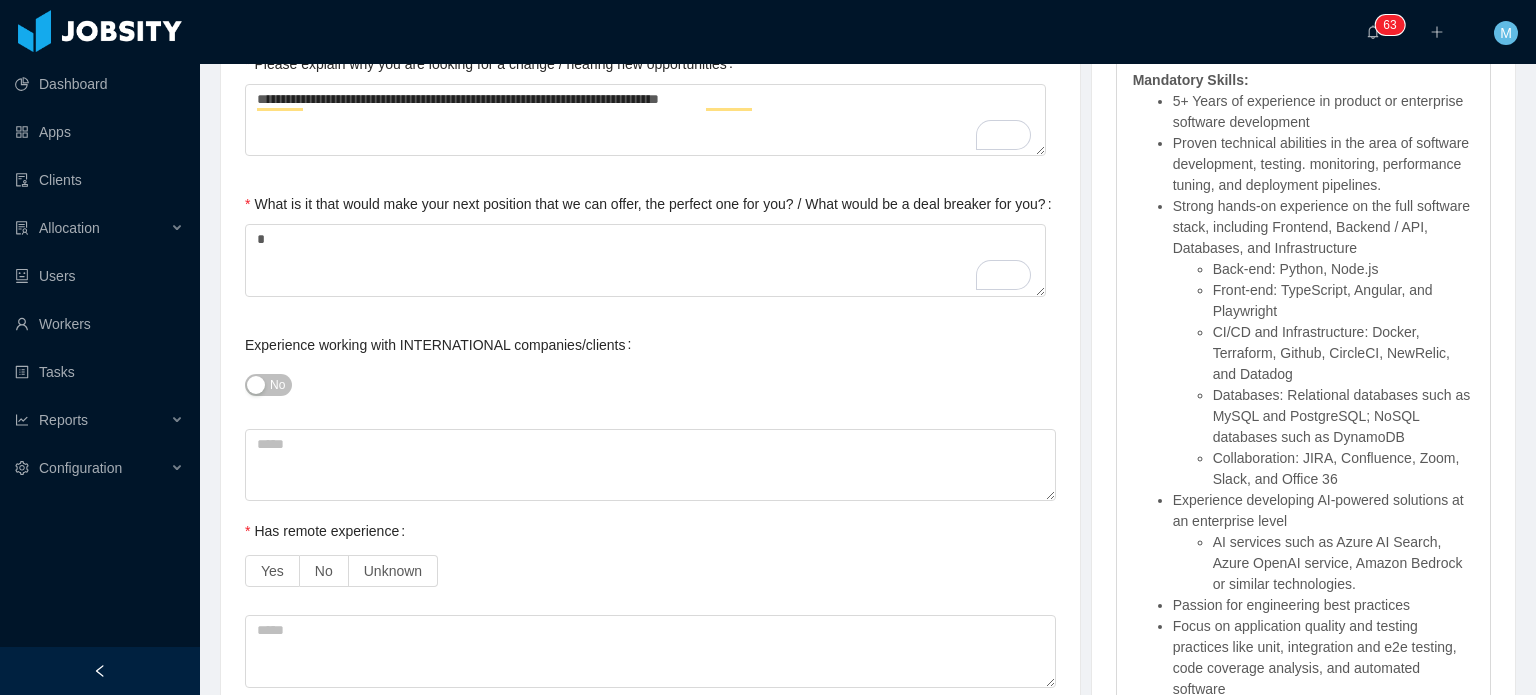 click on "No" at bounding box center [268, 385] 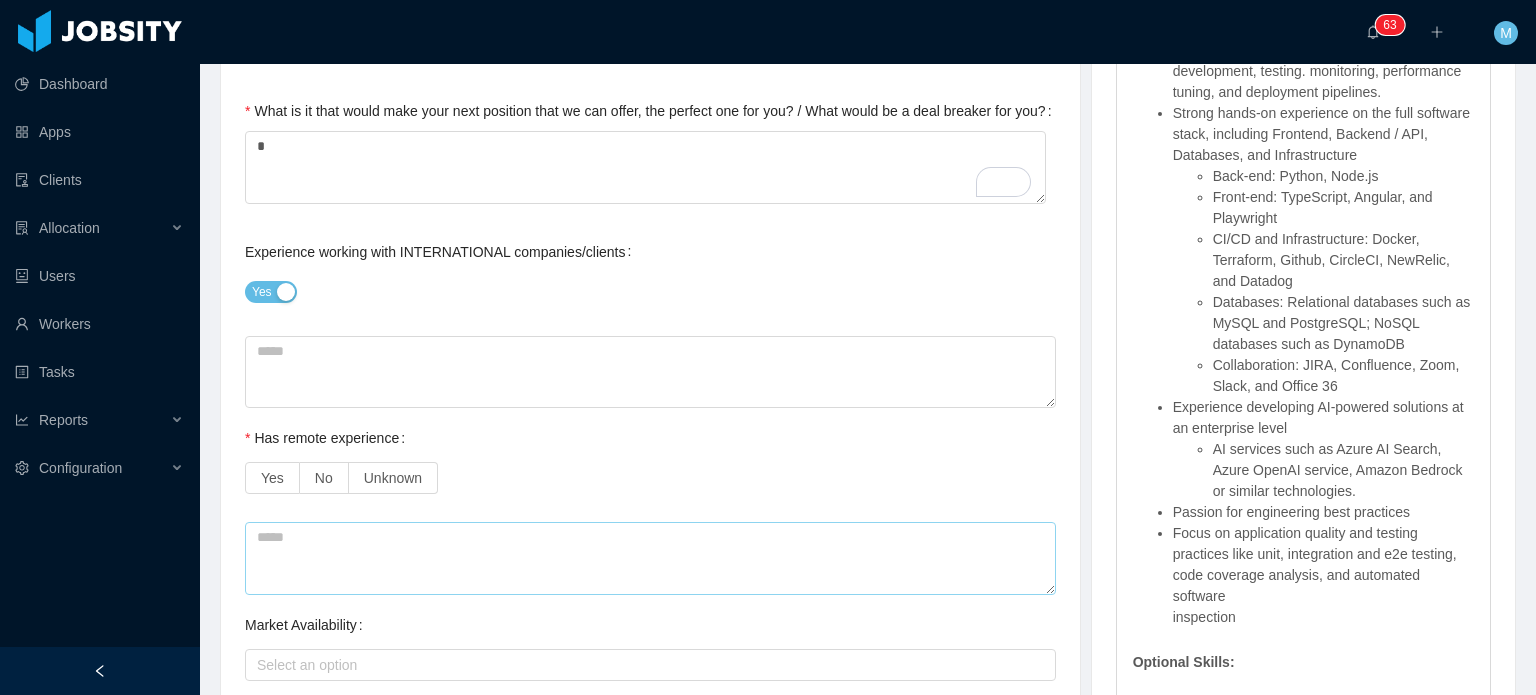 scroll, scrollTop: 1200, scrollLeft: 0, axis: vertical 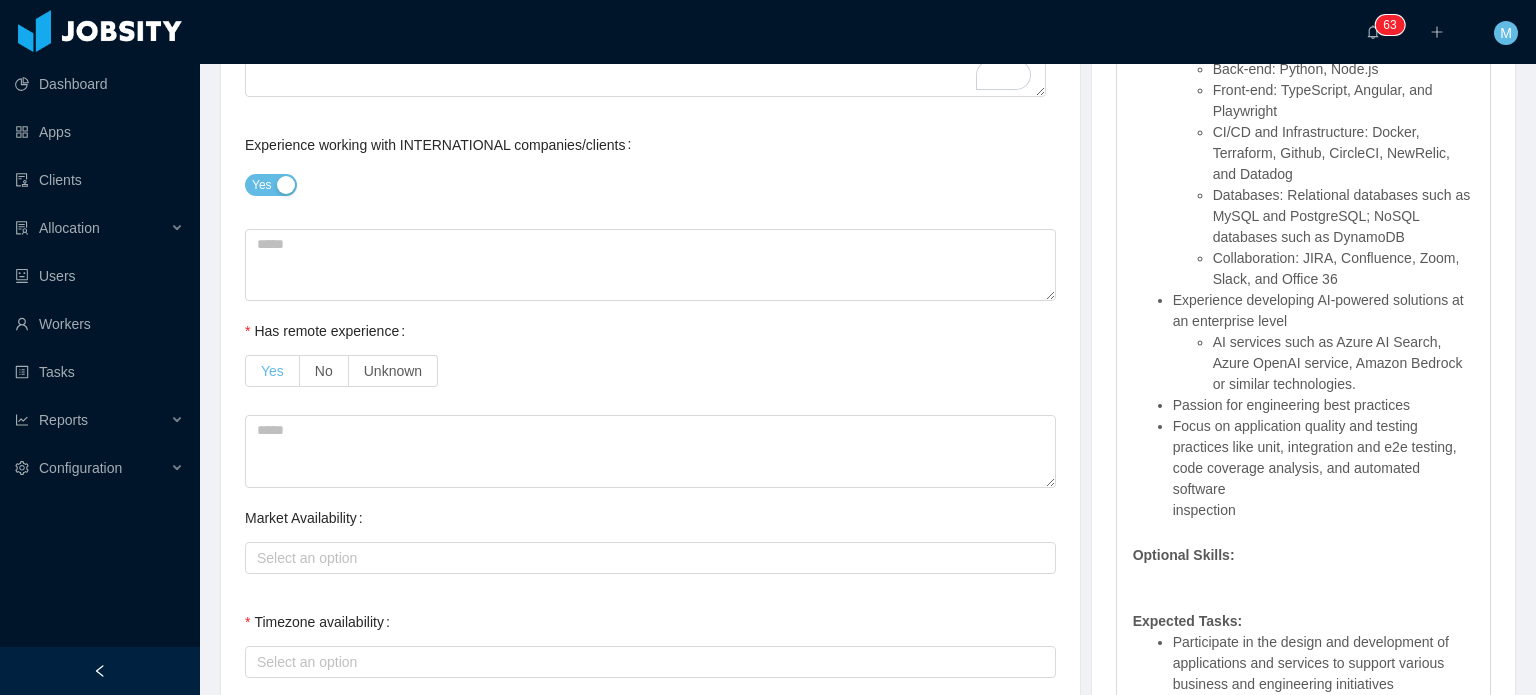 click on "Yes" at bounding box center (272, 371) 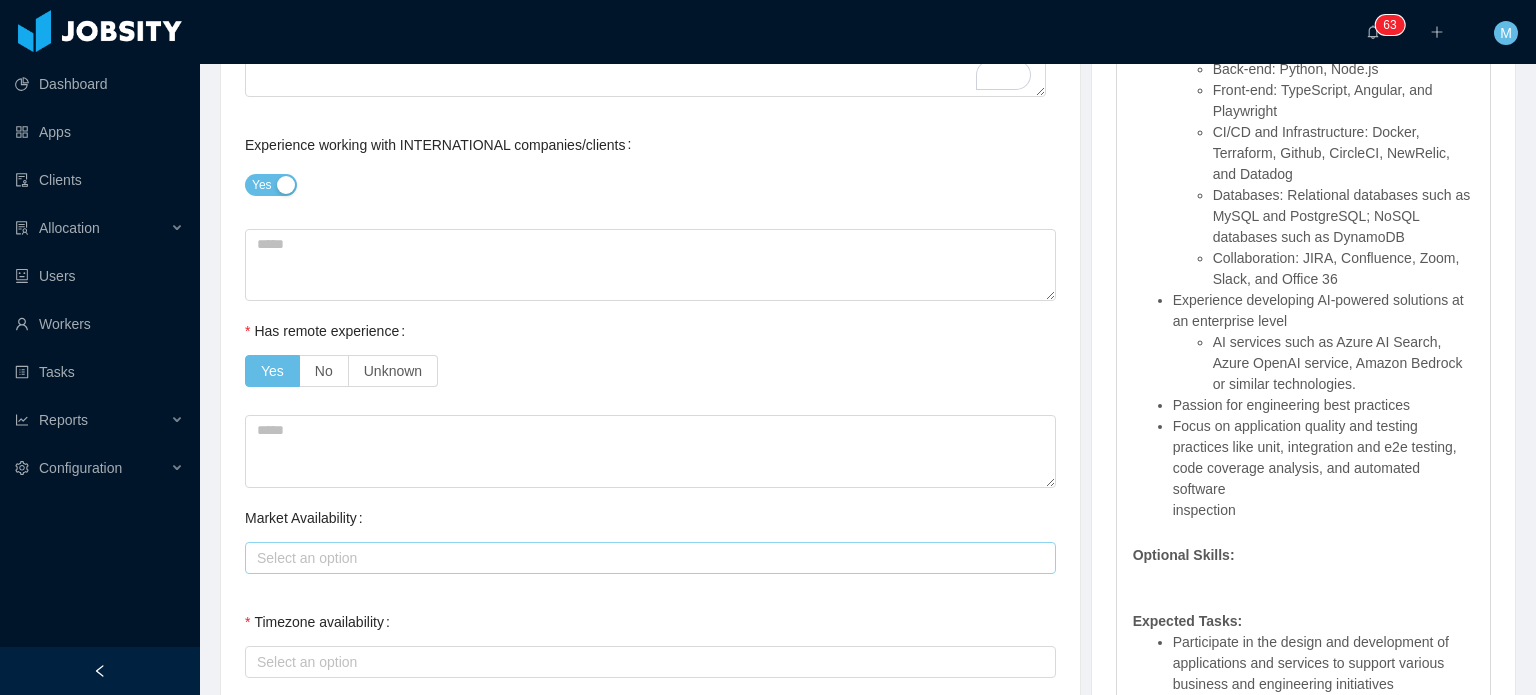 click on "Select an option" at bounding box center [647, 558] 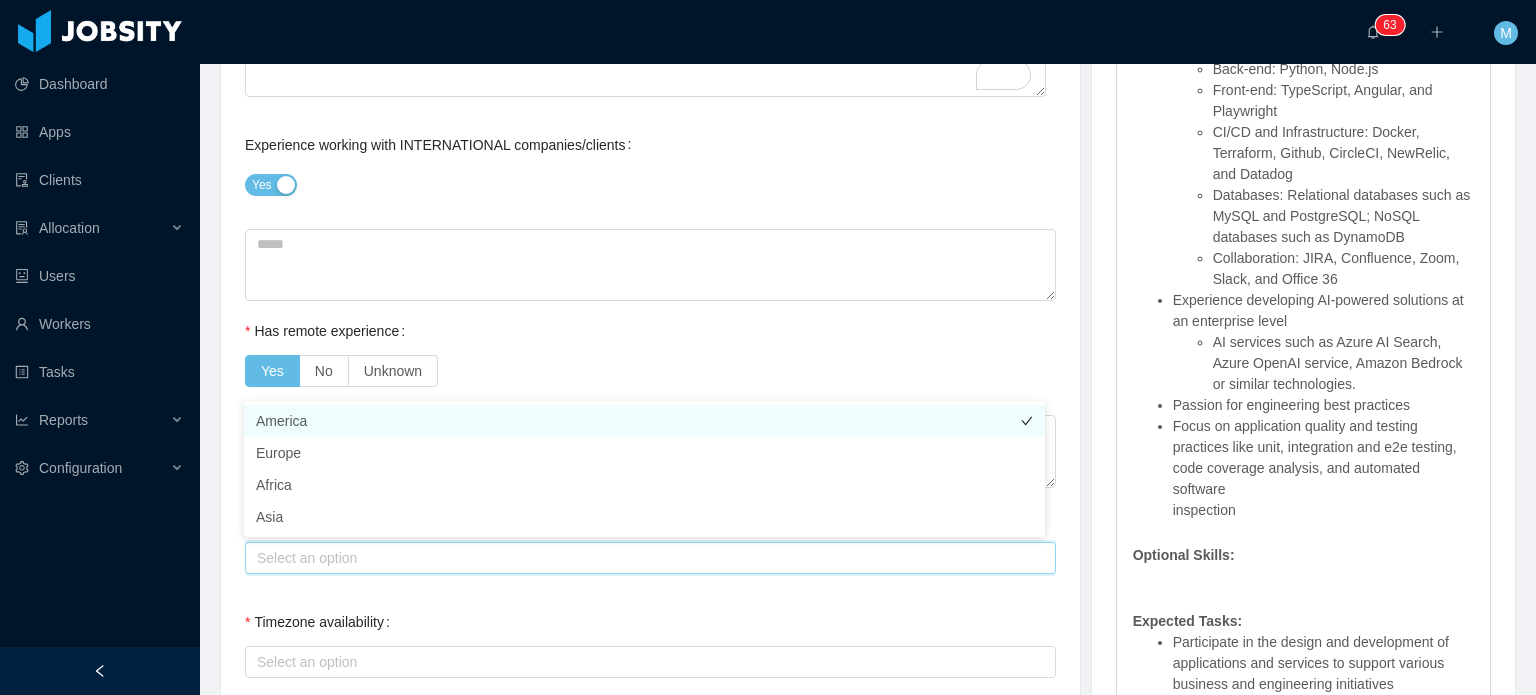 click on "America" at bounding box center (644, 421) 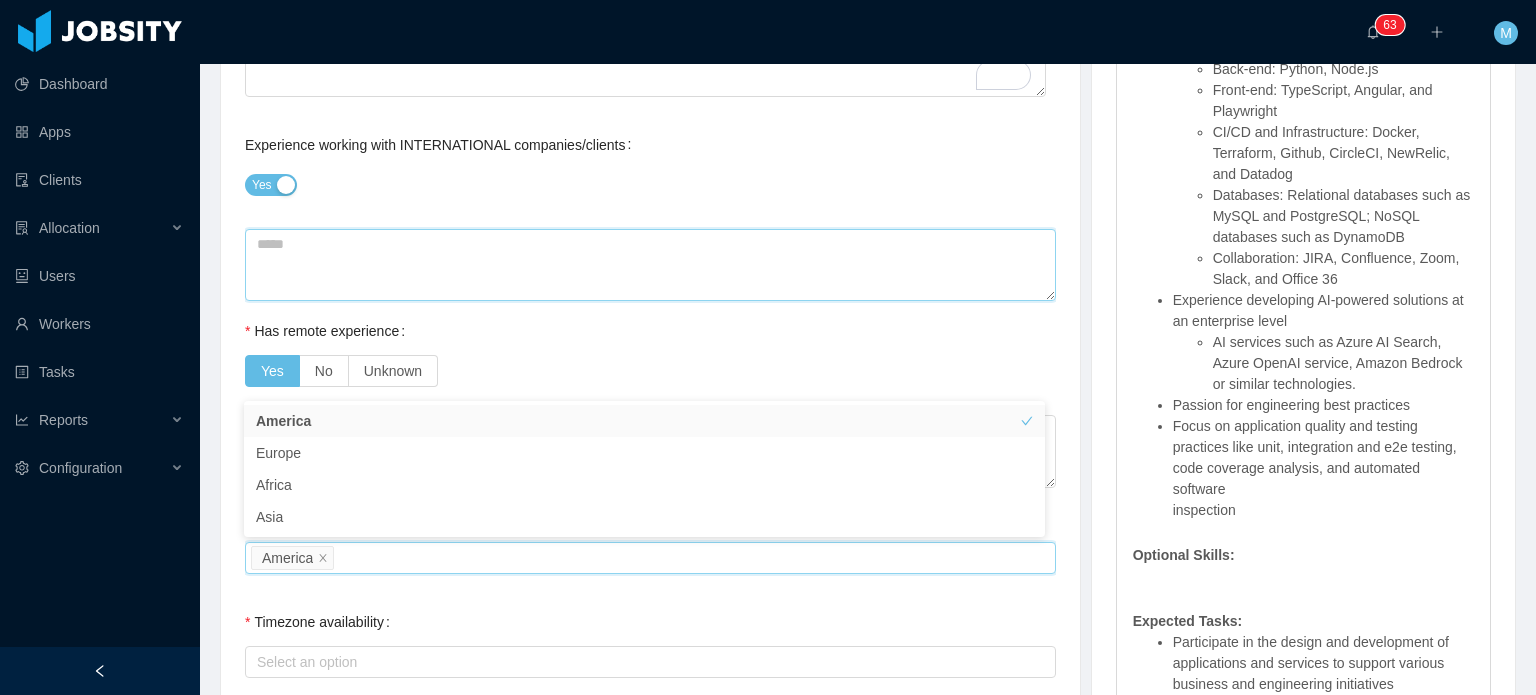 click at bounding box center [650, 265] 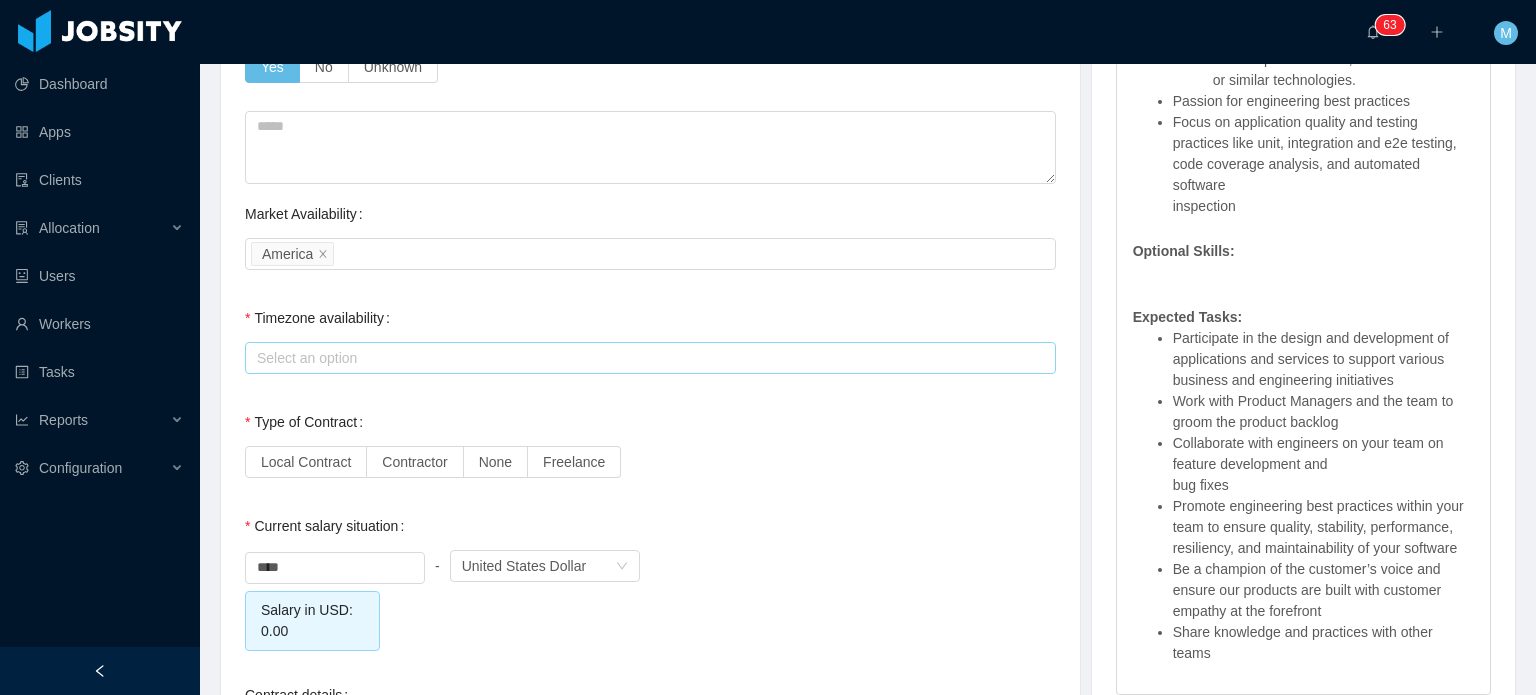 scroll, scrollTop: 1500, scrollLeft: 0, axis: vertical 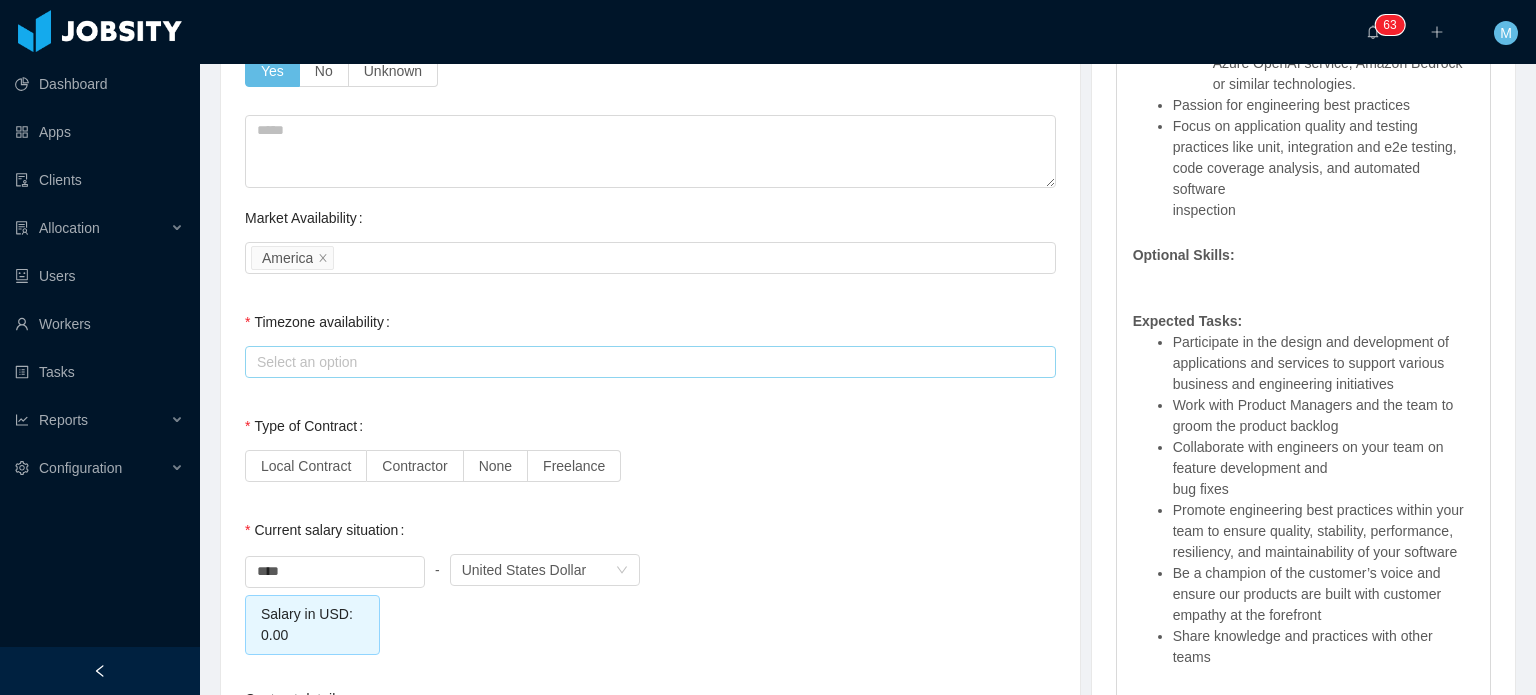 click on "Select an option" at bounding box center [646, 362] 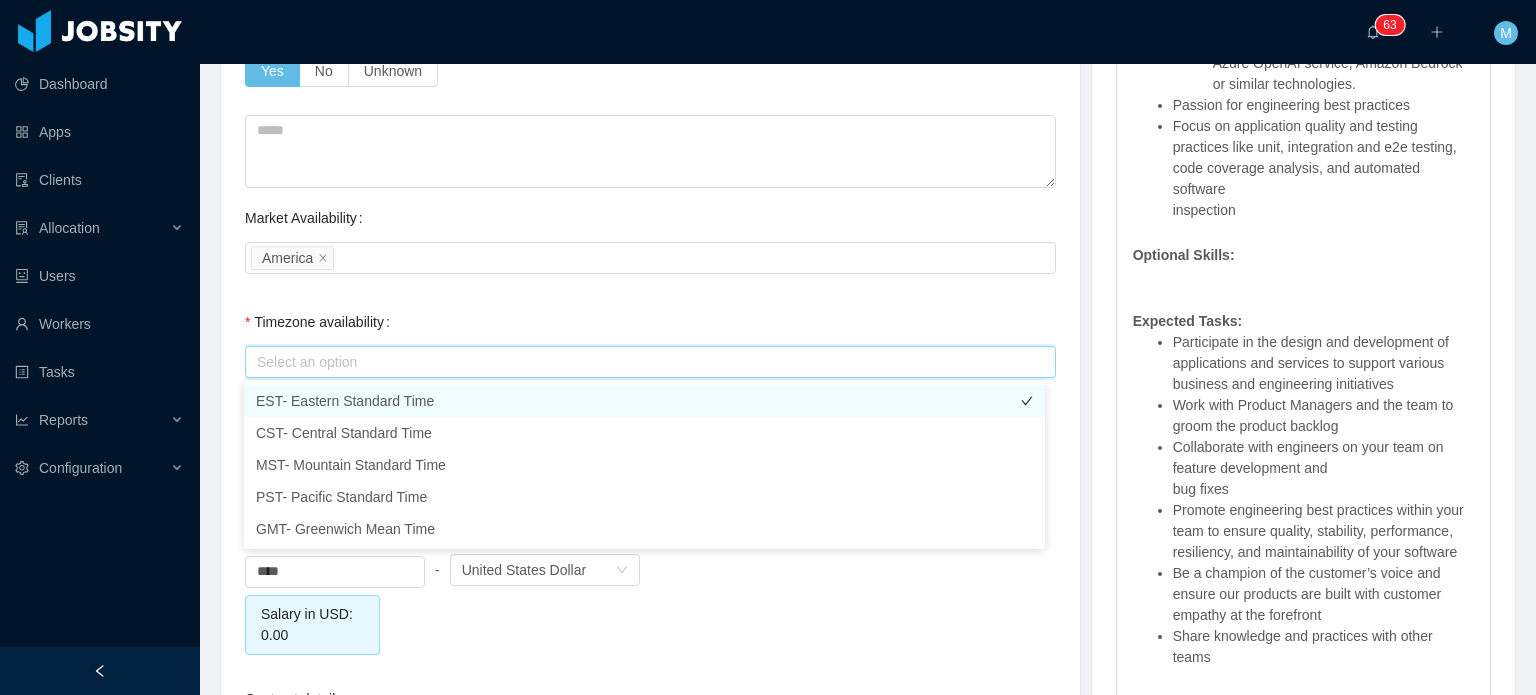 click on "EST- Eastern Standard Time" at bounding box center (644, 401) 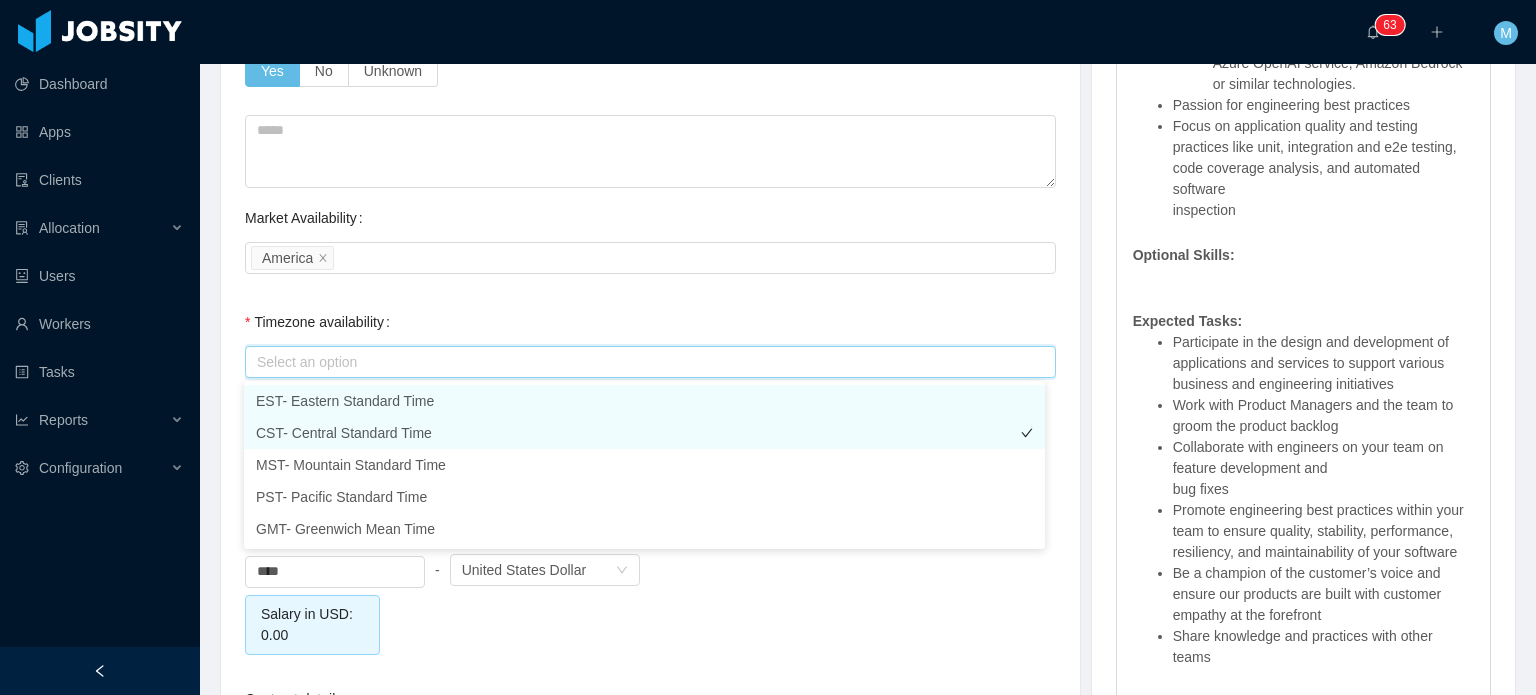 click on "CST- Central Standard Time" at bounding box center (644, 433) 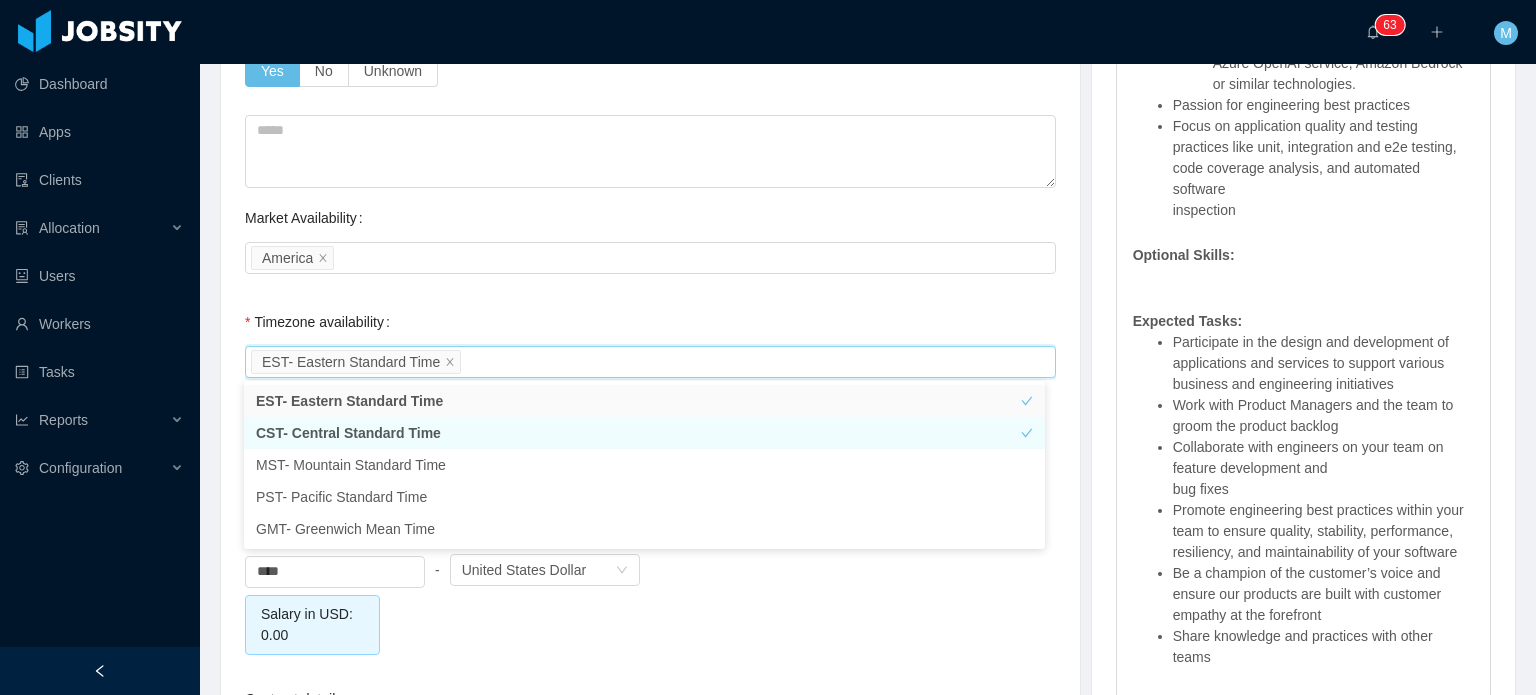 click on "Timezone availability Select an option EST- Eastern Standard Time CST- Central Standard Time" at bounding box center (650, 342) 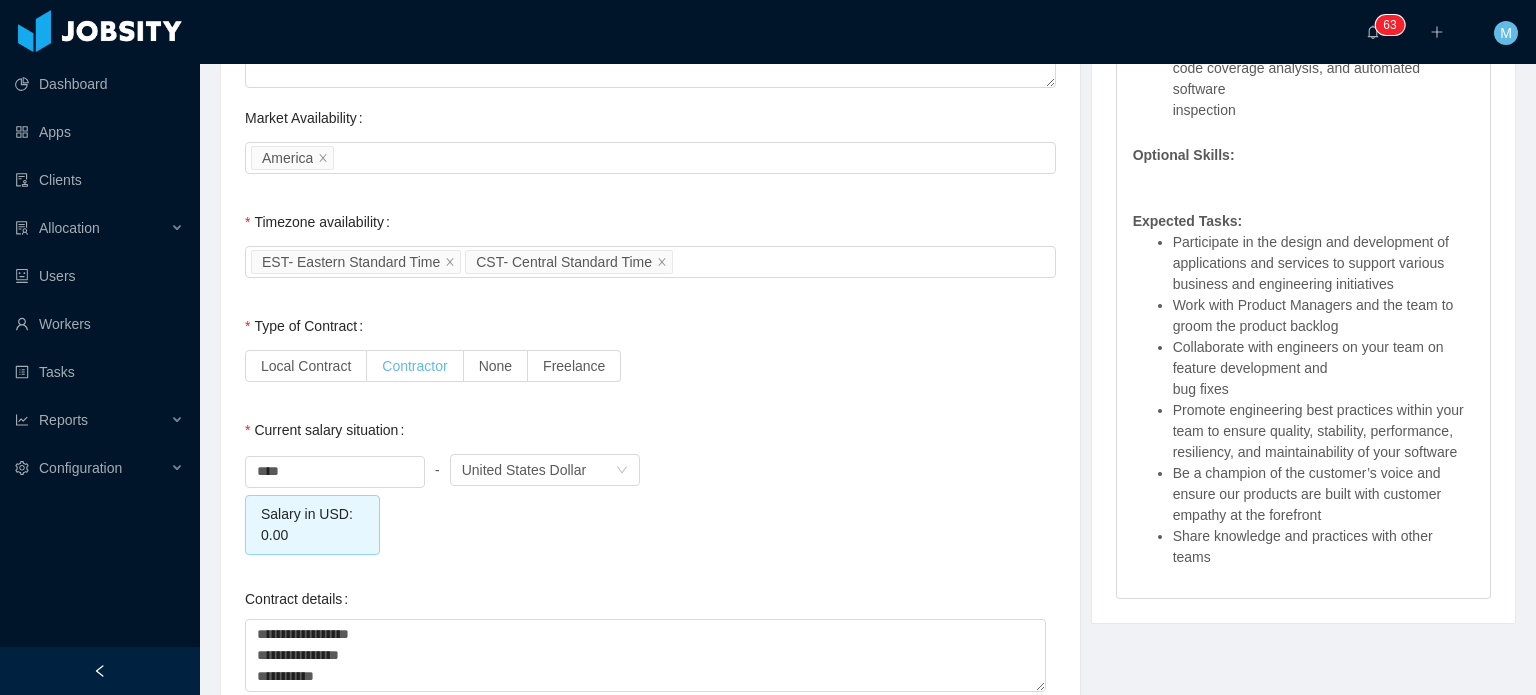 click on "Contractor" at bounding box center (414, 366) 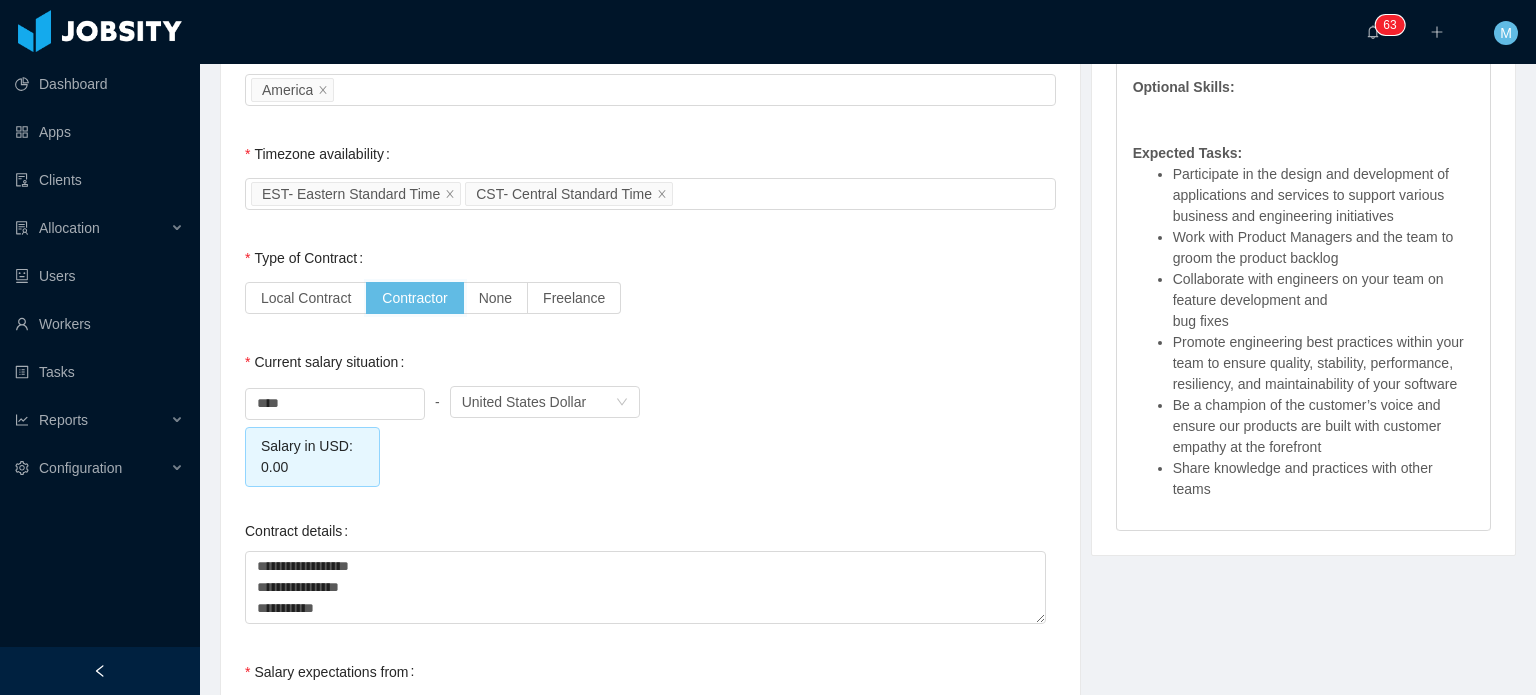 scroll, scrollTop: 1800, scrollLeft: 0, axis: vertical 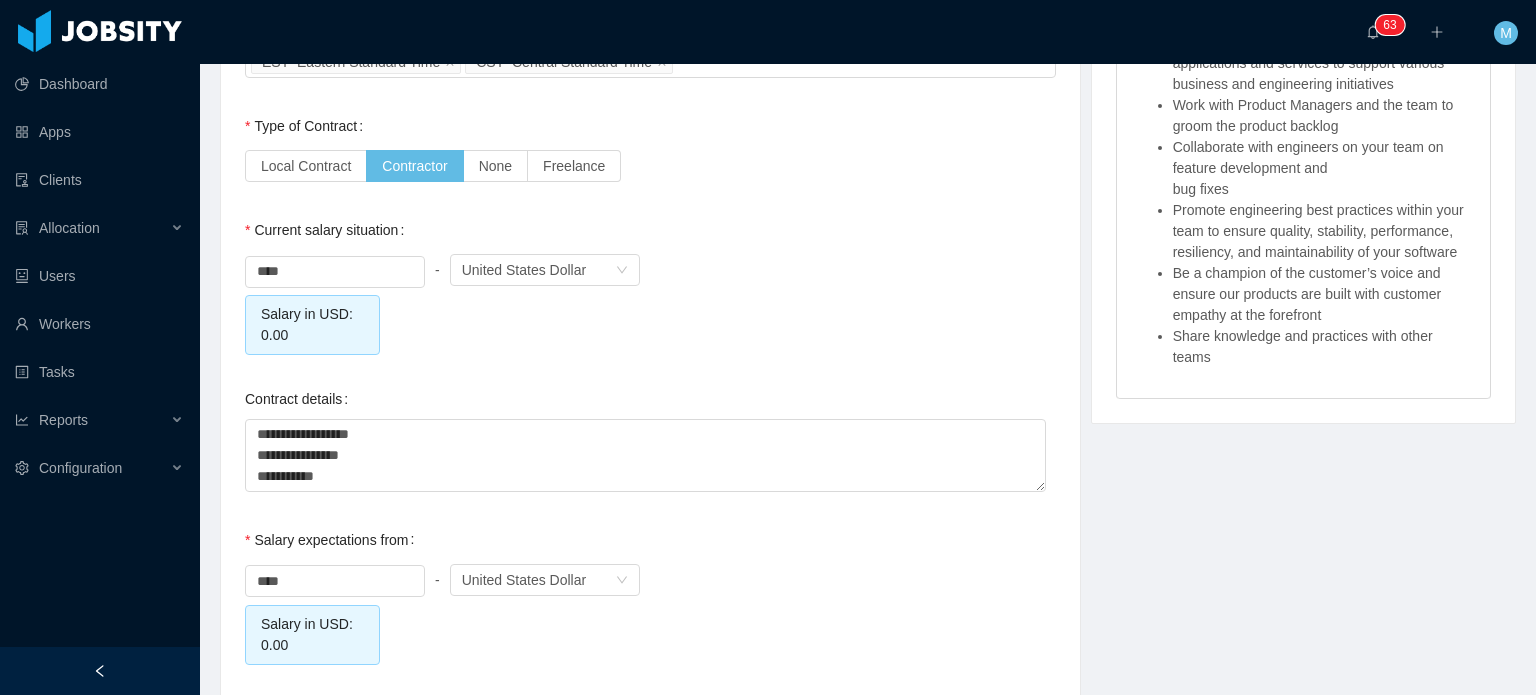 drag, startPoint x: 333, startPoint y: 289, endPoint x: 214, endPoint y: 276, distance: 119.70798 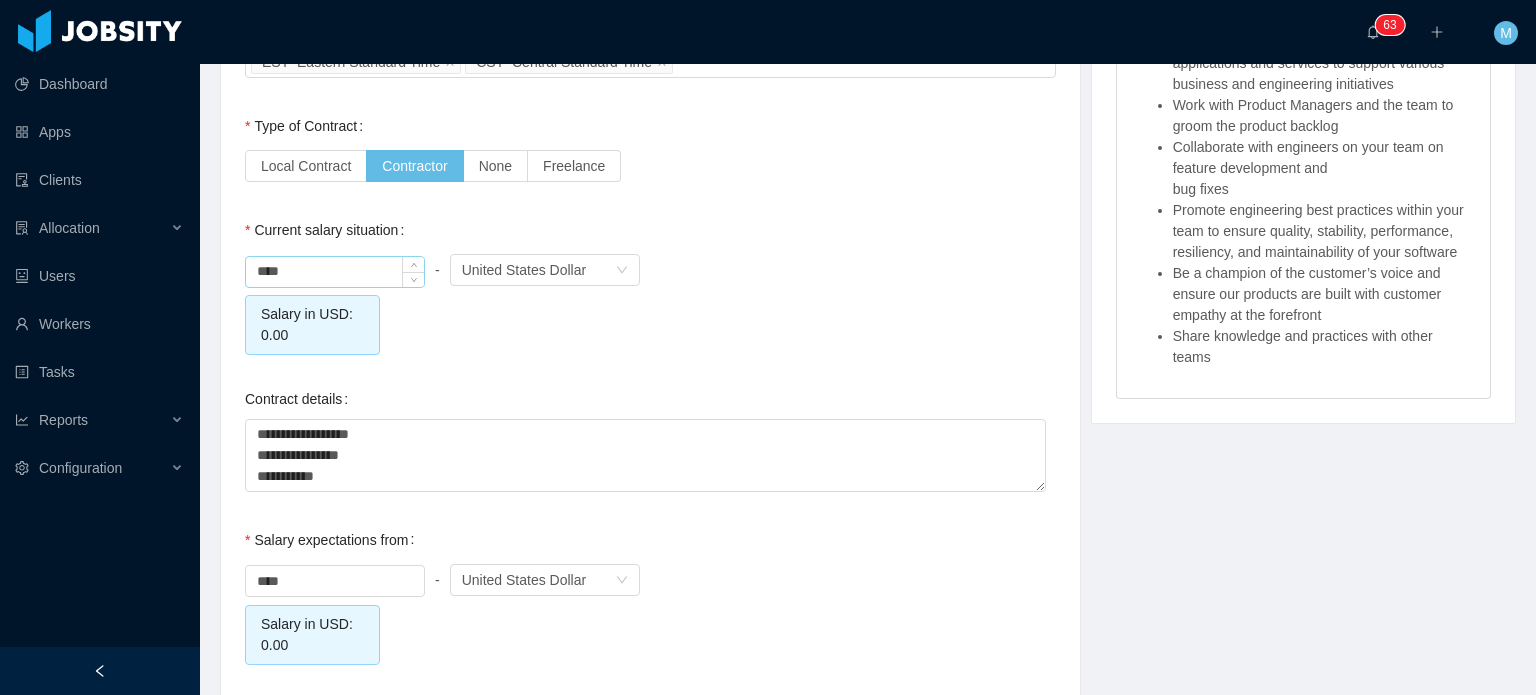 click on "****" at bounding box center [335, 272] 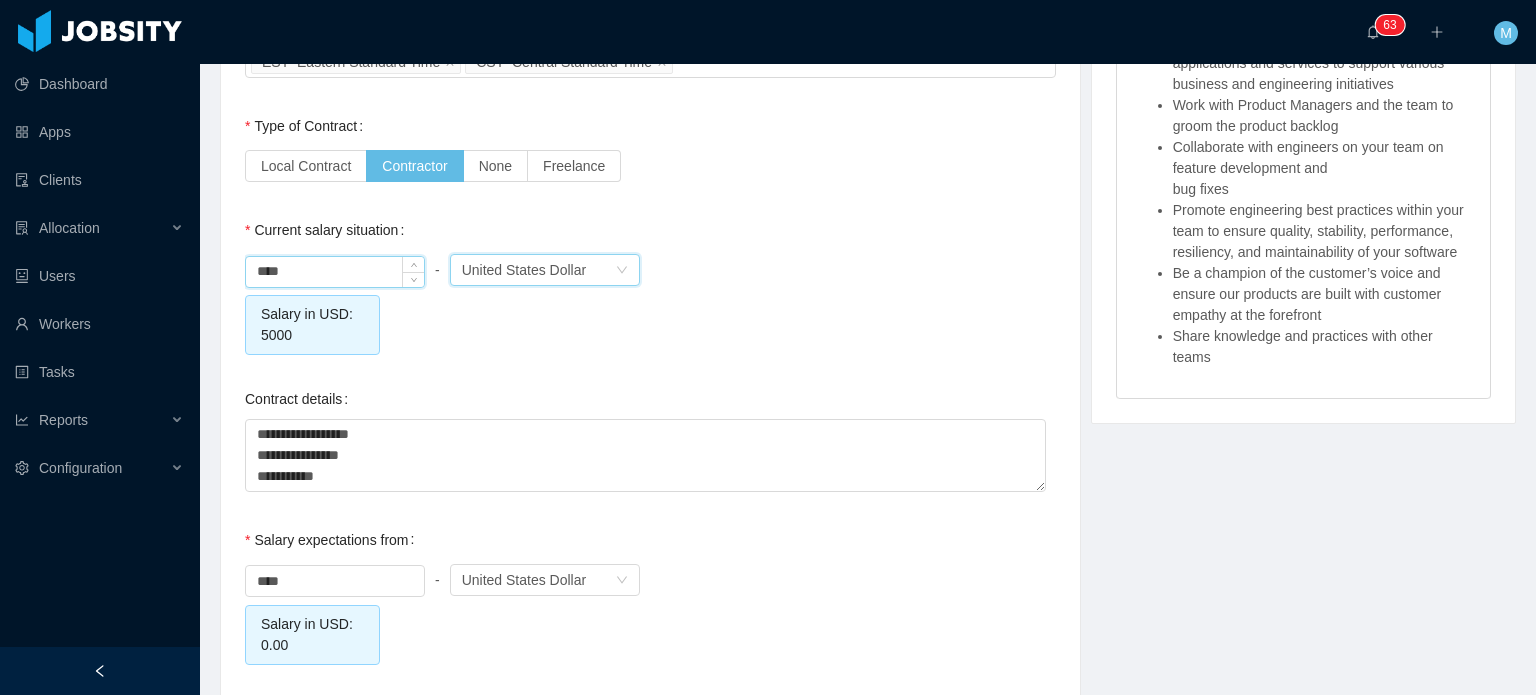 type on "*******" 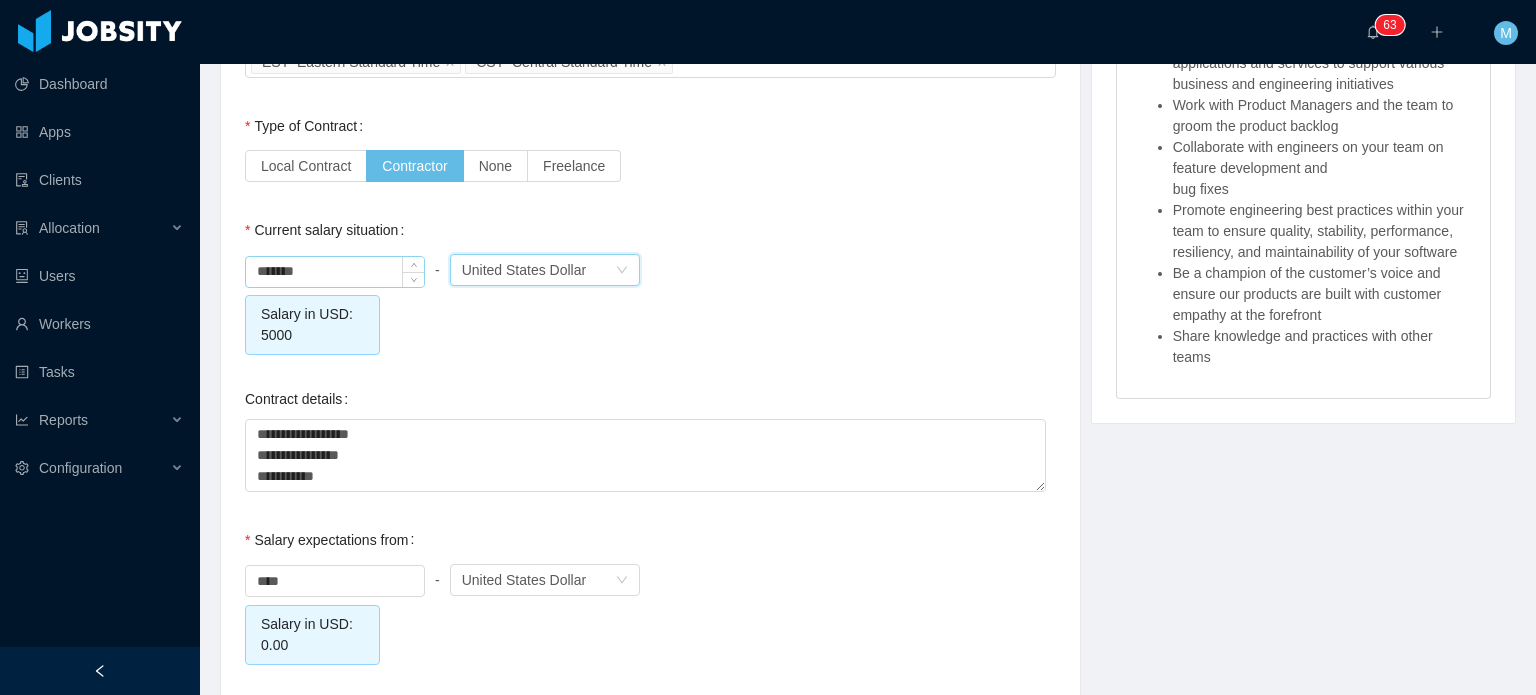 scroll, scrollTop: 1928, scrollLeft: 0, axis: vertical 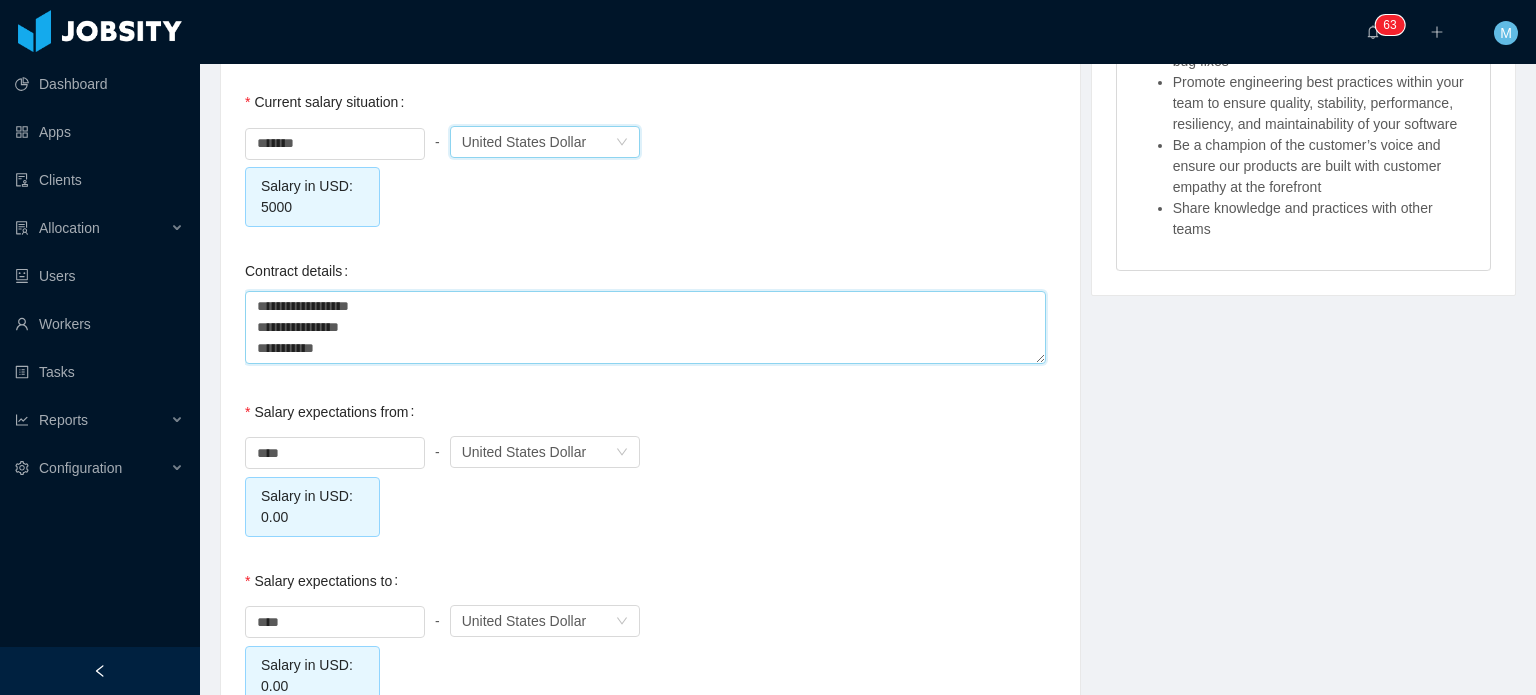 click on "**********" at bounding box center [645, 327] 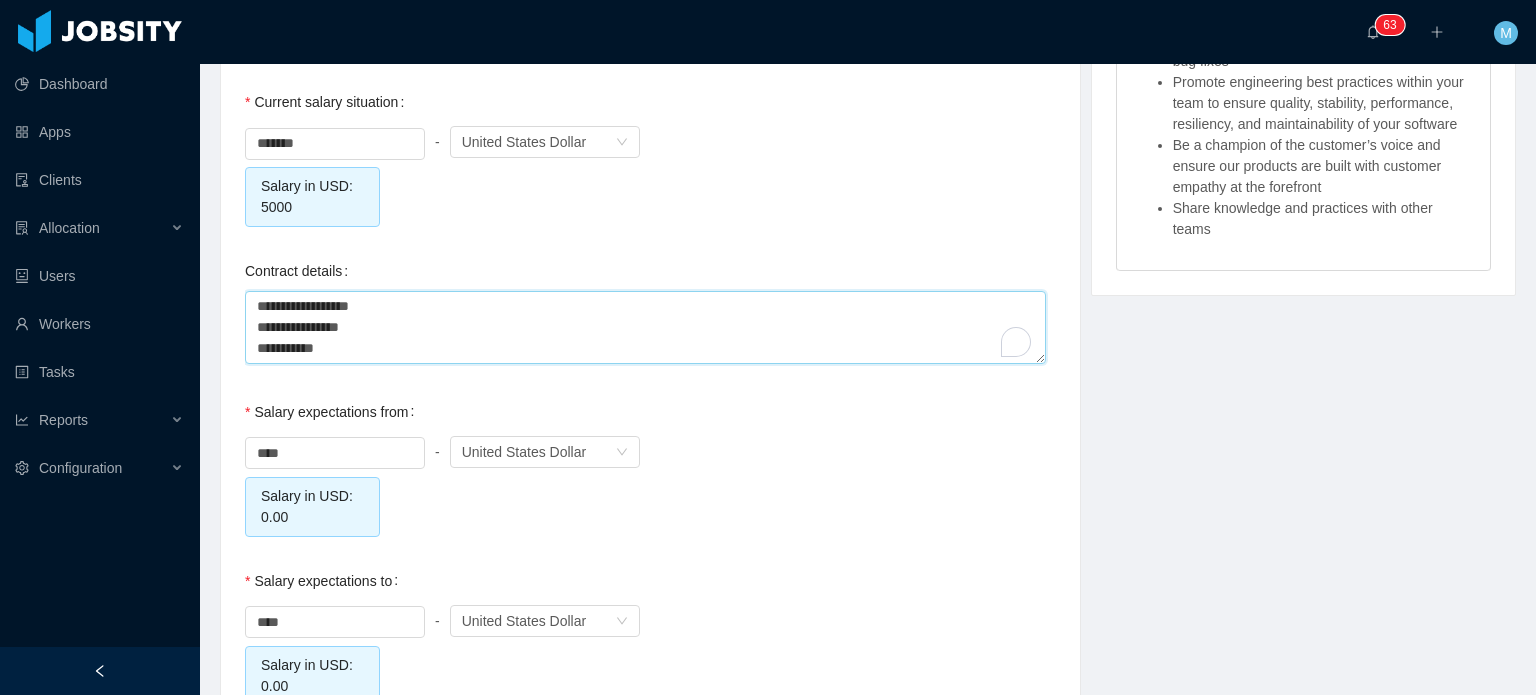 type 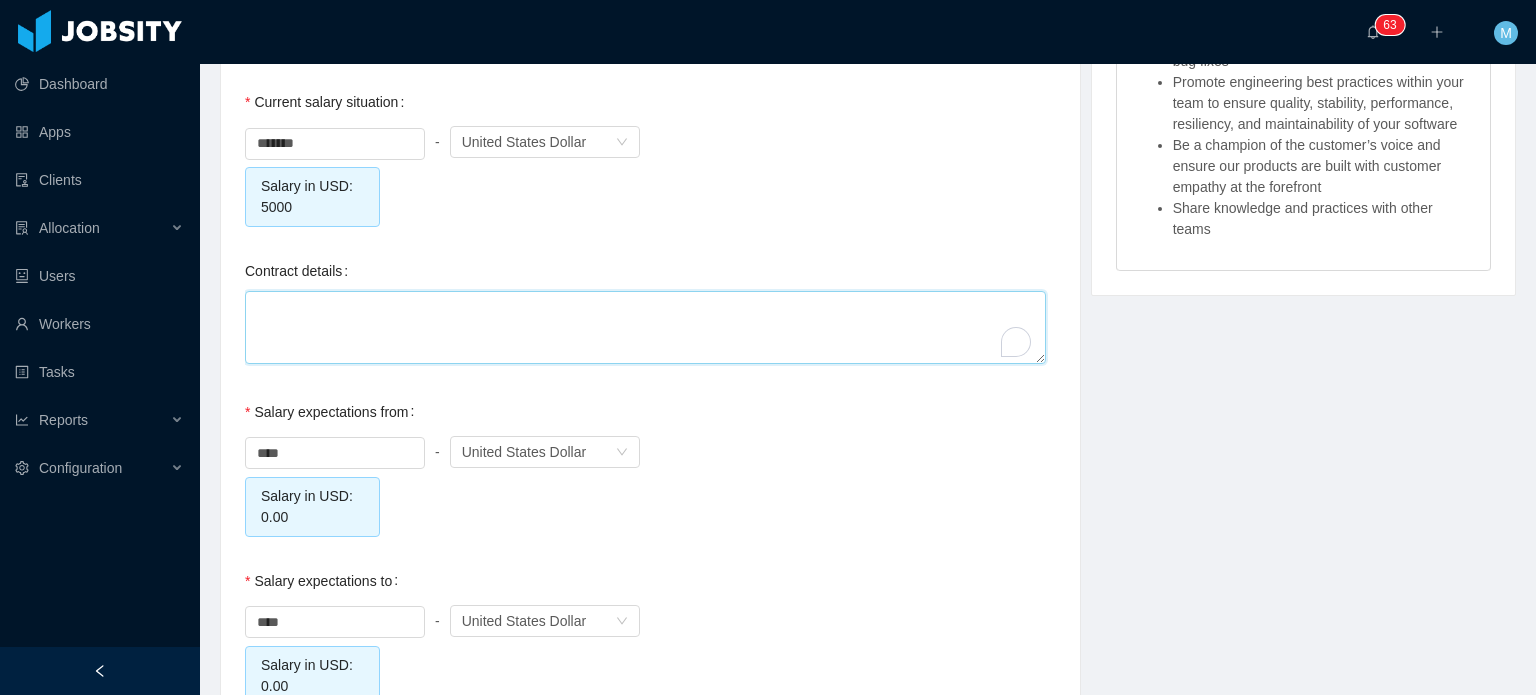 type on "*" 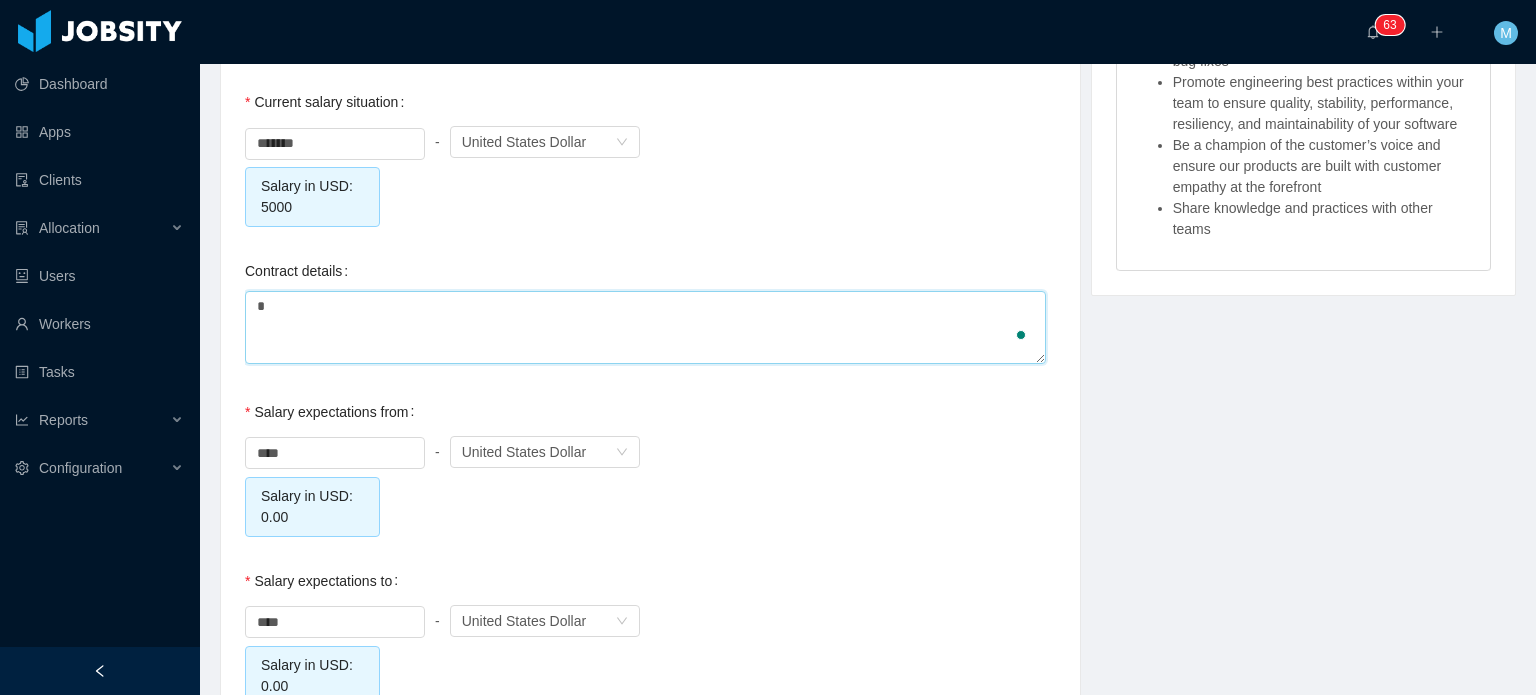 type on "**" 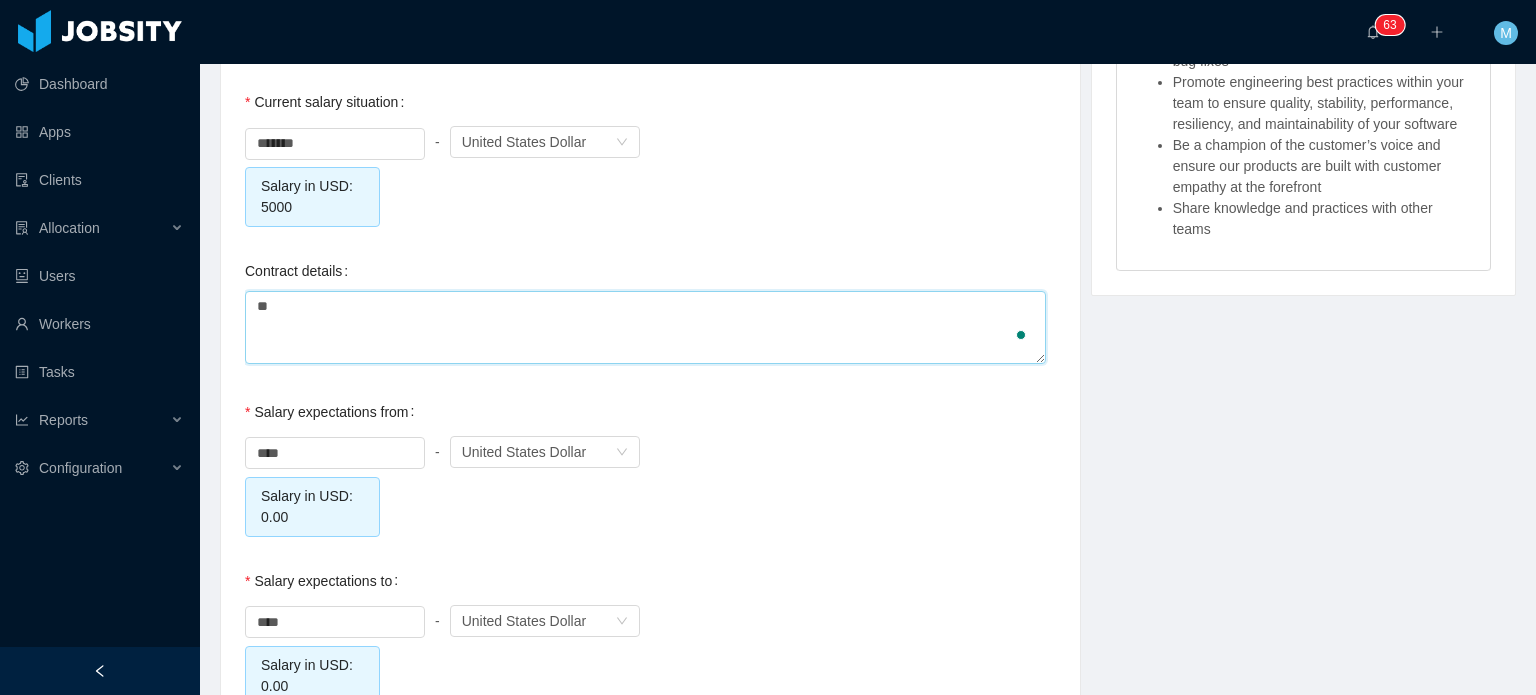 type 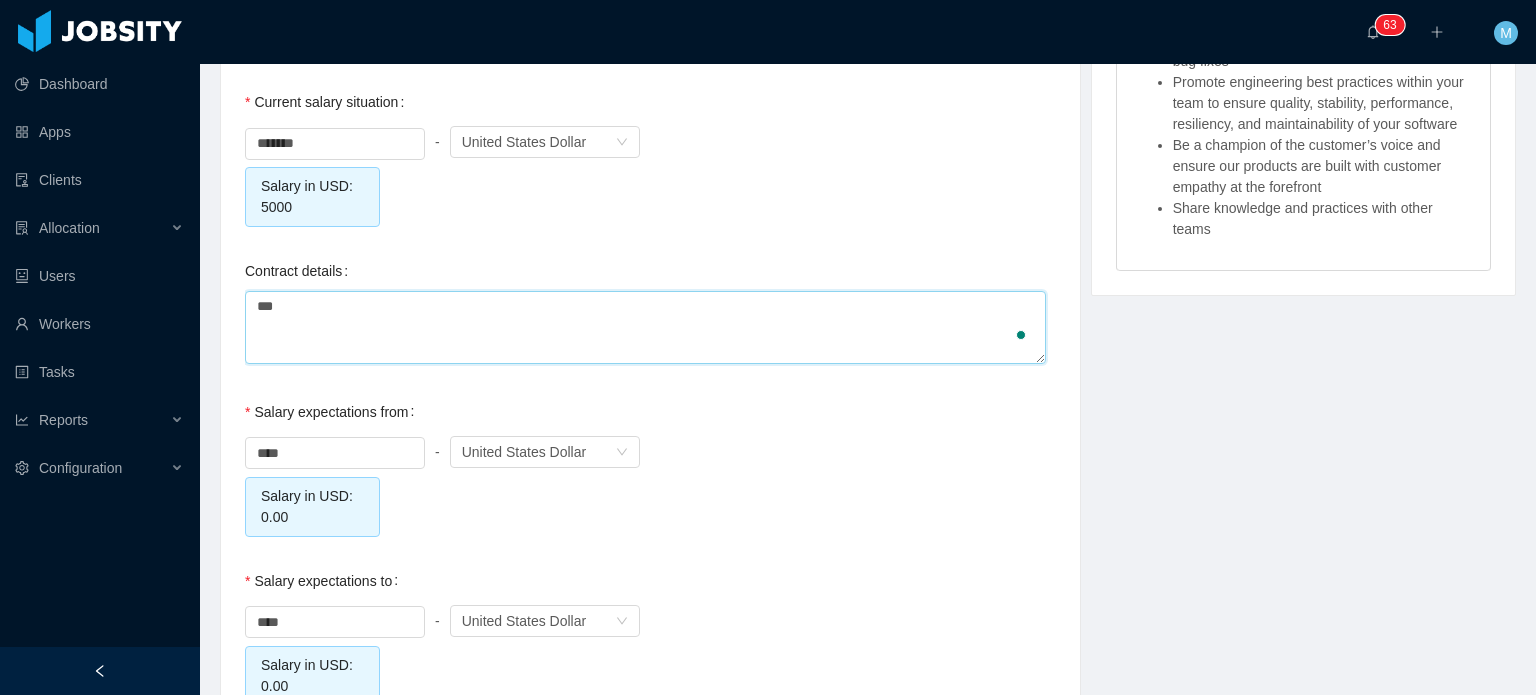 type 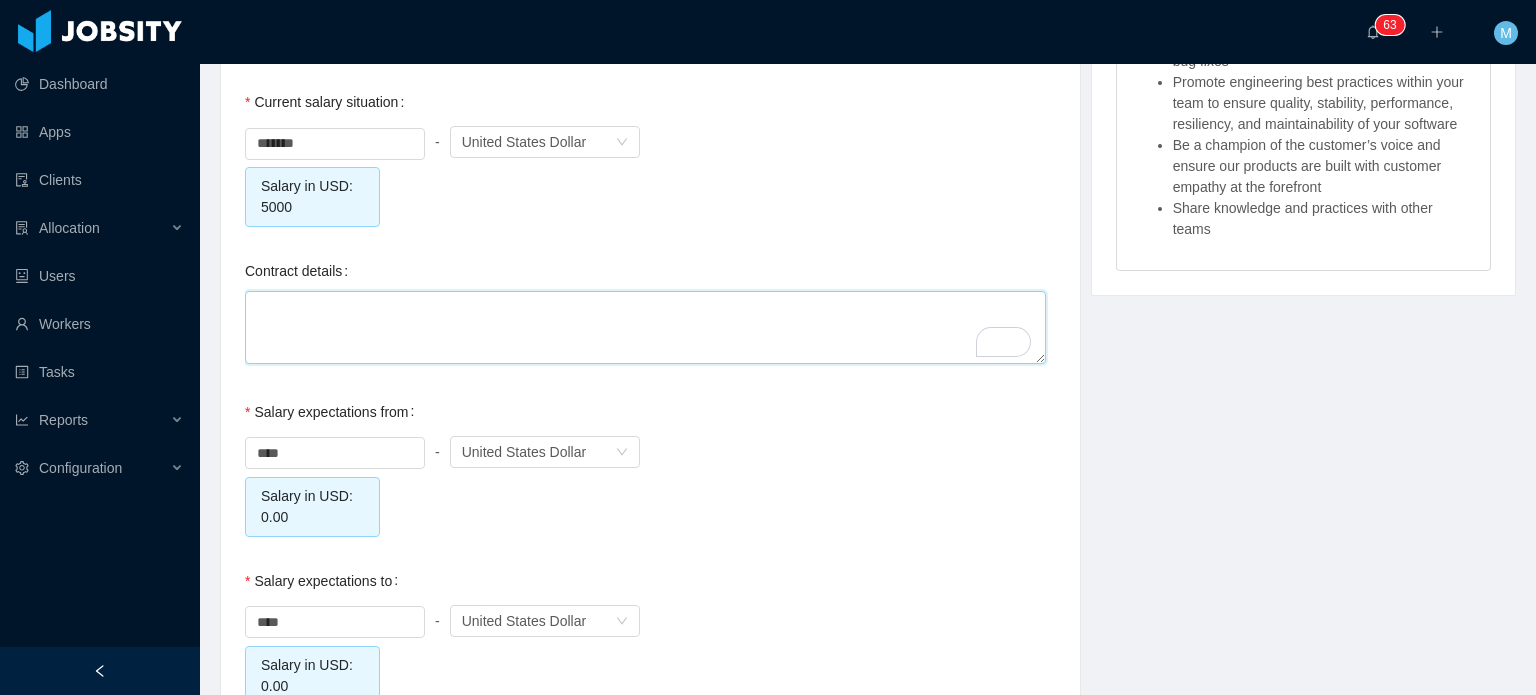 type on "*" 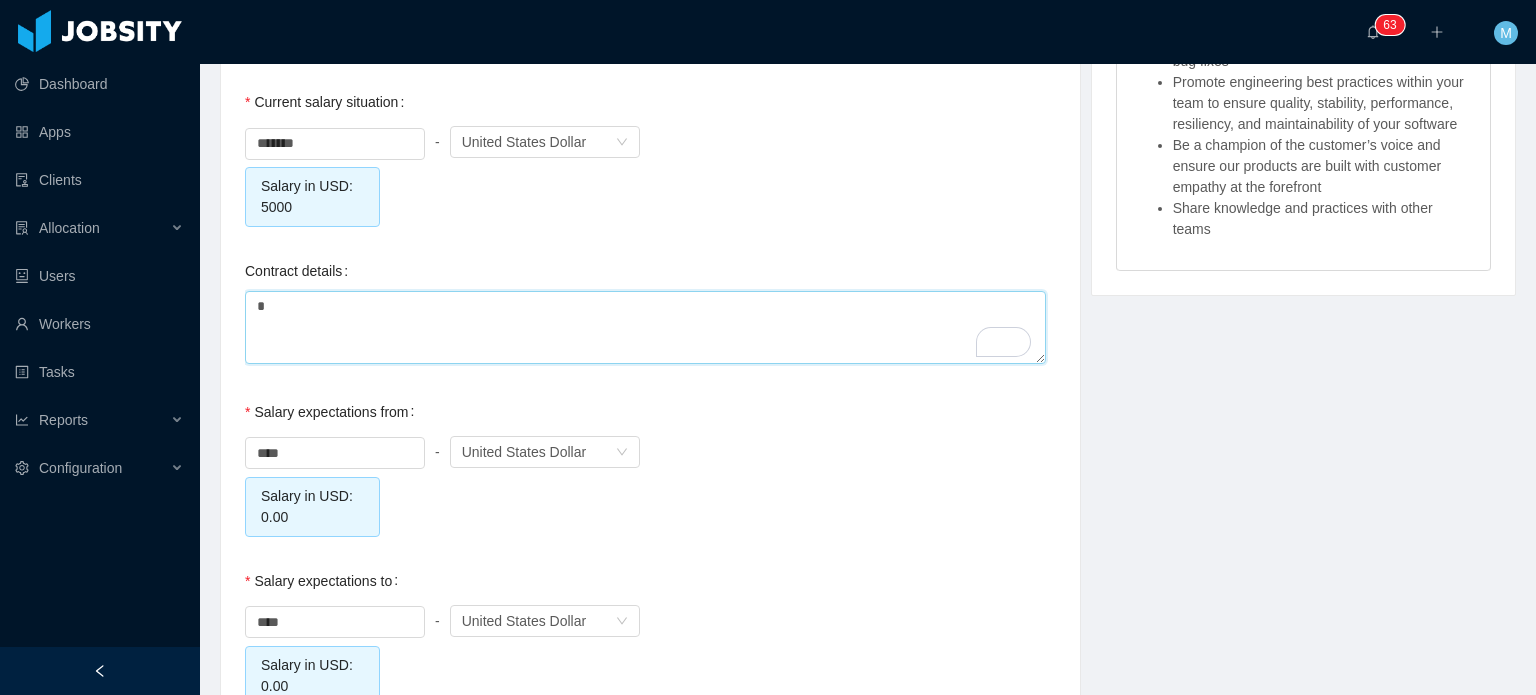 type on "**" 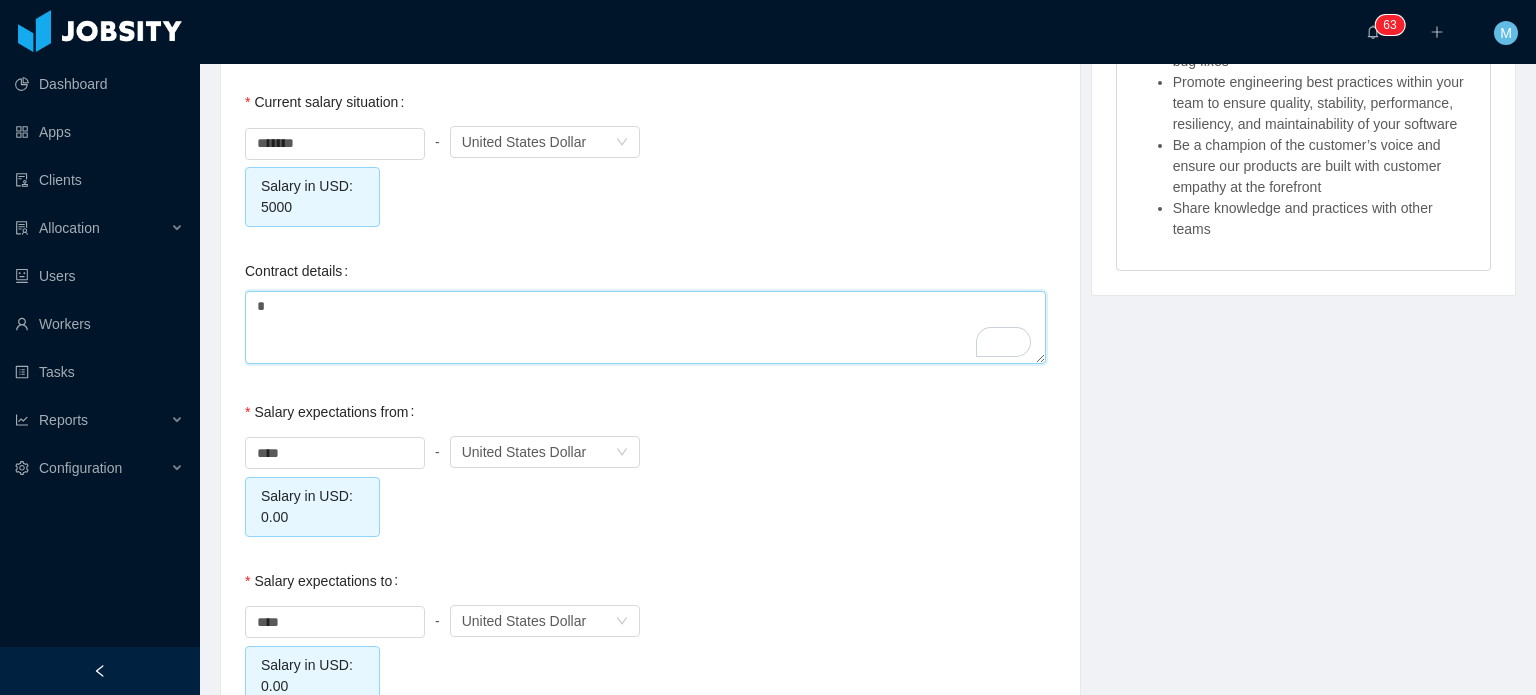 type 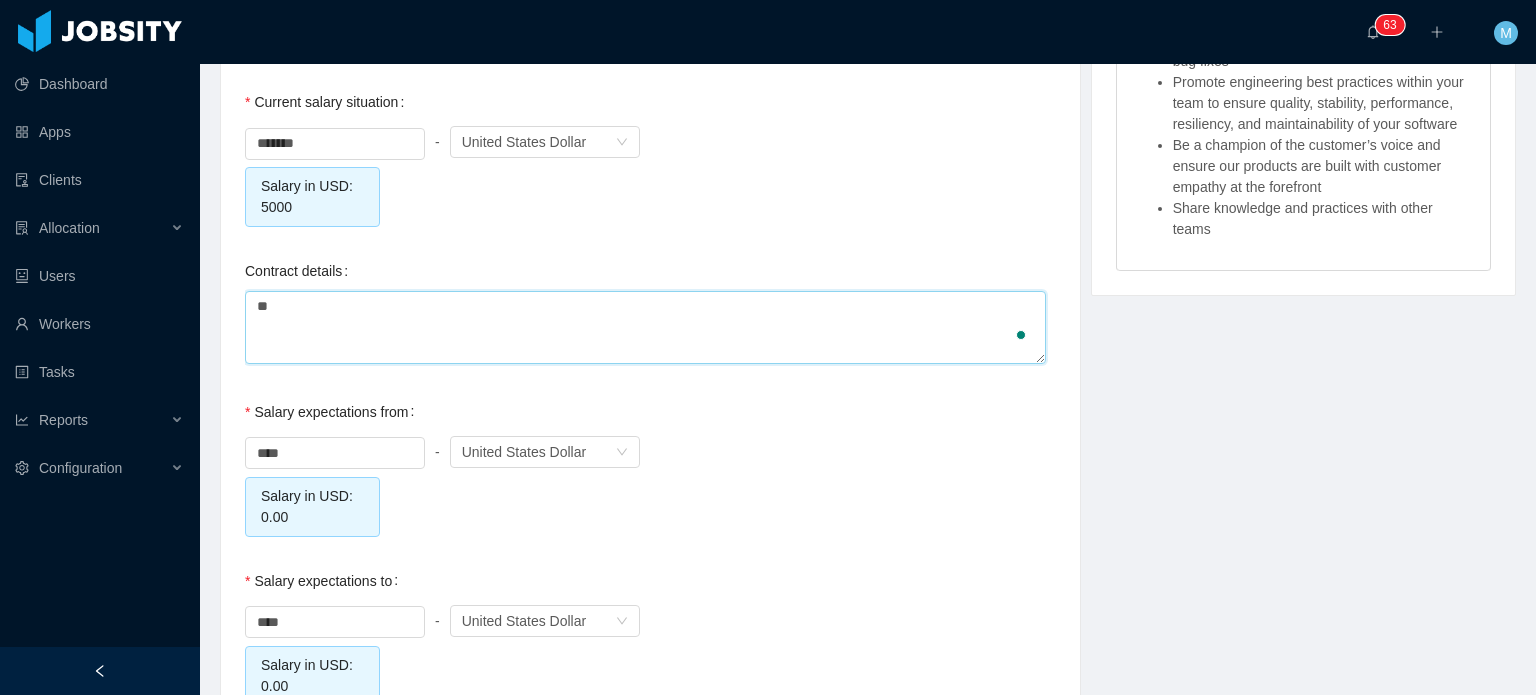 type on "**" 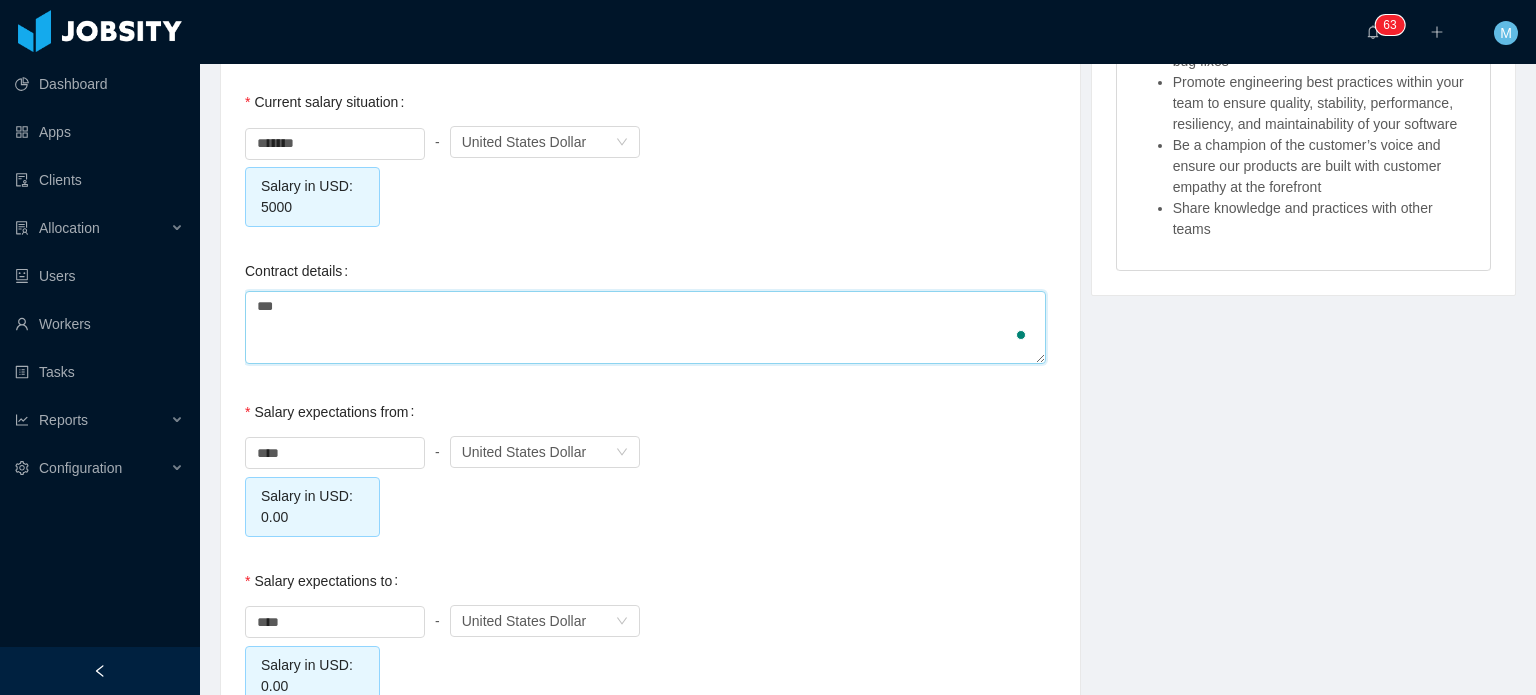 type on "****" 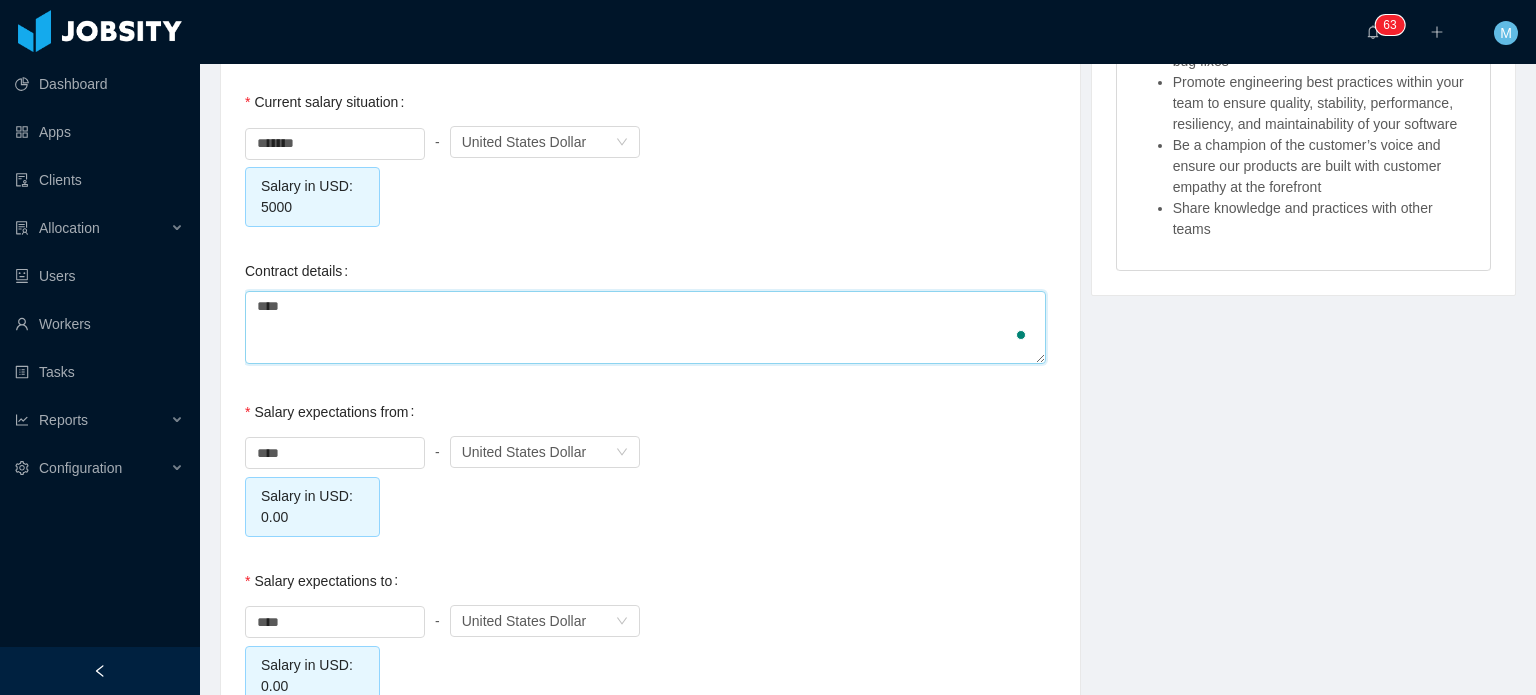 type on "*****" 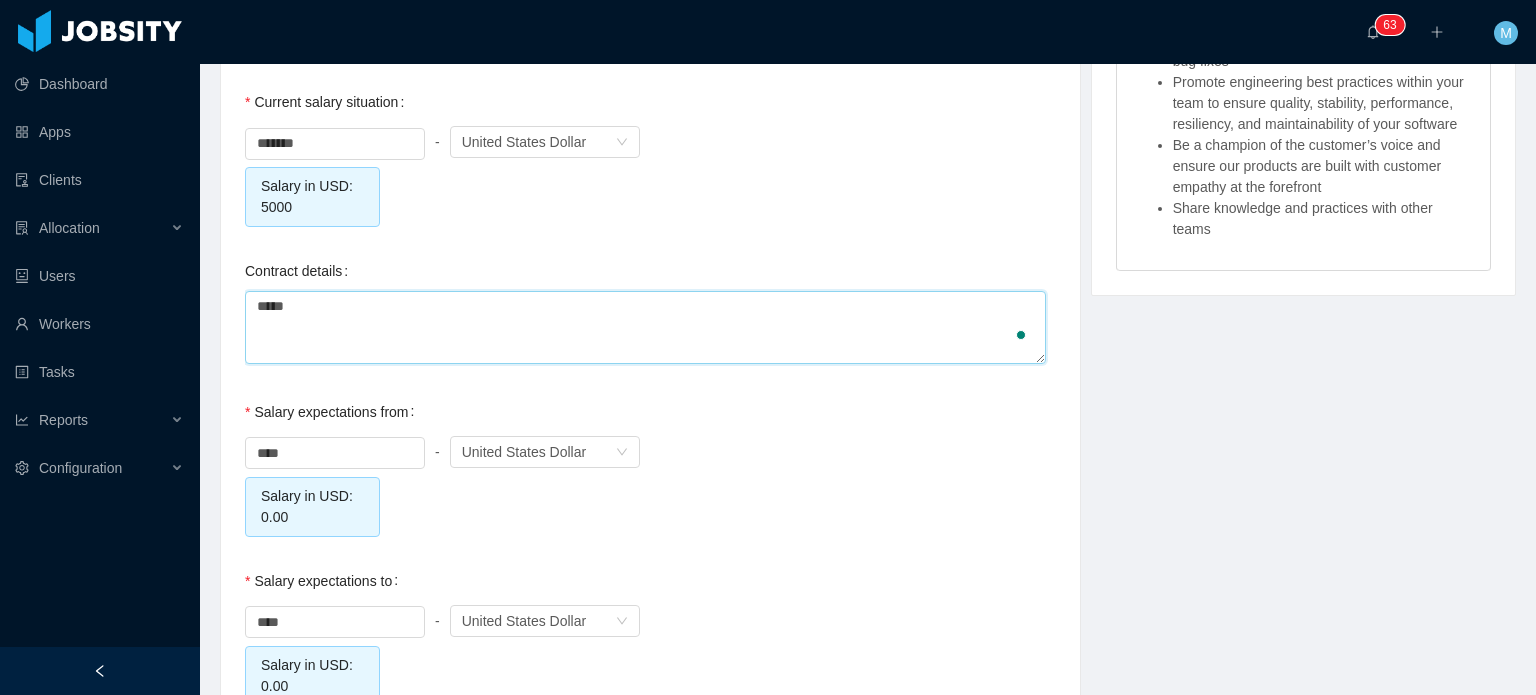 type on "******" 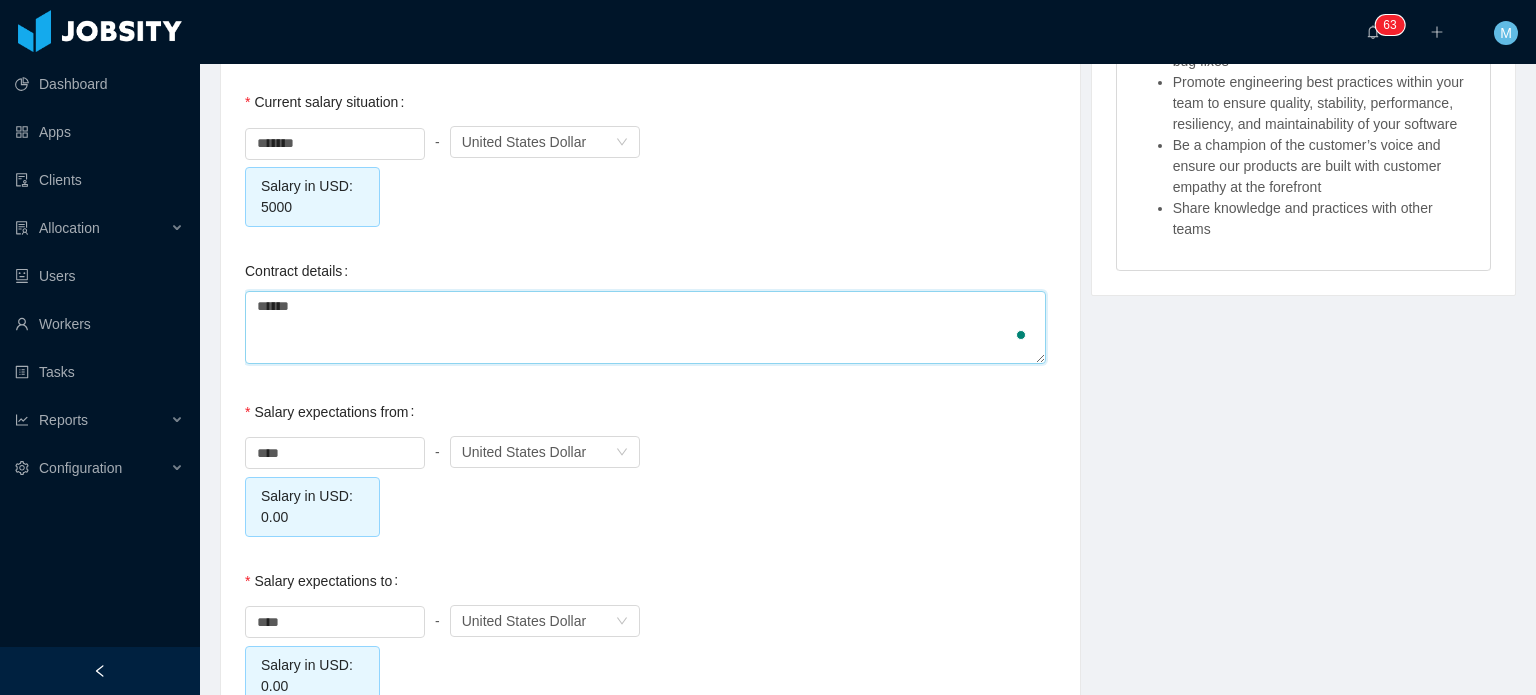 type on "*******" 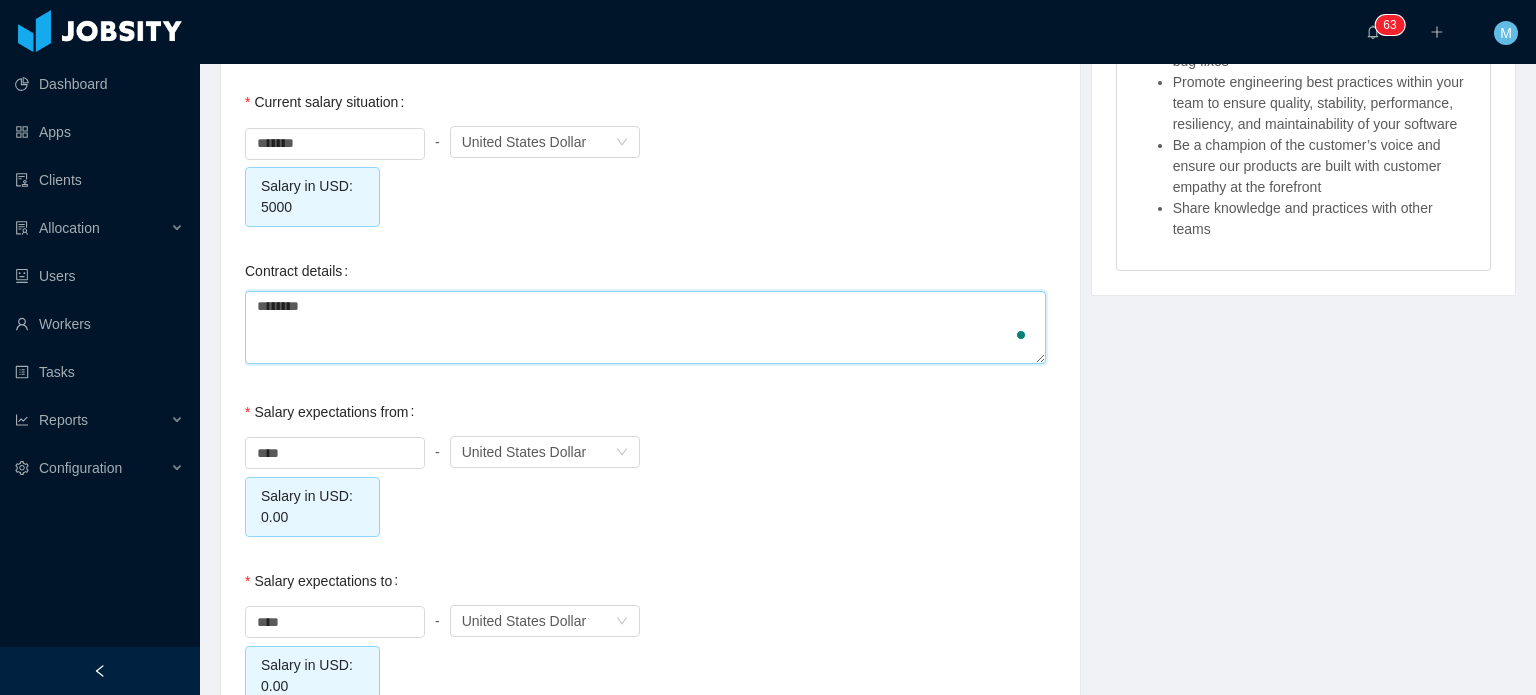 type on "*********" 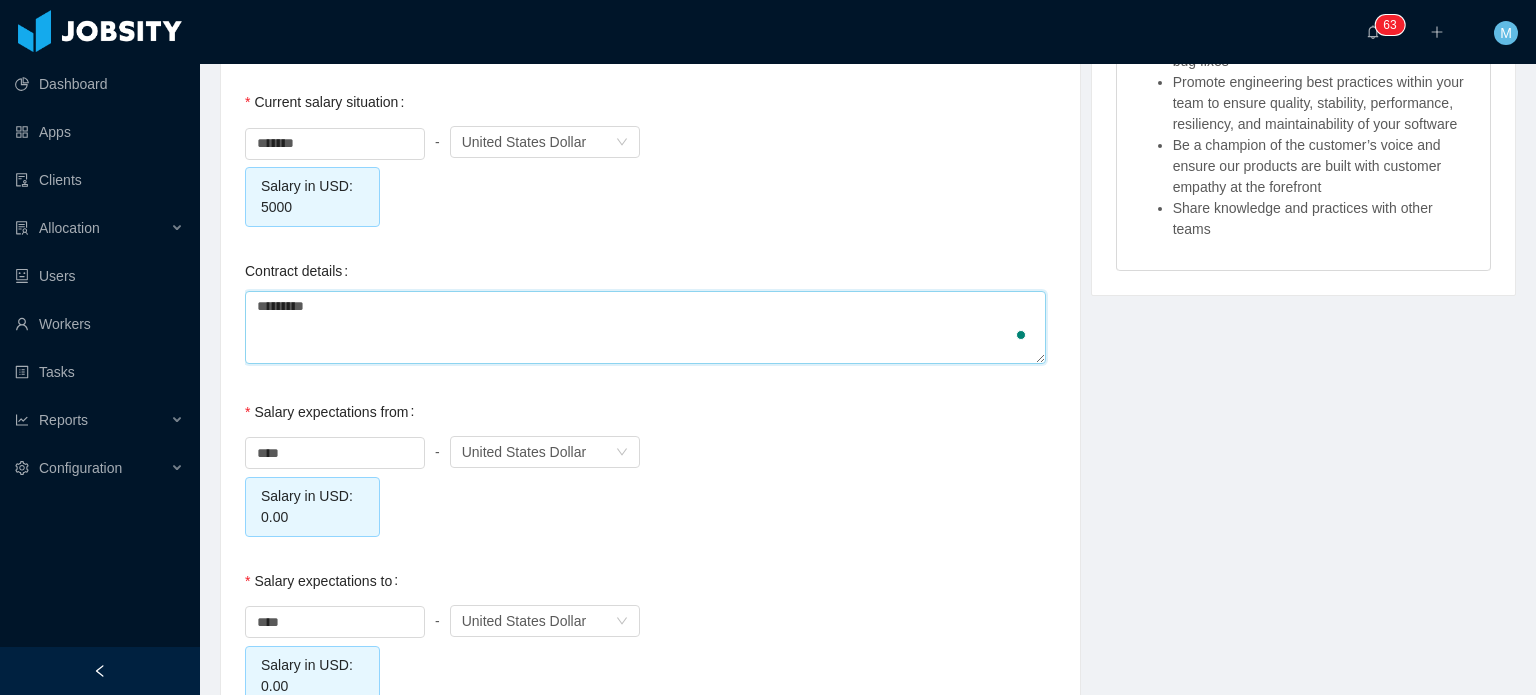 type on "**********" 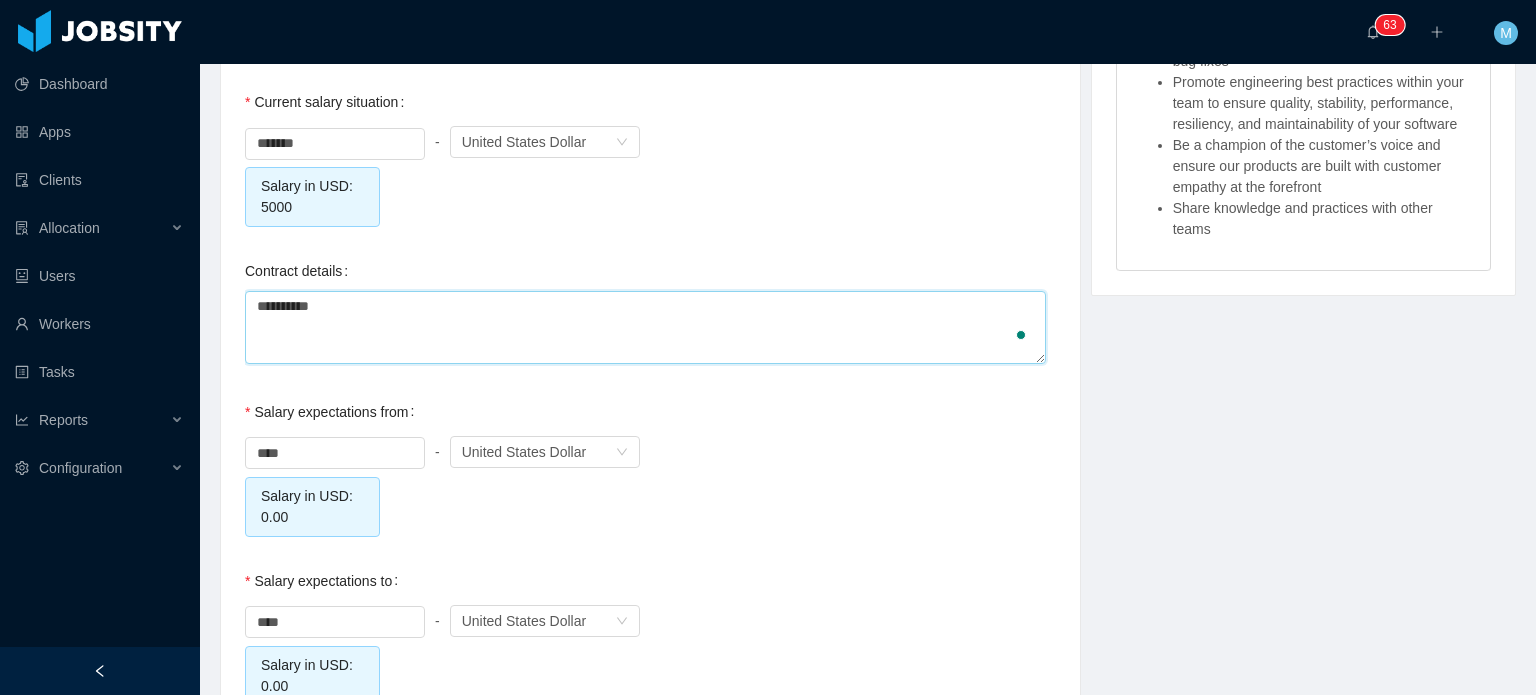 type on "**********" 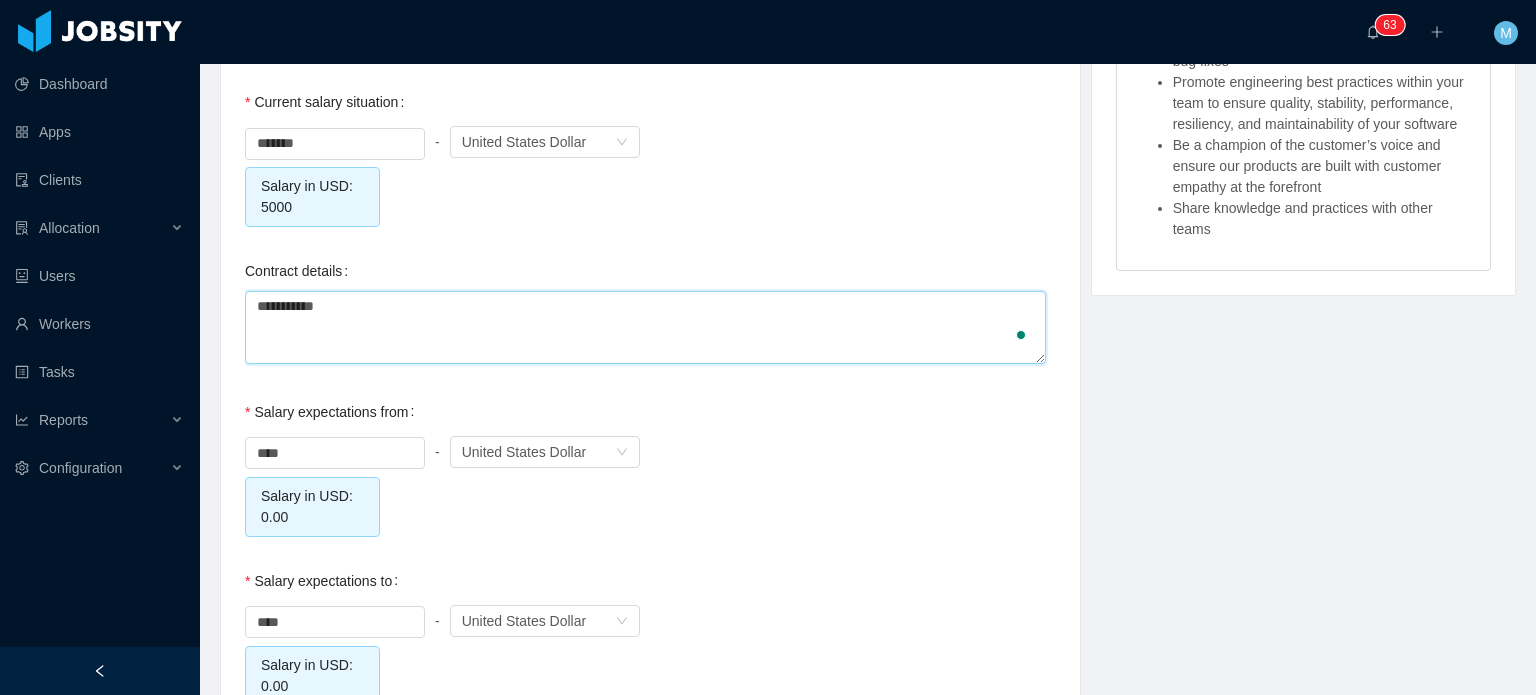 type on "**********" 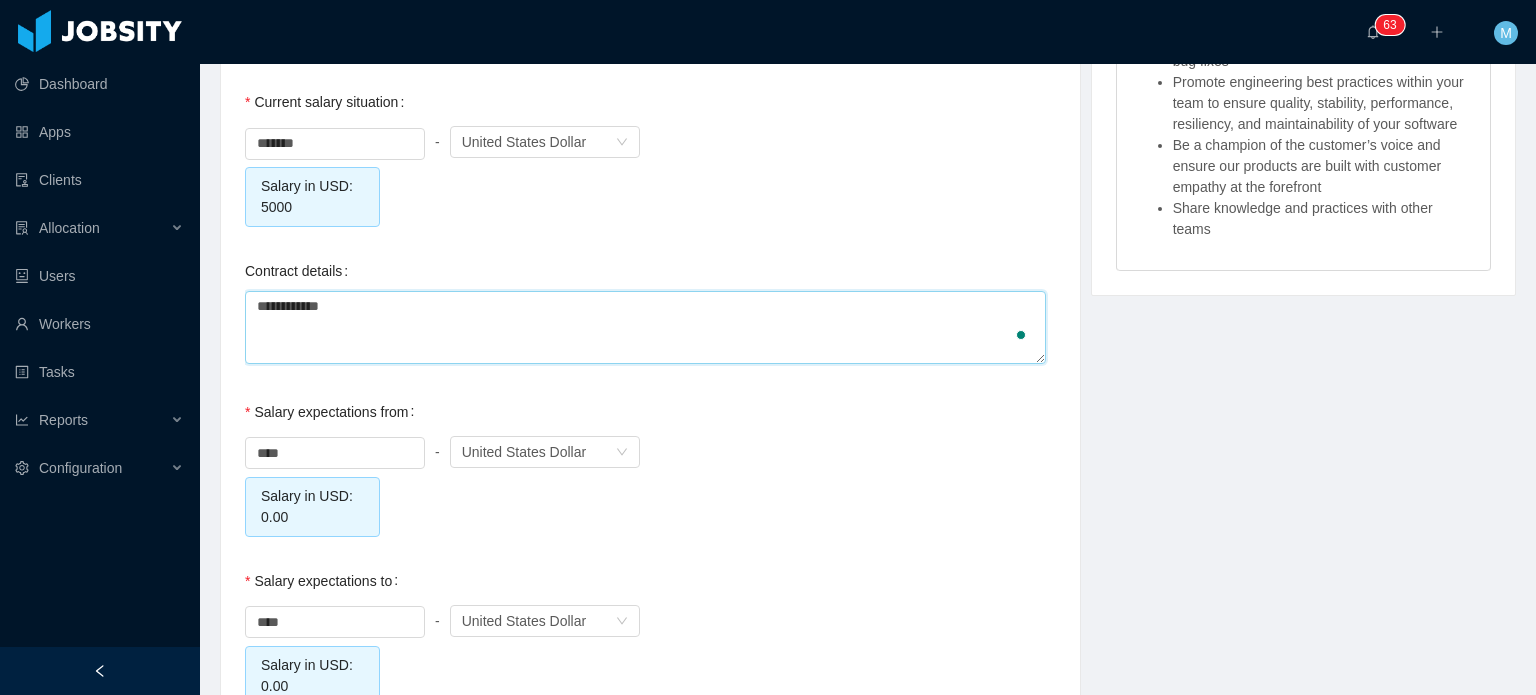 type on "**********" 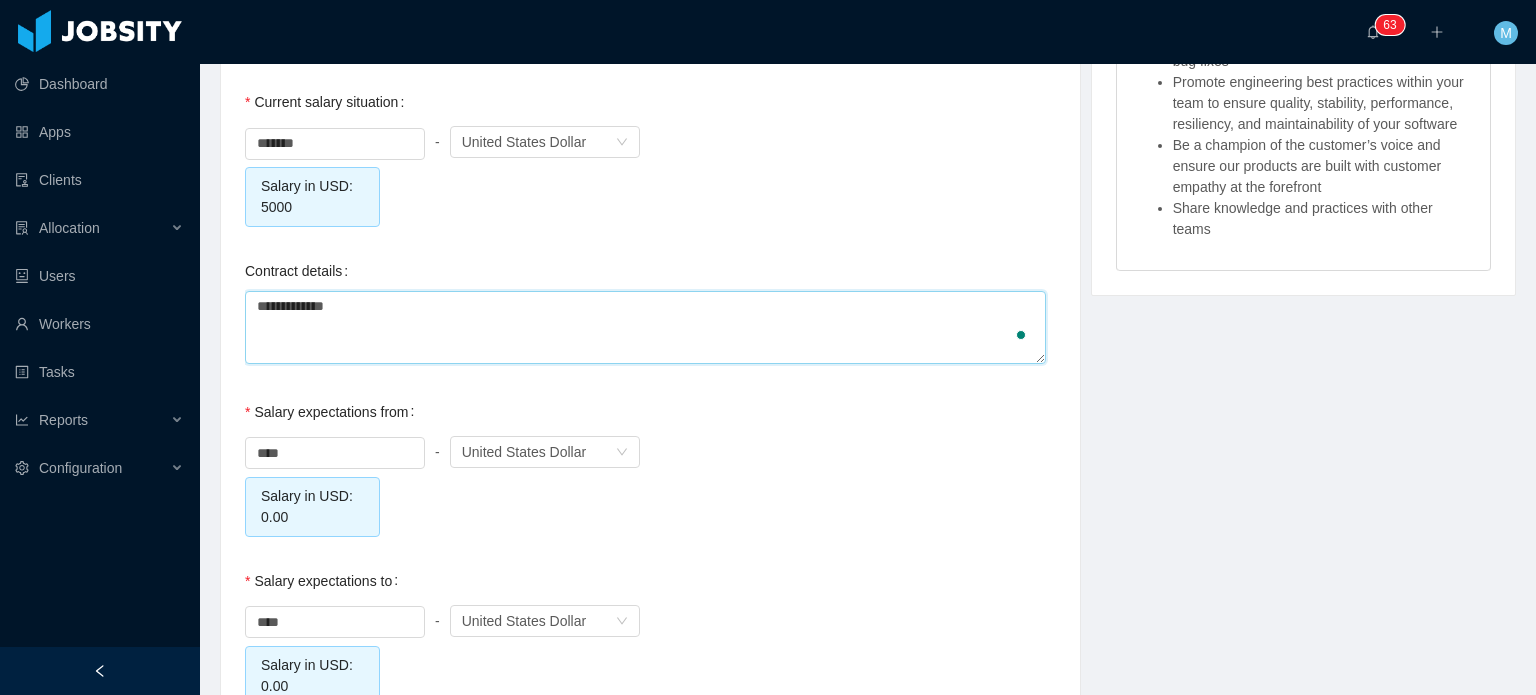 type on "**********" 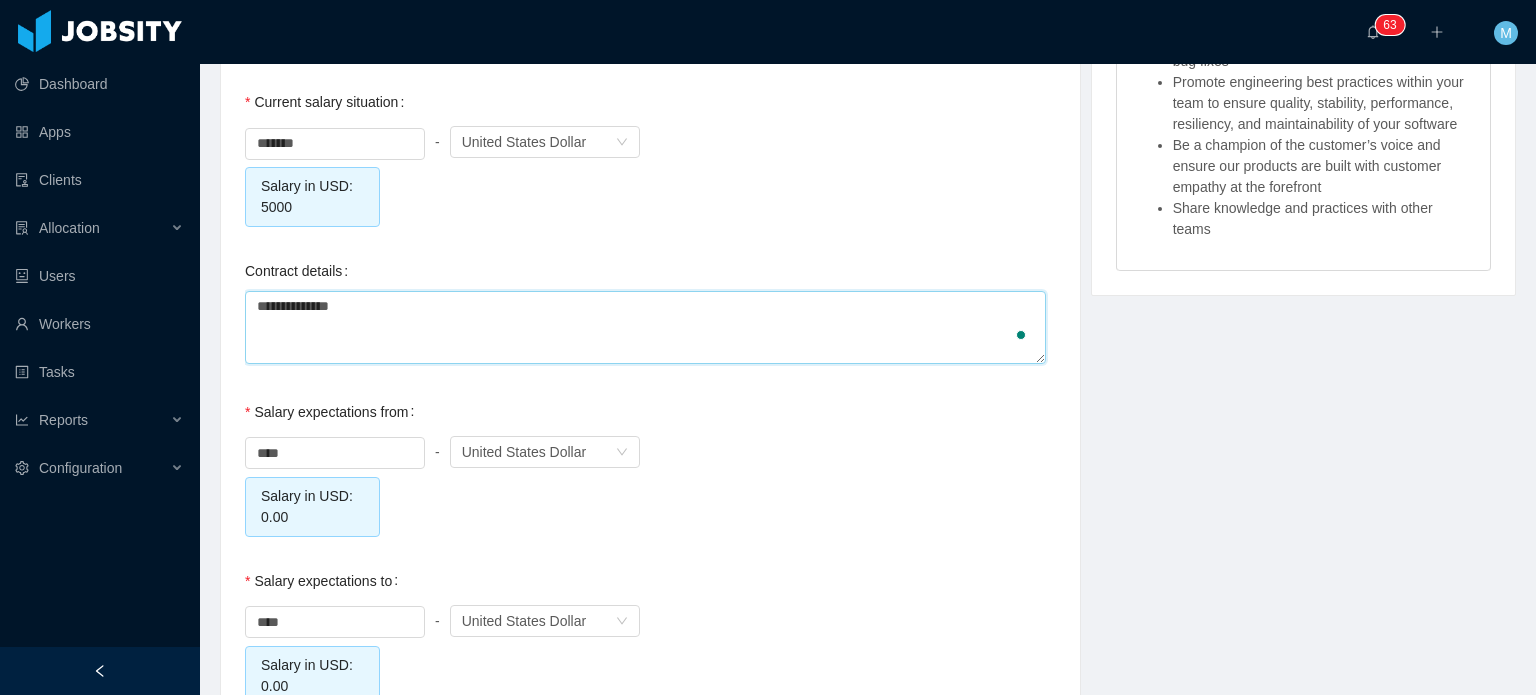 type on "**********" 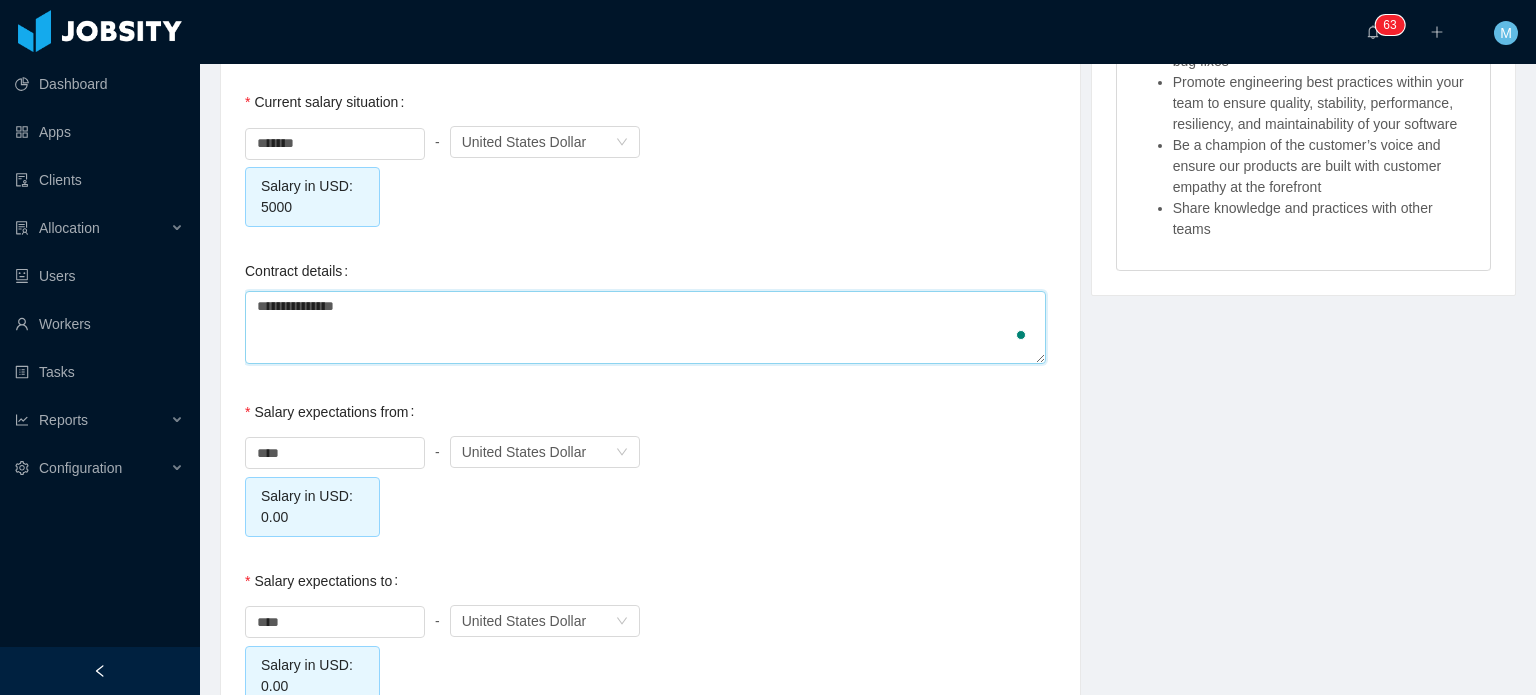 type on "**********" 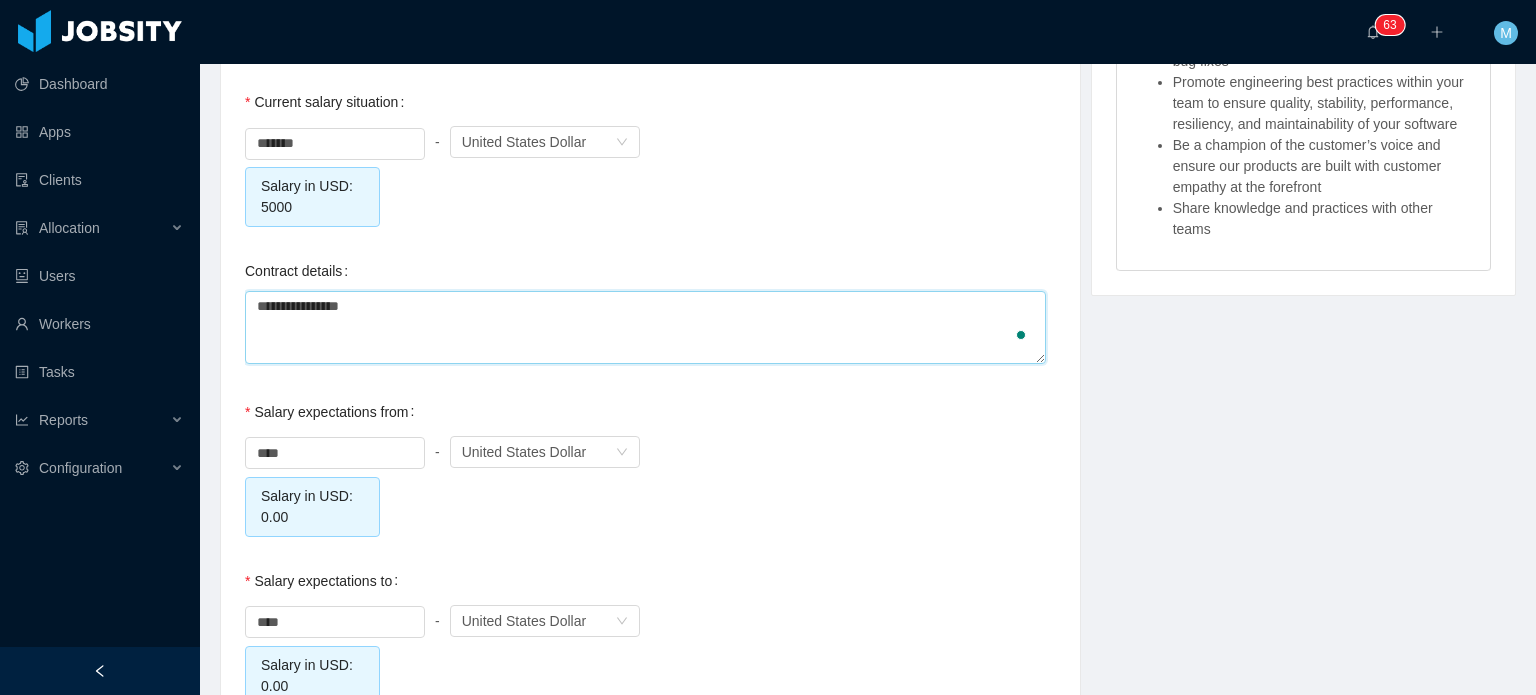 type on "**********" 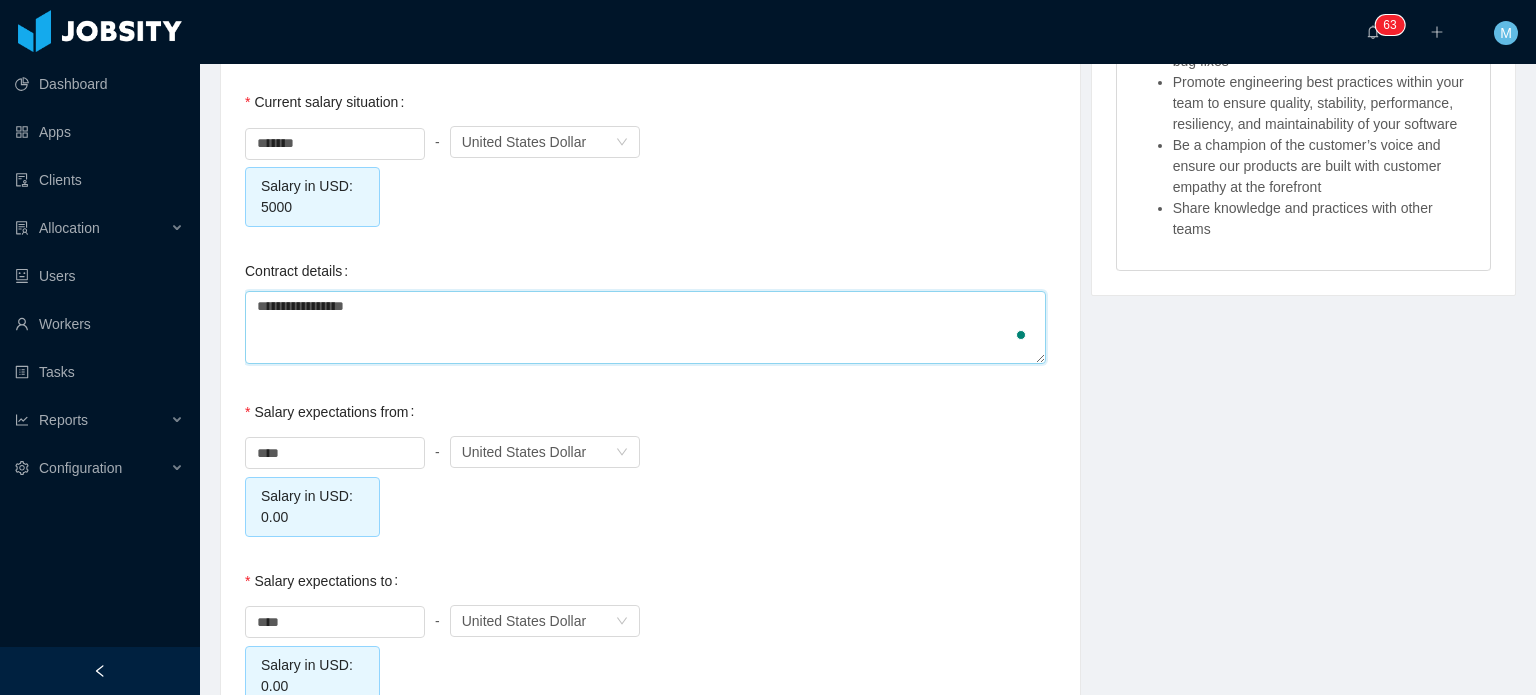 type 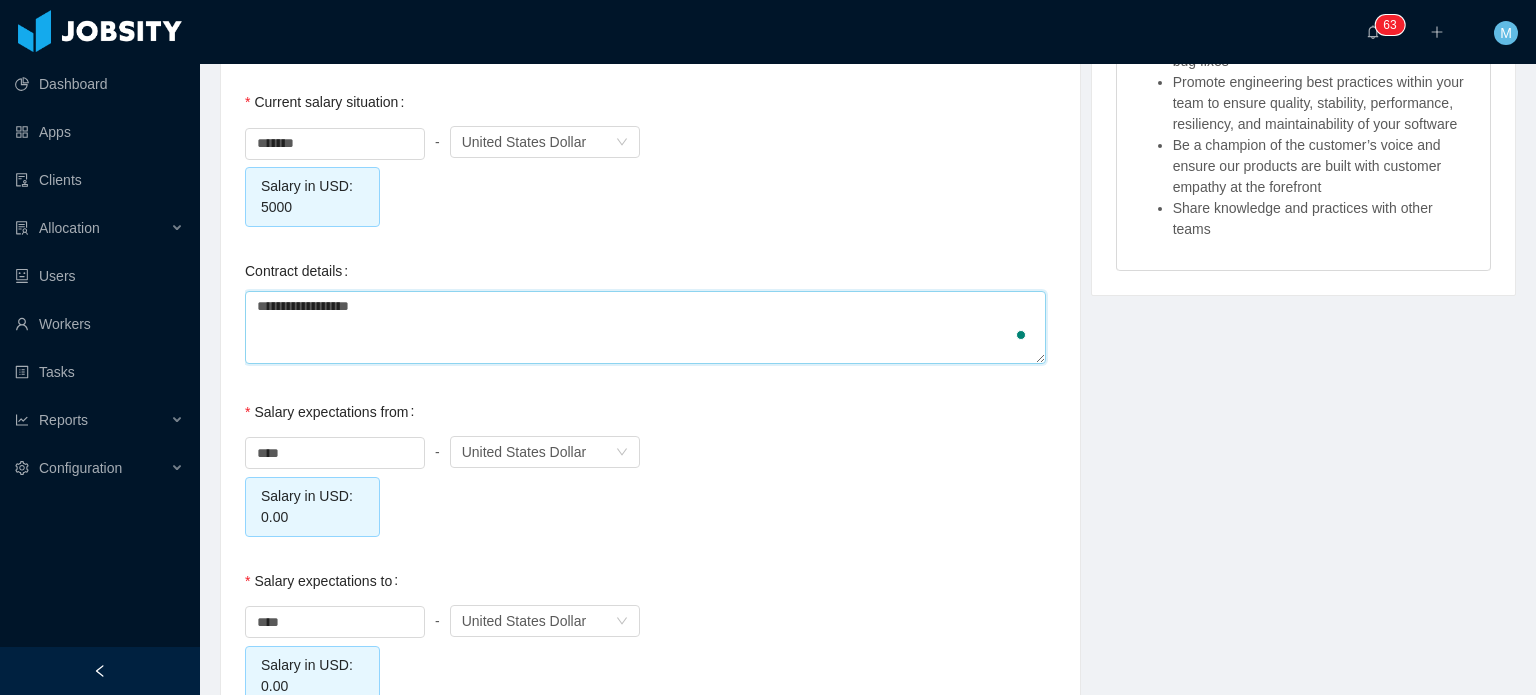 type 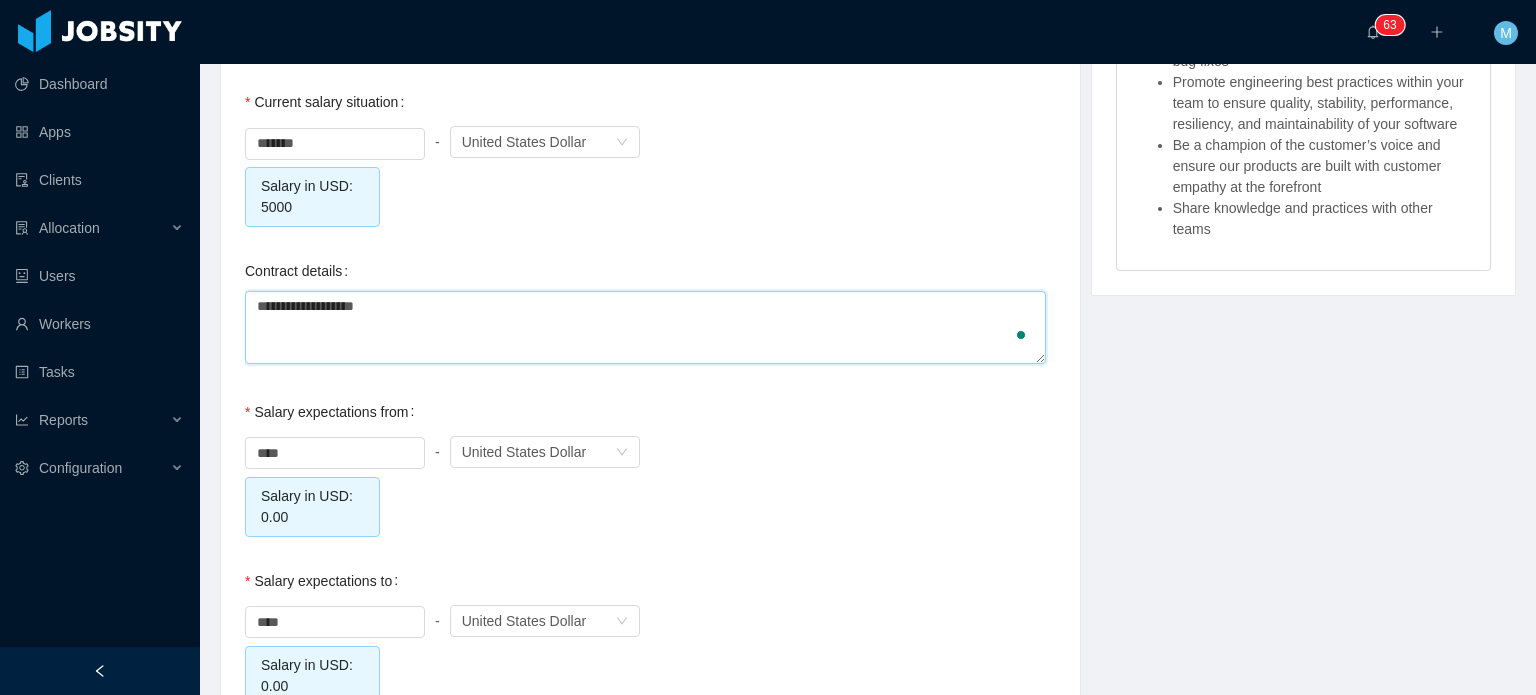type on "**********" 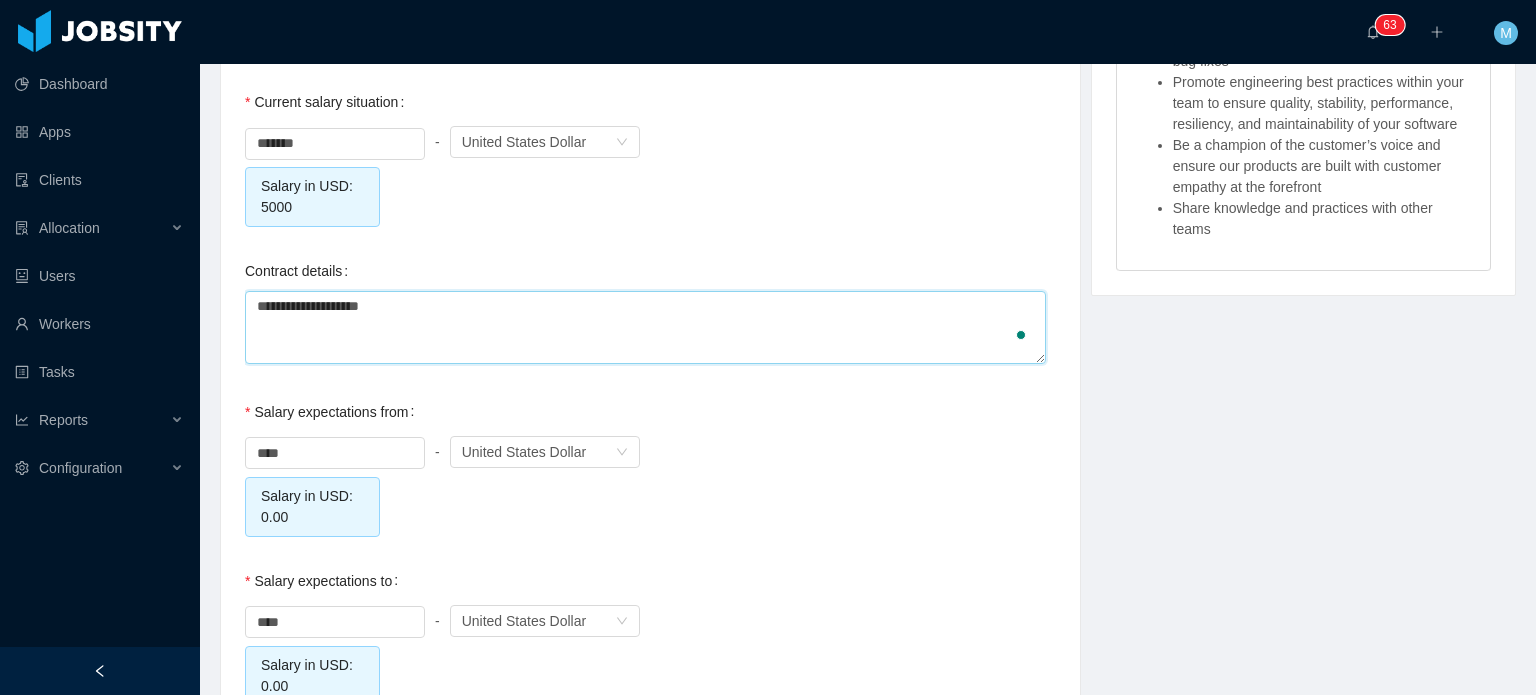 type on "**********" 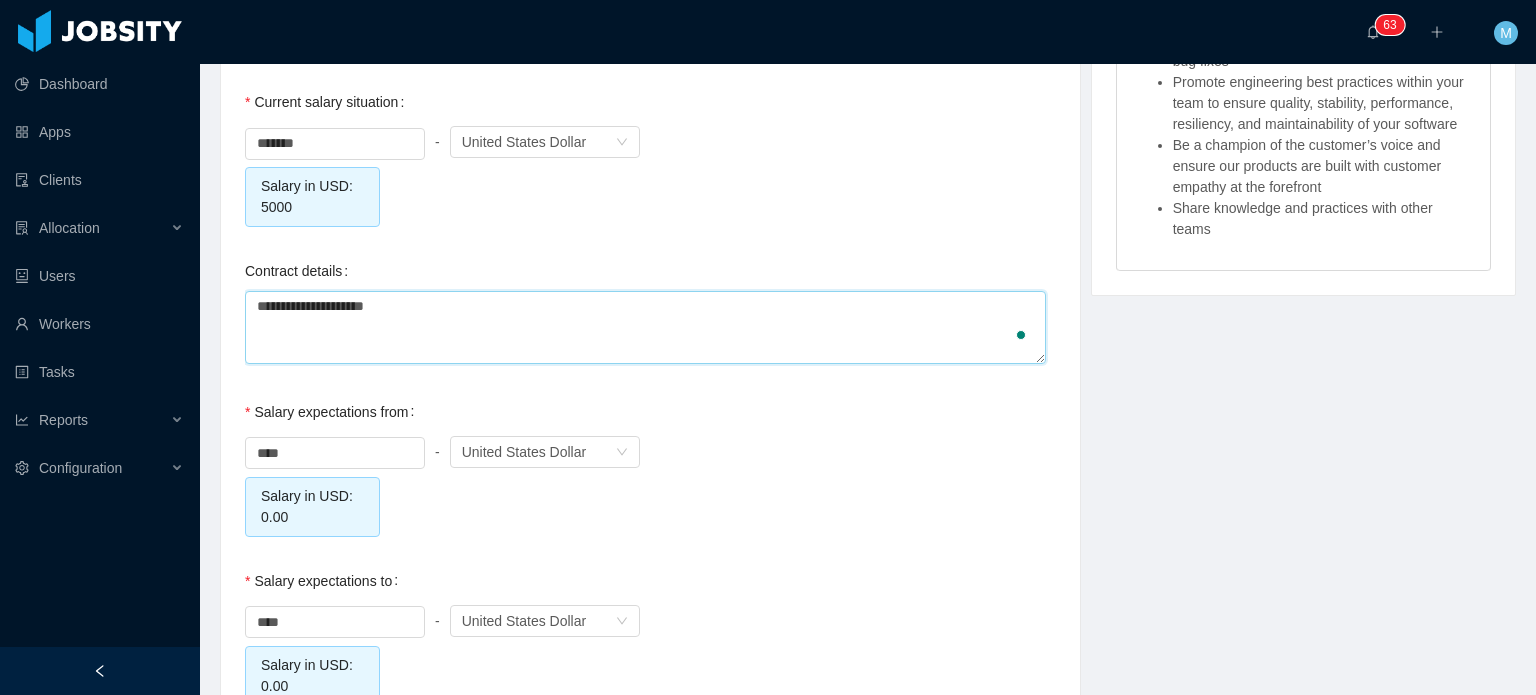 type on "**********" 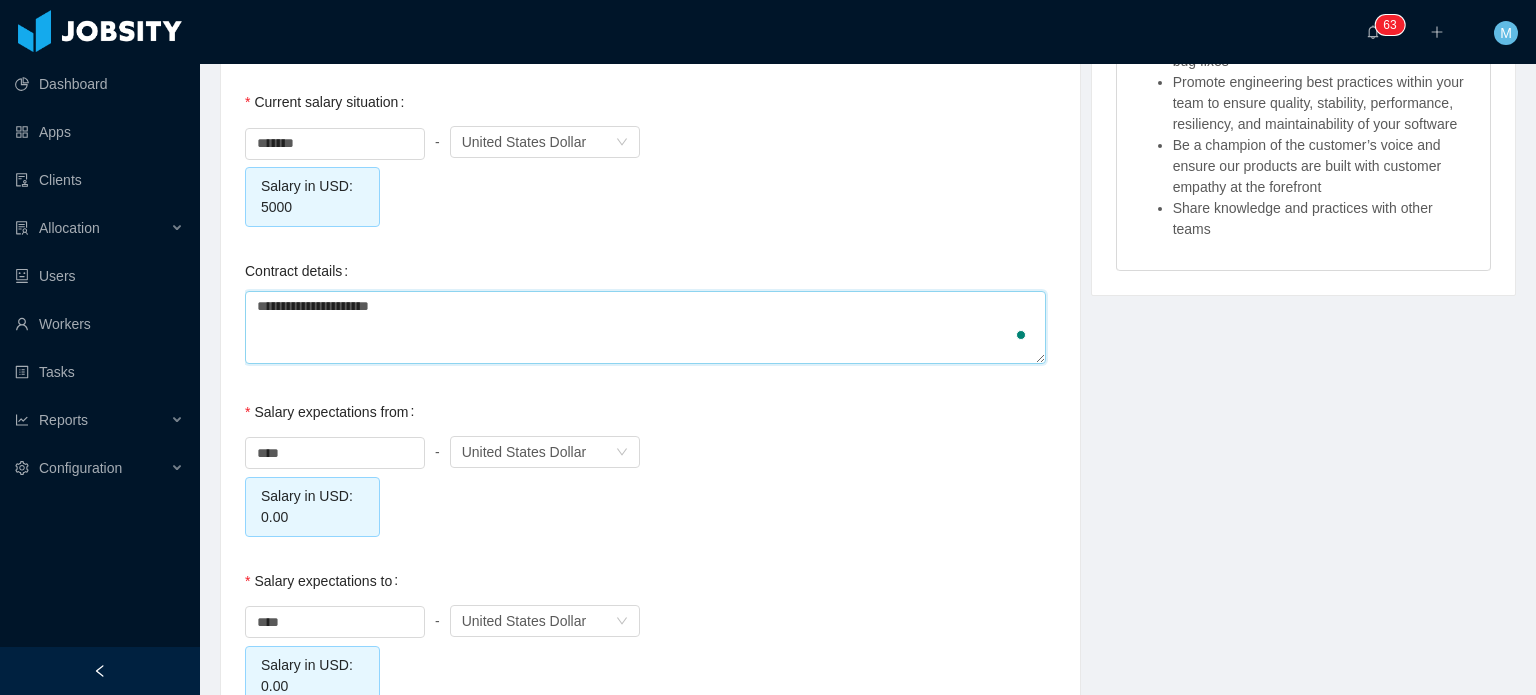type 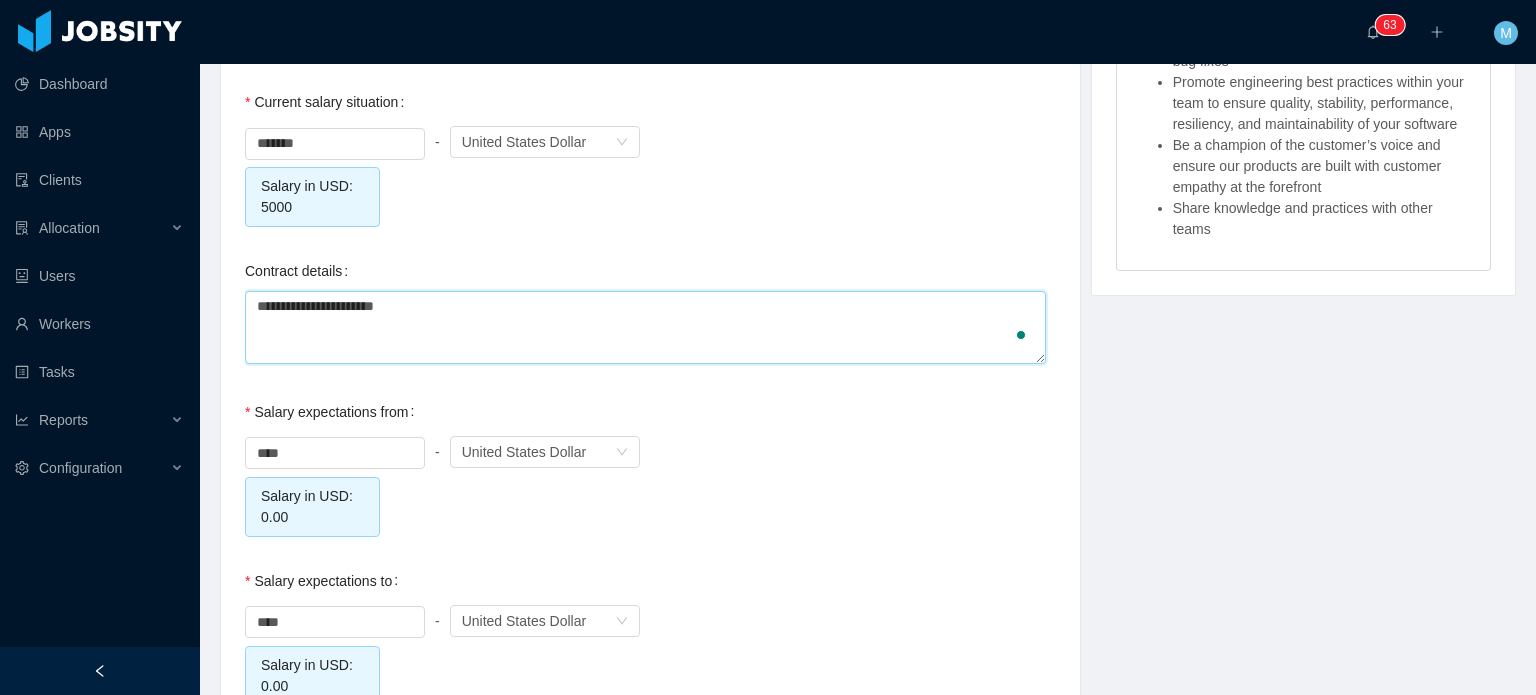 type on "**********" 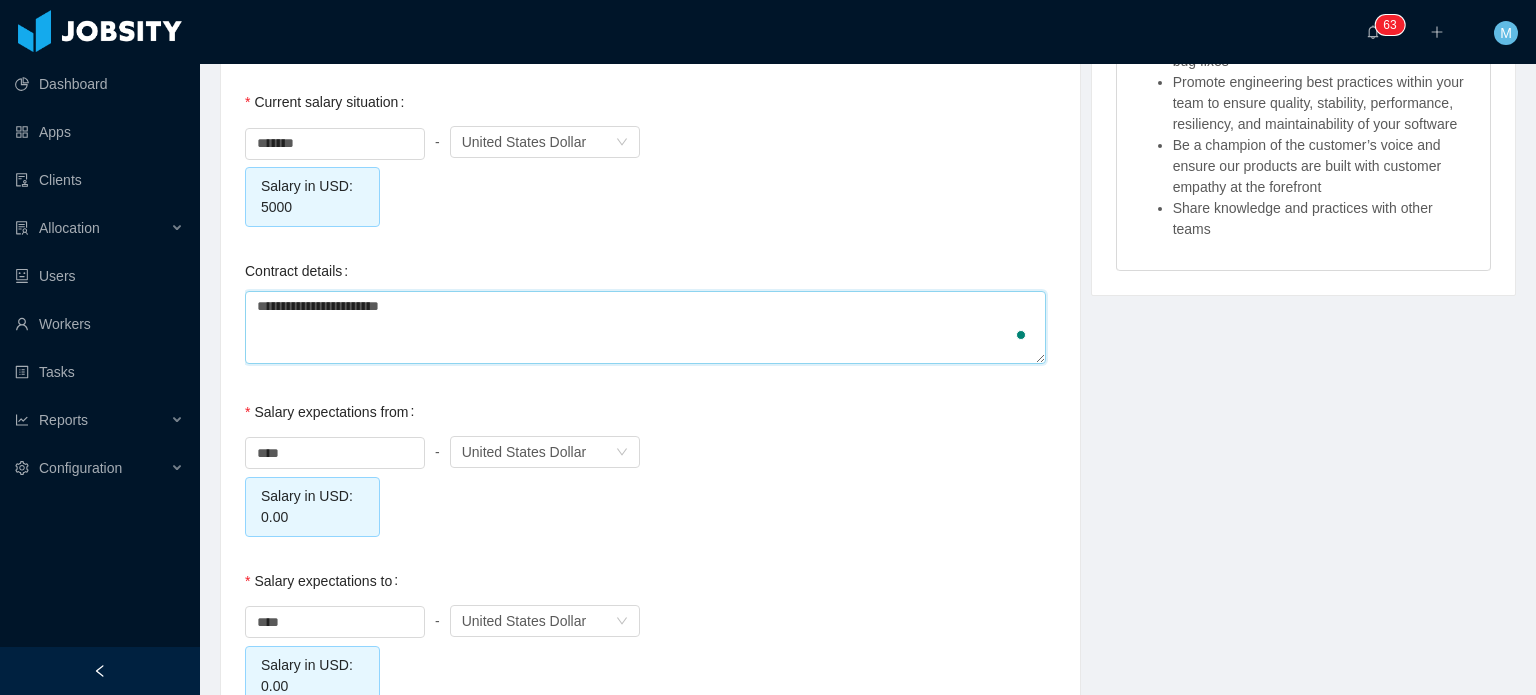 type on "**********" 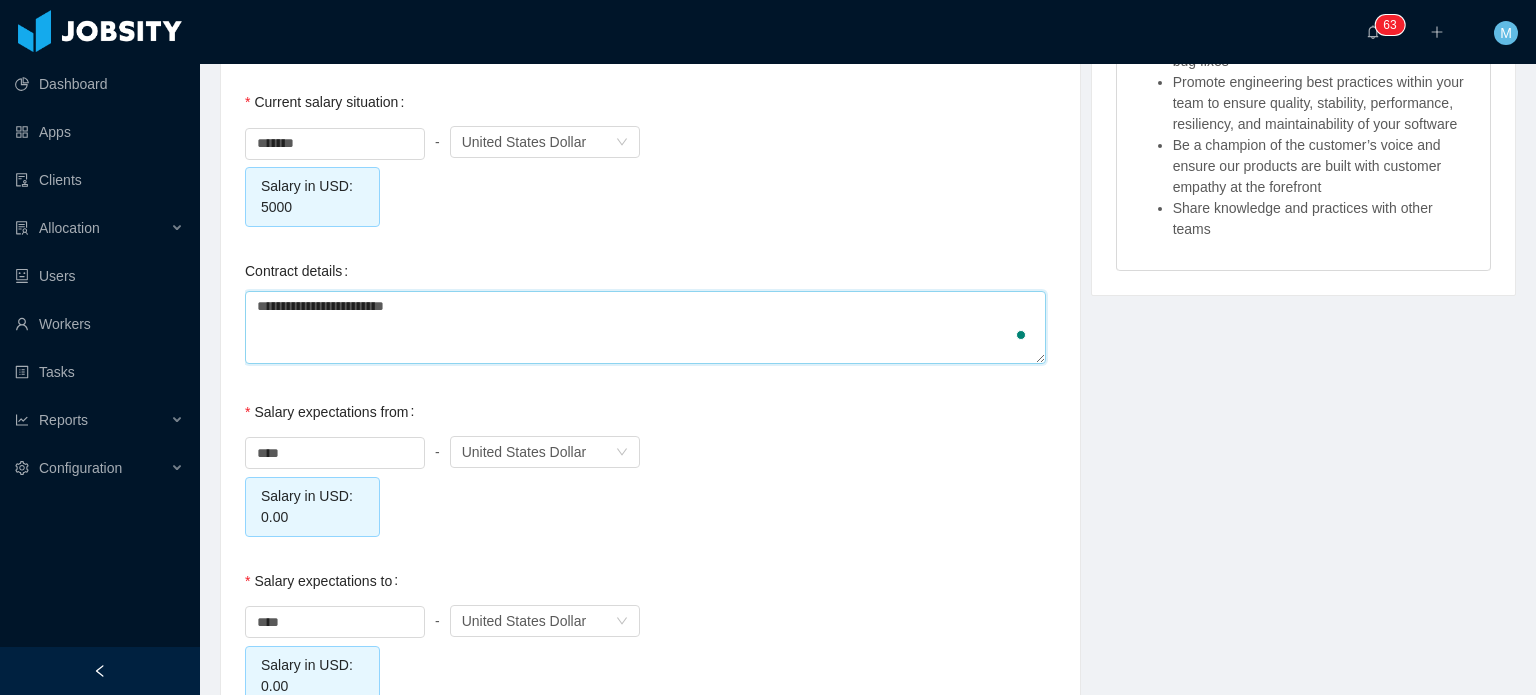 type on "**********" 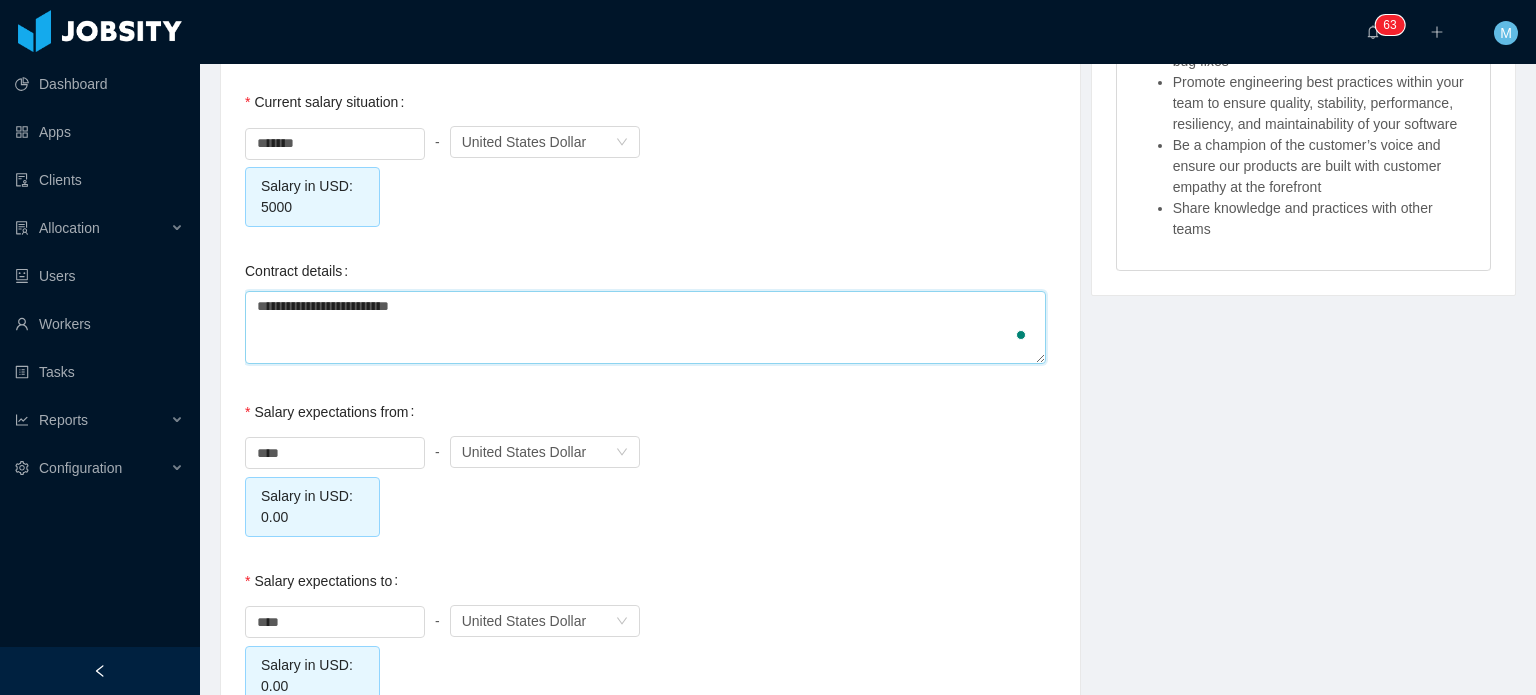 type on "**********" 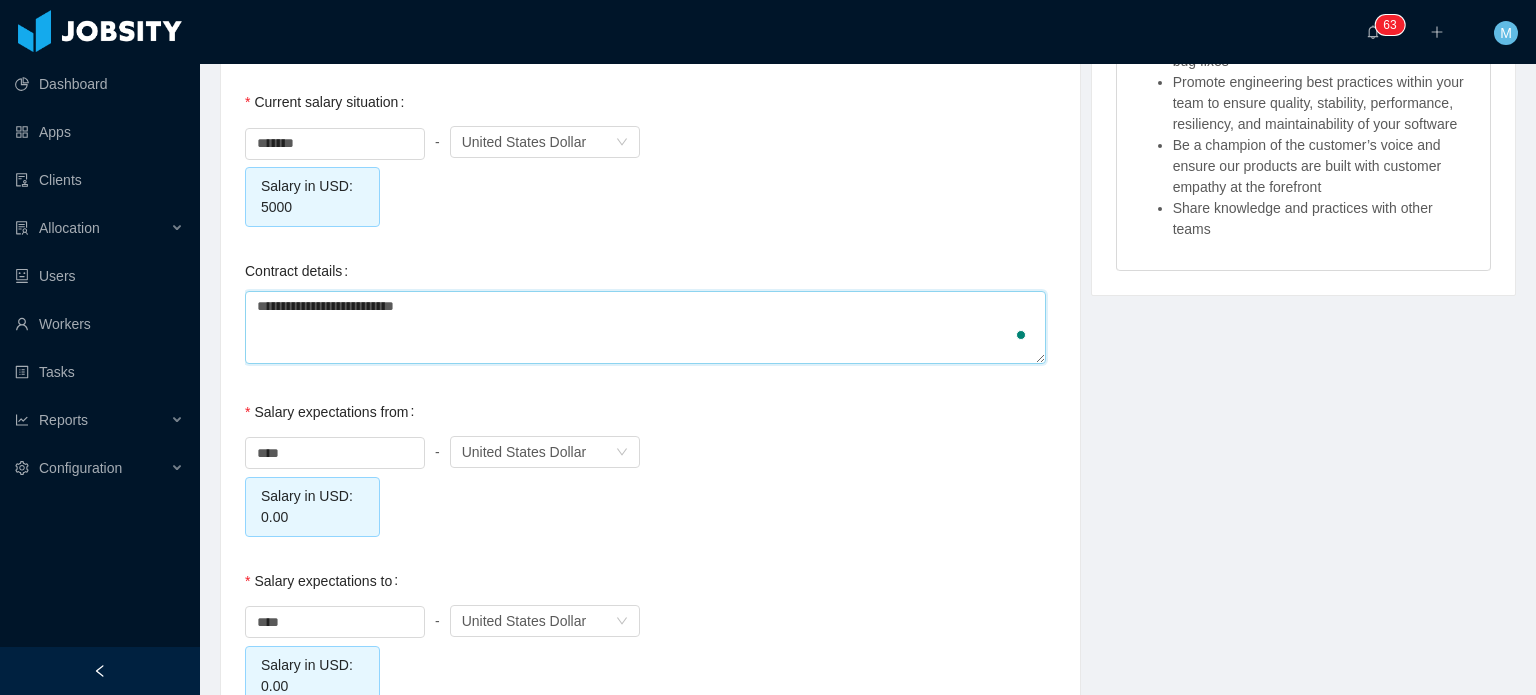 type on "**********" 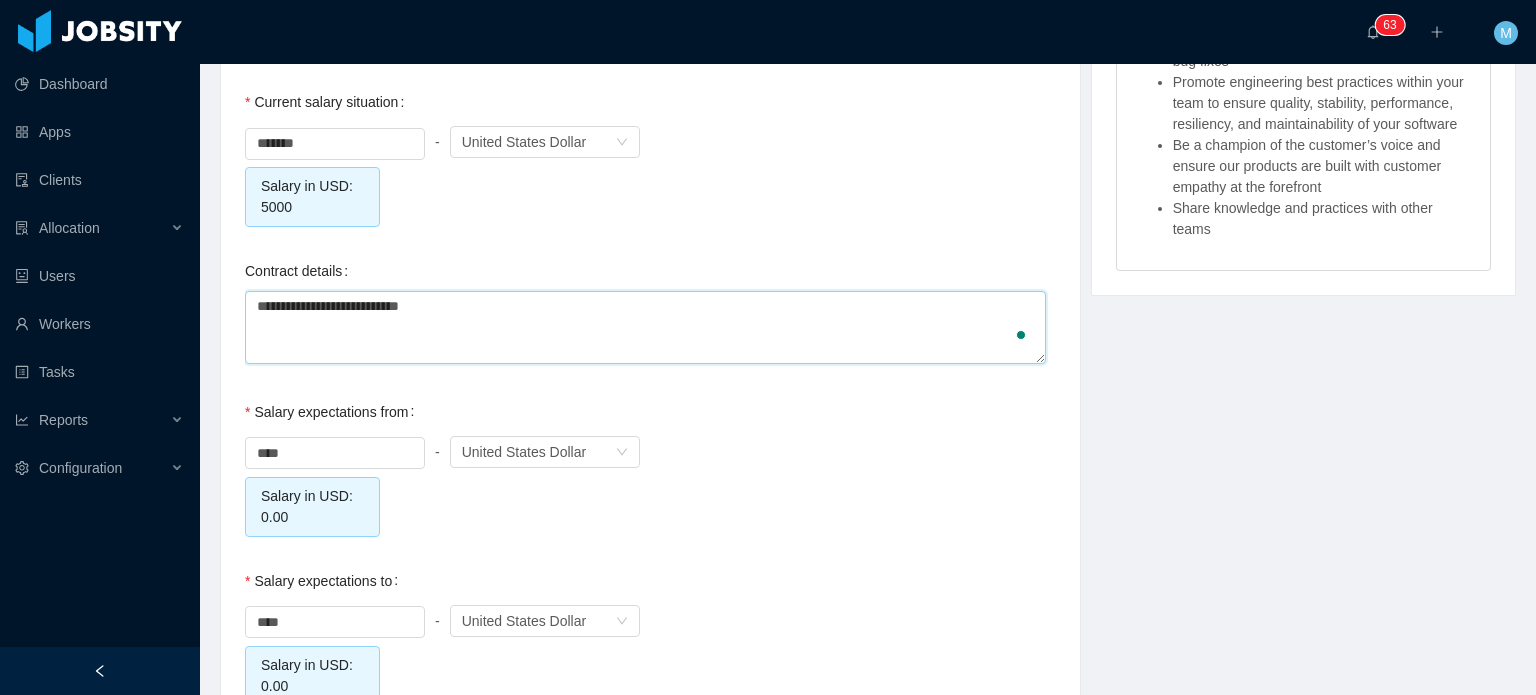 type on "**********" 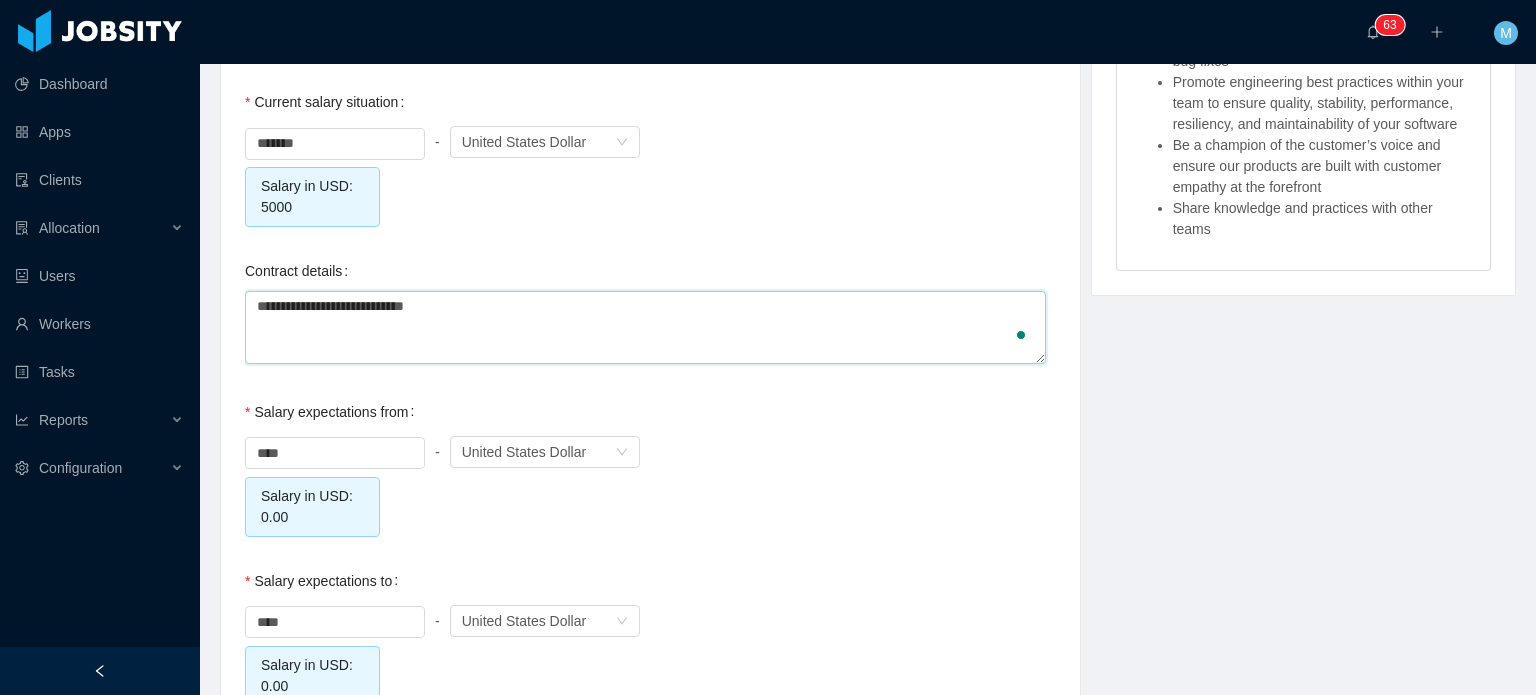 type on "**********" 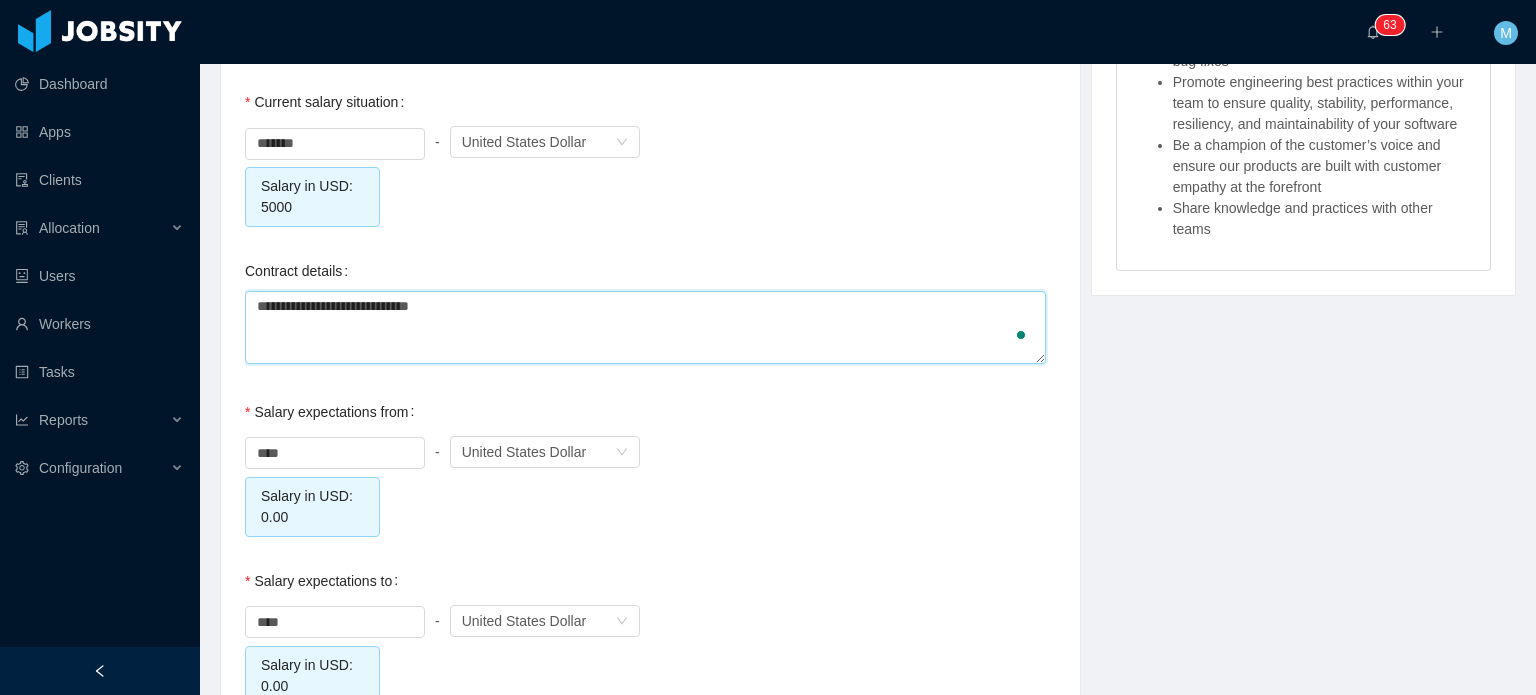 type 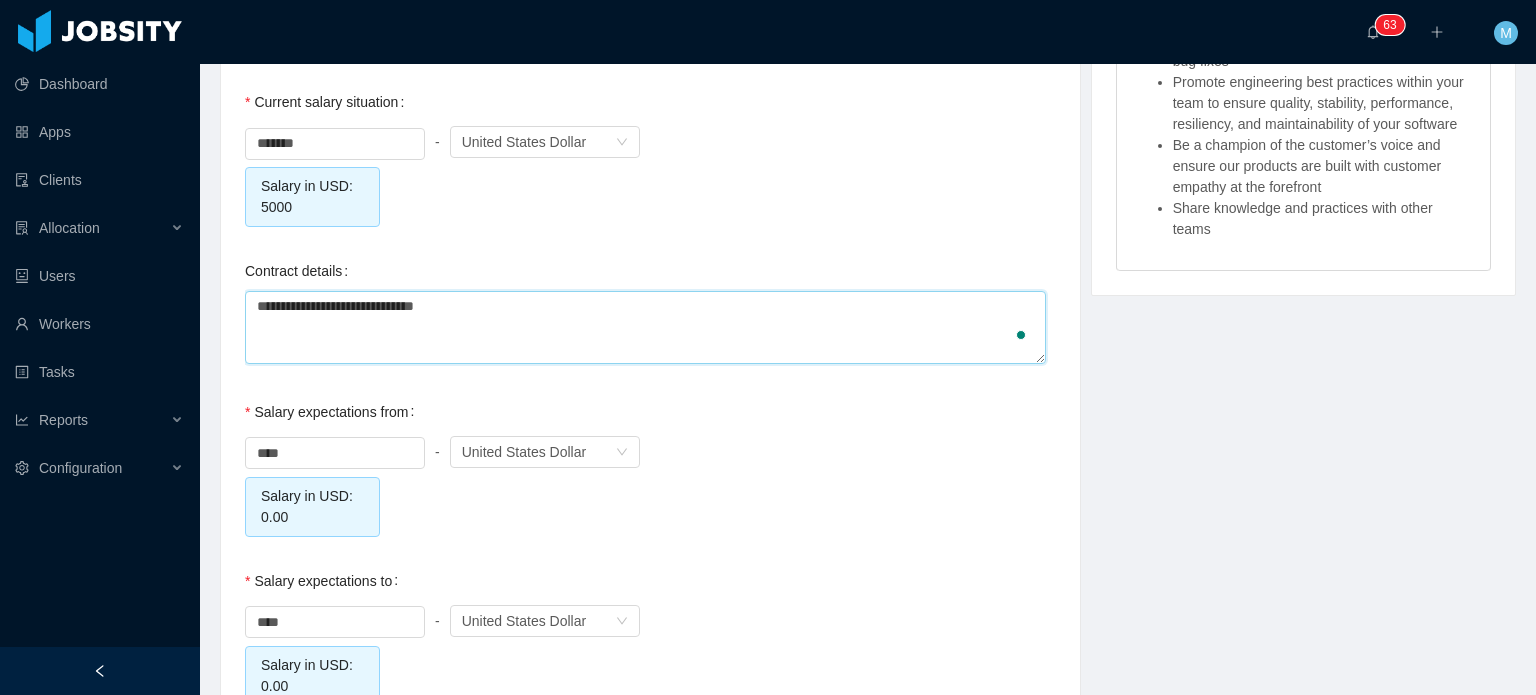 type on "**********" 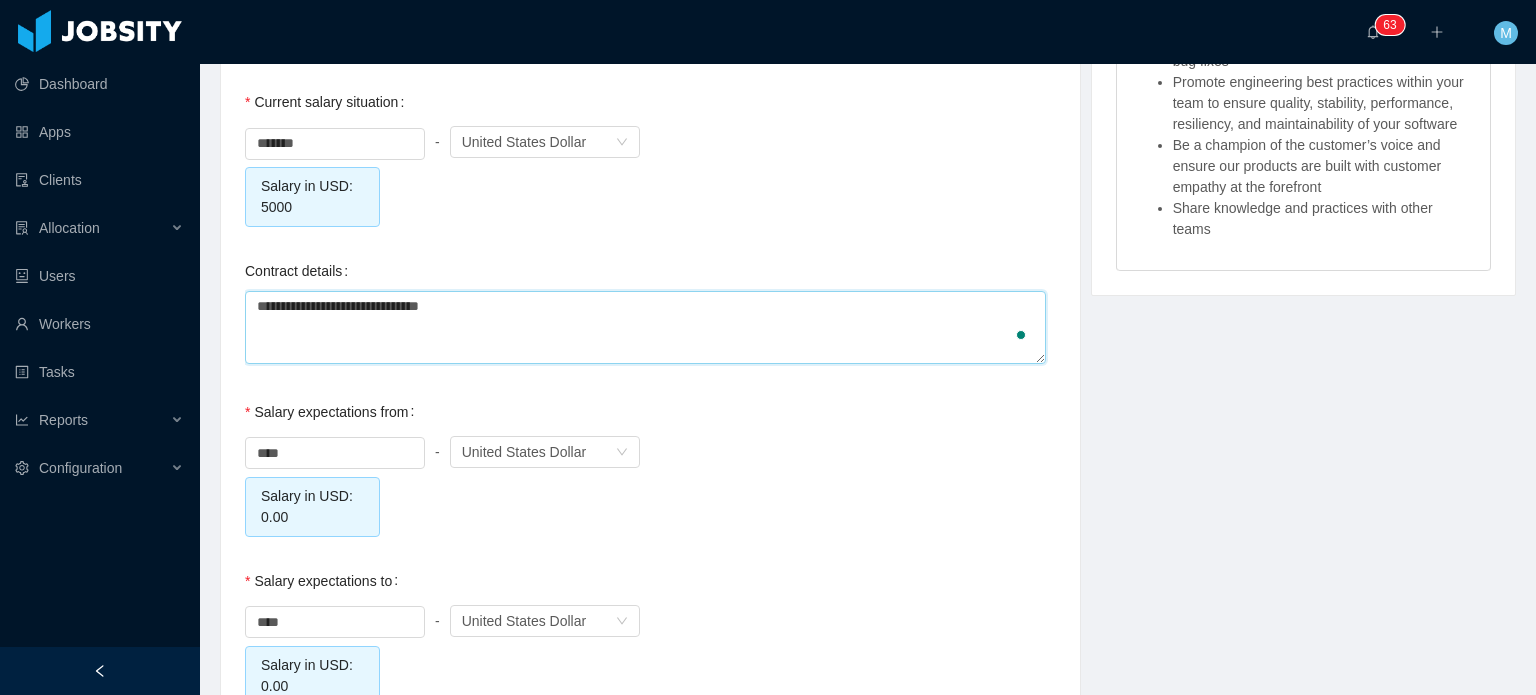 type on "**********" 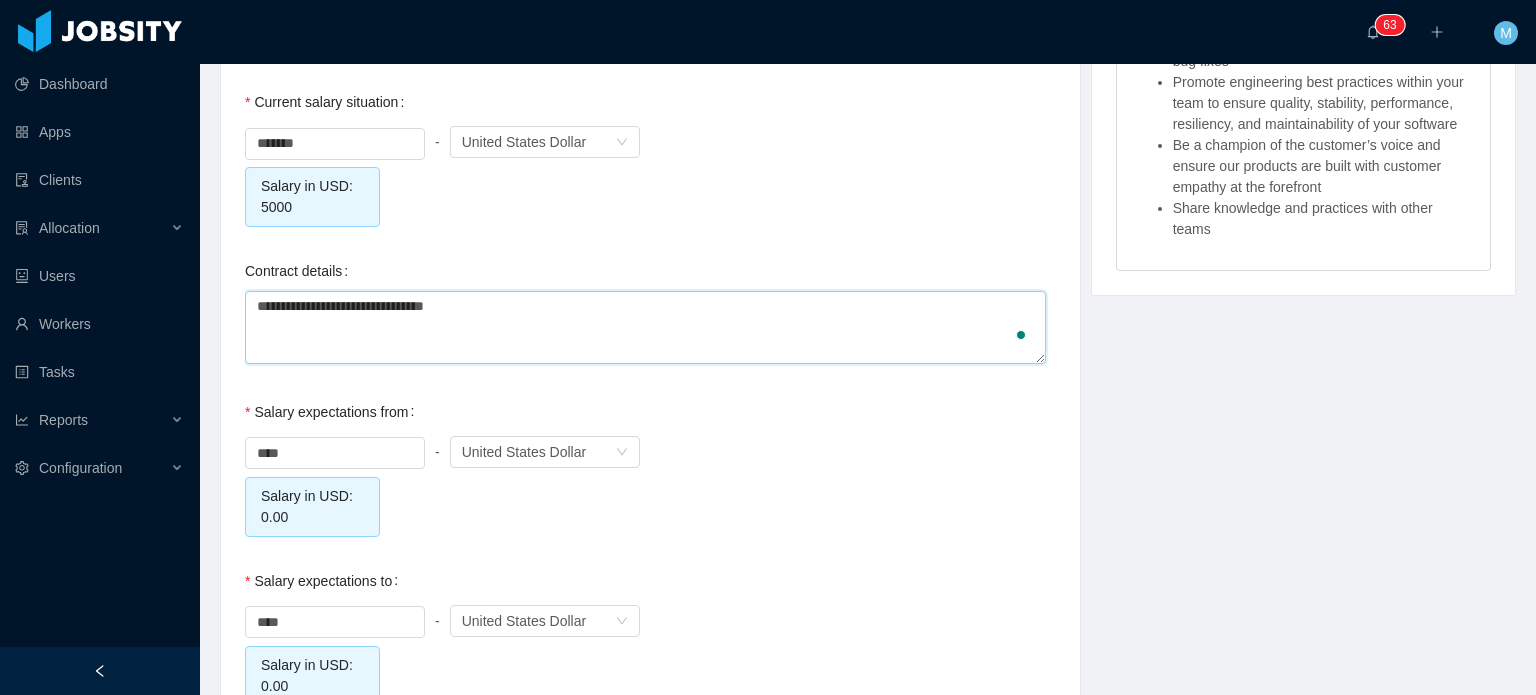 type on "**********" 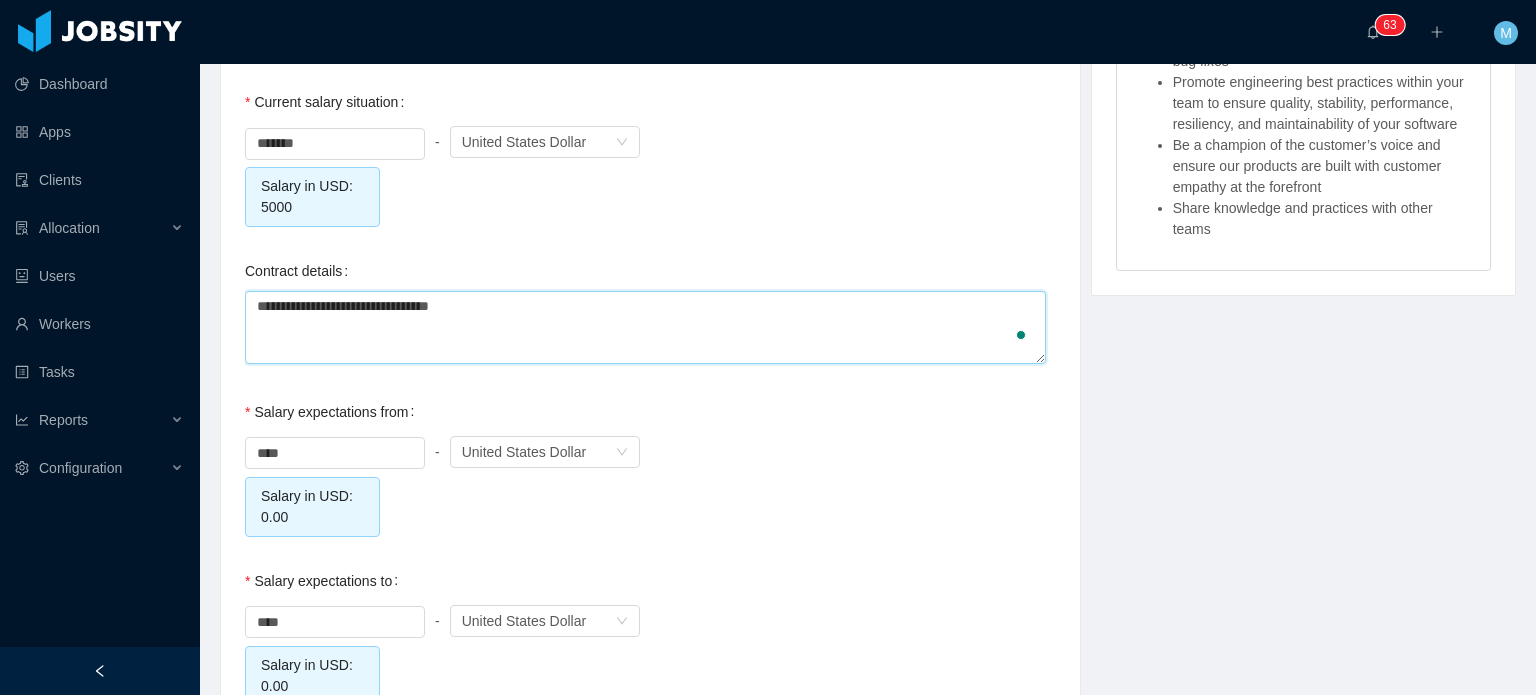 type on "**********" 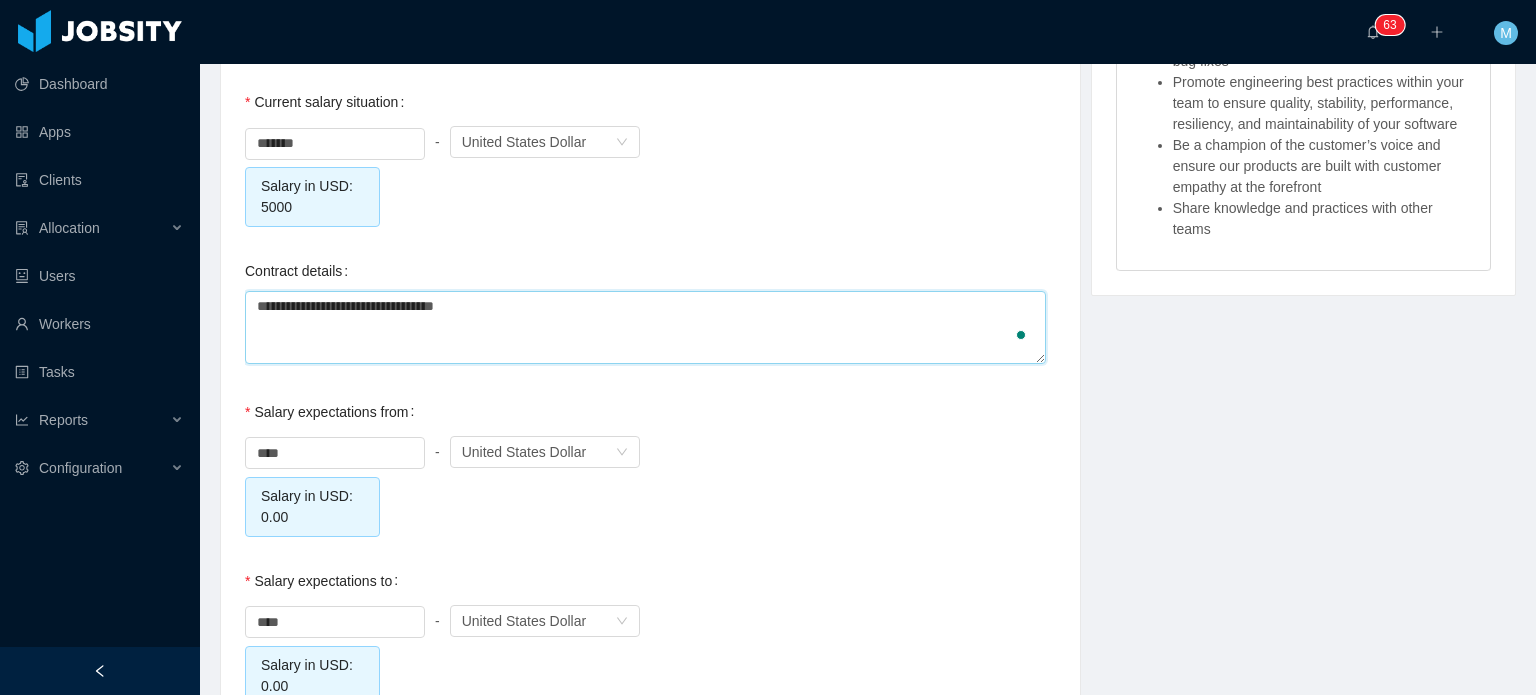 type on "**********" 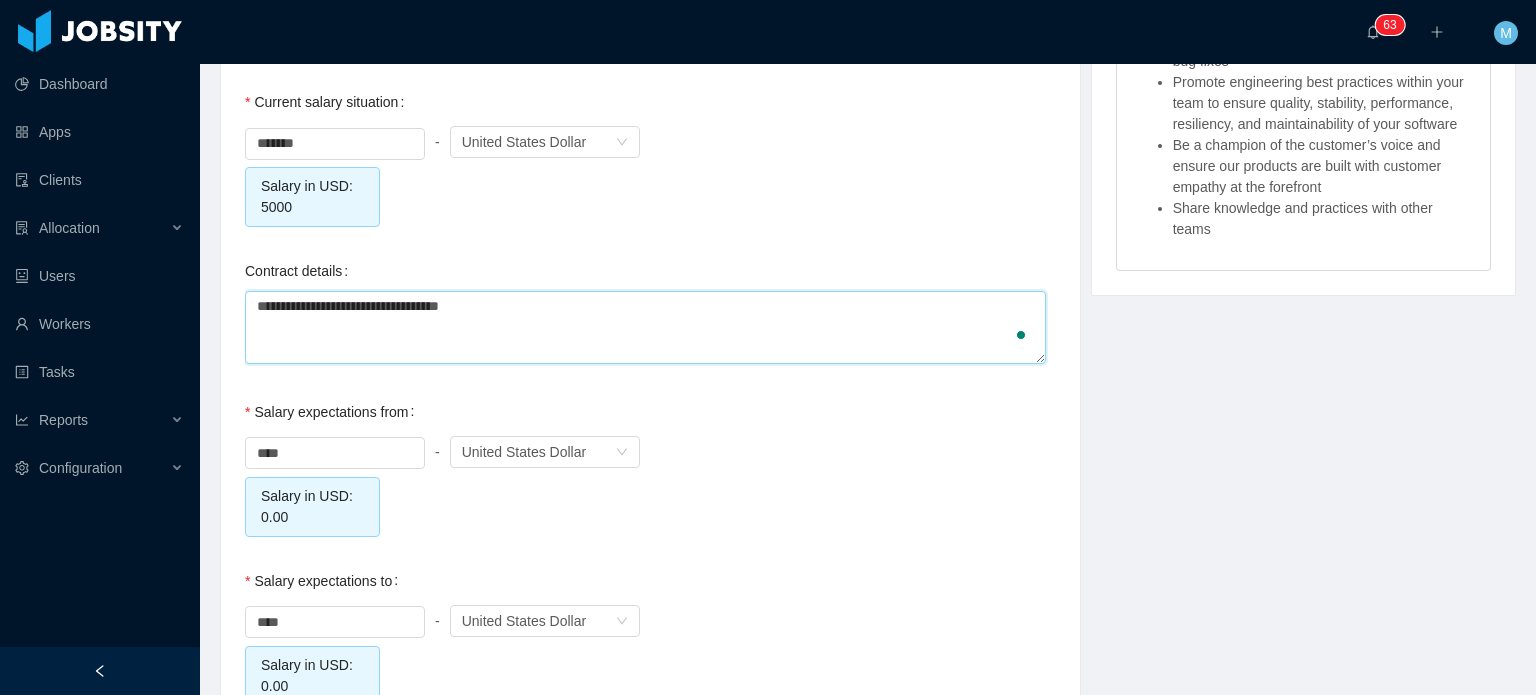 type on "**********" 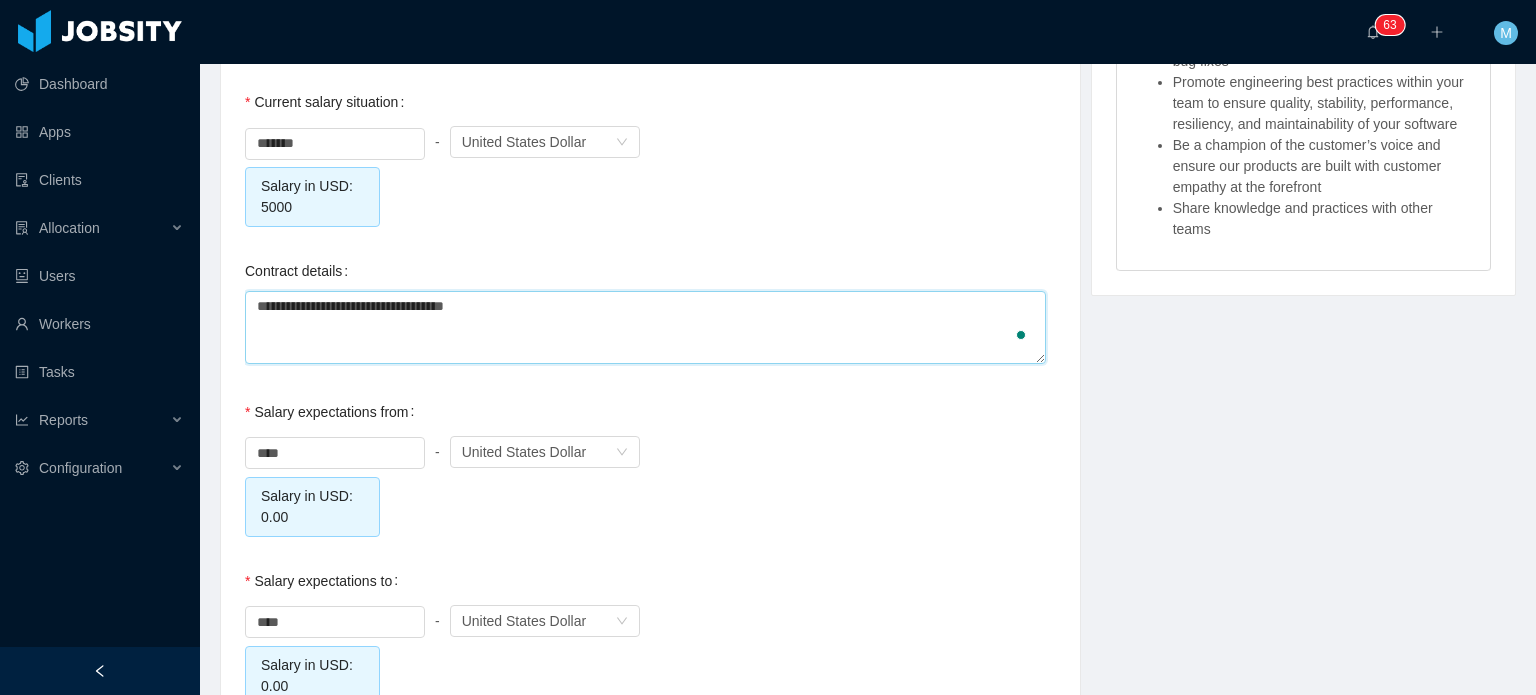 type on "**********" 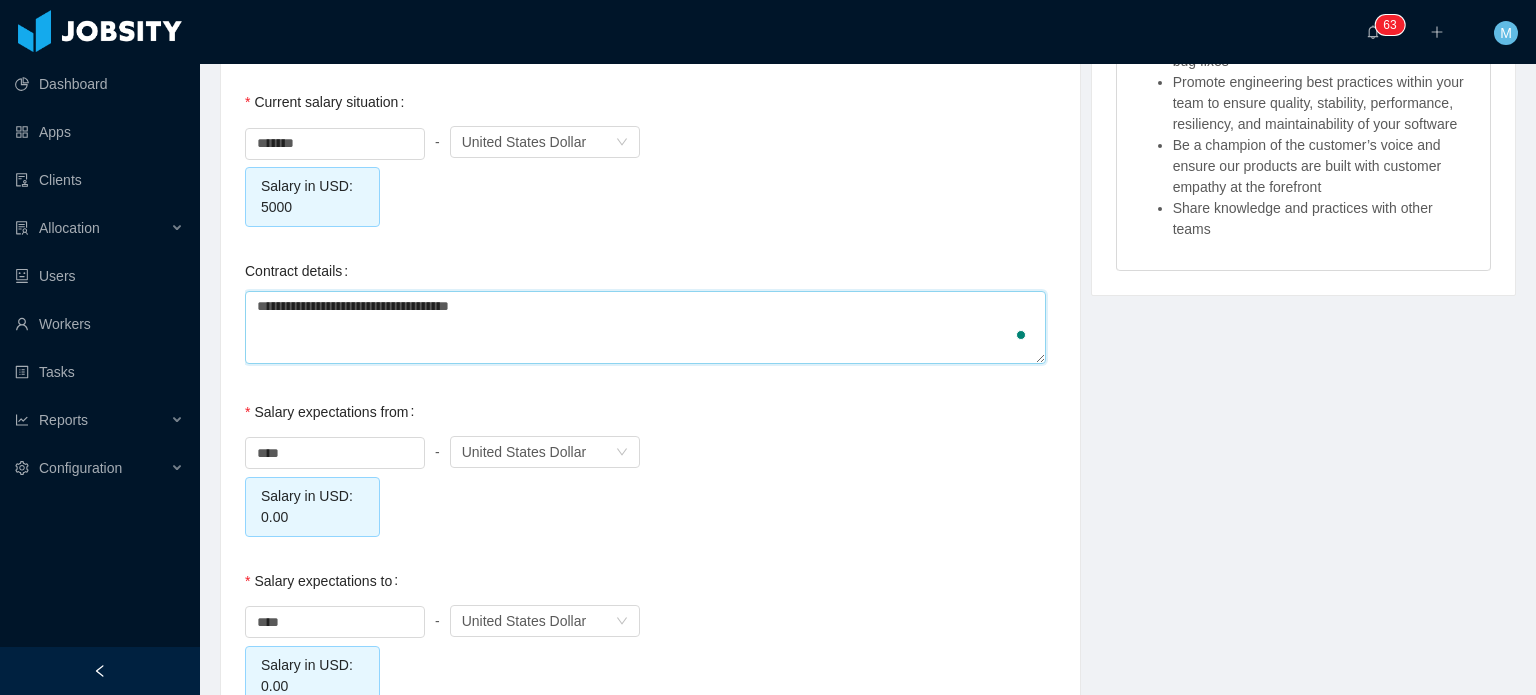 type on "**********" 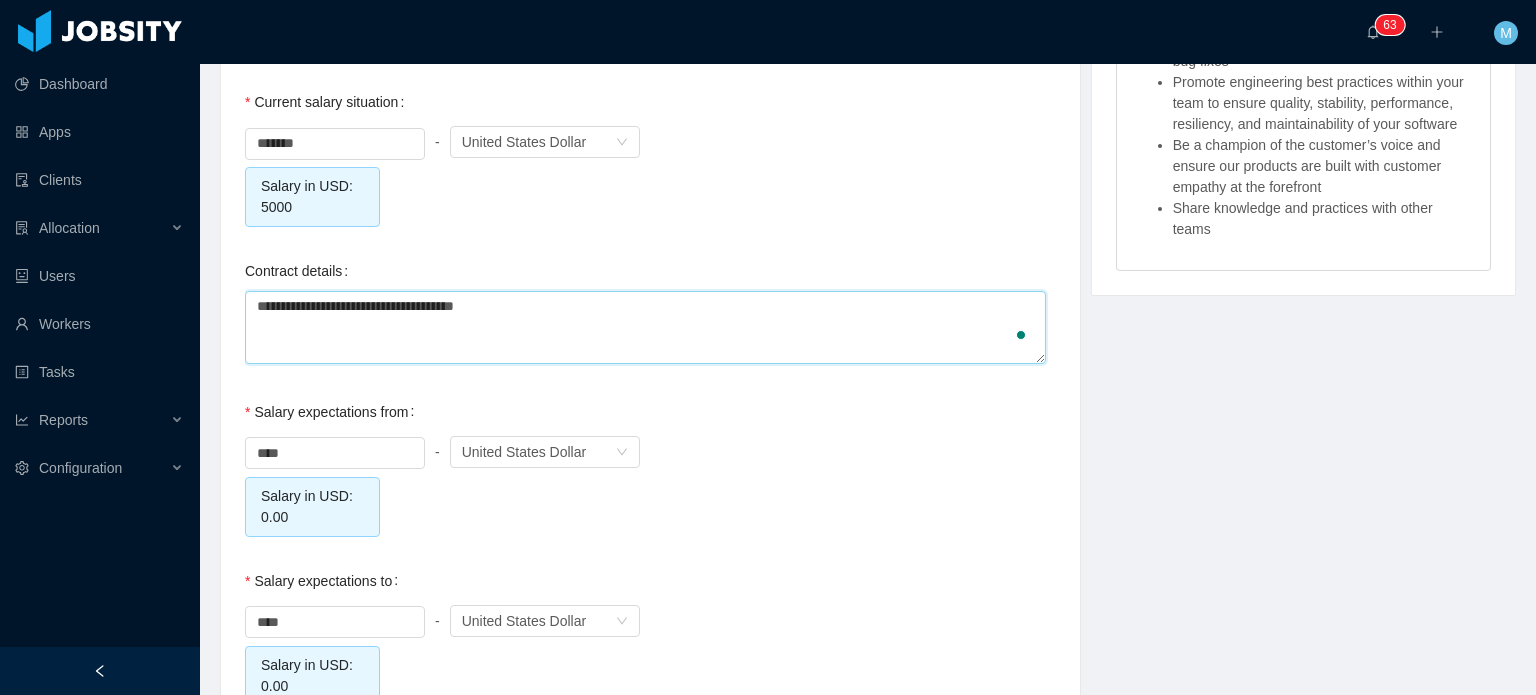 type on "**********" 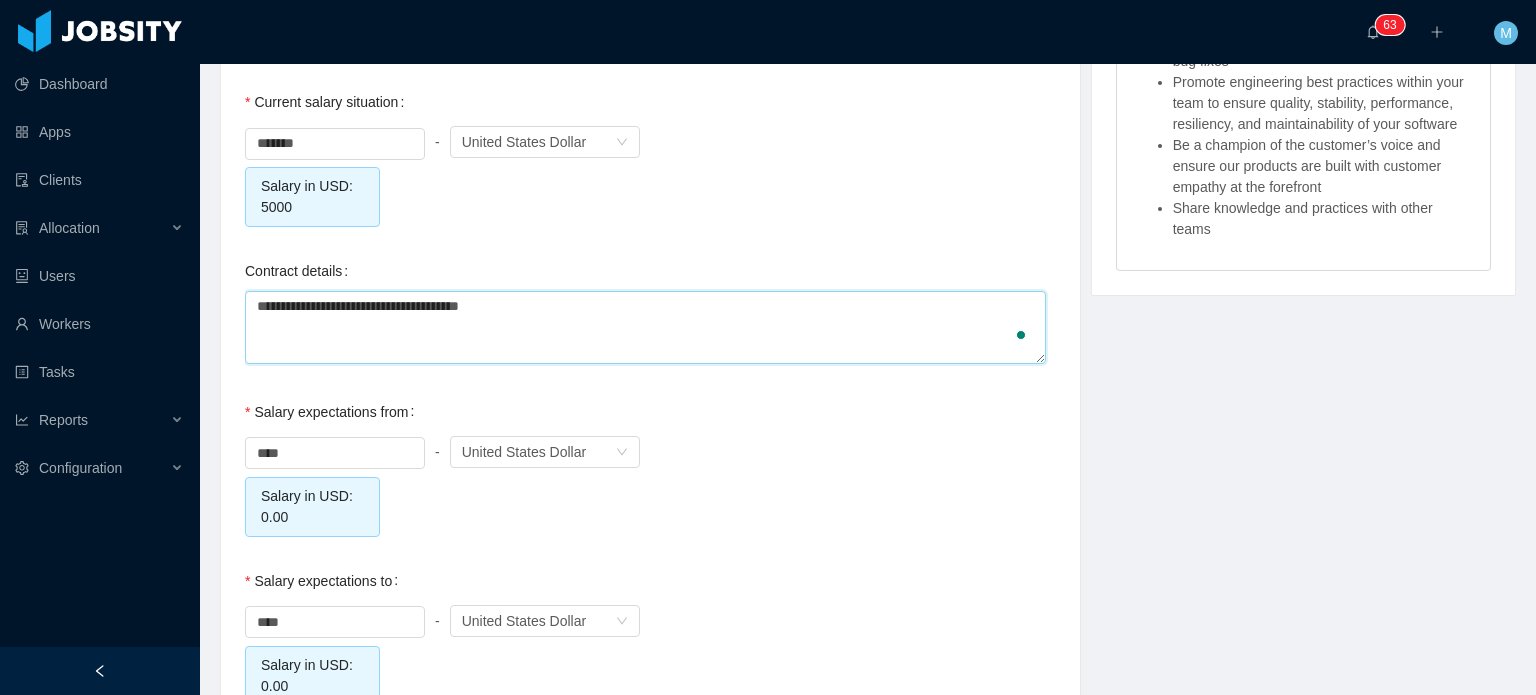 type on "**********" 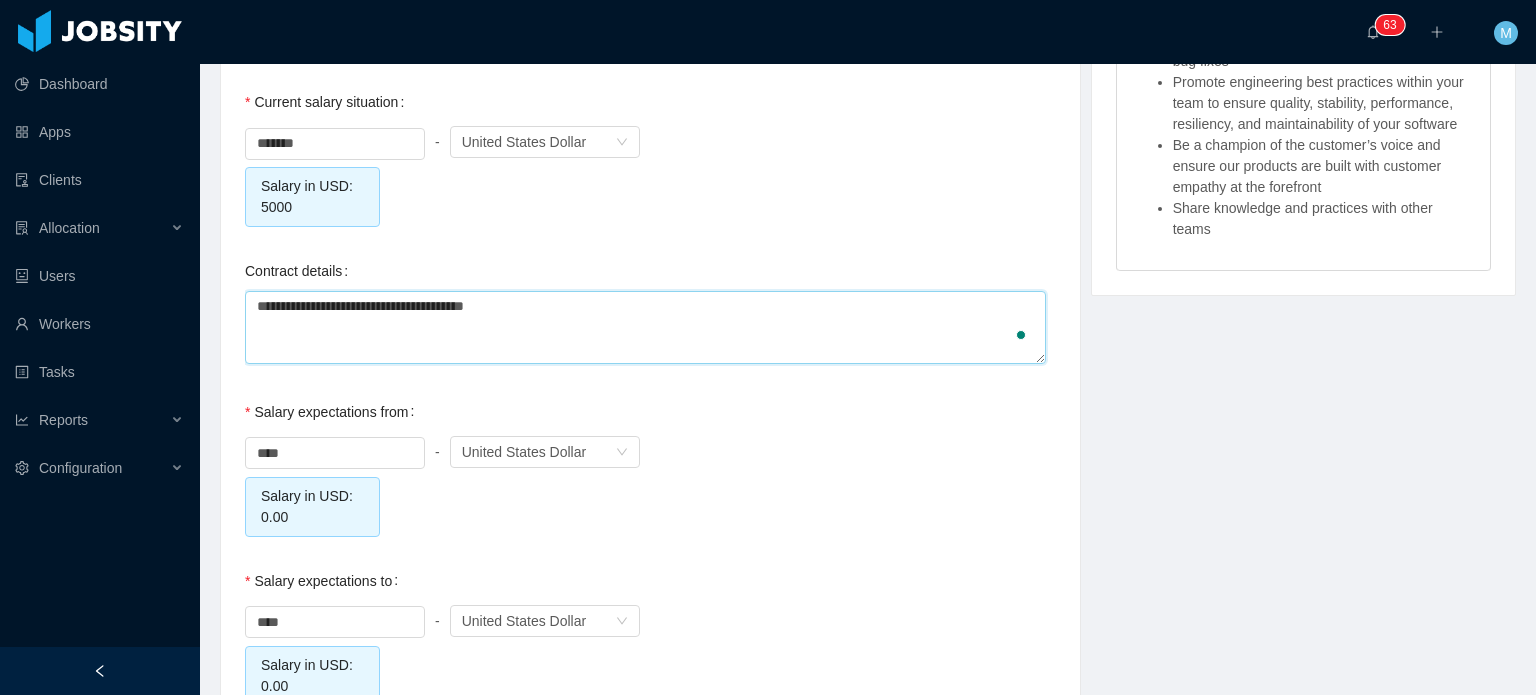 type on "**********" 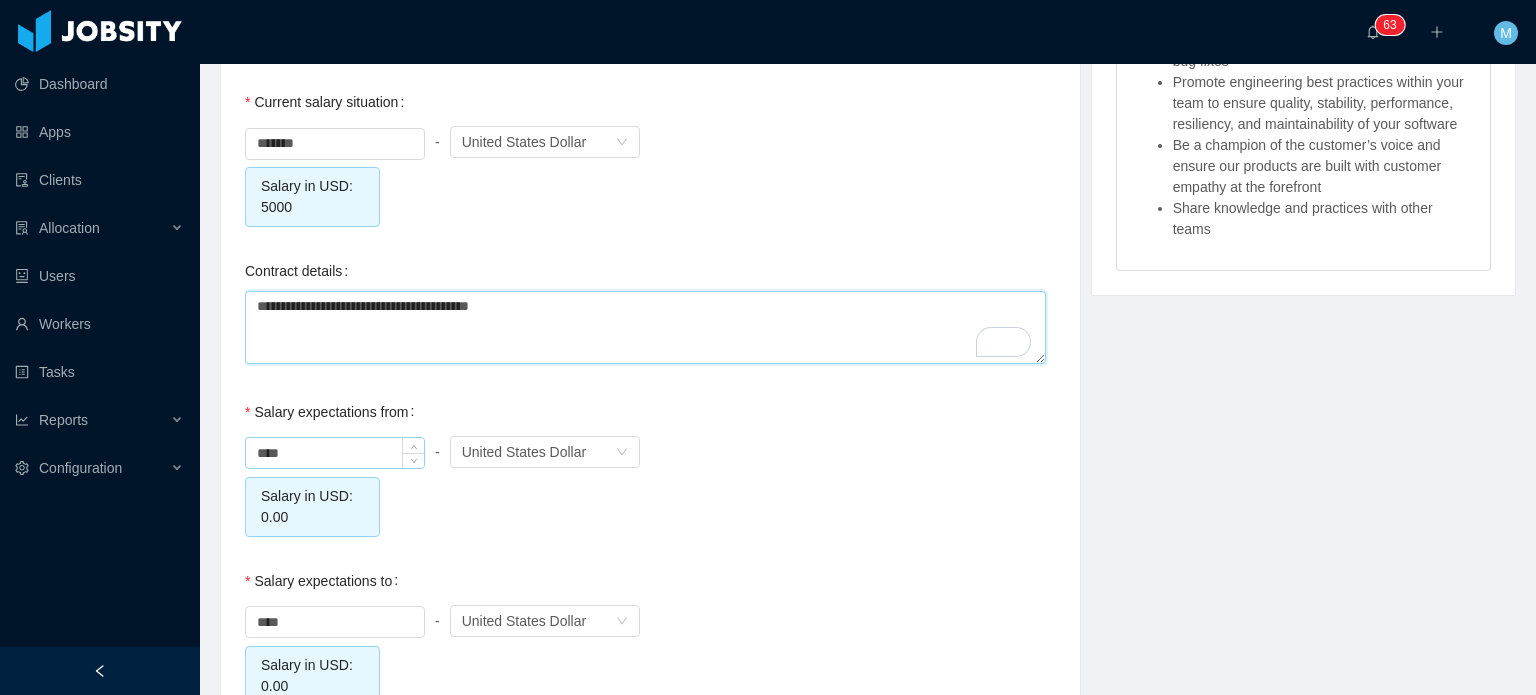 type on "**********" 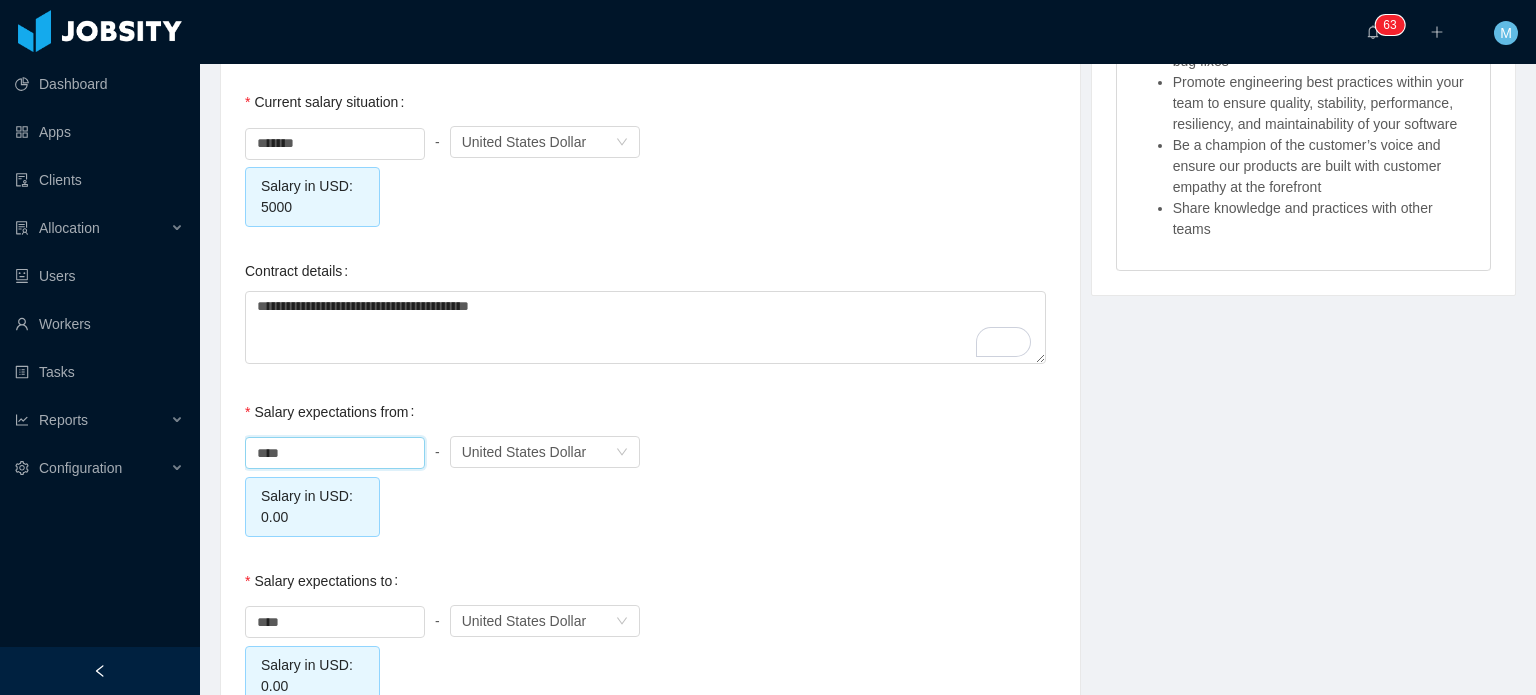 drag, startPoint x: 344, startPoint y: 440, endPoint x: 140, endPoint y: 440, distance: 204 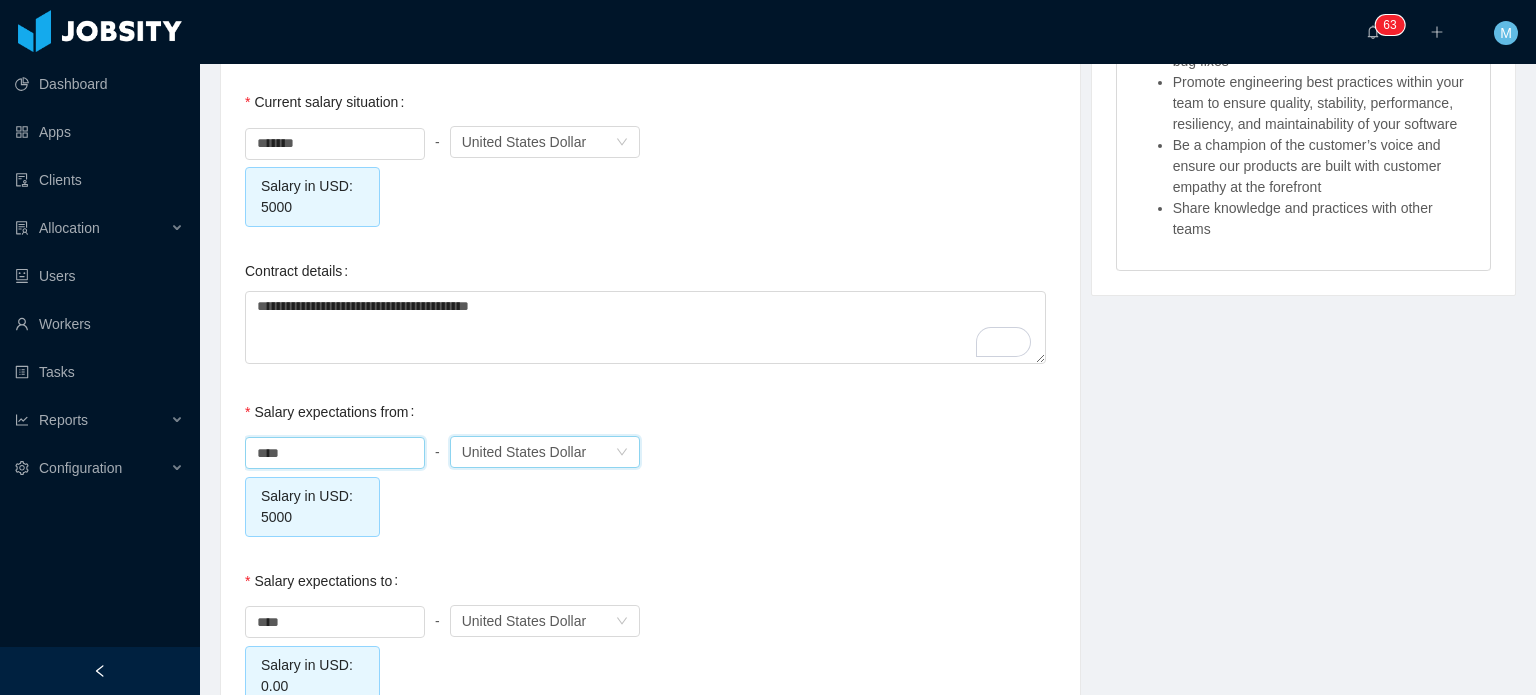 type on "*******" 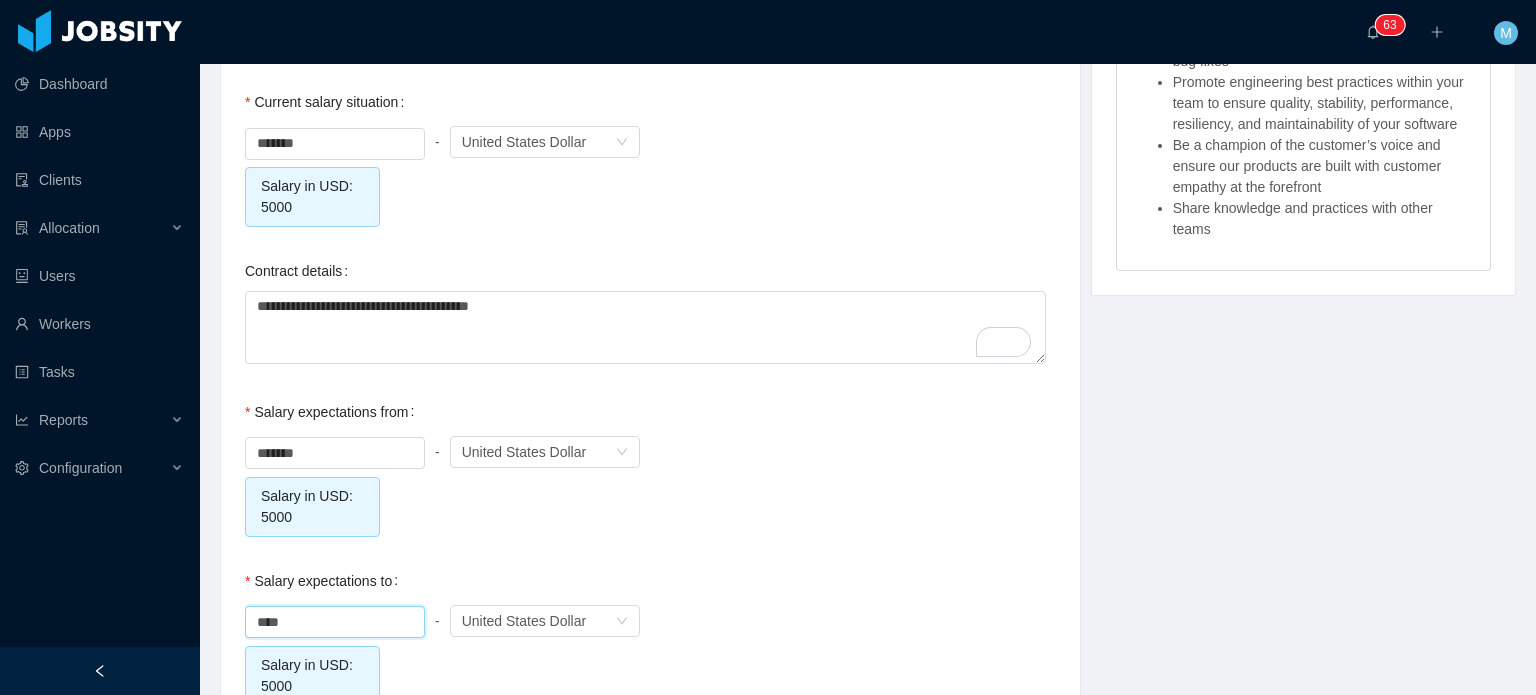 click on "******* - Currency United States Dollar   Salary in USD: 5000" at bounding box center [650, 484] 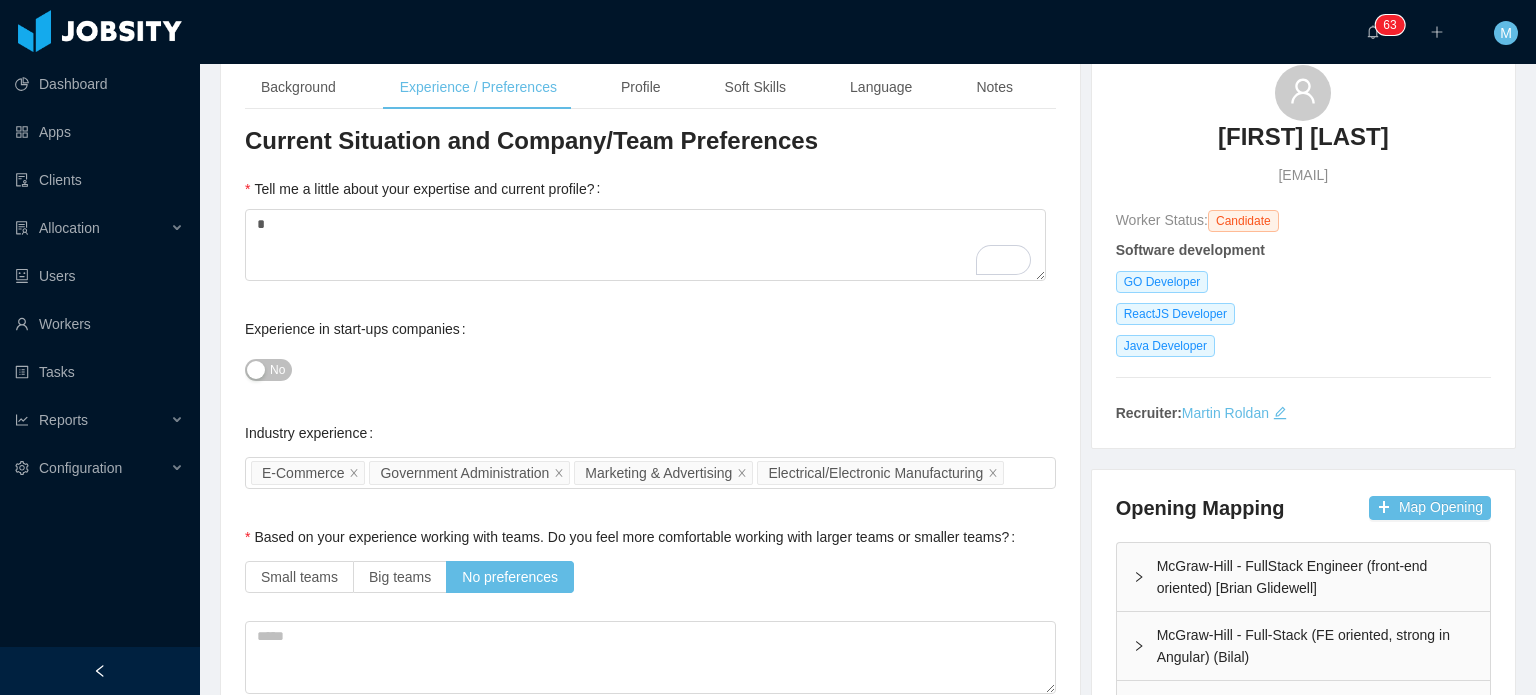 scroll, scrollTop: 0, scrollLeft: 0, axis: both 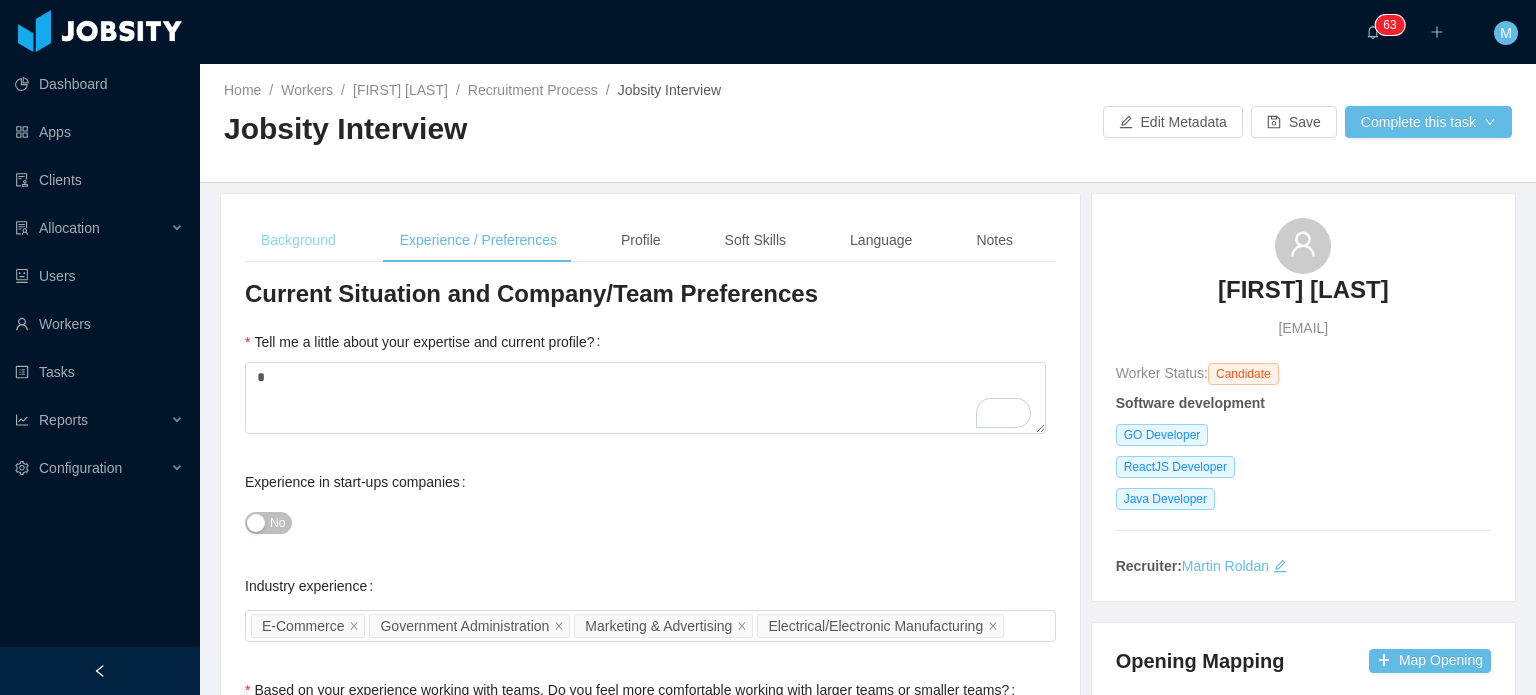click on "Background" at bounding box center [298, 240] 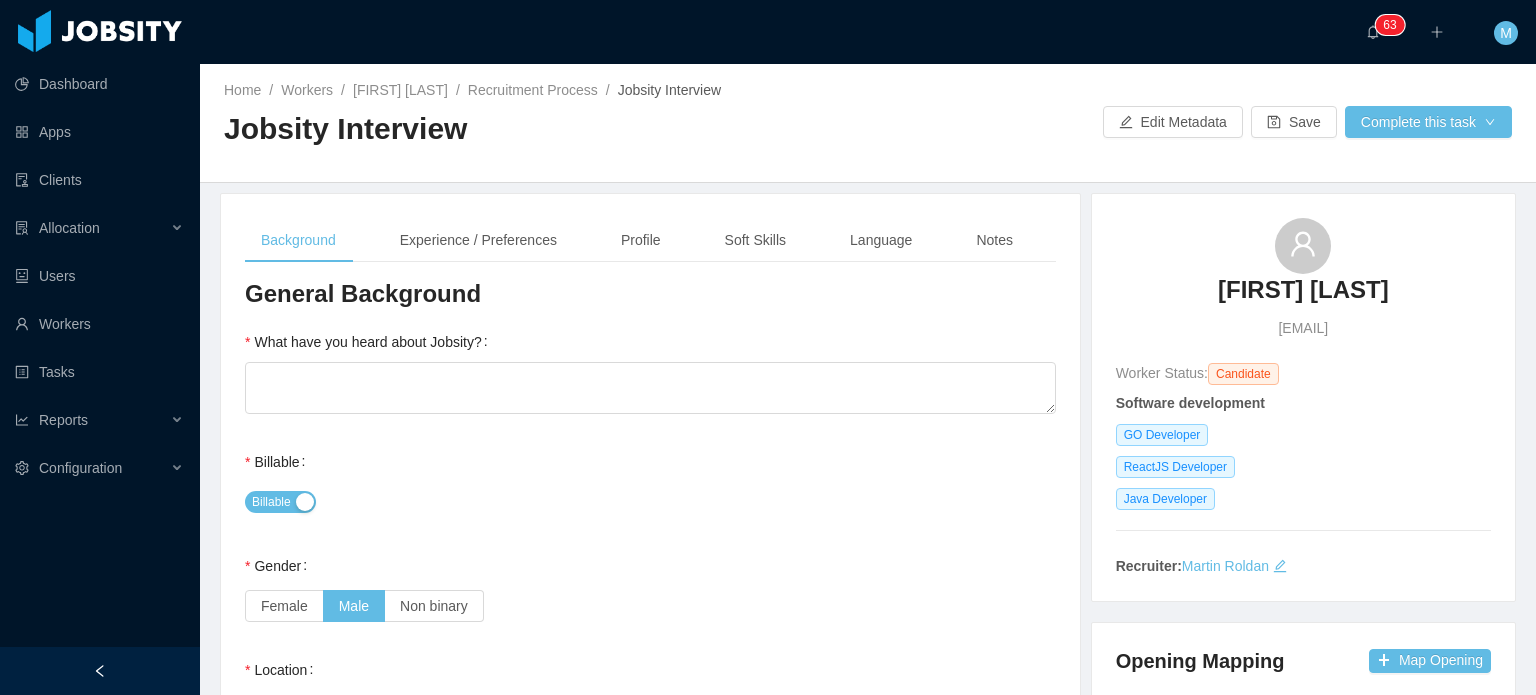 click on "What have you heard about Jobsity?" at bounding box center [370, 342] 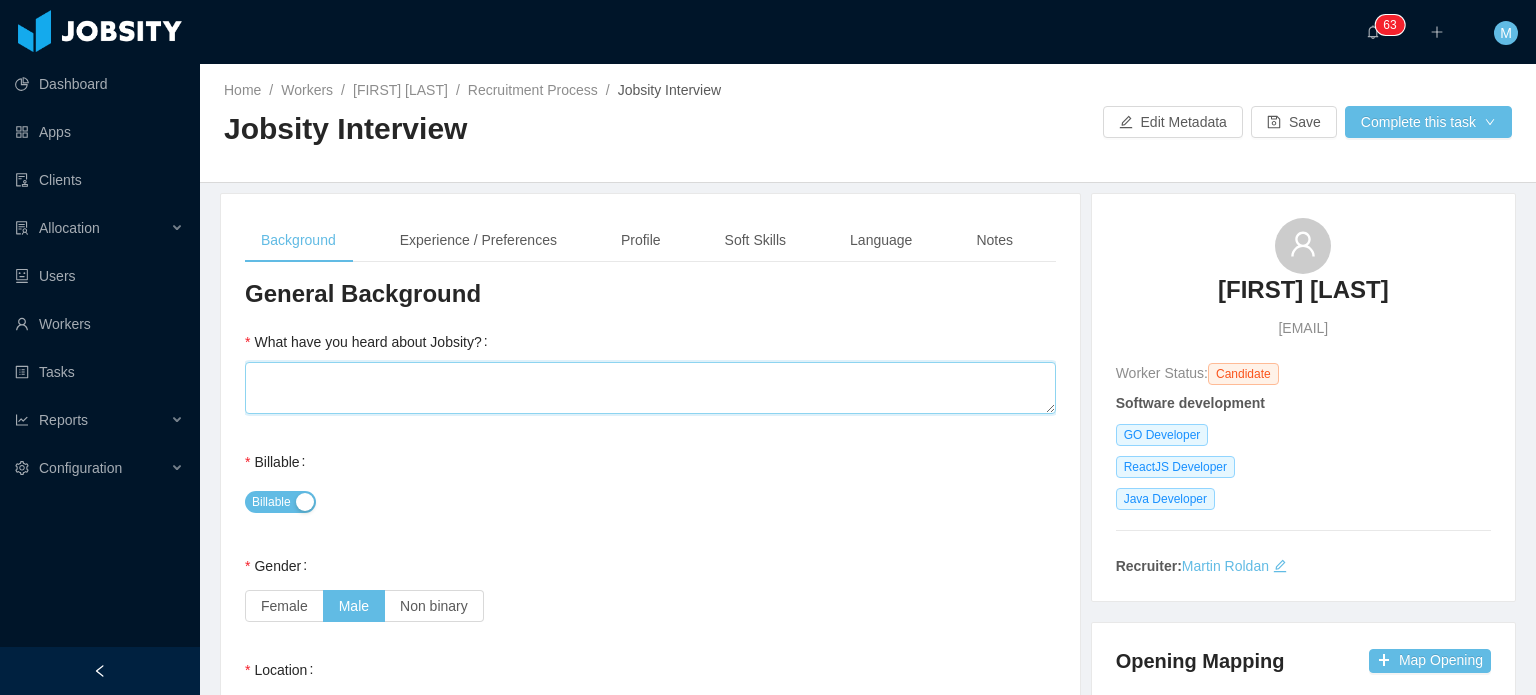 click on "What have you heard about Jobsity?" at bounding box center [650, 388] 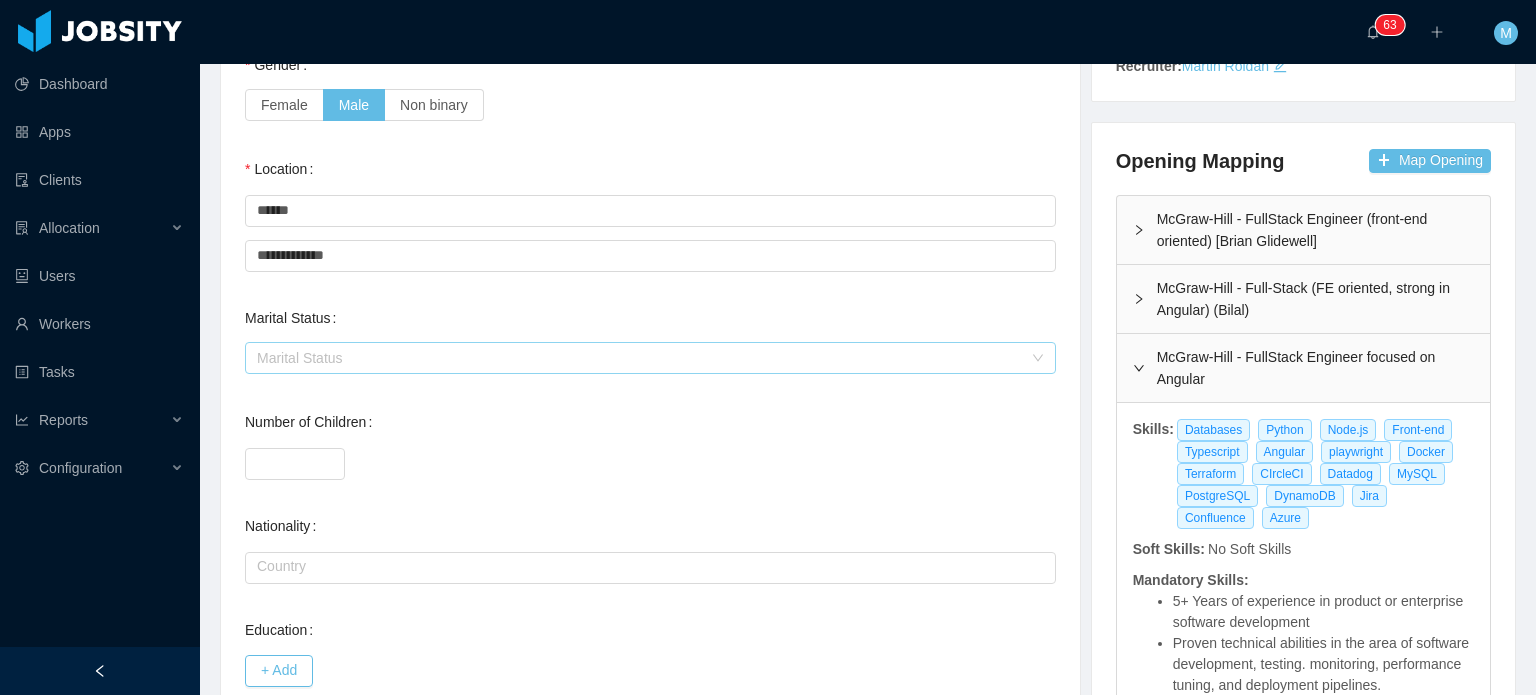scroll, scrollTop: 800, scrollLeft: 0, axis: vertical 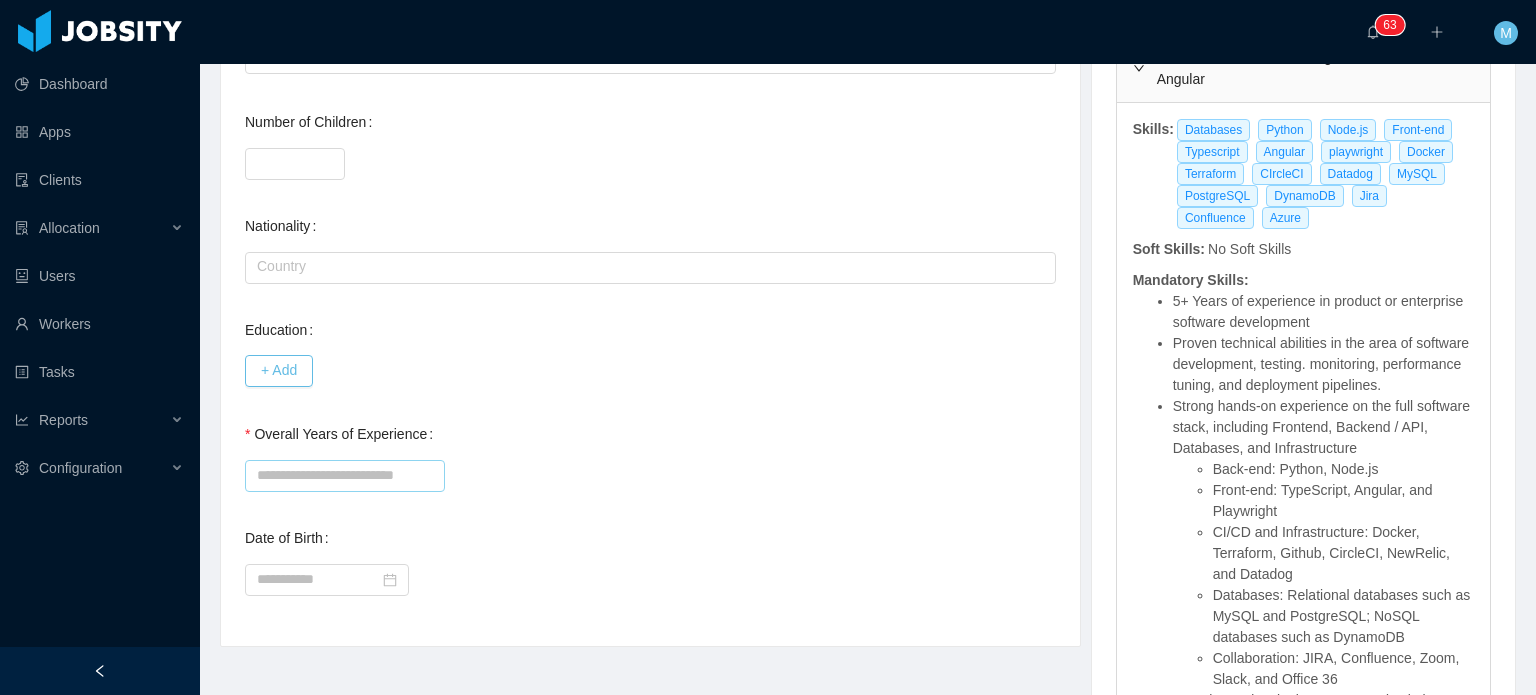 type on "*" 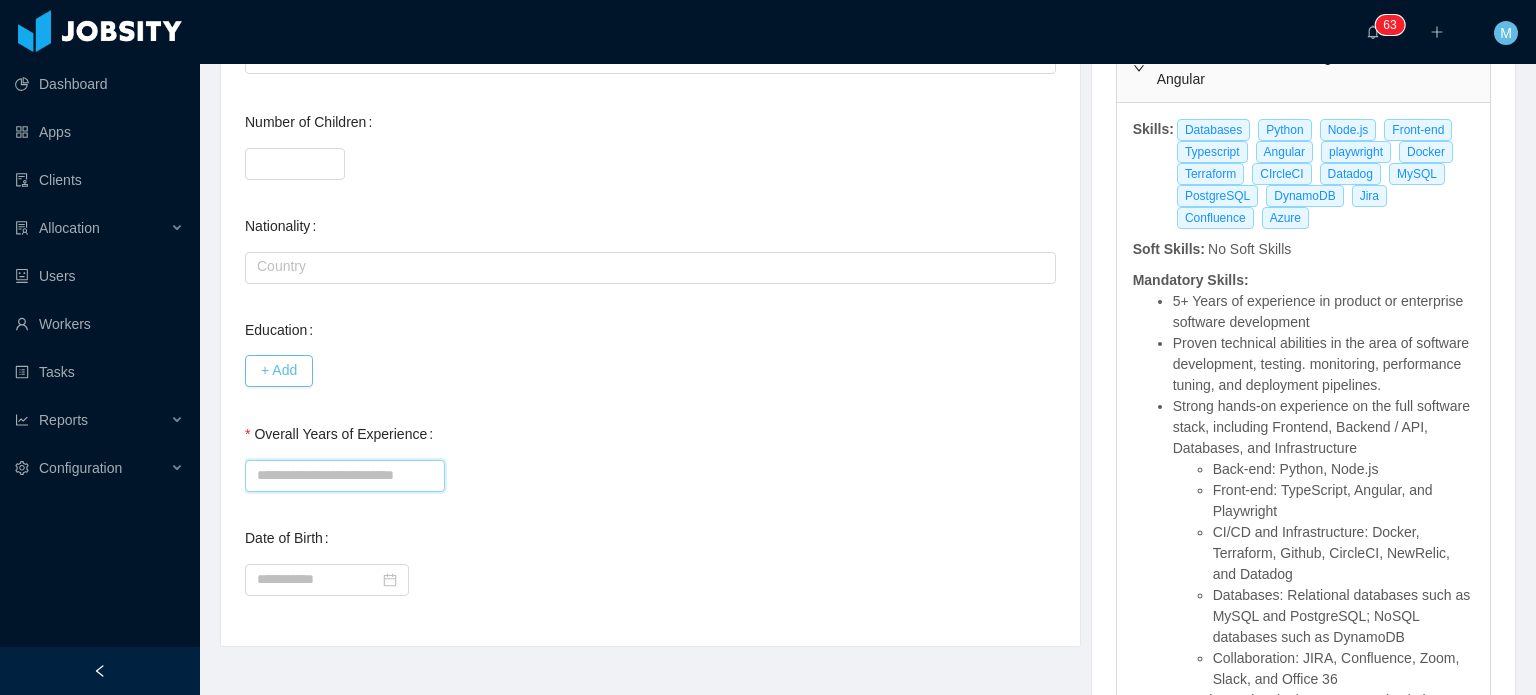 click on "Overall Years of Experience" at bounding box center (345, 476) 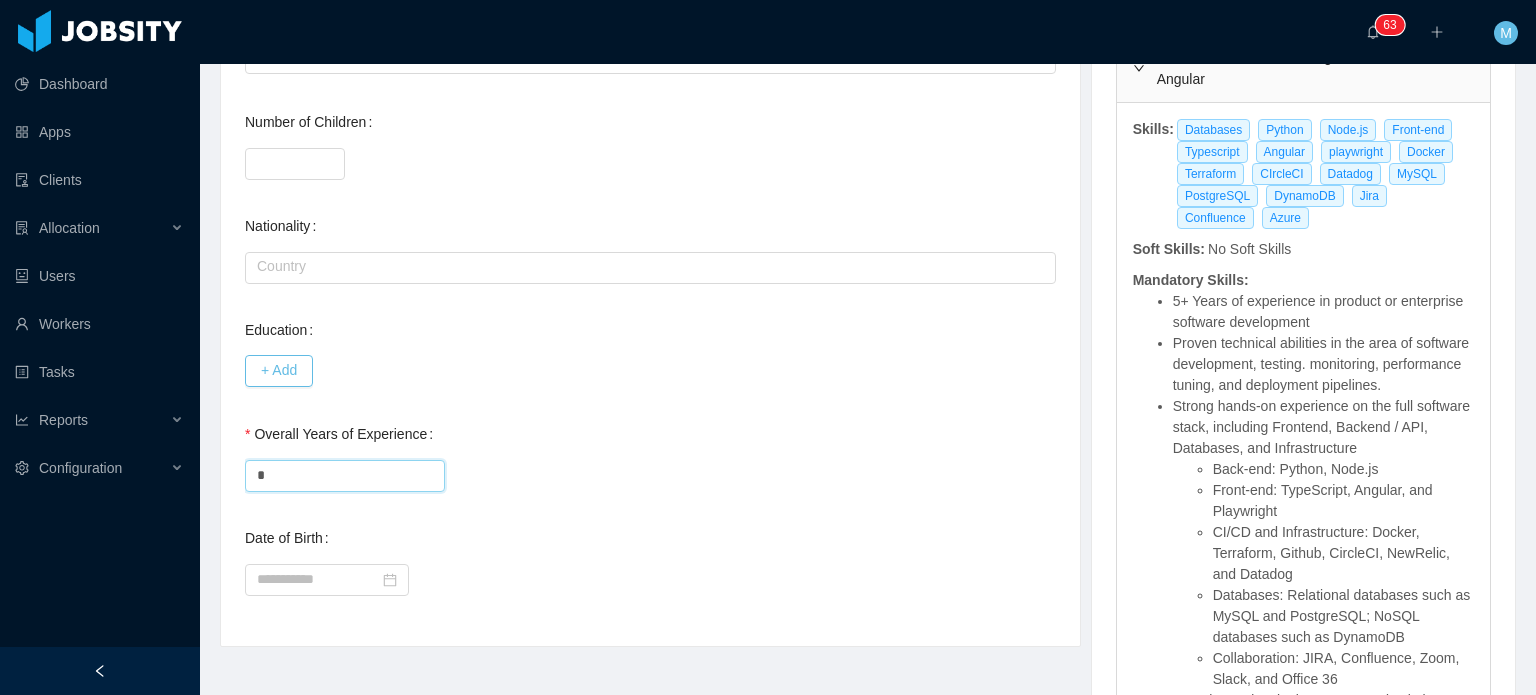 type on "*" 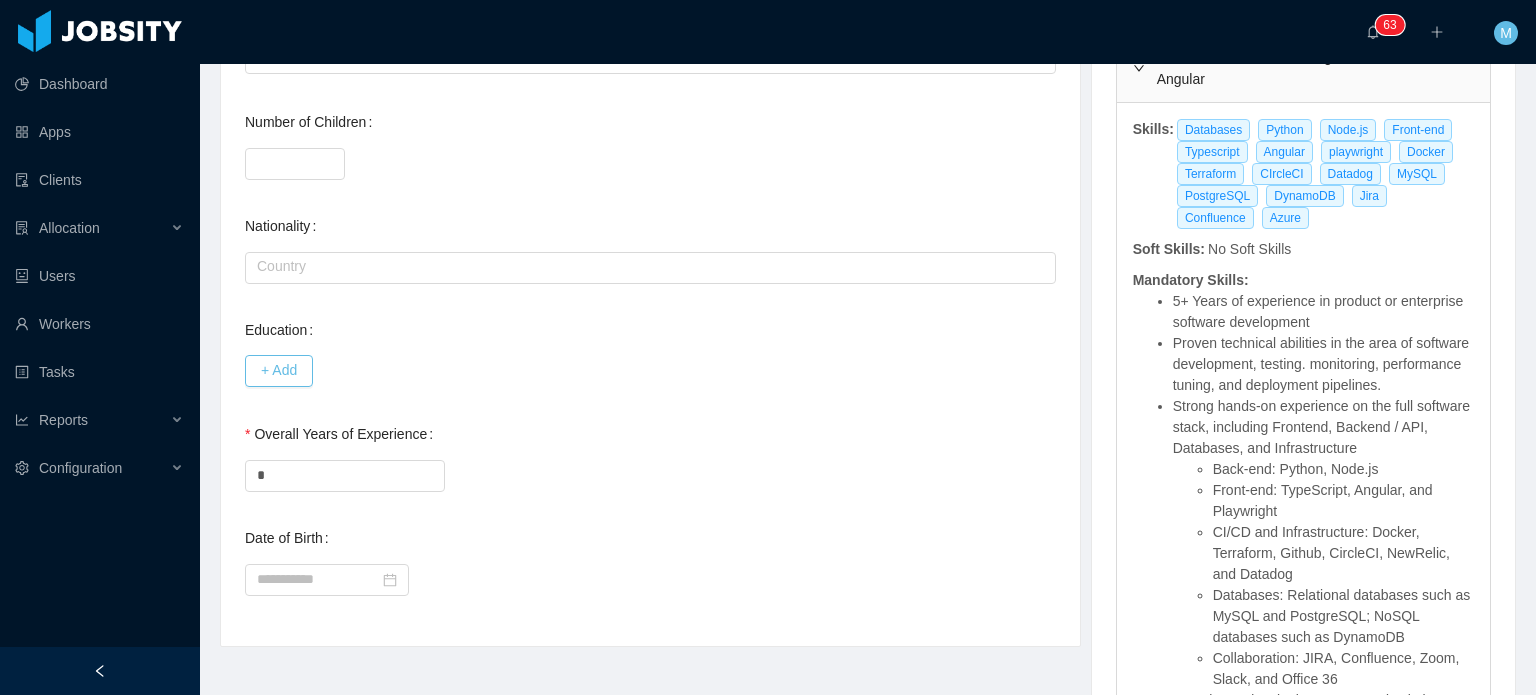 click on "**********" at bounding box center (650, 50) 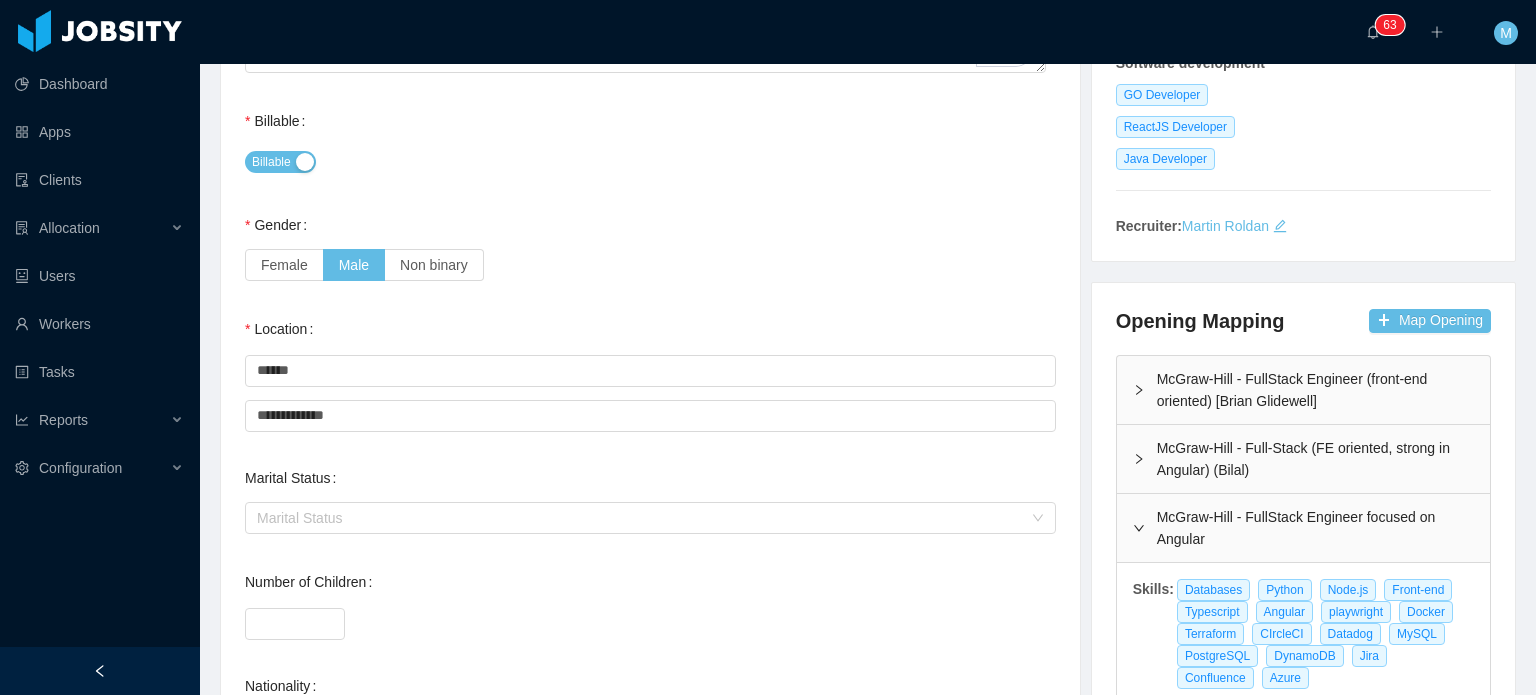 scroll, scrollTop: 0, scrollLeft: 0, axis: both 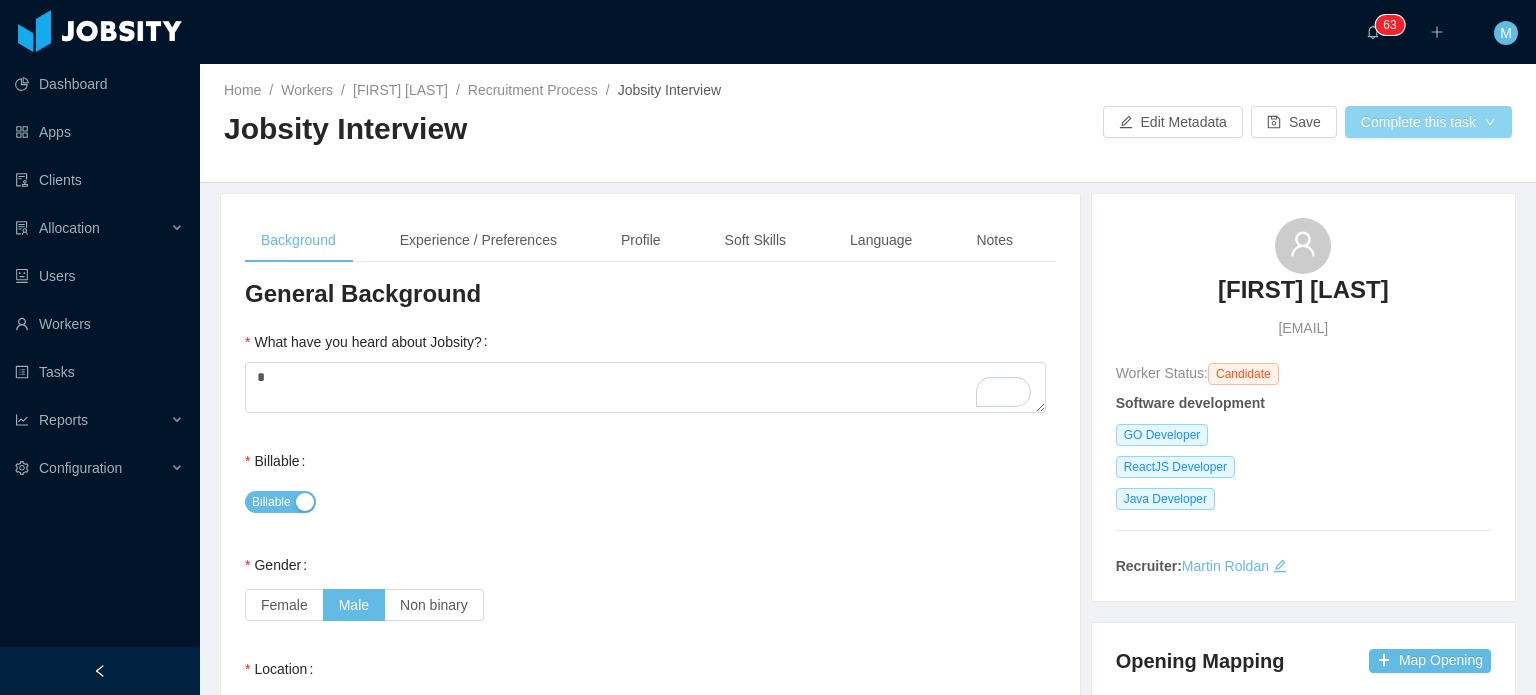 click on "Complete this task" at bounding box center (1428, 122) 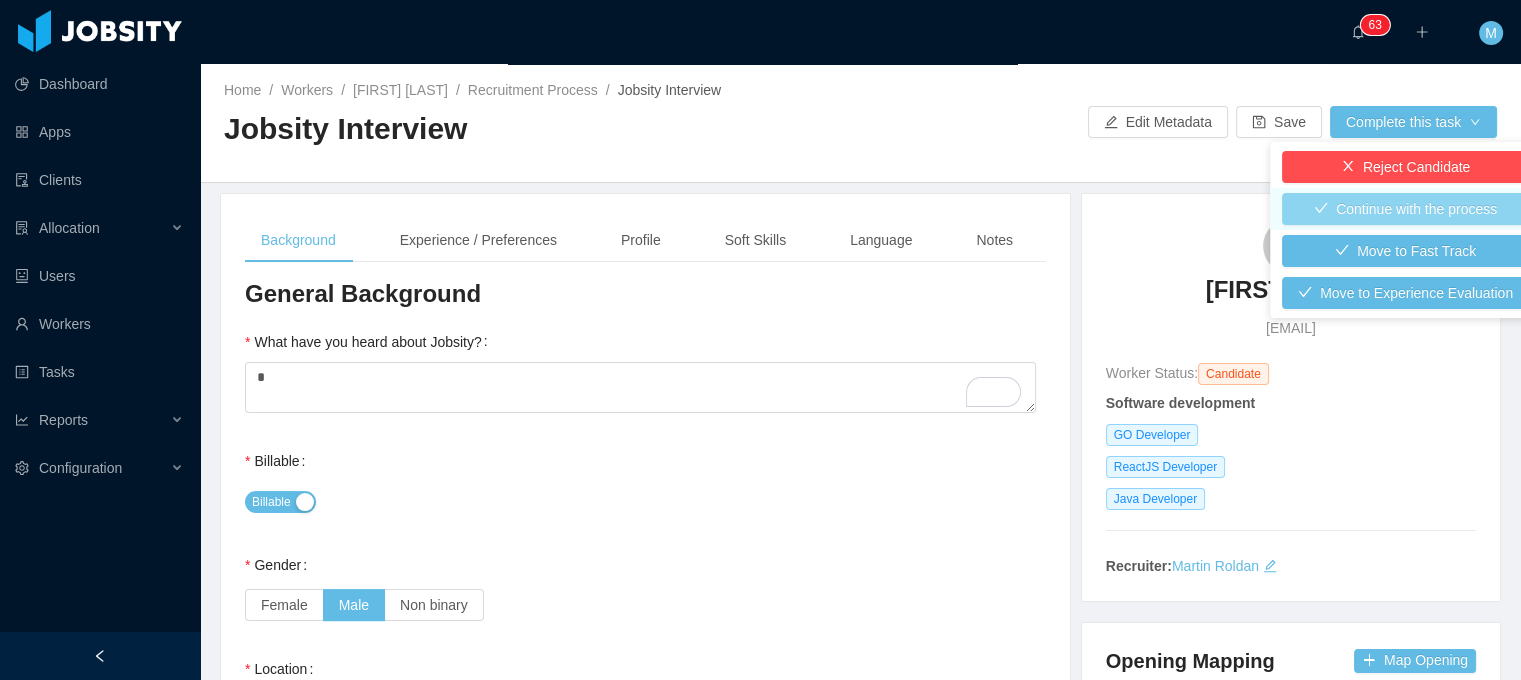 click on "Continue with the process" at bounding box center (1405, 209) 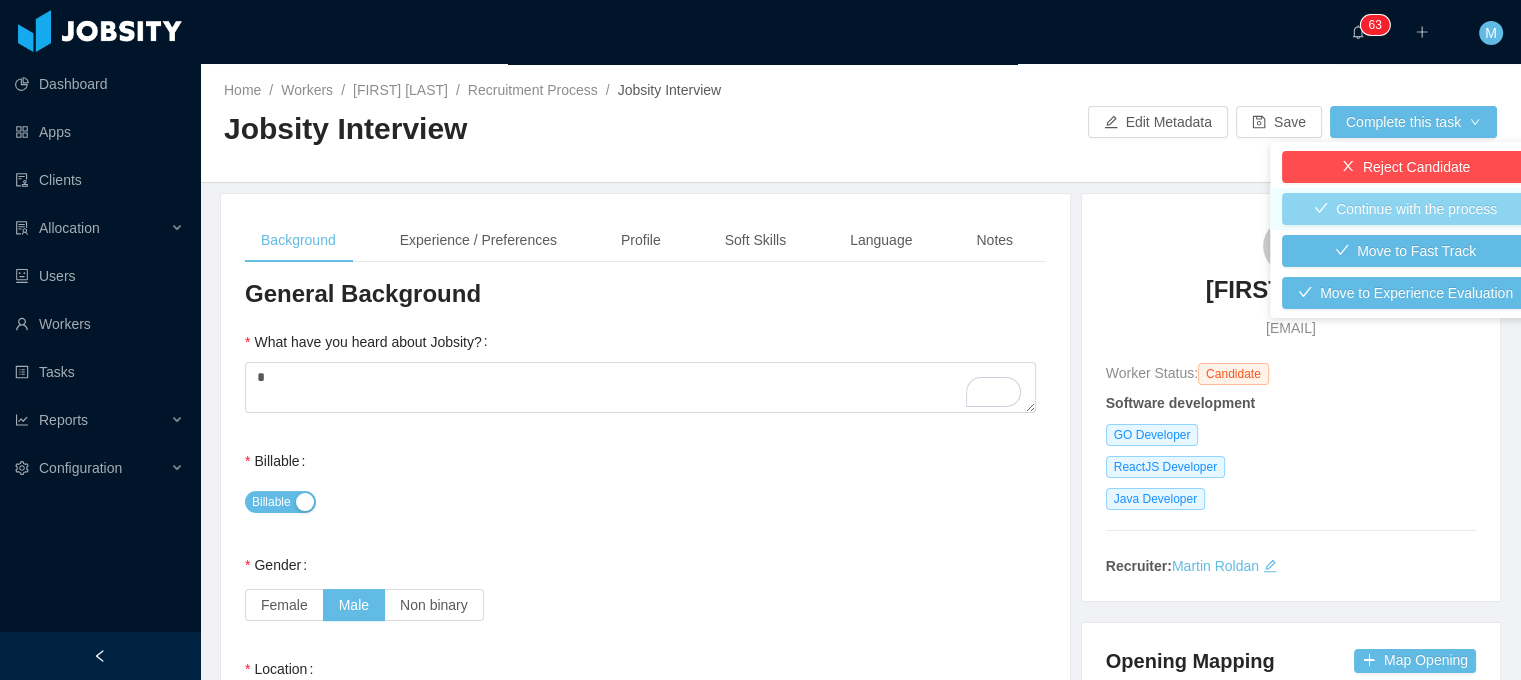 type 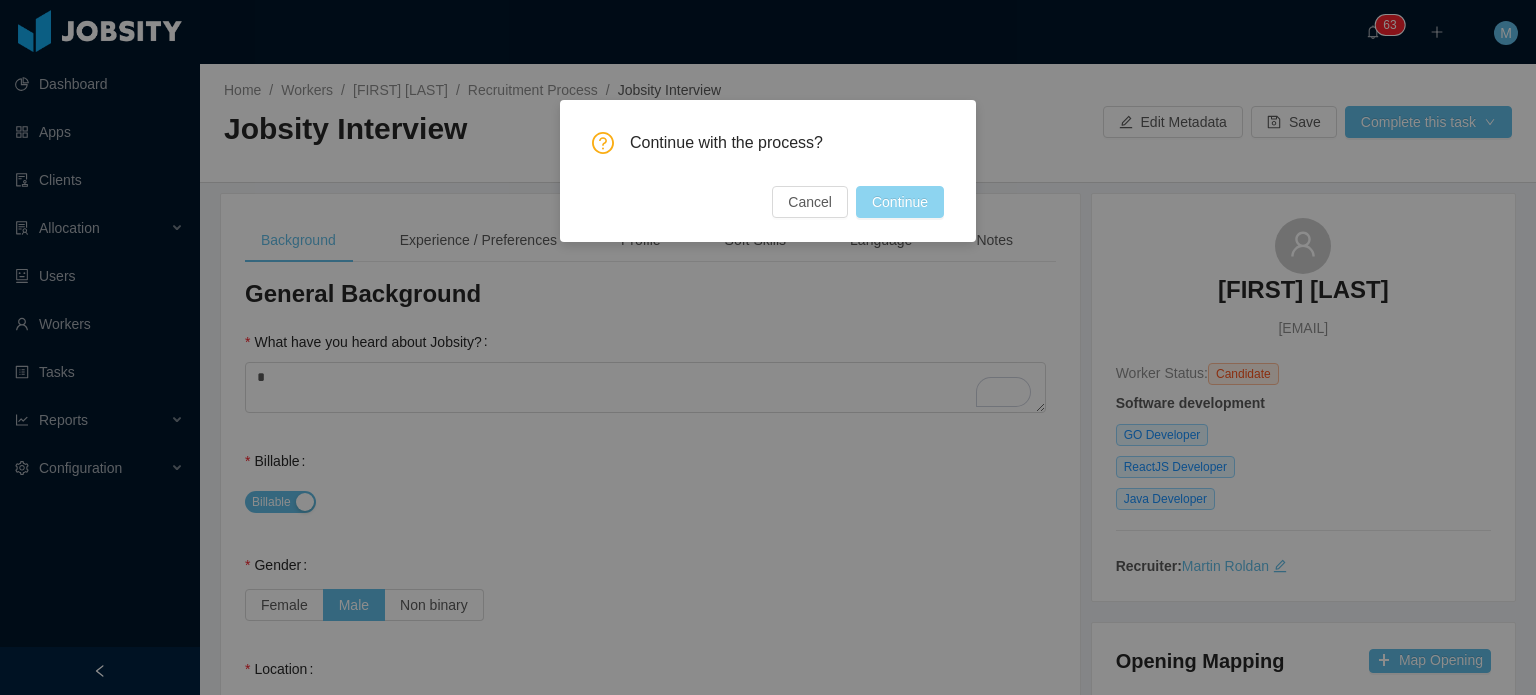 click on "Continue" at bounding box center (900, 202) 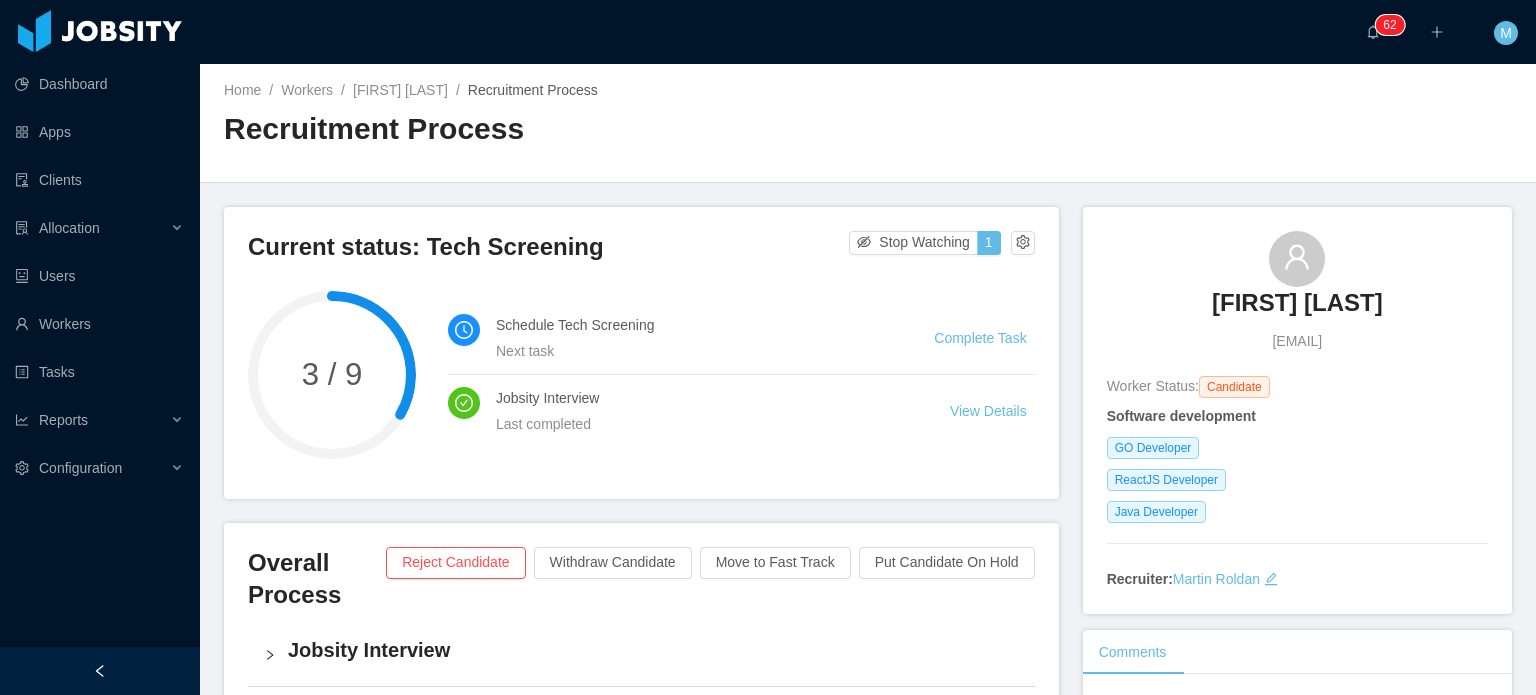 scroll, scrollTop: 0, scrollLeft: 0, axis: both 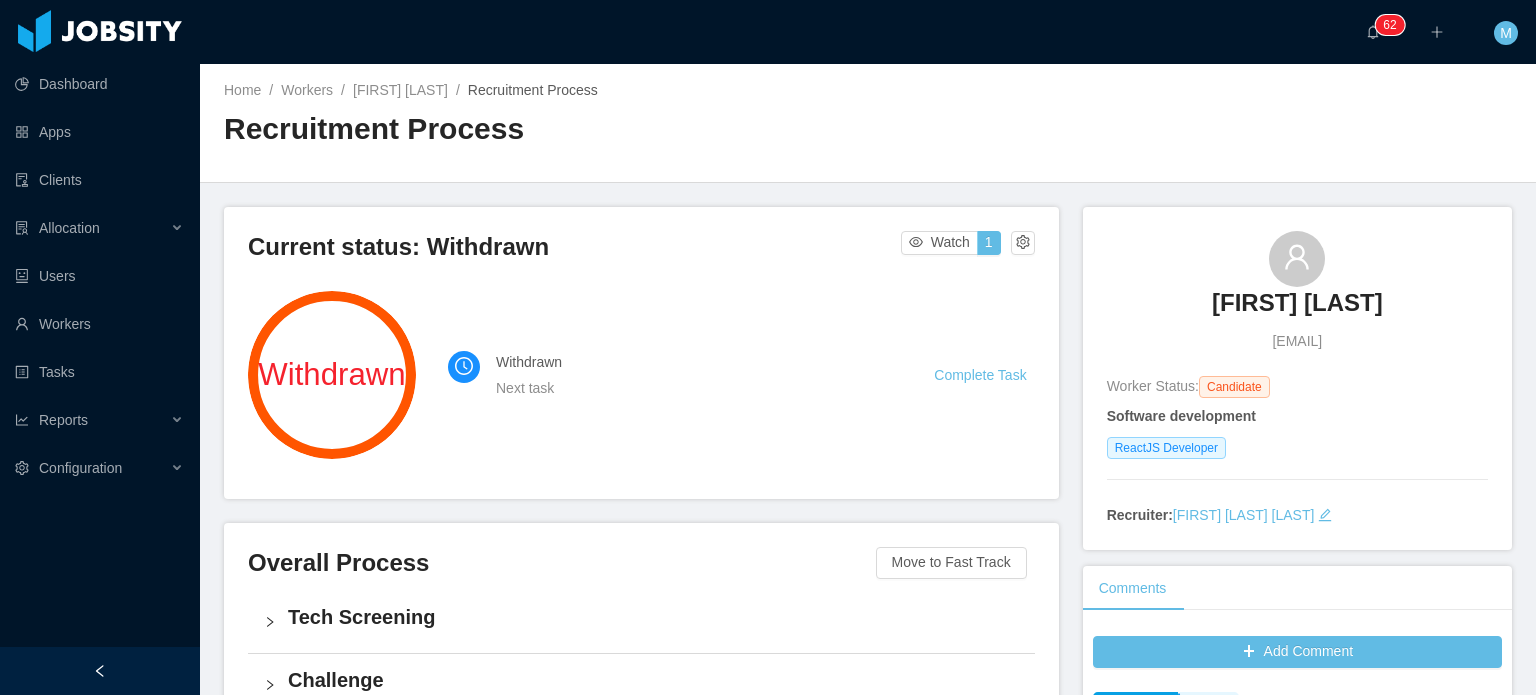click on "[FIRST] [LAST]" at bounding box center [1297, 303] 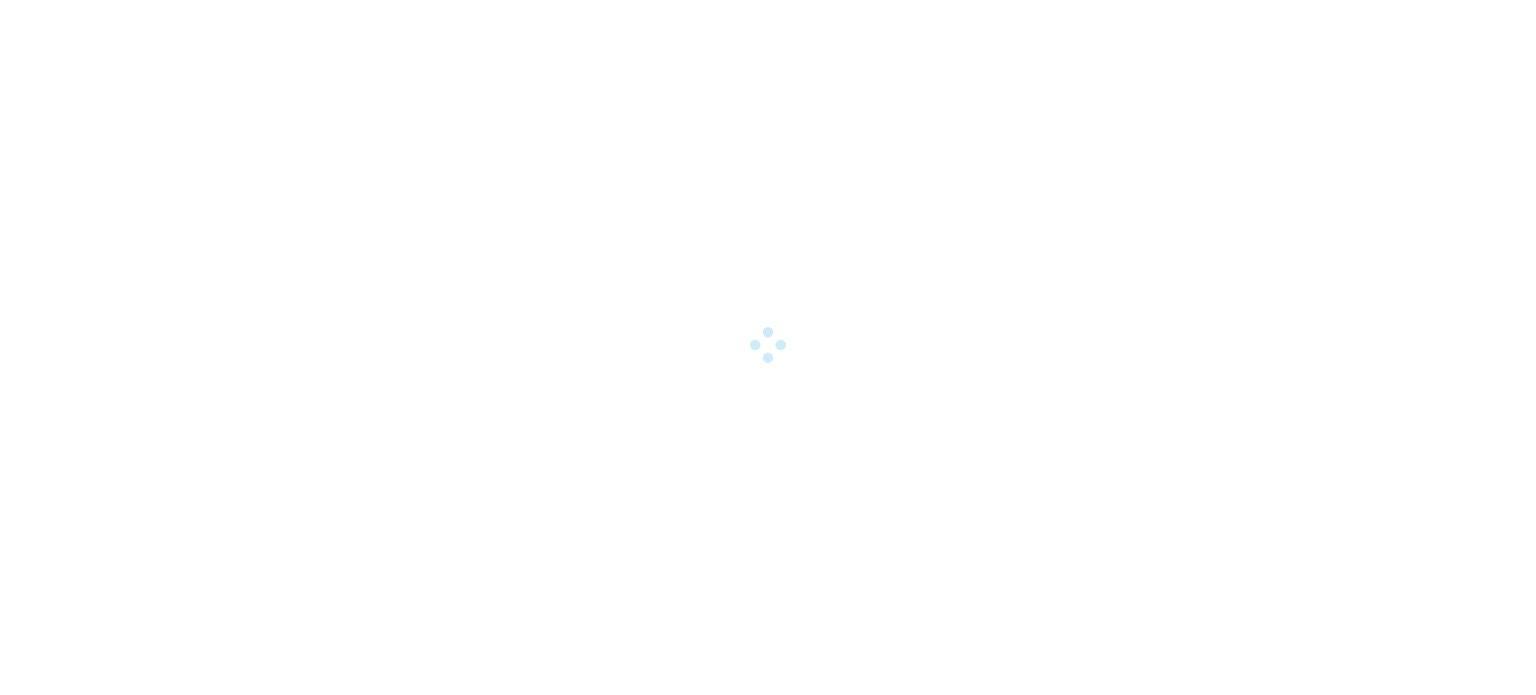 scroll, scrollTop: 0, scrollLeft: 0, axis: both 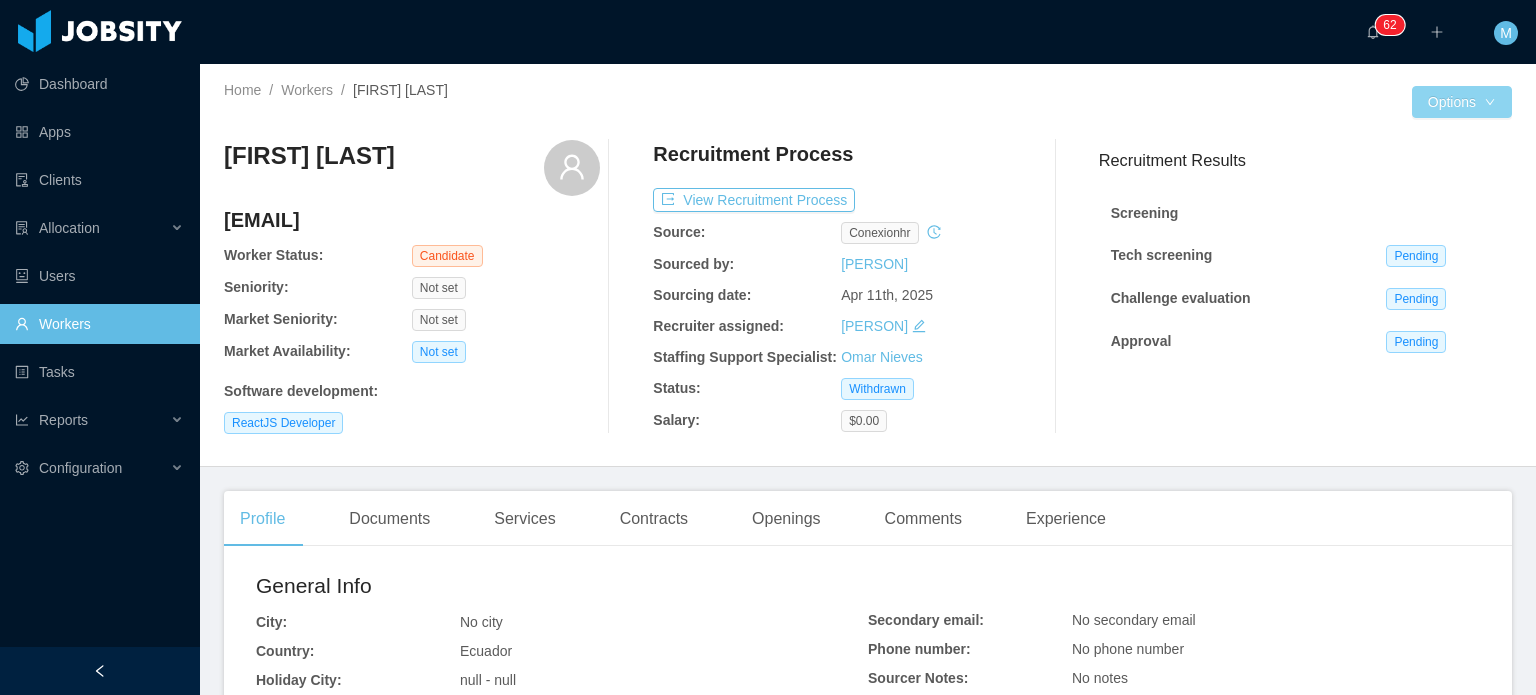 click on "Options" at bounding box center (1462, 102) 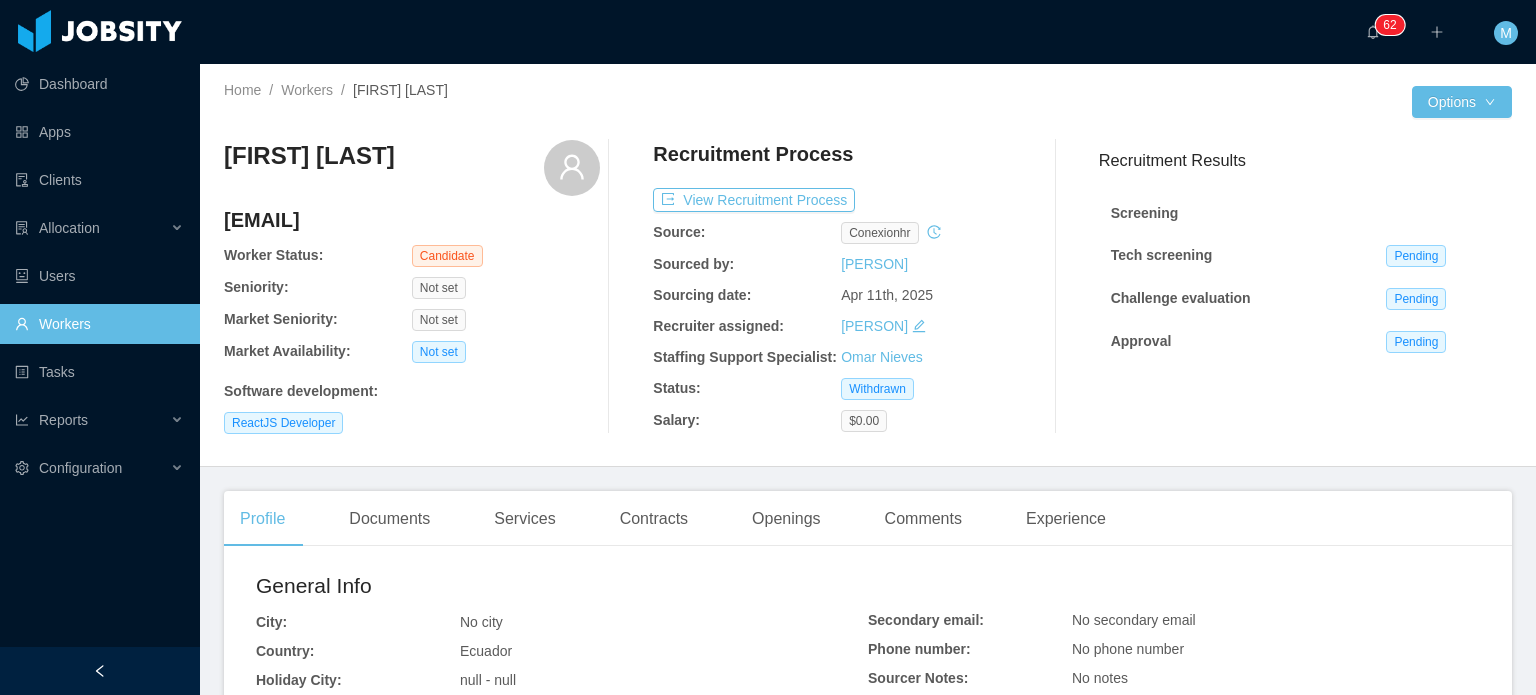 click on "Recruitment Process" at bounding box center (841, 159) 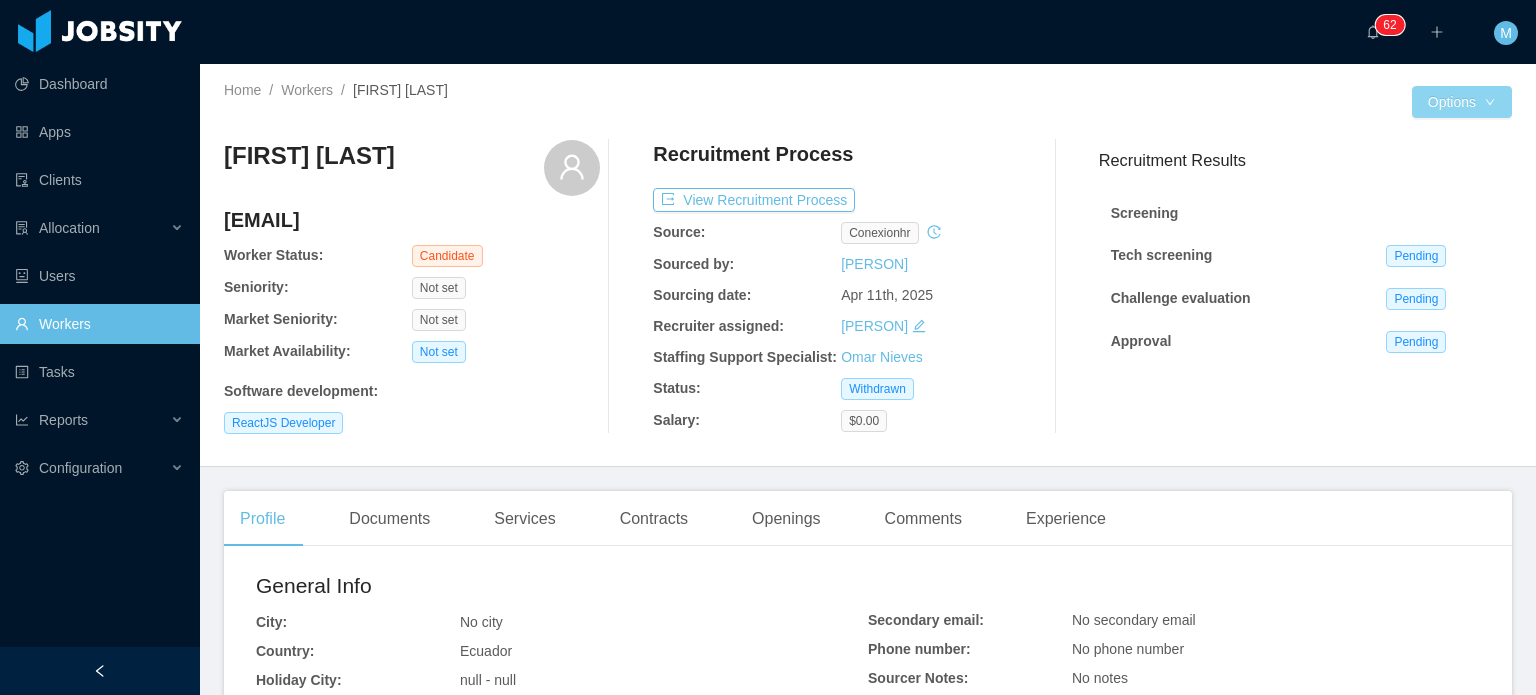 click on "Options" at bounding box center [1462, 102] 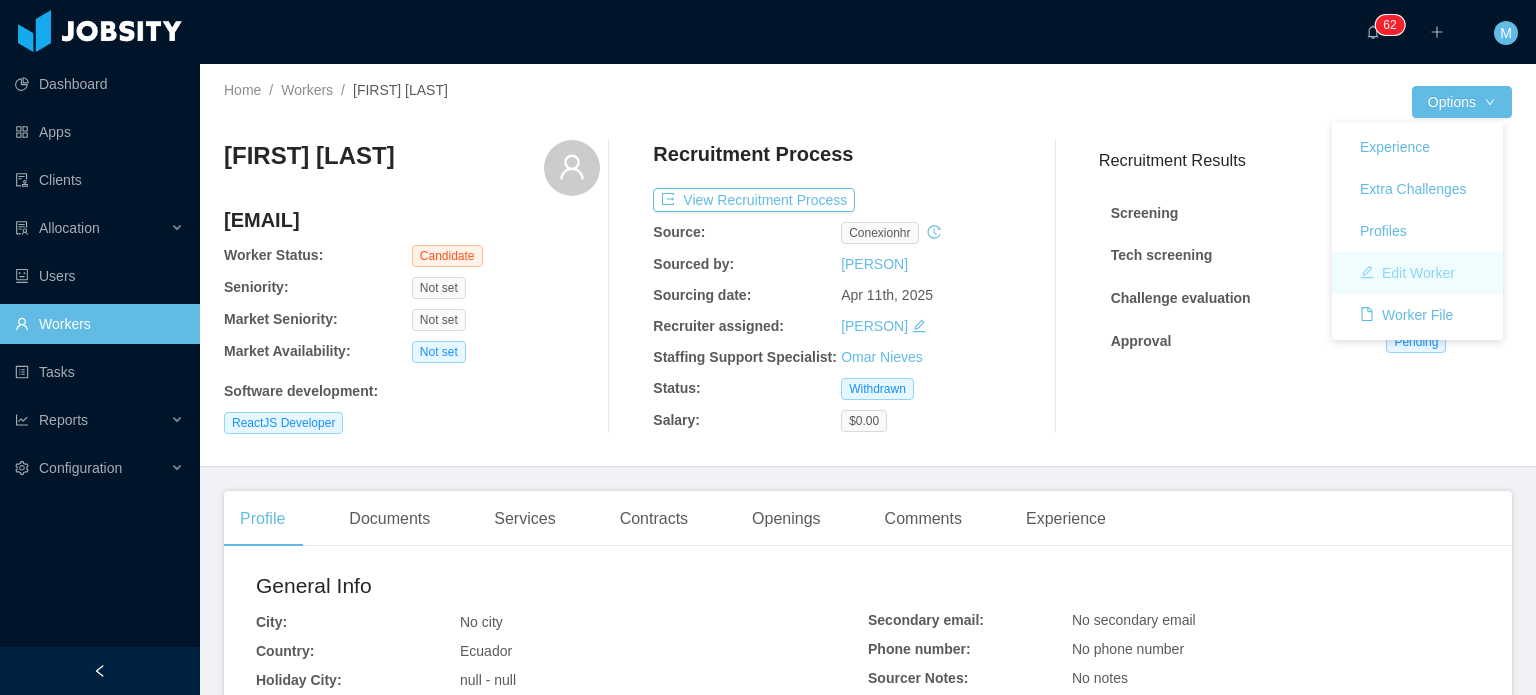 click on "Edit Worker" at bounding box center [1407, 273] 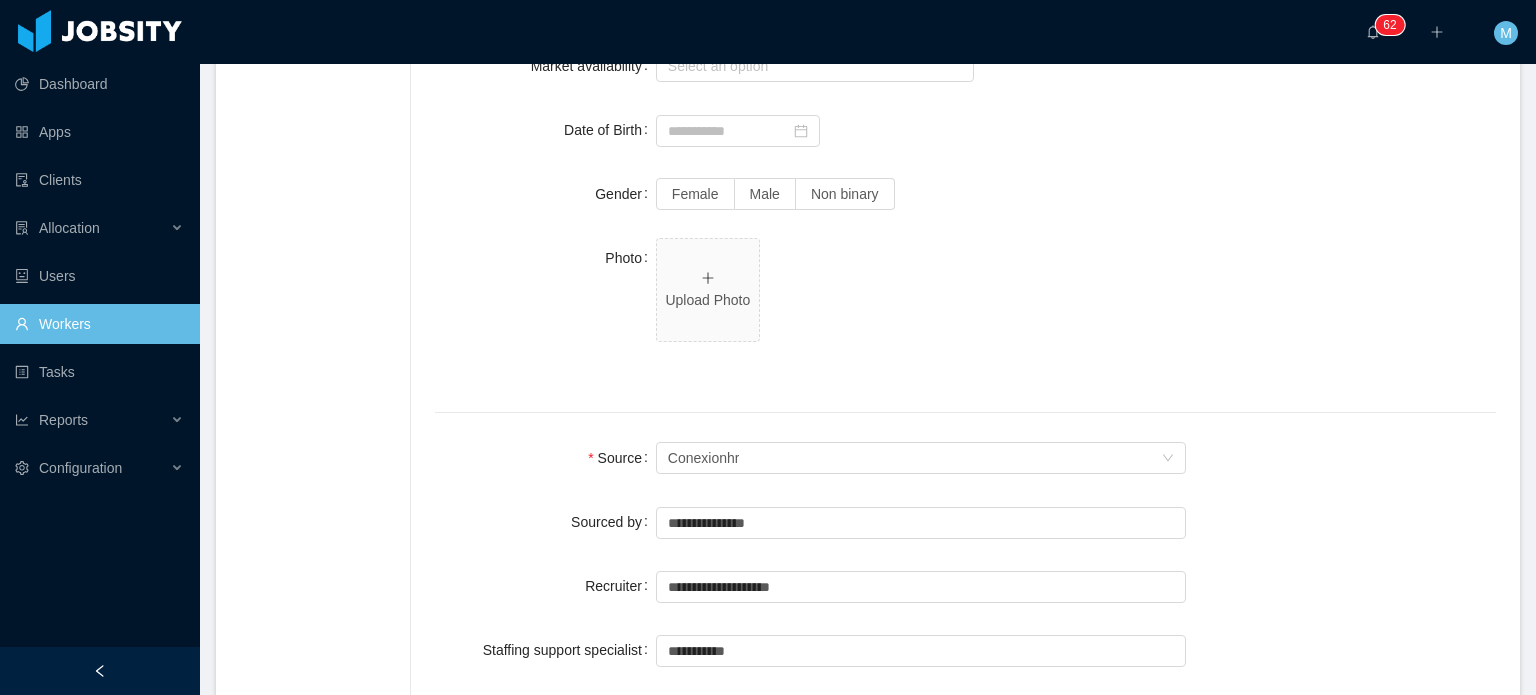 scroll, scrollTop: 1100, scrollLeft: 0, axis: vertical 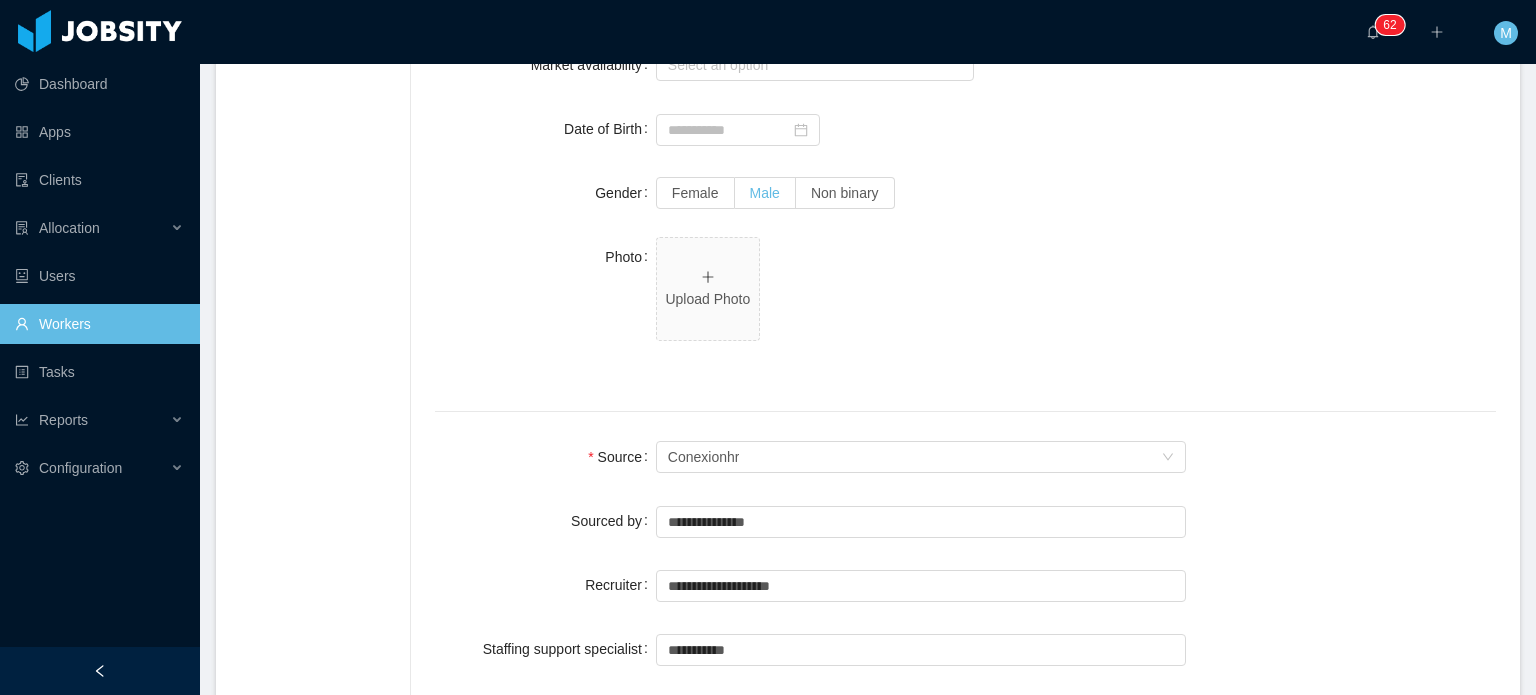 click on "Male" at bounding box center [765, 193] 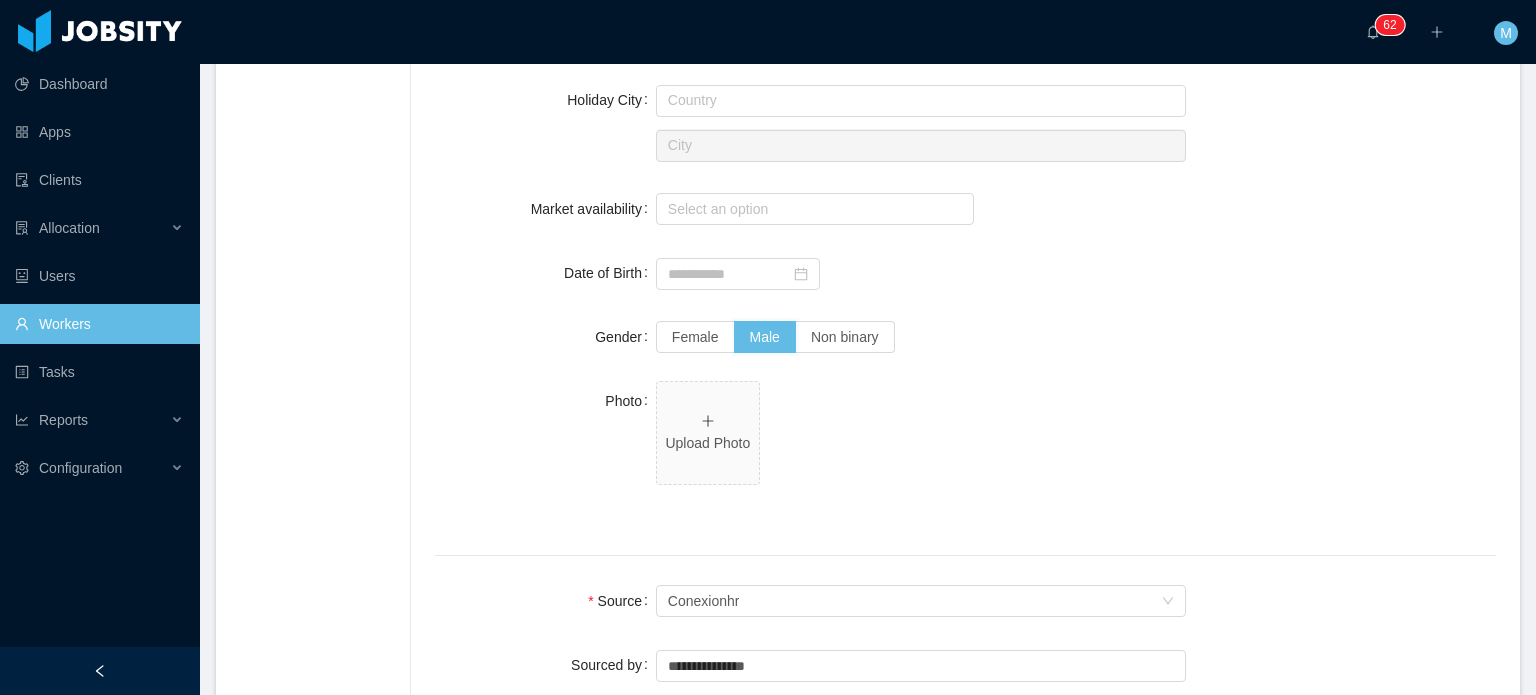 scroll, scrollTop: 800, scrollLeft: 0, axis: vertical 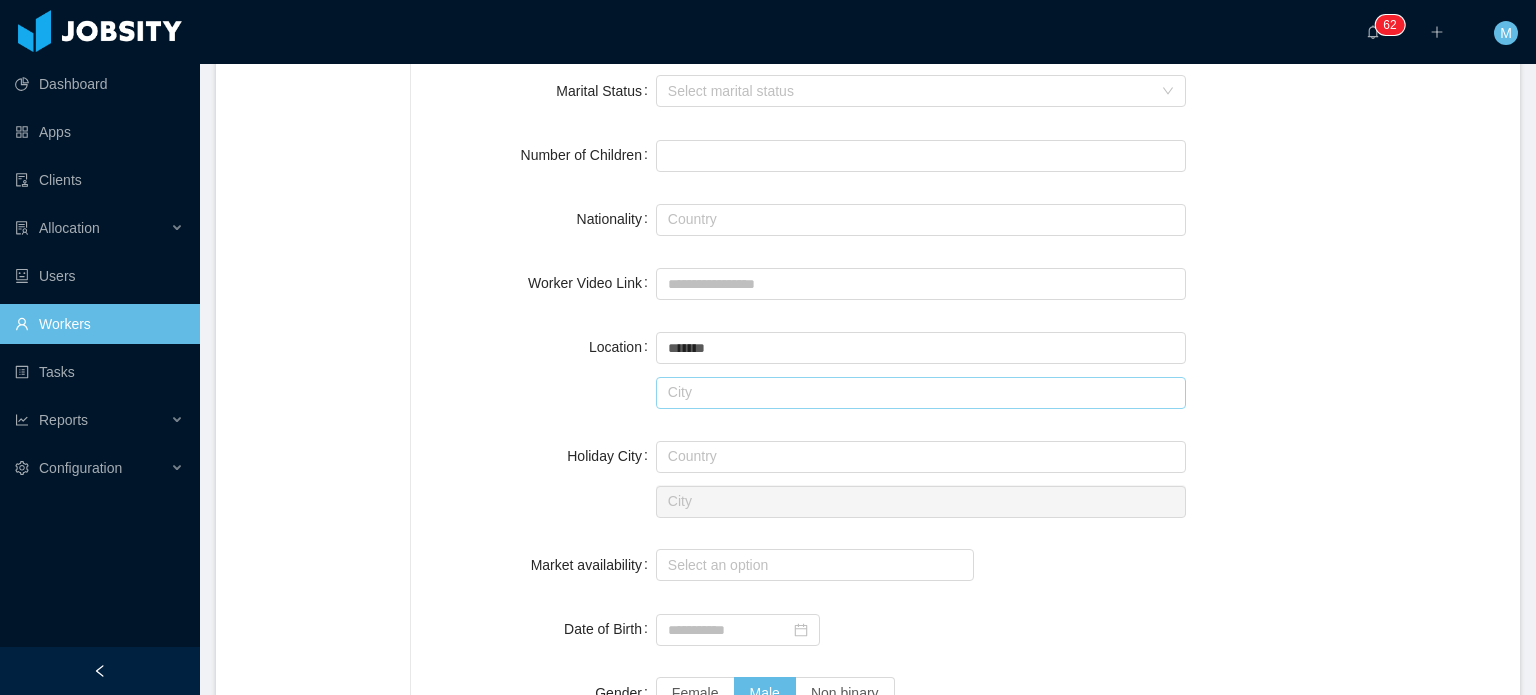 click at bounding box center [921, 393] 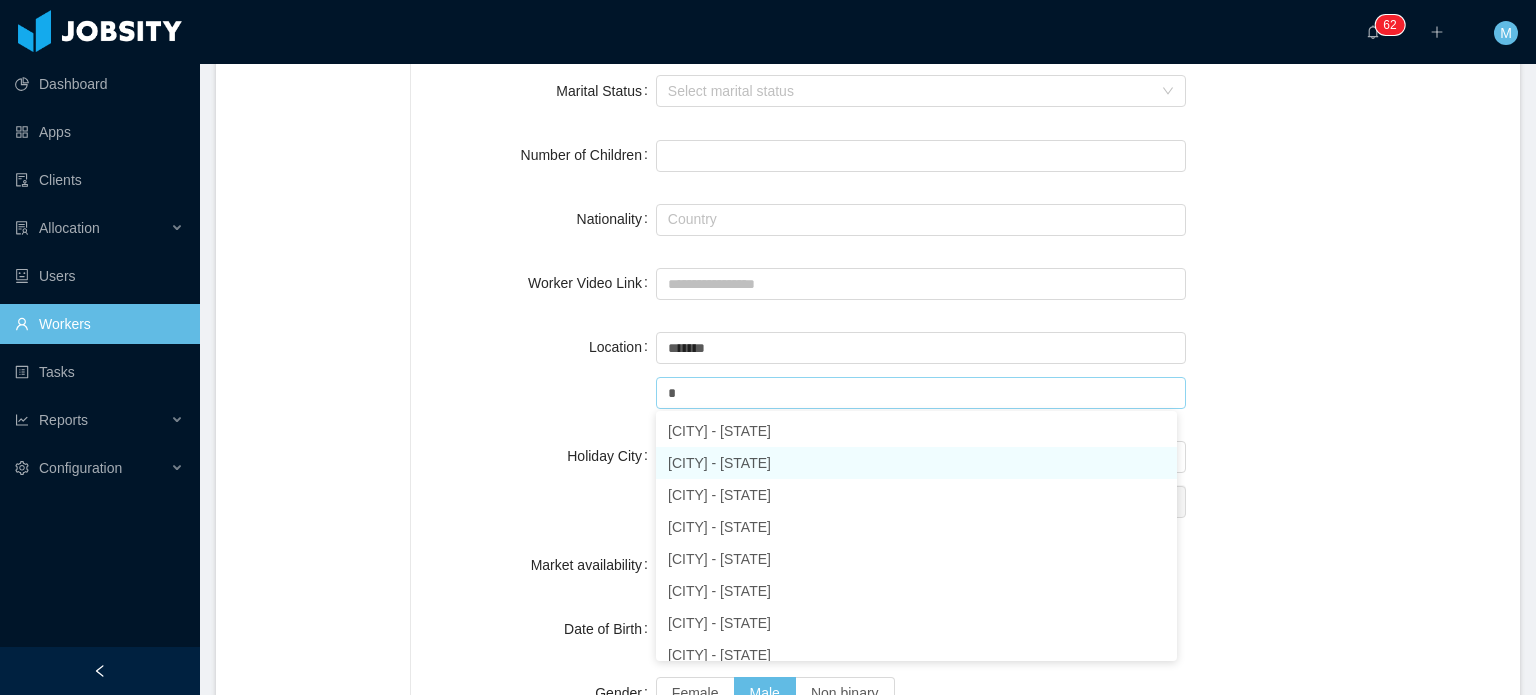 click on "[CITY] - [STATE]" at bounding box center (916, 463) 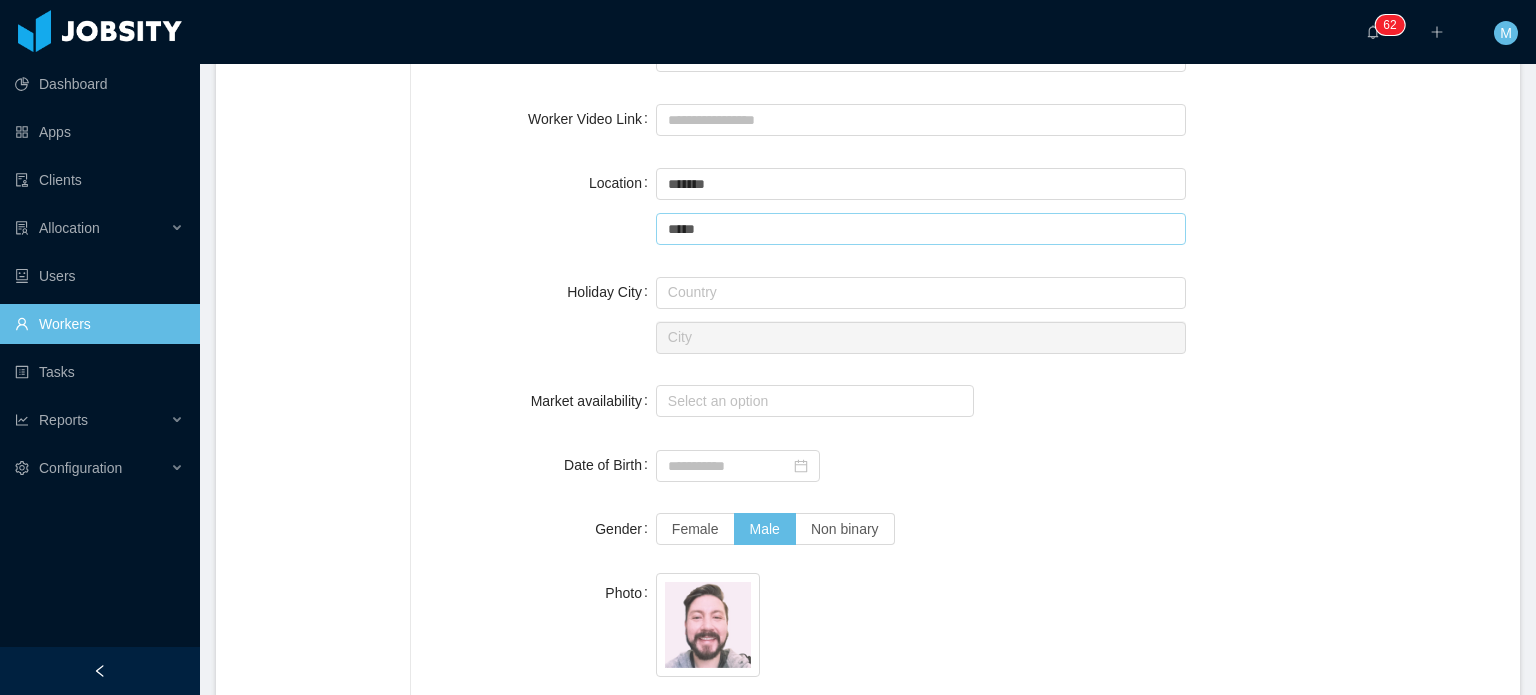 scroll, scrollTop: 800, scrollLeft: 0, axis: vertical 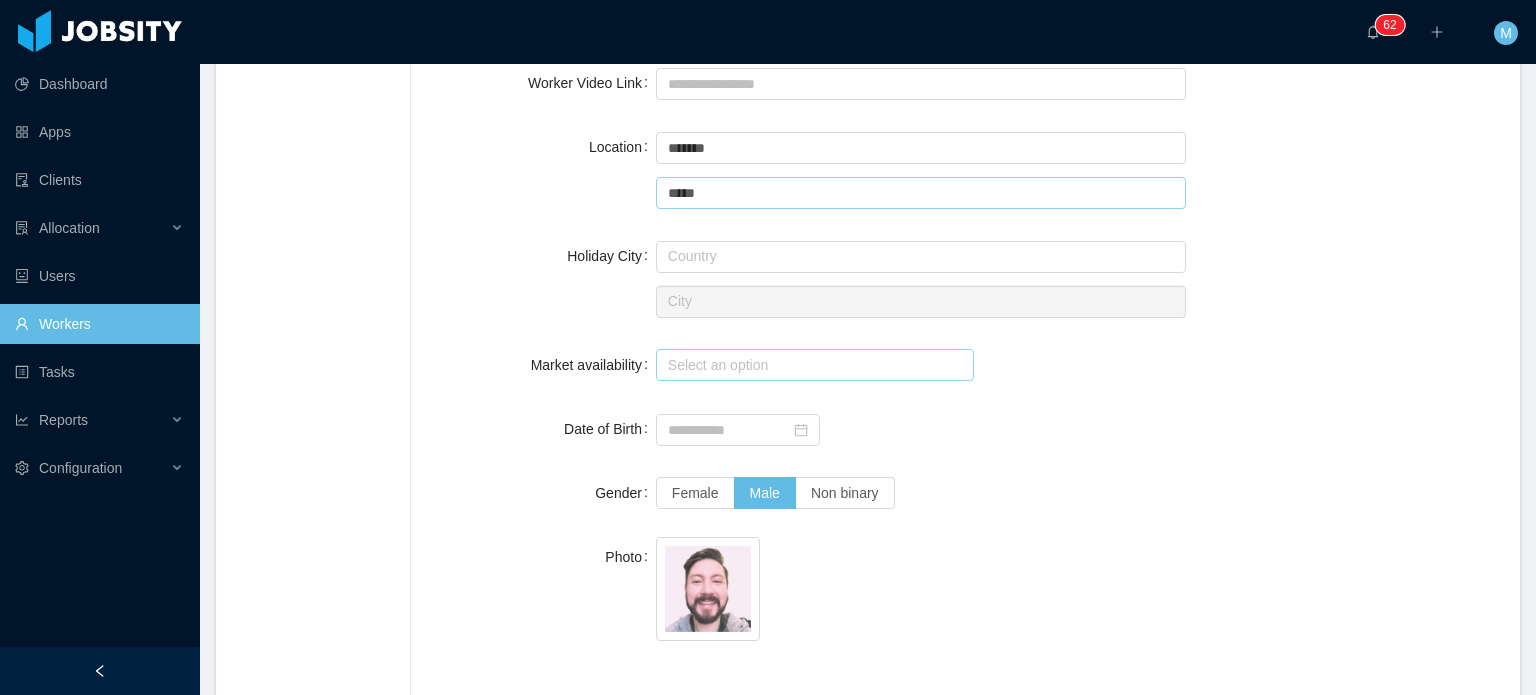 click on "Select an option" at bounding box center (810, 365) 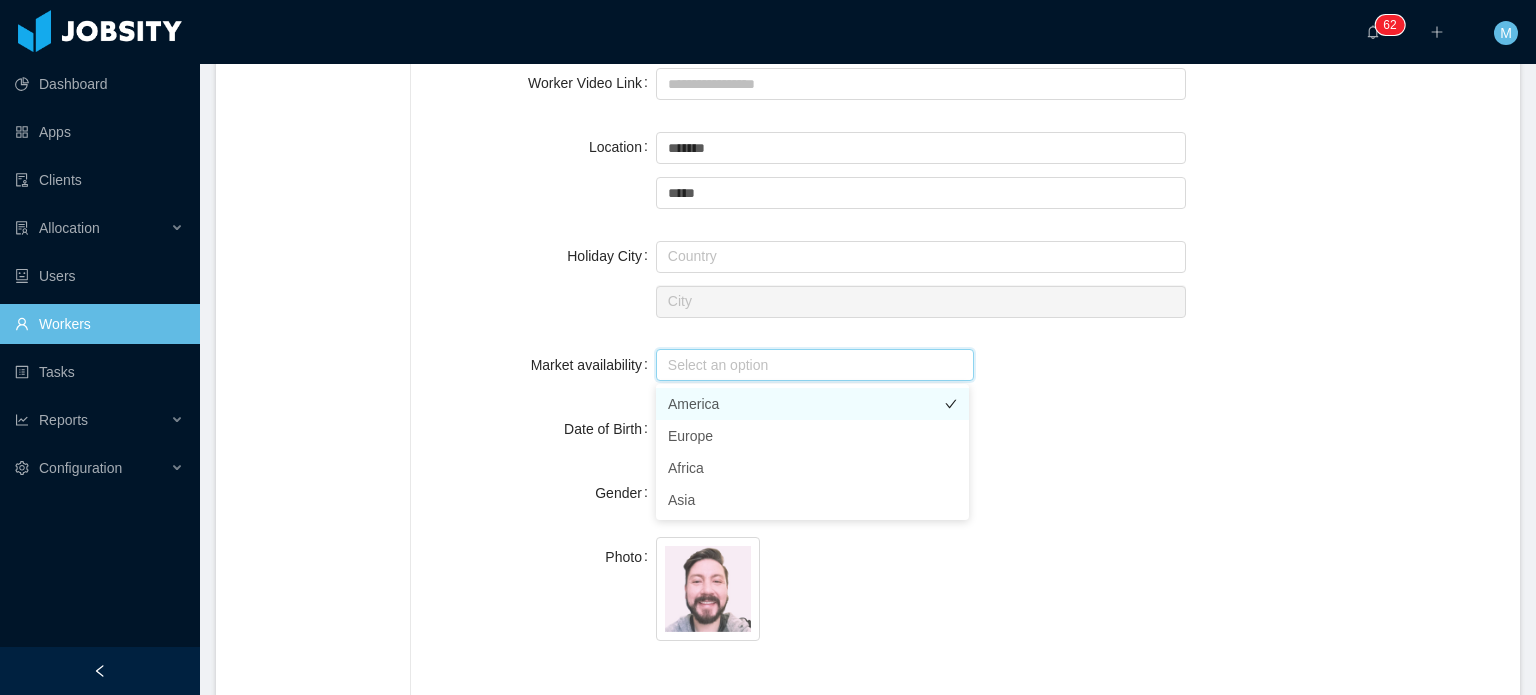 click on "America" at bounding box center [812, 404] 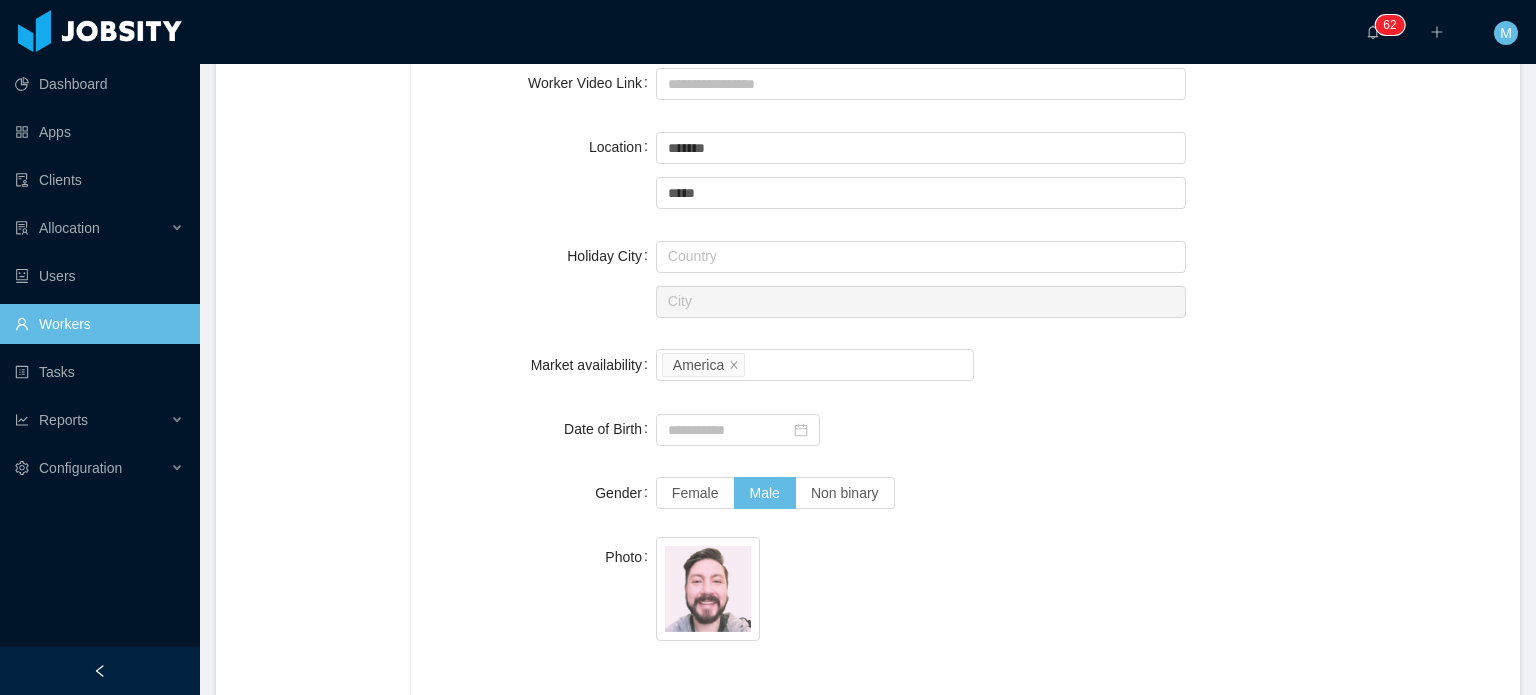 click on "**********" at bounding box center (965, 397) 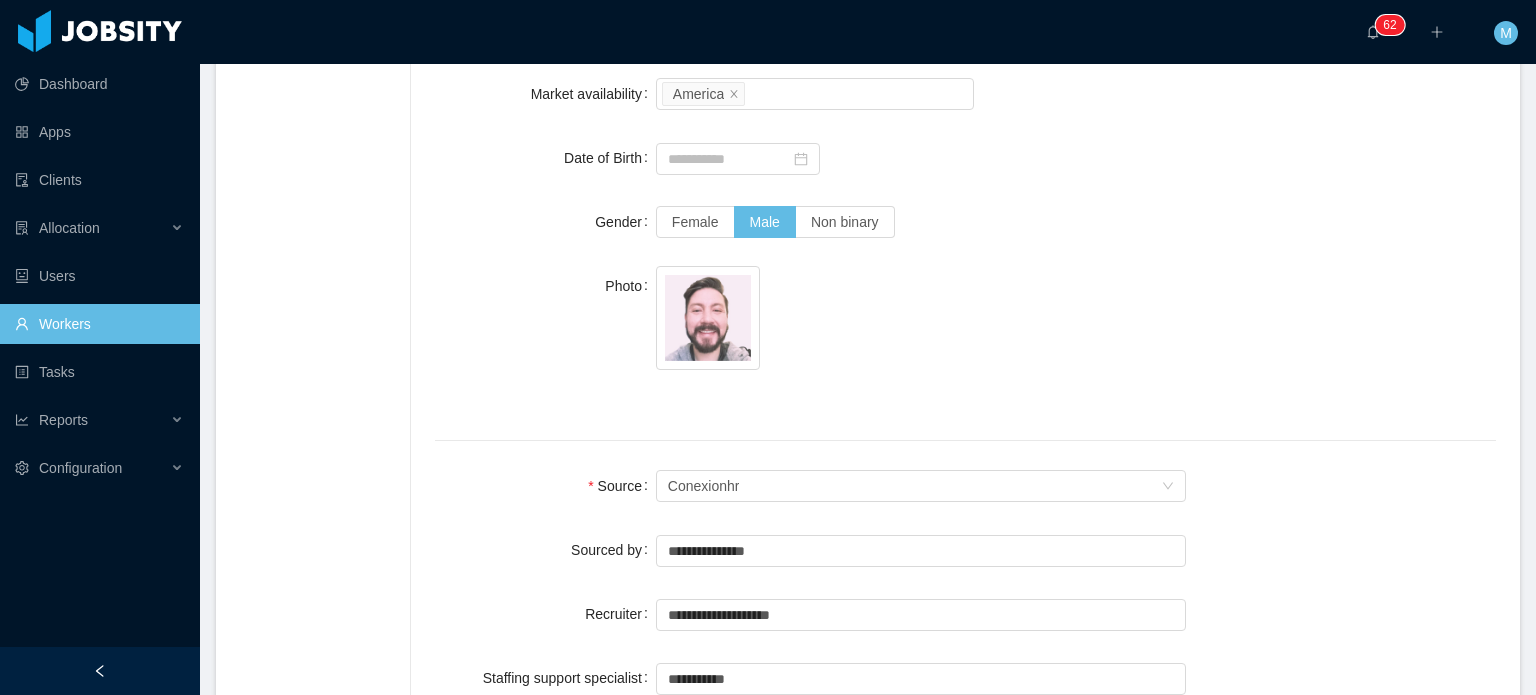 scroll, scrollTop: 1200, scrollLeft: 0, axis: vertical 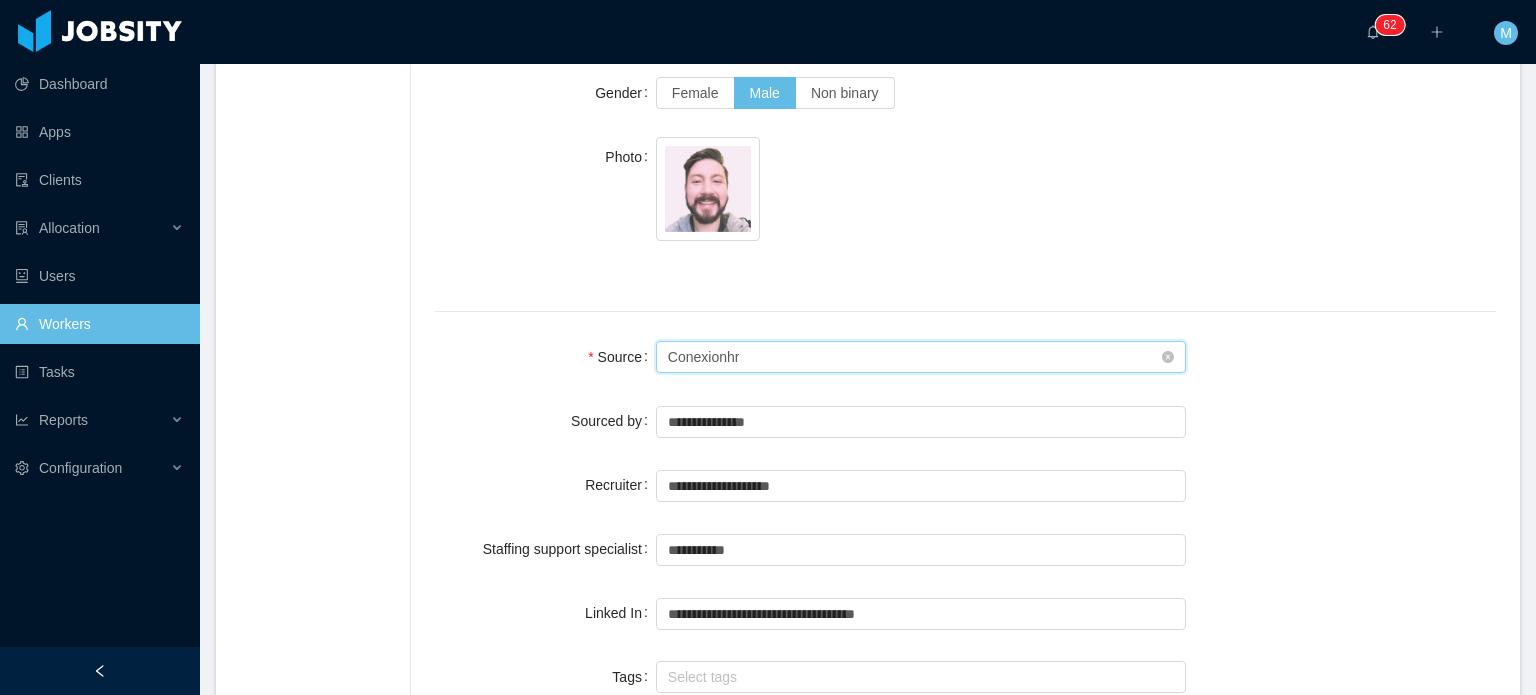 click on "Seniority Conexionhr" at bounding box center [915, 357] 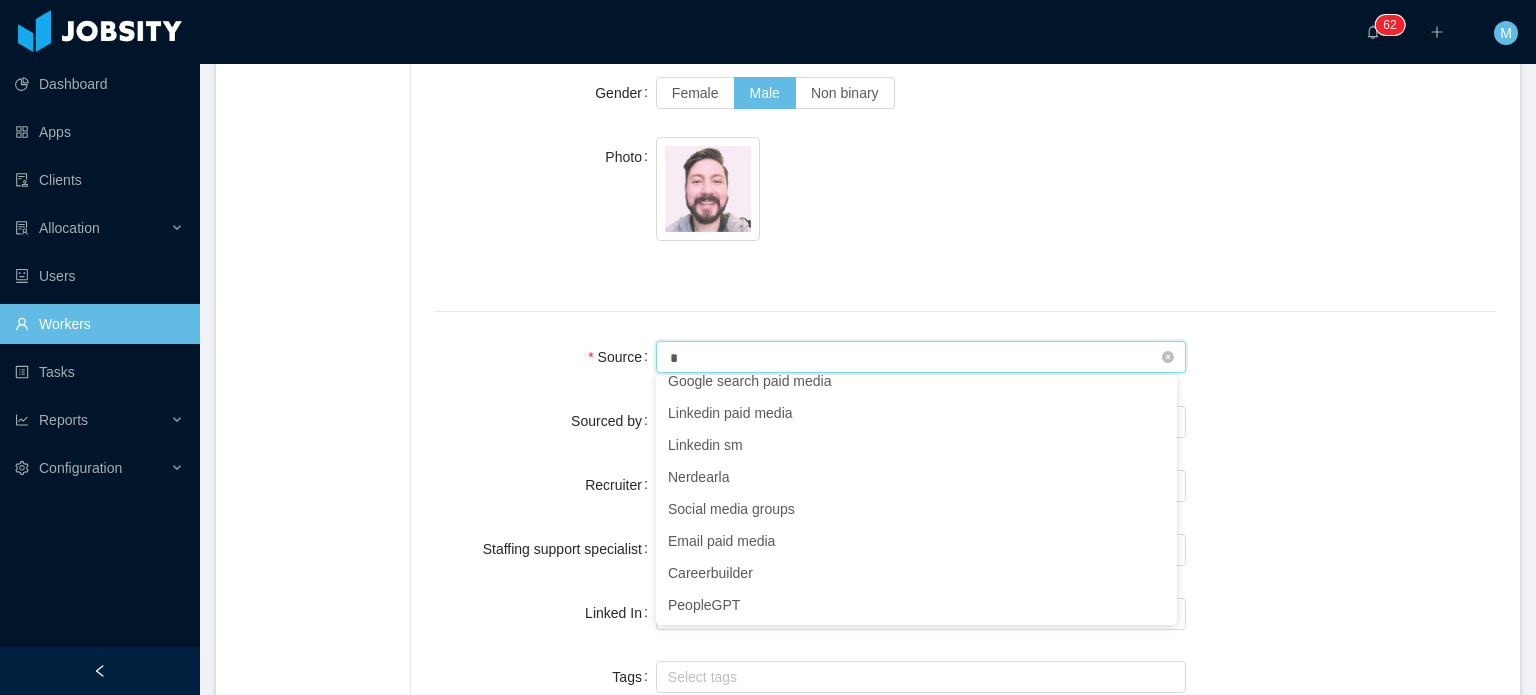scroll, scrollTop: 4, scrollLeft: 0, axis: vertical 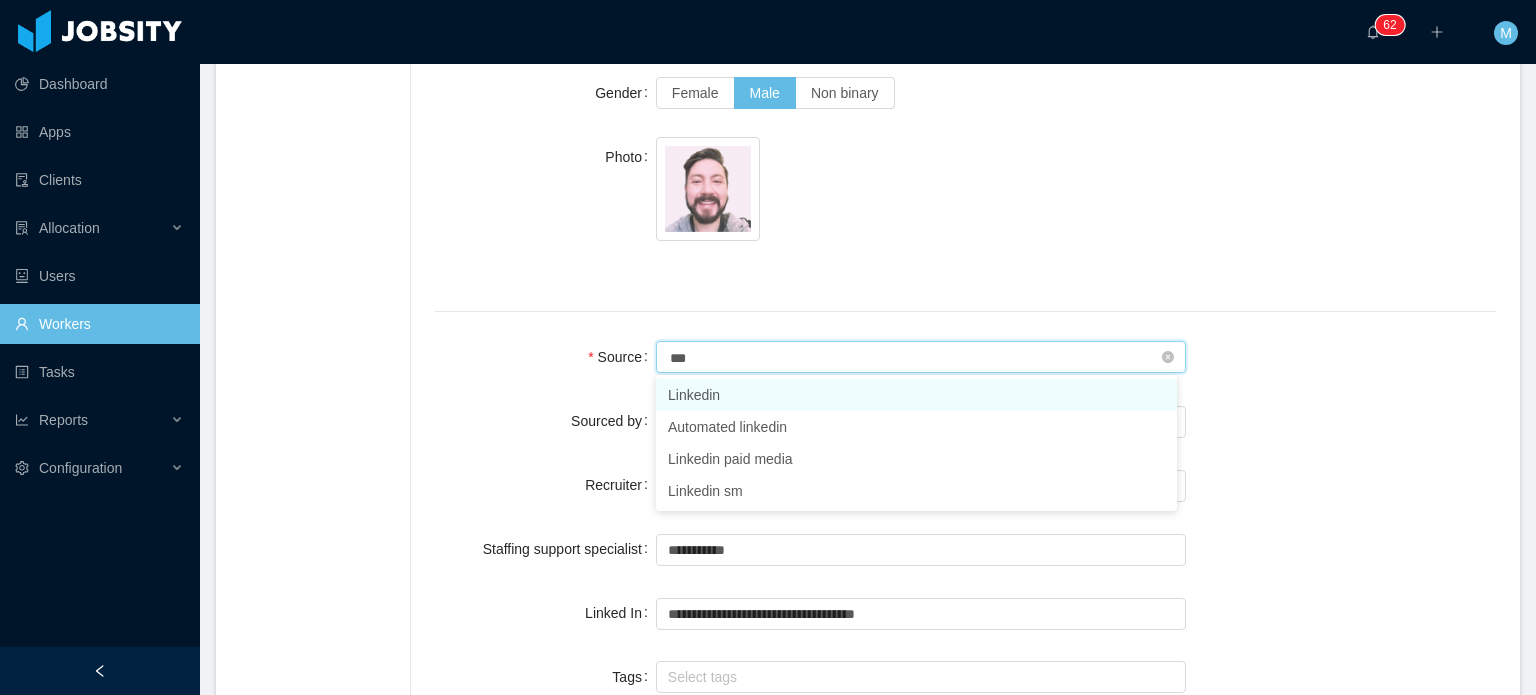 type on "****" 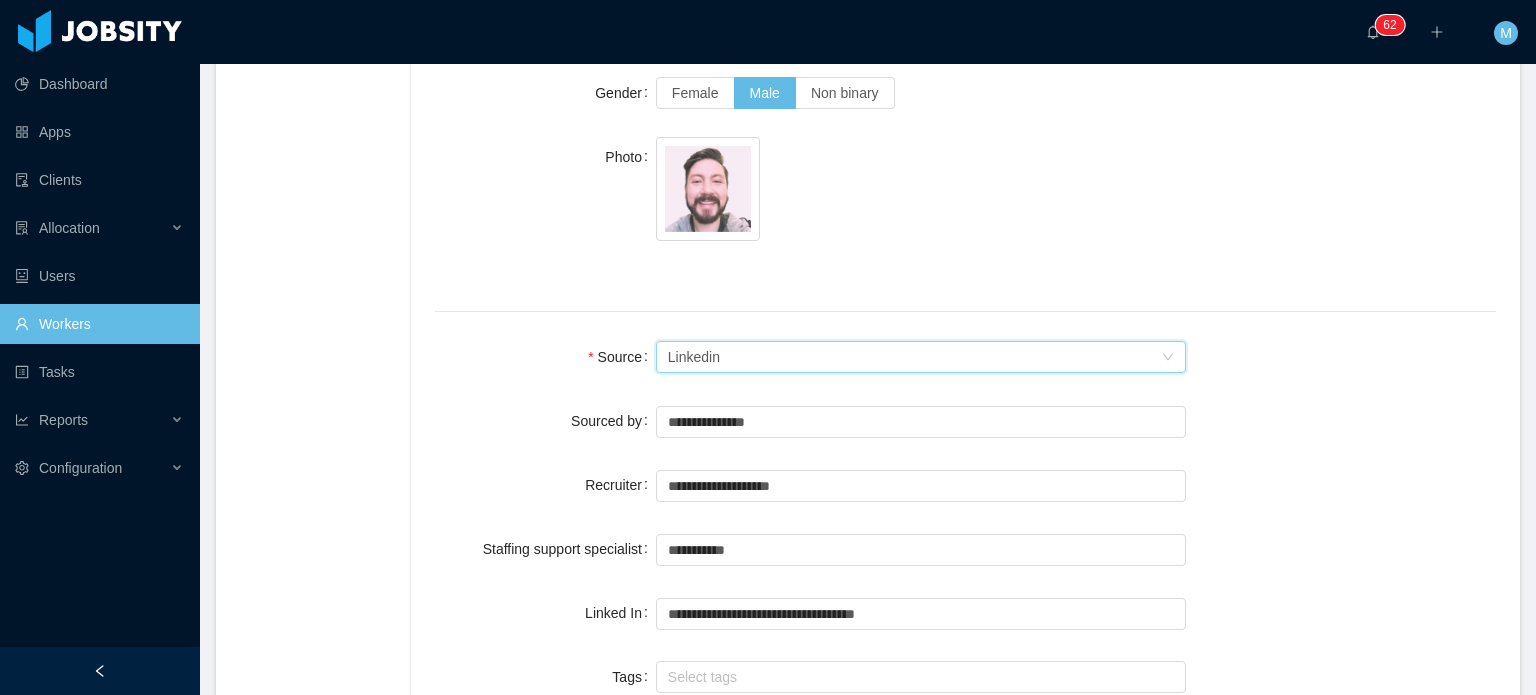 click on "**********" at bounding box center [965, -3] 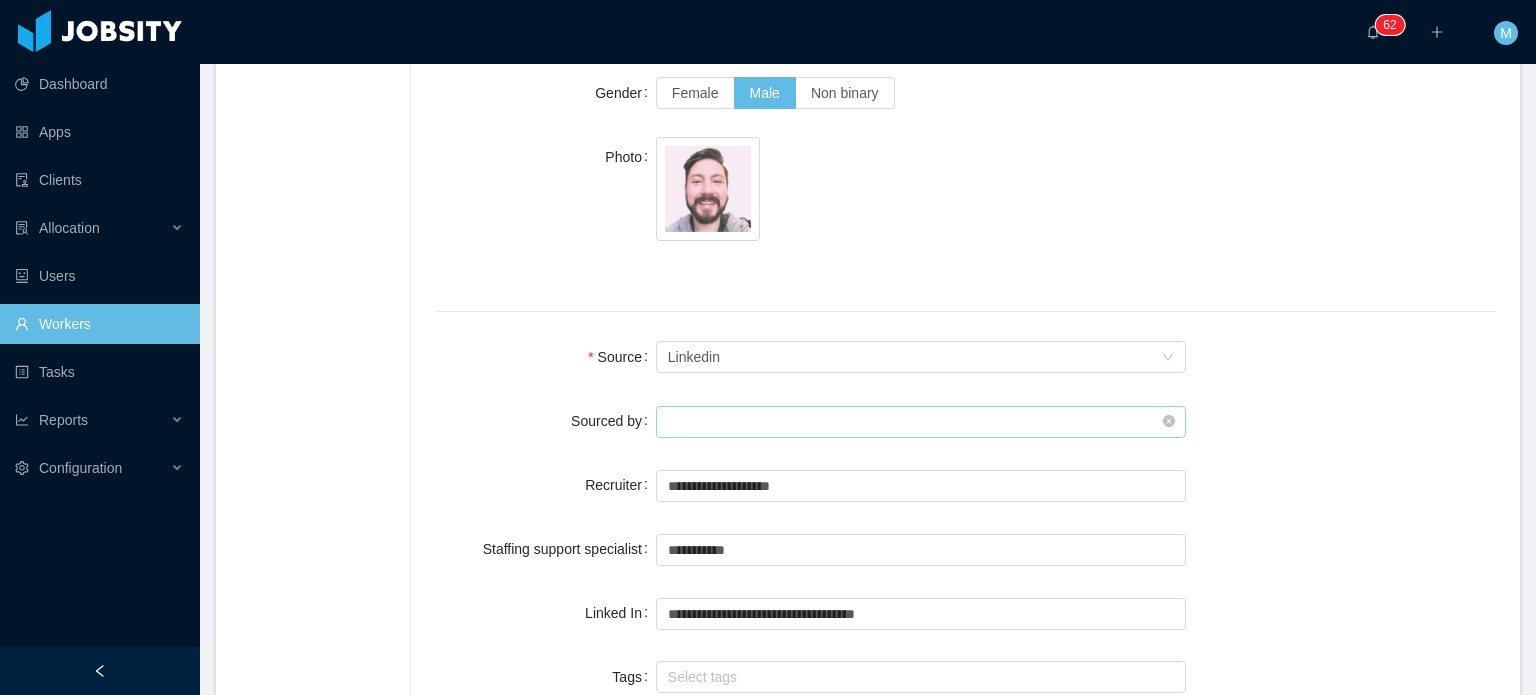 click at bounding box center (921, 422) 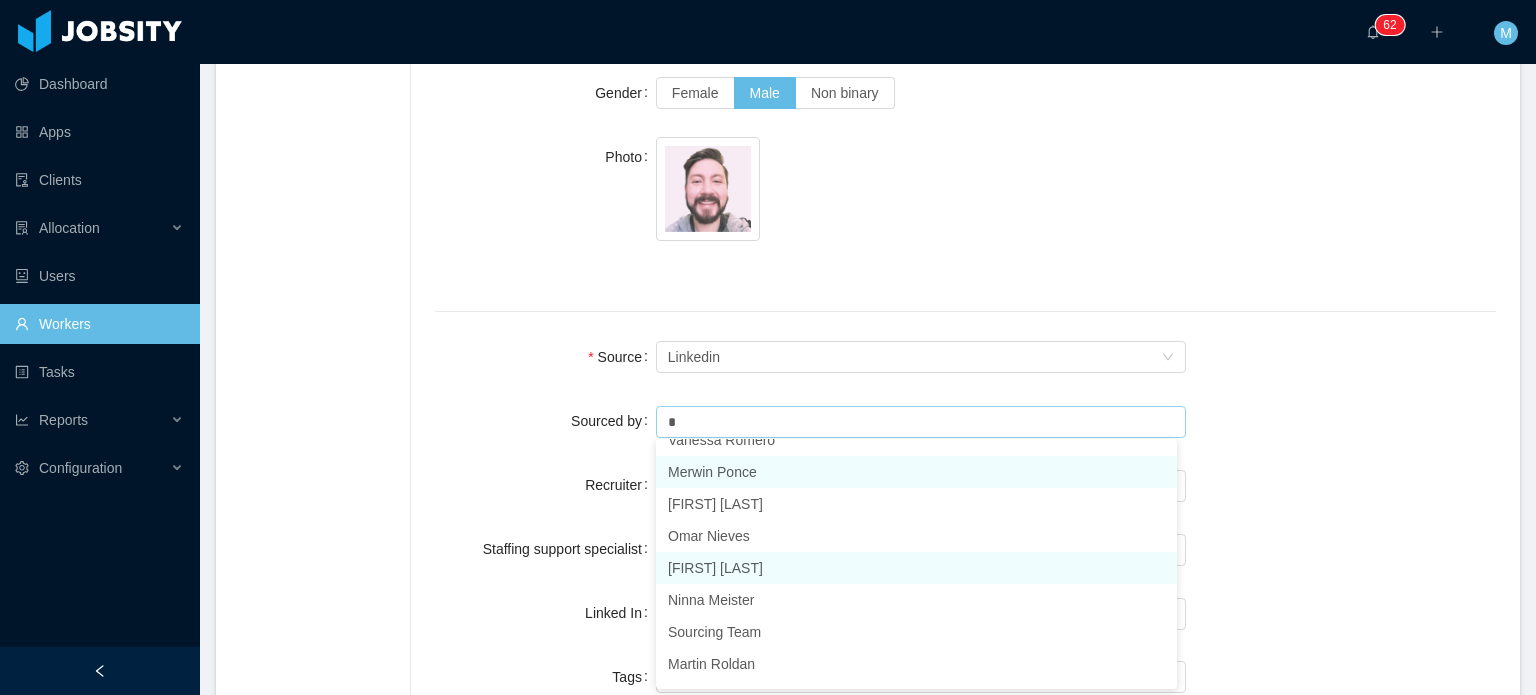 scroll, scrollTop: 77, scrollLeft: 0, axis: vertical 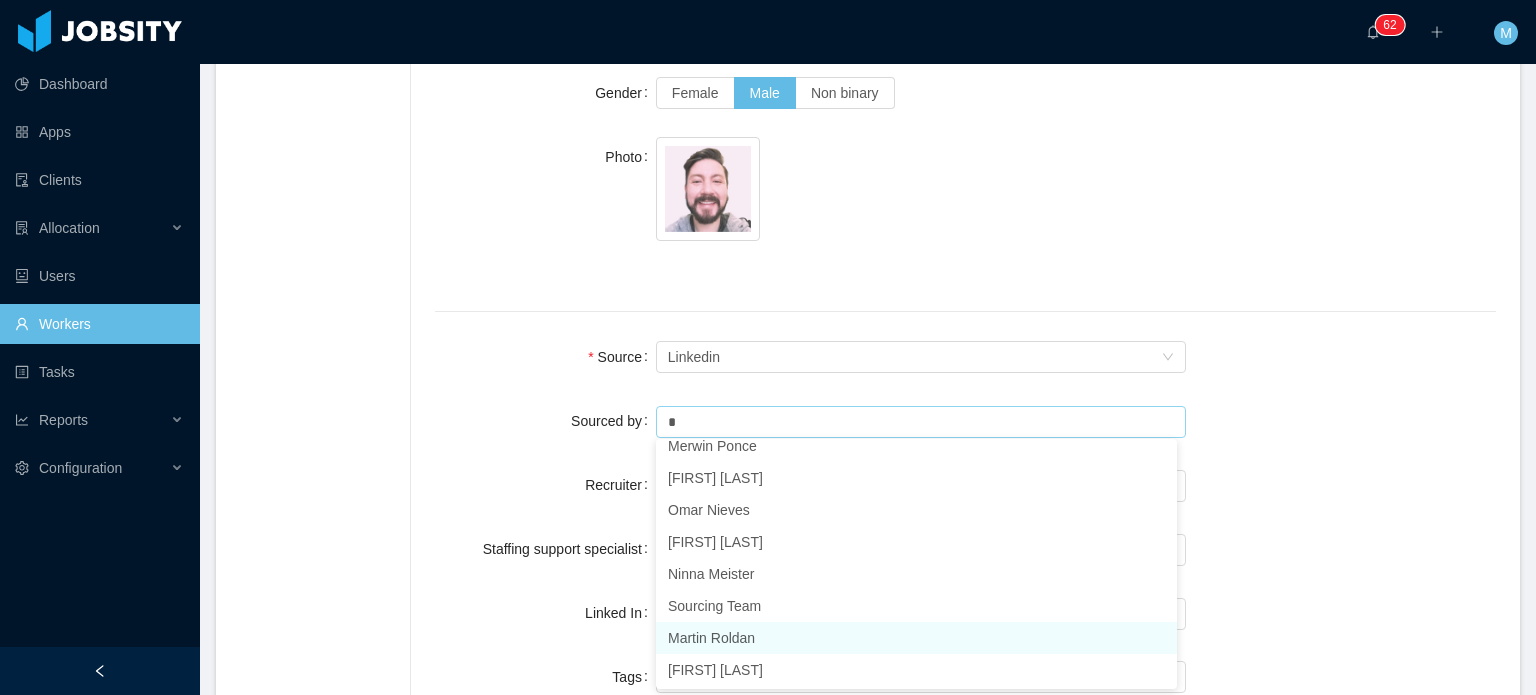 click on "Martin Roldan" at bounding box center [916, 638] 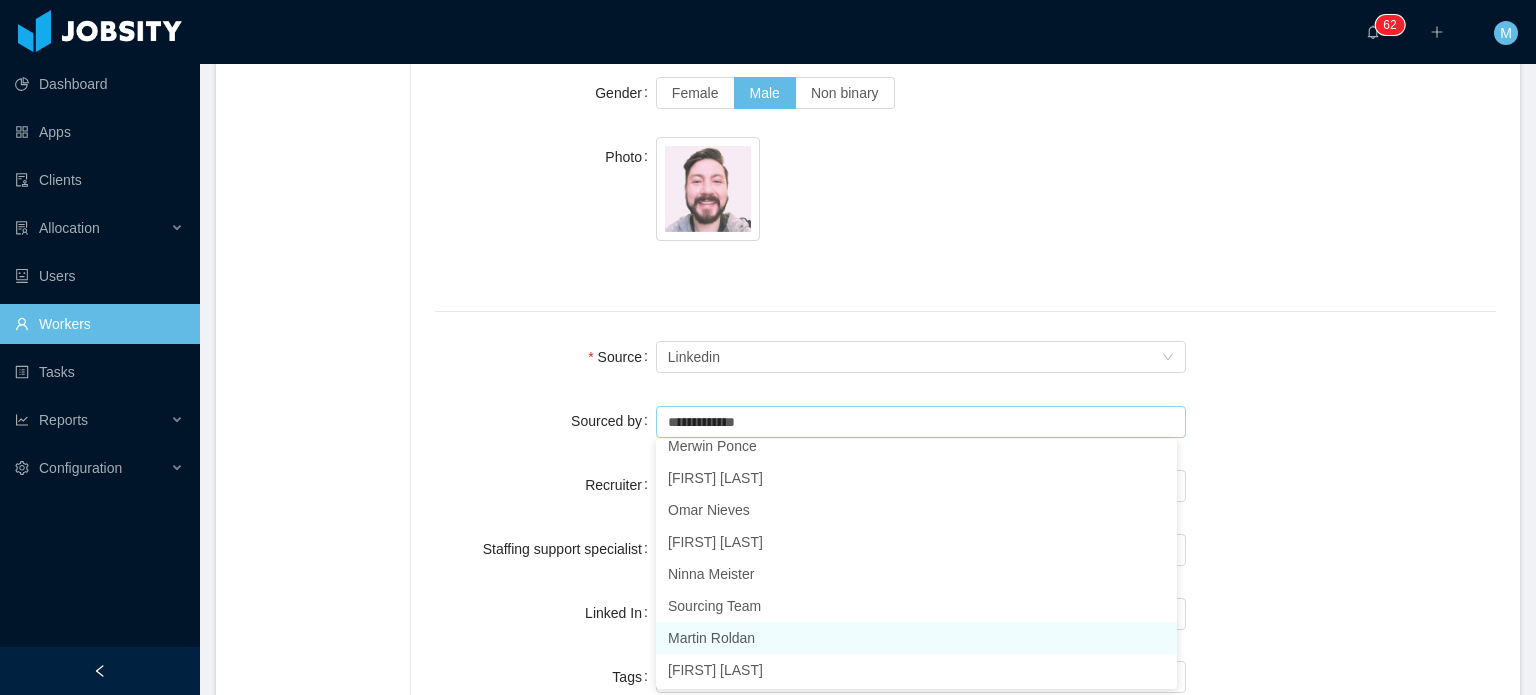 scroll, scrollTop: 4, scrollLeft: 0, axis: vertical 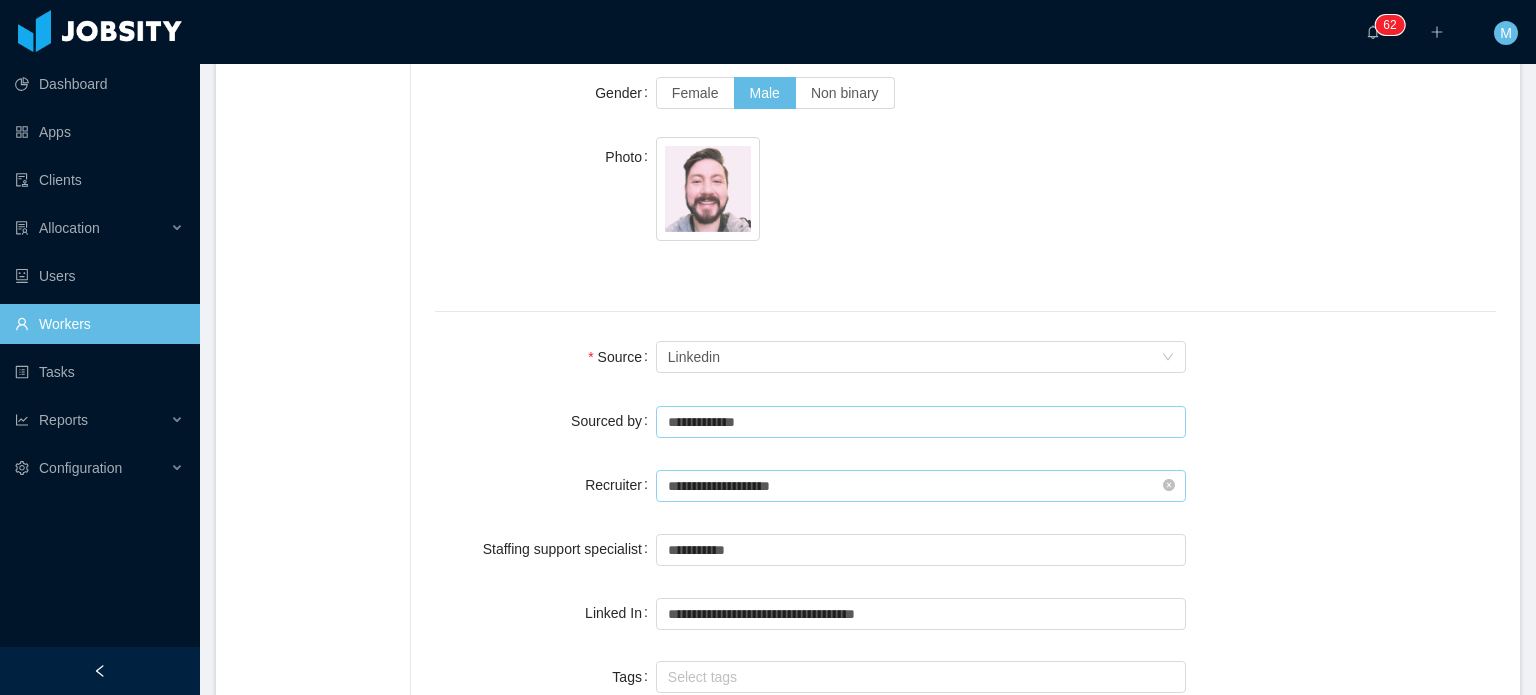 type on "**********" 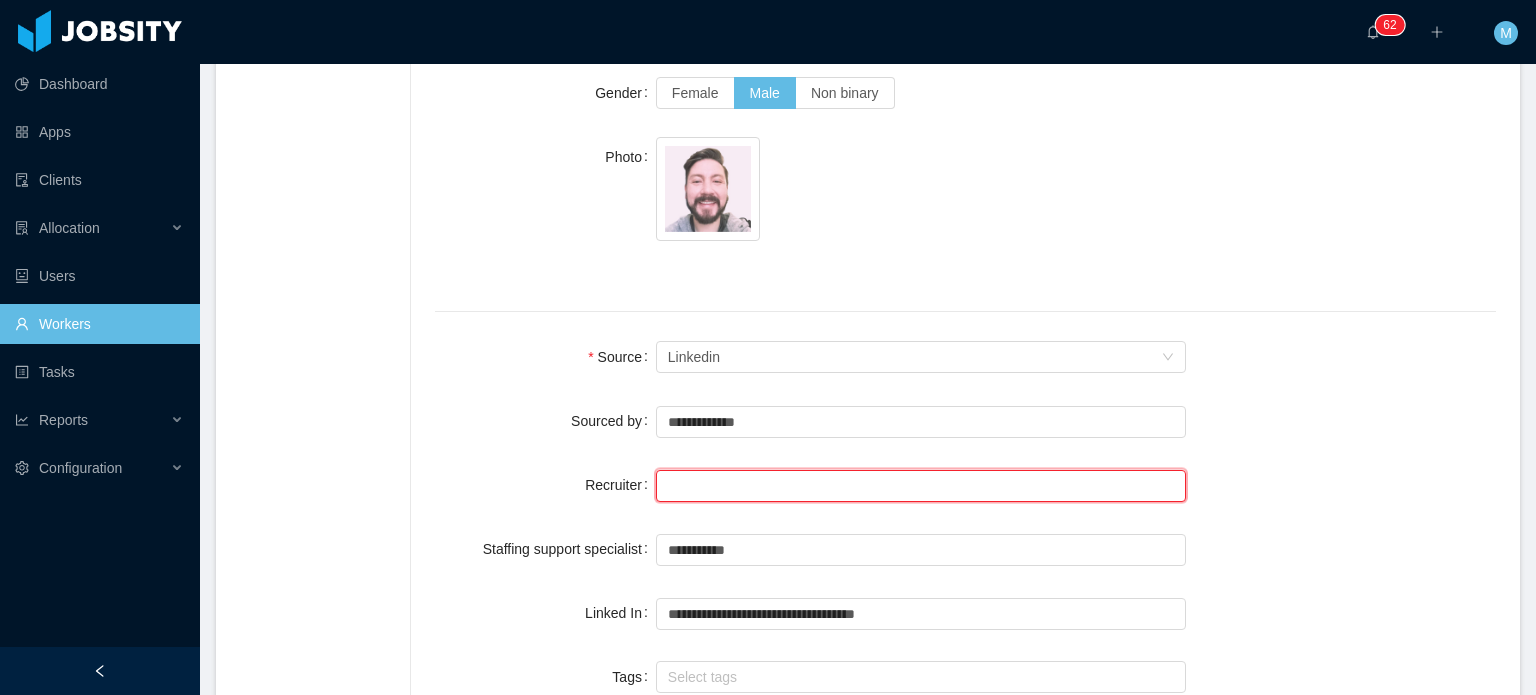 click at bounding box center (921, 486) 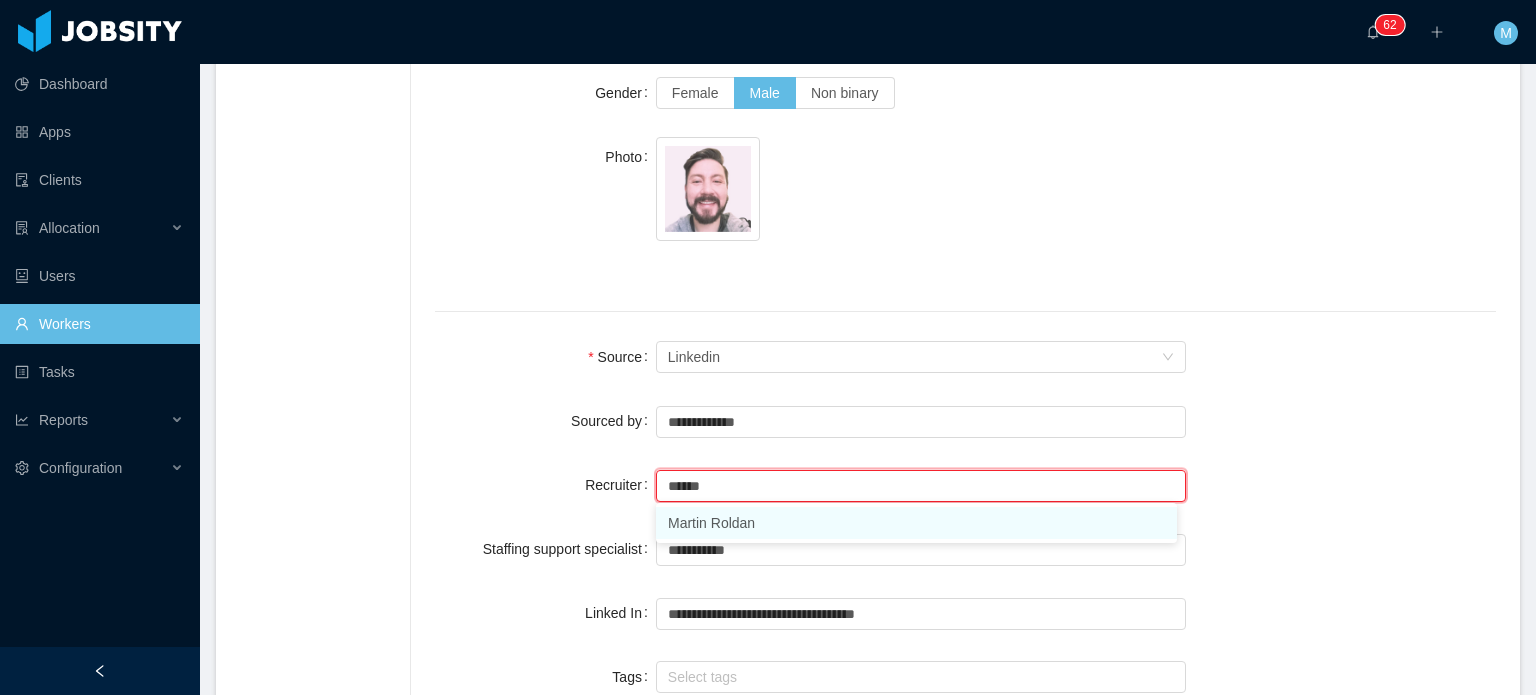 click on "Martin Roldan" at bounding box center [916, 523] 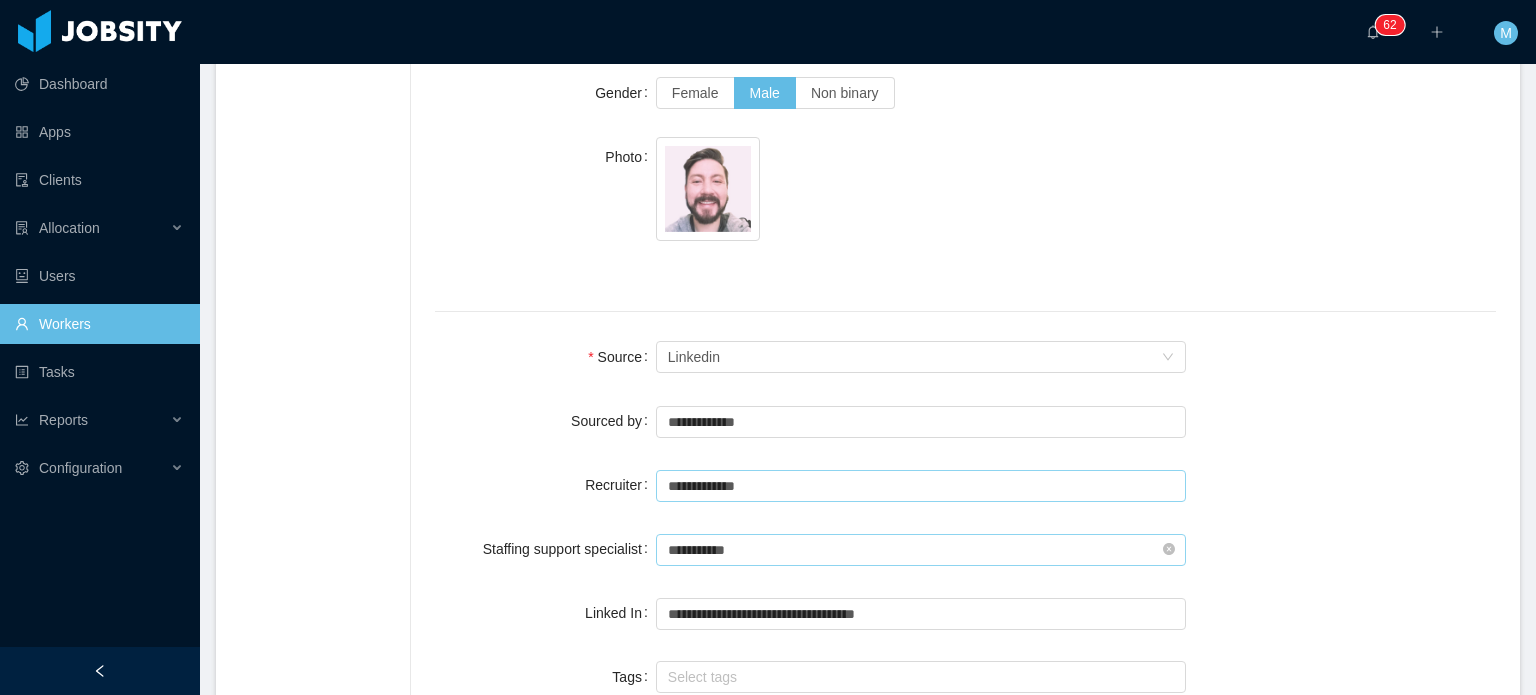 type on "**********" 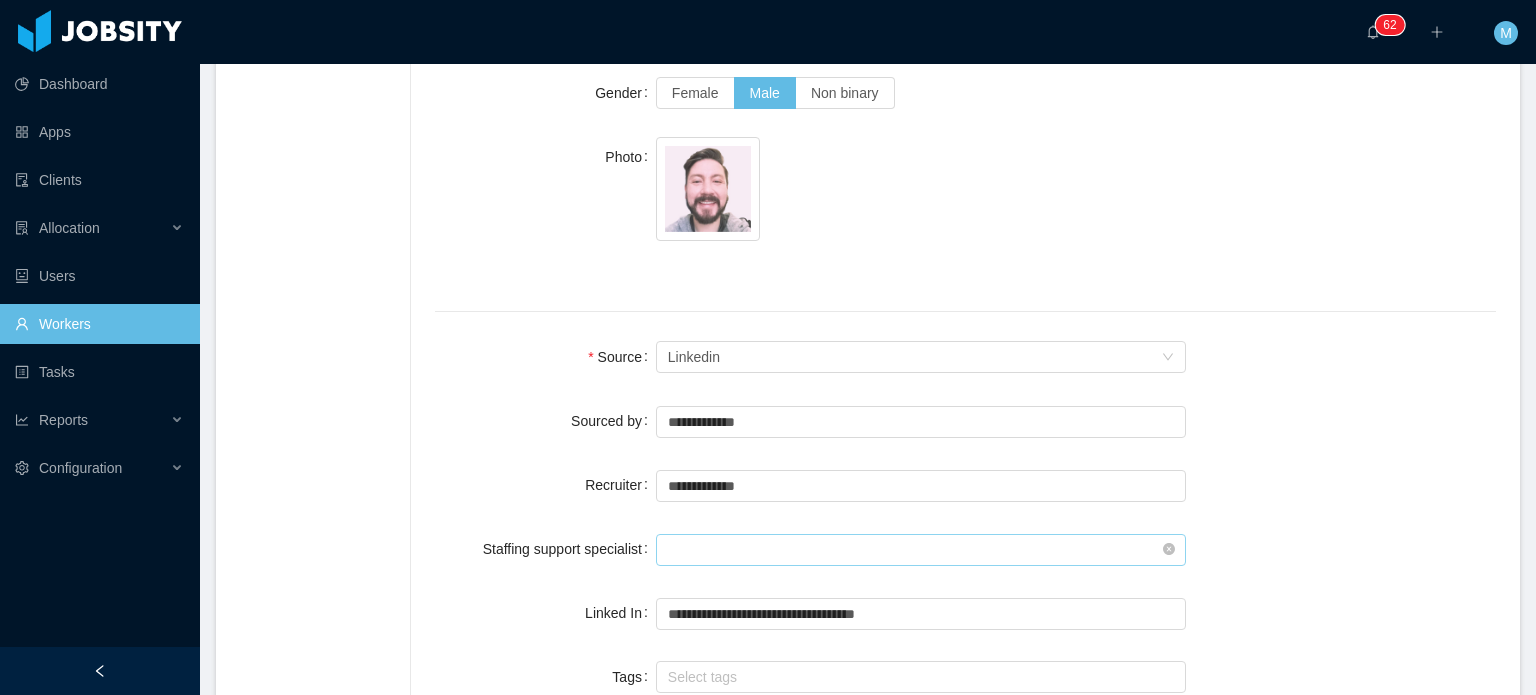 click at bounding box center [921, 550] 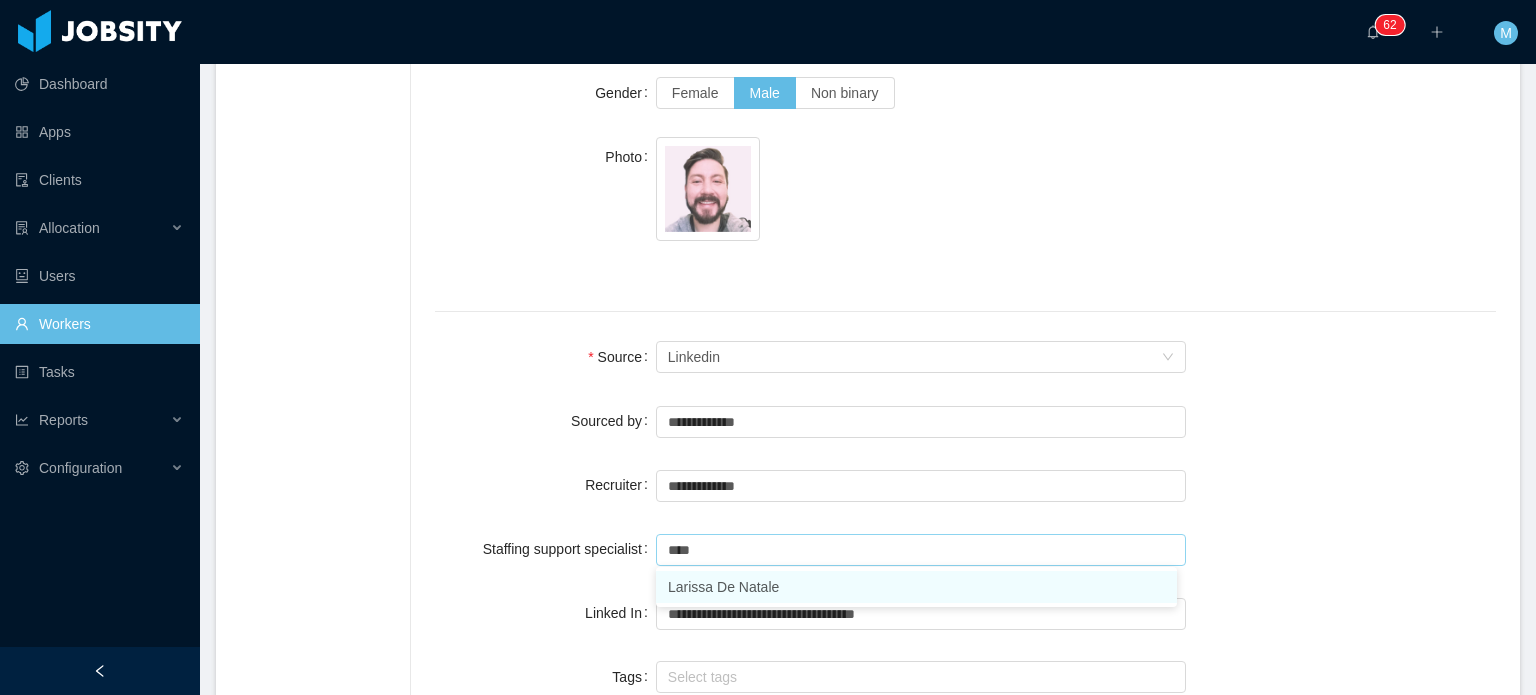 click on "Larissa De Natale" at bounding box center (916, 587) 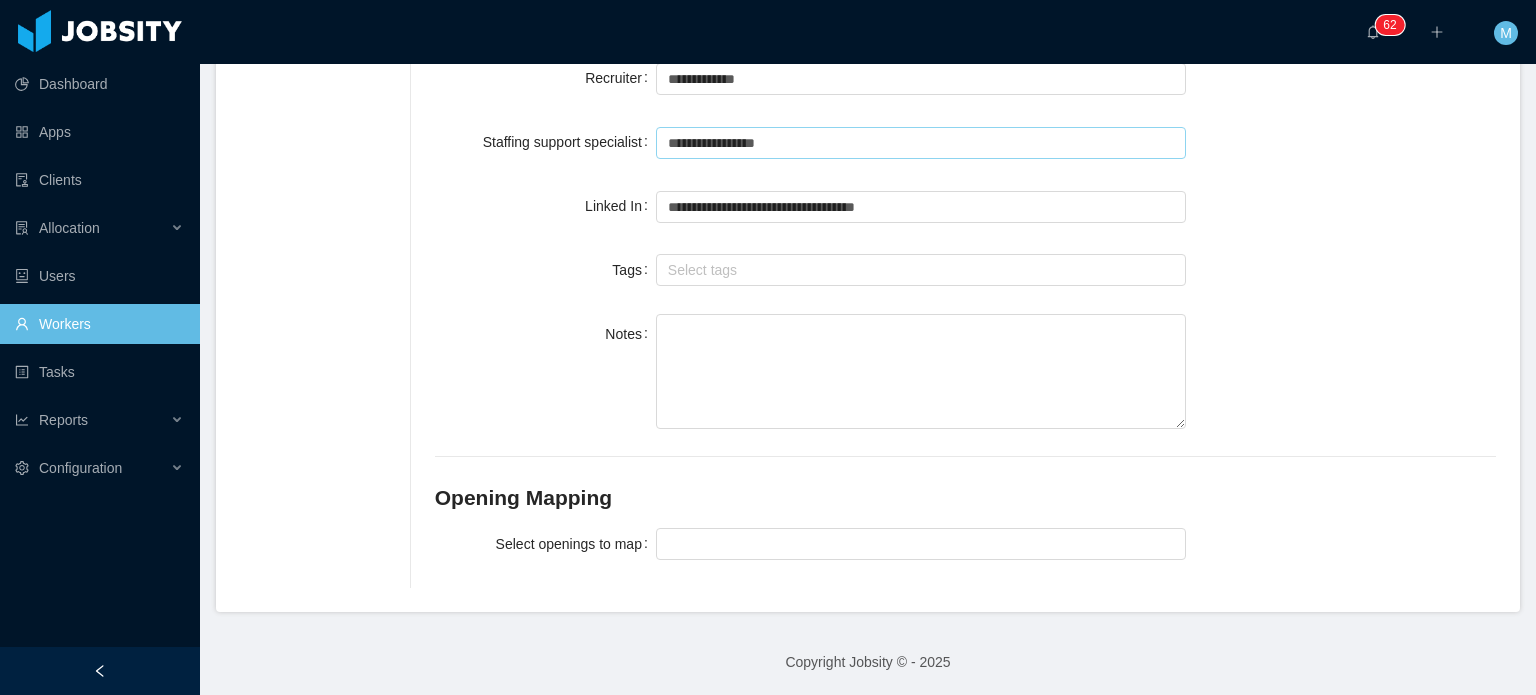 scroll, scrollTop: 1606, scrollLeft: 0, axis: vertical 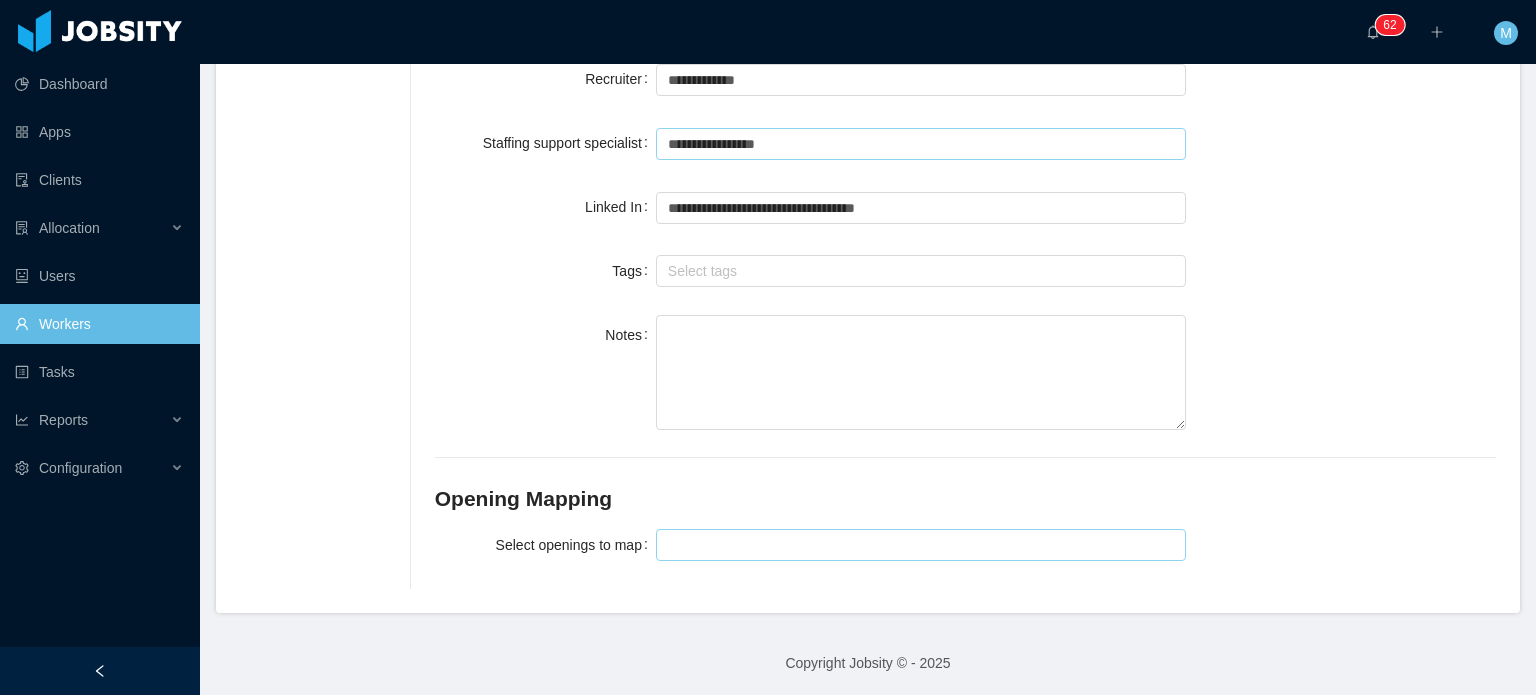 type on "**********" 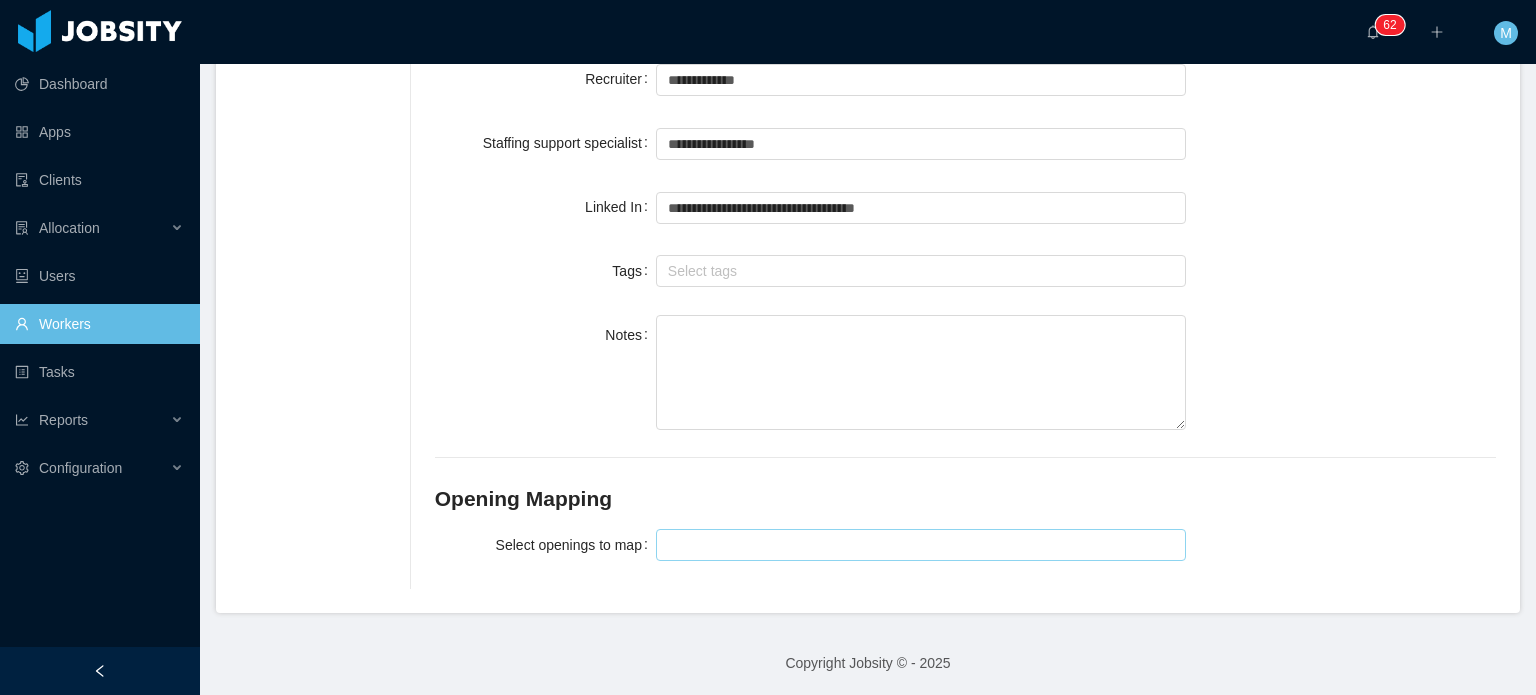 click on "Select openings to map" at bounding box center [667, 545] 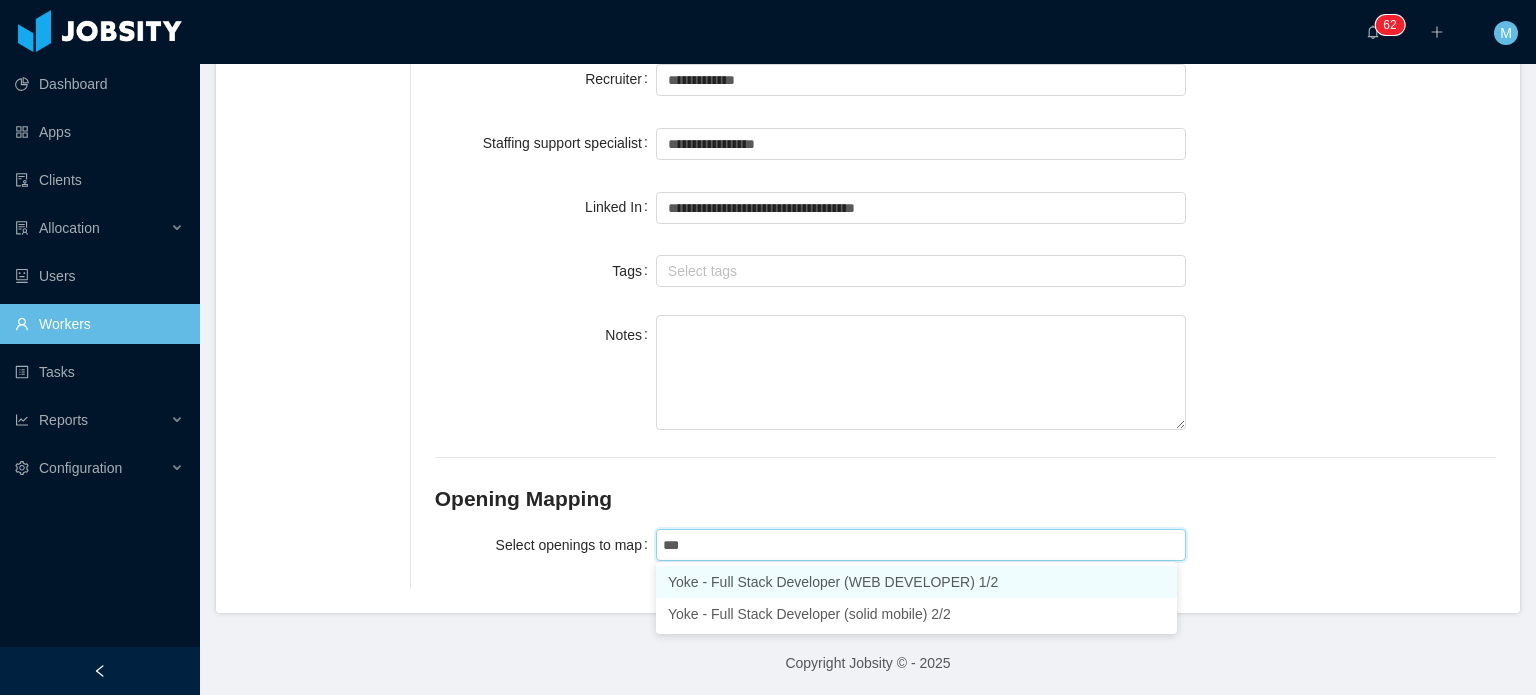 type on "****" 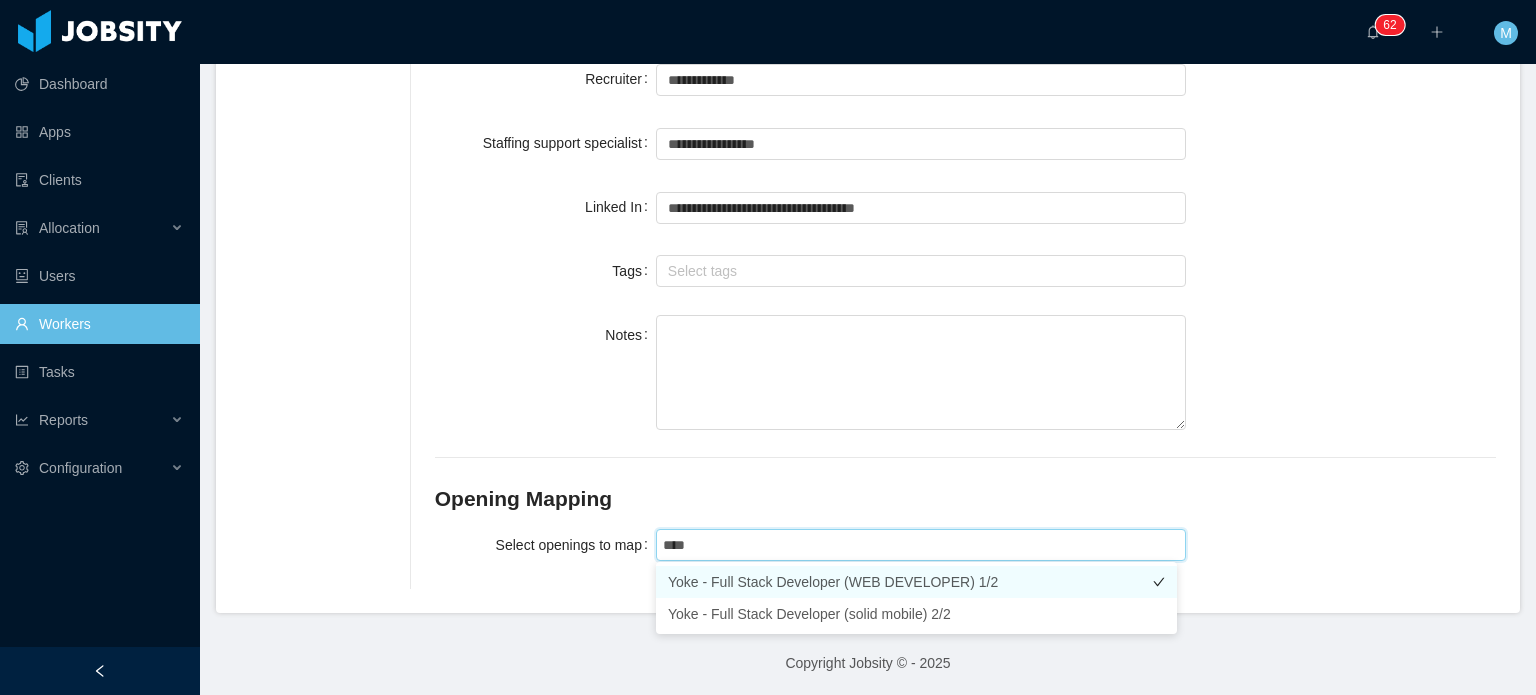 click on "Yoke - Full Stack Developer (WEB DEVELOPER)  1/2" at bounding box center [916, 582] 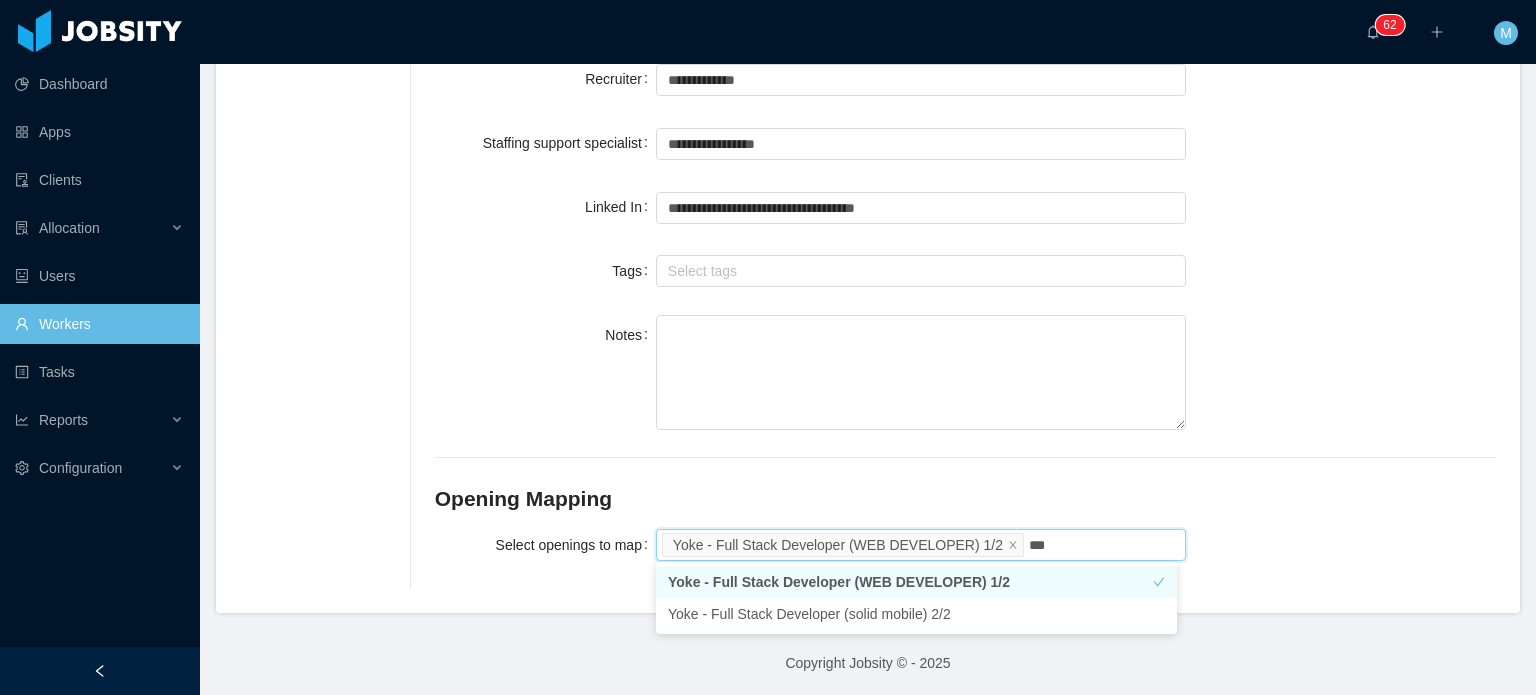 type on "****" 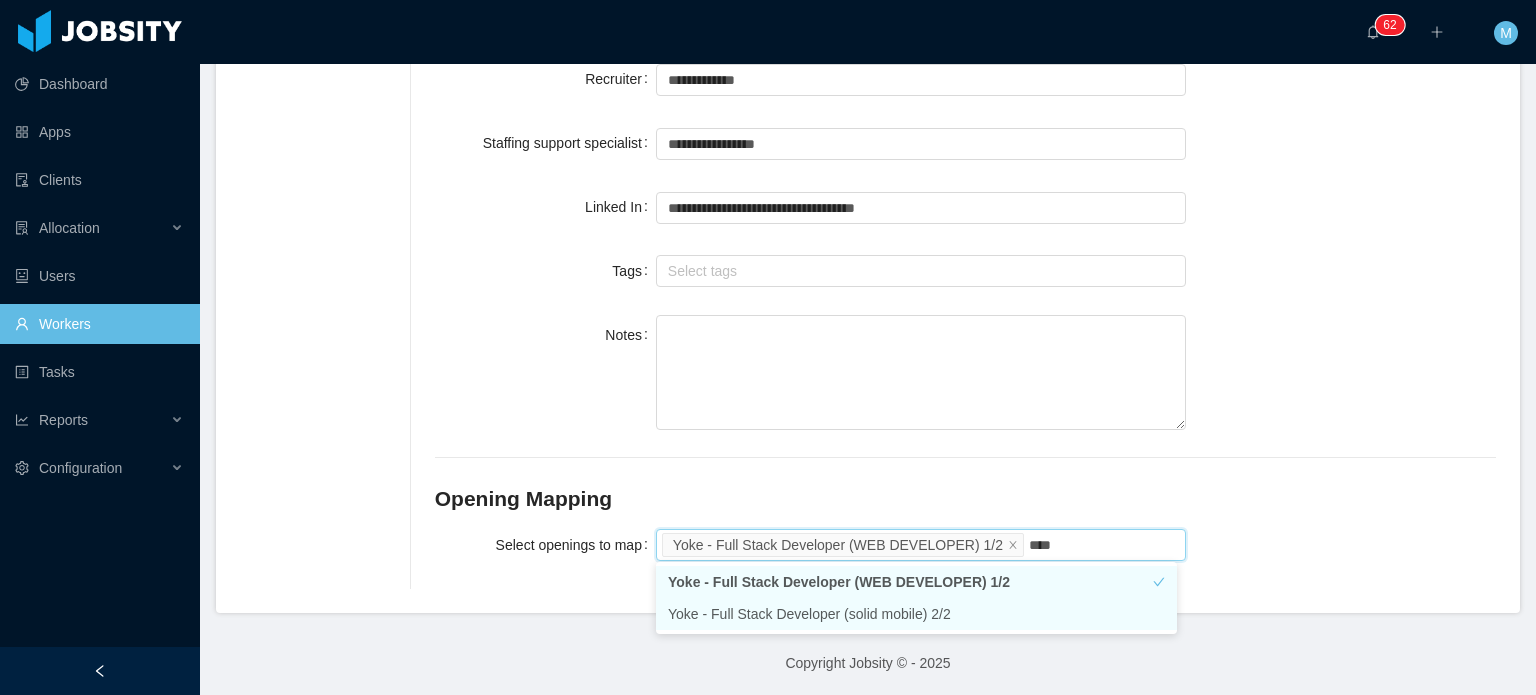 type 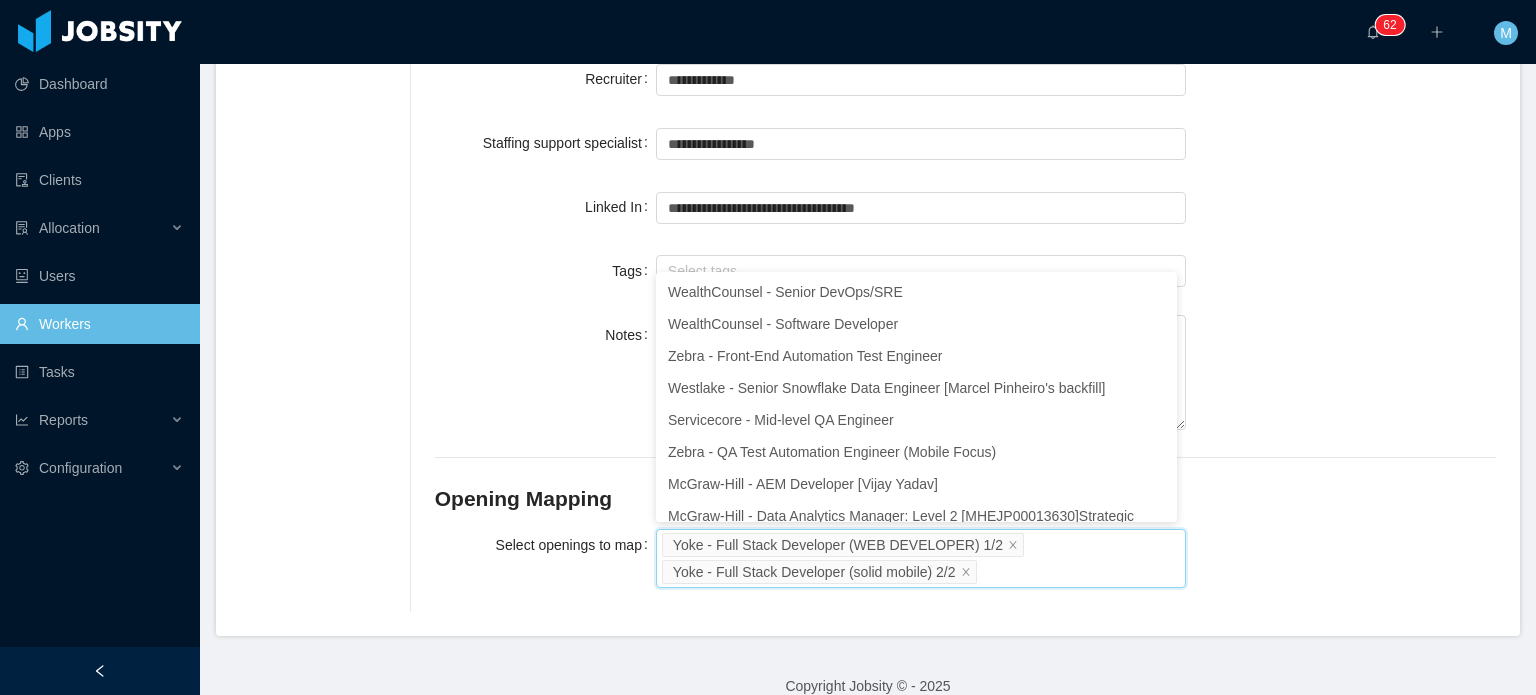 click on "Notes" at bounding box center (965, 374) 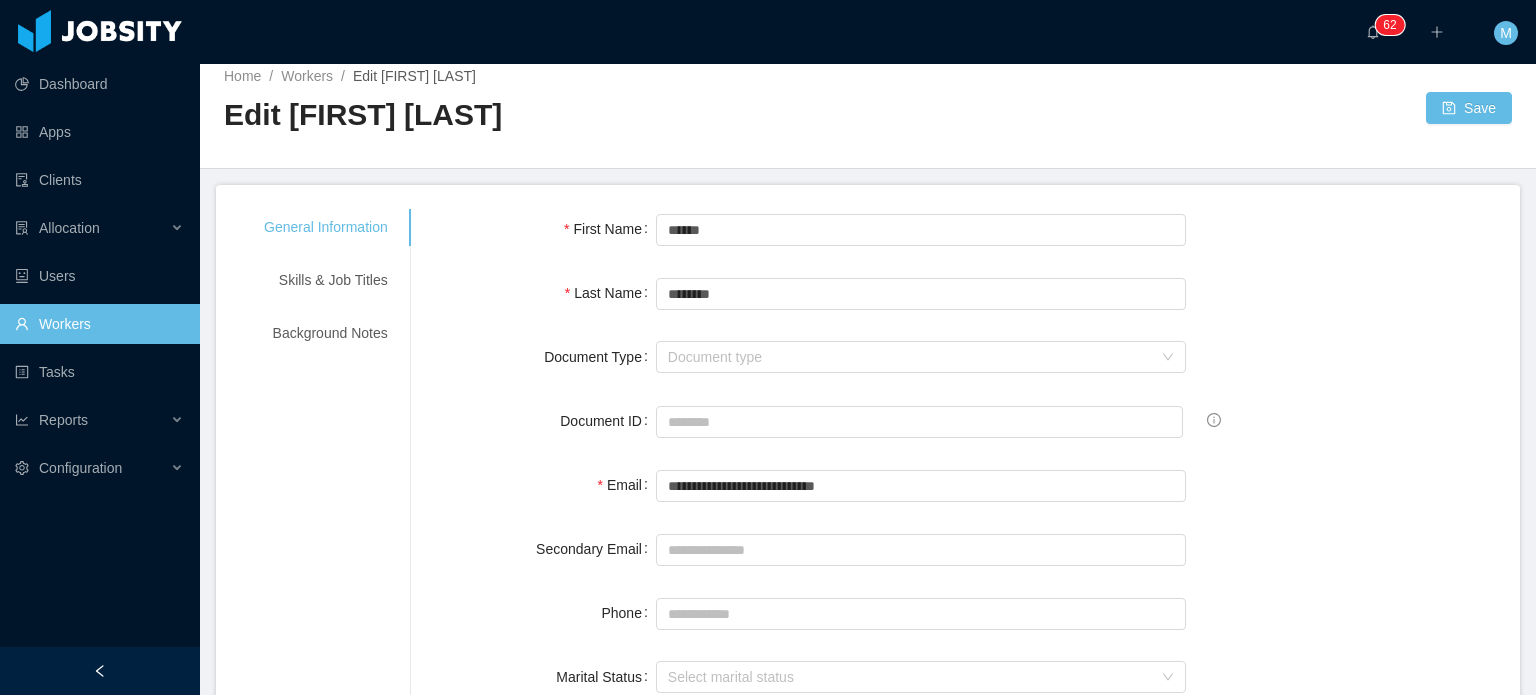 scroll, scrollTop: 0, scrollLeft: 0, axis: both 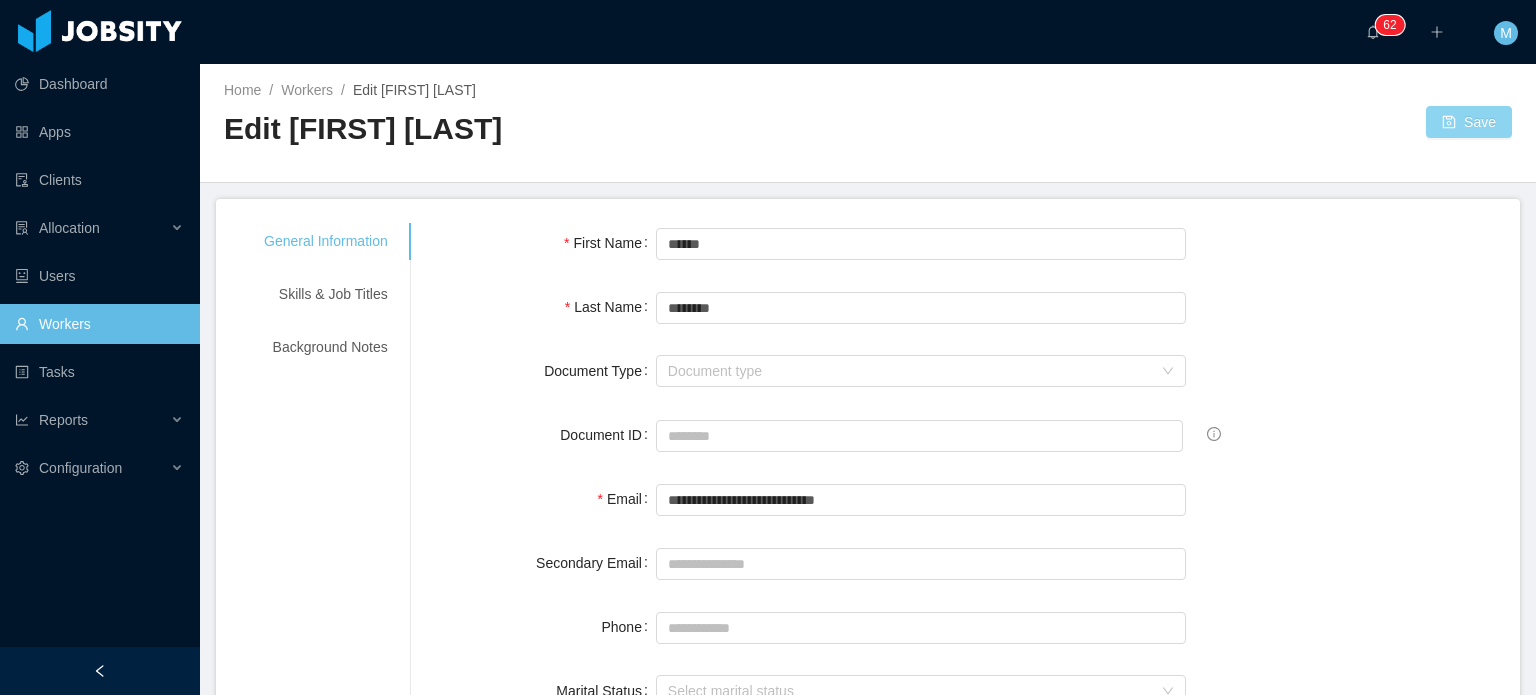 click on "Save" at bounding box center [1469, 122] 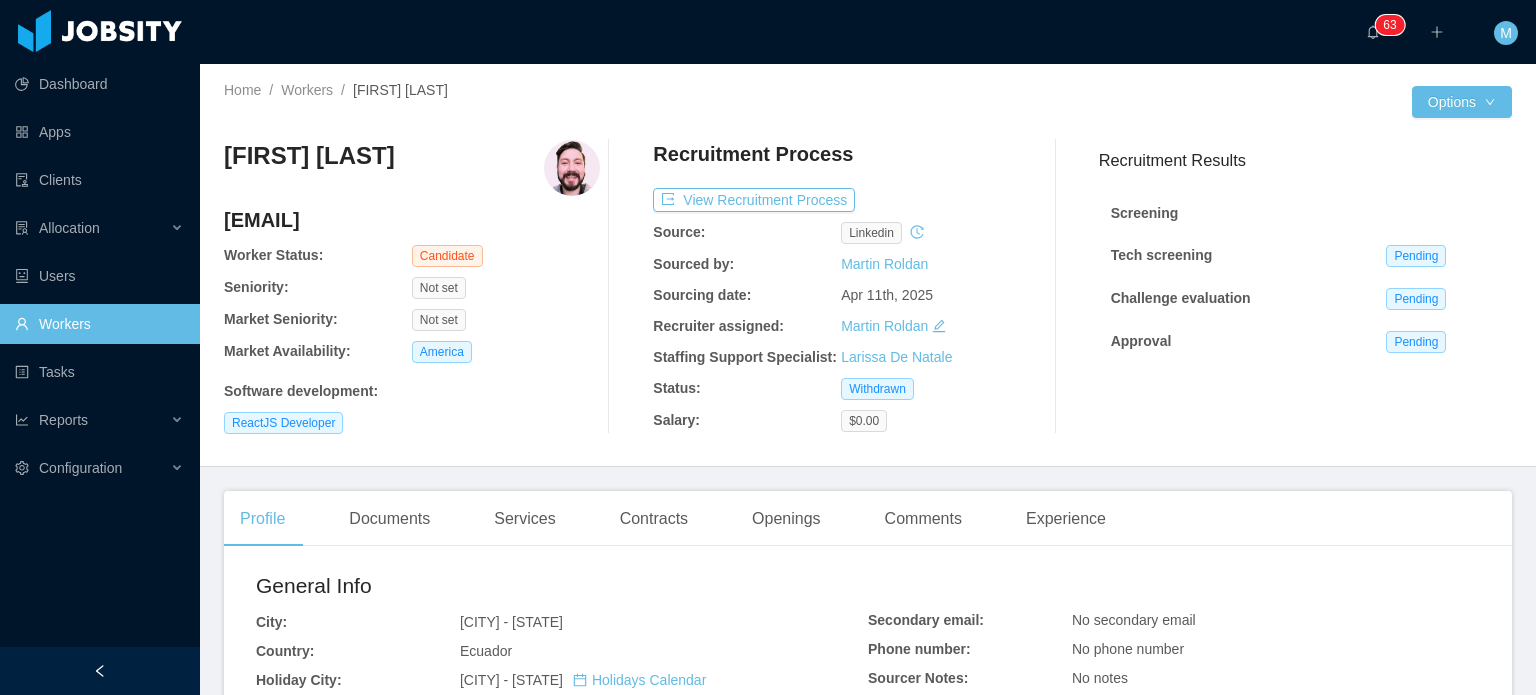 click on "View Recruitment Process" at bounding box center (778, 200) 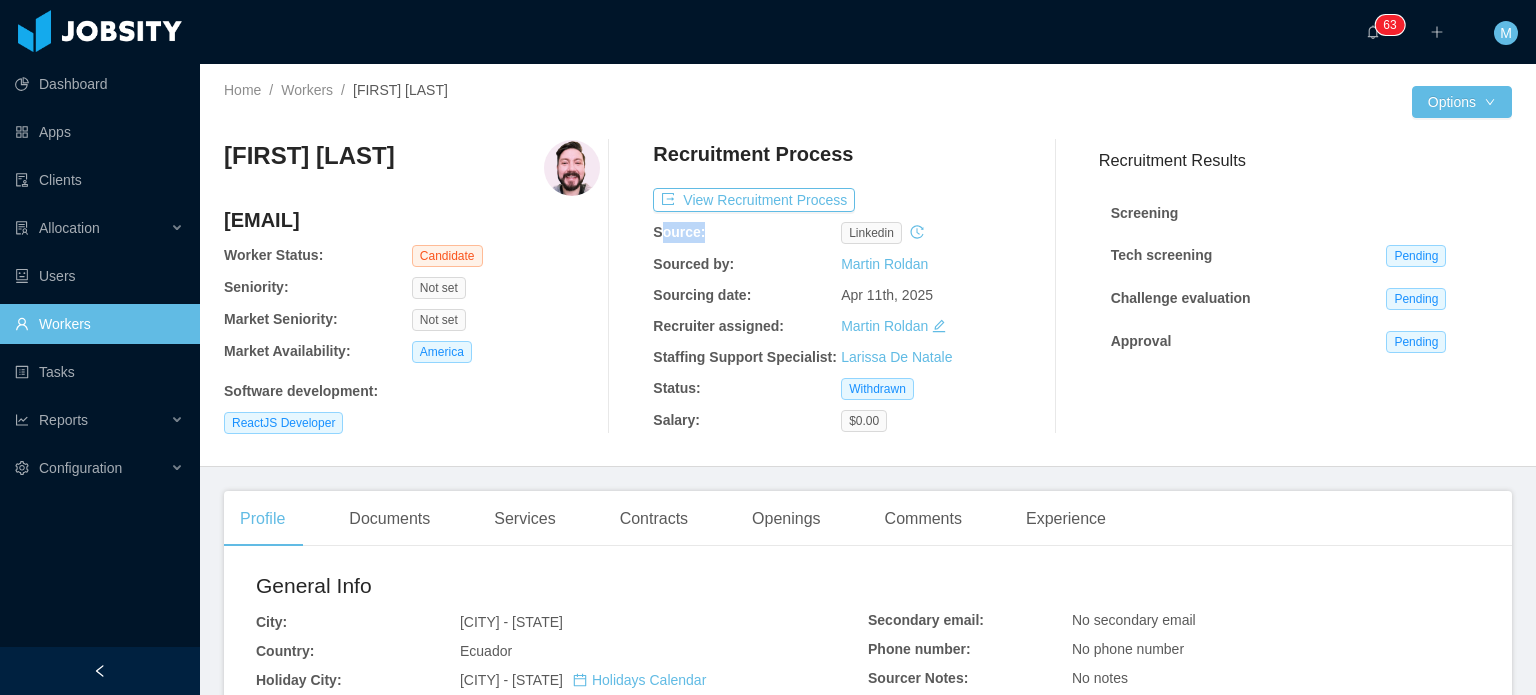 click on "View Recruitment Process" at bounding box center (778, 200) 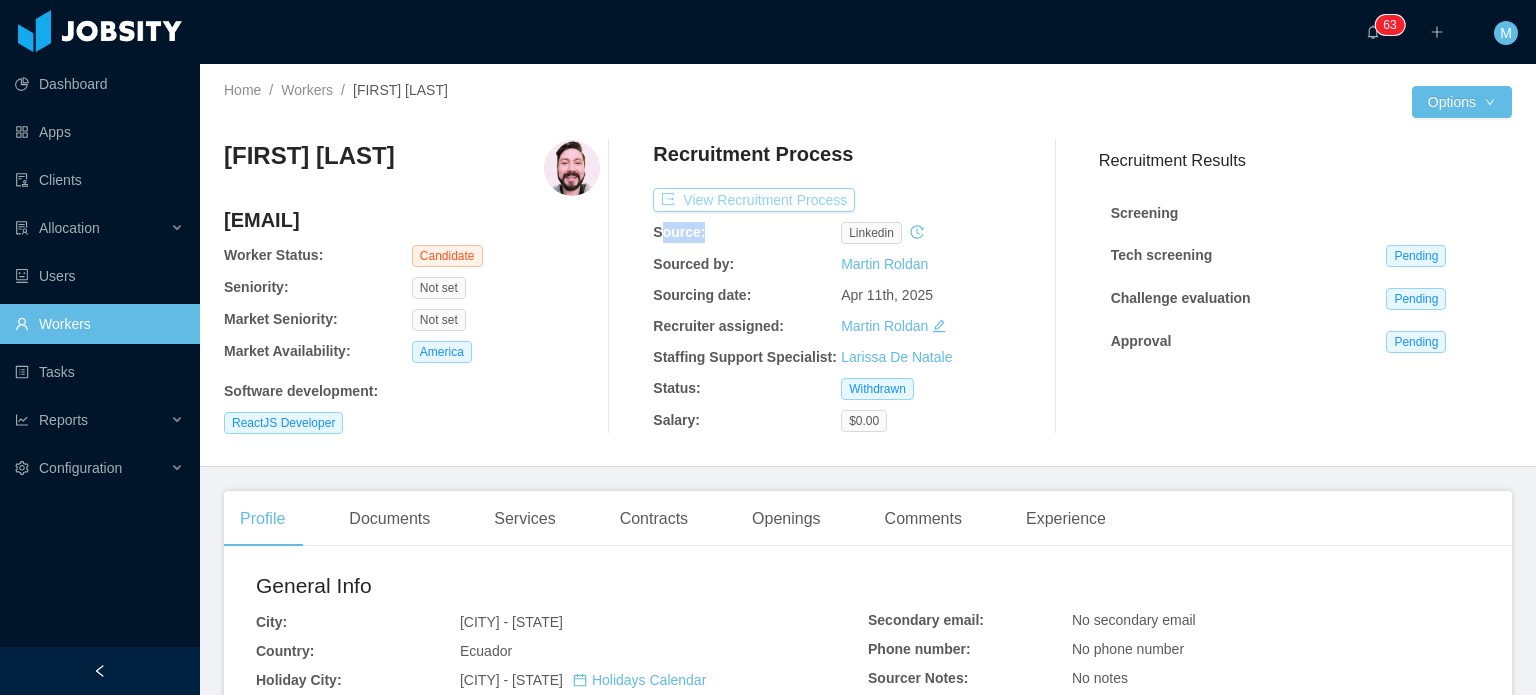 click on "View Recruitment Process" at bounding box center (754, 200) 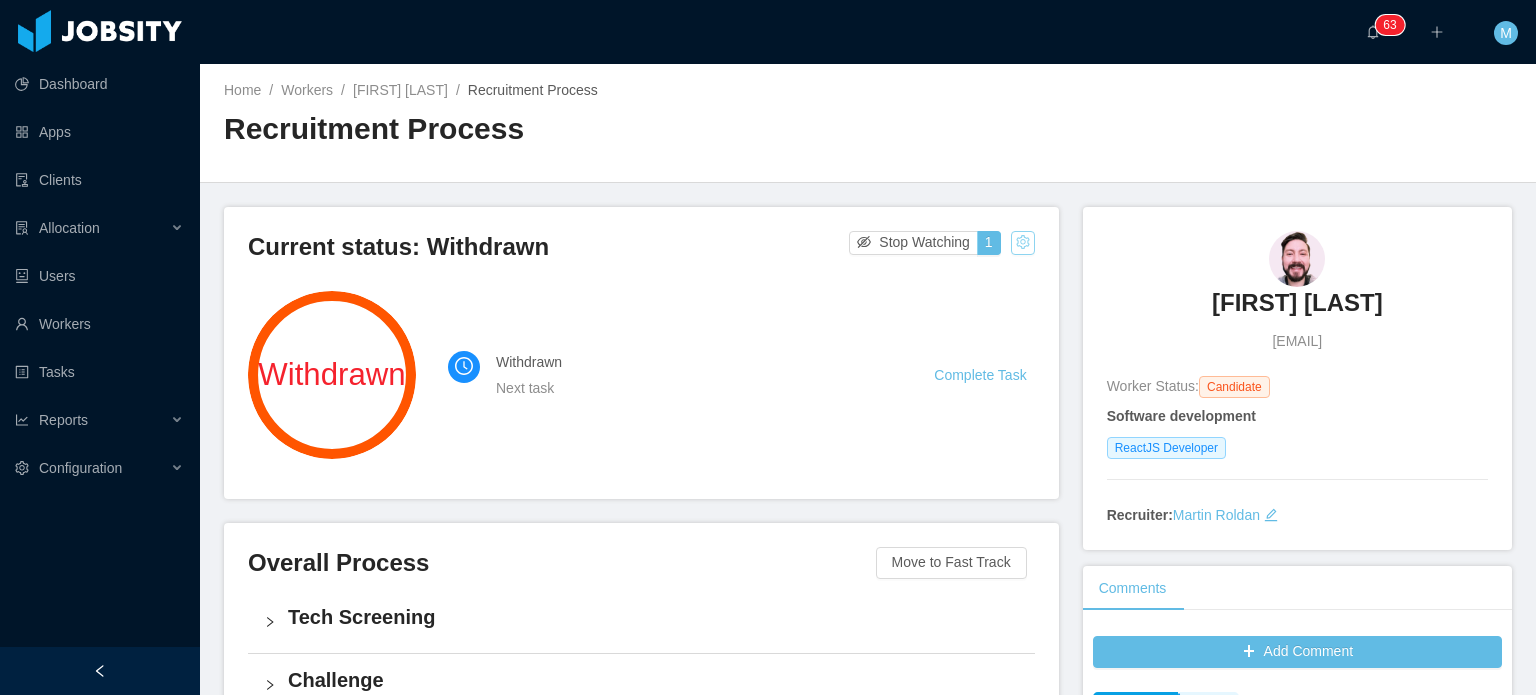 drag, startPoint x: 1037, startPoint y: 249, endPoint x: 1021, endPoint y: 249, distance: 16 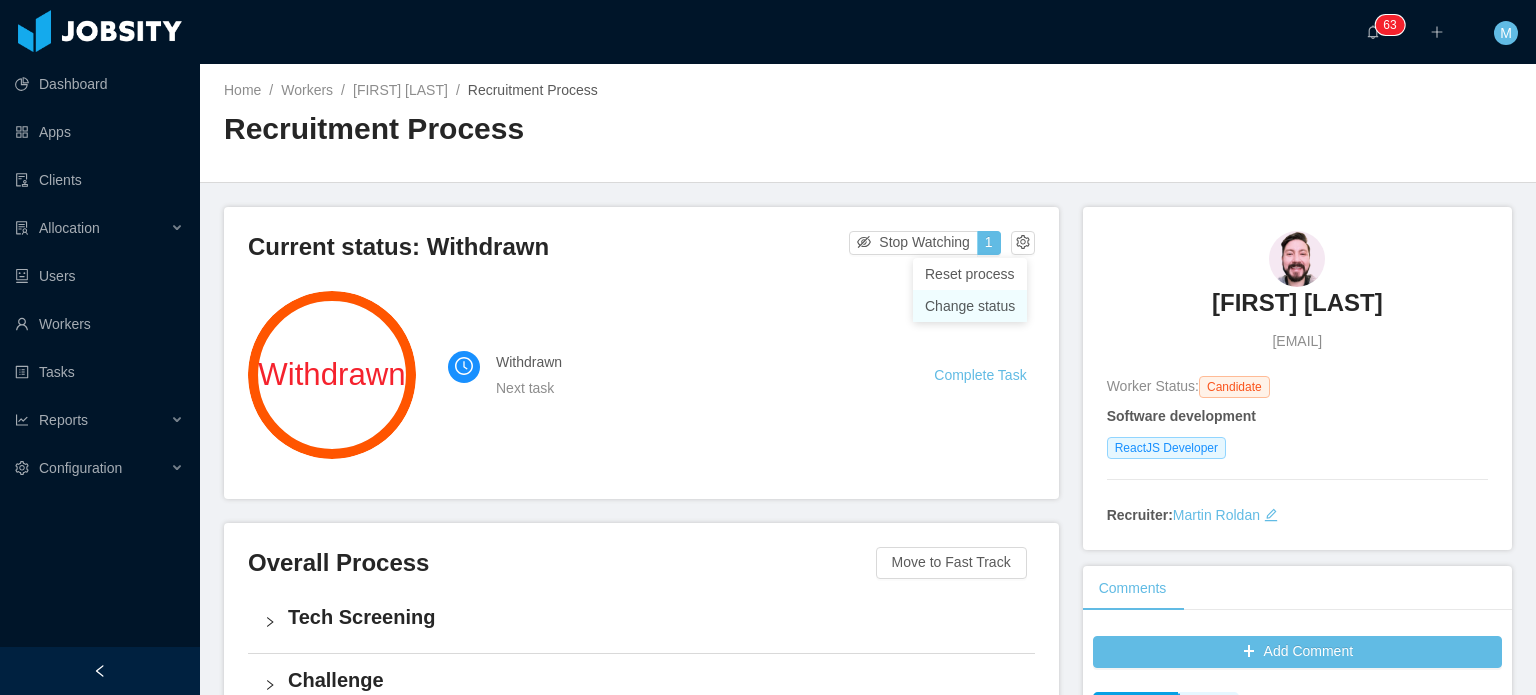click on "Change status" at bounding box center [970, 306] 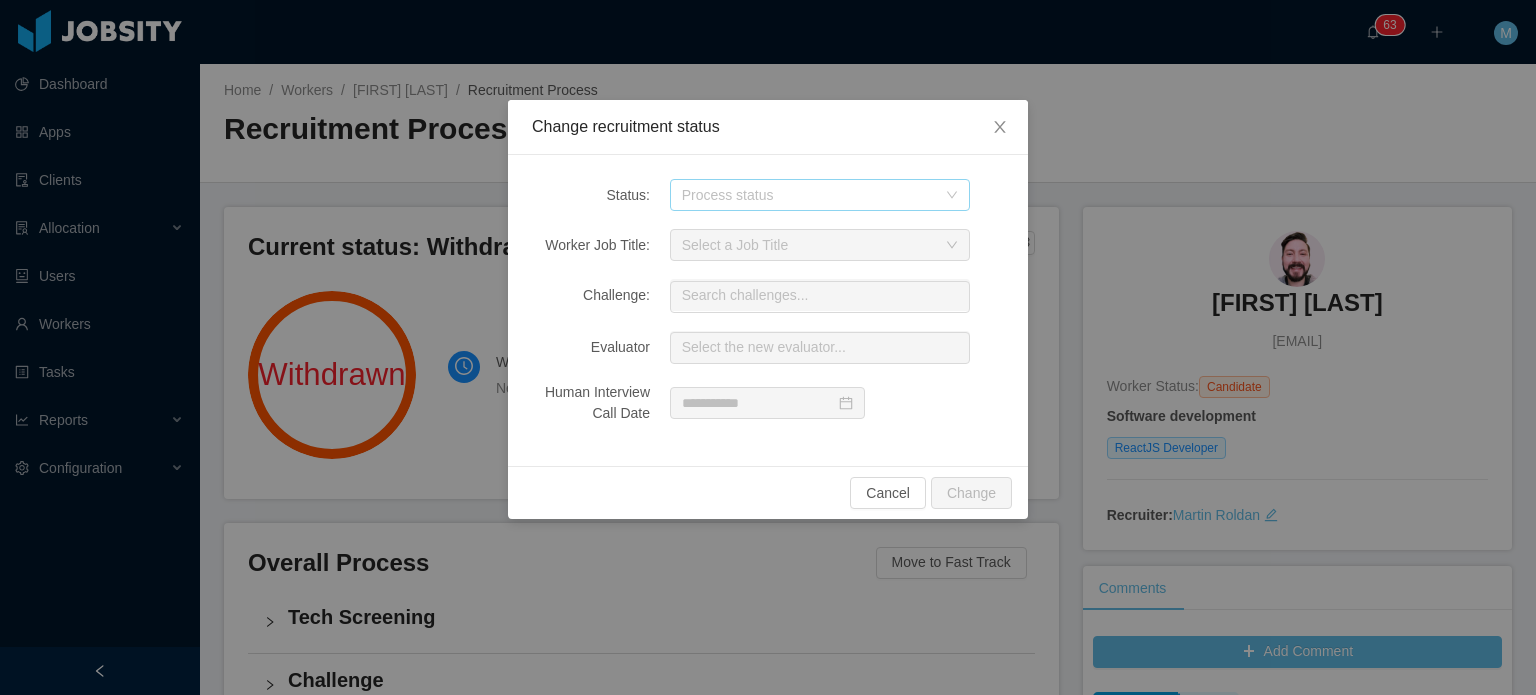 click on "Process status" at bounding box center (809, 195) 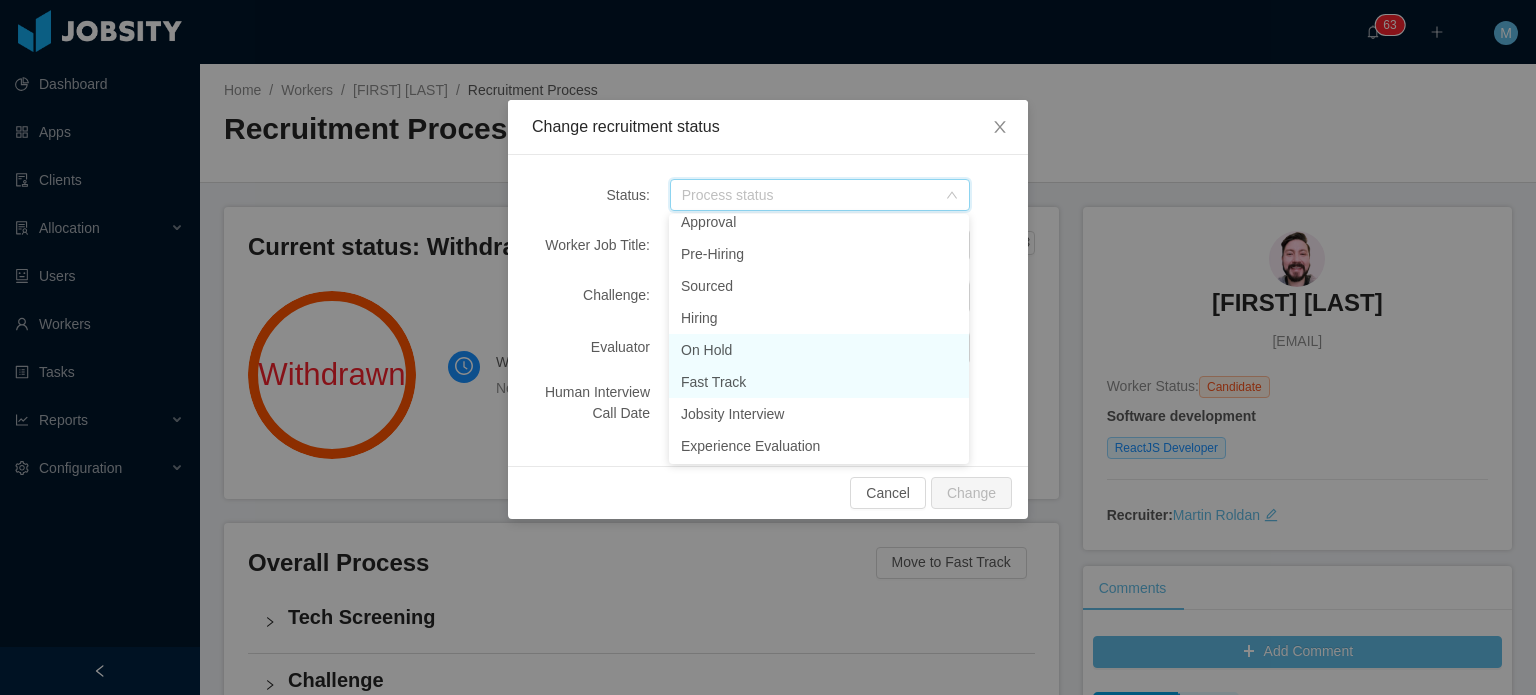 scroll, scrollTop: 237, scrollLeft: 0, axis: vertical 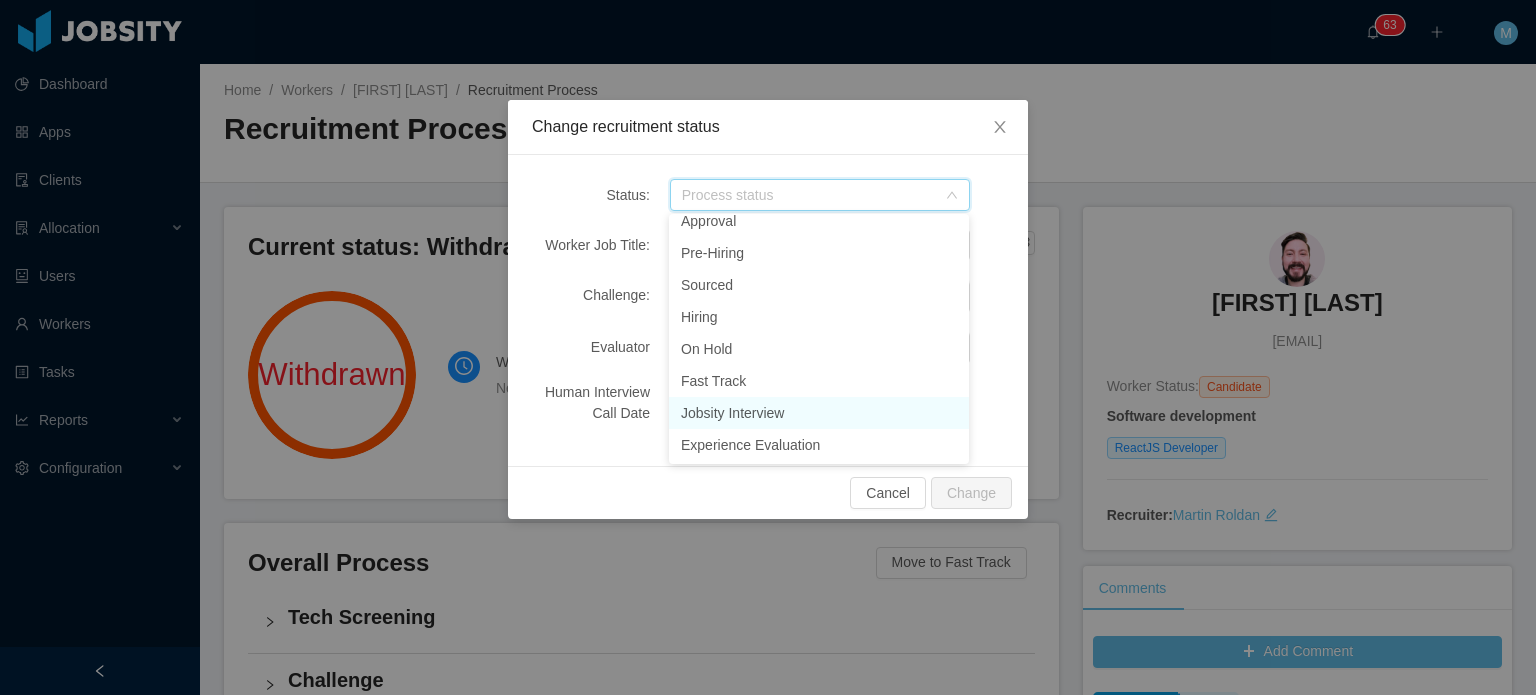 click on "Jobsity Interview" at bounding box center (819, 413) 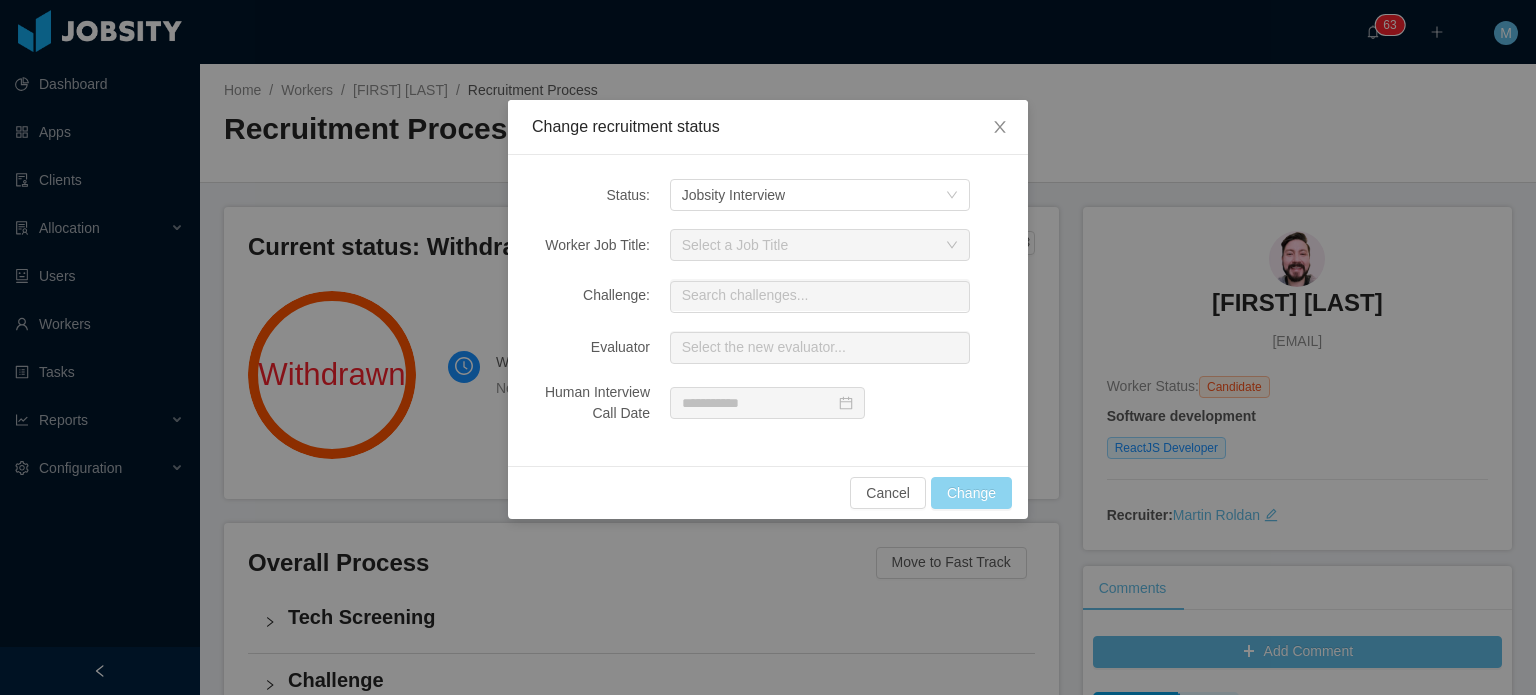 click on "Change" at bounding box center (971, 493) 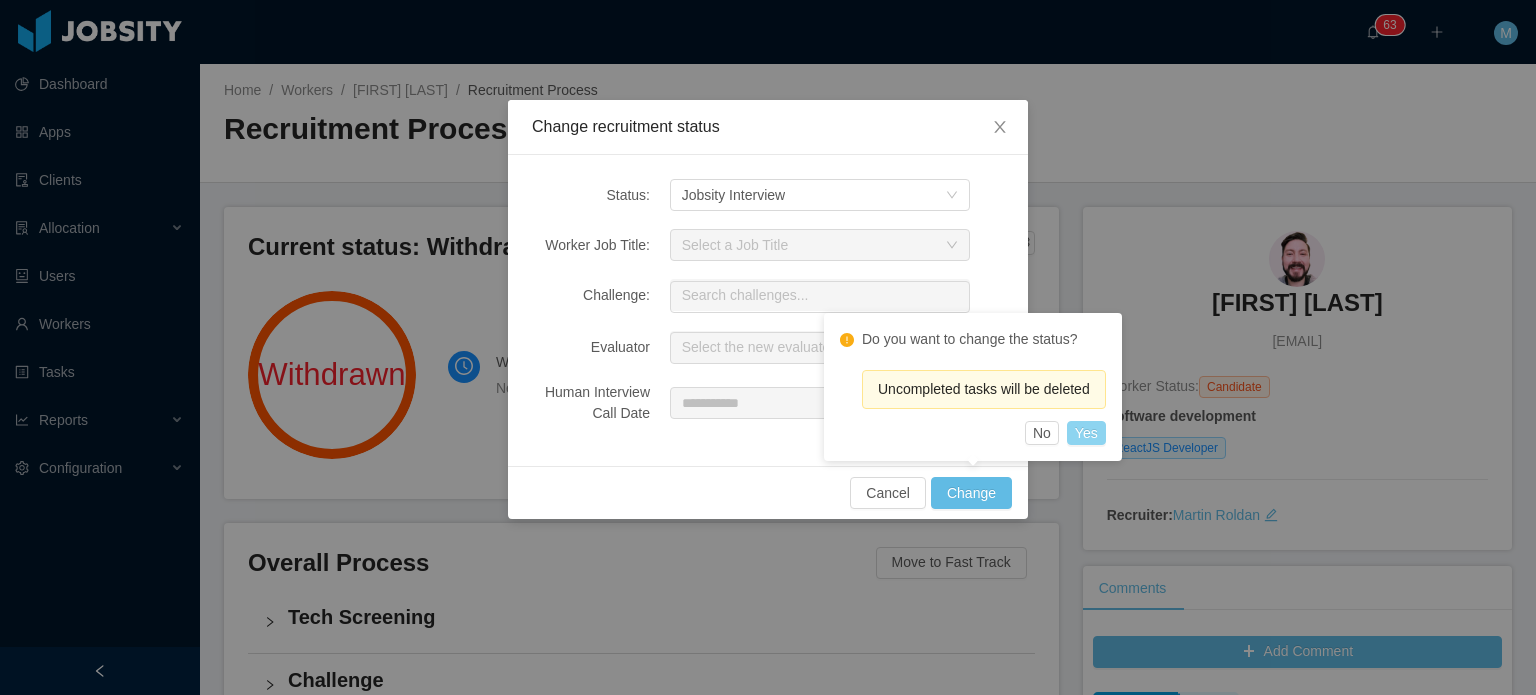 click on "Yes" at bounding box center [1086, 433] 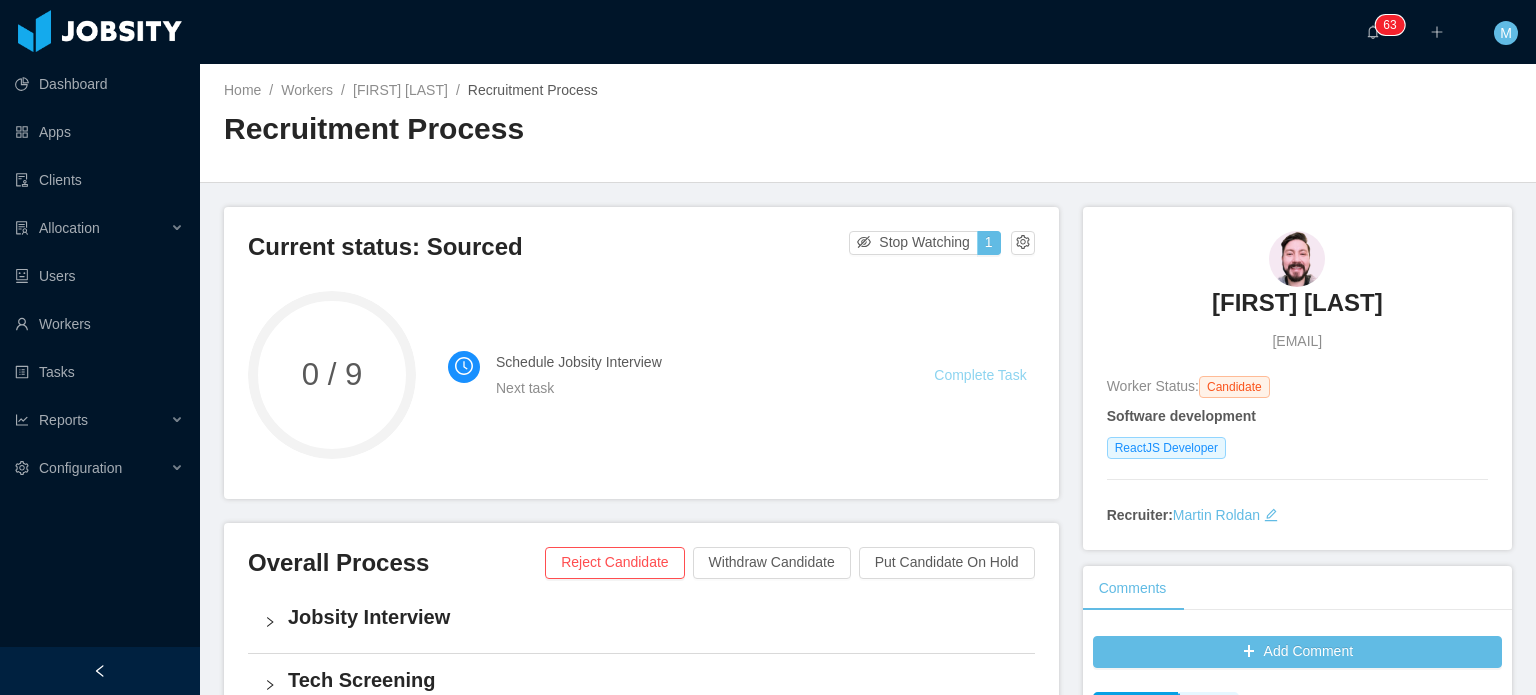 click on "Complete Task" at bounding box center [980, 375] 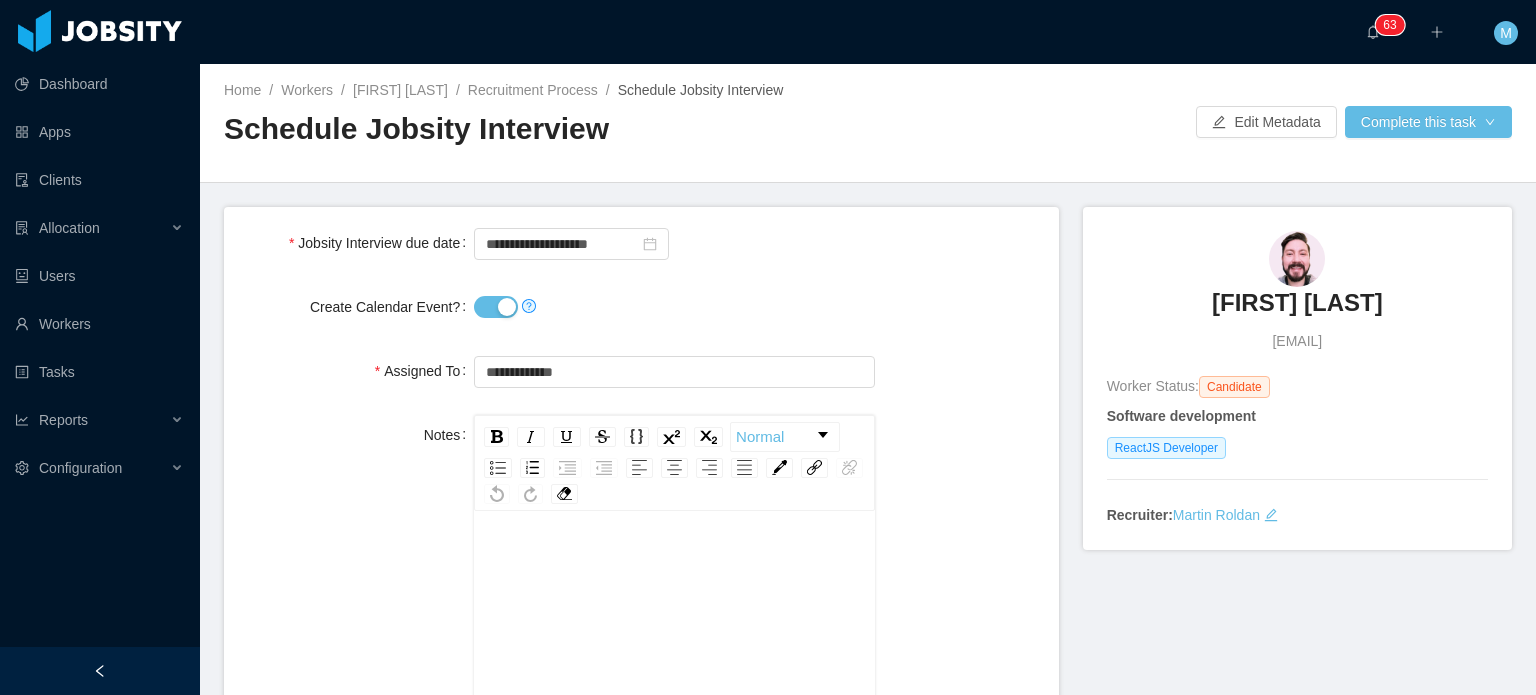 click on "Create Calendar Event?" at bounding box center (496, 307) 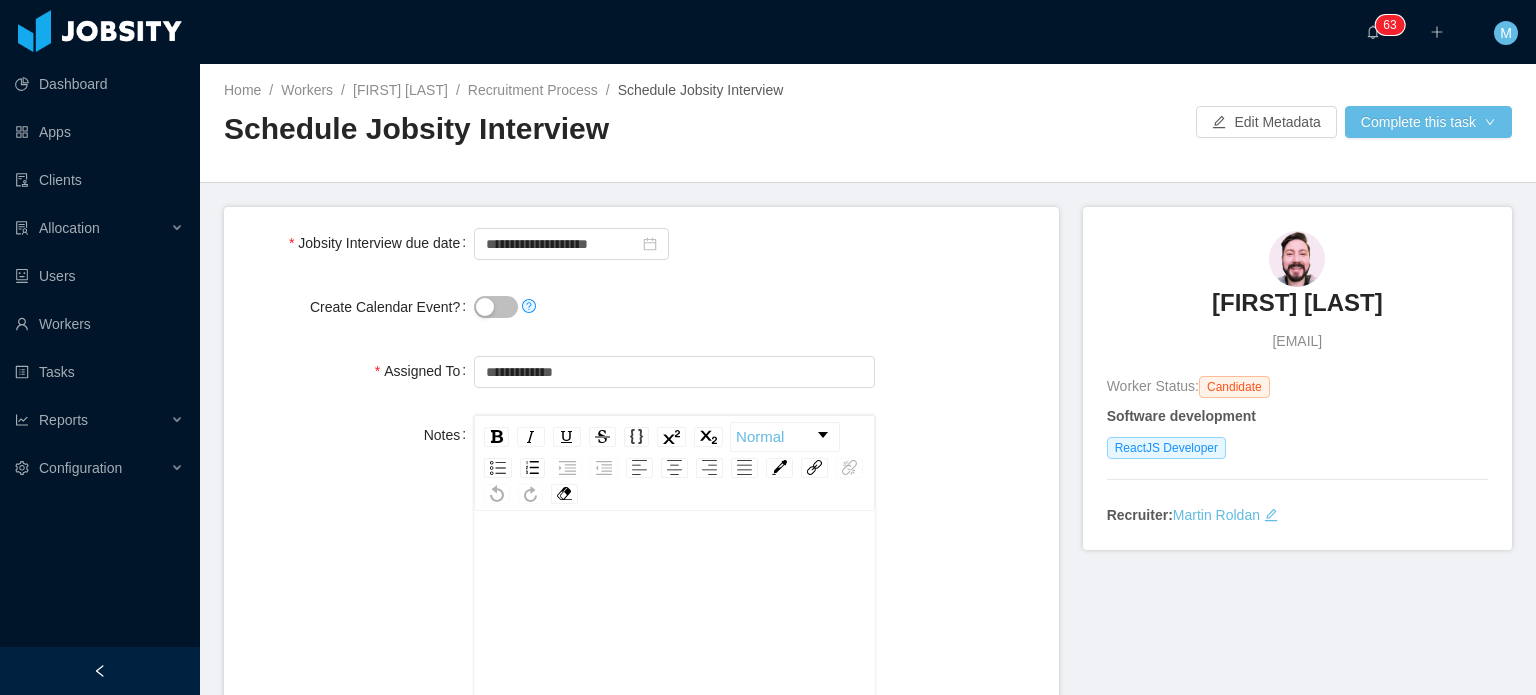 click on "**********" at bounding box center (641, 588) 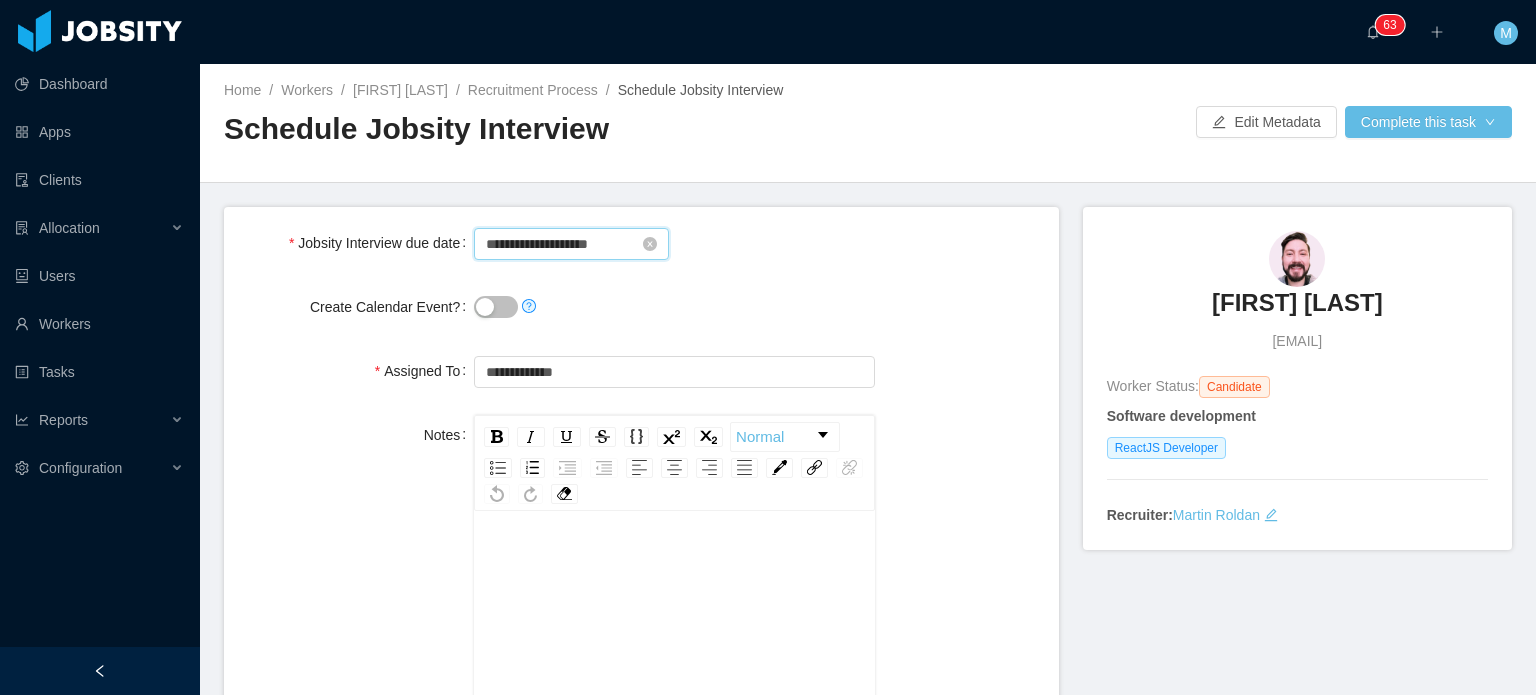 click on "**********" at bounding box center (571, 244) 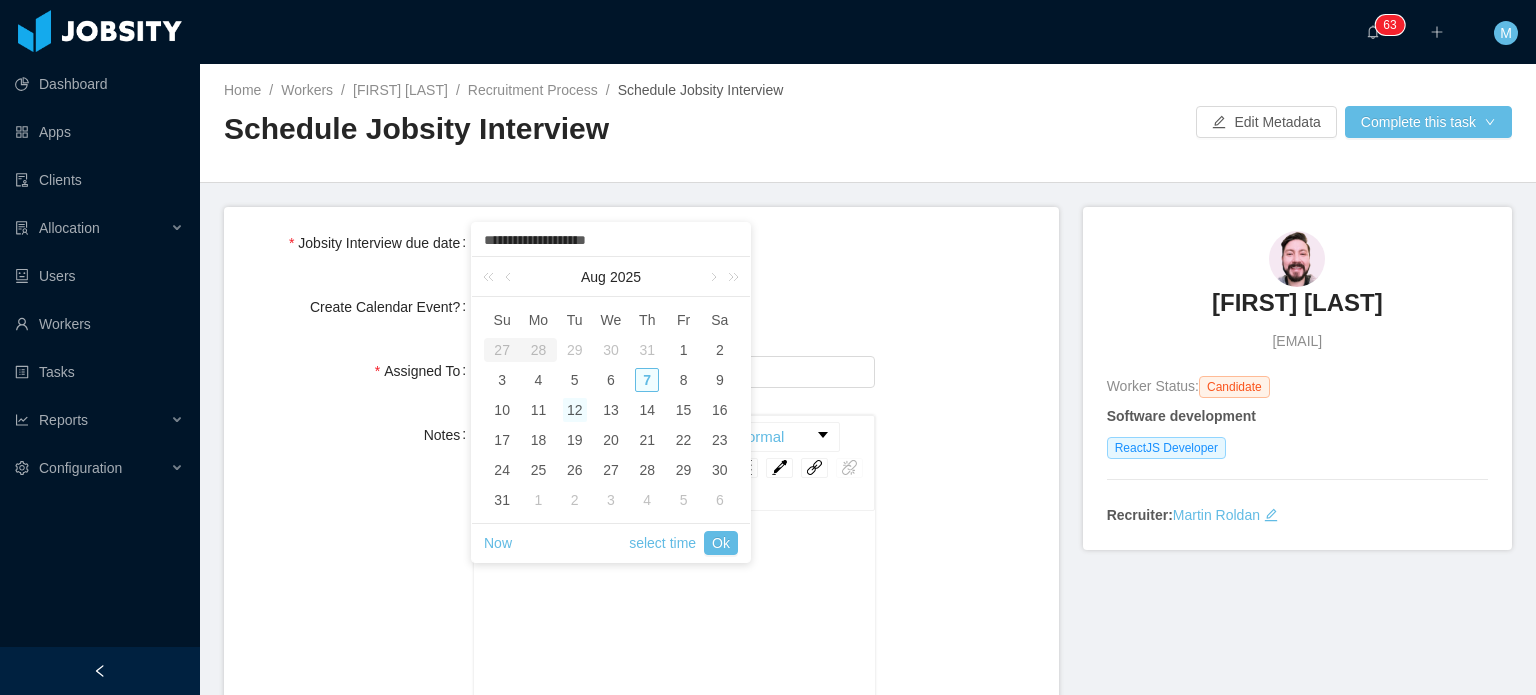 click on "7" at bounding box center (647, 380) 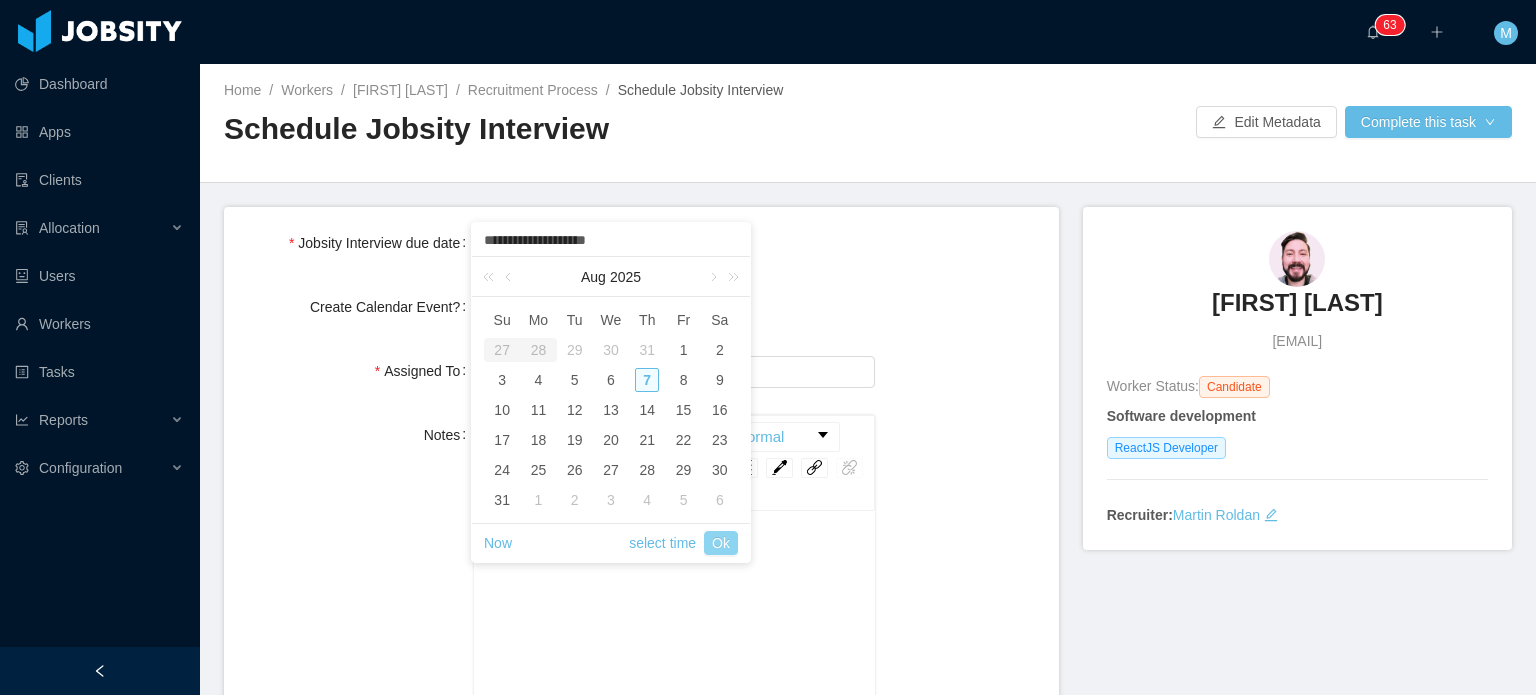 click on "Ok" at bounding box center (721, 543) 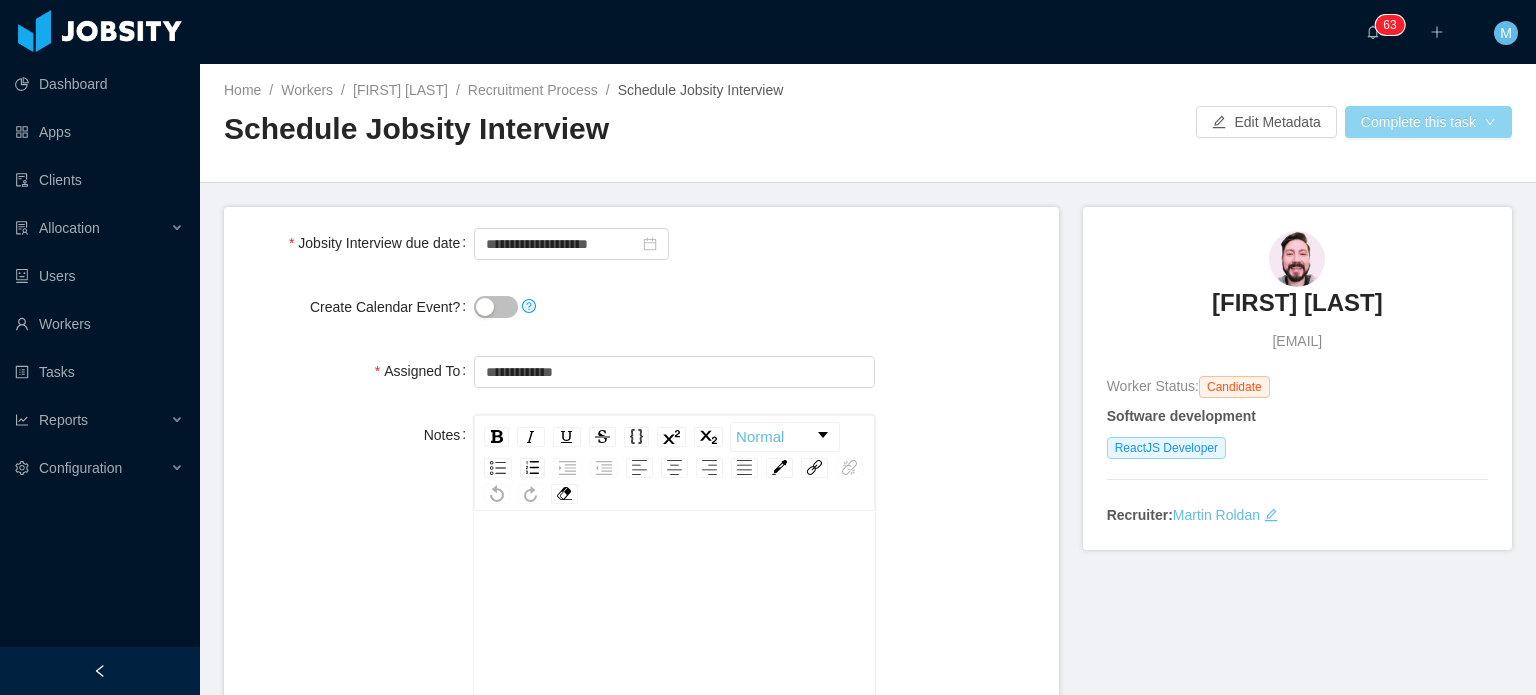 click on "Complete this task" at bounding box center (1428, 122) 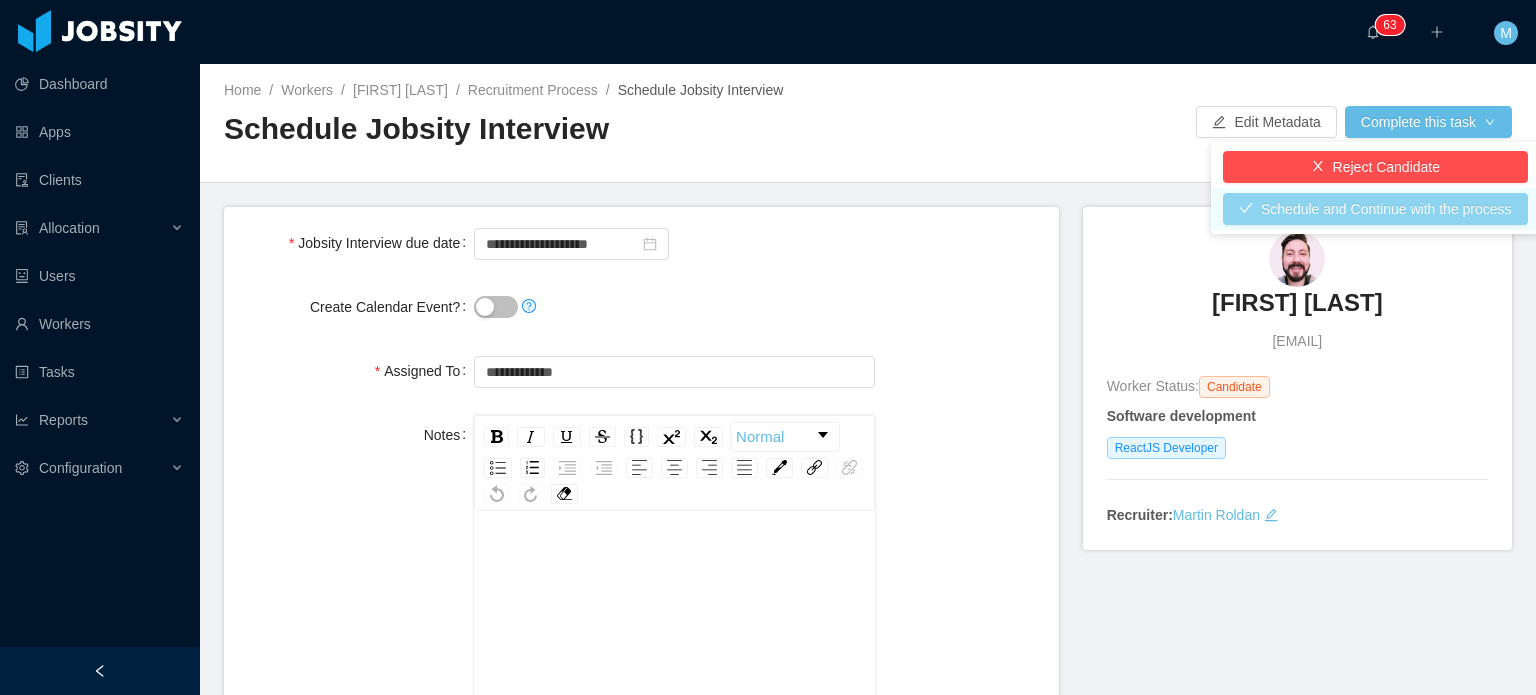 click on "Schedule and Continue with the process" at bounding box center [1375, 209] 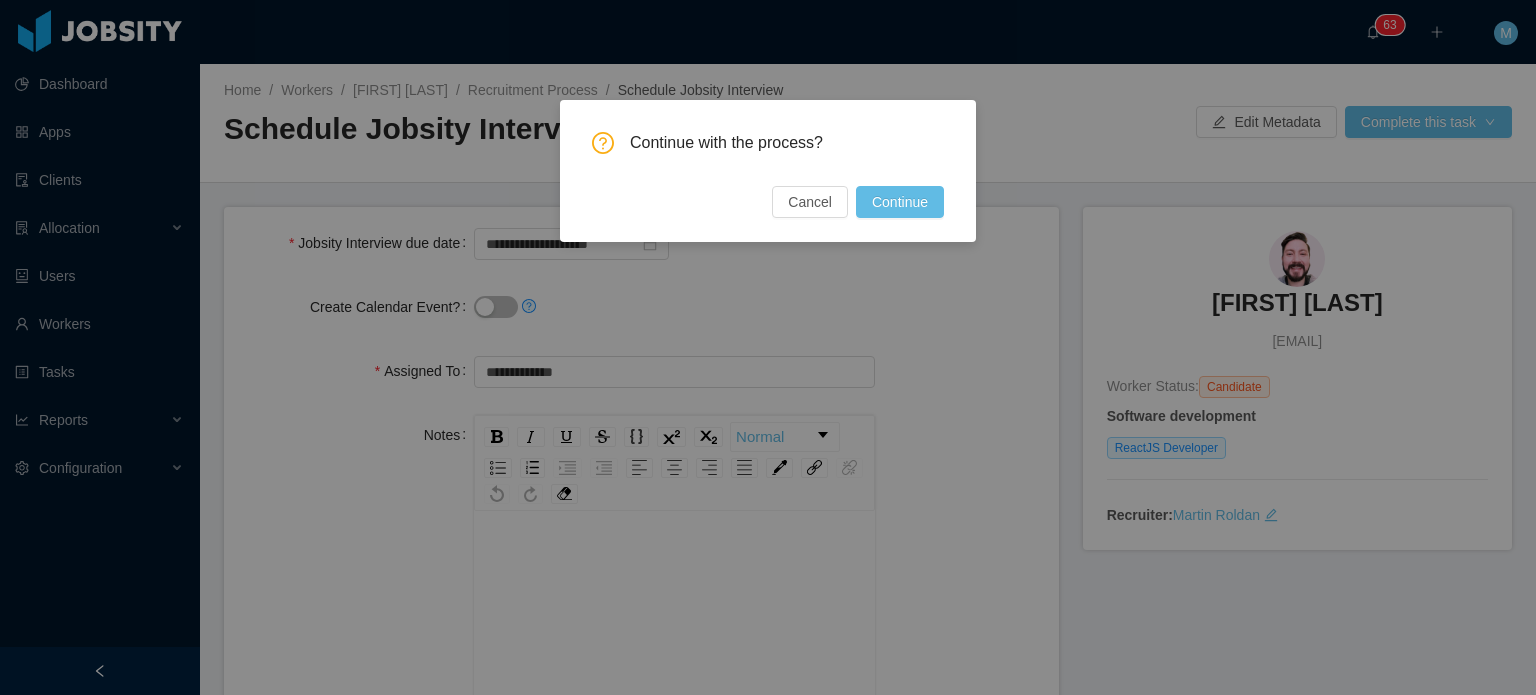 click on "Continue with the process? Cancel Continue" at bounding box center (768, 171) 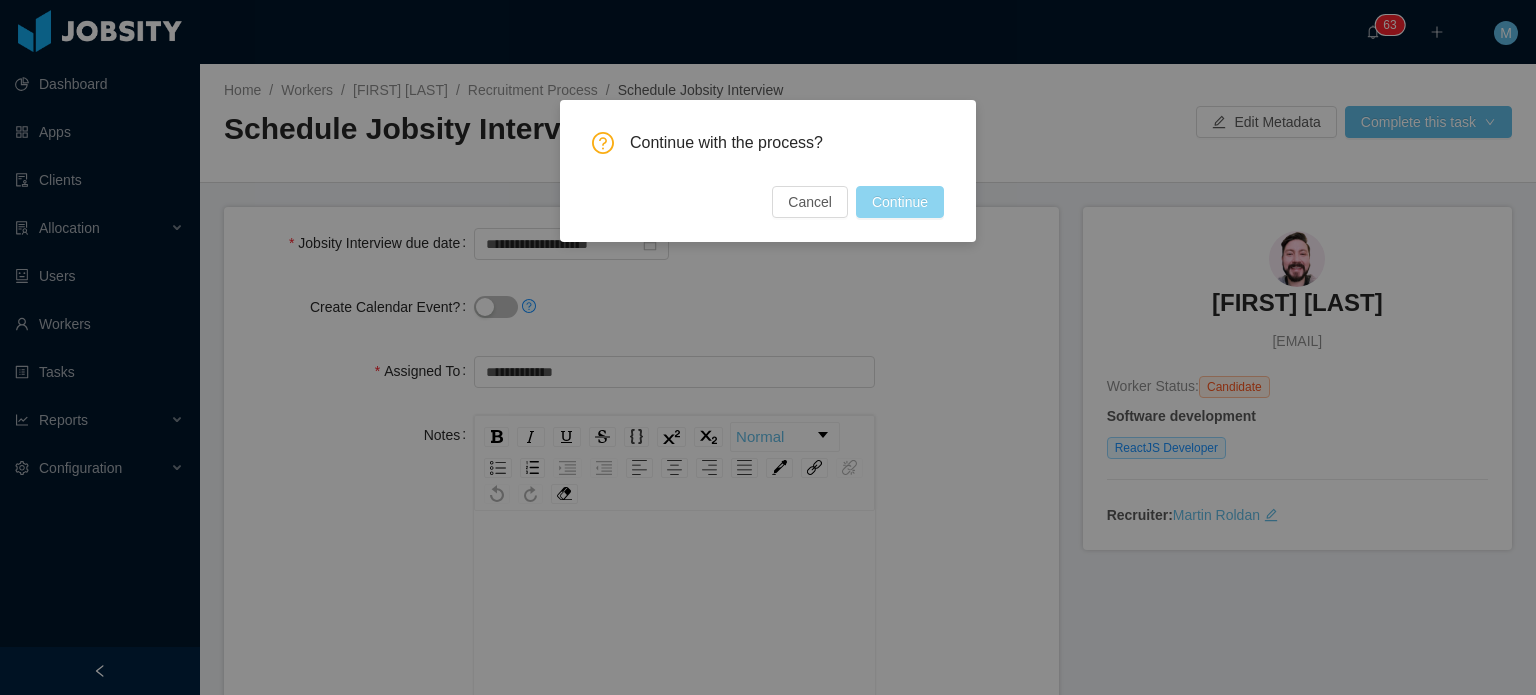 click on "Continue" at bounding box center [900, 202] 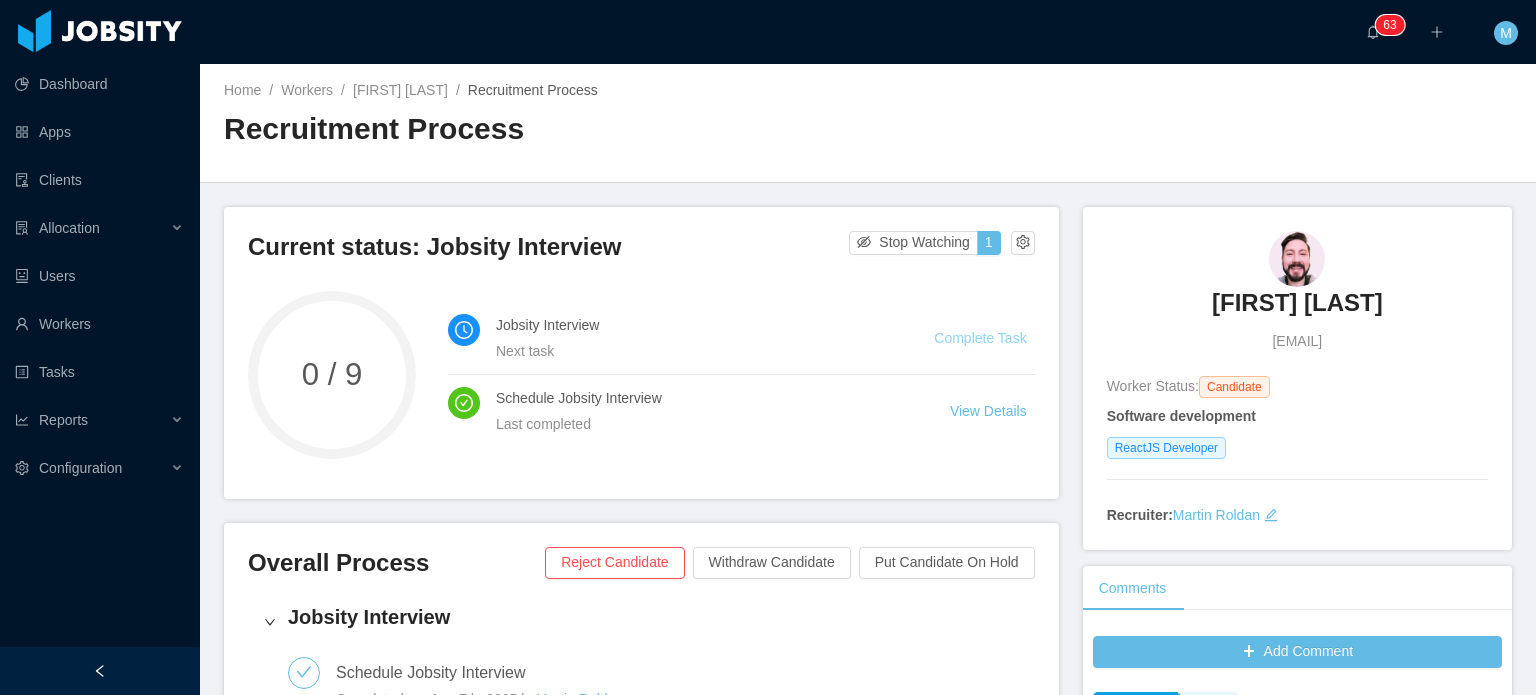 click on "Complete Task" at bounding box center [980, 338] 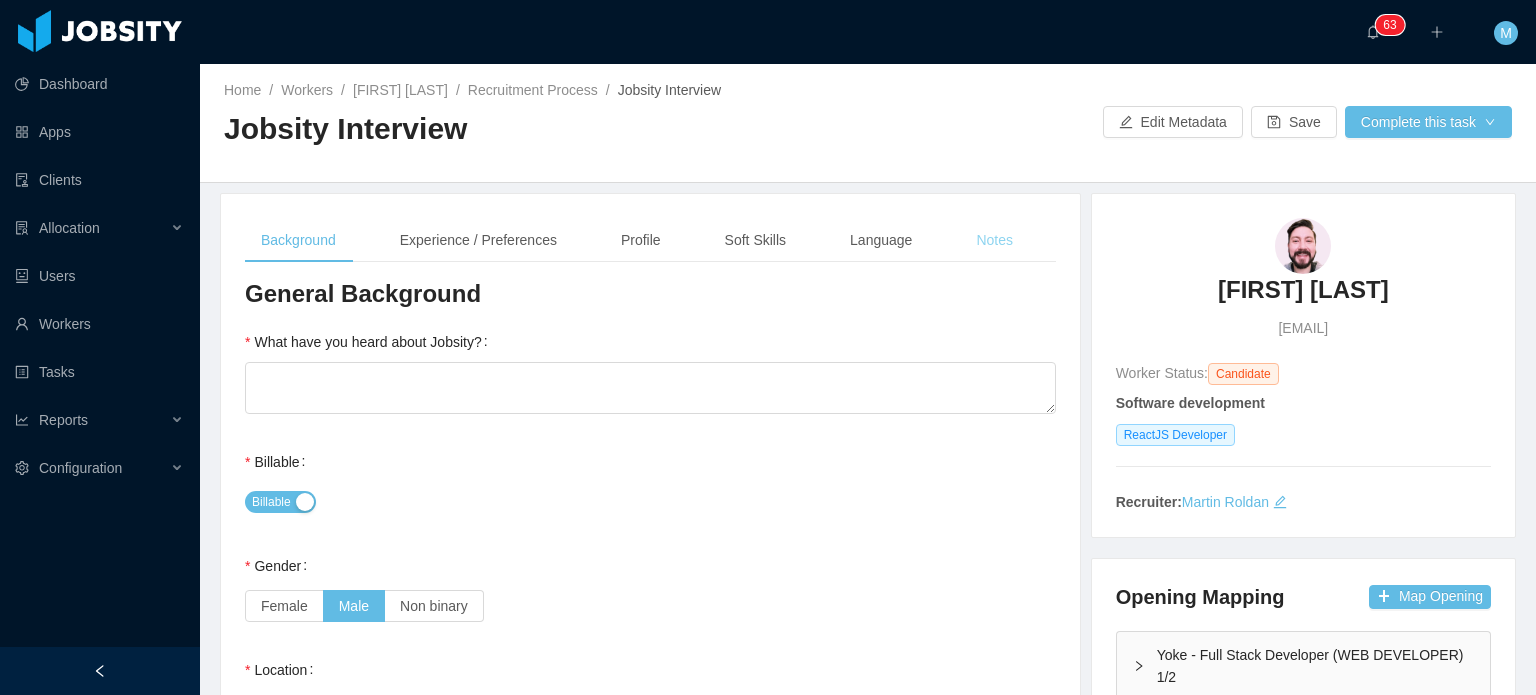 click on "Notes" at bounding box center [994, 240] 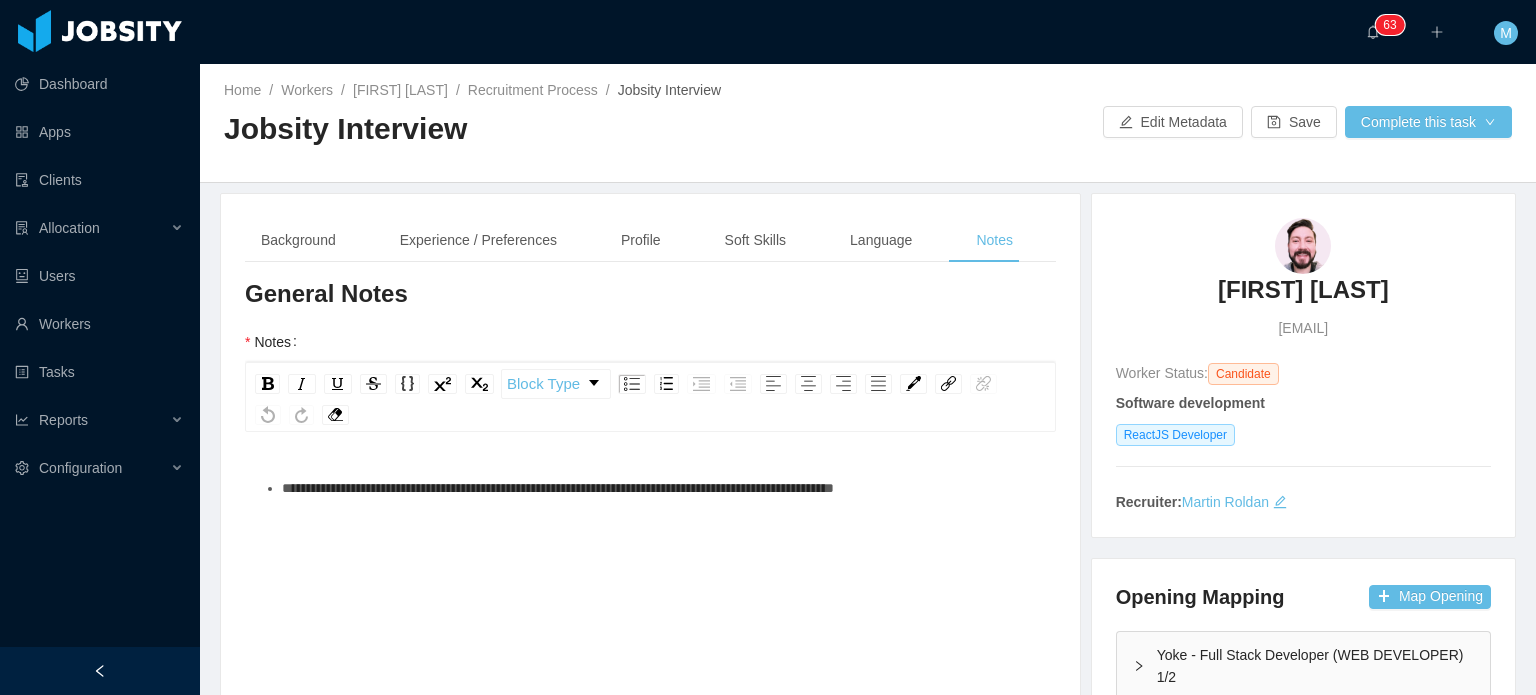 click on "**********" at bounding box center (558, 488) 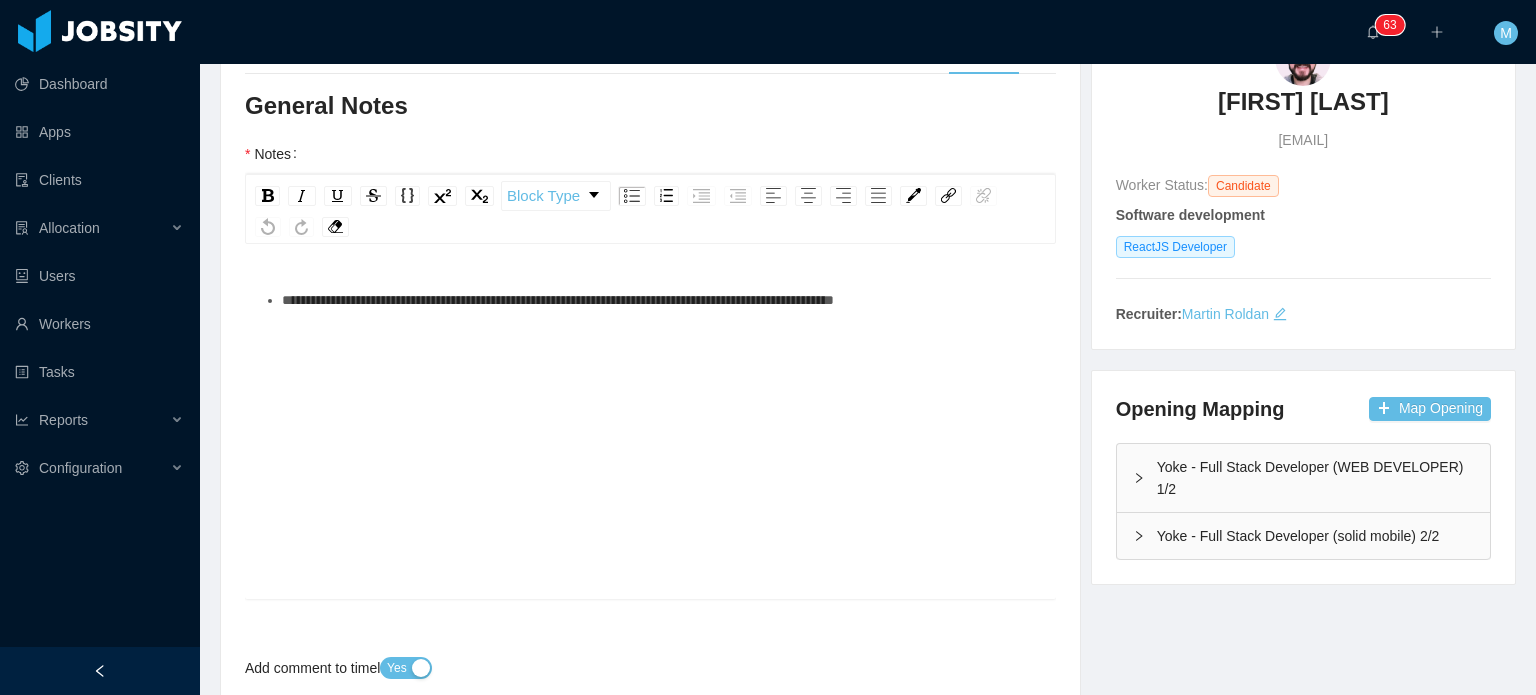 scroll, scrollTop: 200, scrollLeft: 0, axis: vertical 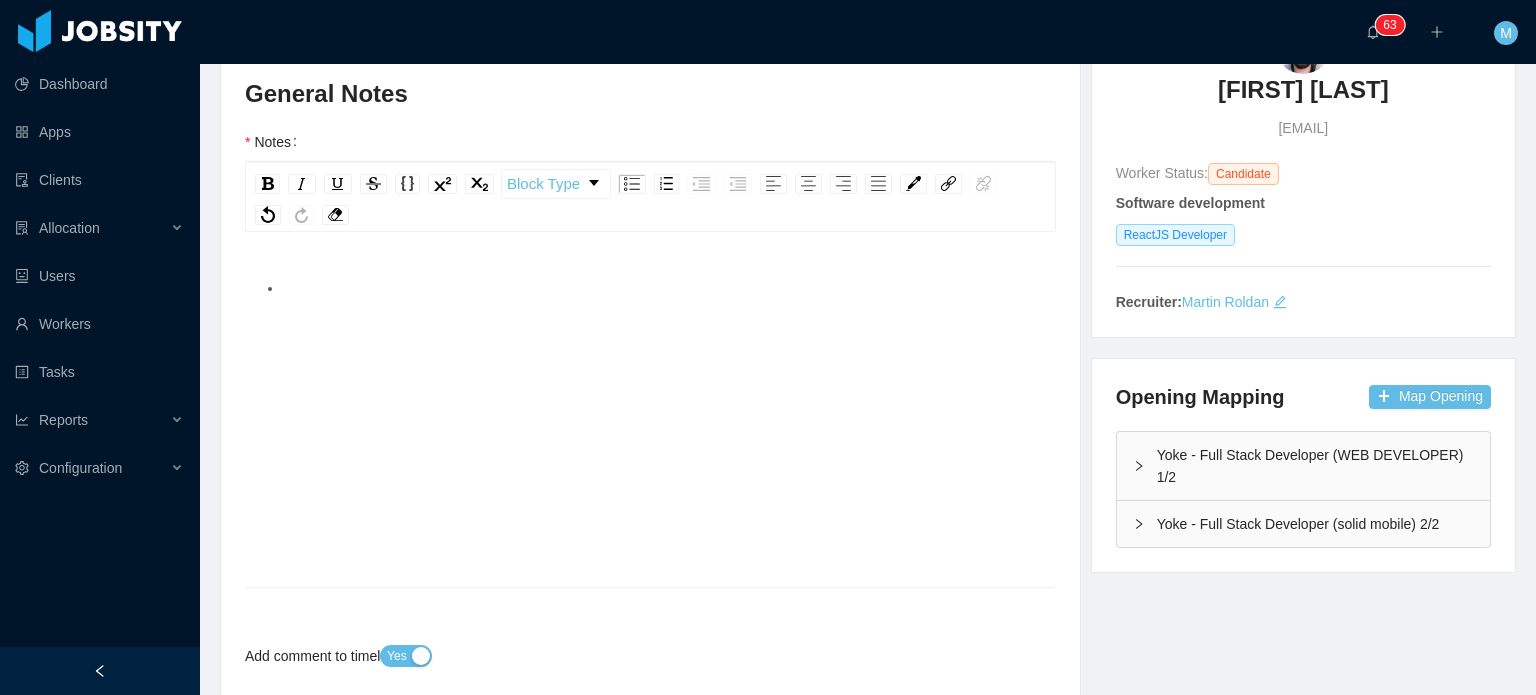 type 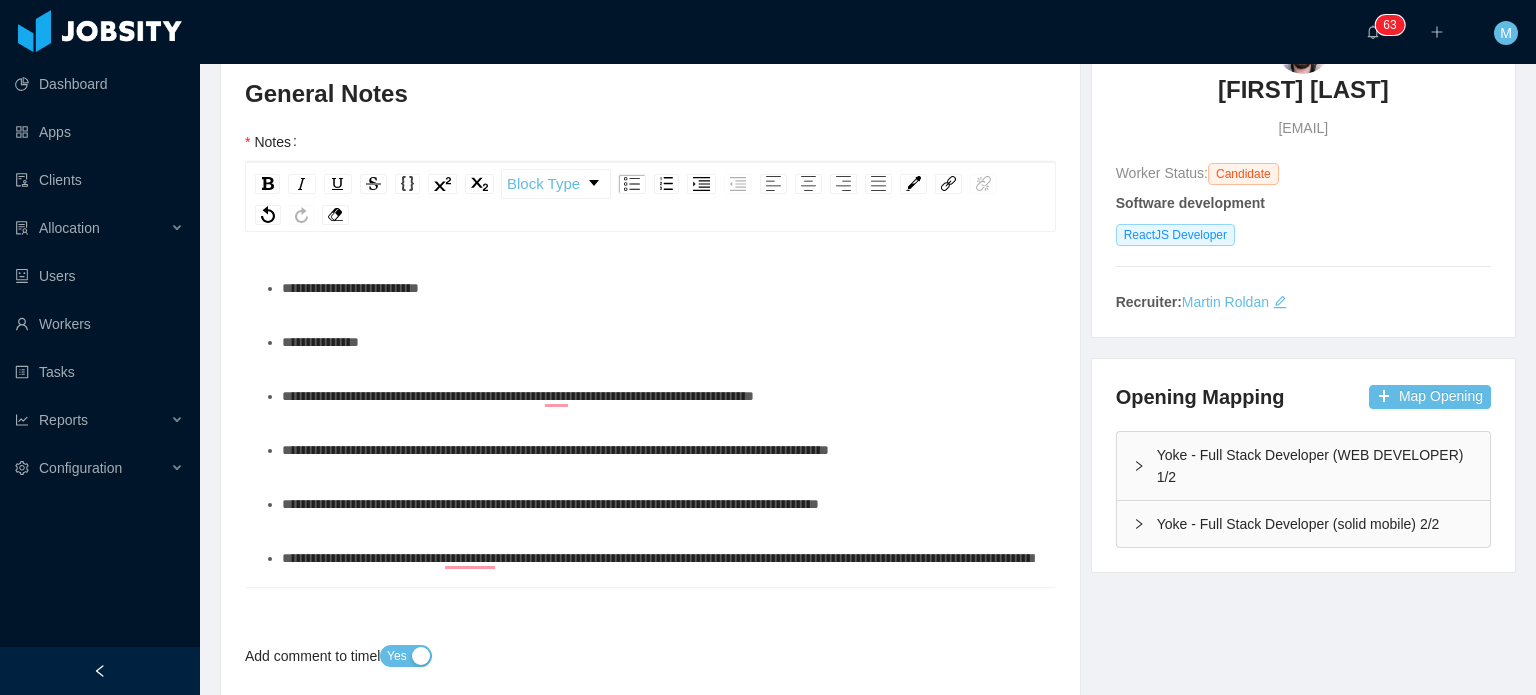 click on "**********" at bounding box center (518, 396) 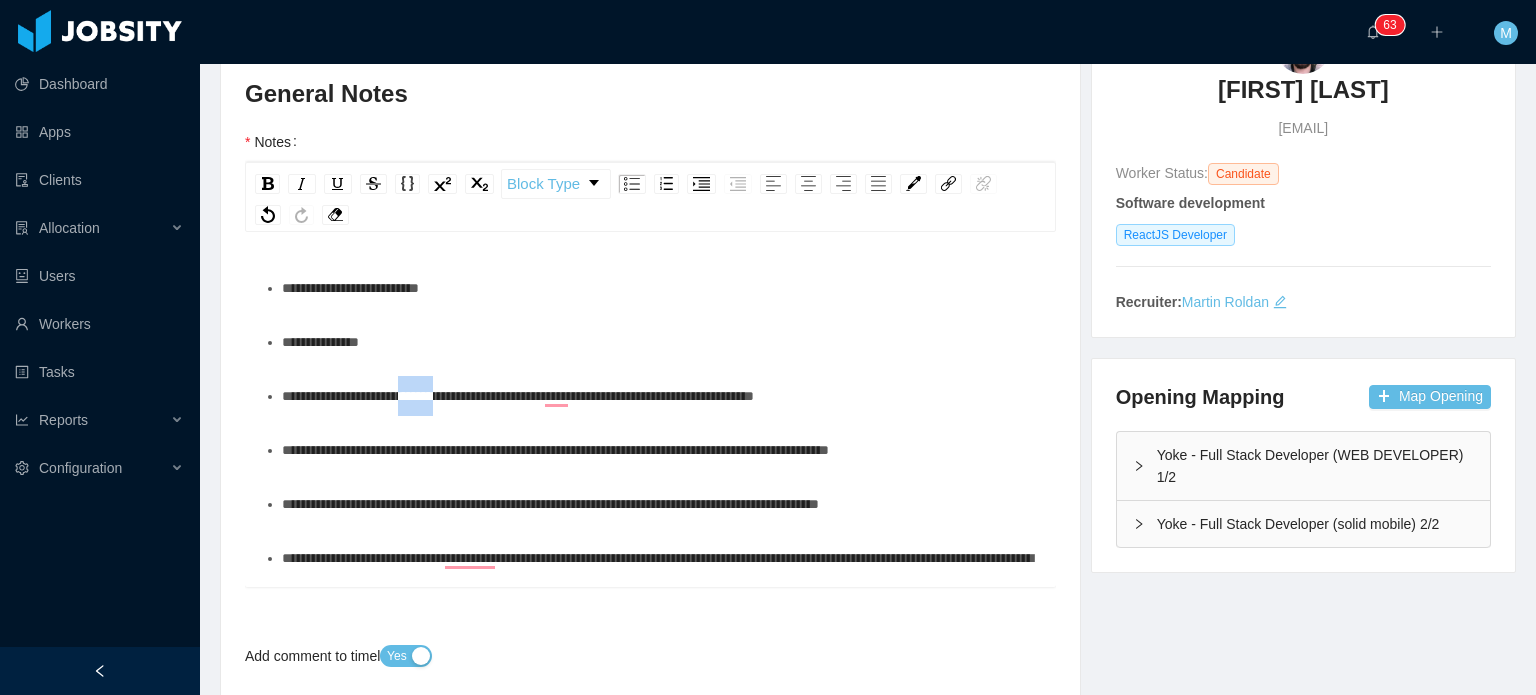 click on "**********" at bounding box center [518, 396] 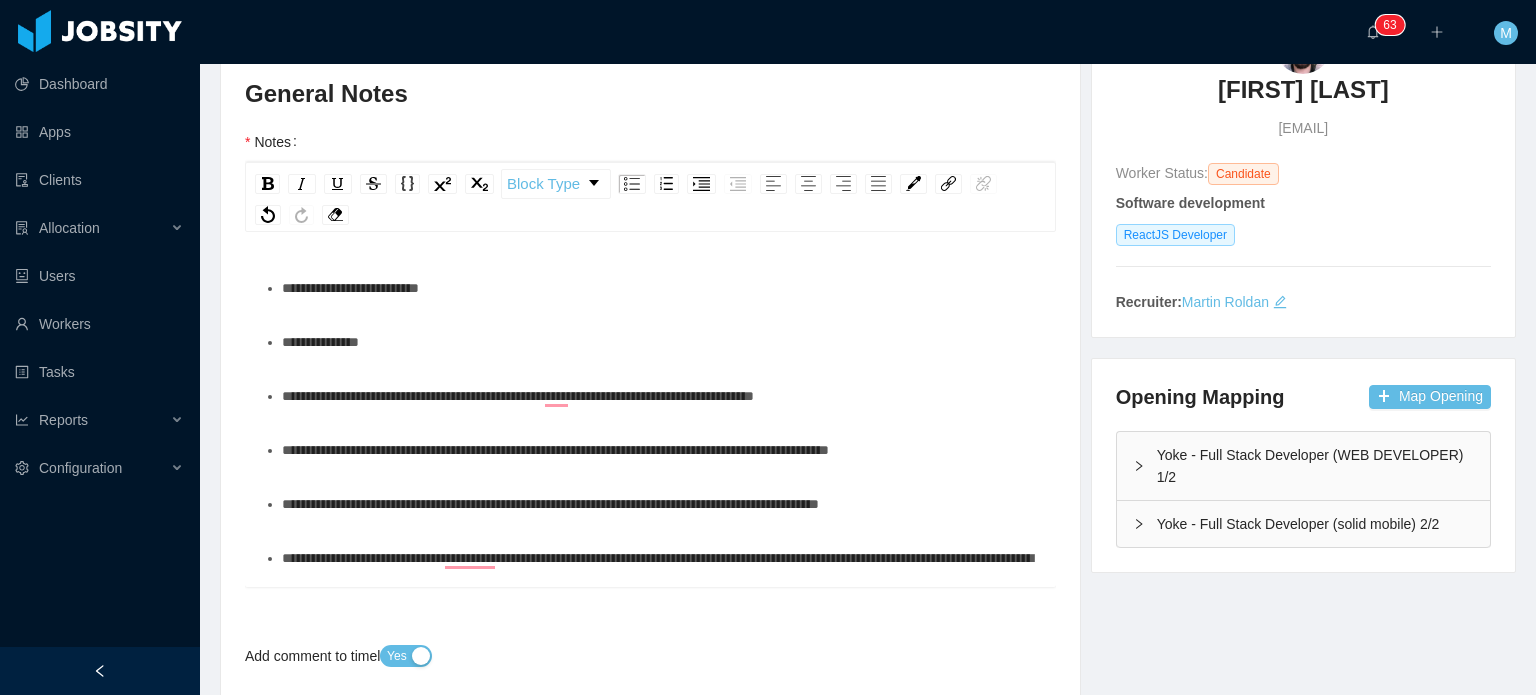 click on "**********" at bounding box center [555, 450] 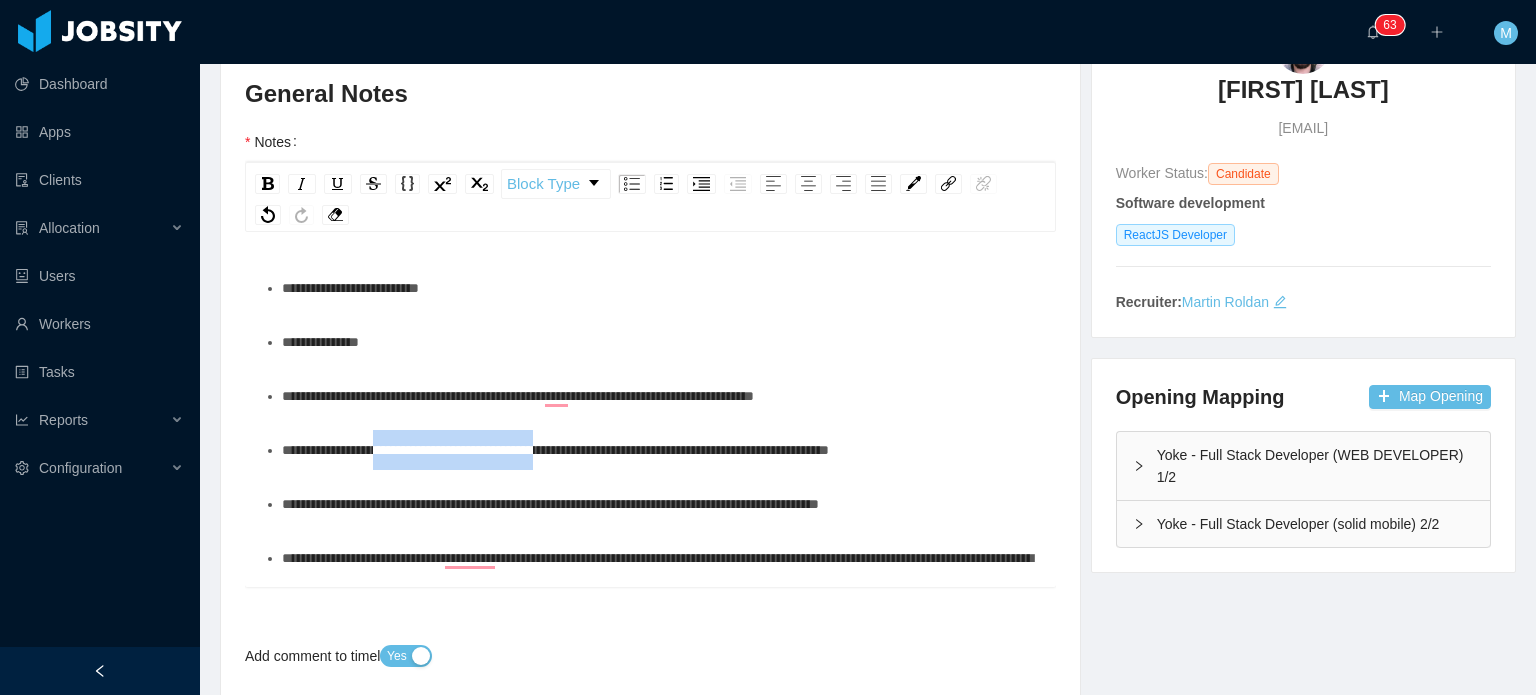 drag, startPoint x: 384, startPoint y: 441, endPoint x: 580, endPoint y: 445, distance: 196.04082 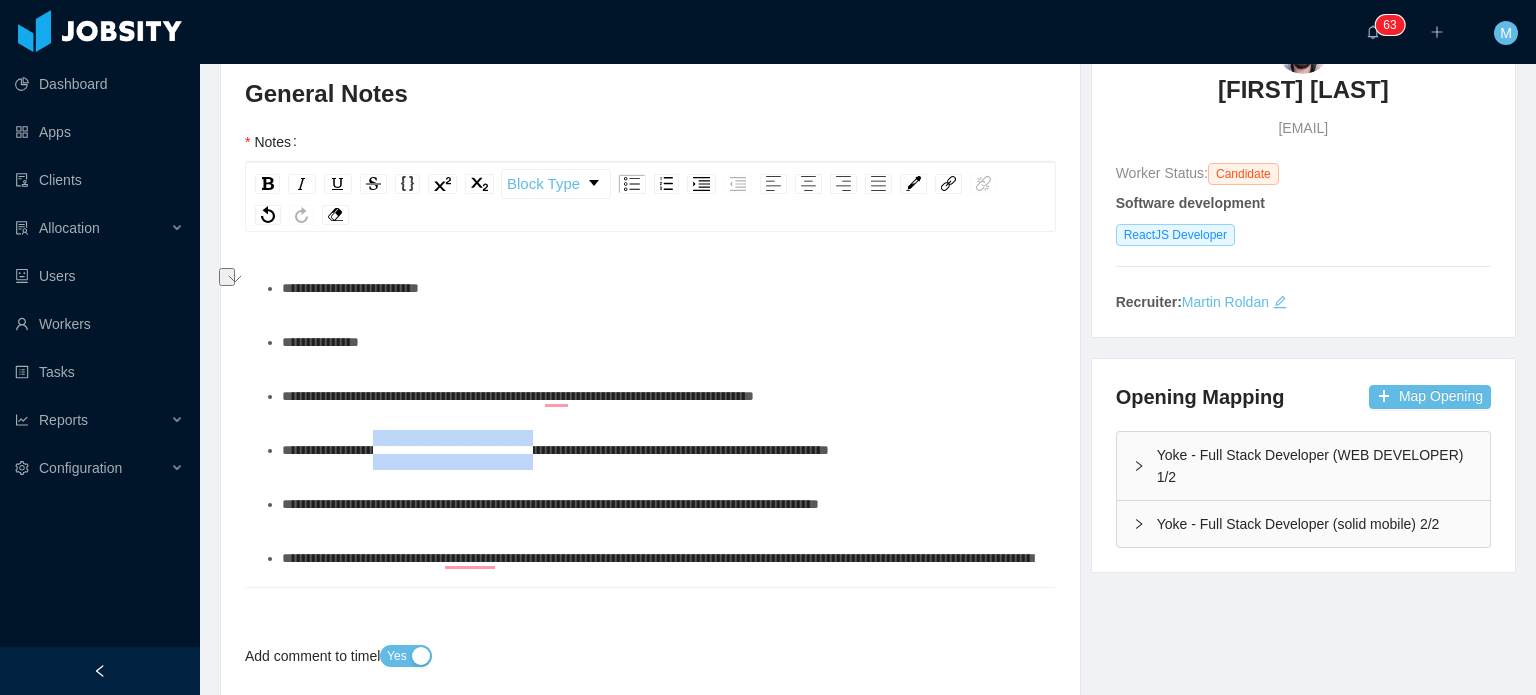 click on "**********" at bounding box center (555, 450) 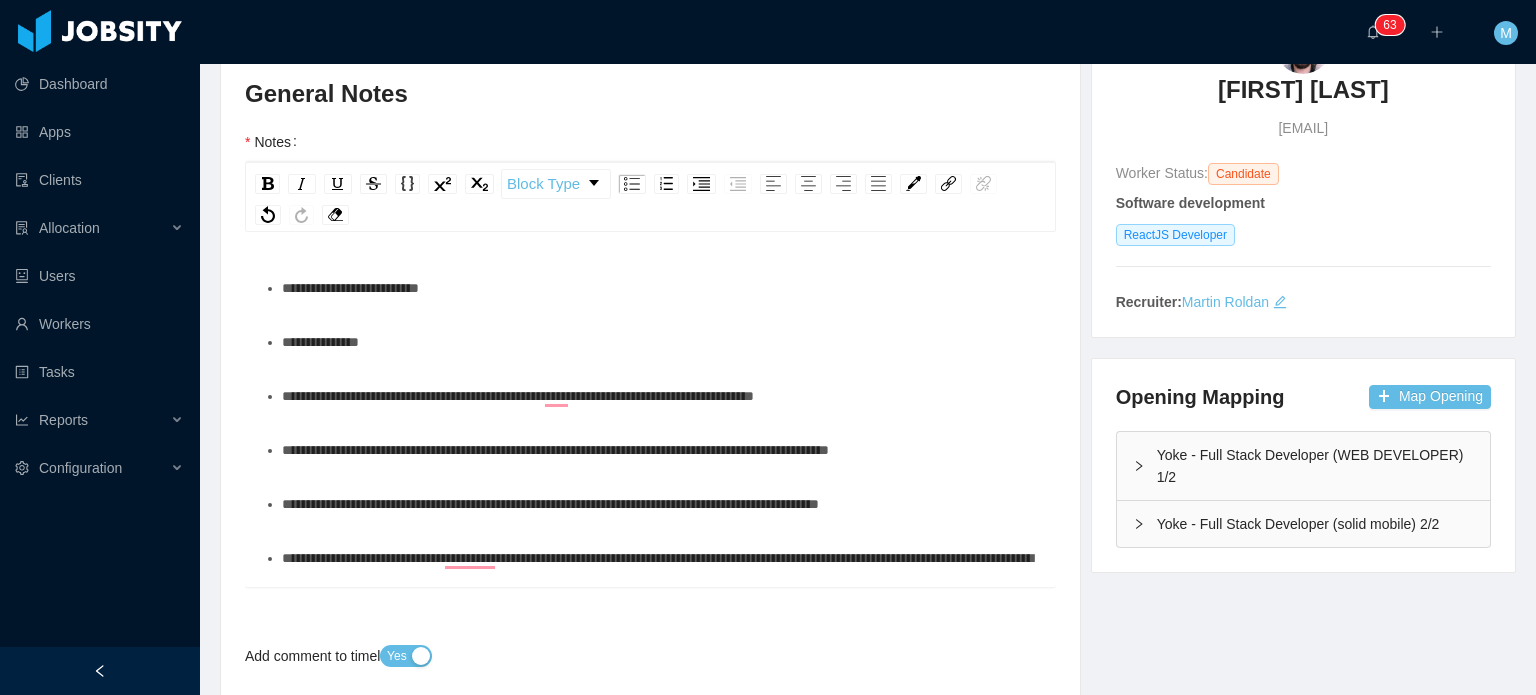 click on "**********" at bounding box center (555, 450) 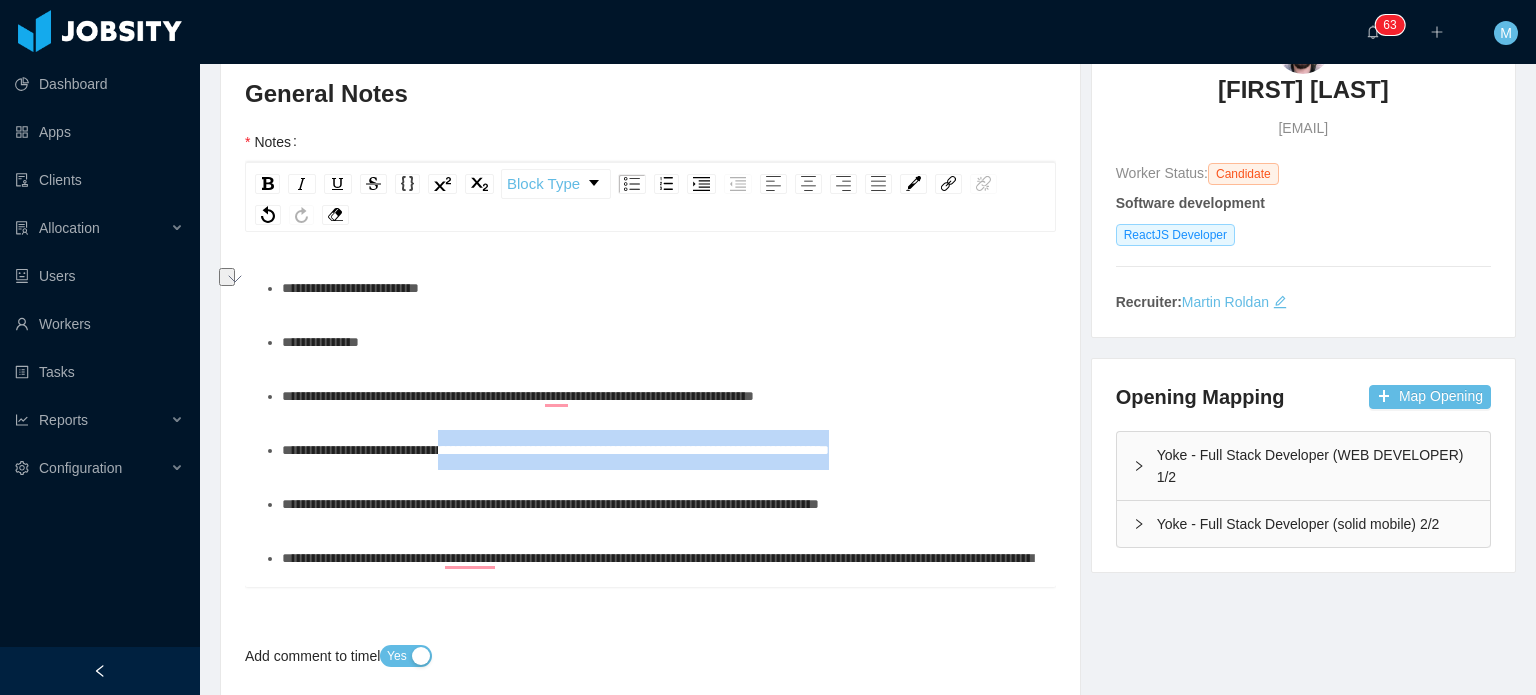 drag, startPoint x: 1000, startPoint y: 459, endPoint x: 466, endPoint y: 452, distance: 534.0459 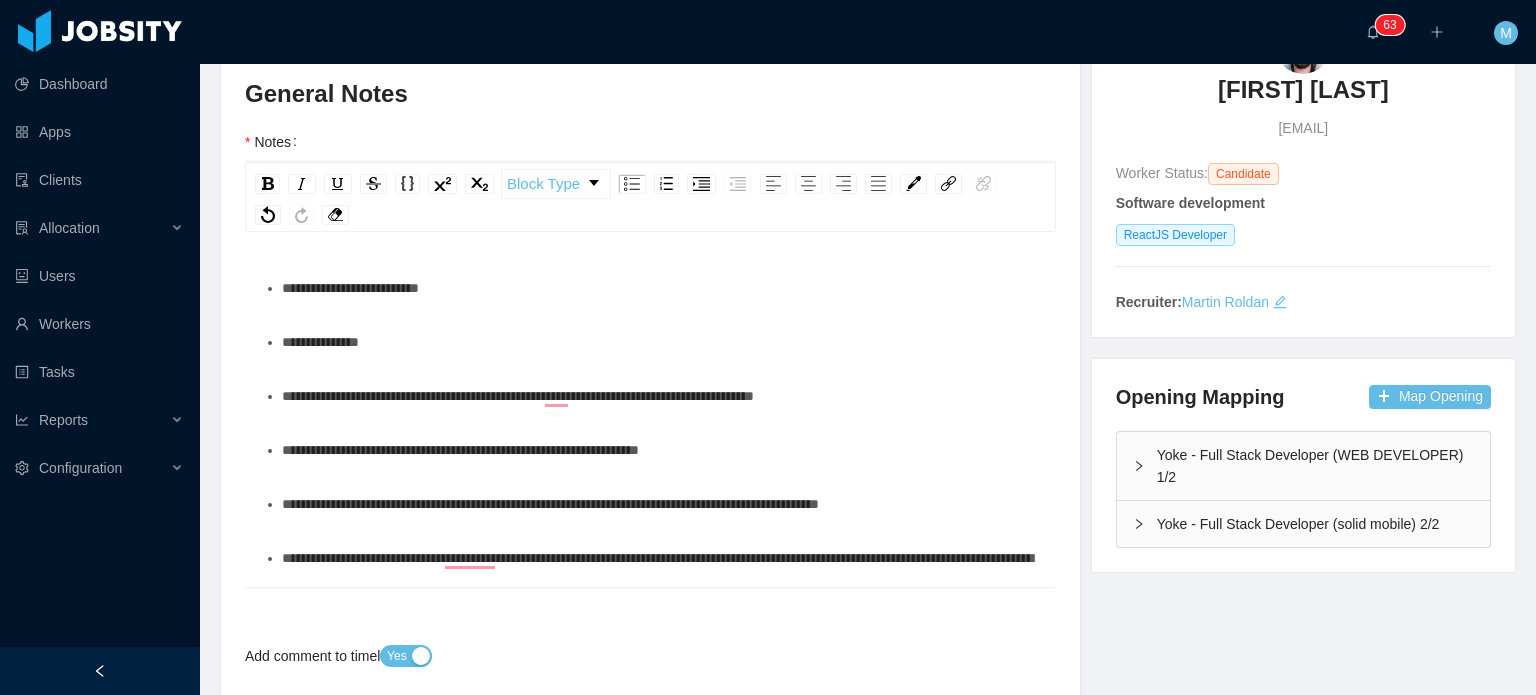 scroll, scrollTop: 84, scrollLeft: 0, axis: vertical 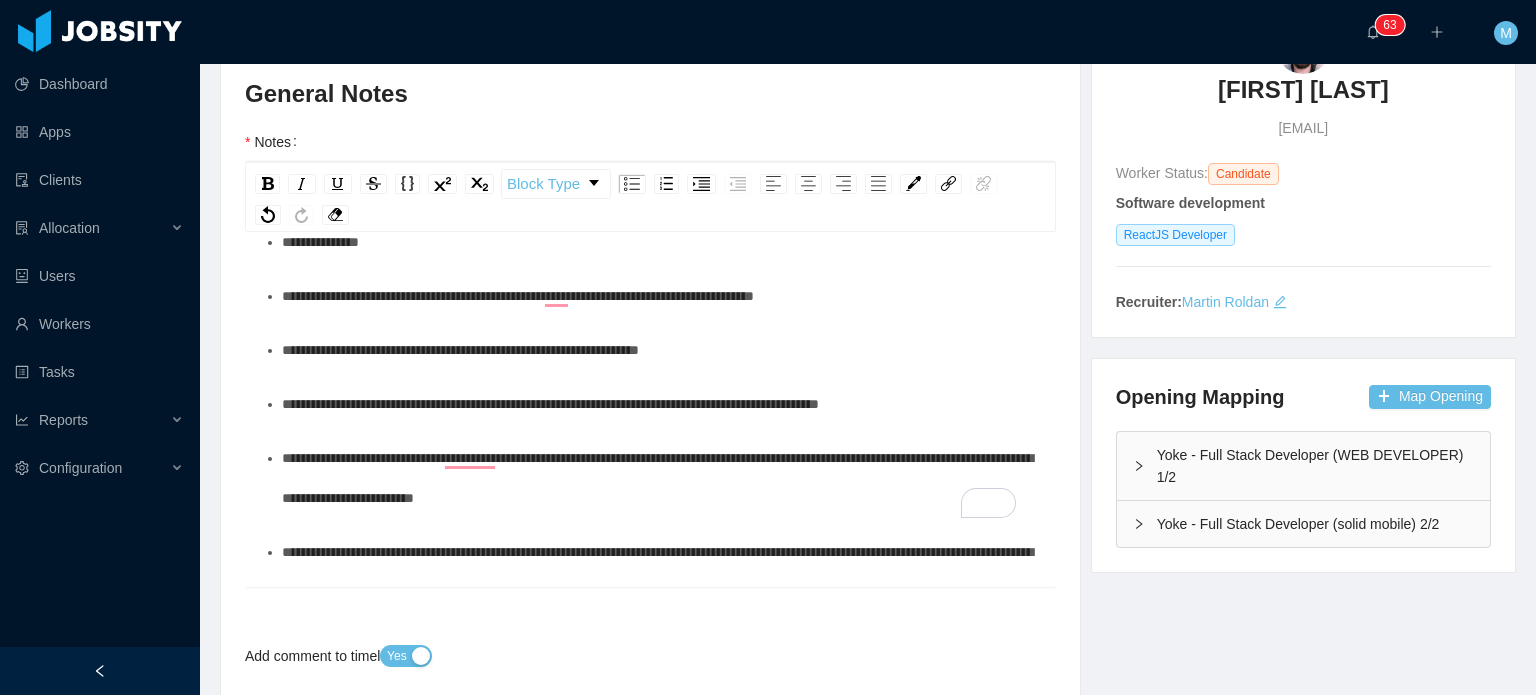 click on "**********" at bounding box center [661, 404] 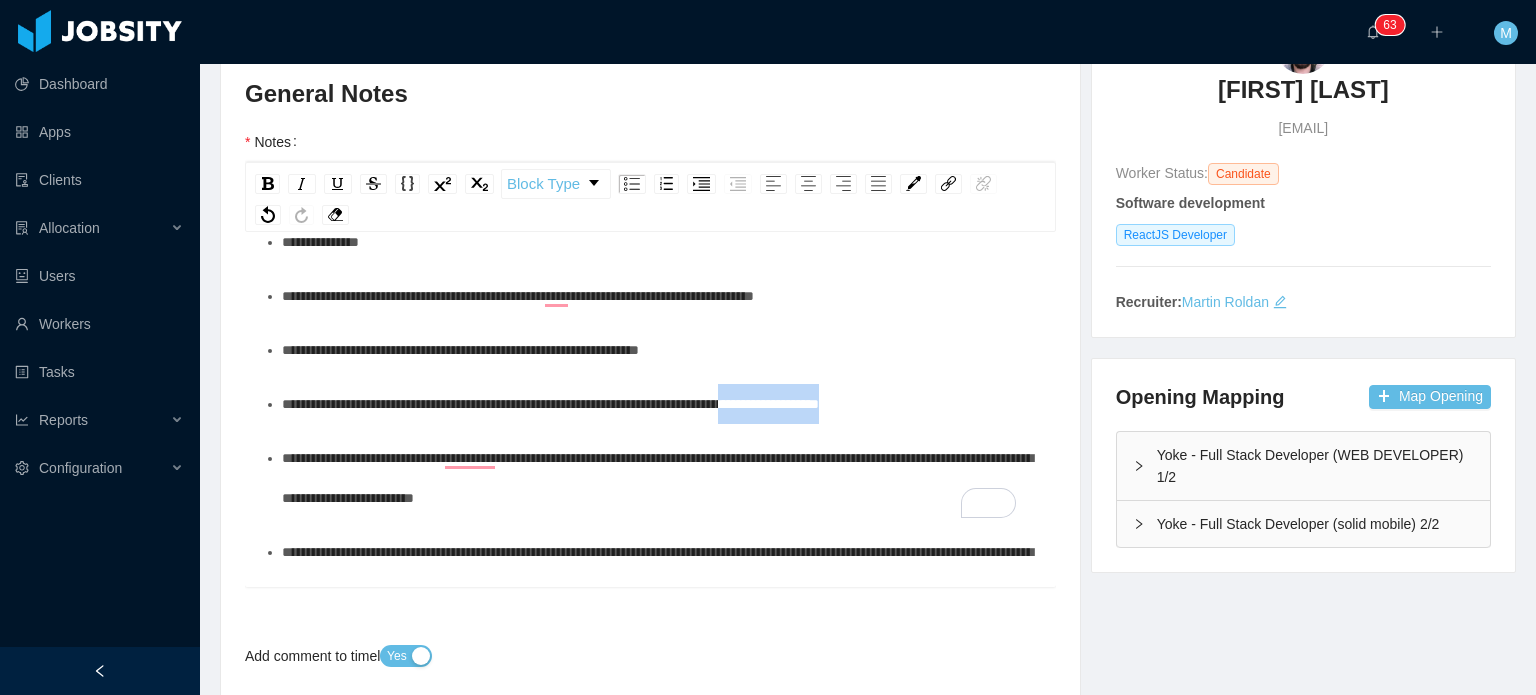 drag, startPoint x: 940, startPoint y: 411, endPoint x: 807, endPoint y: 406, distance: 133.09395 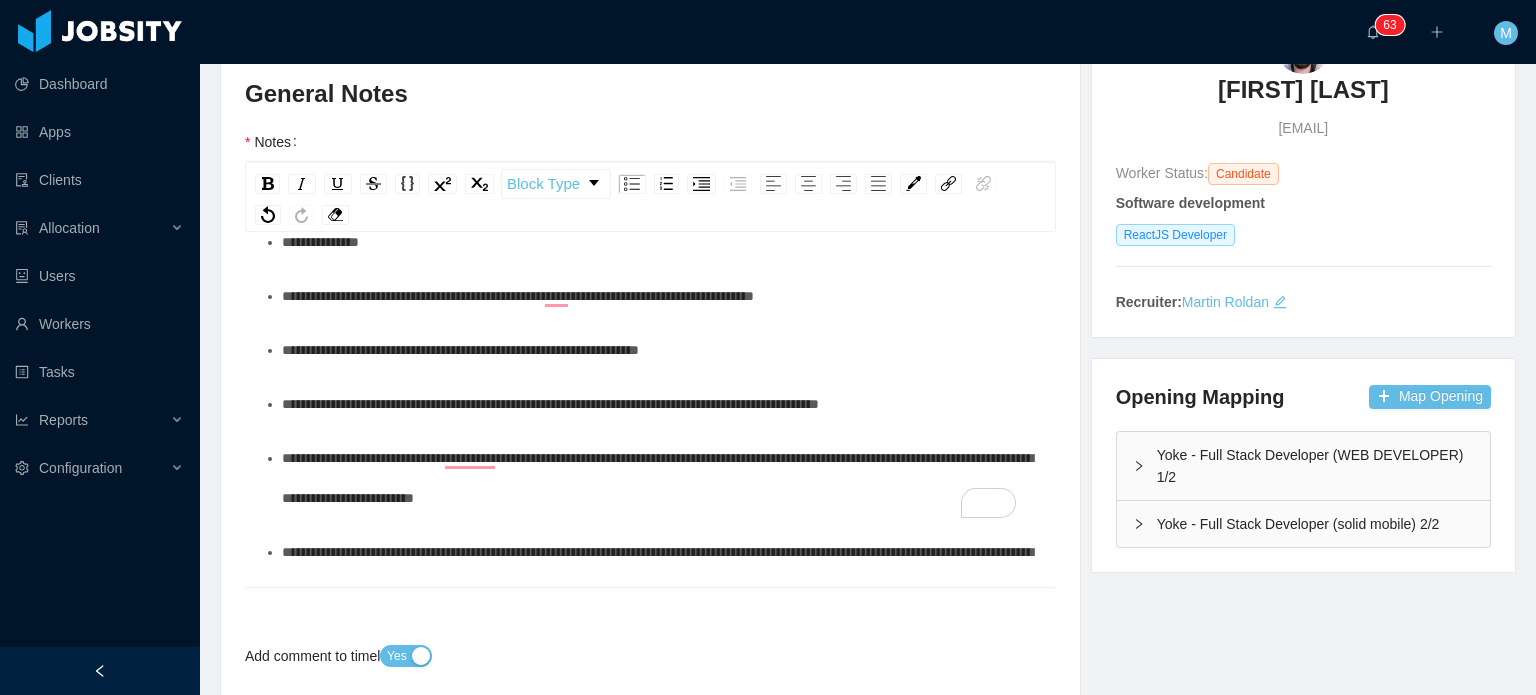 click on "**********" at bounding box center (657, 478) 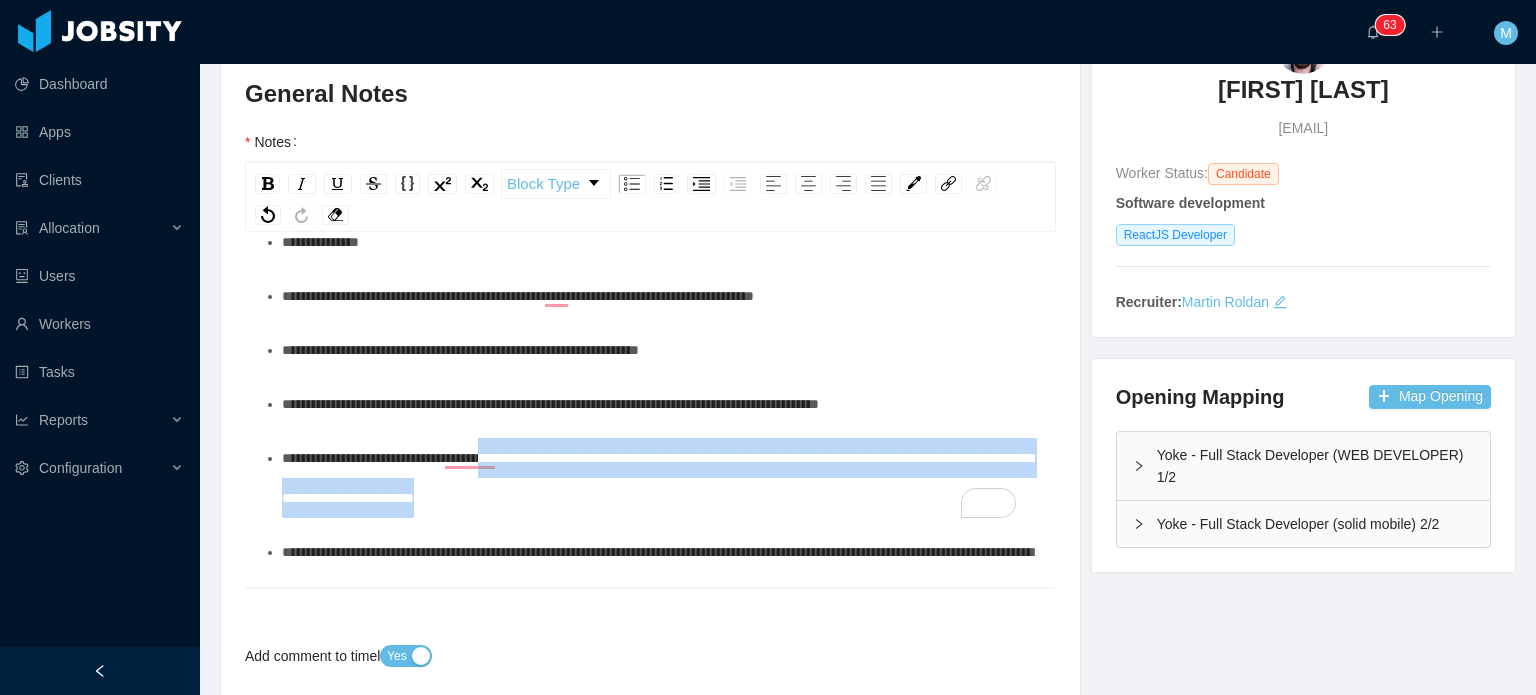 drag, startPoint x: 738, startPoint y: 496, endPoint x: 540, endPoint y: 474, distance: 199.21848 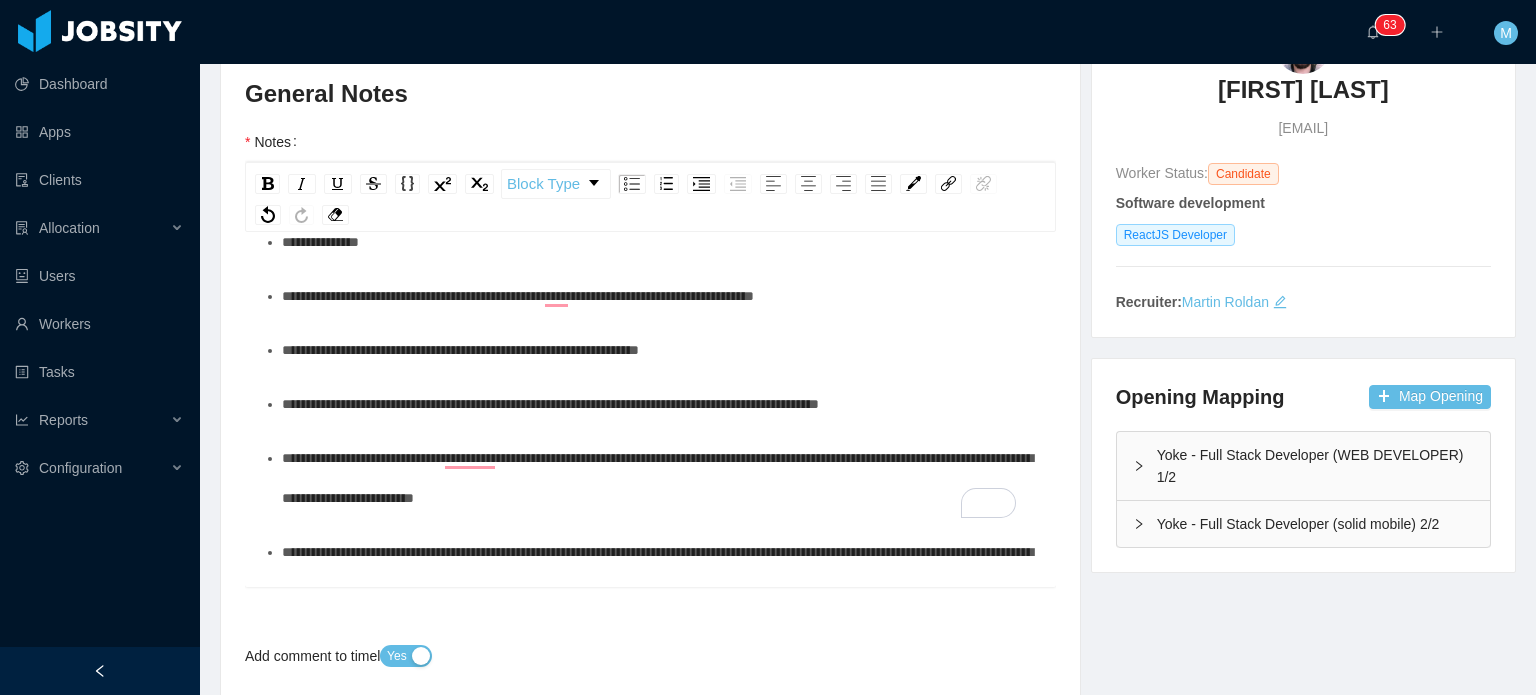 click on "**********" at bounding box center (661, 478) 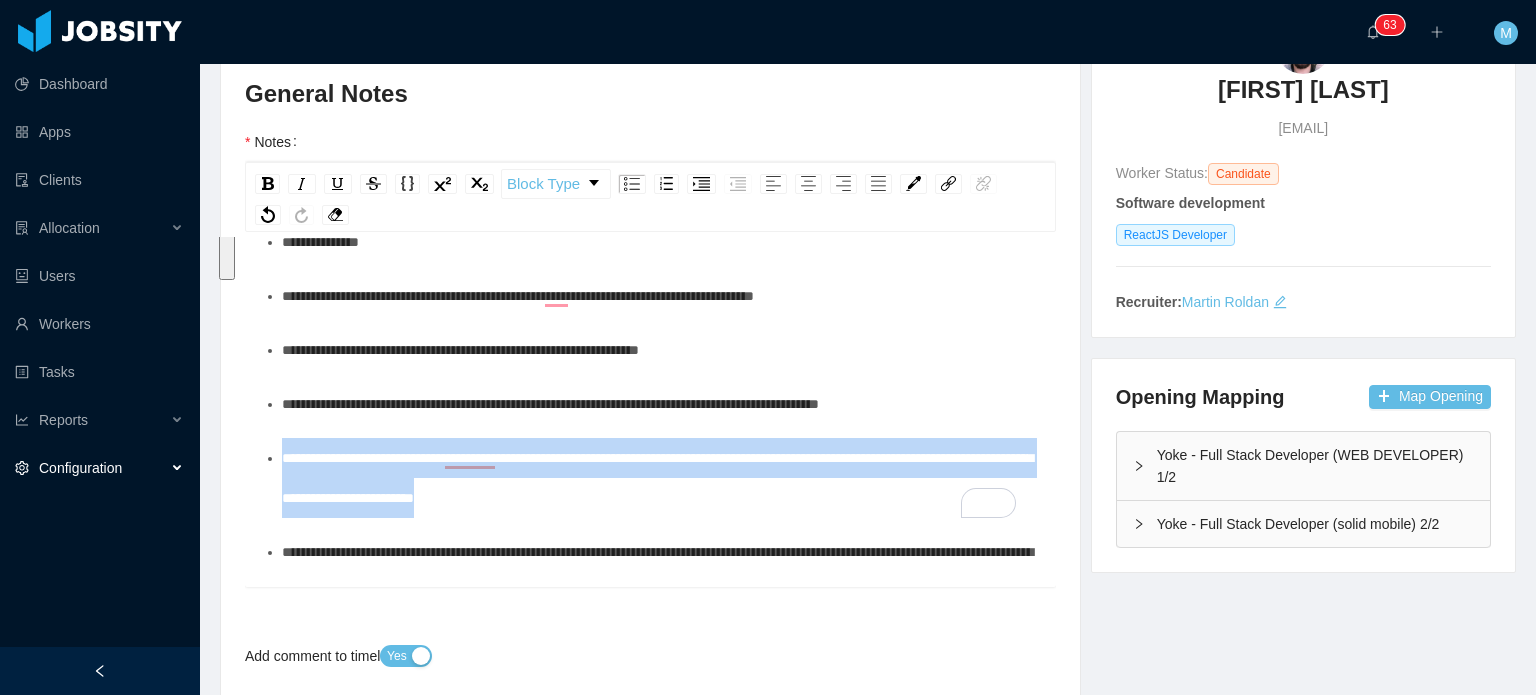 drag, startPoint x: 616, startPoint y: 487, endPoint x: 200, endPoint y: 452, distance: 417.46976 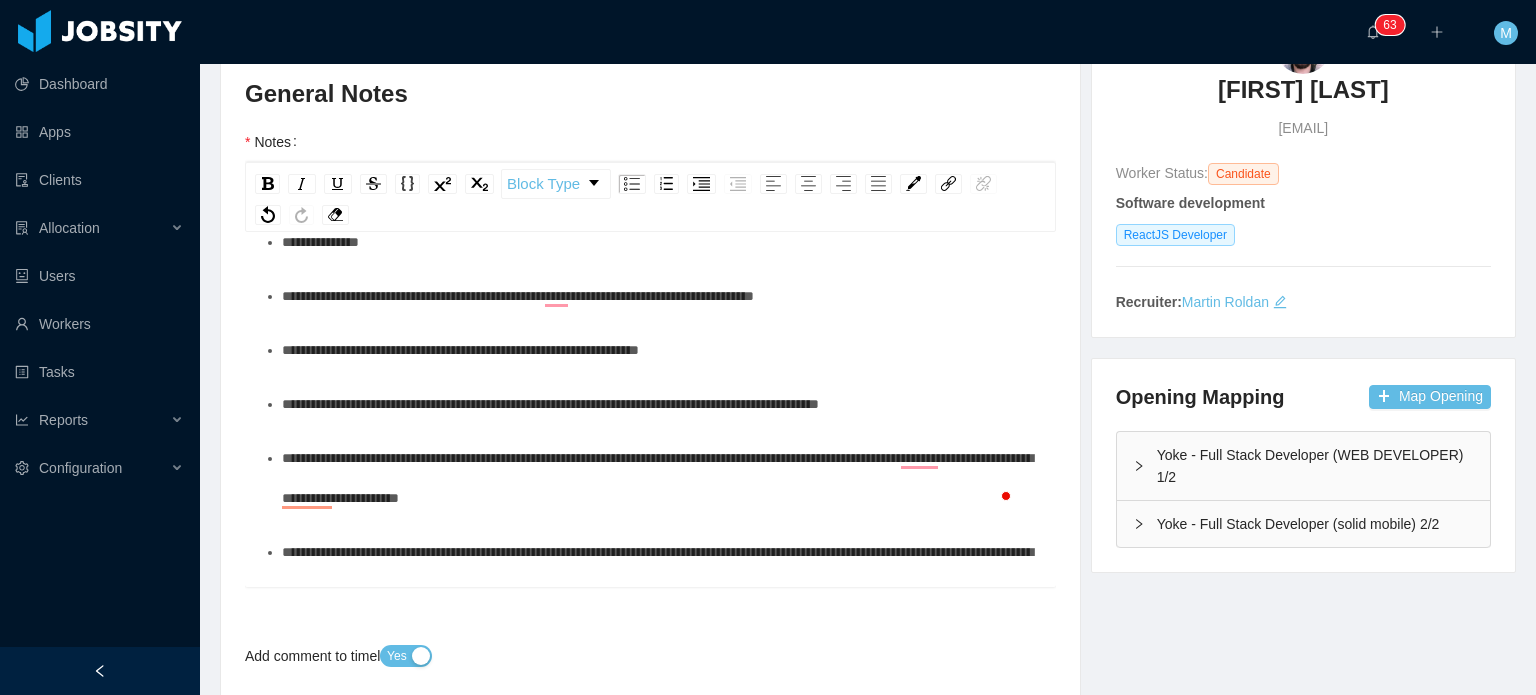 scroll, scrollTop: 169, scrollLeft: 0, axis: vertical 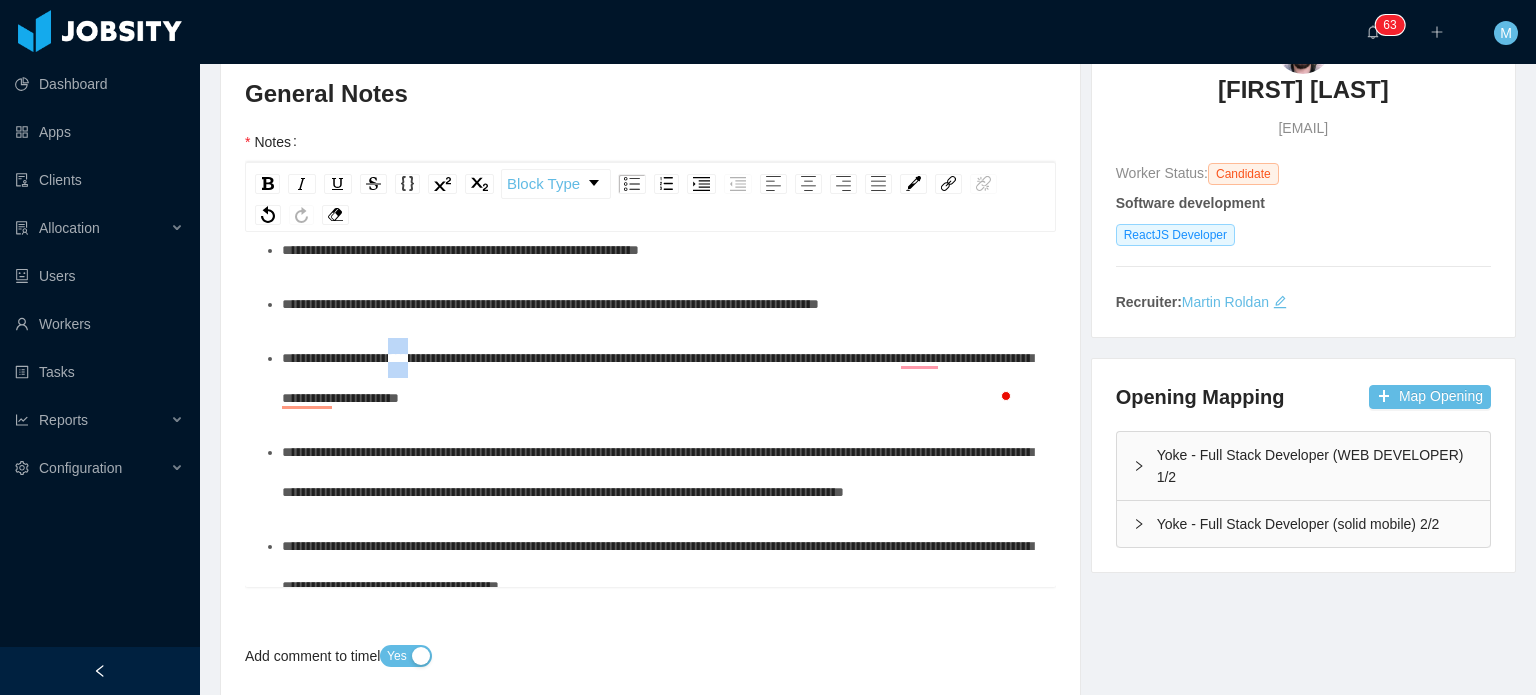 drag, startPoint x: 433, startPoint y: 361, endPoint x: 408, endPoint y: 359, distance: 25.079872 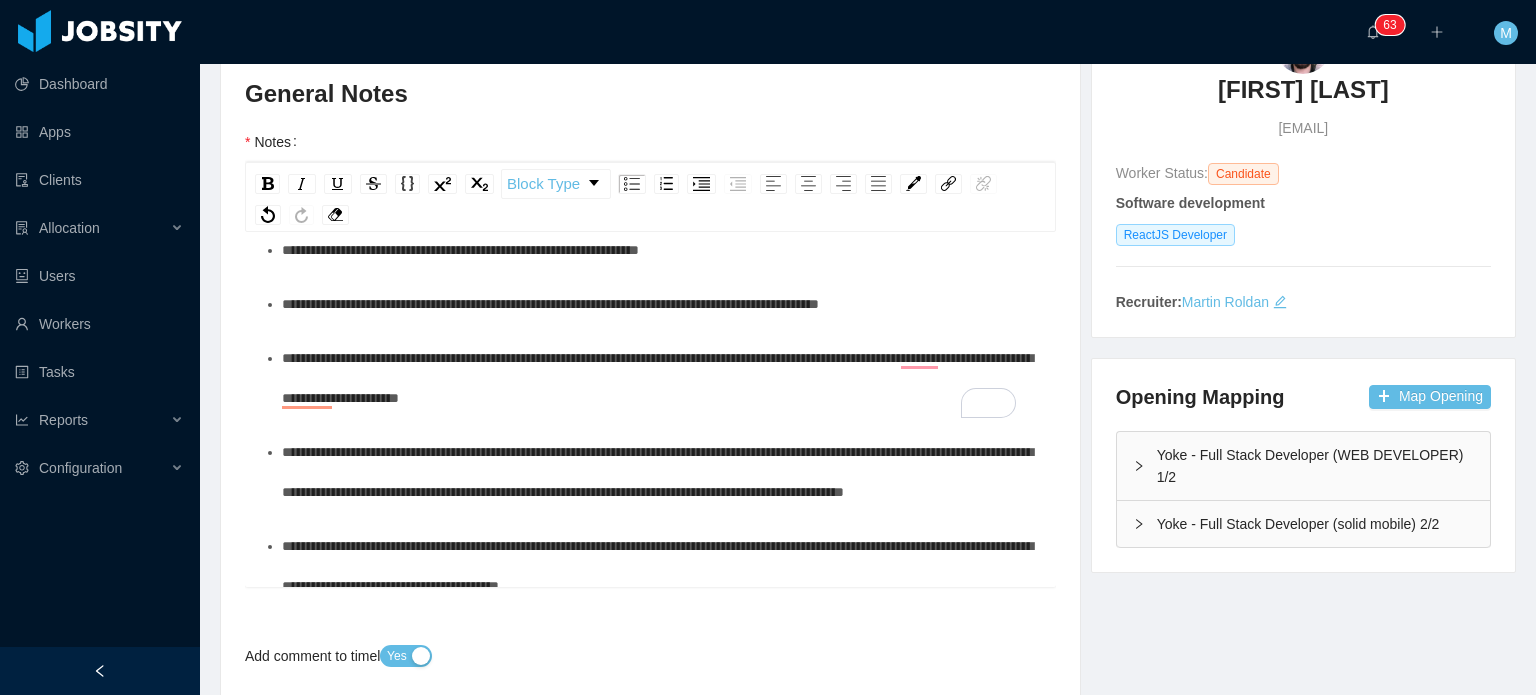 click on "**********" at bounding box center (657, 378) 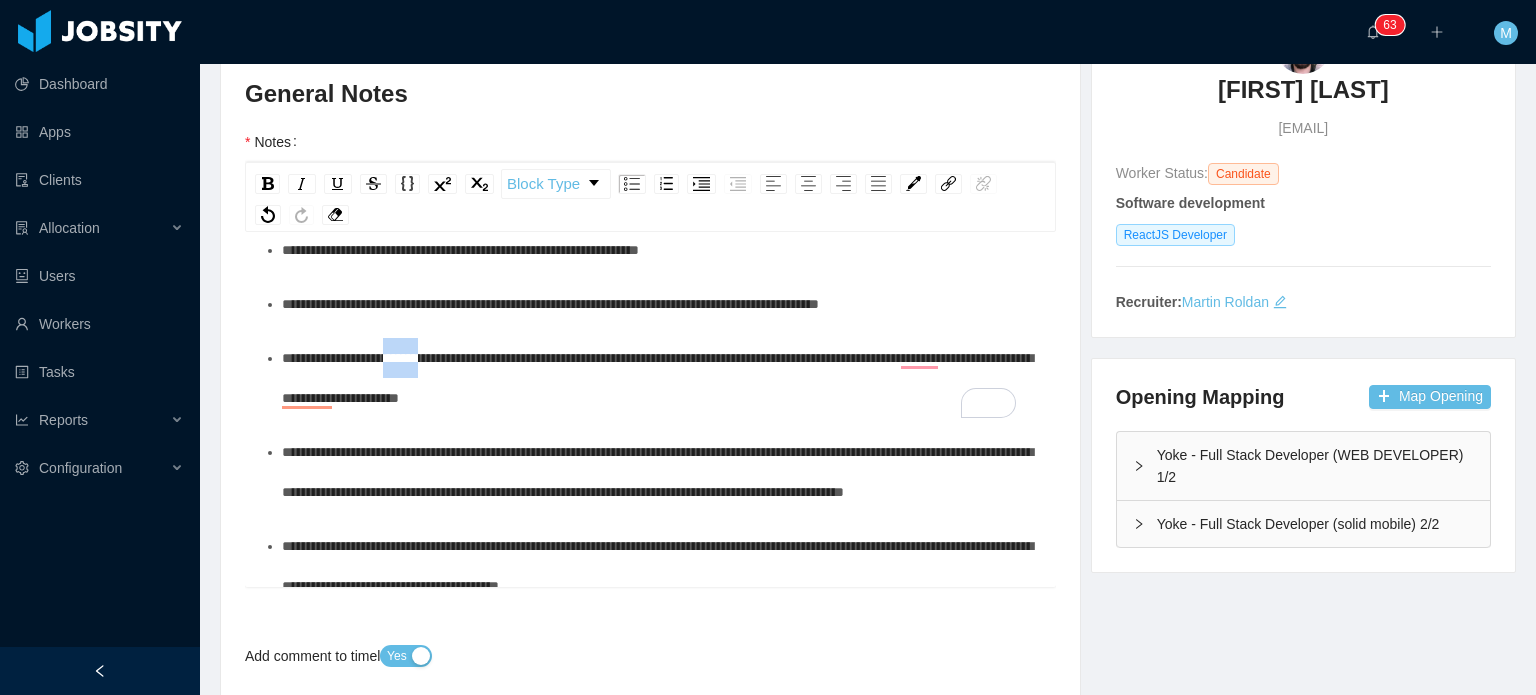drag, startPoint x: 405, startPoint y: 361, endPoint x: 436, endPoint y: 357, distance: 31.257 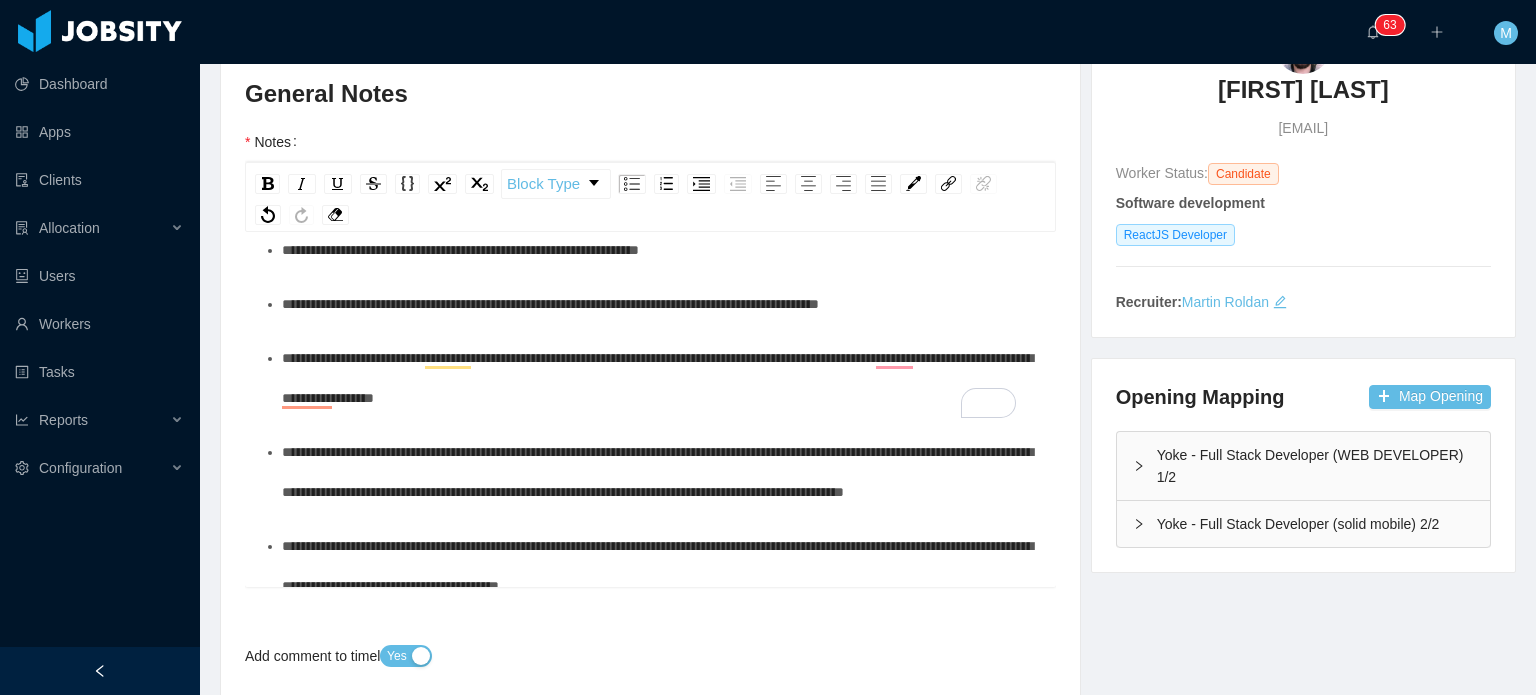 click on "**********" at bounding box center [661, 378] 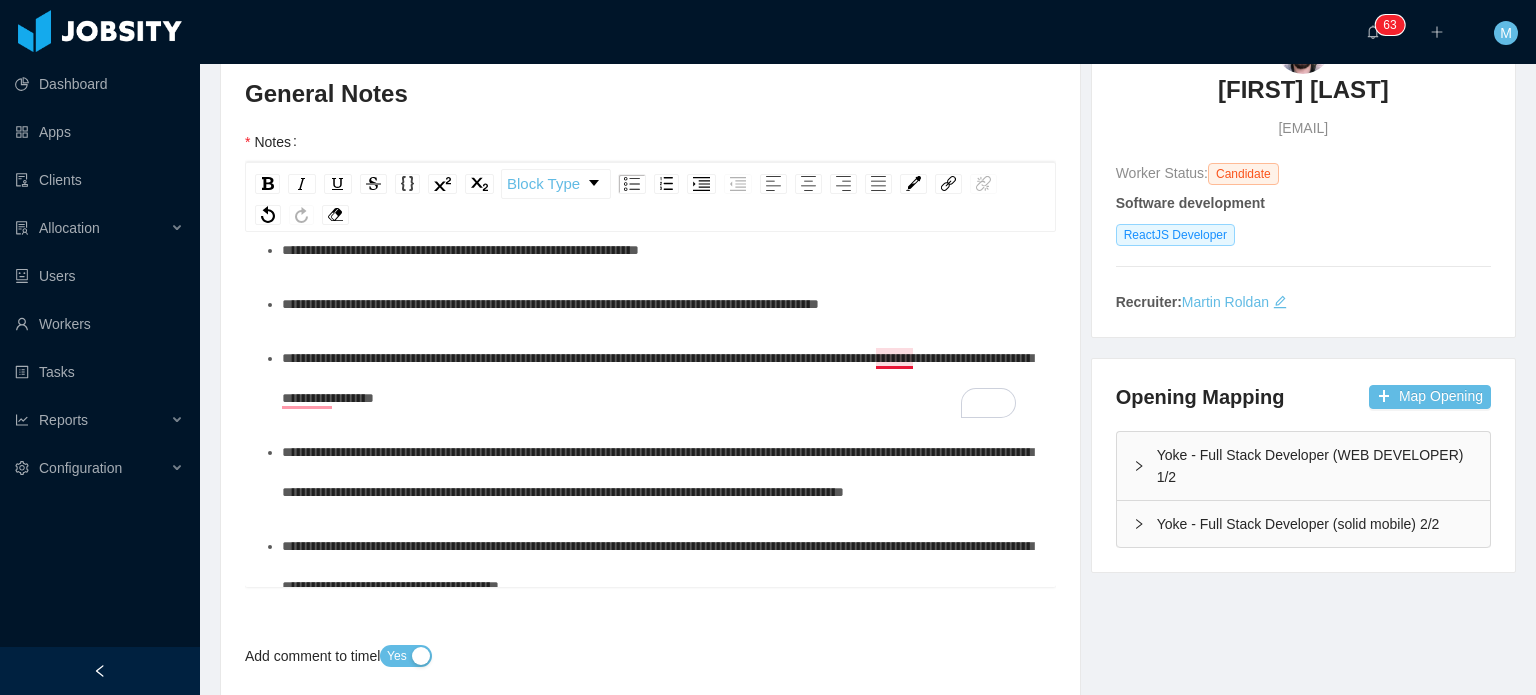click on "**********" at bounding box center [657, 378] 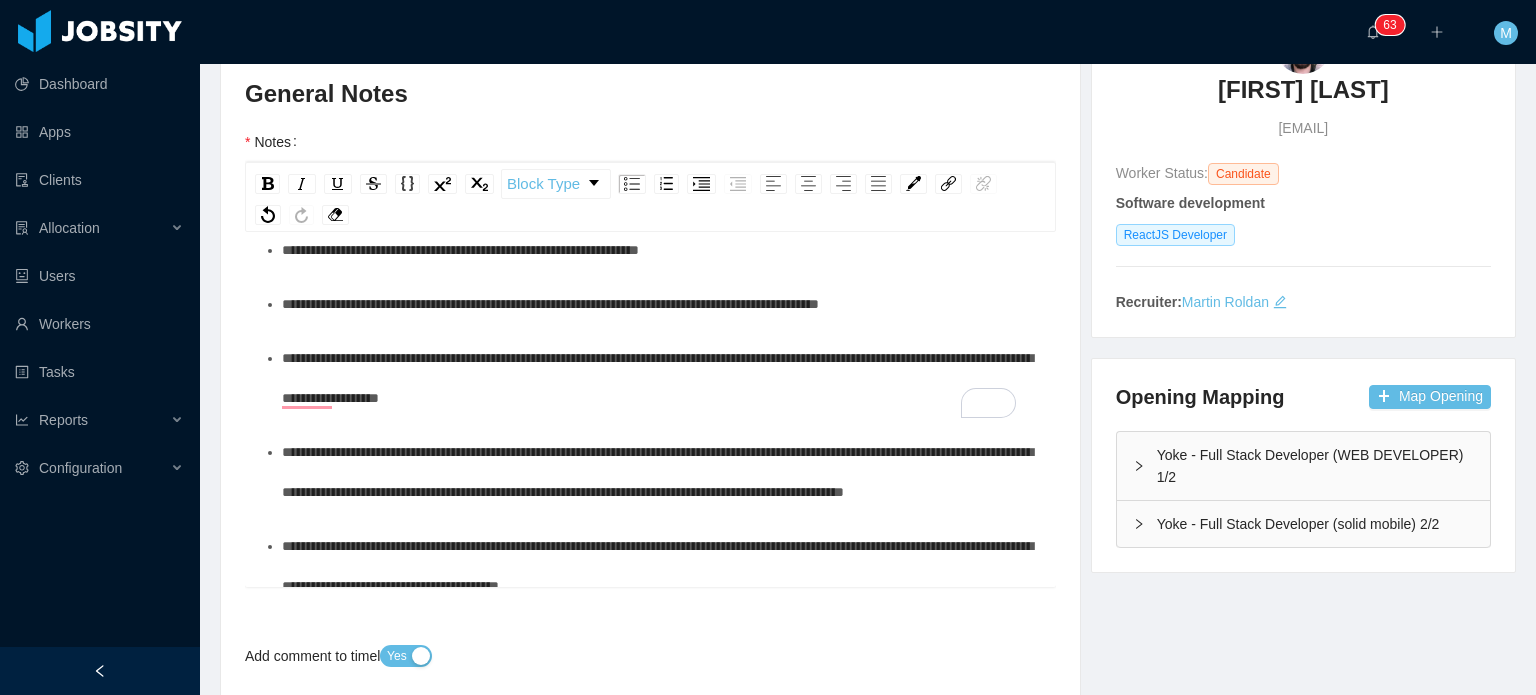 scroll, scrollTop: 0, scrollLeft: 0, axis: both 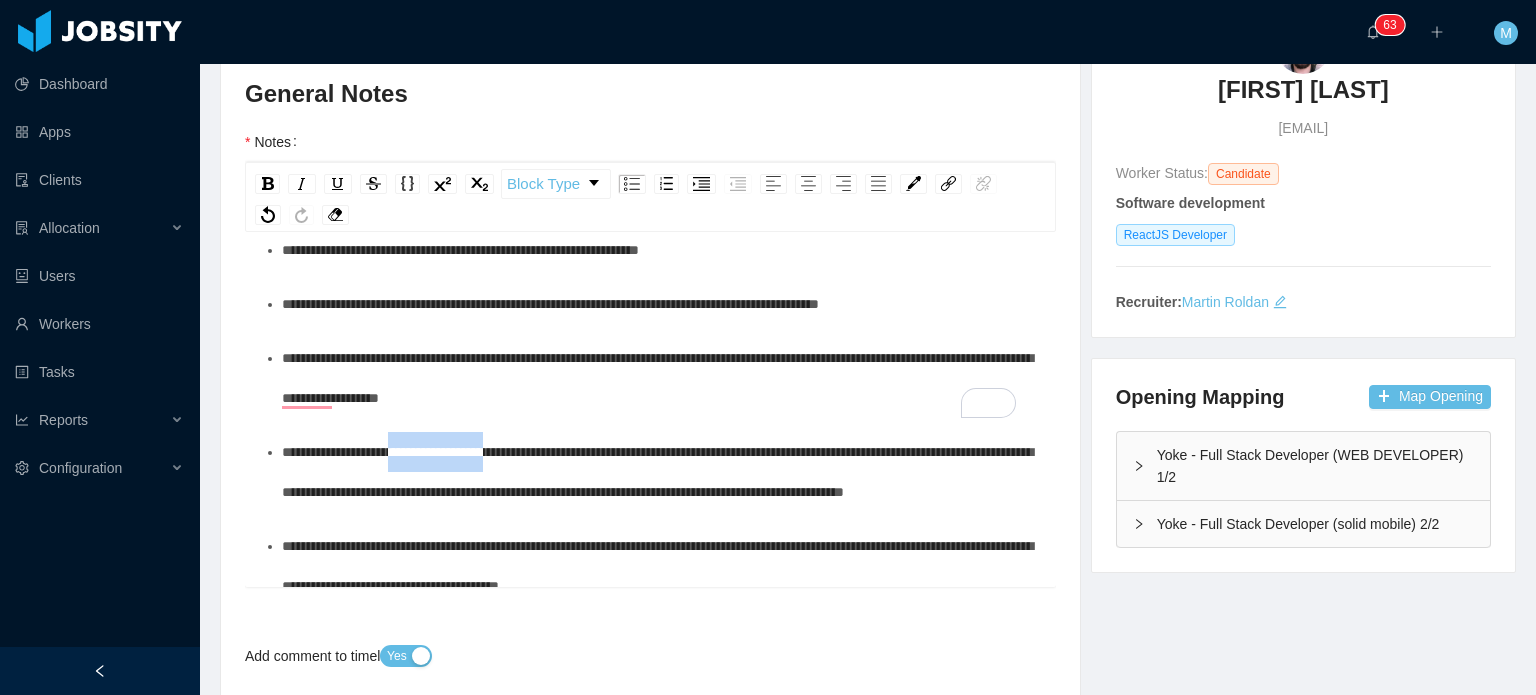 drag, startPoint x: 403, startPoint y: 448, endPoint x: 511, endPoint y: 461, distance: 108.779594 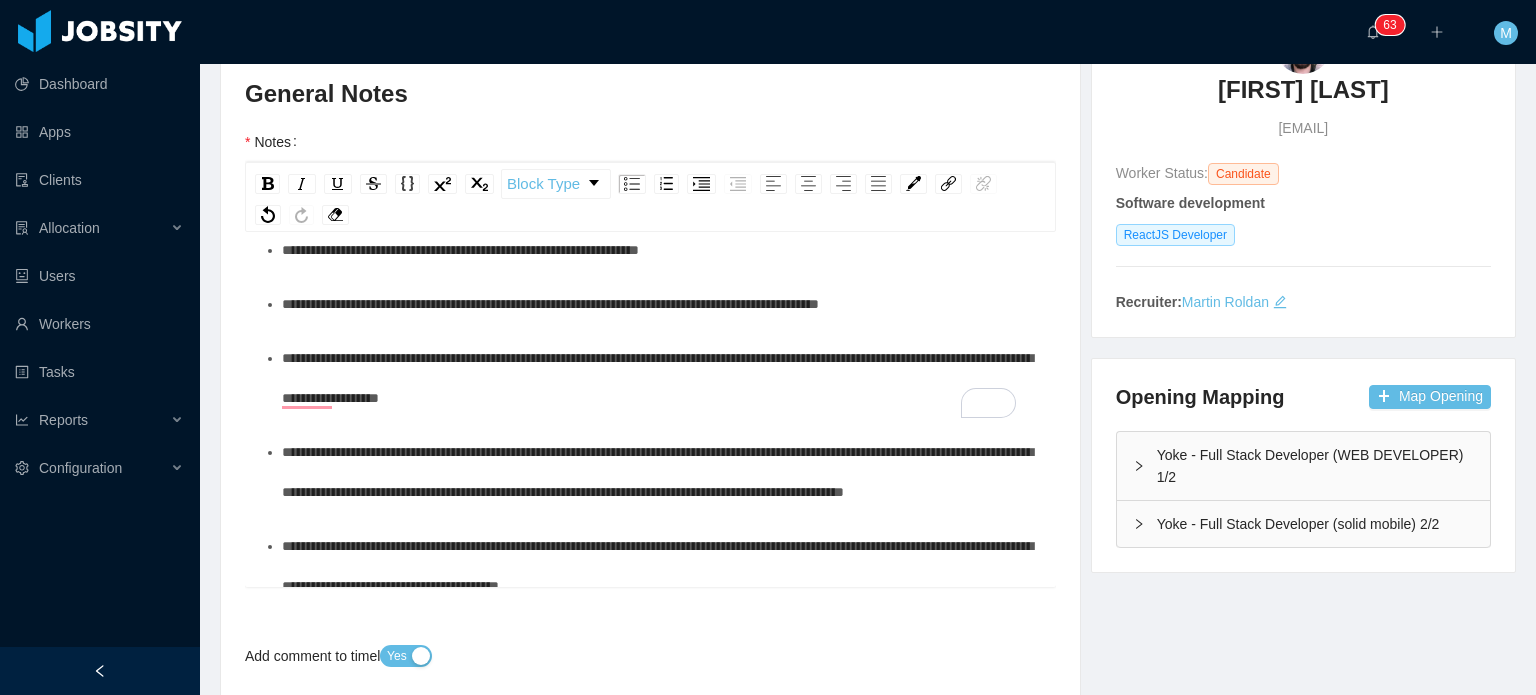 click on "**********" at bounding box center (657, 472) 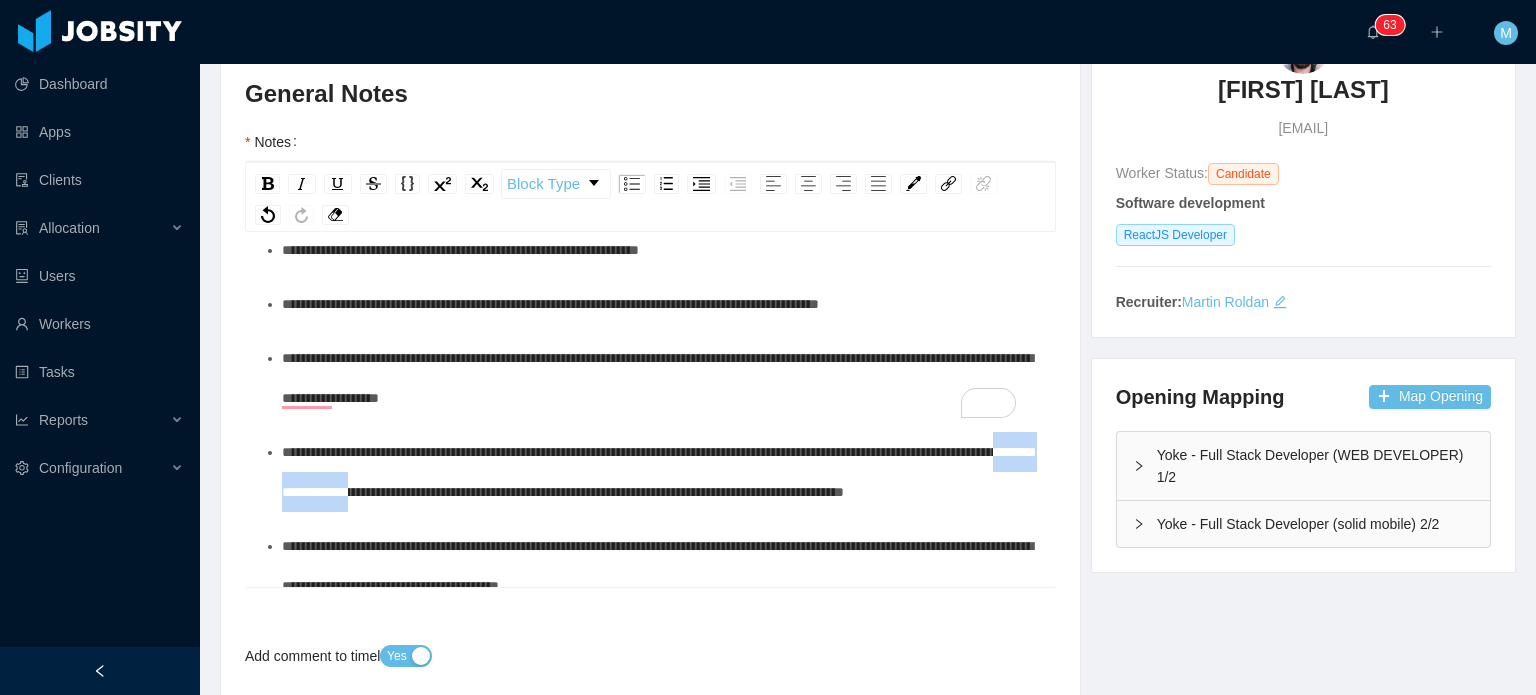 drag, startPoint x: 430, startPoint y: 490, endPoint x: 569, endPoint y: 507, distance: 140.0357 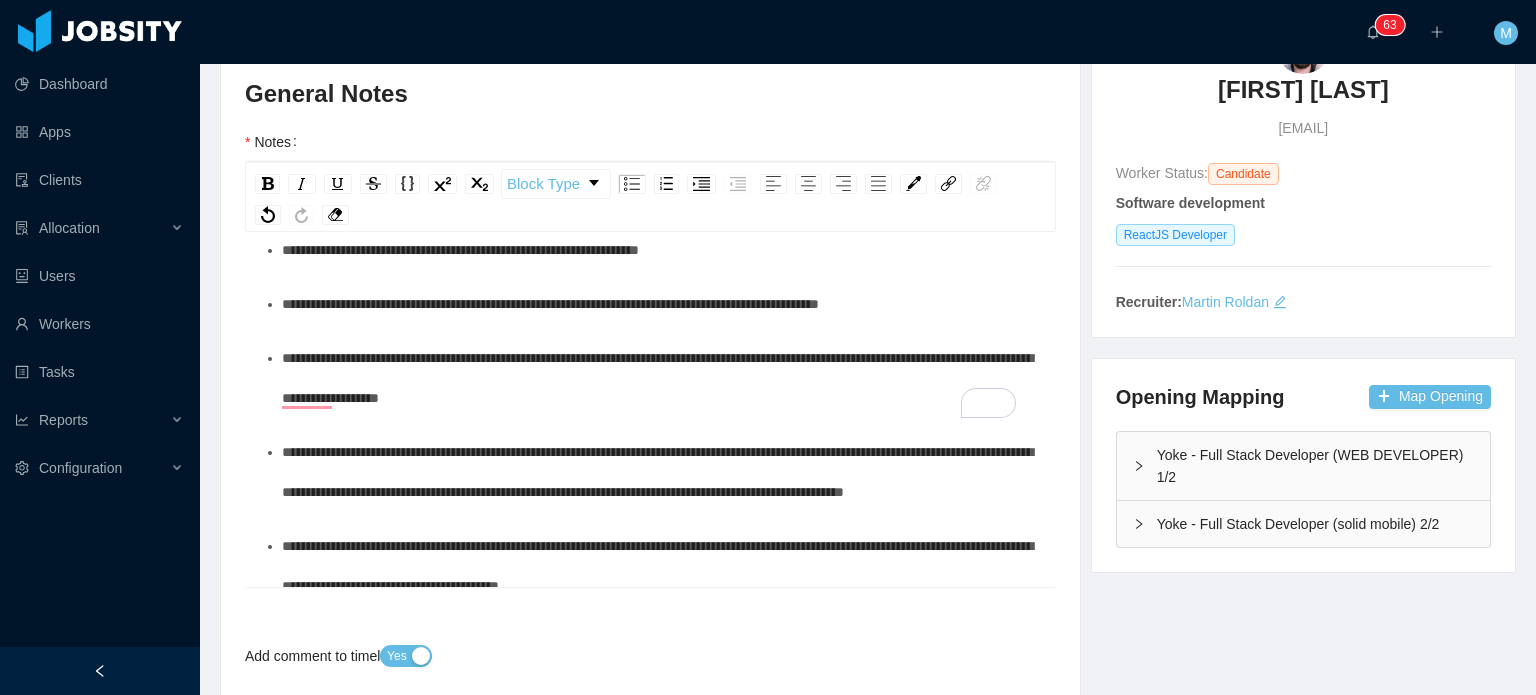 click on "**********" at bounding box center (661, 472) 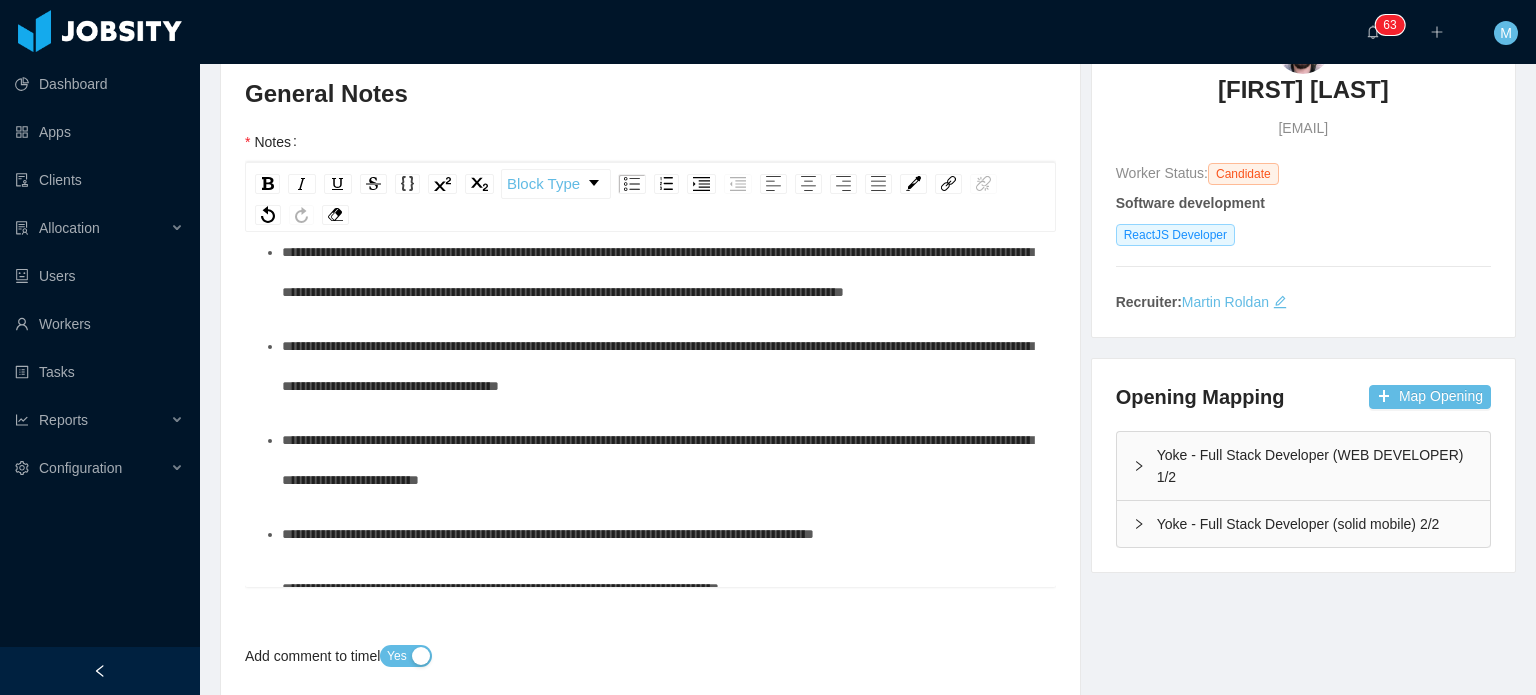 click on "**********" at bounding box center (661, 366) 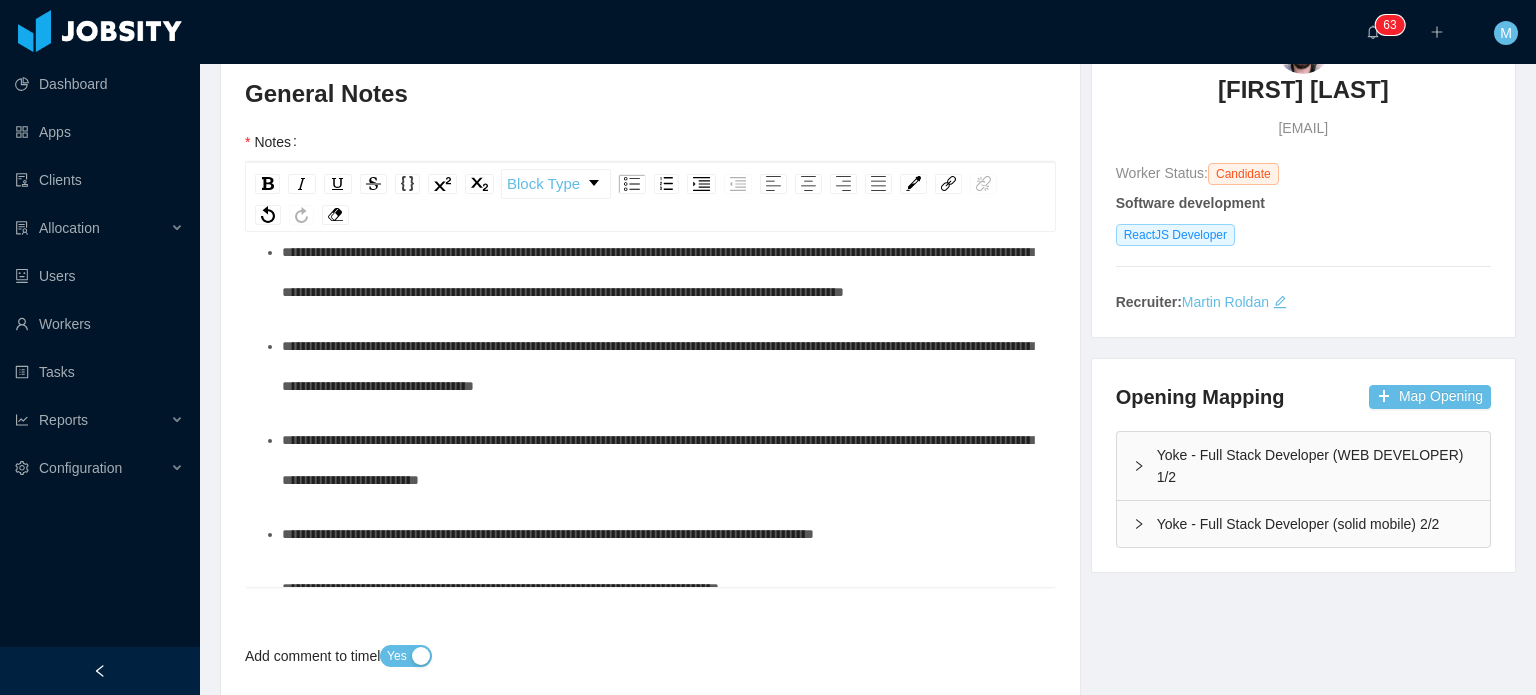click on "**********" at bounding box center [657, 366] 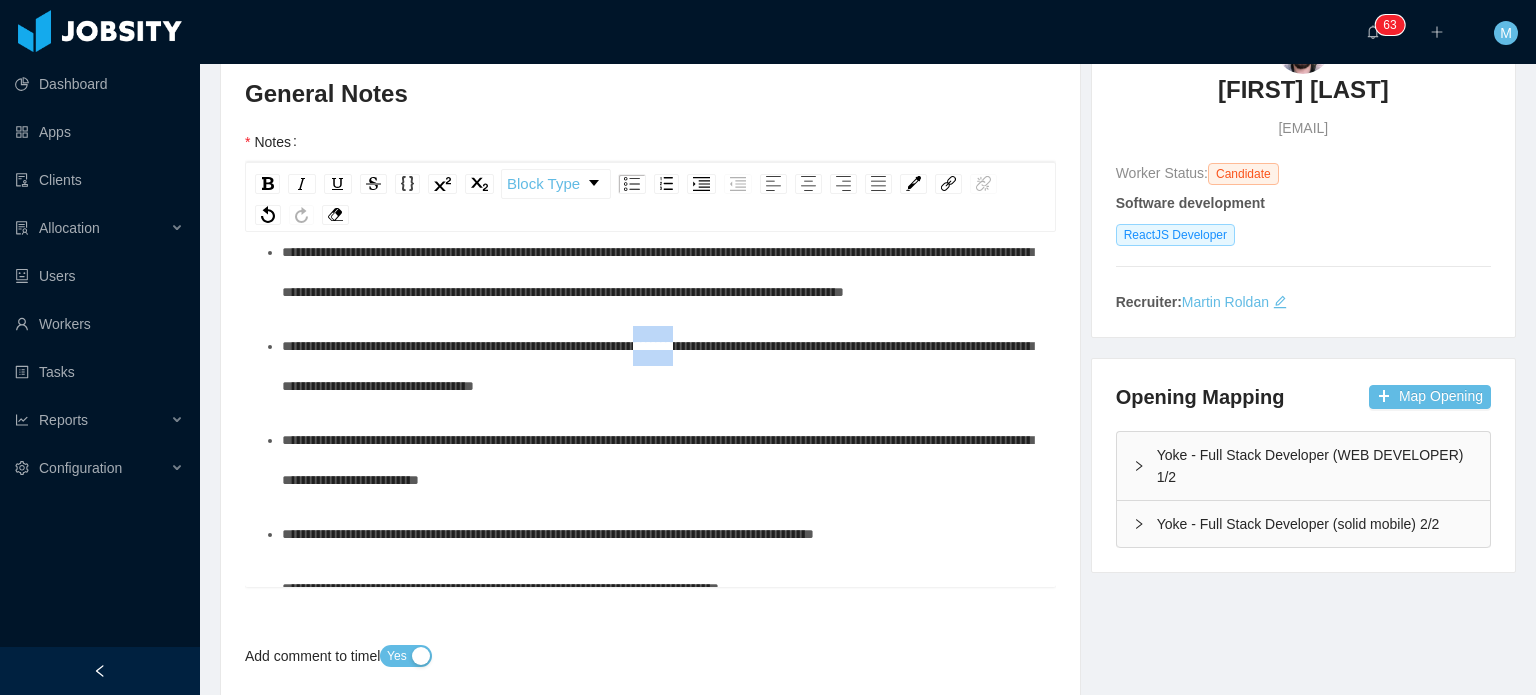 click on "**********" at bounding box center (657, 366) 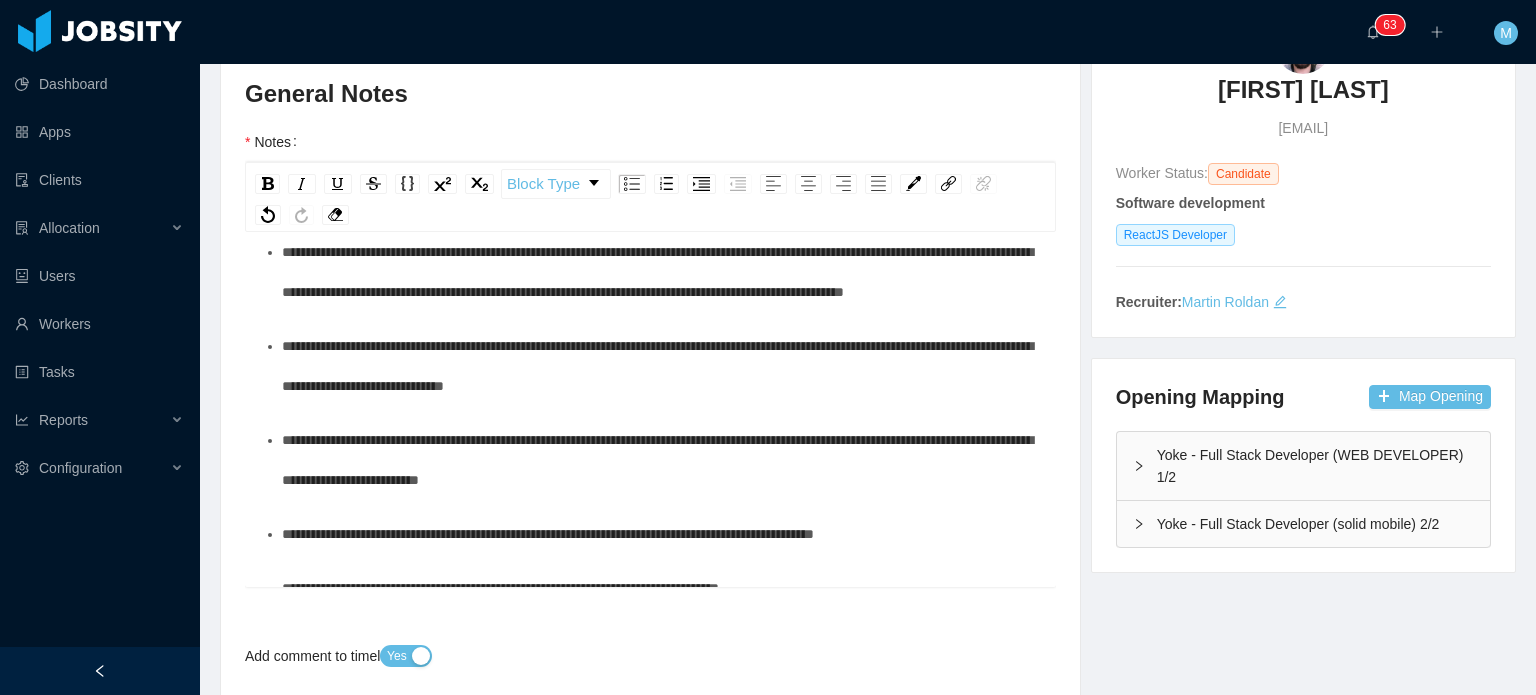 click on "**********" at bounding box center [657, 366] 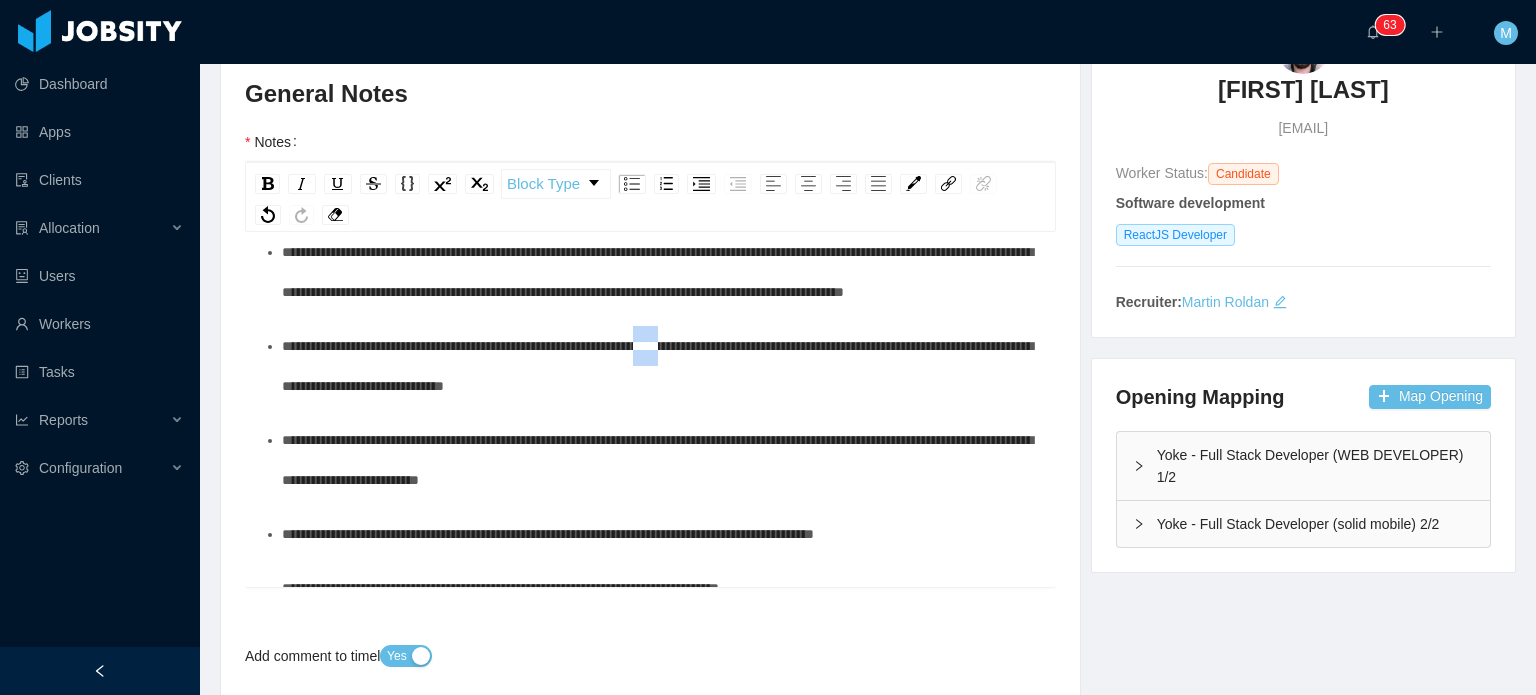 click on "**********" at bounding box center [657, 366] 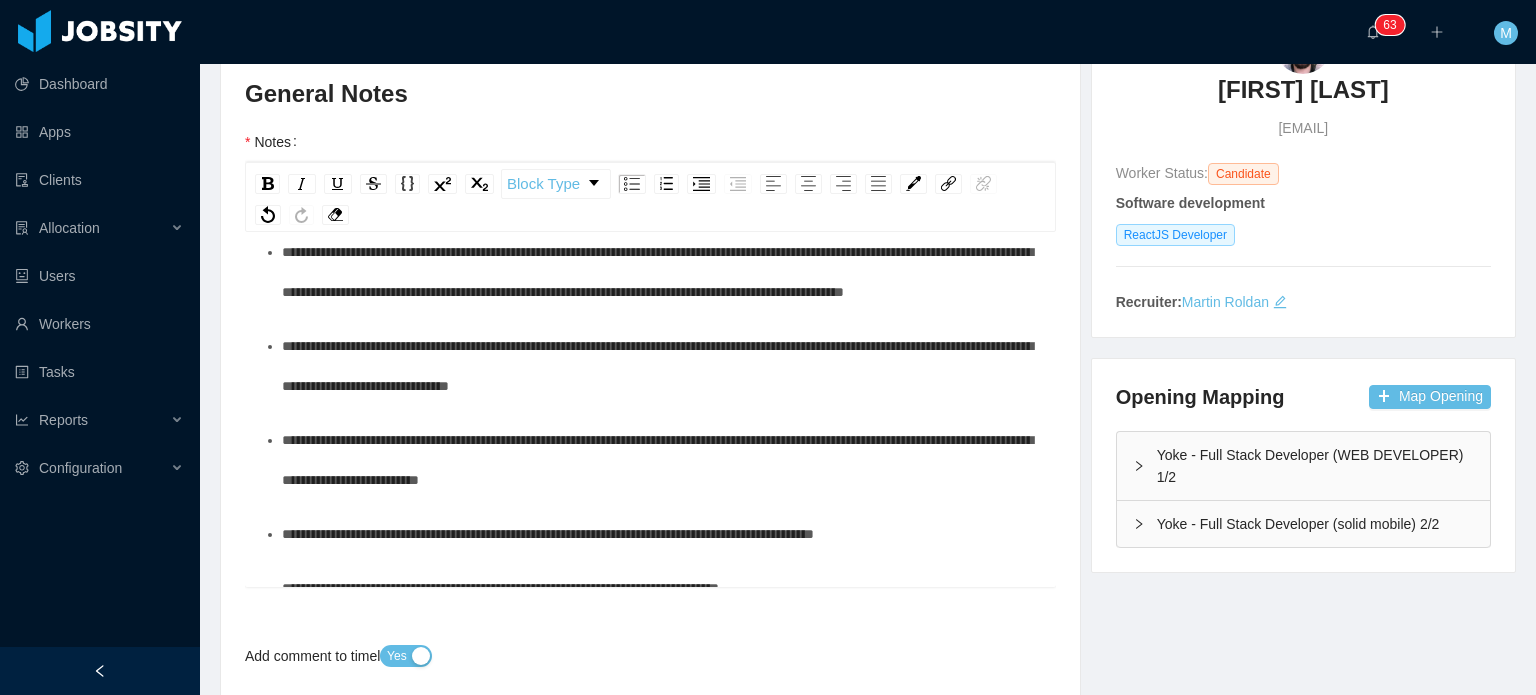 click on "**********" at bounding box center [657, 366] 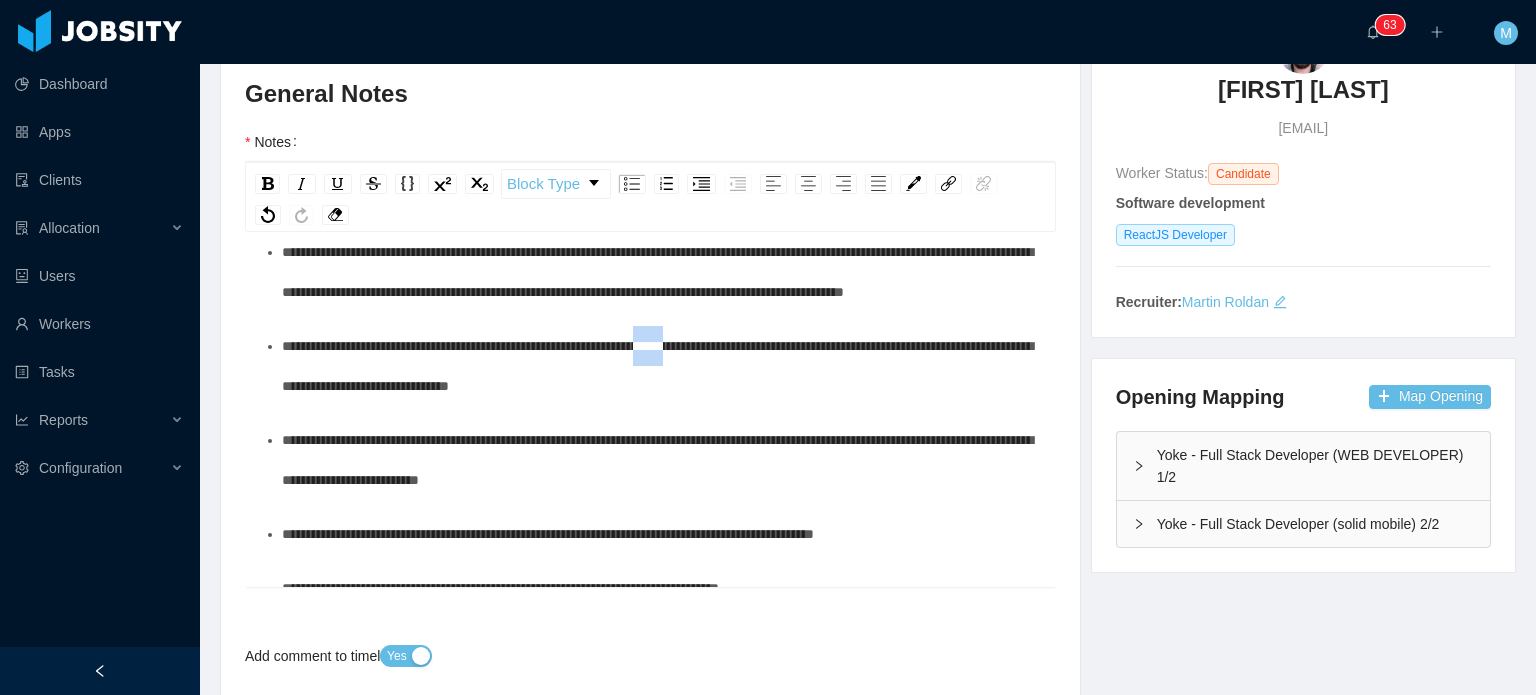 click on "**********" at bounding box center (657, 366) 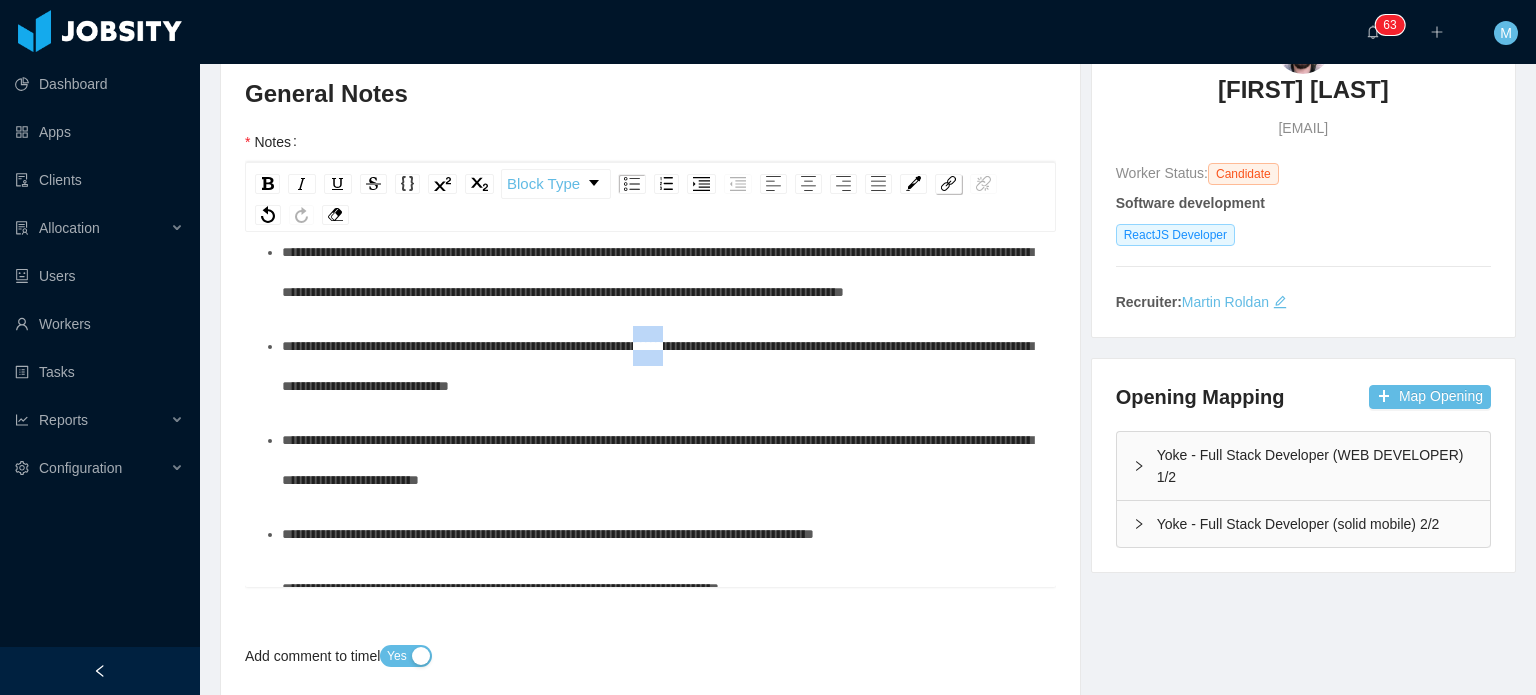 click at bounding box center [948, 183] 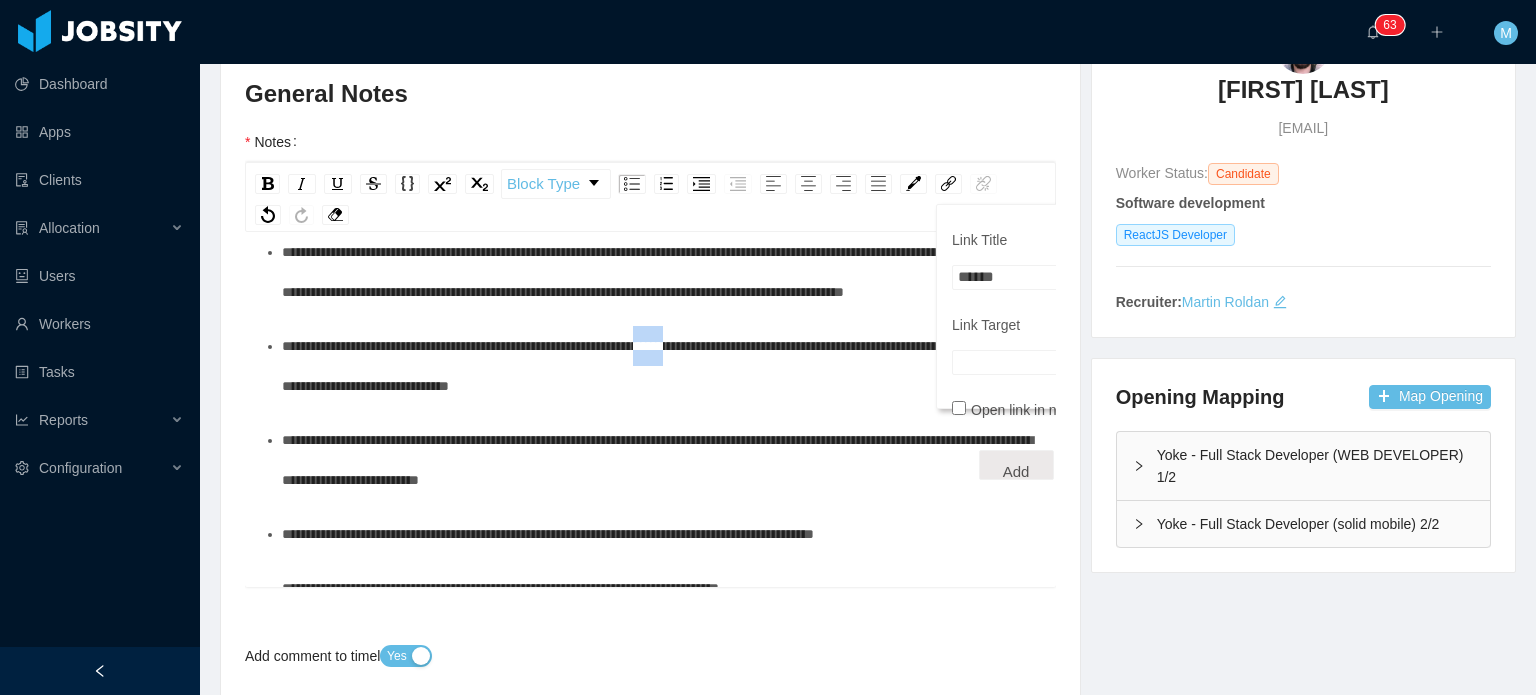 click on "Open link in new window" at bounding box center (1053, 410) 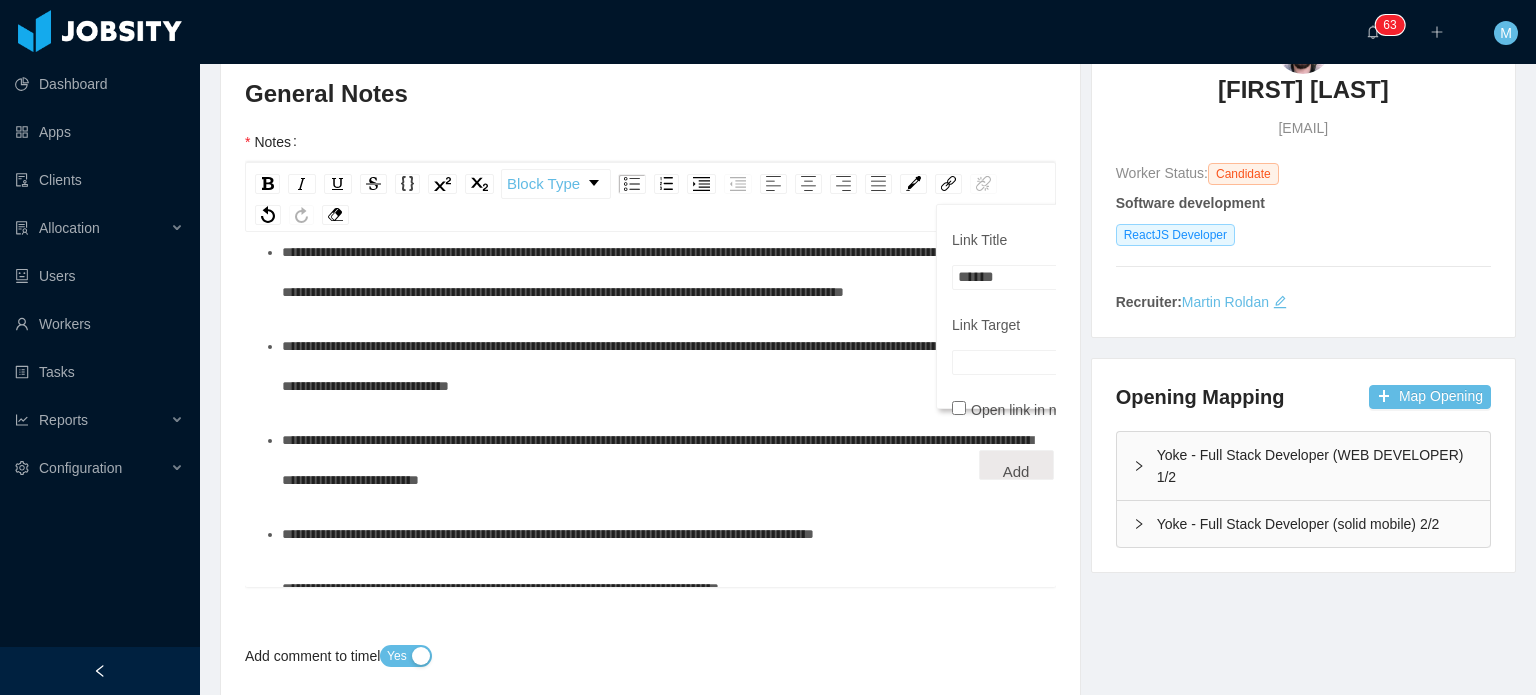click on "Link Target" at bounding box center (1053, 362) 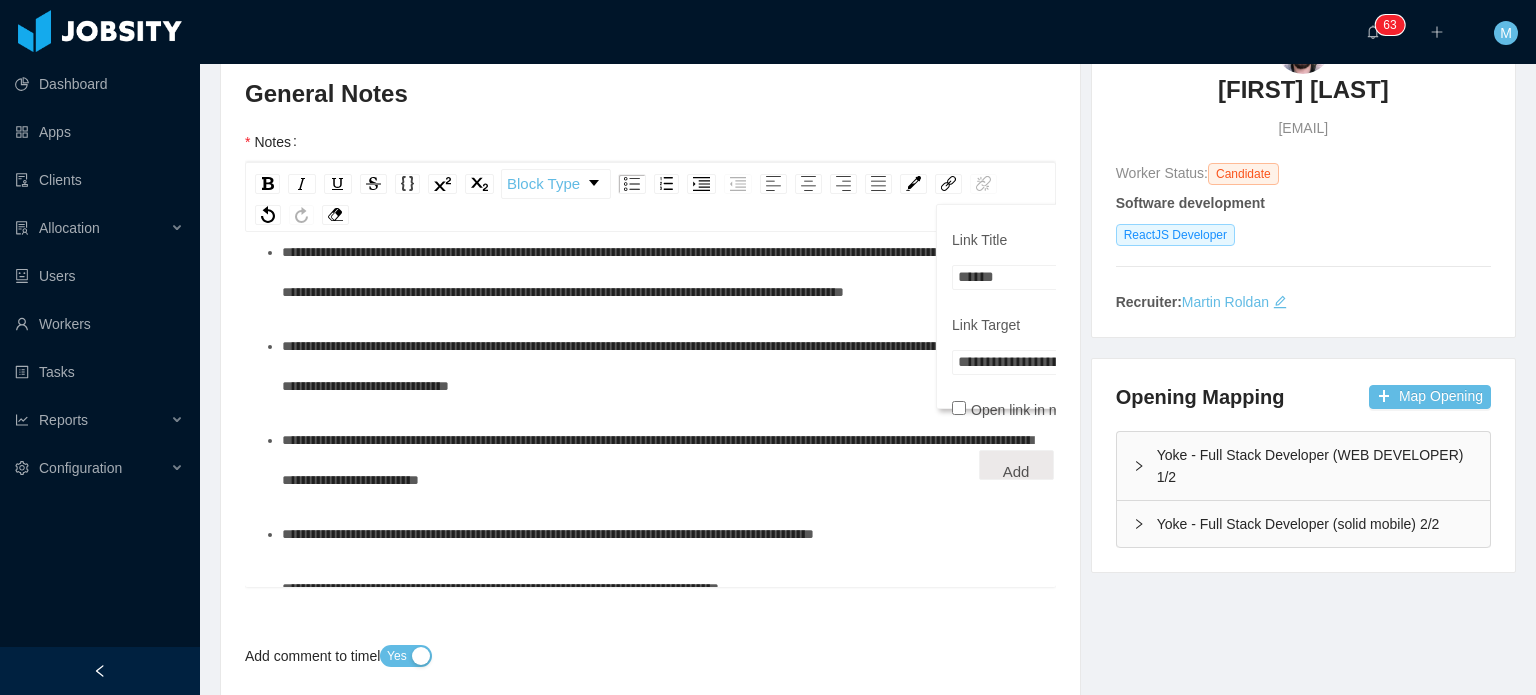 scroll, scrollTop: 0, scrollLeft: 0, axis: both 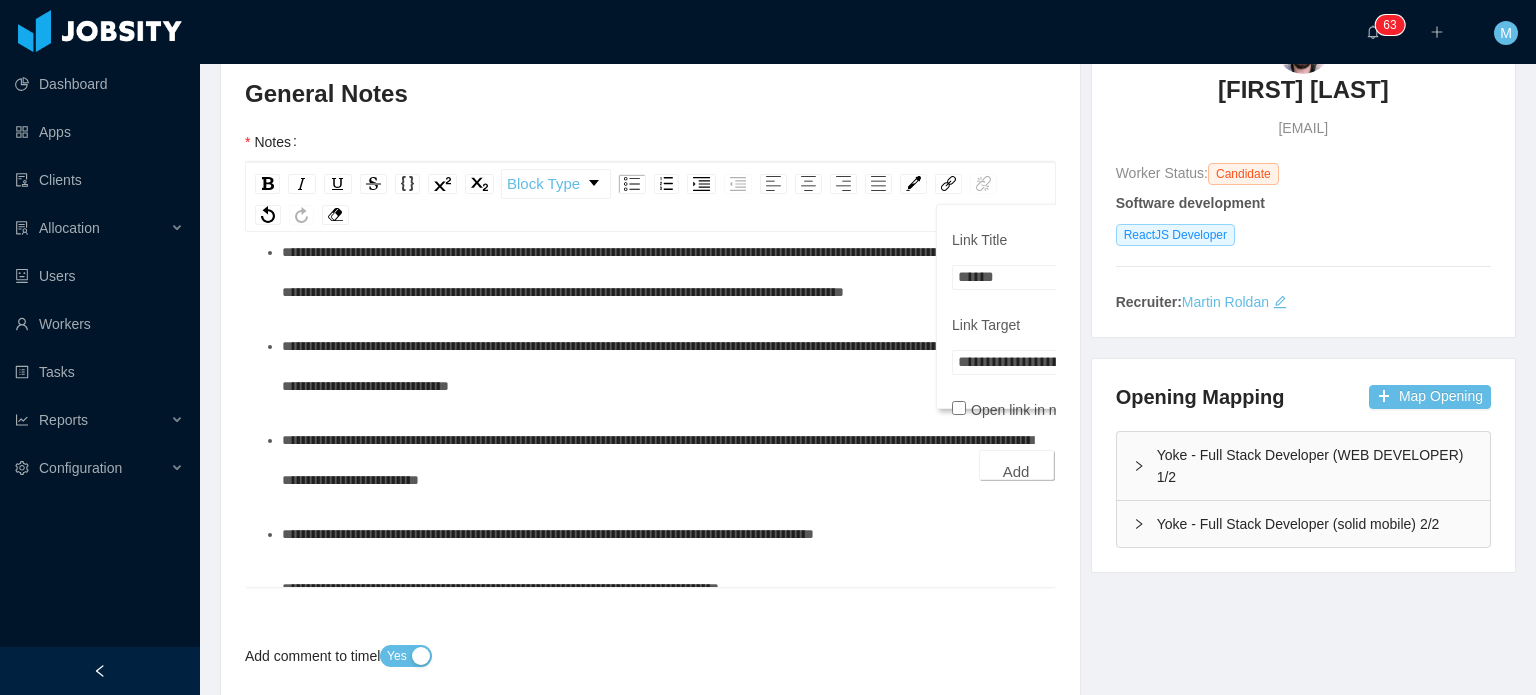 click on "Add" at bounding box center (1016, 465) 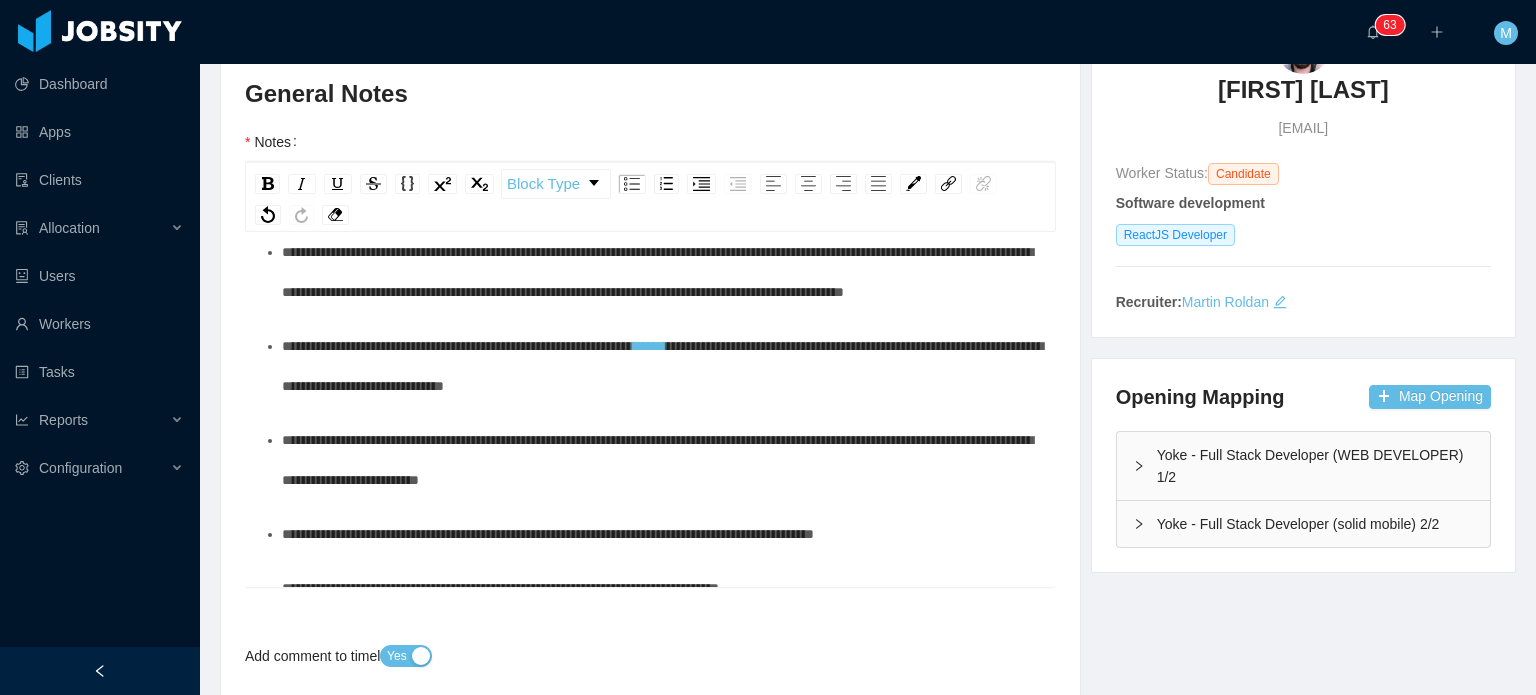click on "**********" at bounding box center (661, 366) 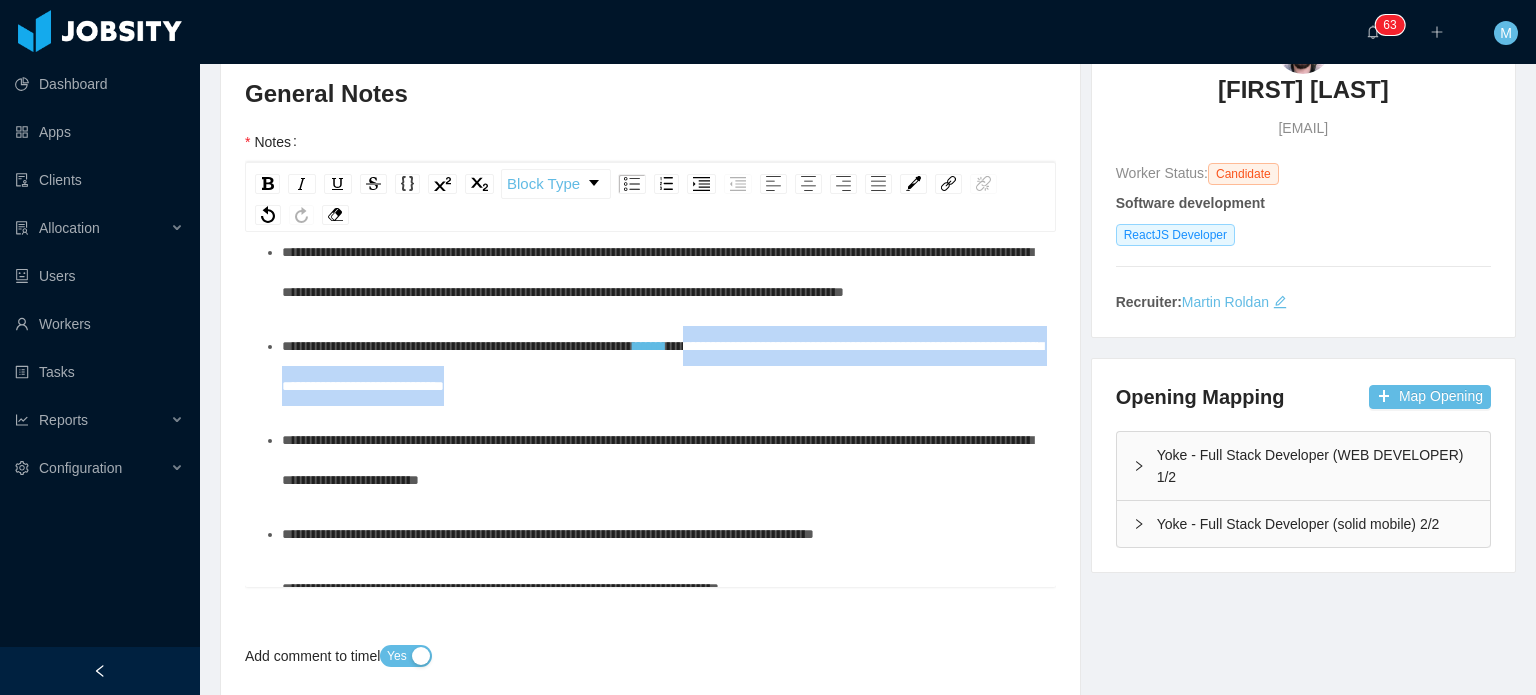 drag, startPoint x: 792, startPoint y: 389, endPoint x: 814, endPoint y: 421, distance: 38.832977 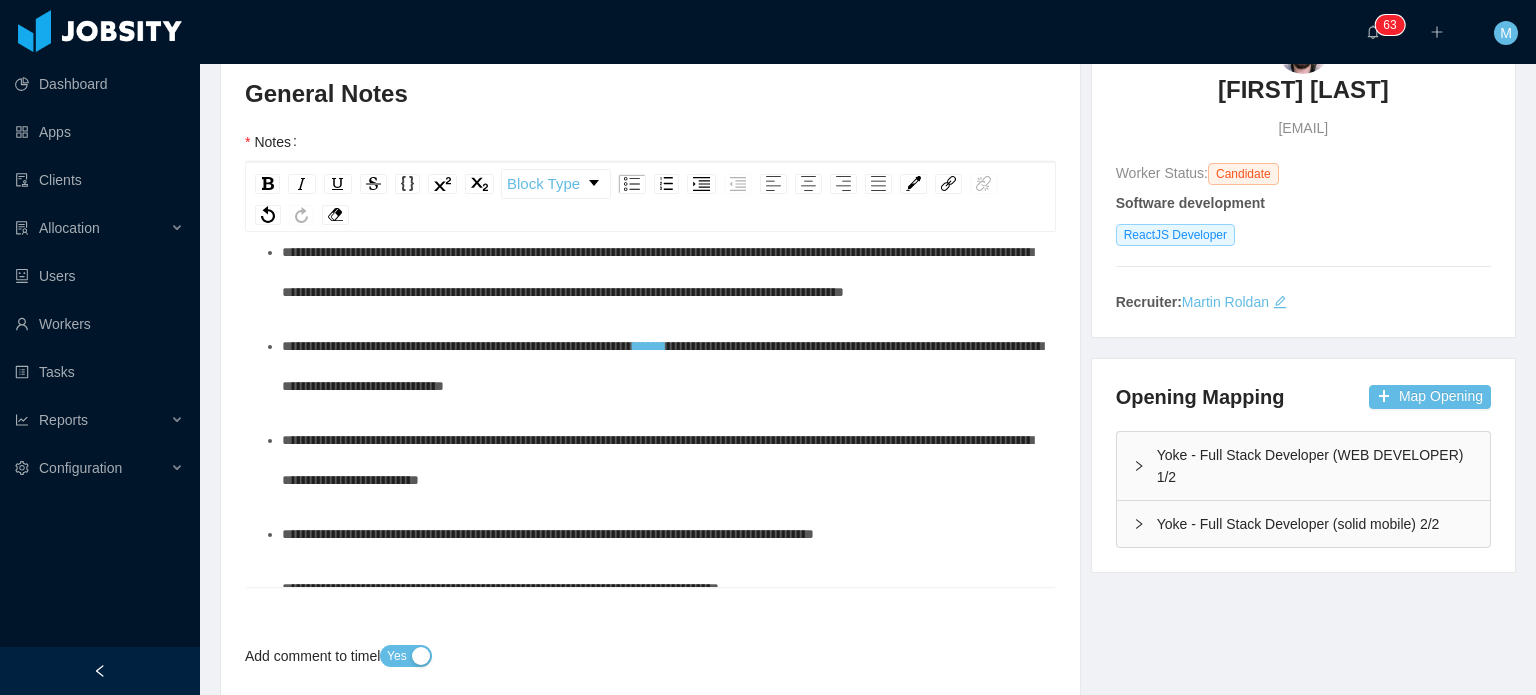 click on "**********" at bounding box center [661, 366] 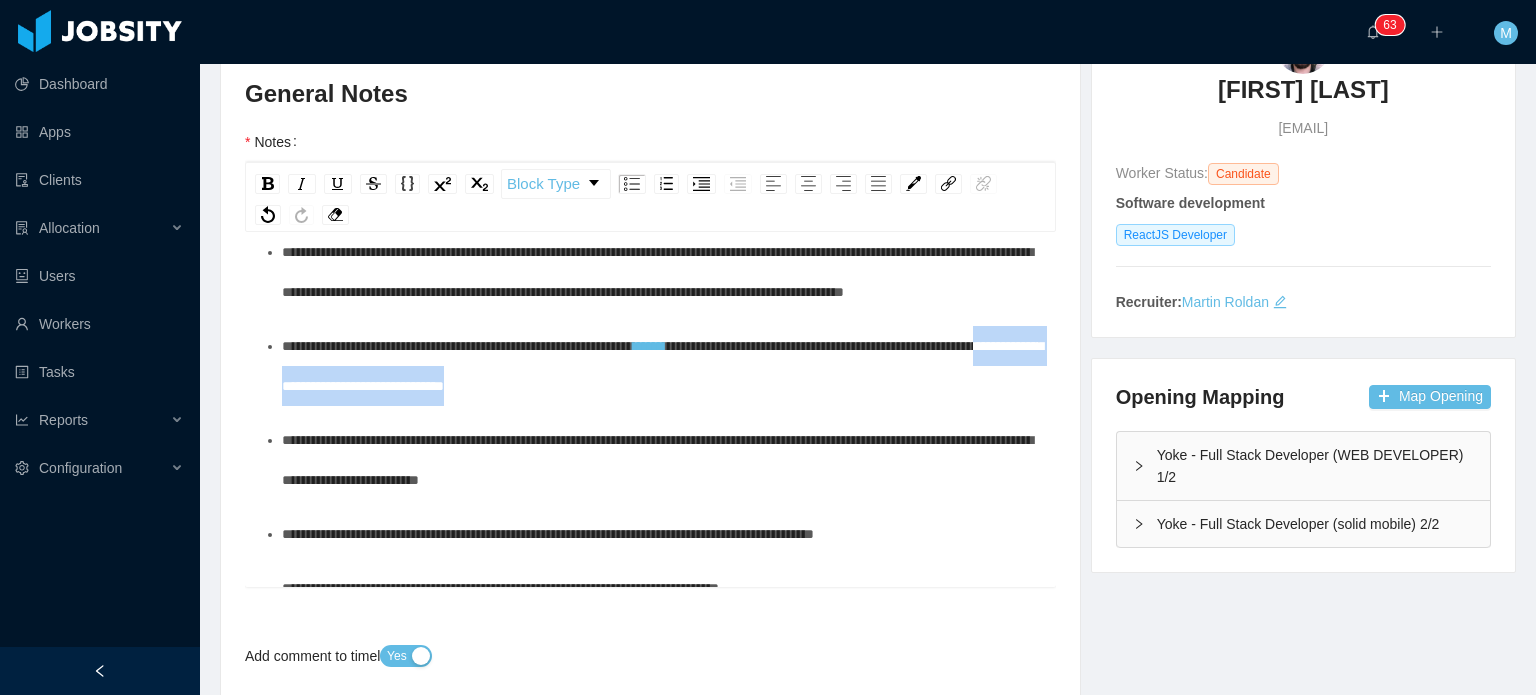 drag, startPoint x: 721, startPoint y: 425, endPoint x: 429, endPoint y: 429, distance: 292.0274 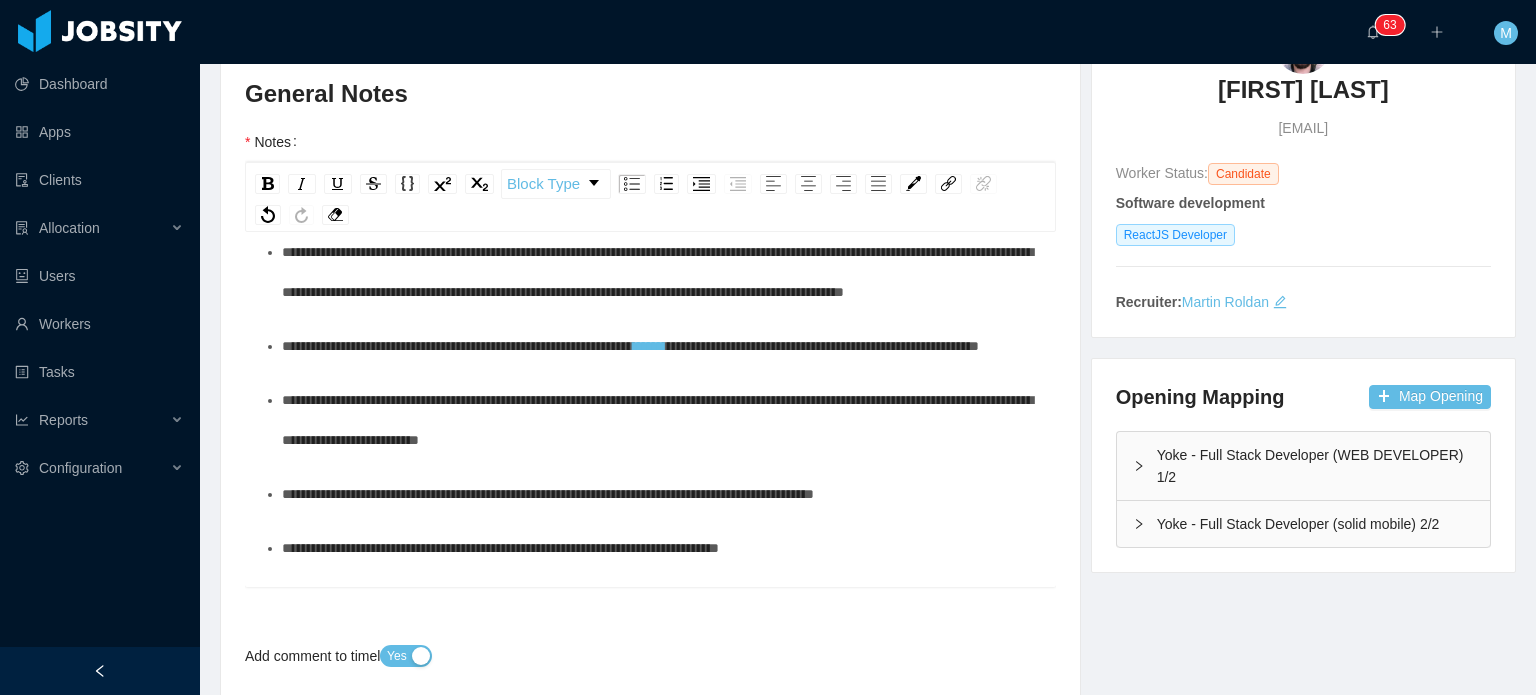 click on "**********" at bounding box center (457, 346) 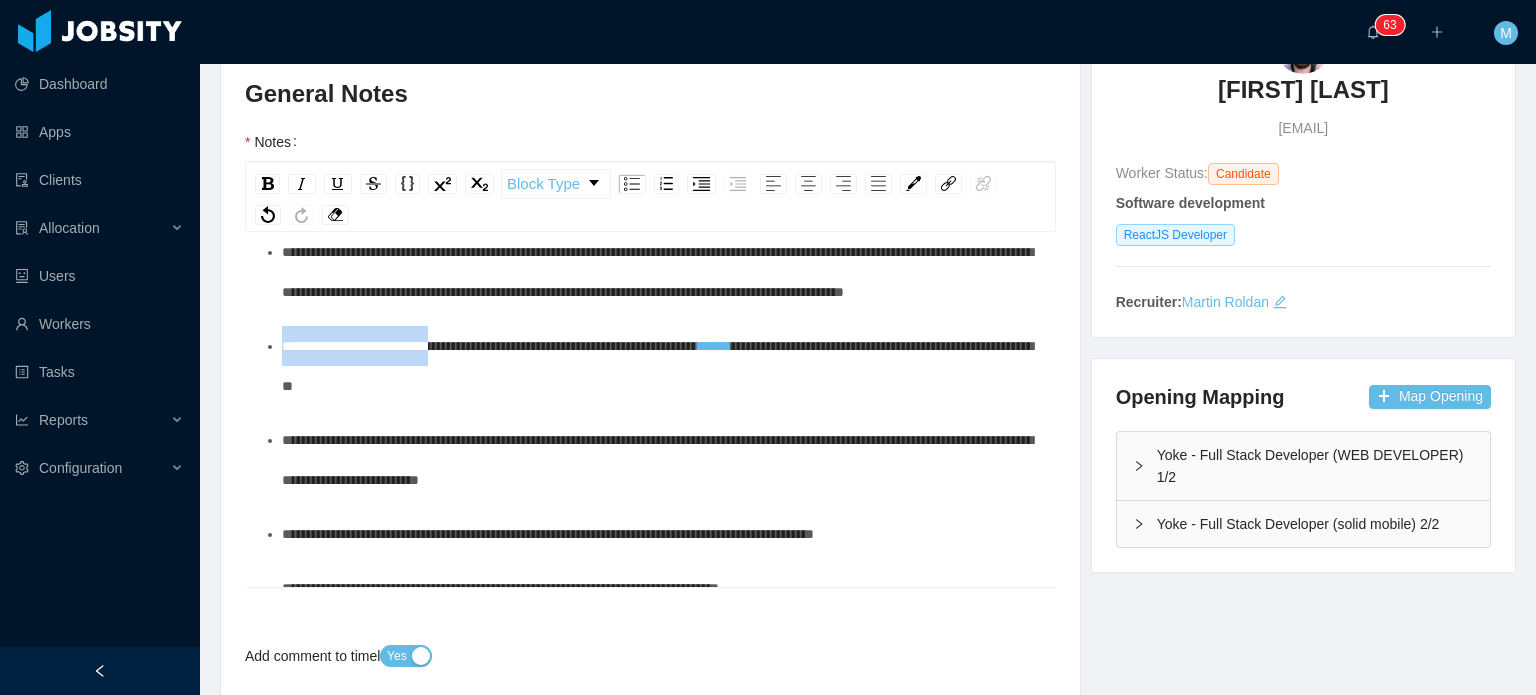 drag, startPoint x: 464, startPoint y: 387, endPoint x: 271, endPoint y: 388, distance: 193.0026 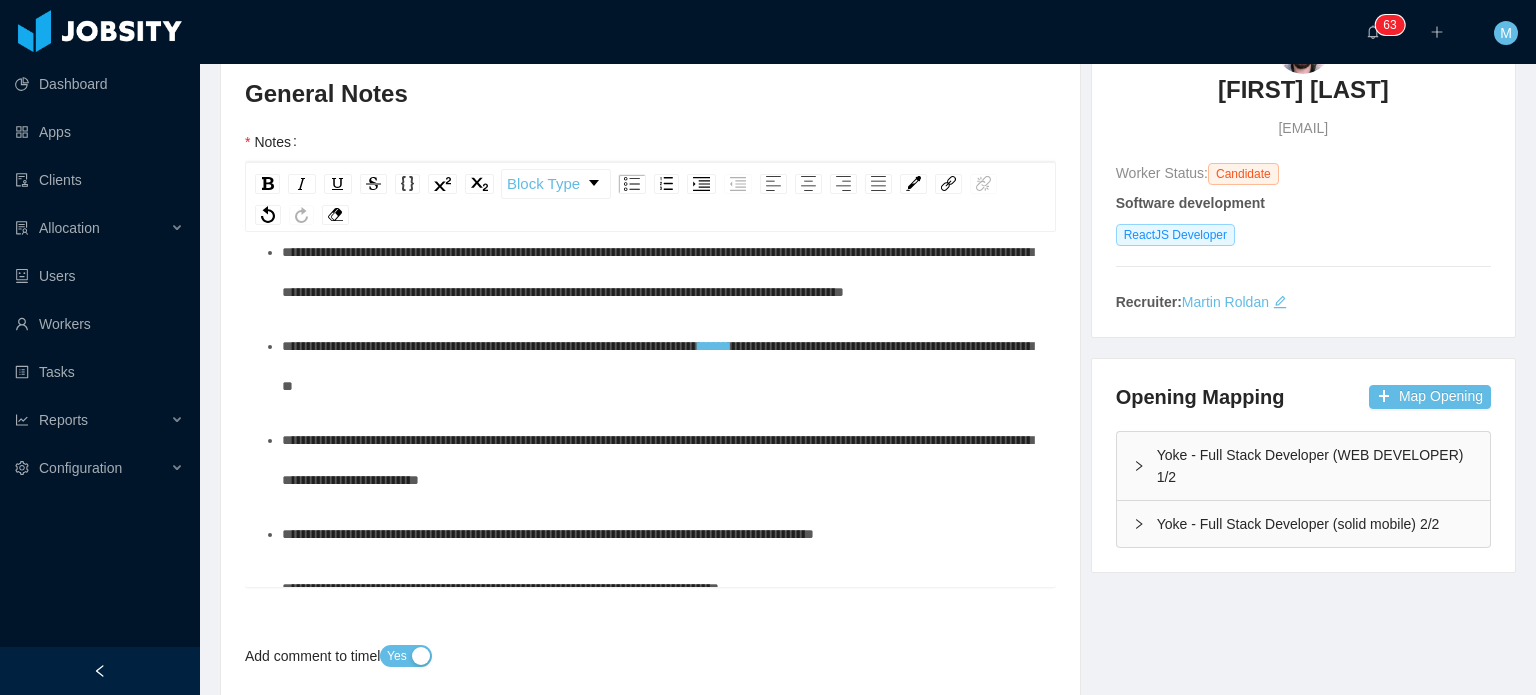 click on "**********" at bounding box center (657, 366) 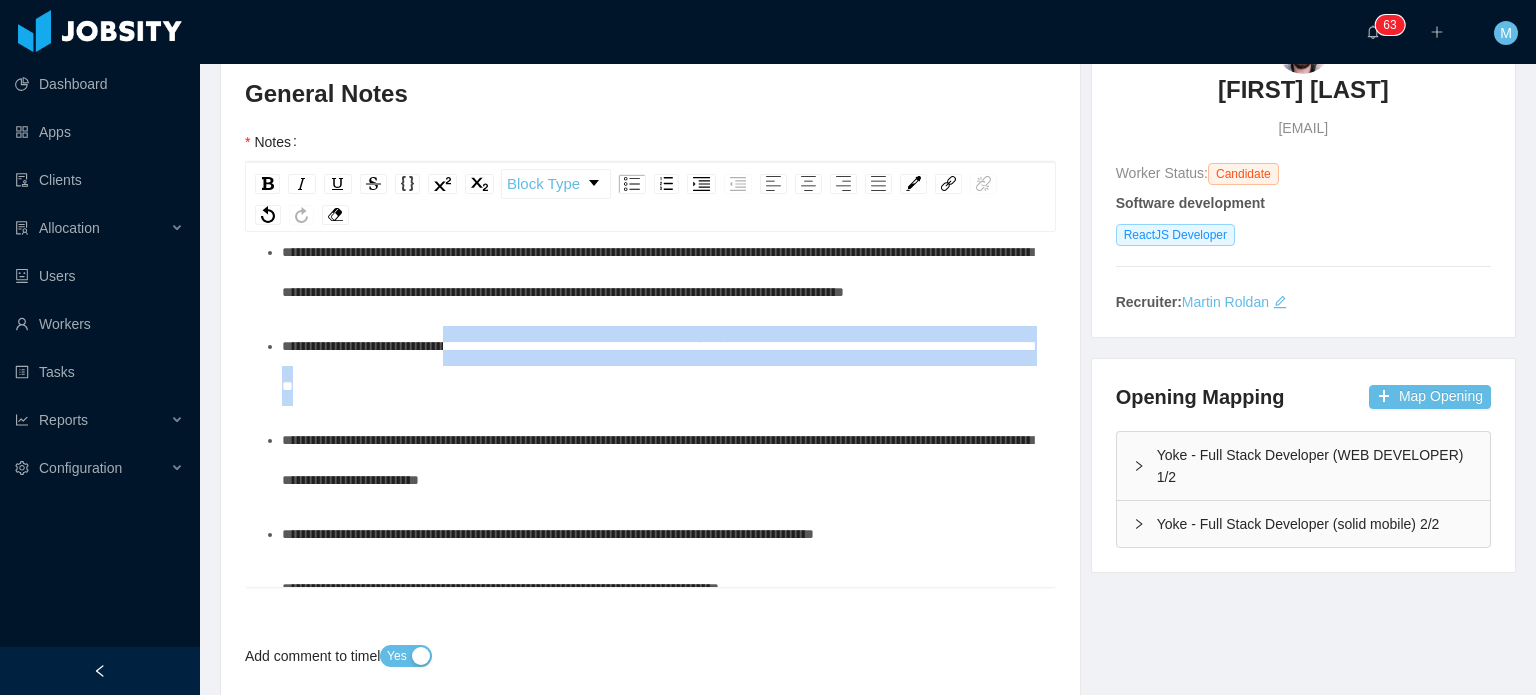 drag, startPoint x: 533, startPoint y: 420, endPoint x: 545, endPoint y: 383, distance: 38.8973 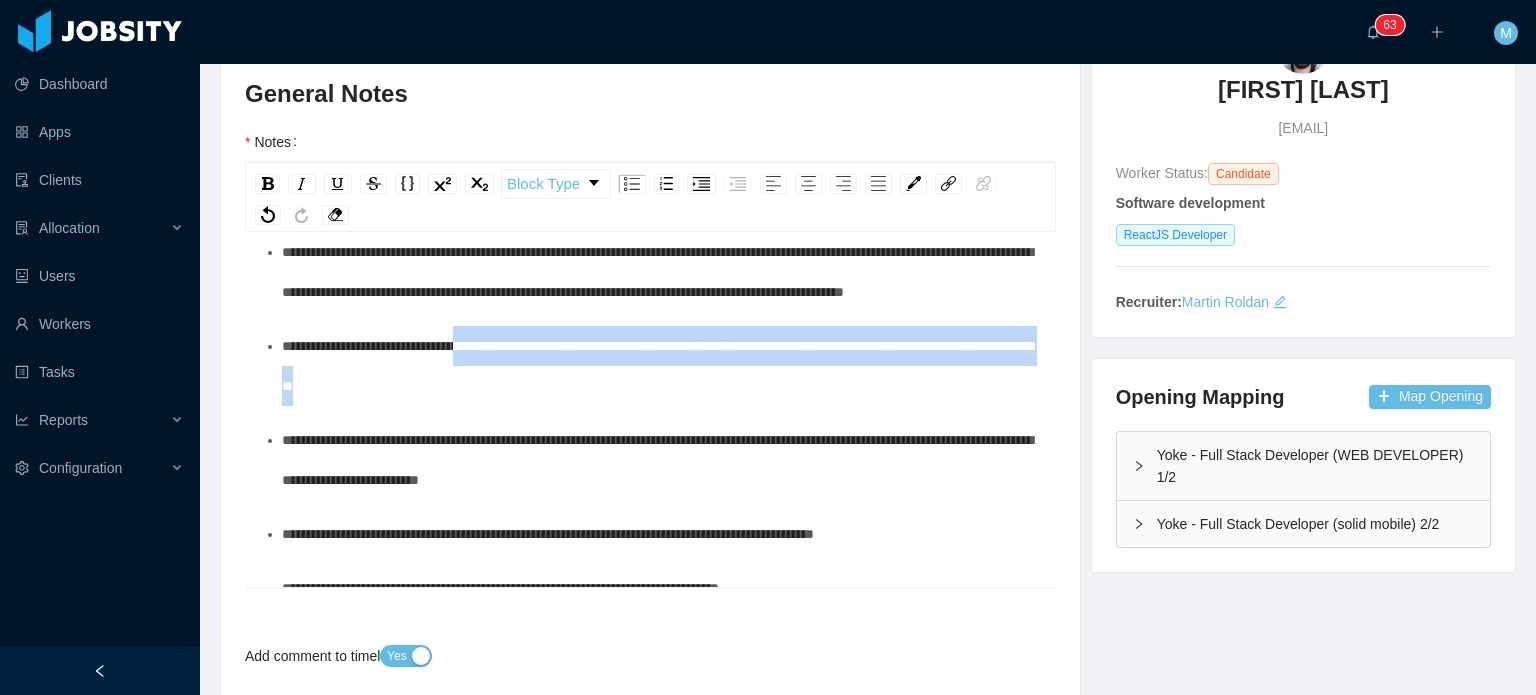 click on "**********" at bounding box center (490, 346) 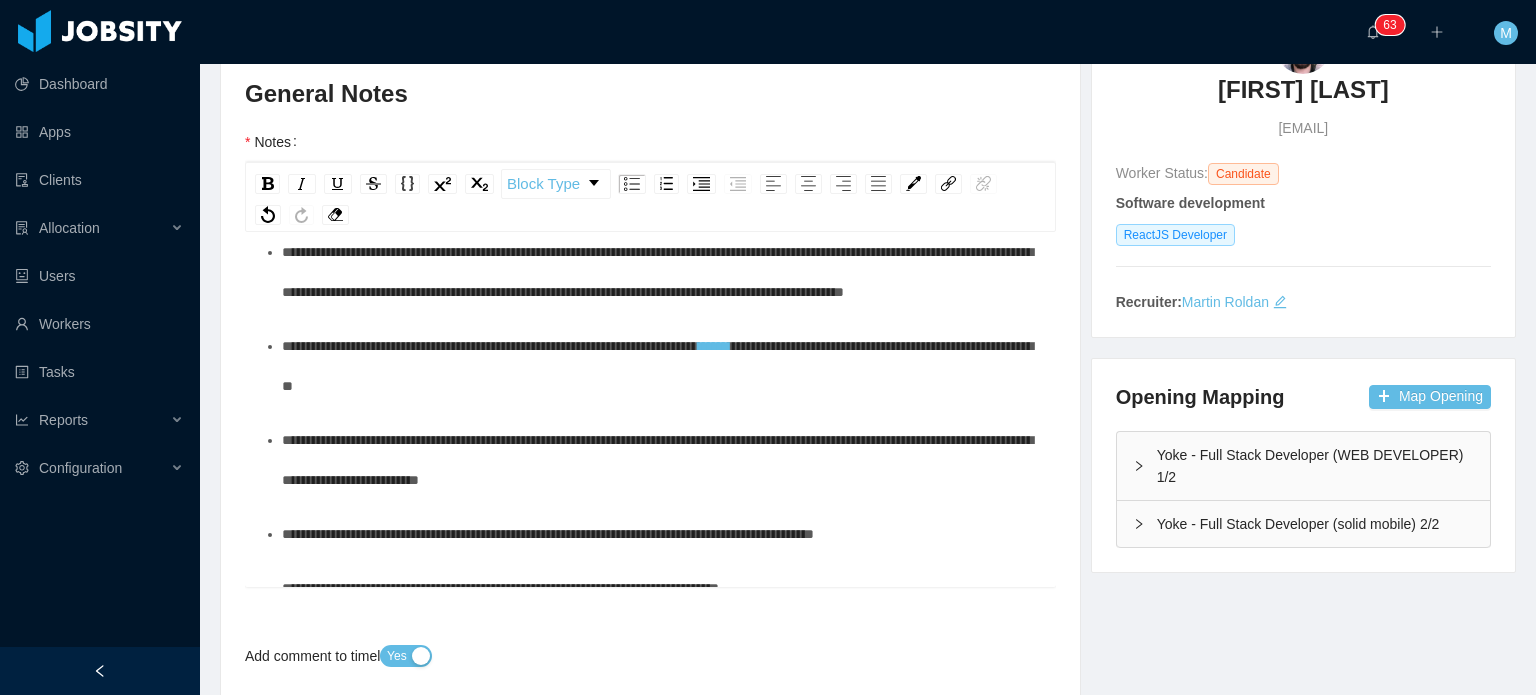 click on "**********" at bounding box center [661, 366] 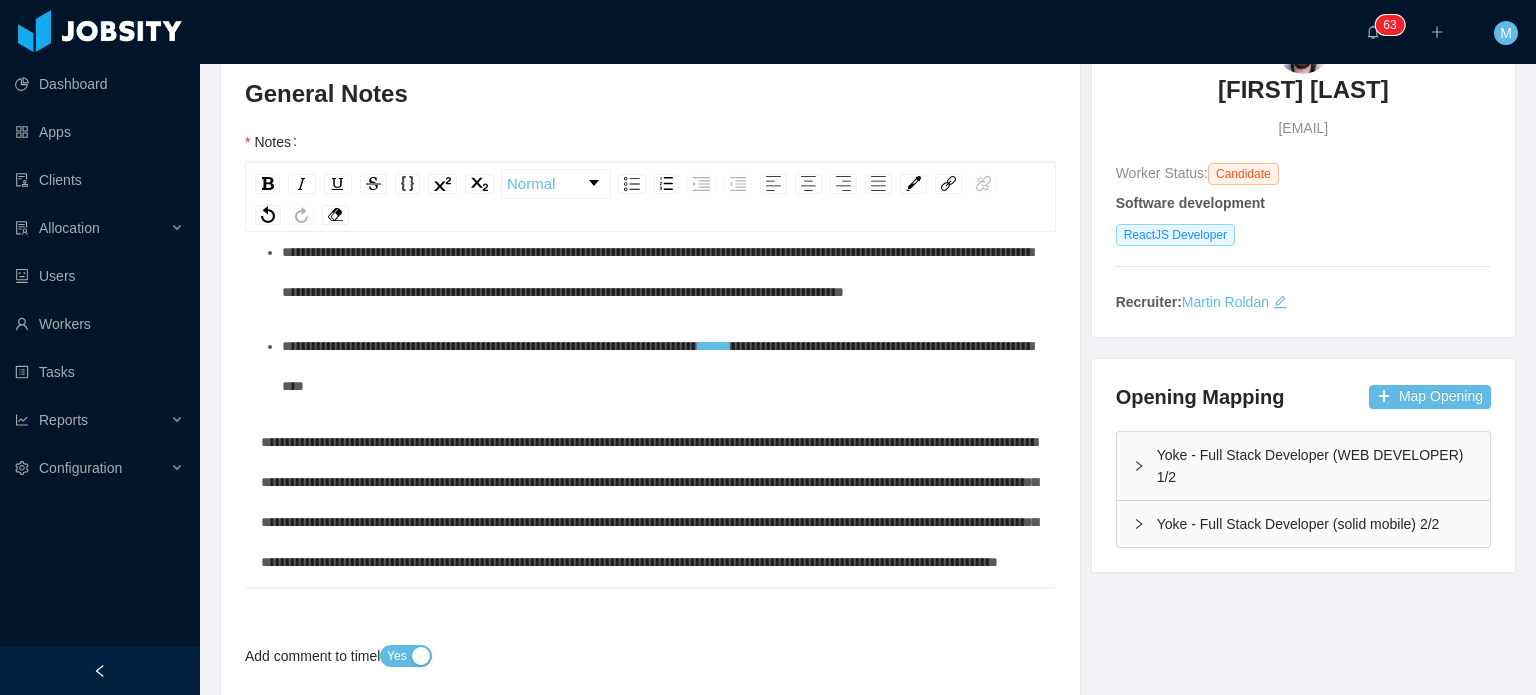 scroll, scrollTop: 1136, scrollLeft: 0, axis: vertical 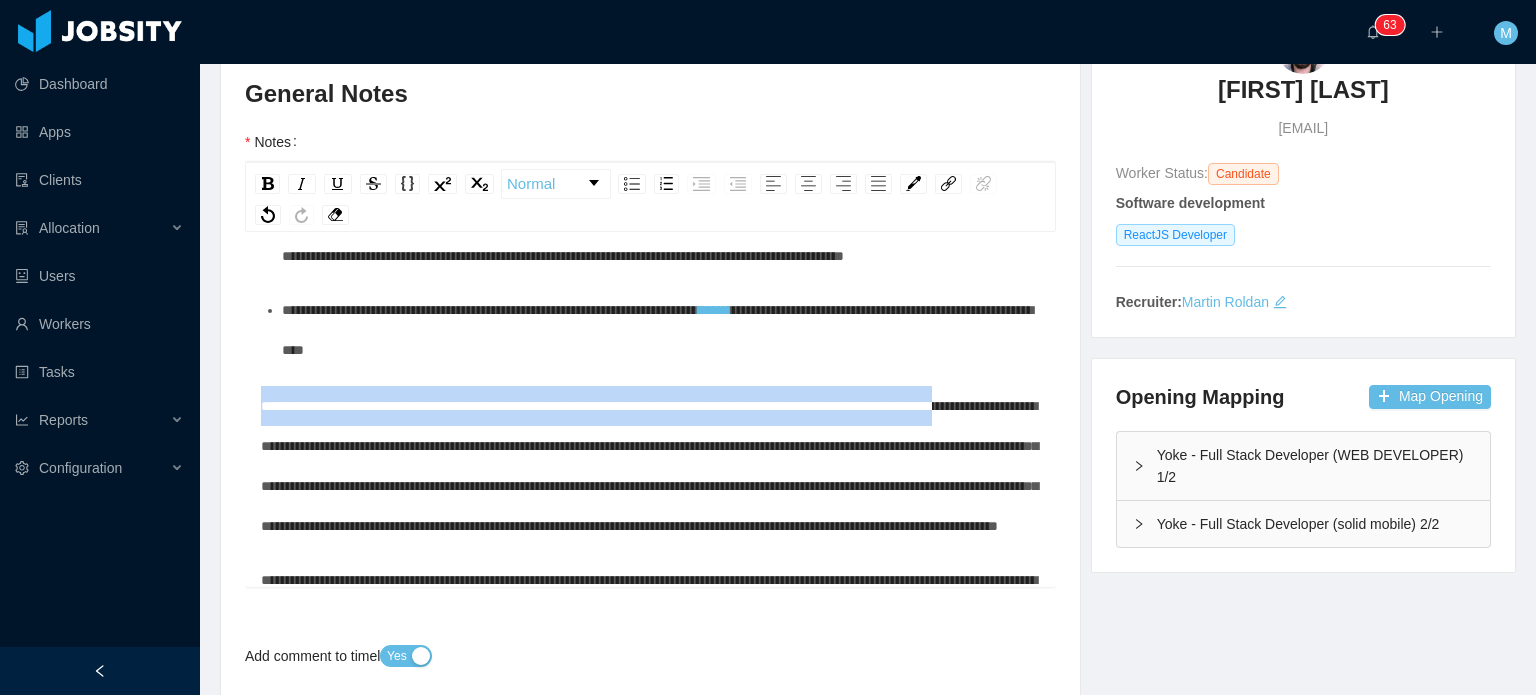 drag, startPoint x: 338, startPoint y: 487, endPoint x: 213, endPoint y: 452, distance: 129.80756 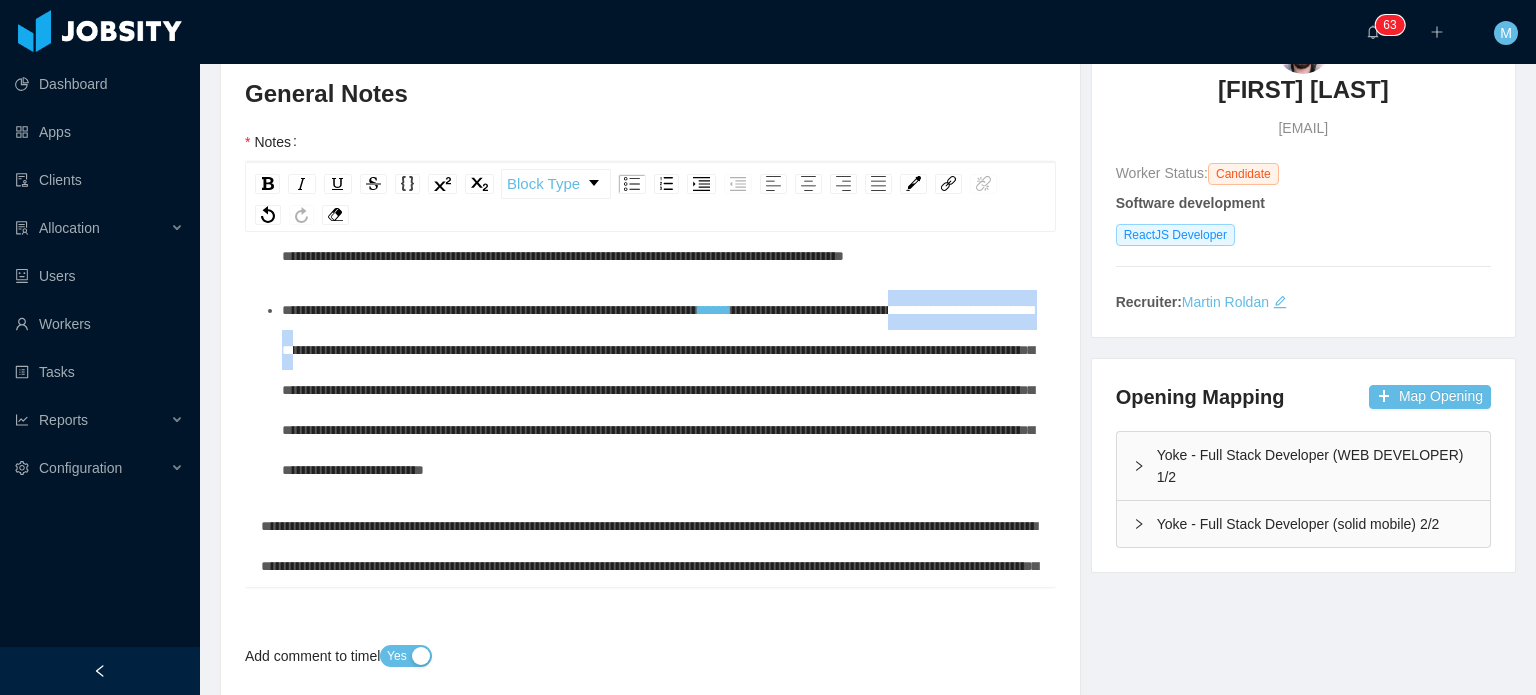 drag, startPoint x: 335, startPoint y: 389, endPoint x: 530, endPoint y: 393, distance: 195.04102 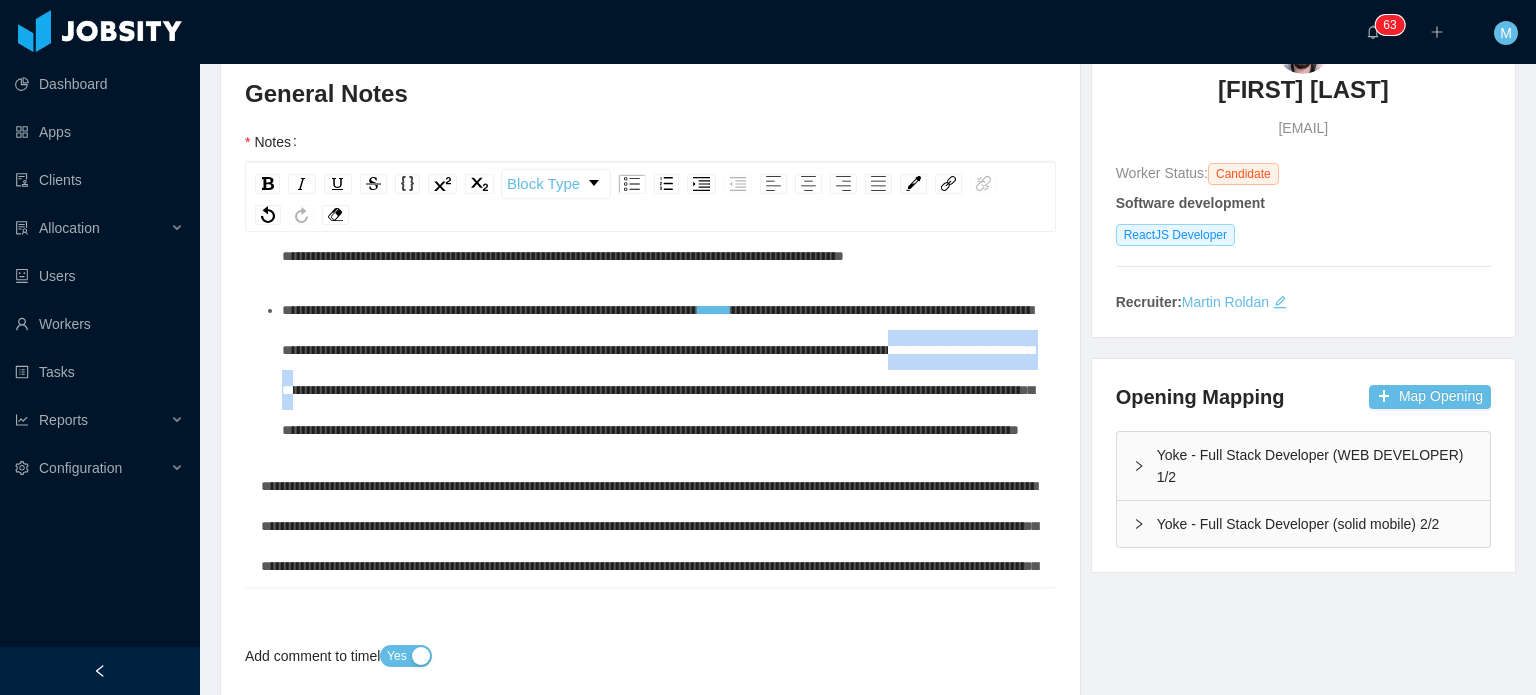 drag, startPoint x: 540, startPoint y: 446, endPoint x: 768, endPoint y: 411, distance: 230.67076 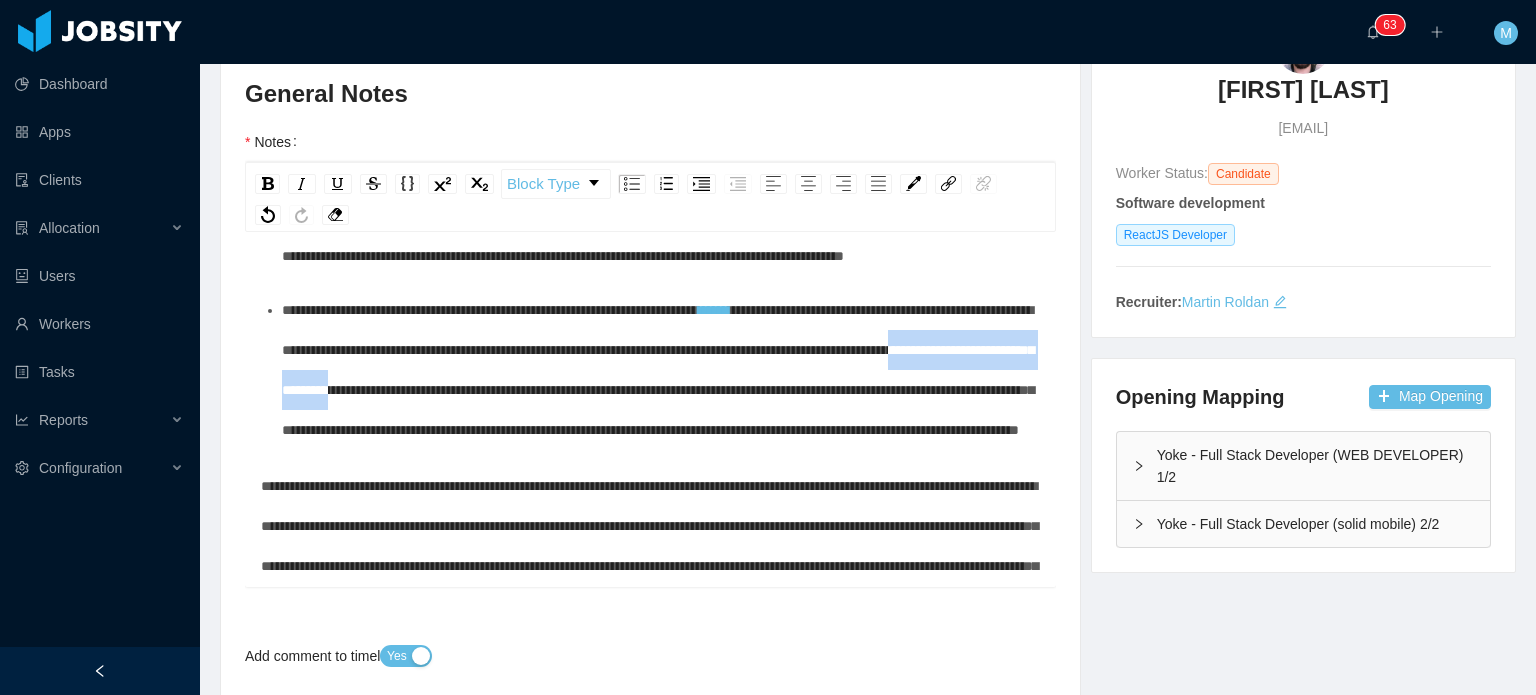 click on "**********" at bounding box center (661, 370) 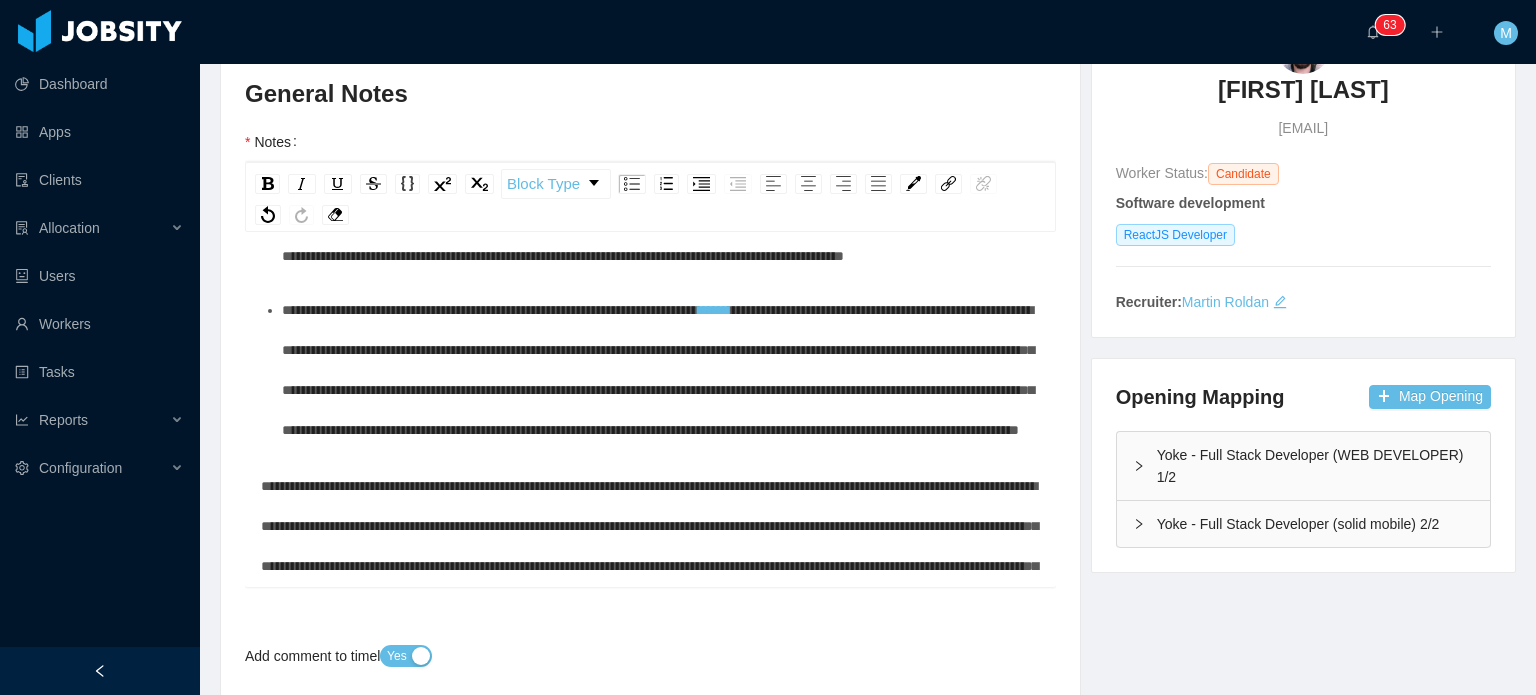 scroll, scrollTop: 508, scrollLeft: 0, axis: vertical 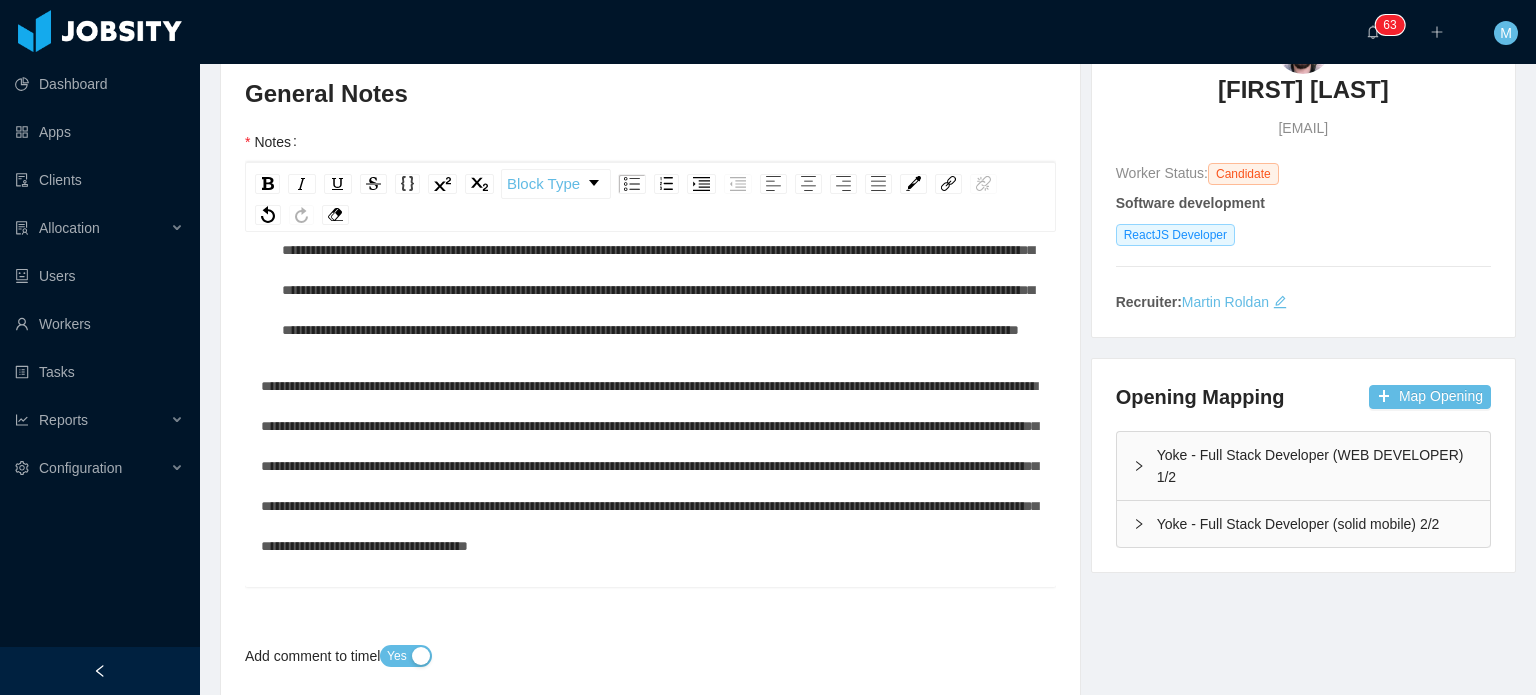 click on "**********" at bounding box center (661, 270) 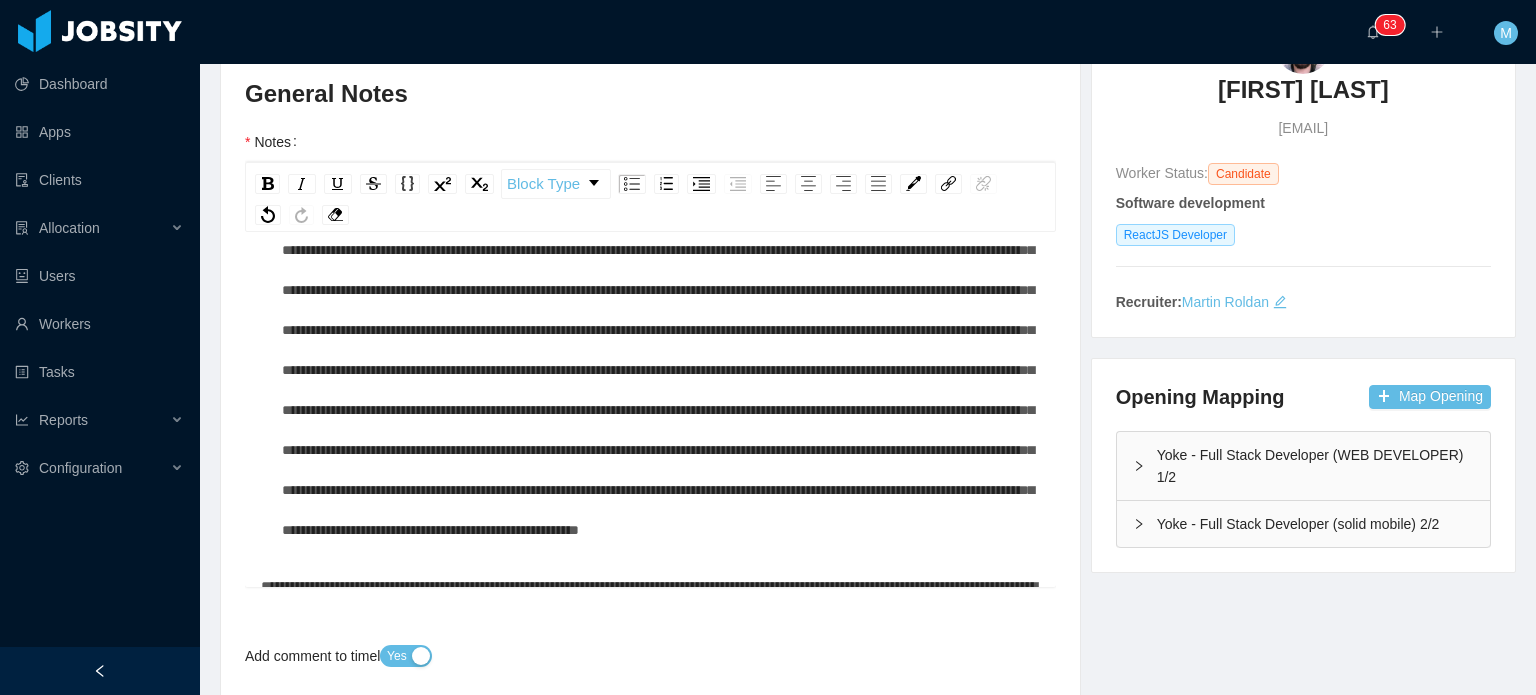 click at bounding box center [658, 370] 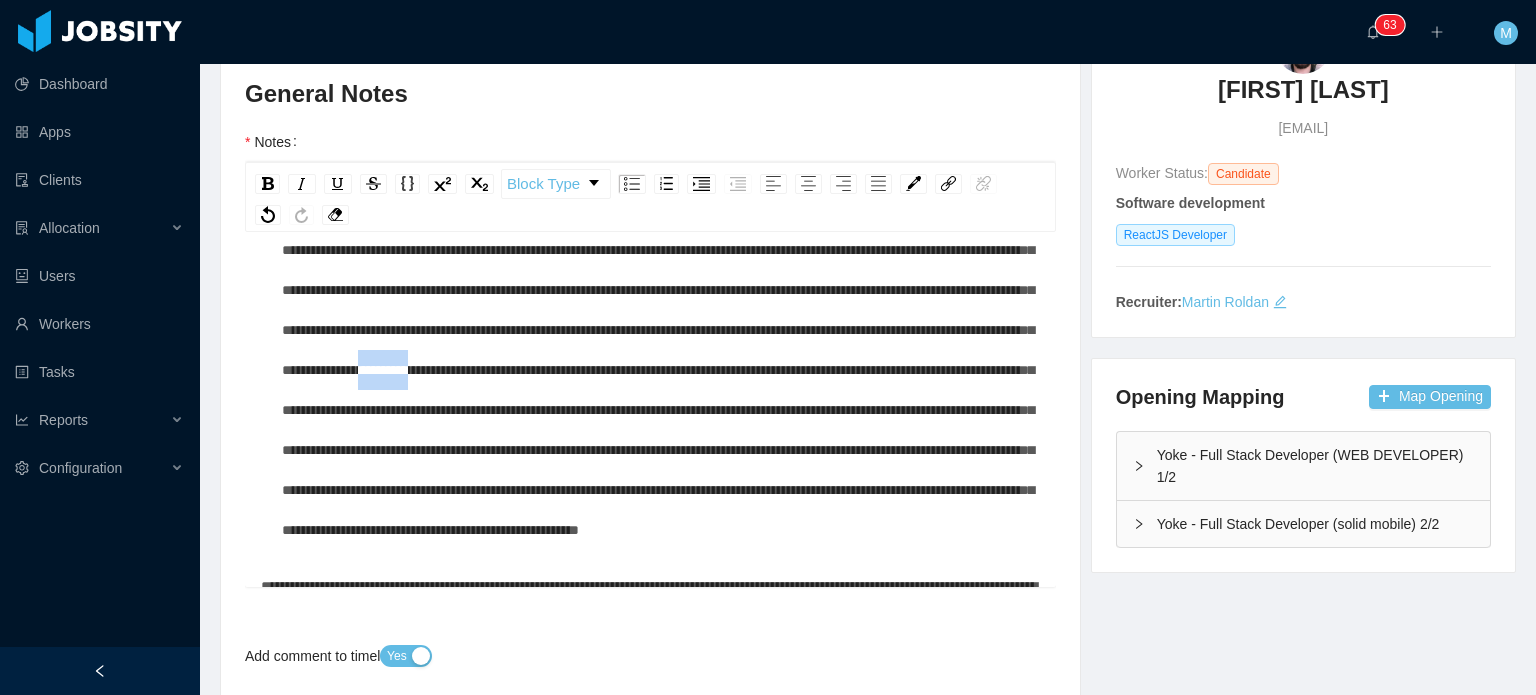 click at bounding box center [658, 370] 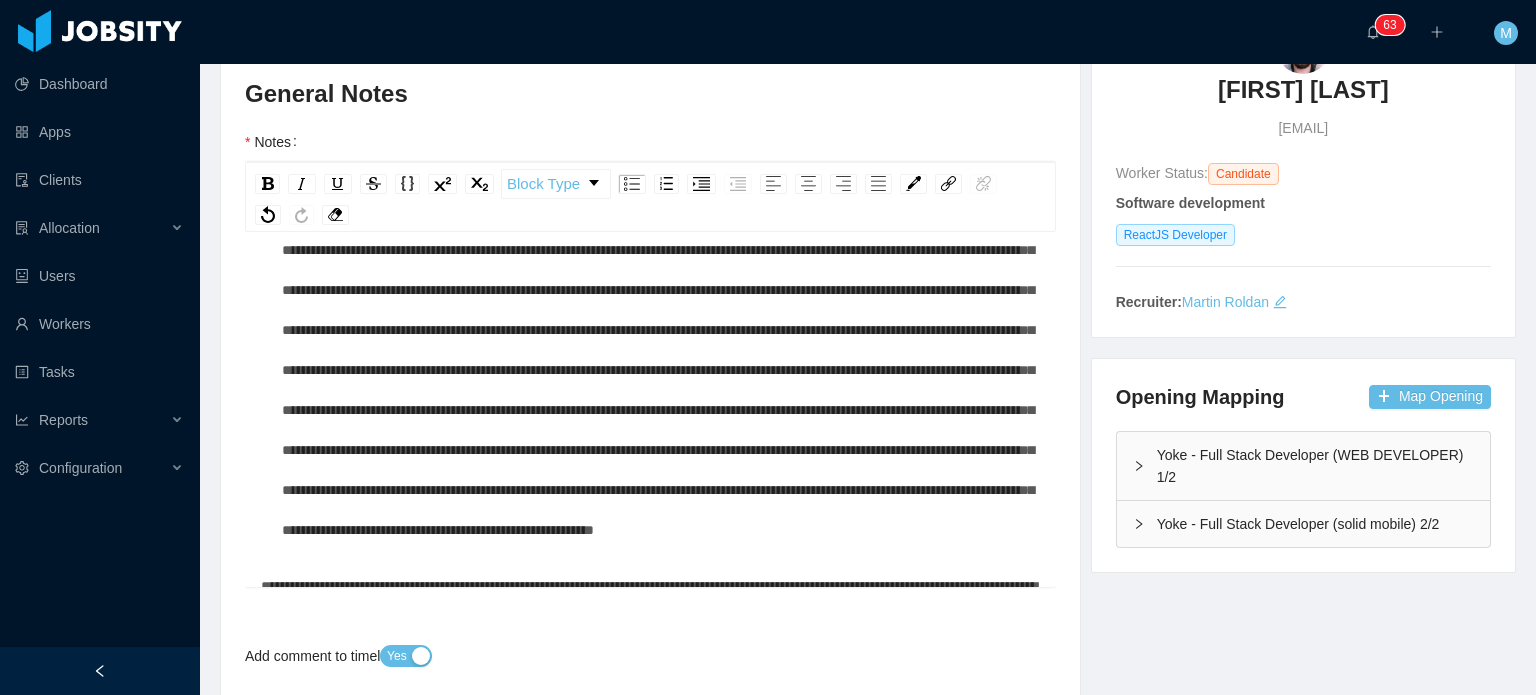 scroll, scrollTop: 606, scrollLeft: 0, axis: vertical 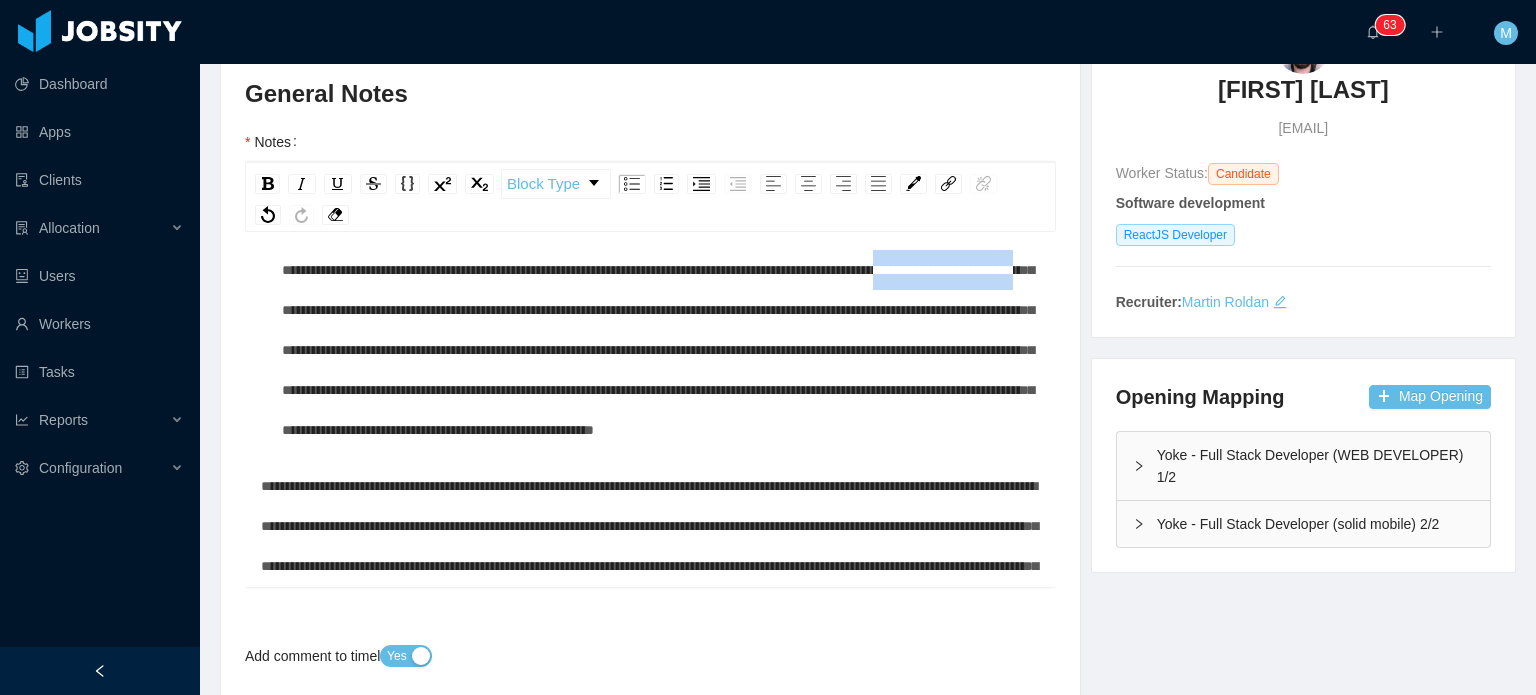 drag, startPoint x: 412, startPoint y: 392, endPoint x: 586, endPoint y: 396, distance: 174.04597 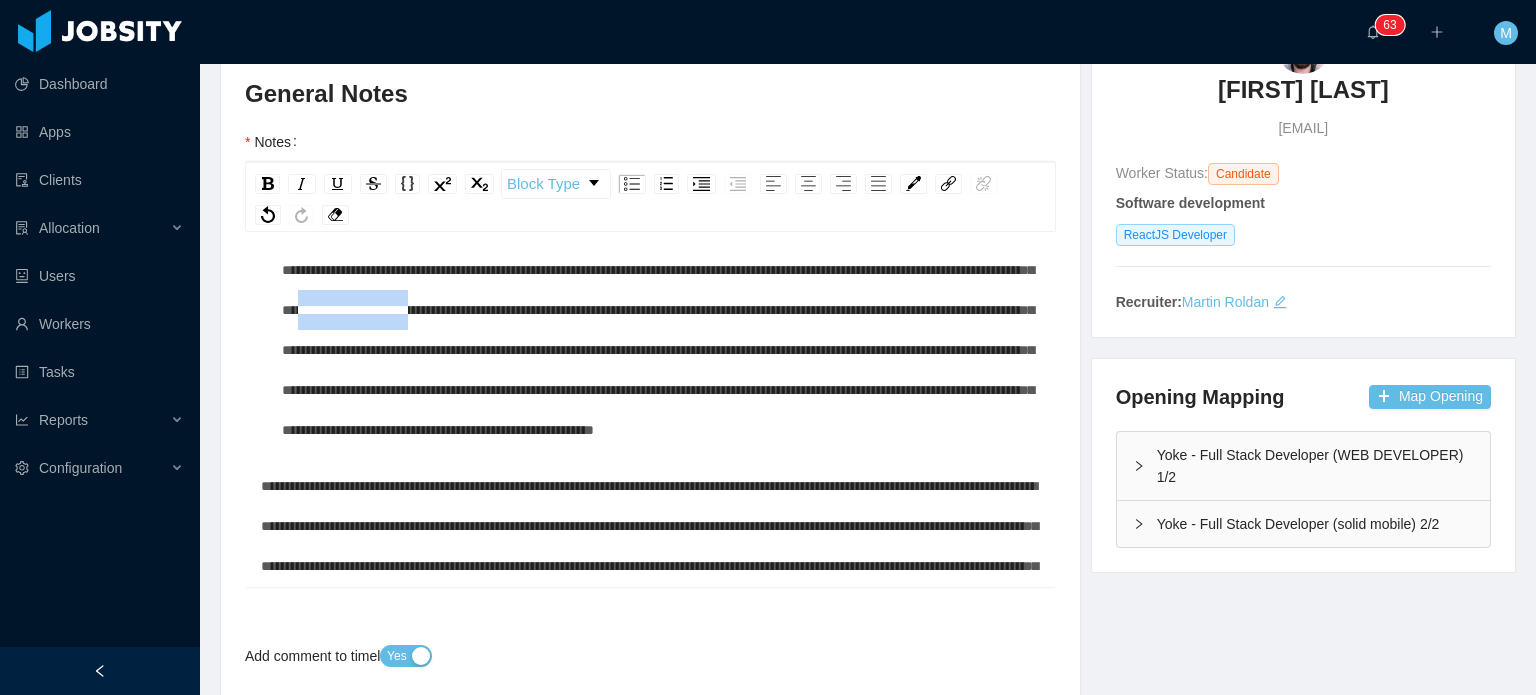 drag, startPoint x: 643, startPoint y: 395, endPoint x: 752, endPoint y: 399, distance: 109.07337 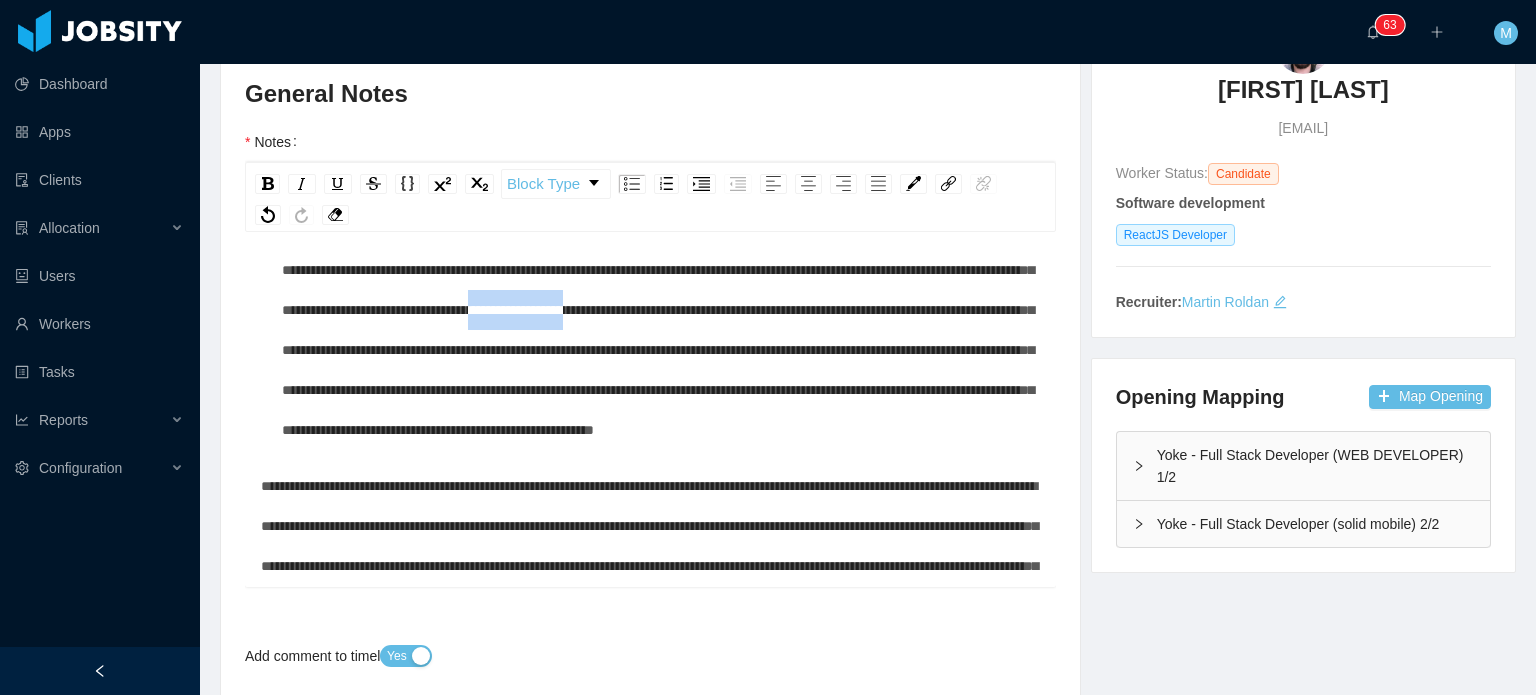 drag, startPoint x: 854, startPoint y: 397, endPoint x: 960, endPoint y: 390, distance: 106.23088 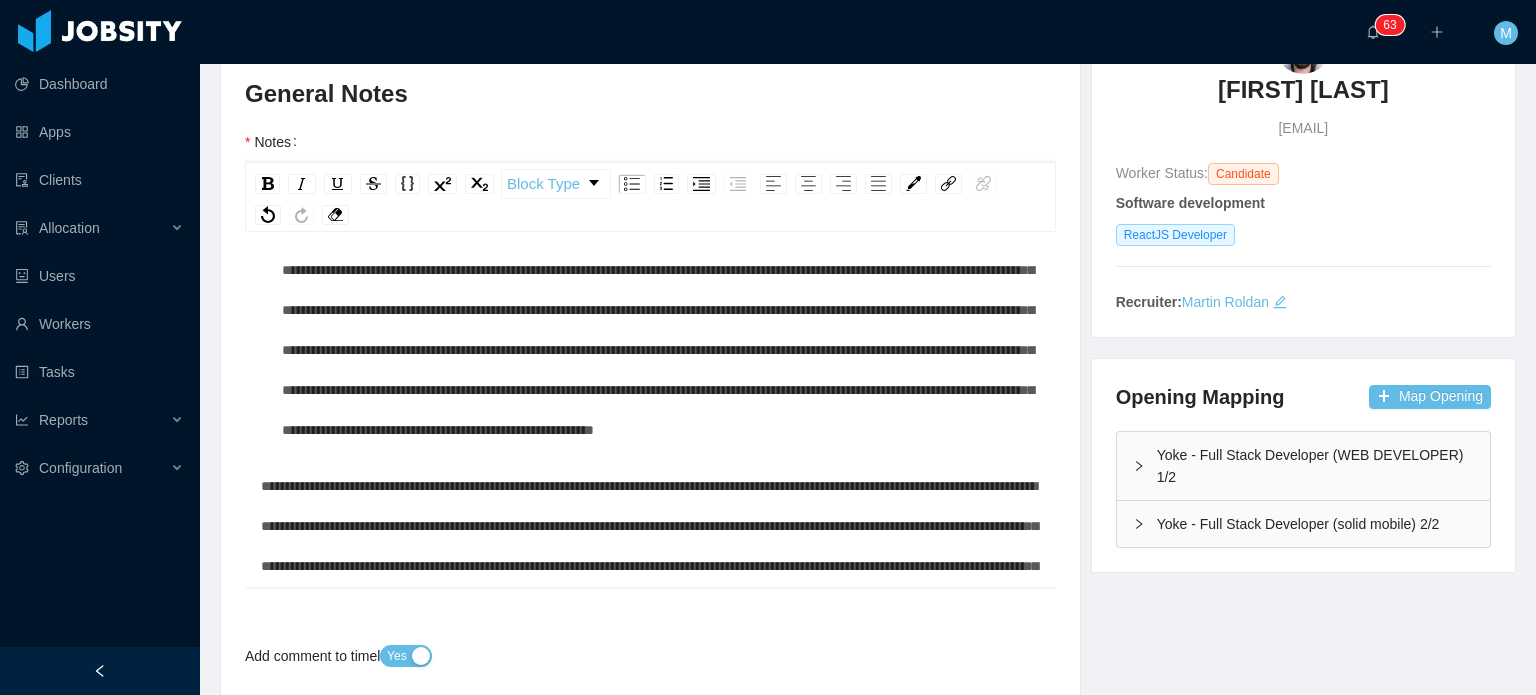 click at bounding box center [658, 270] 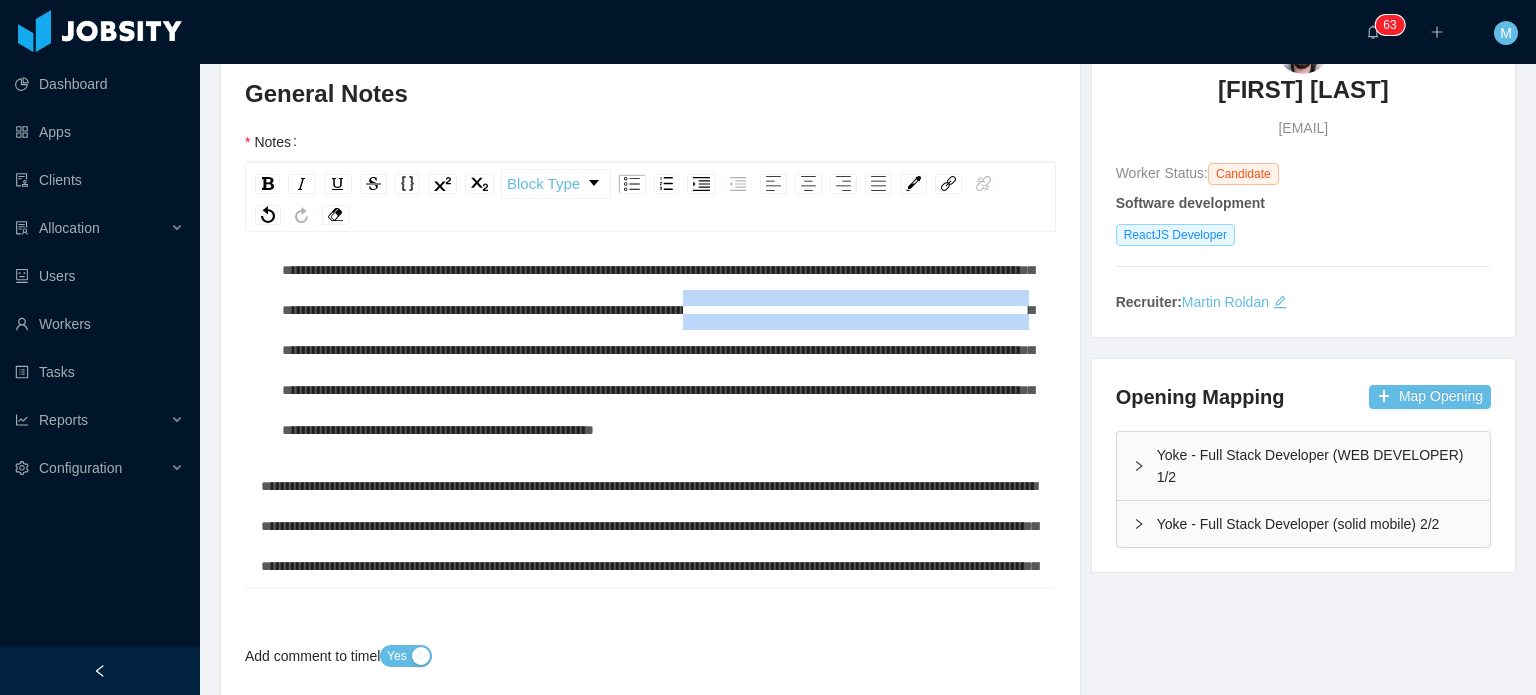 drag, startPoint x: 375, startPoint y: 435, endPoint x: 796, endPoint y: 435, distance: 421 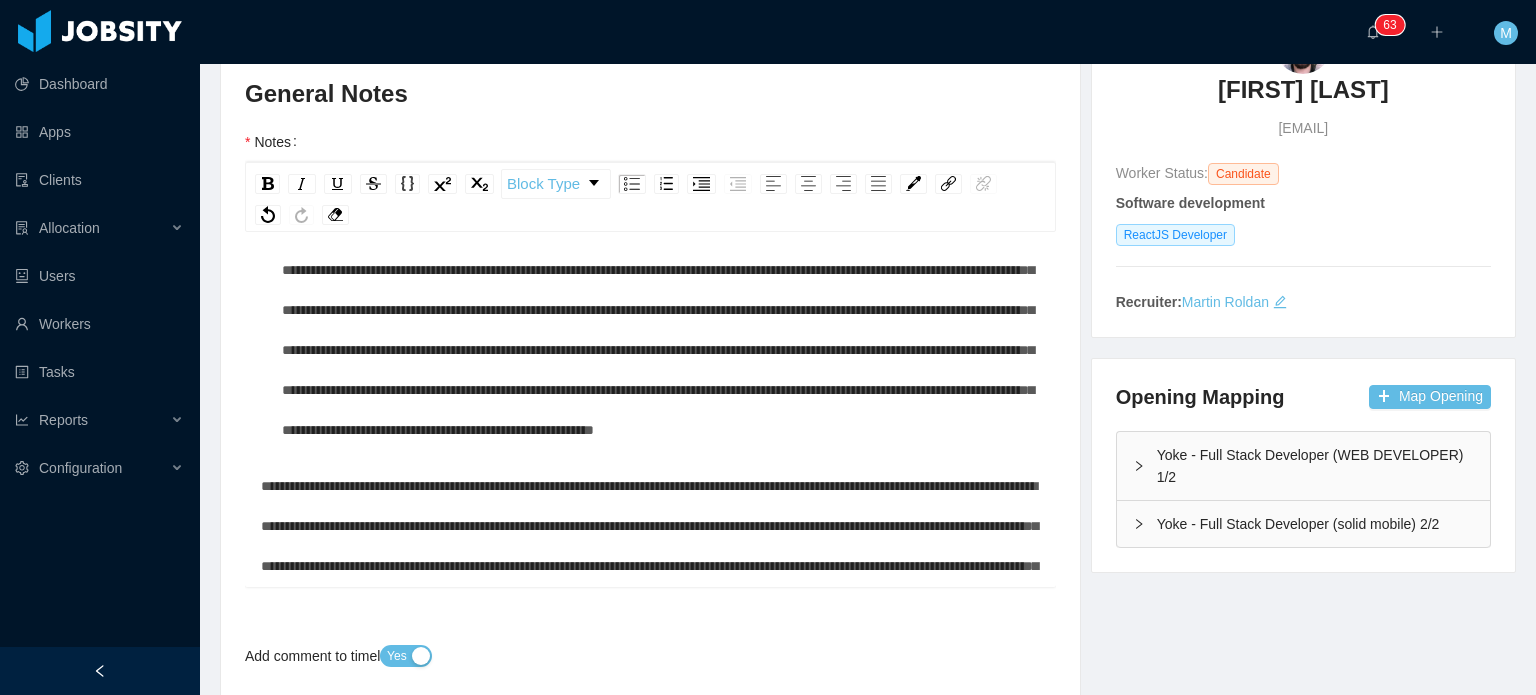 drag, startPoint x: 326, startPoint y: 473, endPoint x: 354, endPoint y: 468, distance: 28.442924 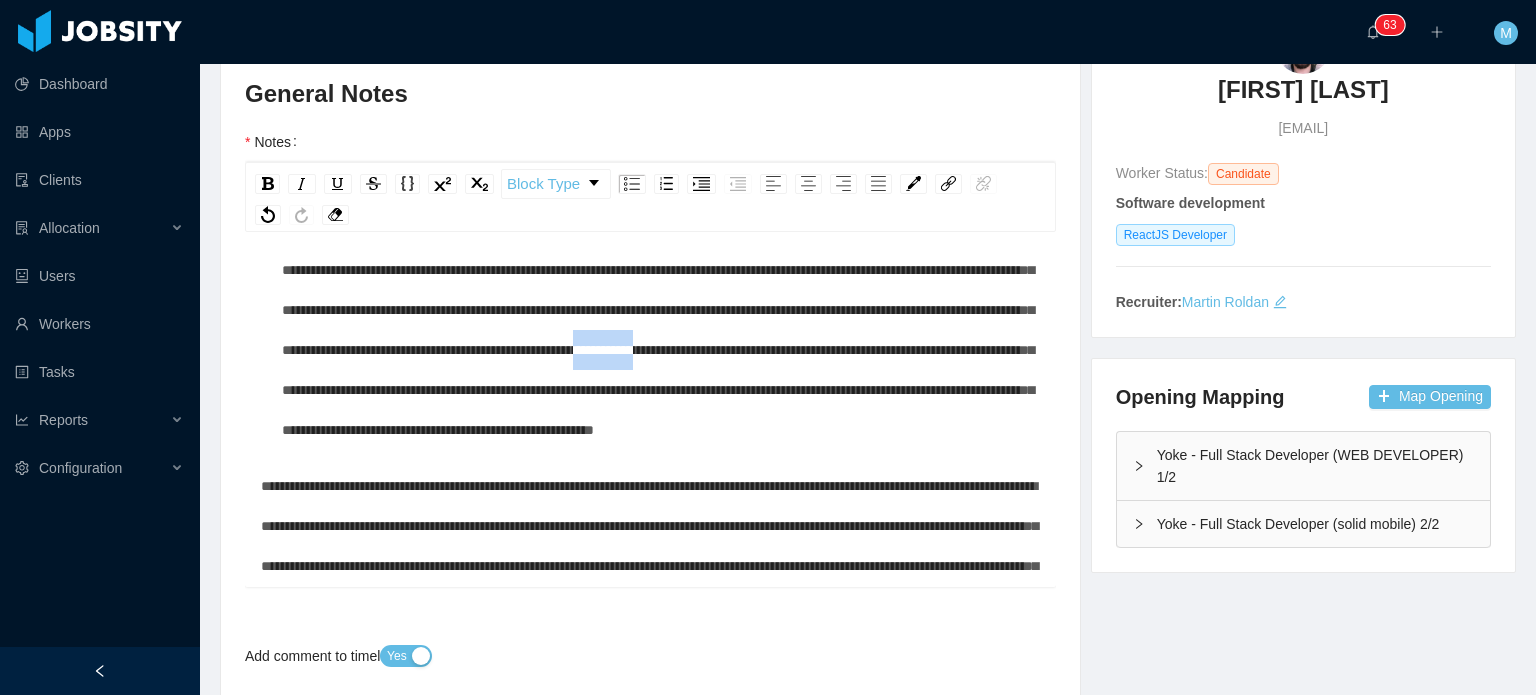 drag, startPoint x: 450, startPoint y: 466, endPoint x: 574, endPoint y: 464, distance: 124.01613 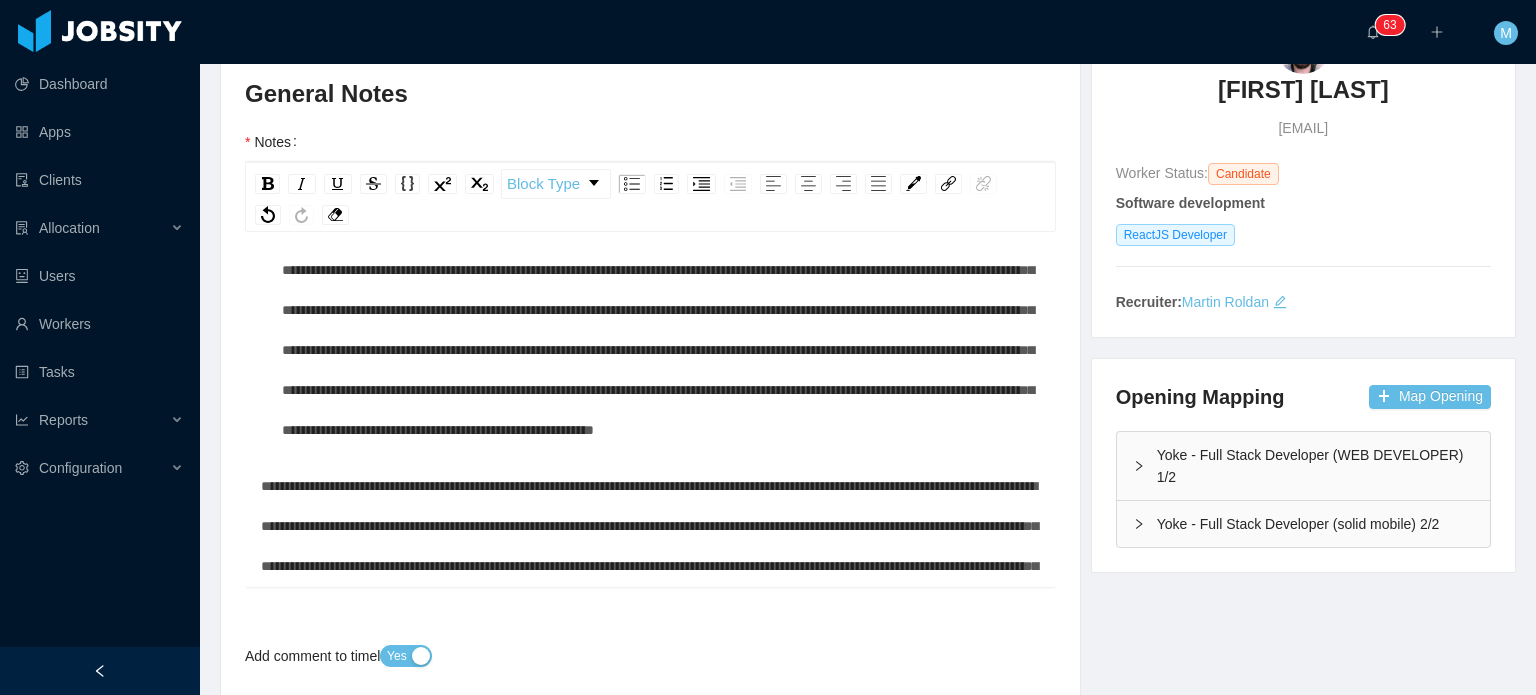 click at bounding box center (658, 270) 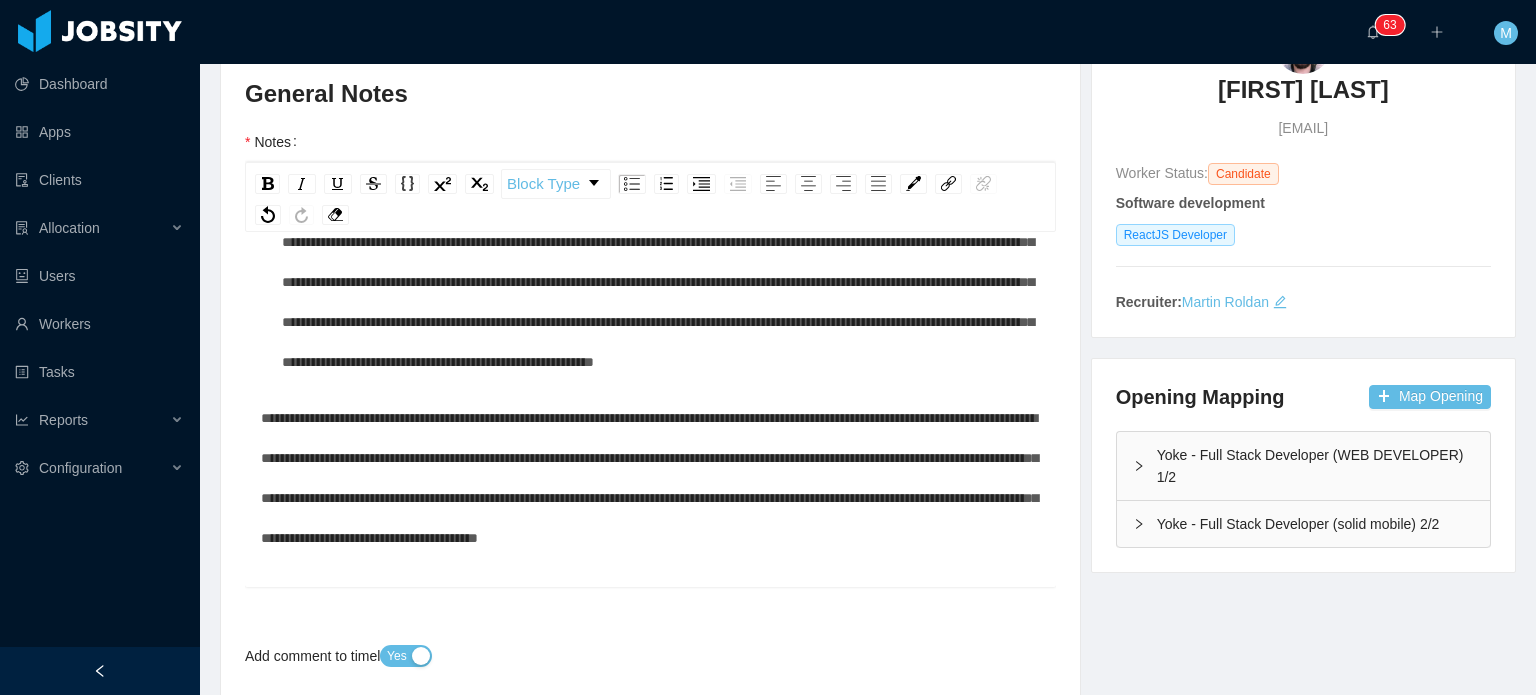 scroll, scrollTop: 736, scrollLeft: 0, axis: vertical 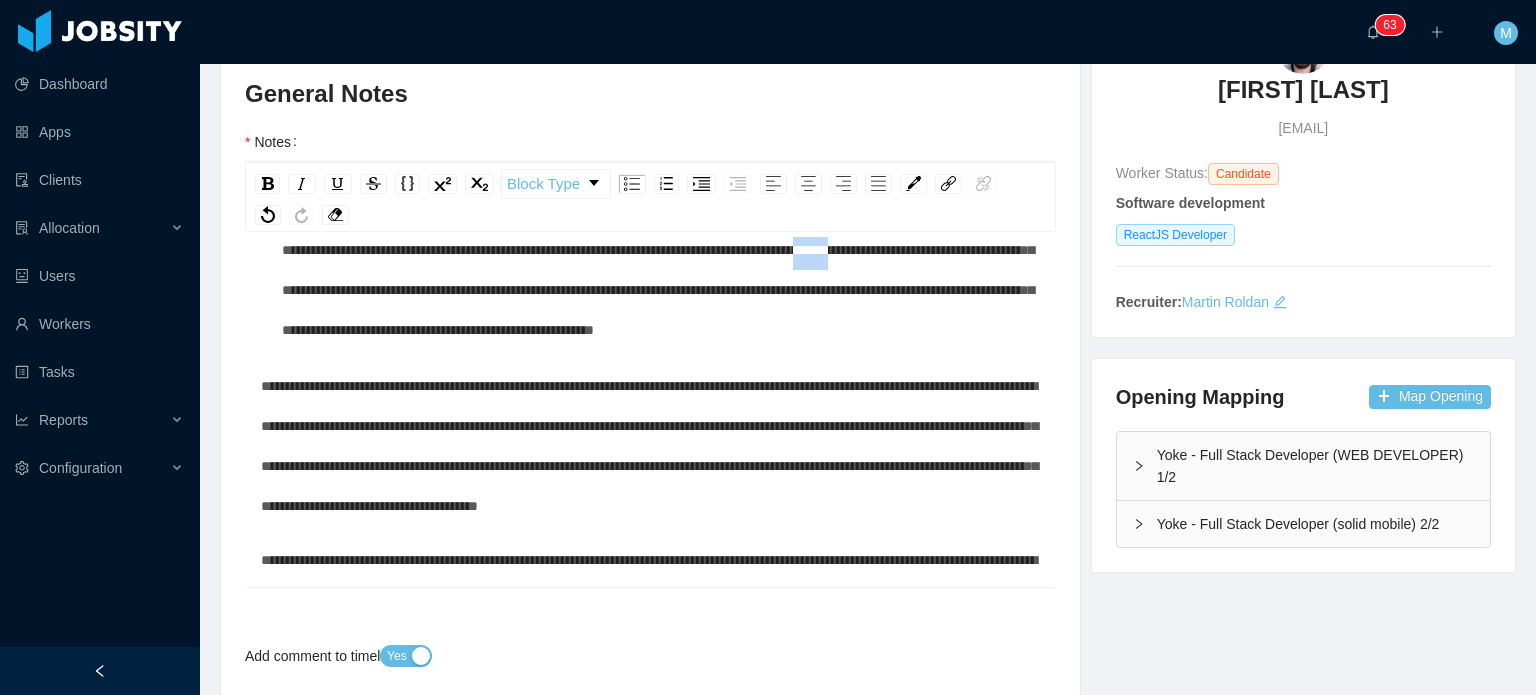 drag, startPoint x: 765, startPoint y: 365, endPoint x: 831, endPoint y: 364, distance: 66.007576 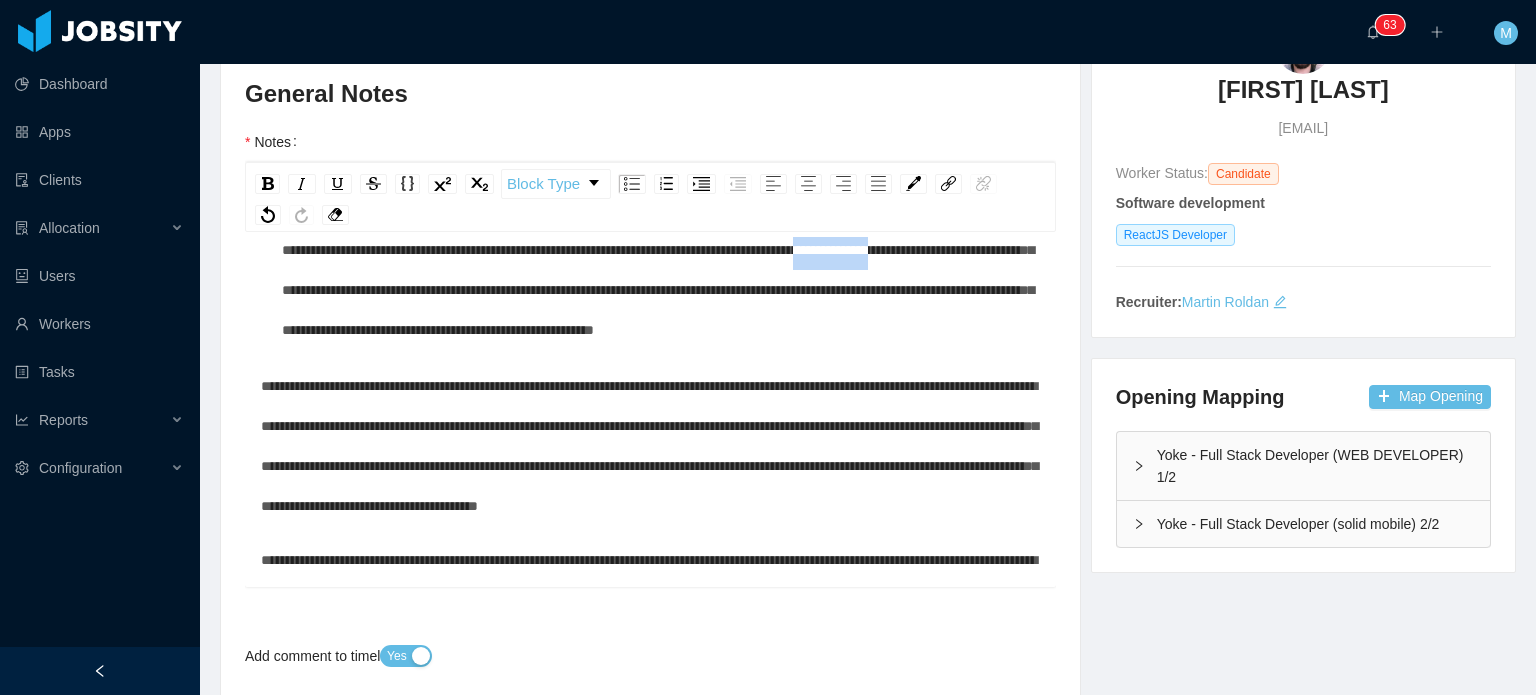 click at bounding box center (658, 170) 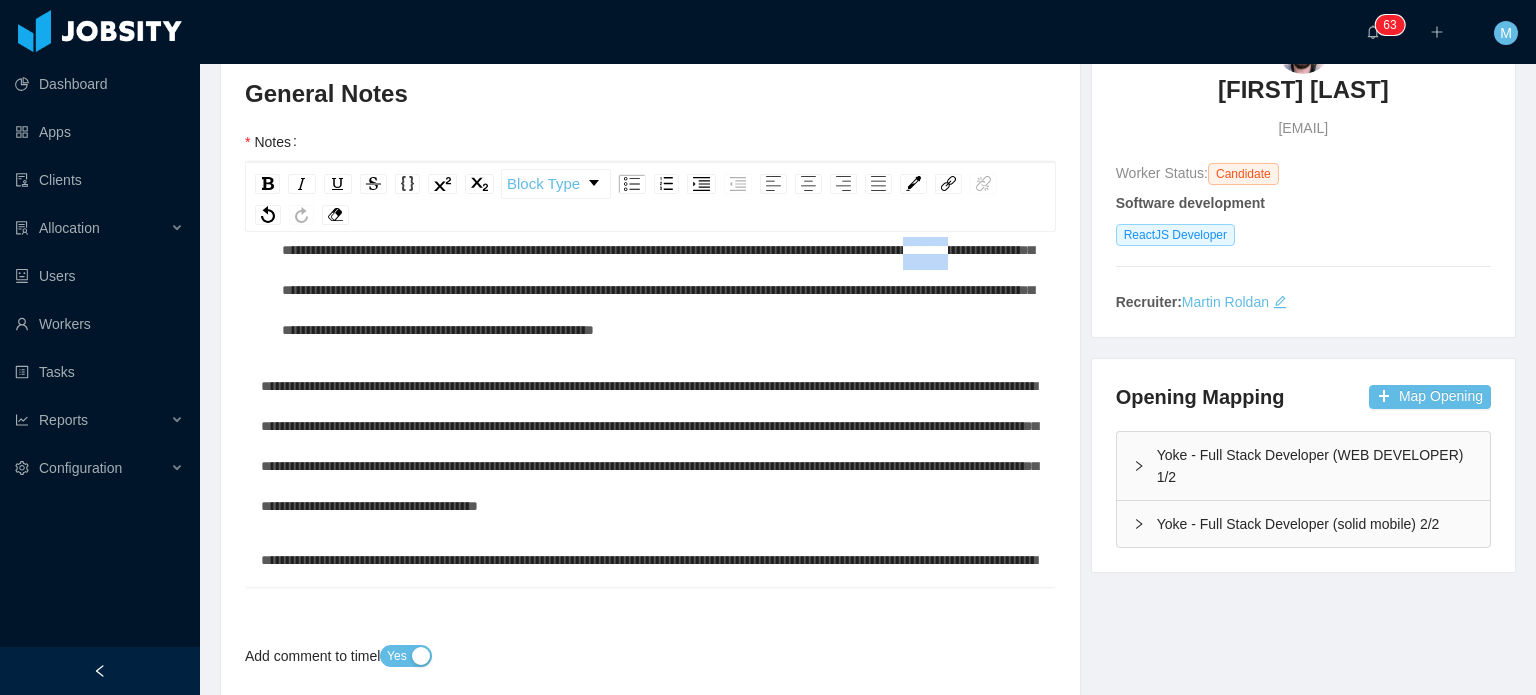 drag, startPoint x: 889, startPoint y: 359, endPoint x: 950, endPoint y: 359, distance: 61 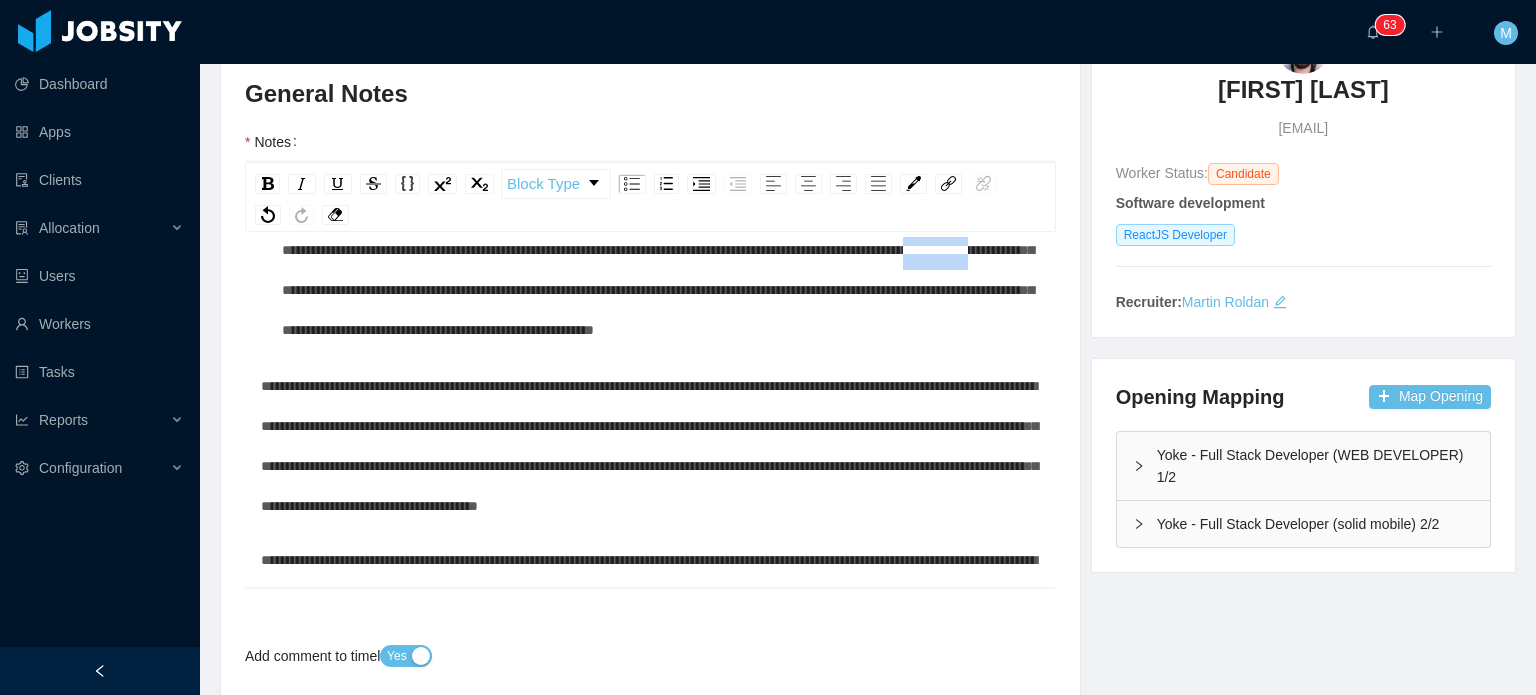 click at bounding box center [658, 170] 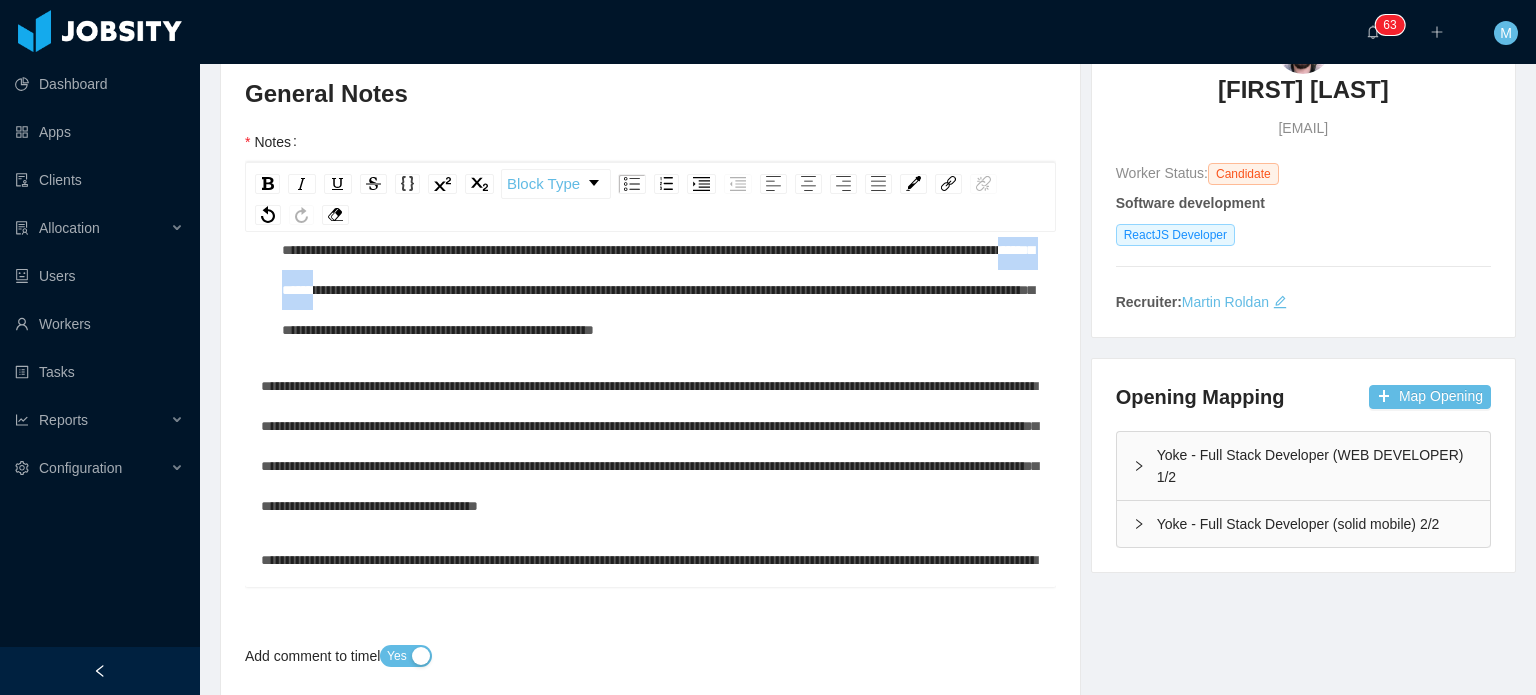 drag, startPoint x: 353, startPoint y: 421, endPoint x: 377, endPoint y: 421, distance: 24 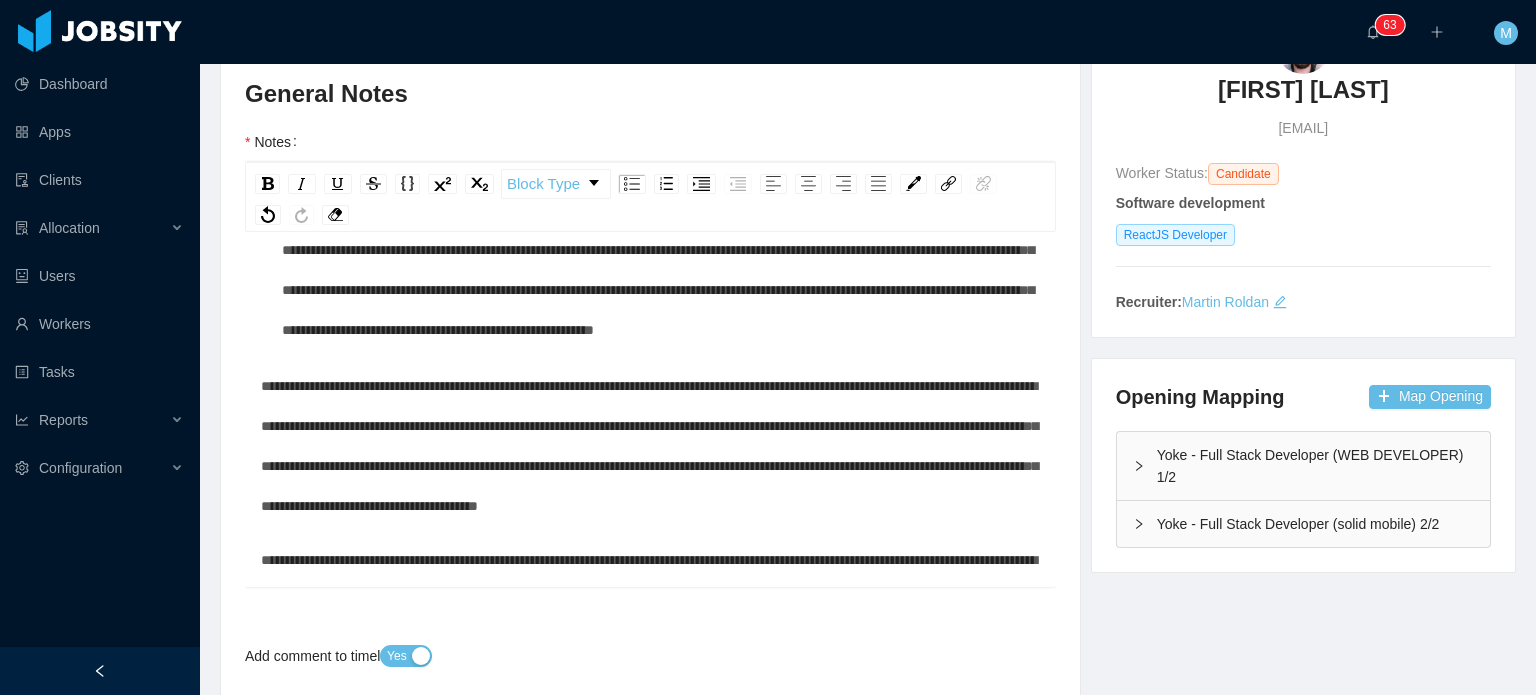 click on "**********" at bounding box center [661, 170] 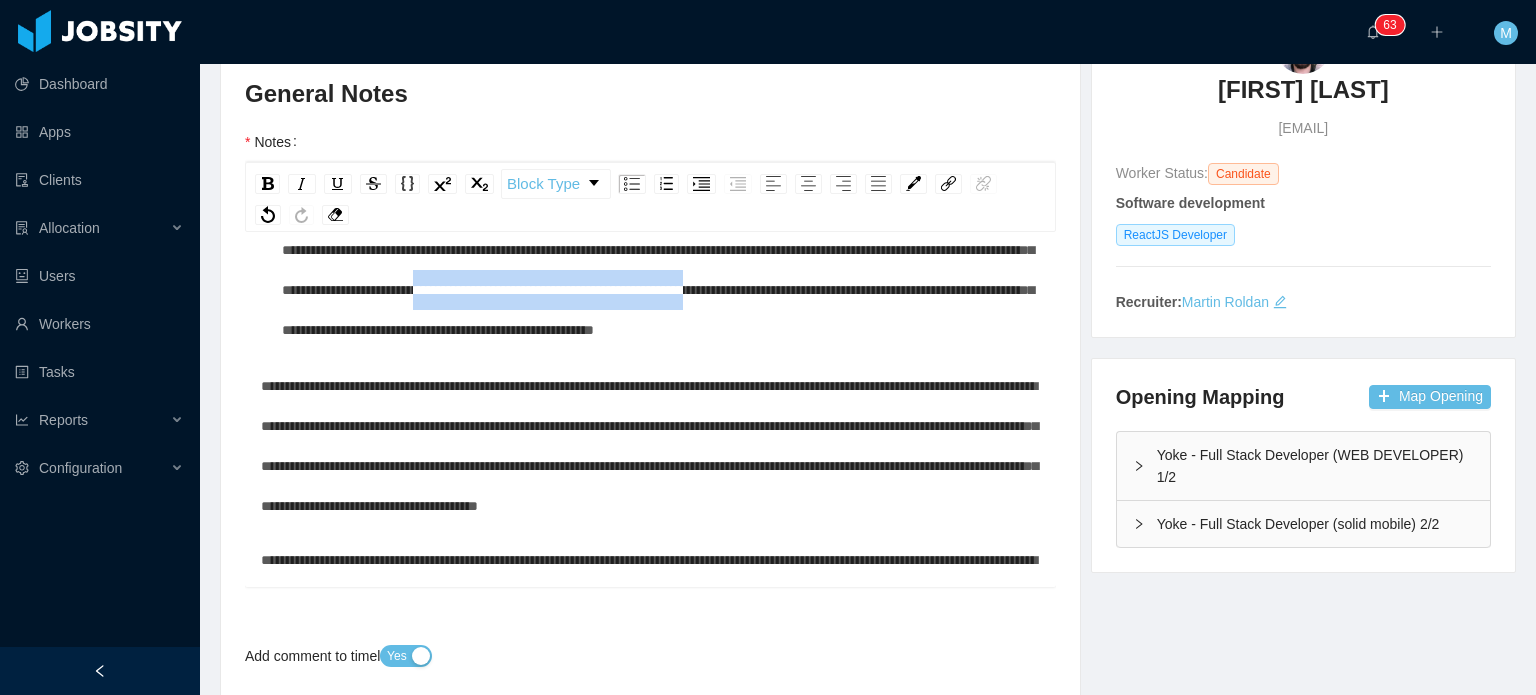 drag, startPoint x: 472, startPoint y: 420, endPoint x: 802, endPoint y: 422, distance: 330.00607 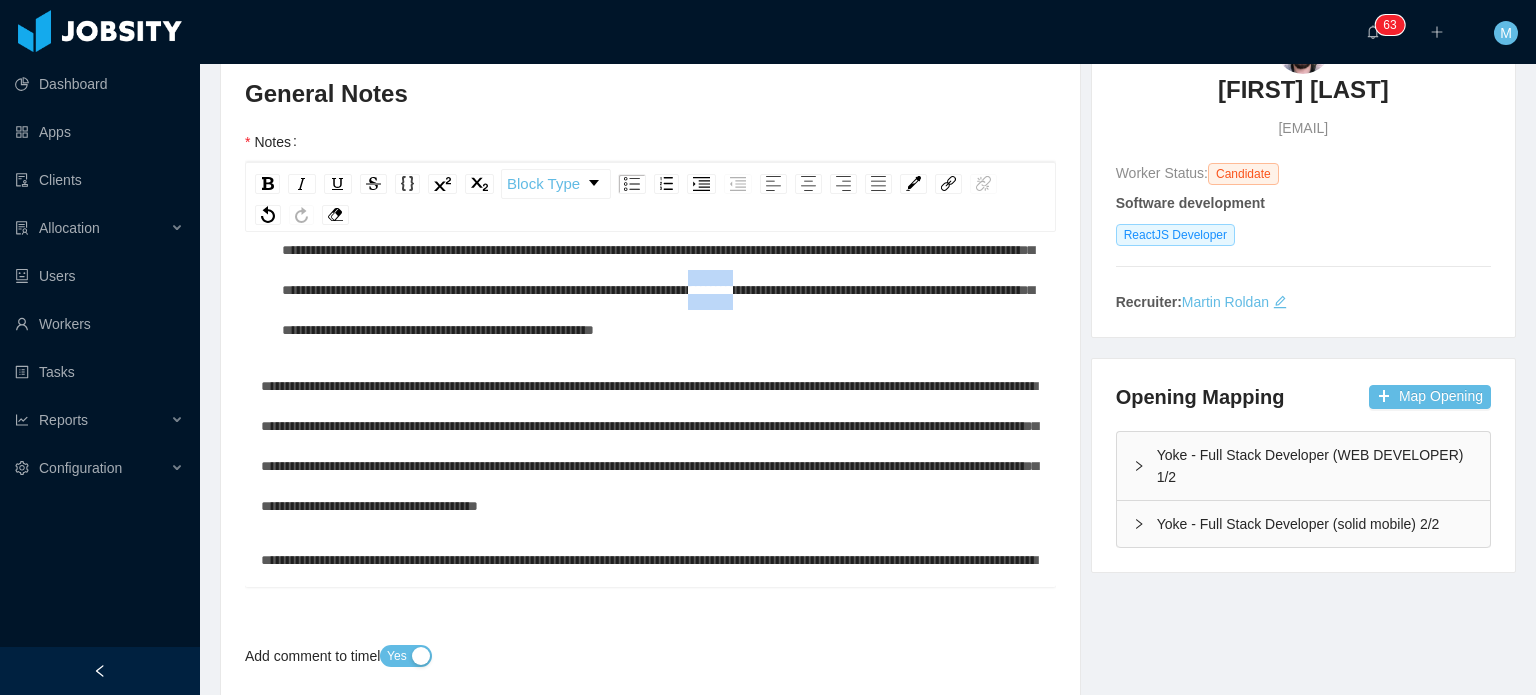 drag, startPoint x: 836, startPoint y: 424, endPoint x: 876, endPoint y: 424, distance: 40 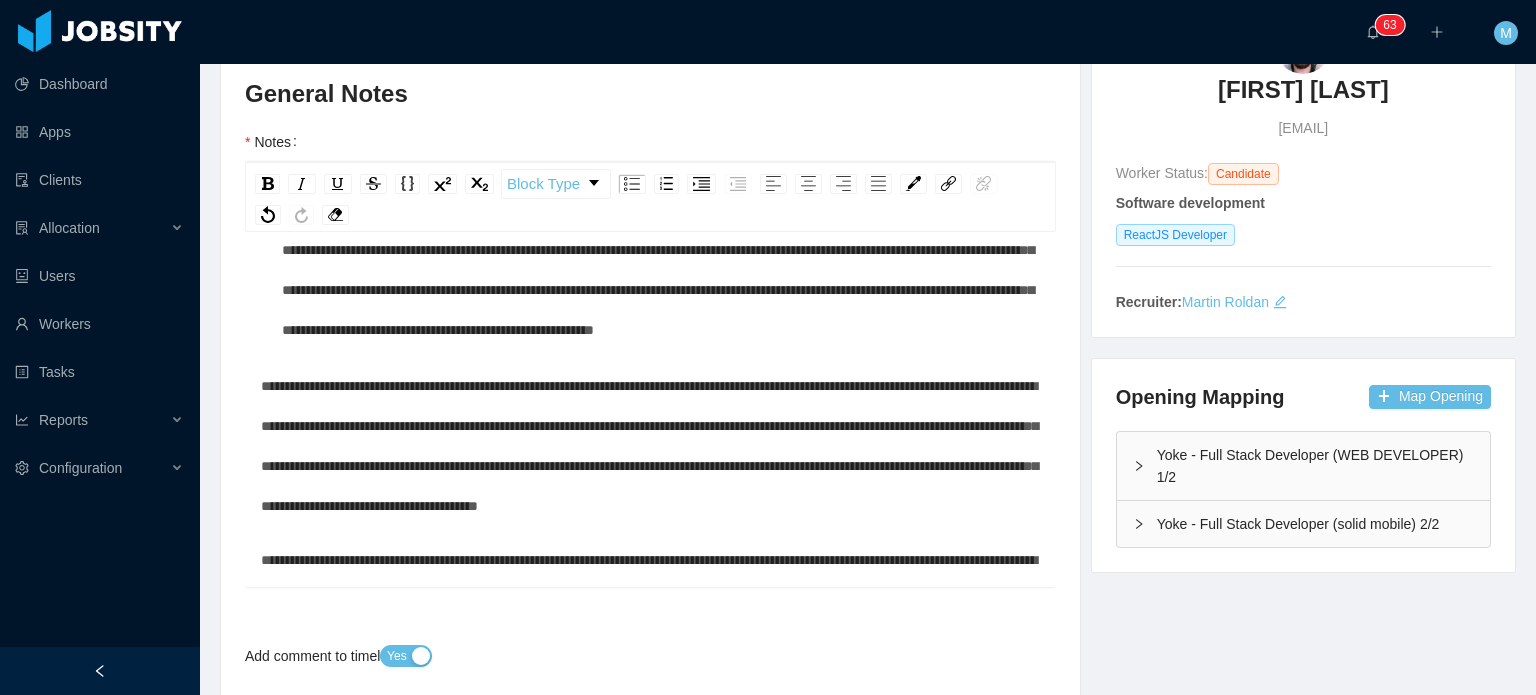 click on "**********" at bounding box center (661, 170) 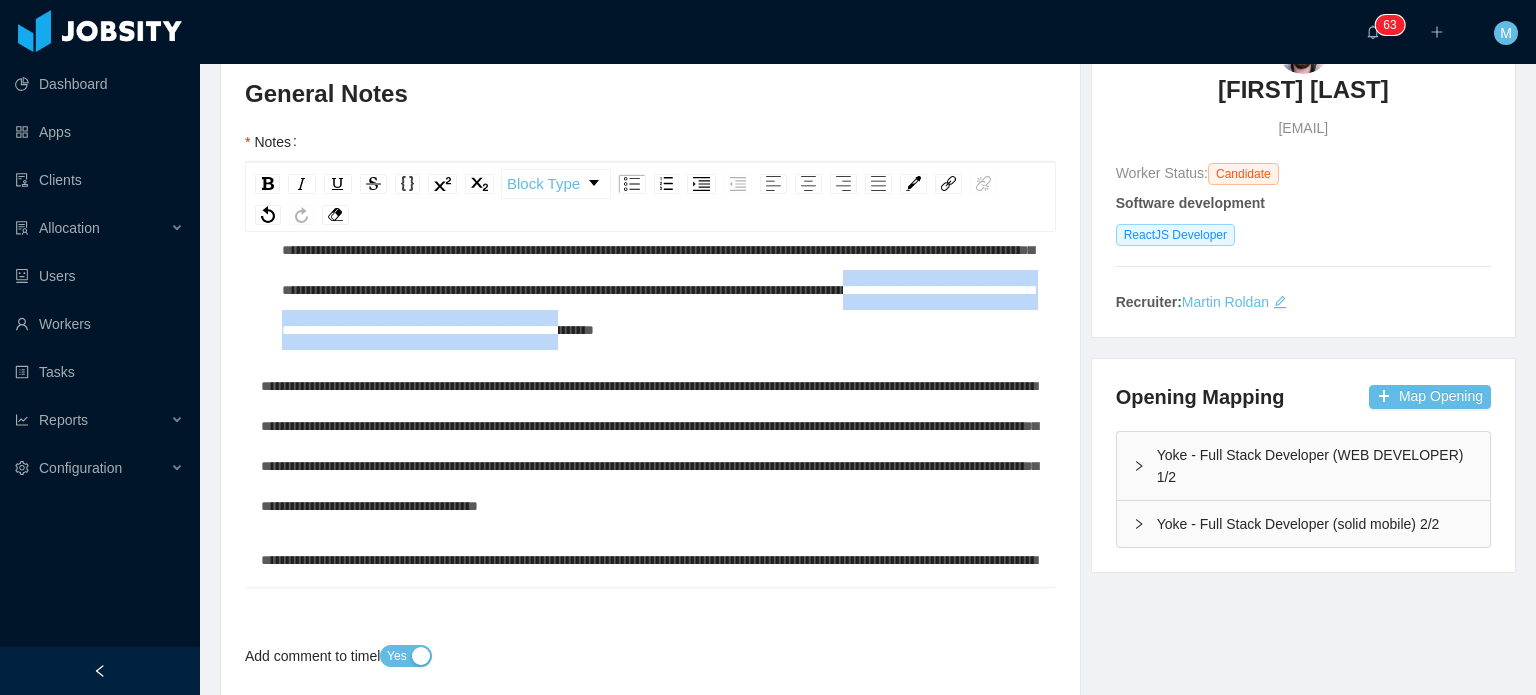 drag, startPoint x: 306, startPoint y: 456, endPoint x: 905, endPoint y: 460, distance: 599.01337 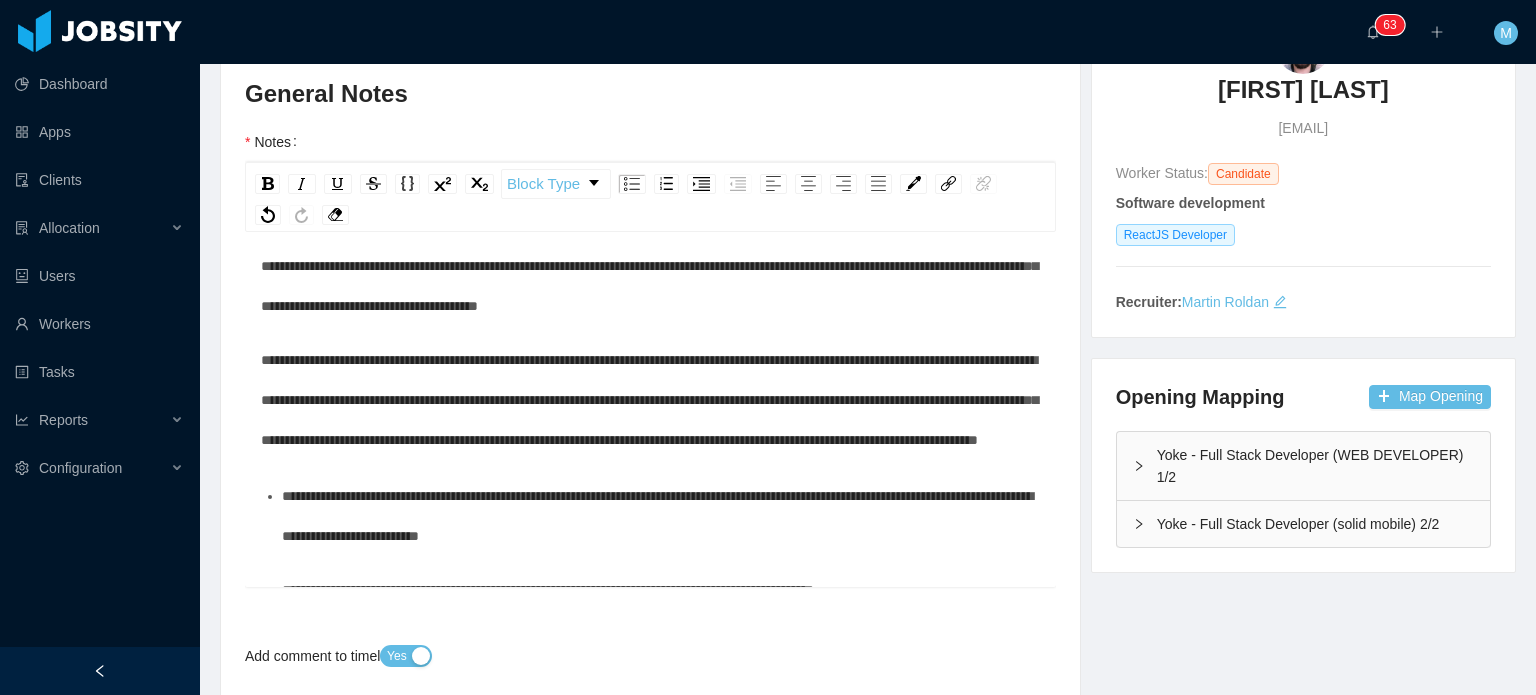click on "**********" at bounding box center (650, 412) 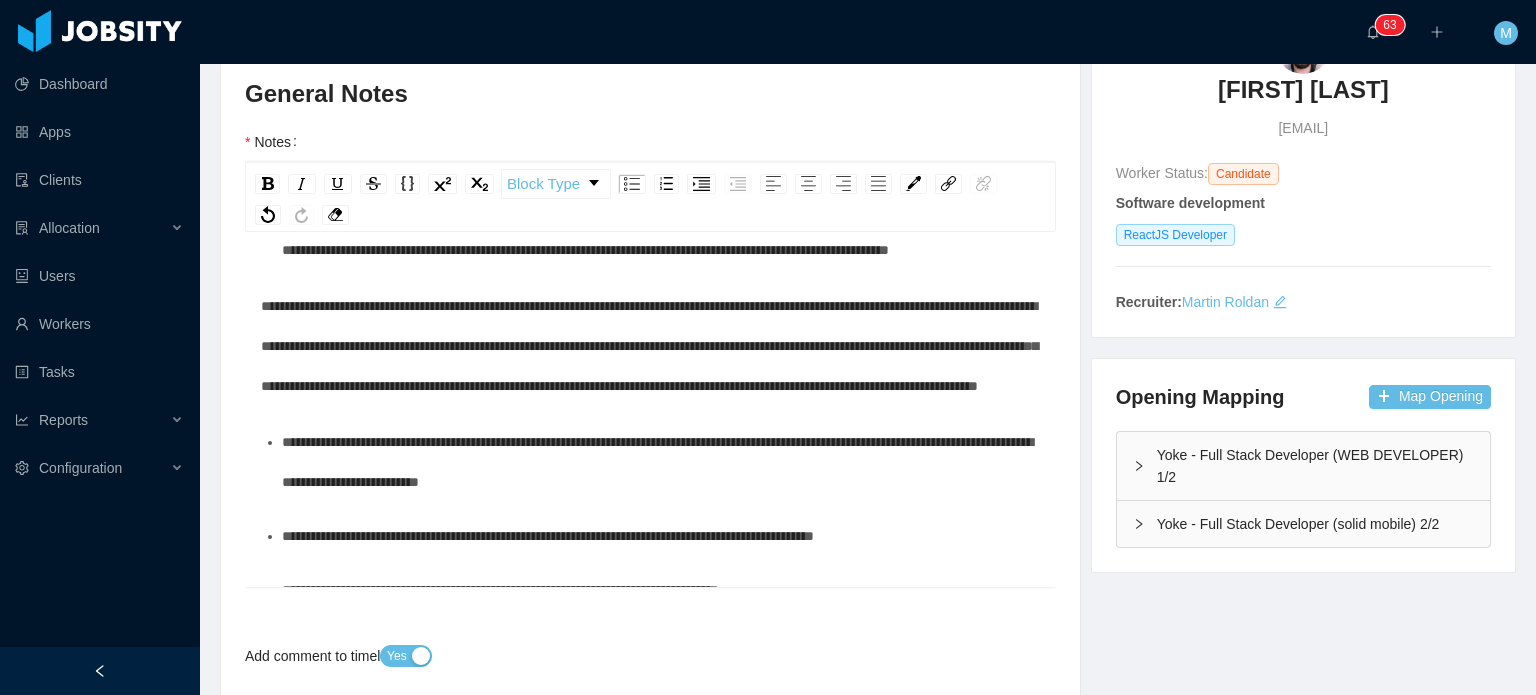 click on "**********" at bounding box center [649, 346] 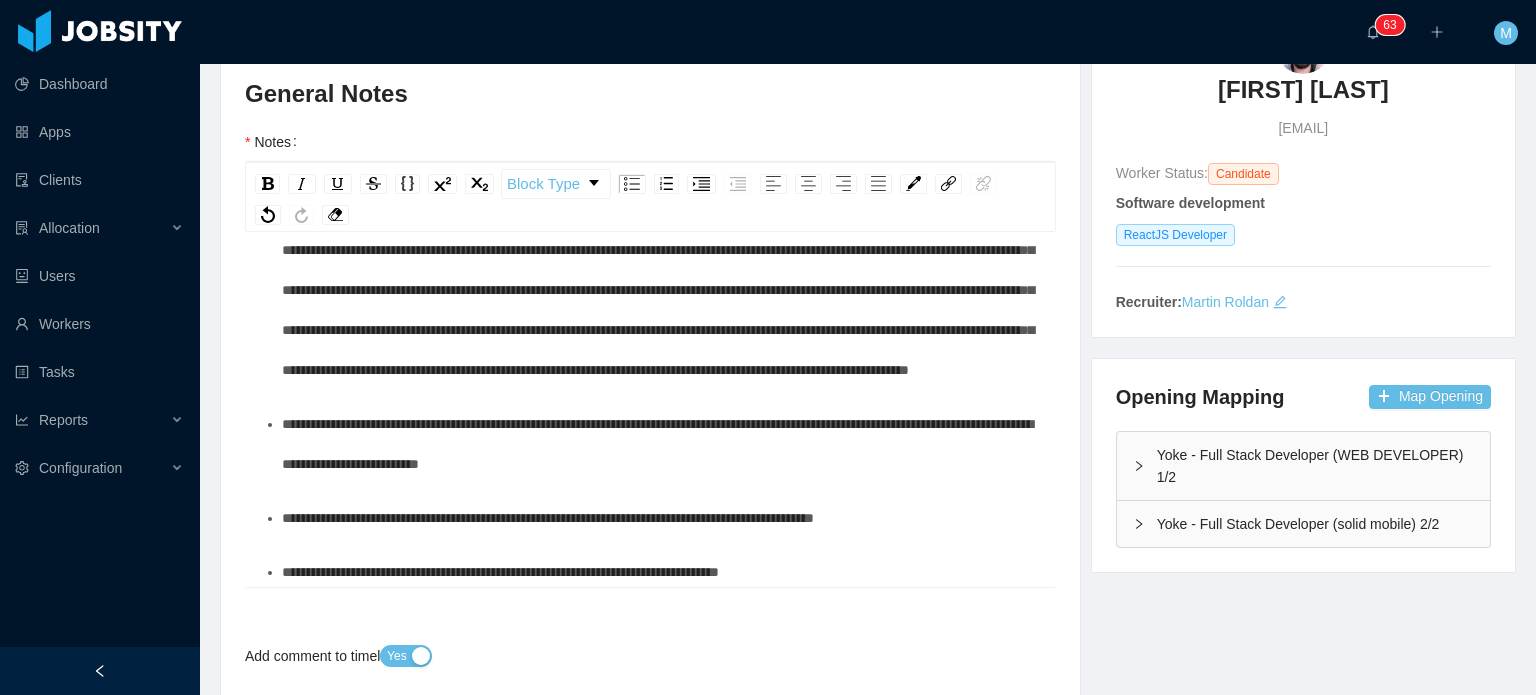 drag, startPoint x: 381, startPoint y: 369, endPoint x: 451, endPoint y: 367, distance: 70.028564 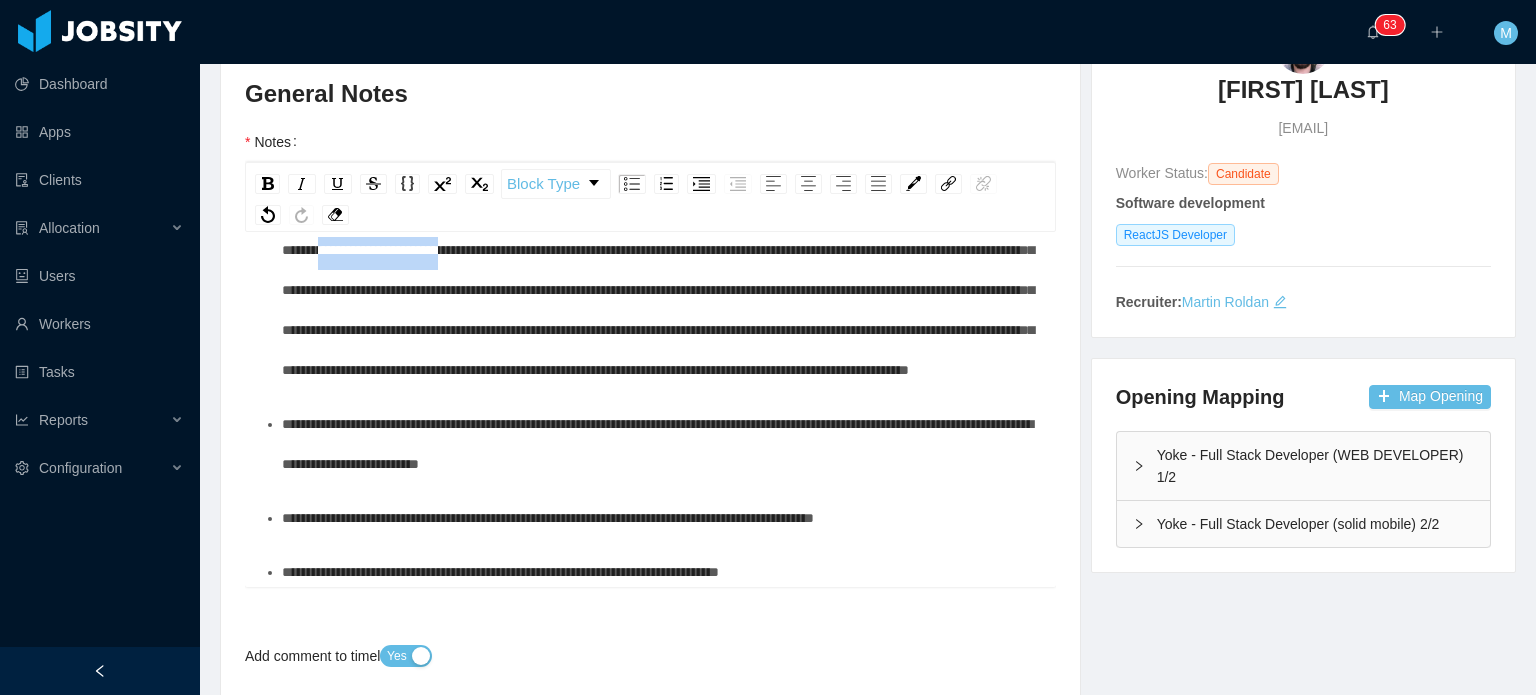 click on "**********" at bounding box center [661, 90] 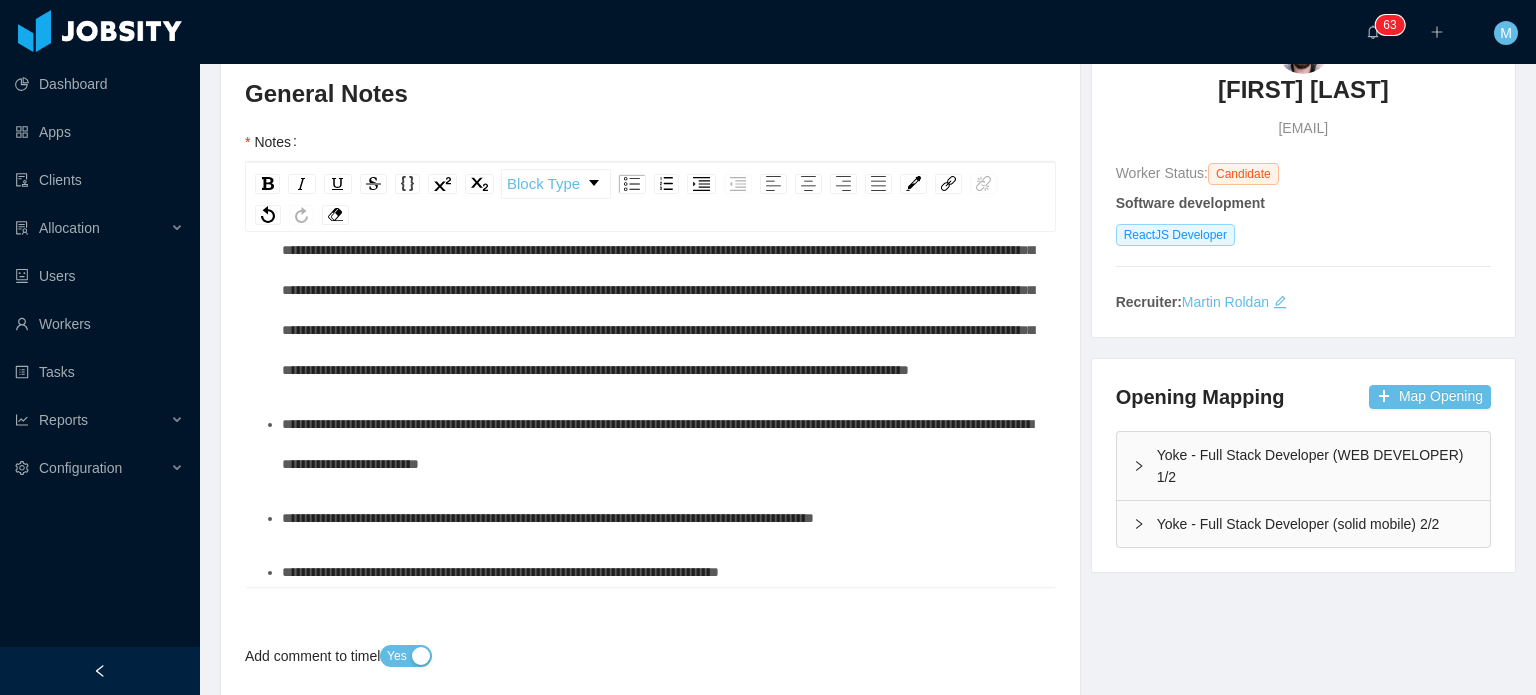 click on "**********" at bounding box center [661, 90] 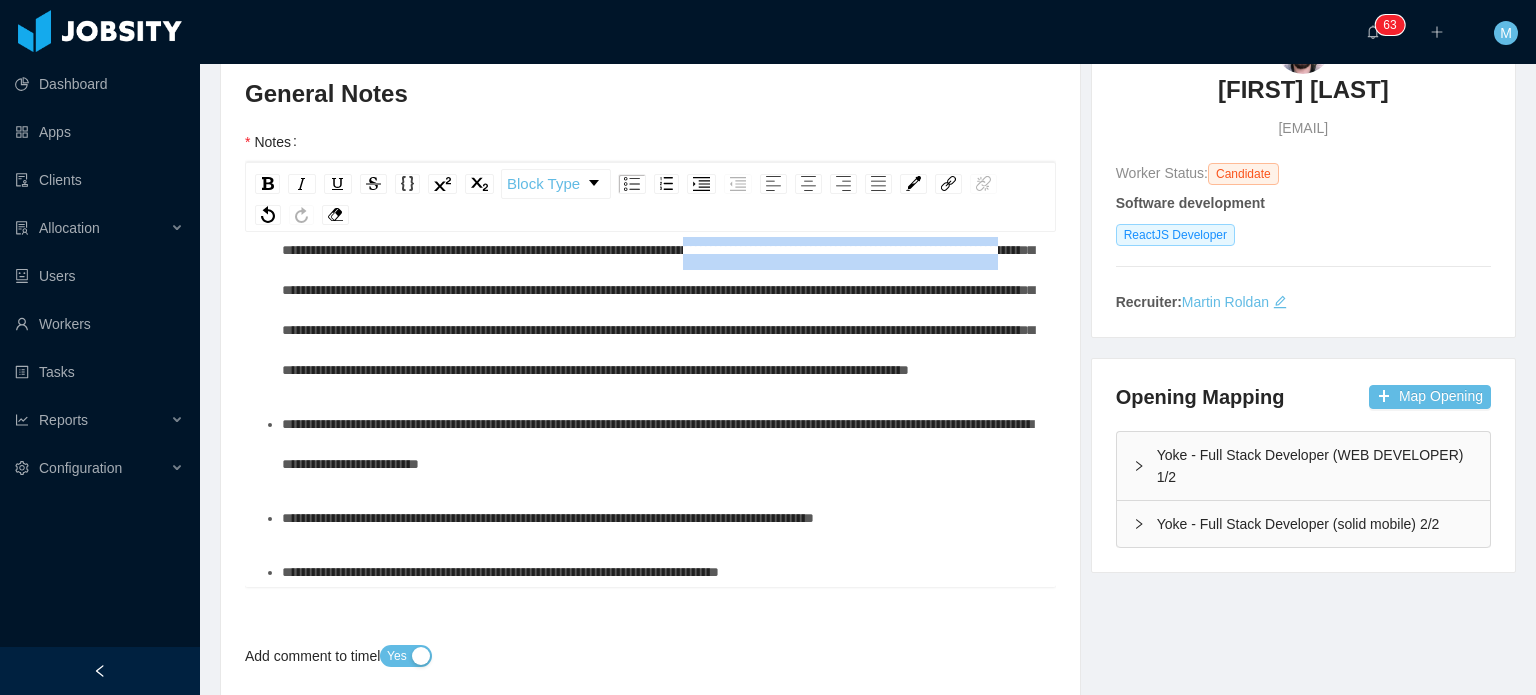 drag, startPoint x: 431, startPoint y: 440, endPoint x: 808, endPoint y: 465, distance: 377.828 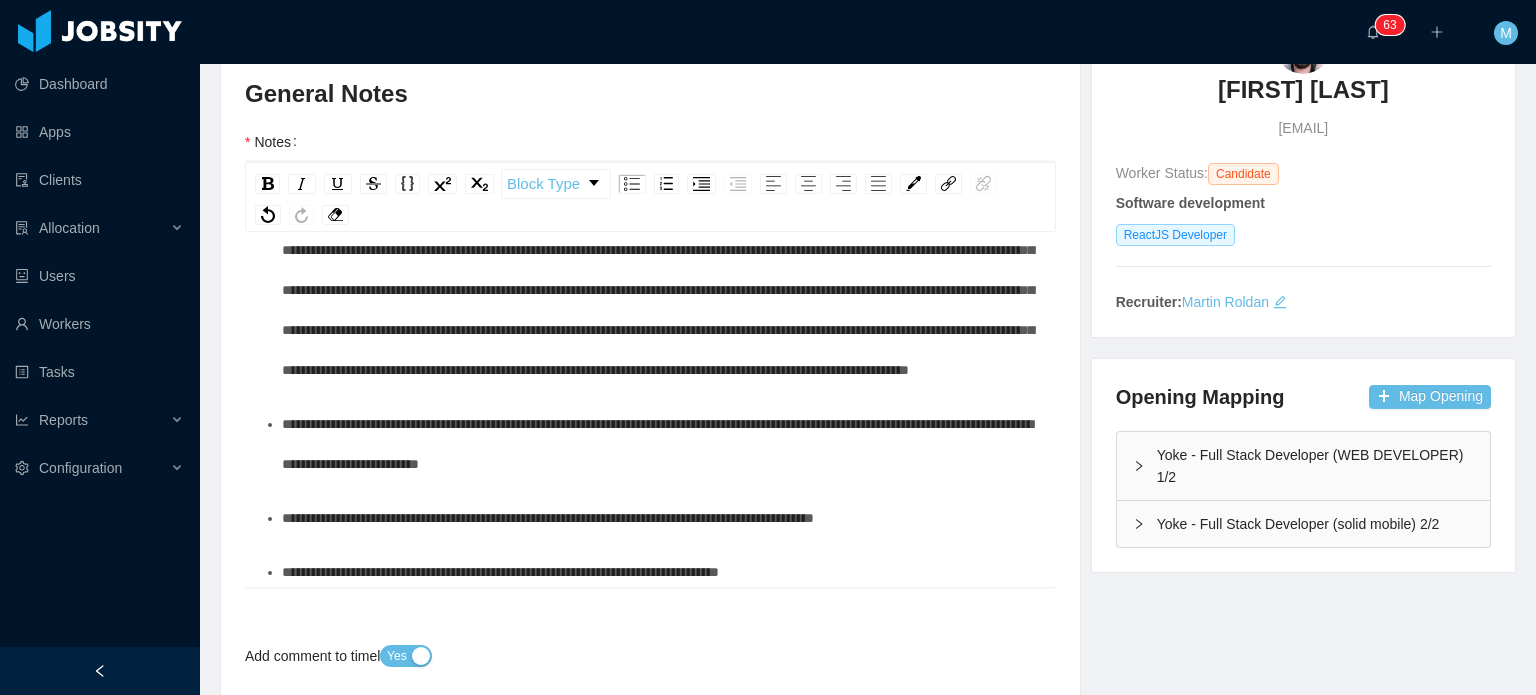 click on "**********" at bounding box center (661, 90) 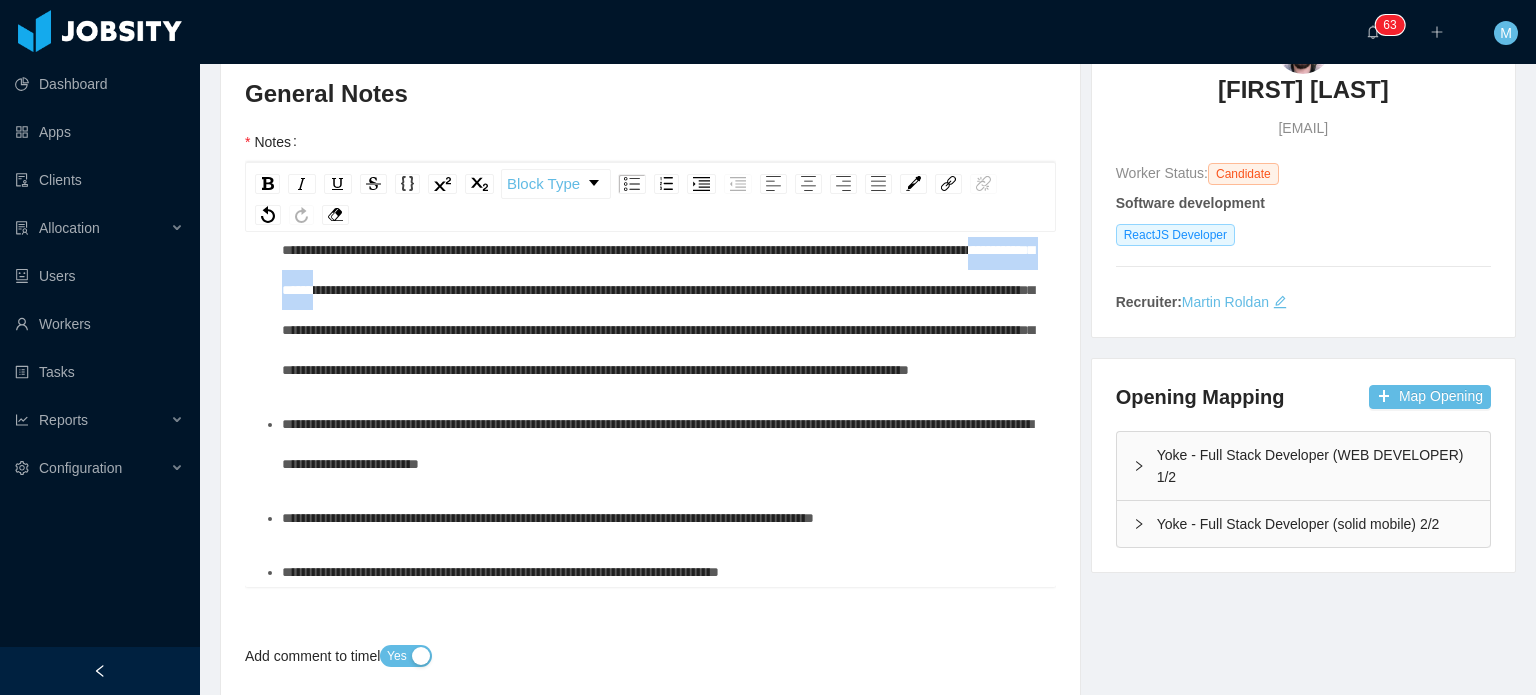 drag, startPoint x: 774, startPoint y: 452, endPoint x: 905, endPoint y: 459, distance: 131.18689 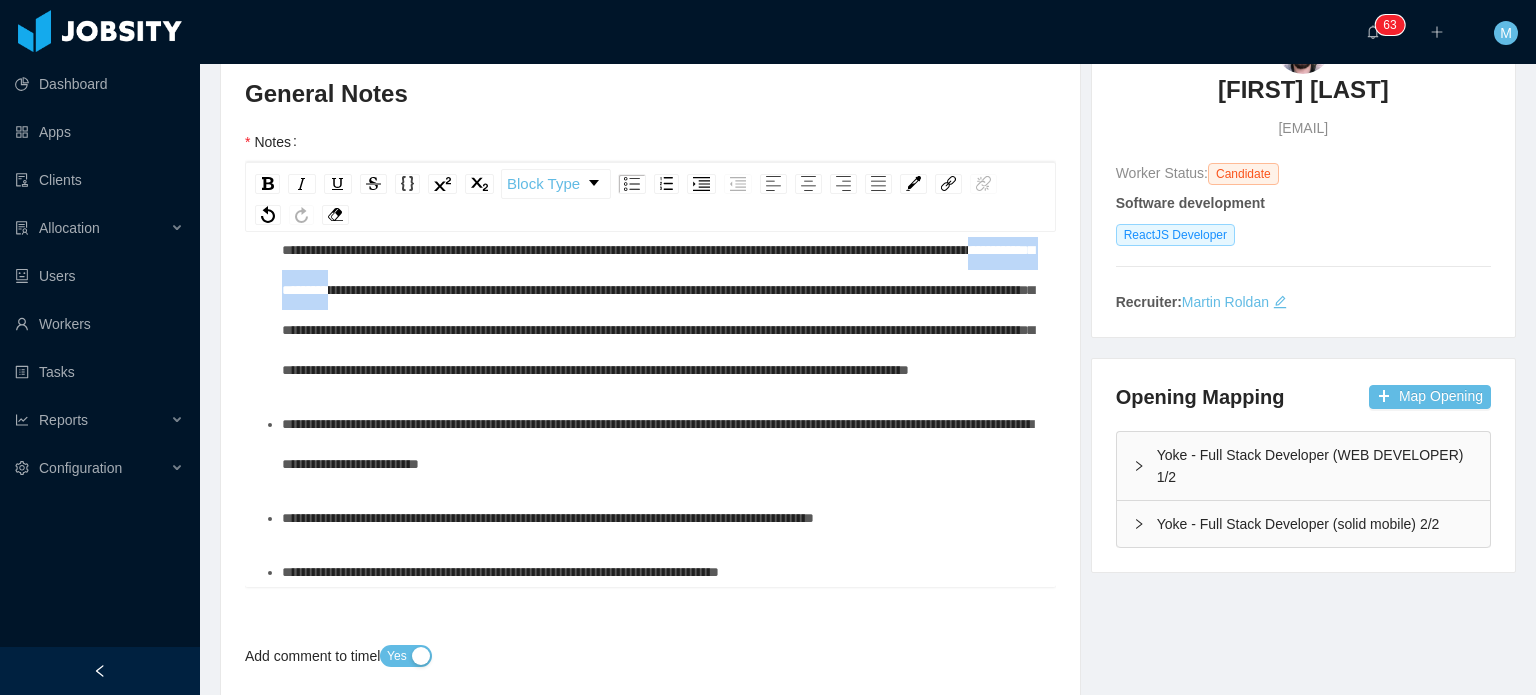 click on "**********" at bounding box center (661, 90) 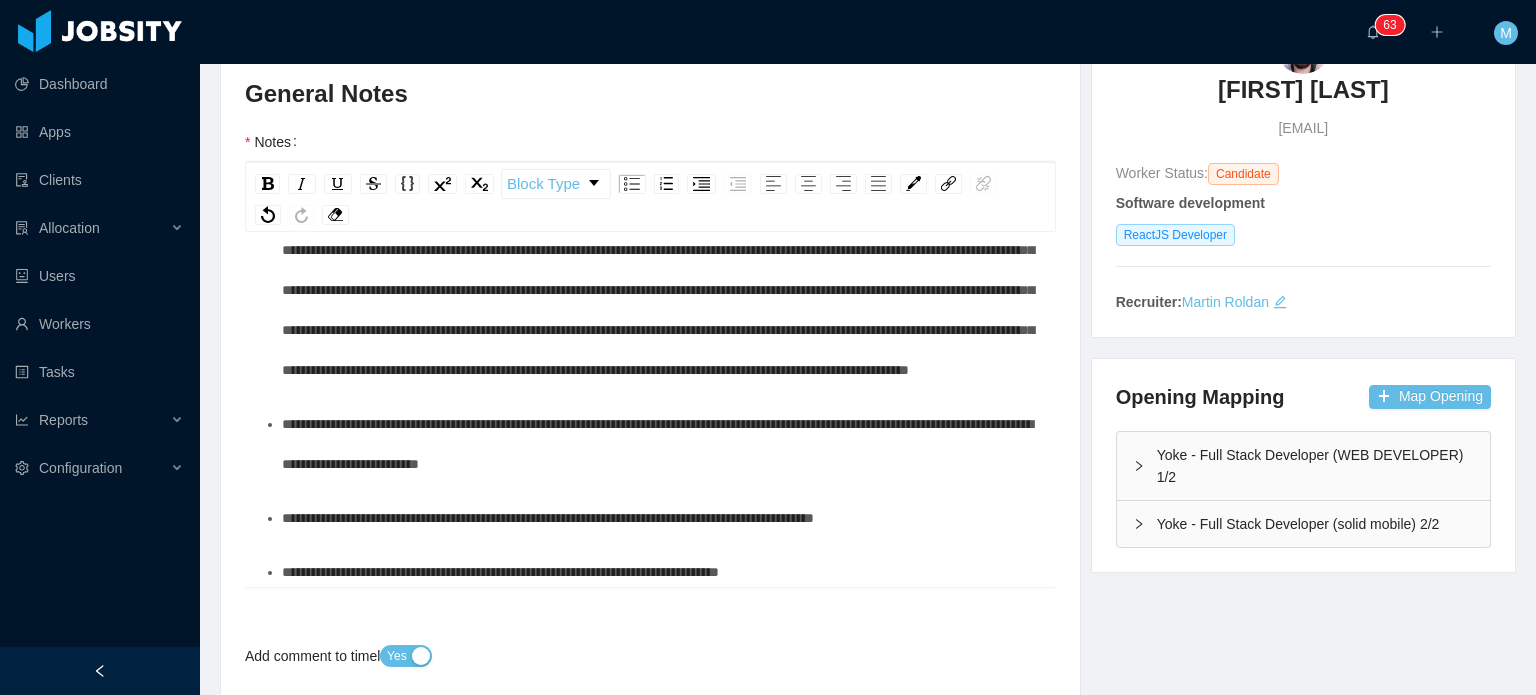 scroll, scrollTop: 1016, scrollLeft: 0, axis: vertical 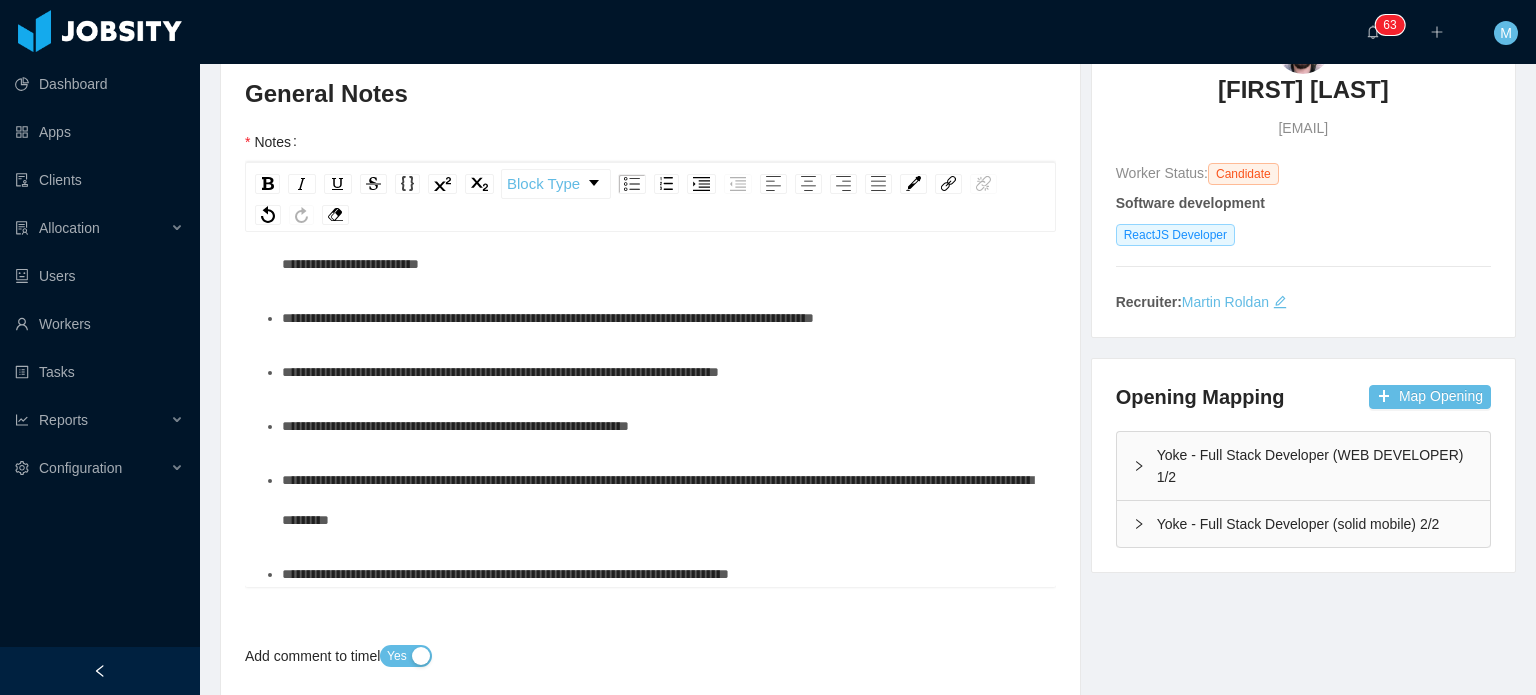 drag, startPoint x: 636, startPoint y: 317, endPoint x: 724, endPoint y: 319, distance: 88.02273 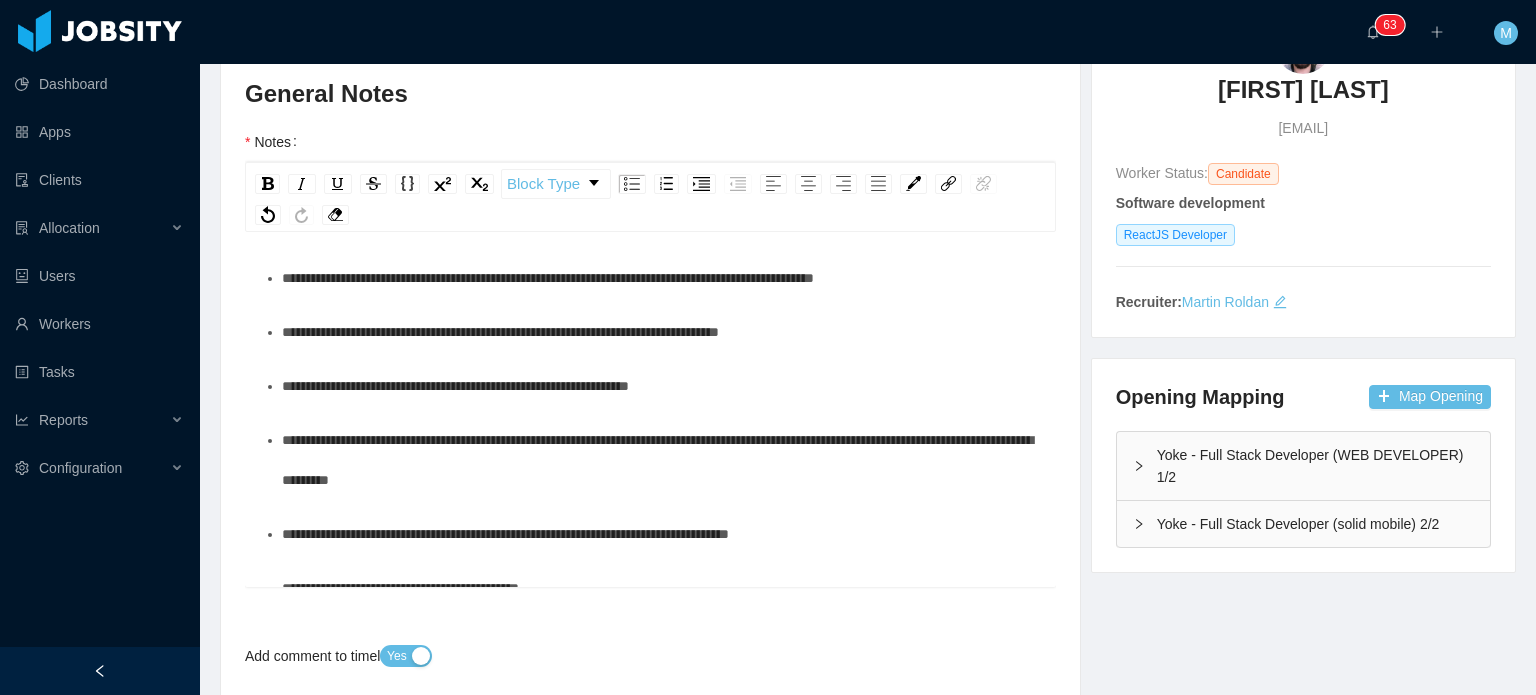 scroll, scrollTop: 1171, scrollLeft: 0, axis: vertical 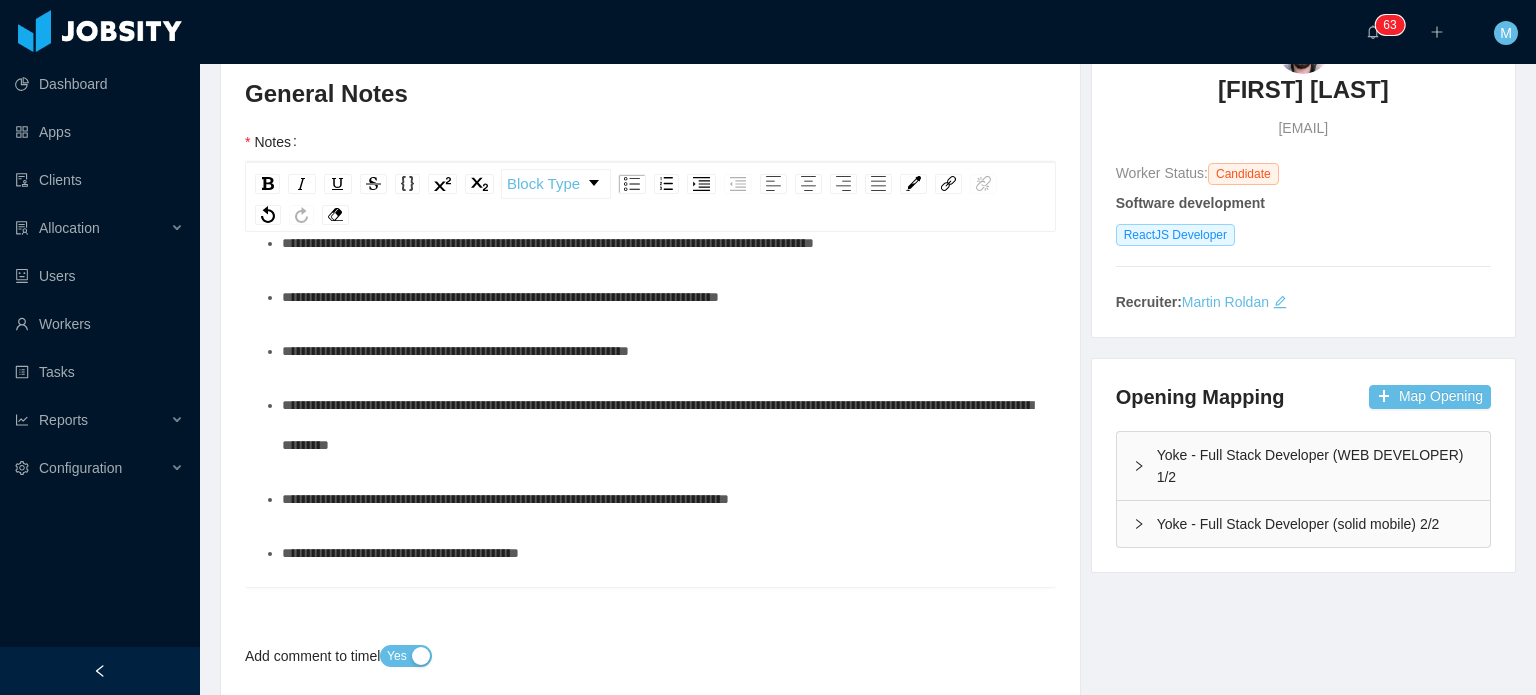 drag, startPoint x: 756, startPoint y: 377, endPoint x: 390, endPoint y: 358, distance: 366.49283 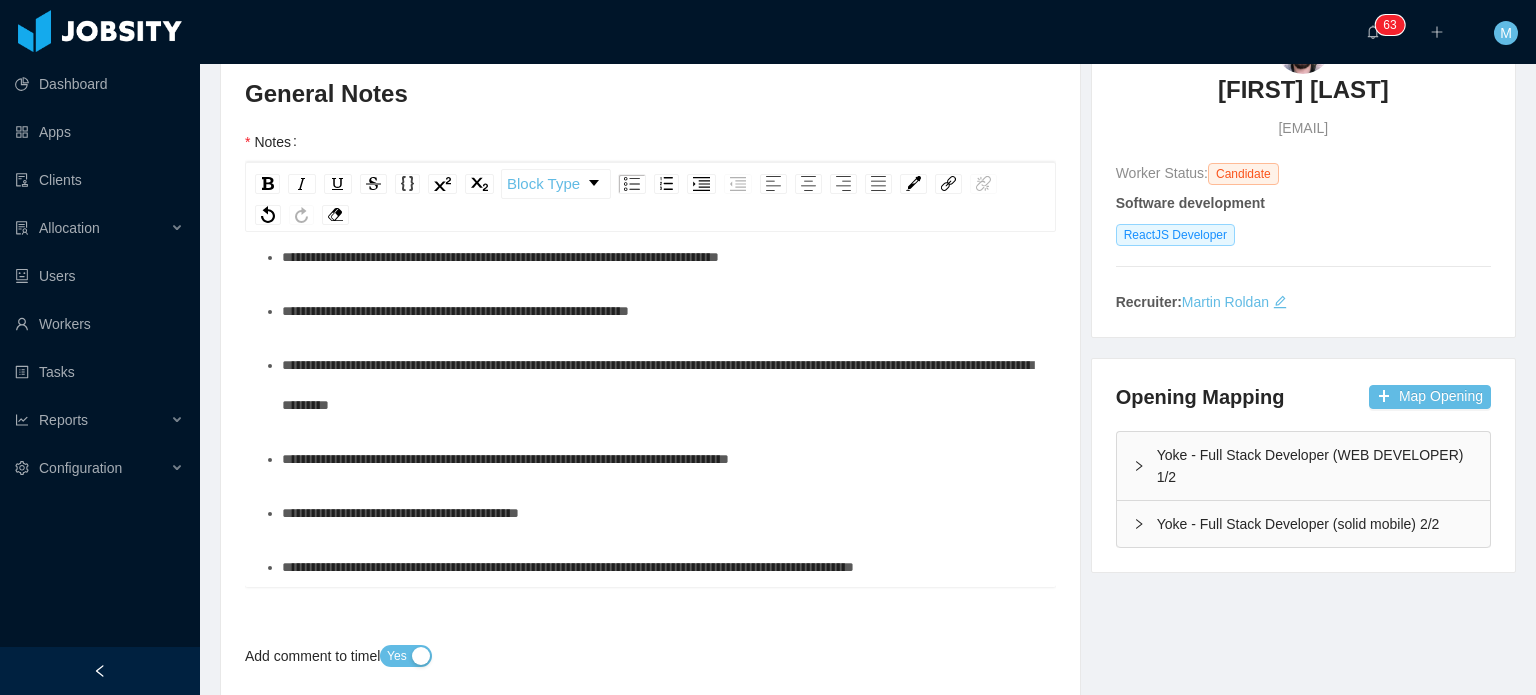 scroll, scrollTop: 208, scrollLeft: 0, axis: vertical 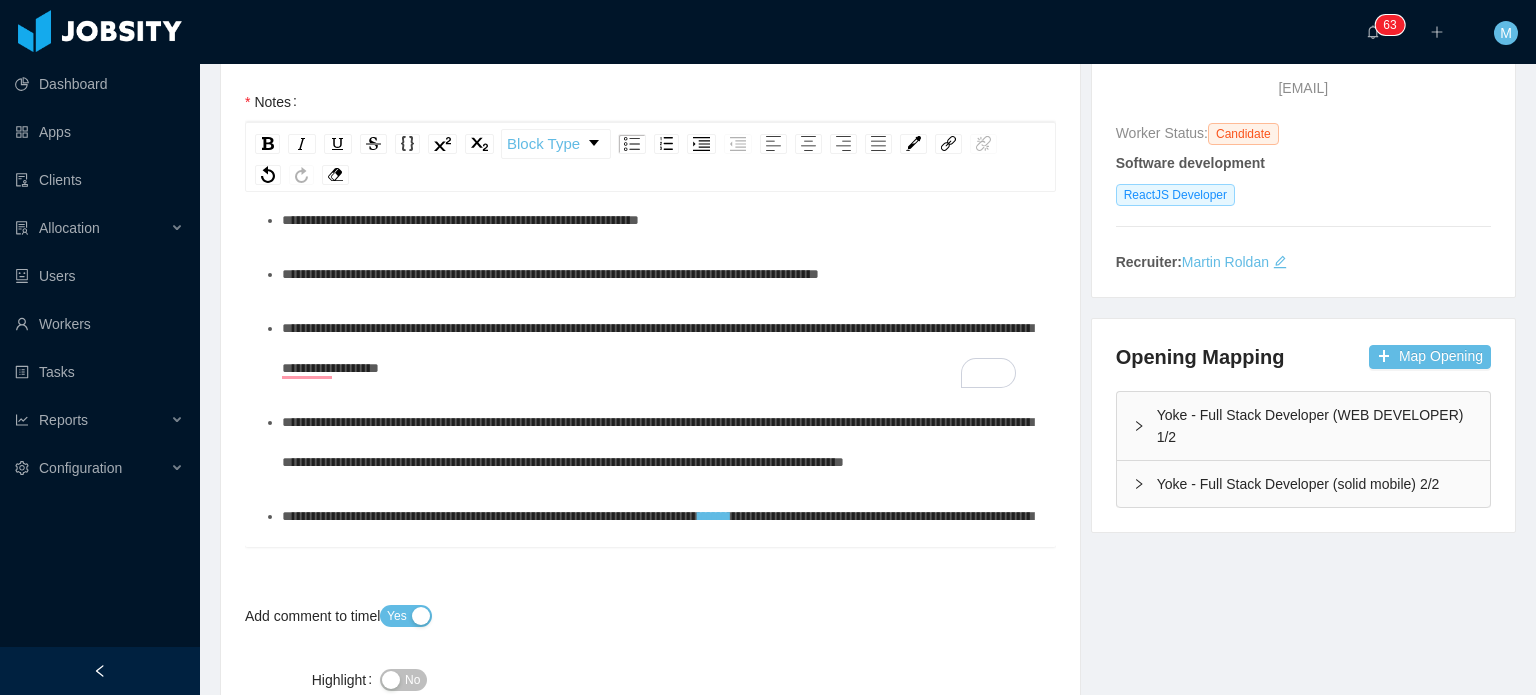 click on "**********" at bounding box center [661, 348] 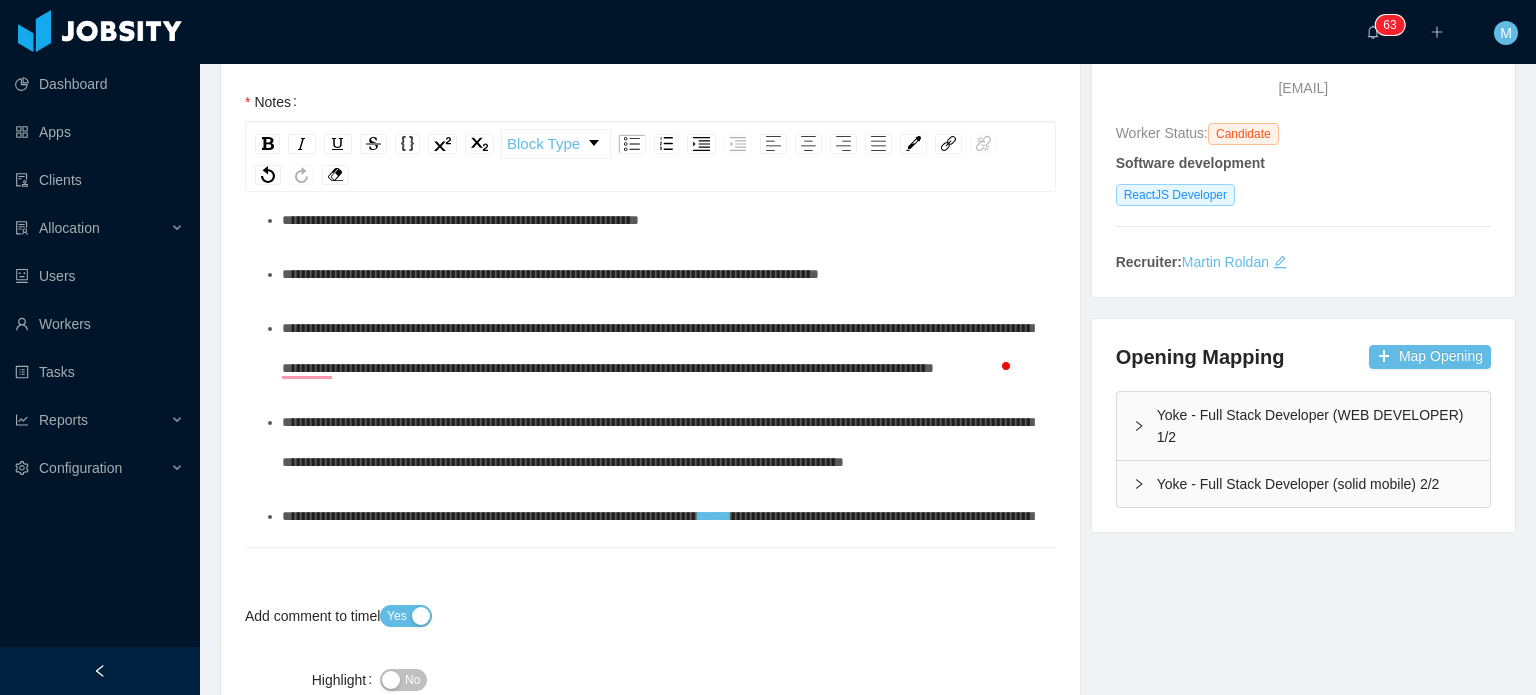 scroll, scrollTop: 360, scrollLeft: 0, axis: vertical 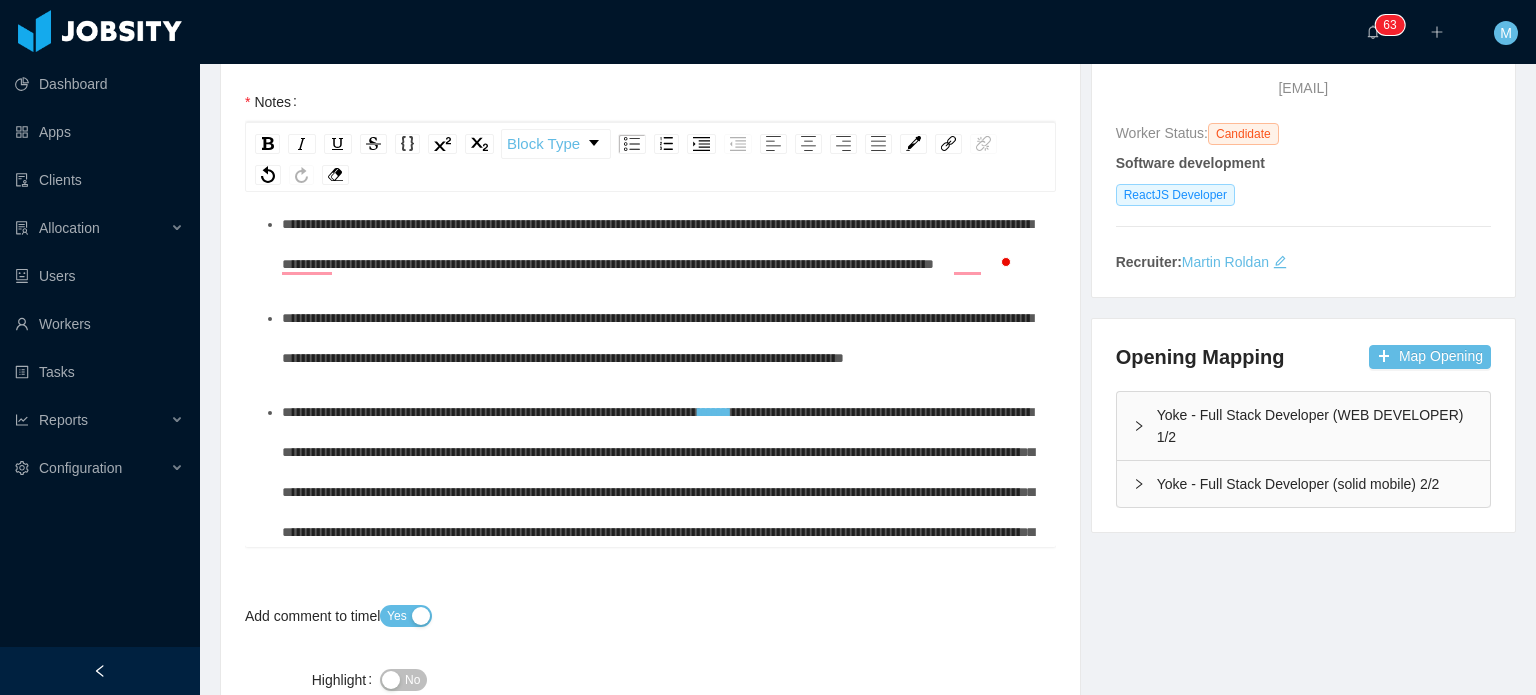 click on "**********" at bounding box center [661, 244] 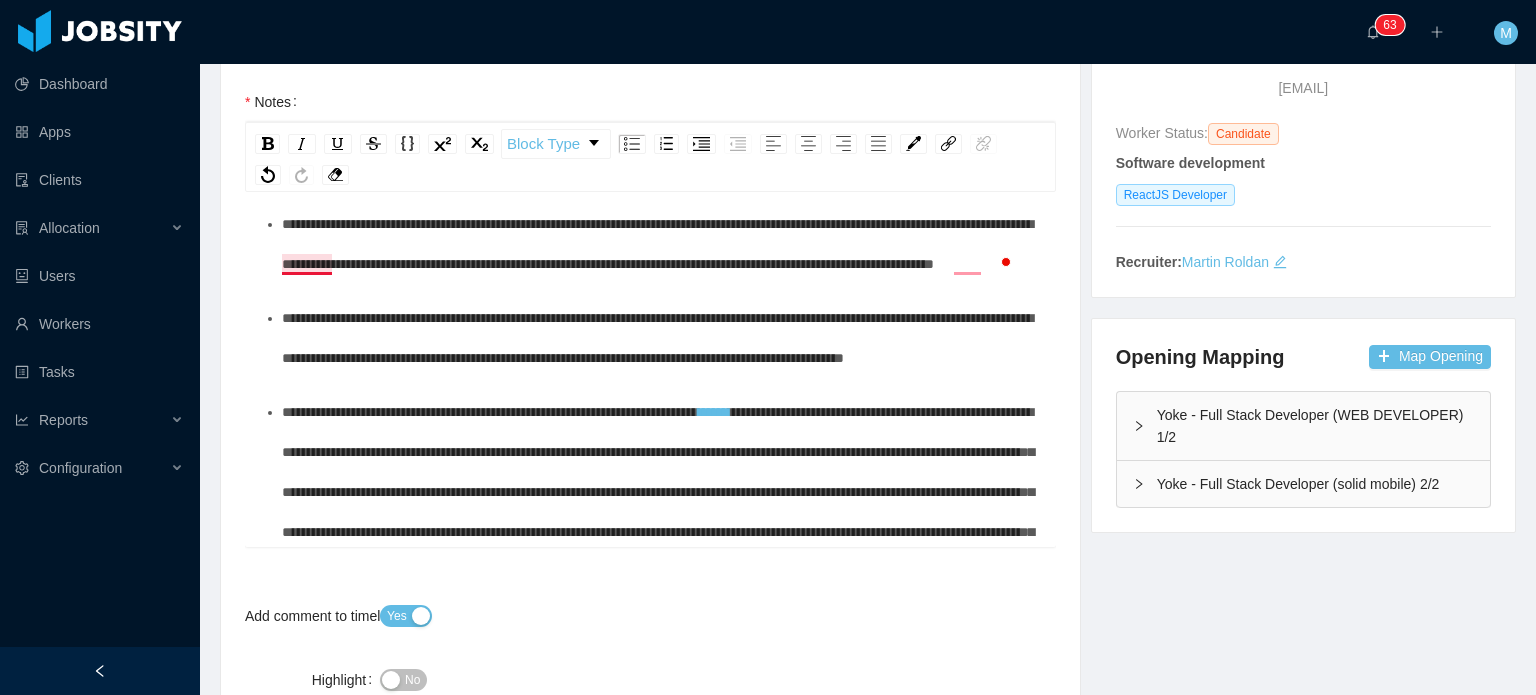 click on "**********" at bounding box center (657, 244) 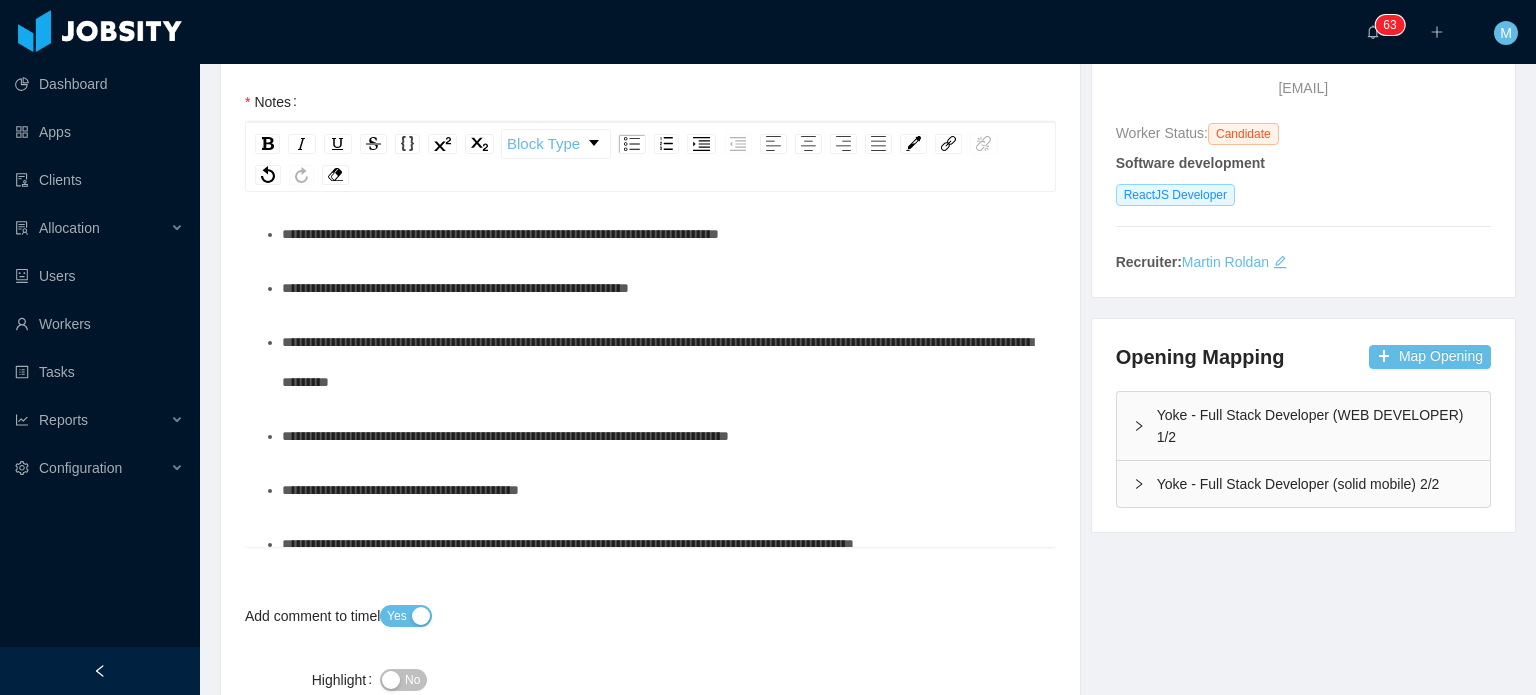 click on "**********" at bounding box center [661, -134] 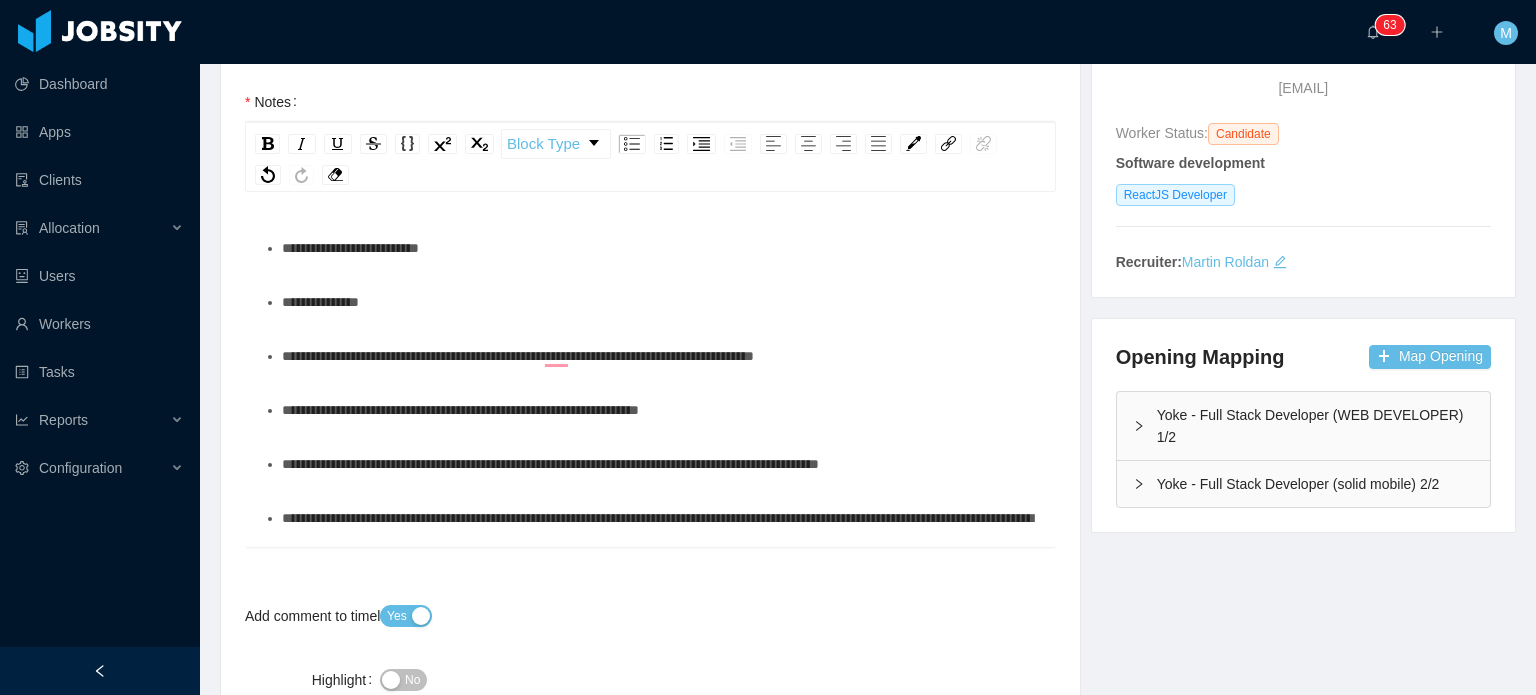 click on "**********" at bounding box center (661, 302) 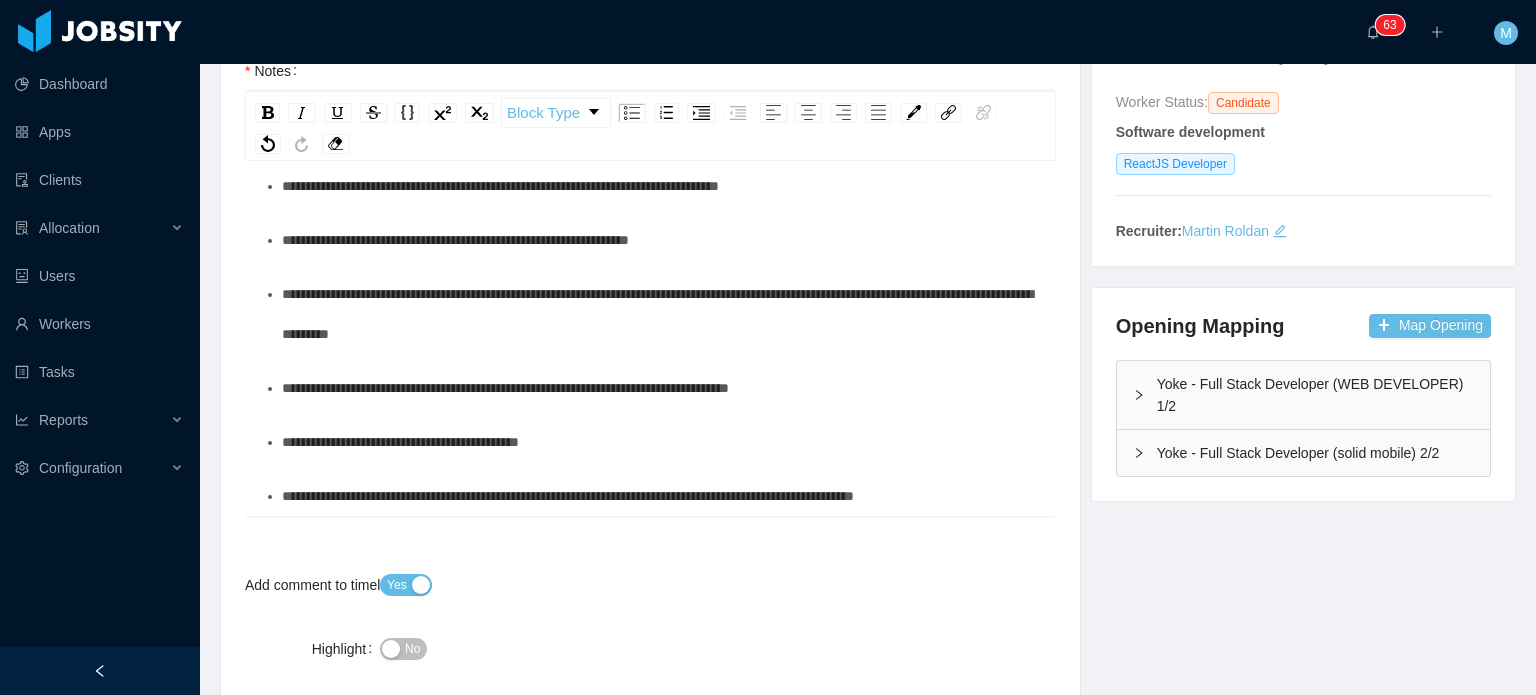 click on "**********" at bounding box center (661, 240) 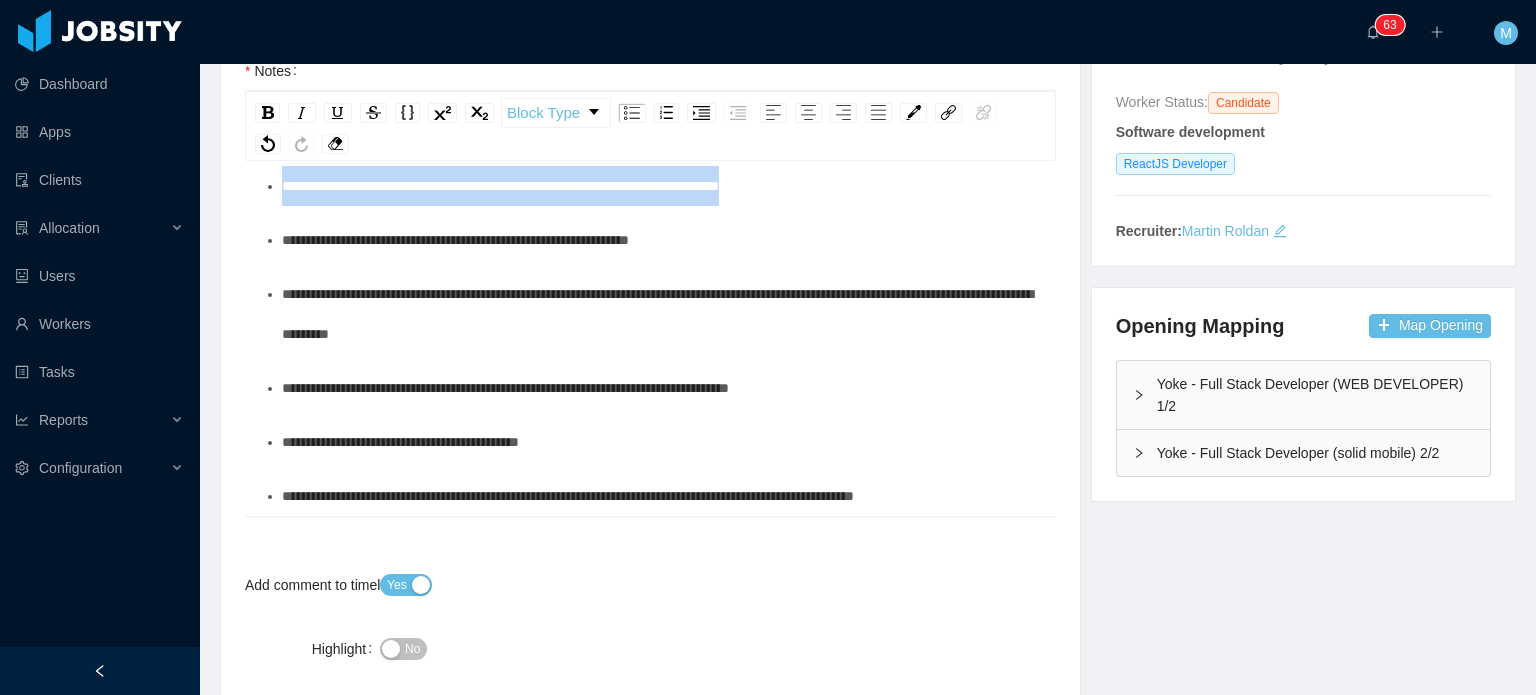 drag, startPoint x: 898, startPoint y: 312, endPoint x: 266, endPoint y: 331, distance: 632.2855 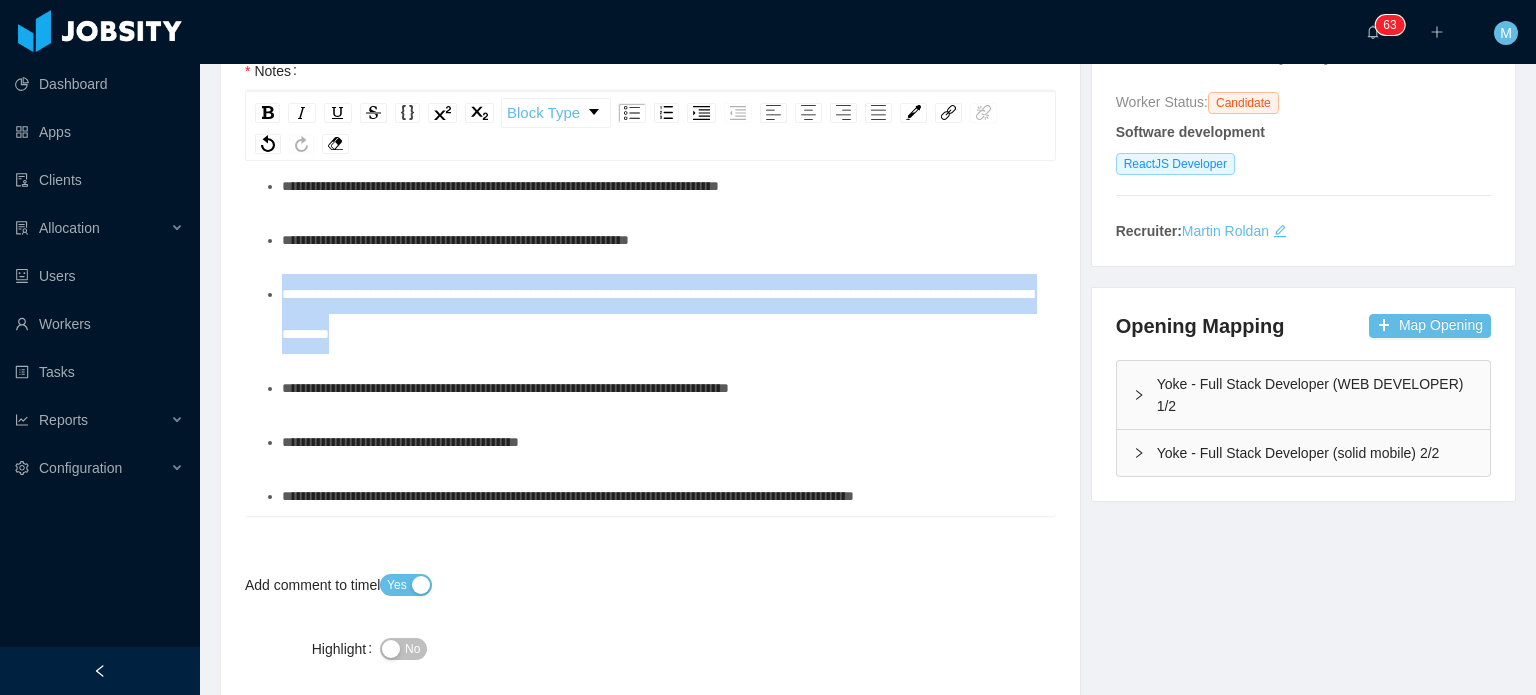 drag, startPoint x: 564, startPoint y: 433, endPoint x: 217, endPoint y: 391, distance: 349.53253 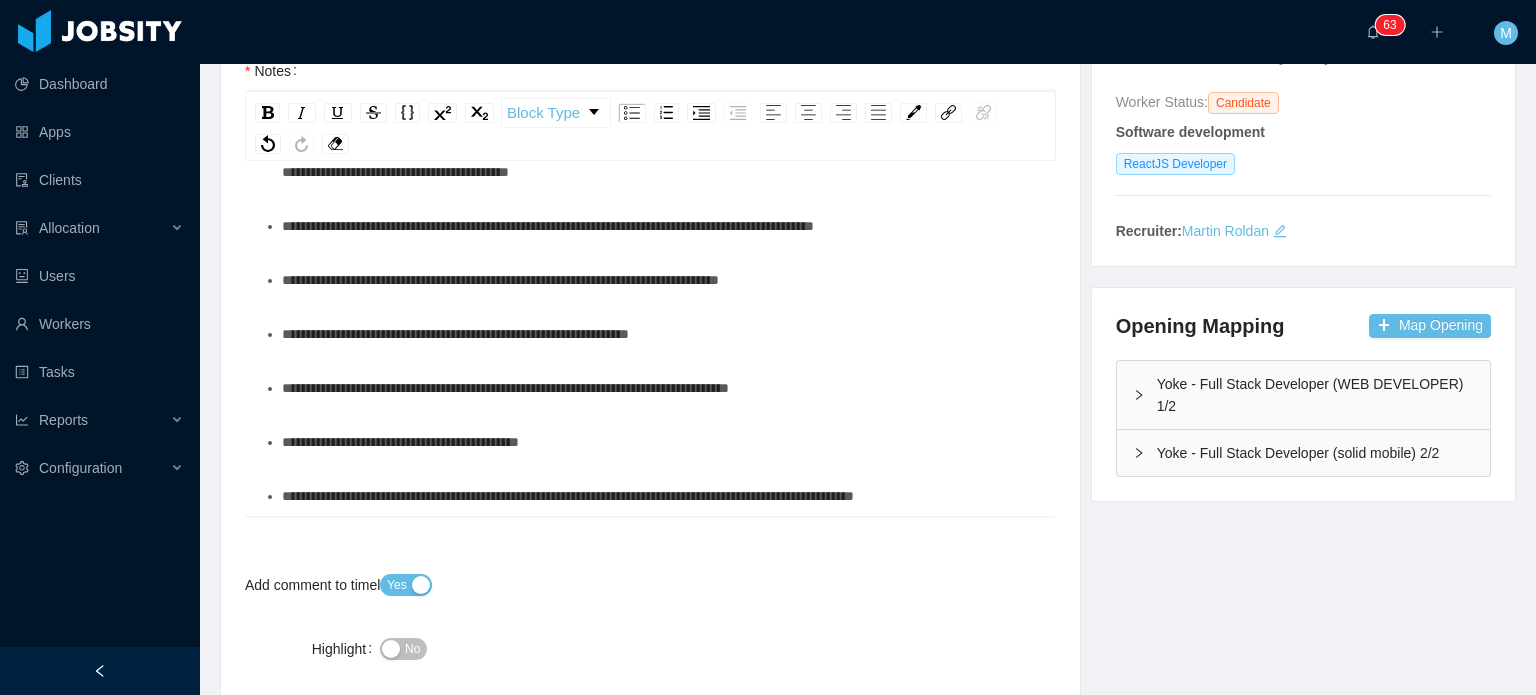 click on "**********" at bounding box center (505, 388) 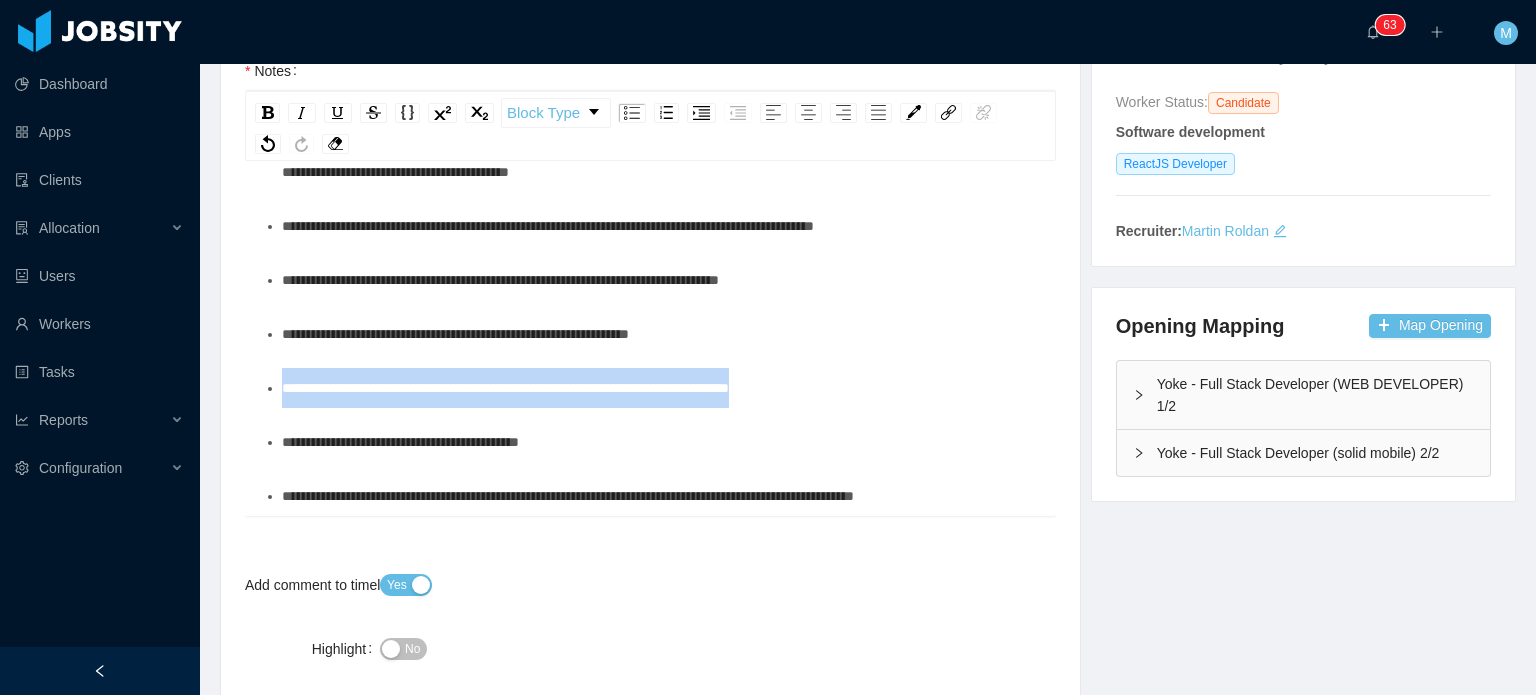 drag, startPoint x: 849, startPoint y: 389, endPoint x: 249, endPoint y: 379, distance: 600.0833 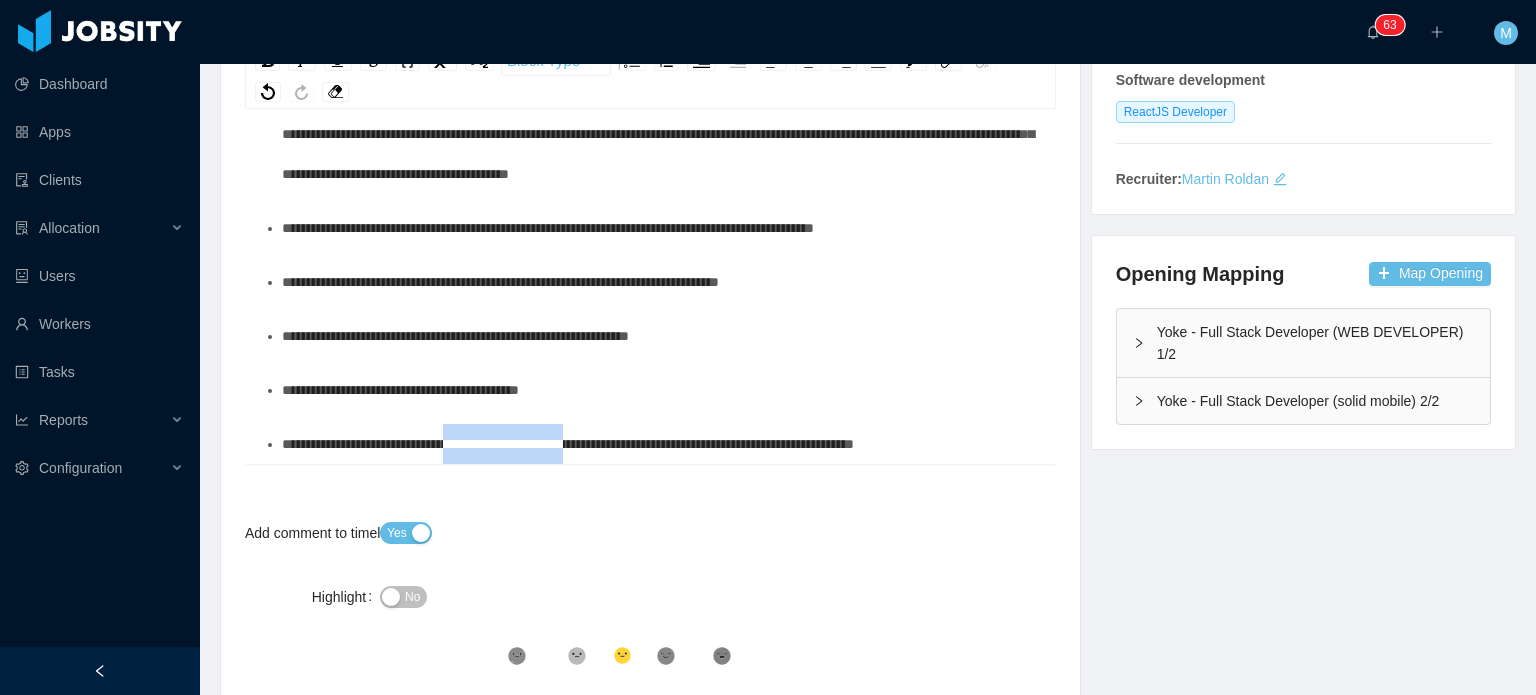 drag, startPoint x: 497, startPoint y: 457, endPoint x: 907, endPoint y: 450, distance: 410.05975 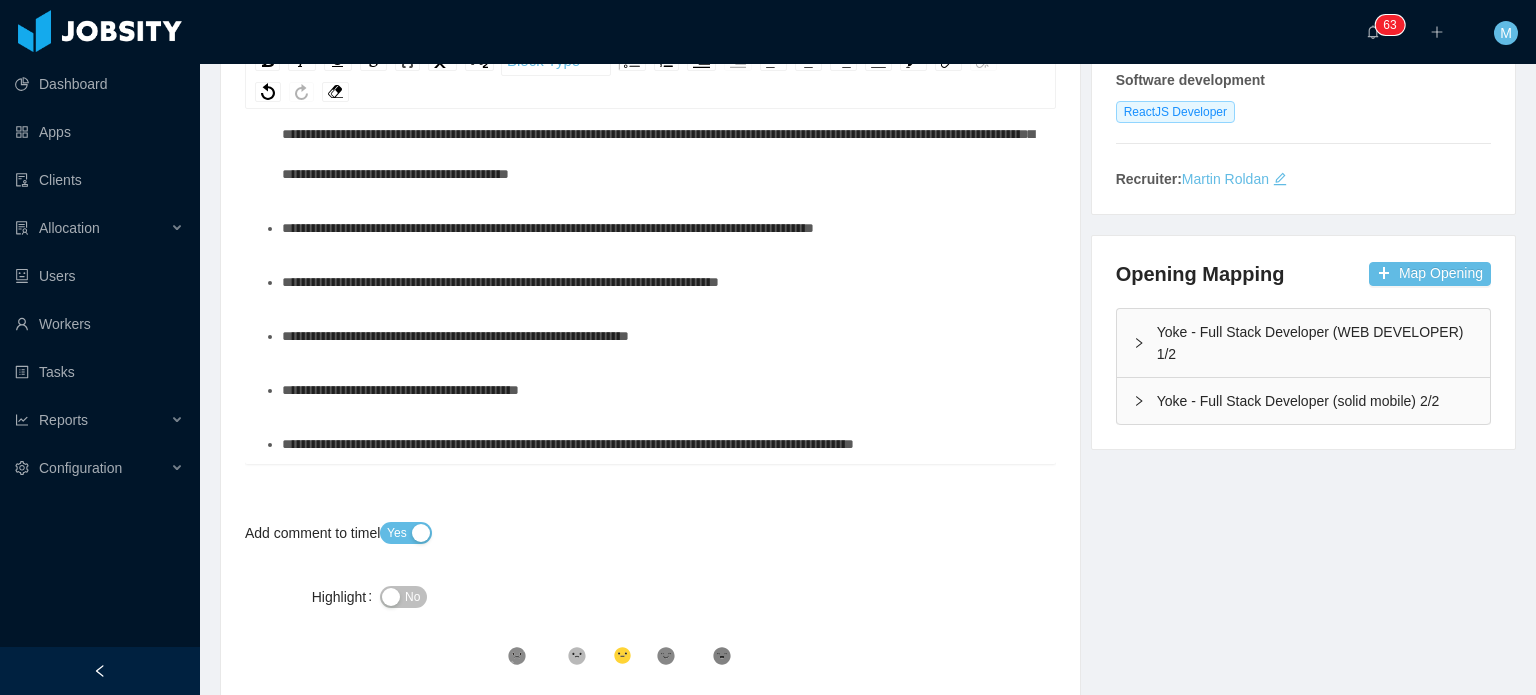 click on "**********" at bounding box center [568, 444] 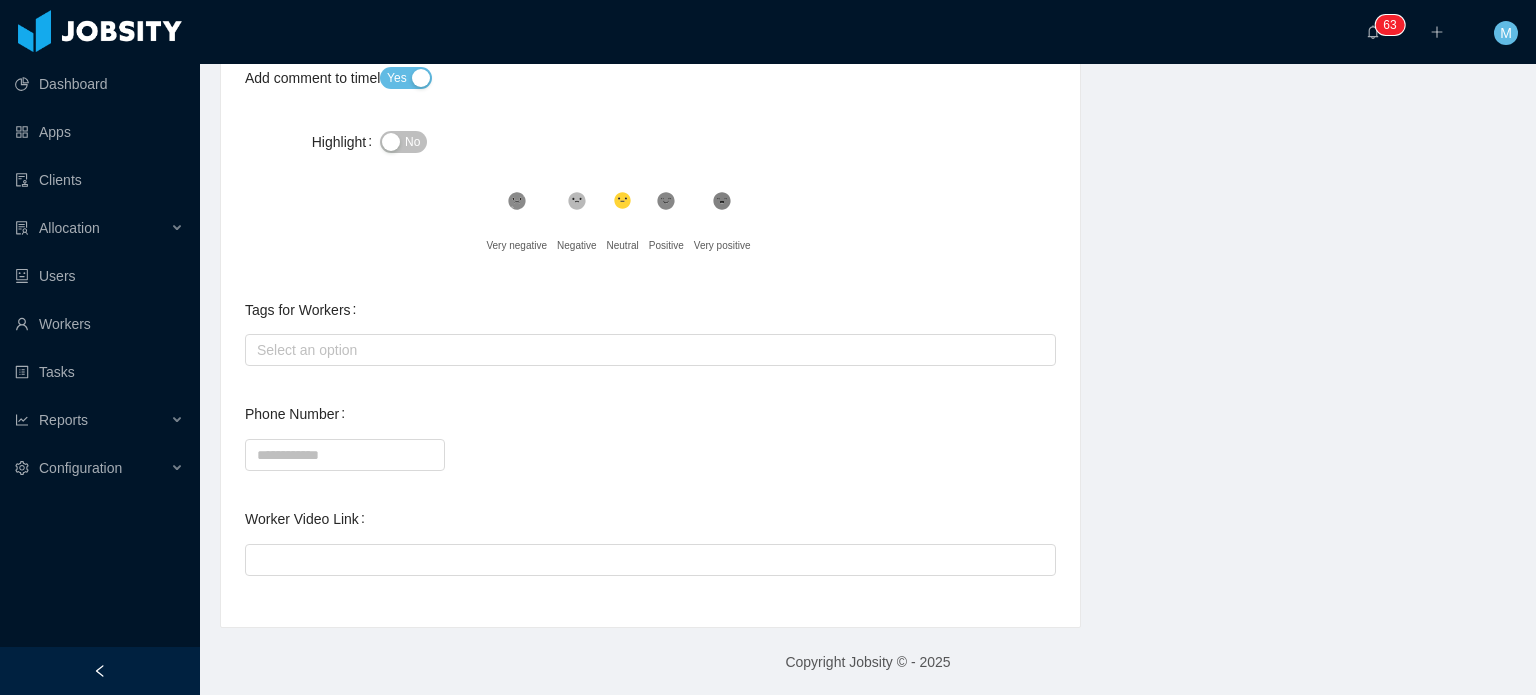 click on "Worker Video Link" at bounding box center [650, 539] 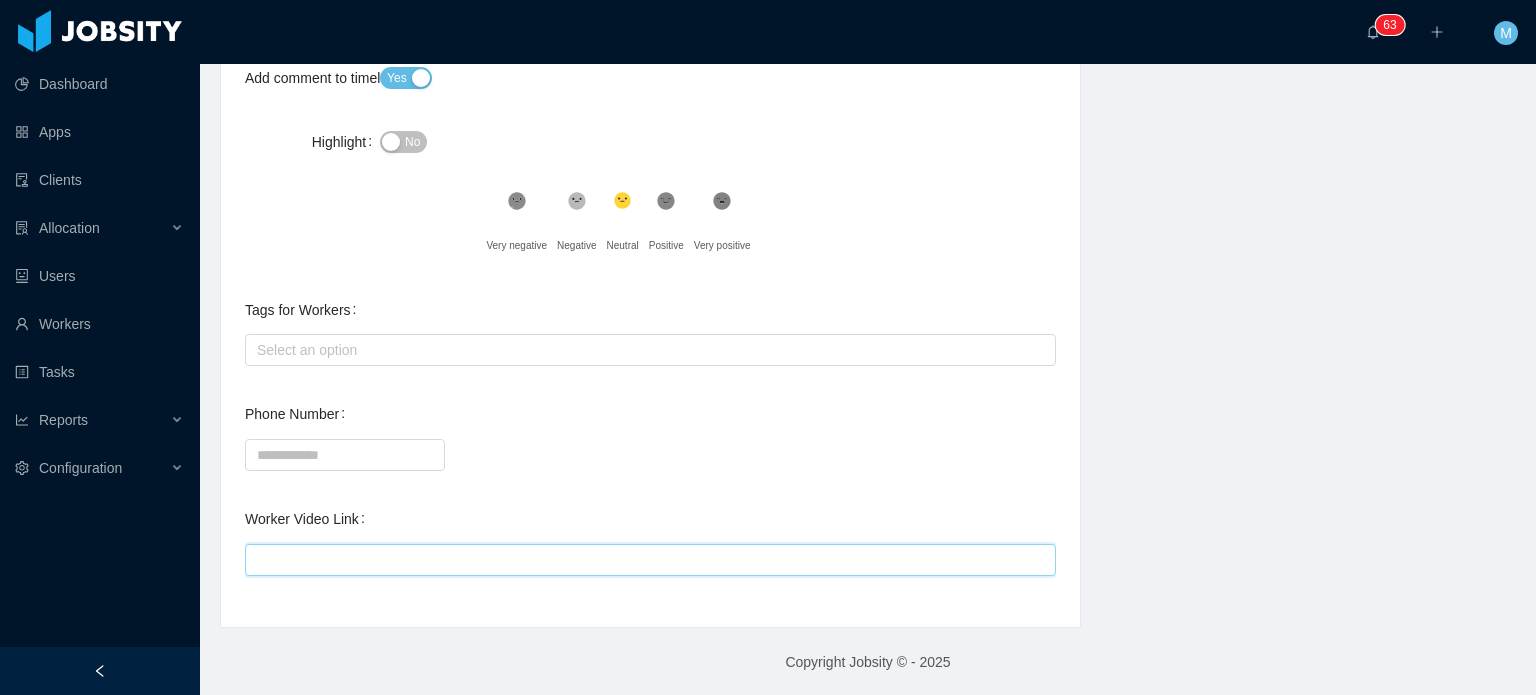 click on "Worker Video Link" at bounding box center (650, 560) 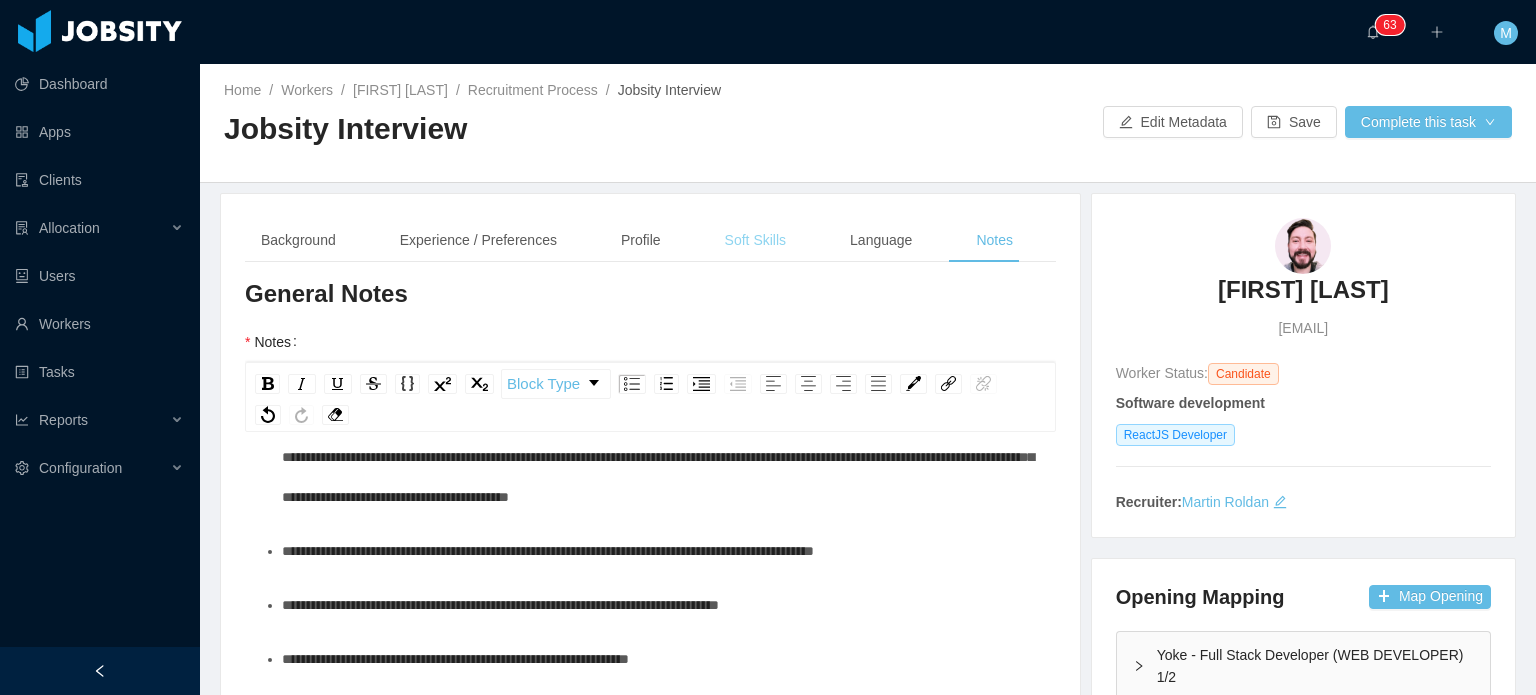 type on "**********" 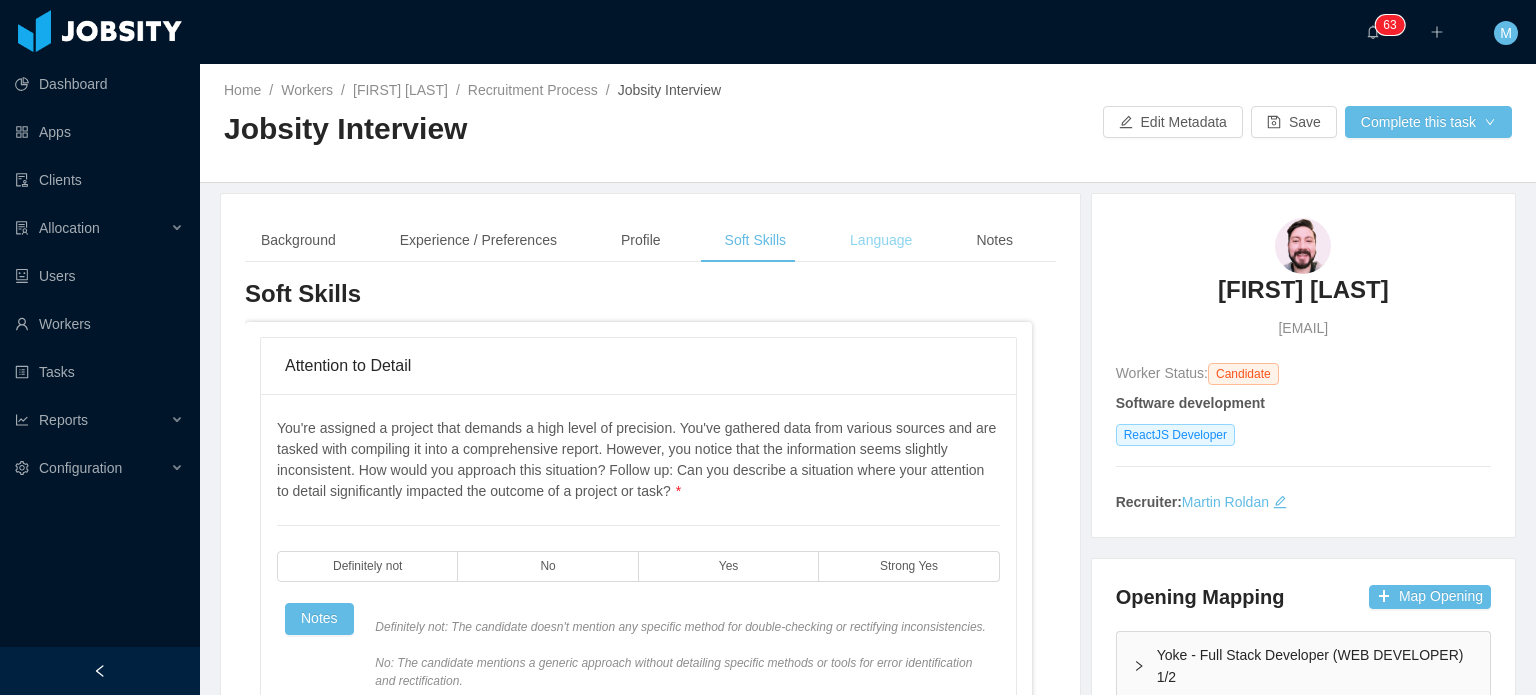 click on "Language" at bounding box center (881, 240) 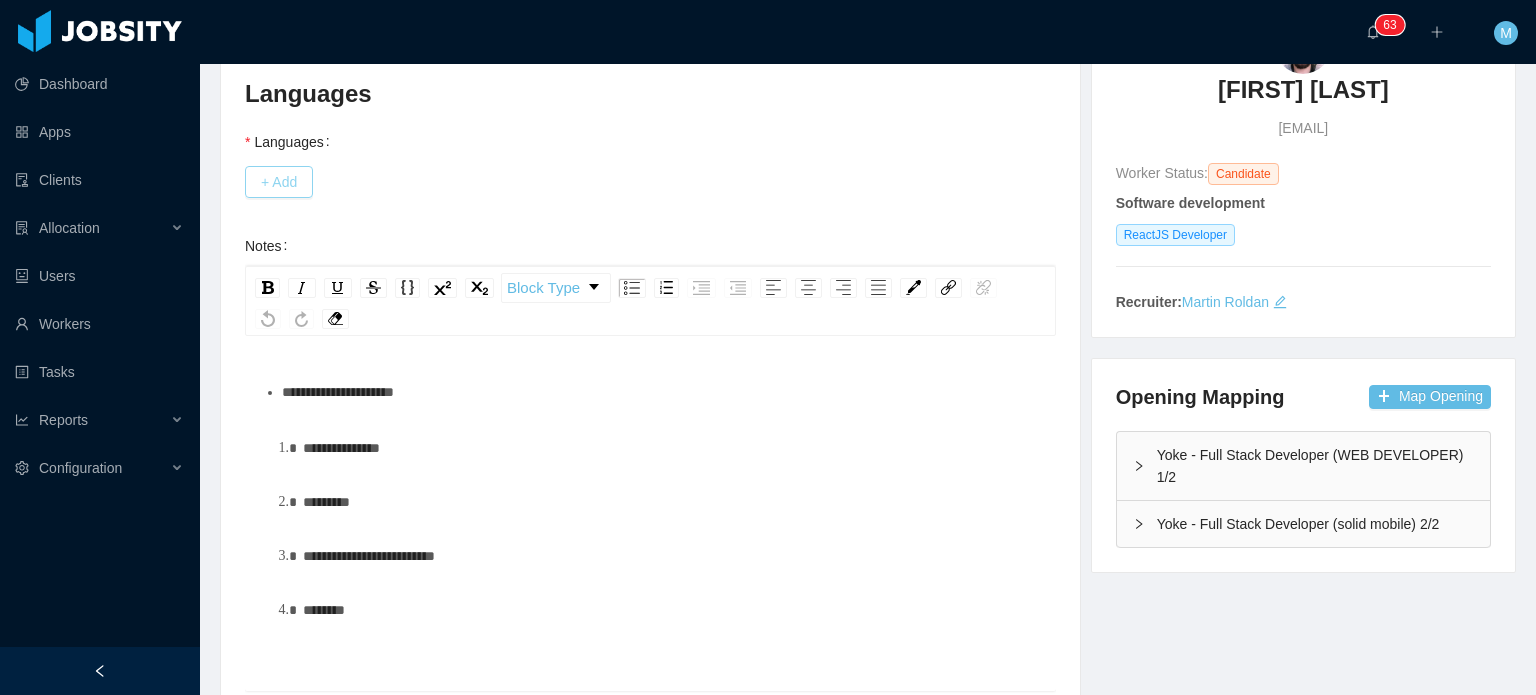 click on "+ Add" at bounding box center [279, 182] 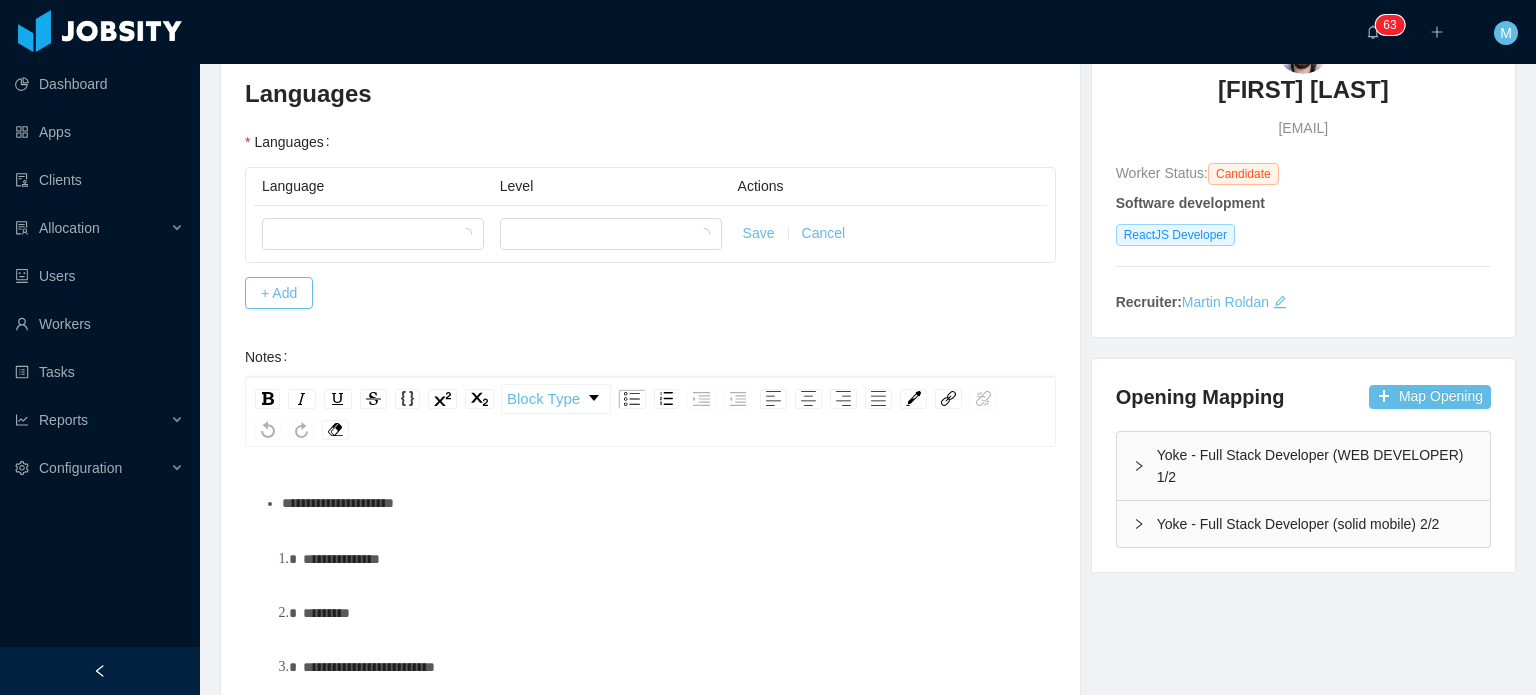 click on "Language" at bounding box center (373, 187) 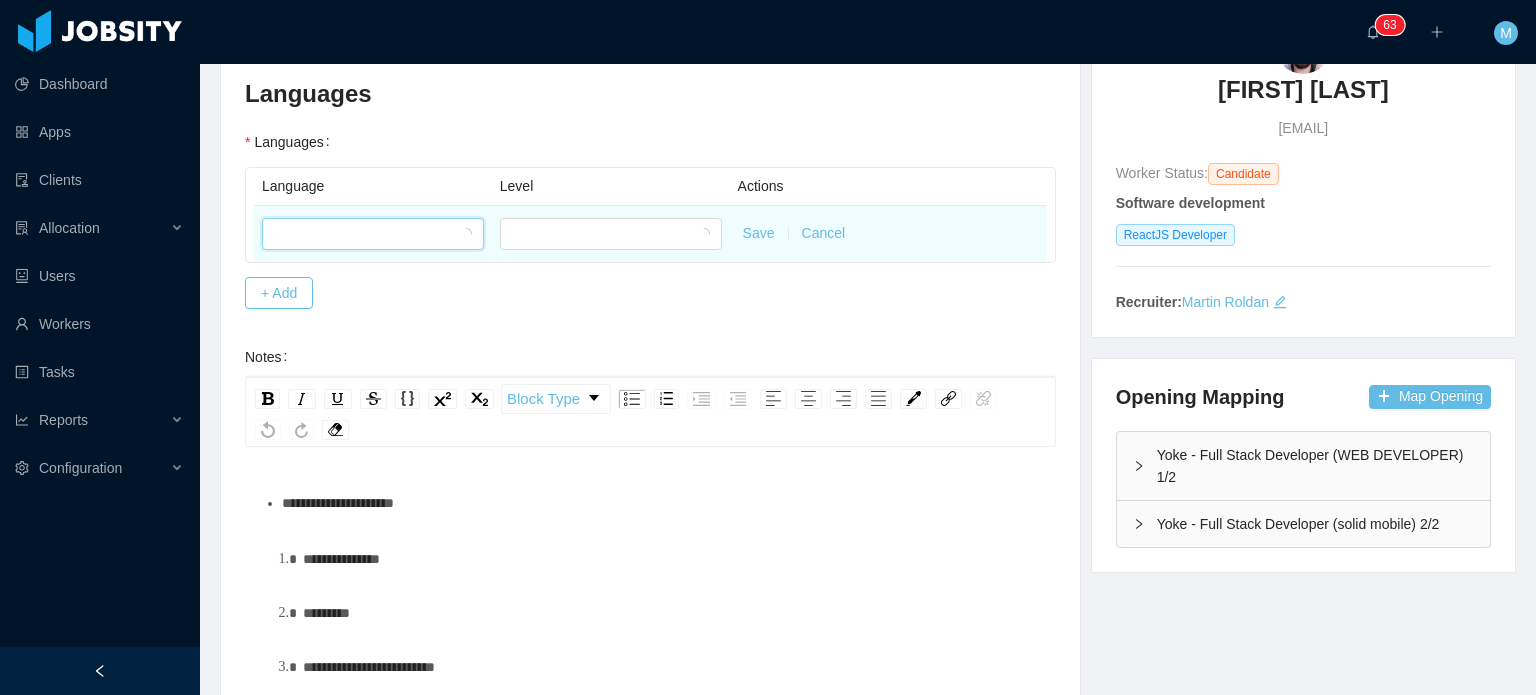 click at bounding box center (366, 234) 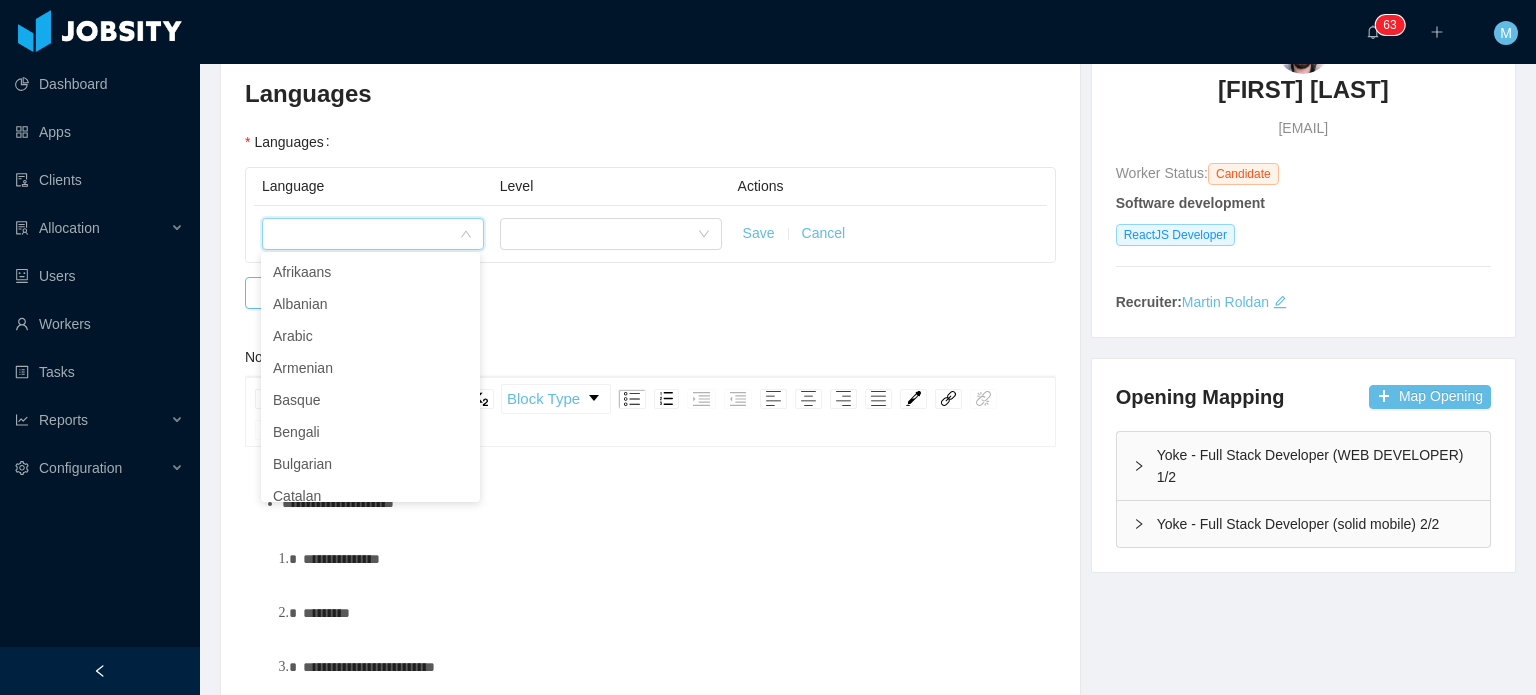 type on "*" 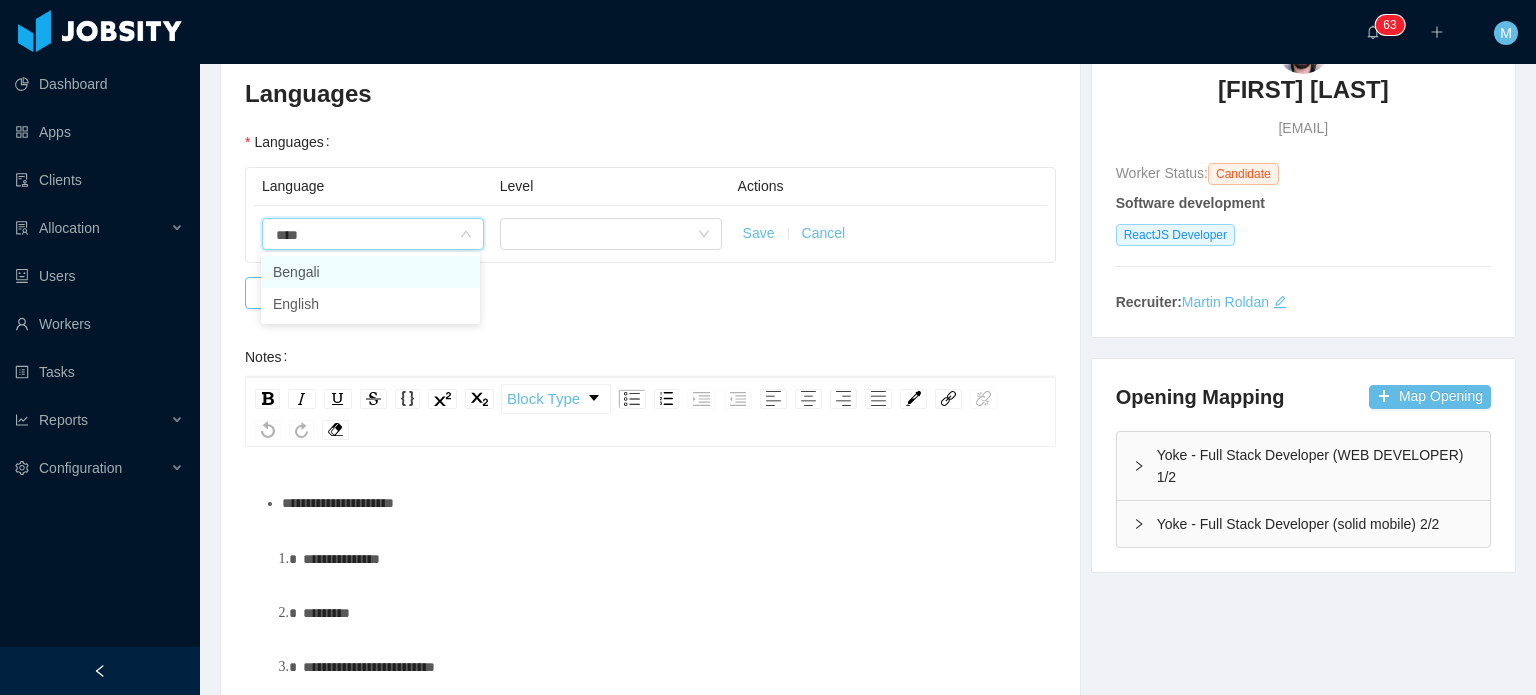 type on "*****" 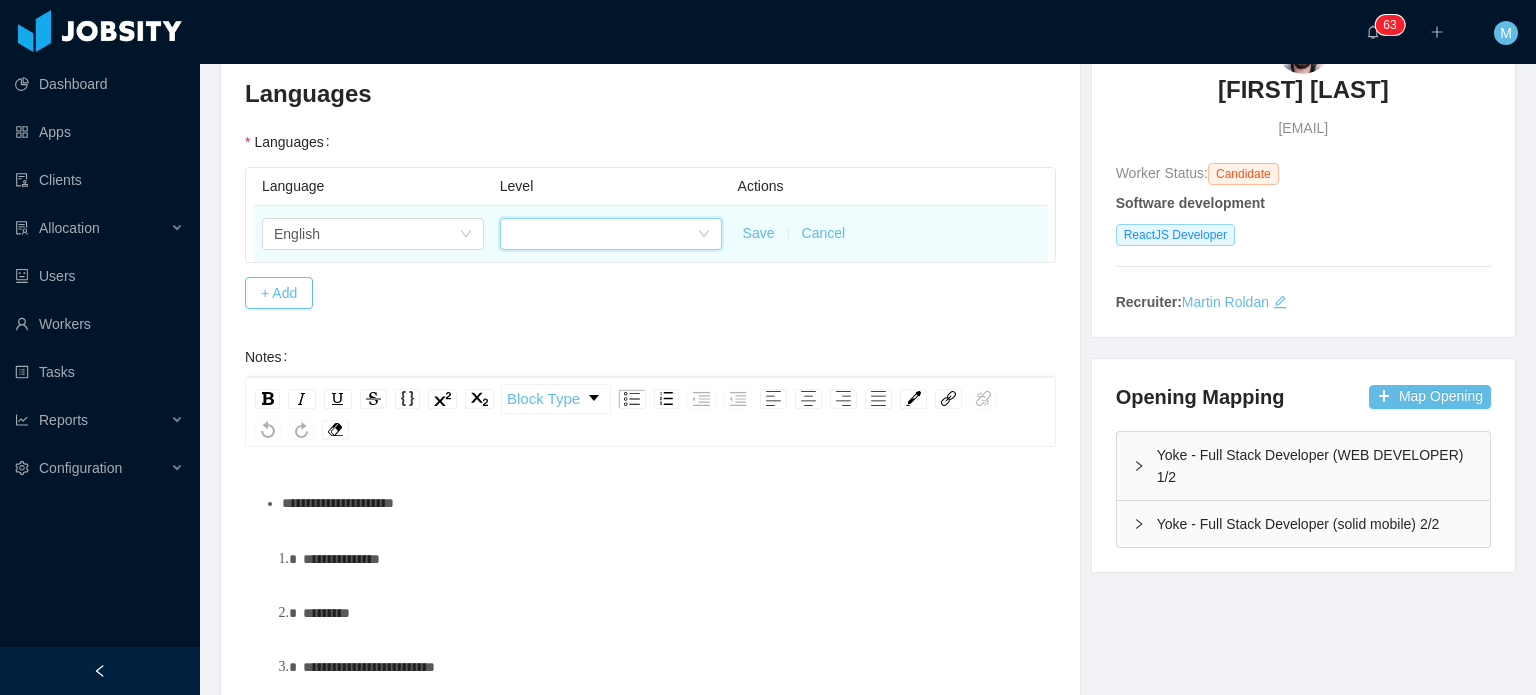 click at bounding box center (604, 234) 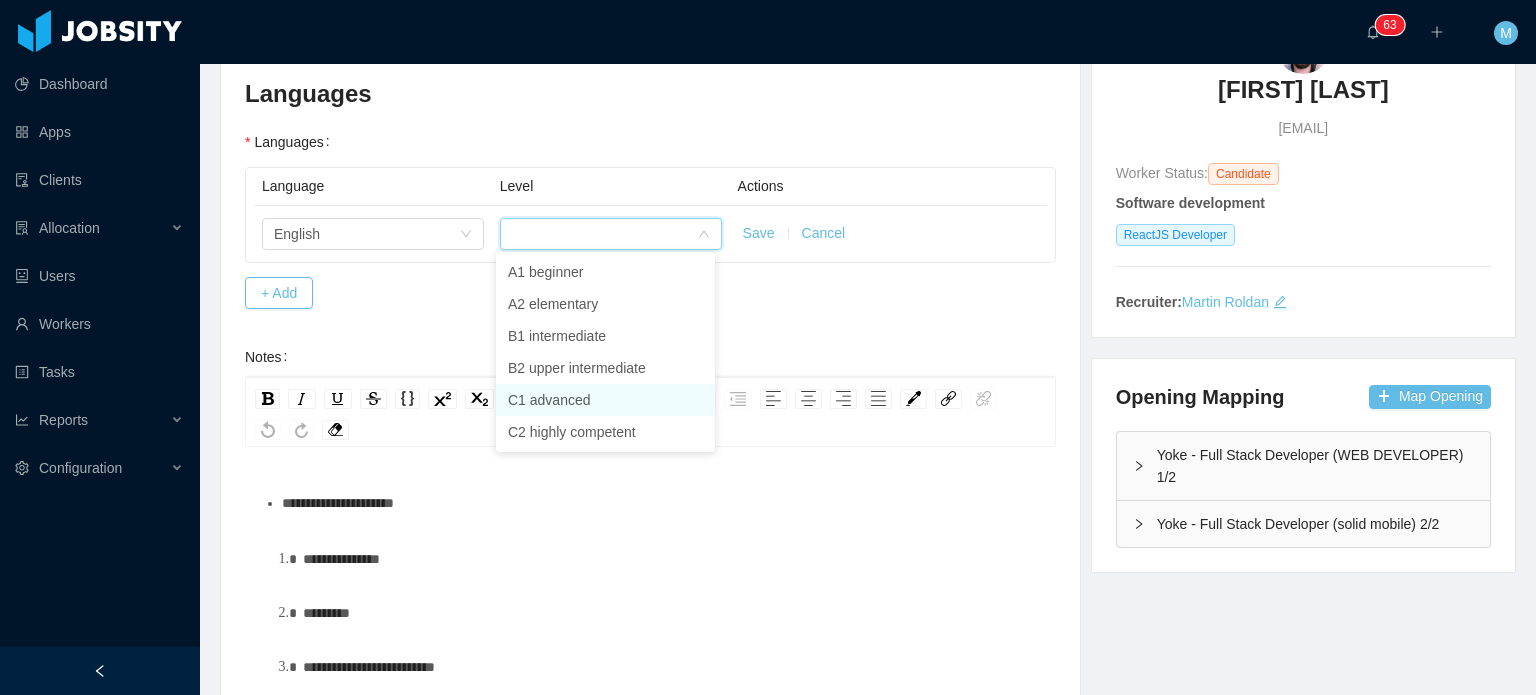 click on "C1 advanced" at bounding box center (605, 400) 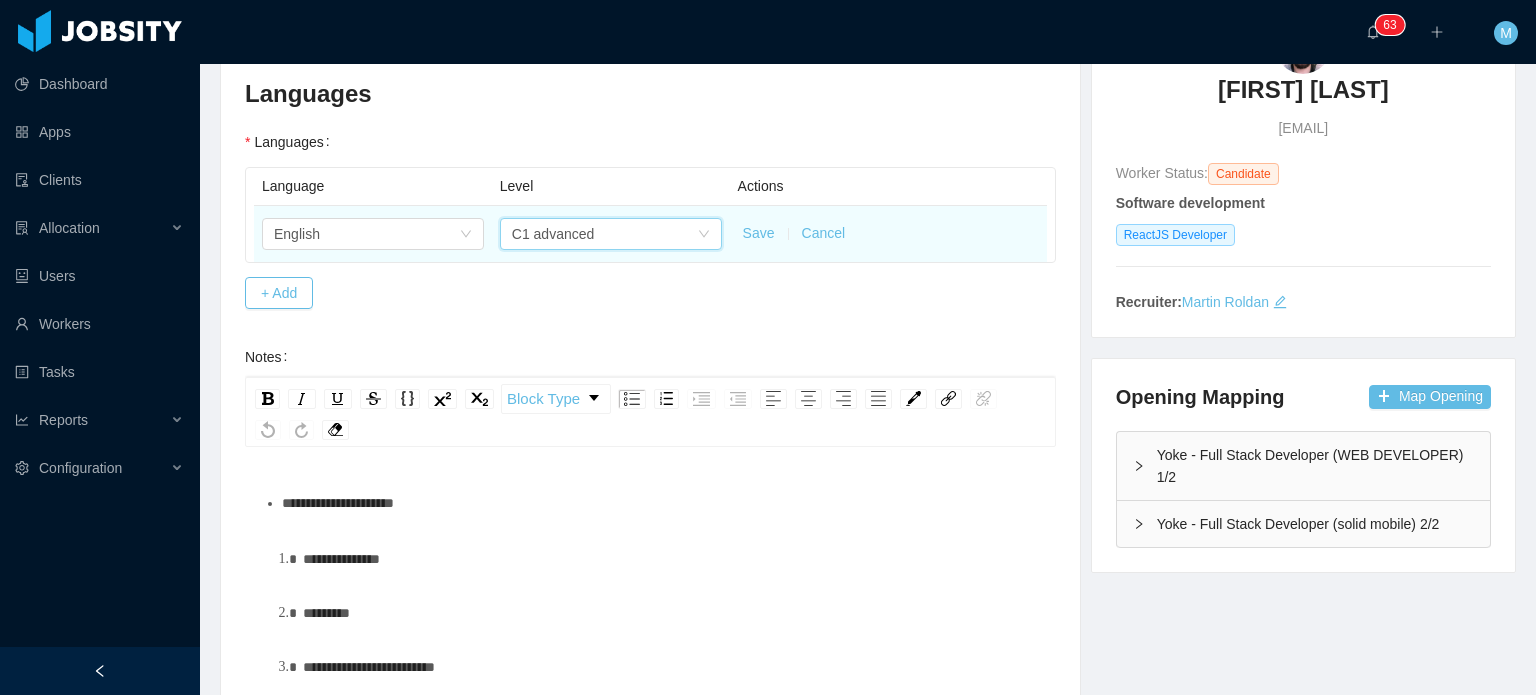 click on "Save" at bounding box center [759, 233] 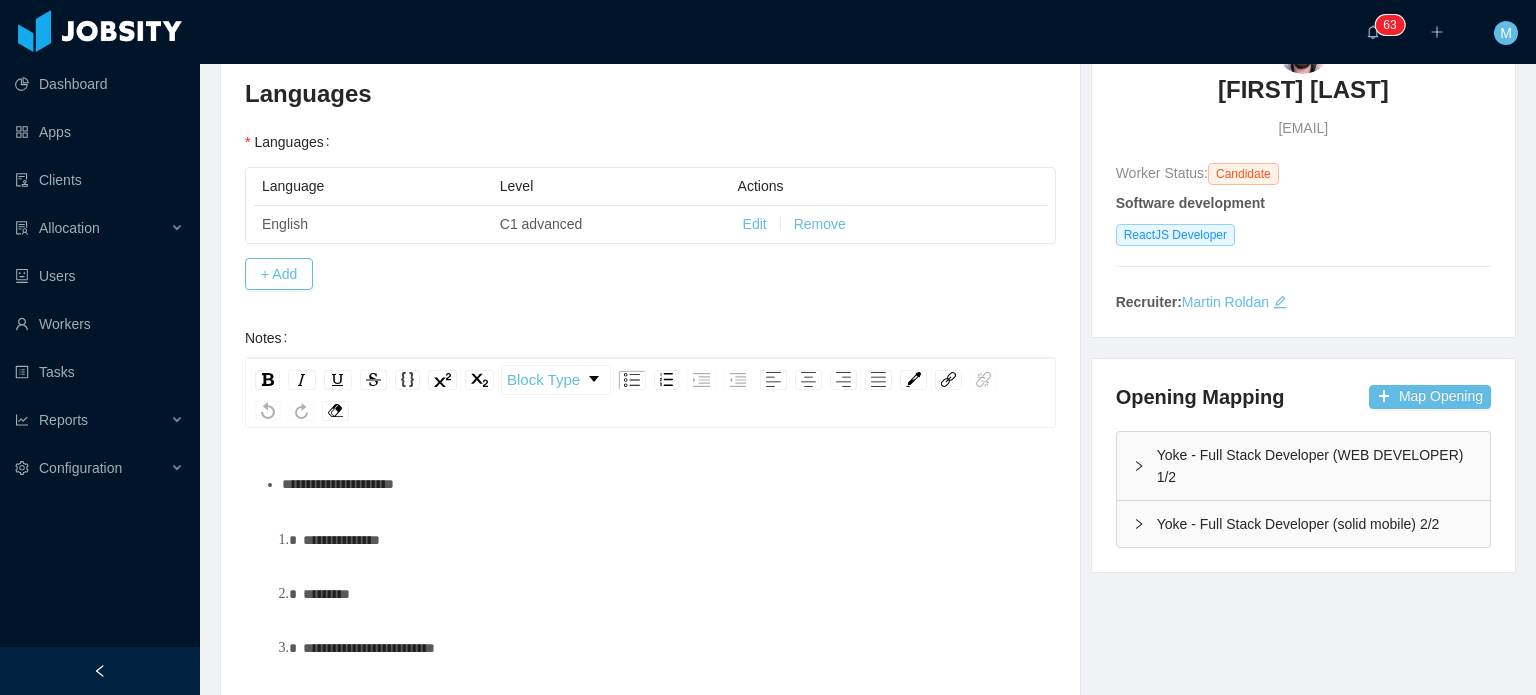 click on "**********" at bounding box center [672, 540] 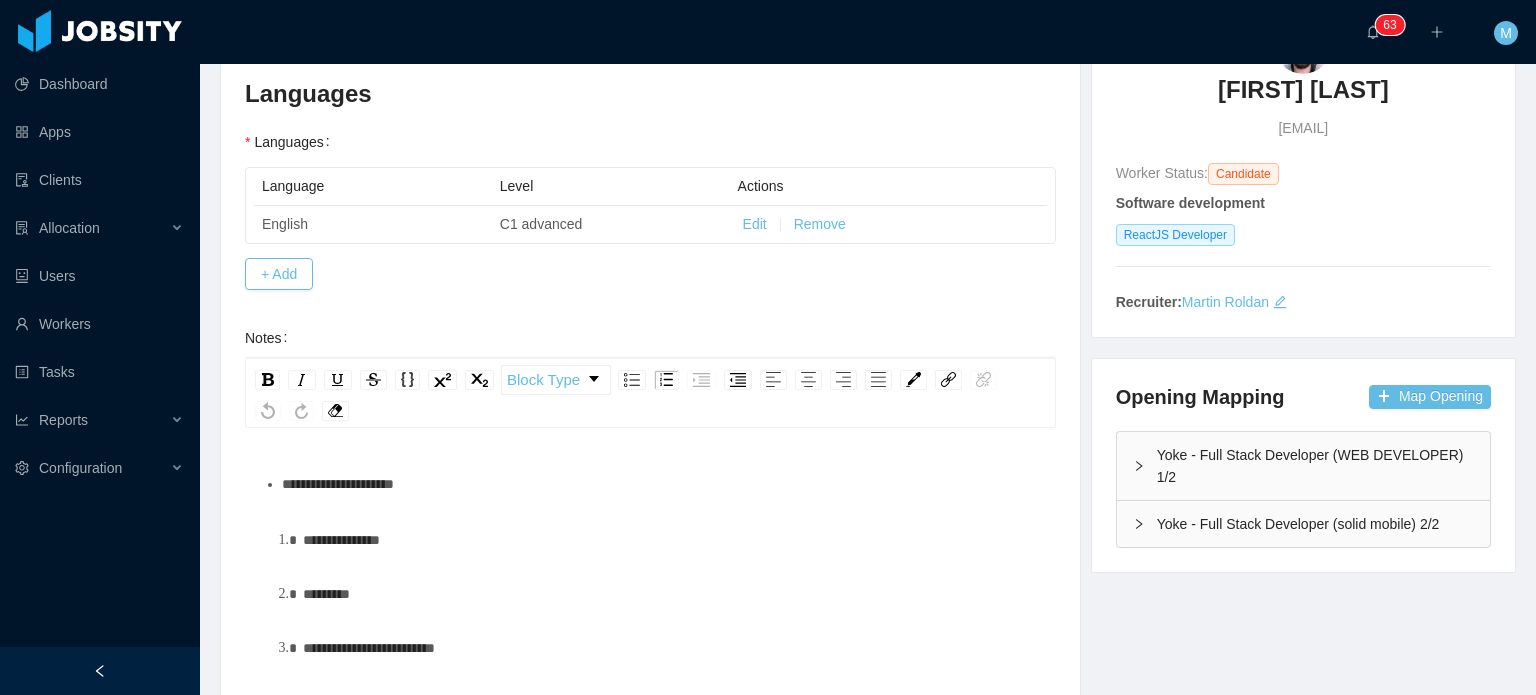 click on "**********" at bounding box center [651, 593] 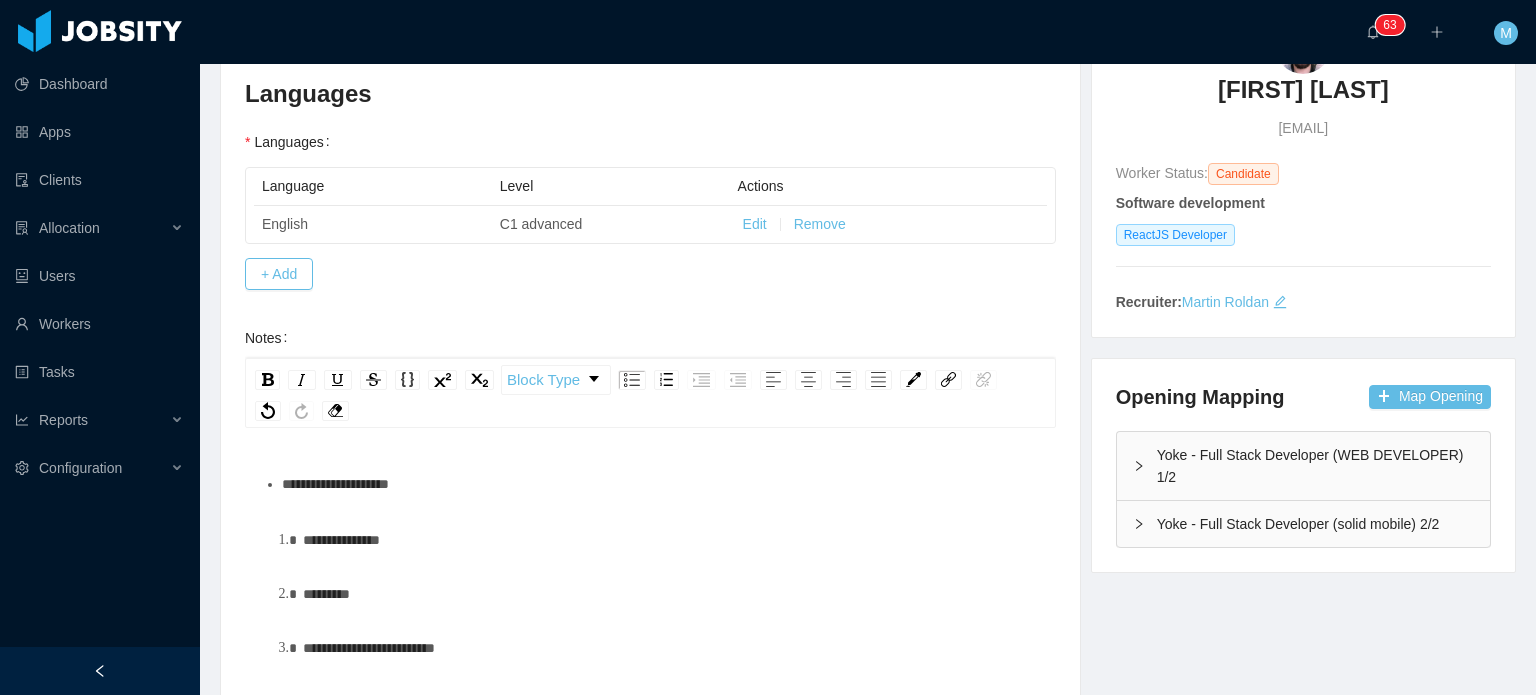 type 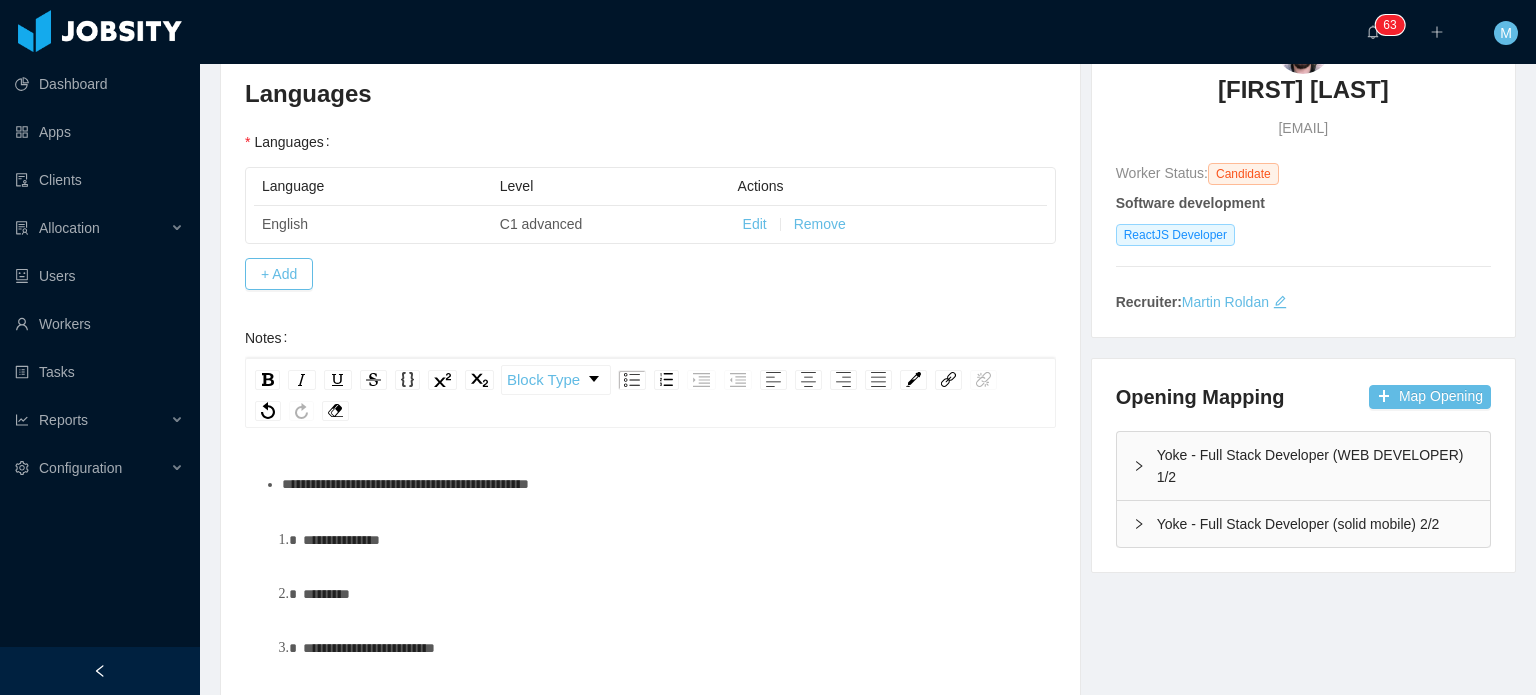 click on "**********" at bounding box center (405, 484) 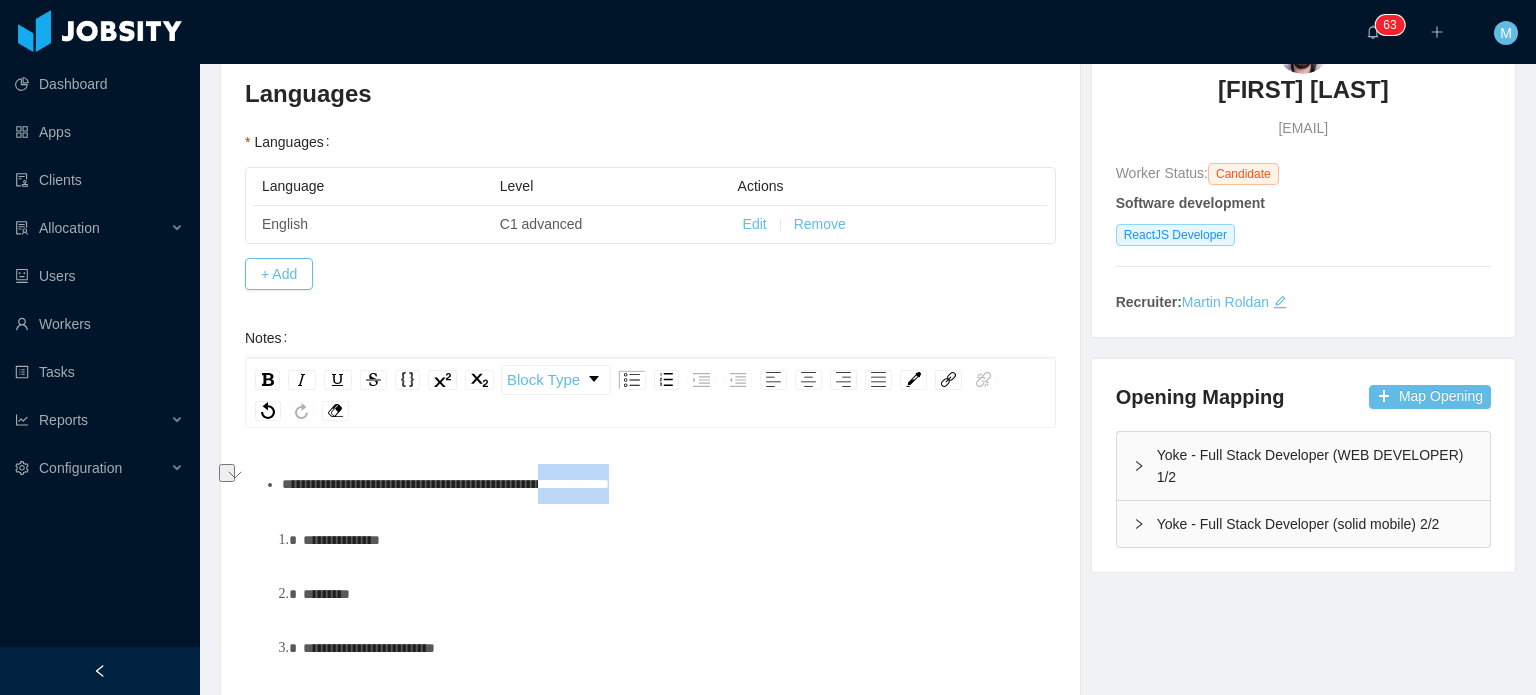 drag, startPoint x: 699, startPoint y: 490, endPoint x: 589, endPoint y: 491, distance: 110.00455 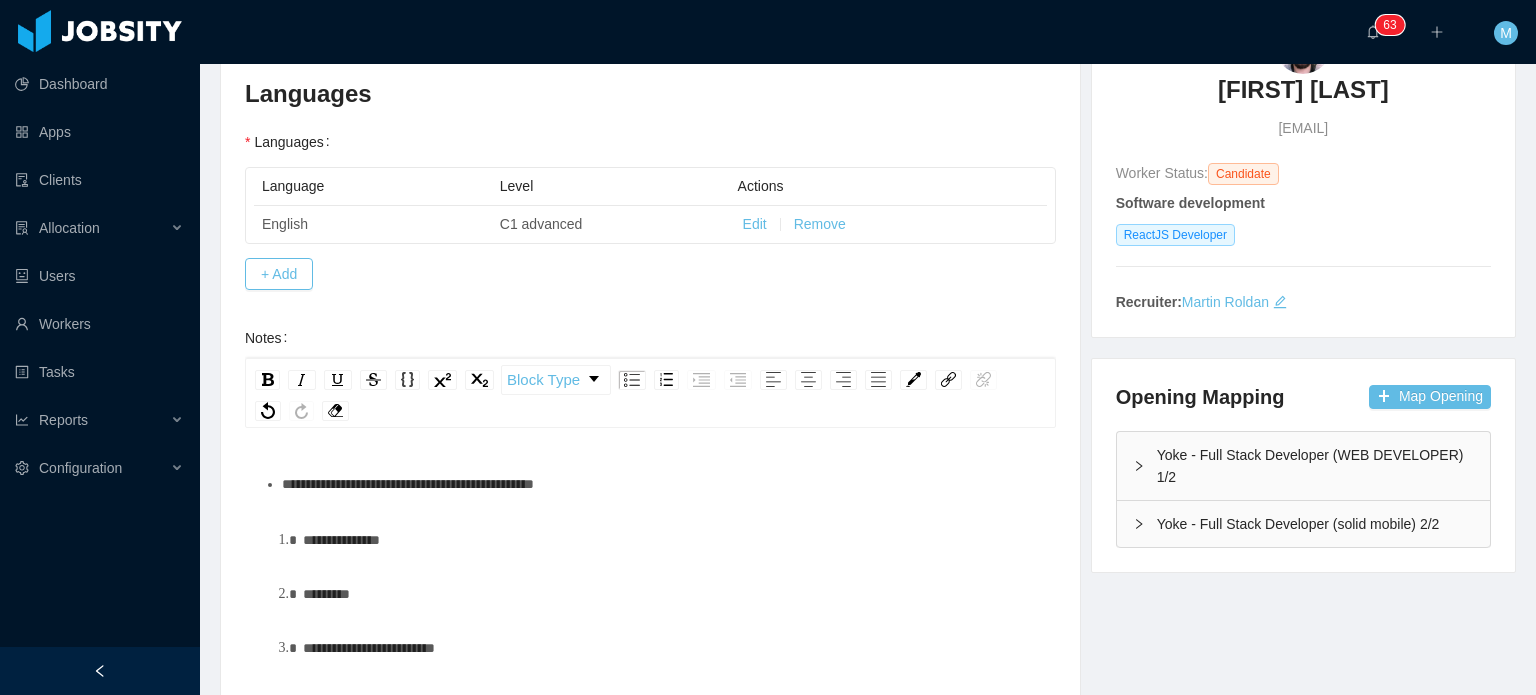 click on "**********" at bounding box center (672, 540) 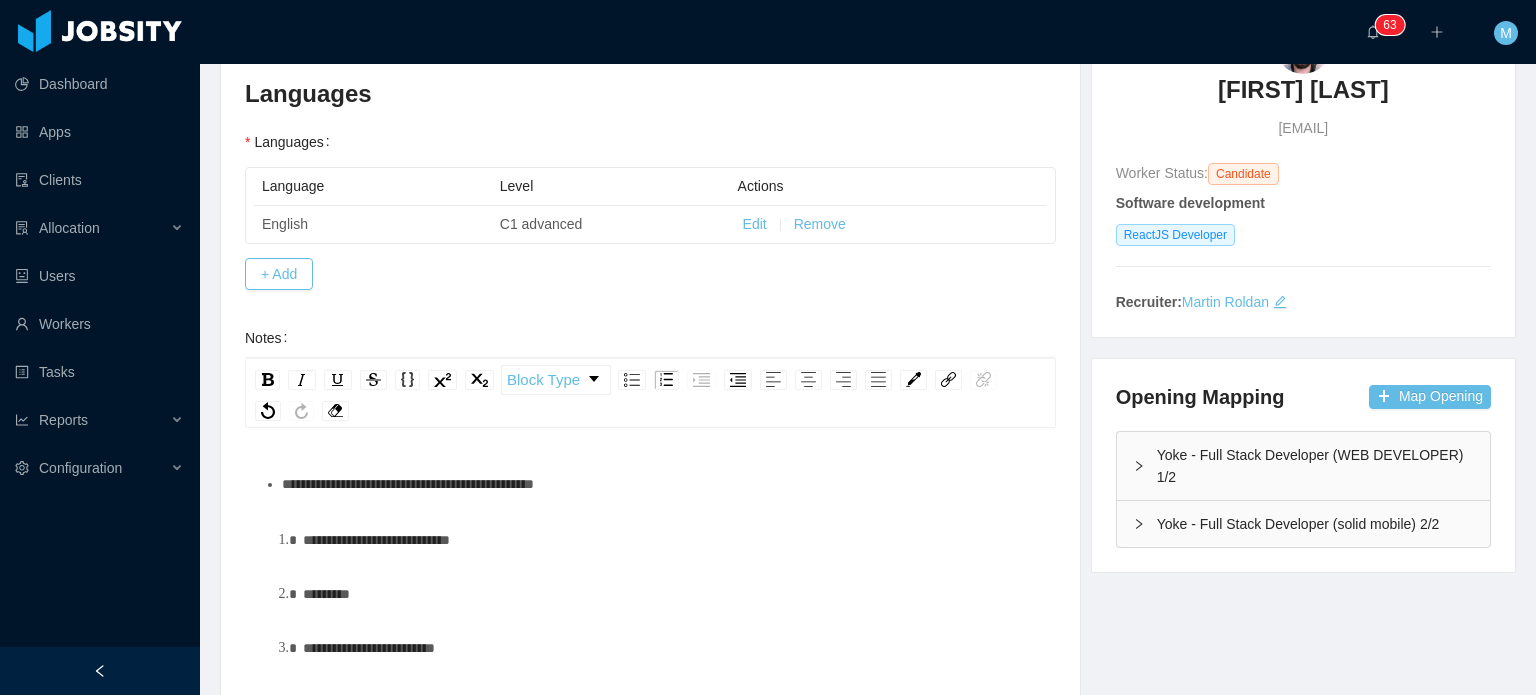 click on "********" at bounding box center [672, 594] 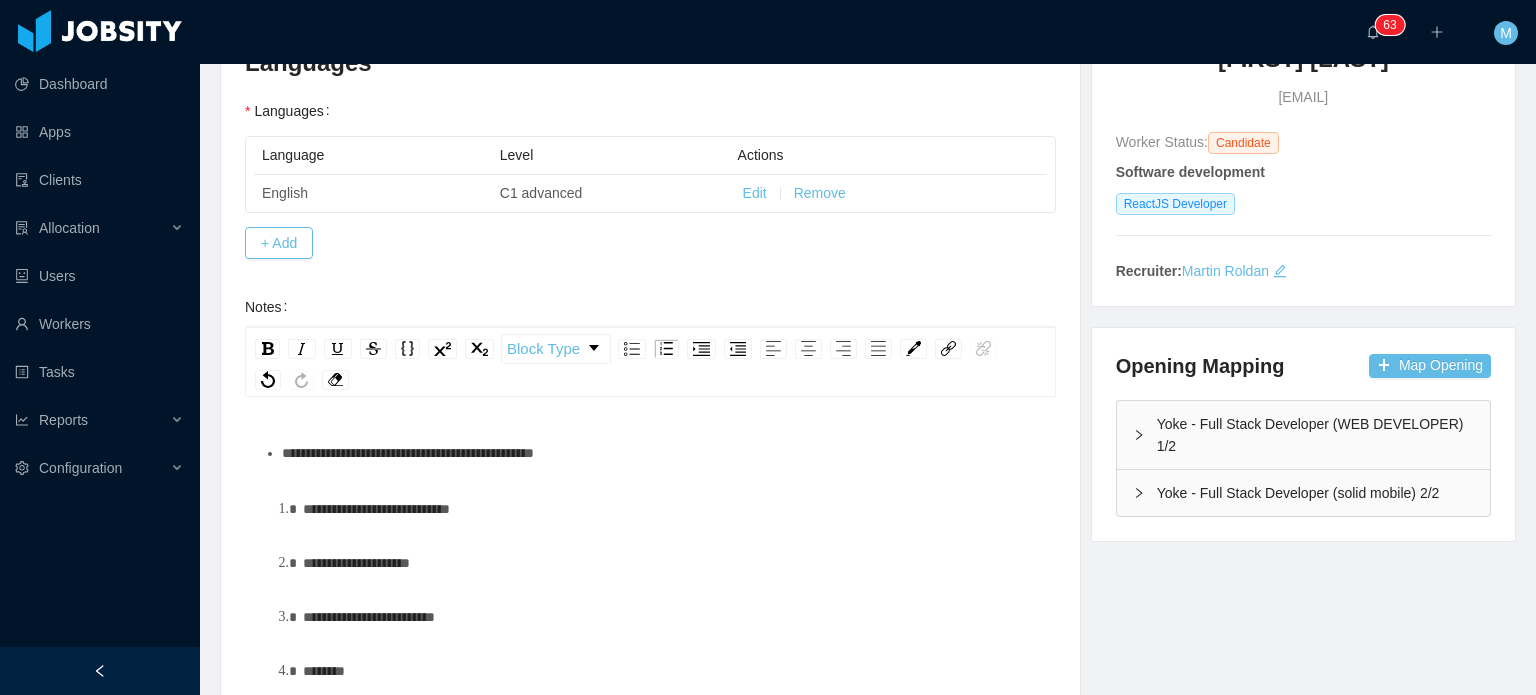 scroll, scrollTop: 228, scrollLeft: 0, axis: vertical 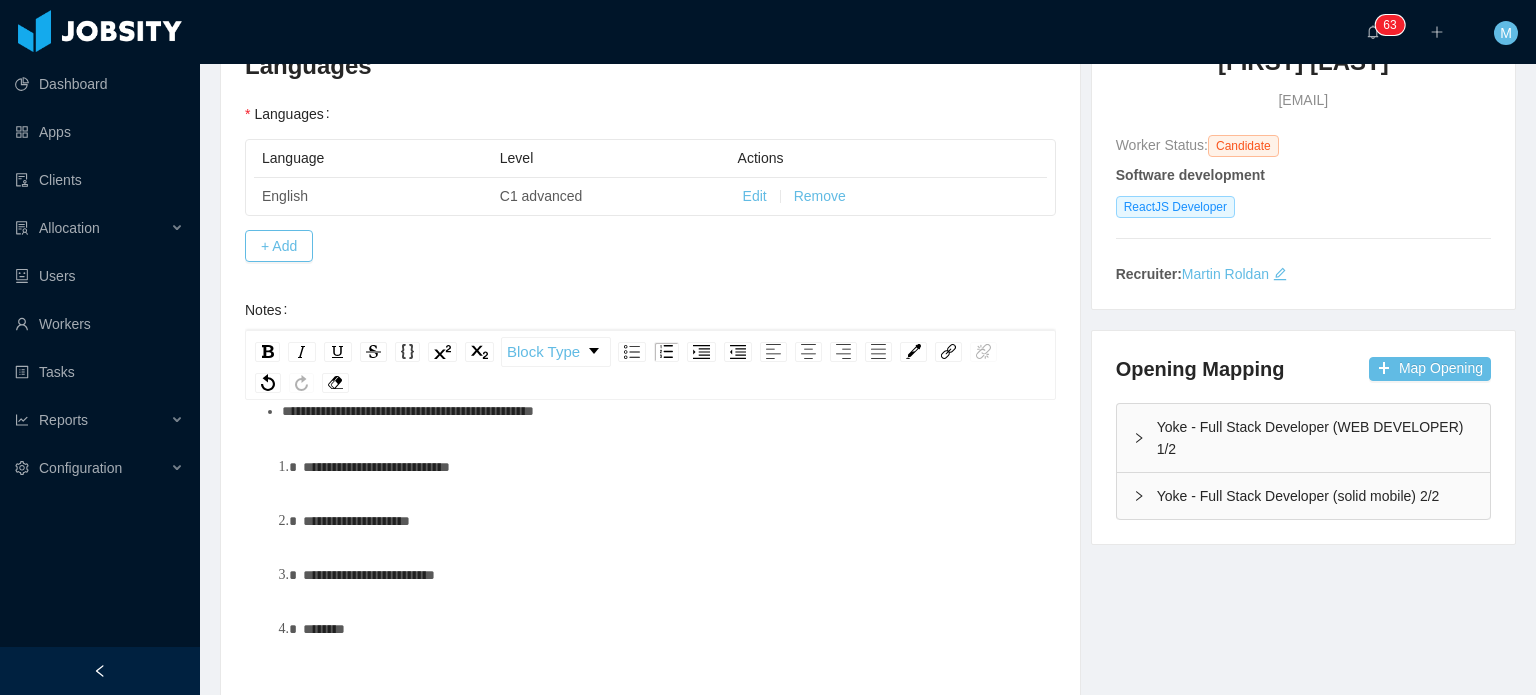 click on "**********" at bounding box center [672, 575] 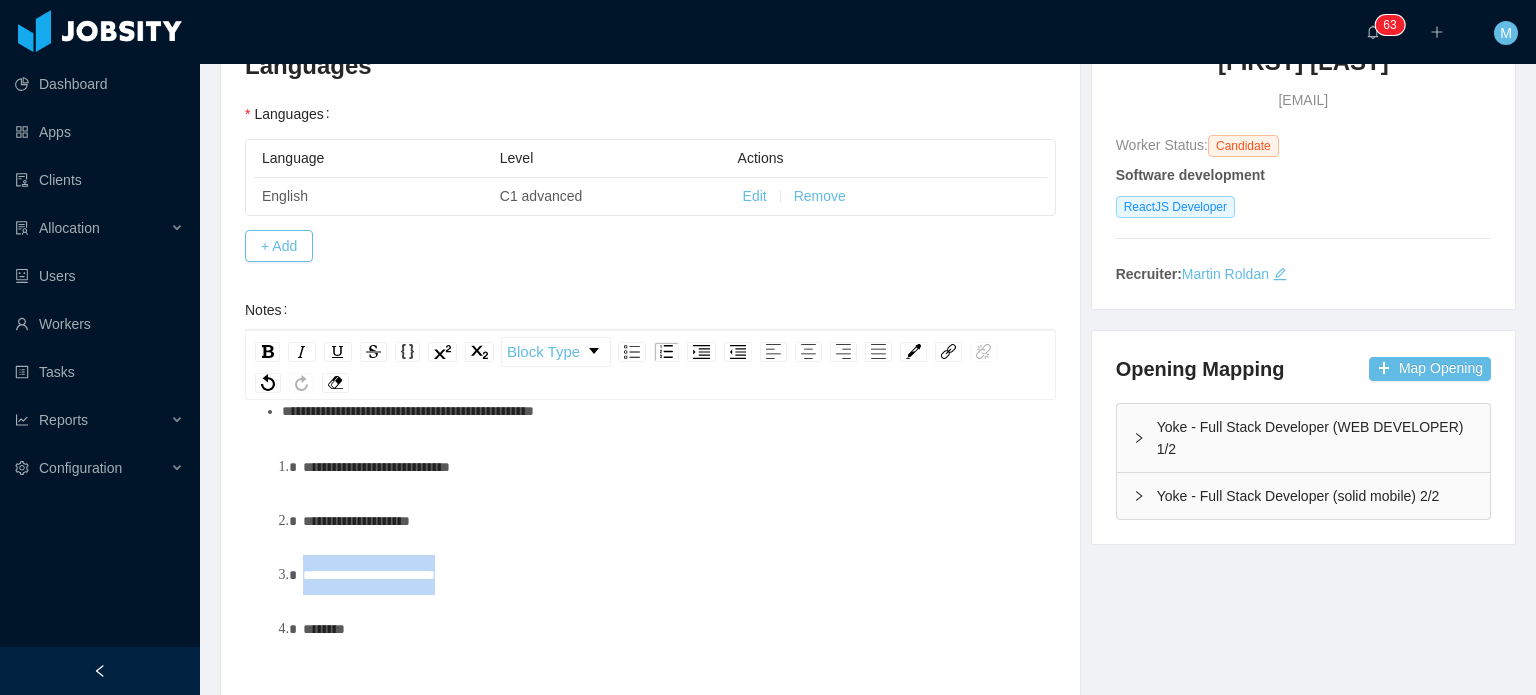 drag, startPoint x: 567, startPoint y: 587, endPoint x: 278, endPoint y: 586, distance: 289.00174 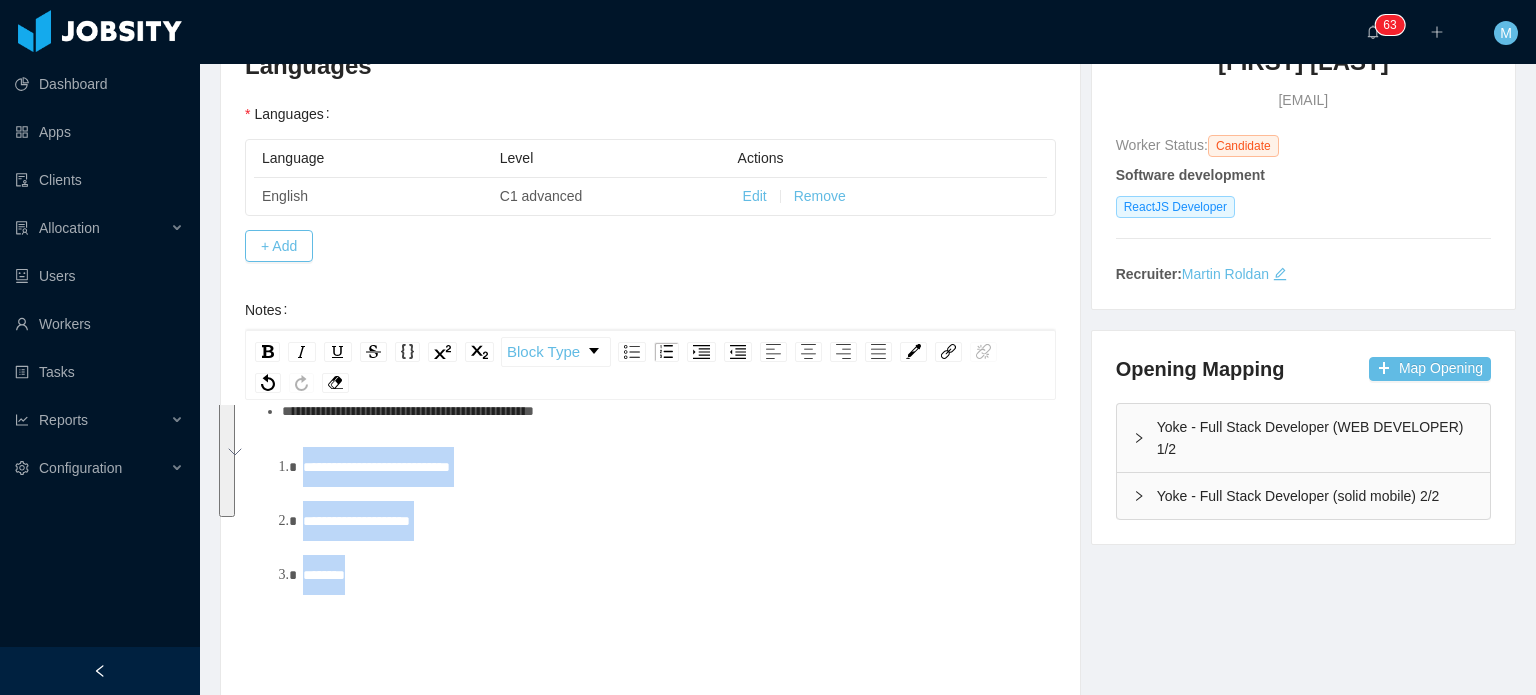 drag, startPoint x: 501, startPoint y: 574, endPoint x: 278, endPoint y: 476, distance: 243.58366 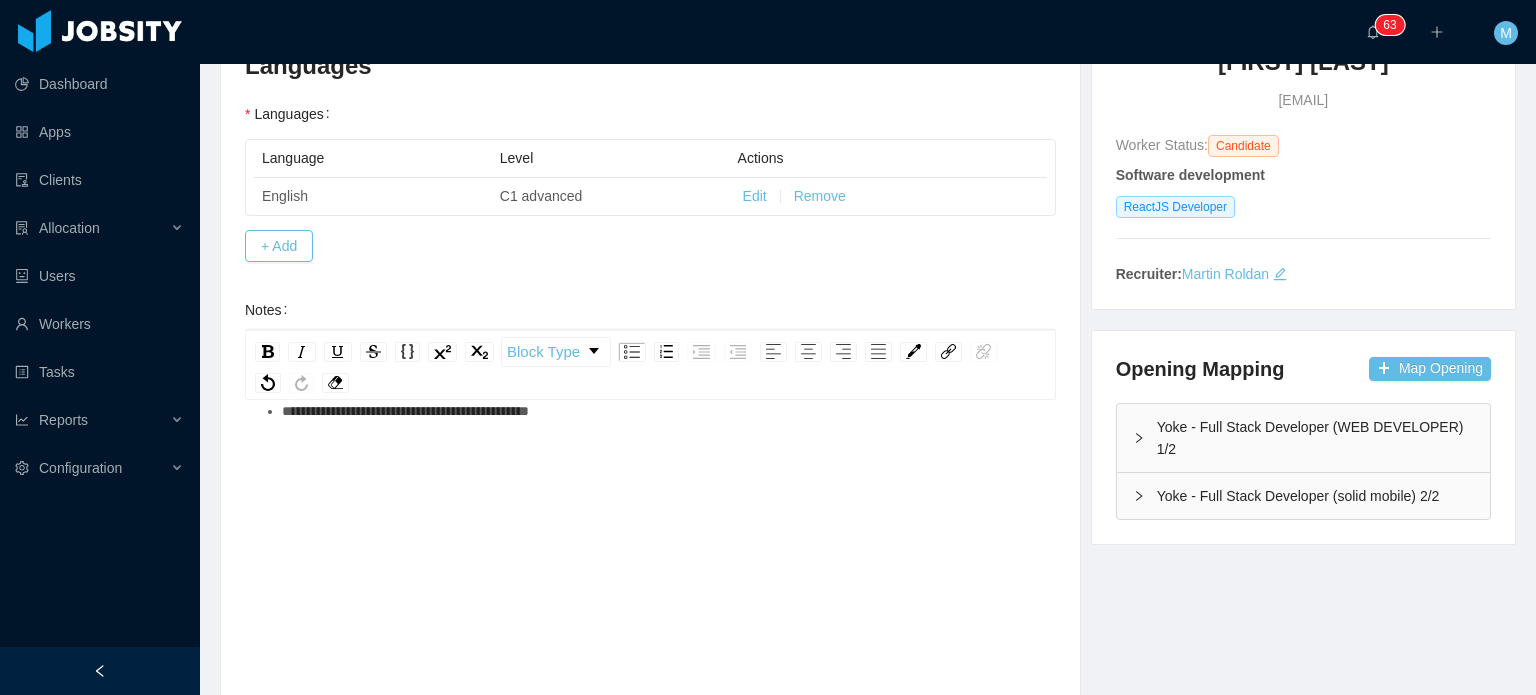 scroll, scrollTop: 40, scrollLeft: 0, axis: vertical 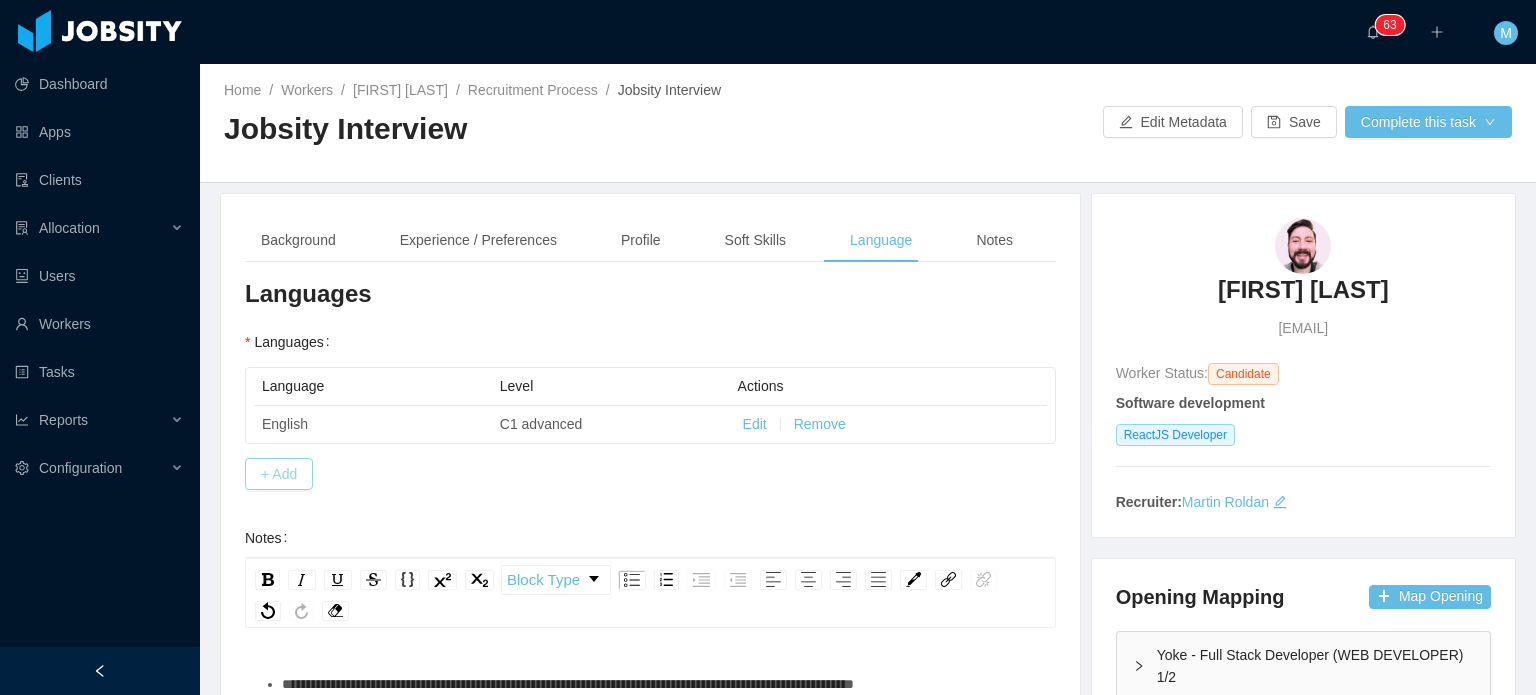 click on "+ Add" at bounding box center [279, 474] 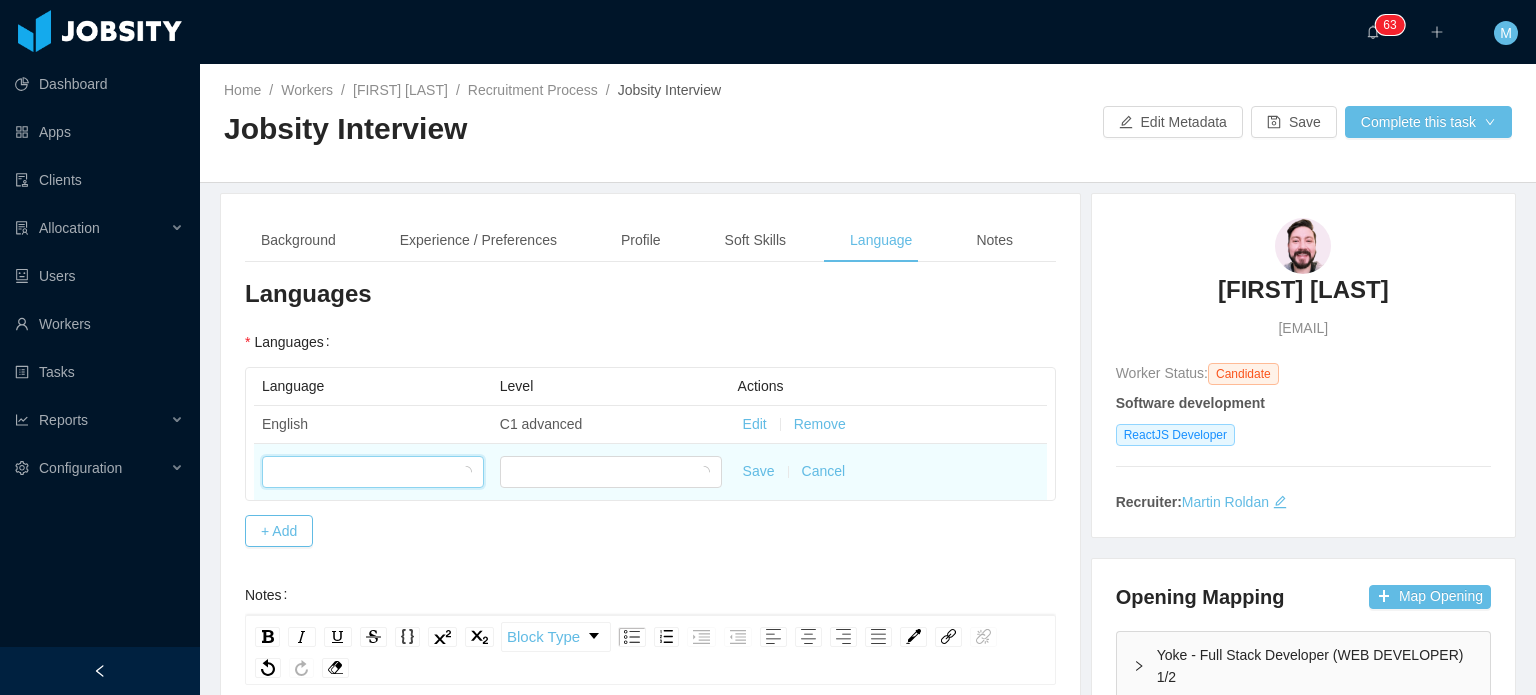 click at bounding box center (366, 472) 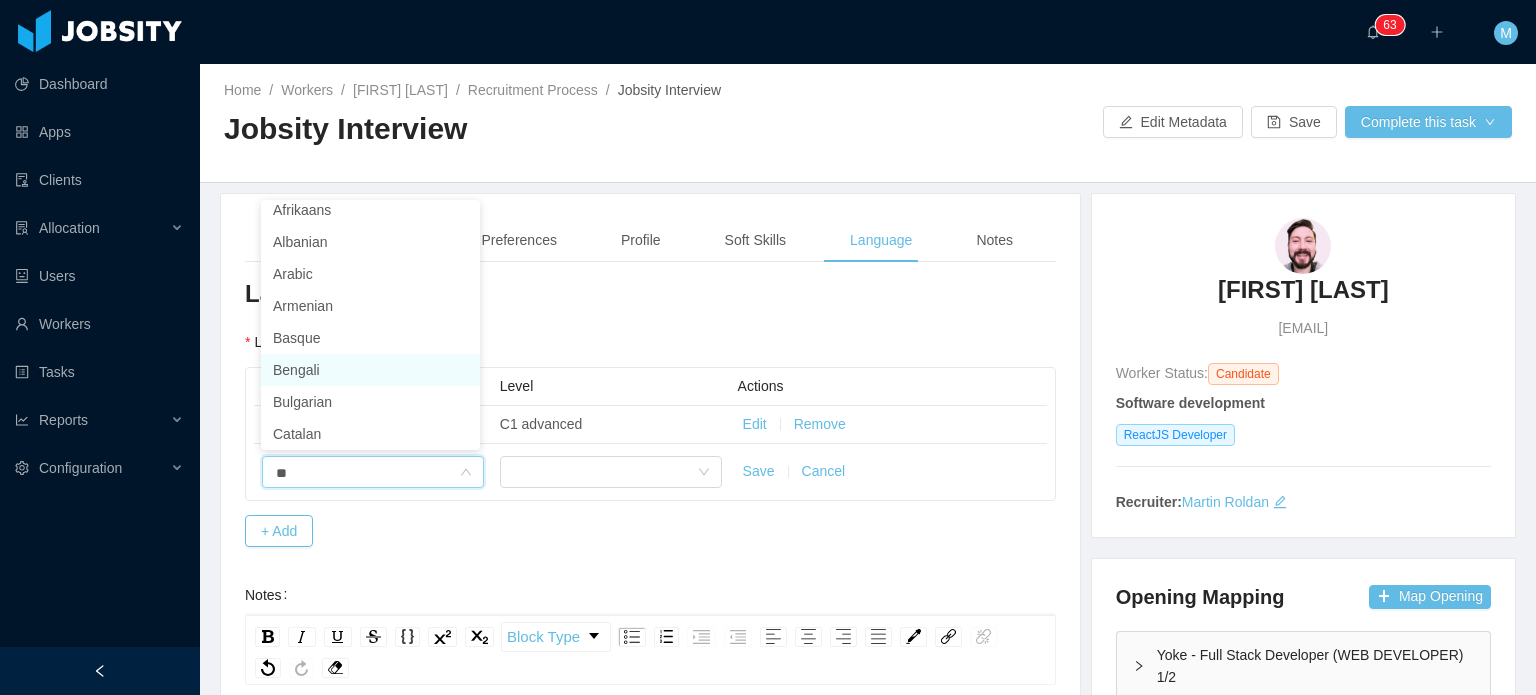 scroll, scrollTop: 0, scrollLeft: 0, axis: both 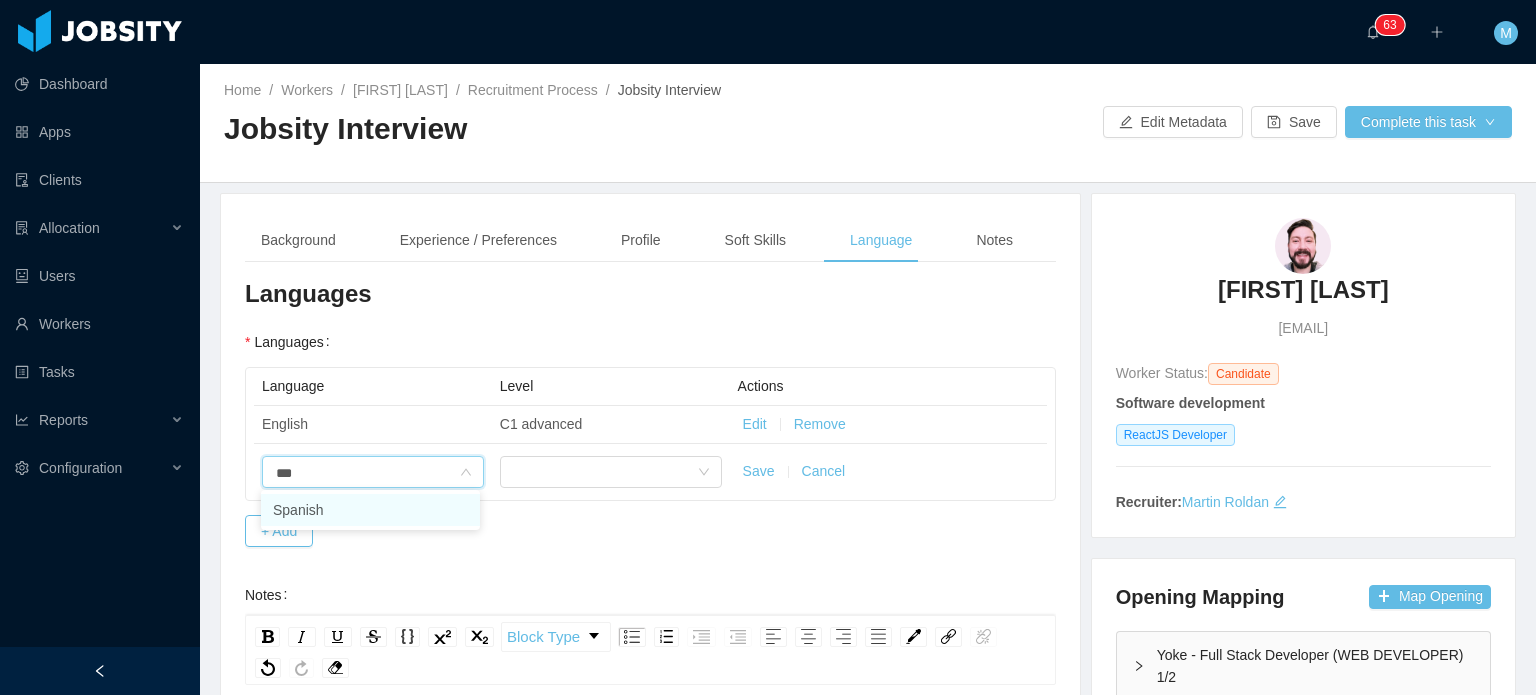 type on "****" 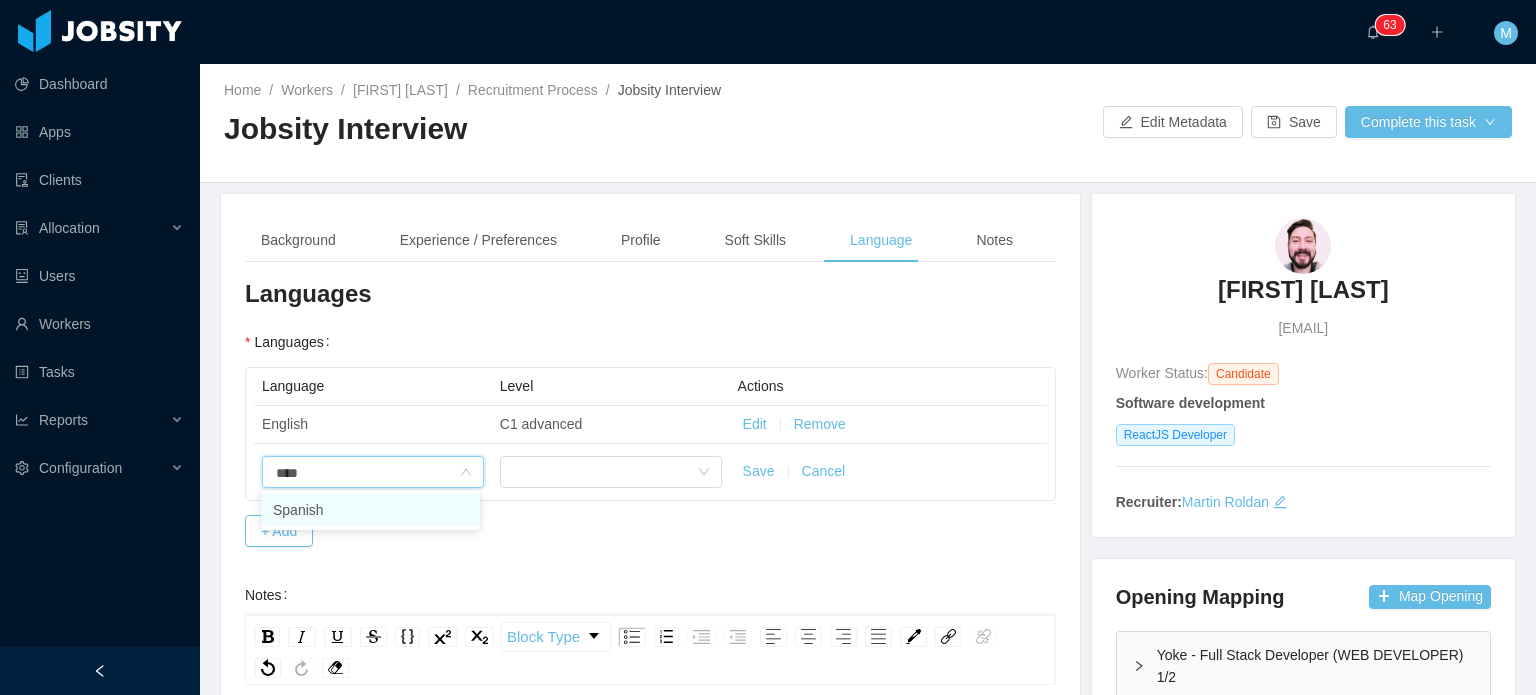 click on "Spanish" at bounding box center (370, 510) 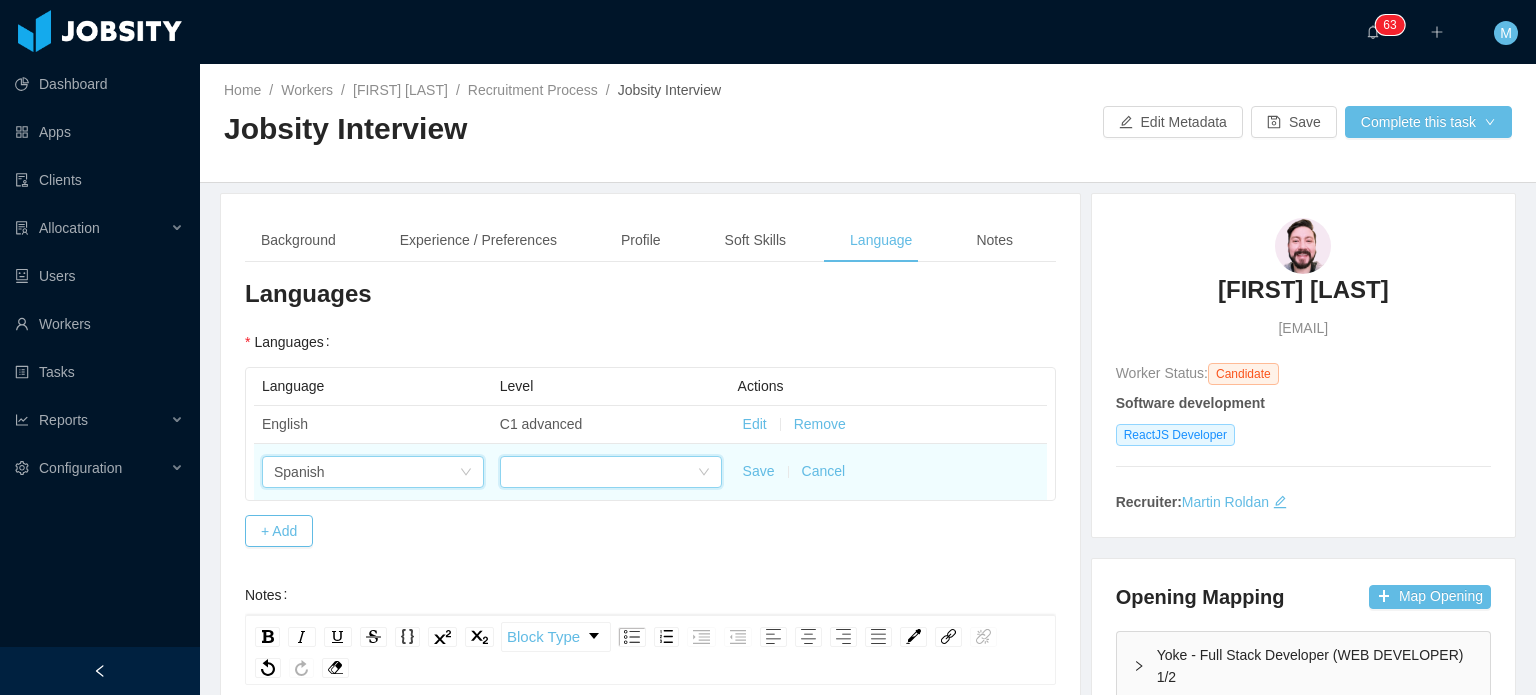 click at bounding box center [611, 472] 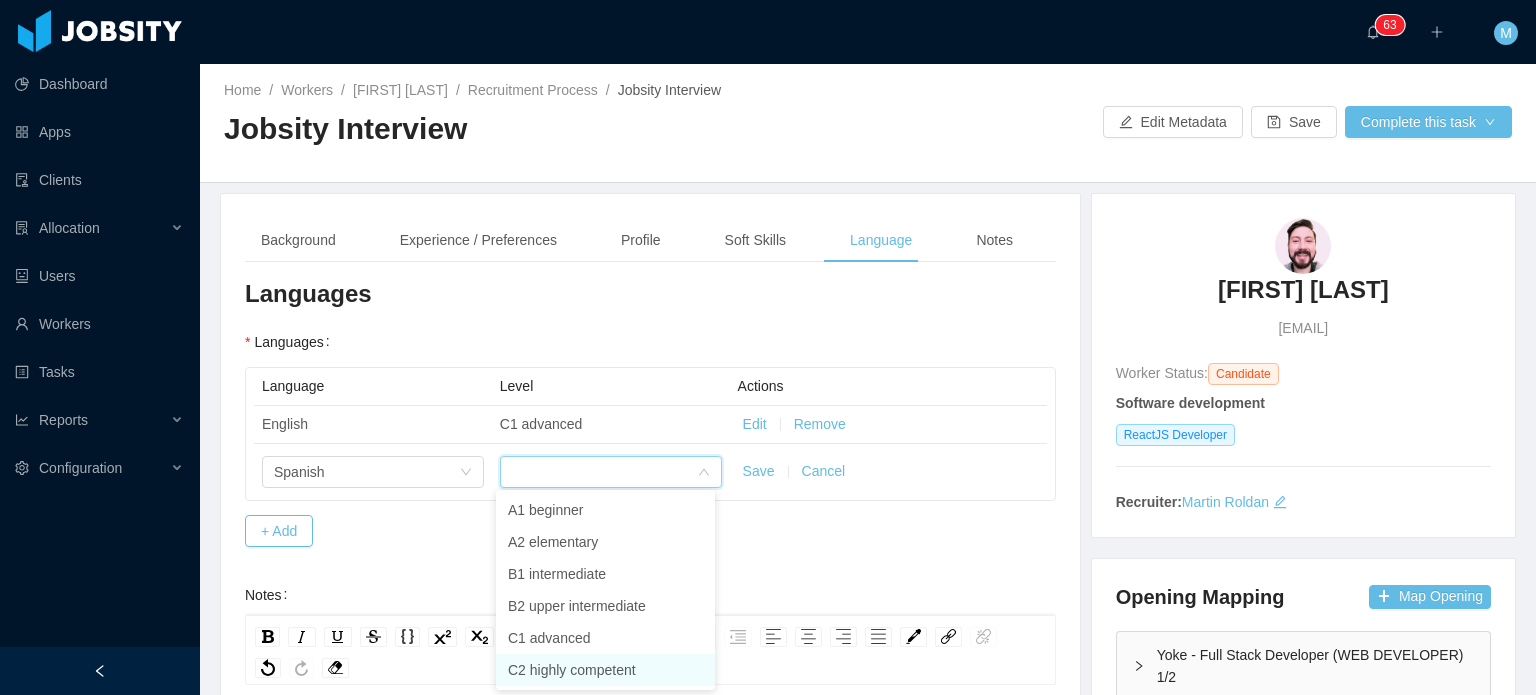 click on "C2 highly competent" at bounding box center [605, 670] 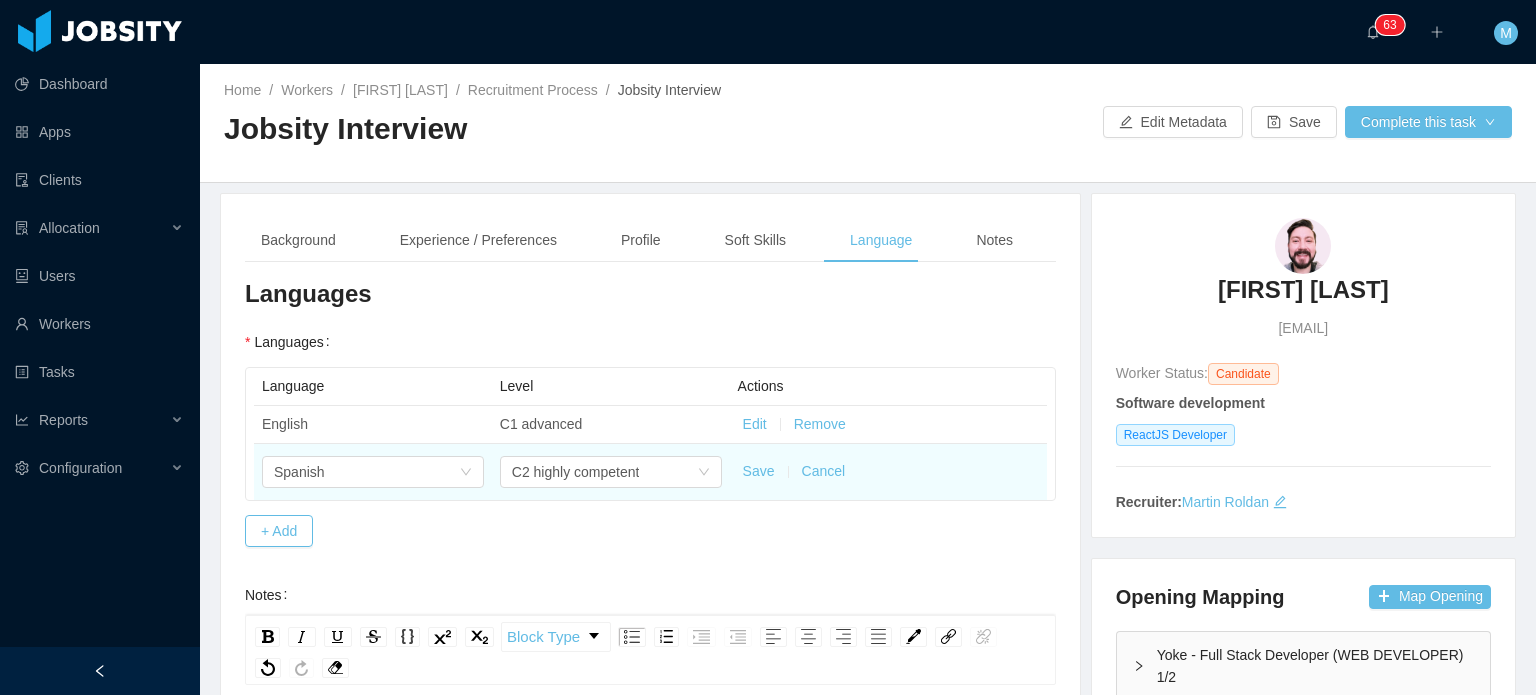 click on "Save" at bounding box center [759, 471] 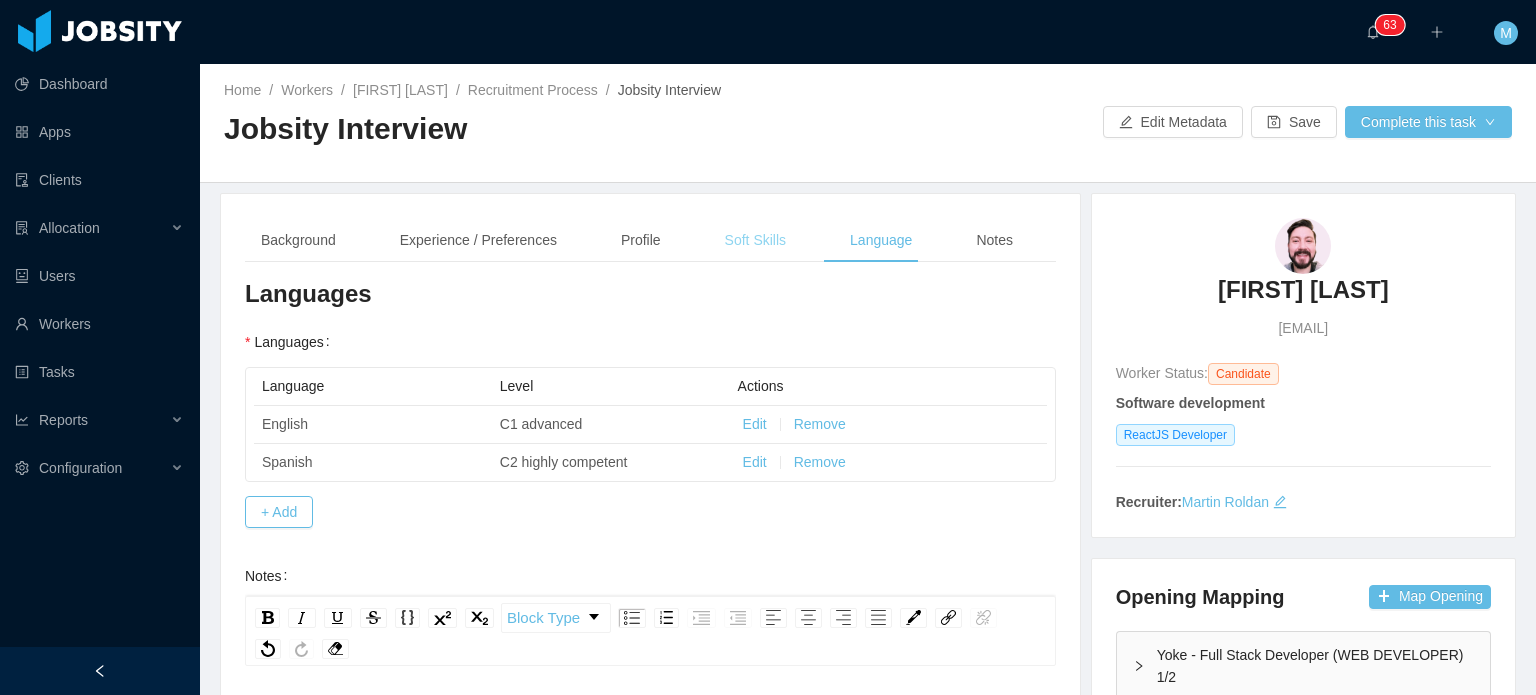 click on "Soft Skills" at bounding box center [755, 240] 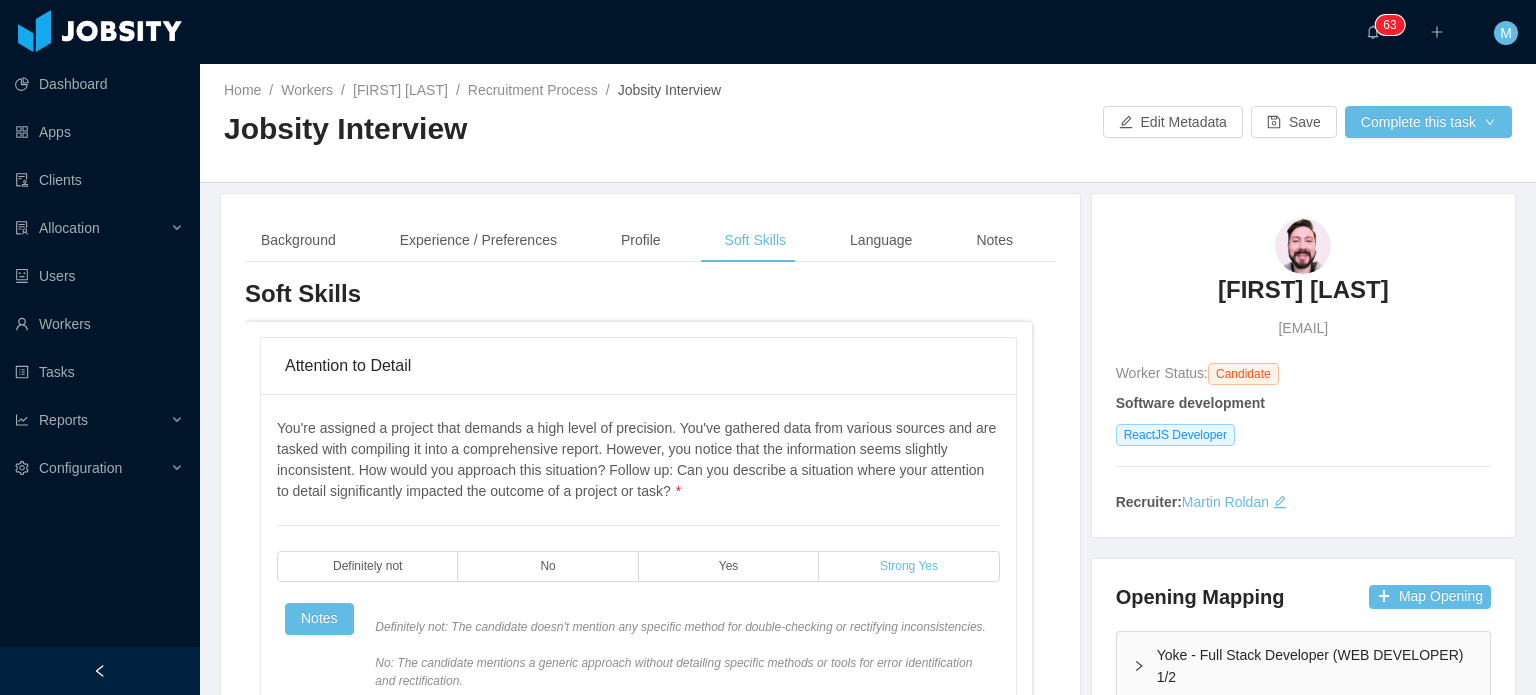 click on "Strong Yes" at bounding box center (909, 566) 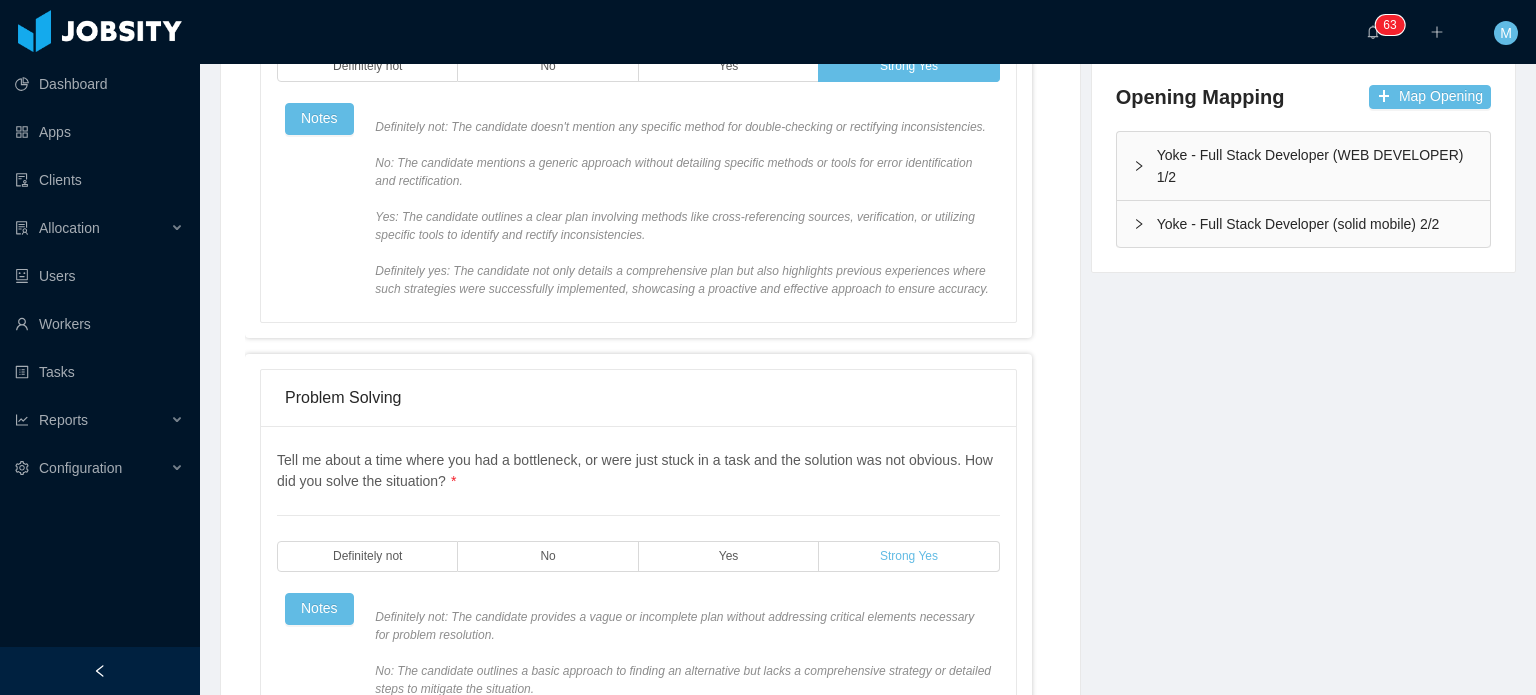 click on "Strong Yes" at bounding box center [909, 556] 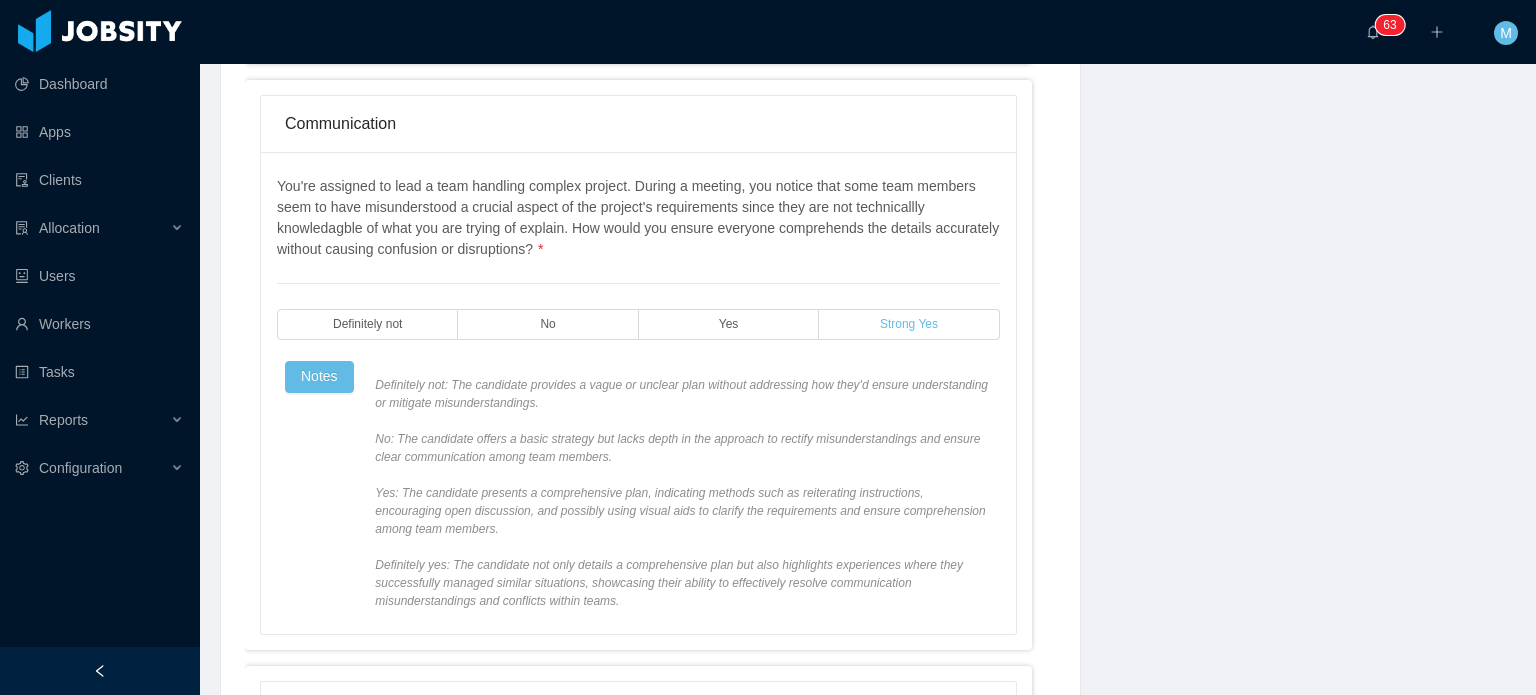 click on "Strong Yes" at bounding box center [909, 324] 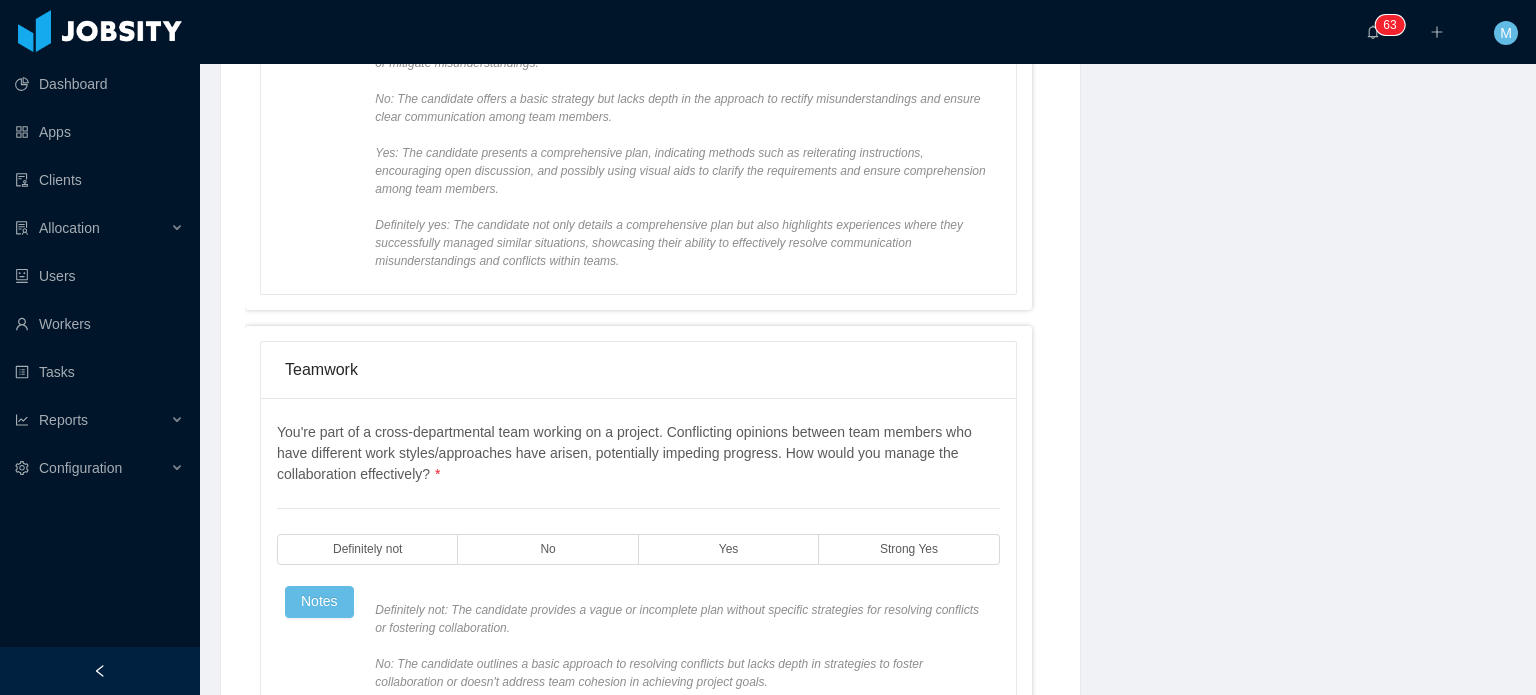 scroll, scrollTop: 1800, scrollLeft: 0, axis: vertical 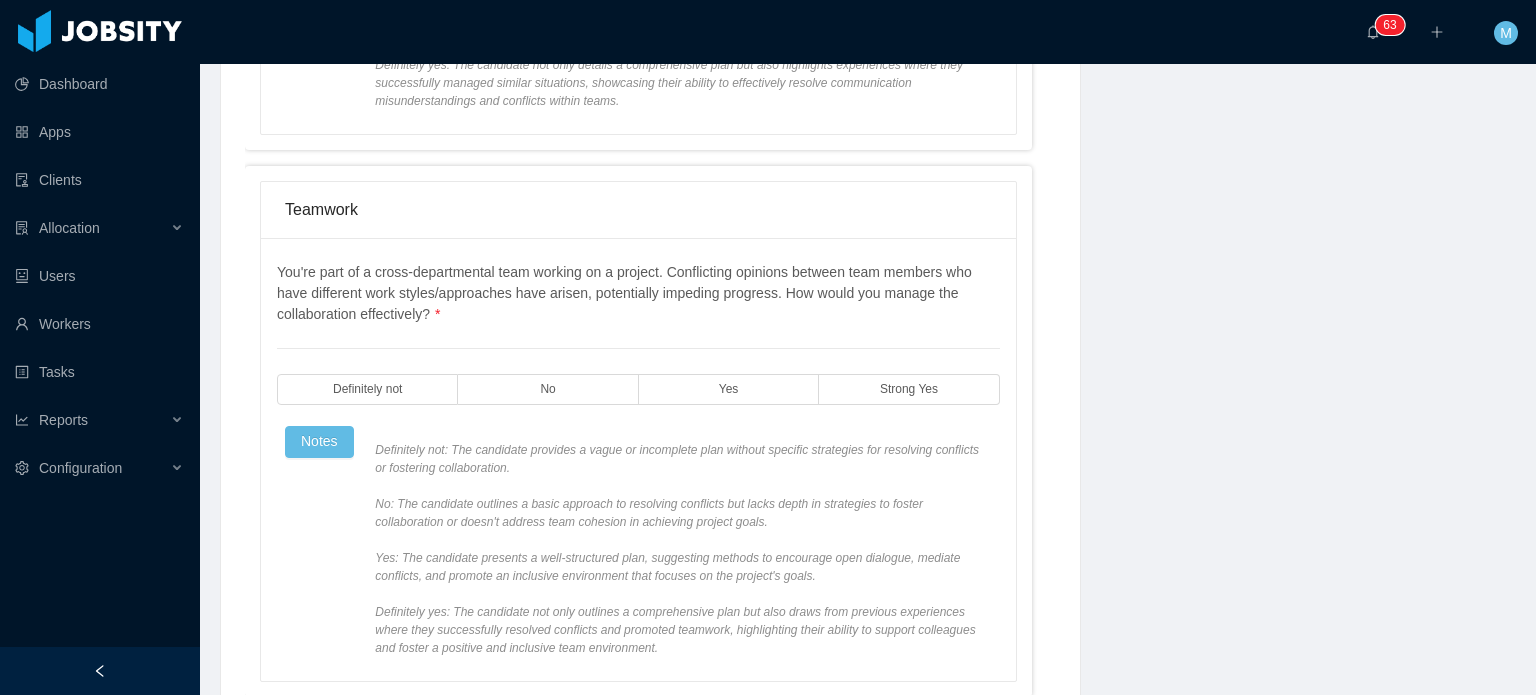 click on "You're part of a cross-departmental team working on a project. Conflicting opinions between team members who have different work styles/approaches have arisen, potentially impeding progress. How would you manage the collaboration effectively? * Definitely not No Yes Strong Yes Notes" at bounding box center [638, 459] 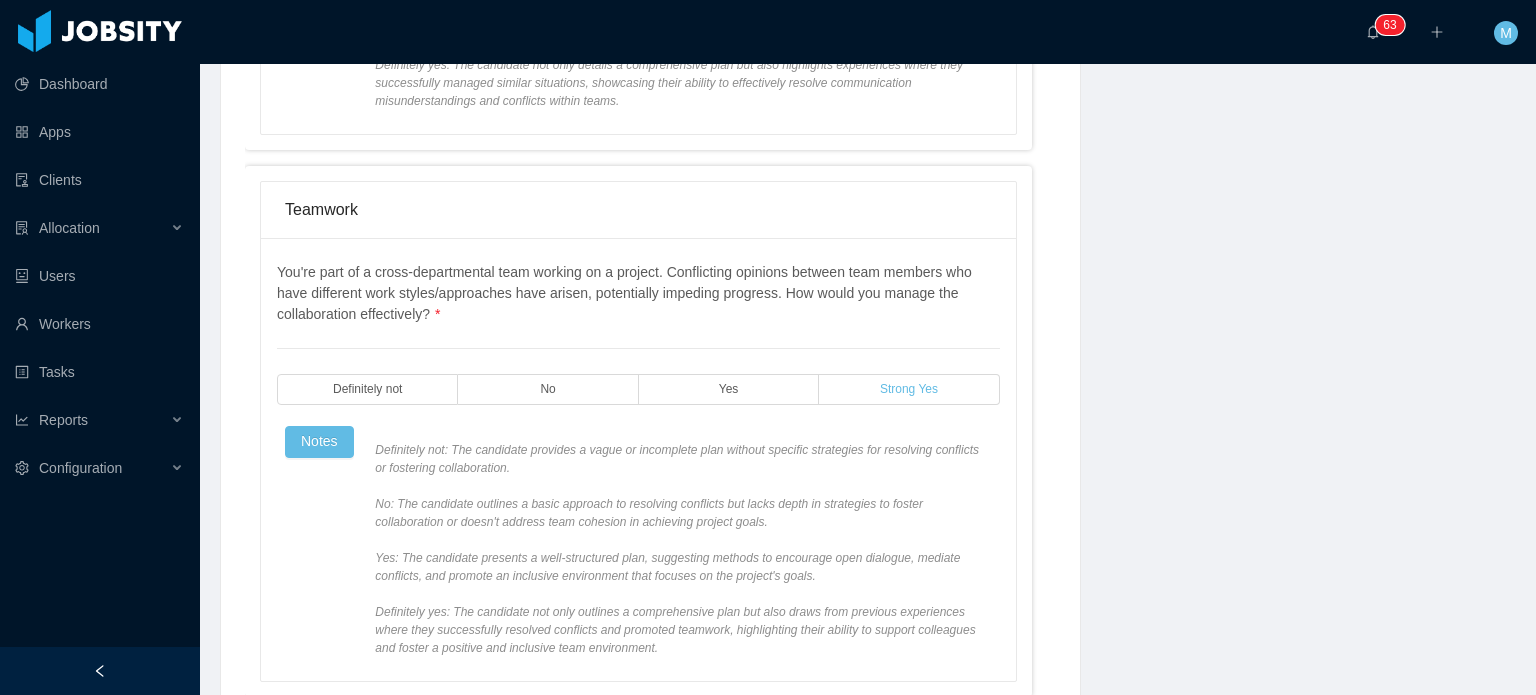 click on "Strong Yes" at bounding box center (909, 389) 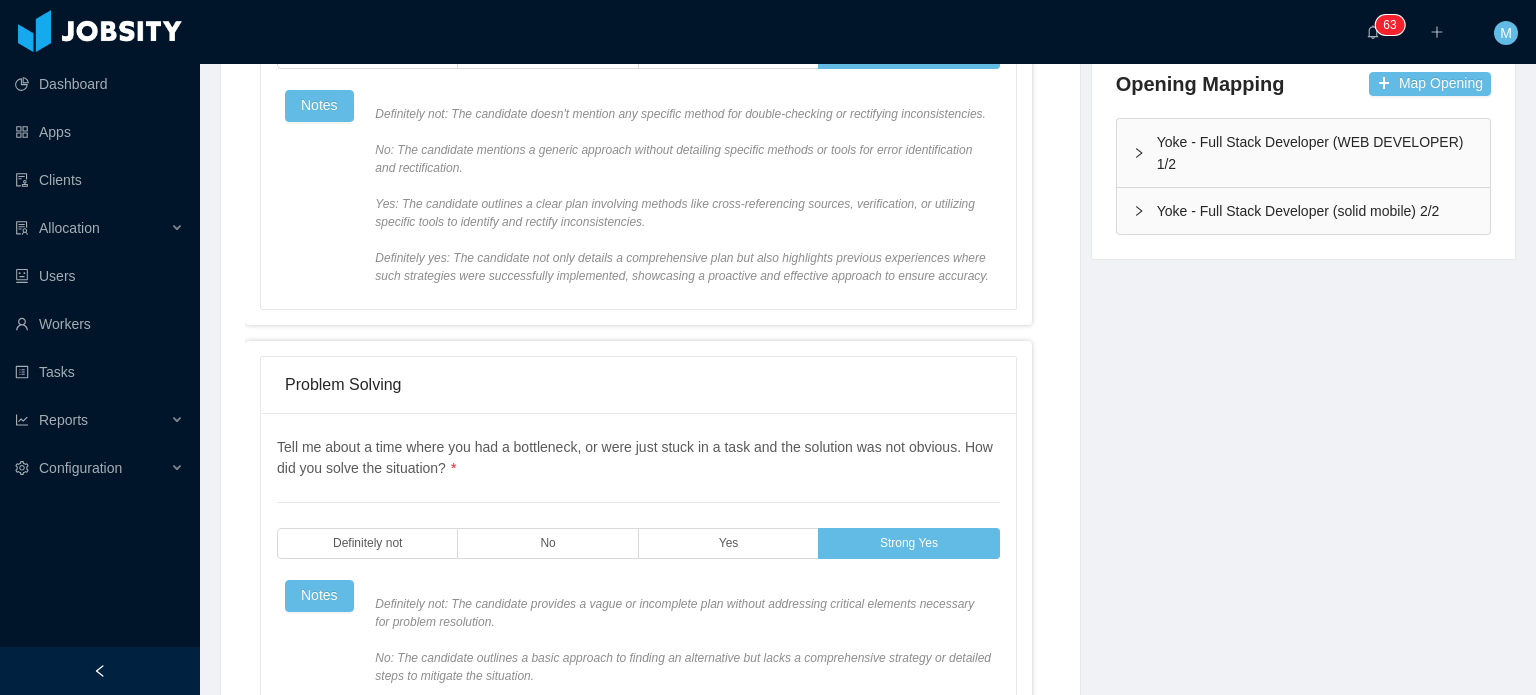 scroll, scrollTop: 0, scrollLeft: 0, axis: both 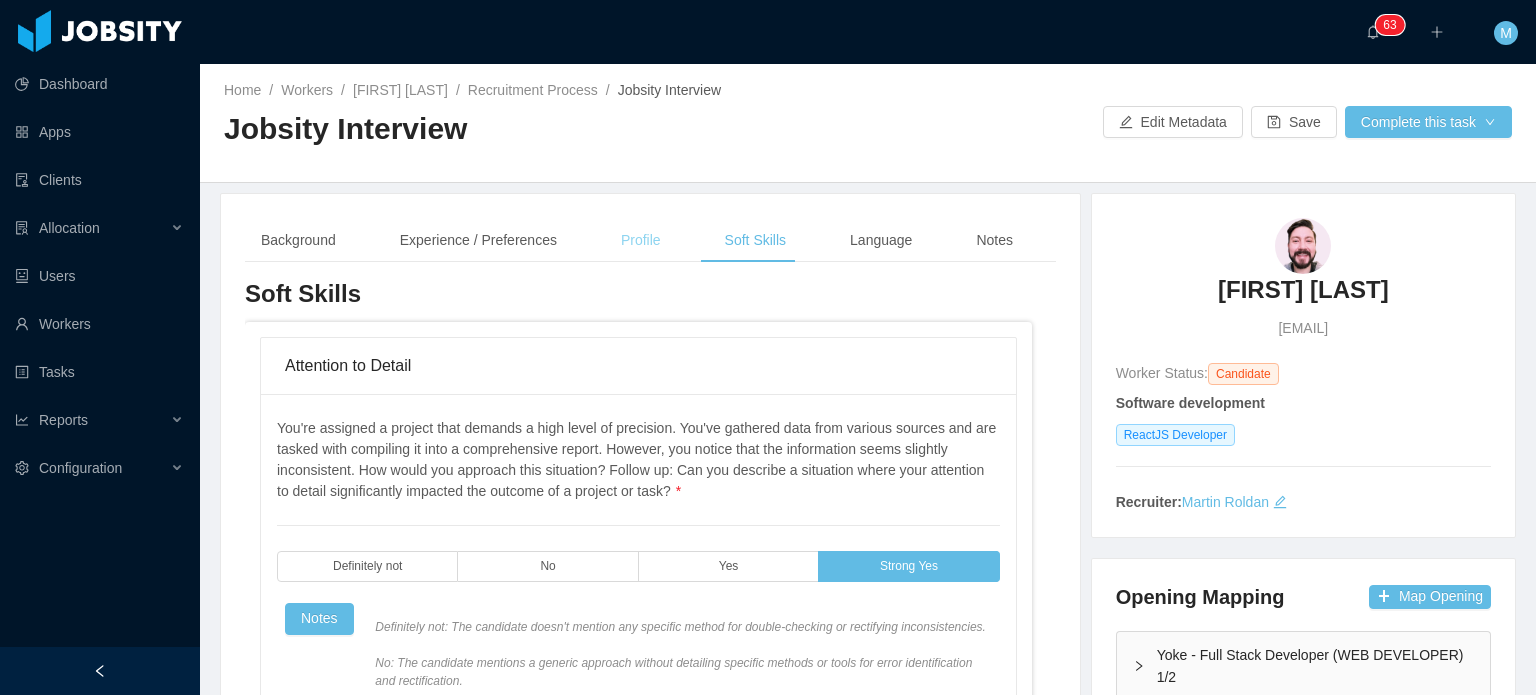 click on "Profile" at bounding box center [641, 240] 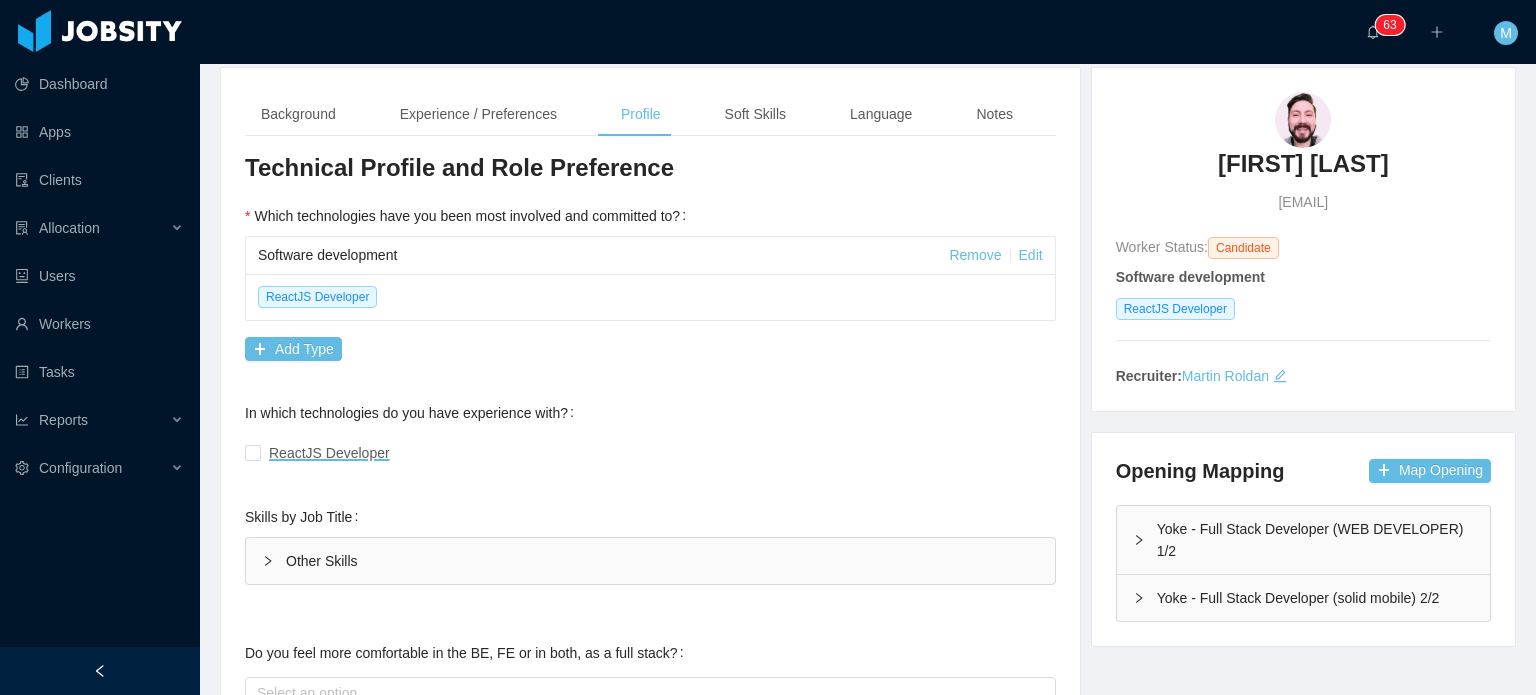 scroll, scrollTop: 400, scrollLeft: 0, axis: vertical 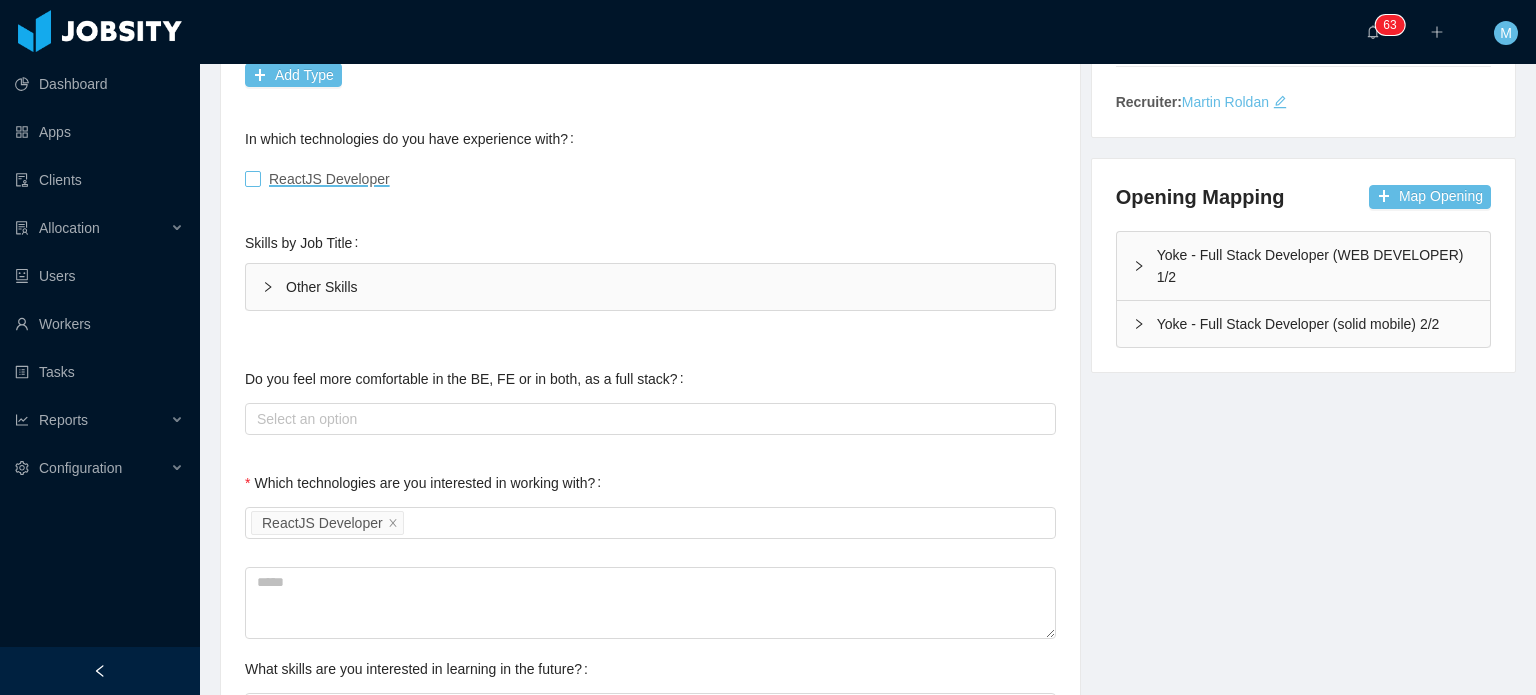 click on "ReactJS Developer" at bounding box center [321, 179] 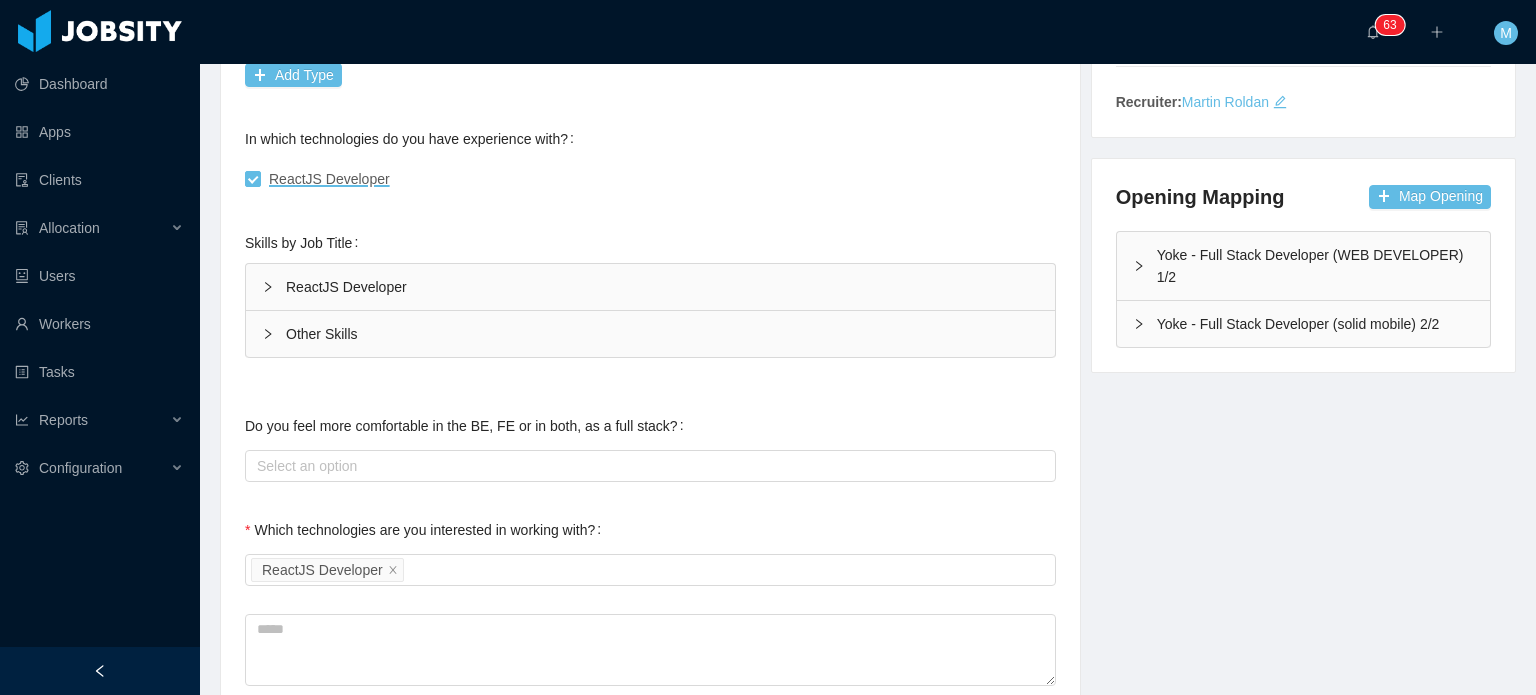 click on "ReactJS Developer" at bounding box center [650, 287] 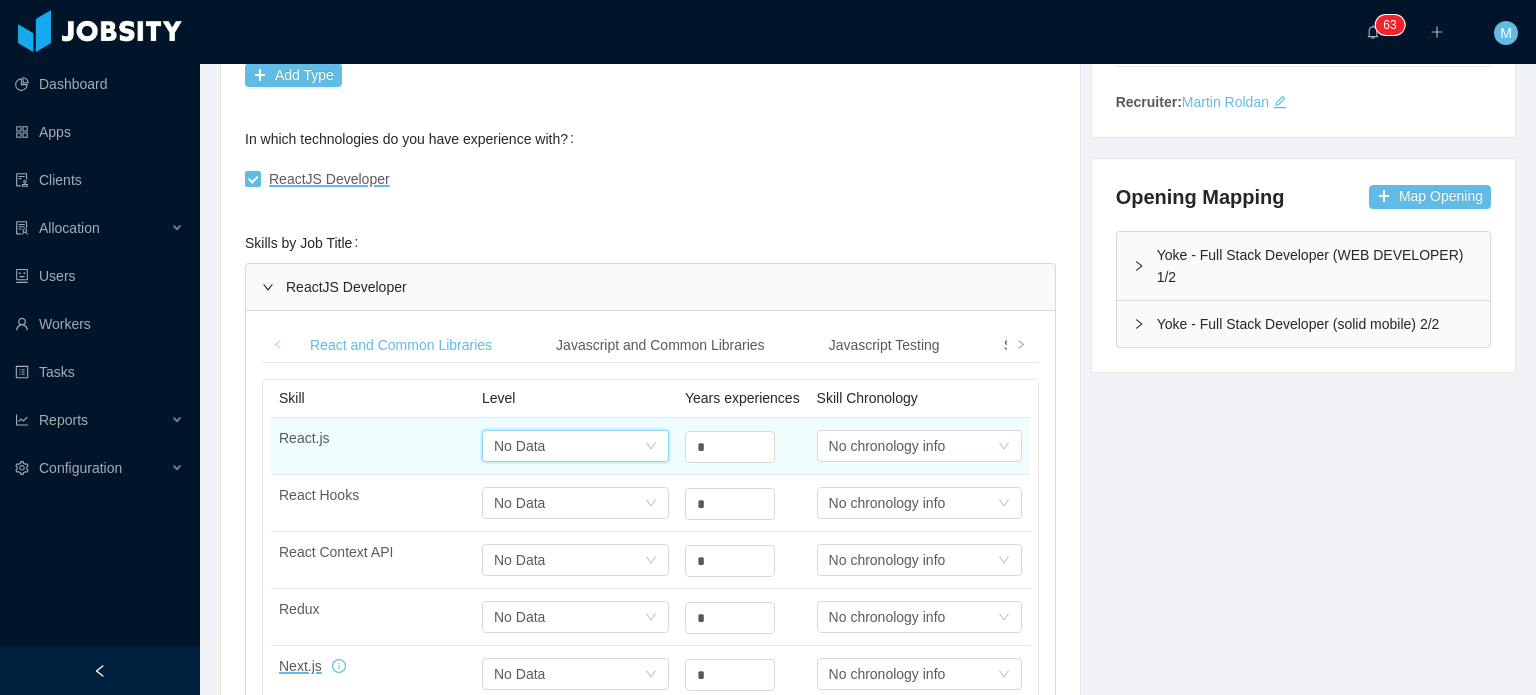 click on "Select one No Data" at bounding box center (569, 446) 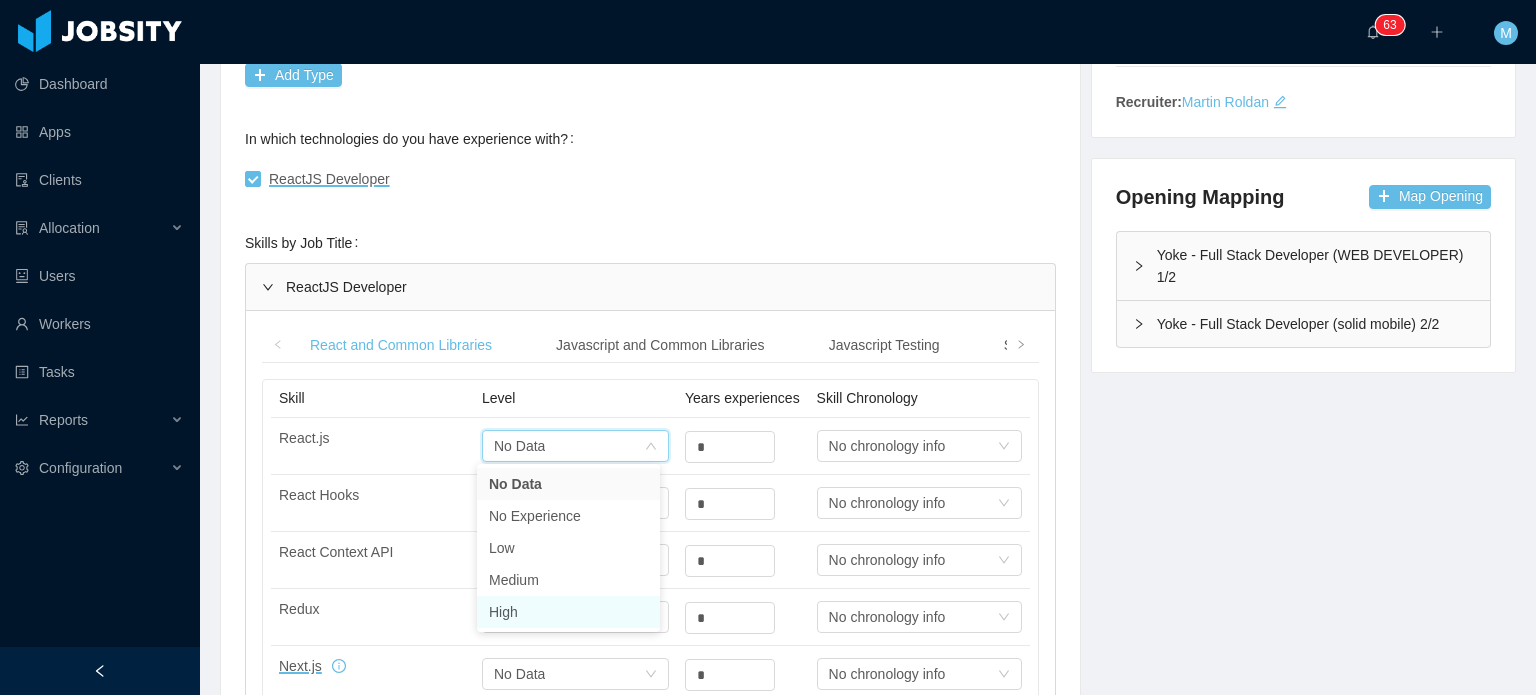 click on "High" at bounding box center [568, 612] 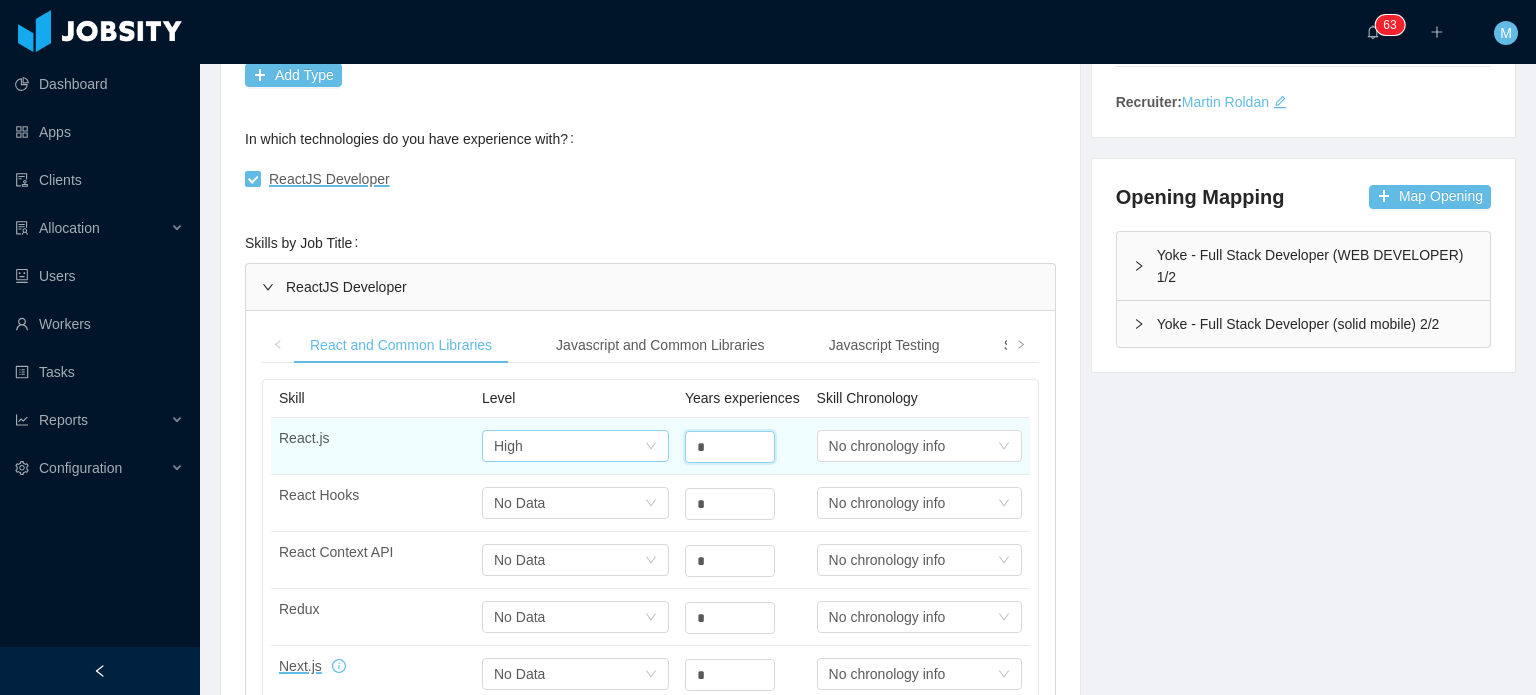 drag, startPoint x: 710, startPoint y: 451, endPoint x: 648, endPoint y: 443, distance: 62.514 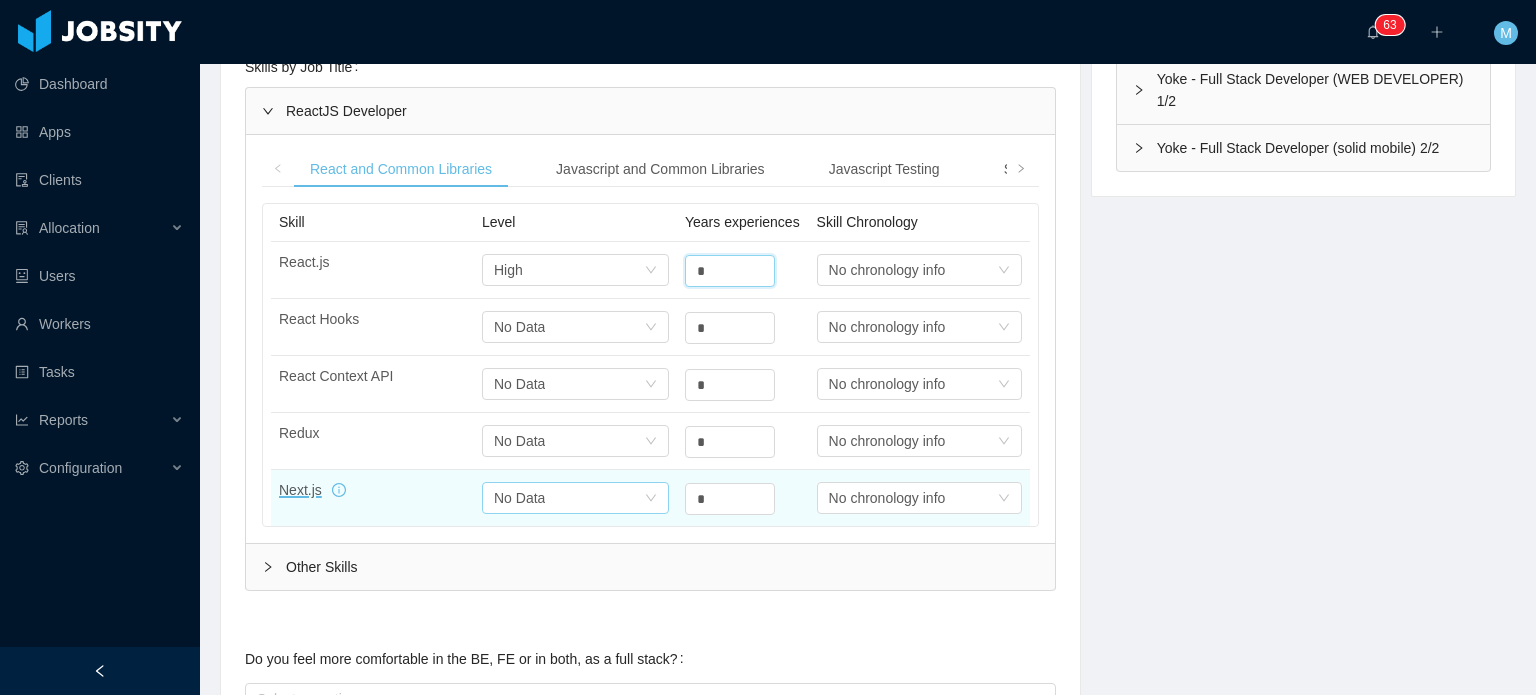 scroll, scrollTop: 600, scrollLeft: 0, axis: vertical 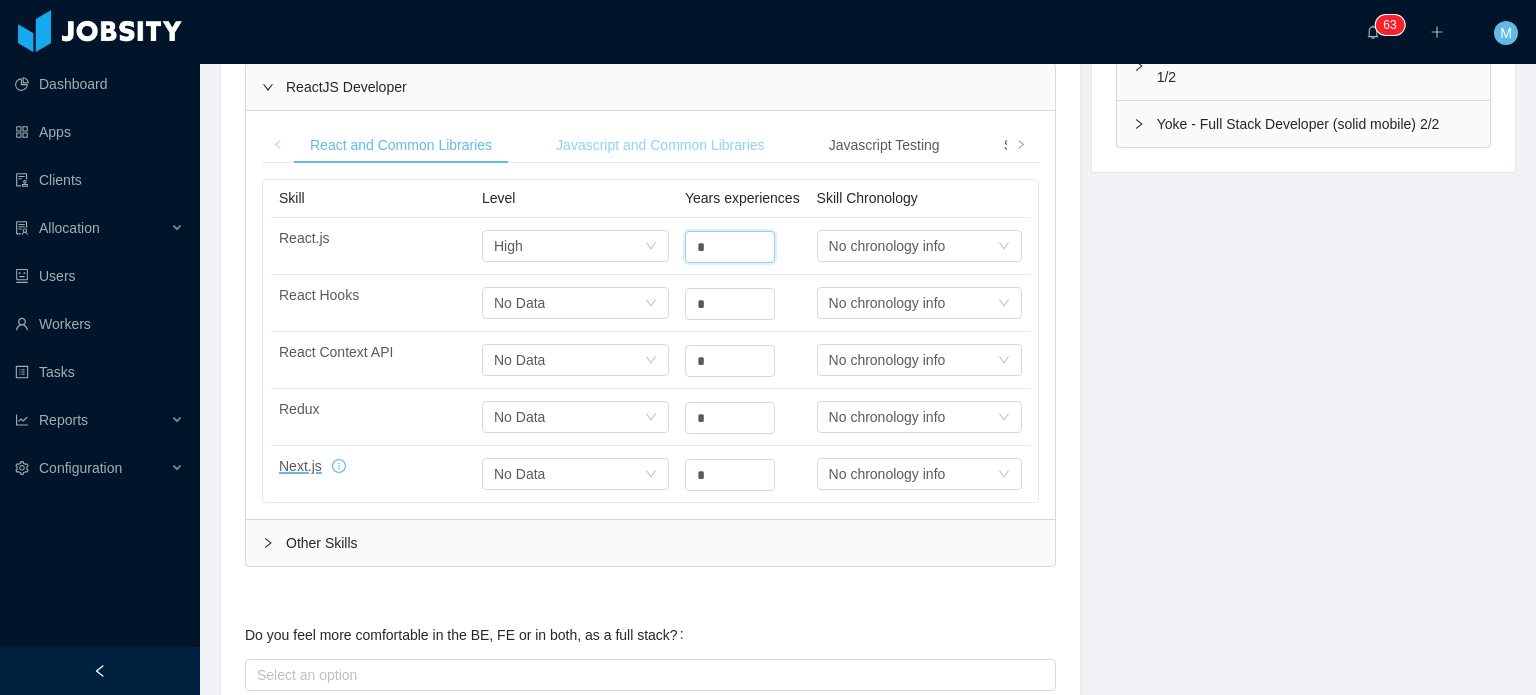 type on "*" 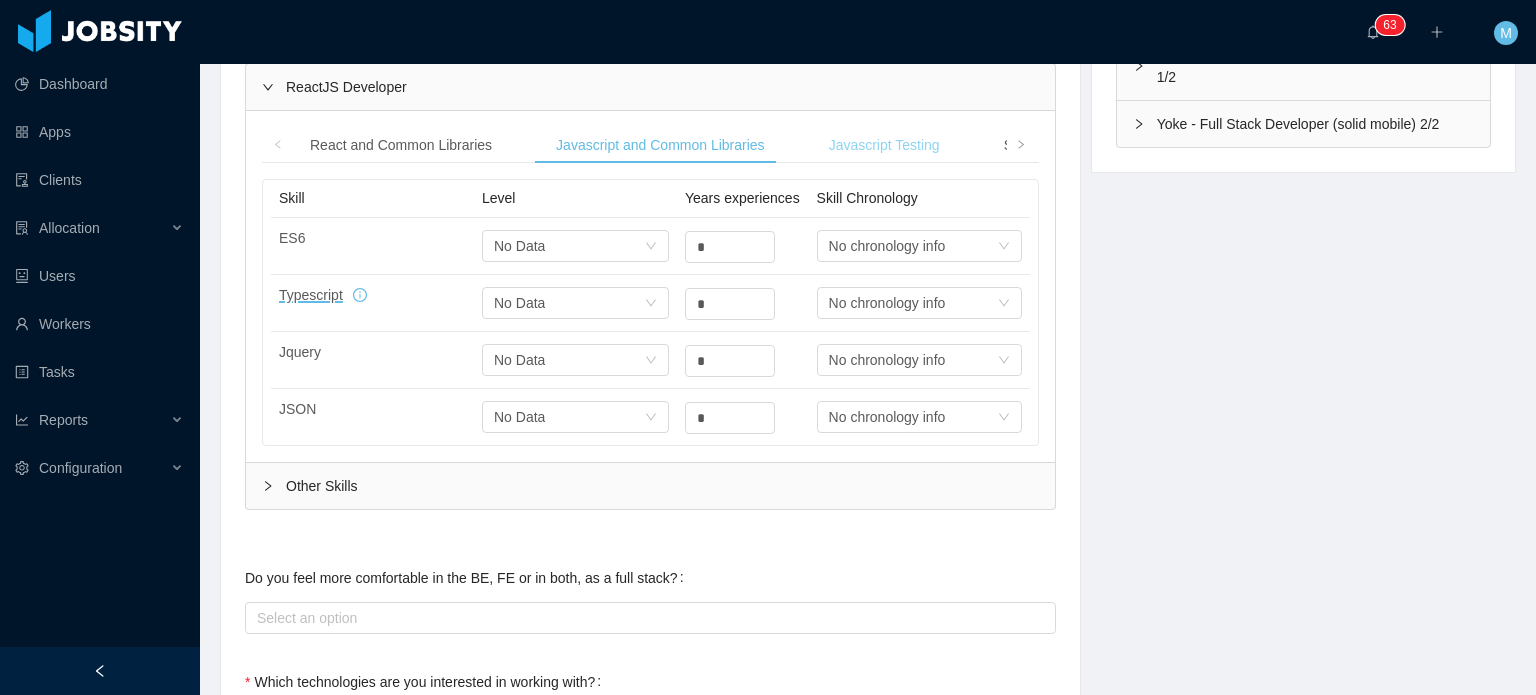 click on "Javascript Testing" at bounding box center (884, 145) 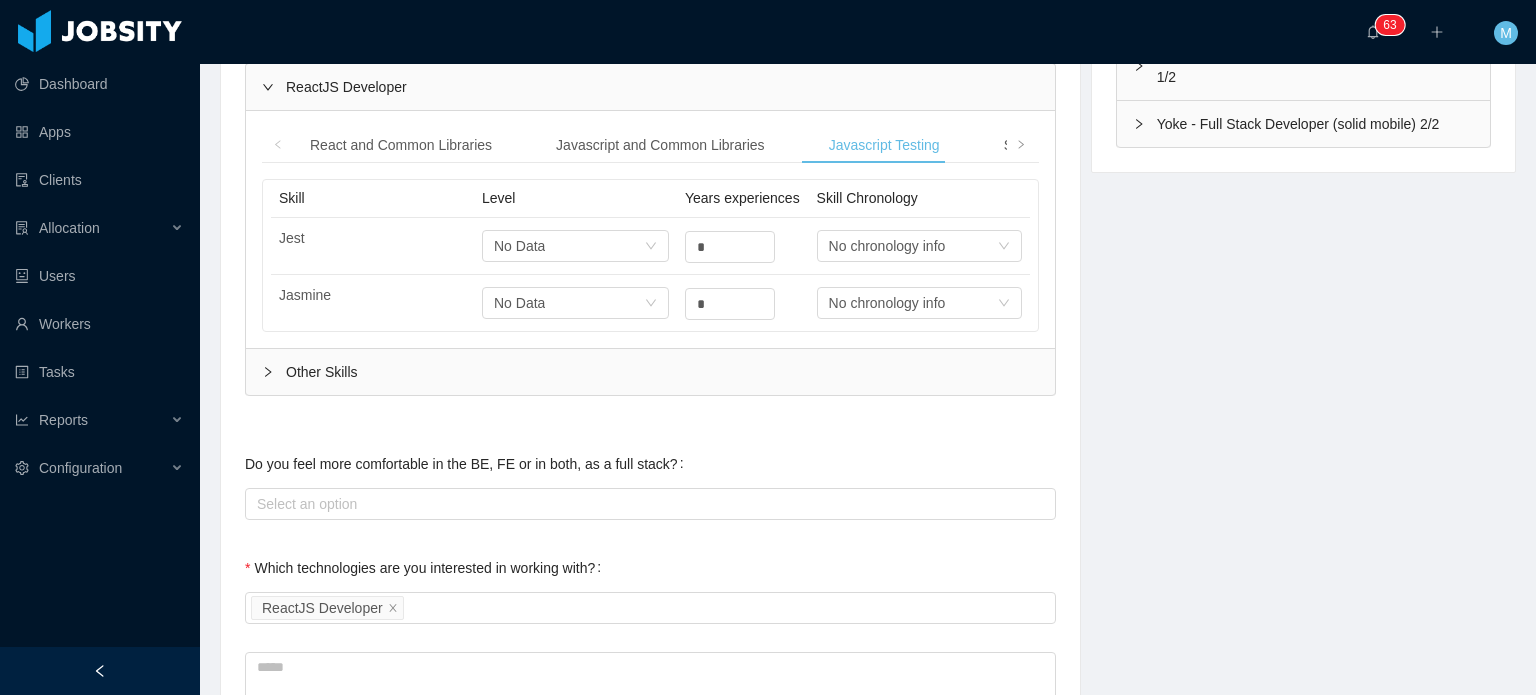 click on "React and Common Libraries Javascript and Common Libraries Javascript Testing Software Development Infrastructure Databases UI Building UX/UI QA Automation" at bounding box center (1061, 145) 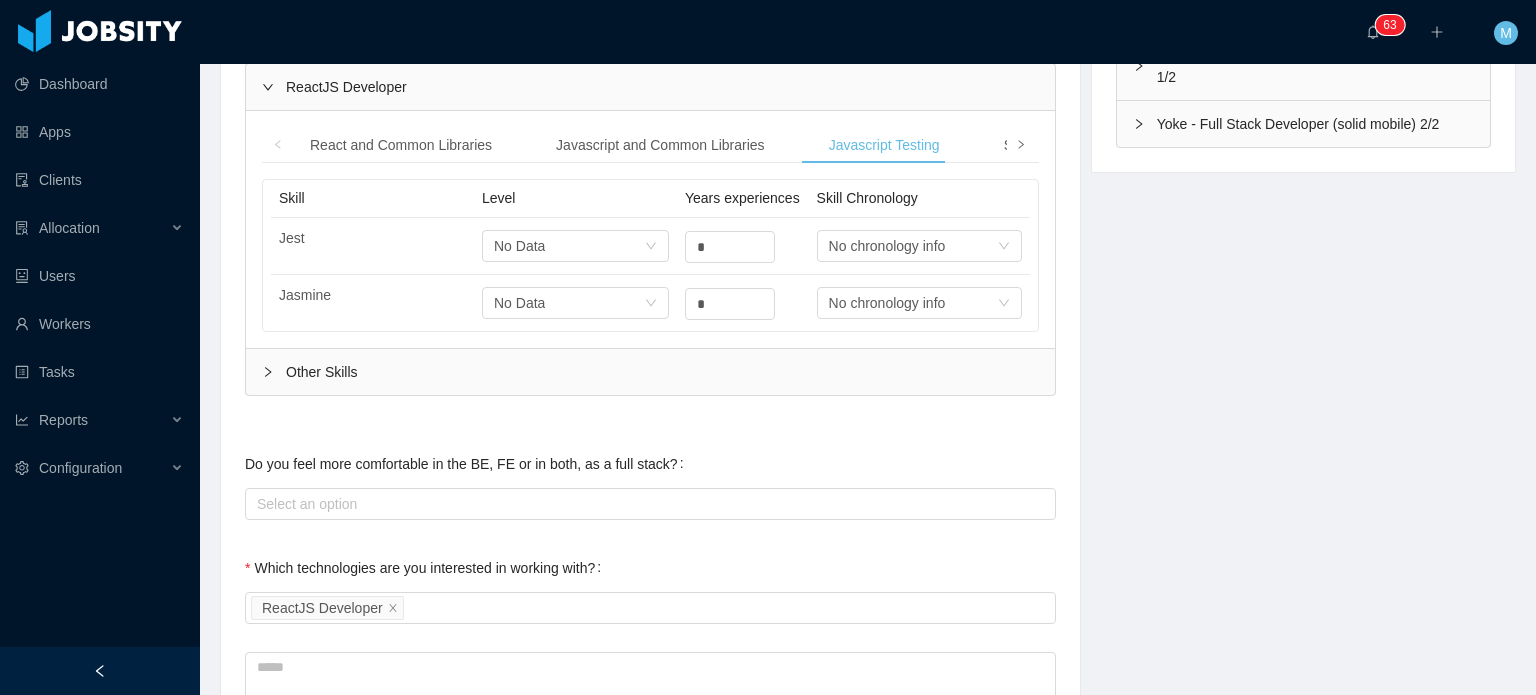 click 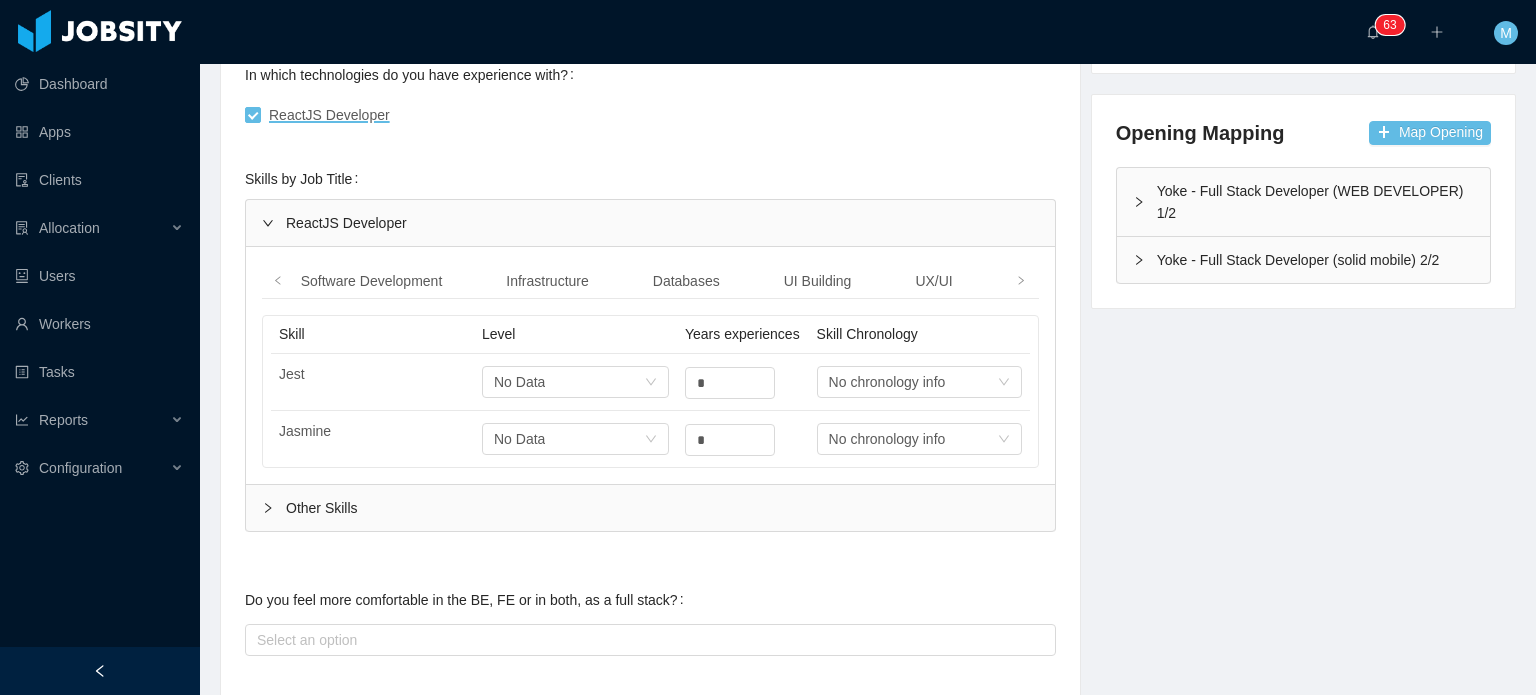scroll, scrollTop: 200, scrollLeft: 0, axis: vertical 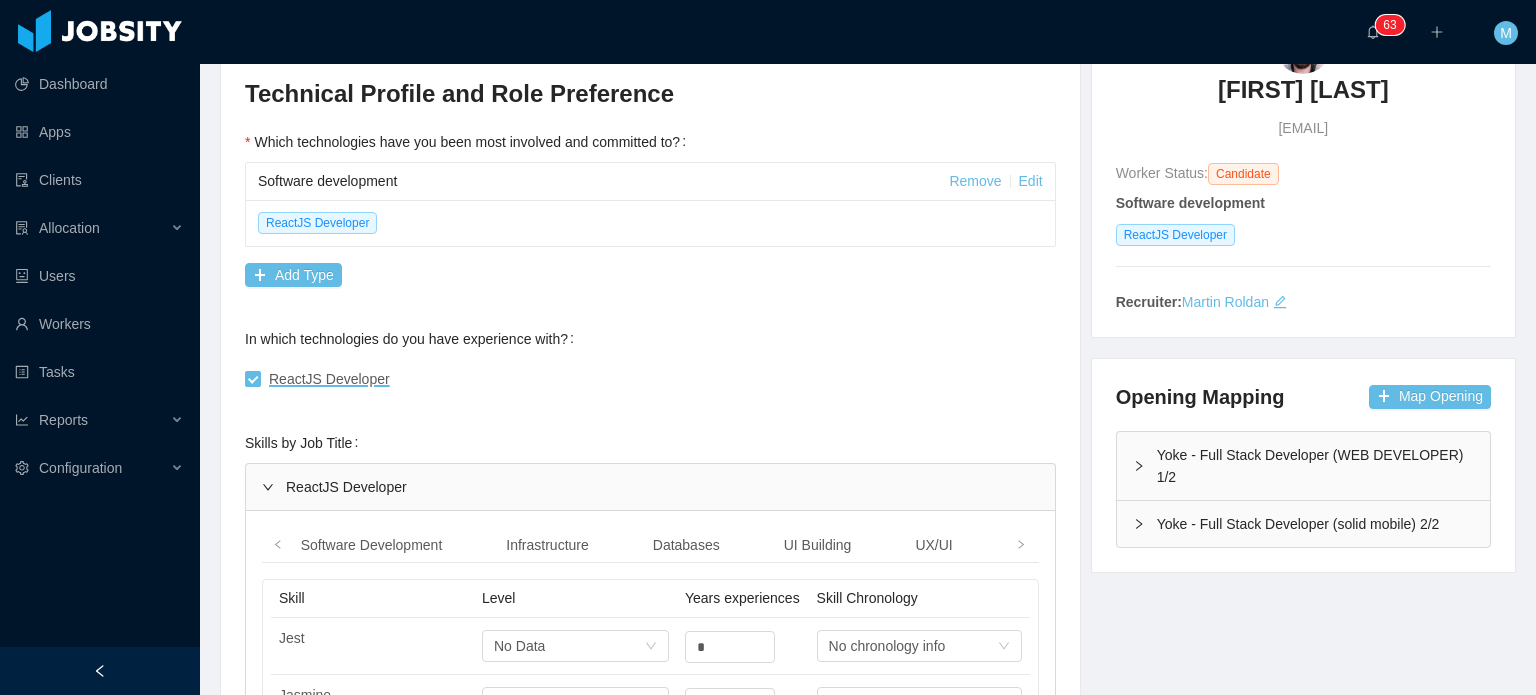 click on "Skills by Job Title" at bounding box center [305, 443] 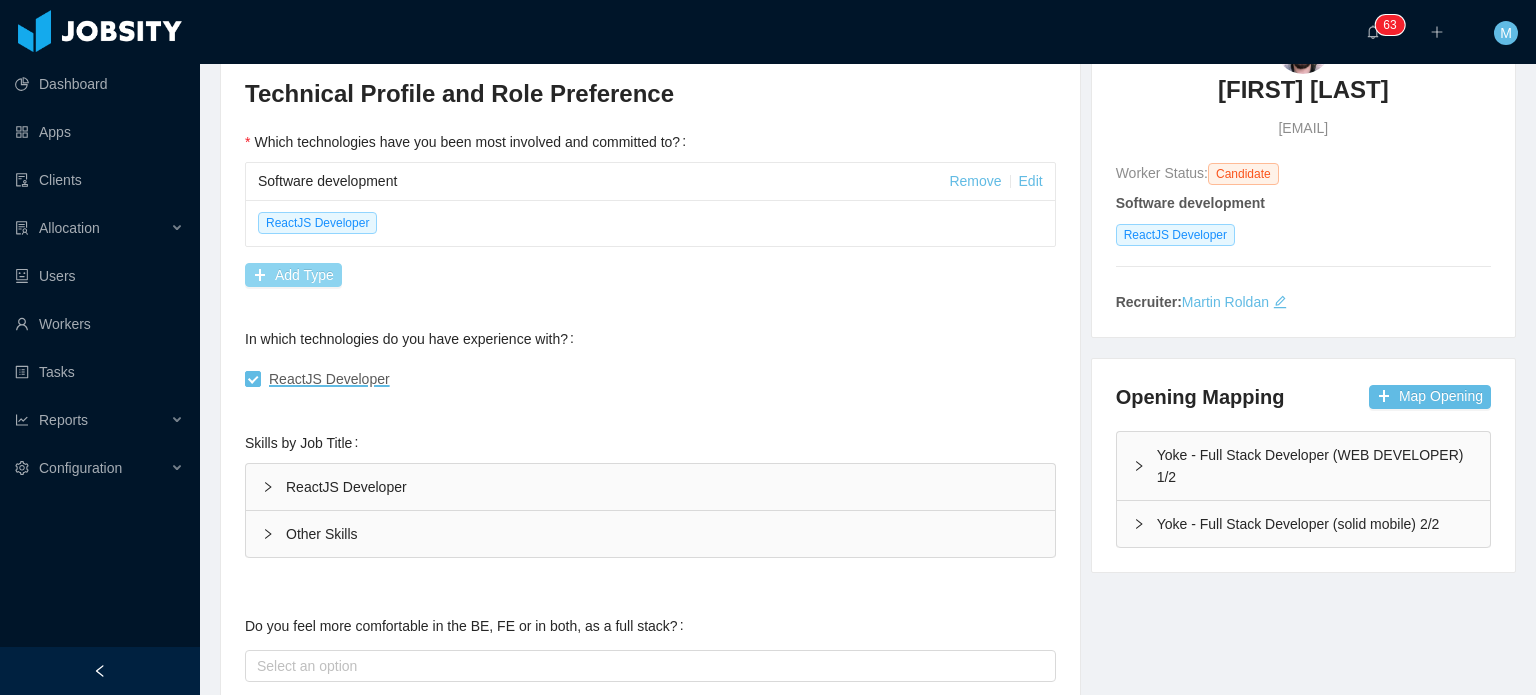 click on "Add Type" at bounding box center [293, 275] 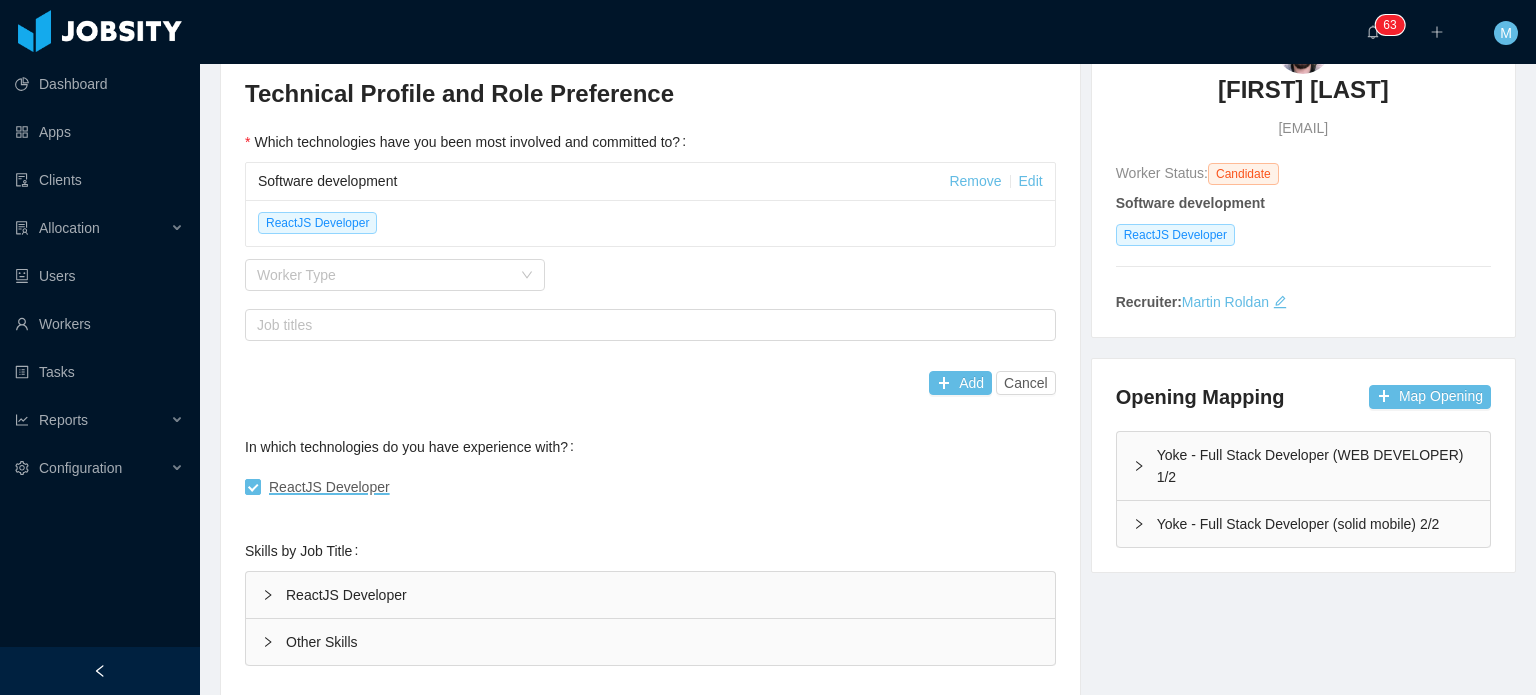 click on "Worker Type" at bounding box center [395, 275] 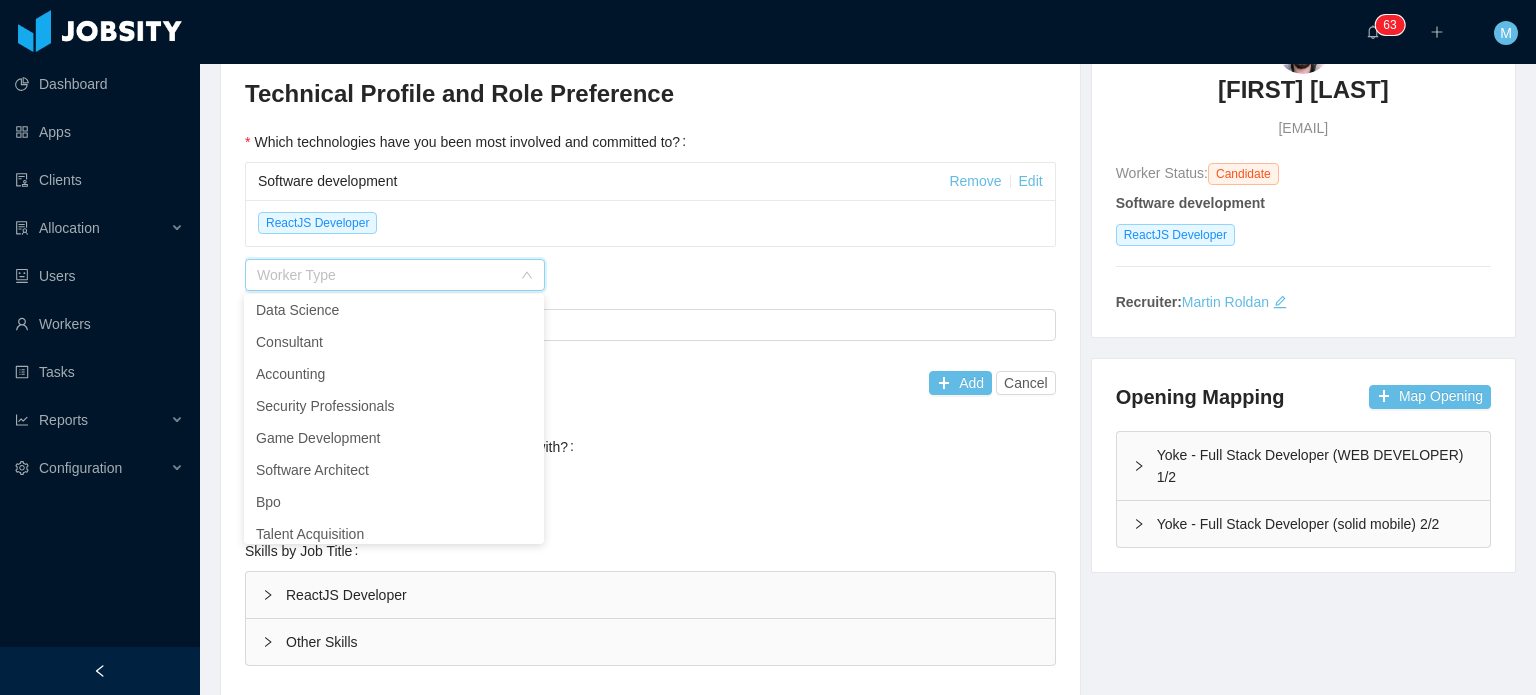 scroll, scrollTop: 200, scrollLeft: 0, axis: vertical 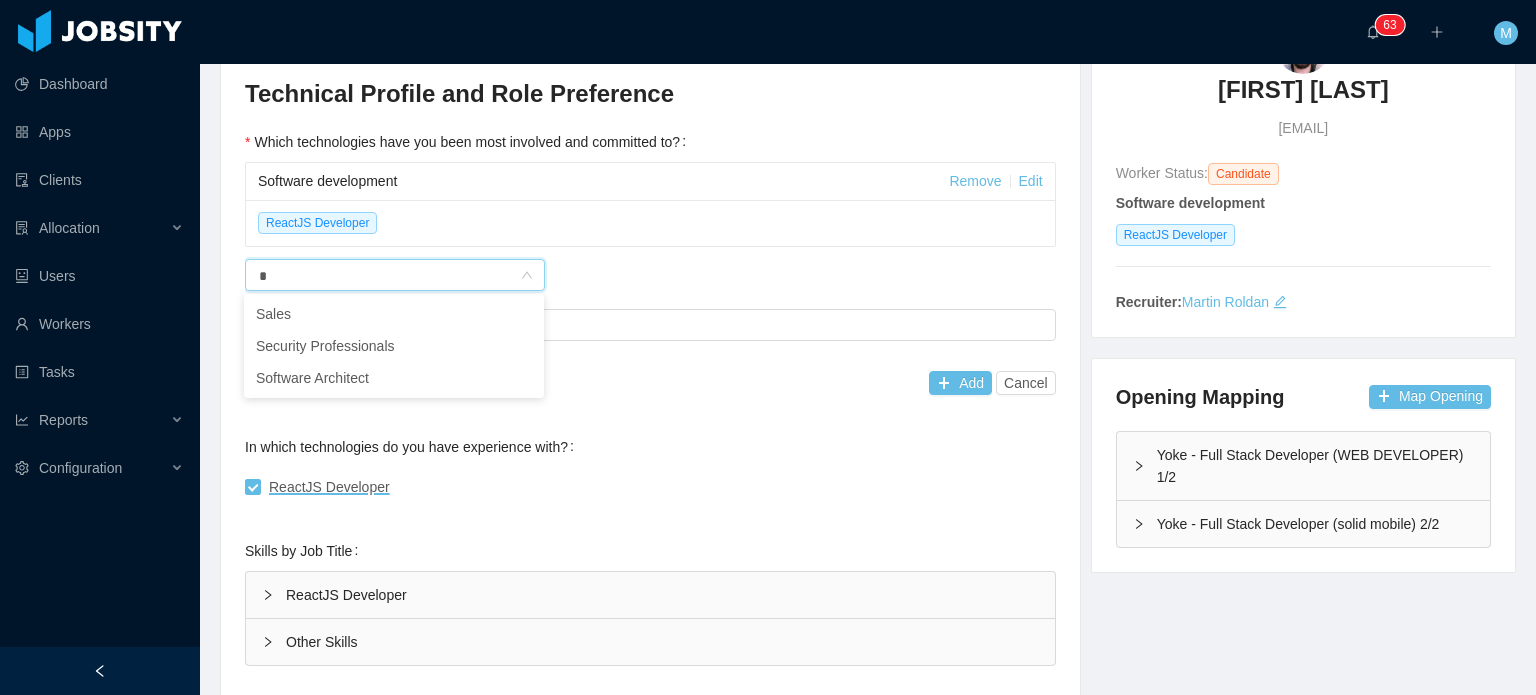 type on "*" 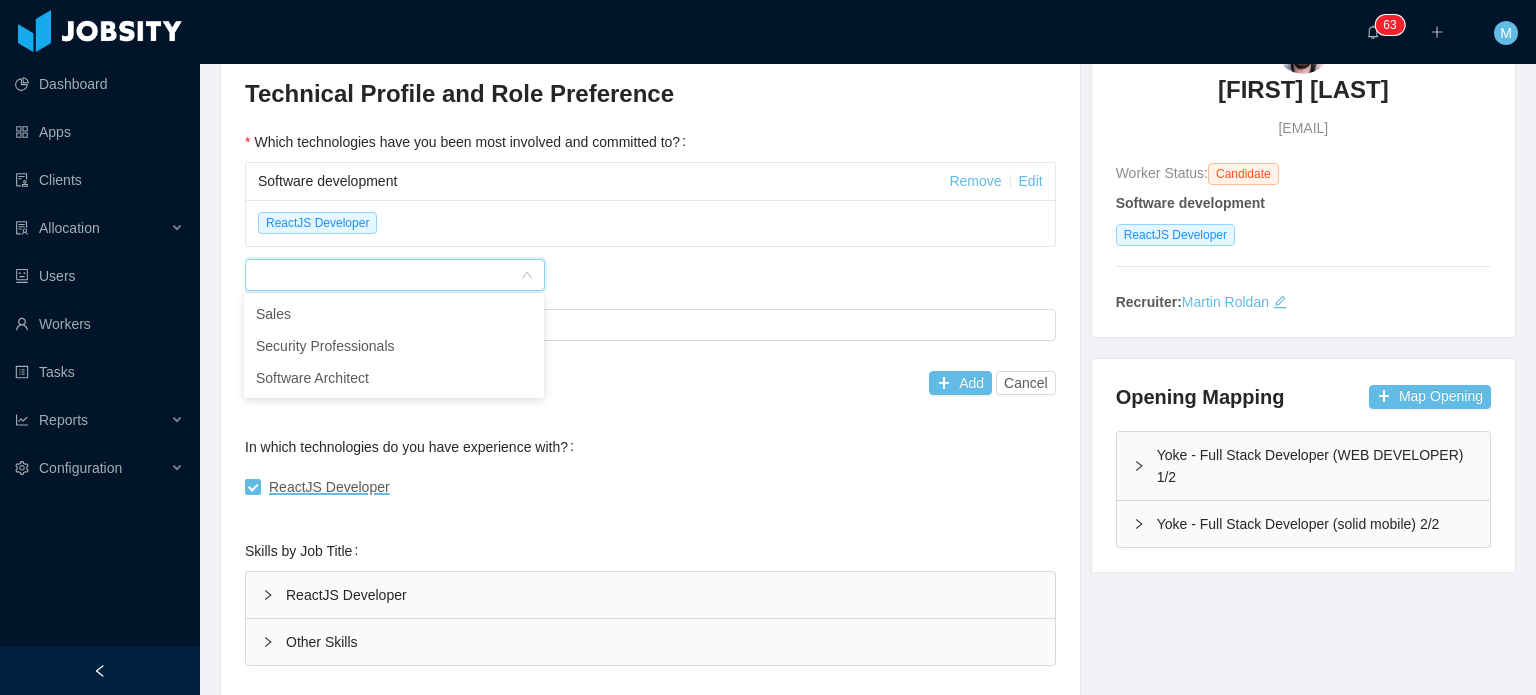 click on "Software development" at bounding box center [603, 181] 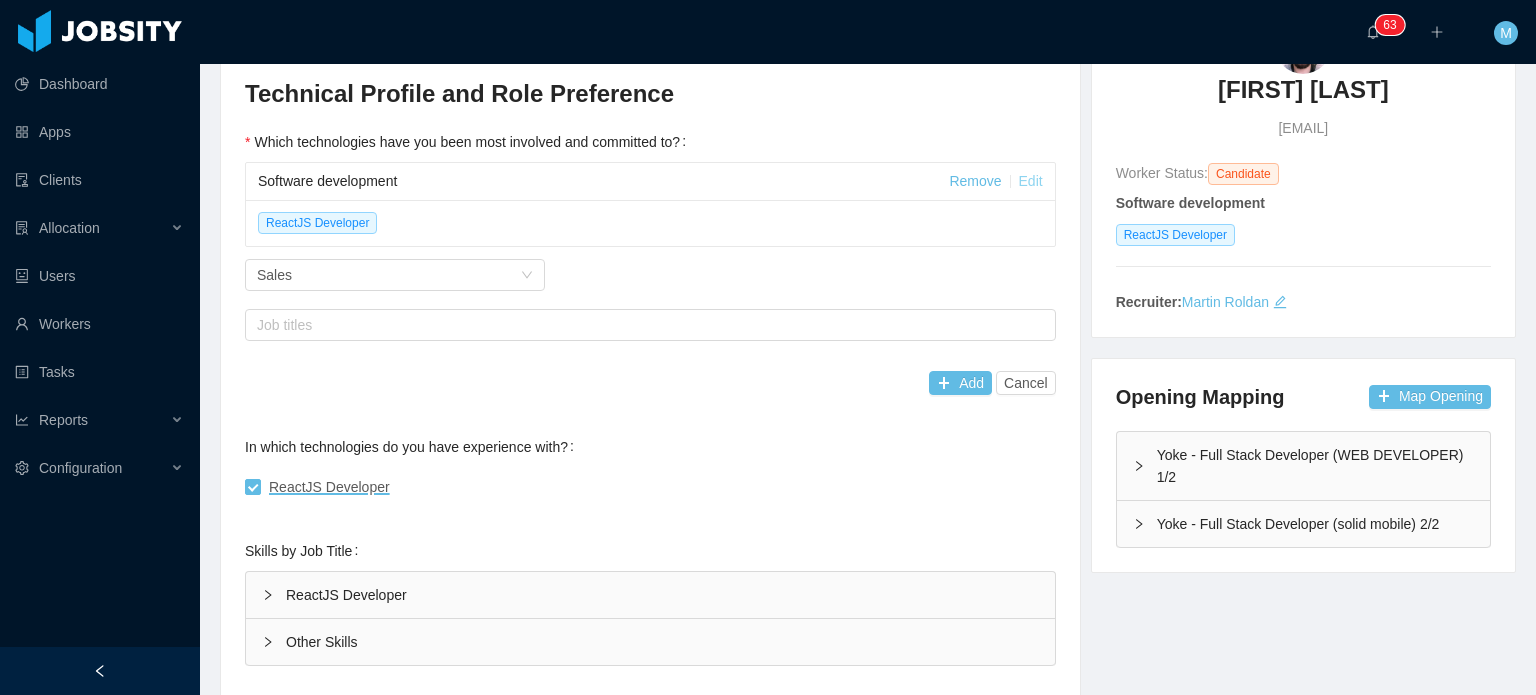 click on "Edit" at bounding box center (1031, 181) 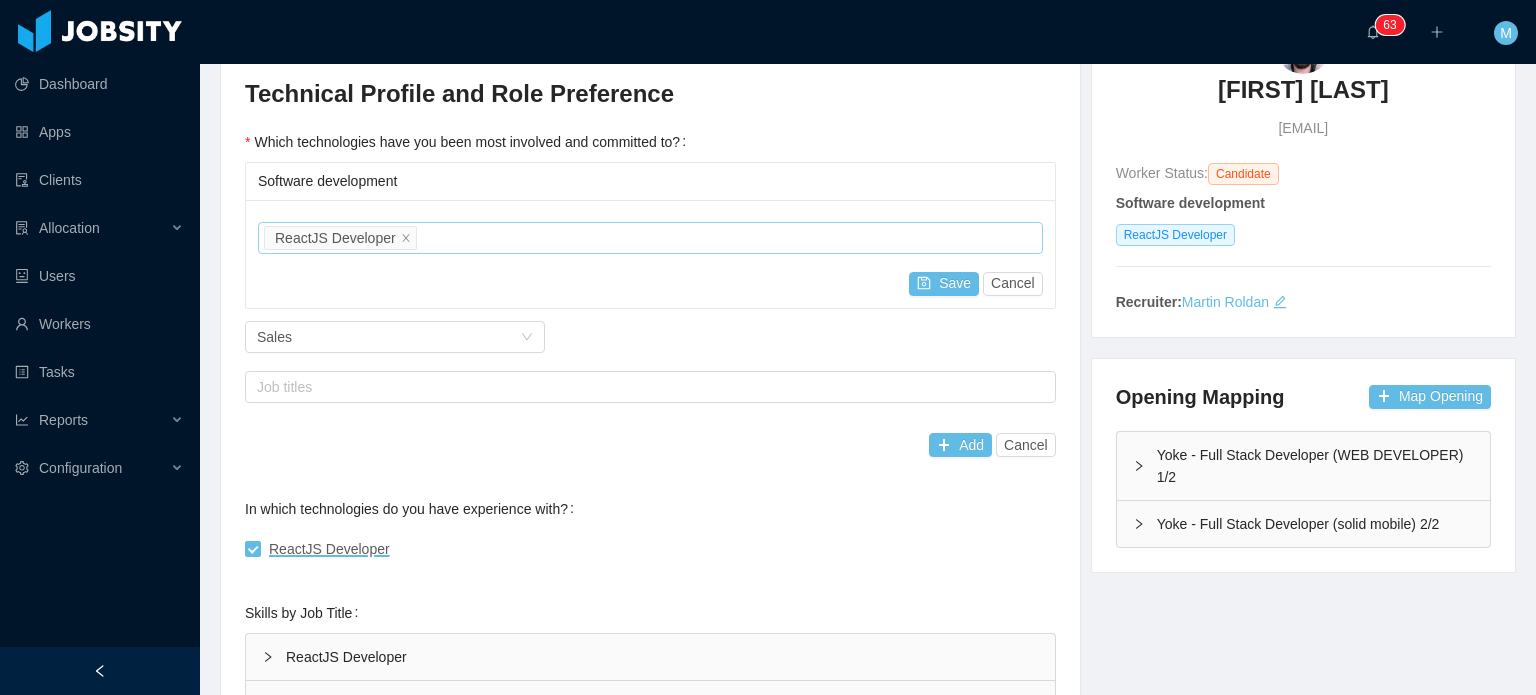 click on "Job titles ReactJS Developer" at bounding box center (647, 238) 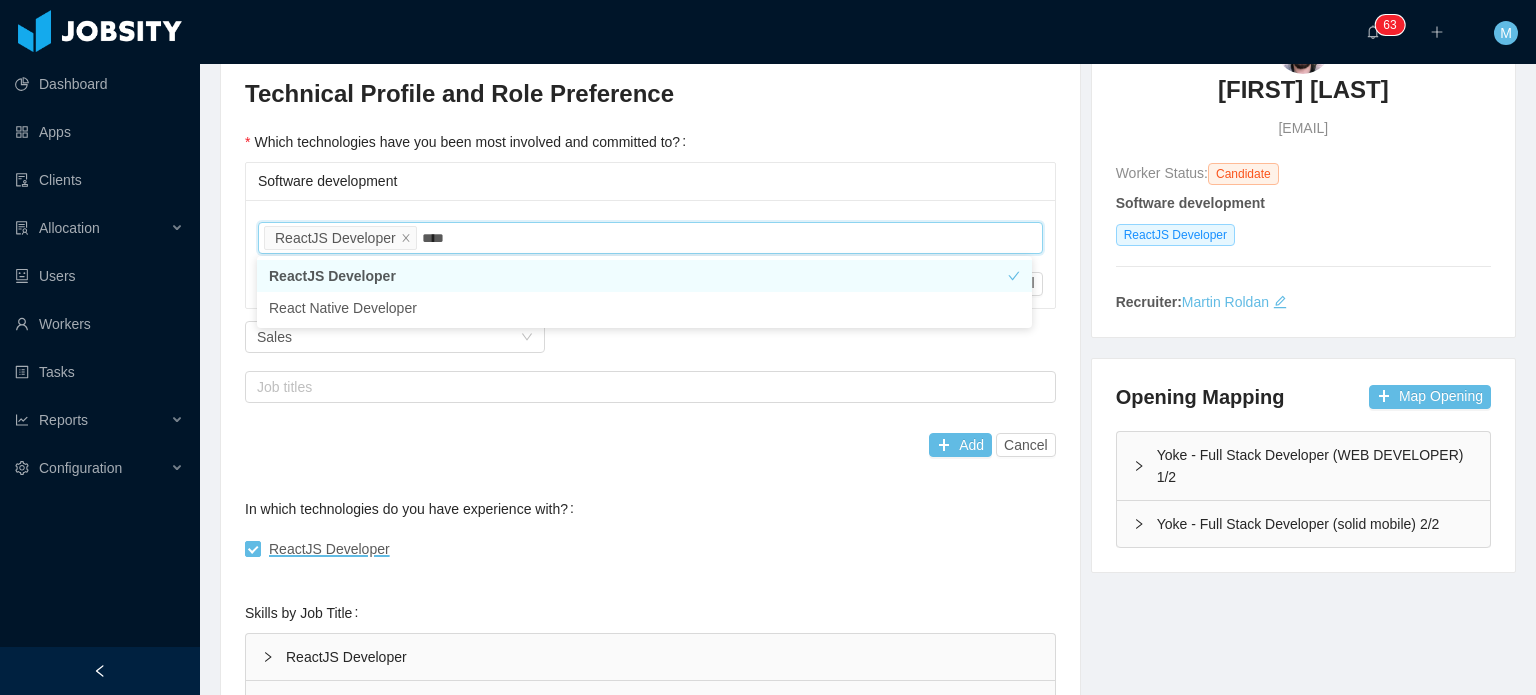 type on "*****" 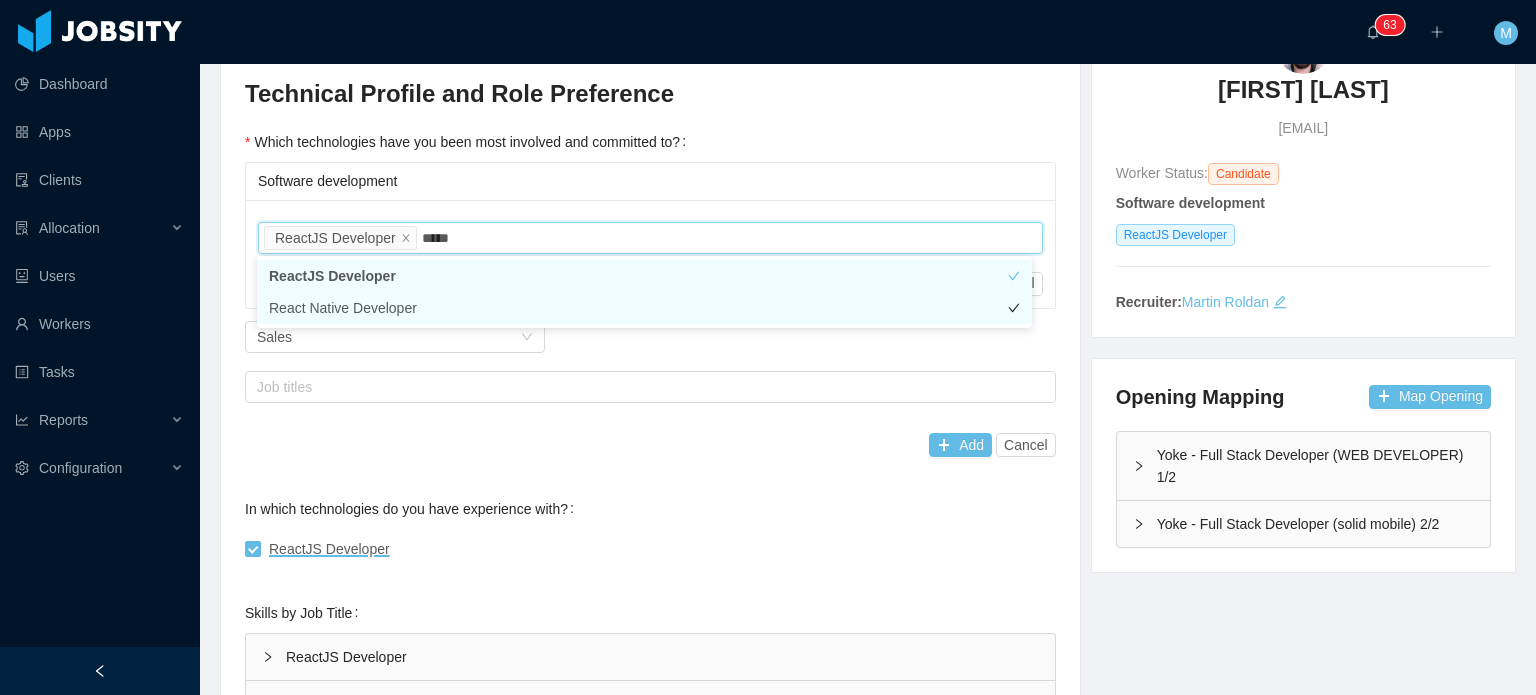 click on "React Native Developer" at bounding box center (644, 308) 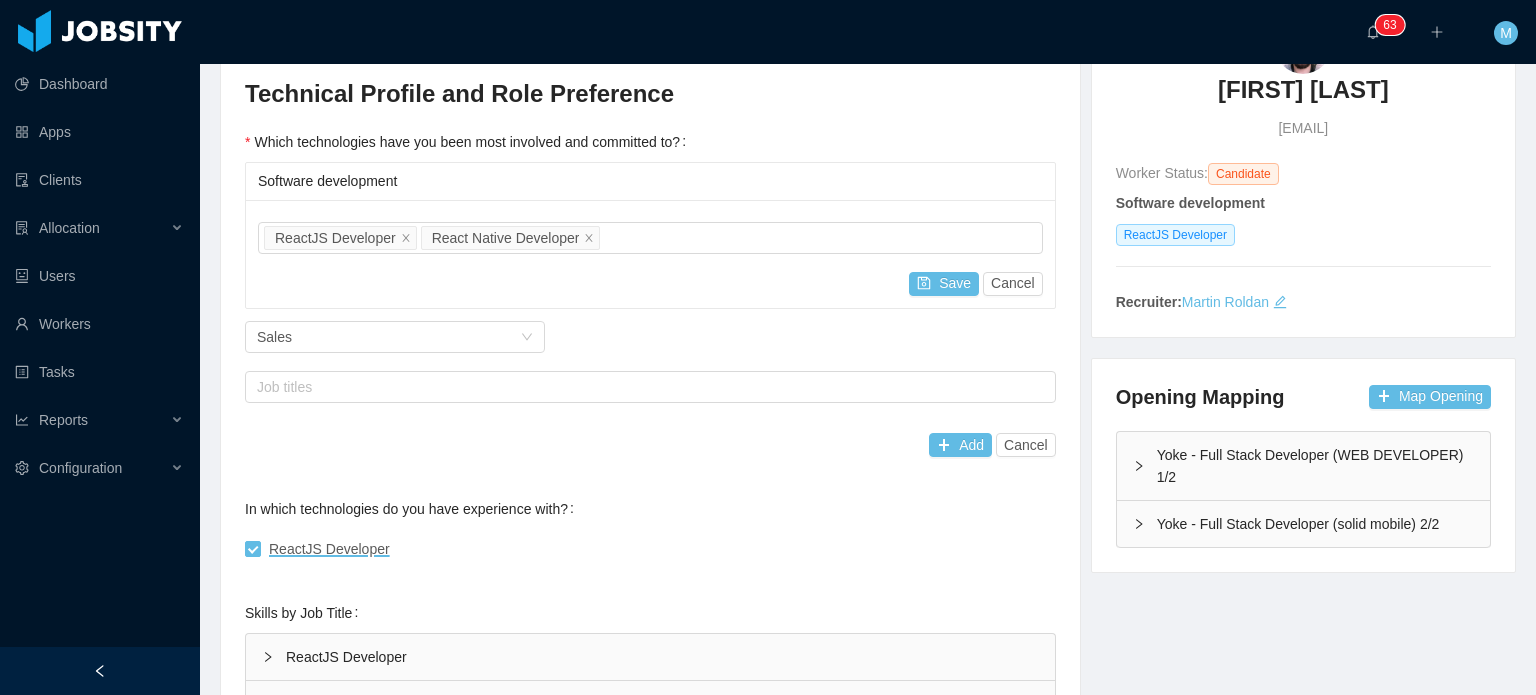 click on "ReactJS Developer" at bounding box center (650, 549) 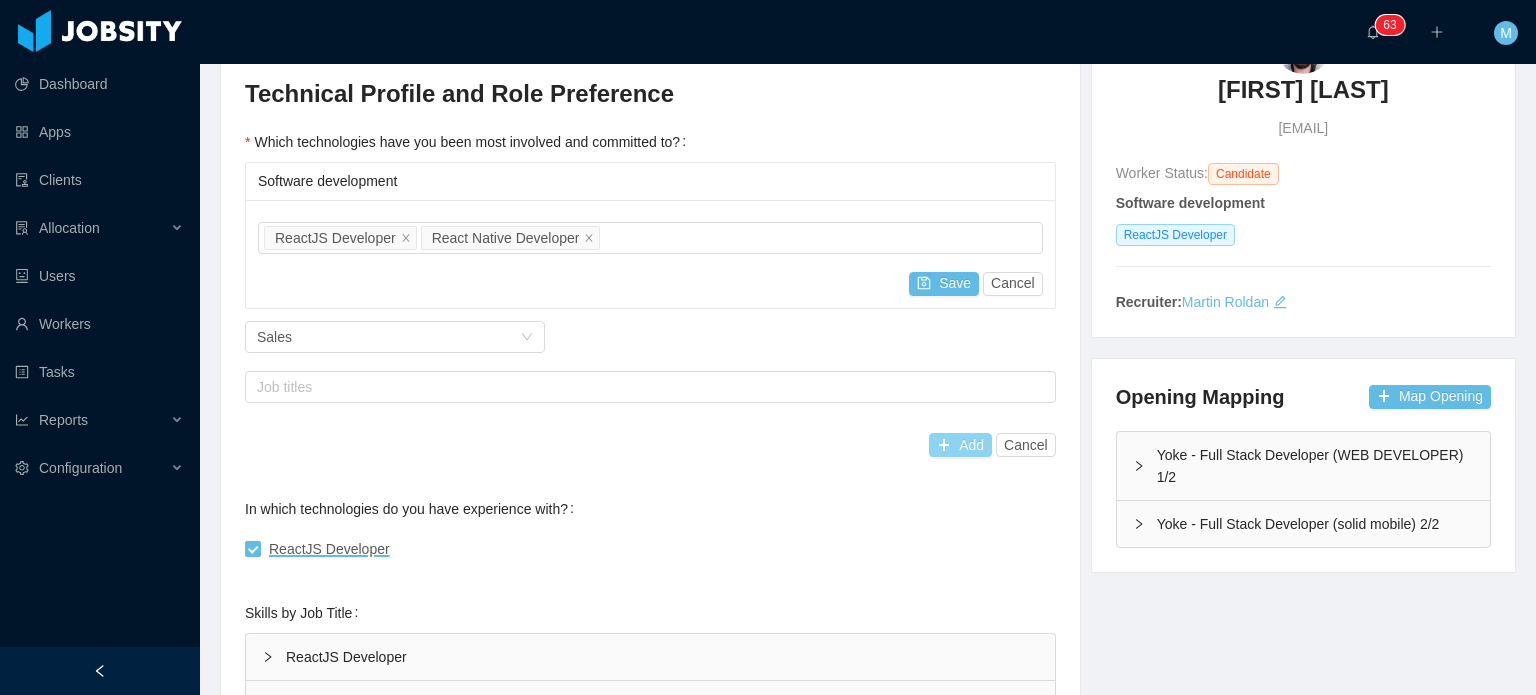 click on "Add" at bounding box center [960, 445] 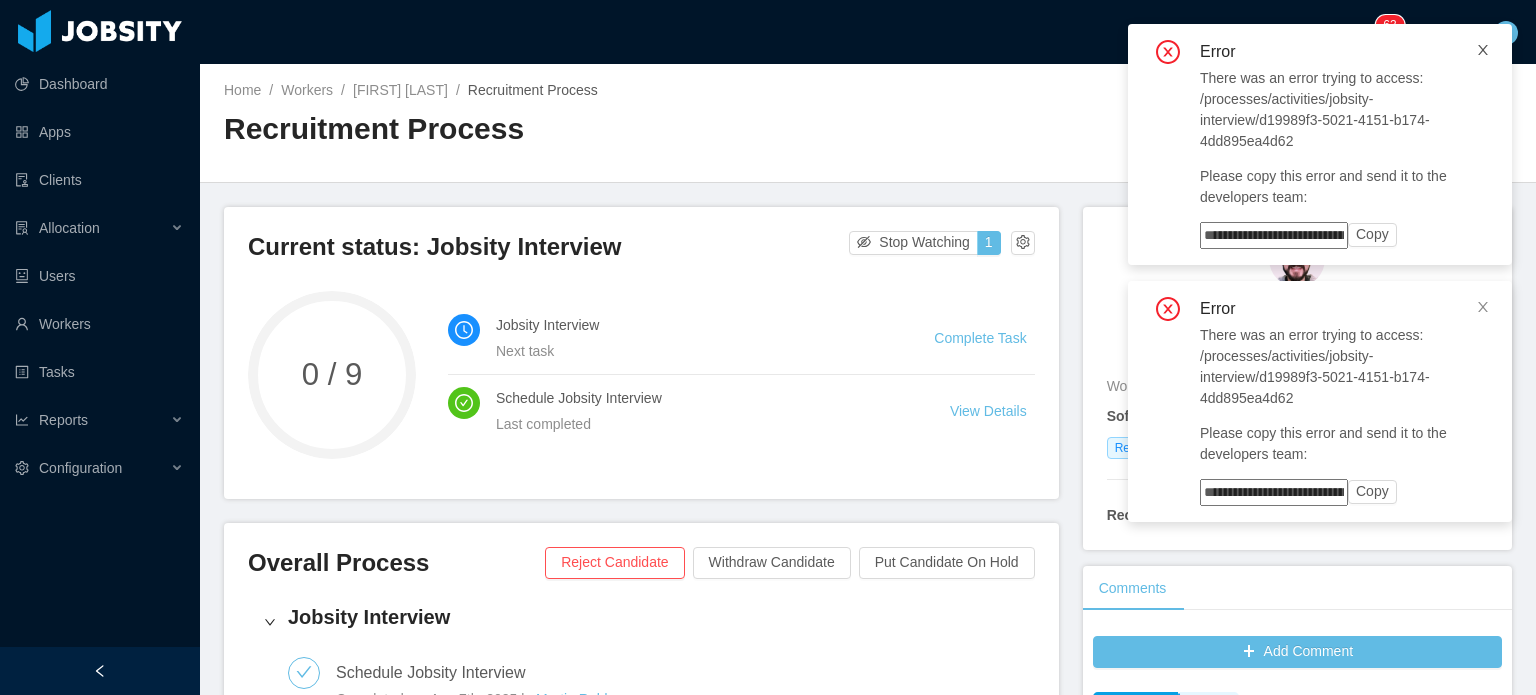 click 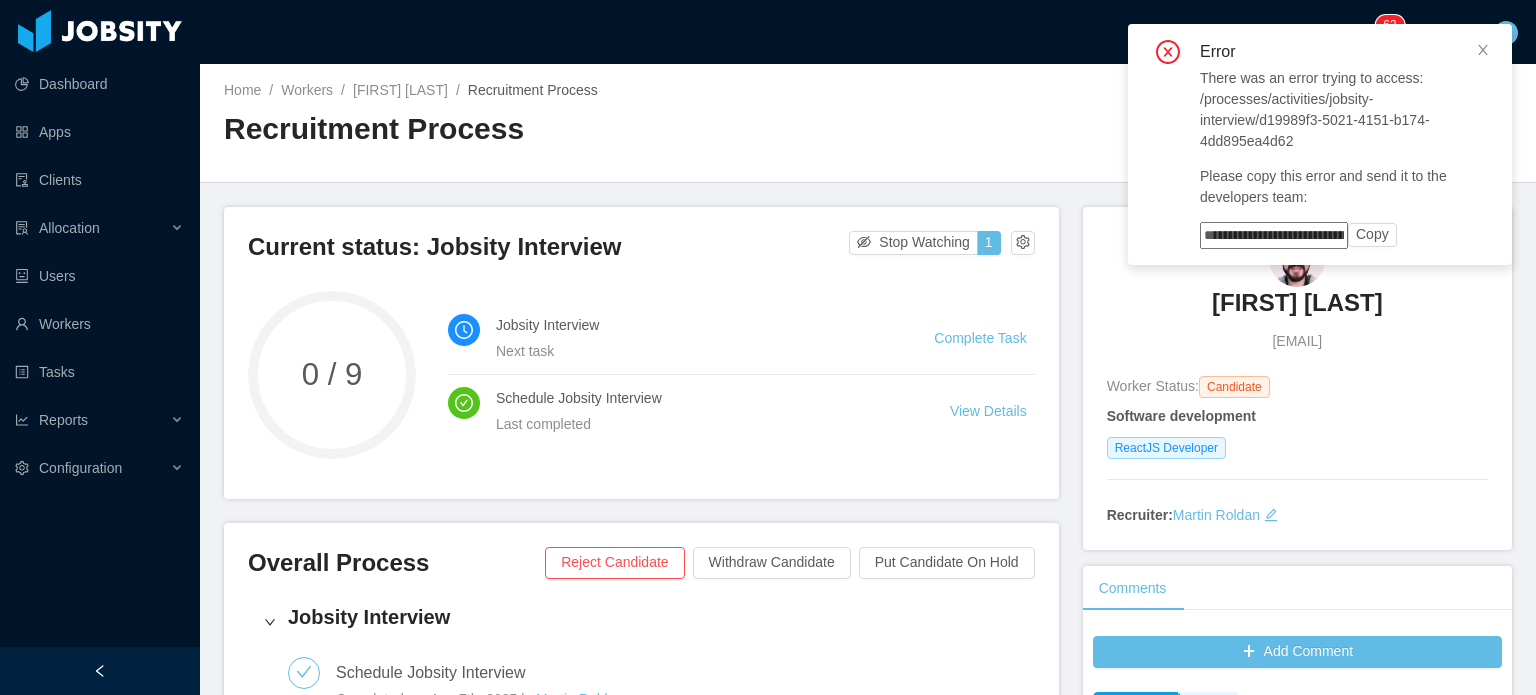 click on "Error There was an error trying to access: /processes/activities/jobsity-interview/d19989f3-5021-4151-b174-4dd895ea4d62 Please copy this error and send it to the developers team: Copy" at bounding box center (1320, 144) 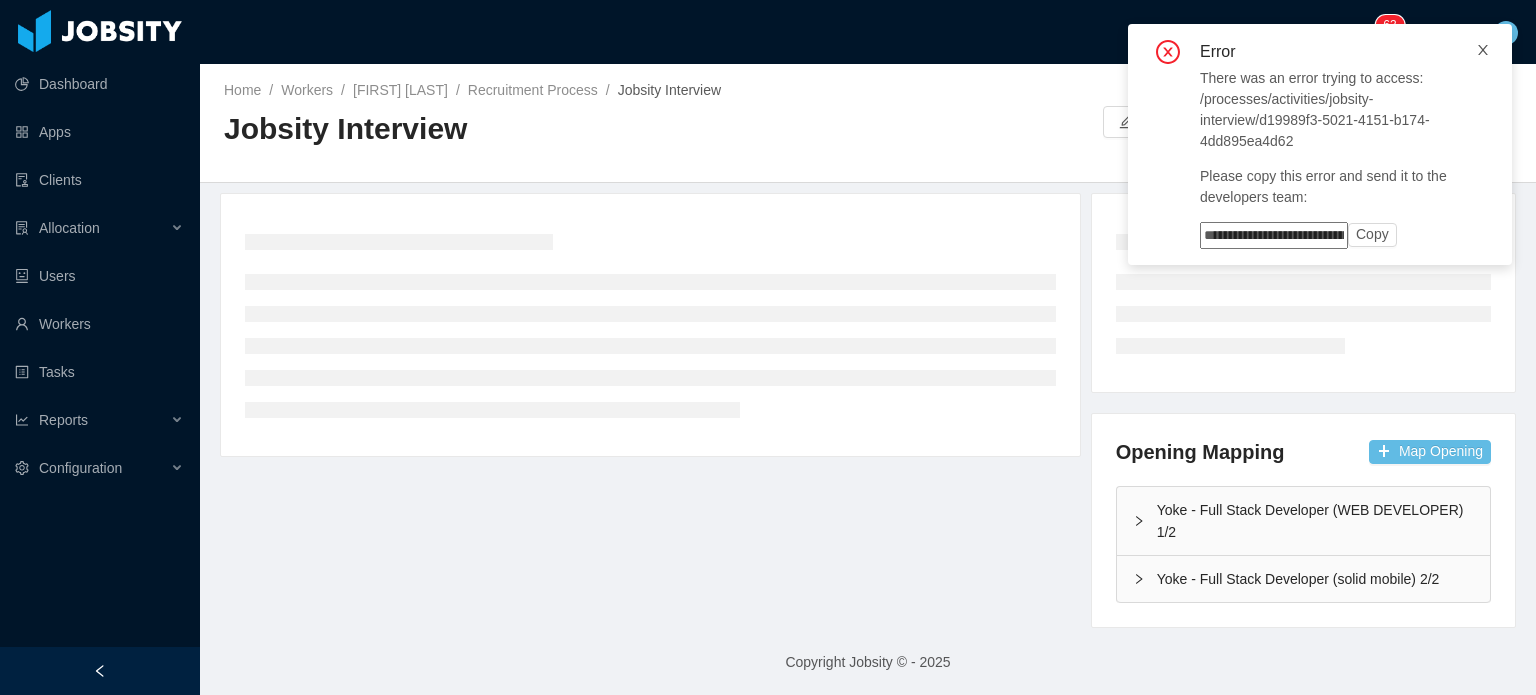 click 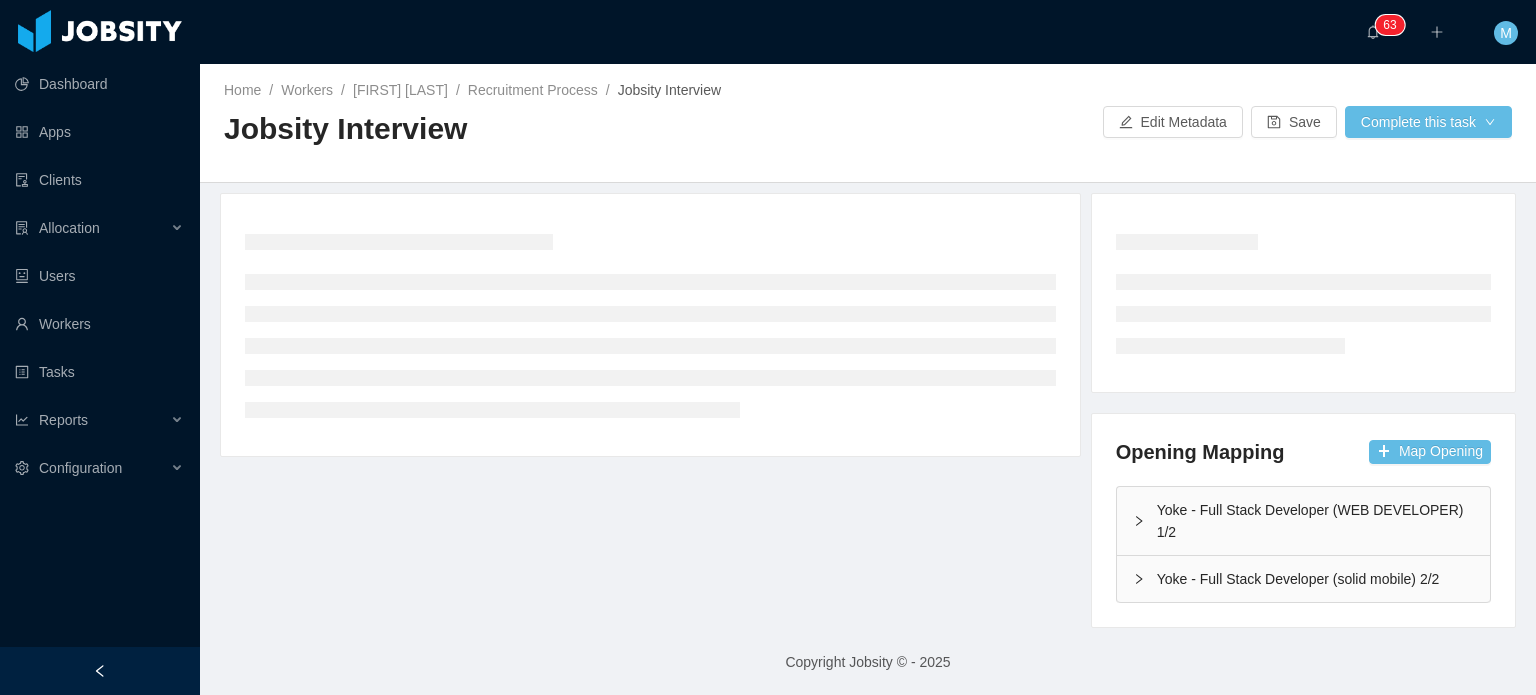 type 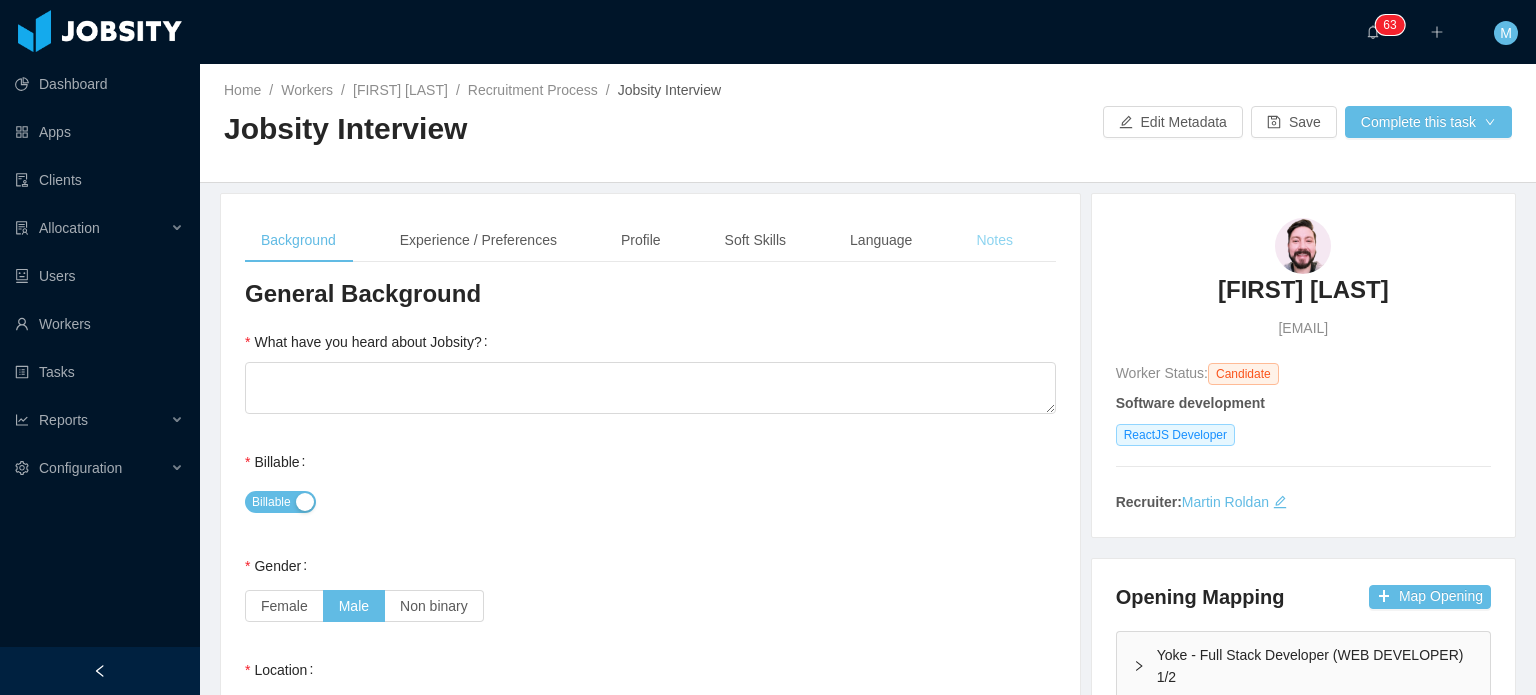 click on "Notes" at bounding box center (994, 240) 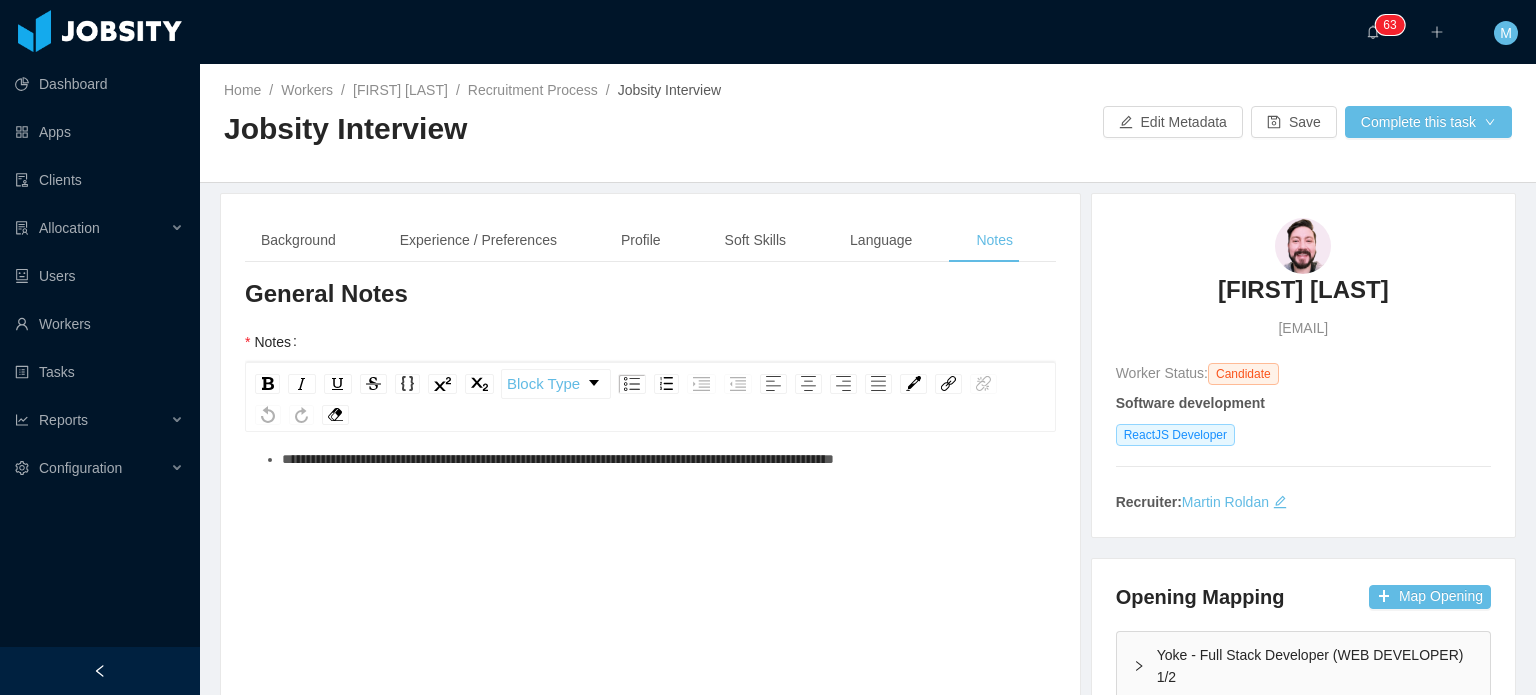 scroll, scrollTop: 45, scrollLeft: 0, axis: vertical 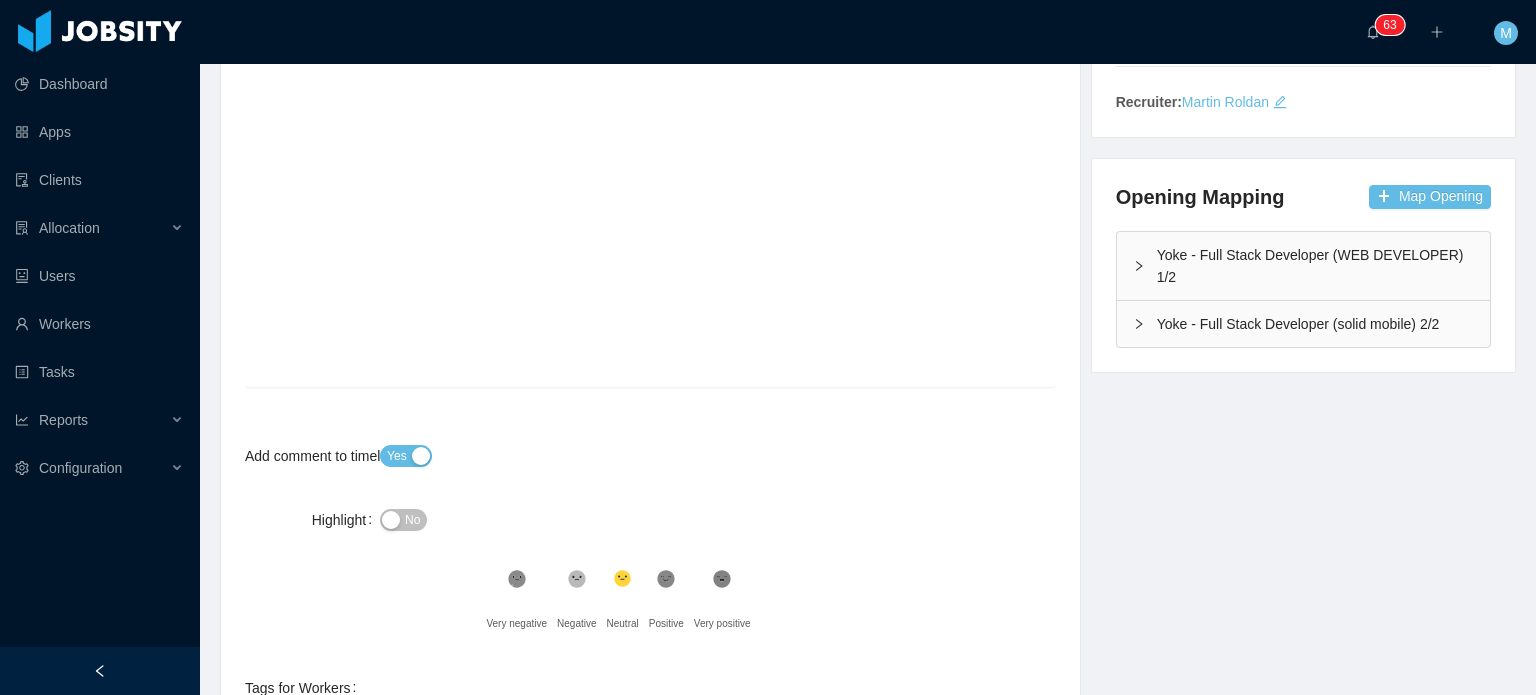 click on "**********" at bounding box center [651, 198] 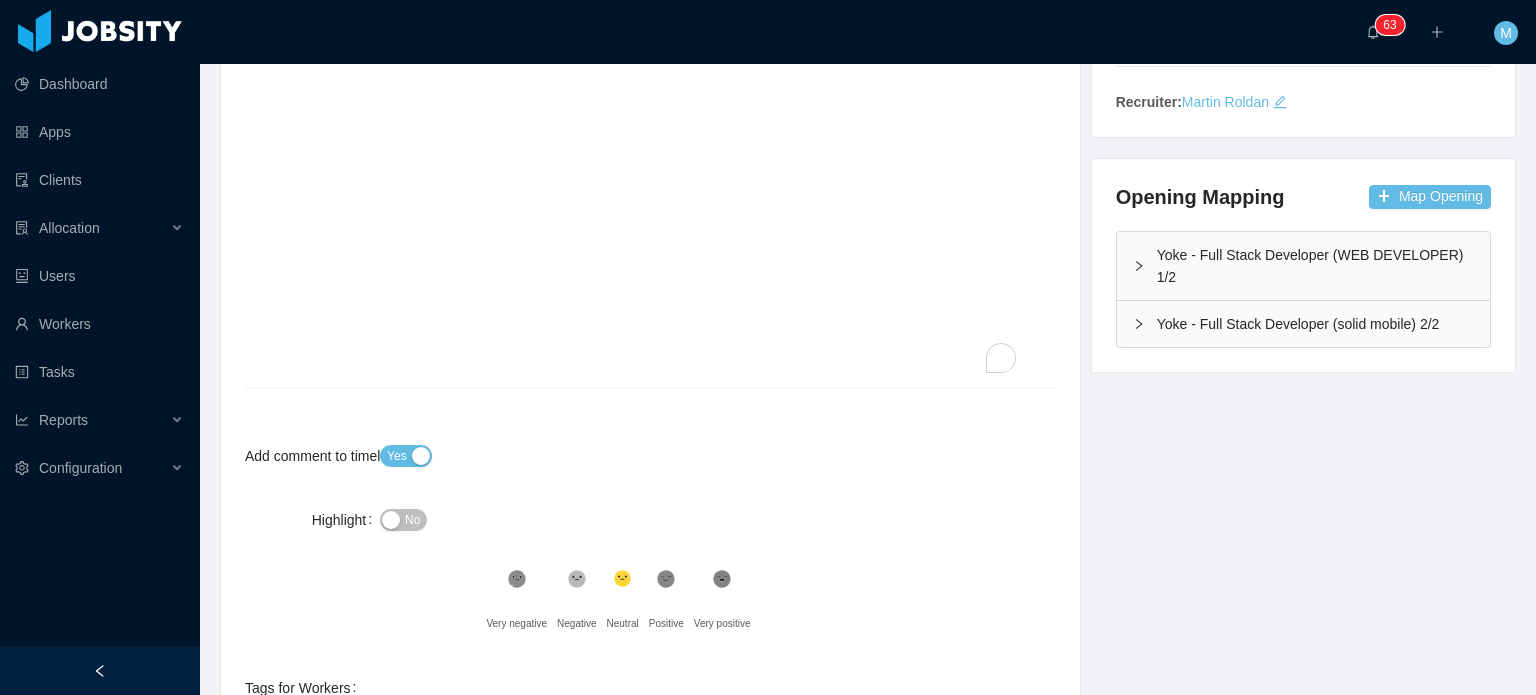 scroll, scrollTop: 0, scrollLeft: 0, axis: both 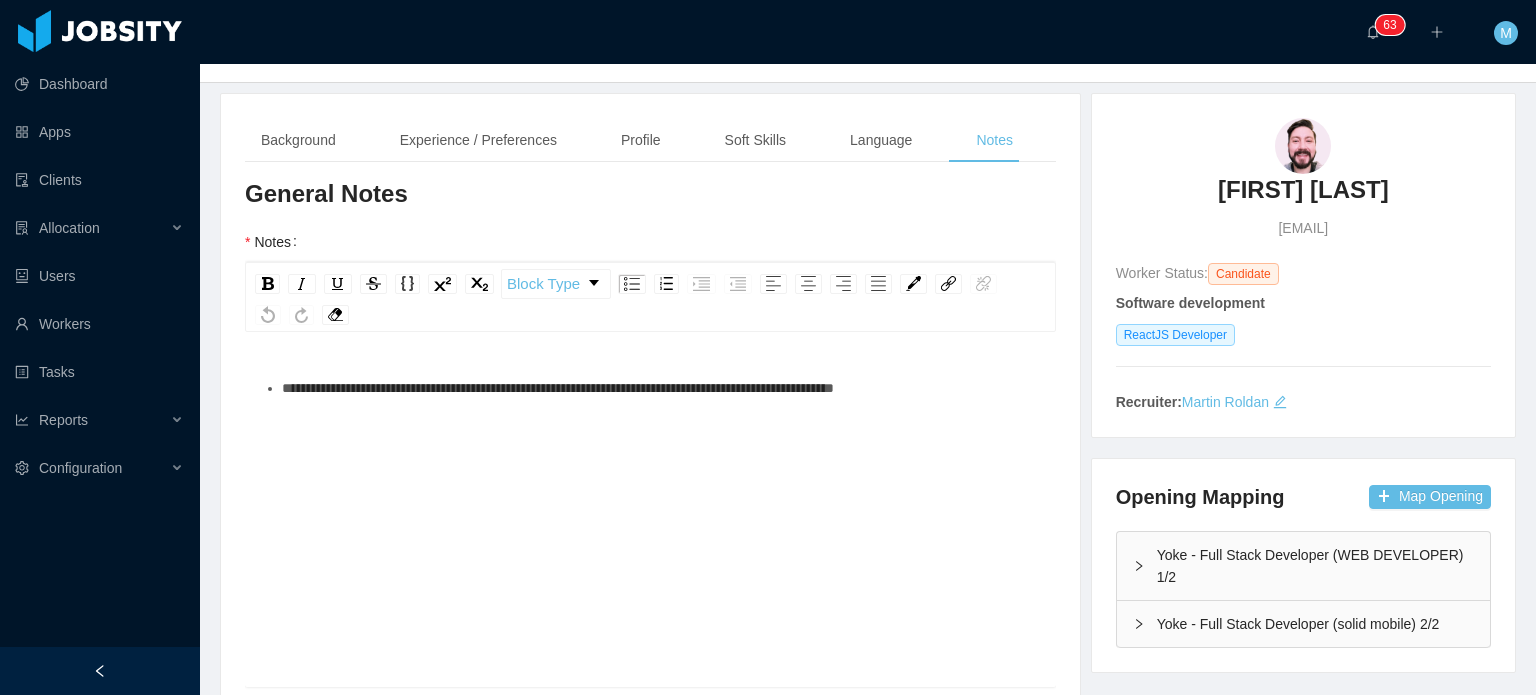 click on "**********" at bounding box center [650, 512] 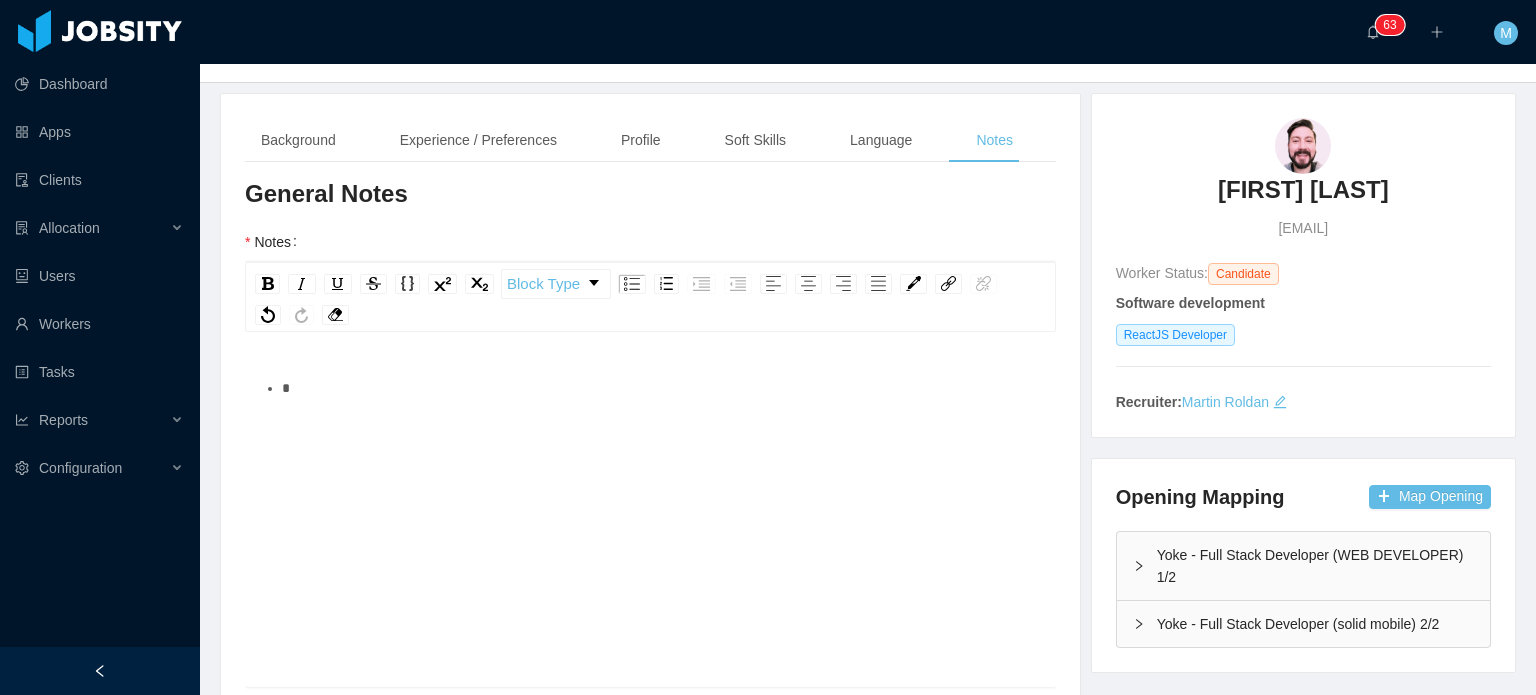 type 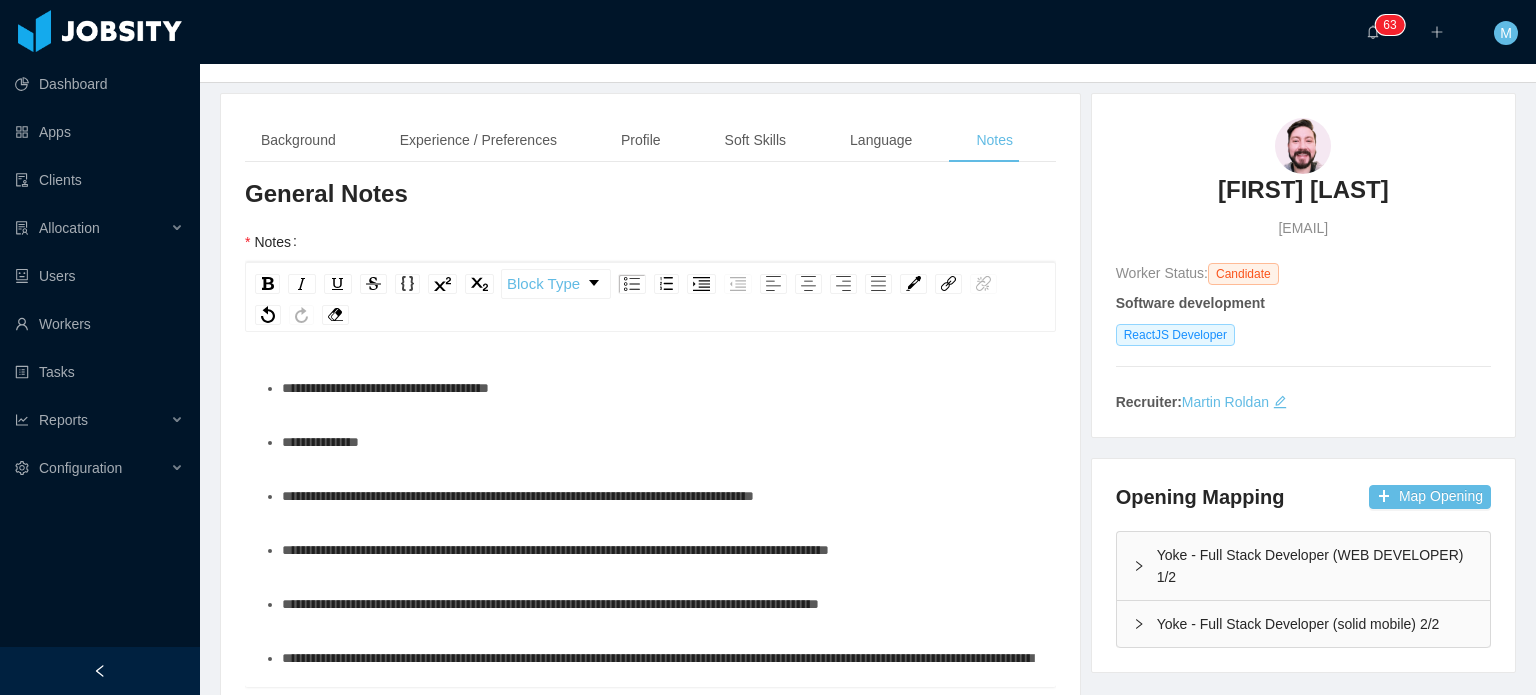 scroll, scrollTop: 28, scrollLeft: 0, axis: vertical 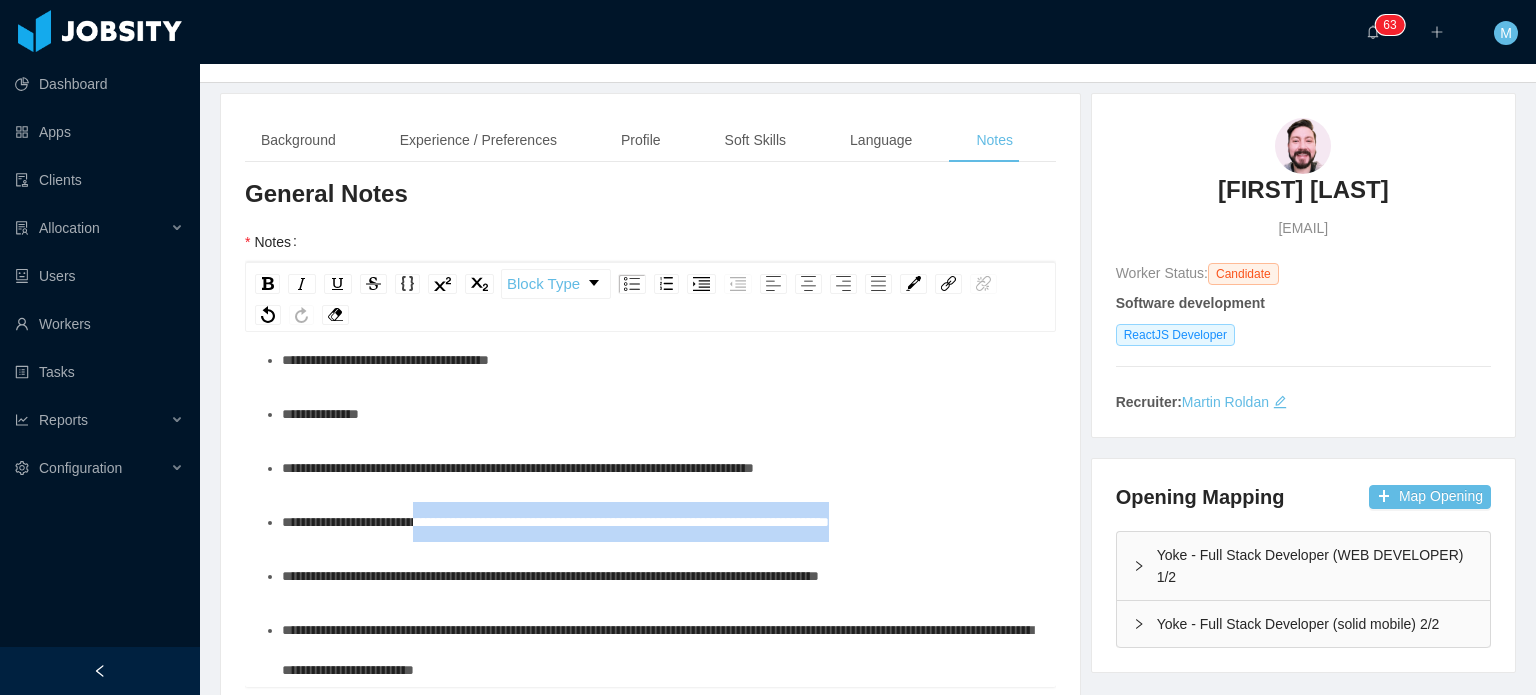 drag, startPoint x: 973, startPoint y: 519, endPoint x: 432, endPoint y: 527, distance: 541.05914 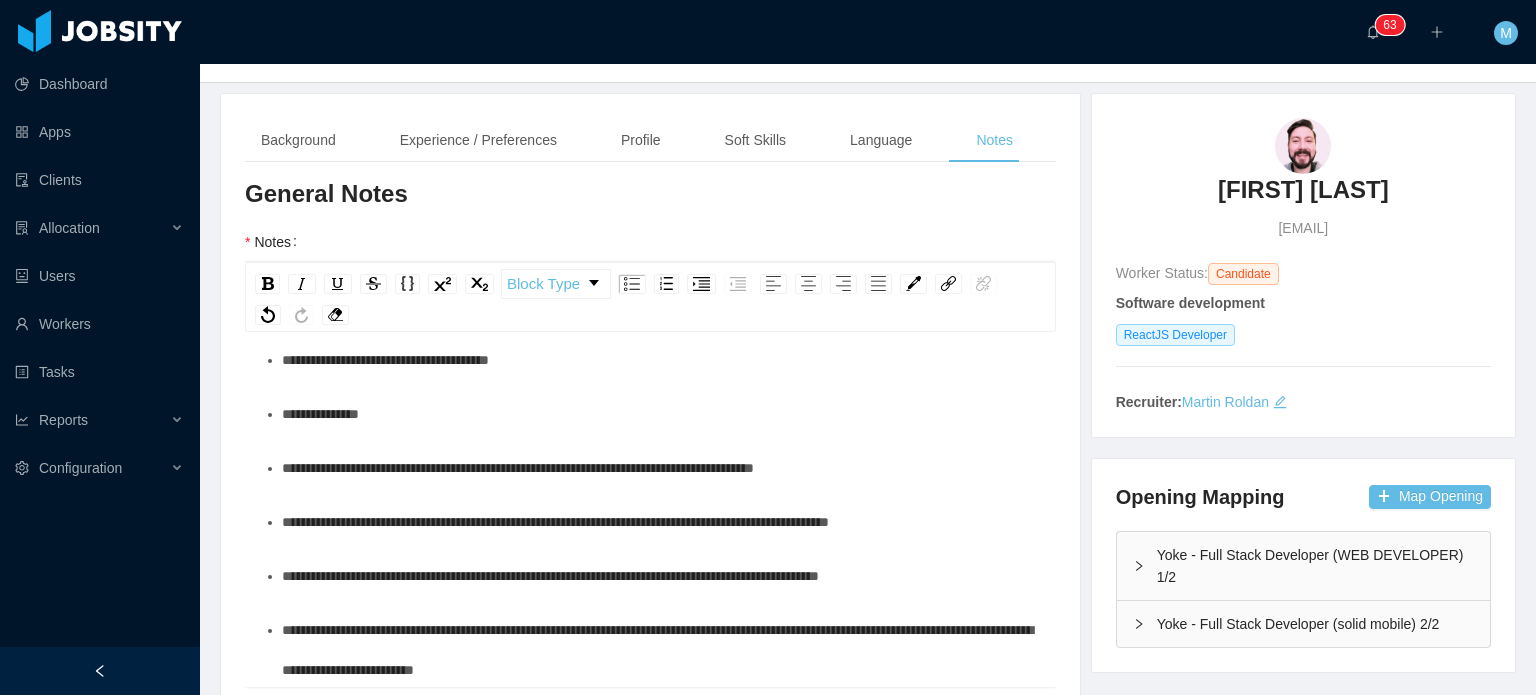 click on "**********" at bounding box center (555, 522) 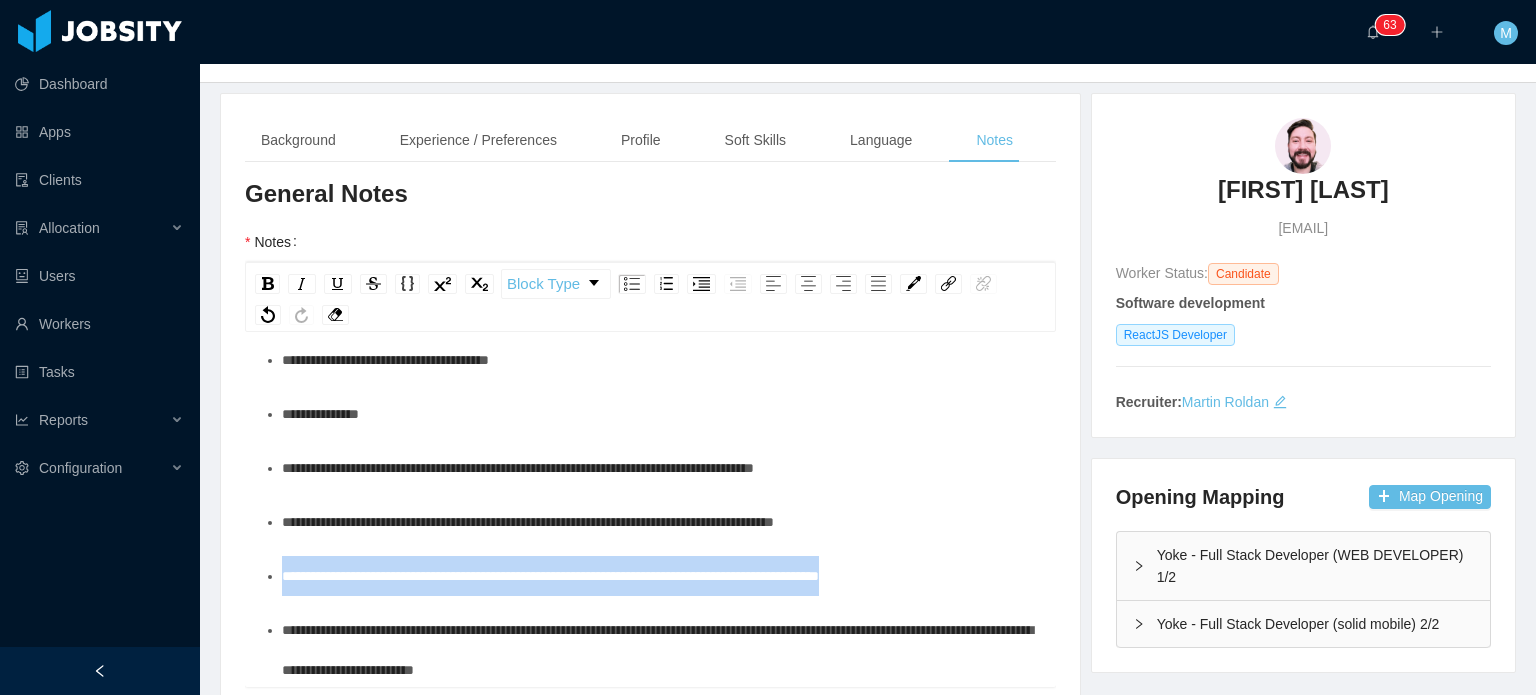 drag, startPoint x: 967, startPoint y: 583, endPoint x: 268, endPoint y: 582, distance: 699.00073 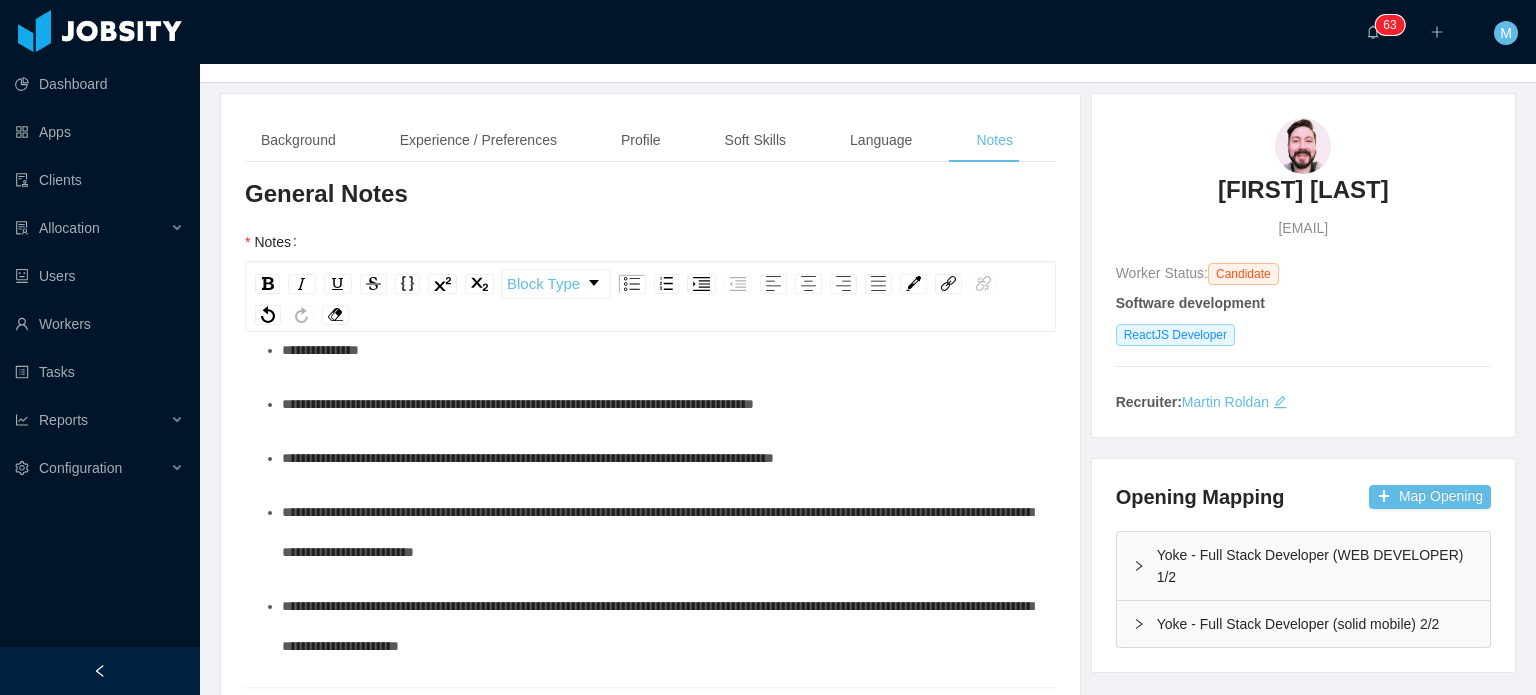 scroll, scrollTop: 100, scrollLeft: 0, axis: vertical 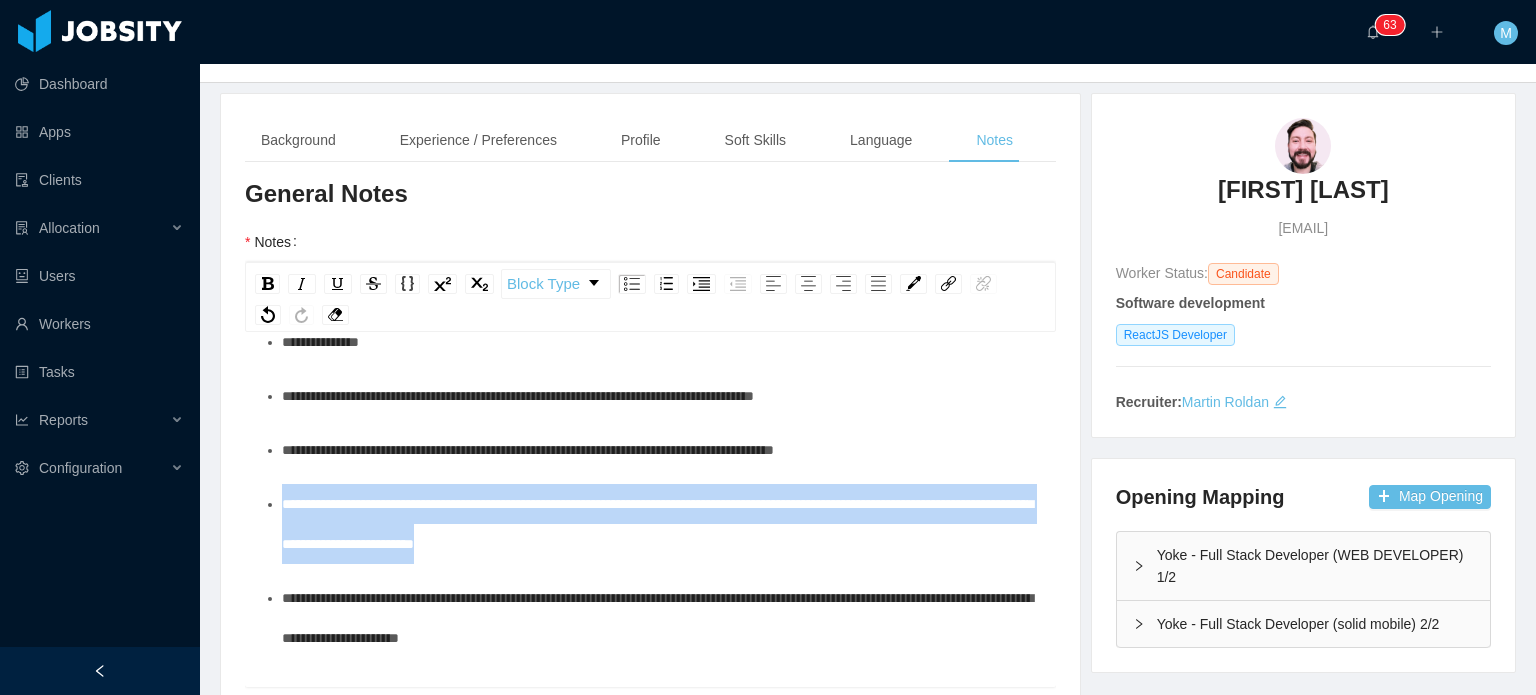 drag, startPoint x: 704, startPoint y: 543, endPoint x: 222, endPoint y: 483, distance: 485.7201 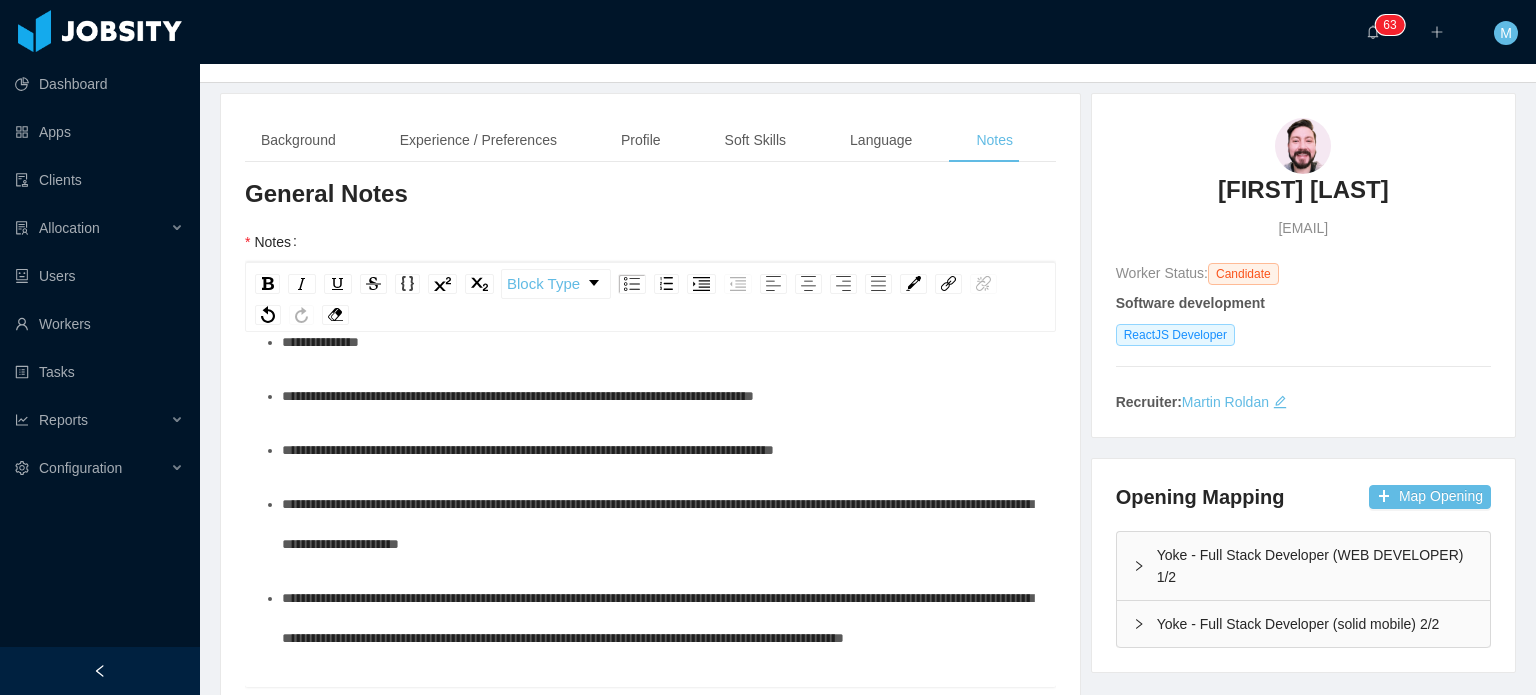 click on "**********" at bounding box center [661, 524] 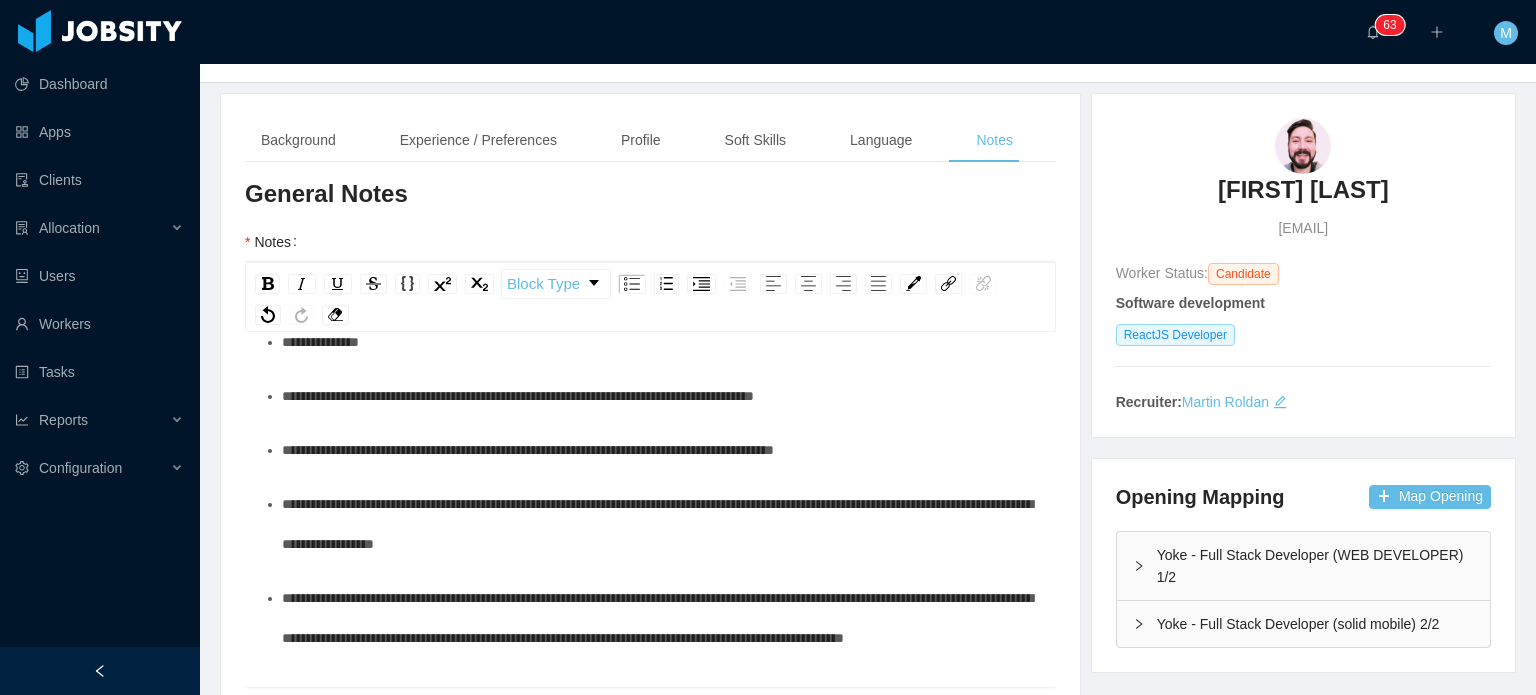 click on "**********" at bounding box center (651, 766) 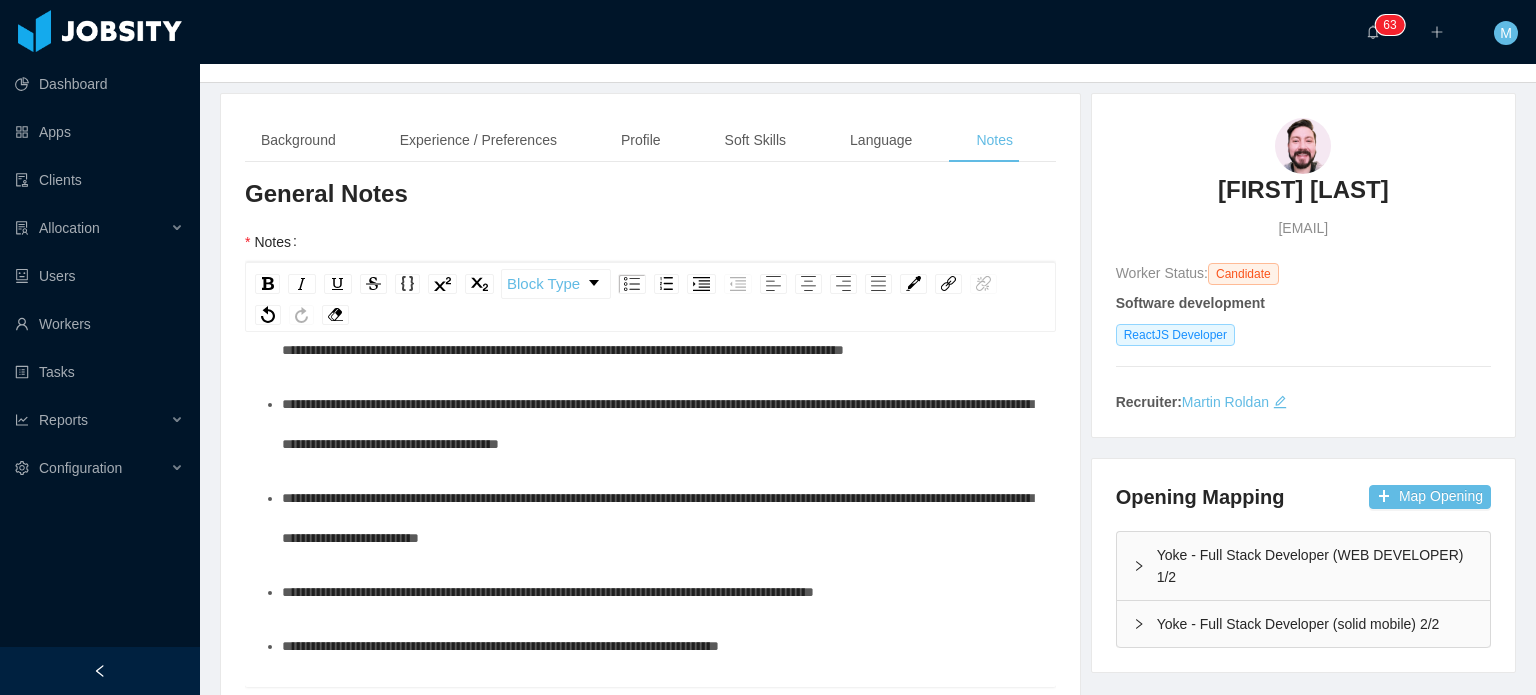 scroll, scrollTop: 399, scrollLeft: 0, axis: vertical 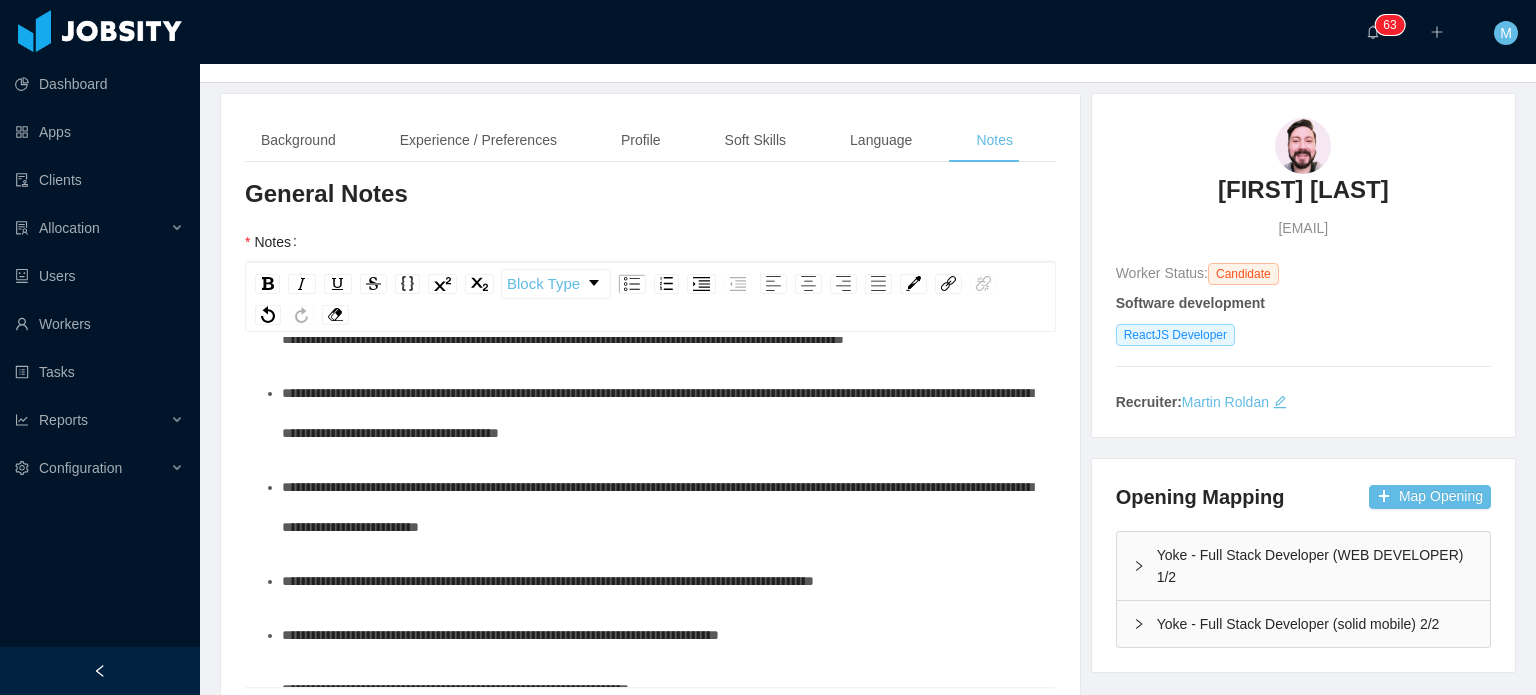 click on "**********" at bounding box center [661, 413] 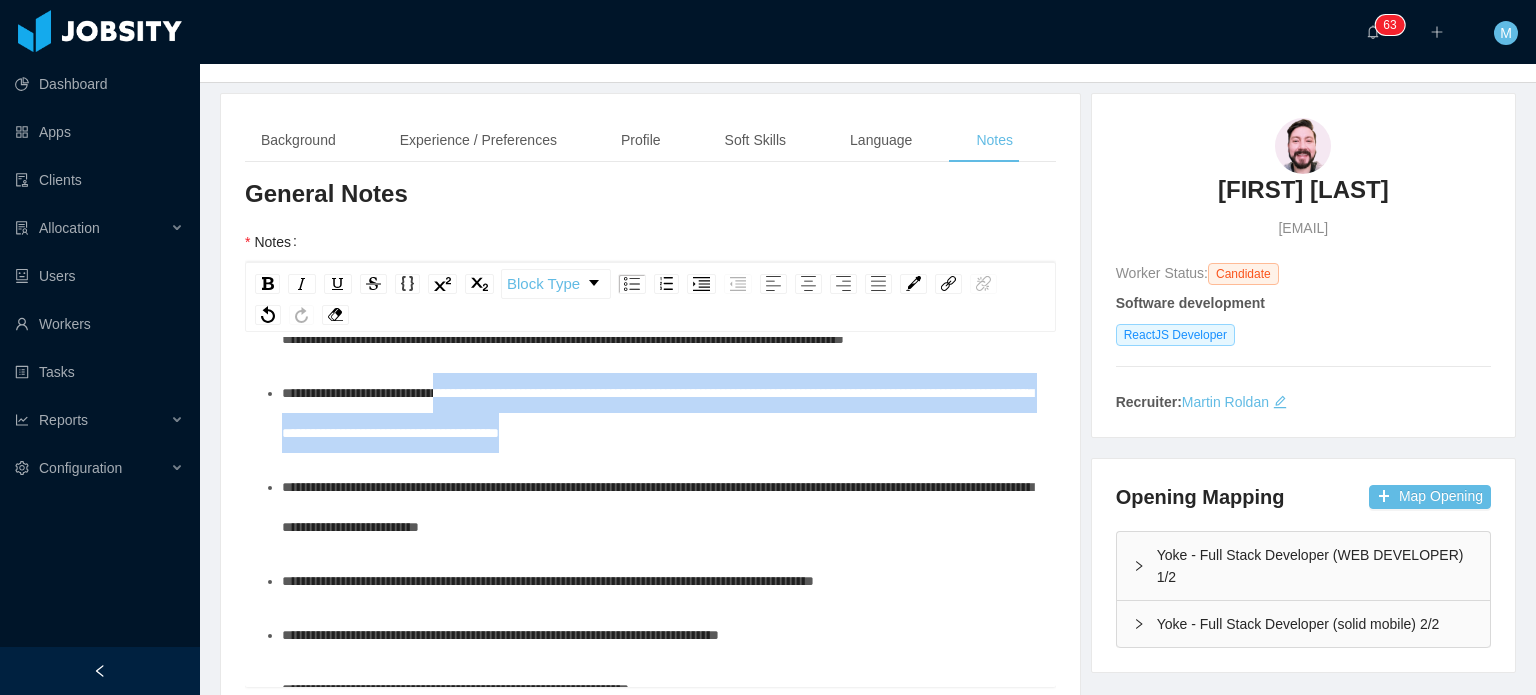 drag, startPoint x: 752, startPoint y: 517, endPoint x: 468, endPoint y: 477, distance: 286.80307 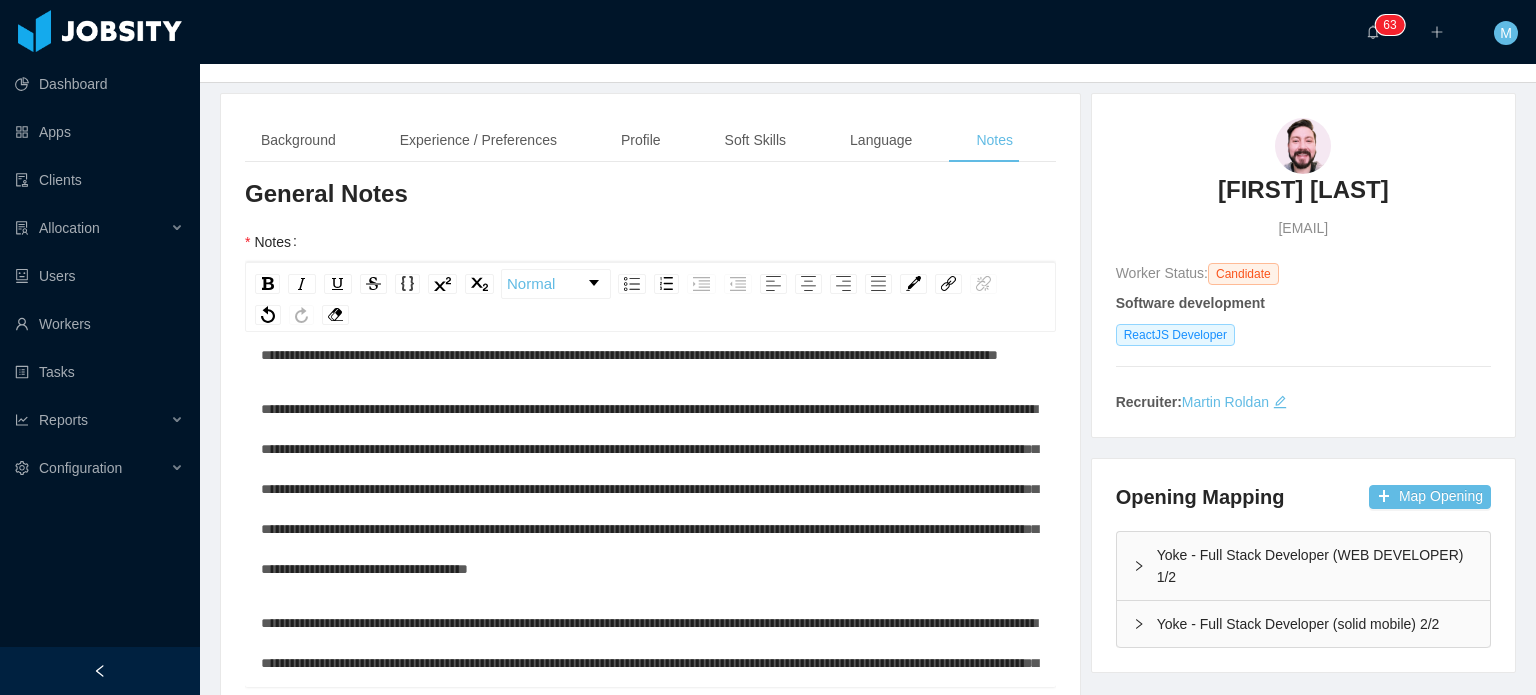 scroll, scrollTop: 582, scrollLeft: 0, axis: vertical 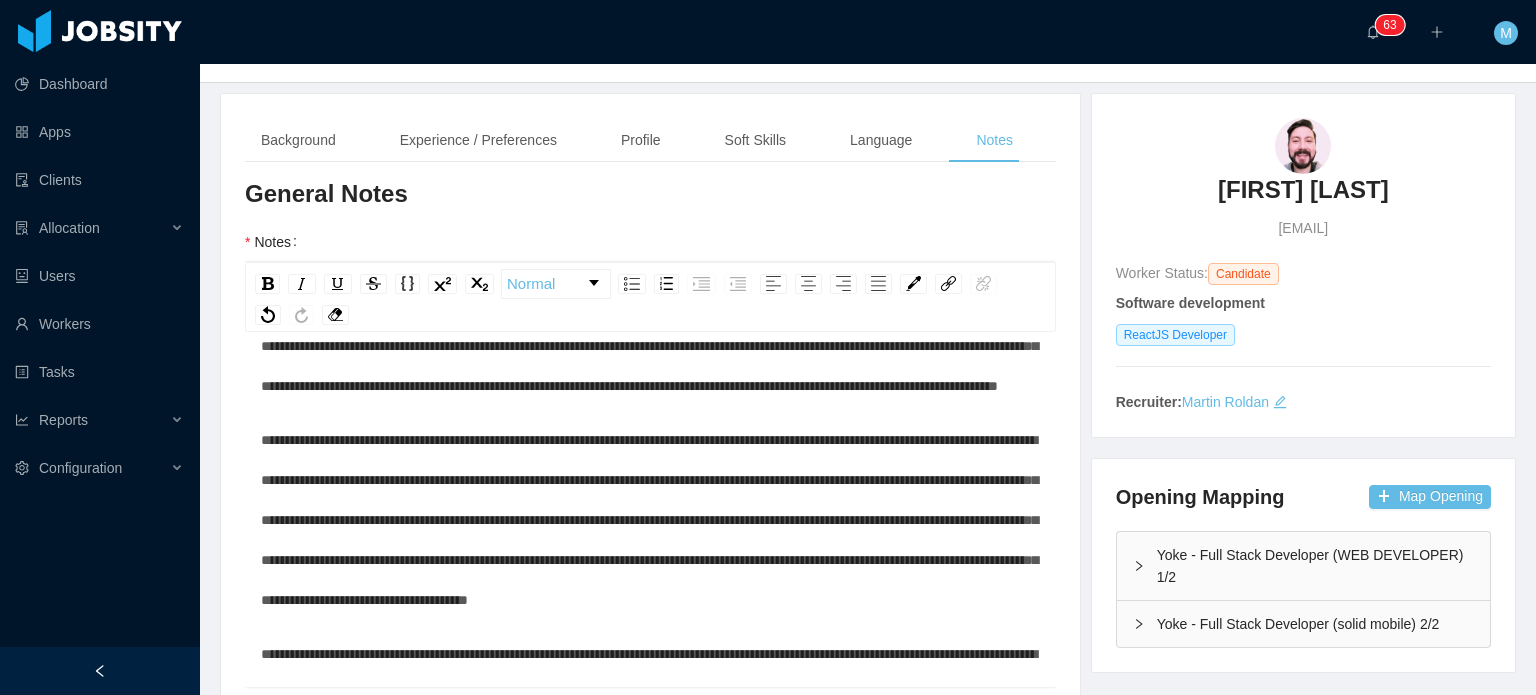 click on "**********" at bounding box center [649, 520] 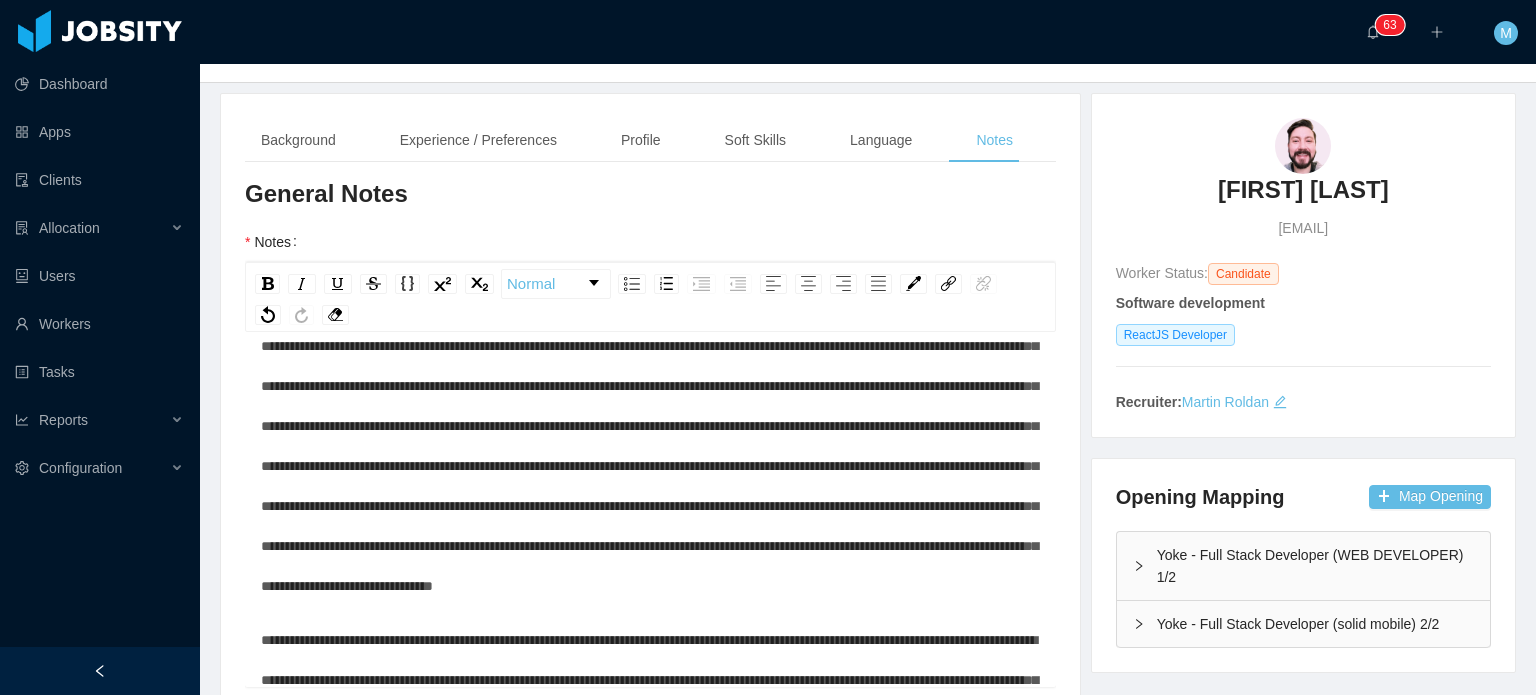 click at bounding box center [649, 426] 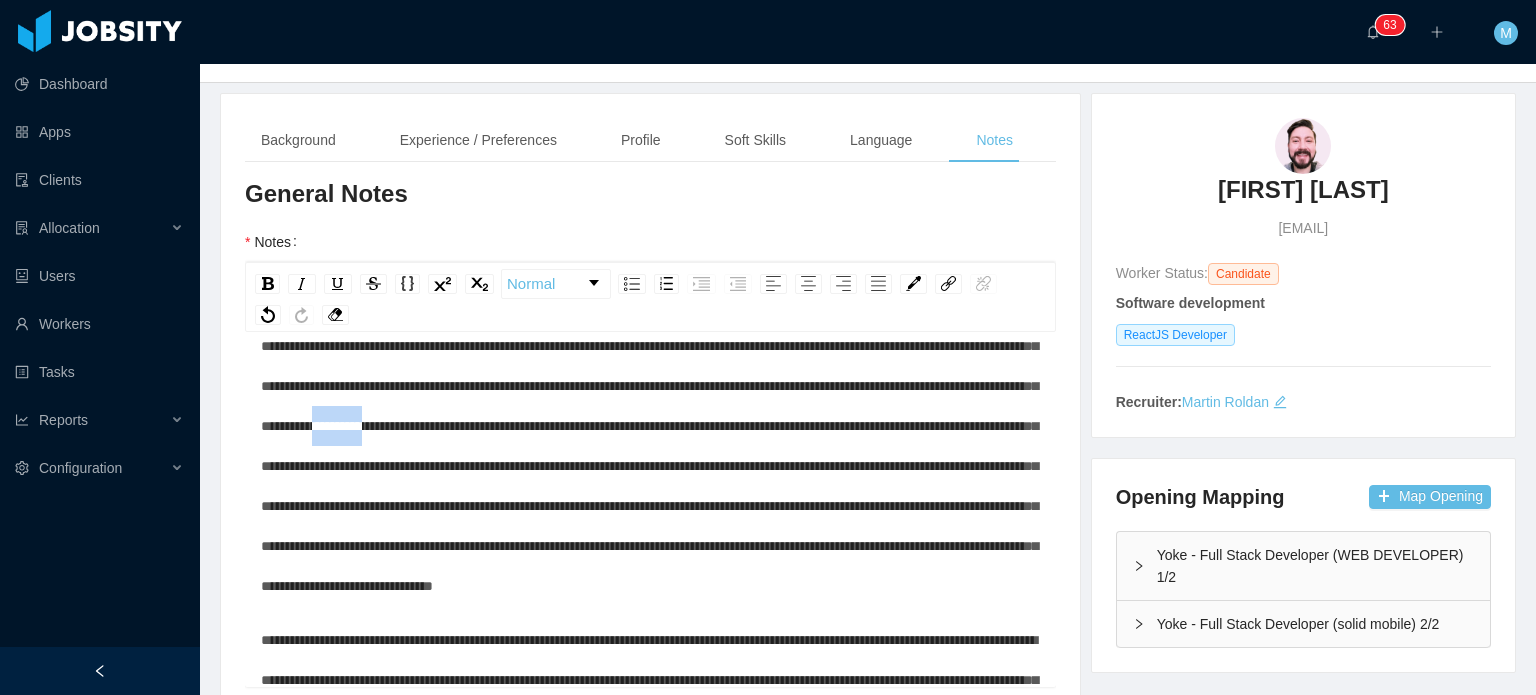 click at bounding box center (649, 426) 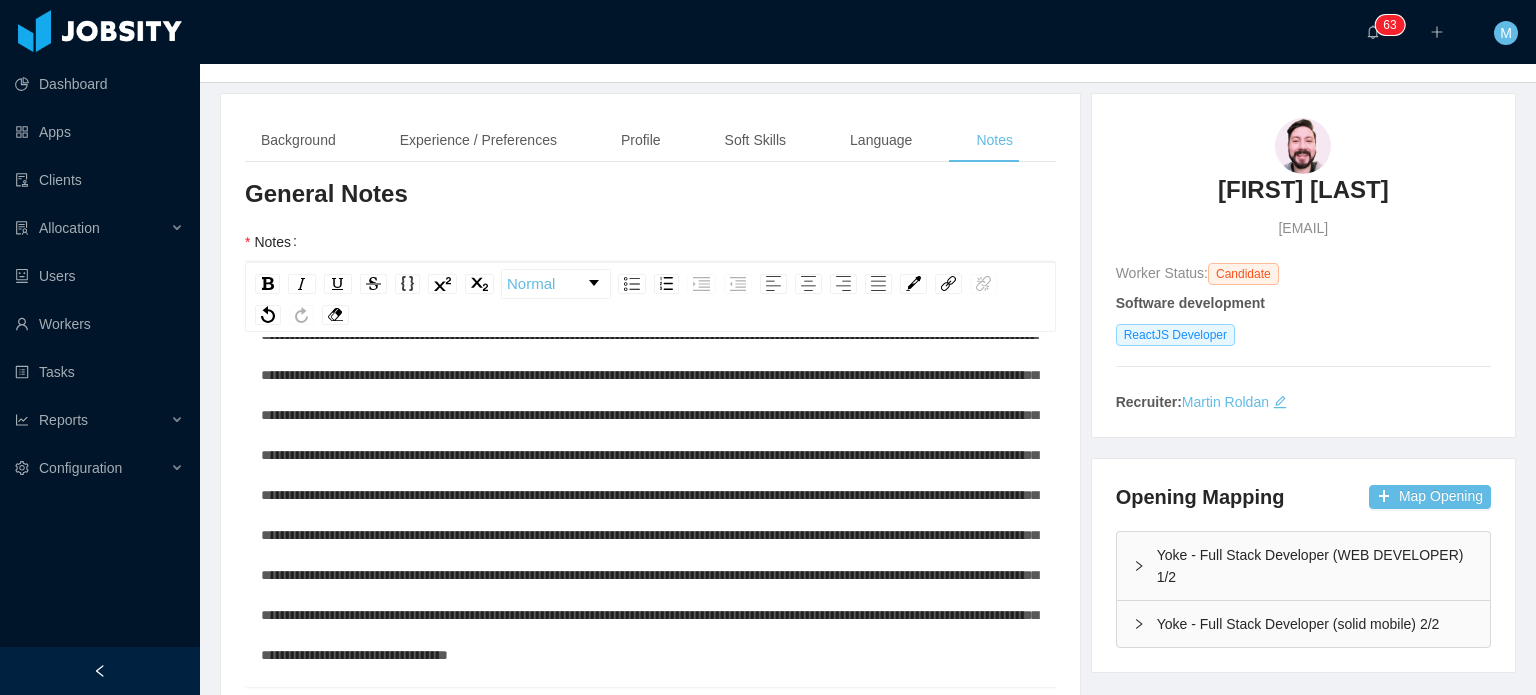 scroll, scrollTop: 482, scrollLeft: 0, axis: vertical 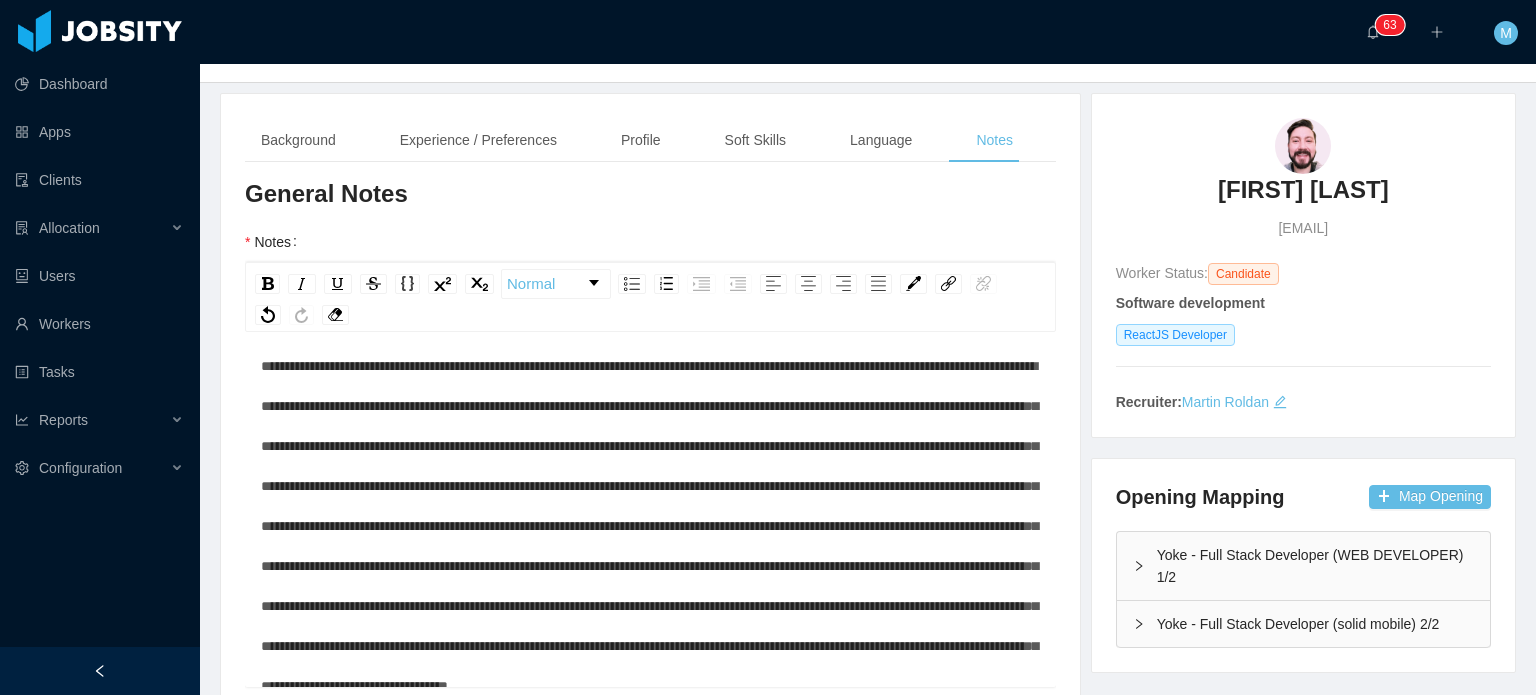 click at bounding box center [649, 526] 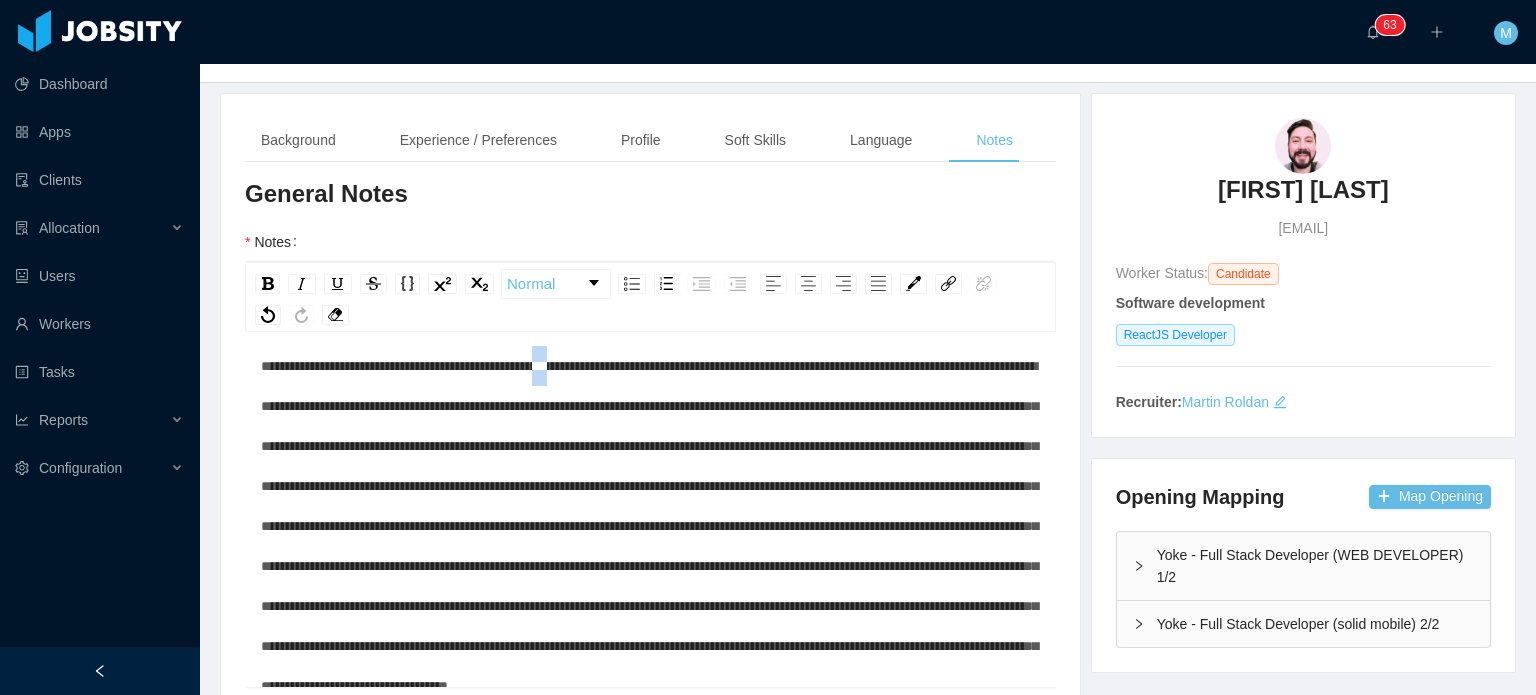 click at bounding box center [649, 526] 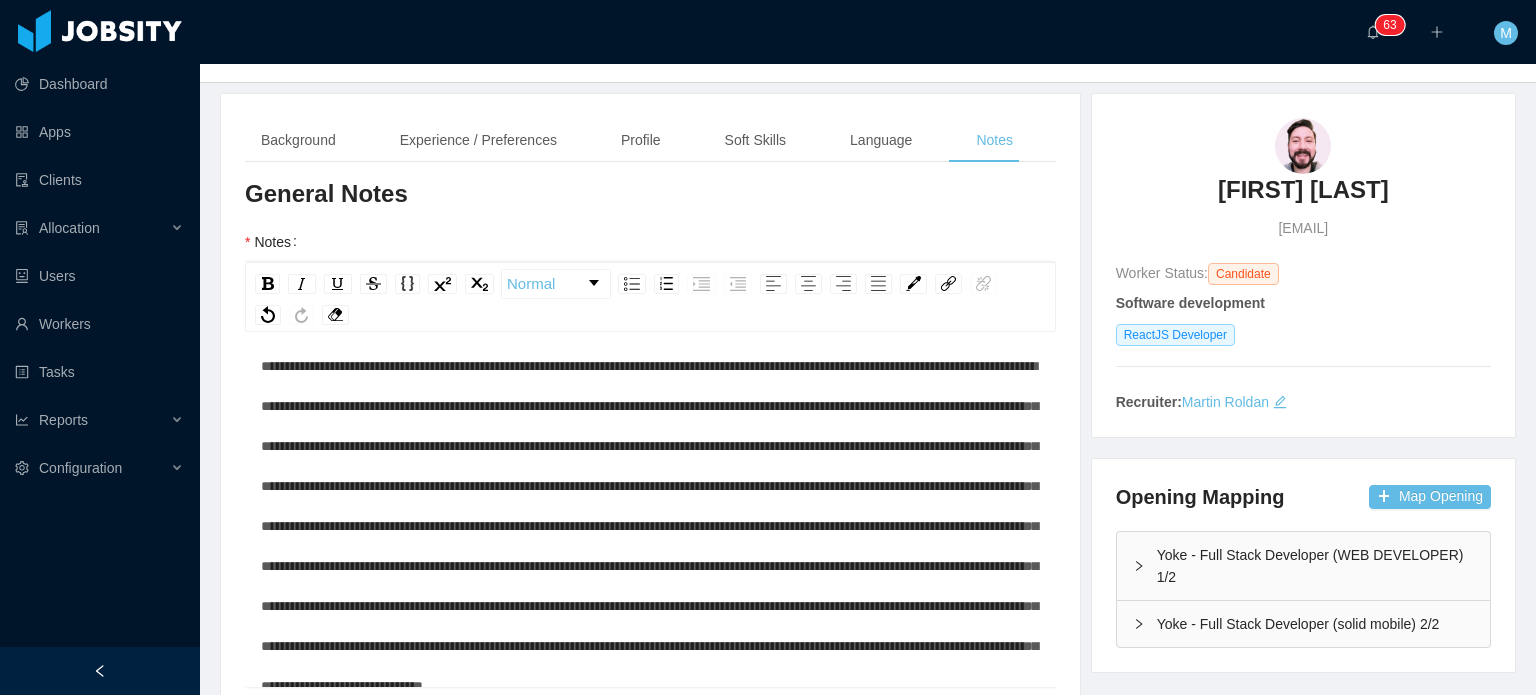 click at bounding box center [649, 526] 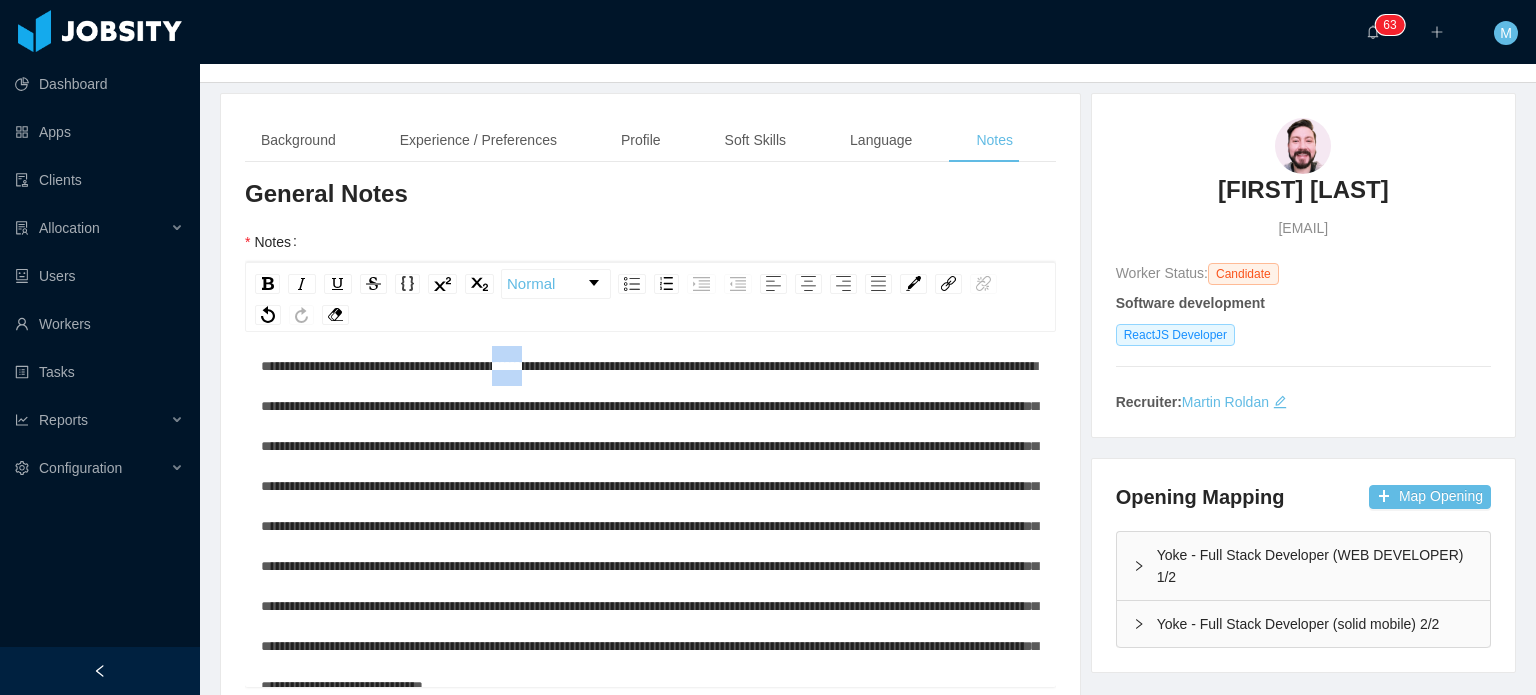 click at bounding box center [649, 526] 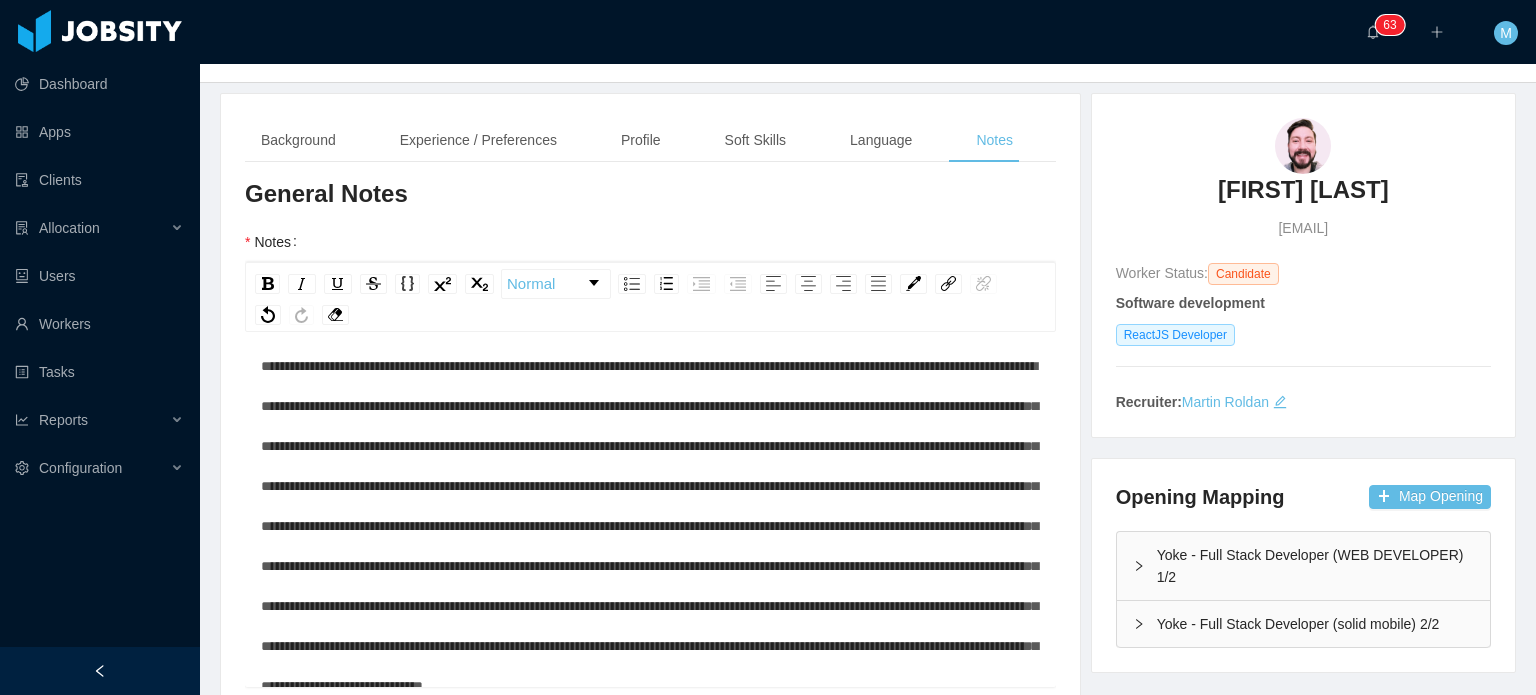 click at bounding box center [649, 526] 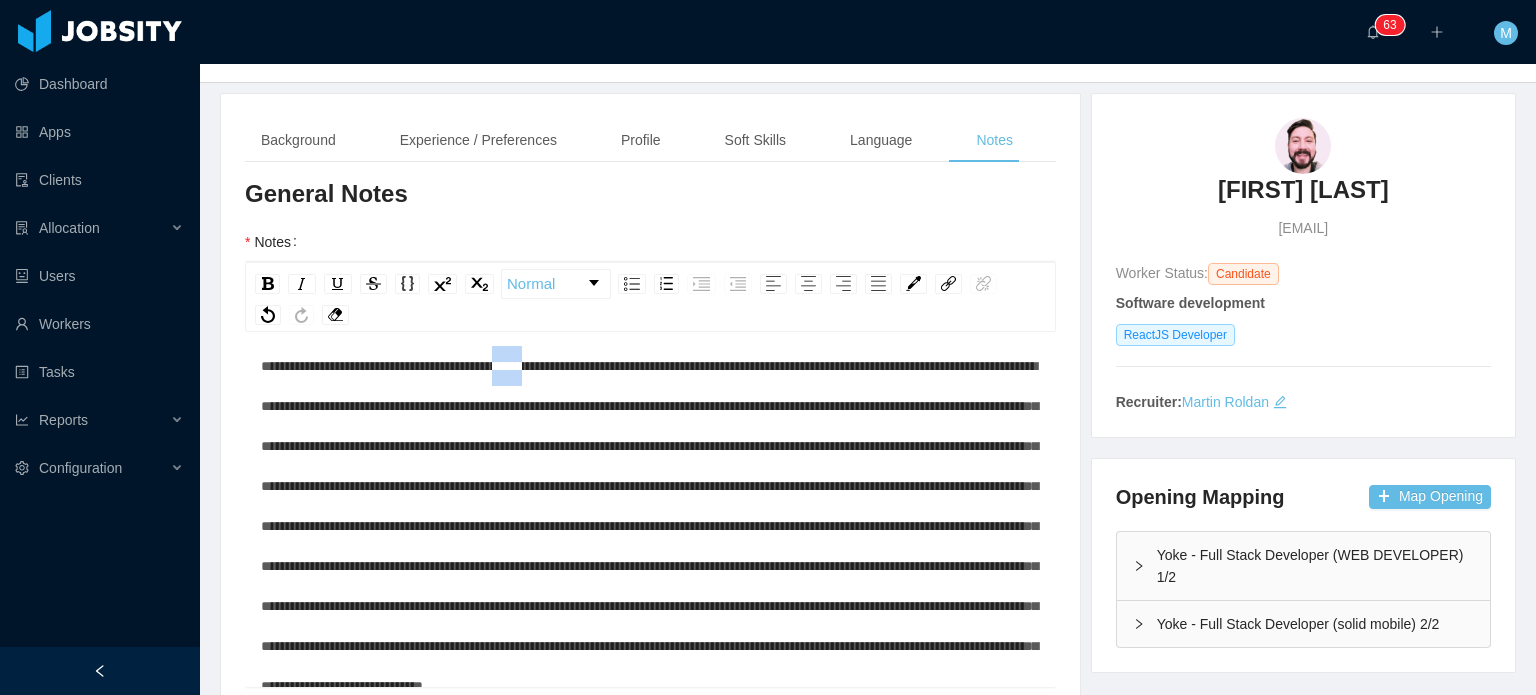 click at bounding box center [649, 526] 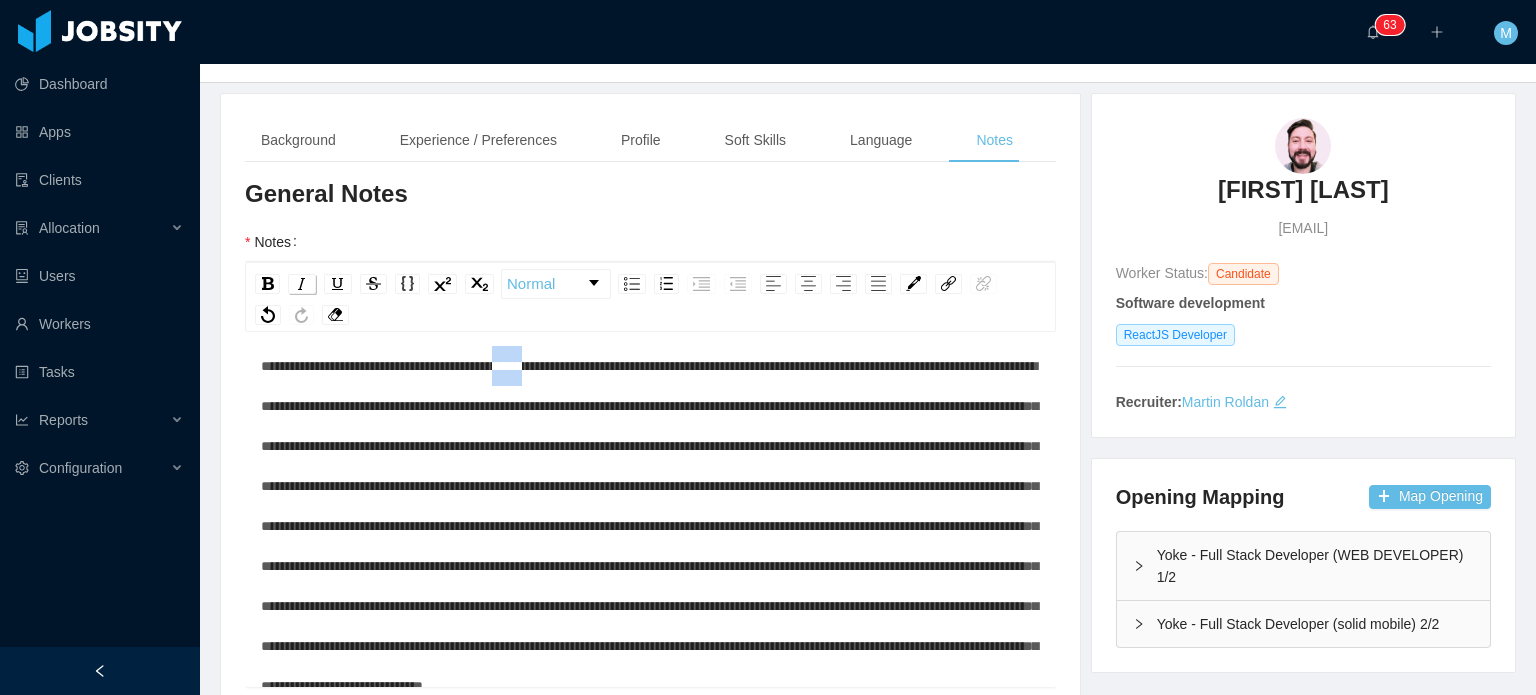 click at bounding box center [302, 284] 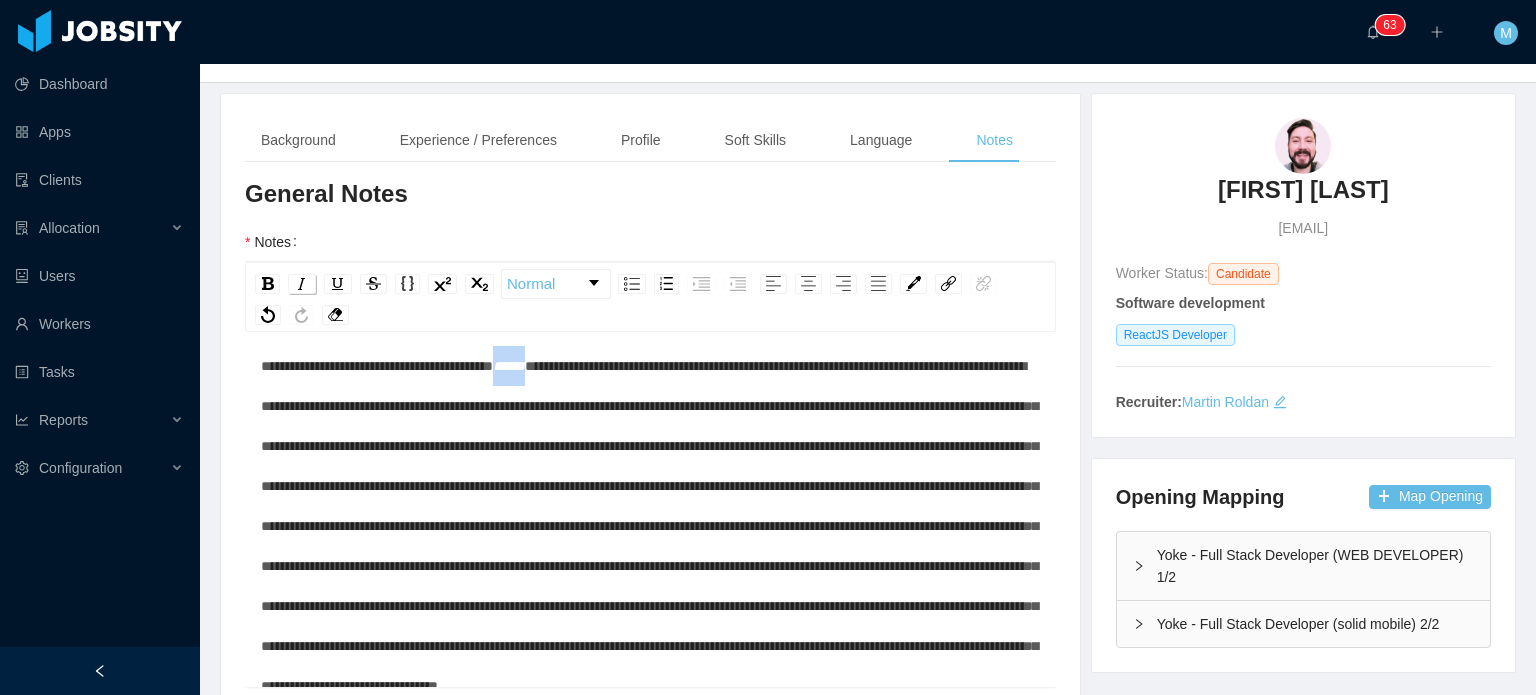 click at bounding box center (302, 284) 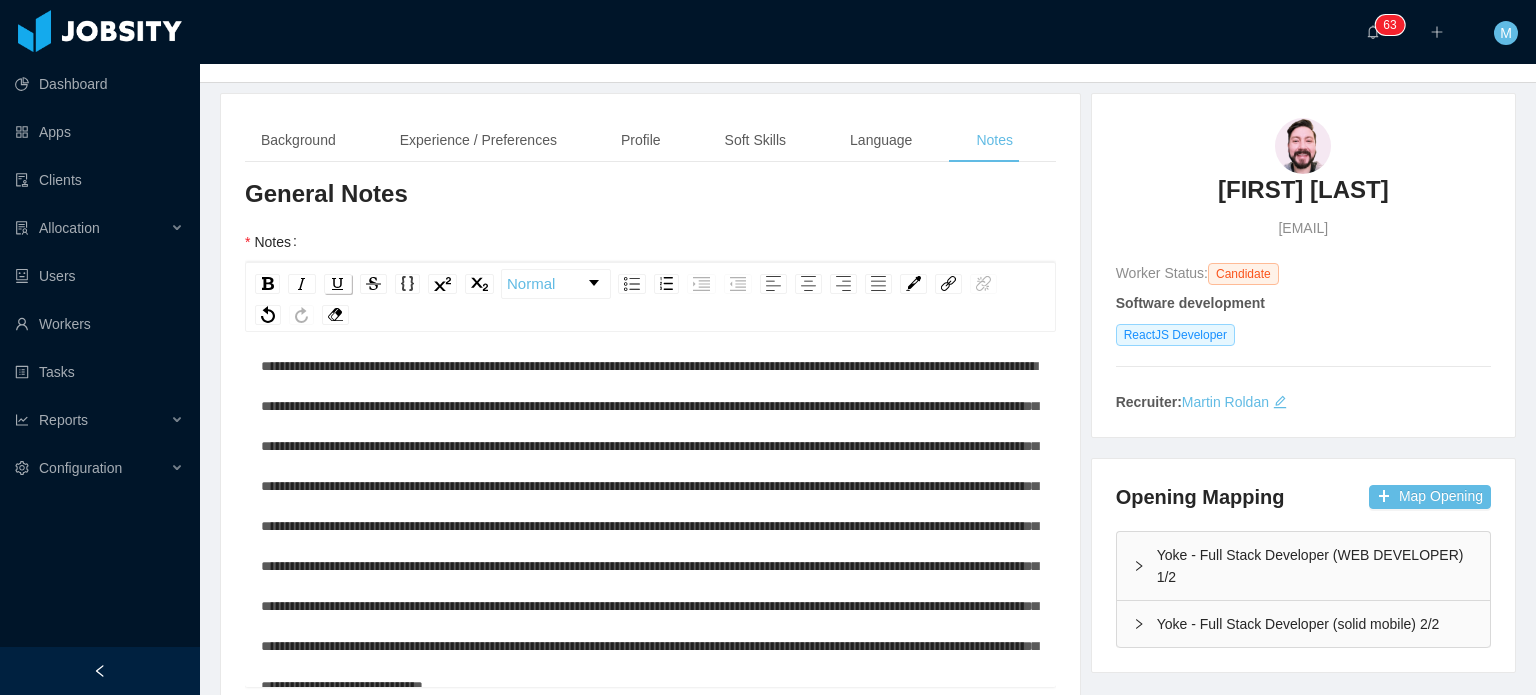 click at bounding box center (338, 284) 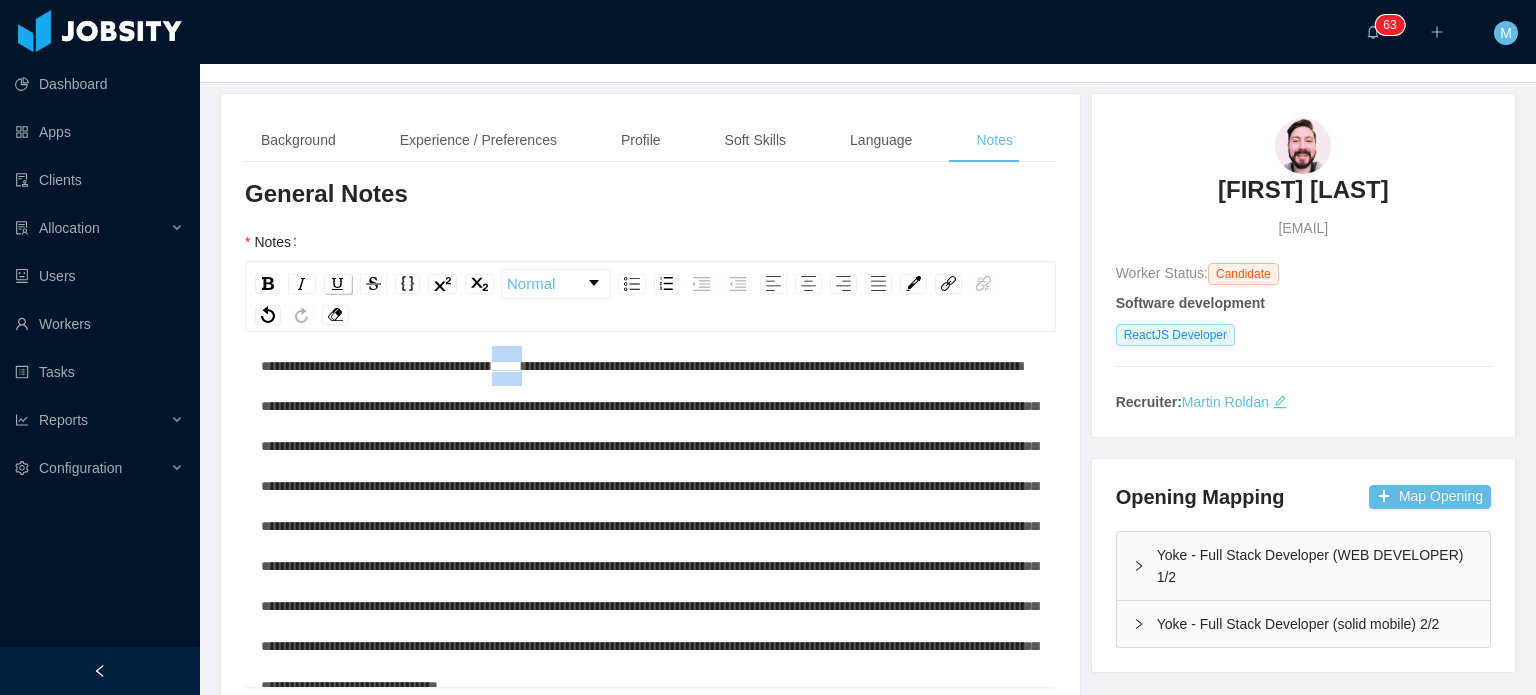click at bounding box center [338, 284] 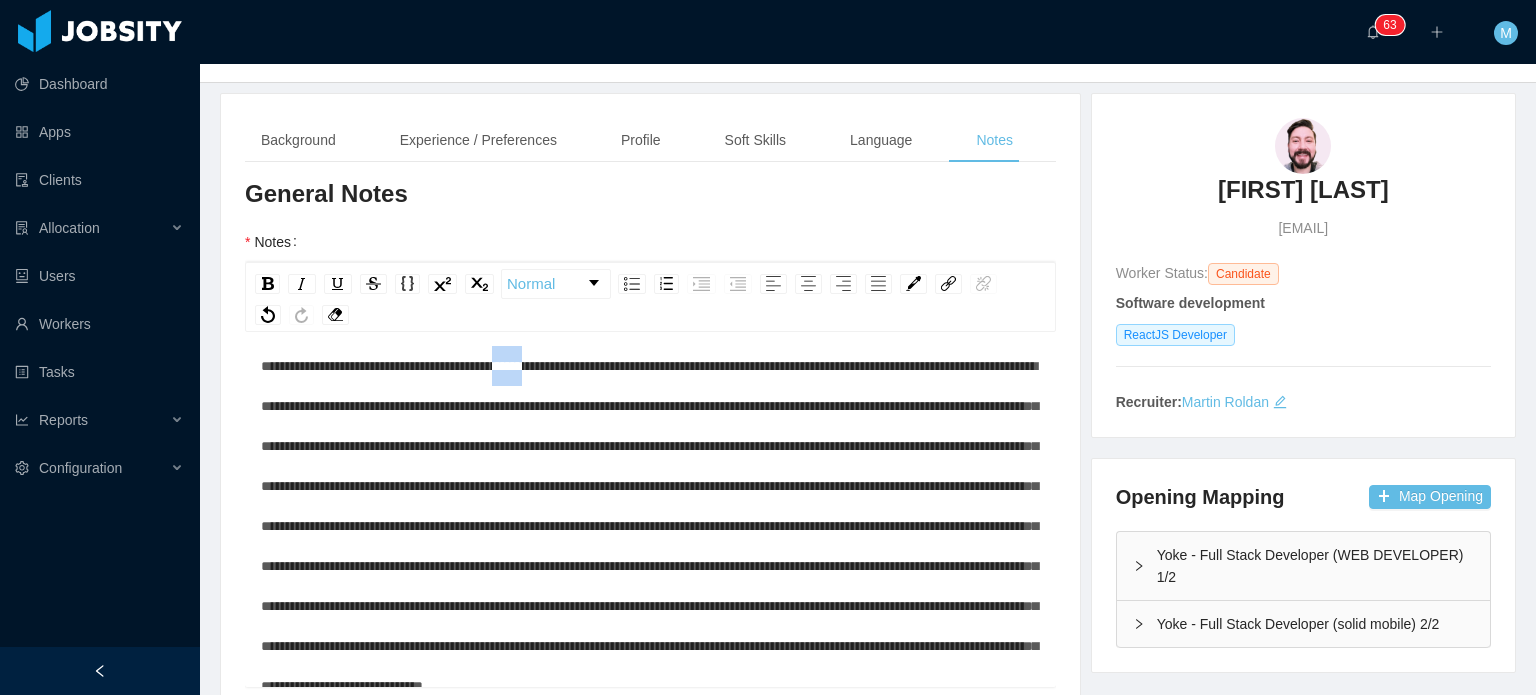 click at bounding box center [966, 284] 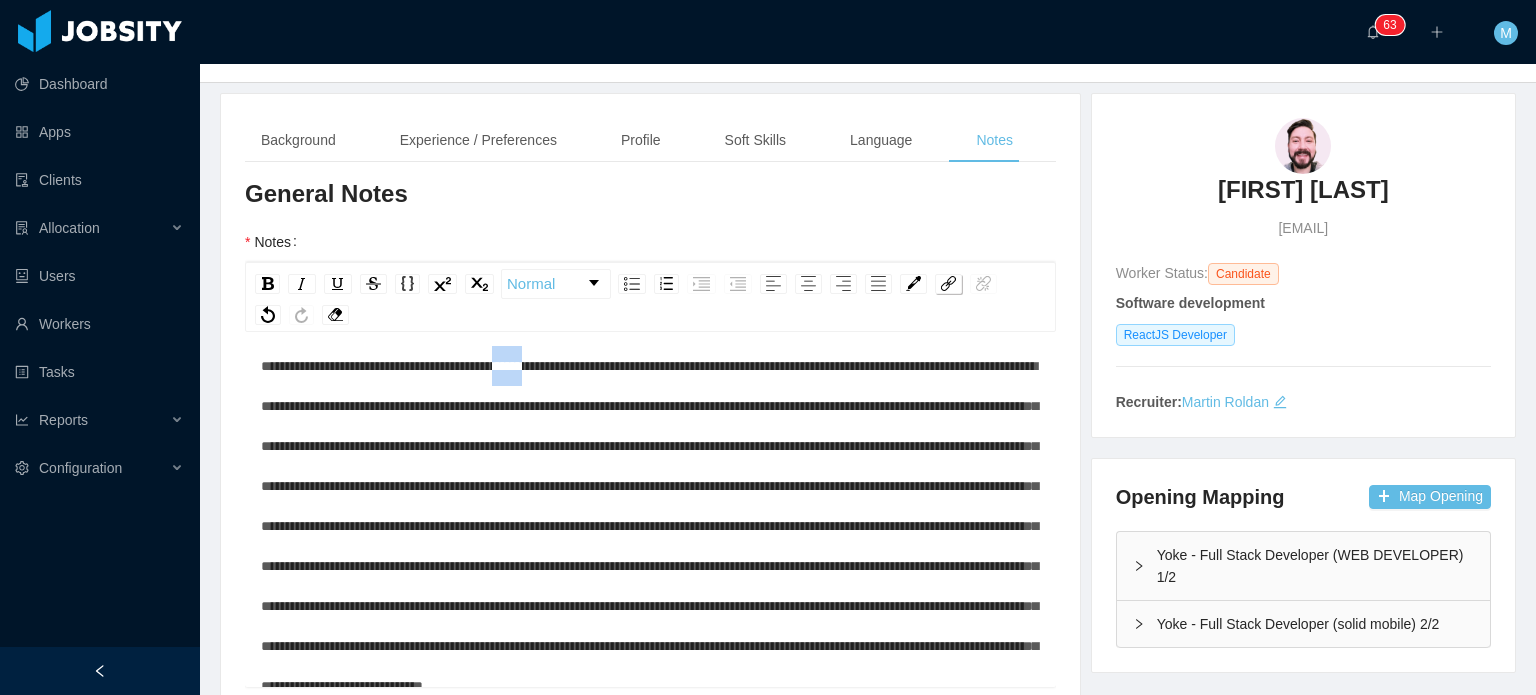 click at bounding box center (948, 283) 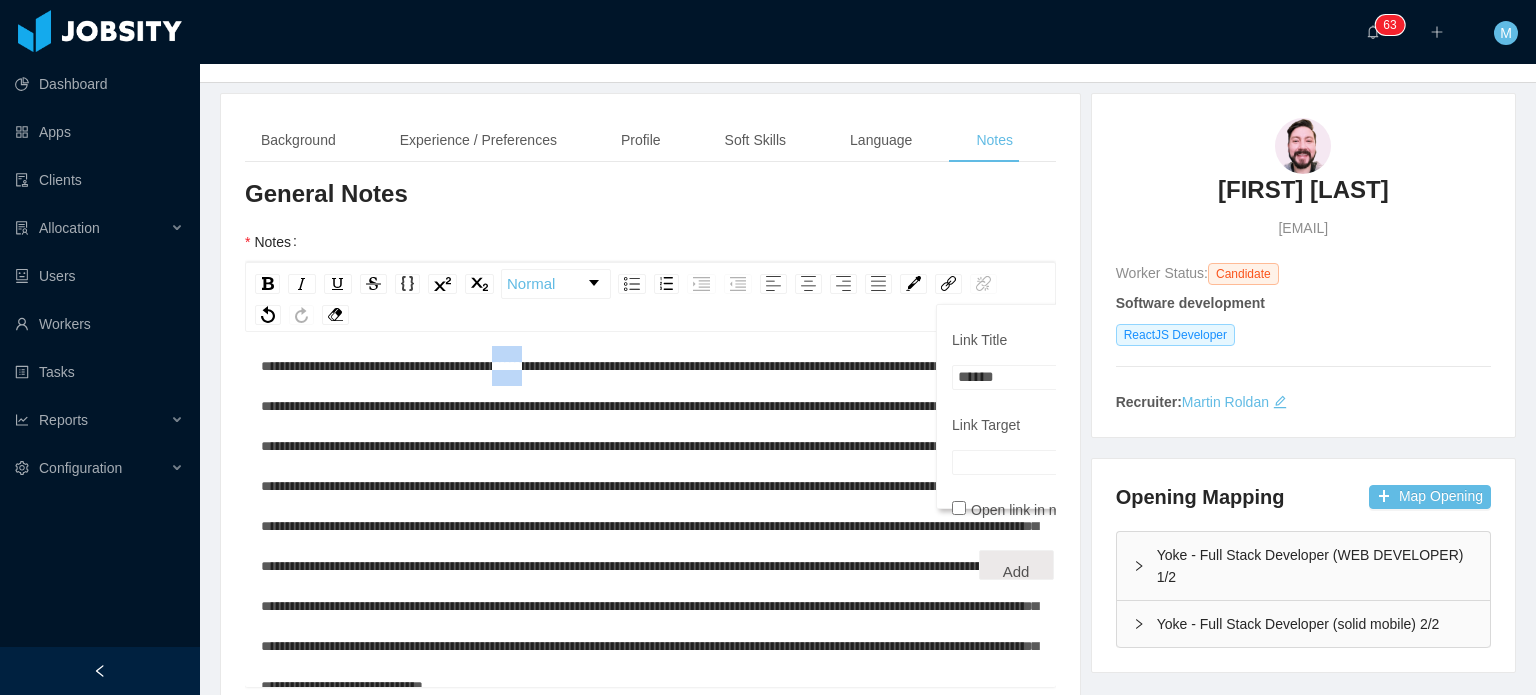 click on "Link Target" at bounding box center [1053, 462] 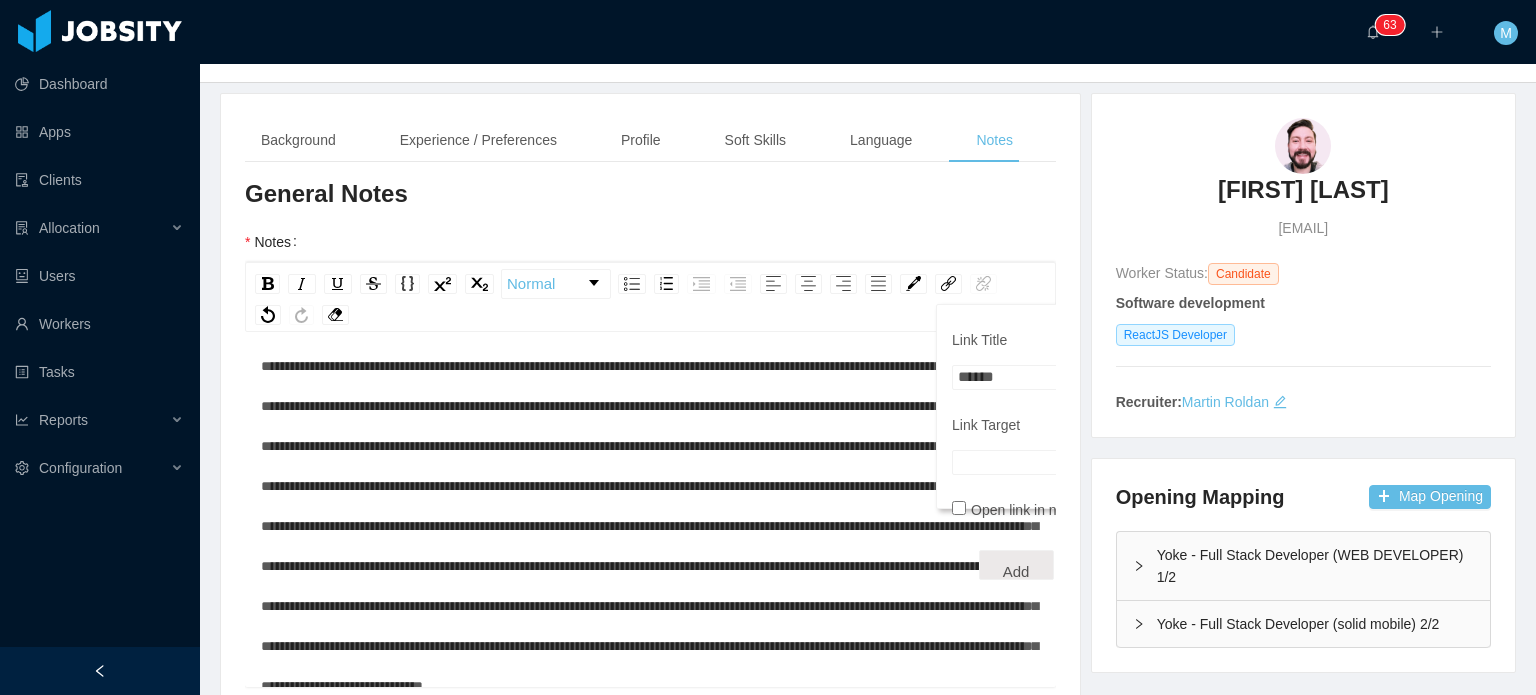 paste on "**********" 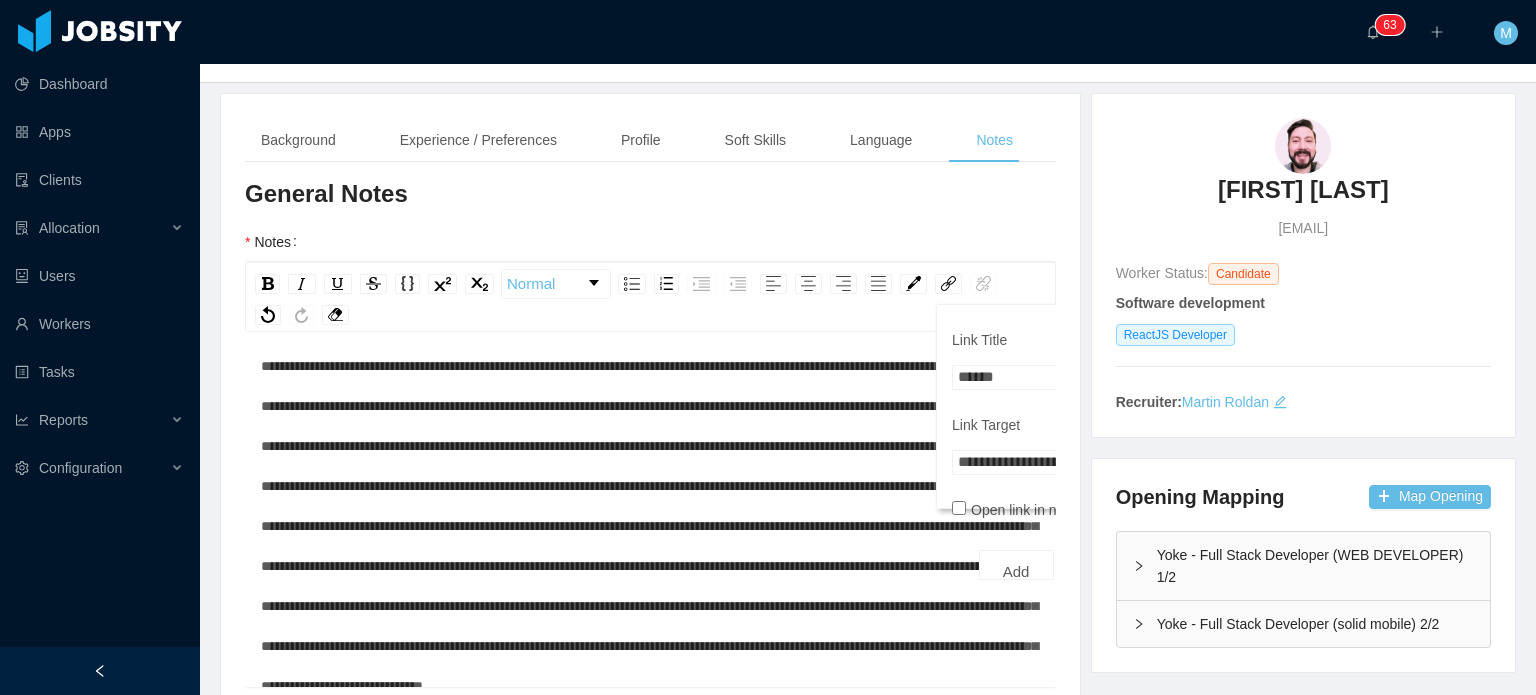 scroll, scrollTop: 0, scrollLeft: 0, axis: both 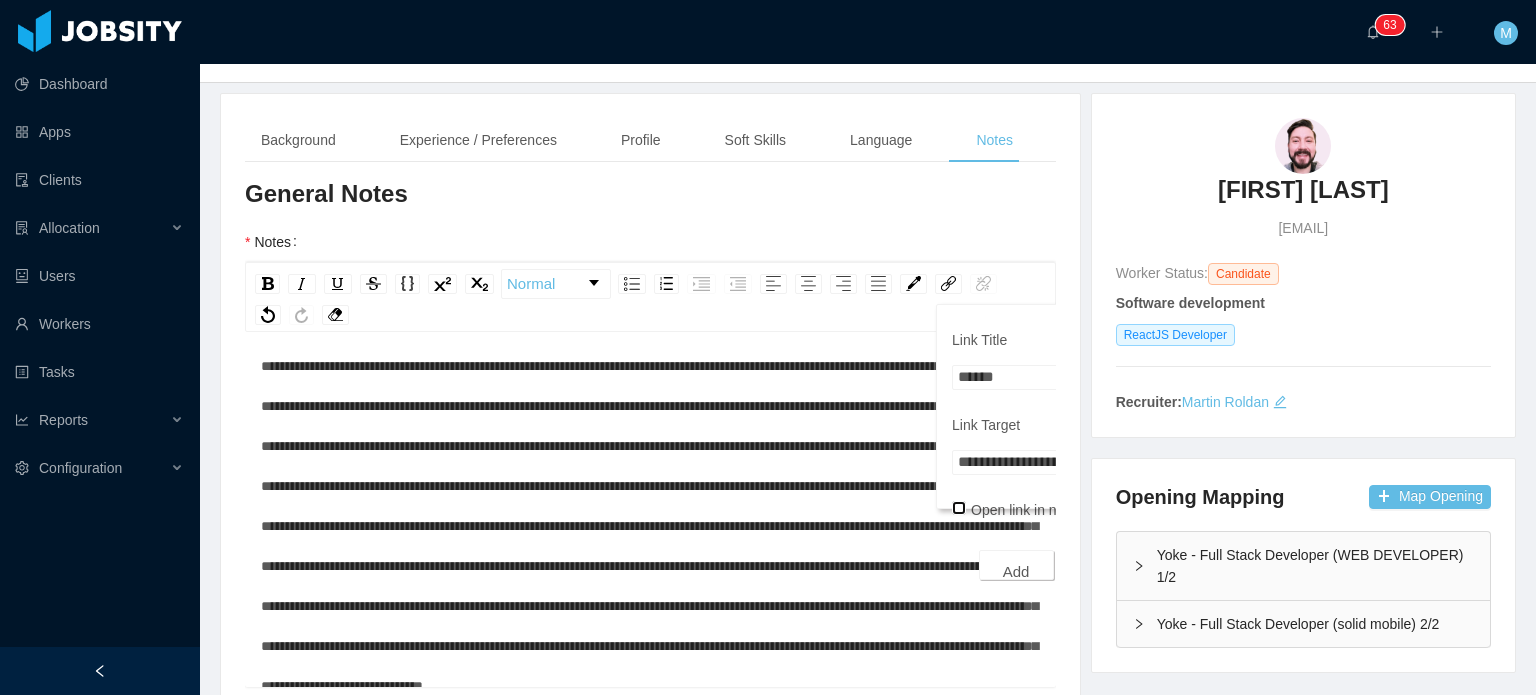 click on "Add" at bounding box center (1016, 565) 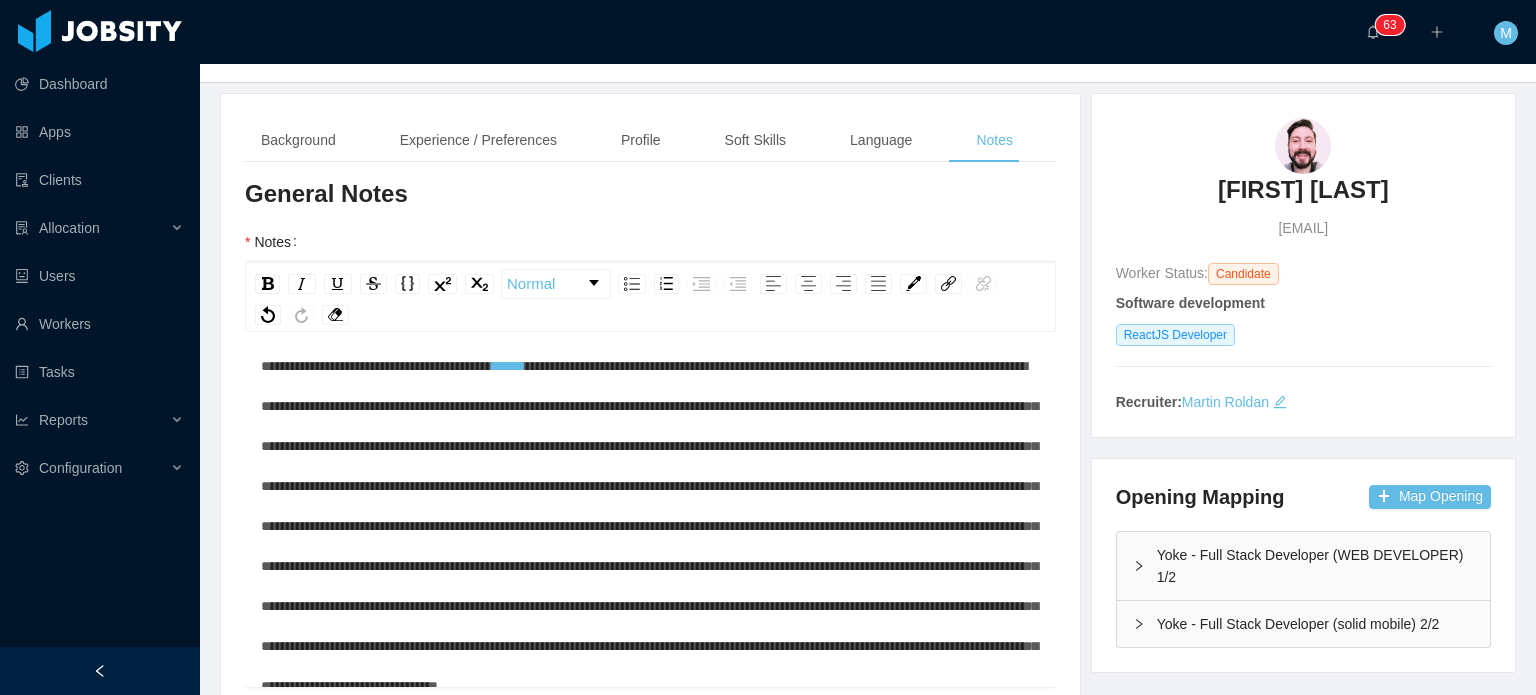 click at bounding box center (649, 526) 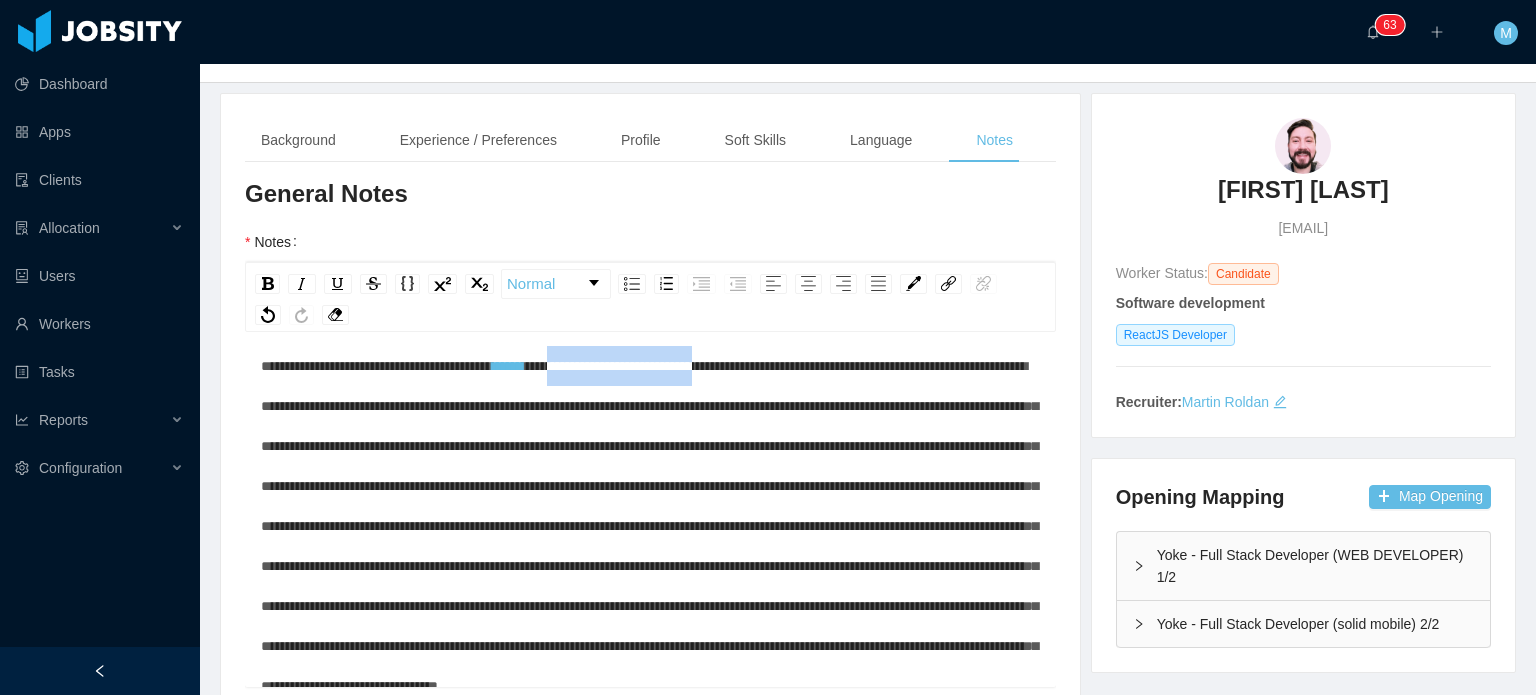 drag, startPoint x: 630, startPoint y: 448, endPoint x: 791, endPoint y: 454, distance: 161.11176 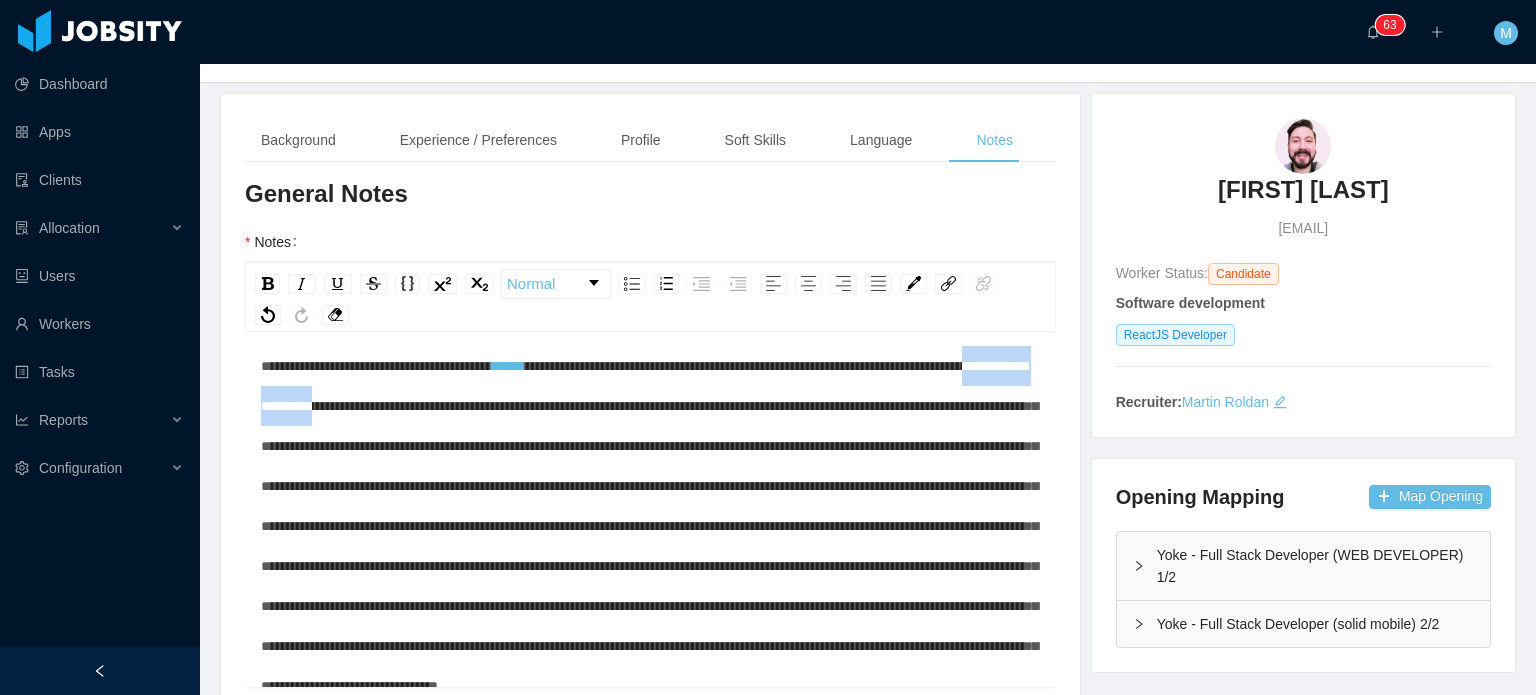 drag, startPoint x: 400, startPoint y: 487, endPoint x: 540, endPoint y: 494, distance: 140.1749 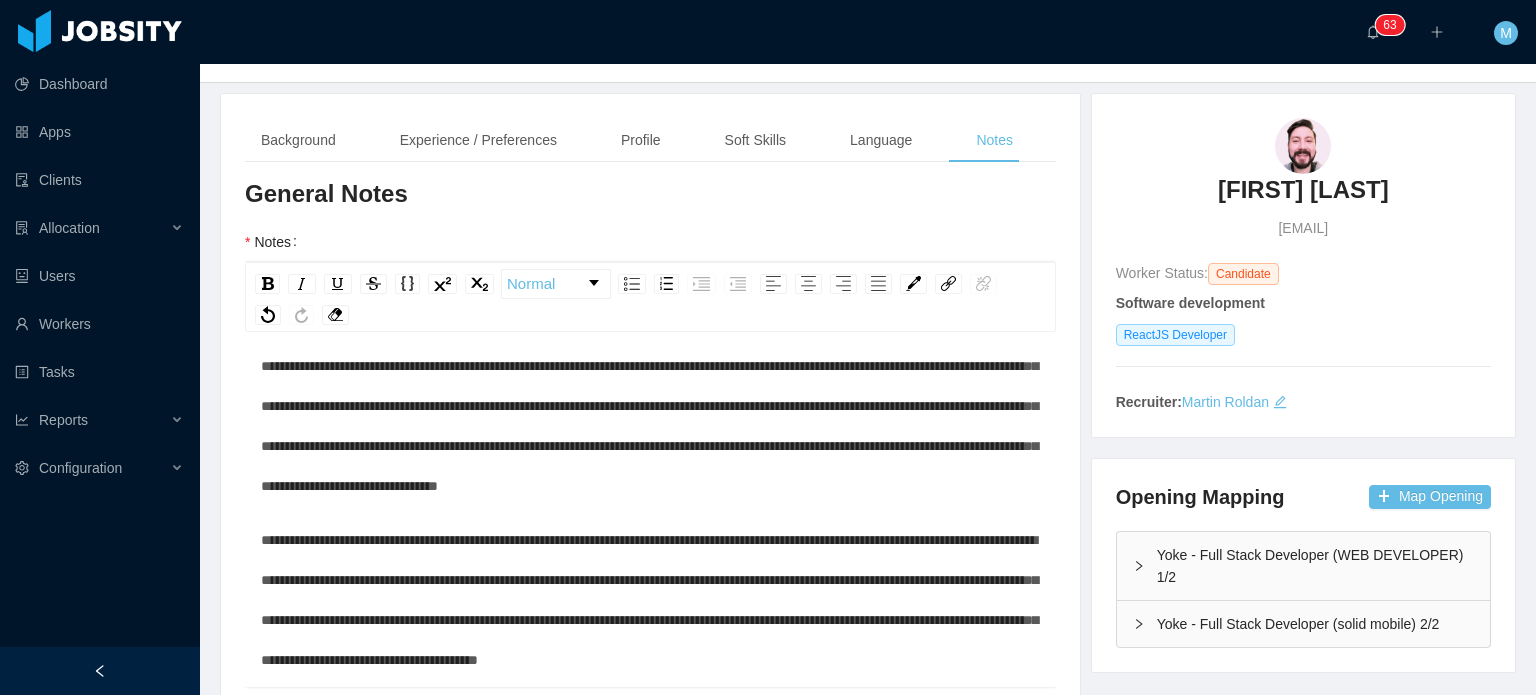 scroll, scrollTop: 782, scrollLeft: 0, axis: vertical 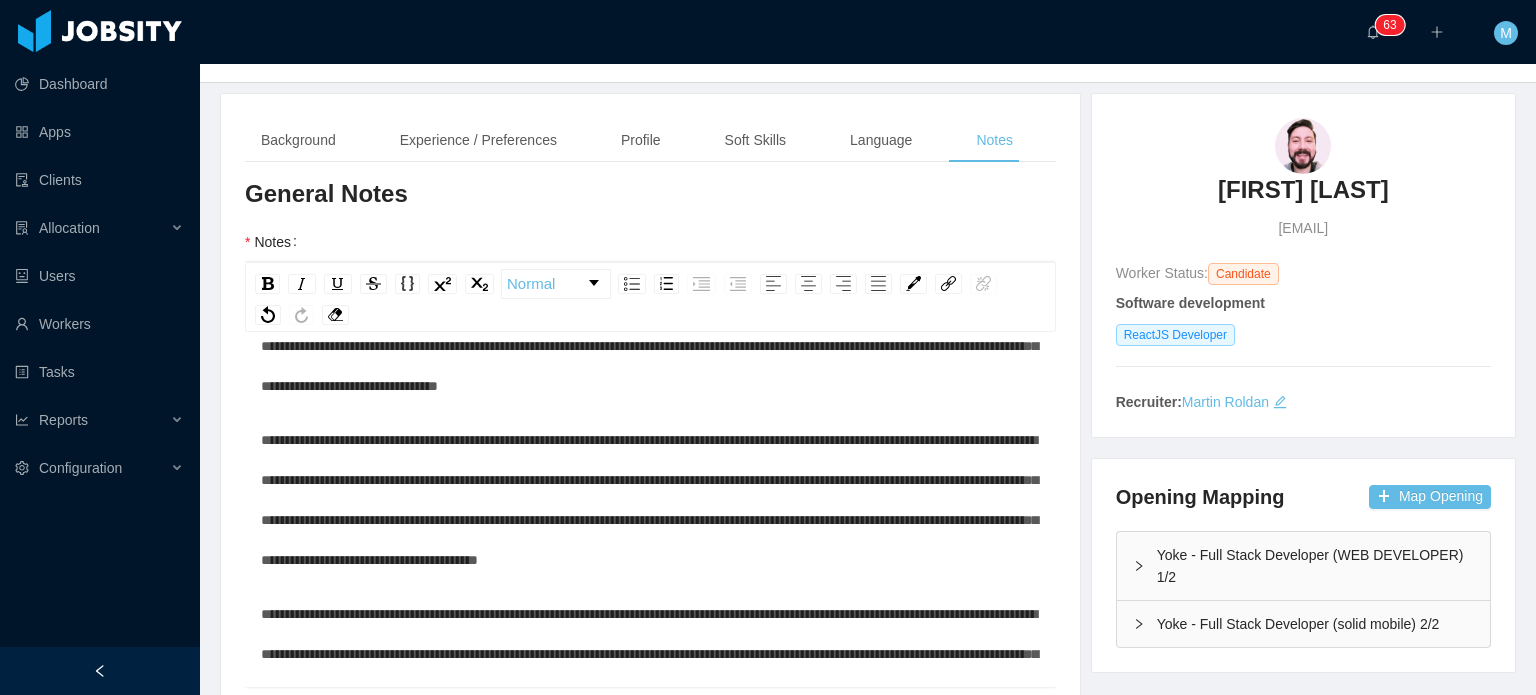 click on "**********" at bounding box center (651, 500) 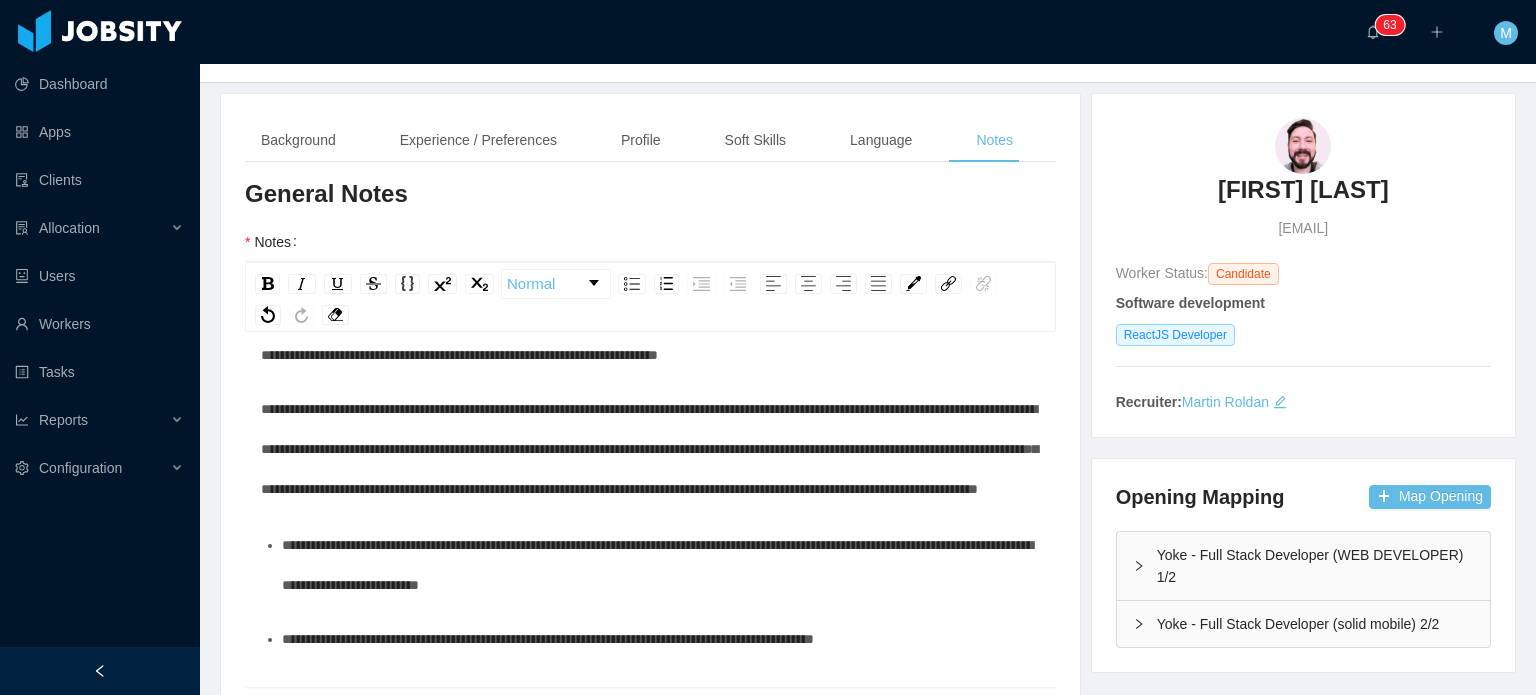 scroll, scrollTop: 937, scrollLeft: 0, axis: vertical 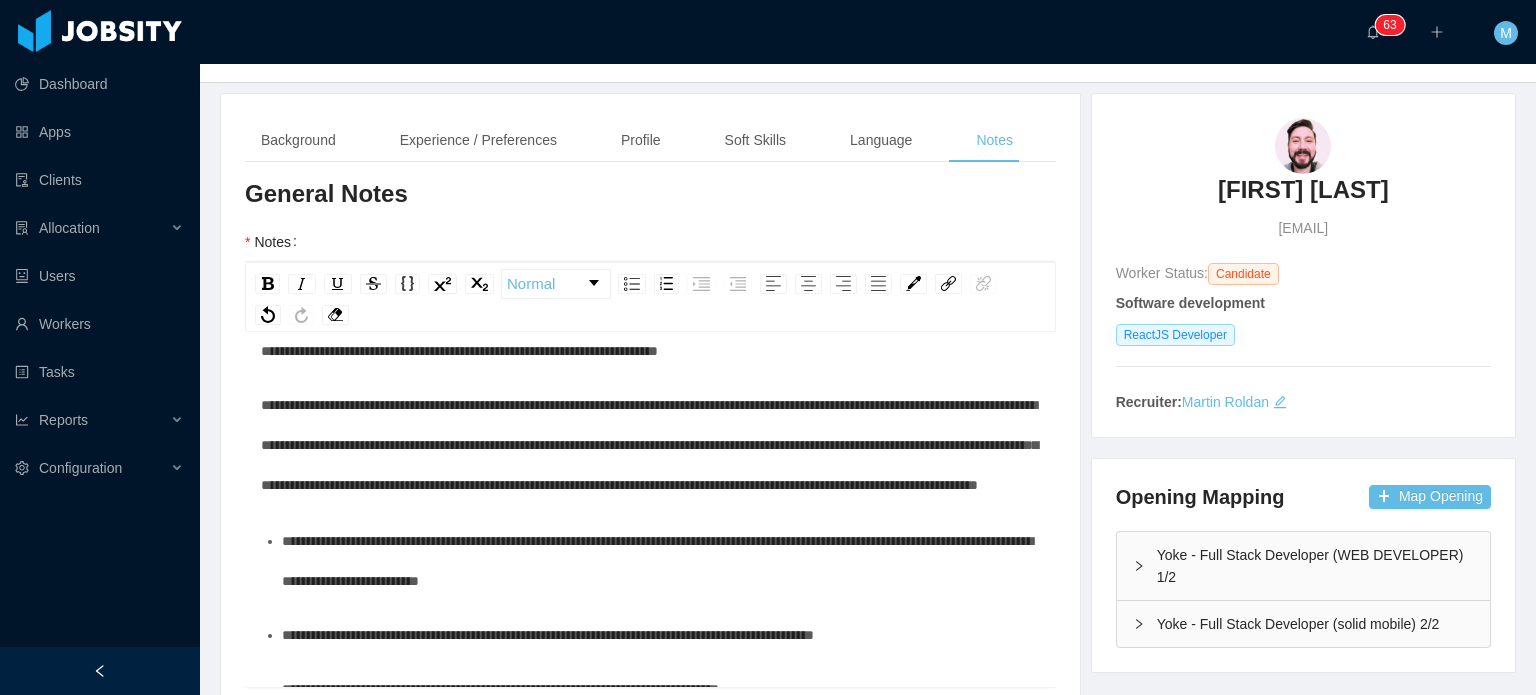 click on "**********" at bounding box center (649, 445) 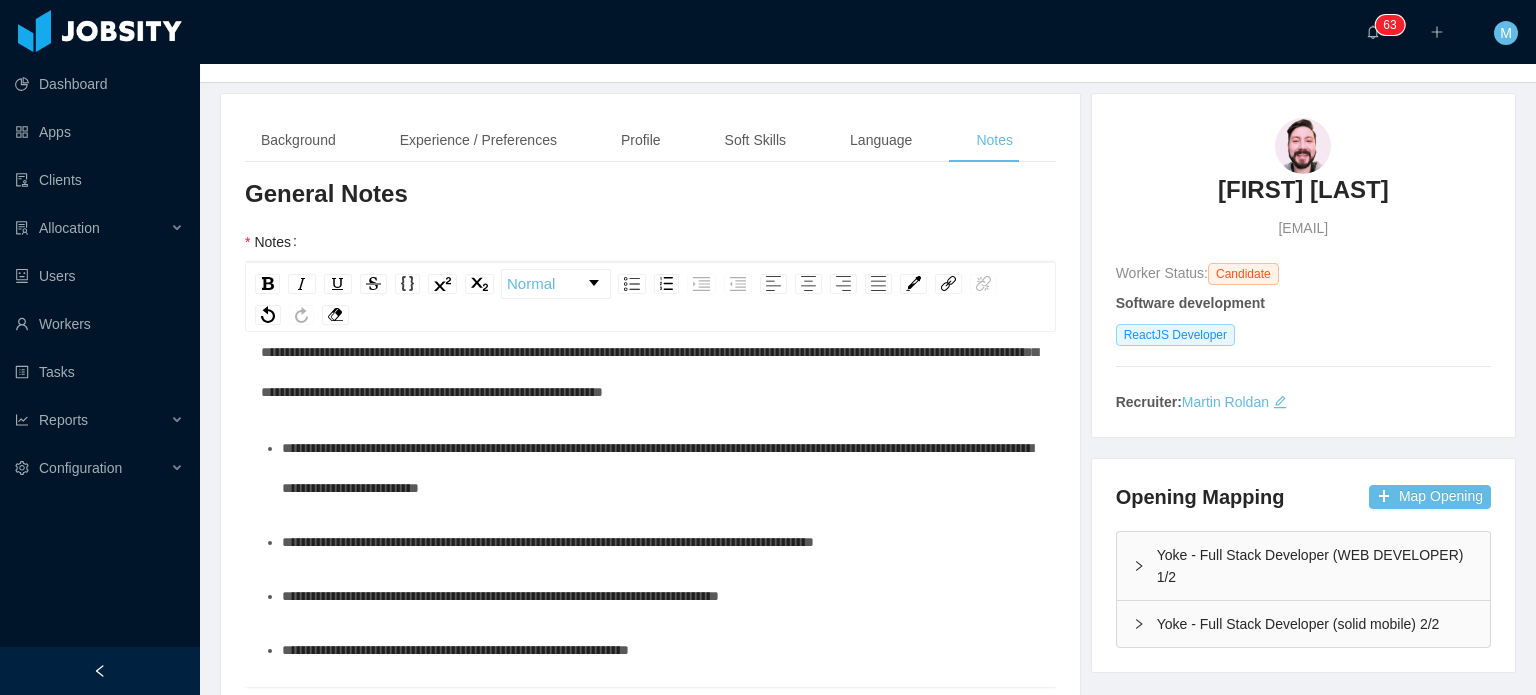 scroll, scrollTop: 1016, scrollLeft: 0, axis: vertical 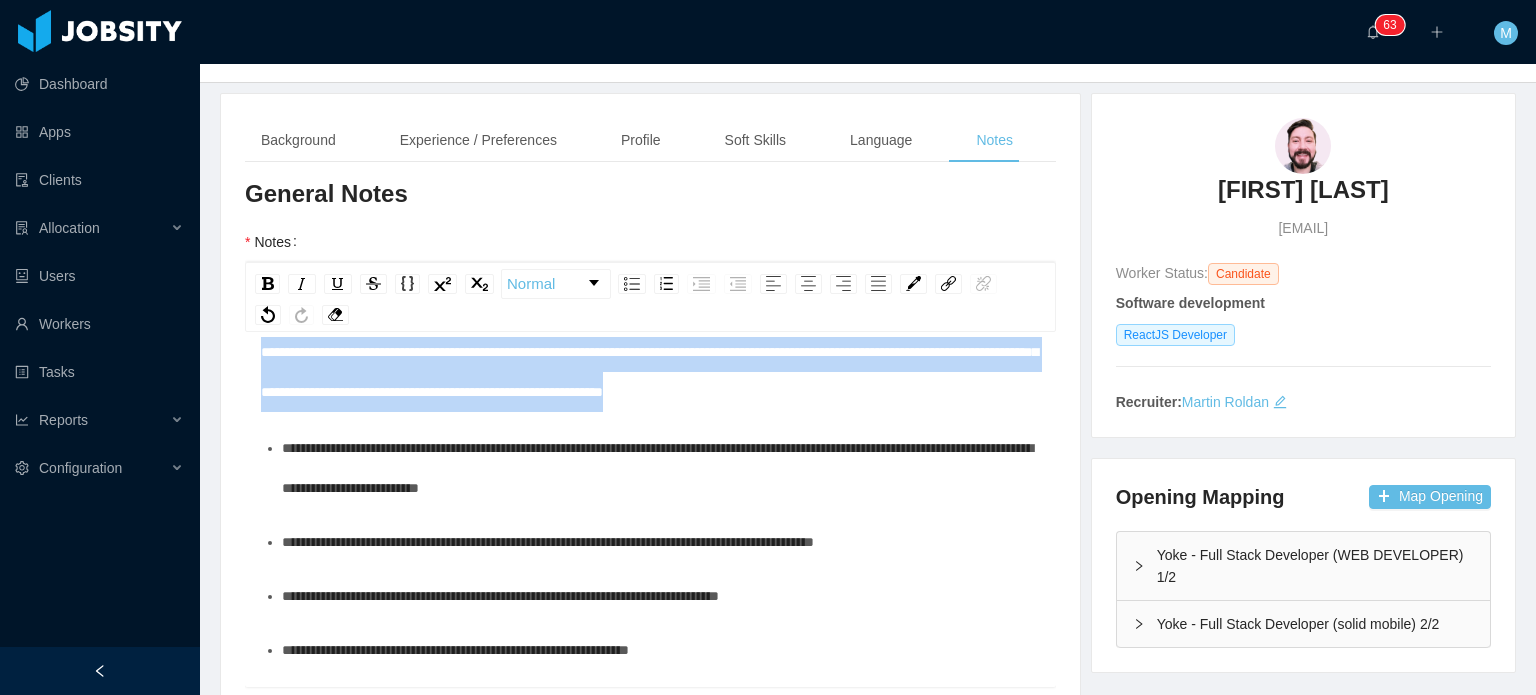 drag, startPoint x: 976, startPoint y: 640, endPoint x: 987, endPoint y: 543, distance: 97.62172 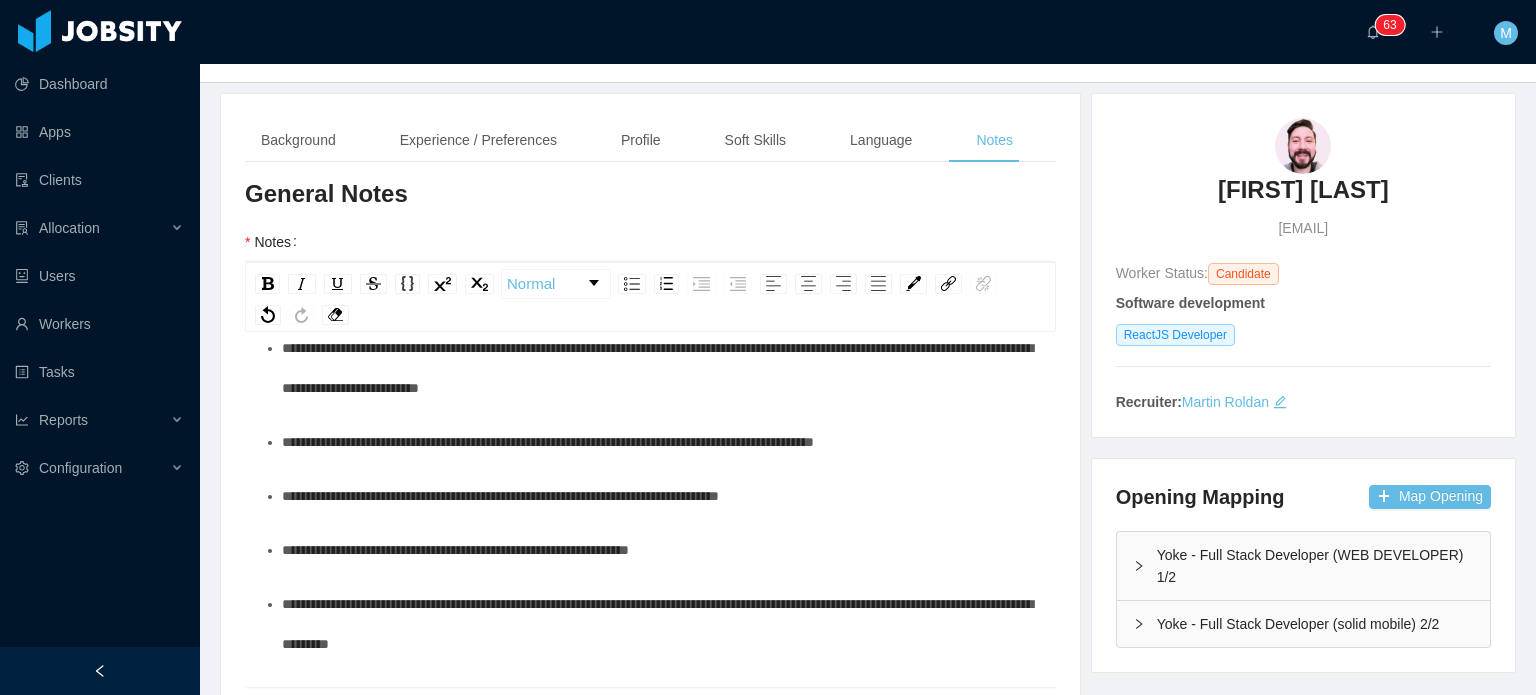 scroll, scrollTop: 1037, scrollLeft: 0, axis: vertical 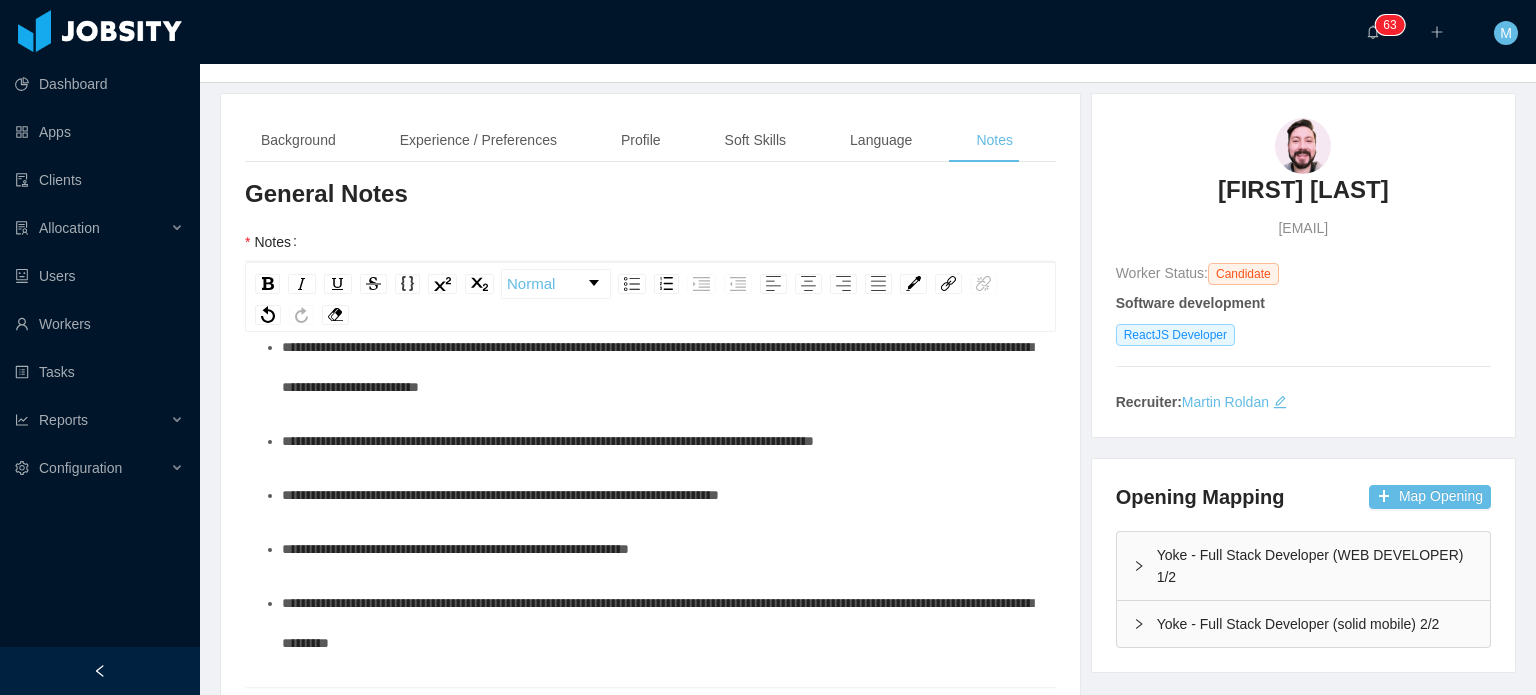 click on "**********" at bounding box center (657, 367) 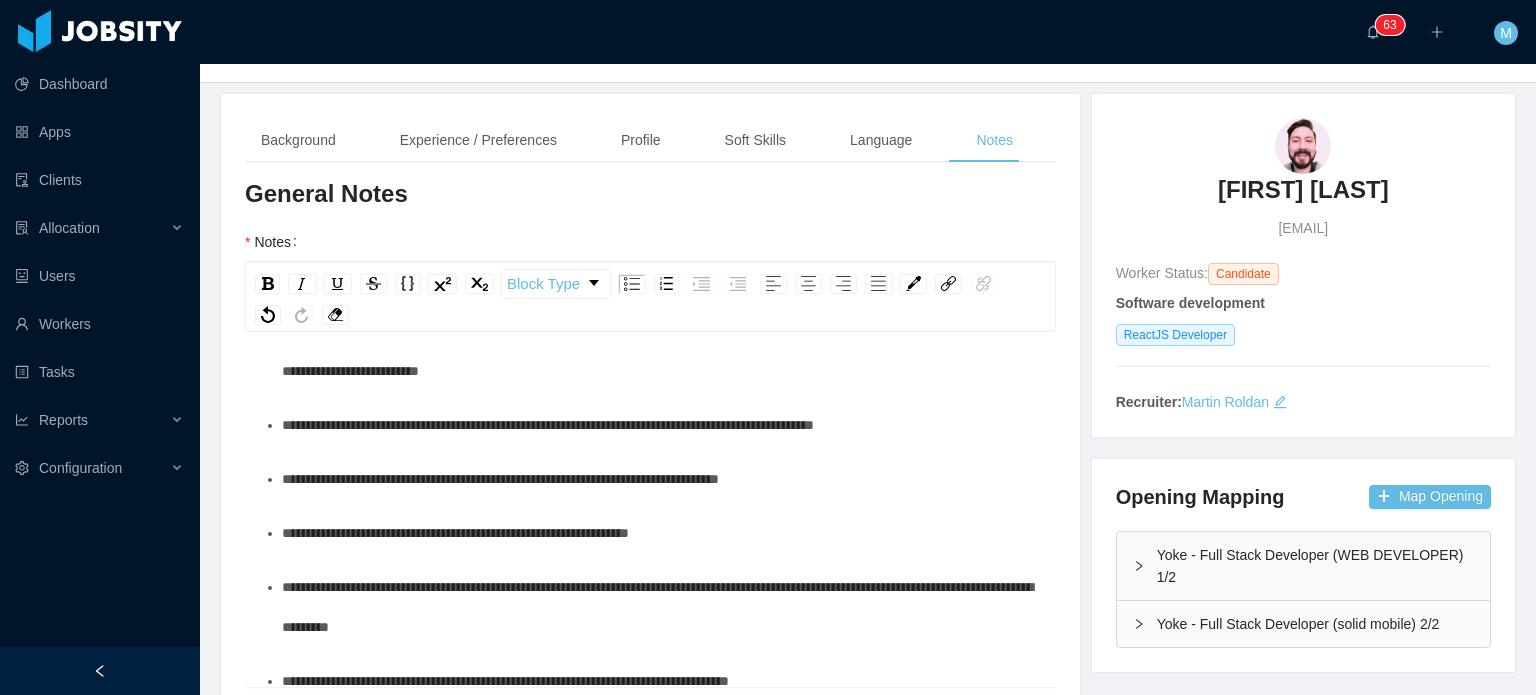 scroll, scrollTop: 1089, scrollLeft: 0, axis: vertical 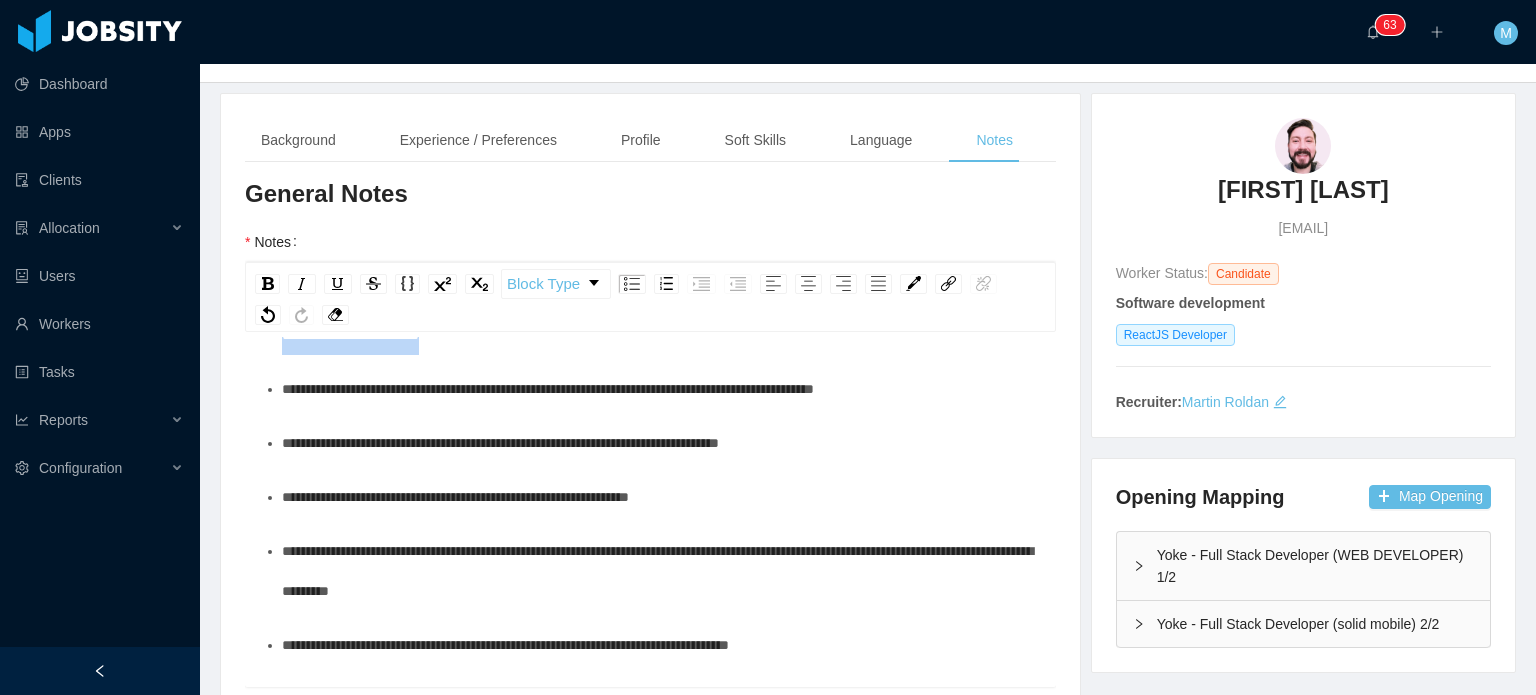 drag, startPoint x: 724, startPoint y: 582, endPoint x: 388, endPoint y: 534, distance: 339.41125 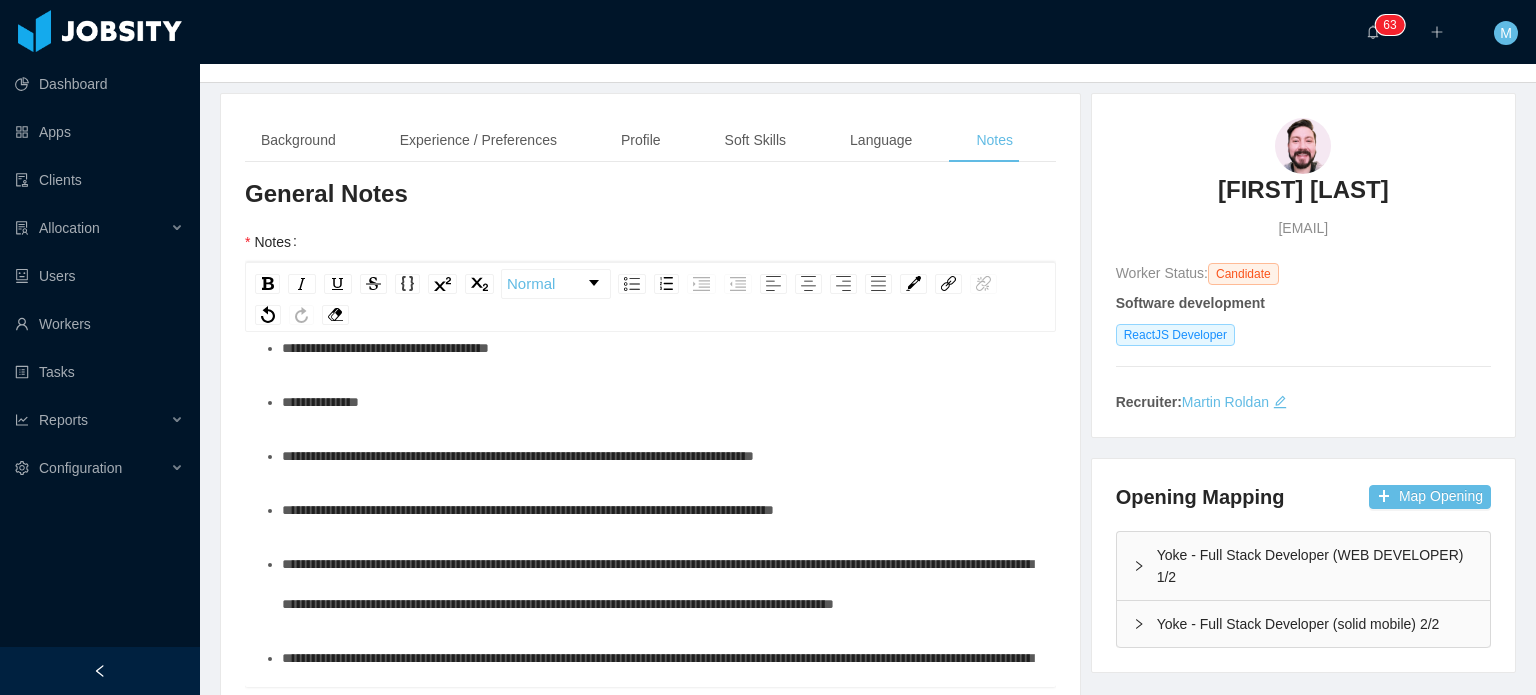 scroll, scrollTop: 0, scrollLeft: 0, axis: both 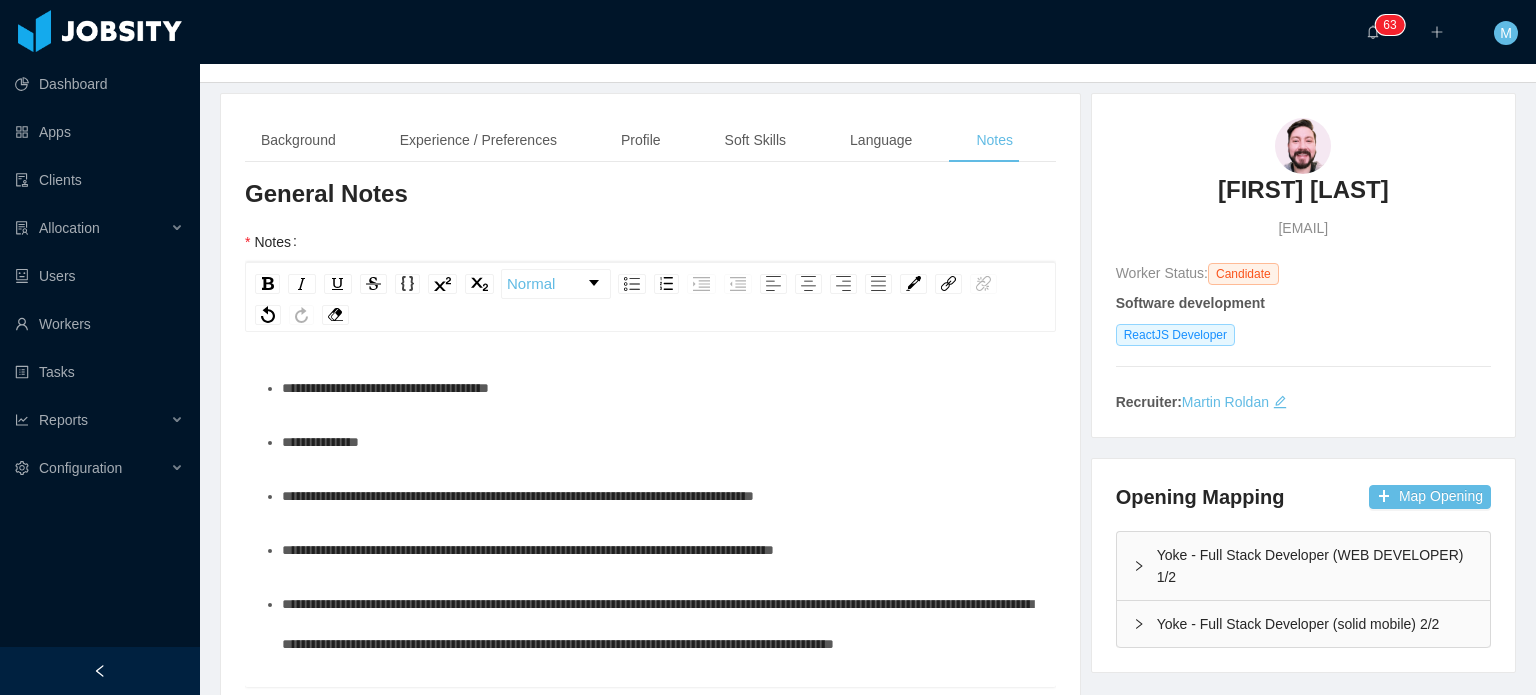 click on "**********" at bounding box center (661, 442) 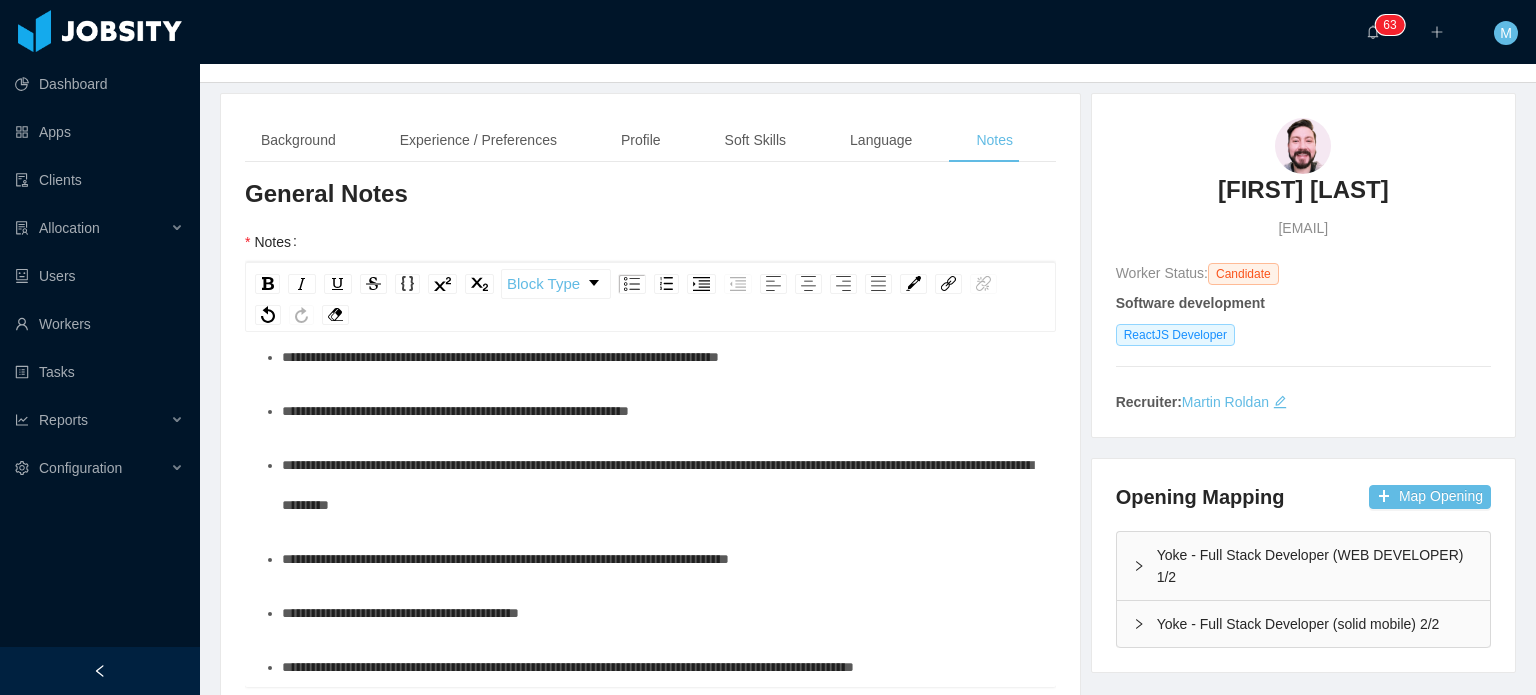 scroll, scrollTop: 1196, scrollLeft: 0, axis: vertical 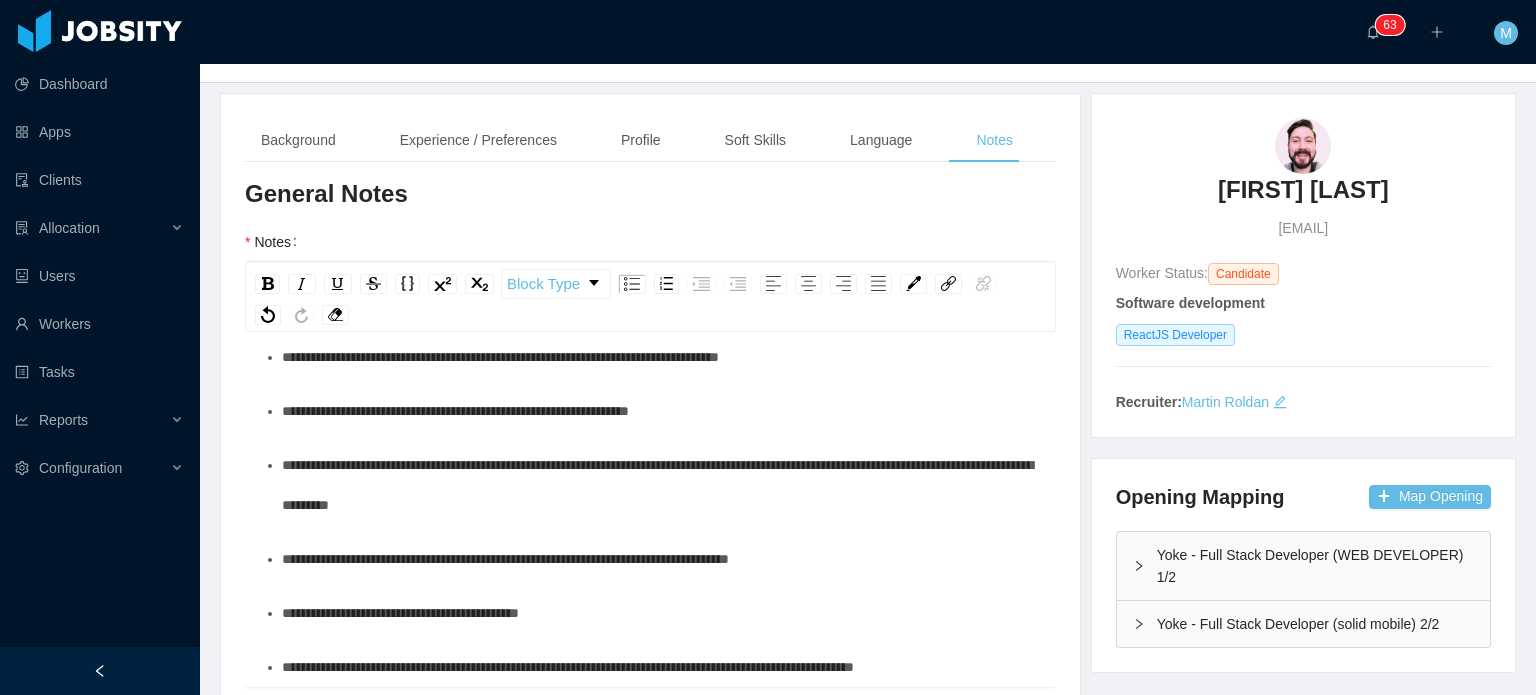 click on "**********" at bounding box center [651, 485] 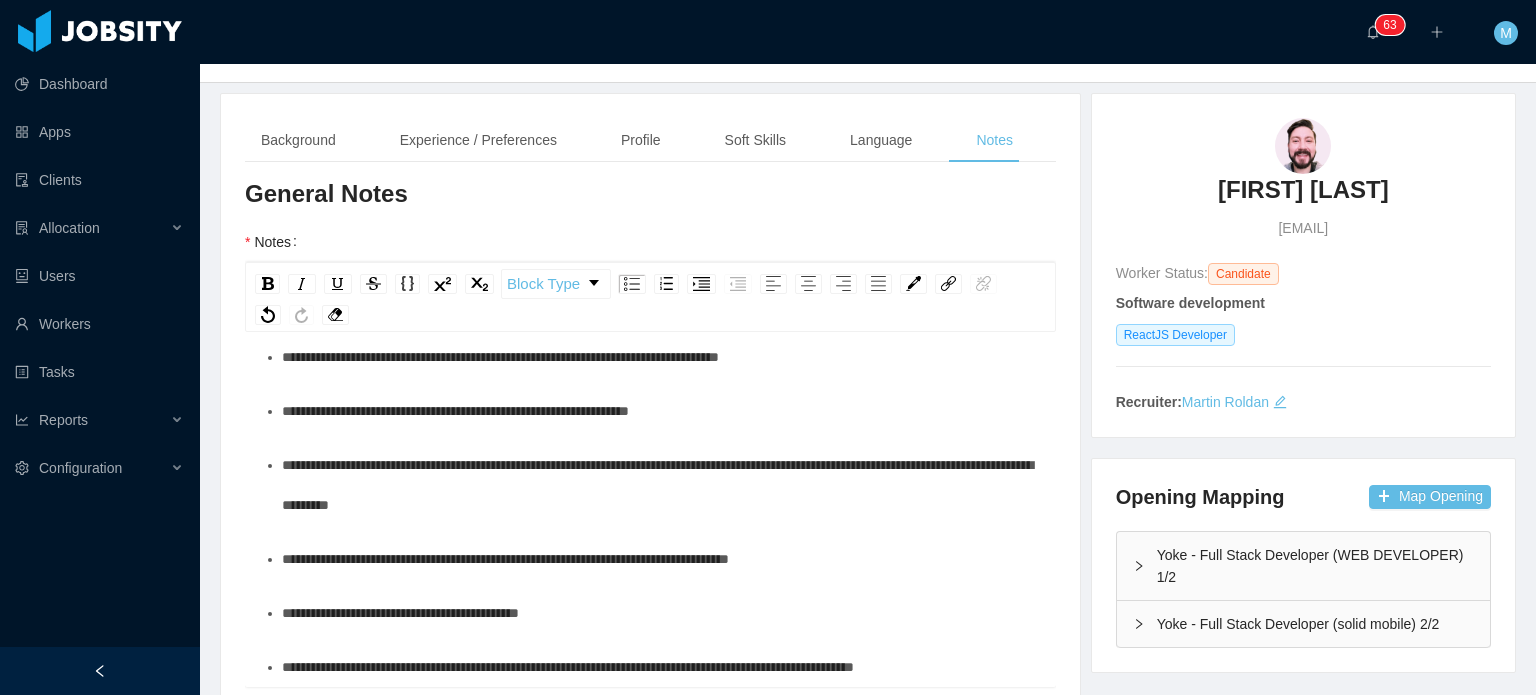 click on "**********" at bounding box center [548, 303] 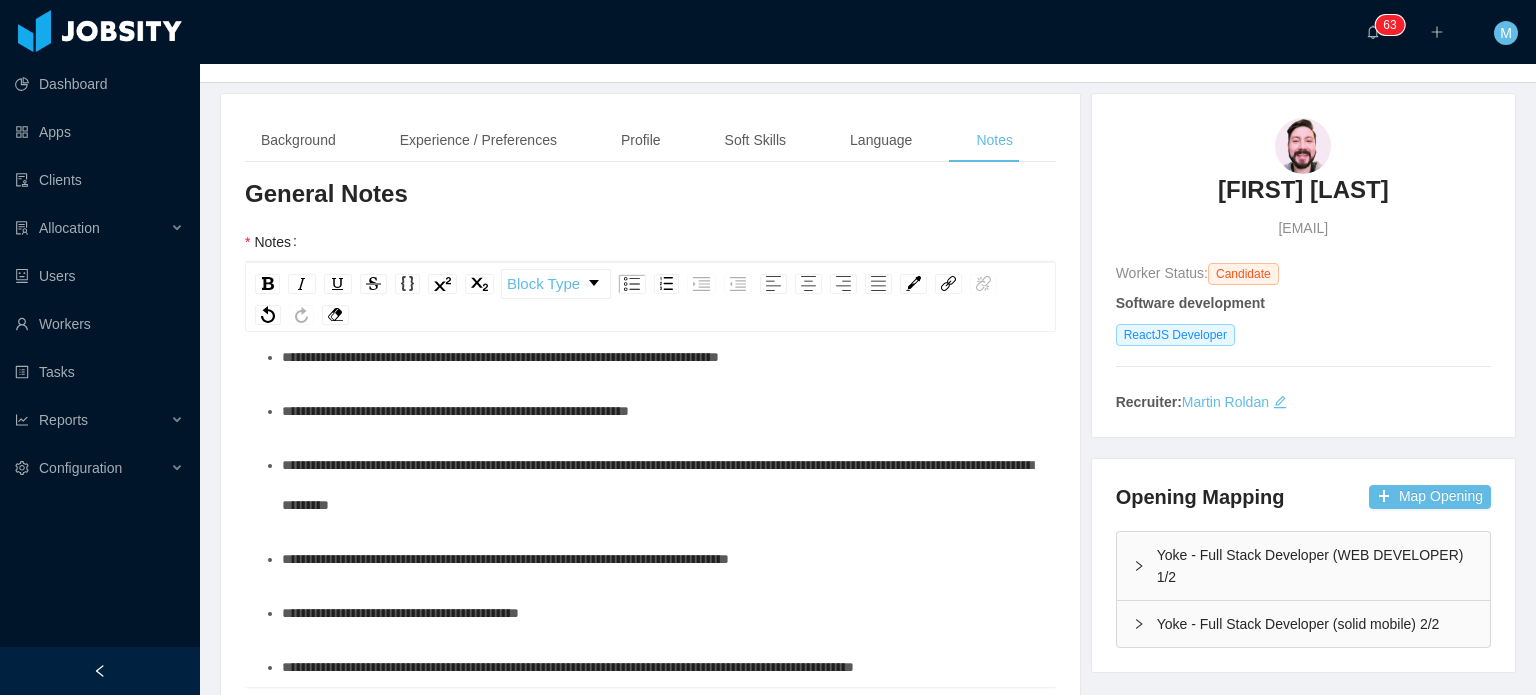 click on "**********" at bounding box center (548, 303) 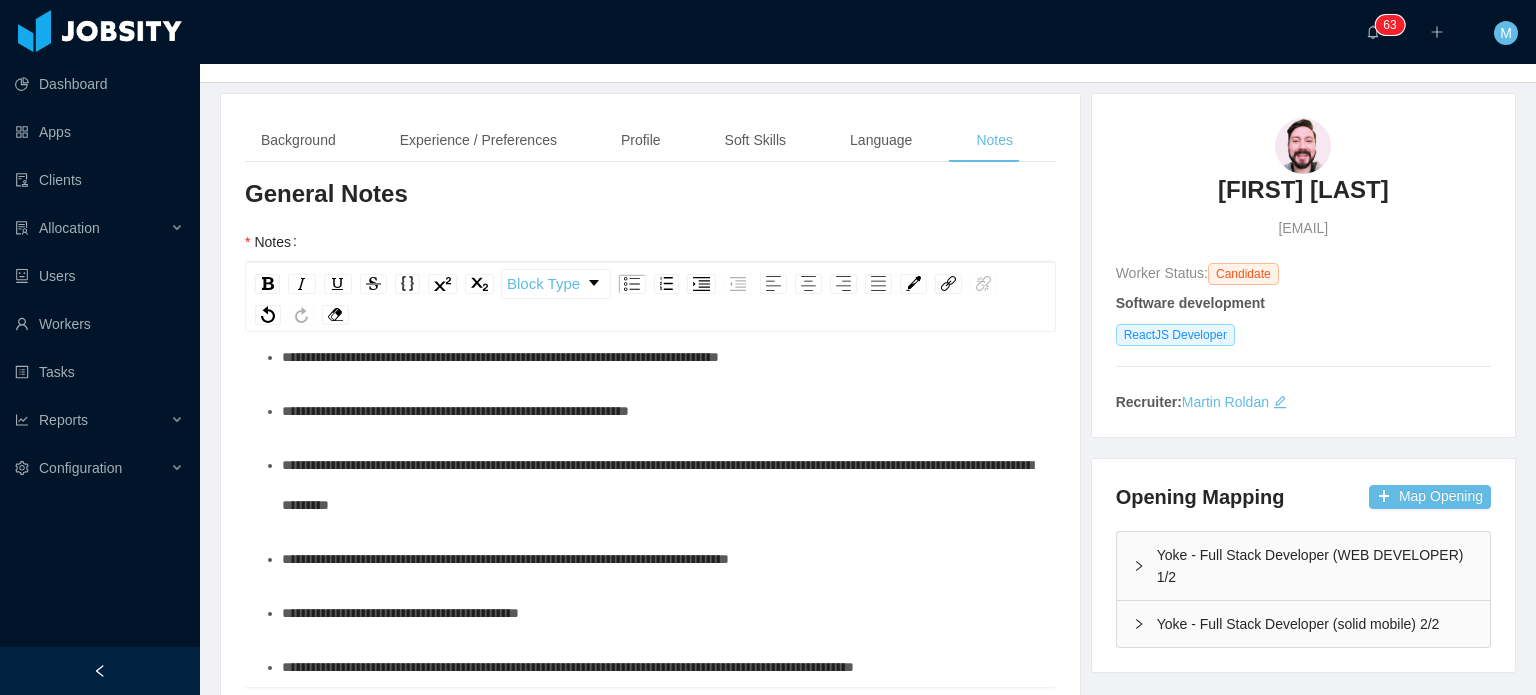 scroll, scrollTop: 1300, scrollLeft: 0, axis: vertical 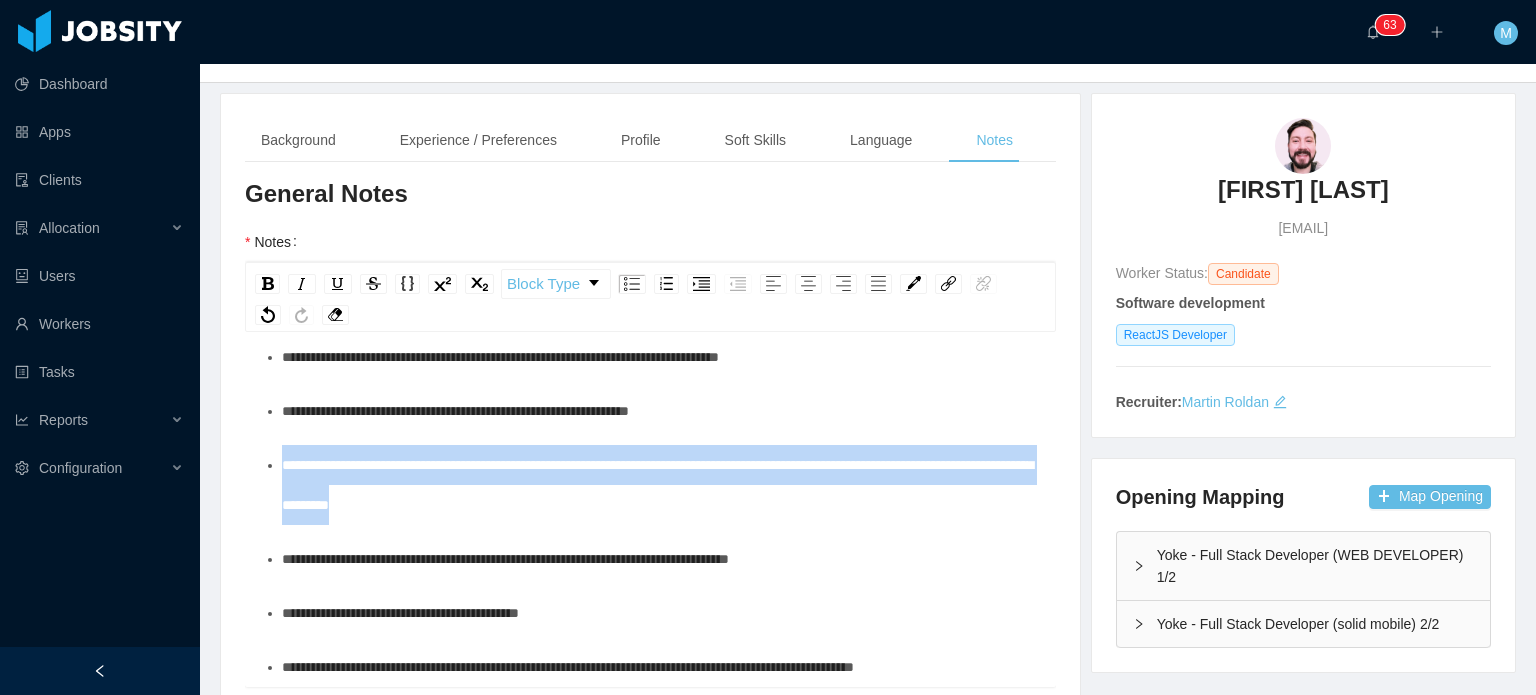 drag, startPoint x: 662, startPoint y: 554, endPoint x: 288, endPoint y: 503, distance: 377.46124 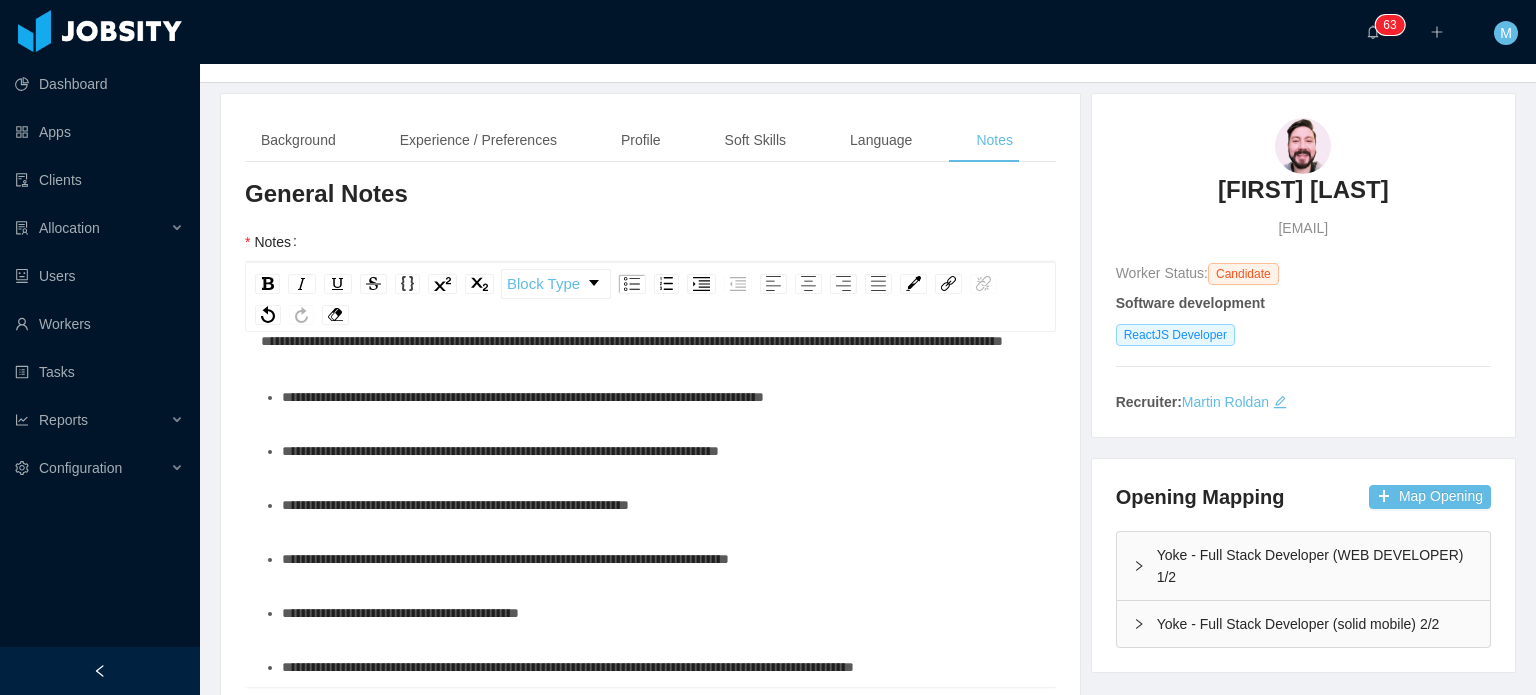 scroll, scrollTop: 1266, scrollLeft: 0, axis: vertical 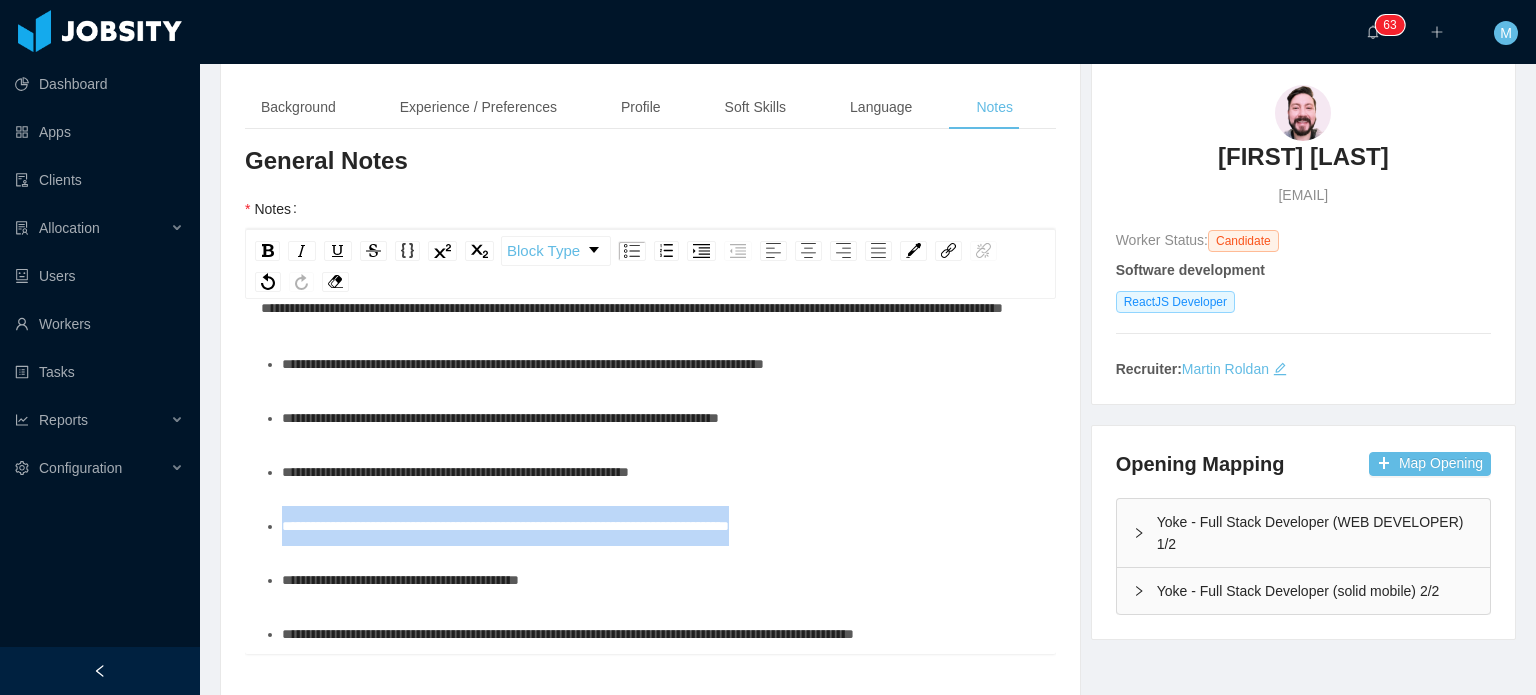 drag, startPoint x: 852, startPoint y: 520, endPoint x: 272, endPoint y: 510, distance: 580.0862 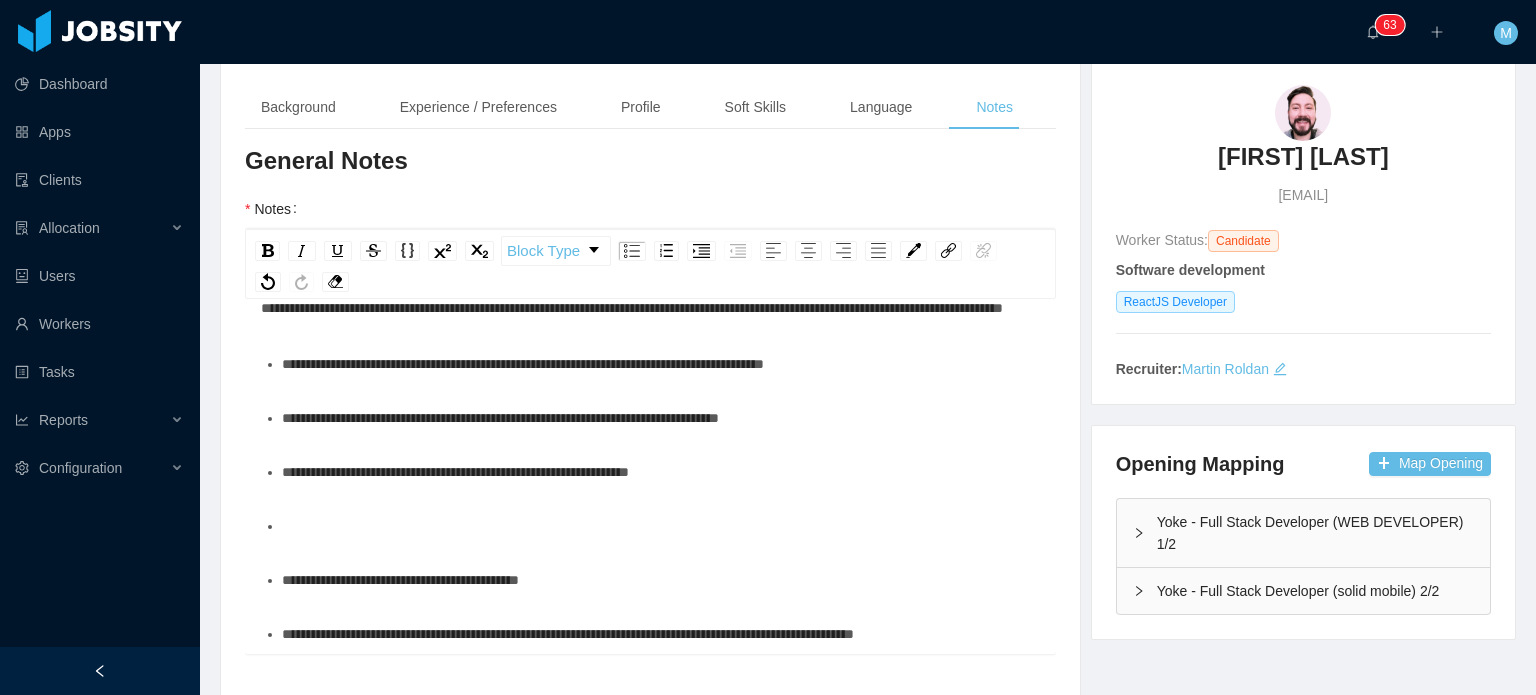 scroll, scrollTop: 1212, scrollLeft: 0, axis: vertical 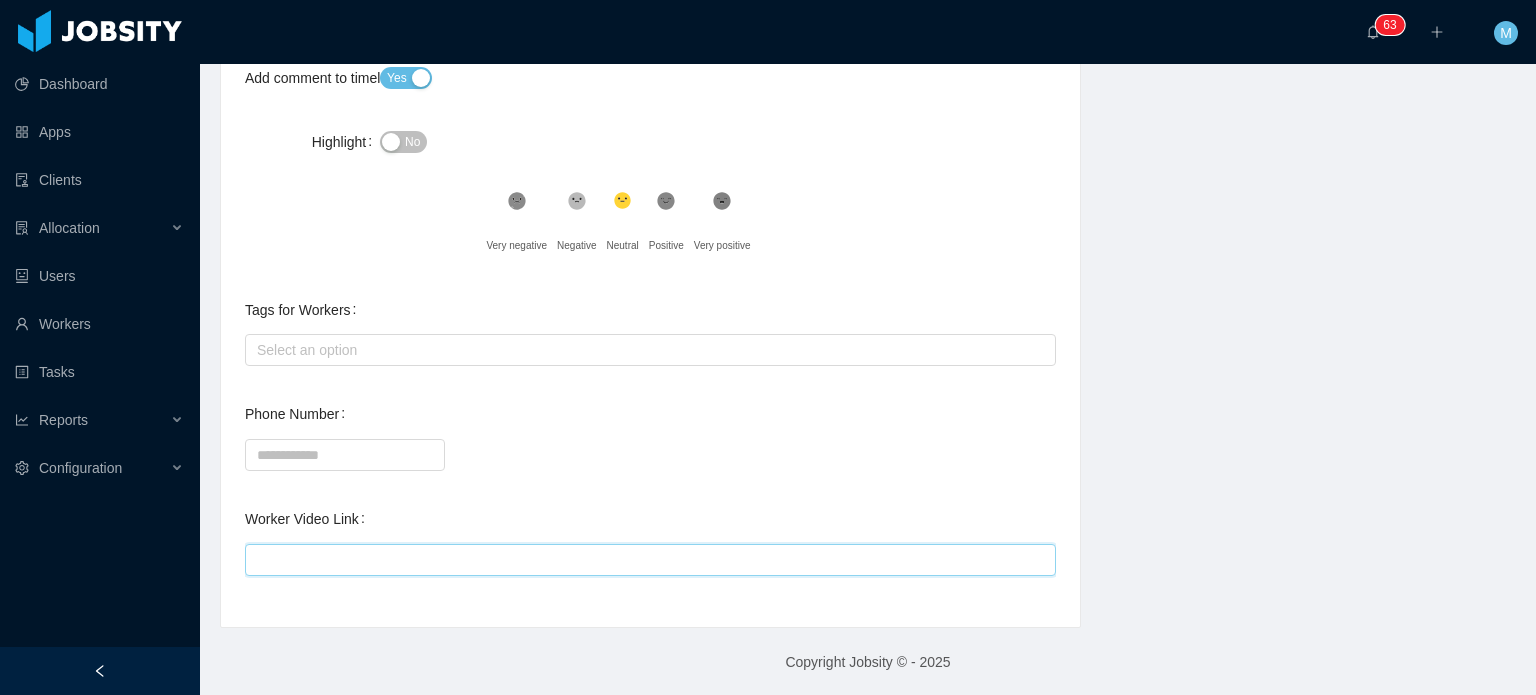 click on "Worker Video Link" at bounding box center (650, 560) 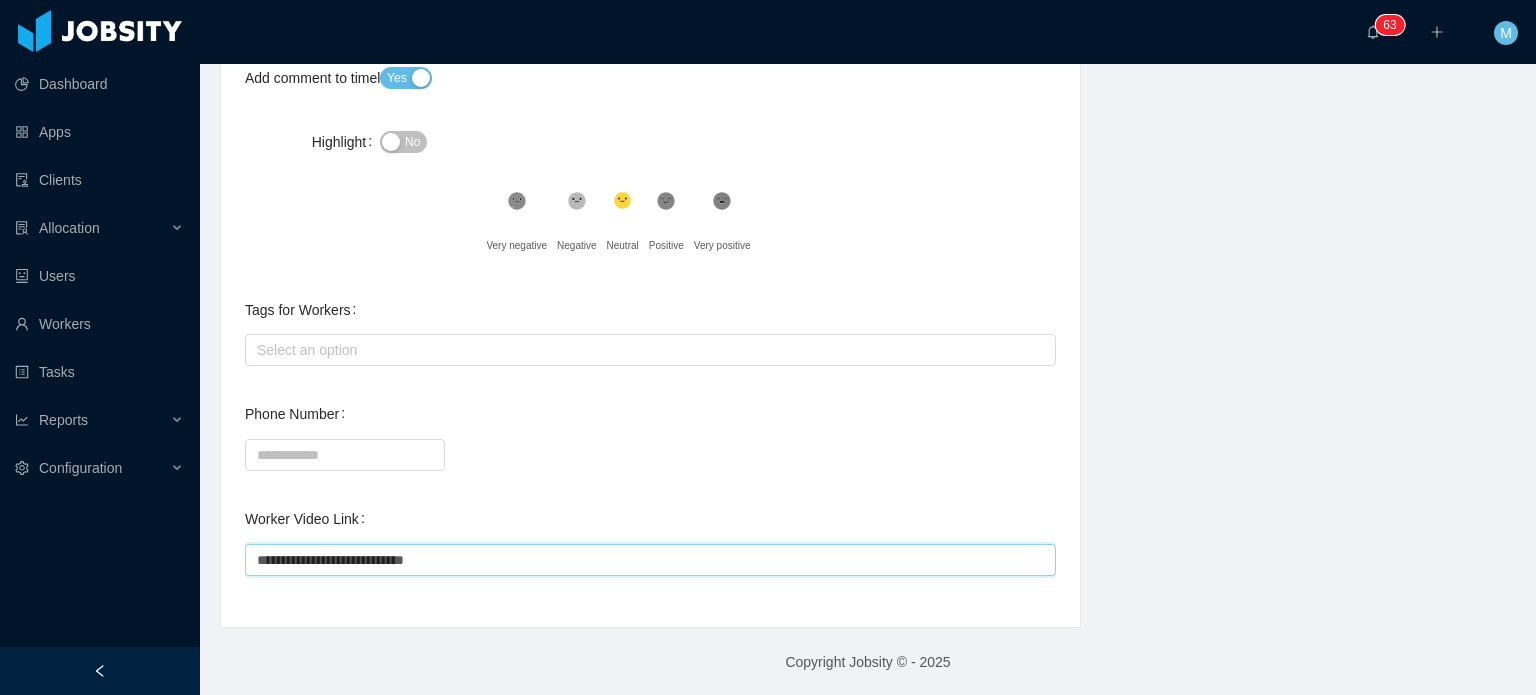 type on "**********" 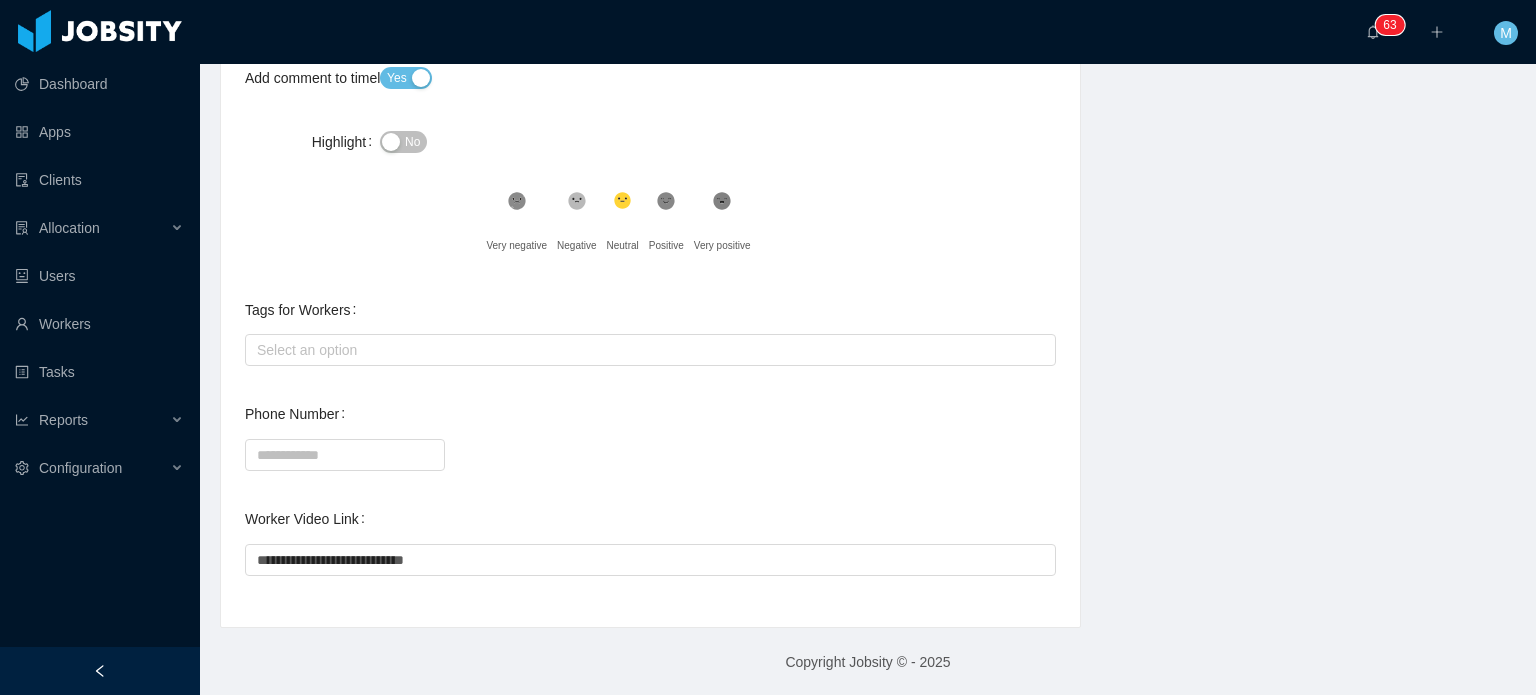 drag, startPoint x: 715, startPoint y: 494, endPoint x: 712, endPoint y: 471, distance: 23.194826 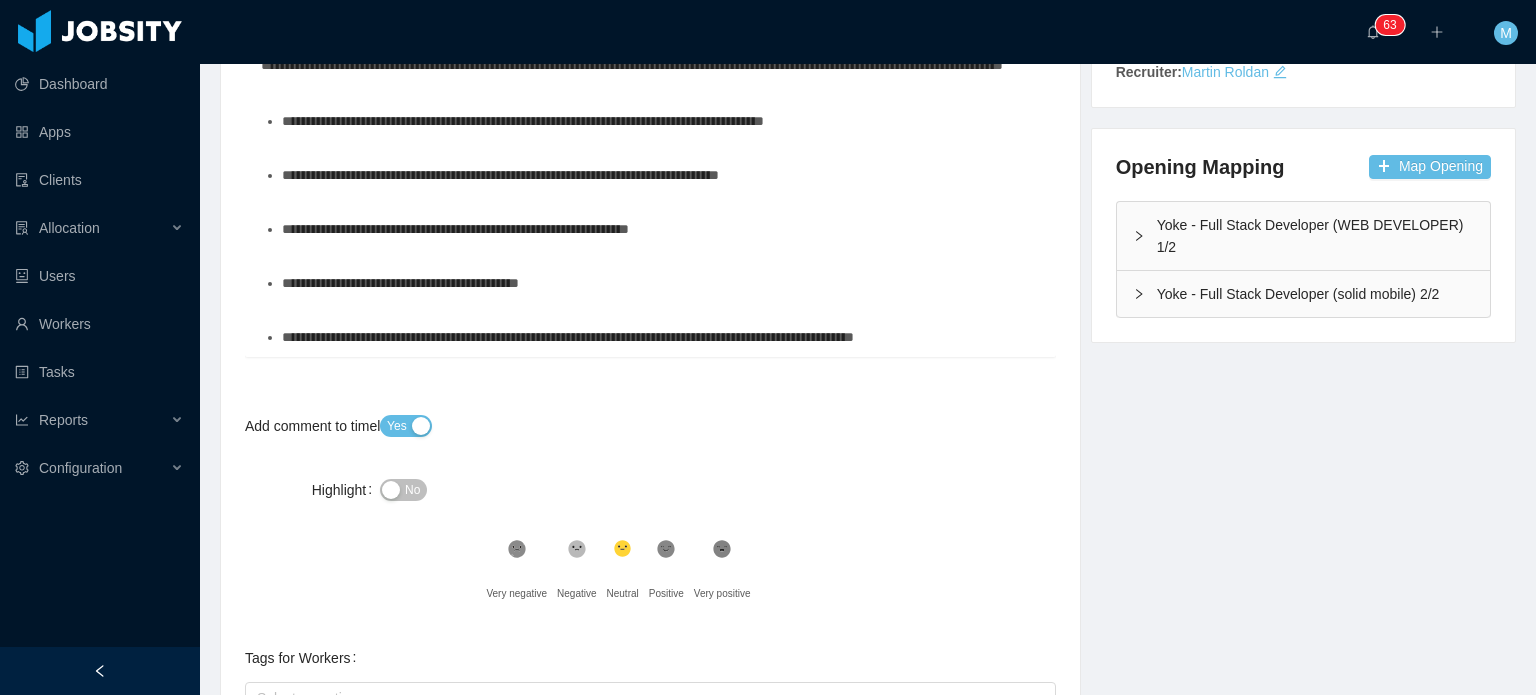 scroll, scrollTop: 178, scrollLeft: 0, axis: vertical 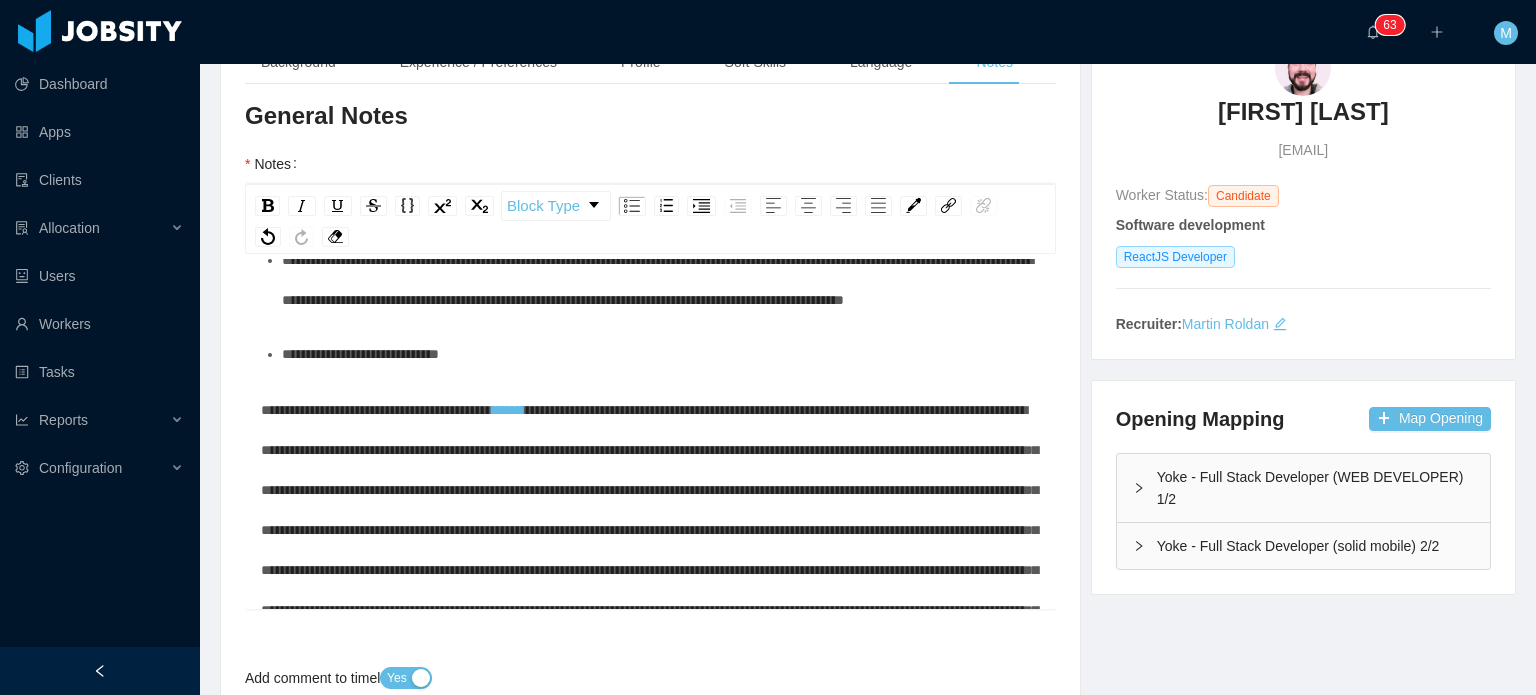 click on "**********" at bounding box center (650, 434) 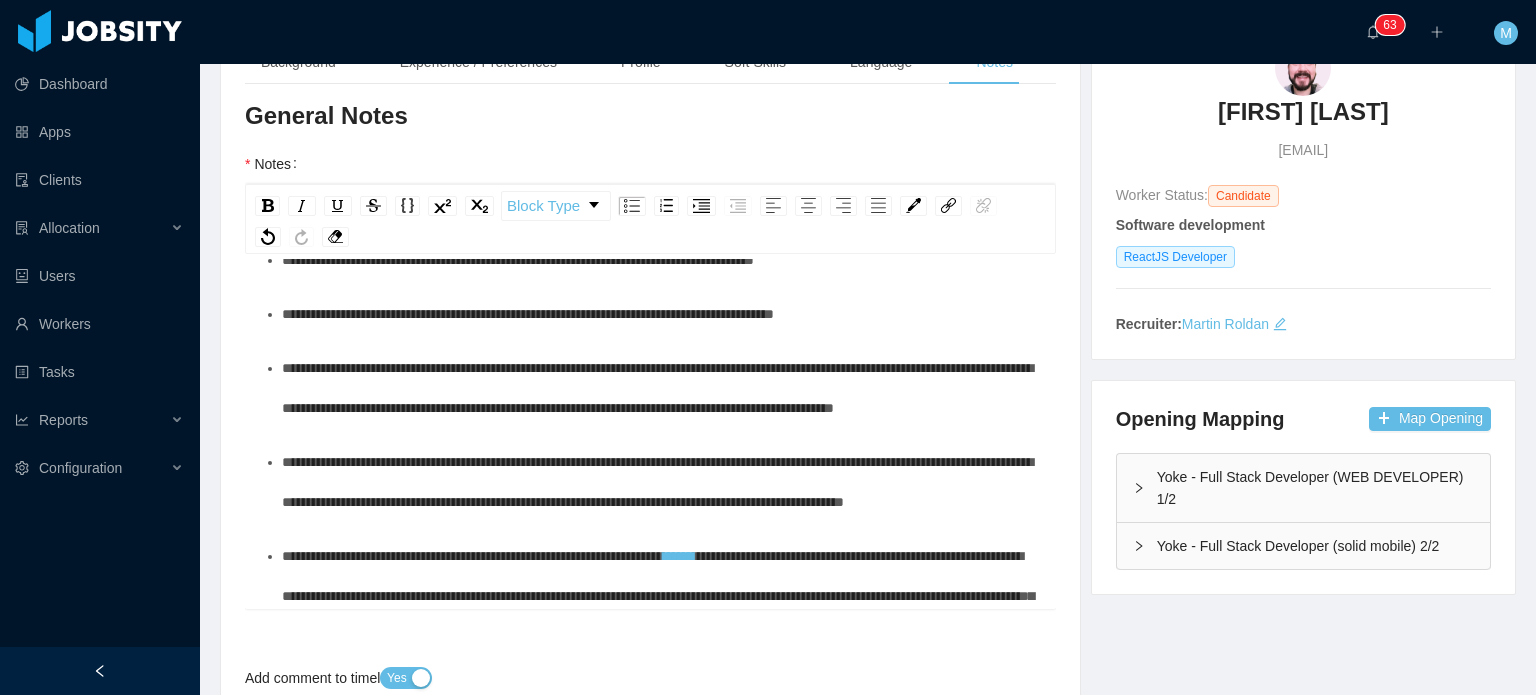 scroll, scrollTop: 0, scrollLeft: 0, axis: both 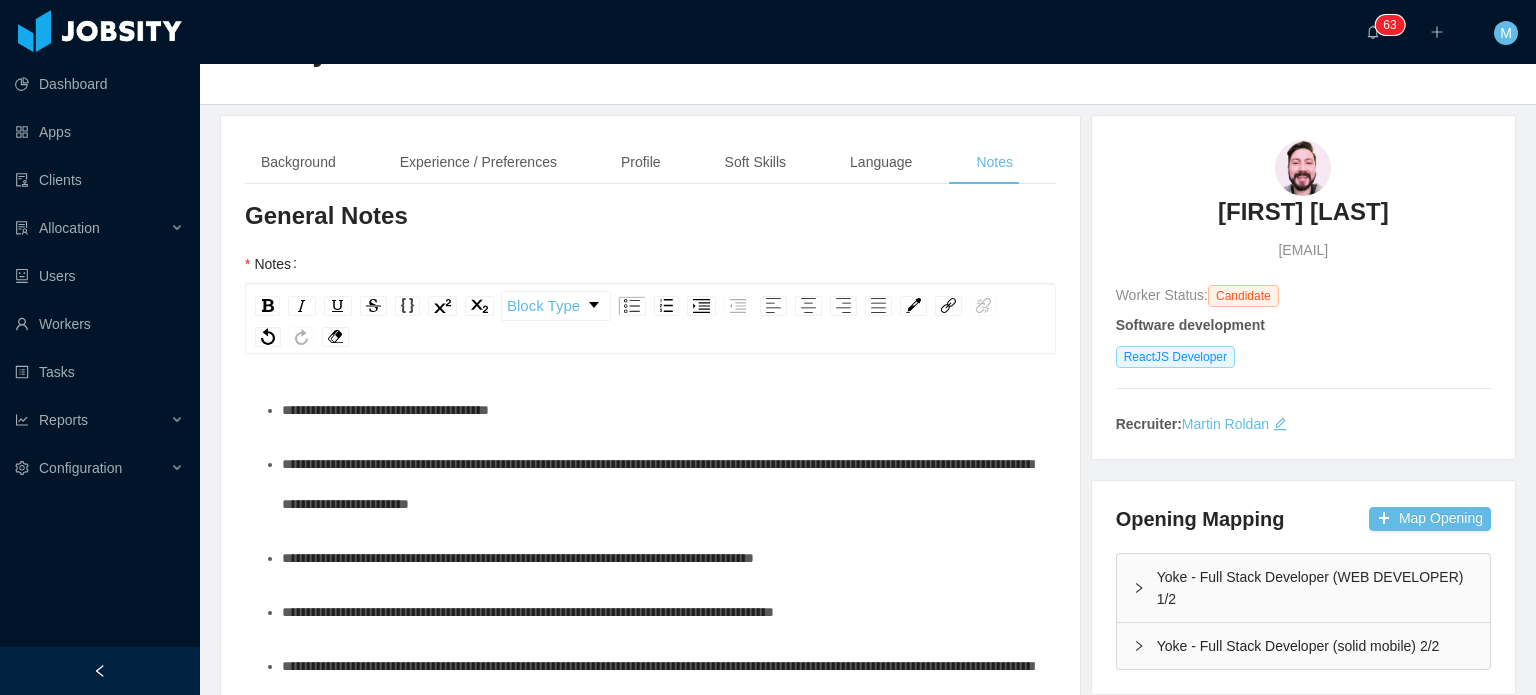 click on "**********" at bounding box center [661, 484] 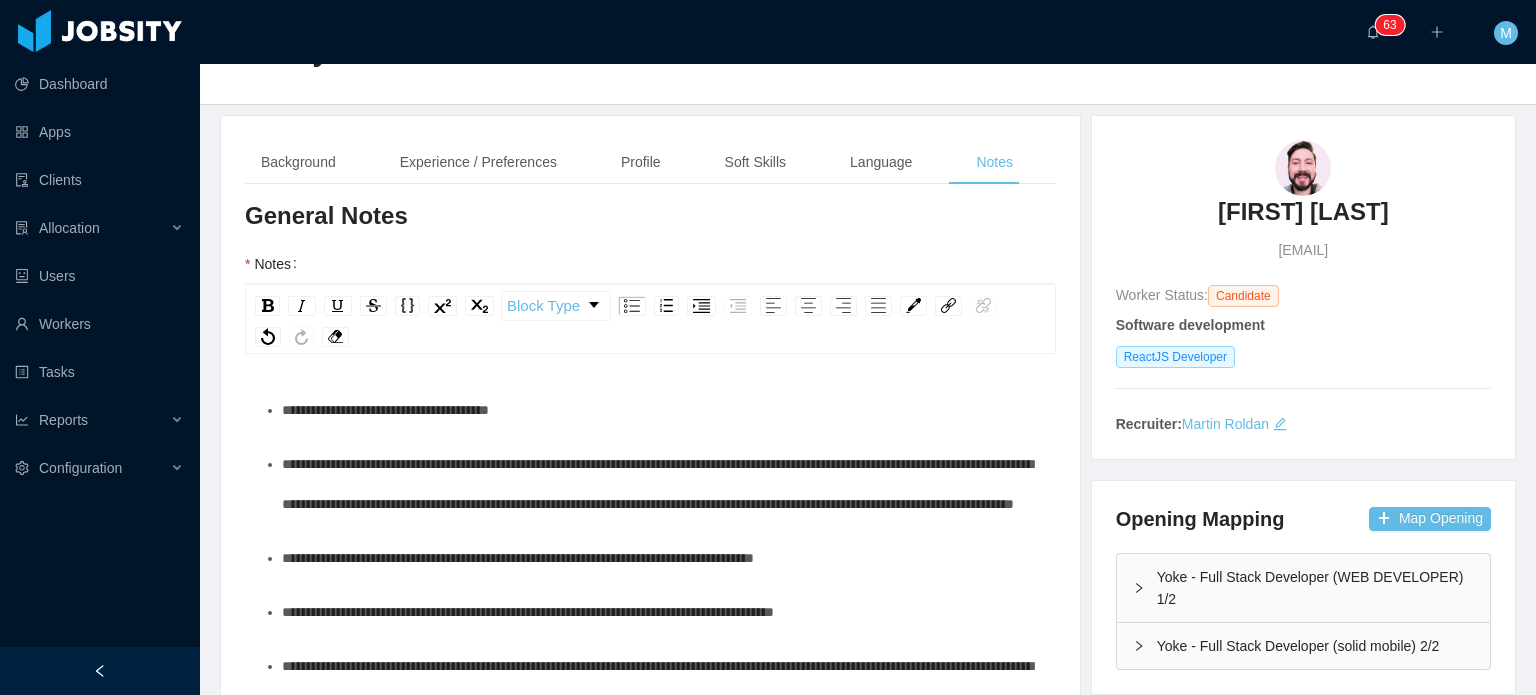 click on "**********" at bounding box center (661, 484) 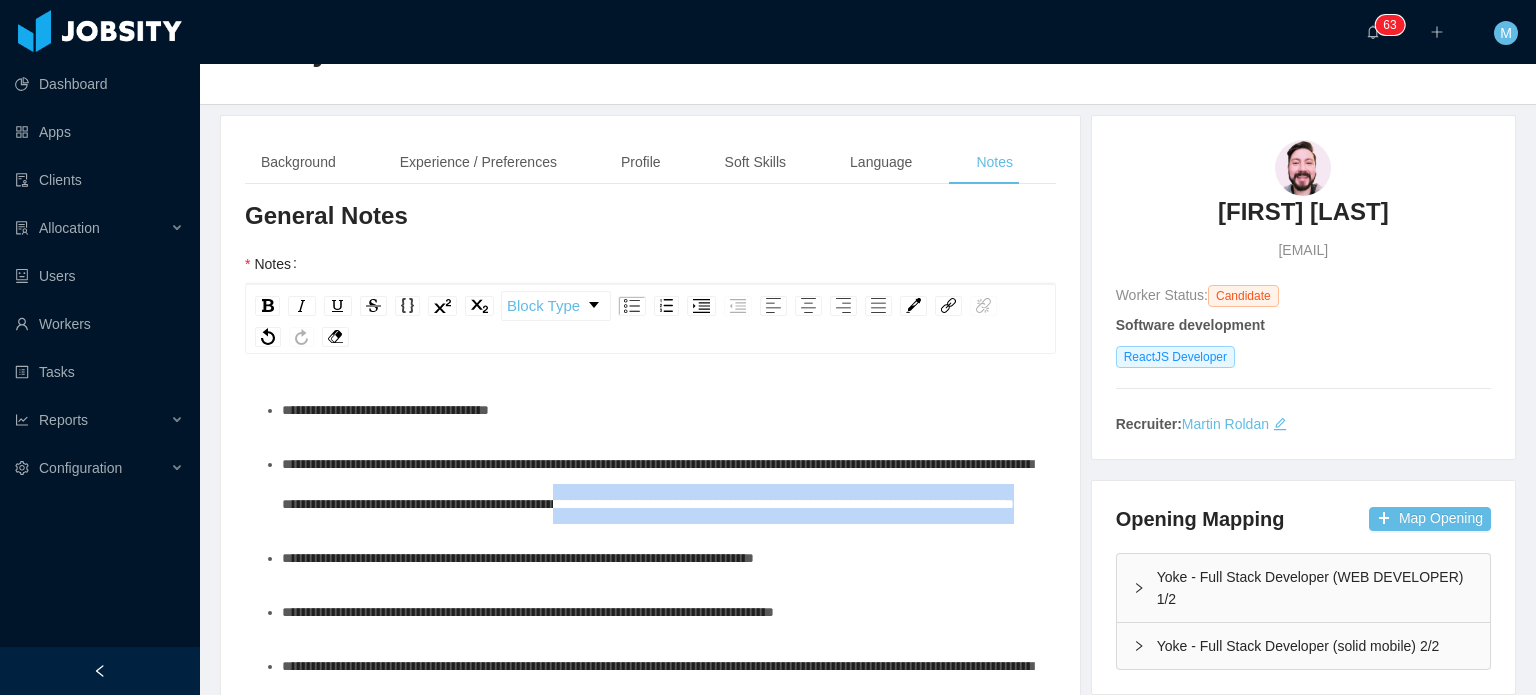 drag, startPoint x: 935, startPoint y: 542, endPoint x: 895, endPoint y: 507, distance: 53.15073 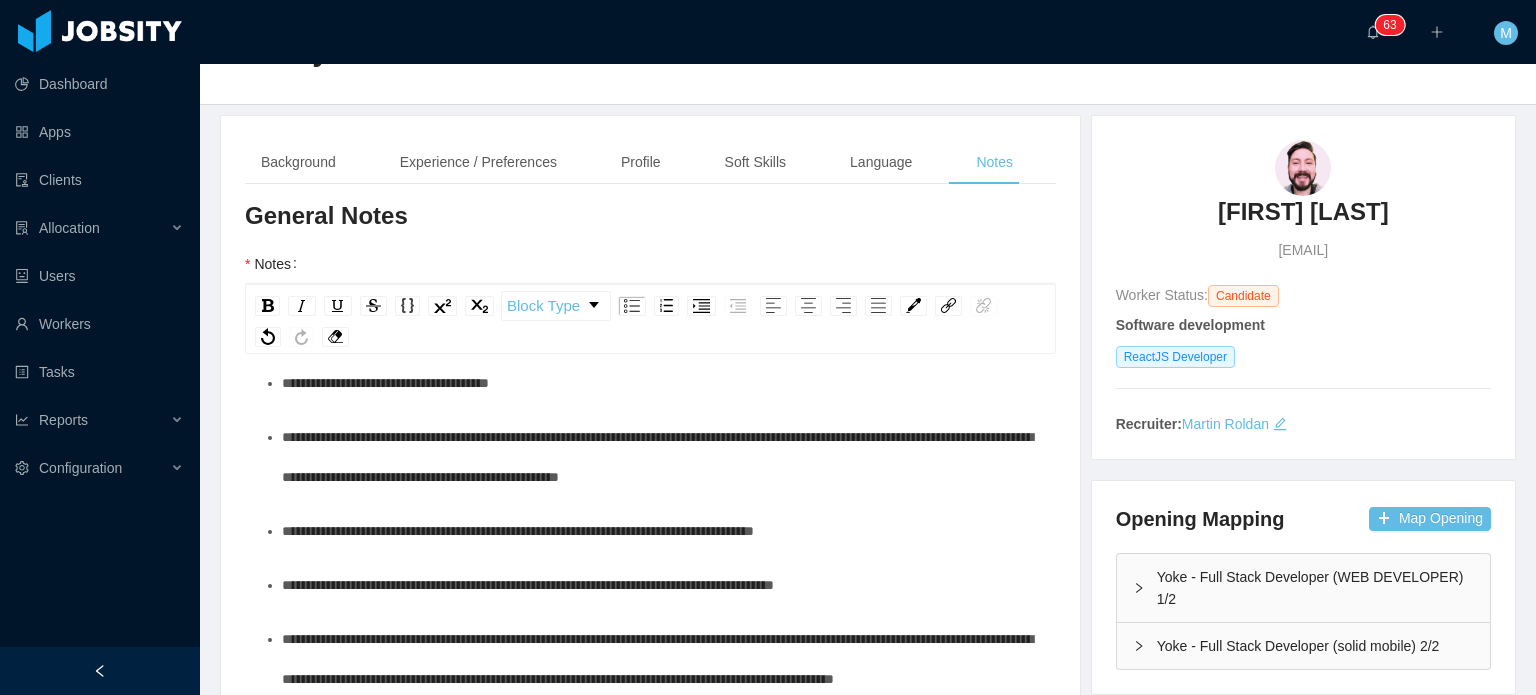 scroll, scrollTop: 28, scrollLeft: 0, axis: vertical 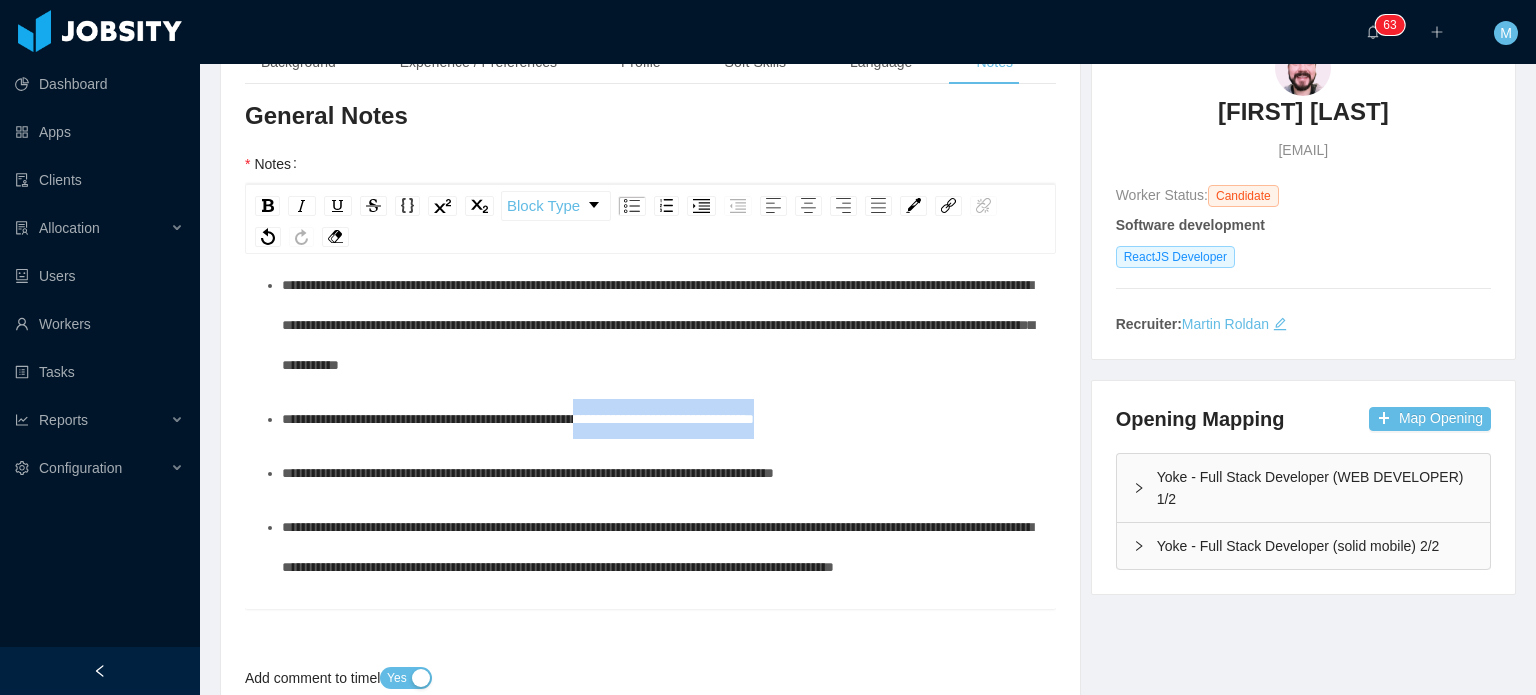 drag, startPoint x: 871, startPoint y: 408, endPoint x: 645, endPoint y: 429, distance: 226.97357 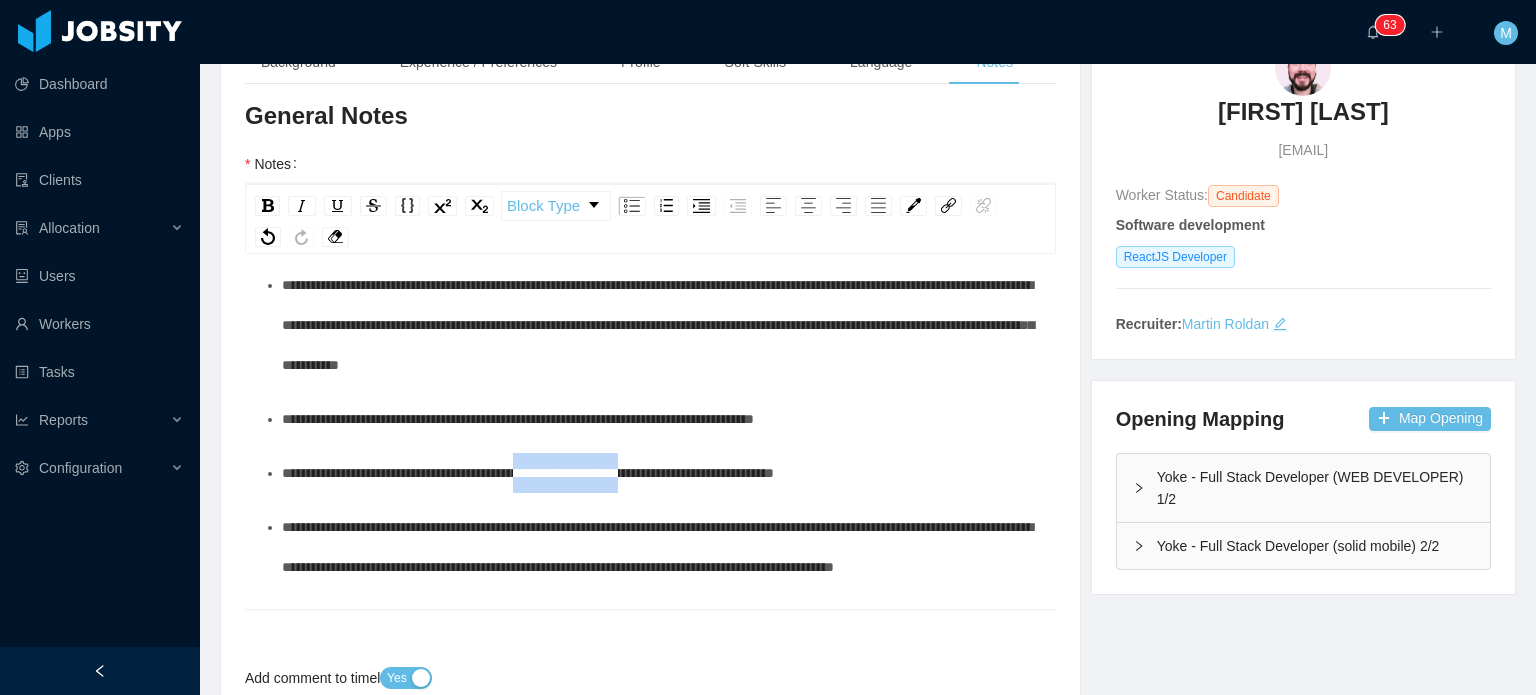 drag, startPoint x: 564, startPoint y: 467, endPoint x: 689, endPoint y: 478, distance: 125.48307 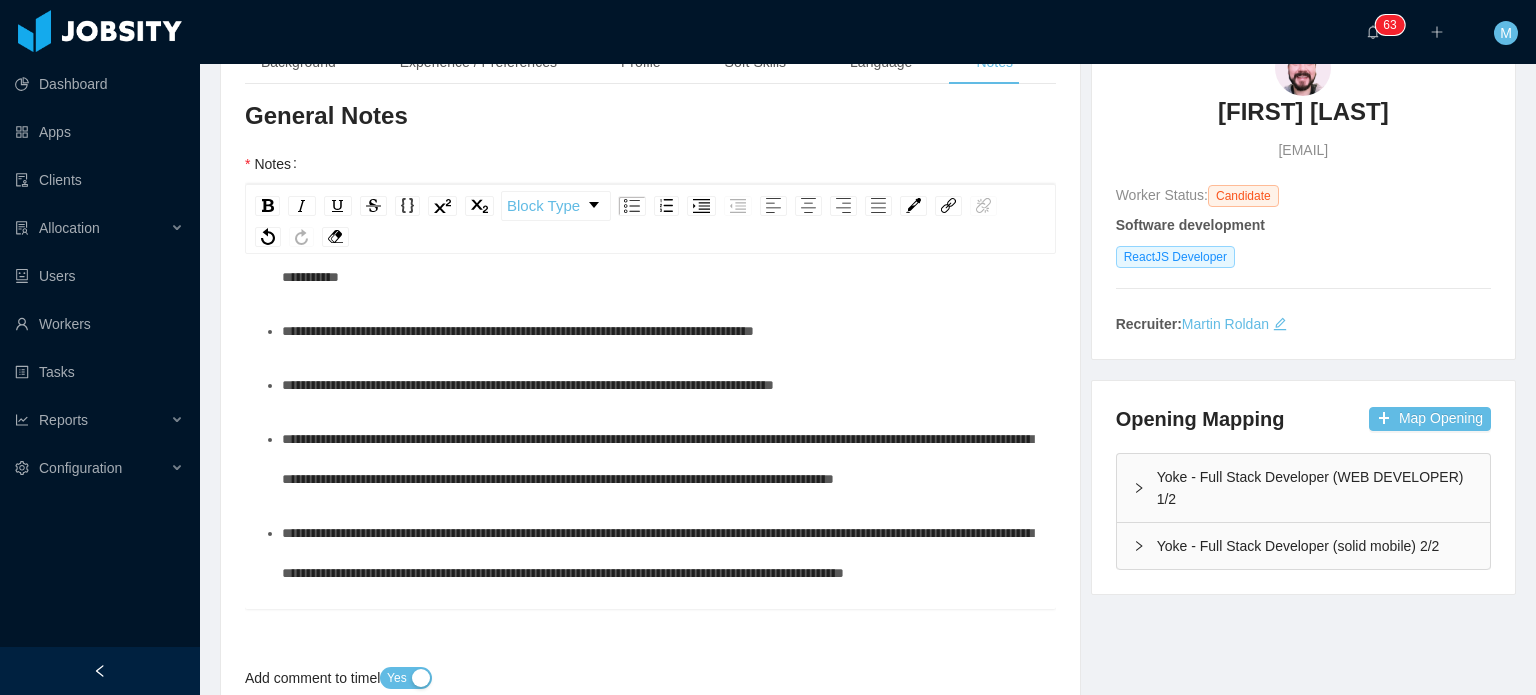 scroll, scrollTop: 0, scrollLeft: 0, axis: both 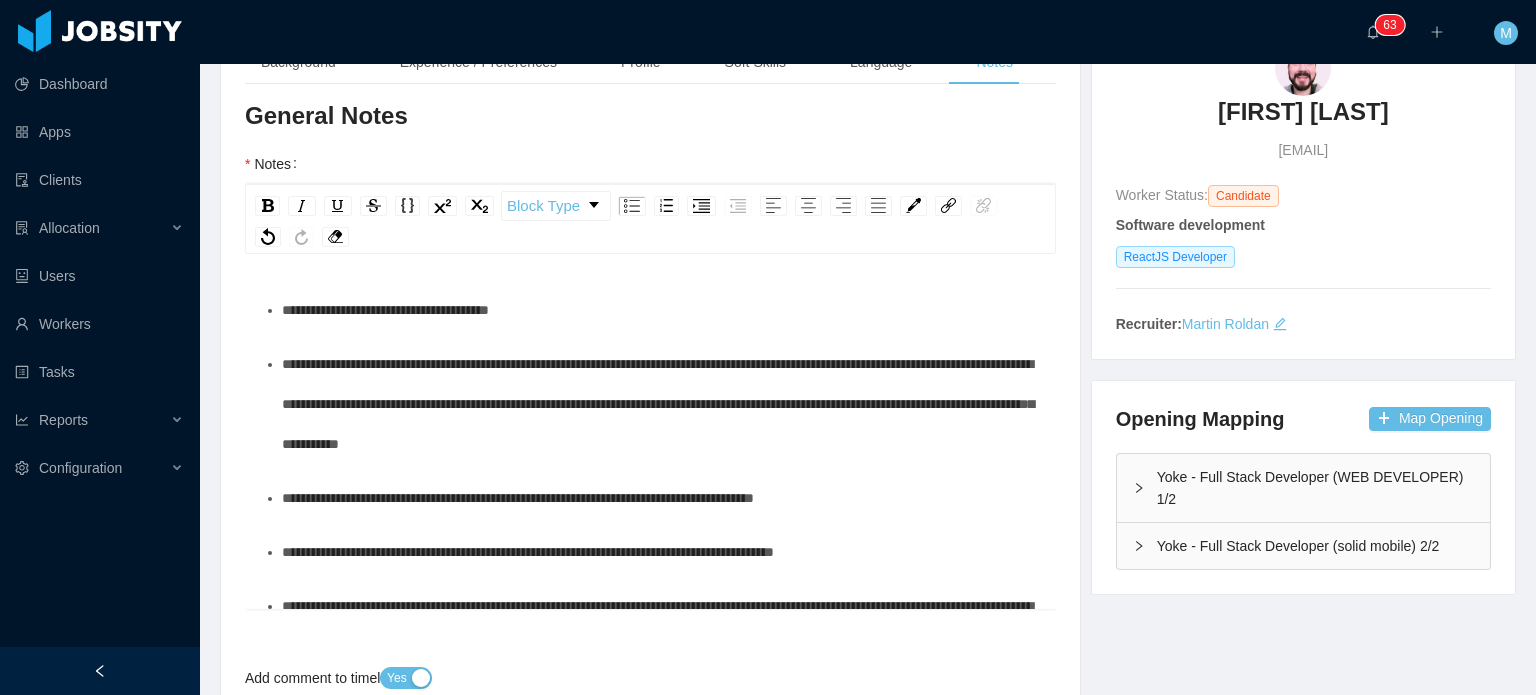 click on "**********" at bounding box center [661, 404] 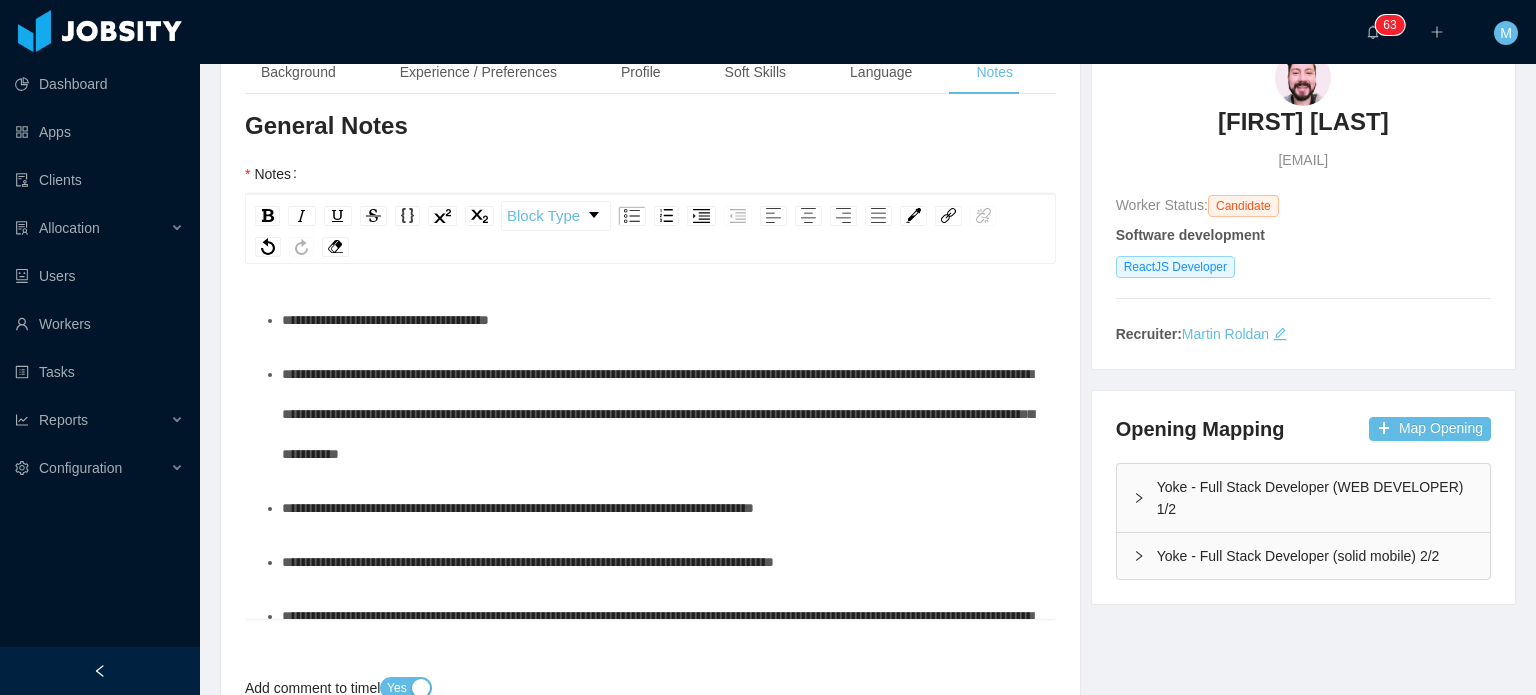 click on "**********" at bounding box center (658, 414) 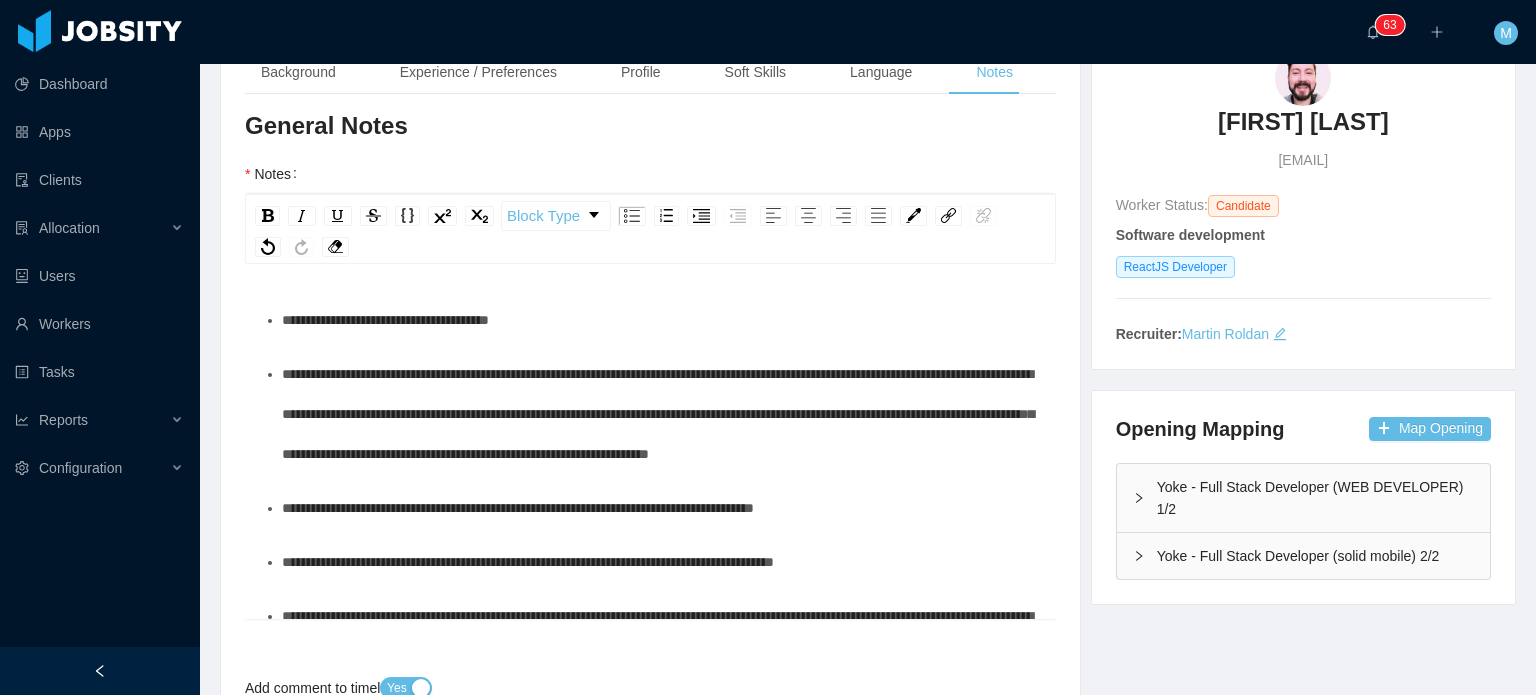 click on "**********" at bounding box center [661, 414] 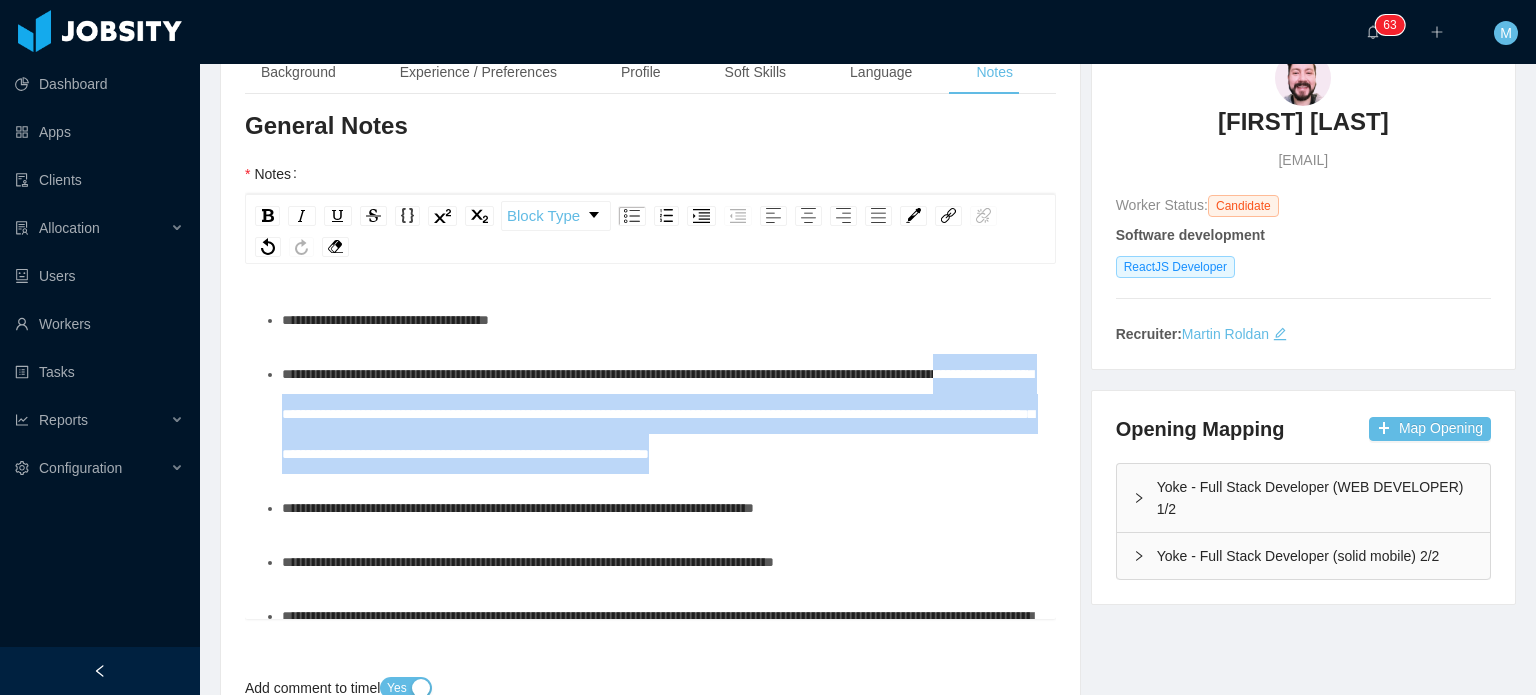 drag, startPoint x: 888, startPoint y: 503, endPoint x: 429, endPoint y: 411, distance: 468.12924 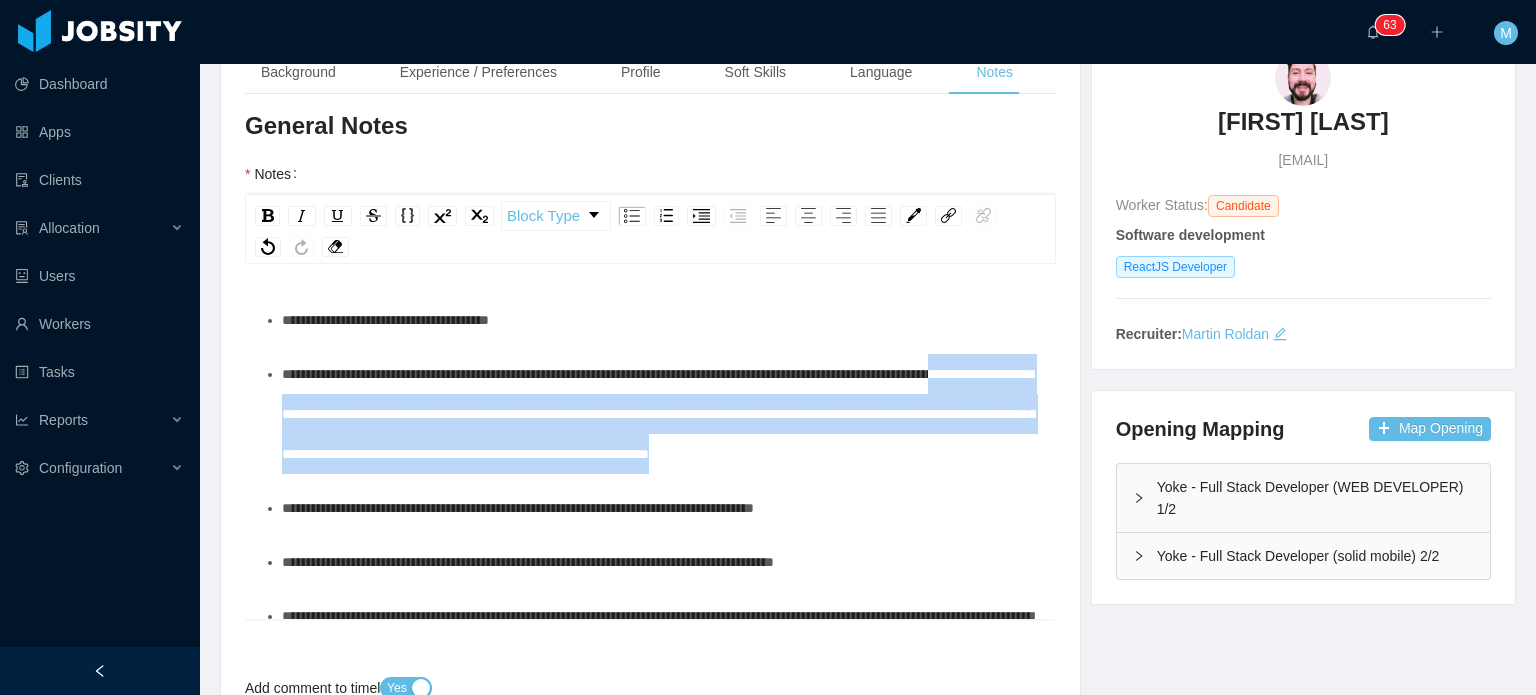 click on "**********" at bounding box center (658, 414) 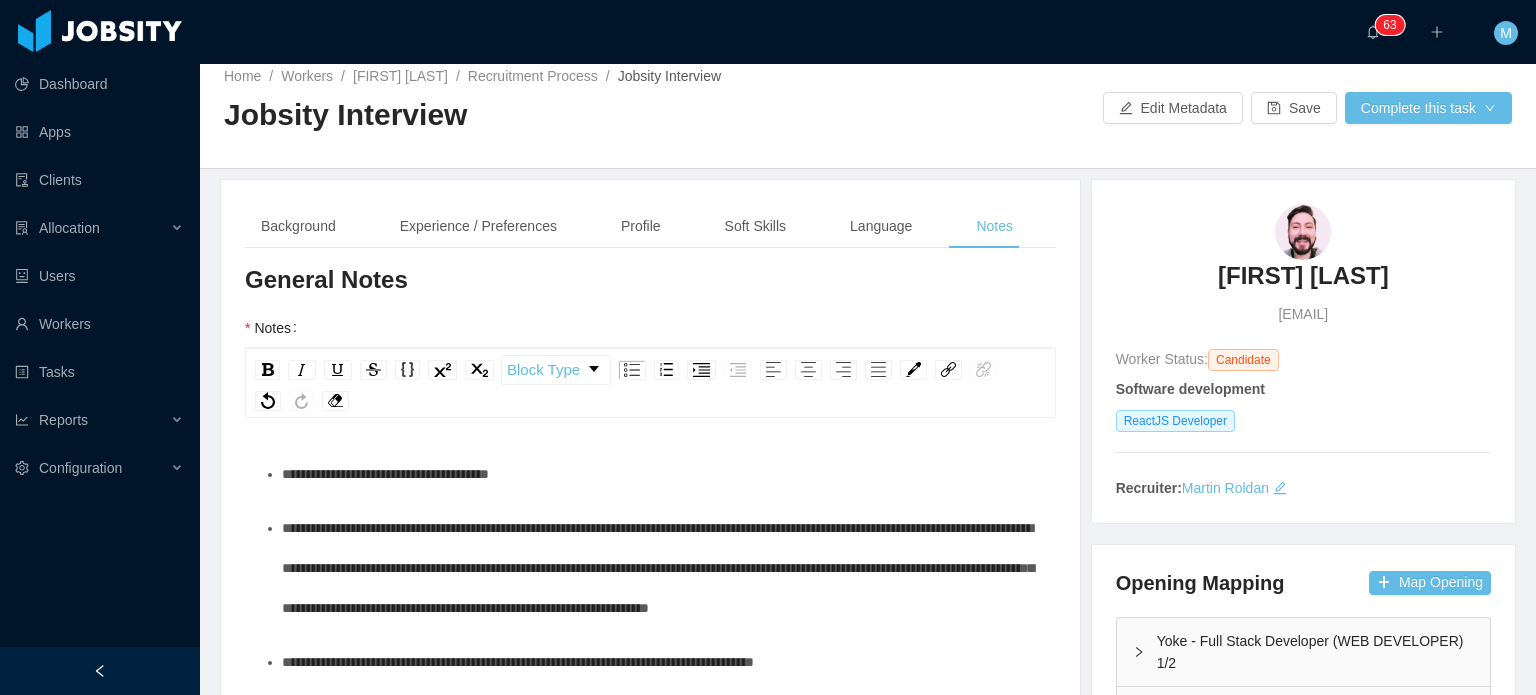 scroll, scrollTop: 0, scrollLeft: 0, axis: both 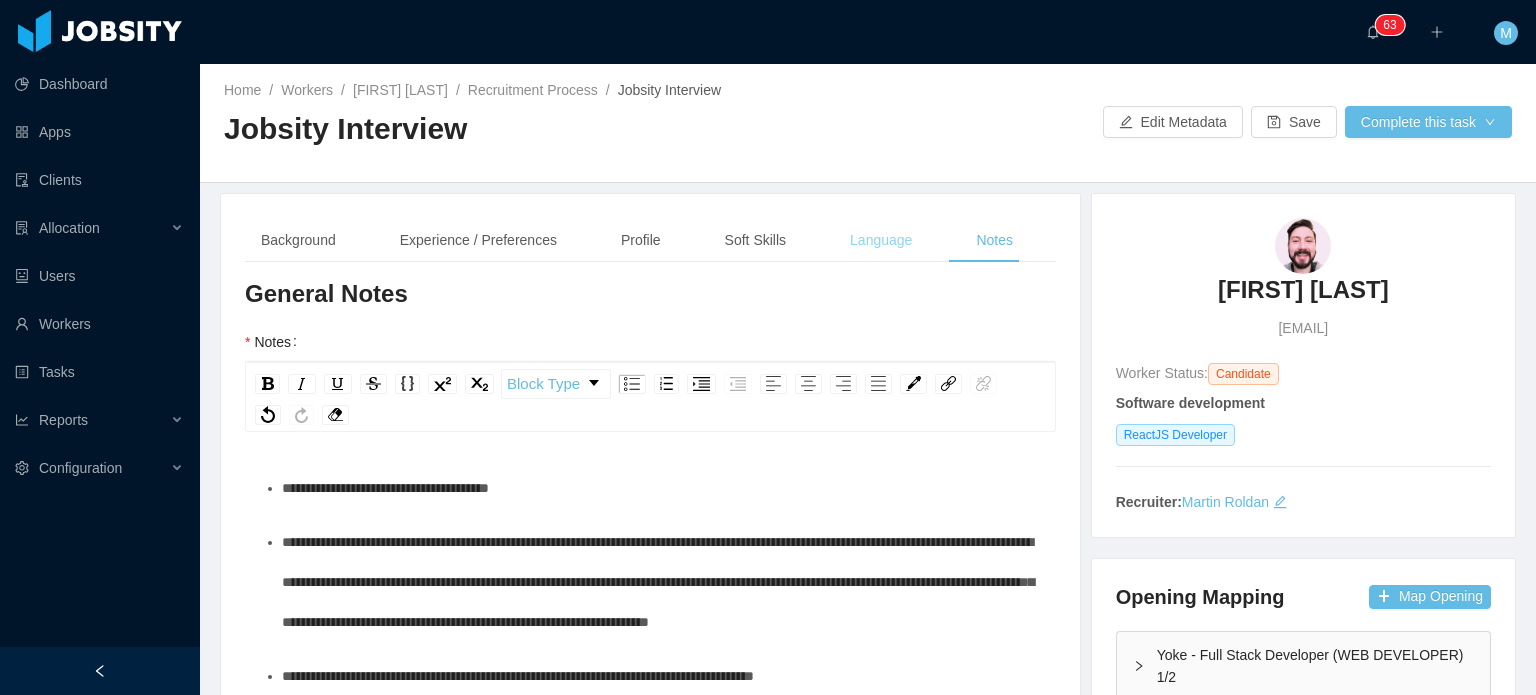 click on "Language" at bounding box center [881, 240] 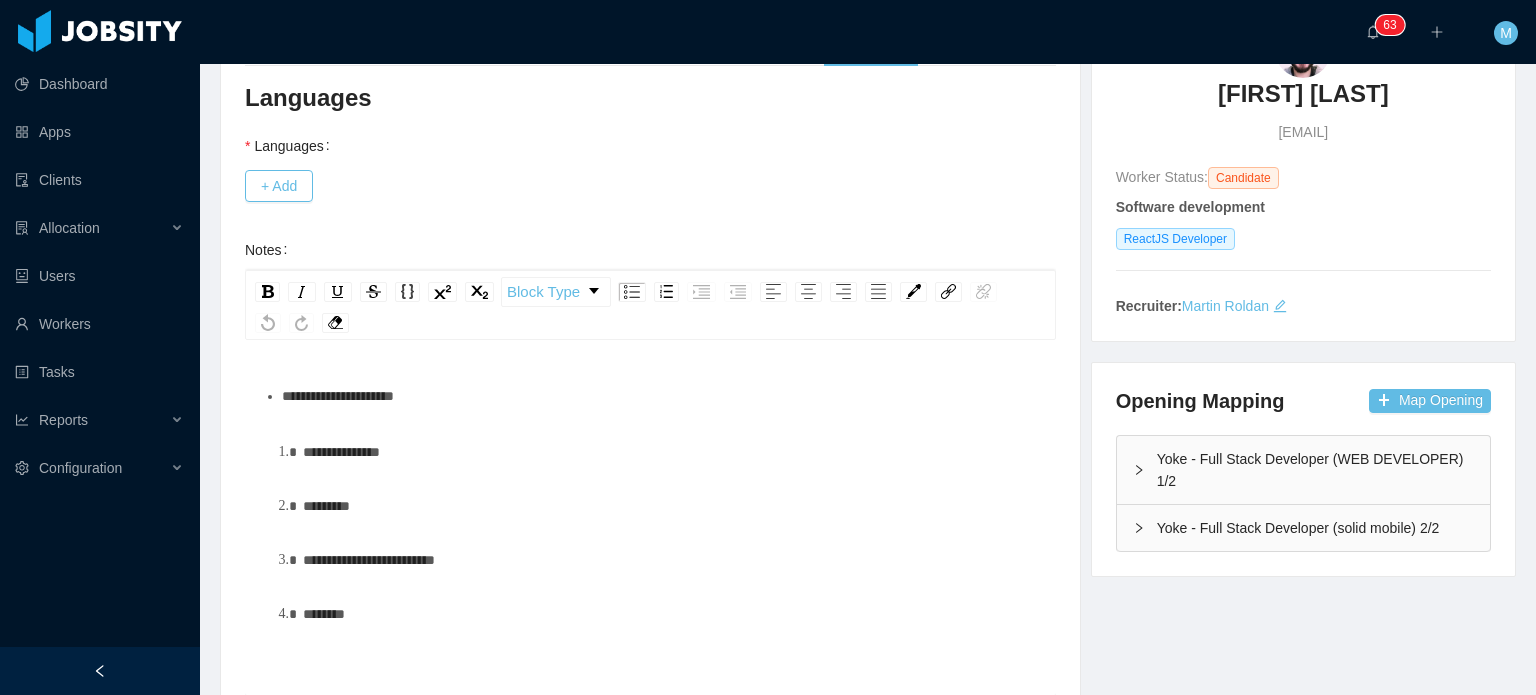 scroll, scrollTop: 200, scrollLeft: 0, axis: vertical 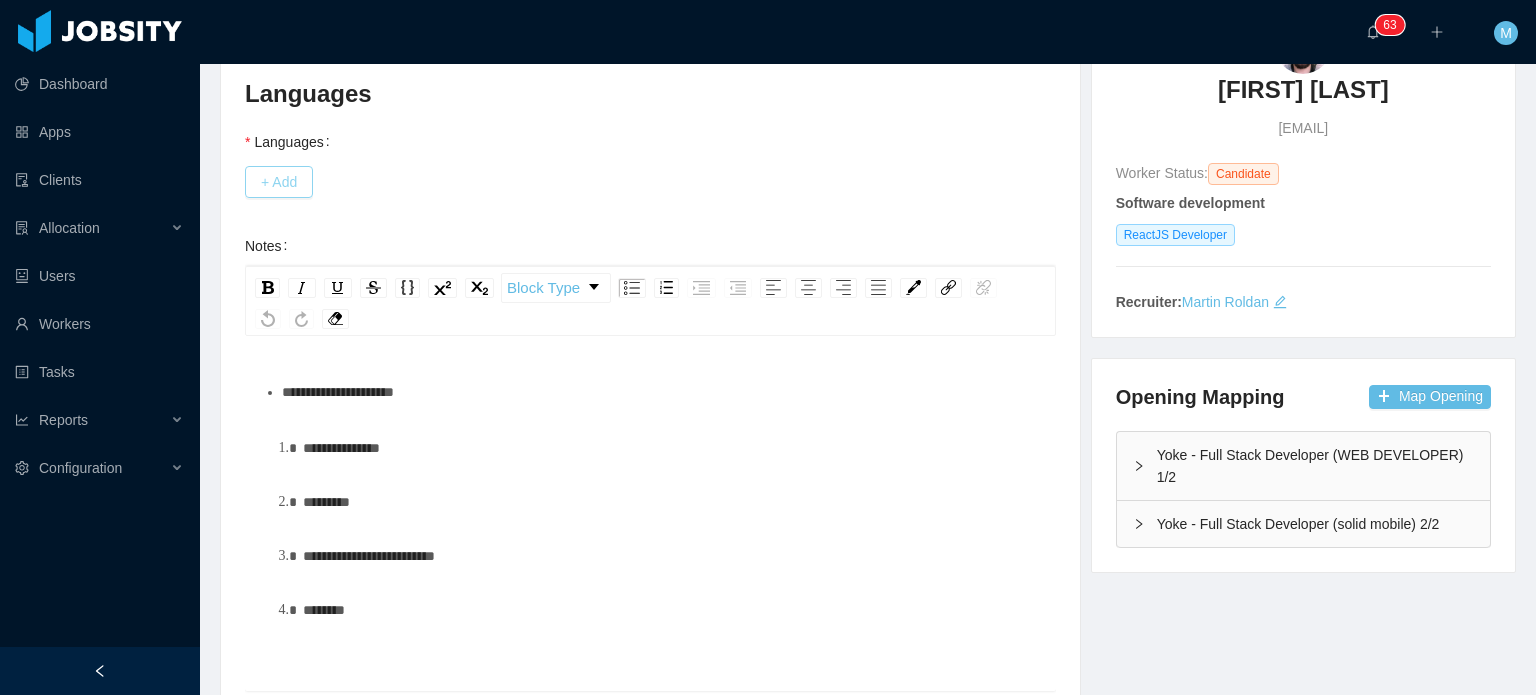 click on "+ Add" at bounding box center (279, 182) 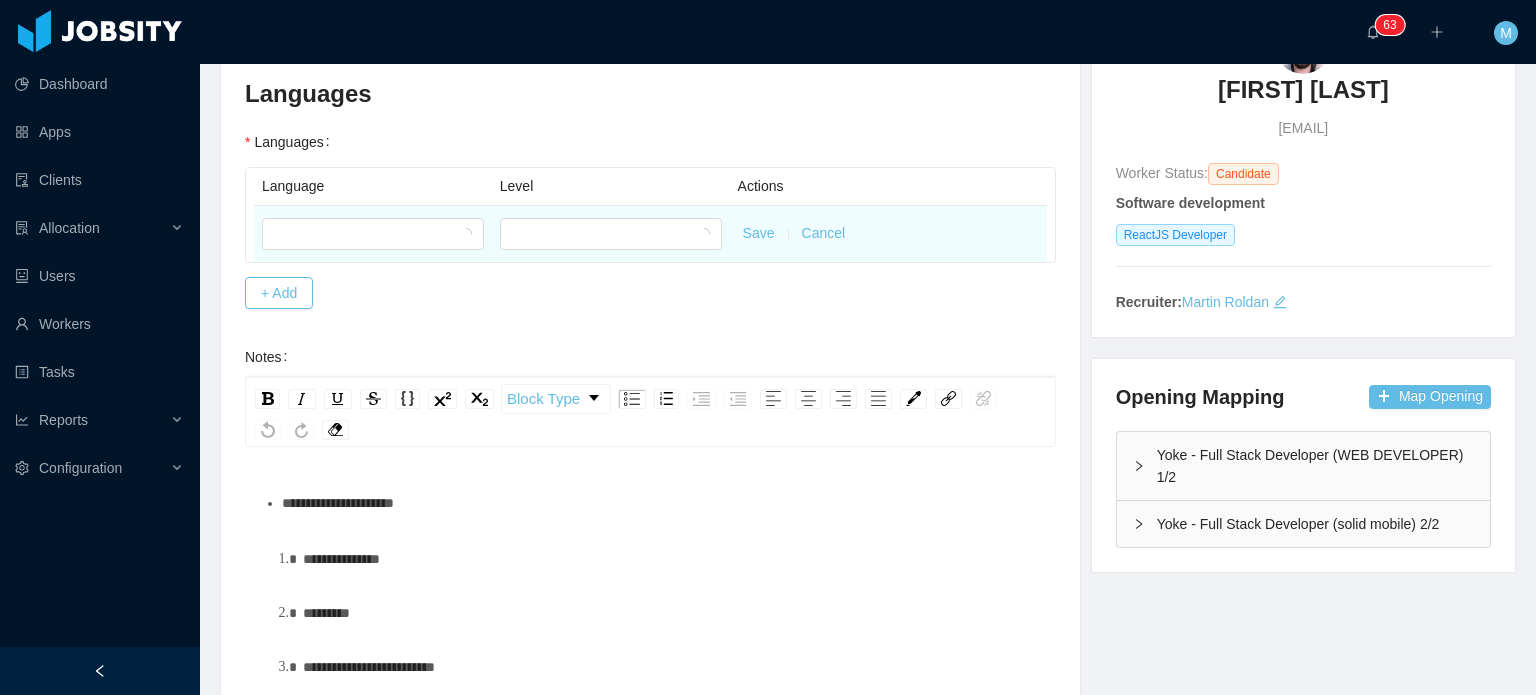 click at bounding box center [373, 234] 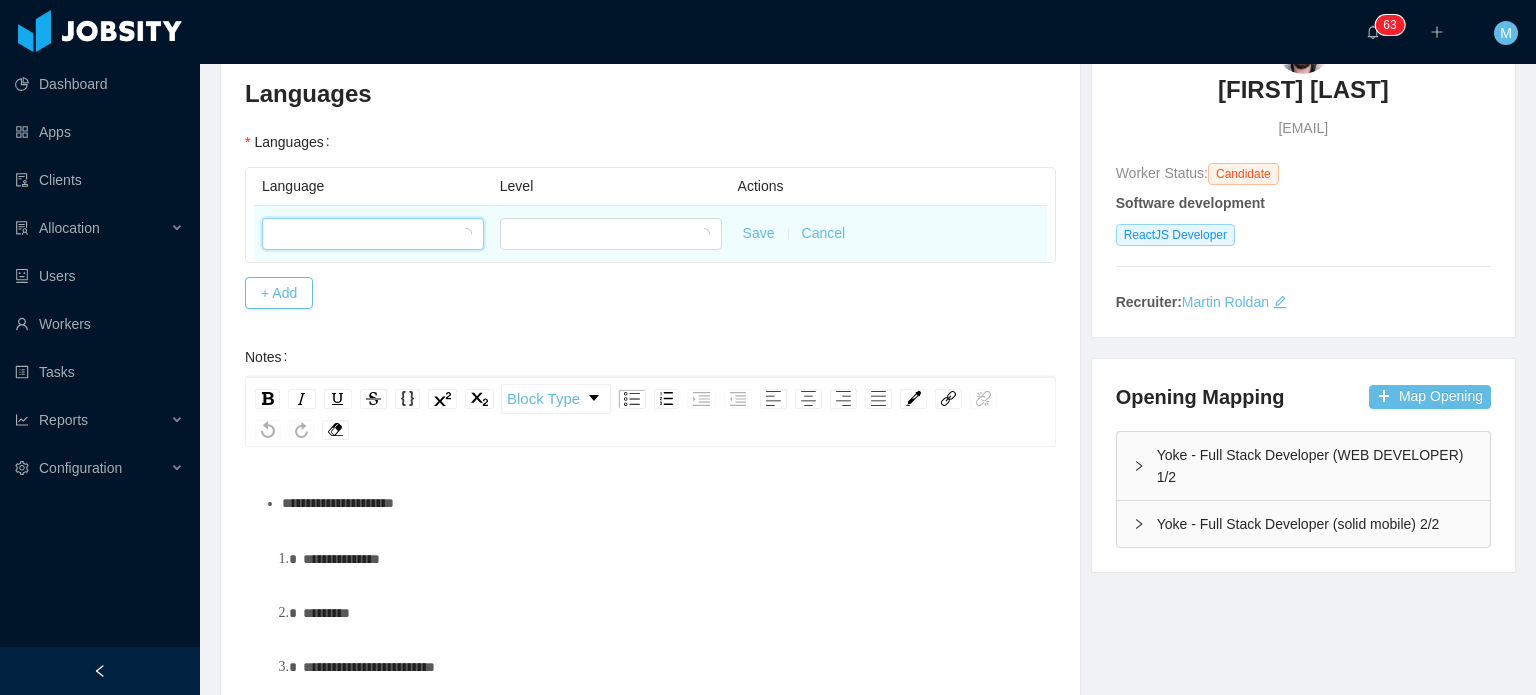 click at bounding box center [366, 234] 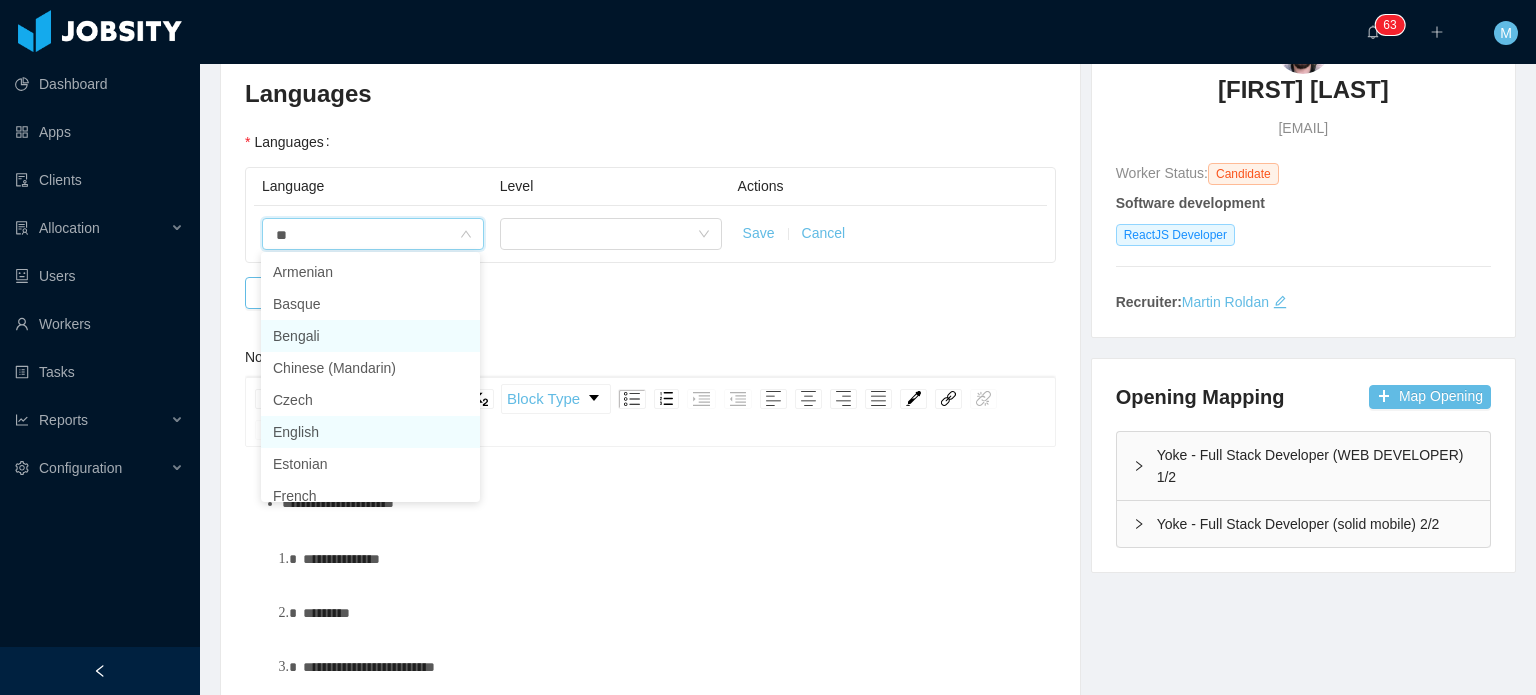 type on "***" 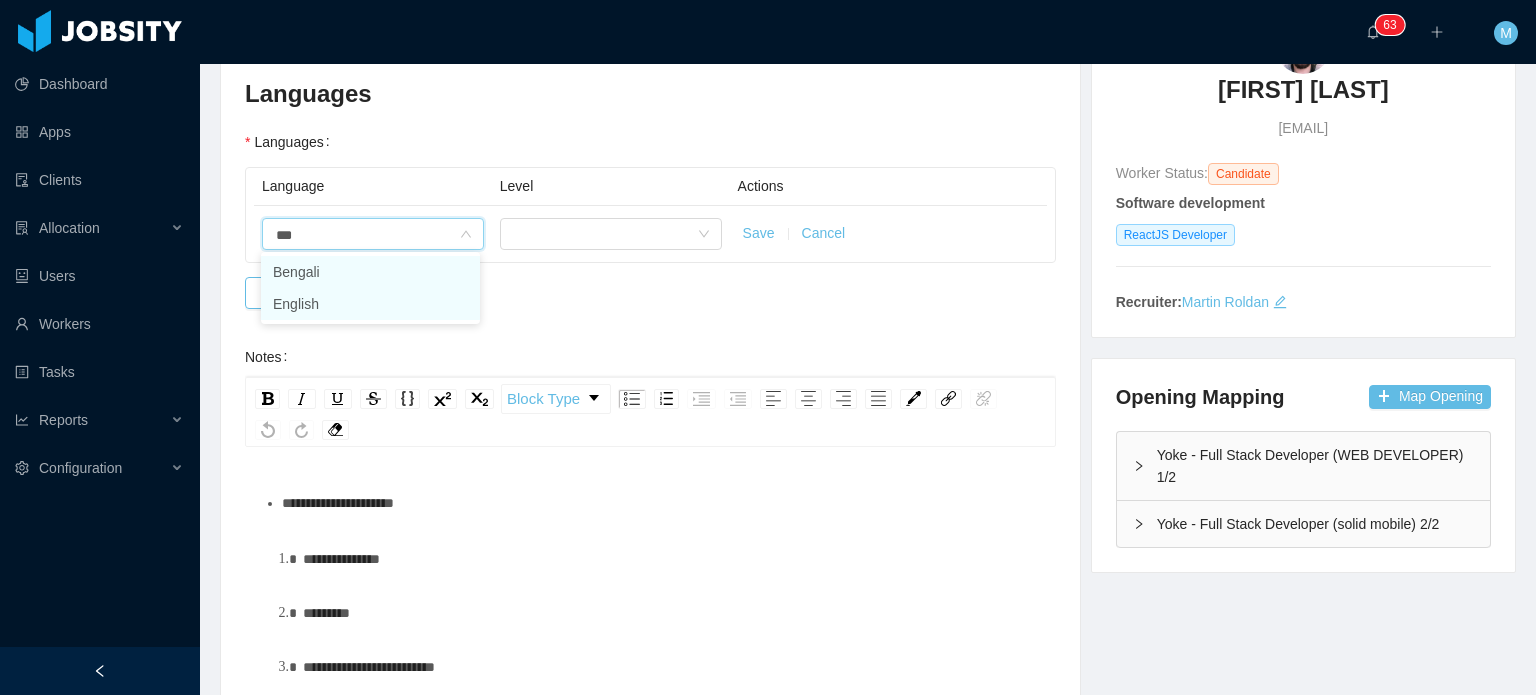 click on "English" at bounding box center [370, 304] 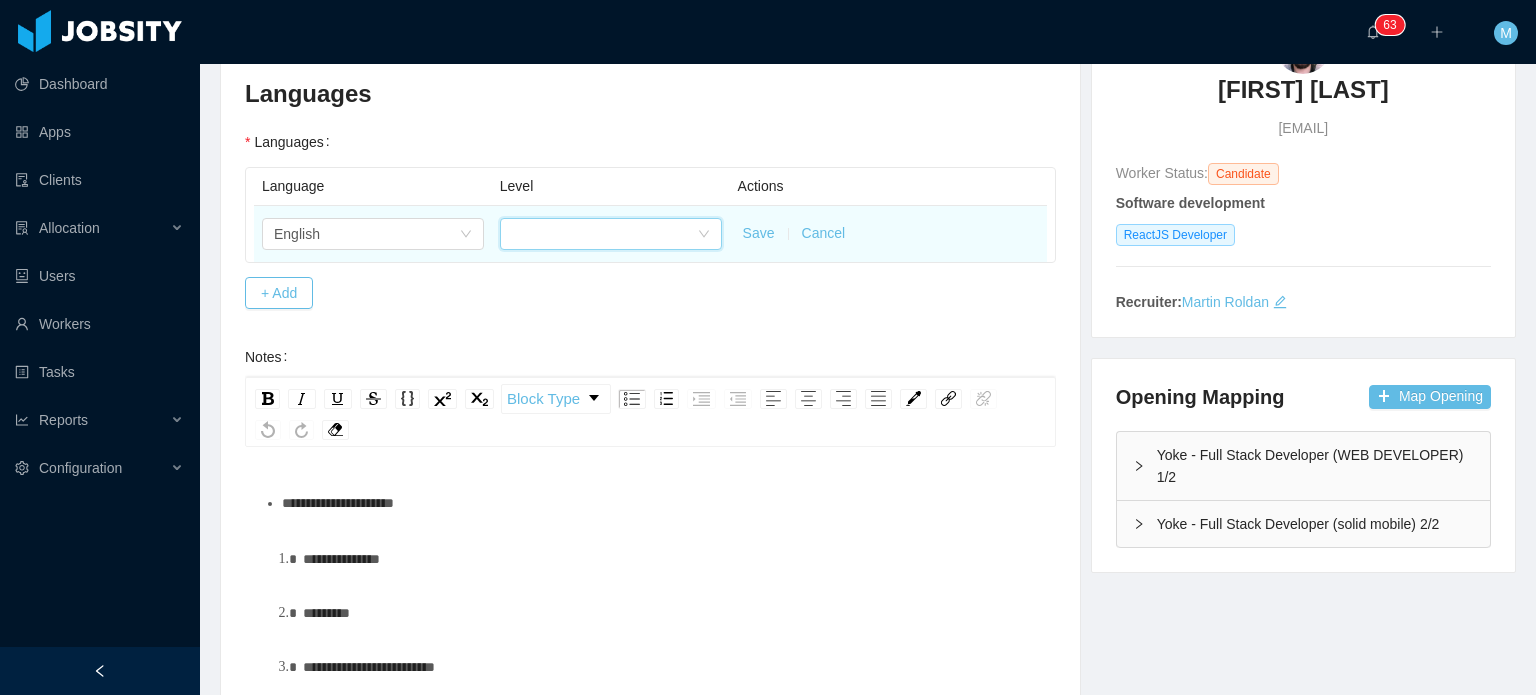 click at bounding box center (604, 234) 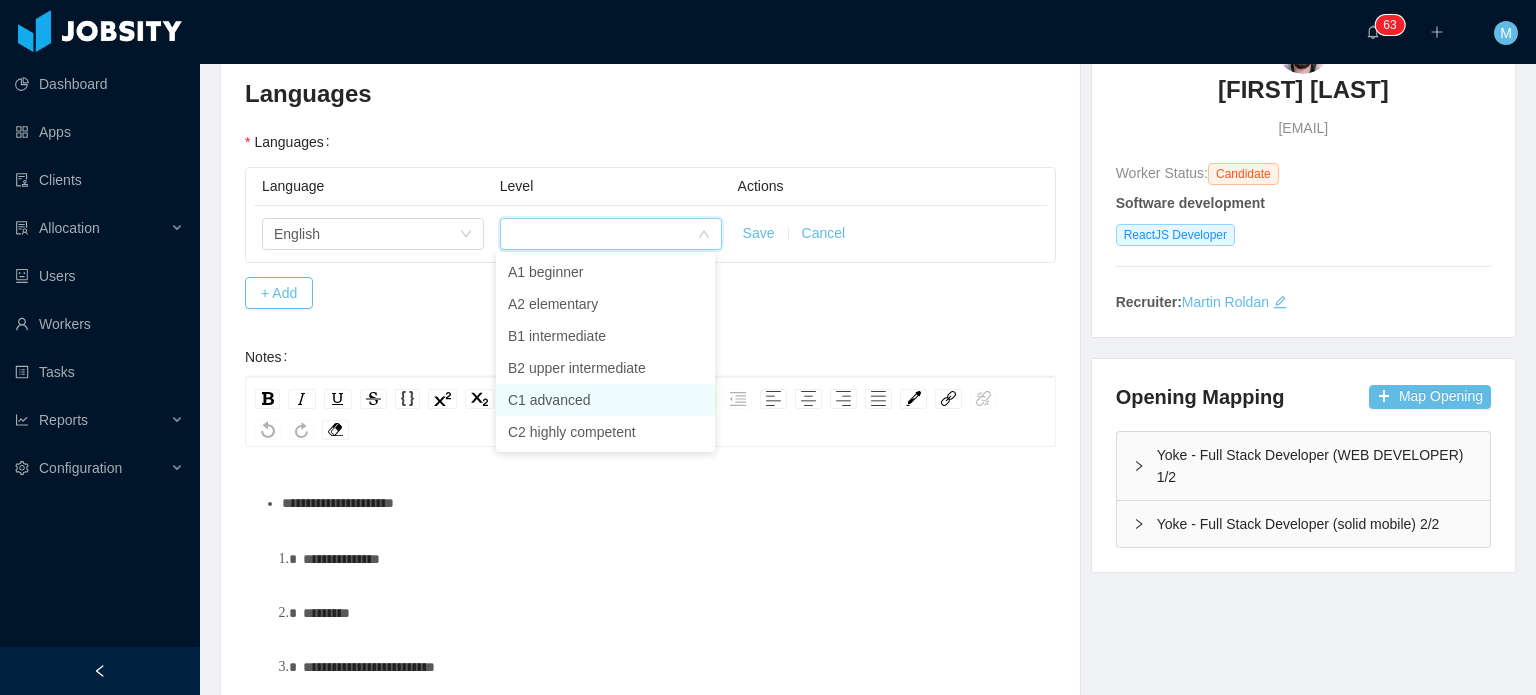 click on "C1 advanced" at bounding box center (605, 400) 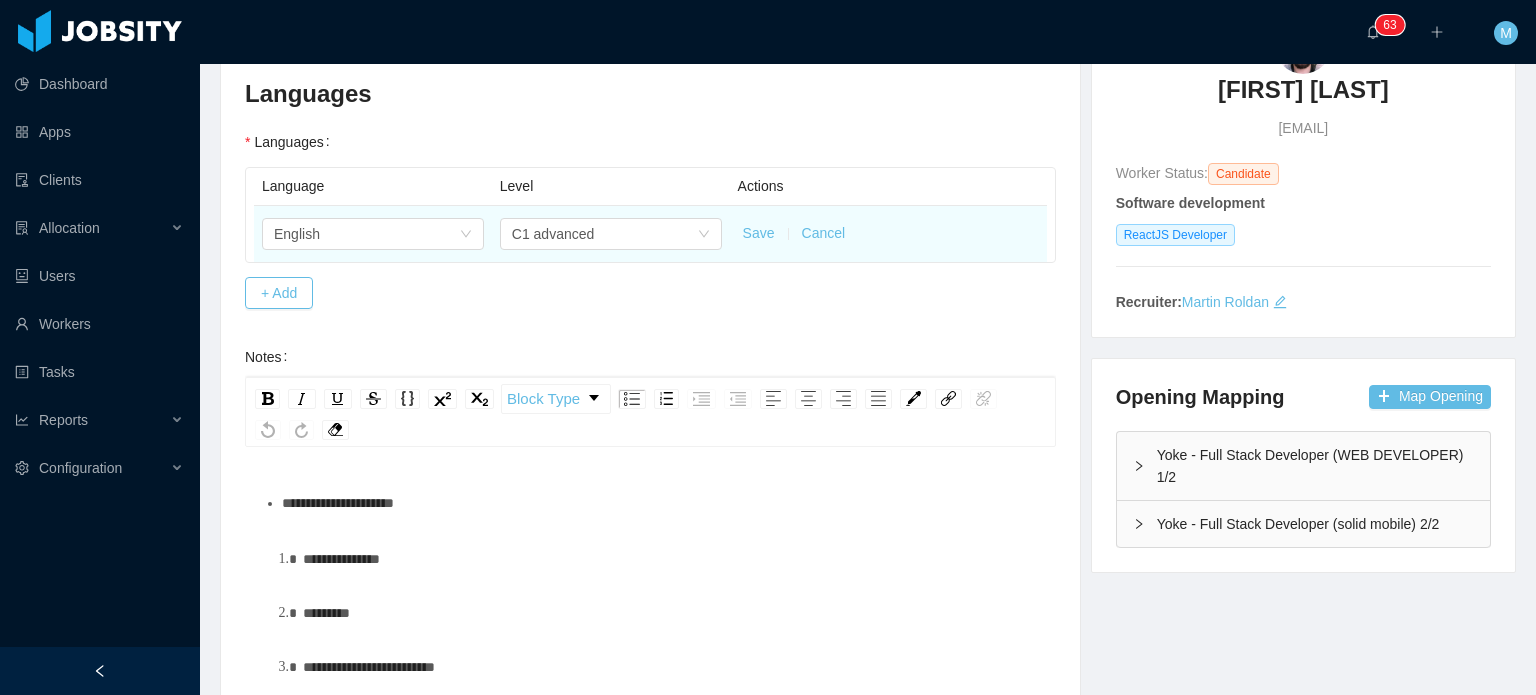 click on "Save" at bounding box center [759, 233] 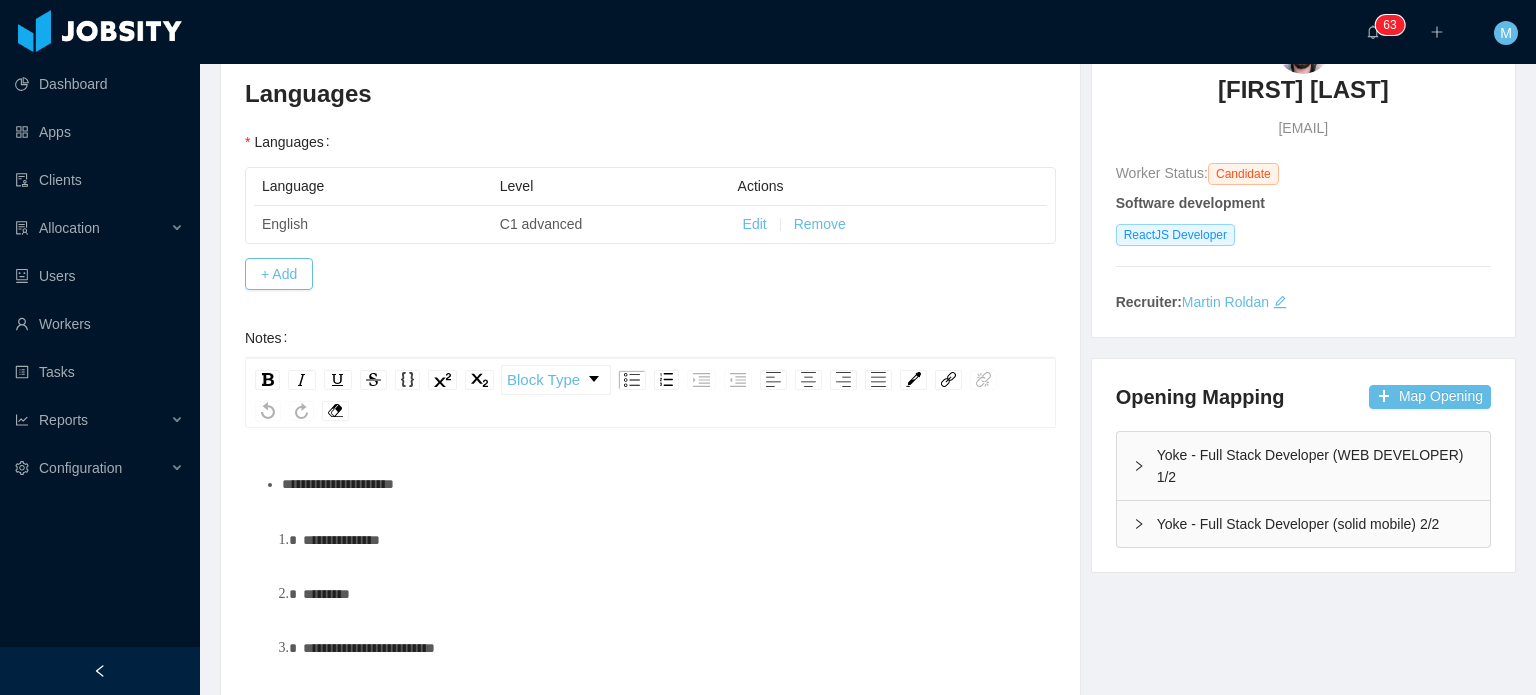 click on "**********" at bounding box center (650, 608) 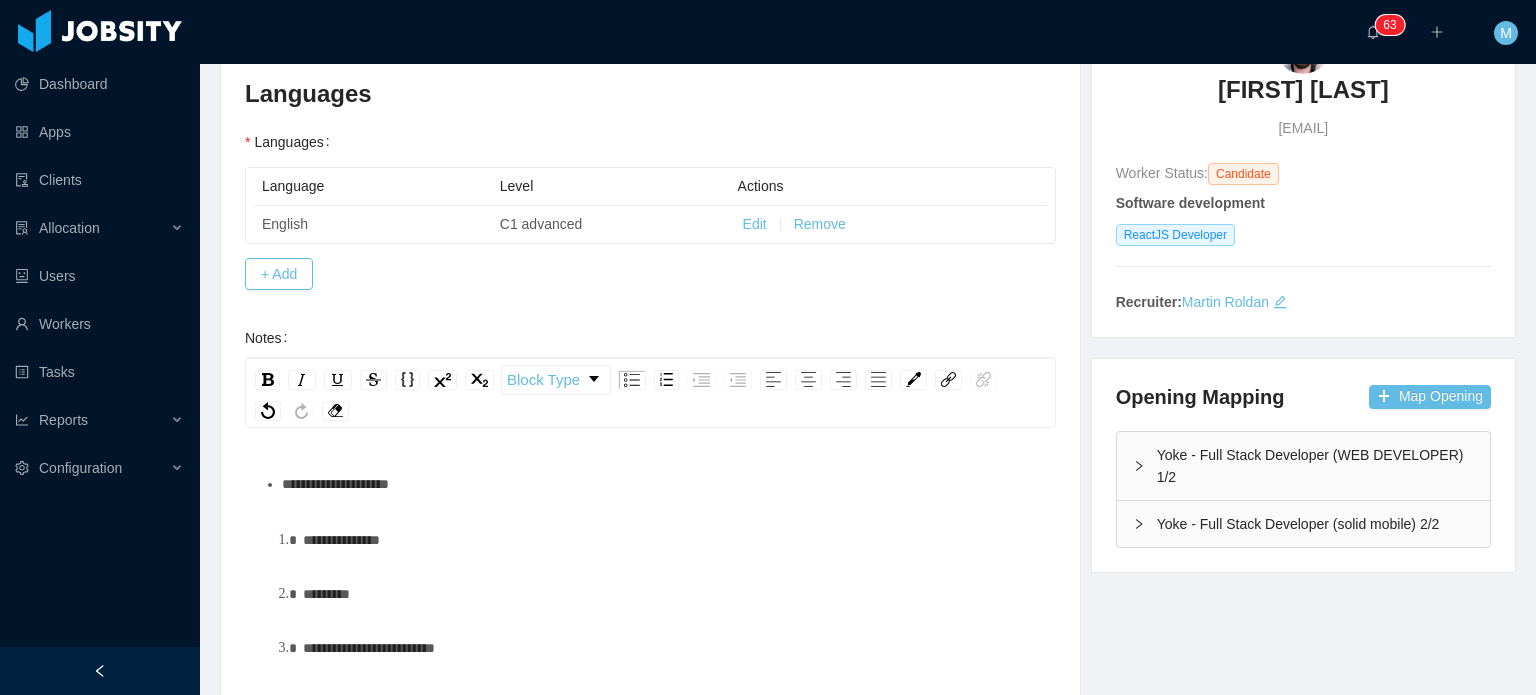 type 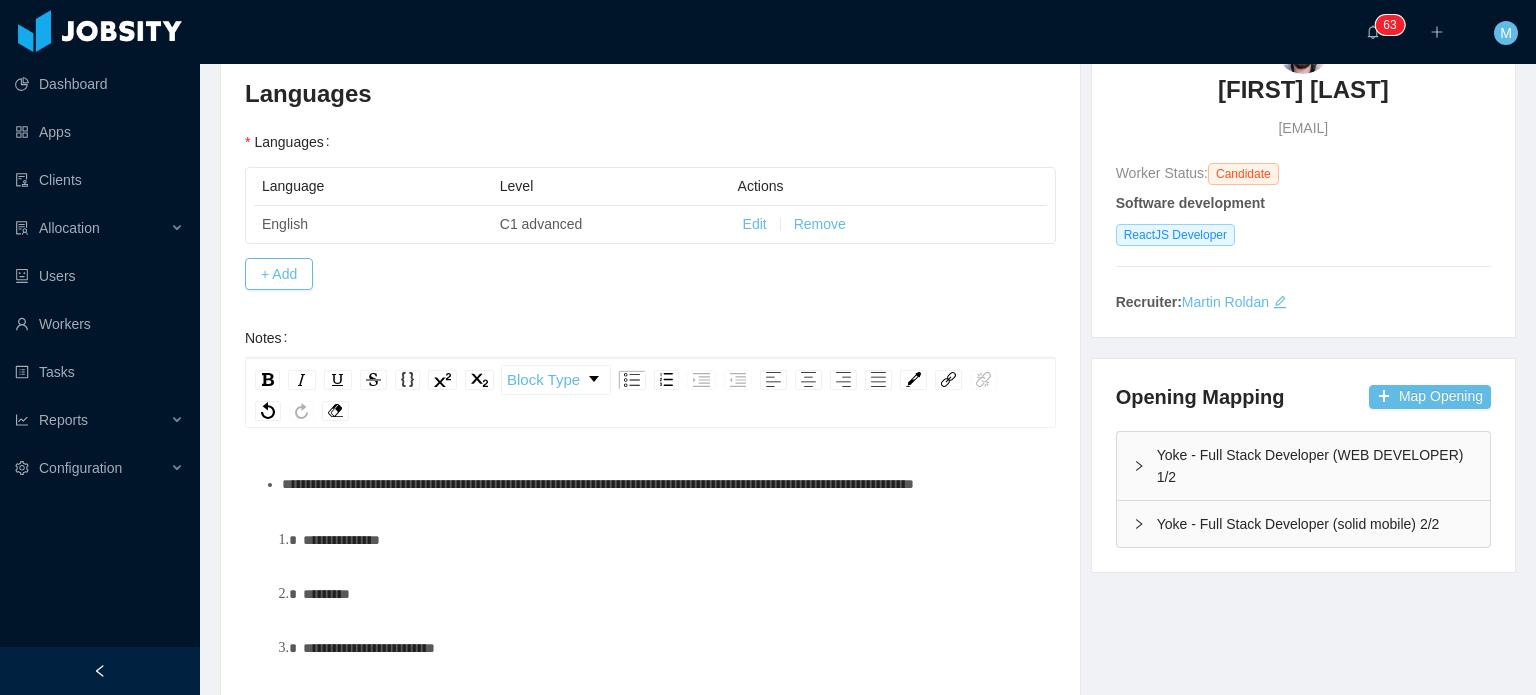 scroll, scrollTop: 45, scrollLeft: 0, axis: vertical 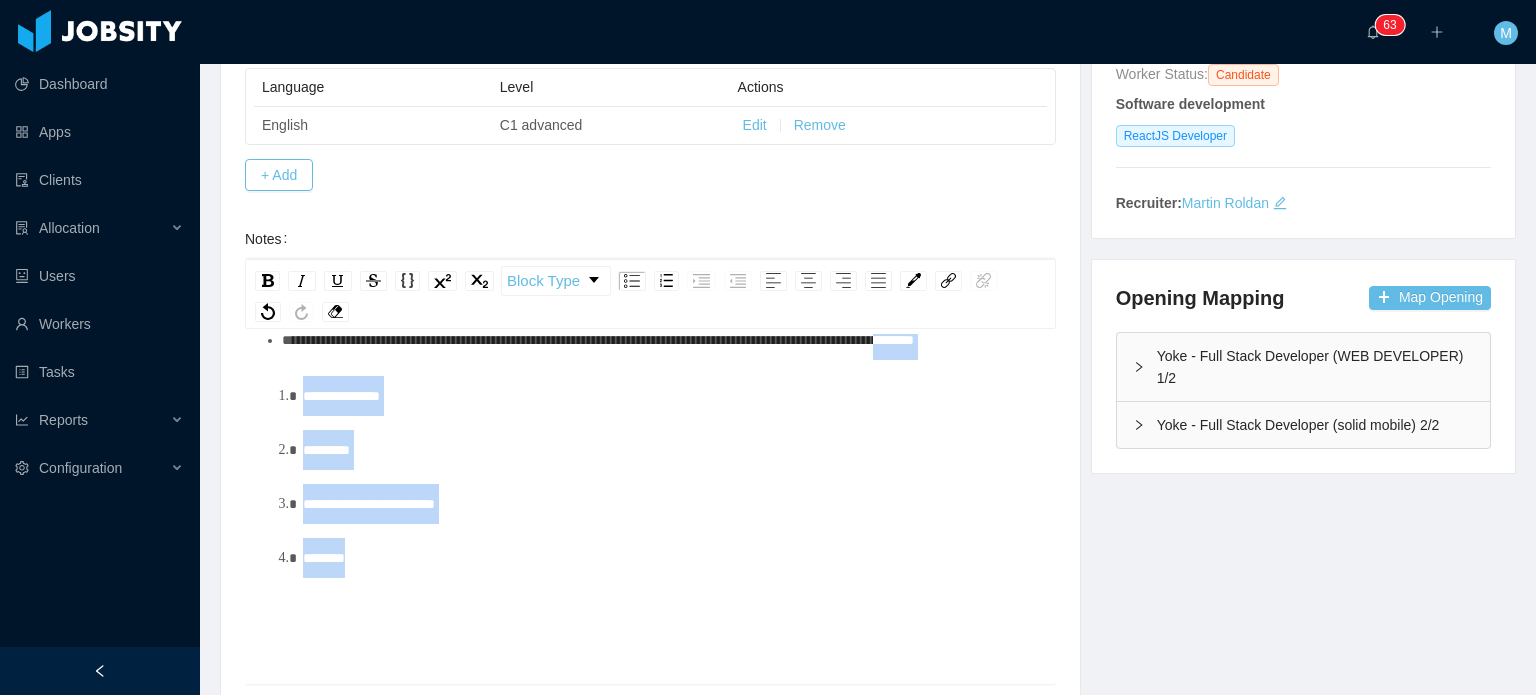 drag, startPoint x: 552, startPoint y: 606, endPoint x: 201, endPoint y: 397, distance: 408.51193 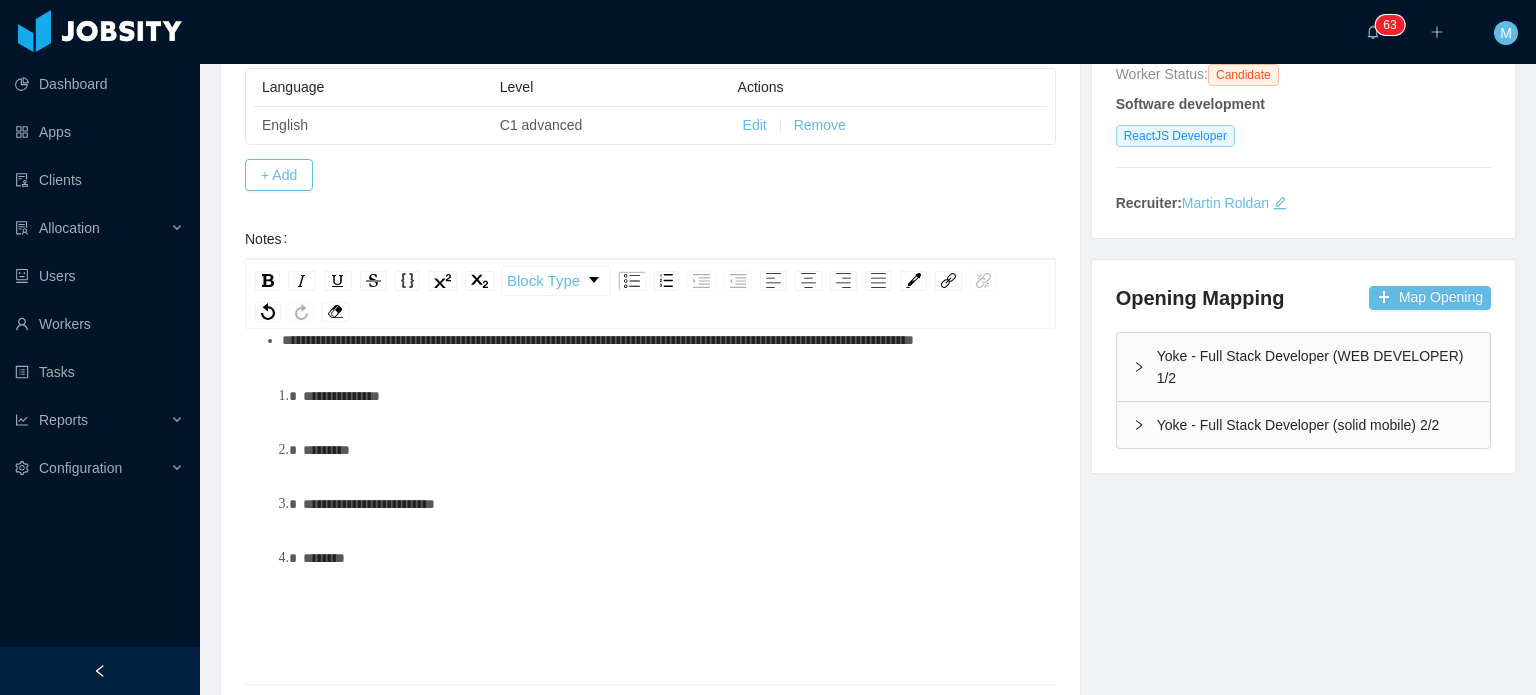 drag, startPoint x: 201, startPoint y: 397, endPoint x: 216, endPoint y: 407, distance: 18.027756 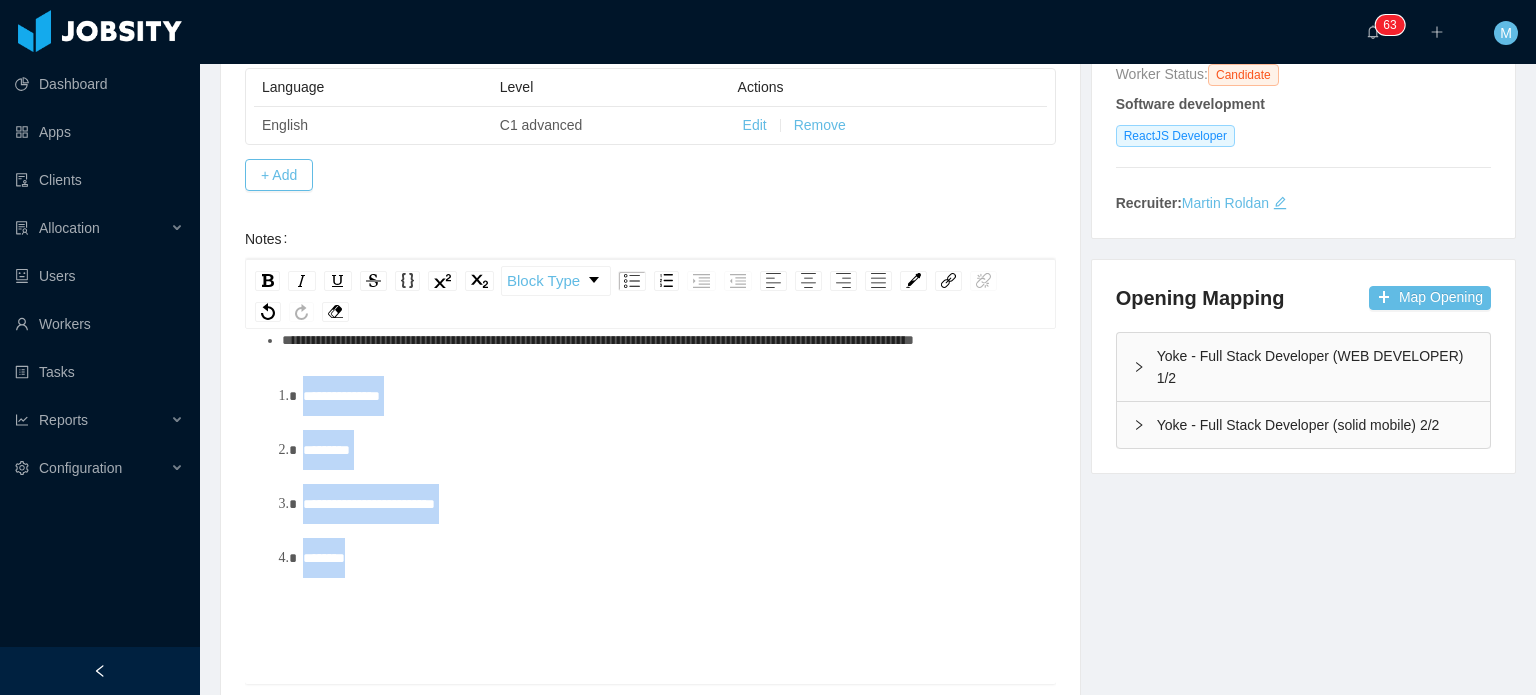 drag, startPoint x: 495, startPoint y: 589, endPoint x: 269, endPoint y: 450, distance: 265.32434 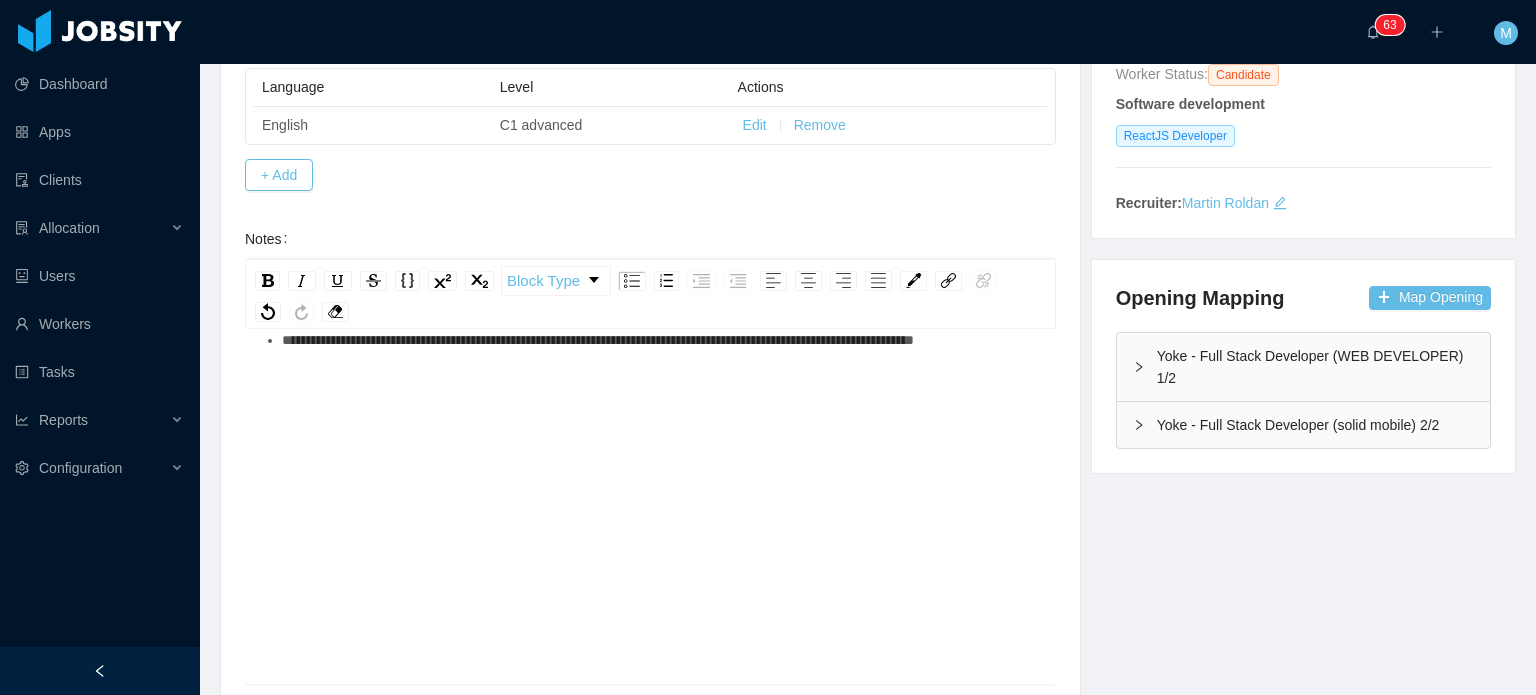 scroll, scrollTop: 0, scrollLeft: 0, axis: both 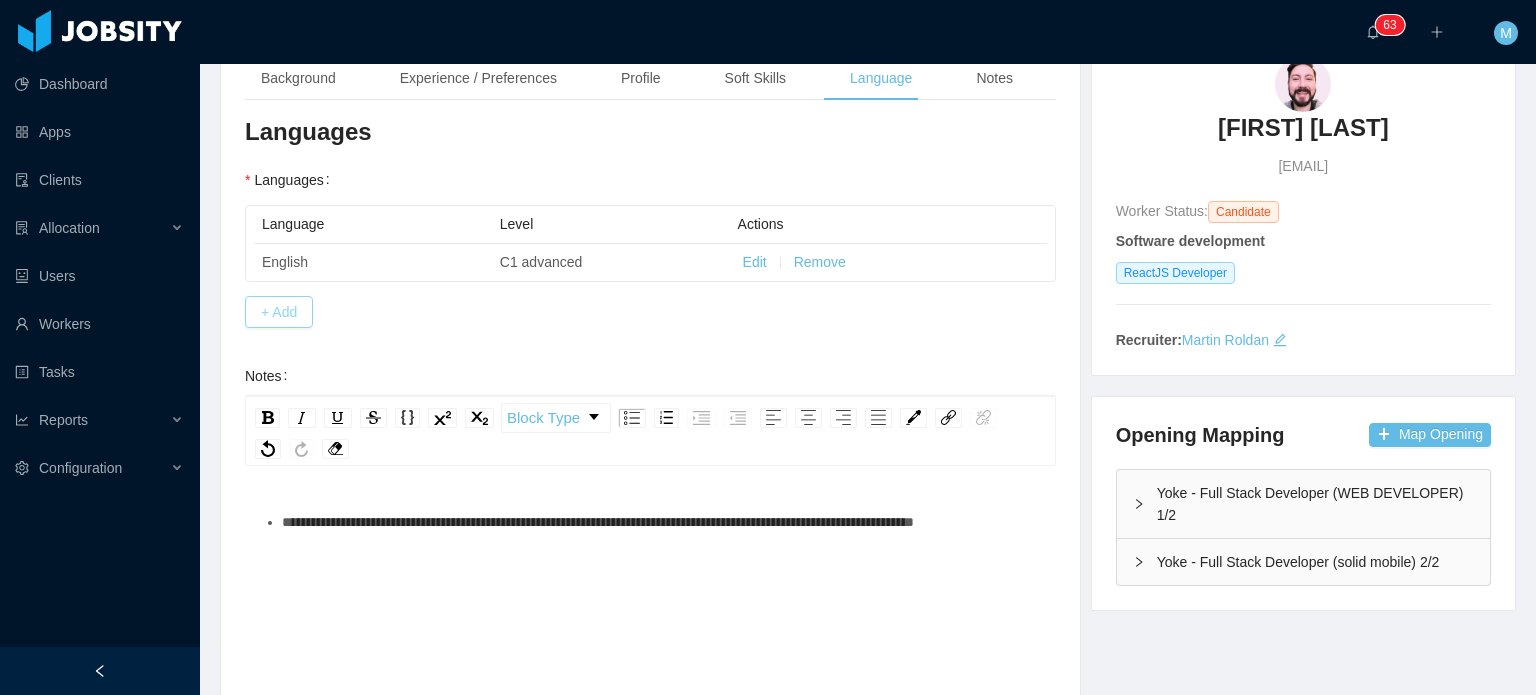 click on "+ Add" at bounding box center (279, 312) 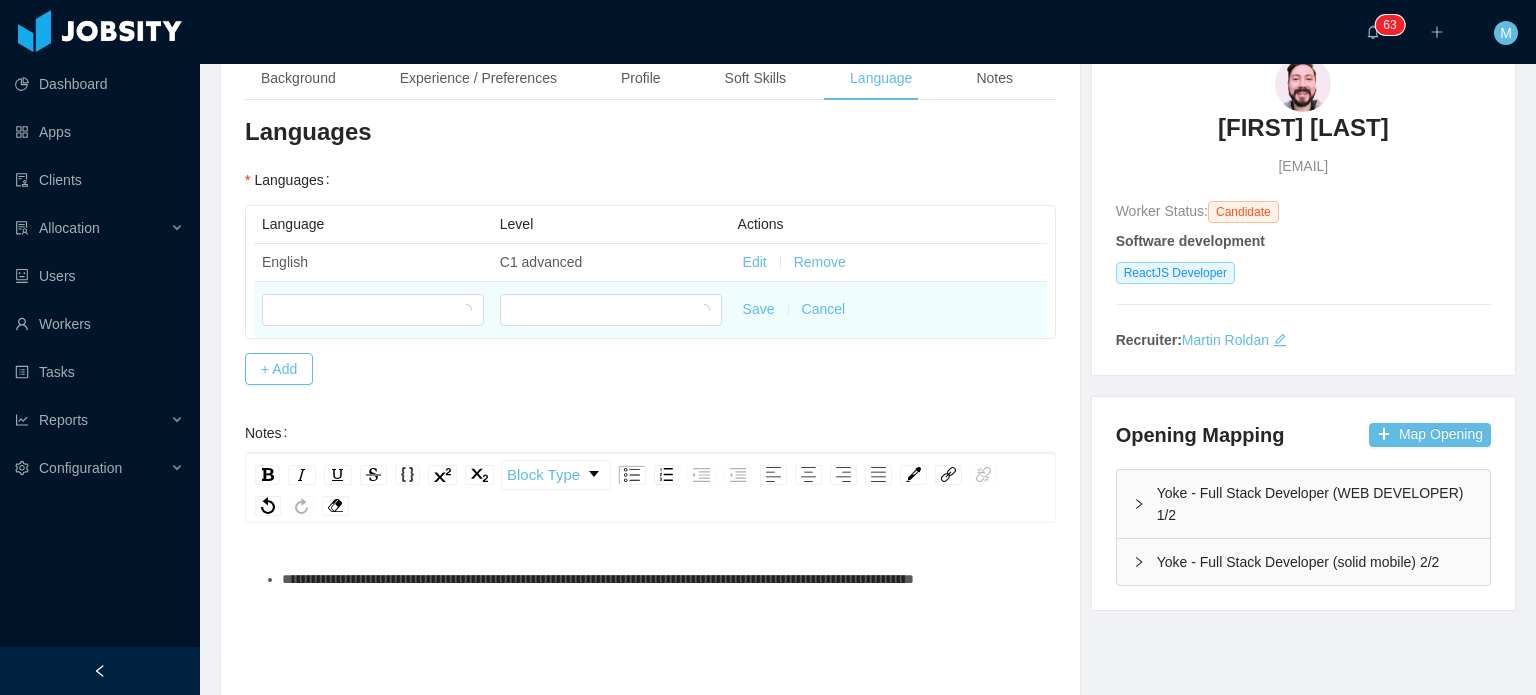 click at bounding box center [373, 310] 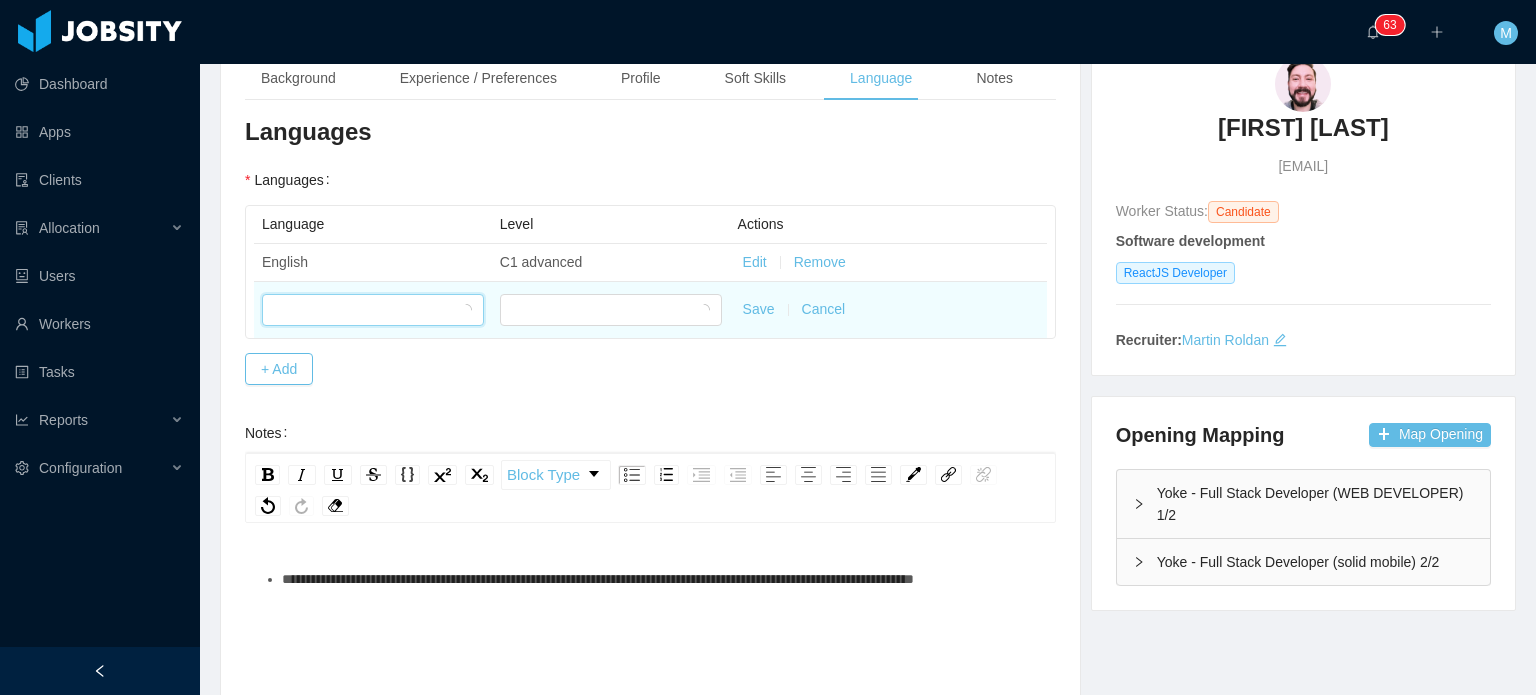 click at bounding box center [366, 310] 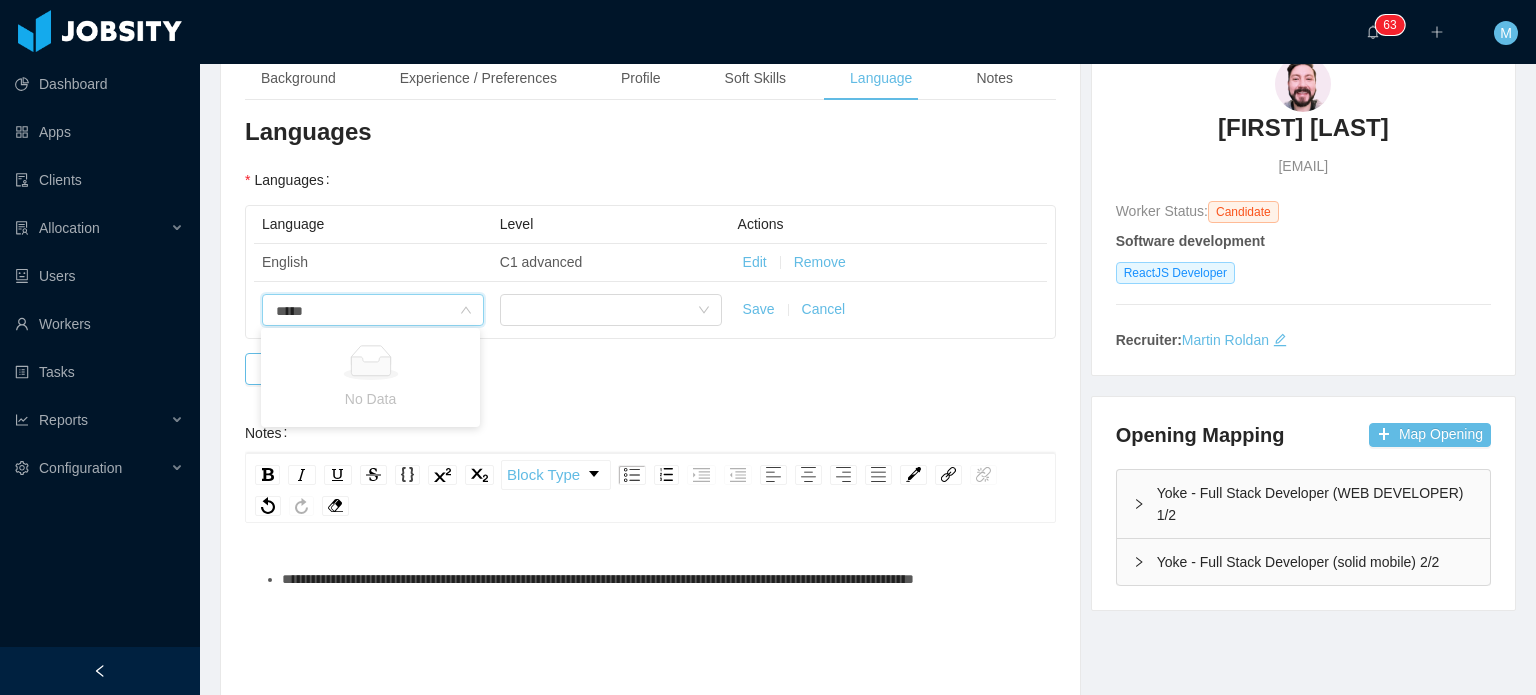 type on "****" 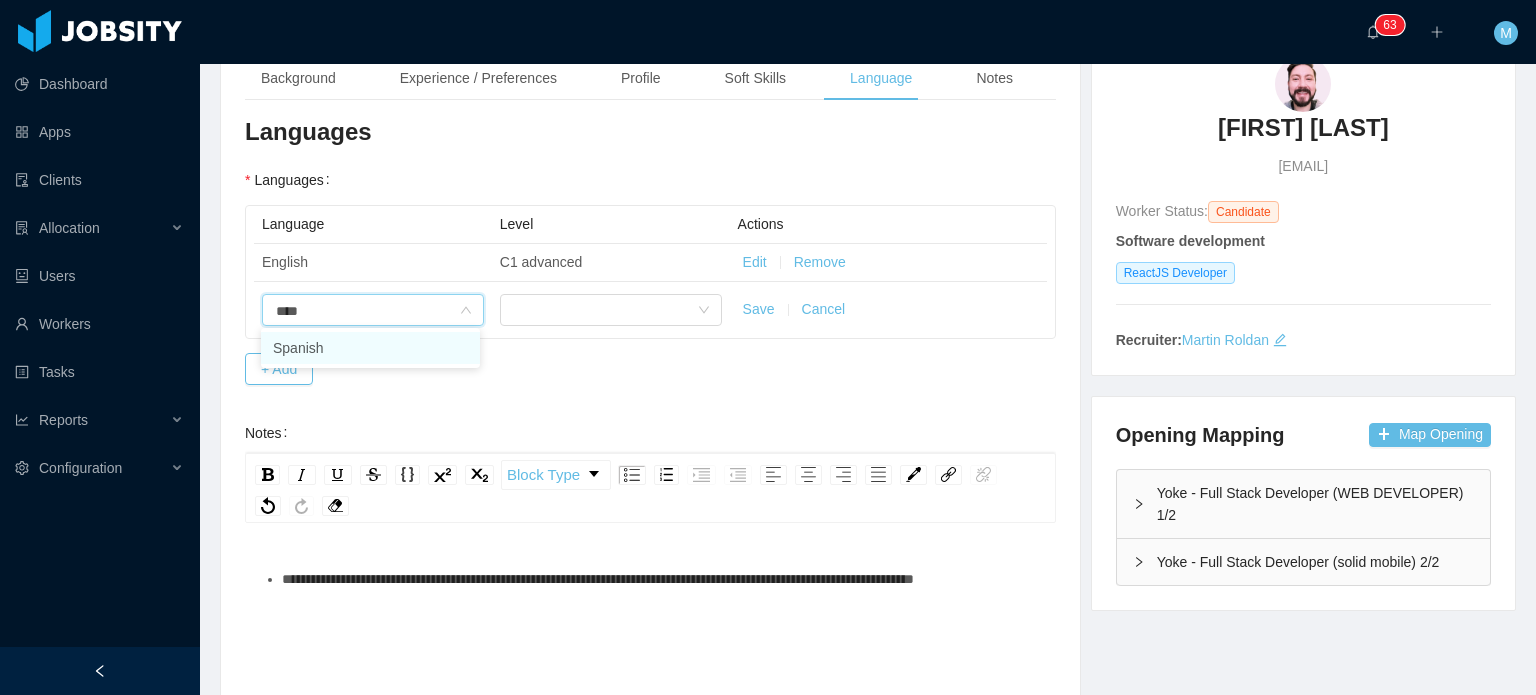 click on "Spanish" at bounding box center [370, 348] 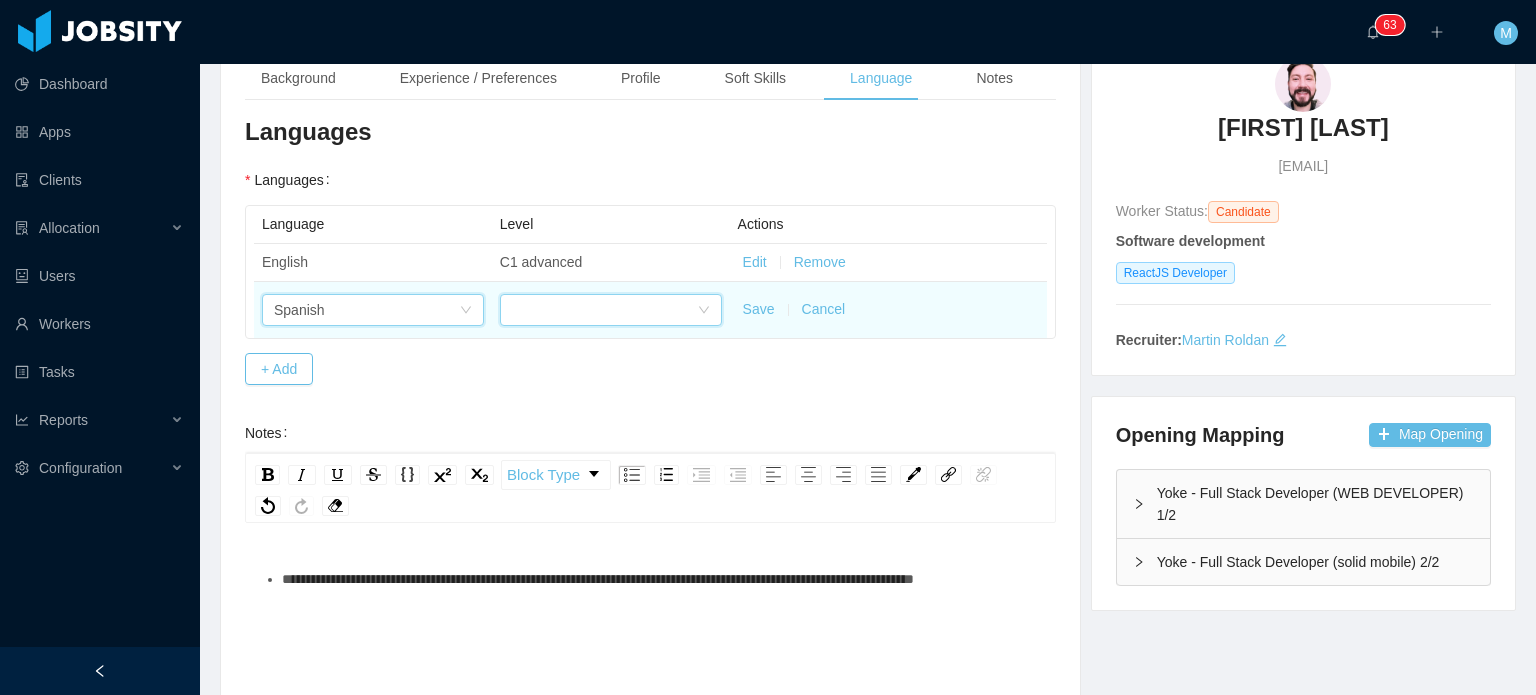 click at bounding box center (604, 310) 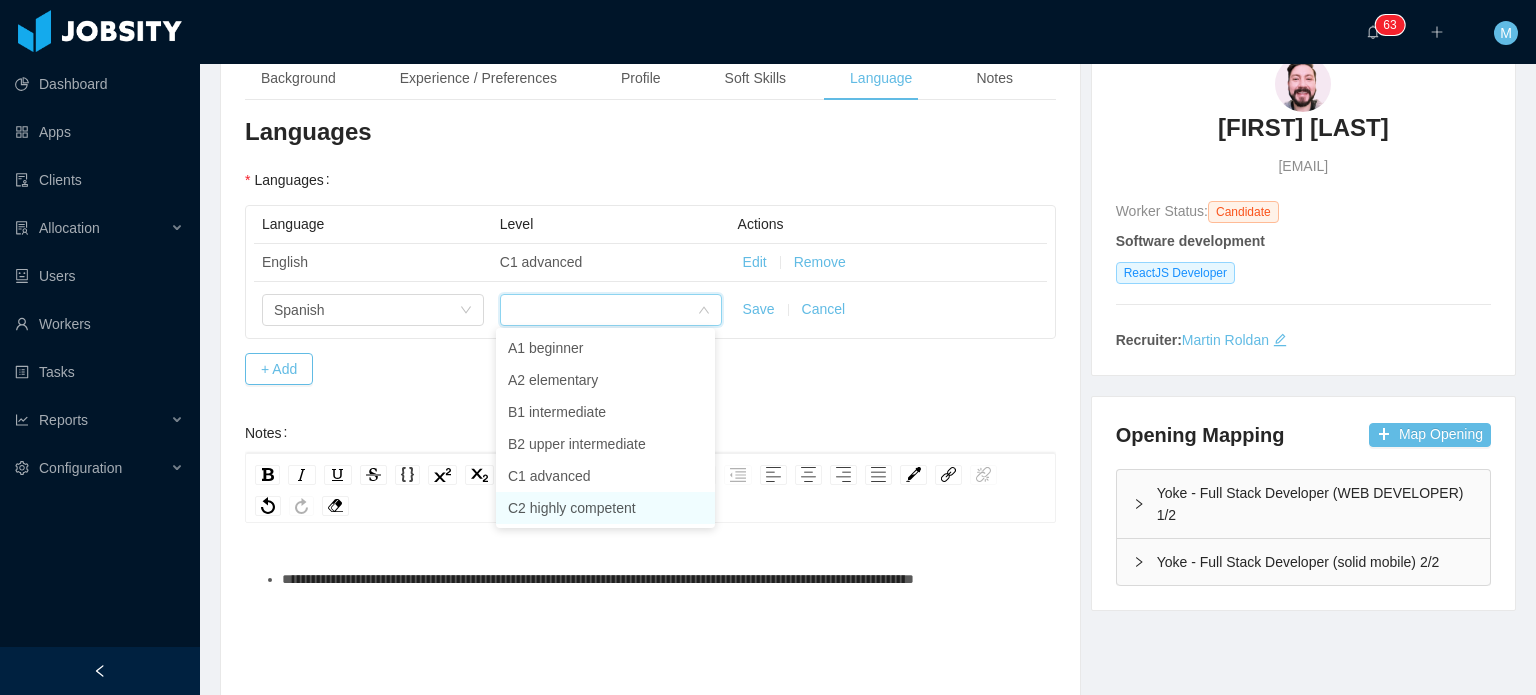 click on "C2 highly competent" at bounding box center [605, 508] 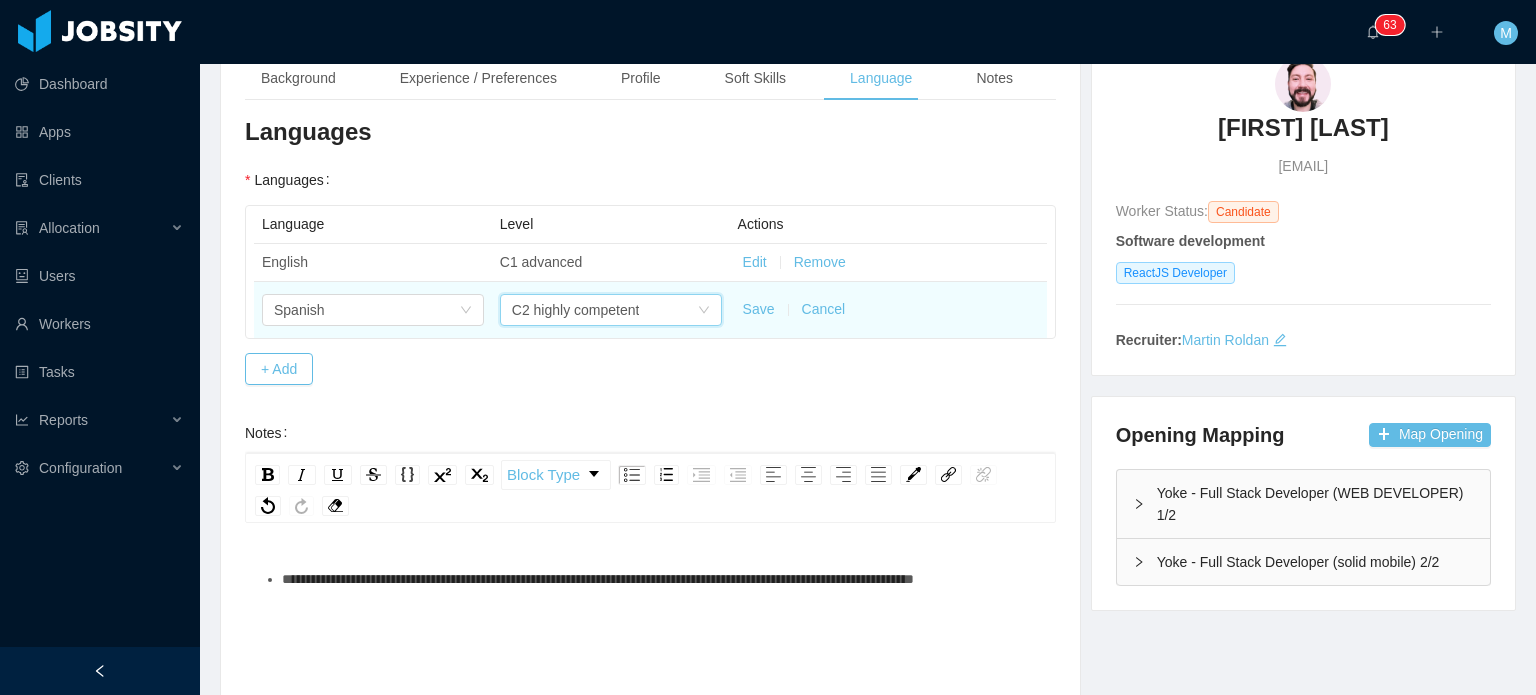 click on "Save" at bounding box center (759, 309) 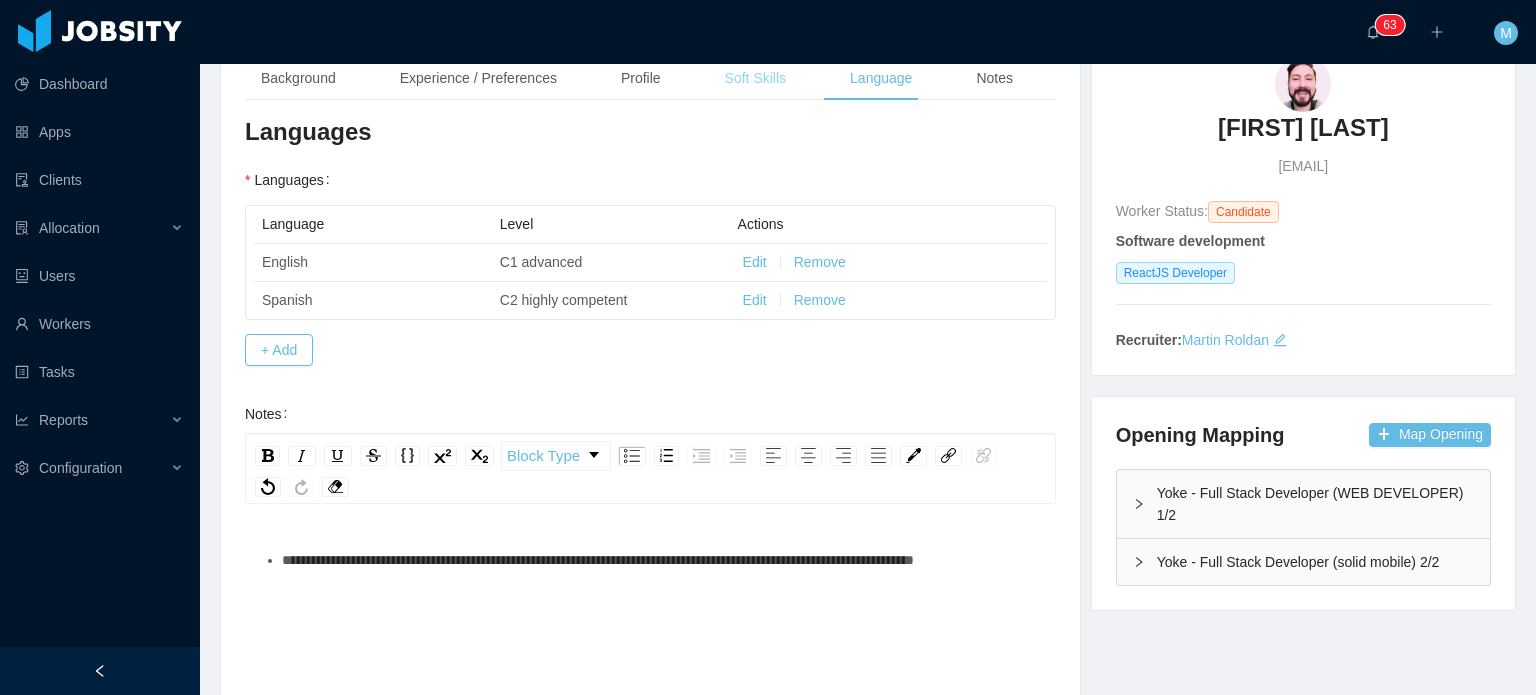 click on "Soft Skills" at bounding box center (755, 78) 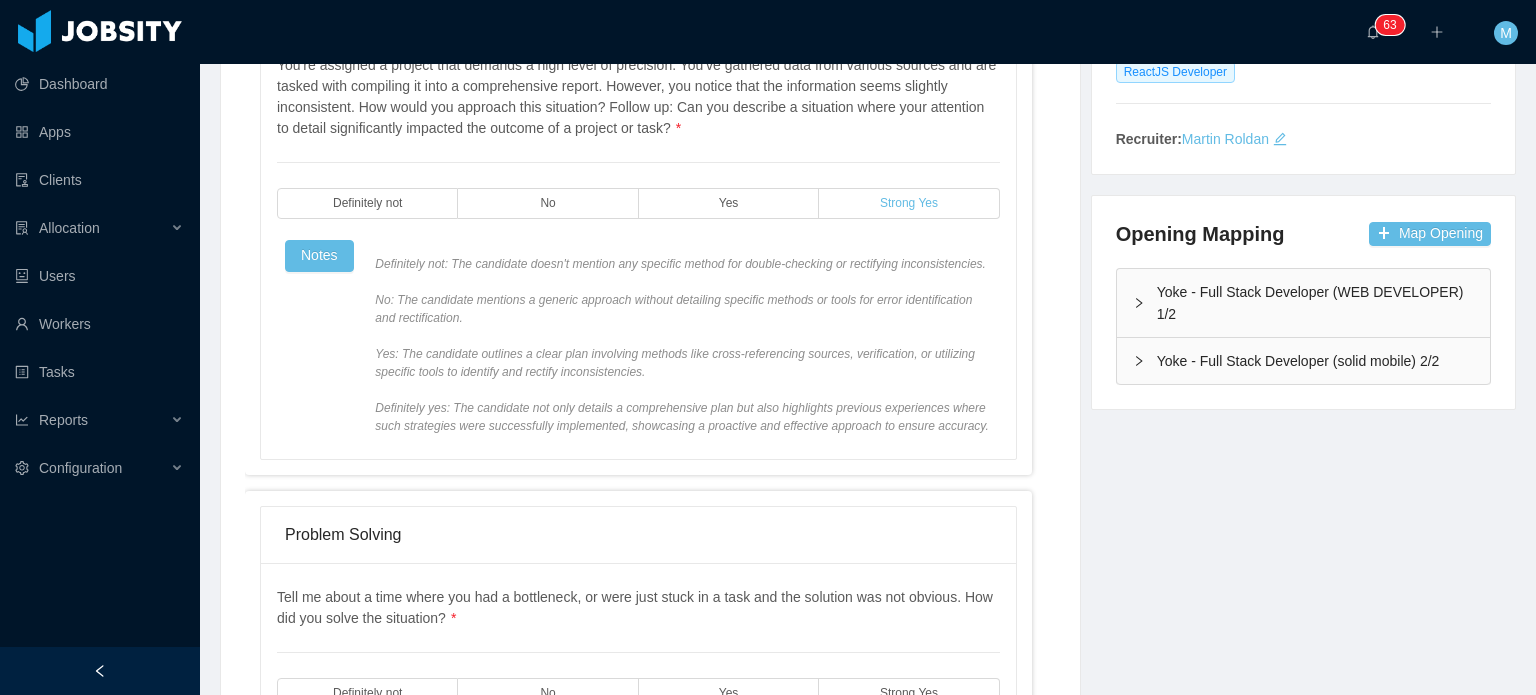 click on "Strong Yes" at bounding box center (909, 203) 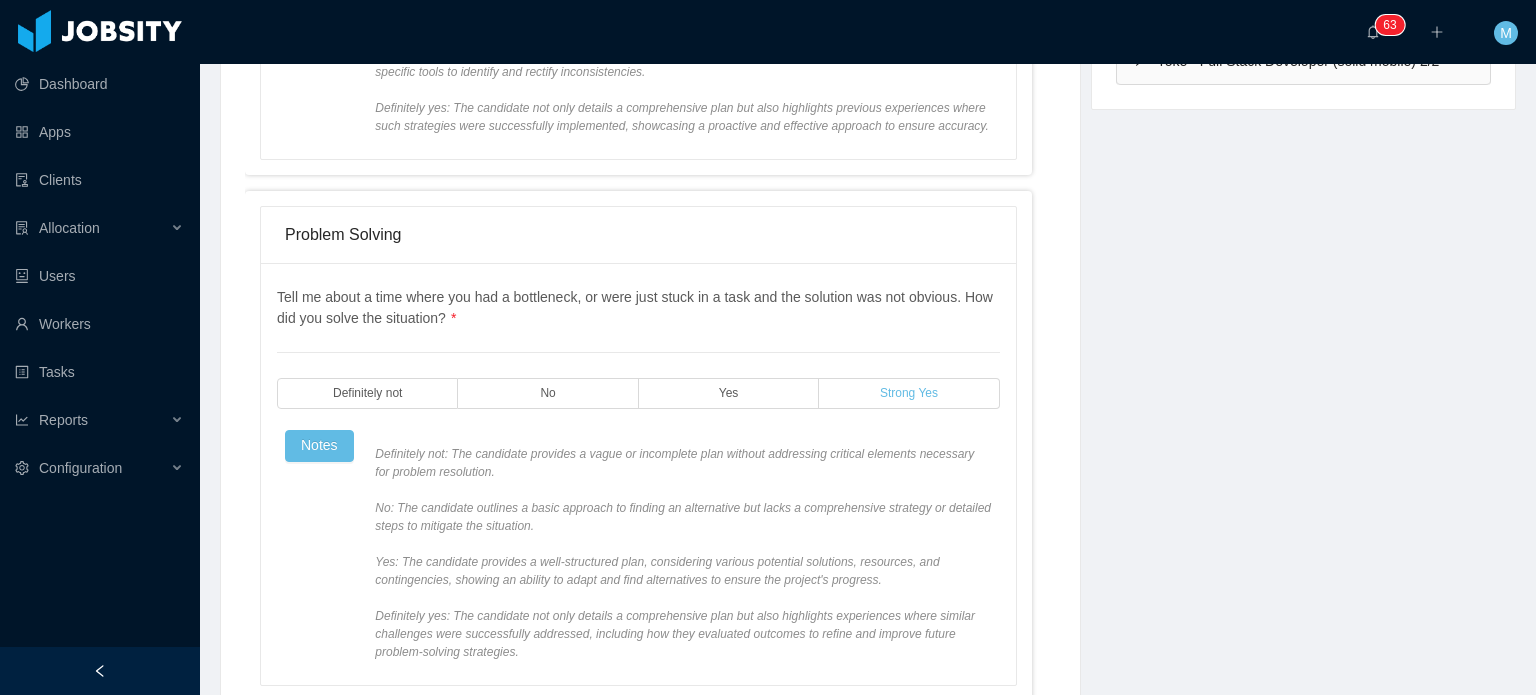 click on "Strong Yes" at bounding box center (909, 393) 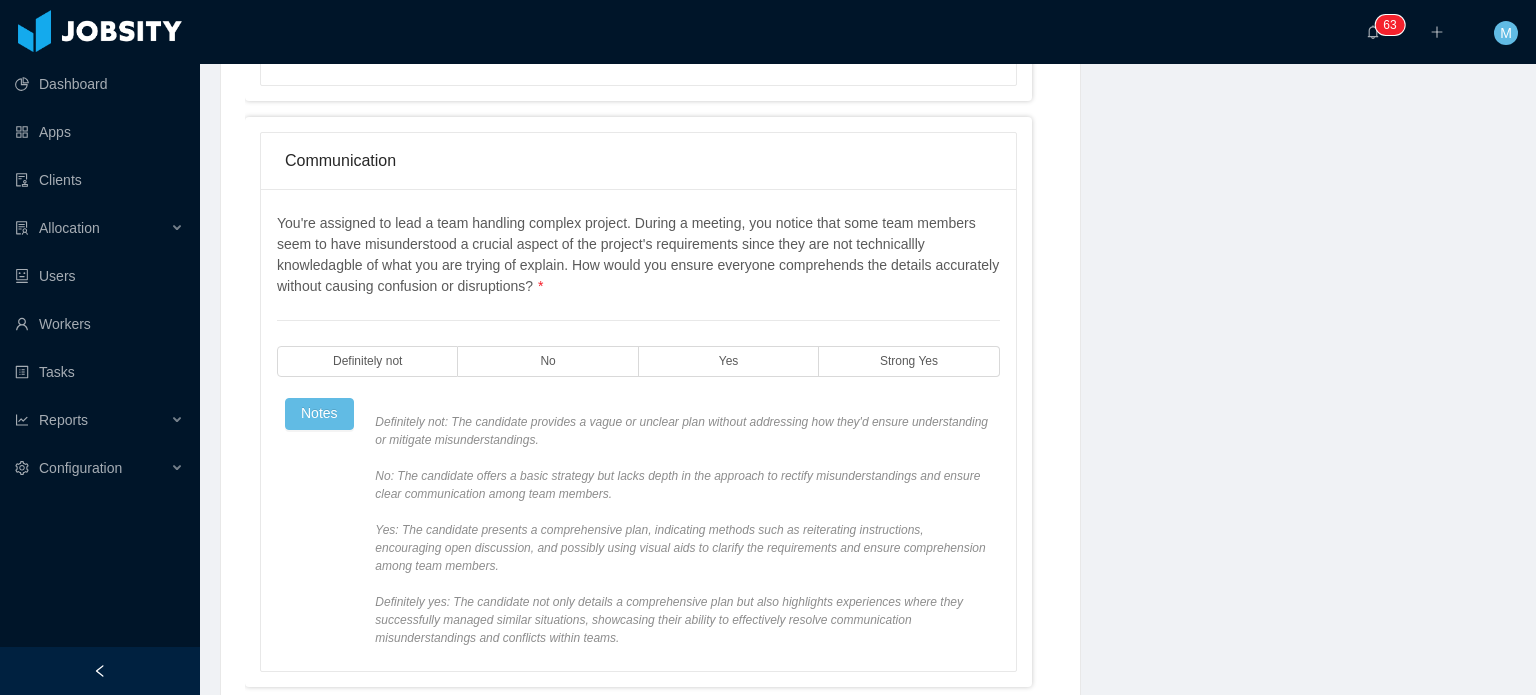 click on "You're assigned to lead a team handling complex project. During a meeting, you notice that some team members seem to have misunderstood a crucial aspect of the project's requirements since they are not technicallly knowledagble of what you are trying of explain. How would you ensure everyone comprehends the details accurately without causing confusion or disruptions? * Definitely not No Yes Strong Yes Notes" at bounding box center [638, 430] 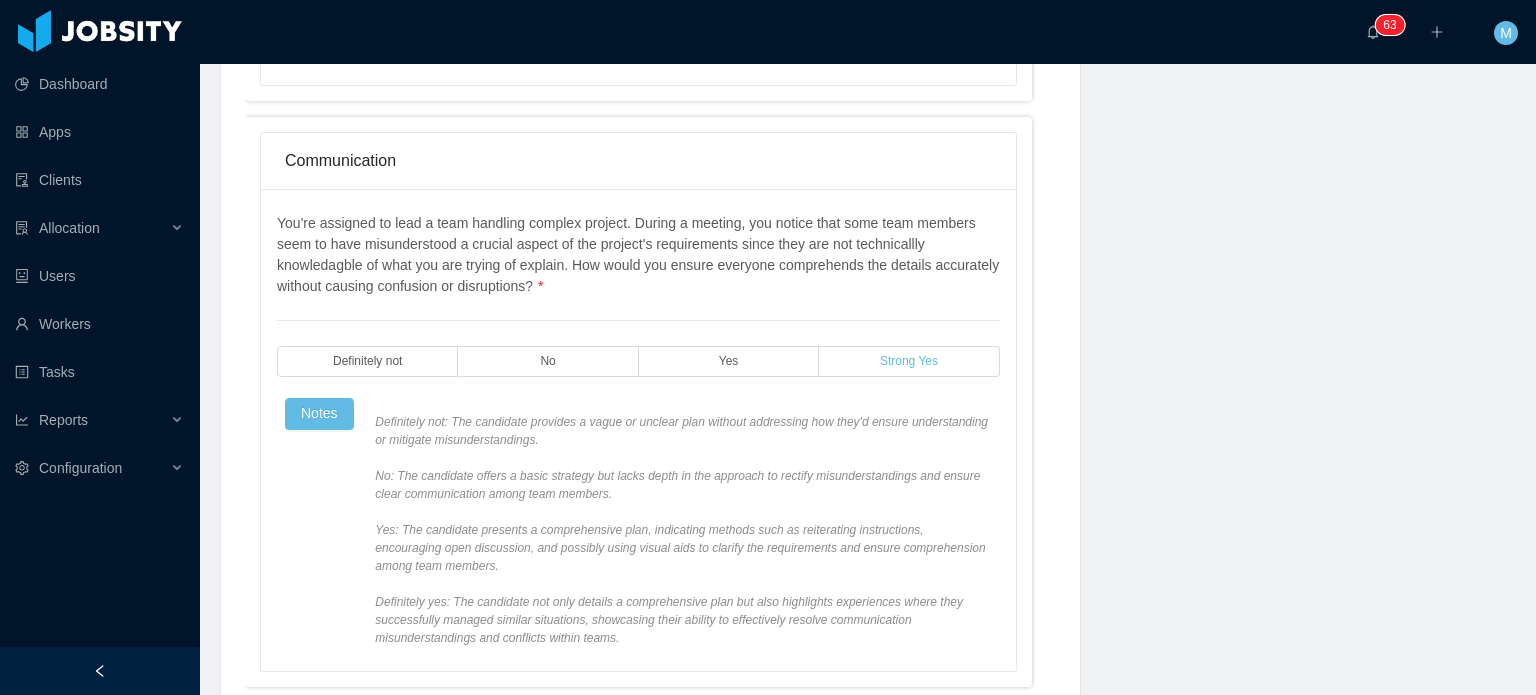 click on "Strong Yes" at bounding box center (909, 361) 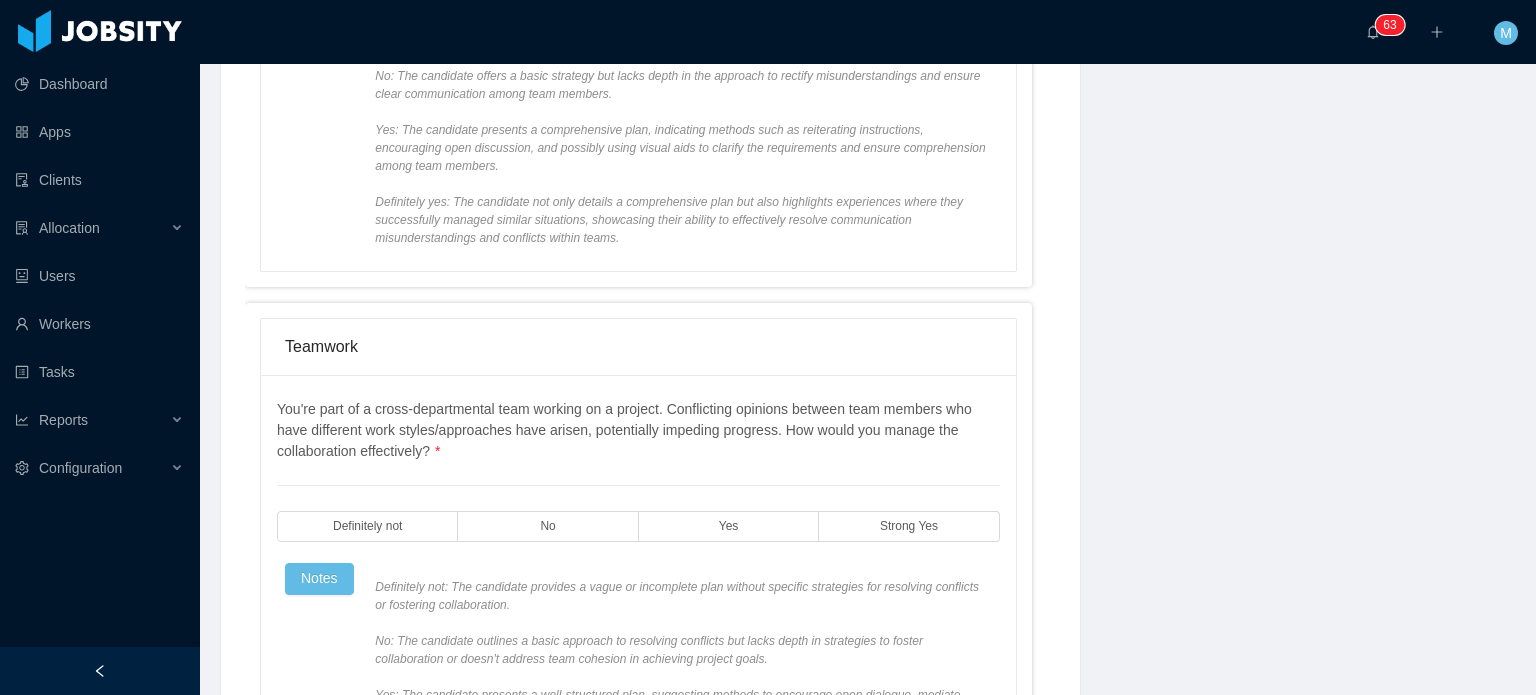 drag, startPoint x: 904, startPoint y: 486, endPoint x: 907, endPoint y: 500, distance: 14.3178215 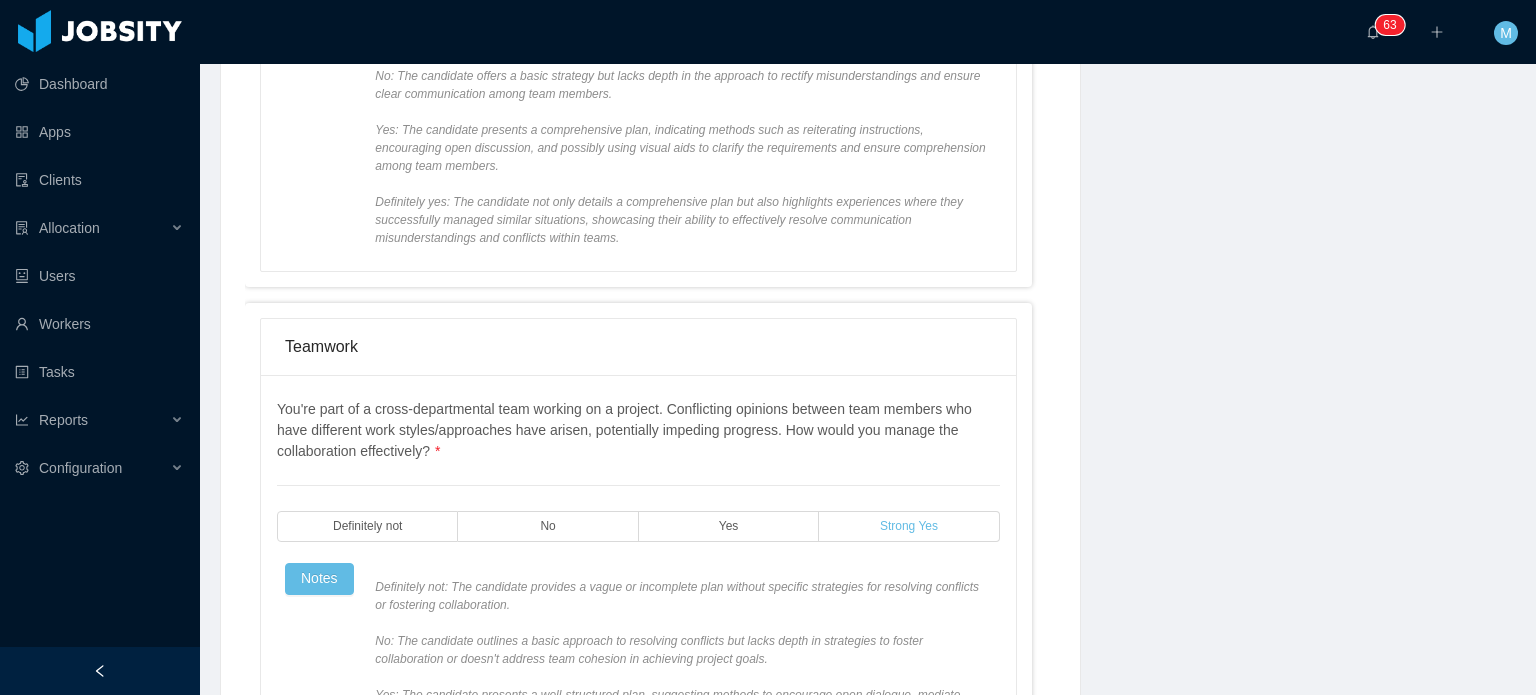 click on "Strong Yes" at bounding box center [909, 526] 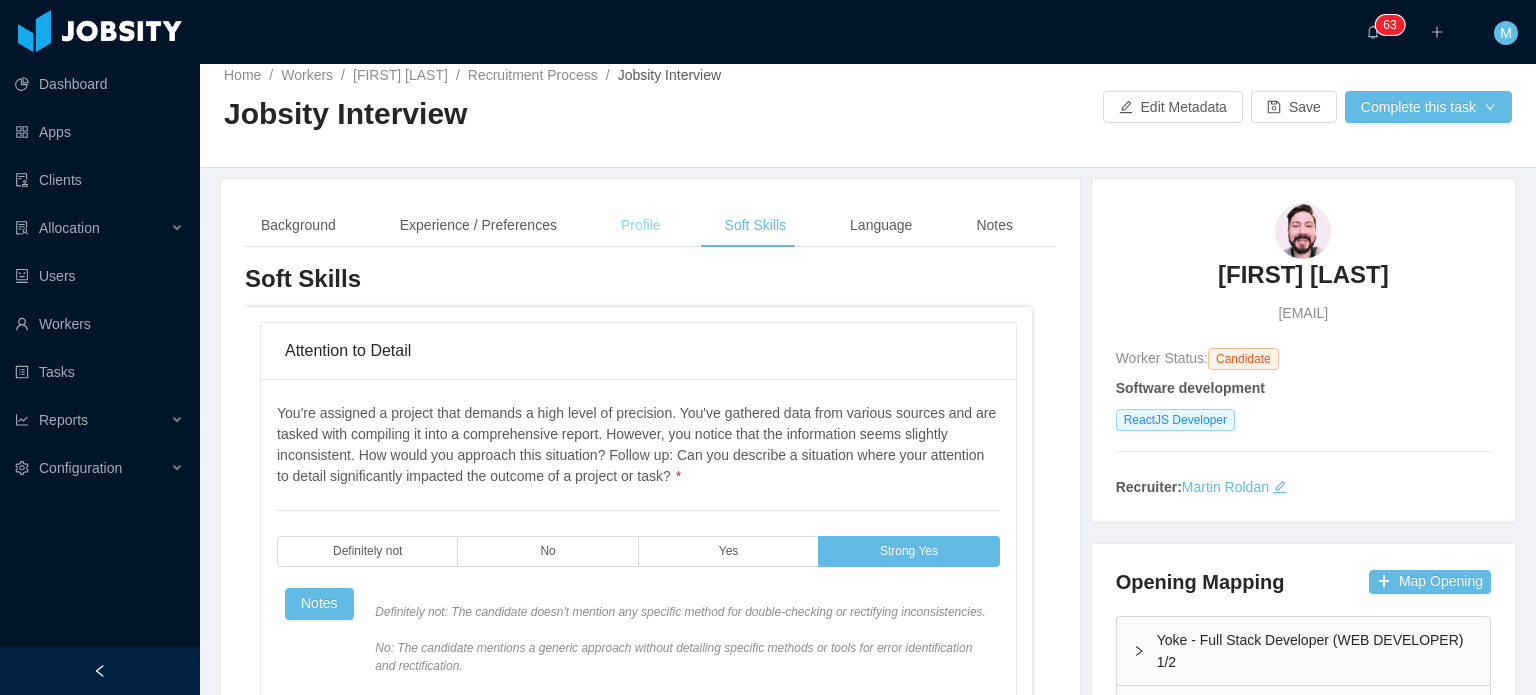 scroll, scrollTop: 0, scrollLeft: 0, axis: both 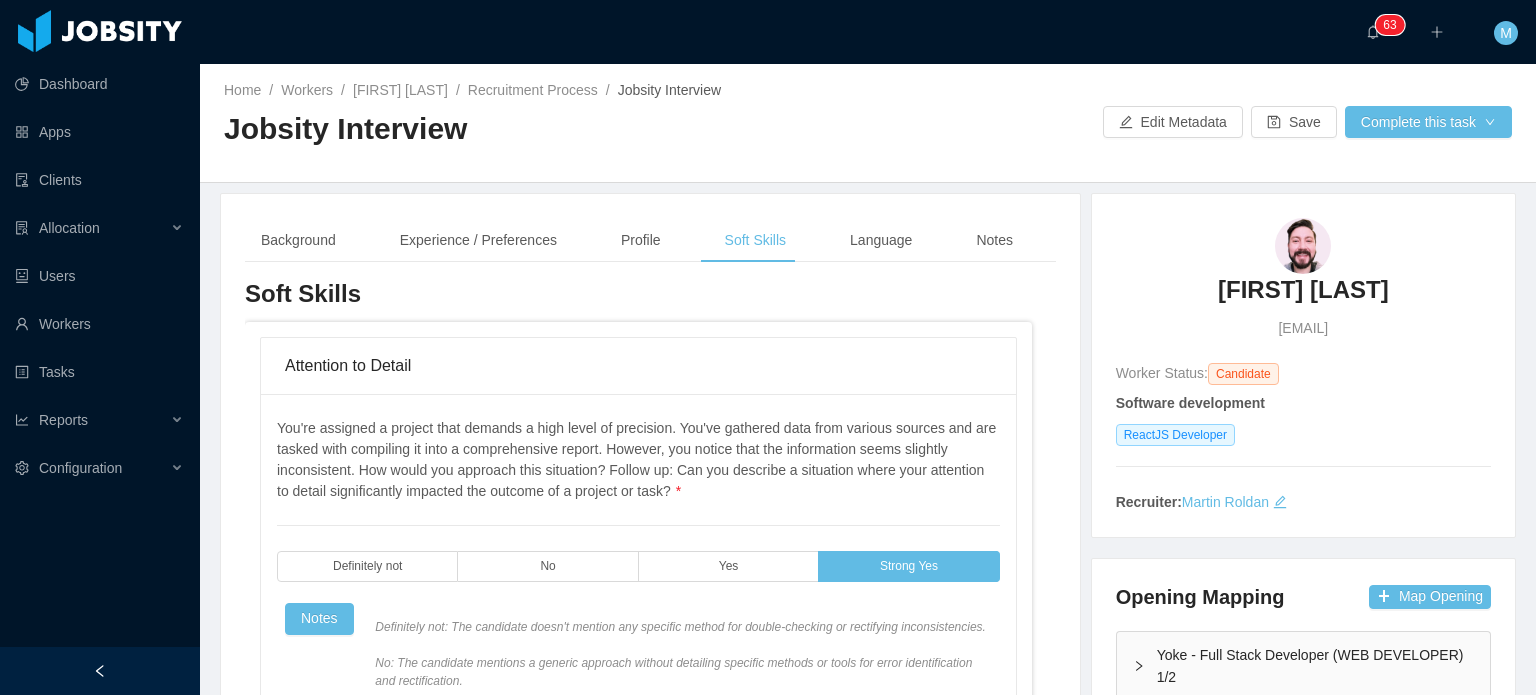 click on "Background Experience / Preferences Profile Soft Skills Language Notes General Background What have you heard about Jobsity? Billable Billable Gender Female Male Non binary Location Country ******* Ecuador   City ***** Quito   Marital Status Marital Status Number of Children * Nationality Country   Education + Add Overall Years of Experience Date of Birth Technical Profile and Role Preference Which technologies have you been most involved and committed to? Software development Remove Edit ReactJS Developer Add Type In which technologies do you have experience with? ReactJS Developer Skills by Job Title Other Skills Skill Level Years experiences Skill Chronology Actions ReACT Edit Remove Node.js Edit Remove React Native Edit Remove + Add Do you feel more comfortable in the BE, FE or in both, as a full stack? Select an option   Which technologies are you interested in working with? Select Job Titles ReactJS Developer   What skills are you interested in learning in the future? Select skills   Generalist" at bounding box center [650, 1369] 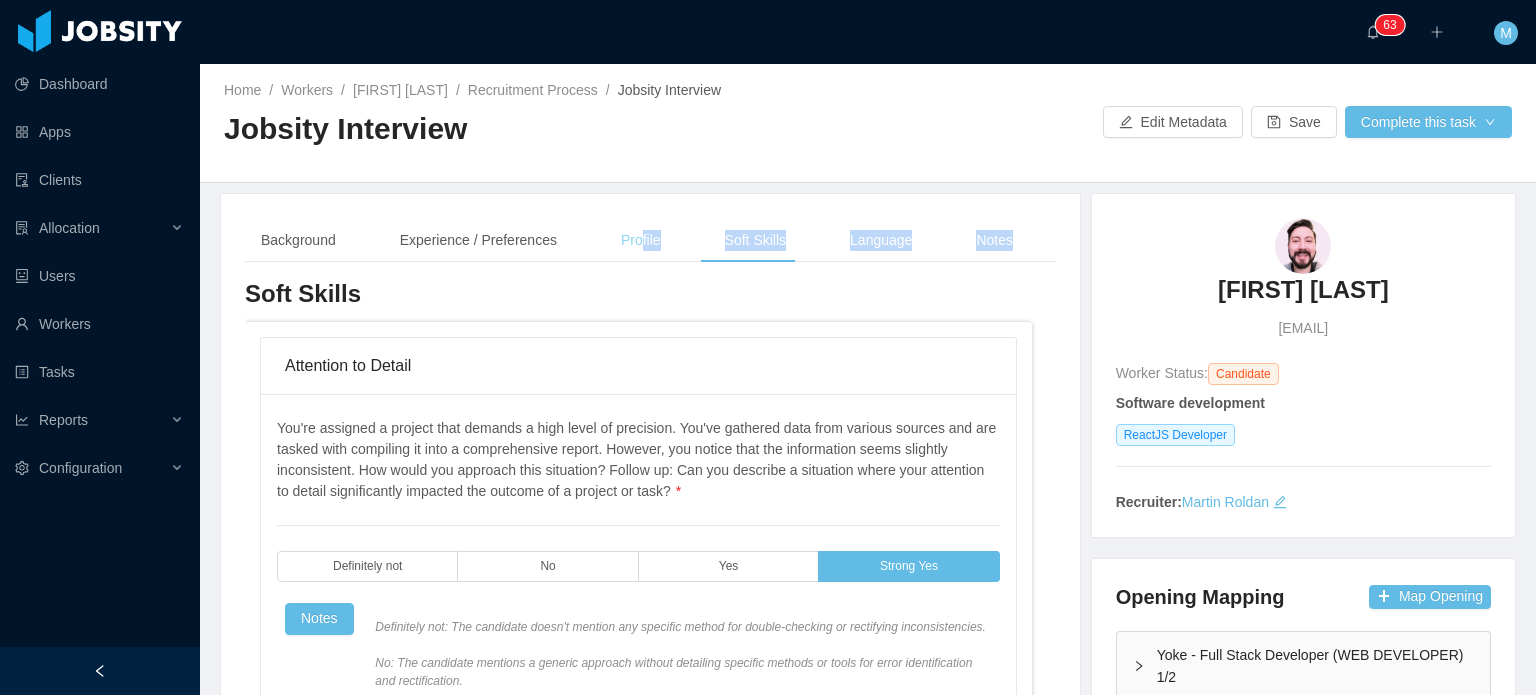 click on "Profile" at bounding box center [641, 240] 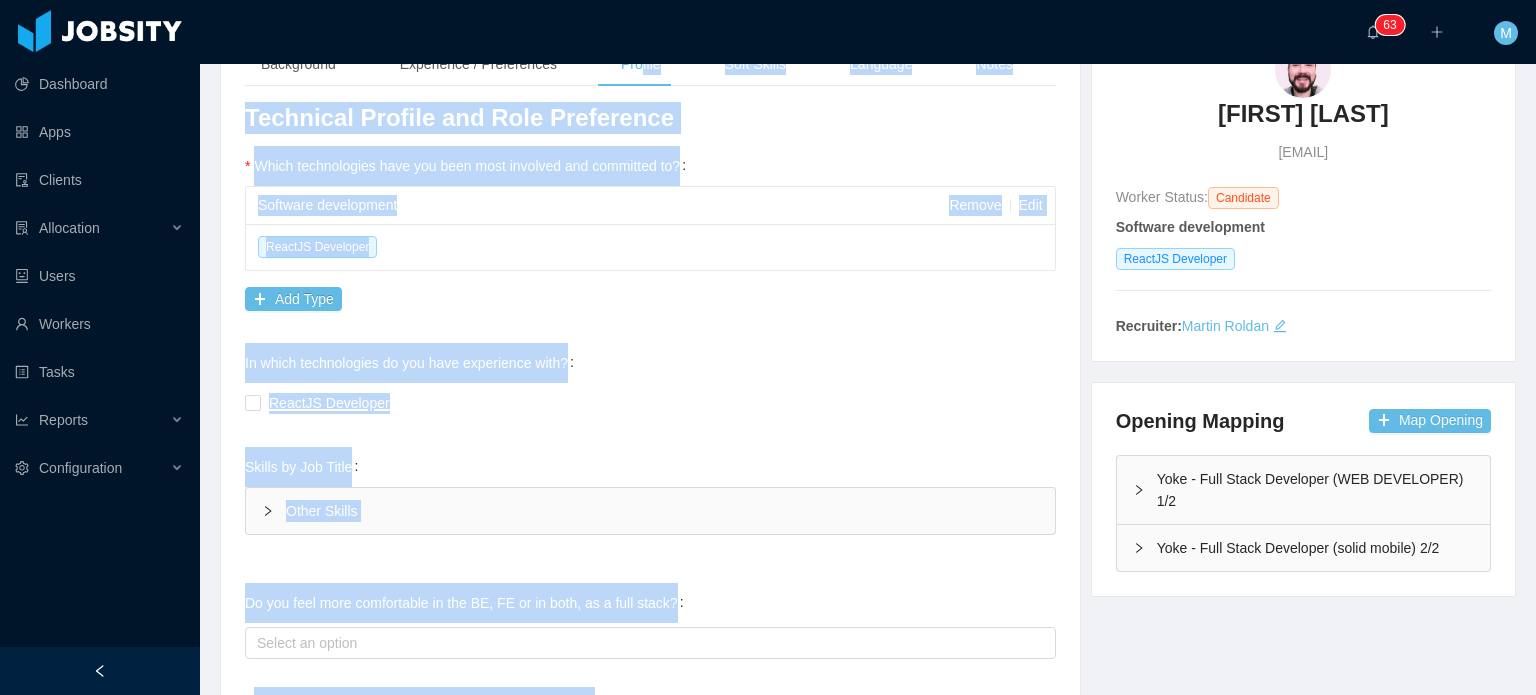 scroll, scrollTop: 200, scrollLeft: 0, axis: vertical 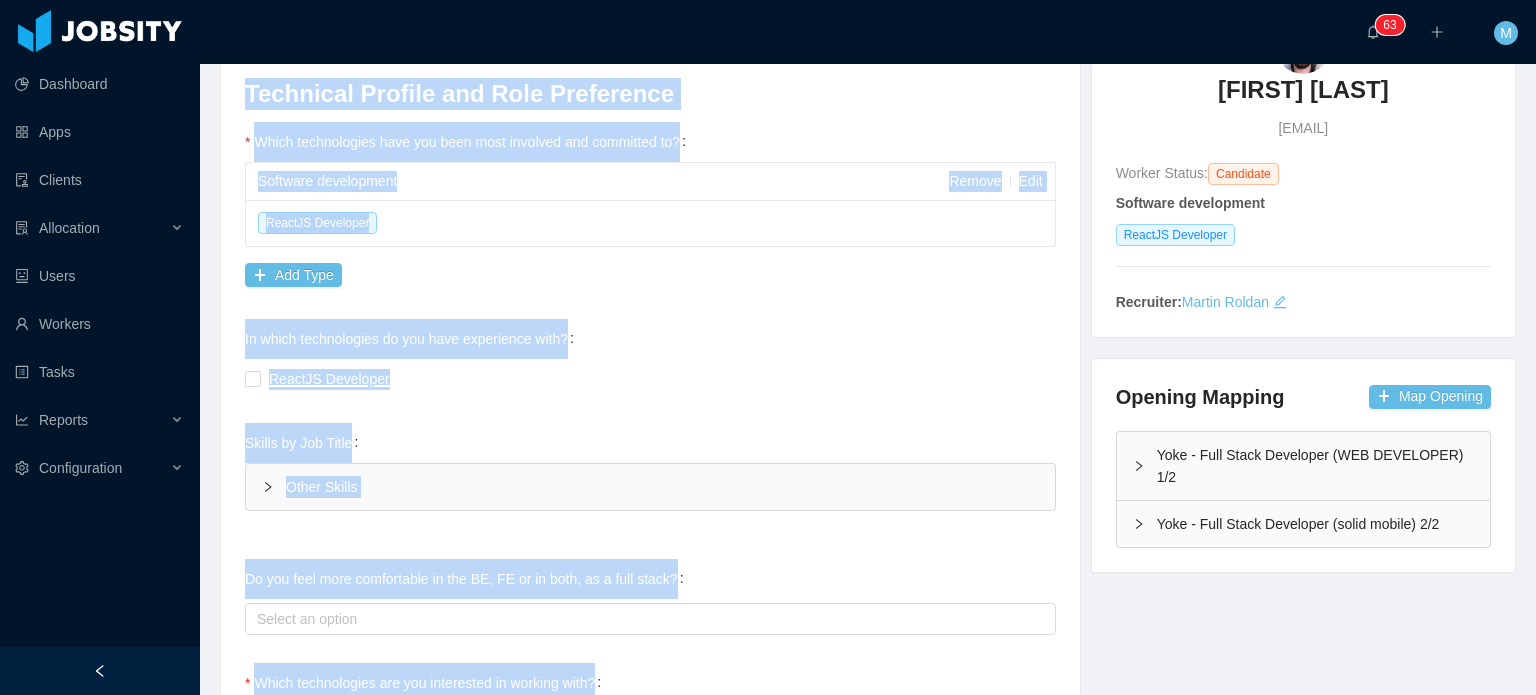 click on "ReactJS Developer" at bounding box center (650, 379) 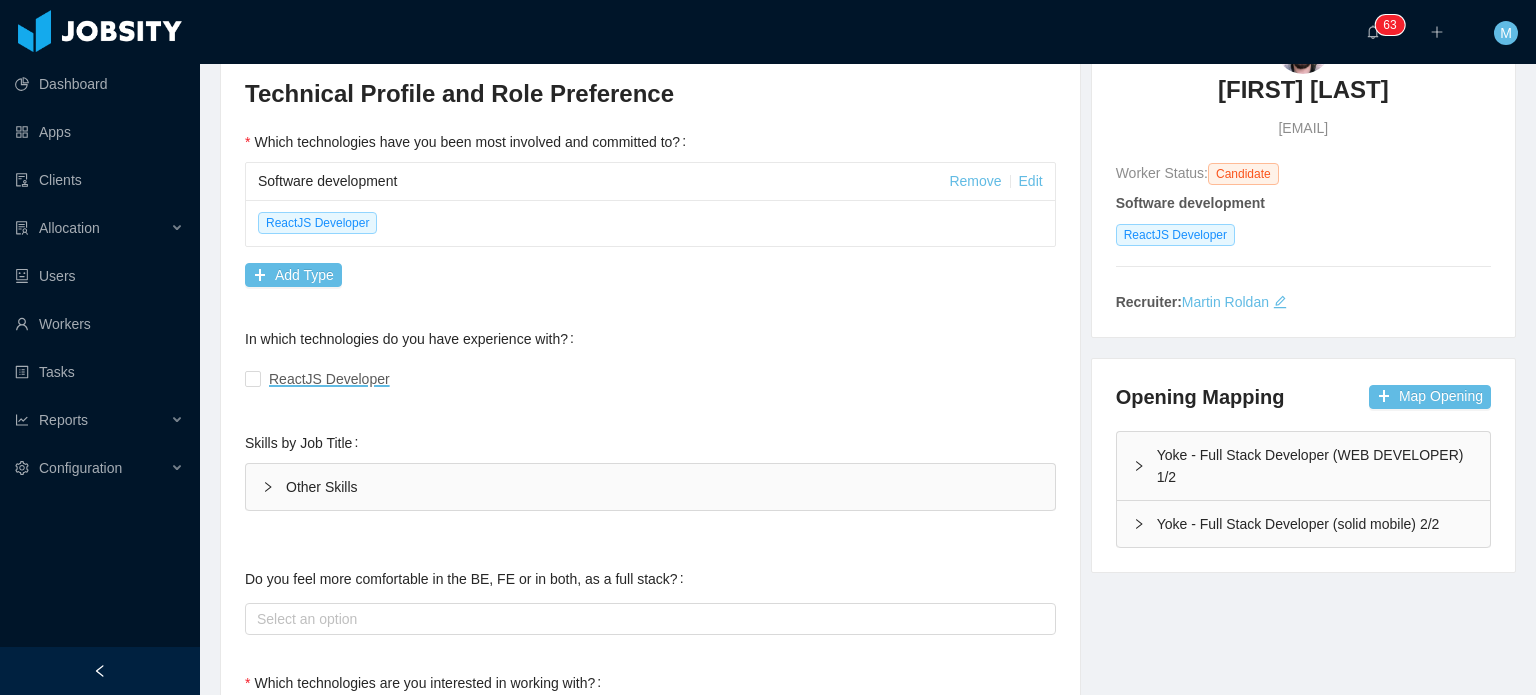 click on "Software development Remove Edit ReactJS Developer Add Type" at bounding box center [650, 228] 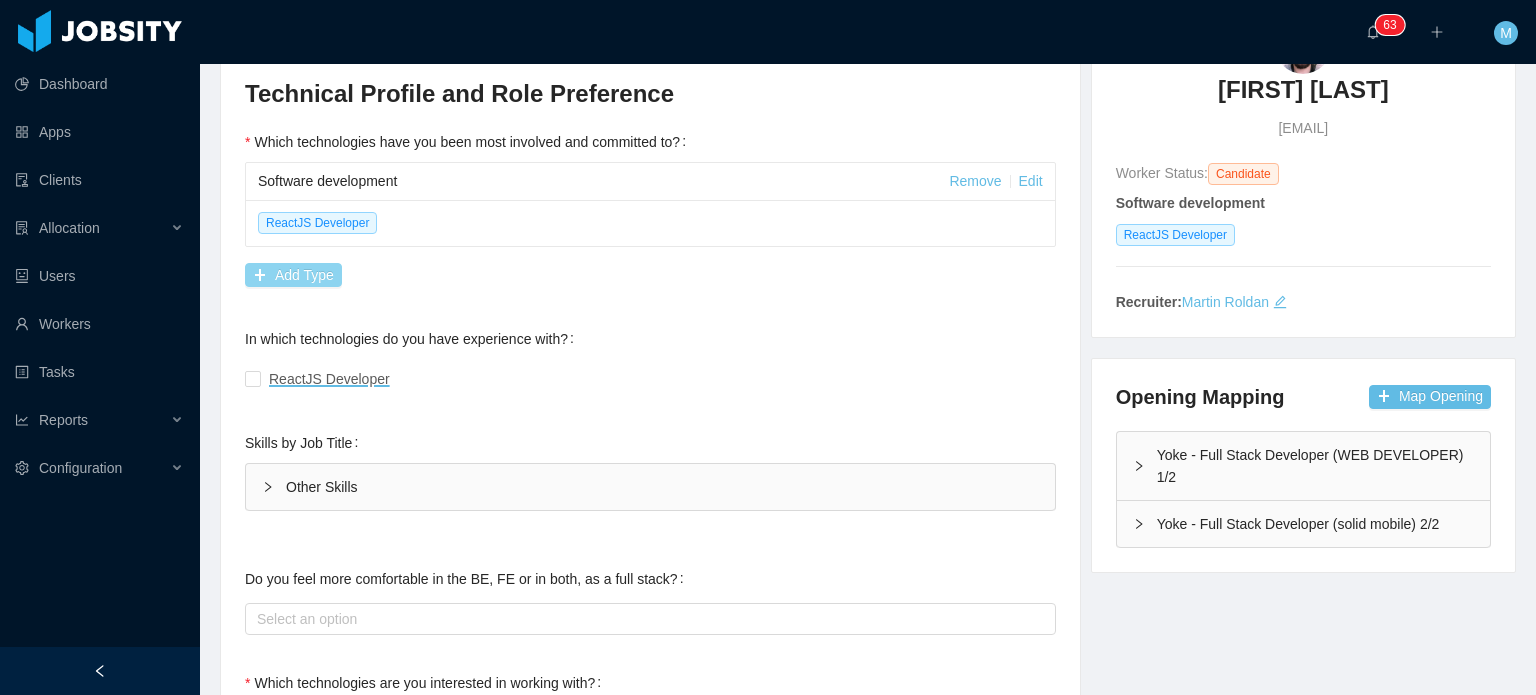 click on "Add Type" at bounding box center (293, 275) 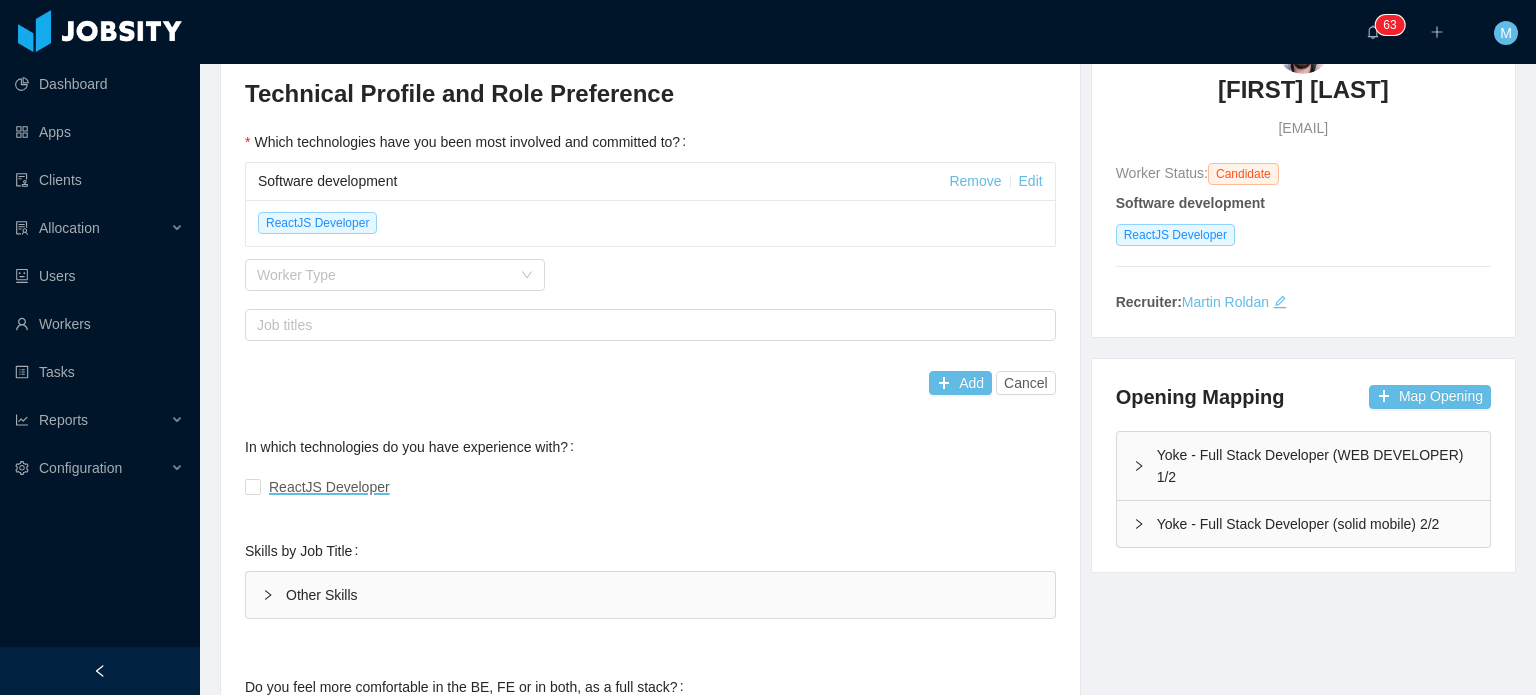 click on "Worker Type" at bounding box center (650, 275) 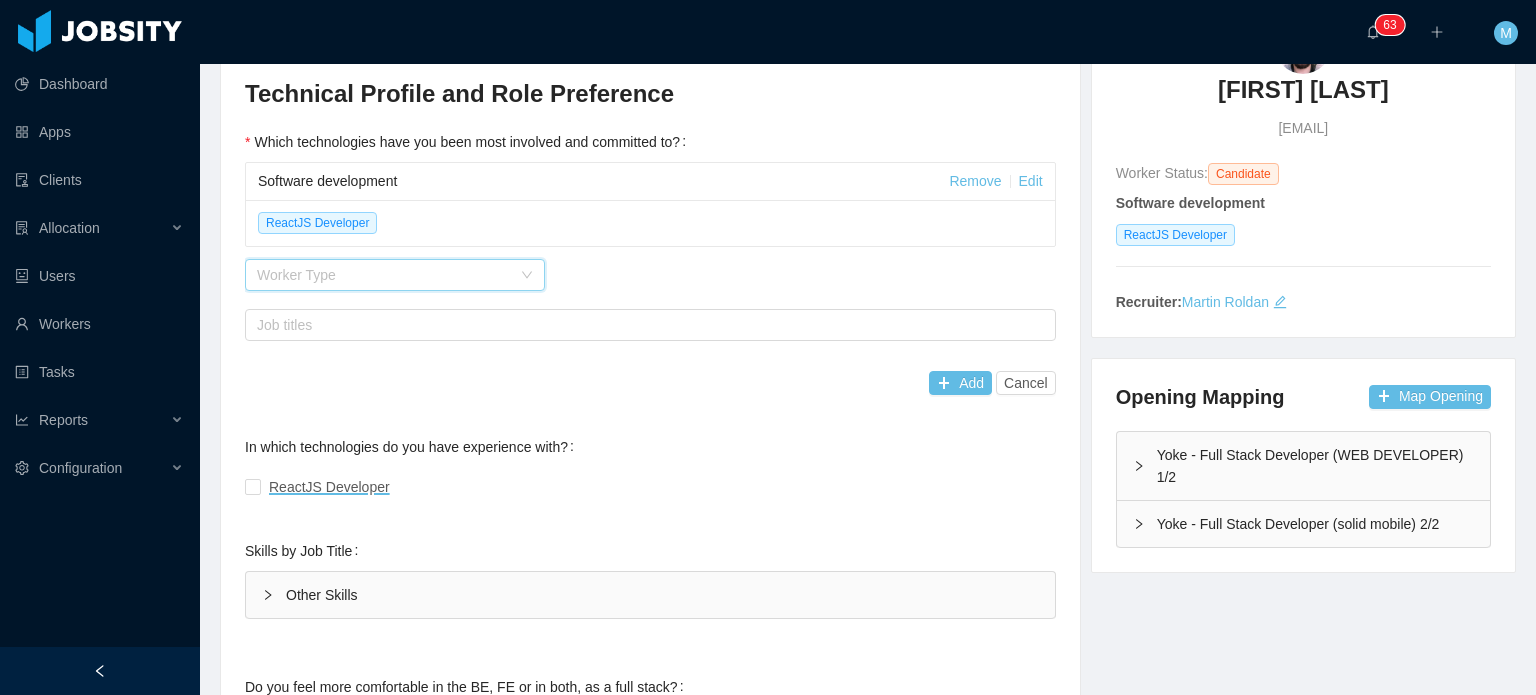 click on "Worker Type" at bounding box center [395, 275] 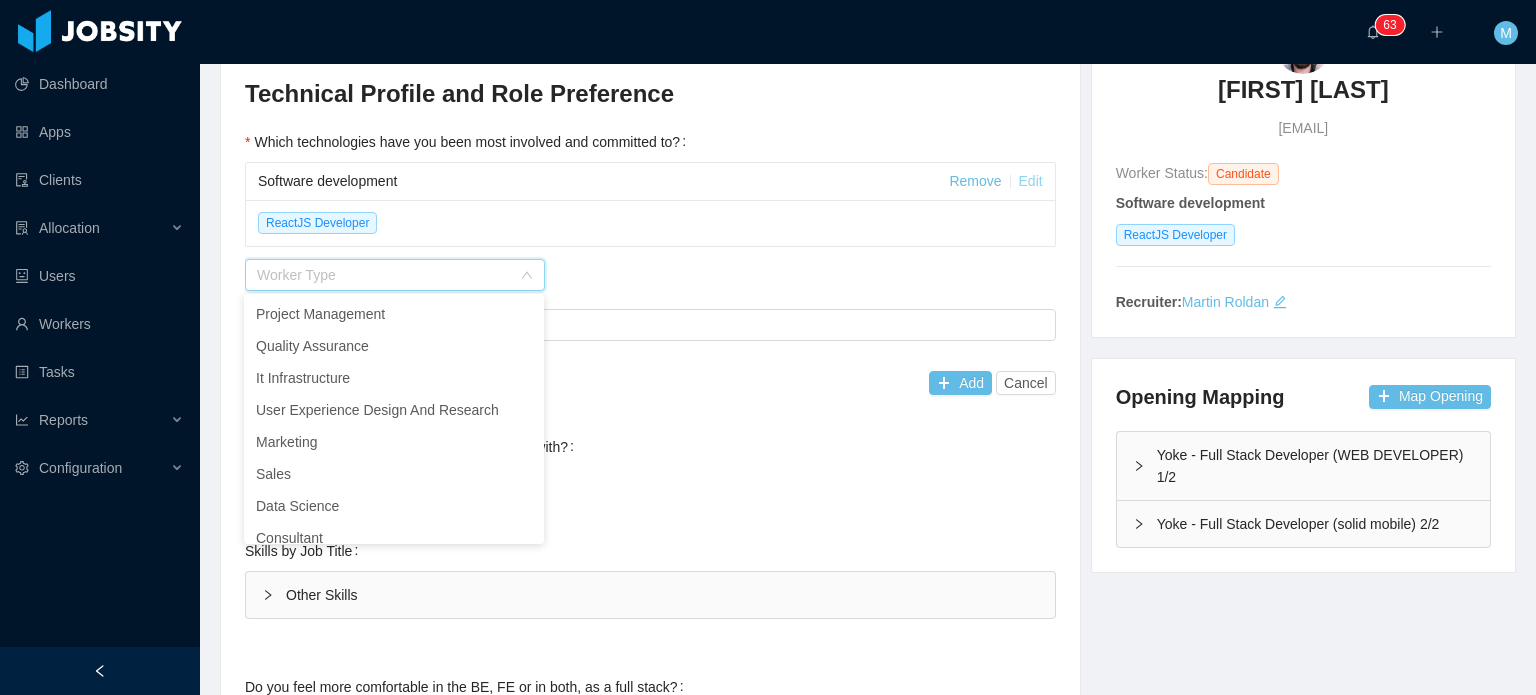 click on "Edit" at bounding box center [1031, 181] 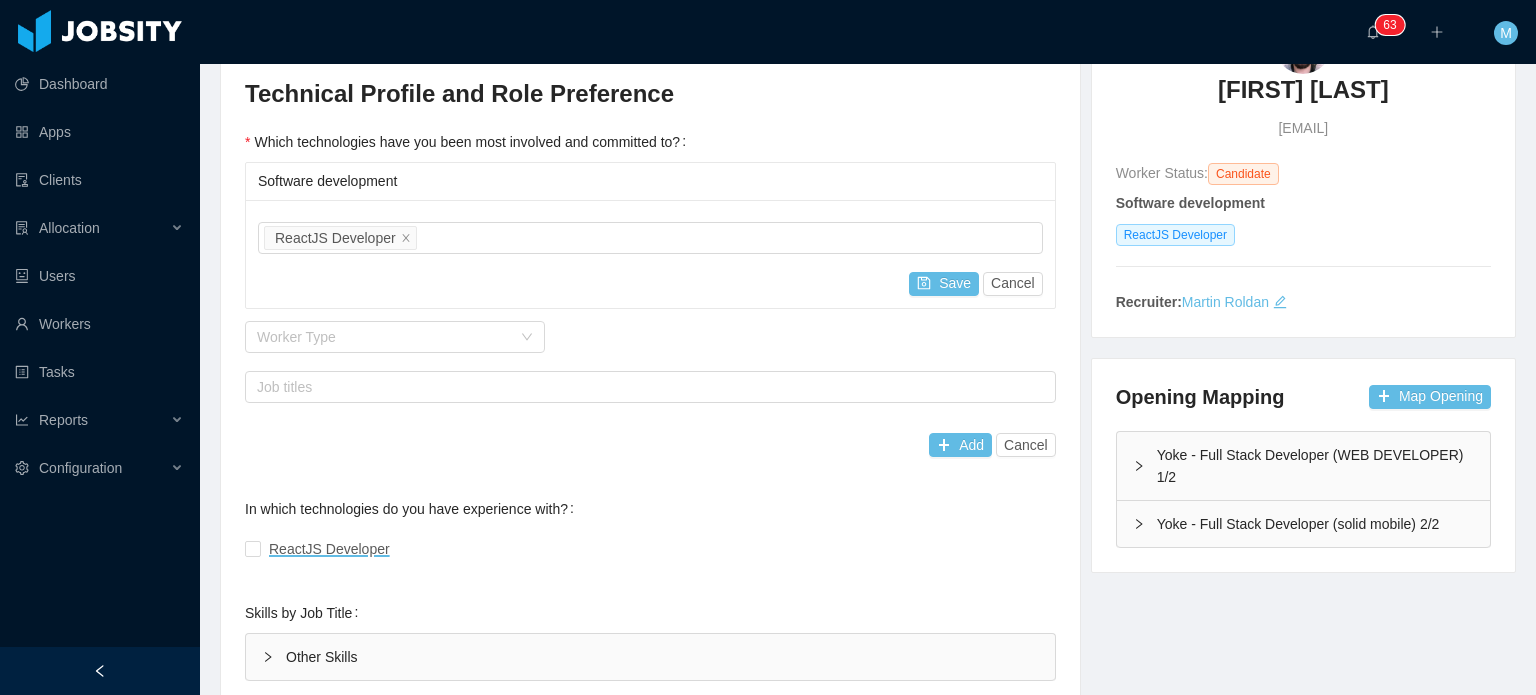 click on "Job titles ReactJS Developer   Save   Cancel" at bounding box center [650, 254] 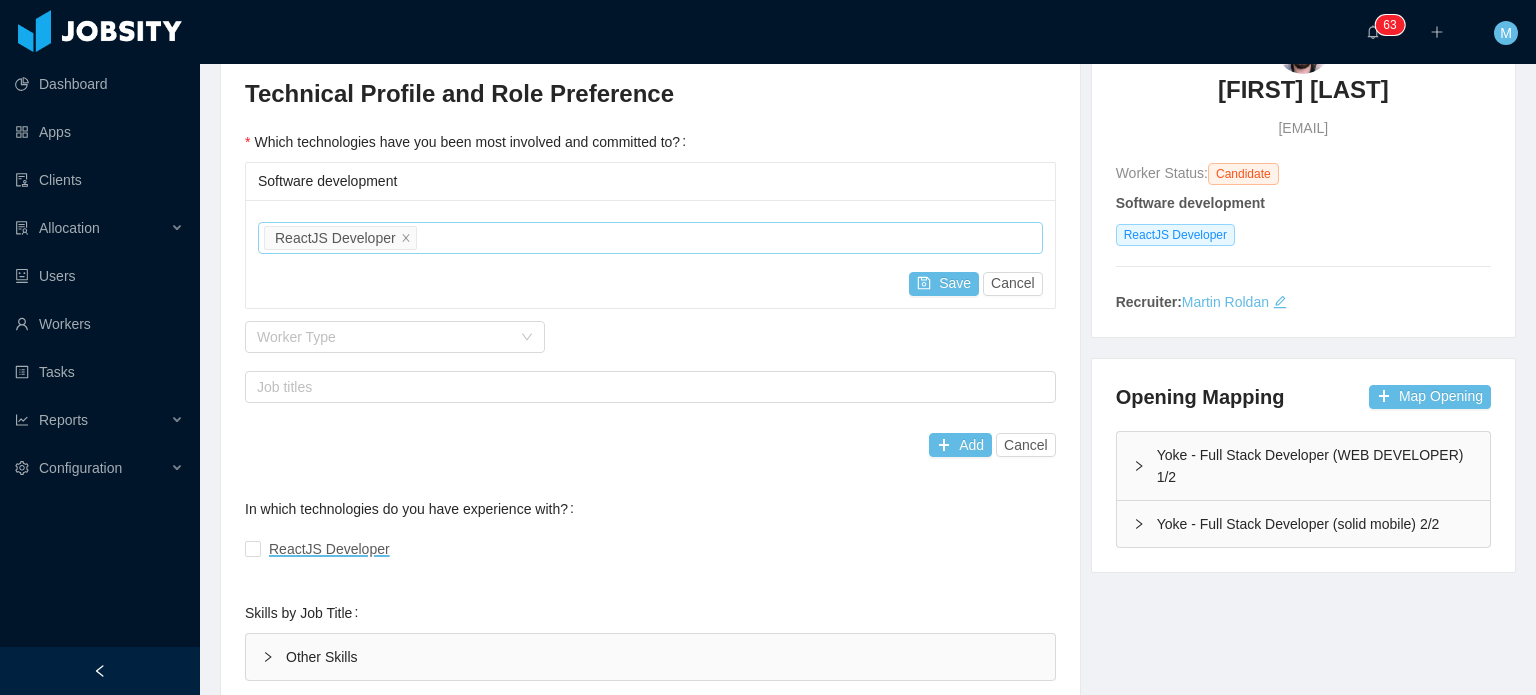 click on "Job titles ReactJS Developer" at bounding box center [647, 238] 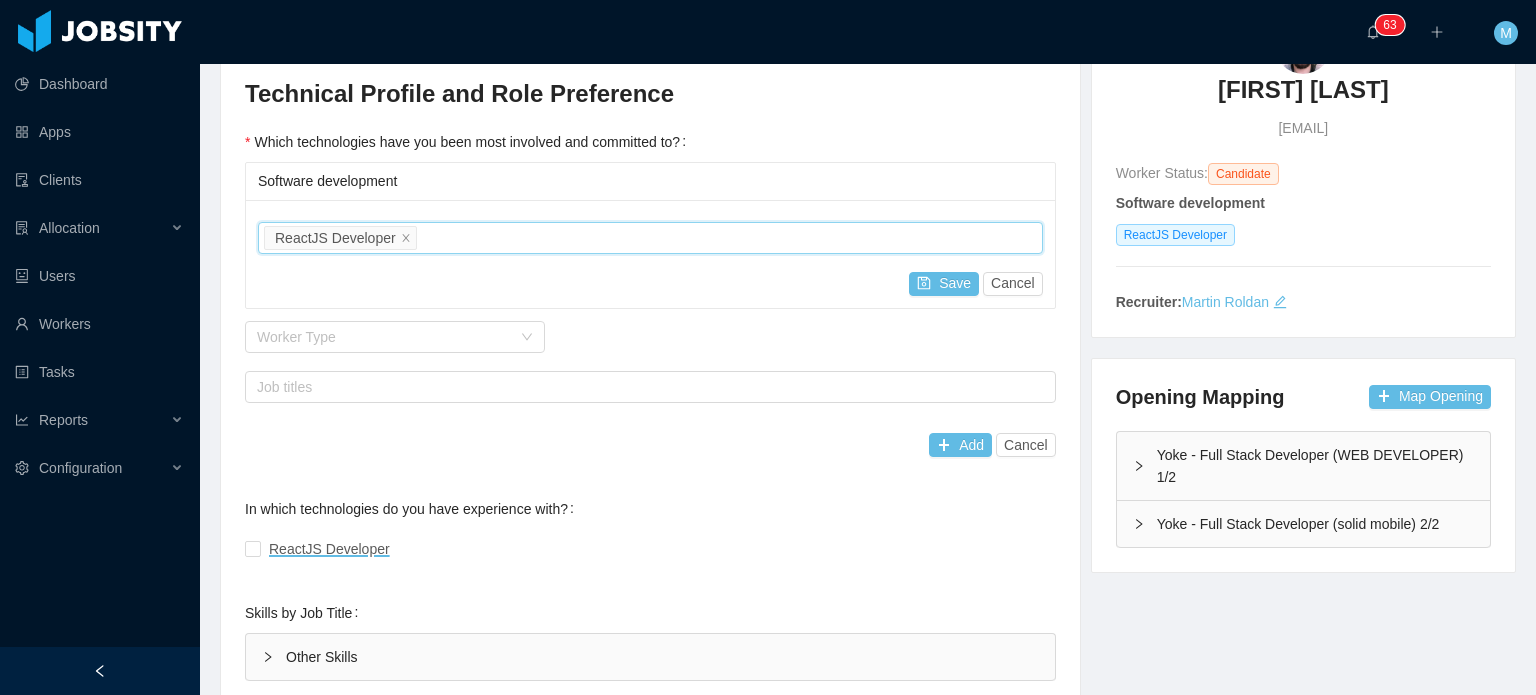 scroll, scrollTop: 298, scrollLeft: 0, axis: vertical 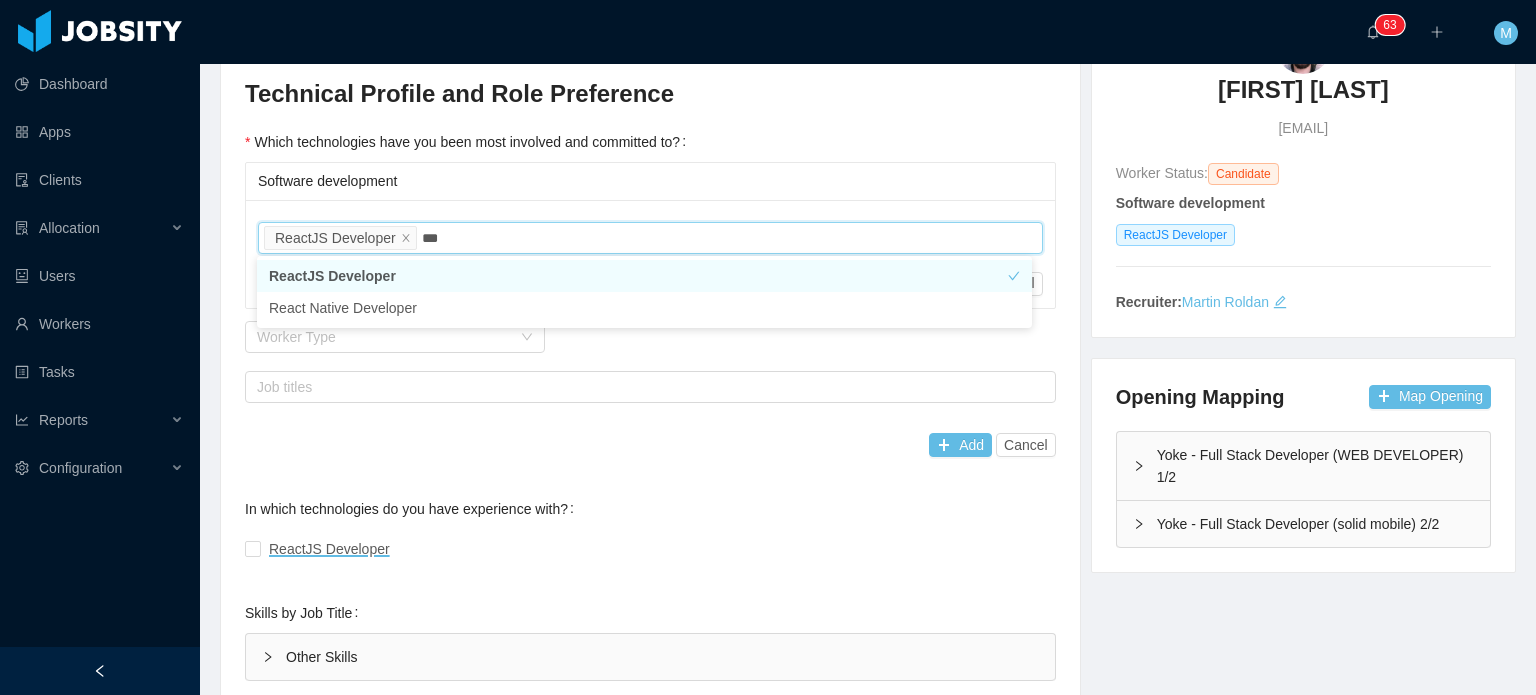 type on "****" 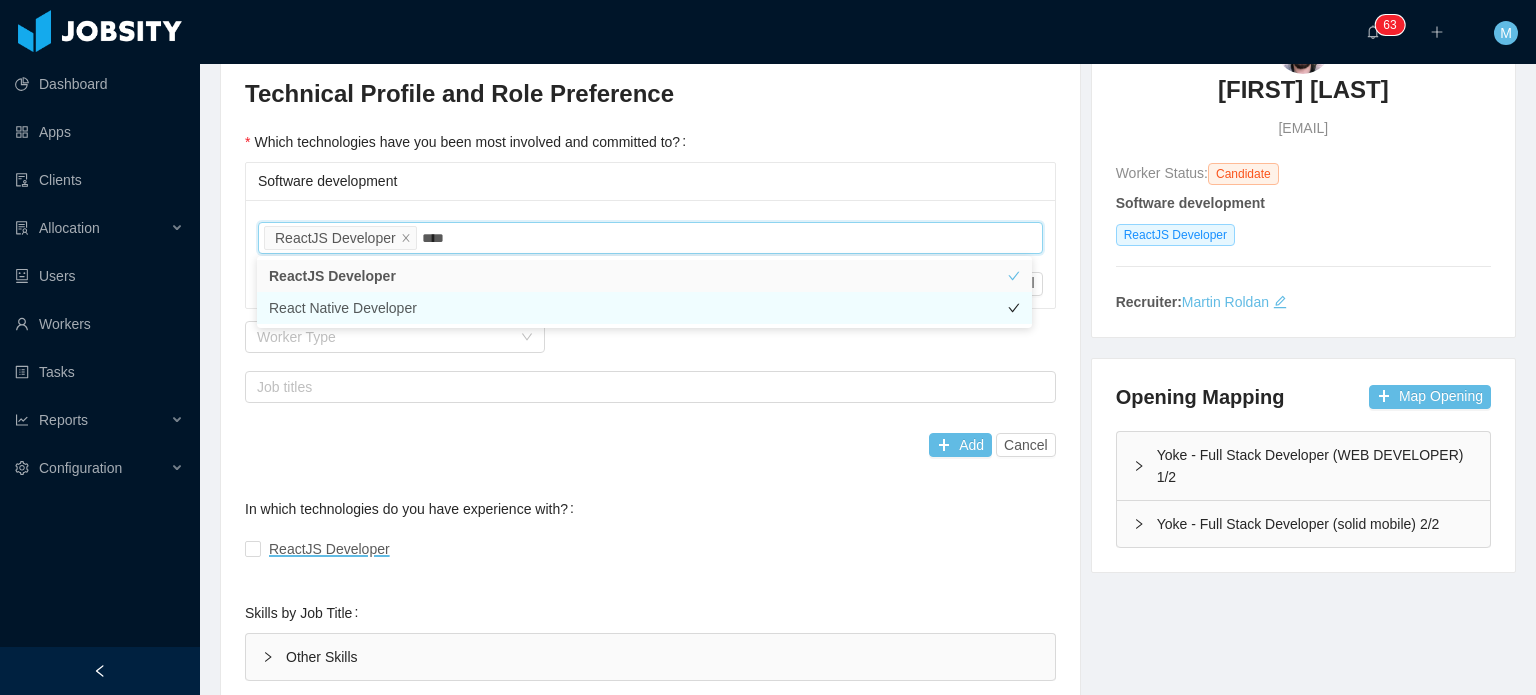 click on "React Native Developer" at bounding box center (644, 308) 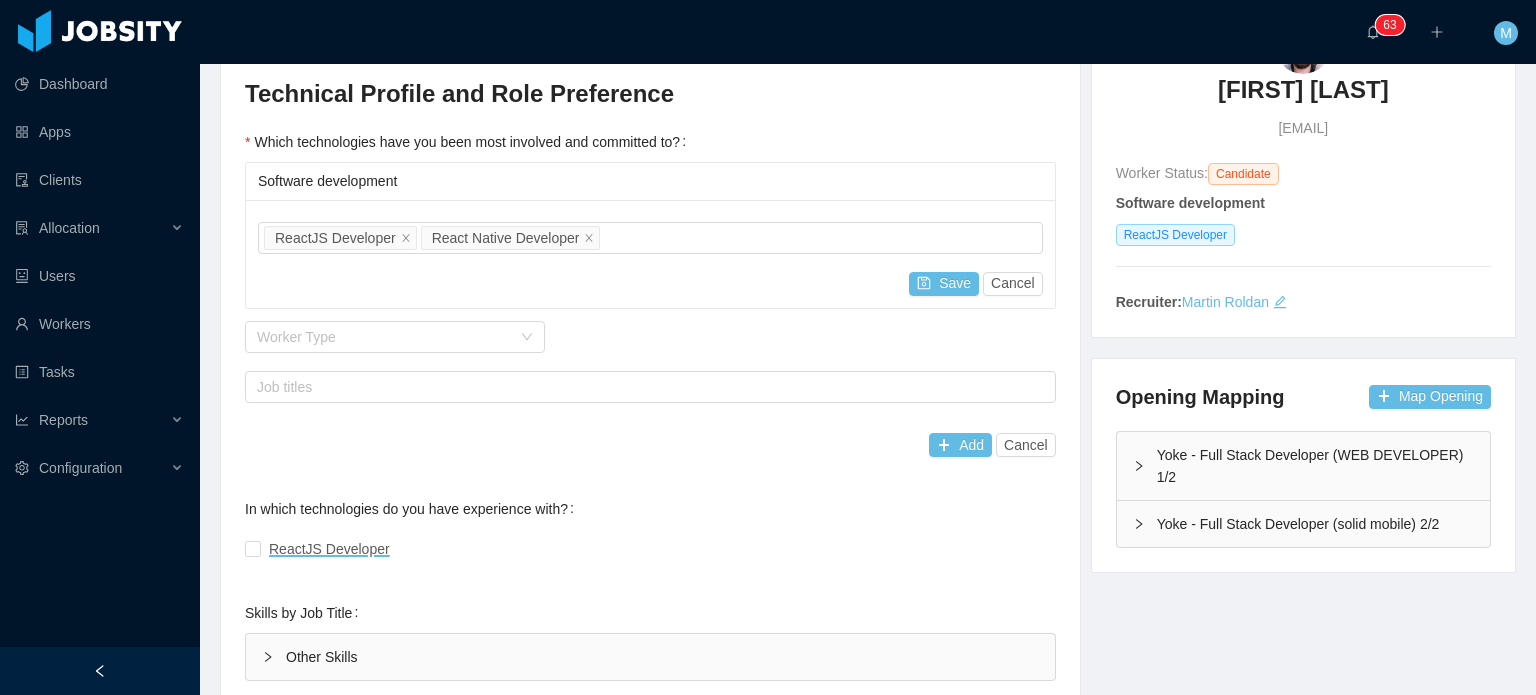 click on "Software development" at bounding box center [650, 181] 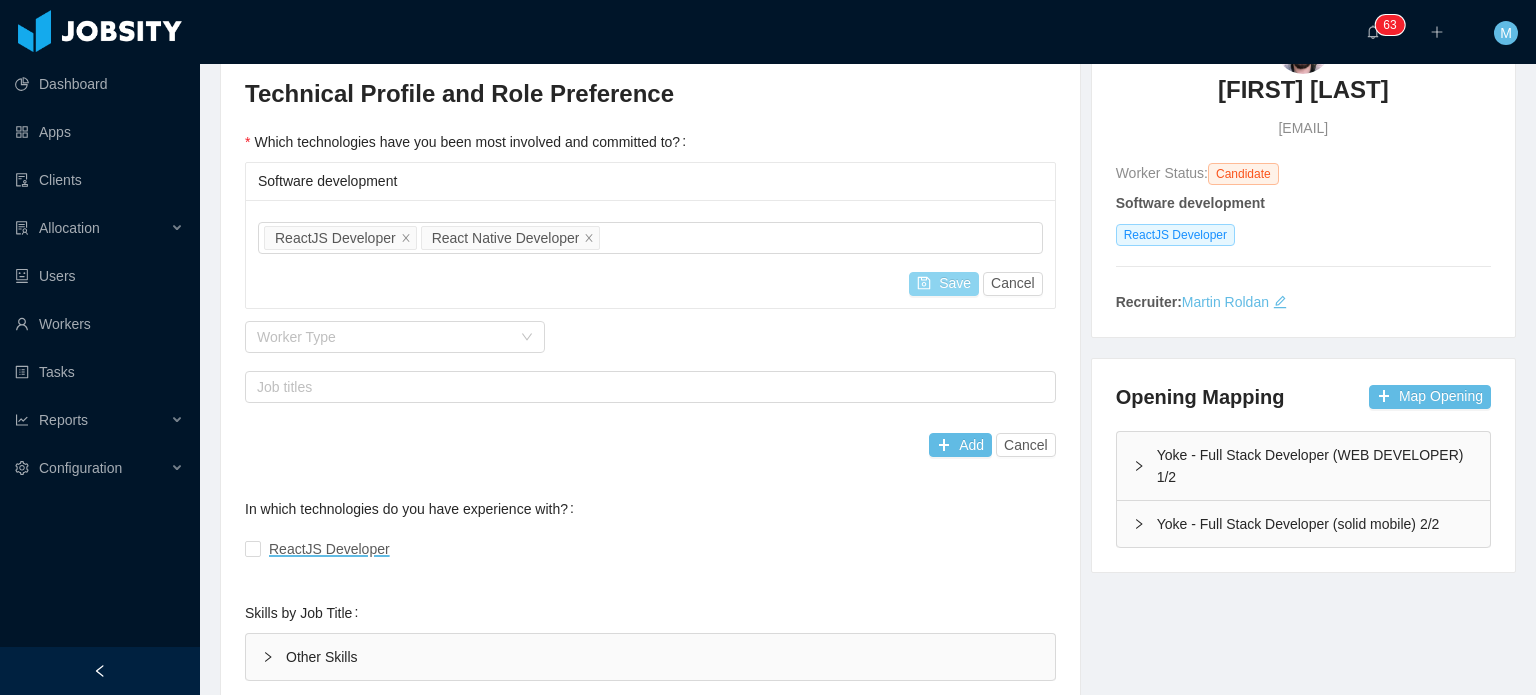 click on "Save" at bounding box center [944, 284] 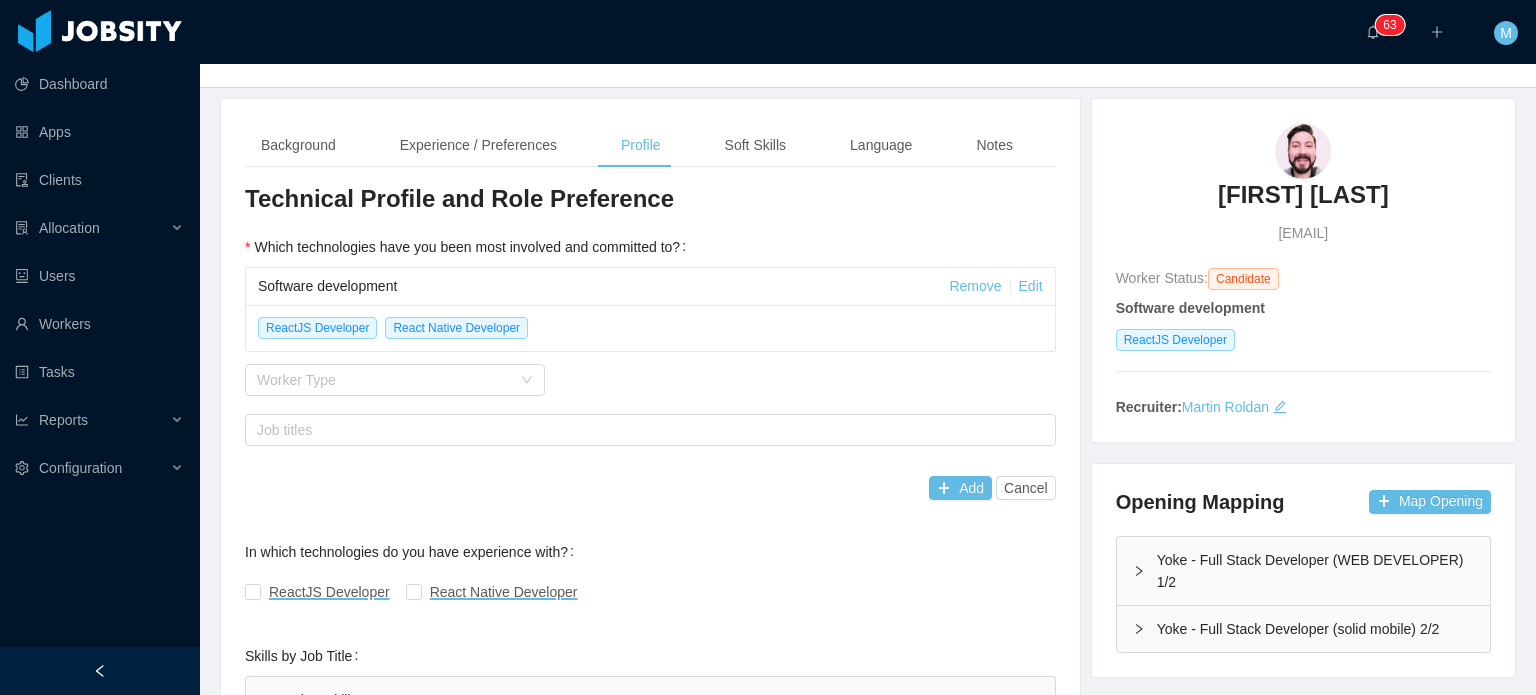 scroll, scrollTop: 0, scrollLeft: 0, axis: both 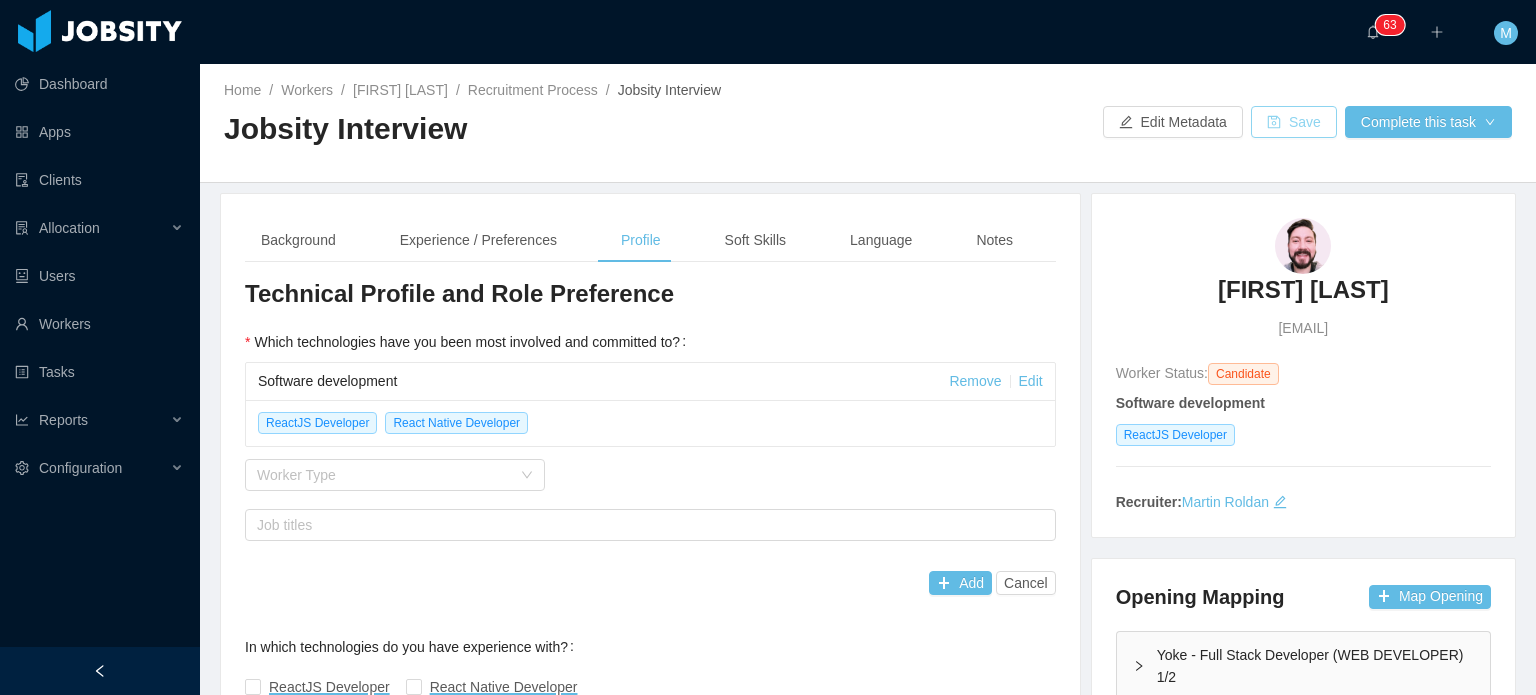 click on "Save" at bounding box center [1294, 122] 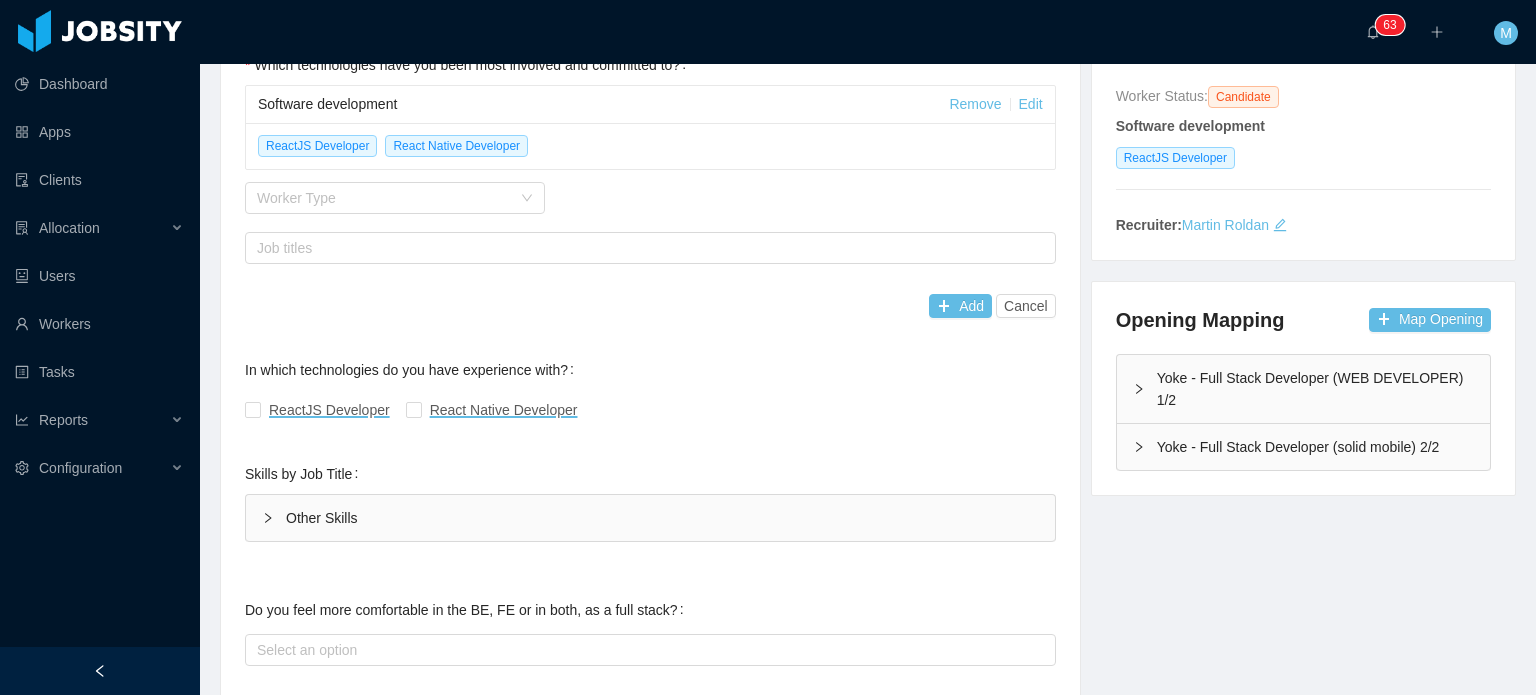 scroll, scrollTop: 400, scrollLeft: 0, axis: vertical 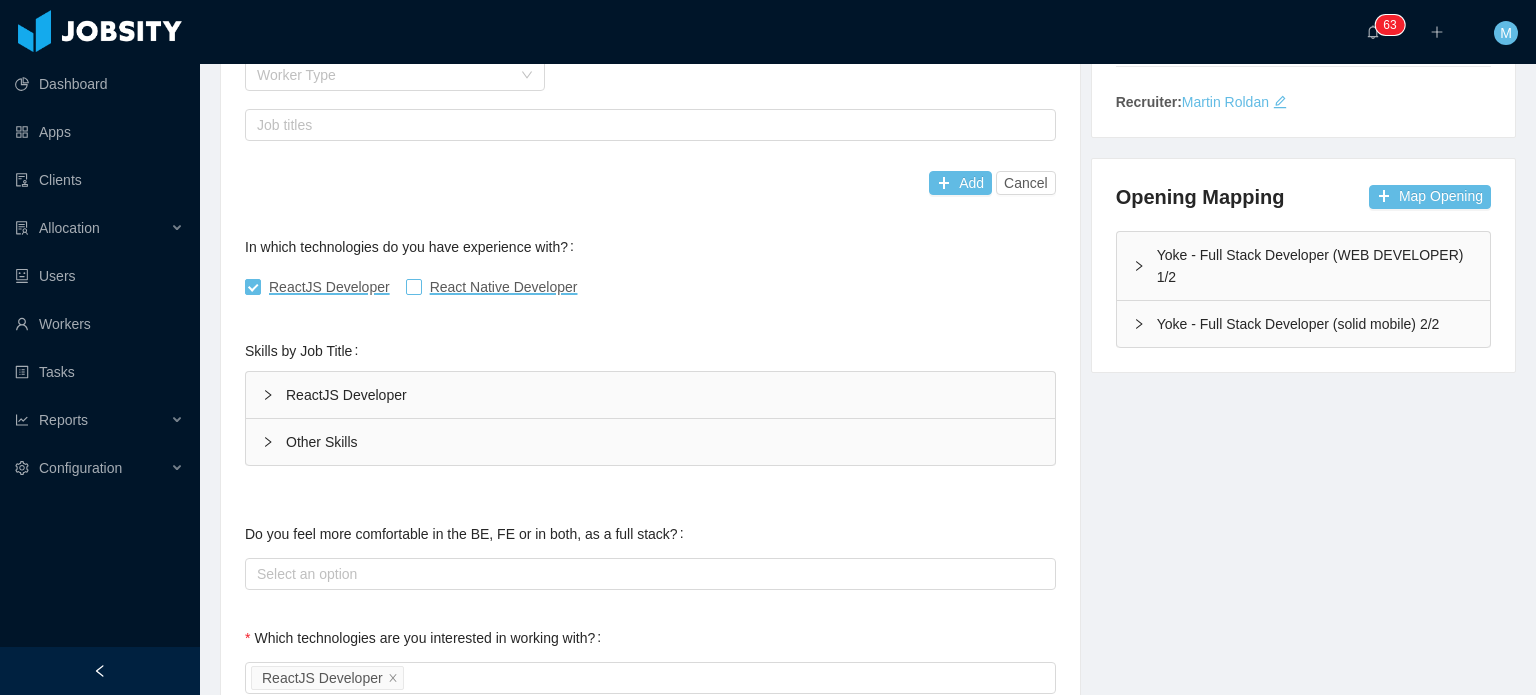 click on "React Native Developer" at bounding box center [504, 287] 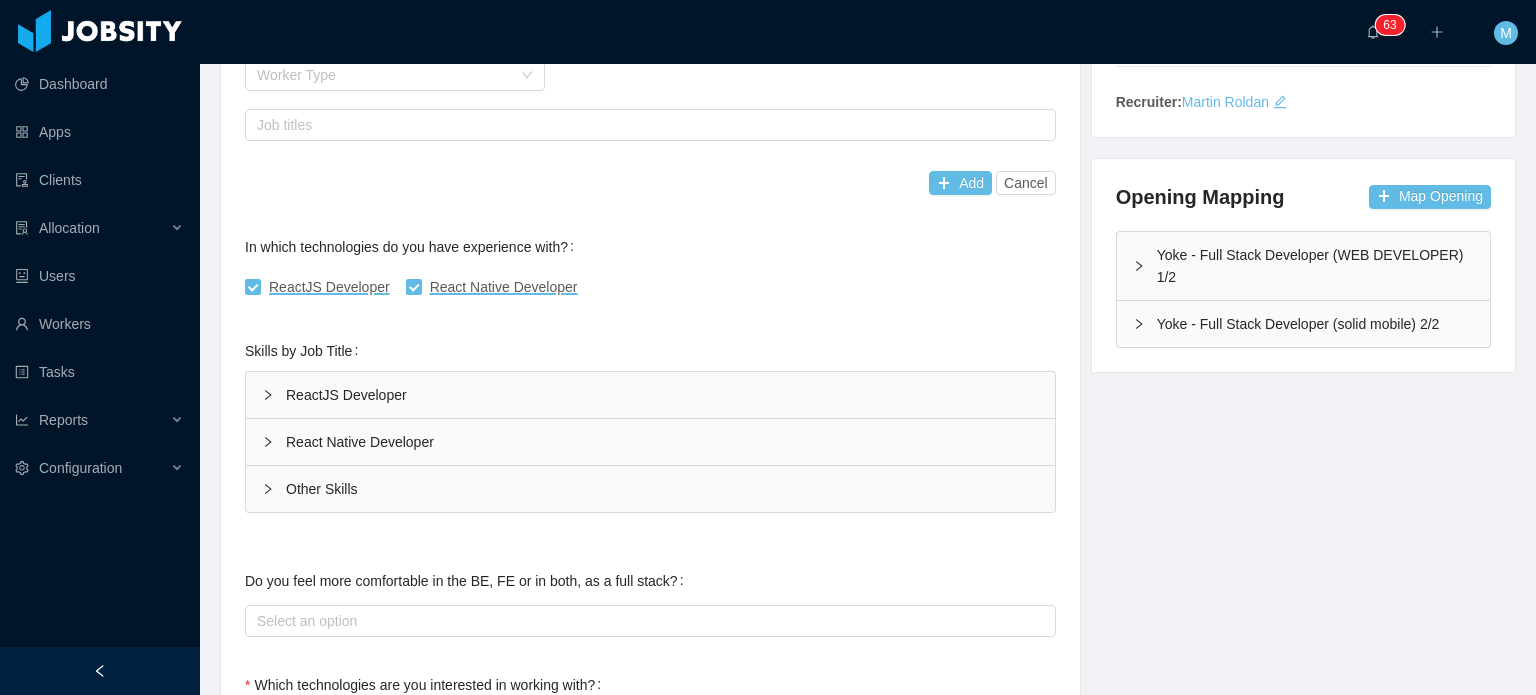 click on "ReactJS Developer" at bounding box center (650, 395) 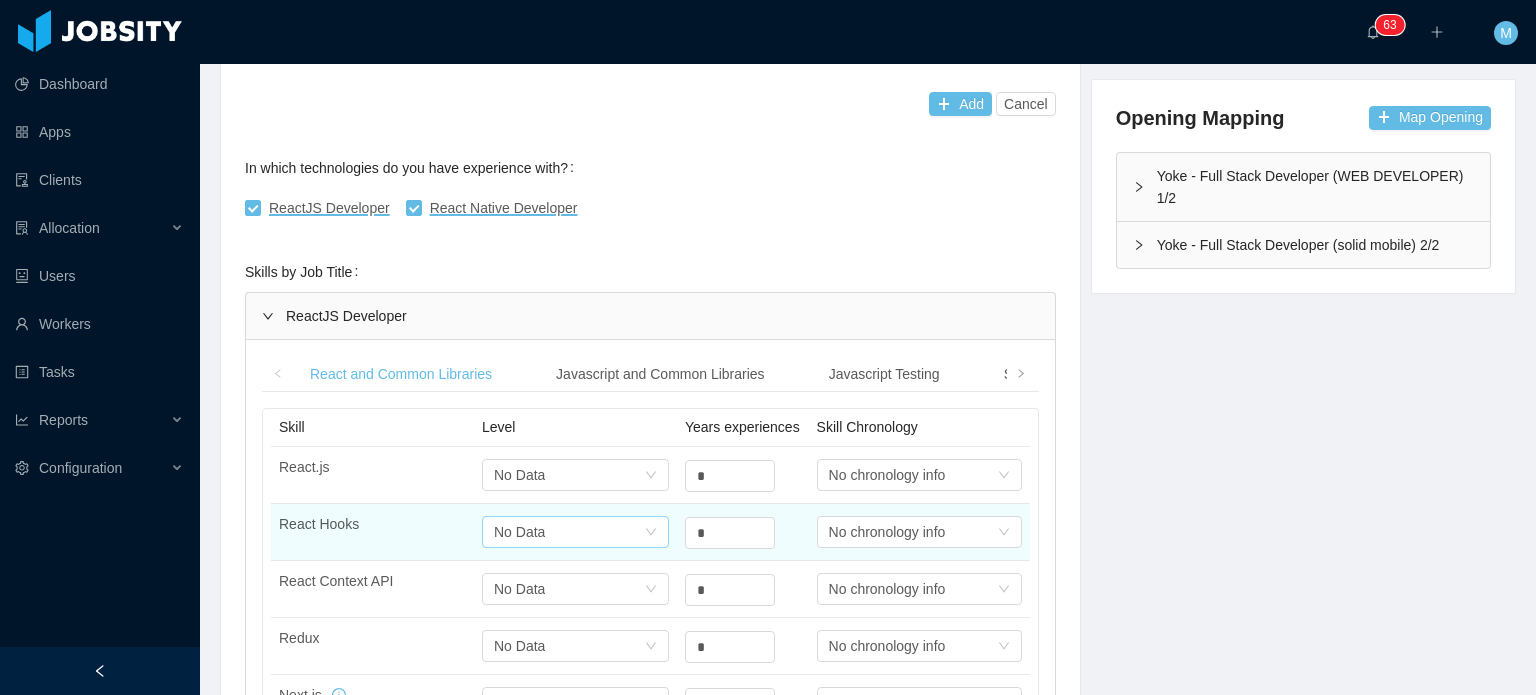 scroll, scrollTop: 600, scrollLeft: 0, axis: vertical 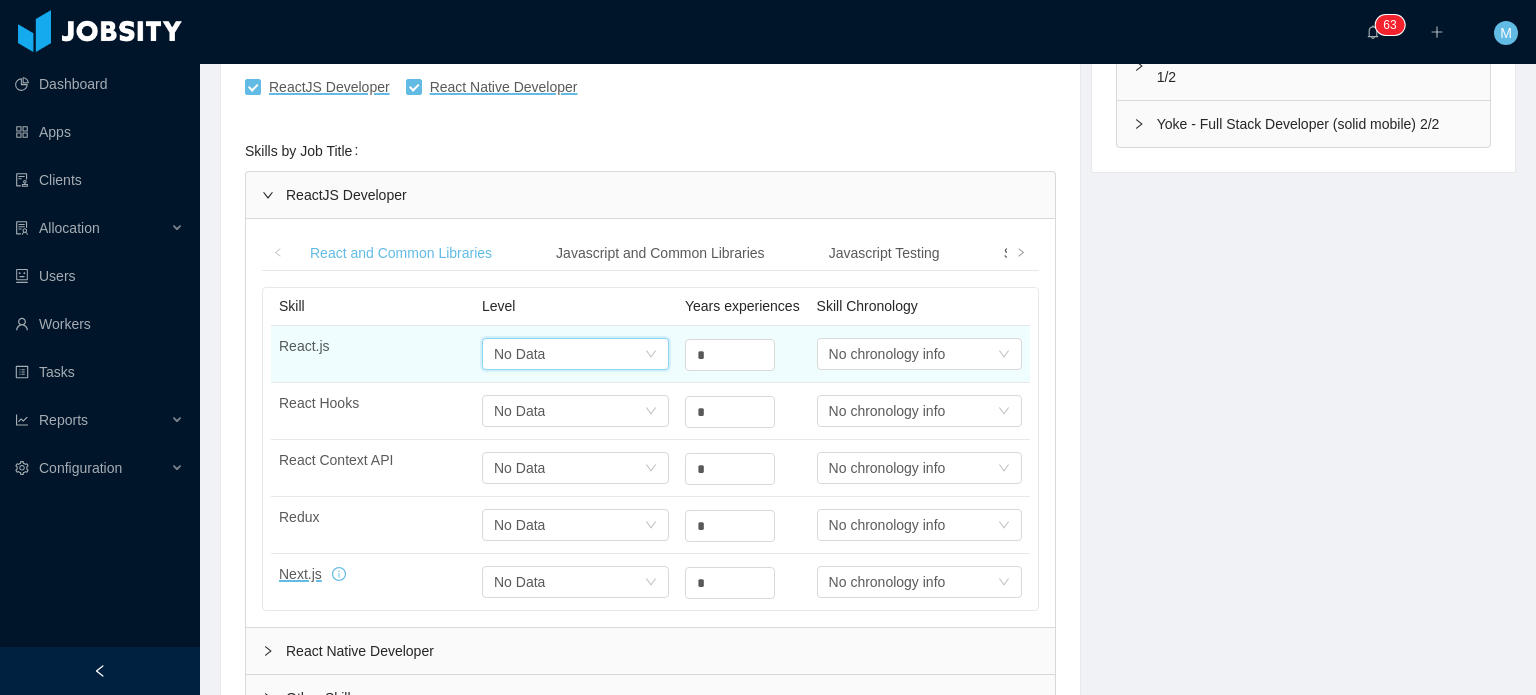 click on "Select one No Data" at bounding box center [575, 354] 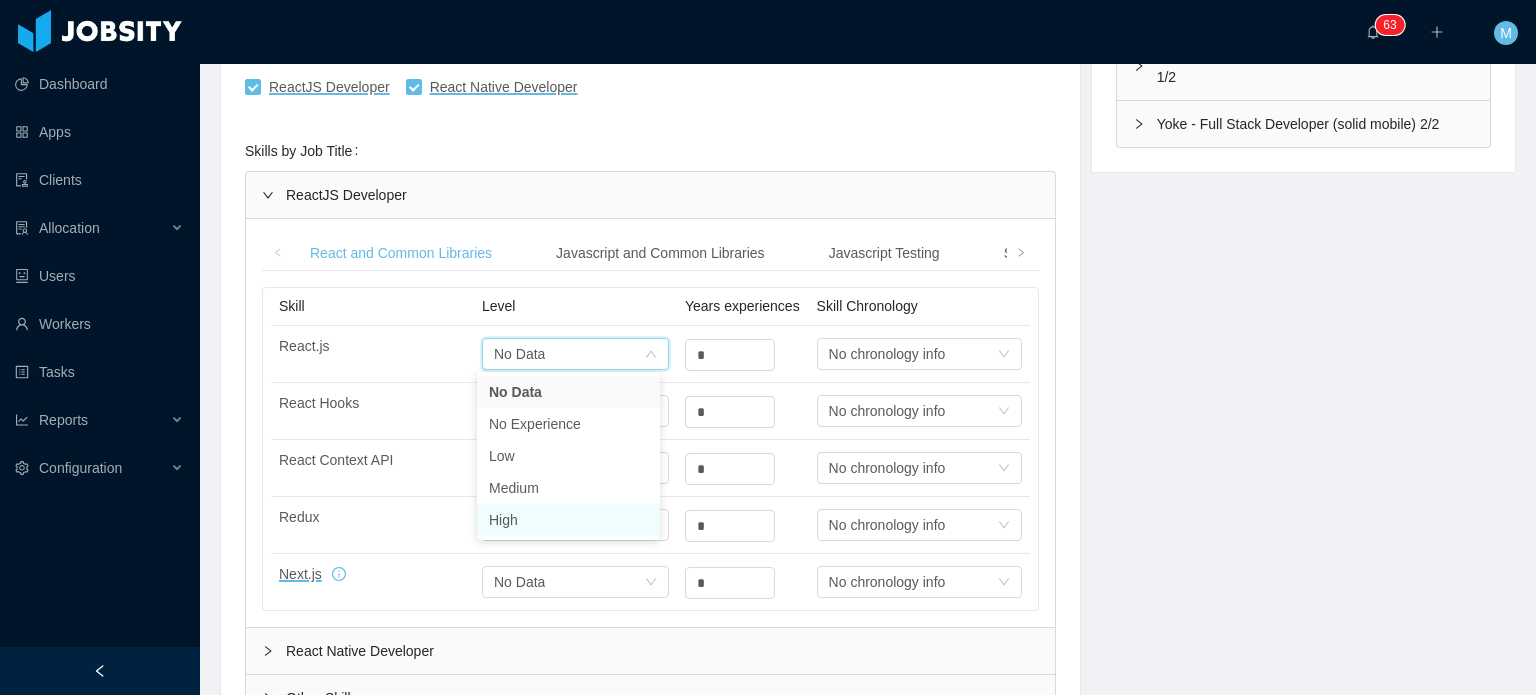 click on "High" at bounding box center [568, 520] 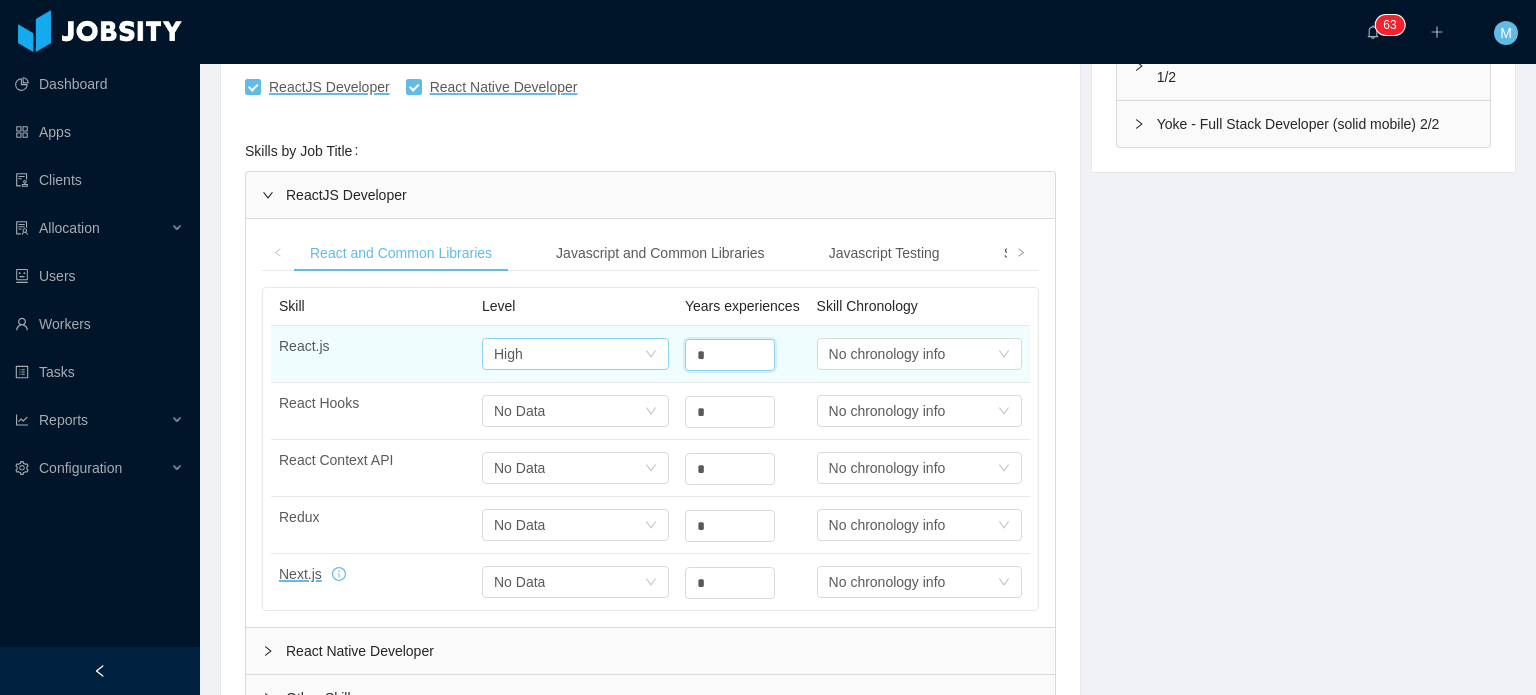 click on "React.js Select one High * Select one No chronology info" at bounding box center (650, 354) 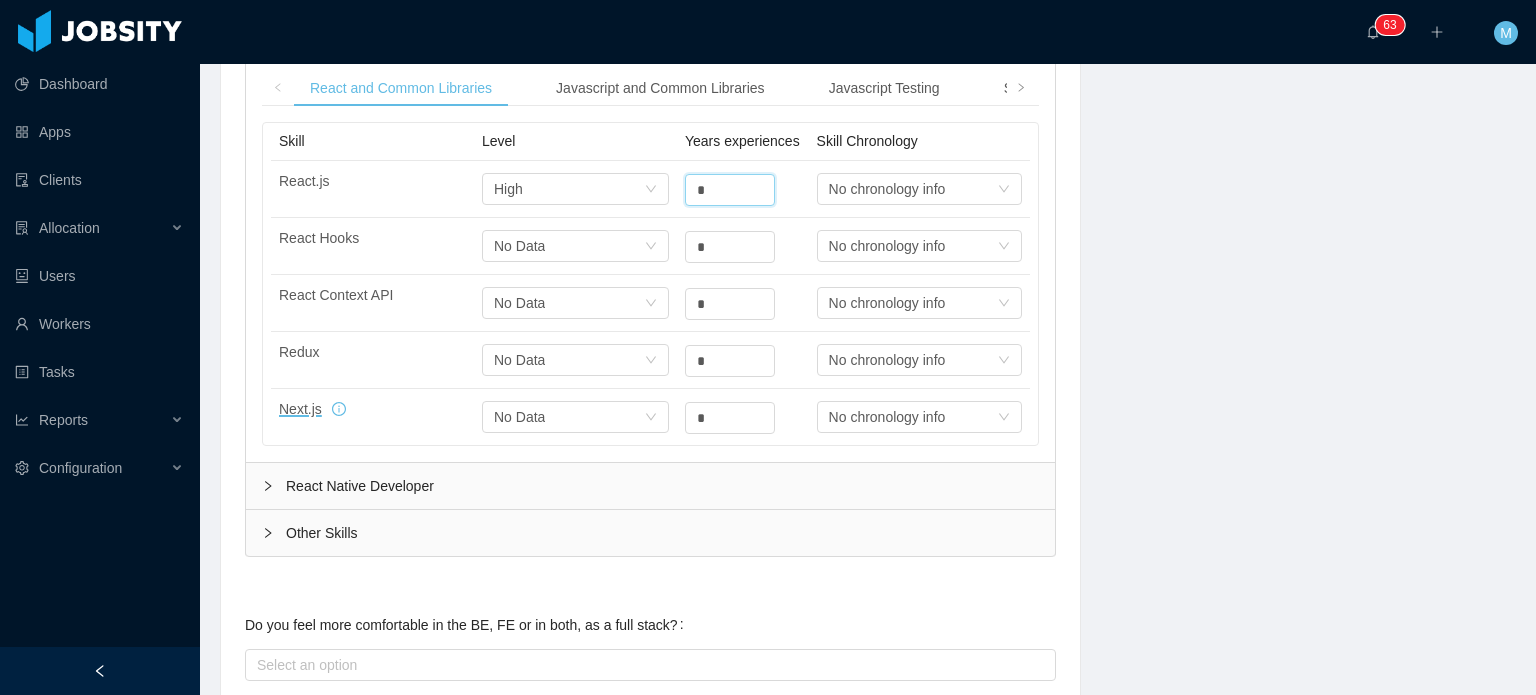 scroll, scrollTop: 800, scrollLeft: 0, axis: vertical 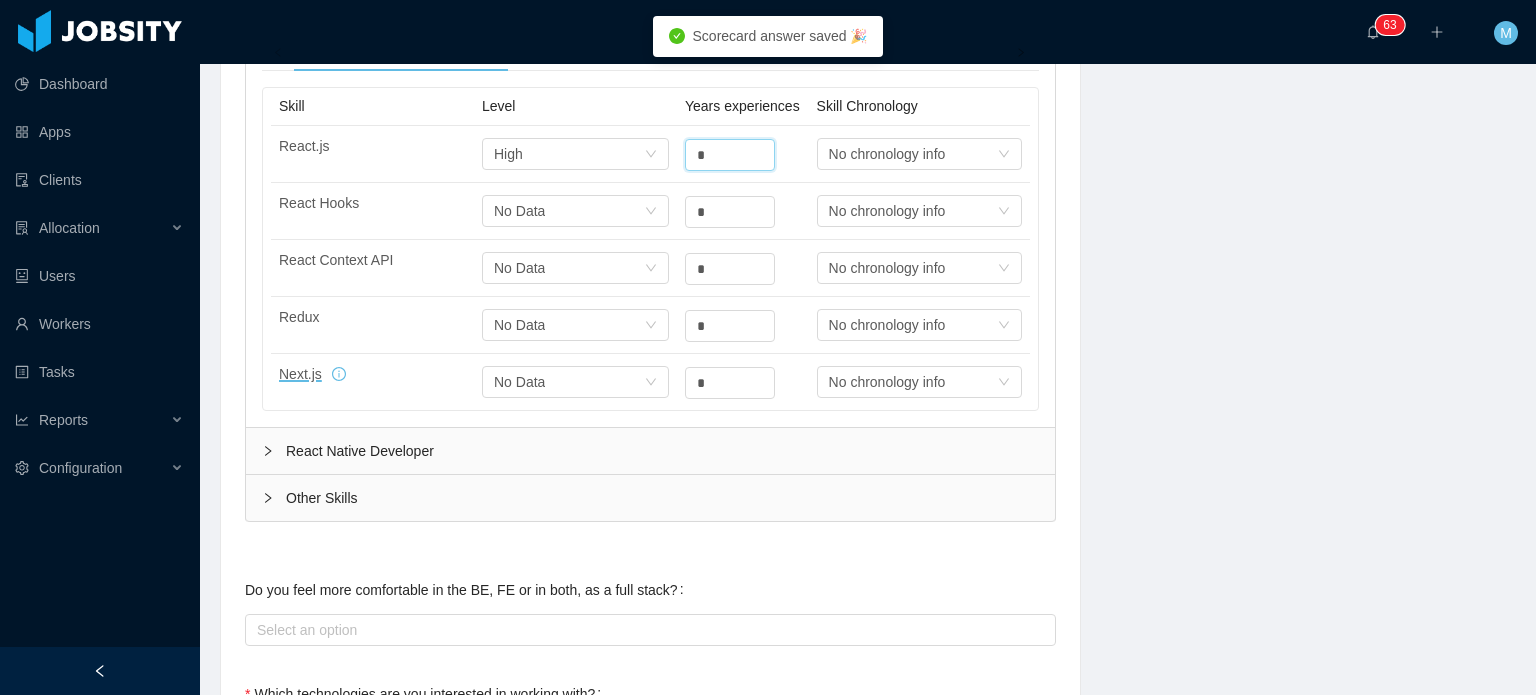 type on "*" 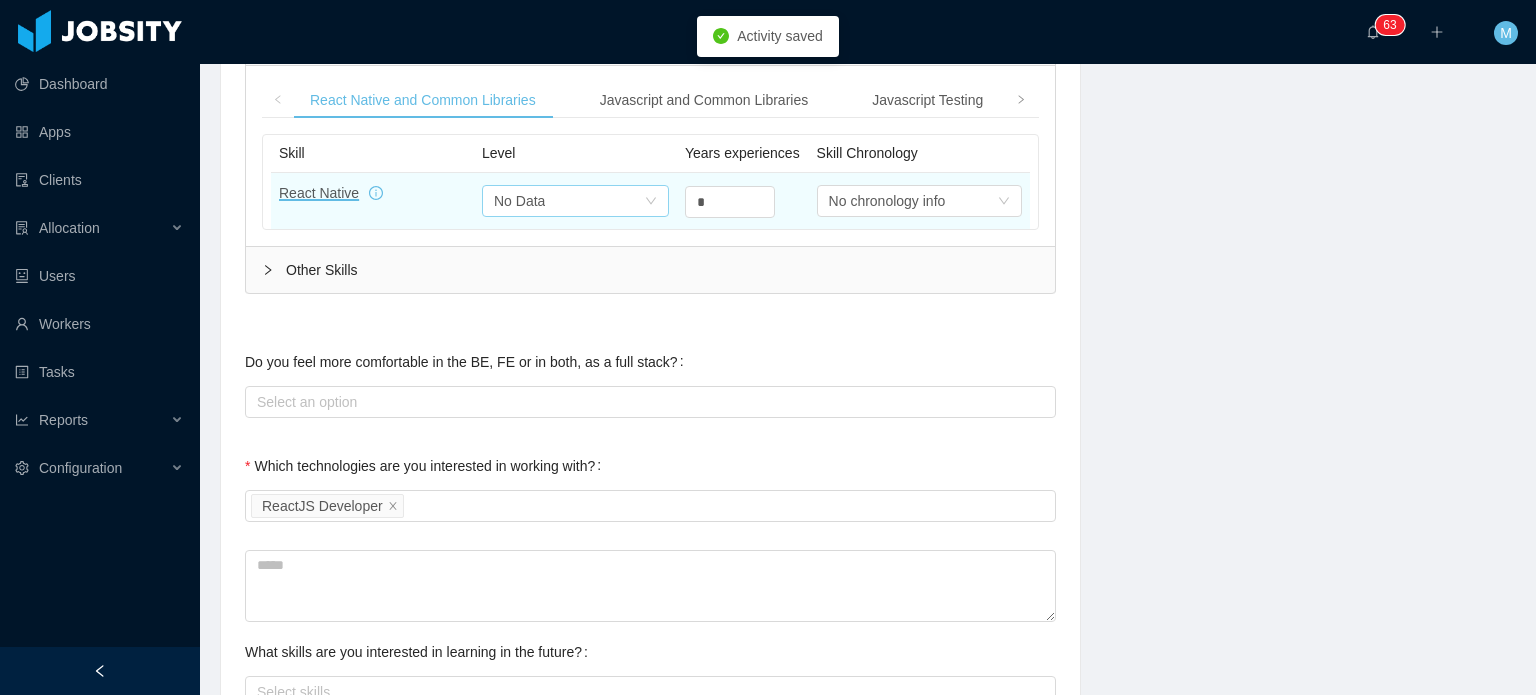 scroll, scrollTop: 700, scrollLeft: 0, axis: vertical 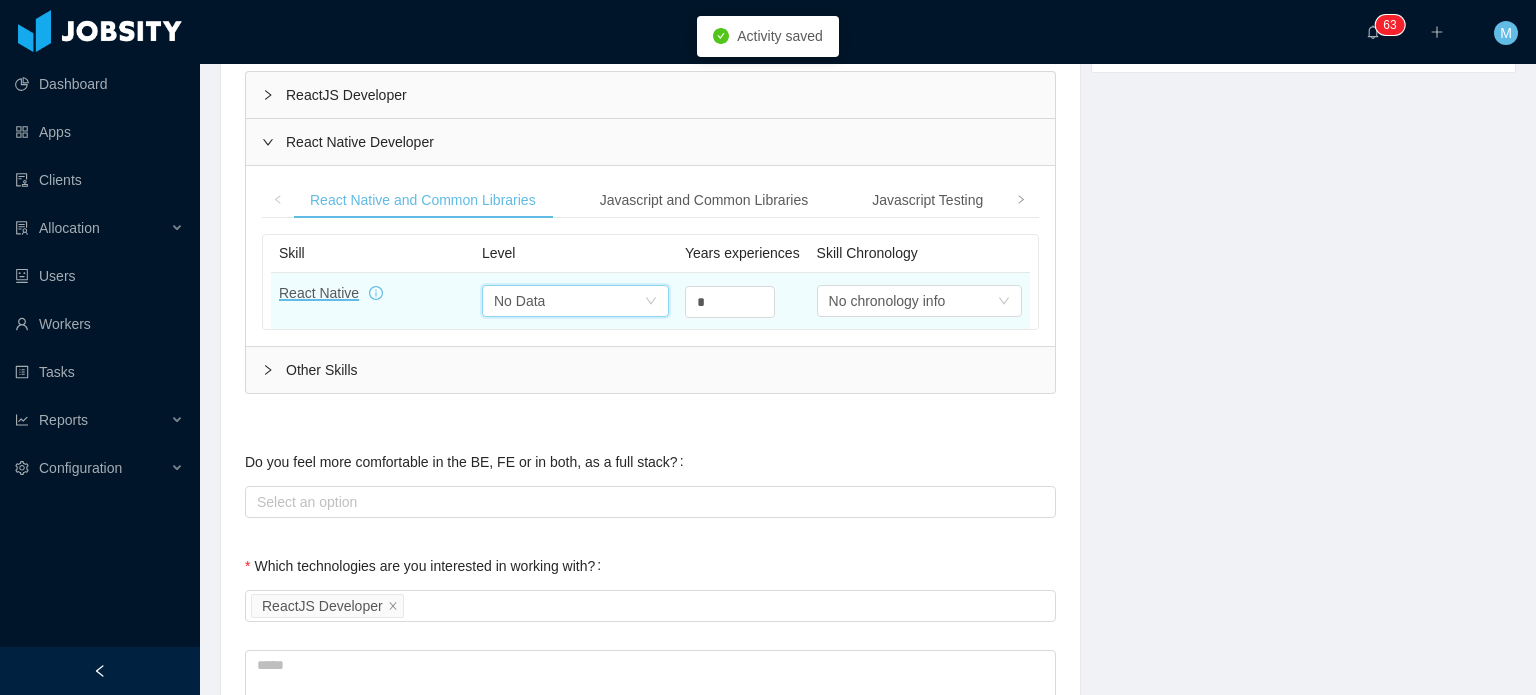 click on "Select one No Data" at bounding box center [569, 301] 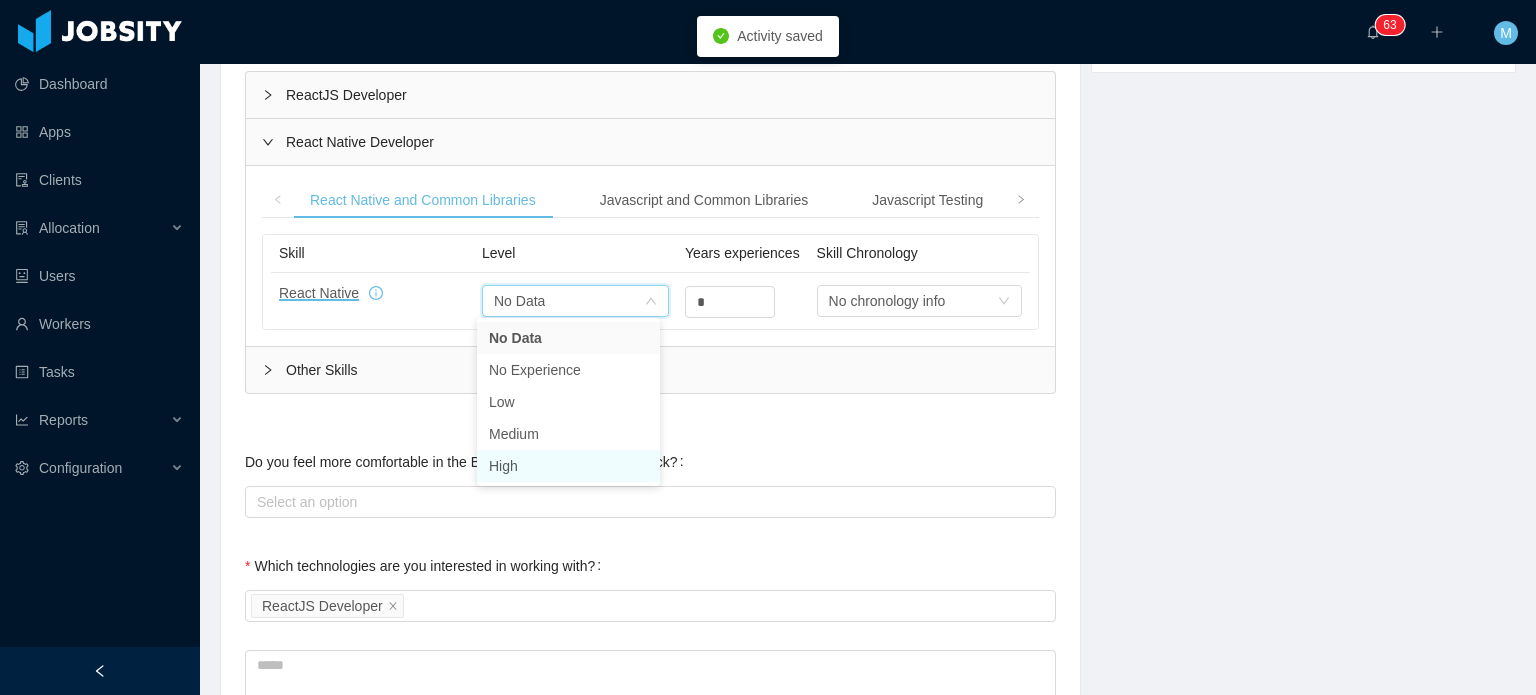 click on "High" at bounding box center [568, 466] 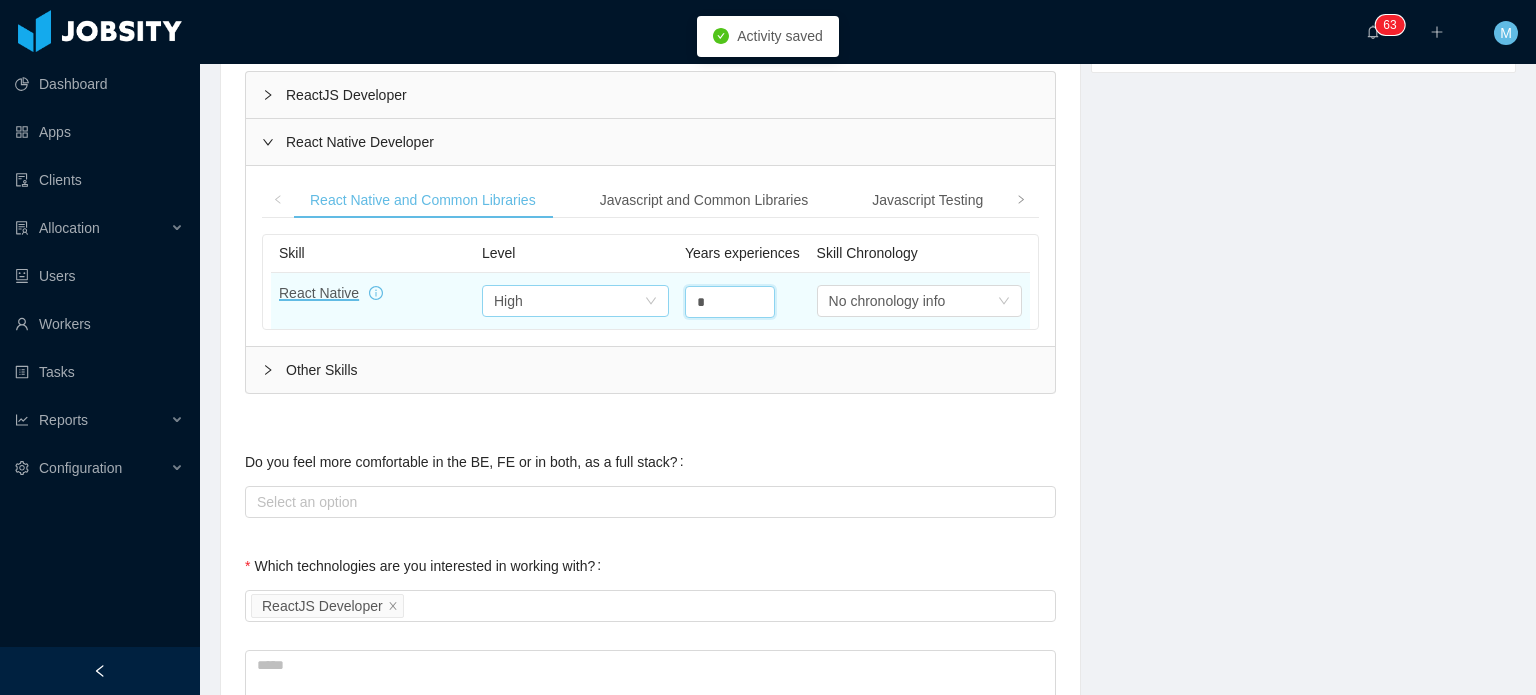drag, startPoint x: 694, startPoint y: 295, endPoint x: 638, endPoint y: 287, distance: 56.568542 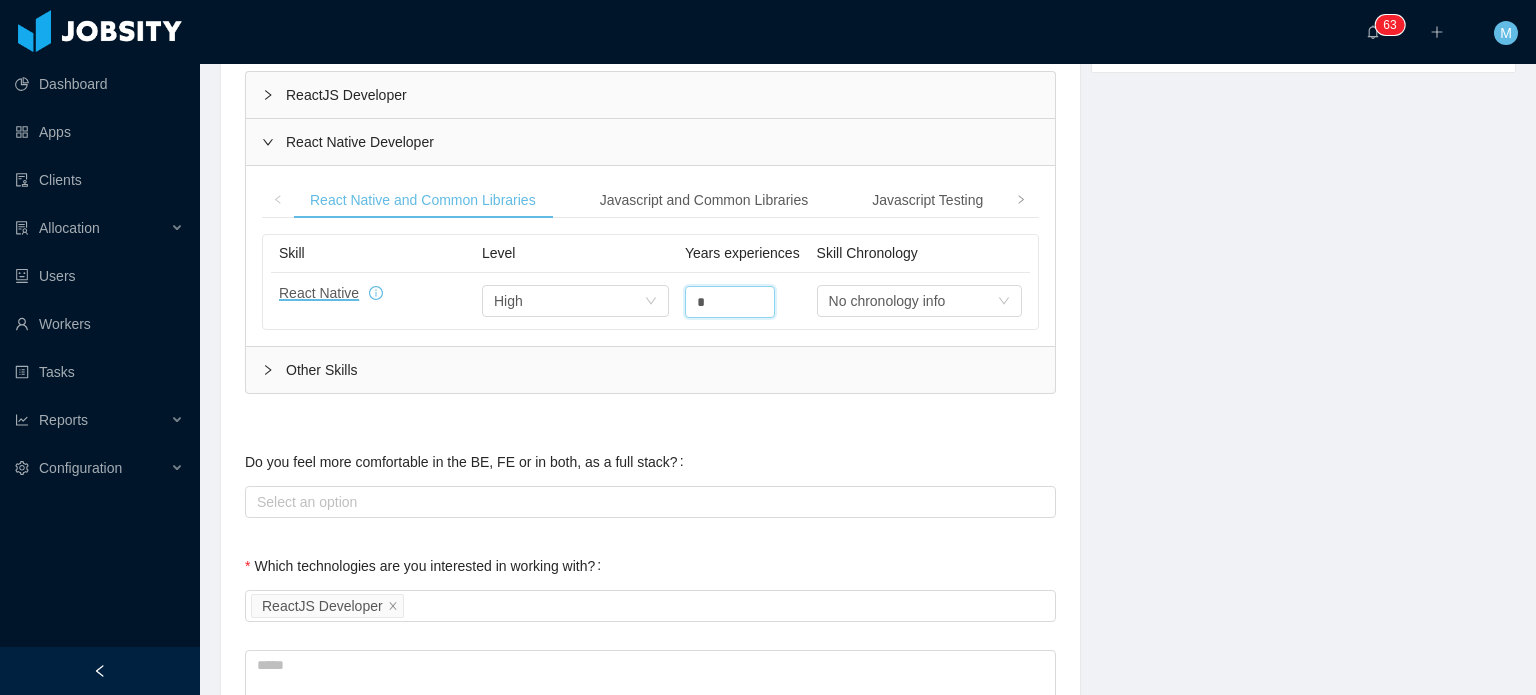 type on "*" 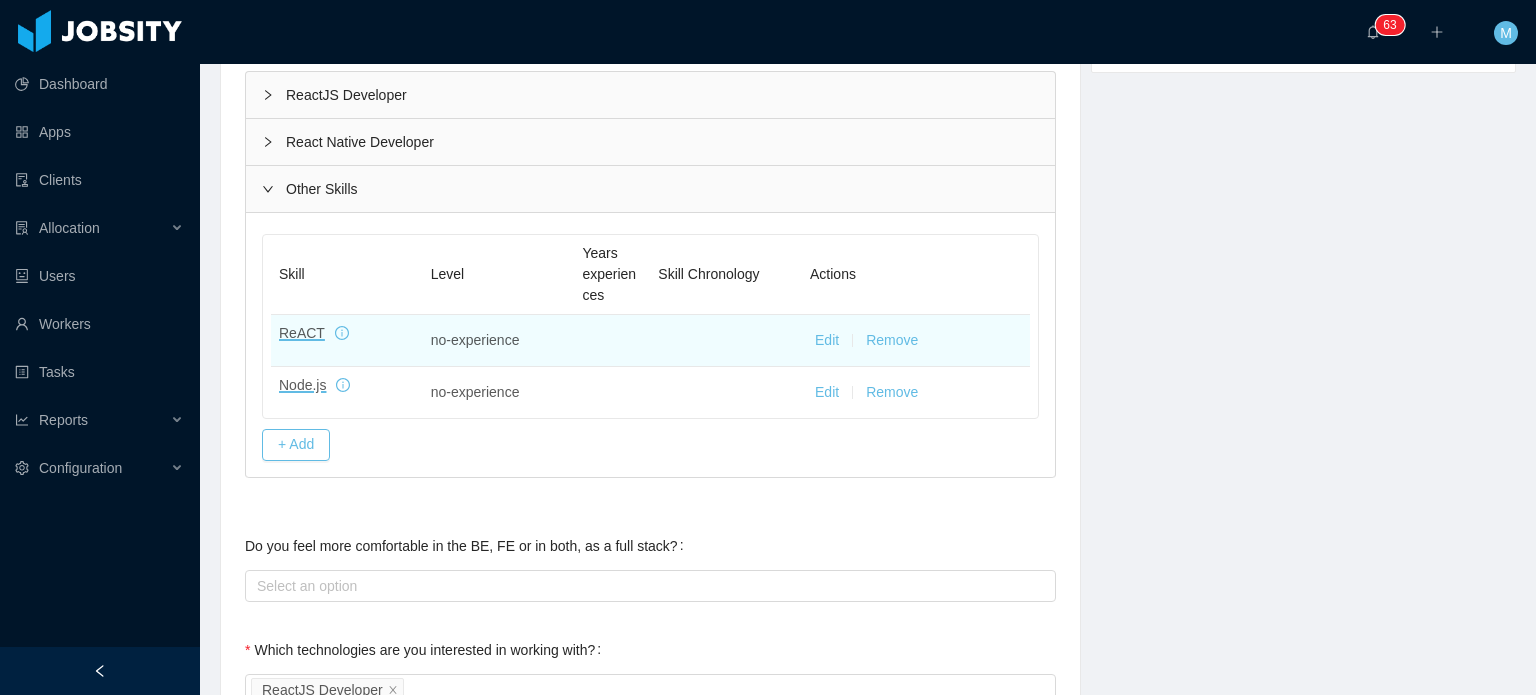 click on "Edit" at bounding box center [827, 340] 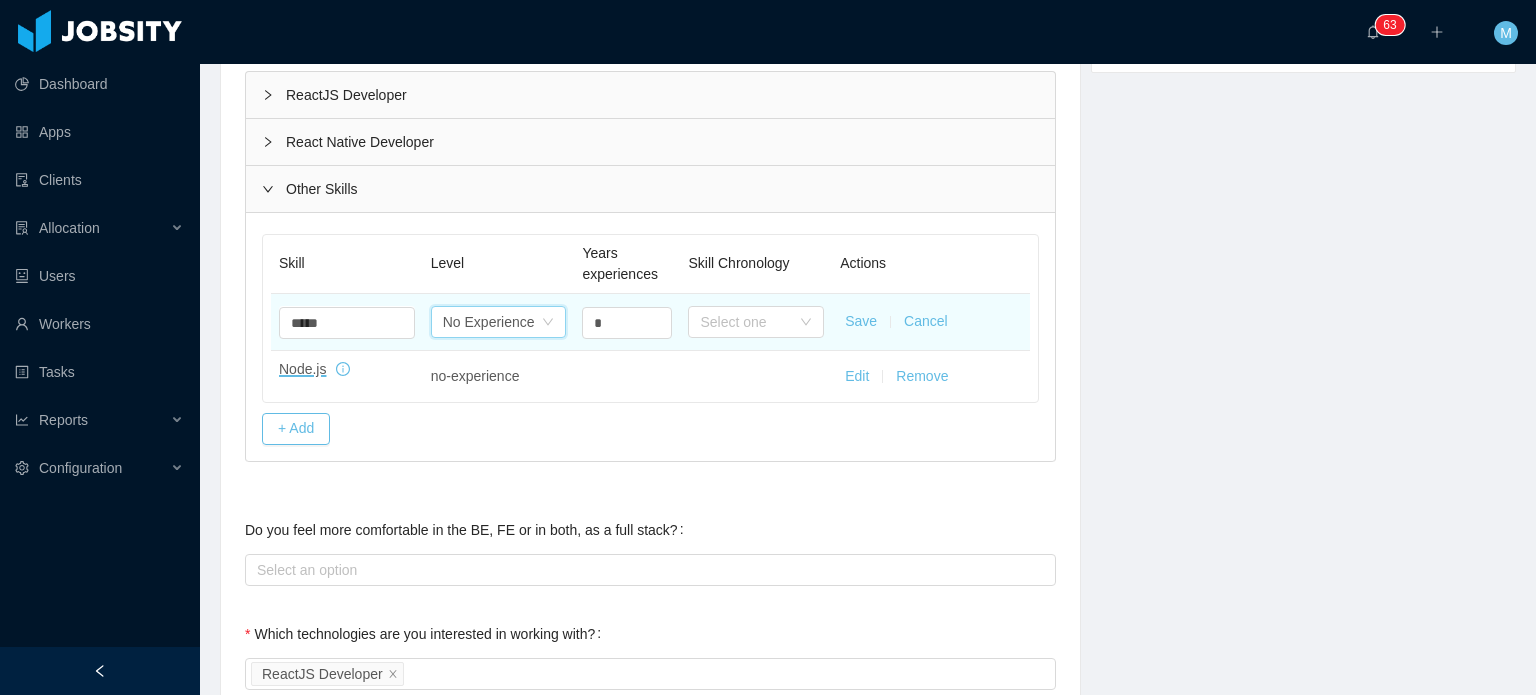 click on "Select one No Experience" at bounding box center [492, 322] 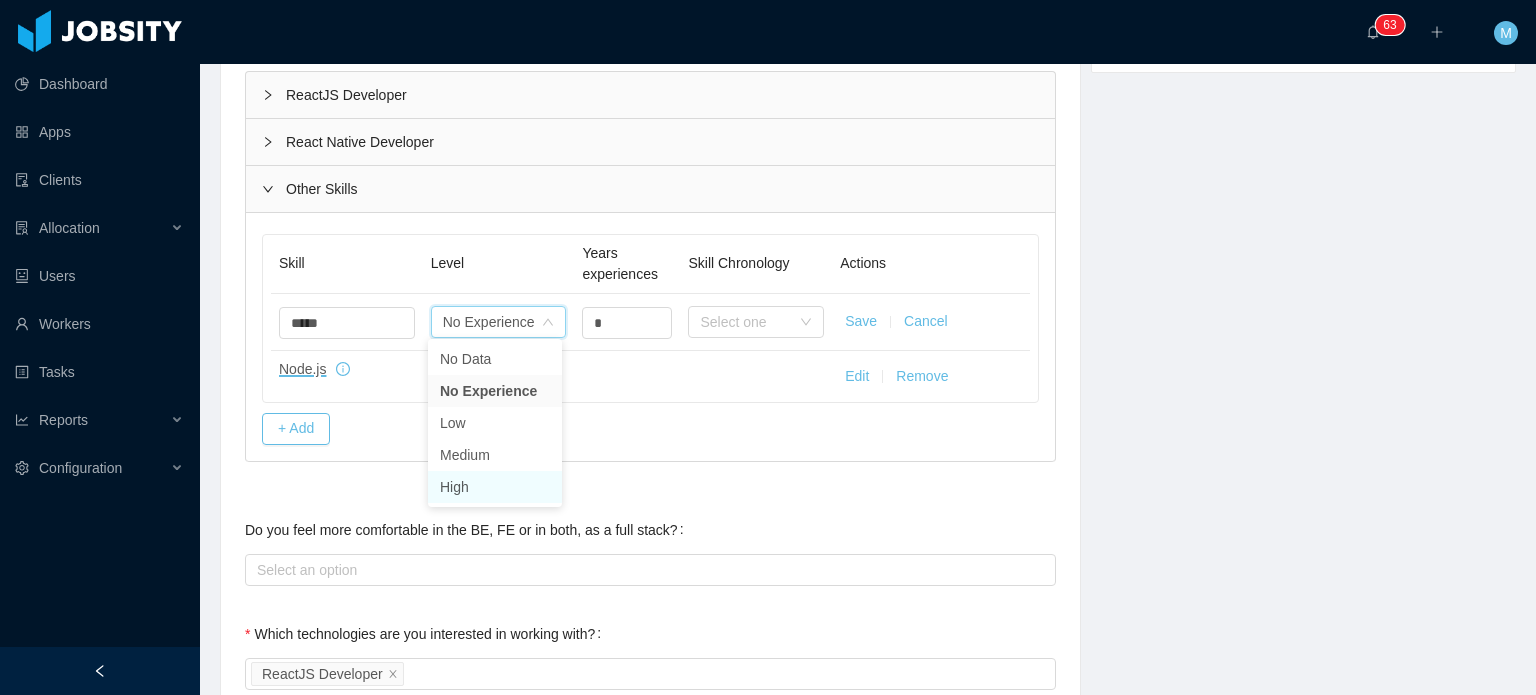click on "No Data No Experience Low Medium High" at bounding box center [495, 423] 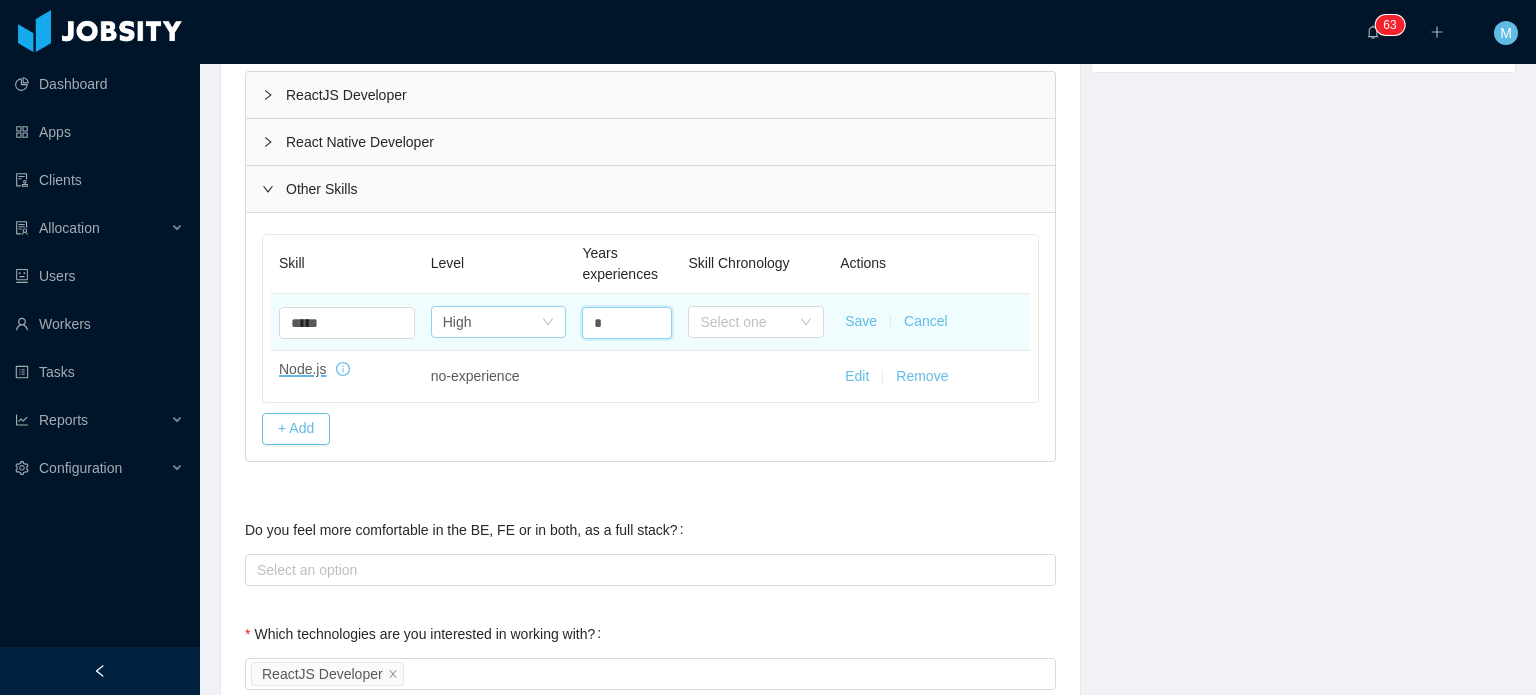 drag, startPoint x: 624, startPoint y: 315, endPoint x: 556, endPoint y: 315, distance: 68 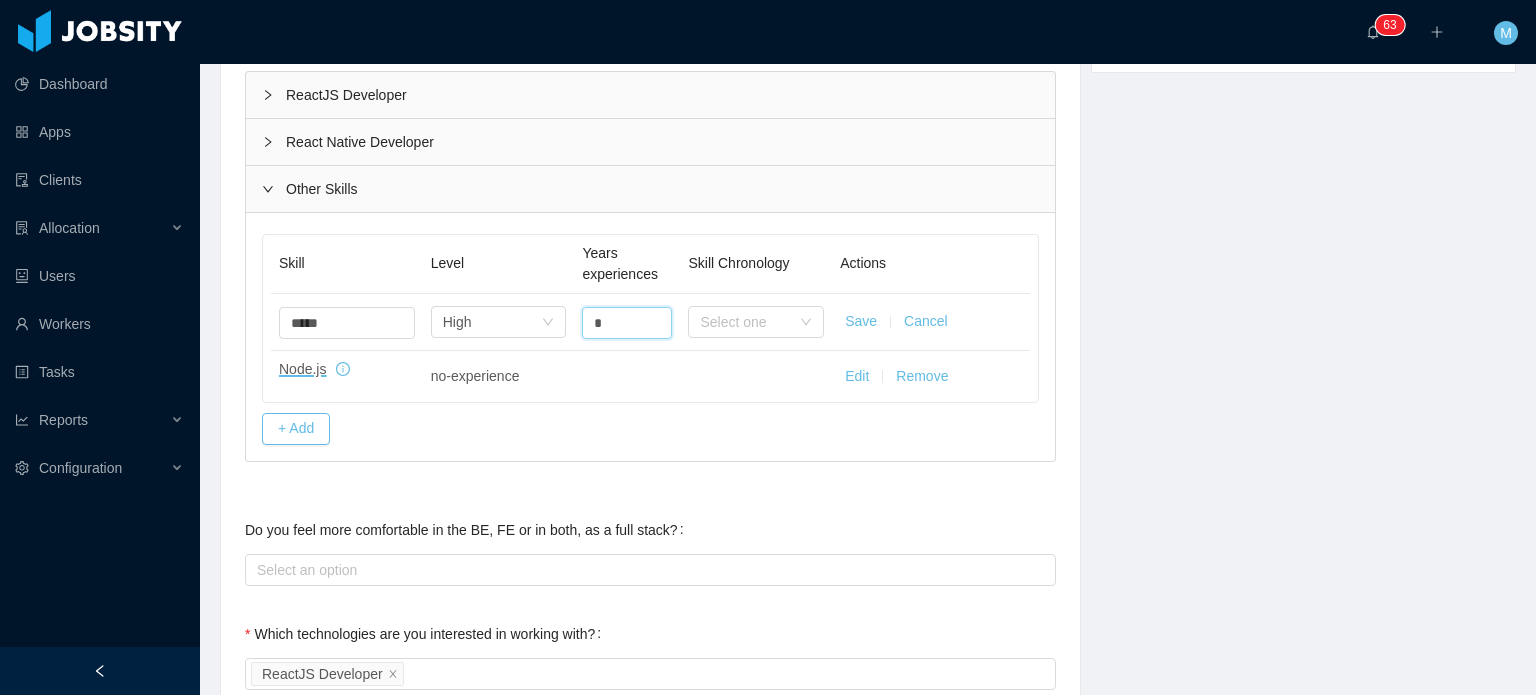 type on "*" 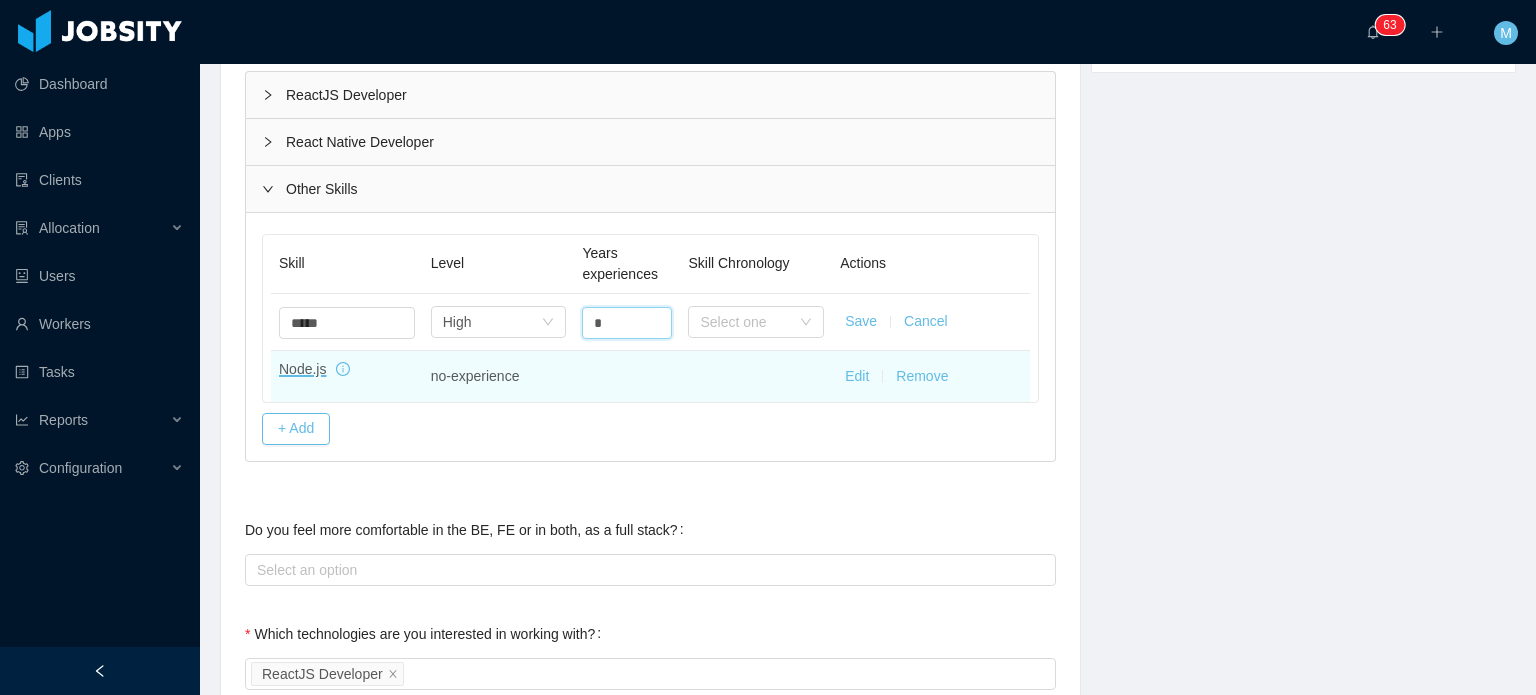 click on "Edit" at bounding box center [857, 376] 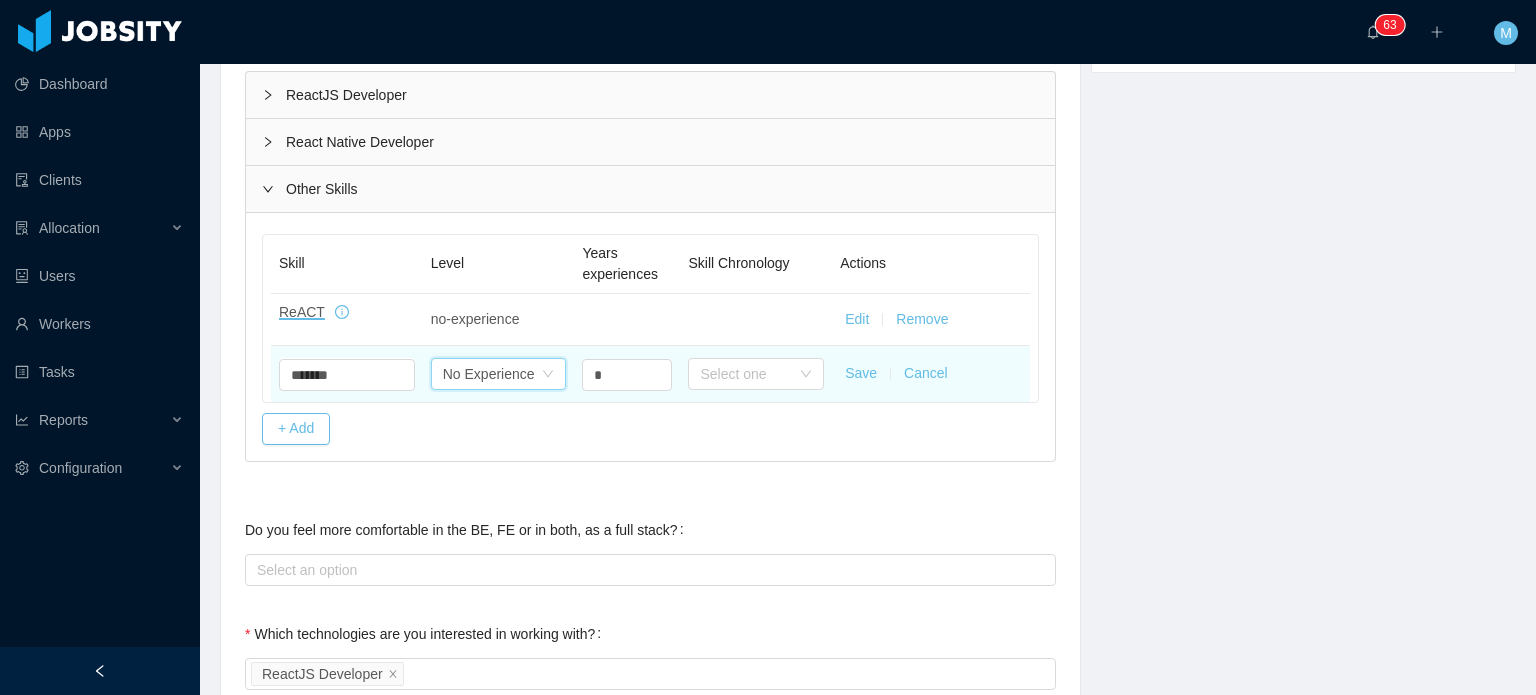 click on "No Experience" at bounding box center [489, 374] 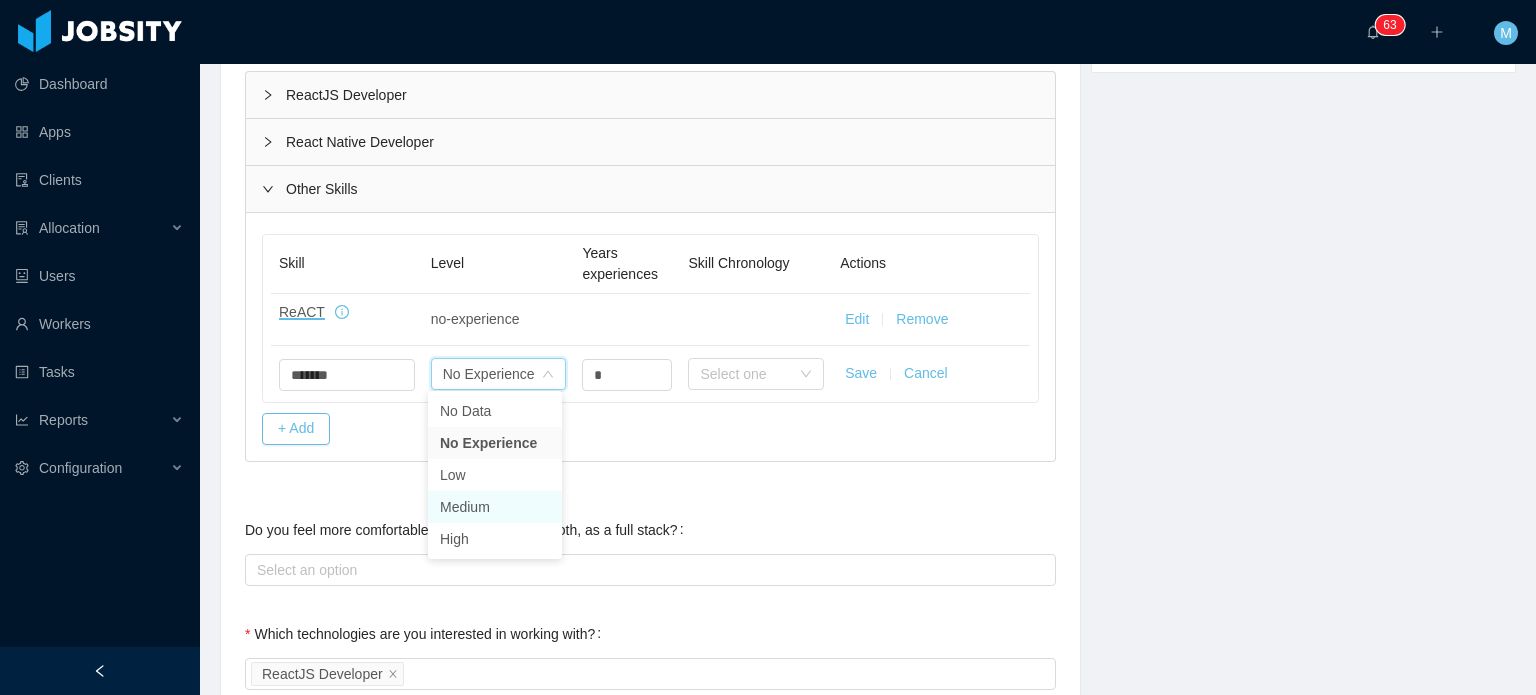 click on "Medium" at bounding box center (495, 507) 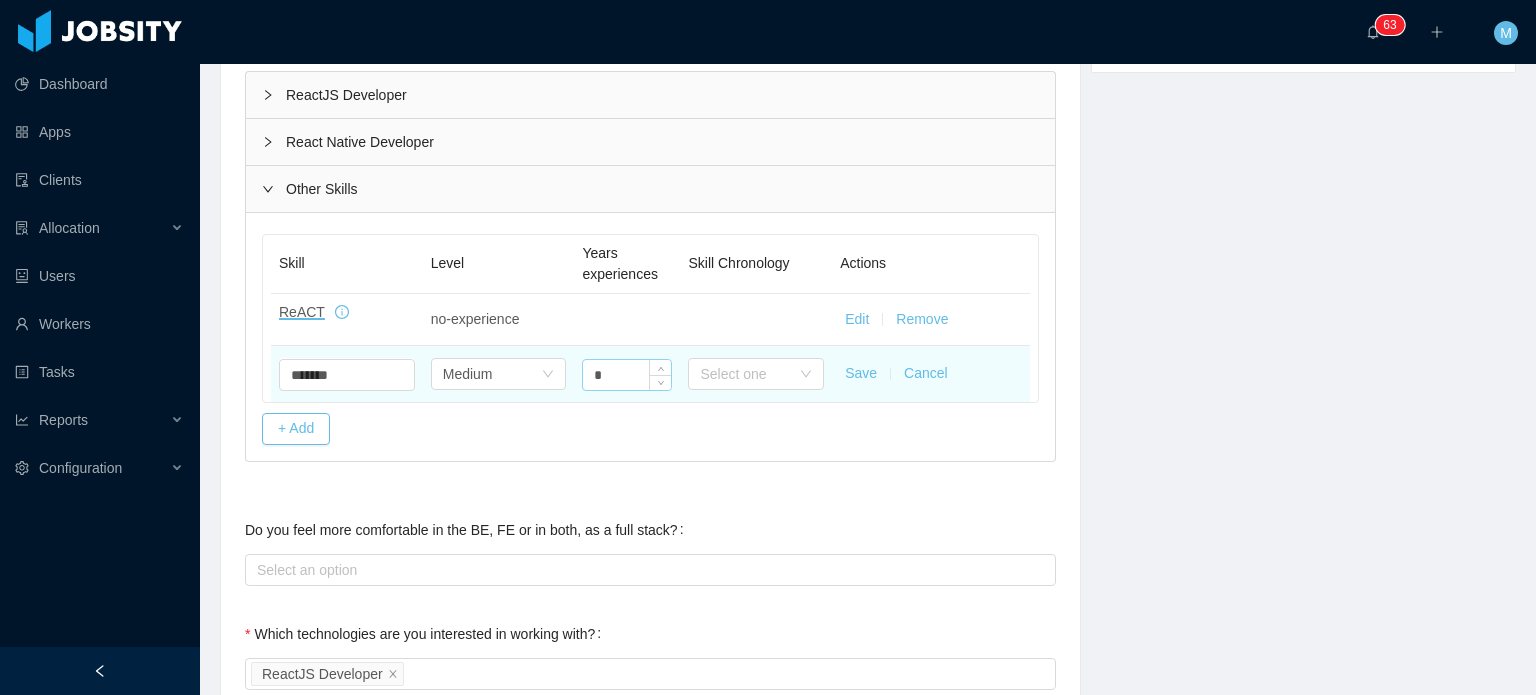 drag, startPoint x: 604, startPoint y: 392, endPoint x: 610, endPoint y: 376, distance: 17.088007 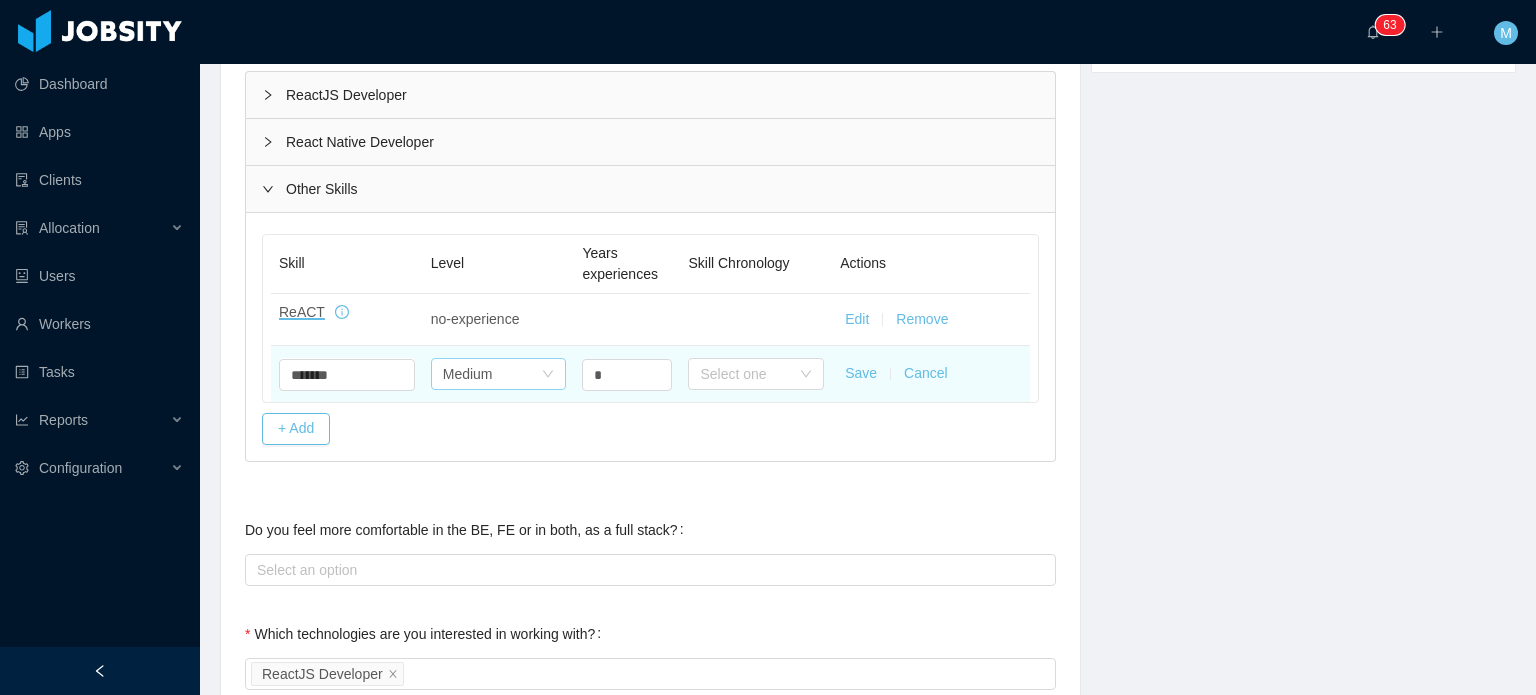 drag, startPoint x: 611, startPoint y: 375, endPoint x: 528, endPoint y: 373, distance: 83.02409 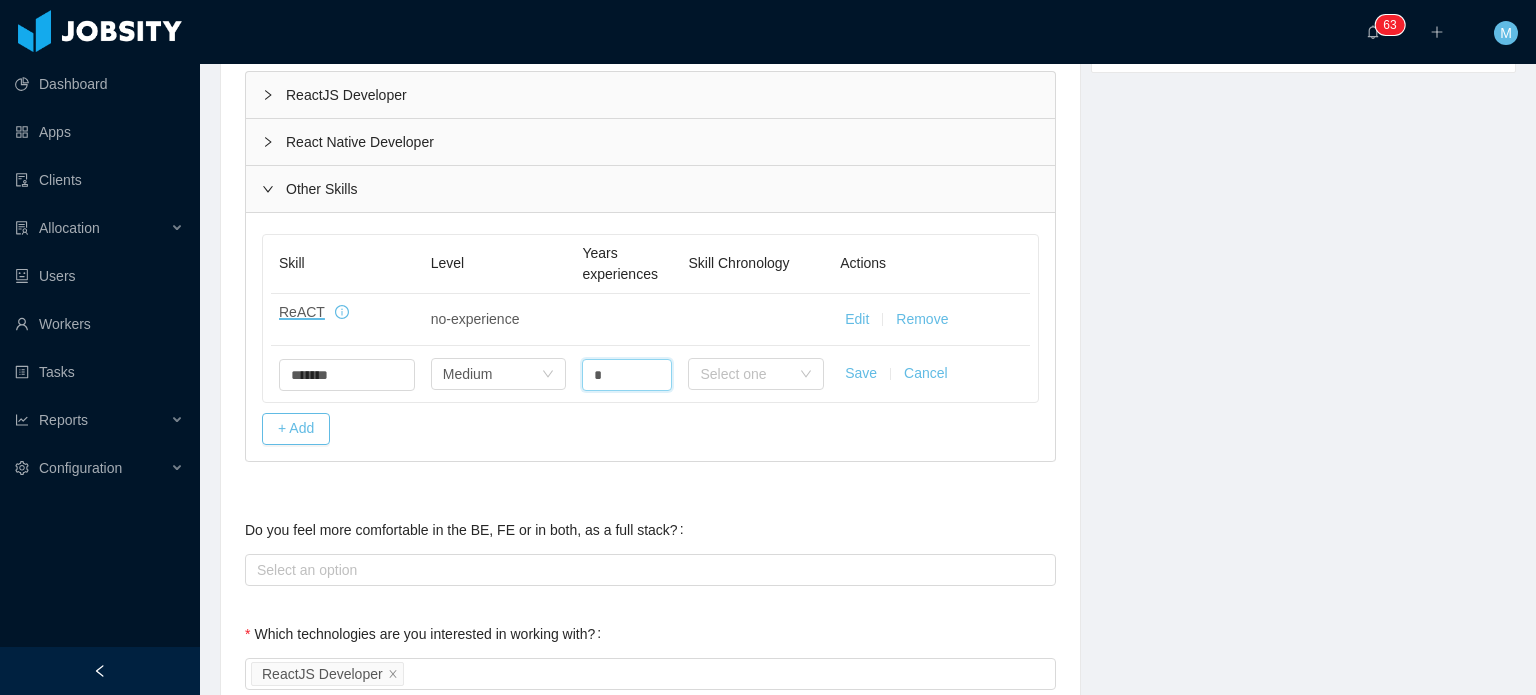 type on "*" 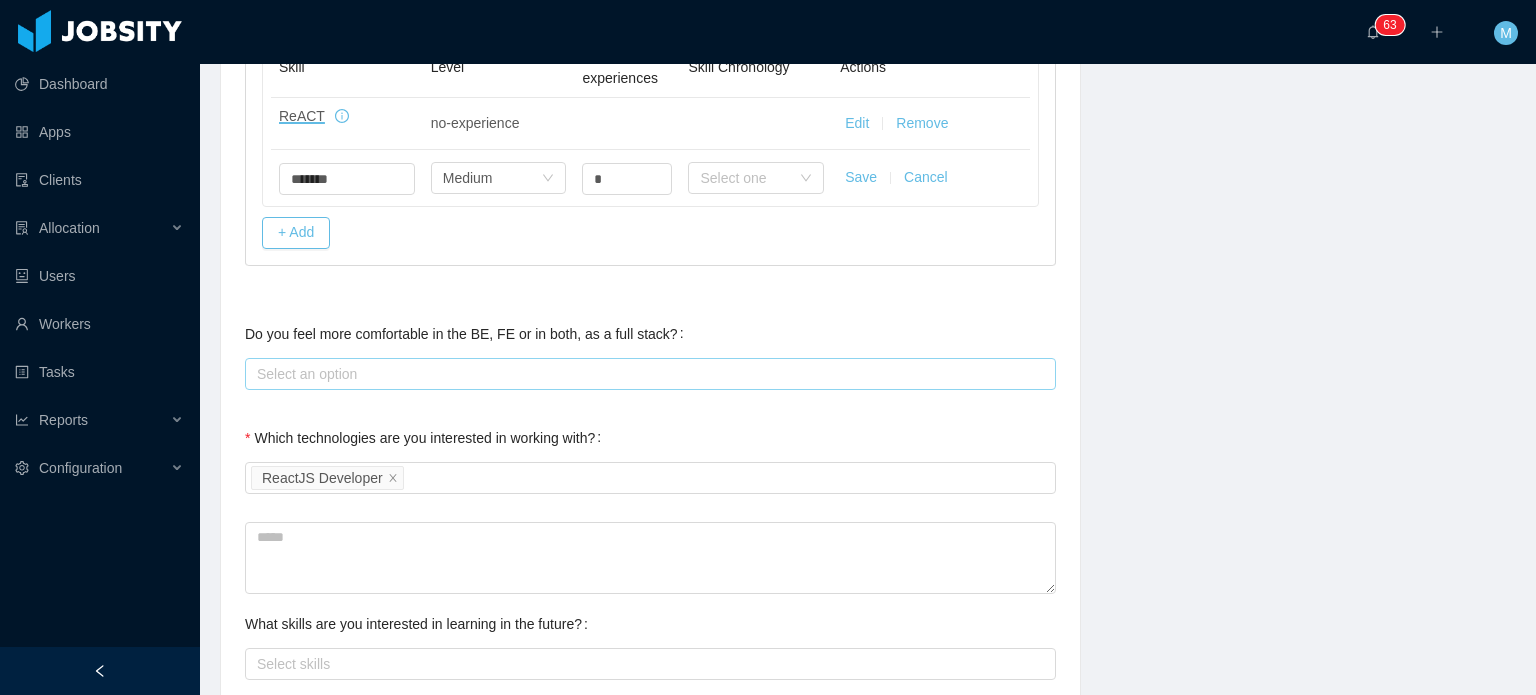 scroll, scrollTop: 900, scrollLeft: 0, axis: vertical 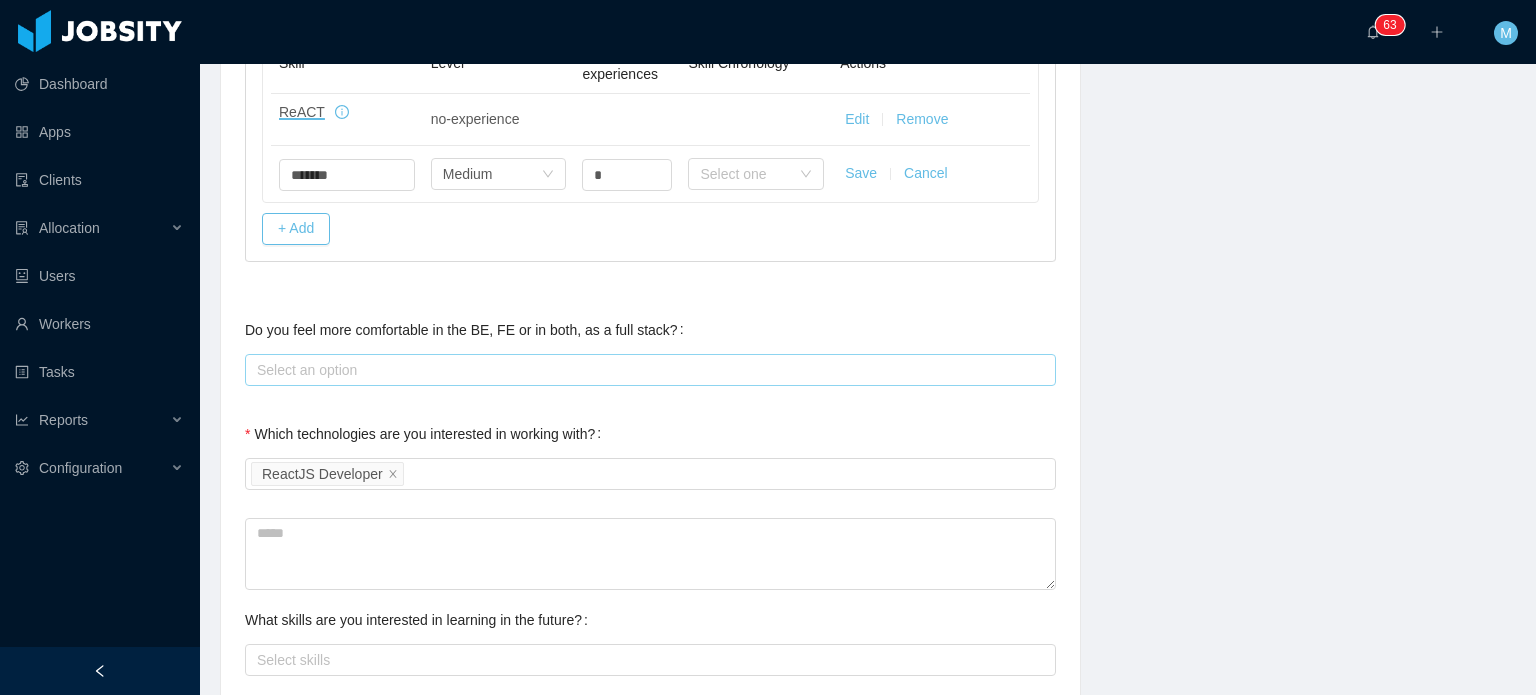 click on "Select an option" at bounding box center (646, 370) 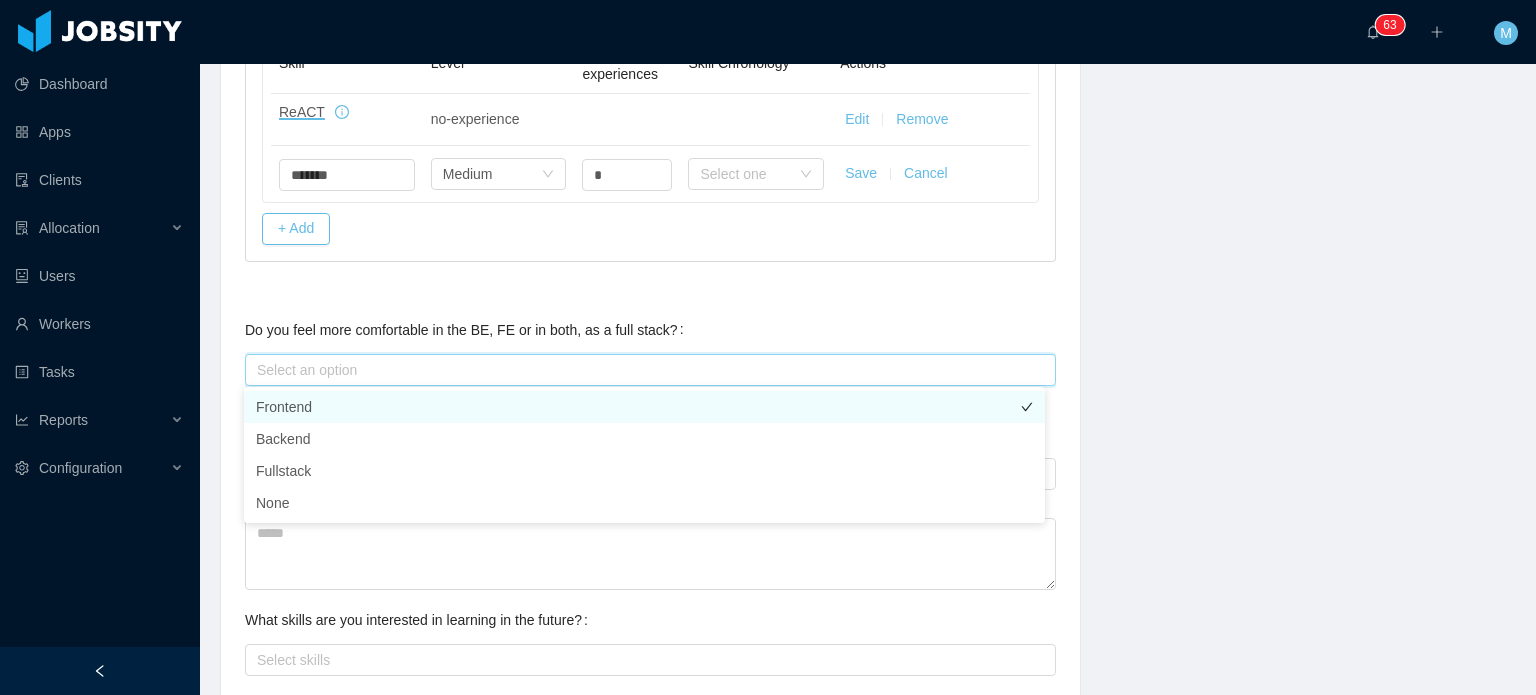 click on "Frontend" at bounding box center [644, 407] 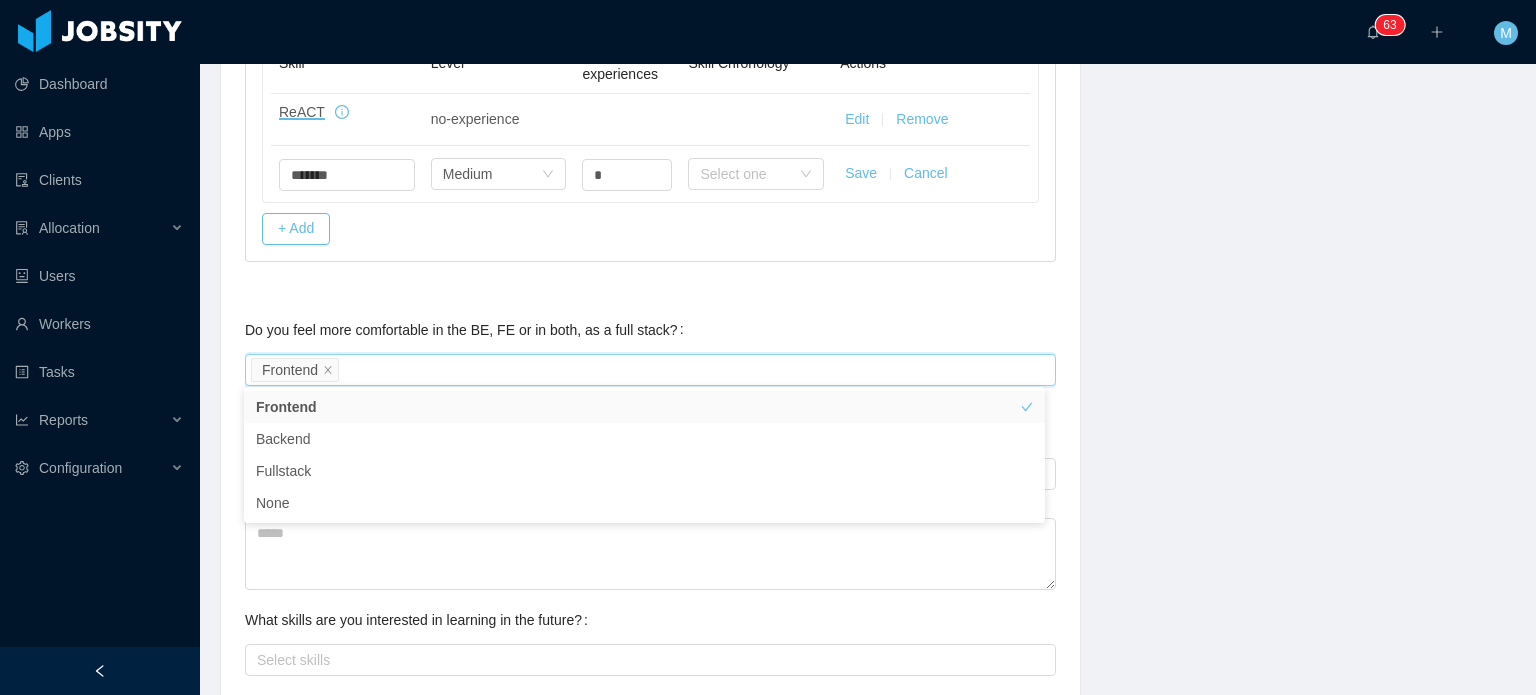 click on "Background Experience / Preferences Profile Soft Skills Language Notes General Background What have you heard about Jobsity? Billable Billable Gender Female Male Non binary Location Country ******* Ecuador   City ***** Quito   Marital Status Marital Status Number of Children * Nationality Country   Education + Add Overall Years of Experience Date of Birth Technical Profile and Role Preference Which technologies have you been most involved and committed to? Software development Remove Edit ReactJS Developer React Native Developer Worker Type   Job titles   Add   Cancel In which technologies do you have experience with? ReactJS Developer React Native Developer Skills by Job Title ReactJS Developer React and Common Libraries Javascript and Common Libraries Javascript Testing Software Development Infrastructure Databases UI Building UX/UI QA Automation Skill Level Years experiences Skill Chronology React.js Select one High * Select one No chronology info React Hooks Select one No Data * Select one Select one" at bounding box center (868, 240) 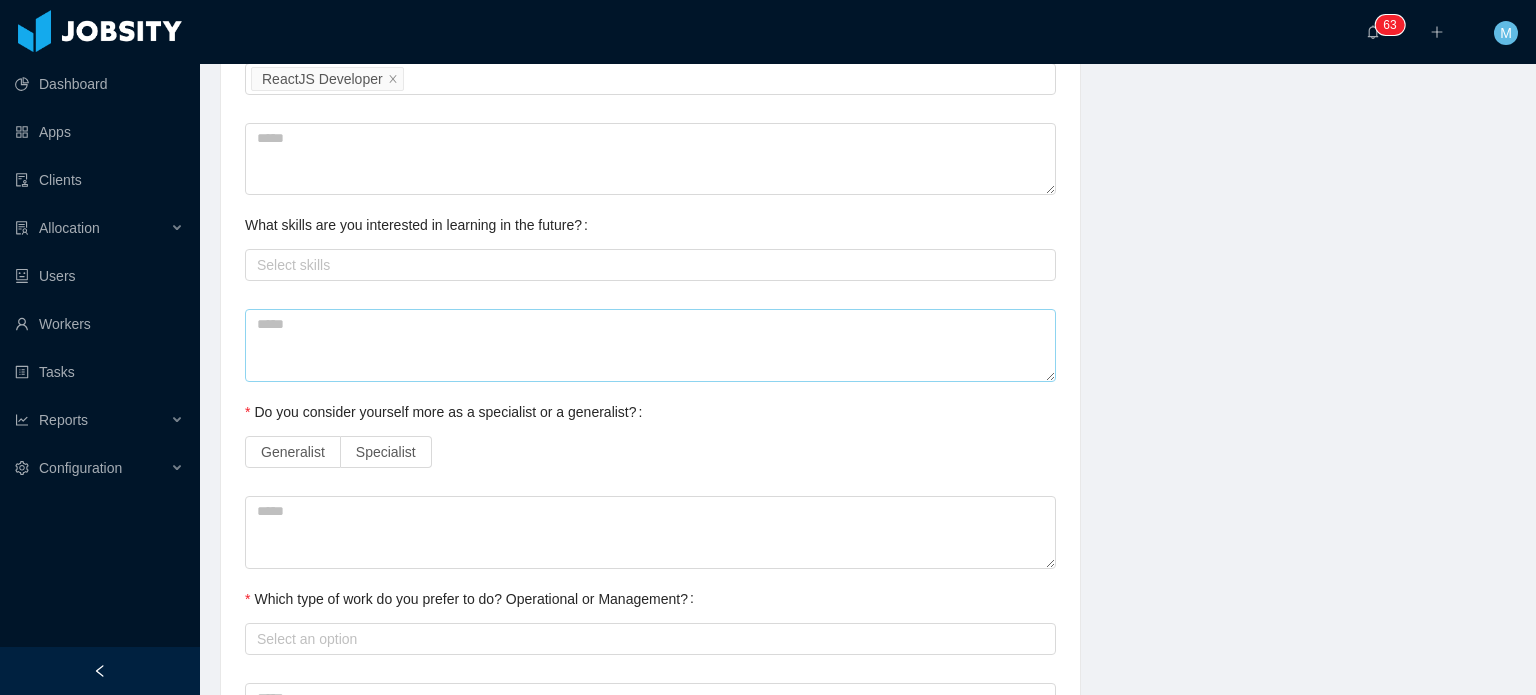 scroll, scrollTop: 1300, scrollLeft: 0, axis: vertical 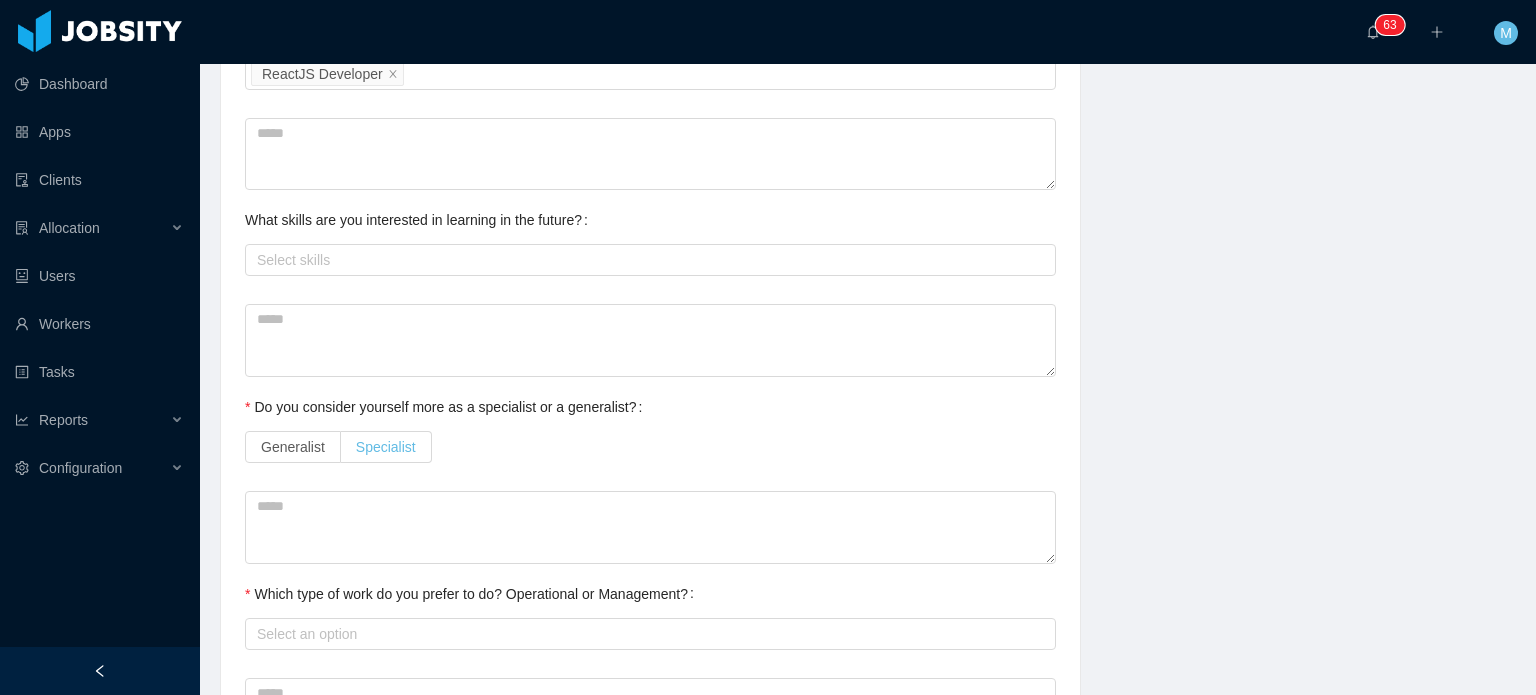 click on "Specialist" at bounding box center (386, 447) 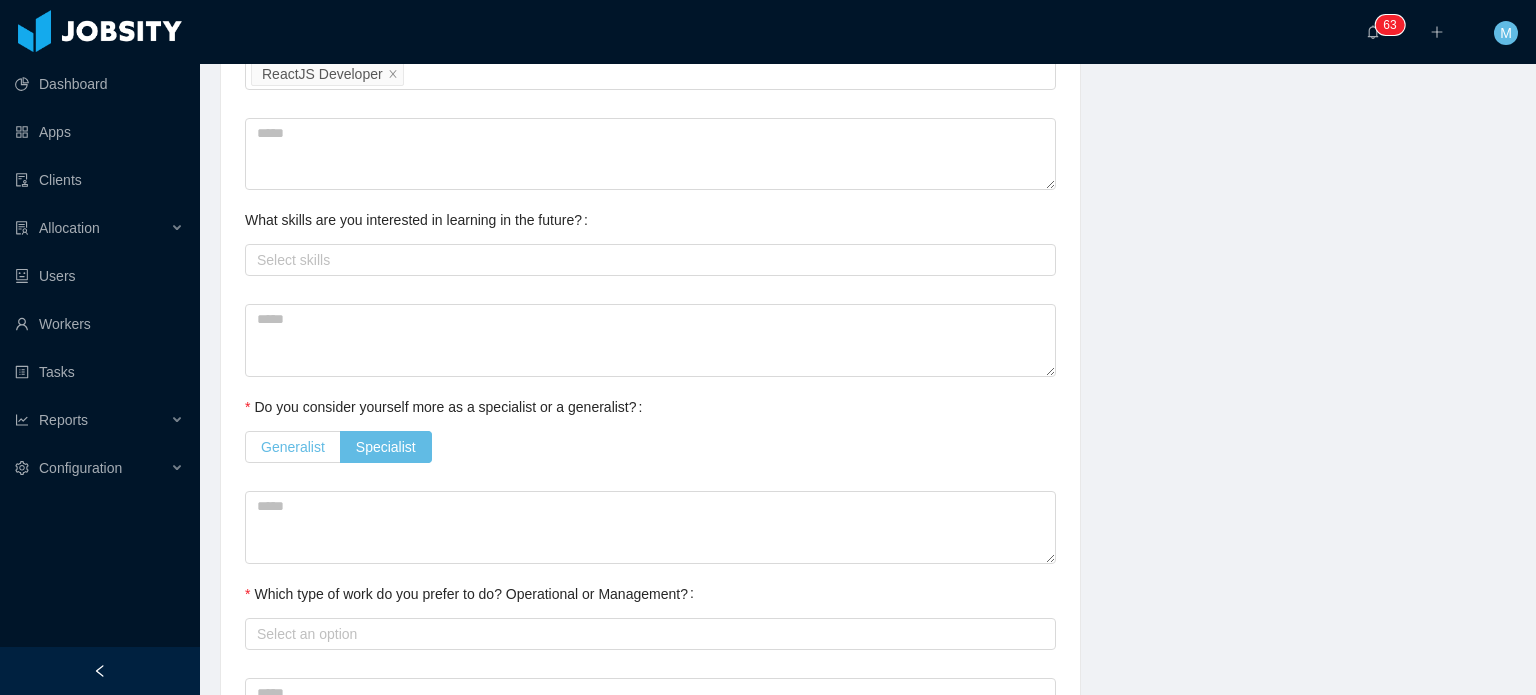 click on "Generalist" at bounding box center (293, 447) 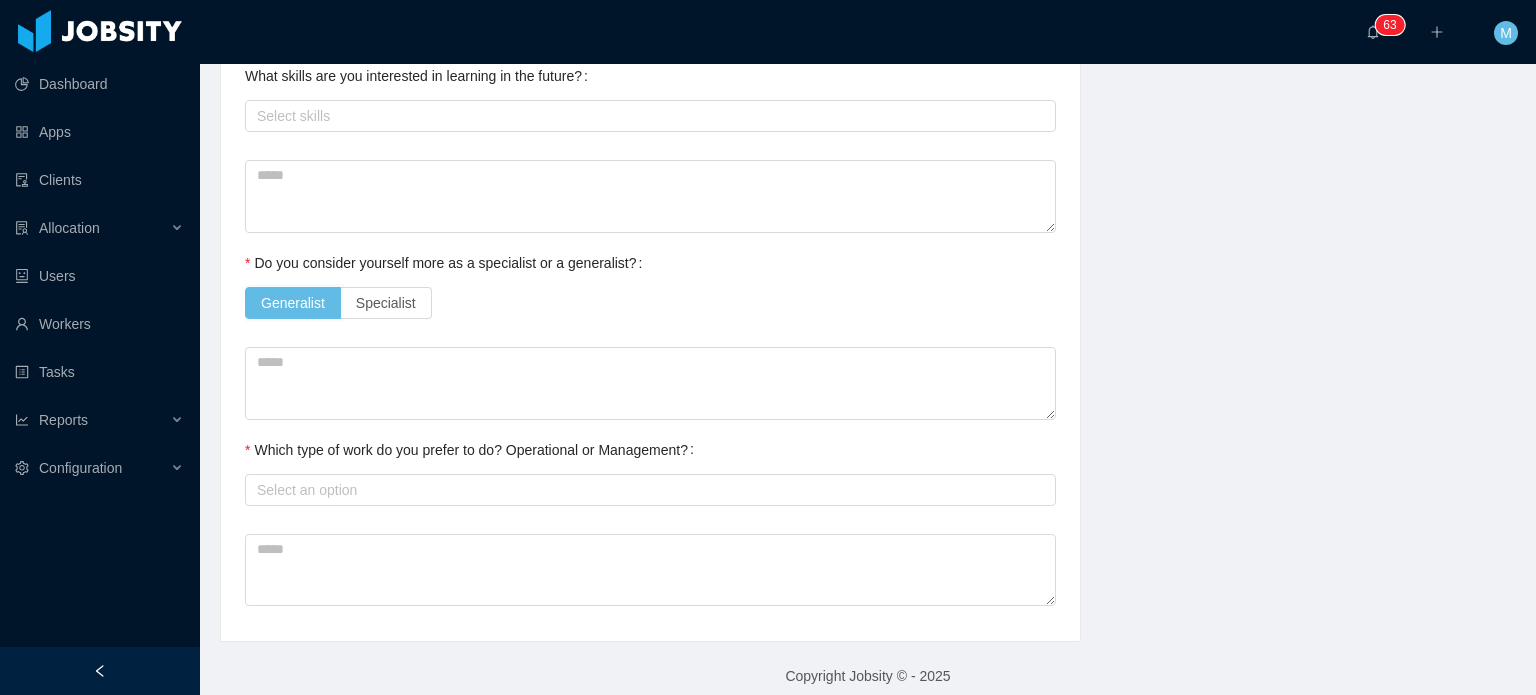 scroll, scrollTop: 1457, scrollLeft: 0, axis: vertical 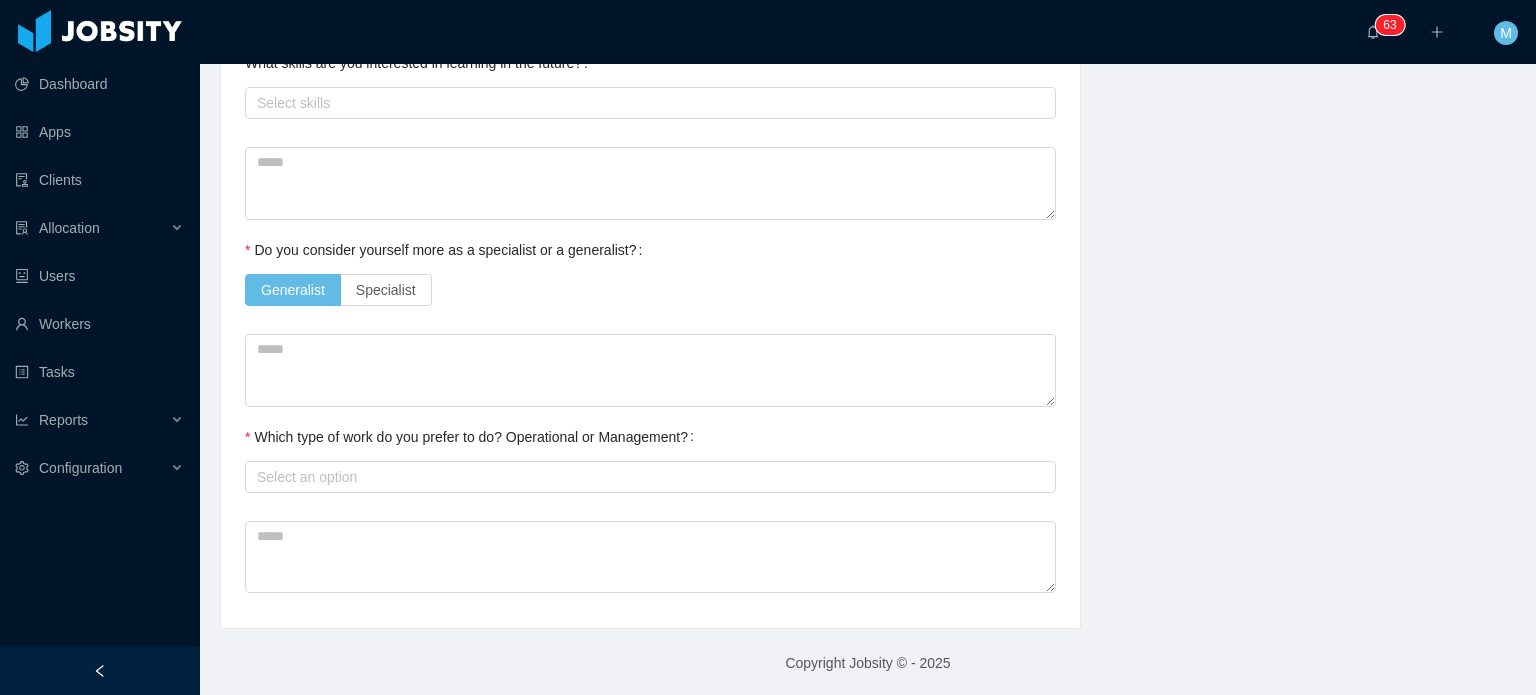 click on "Which type of work do you prefer to do? Operational or Management?" at bounding box center (473, 437) 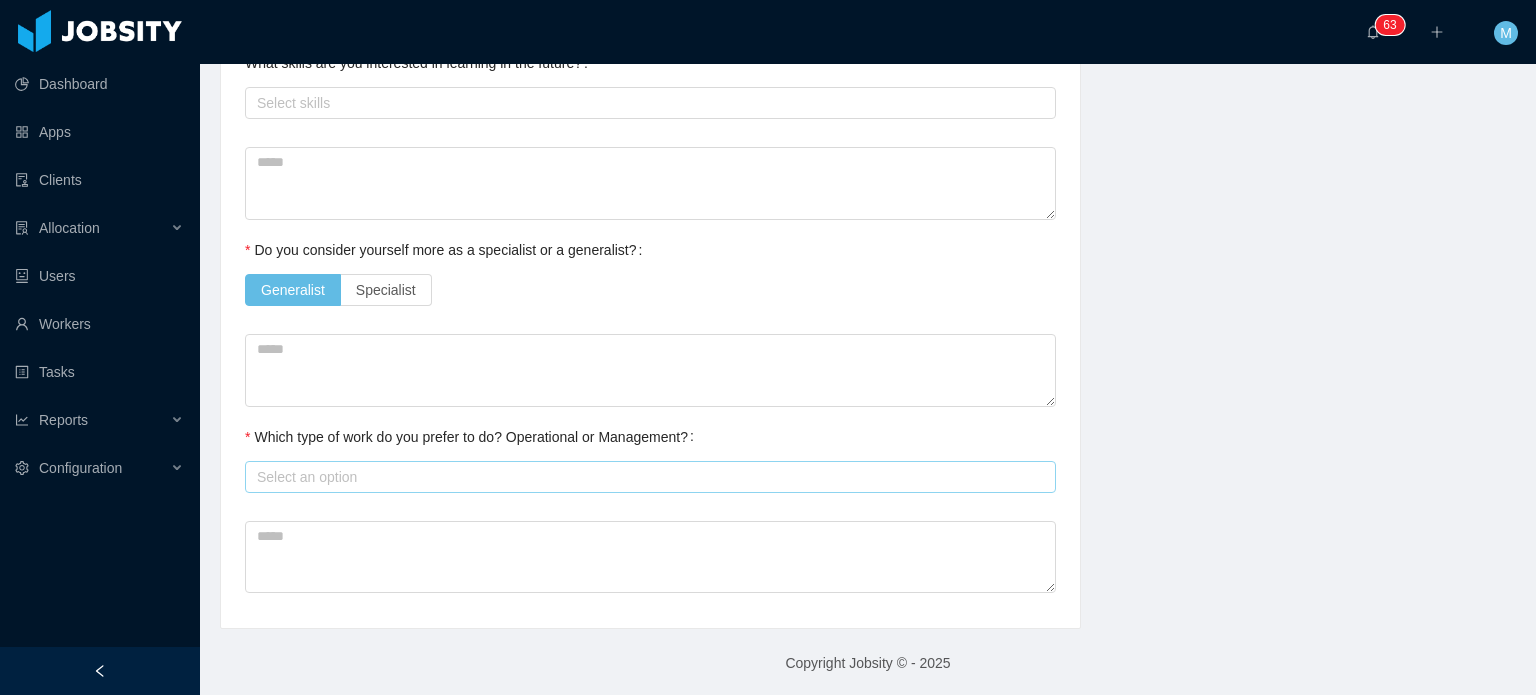 click on "Select an option" at bounding box center [646, 477] 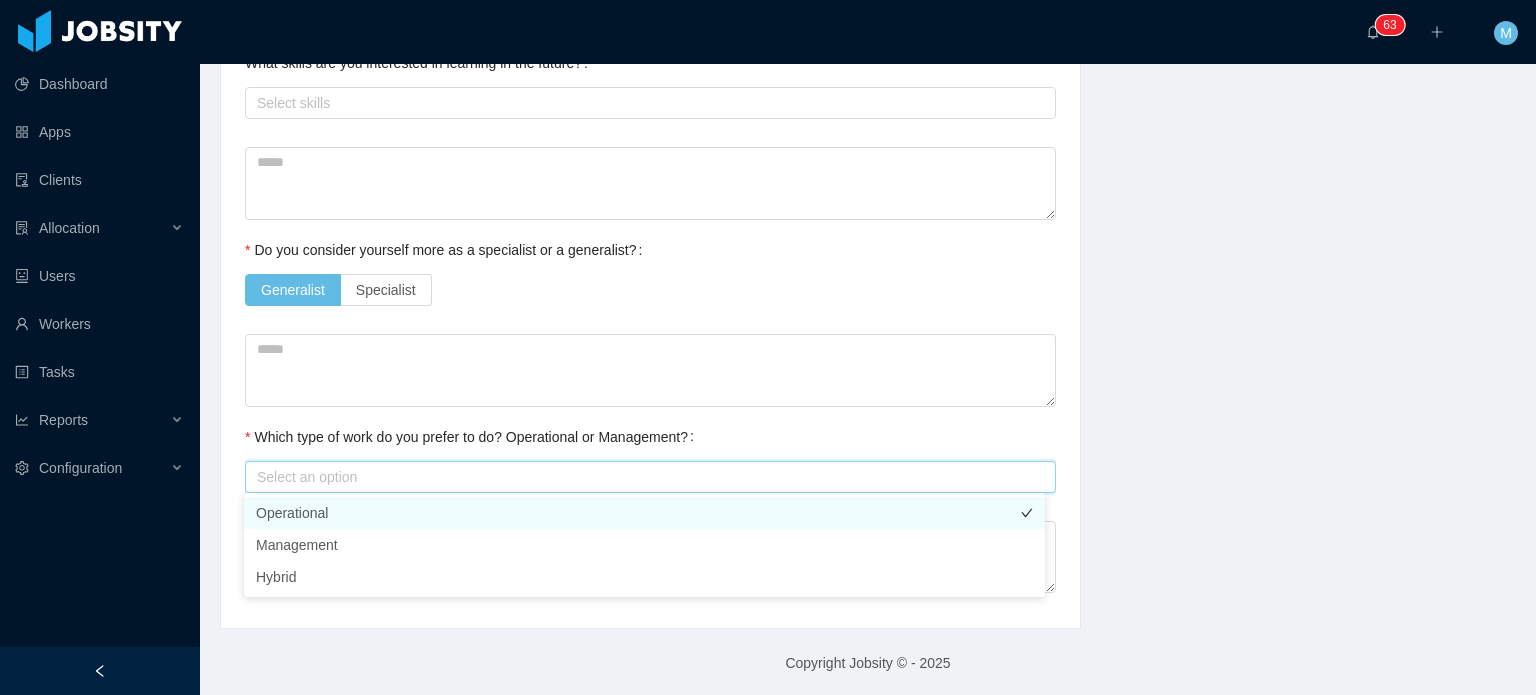click on "Operational" at bounding box center [644, 513] 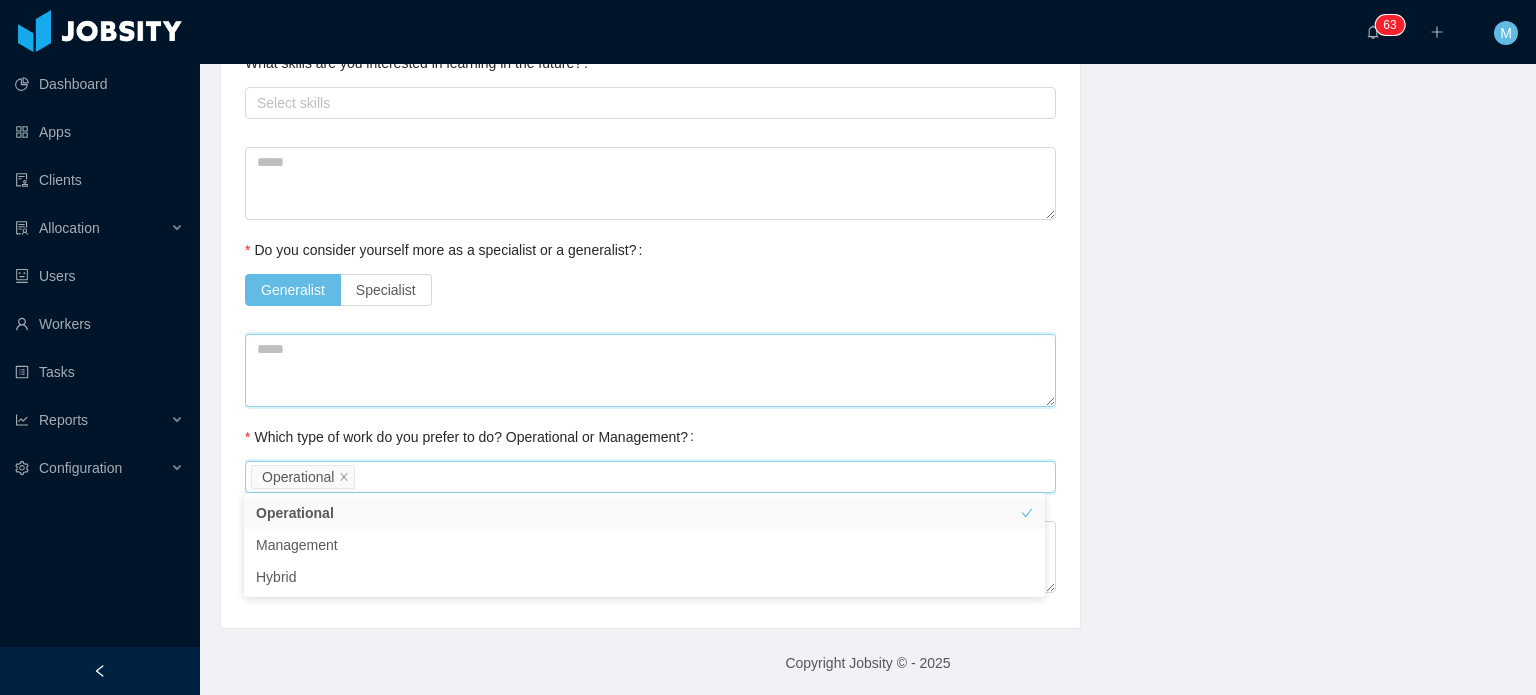 click at bounding box center (650, 370) 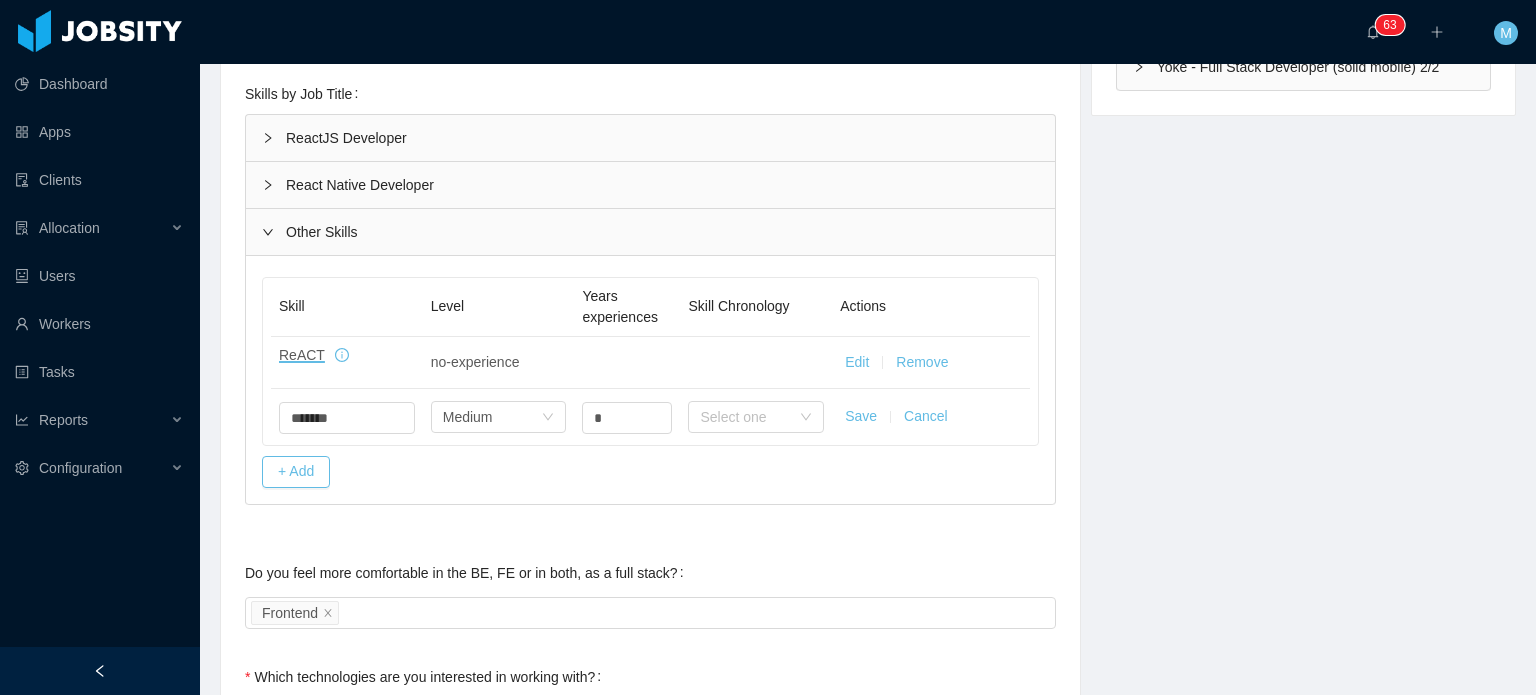 scroll, scrollTop: 0, scrollLeft: 0, axis: both 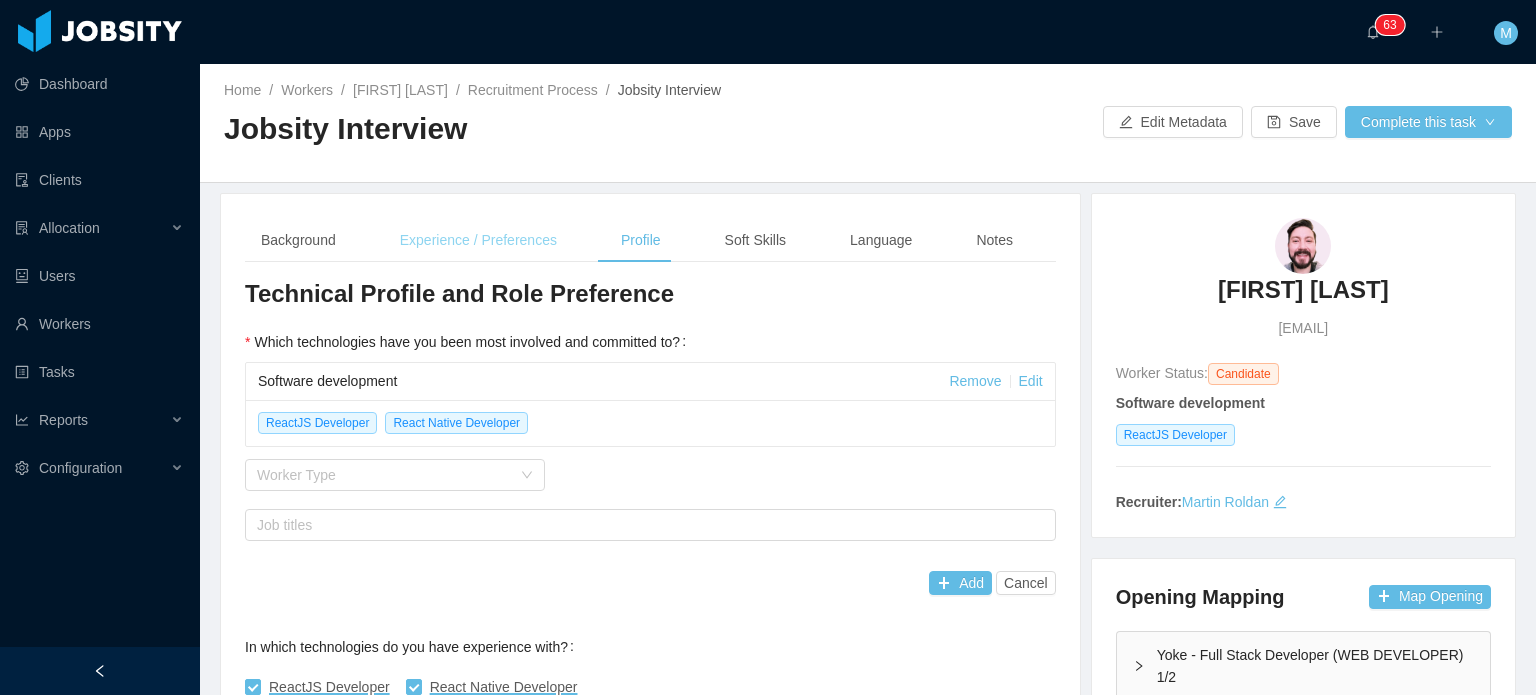 click on "Experience / Preferences" at bounding box center (478, 240) 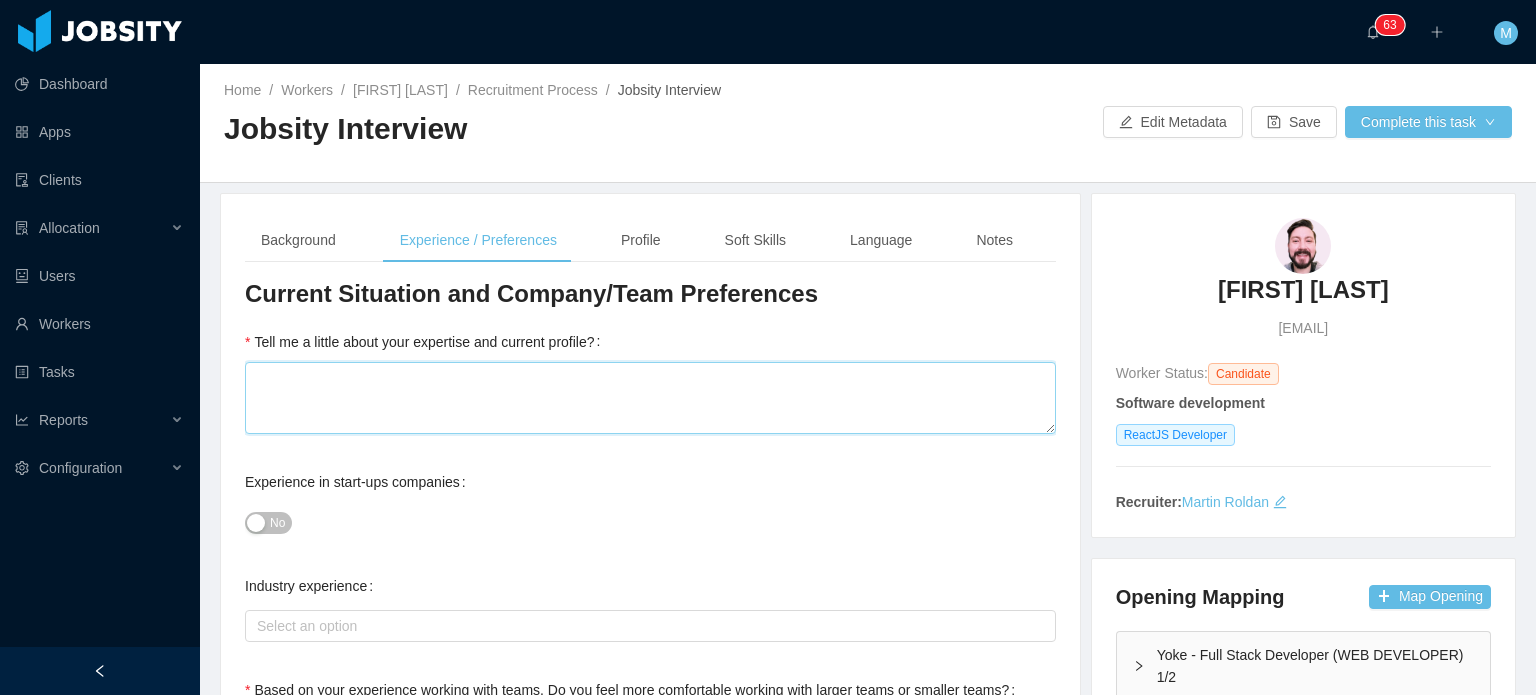 click on "Tell me a little about your expertise and current profile?" at bounding box center (650, 398) 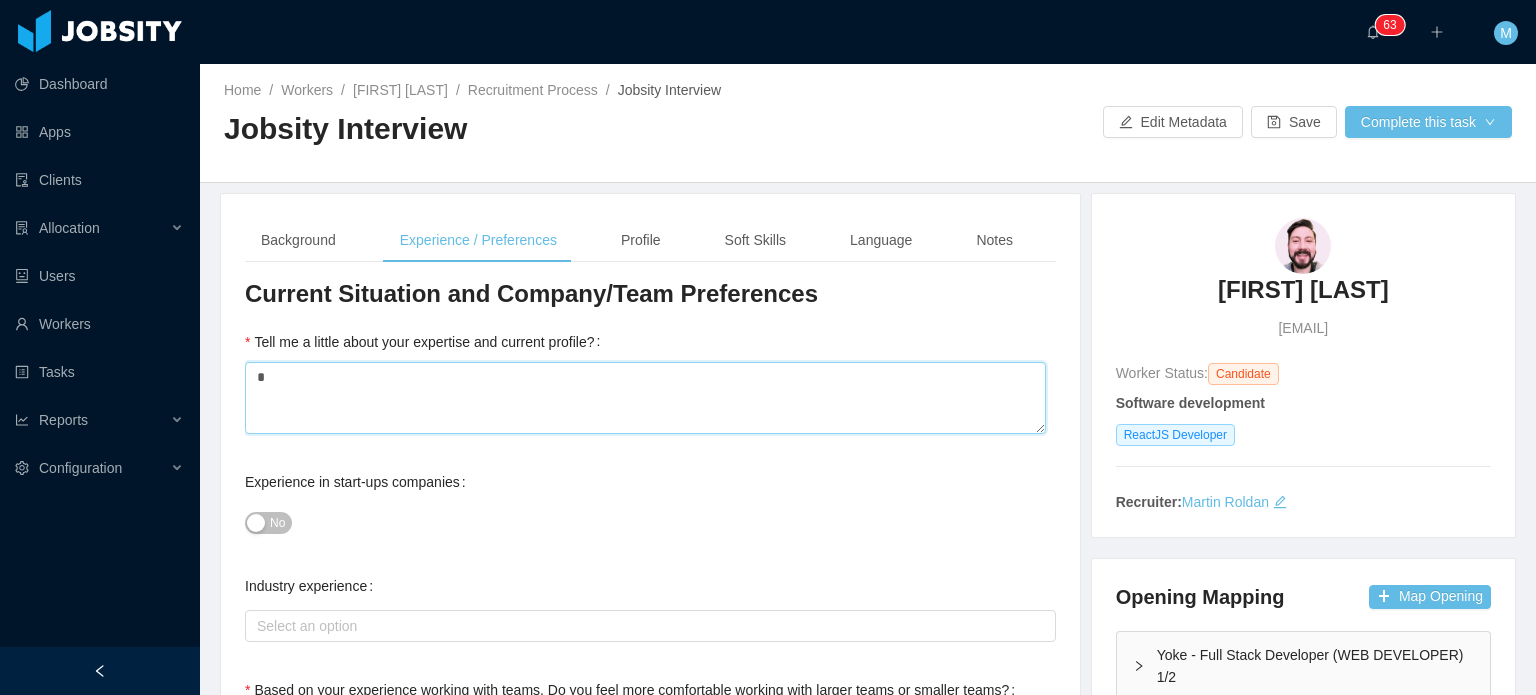 type 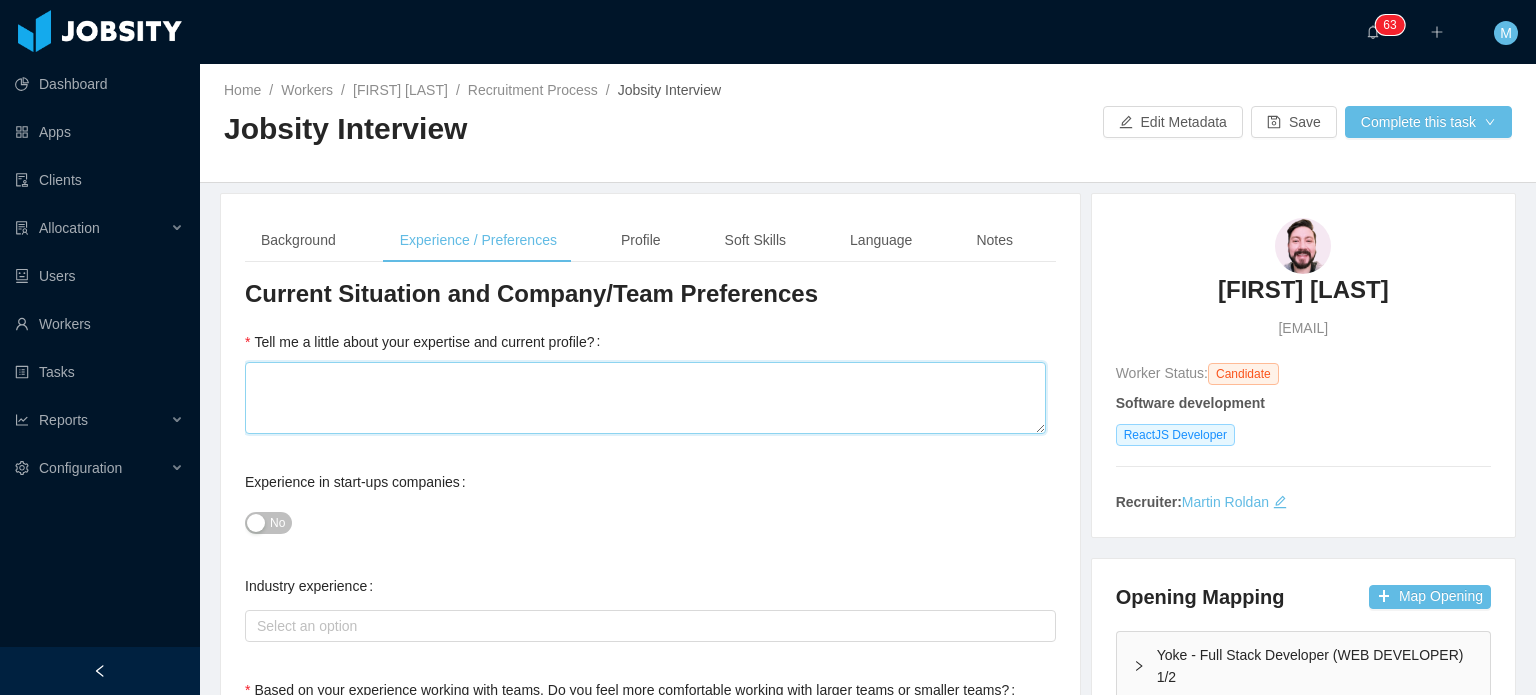 type 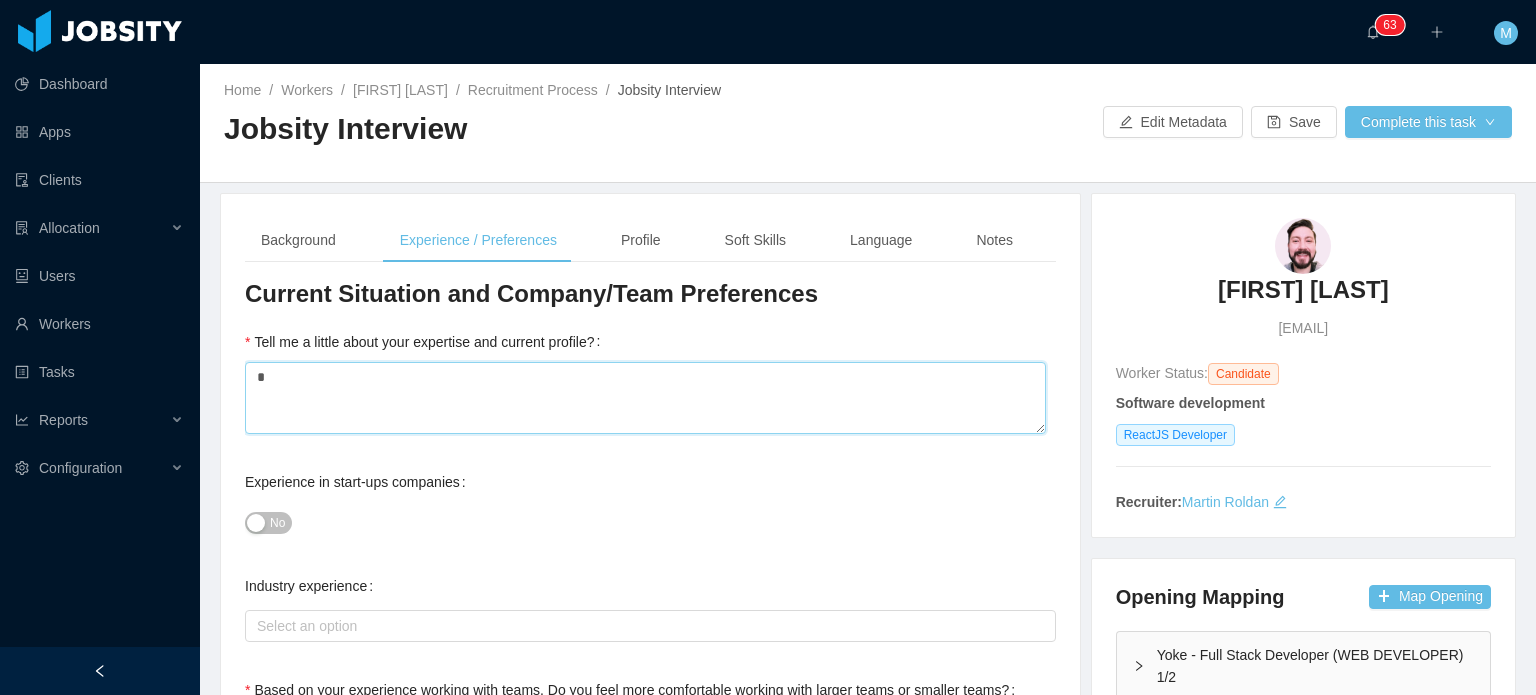 type on "*" 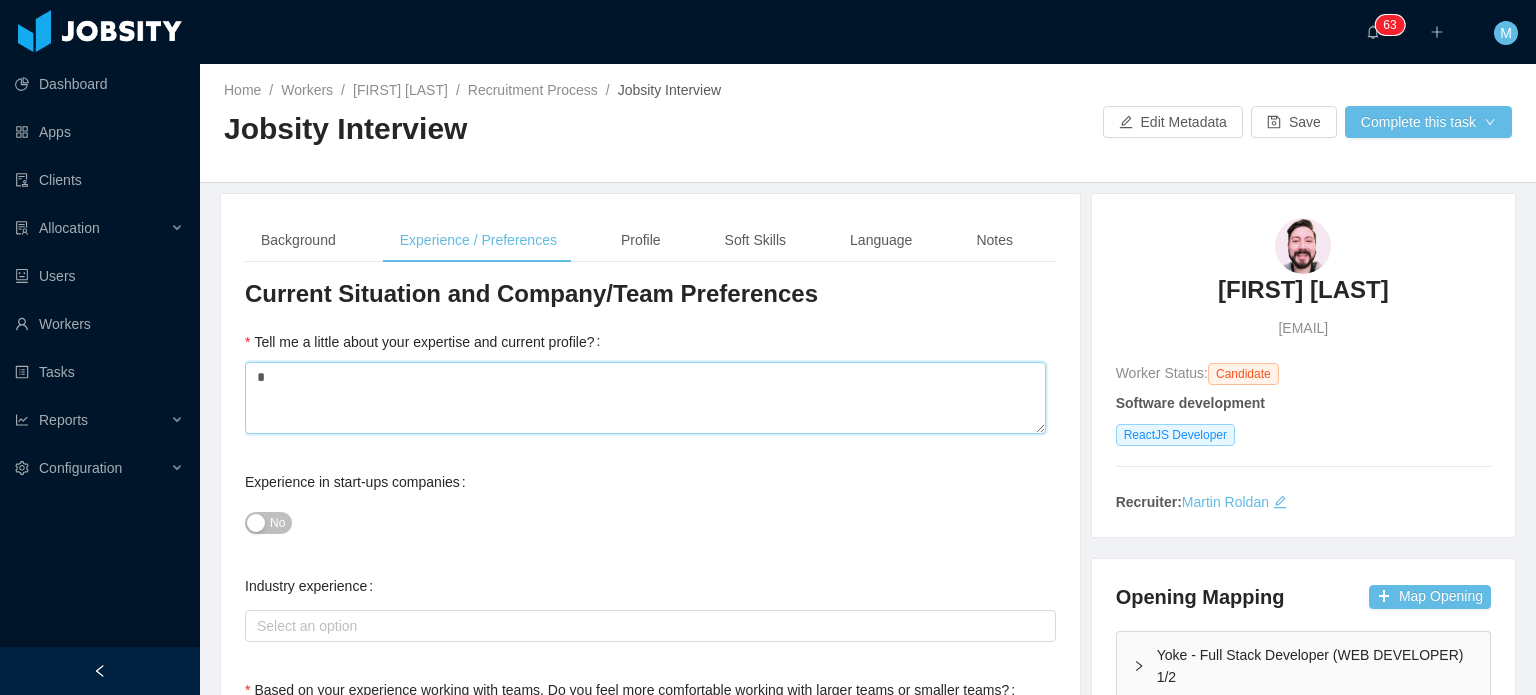 type 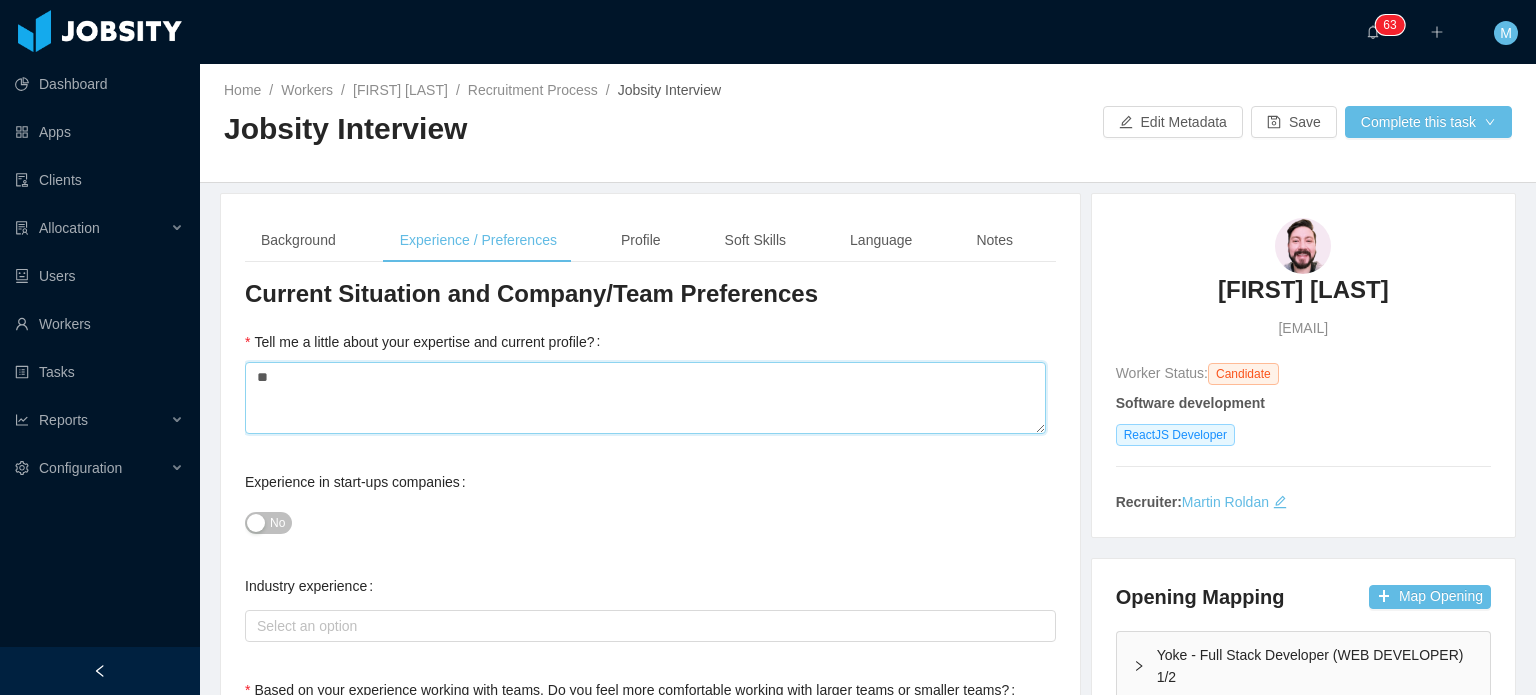paste on "**********" 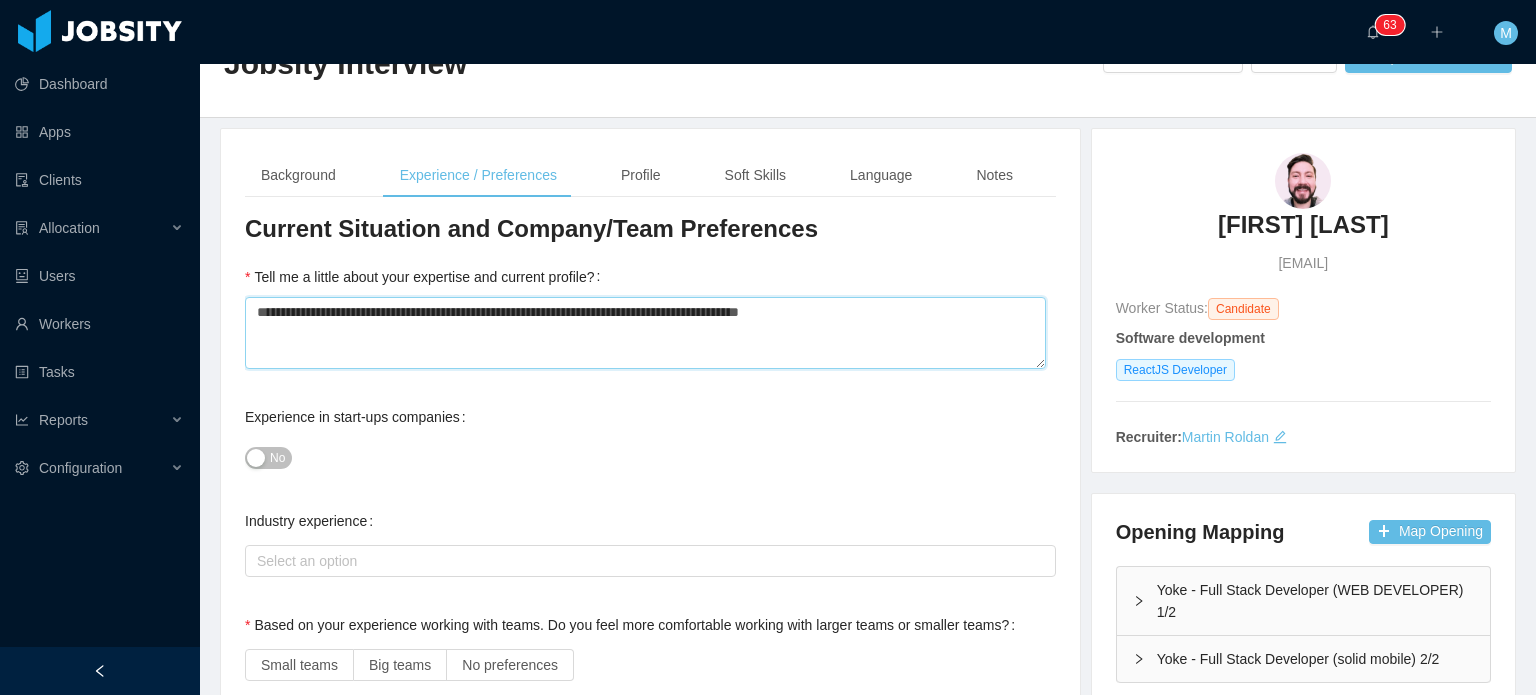 scroll, scrollTop: 100, scrollLeft: 0, axis: vertical 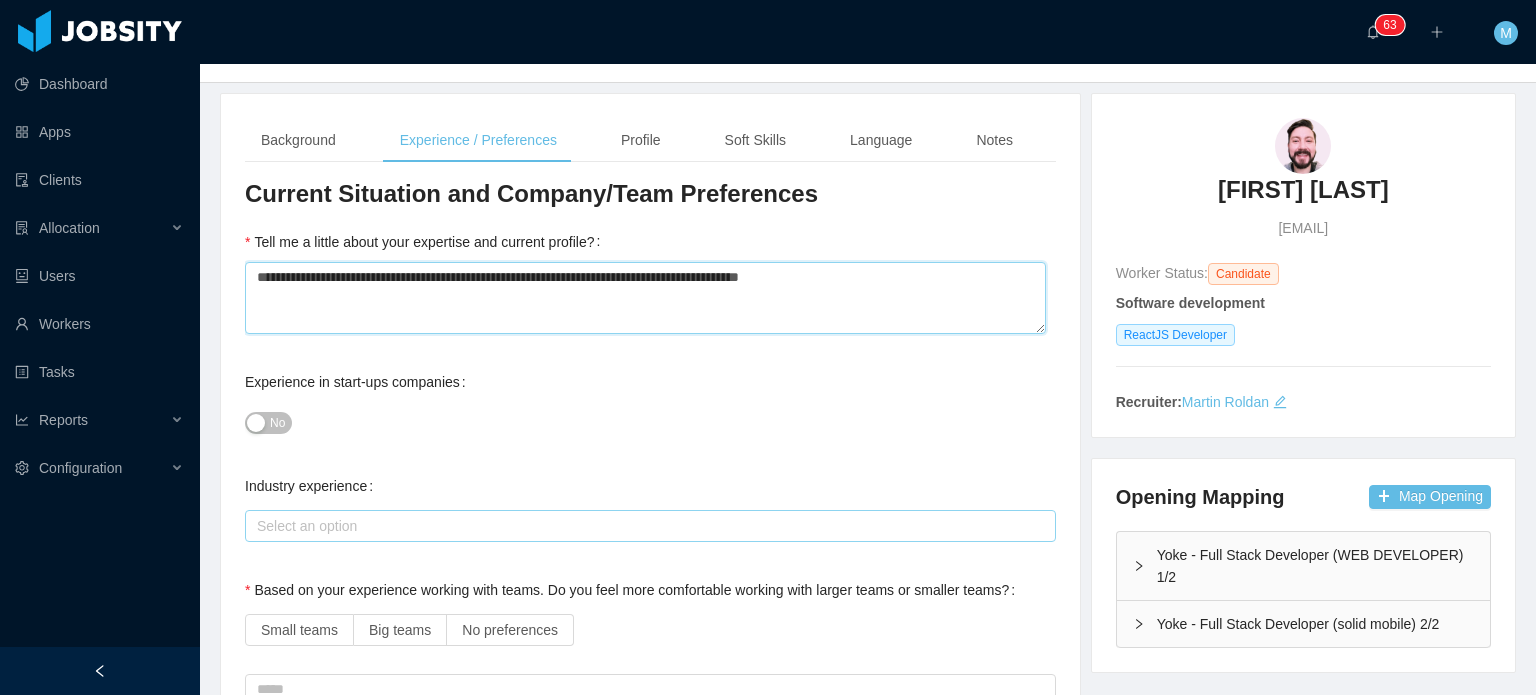 click on "Select an option" at bounding box center [646, 526] 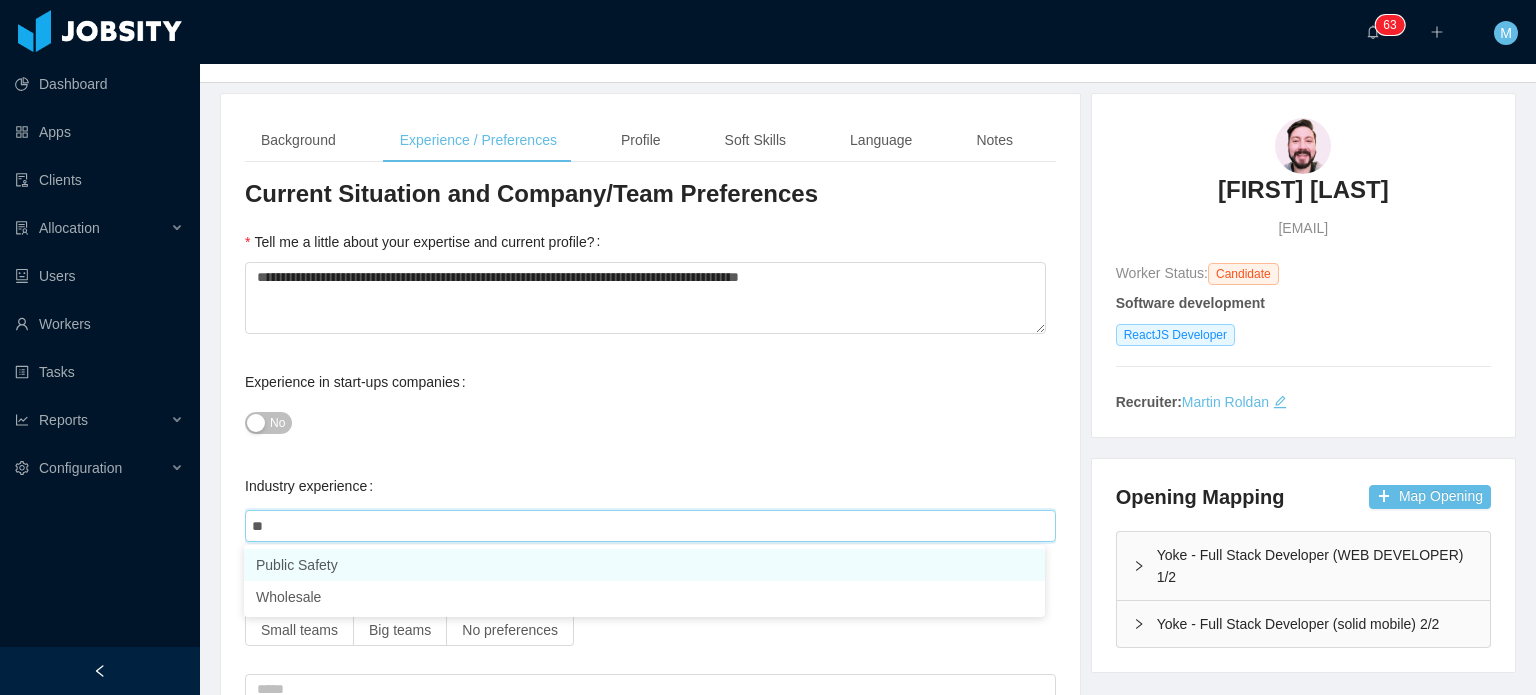 type on "***" 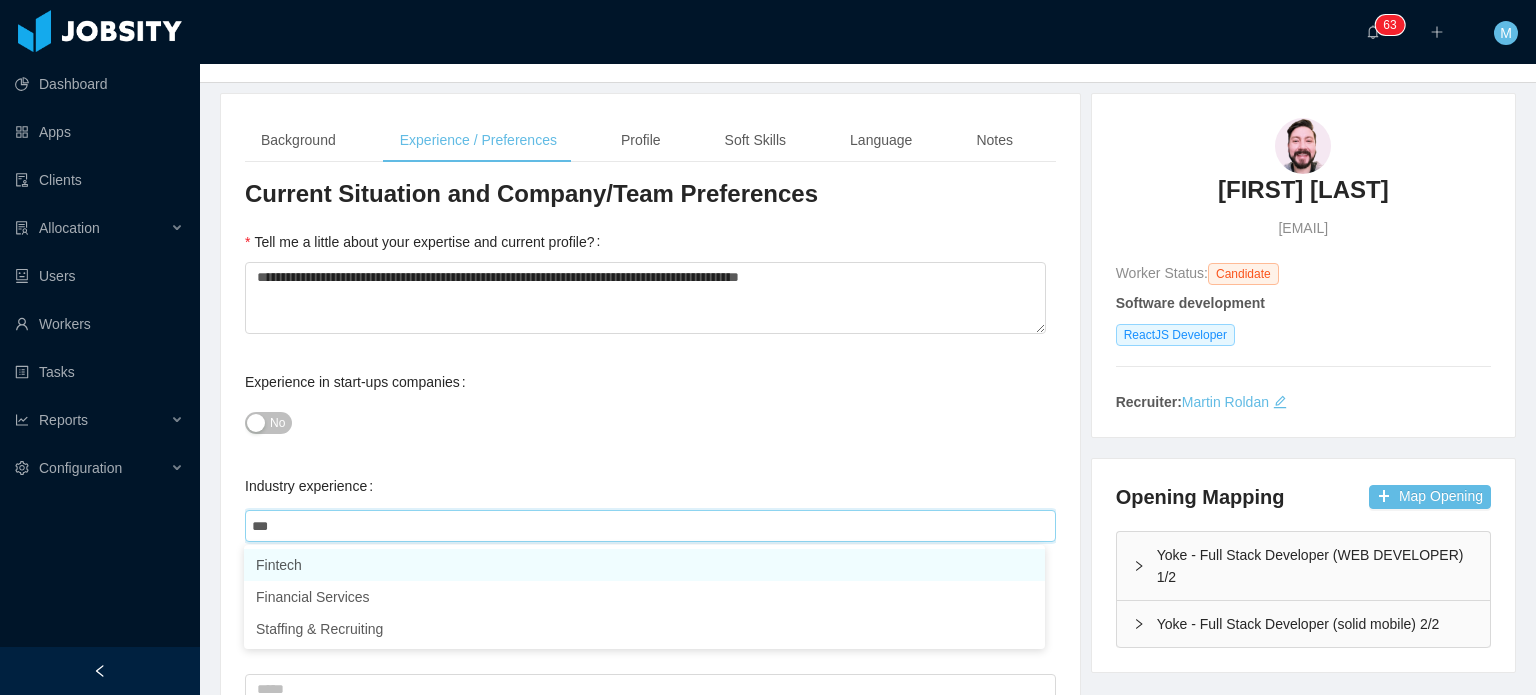 type on "****" 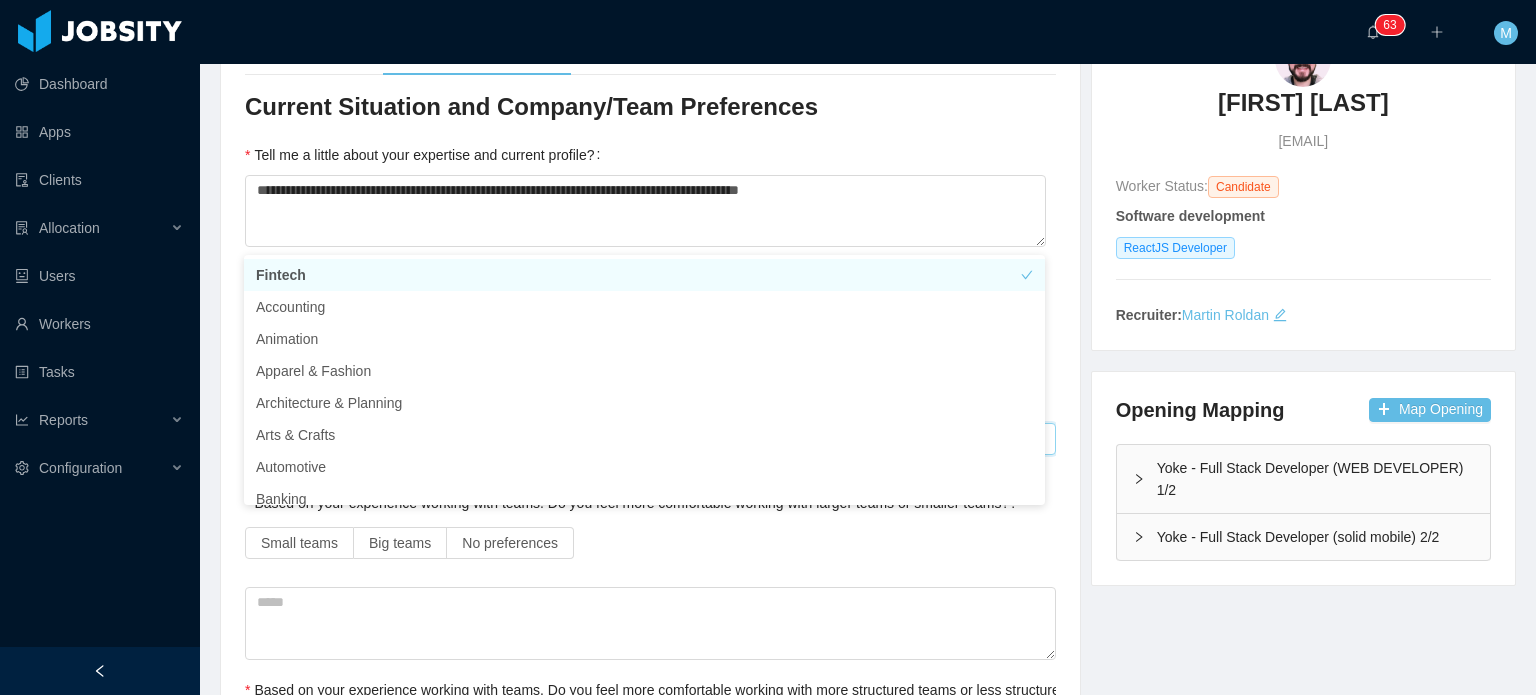 scroll, scrollTop: 188, scrollLeft: 0, axis: vertical 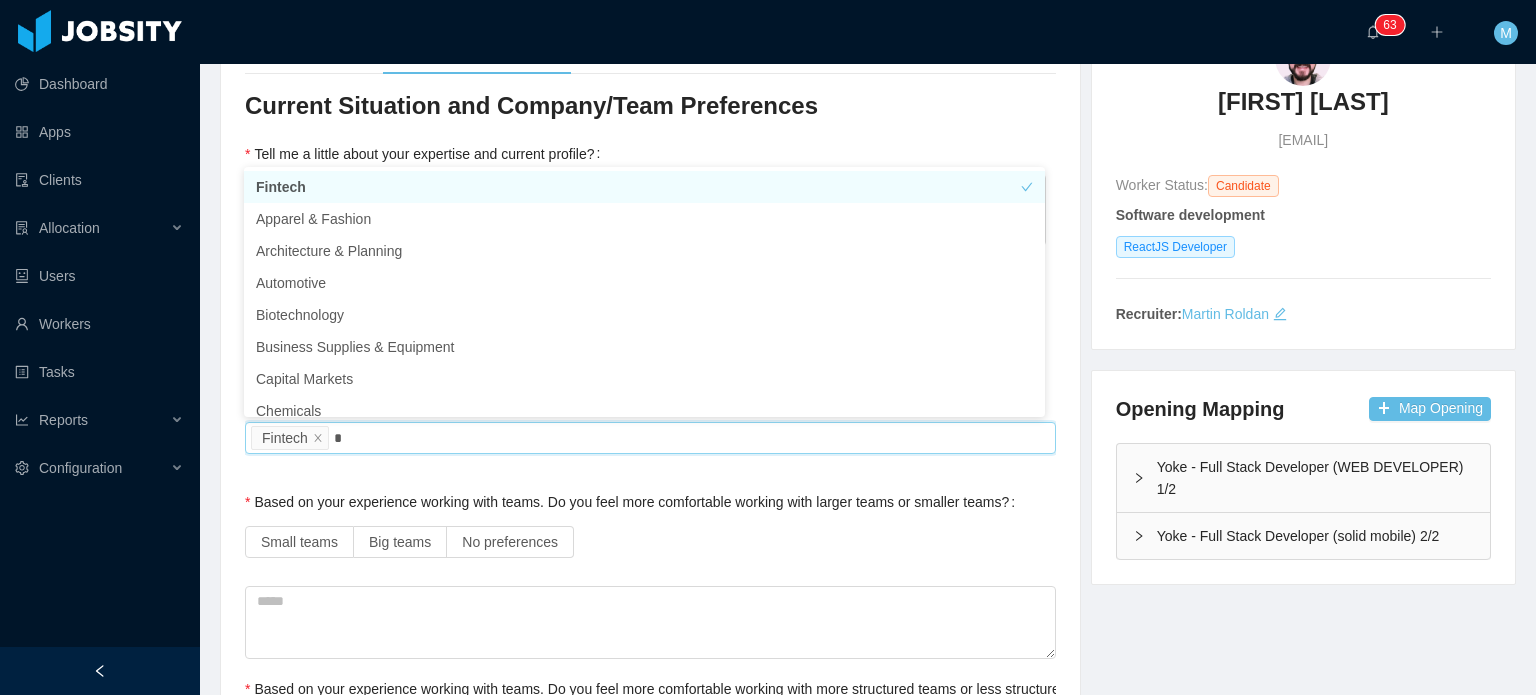 type on "**" 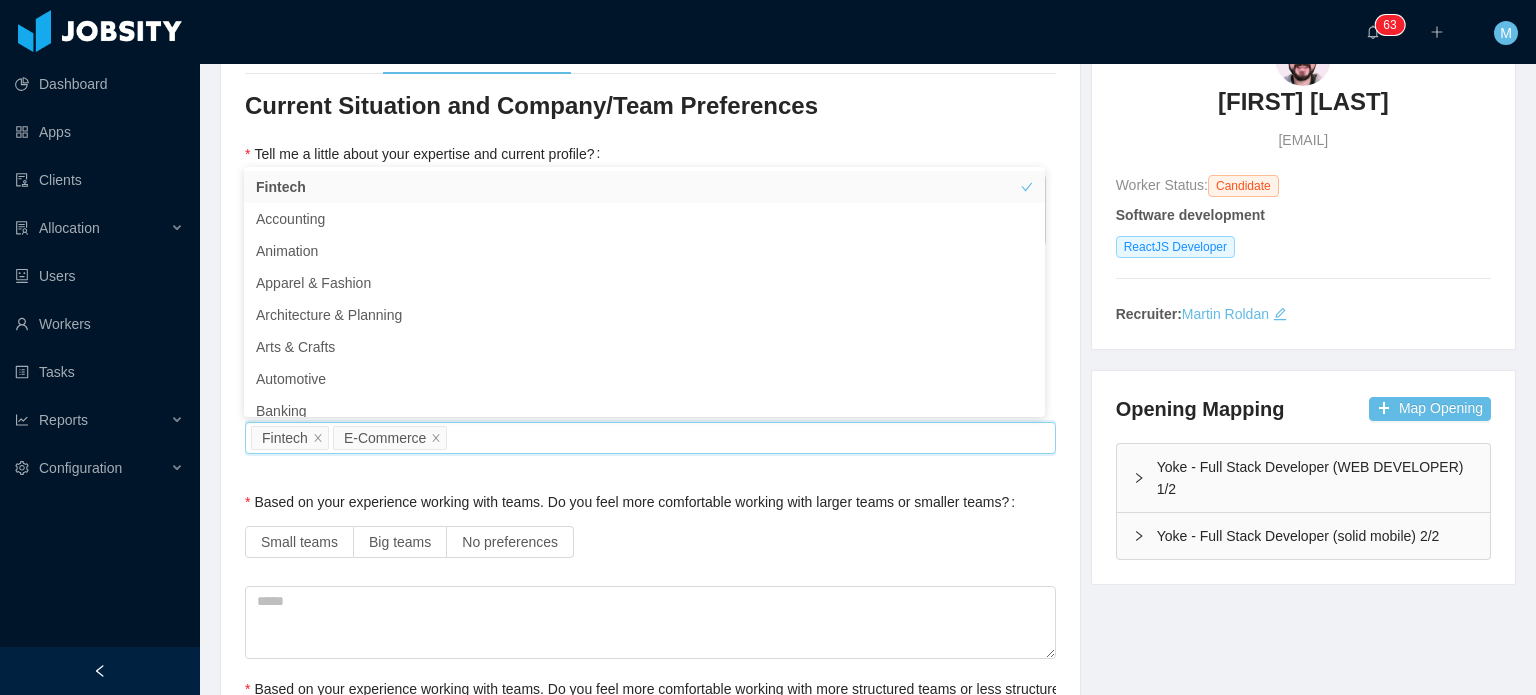 scroll, scrollTop: 224, scrollLeft: 0, axis: vertical 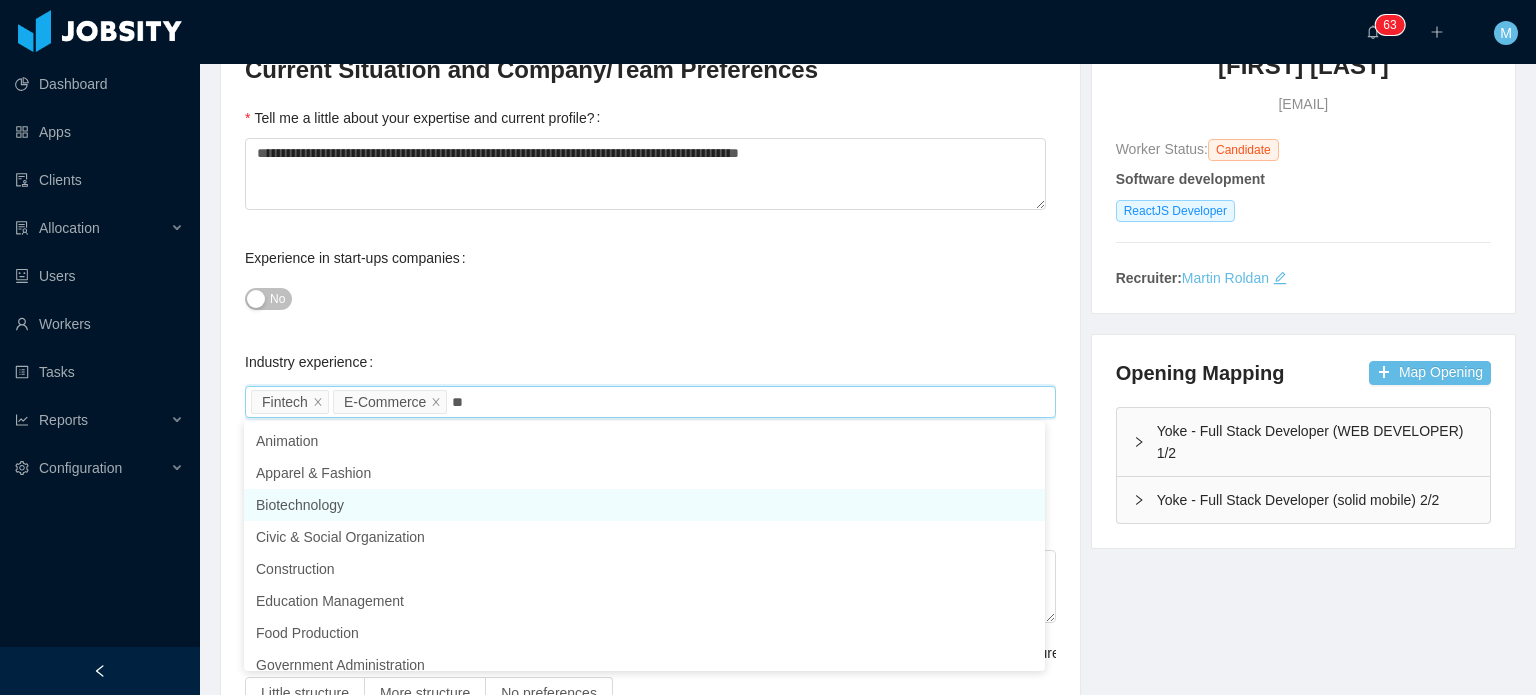 type on "***" 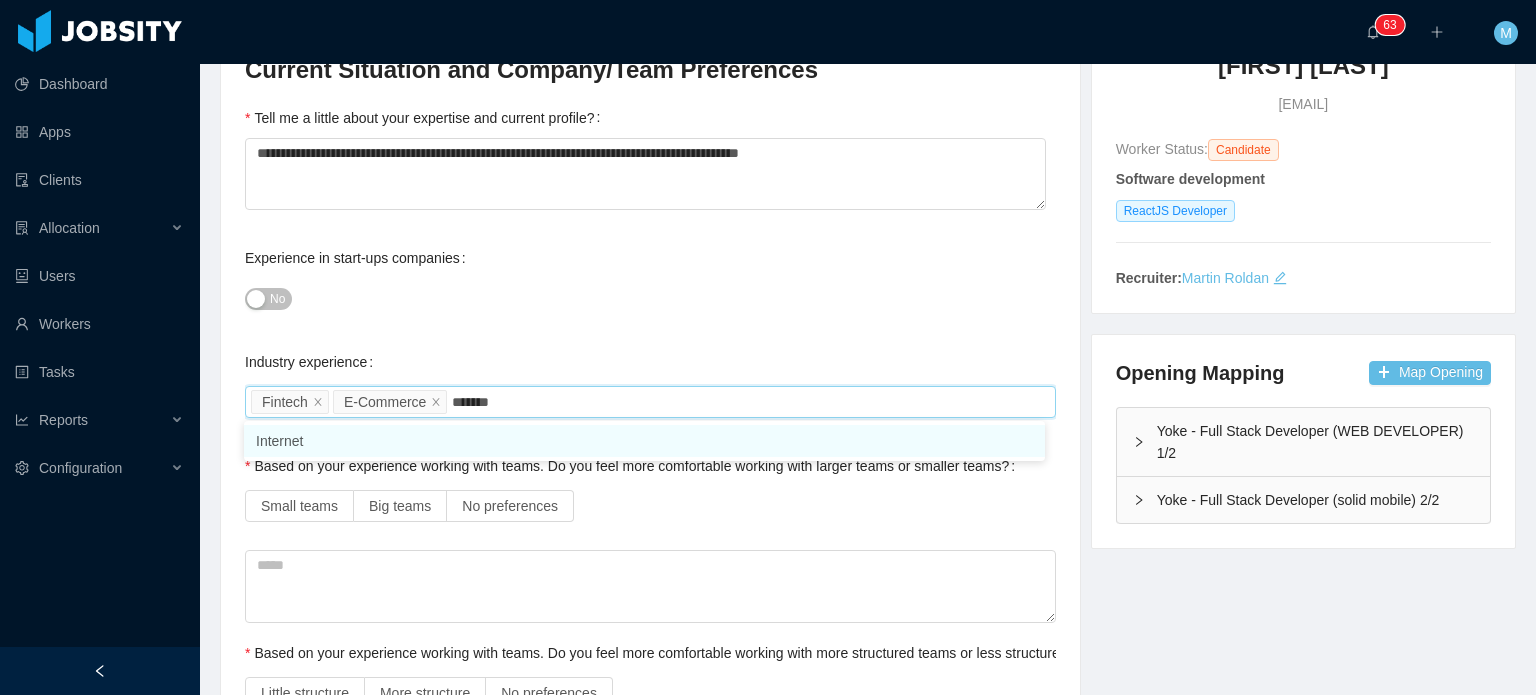 type on "********" 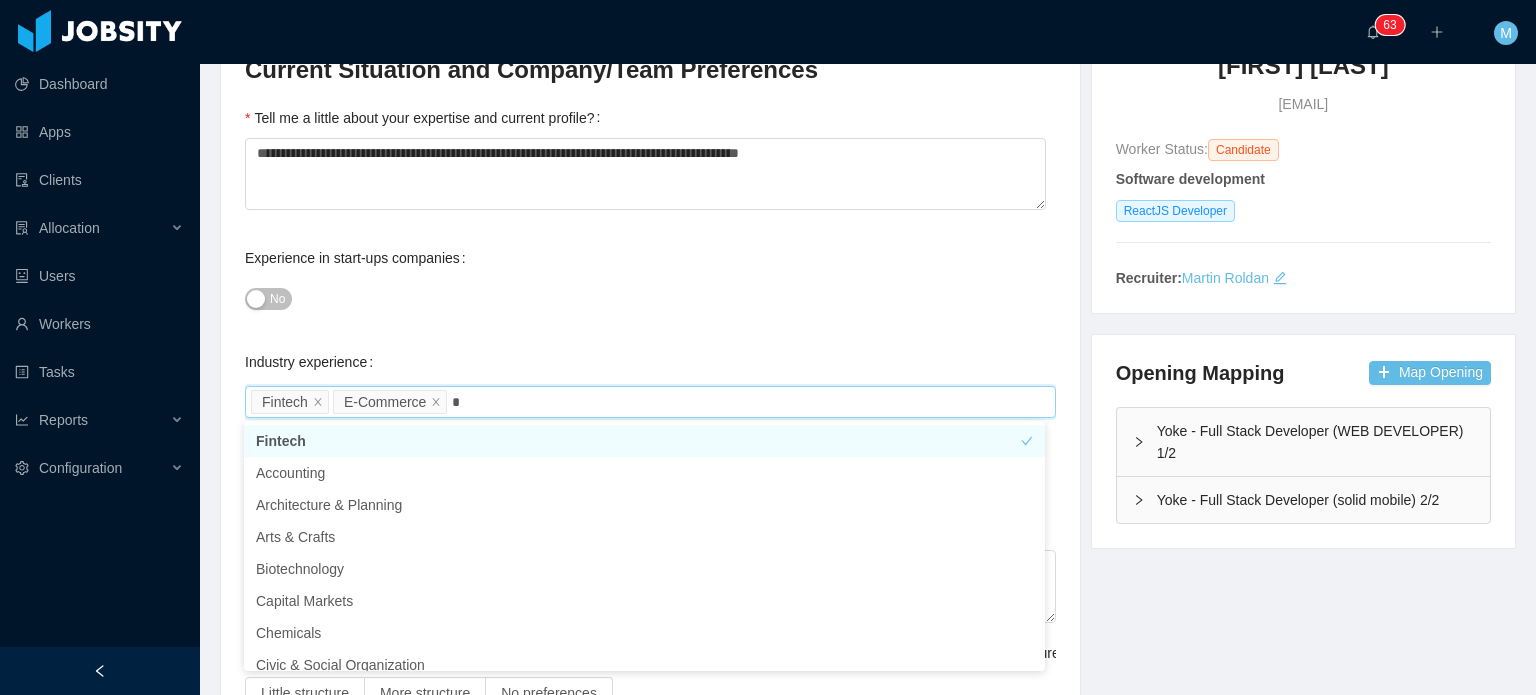 type on "**" 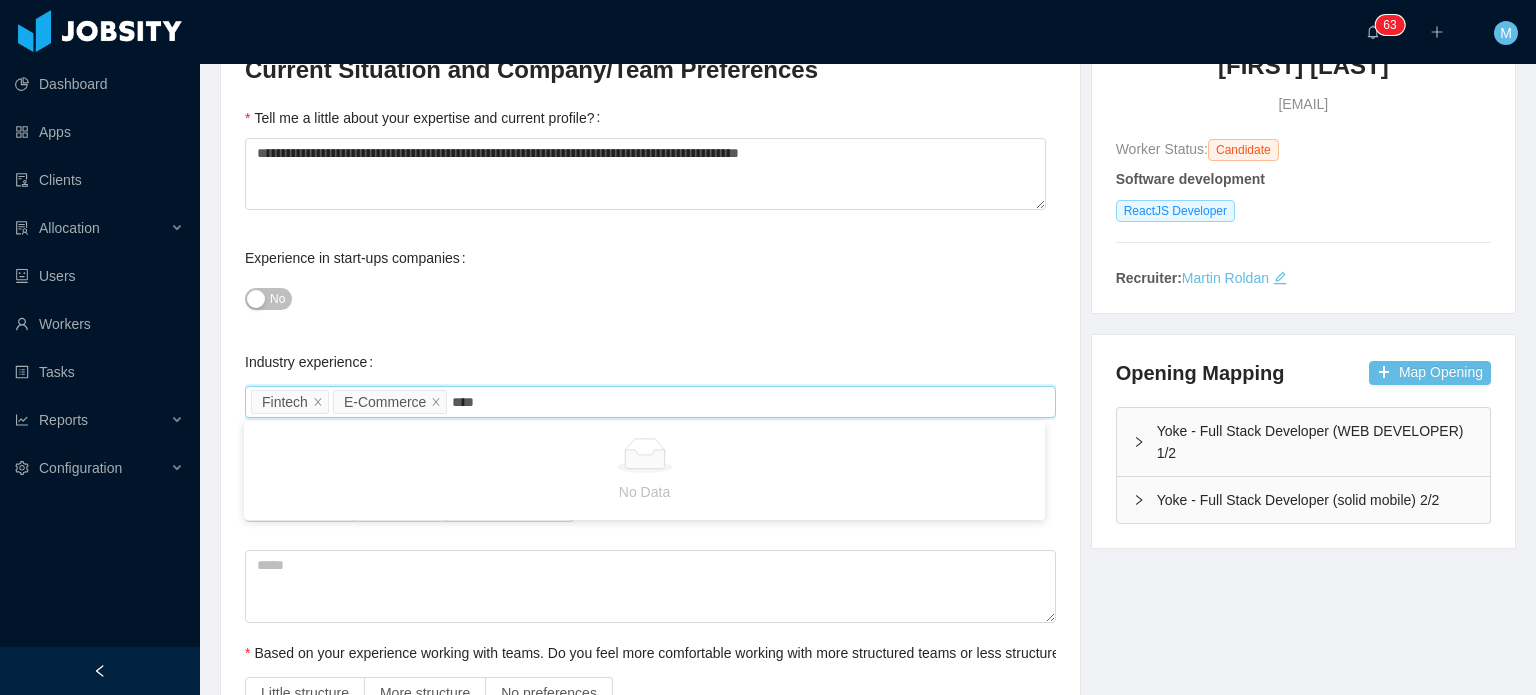 type on "***" 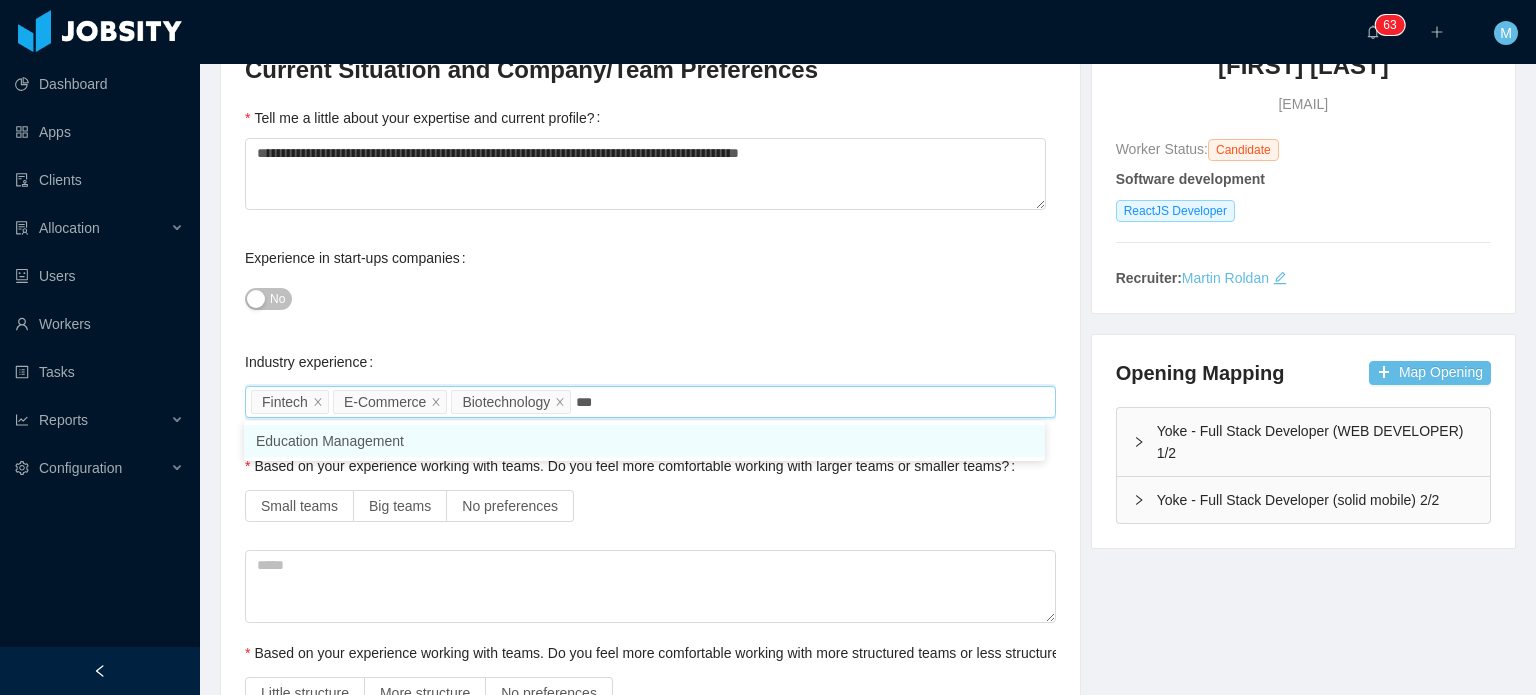 type on "****" 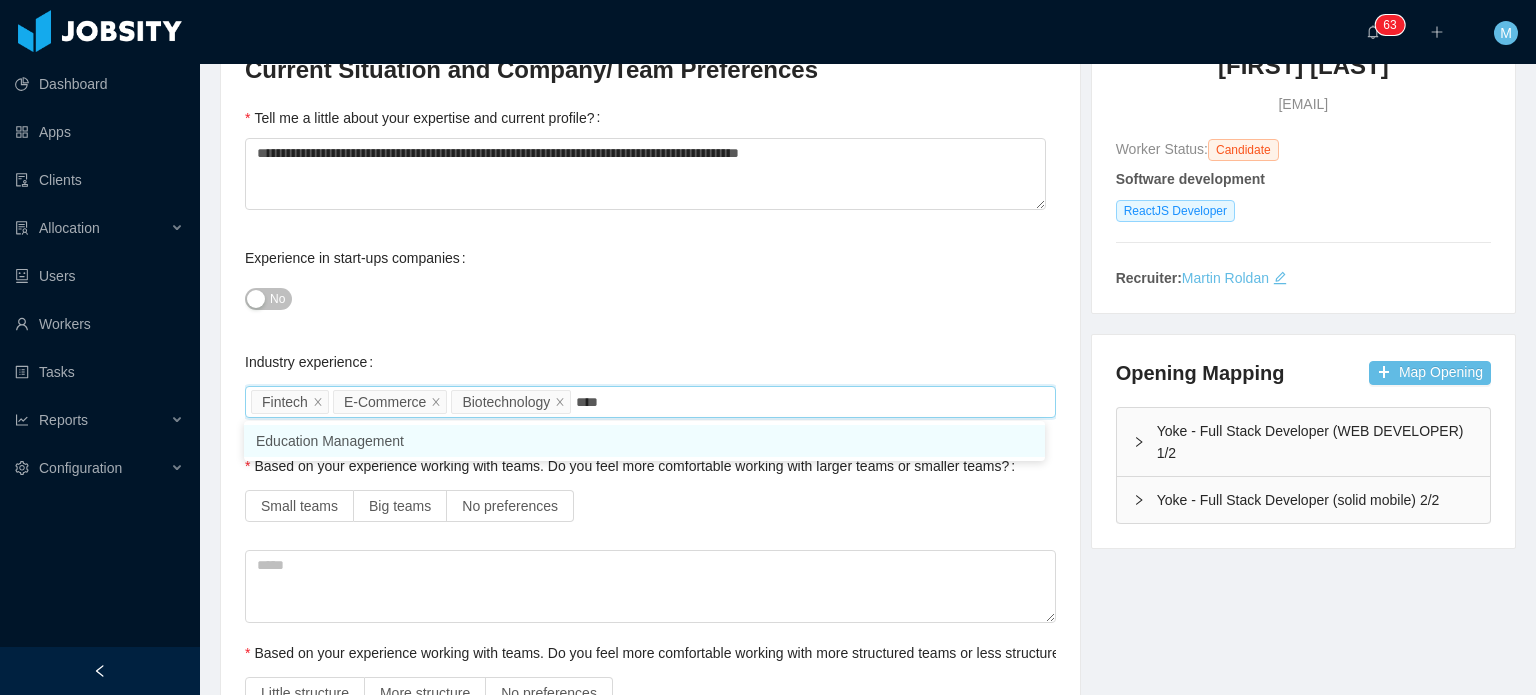 type 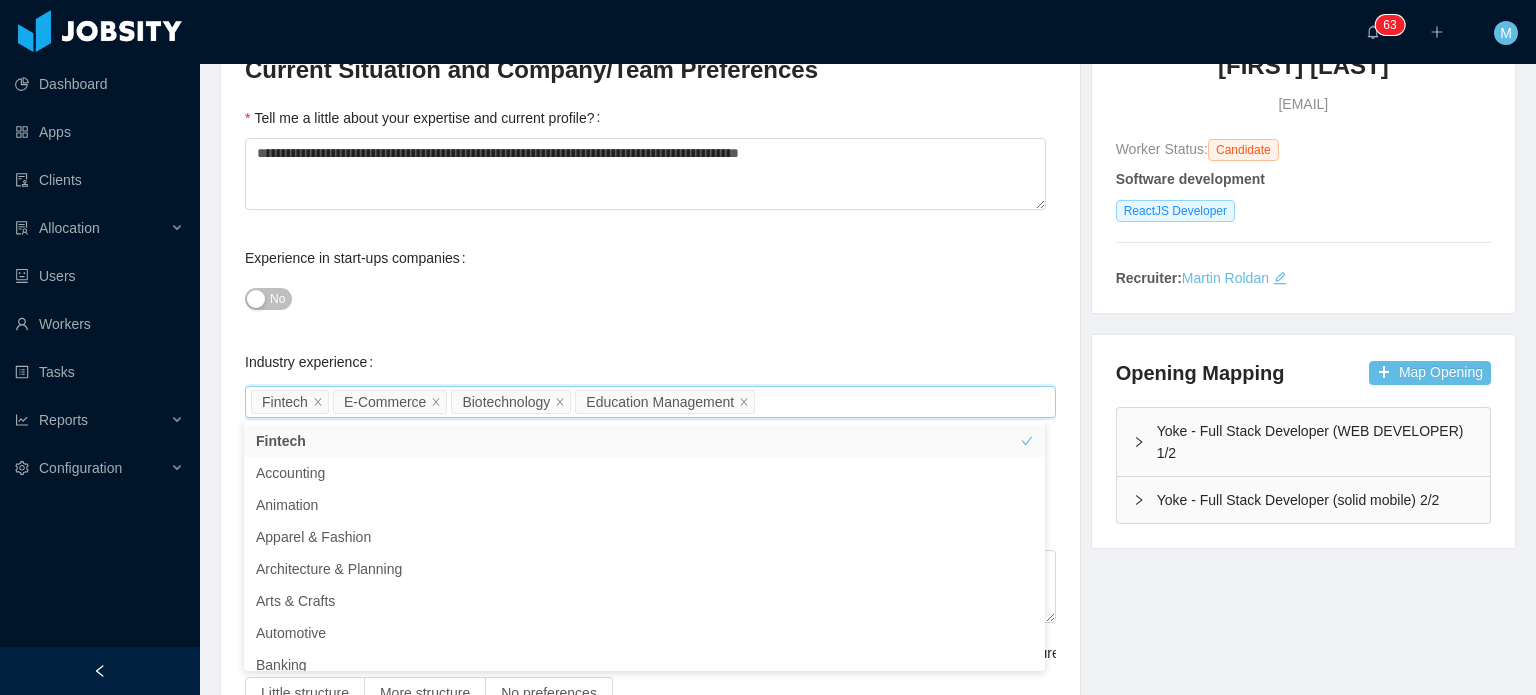 click on "**********" at bounding box center [650, 1315] 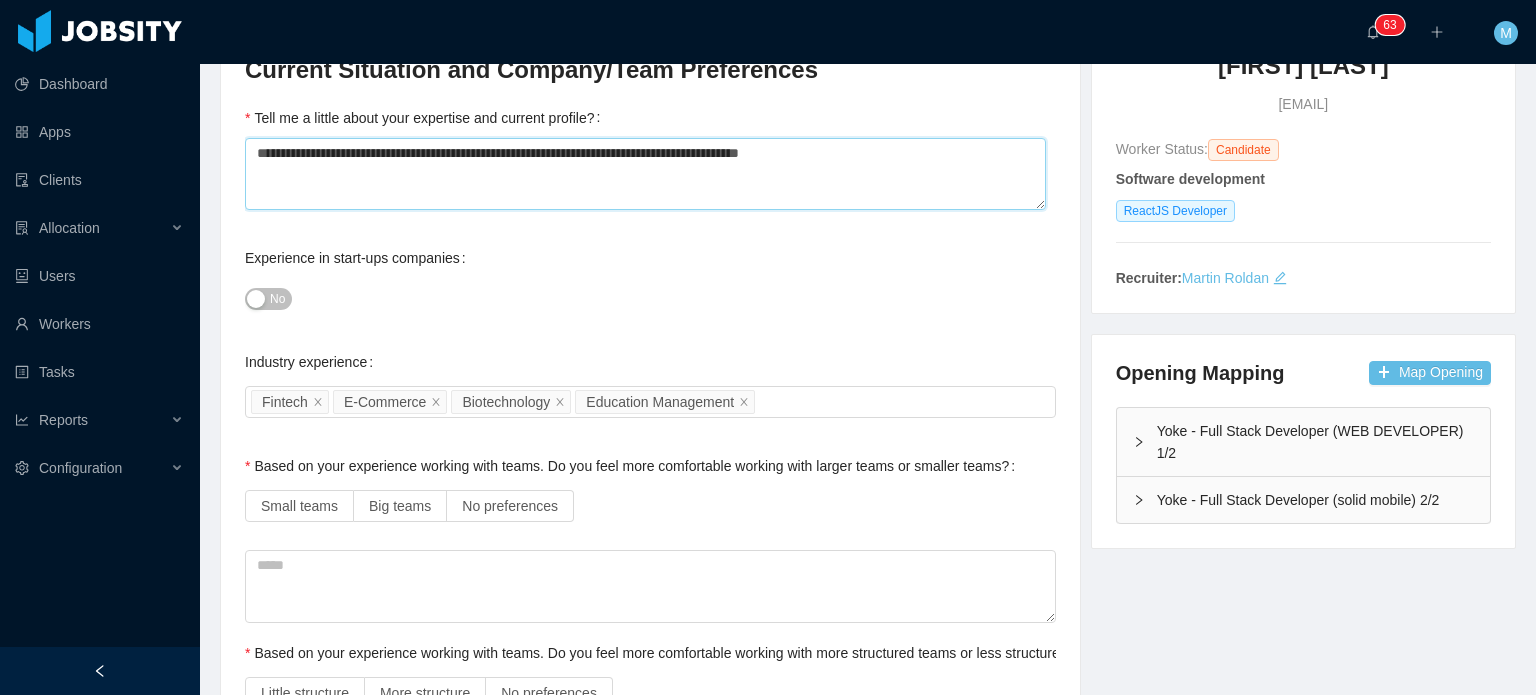 click on "**********" at bounding box center (645, 174) 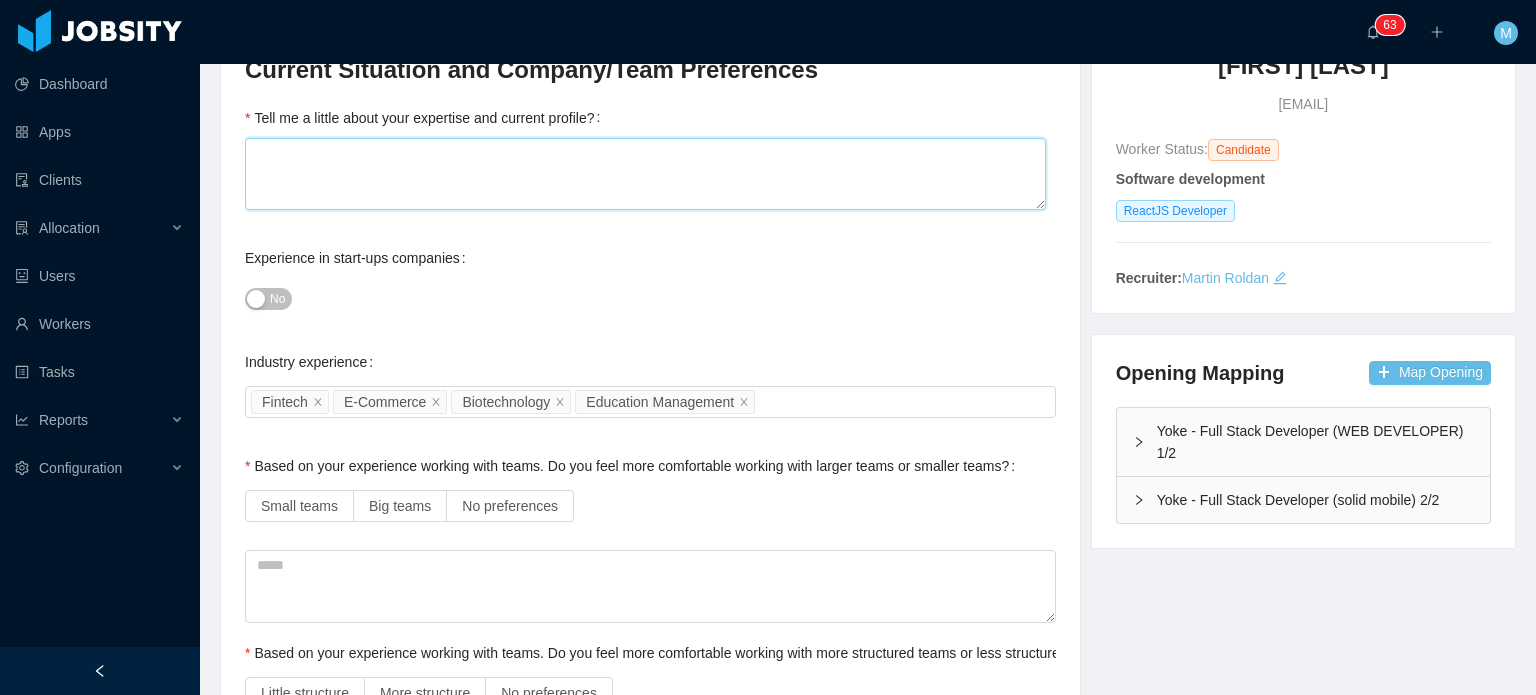 type 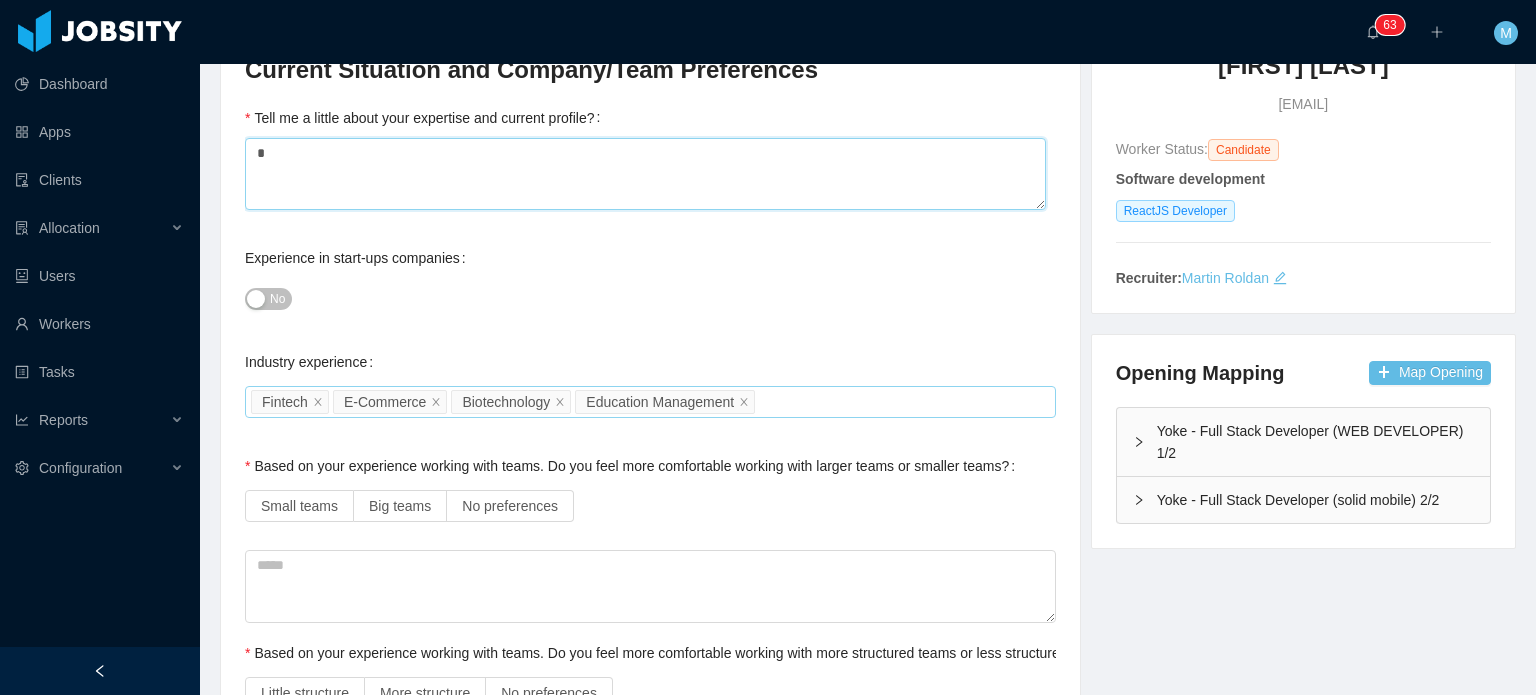 type on "*" 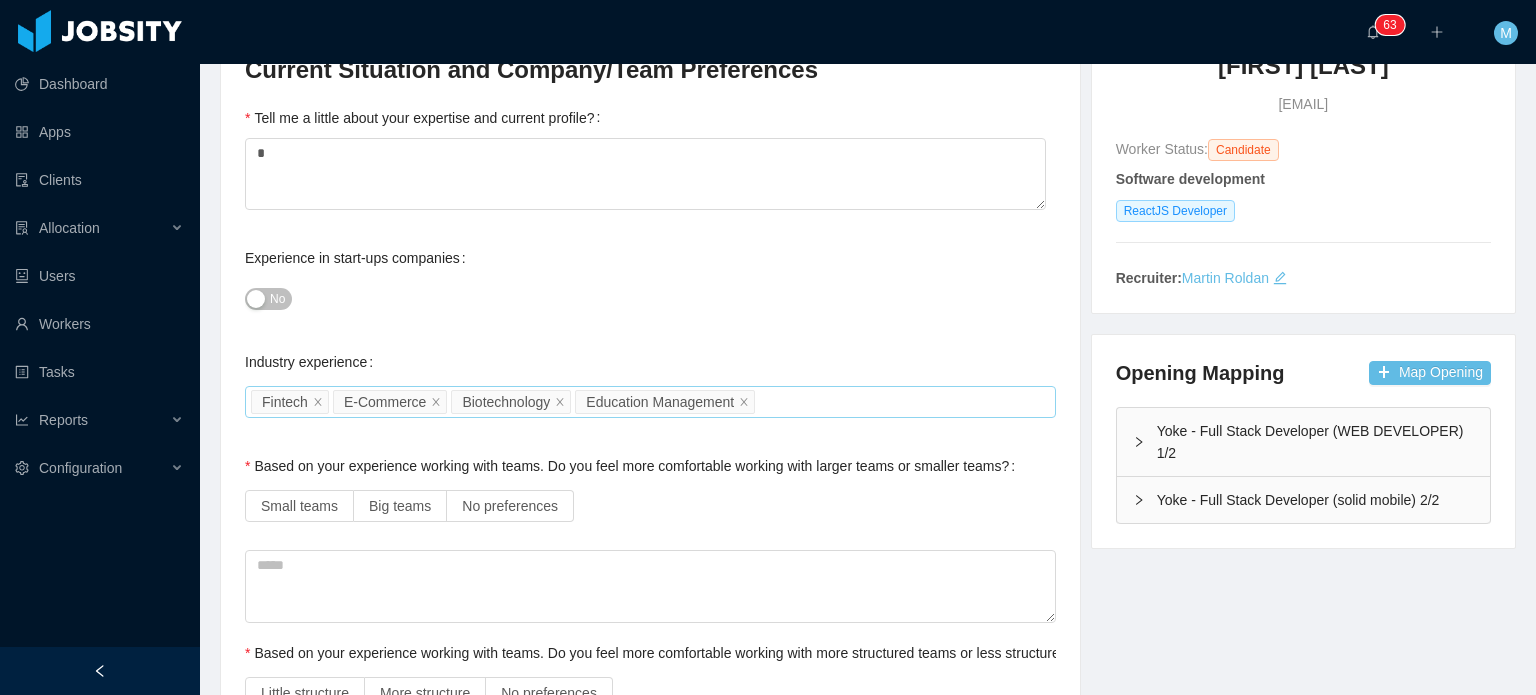 click on "Select an option Fintech E-Commerce Biotechnology Education Management" at bounding box center [647, 402] 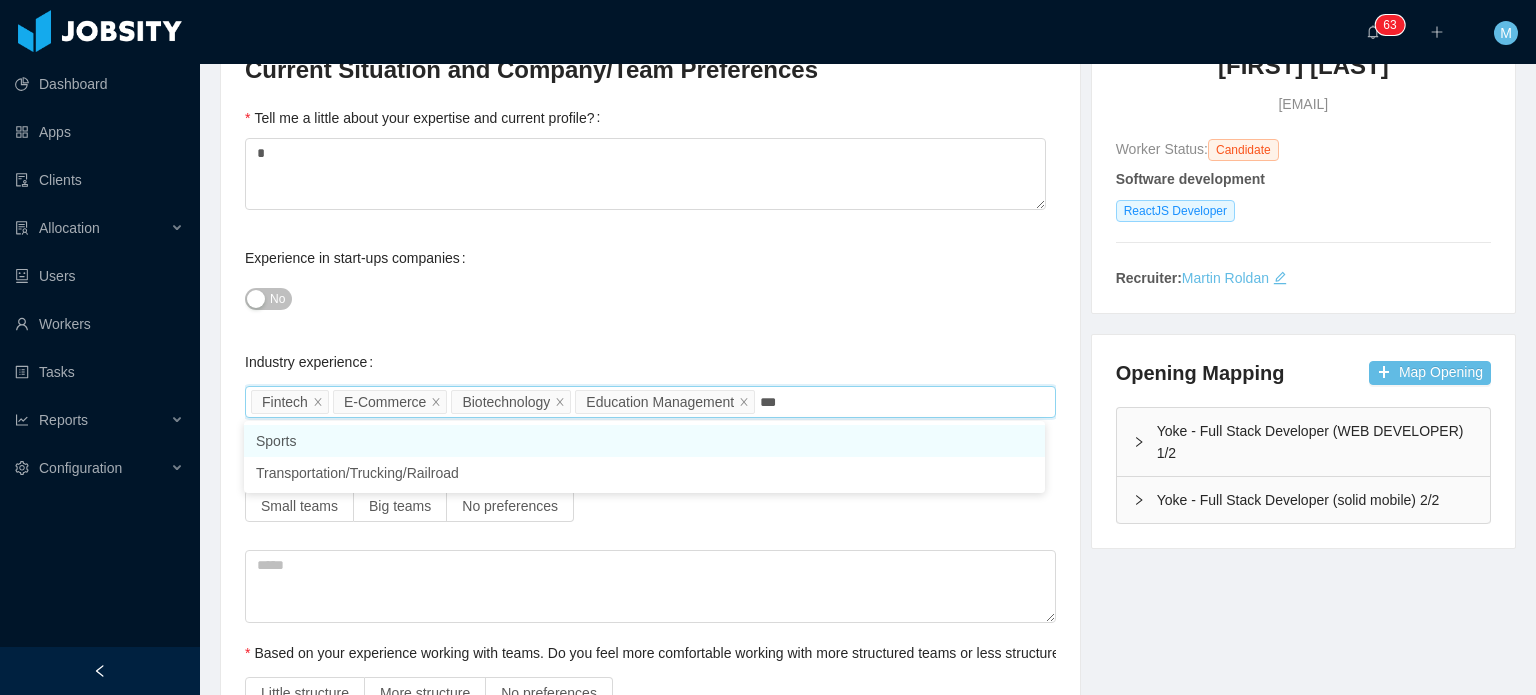 type on "****" 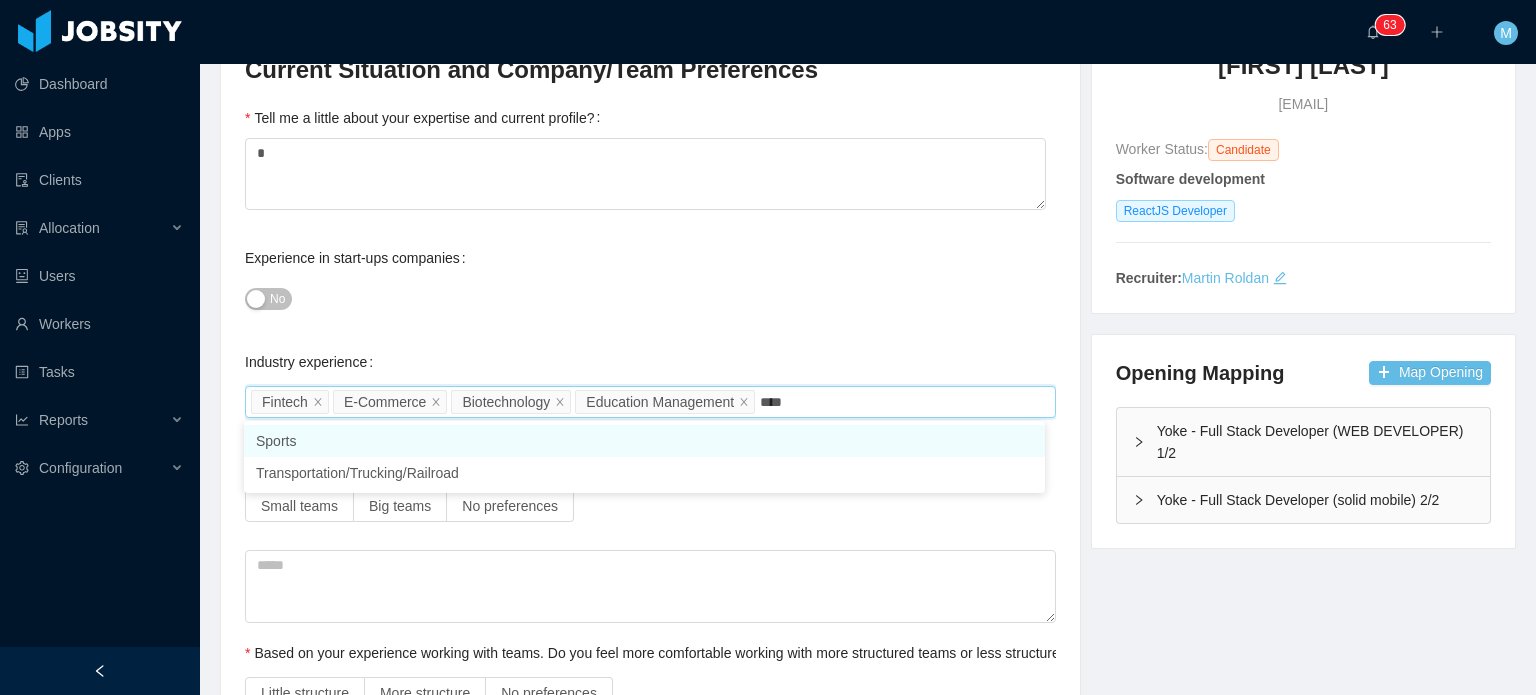 type 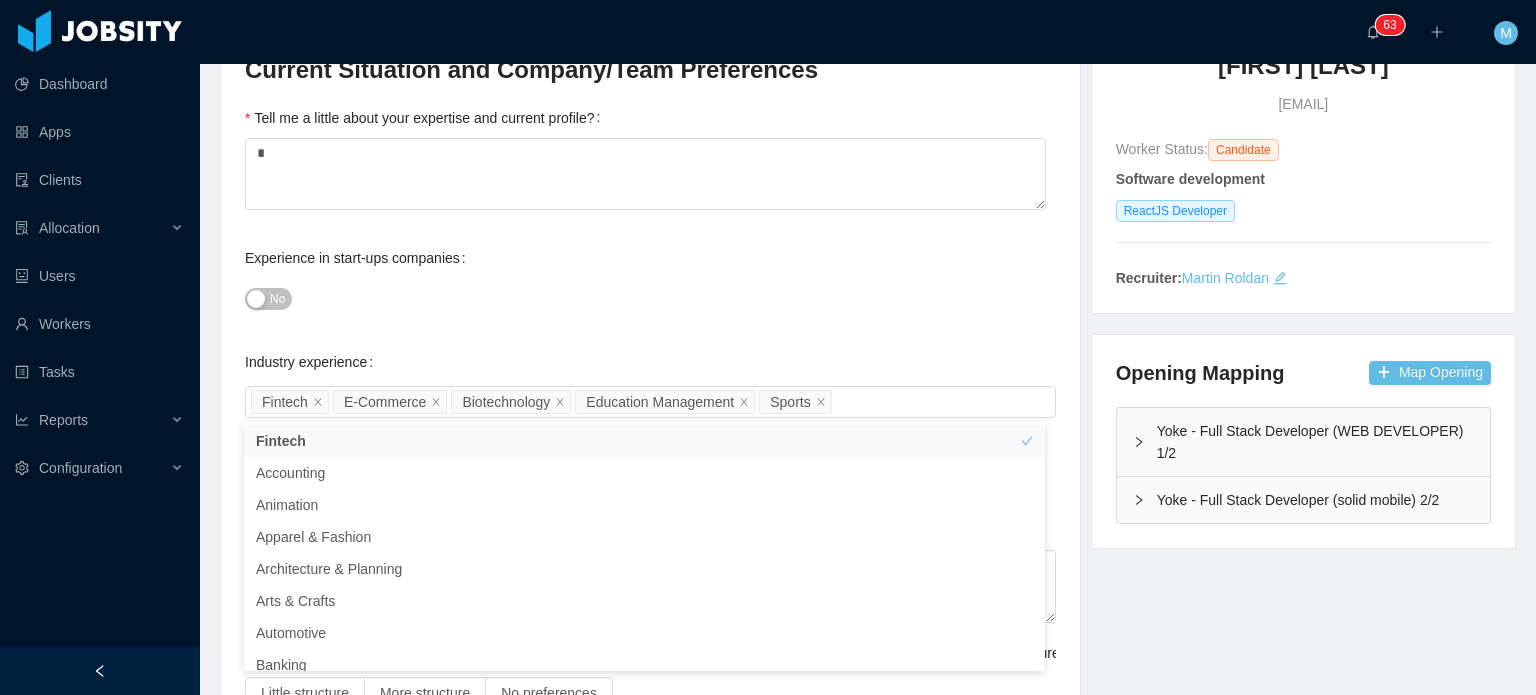 click on "Current Situation and Company/Team Preferences Tell me a little about your expertise and current profile? * Experience in start-ups companies No Industry experience Select an option Fintech E-Commerce Biotechnology Education Management Sports   Based on your experience working with teams. Do you feel more comfortable working with larger teams or smaller teams? Small teams Big teams No preferences Based on your experience working with teams. Do you feel more comfortable working with more structured teams or less structured teams? Little structure More structure No preferences Please explain why you are looking for a change / hearing new opportunities What is it that would make your next position that we can offer, the perfect one for you? / What would be a deal breaker for you? Experience working with INTERNATIONAL companies/clients No Has remote experience Yes No Unknown Market Availability Select an option   America     Timezone availability Select an option   Type of Contract Local Contract Contractor -" at bounding box center [650, 1315] 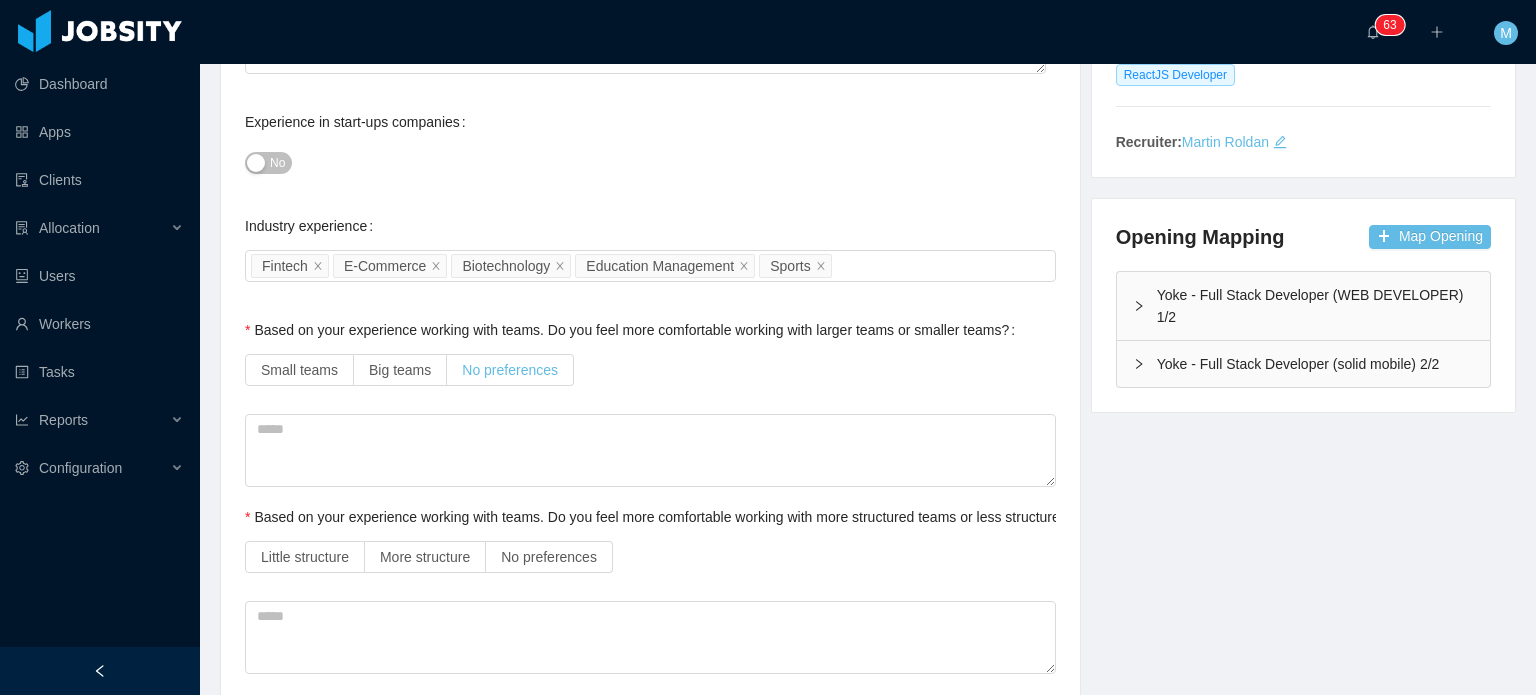 click on "No preferences" at bounding box center (510, 370) 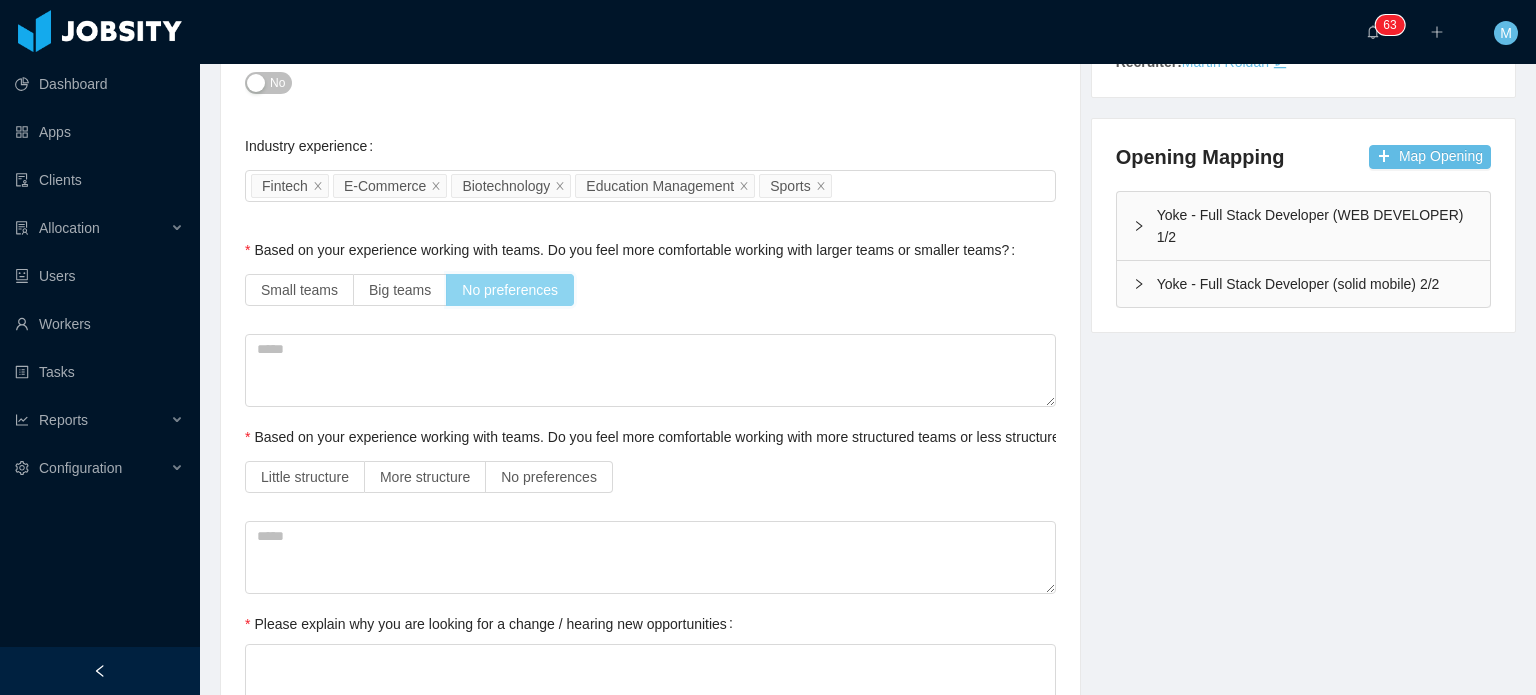 scroll, scrollTop: 442, scrollLeft: 0, axis: vertical 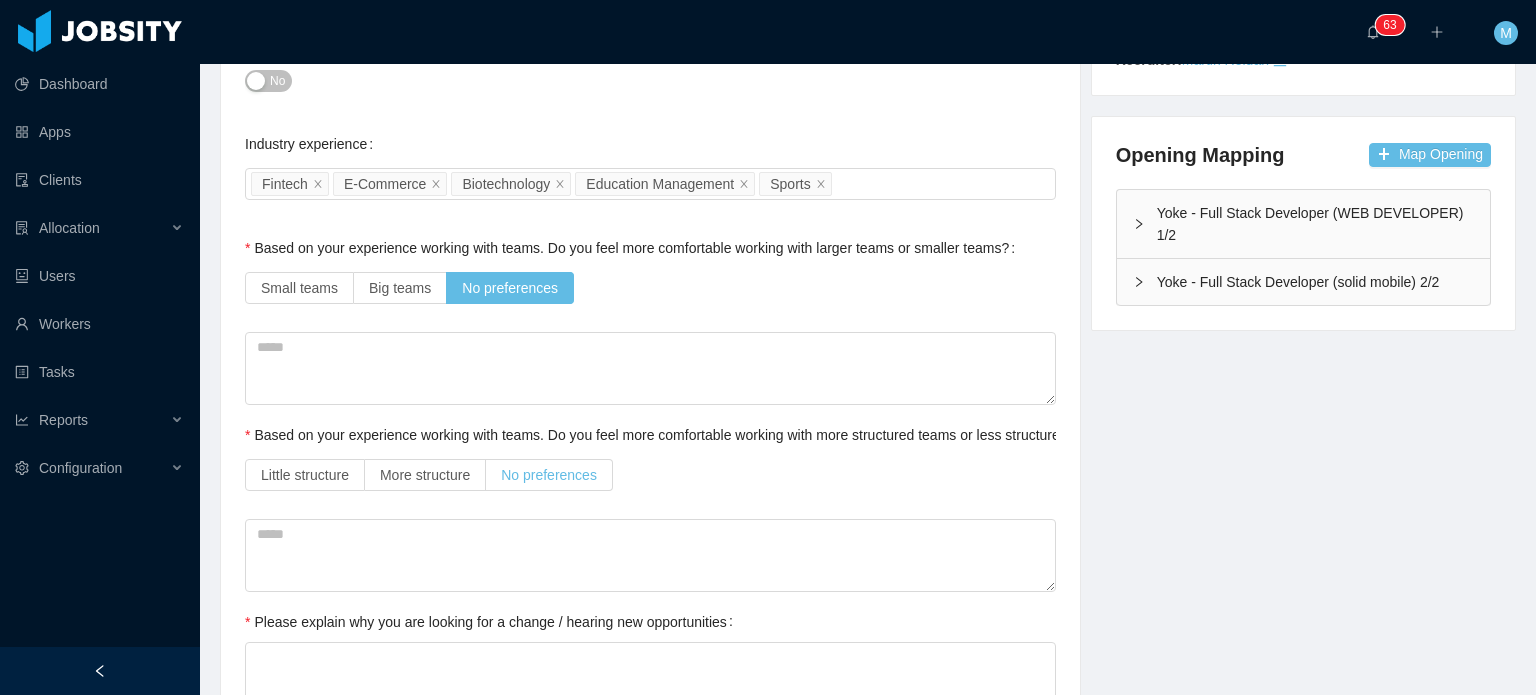 click on "No preferences" at bounding box center (549, 475) 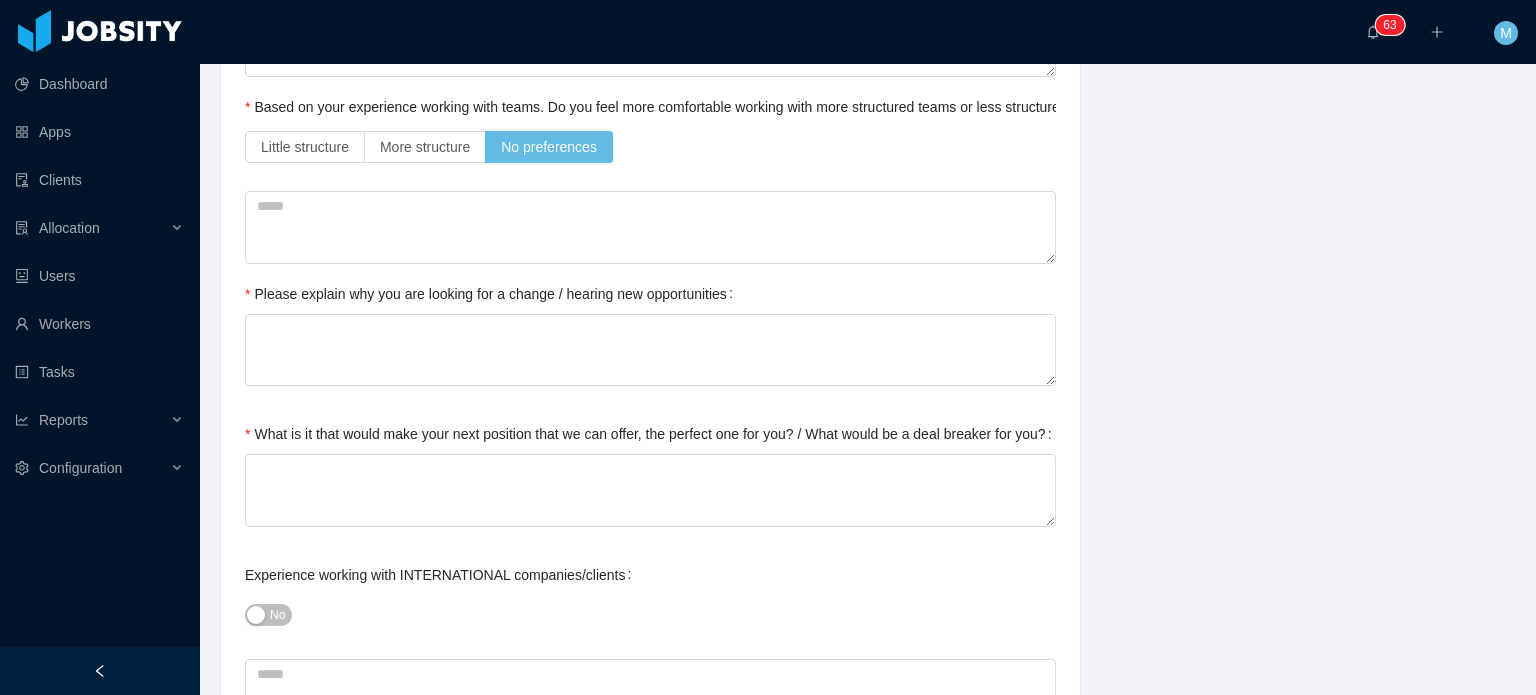 scroll, scrollTop: 774, scrollLeft: 0, axis: vertical 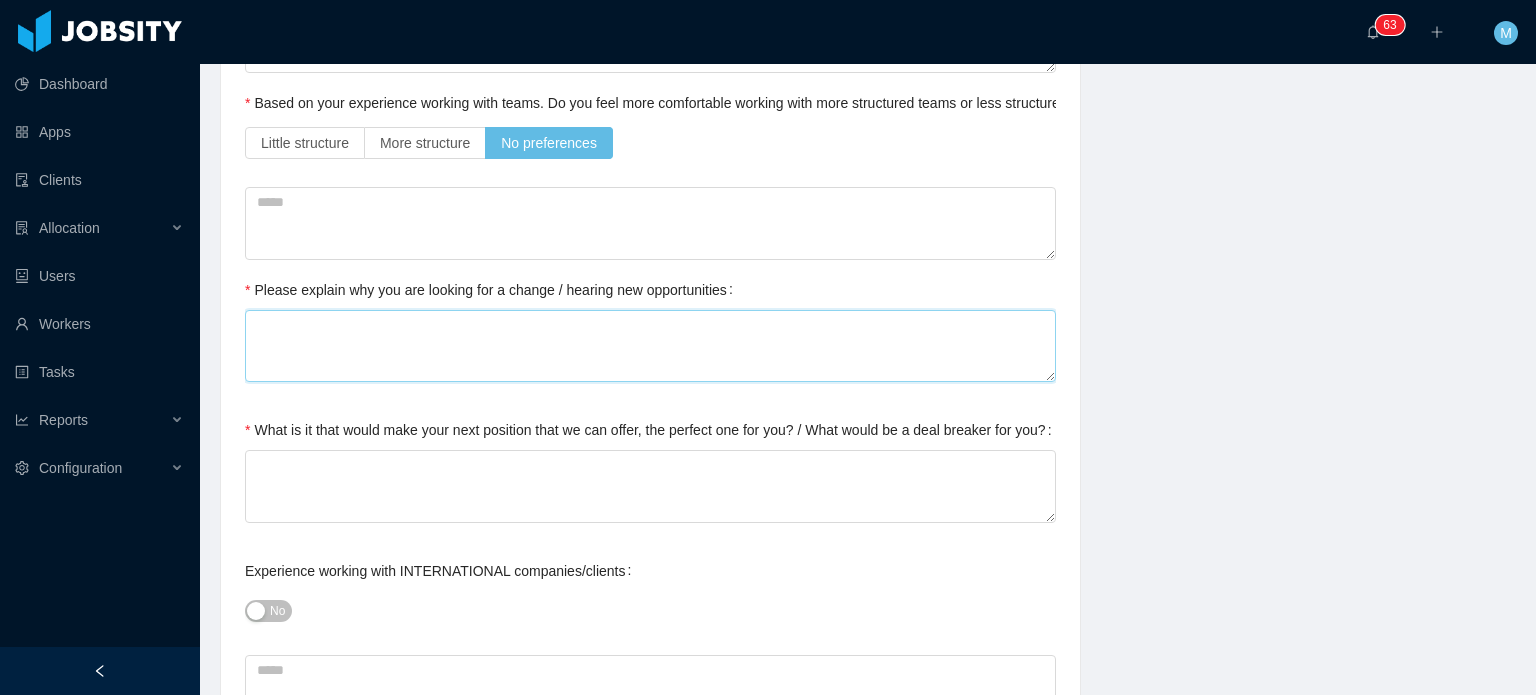 click on "Please explain why you are looking for a change / hearing new opportunities" at bounding box center (650, 346) 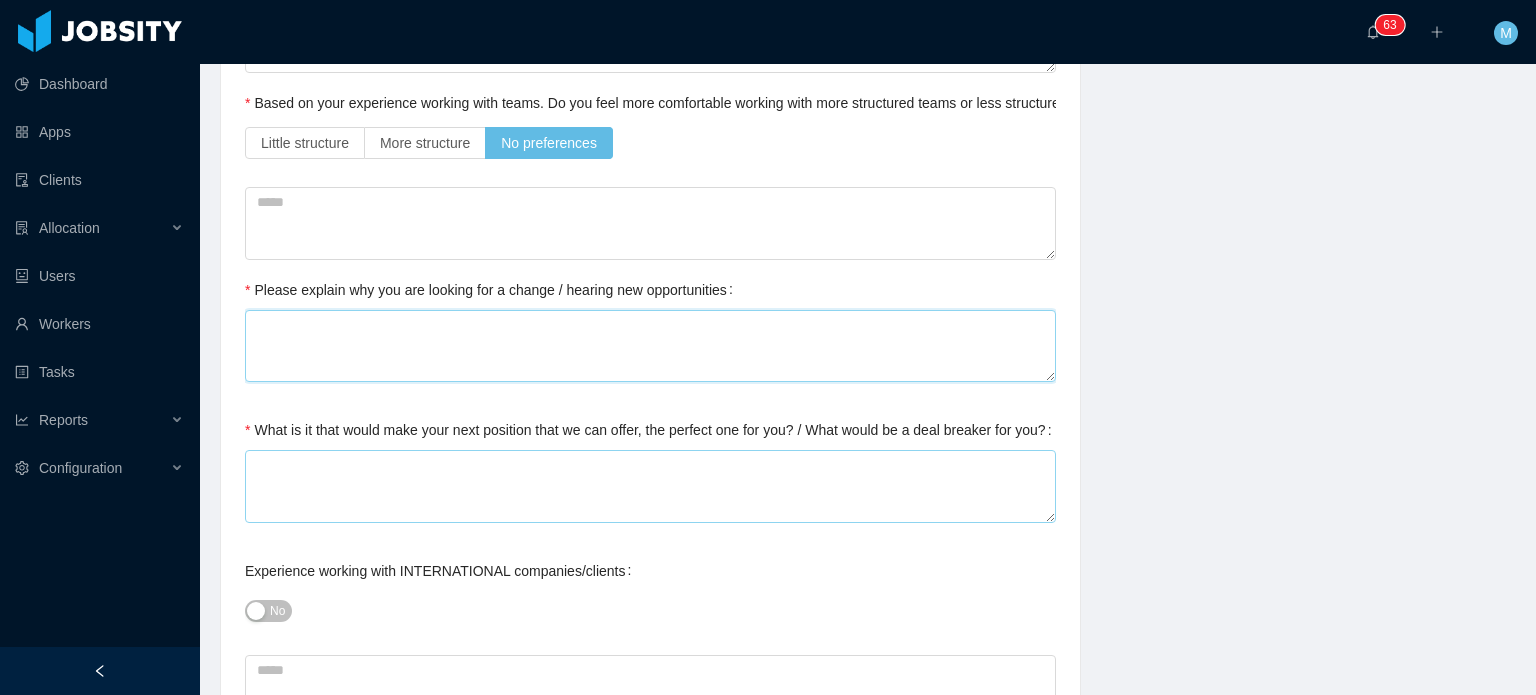 paste on "**********" 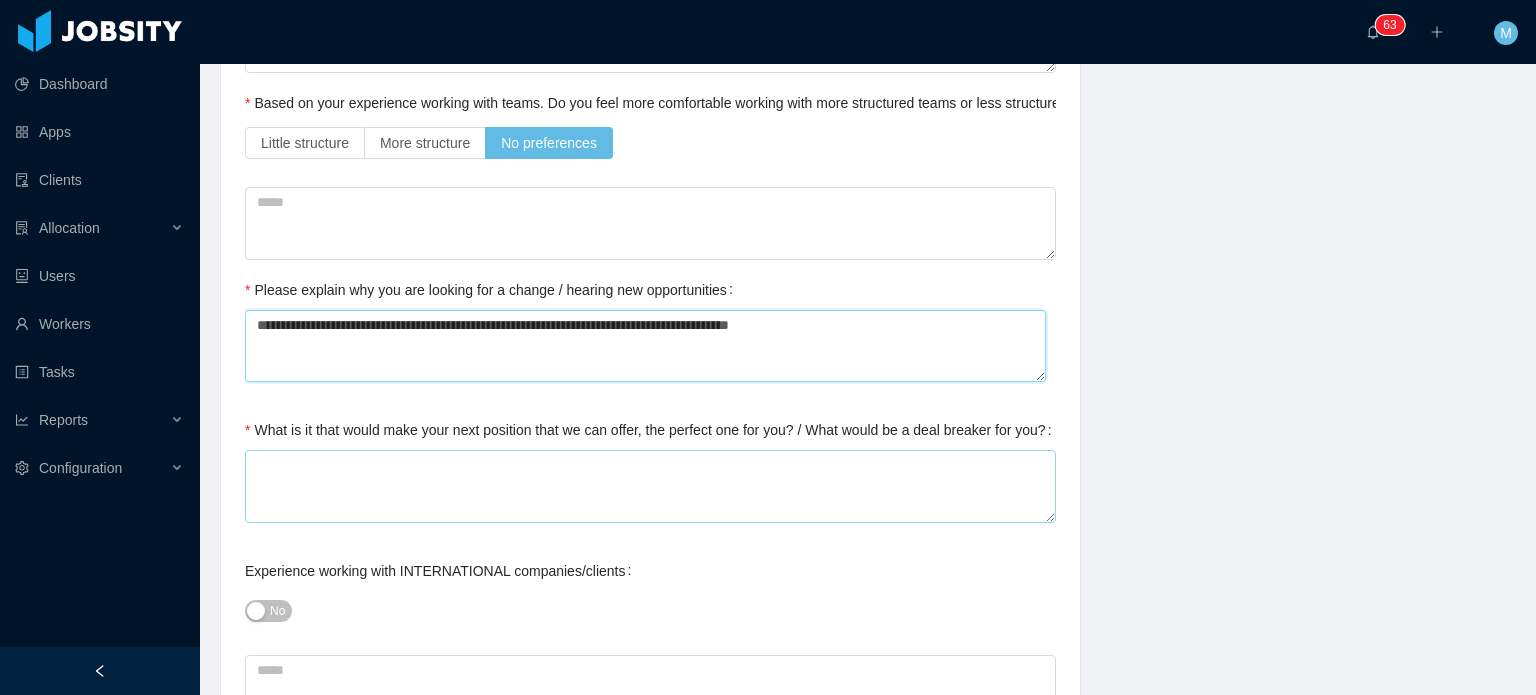 type on "**********" 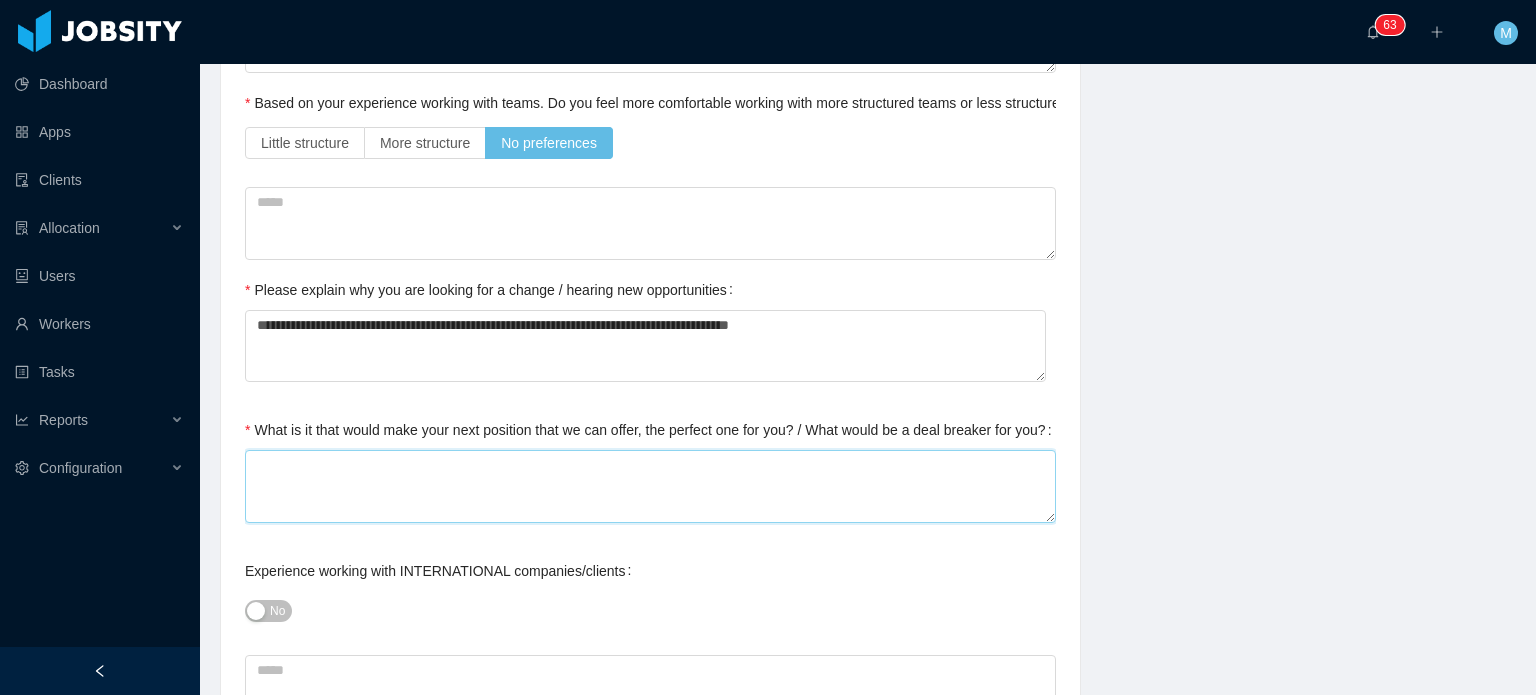 click on "What is it that would make your next position that we can offer, the perfect one for you? / What would be a deal breaker for you?" at bounding box center (650, 486) 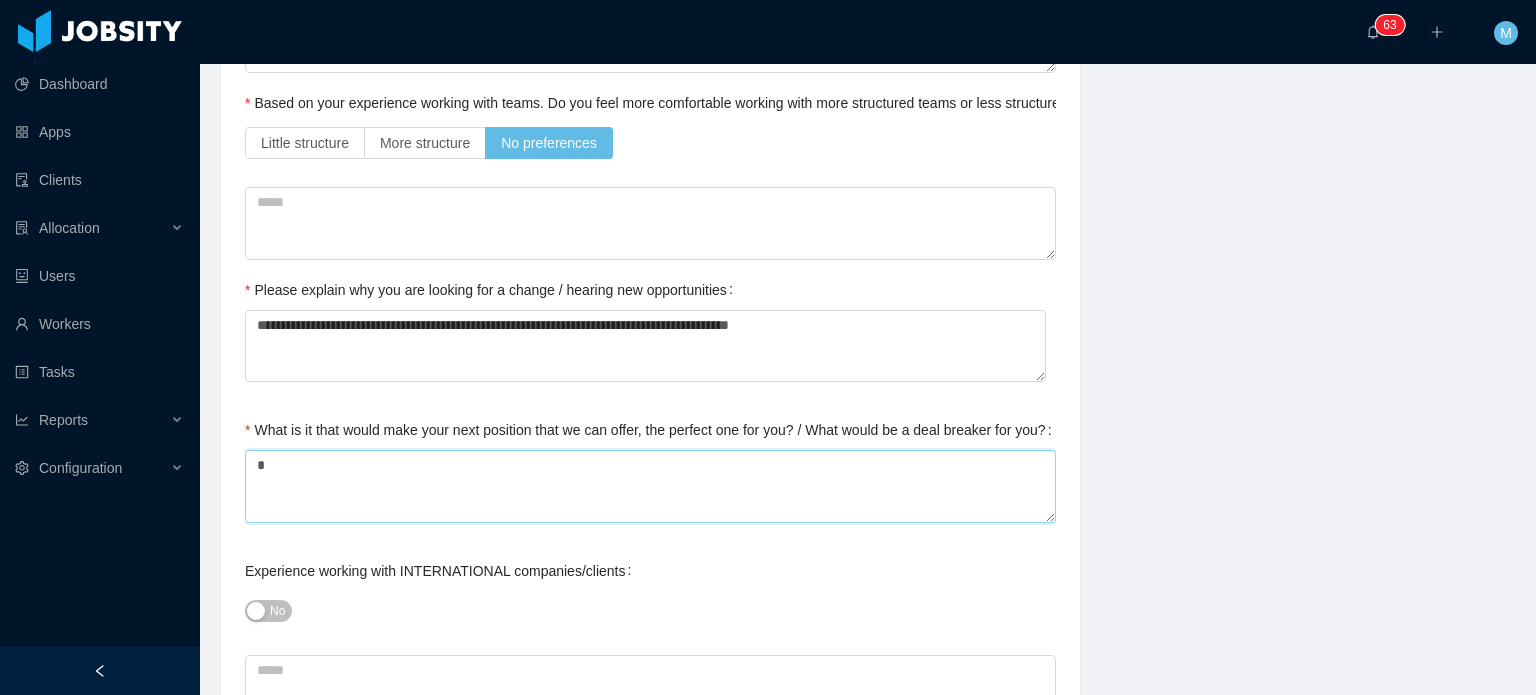 click on "*" at bounding box center [650, 486] 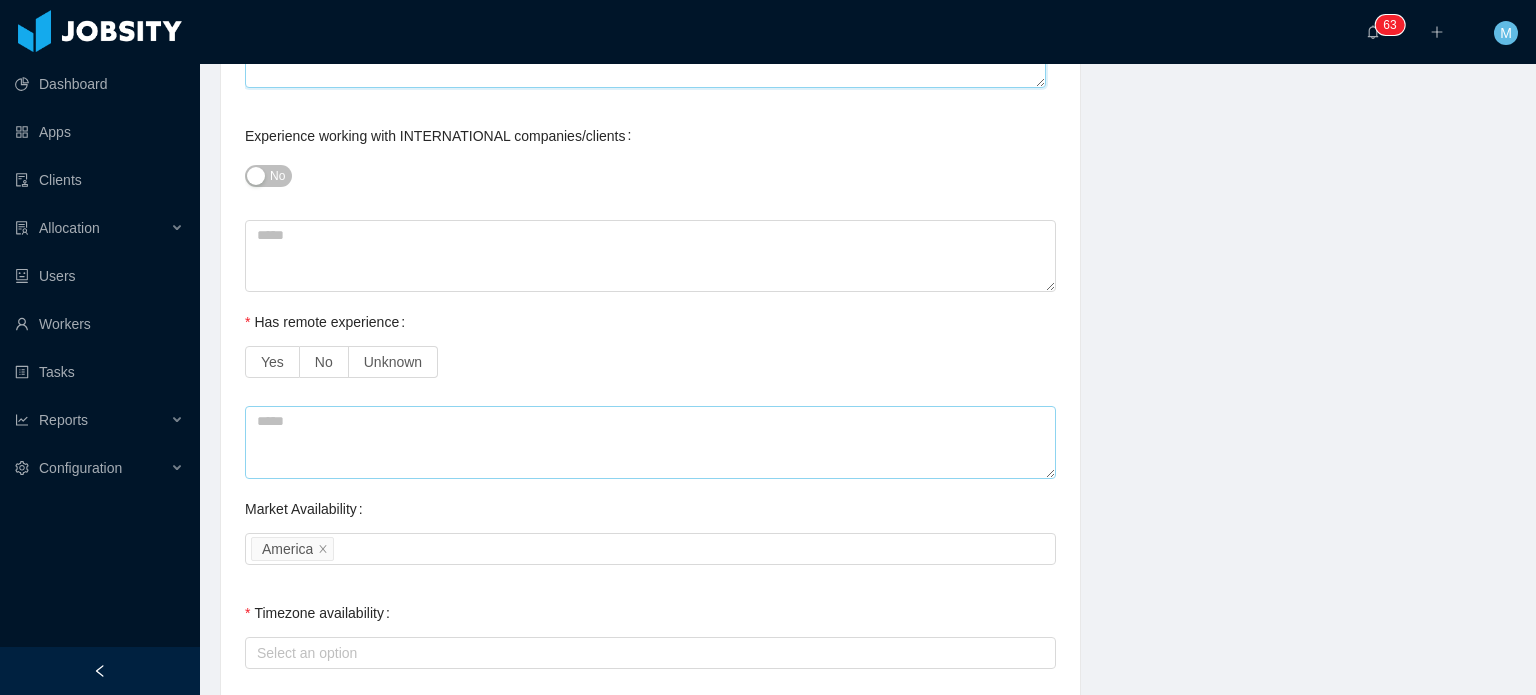 scroll, scrollTop: 1274, scrollLeft: 0, axis: vertical 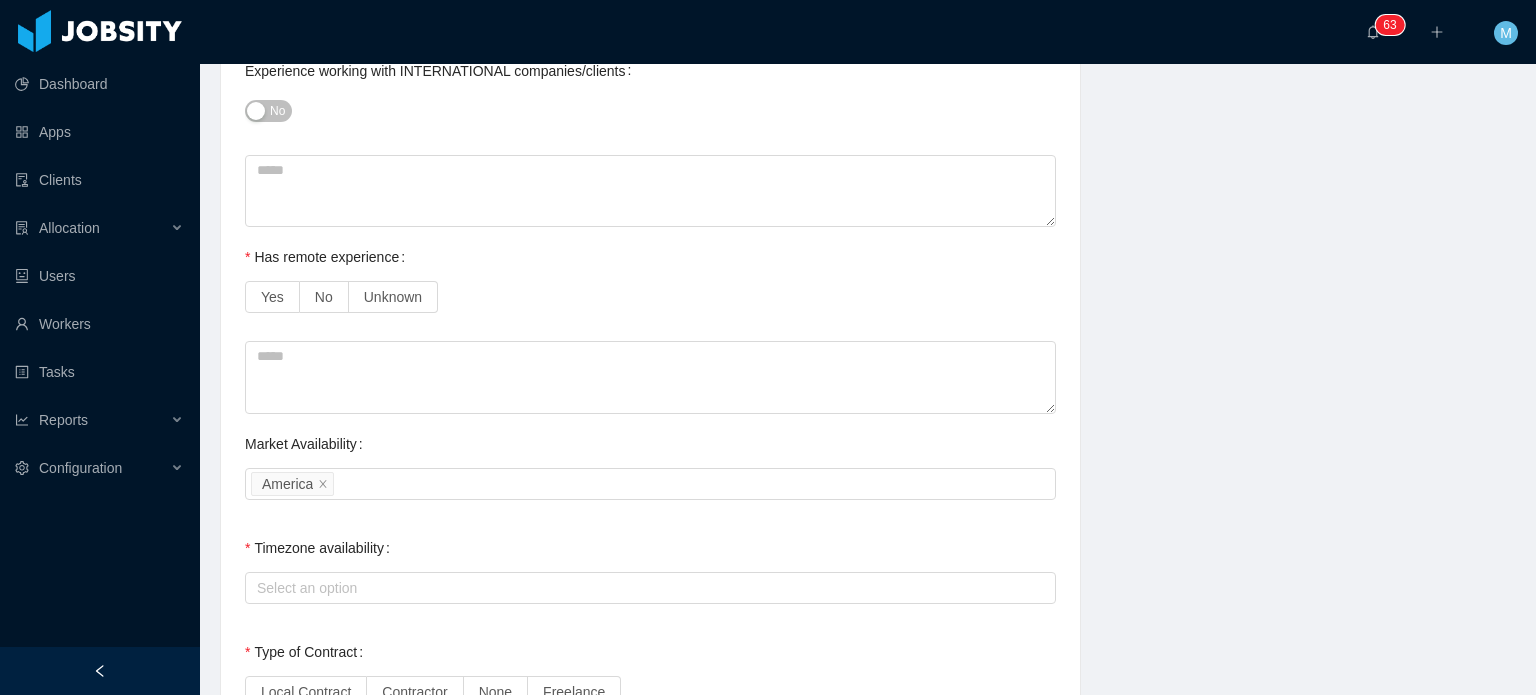 type on "*" 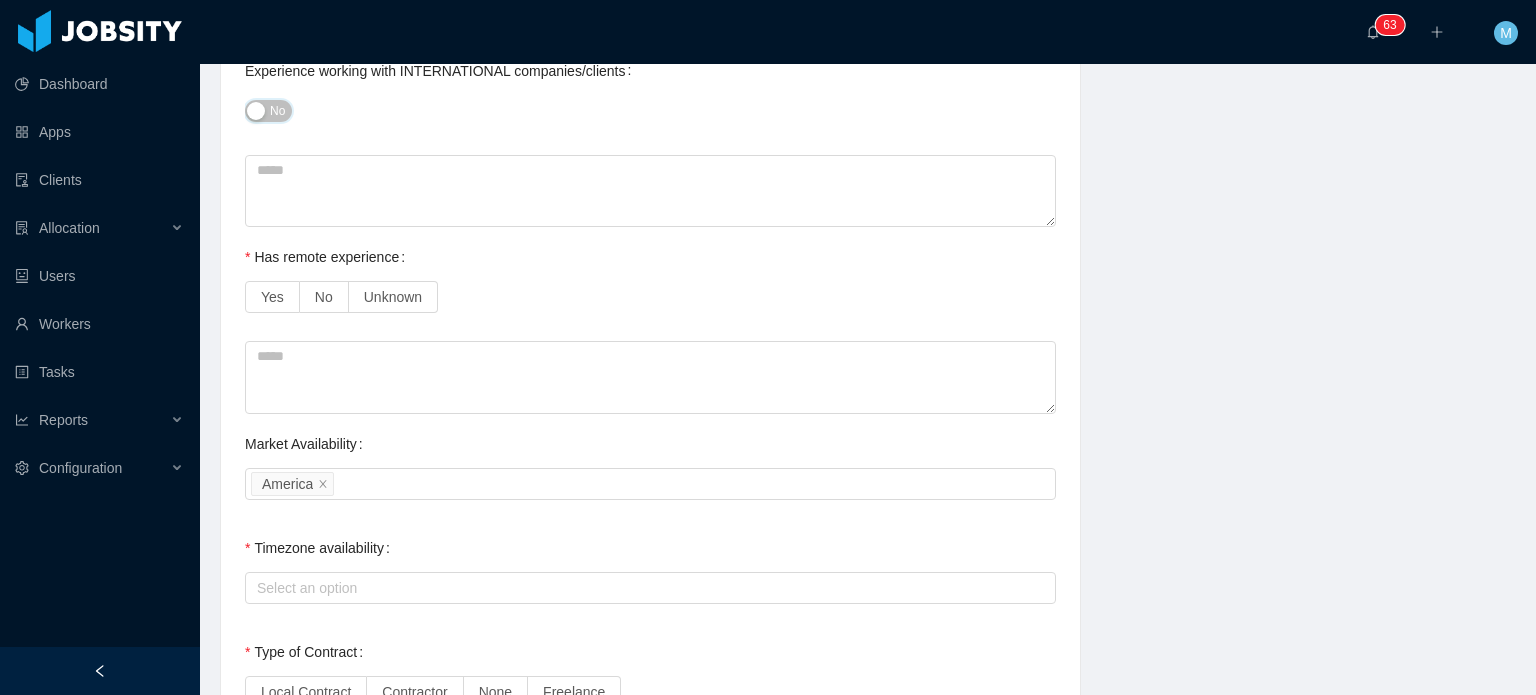 click on "No" at bounding box center [277, 111] 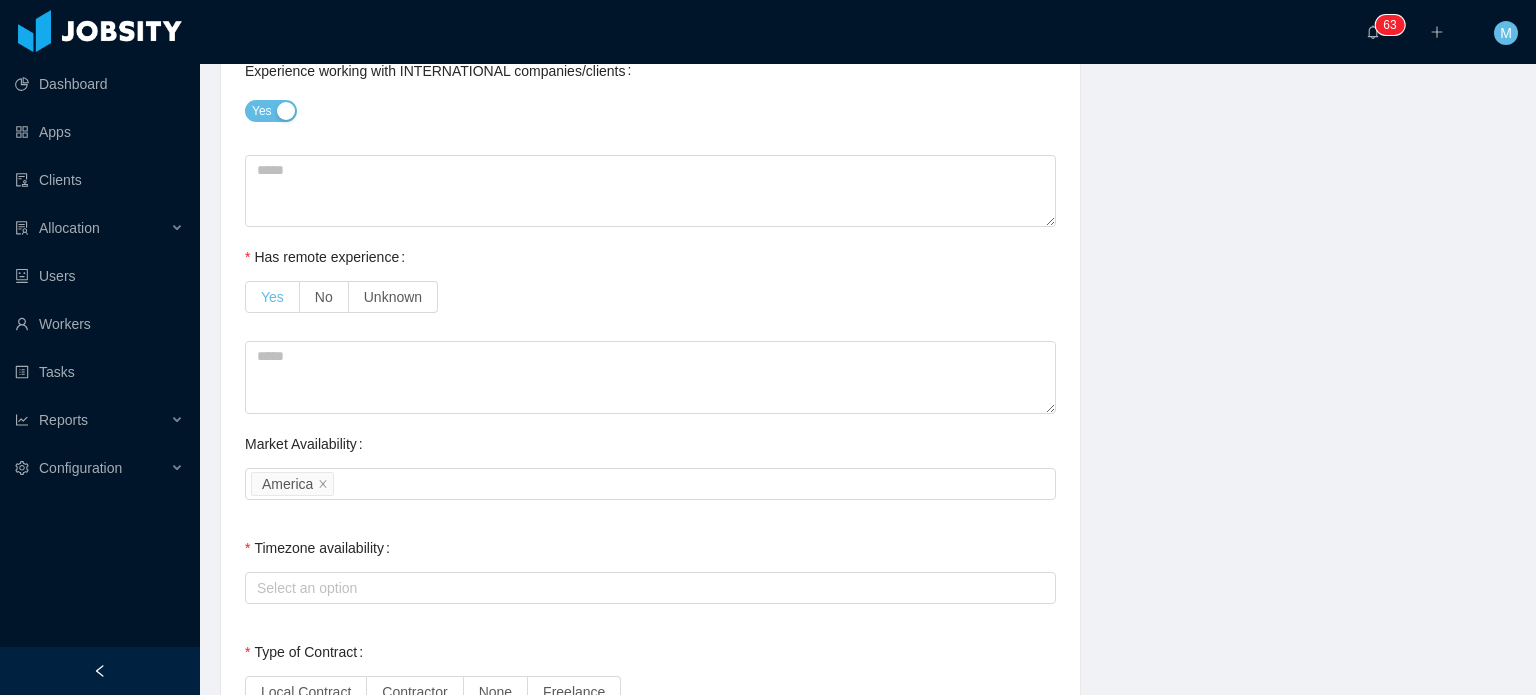 click on "Yes" at bounding box center (272, 297) 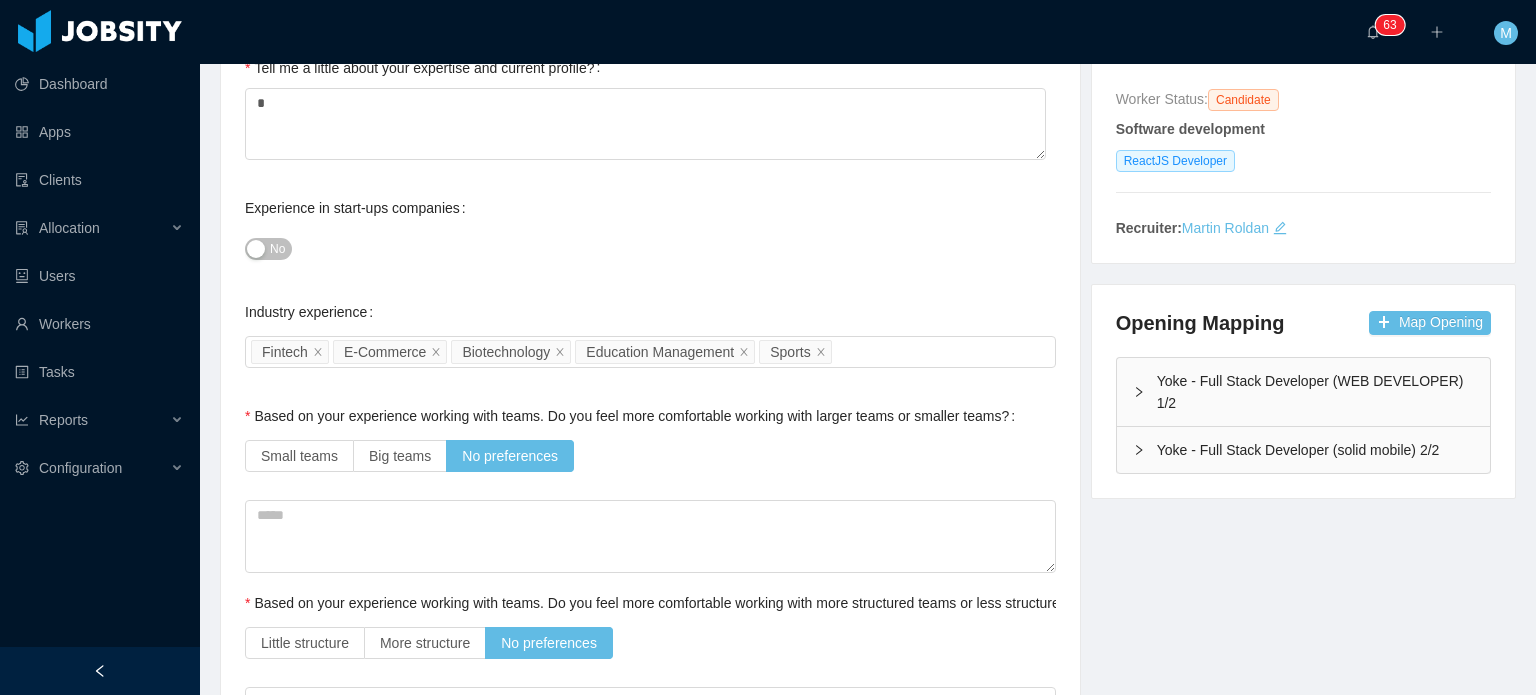 click on "No" at bounding box center (277, 249) 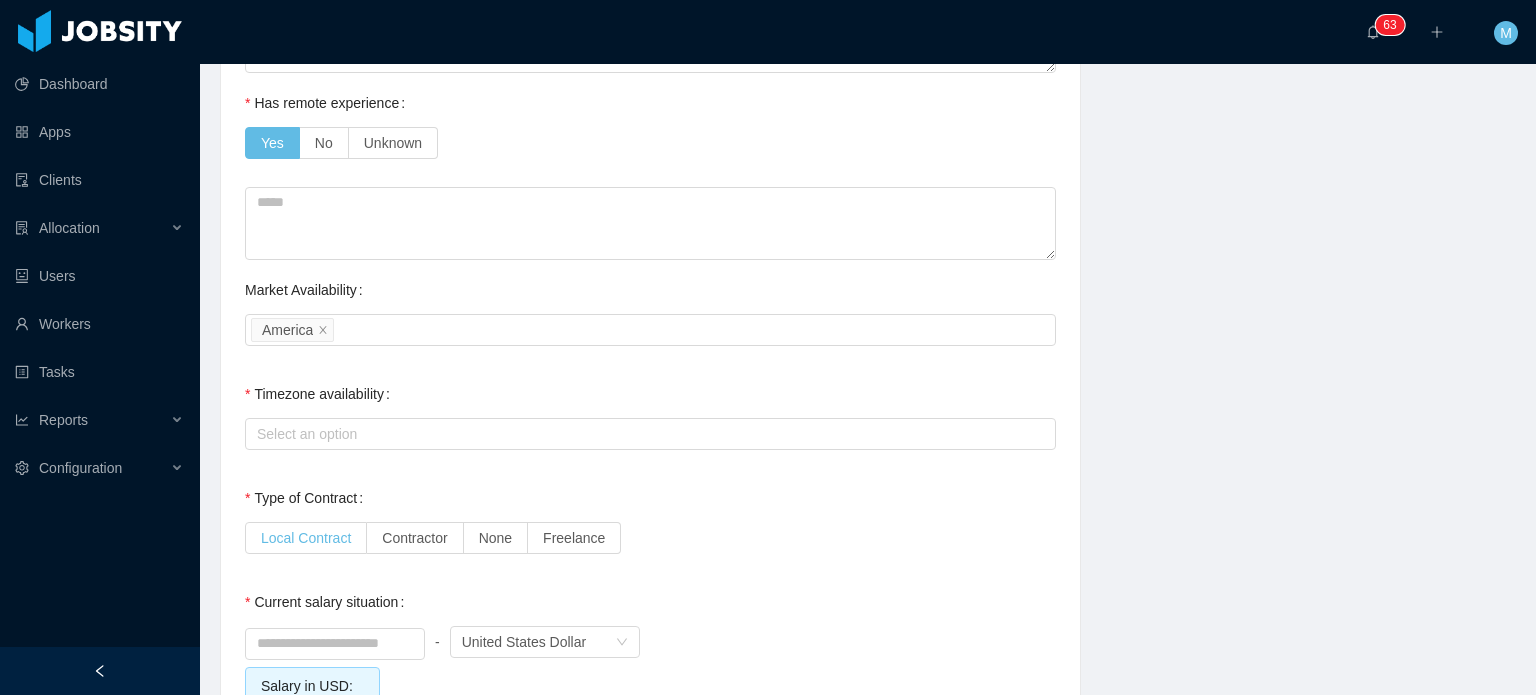 scroll, scrollTop: 1574, scrollLeft: 0, axis: vertical 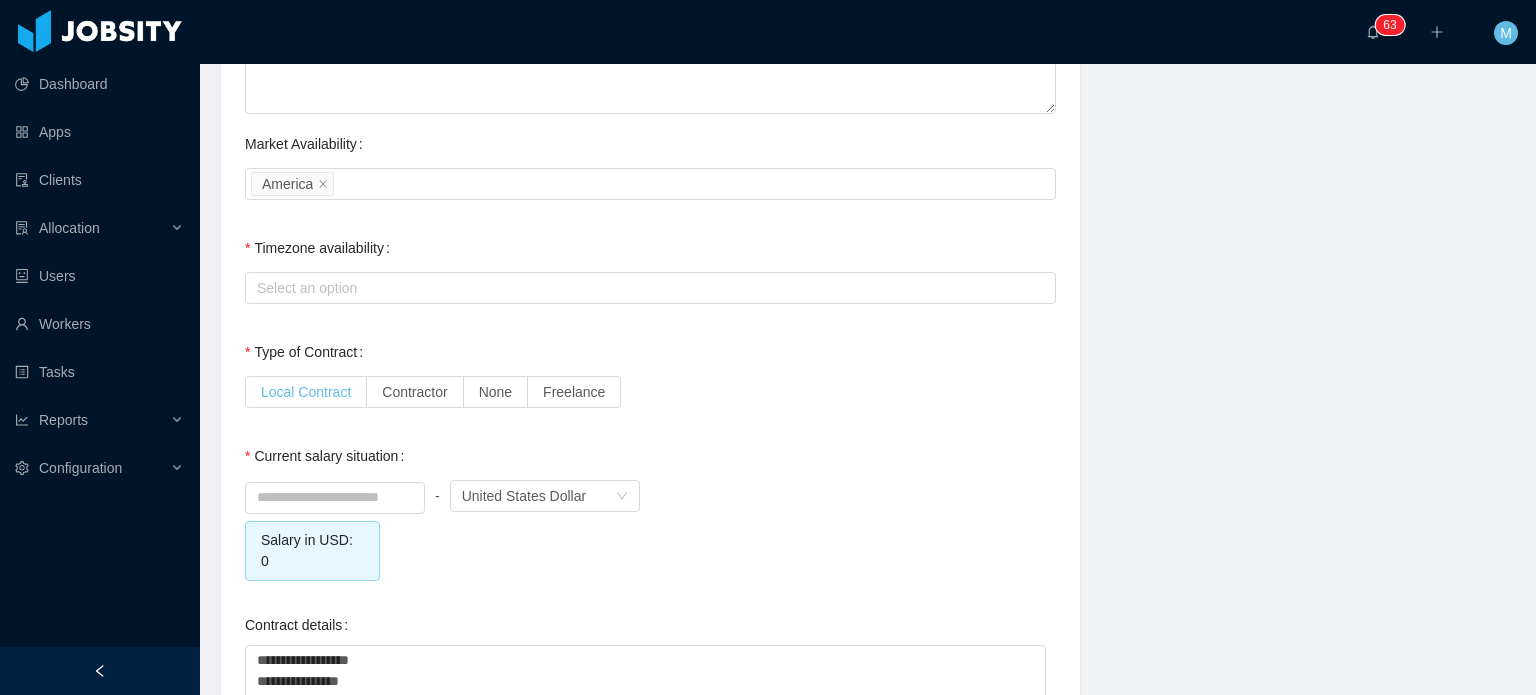 click on "Local Contract" at bounding box center (306, 392) 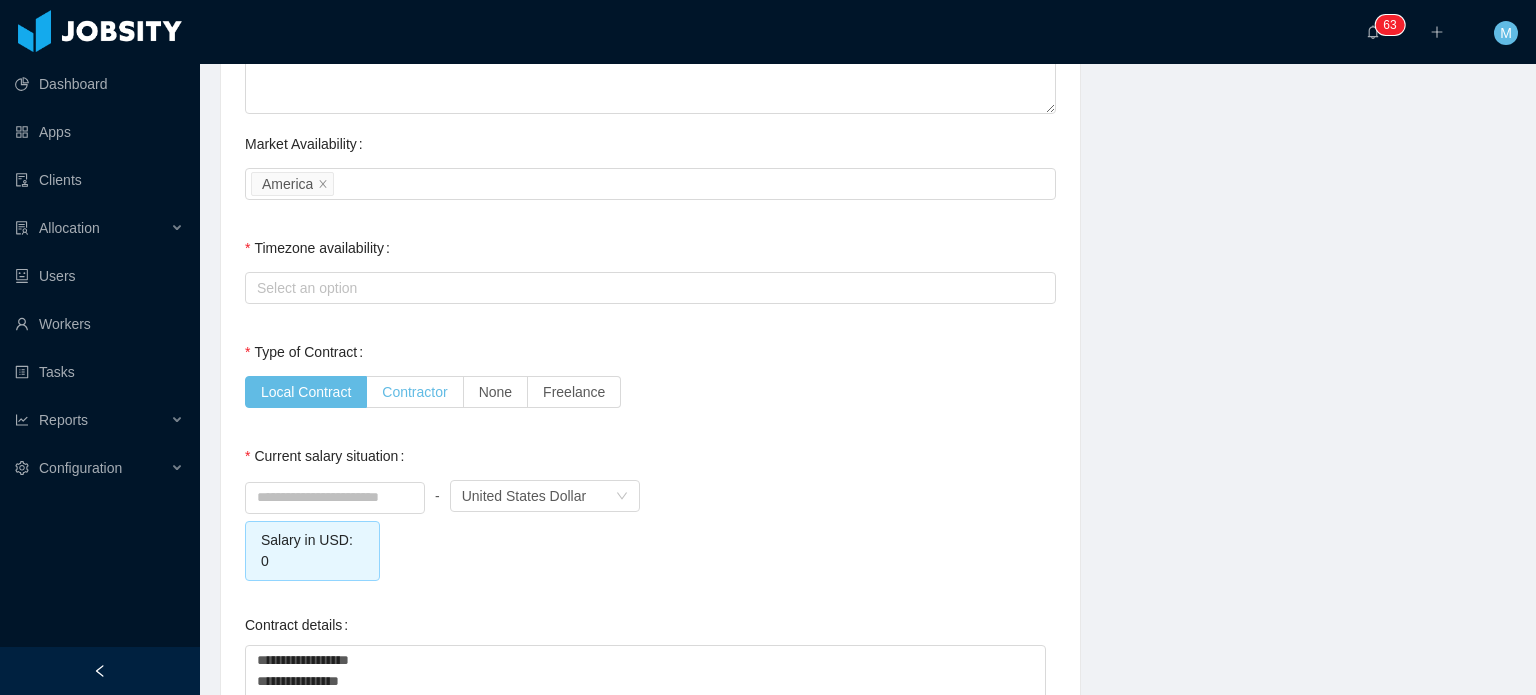 click on "Contractor" at bounding box center [414, 392] 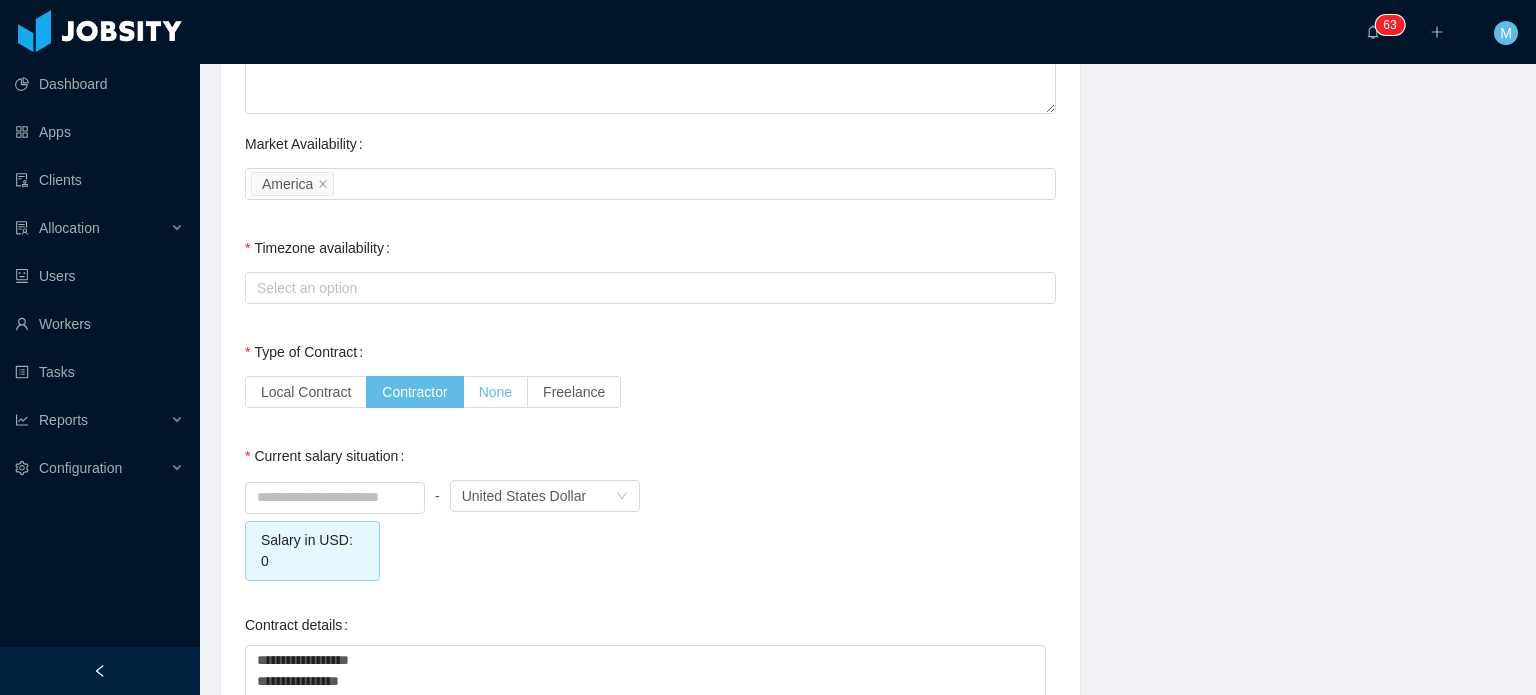 click on "None" at bounding box center (496, 392) 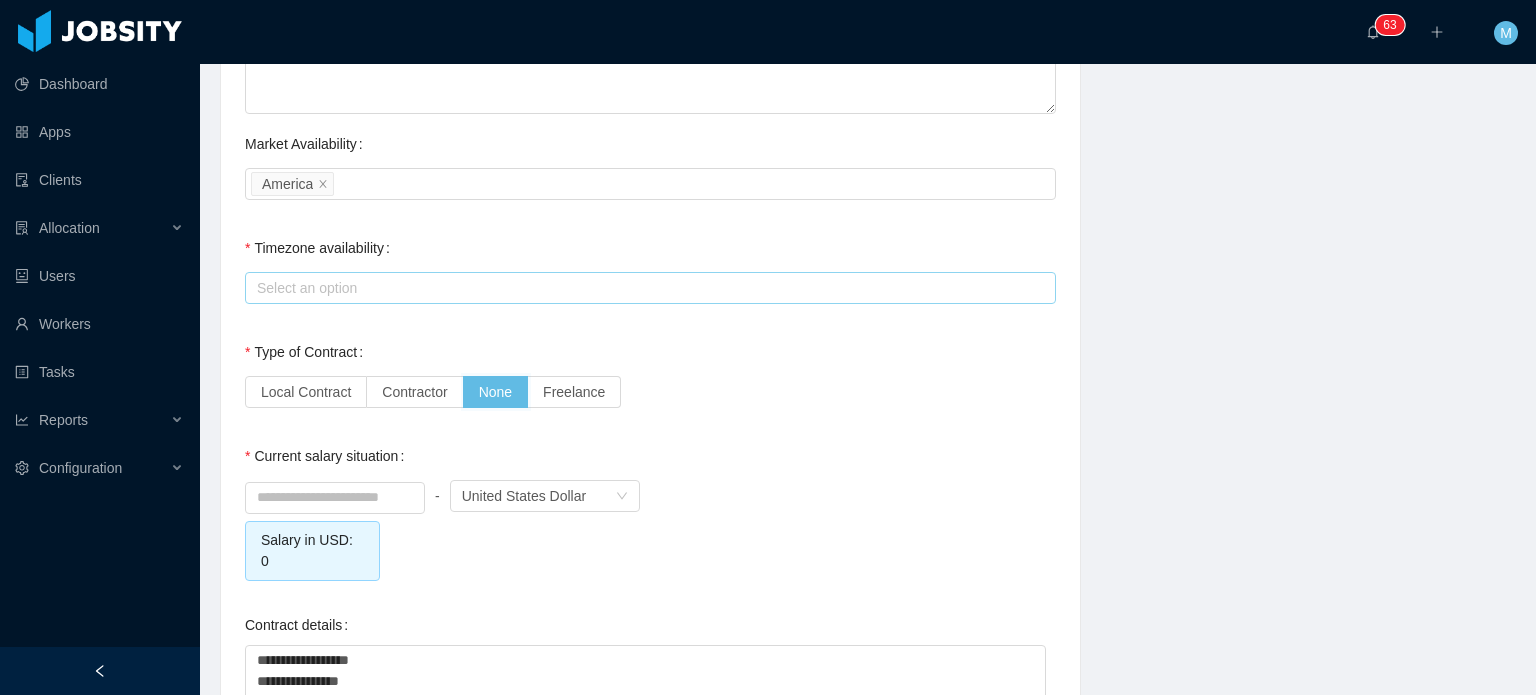 click on "Select an option" at bounding box center [646, 288] 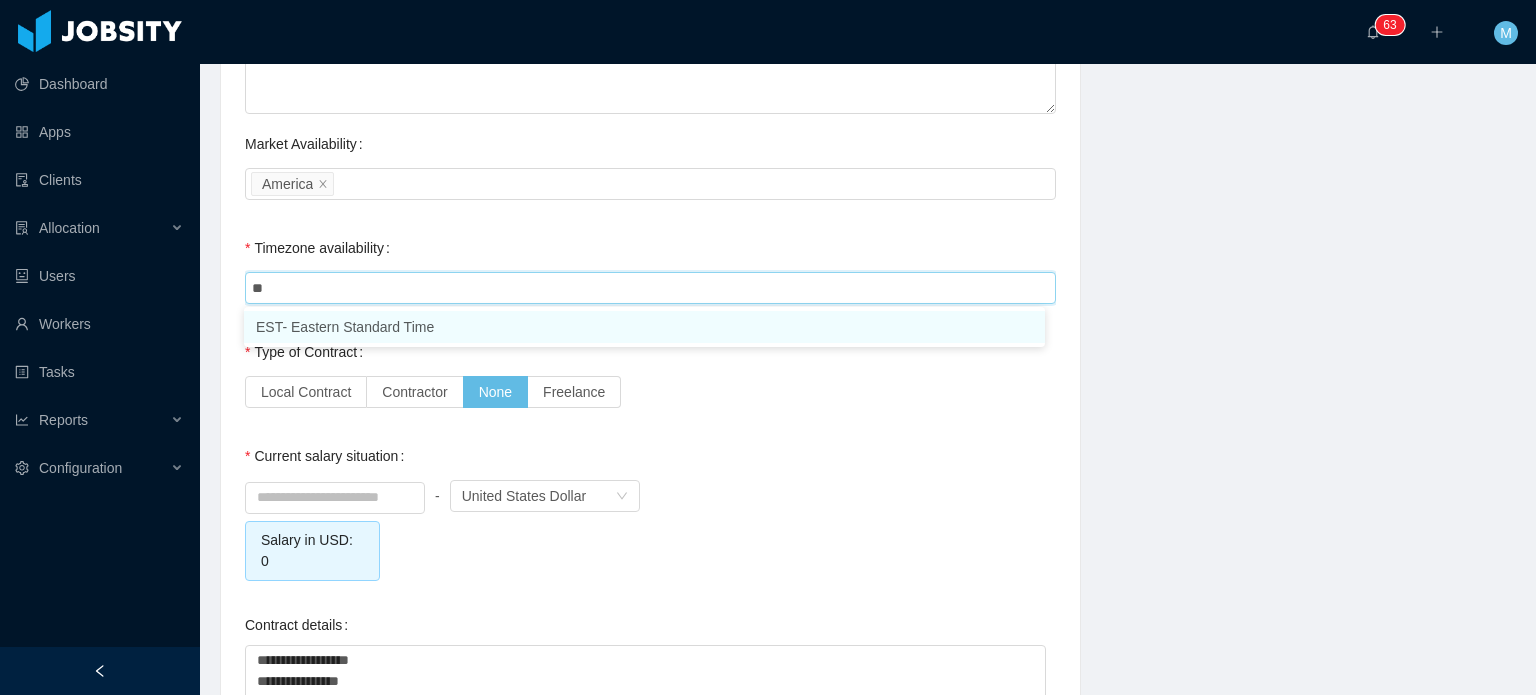 type on "***" 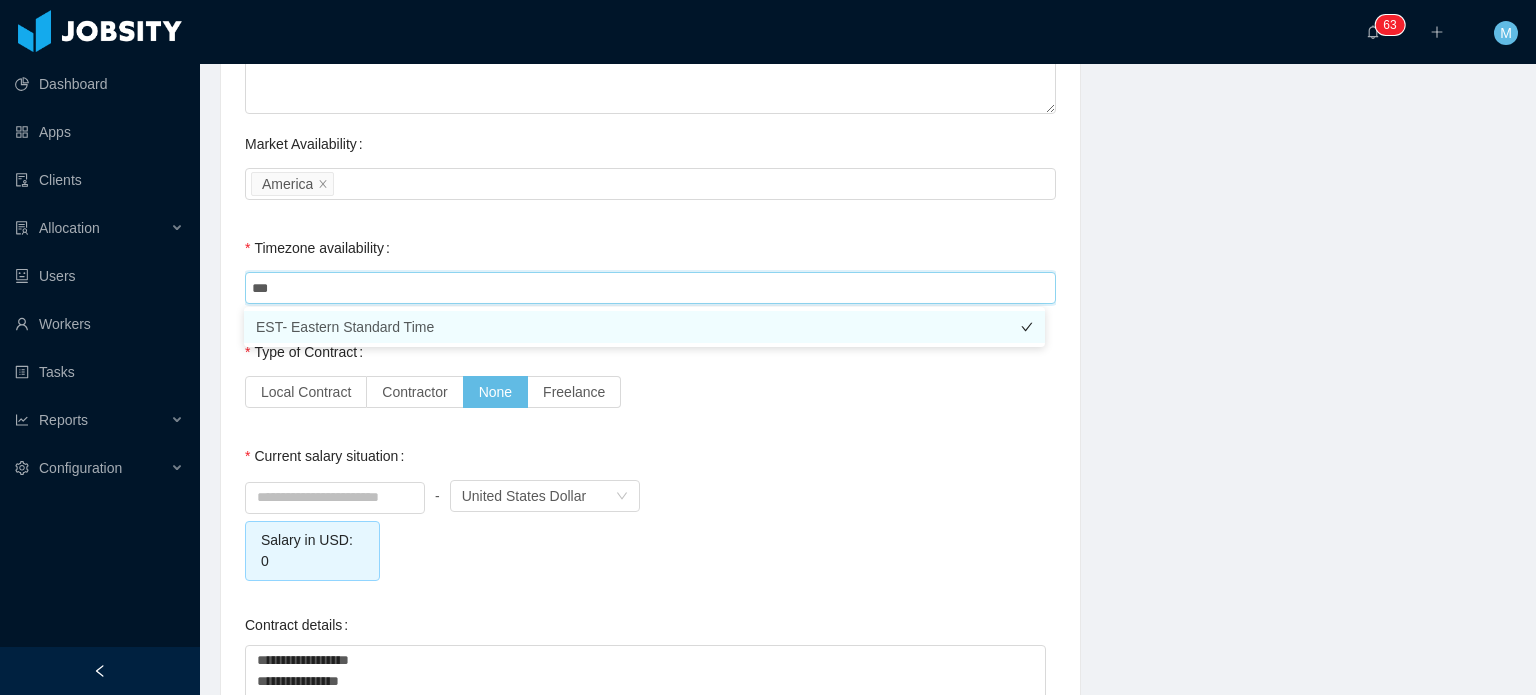 click on "EST- Eastern Standard Time" at bounding box center [644, 327] 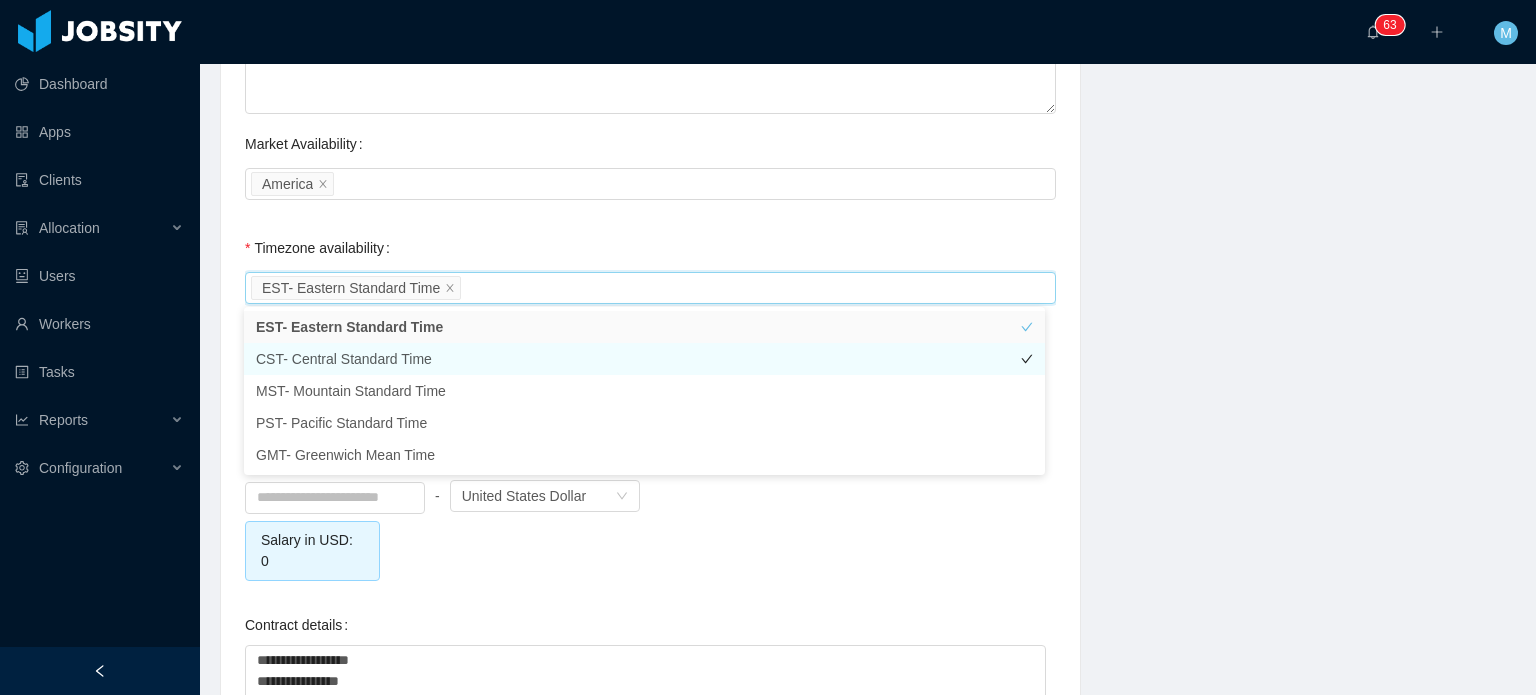 click on "CST- Central Standard Time" at bounding box center (644, 359) 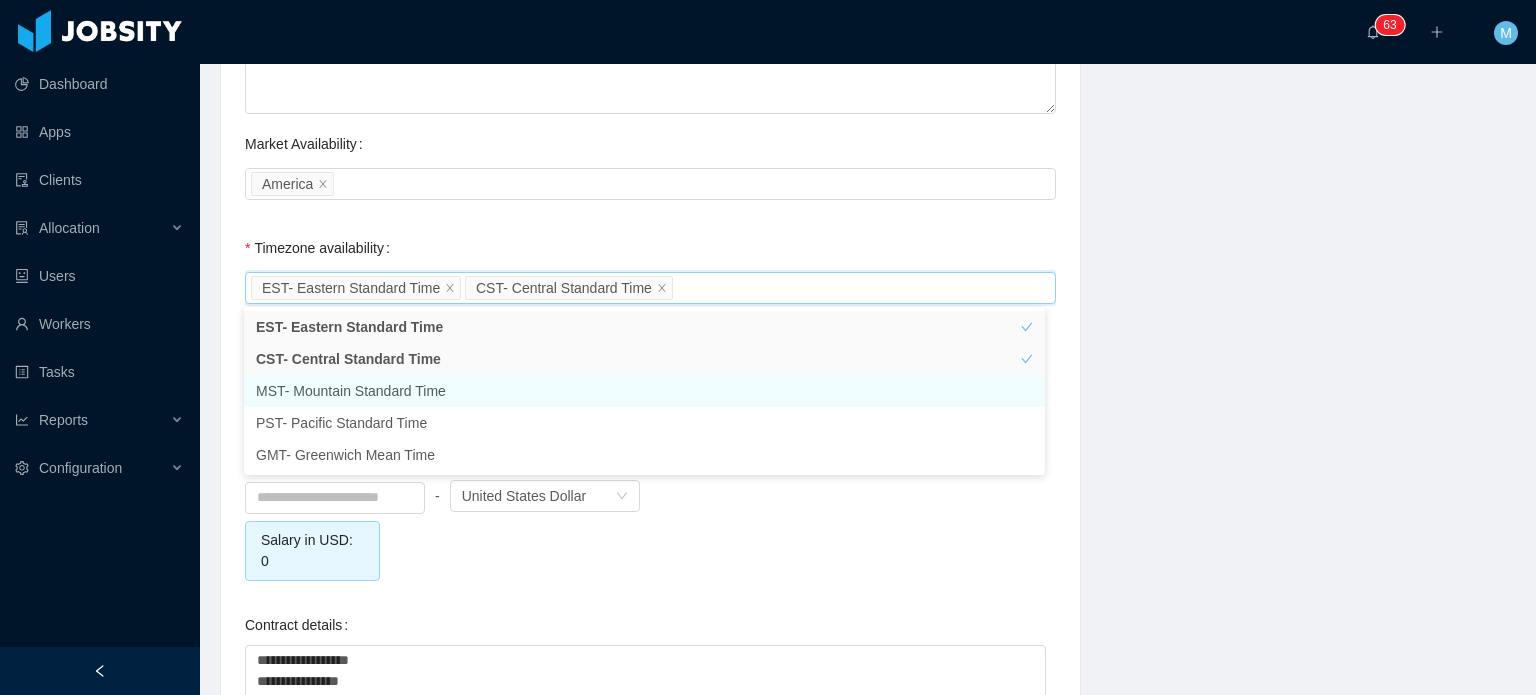 click on "Background Experience / Preferences Profile Soft Skills Language Notes General Background What have you heard about Jobsity? Billable Billable Gender Female Male Non binary Location Country ******* Ecuador   City ***** Quito   Marital Status Marital Status Number of Children * Nationality Country   Education + Add Overall Years of Experience Date of Birth Current Situation and Company/Team Preferences Tell me a little about your expertise and current profile? * Experience in start-ups companies Yes Industry experience Select an option Fintech E-Commerce Biotechnology Education Management Sports   Based on your experience working with teams. Do you feel more comfortable working with larger teams or smaller teams? Small teams Big teams No preferences Based on your experience working with teams. Do you feel more comfortable working with more structured teams or less structured teams? Little structure More structure No preferences Please explain why you are looking for a change / hearing new opportunities *" at bounding box center [868, -65] 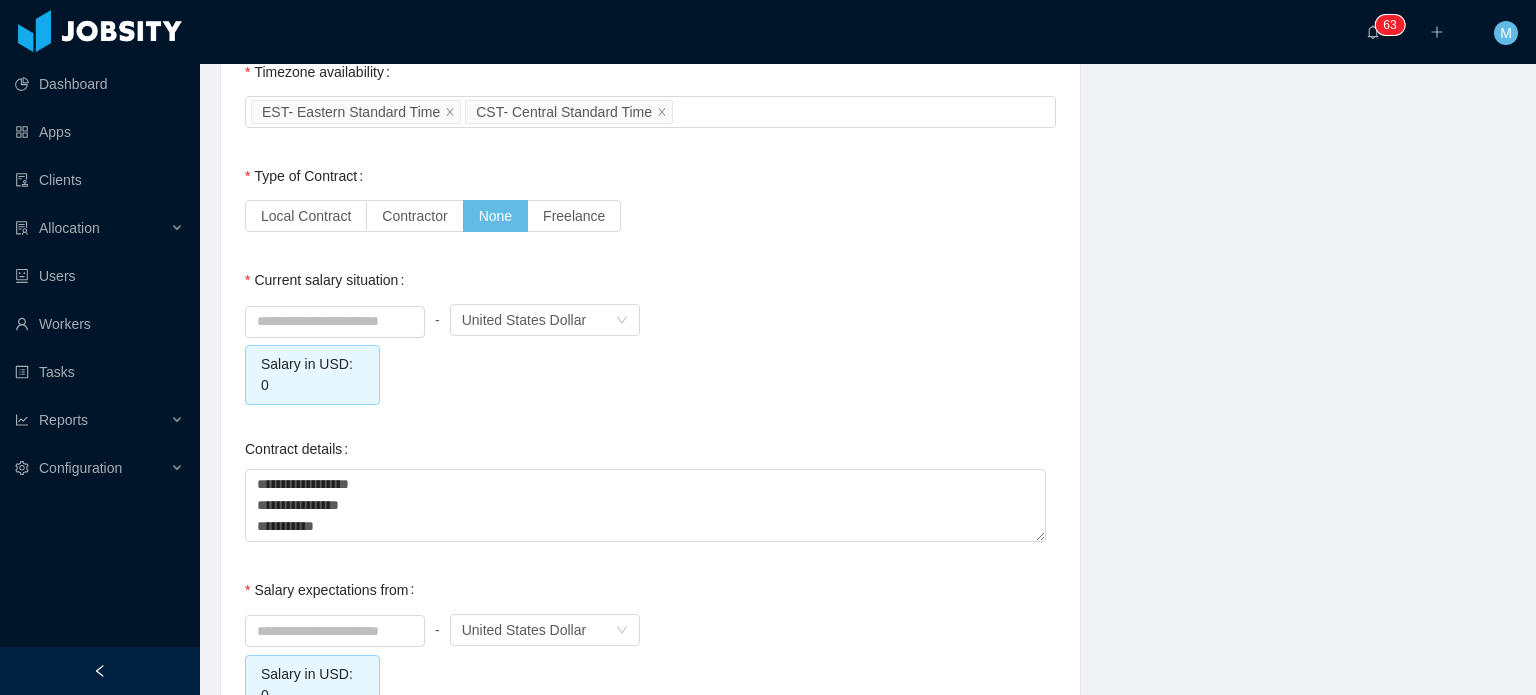scroll, scrollTop: 1774, scrollLeft: 0, axis: vertical 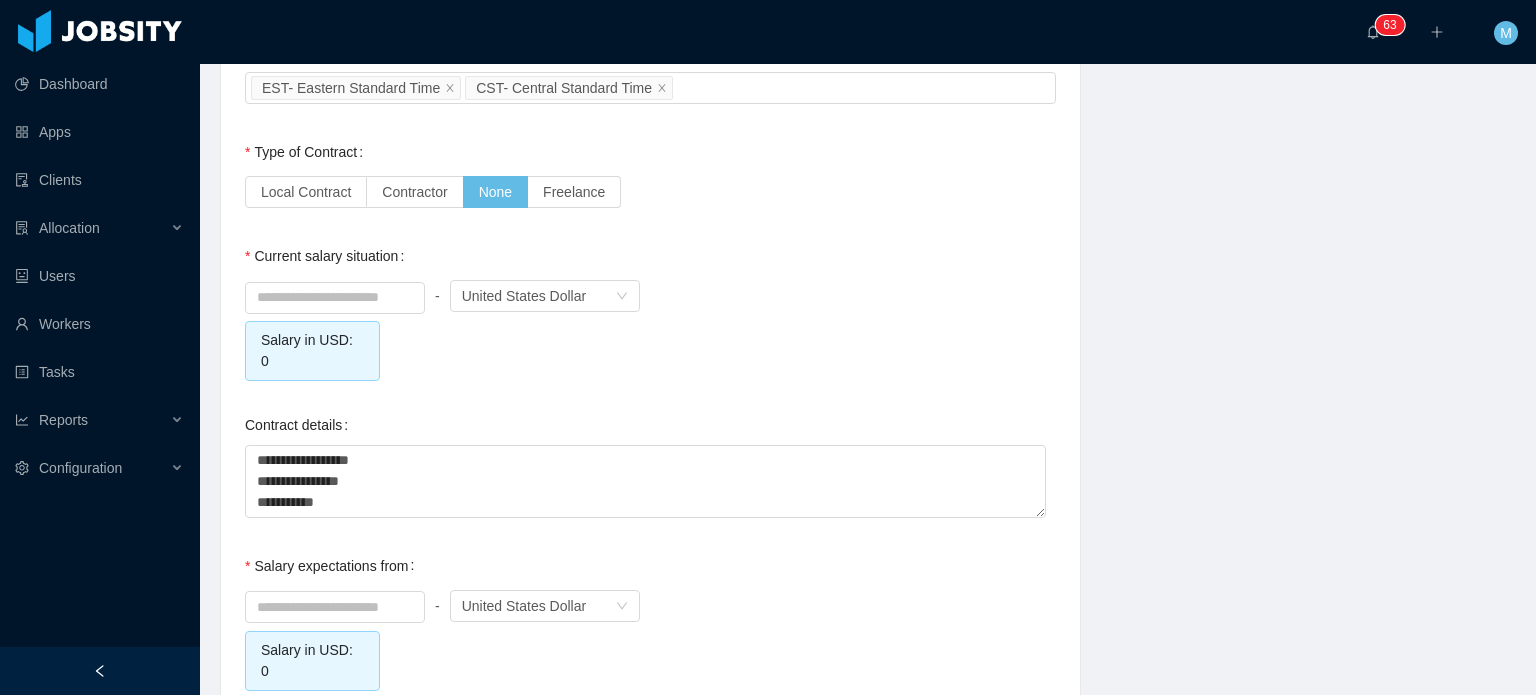 click at bounding box center (335, 296) 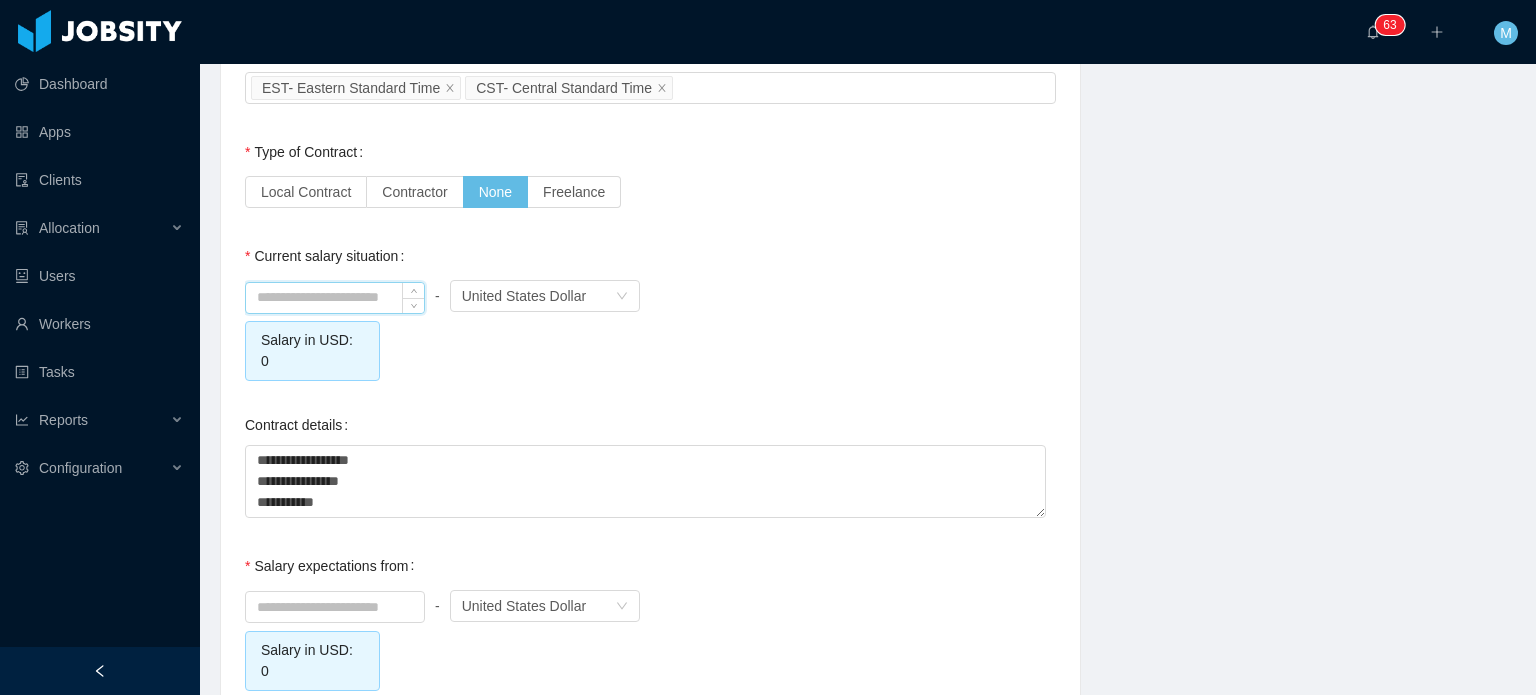 click at bounding box center [335, 298] 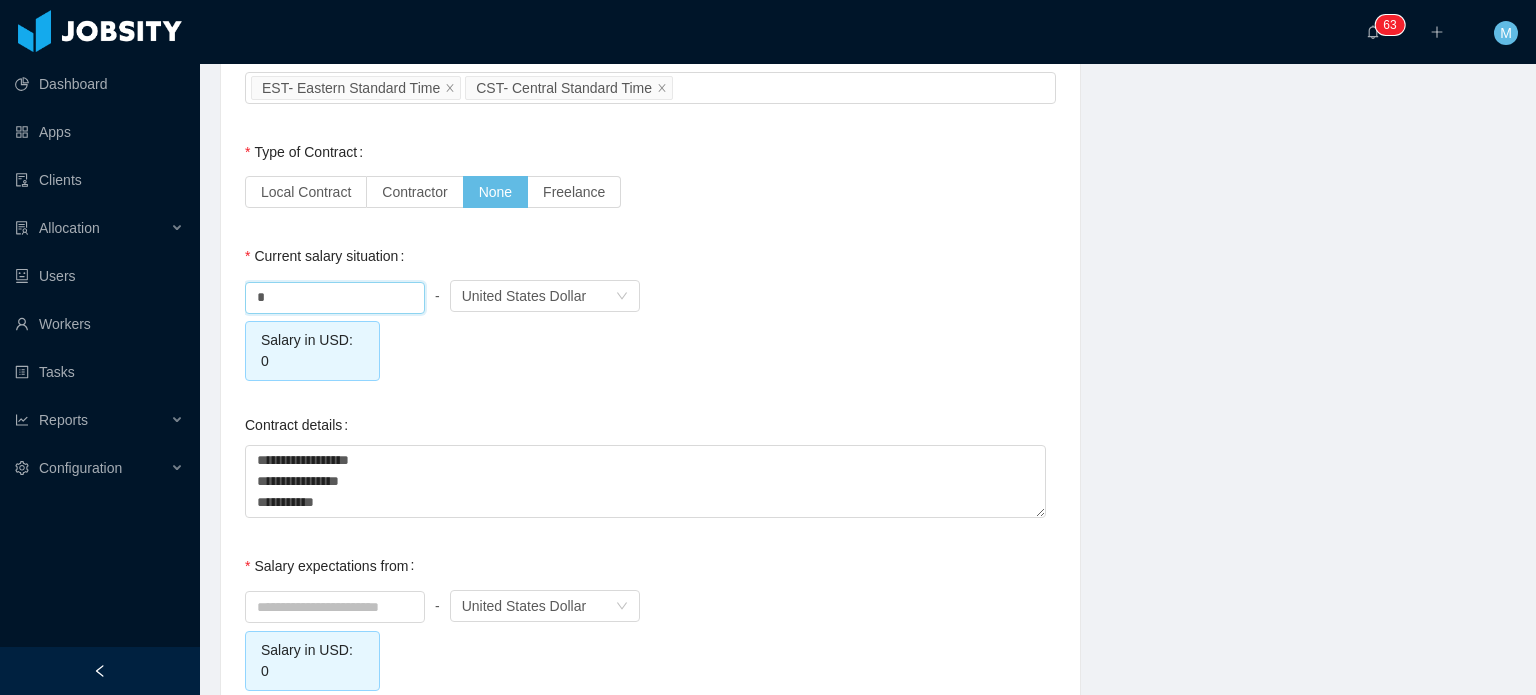 type on "****" 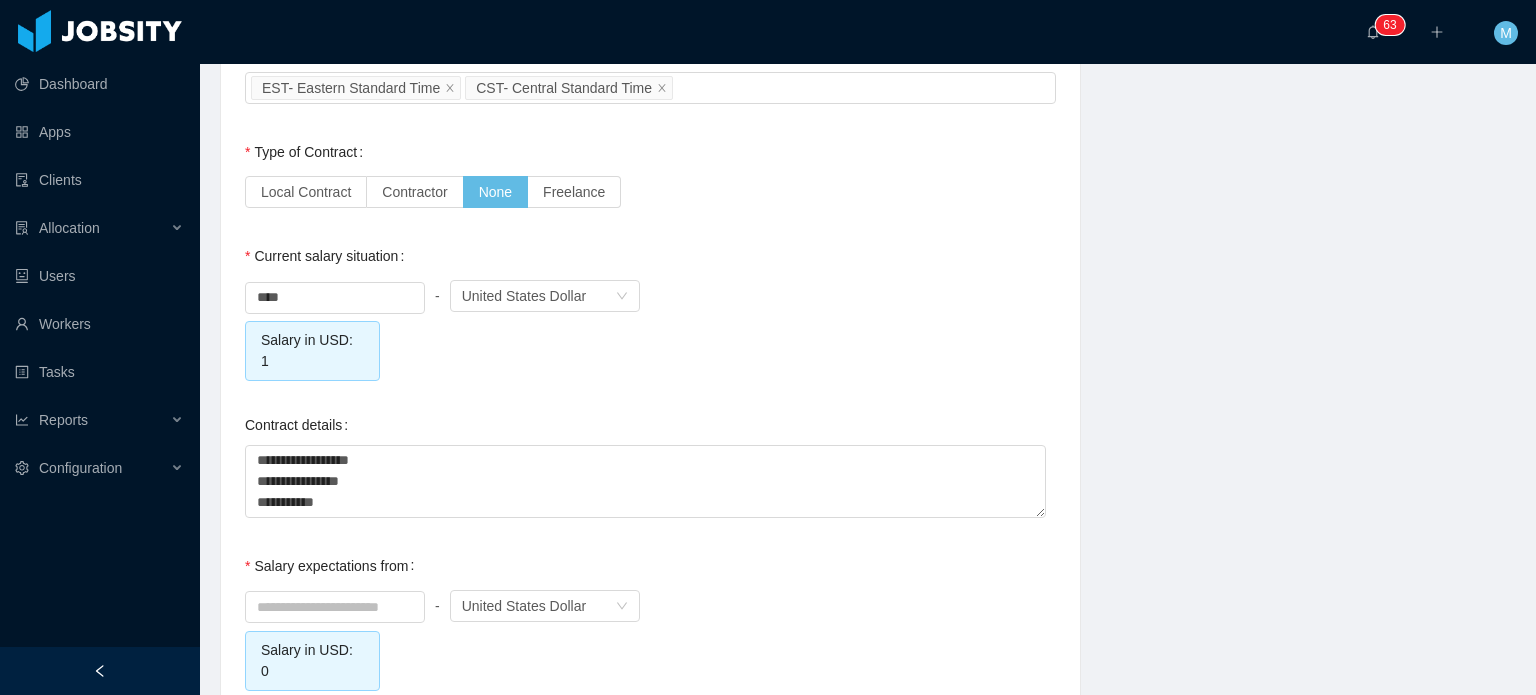 click on "**********" at bounding box center [650, -235] 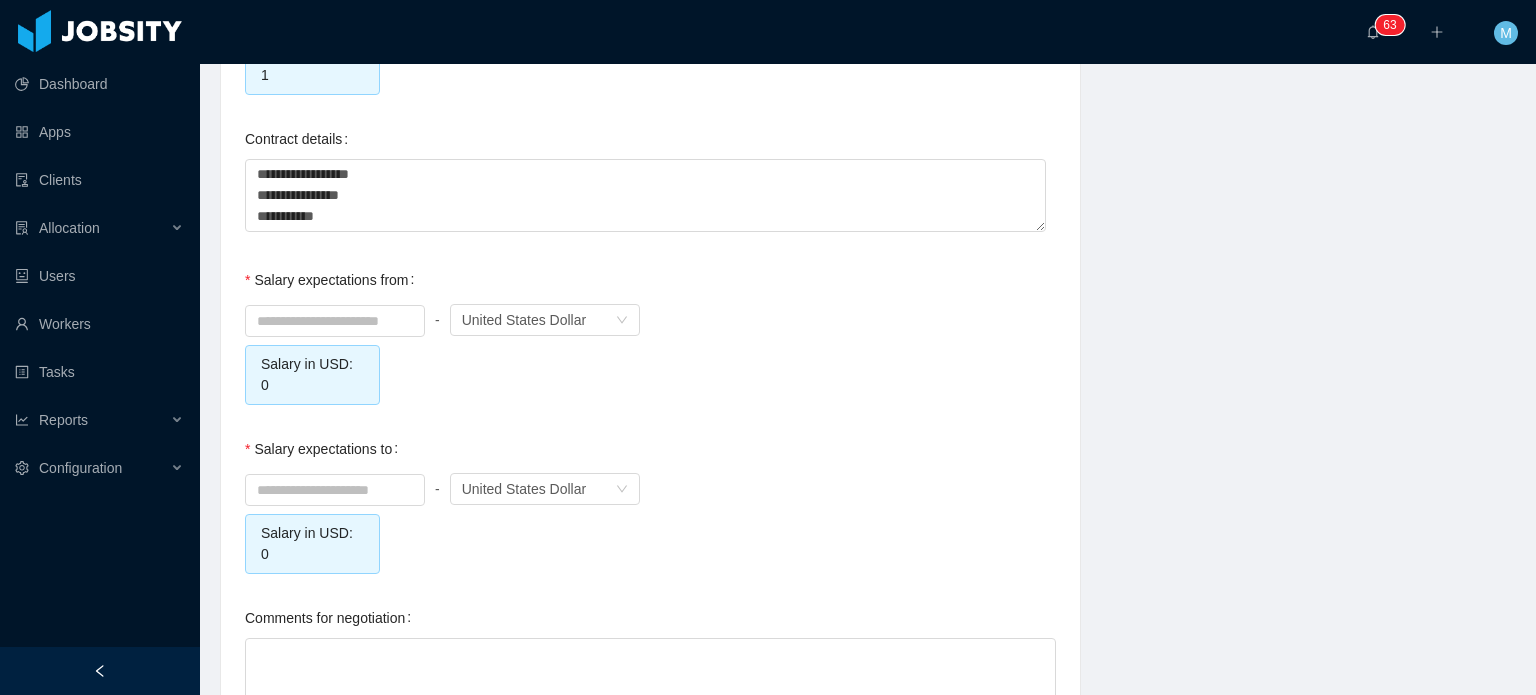 scroll, scrollTop: 2074, scrollLeft: 0, axis: vertical 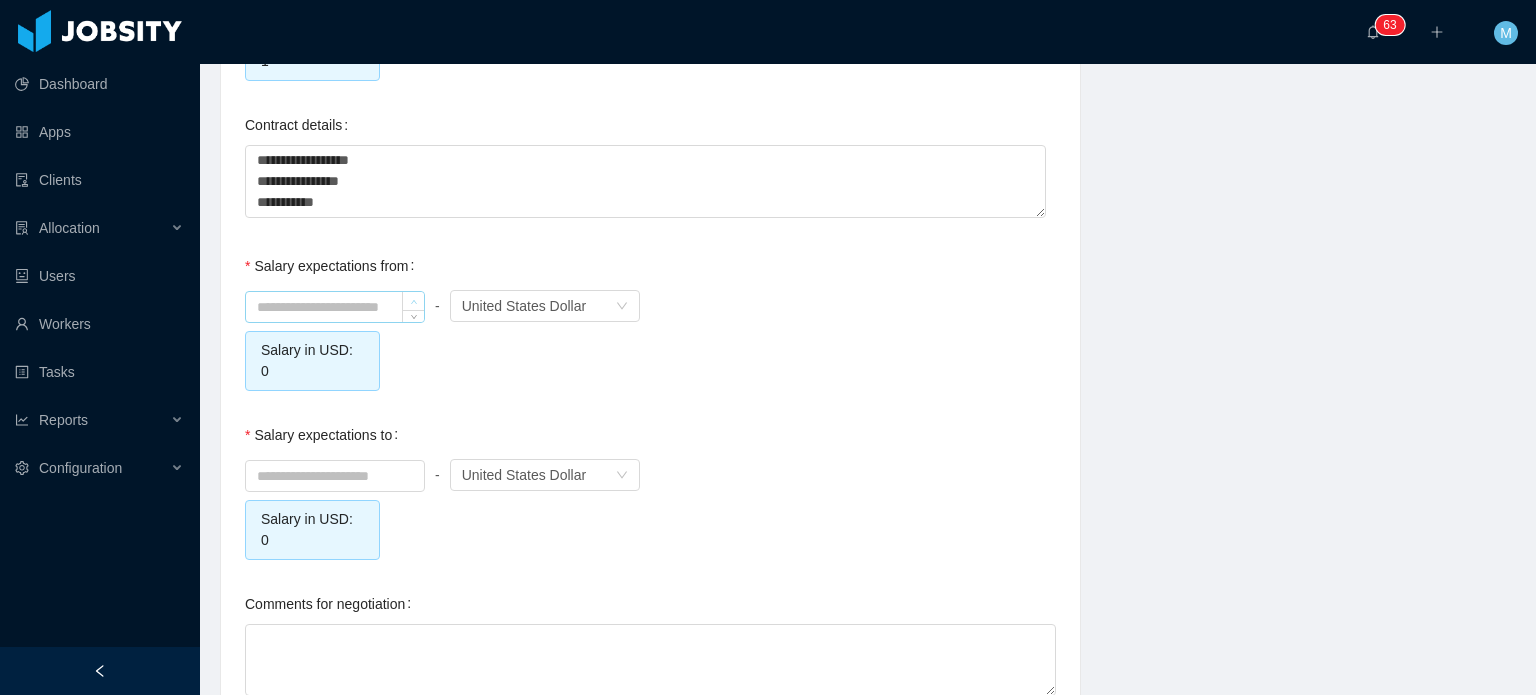 click at bounding box center (413, 301) 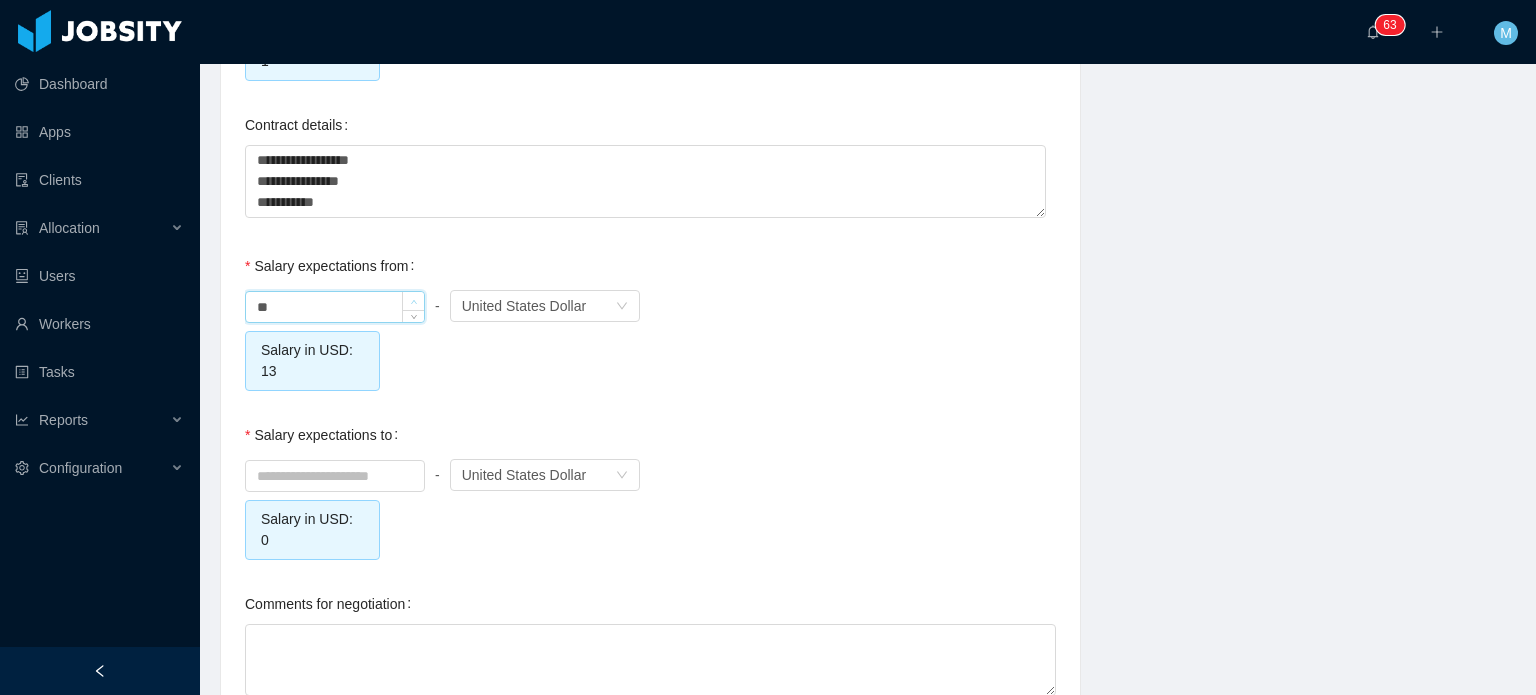 type on "*" 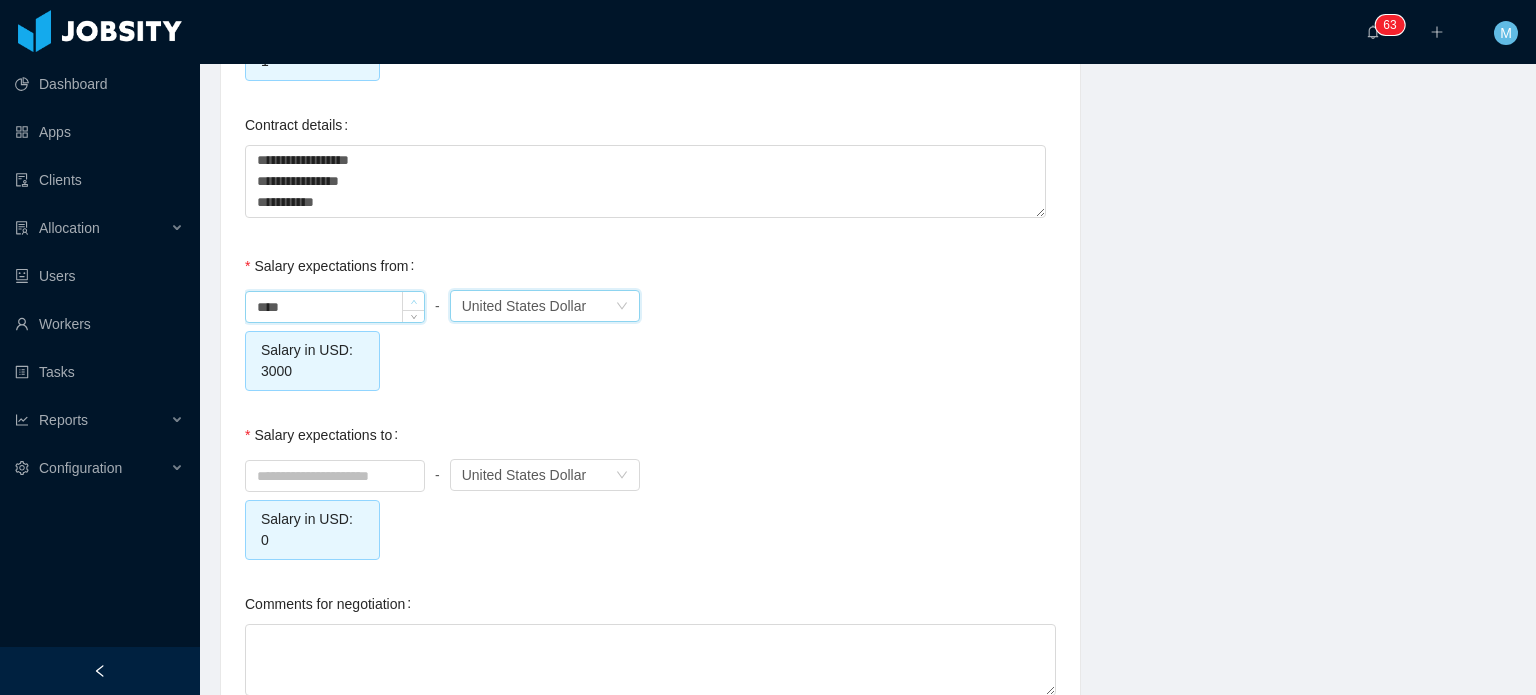 type on "*******" 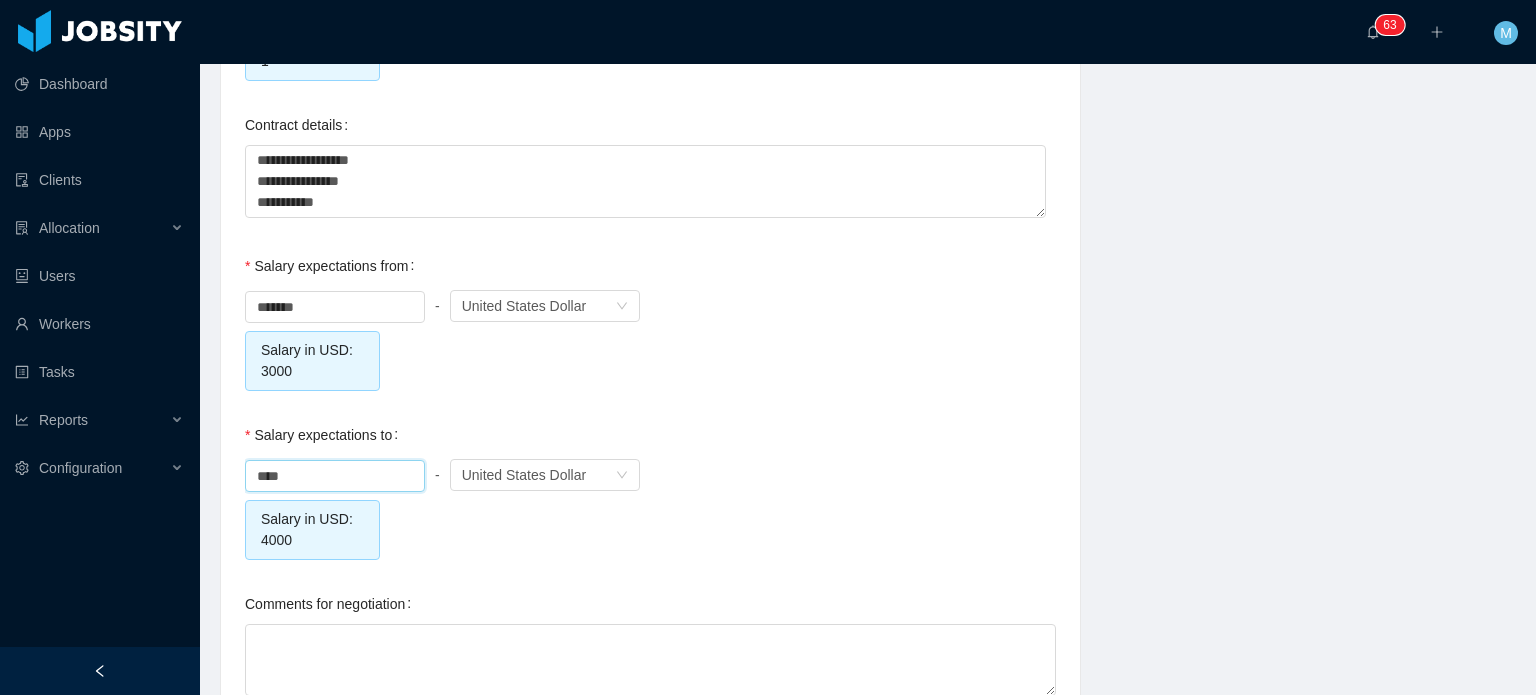 click on "******* - Currency United States Dollar   Salary in USD: 3000" at bounding box center [650, 338] 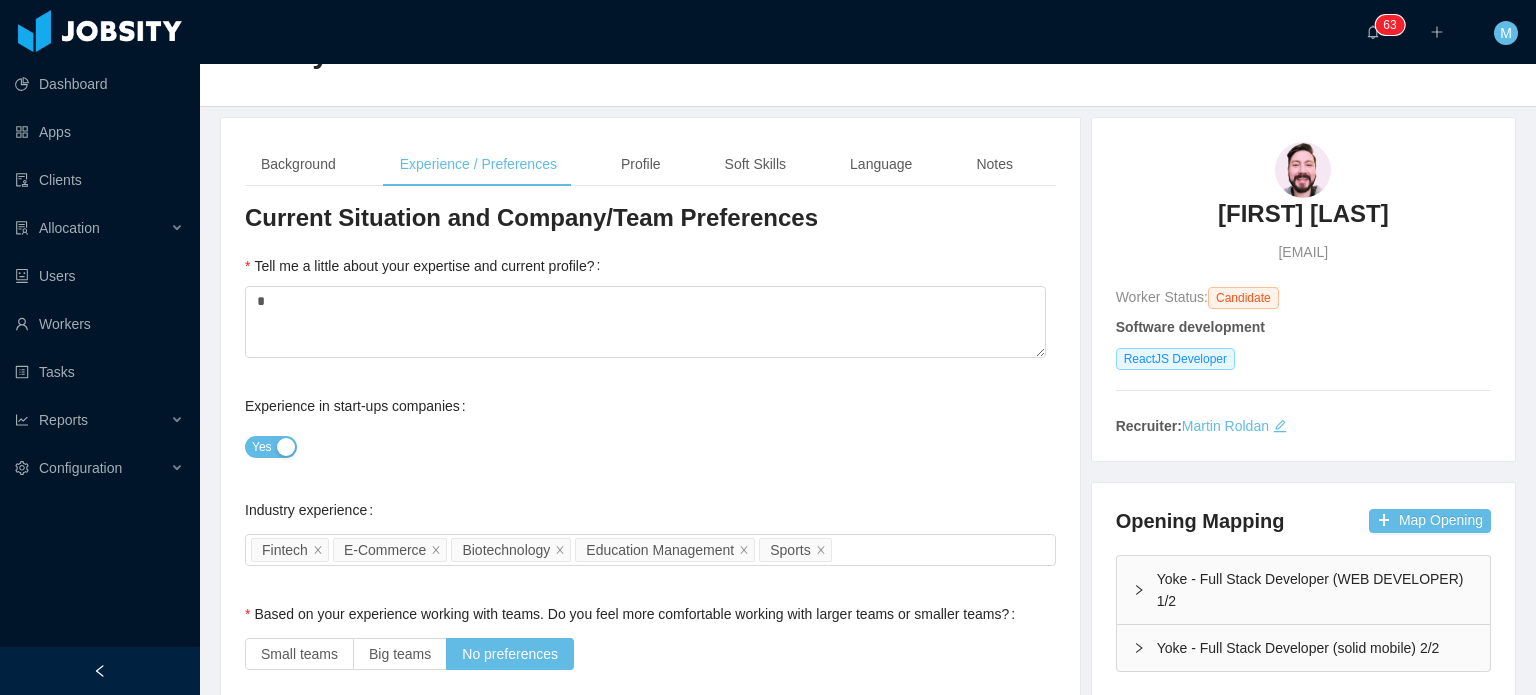 scroll, scrollTop: 0, scrollLeft: 0, axis: both 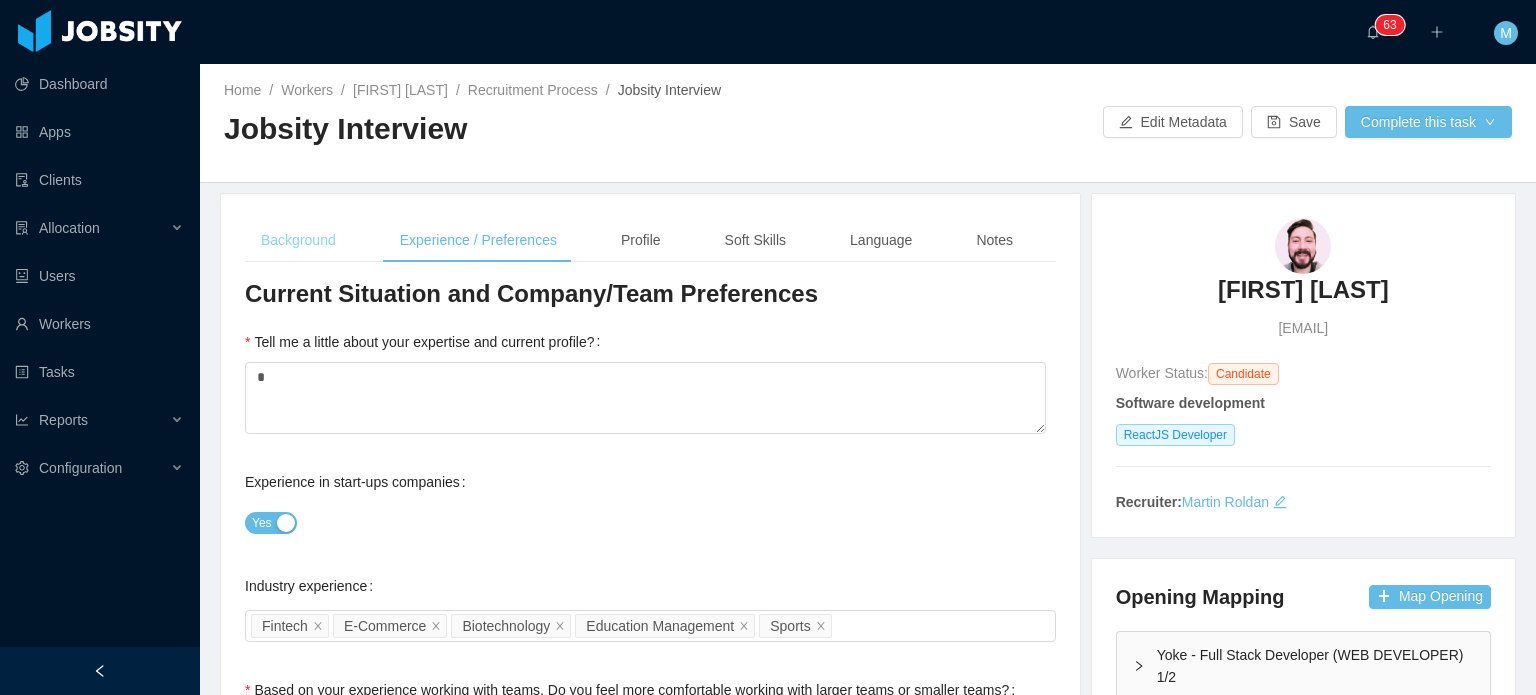 click on "Background" at bounding box center (298, 240) 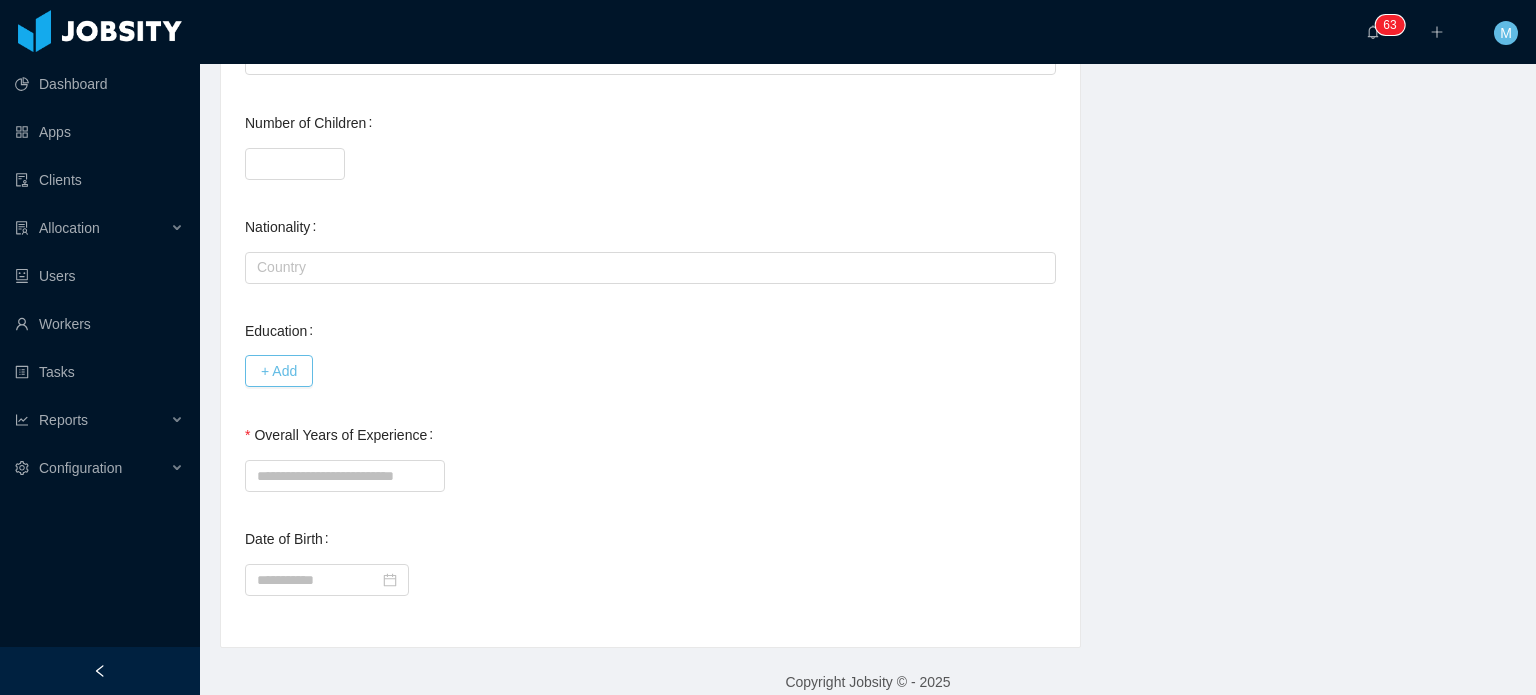 scroll, scrollTop: 820, scrollLeft: 0, axis: vertical 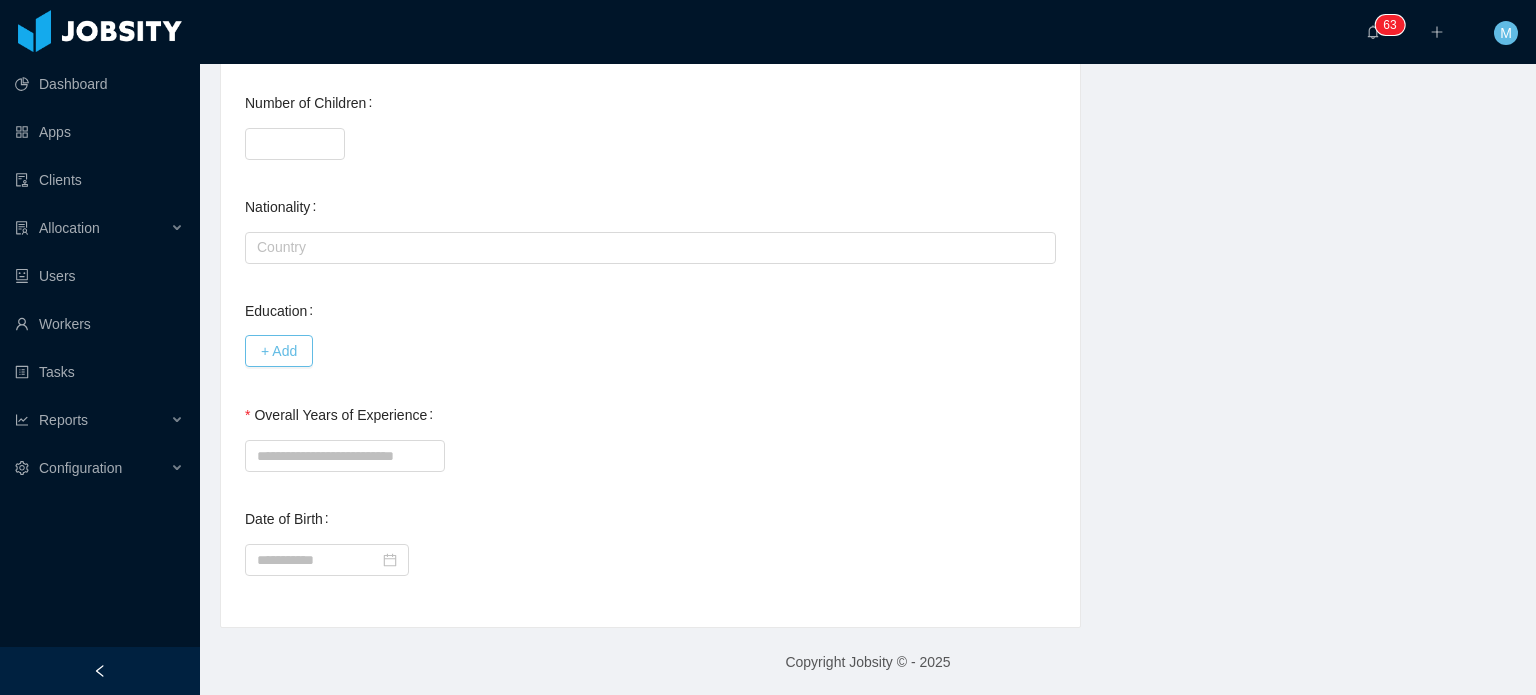 click at bounding box center (650, 455) 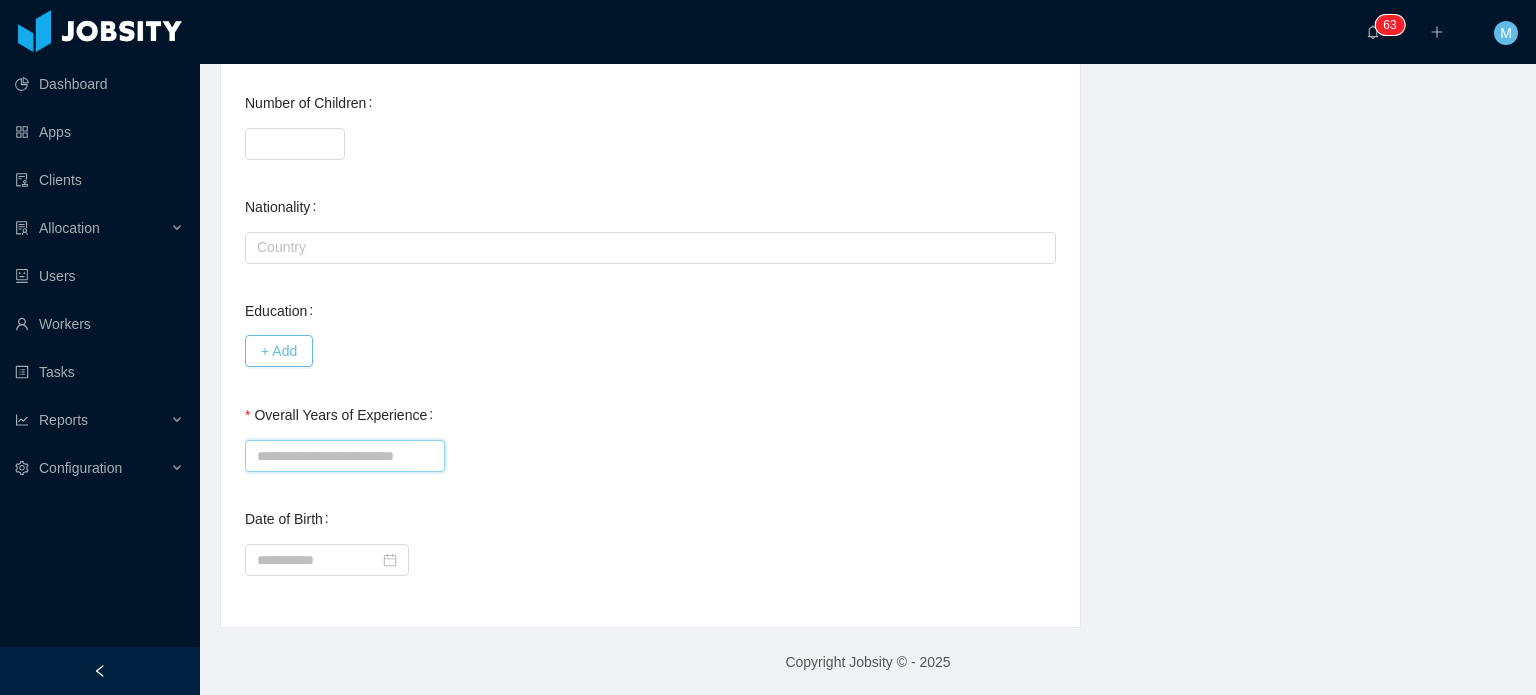 click on "Overall Years of Experience" at bounding box center [345, 456] 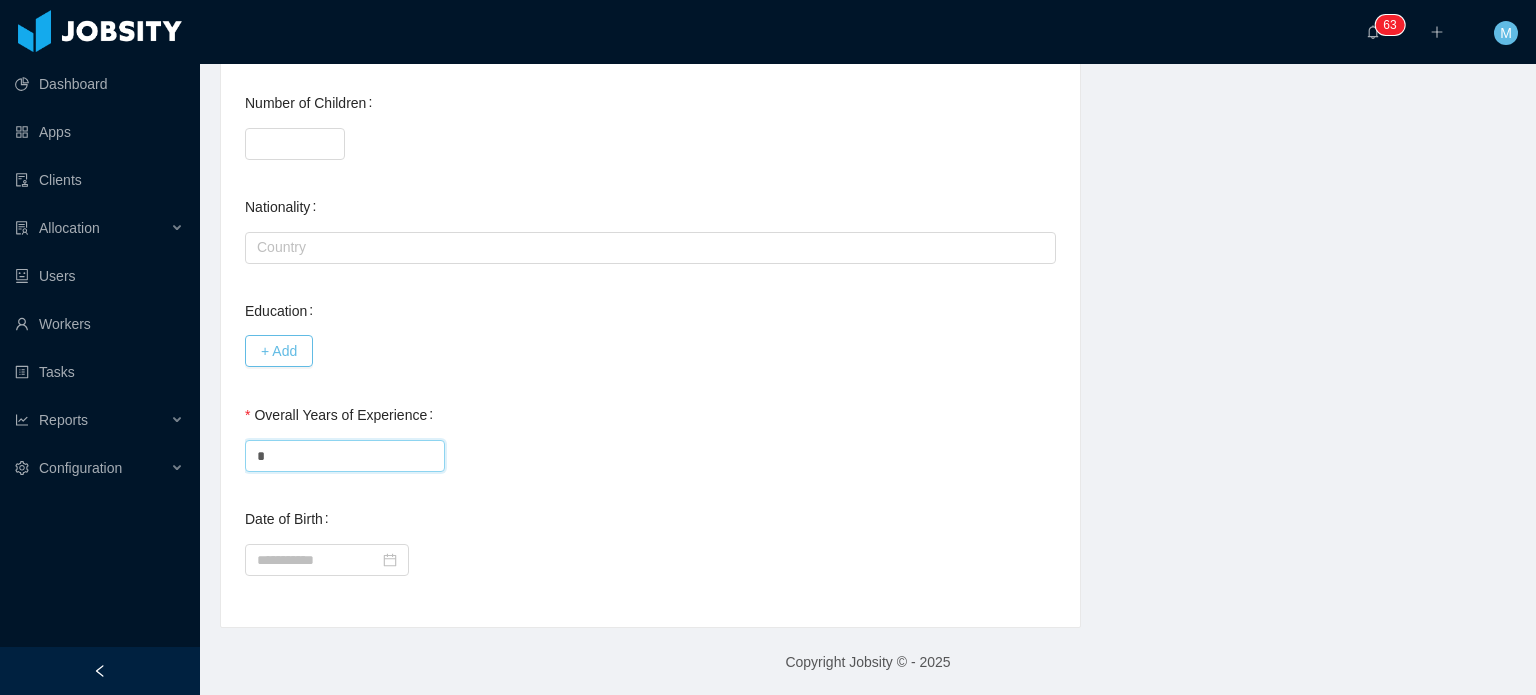 type on "*" 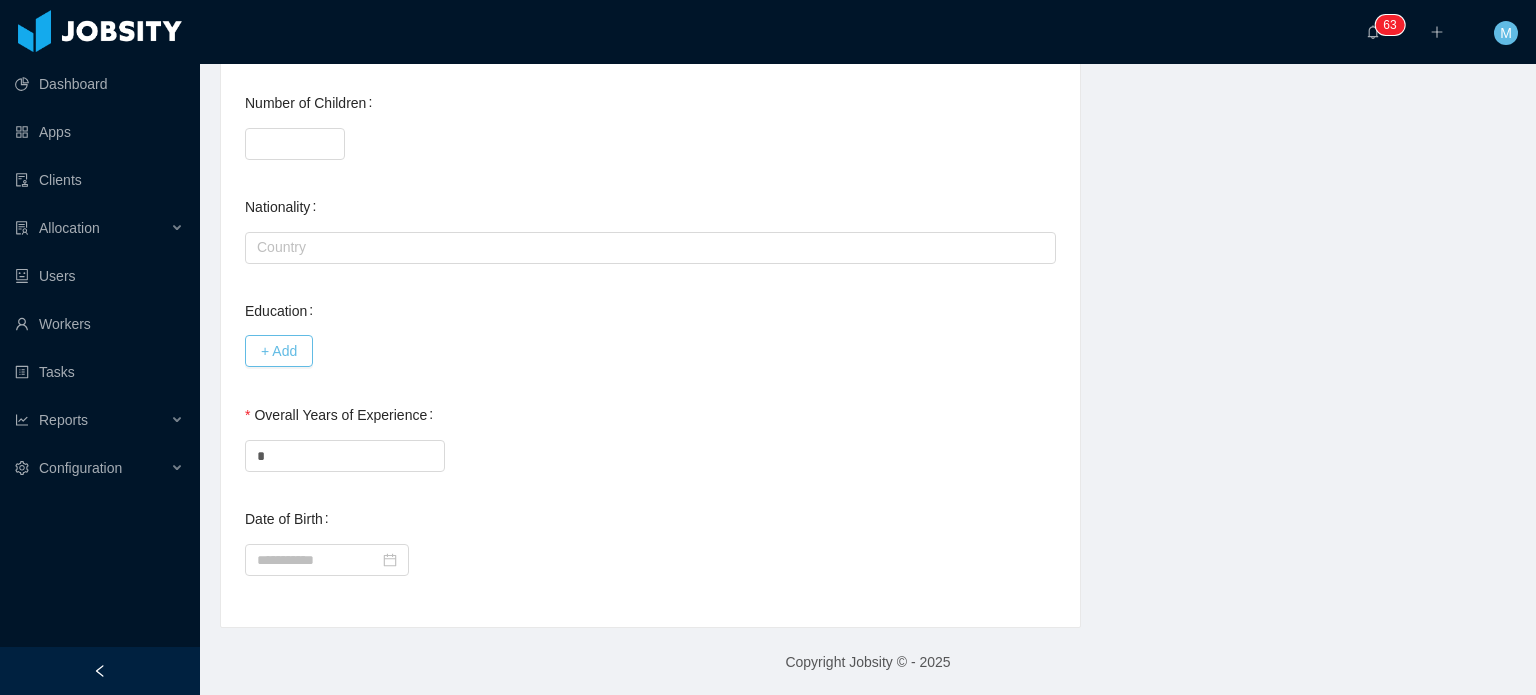 drag, startPoint x: 701, startPoint y: 438, endPoint x: 701, endPoint y: 427, distance: 11 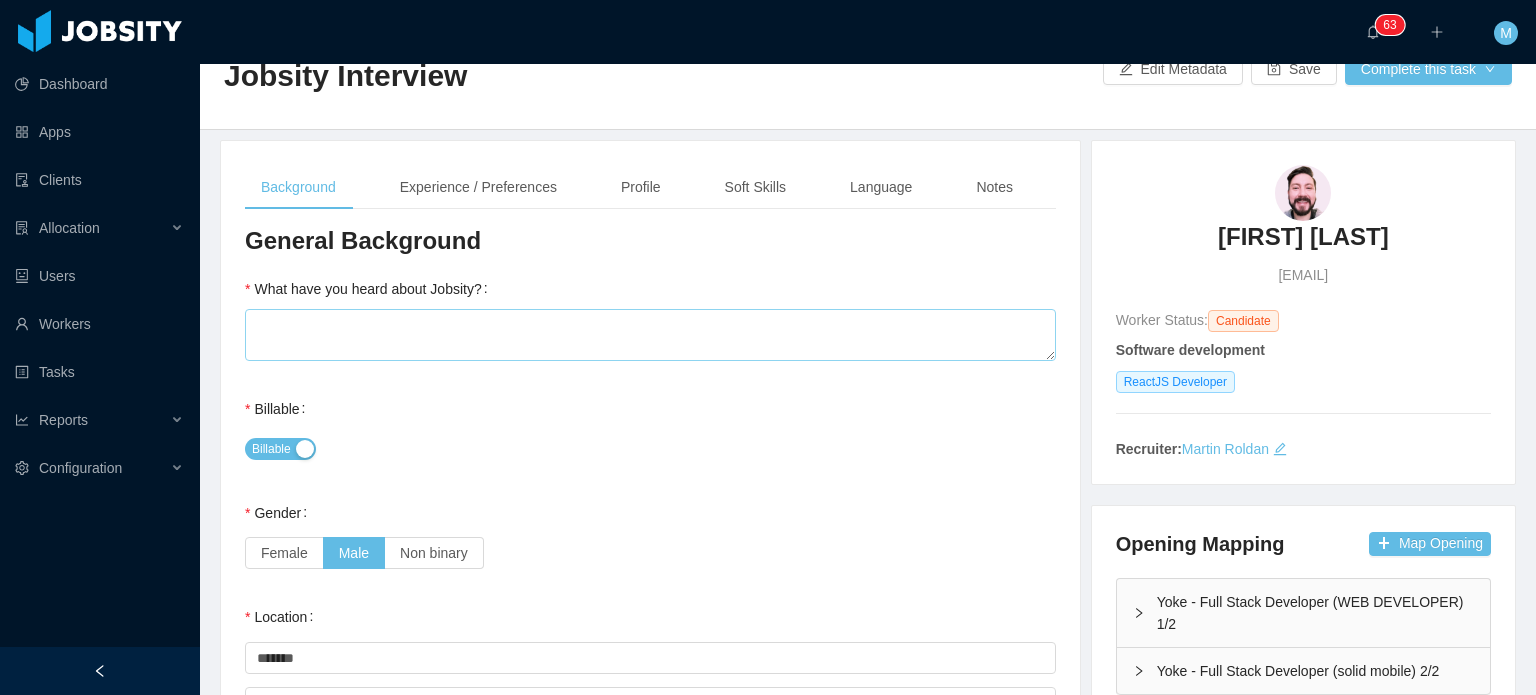 scroll, scrollTop: 0, scrollLeft: 0, axis: both 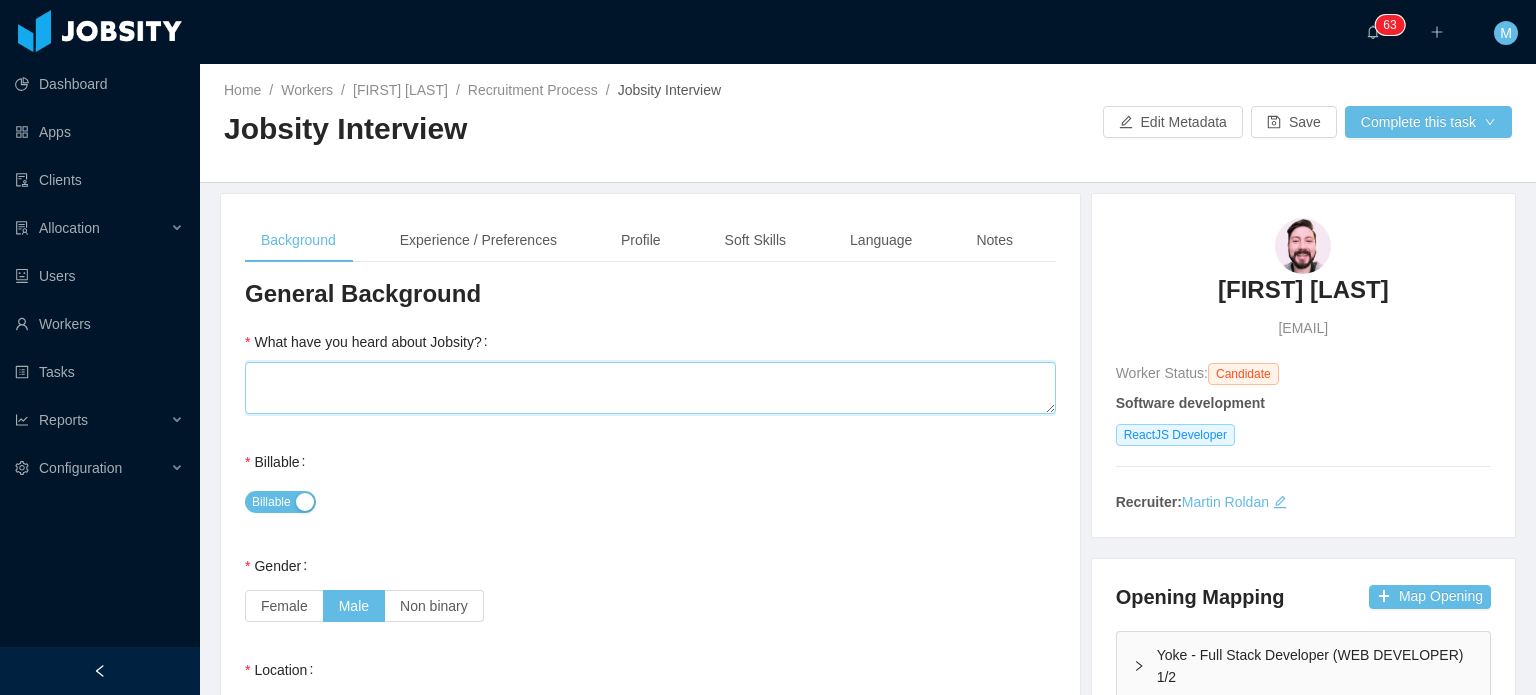 click on "What have you heard about Jobsity?" at bounding box center [650, 388] 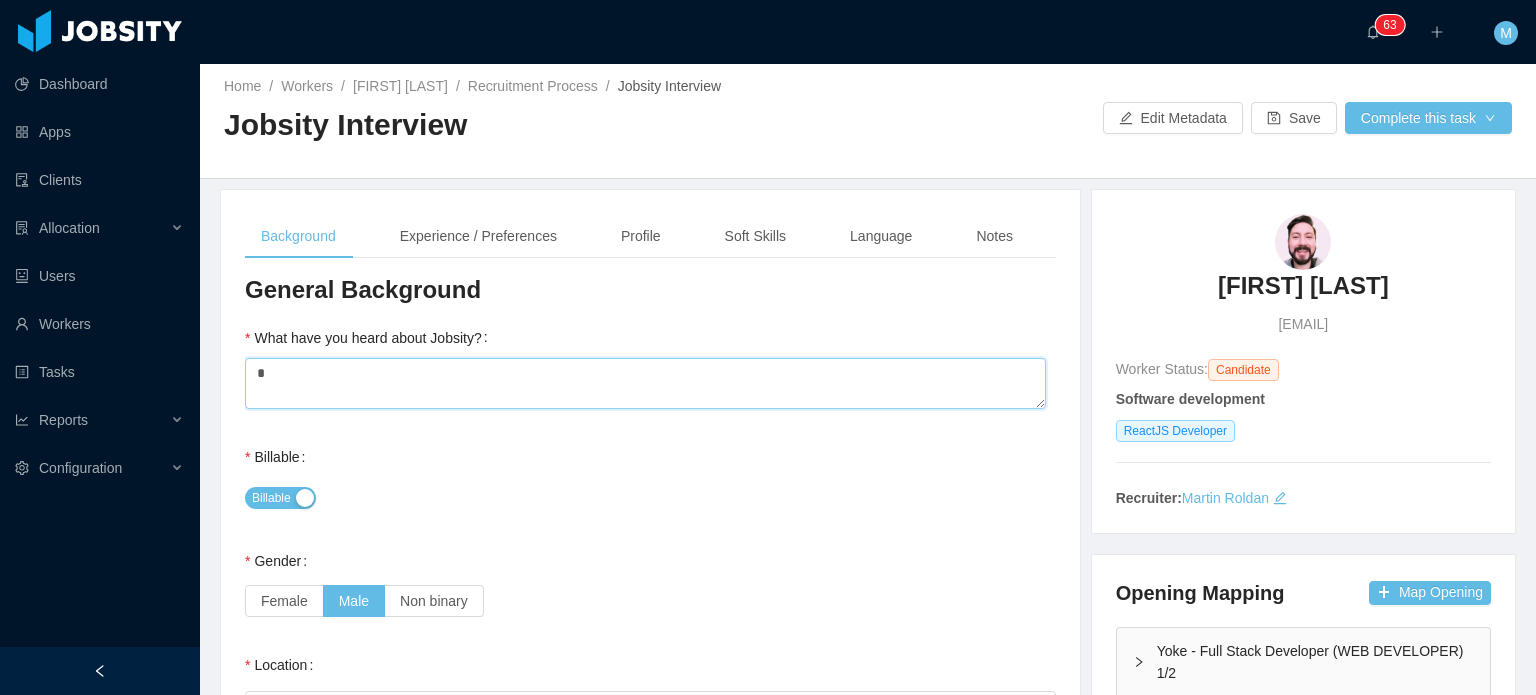 scroll, scrollTop: 0, scrollLeft: 0, axis: both 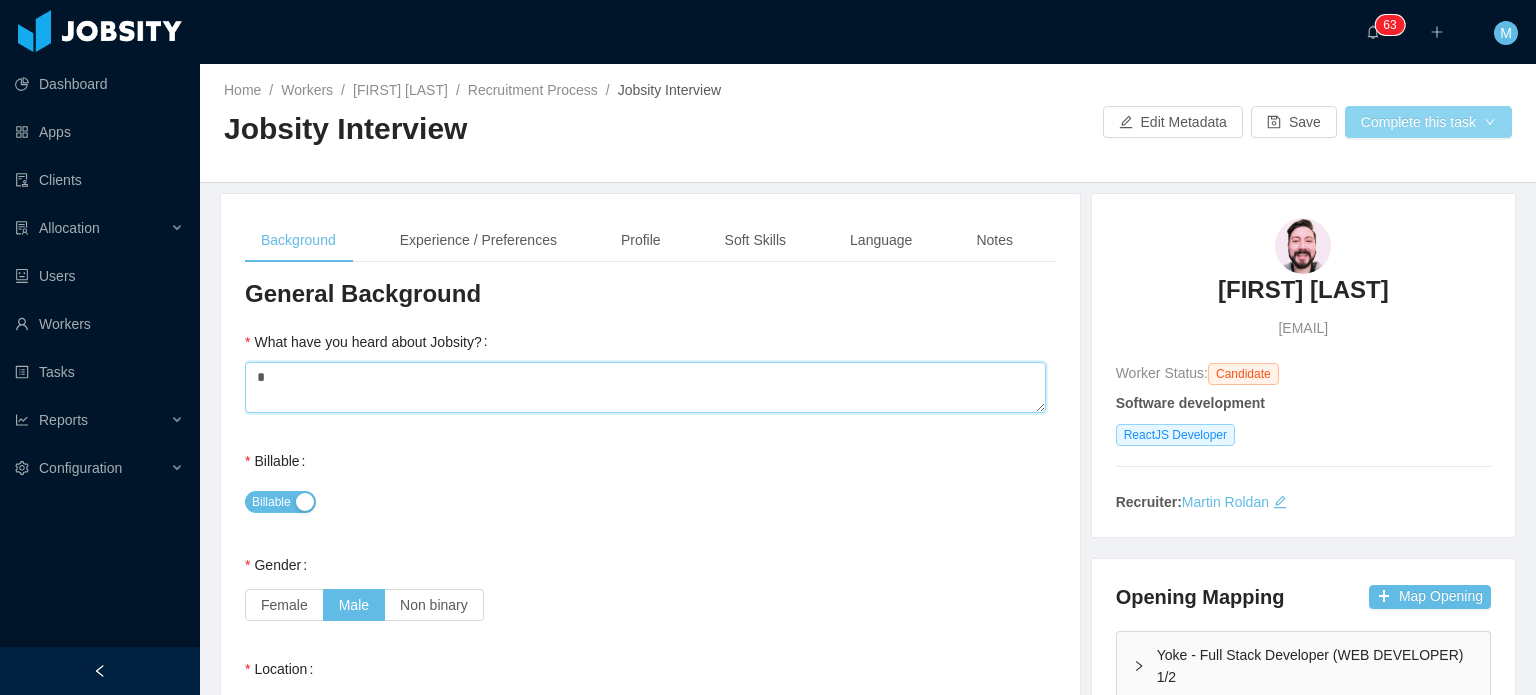 type on "*" 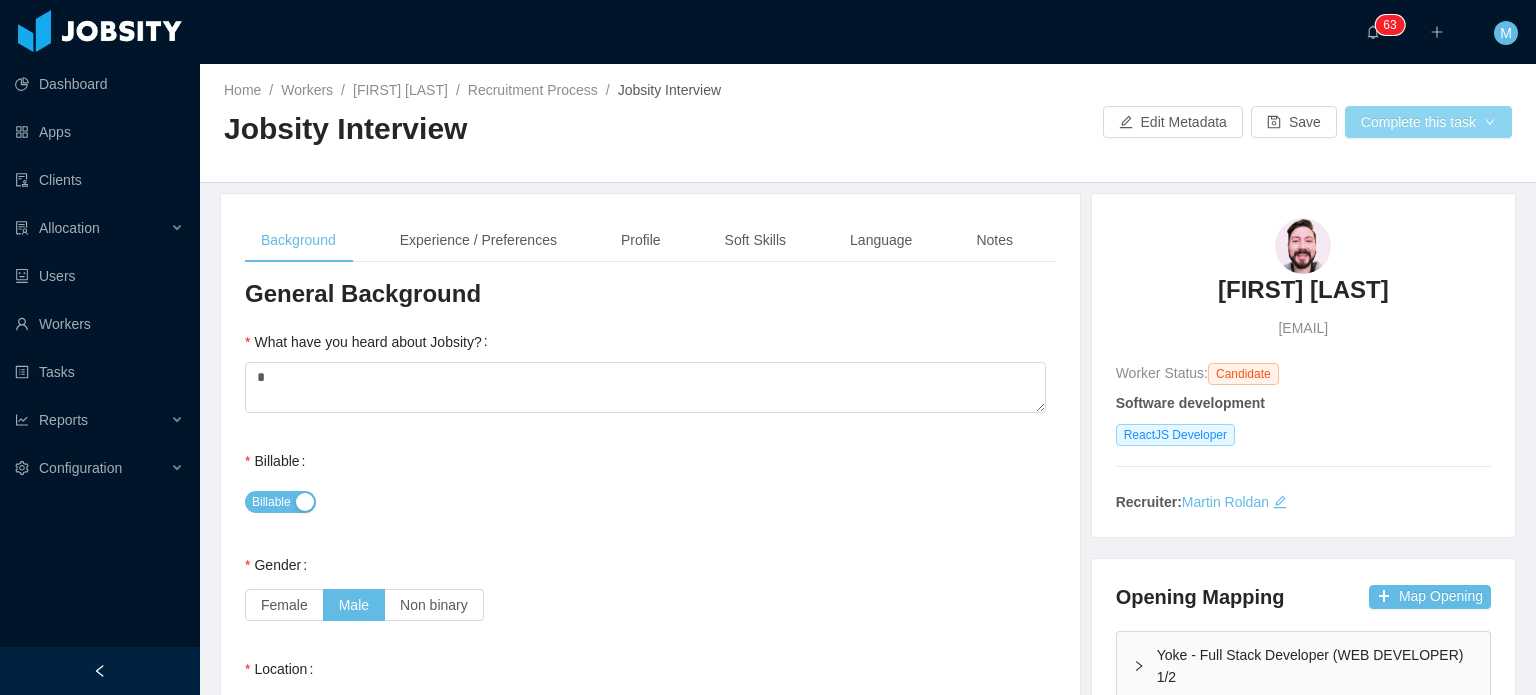 click on "Complete this task" at bounding box center [1428, 122] 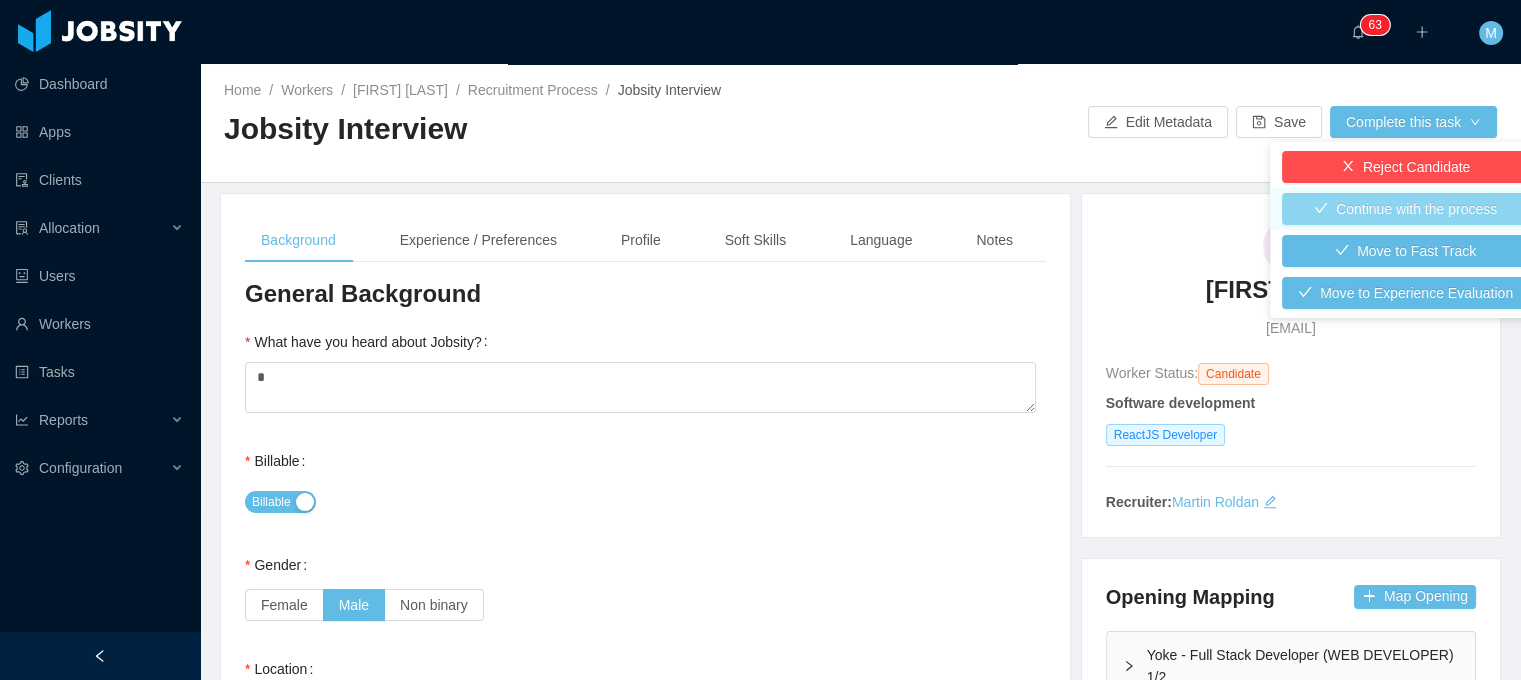 click on "Continue with the process" at bounding box center (1405, 209) 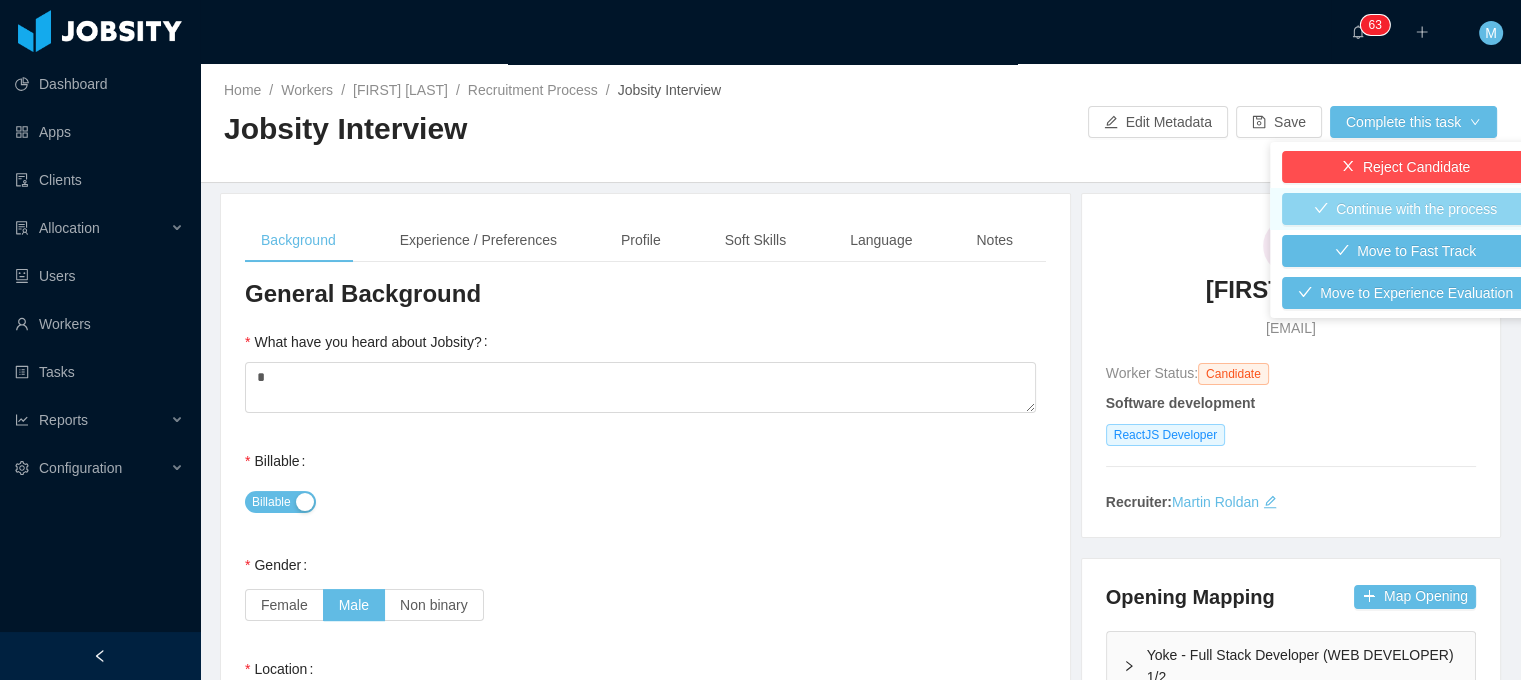 type 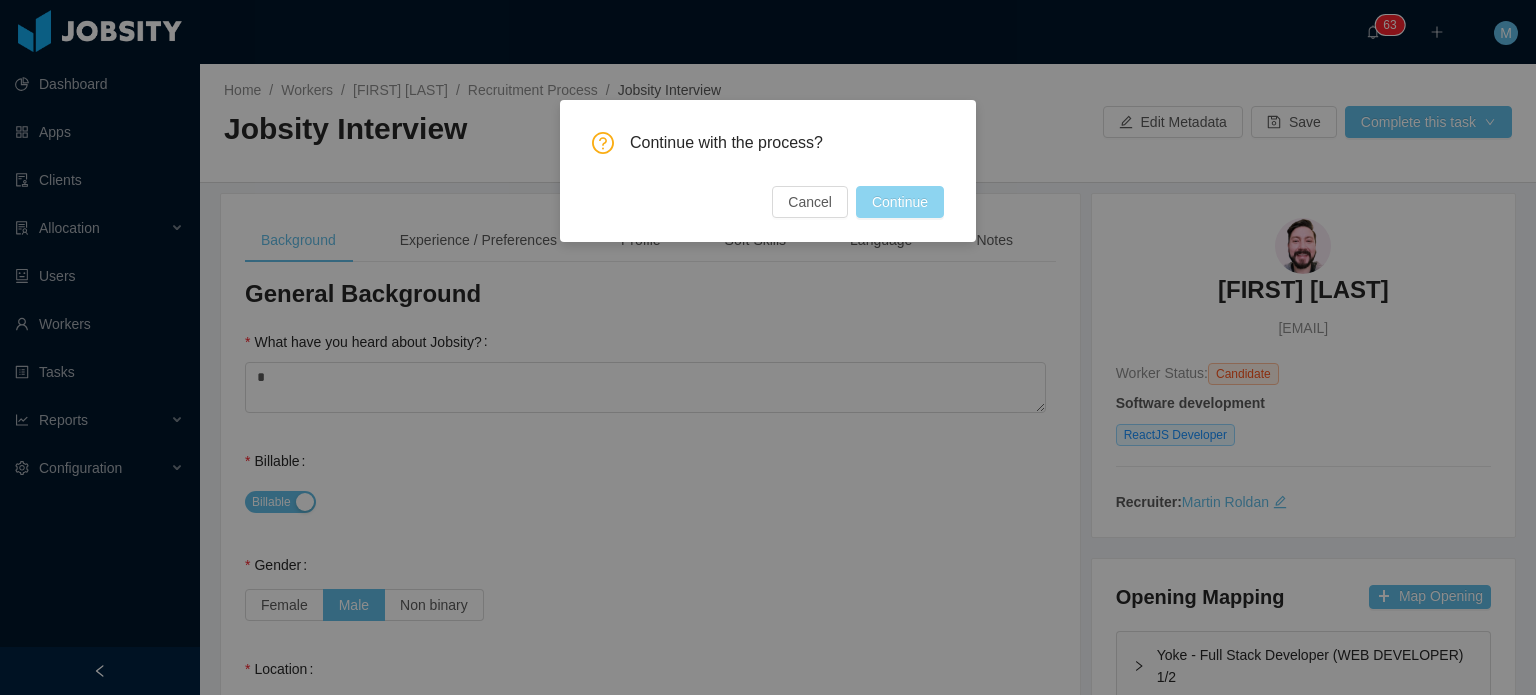 click on "Continue" at bounding box center (900, 202) 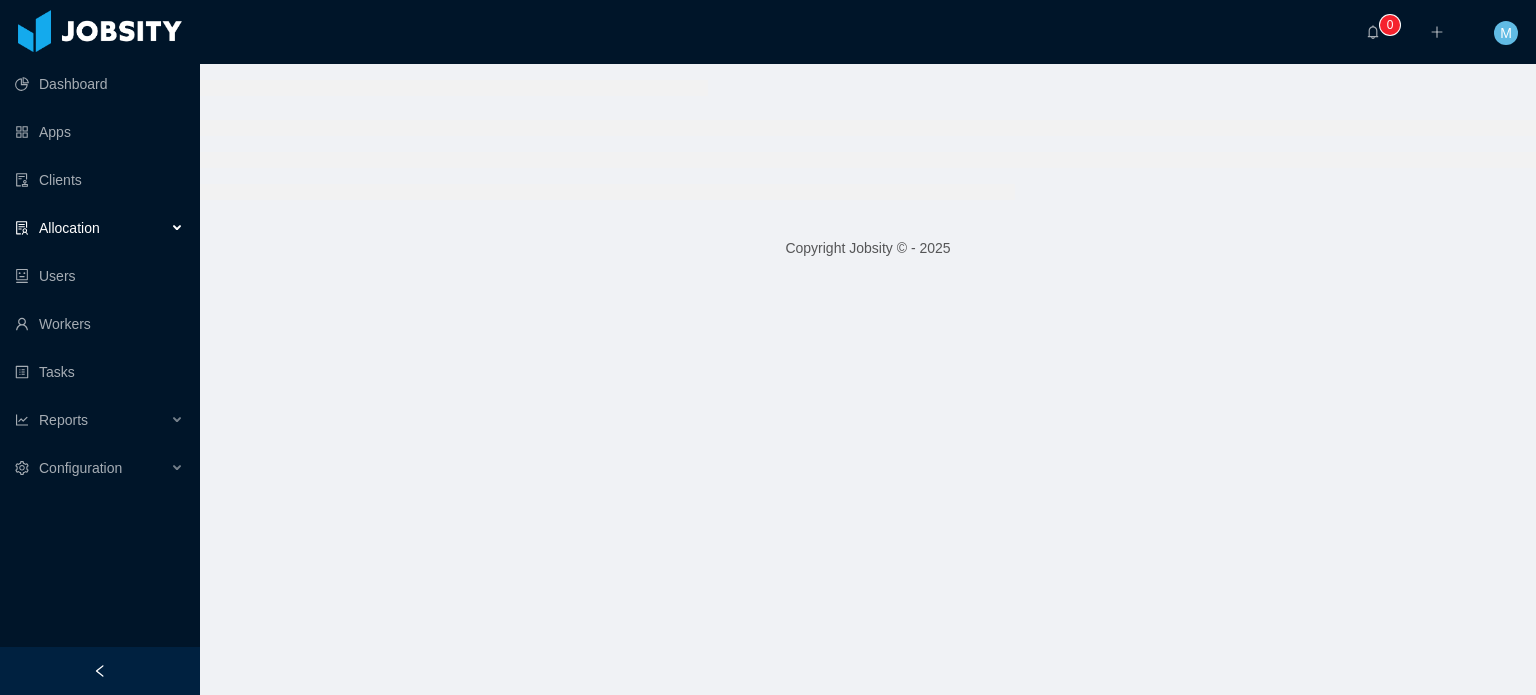 scroll, scrollTop: 0, scrollLeft: 0, axis: both 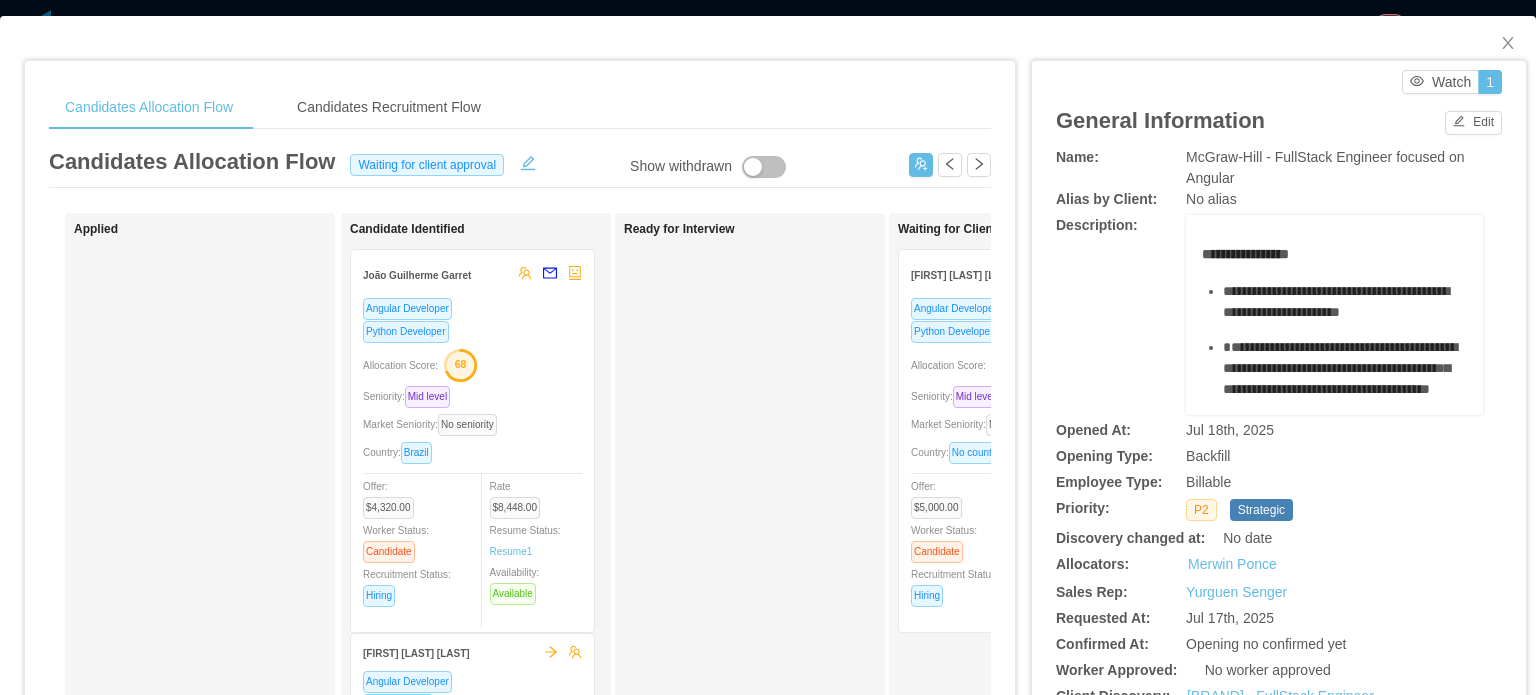 click on "Merwin Ponce" at bounding box center (1334, 565) 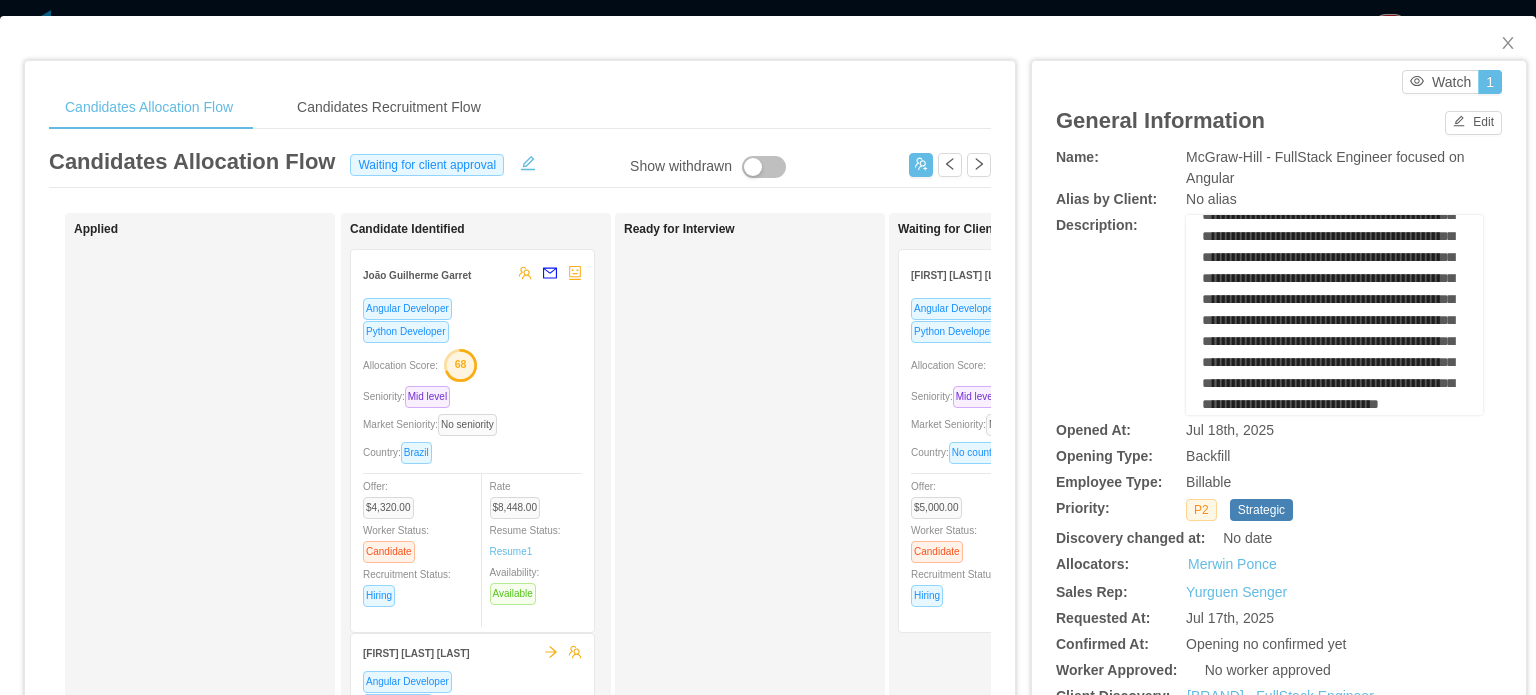 scroll, scrollTop: 1292, scrollLeft: 0, axis: vertical 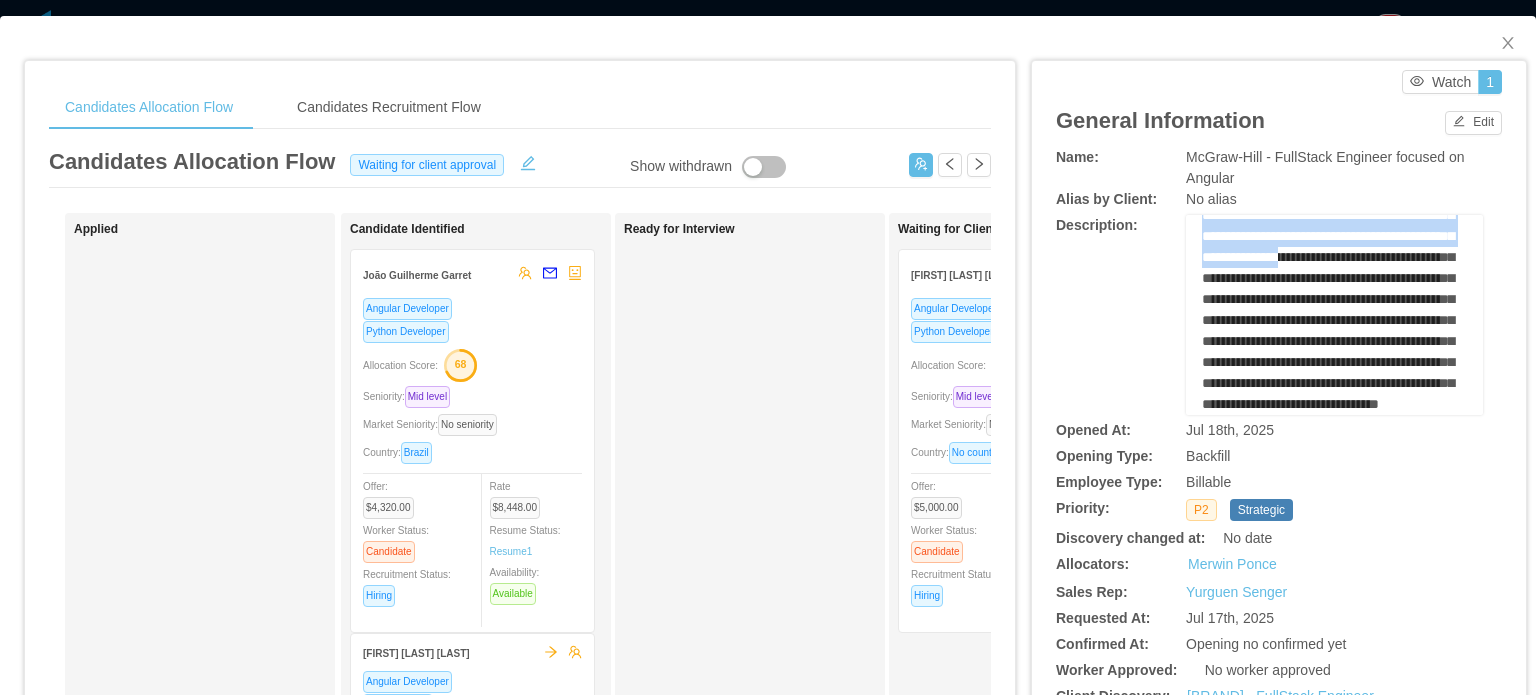 drag, startPoint x: 1261, startPoint y: 312, endPoint x: 1267, endPoint y: 299, distance: 14.3178215 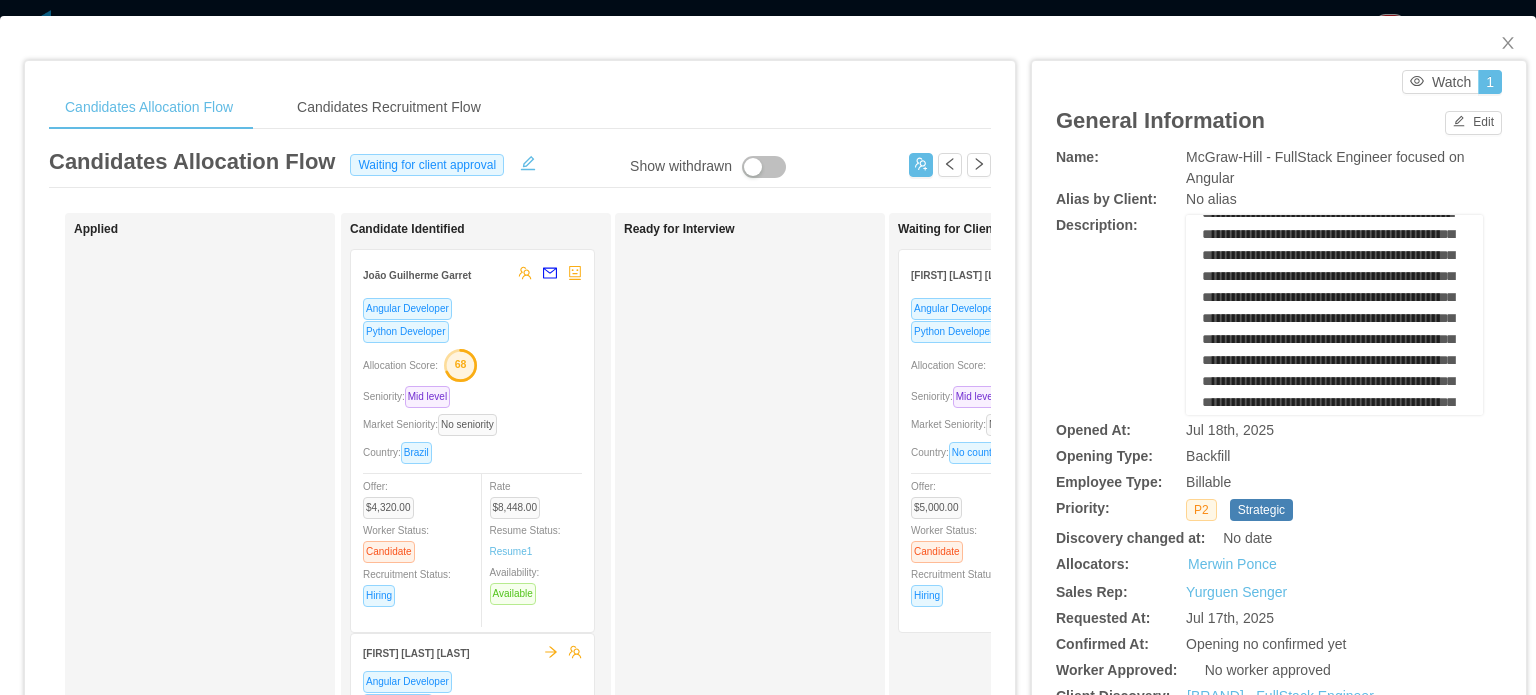 scroll, scrollTop: 992, scrollLeft: 0, axis: vertical 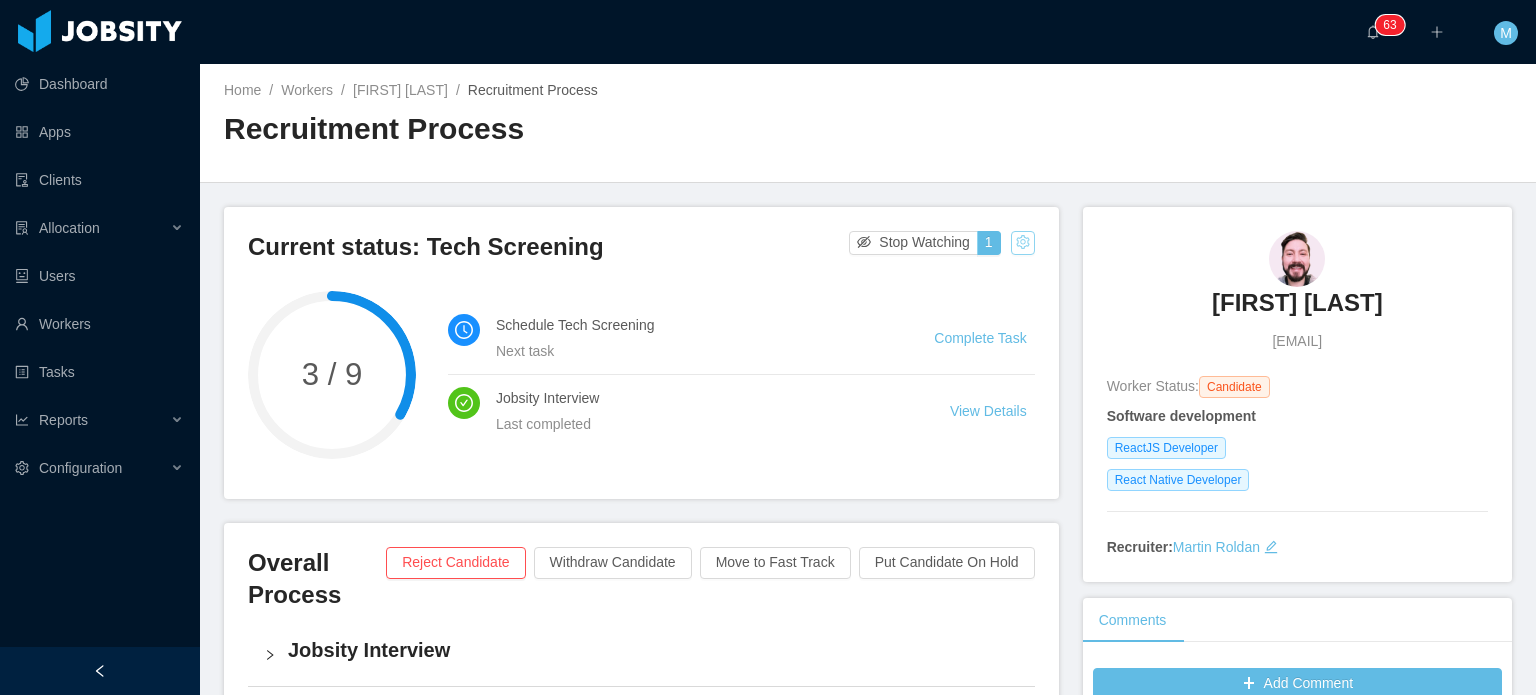 click at bounding box center (1023, 243) 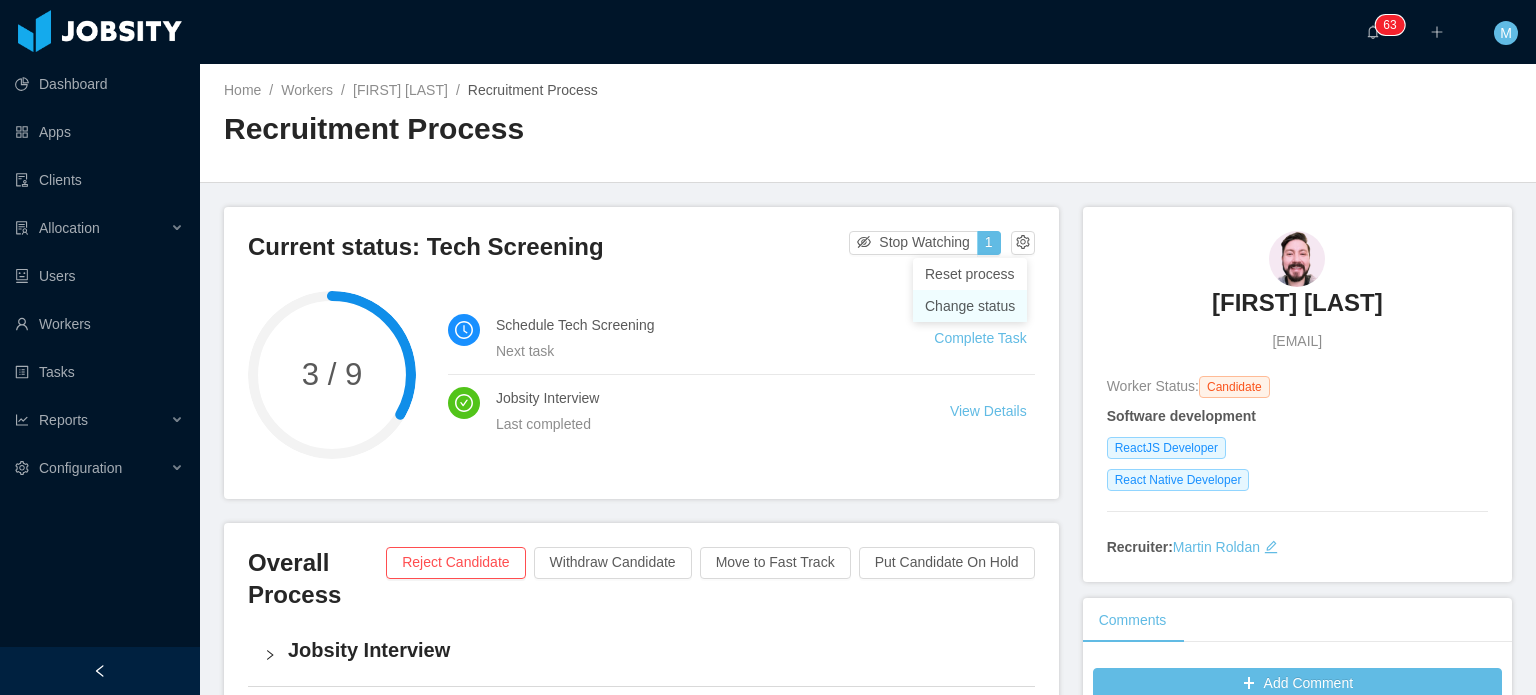click on "Change status" at bounding box center [970, 306] 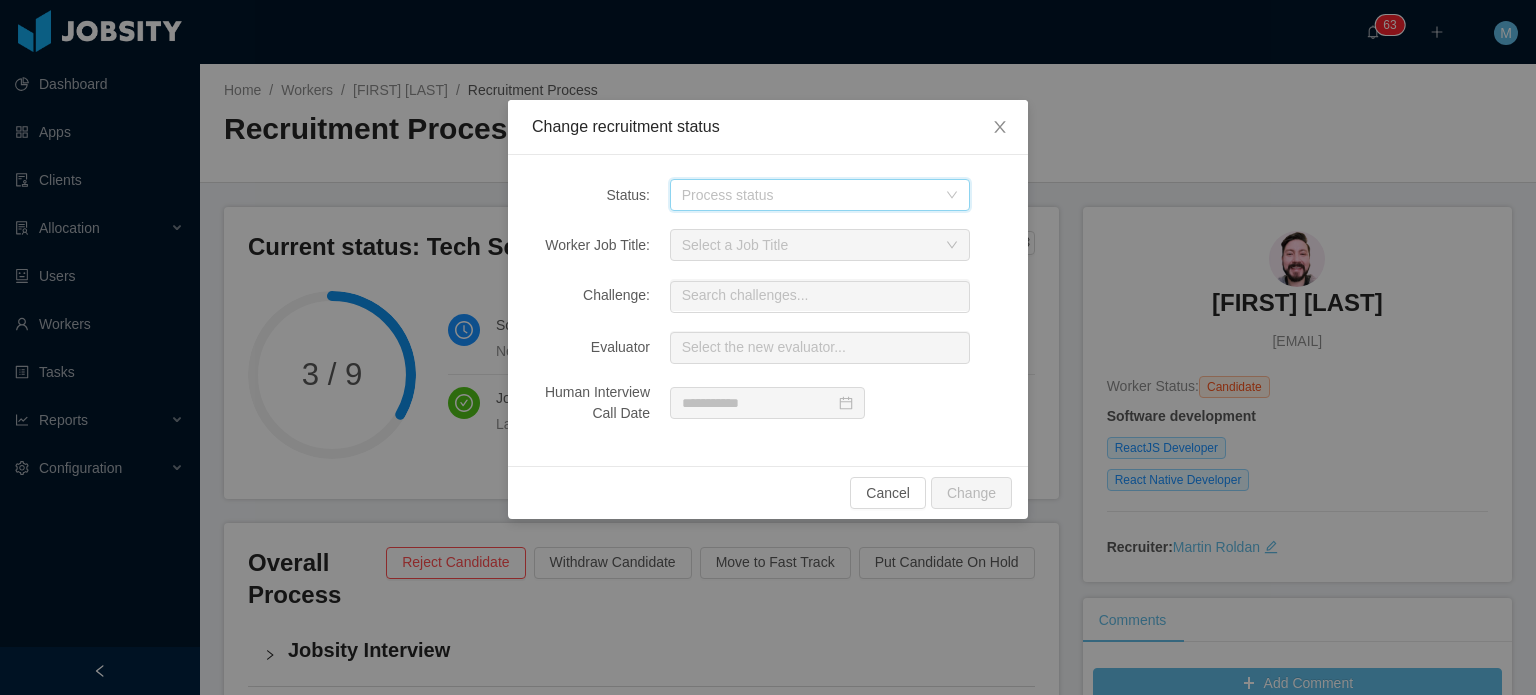 click on "Process status" at bounding box center [813, 195] 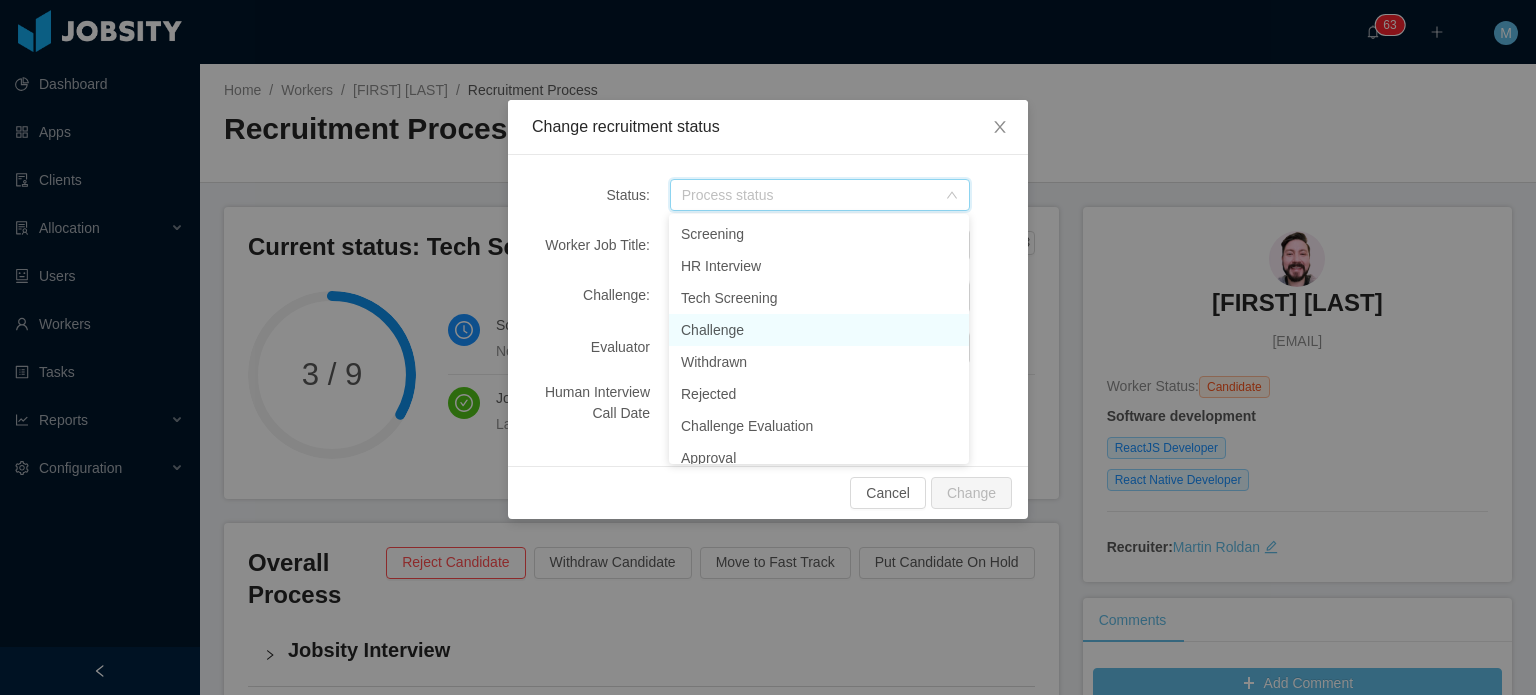 click on "Challenge" at bounding box center [819, 330] 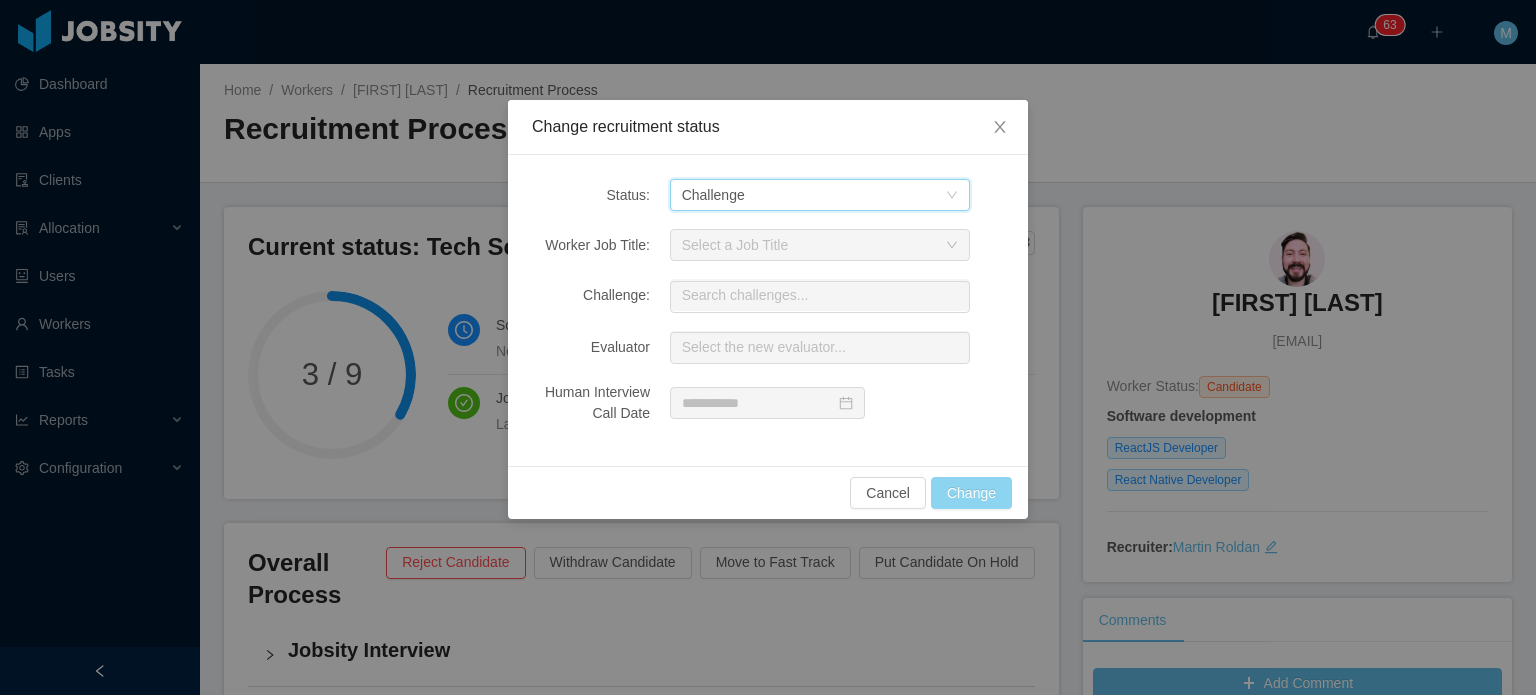 click on "Change" at bounding box center (971, 493) 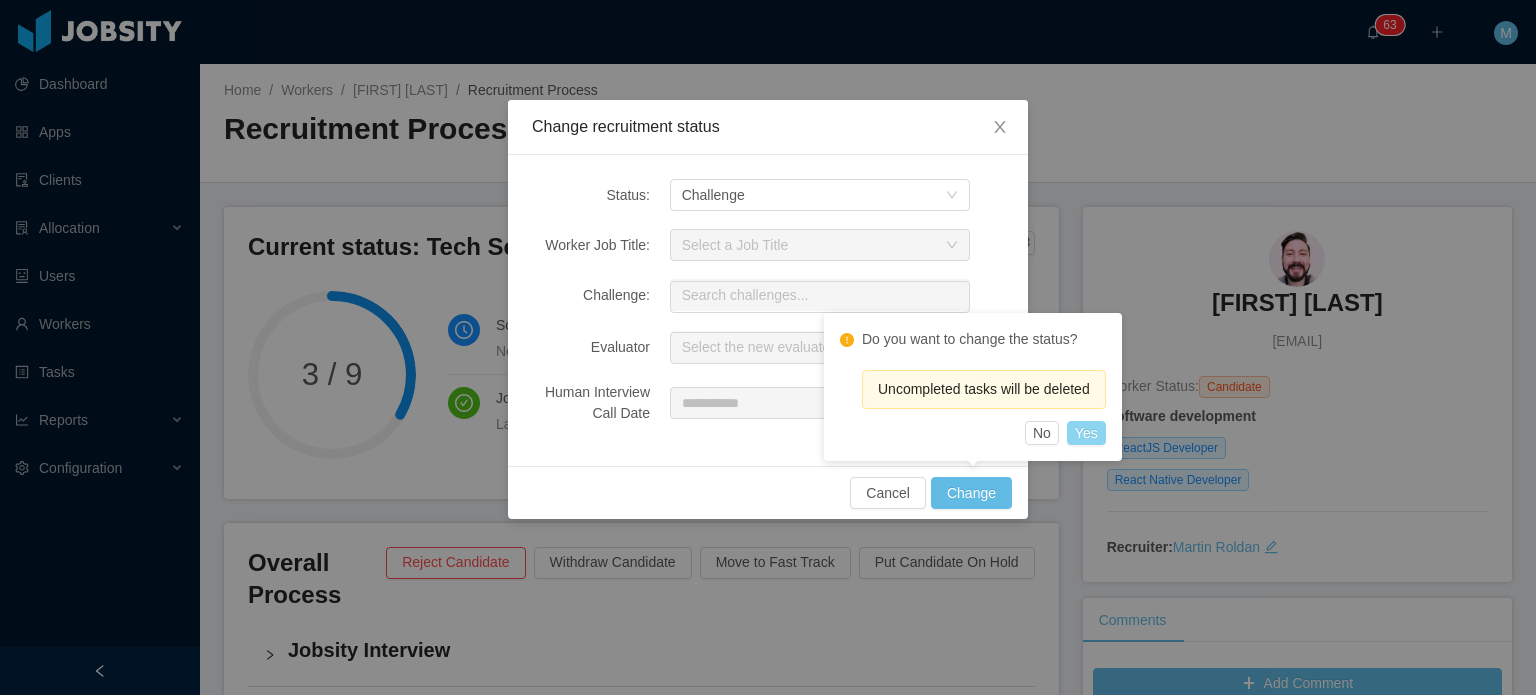 click on "Yes" at bounding box center [1086, 433] 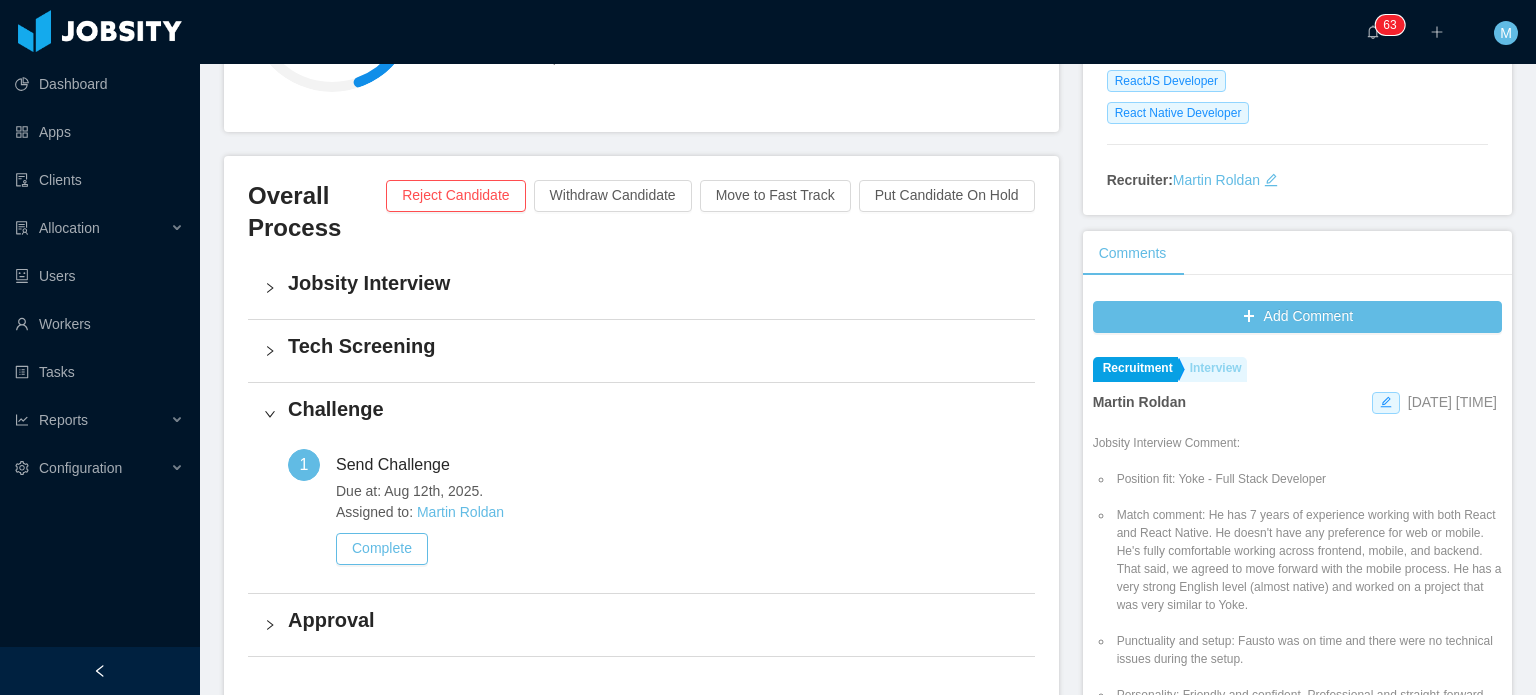 scroll, scrollTop: 500, scrollLeft: 0, axis: vertical 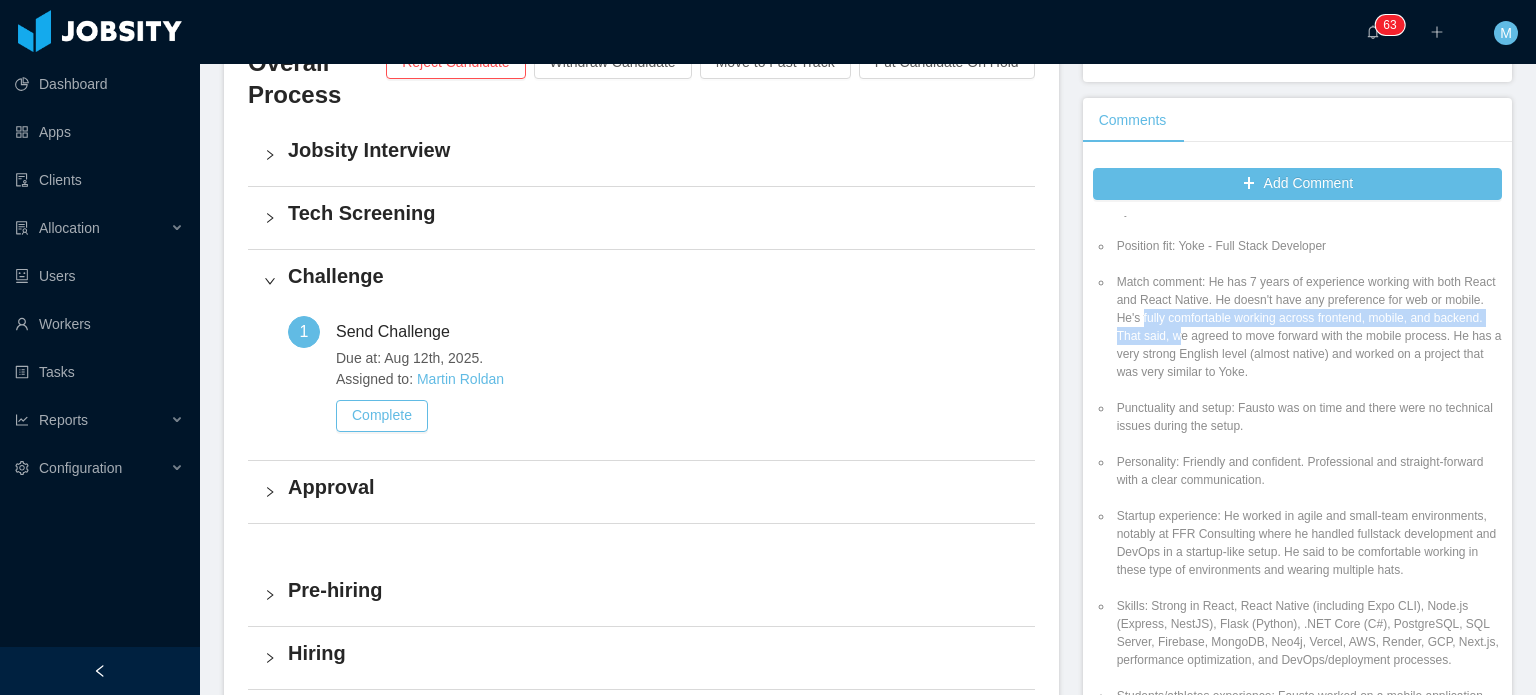 click on "Match comment: He has 7 years of experience working with both React and React Native. He doesn't have any preference for web or mobile. He's fully comfortable working across frontend, mobile, and backend. That said, we agreed to move forward with the mobile process. He has a very strong English level (almost native) and worked on a project that was very similar to Yoke." at bounding box center (1307, 327) 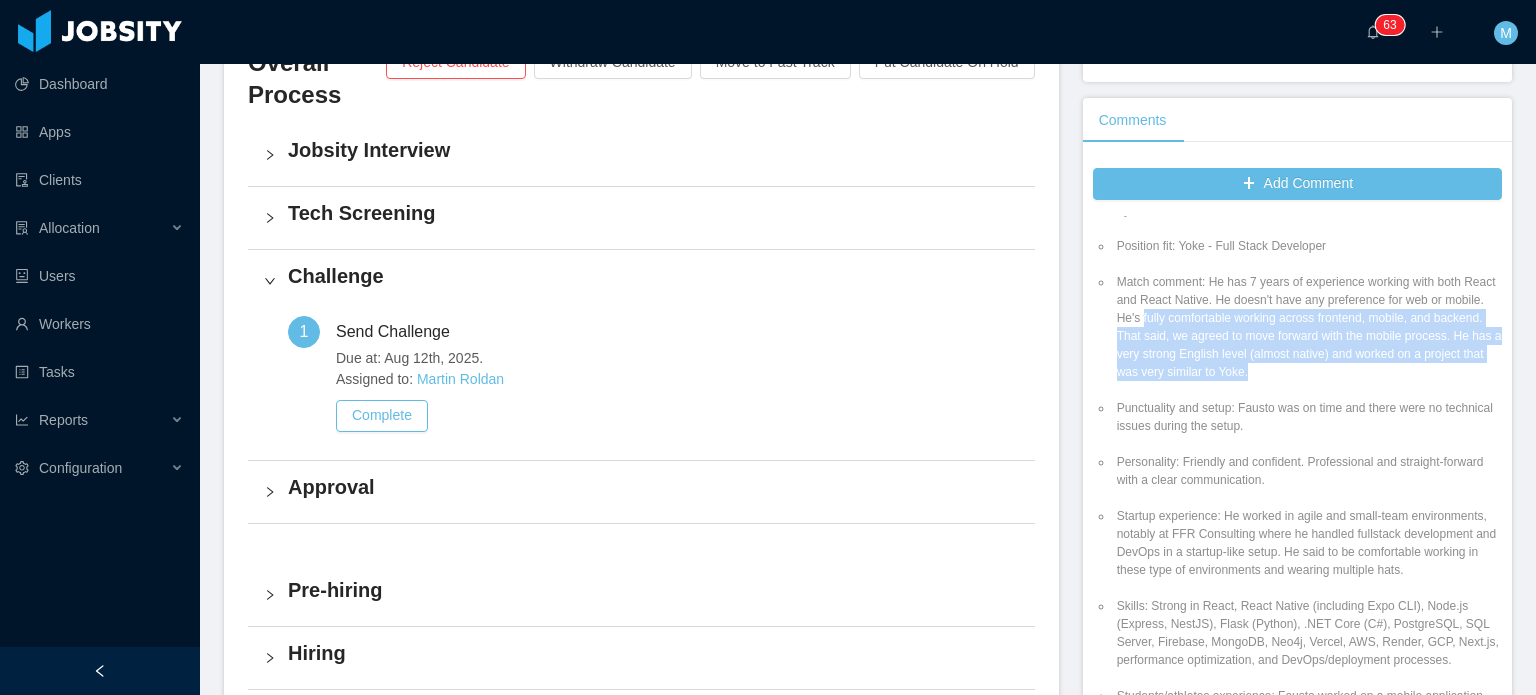 click on "Match comment: He has 7 years of experience working with both React and React Native. He doesn't have any preference for web or mobile. He's fully comfortable working across frontend, mobile, and backend. That said, we agreed to move forward with the mobile process. He has a very strong English level (almost native) and worked on a project that was very similar to Yoke." at bounding box center [1307, 327] 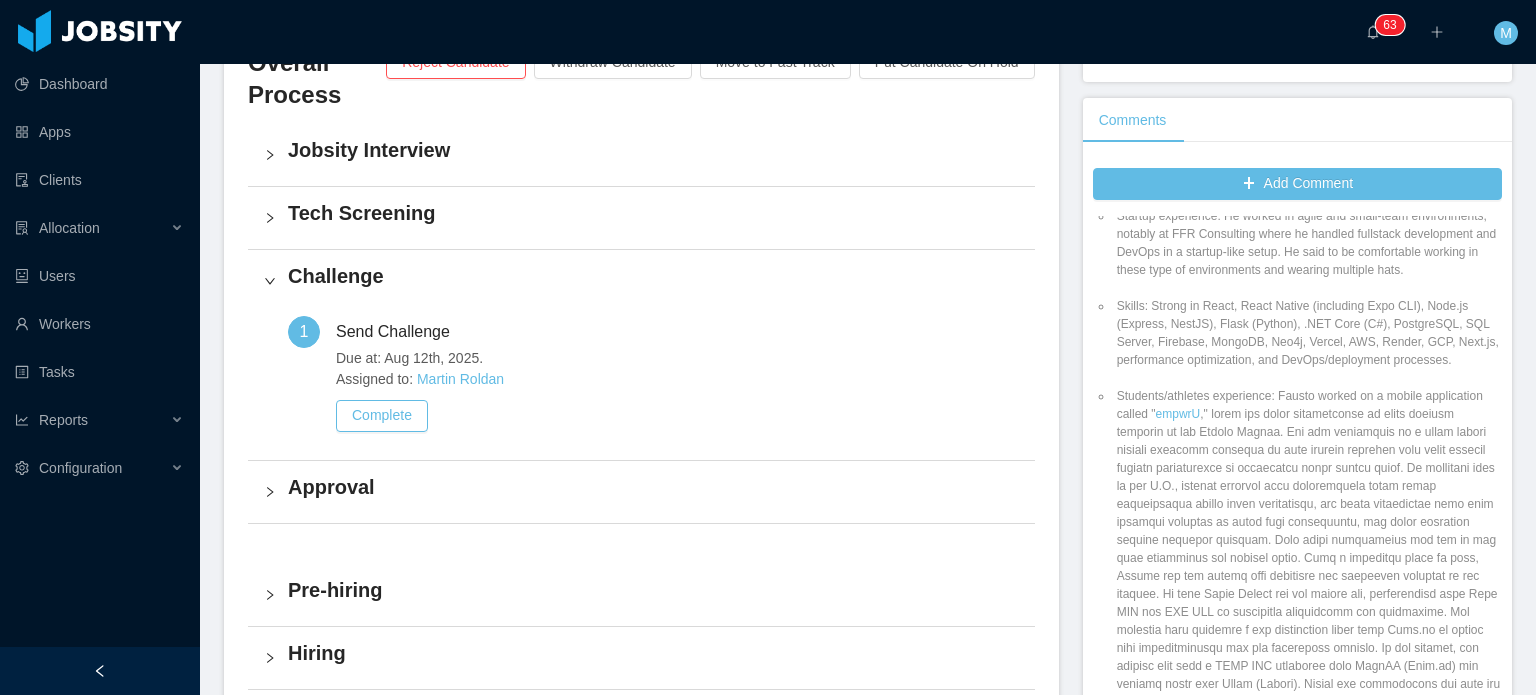 scroll, scrollTop: 800, scrollLeft: 0, axis: vertical 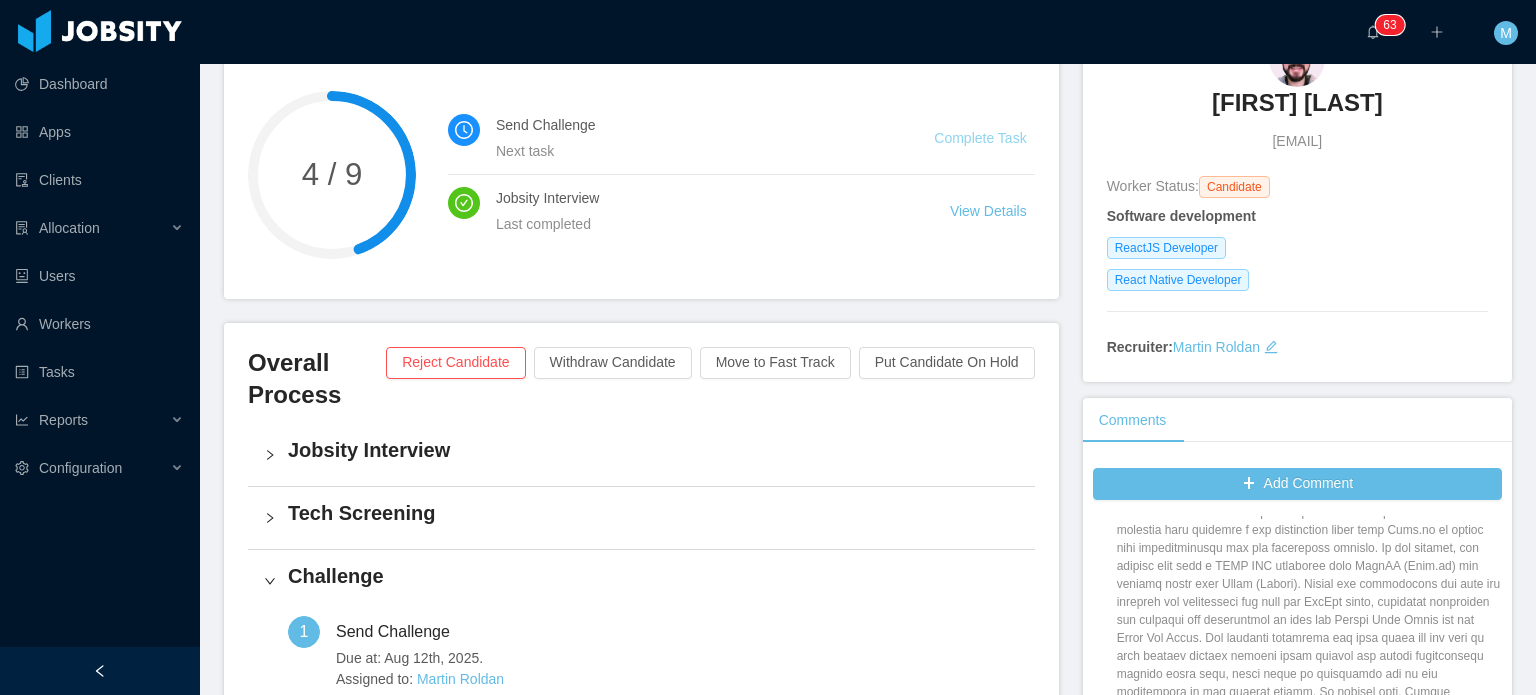 click on "Complete Task" at bounding box center (980, 138) 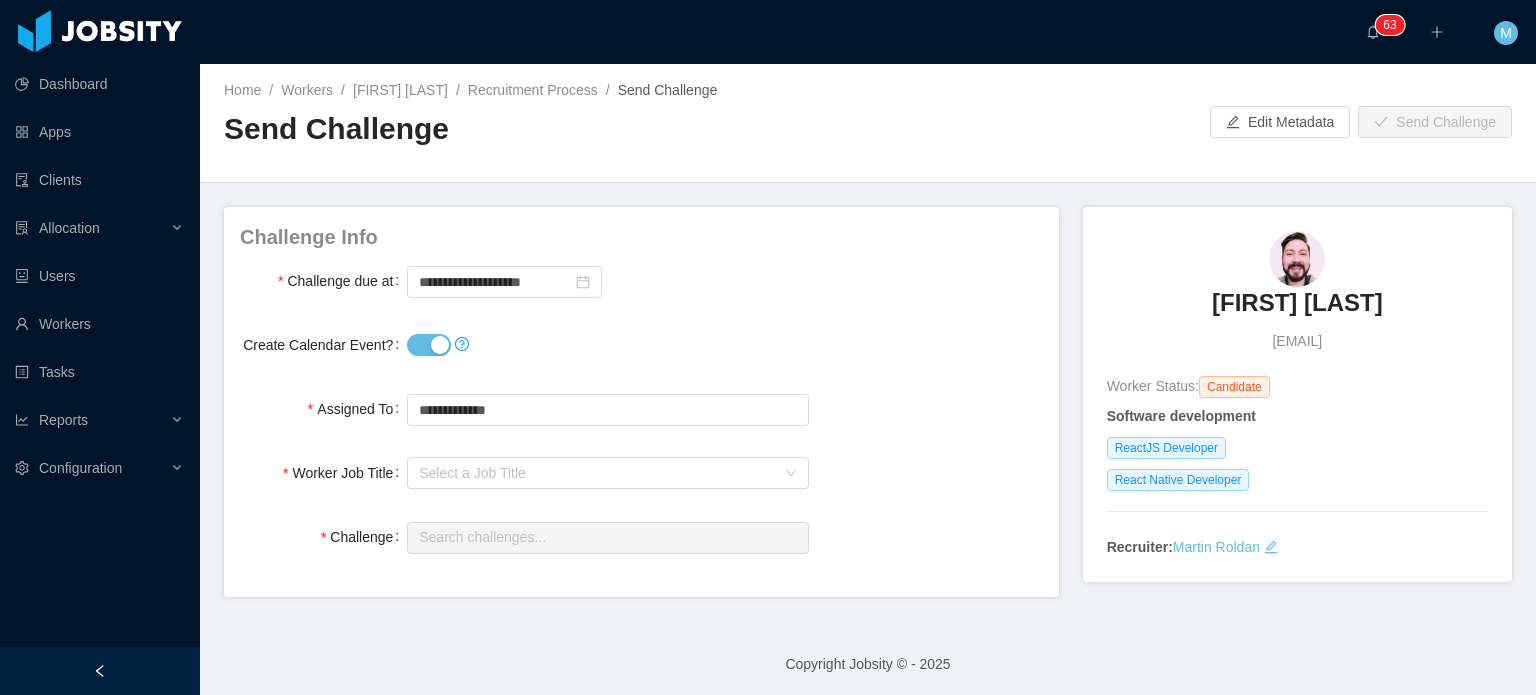 scroll, scrollTop: 4, scrollLeft: 0, axis: vertical 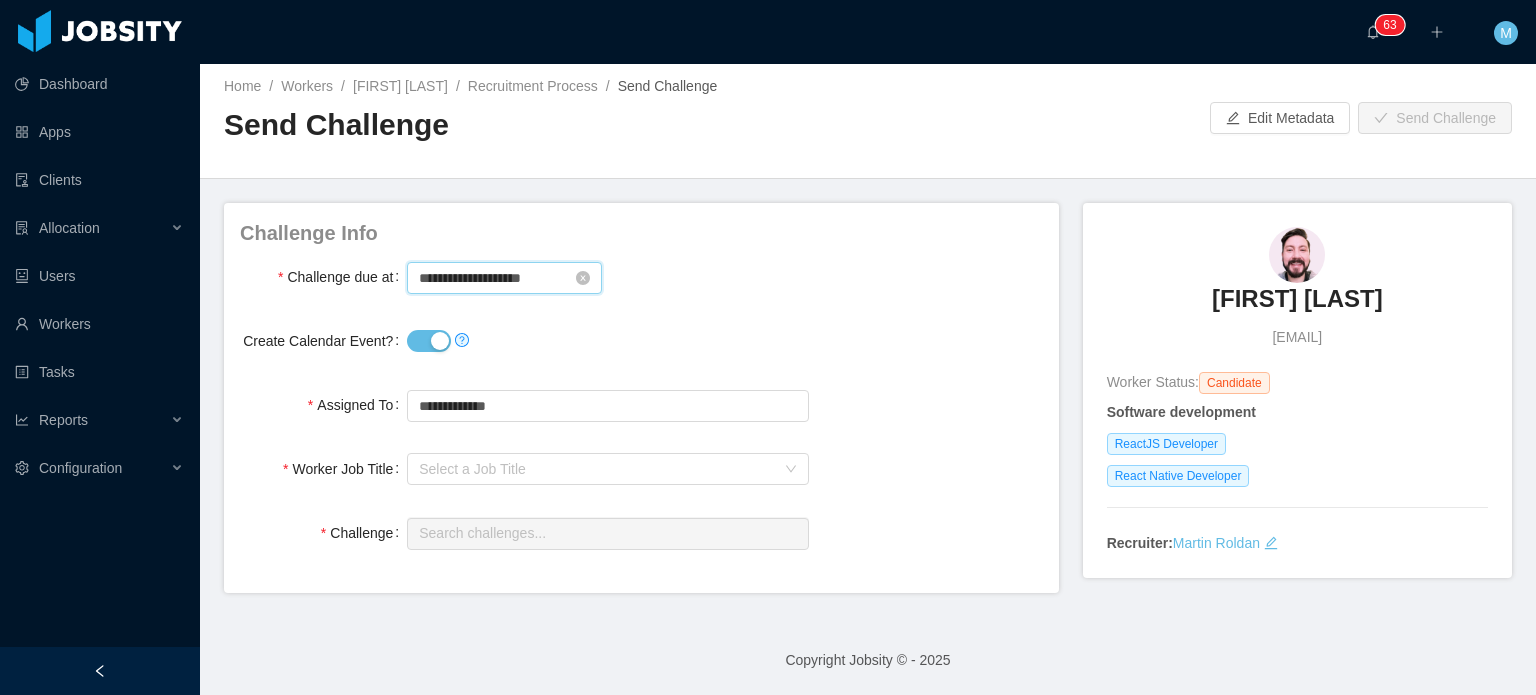 click on "**********" at bounding box center (504, 278) 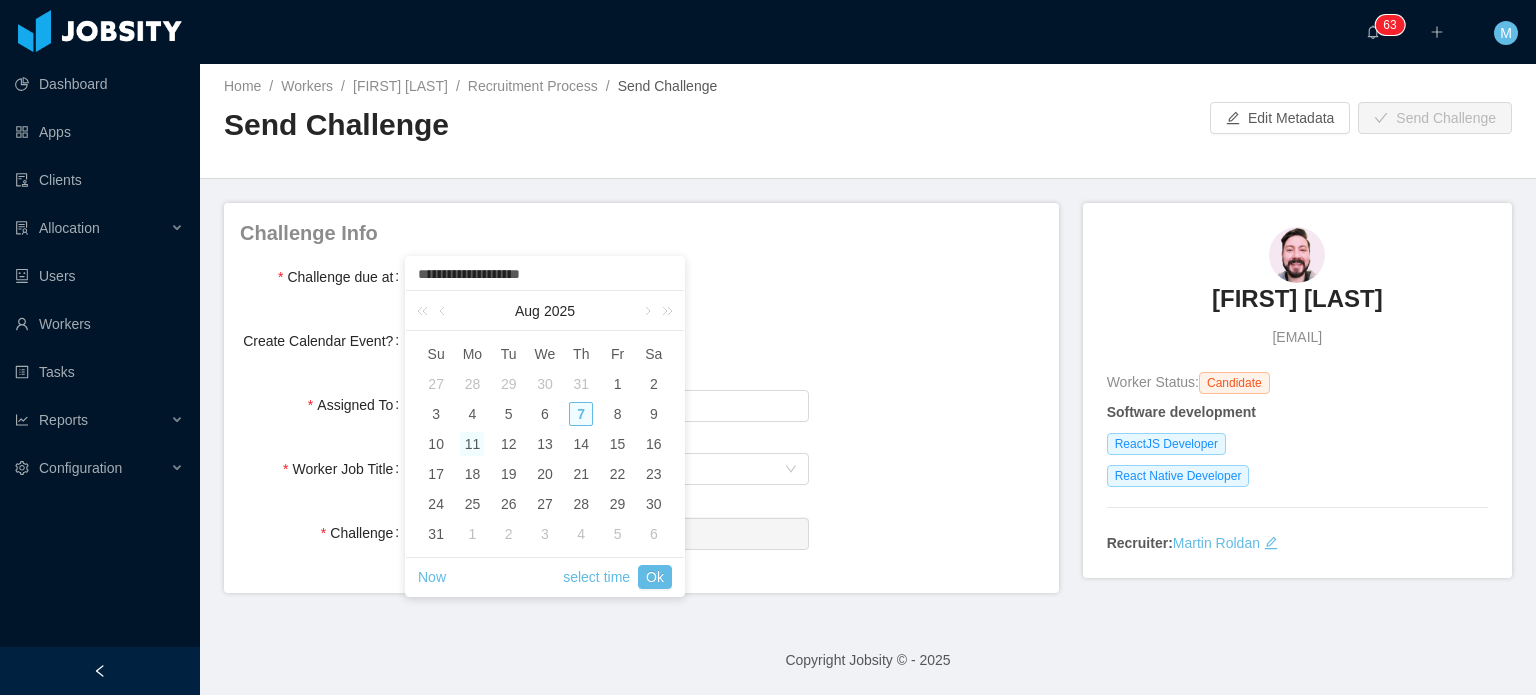 click on "11" at bounding box center (472, 444) 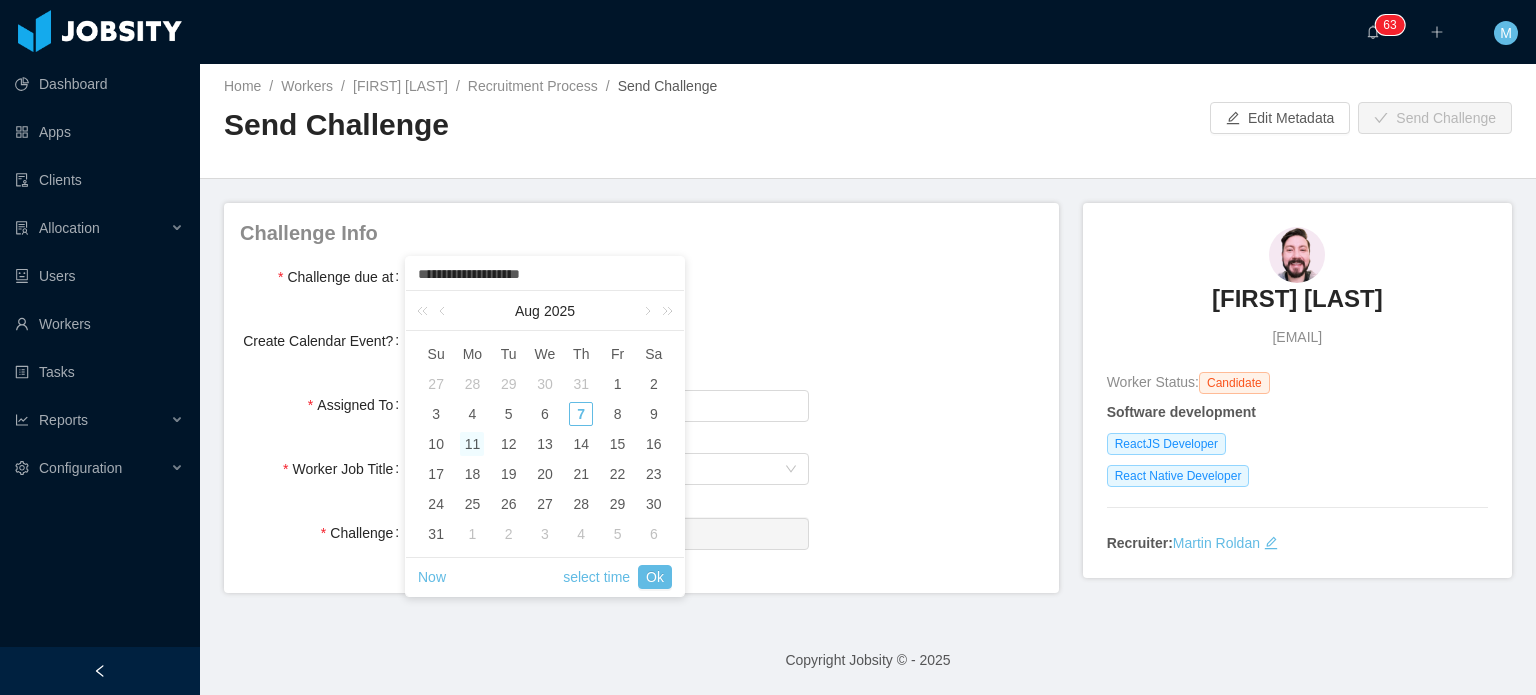 click on "11" at bounding box center [472, 444] 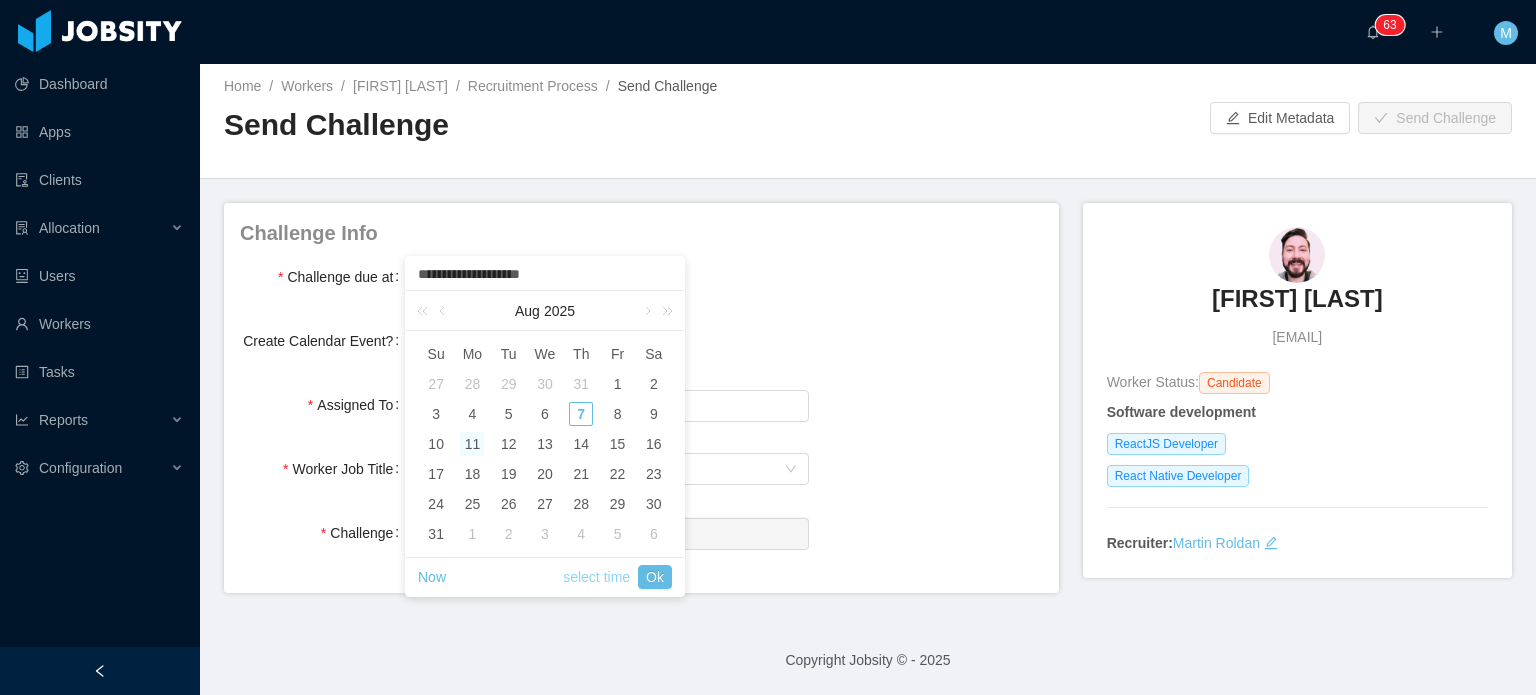 click on "select time" at bounding box center (596, 577) 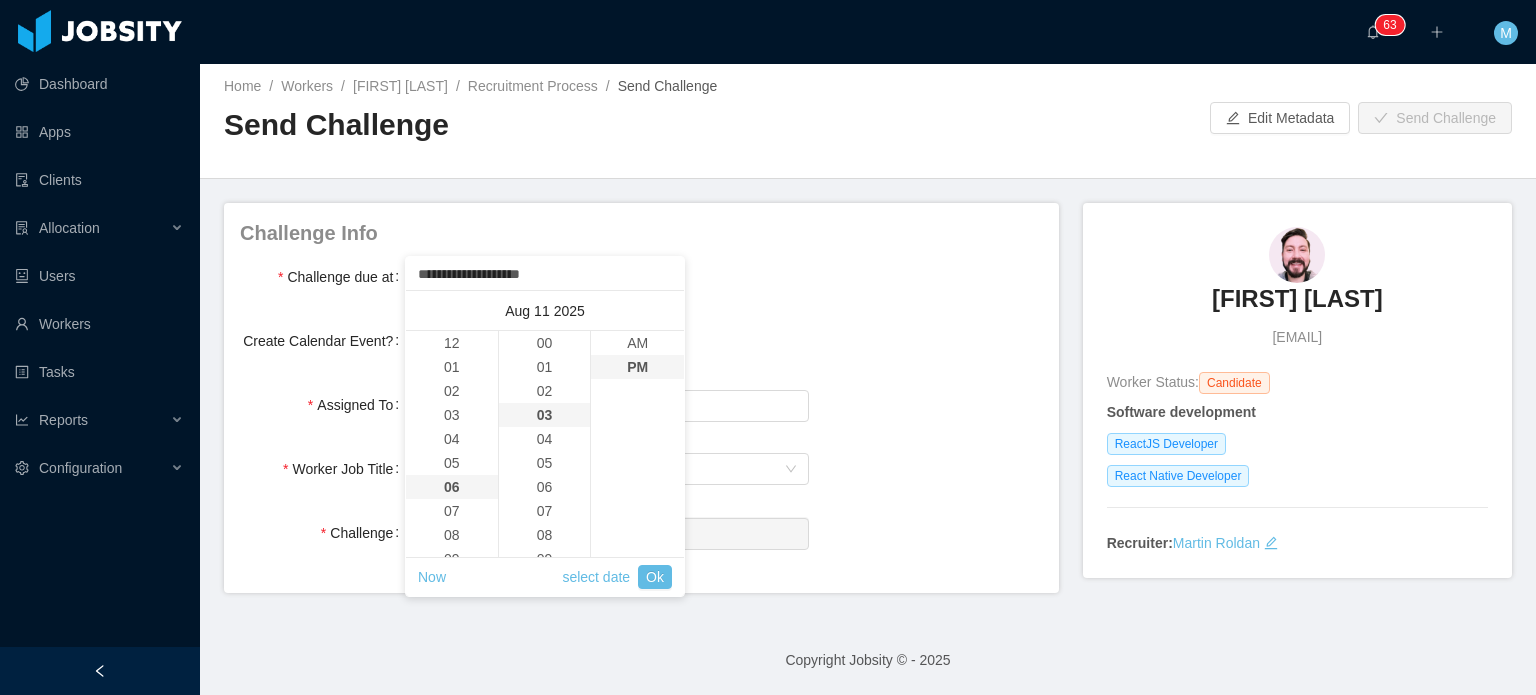 scroll, scrollTop: 144, scrollLeft: 0, axis: vertical 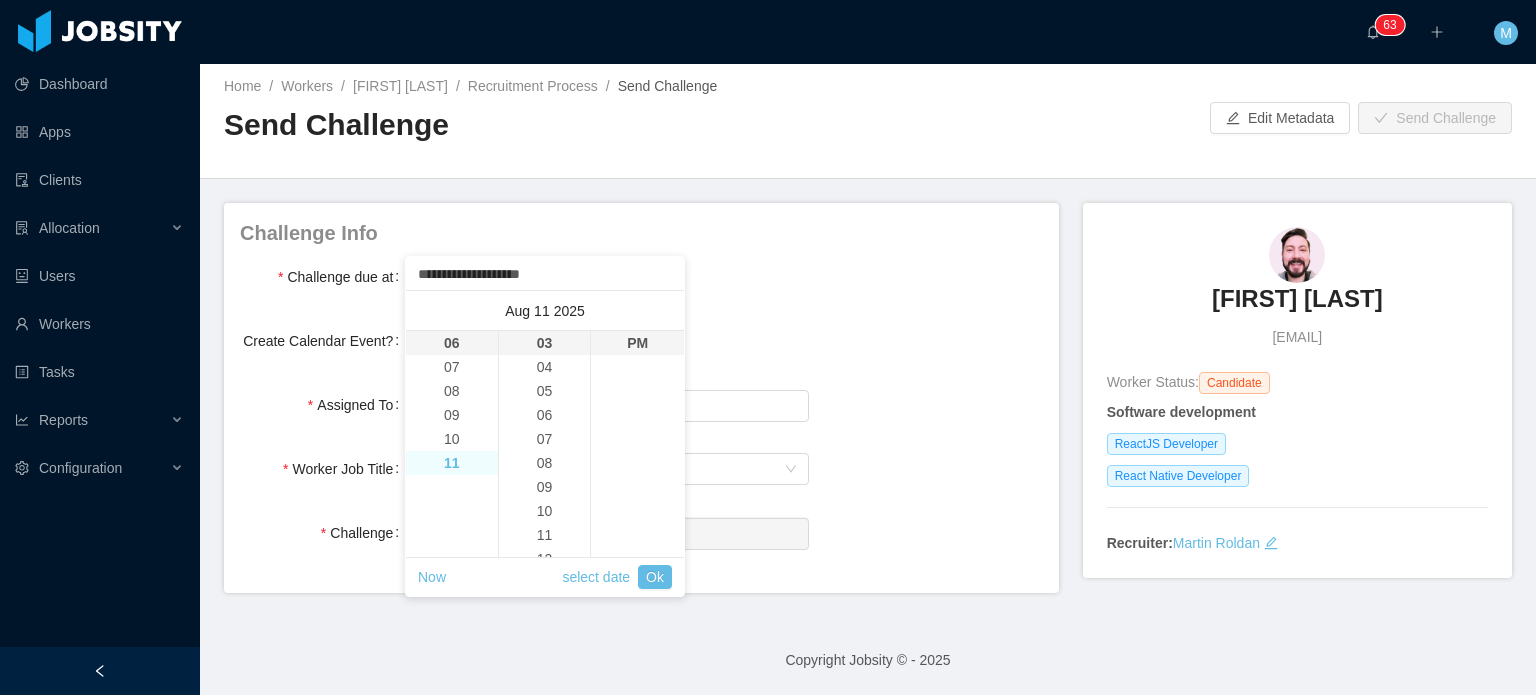 click on "11" at bounding box center (452, 463) 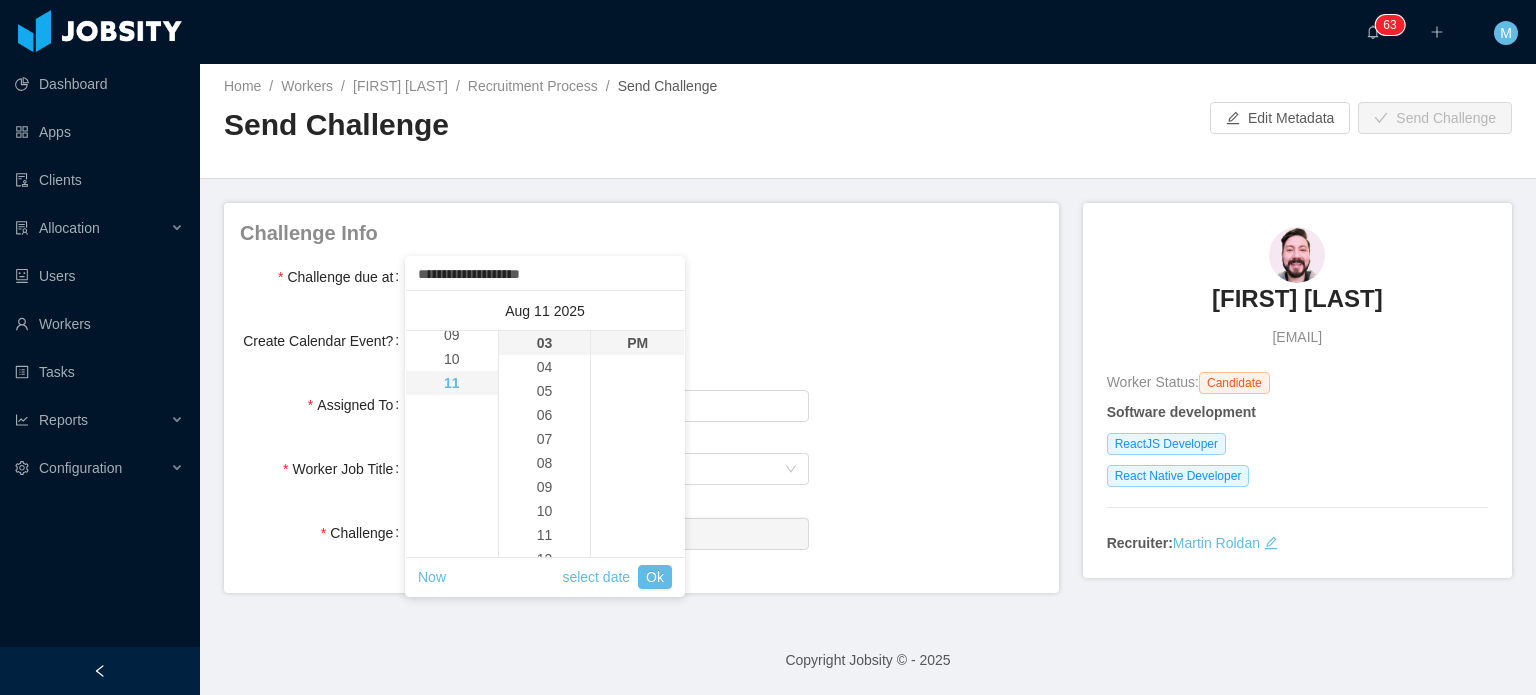 scroll, scrollTop: 264, scrollLeft: 0, axis: vertical 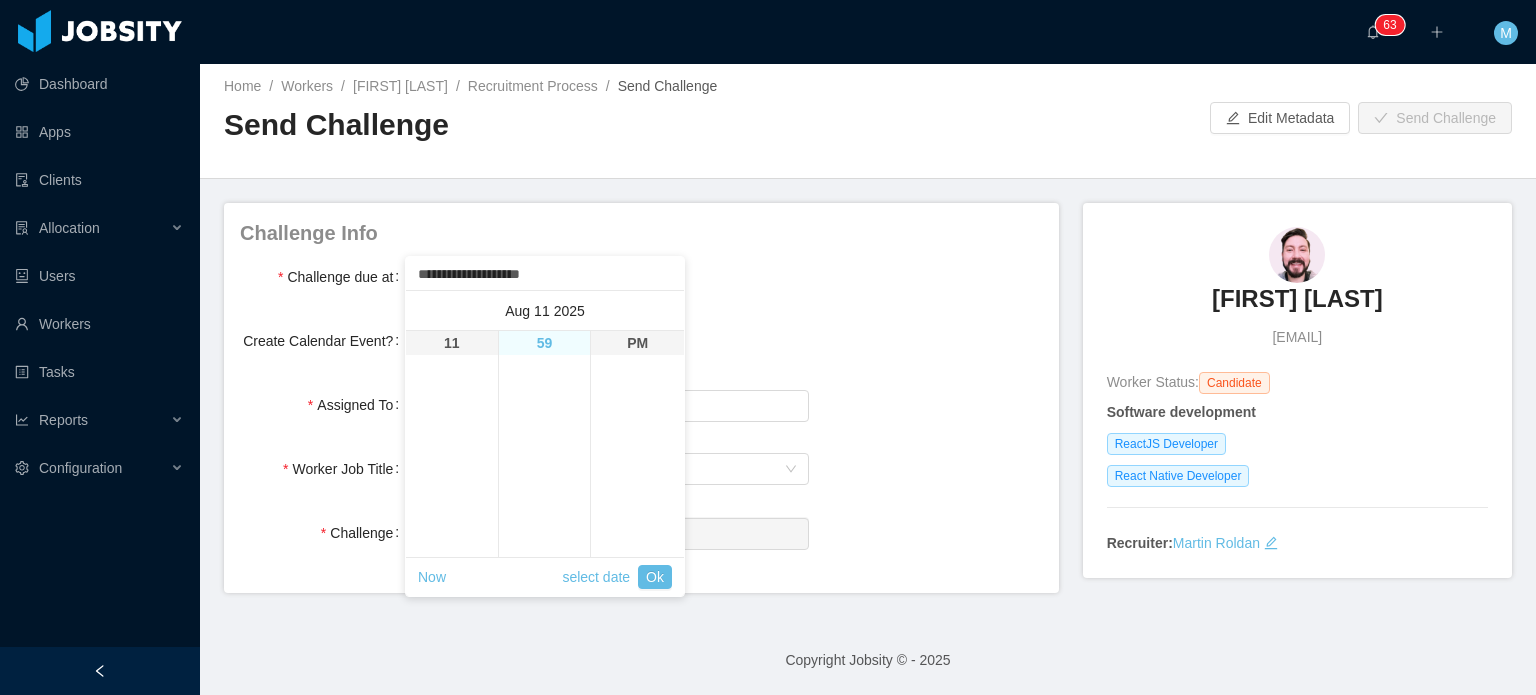 click on "59" at bounding box center (545, 343) 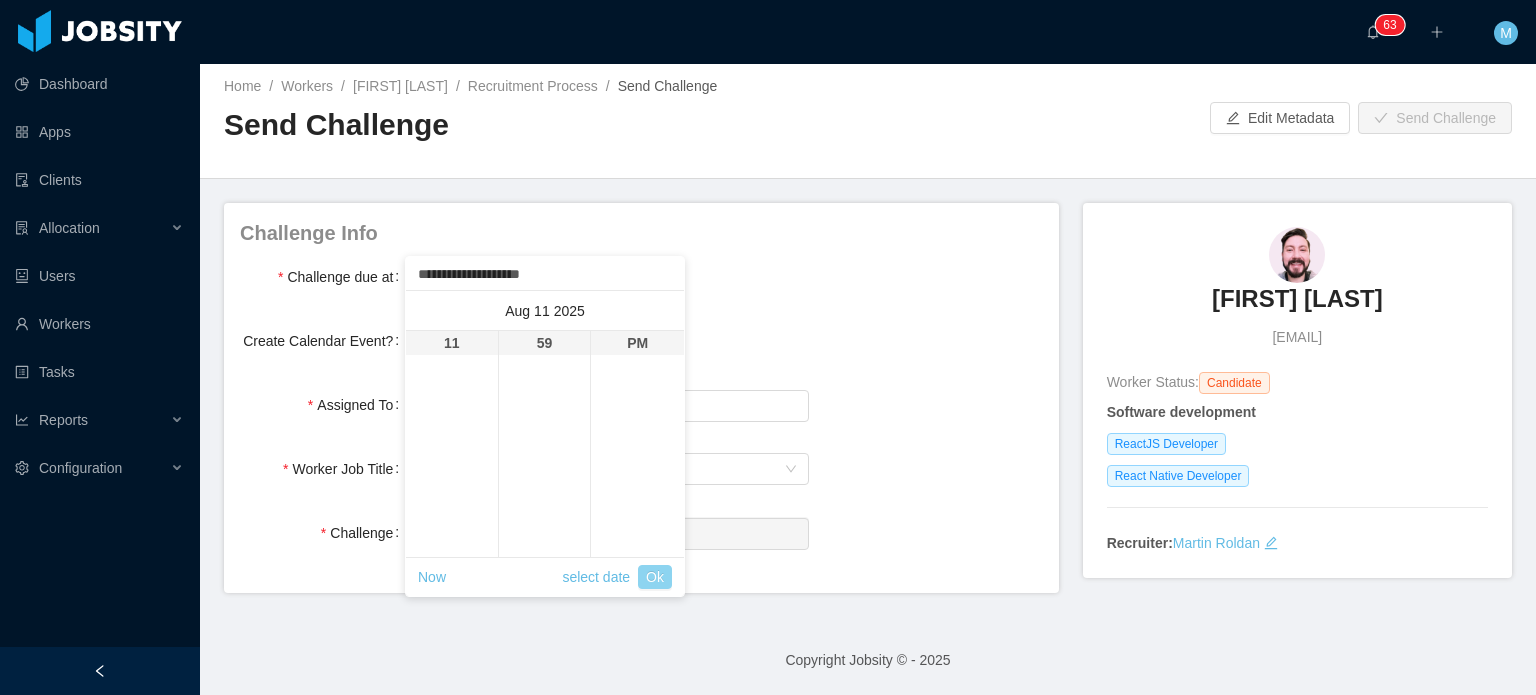 click on "Ok" at bounding box center (655, 577) 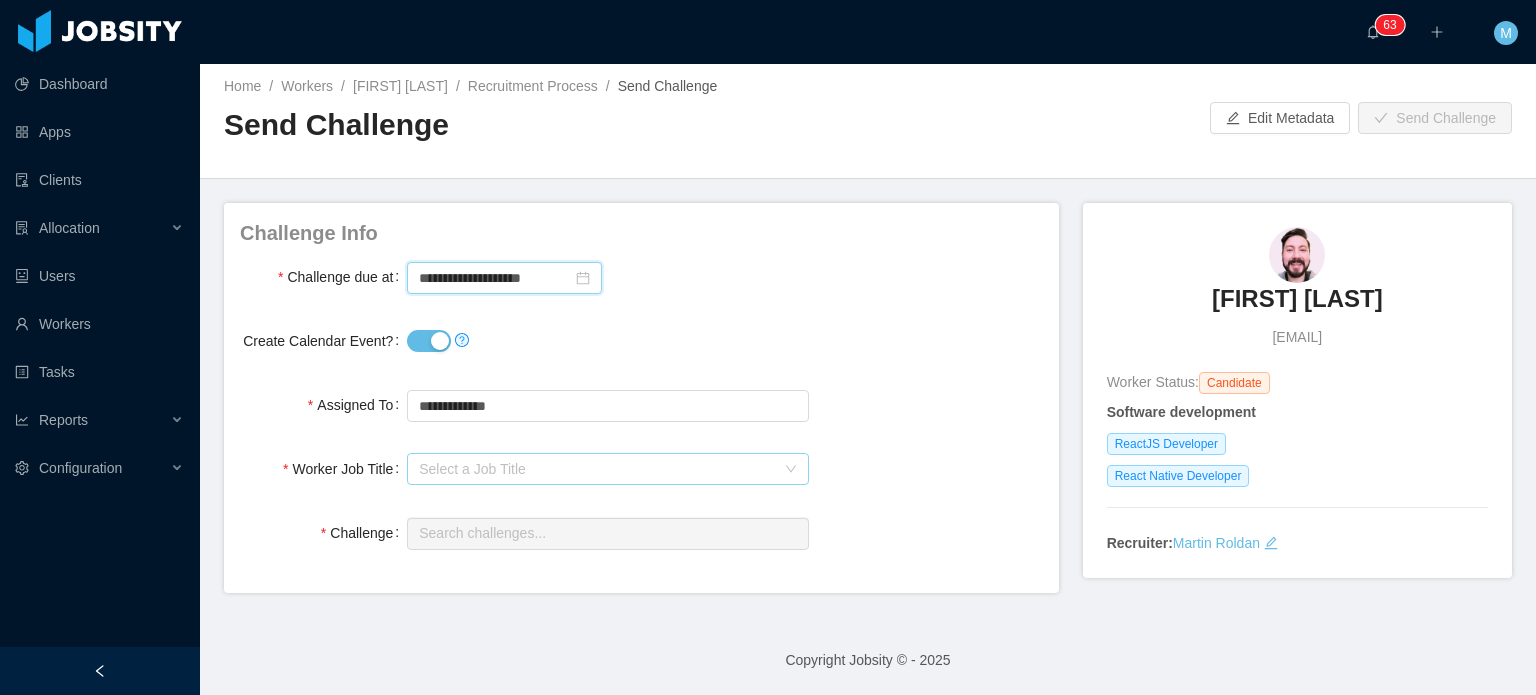 click on "Select a Job Title" at bounding box center (596, 469) 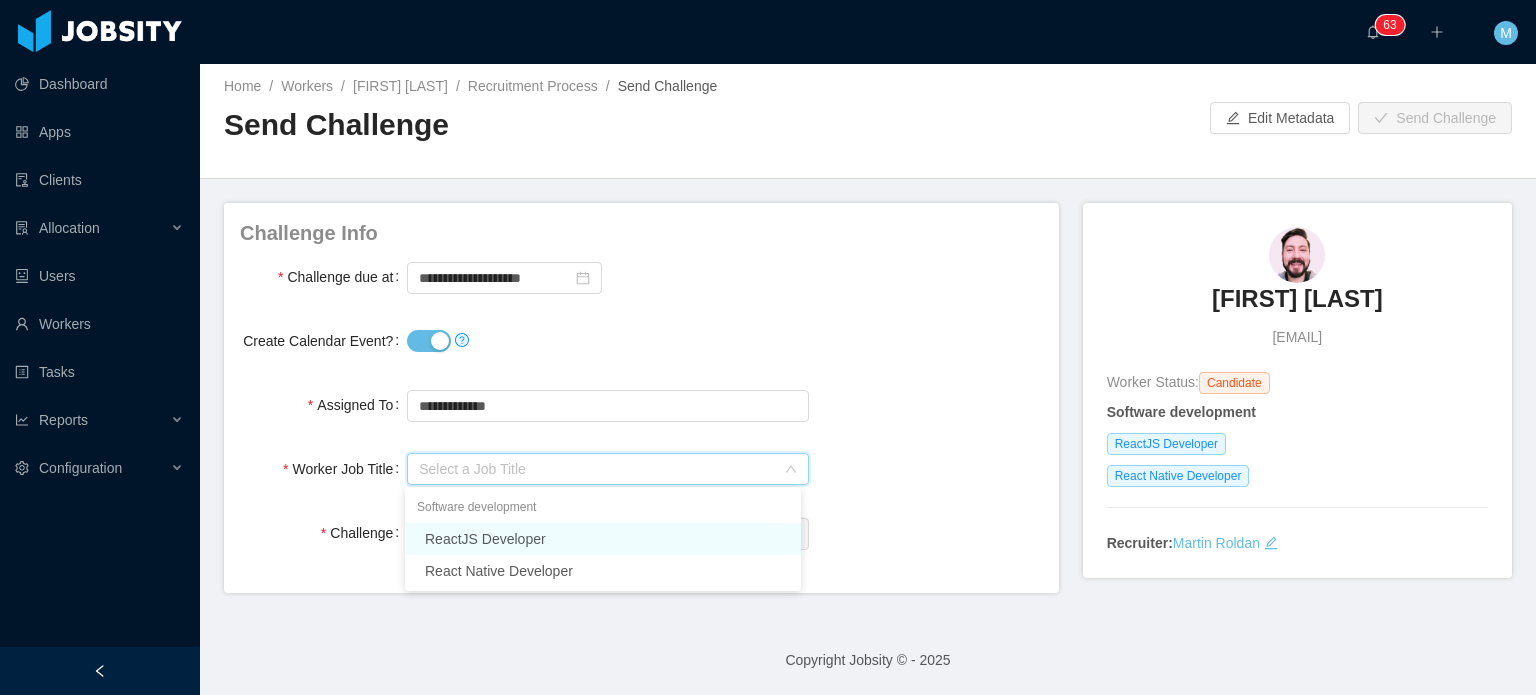 click on "ReactJS Developer" at bounding box center (603, 539) 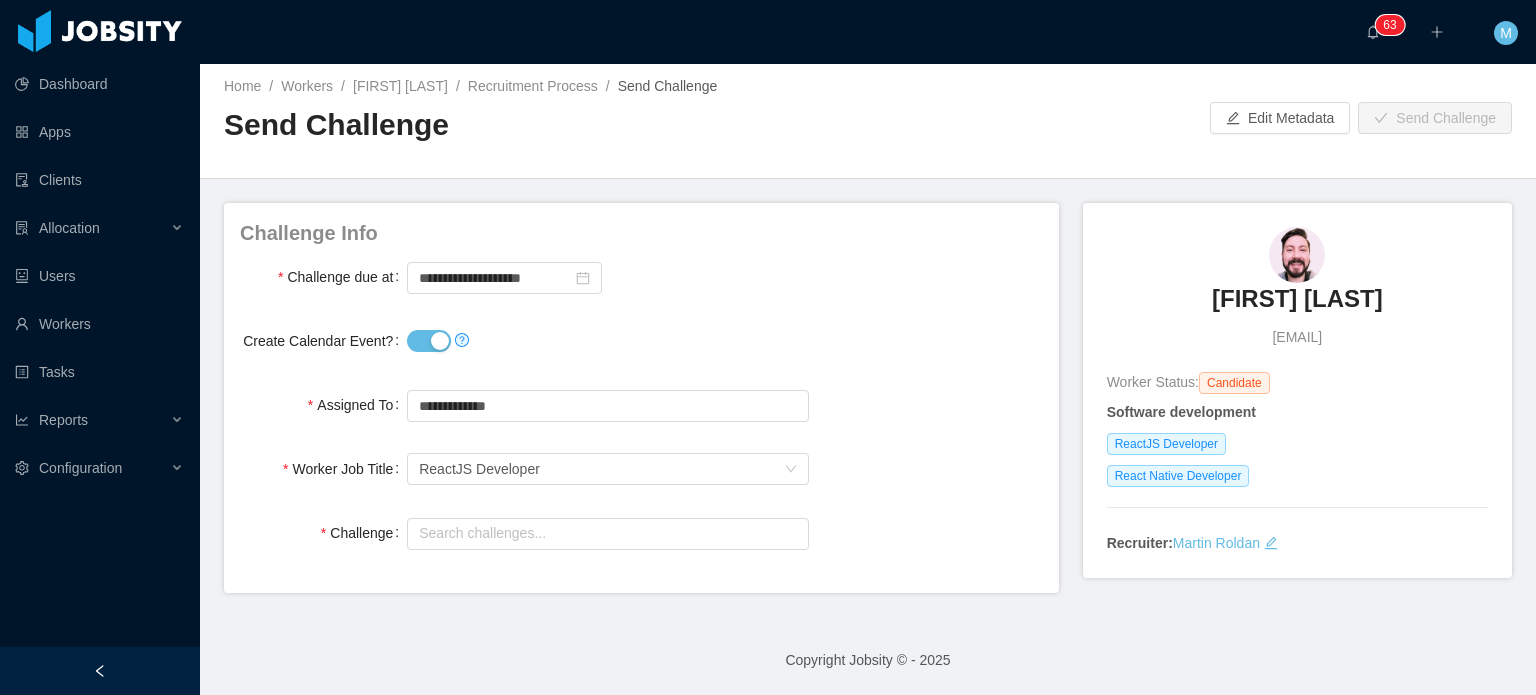 click on "**********" at bounding box center (641, 386) 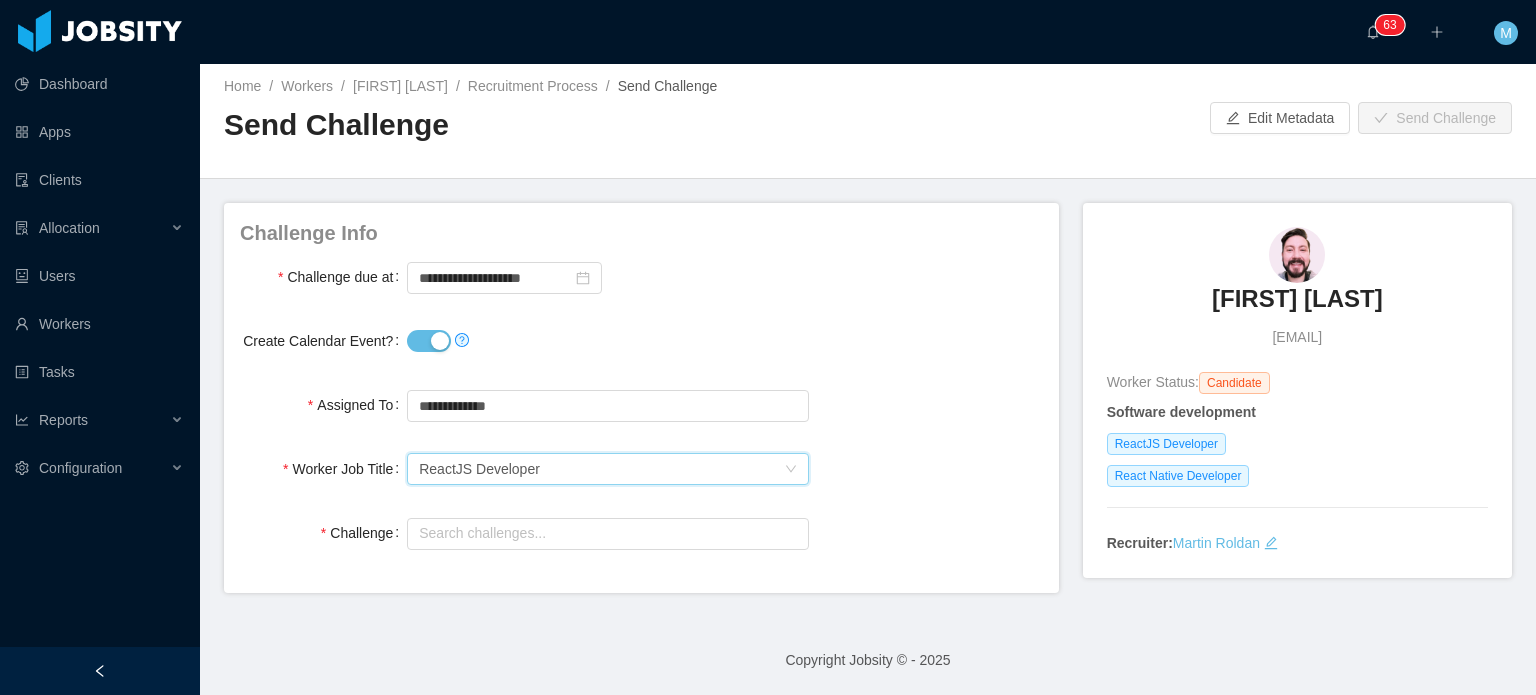 click on "Select a Job Title ReactJS Developer" at bounding box center (601, 469) 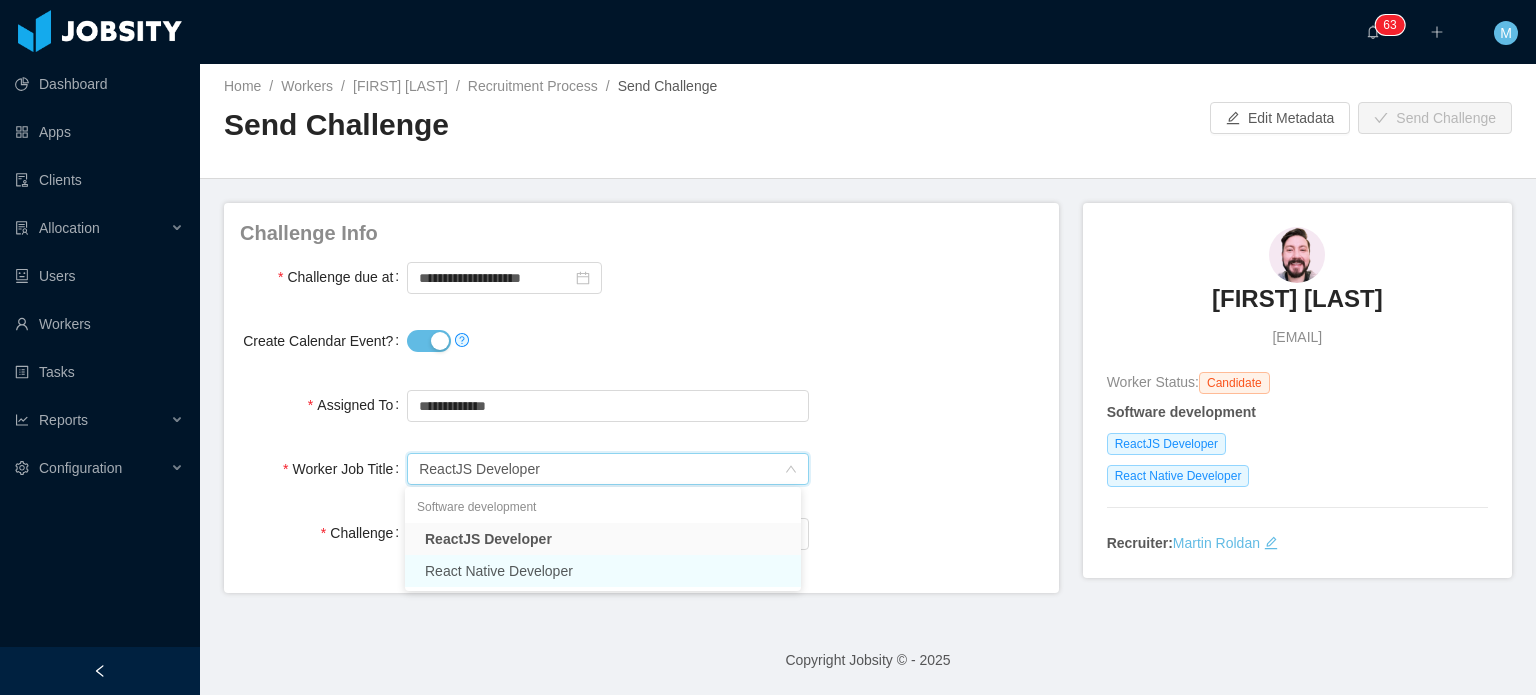 click on "React Native Developer" at bounding box center [603, 571] 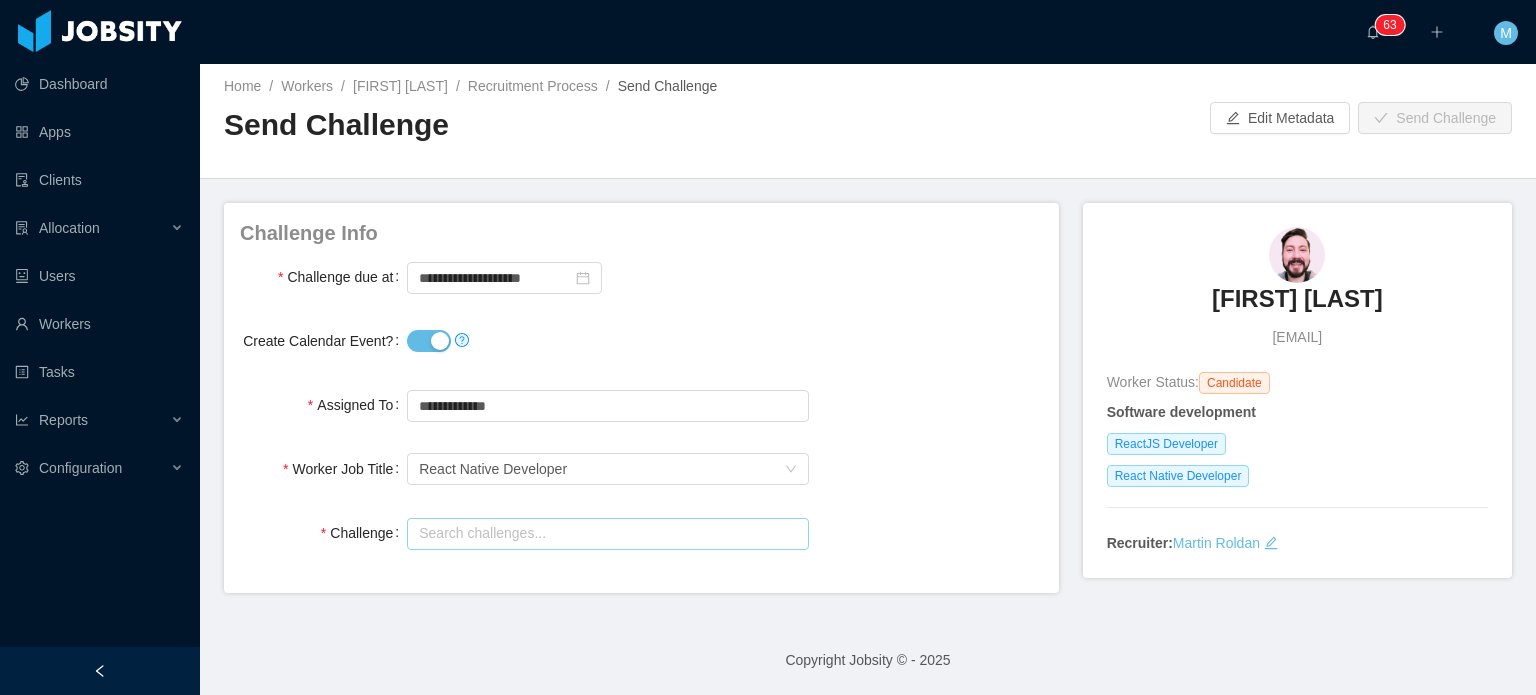 click at bounding box center [607, 534] 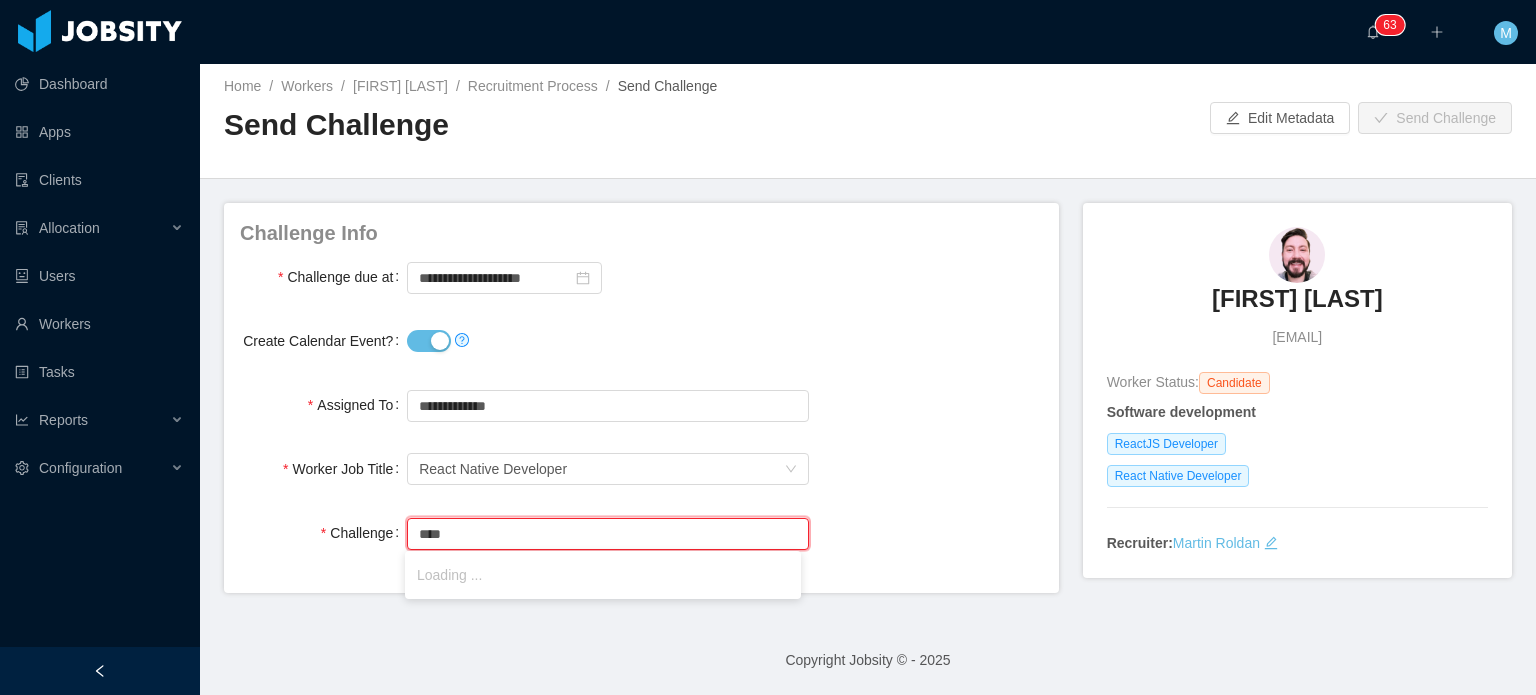 type on "*****" 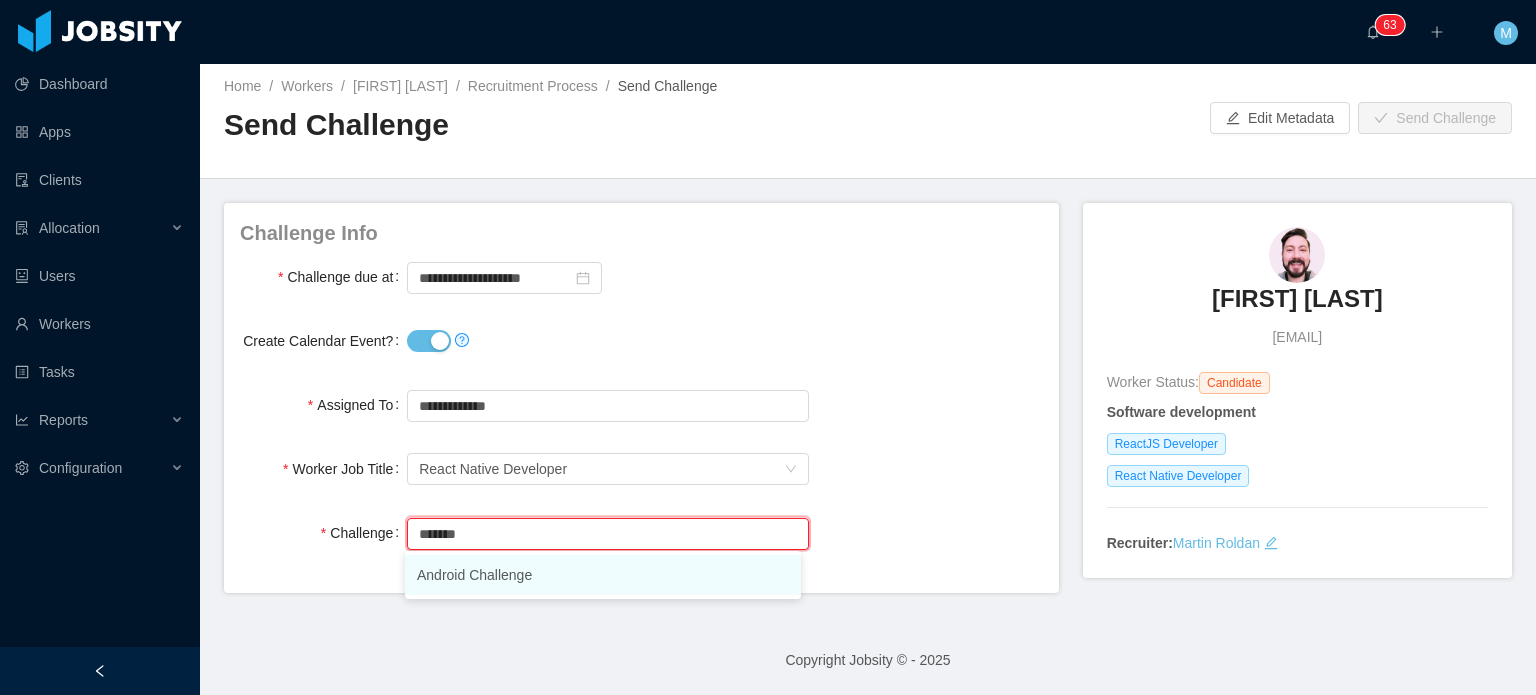 click on "Android Challenge" at bounding box center [603, 575] 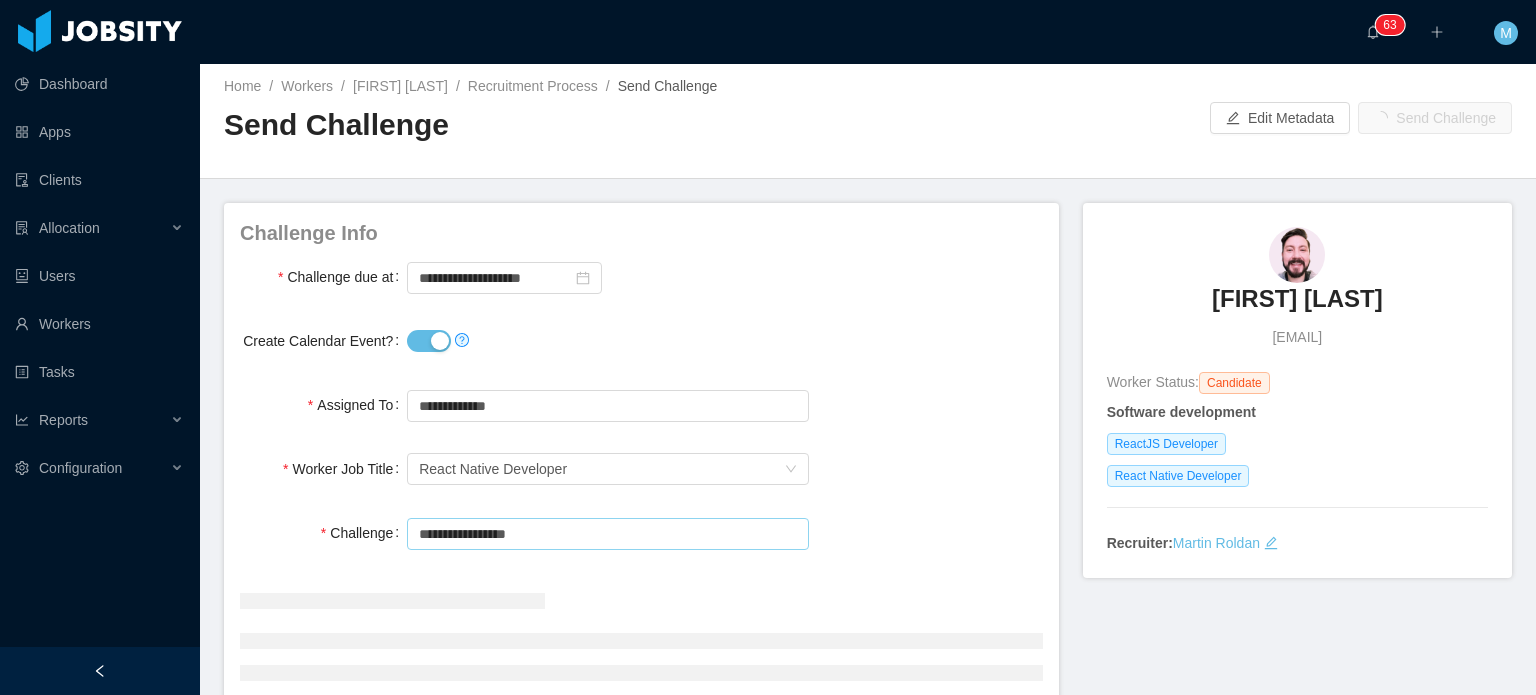 scroll, scrollTop: 0, scrollLeft: 0, axis: both 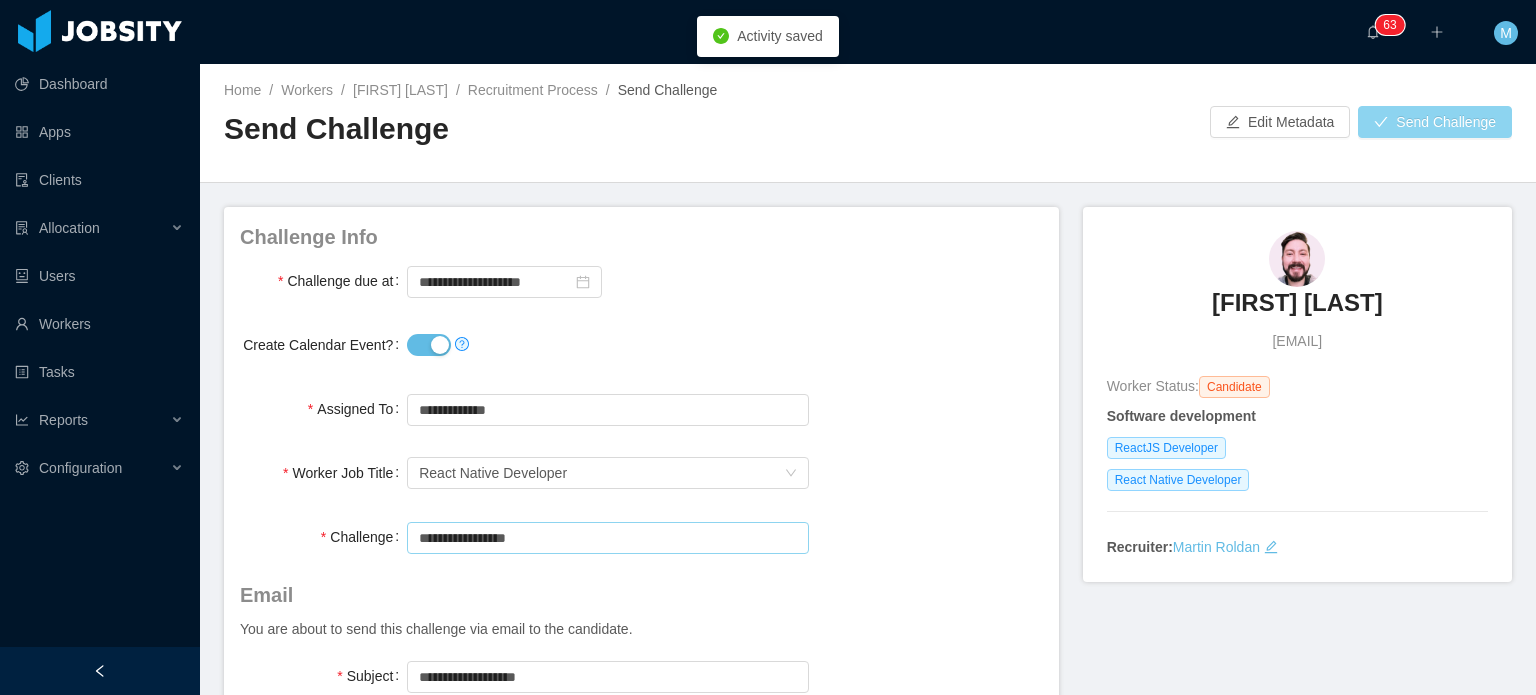 type on "**********" 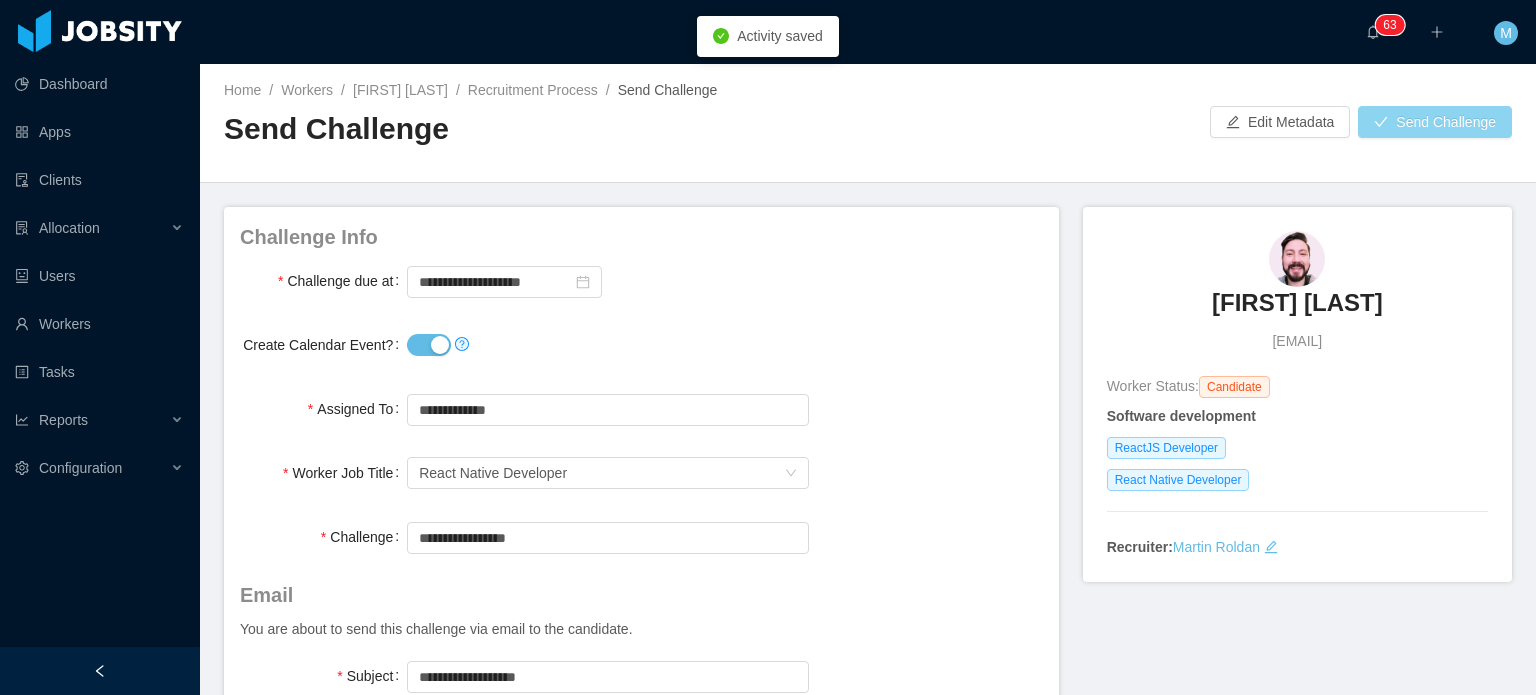 click on "Send Challenge" at bounding box center (1435, 122) 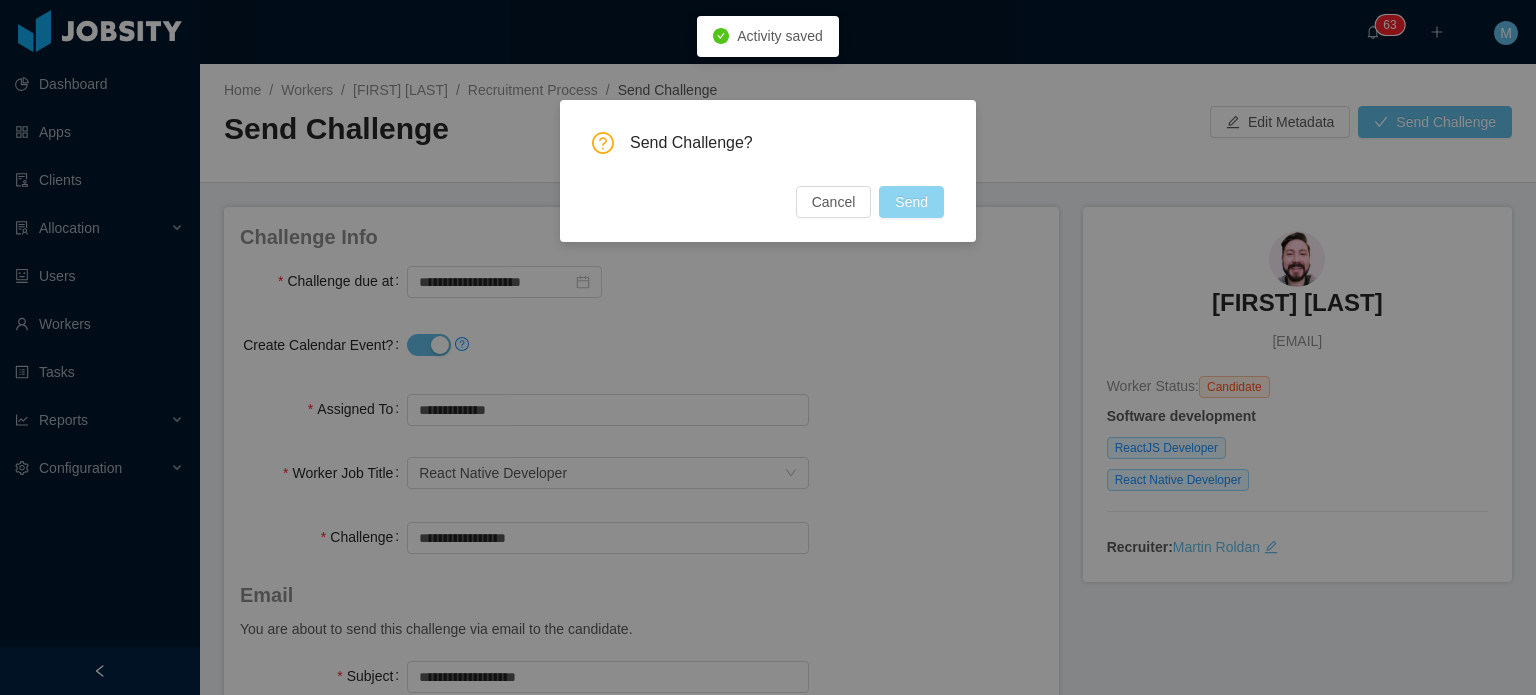 click on "Send" at bounding box center (911, 202) 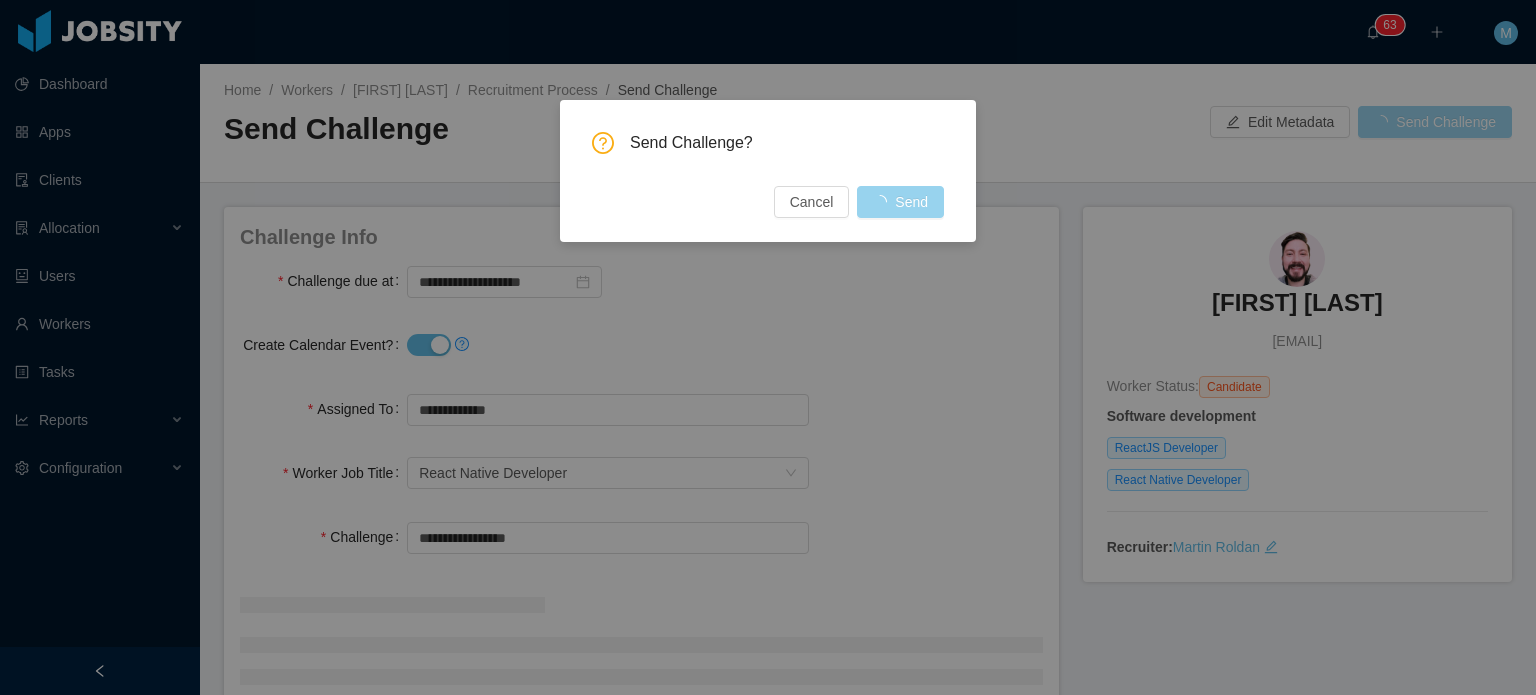 click on "Send Challenge? Cancel Send" at bounding box center [768, 347] 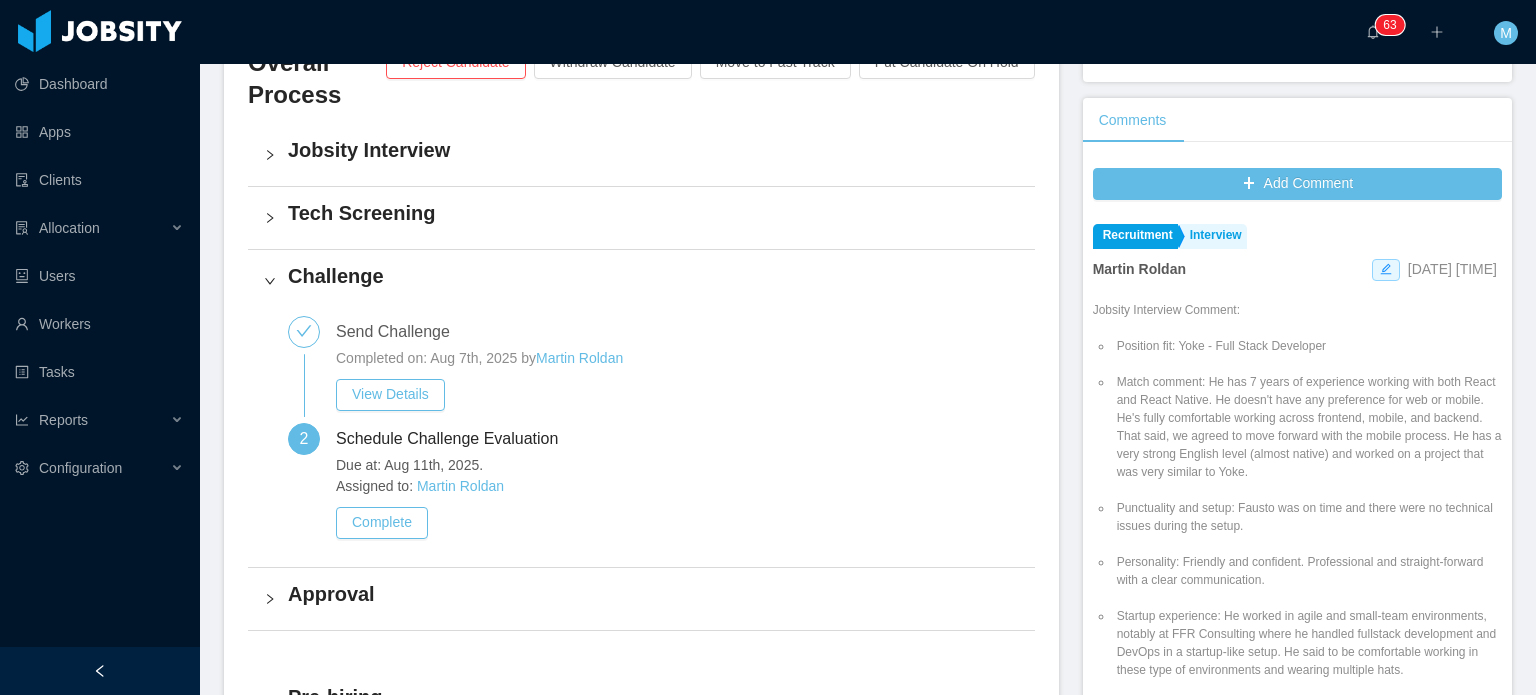 scroll, scrollTop: 0, scrollLeft: 0, axis: both 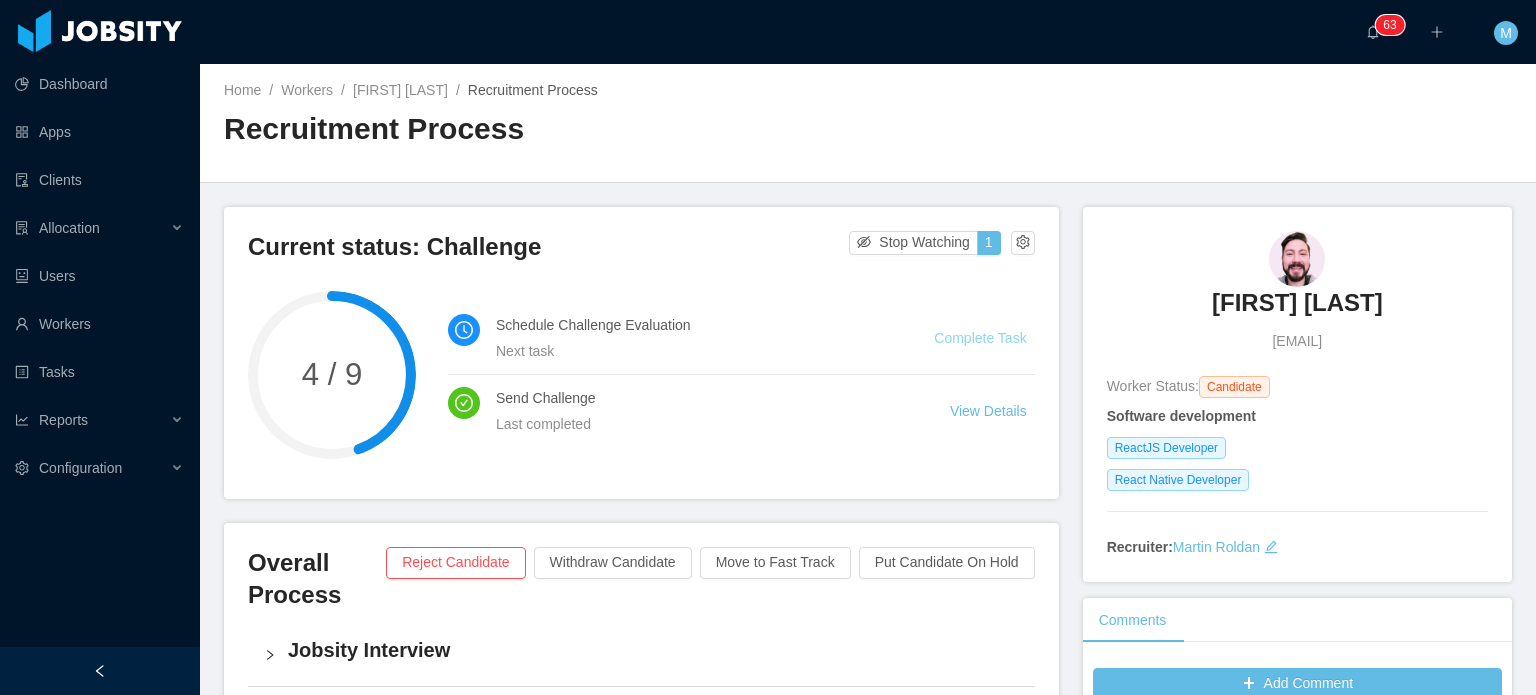 click on "Complete Task" at bounding box center [980, 338] 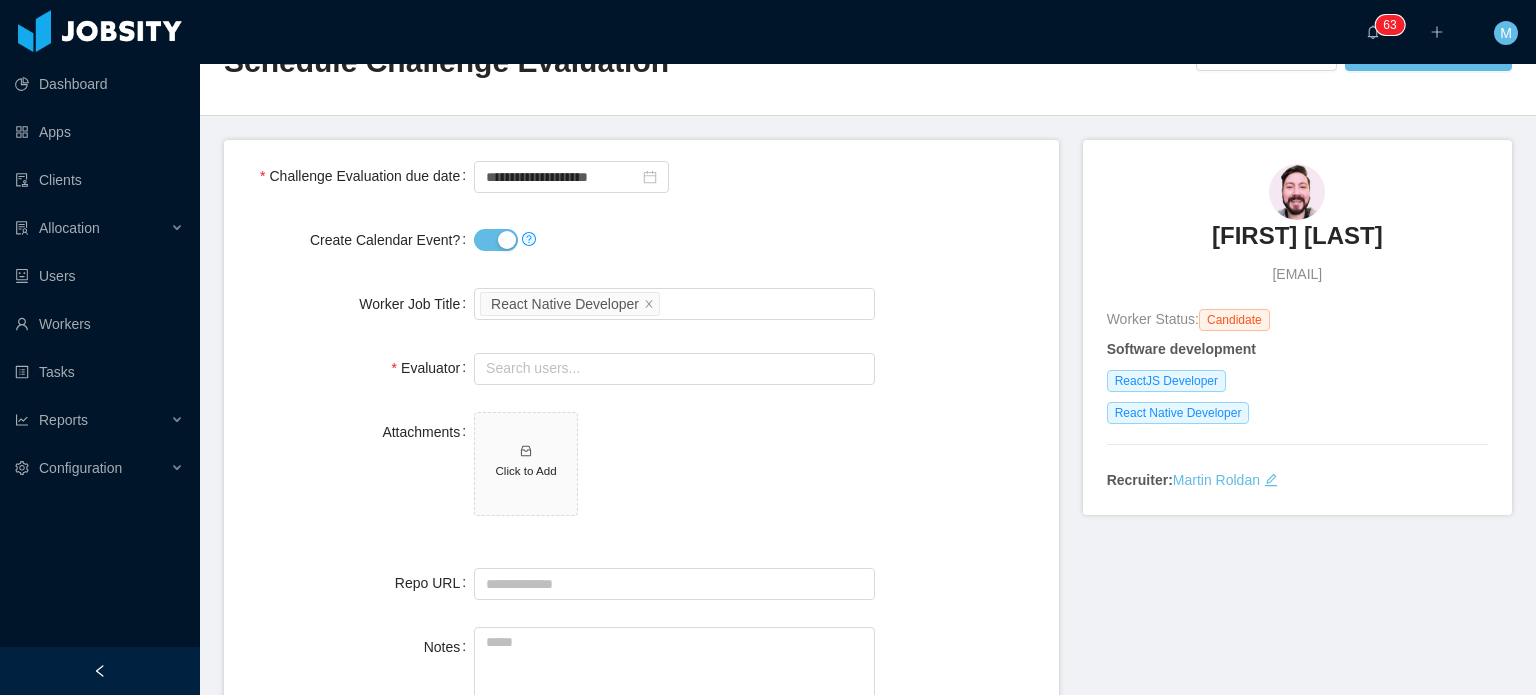 scroll, scrollTop: 200, scrollLeft: 0, axis: vertical 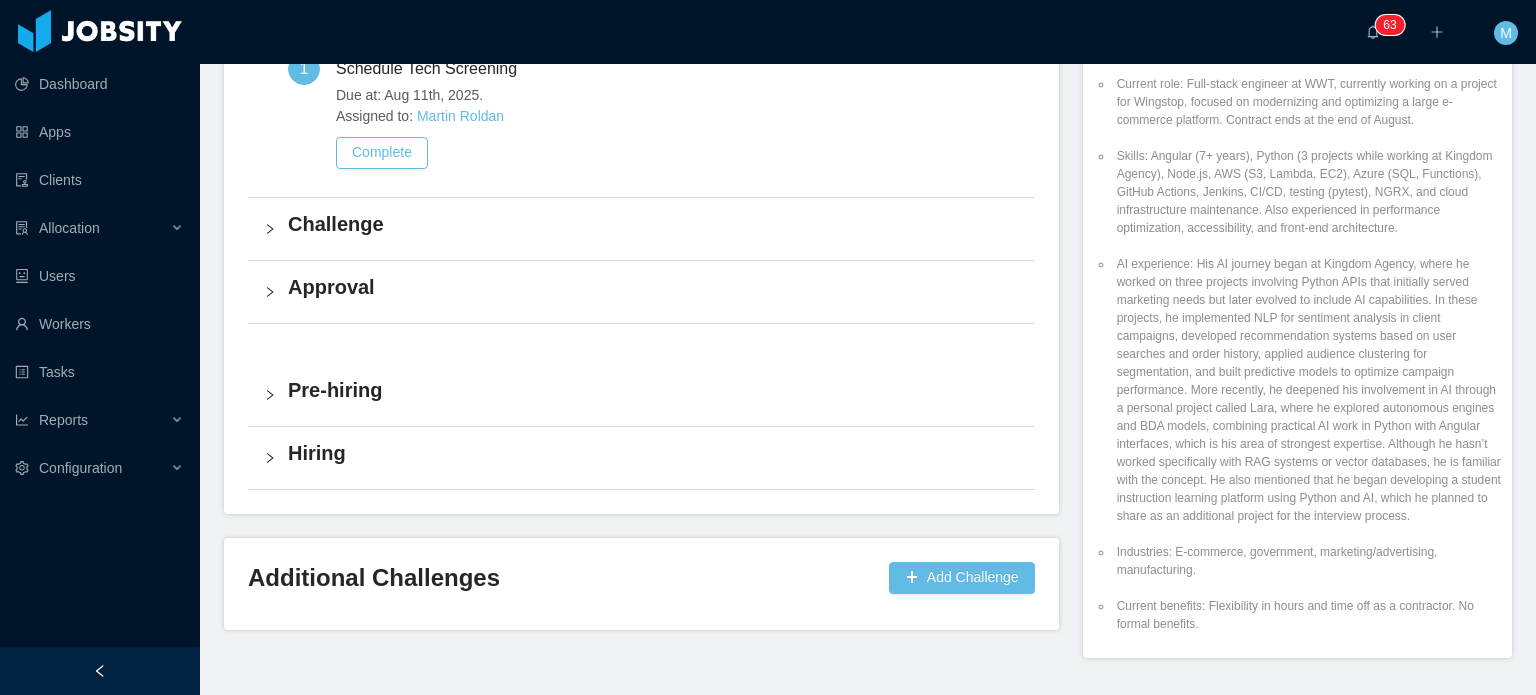 drag, startPoint x: 1229, startPoint y: 315, endPoint x: 1458, endPoint y: 397, distance: 243.23857 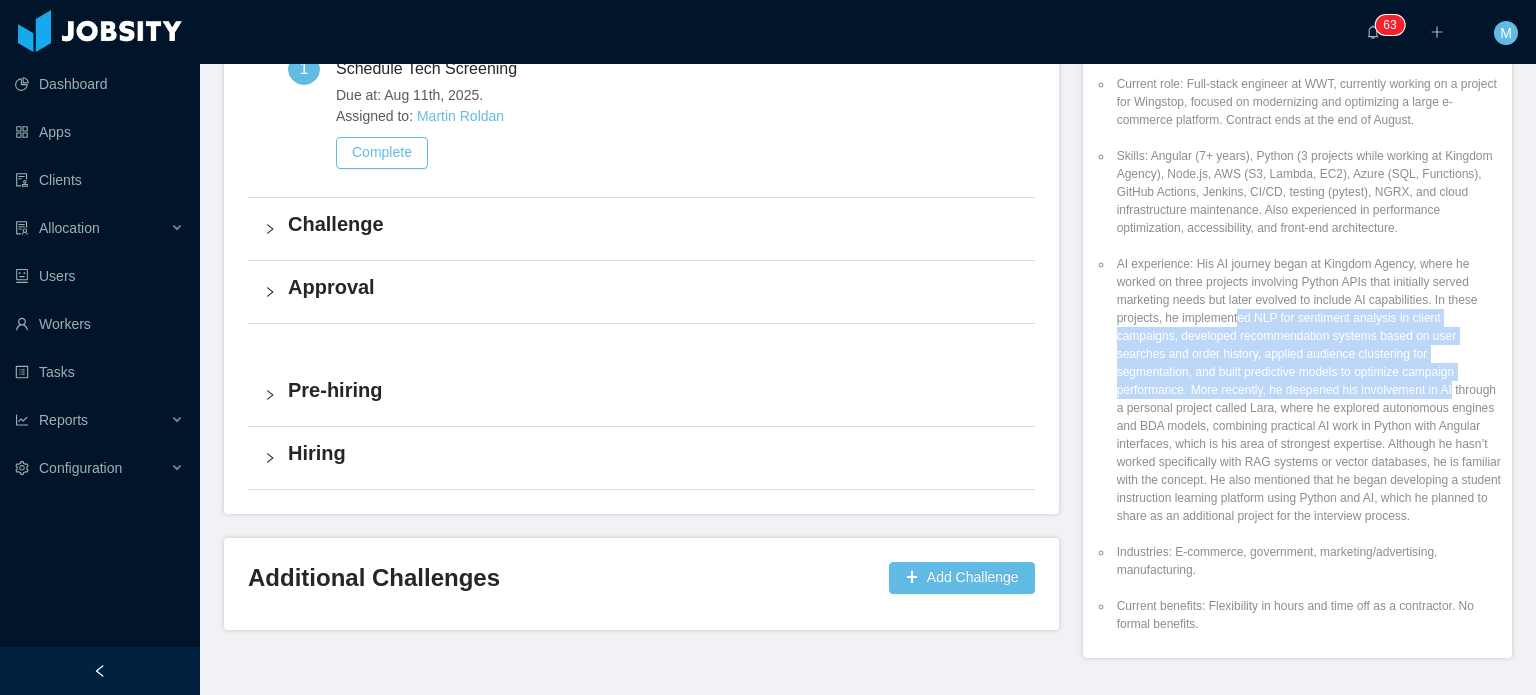 click on "AI experience:  His AI journey began at Kingdom Agency, where he worked on three projects involving Python APIs that initially served marketing needs but later evolved to include AI capabilities. In these projects, he implemented NLP for sentiment analysis in client campaigns, developed recommendation systems based on user searches and order history, applied audience clustering for segmentation, and built predictive models to optimize campaign performance. More recently, he deepened his involvement in AI through a personal project called Lara, where he explored autonomous engines and BDA models, combining practical AI work in Python with Angular interfaces, which is his area of strongest expertise. Although he hasn’t worked specifically with RAG systems or vector databases, he is familiar with the concept. He also mentioned that he began developing a student instruction learning platform using Python and AI, which he planned to share as an additional project for the interview process." at bounding box center (1307, 390) 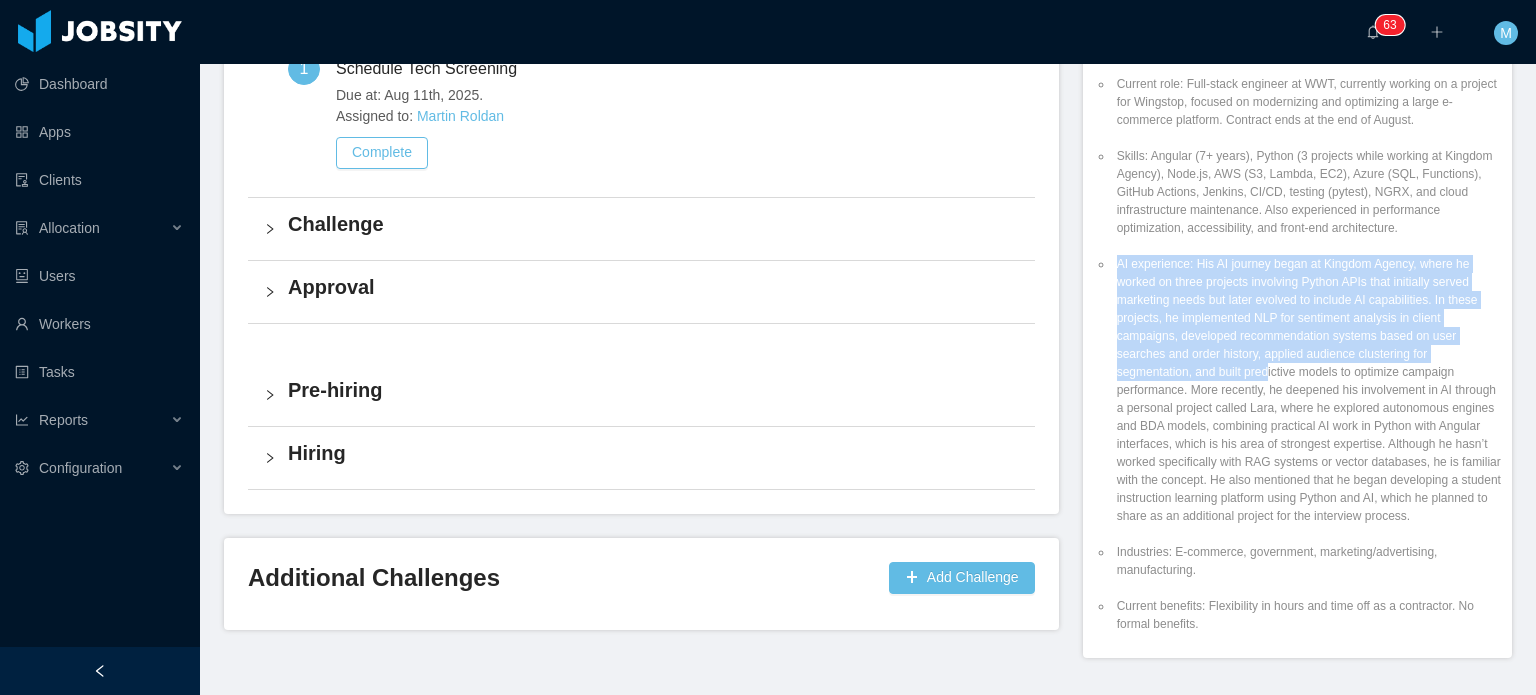 drag, startPoint x: 1412, startPoint y: 547, endPoint x: 1235, endPoint y: 350, distance: 264.8358 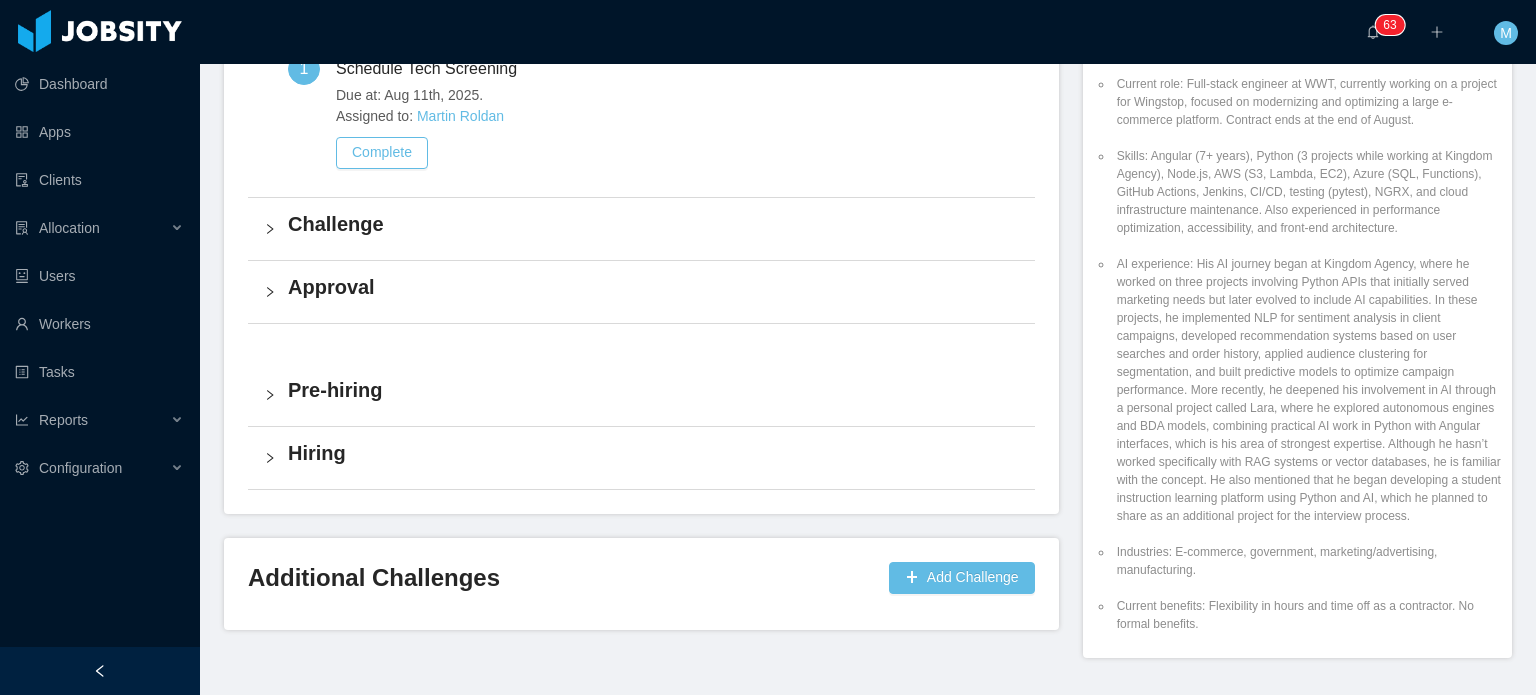click on "AI experience:  His AI journey began at Kingdom Agency, where he worked on three projects involving Python APIs that initially served marketing needs but later evolved to include AI capabilities. In these projects, he implemented NLP for sentiment analysis in client campaigns, developed recommendation systems based on user searches and order history, applied audience clustering for segmentation, and built predictive models to optimize campaign performance. More recently, he deepened his involvement in AI through a personal project called Lara, where he explored autonomous engines and BDA models, combining practical AI work in Python with Angular interfaces, which is his area of strongest expertise. Although he hasn’t worked specifically with RAG systems or vector databases, he is familiar with the concept. He also mentioned that he began developing a student instruction learning platform using Python and AI, which he planned to share as an additional project for the interview process." at bounding box center (1307, 390) 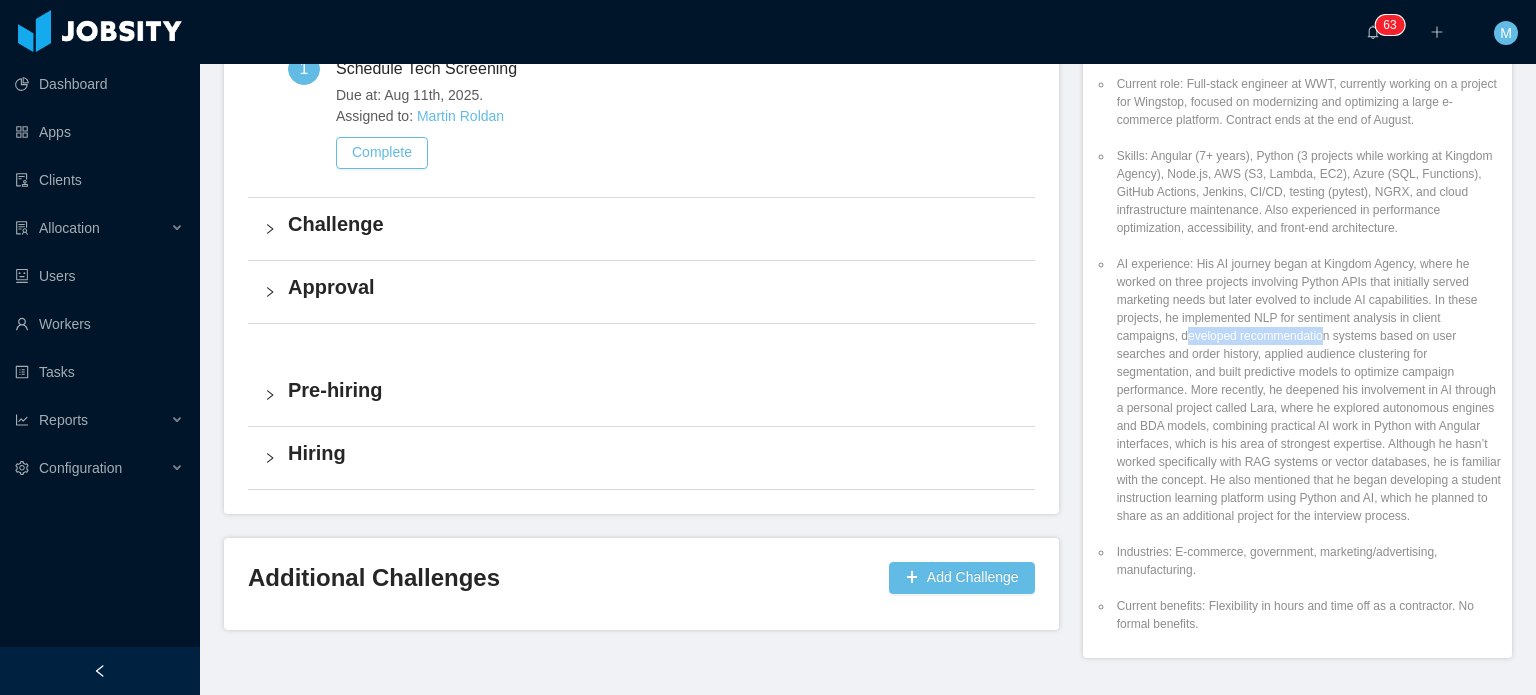 drag, startPoint x: 1177, startPoint y: 335, endPoint x: 1311, endPoint y: 339, distance: 134.0597 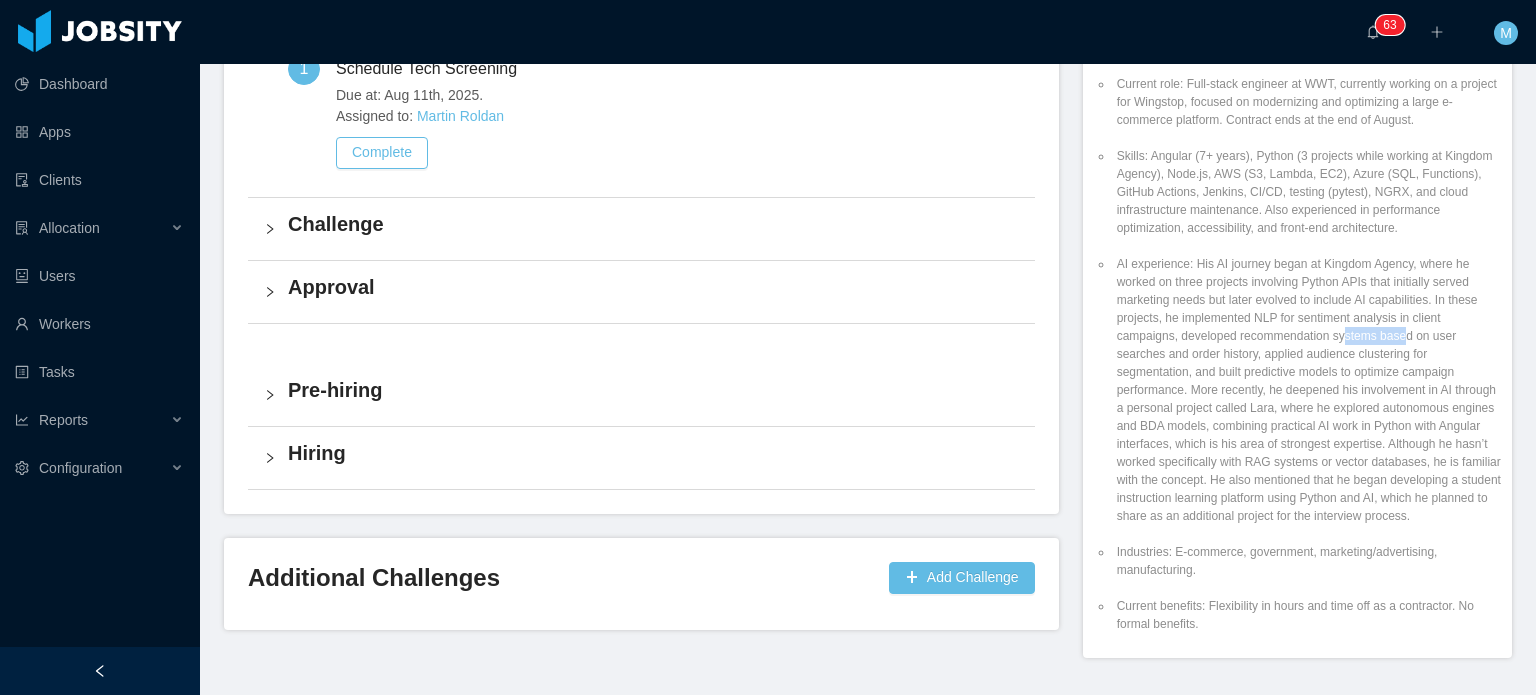 drag, startPoint x: 1331, startPoint y: 338, endPoint x: 1391, endPoint y: 340, distance: 60.033325 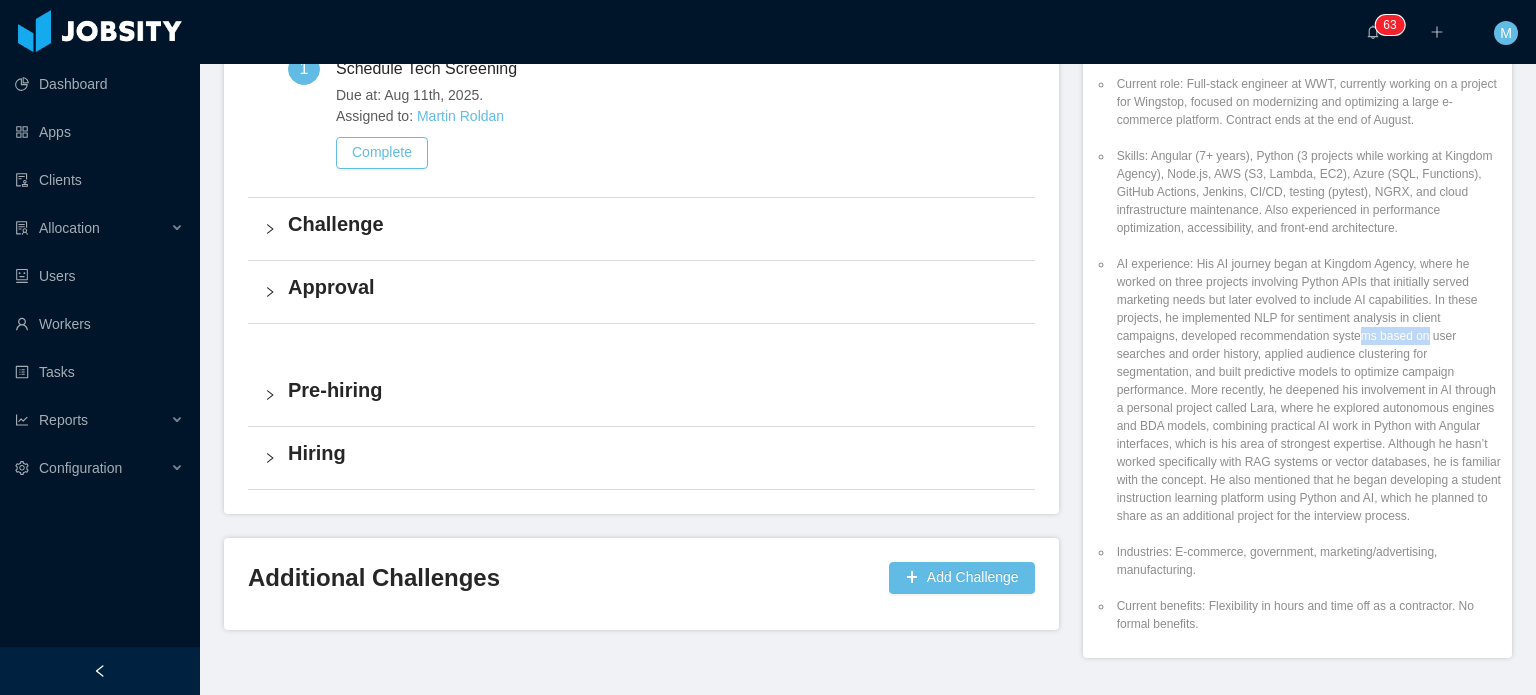 drag, startPoint x: 1351, startPoint y: 340, endPoint x: 1424, endPoint y: 340, distance: 73 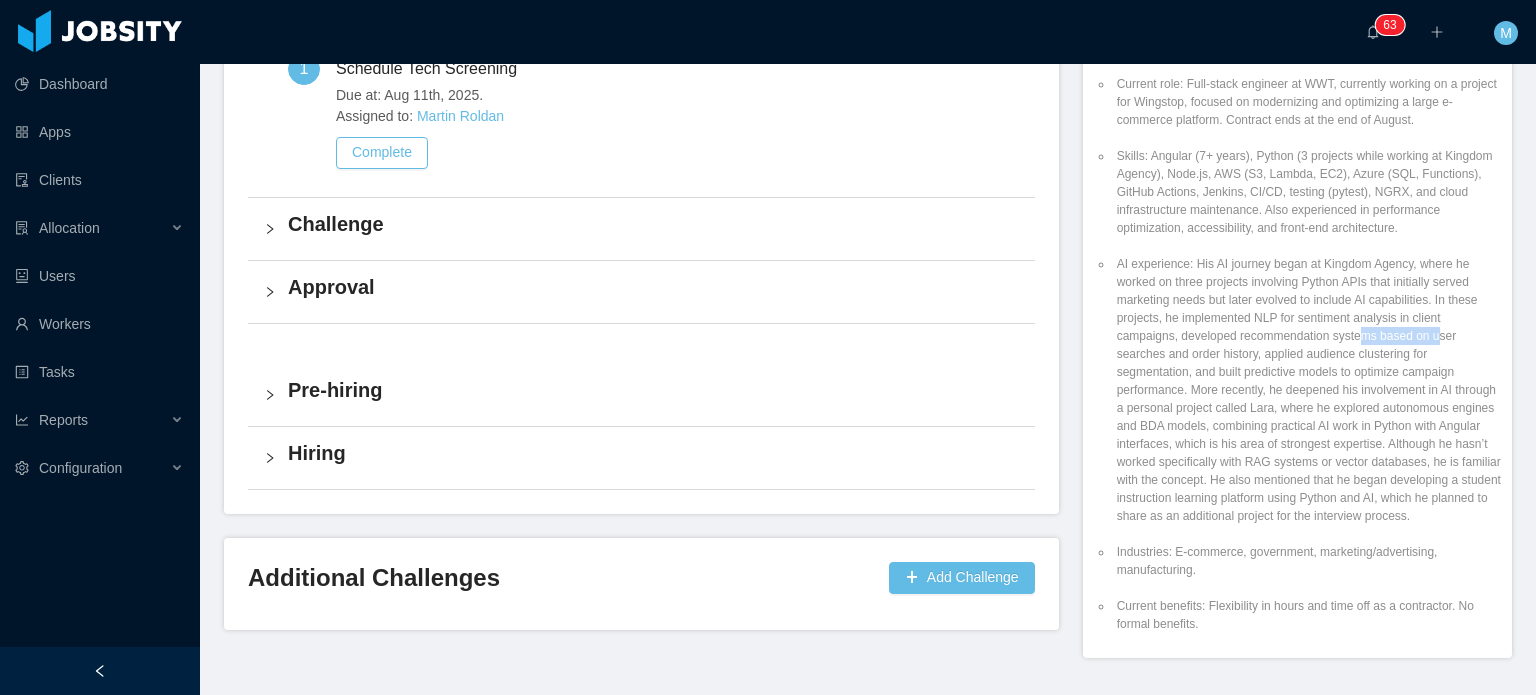 click on "AI experience:  His AI journey began at Kingdom Agency, where he worked on three projects involving Python APIs that initially served marketing needs but later evolved to include AI capabilities. In these projects, he implemented NLP for sentiment analysis in client campaigns, developed recommendation systems based on user searches and order history, applied audience clustering for segmentation, and built predictive models to optimize campaign performance. More recently, he deepened his involvement in AI through a personal project called Lara, where he explored autonomous engines and BDA models, combining practical AI work in Python with Angular interfaces, which is his area of strongest expertise. Although he hasn’t worked specifically with RAG systems or vector databases, he is familiar with the concept. He also mentioned that he began developing a student instruction learning platform using Python and AI, which he planned to share as an additional project for the interview process." at bounding box center [1307, 390] 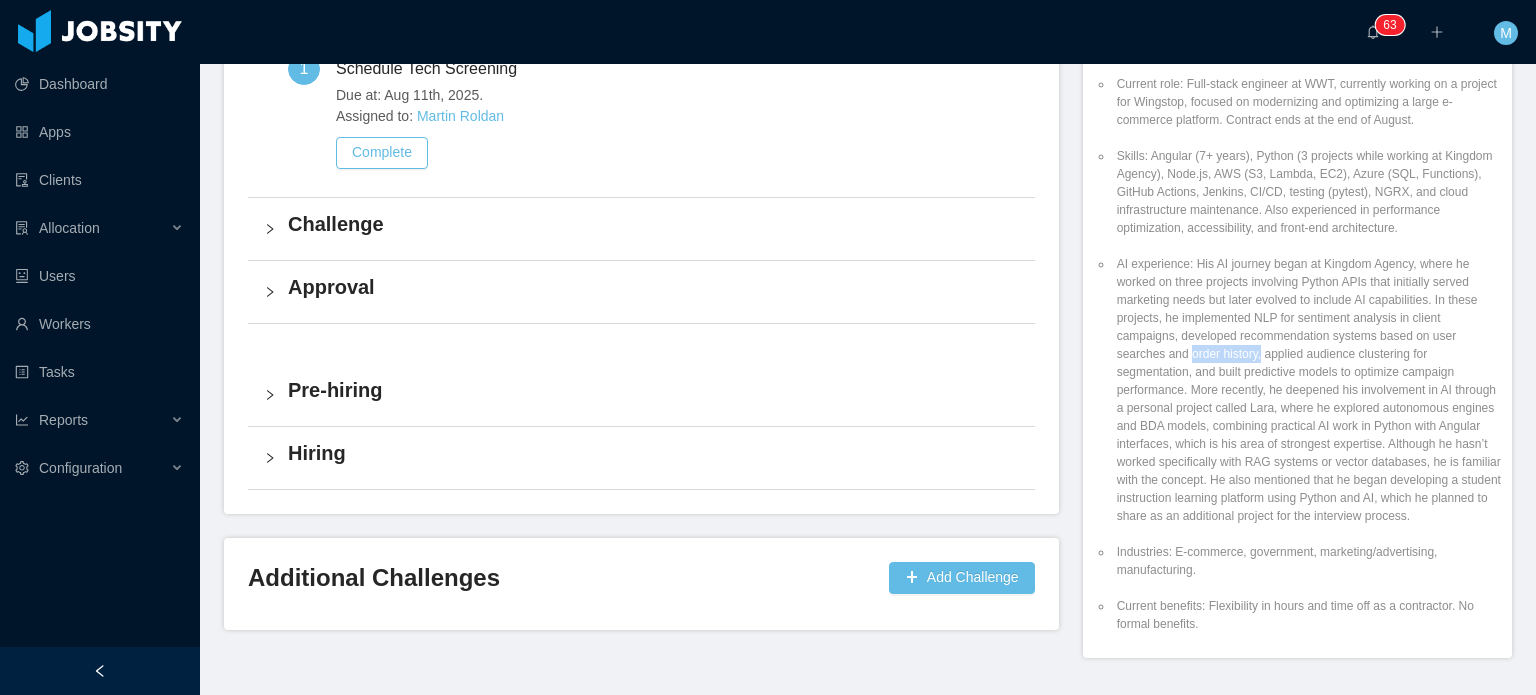 drag, startPoint x: 1178, startPoint y: 353, endPoint x: 1279, endPoint y: 353, distance: 101 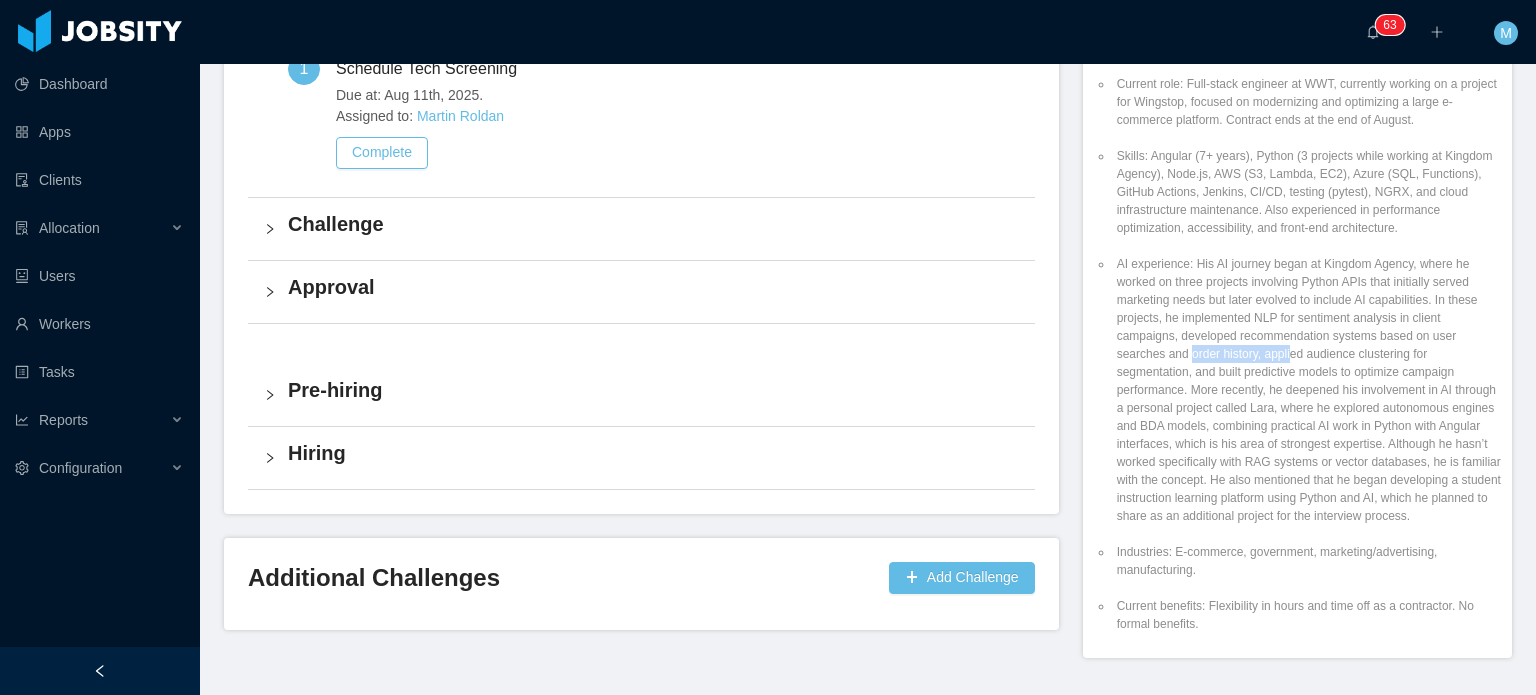 click on "AI experience:  His AI journey began at Kingdom Agency, where he worked on three projects involving Python APIs that initially served marketing needs but later evolved to include AI capabilities. In these projects, he implemented NLP for sentiment analysis in client campaigns, developed recommendation systems based on user searches and order history, applied audience clustering for segmentation, and built predictive models to optimize campaign performance. More recently, he deepened his involvement in AI through a personal project called Lara, where he explored autonomous engines and BDA models, combining practical AI work in Python with Angular interfaces, which is his area of strongest expertise. Although he hasn’t worked specifically with RAG systems or vector databases, he is familiar with the concept. He also mentioned that he began developing a student instruction learning platform using Python and AI, which he planned to share as an additional project for the interview process." at bounding box center (1307, 390) 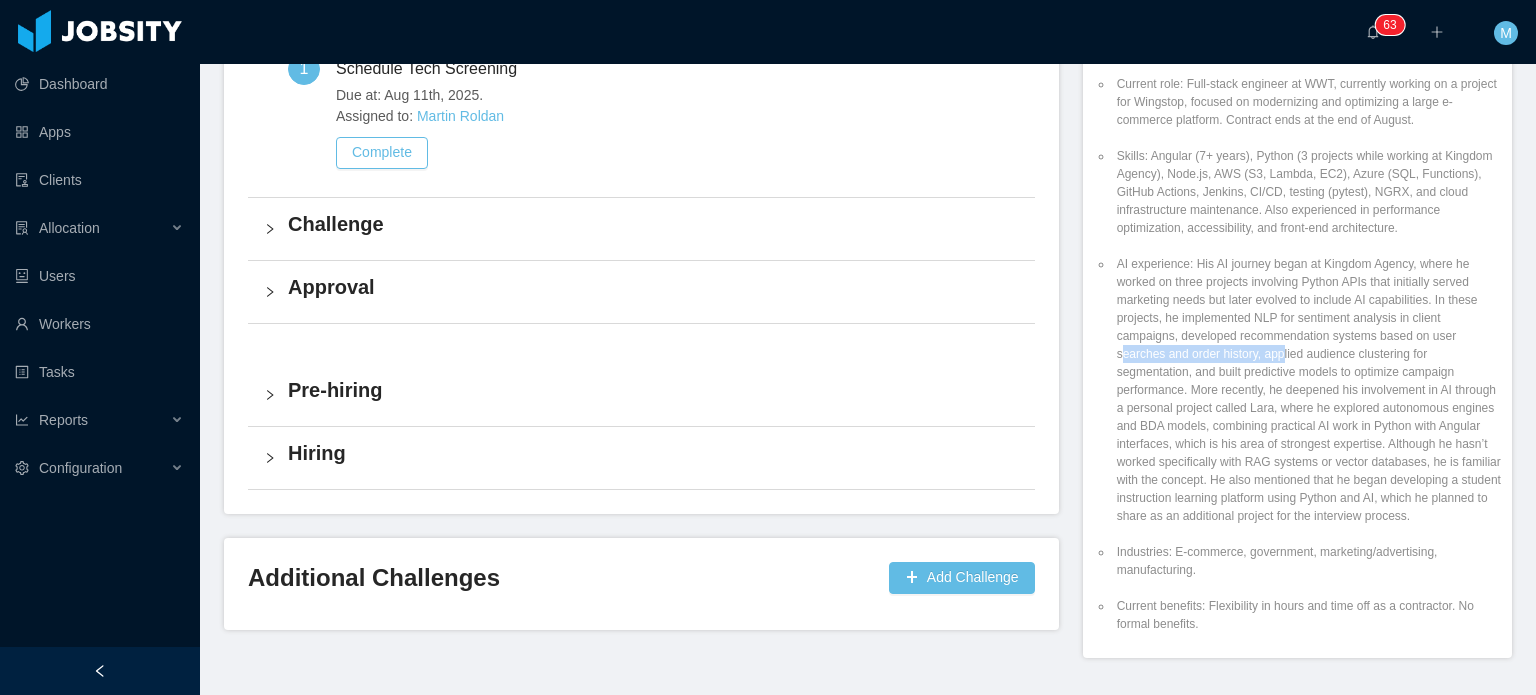 drag, startPoint x: 1113, startPoint y: 352, endPoint x: 1272, endPoint y: 354, distance: 159.01257 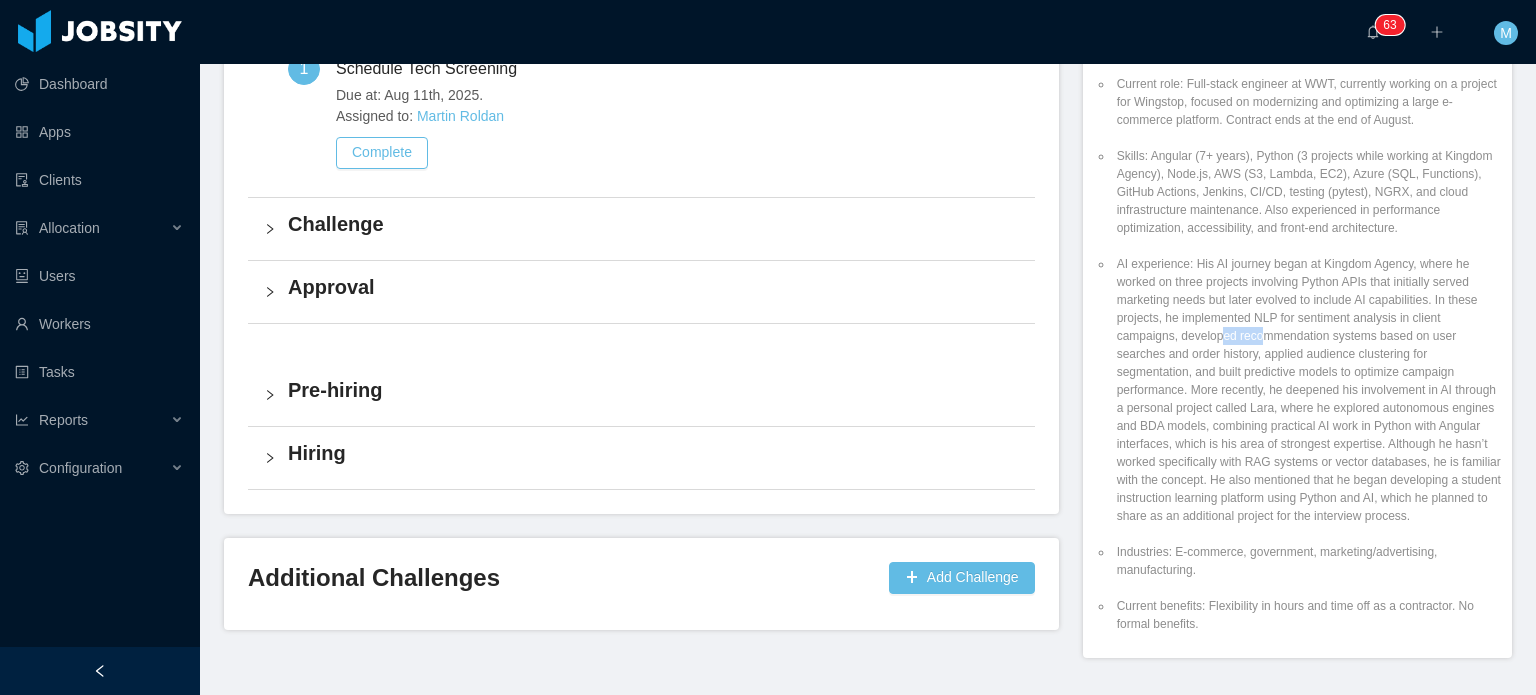 drag, startPoint x: 1288, startPoint y: 333, endPoint x: 1382, endPoint y: 332, distance: 94.00532 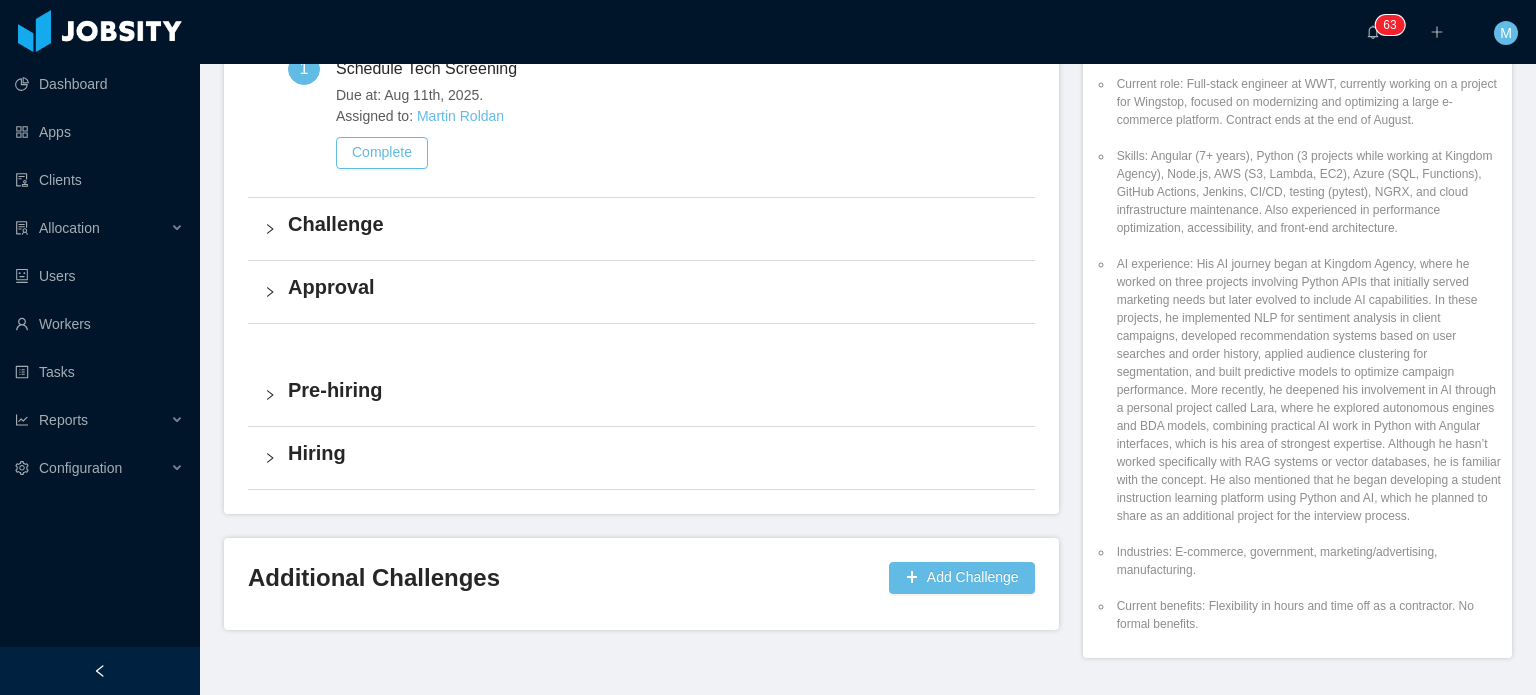 click on "AI experience:  His AI journey began at Kingdom Agency, where he worked on three projects involving Python APIs that initially served marketing needs but later evolved to include AI capabilities. In these projects, he implemented NLP for sentiment analysis in client campaigns, developed recommendation systems based on user searches and order history, applied audience clustering for segmentation, and built predictive models to optimize campaign performance. More recently, he deepened his involvement in AI through a personal project called Lara, where he explored autonomous engines and BDA models, combining practical AI work in Python with Angular interfaces, which is his area of strongest expertise. Although he hasn’t worked specifically with RAG systems or vector databases, he is familiar with the concept. He also mentioned that he began developing a student instruction learning platform using Python and AI, which he planned to share as an additional project for the interview process." at bounding box center (1307, 390) 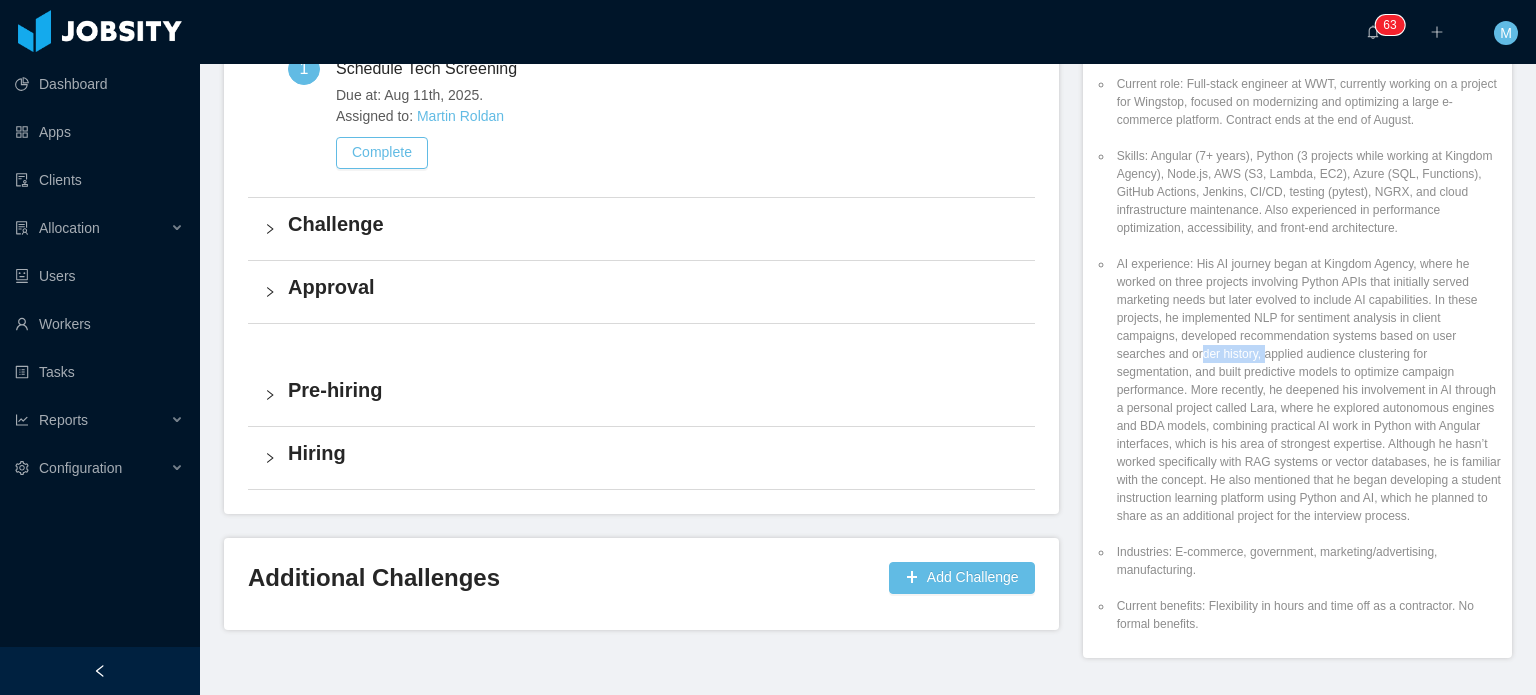 drag, startPoint x: 1188, startPoint y: 357, endPoint x: 1282, endPoint y: 351, distance: 94.19129 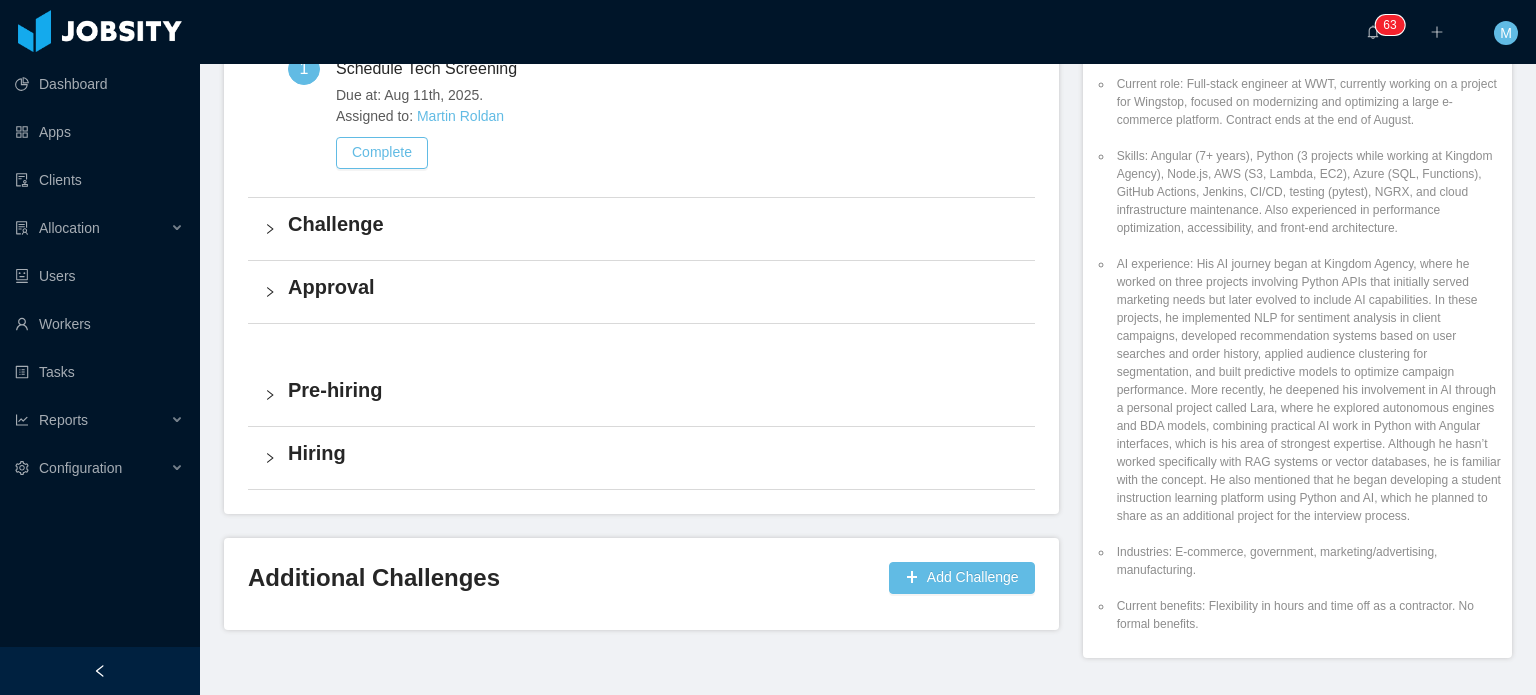 click on "AI experience:  His AI journey began at Kingdom Agency, where he worked on three projects involving Python APIs that initially served marketing needs but later evolved to include AI capabilities. In these projects, he implemented NLP for sentiment analysis in client campaigns, developed recommendation systems based on user searches and order history, applied audience clustering for segmentation, and built predictive models to optimize campaign performance. More recently, he deepened his involvement in AI through a personal project called Lara, where he explored autonomous engines and BDA models, combining practical AI work in Python with Angular interfaces, which is his area of strongest expertise. Although he hasn’t worked specifically with RAG systems or vector databases, he is familiar with the concept. He also mentioned that he began developing a student instruction learning platform using Python and AI, which he planned to share as an additional project for the interview process." at bounding box center (1307, 390) 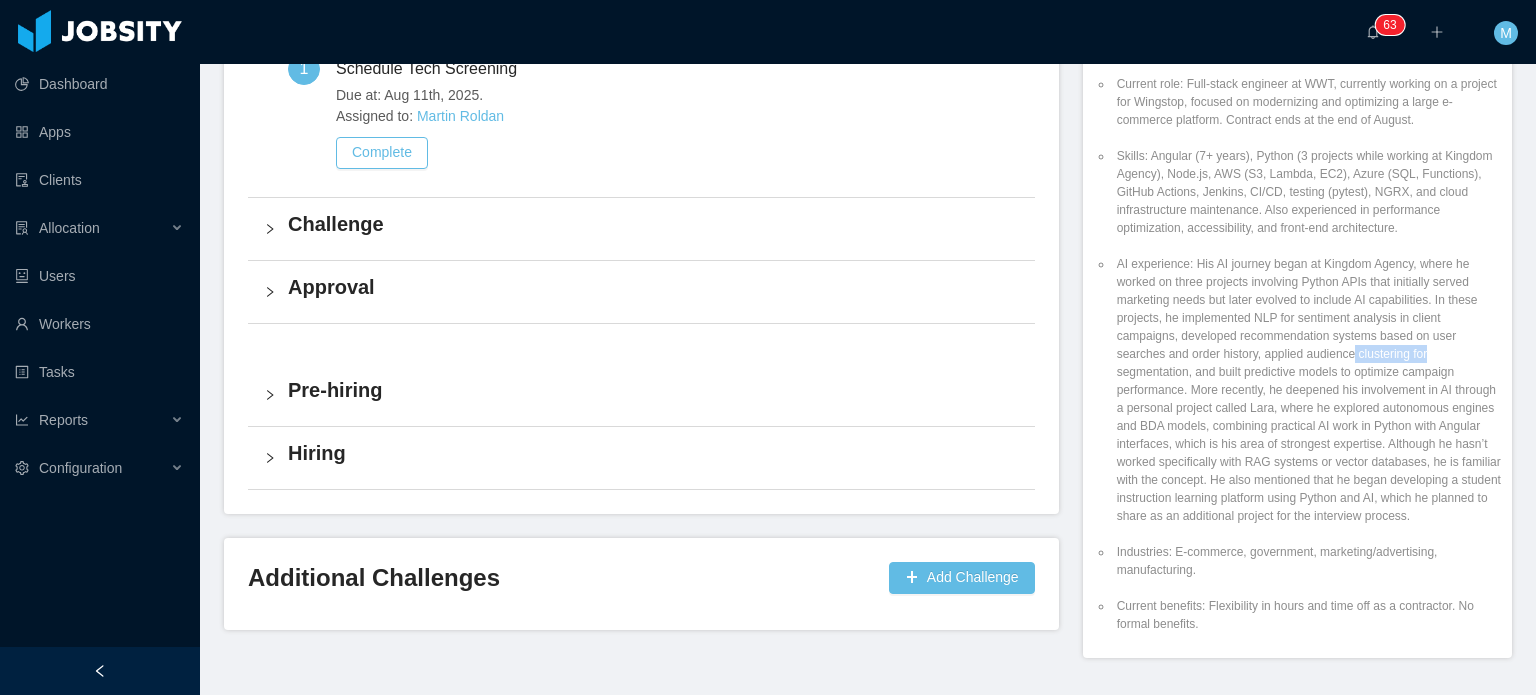 drag, startPoint x: 1458, startPoint y: 354, endPoint x: 1480, endPoint y: 354, distance: 22 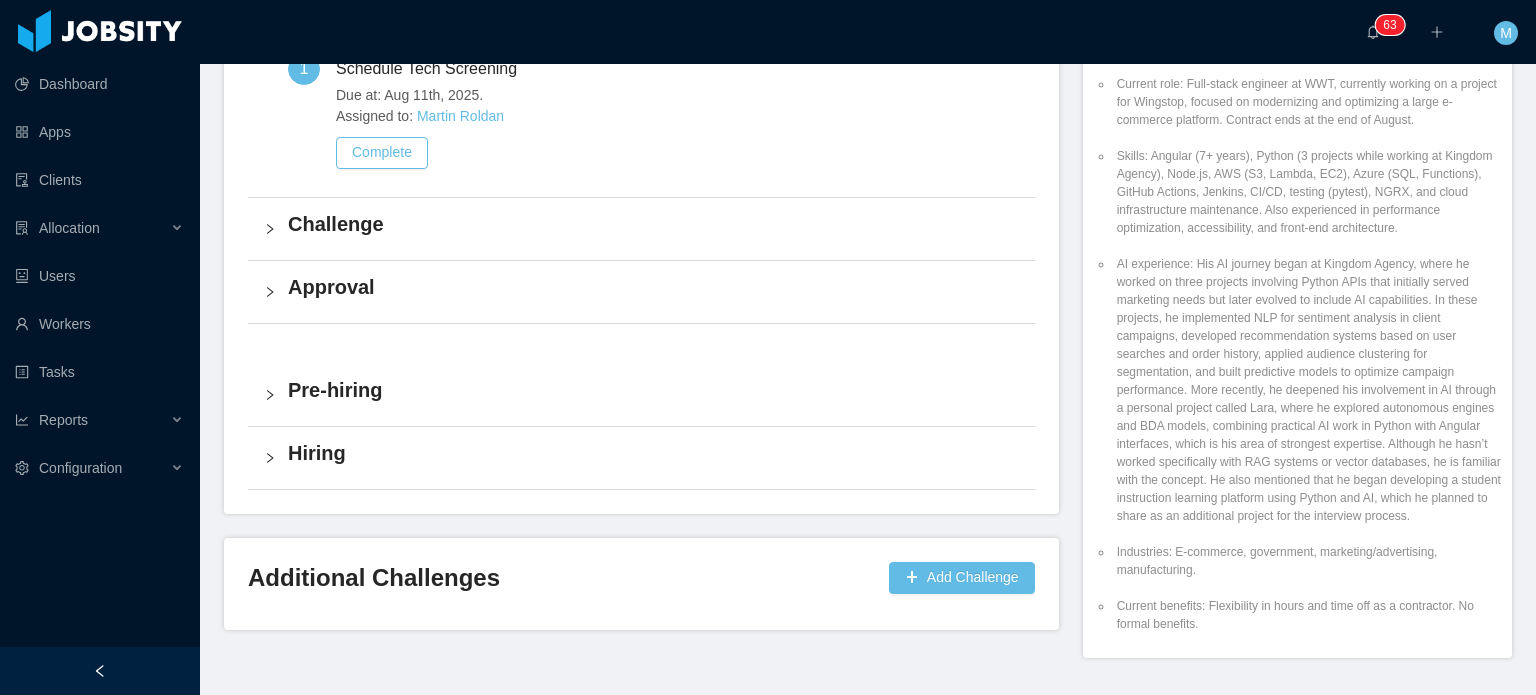 click on "AI experience:  His AI journey began at Kingdom Agency, where he worked on three projects involving Python APIs that initially served marketing needs but later evolved to include AI capabilities. In these projects, he implemented NLP for sentiment analysis in client campaigns, developed recommendation systems based on user searches and order history, applied audience clustering for segmentation, and built predictive models to optimize campaign performance. More recently, he deepened his involvement in AI through a personal project called Lara, where he explored autonomous engines and BDA models, combining practical AI work in Python with Angular interfaces, which is his area of strongest expertise. Although he hasn’t worked specifically with RAG systems or vector databases, he is familiar with the concept. He also mentioned that he began developing a student instruction learning platform using Python and AI, which he planned to share as an additional project for the interview process." at bounding box center [1307, 390] 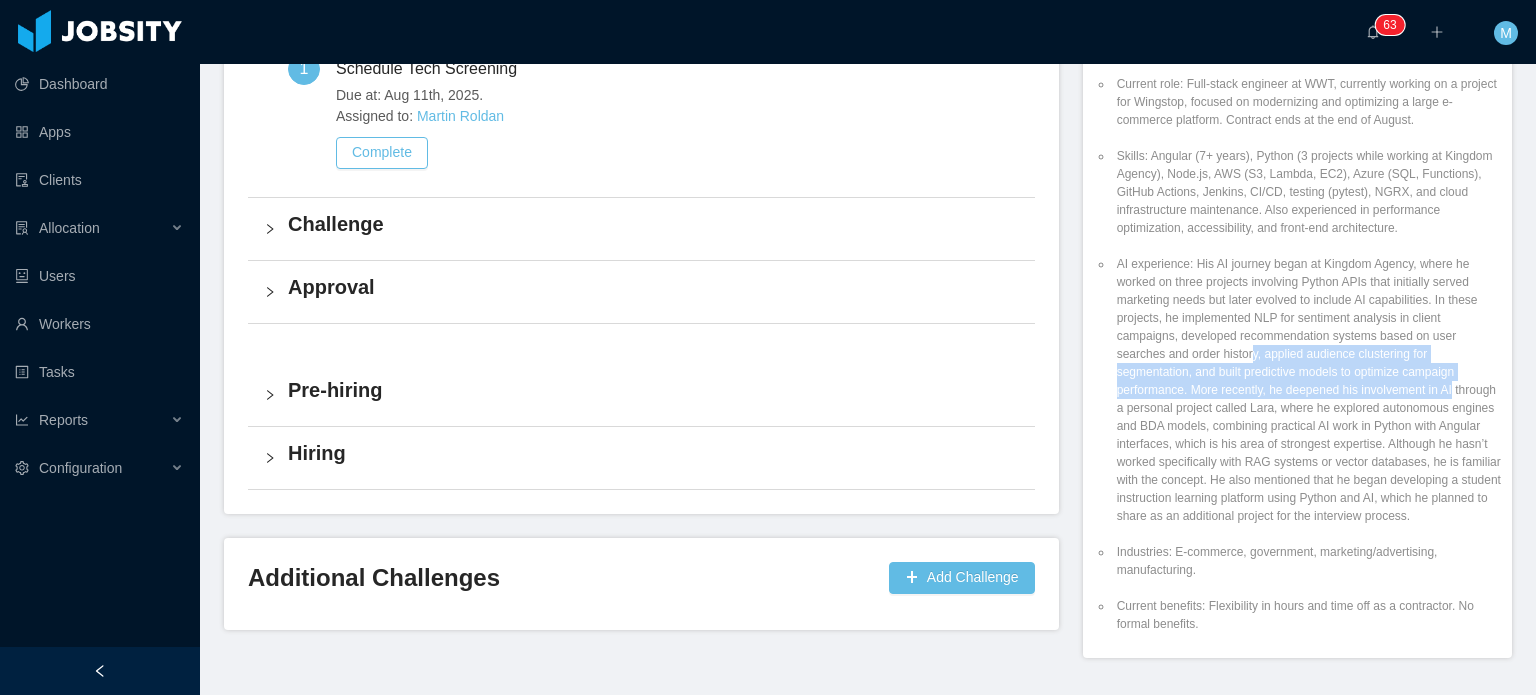 drag, startPoint x: 1351, startPoint y: 371, endPoint x: 1464, endPoint y: 383, distance: 113.63538 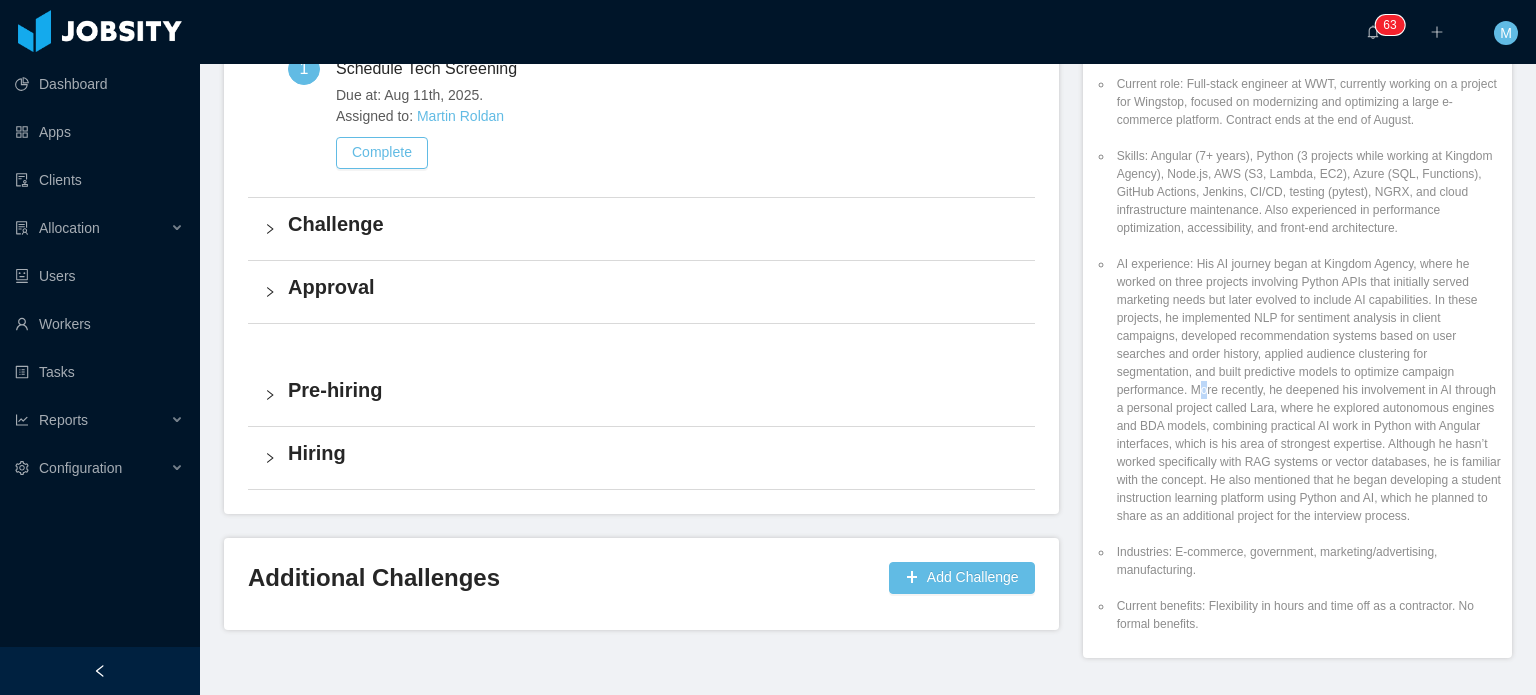 drag, startPoint x: 1194, startPoint y: 393, endPoint x: 1311, endPoint y: 392, distance: 117.00427 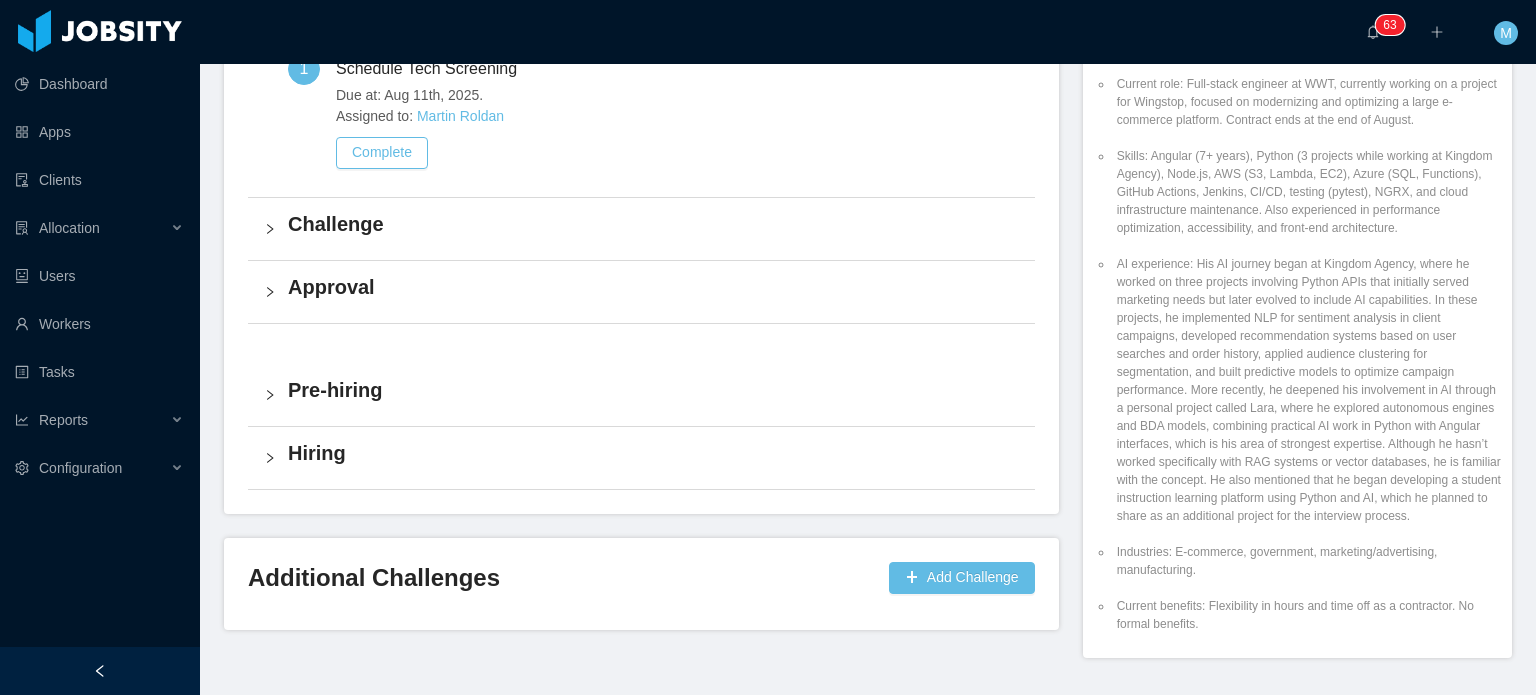 click on "AI experience:  His AI journey began at Kingdom Agency, where he worked on three projects involving Python APIs that initially served marketing needs but later evolved to include AI capabilities. In these projects, he implemented NLP for sentiment analysis in client campaigns, developed recommendation systems based on user searches and order history, applied audience clustering for segmentation, and built predictive models to optimize campaign performance. More recently, he deepened his involvement in AI through a personal project called Lara, where he explored autonomous engines and BDA models, combining practical AI work in Python with Angular interfaces, which is his area of strongest expertise. Although he hasn’t worked specifically with RAG systems or vector databases, he is familiar with the concept. He also mentioned that he began developing a student instruction learning platform using Python and AI, which he planned to share as an additional project for the interview process." at bounding box center [1307, 390] 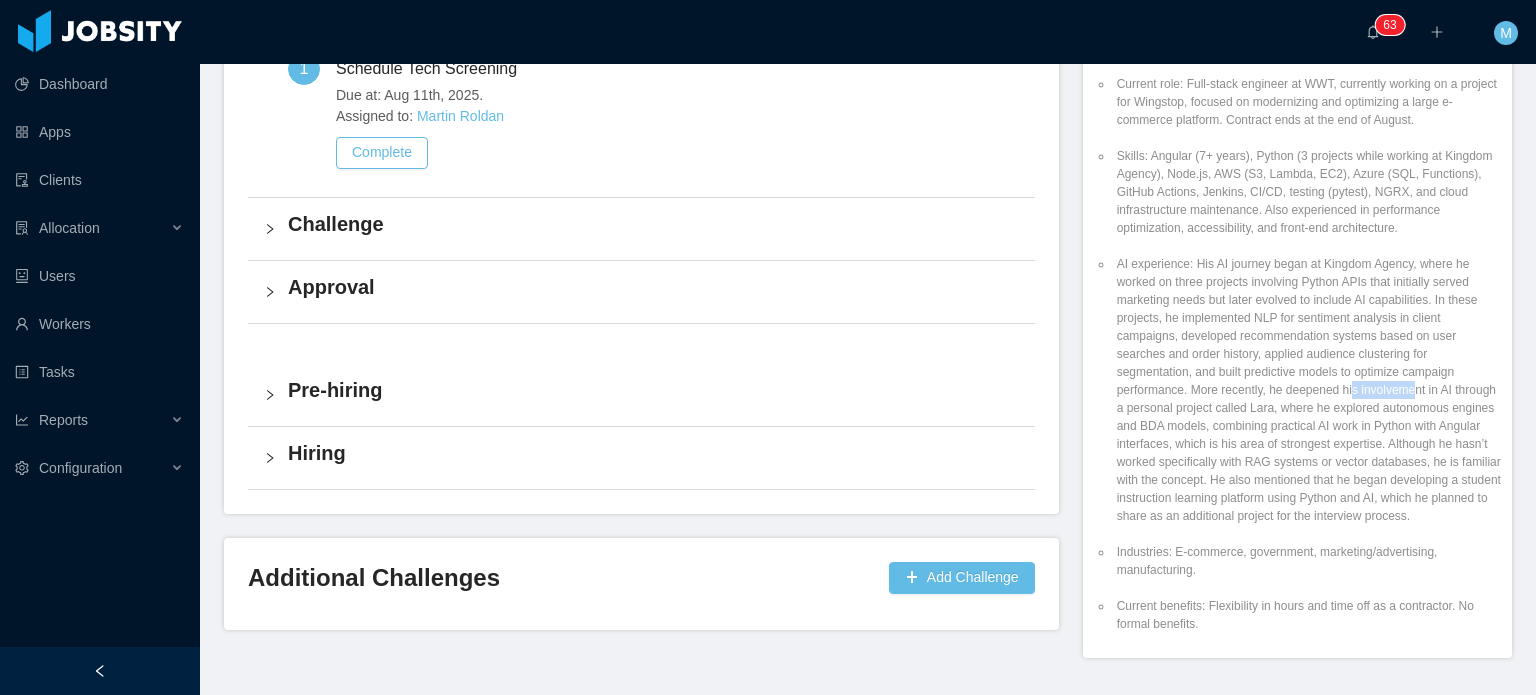 drag, startPoint x: 1344, startPoint y: 385, endPoint x: 1439, endPoint y: 385, distance: 95 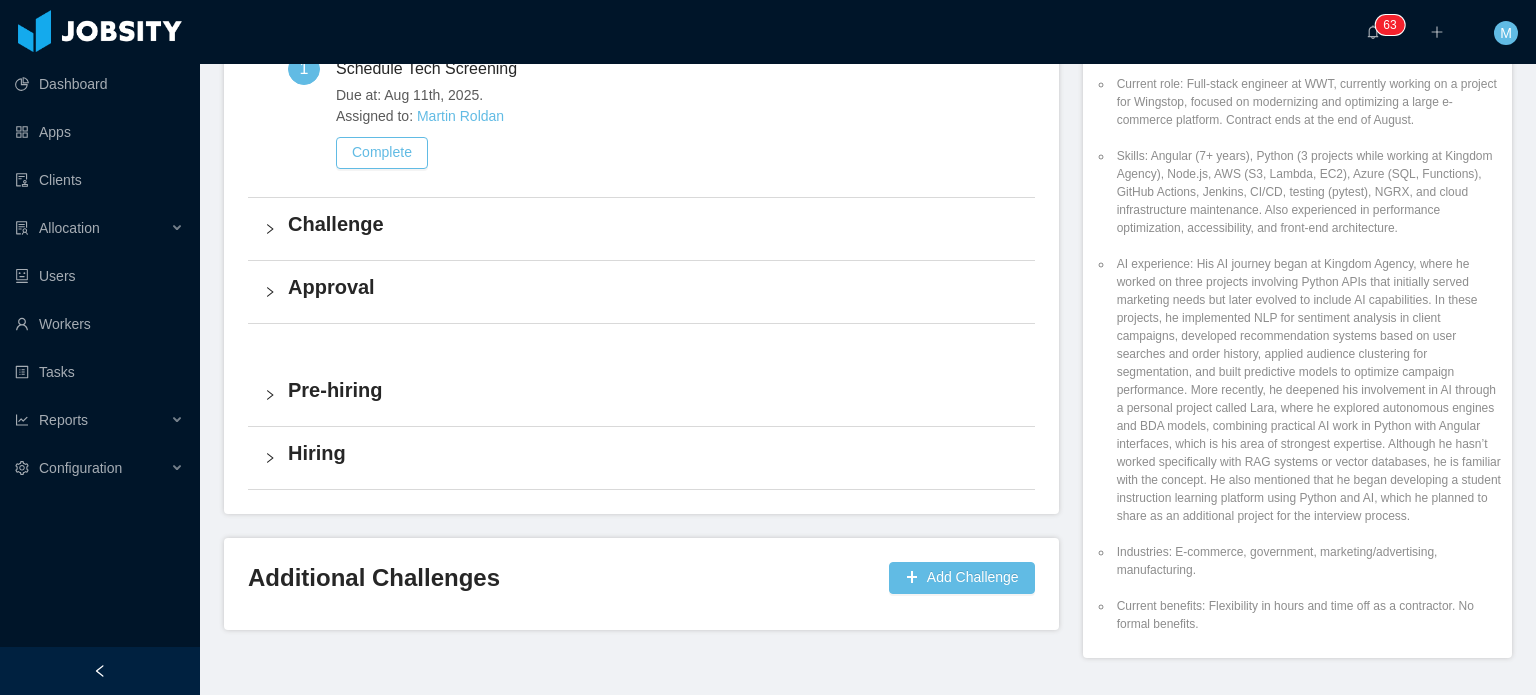 click on "AI experience:  His AI journey began at Kingdom Agency, where he worked on three projects involving Python APIs that initially served marketing needs but later evolved to include AI capabilities. In these projects, he implemented NLP for sentiment analysis in client campaigns, developed recommendation systems based on user searches and order history, applied audience clustering for segmentation, and built predictive models to optimize campaign performance. More recently, he deepened his involvement in AI through a personal project called Lara, where he explored autonomous engines and BDA models, combining practical AI work in Python with Angular interfaces, which is his area of strongest expertise. Although he hasn’t worked specifically with RAG systems or vector databases, he is familiar with the concept. He also mentioned that he began developing a student instruction learning platform using Python and AI, which he planned to share as an additional project for the interview process." at bounding box center (1307, 390) 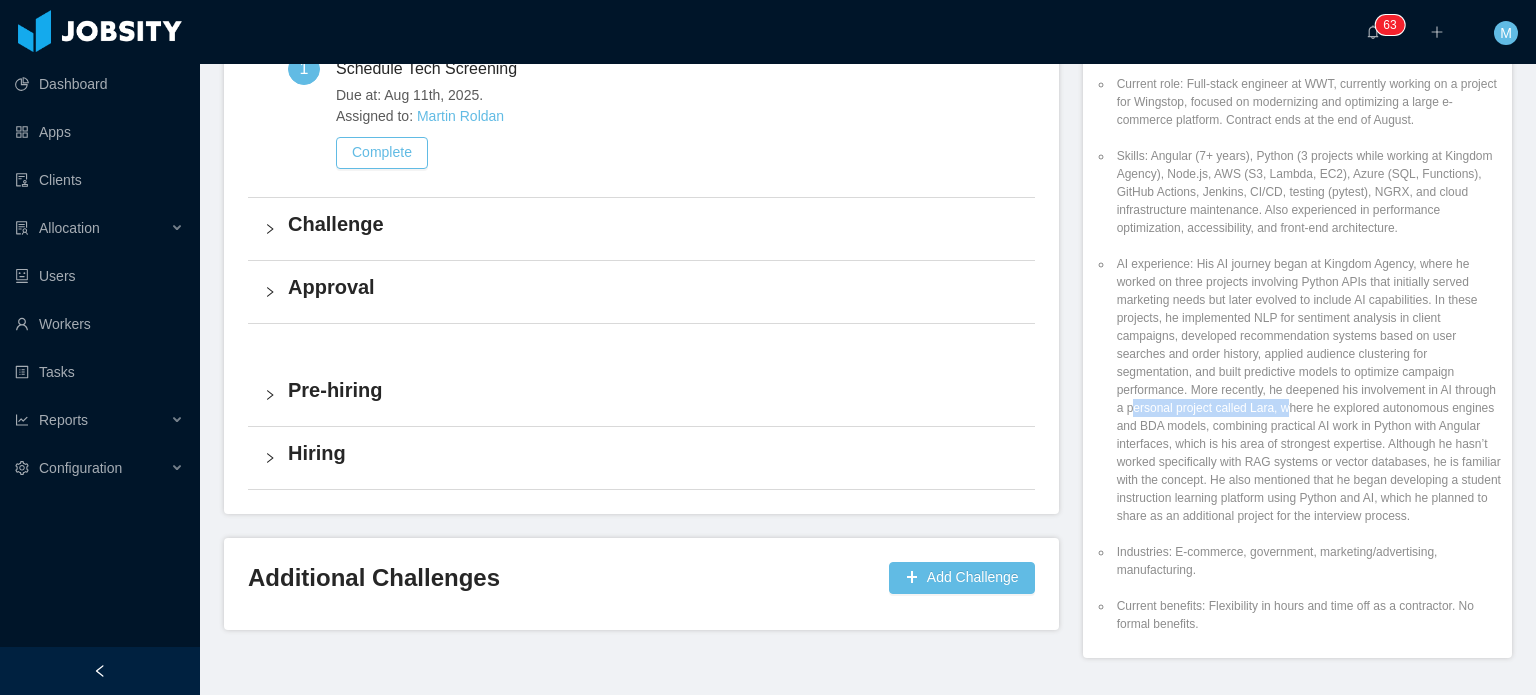 drag, startPoint x: 1173, startPoint y: 407, endPoint x: 1318, endPoint y: 405, distance: 145.0138 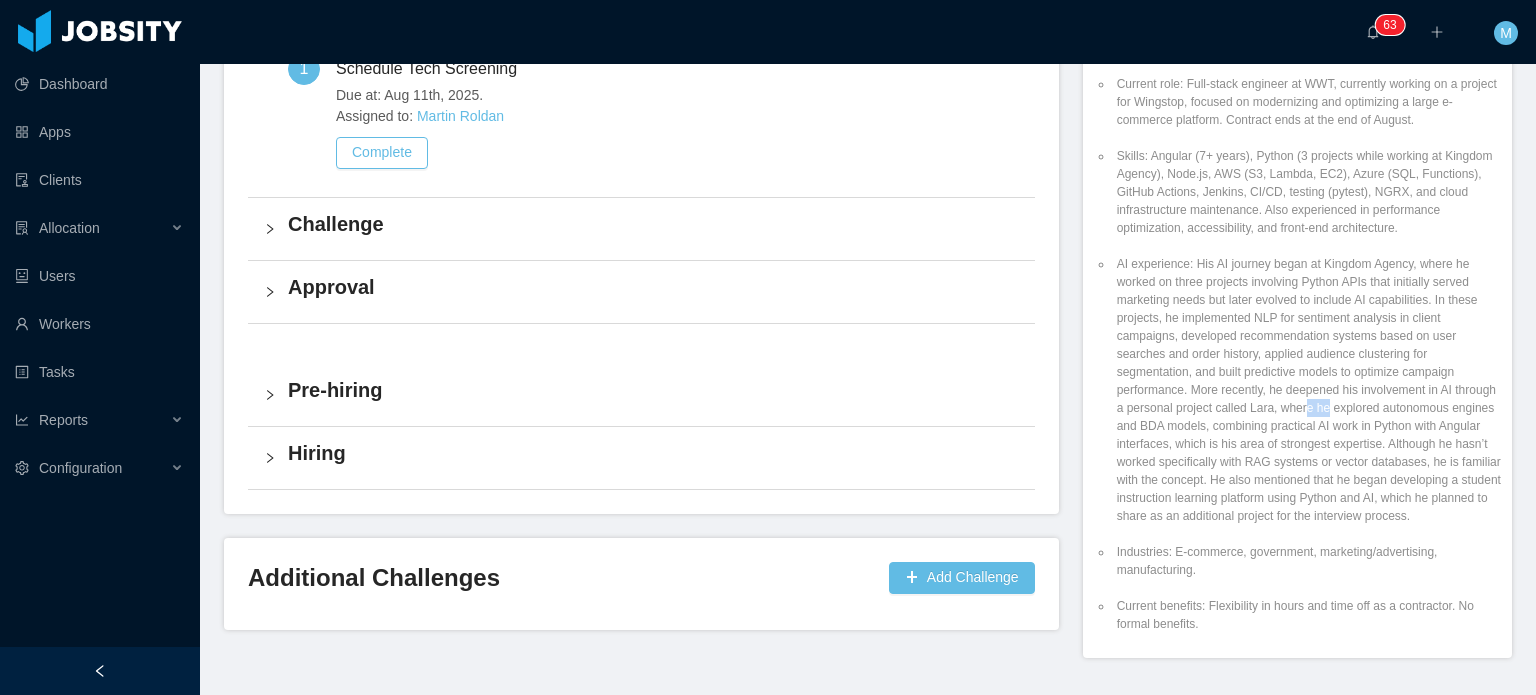 drag, startPoint x: 1362, startPoint y: 408, endPoint x: 1373, endPoint y: 408, distance: 11 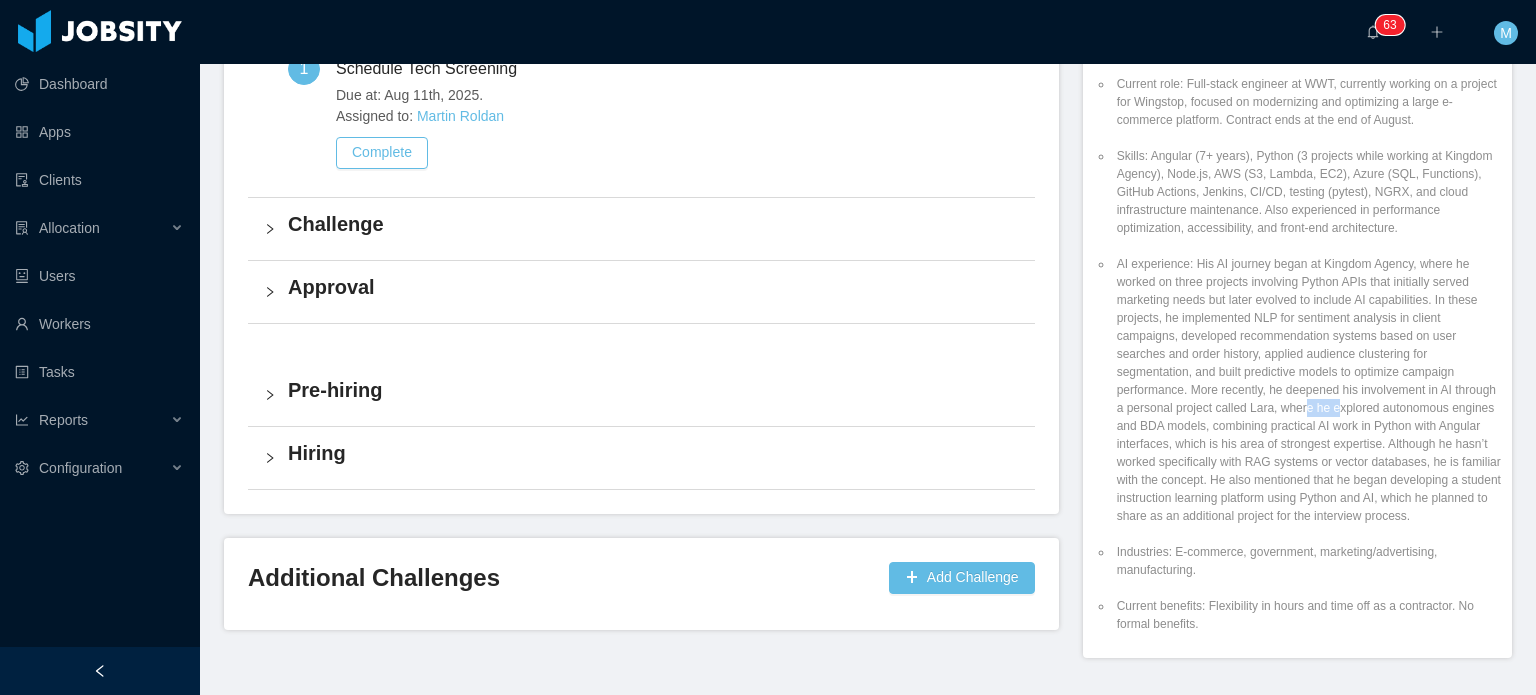 click on "AI experience:  His AI journey began at Kingdom Agency, where he worked on three projects involving Python APIs that initially served marketing needs but later evolved to include AI capabilities. In these projects, he implemented NLP for sentiment analysis in client campaigns, developed recommendation systems based on user searches and order history, applied audience clustering for segmentation, and built predictive models to optimize campaign performance. More recently, he deepened his involvement in AI through a personal project called Lara, where he explored autonomous engines and BDA models, combining practical AI work in Python with Angular interfaces, which is his area of strongest expertise. Although he hasn’t worked specifically with RAG systems or vector databases, he is familiar with the concept. He also mentioned that he began developing a student instruction learning platform using Python and AI, which he planned to share as an additional project for the interview process." at bounding box center (1307, 390) 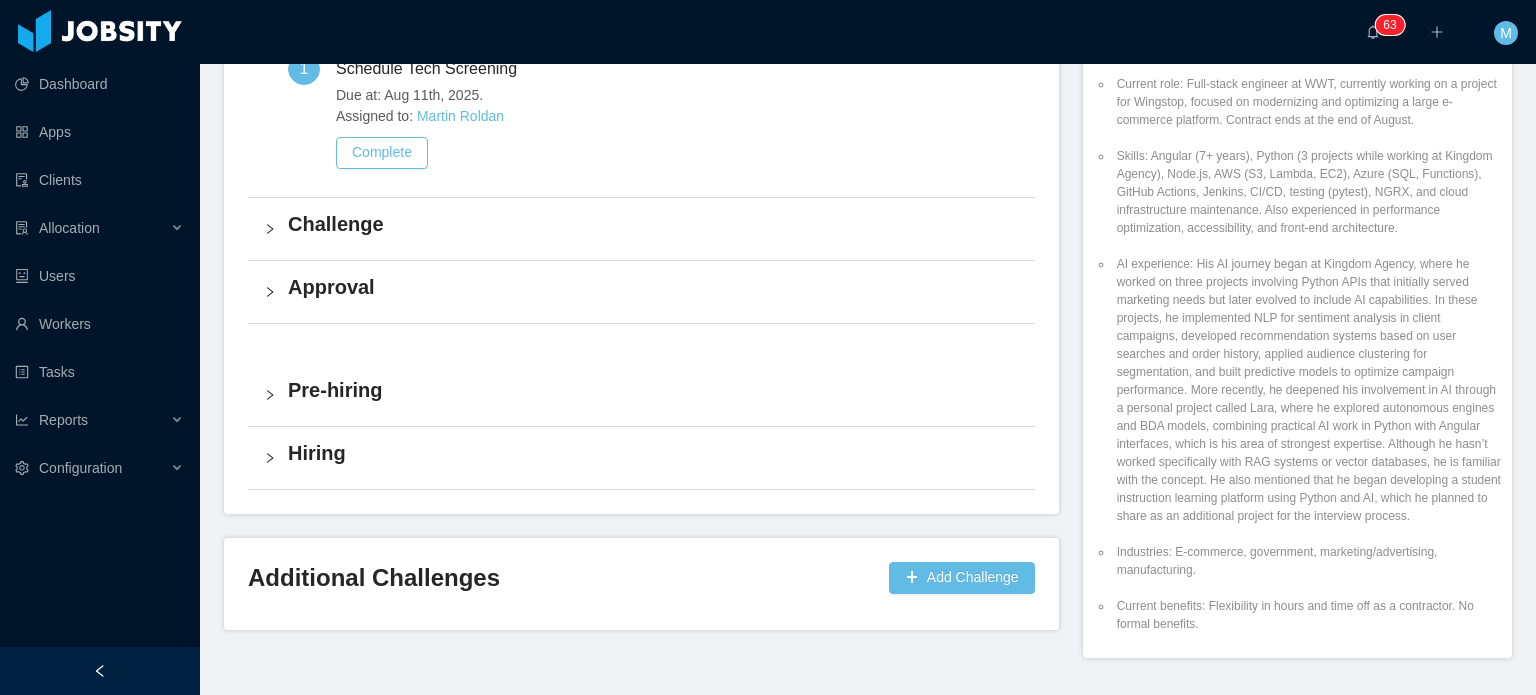 drag, startPoint x: 1253, startPoint y: 431, endPoint x: 1264, endPoint y: 424, distance: 13.038404 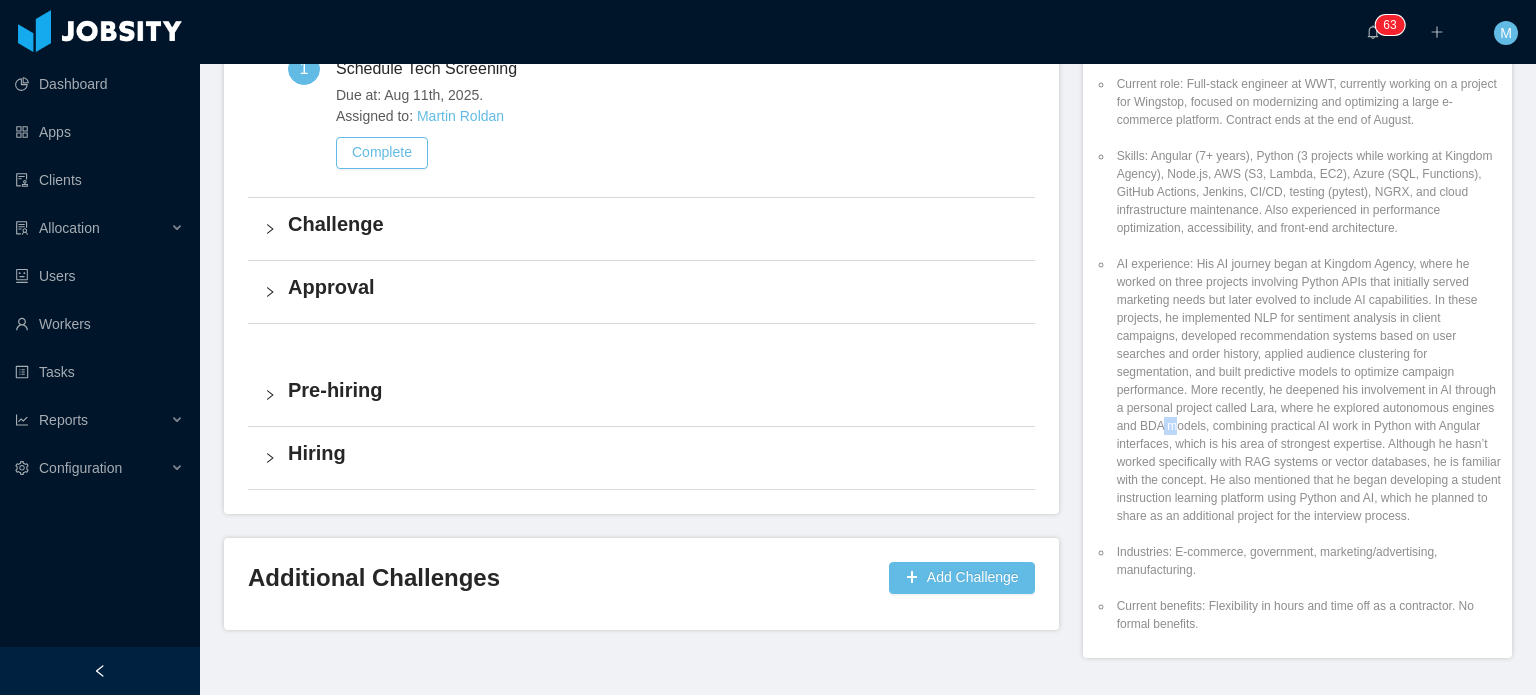 drag, startPoint x: 1327, startPoint y: 429, endPoint x: 1358, endPoint y: 429, distance: 31 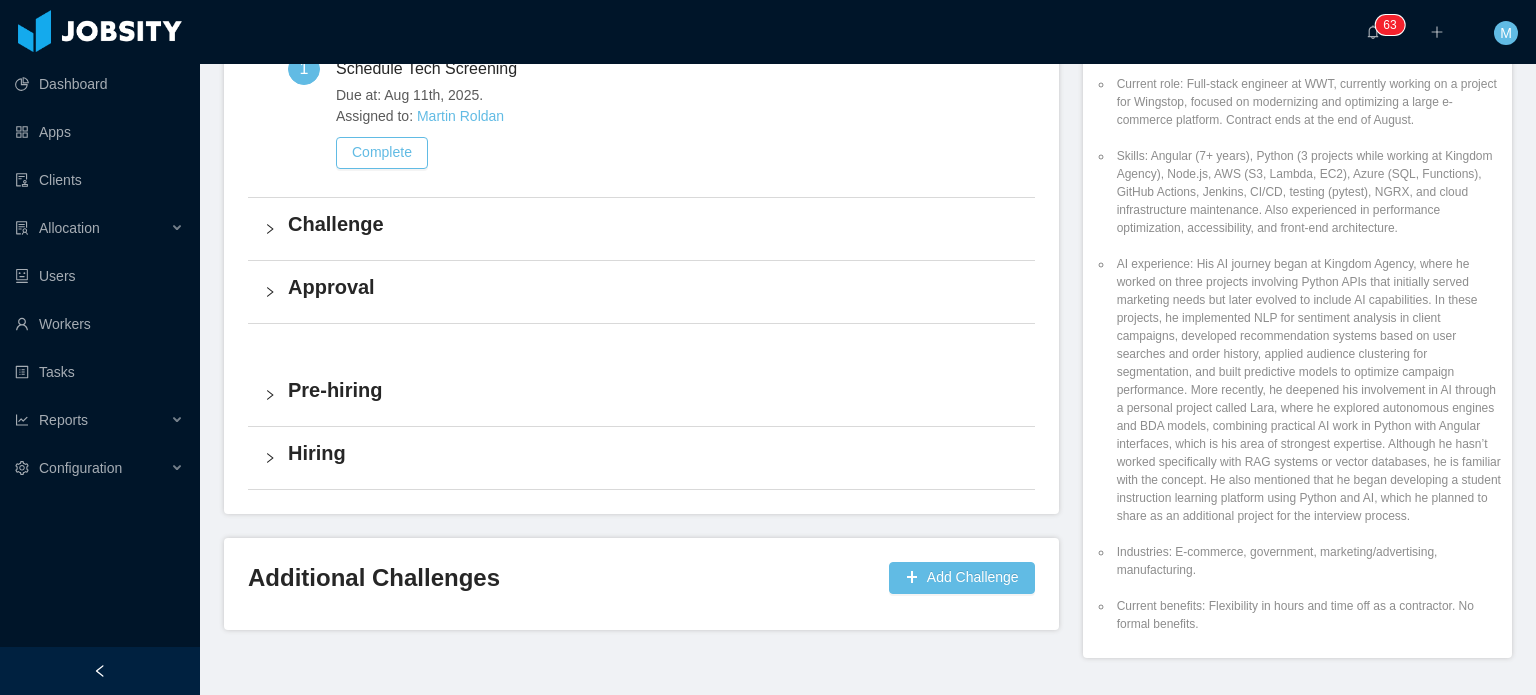 click on "AI experience:  His AI journey began at Kingdom Agency, where he worked on three projects involving Python APIs that initially served marketing needs but later evolved to include AI capabilities. In these projects, he implemented NLP for sentiment analysis in client campaigns, developed recommendation systems based on user searches and order history, applied audience clustering for segmentation, and built predictive models to optimize campaign performance. More recently, he deepened his involvement in AI through a personal project called Lara, where he explored autonomous engines and BDA models, combining practical AI work in Python with Angular interfaces, which is his area of strongest expertise. Although he hasn’t worked specifically with RAG systems or vector databases, he is familiar with the concept. He also mentioned that he began developing a student instruction learning platform using Python and AI, which he planned to share as an additional project for the interview process." at bounding box center (1307, 390) 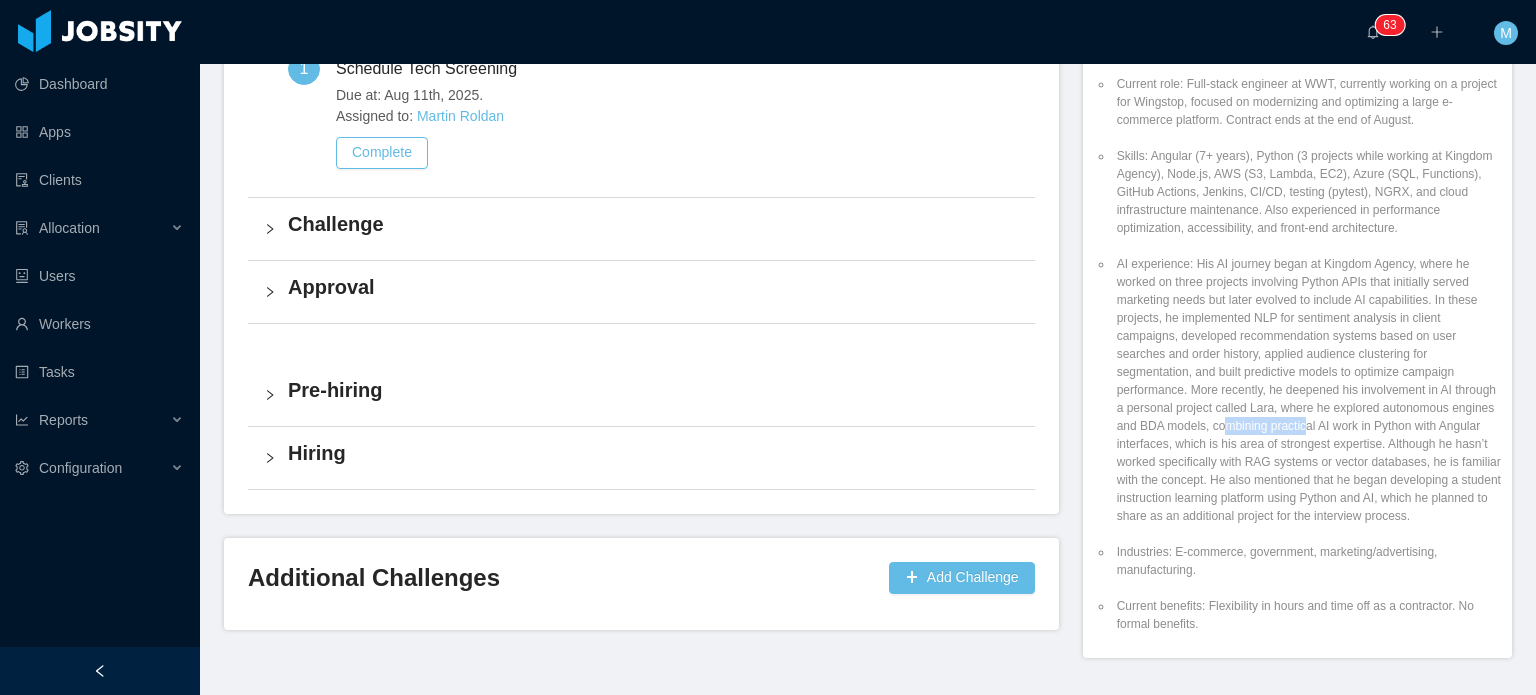 drag, startPoint x: 1360, startPoint y: 430, endPoint x: 1435, endPoint y: 430, distance: 75 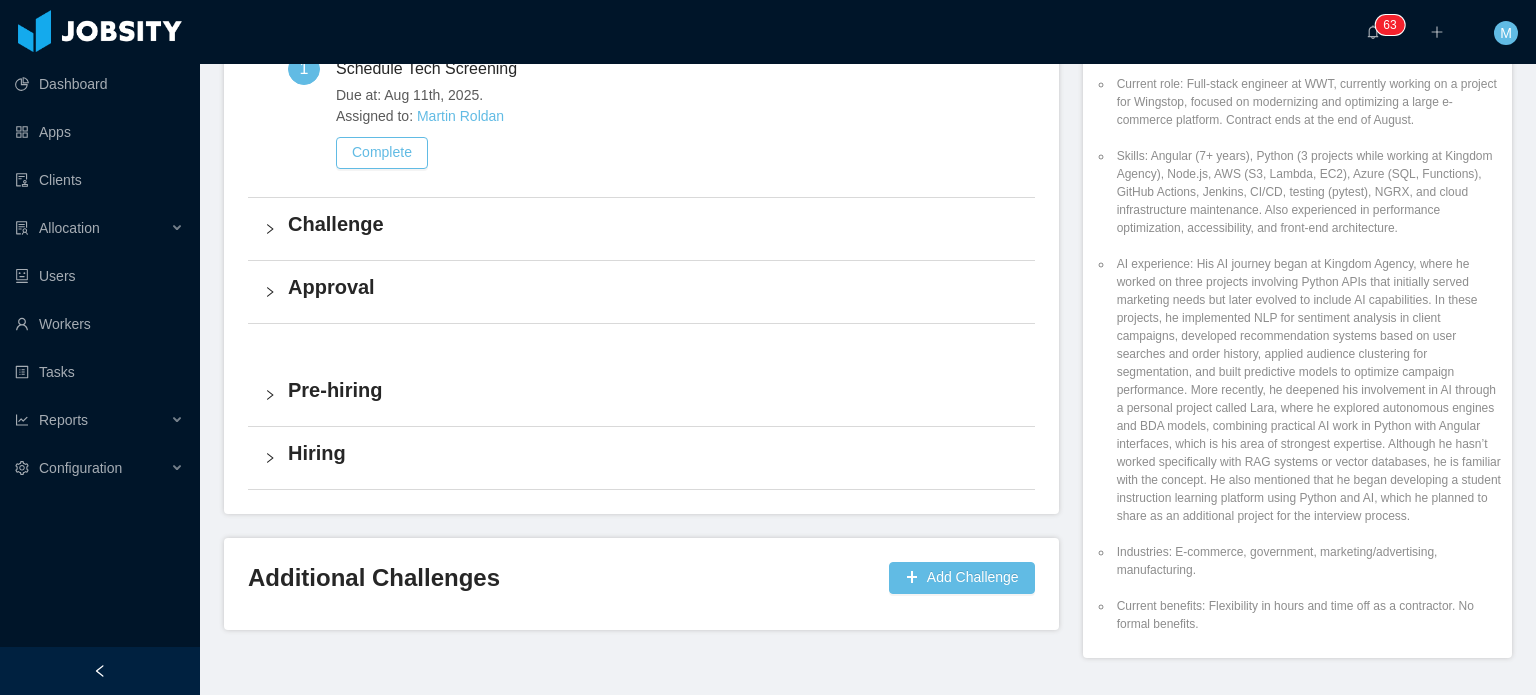 click on "AI experience:  His AI journey began at Kingdom Agency, where he worked on three projects involving Python APIs that initially served marketing needs but later evolved to include AI capabilities. In these projects, he implemented NLP for sentiment analysis in client campaigns, developed recommendation systems based on user searches and order history, applied audience clustering for segmentation, and built predictive models to optimize campaign performance. More recently, he deepened his involvement in AI through a personal project called Lara, where he explored autonomous engines and BDA models, combining practical AI work in Python with Angular interfaces, which is his area of strongest expertise. Although he hasn’t worked specifically with RAG systems or vector databases, he is familiar with the concept. He also mentioned that he began developing a student instruction learning platform using Python and AI, which he planned to share as an additional project for the interview process." at bounding box center (1307, 390) 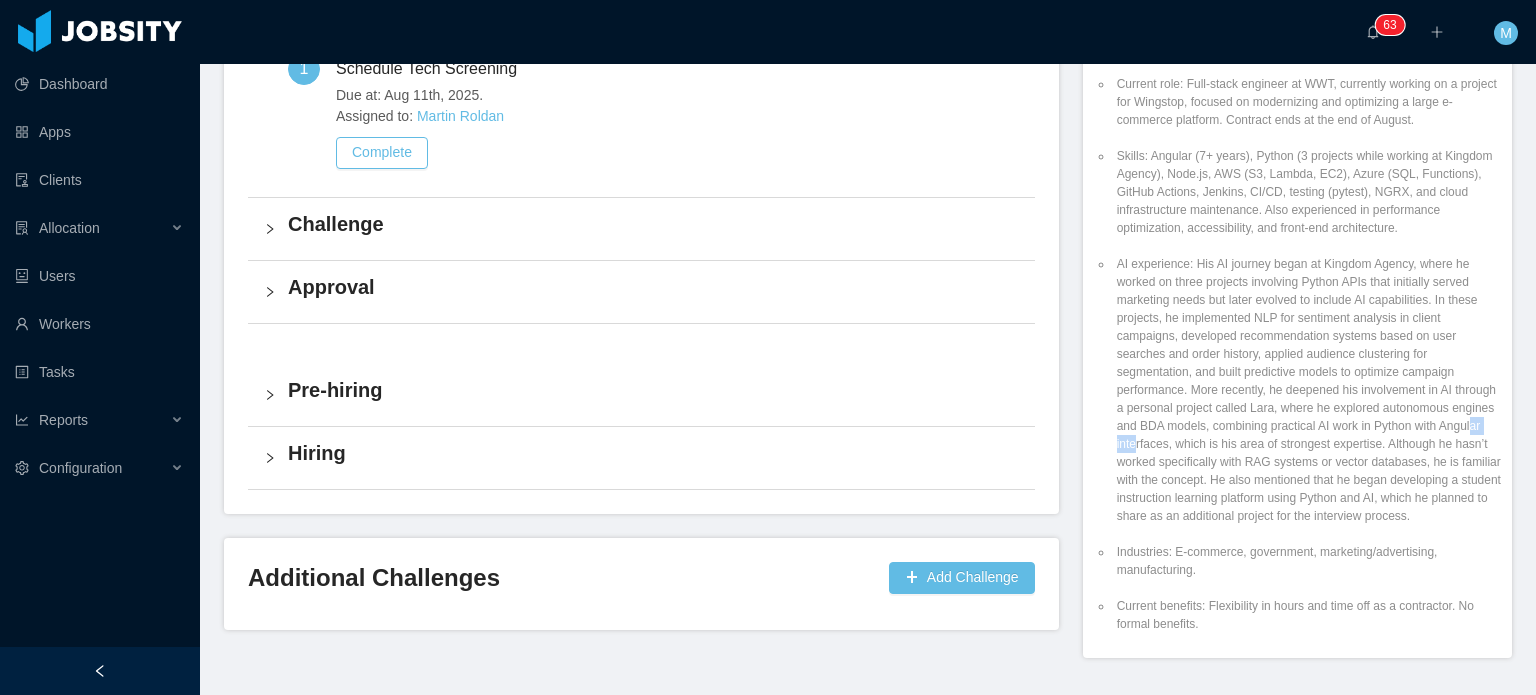 click on "AI experience:  His AI journey began at Kingdom Agency, where he worked on three projects involving Python APIs that initially served marketing needs but later evolved to include AI capabilities. In these projects, he implemented NLP for sentiment analysis in client campaigns, developed recommendation systems based on user searches and order history, applied audience clustering for segmentation, and built predictive models to optimize campaign performance. More recently, he deepened his involvement in AI through a personal project called Lara, where he explored autonomous engines and BDA models, combining practical AI work in Python with Angular interfaces, which is his area of strongest expertise. Although he hasn’t worked specifically with RAG systems or vector databases, he is familiar with the concept. He also mentioned that he began developing a student instruction learning platform using Python and AI, which he planned to share as an additional project for the interview process." at bounding box center (1307, 390) 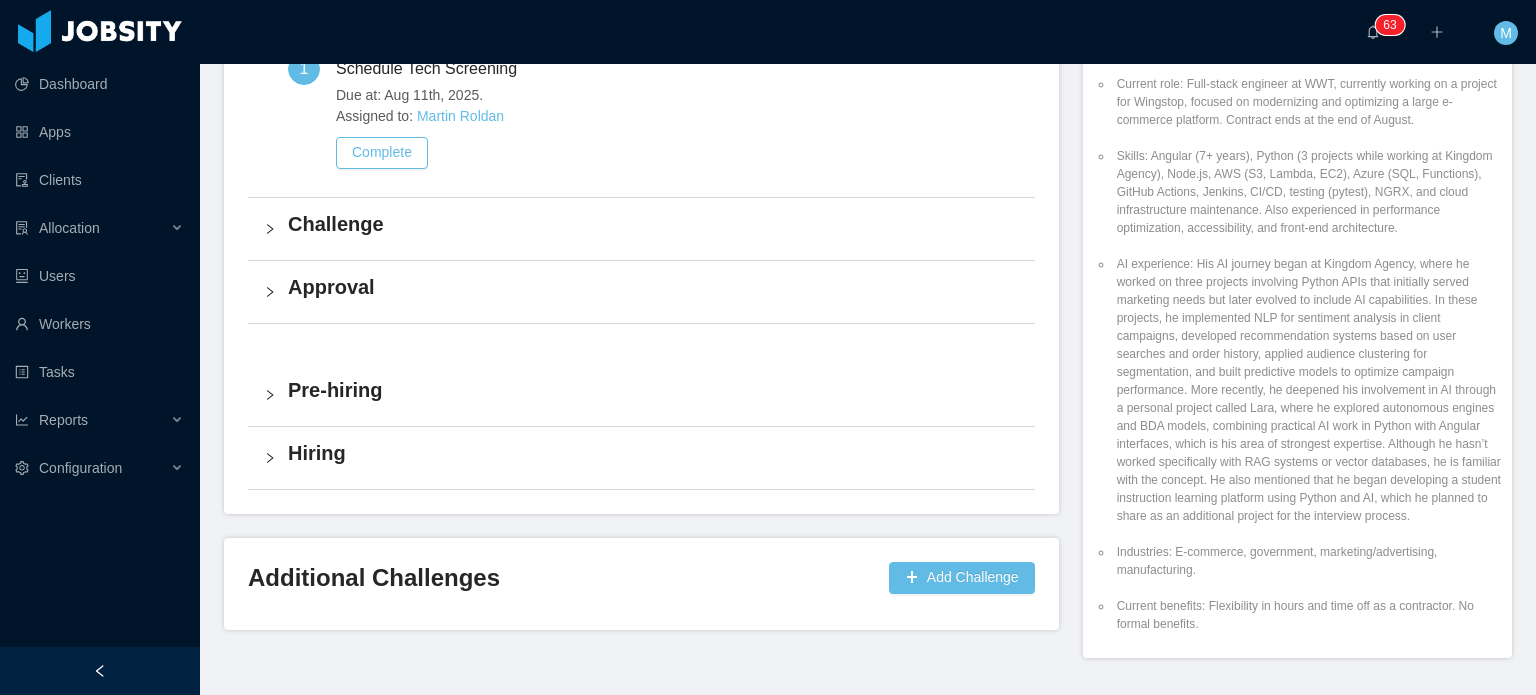 drag, startPoint x: 1300, startPoint y: 448, endPoint x: 1385, endPoint y: 451, distance: 85.052925 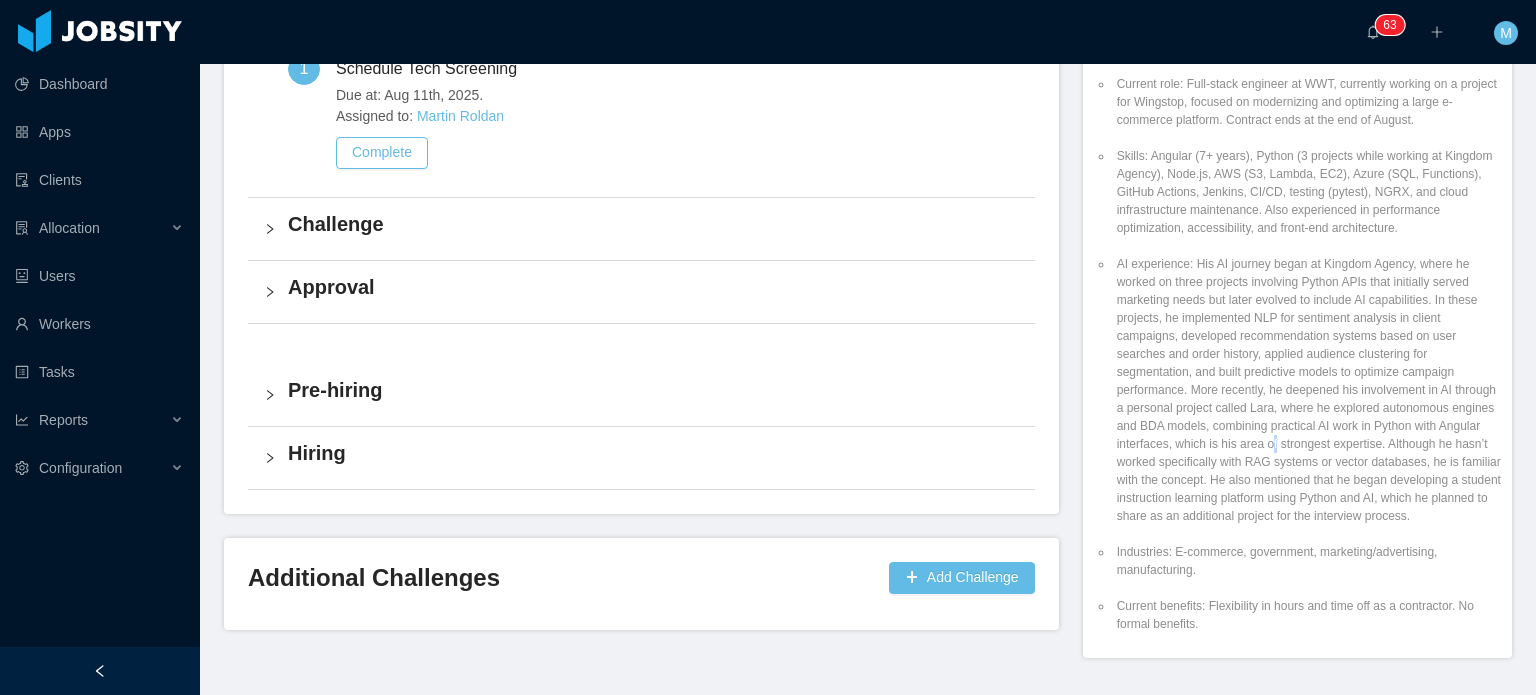 click on "AI experience:  His AI journey began at Kingdom Agency, where he worked on three projects involving Python APIs that initially served marketing needs but later evolved to include AI capabilities. In these projects, he implemented NLP for sentiment analysis in client campaigns, developed recommendation systems based on user searches and order history, applied audience clustering for segmentation, and built predictive models to optimize campaign performance. More recently, he deepened his involvement in AI through a personal project called Lara, where he explored autonomous engines and BDA models, combining practical AI work in Python with Angular interfaces, which is his area of strongest expertise. Although he hasn’t worked specifically with RAG systems or vector databases, he is familiar with the concept. He also mentioned that he began developing a student instruction learning platform using Python and AI, which he planned to share as an additional project for the interview process." at bounding box center (1307, 390) 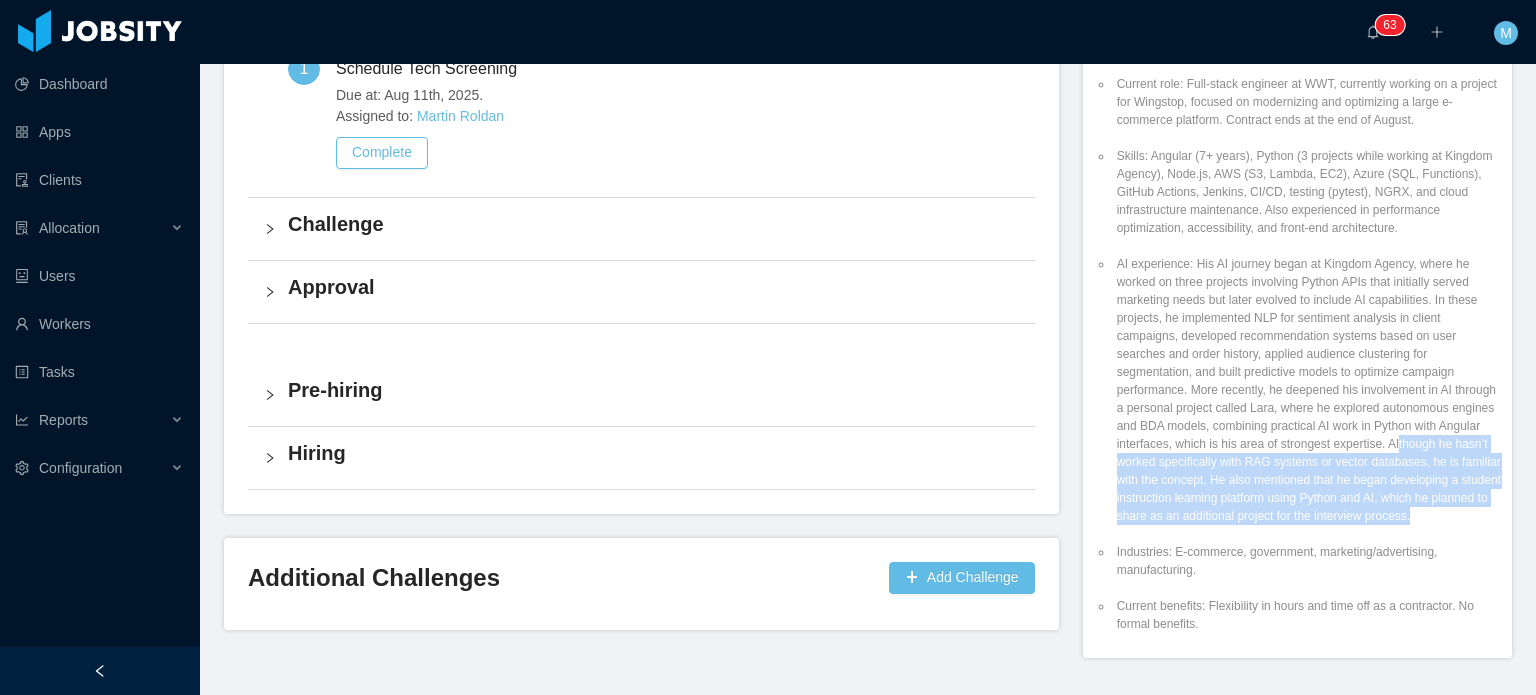 drag, startPoint x: 1179, startPoint y: 470, endPoint x: 1404, endPoint y: 528, distance: 232.35533 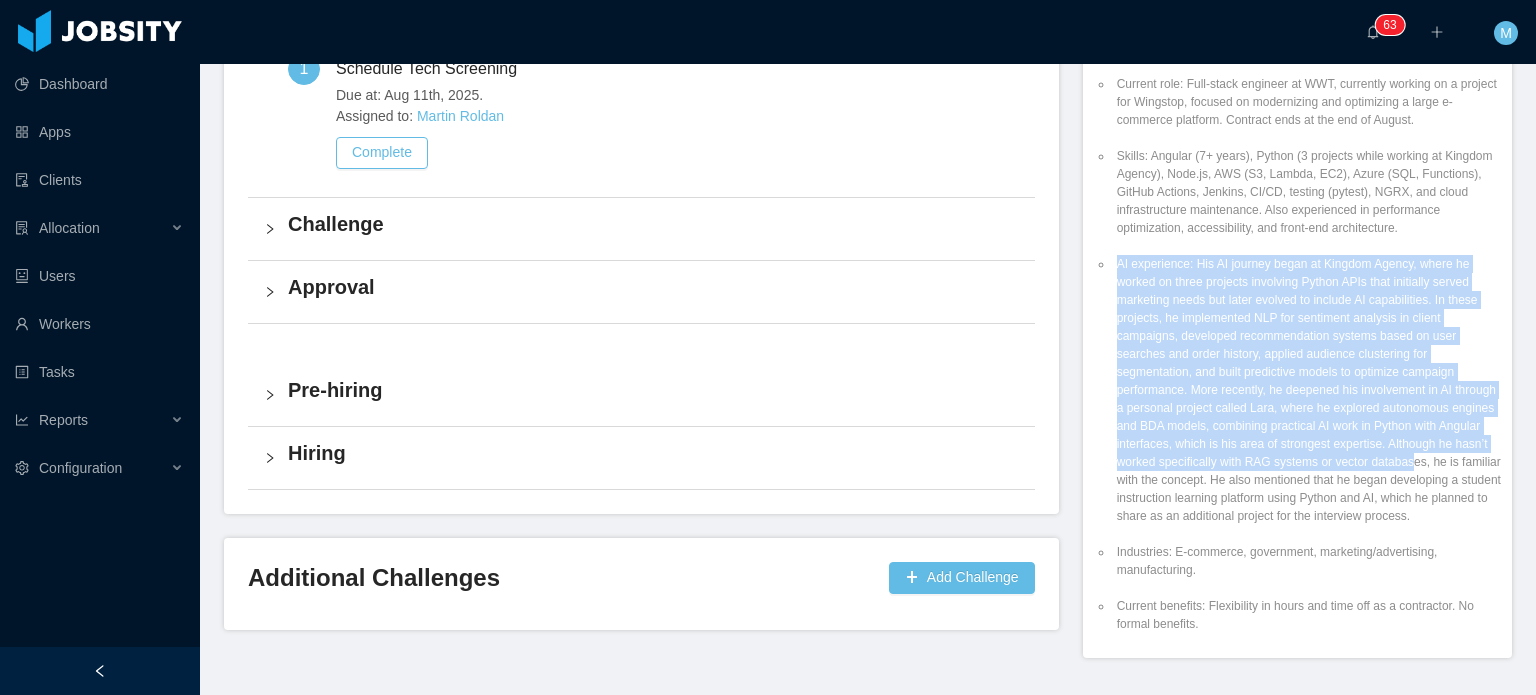 drag, startPoint x: 1201, startPoint y: 478, endPoint x: 1370, endPoint y: 551, distance: 184.09236 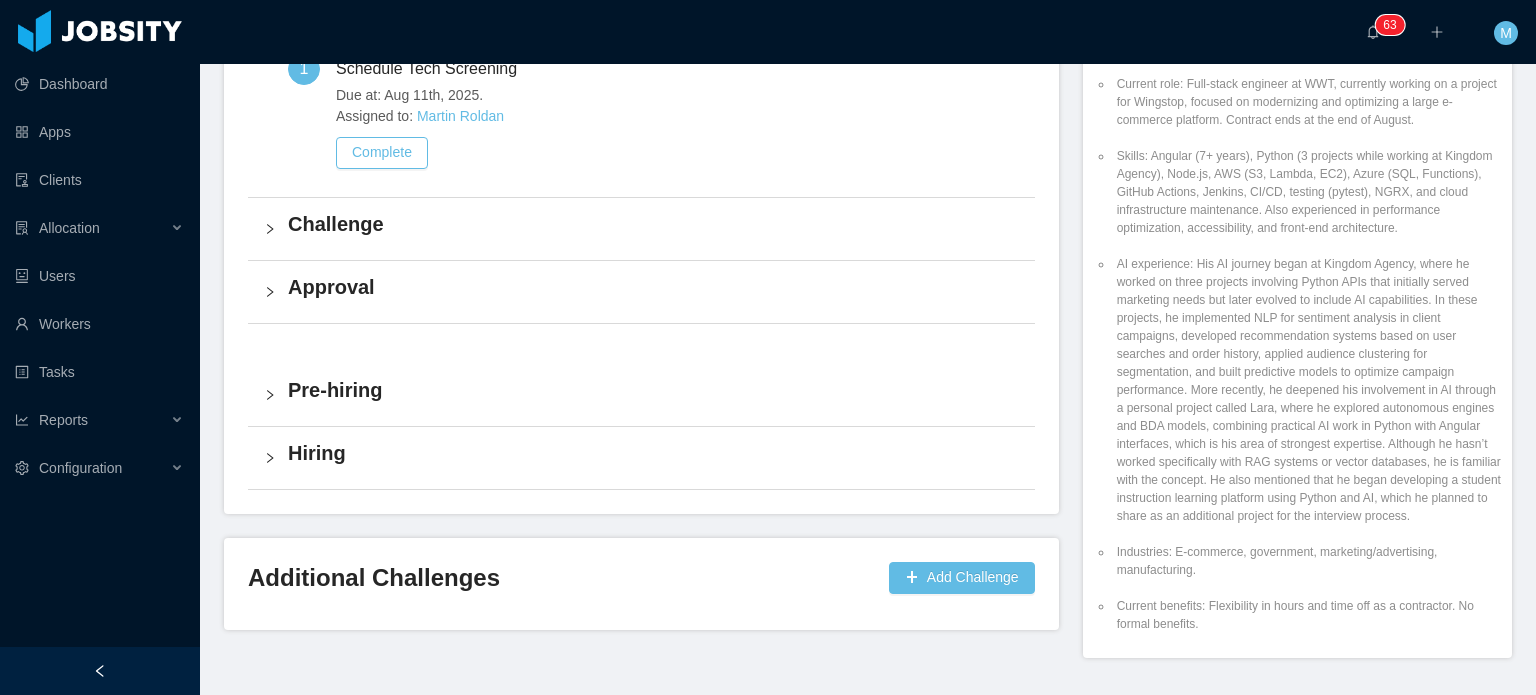 scroll, scrollTop: 0, scrollLeft: 0, axis: both 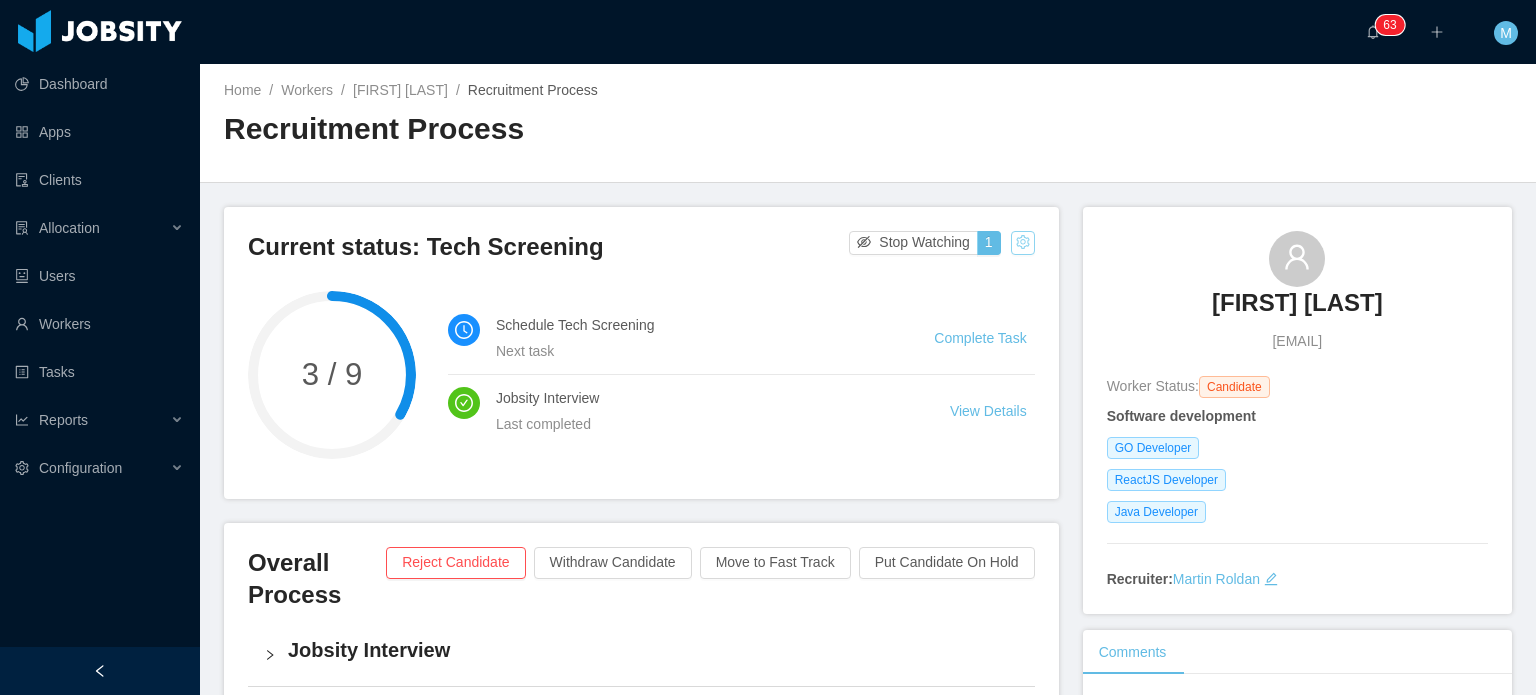 click at bounding box center [1023, 243] 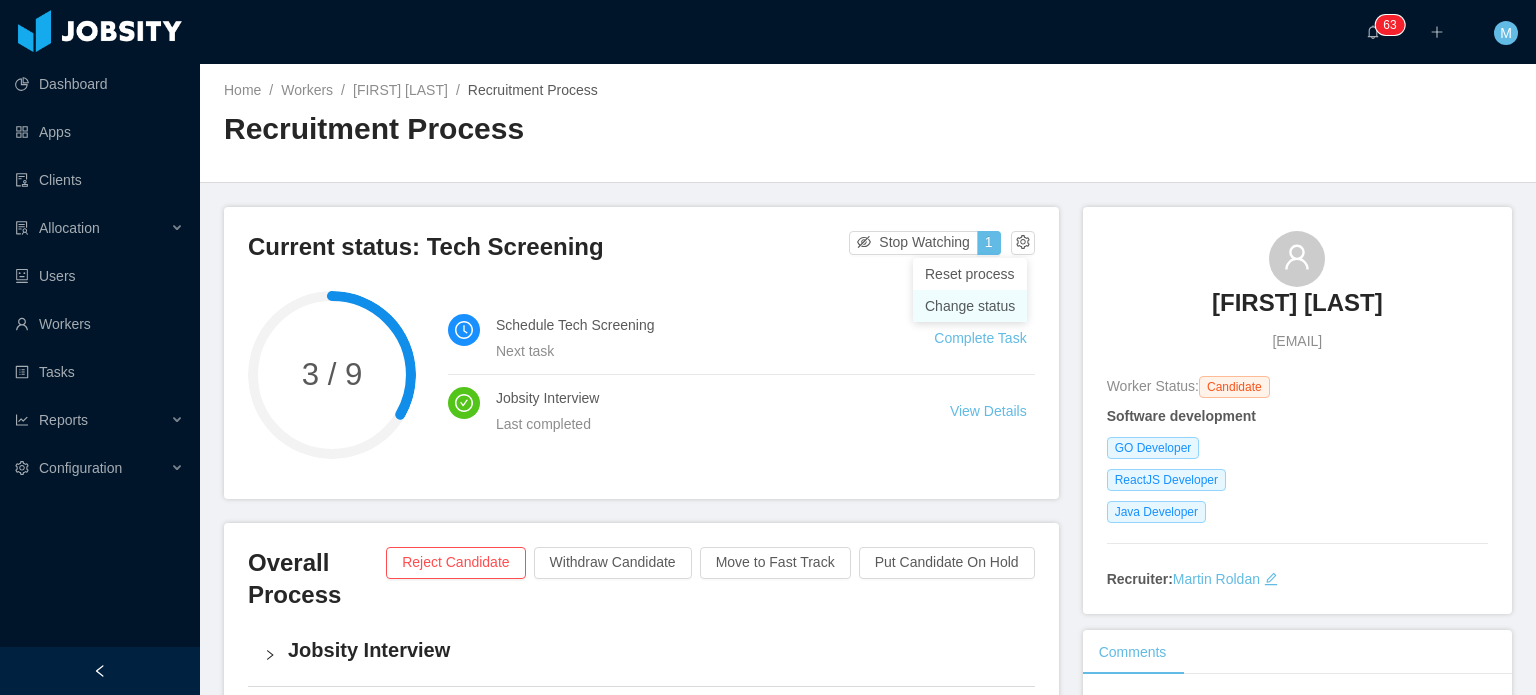click on "Change status" at bounding box center (970, 306) 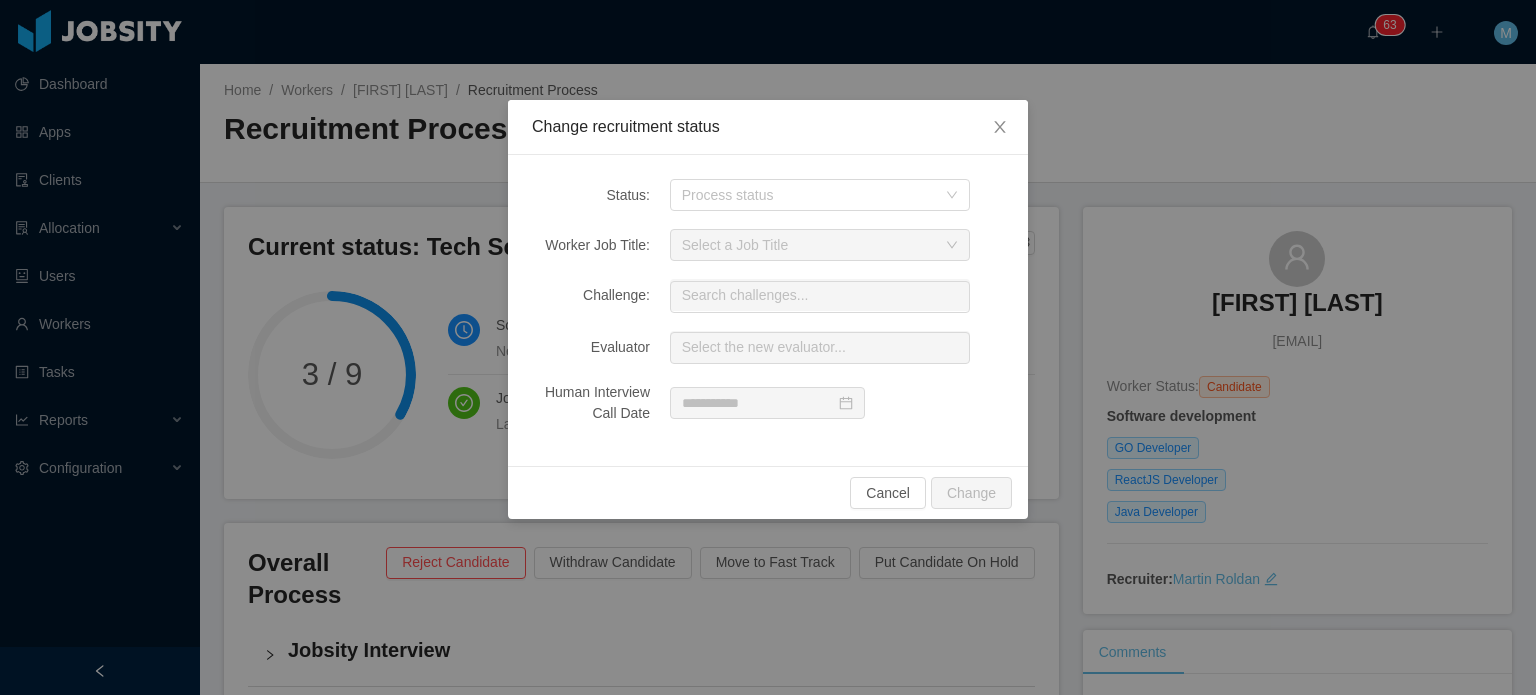 click on "Status: Process status   Worker Job Title: Select a Job Title Challenge: Search challenges...   Evaluator Select the new evaluator...   Human Interview Call Date" at bounding box center [768, 310] 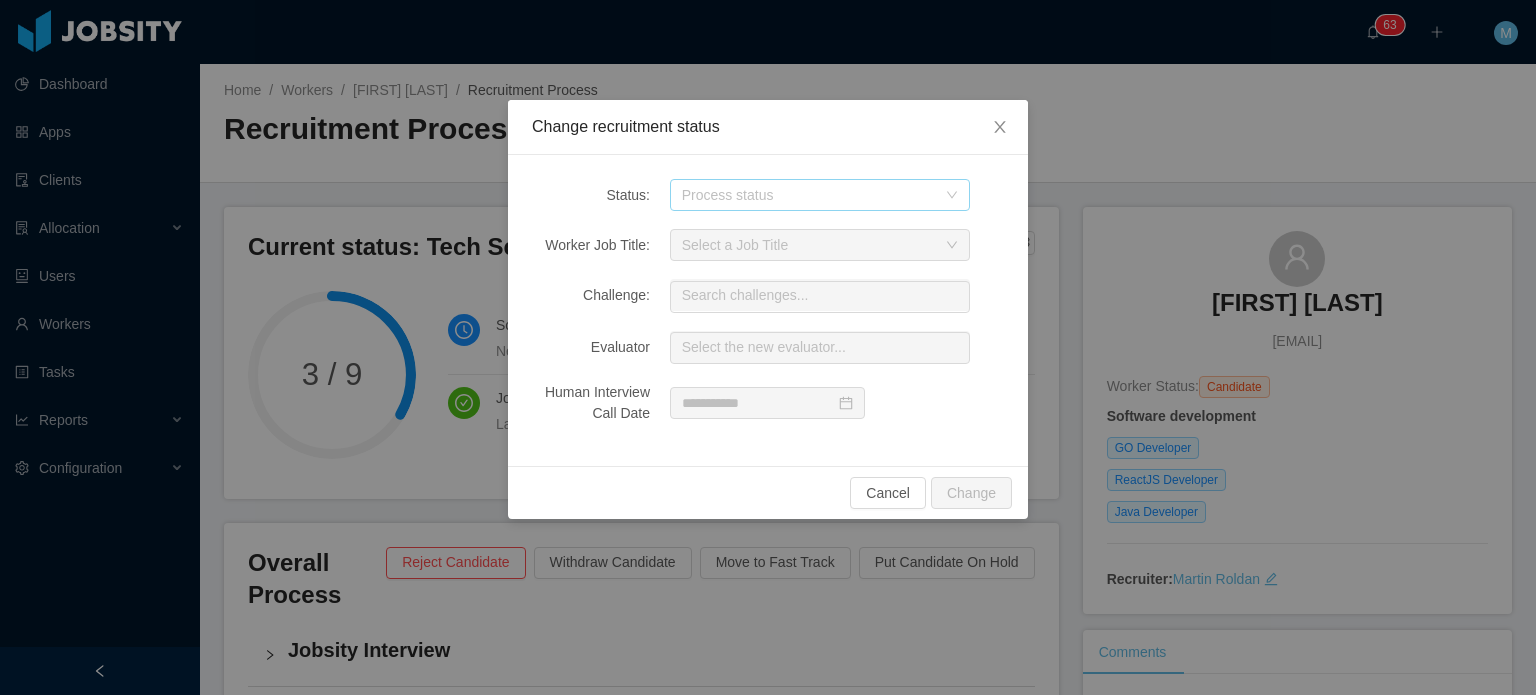 click on "Process status" at bounding box center [809, 195] 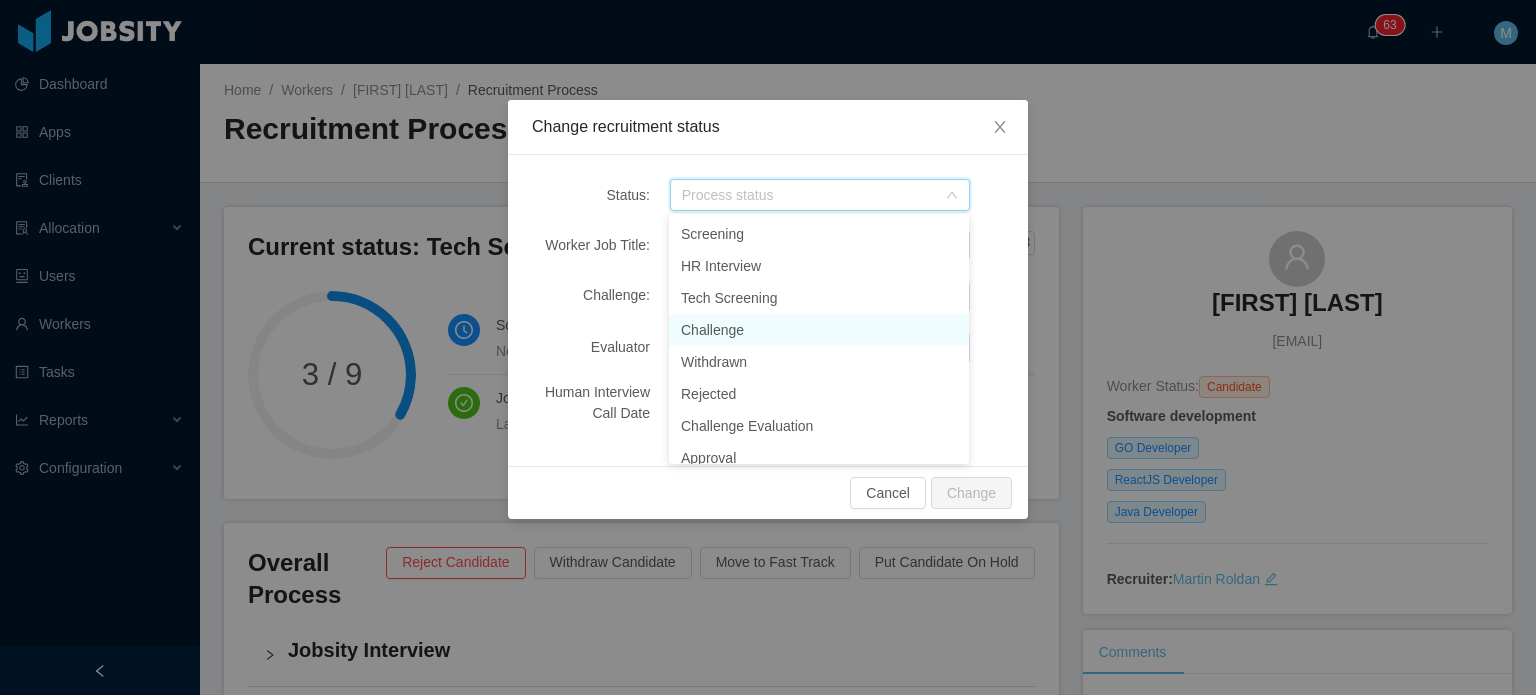 click on "Challenge" at bounding box center (819, 330) 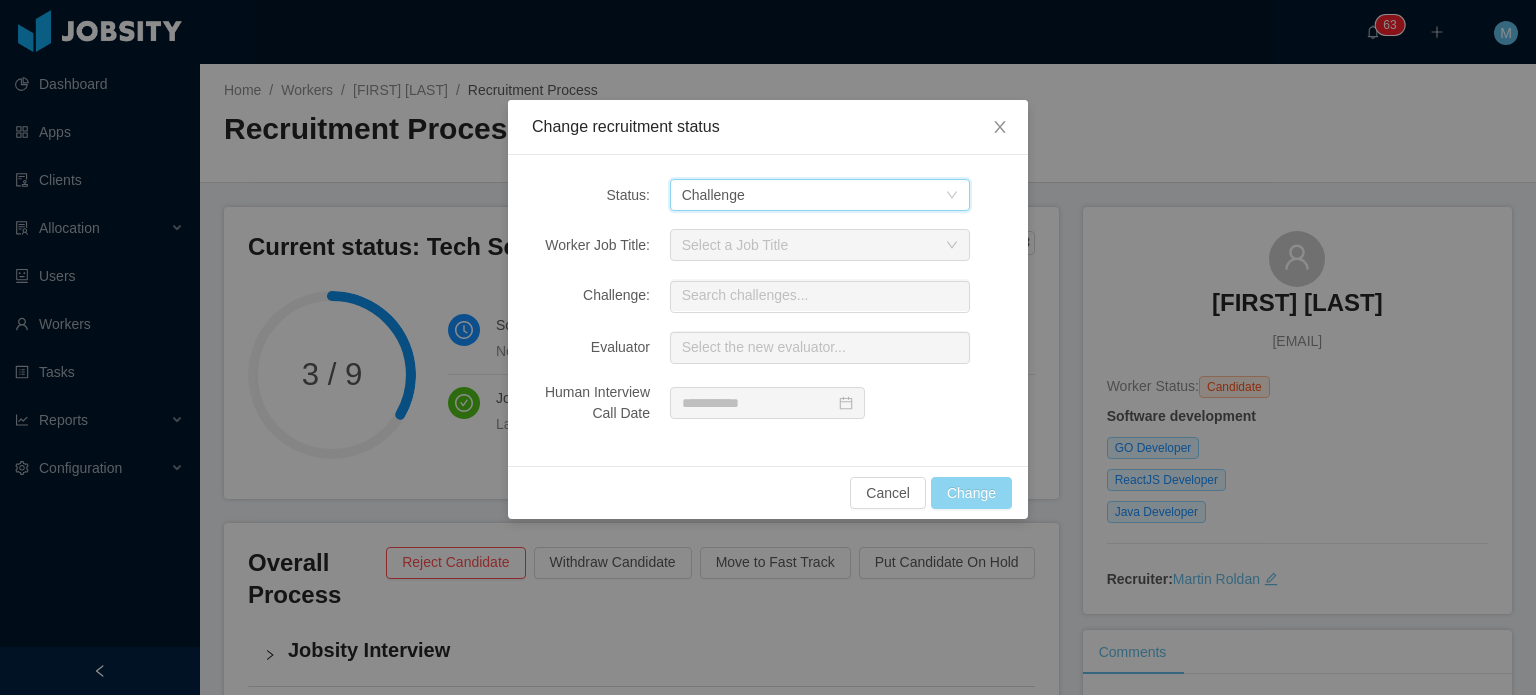 click on "Change" at bounding box center [971, 493] 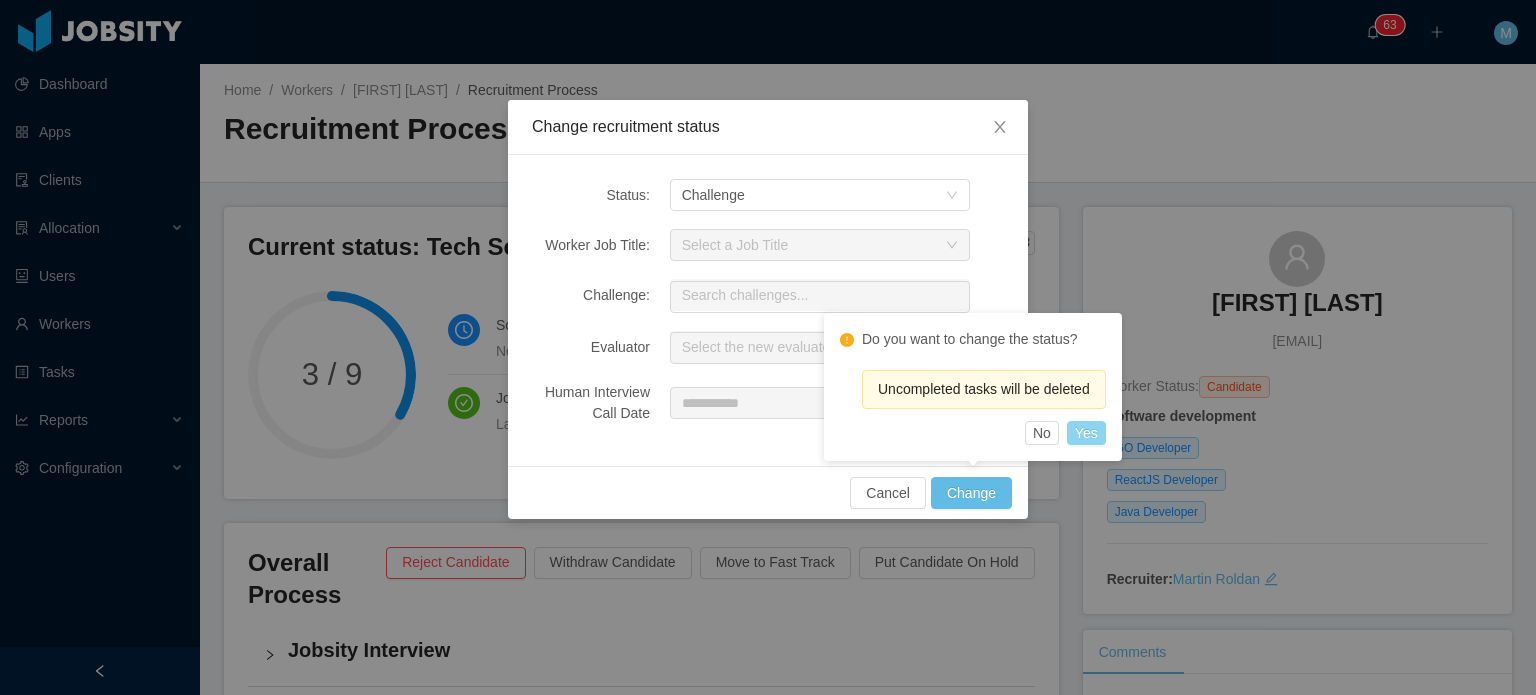 click on "Yes" at bounding box center (1086, 433) 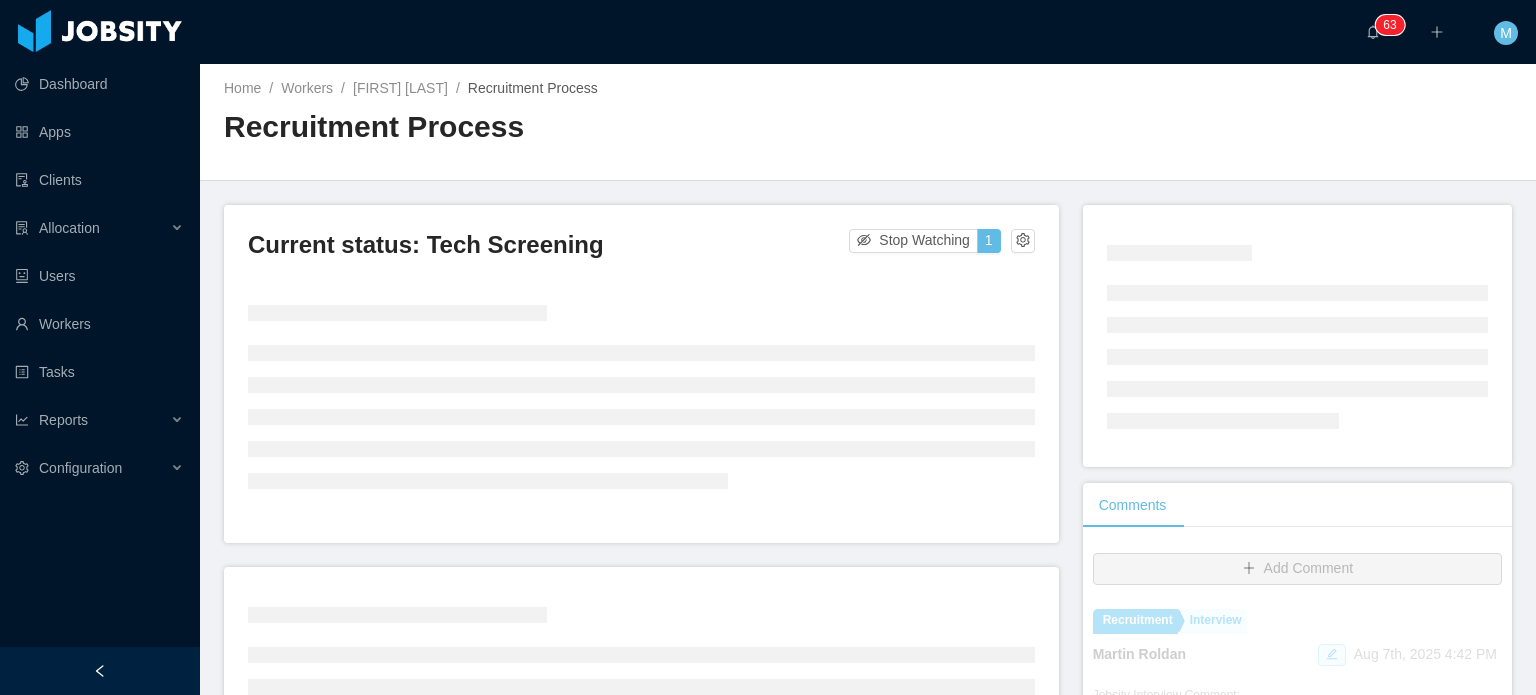 scroll, scrollTop: 0, scrollLeft: 0, axis: both 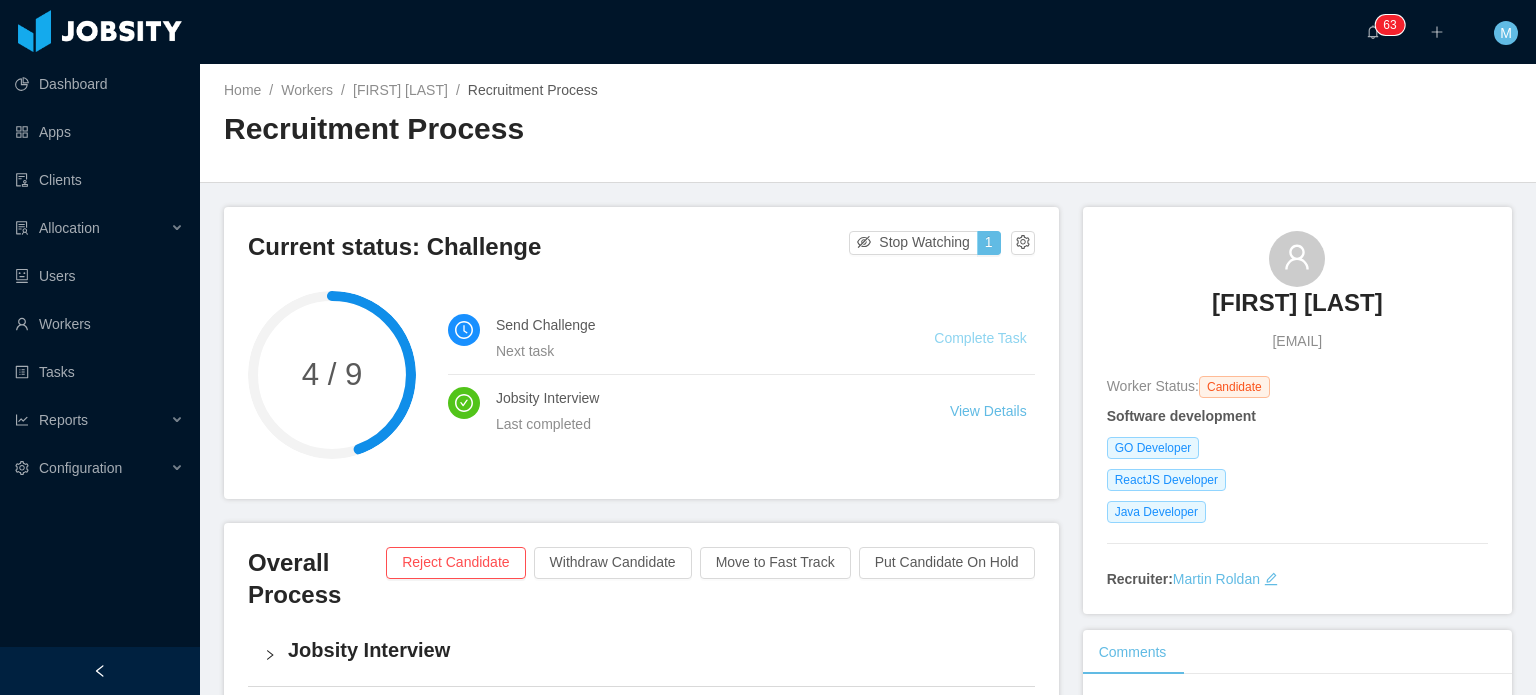 click on "Complete Task" at bounding box center (980, 338) 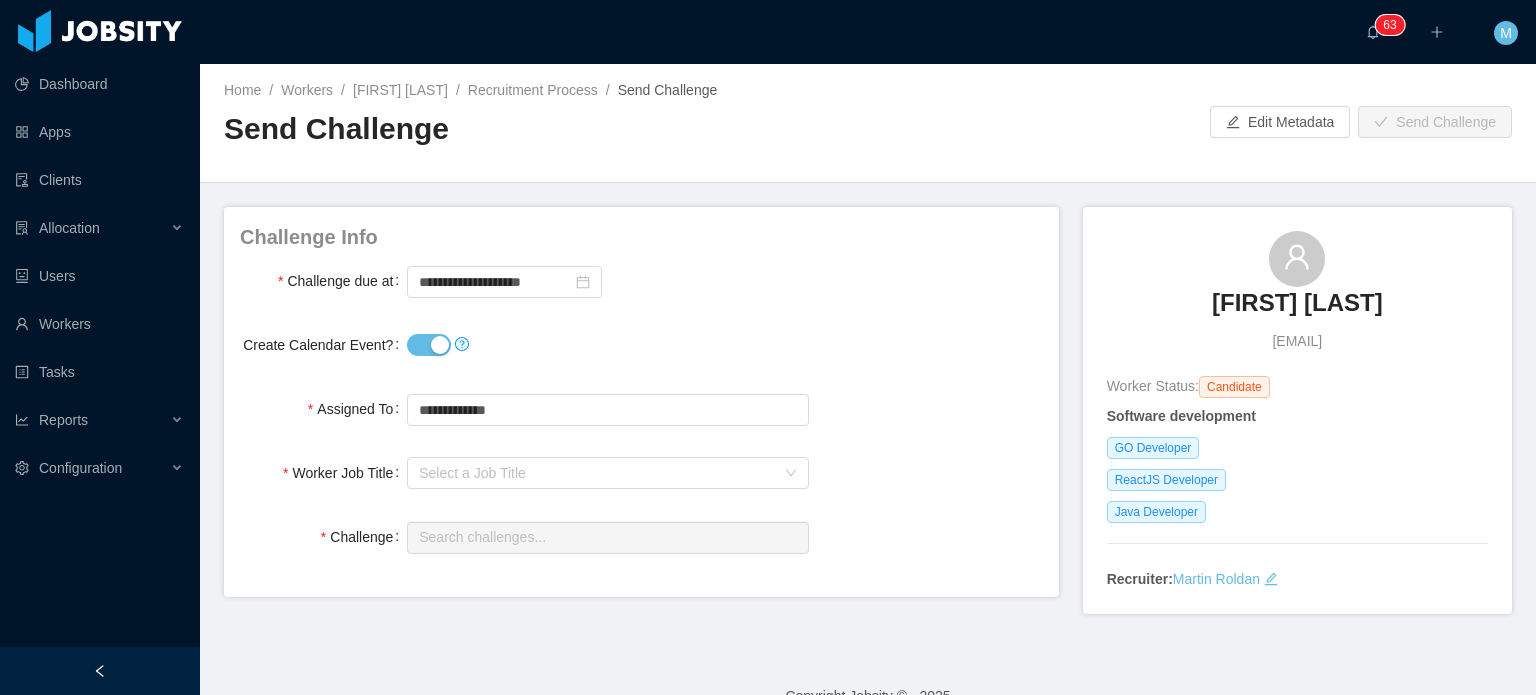 click on "Create Calendar Event?" at bounding box center [429, 345] 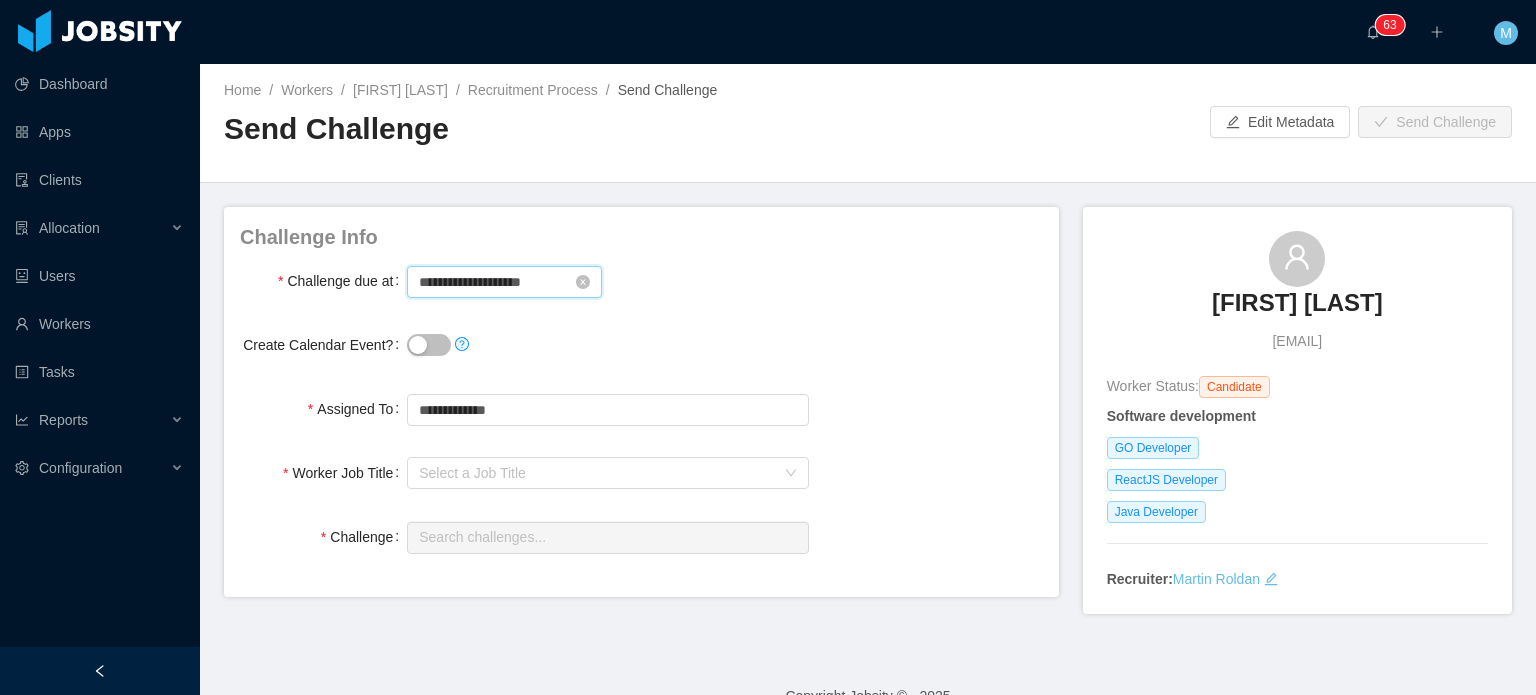 click on "**********" at bounding box center [504, 282] 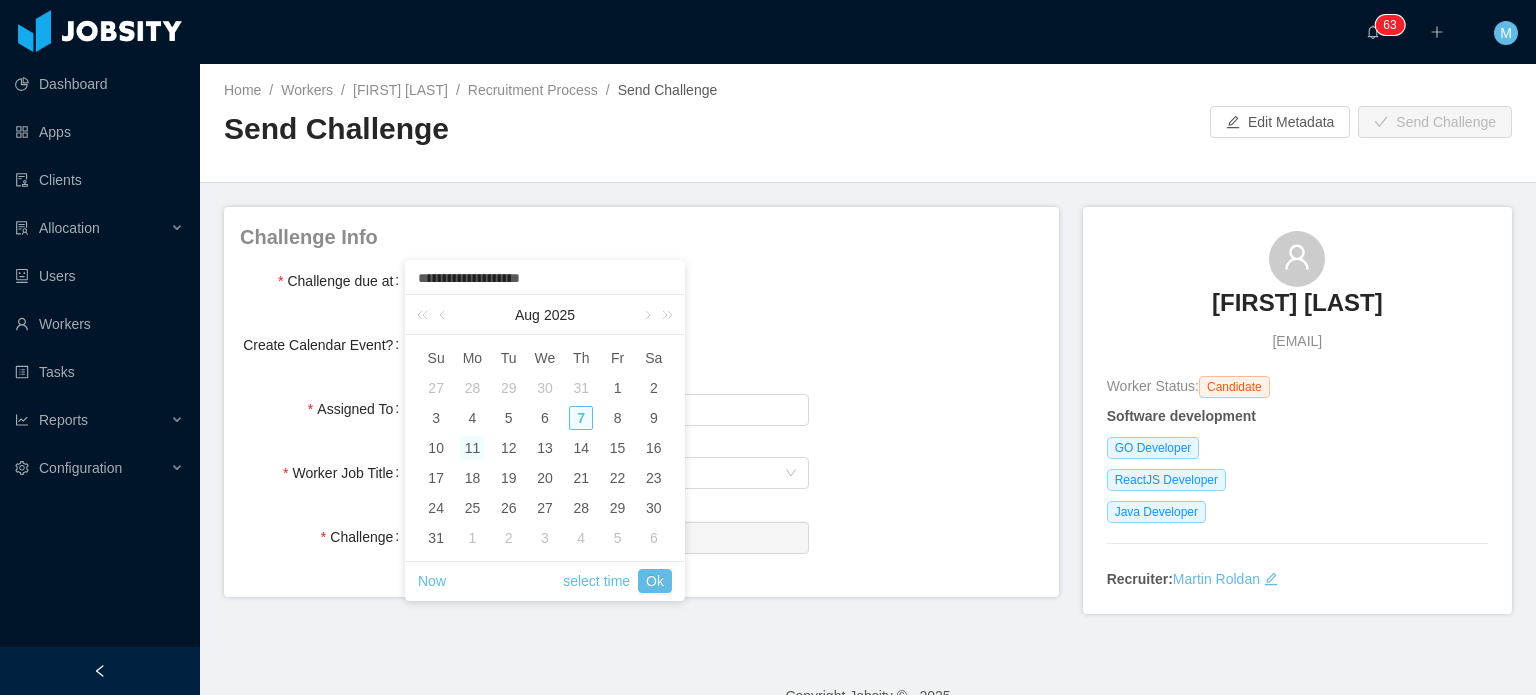 click on "11" at bounding box center [472, 448] 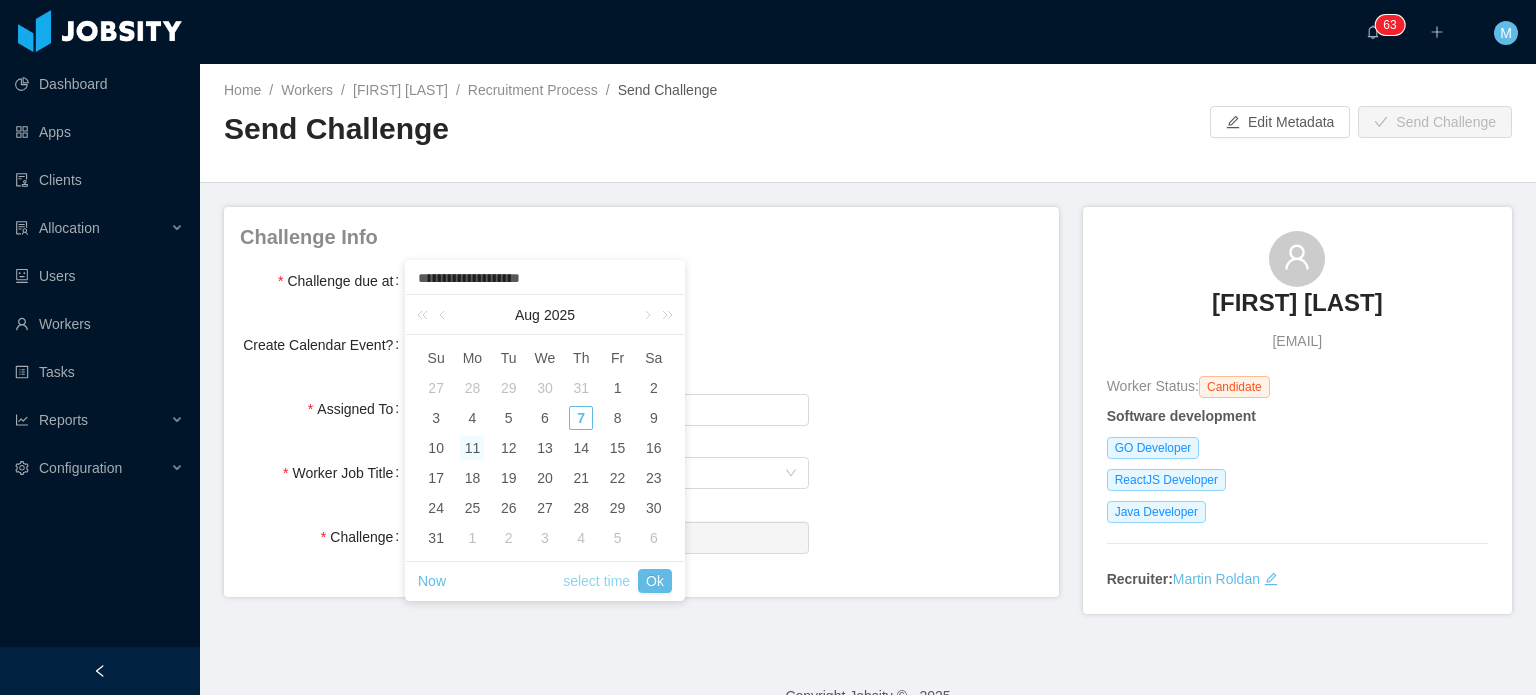 click on "select time" at bounding box center (596, 581) 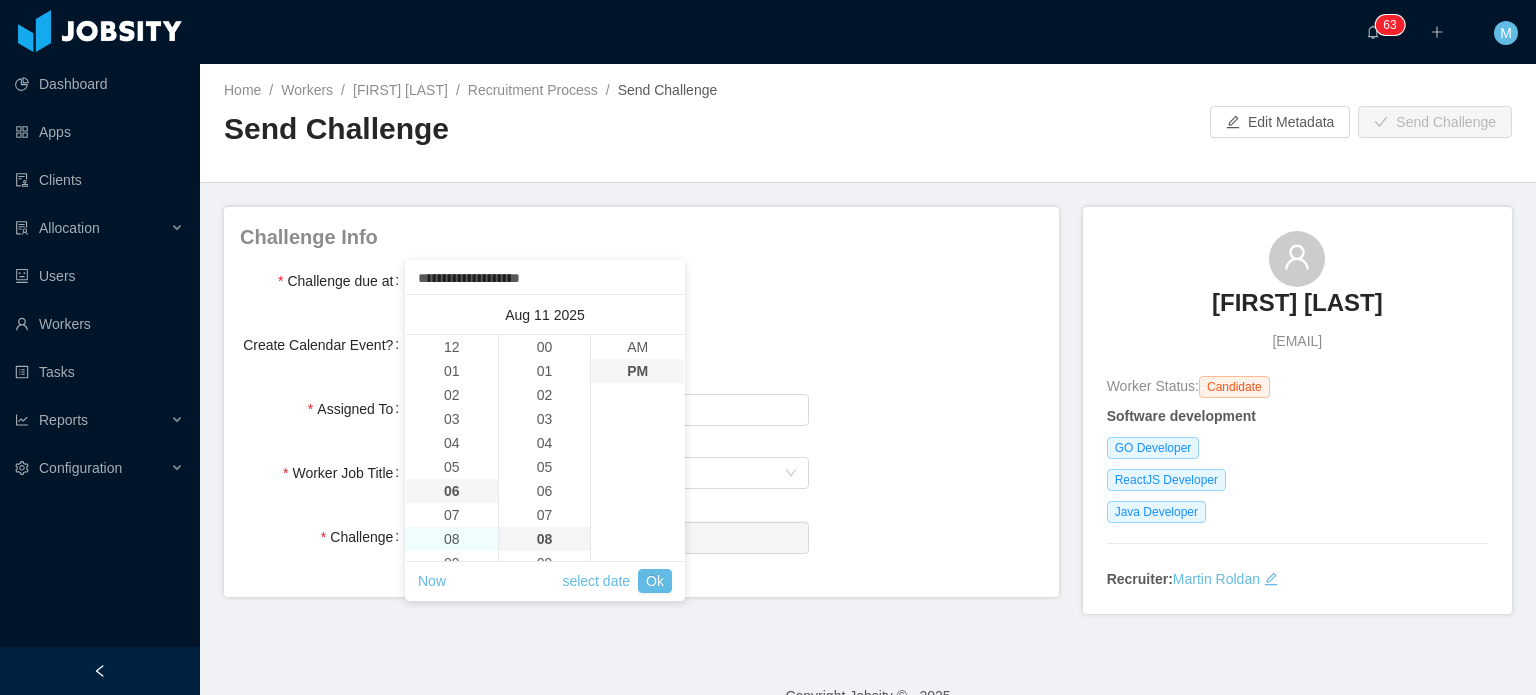 scroll, scrollTop: 144, scrollLeft: 0, axis: vertical 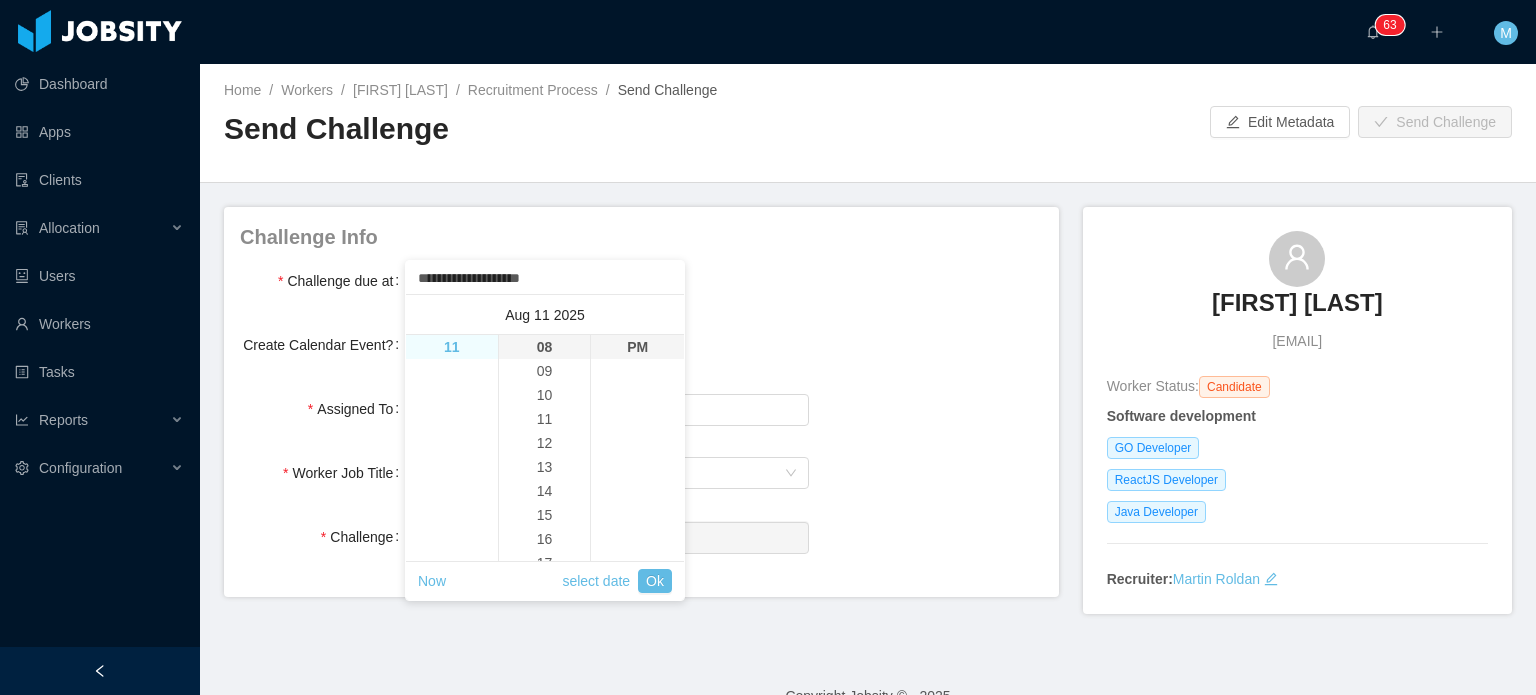 click on "11" at bounding box center (452, 347) 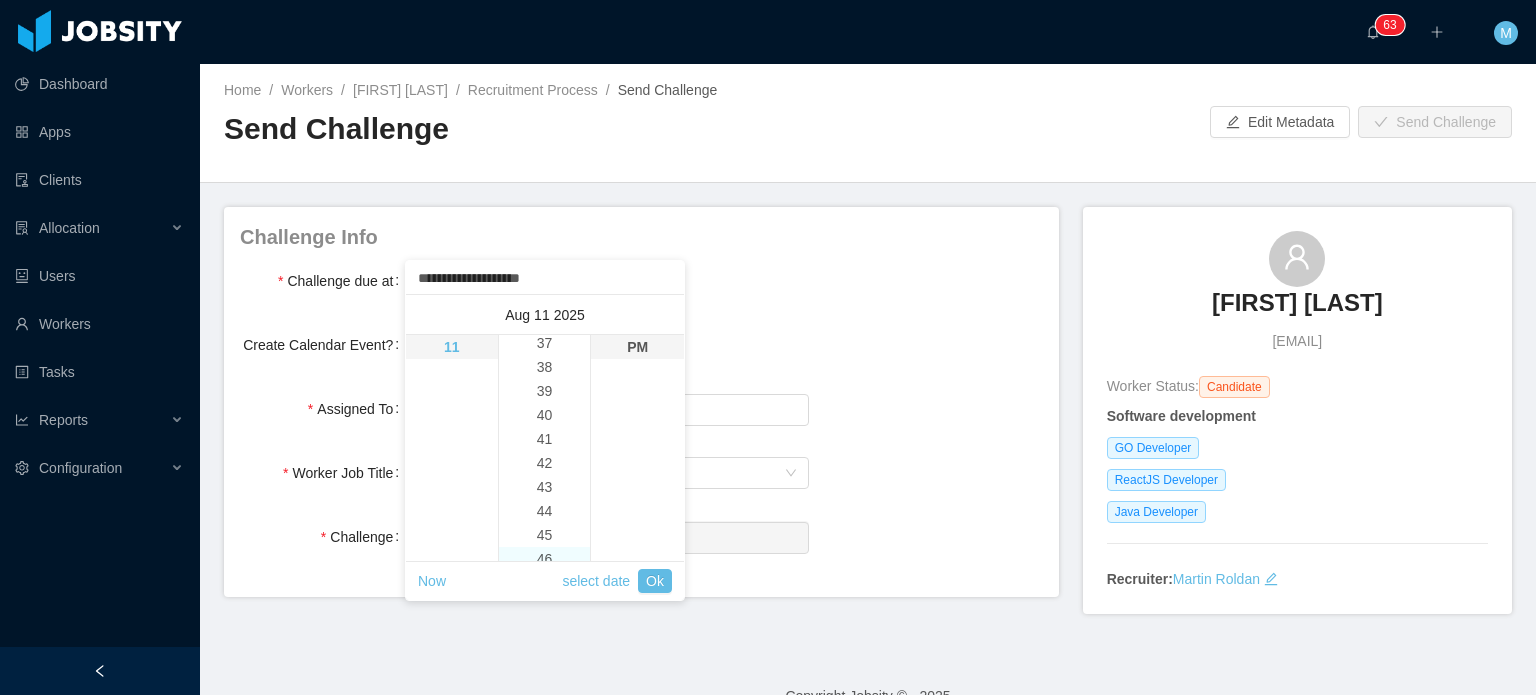 scroll, scrollTop: 1416, scrollLeft: 0, axis: vertical 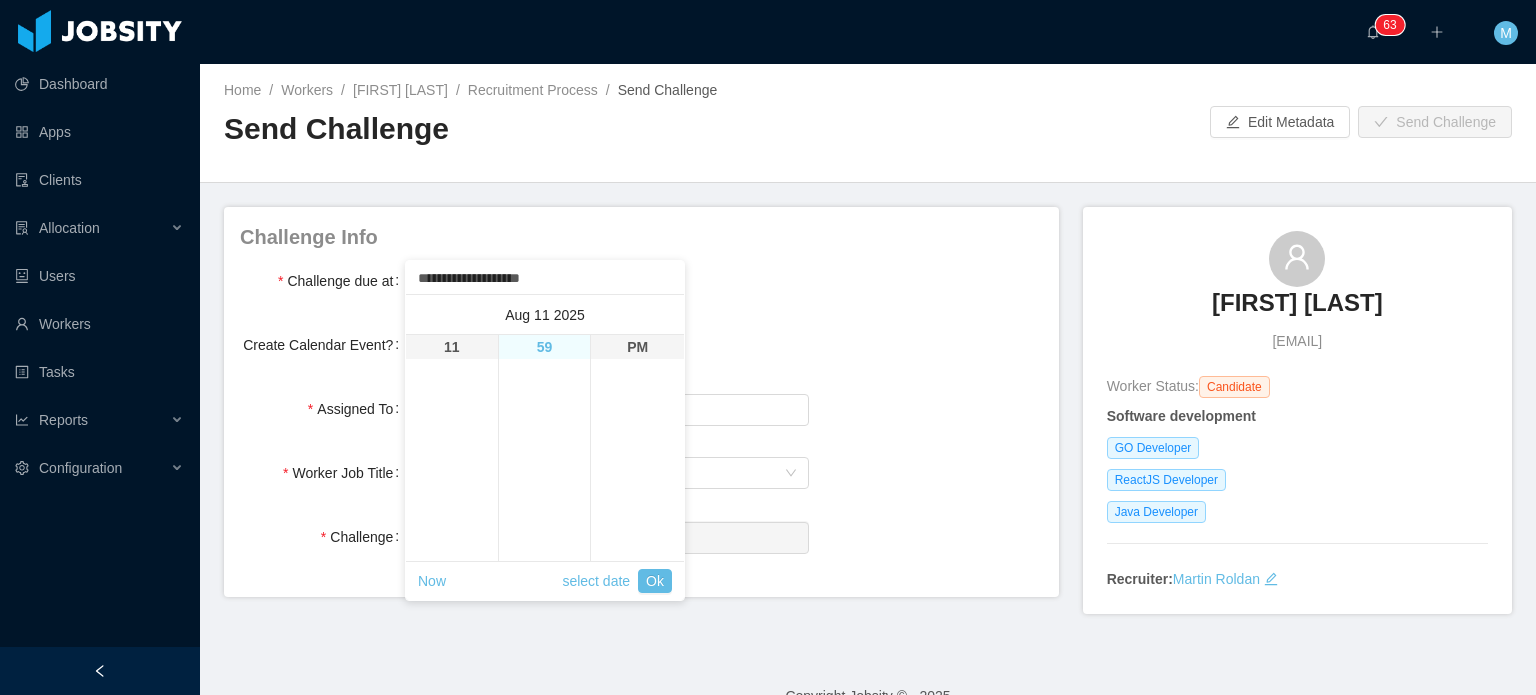 click on "59" at bounding box center [545, 347] 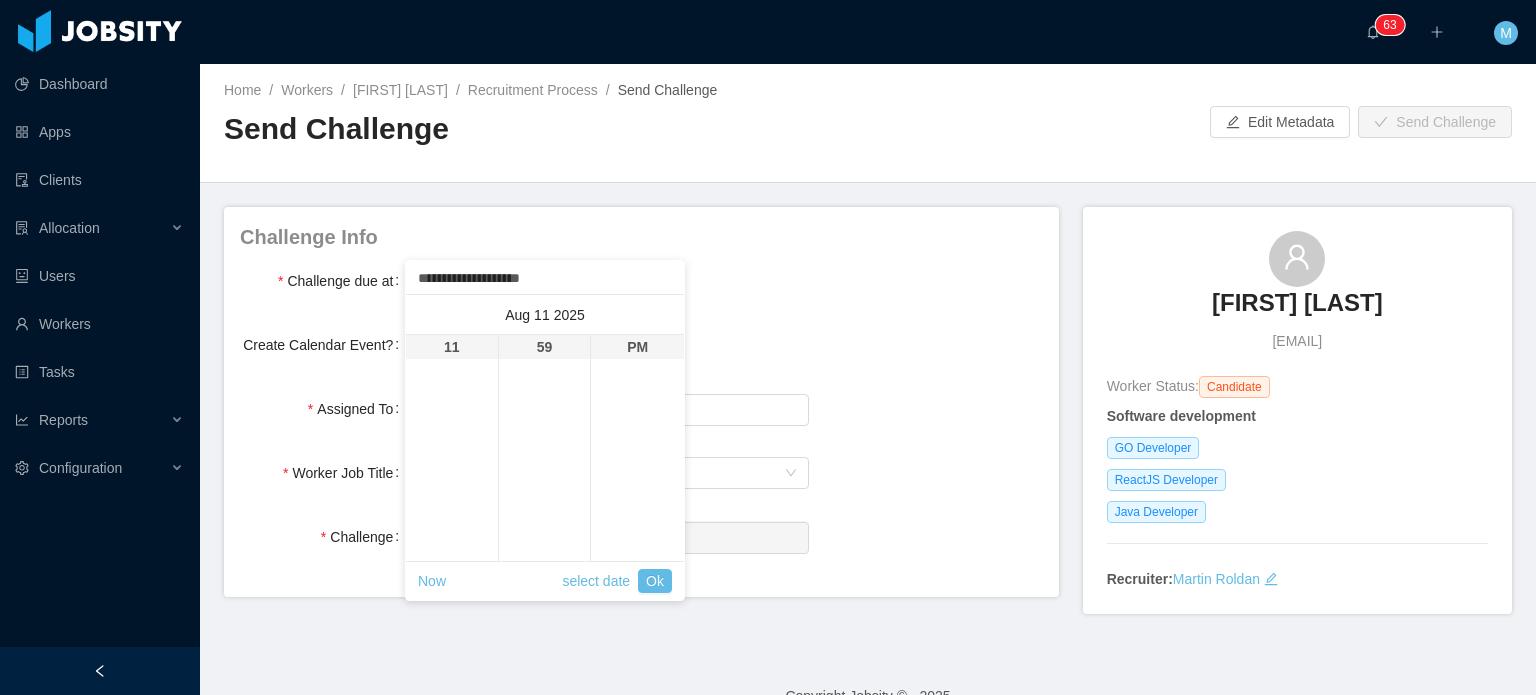 click on "Now select date Ok" at bounding box center [545, 580] 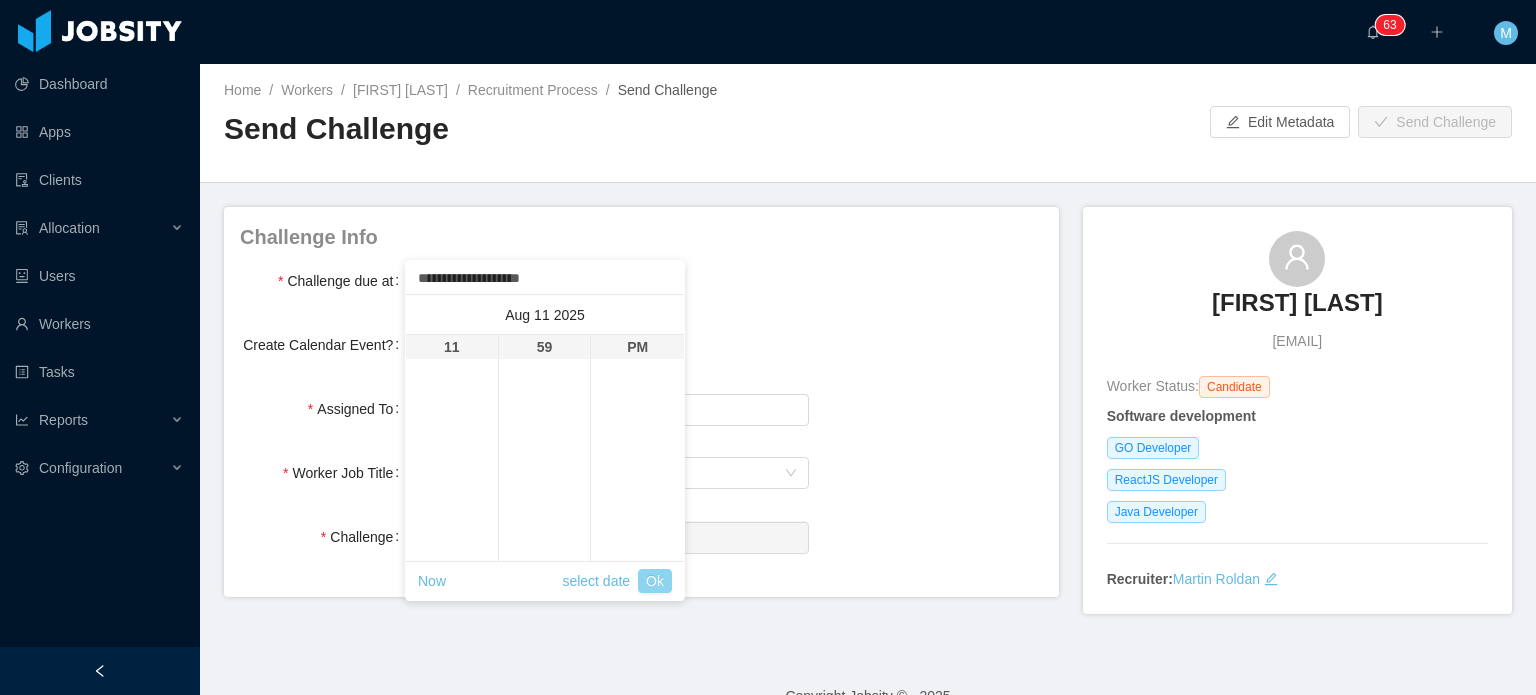 click on "Ok" at bounding box center (655, 581) 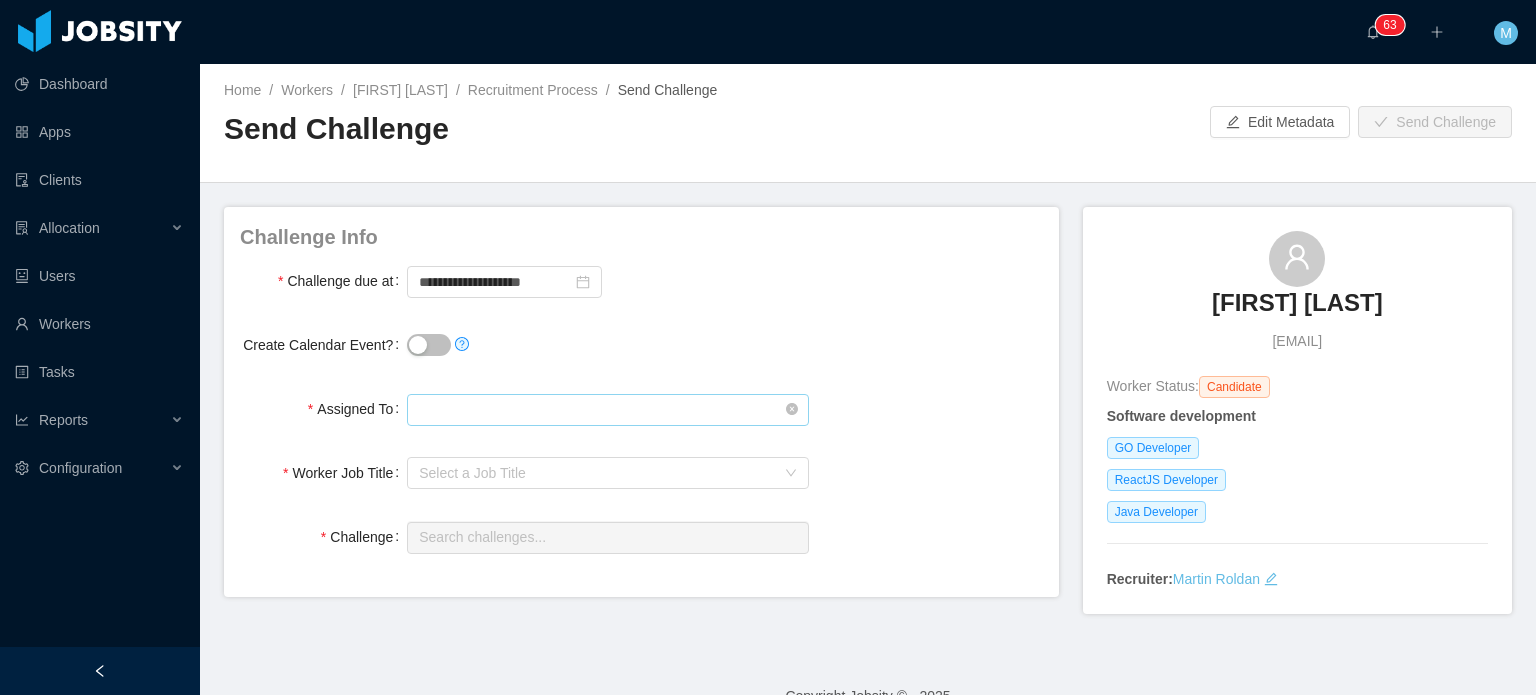 click at bounding box center (607, 410) 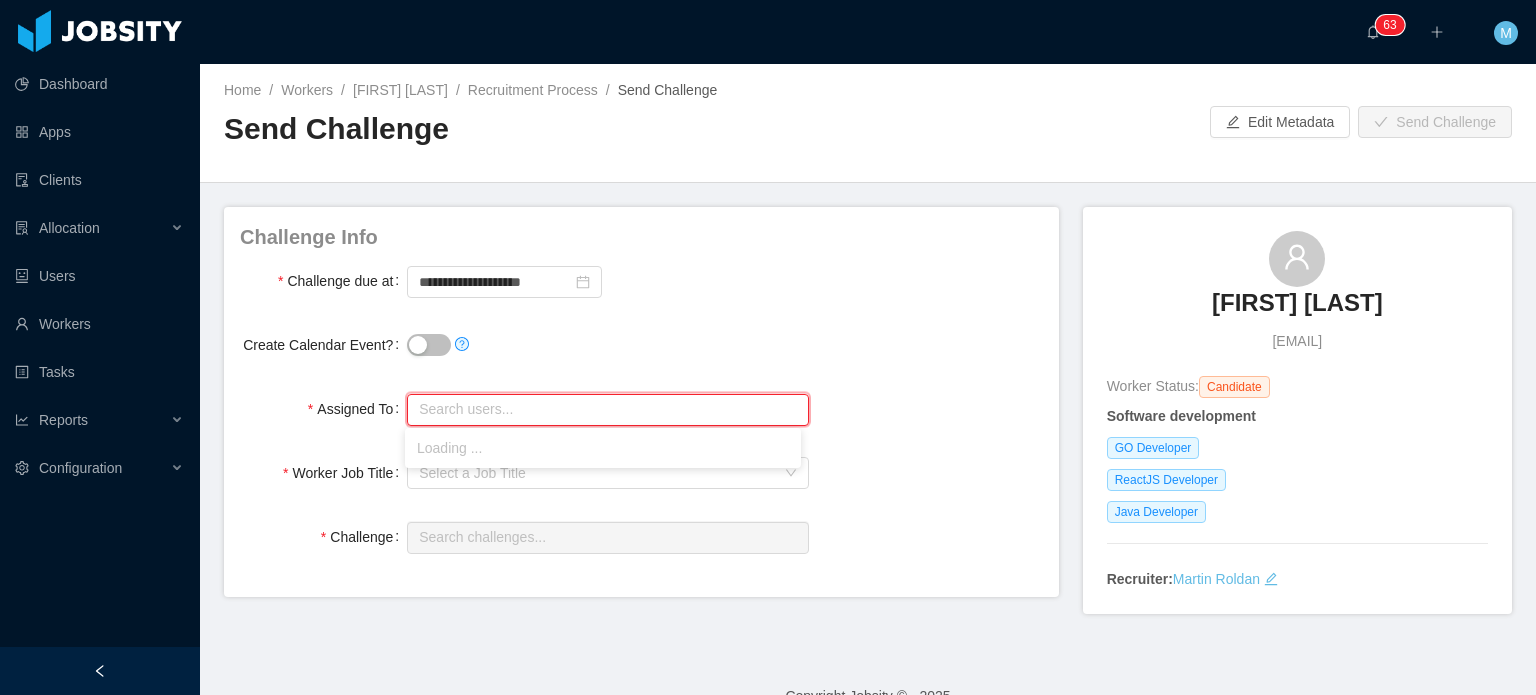 click on "Loading ..." at bounding box center (603, 448) 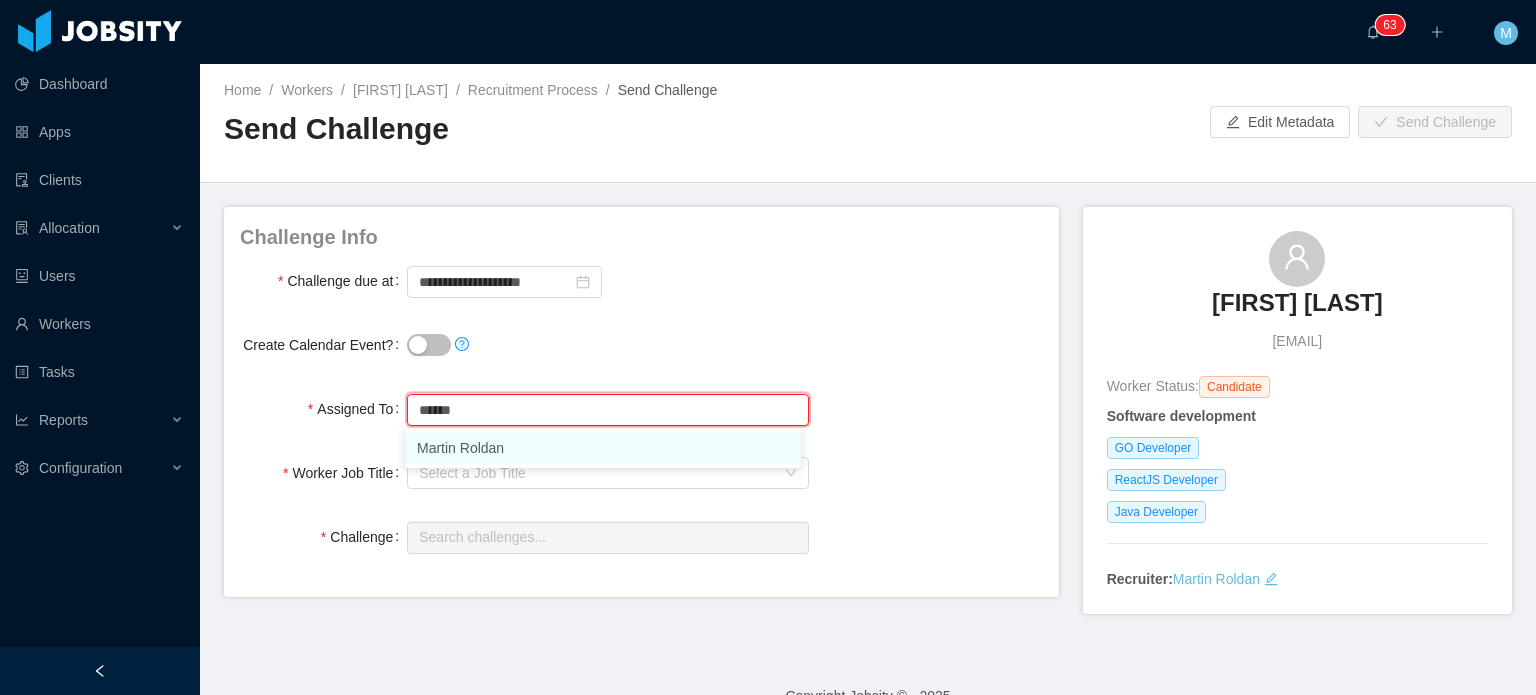 click on "Martin Roldan" at bounding box center (603, 448) 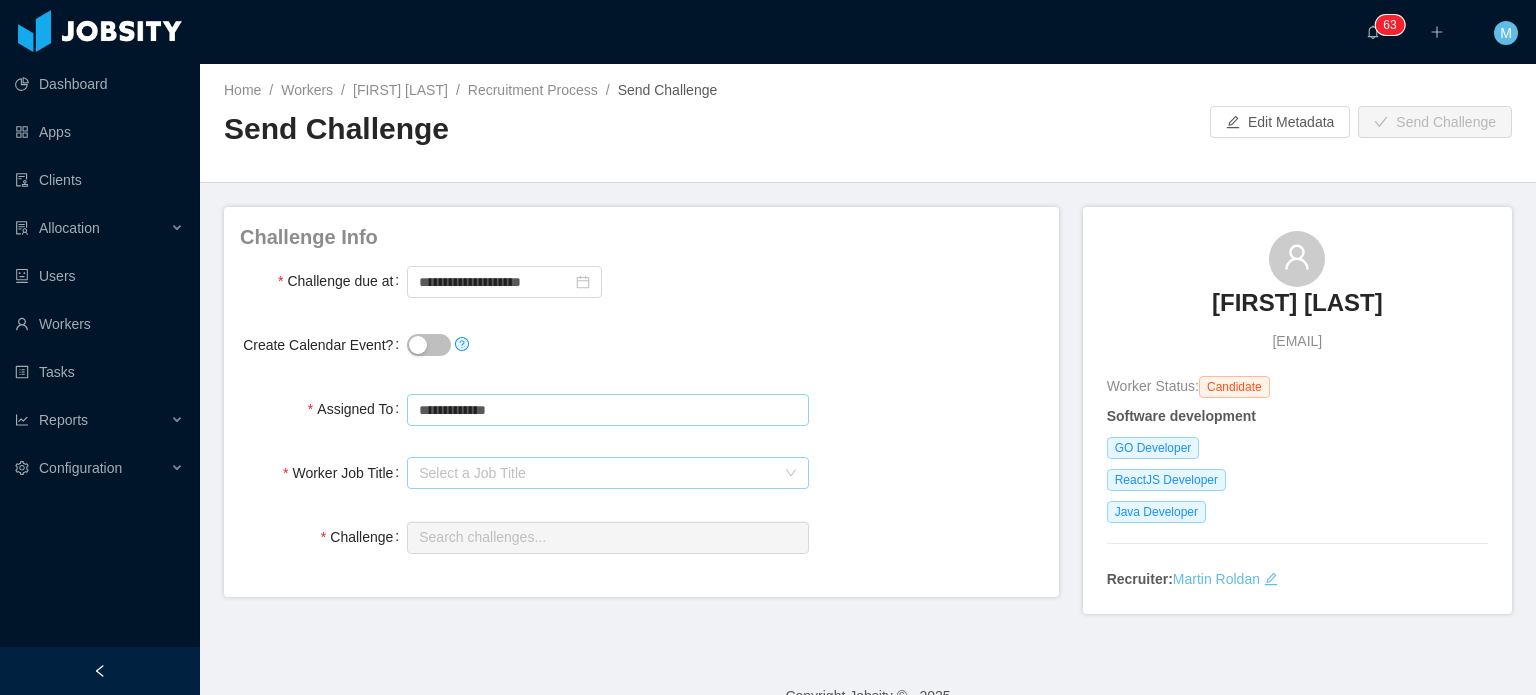 click on "Select a Job Title" at bounding box center (596, 473) 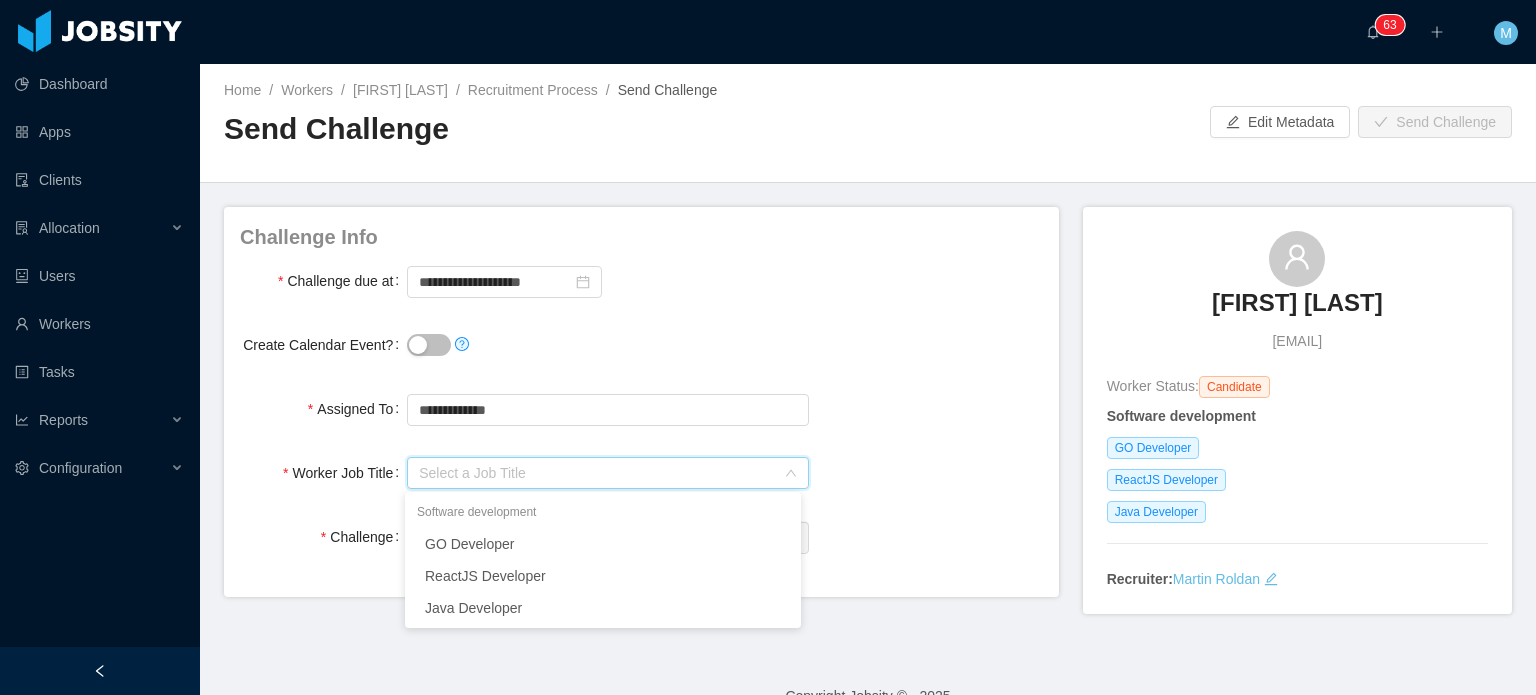click on "**********" at bounding box center (641, 409) 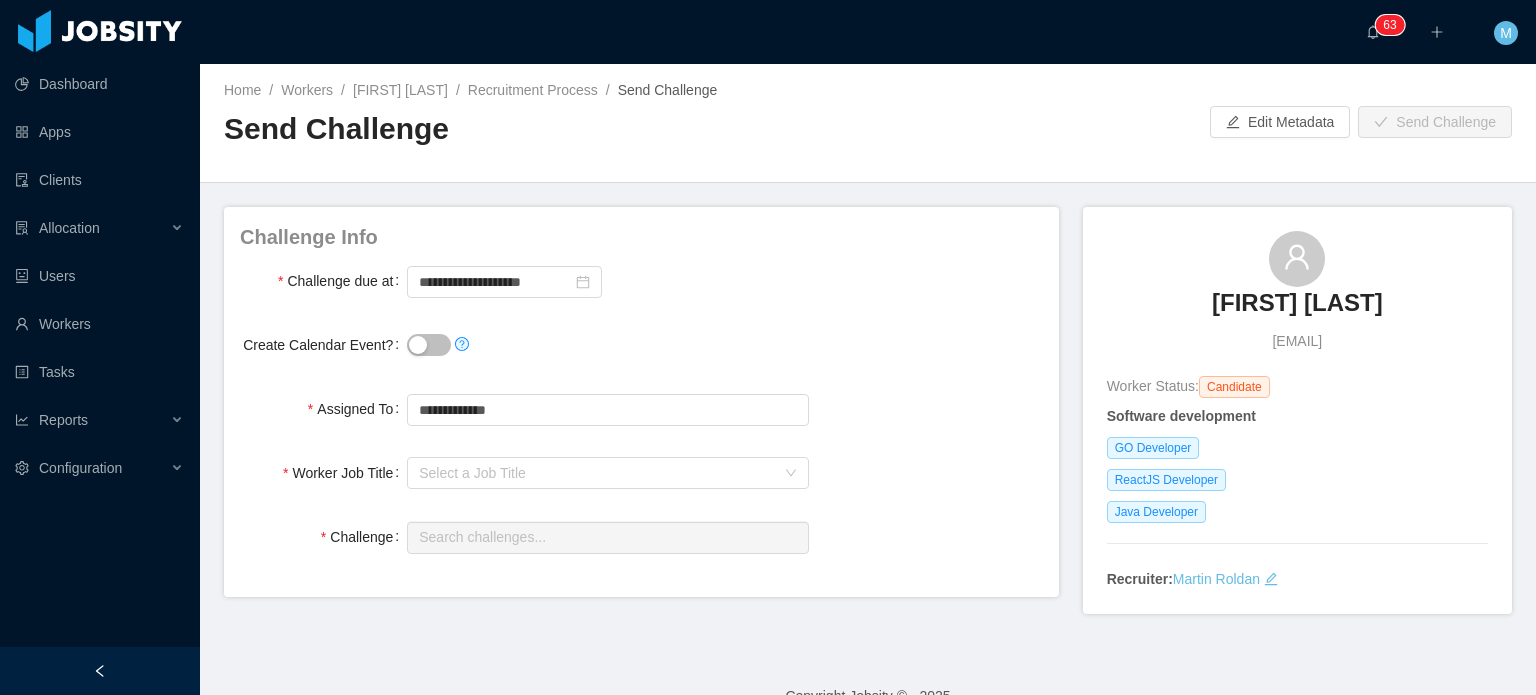 click on "[FIRST] [LAST]" at bounding box center (1297, 303) 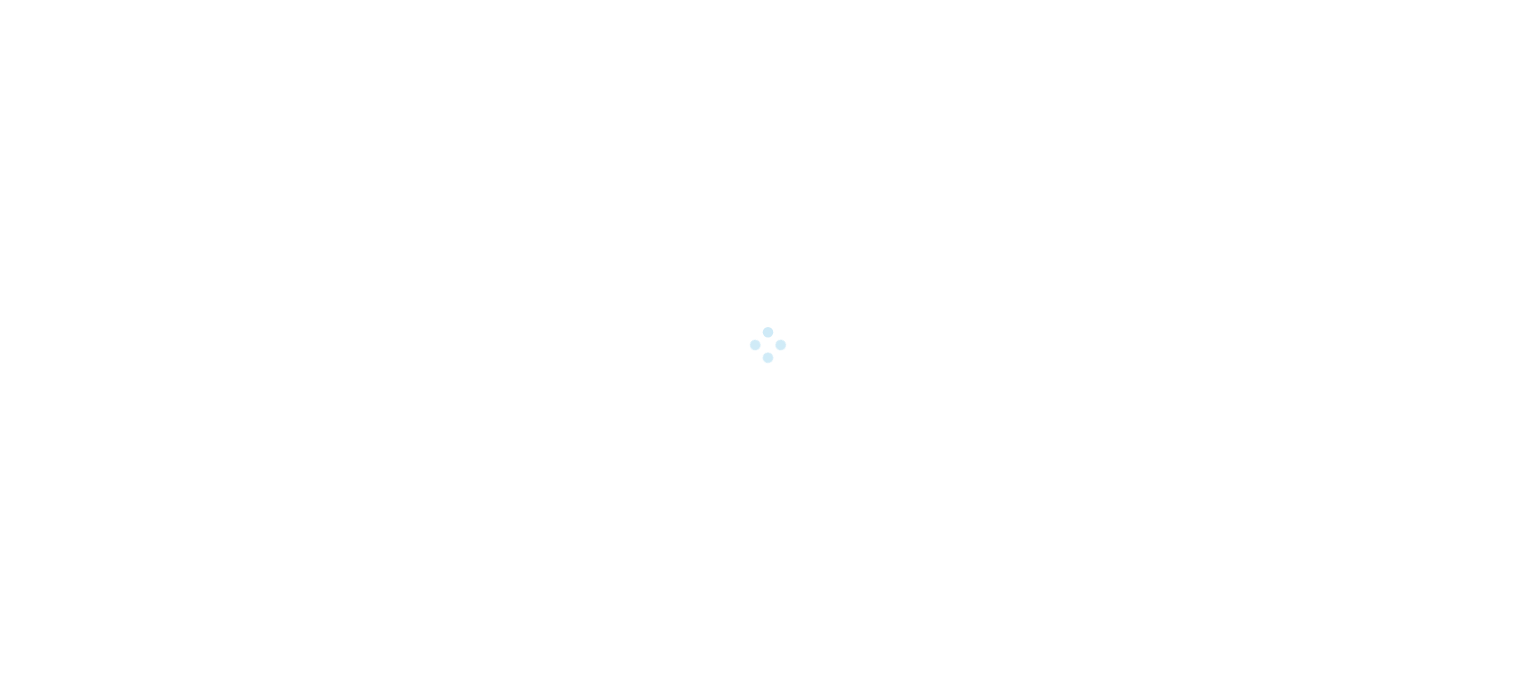 scroll, scrollTop: 0, scrollLeft: 0, axis: both 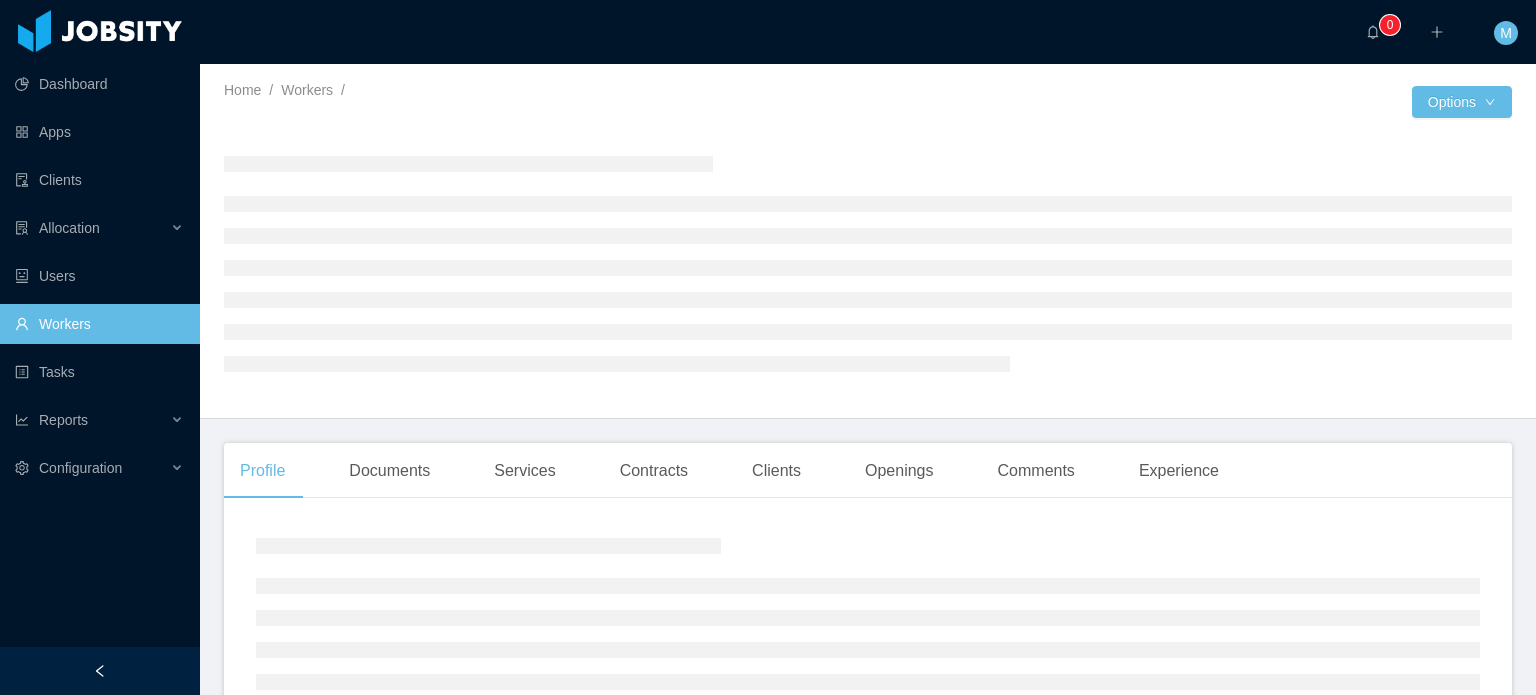 click on "Home / Workers / /   Options" at bounding box center (868, 241) 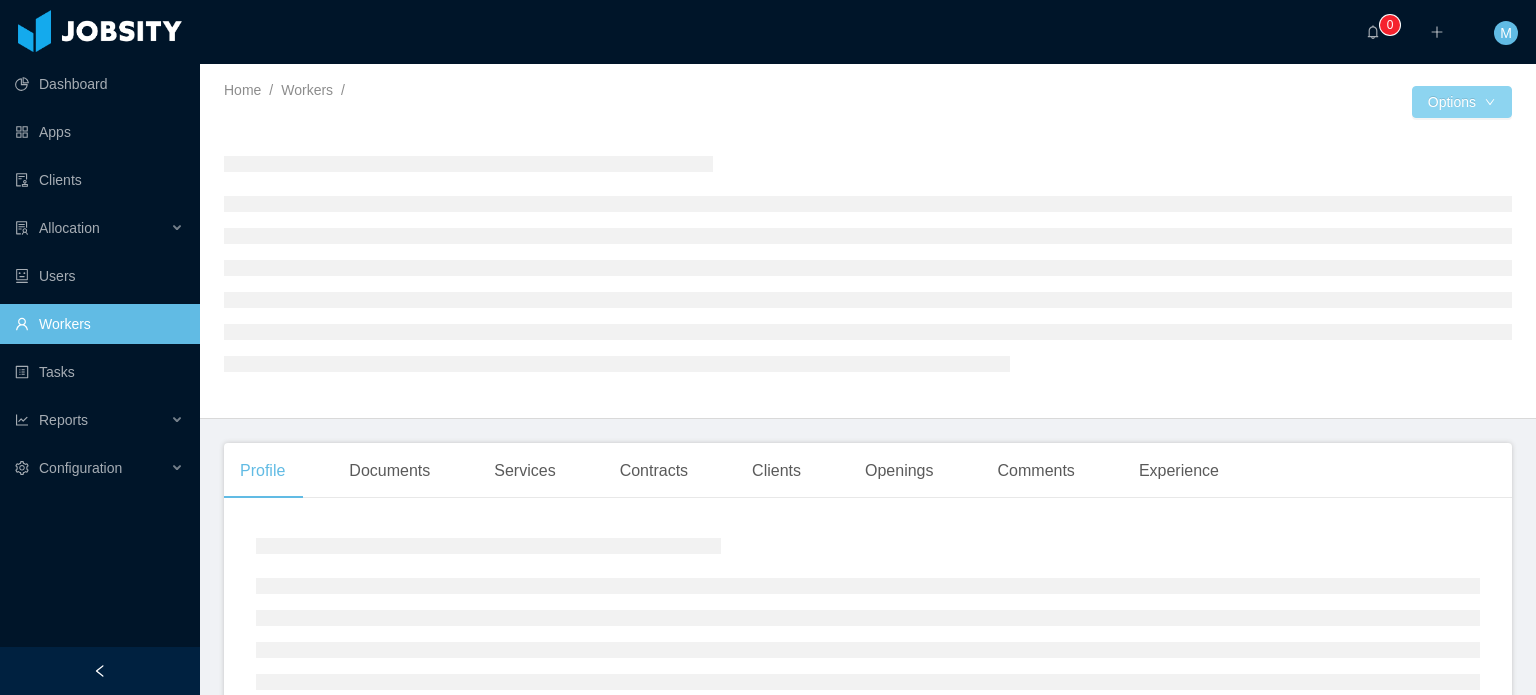 click on "Options" at bounding box center (1462, 102) 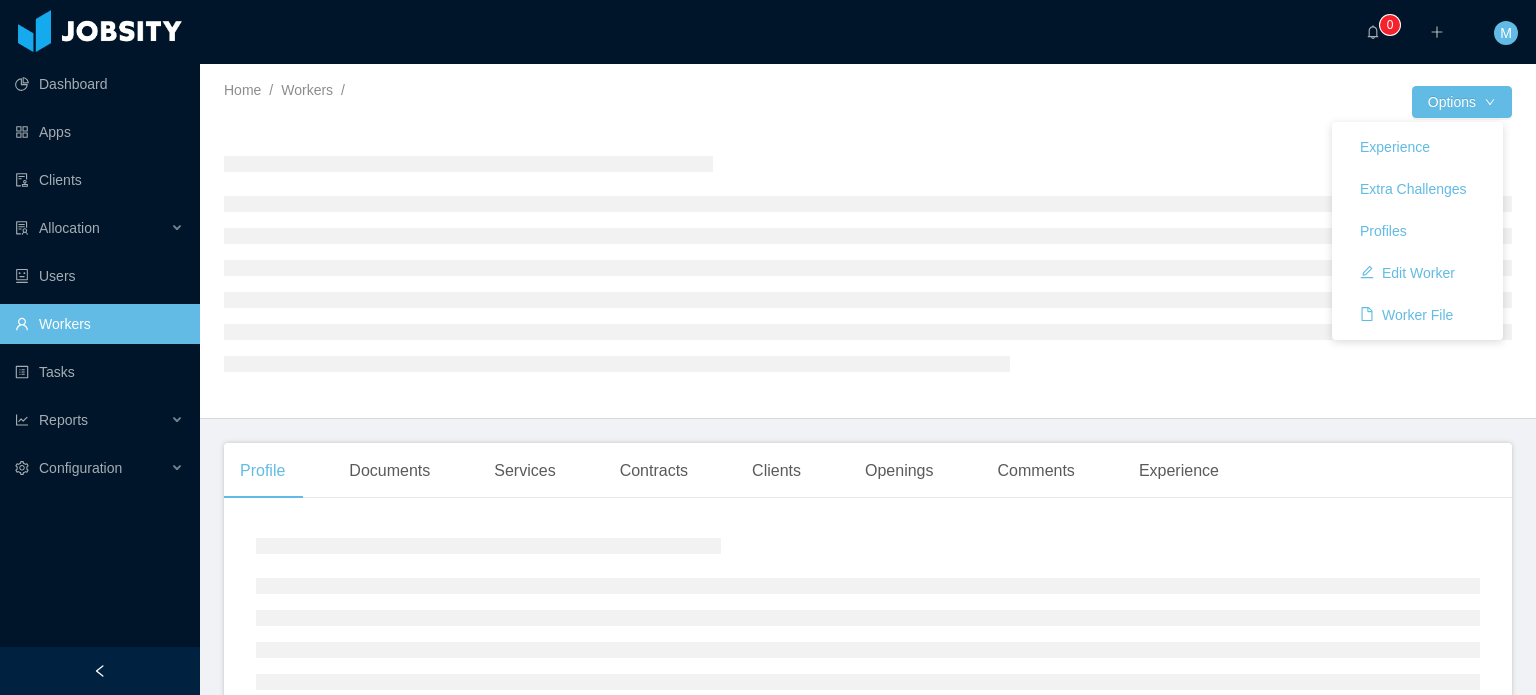click at bounding box center (1140, 102) 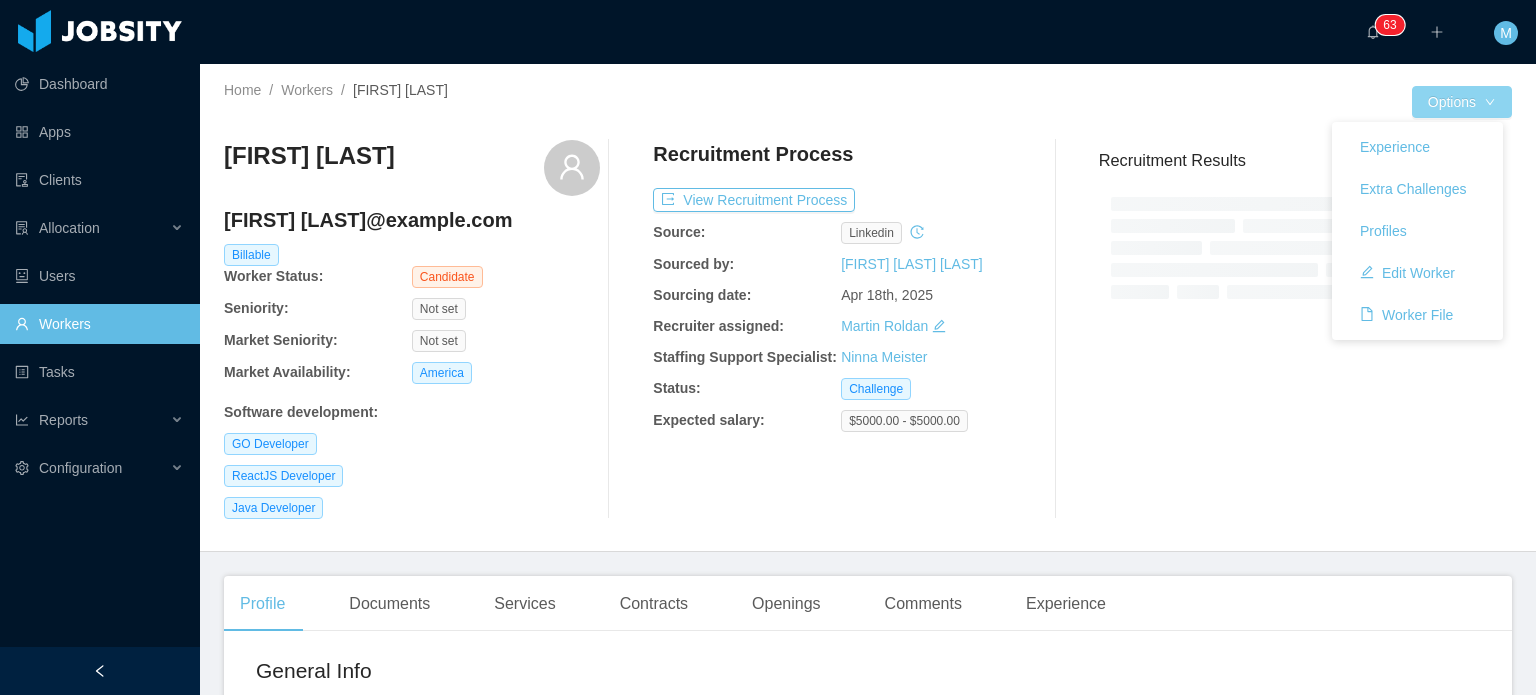 click on "Options" at bounding box center (1462, 102) 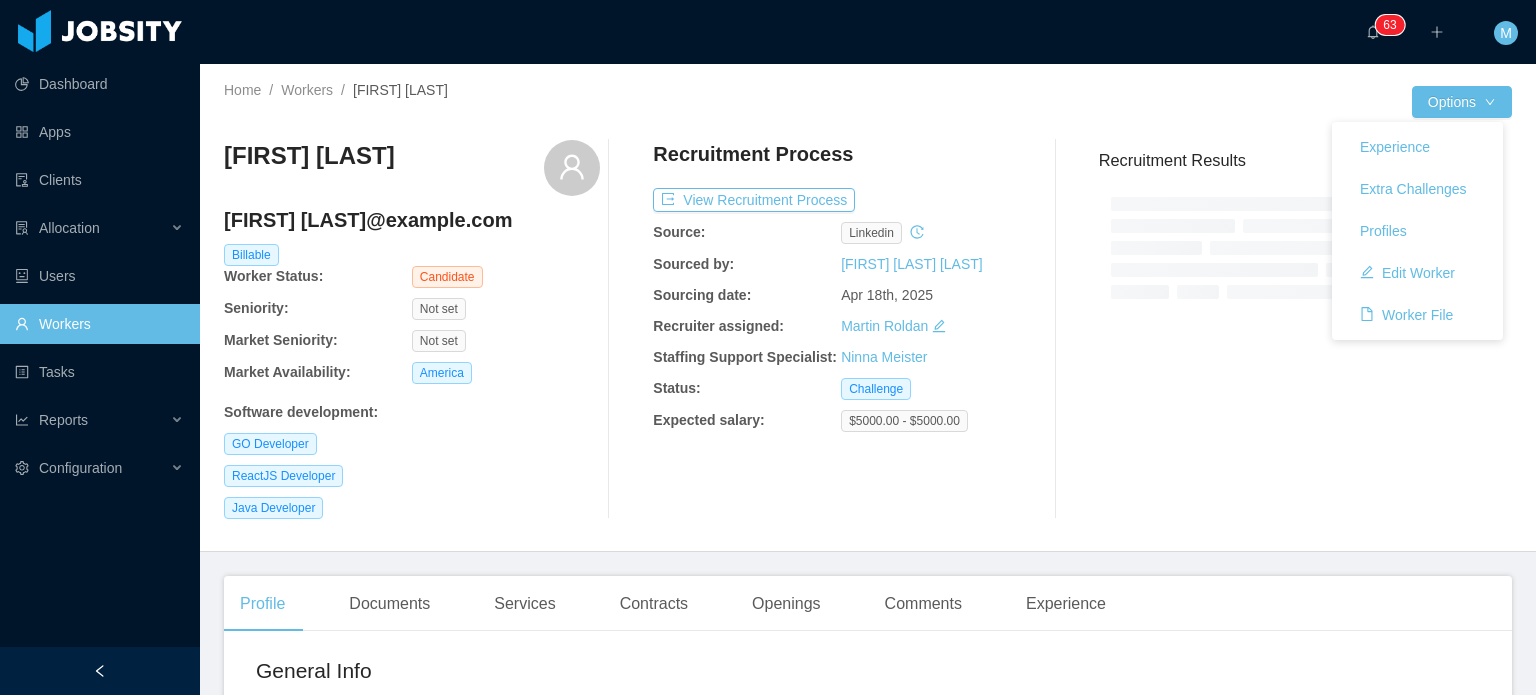 click at bounding box center [1140, 102] 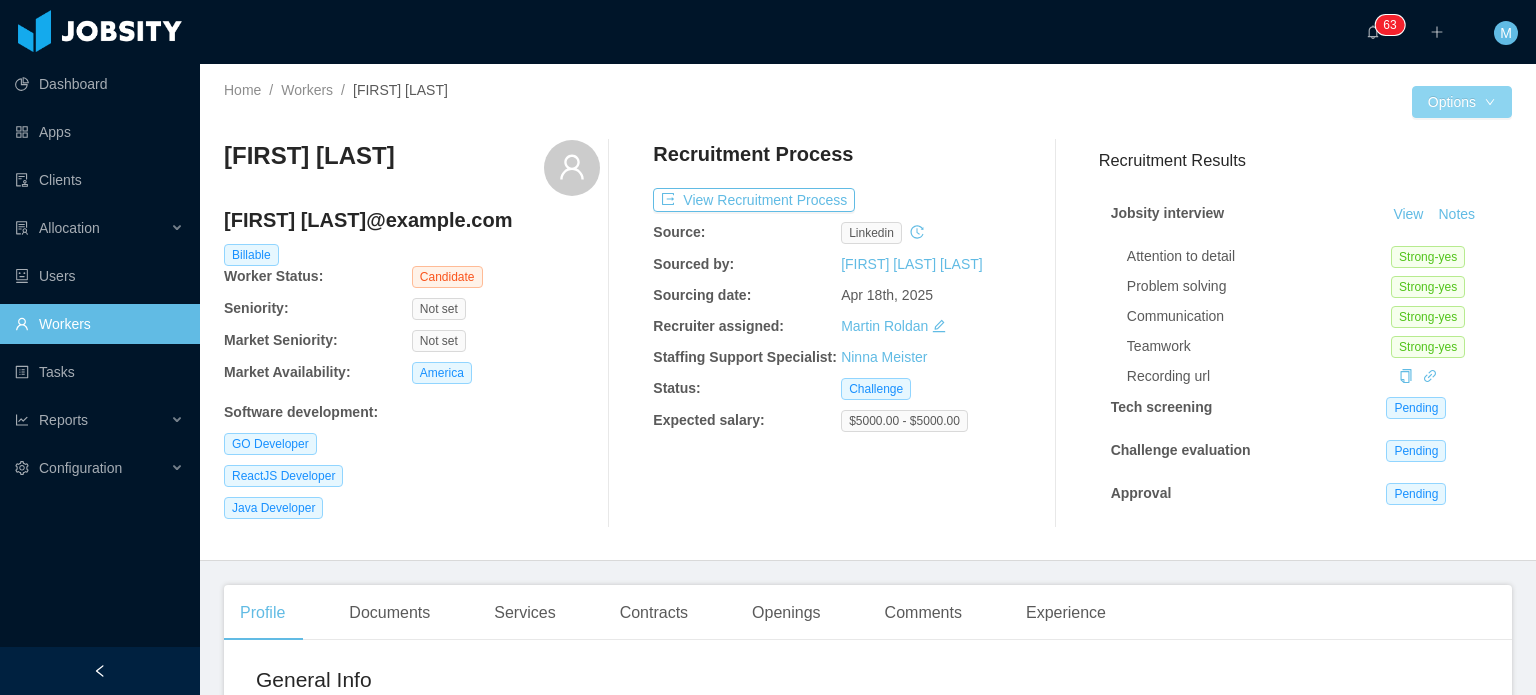 click on "Options" at bounding box center [1462, 102] 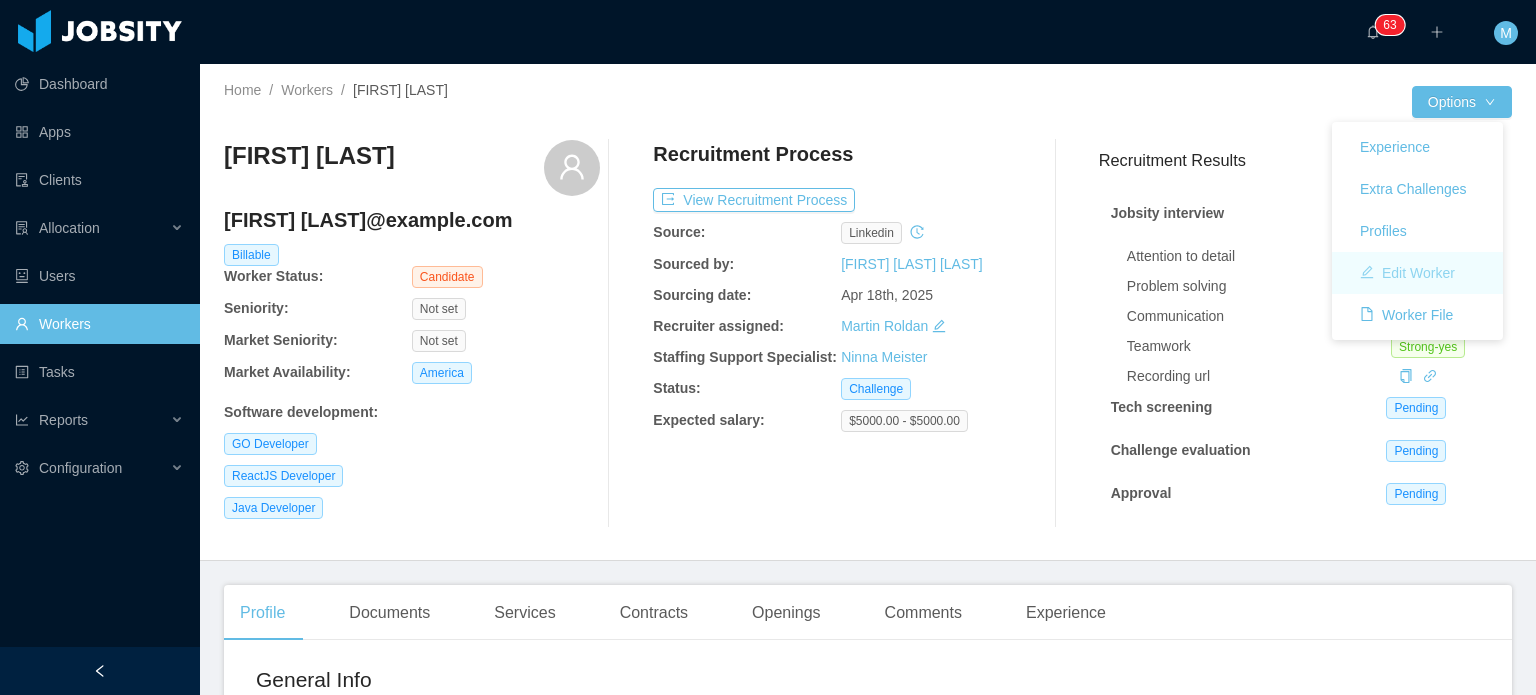 click on "Edit Worker" at bounding box center [1407, 273] 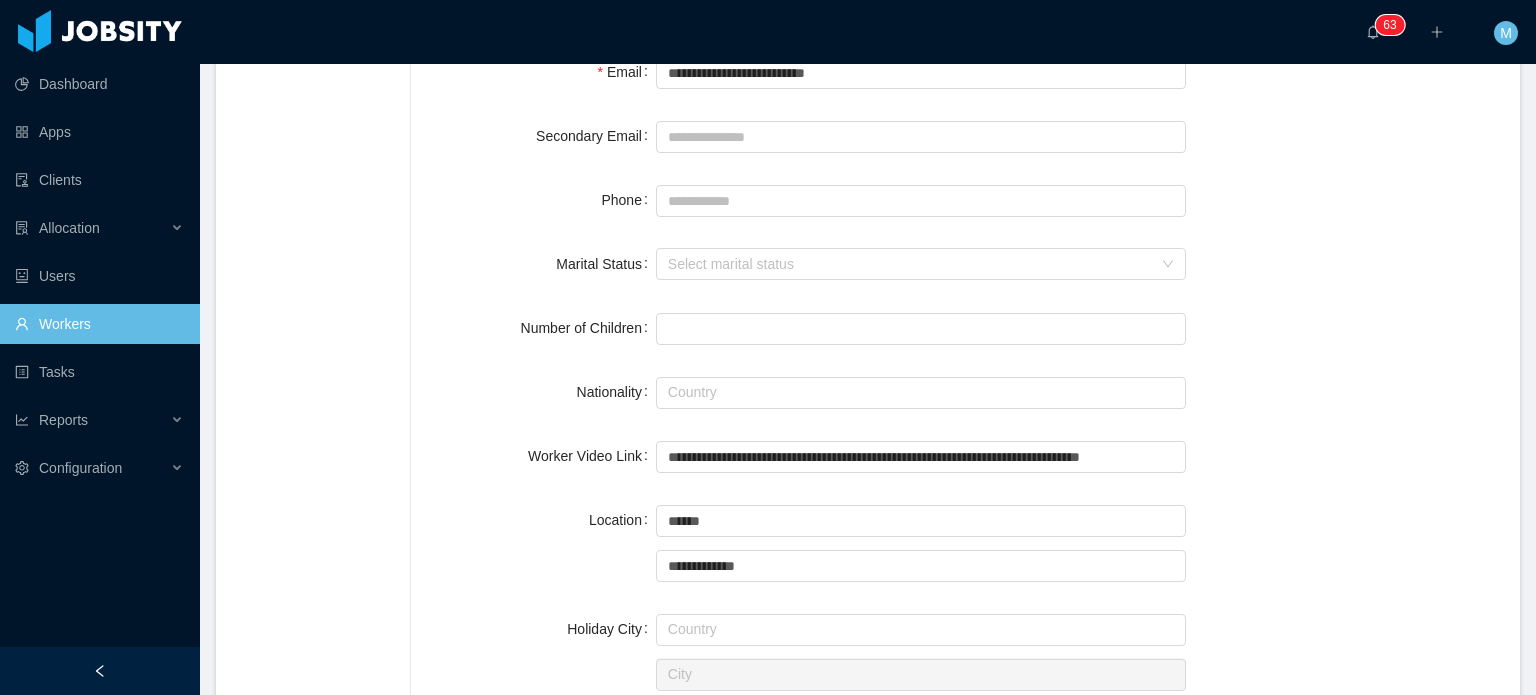 scroll, scrollTop: 156, scrollLeft: 0, axis: vertical 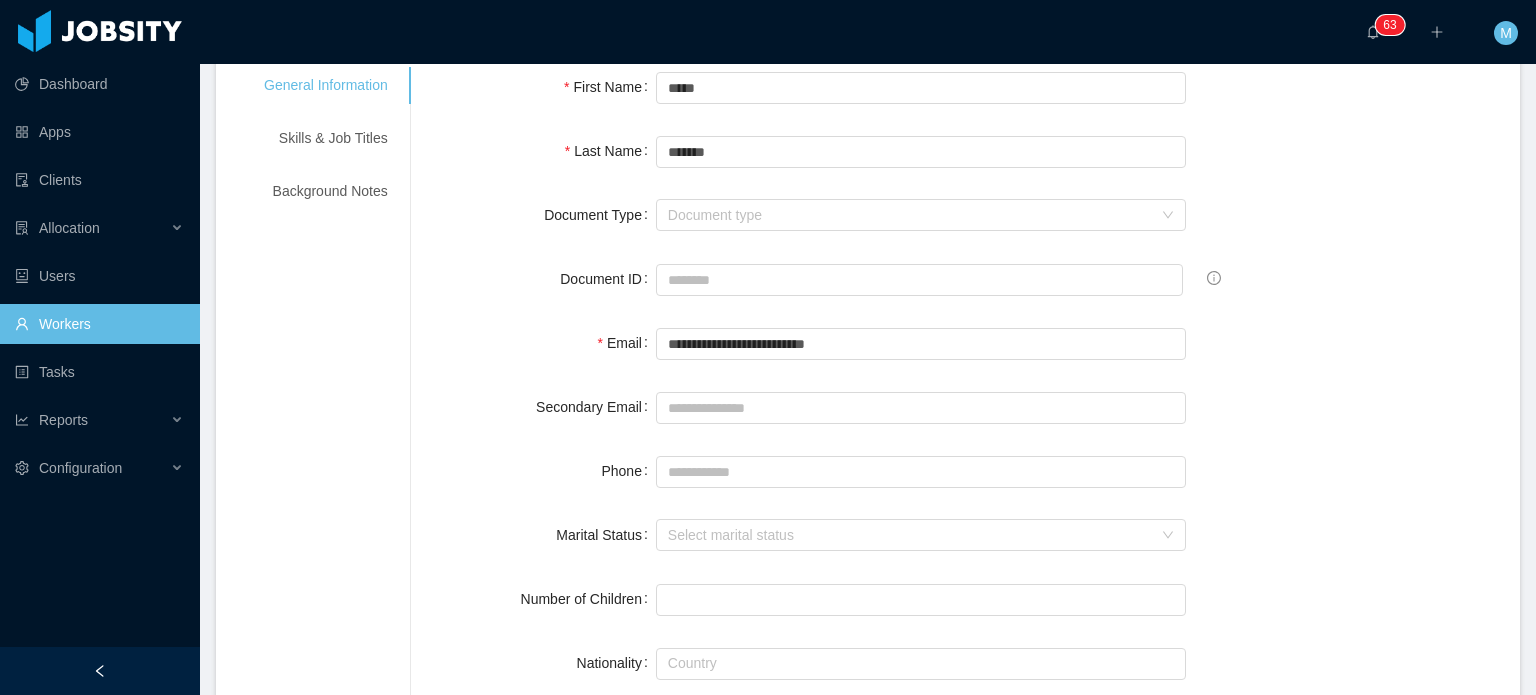 click on "Skills & Job Titles" at bounding box center (326, 138) 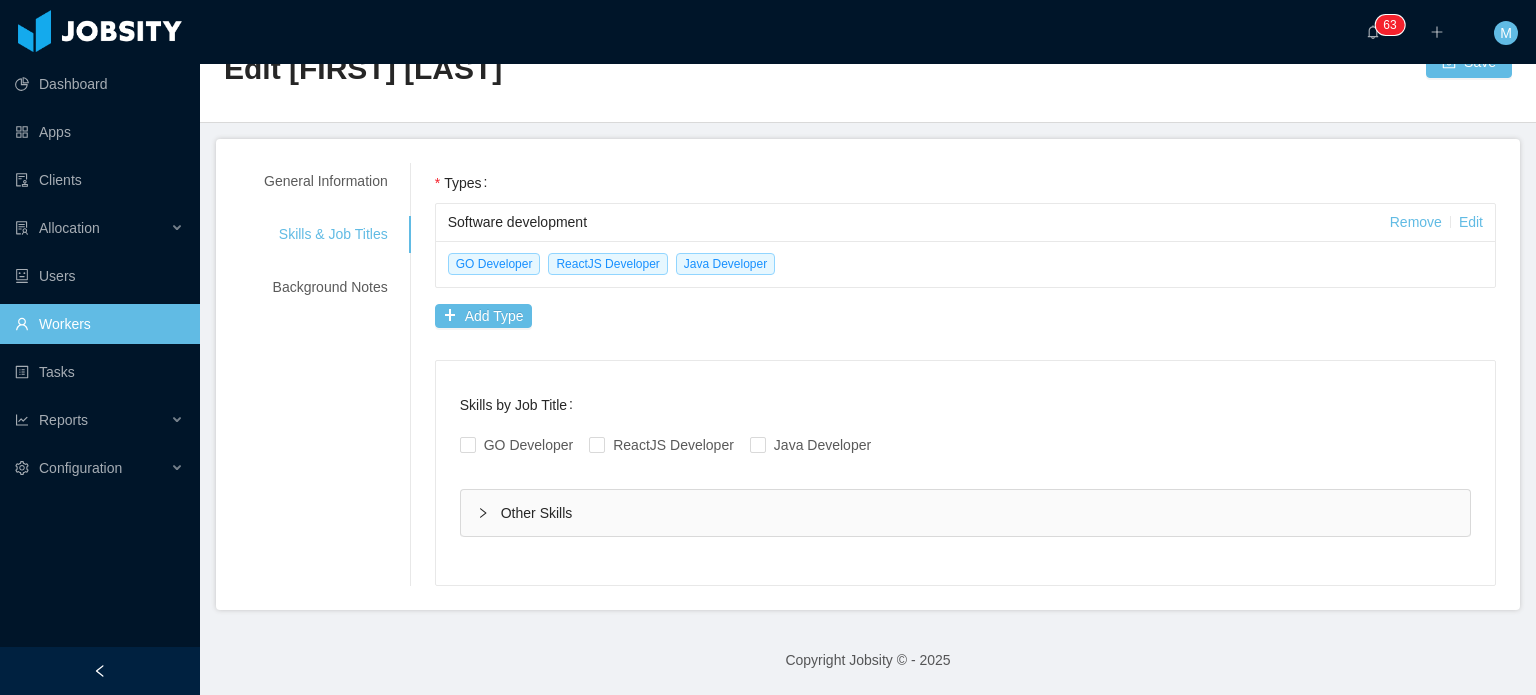 scroll, scrollTop: 58, scrollLeft: 0, axis: vertical 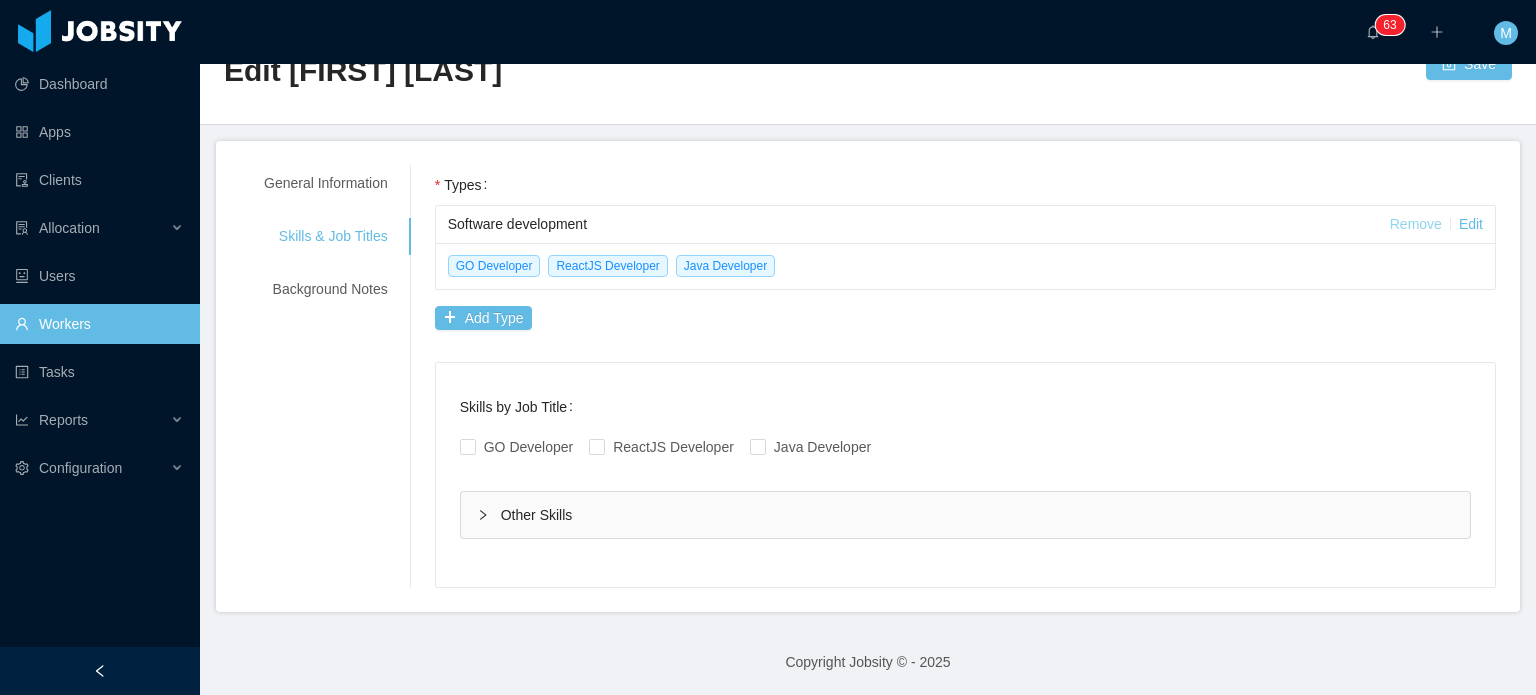 click on "Remove" at bounding box center [1416, 224] 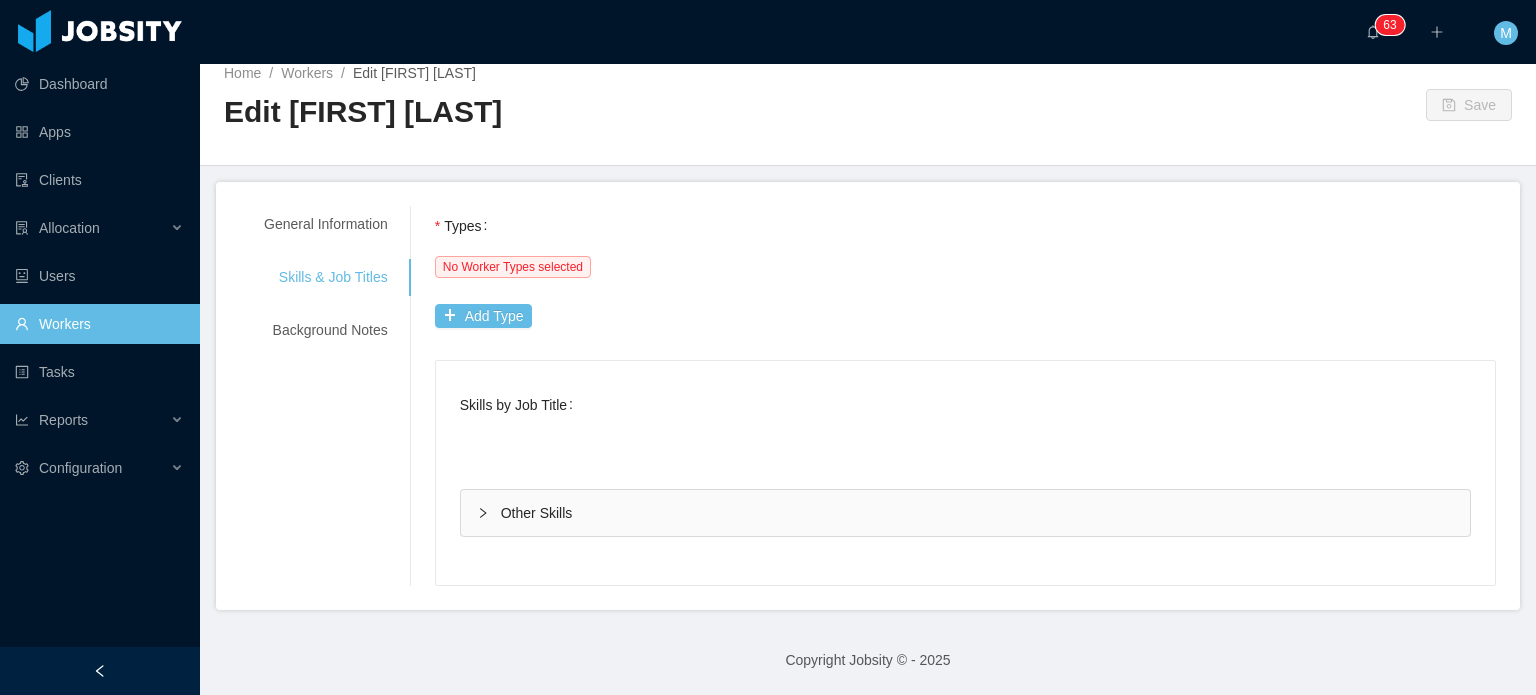 scroll, scrollTop: 15, scrollLeft: 0, axis: vertical 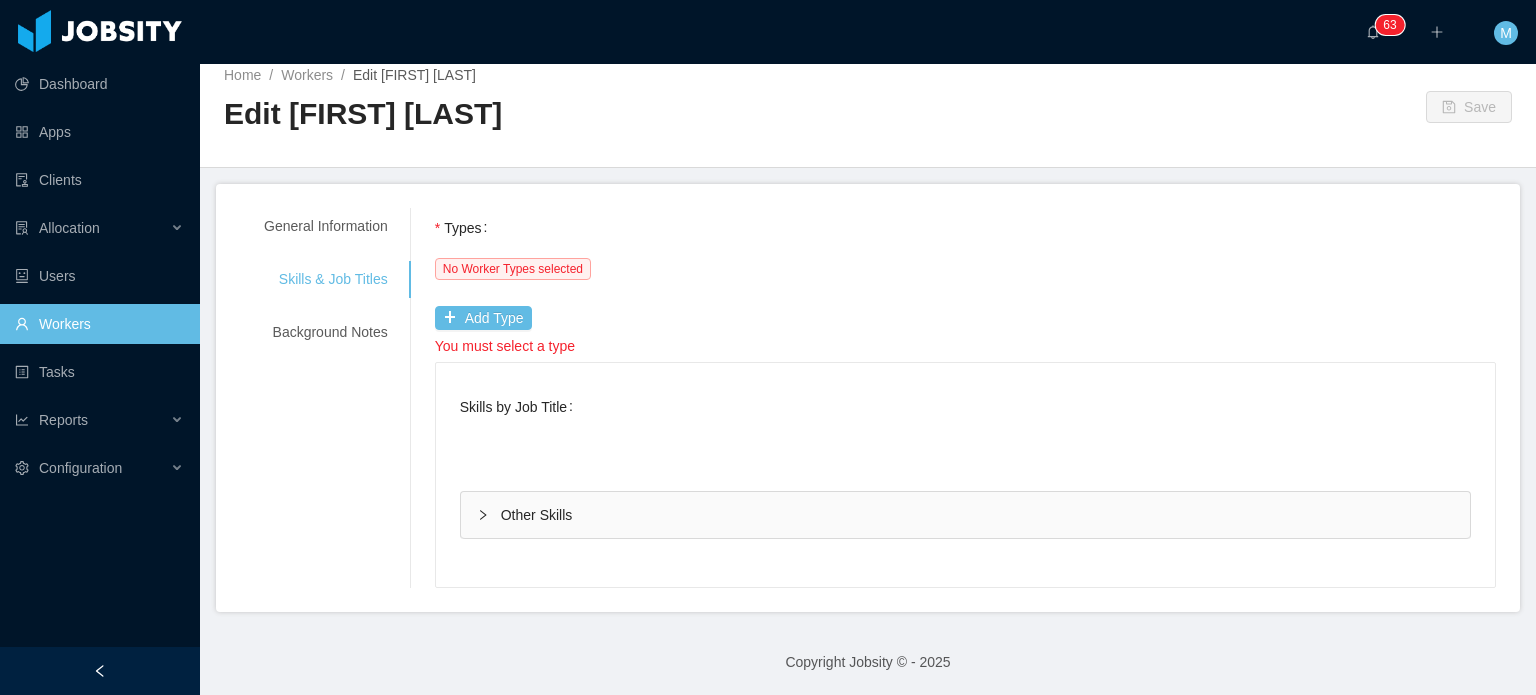 click on "No Worker Types selected Add Type" at bounding box center [965, 293] 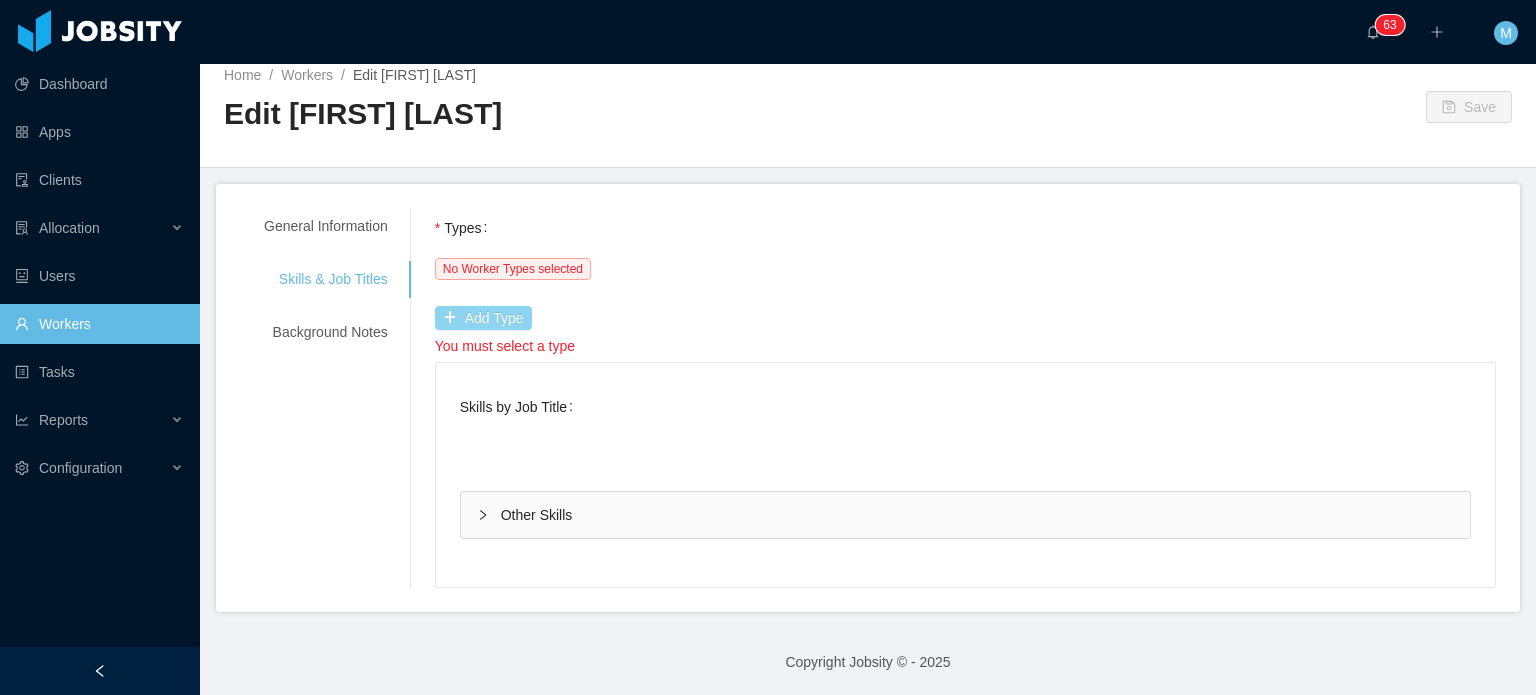 click on "Add Type" at bounding box center [483, 318] 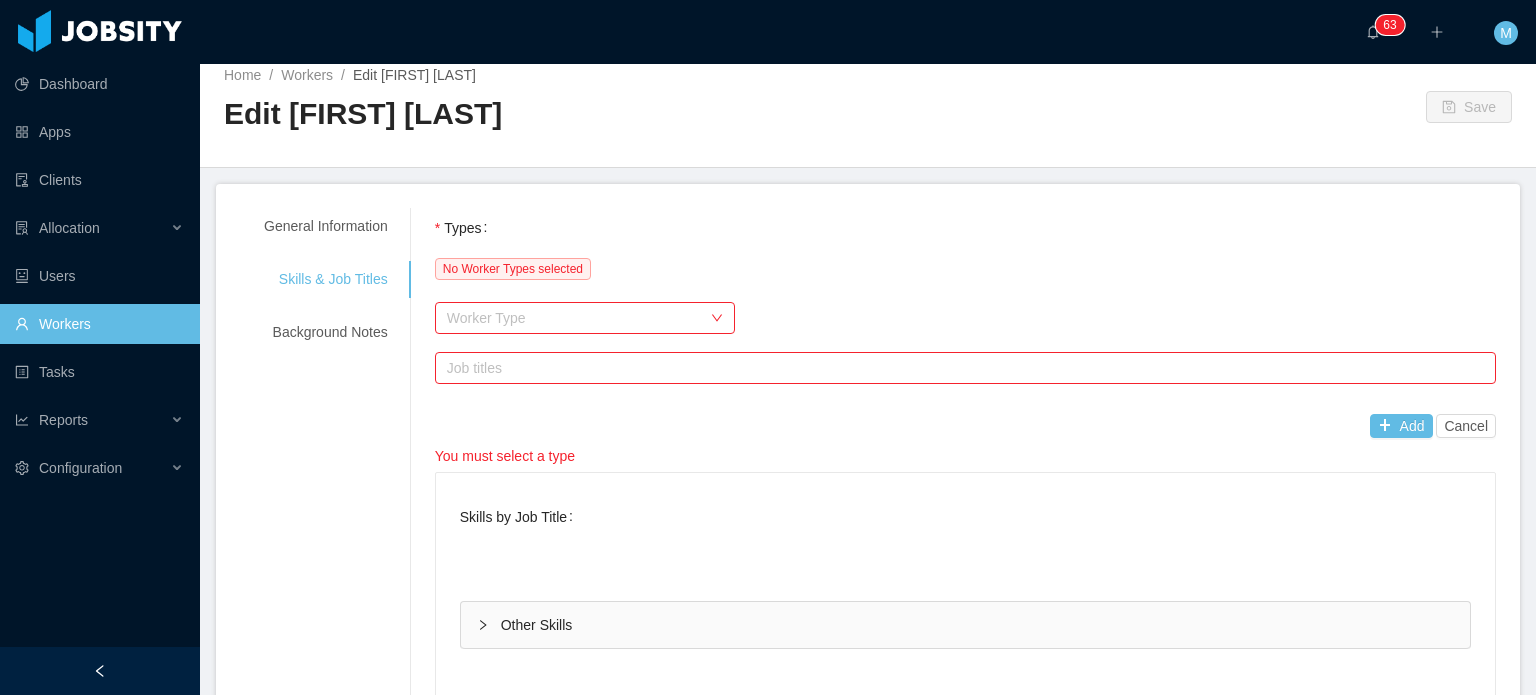 click on "Worker Type" at bounding box center (574, 318) 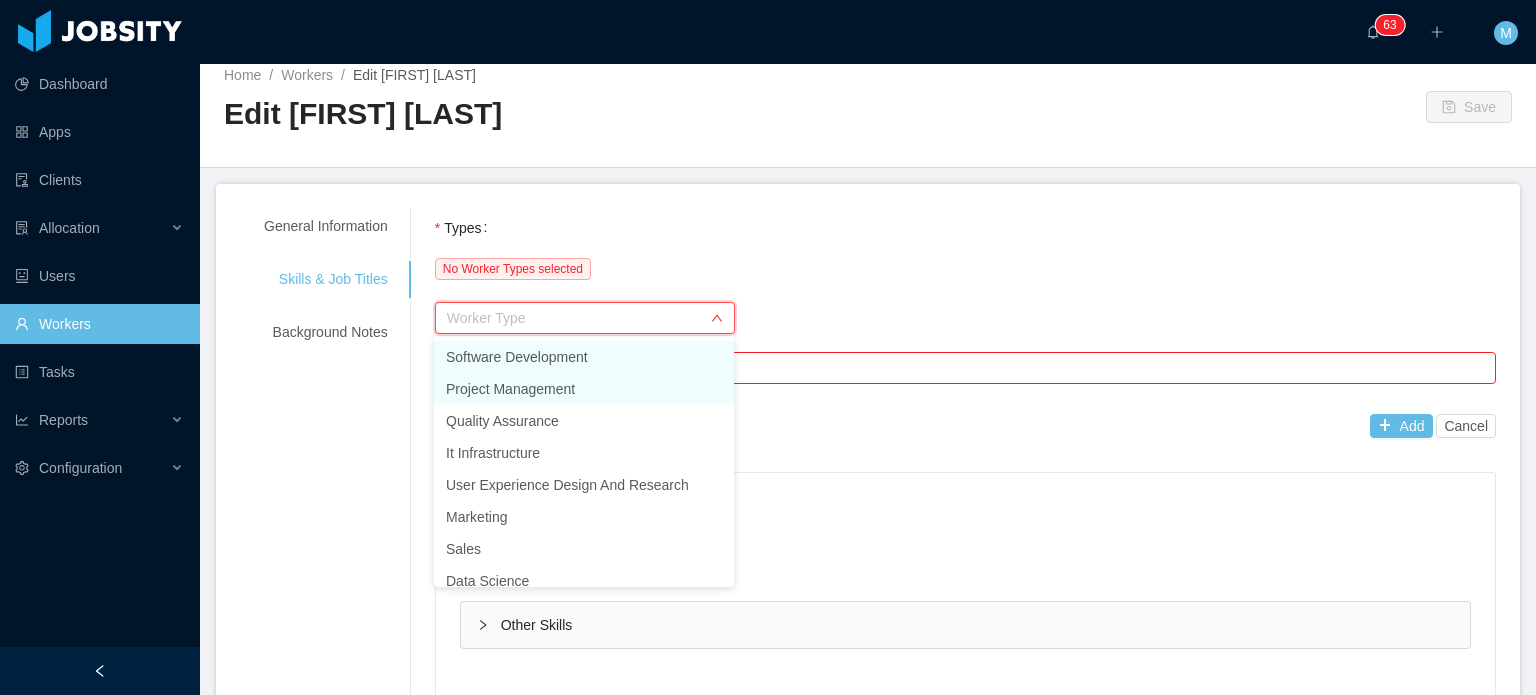 click on "Software Development" at bounding box center (584, 357) 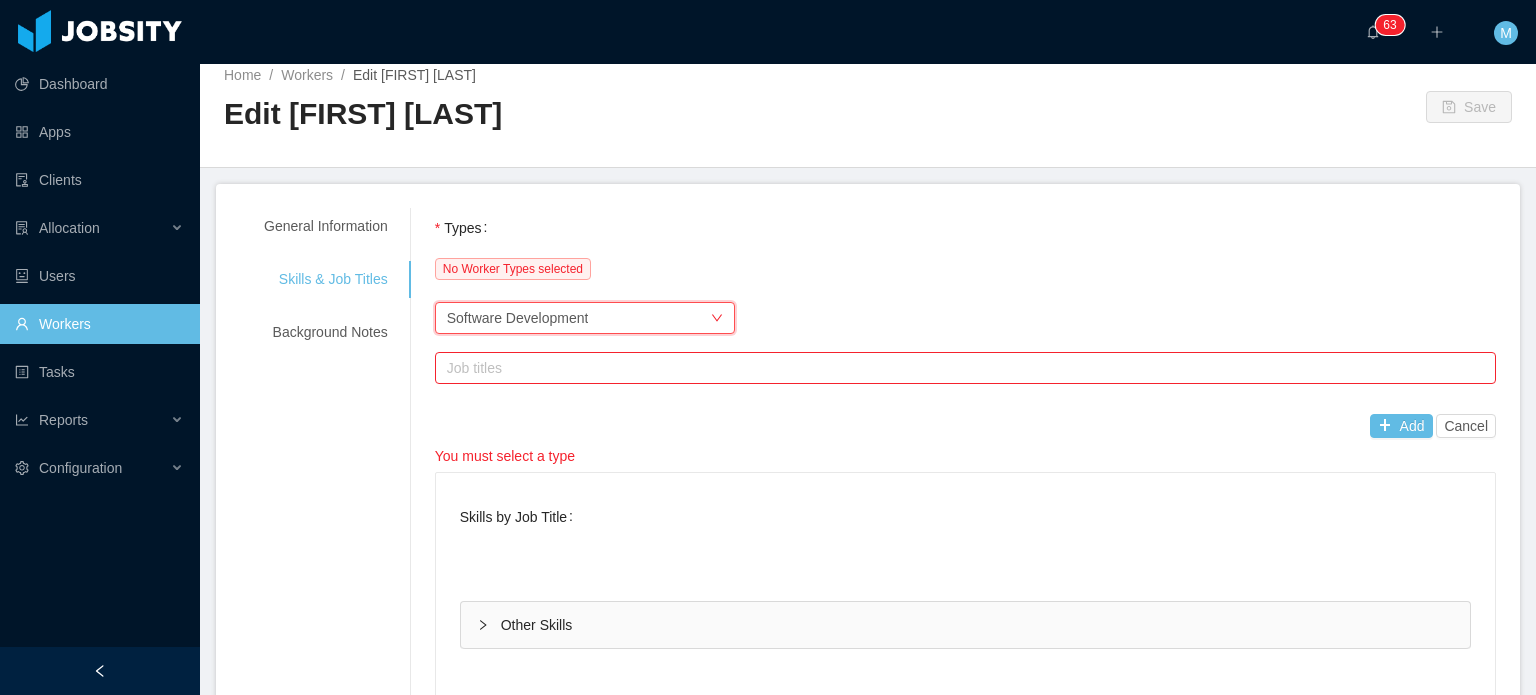 click on "Job titles" at bounding box center (961, 368) 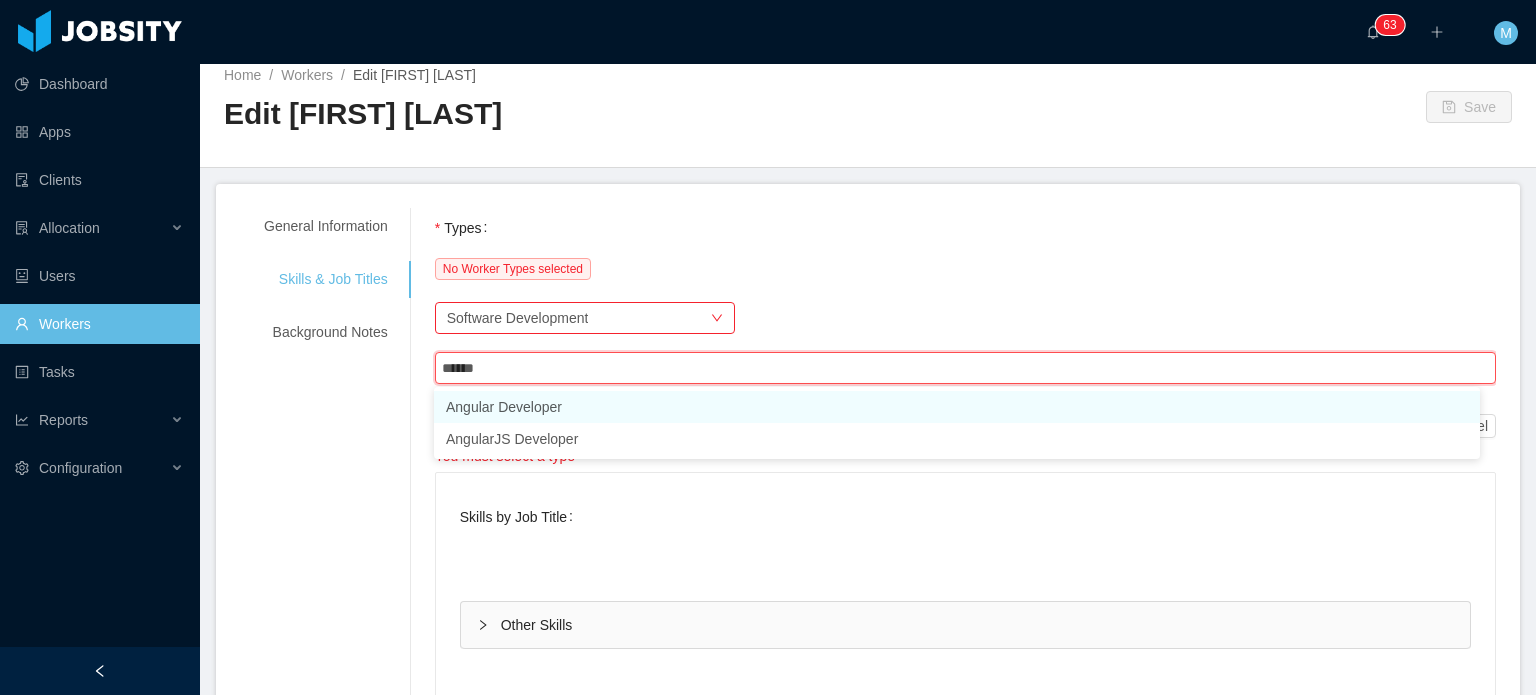 type on "*******" 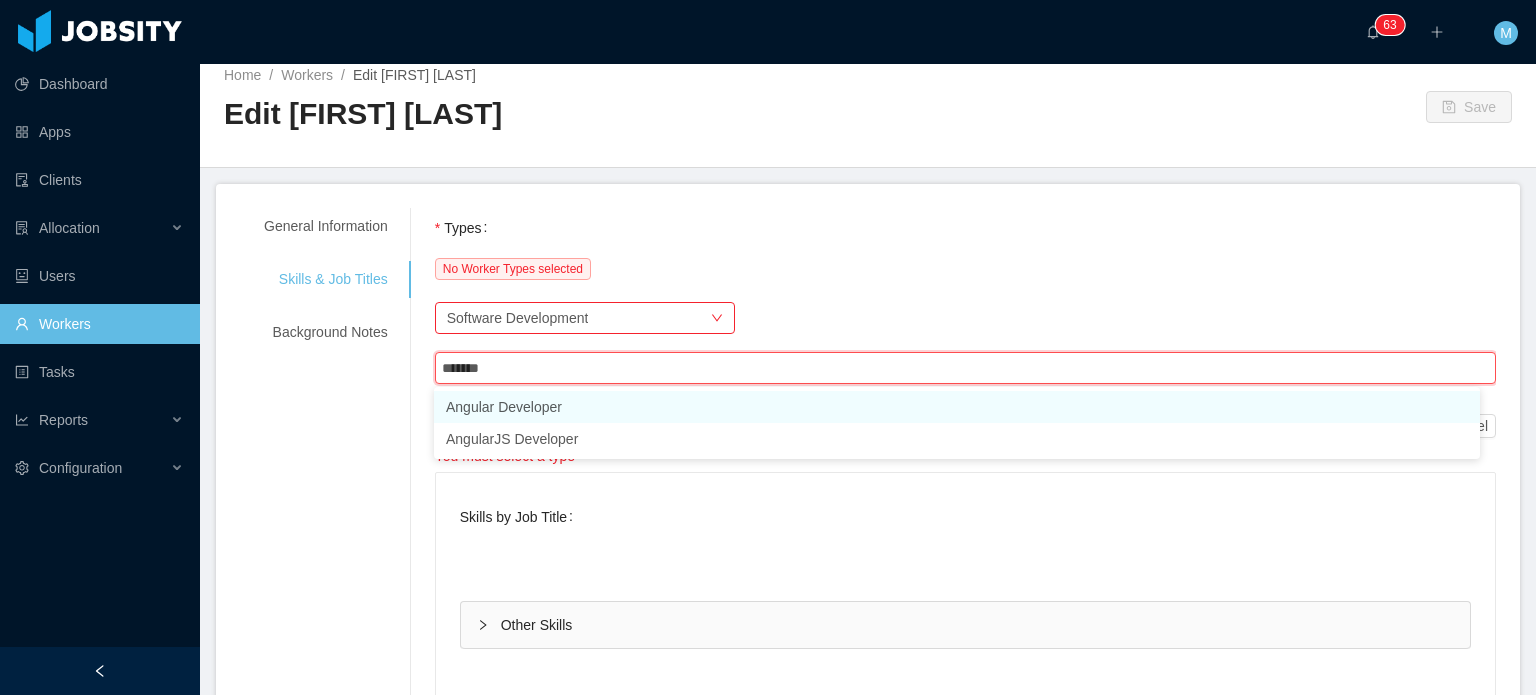 type 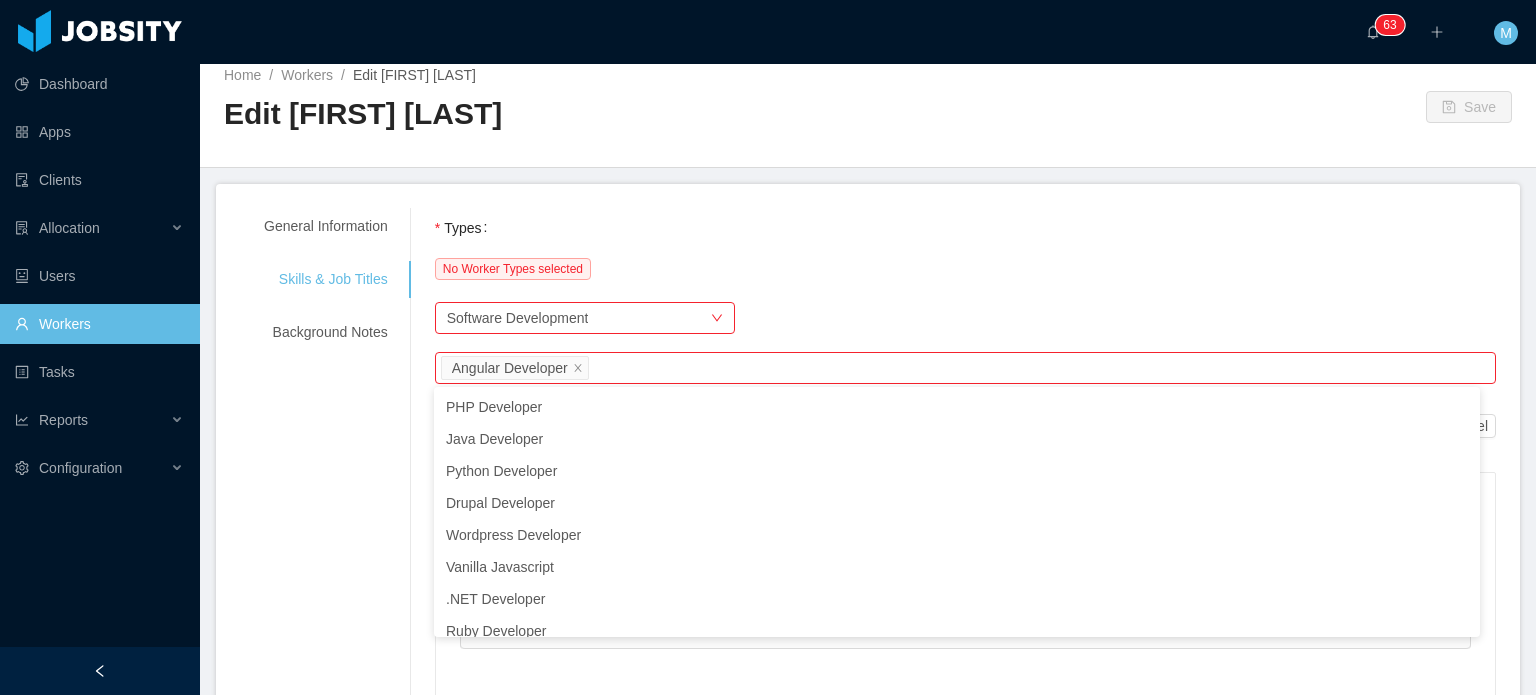 click on "Worker Type Software Development" at bounding box center (965, 318) 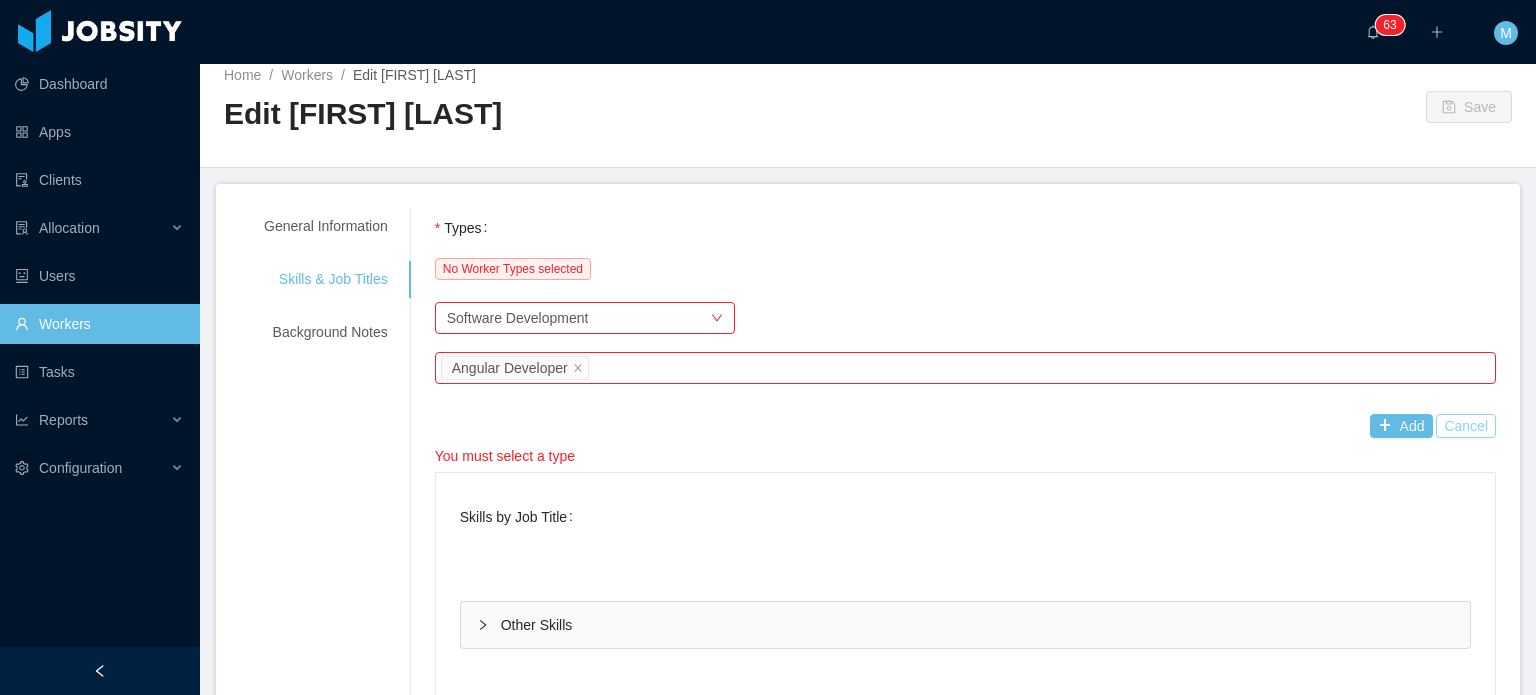 click on "Cancel" at bounding box center [1466, 426] 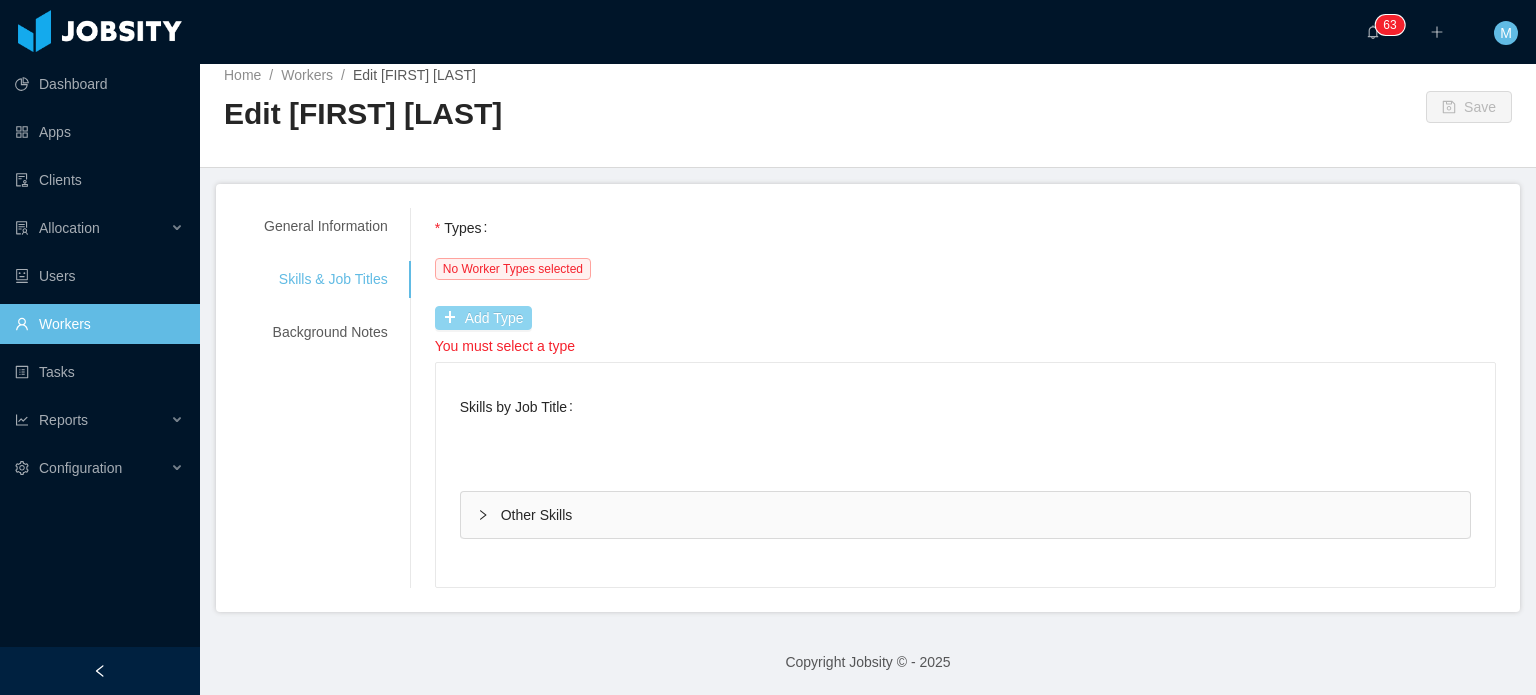 click on "Add Type" at bounding box center [483, 318] 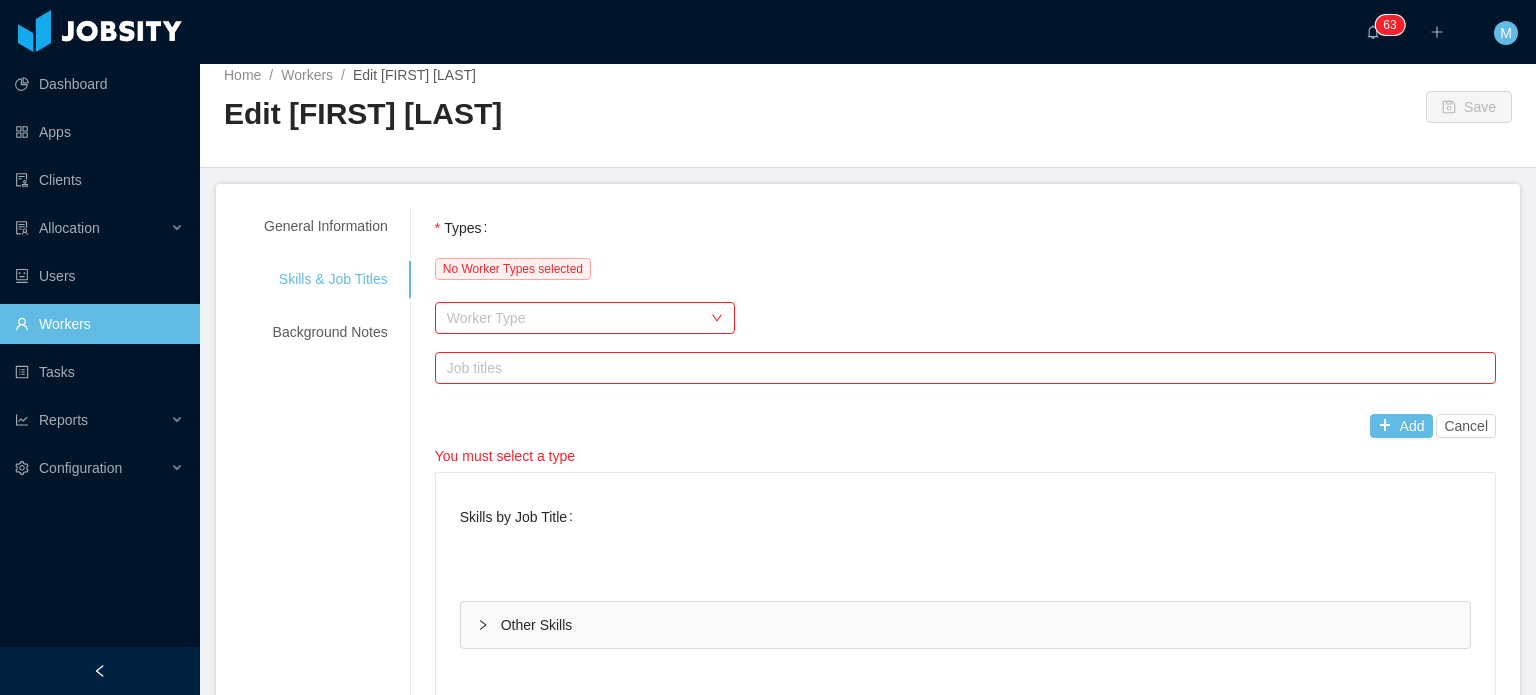 click on "Job titles" at bounding box center [961, 368] 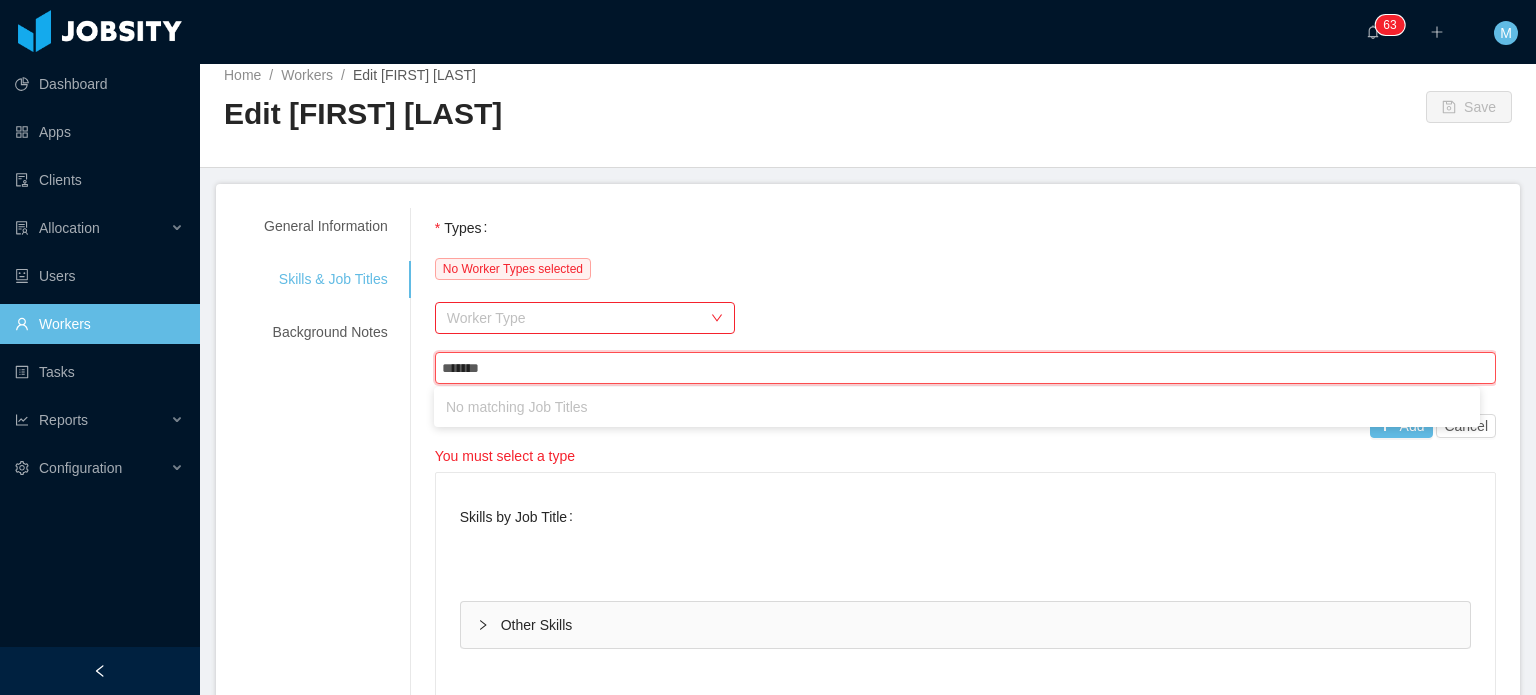 click on "Worker Type" at bounding box center [574, 318] 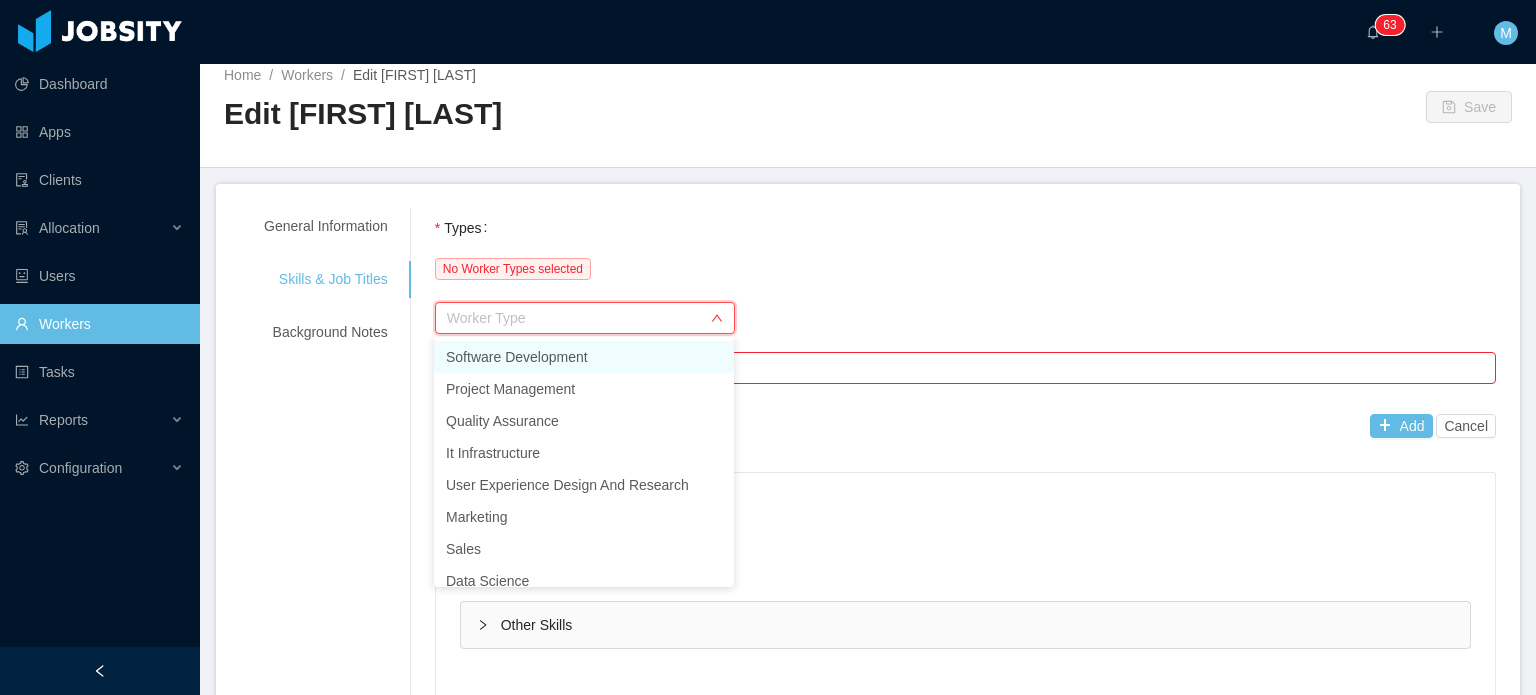 click on "Software Development" at bounding box center [584, 357] 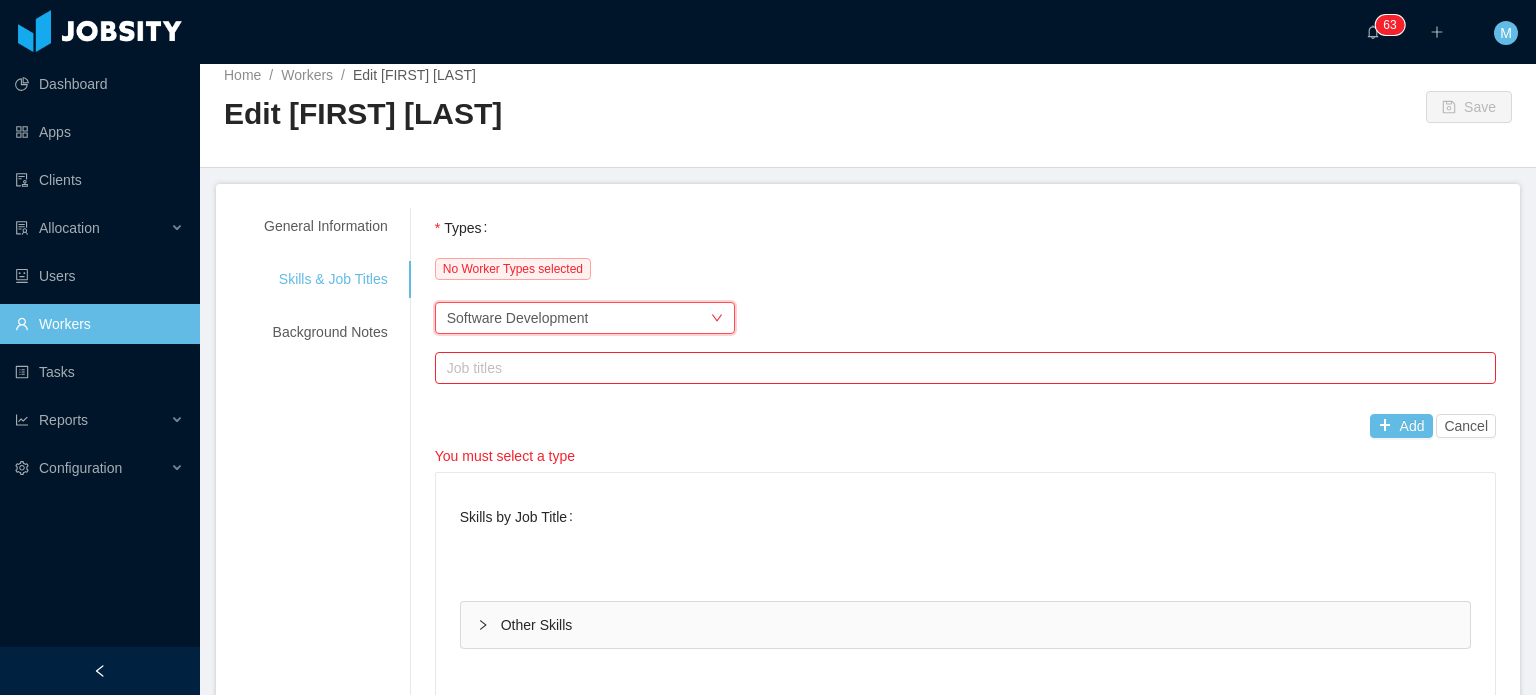 click on "Job titles" at bounding box center (961, 368) 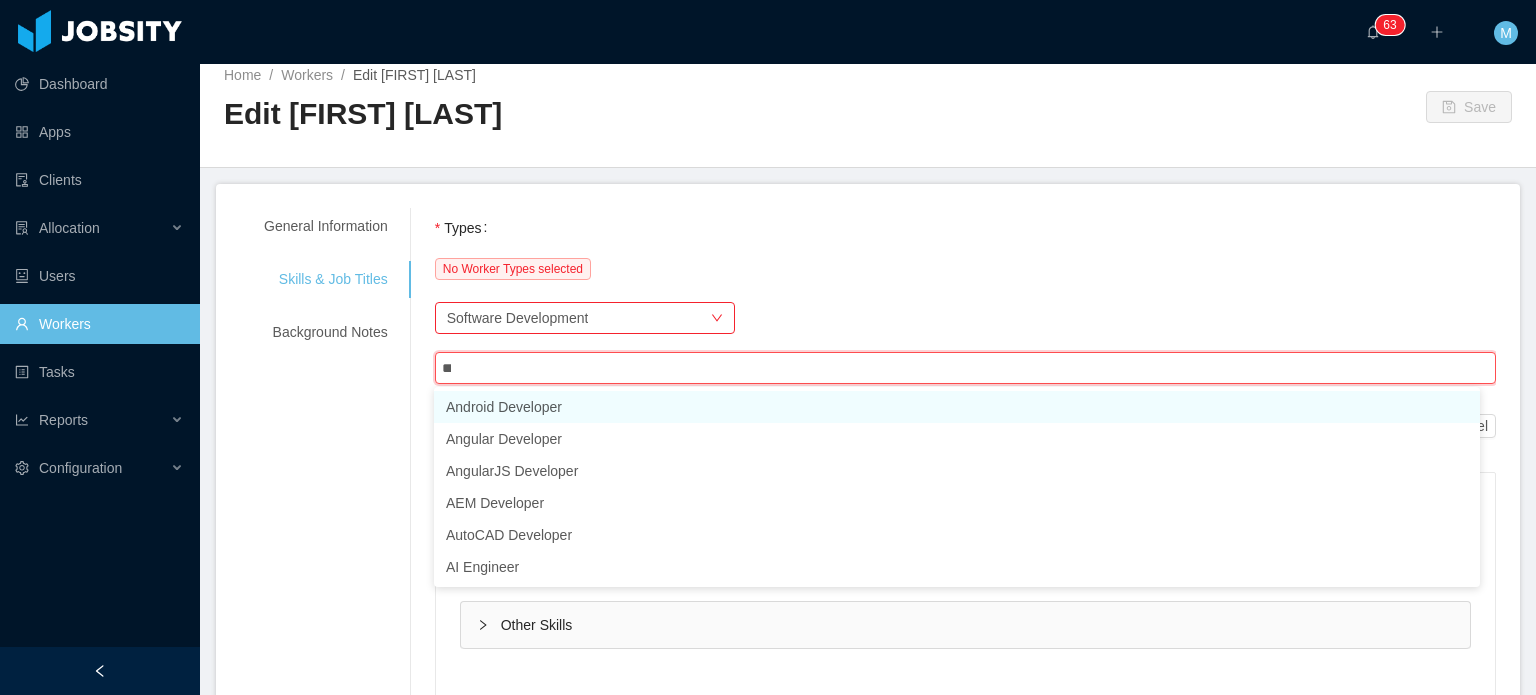 type on "****" 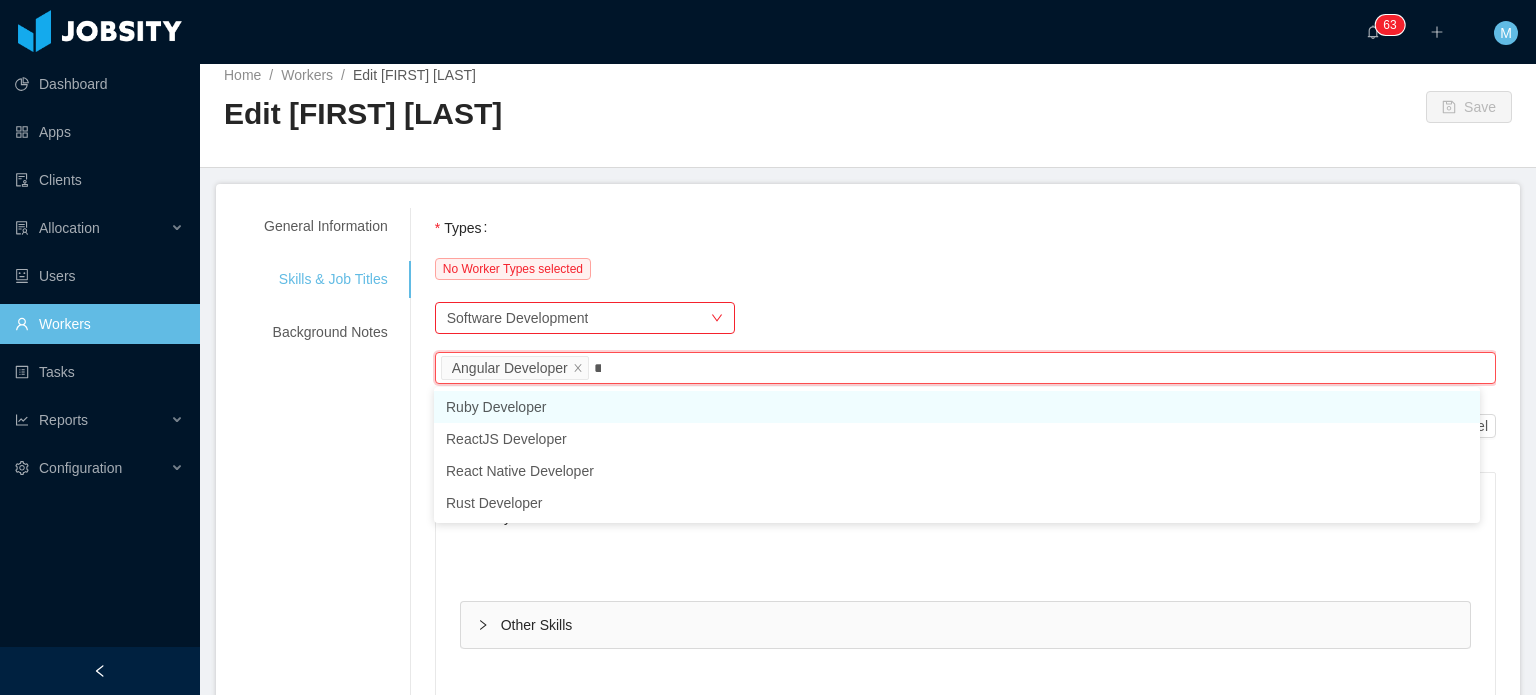 type on "****" 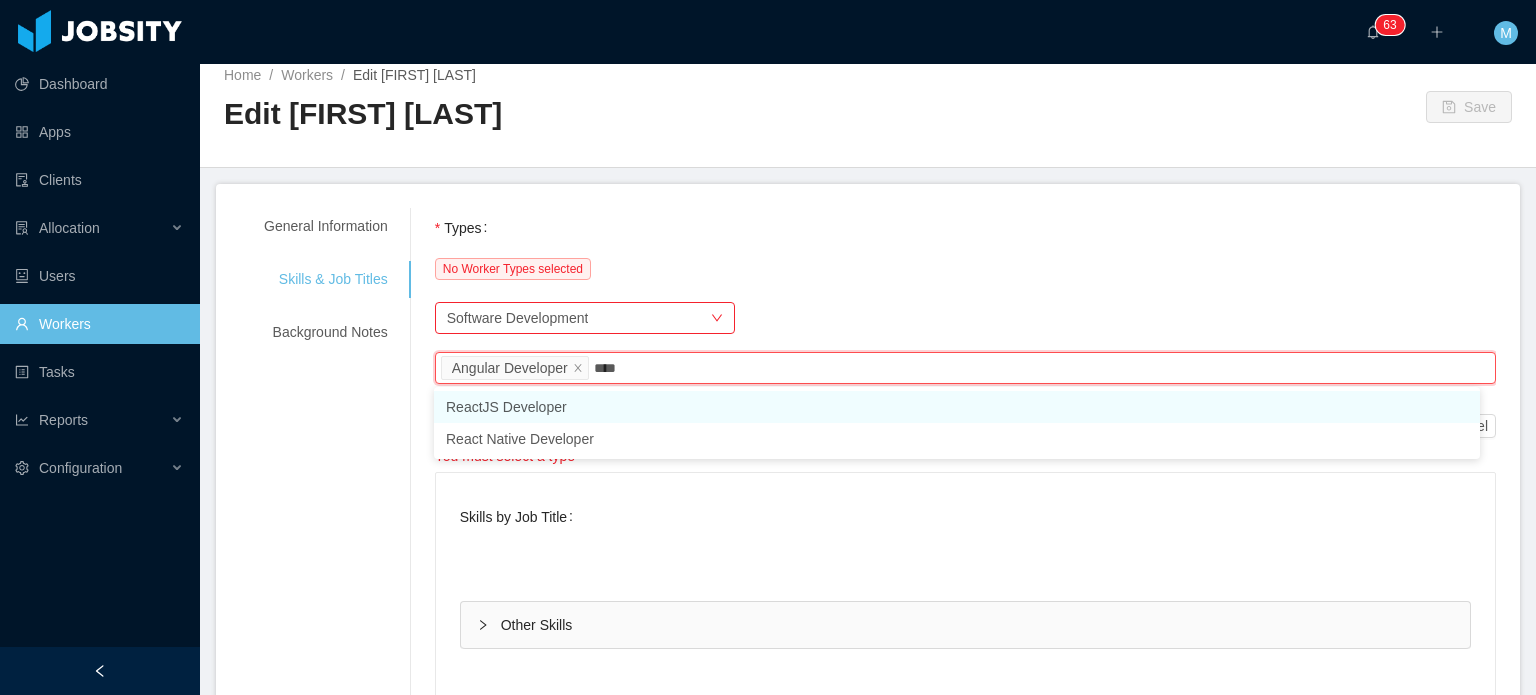 type 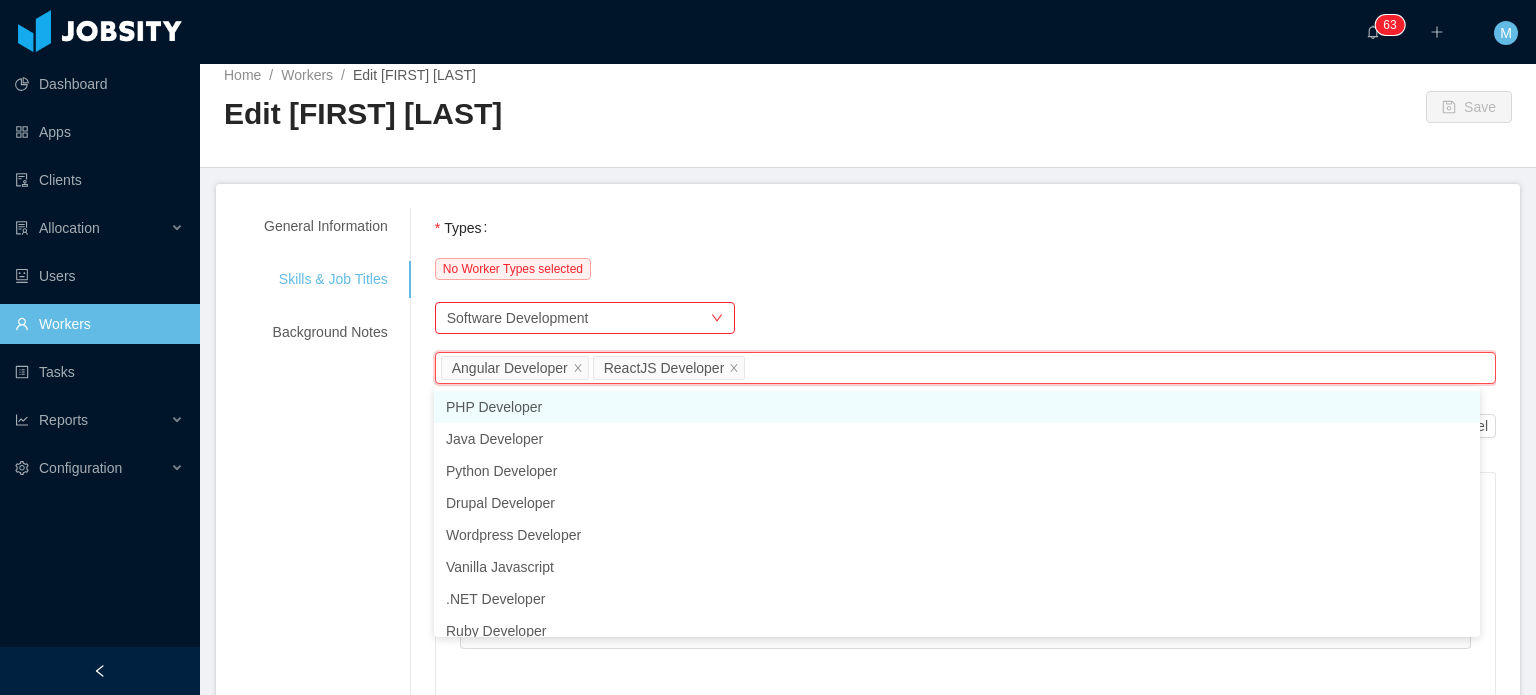 click on "**********" at bounding box center [868, 385] 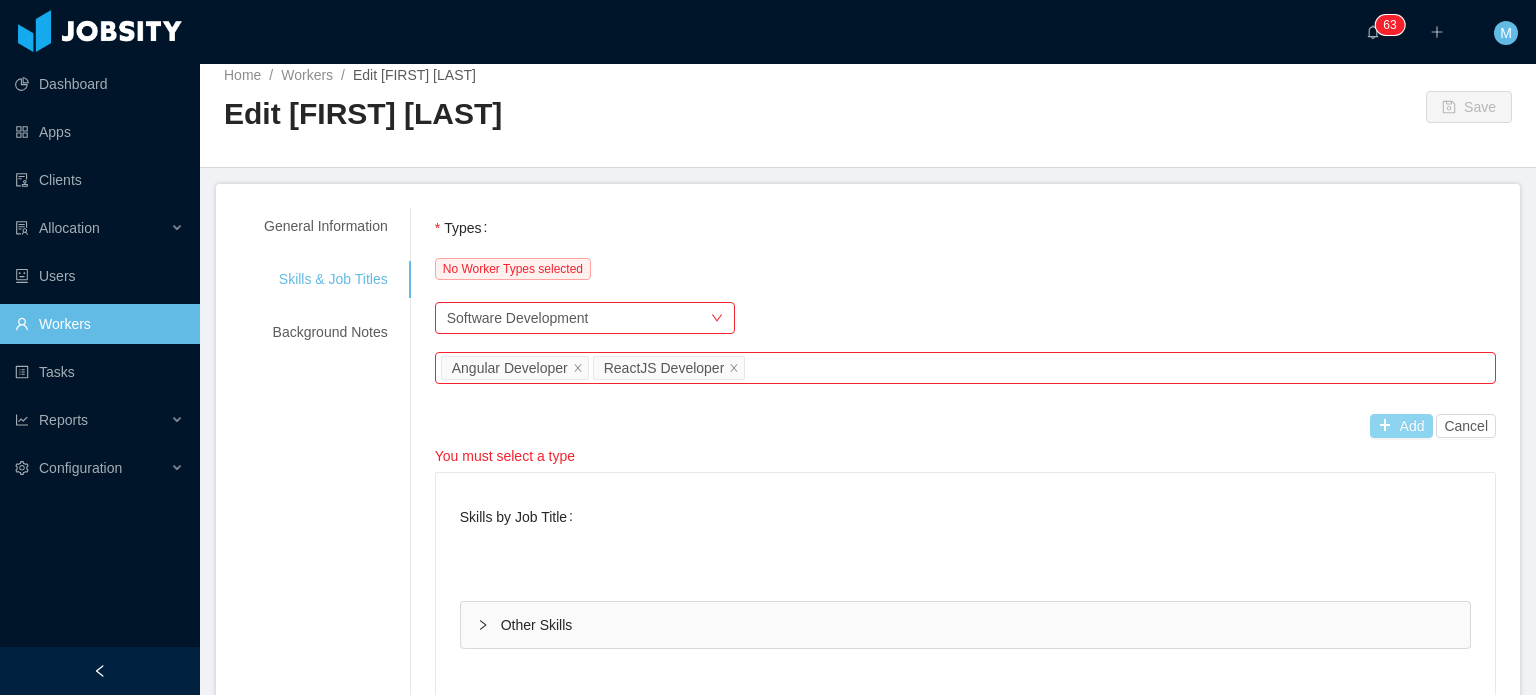 click on "Add" at bounding box center (1401, 426) 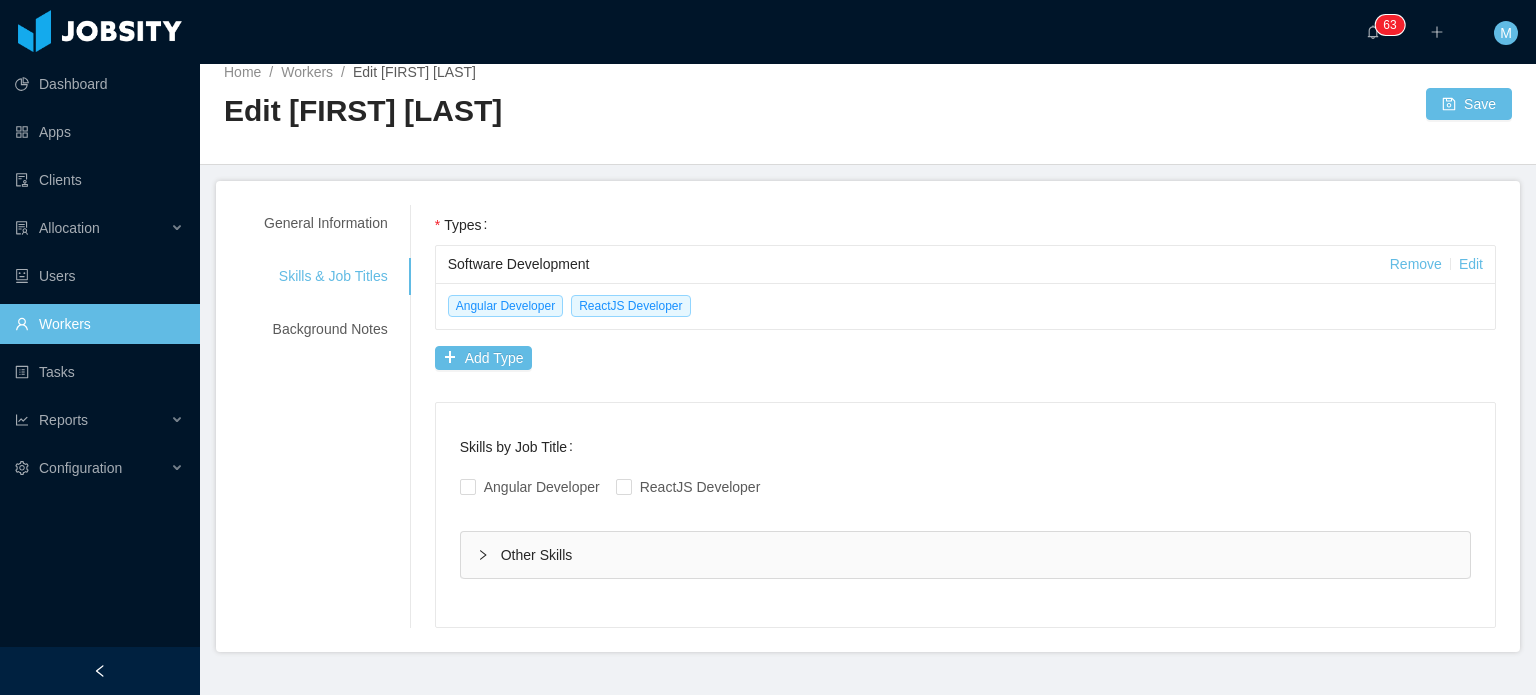 scroll, scrollTop: 0, scrollLeft: 0, axis: both 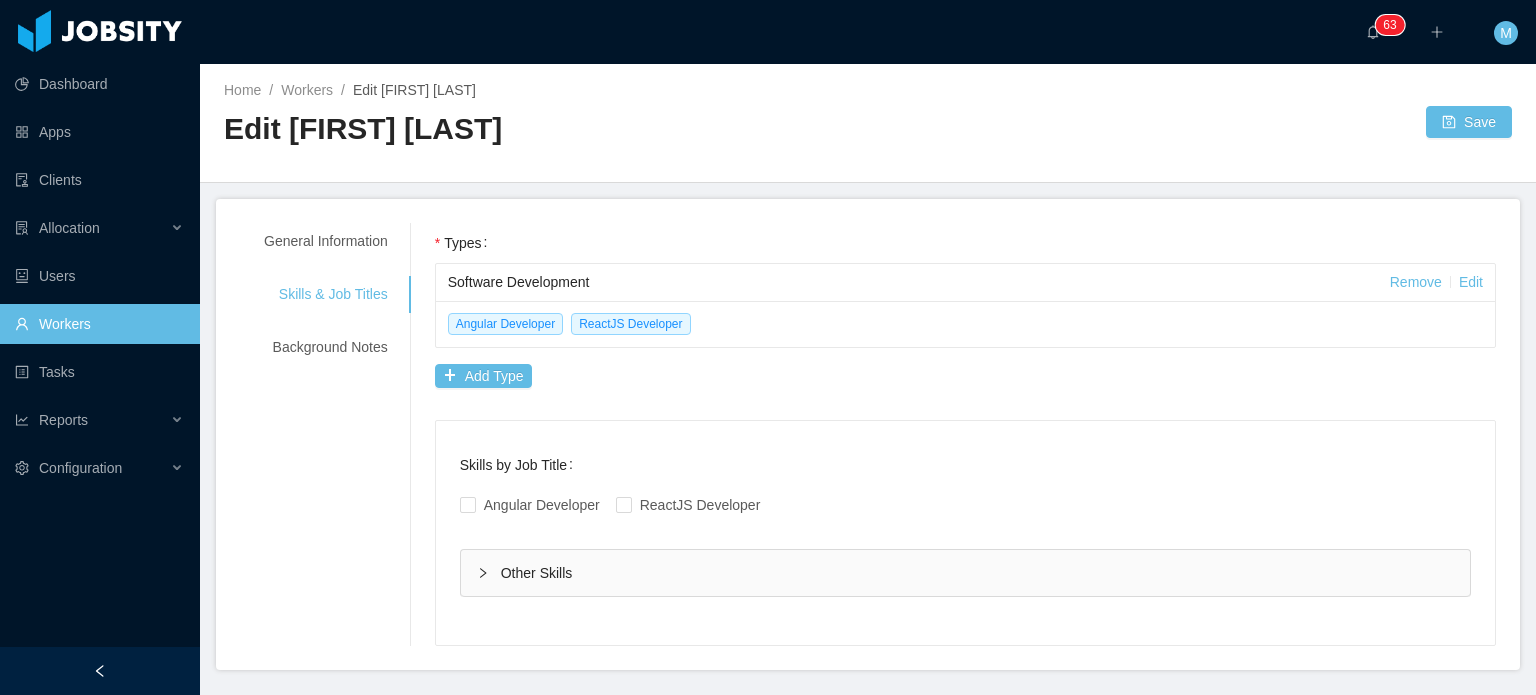 click on "Angular Developer ReactJS Developer" at bounding box center (965, 505) 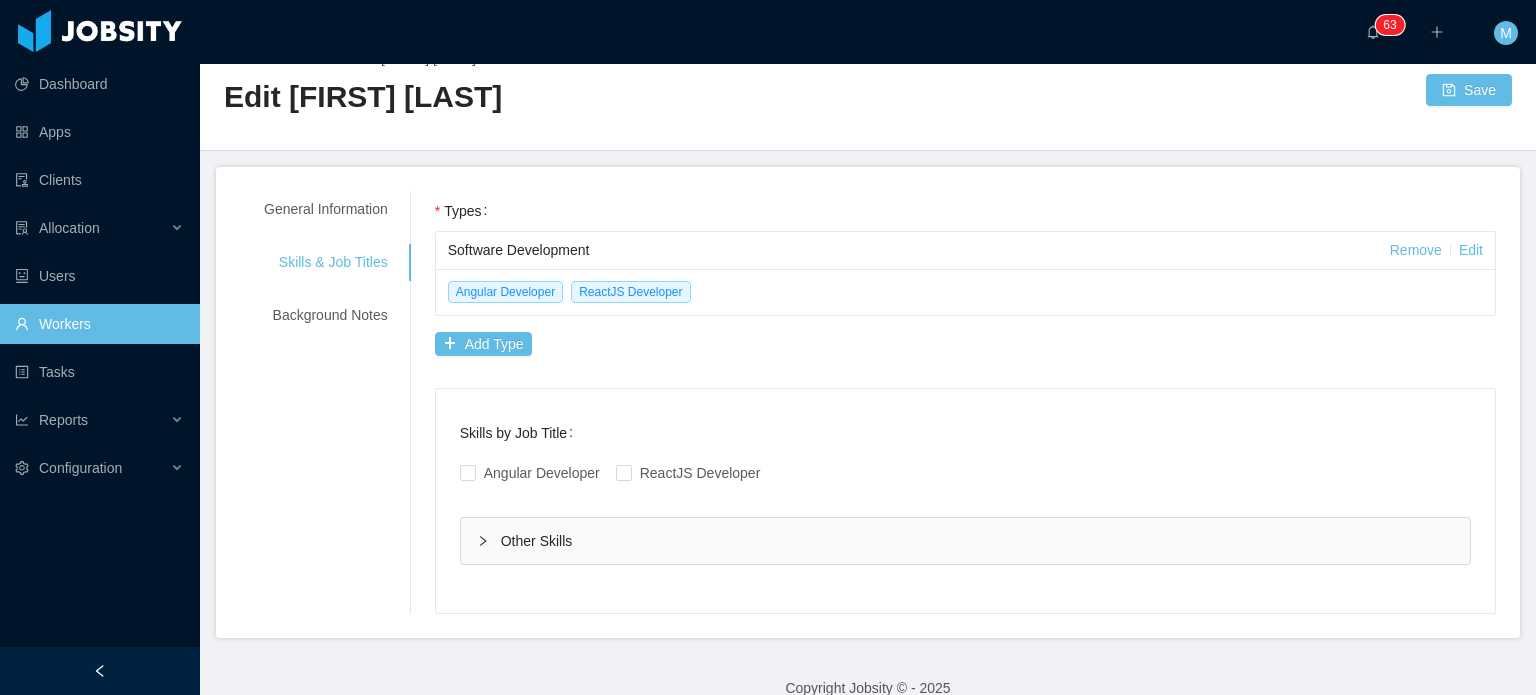 click on "Other Skills" at bounding box center [965, 541] 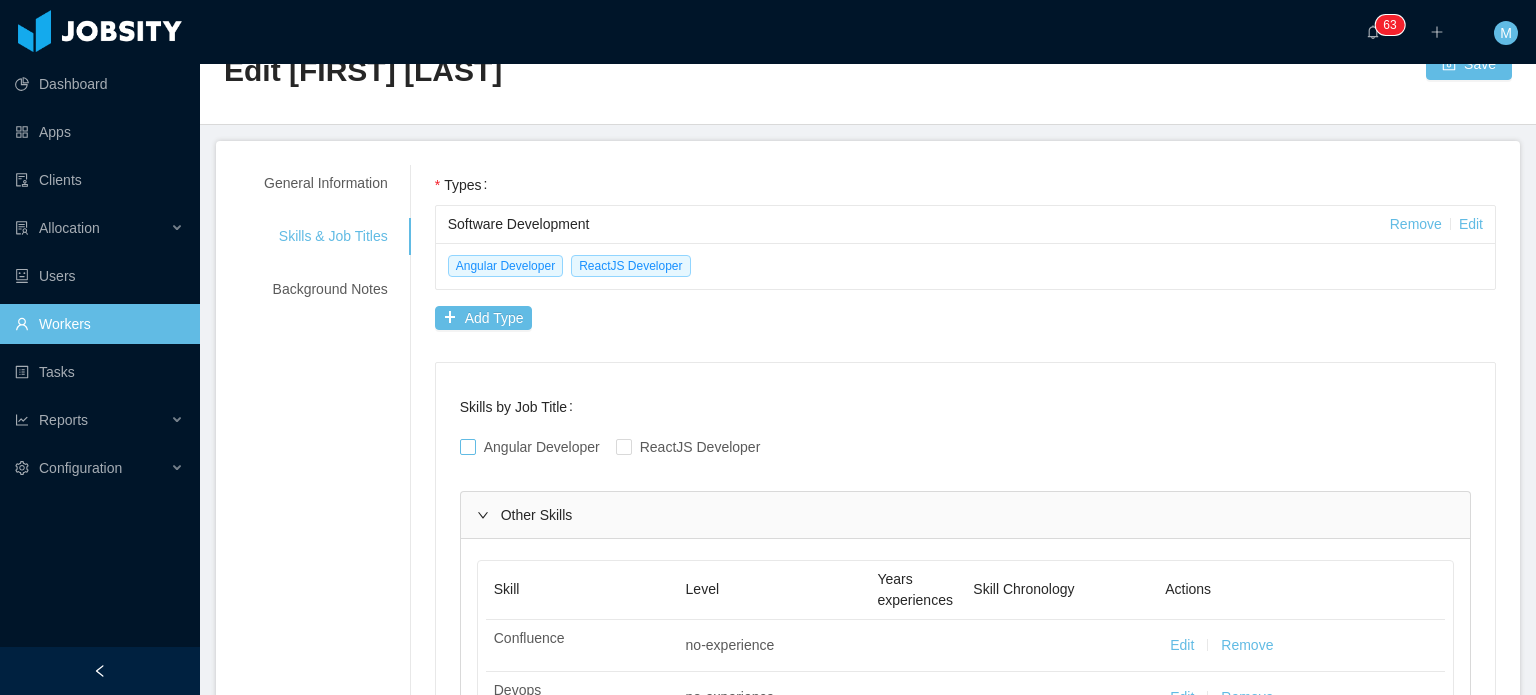 click on "Angular Developer" at bounding box center [534, 447] 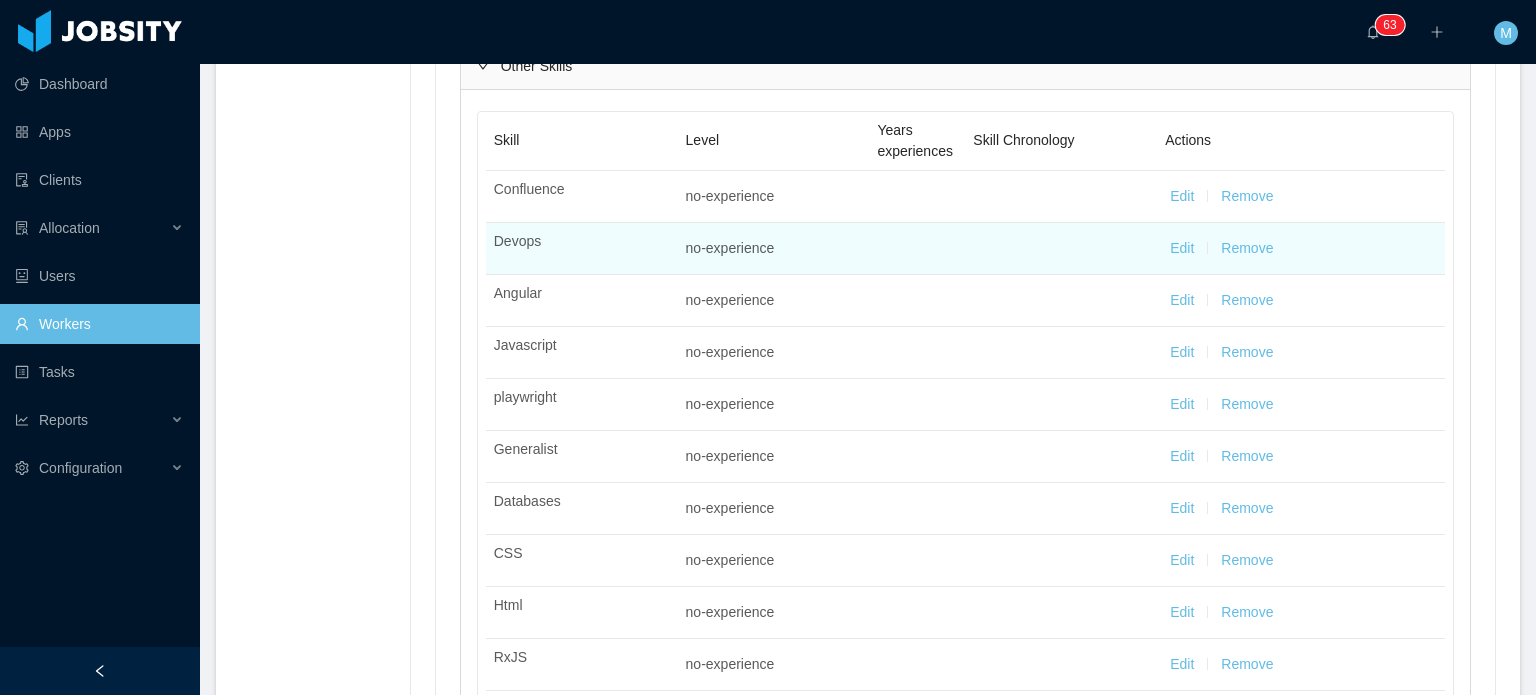 scroll, scrollTop: 558, scrollLeft: 0, axis: vertical 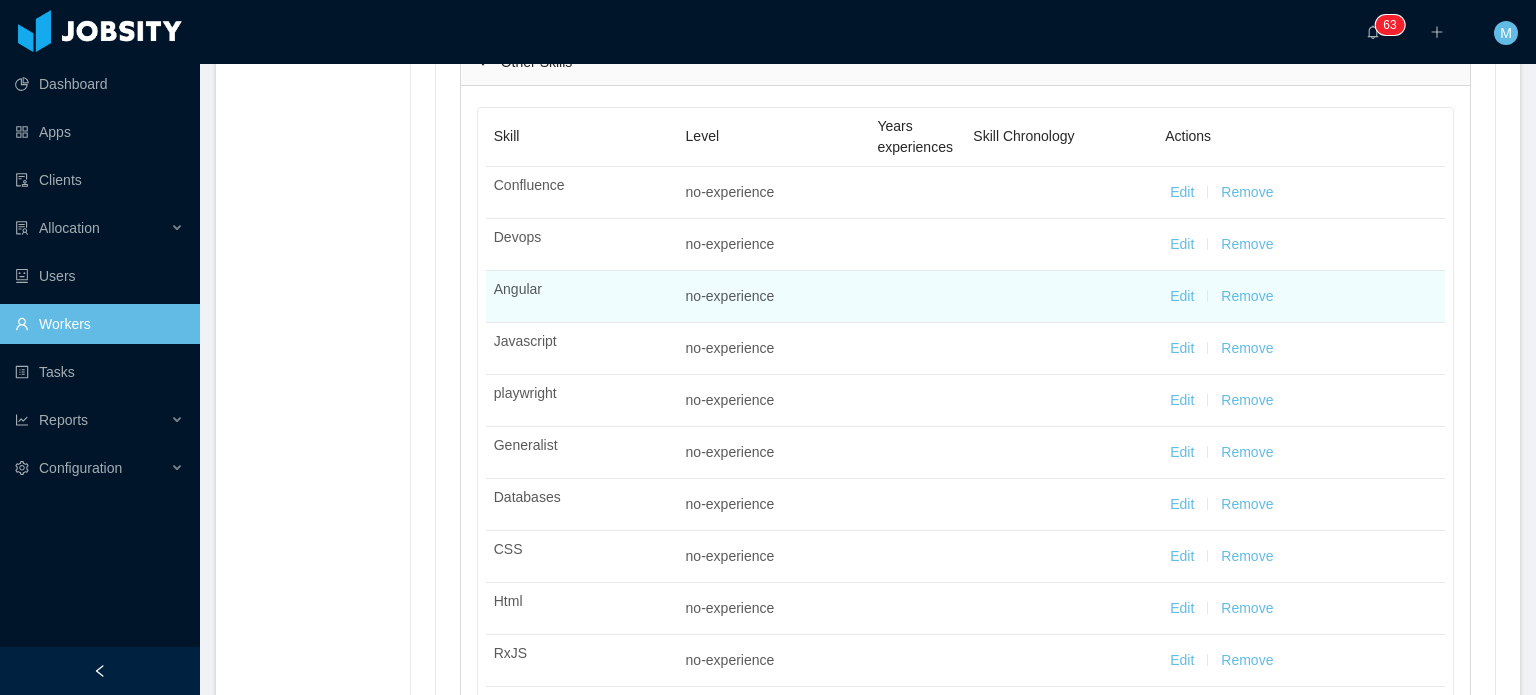 click on "Edit" at bounding box center [1182, 296] 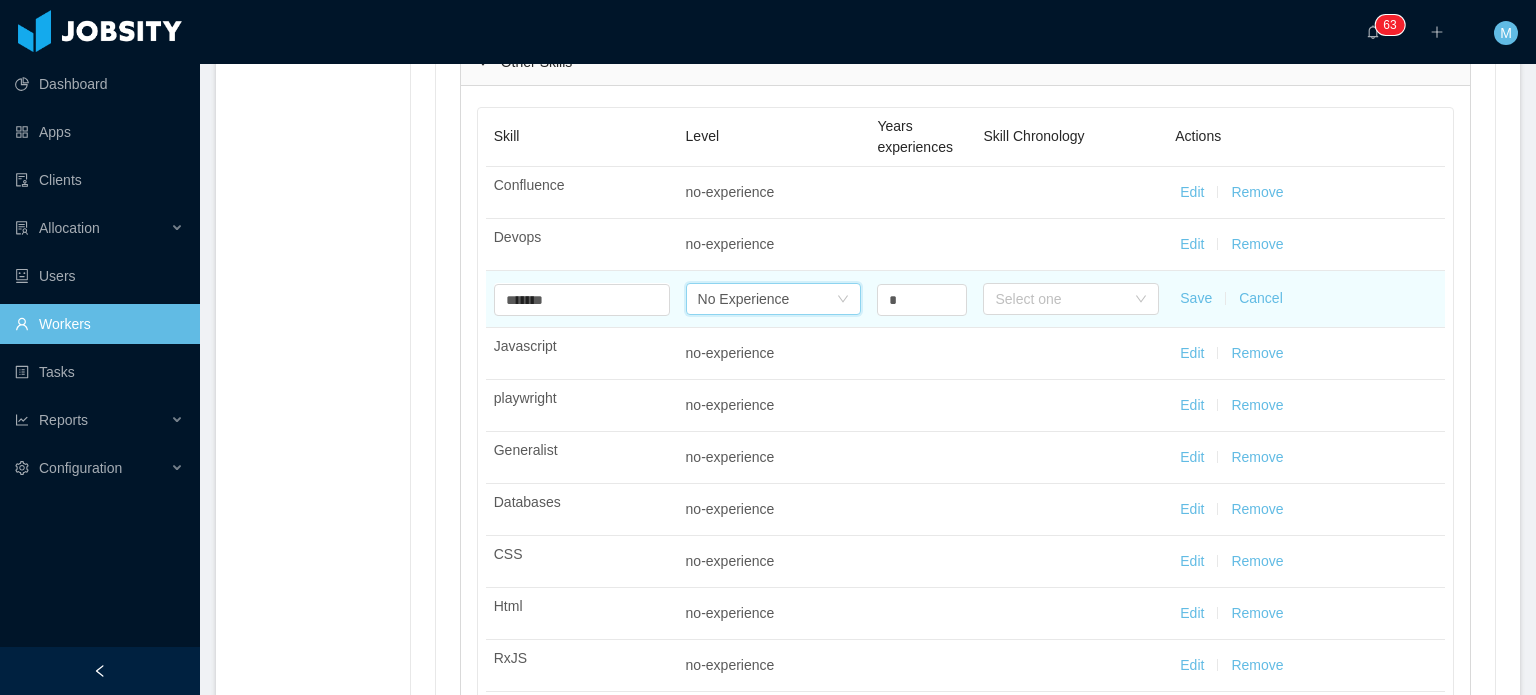 click on "Select one No Experience" at bounding box center (767, 299) 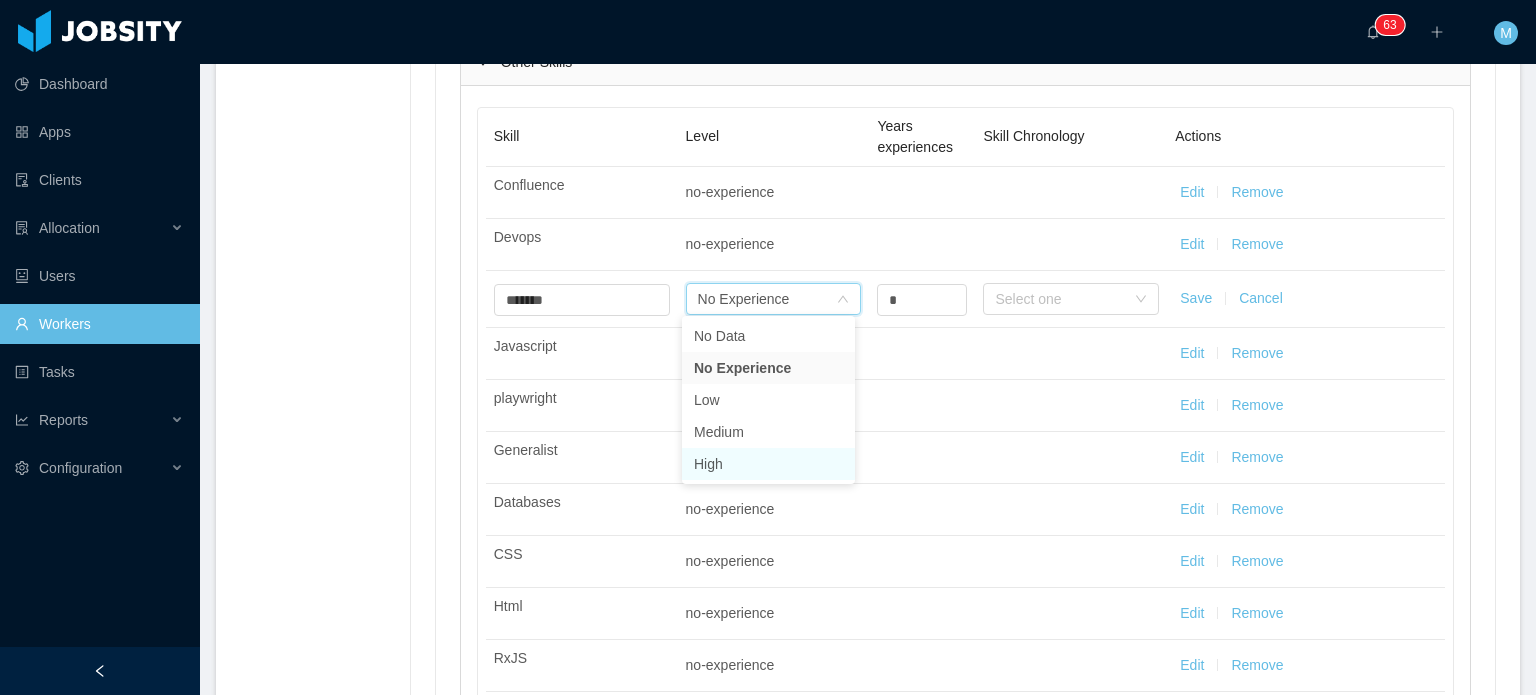 click on "High" at bounding box center (768, 464) 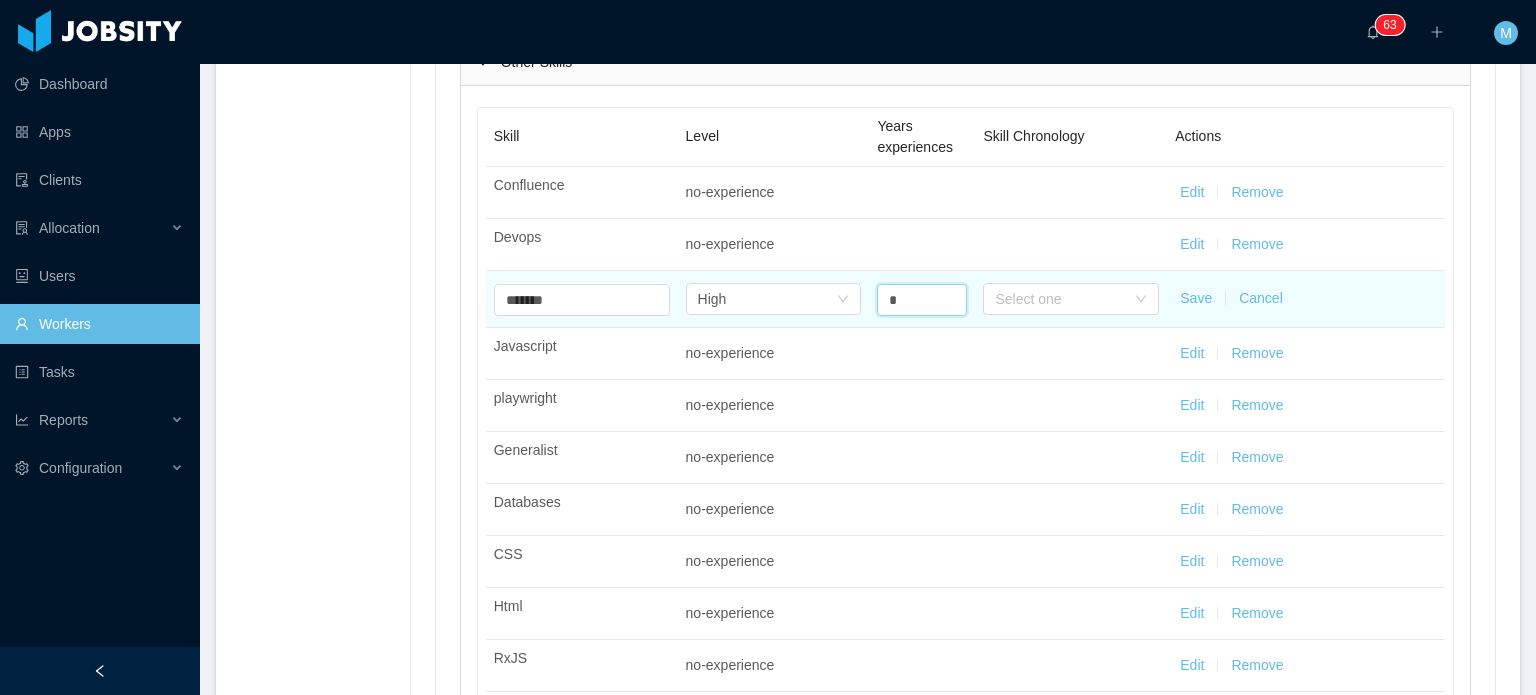 drag, startPoint x: 912, startPoint y: 299, endPoint x: 857, endPoint y: 298, distance: 55.00909 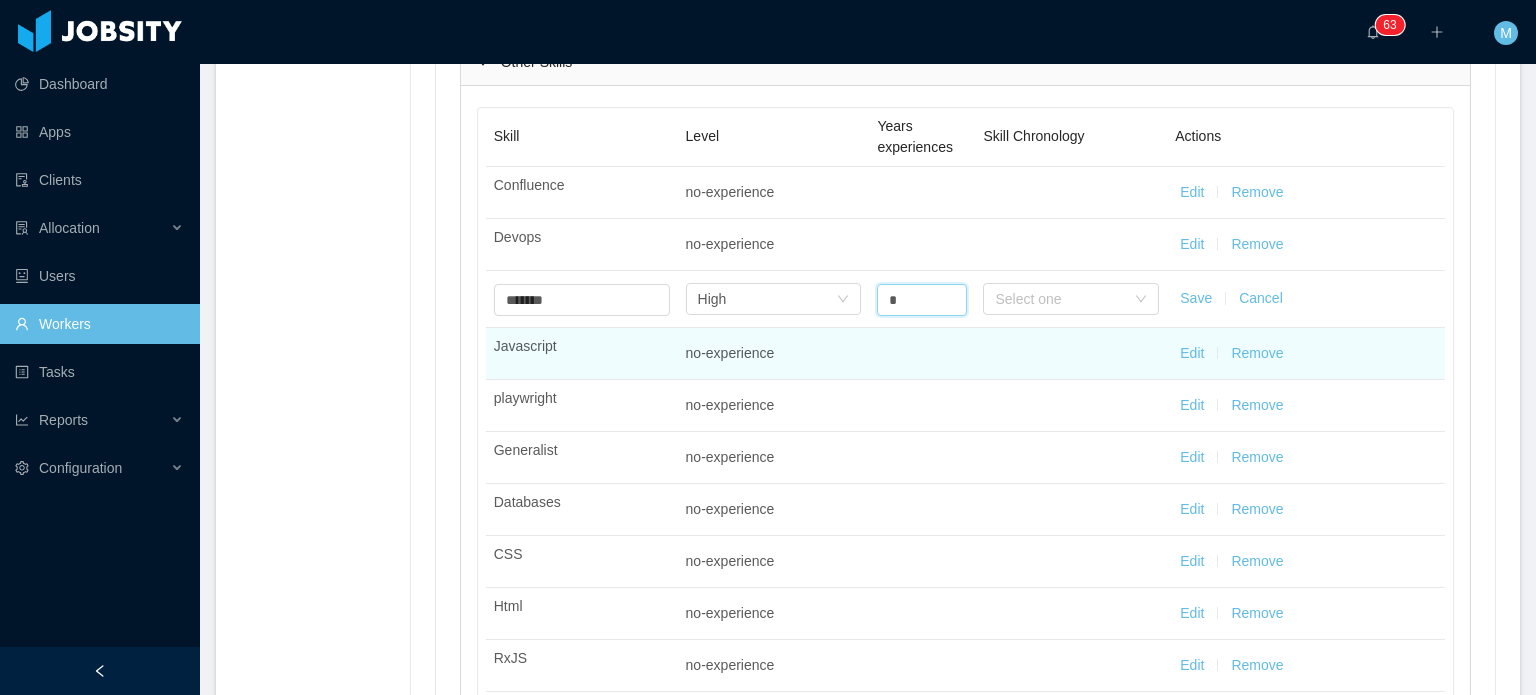 type on "*" 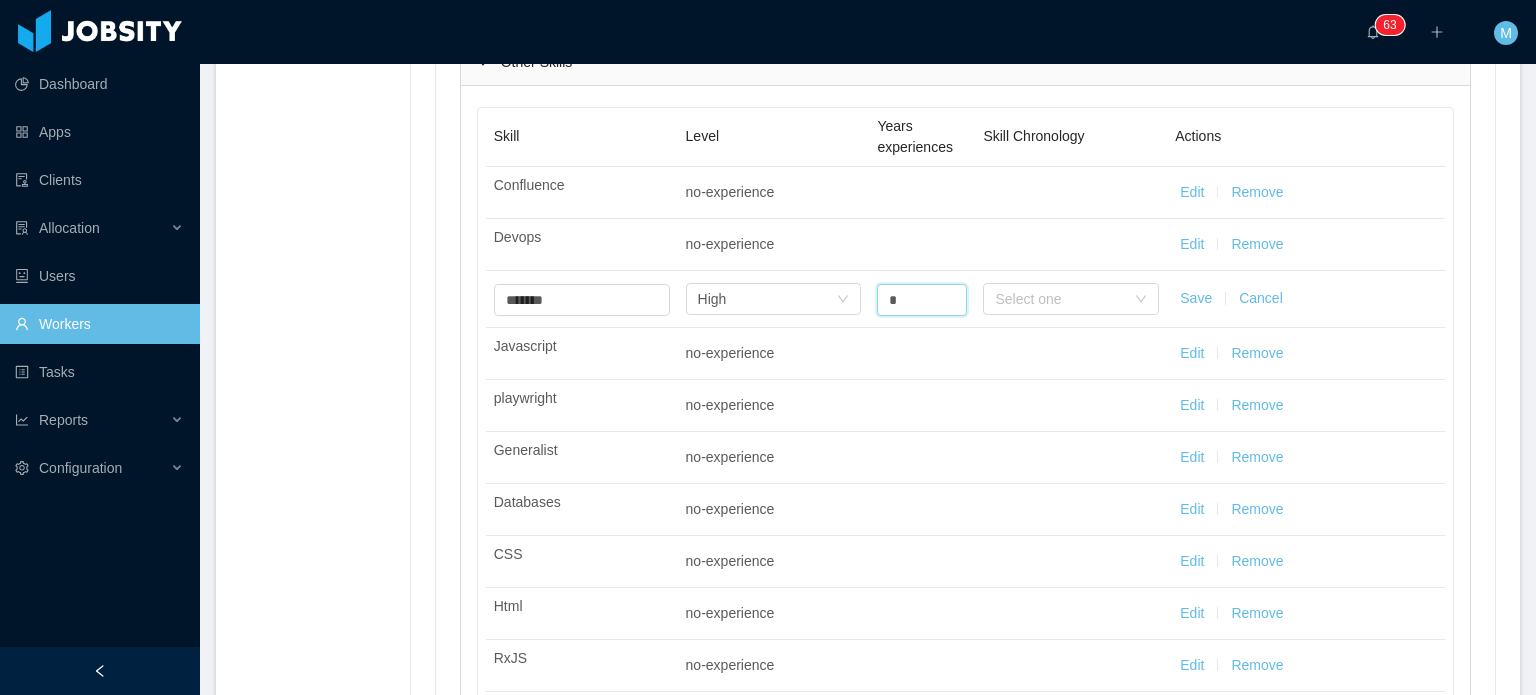 click on "Save" at bounding box center (1196, 298) 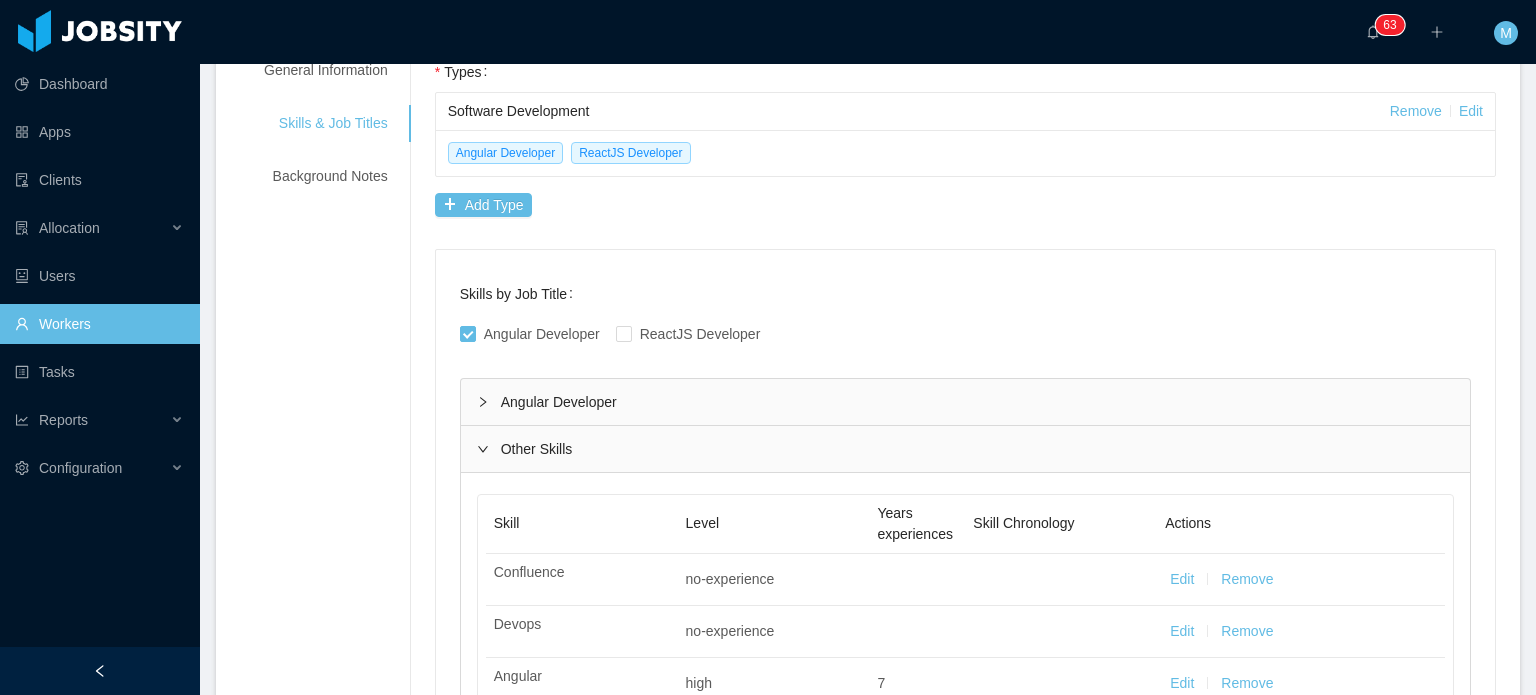 scroll, scrollTop: 0, scrollLeft: 0, axis: both 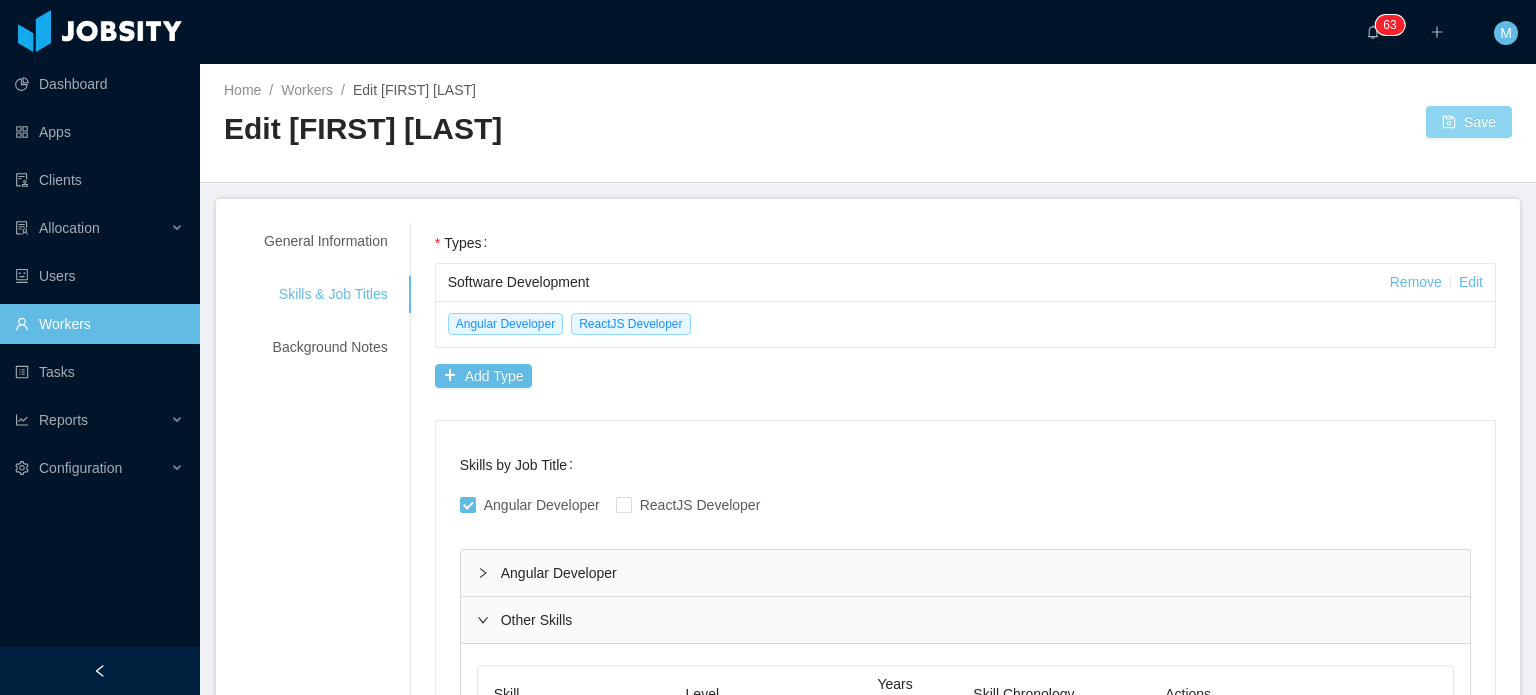 click on "Save" at bounding box center [1469, 122] 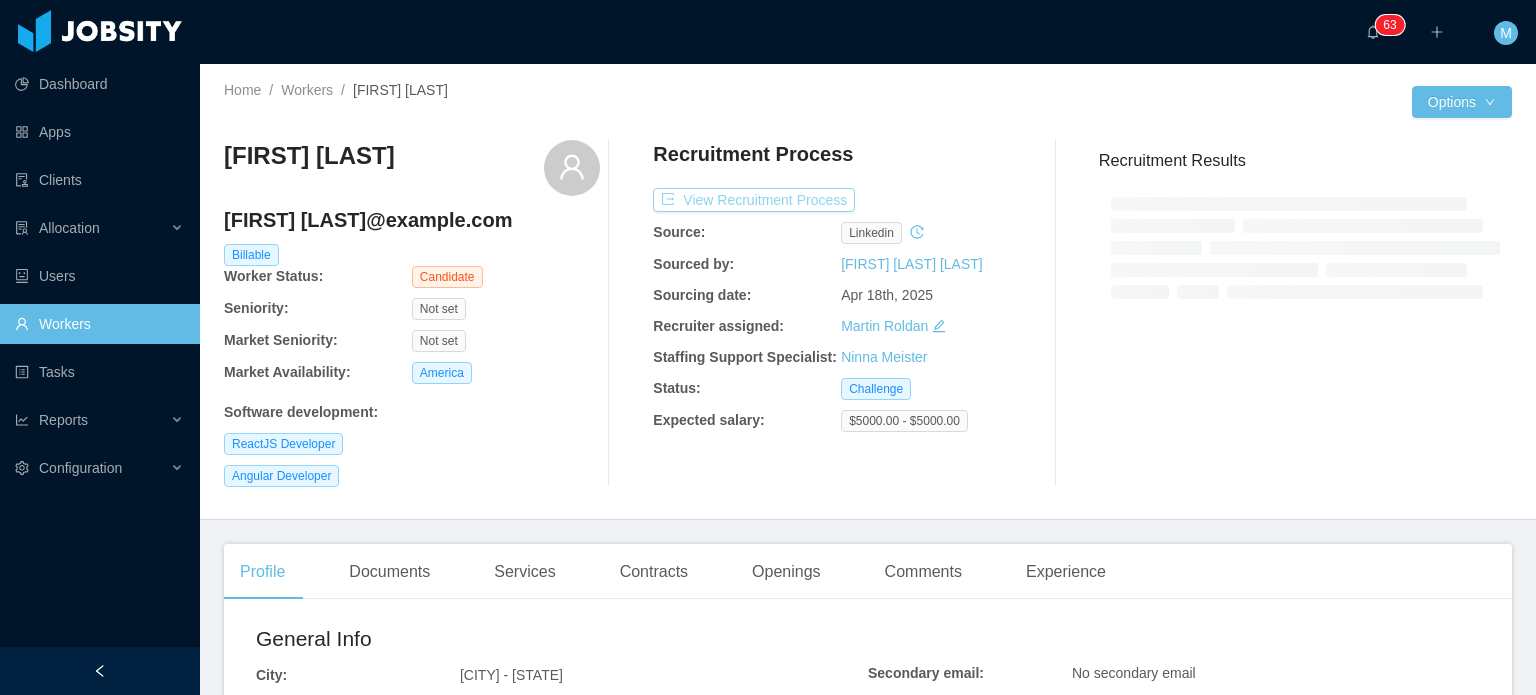 click on "View Recruitment Process" at bounding box center [754, 200] 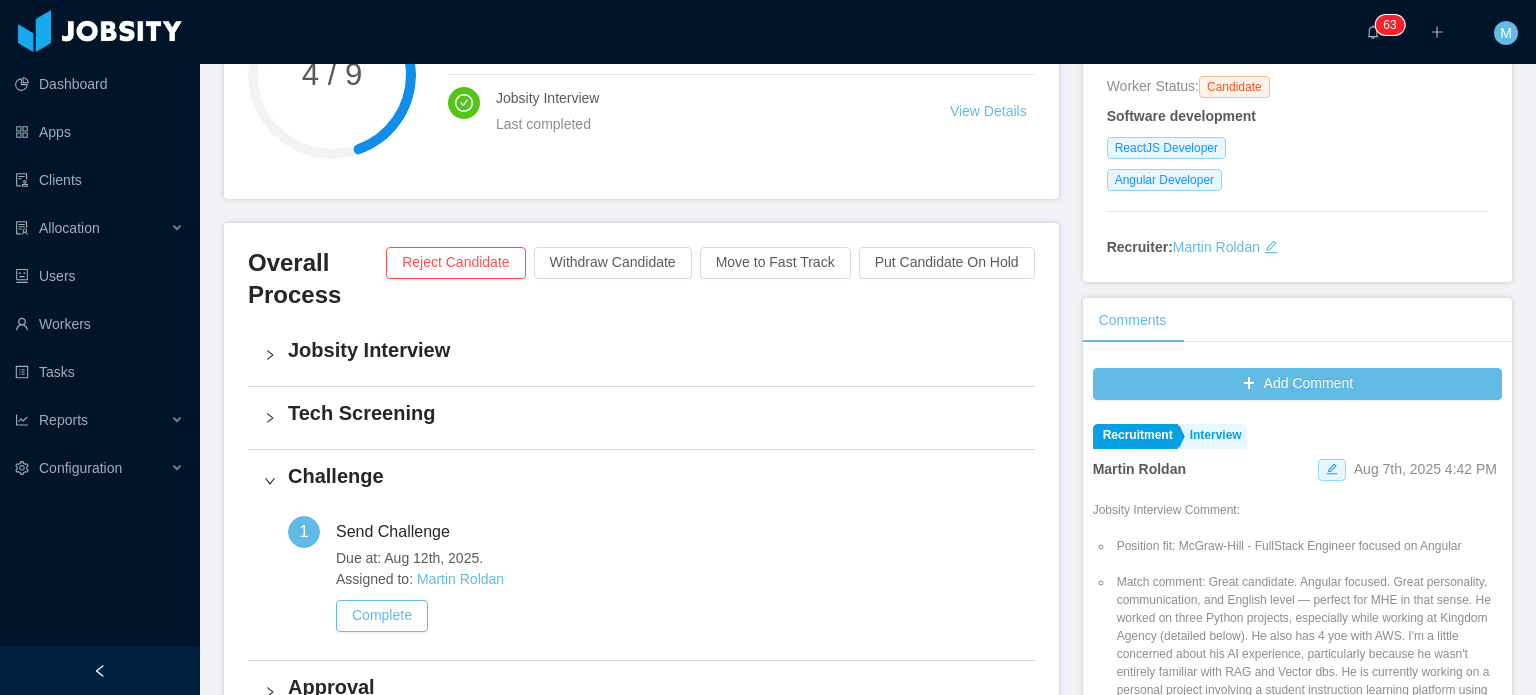 scroll, scrollTop: 0, scrollLeft: 0, axis: both 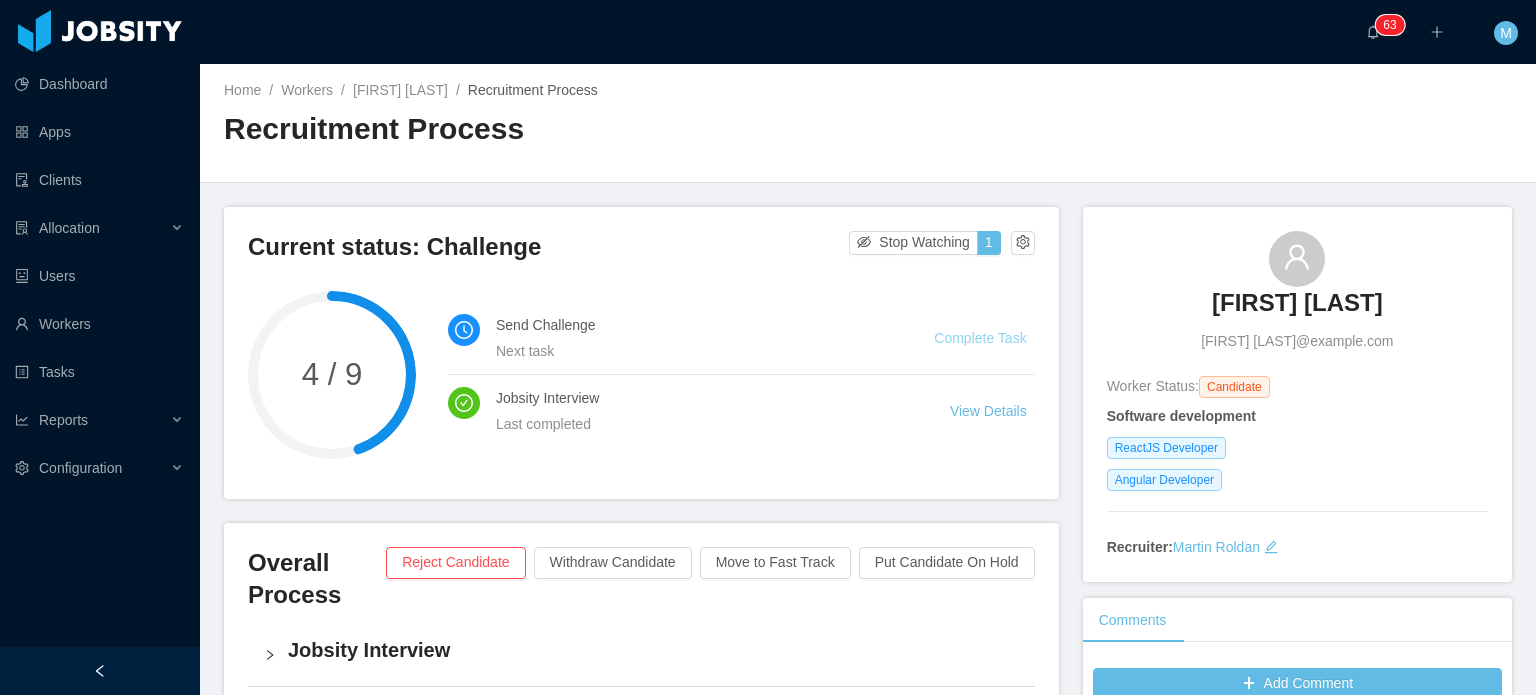 click on "Complete Task" at bounding box center (980, 338) 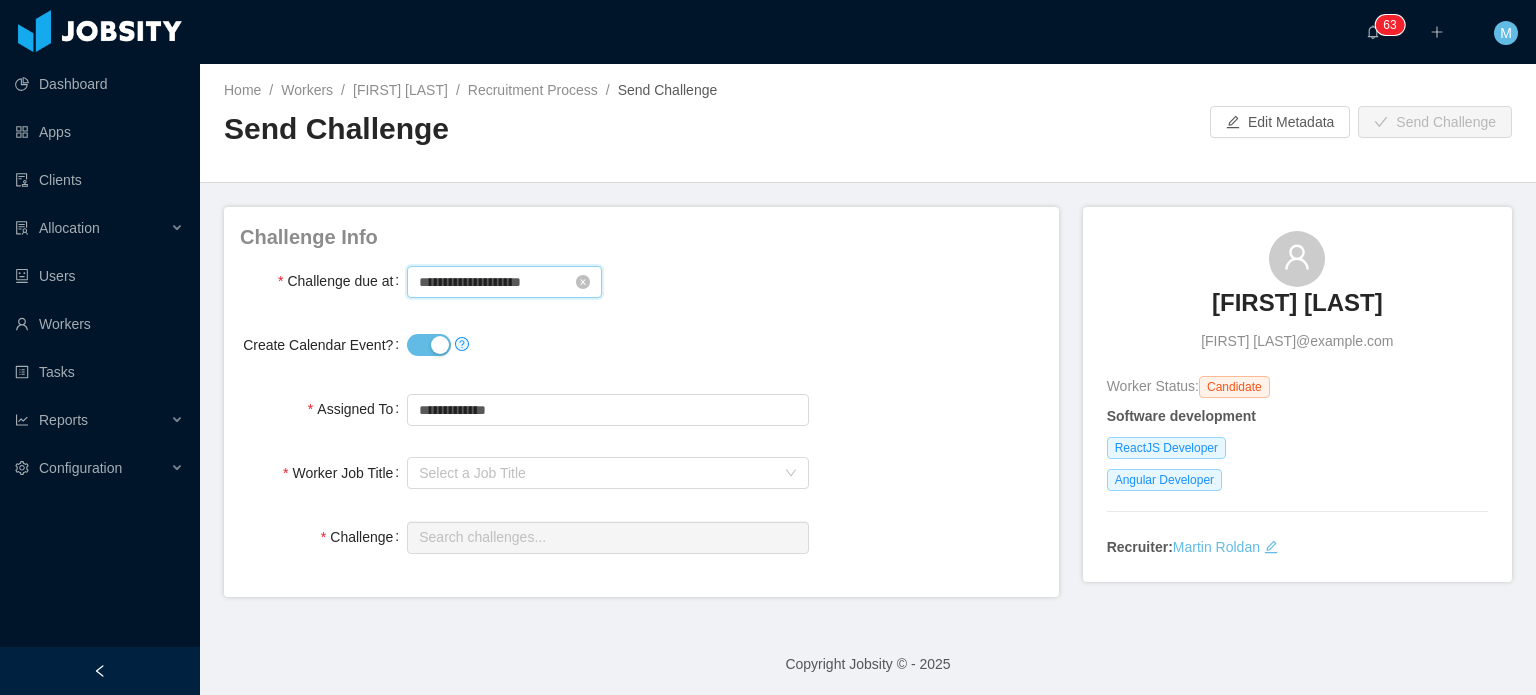 click on "**********" at bounding box center (504, 282) 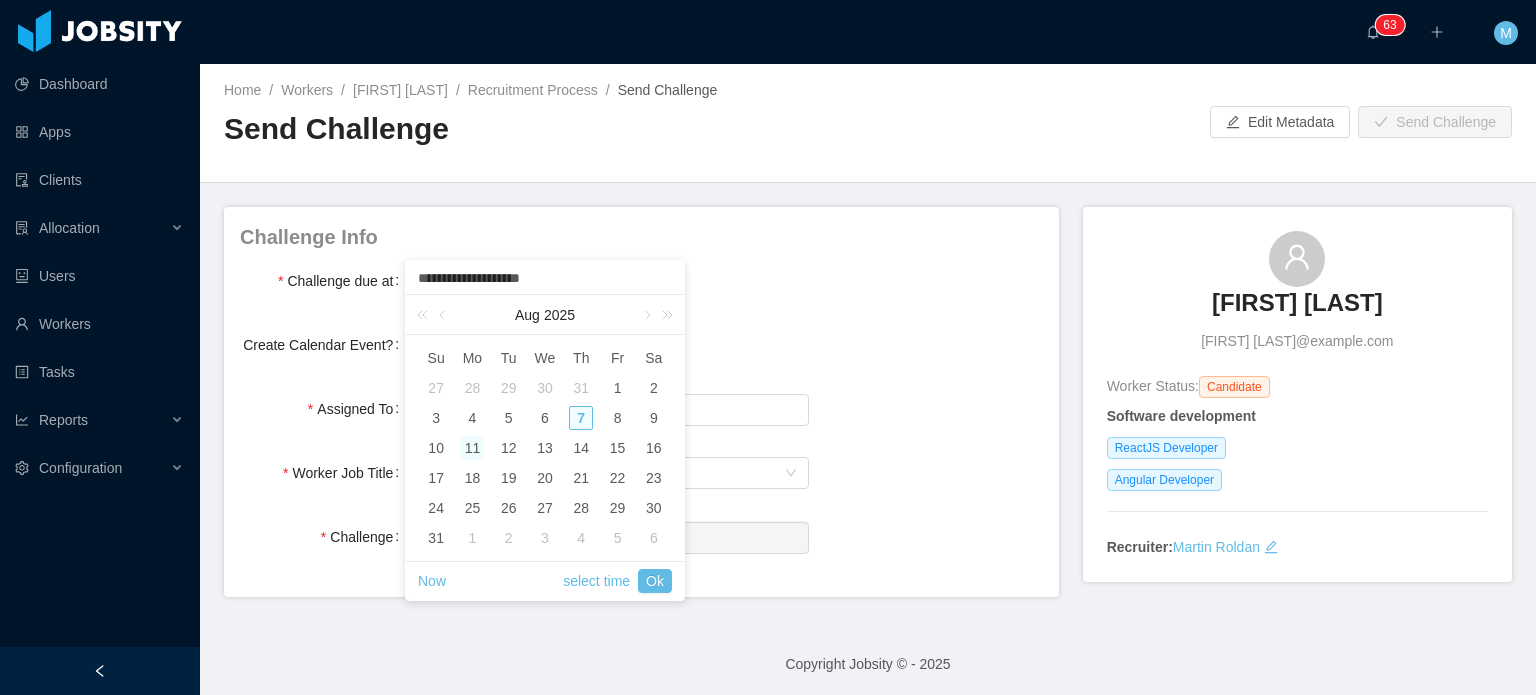 click on "11" at bounding box center [472, 448] 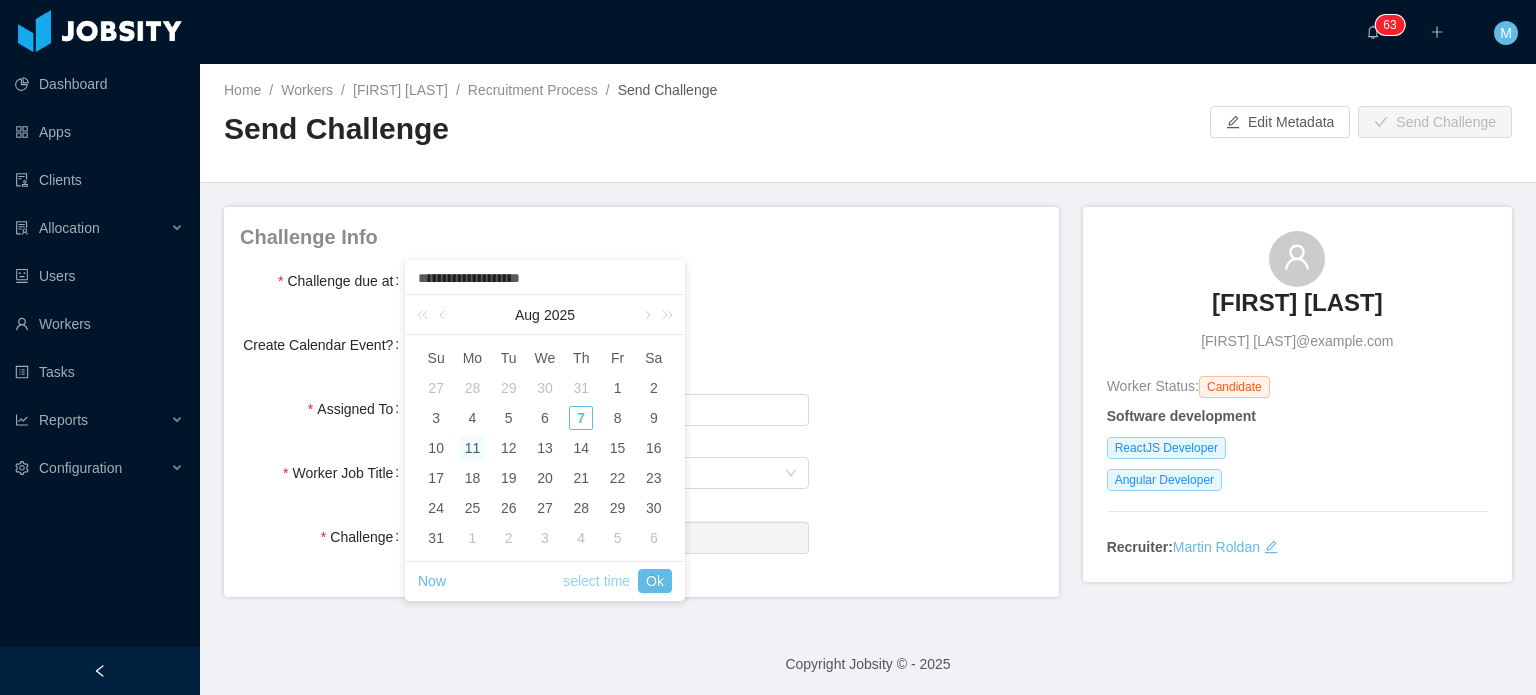 click on "select time" at bounding box center (596, 581) 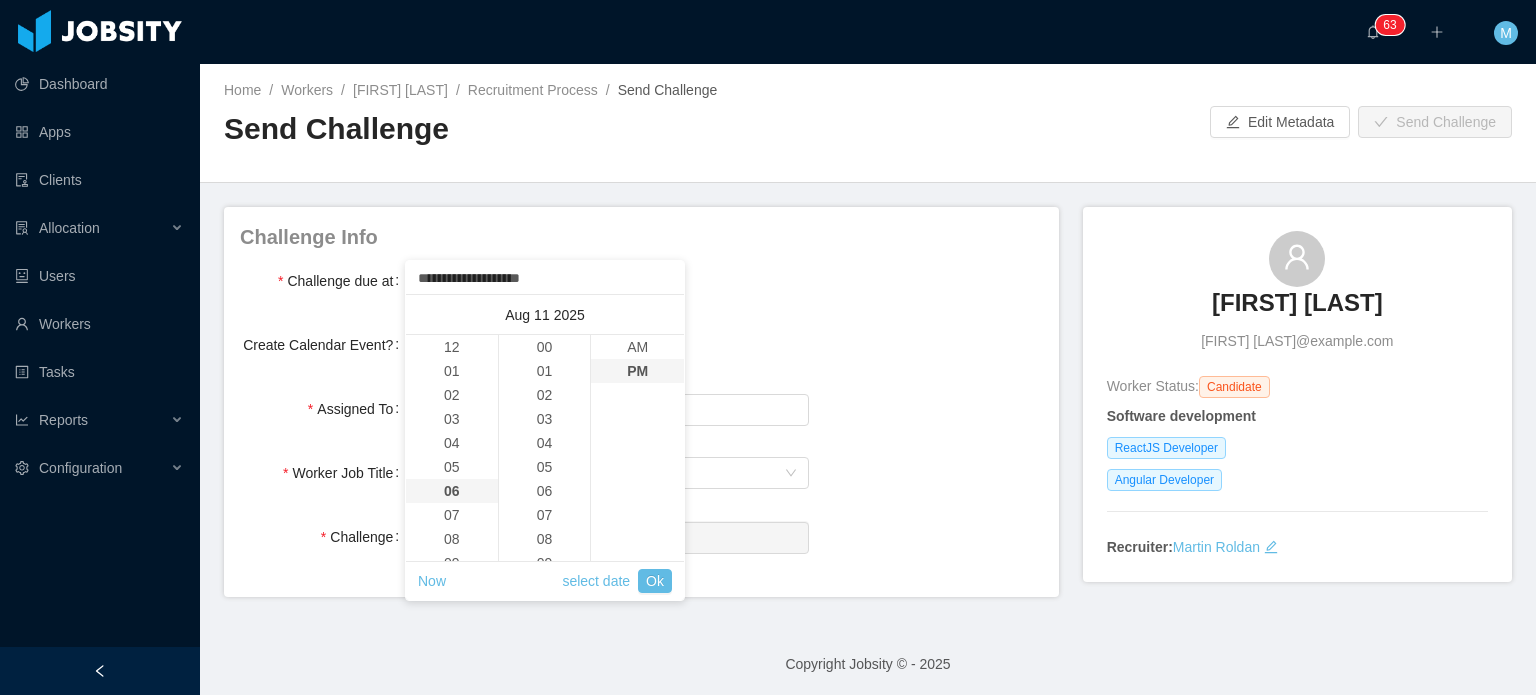 scroll, scrollTop: 144, scrollLeft: 0, axis: vertical 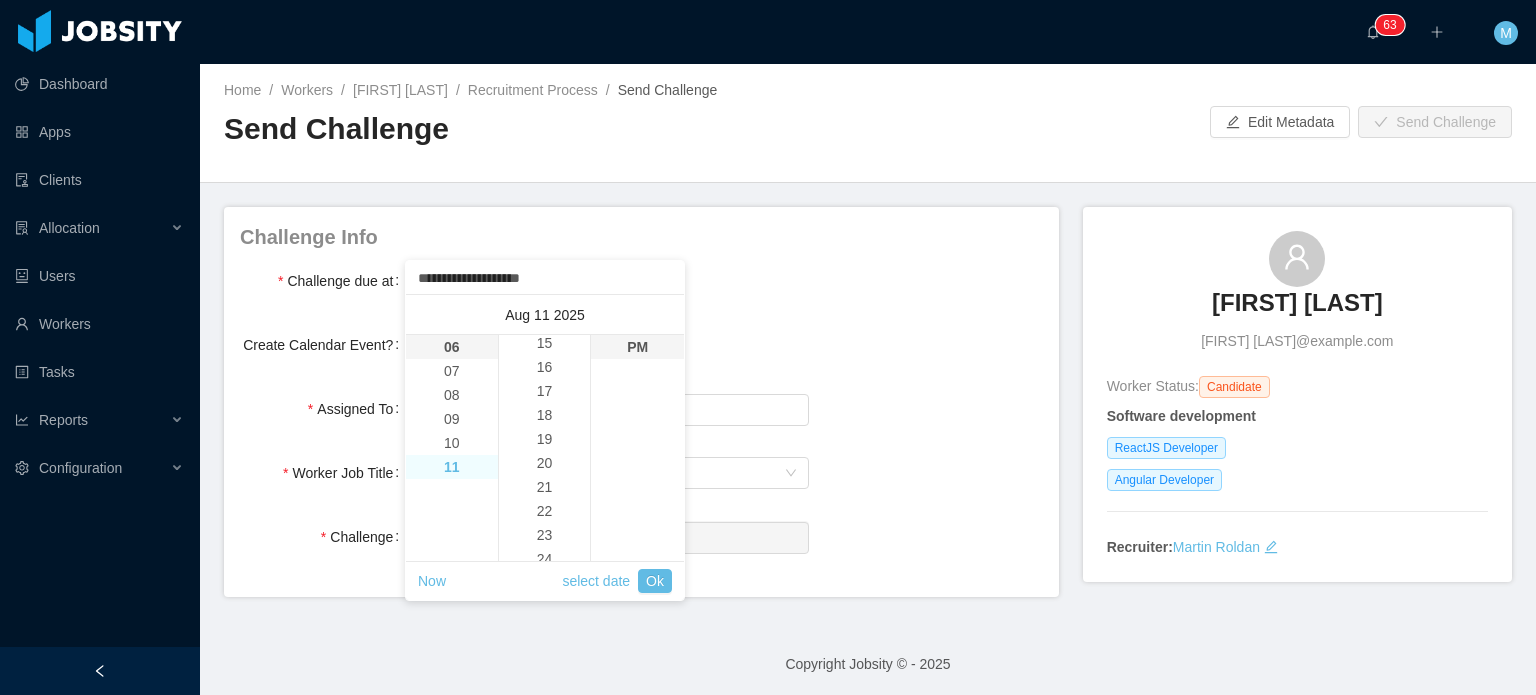 click on "11" at bounding box center (452, 467) 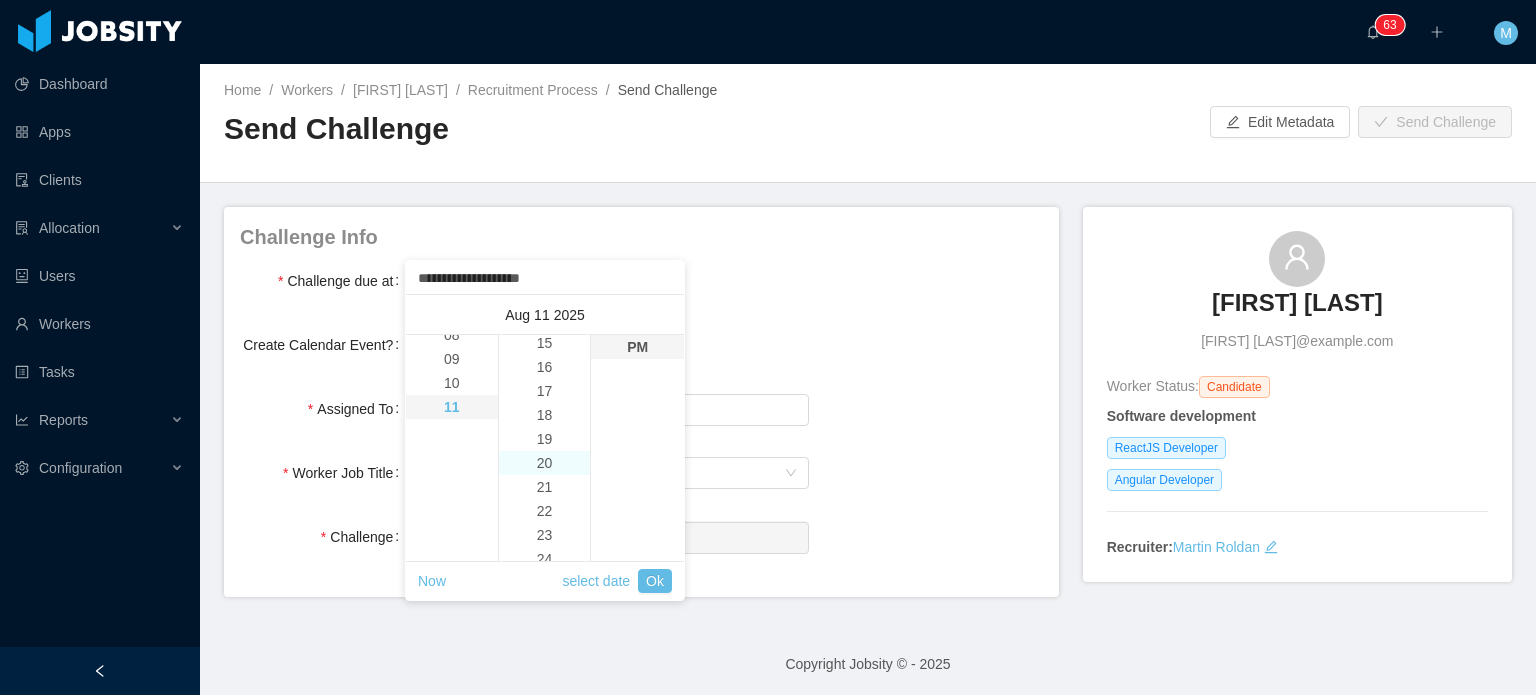 scroll, scrollTop: 264, scrollLeft: 0, axis: vertical 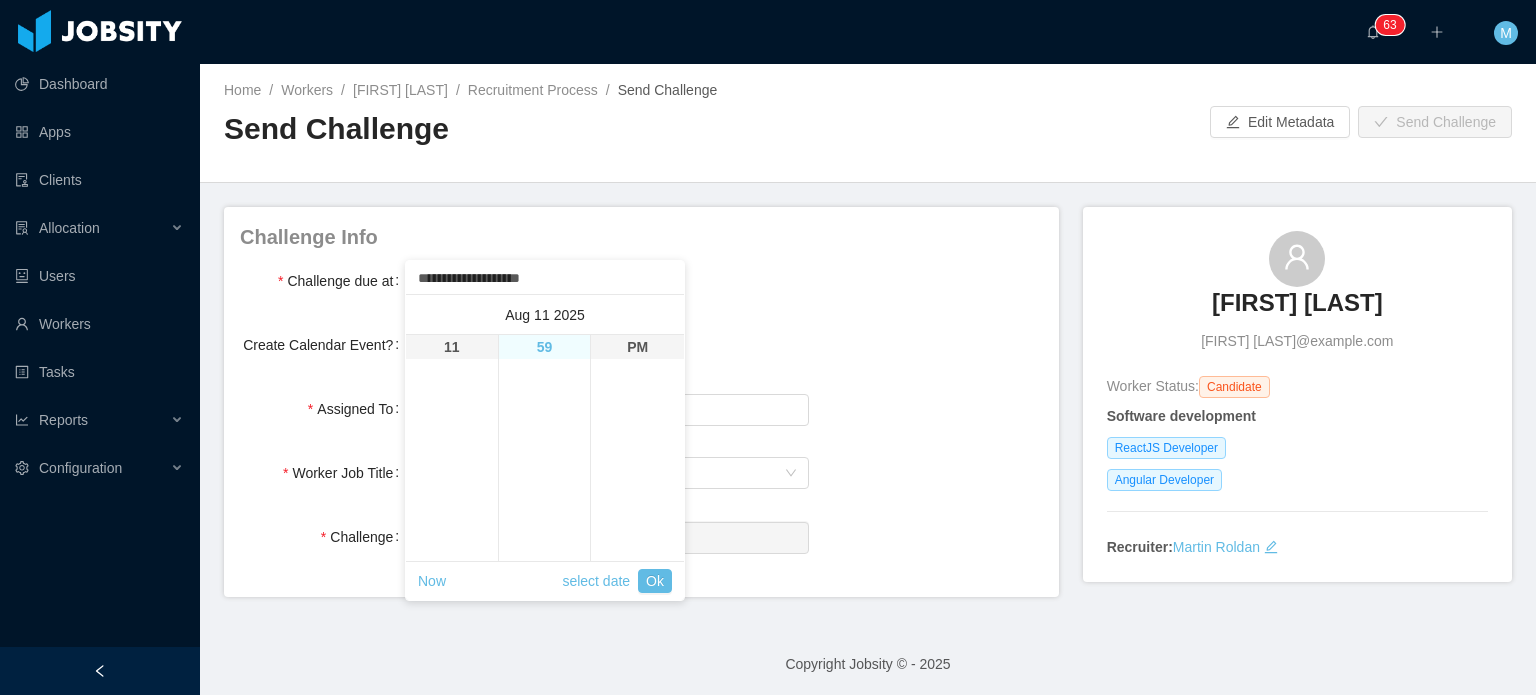 click on "59" at bounding box center [545, 347] 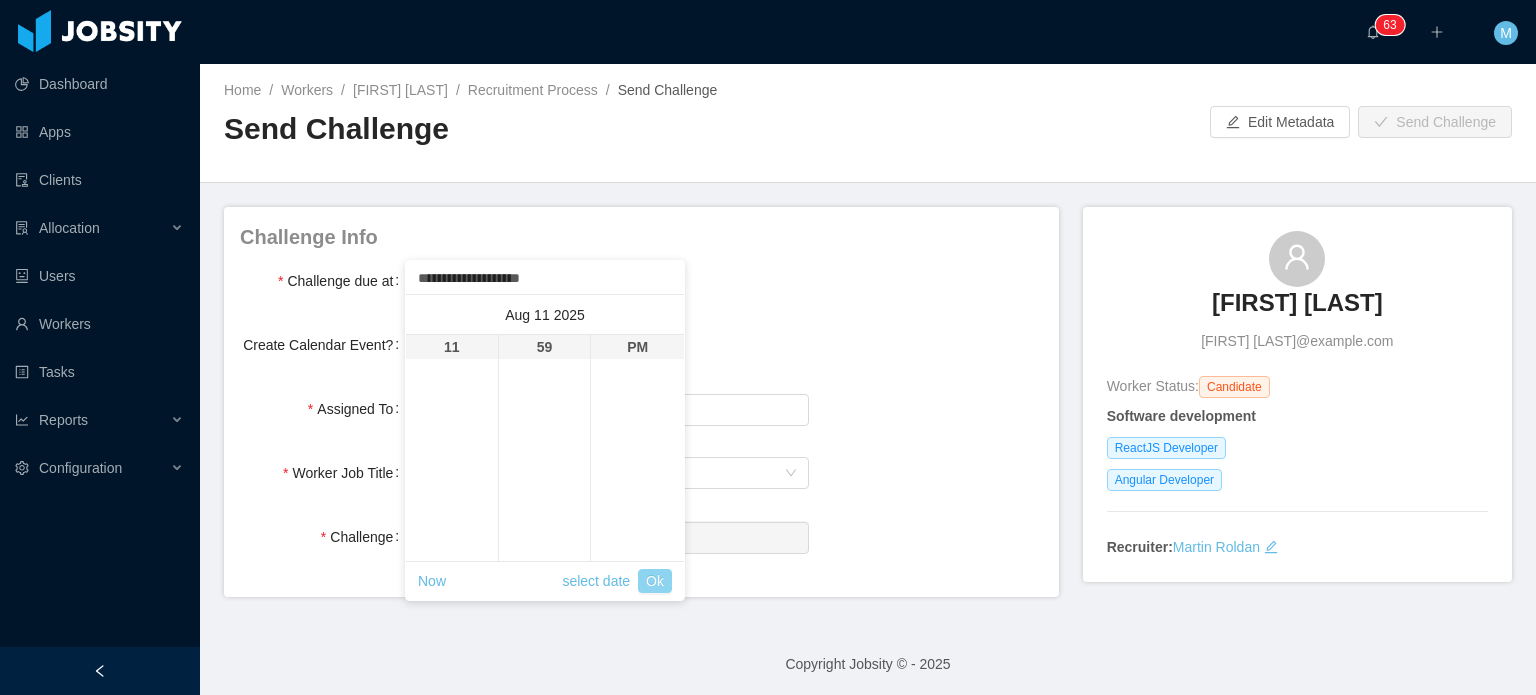 click on "Ok" at bounding box center [655, 581] 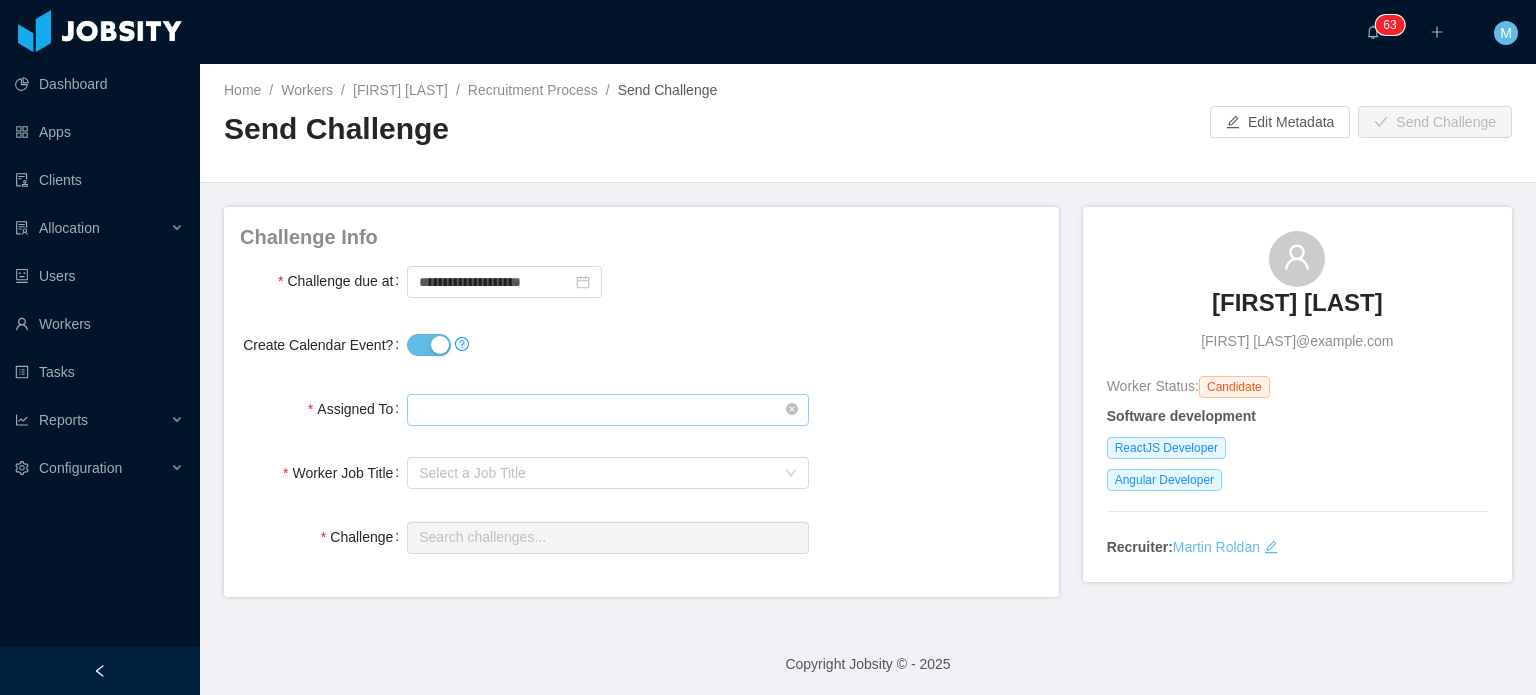 click at bounding box center (607, 410) 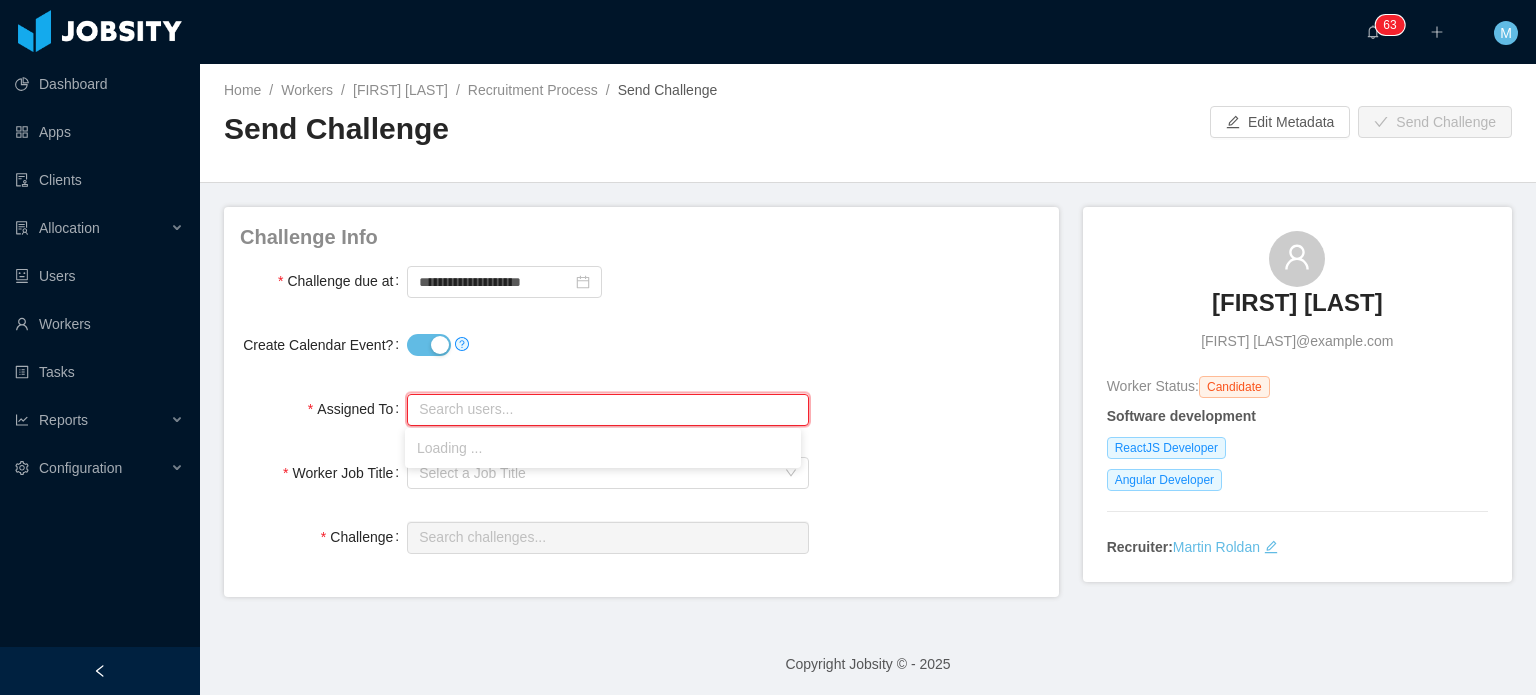 click on "Loading ..." at bounding box center [603, 448] 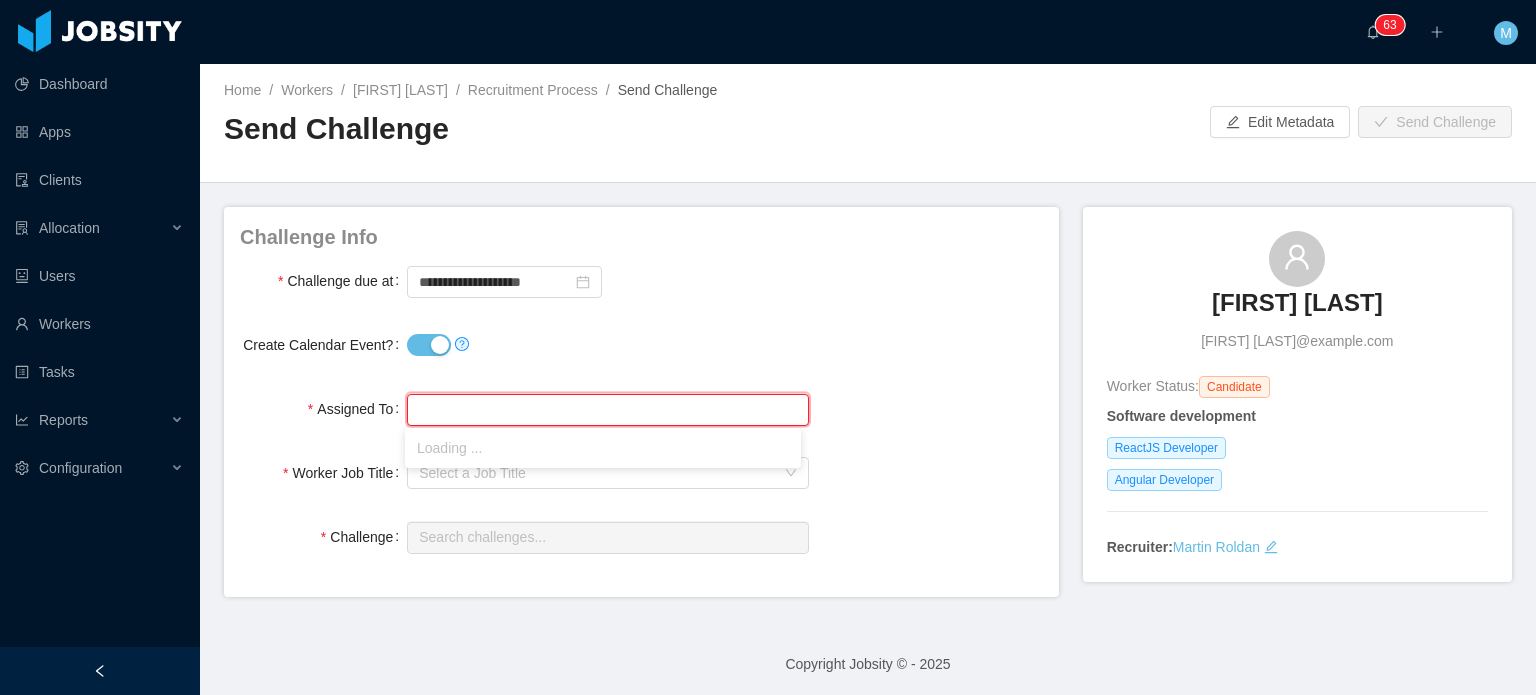 click at bounding box center (607, 410) 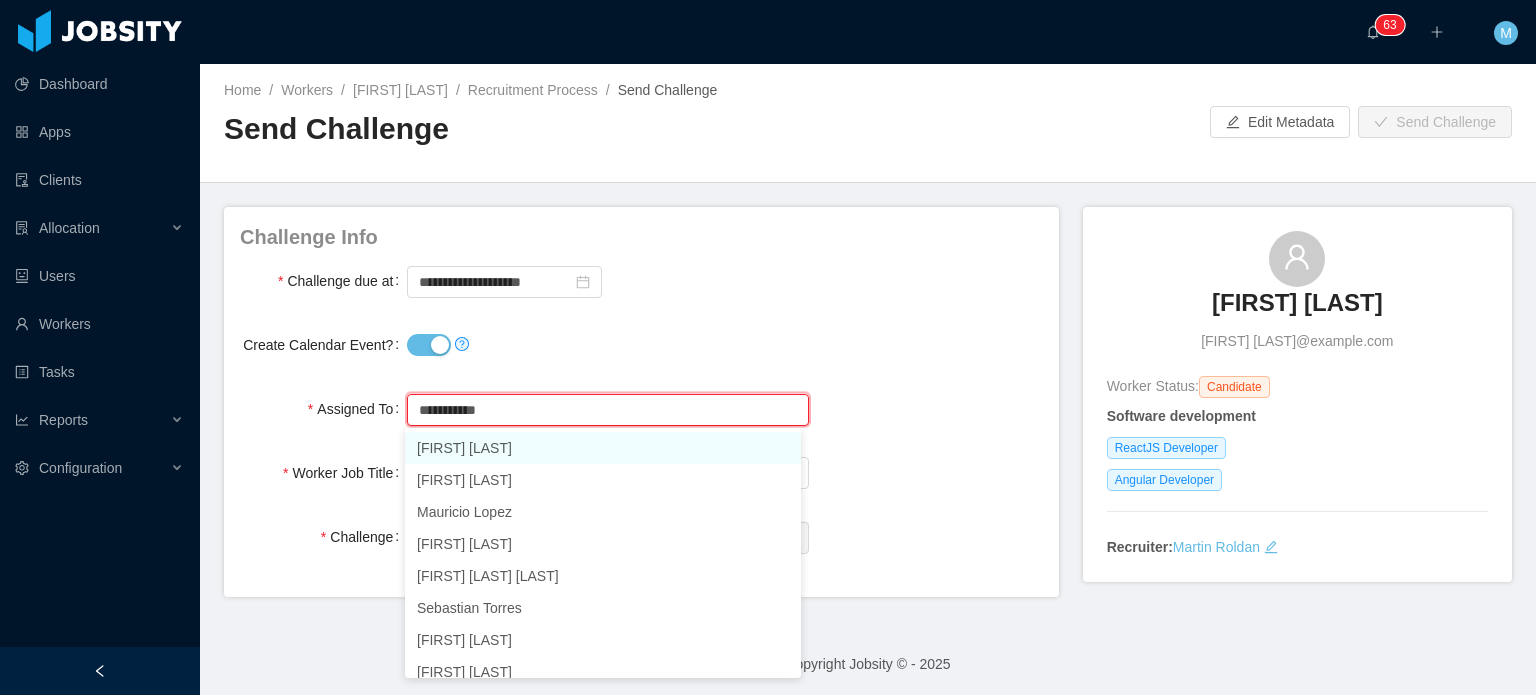 click on "[FIRST] [LAST]" at bounding box center (603, 448) 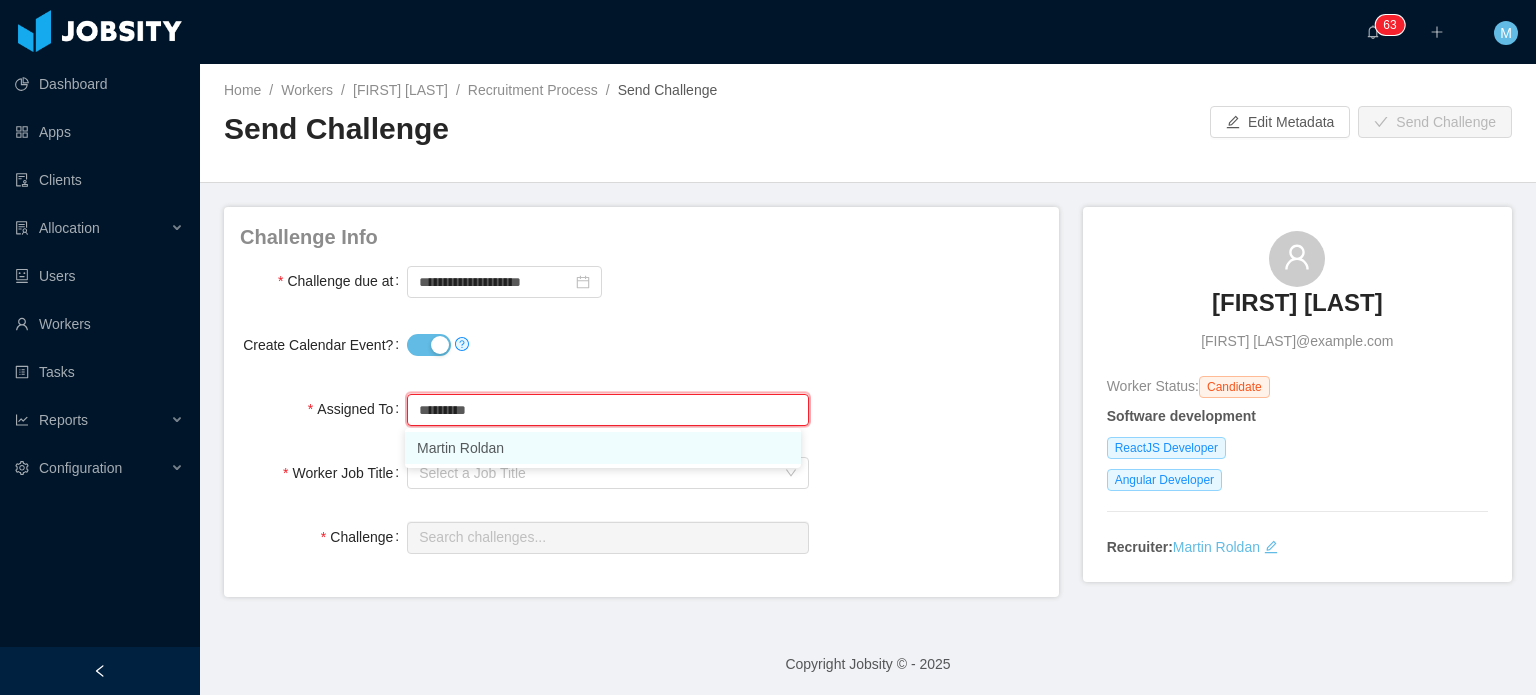 click on "Martin Roldan" at bounding box center (603, 448) 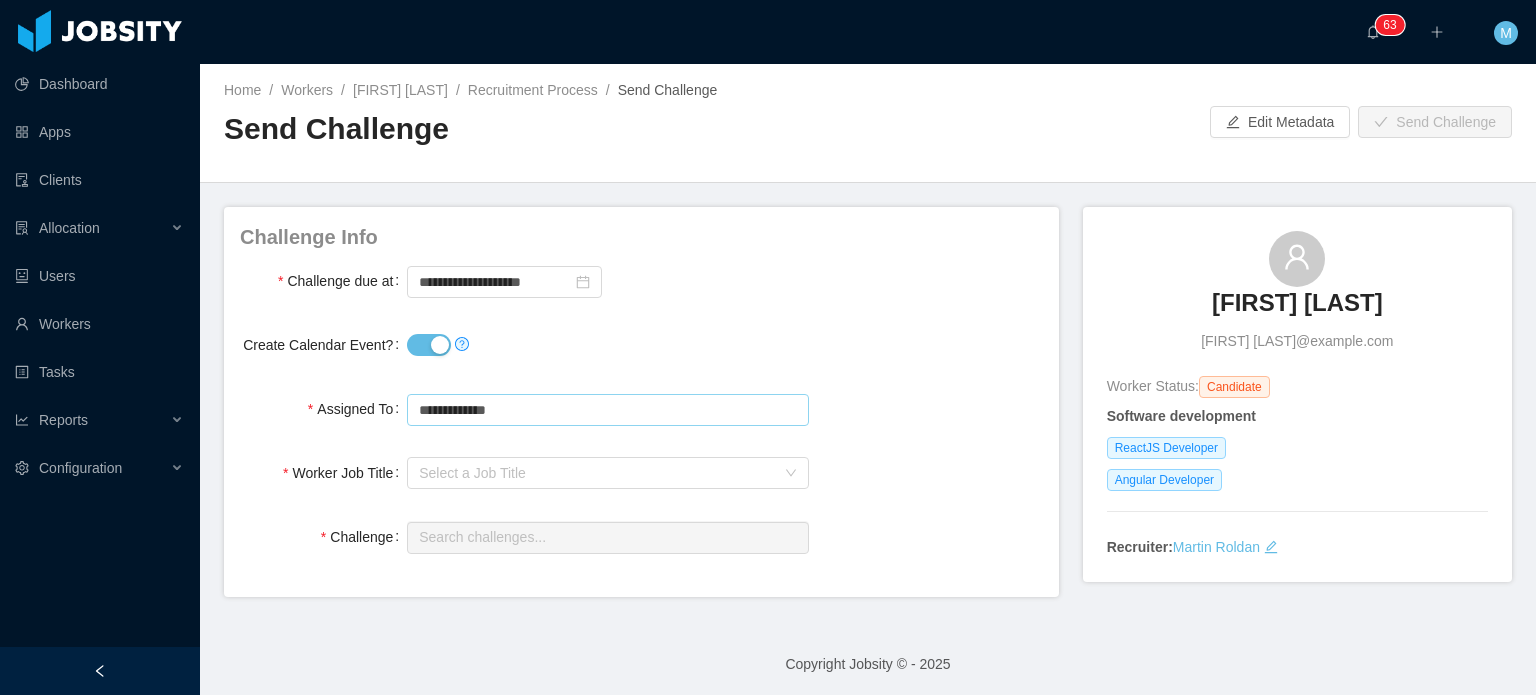 type on "**********" 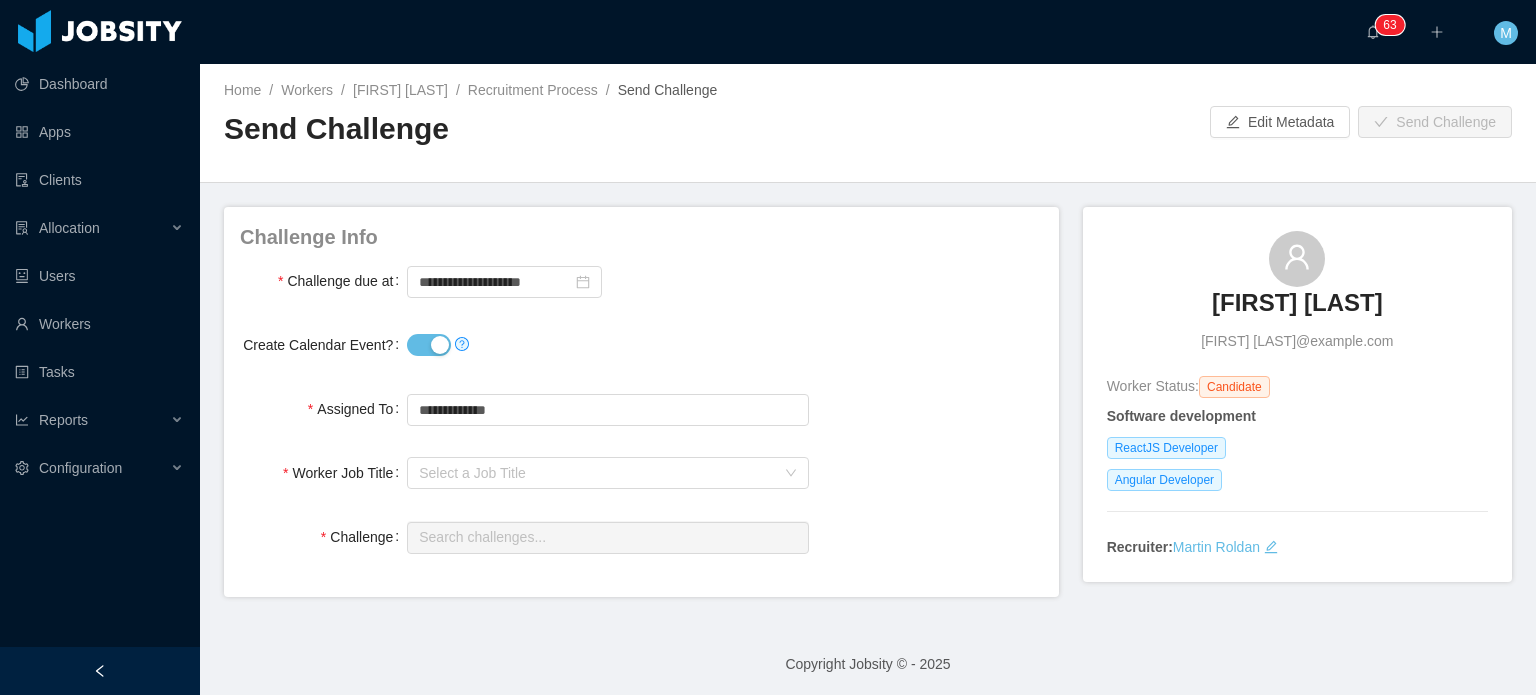 click at bounding box center (607, 345) 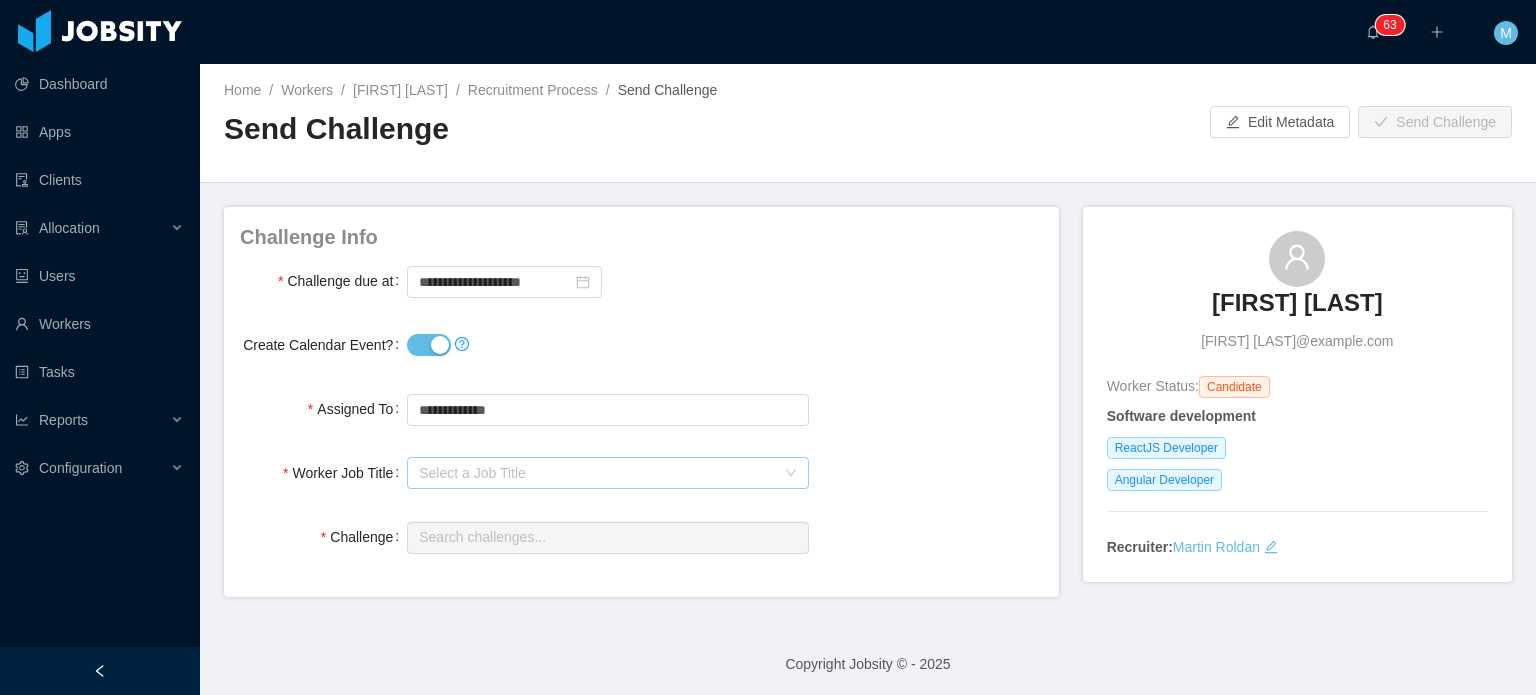 click on "Select a Job Title" at bounding box center [596, 473] 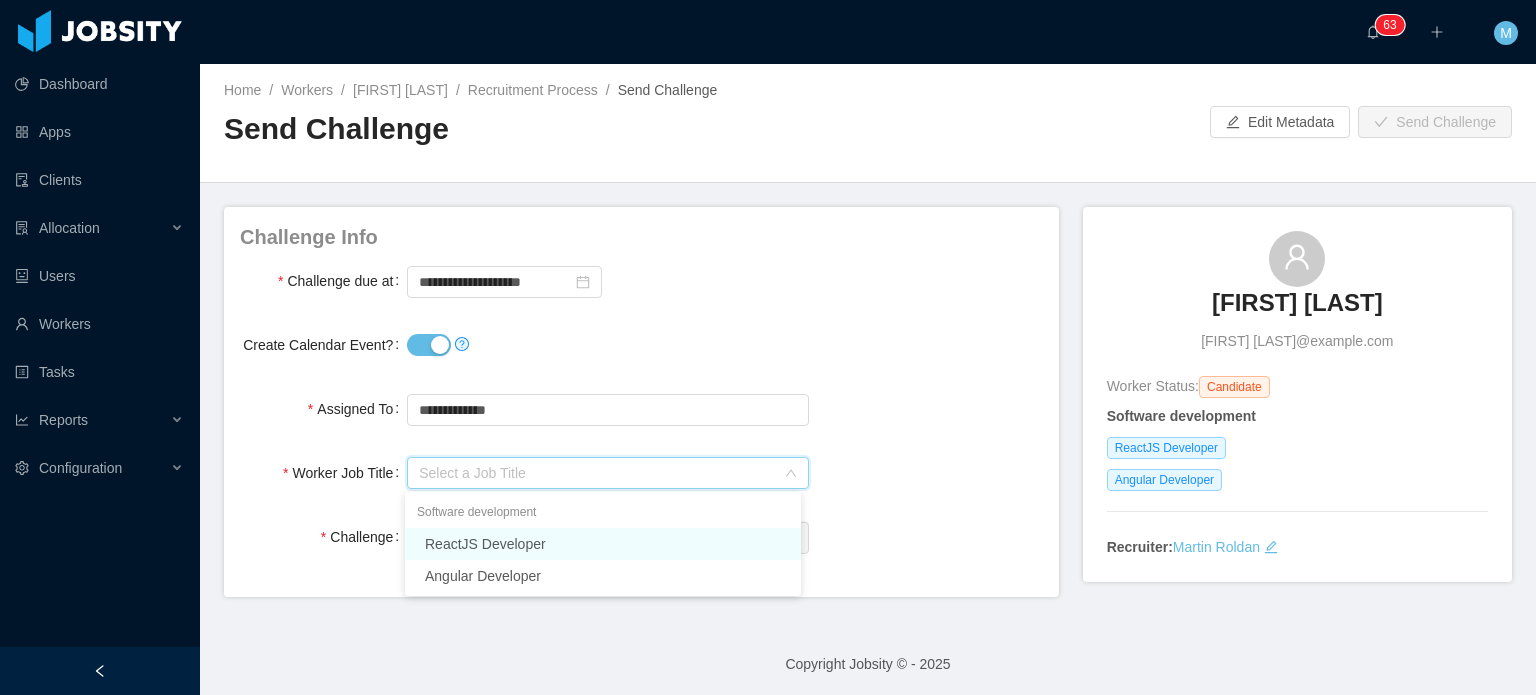 click on "ReactJS Developer" at bounding box center [603, 544] 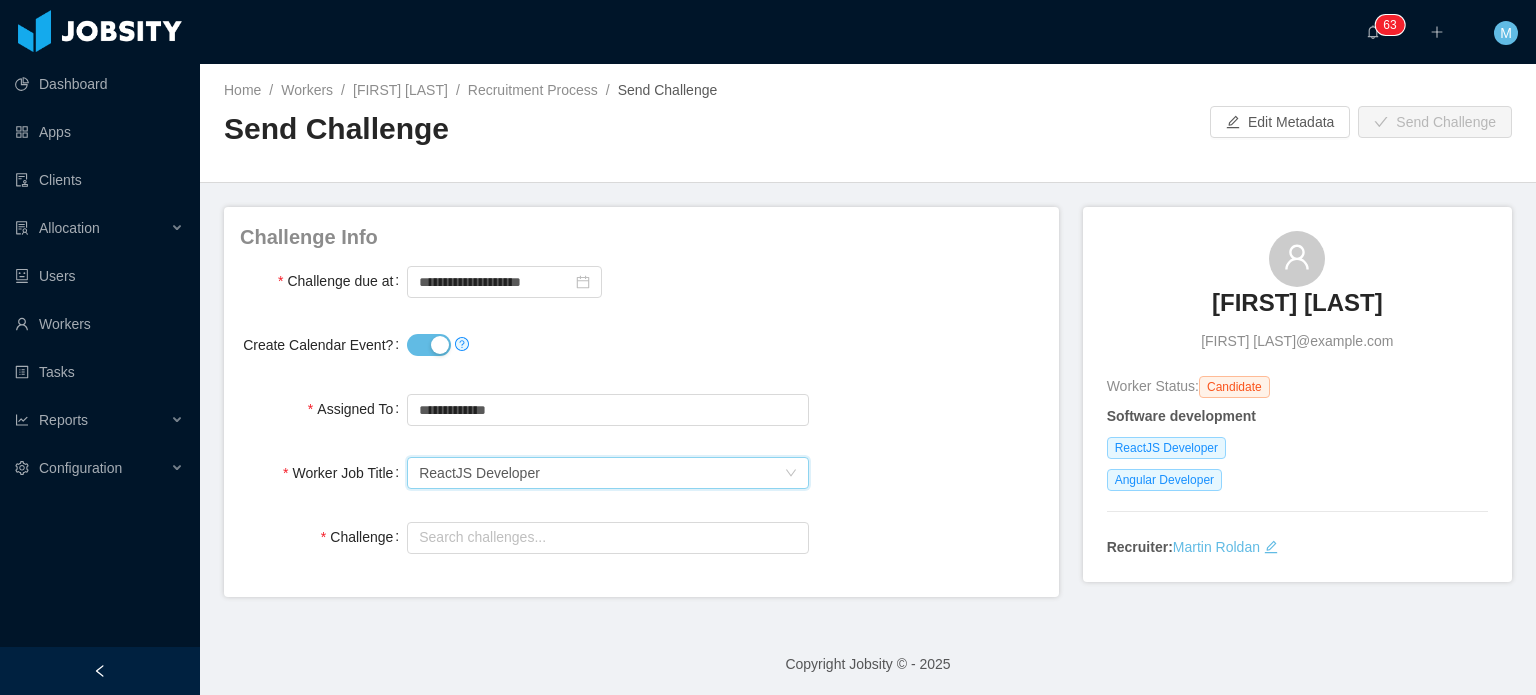 click on "Select a Job Title ReactJS Developer" at bounding box center [601, 473] 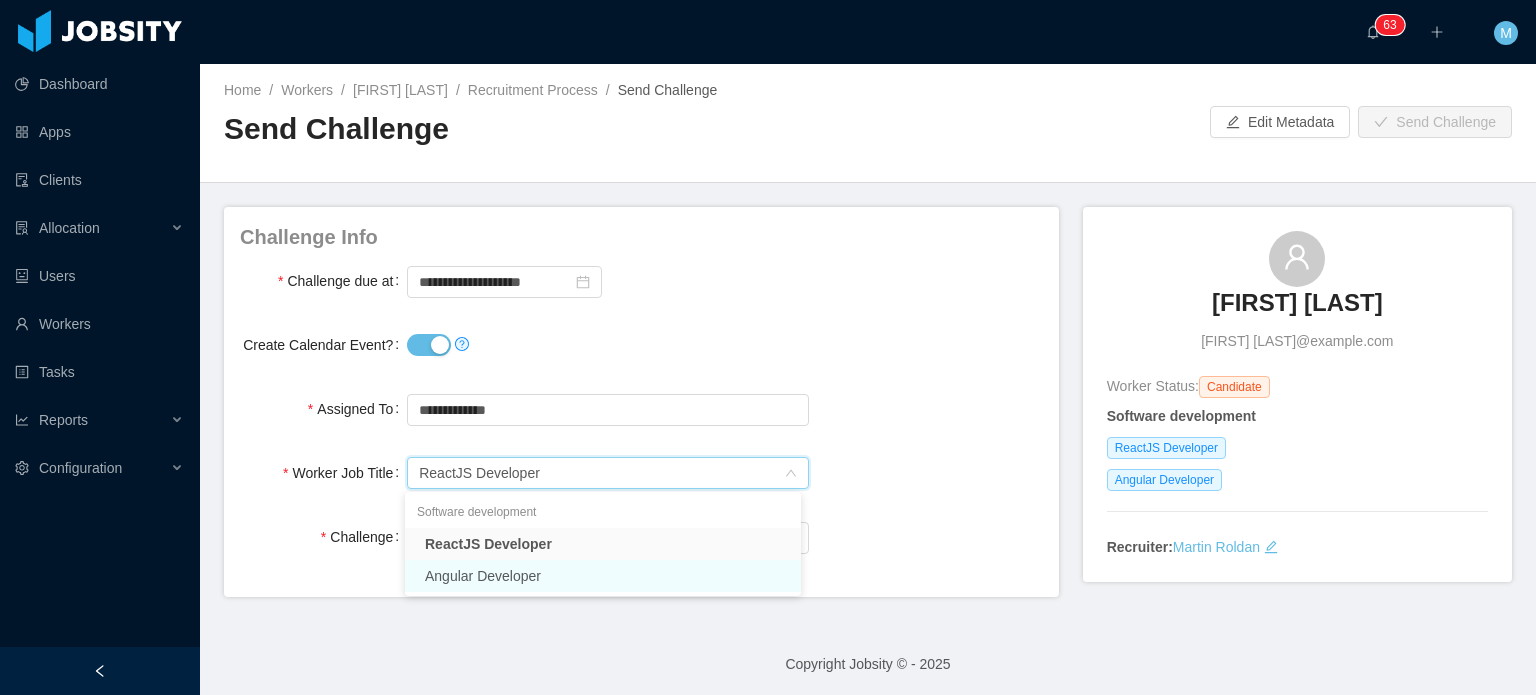click on "Angular Developer" at bounding box center (603, 576) 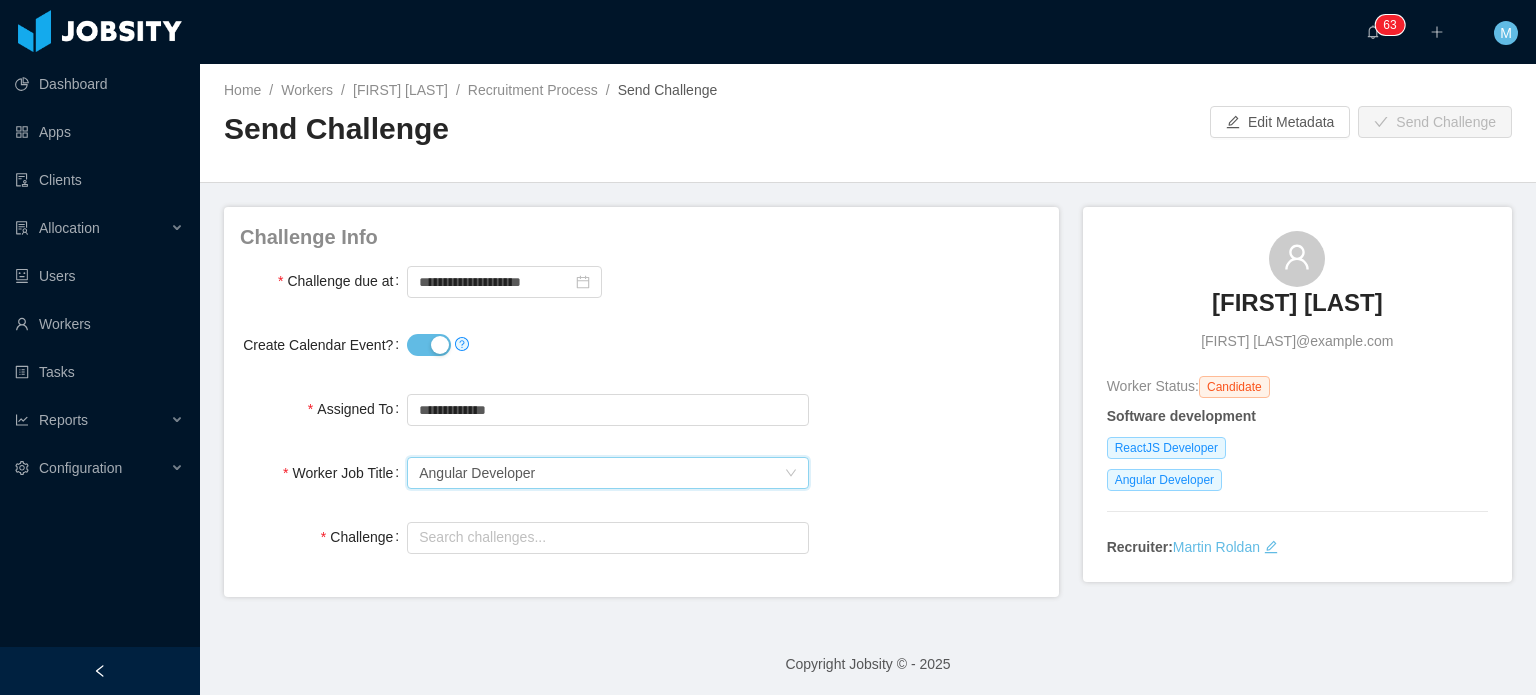 click on "Challenge Search challenges..." at bounding box center (641, 537) 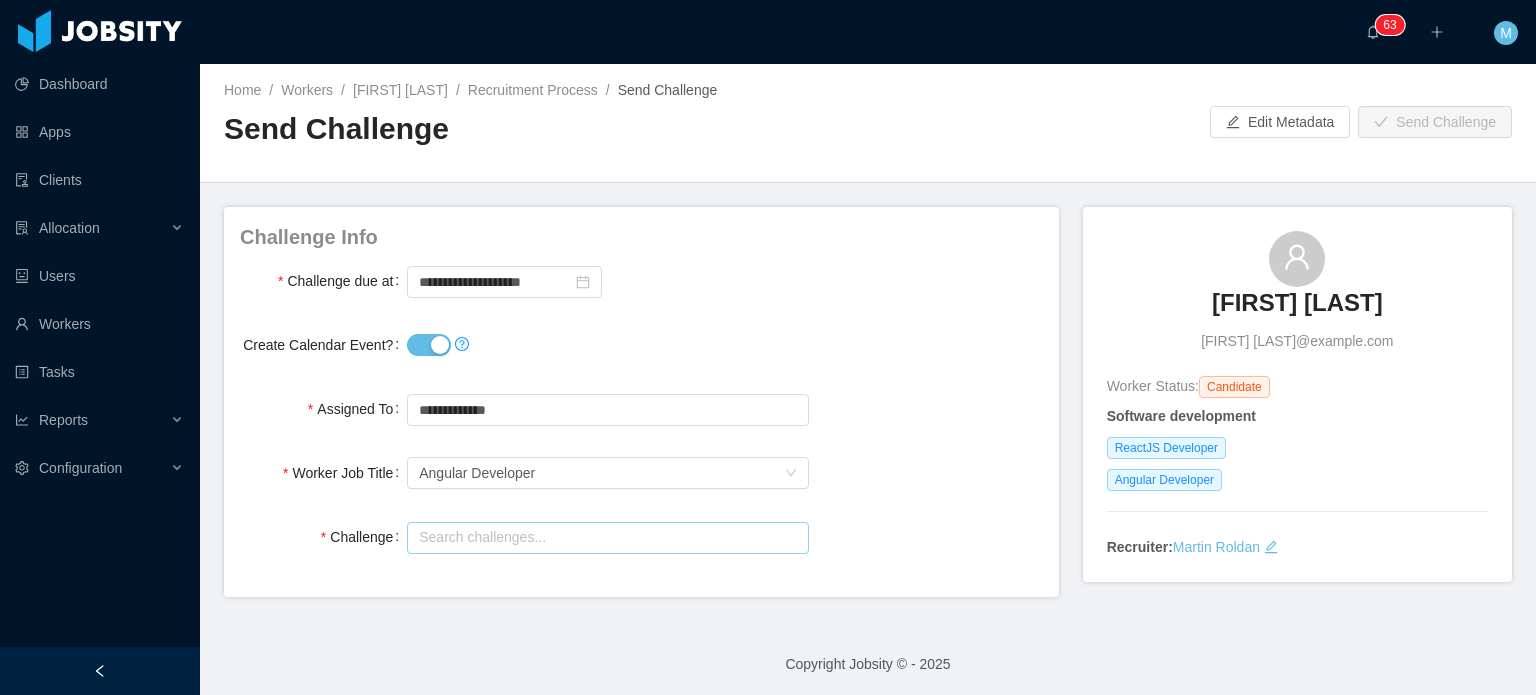 click at bounding box center (607, 538) 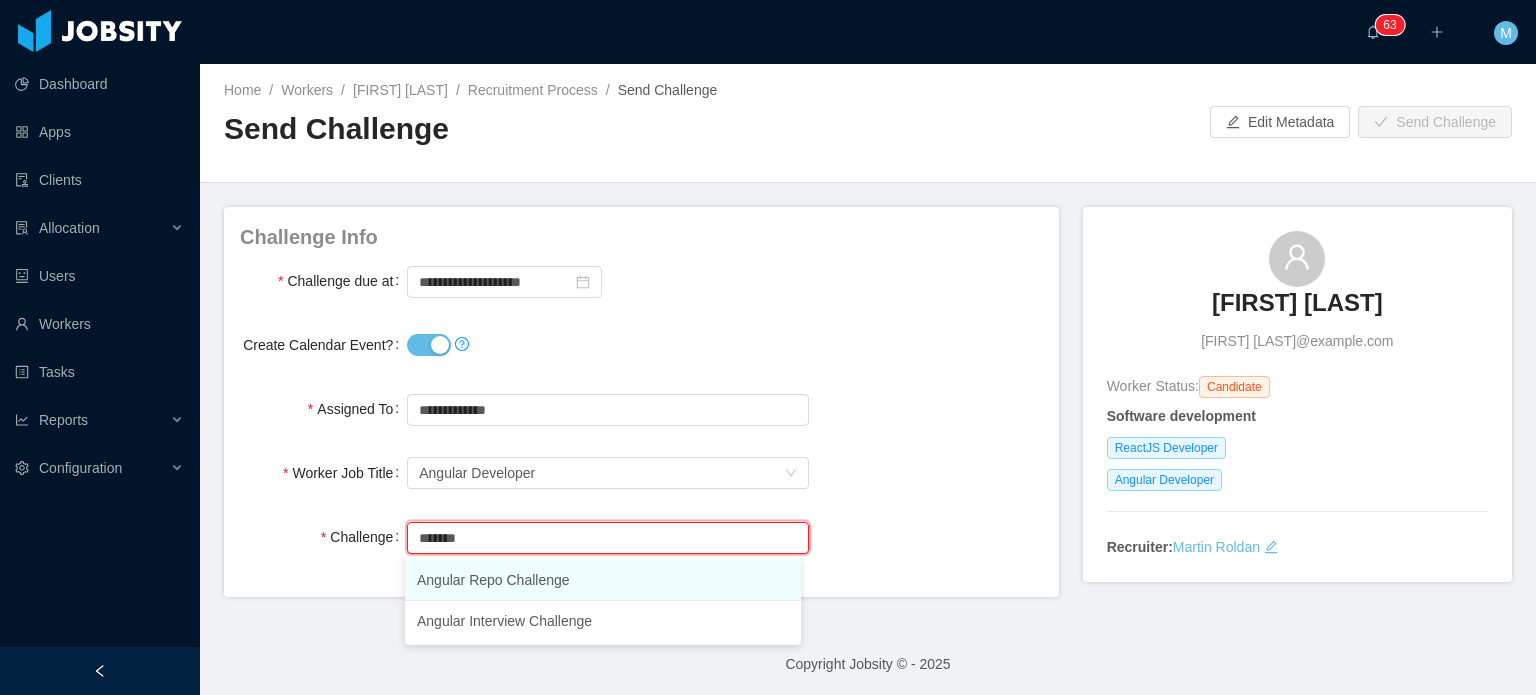 click on "Angular Repo Challenge" at bounding box center (603, 580) 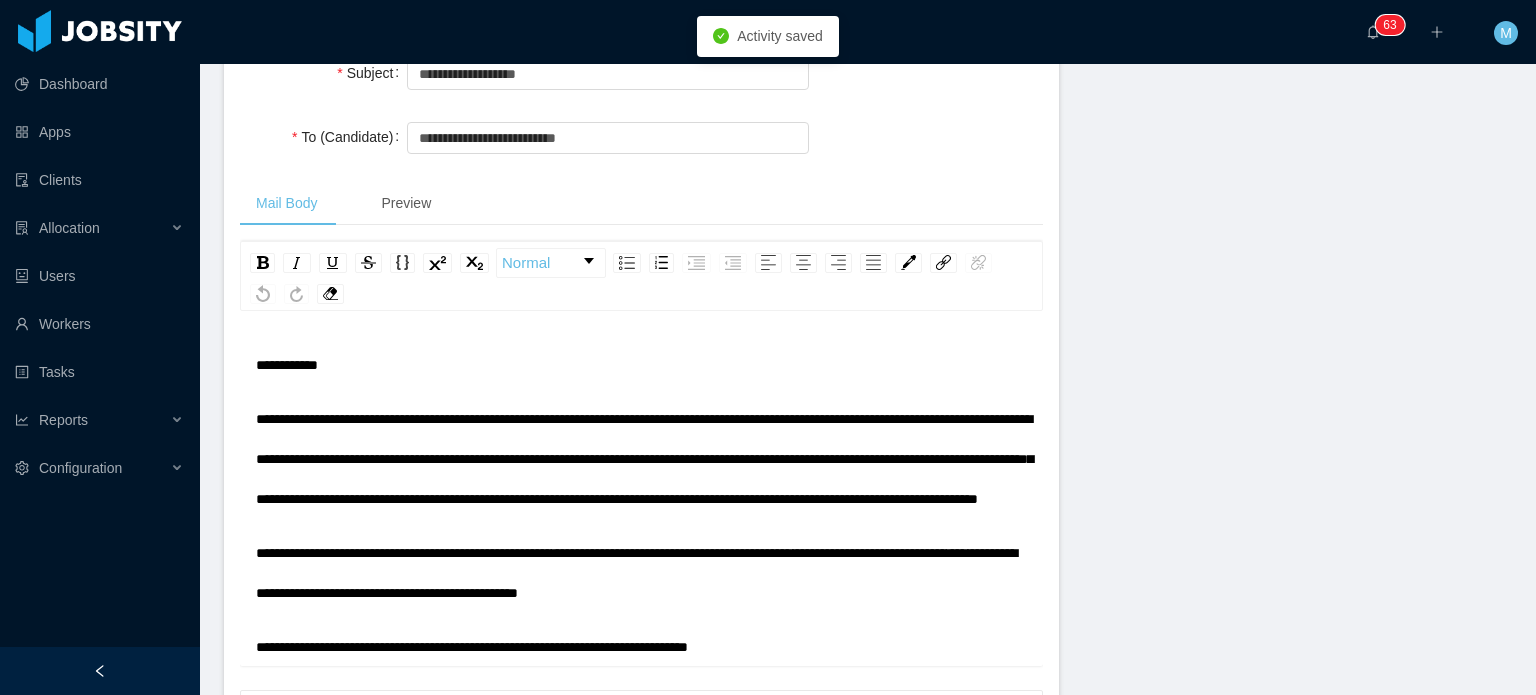 scroll, scrollTop: 608, scrollLeft: 0, axis: vertical 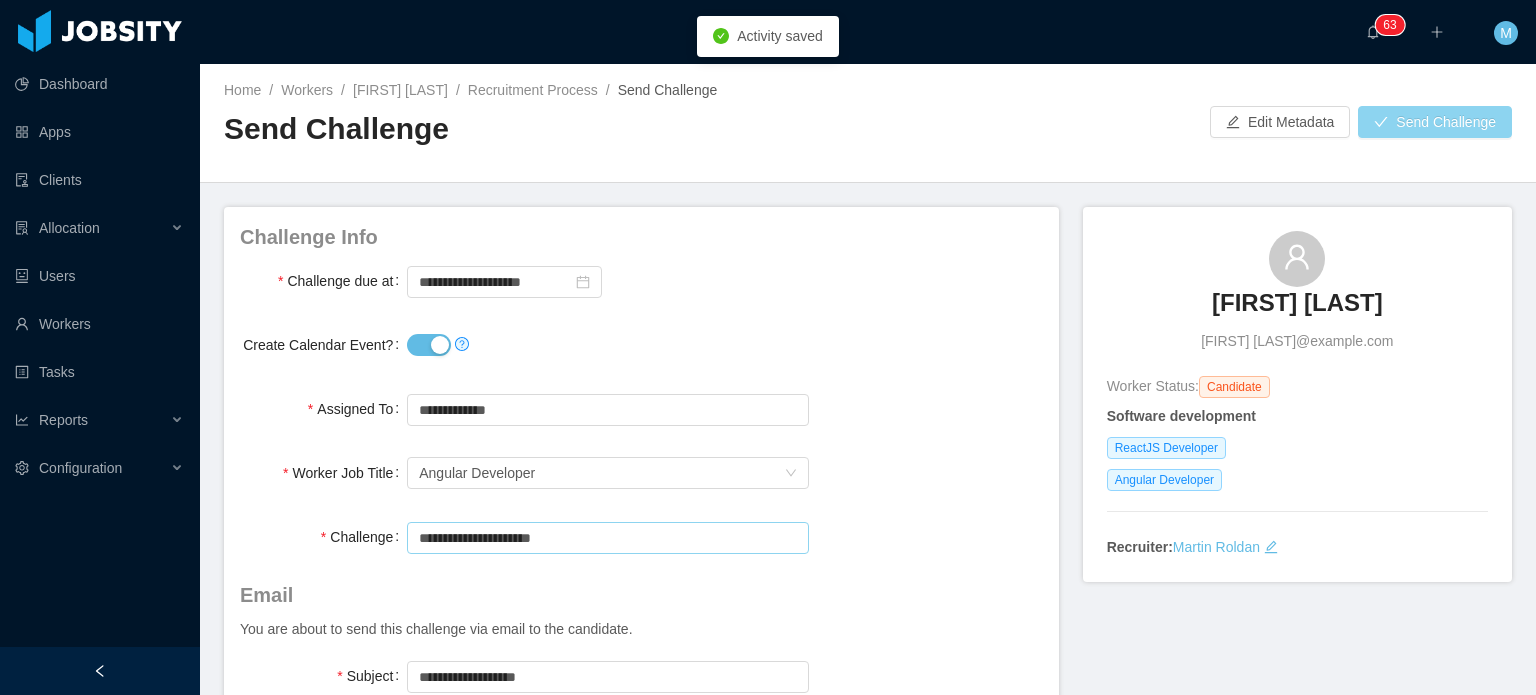 type on "**********" 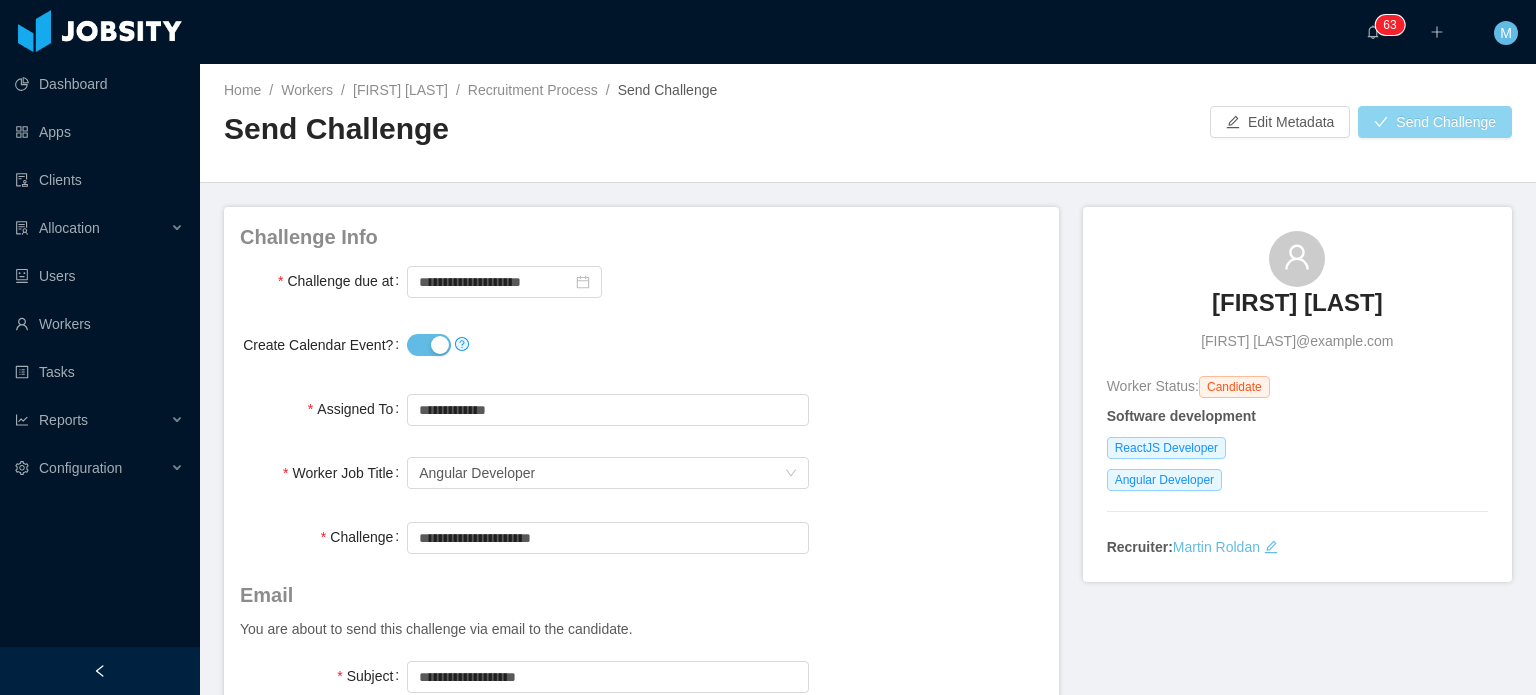 click on "Send Challenge" at bounding box center (1435, 122) 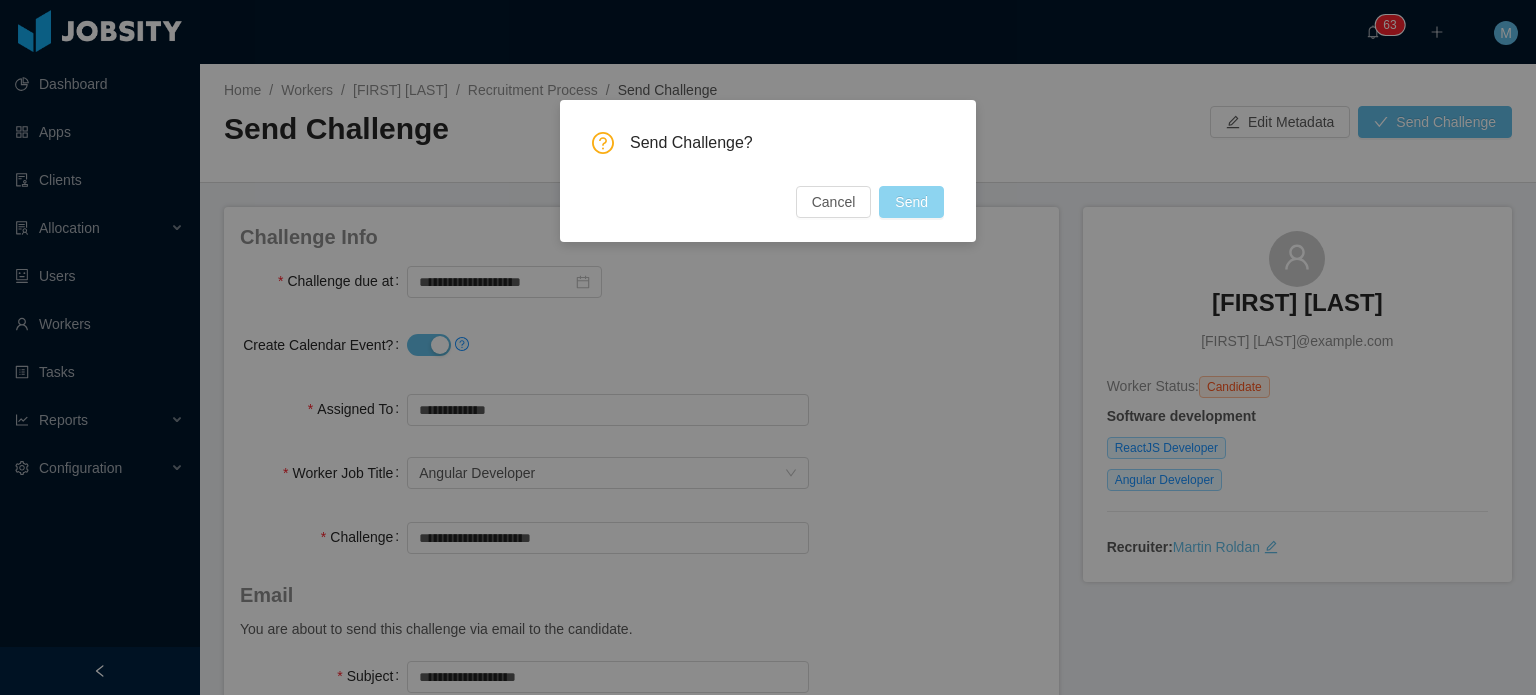 click on "Send" at bounding box center [911, 202] 